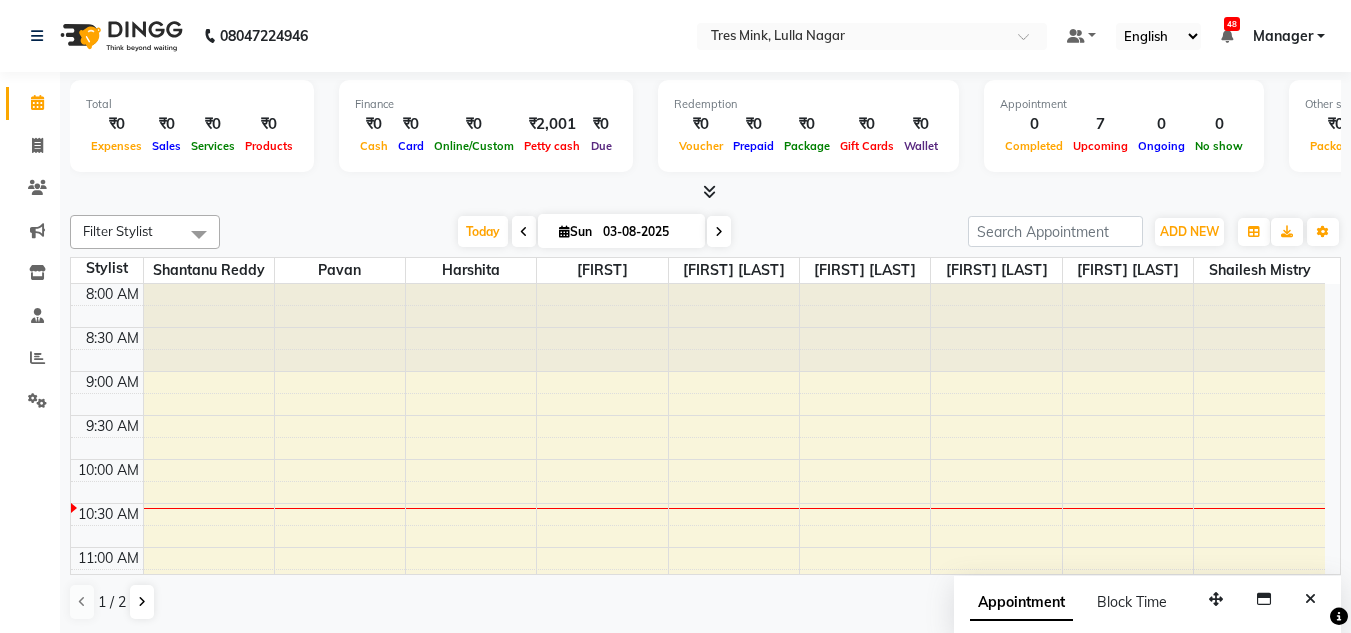 scroll, scrollTop: 1, scrollLeft: 0, axis: vertical 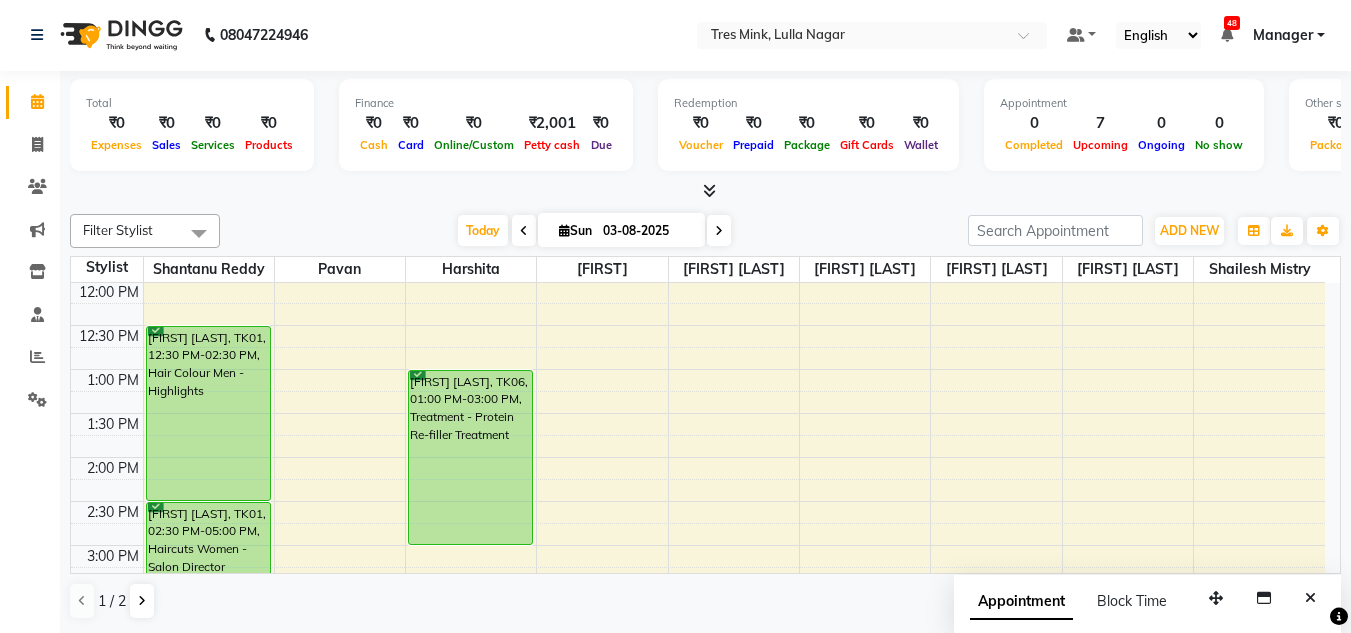 click at bounding box center [705, 191] 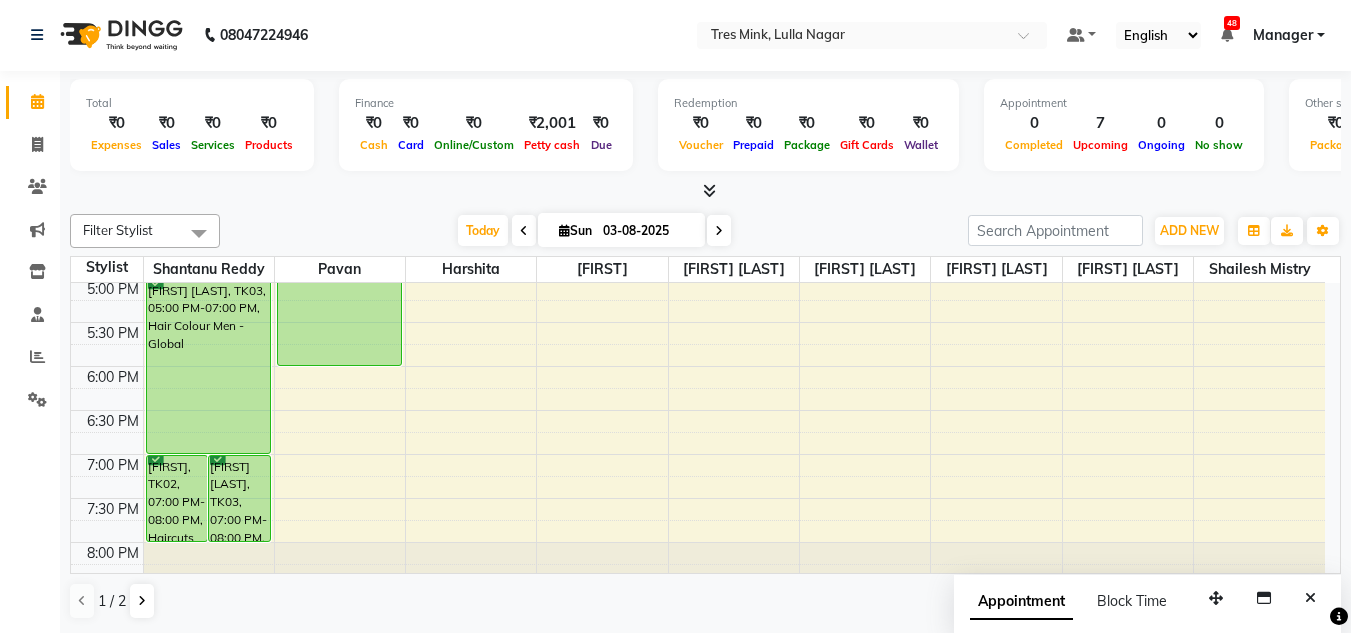scroll, scrollTop: 853, scrollLeft: 0, axis: vertical 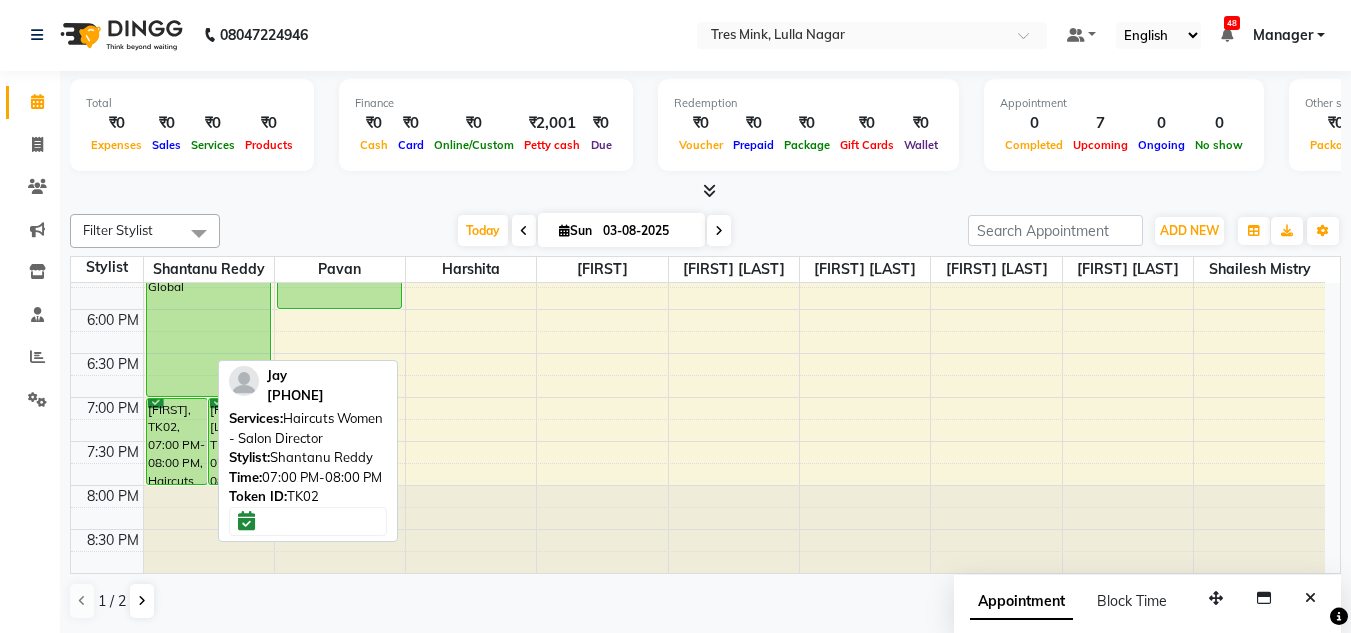 click on "[FIRST], TK02, 07:00 PM-08:00 PM, Haircuts Women - Salon Director" at bounding box center [177, 441] 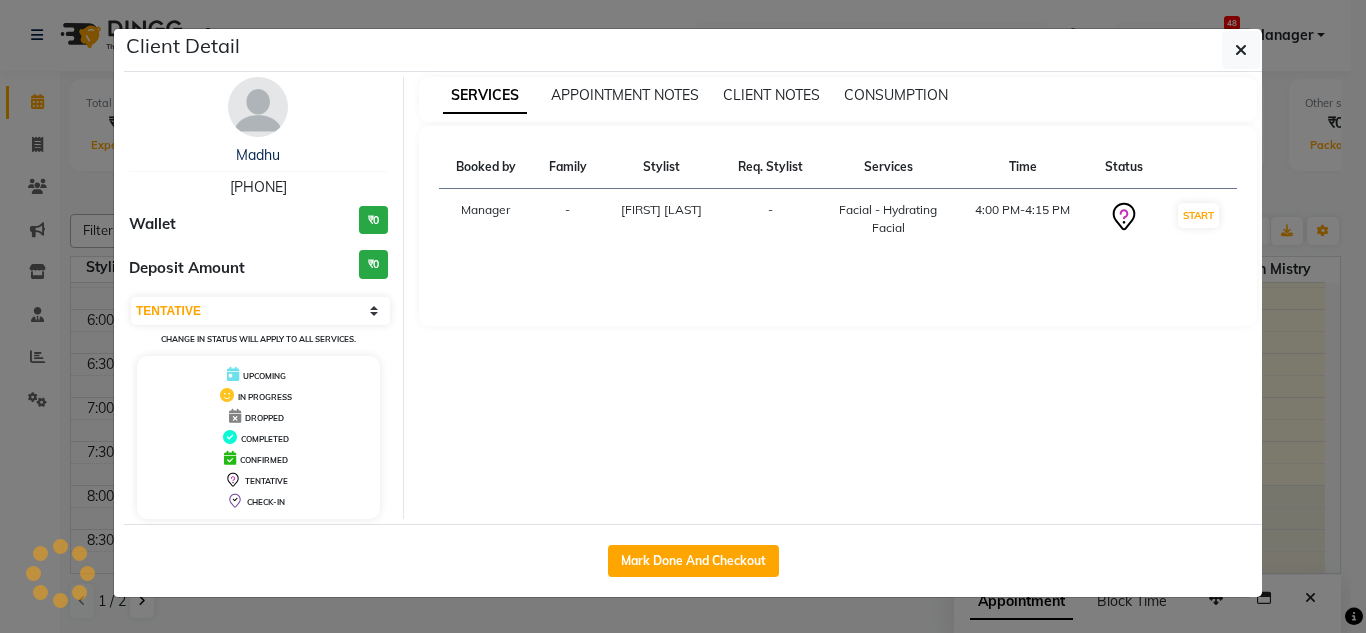 select on "6" 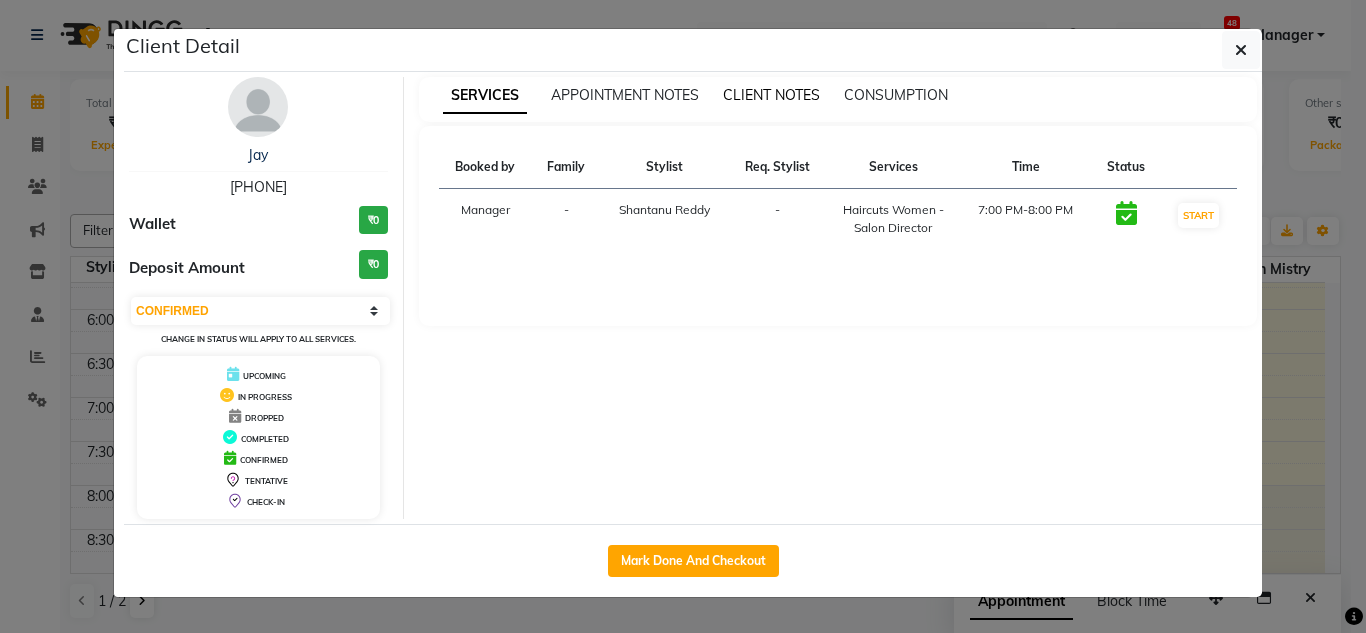 click on "CLIENT NOTES" at bounding box center (771, 95) 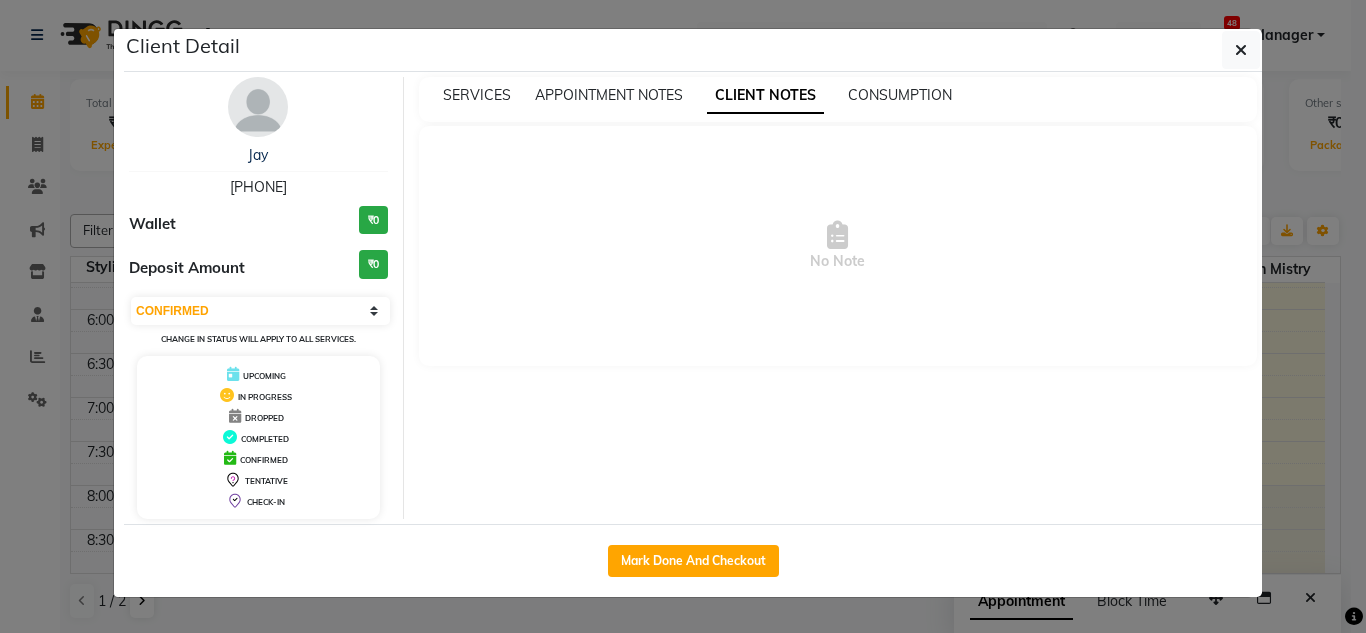 click on "APPOINTMENT NOTES" at bounding box center [609, 95] 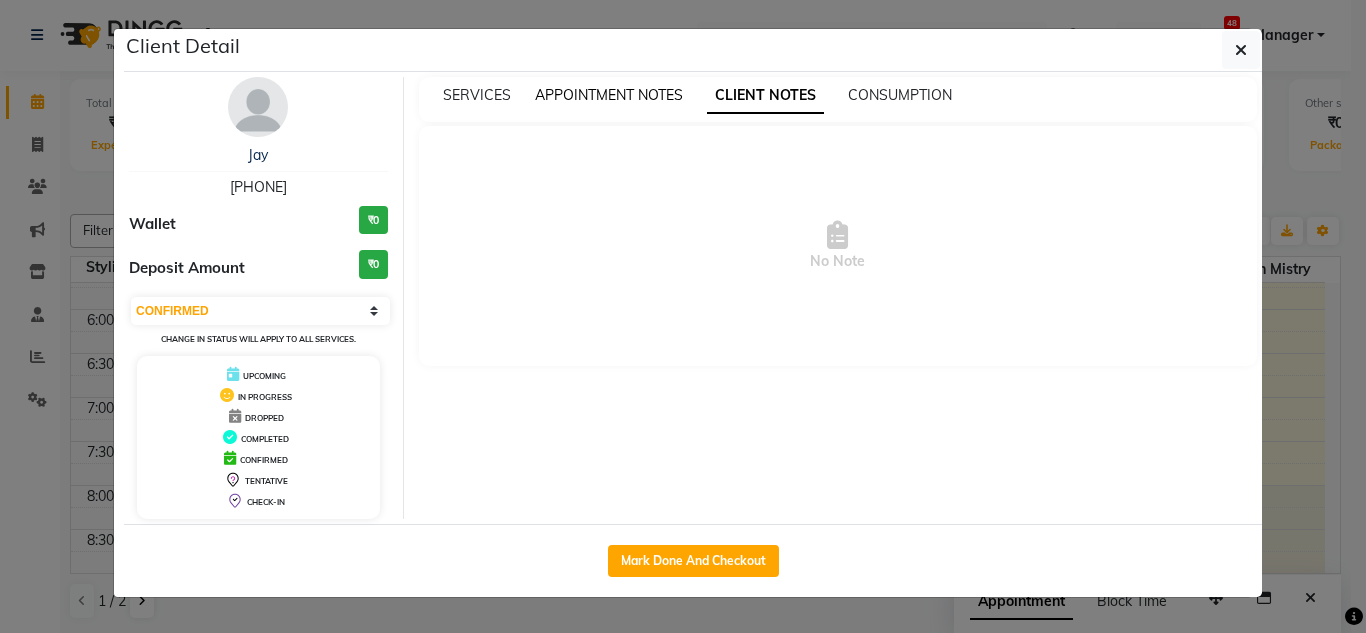 click on "APPOINTMENT NOTES" at bounding box center [609, 95] 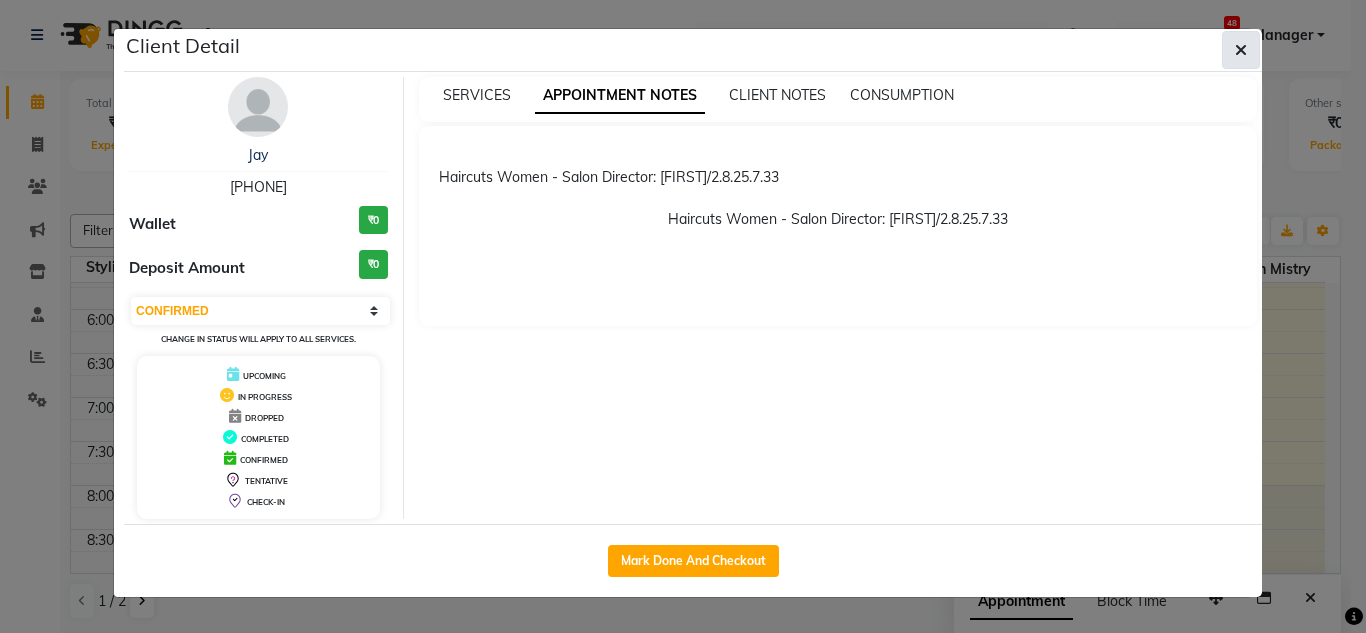click 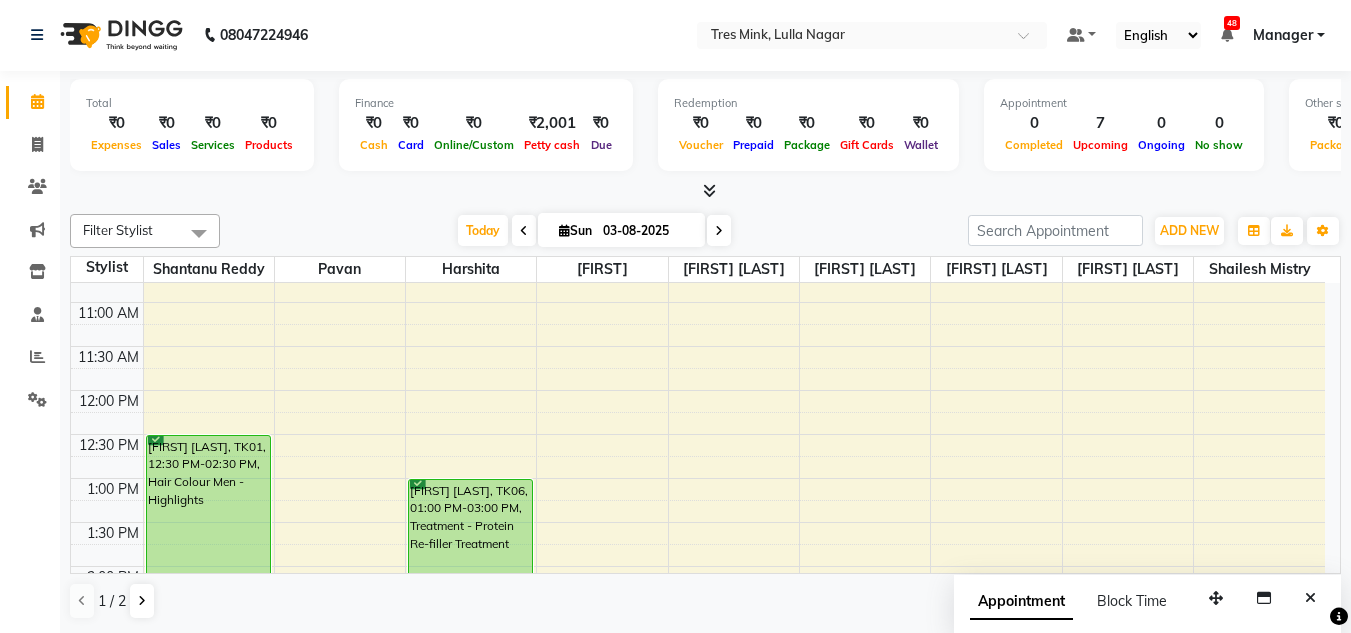 scroll, scrollTop: 300, scrollLeft: 0, axis: vertical 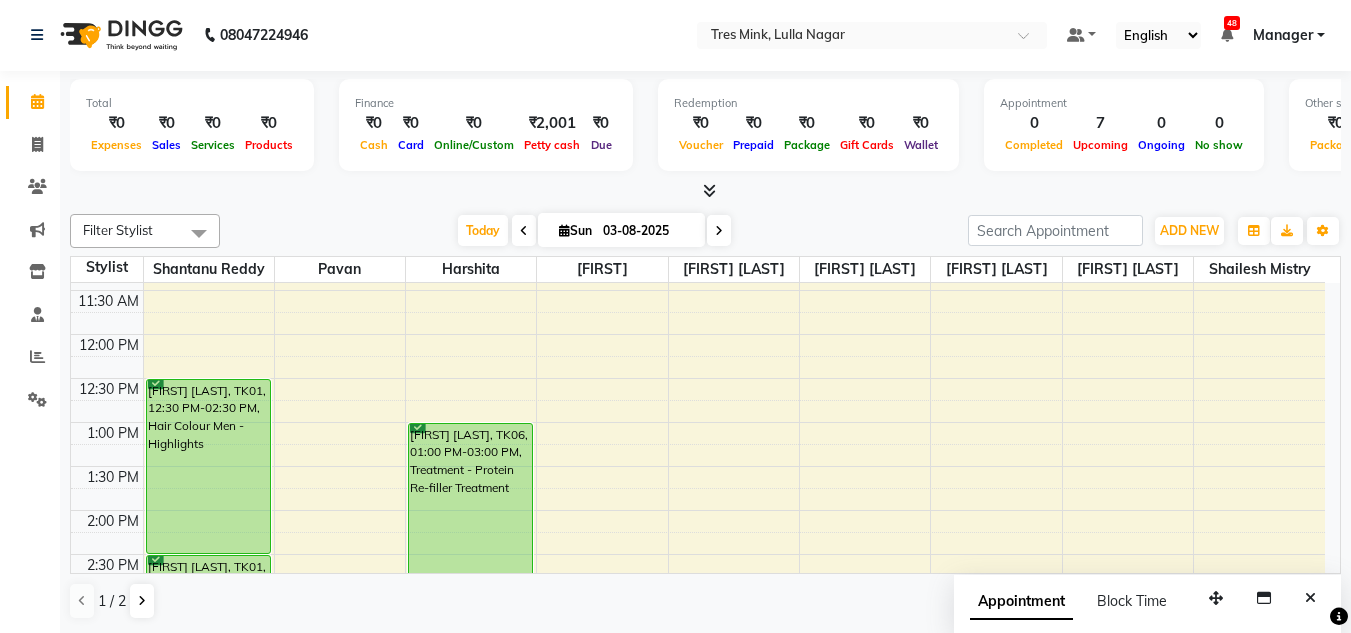 click at bounding box center (705, 191) 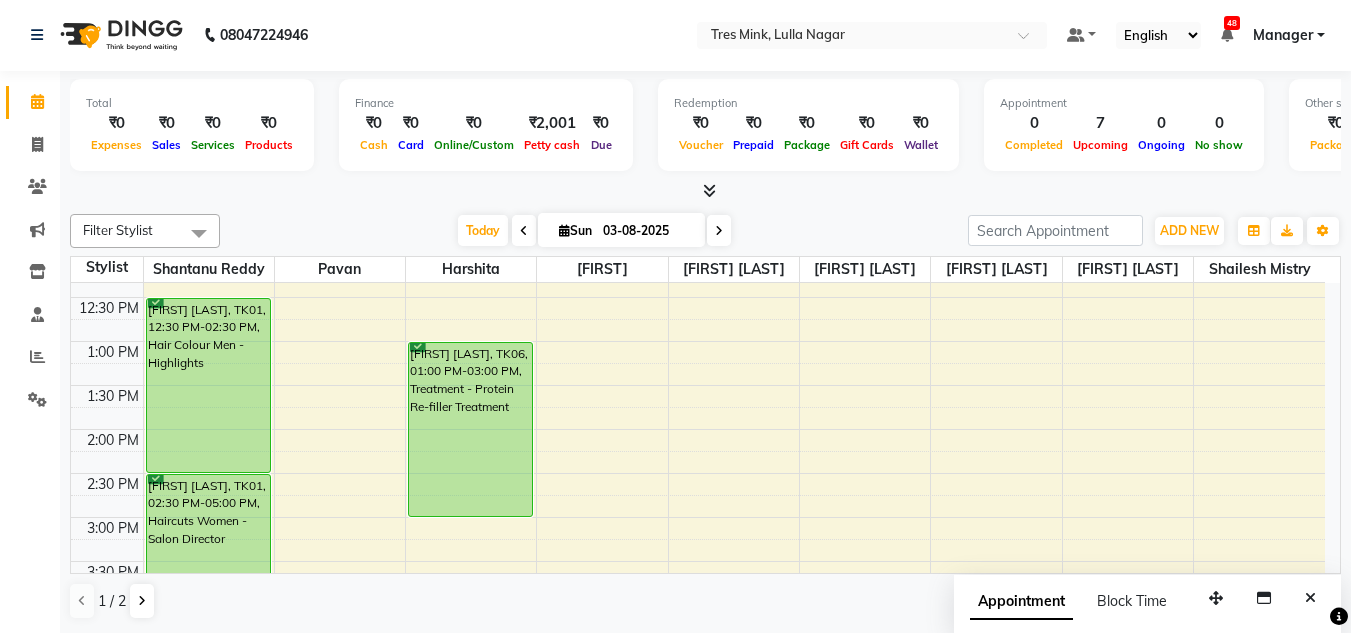 scroll, scrollTop: 353, scrollLeft: 0, axis: vertical 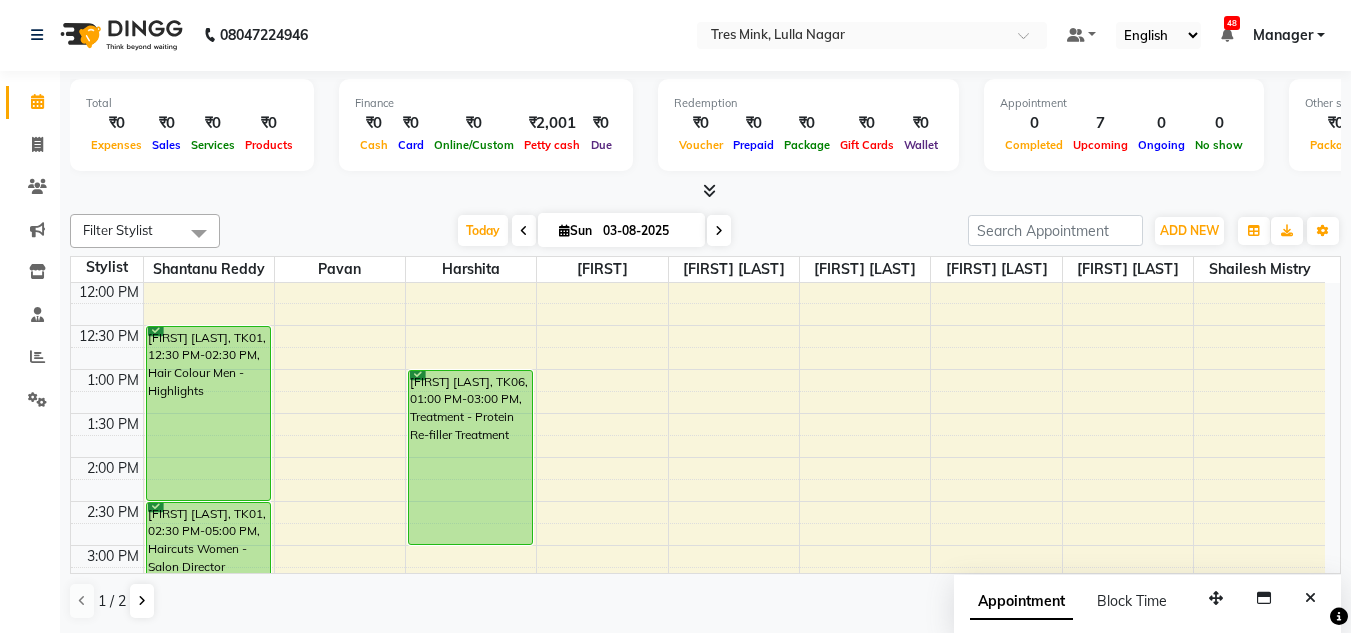 click at bounding box center [524, 230] 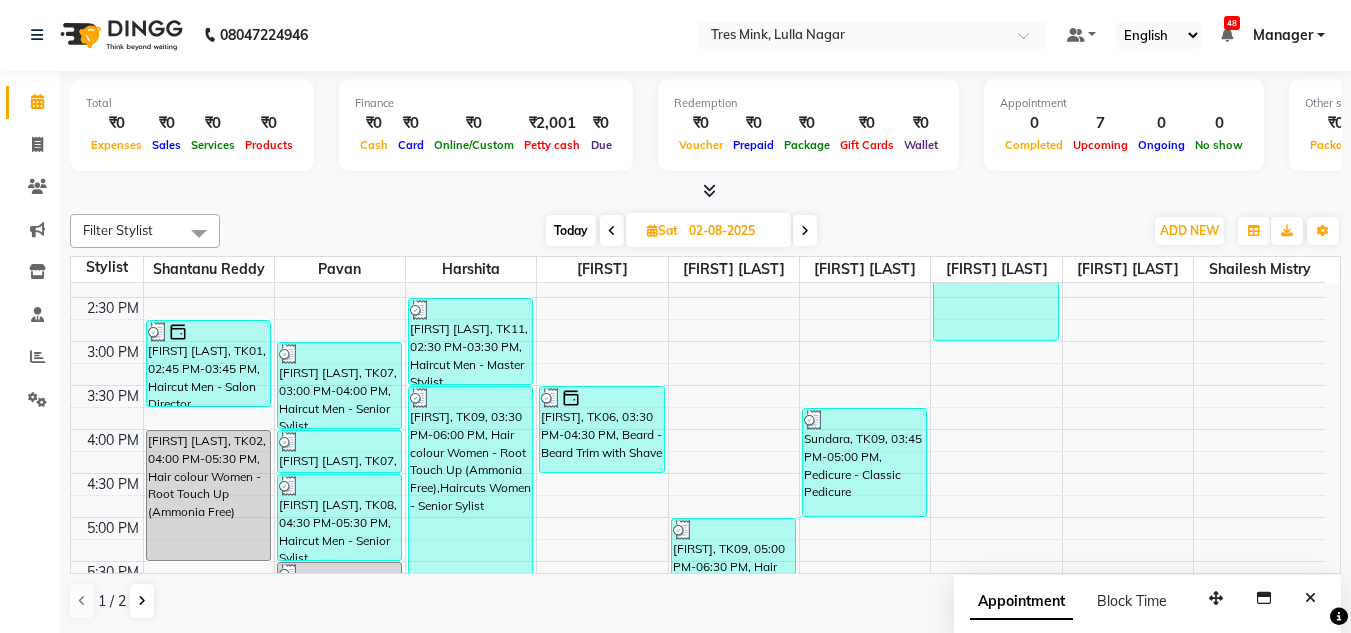 scroll, scrollTop: 553, scrollLeft: 0, axis: vertical 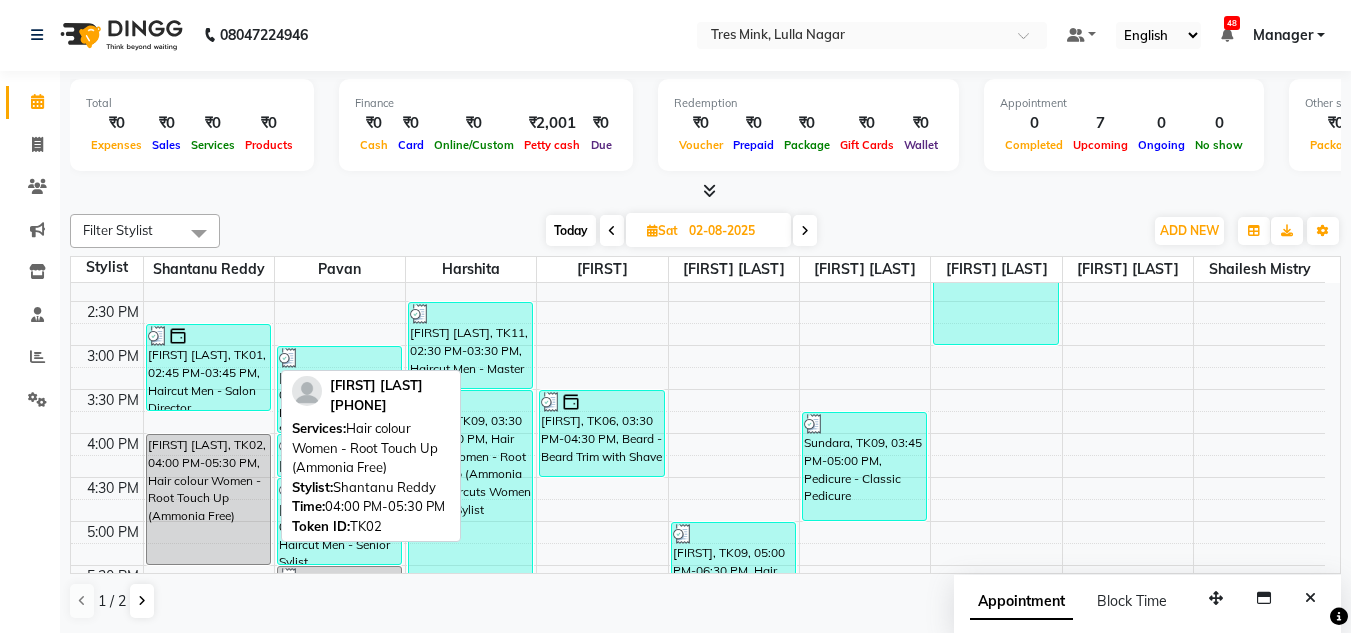 click on "[FIRST] [LAST], TK02, [TIME]-[TIME], Hair colour Women - Root Touch Up (Ammonia Free)" at bounding box center (208, 499) 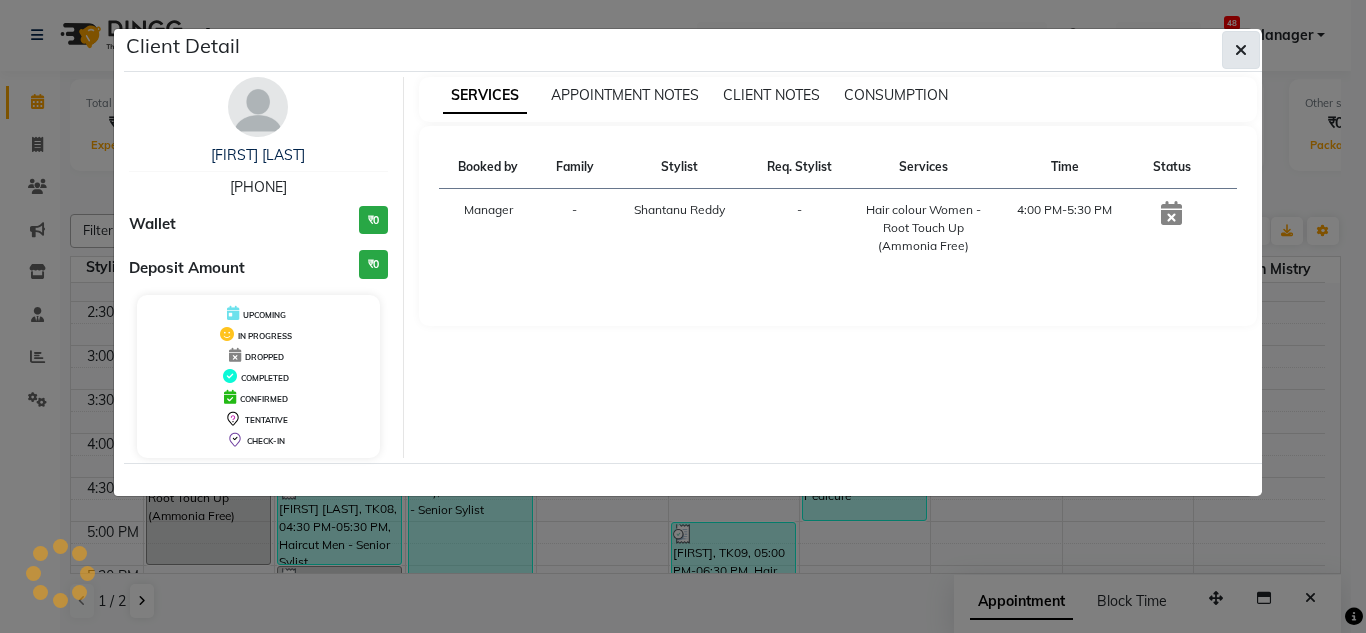 click 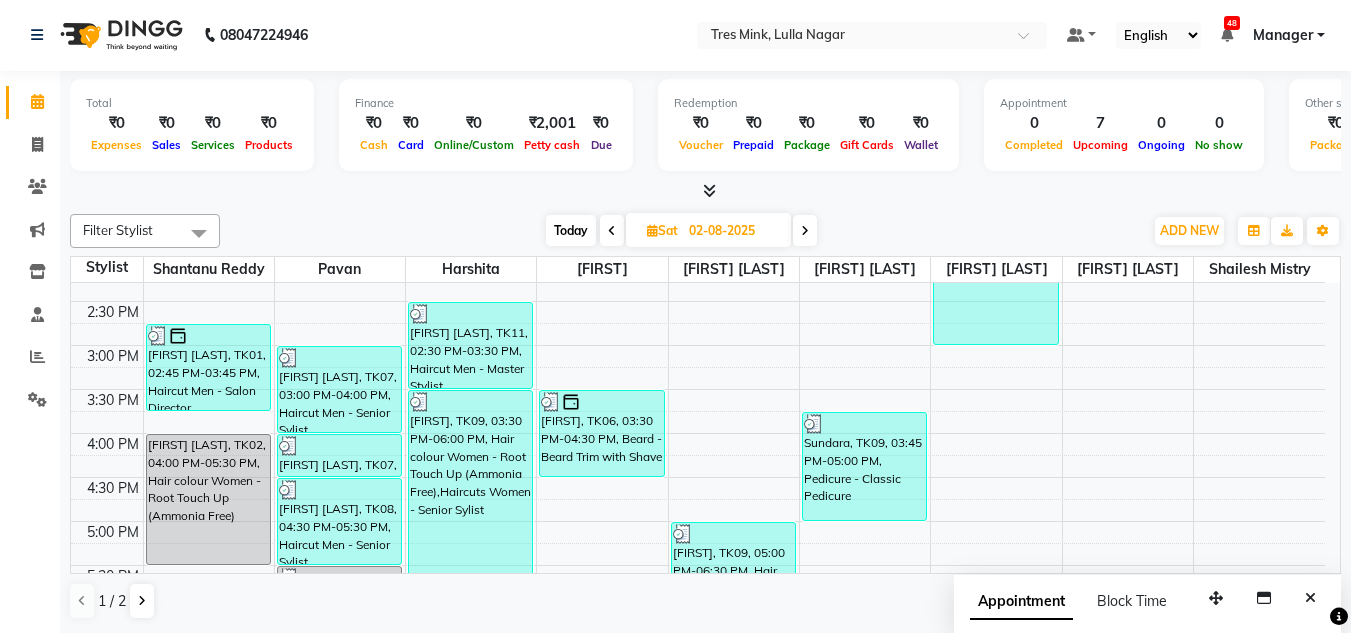 click at bounding box center (805, 231) 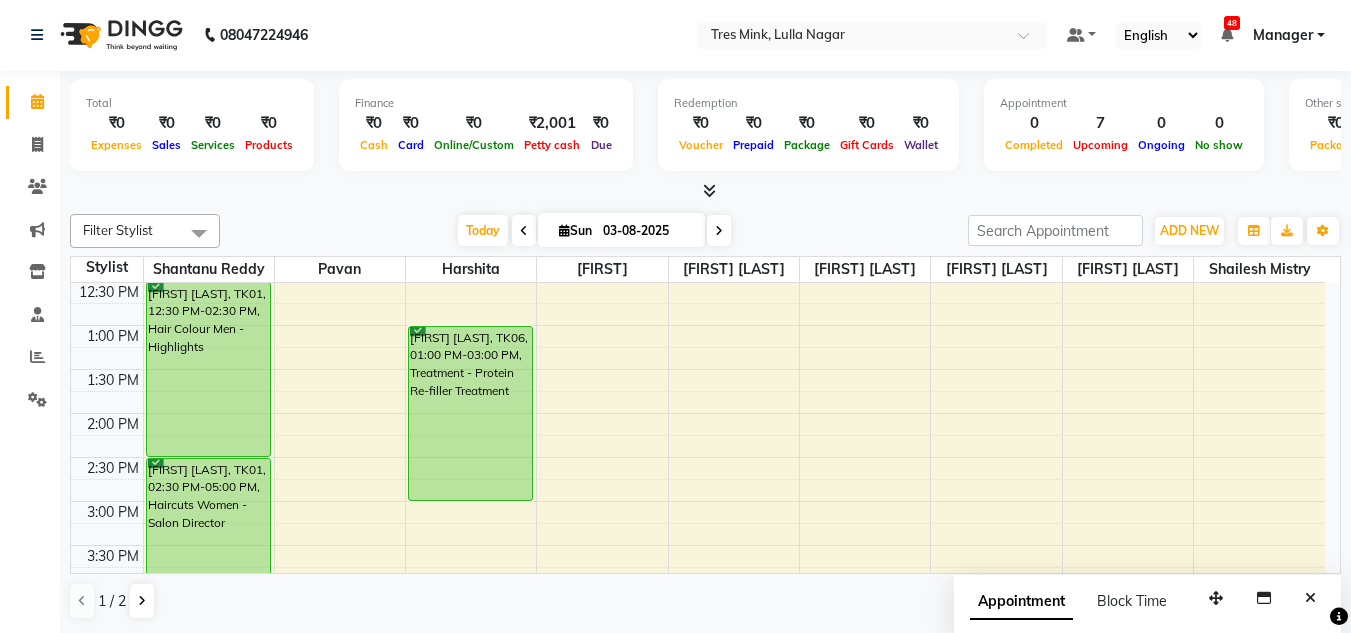 scroll, scrollTop: 253, scrollLeft: 0, axis: vertical 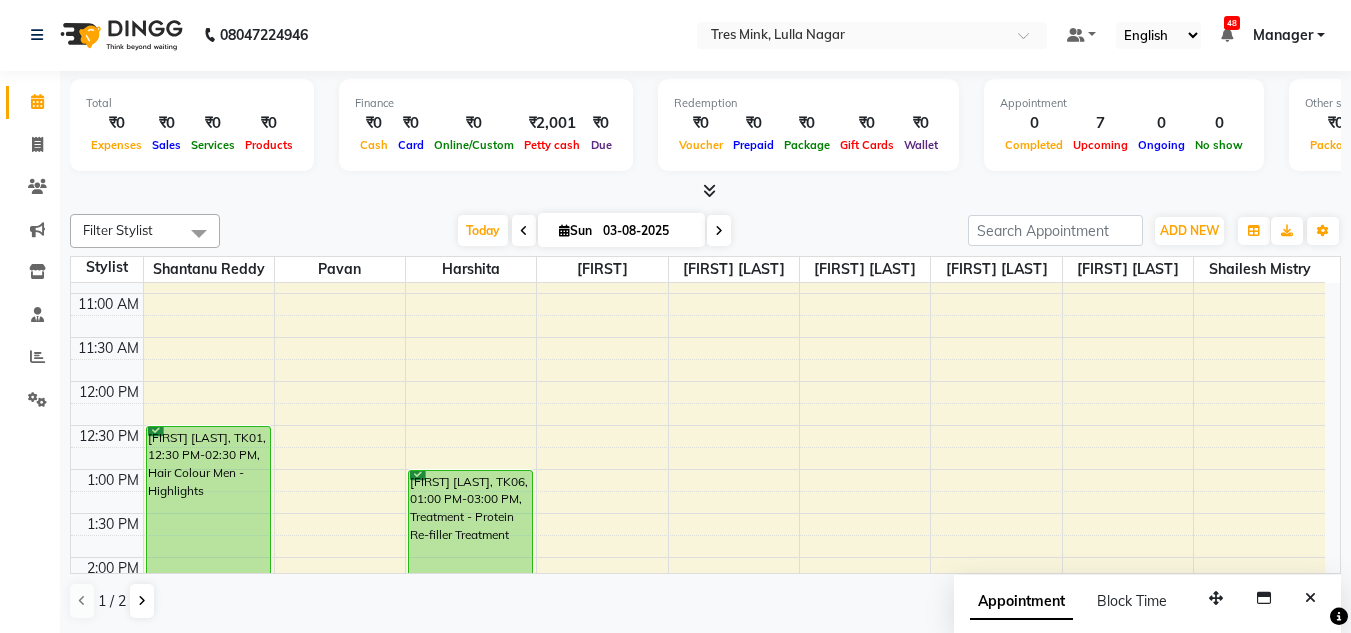 click at bounding box center (524, 230) 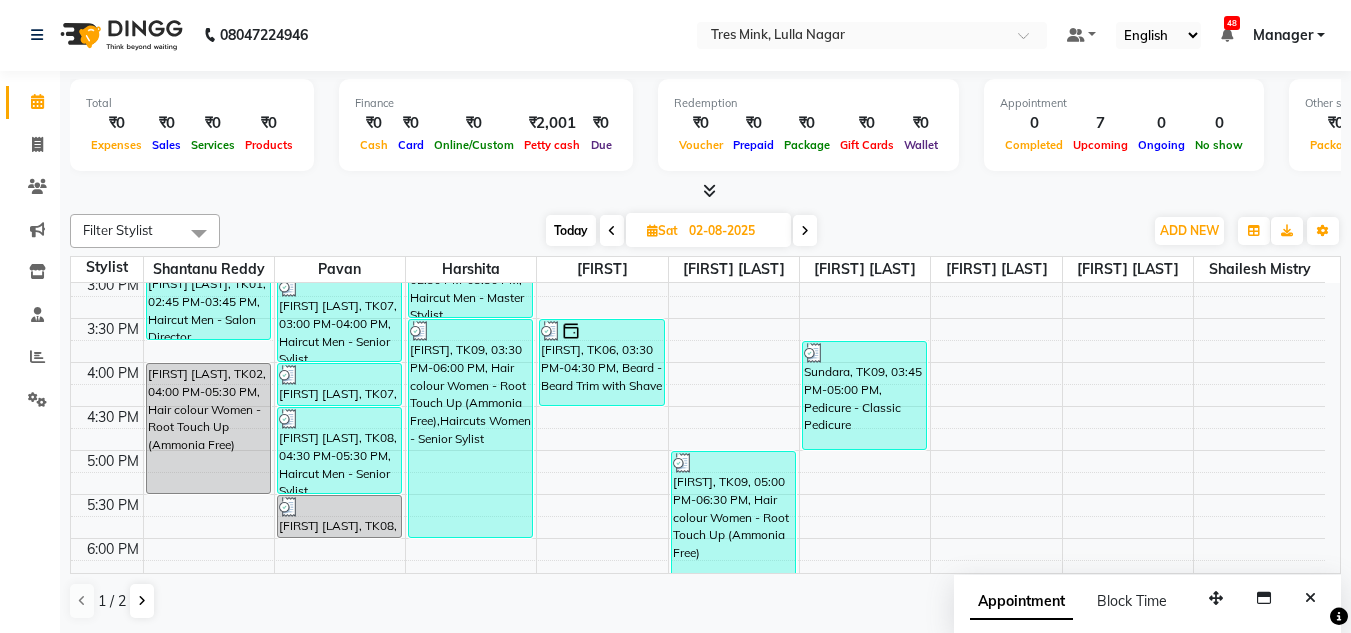 scroll, scrollTop: 553, scrollLeft: 0, axis: vertical 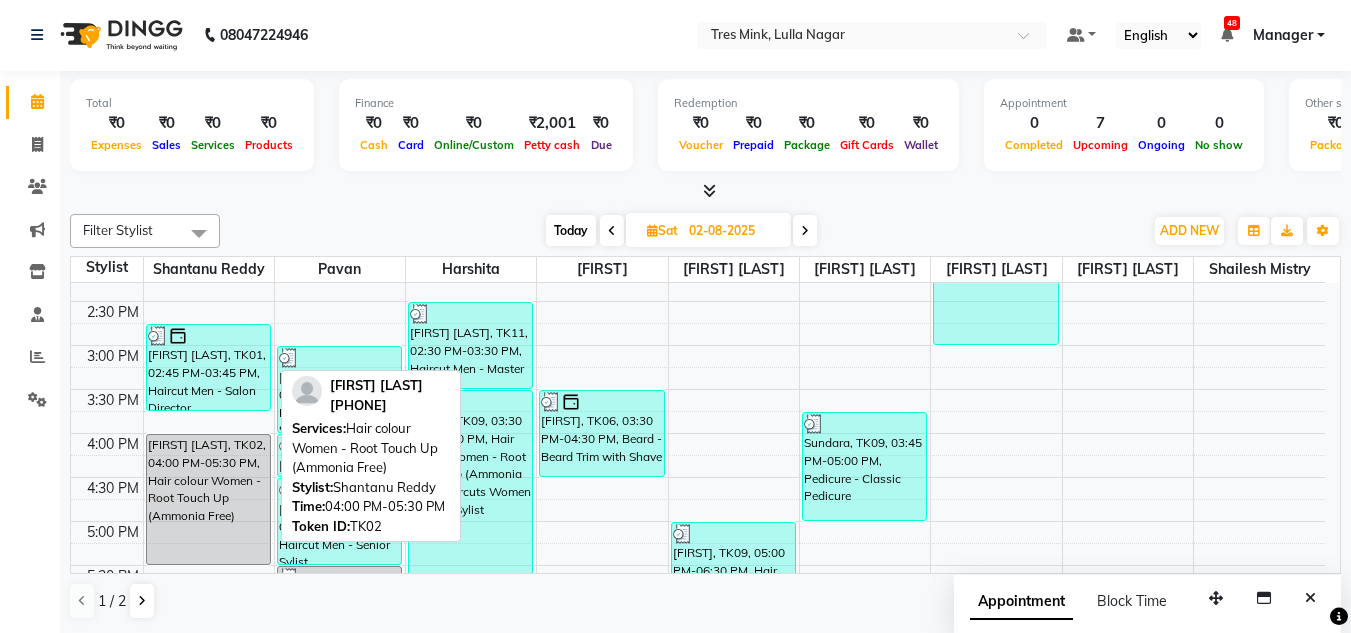 click on "[PERSON], TK02, 04:00 PM-05:30 PM, Hair colour Women - Root Touch Up (Ammonia Free)" at bounding box center [208, 499] 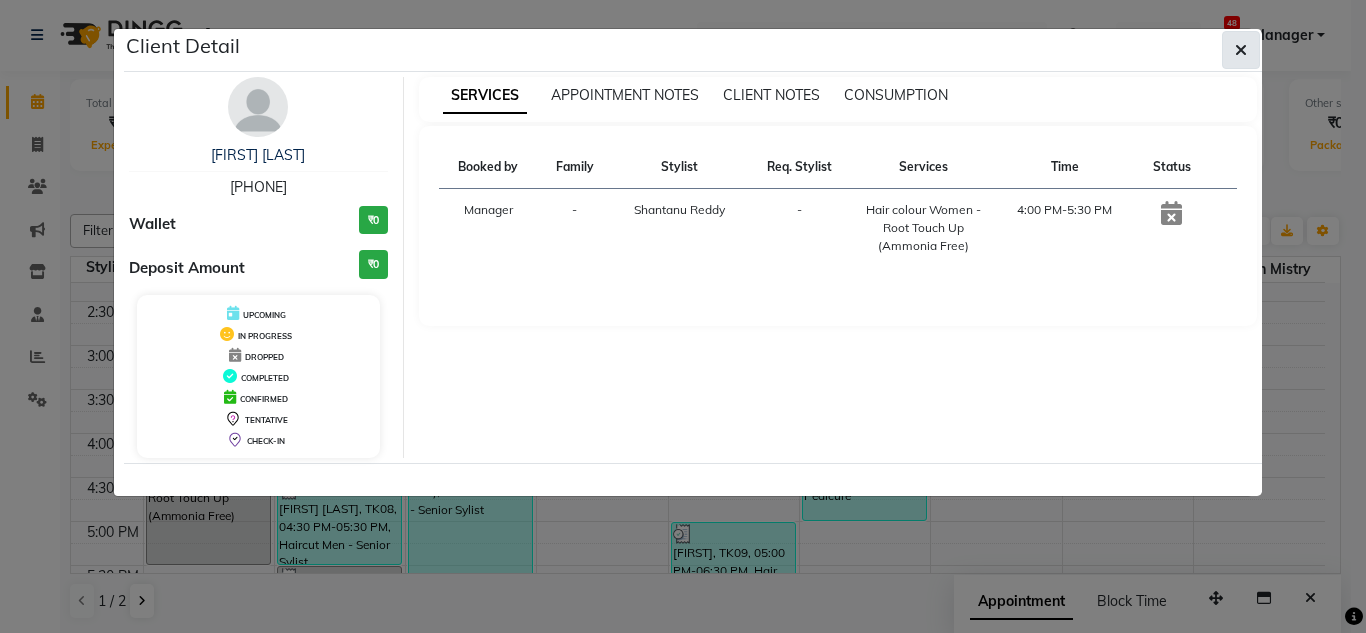 click 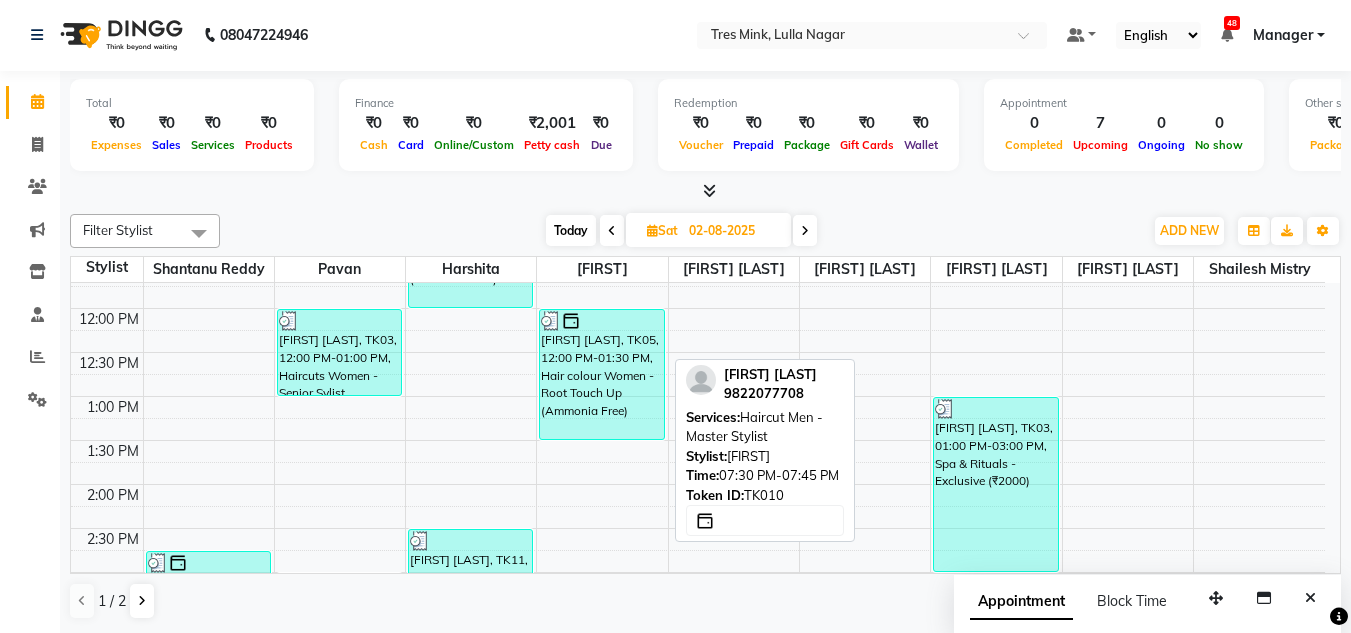 scroll, scrollTop: 253, scrollLeft: 0, axis: vertical 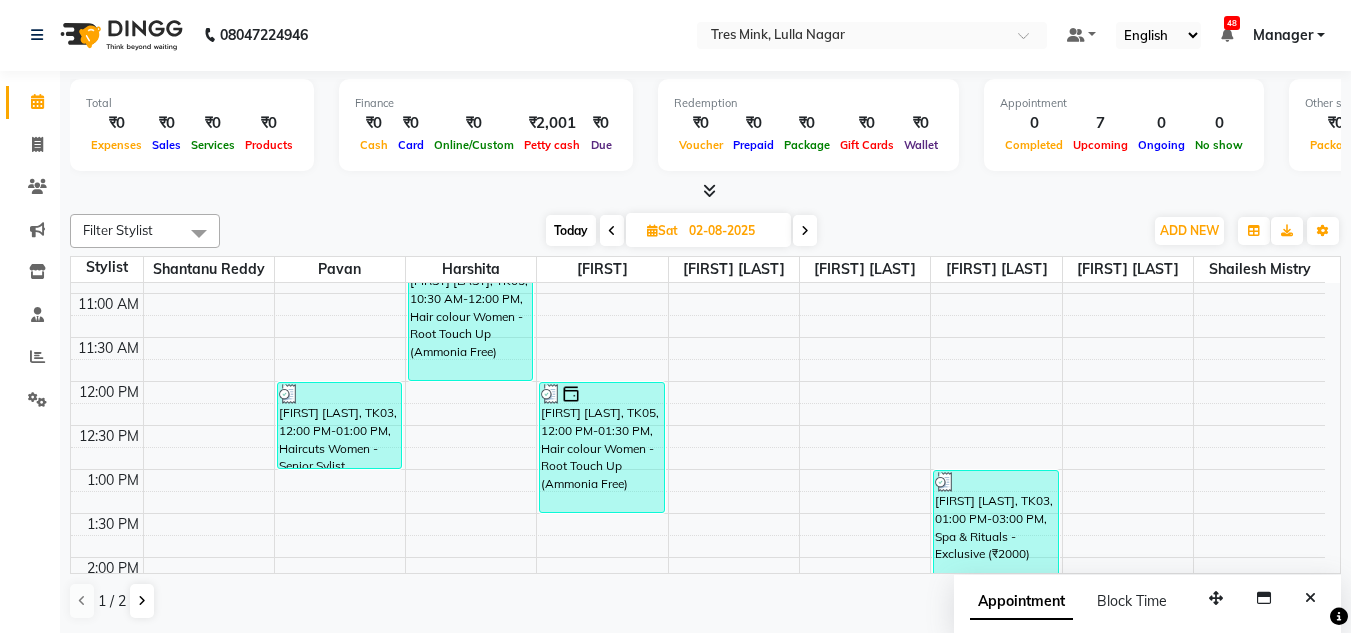 click at bounding box center [805, 230] 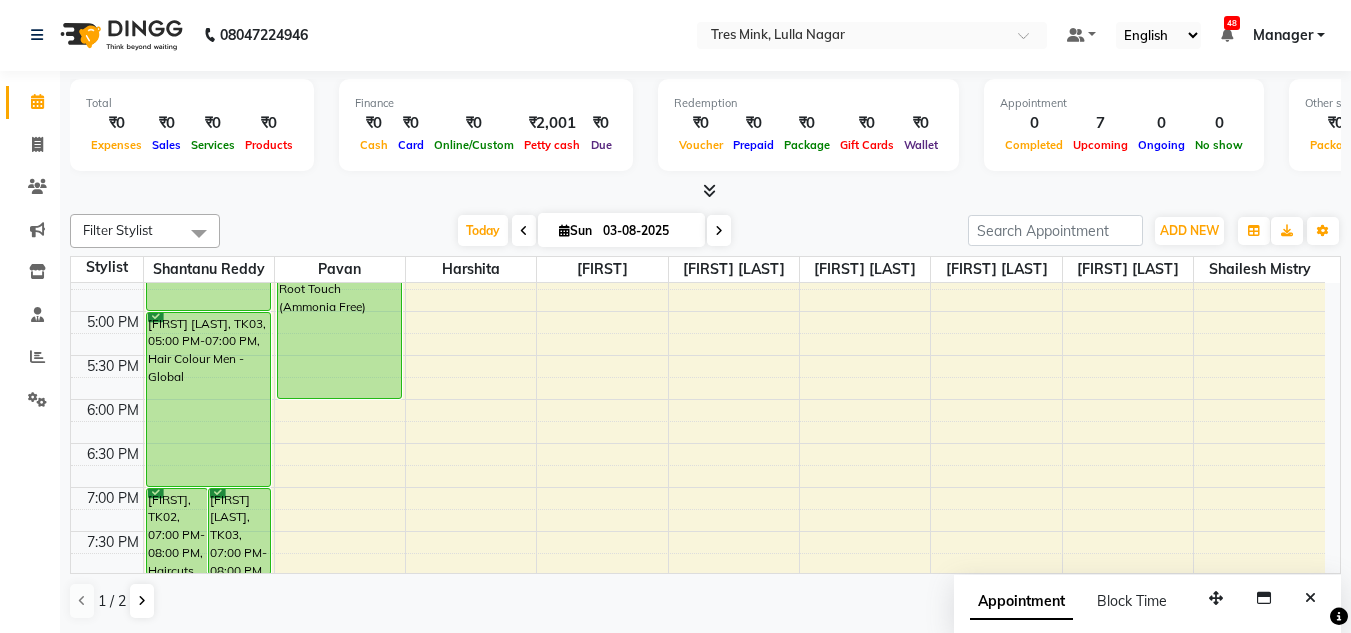 scroll, scrollTop: 853, scrollLeft: 0, axis: vertical 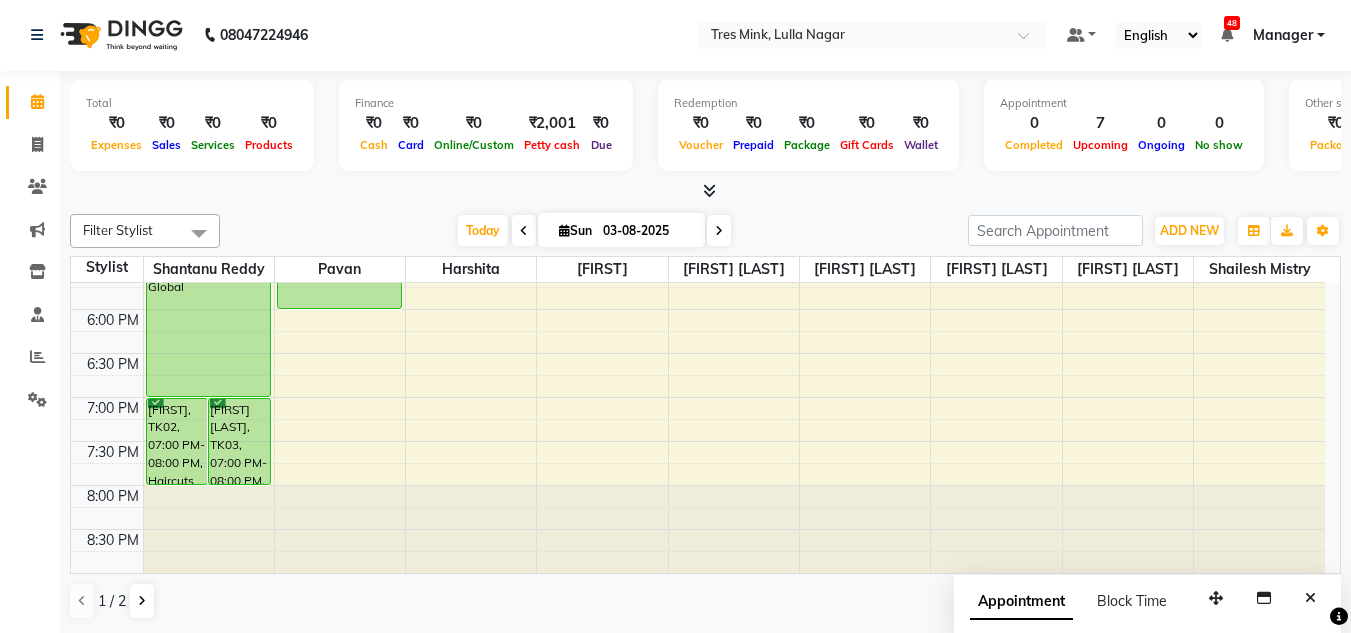 click on "Total  ₹0  Expenses ₹0  Sales ₹0  Services ₹0  Products Finance  ₹0  Cash ₹0  Card ₹0  Online/Custom ₹2,001 Petty cash ₹0 Due  Redemption  ₹0 Voucher ₹0 Prepaid ₹0 Package ₹0  Gift Cards ₹0  Wallet  Appointment  0 Completed 7 Upcoming 0 Ongoing 0 No show  Other sales  ₹0  Packages ₹0  Memberships ₹0  Vouchers ₹0  Prepaids ₹0  Gift Cards" at bounding box center [705, 128] 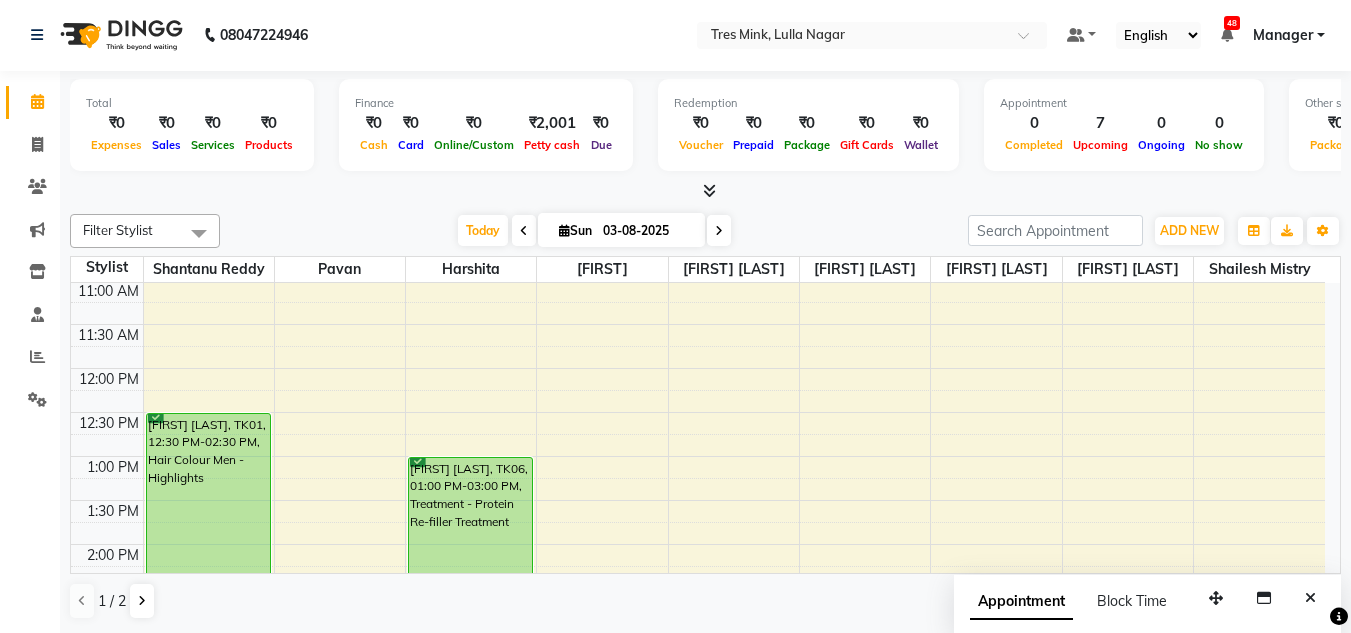 scroll, scrollTop: 253, scrollLeft: 0, axis: vertical 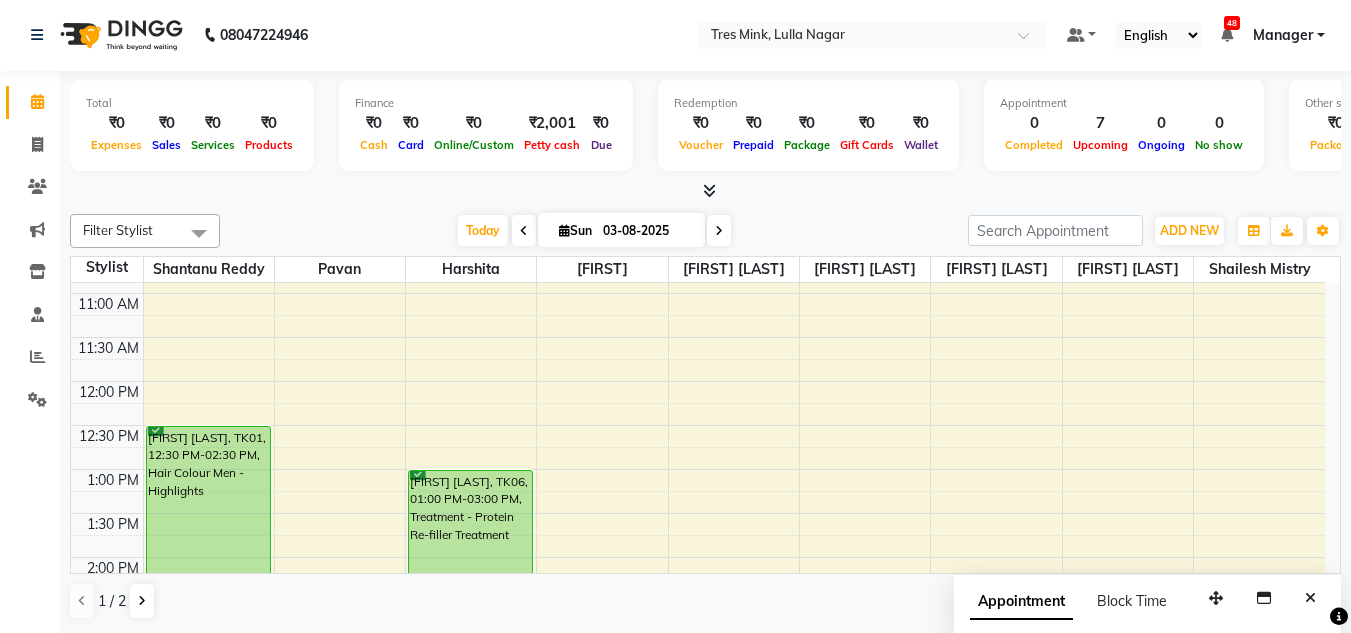 click on "8:00 AM 8:30 AM 9:00 AM 9:30 AM 10:00 AM 10:30 AM 11:00 AM 11:30 AM 12:00 PM 12:30 PM 1:00 PM 1:30 PM 2:00 PM 2:30 PM 3:00 PM 3:30 PM 4:00 PM 4:30 PM 5:00 PM 5:30 PM 6:00 PM 6:30 PM 7:00 PM 7:30 PM 8:00 PM 8:30 PM     Jay, TK02, 07:00 PM-08:00 PM, Haircuts Women - Salon Director     Prajakta Choudhry, TK03, 07:00 PM-08:00 PM, Haircuts Women - Salon Director     Sadaf Karim, TK01, 12:30 PM-02:30 PM, Hair Colour Men - Highlights     Sadaf Karim, TK01, 02:30 PM-05:00 PM, Haircuts Women - Salon Director     Prajakta Choudhry, TK03, 05:00 PM-07:00 PM, Hair Colour Men - Global     sarena babnani, TK04, 04:00 PM-06:00 PM, Hair Colour Men - Root Touch (Ammonia Free)     Komal Pawar, TK06, 01:00 PM-03:00 PM, Treatment - Protein Re-filler Treatment    Madhu, TK05, 04:00 PM-04:15 PM, Facial - Hydrating Facial" at bounding box center [698, 601] 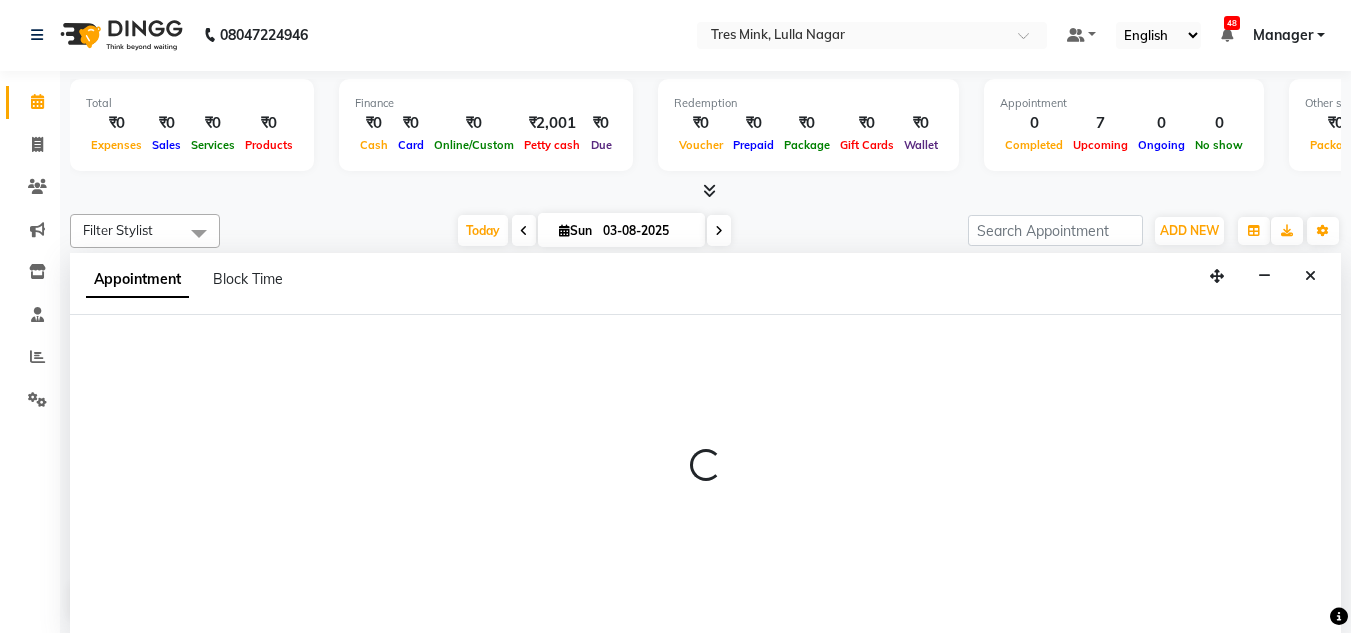 select on "39900" 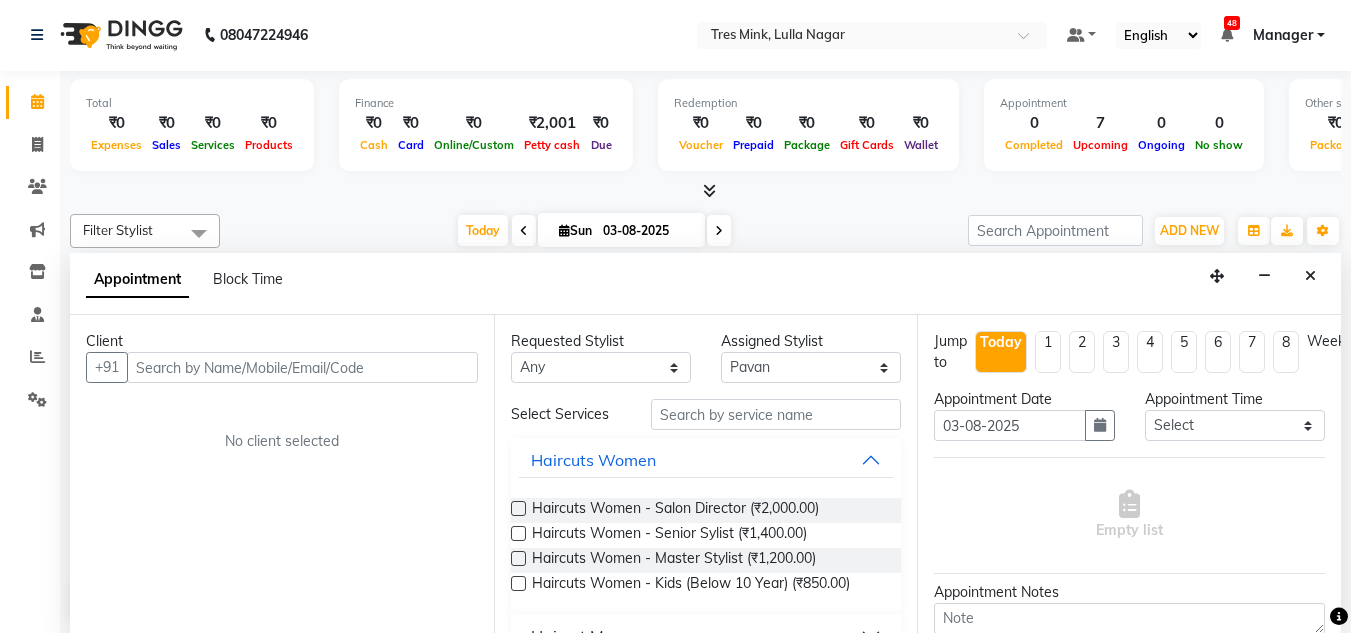 click at bounding box center (302, 367) 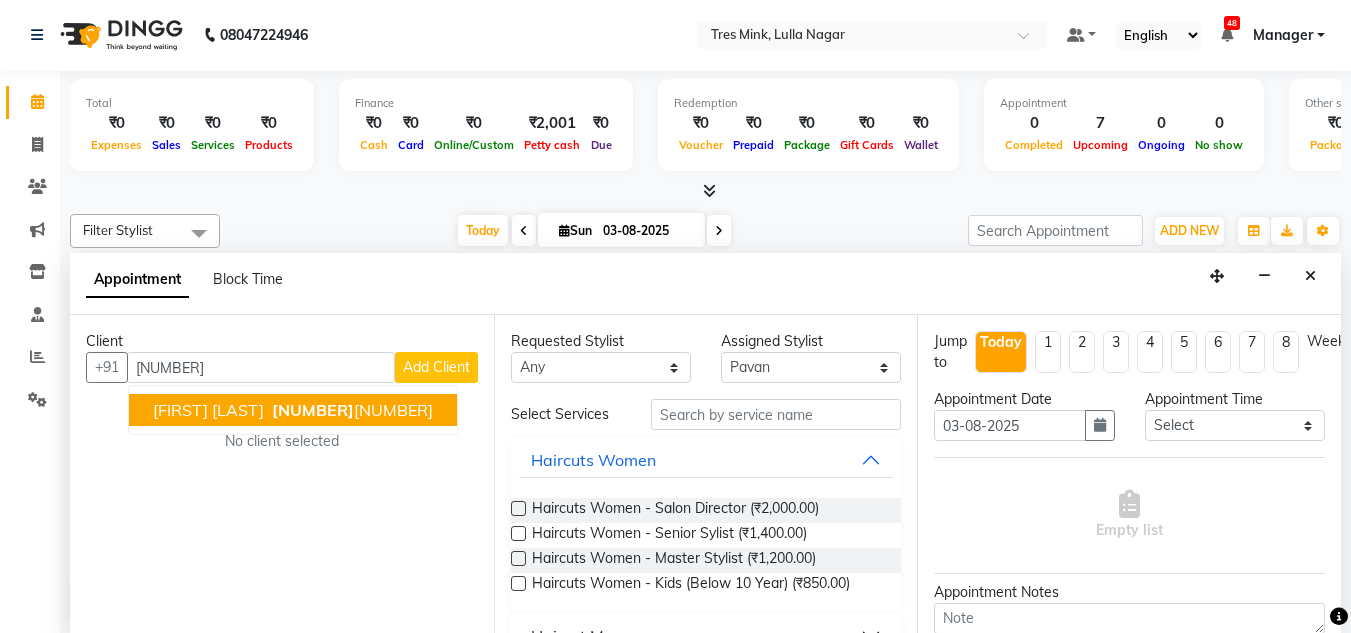 click on "[FIRST] [LAST]" at bounding box center (208, 410) 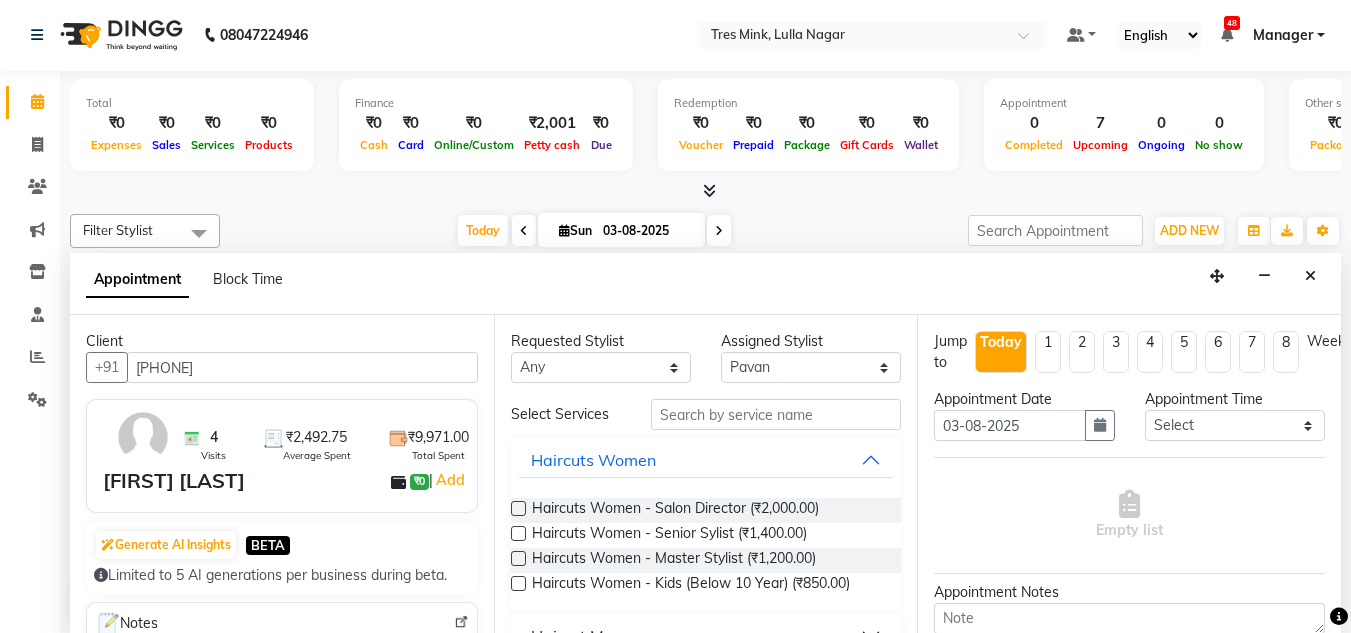 type on "[PHONE]" 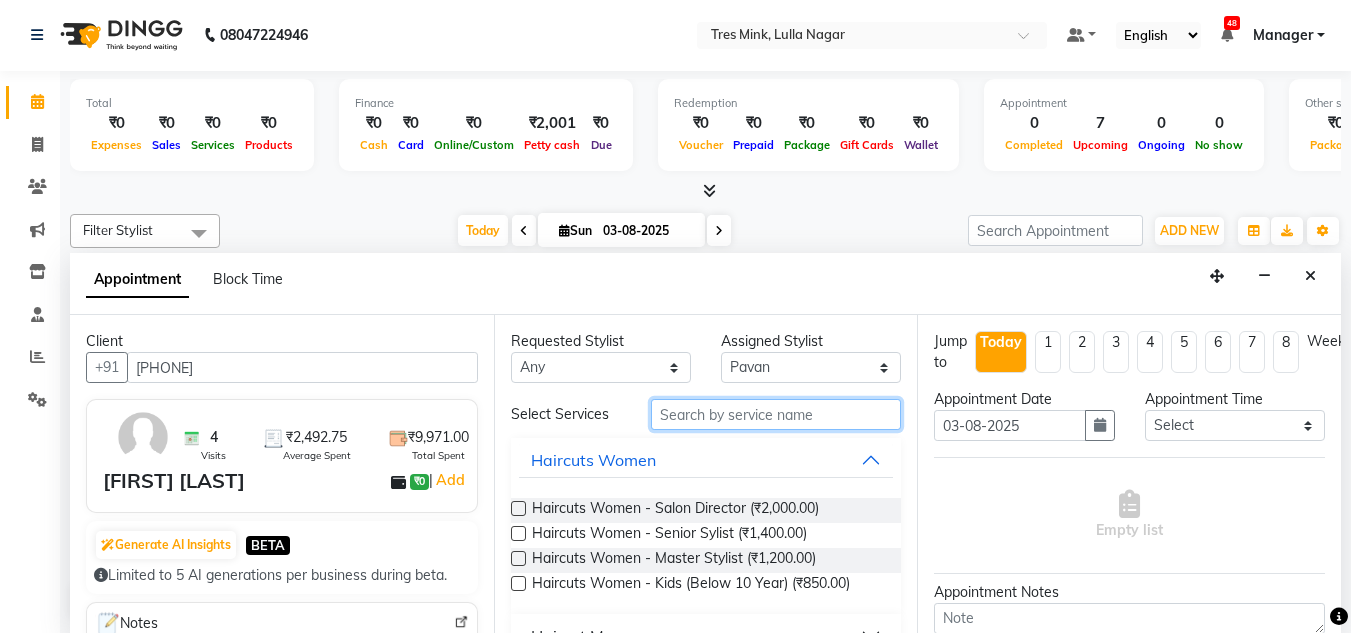 click at bounding box center (776, 414) 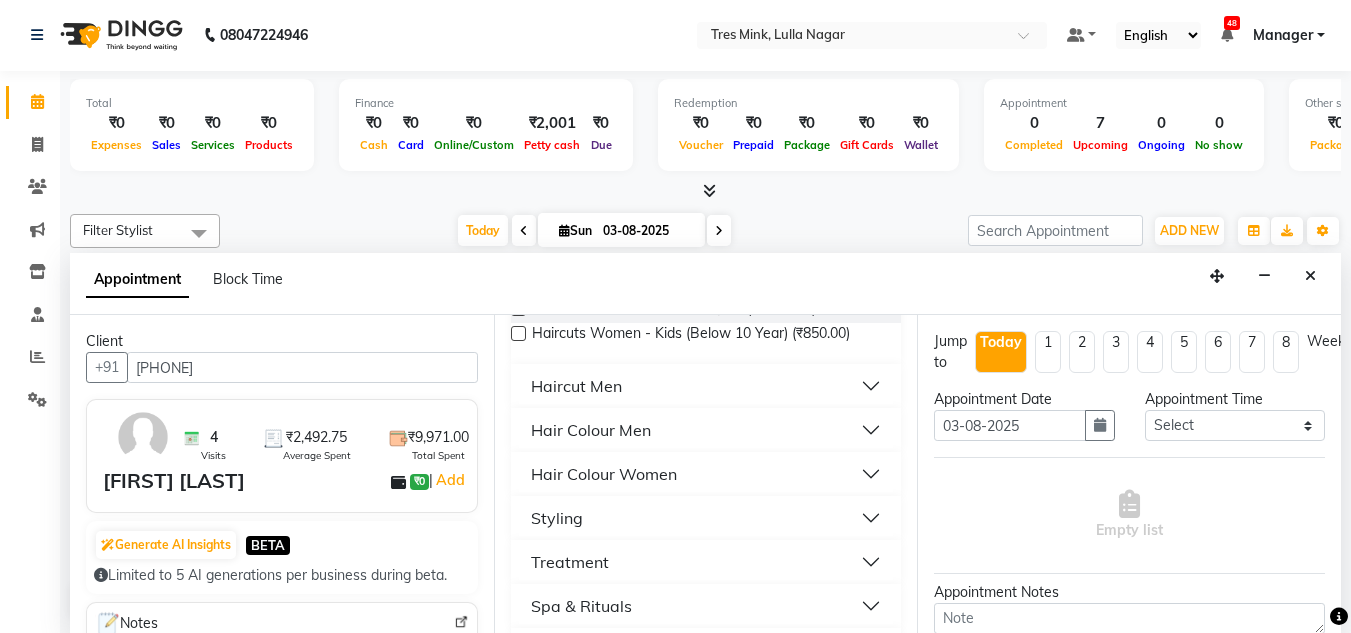 scroll, scrollTop: 300, scrollLeft: 0, axis: vertical 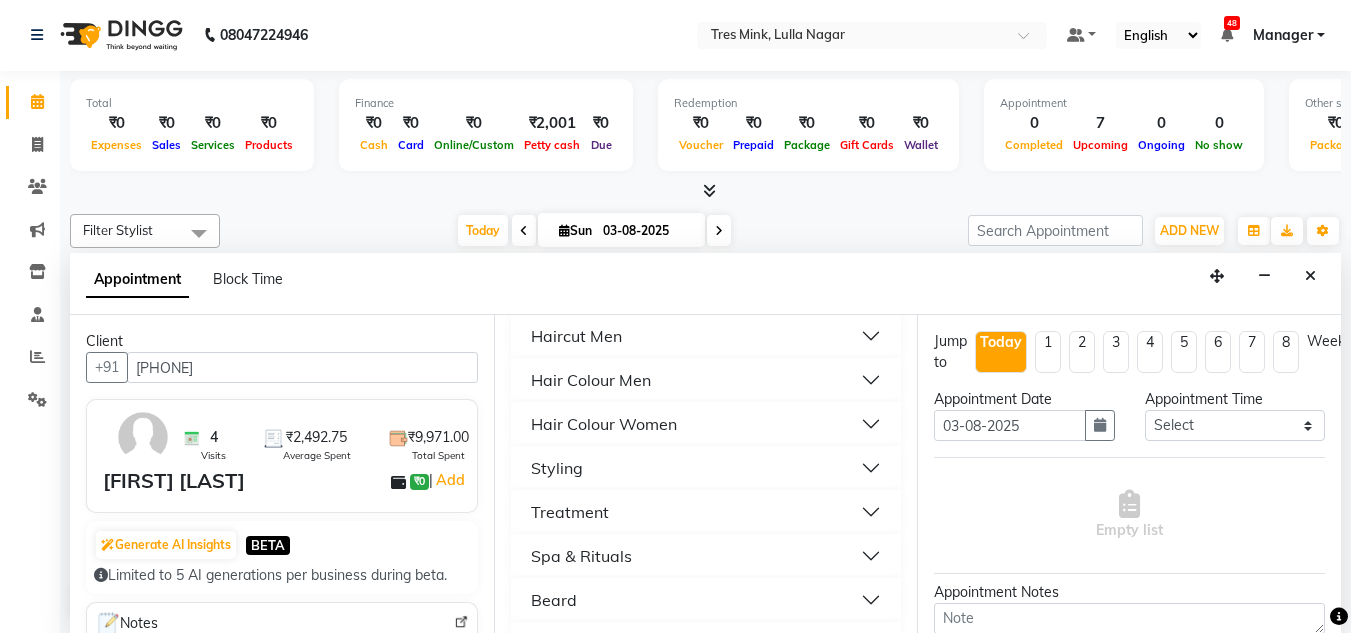 click on "Haircut Men" at bounding box center (576, 336) 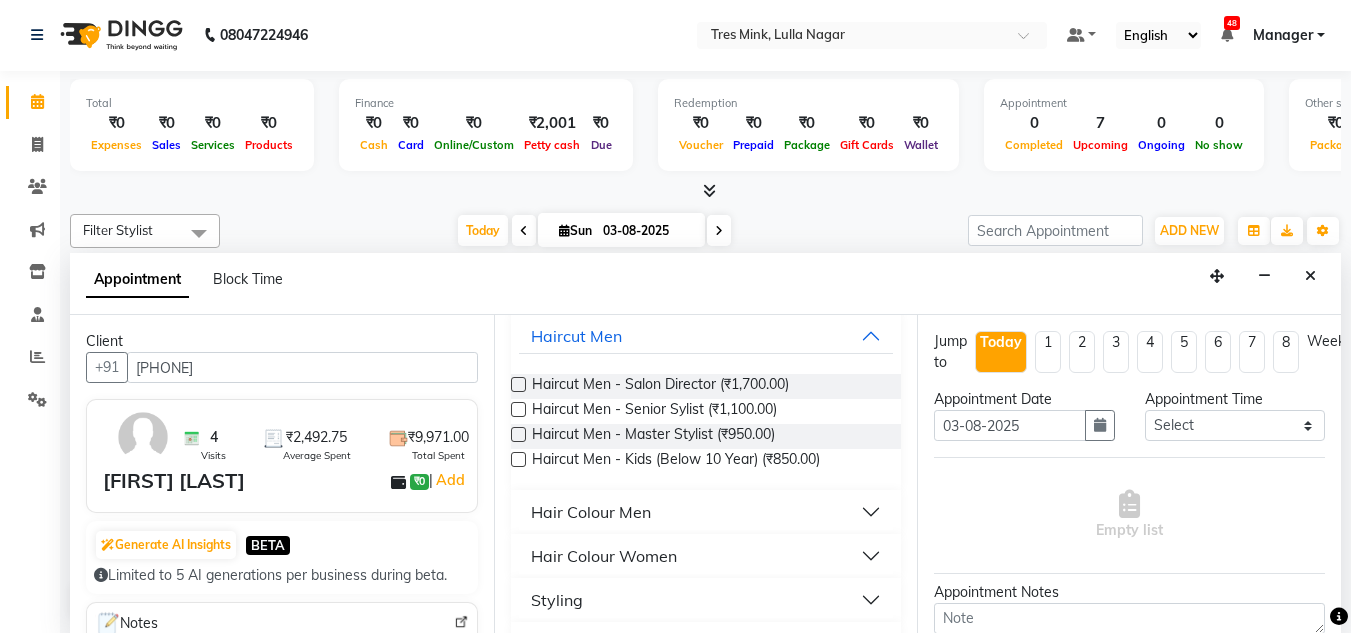 click at bounding box center [518, 409] 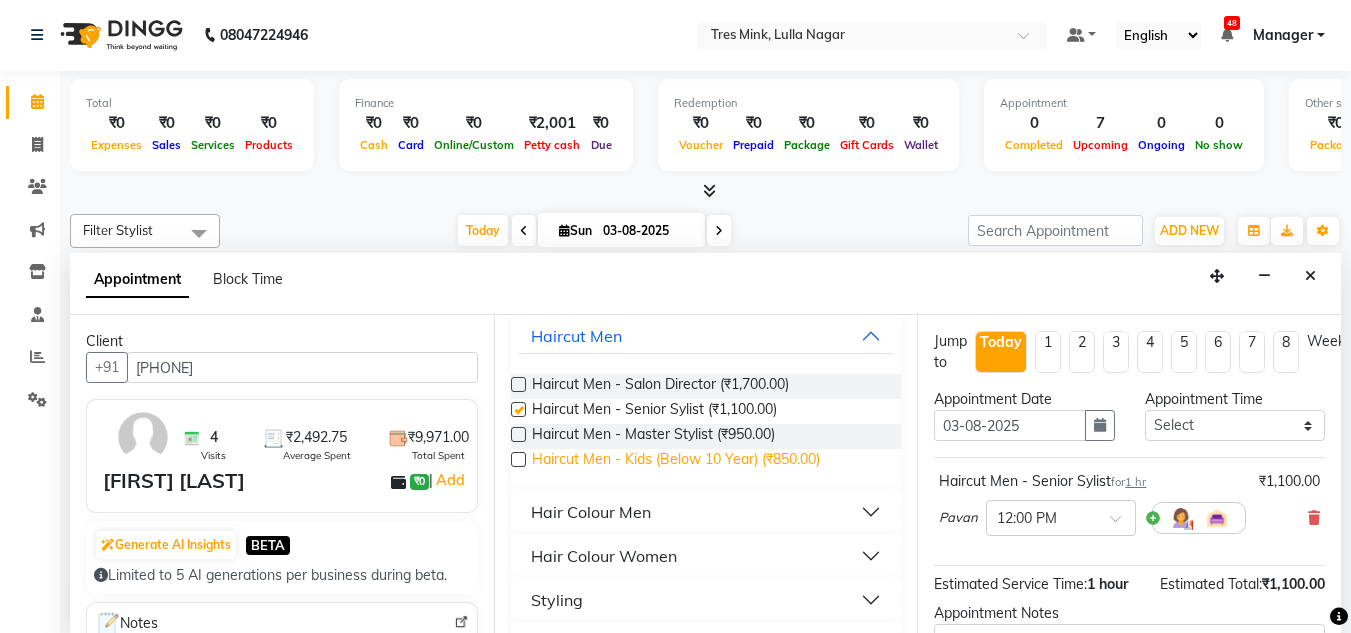 checkbox on "false" 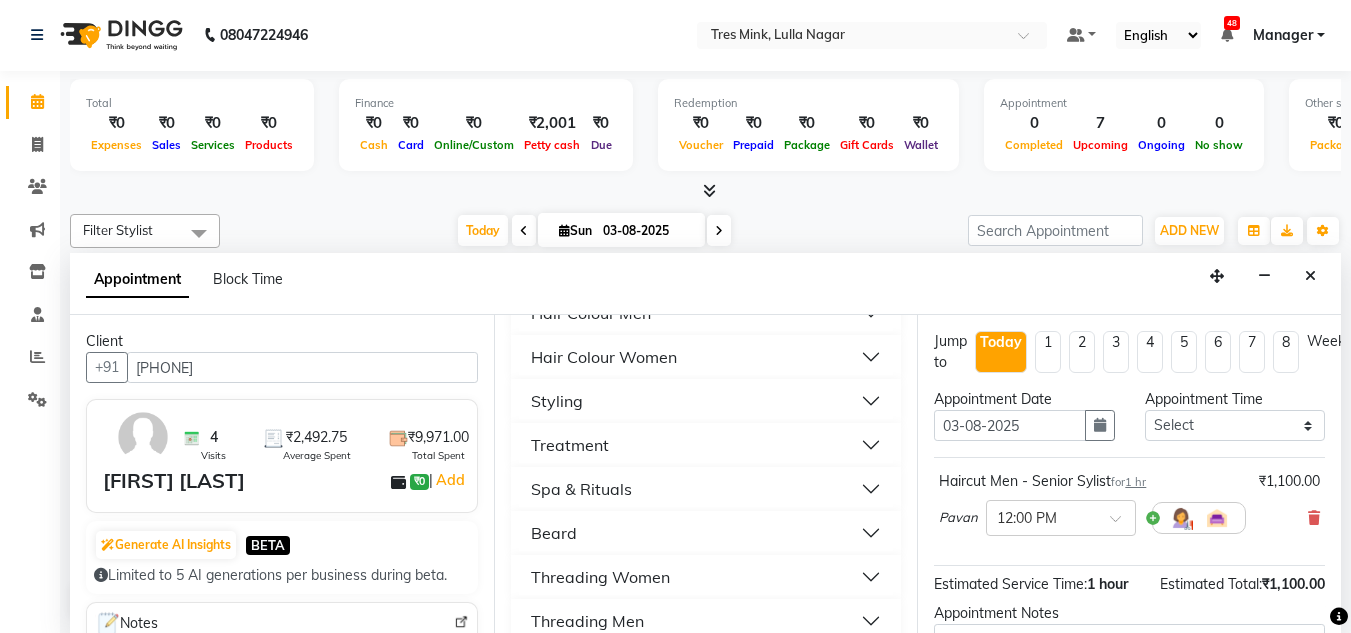 scroll, scrollTop: 500, scrollLeft: 0, axis: vertical 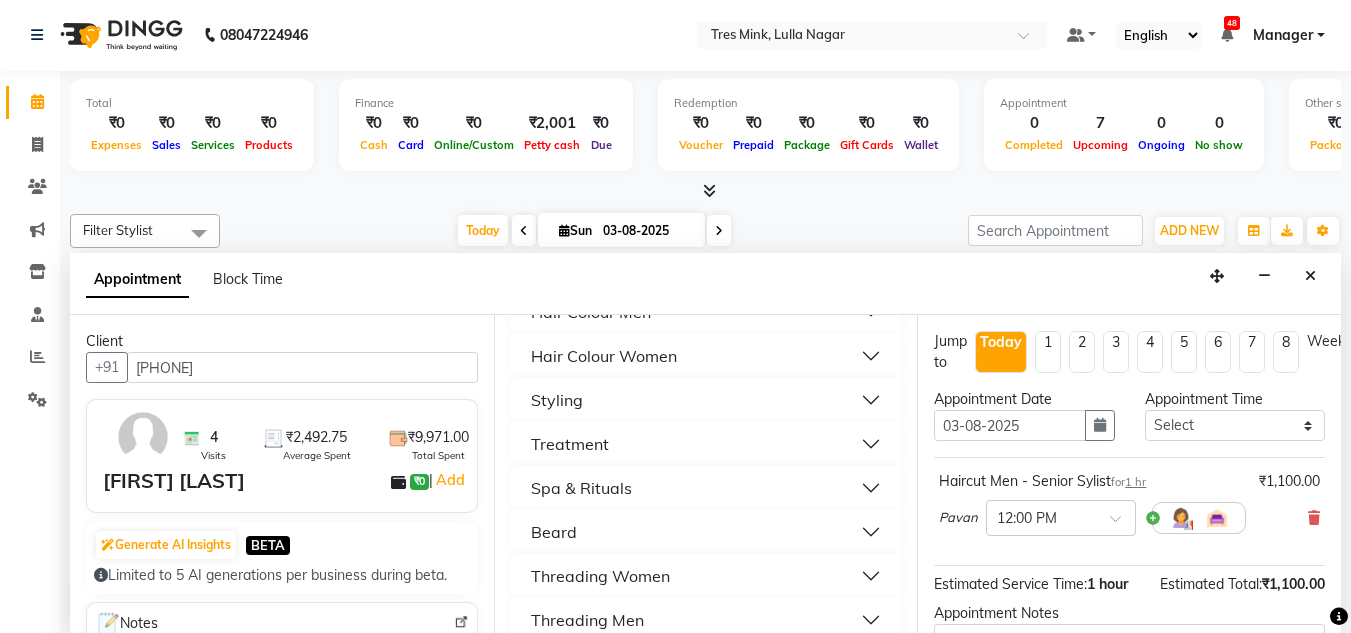 click on "Beard" at bounding box center [706, 532] 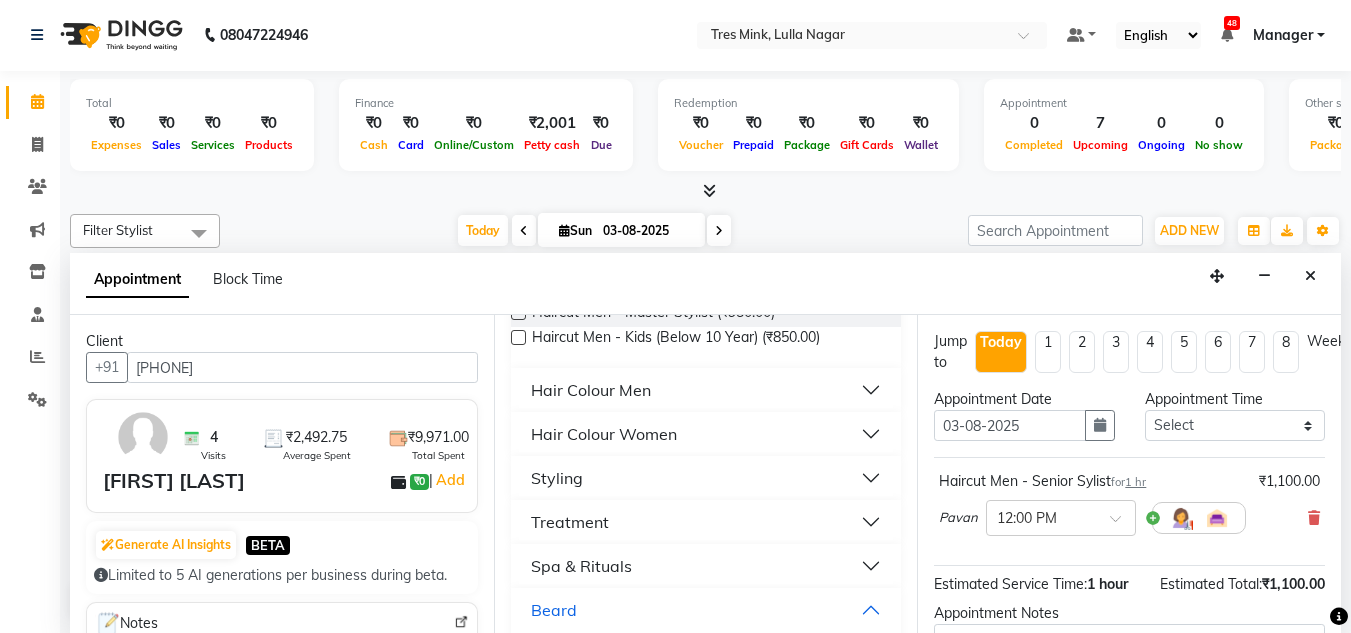 scroll, scrollTop: 400, scrollLeft: 0, axis: vertical 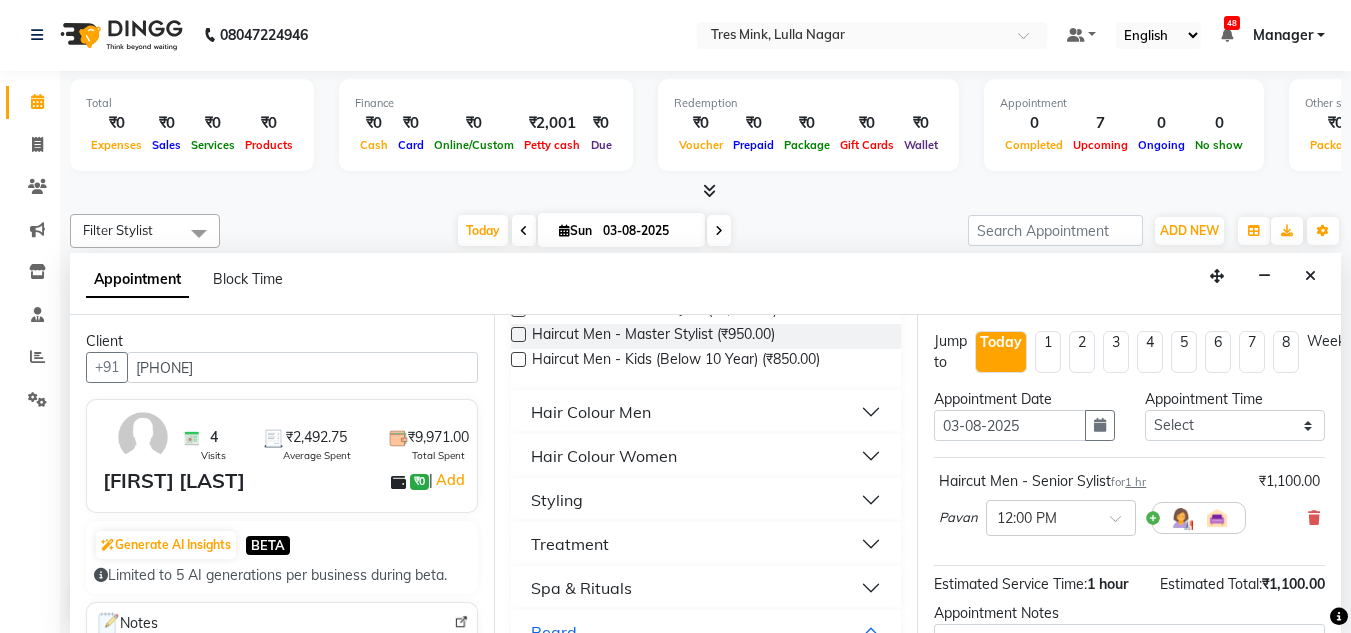 click on "Hair Colour Men" at bounding box center (591, 412) 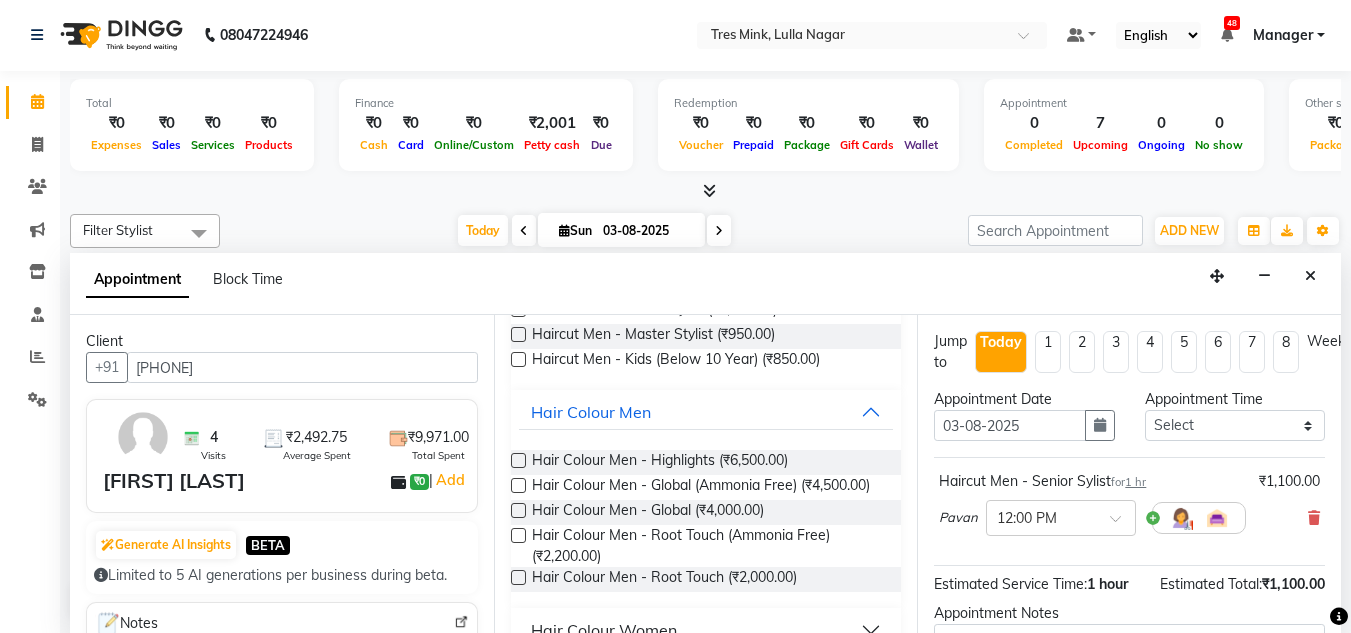 click at bounding box center (518, 535) 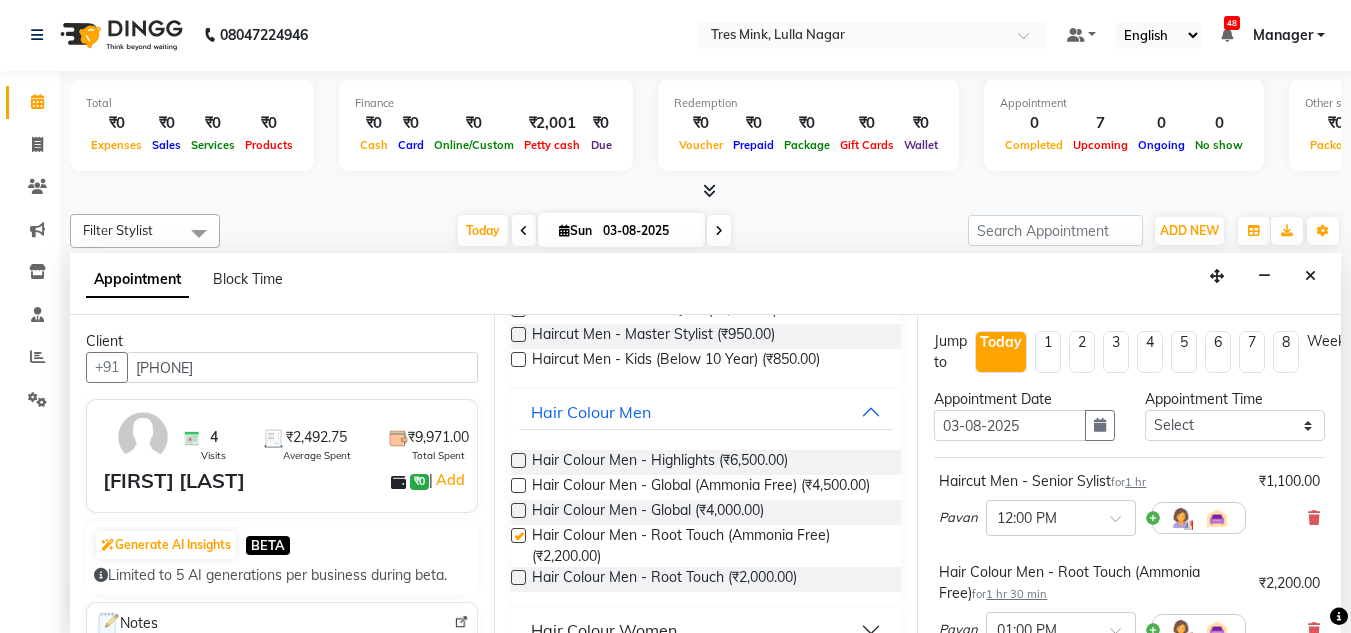 checkbox on "false" 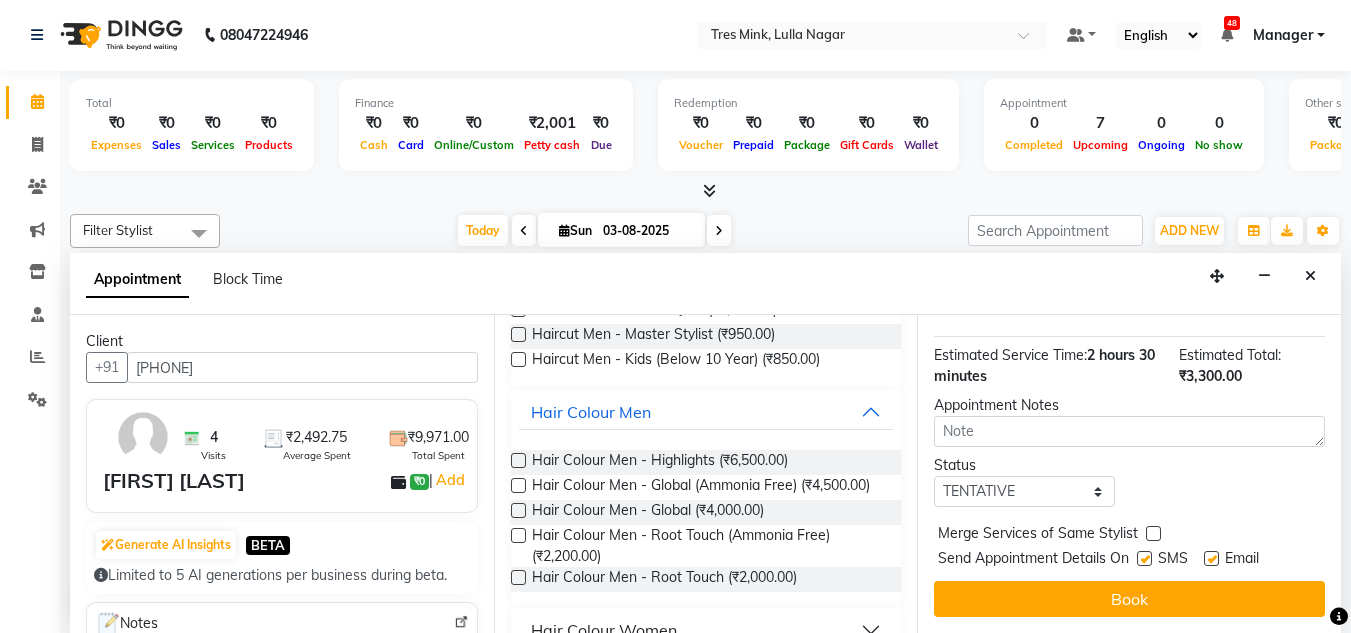 scroll, scrollTop: 356, scrollLeft: 0, axis: vertical 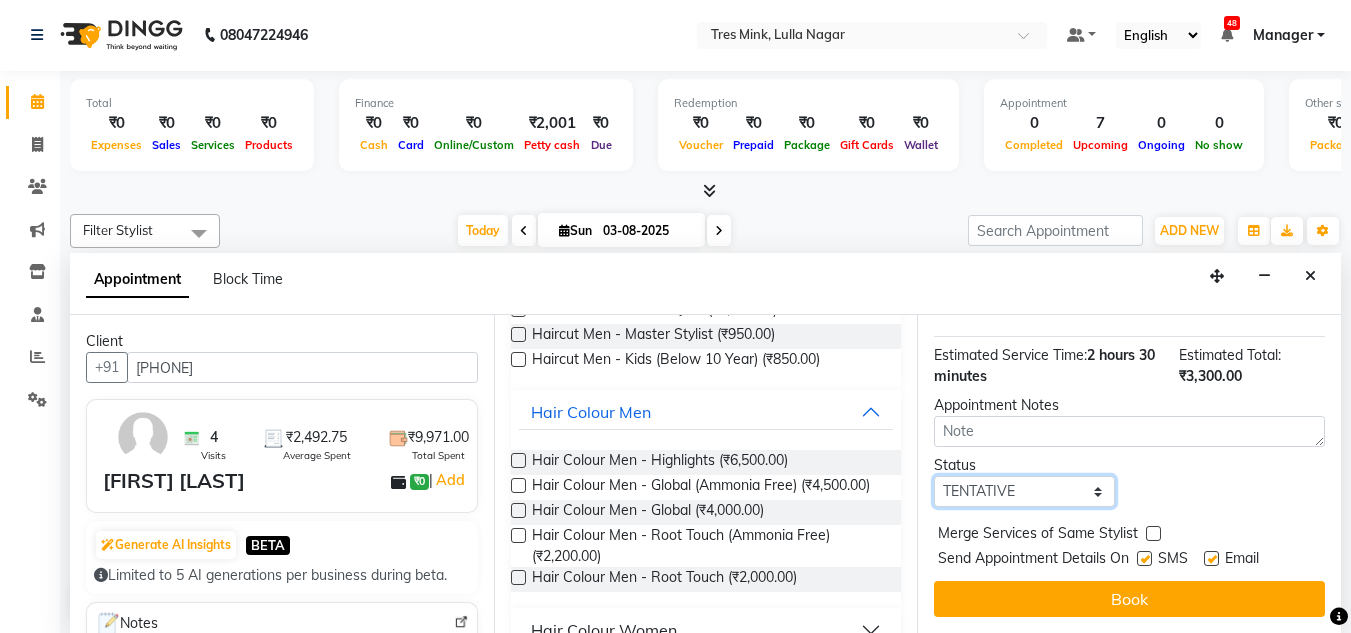 click on "Select TENTATIVE CONFIRM CHECK-IN UPCOMING" at bounding box center [1024, 491] 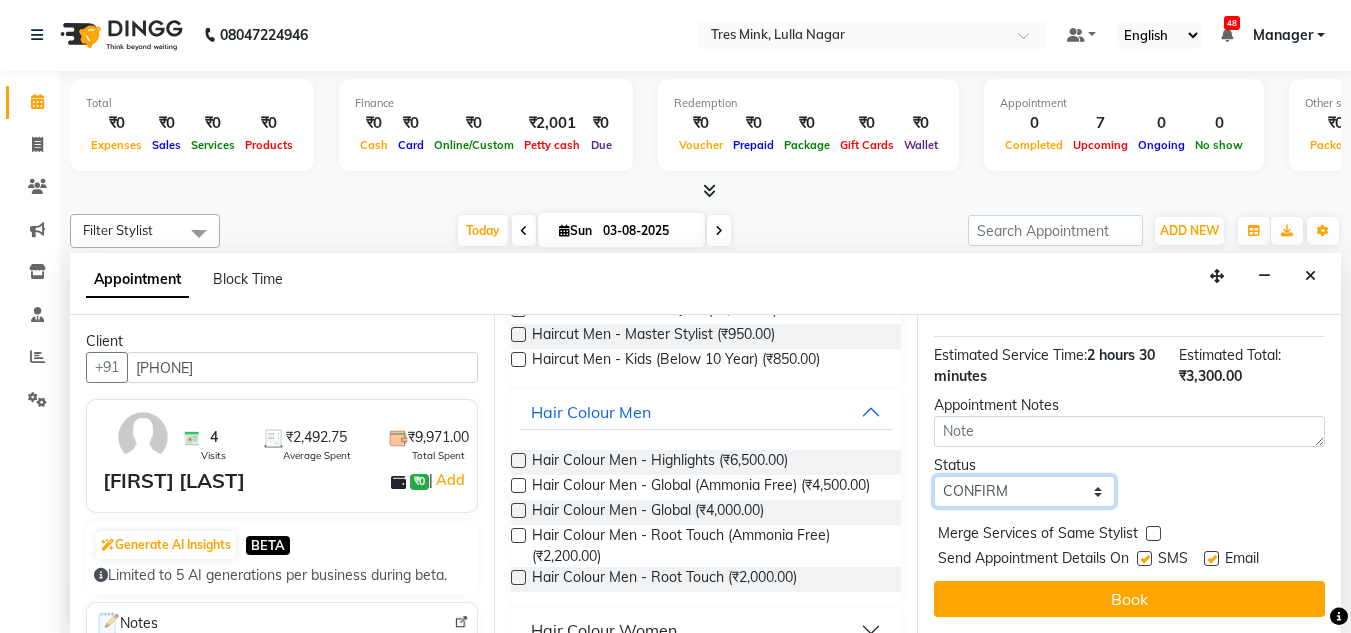 click on "Select TENTATIVE CONFIRM CHECK-IN UPCOMING" at bounding box center [1024, 491] 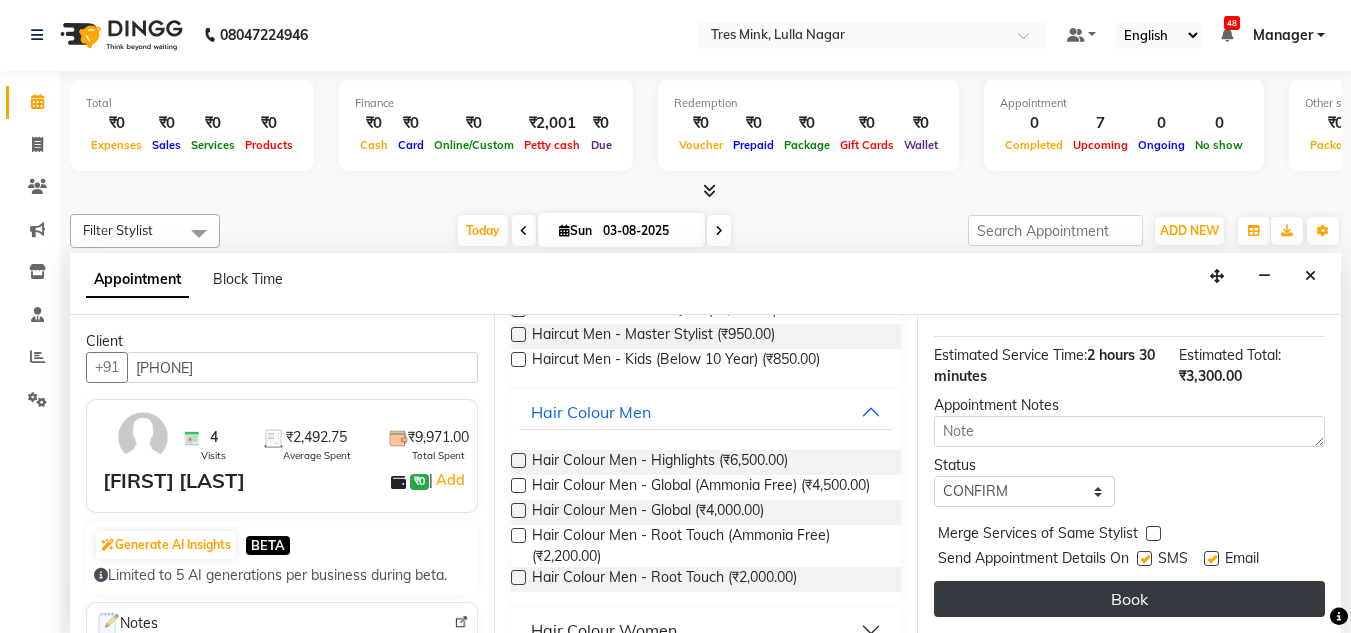 click on "Book" at bounding box center (1129, 599) 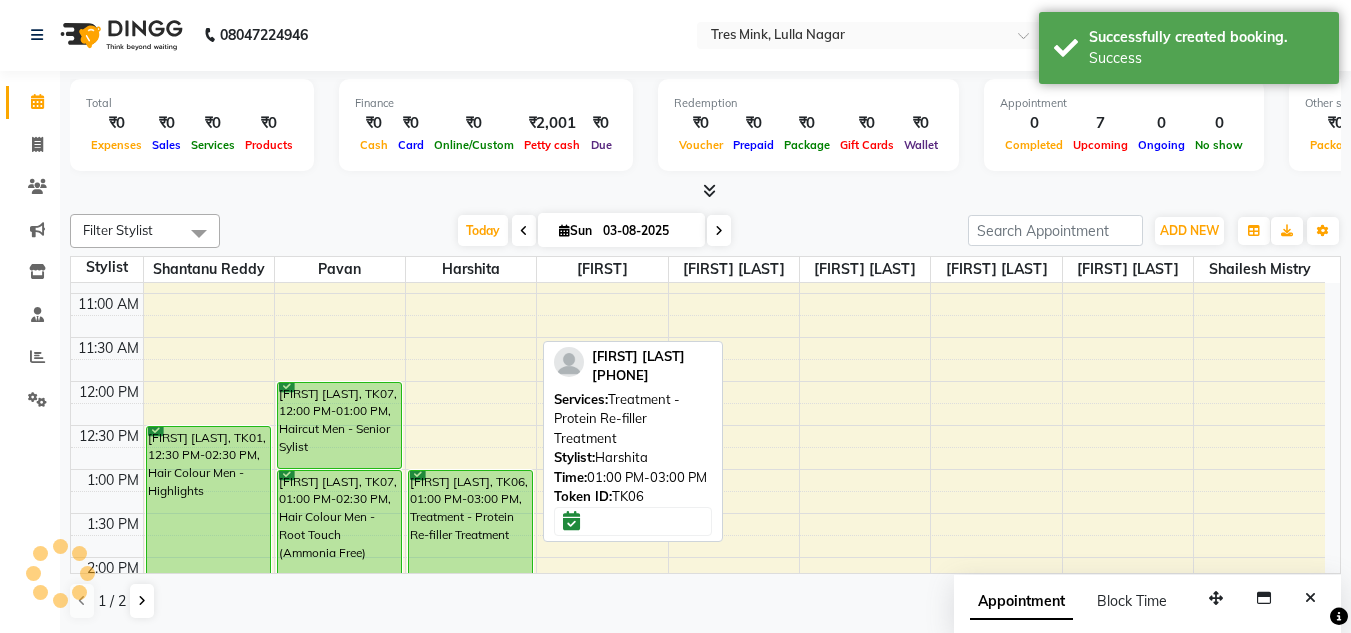 scroll, scrollTop: 0, scrollLeft: 0, axis: both 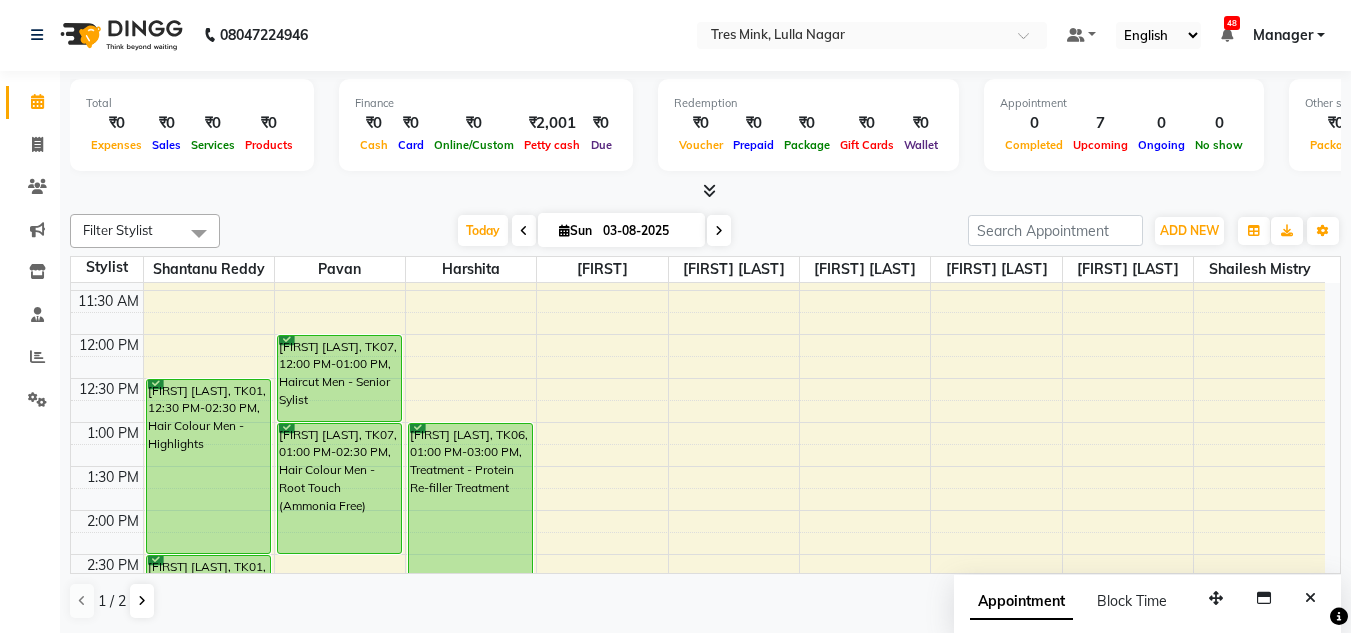 click on "08047224946 Select Location × Tres Mink, Lulla Nagar Default Panel My Panel English ENGLISH Español العربية मराठी हिंदी ગુજરાતી தமிழ் 中文 48 Notifications nothing to show Manager Manage Profile Change Password Sign out  Version:3.15.11" 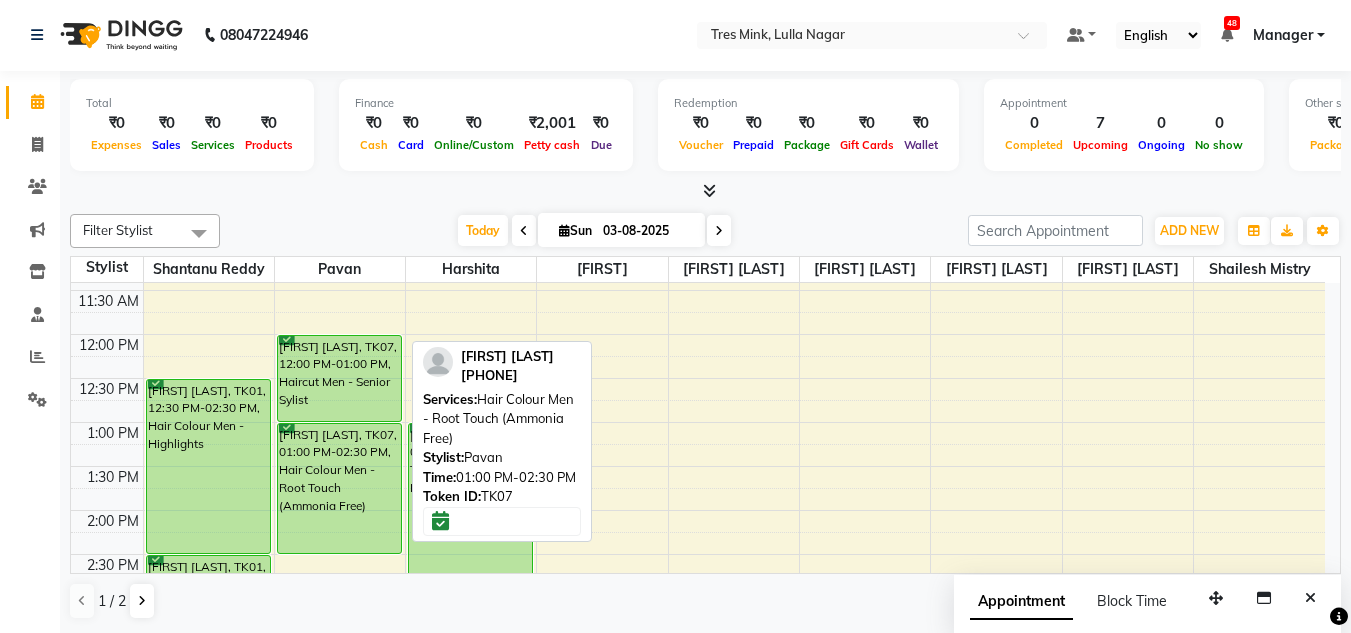 scroll, scrollTop: 200, scrollLeft: 0, axis: vertical 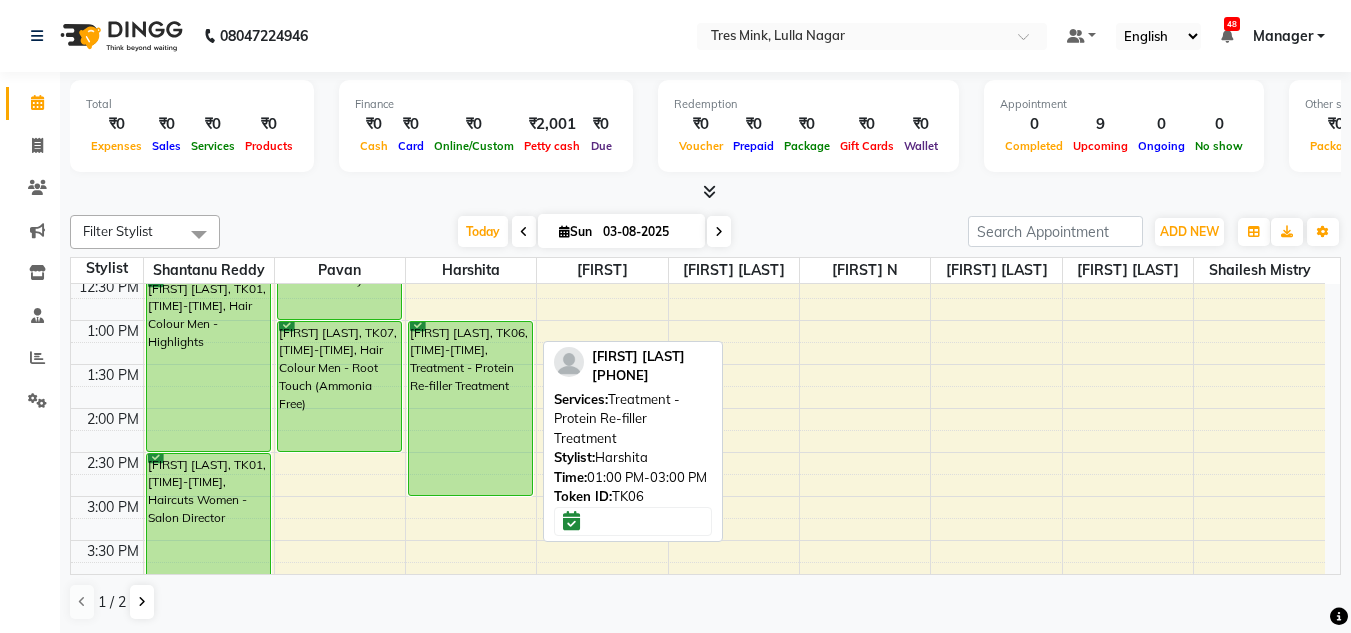 click on "[FIRST] [LAST], TK06, [TIME]-[TIME], Treatment - Protein Re-filler Treatment" at bounding box center [470, 408] 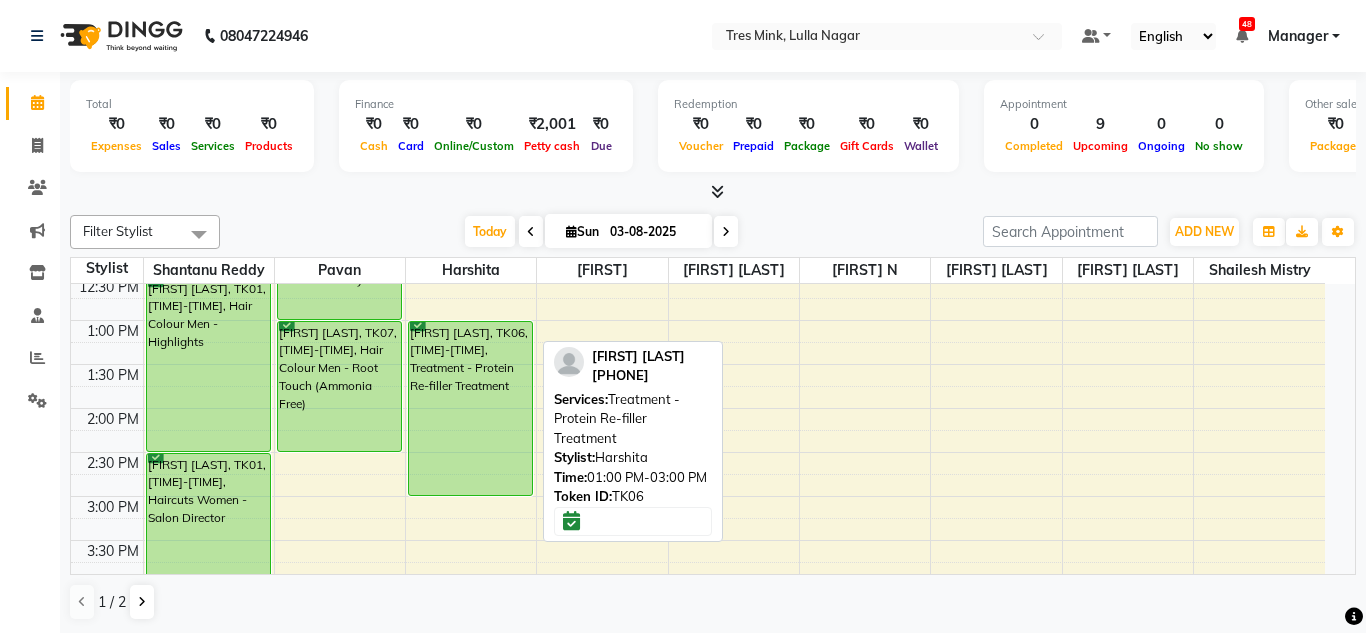 select on "6" 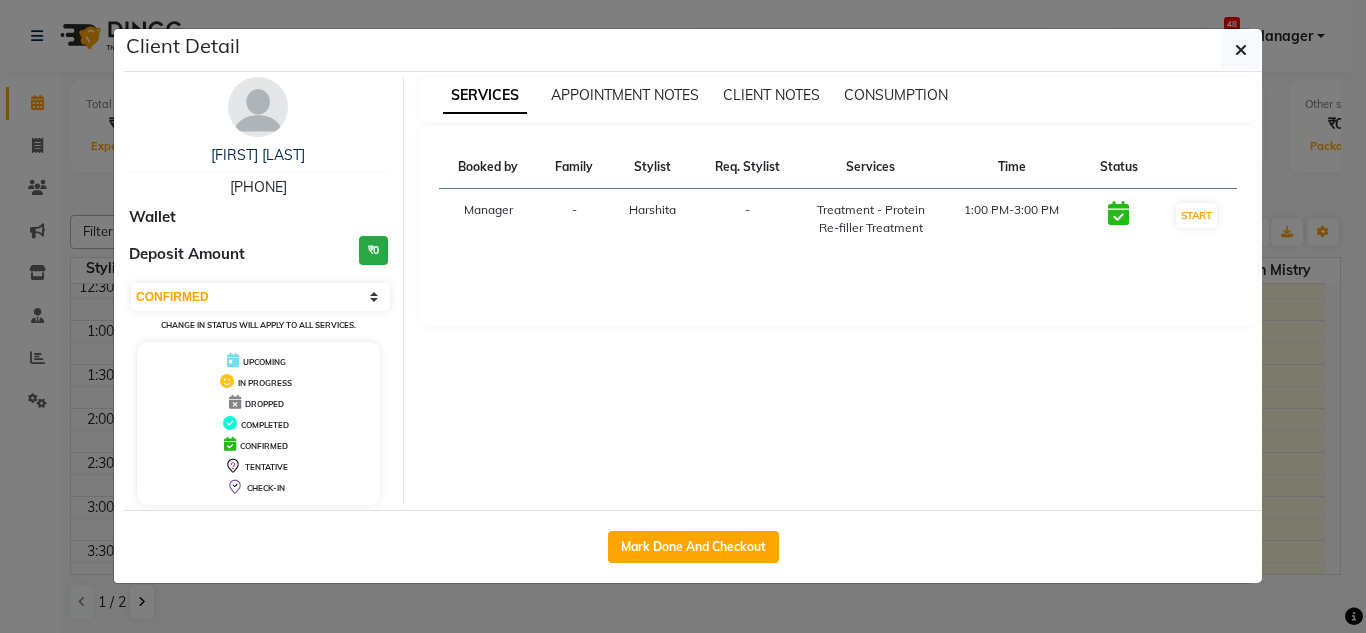 click at bounding box center [258, 107] 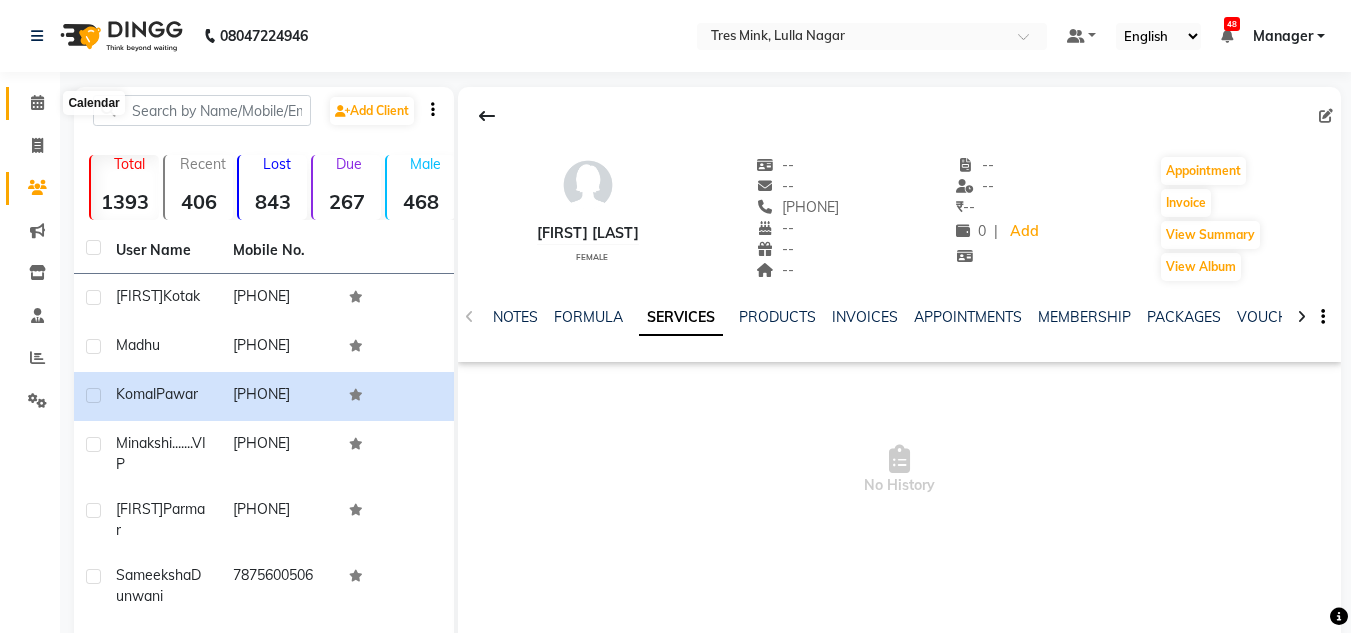 click 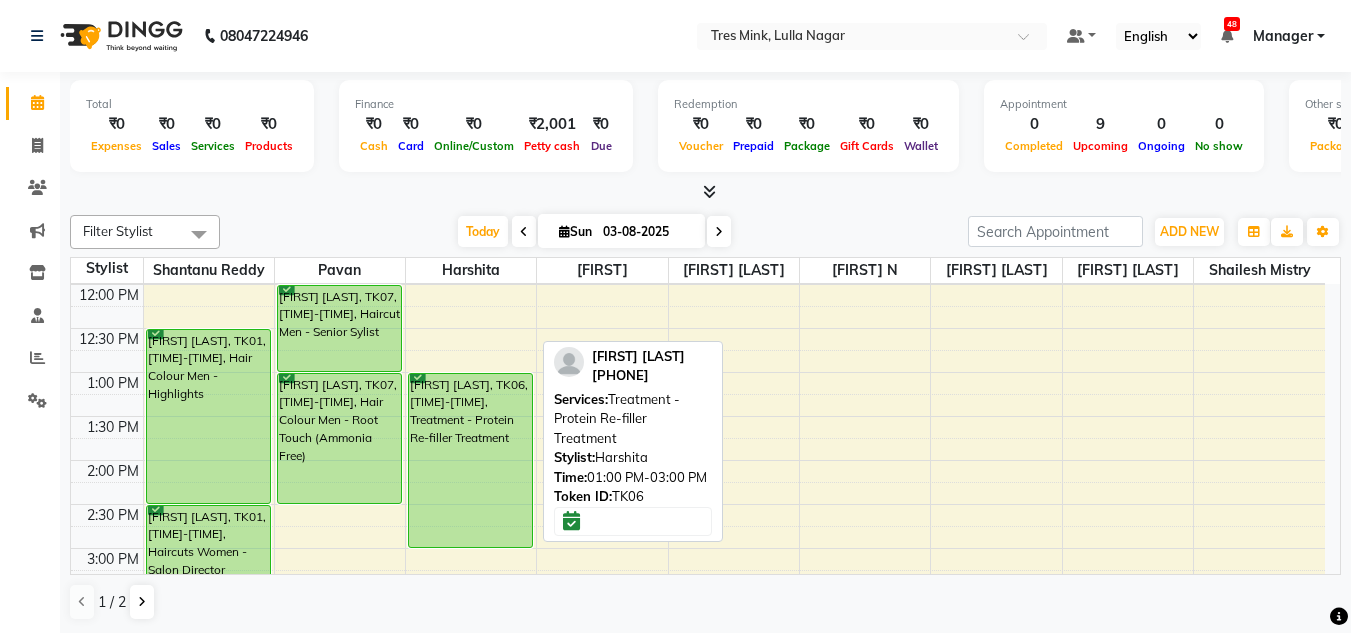 scroll, scrollTop: 349, scrollLeft: 0, axis: vertical 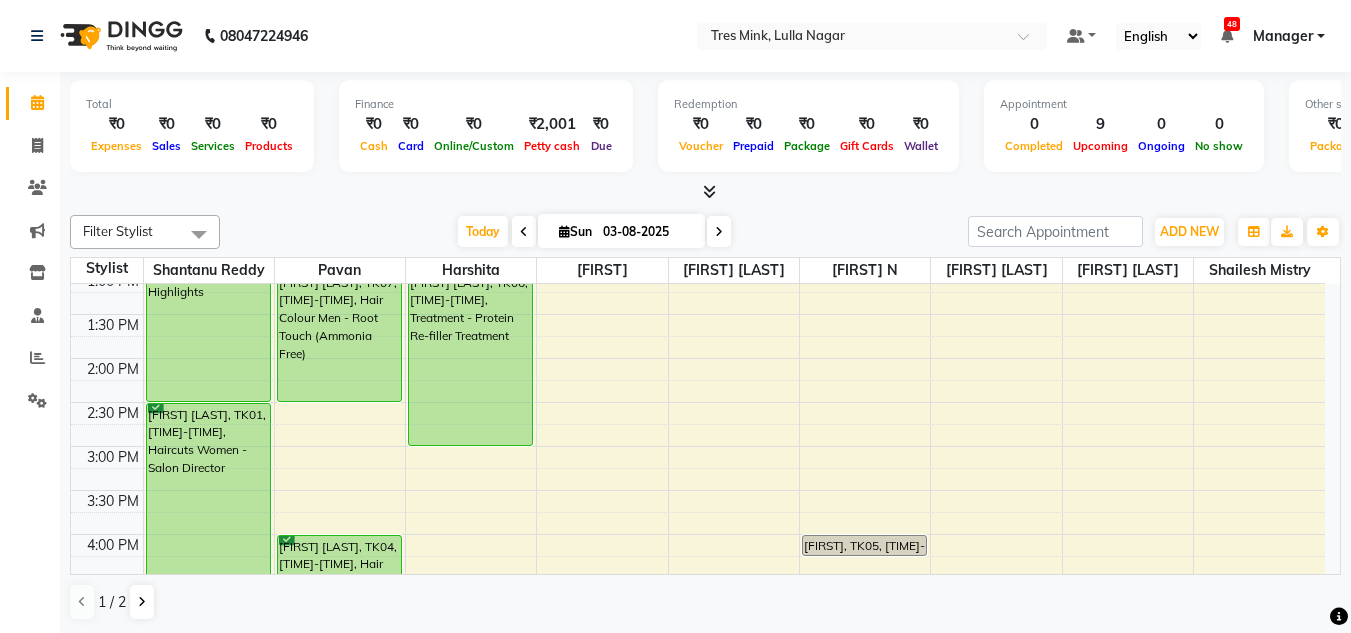 click at bounding box center [719, 232] 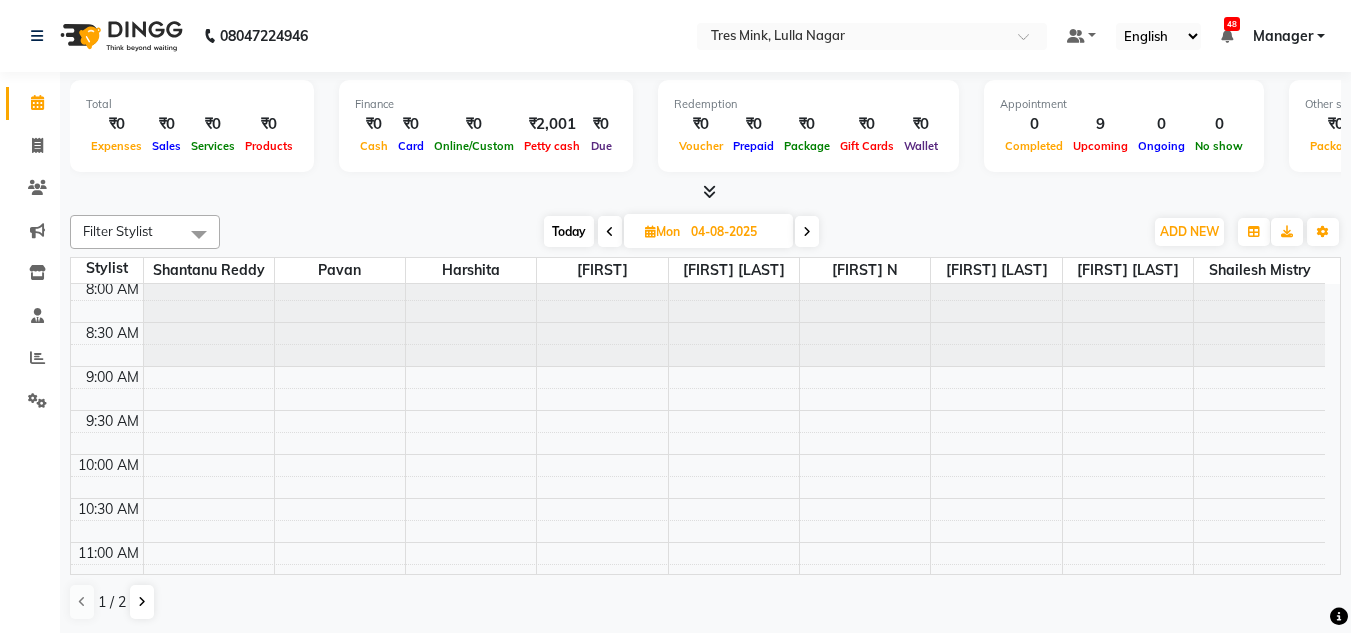 scroll, scrollTop: 0, scrollLeft: 0, axis: both 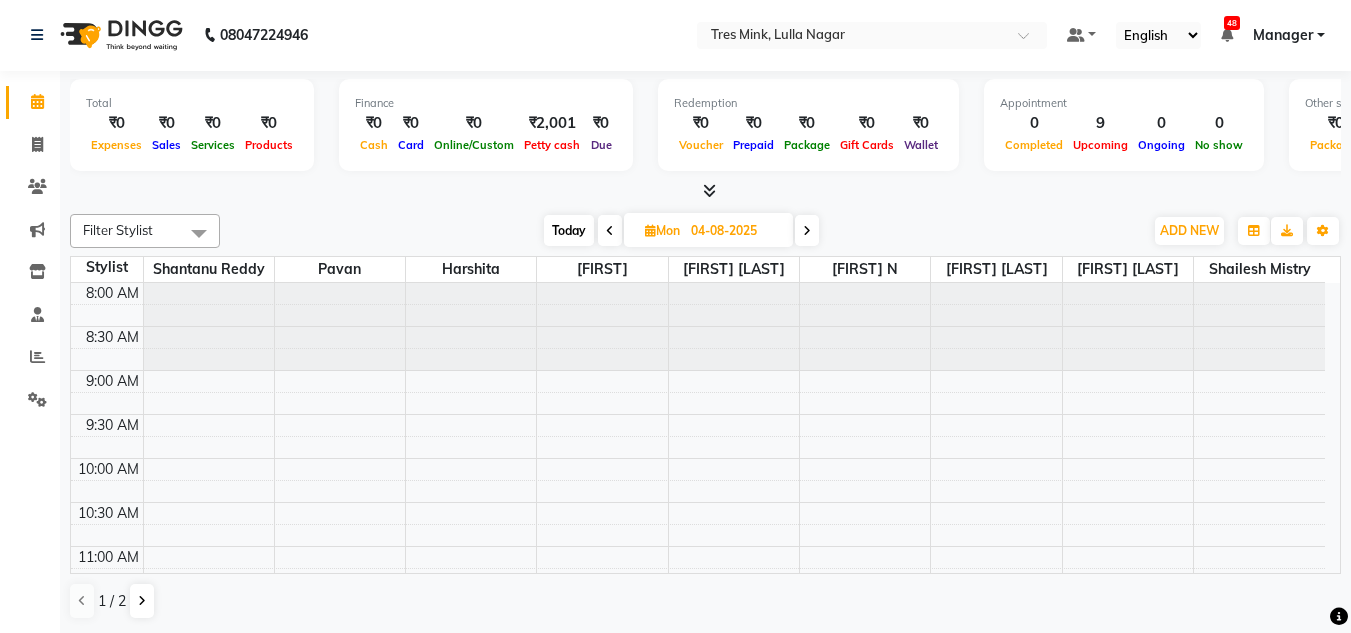 drag, startPoint x: 684, startPoint y: 521, endPoint x: 452, endPoint y: 243, distance: 362.08838 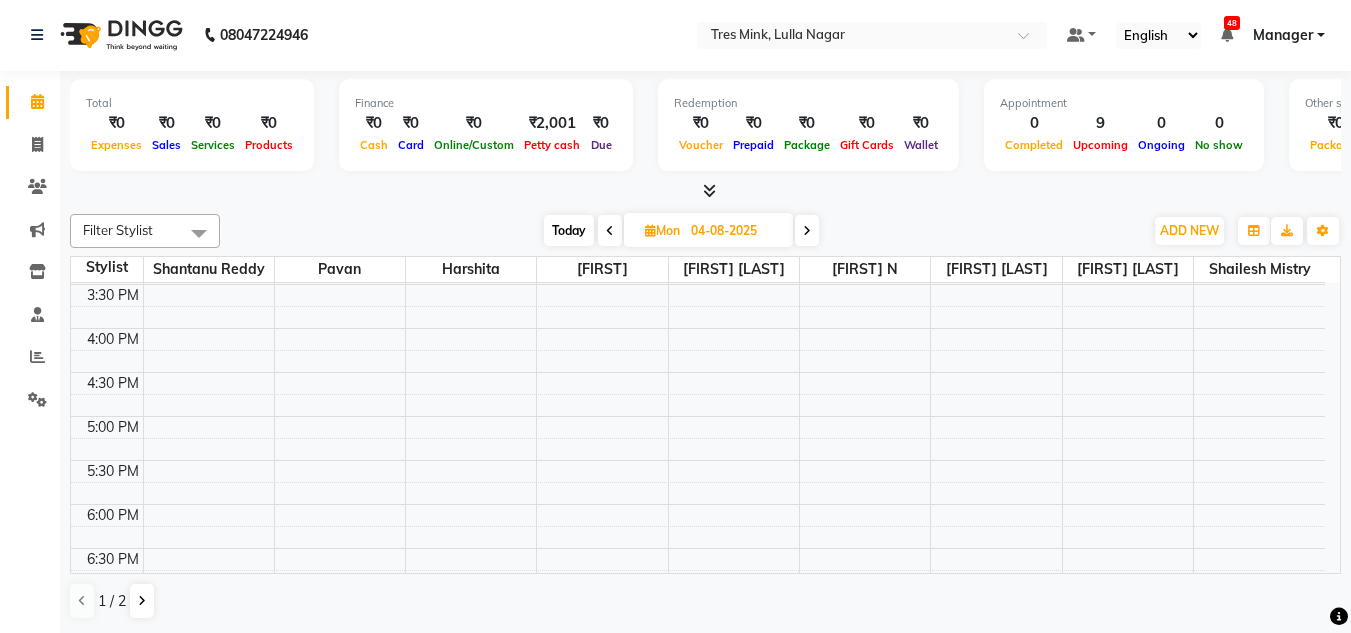 scroll, scrollTop: 853, scrollLeft: 0, axis: vertical 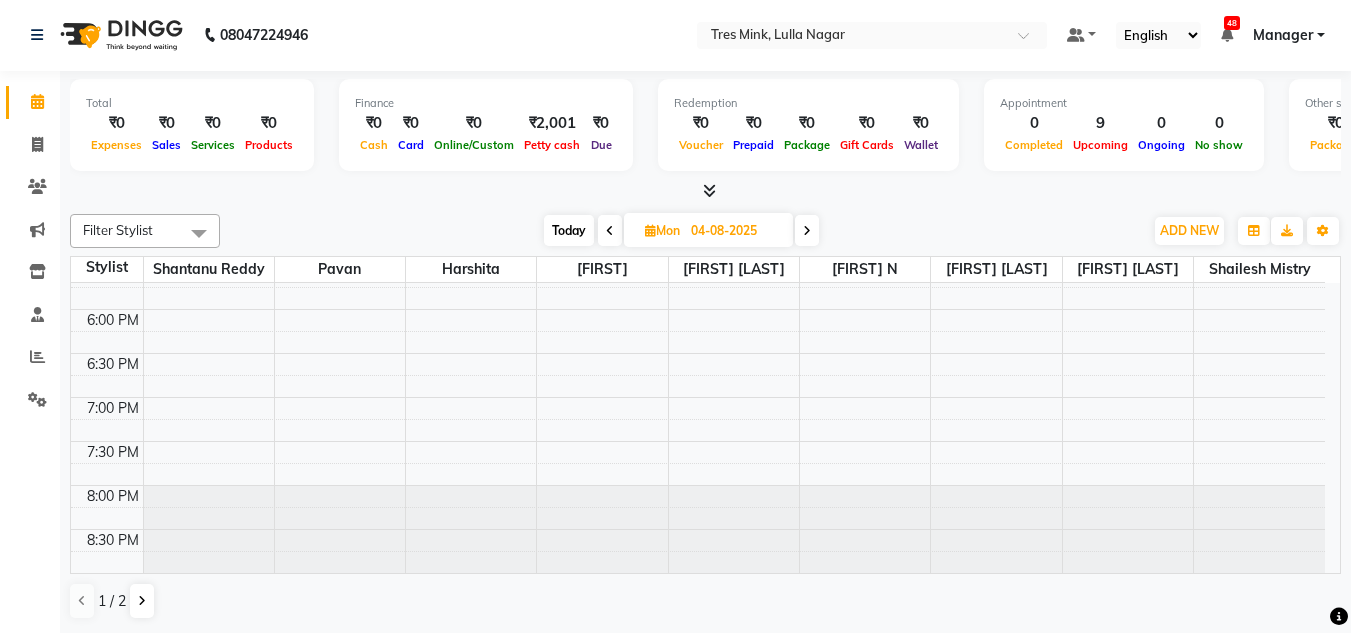 click on "Today" at bounding box center [569, 230] 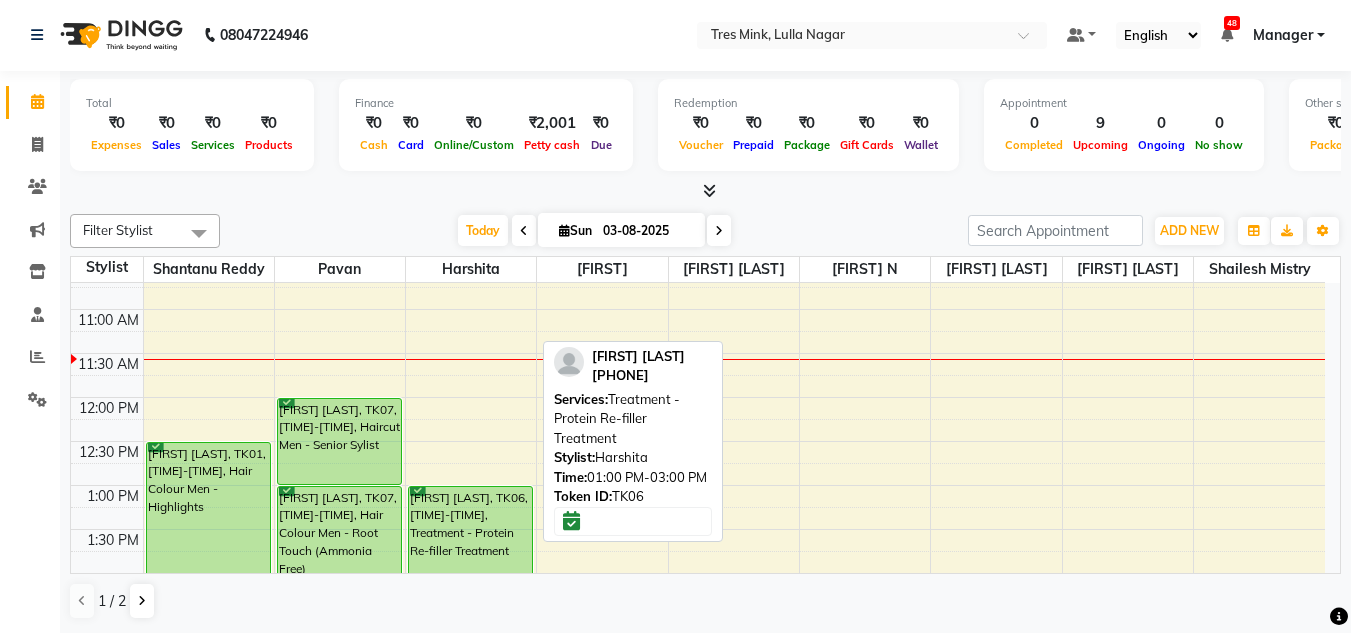 scroll, scrollTop: 236, scrollLeft: 0, axis: vertical 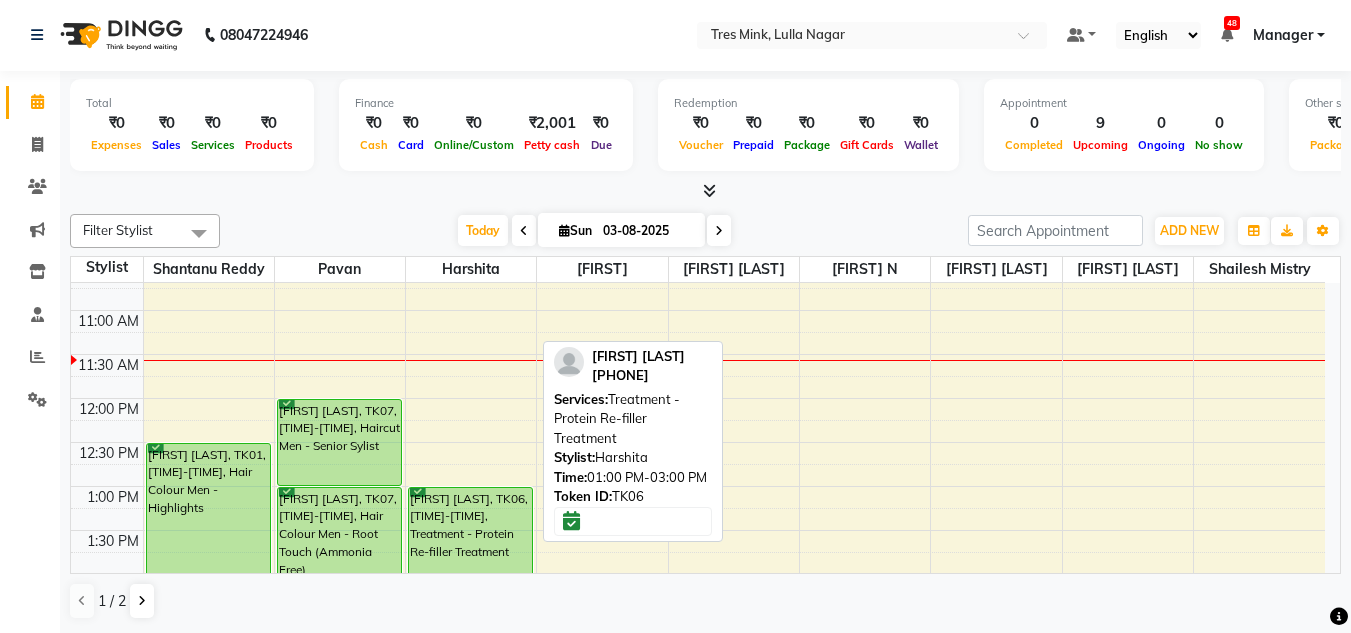click on "Komal Pawar, TK06, 01:00 PM-03:00 PM, Treatment - Protein Re-filler Treatment" at bounding box center (470, 574) 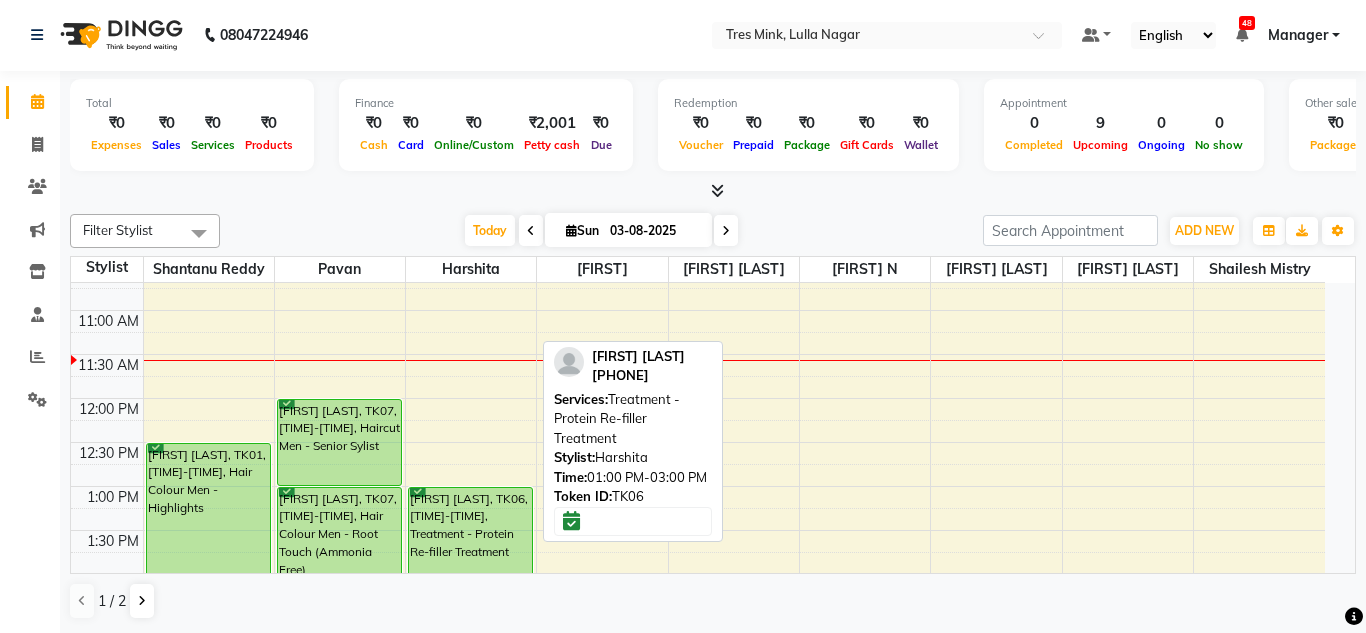 select on "6" 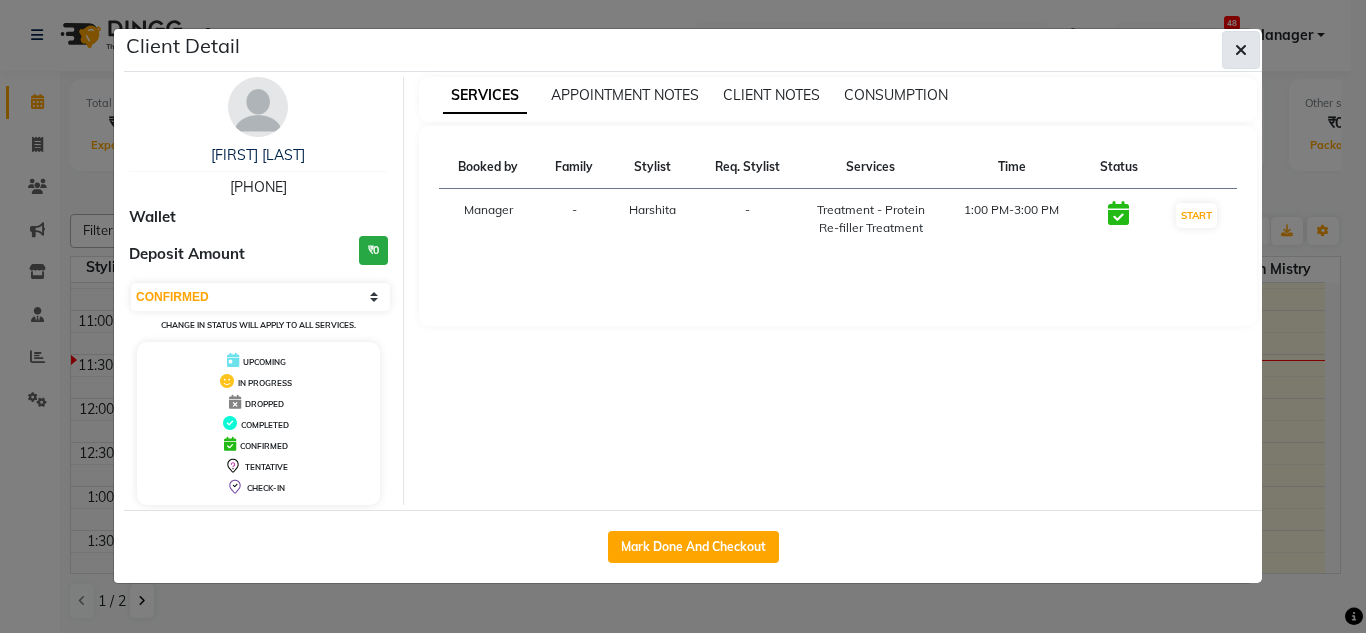 drag, startPoint x: 1249, startPoint y: 38, endPoint x: 1237, endPoint y: 53, distance: 19.209373 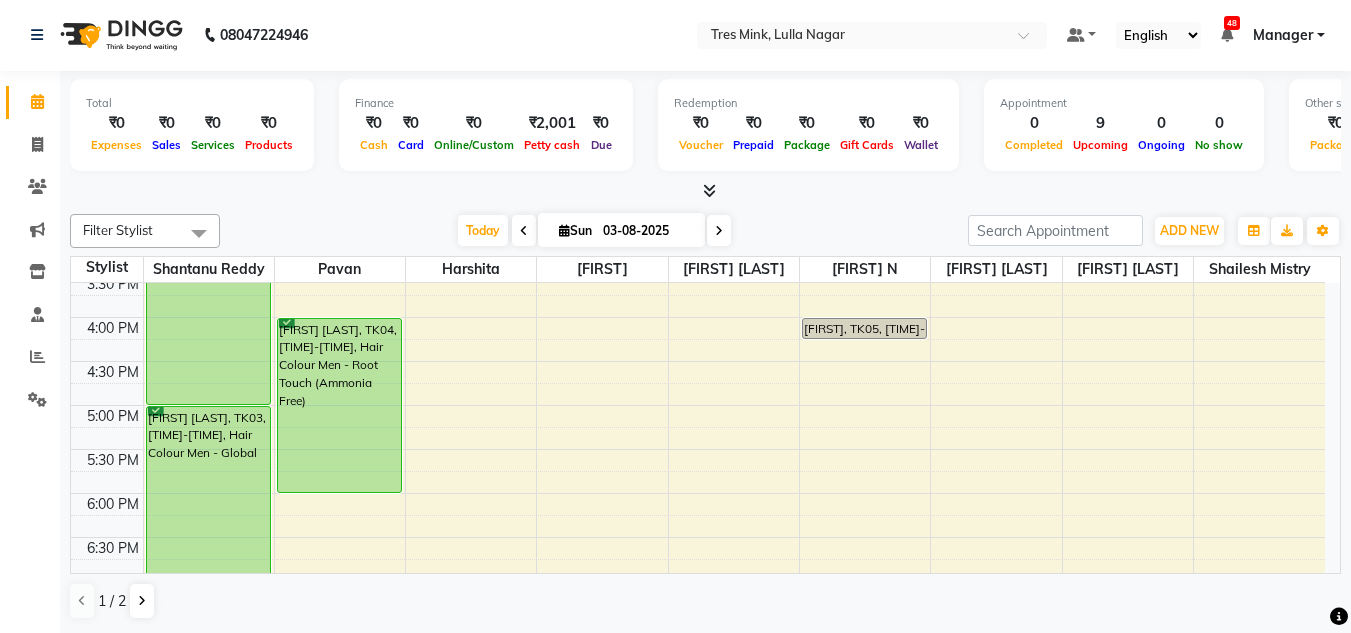 scroll, scrollTop: 670, scrollLeft: 0, axis: vertical 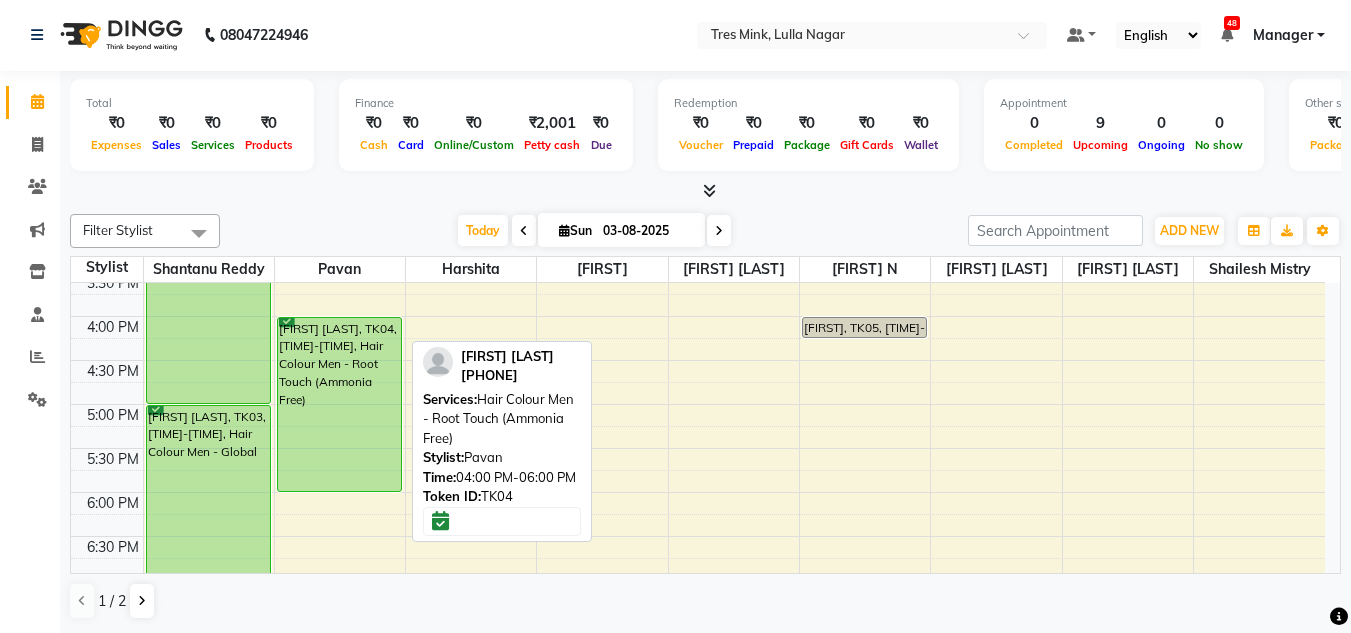 click on "[FIRST] [LAST], TK04, 04:00 PM-06:00 PM, Hair Colour Men - Root Touch (Ammonia Free)" at bounding box center [339, 404] 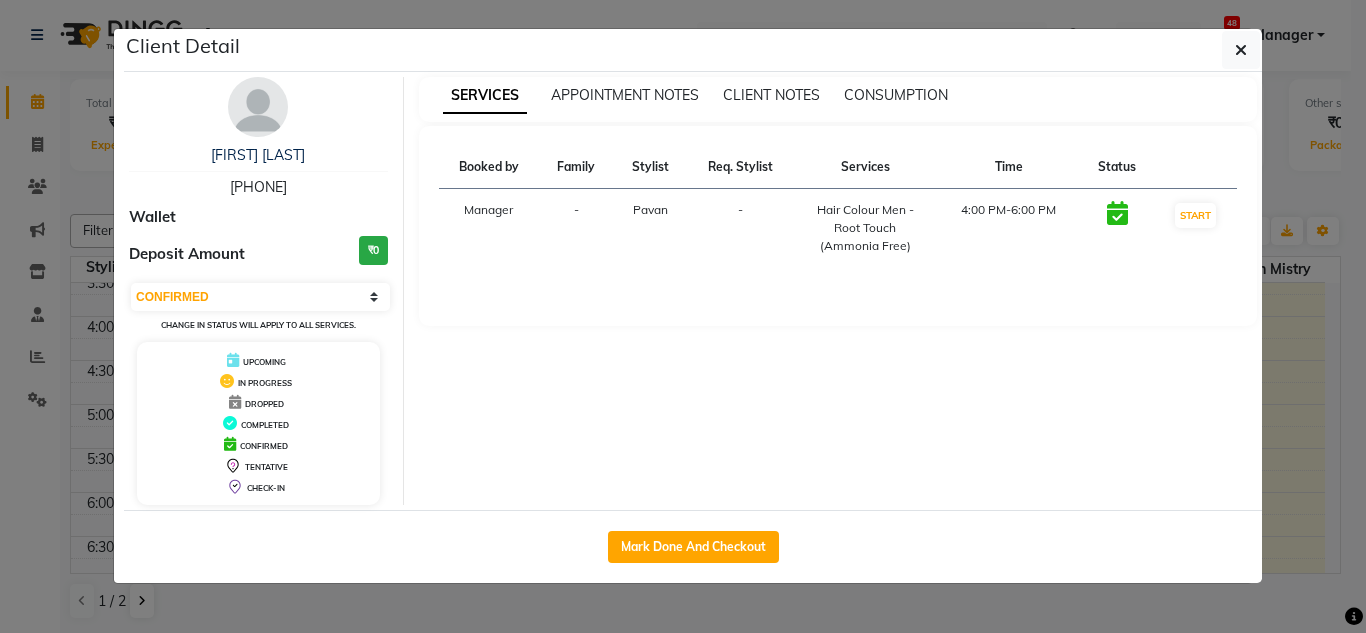 click at bounding box center (258, 107) 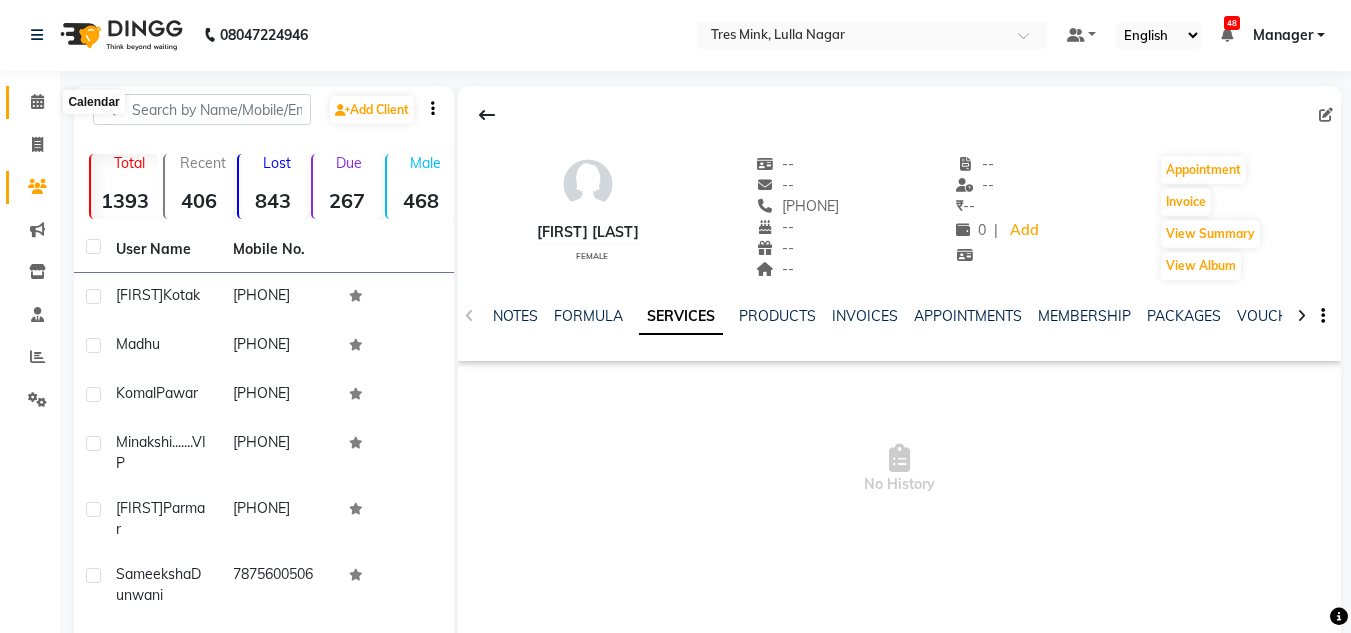 click 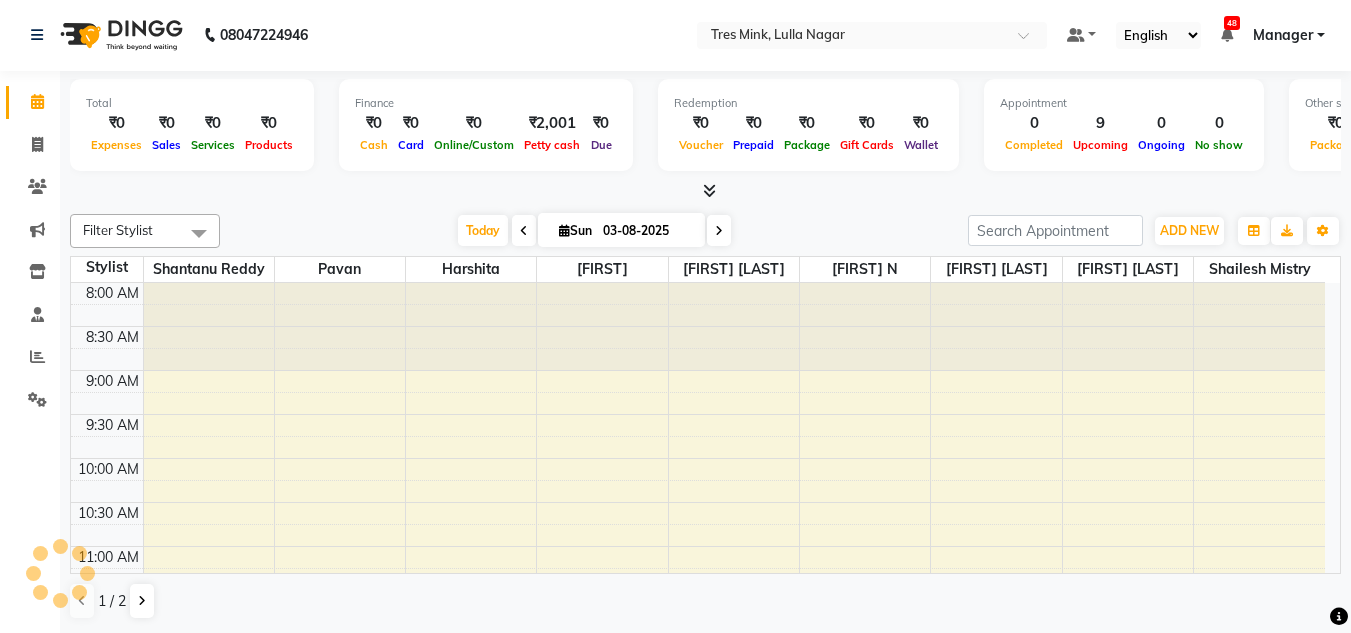 scroll, scrollTop: 0, scrollLeft: 0, axis: both 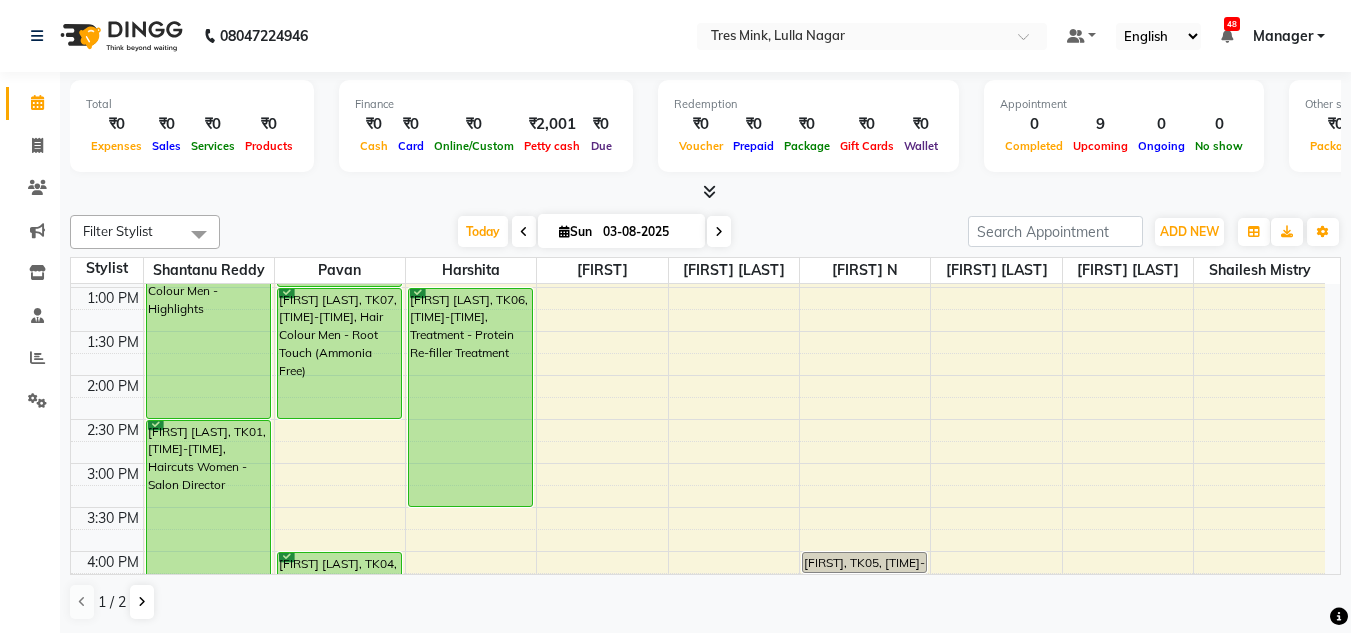 click on "Komal Pawar, TK06, 01:00 PM-03:00 PM, Treatment - Protein Re-filler Treatment     Komal Pawar, TK06, 01:00 PM-03:00 PM, Treatment - Protein Re-filler Treatment" at bounding box center [471, 419] 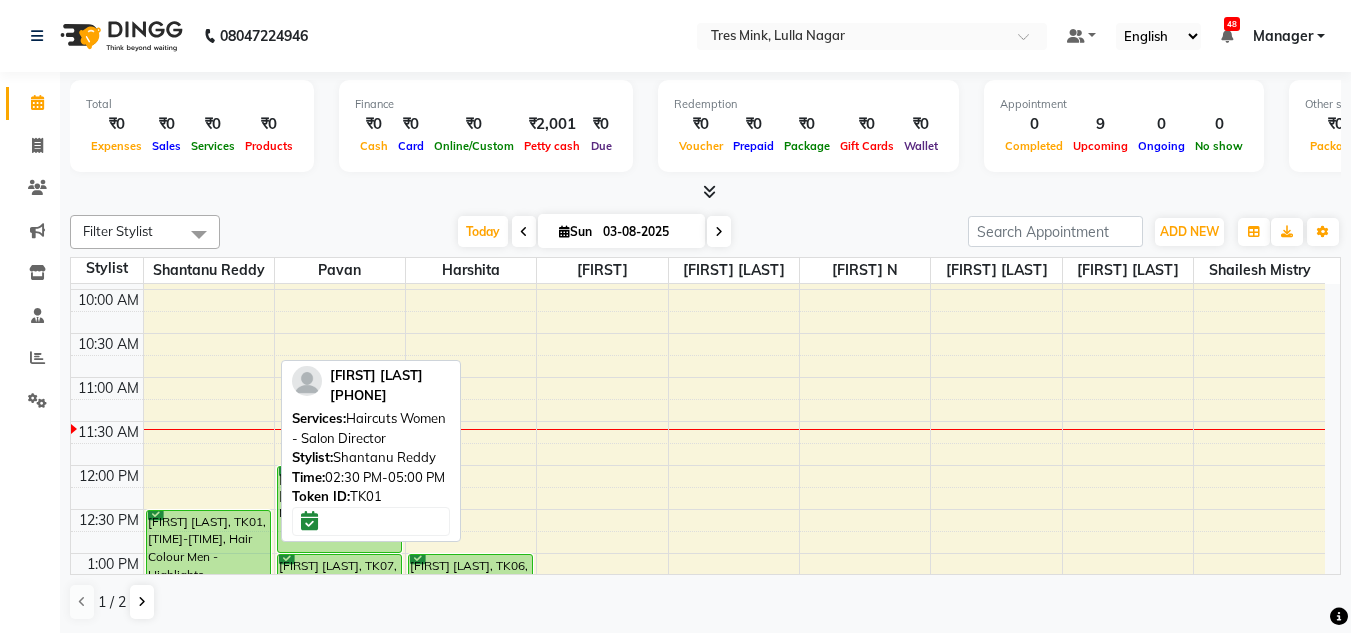scroll, scrollTop: 153, scrollLeft: 0, axis: vertical 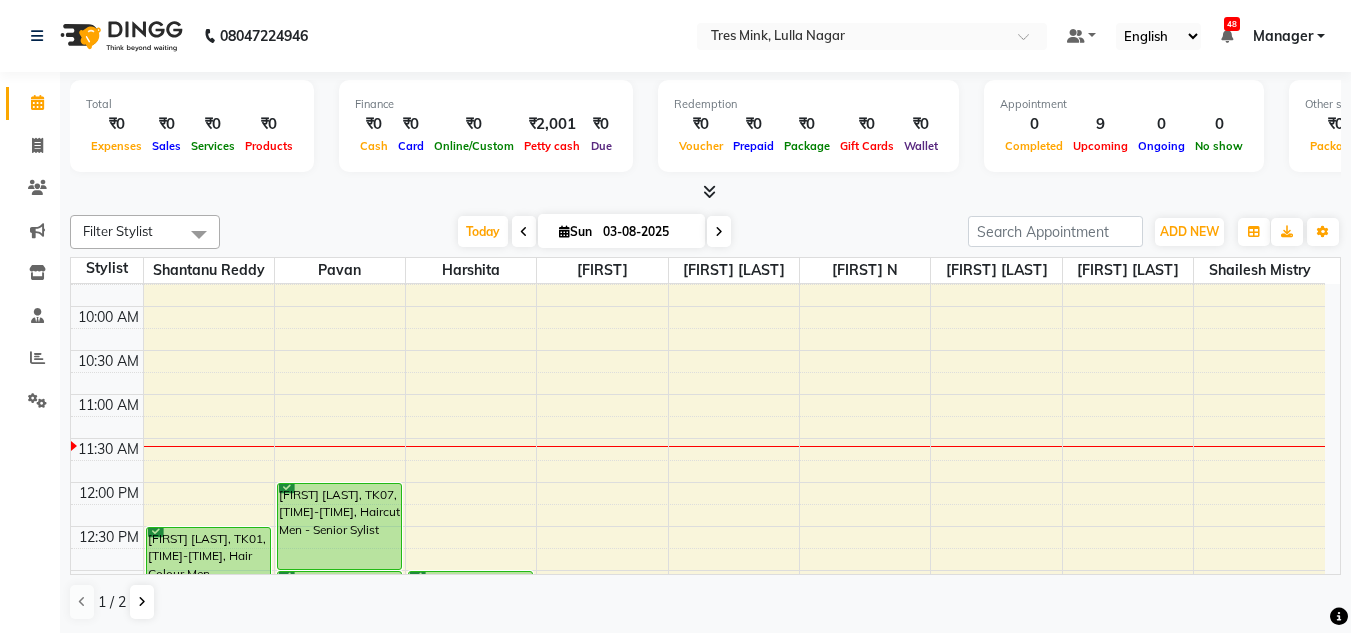 click at bounding box center (524, 232) 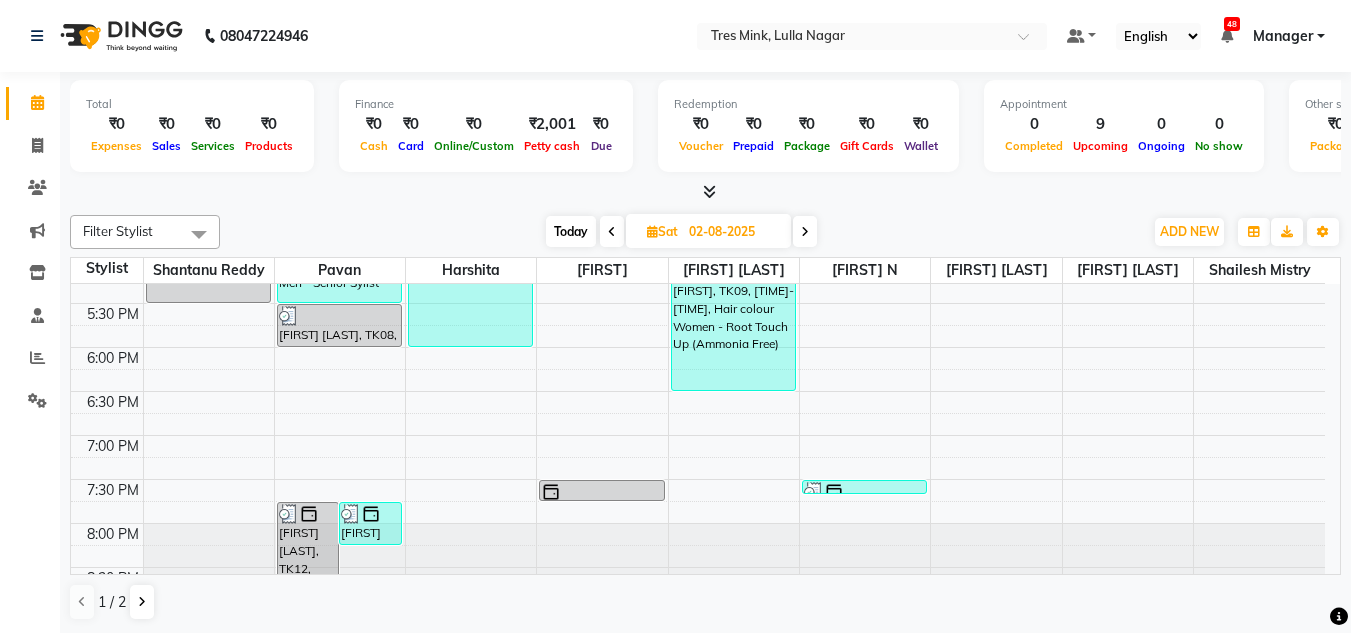 scroll, scrollTop: 853, scrollLeft: 0, axis: vertical 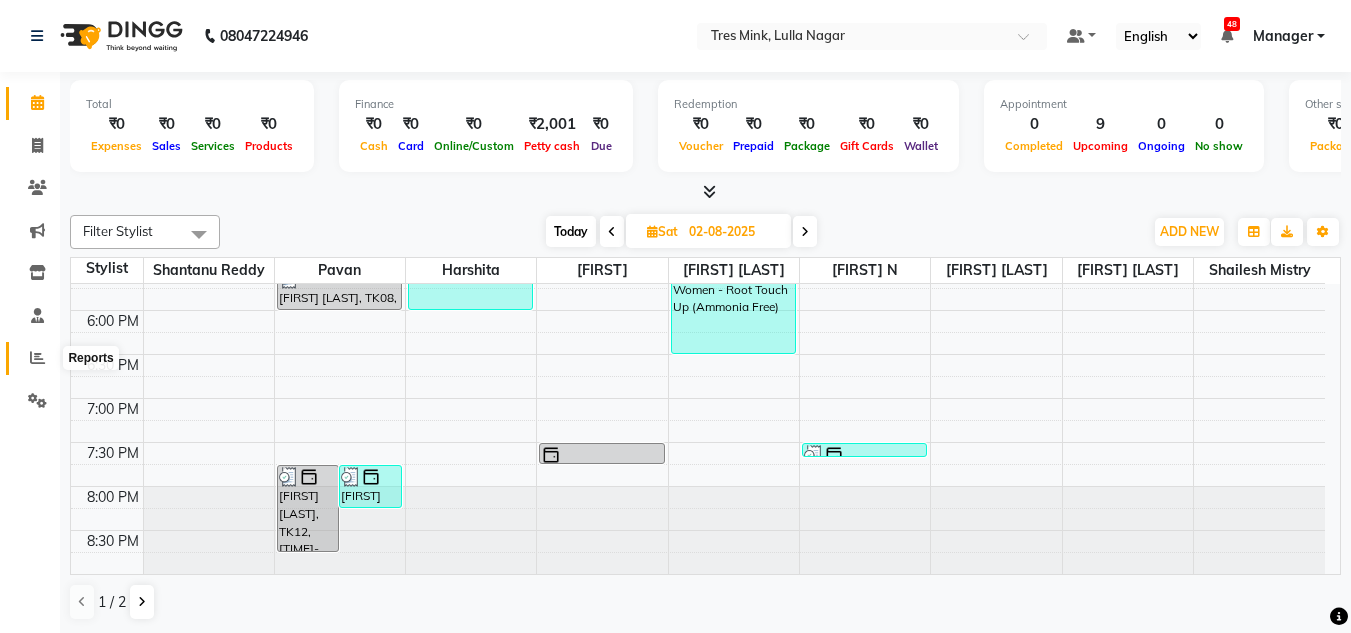 click 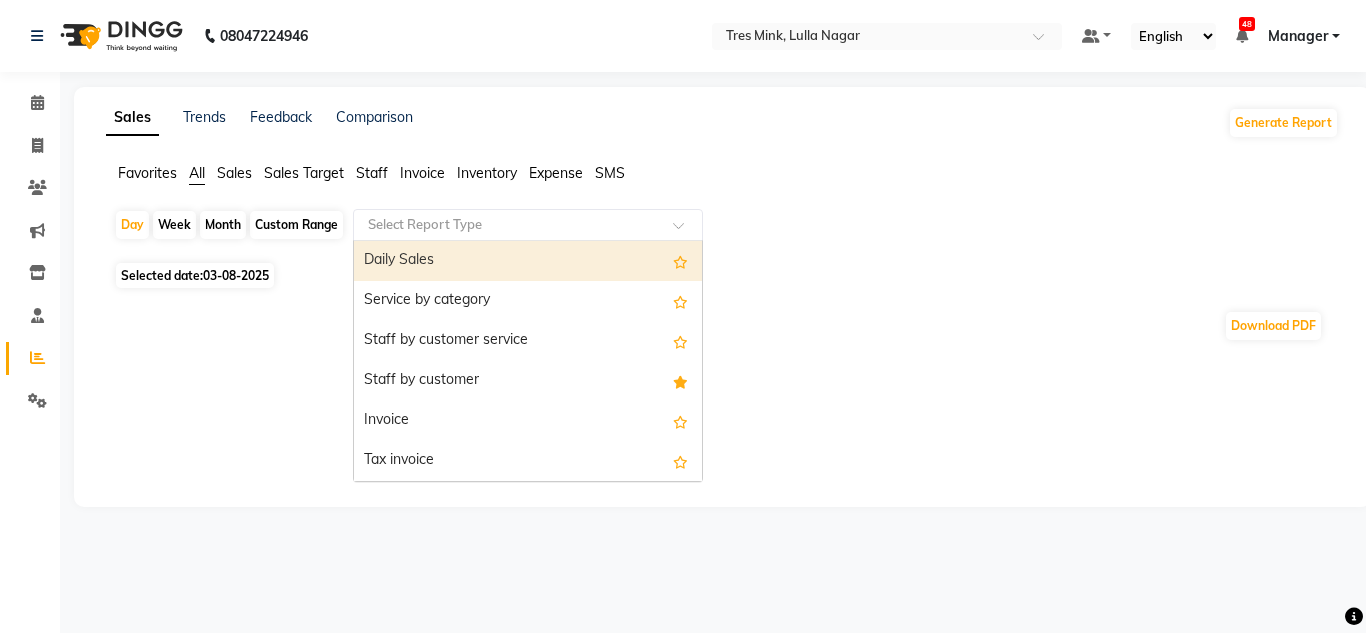 click 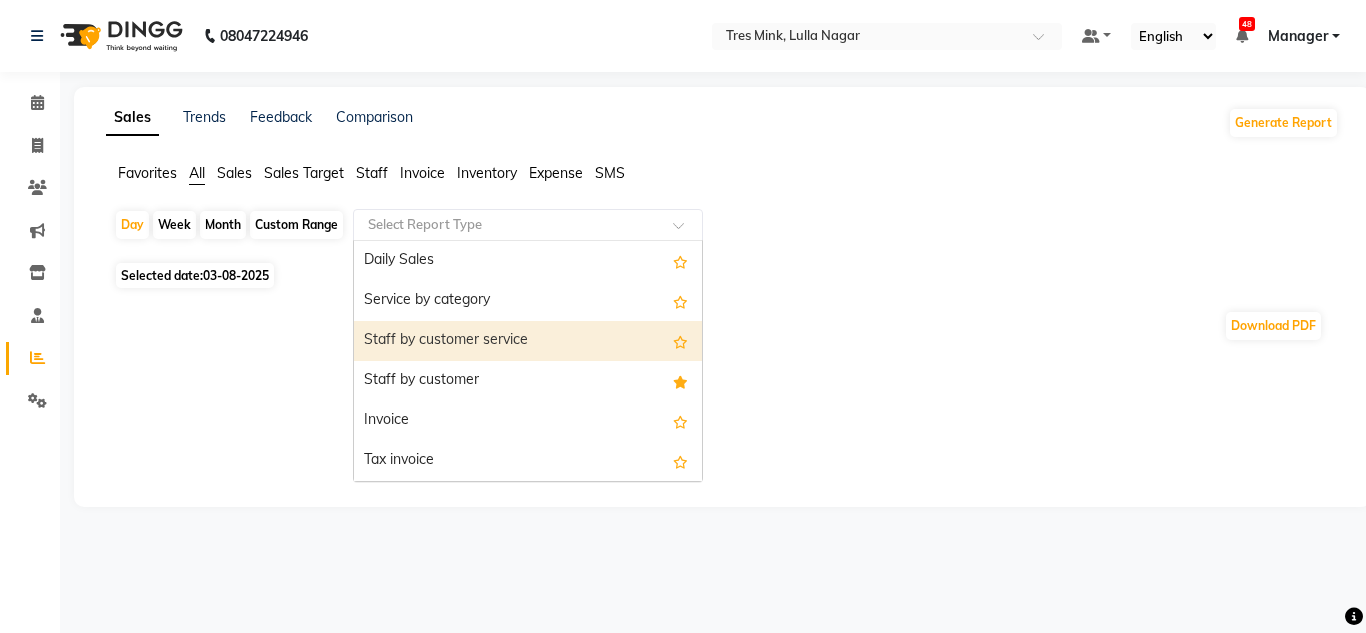 click on "Staff by customer service" at bounding box center [528, 341] 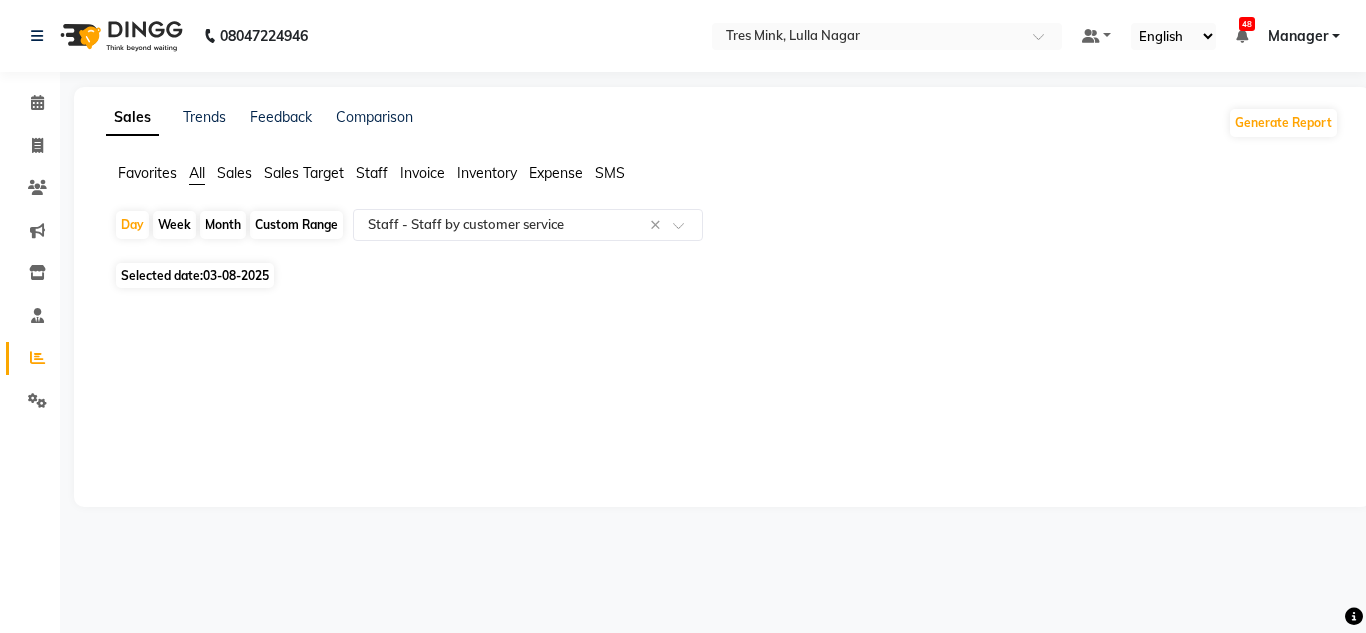 click on "Week" 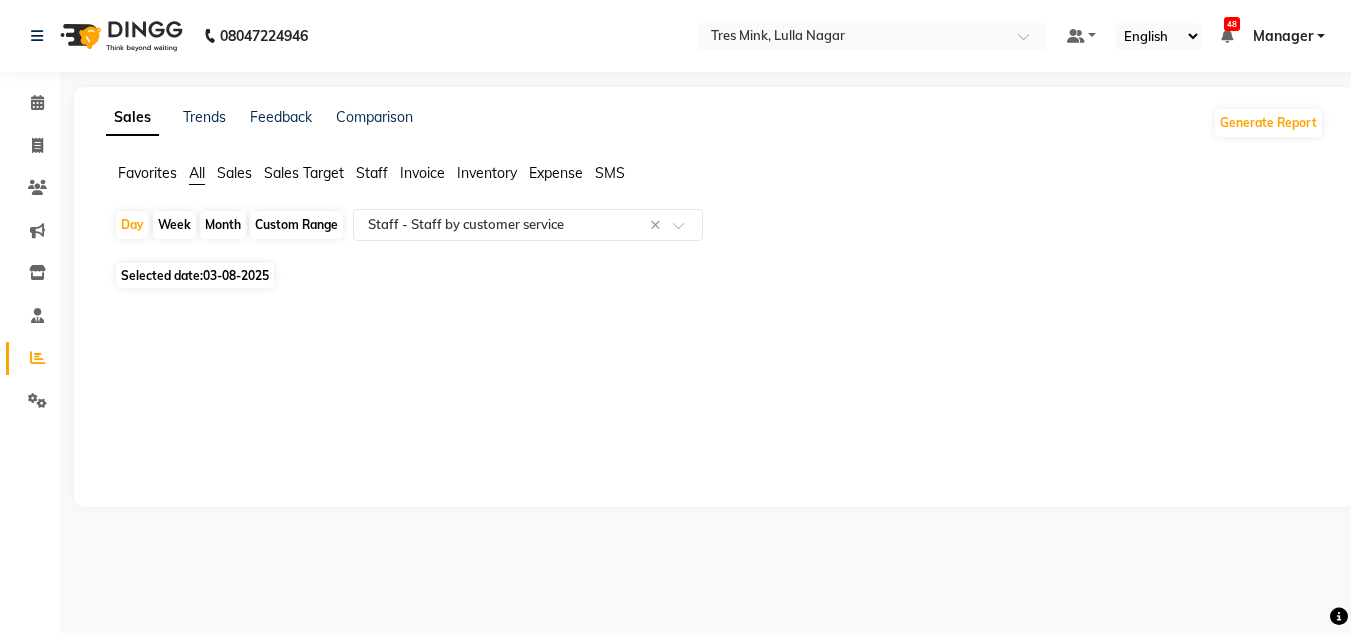 select on "8" 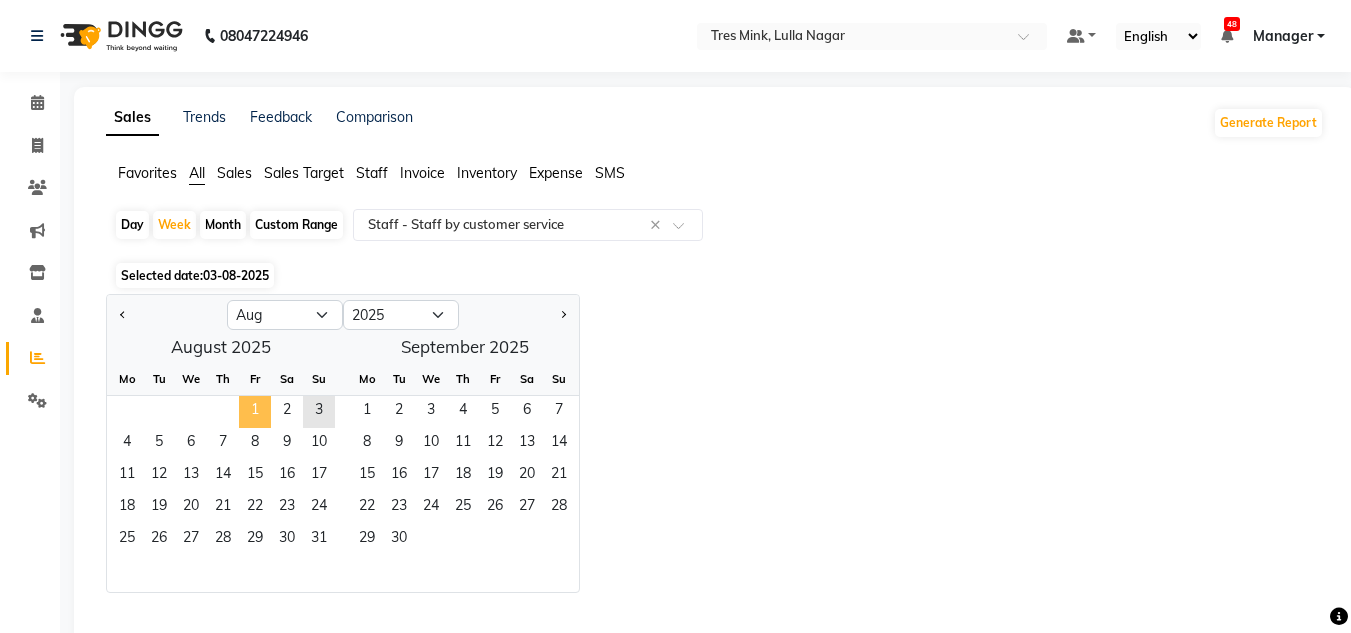 click on "1" 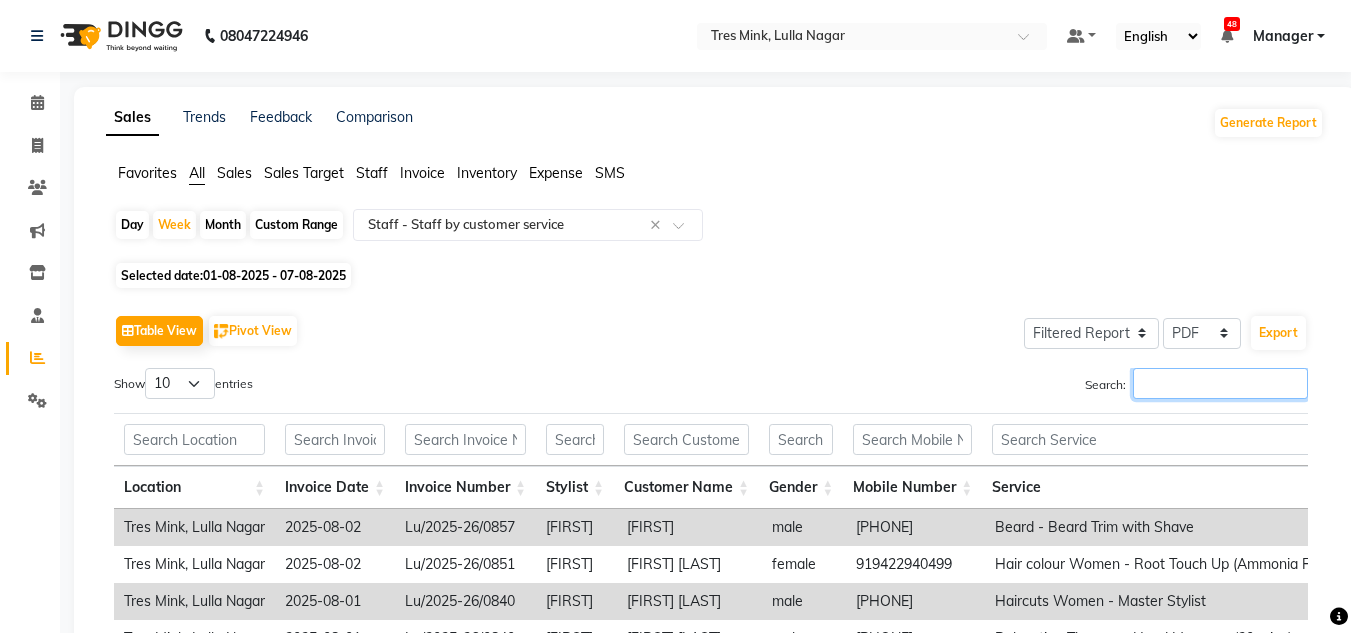 click on "Search:" at bounding box center (1220, 383) 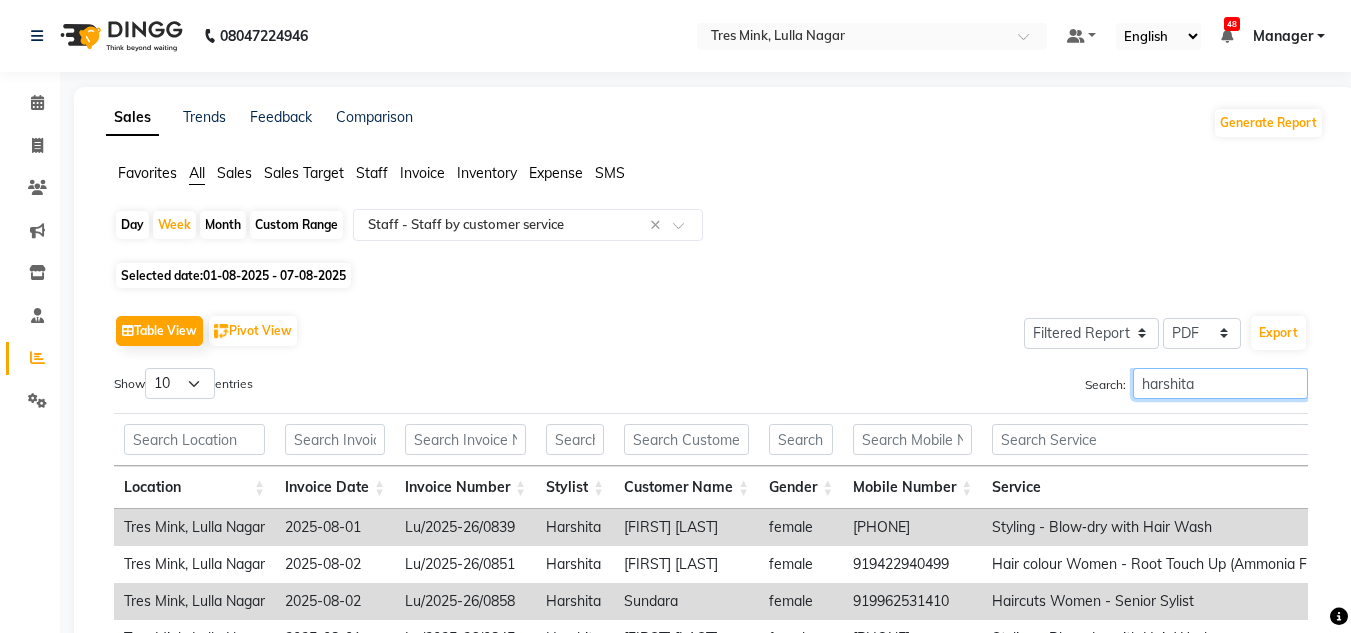 scroll, scrollTop: 316, scrollLeft: 0, axis: vertical 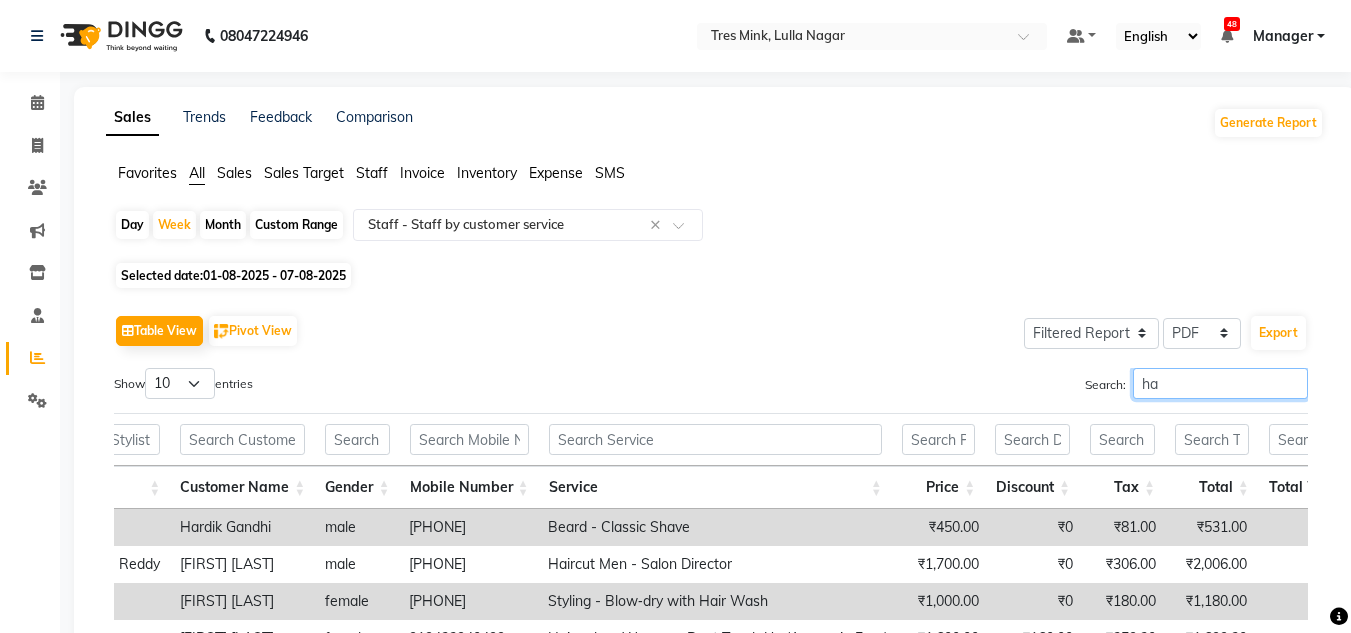 type on "h" 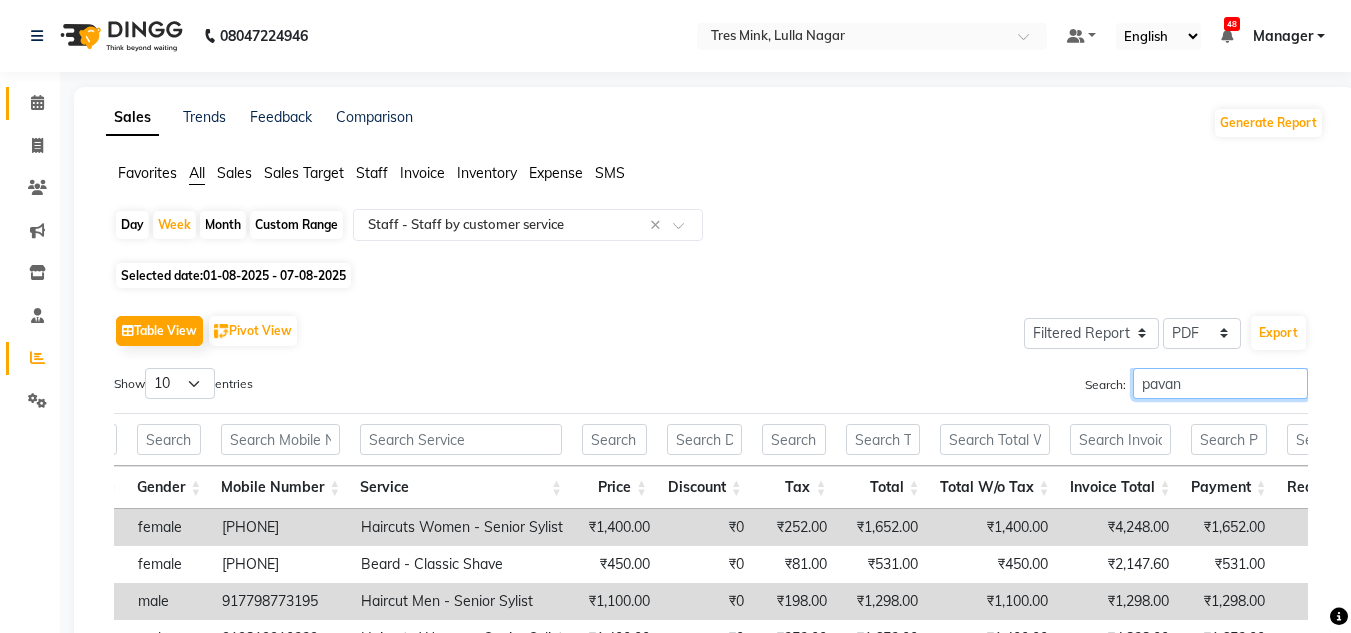type on "pavan" 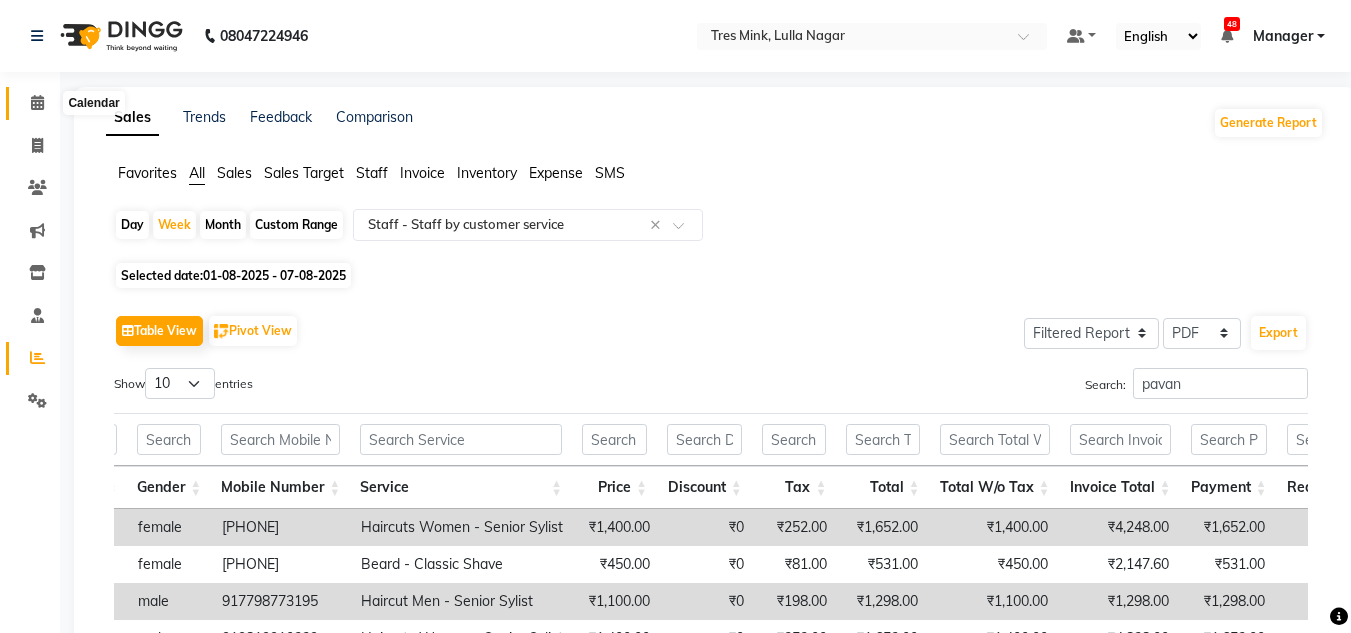 click 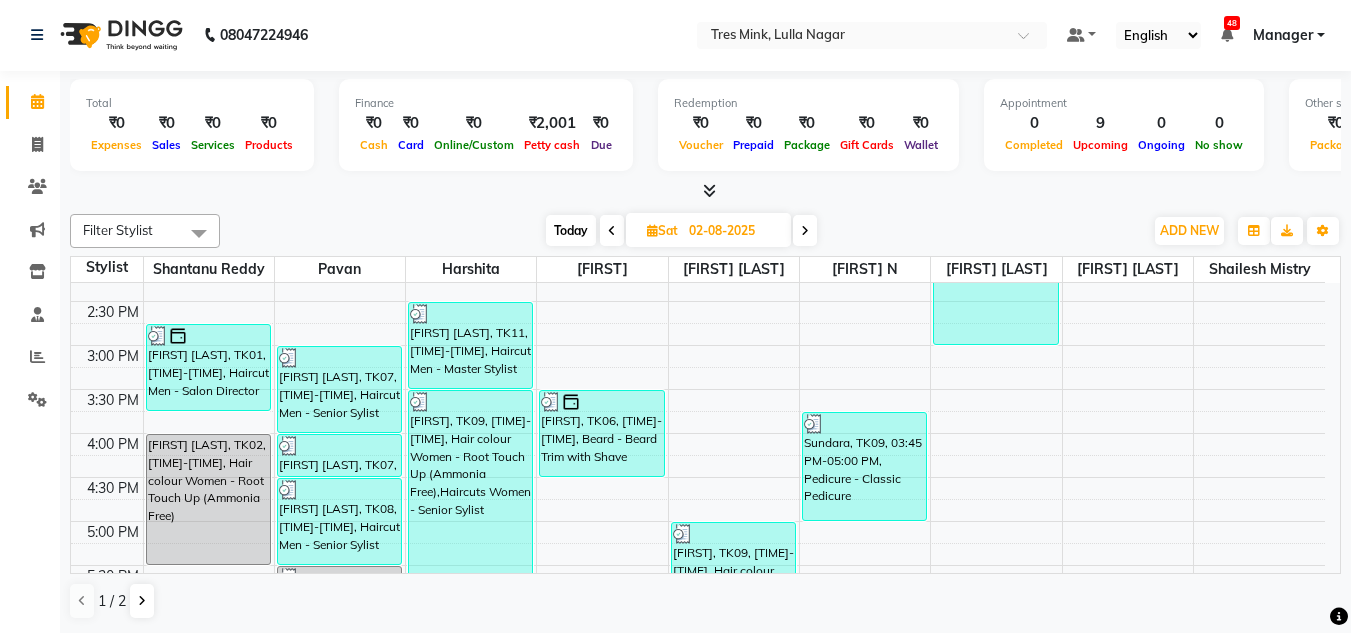 click on "Today" at bounding box center [571, 230] 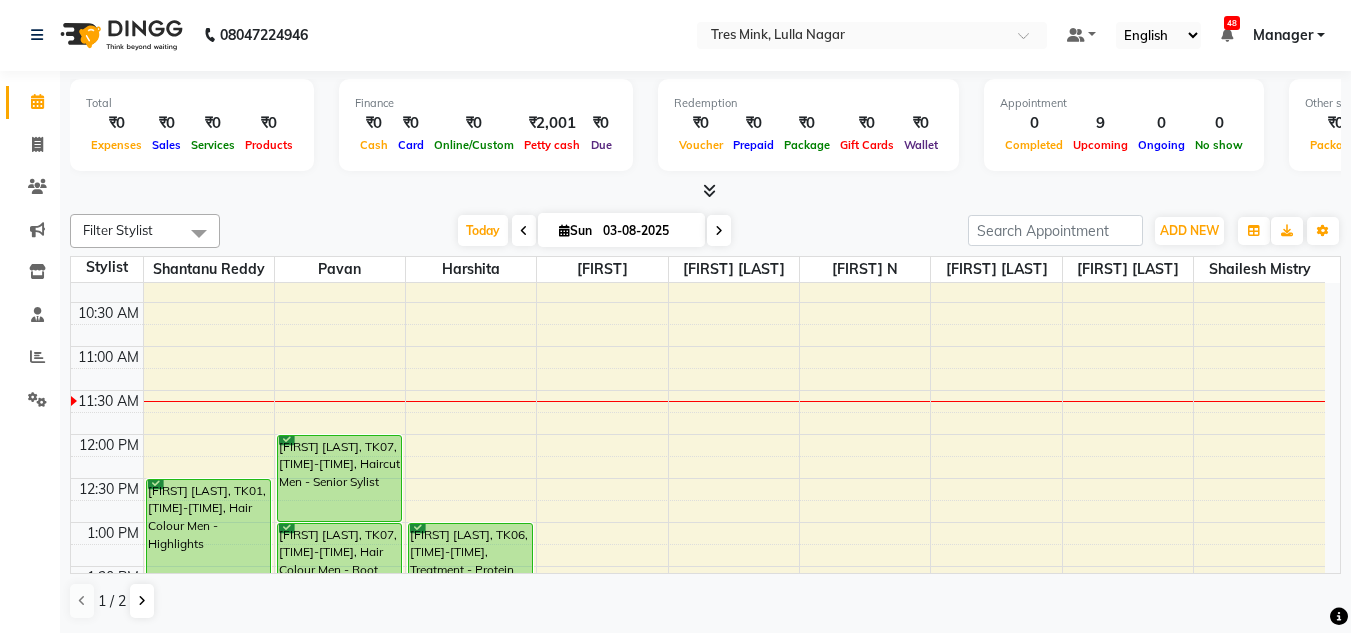 drag, startPoint x: 528, startPoint y: 226, endPoint x: 525, endPoint y: 236, distance: 10.440307 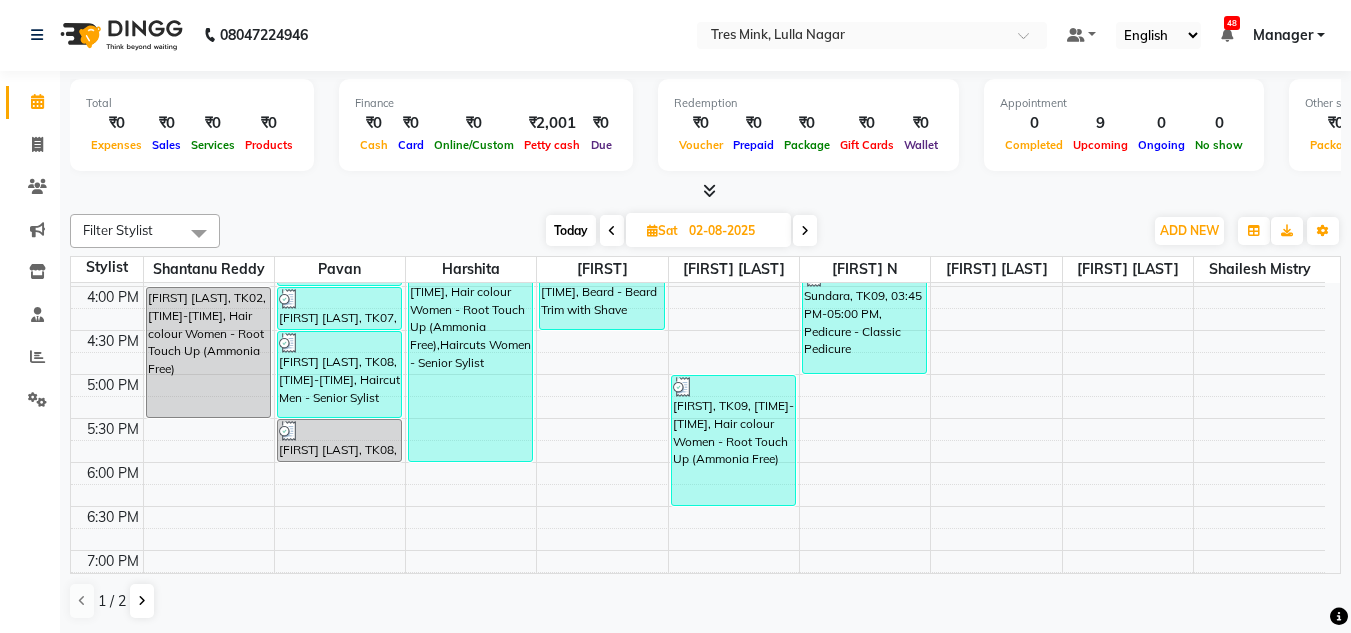 click on "Today  Sat 02-08-2025" at bounding box center [681, 231] 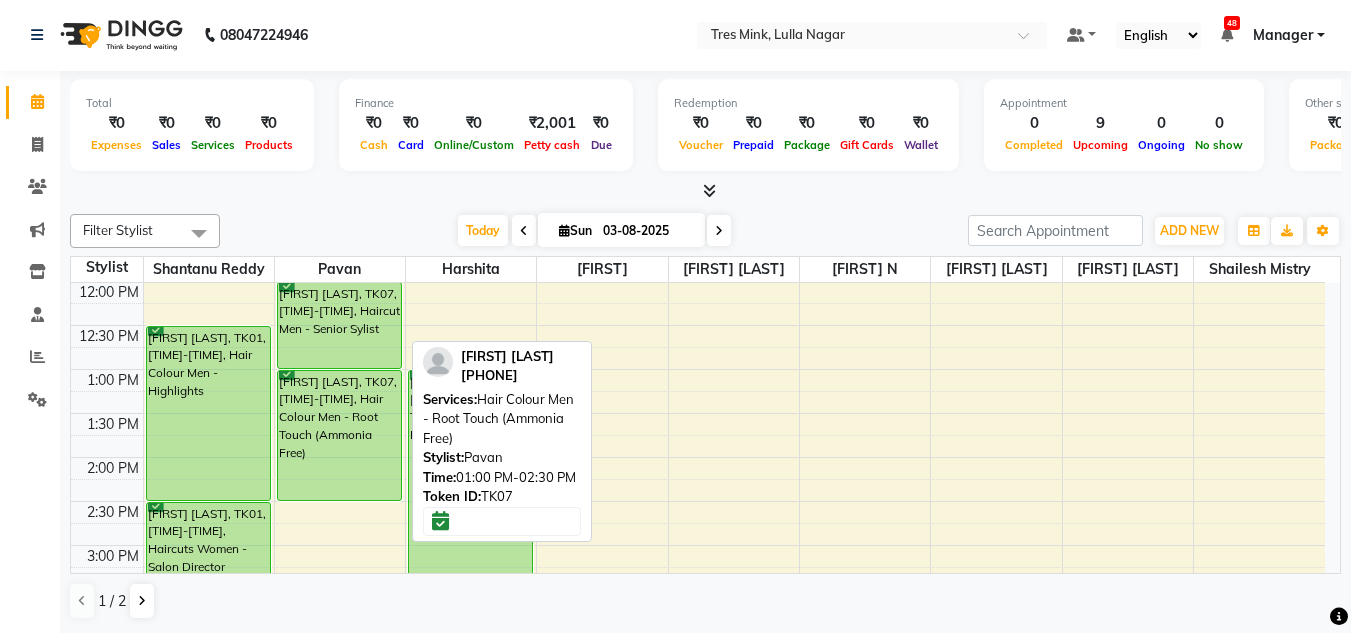 scroll, scrollTop: 453, scrollLeft: 0, axis: vertical 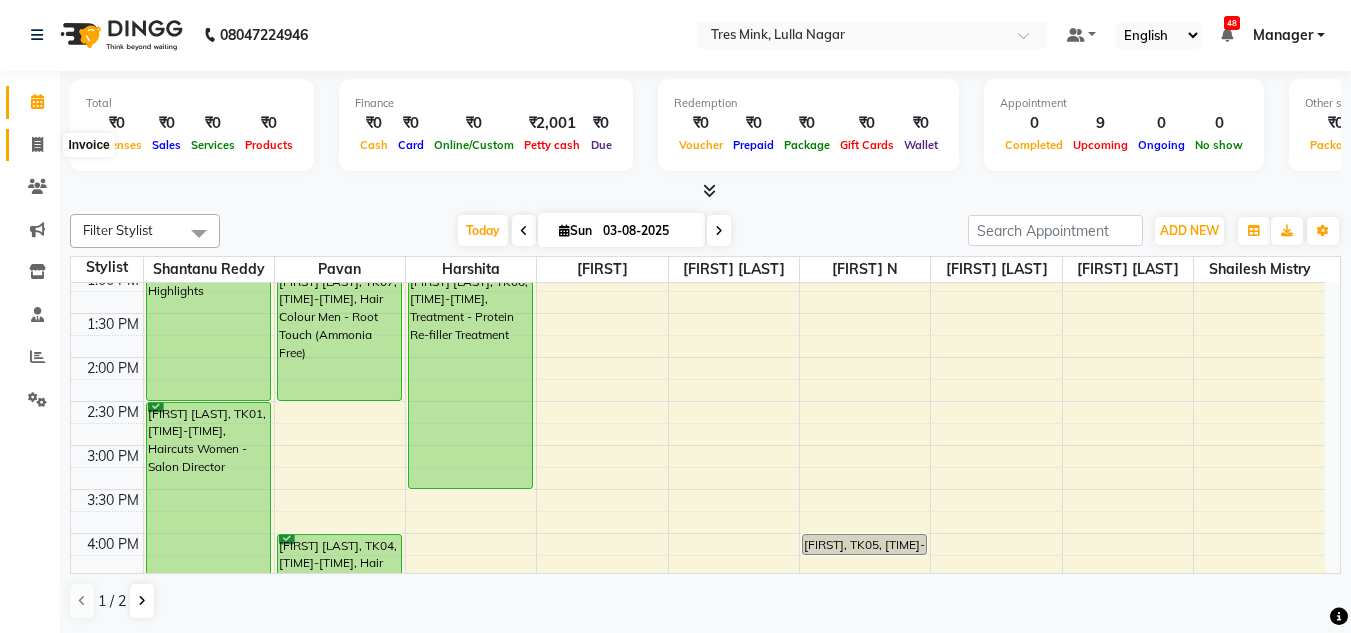 click 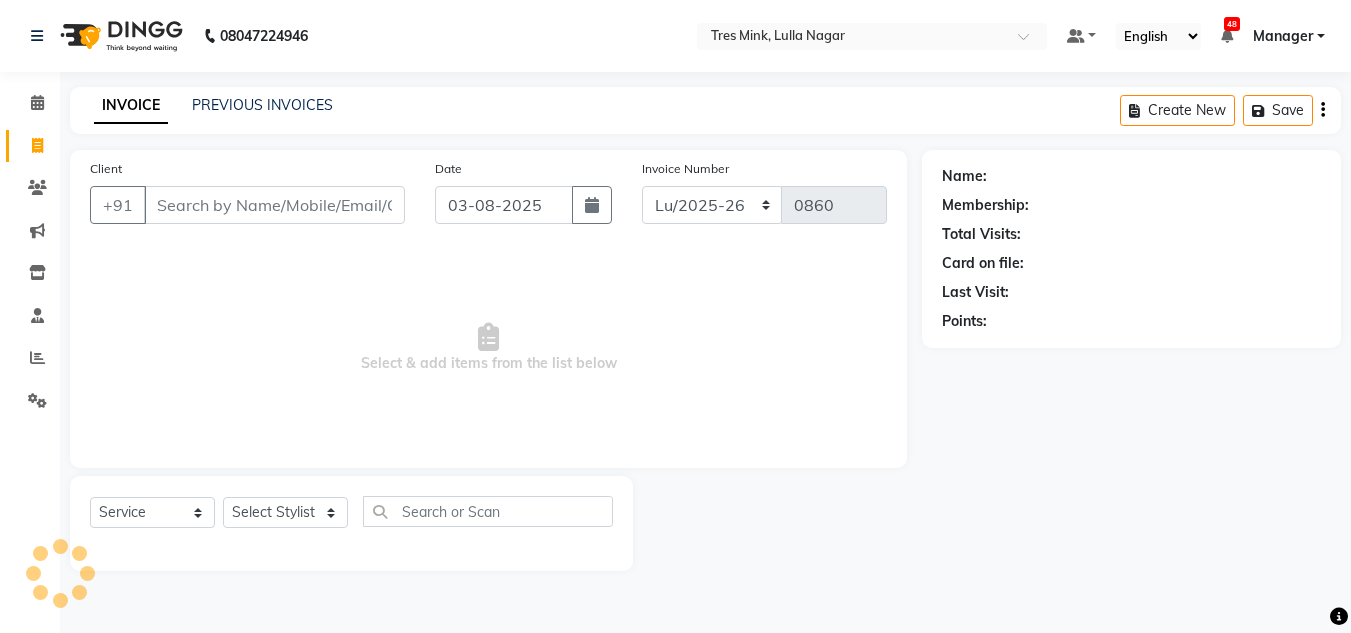 scroll, scrollTop: 0, scrollLeft: 0, axis: both 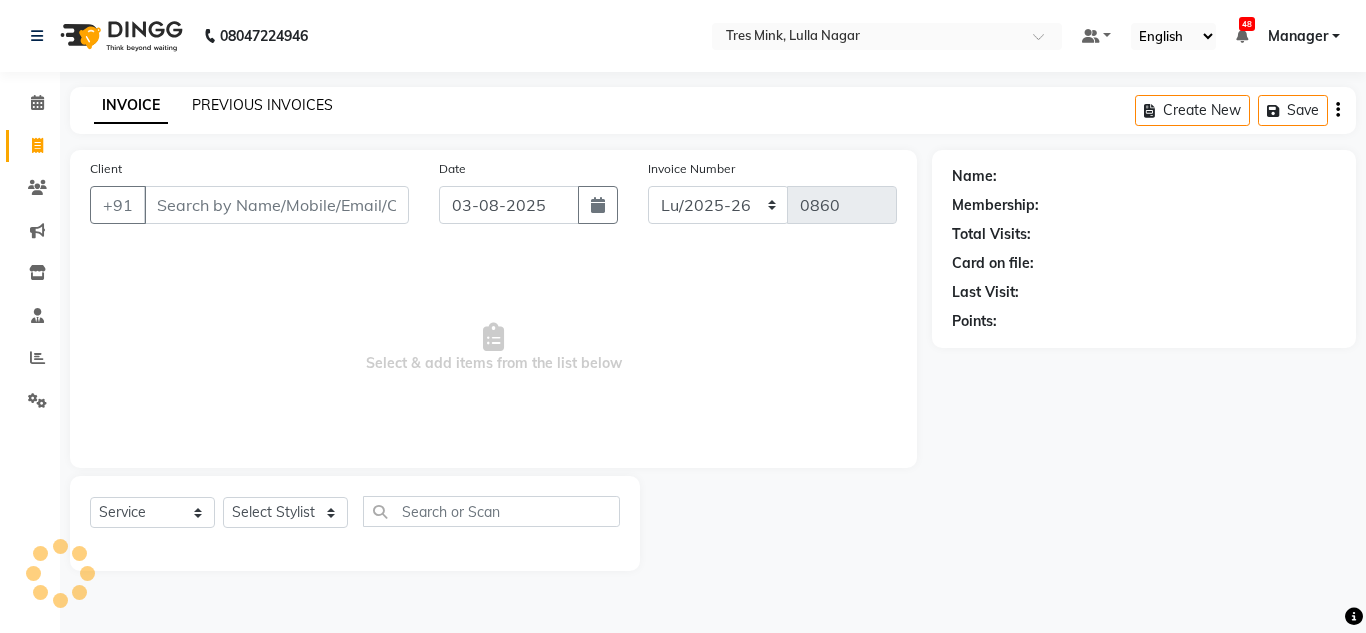 click on "PREVIOUS INVOICES" 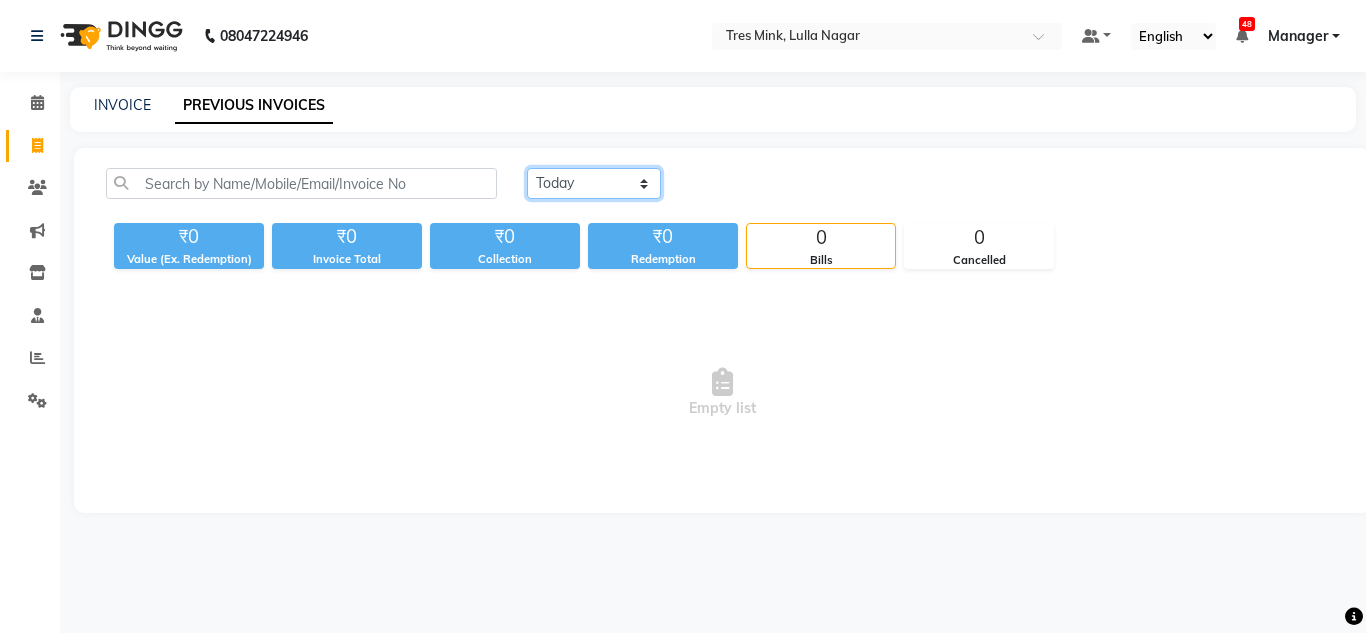 click on "Today Yesterday Custom Range" 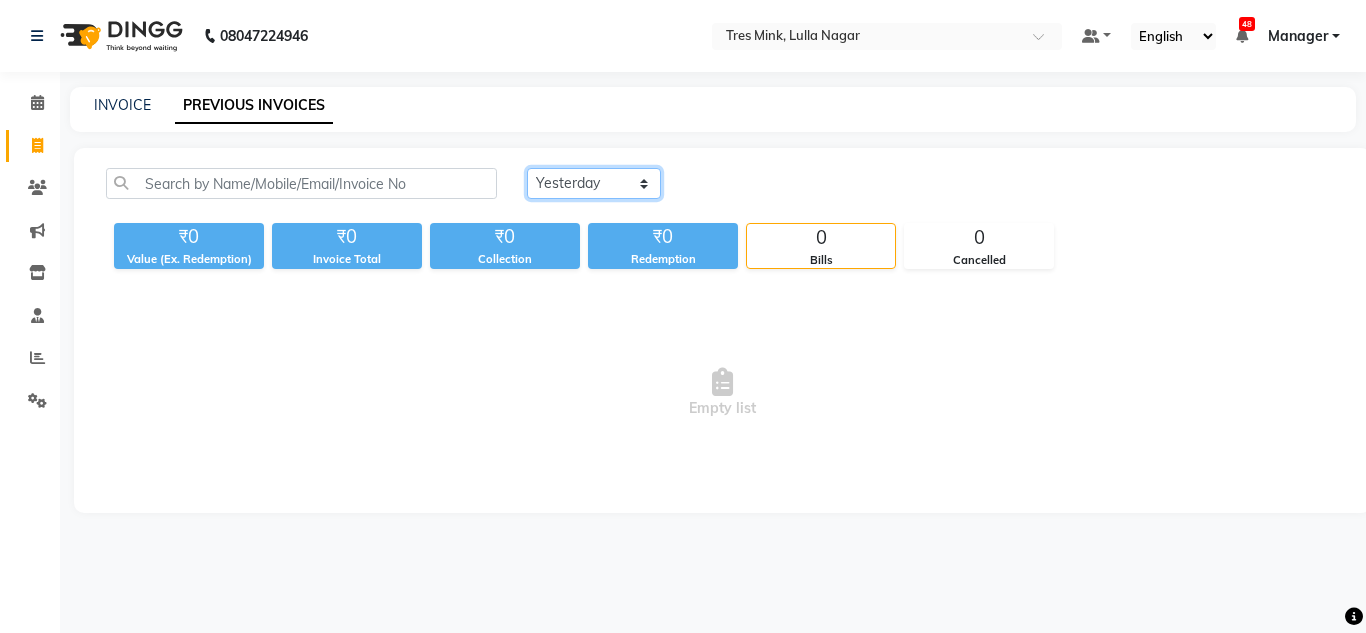 click on "Today Yesterday Custom Range" 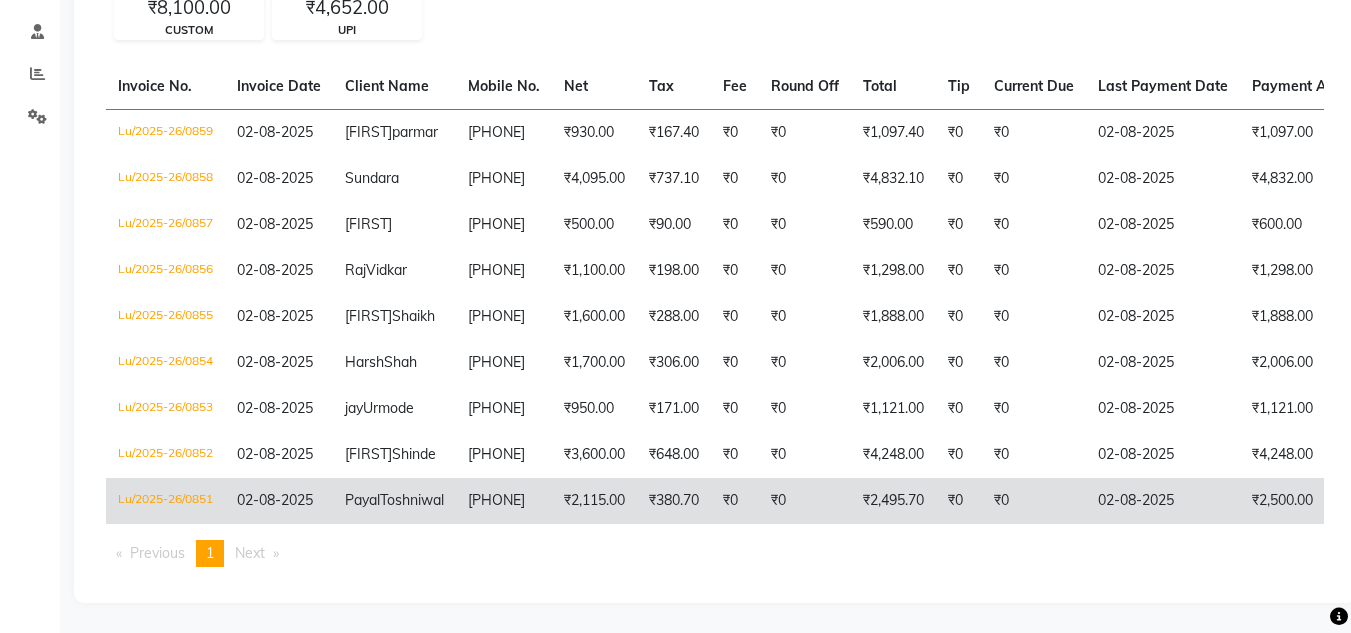 scroll, scrollTop: 379, scrollLeft: 0, axis: vertical 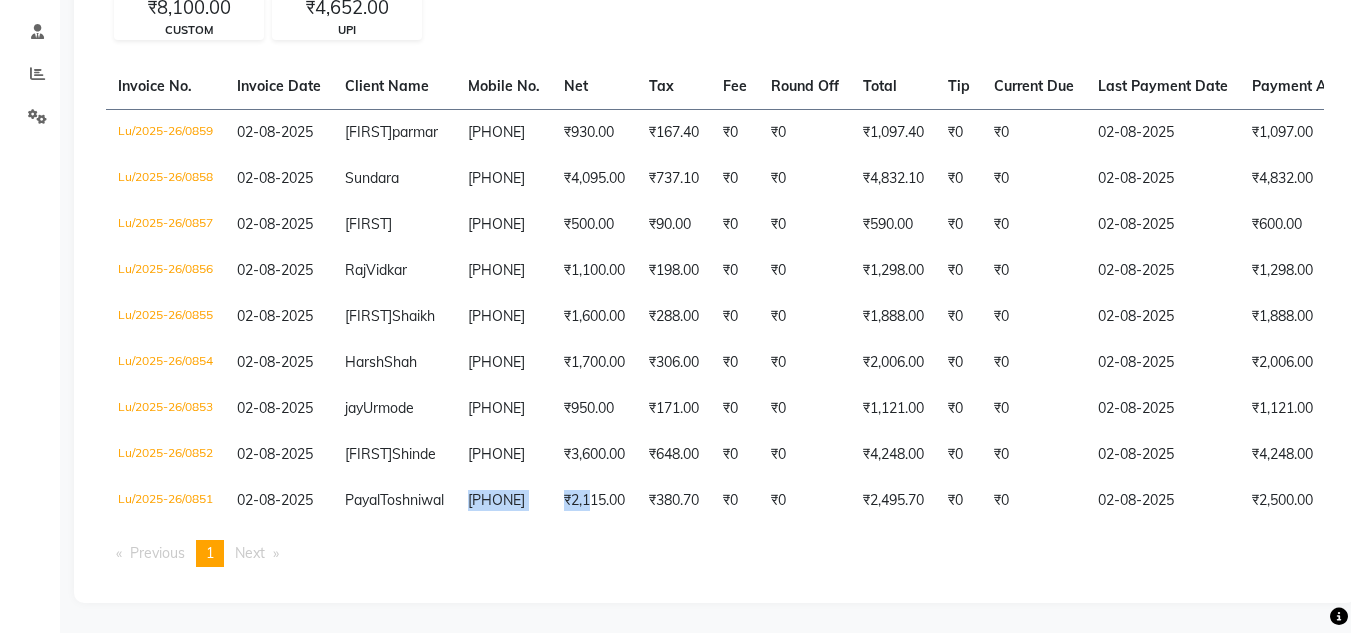 drag, startPoint x: 442, startPoint y: 508, endPoint x: 585, endPoint y: 523, distance: 143.78456 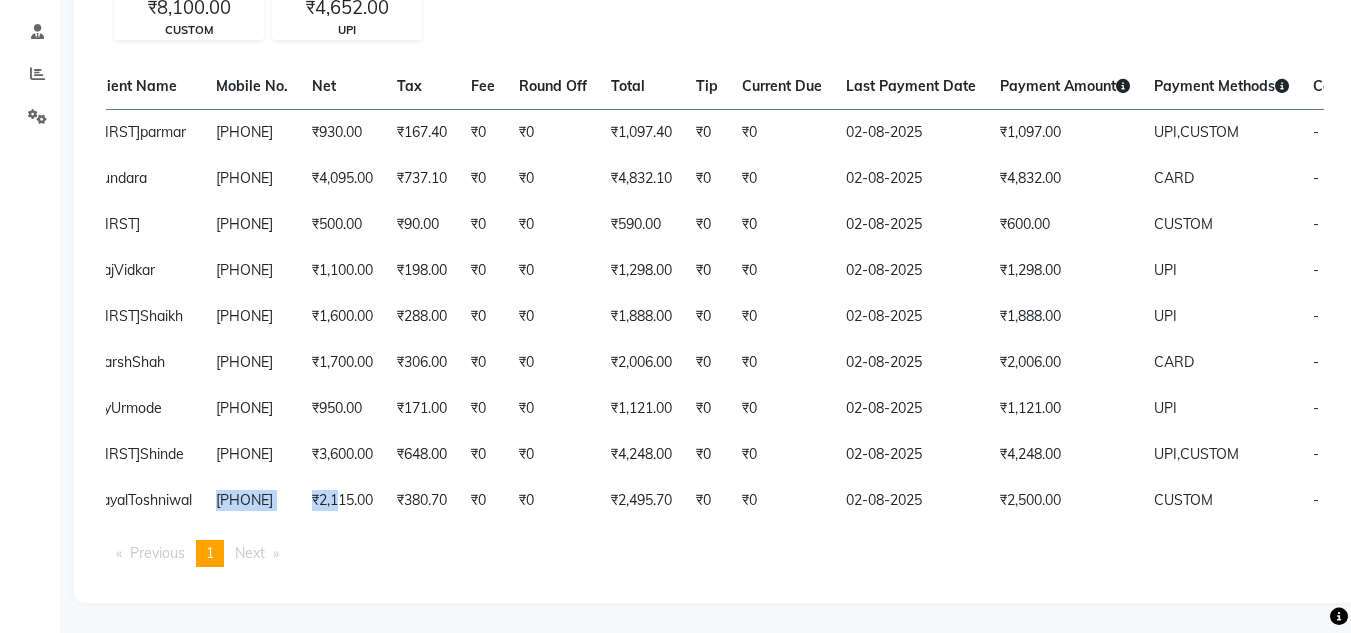 scroll, scrollTop: 0, scrollLeft: 326, axis: horizontal 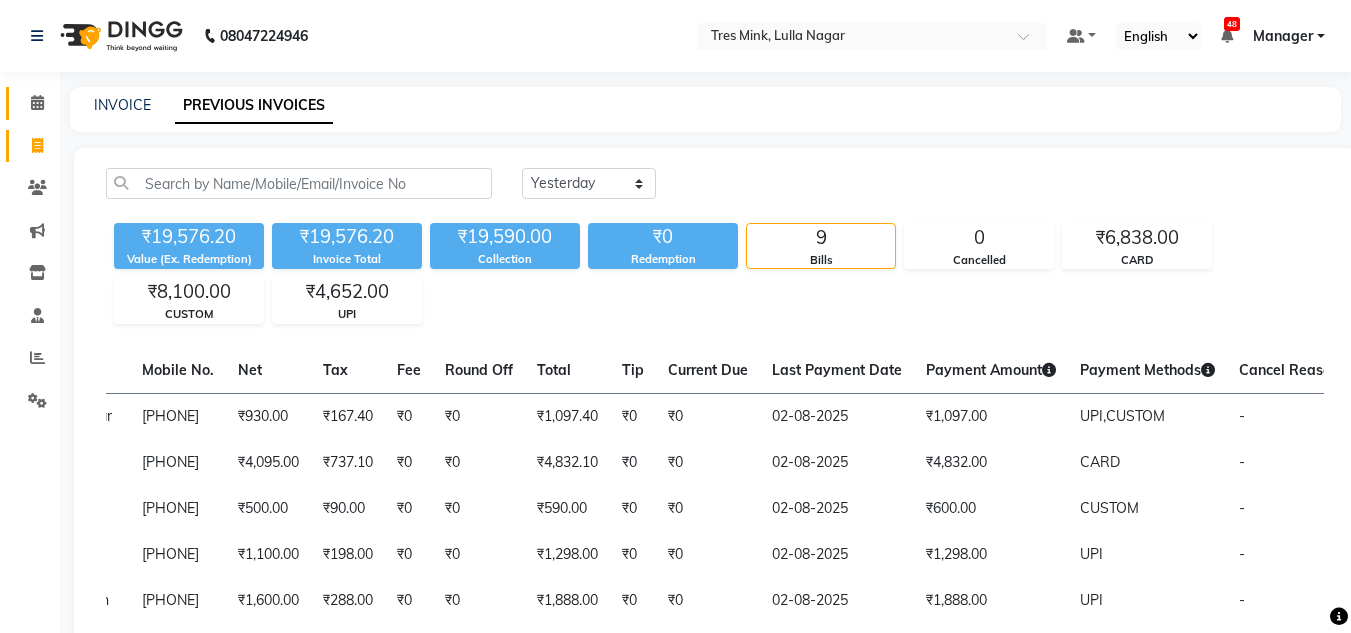 click on "Calendar" 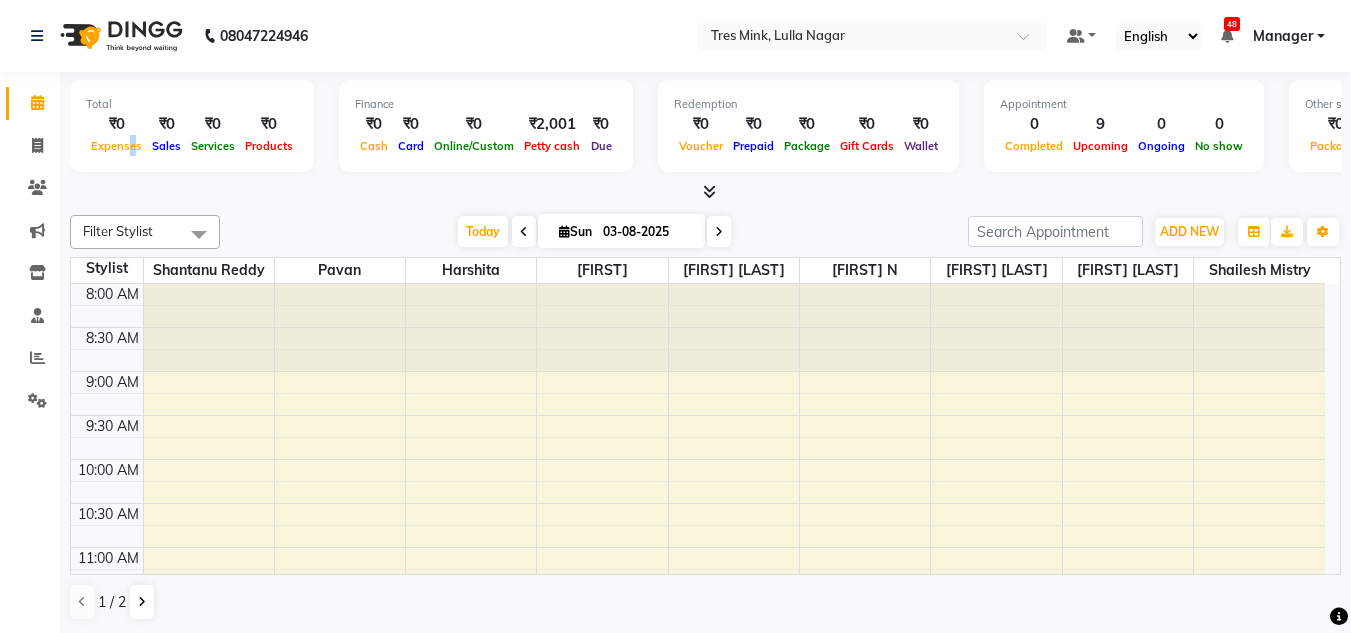 click on "Total  ₹0  Expenses ₹0  Sales ₹0  Services ₹0  Products" at bounding box center (192, 126) 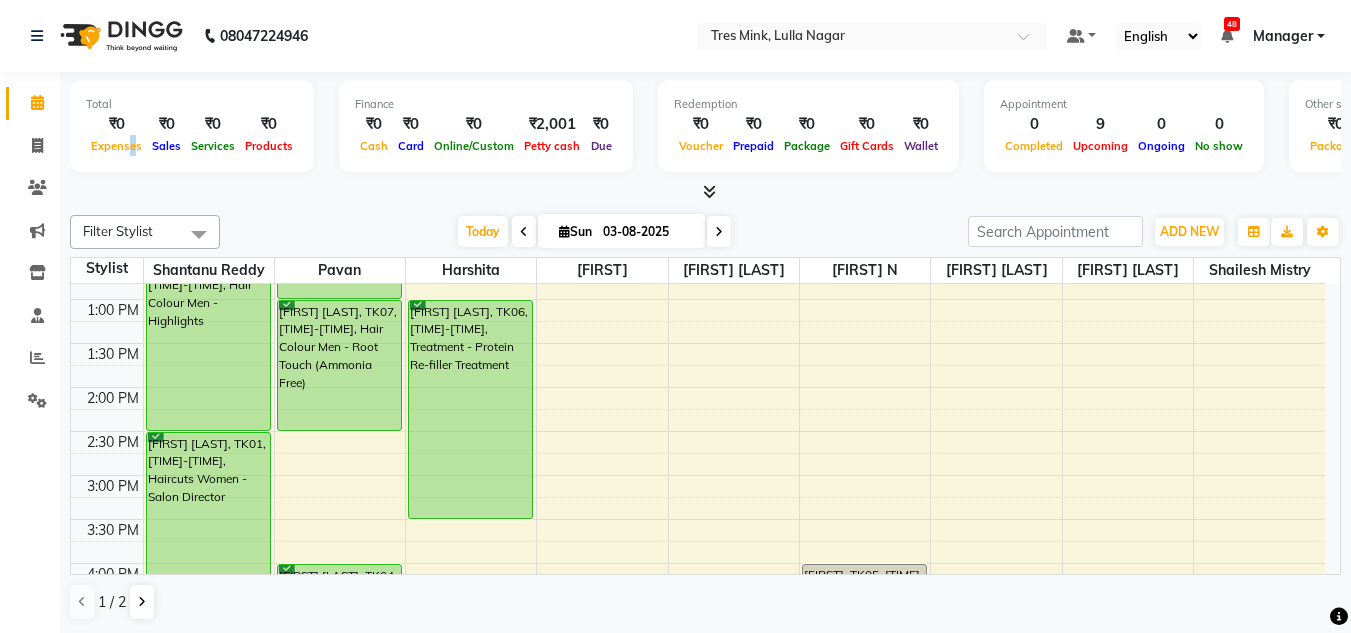 scroll, scrollTop: 853, scrollLeft: 0, axis: vertical 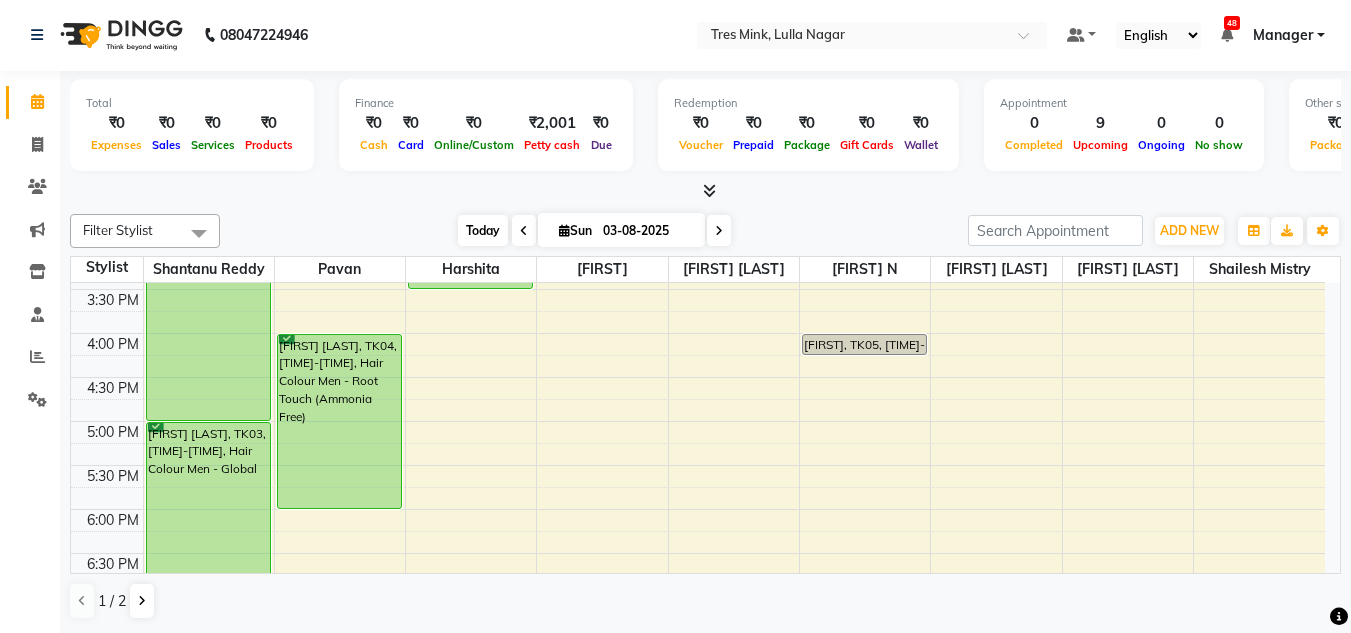 click on "Today" at bounding box center [483, 230] 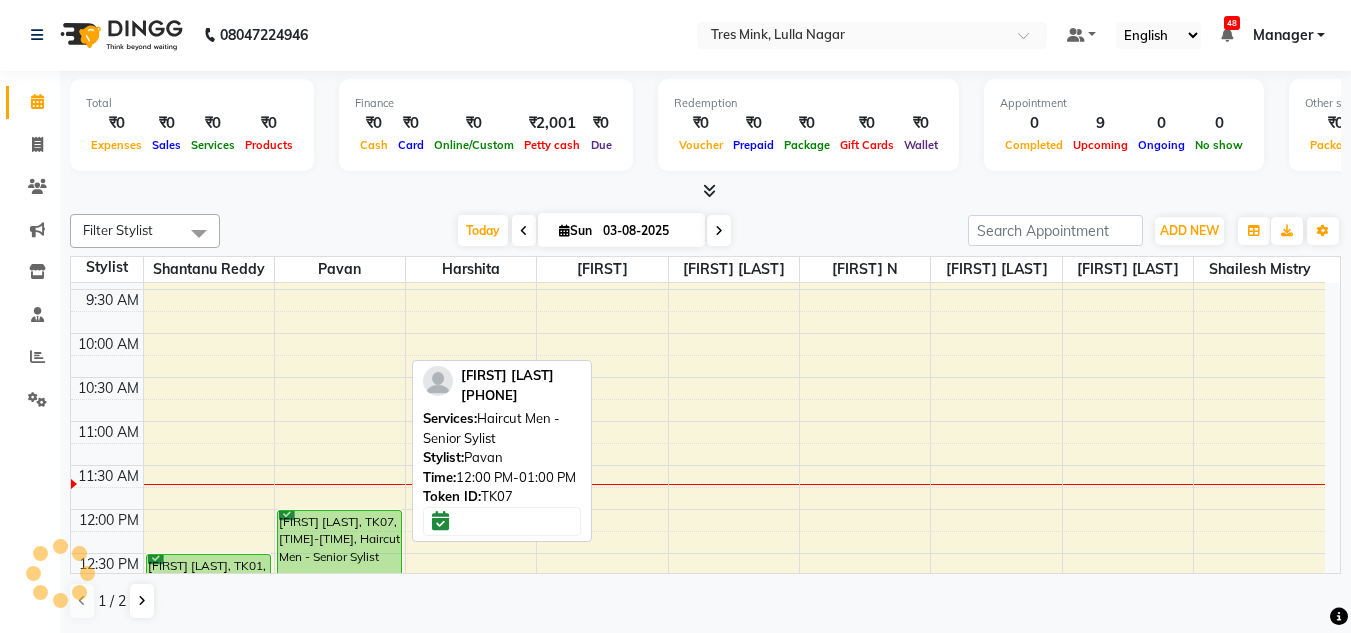 scroll, scrollTop: 0, scrollLeft: 0, axis: both 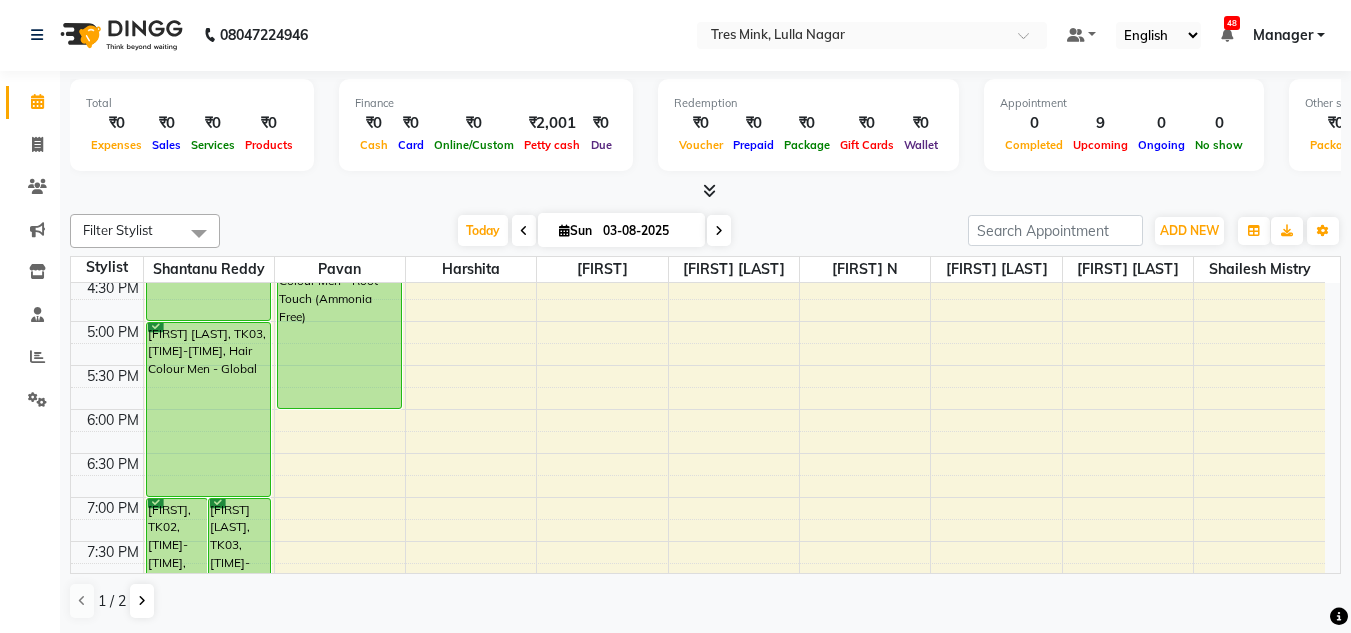 click at bounding box center (524, 230) 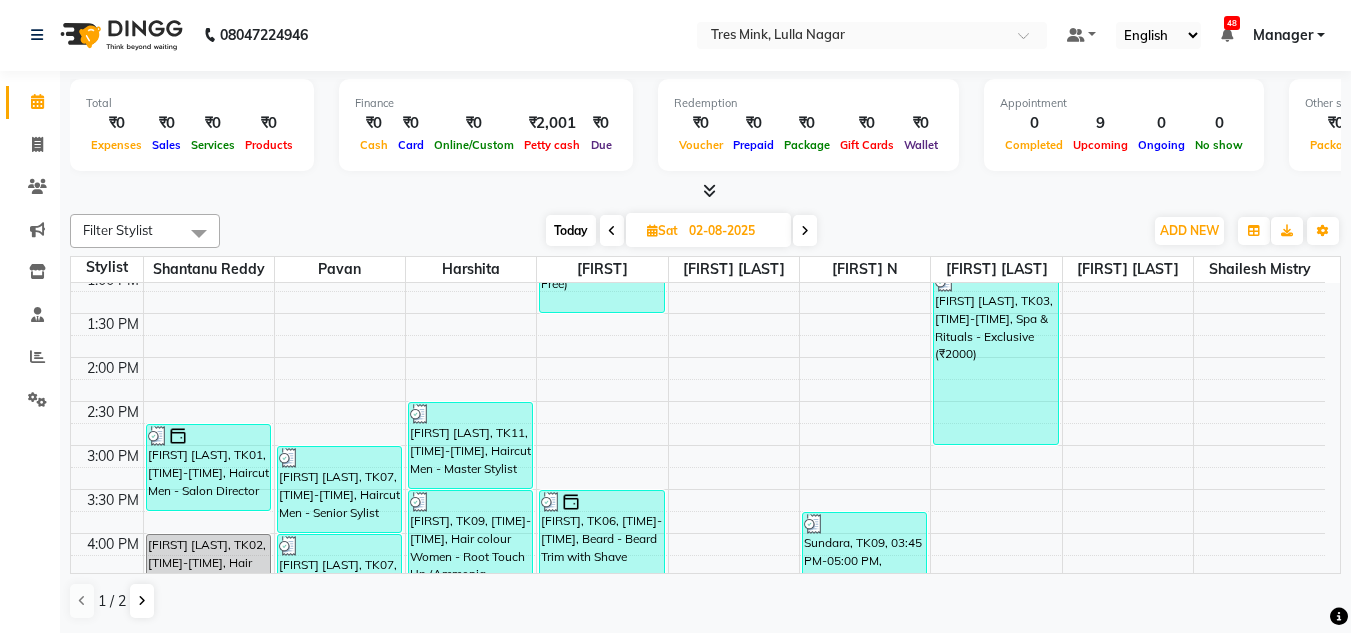 scroll, scrollTop: 553, scrollLeft: 0, axis: vertical 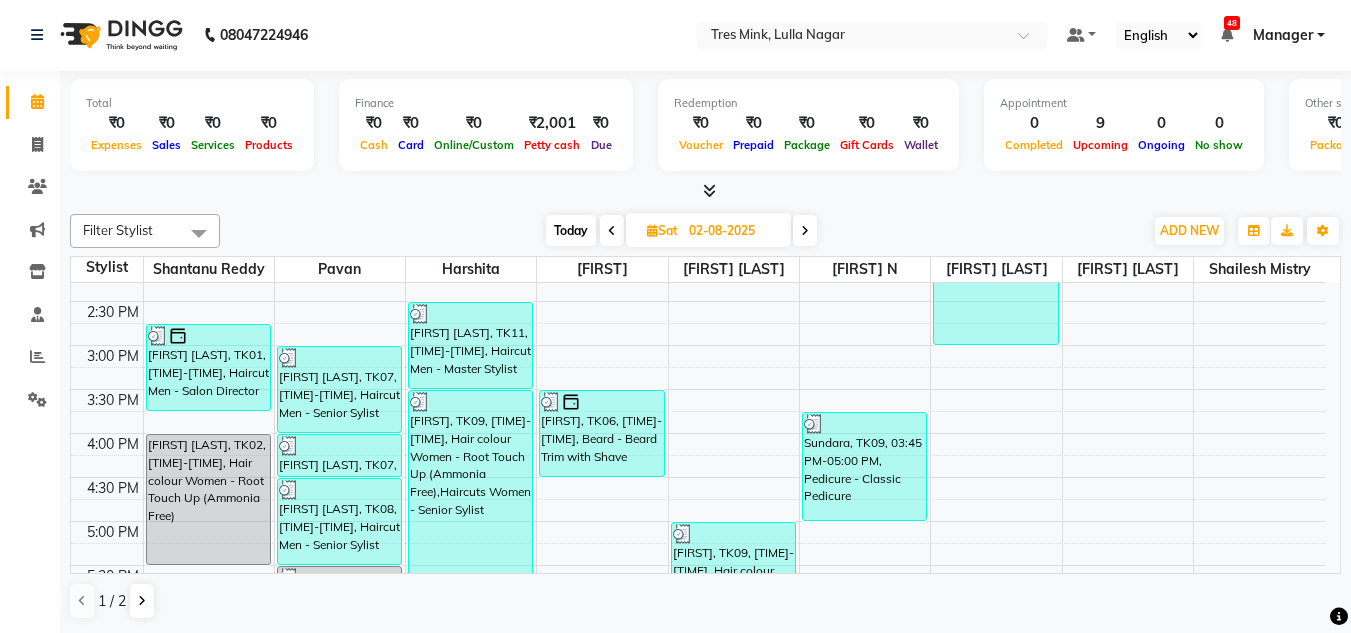 click on "Today" at bounding box center [571, 230] 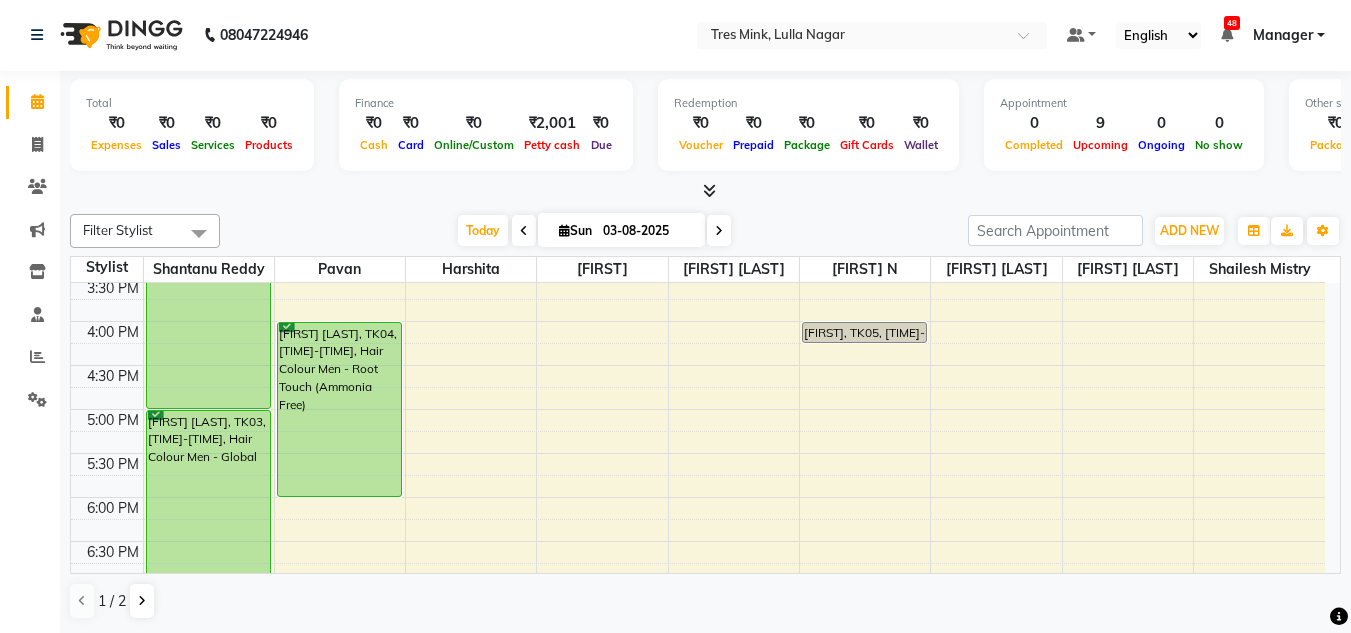scroll, scrollTop: 453, scrollLeft: 0, axis: vertical 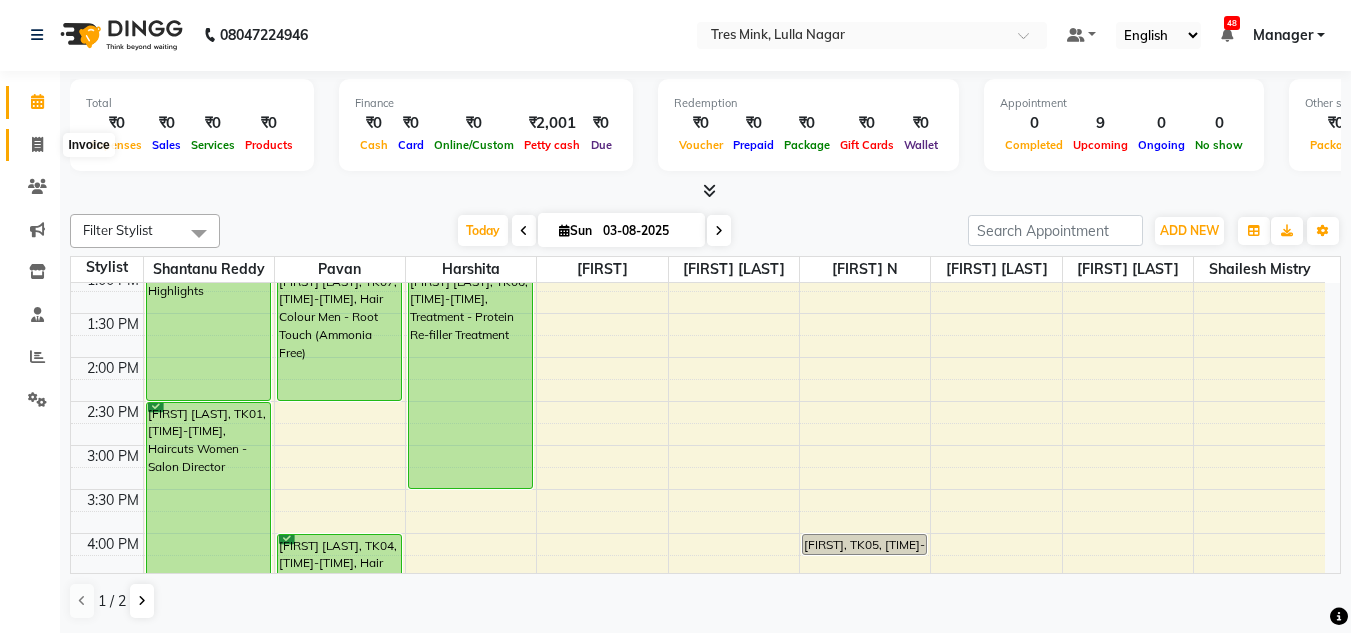 click 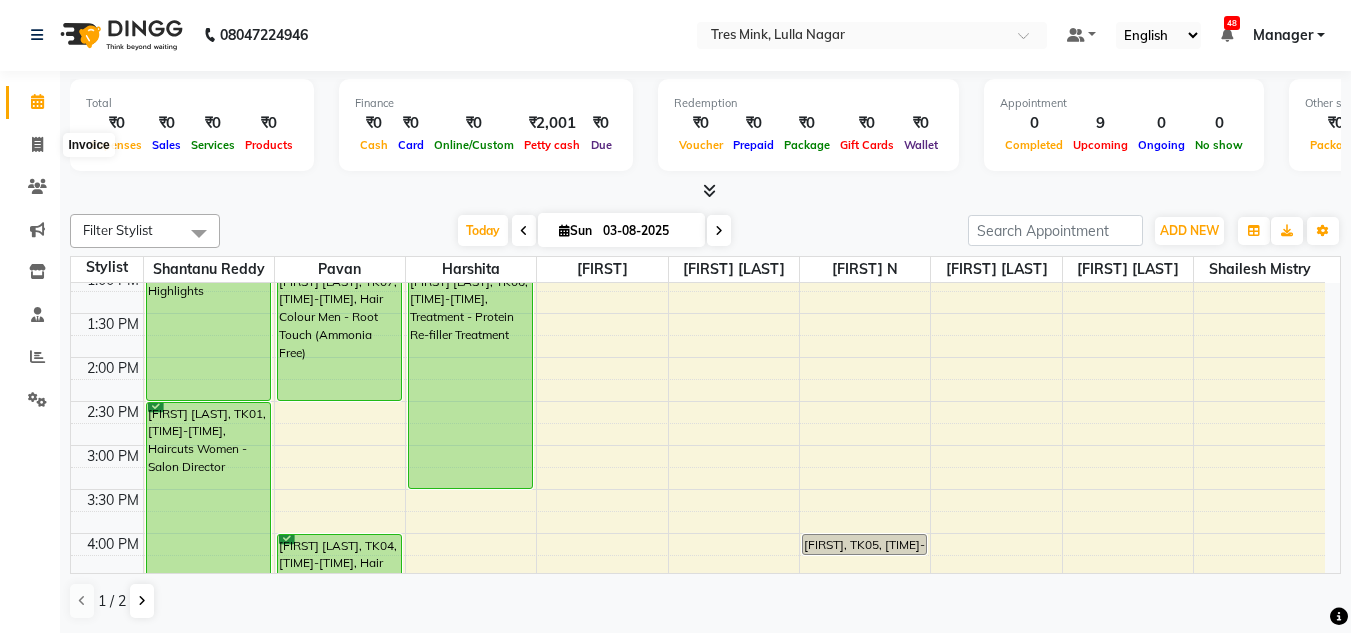 select on "service" 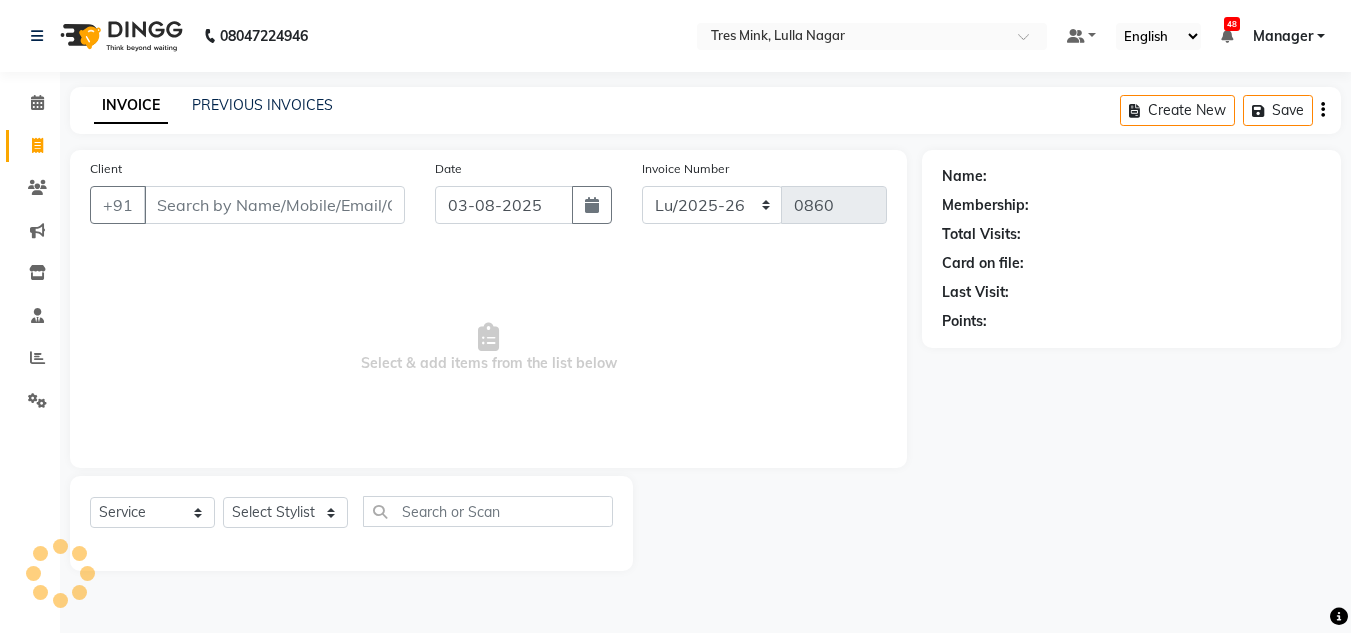 scroll, scrollTop: 0, scrollLeft: 0, axis: both 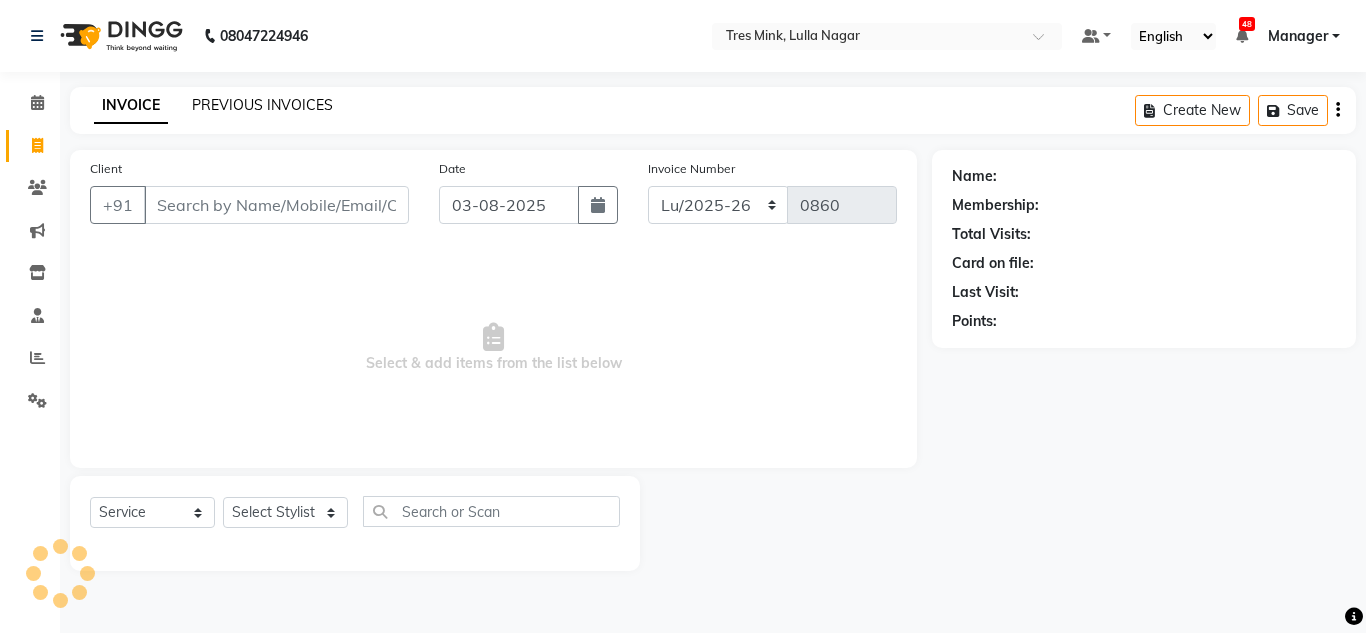 click on "PREVIOUS INVOICES" 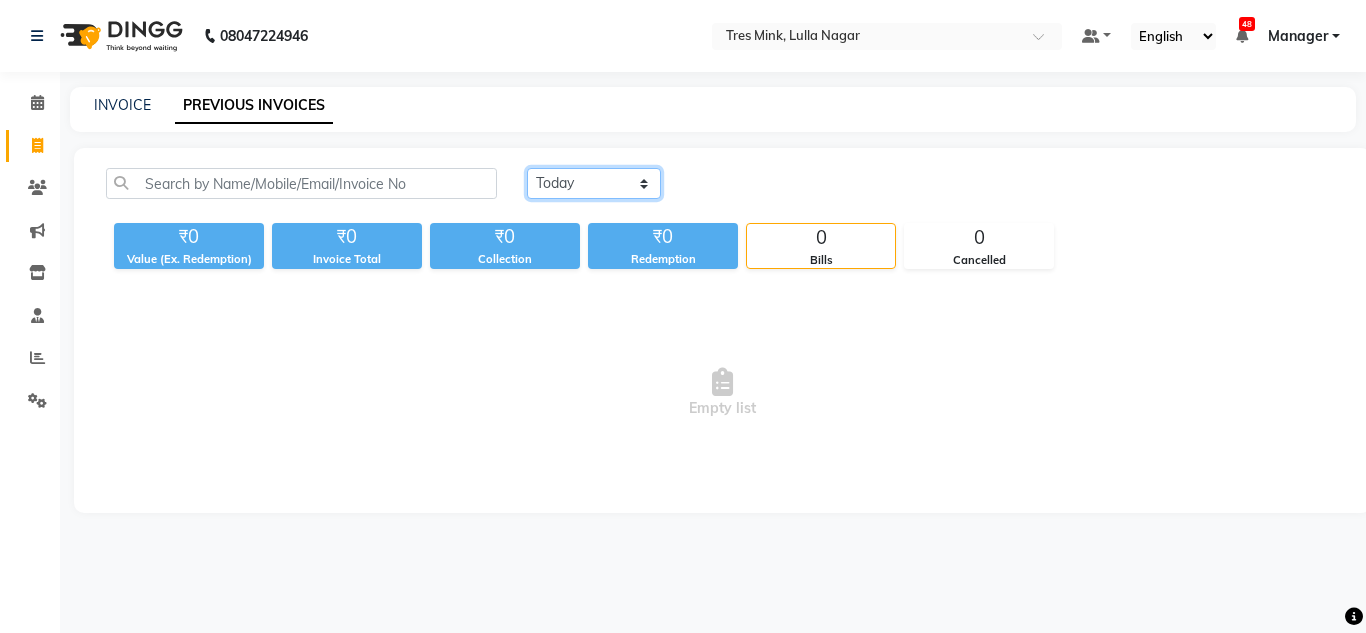 click on "Today Yesterday Custom Range" 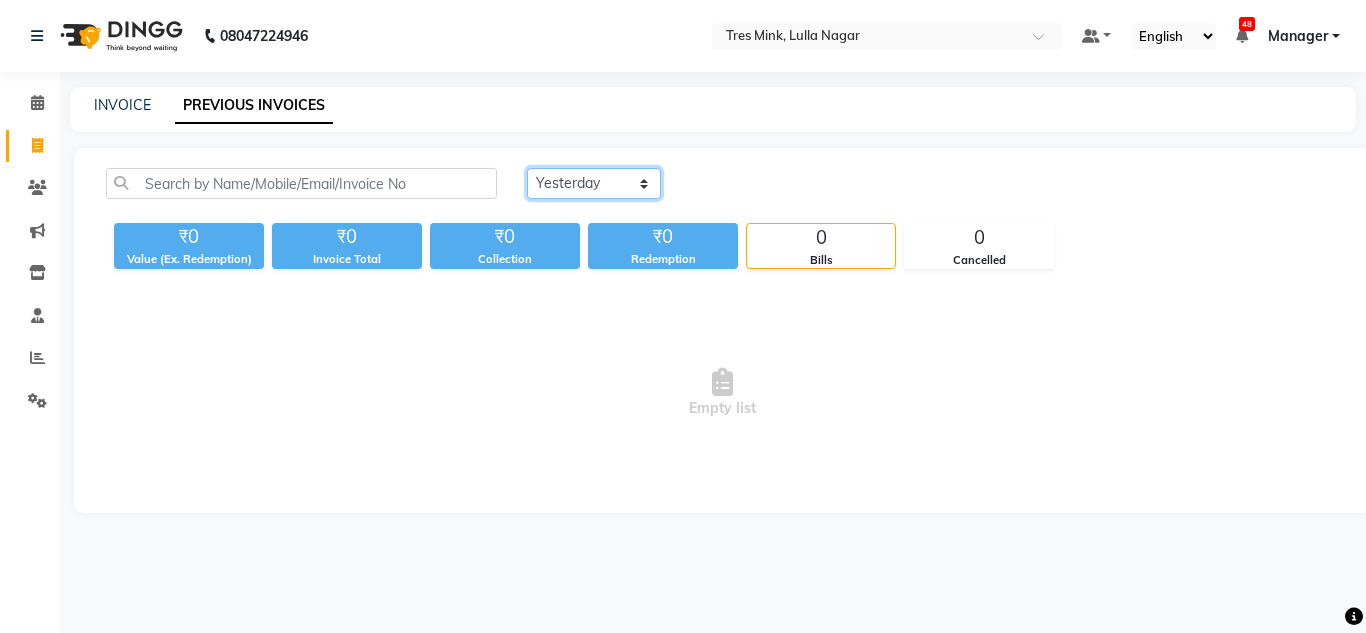 click on "Today Yesterday Custom Range" 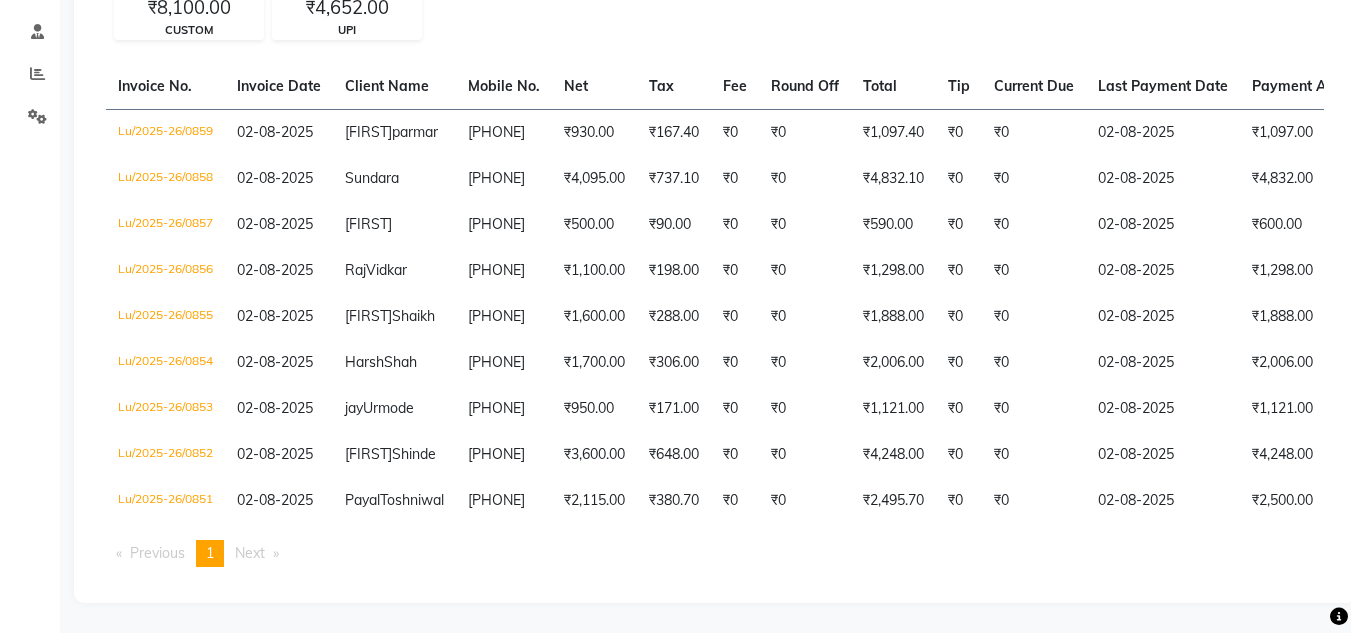 scroll, scrollTop: 0, scrollLeft: 0, axis: both 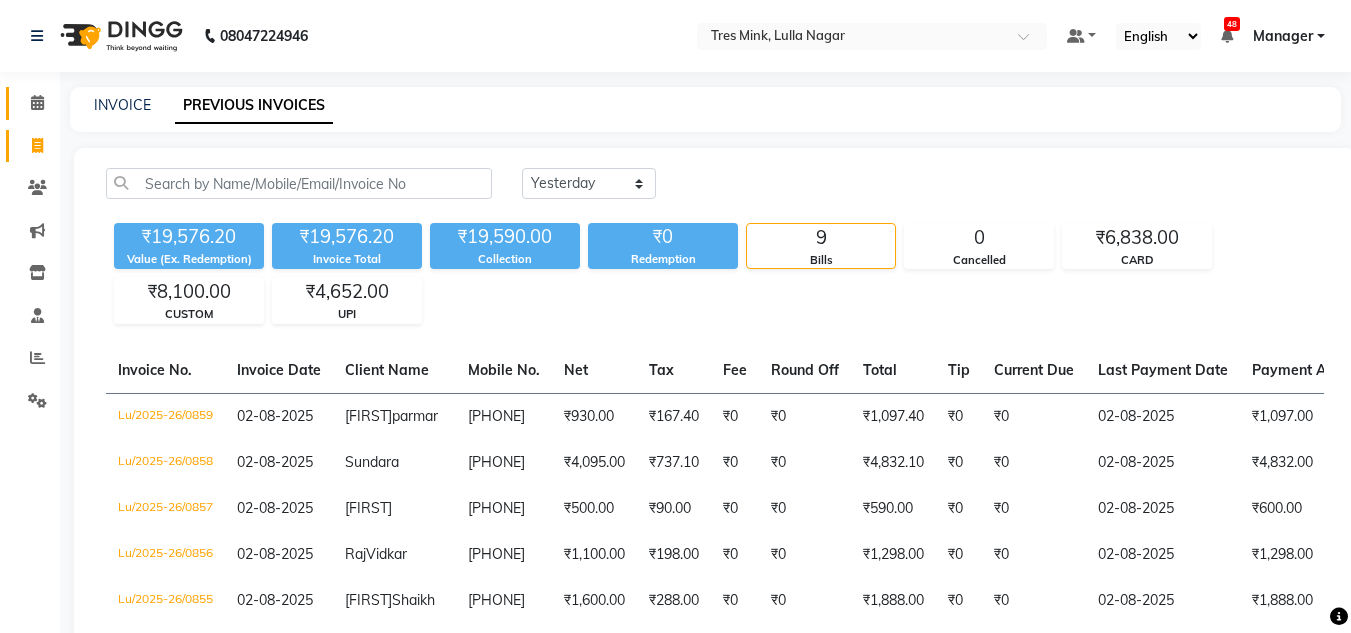 click 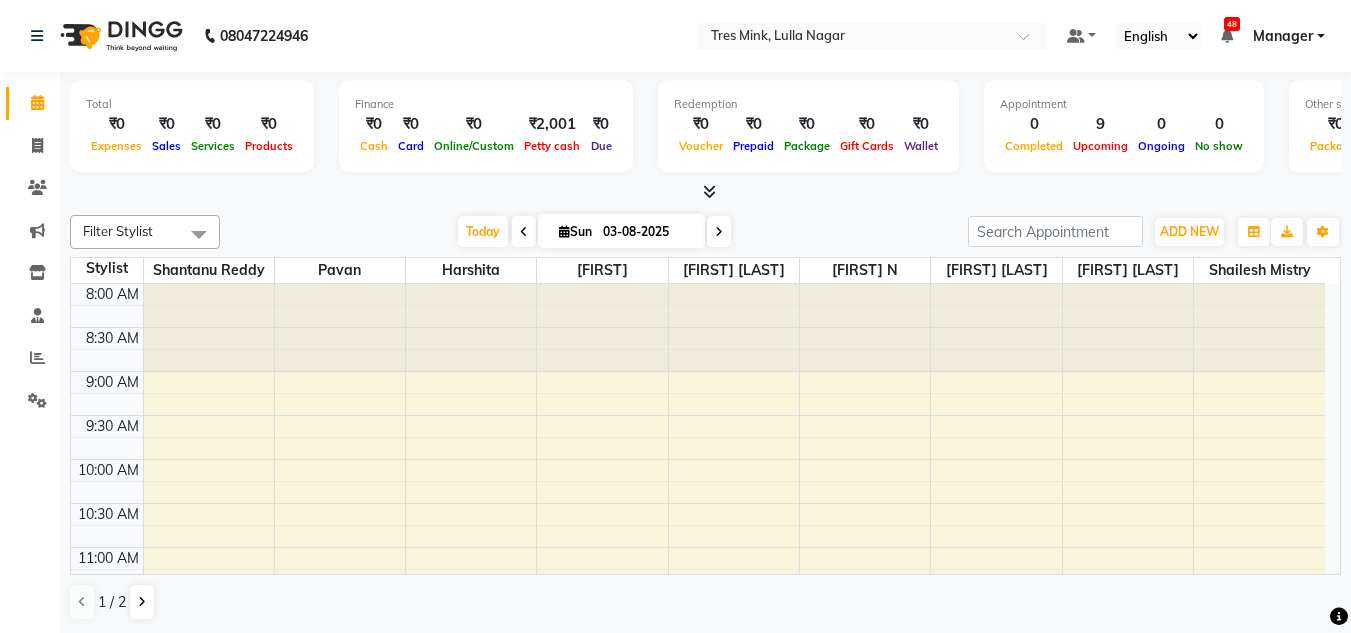 click on "Today  Sun 03-08-2025" at bounding box center (594, 232) 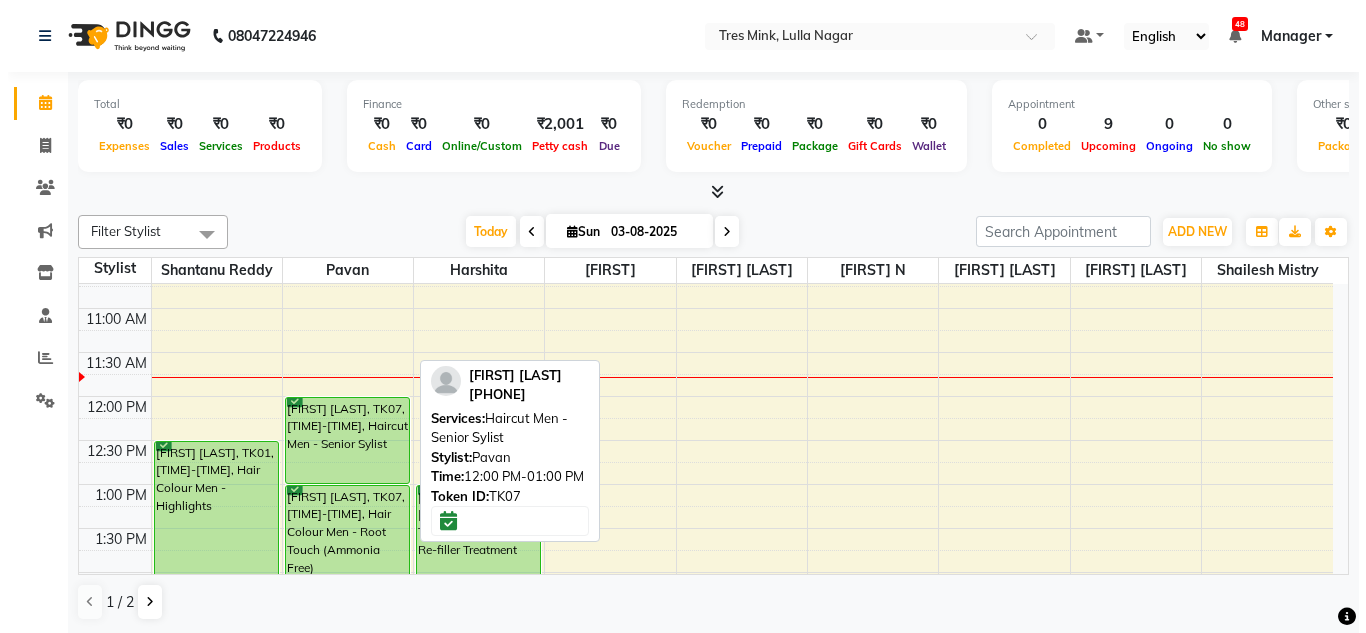 scroll, scrollTop: 153, scrollLeft: 0, axis: vertical 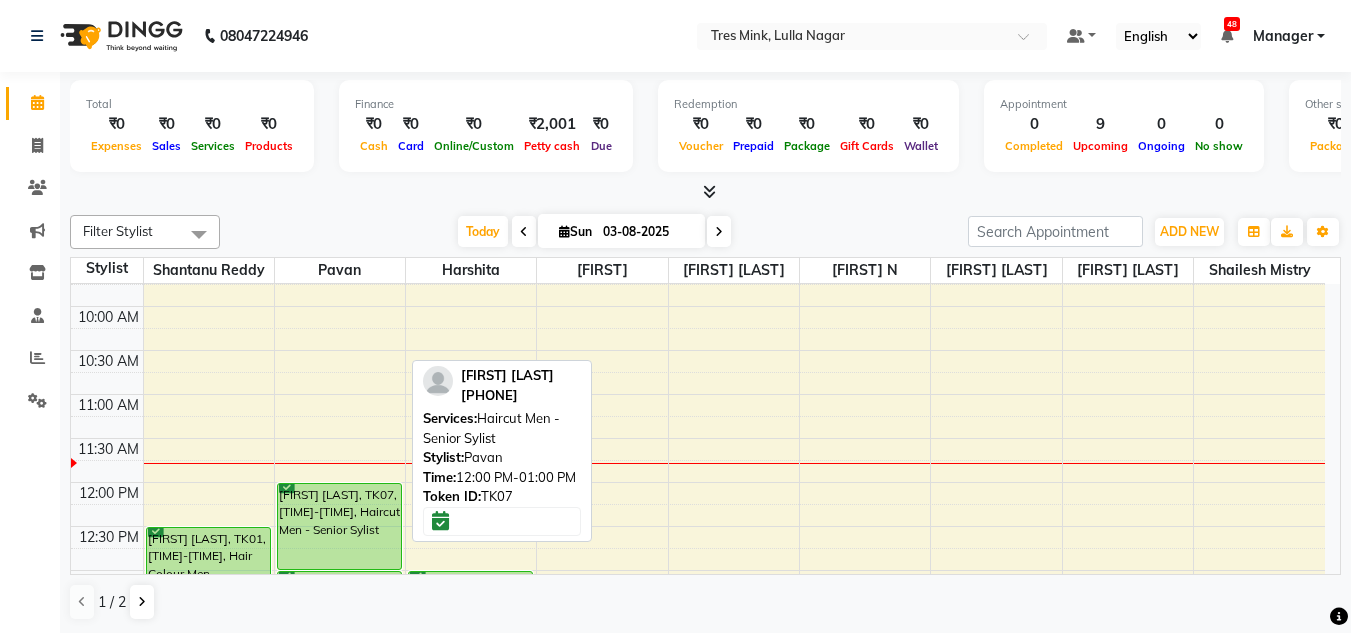 click on "[FIRST] [LAST], TK07, 12:00 PM-01:00 PM, Haircut Men - Senior Sylist" at bounding box center (339, 526) 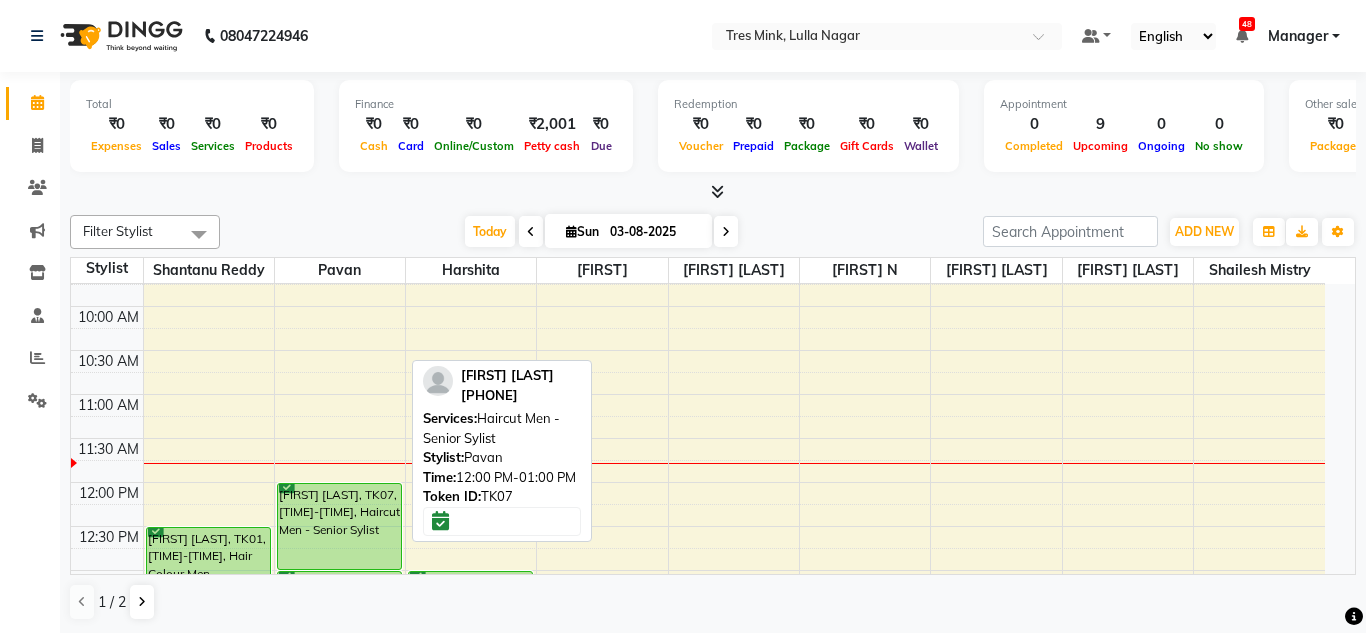 select on "6" 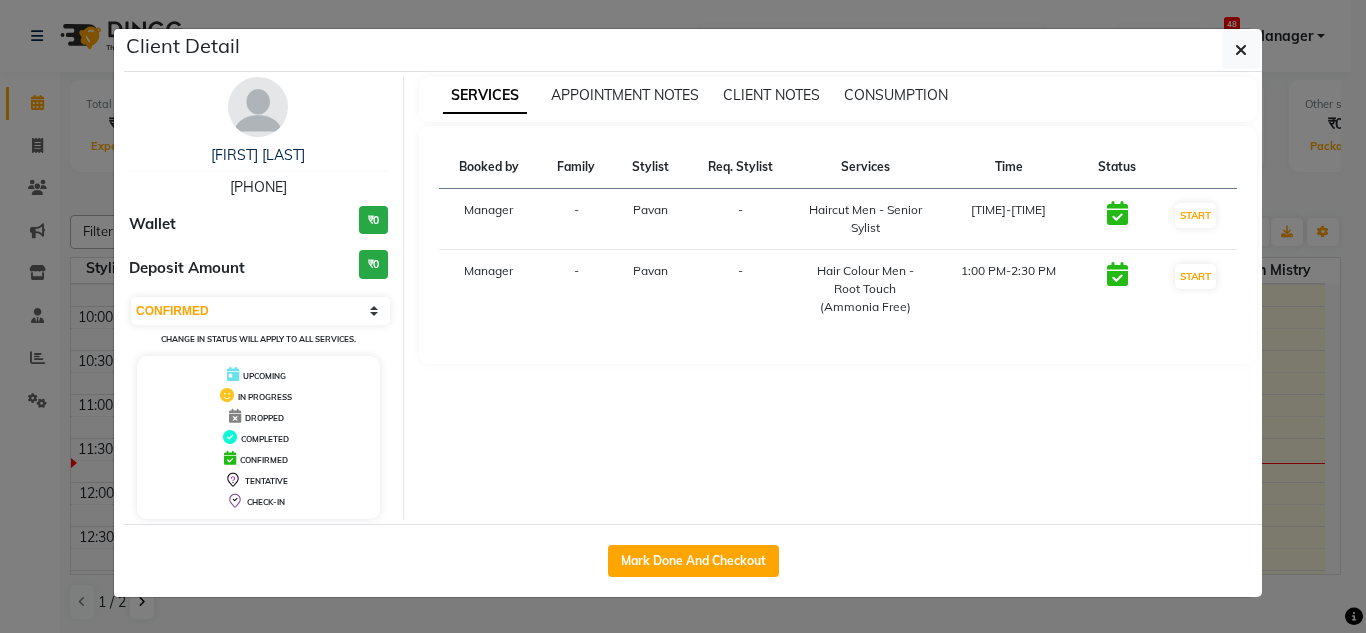 click at bounding box center [258, 107] 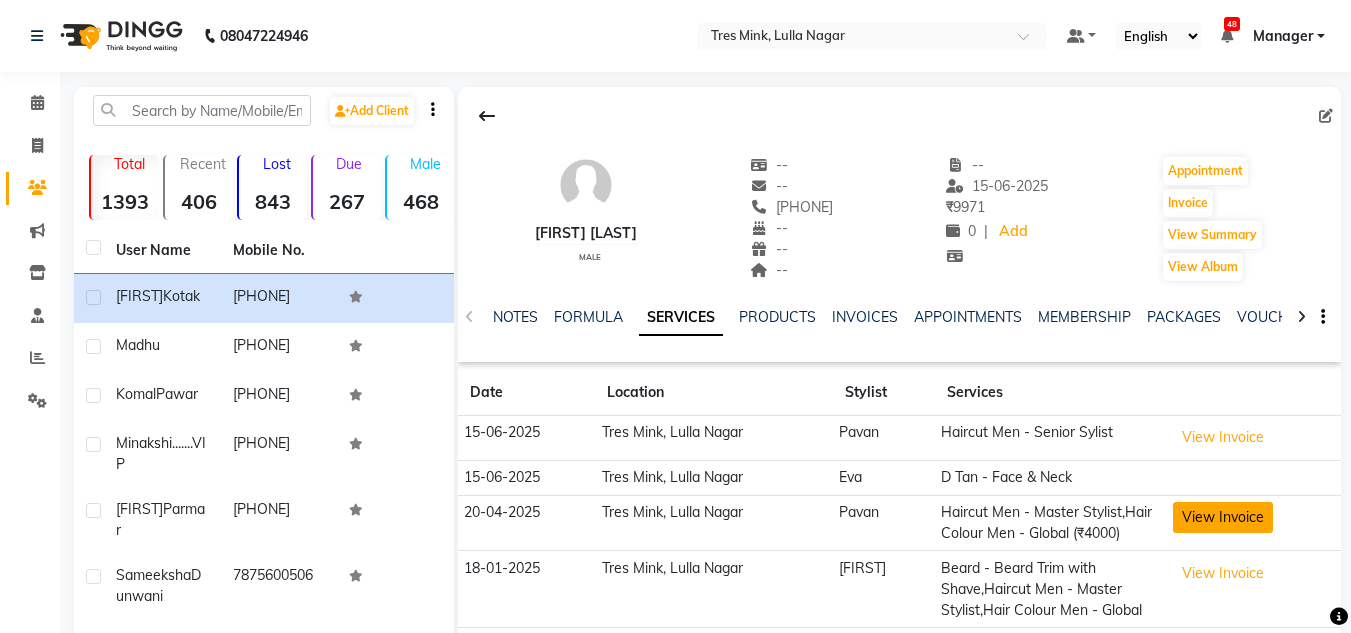 click on "View Invoice" 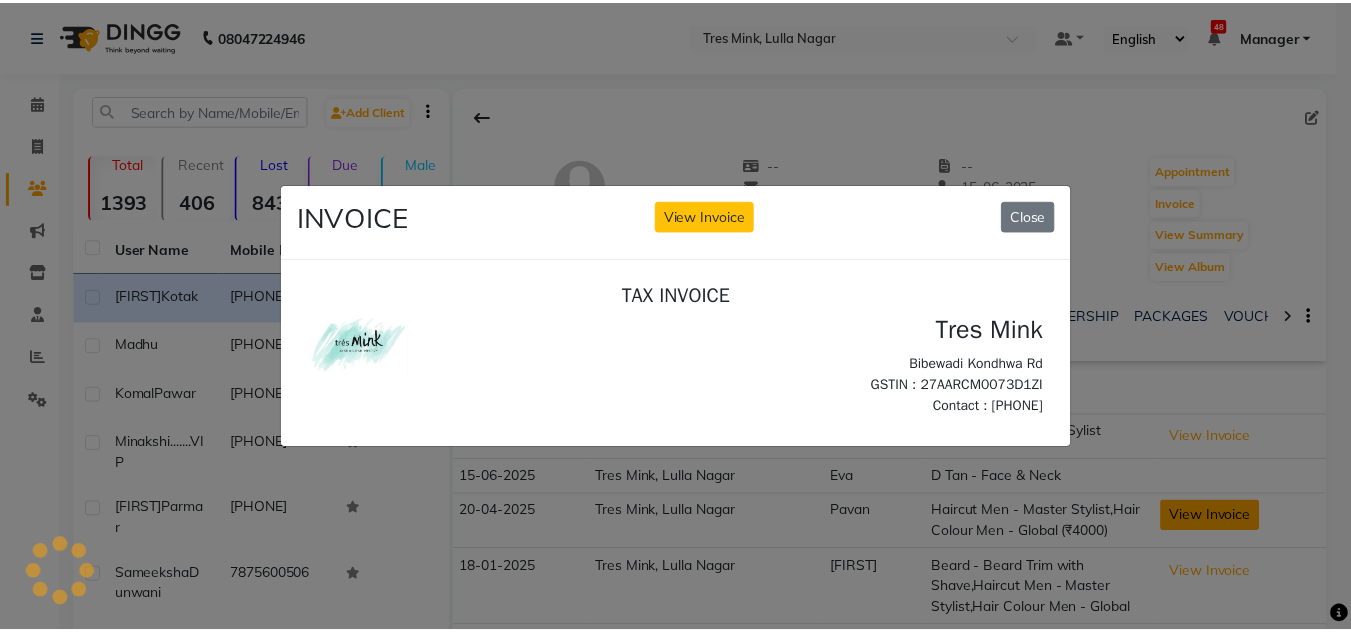 scroll, scrollTop: 0, scrollLeft: 0, axis: both 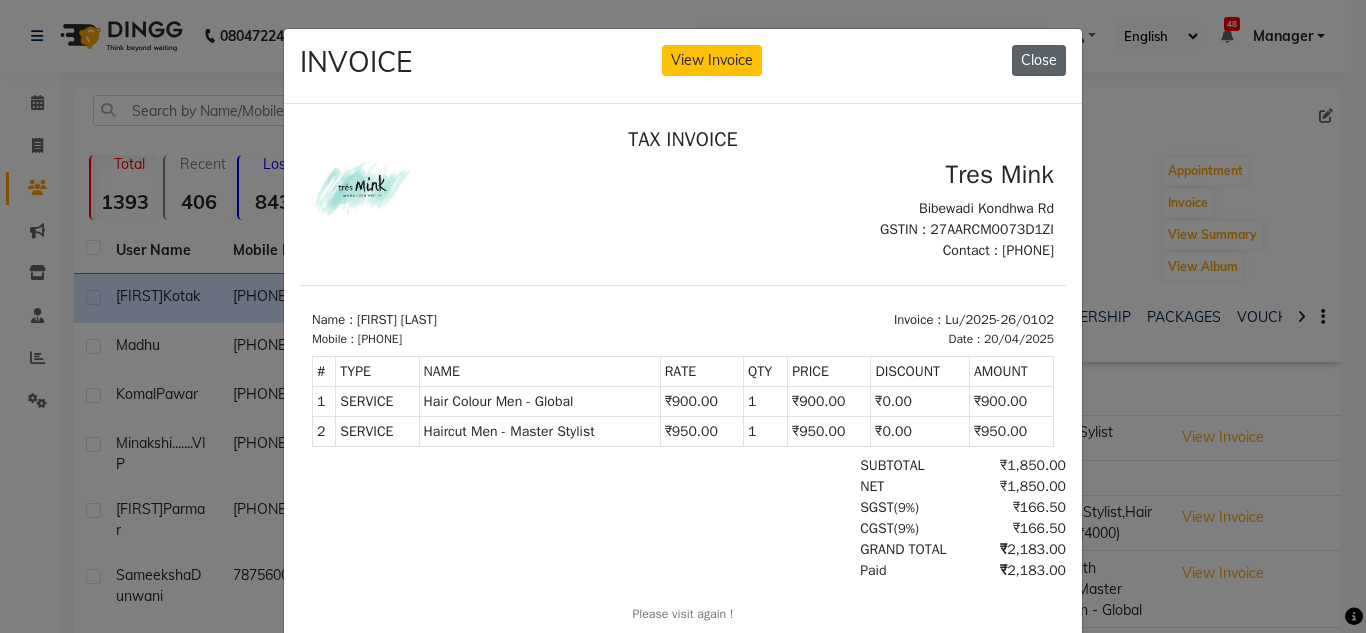 click on "Close" 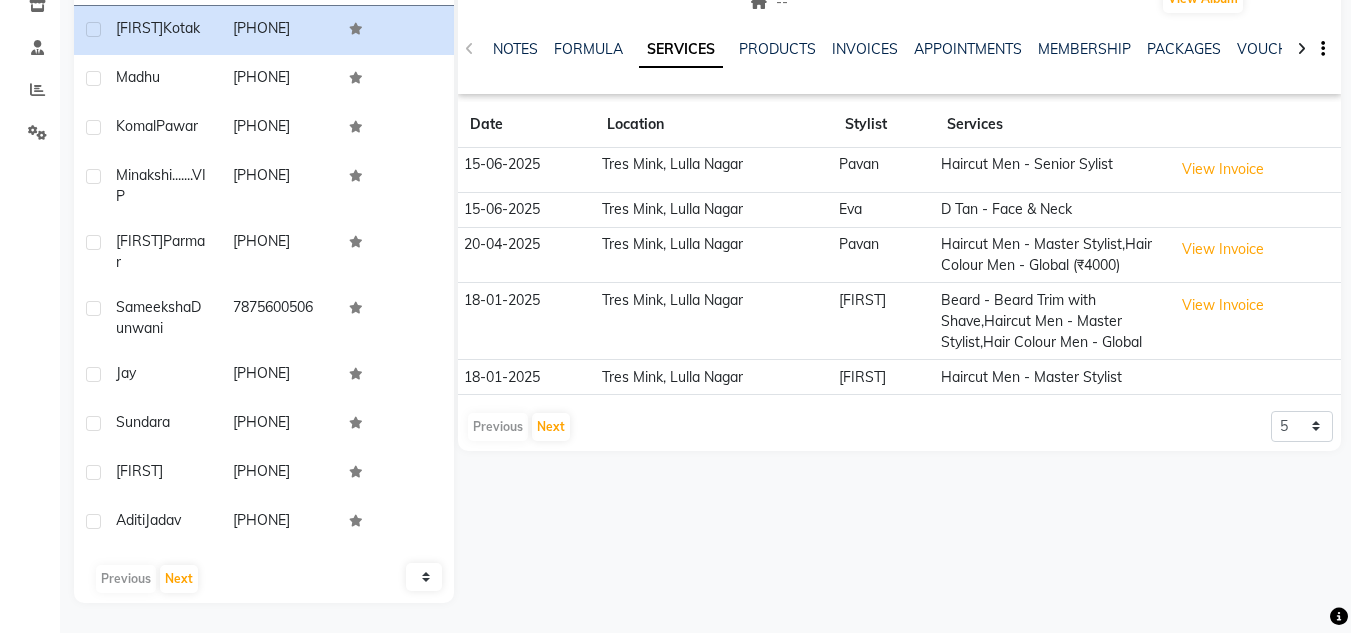 scroll, scrollTop: 0, scrollLeft: 0, axis: both 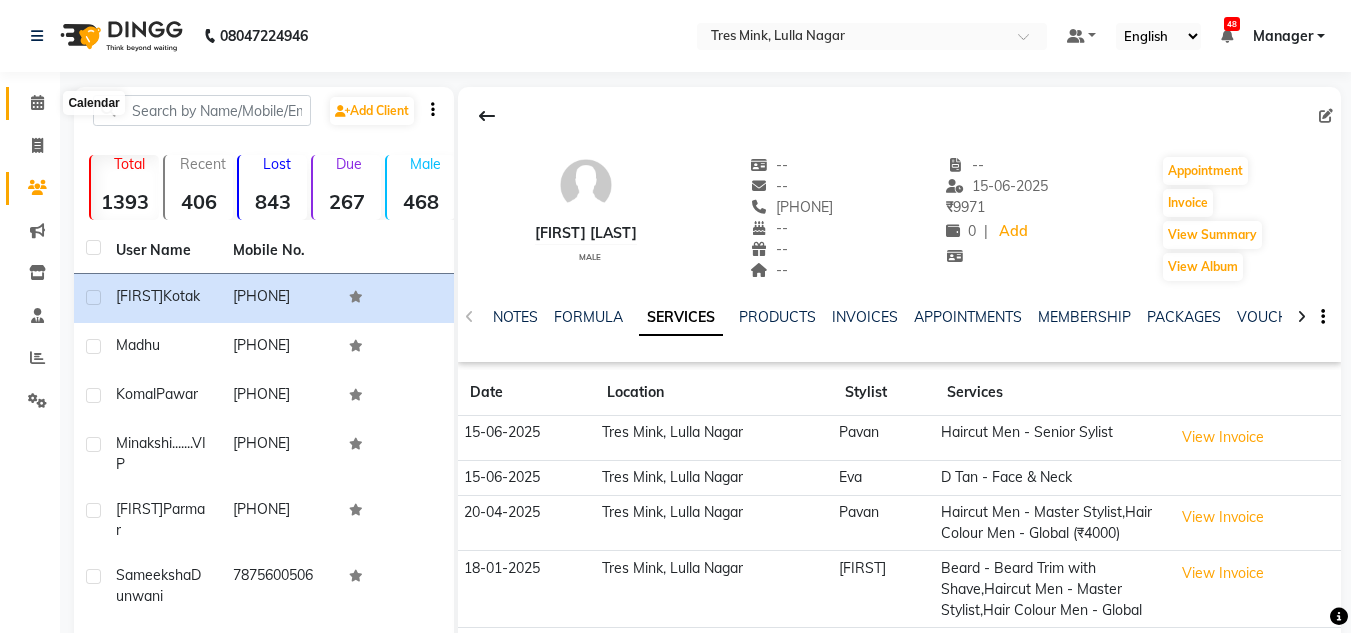 click 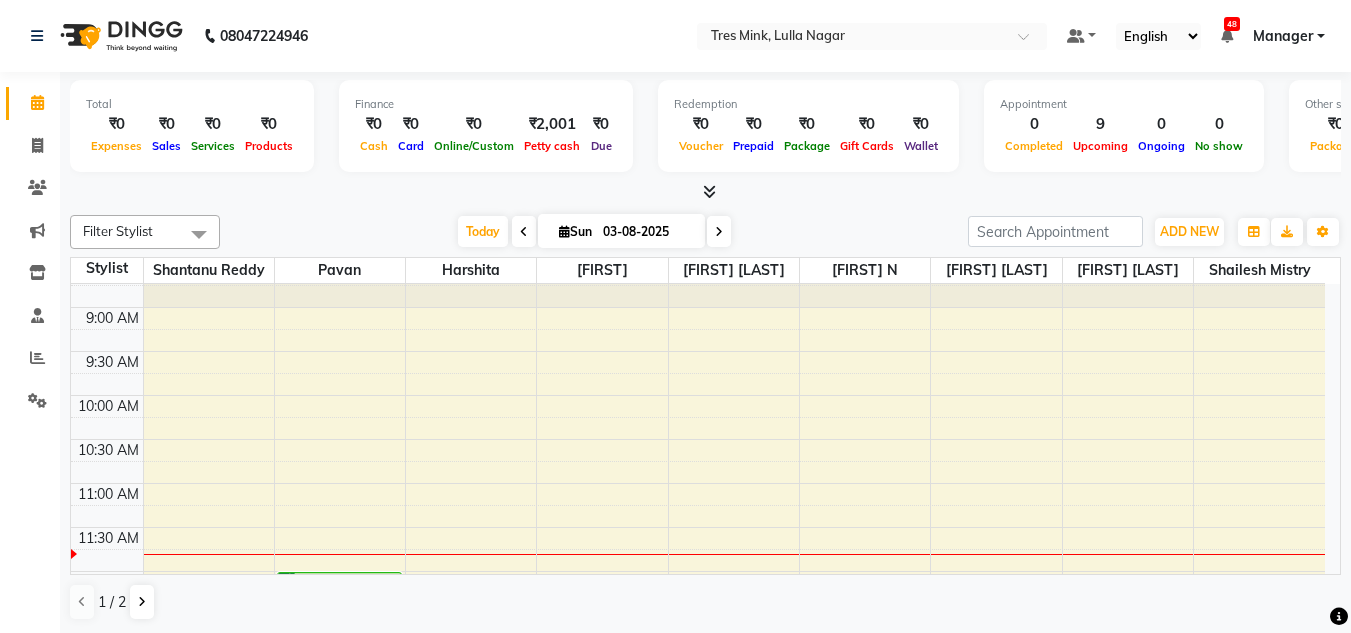 scroll, scrollTop: 0, scrollLeft: 0, axis: both 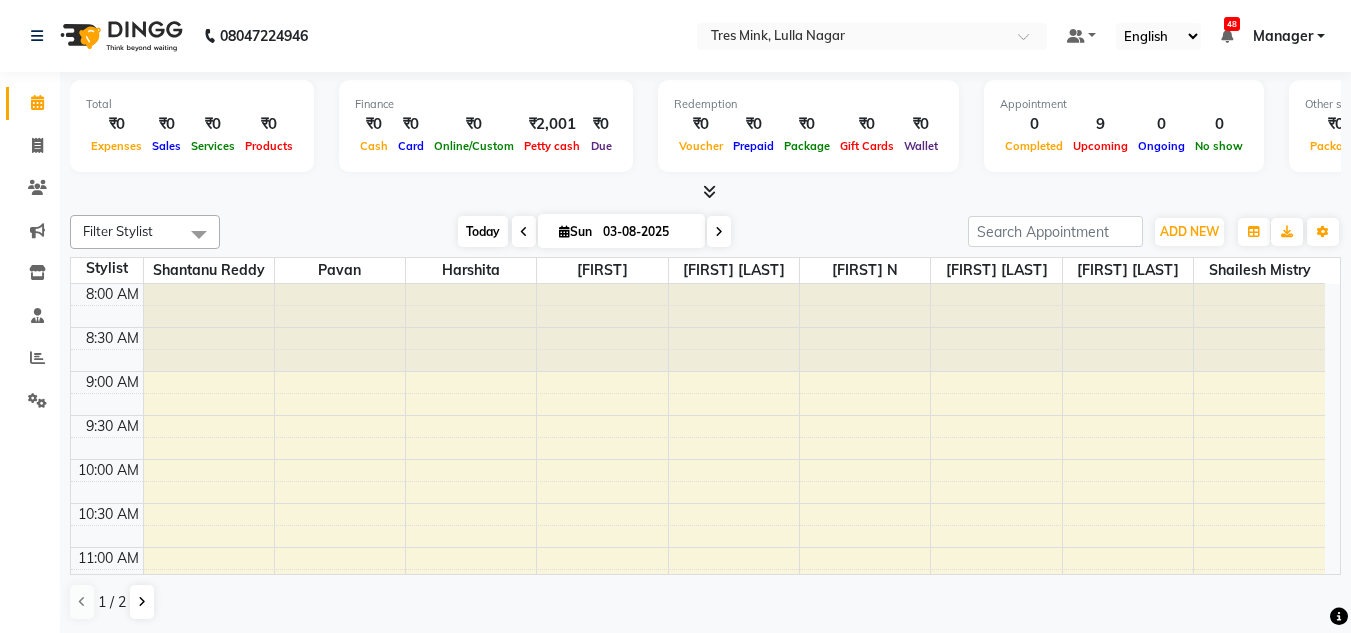 click on "Today" at bounding box center [483, 231] 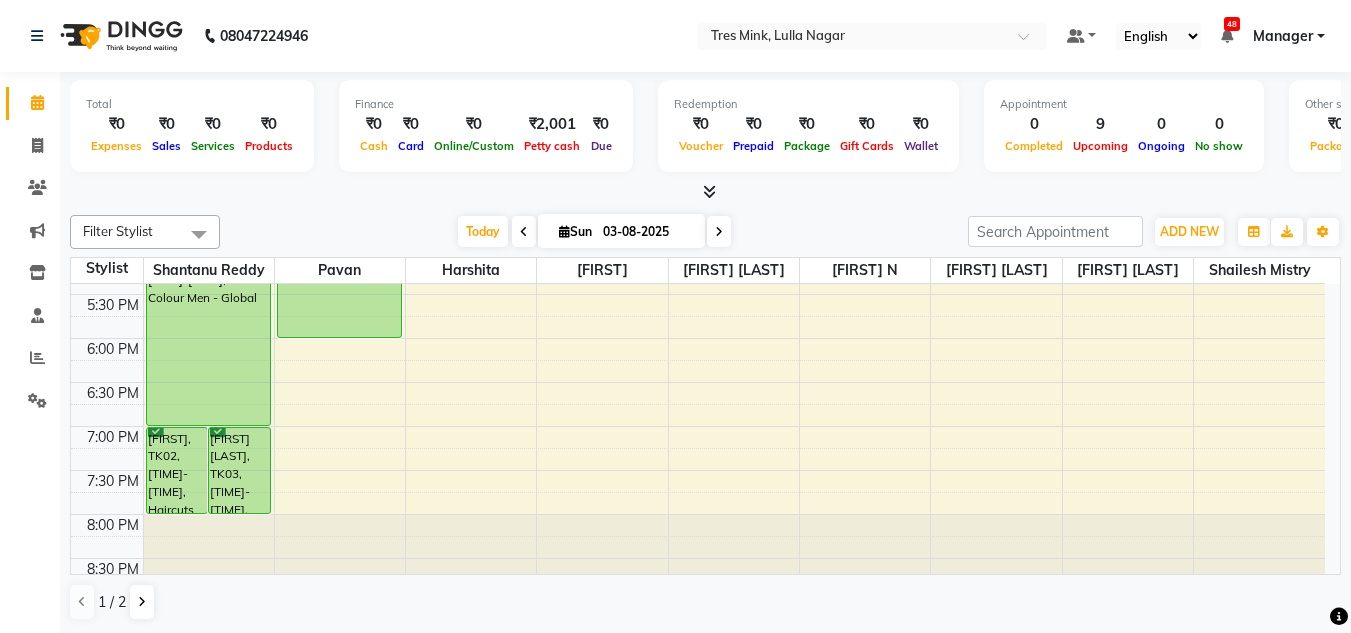 scroll, scrollTop: 853, scrollLeft: 0, axis: vertical 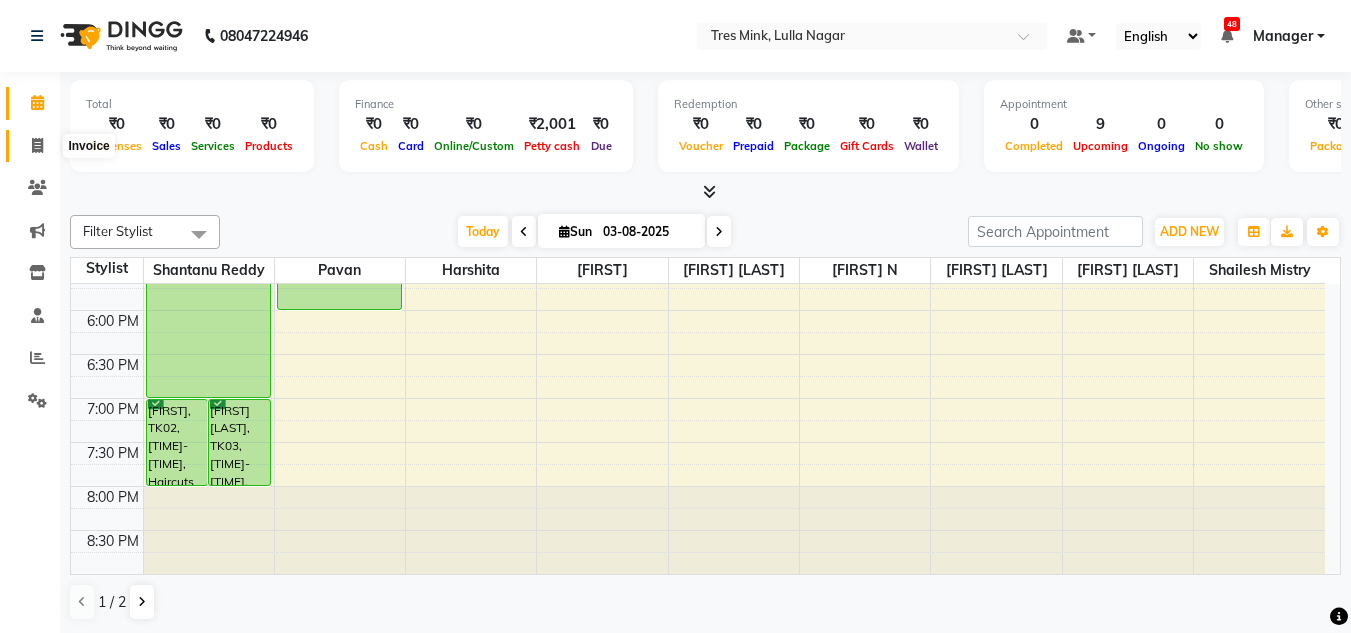 click 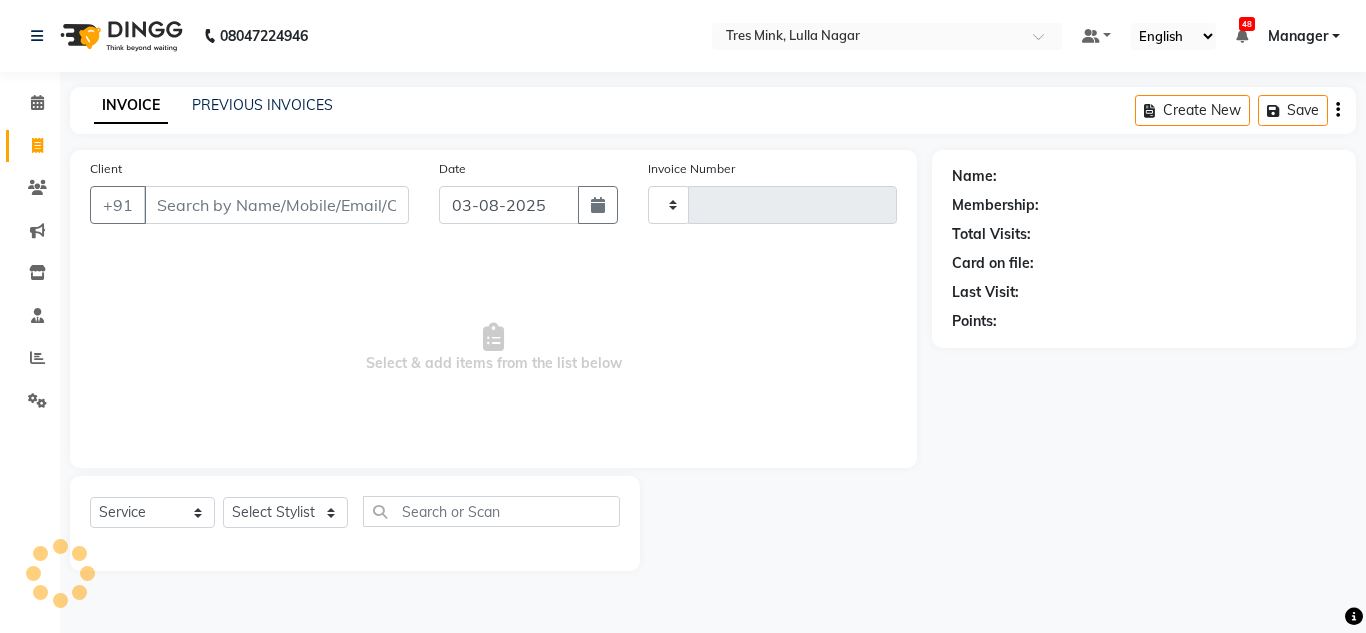 type on "0860" 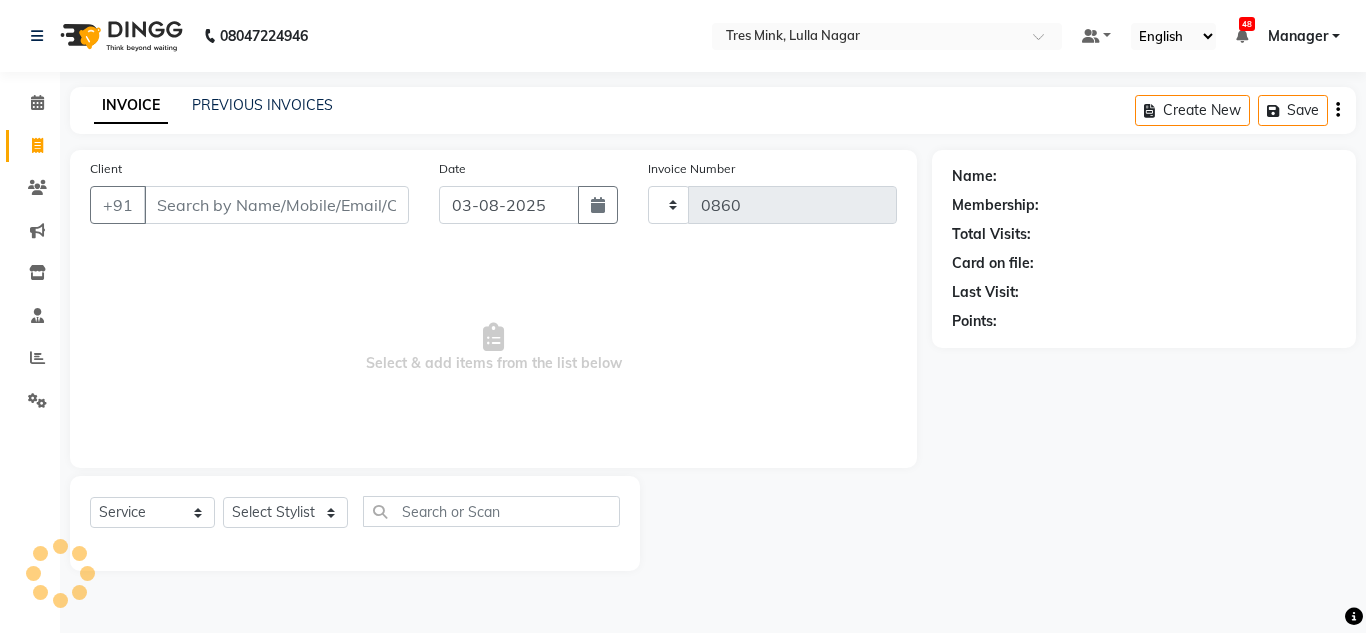 select on "8052" 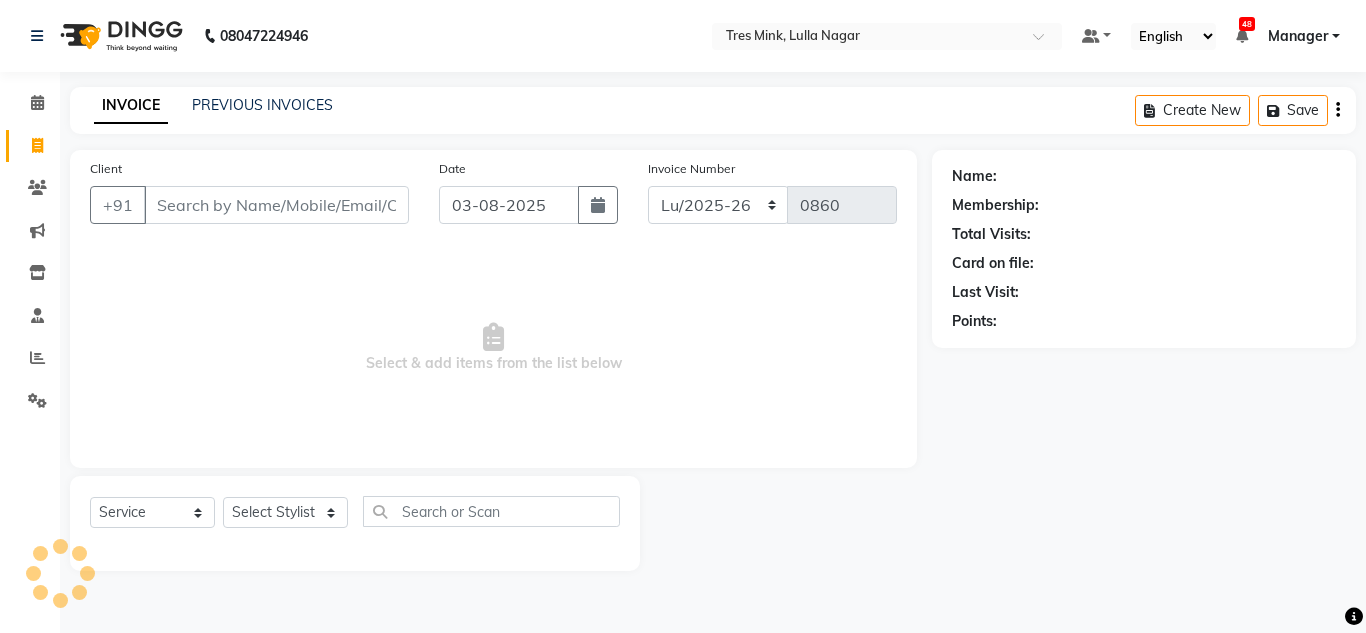 click on "Client" at bounding box center (276, 205) 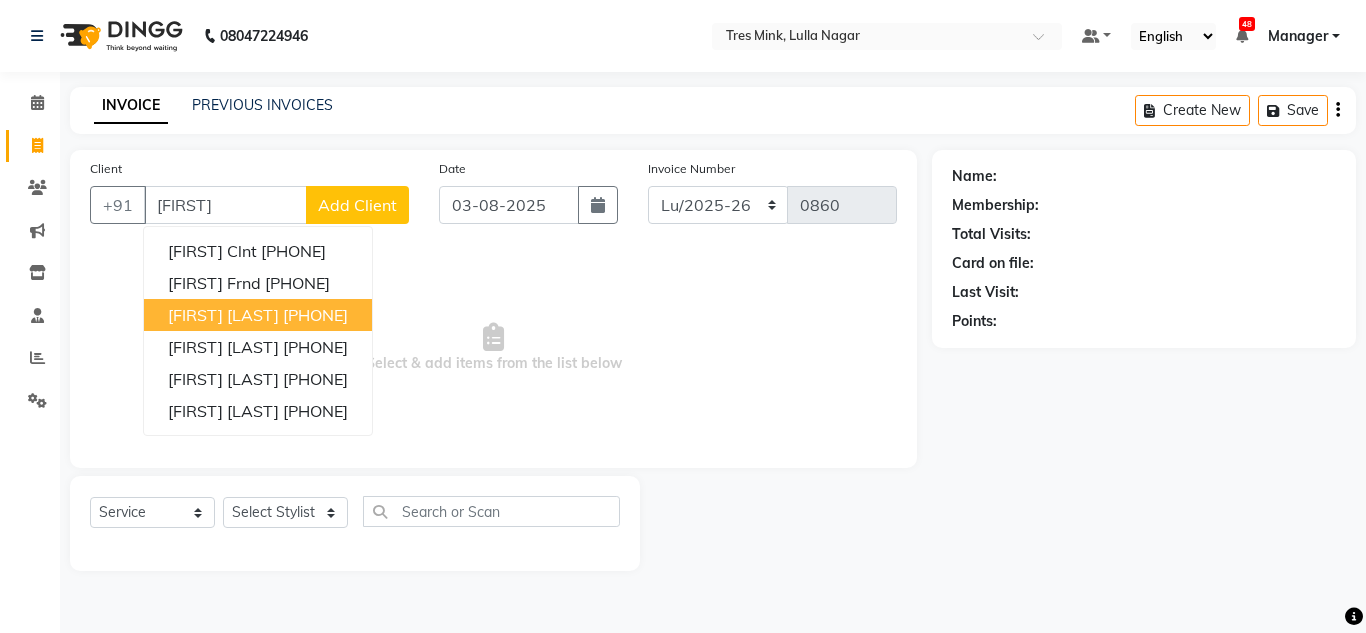 click on "9225555610" at bounding box center (315, 315) 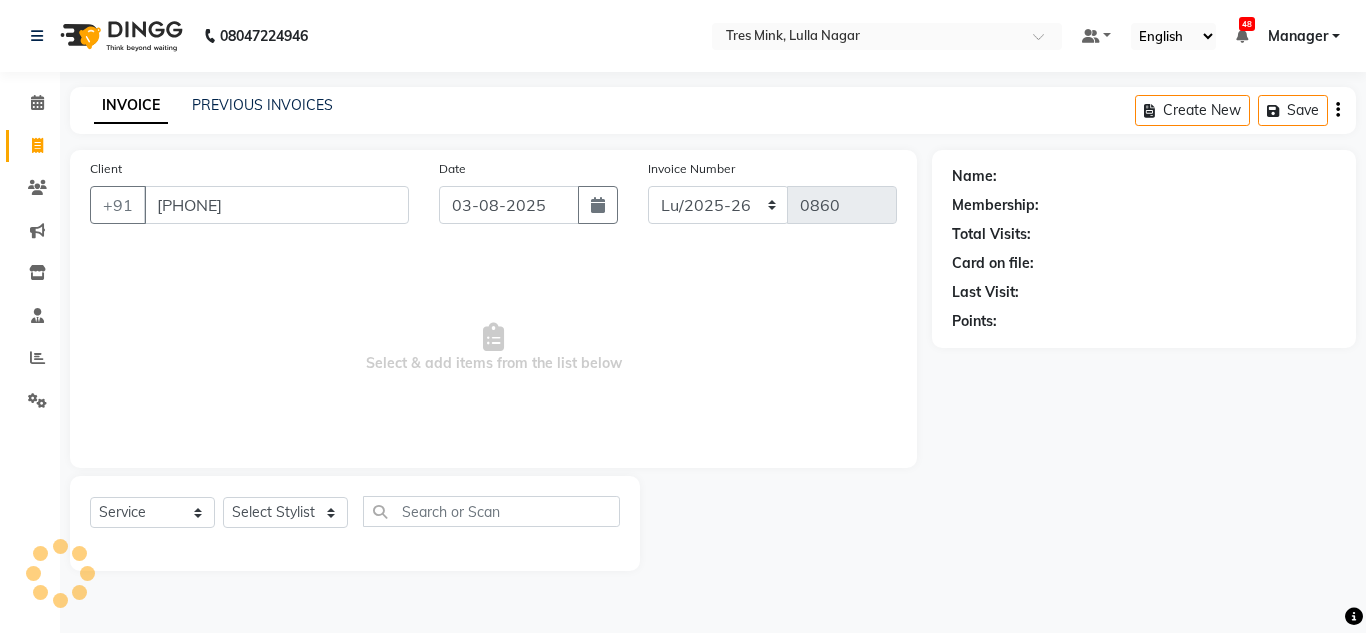 type on "9225555610" 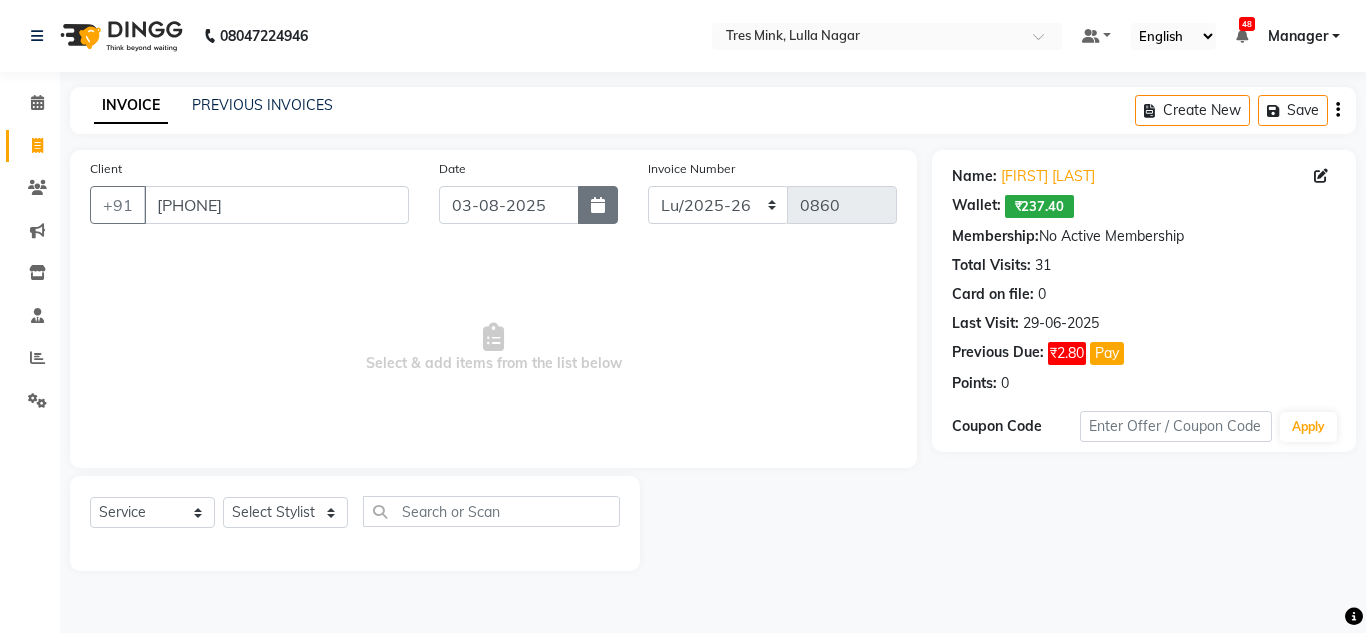 click 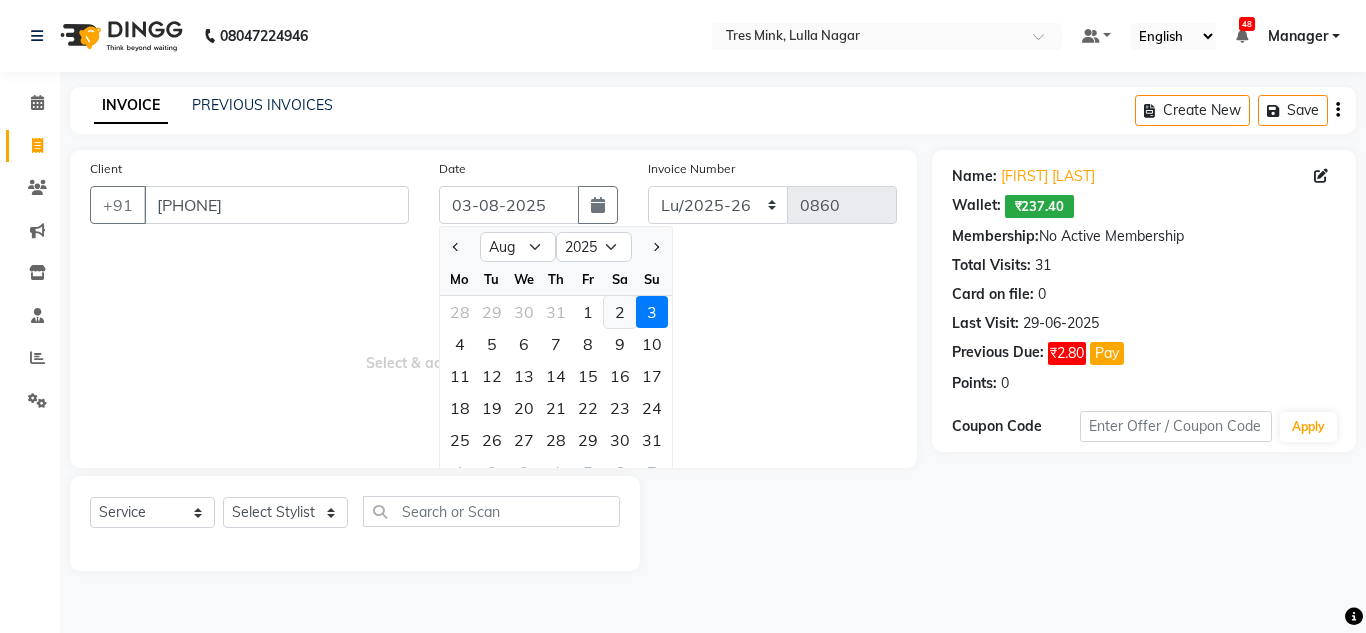 click on "2" 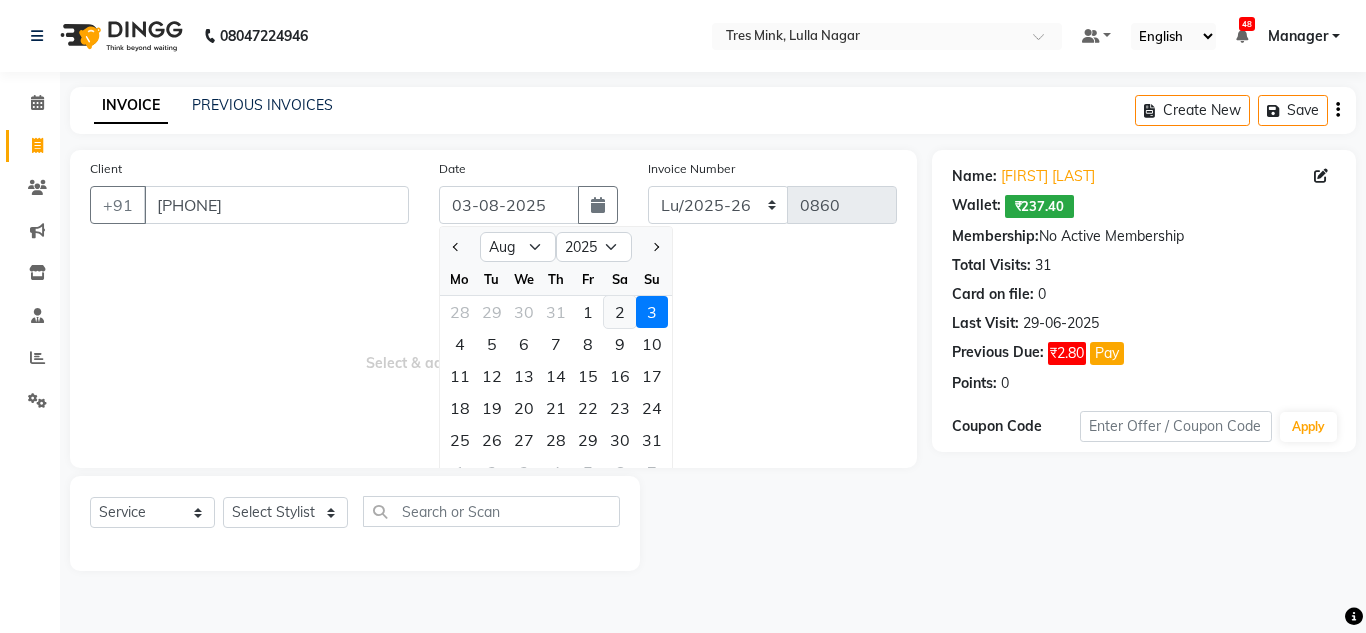 type on "02-08-2025" 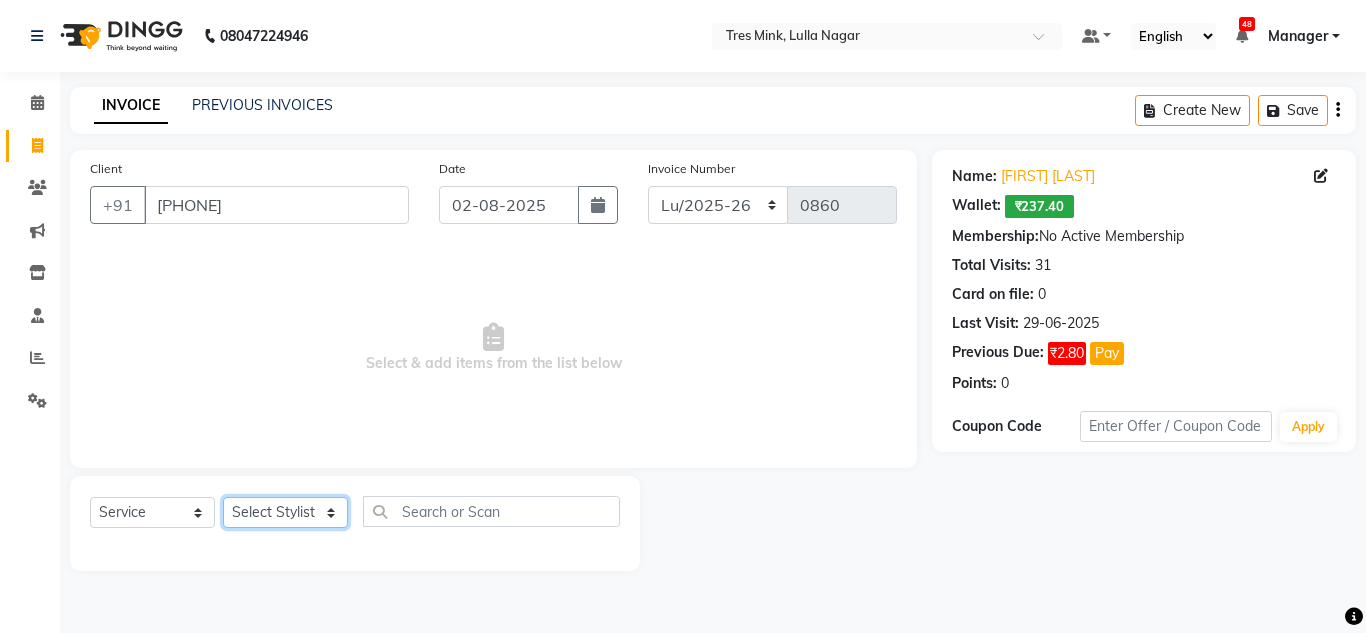 click on "Select Stylist Ansh Jadhav  Chetan Mahale Eva Harshita Manager Neha Aywale Pallavi H Pavan Pranjali Kothari Shailesh Mistry Shantanu Reddy Sharon Anthony Siddhanth  Sonu N Vinod" 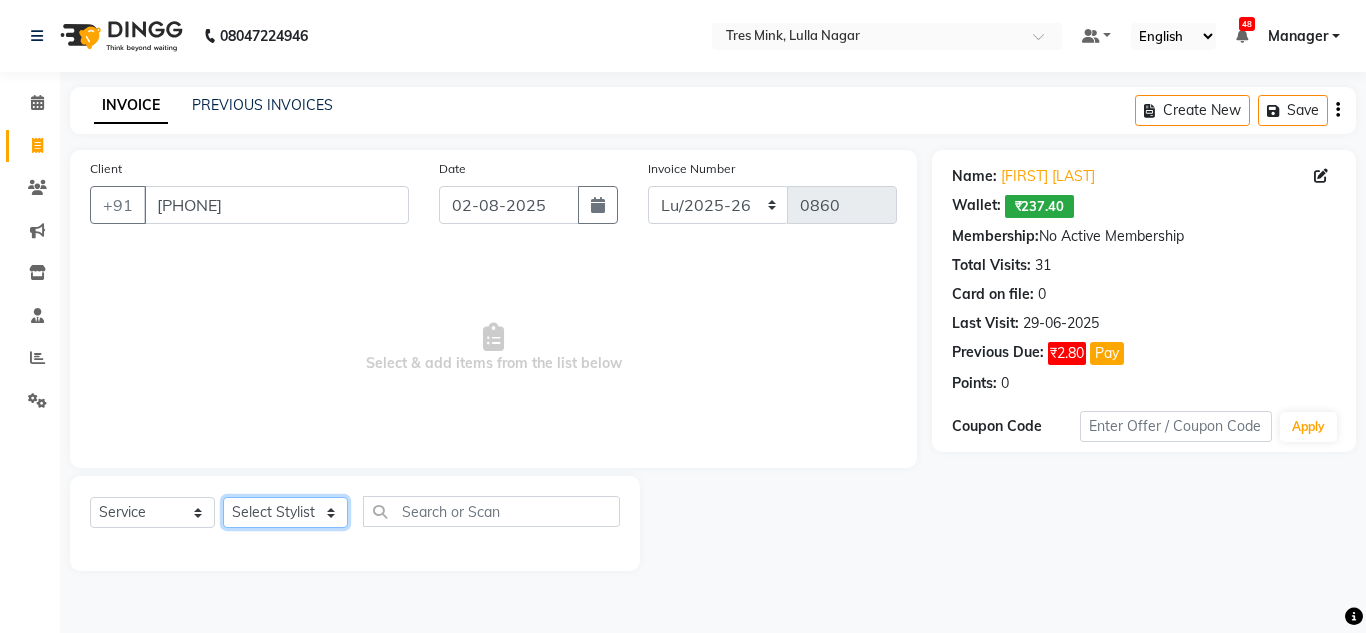 select on "47307" 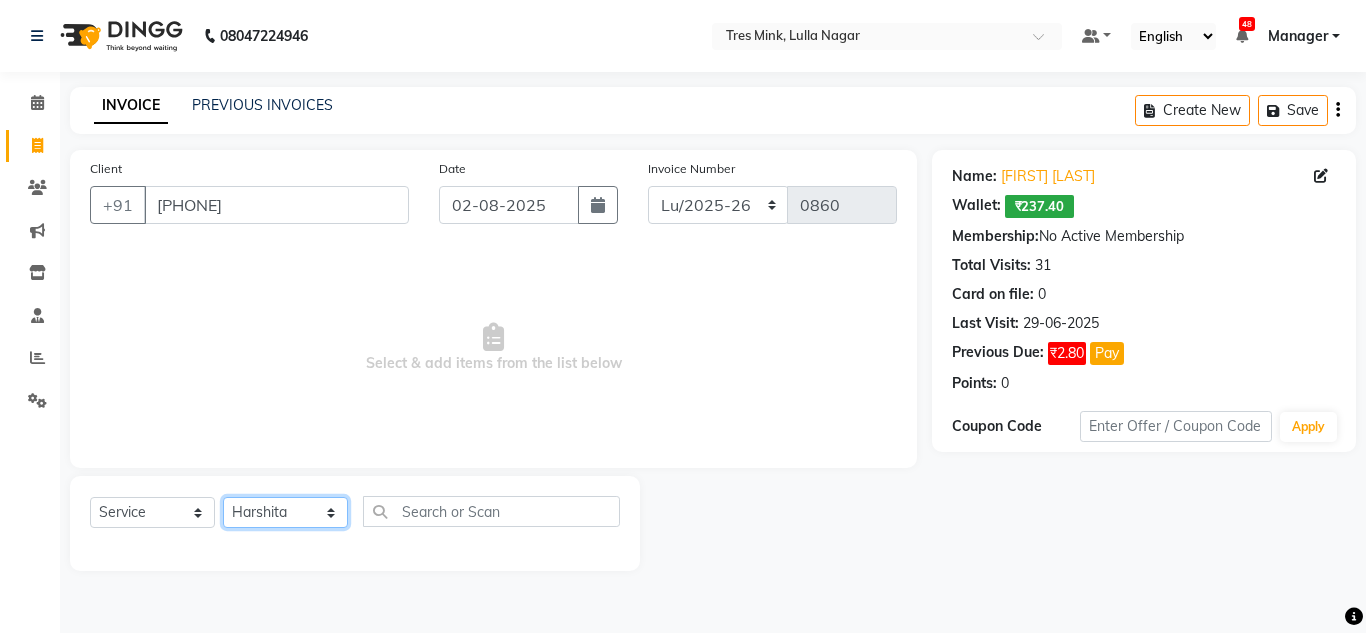 click on "Select Stylist Ansh Jadhav  Chetan Mahale Eva Harshita Manager Neha Aywale Pallavi H Pavan Pranjali Kothari Shailesh Mistry Shantanu Reddy Sharon Anthony Siddhanth  Sonu N Vinod" 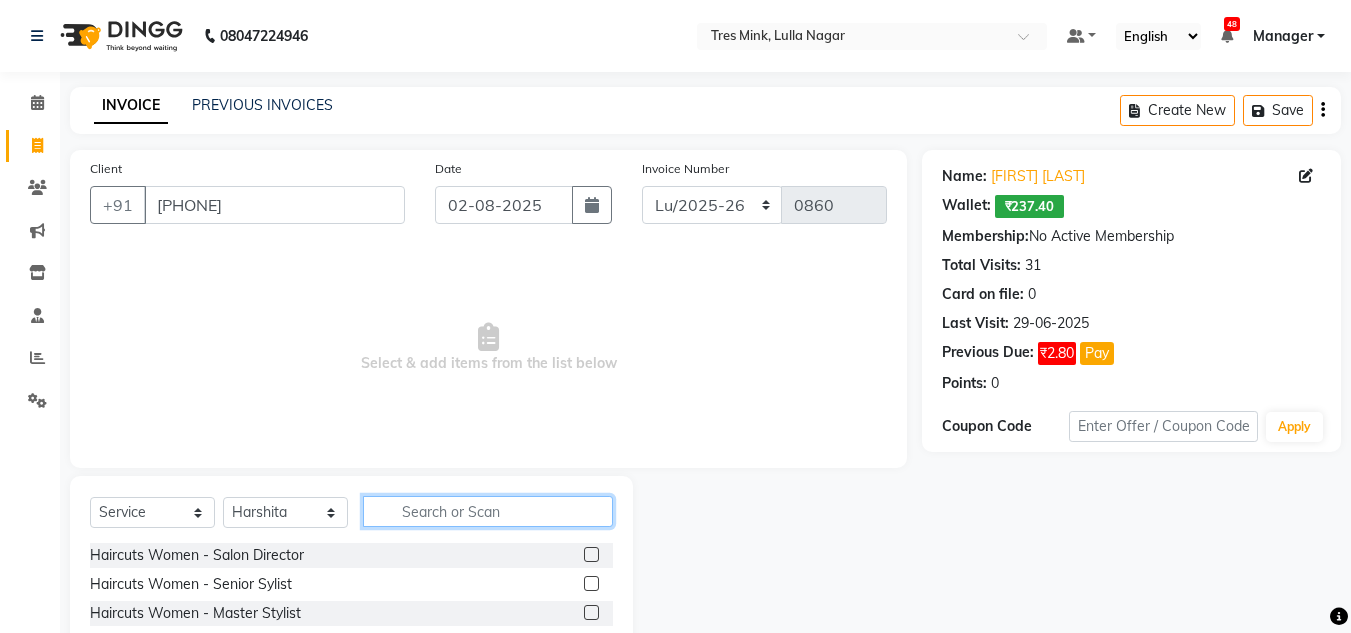 click 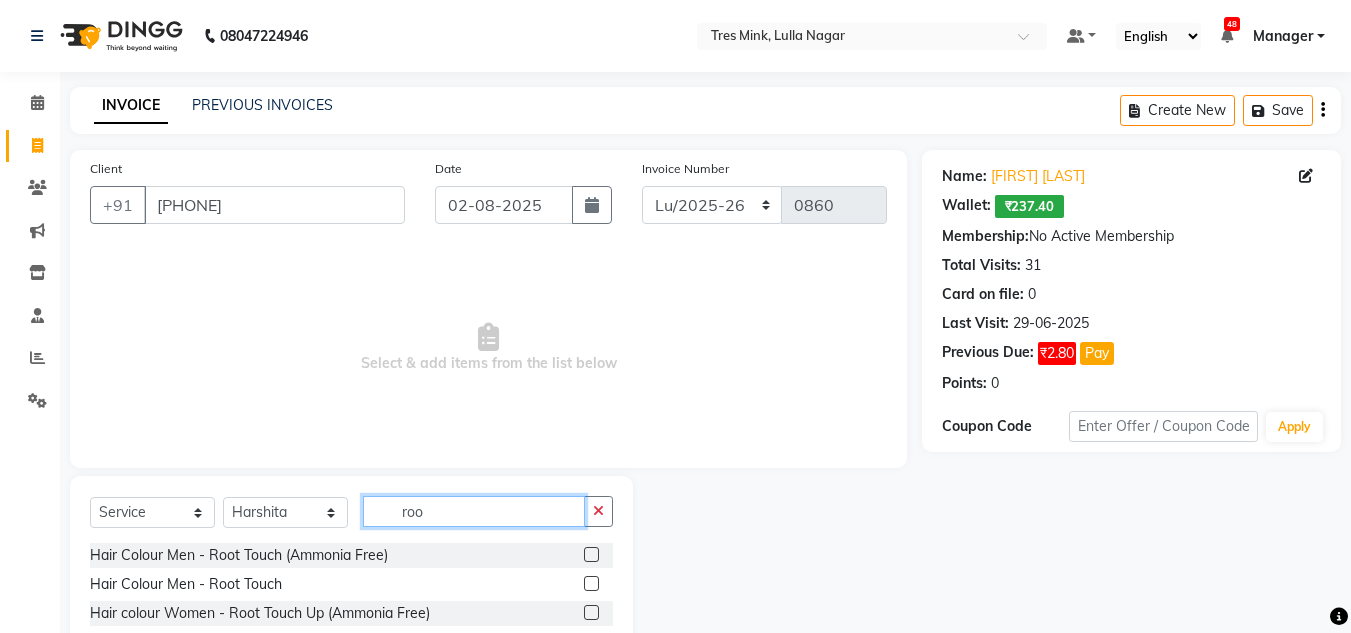 type on "roo" 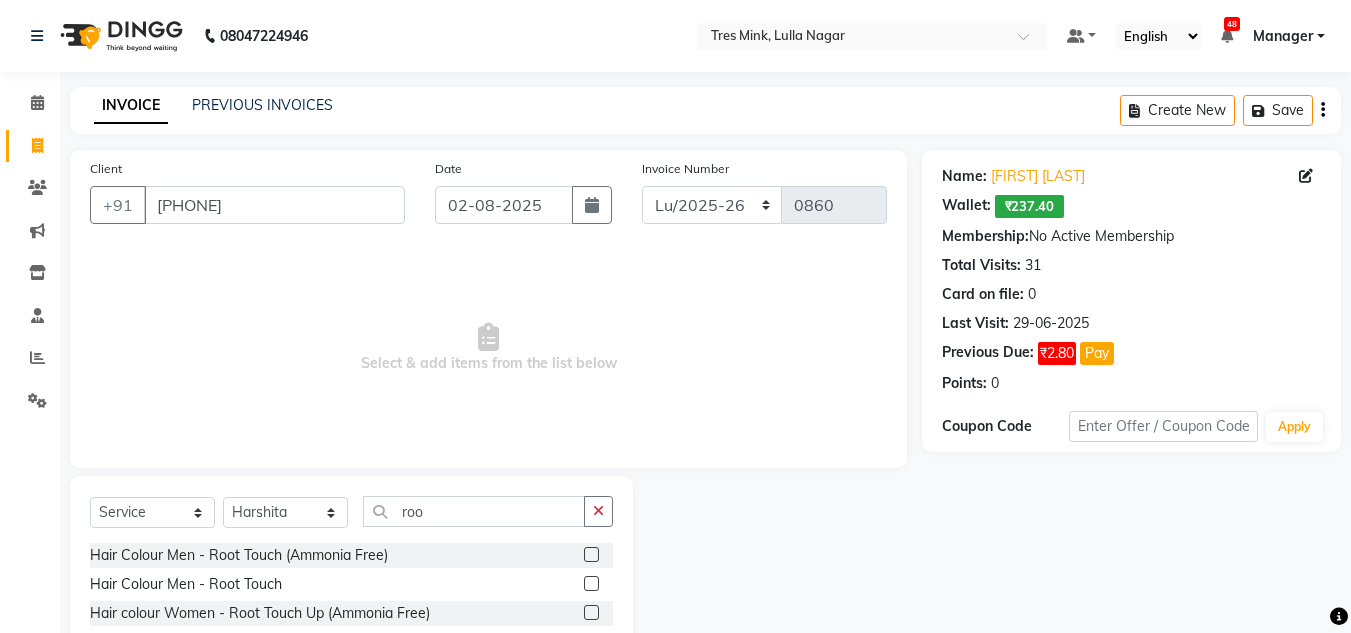 click 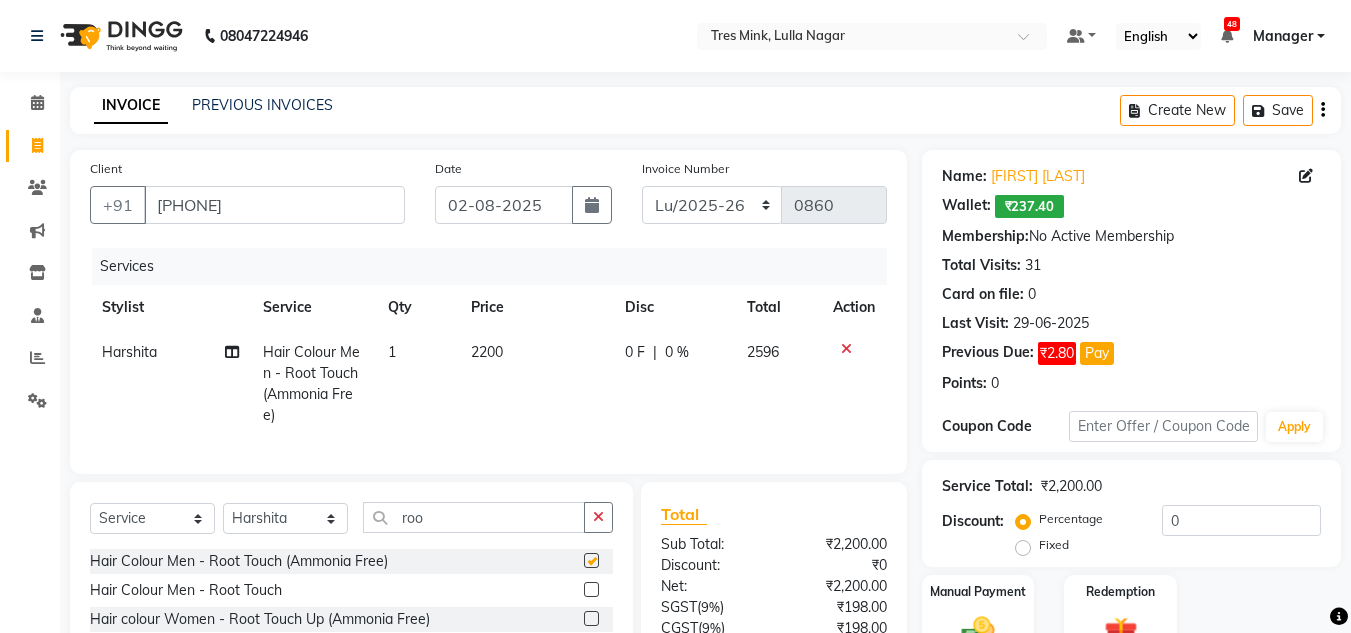checkbox on "false" 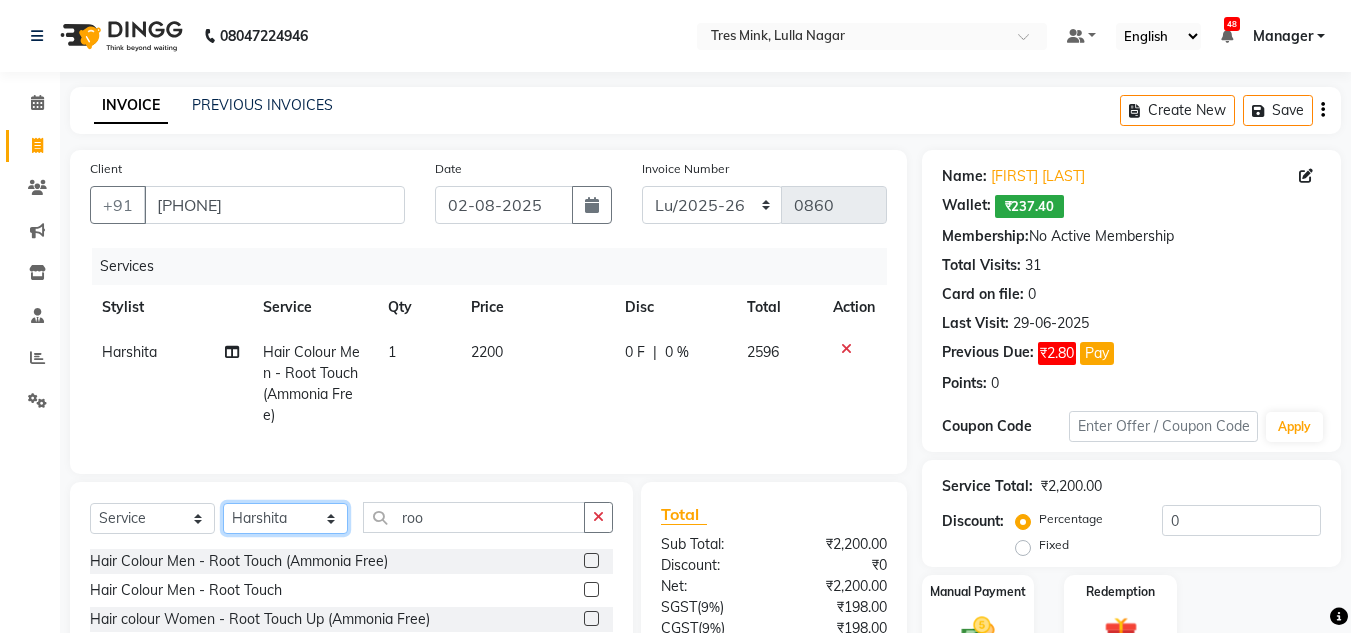 click on "Select Stylist Ansh Jadhav  Chetan Mahale Eva Harshita Manager Neha Aywale Pallavi H Pavan Pranjali Kothari Shailesh Mistry Shantanu Reddy Sharon Anthony Siddhanth  Sonu N Vinod" 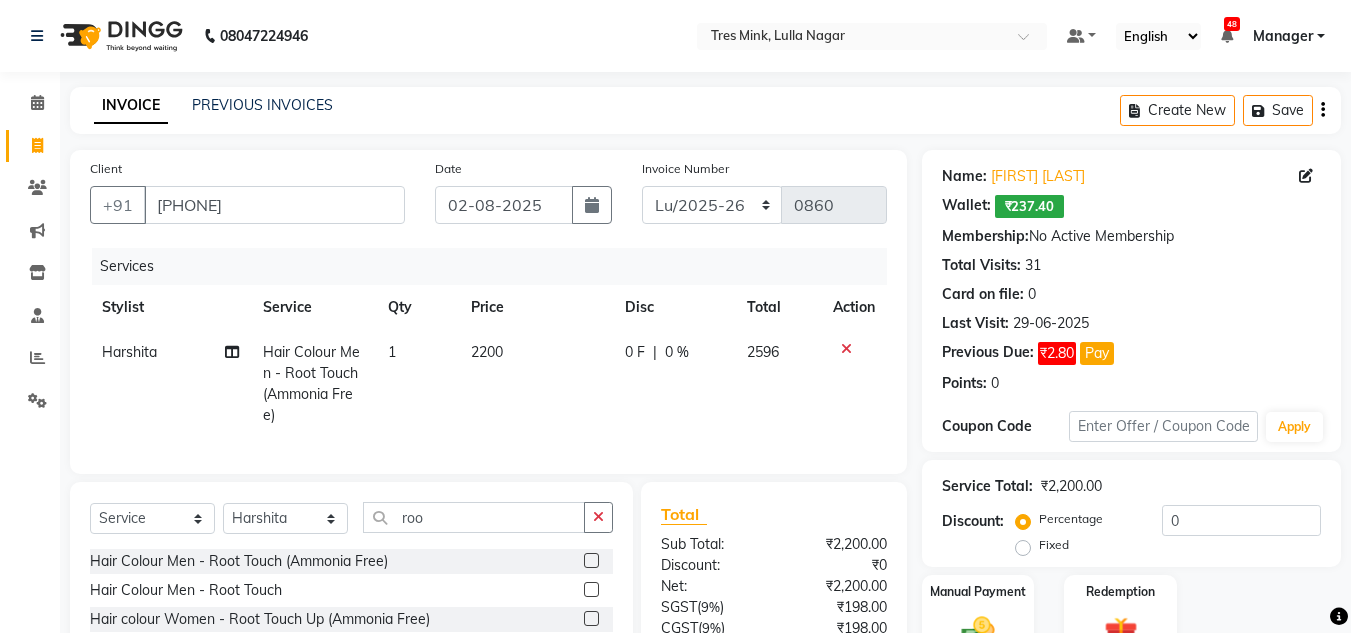 click 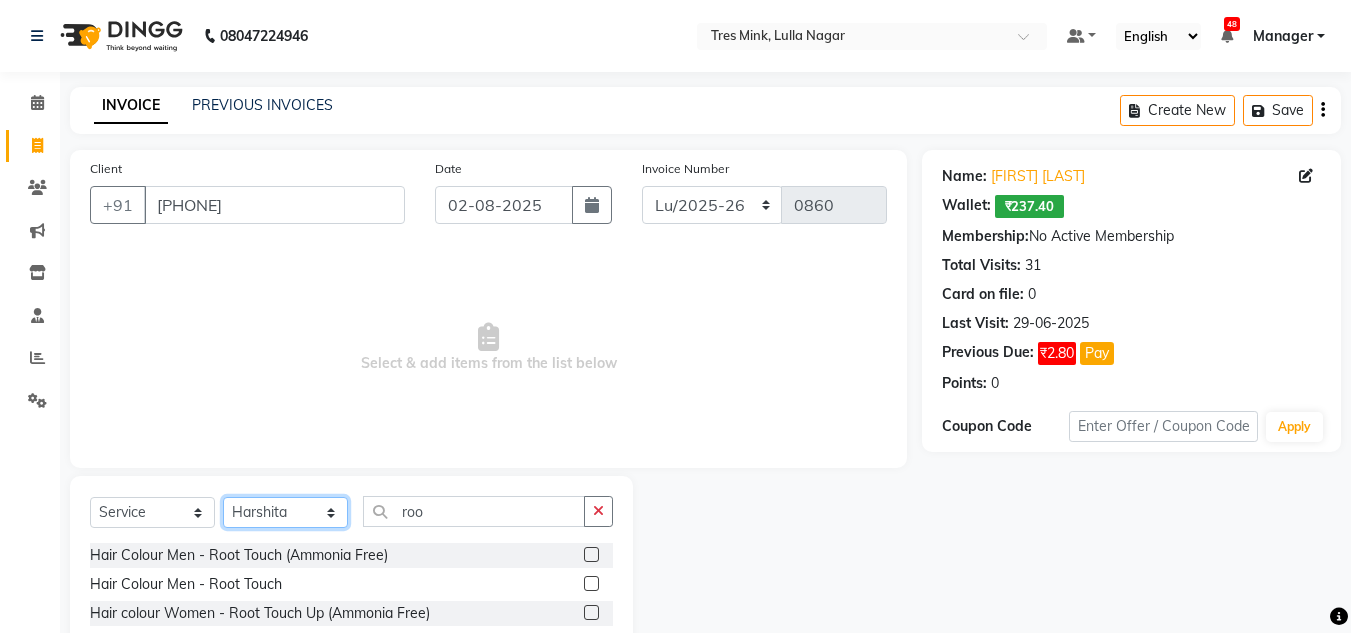 click on "Select Stylist Ansh Jadhav  Chetan Mahale Eva Harshita Manager Neha Aywale Pallavi H Pavan Pranjali Kothari Shailesh Mistry Shantanu Reddy Sharon Anthony Siddhanth  Sonu N Vinod" 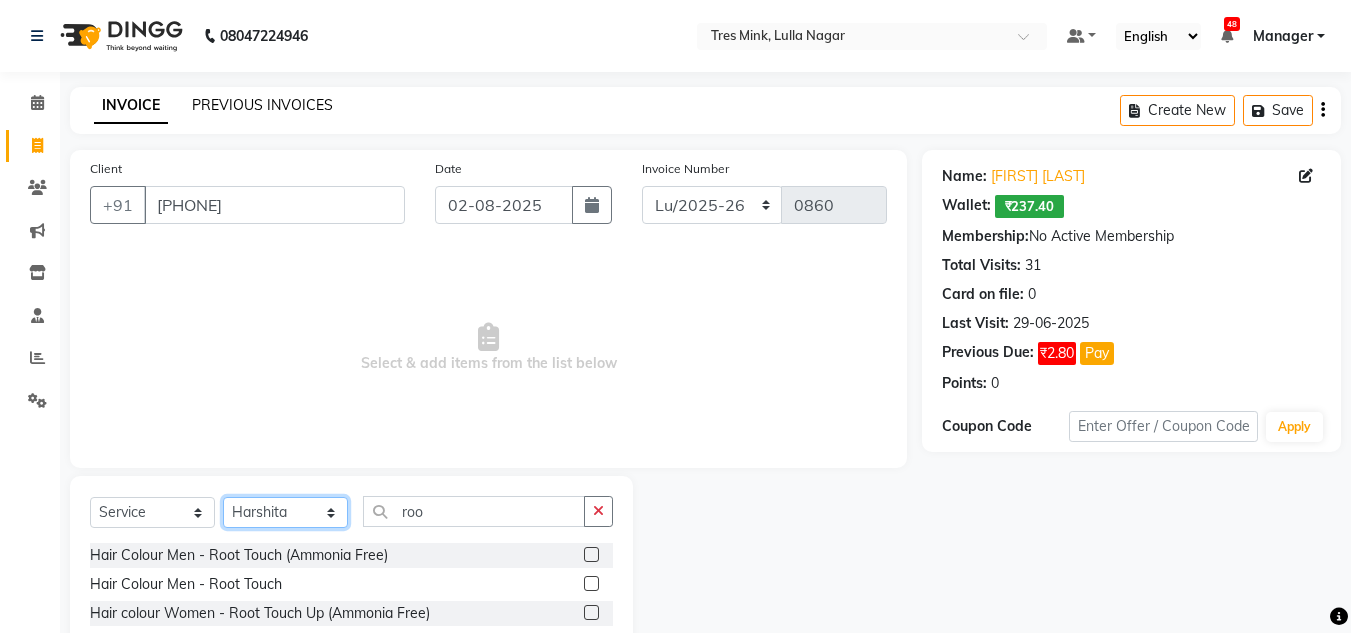 select on "39898" 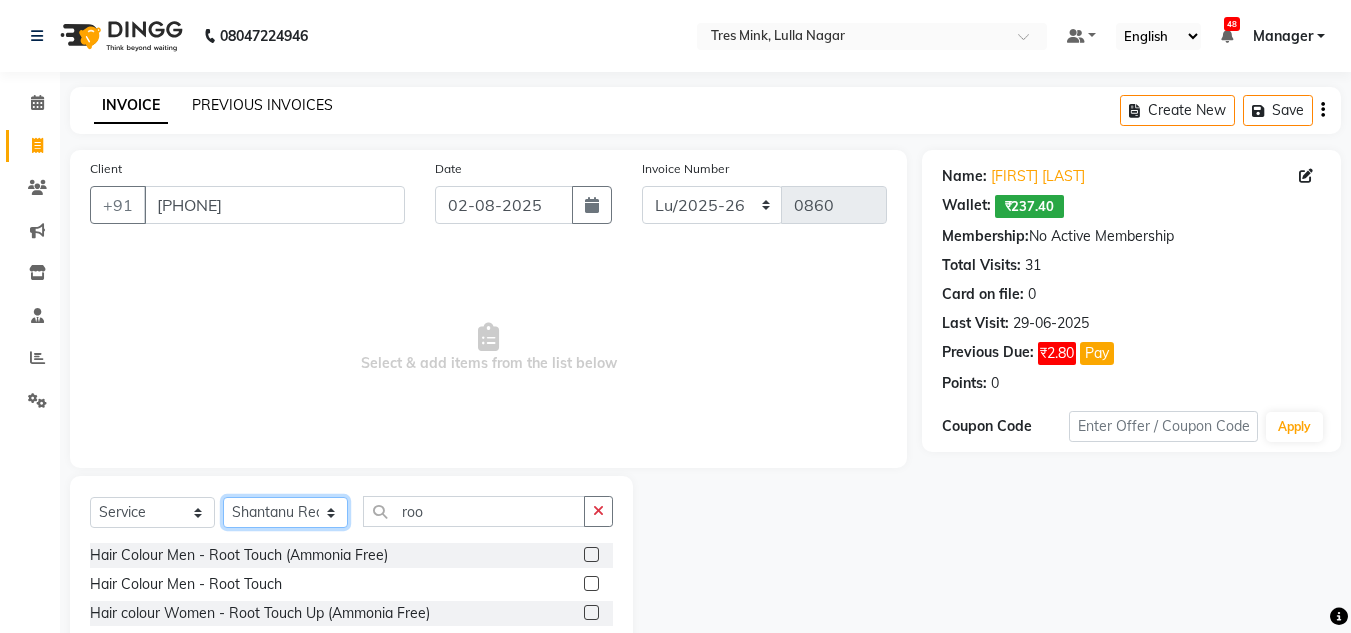 click on "Select Stylist Ansh Jadhav  Chetan Mahale Eva Harshita Manager Neha Aywale Pallavi H Pavan Pranjali Kothari Shailesh Mistry Shantanu Reddy Sharon Anthony Siddhanth  Sonu N Vinod" 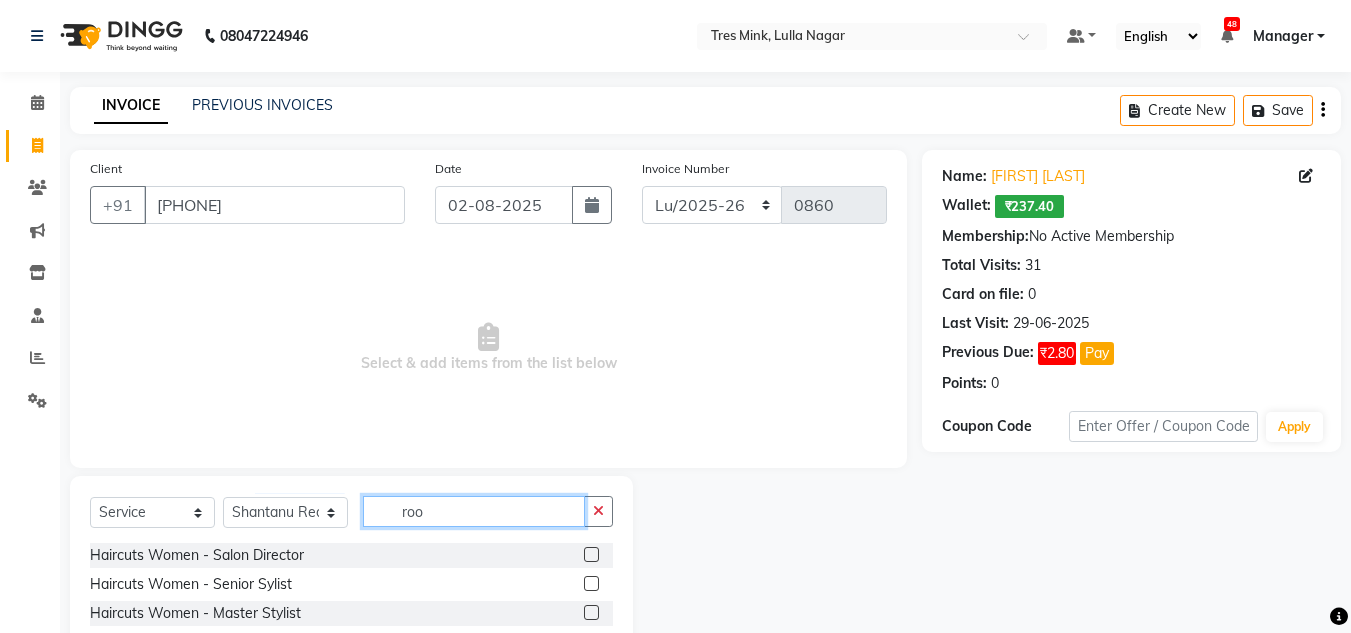 click on "roo" 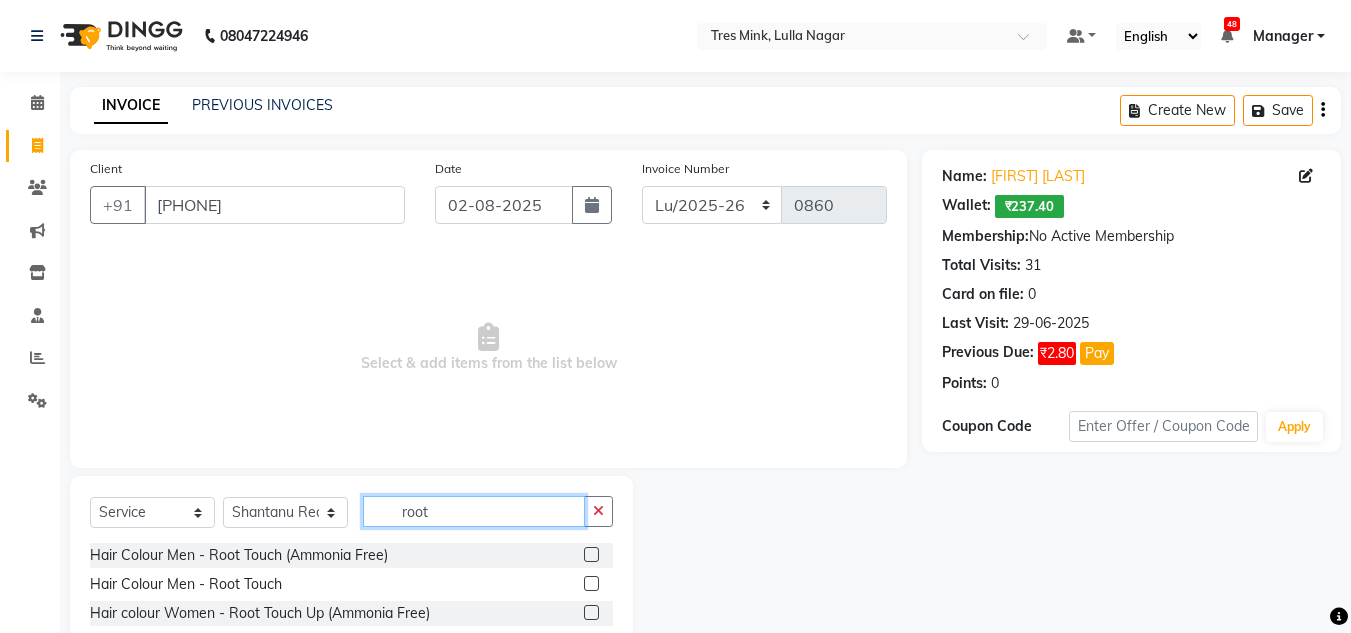 scroll, scrollTop: 84, scrollLeft: 0, axis: vertical 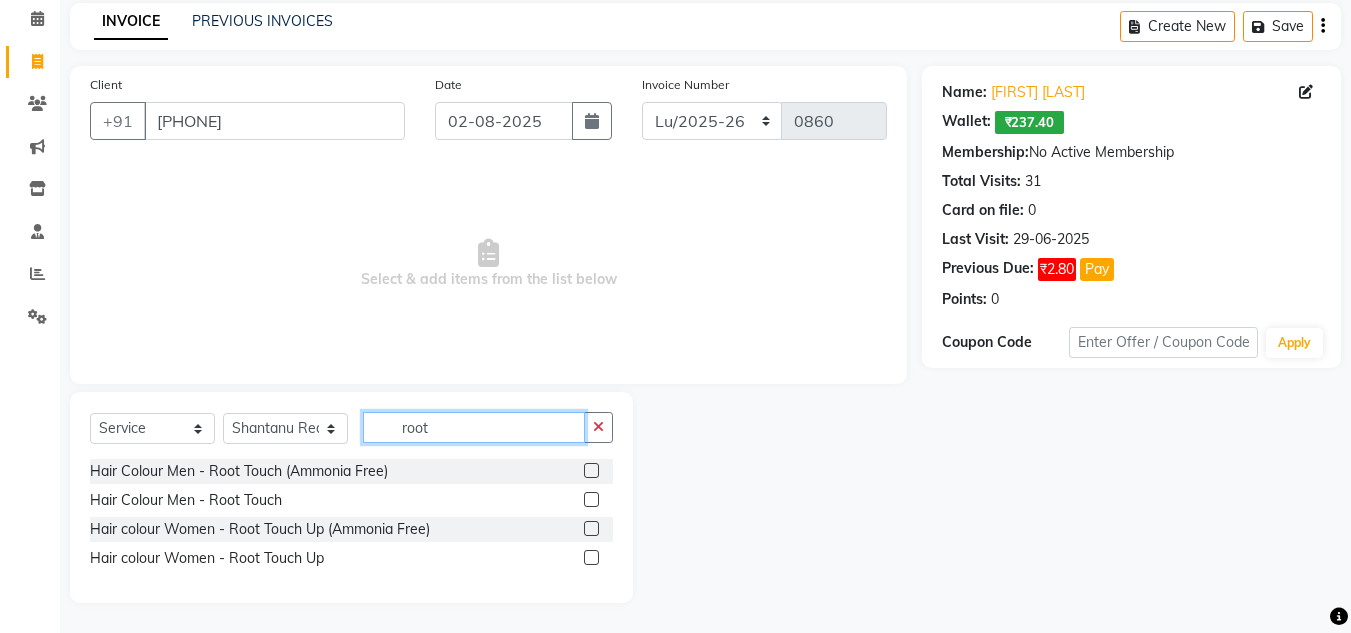 type on "root" 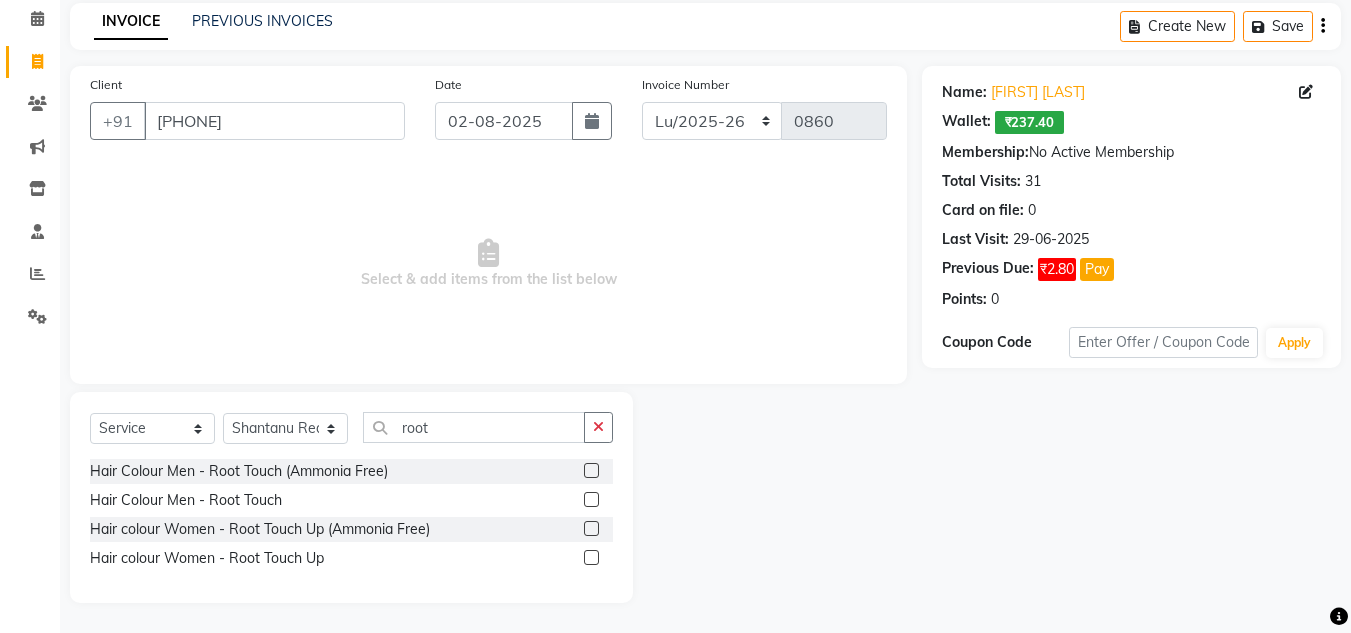 click 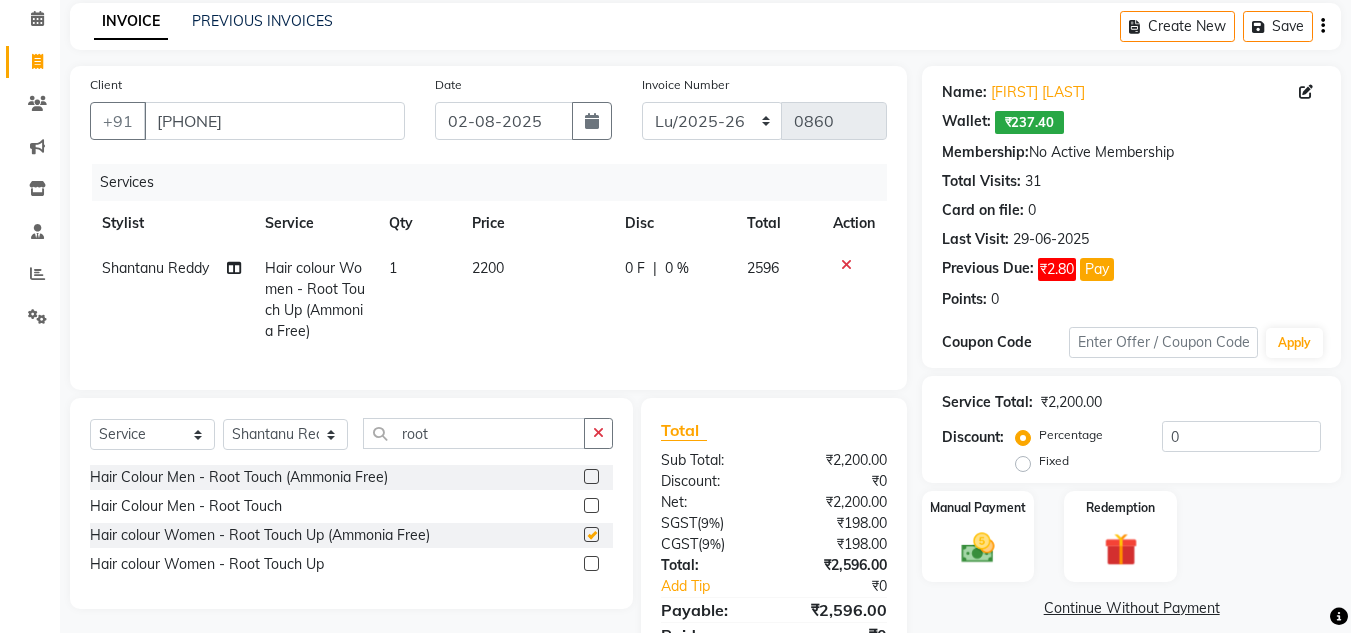 checkbox on "false" 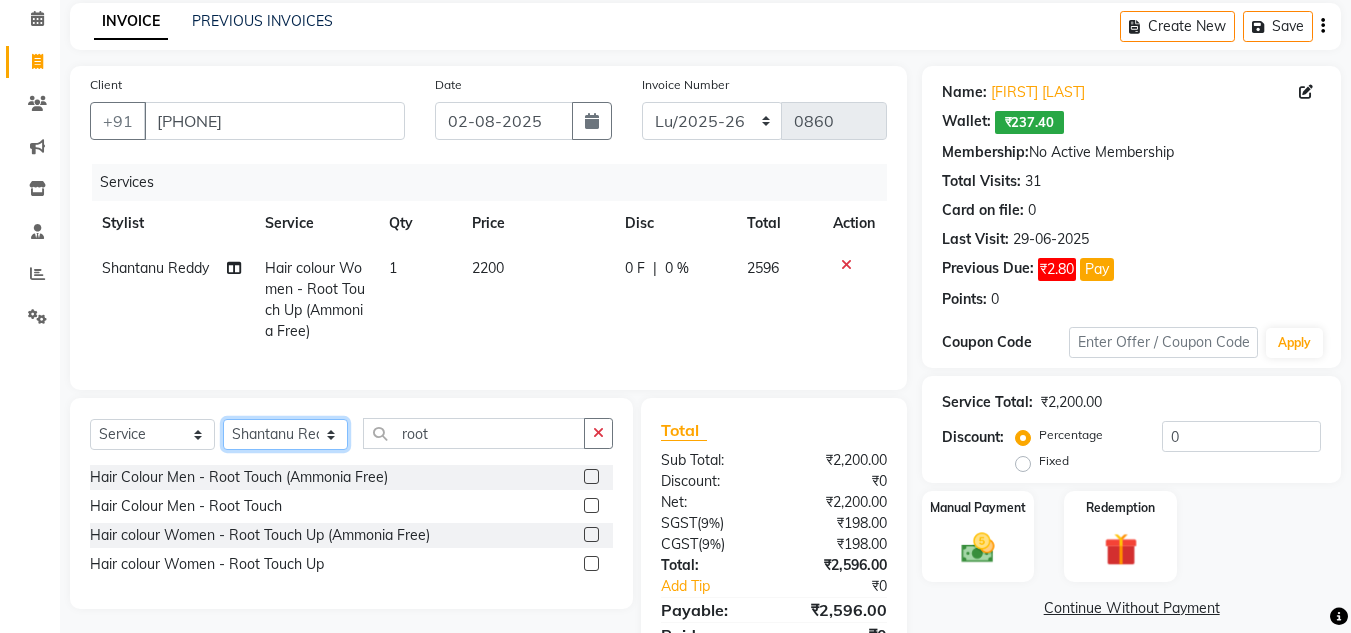 click on "Select Stylist Ansh Jadhav  Chetan Mahale Eva Harshita Manager Neha Aywale Pallavi H Pavan Pranjali Kothari Shailesh Mistry Shantanu Reddy Sharon Anthony Siddhanth  Sonu N Vinod" 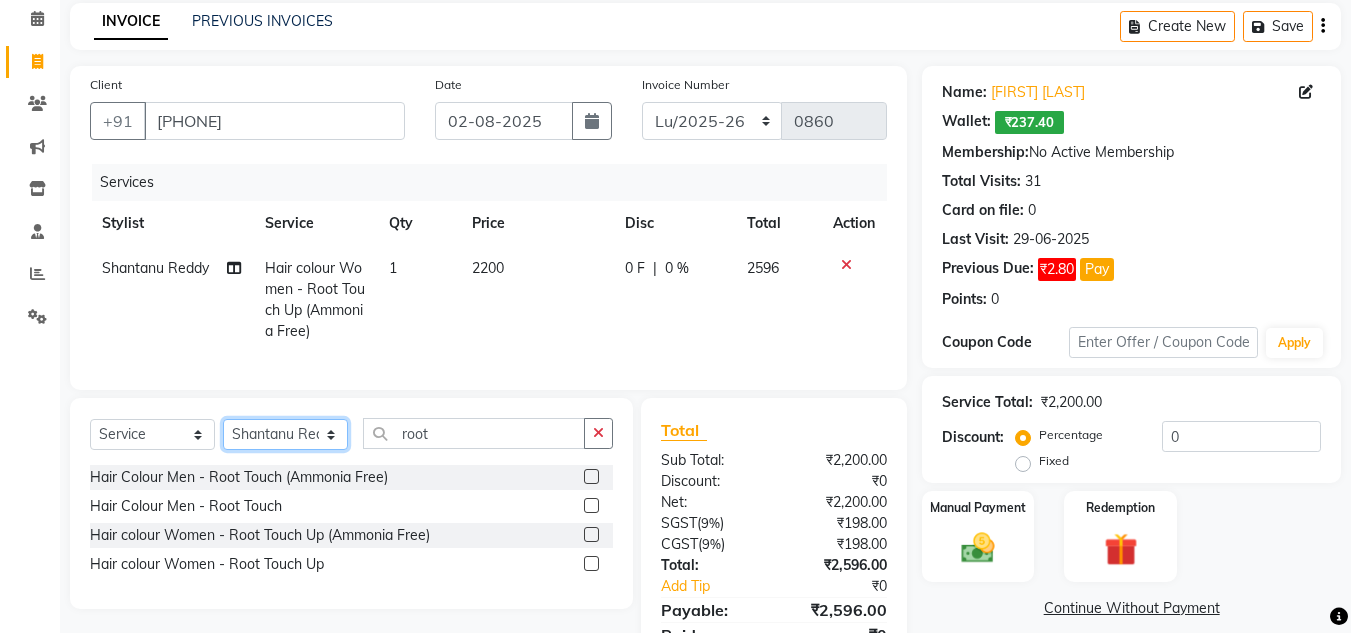 select on "85930" 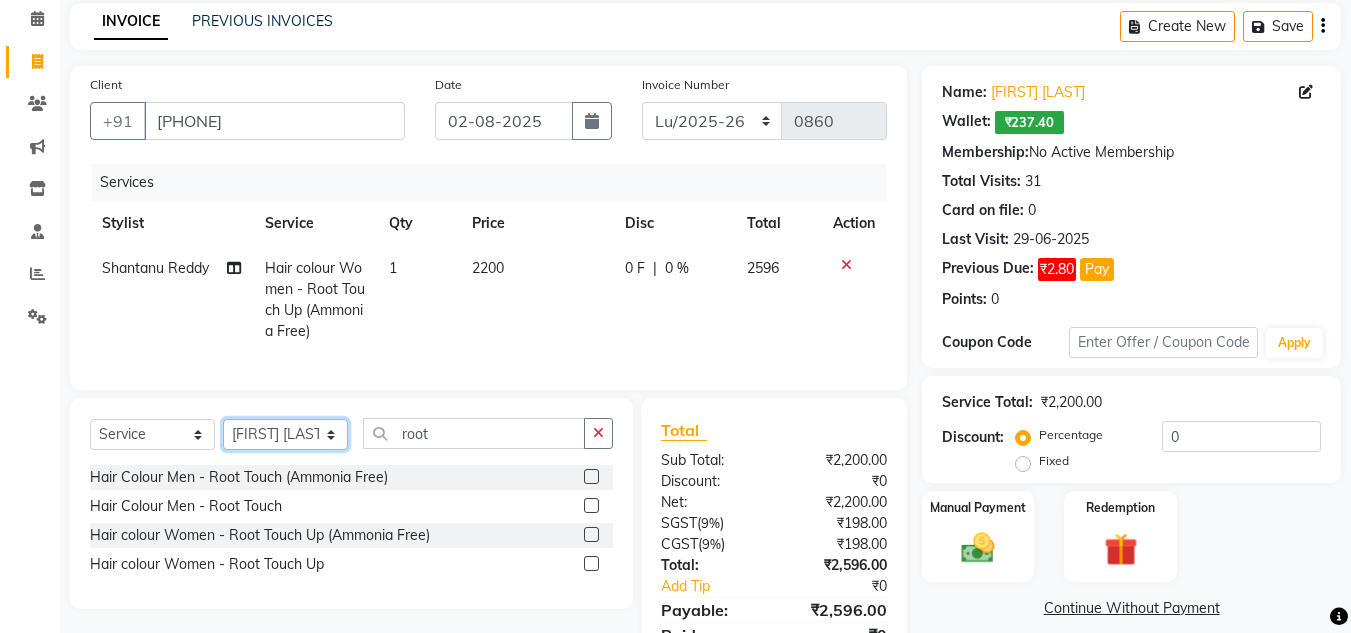 click on "Select Stylist Ansh Jadhav  Chetan Mahale Eva Harshita Manager Neha Aywale Pallavi H Pavan Pranjali Kothari Shailesh Mistry Shantanu Reddy Sharon Anthony Siddhanth  Sonu N Vinod" 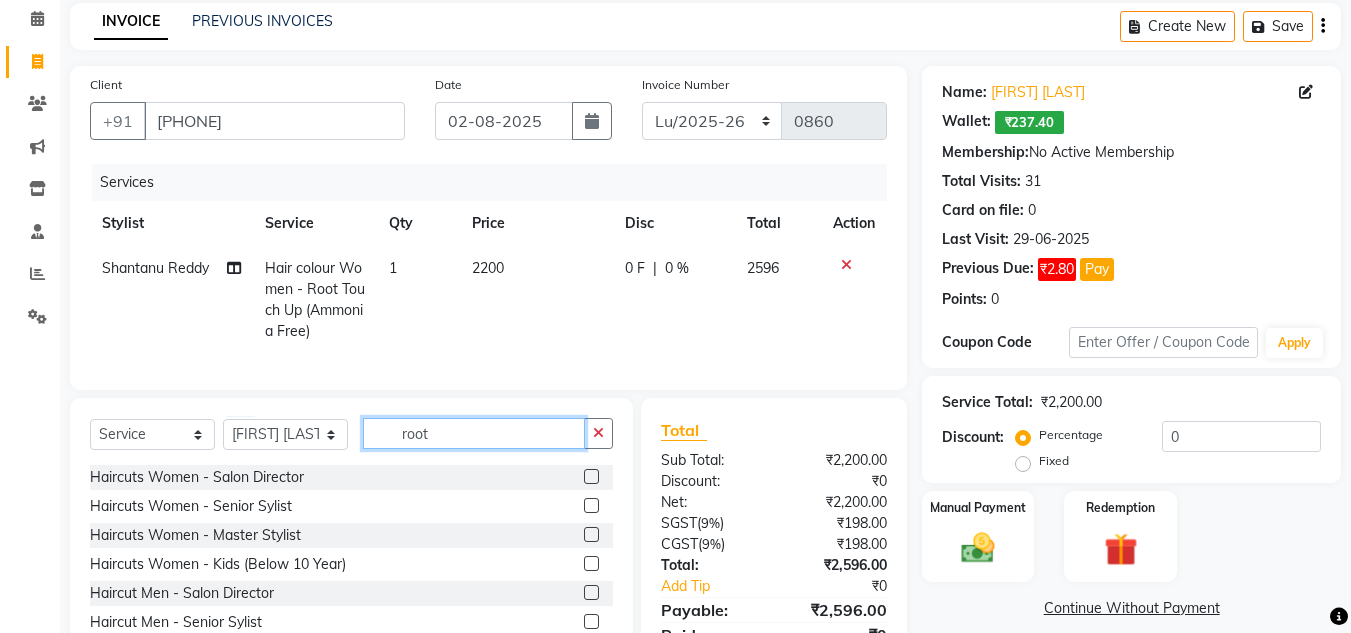 drag, startPoint x: 468, startPoint y: 446, endPoint x: 314, endPoint y: 437, distance: 154.26276 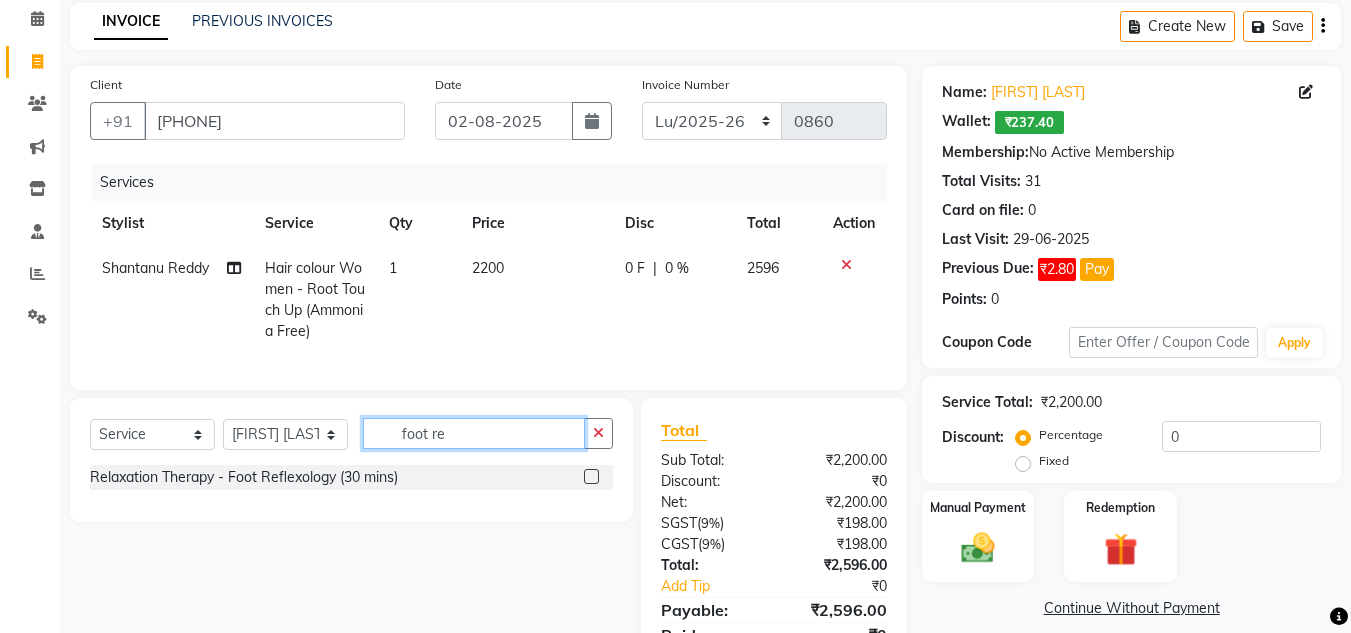 type on "foot re" 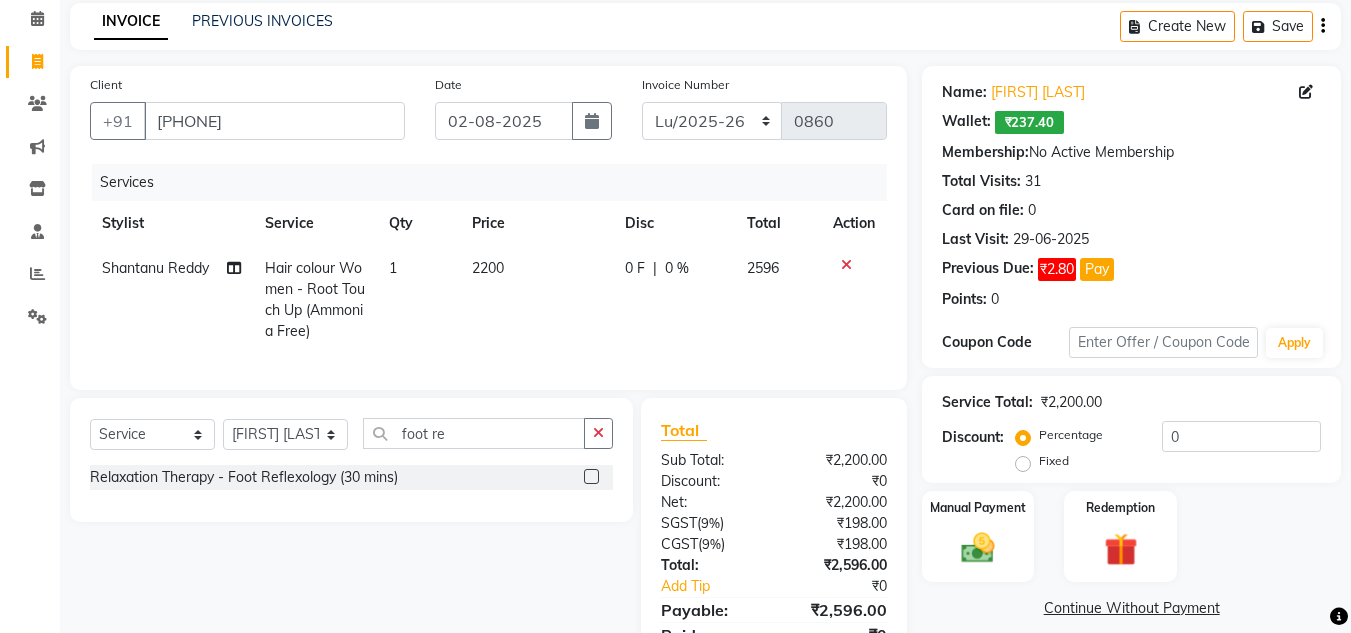 click 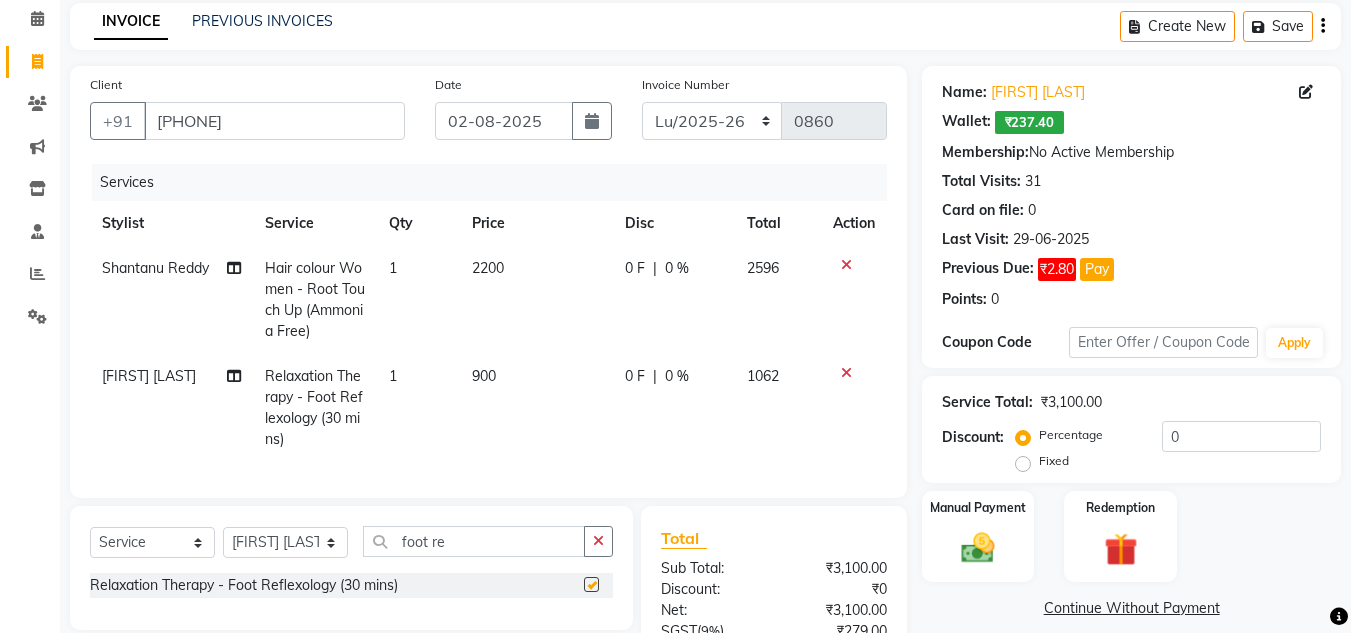 checkbox on "false" 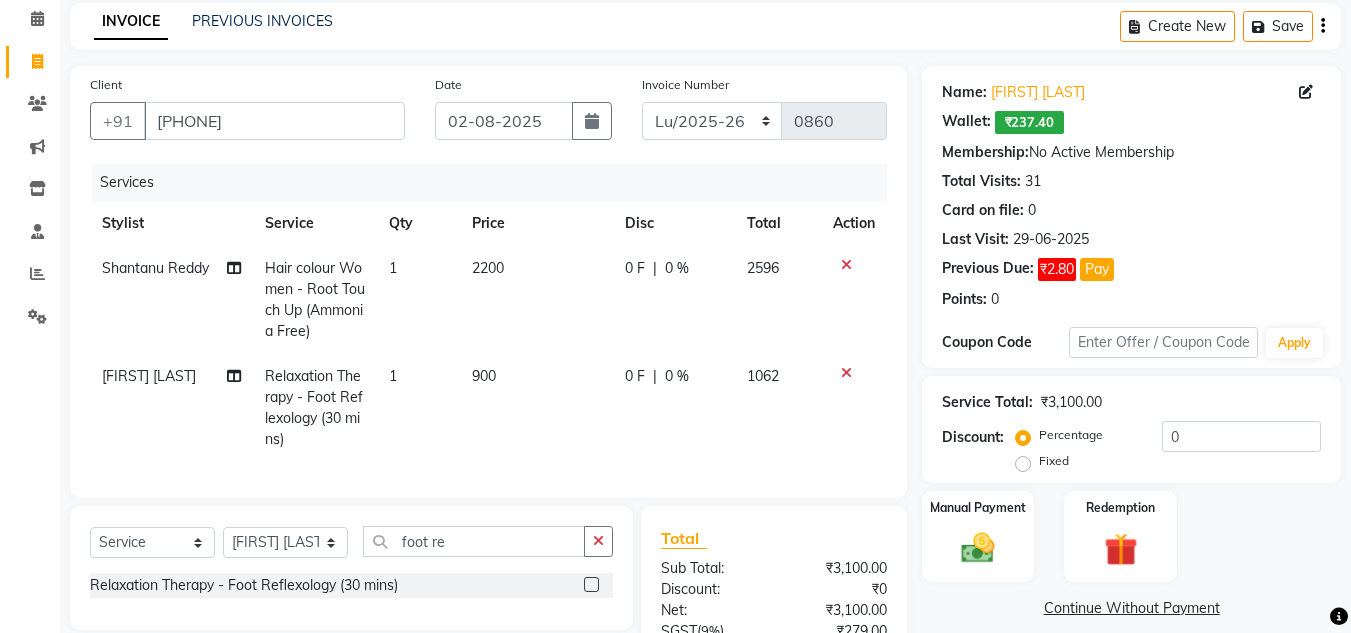 scroll, scrollTop: 184, scrollLeft: 0, axis: vertical 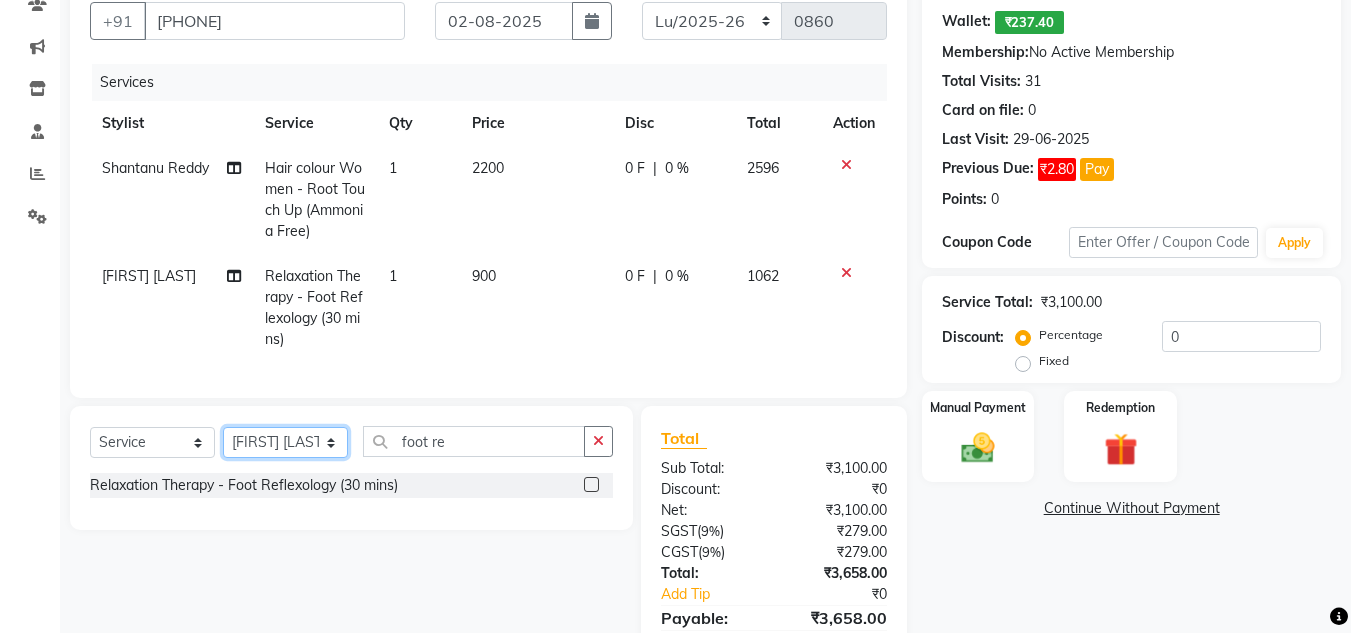 click on "Select Stylist Ansh Jadhav  Chetan Mahale Eva Harshita Manager Neha Aywale Pallavi H Pavan Pranjali Kothari Shailesh Mistry Shantanu Reddy Sharon Anthony Siddhanth  Sonu N Vinod" 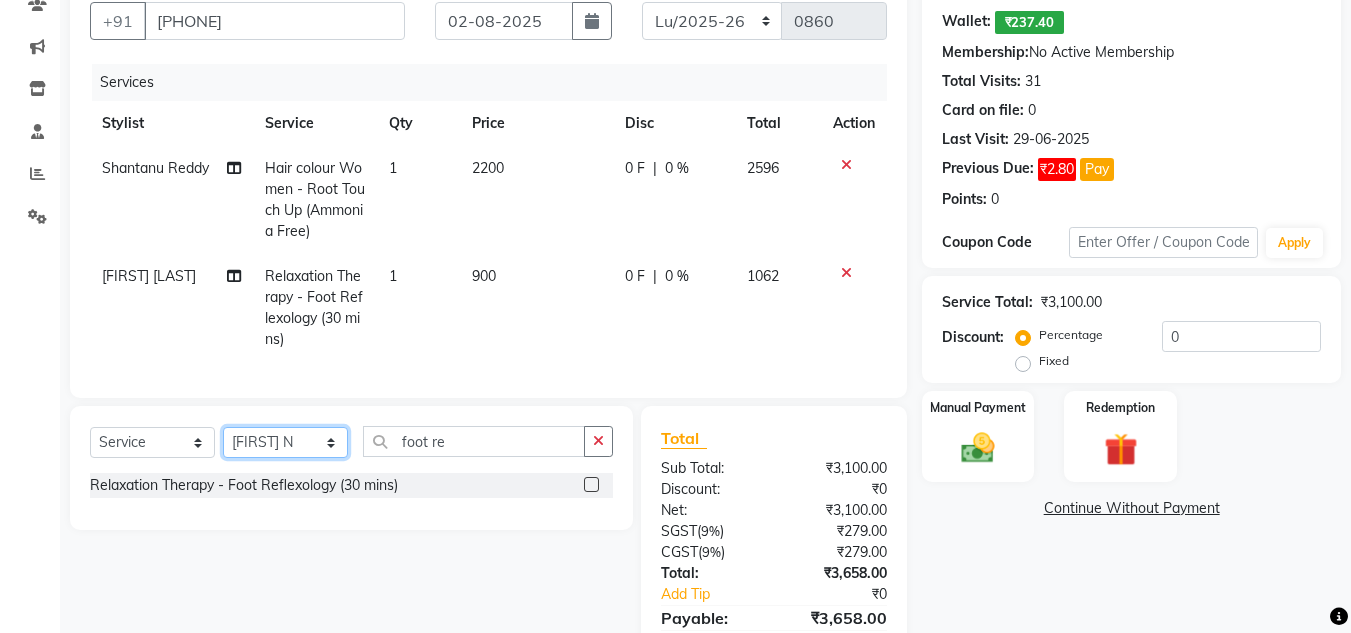 click on "Select Stylist Ansh Jadhav  Chetan Mahale Eva Harshita Manager Neha Aywale Pallavi H Pavan Pranjali Kothari Shailesh Mistry Shantanu Reddy Sharon Anthony Siddhanth  Sonu N Vinod" 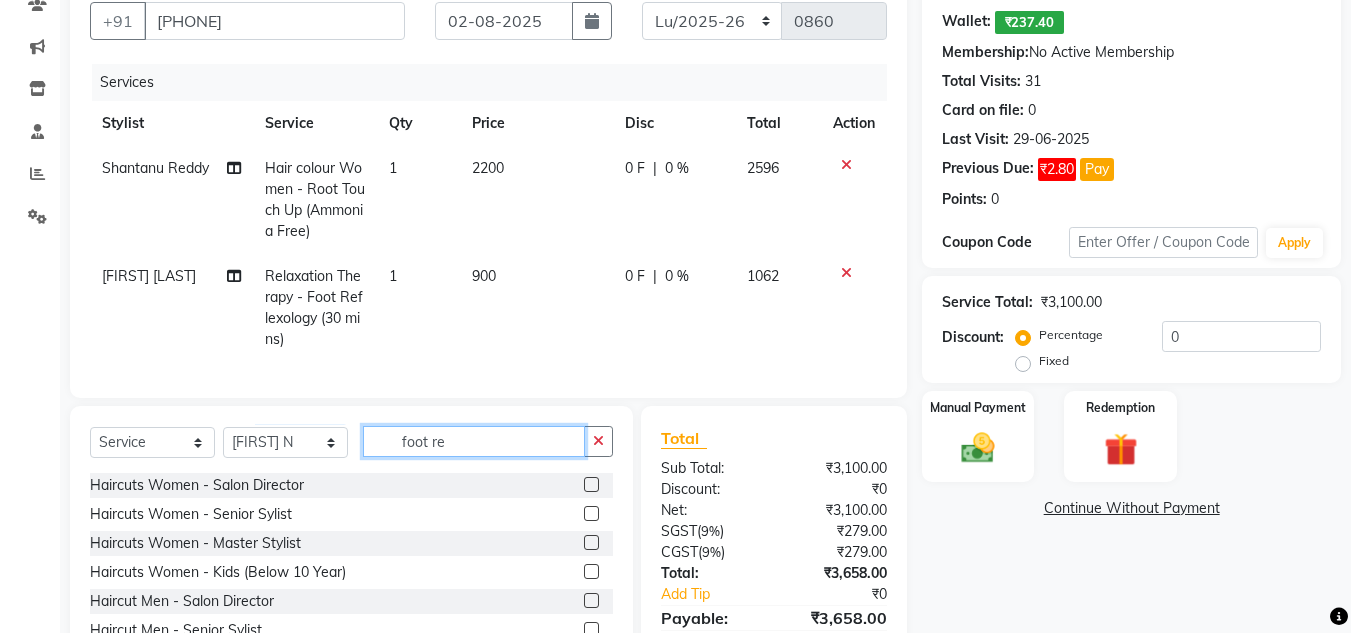 drag, startPoint x: 455, startPoint y: 455, endPoint x: 350, endPoint y: 465, distance: 105.47511 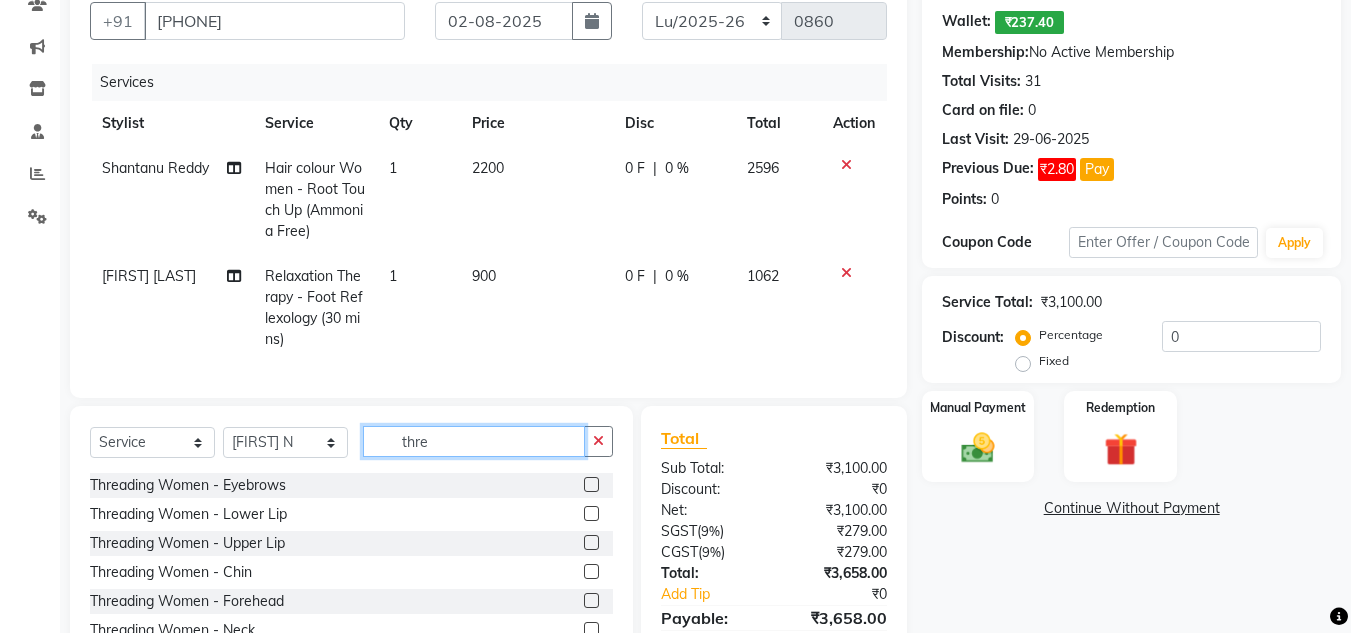 type on "thre" 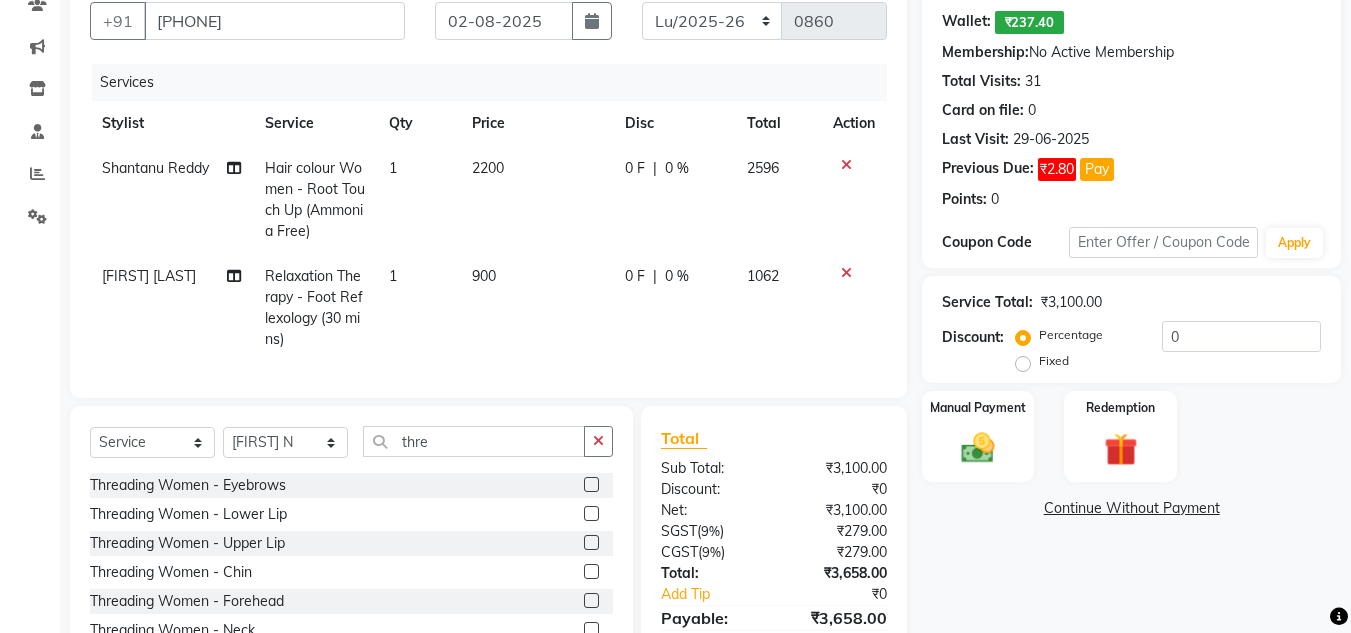 click 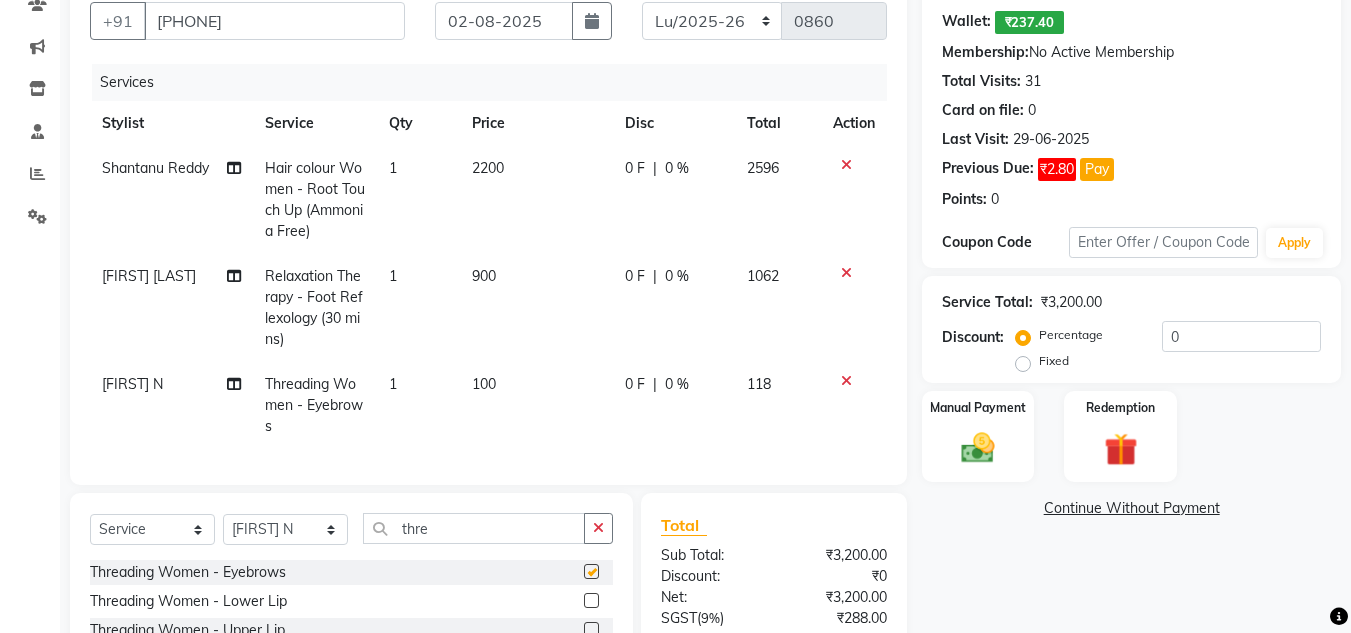 checkbox on "false" 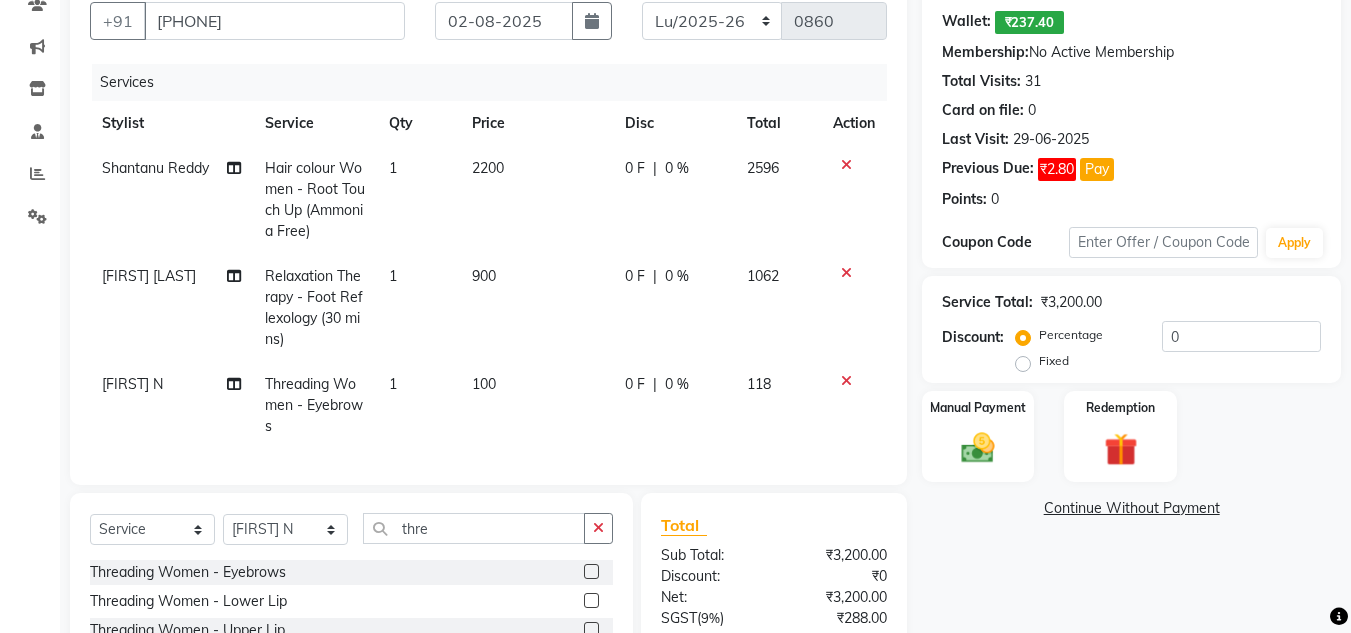 click on "100" 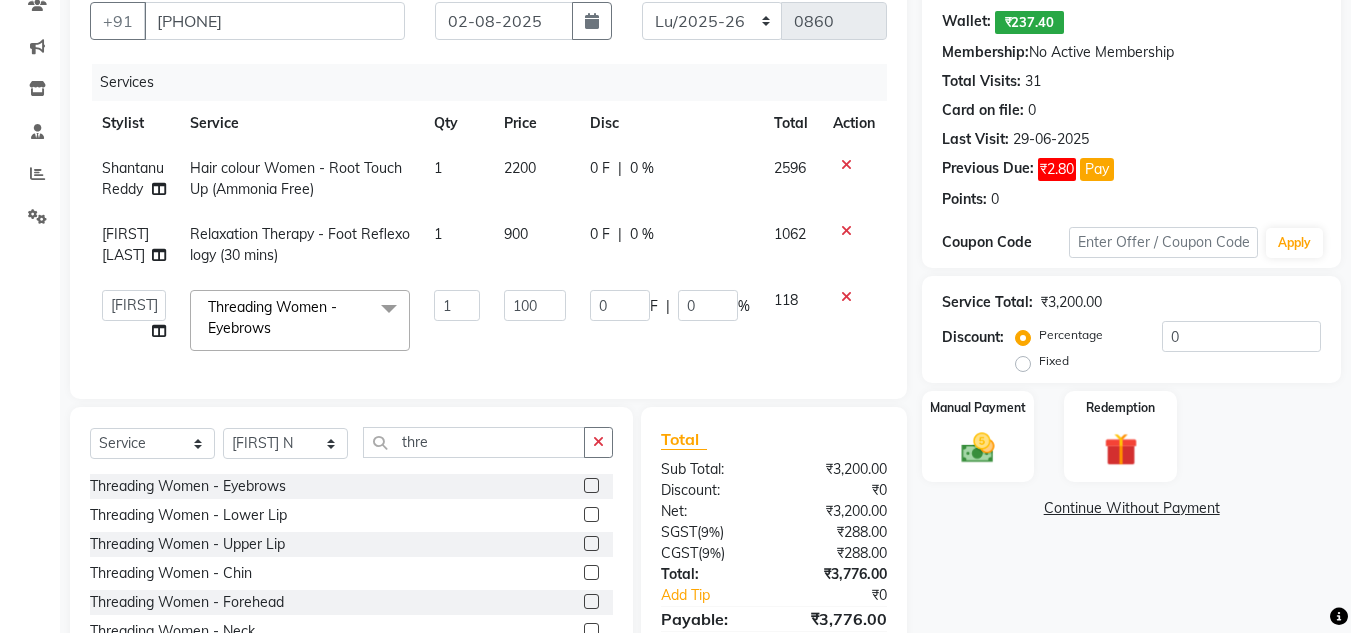 click 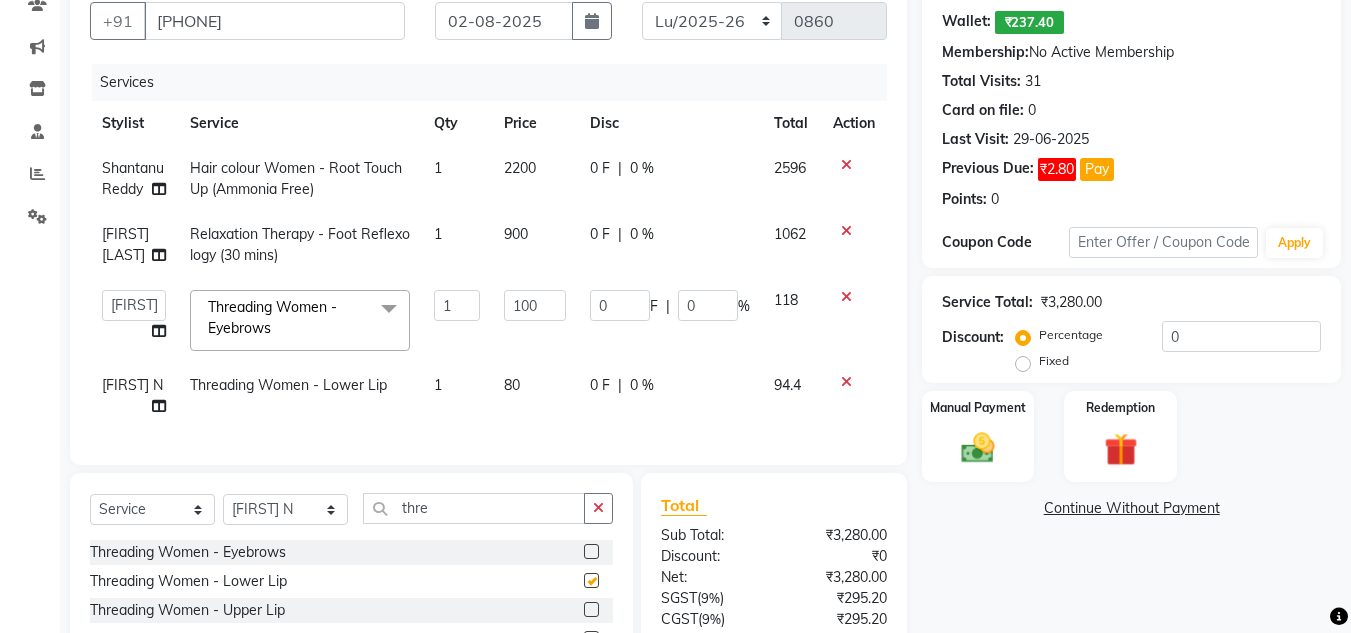 checkbox on "false" 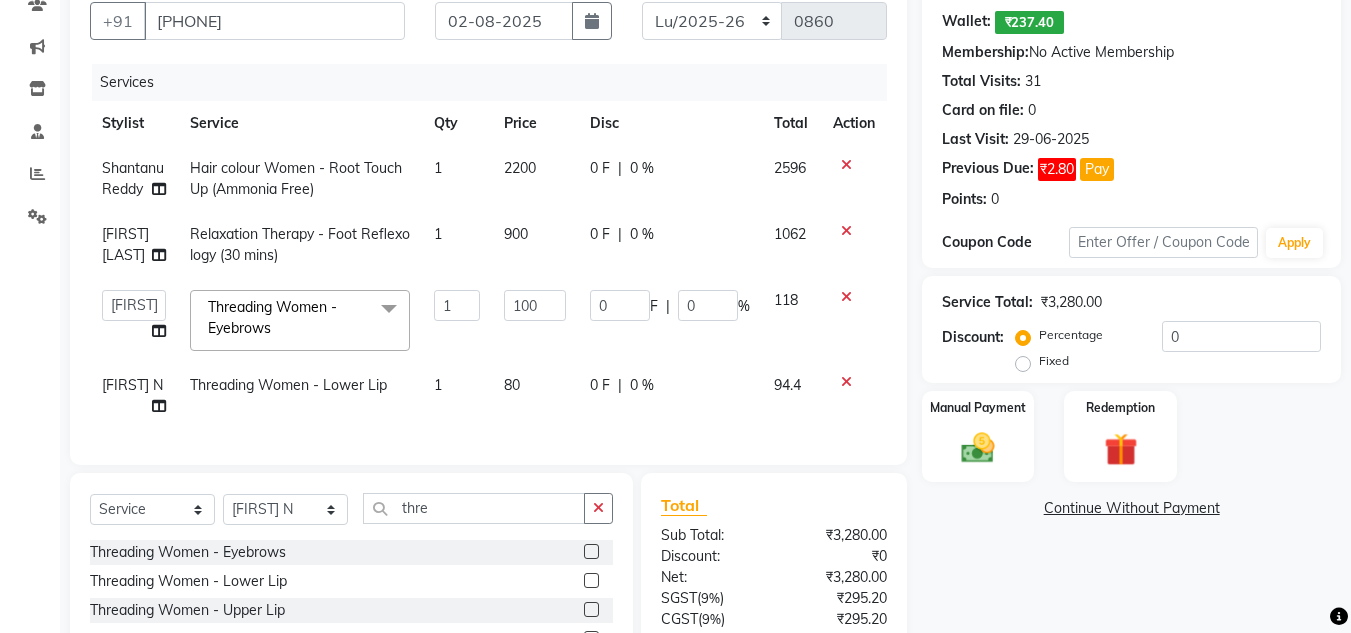 click on "80" 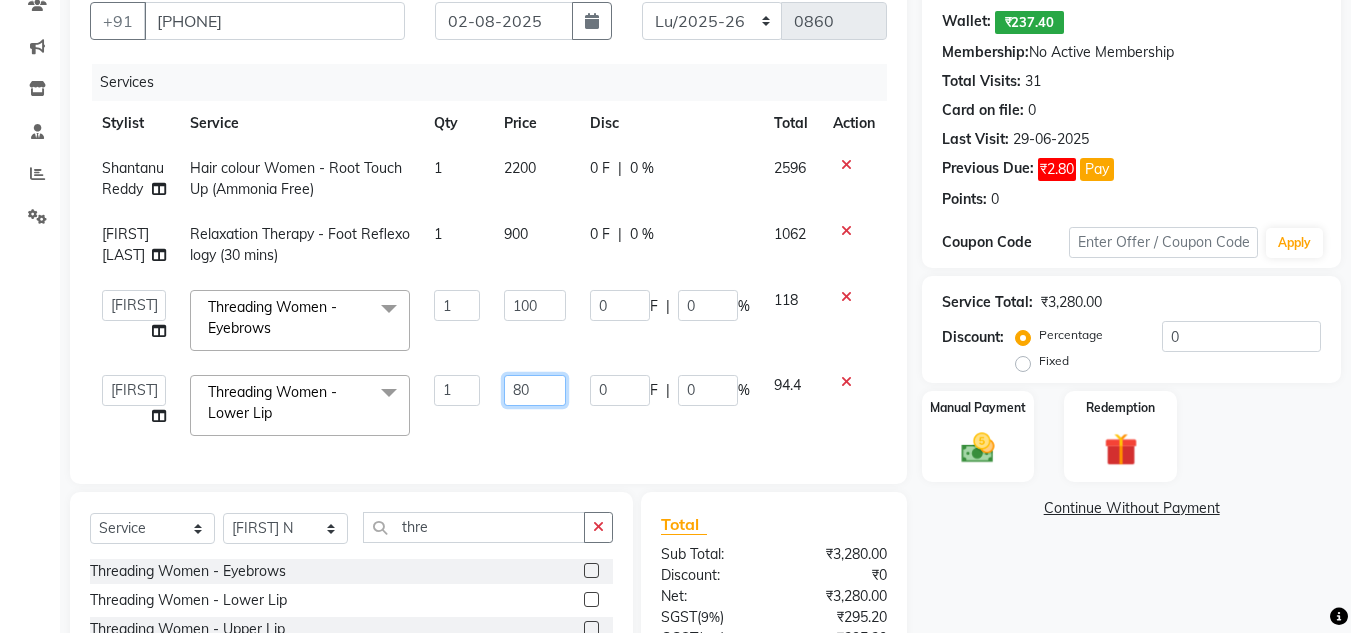 drag, startPoint x: 528, startPoint y: 391, endPoint x: 493, endPoint y: 391, distance: 35 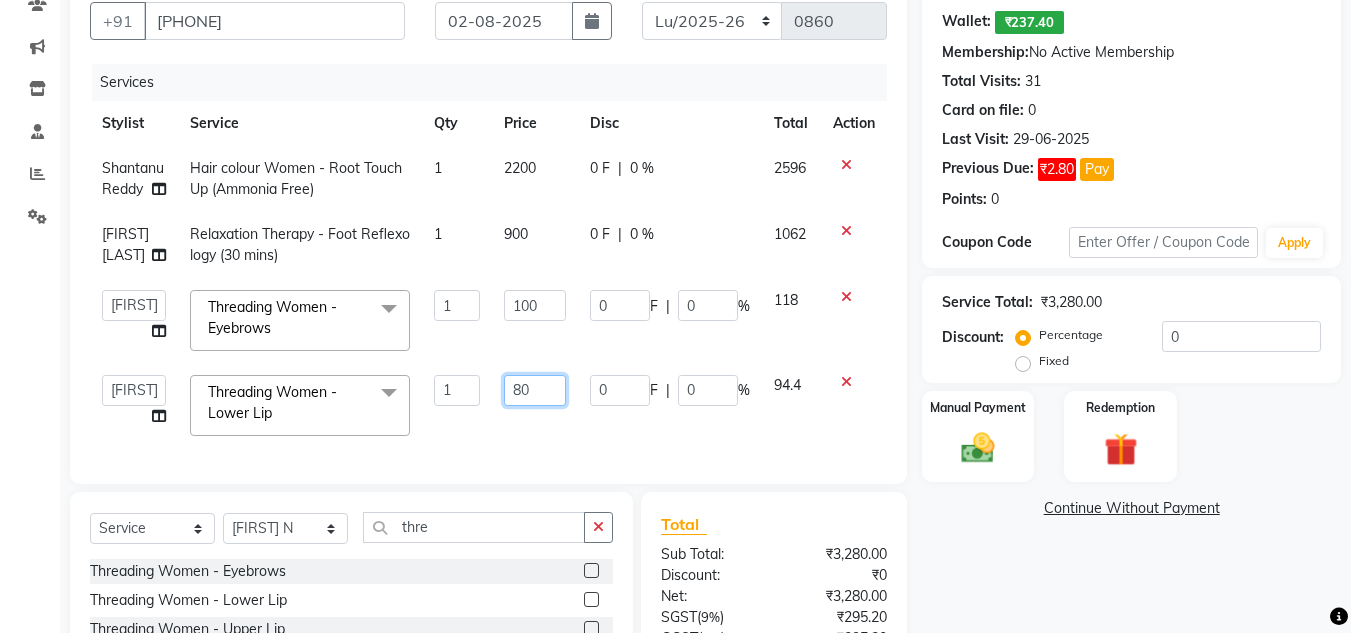 click on "80" 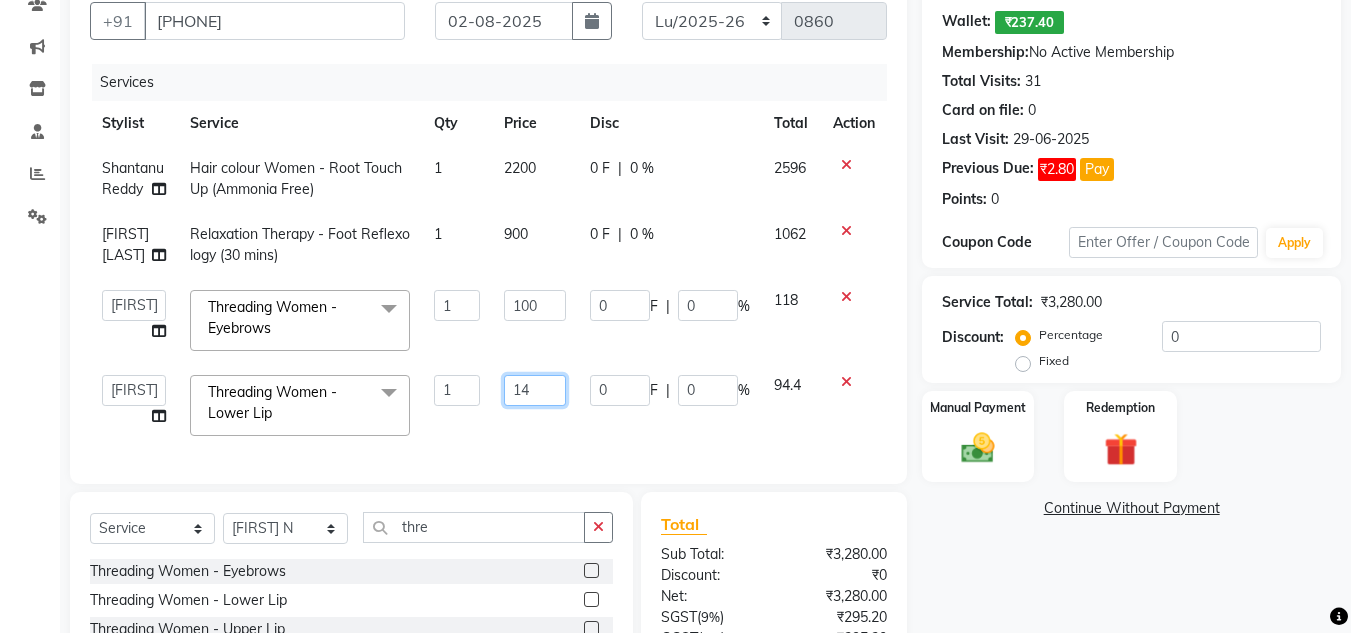 type on "140" 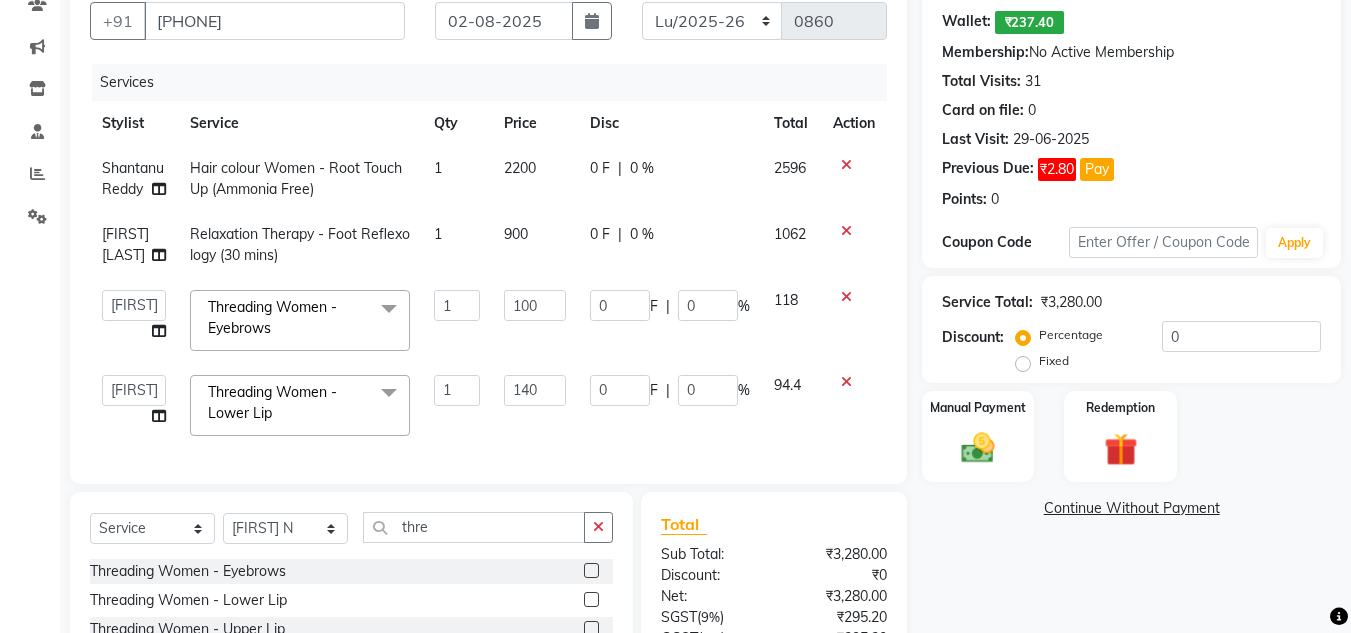 click on "Services Stylist Service Qty Price Disc Total Action Shantanu Reddy Hair colour Women - Root Touch Up (Ammonia Free) 1 2200 0 F | 0 % 2596 Neha Aywale Relaxation Therapy - Foot Reflexology (30 mins) 1 900 0 F | 0 % 1062  Ansh Jadhav    Chetan Mahale   Eva   Harshita   Manager   Neha Aywale   Pallavi H   Pavan   Pranjali Kothari   Shailesh Mistry   Shantanu Reddy   Sharon Anthony   Siddhanth    Sonu N   Vinod   Threading Women - Eyebrows  x Haircuts Women - Salon Director Haircuts Women - Senior Sylist Haircuts Women - Master Stylist Haircuts Women - Kids (Below 10 Year) Haircut Men - Salon Director Haircut Men - Senior Sylist Haircut Men - Master Stylist Haircut Men - Kids (Below 10 Year) Hair Colour Men - Highlights Hair Colour Men - Global (Ammonia Free) Hair Colour Men - Global Hair Colour Men - Root Touch (Ammonia Free) Hair Colour Men - Root Touch Hair Colour Women - Highlights Hair Colour Women - Global (Ammonia Free) Hair Colour Women - Global Hair colour Women - Root Touch Up (Ammonia Free) 1 100 0 F" 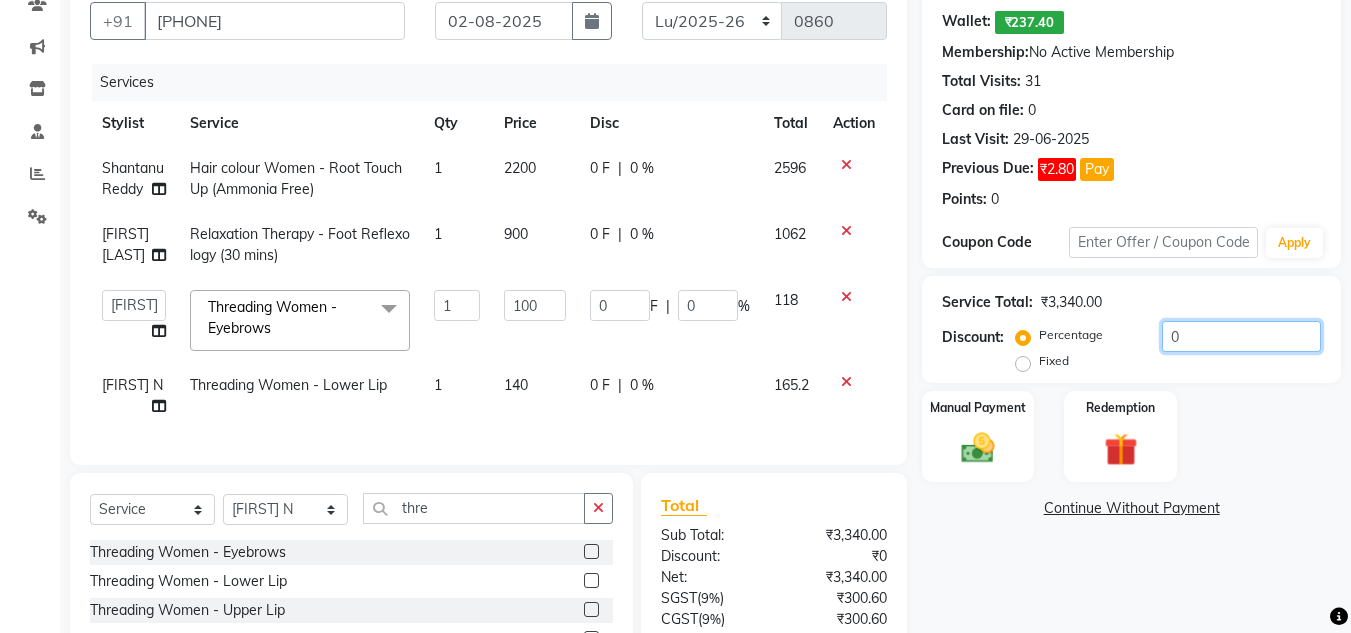 drag, startPoint x: 1201, startPoint y: 315, endPoint x: 1163, endPoint y: 327, distance: 39.849716 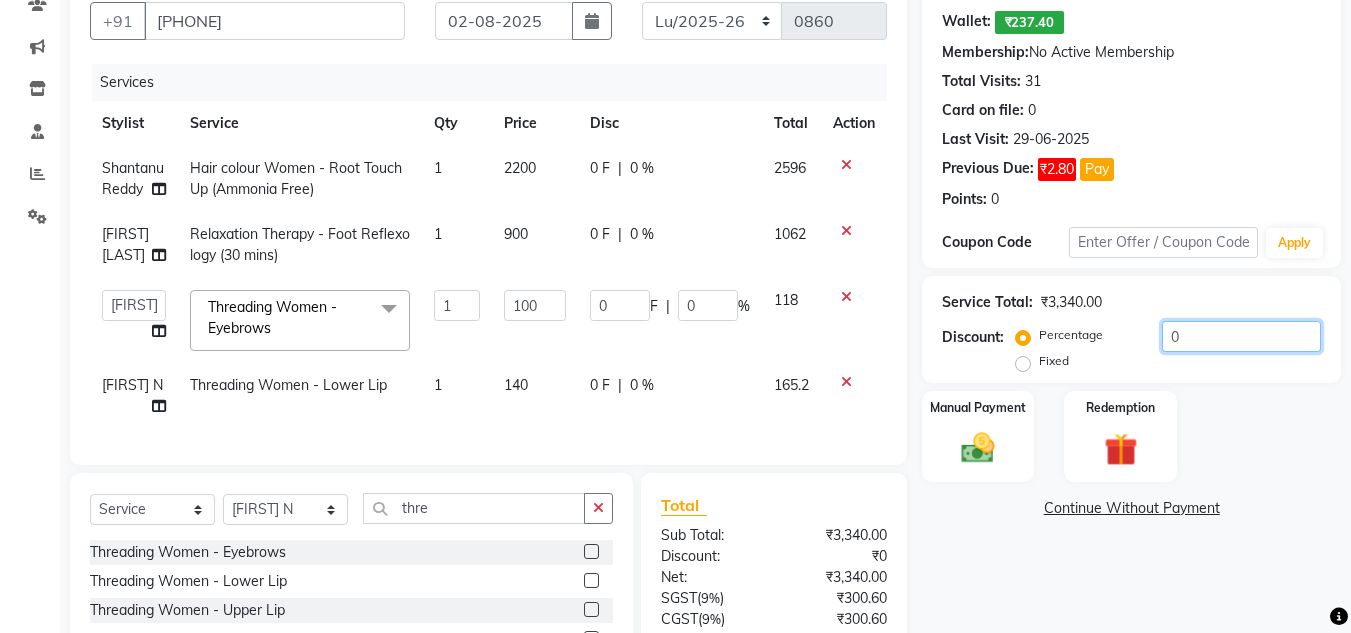 type on "1" 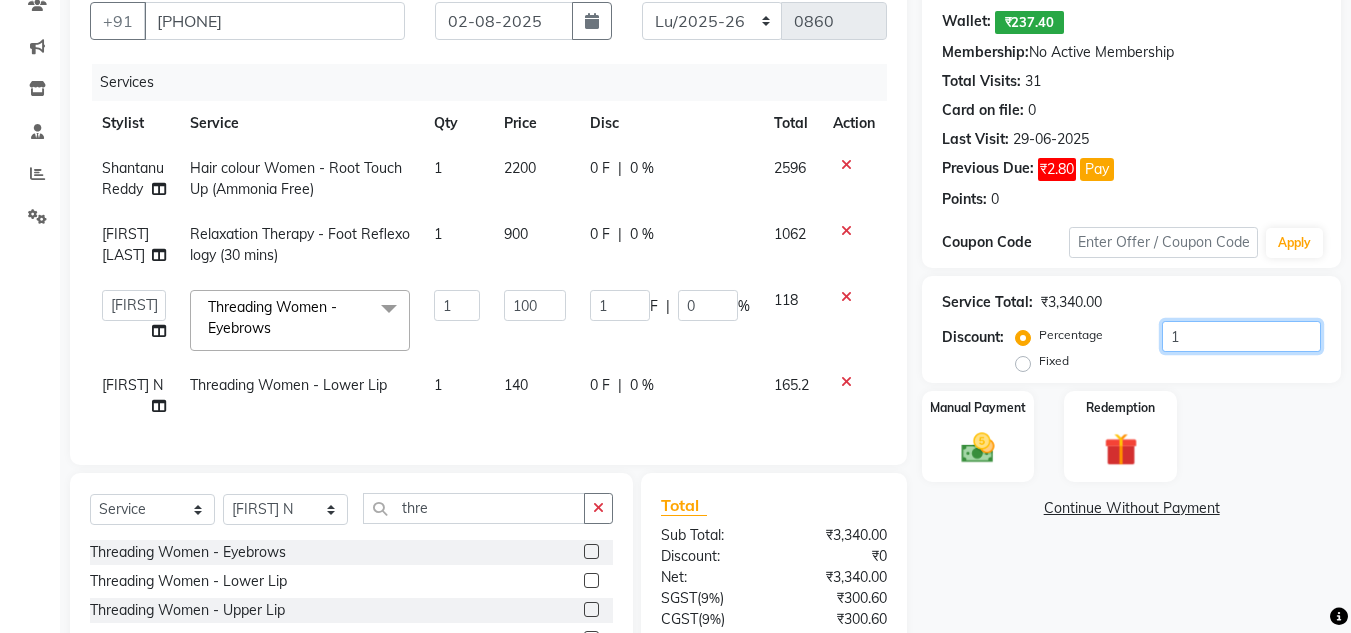 type on "1" 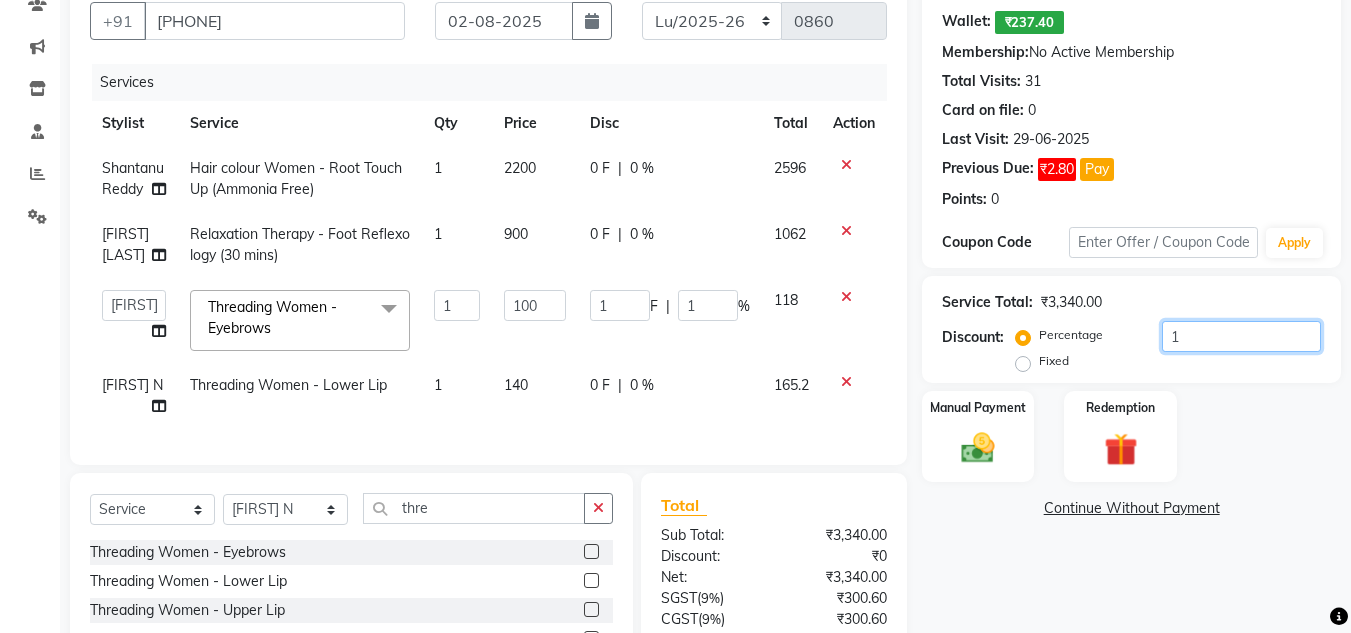 type on "10" 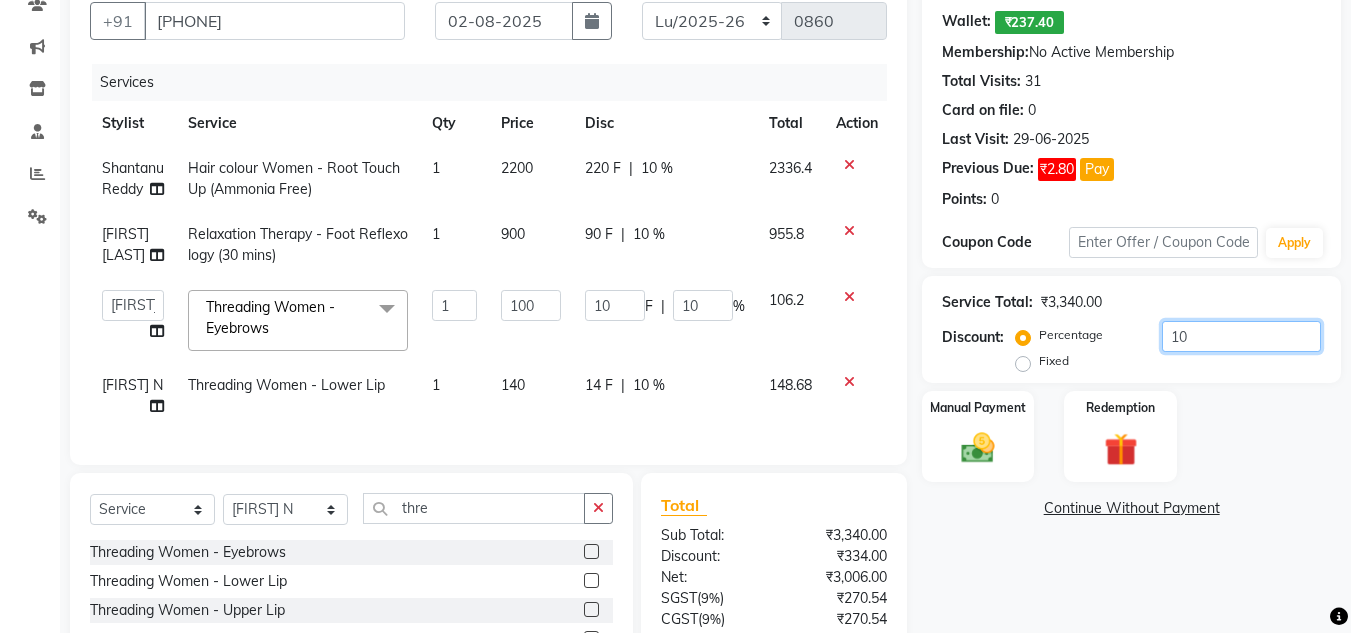 scroll, scrollTop: 343, scrollLeft: 0, axis: vertical 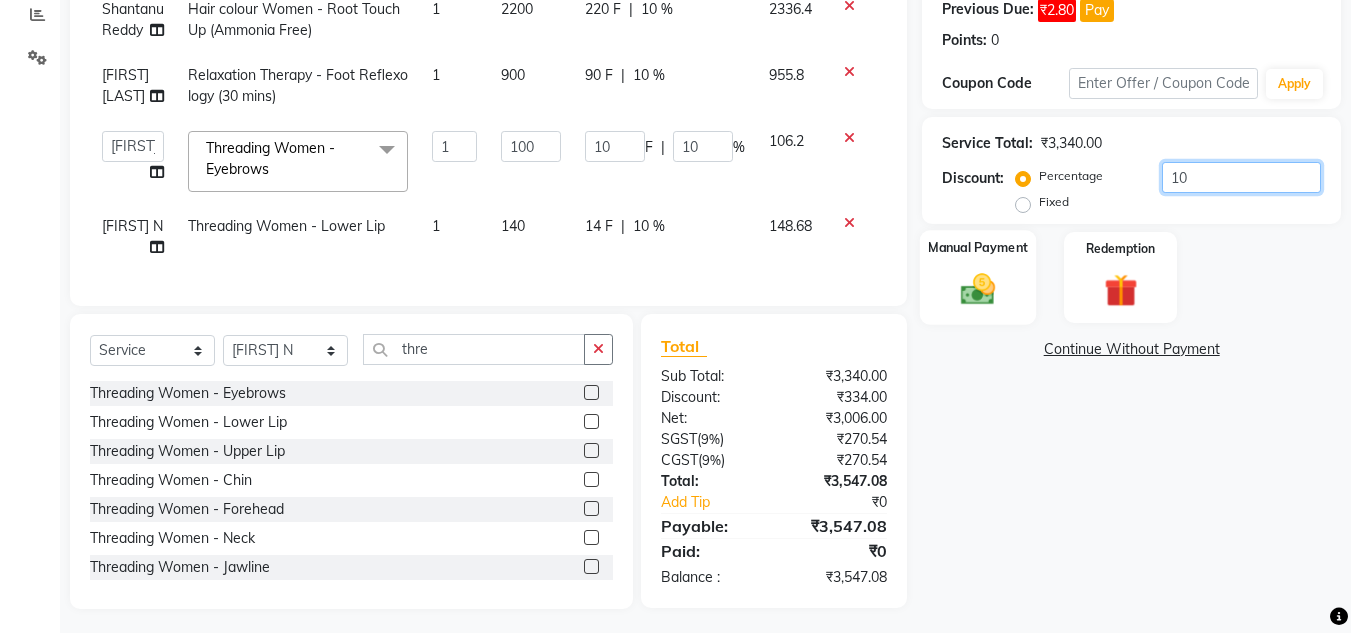 type on "10" 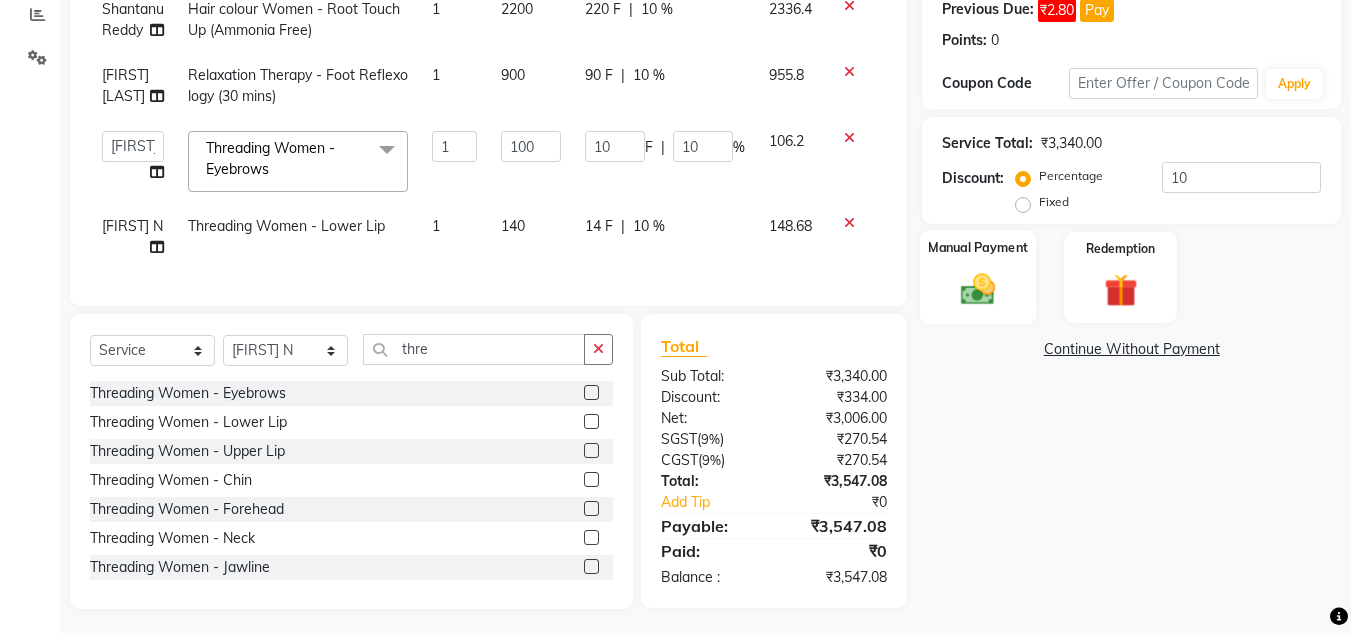 click 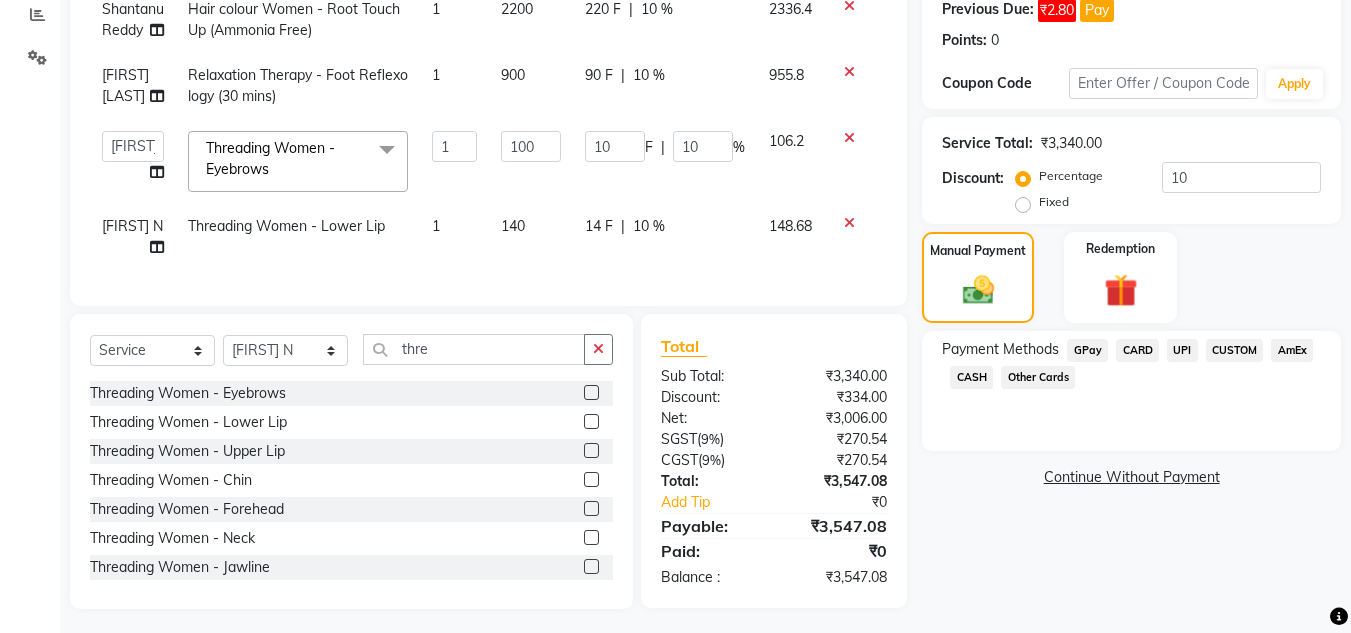 click on "CARD" 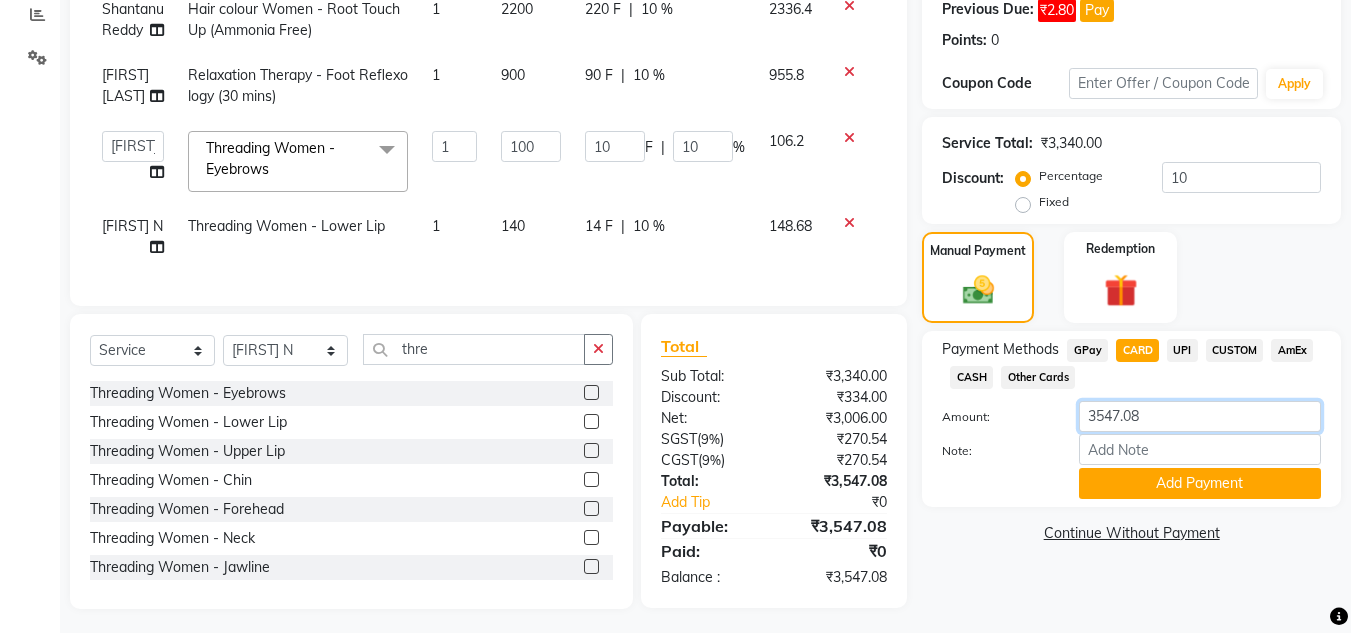 click on "3547.08" 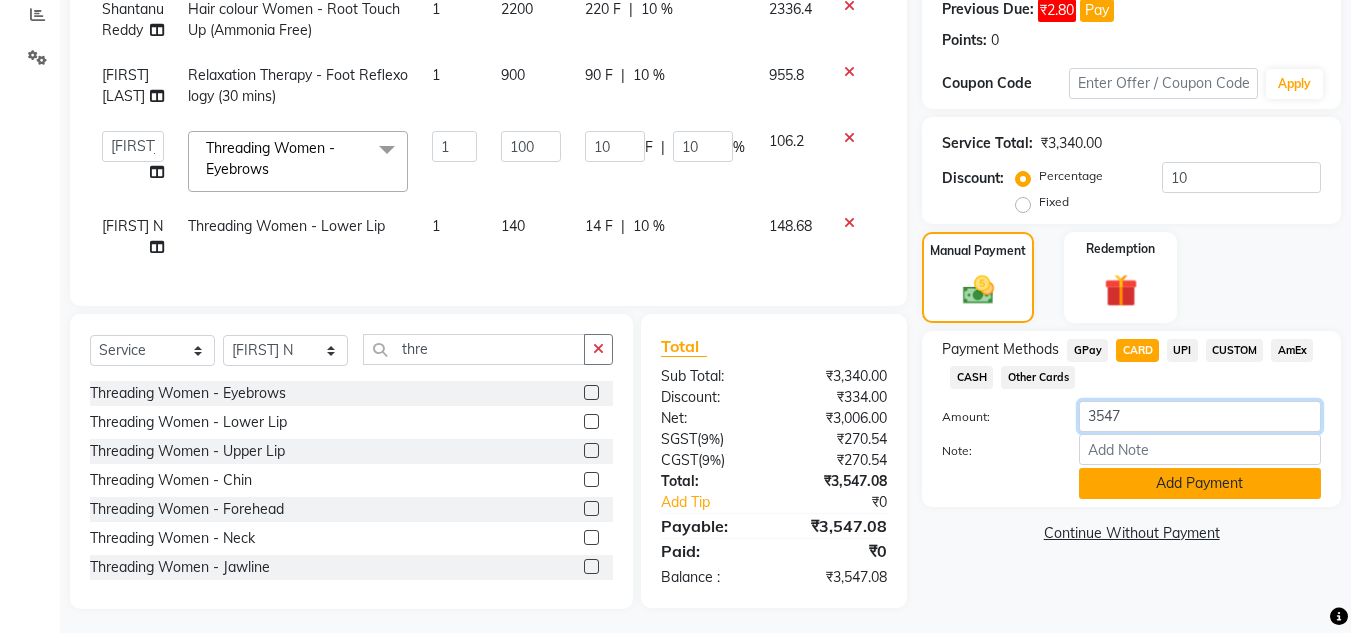 type on "3547" 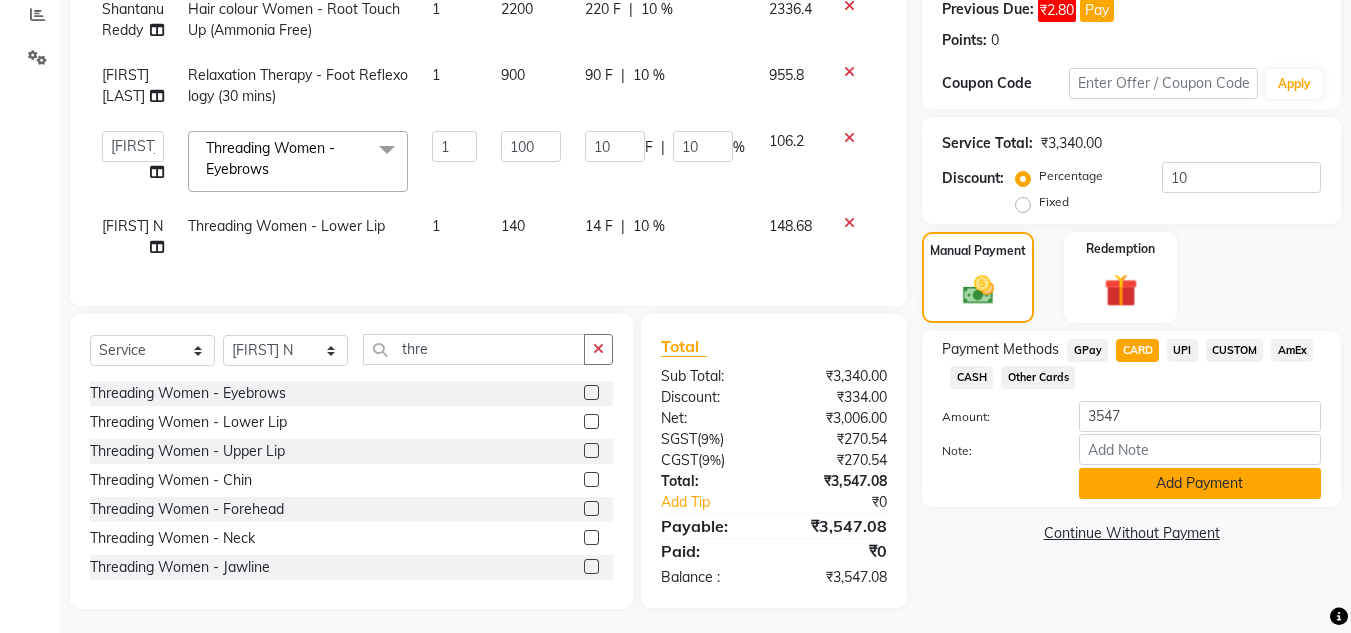 click on "Add Payment" 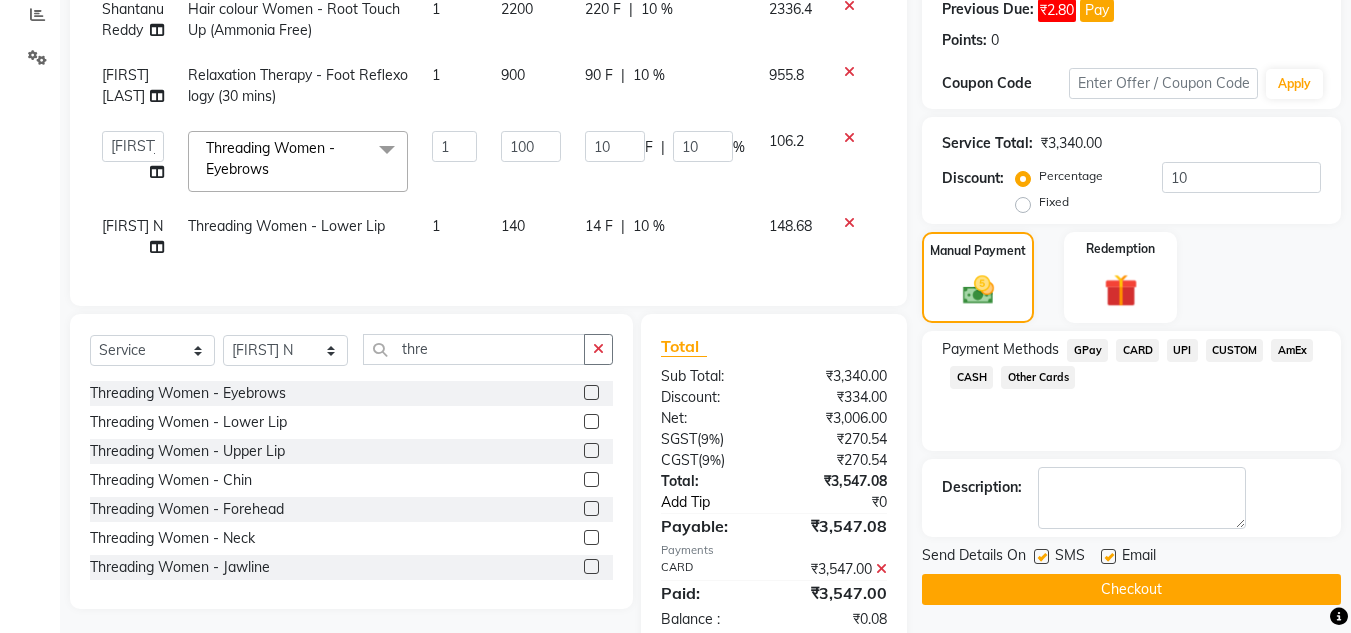scroll, scrollTop: 384, scrollLeft: 0, axis: vertical 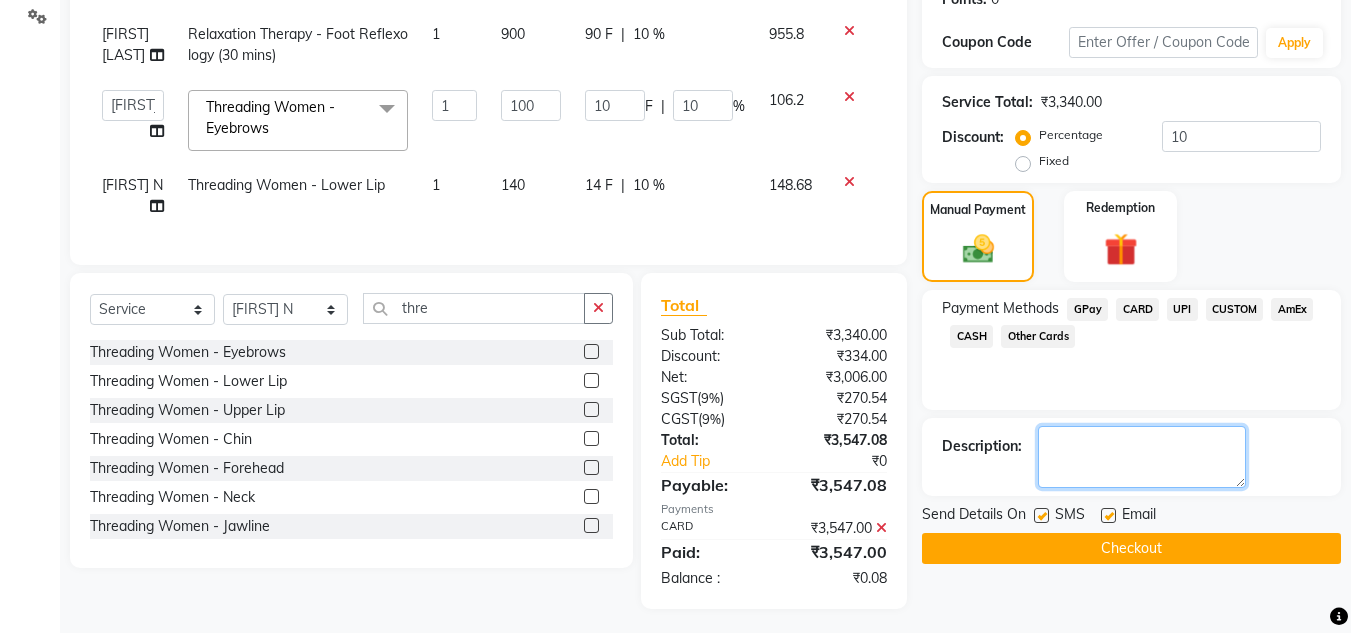 click 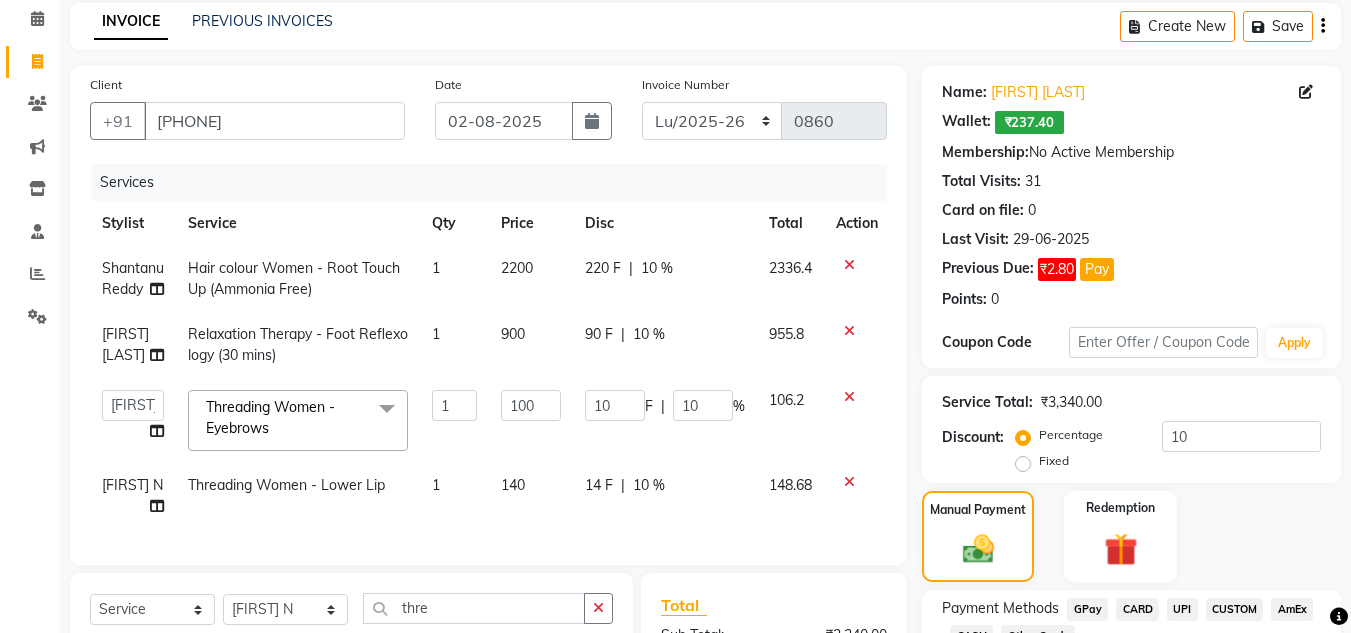 scroll, scrollTop: 384, scrollLeft: 0, axis: vertical 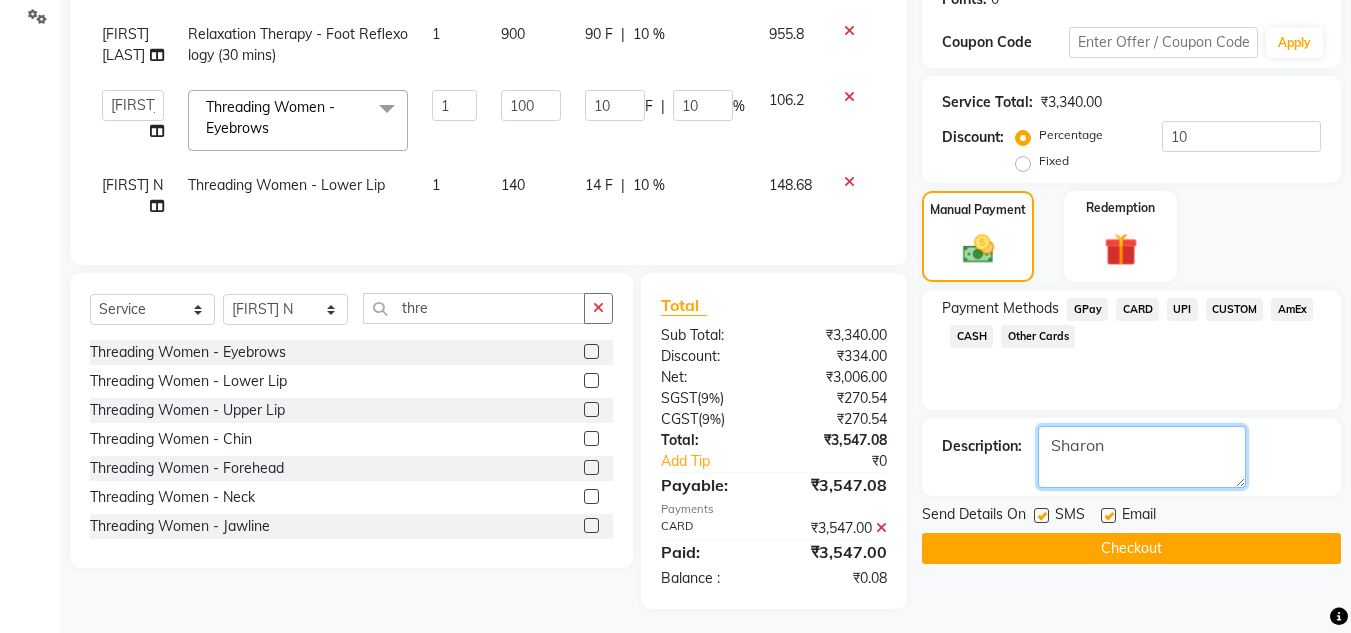 type on "Sharon" 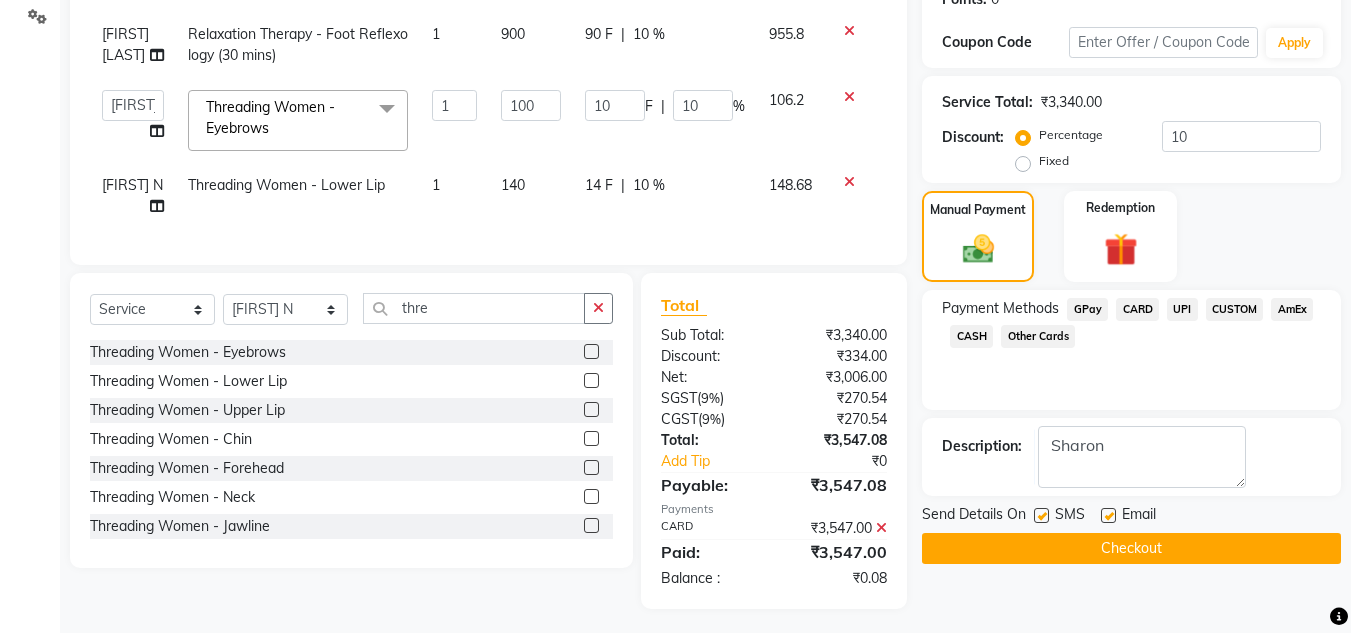 click on "Checkout" 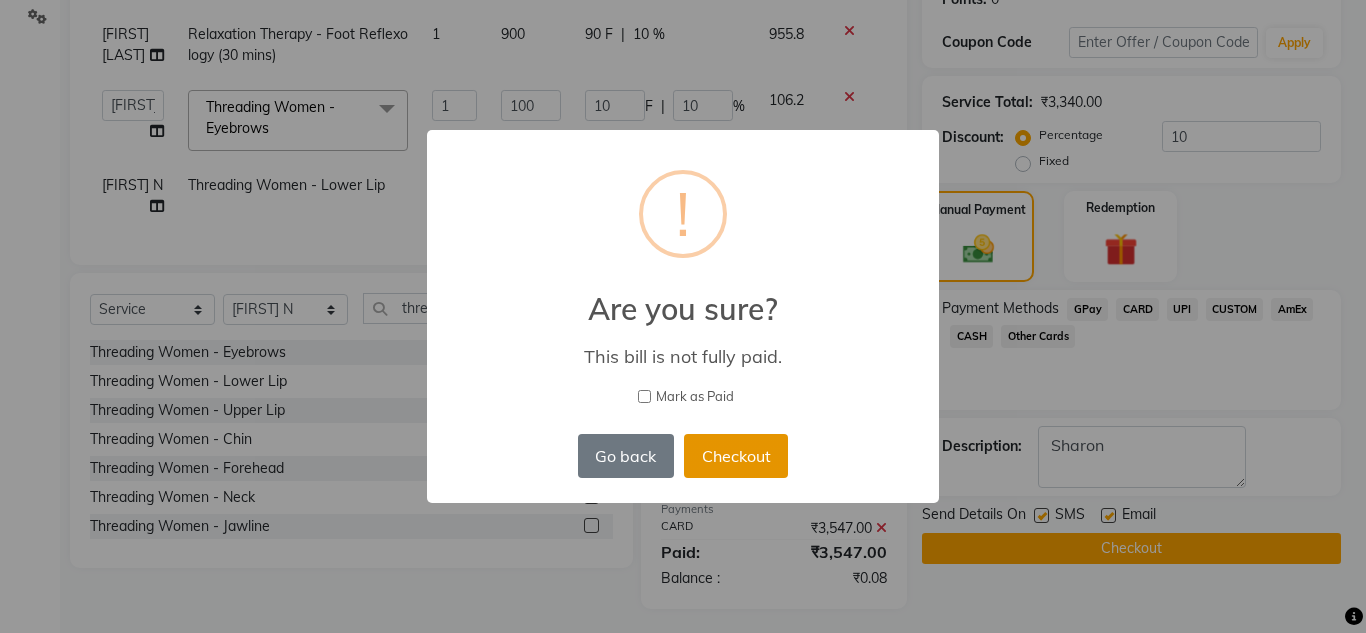click on "Checkout" at bounding box center (736, 456) 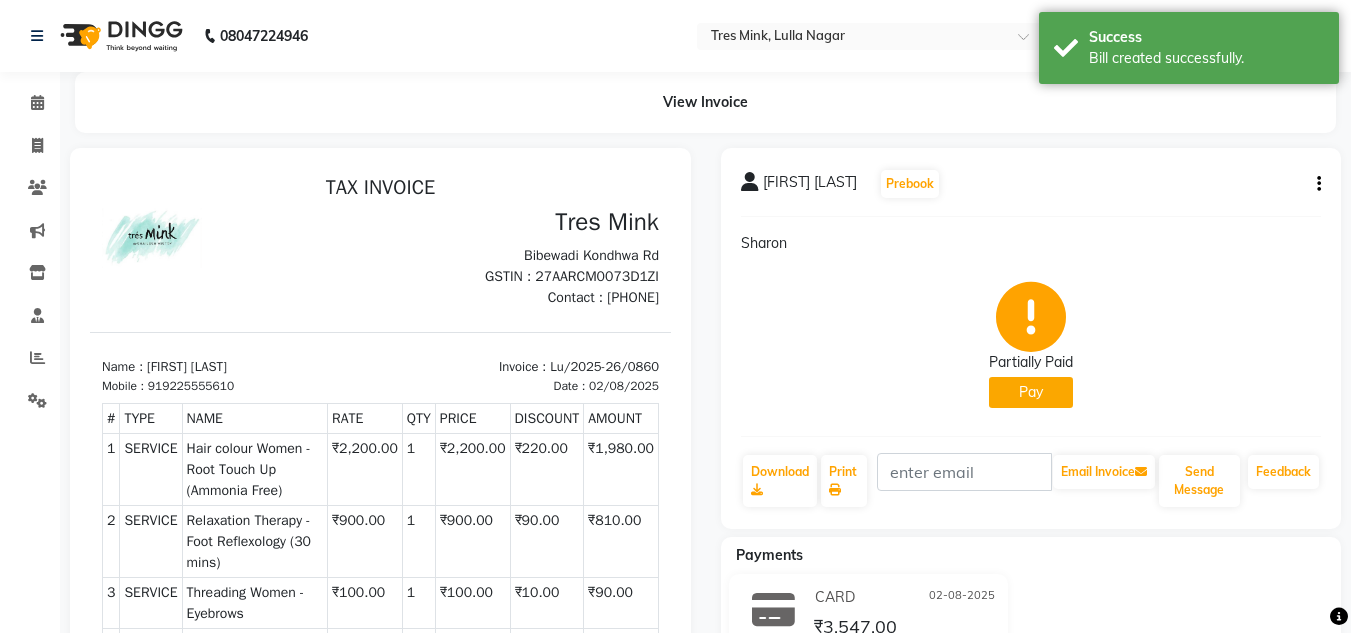 scroll, scrollTop: 0, scrollLeft: 0, axis: both 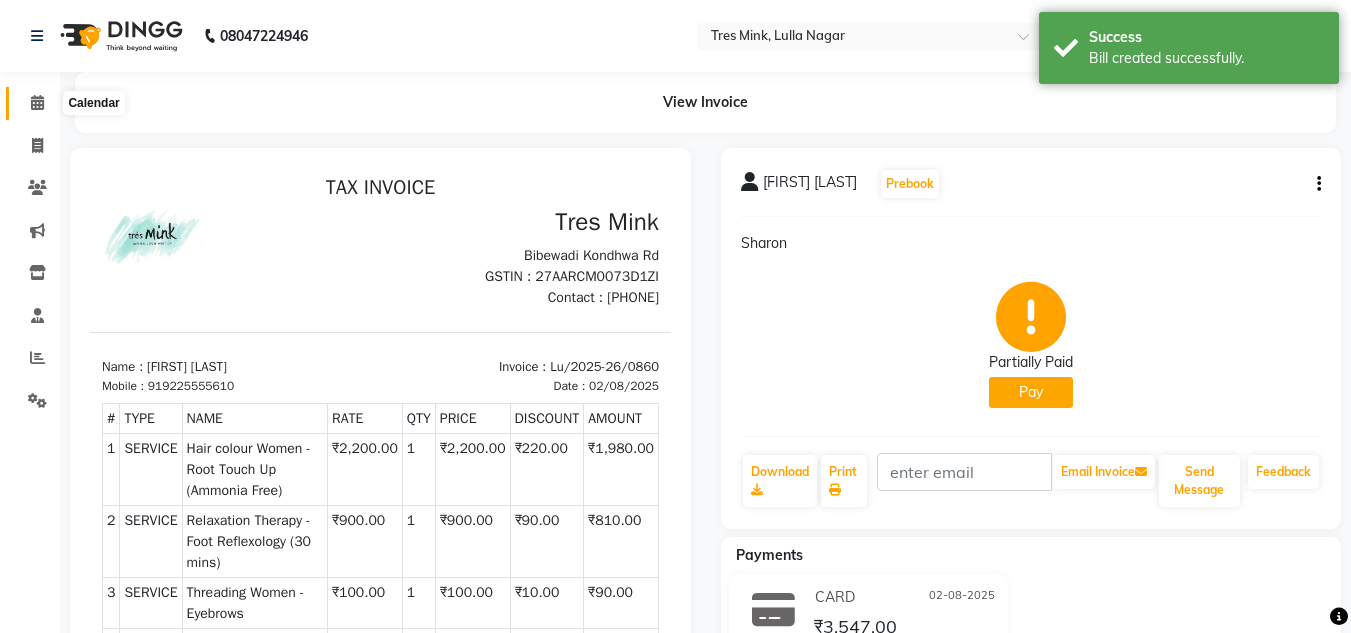 click 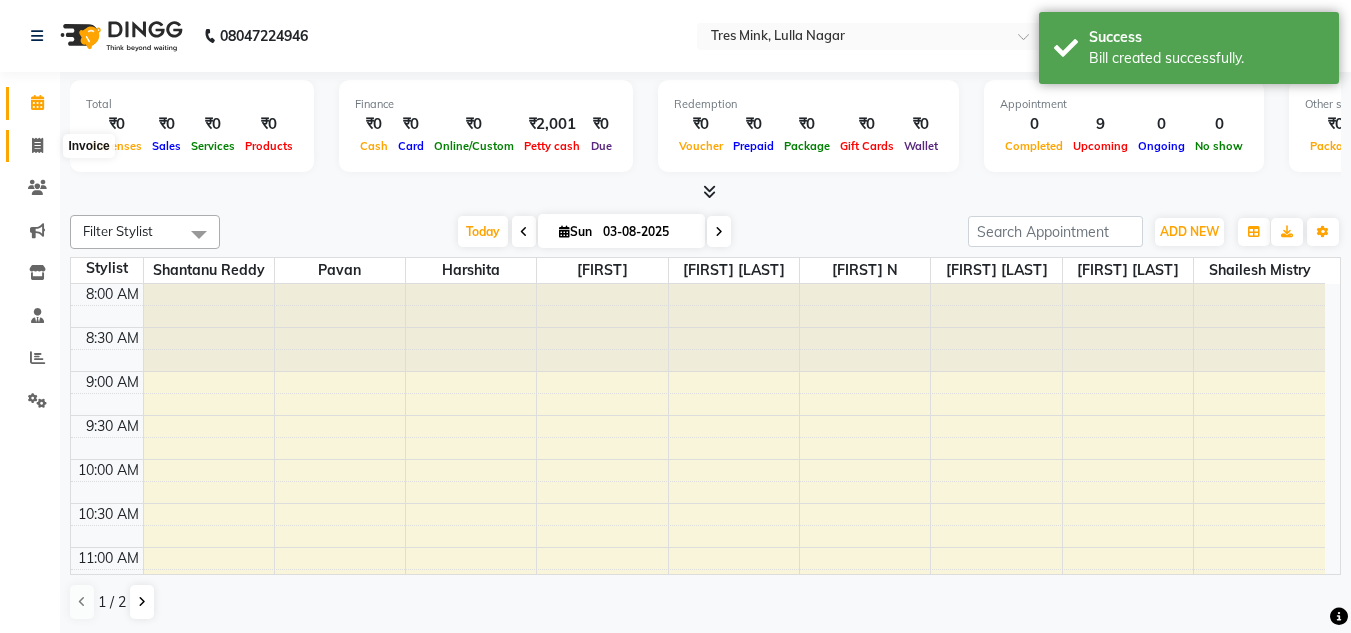 click 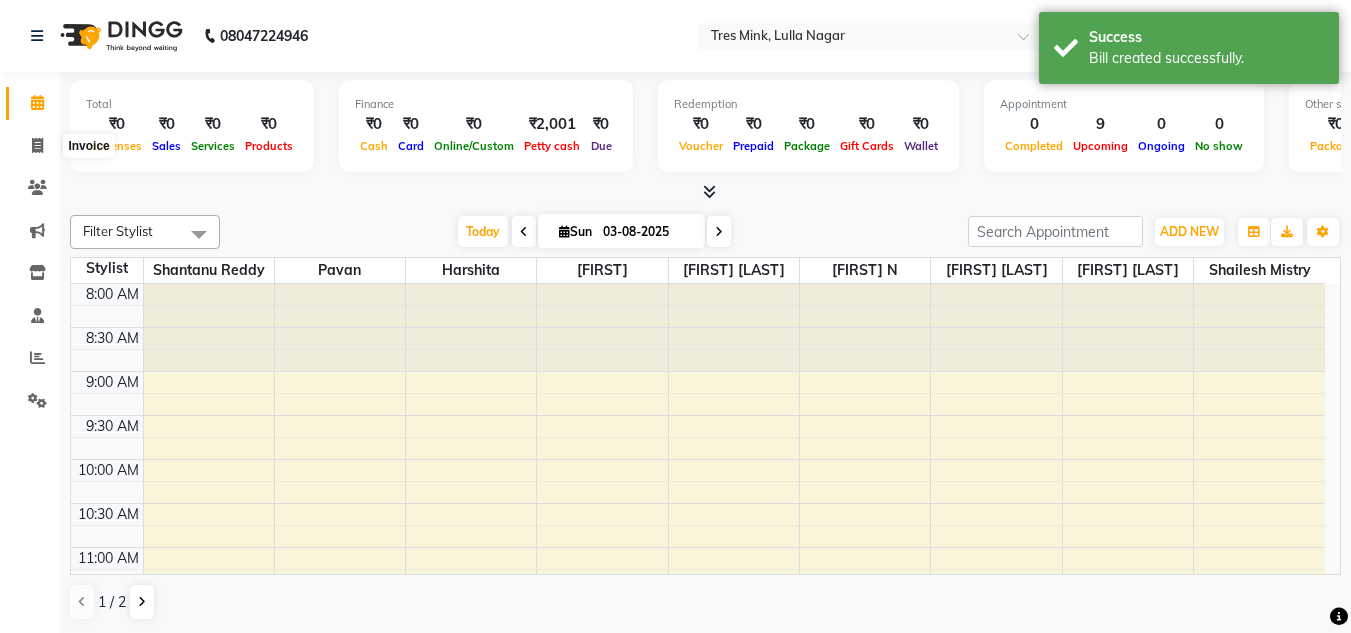select on "service" 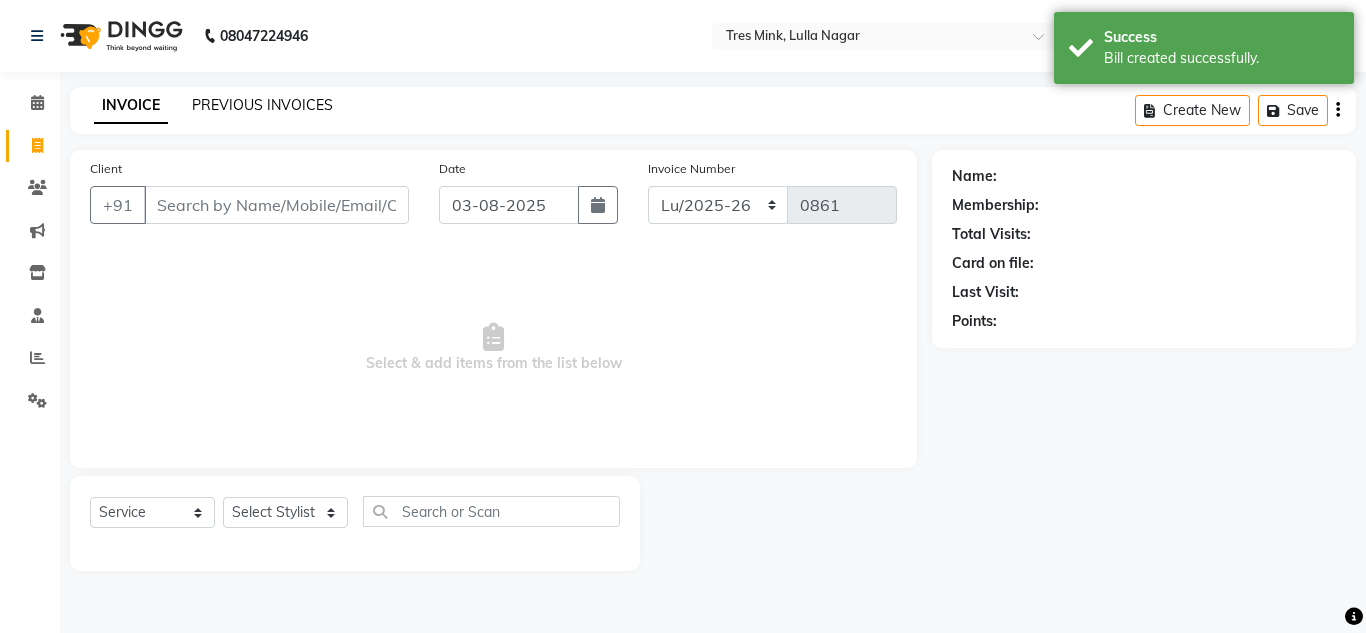 click on "PREVIOUS INVOICES" 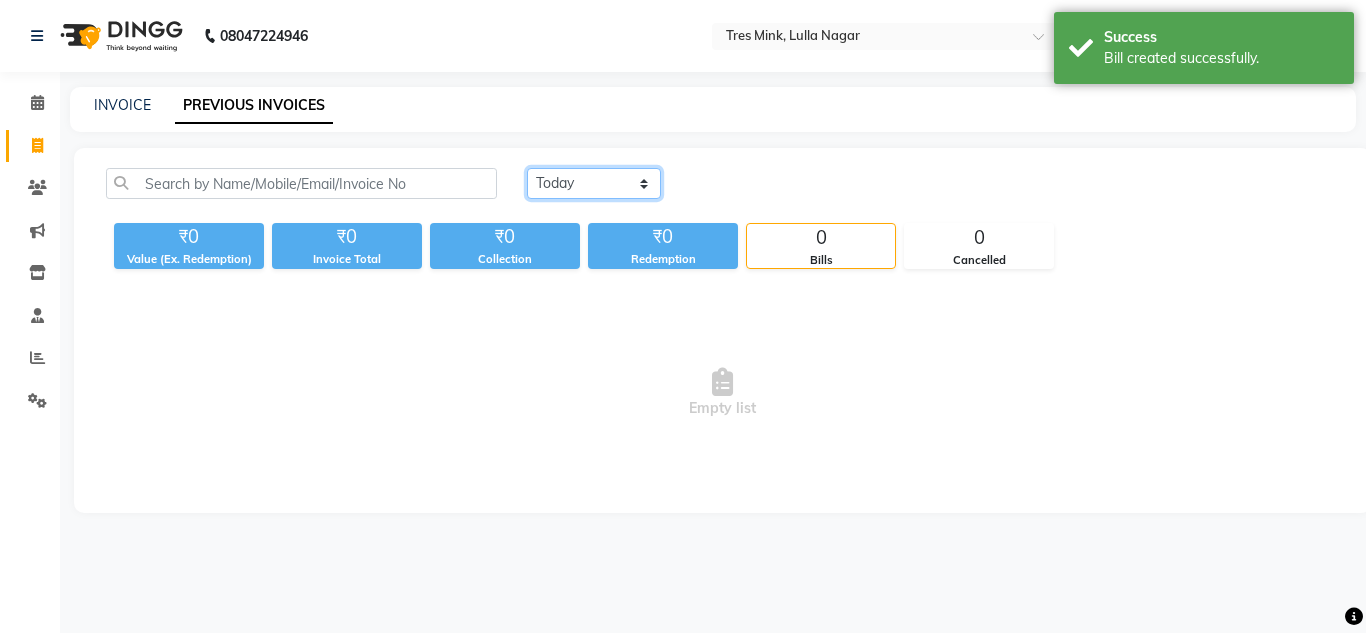 click on "Today Yesterday Custom Range" 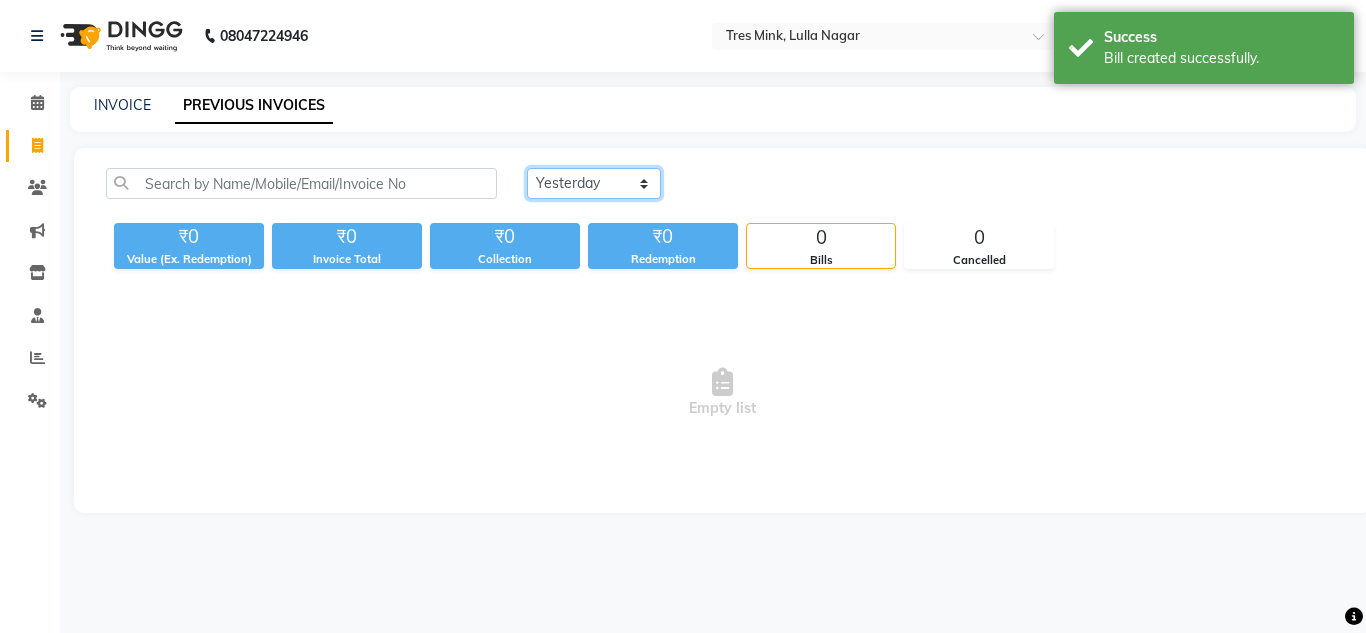 click on "Today Yesterday Custom Range" 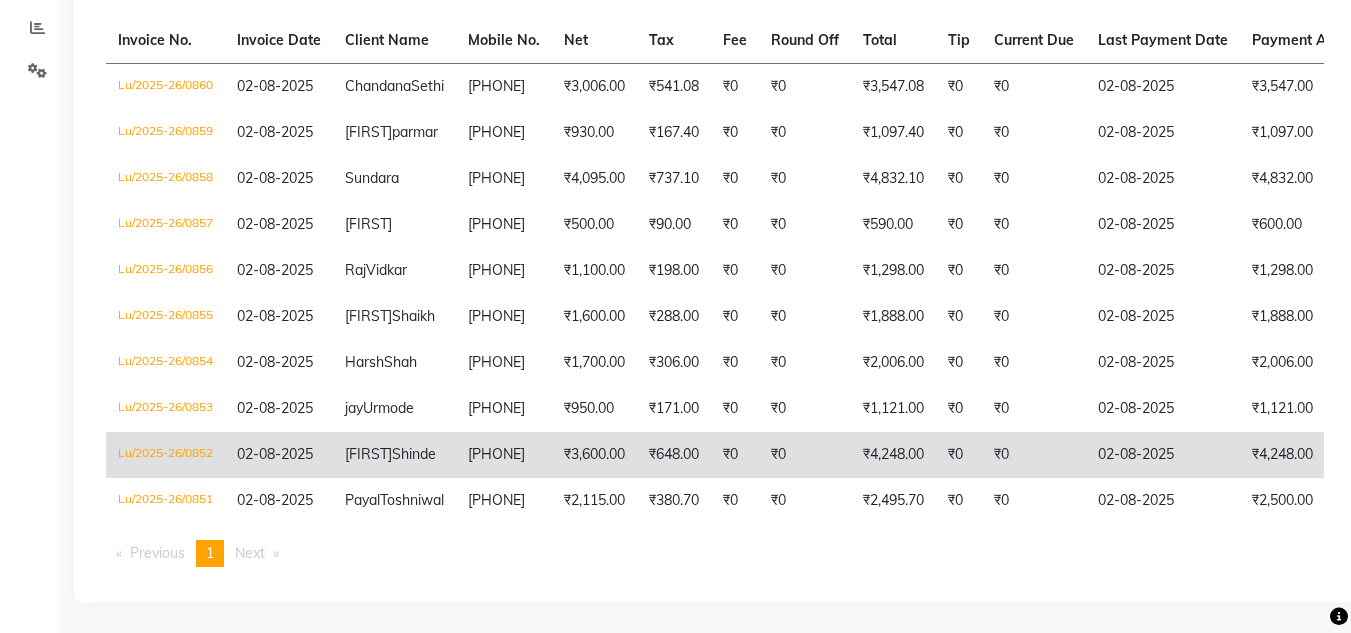 scroll, scrollTop: 0, scrollLeft: 0, axis: both 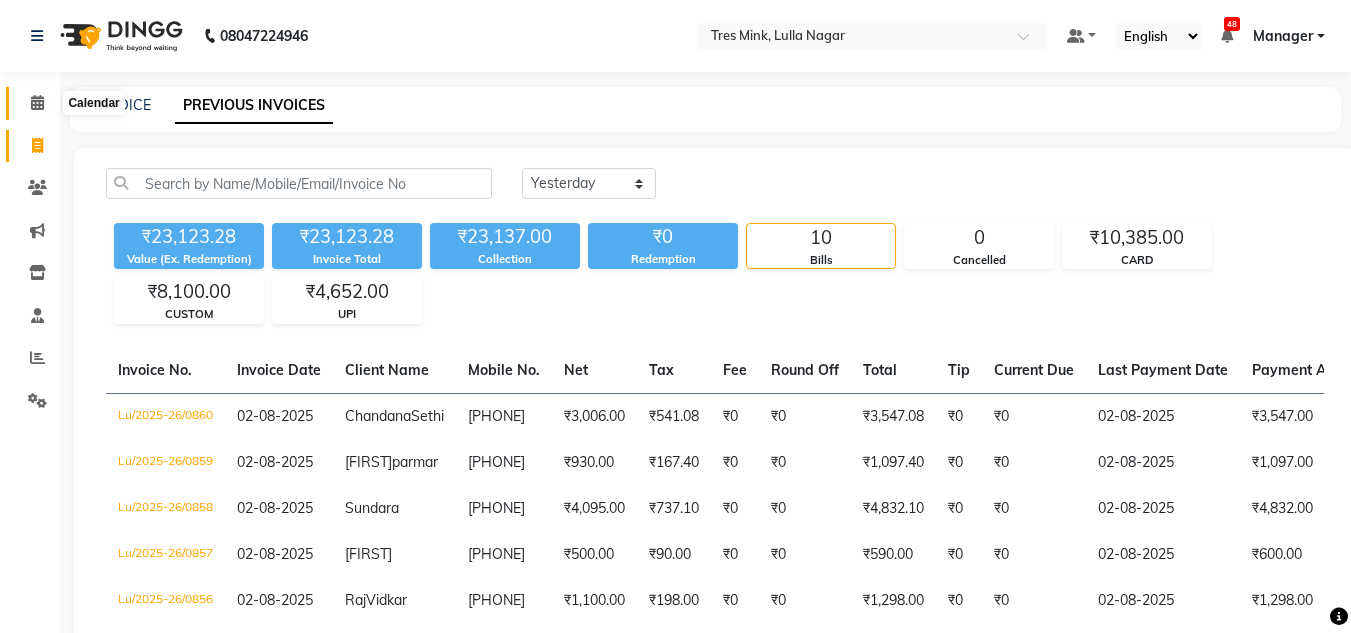 click 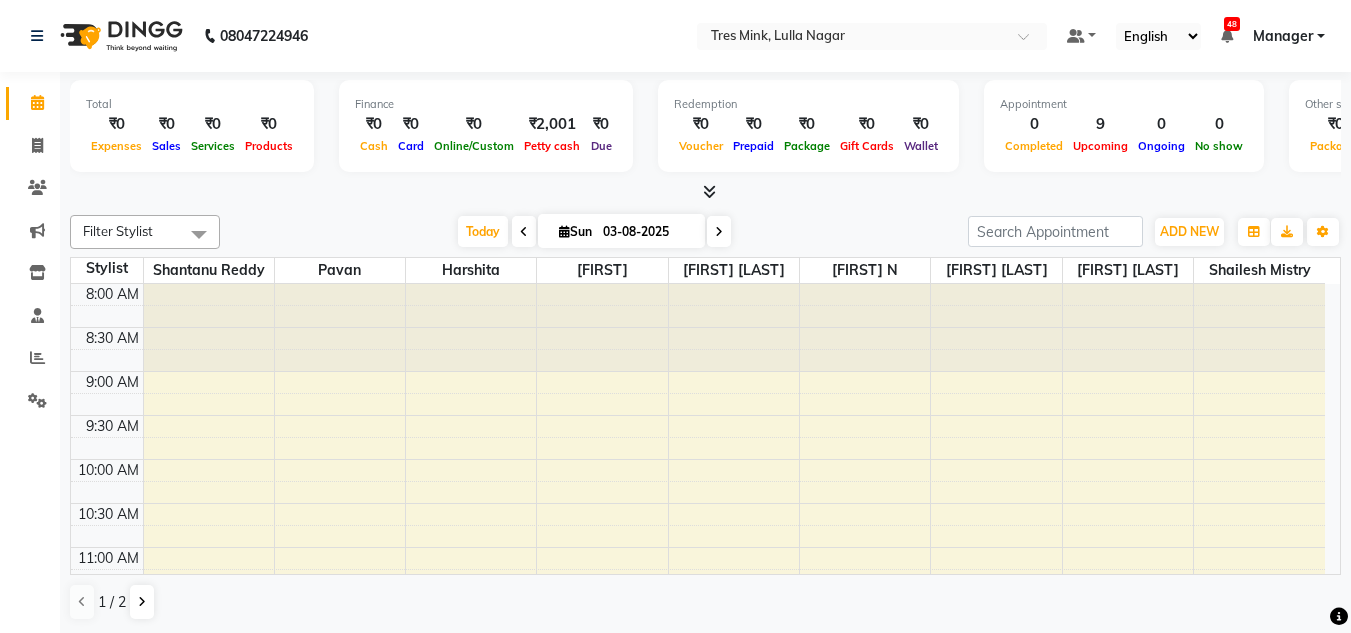 scroll, scrollTop: 0, scrollLeft: 0, axis: both 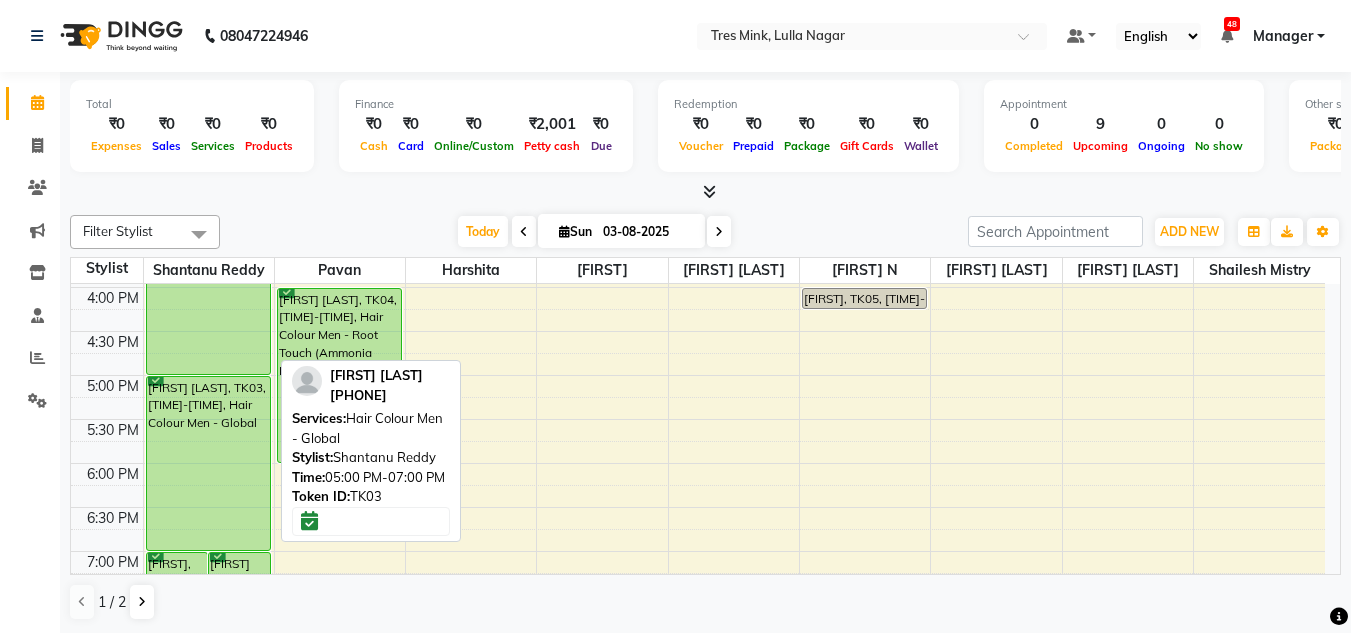 click on "[FIRST] [LAST], TK03, 05:00 PM-07:00 PM, Hair Colour Men - Global" at bounding box center [208, 463] 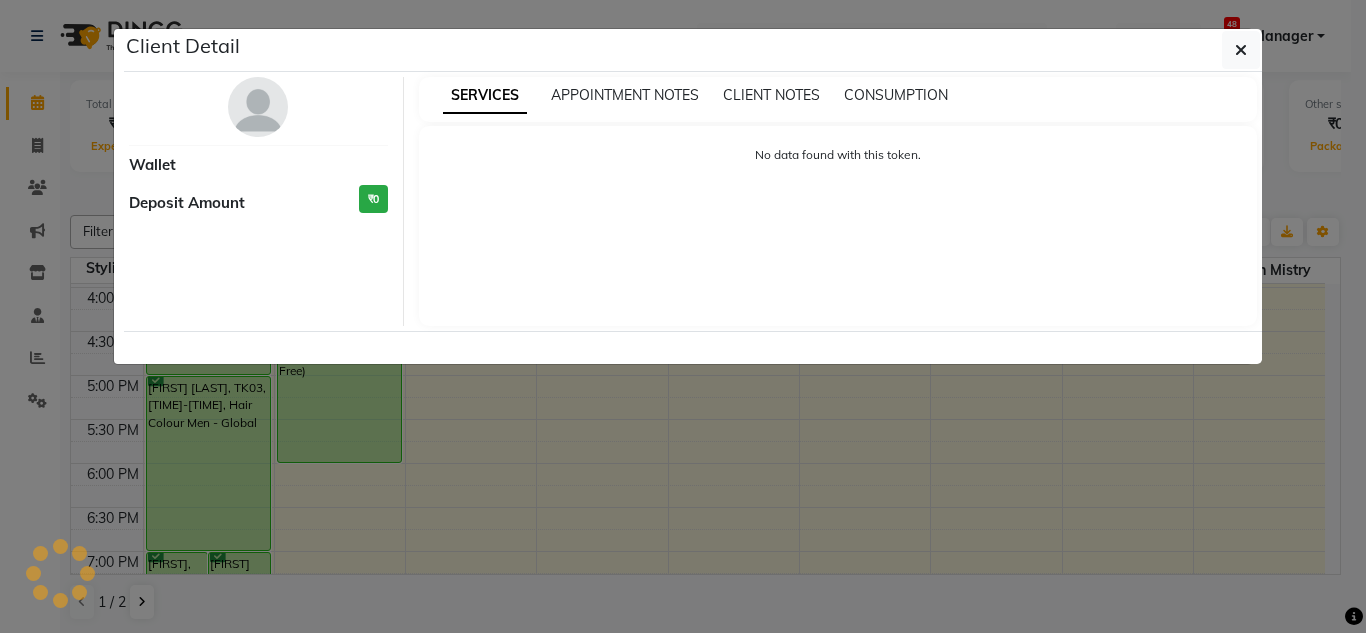 select on "6" 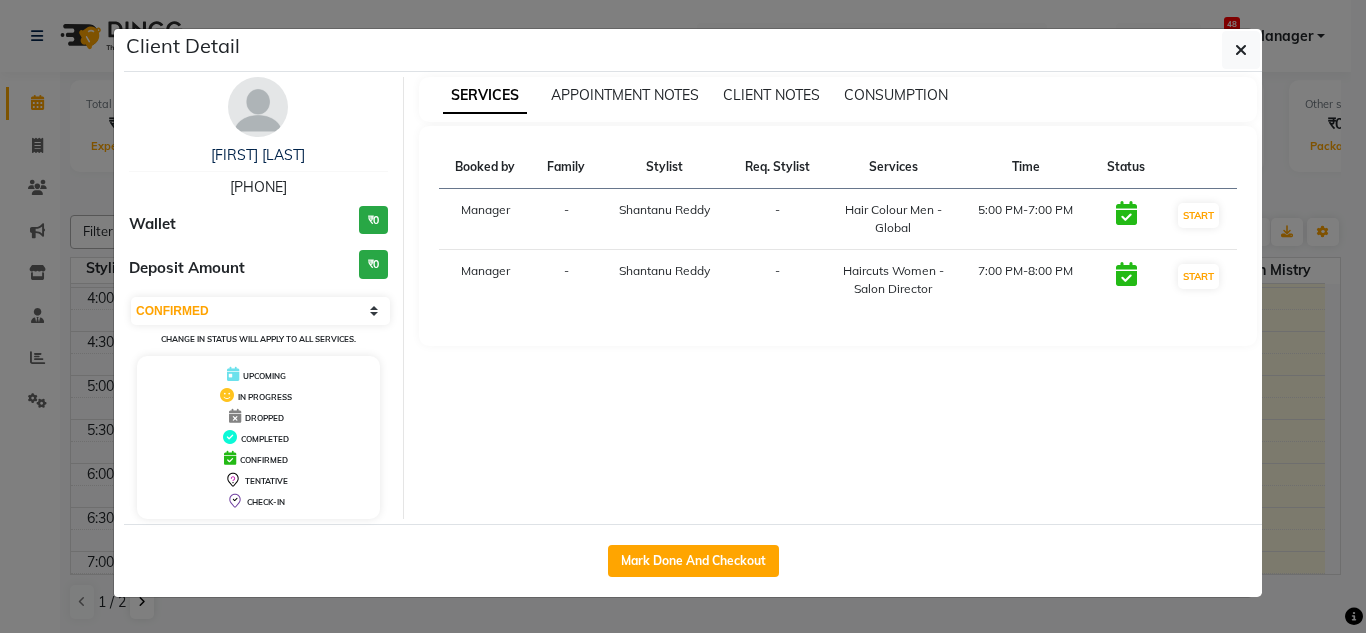 click at bounding box center (258, 107) 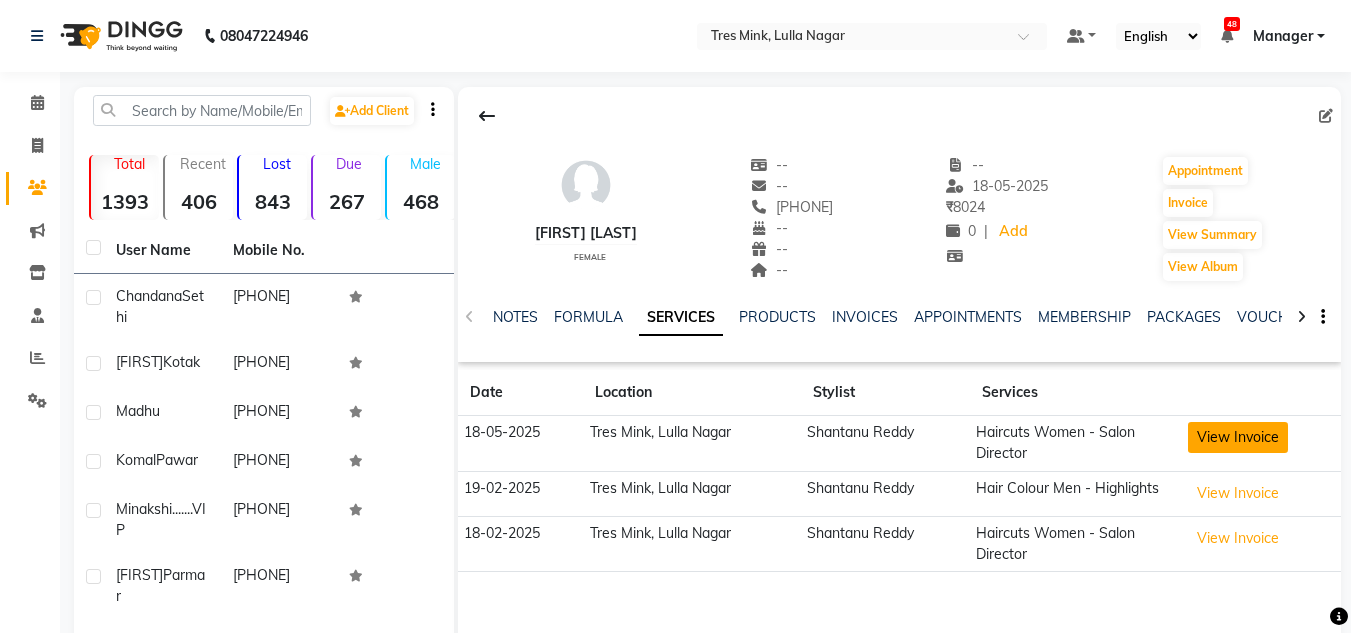 click on "View Invoice" 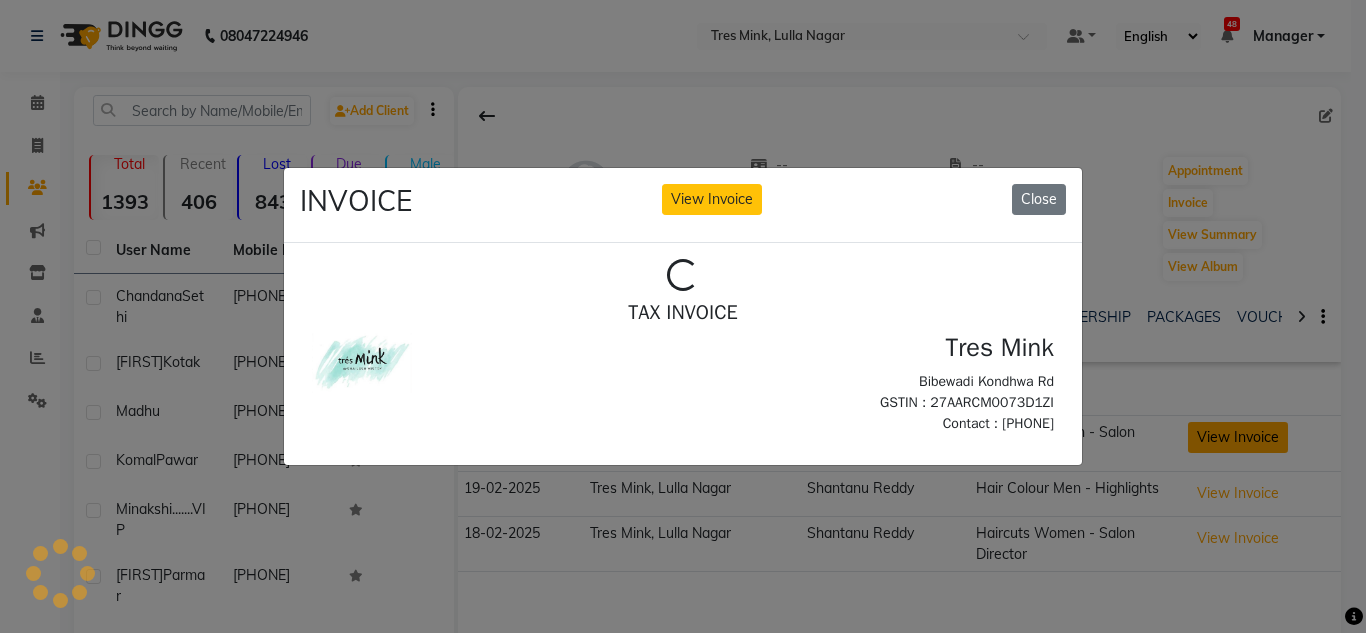 scroll, scrollTop: 0, scrollLeft: 0, axis: both 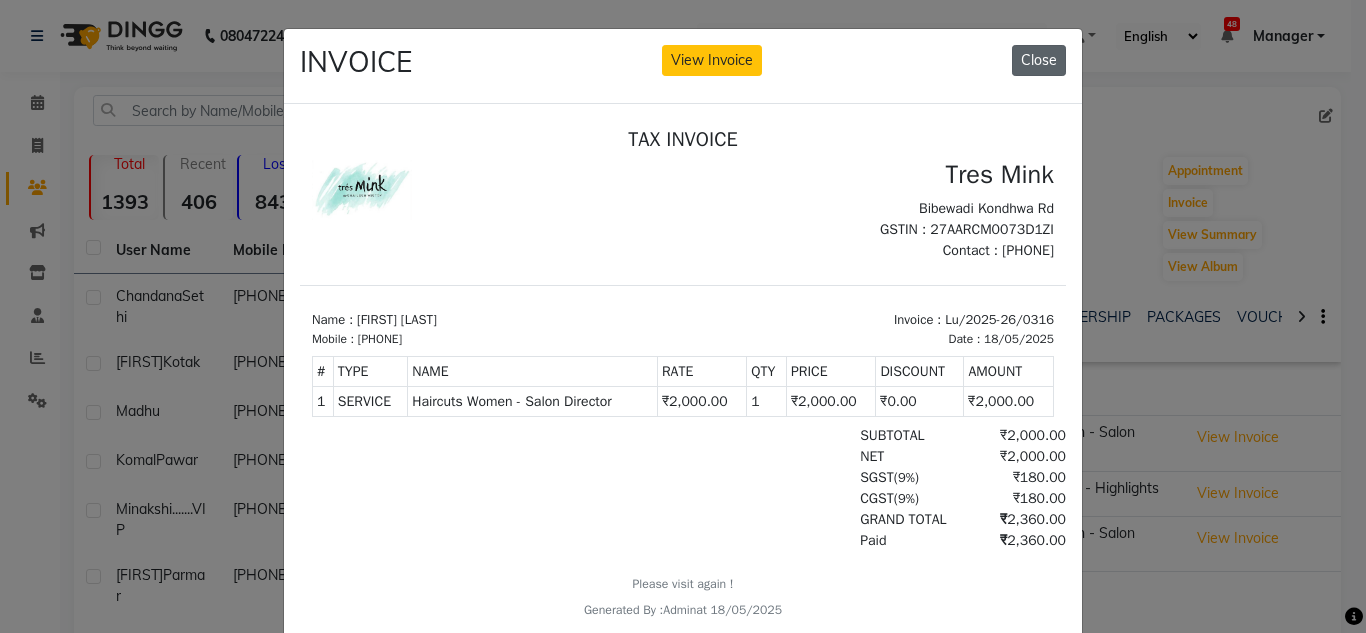 click on "Close" 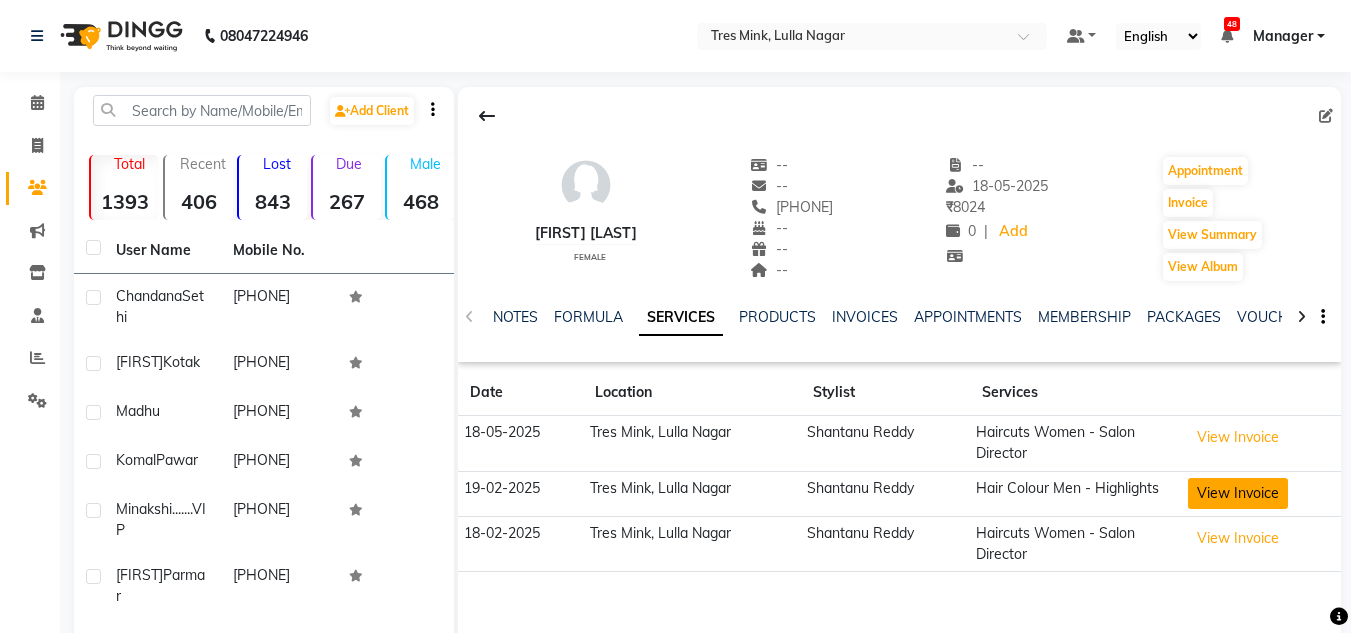 click on "View Invoice" 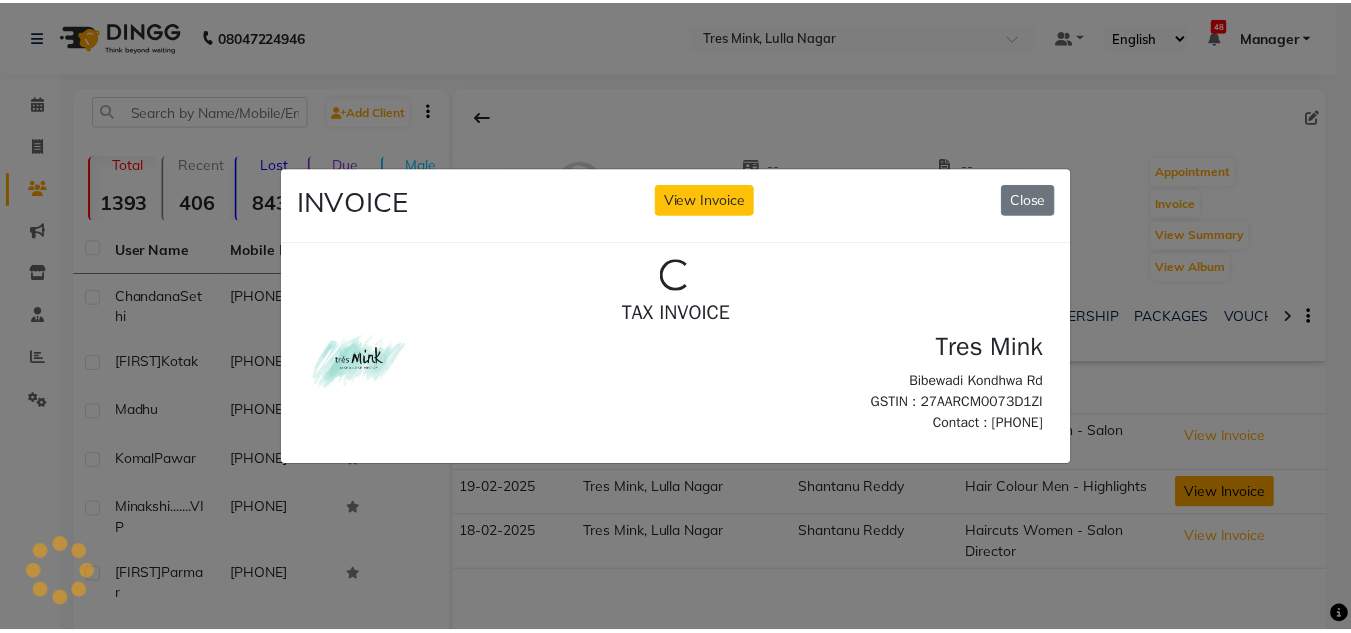scroll, scrollTop: 0, scrollLeft: 0, axis: both 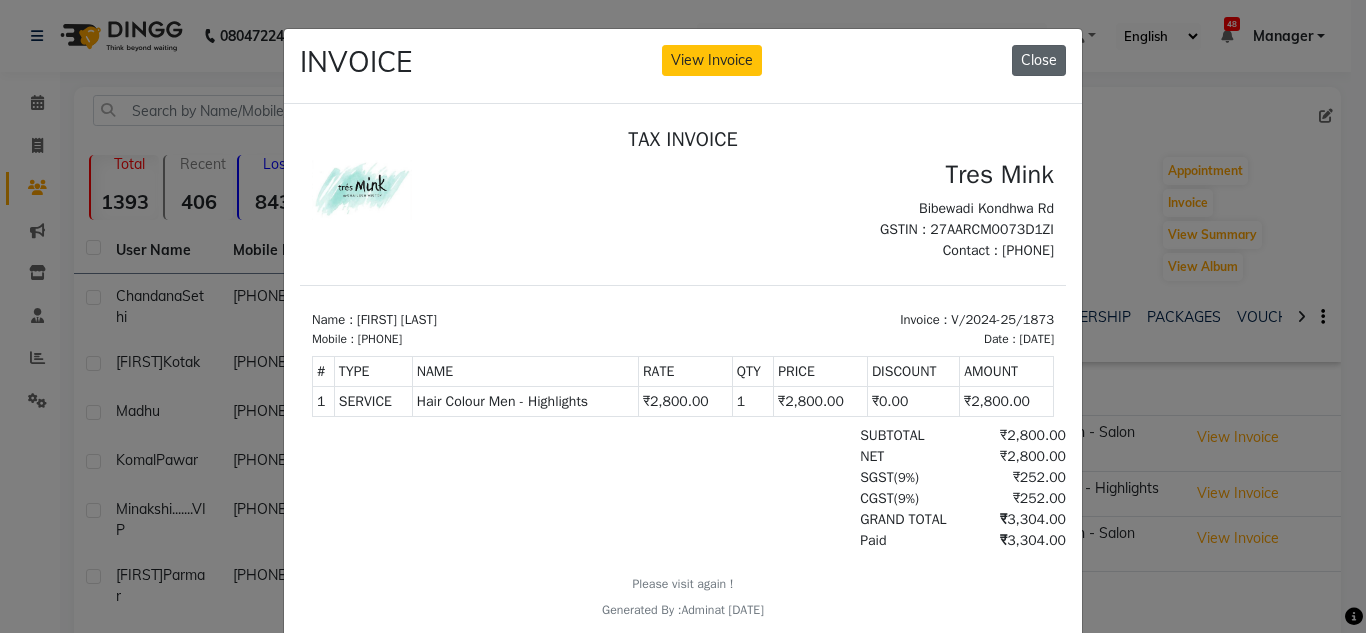 click on "Close" 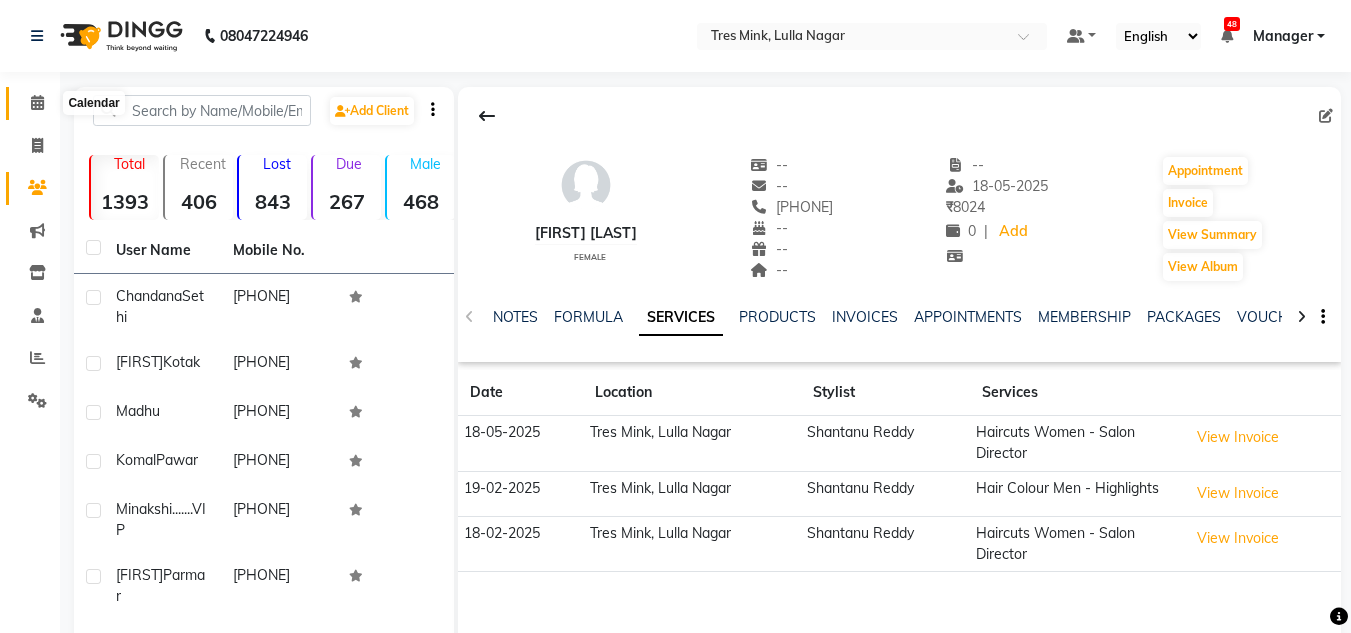 click 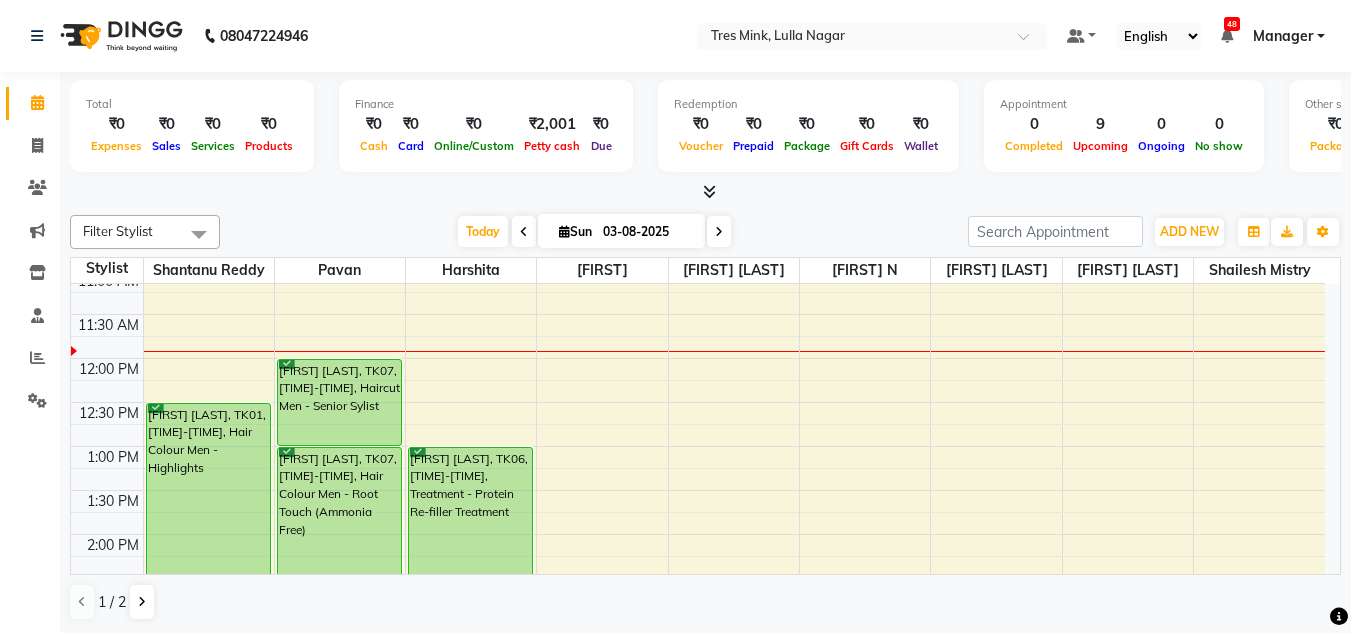 scroll, scrollTop: 300, scrollLeft: 0, axis: vertical 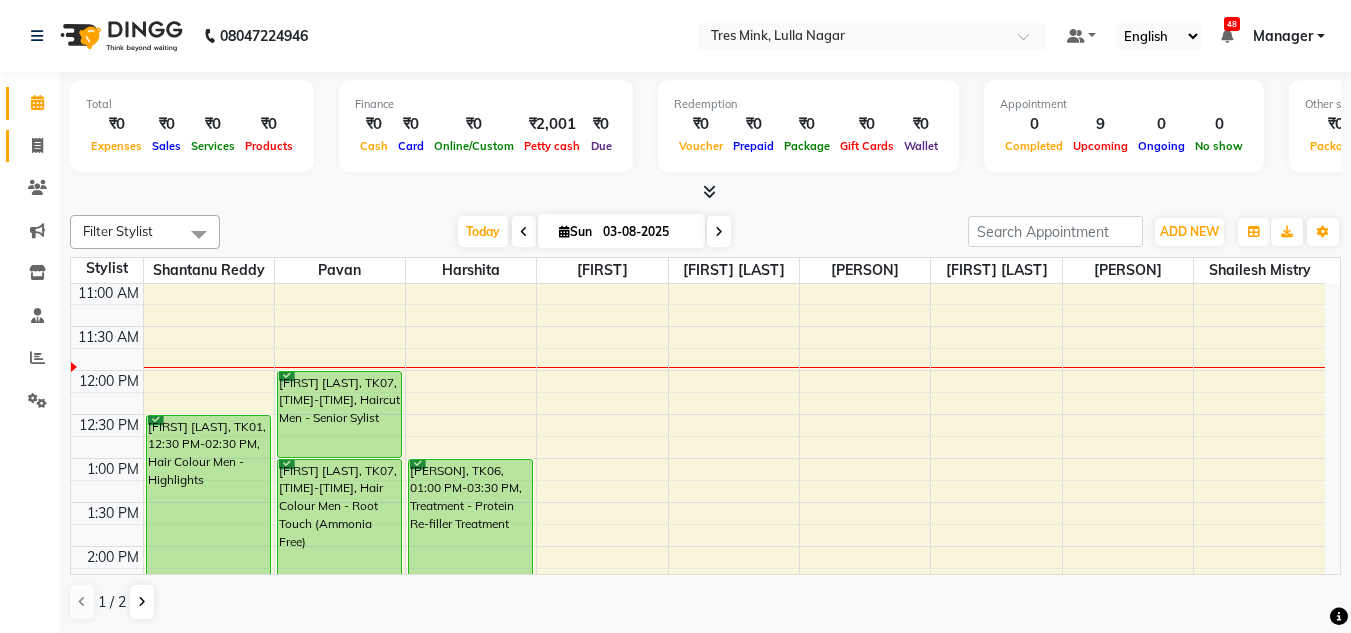 click 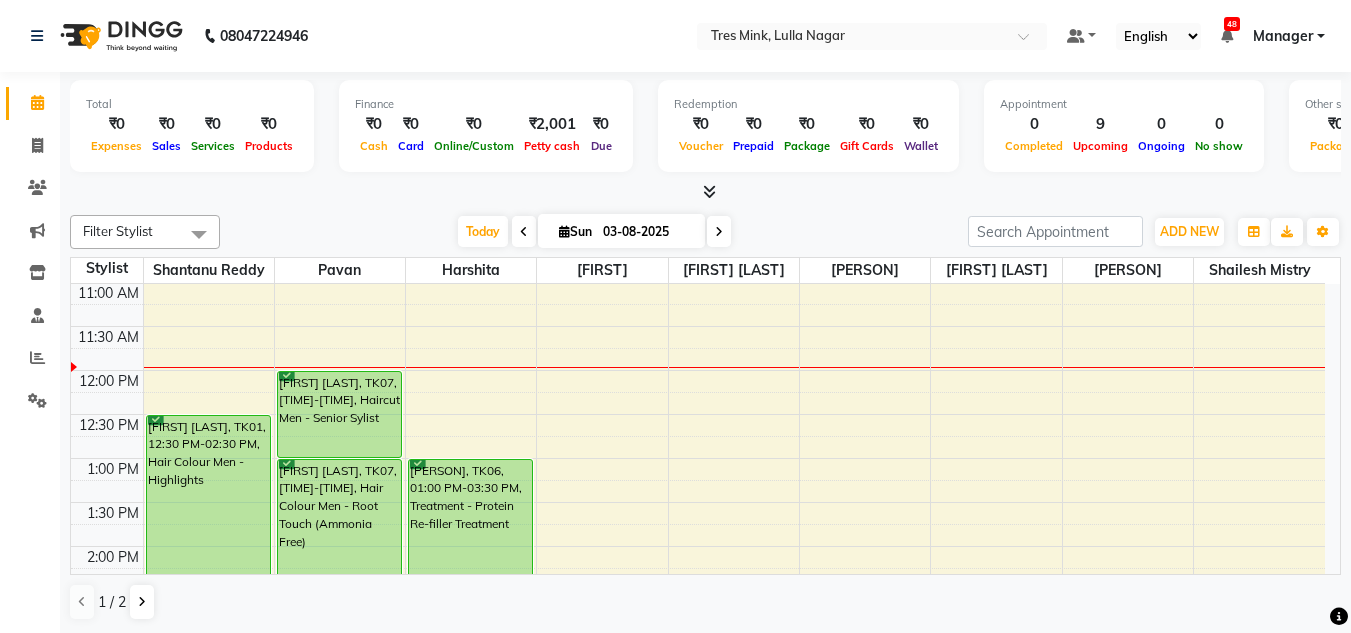 select on "service" 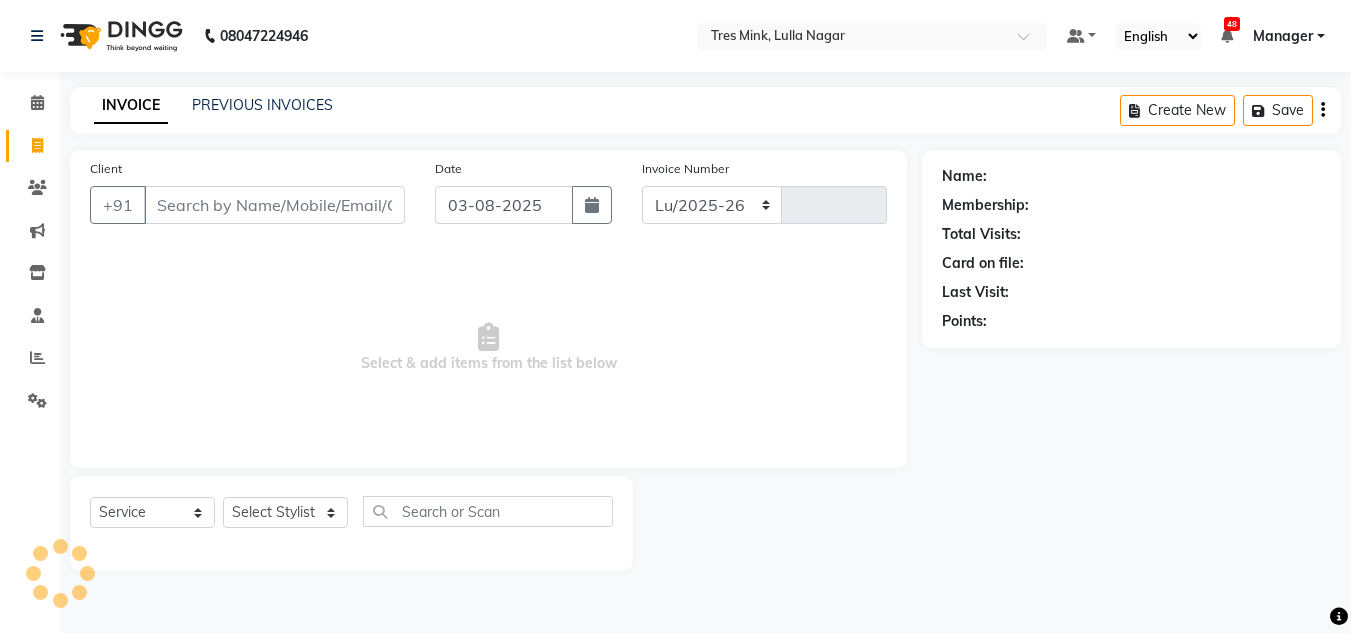 select on "8052" 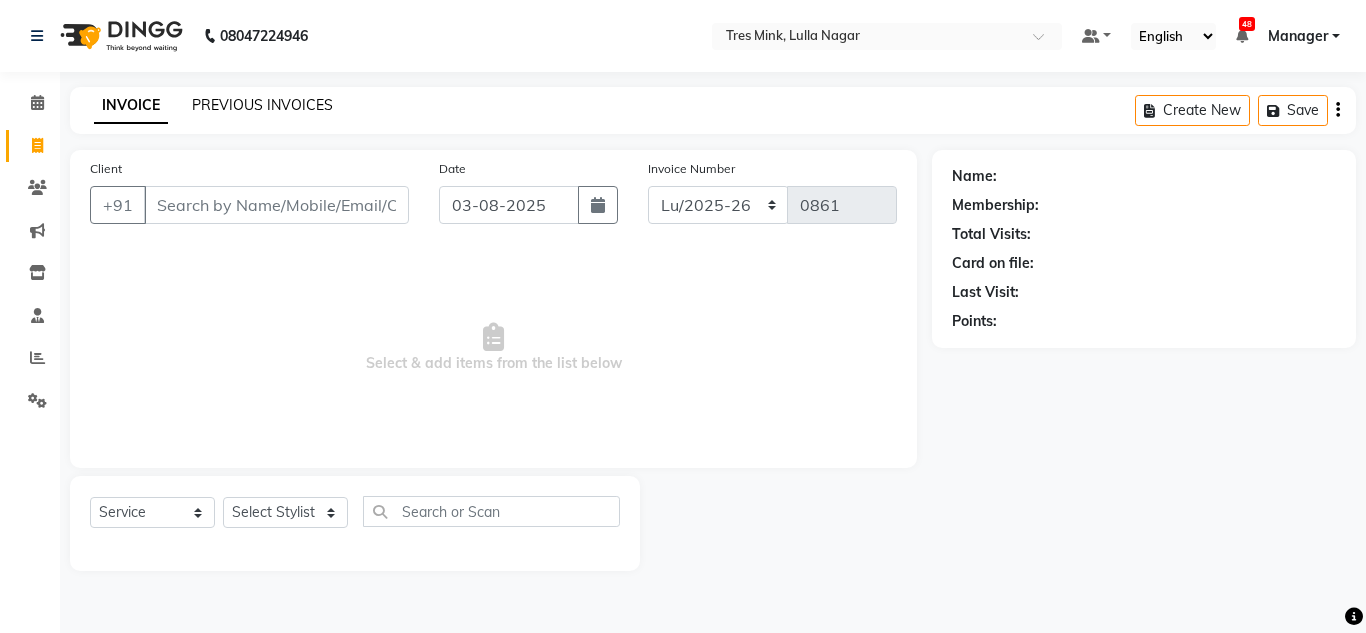 click on "PREVIOUS INVOICES" 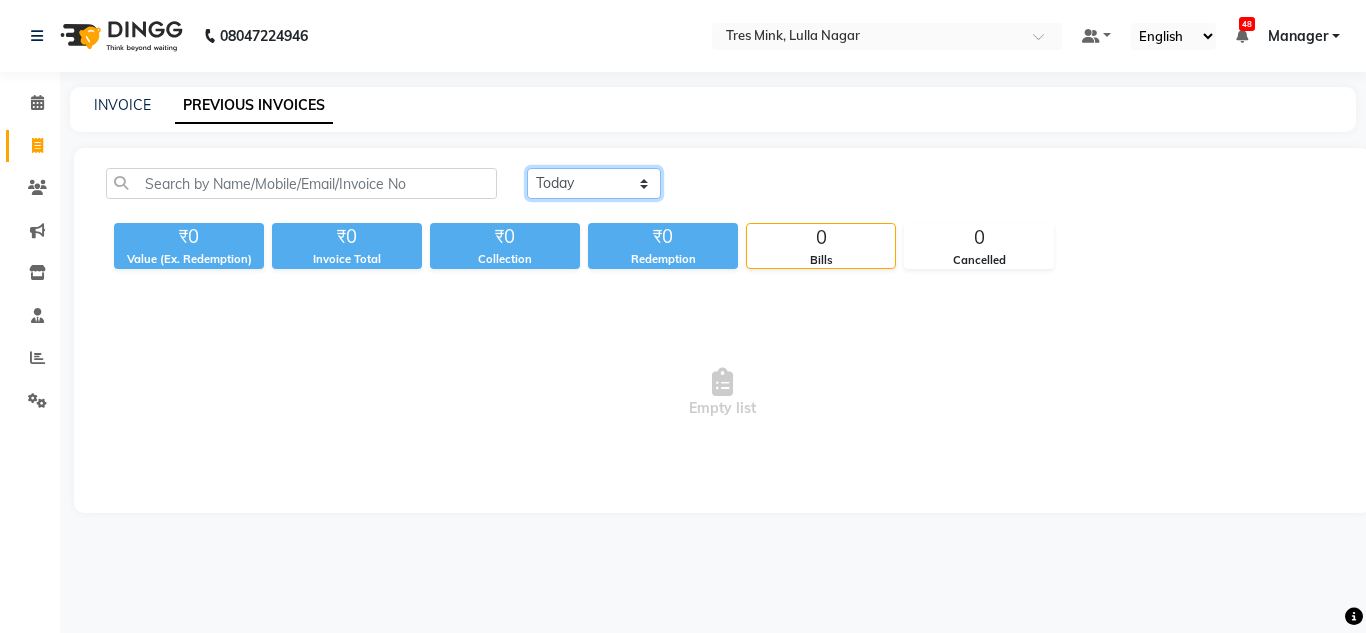 click on "Today Yesterday Custom Range" 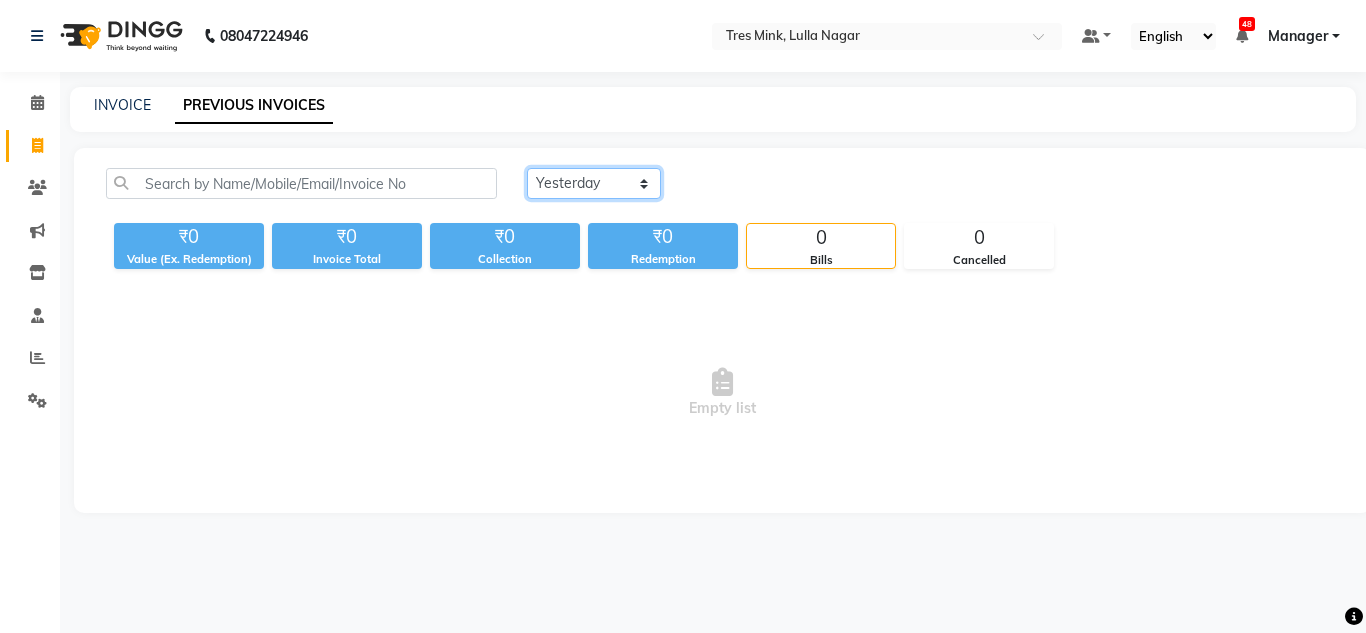 click on "Today Yesterday Custom Range" 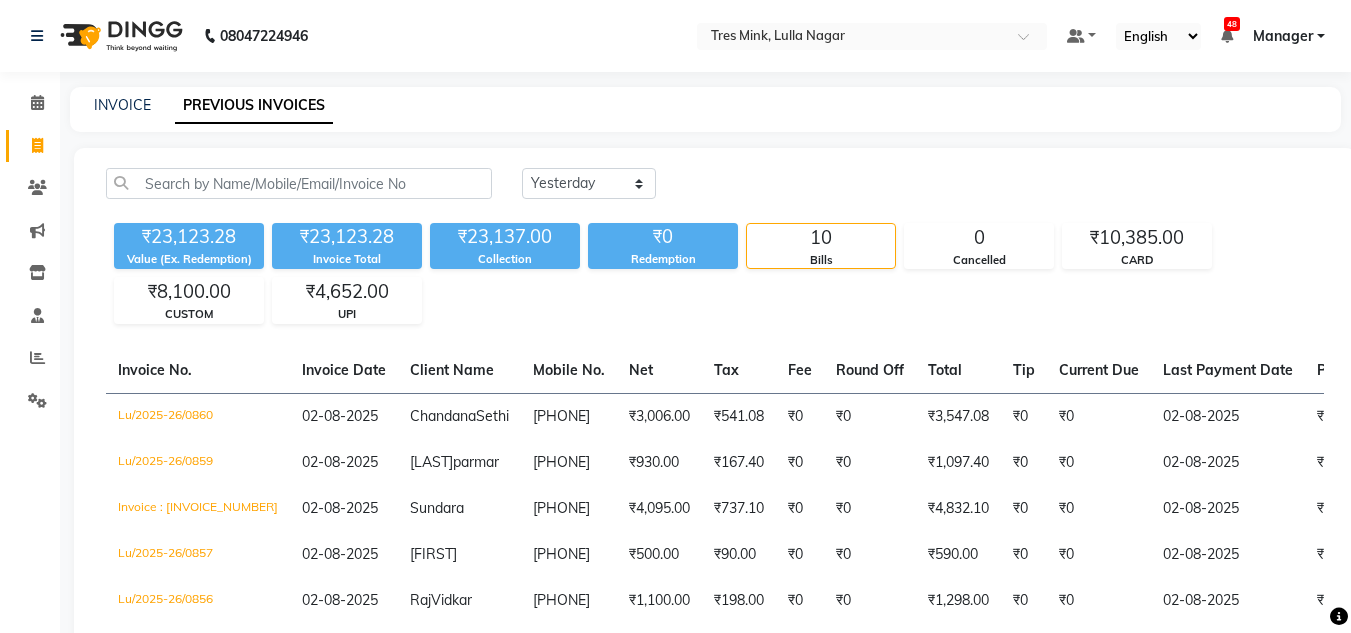 click on "Calendar  Invoice  Clients  Marketing  Inventory  Staff  Reports  Settings Completed InProgress Upcoming Dropped Tentative Check-In Confirm Bookings Generate Report Segments Page Builder" 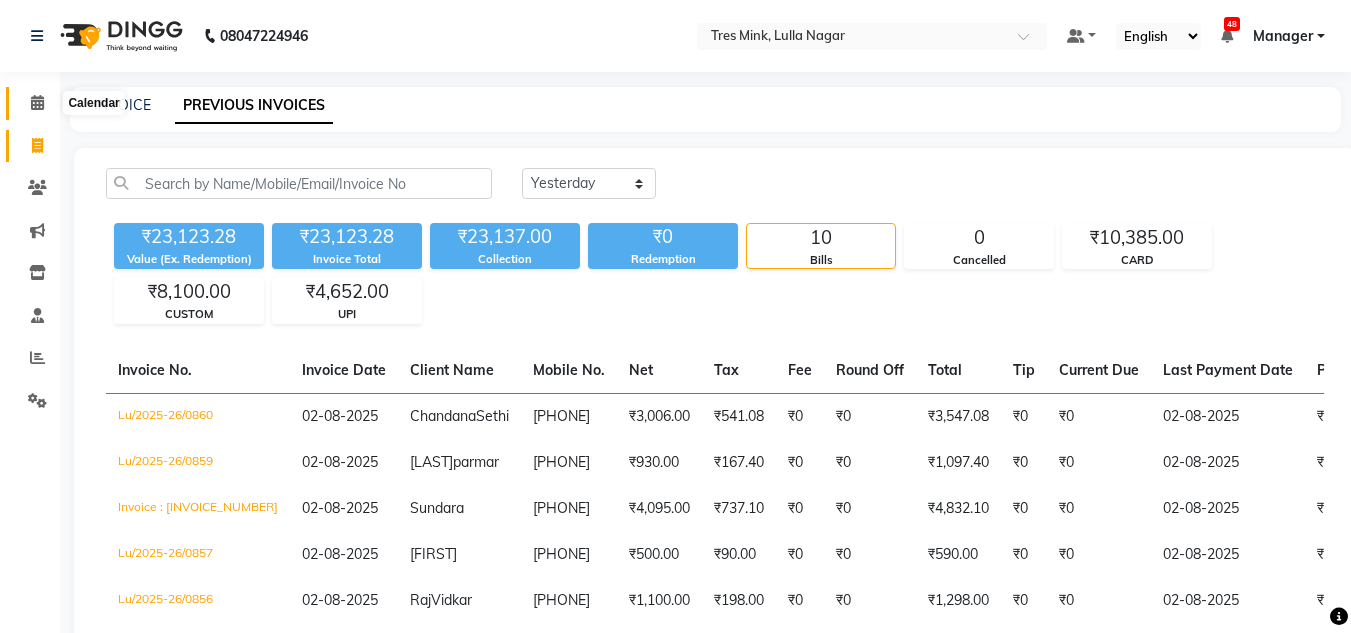 click 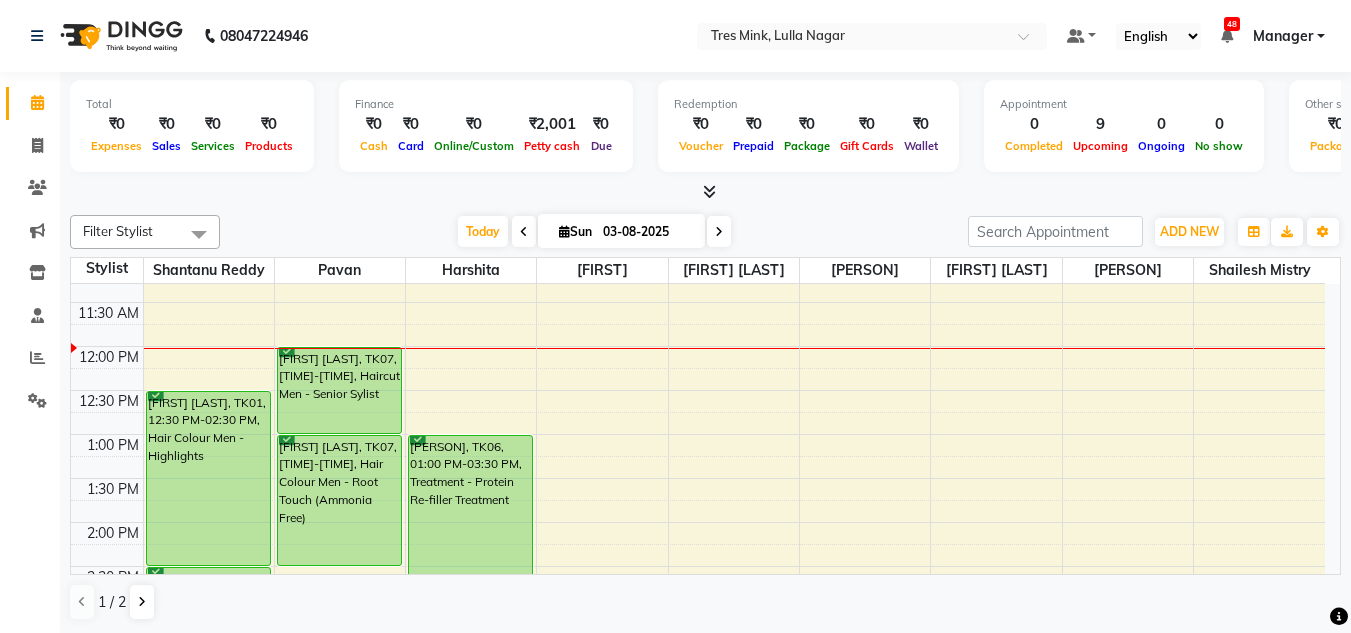 scroll, scrollTop: 300, scrollLeft: 0, axis: vertical 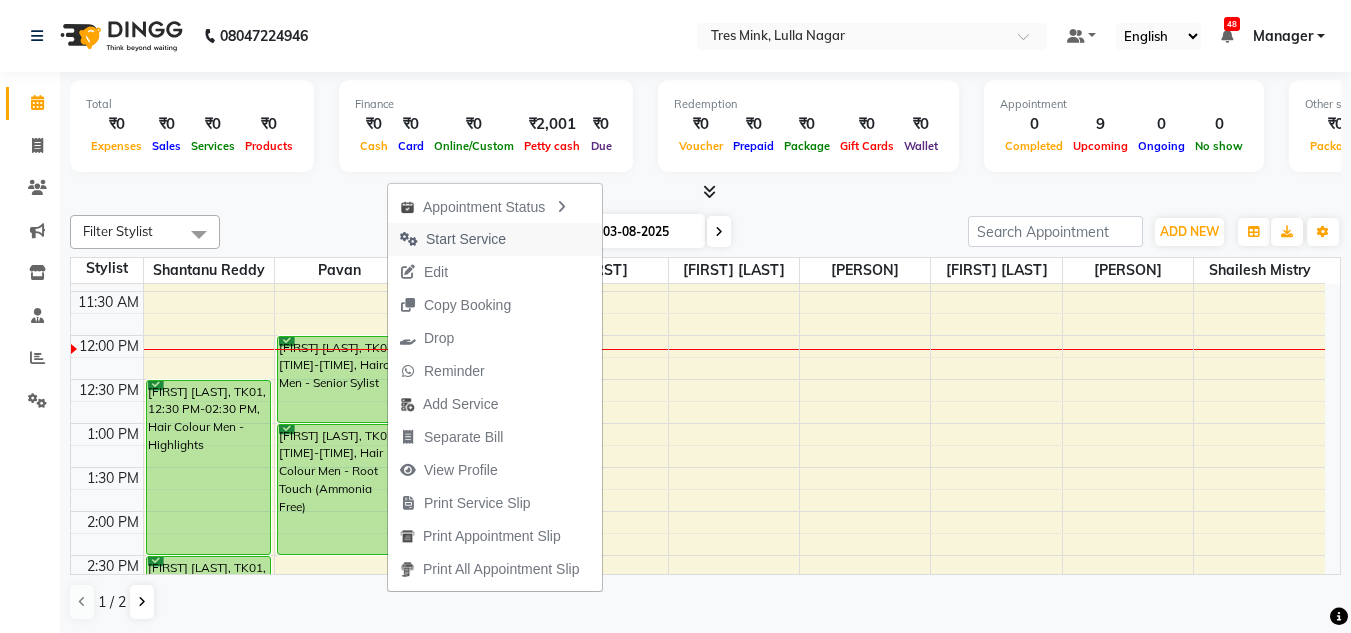 click on "Start Service" at bounding box center [466, 239] 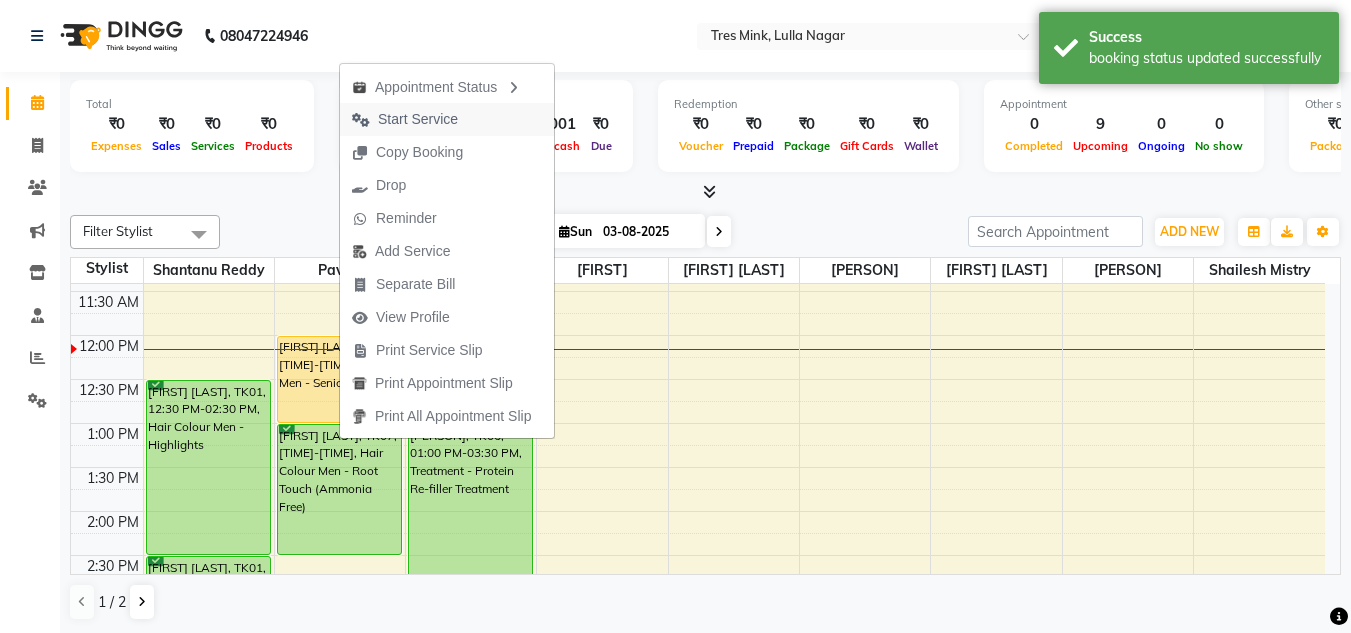 click on "Start Service" at bounding box center [418, 119] 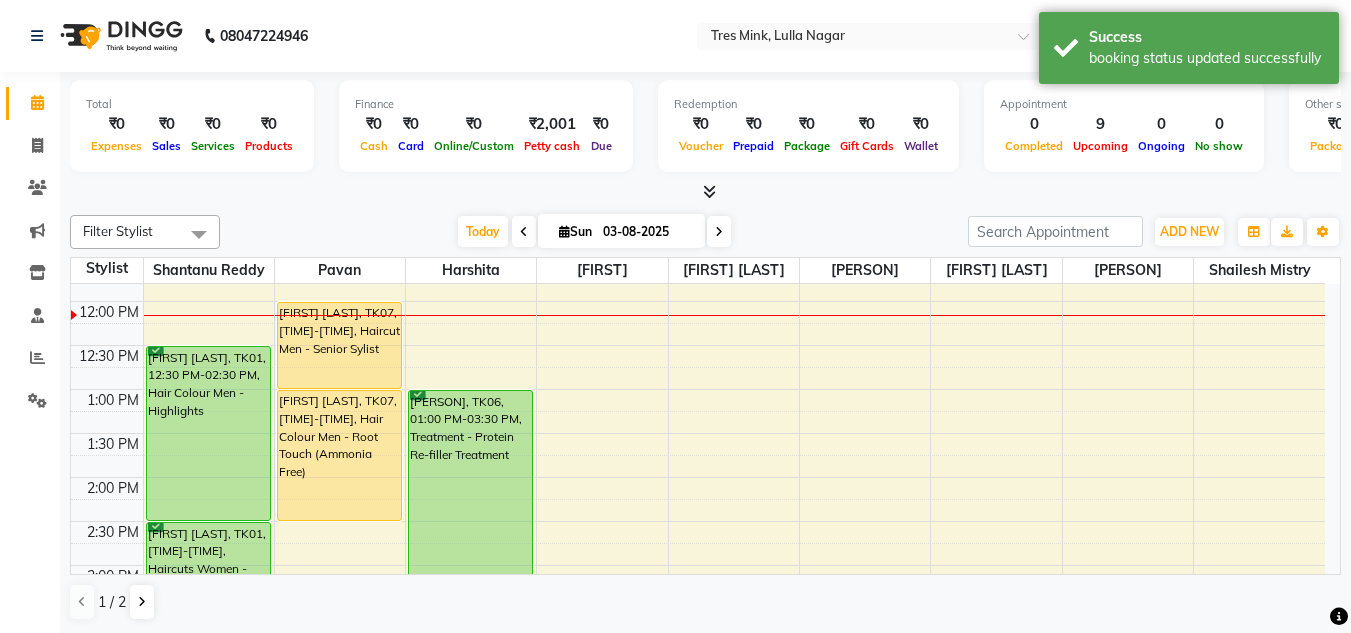 scroll, scrollTop: 300, scrollLeft: 0, axis: vertical 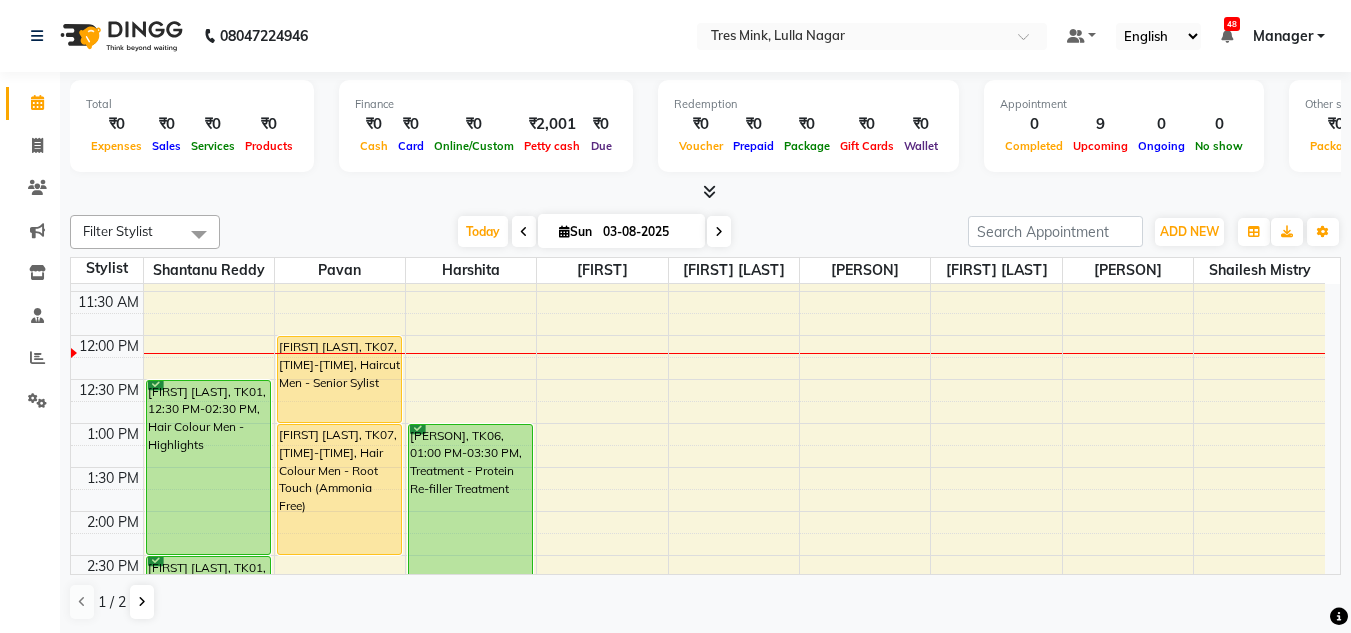 click at bounding box center [719, 231] 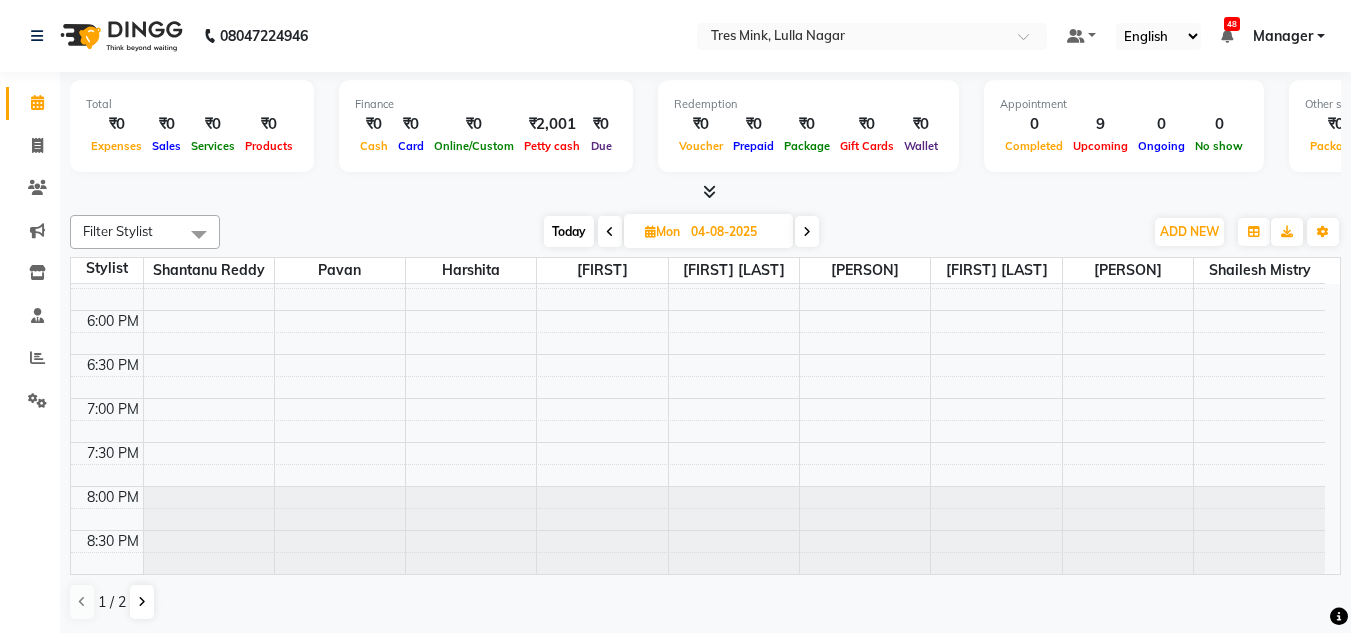 scroll, scrollTop: 253, scrollLeft: 0, axis: vertical 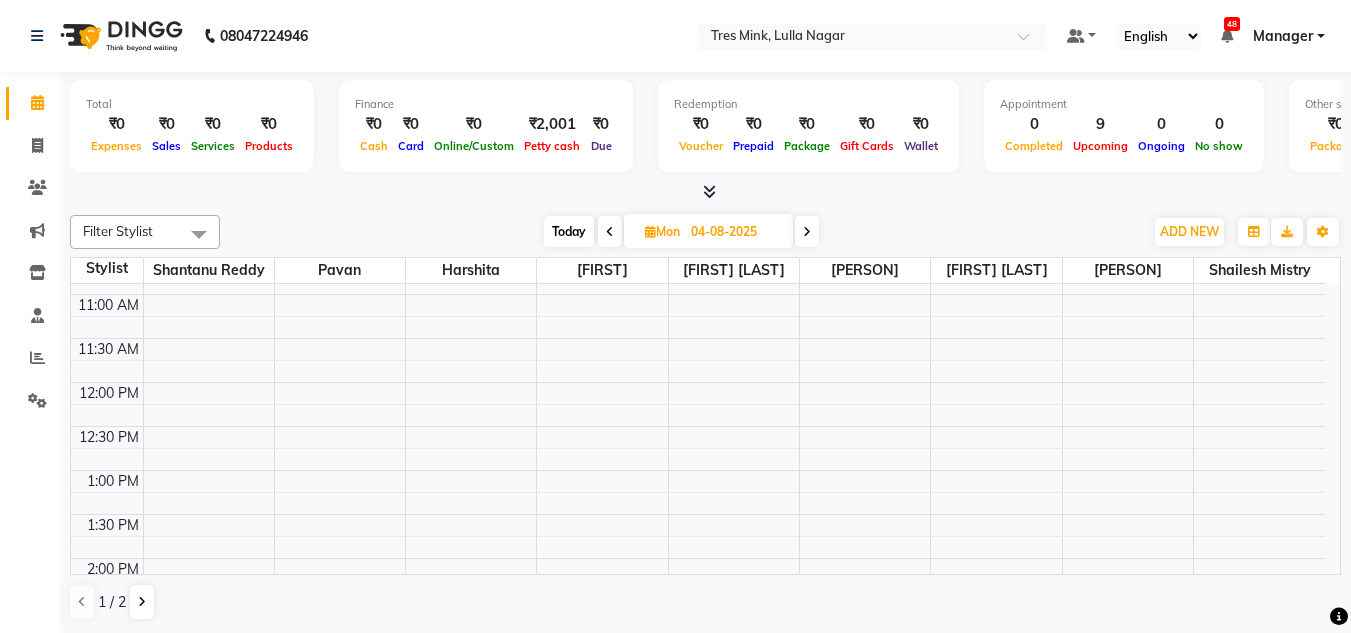 click at bounding box center (807, 232) 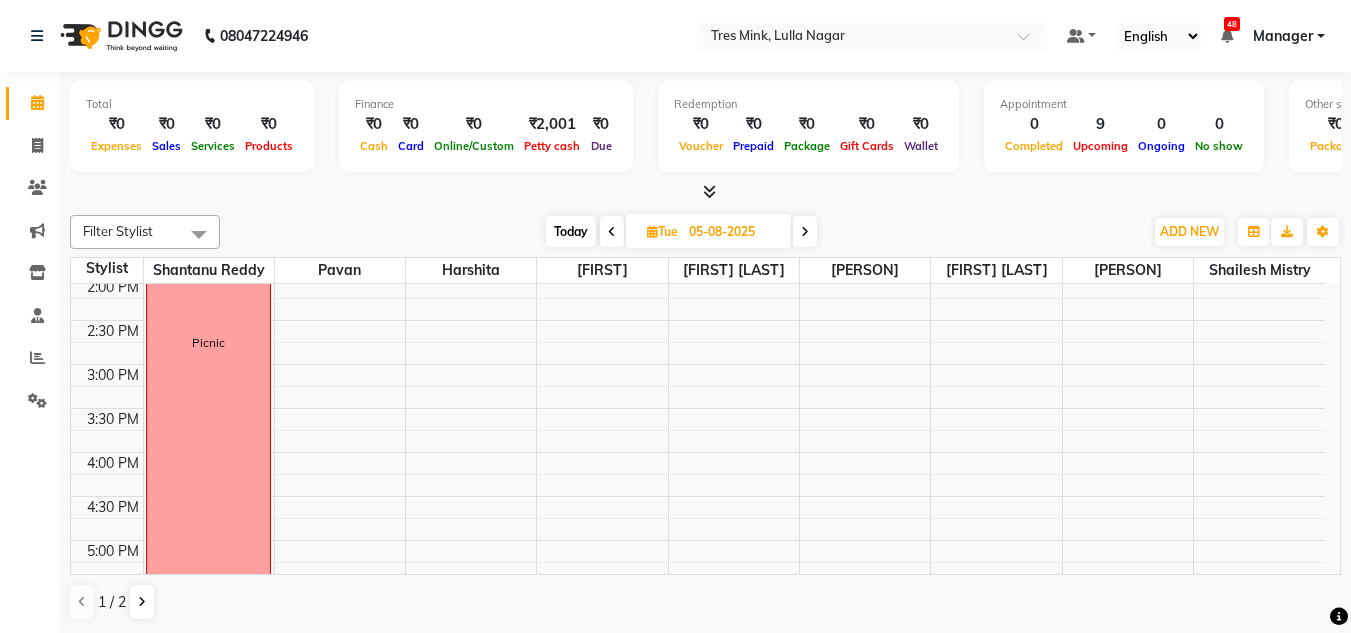 scroll, scrollTop: 500, scrollLeft: 0, axis: vertical 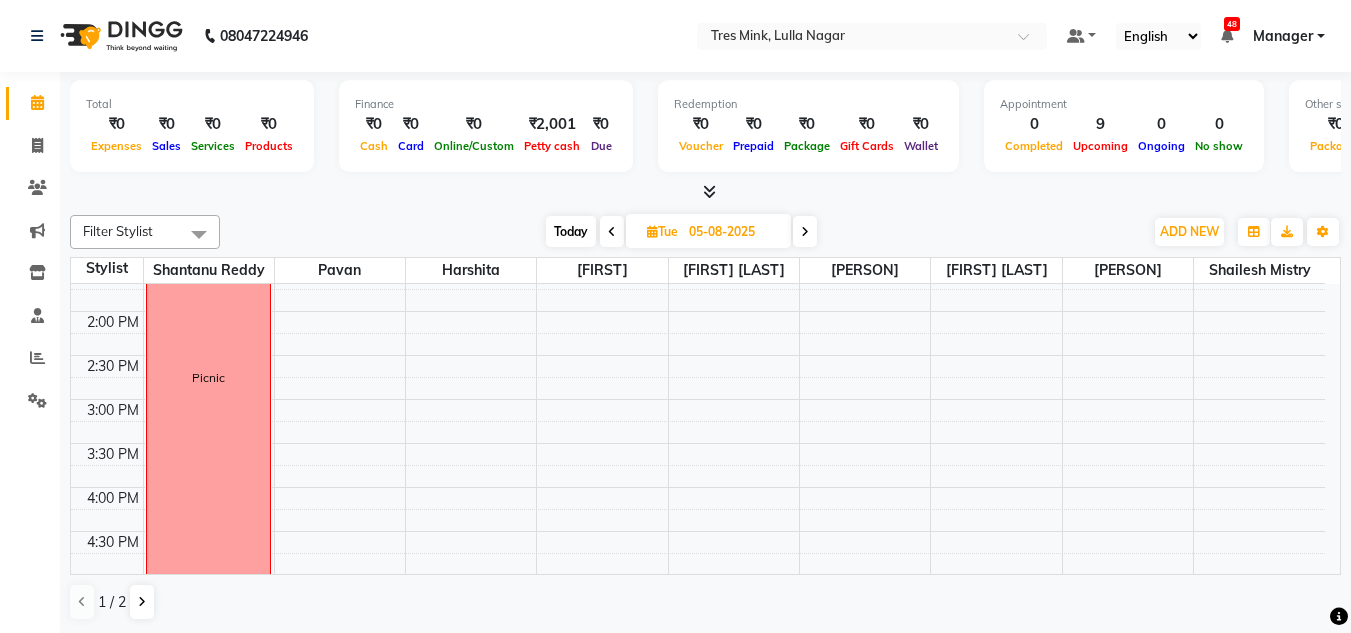 click at bounding box center [805, 232] 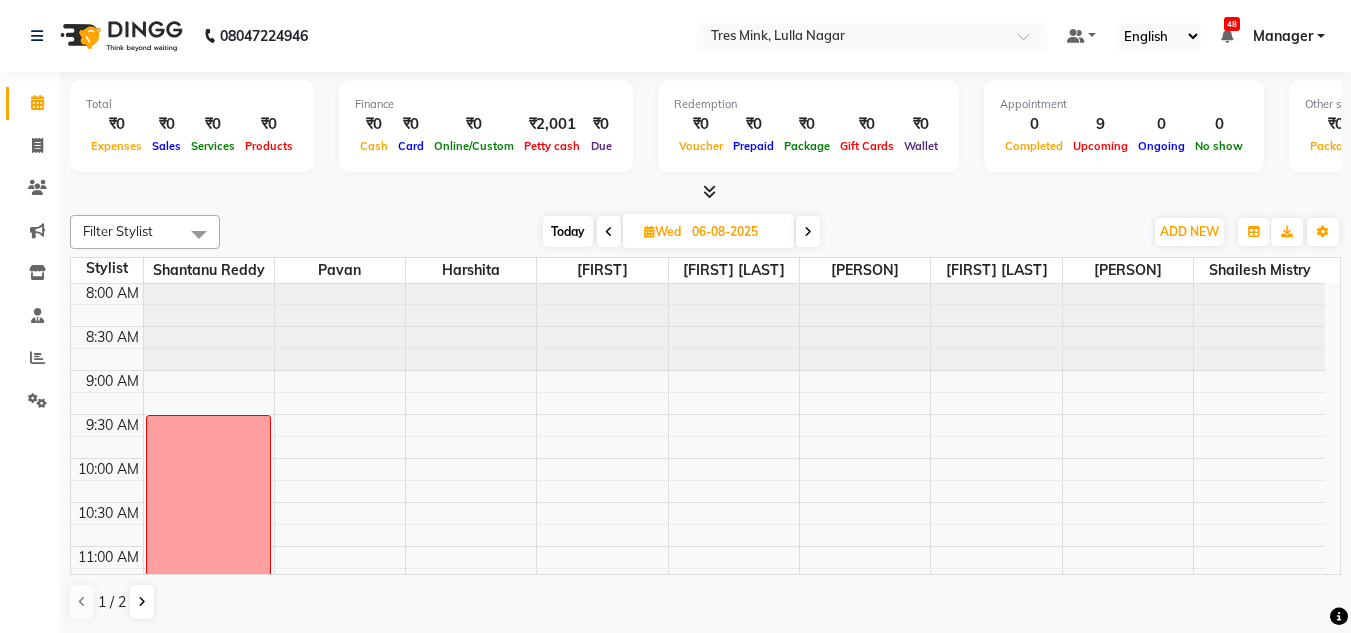 scroll, scrollTop: 0, scrollLeft: 0, axis: both 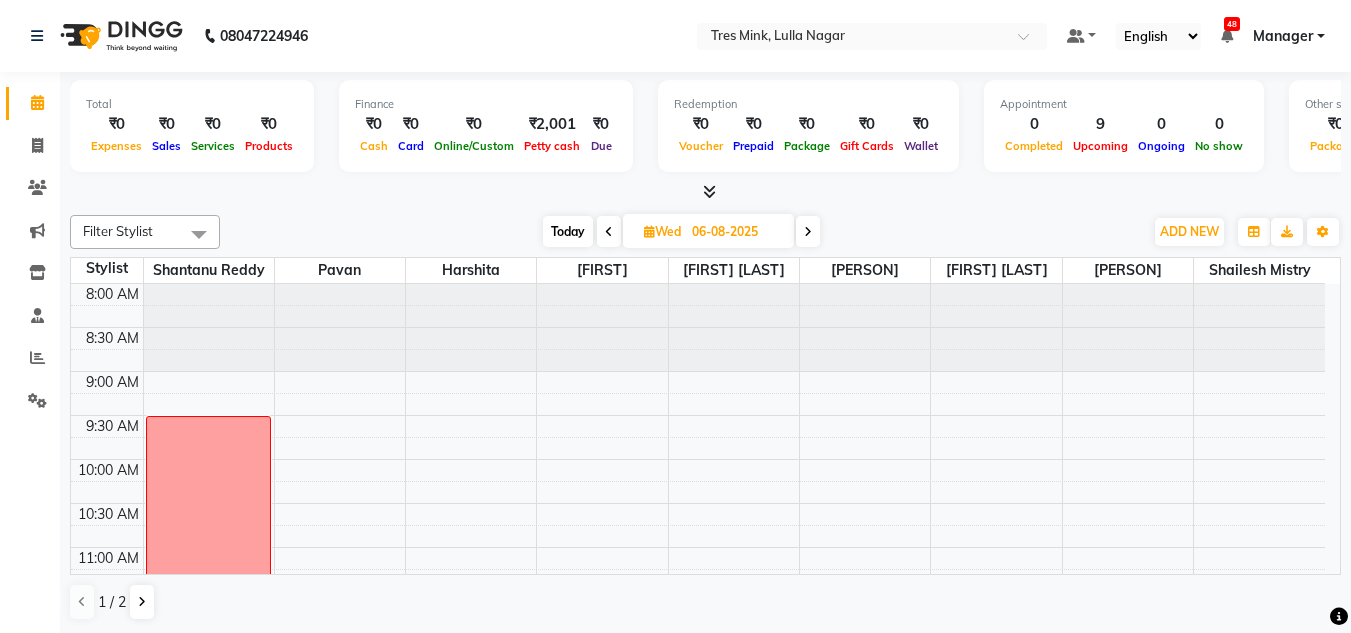 click on "Today" at bounding box center (568, 231) 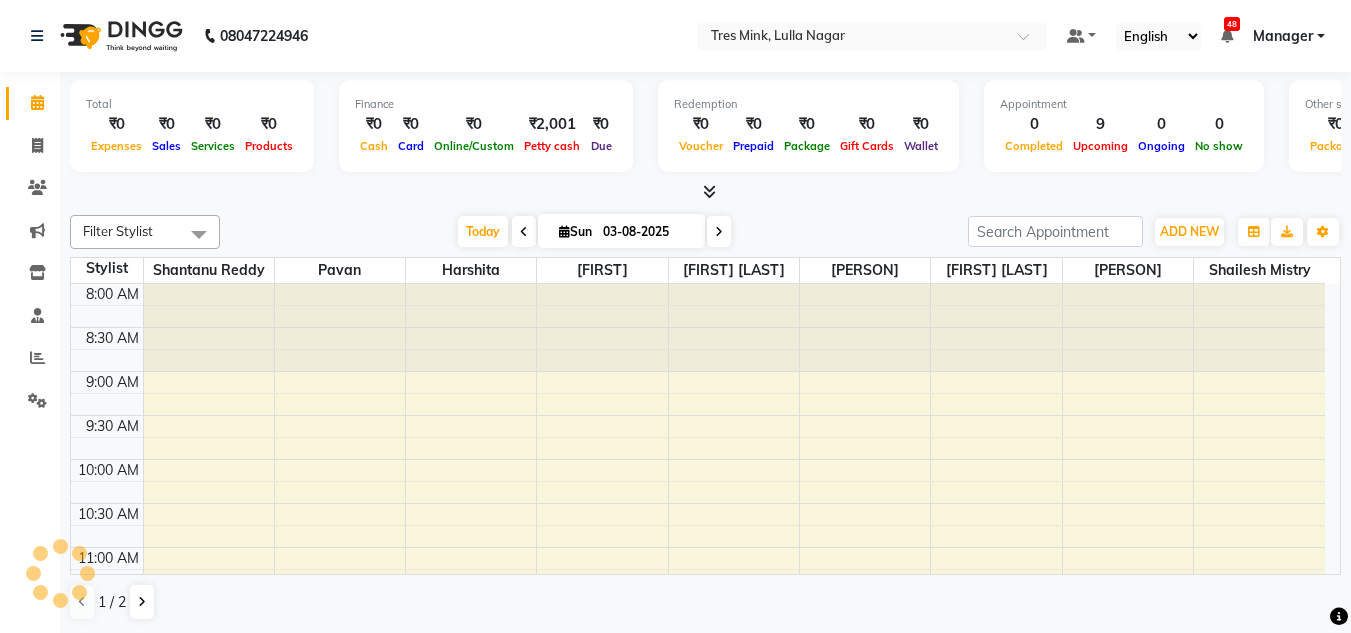 scroll, scrollTop: 353, scrollLeft: 0, axis: vertical 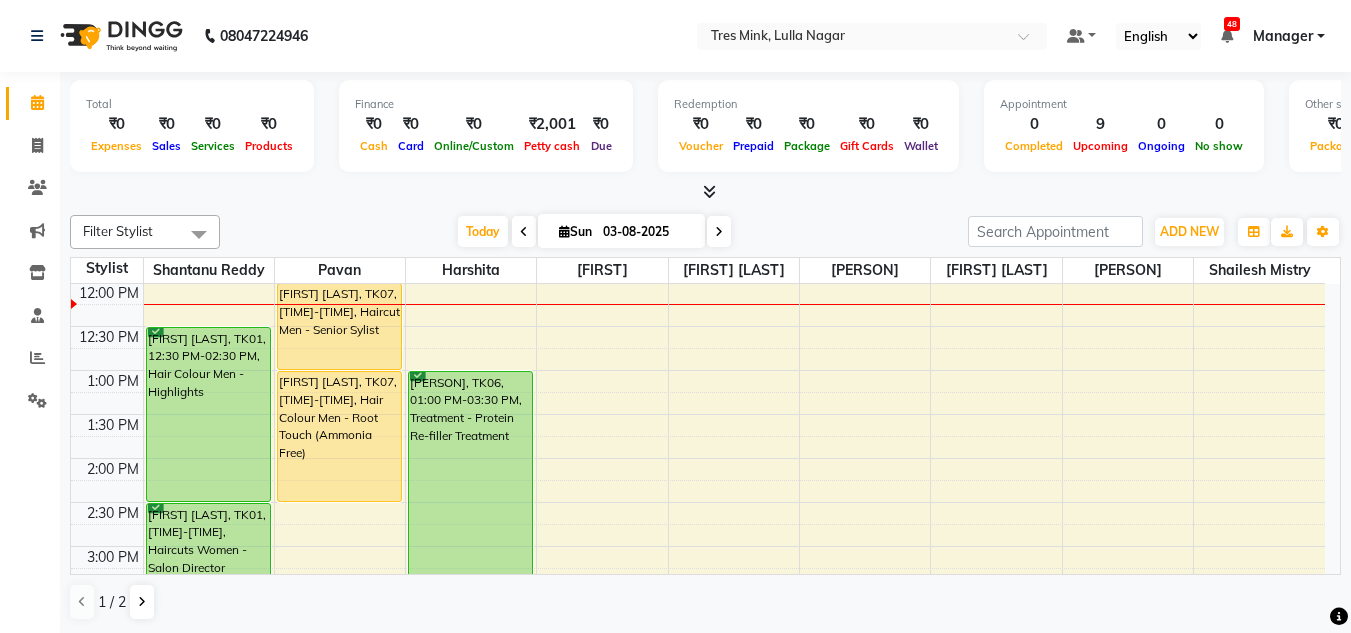 click at bounding box center [719, 232] 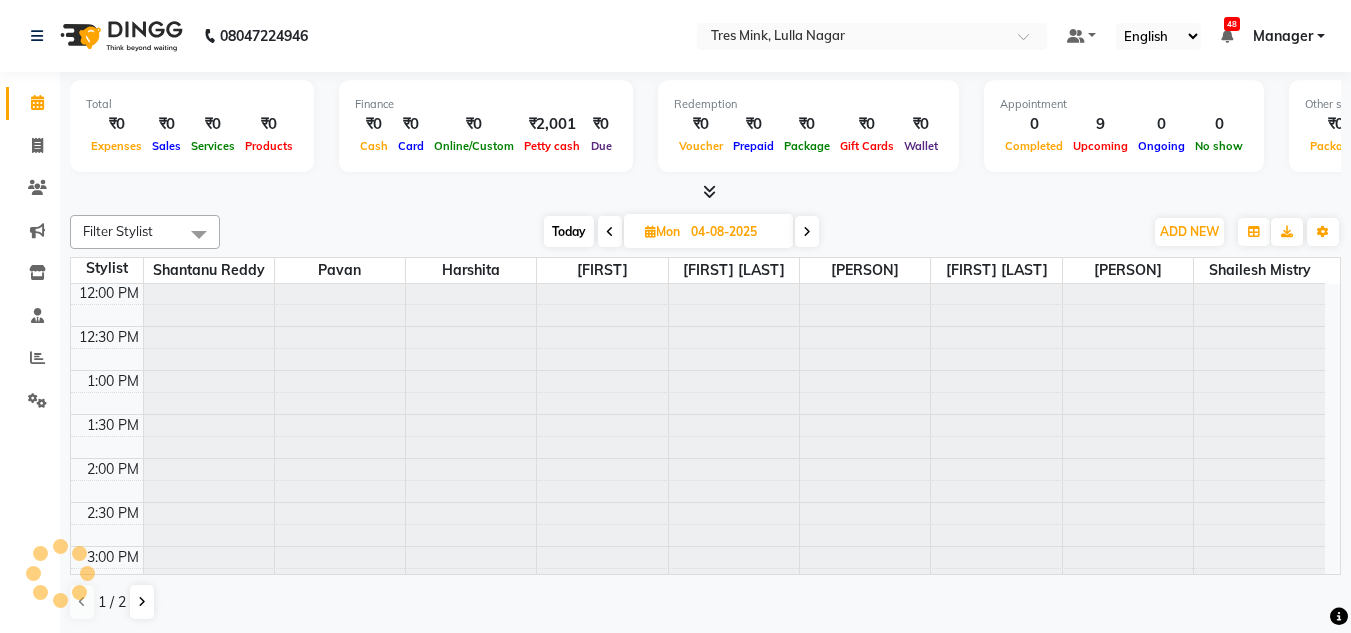 scroll, scrollTop: 353, scrollLeft: 0, axis: vertical 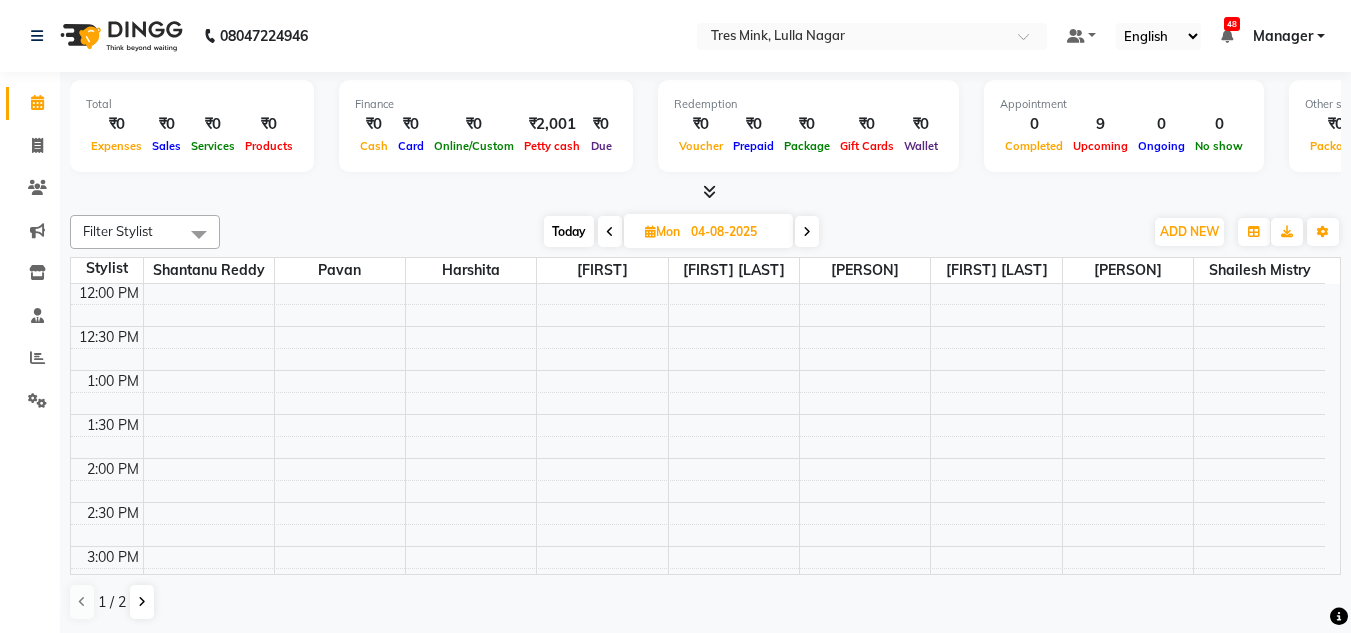 click at bounding box center [610, 231] 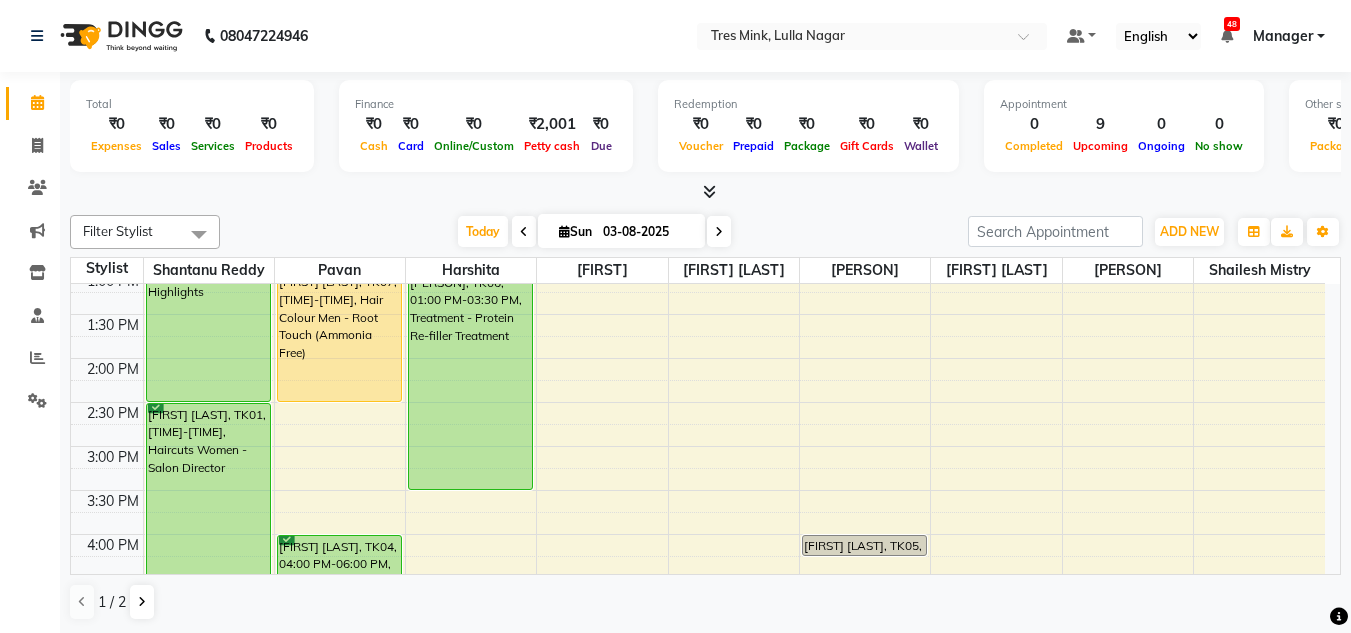 scroll, scrollTop: 353, scrollLeft: 0, axis: vertical 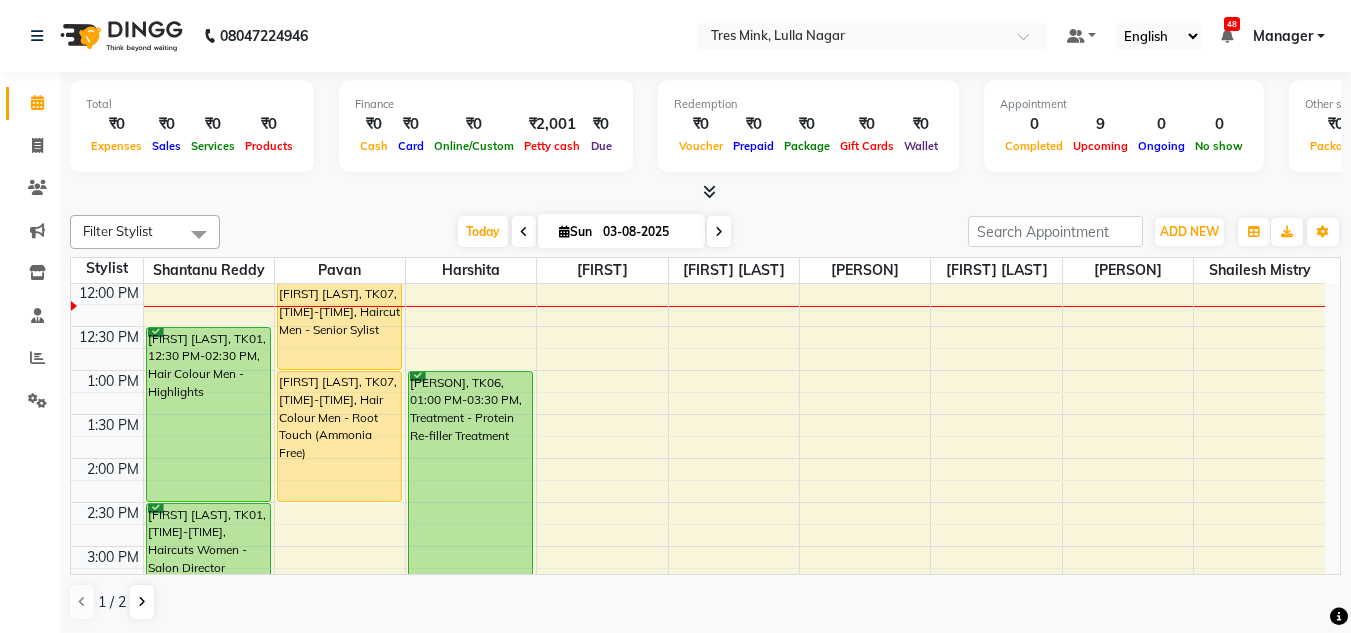 click on "8:00 AM 8:30 AM 9:00 AM 9:30 AM 10:00 AM 10:30 AM 11:00 AM 11:30 AM 12:00 PM 12:30 PM 1:00 PM 1:30 PM 2:00 PM 2:30 PM 3:00 PM 3:30 PM 4:00 PM 4:30 PM 5:00 PM 5:30 PM 6:00 PM 6:30 PM 7:00 PM 7:30 PM 8:00 PM 8:30 PM     [PERSON], TK02, 07:00 PM-08:00 PM, Haircuts Women - Salon Director     [PERSON] [PERSON], TK03, 07:00 PM-08:00 PM, Haircuts Women - Salon Director     [PERSON] [PERSON], TK01, 12:30 PM-02:30 PM, Hair Colour Men - Highlights     [PERSON] [PERSON], TK01, 02:30 PM-05:00 PM, Haircuts Women - Salon Director     [PERSON] [PERSON], TK03, 05:00 PM-07:00 PM, Hair Colour Men - Global    [PERSON] [PERSON], TK07, 12:00 PM-01:00 PM, Haircut Men - Senior Sylist    [PERSON] [PERSON], TK07, 01:00 PM-02:30 PM, Hair Colour Men - Root Touch (Ammonia Free)     [PERSON] [PERSON], TK04, 04:00 PM-06:00 PM, Hair Colour Men - Root Touch (Ammonia Free)     [PERSON] [PERSON], TK06, 01:00 PM-03:30 PM, Treatment - Protein Re-filler Treatment    [PERSON], TK05, 04:00 PM-04:15 PM, Facial - Hydrating Facial" at bounding box center [698, 502] 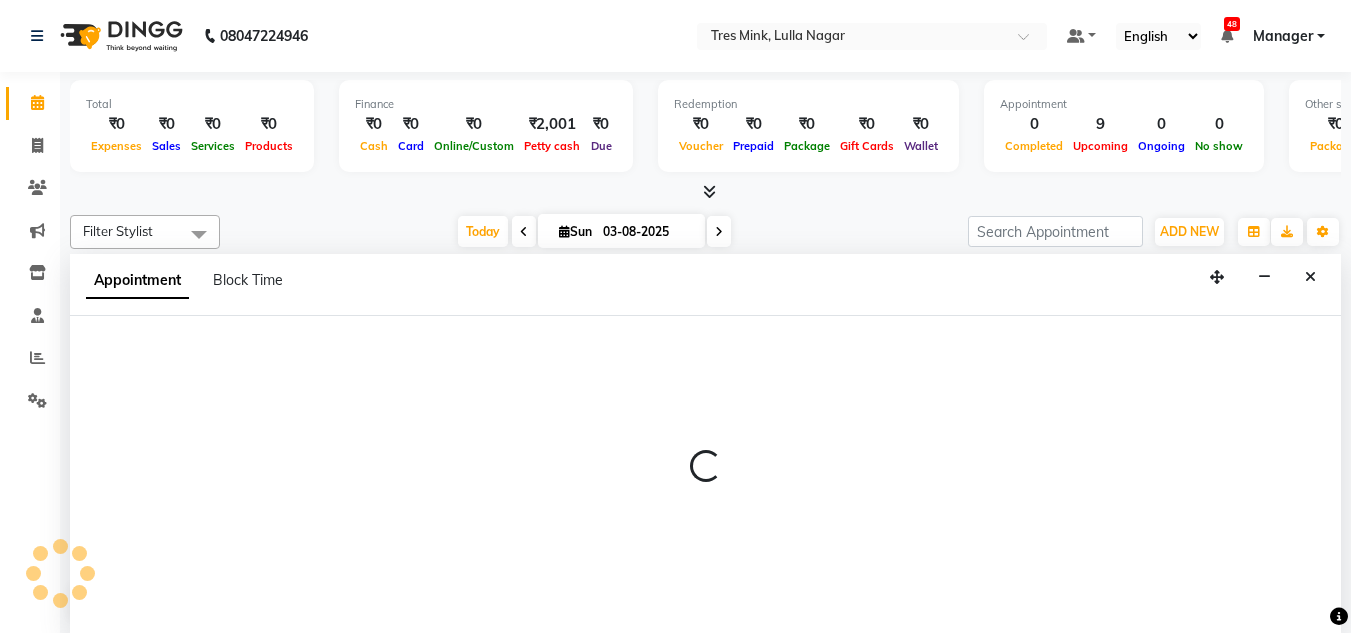 scroll, scrollTop: 1, scrollLeft: 0, axis: vertical 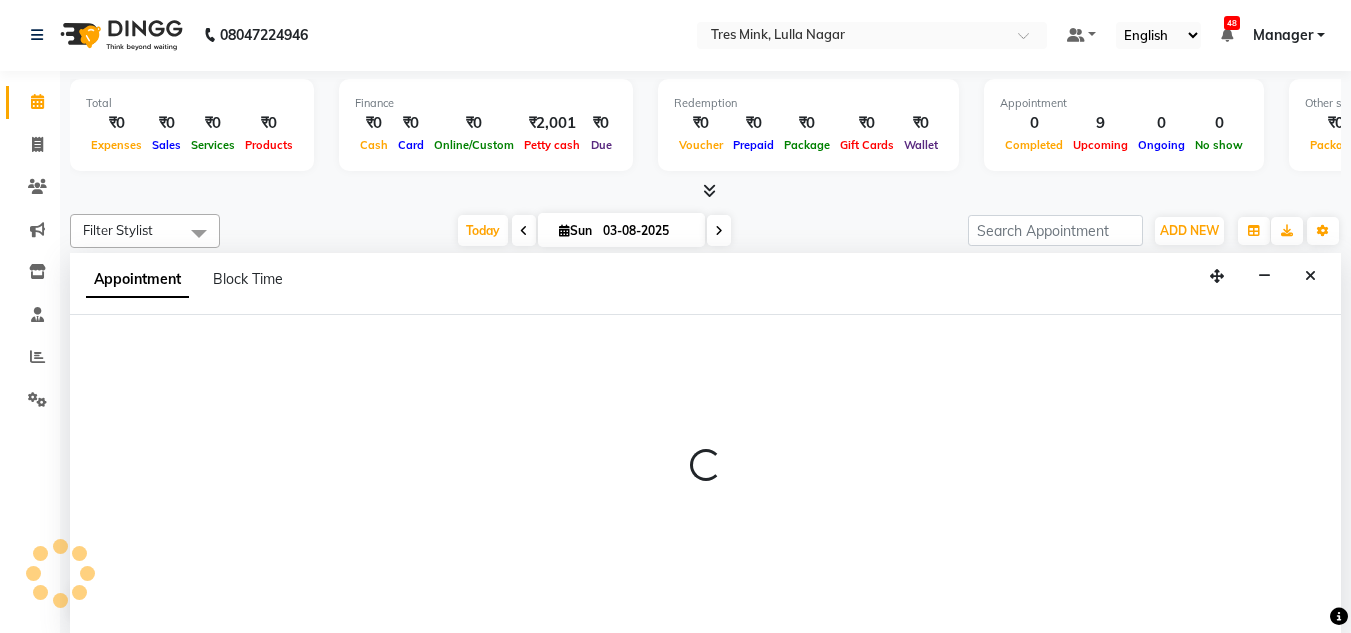 select on "84648" 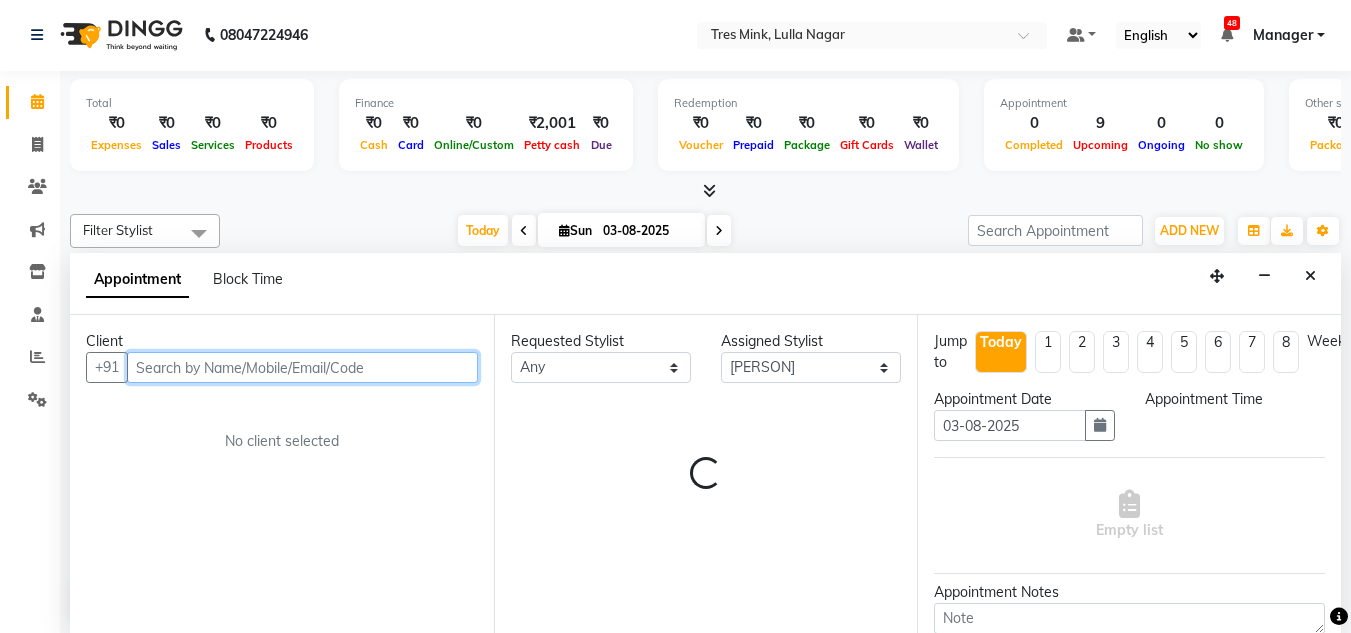 select on "780" 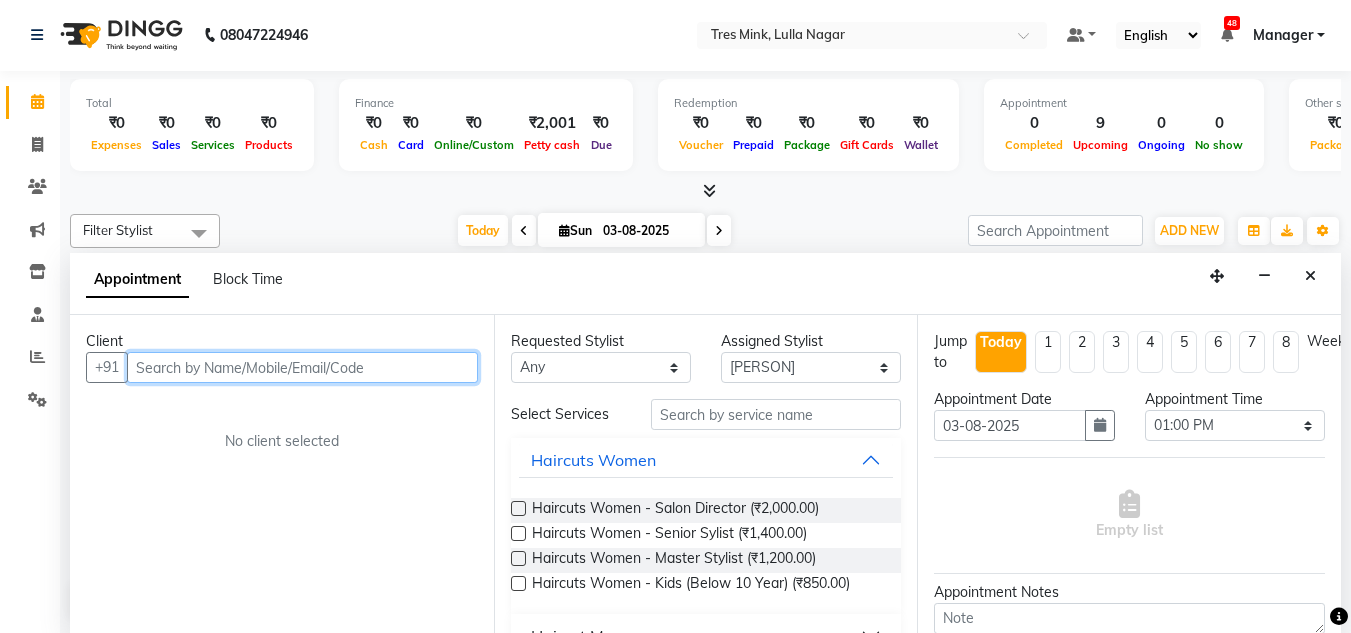 click at bounding box center (302, 367) 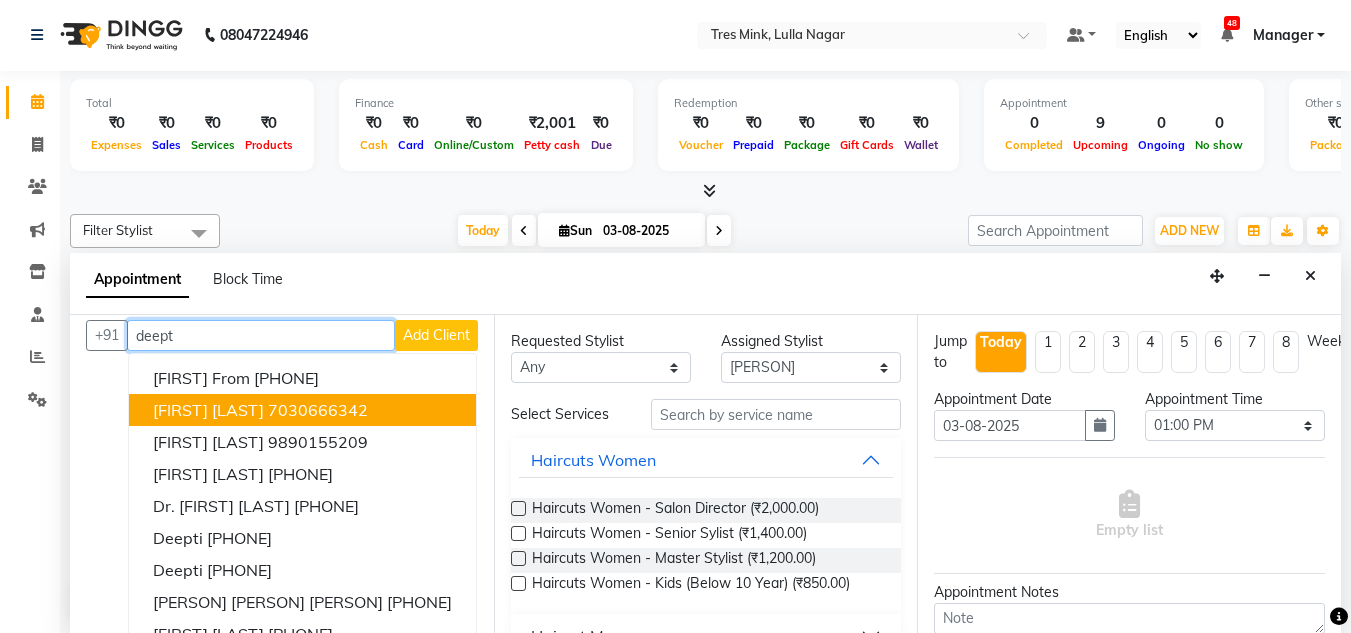 scroll, scrollTop: 0, scrollLeft: 0, axis: both 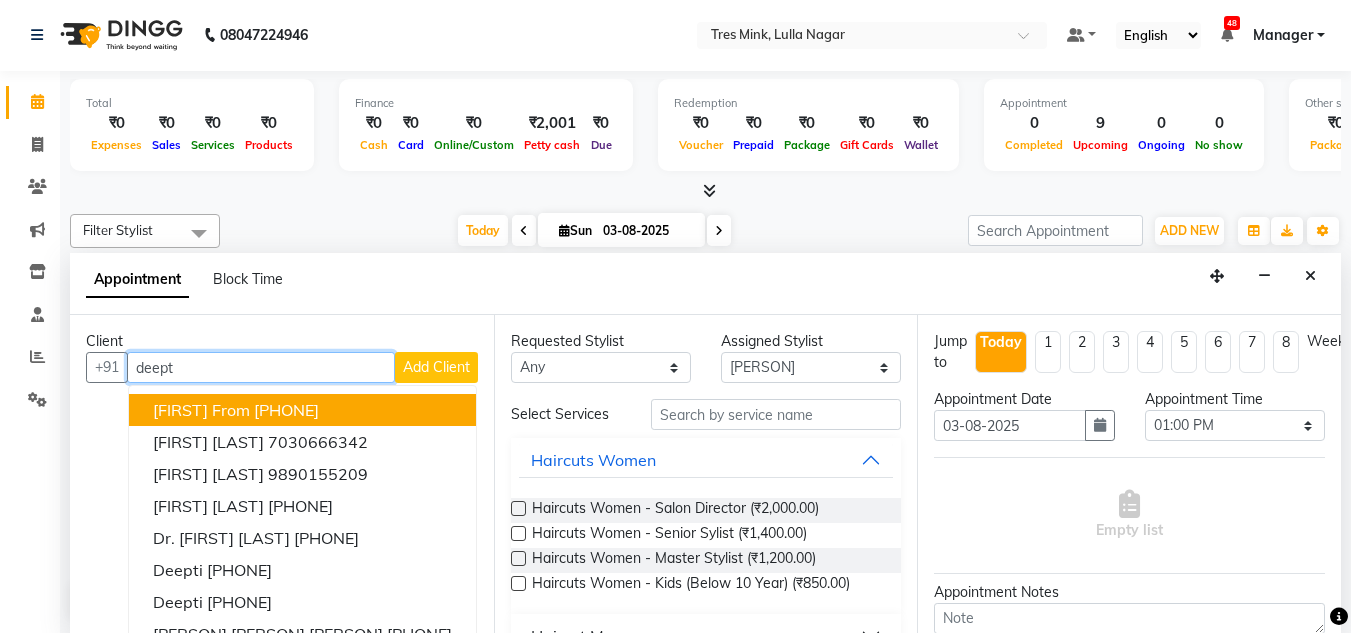 click on "deept" at bounding box center [261, 367] 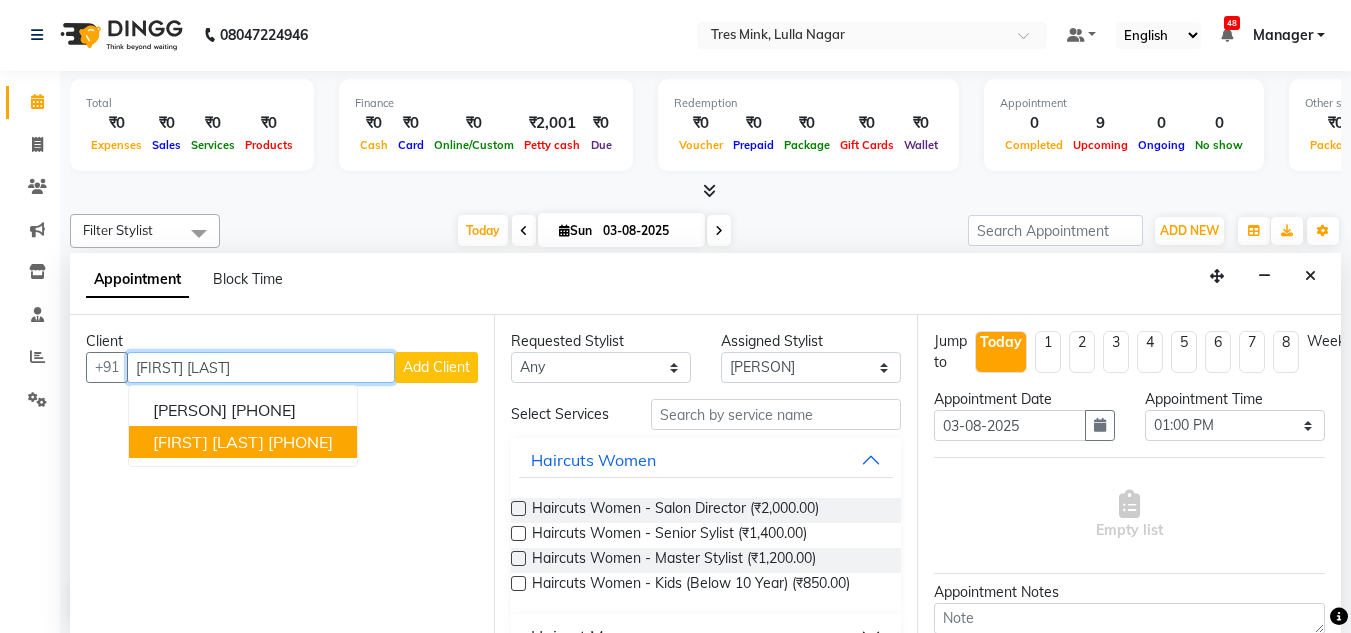 click on "[FIRST] [LAST]" at bounding box center [208, 442] 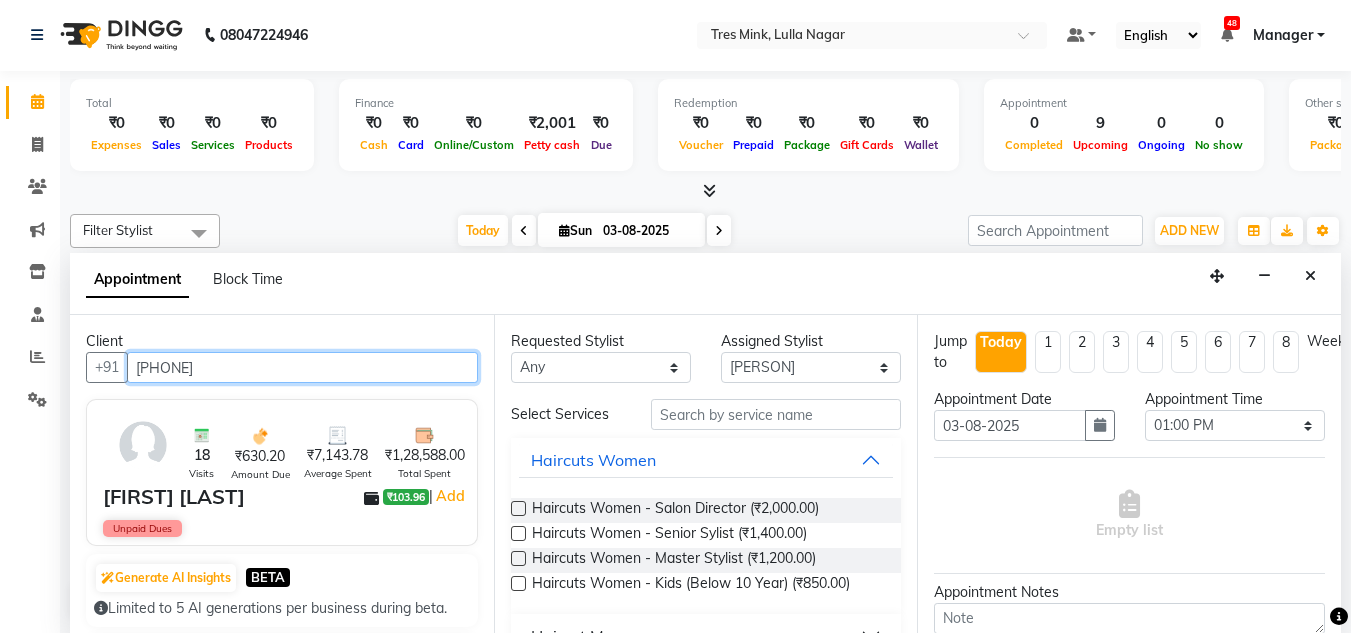 type on "[PHONE]" 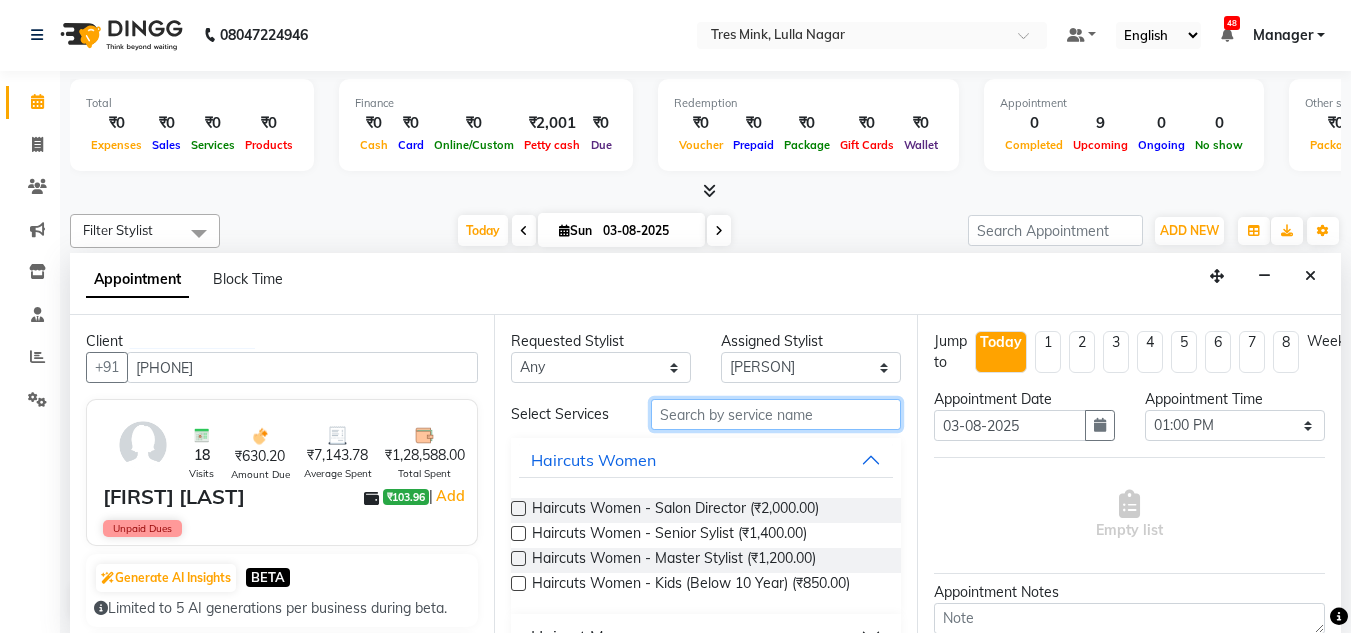 click at bounding box center (776, 414) 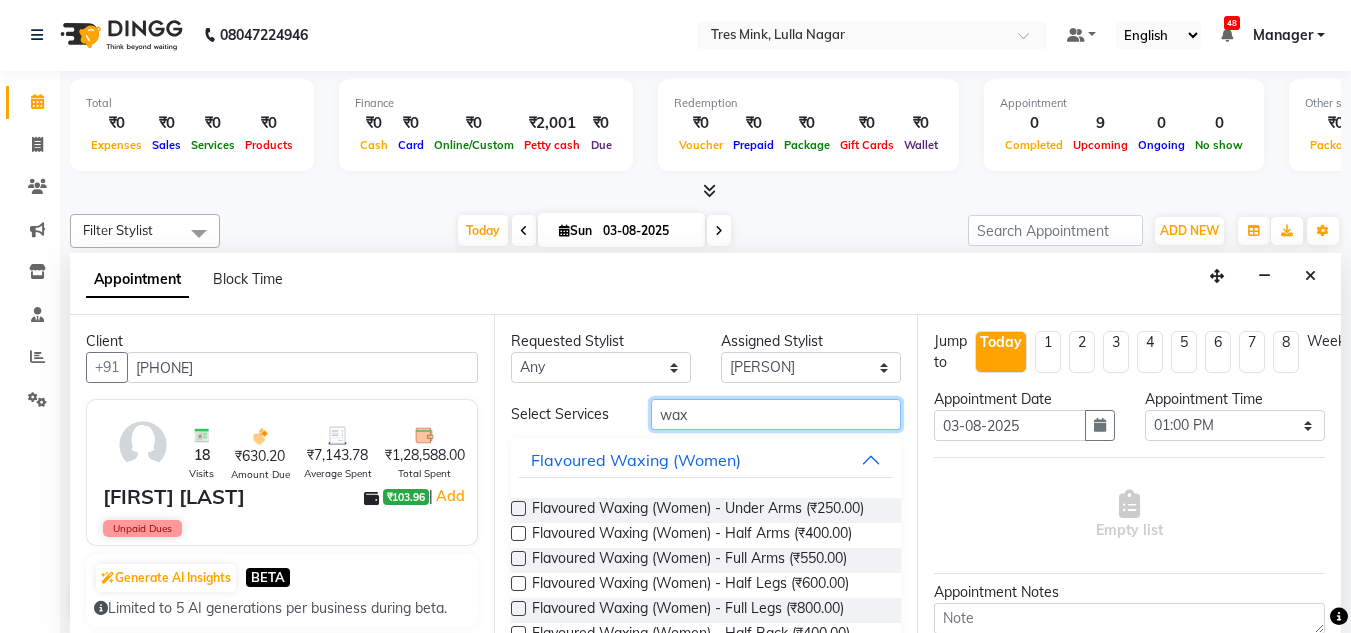 type on "wax" 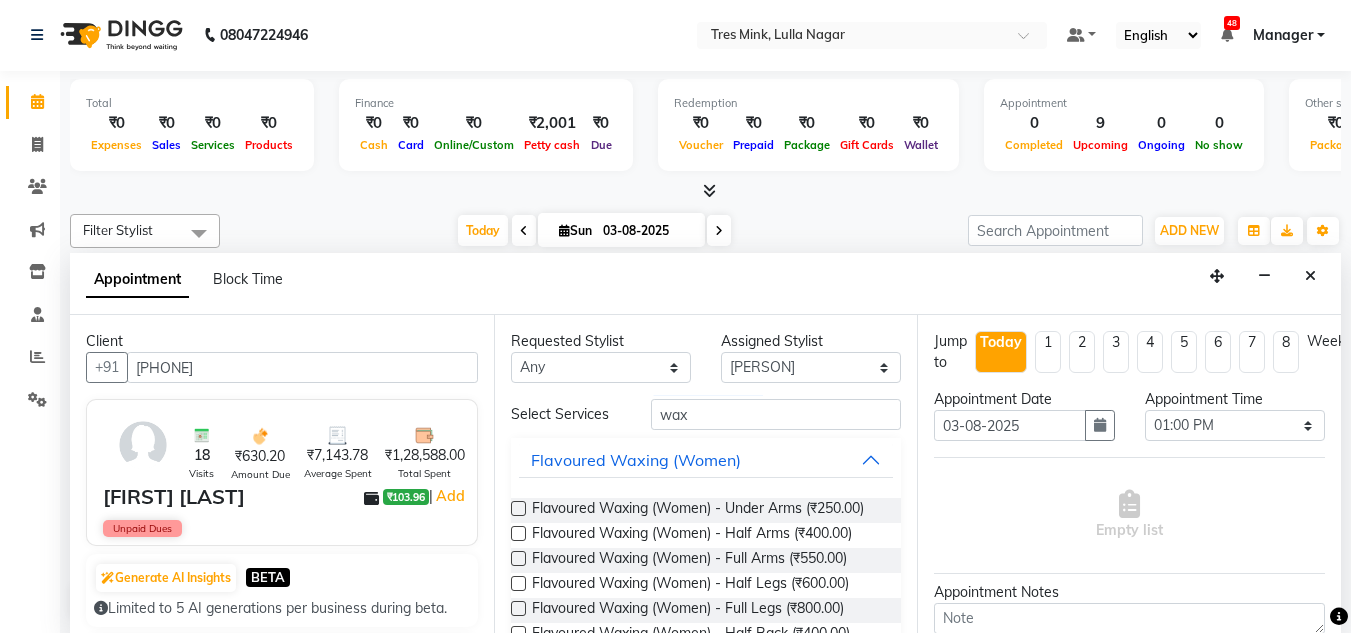 click at bounding box center (518, 508) 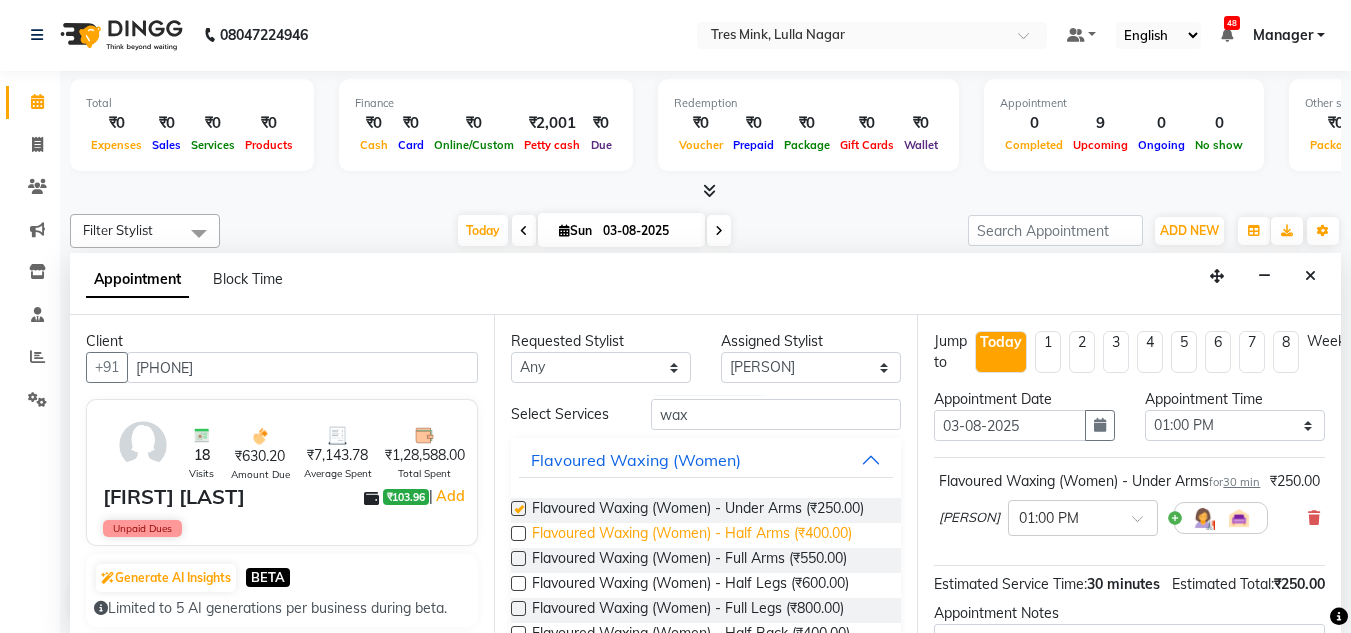 checkbox on "false" 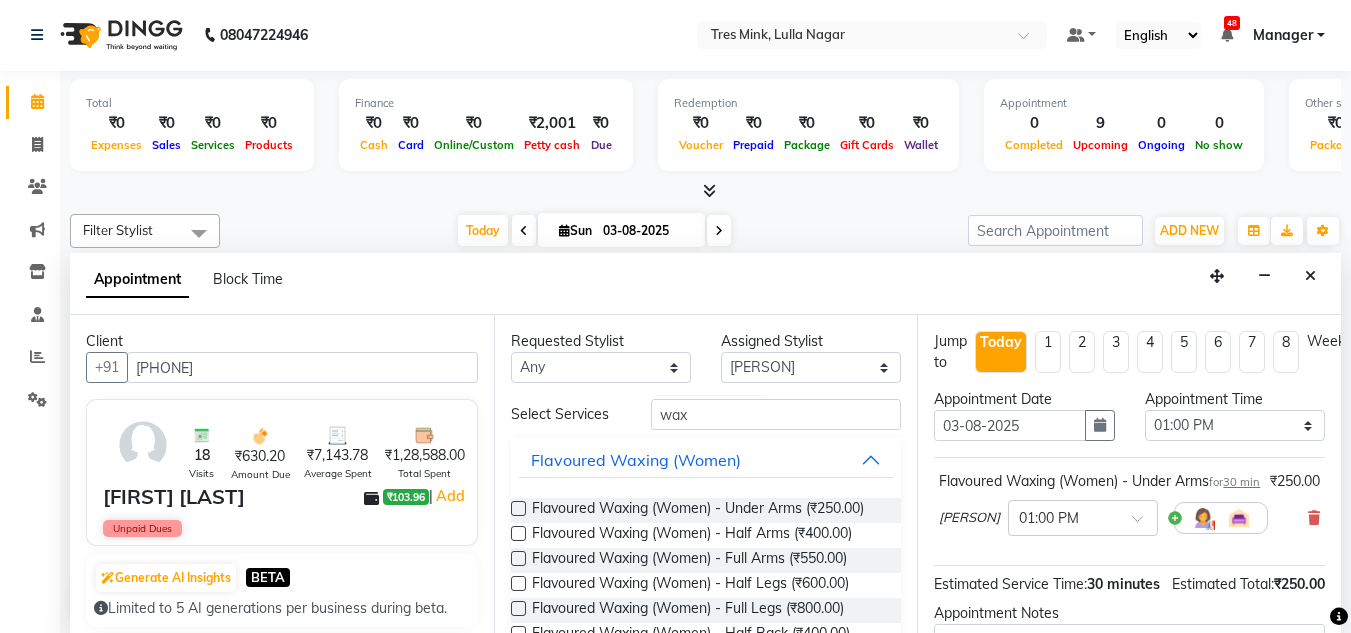 click at bounding box center [518, 533] 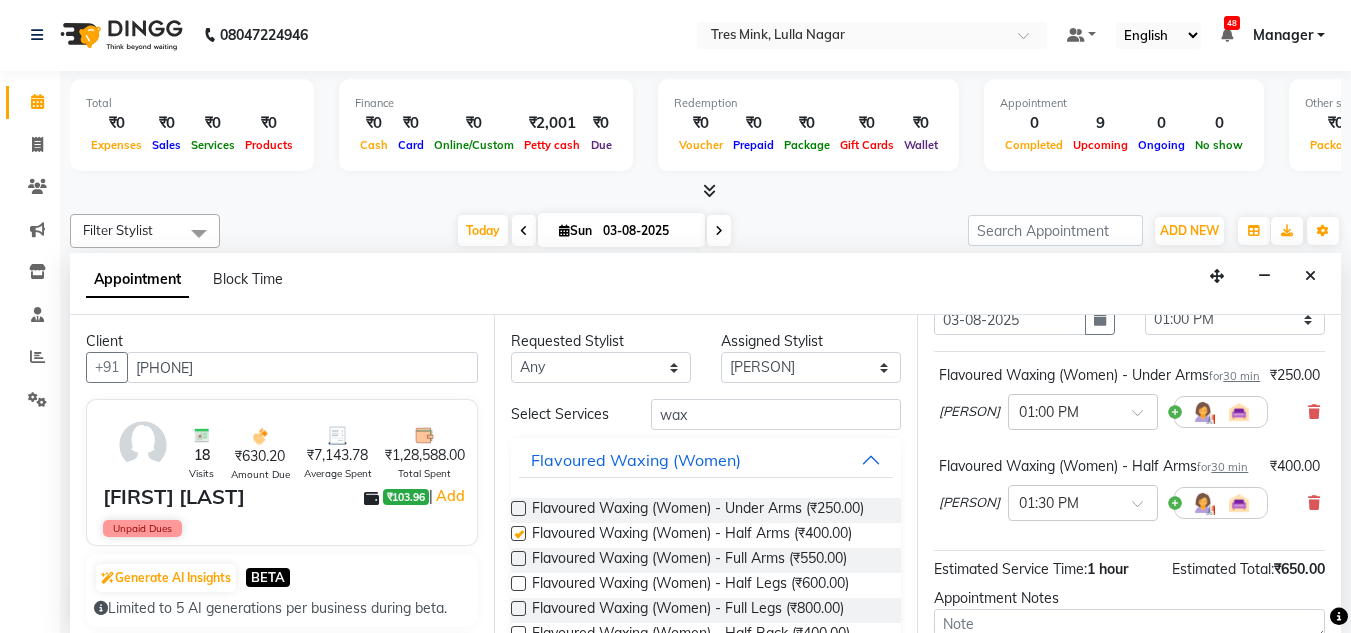 checkbox on "false" 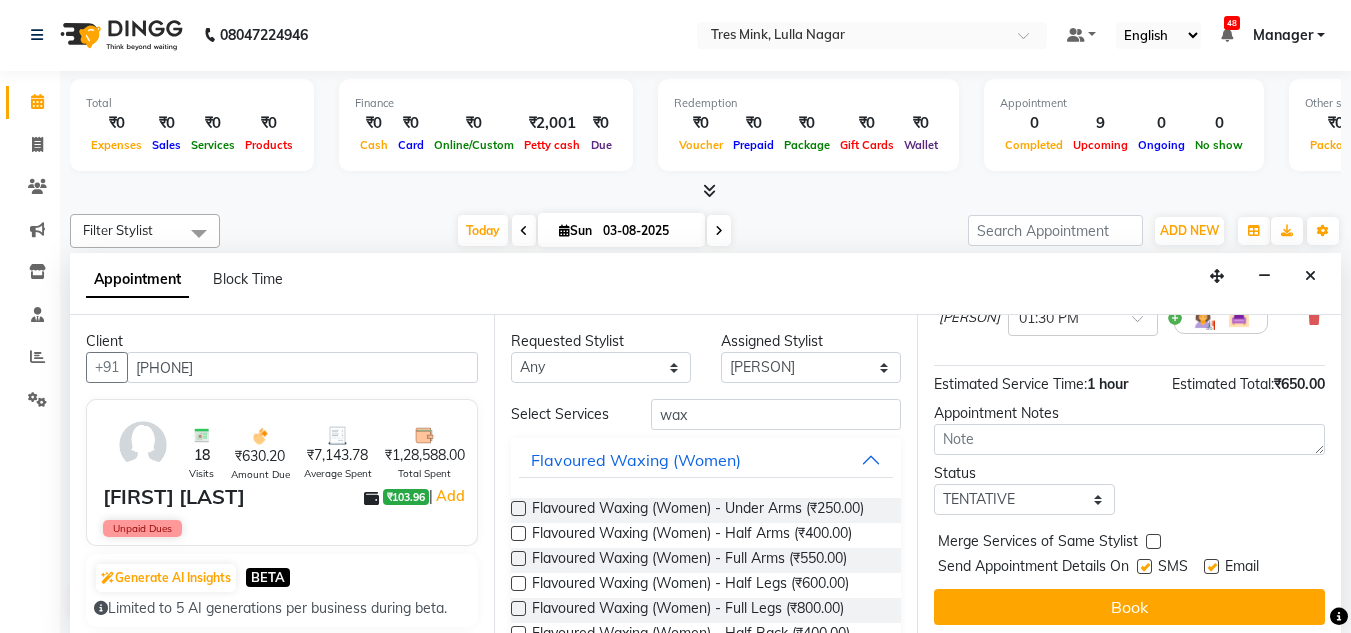 scroll, scrollTop: 256, scrollLeft: 0, axis: vertical 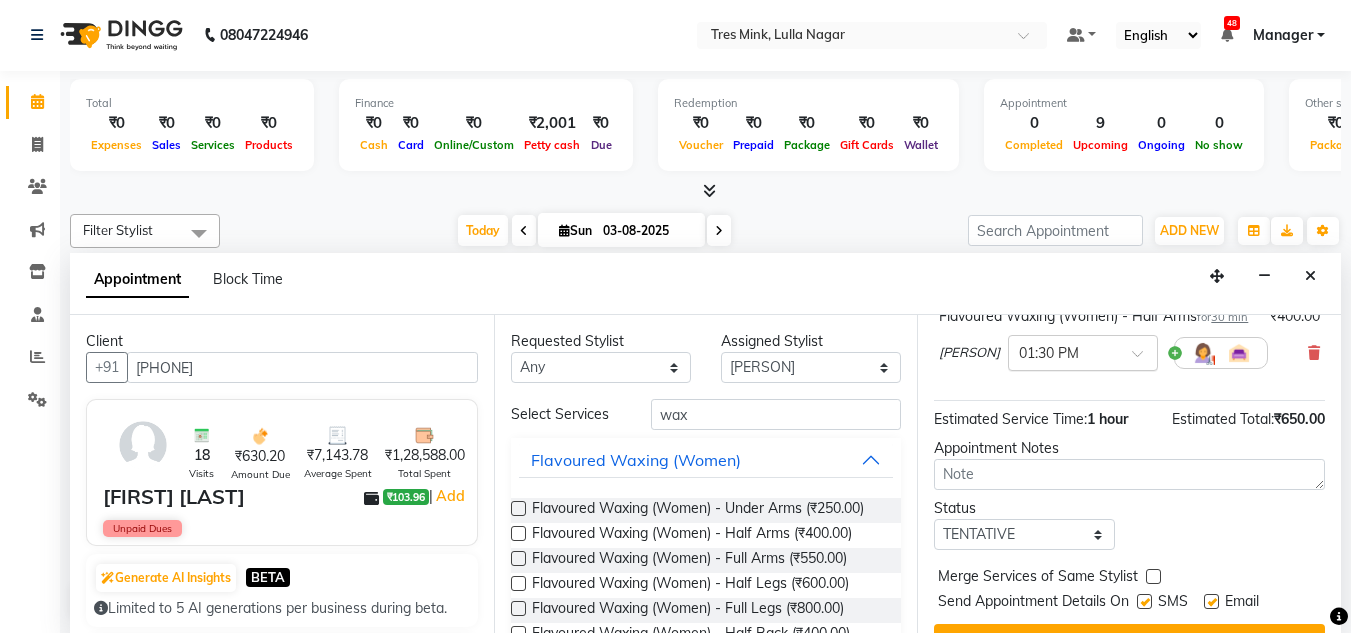 click at bounding box center (1083, 351) 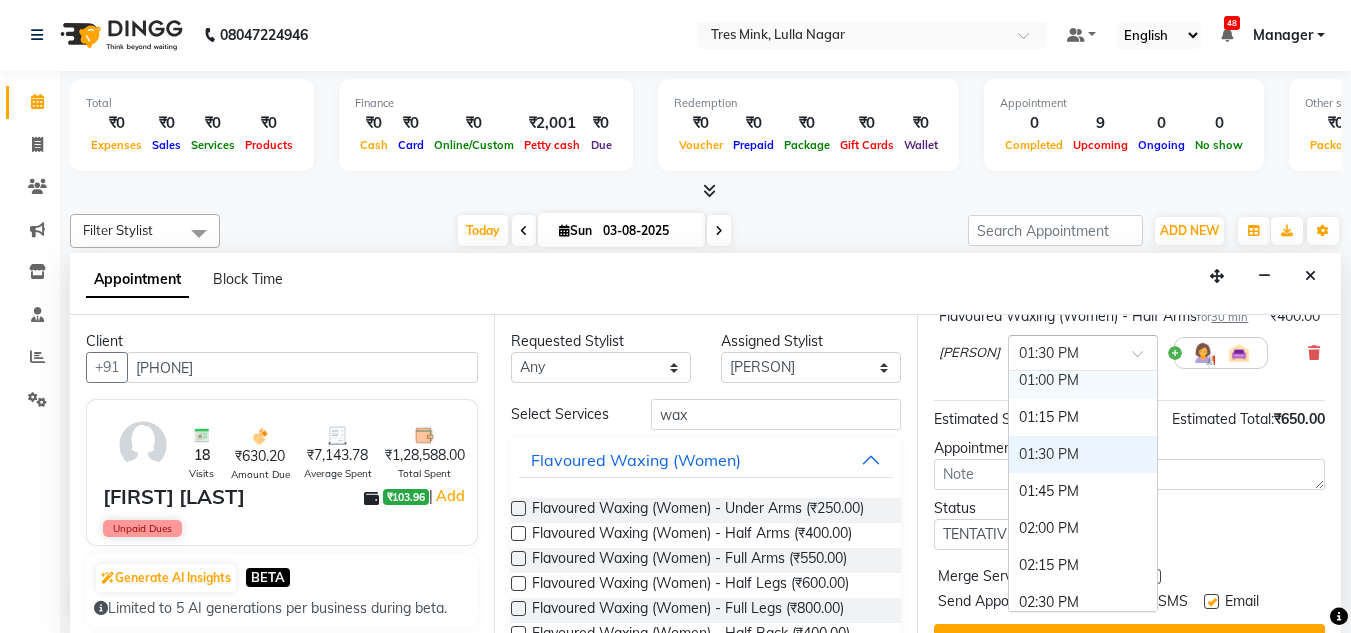 scroll, scrollTop: 566, scrollLeft: 0, axis: vertical 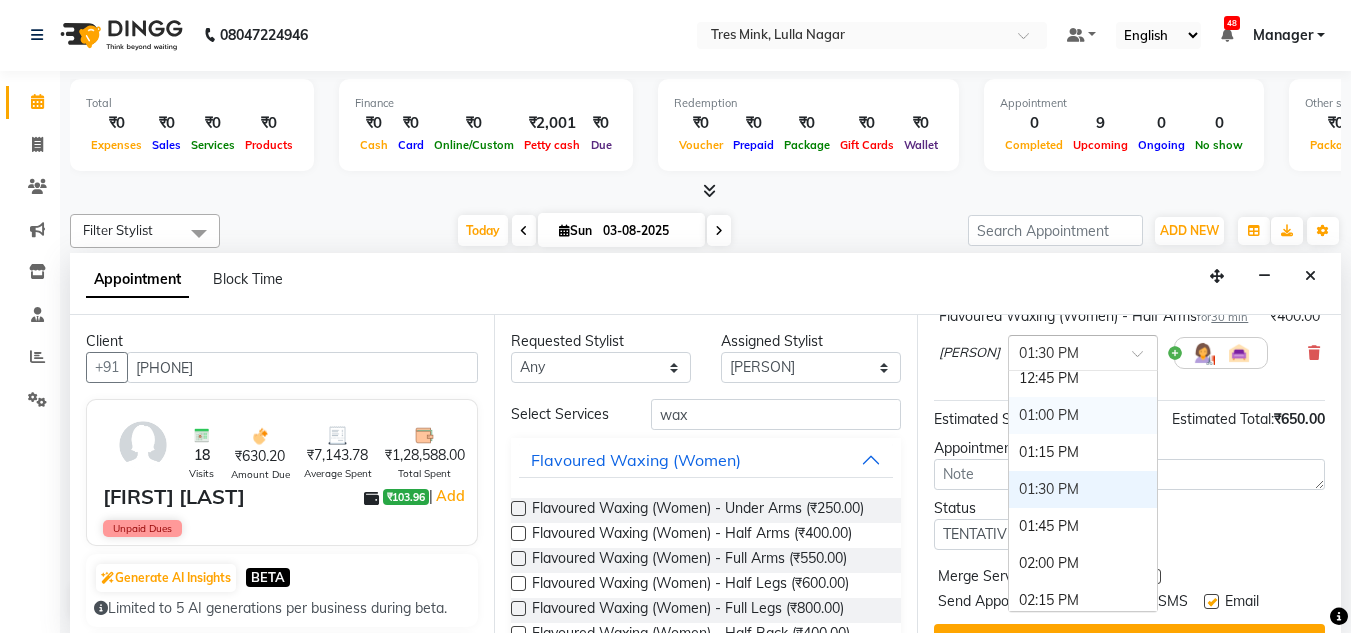 click on "01:00 PM" at bounding box center (1083, 415) 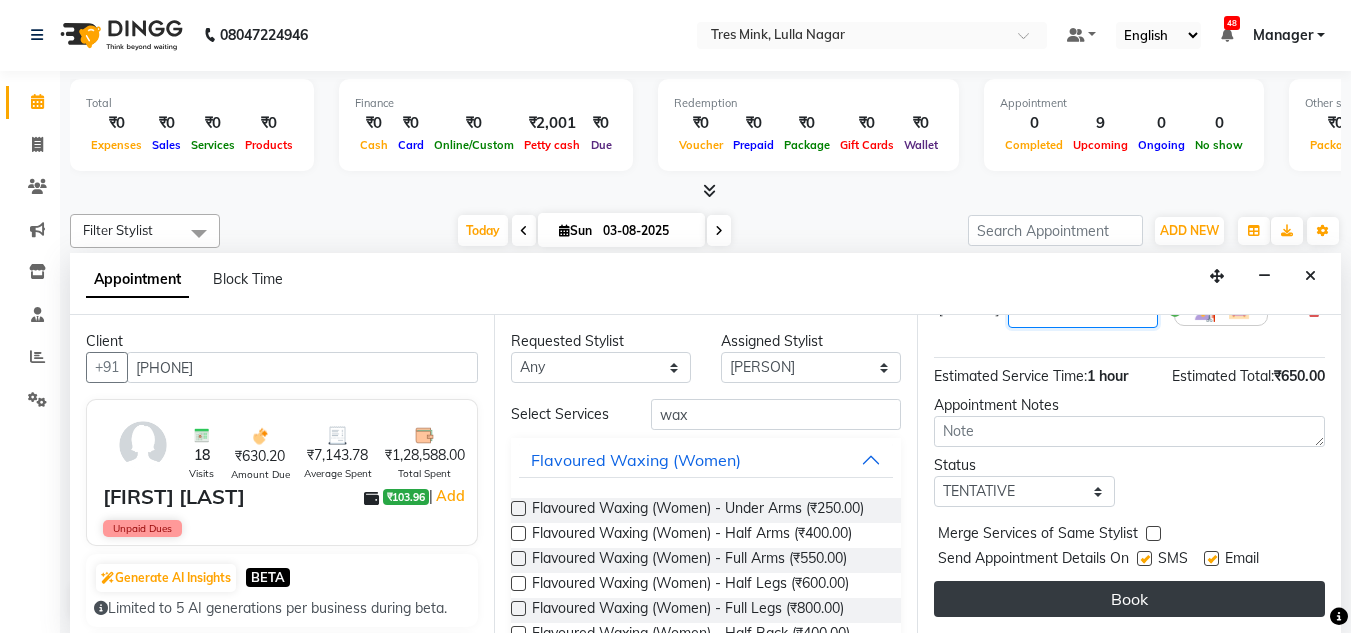 scroll, scrollTop: 377, scrollLeft: 0, axis: vertical 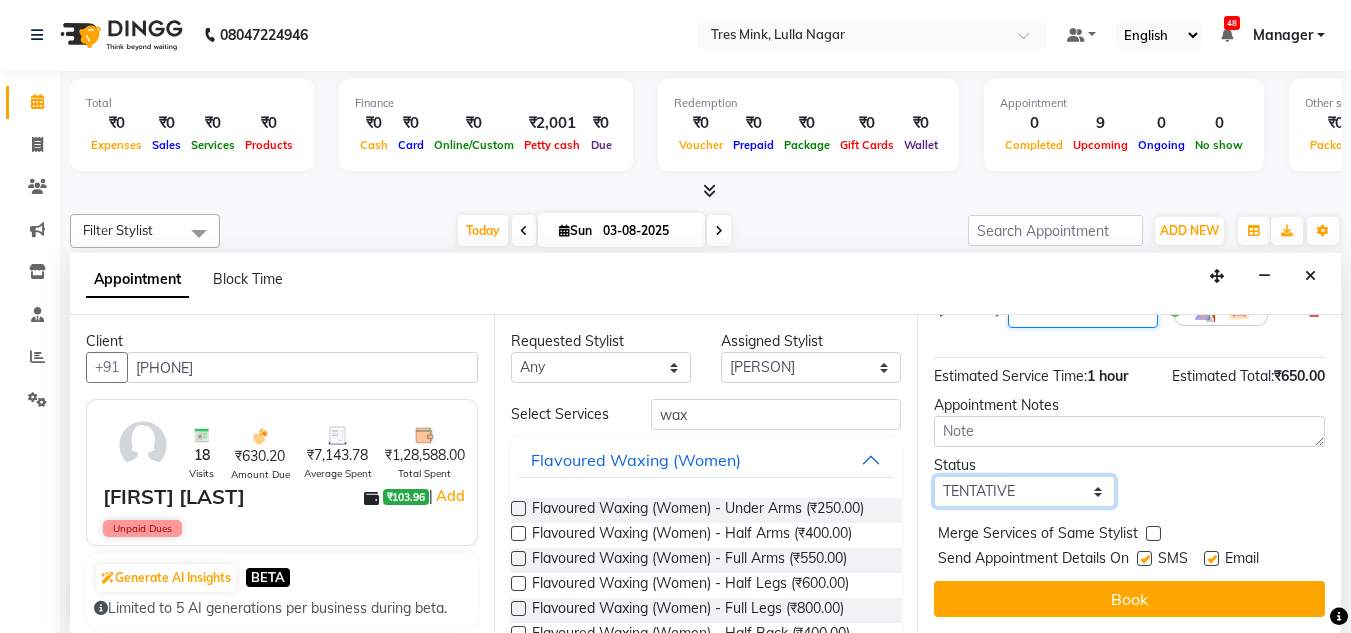 click on "Select TENTATIVE CONFIRM CHECK-IN UPCOMING" at bounding box center [1024, 491] 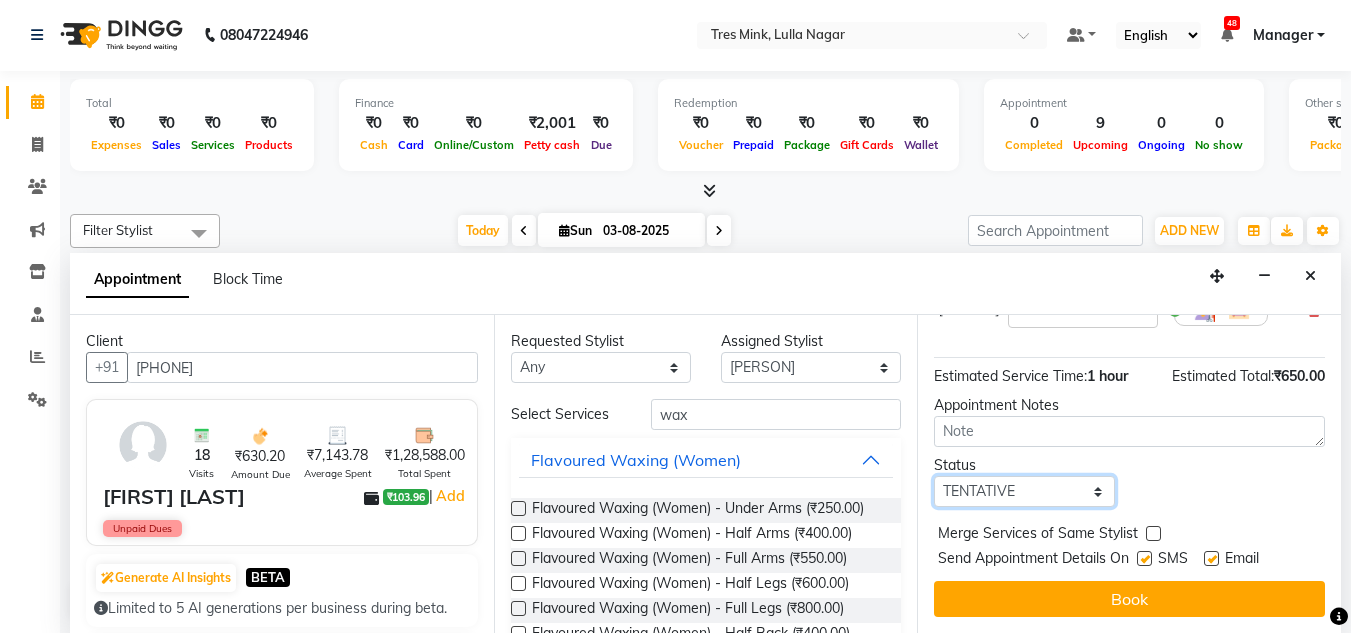 select on "confirm booking" 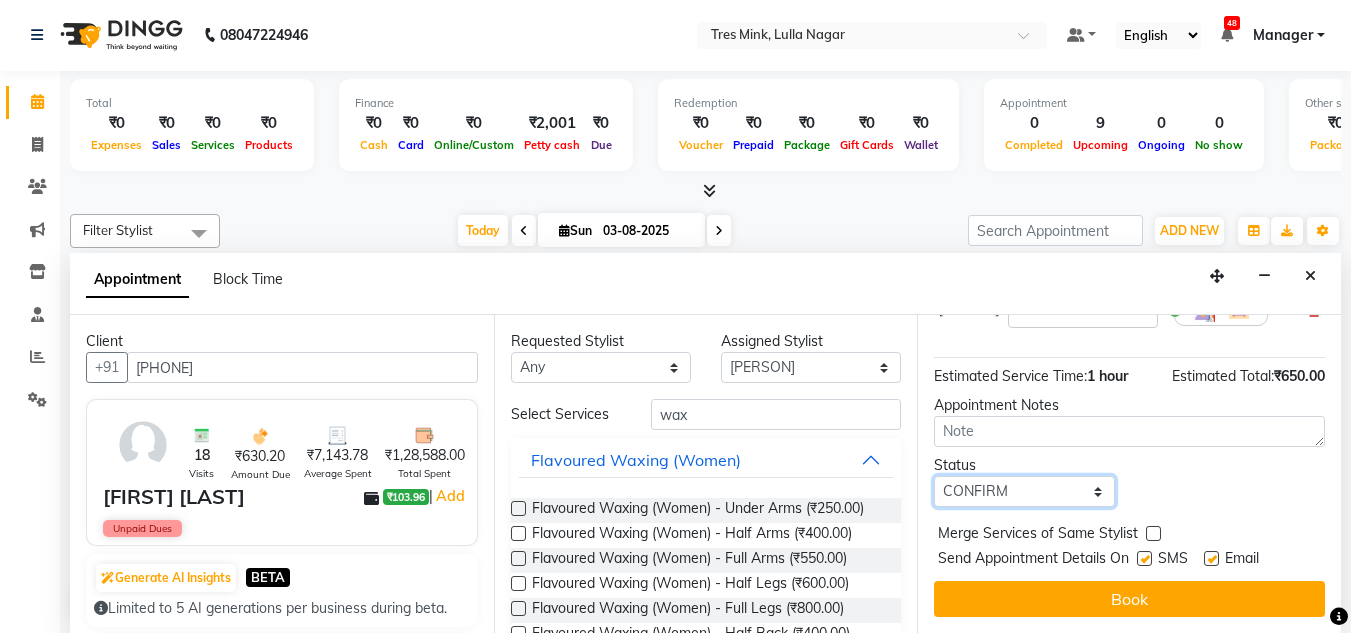 click on "Select TENTATIVE CONFIRM CHECK-IN UPCOMING" at bounding box center (1024, 491) 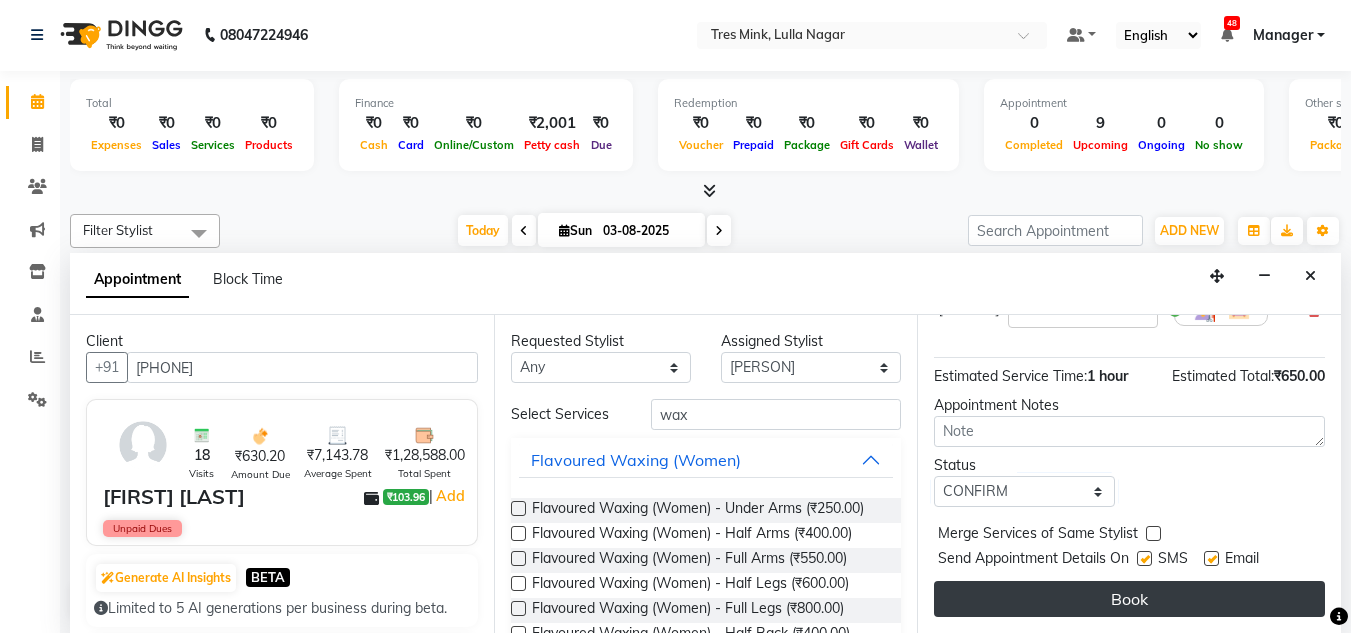 click on "Book" at bounding box center (1129, 599) 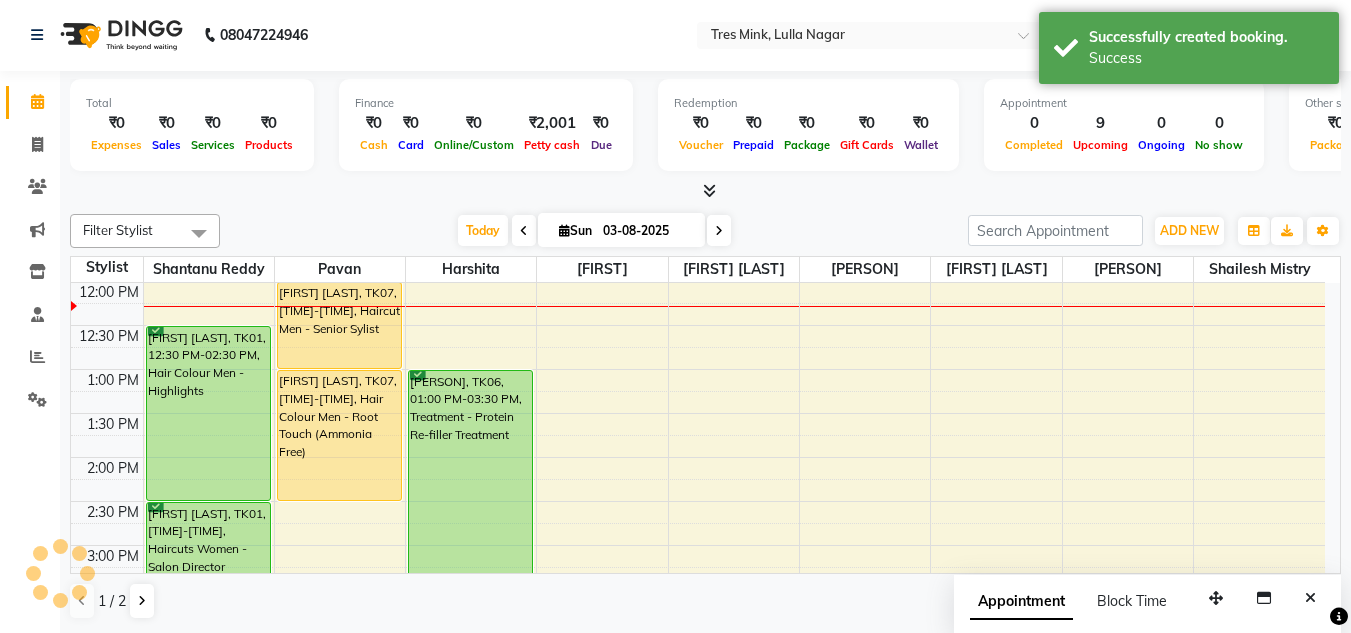 scroll, scrollTop: 0, scrollLeft: 0, axis: both 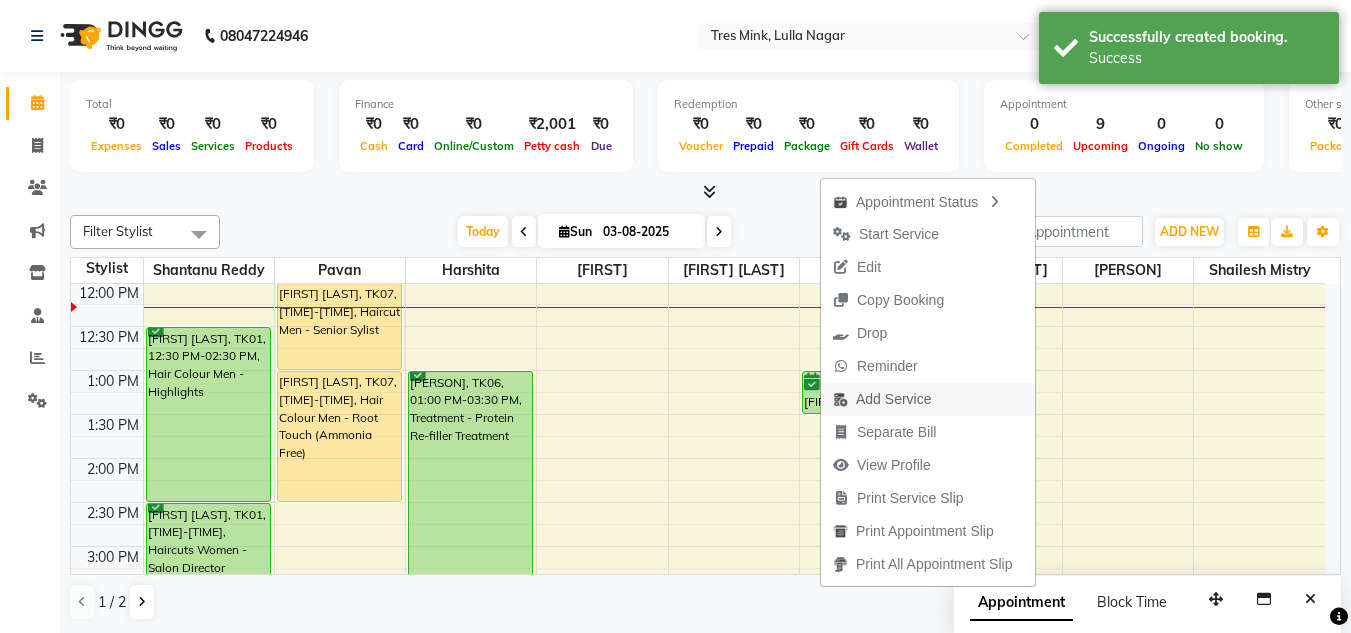 click on "Add Service" at bounding box center (893, 399) 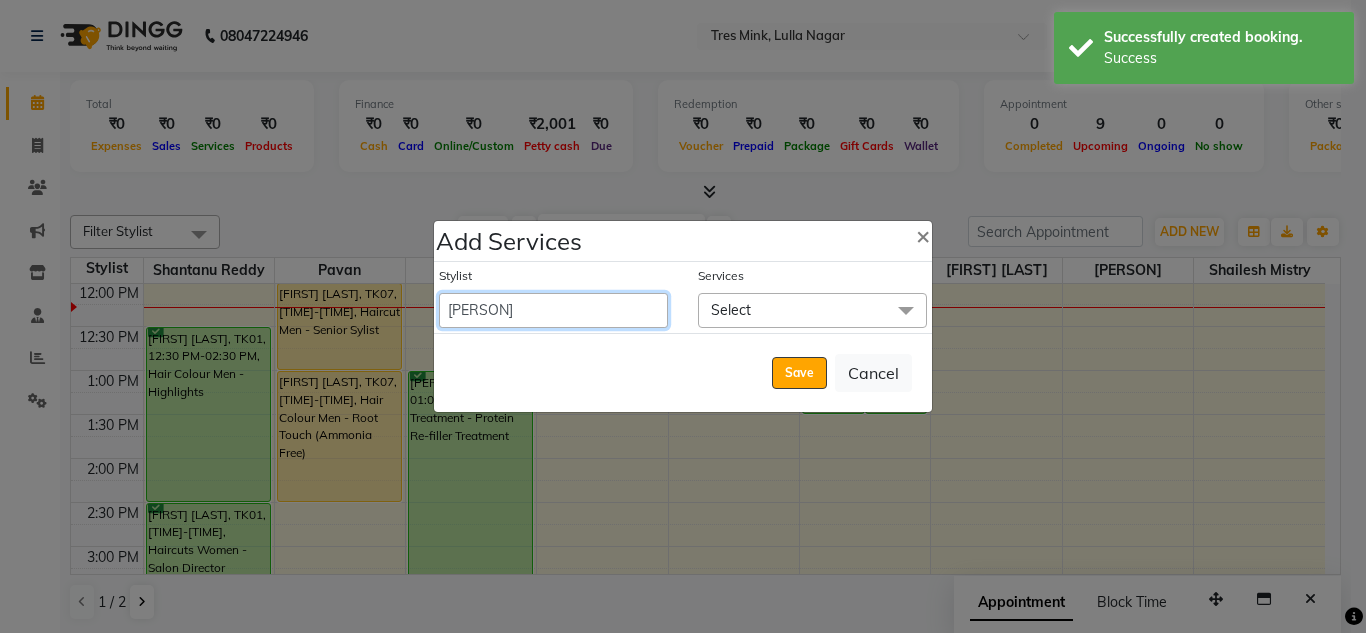 drag, startPoint x: 597, startPoint y: 307, endPoint x: 606, endPoint y: 313, distance: 10.816654 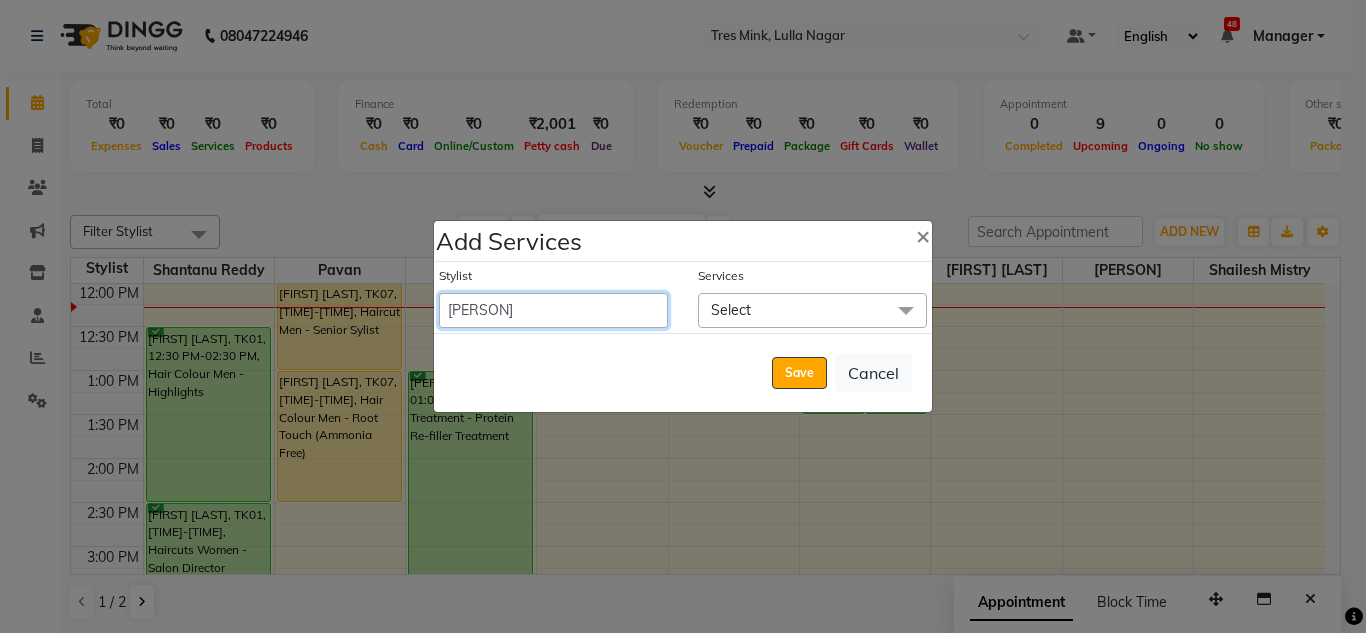select on "84330" 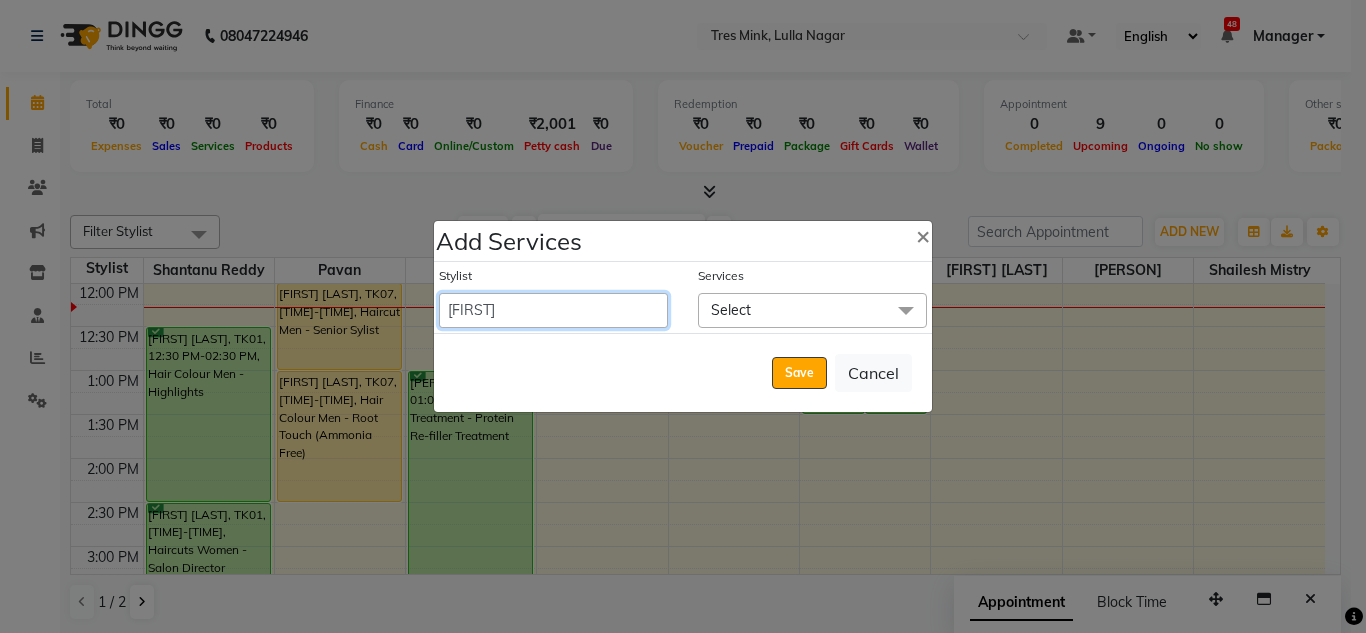 click on "[FIRST] [LAST]    [FIRST] [LAST]   [FIRST]   [FIRST]   Manager   [FIRST] [LAST]   [FIRST] [LAST]   [FIRST]   [FIRST] [LAST]   [FIRST] [LAST]   [FIRST] [LAST]   [FIRST] [LAST]   [FIRST]    [FIRST] [LAST]   [FIRST]" at bounding box center [553, 310] 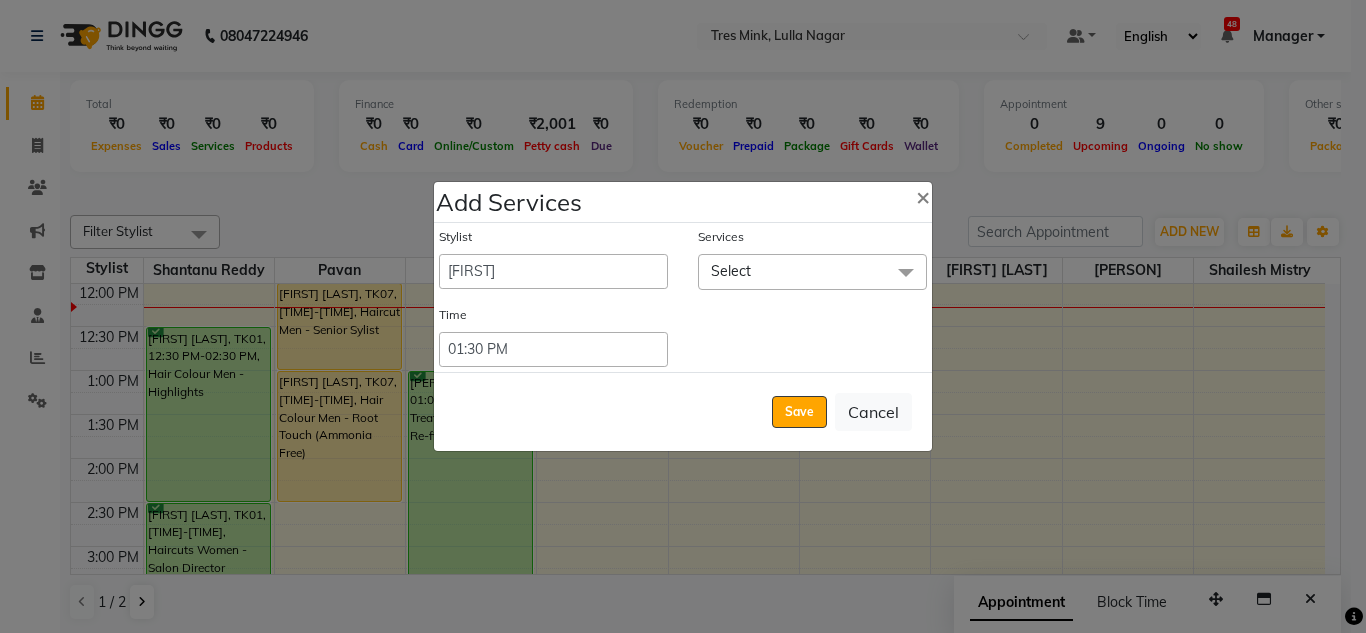 click on "Select" 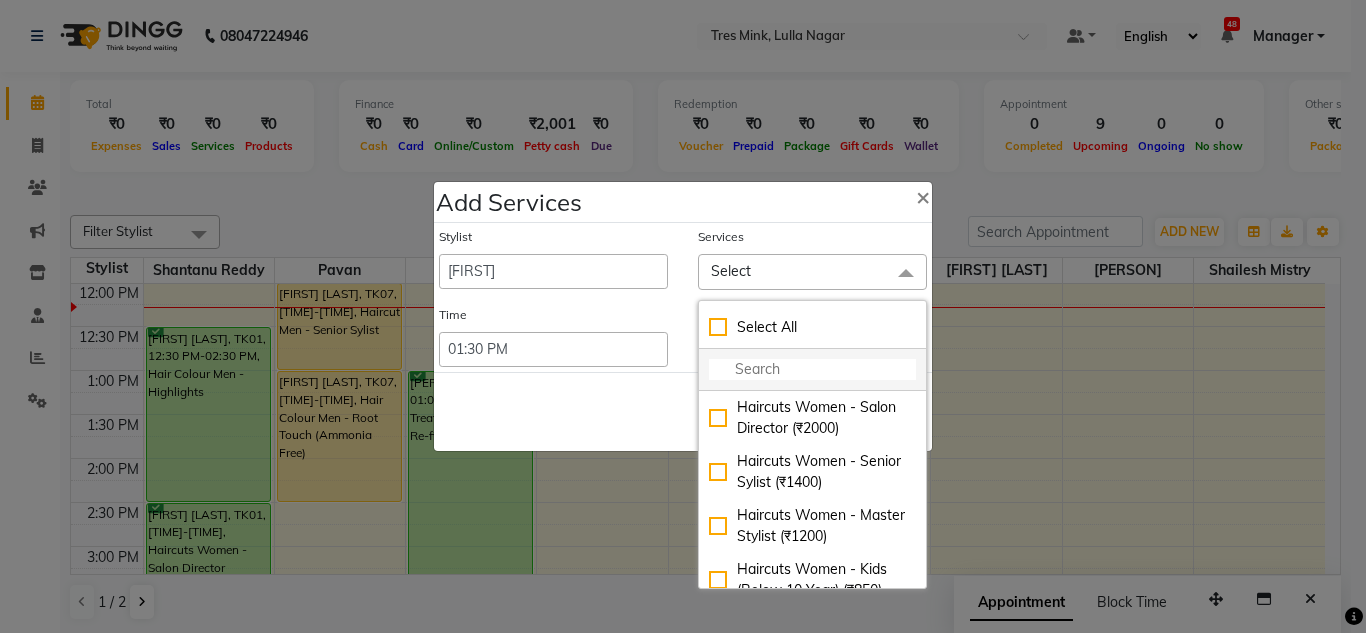 click 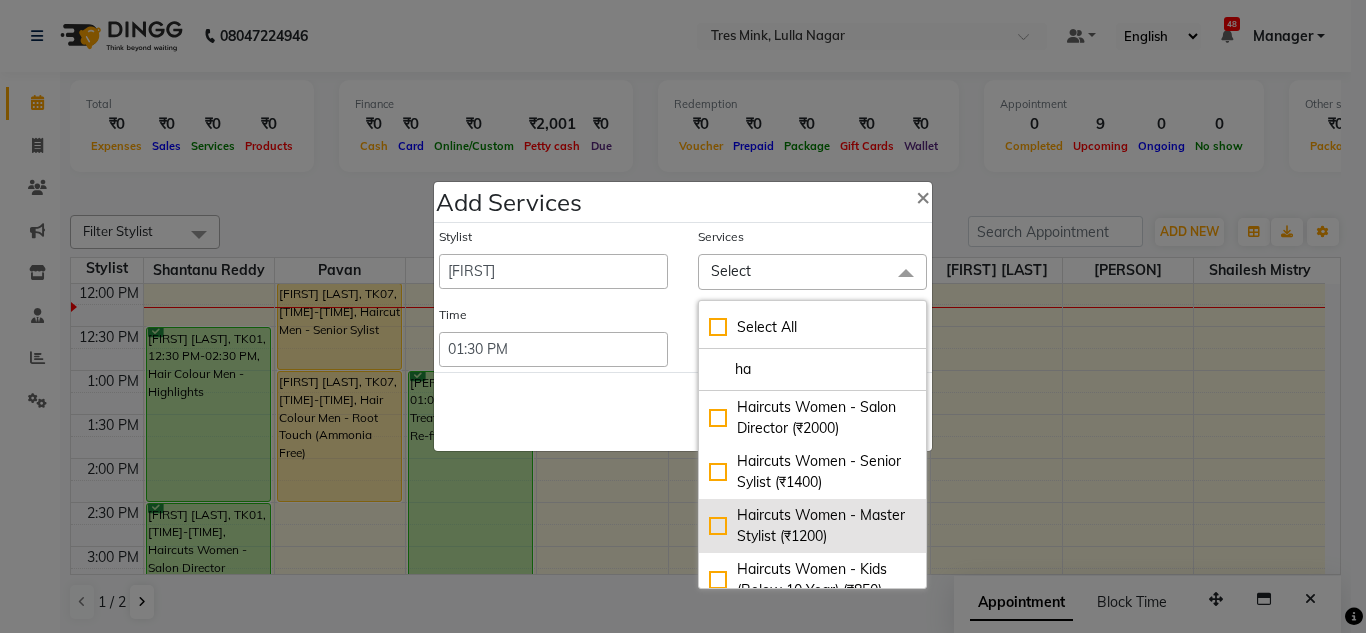 type on "ha" 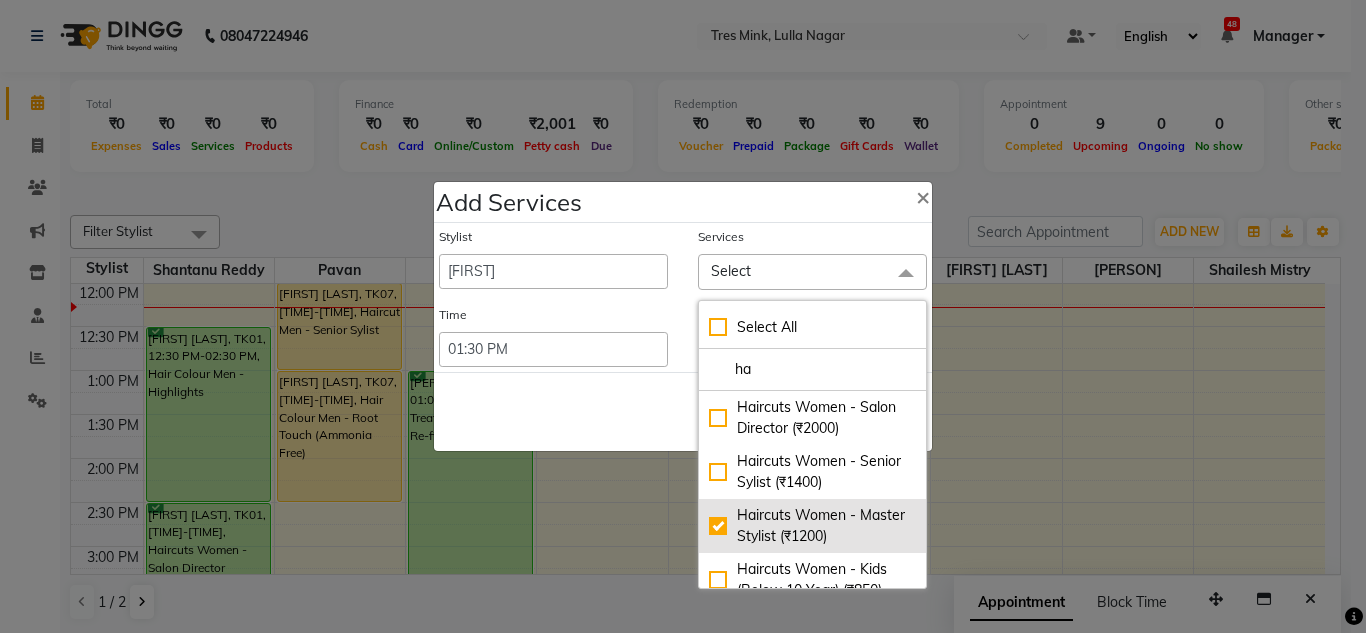 checkbox on "true" 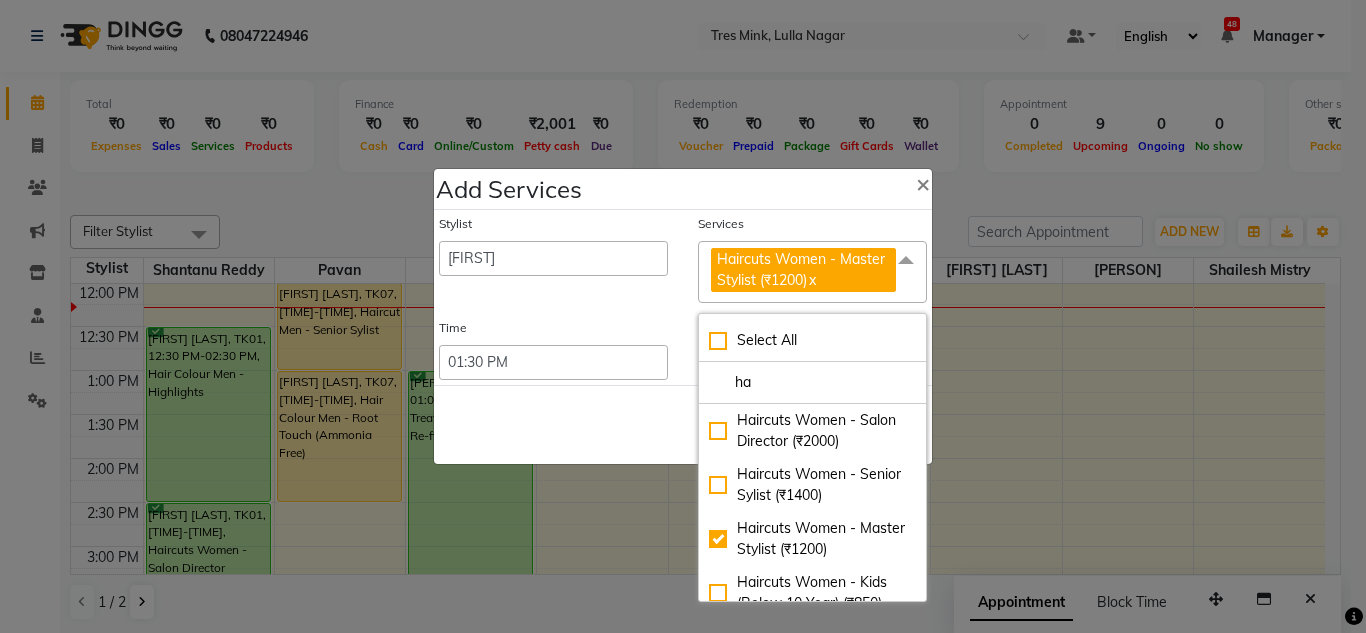 click on "Save   Cancel" 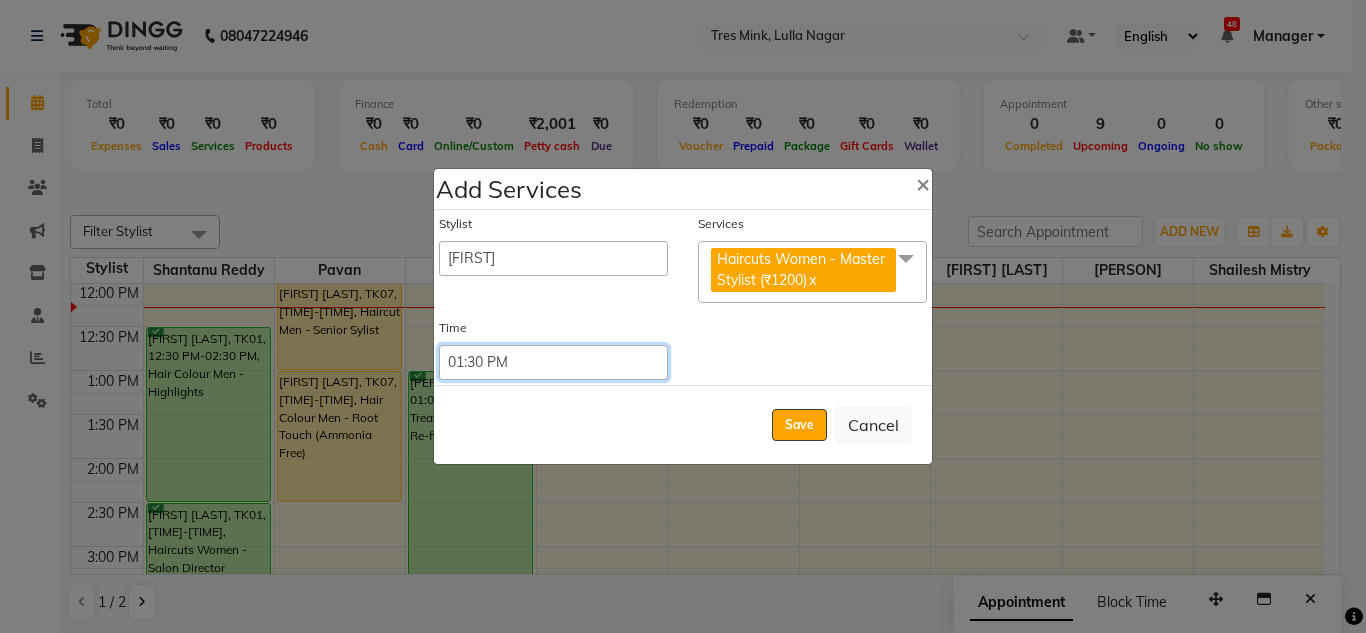 click on "Select 09:00 AM  09:15 AM  09:30 AM  09:45 AM  10:00 AM  10:15 AM  10:30 AM  10:45 AM  11:00 AM  11:15 AM  11:30 AM  11:45 AM  12:00 PM  12:15 PM  12:30 PM  12:45 PM  01:00 PM  01:15 PM  01:30 PM  01:45 PM  02:00 PM  02:15 PM  02:30 PM  02:45 PM  03:00 PM  03:15 PM  03:30 PM  03:45 PM  04:00 PM  04:15 PM  04:30 PM  04:45 PM  05:00 PM  05:15 PM  05:30 PM  05:45 PM  06:00 PM  06:15 PM  06:30 PM  06:45 PM  07:00 PM  07:15 PM  07:30 PM  07:45 PM  08:00 PM  08:15 PM  08:30 PM  08:45 PM  09:00 PM  09:15 PM  09:30 PM  09:45 PM  10:00 PM  10:15 PM  10:30 PM  10:45 PM  11:00 PM  11:15 PM  11:30 PM  11:45 PM  12:00 PM  12:15 PM  12:30 PM  12:45 PM" at bounding box center (553, 362) 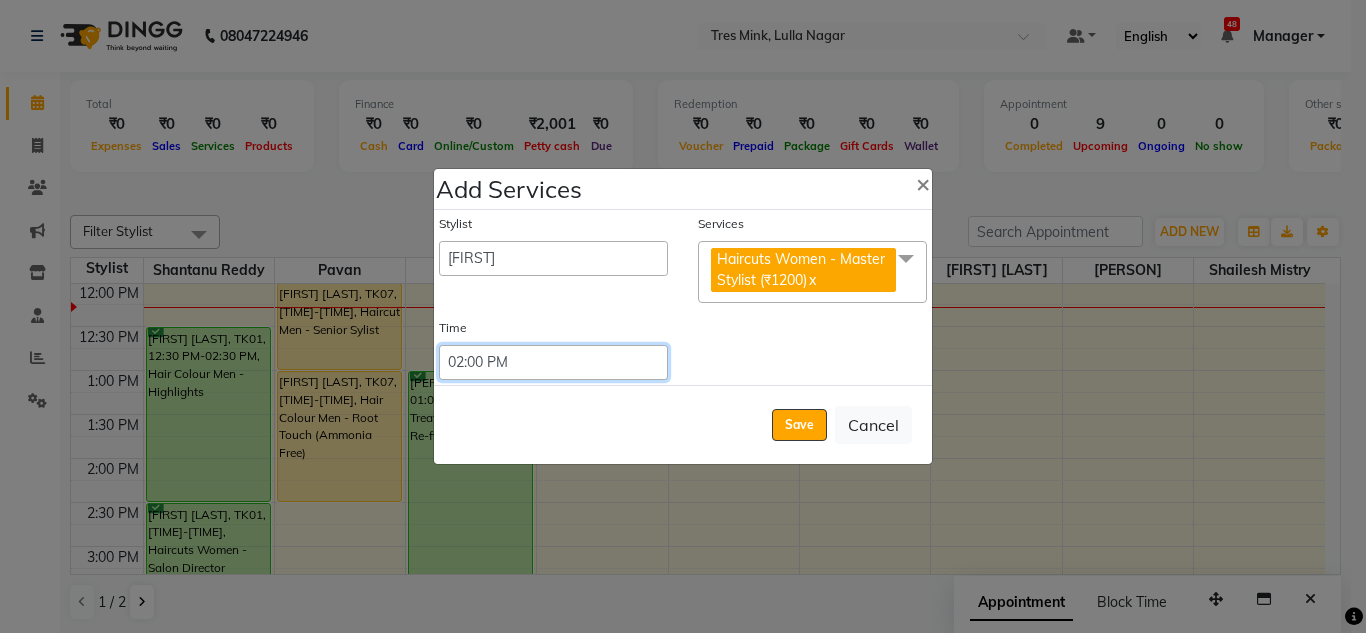 click on "Select 09:00 AM  09:15 AM  09:30 AM  09:45 AM  10:00 AM  10:15 AM  10:30 AM  10:45 AM  11:00 AM  11:15 AM  11:30 AM  11:45 AM  12:00 PM  12:15 PM  12:30 PM  12:45 PM  01:00 PM  01:15 PM  01:30 PM  01:45 PM  02:00 PM  02:15 PM  02:30 PM  02:45 PM  03:00 PM  03:15 PM  03:30 PM  03:45 PM  04:00 PM  04:15 PM  04:30 PM  04:45 PM  05:00 PM  05:15 PM  05:30 PM  05:45 PM  06:00 PM  06:15 PM  06:30 PM  06:45 PM  07:00 PM  07:15 PM  07:30 PM  07:45 PM  08:00 PM  08:15 PM  08:30 PM  08:45 PM  09:00 PM  09:15 PM  09:30 PM  09:45 PM  10:00 PM  10:15 PM  10:30 PM  10:45 PM  11:00 PM  11:15 PM  11:30 PM  11:45 PM  12:00 PM  12:15 PM  12:30 PM  12:45 PM" at bounding box center [553, 362] 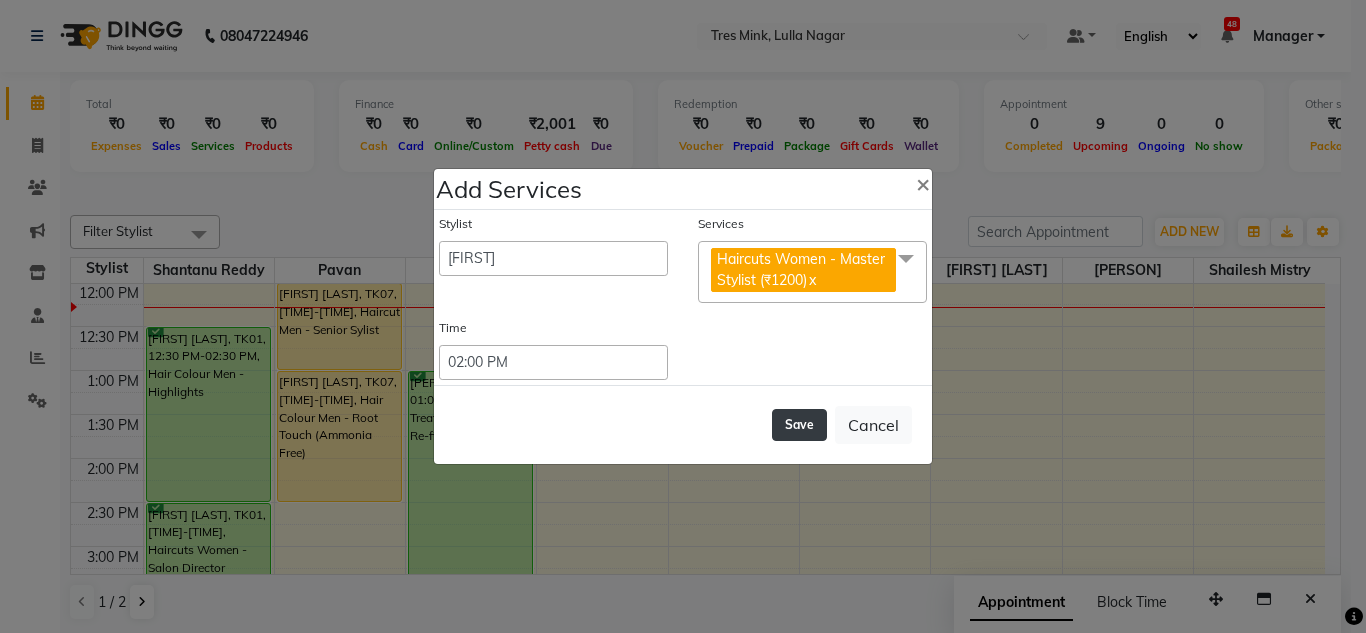 click on "Save" 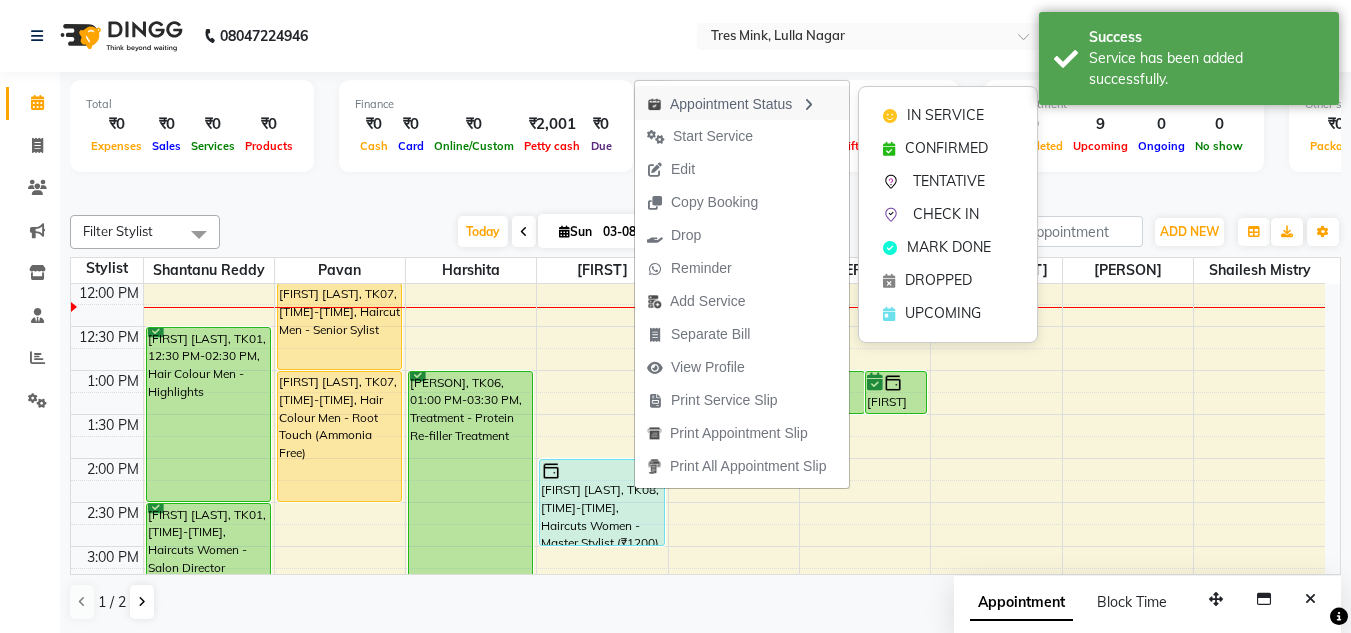 click on "Appointment Status" at bounding box center [742, 103] 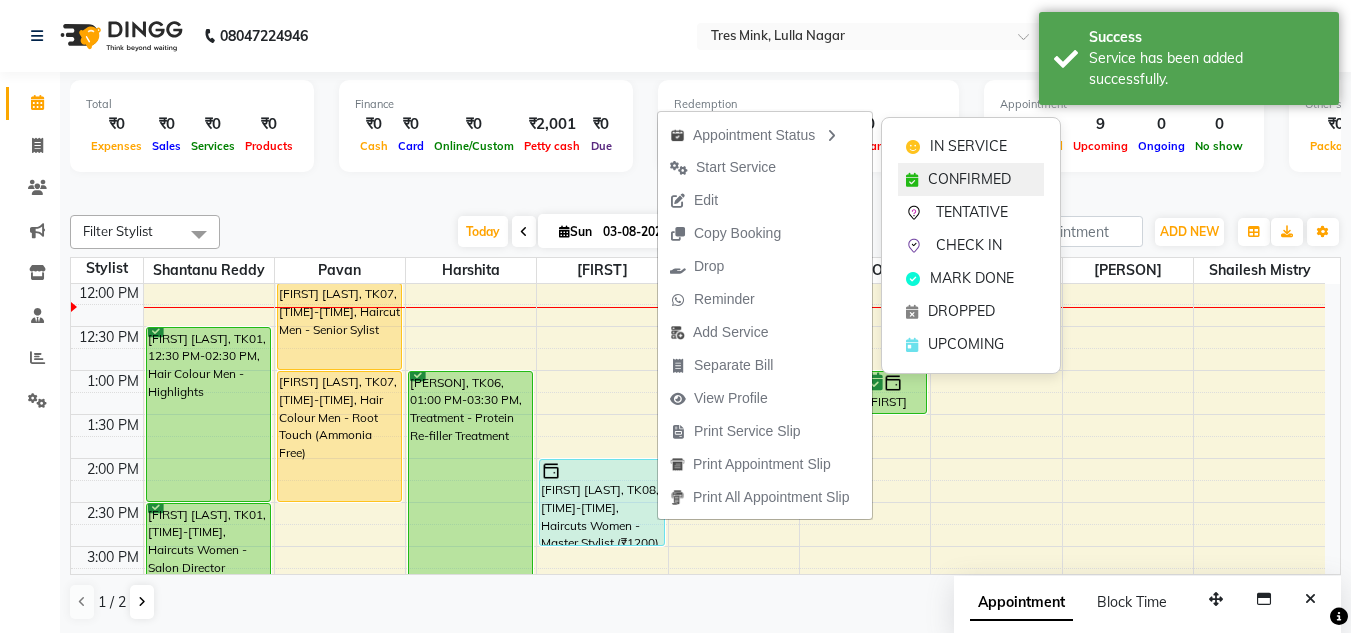 click on "CONFIRMED" 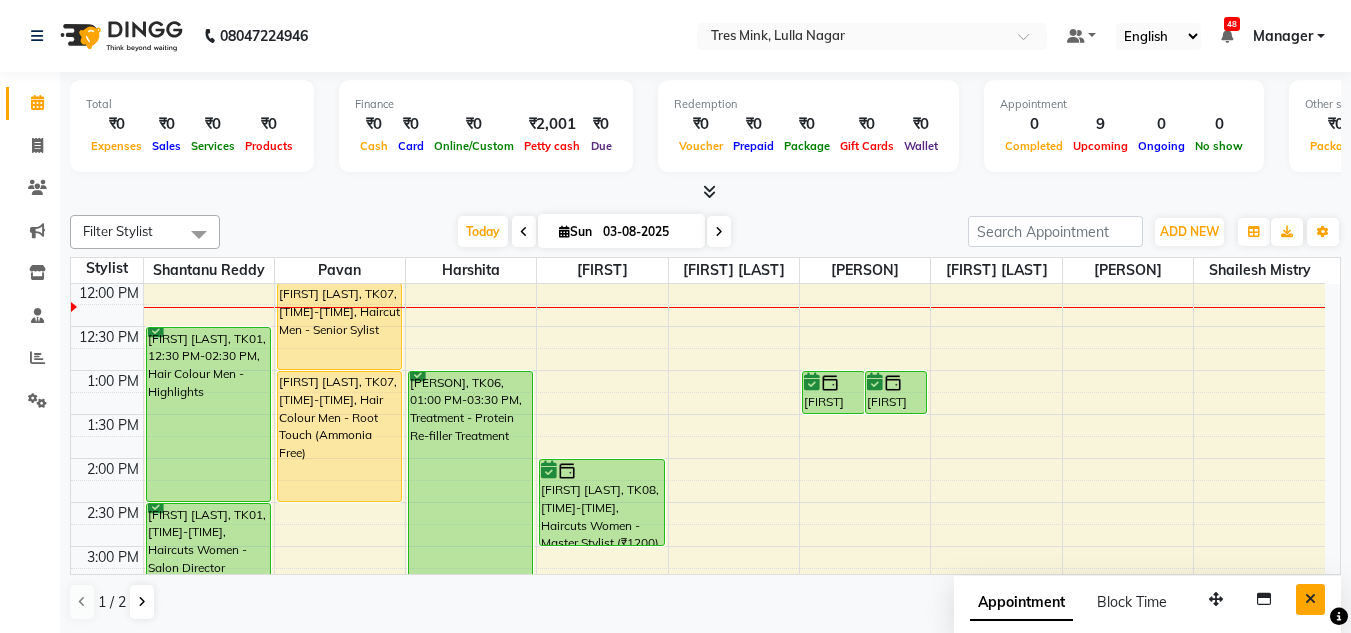 click at bounding box center (1310, 599) 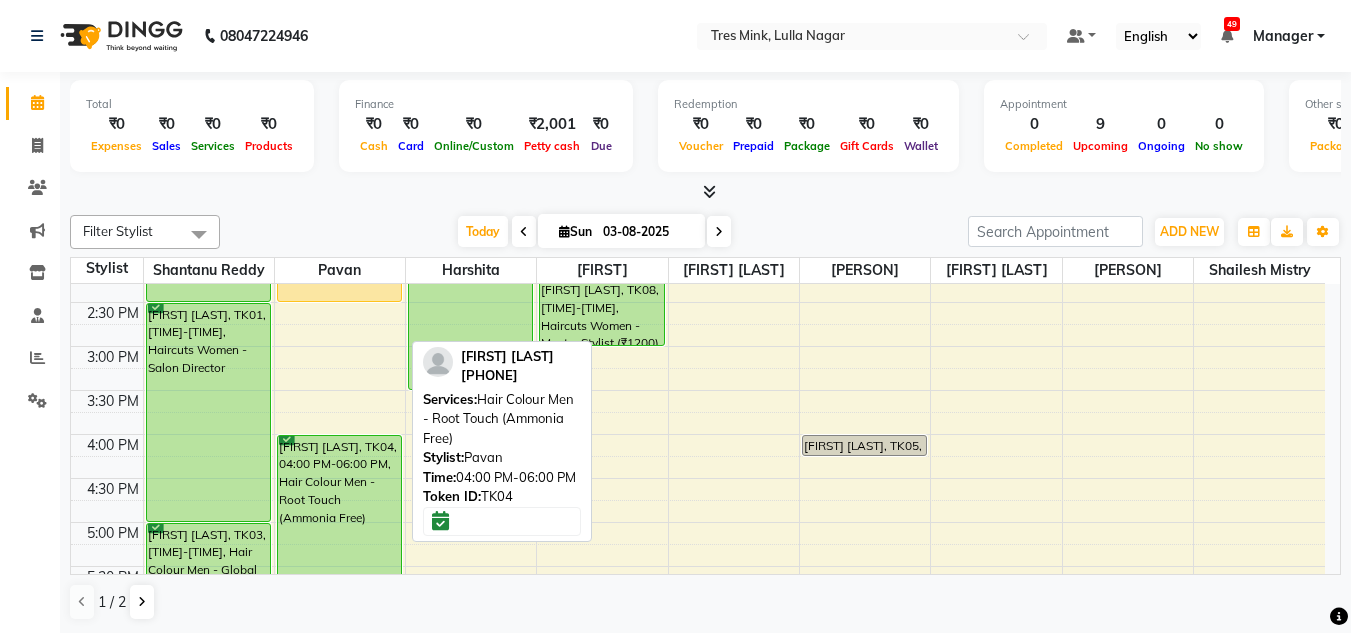 scroll, scrollTop: 653, scrollLeft: 0, axis: vertical 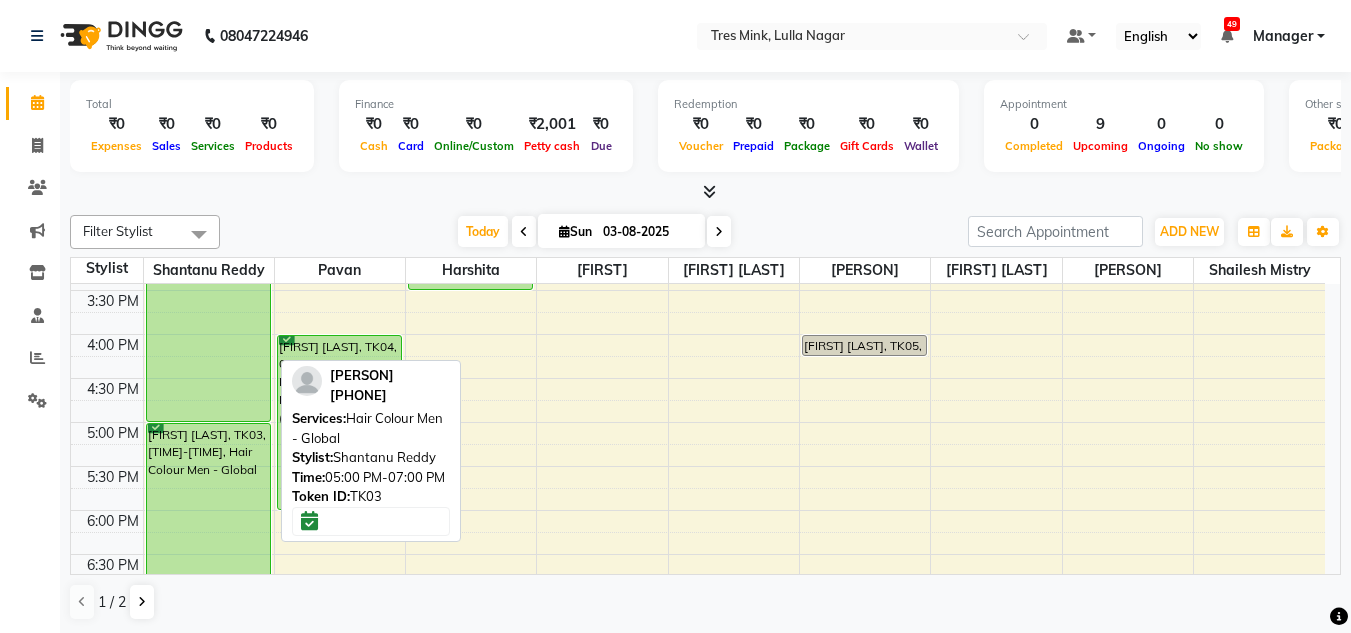 click on "[FIRST] [LAST], TK03, [TIME]-[TIME], Hair Colour Men - Global" at bounding box center (208, 510) 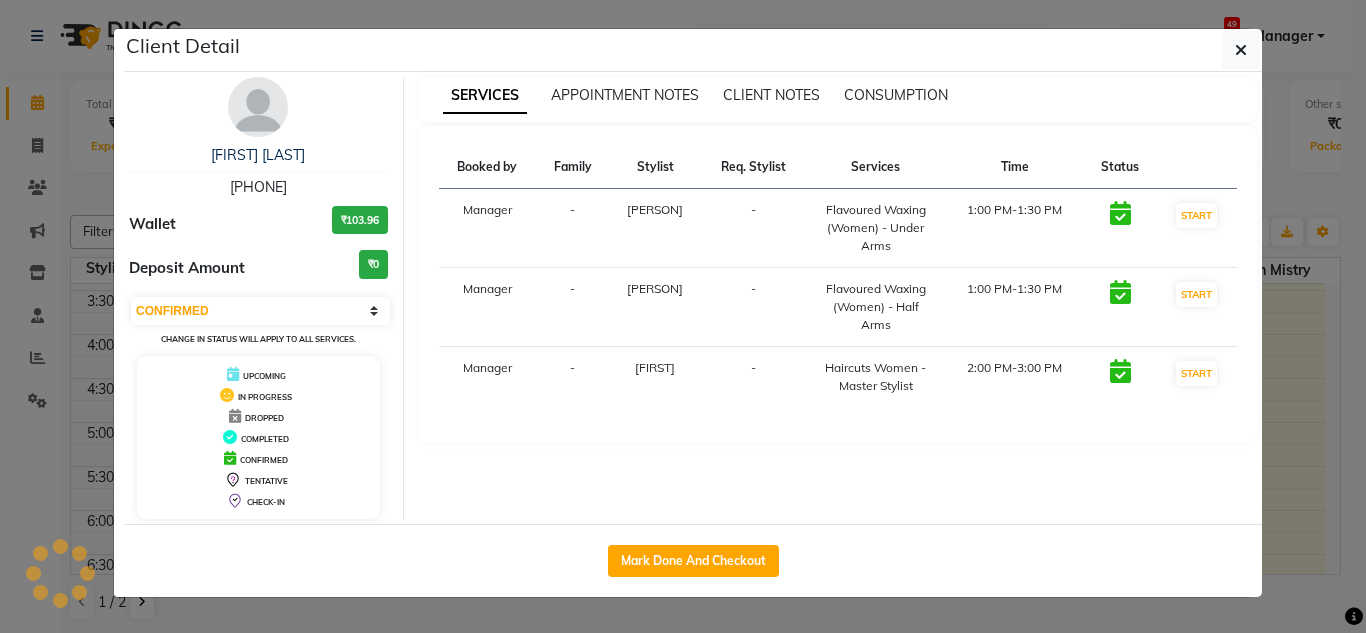 click at bounding box center [258, 107] 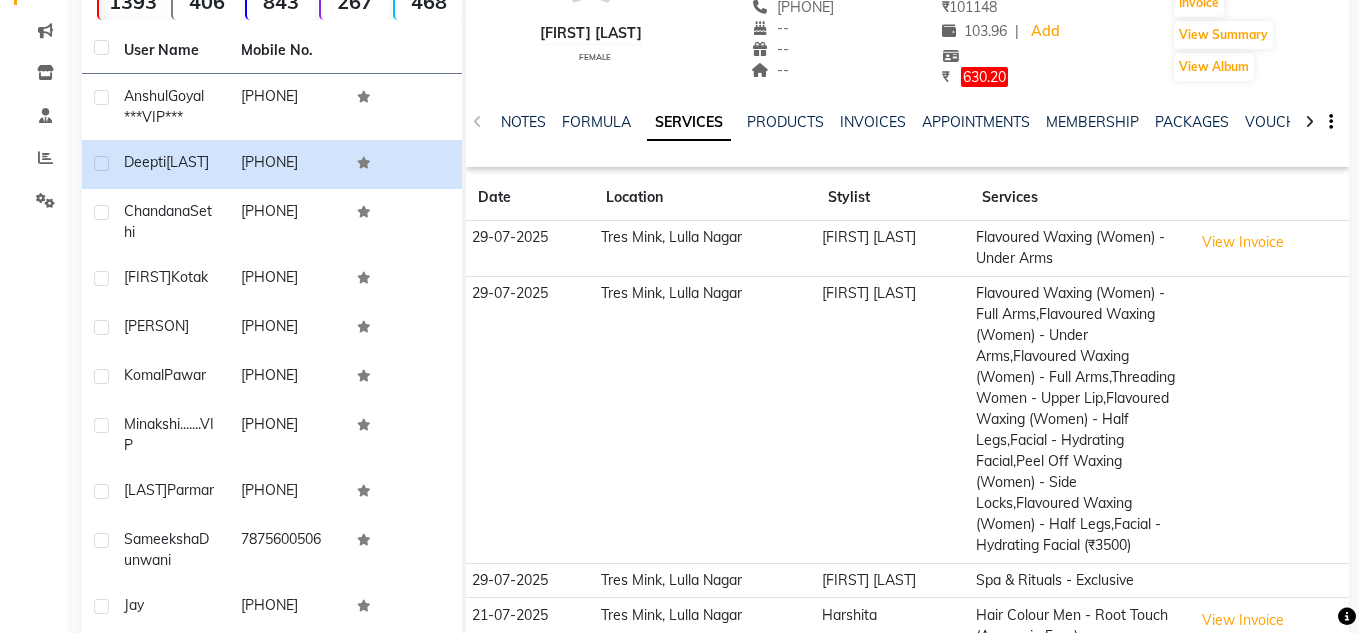 scroll, scrollTop: 384, scrollLeft: 0, axis: vertical 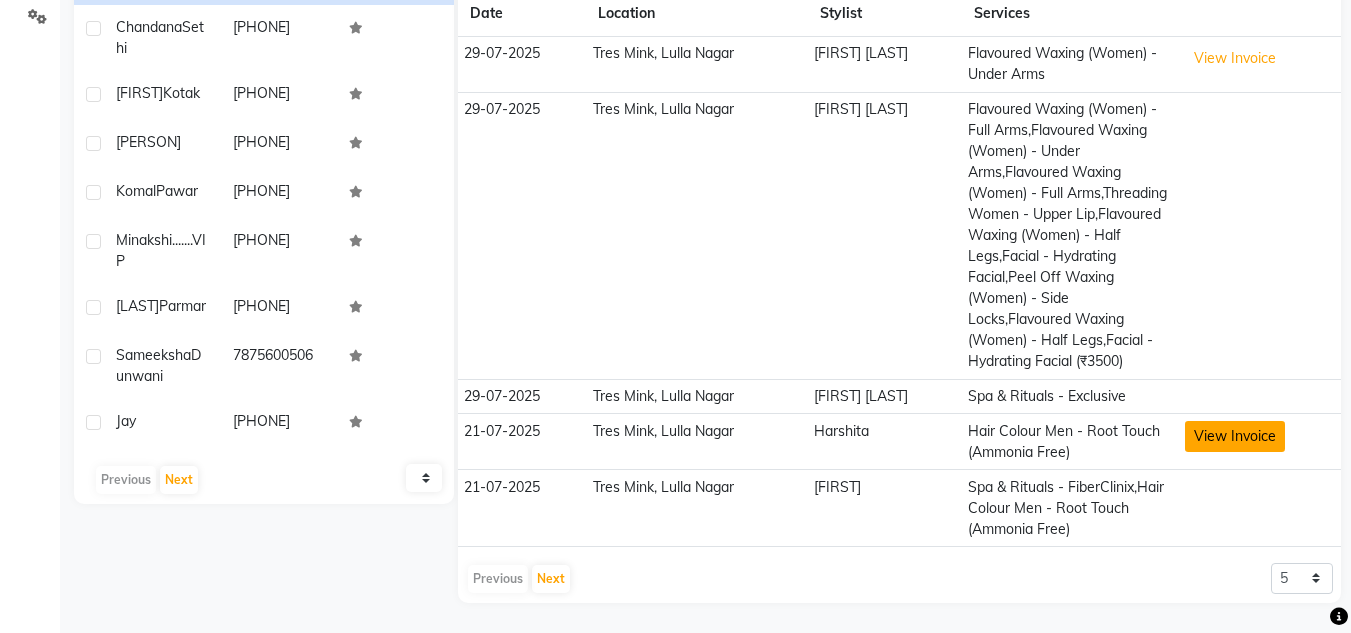 click on "View Invoice" 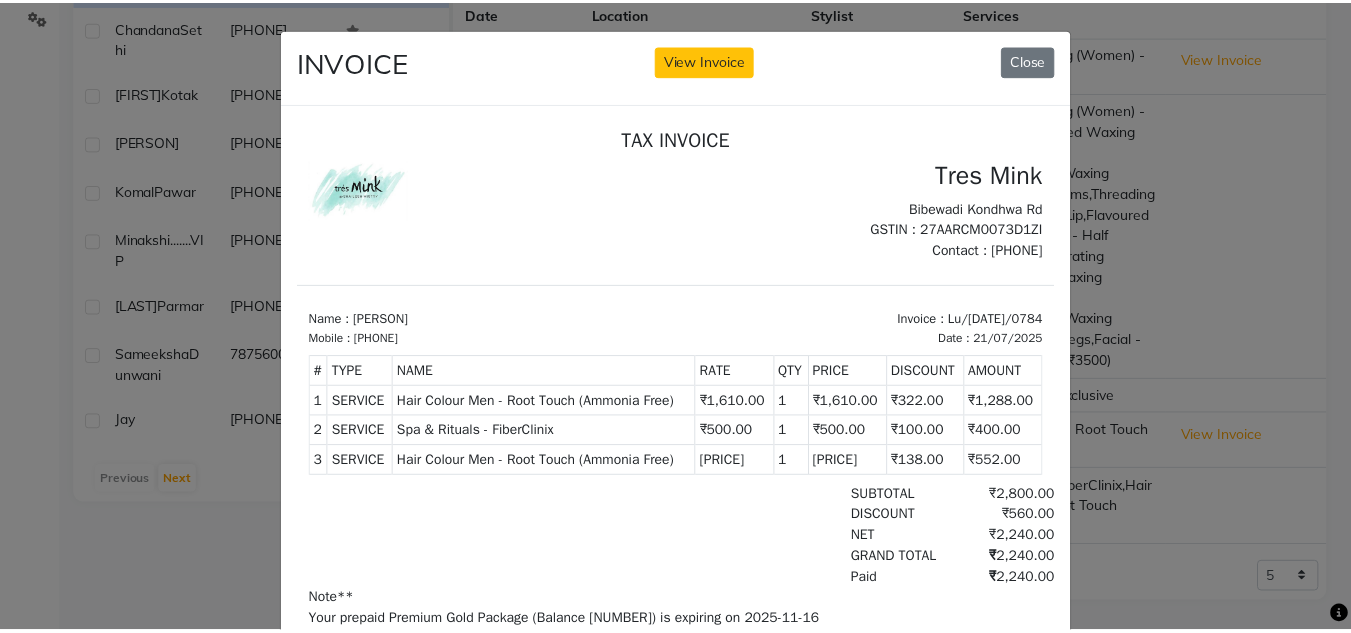 scroll, scrollTop: 0, scrollLeft: 0, axis: both 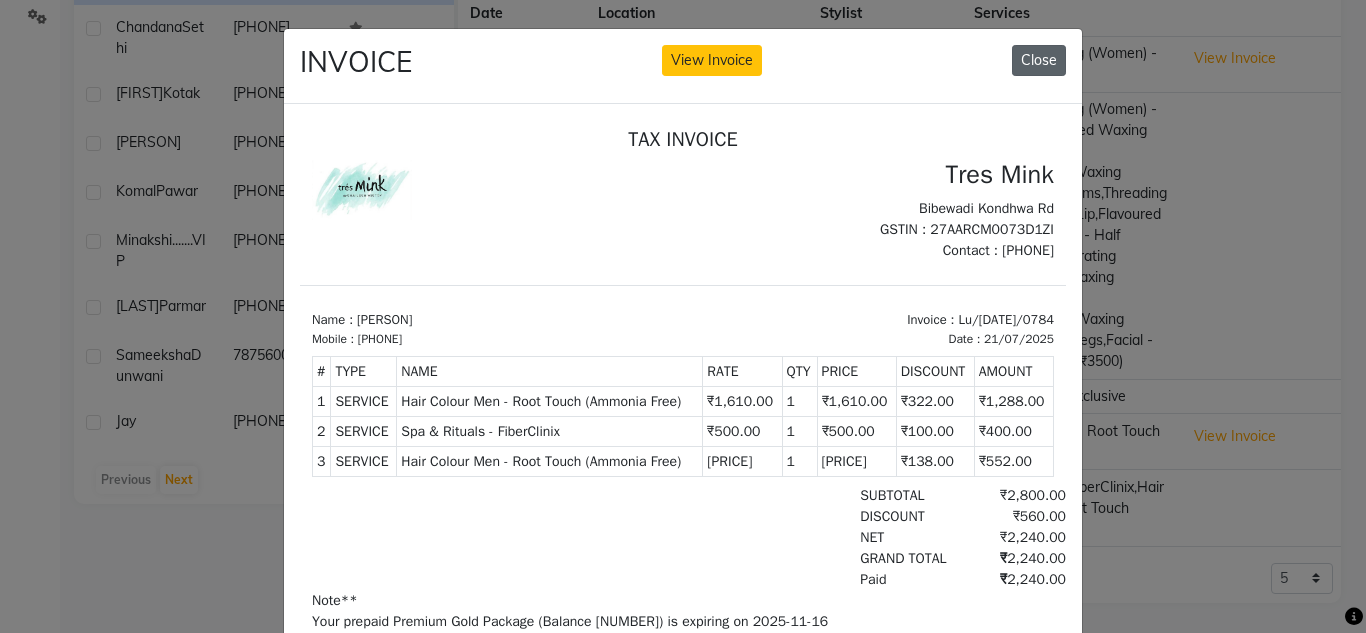 click on "Close" 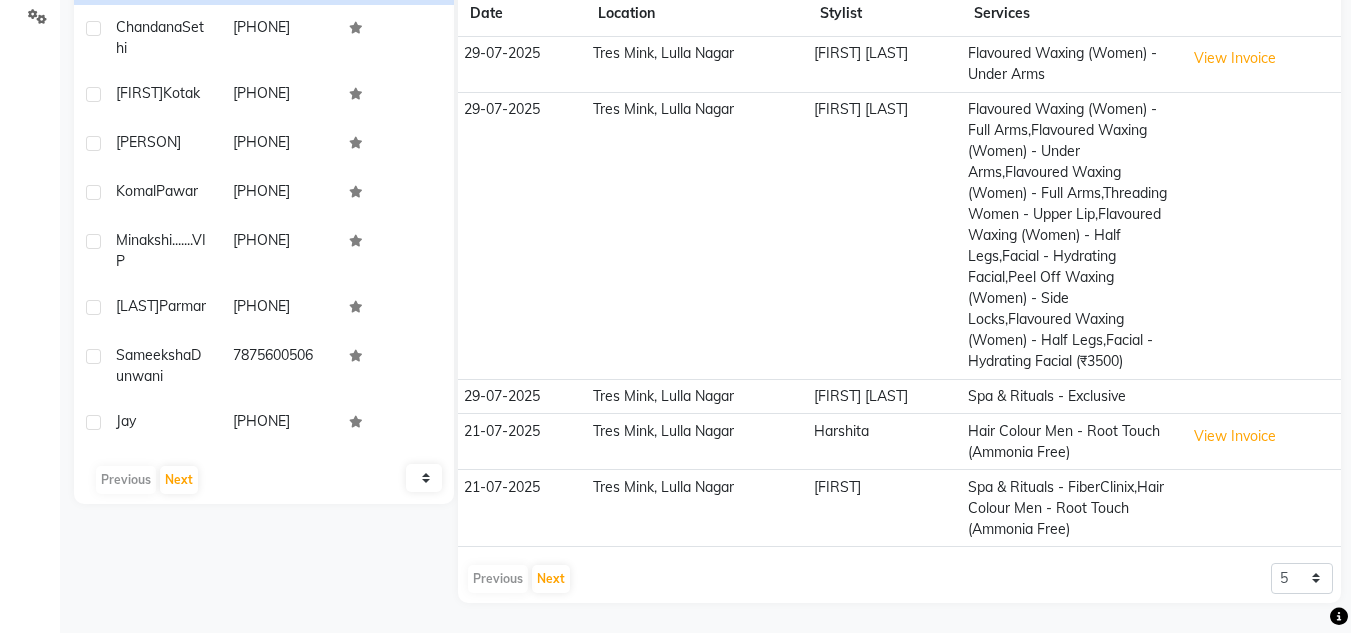 scroll, scrollTop: 0, scrollLeft: 0, axis: both 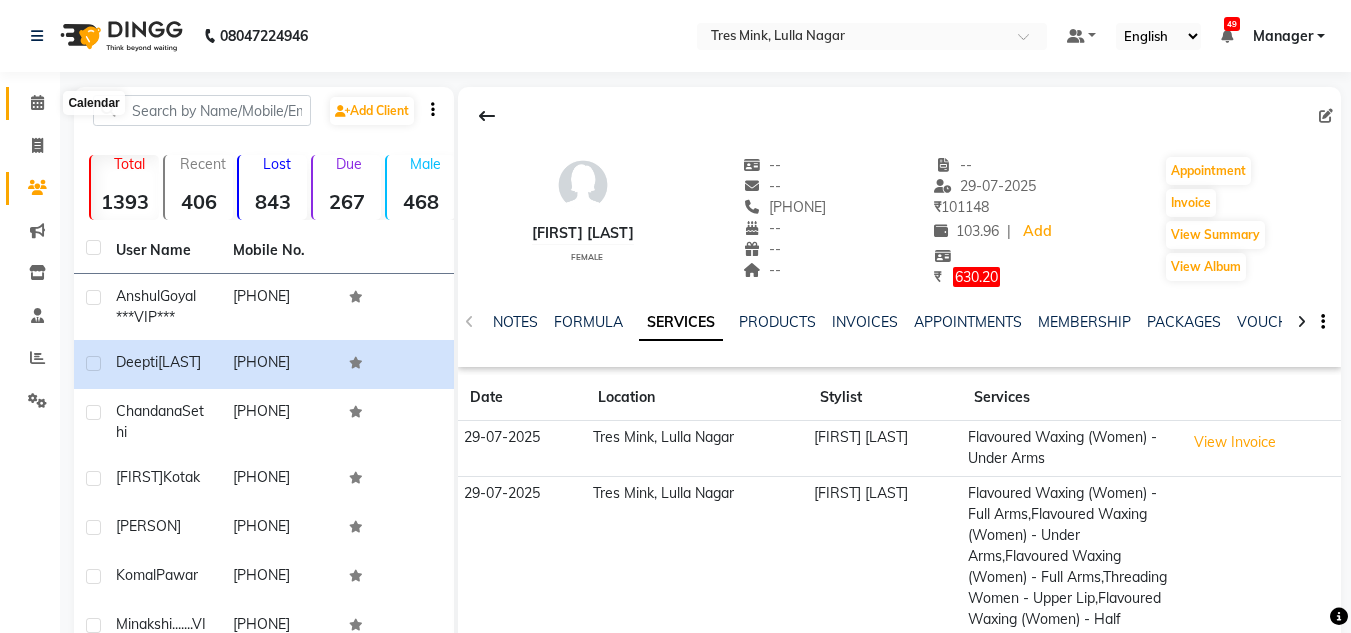 click 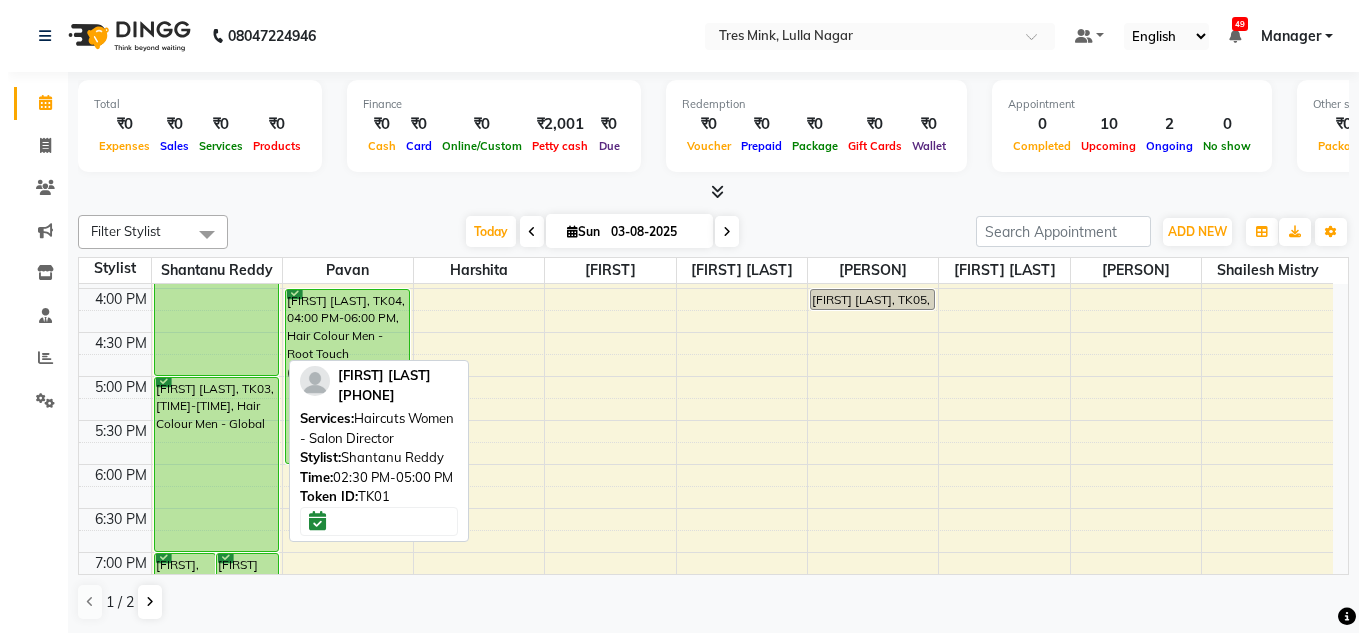 scroll, scrollTop: 700, scrollLeft: 0, axis: vertical 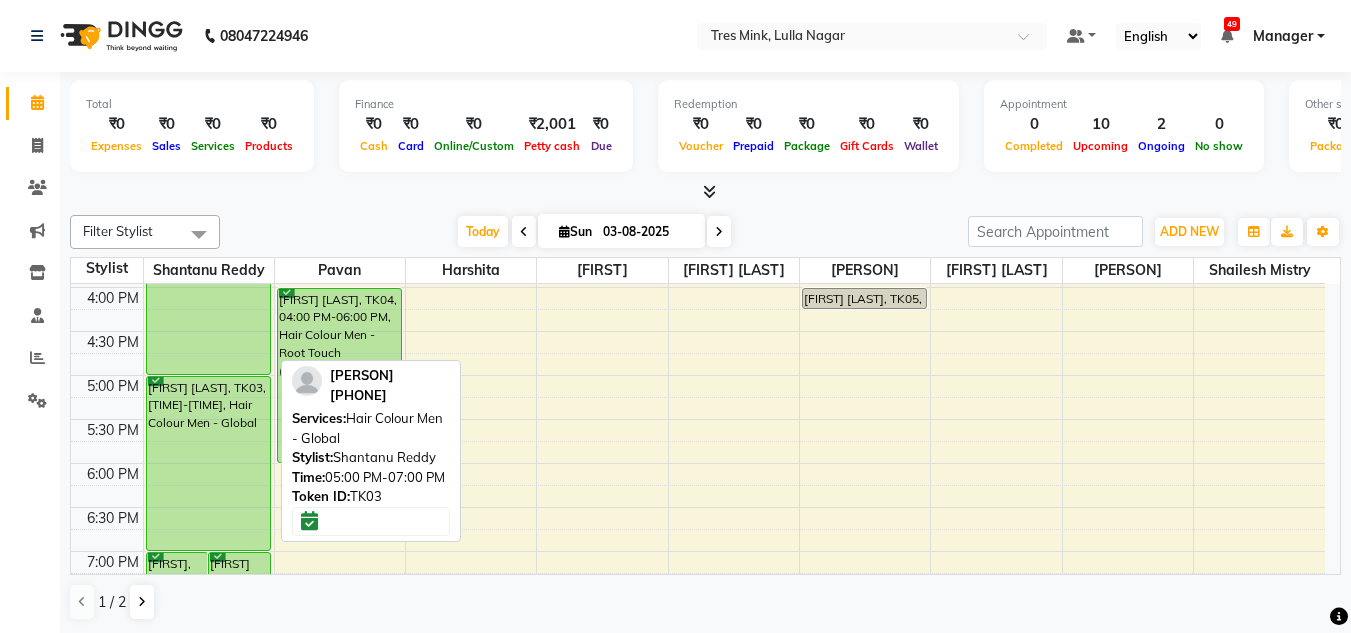 click on "[FIRST] [LAST], TK03, 05:00 PM-07:00 PM, Hair Colour Men - Global" at bounding box center (208, 463) 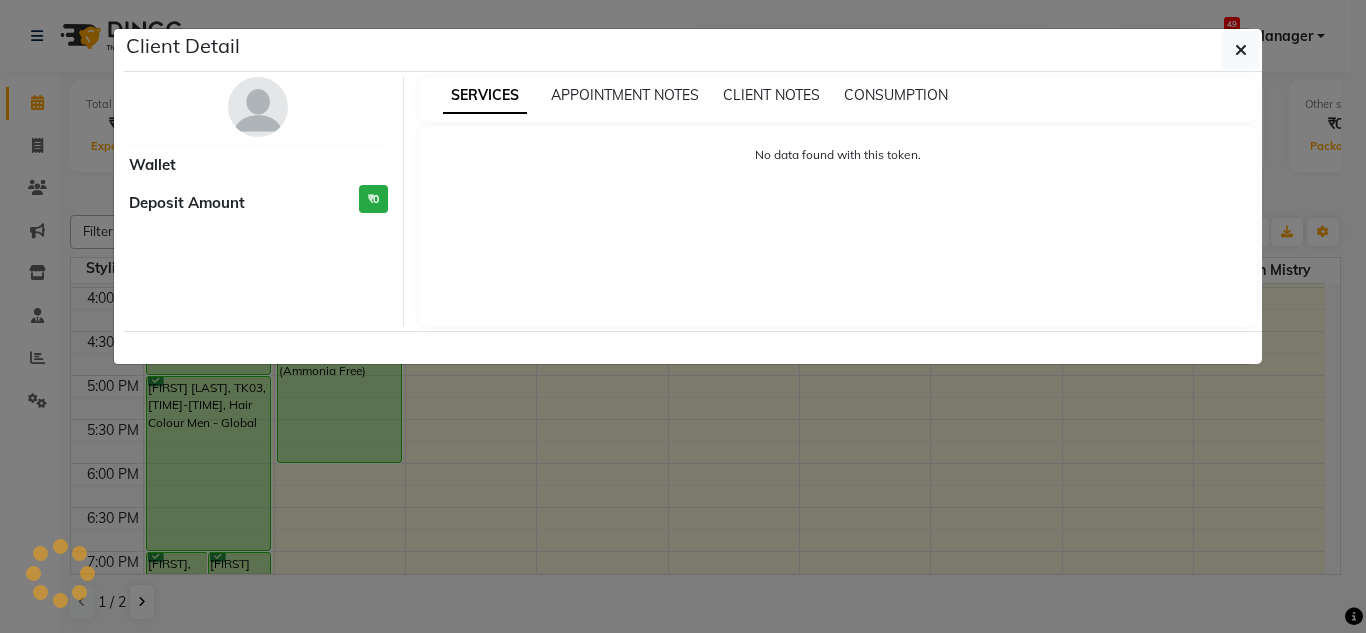 select on "6" 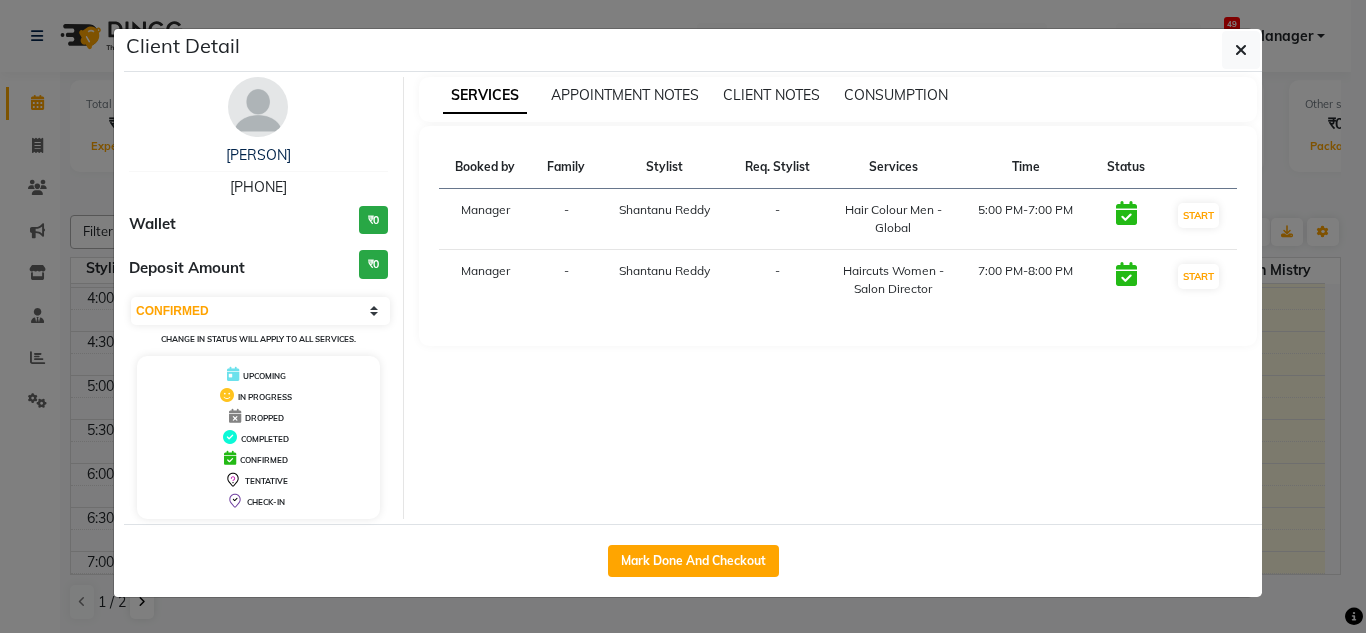 click at bounding box center (258, 107) 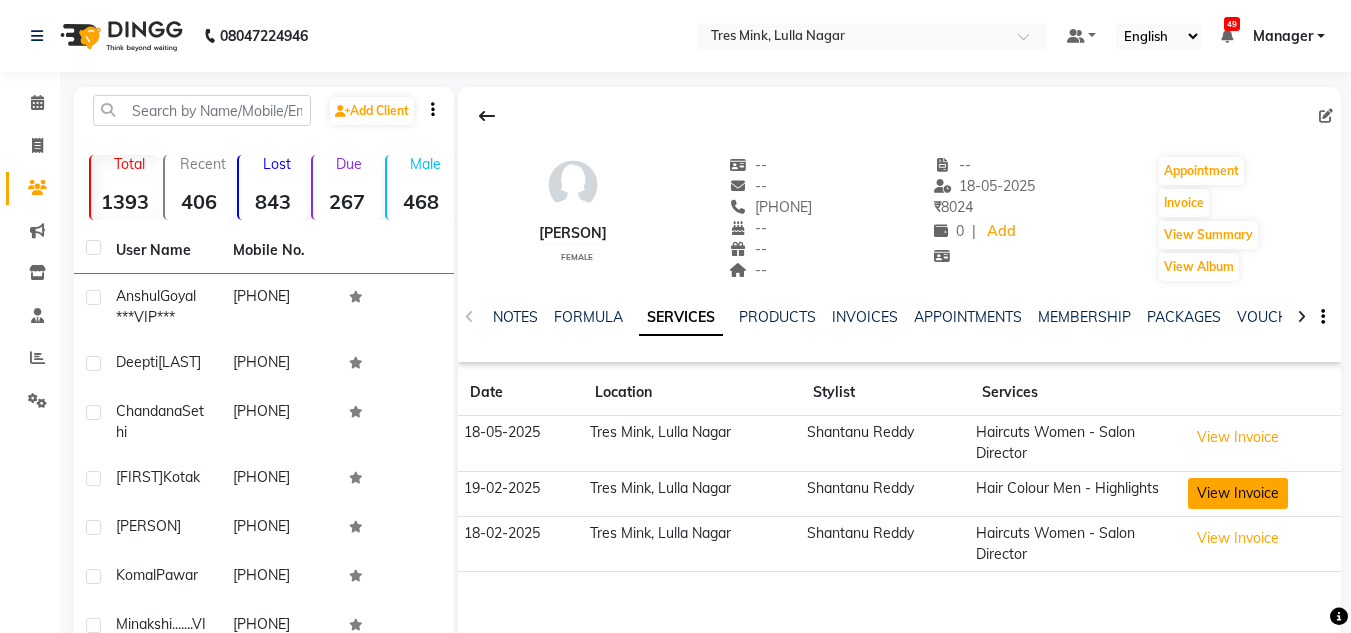 click on "View Invoice" 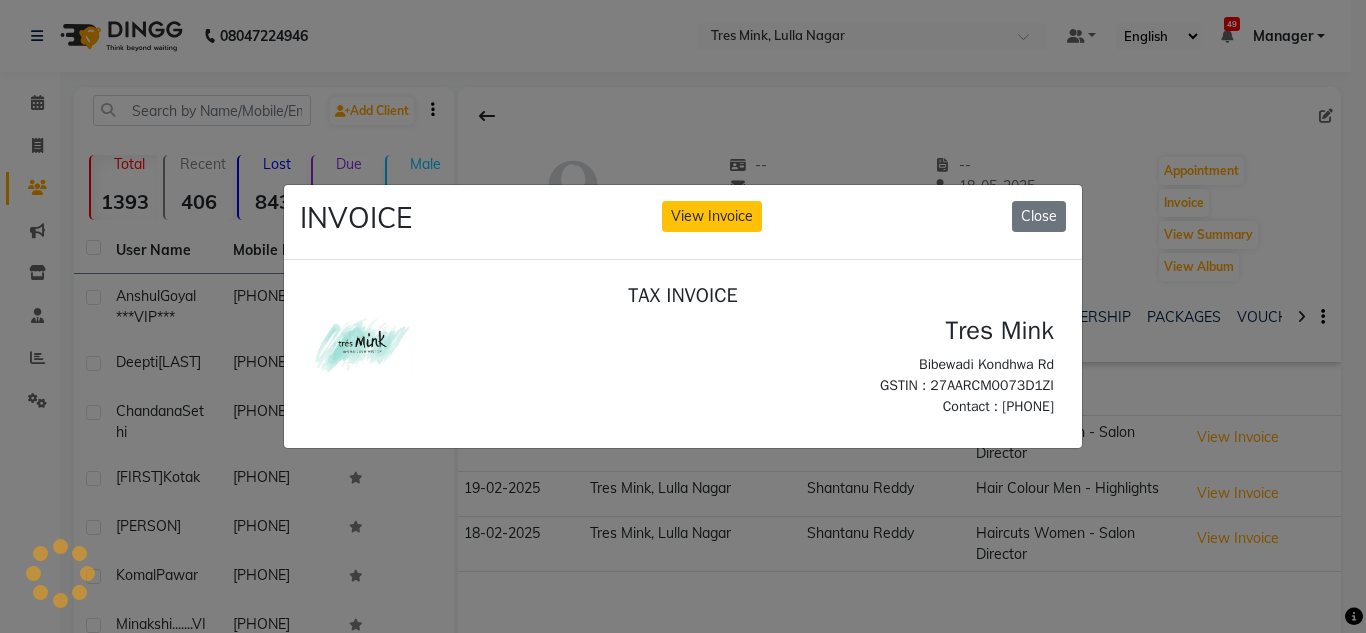 scroll, scrollTop: 0, scrollLeft: 0, axis: both 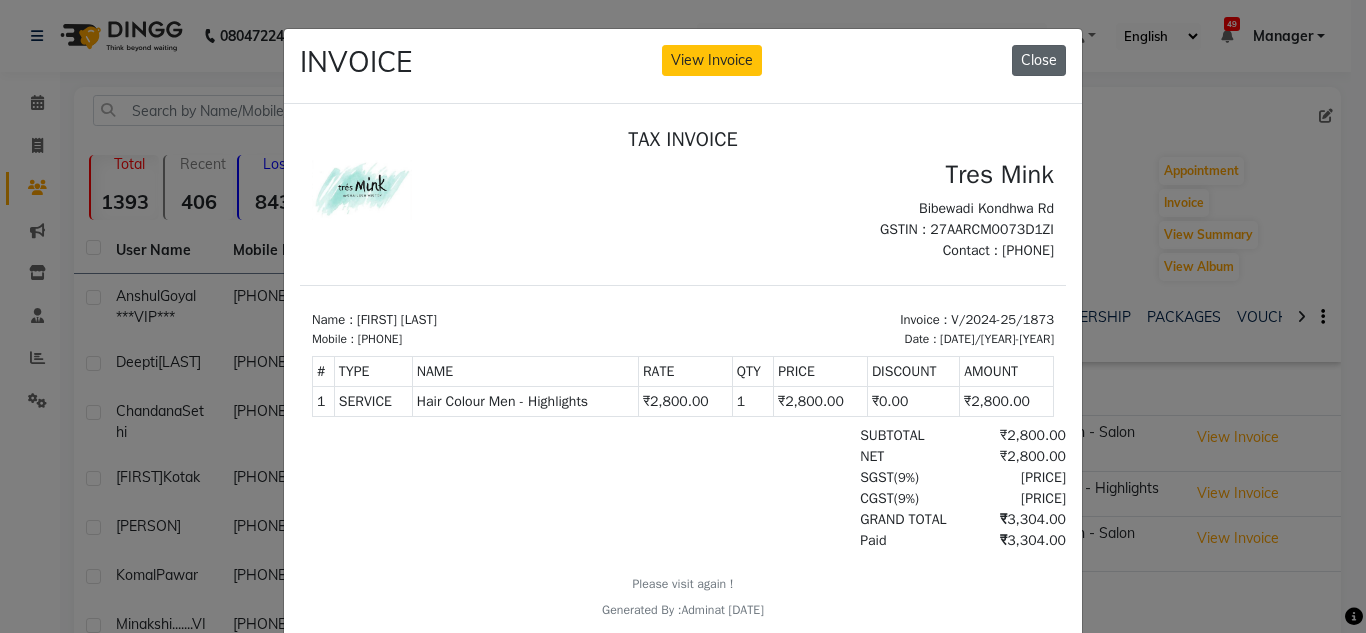 click on "Close" 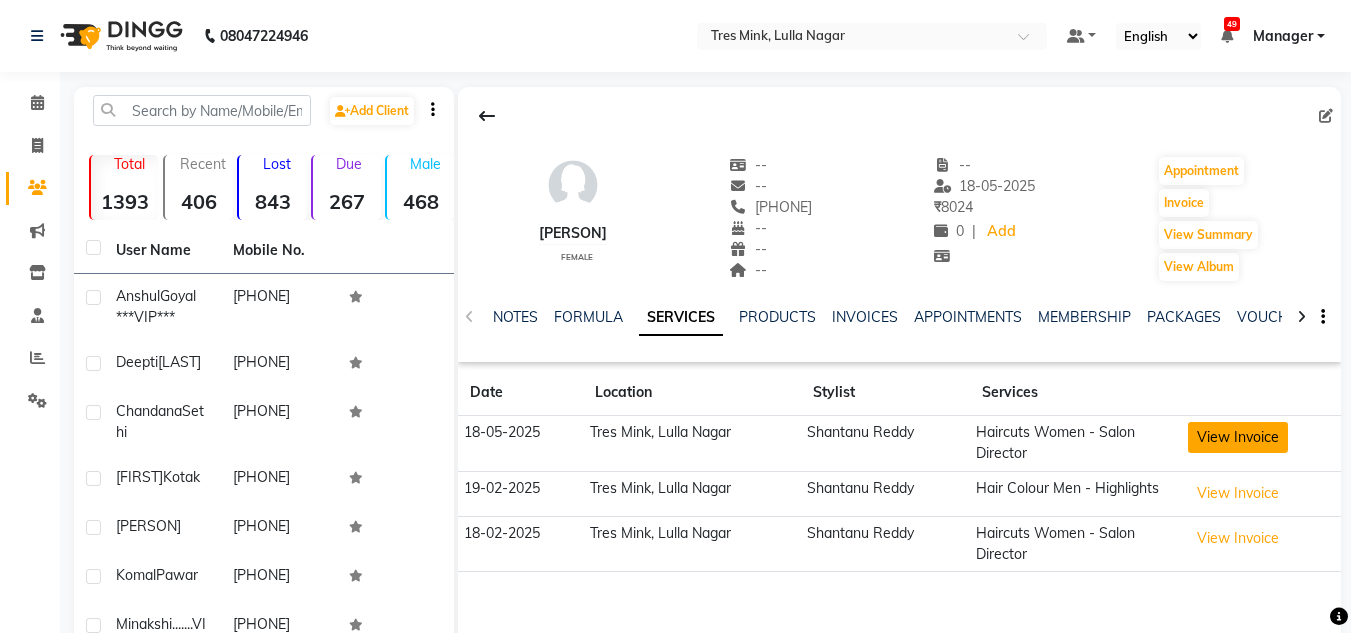 click on "View Invoice" 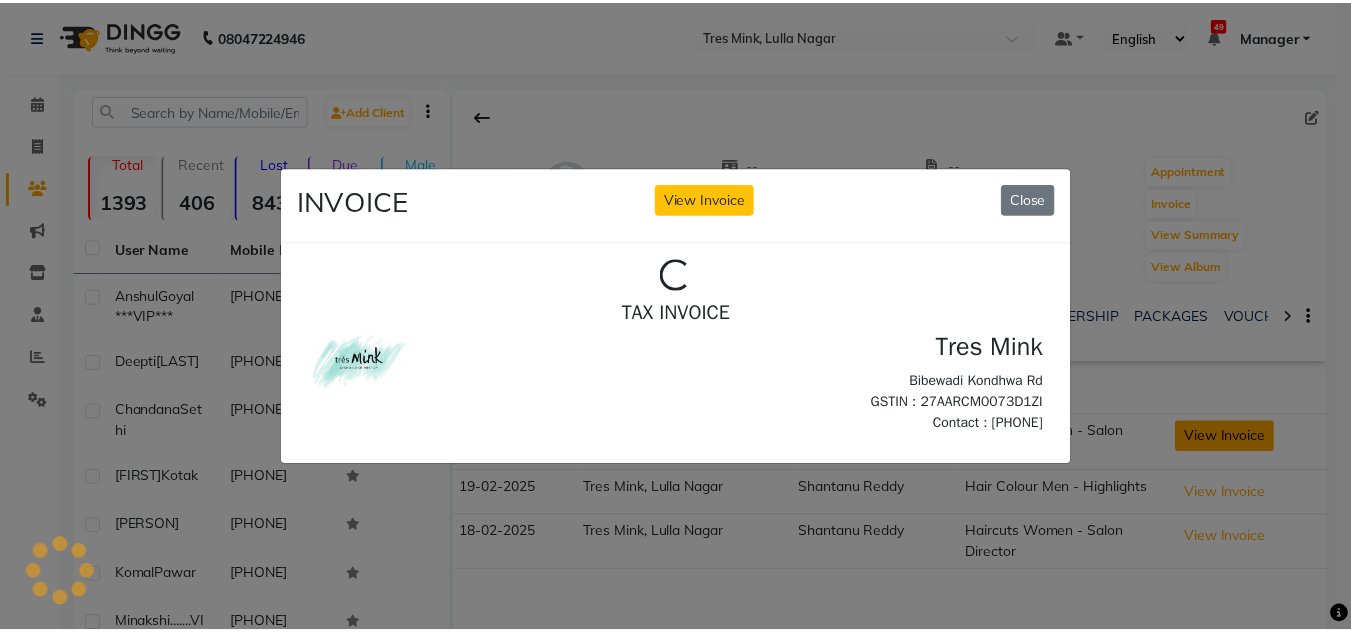 scroll, scrollTop: 0, scrollLeft: 0, axis: both 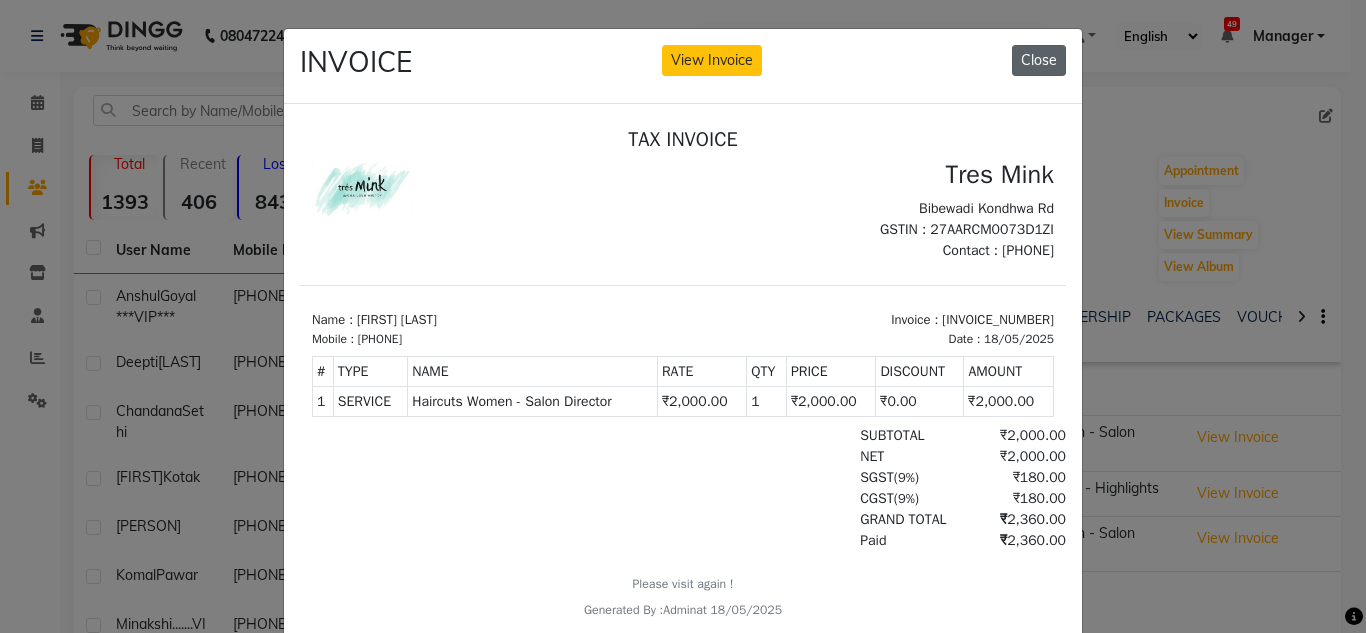 click on "Close" 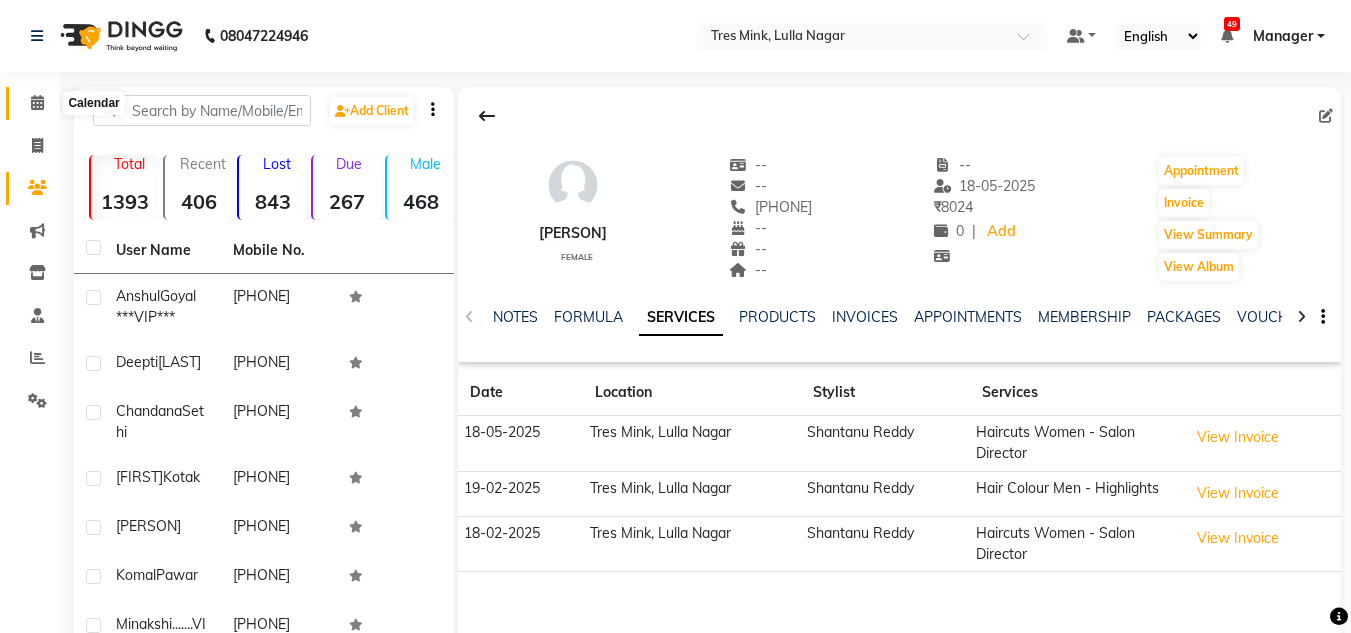 click 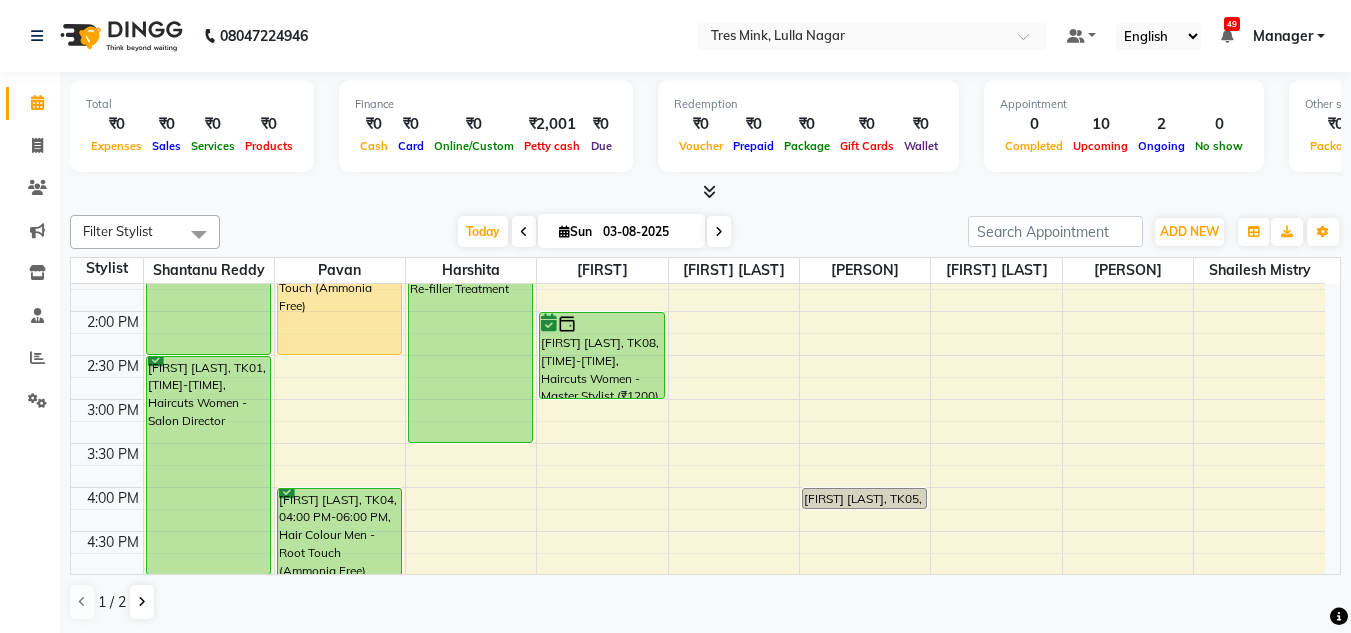 scroll, scrollTop: 400, scrollLeft: 0, axis: vertical 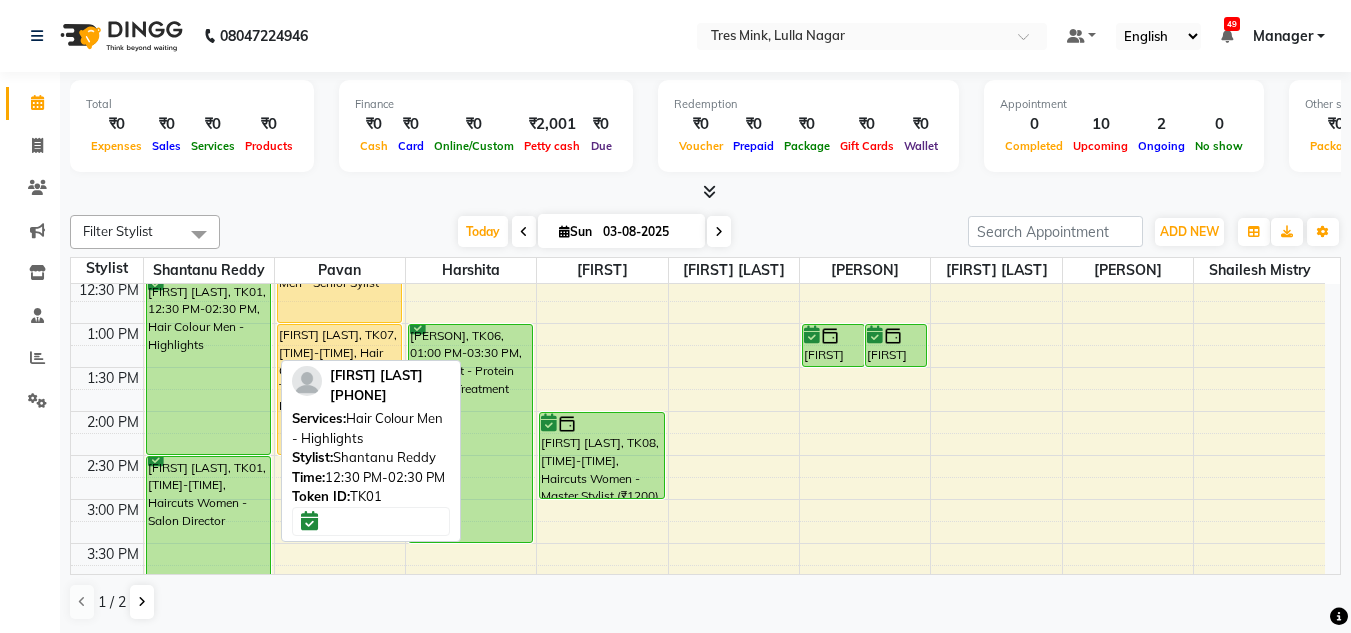 click on "[FIRST] [LAST], TK01, 12:30 PM-02:30 PM, Hair Colour Men - Highlights" at bounding box center (208, 367) 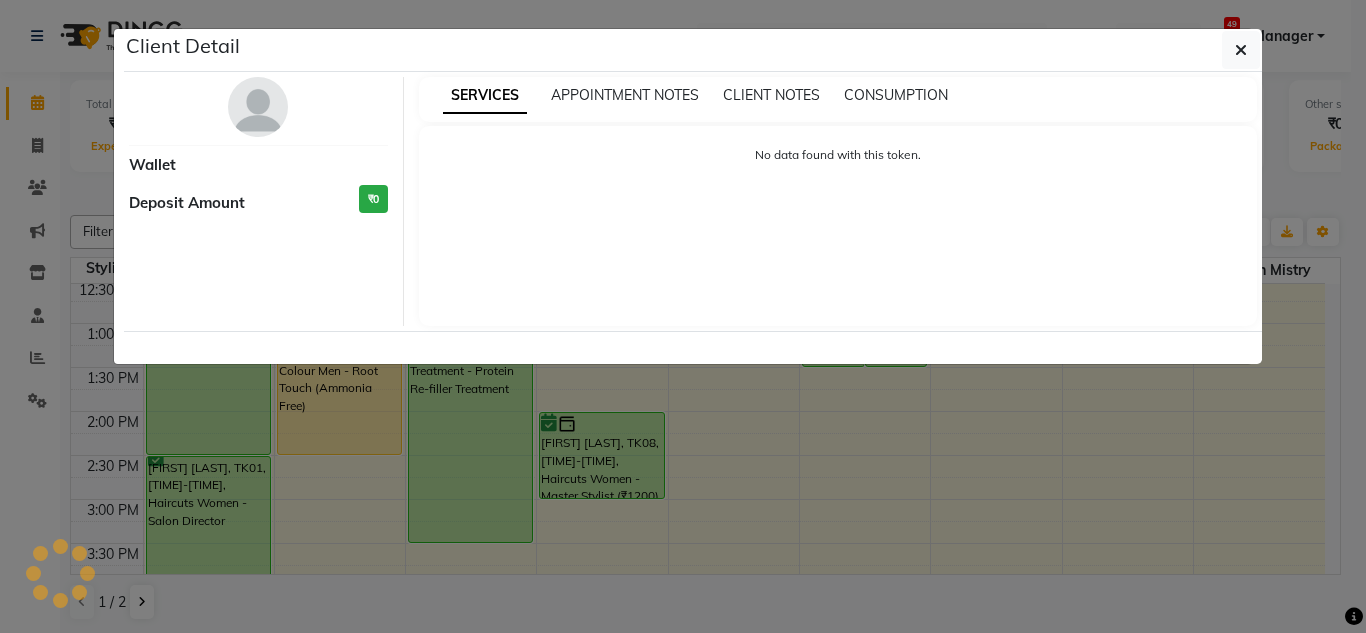 select on "6" 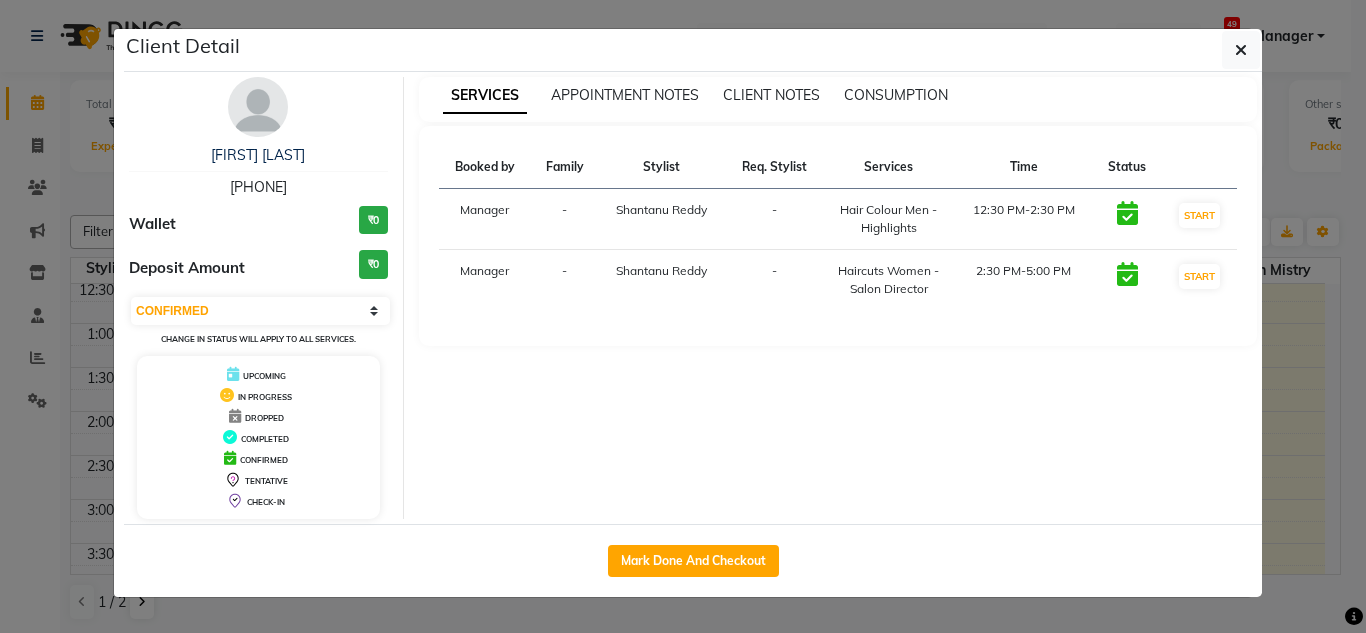 click at bounding box center (258, 107) 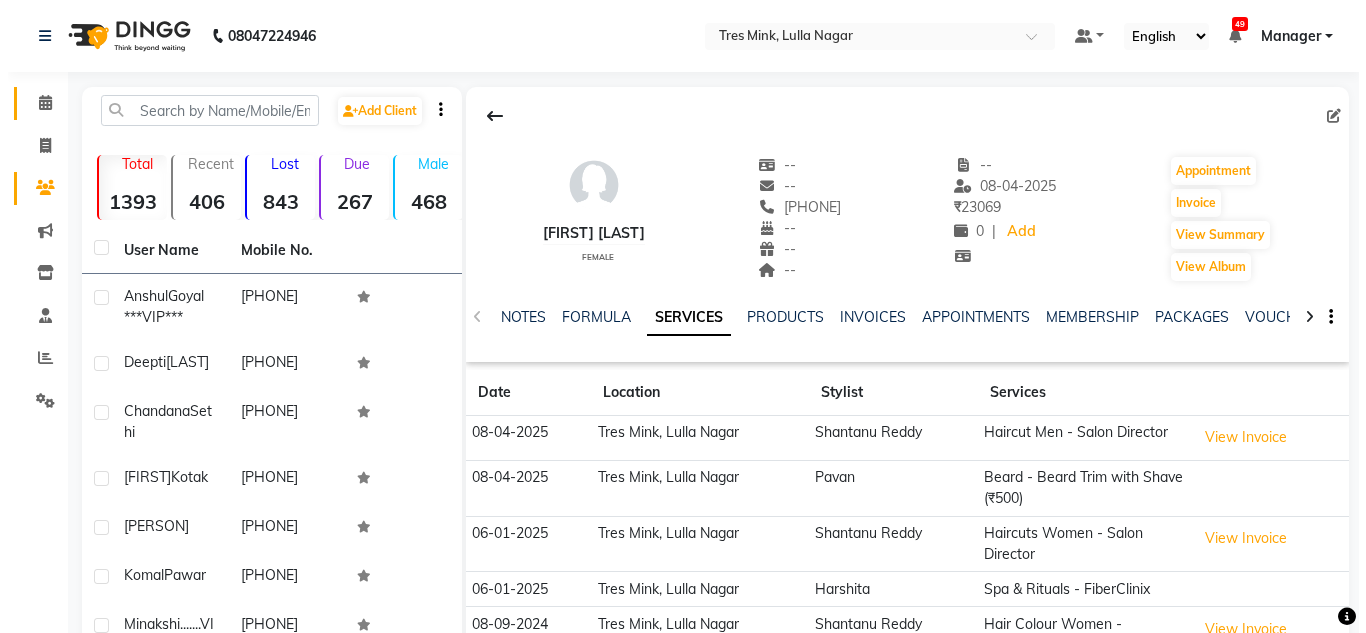 scroll, scrollTop: 100, scrollLeft: 0, axis: vertical 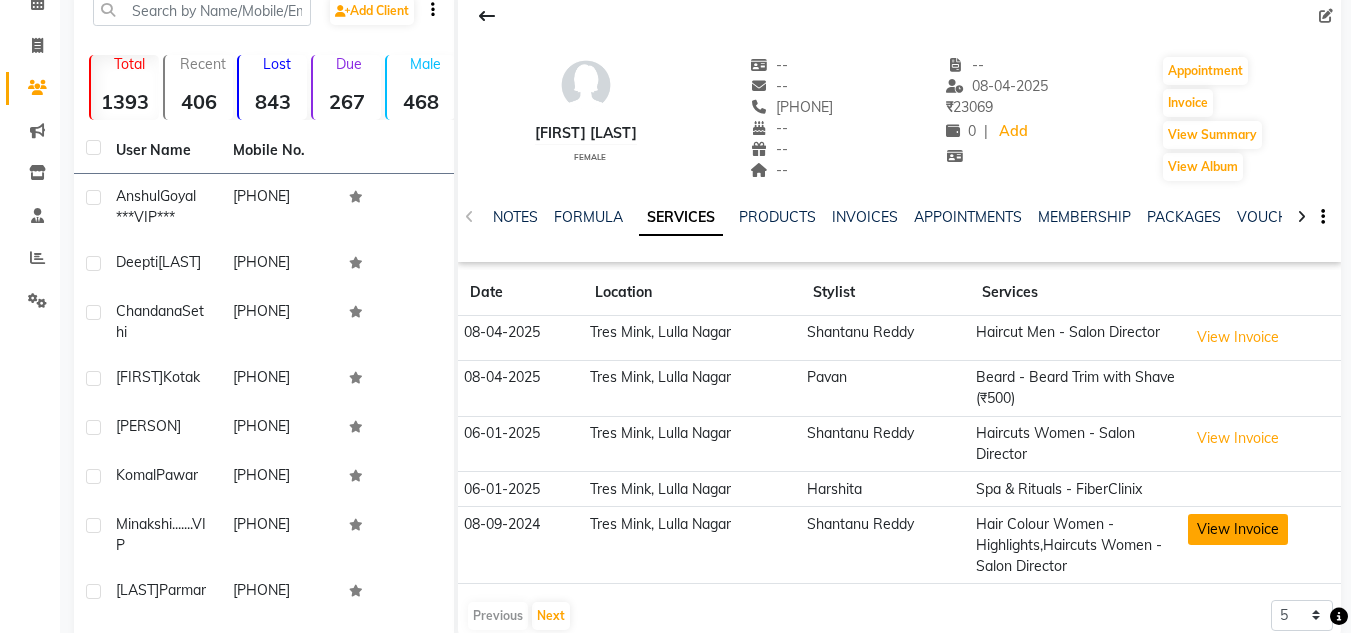 click on "View Invoice" 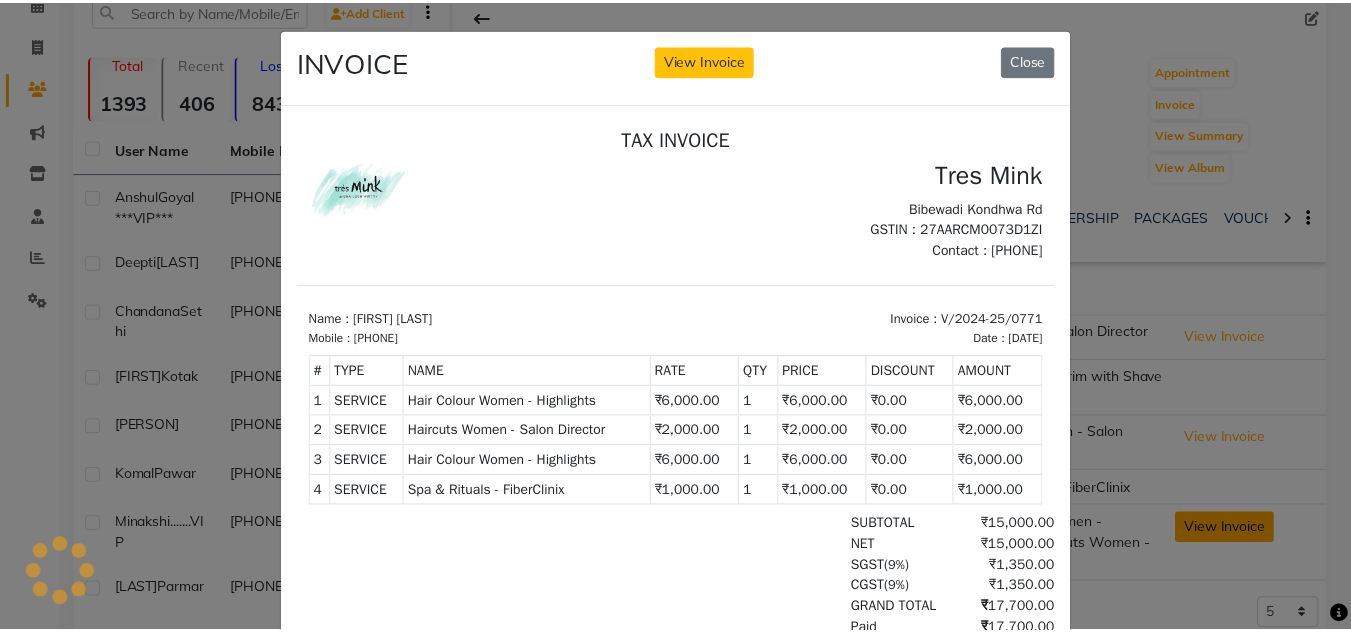 scroll, scrollTop: 0, scrollLeft: 0, axis: both 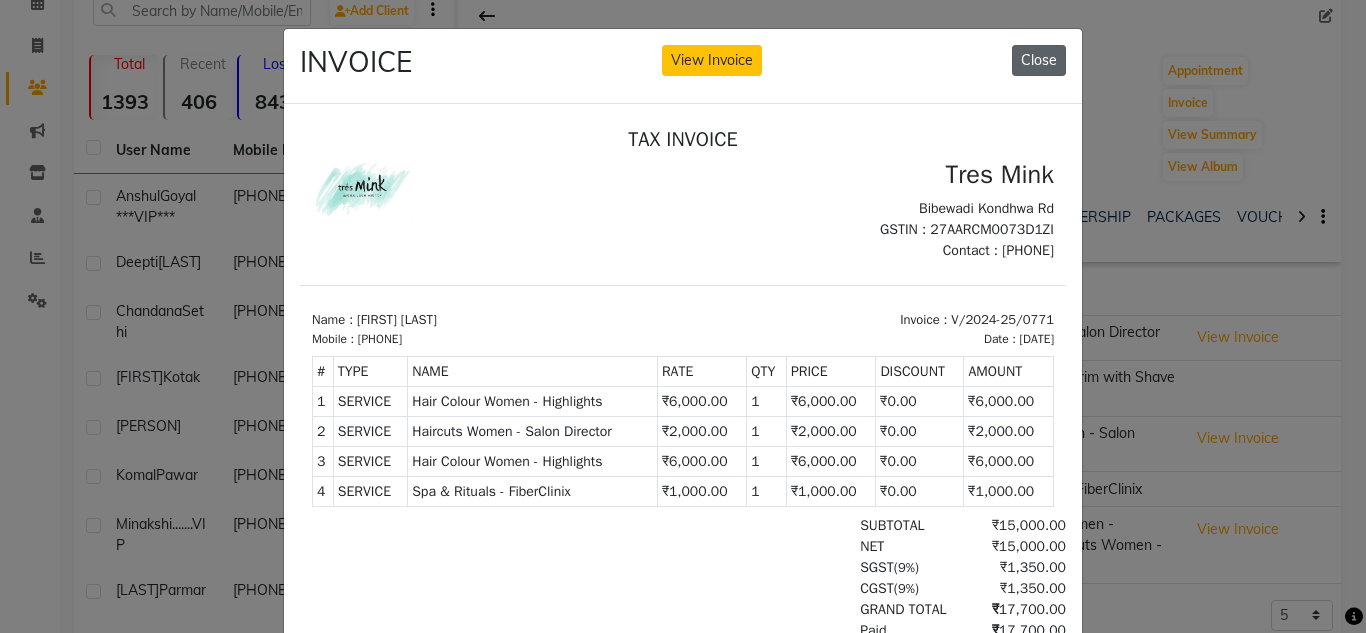 click on "Close" 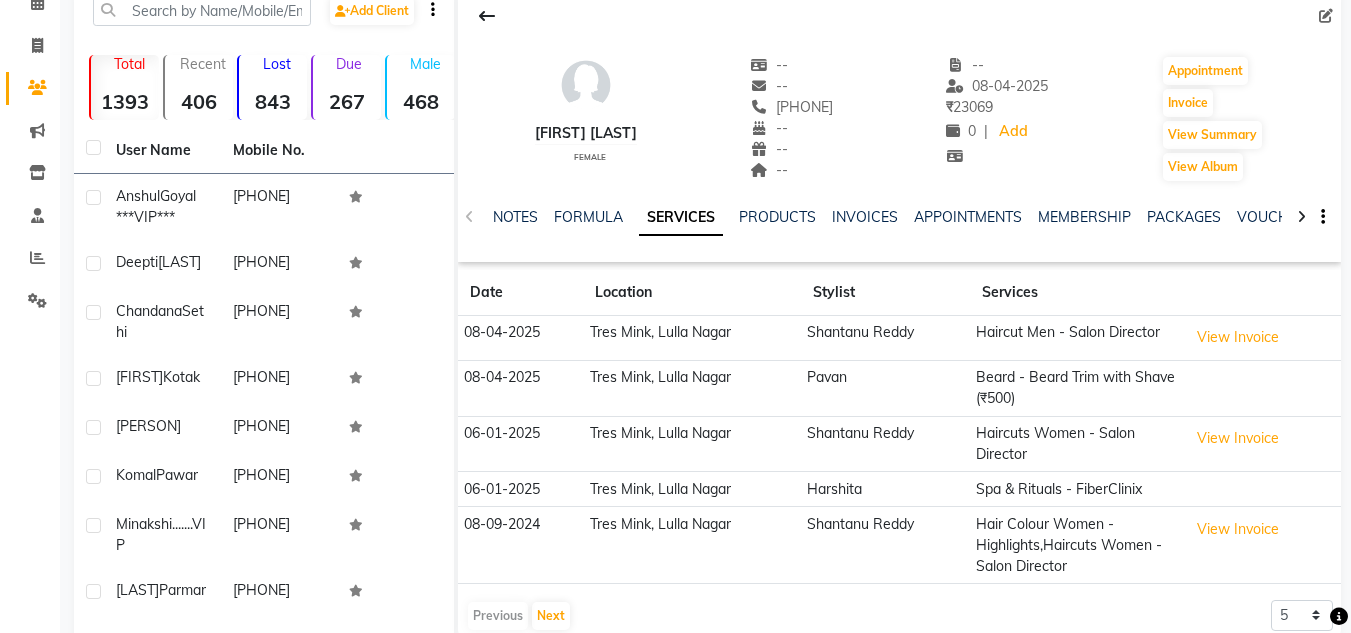 scroll, scrollTop: 0, scrollLeft: 0, axis: both 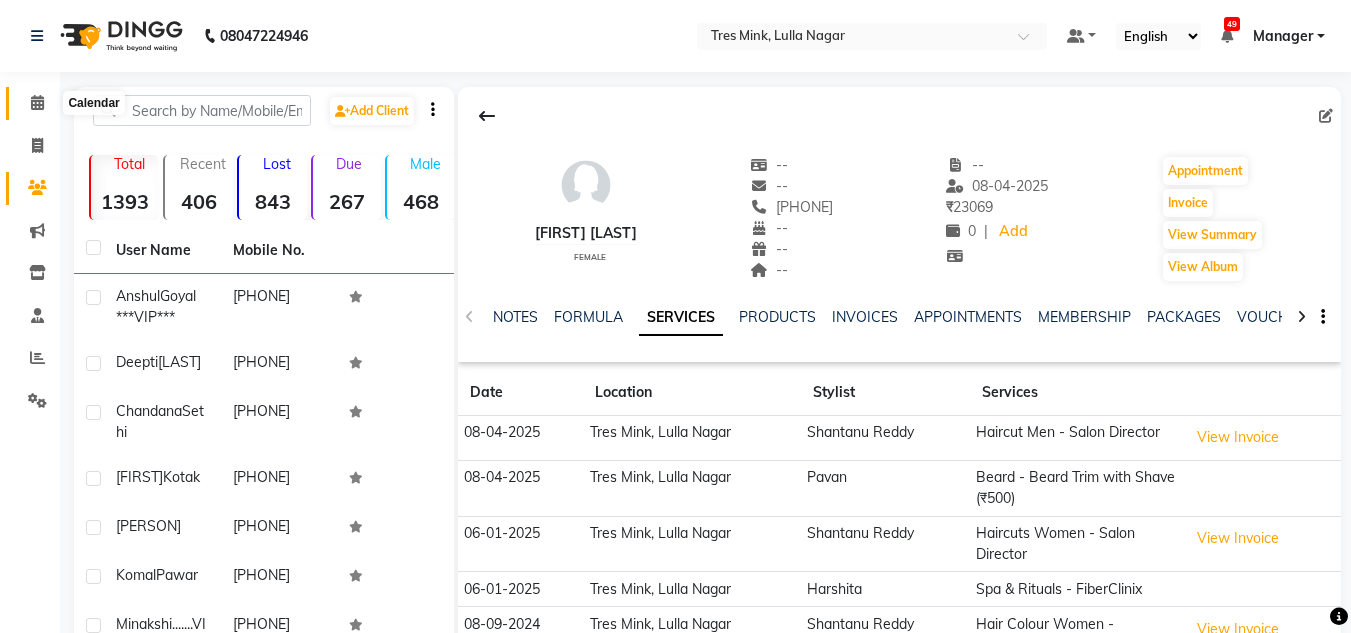 click 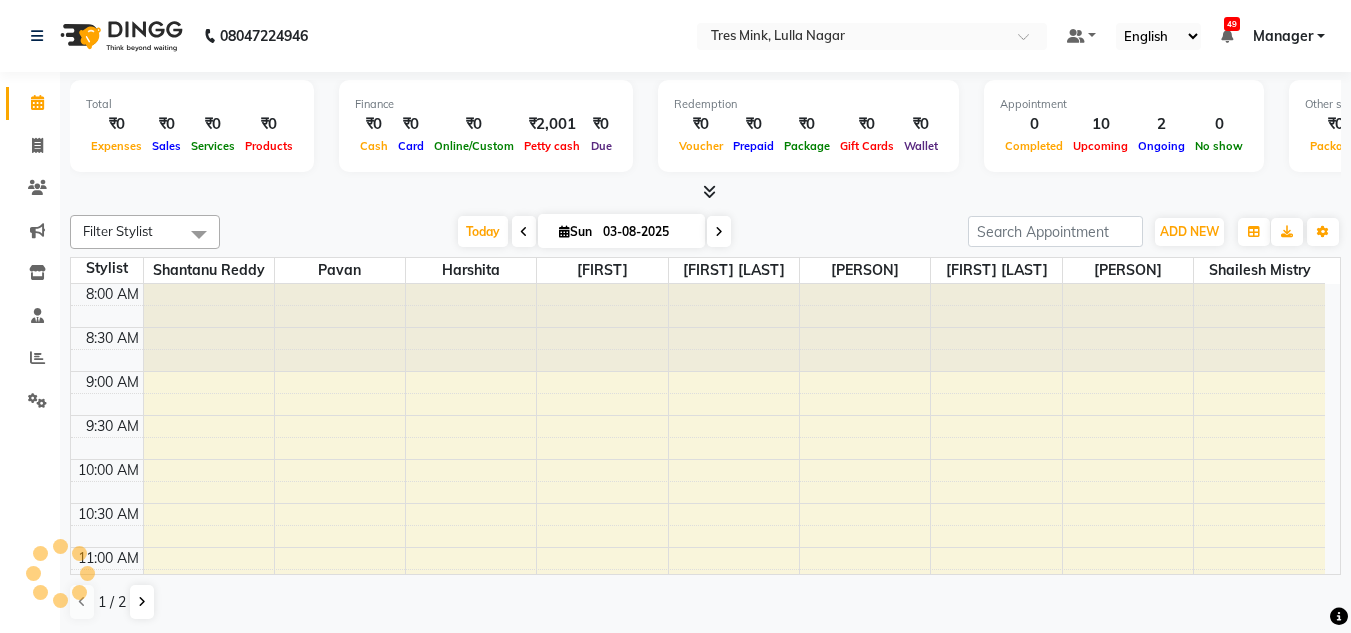 scroll, scrollTop: 0, scrollLeft: 0, axis: both 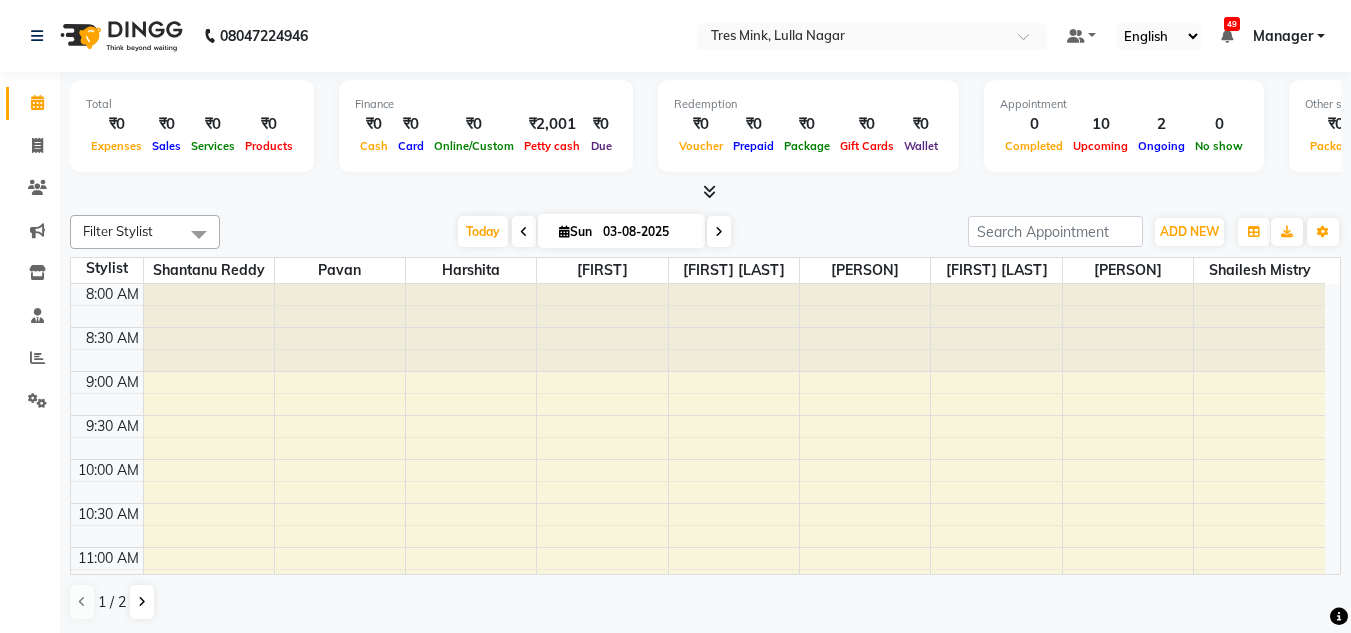 click on "8:00 AM 8:30 AM 9:00 AM 9:30 AM 10:00 AM 10:30 AM 11:00 AM 11:30 AM 12:00 PM 12:30 PM 1:00 PM 1:30 PM 2:00 PM 2:30 PM 3:00 PM 3:30 PM 4:00 PM 4:30 PM 5:00 PM 5:30 PM 6:00 PM 6:30 PM 7:00 PM 7:30 PM 8:00 PM 8:30 PM     Jay, TK02, 07:00 PM-08:00 PM, Haircuts Women - Salon Director     Prajakta Choudhry, TK03, 07:00 PM-08:00 PM, Haircuts Women - Salon Director     Sadaf Karim, TK01, 12:30 PM-02:30 PM, Hair Colour Men - Highlights     Sadaf Karim, TK01, 02:30 PM-05:00 PM, Haircuts Women - Salon Director     Prajakta Choudhry, TK03, 05:00 PM-07:00 PM, Hair Colour Men - Global    Deepit Kotak, TK07, 12:00 PM-01:00 PM, Haircut Men - Senior Sylist    Deepit Kotak, TK07, 01:00 PM-02:30 PM, Hair Colour Men - Root Touch (Ammonia Free)     sarena babnani, TK04, 04:00 PM-06:00 PM, Hair Colour Men - Root Touch (Ammonia Free)     Komal Pawar, TK06, 01:00 PM-03:30 PM, Treatment - Protein Re-filler Treatment     Deepti Khivansara, TK08, 02:00 PM-03:00 PM, Haircuts Women - Master Stylist (₹1200)" at bounding box center [698, 855] 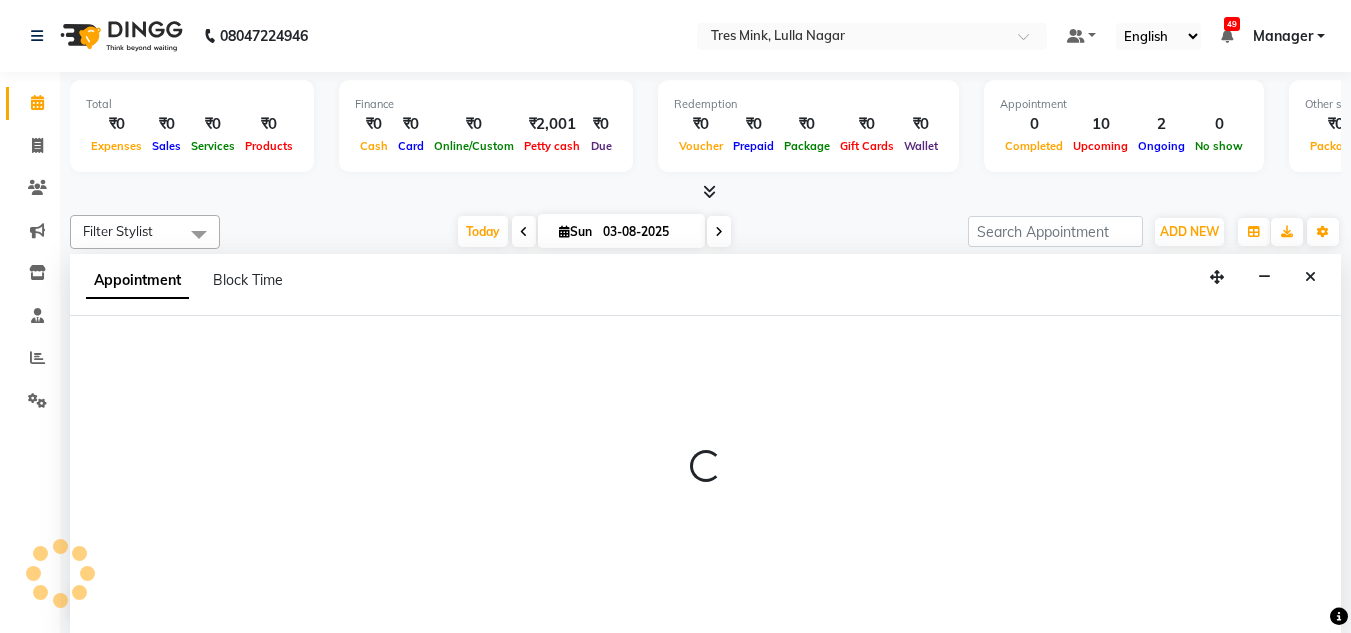scroll, scrollTop: 1, scrollLeft: 0, axis: vertical 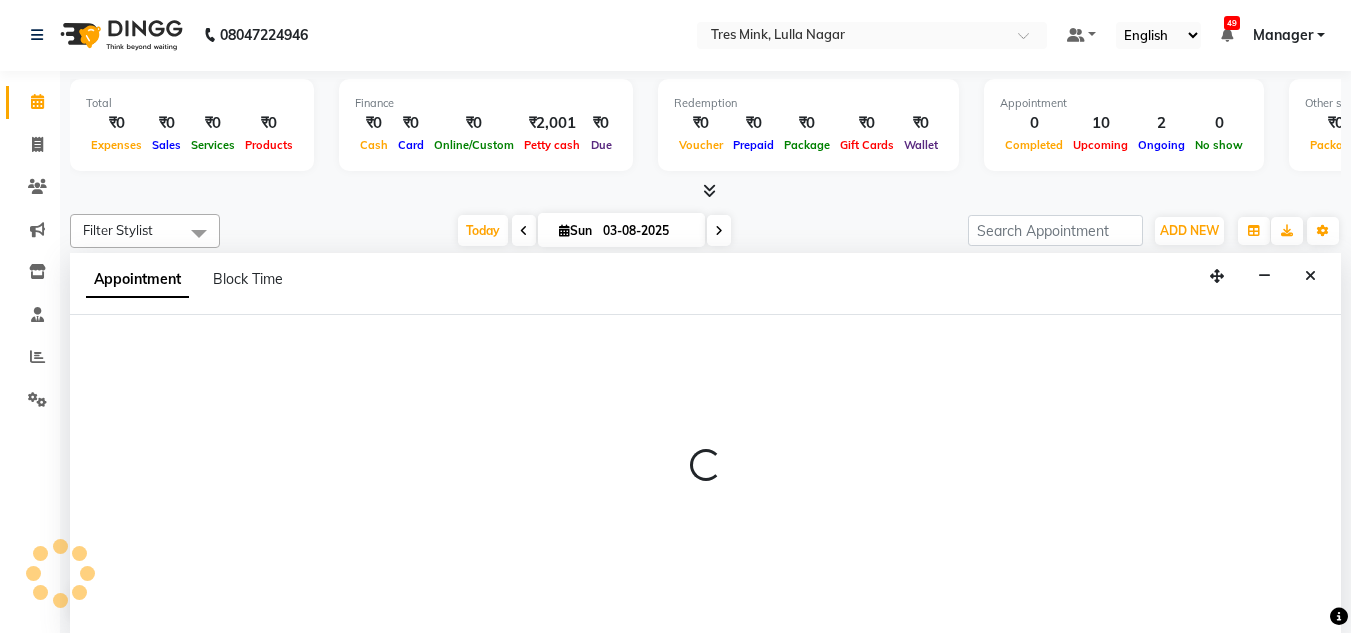 select on "84330" 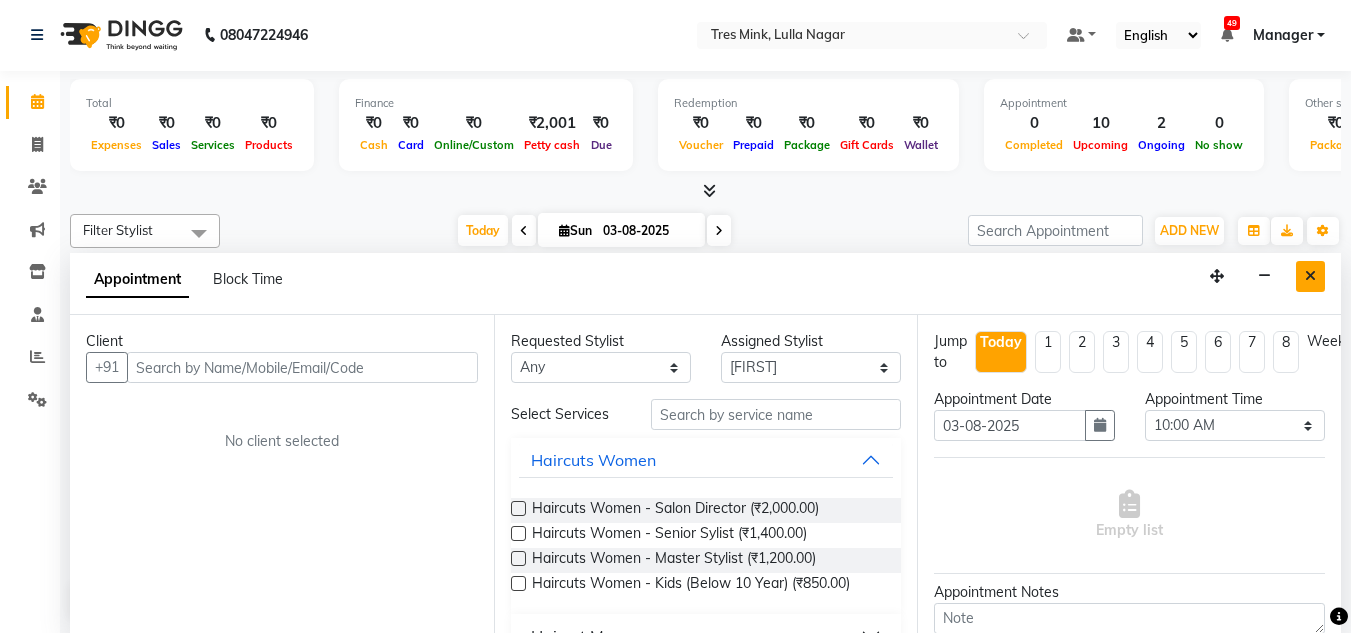 click at bounding box center [1310, 276] 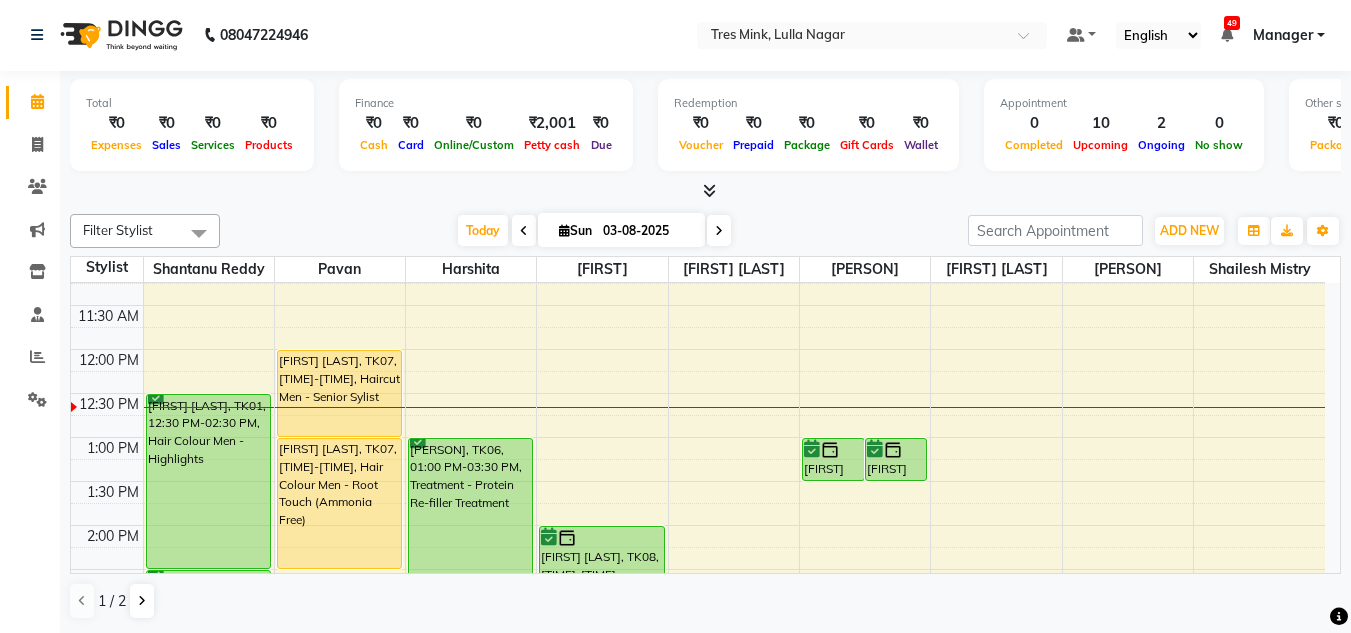 scroll, scrollTop: 293, scrollLeft: 0, axis: vertical 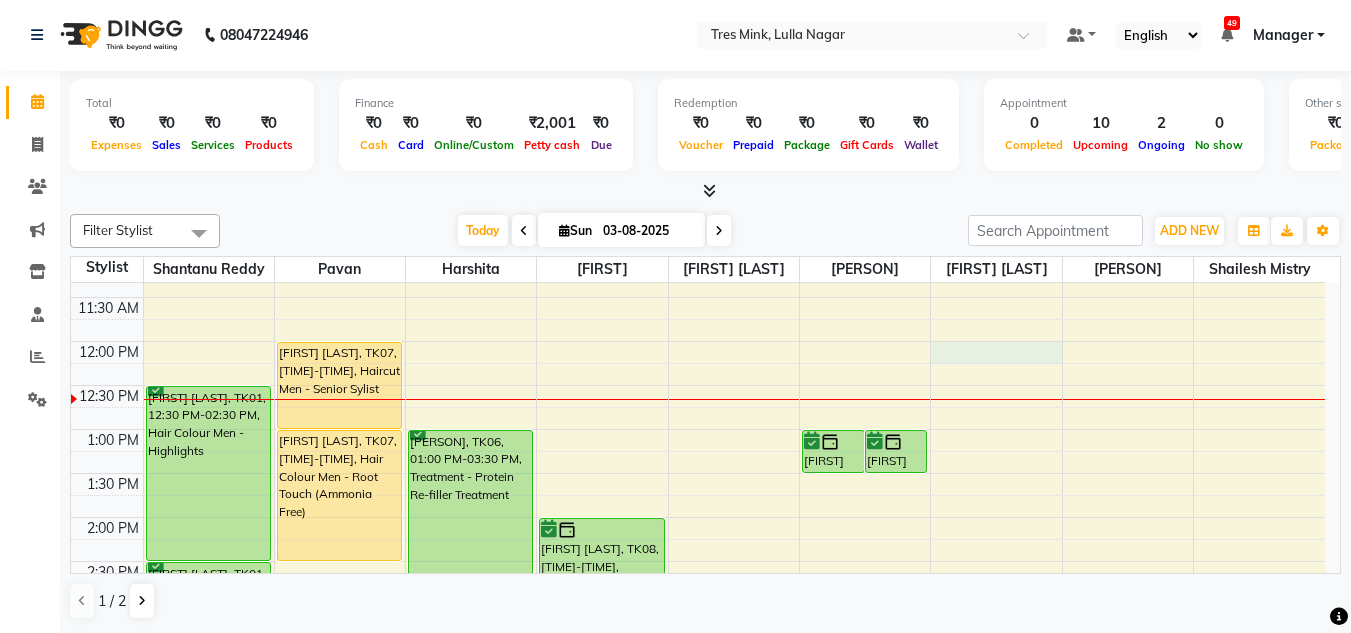 click on "8:00 AM 8:30 AM 9:00 AM 9:30 AM 10:00 AM 10:30 AM 11:00 AM 11:30 AM 12:00 PM 12:30 PM 1:00 PM 1:30 PM 2:00 PM 2:30 PM 3:00 PM 3:30 PM 4:00 PM 4:30 PM 5:00 PM 5:30 PM 6:00 PM 6:30 PM 7:00 PM 7:30 PM 8:00 PM 8:30 PM     Jay, TK02, 07:00 PM-08:00 PM, Haircuts Women - Salon Director     Prajakta Choudhry, TK03, 07:00 PM-08:00 PM, Haircuts Women - Salon Director     Sadaf Karim, TK01, 12:30 PM-02:30 PM, Hair Colour Men - Highlights     Sadaf Karim, TK01, 02:30 PM-05:00 PM, Haircuts Women - Salon Director     Prajakta Choudhry, TK03, 05:00 PM-07:00 PM, Hair Colour Men - Global    Deepit Kotak, TK07, 12:00 PM-01:00 PM, Haircut Men - Senior Sylist    Deepit Kotak, TK07, 01:00 PM-02:30 PM, Hair Colour Men - Root Touch (Ammonia Free)     sarena babnani, TK04, 04:00 PM-06:00 PM, Hair Colour Men - Root Touch (Ammonia Free)     Komal Pawar, TK06, 01:00 PM-03:30 PM, Treatment - Protein Re-filler Treatment     Deepti Khivansara, TK08, 02:00 PM-03:00 PM, Haircuts Women - Master Stylist (₹1200)" at bounding box center (698, 561) 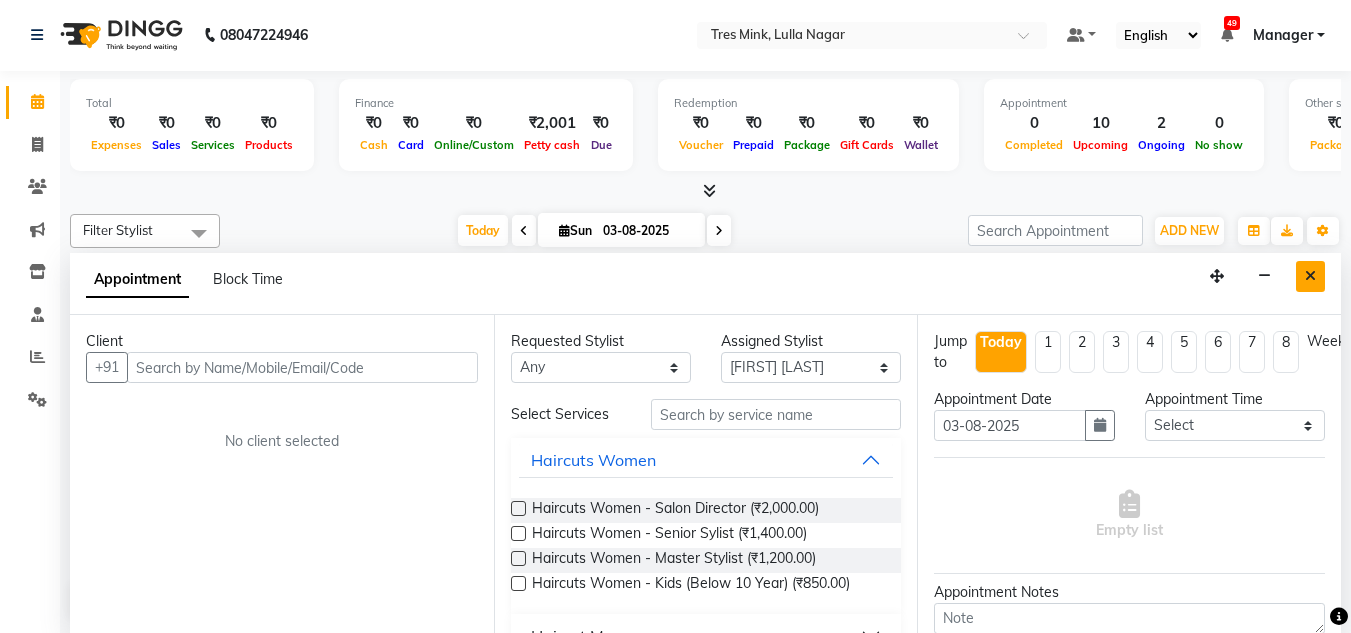click at bounding box center (1310, 276) 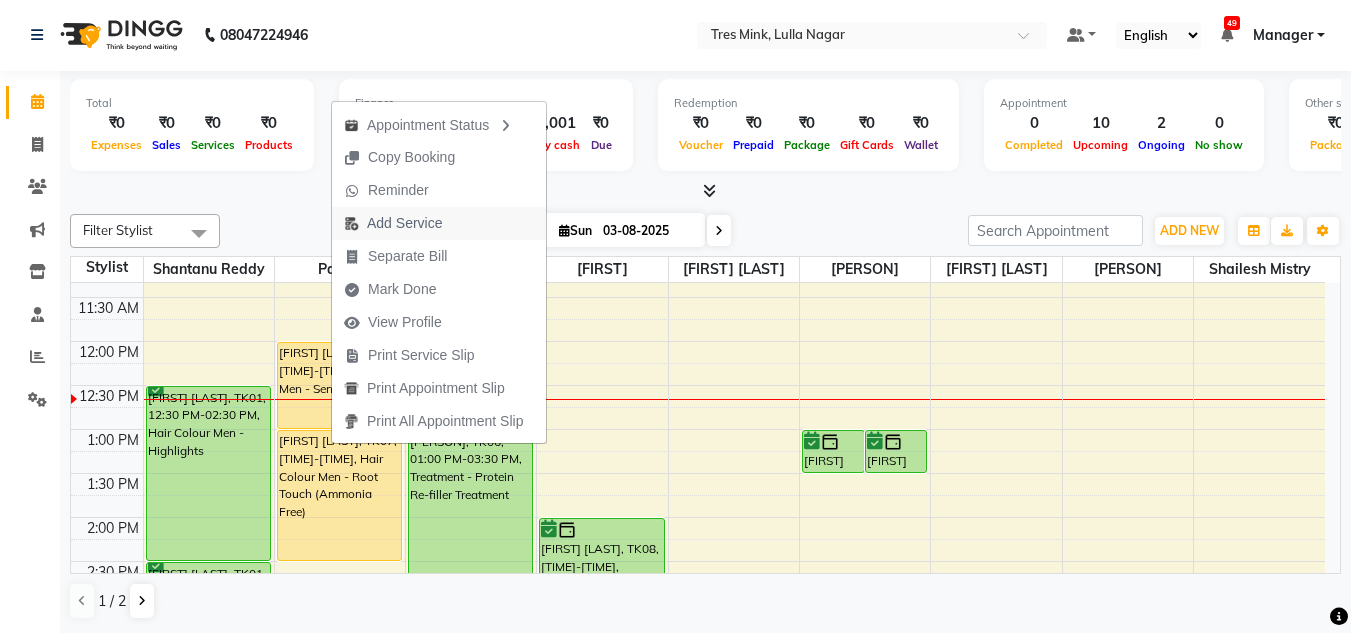 click on "Add Service" at bounding box center [404, 223] 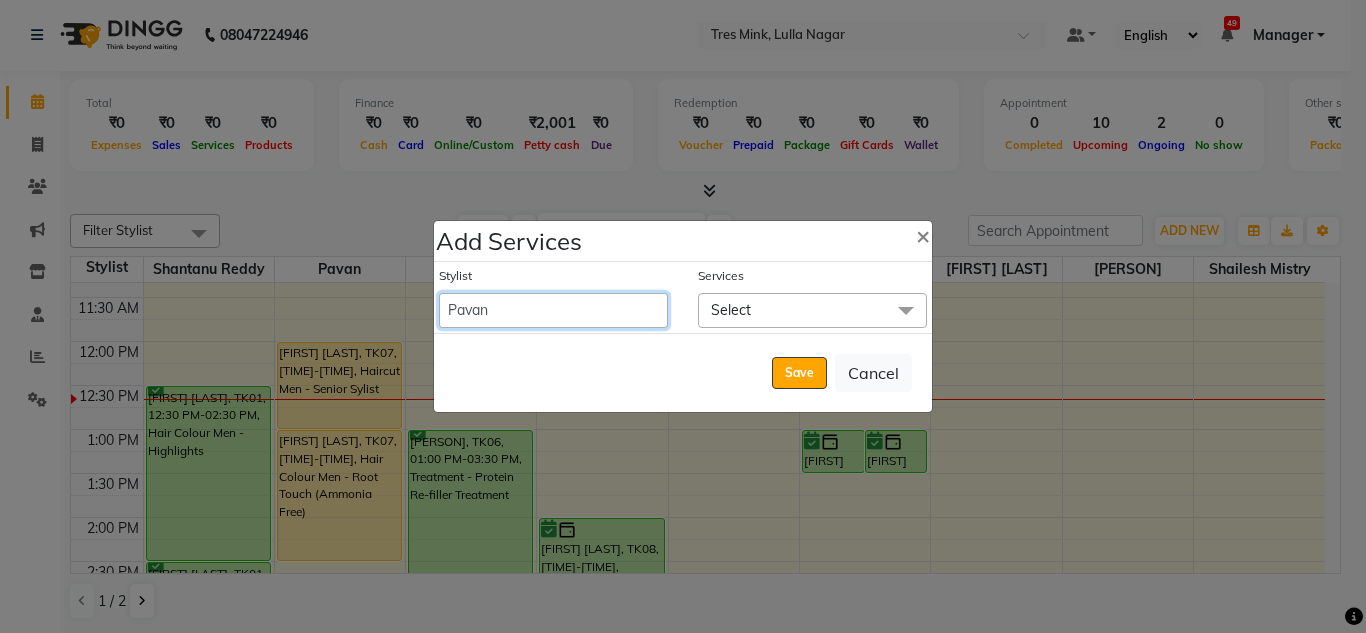 click on "Ansh Jadhav    Chetan Mahale   Eva   Harshita   Manager   Neha Aywale   Pallavi H   Pavan   Pranjali Kothari   Shailesh Mistry   Shantanu Reddy   Sharon Anthony   Siddhanth    Sonu N   Vinod" at bounding box center [553, 310] 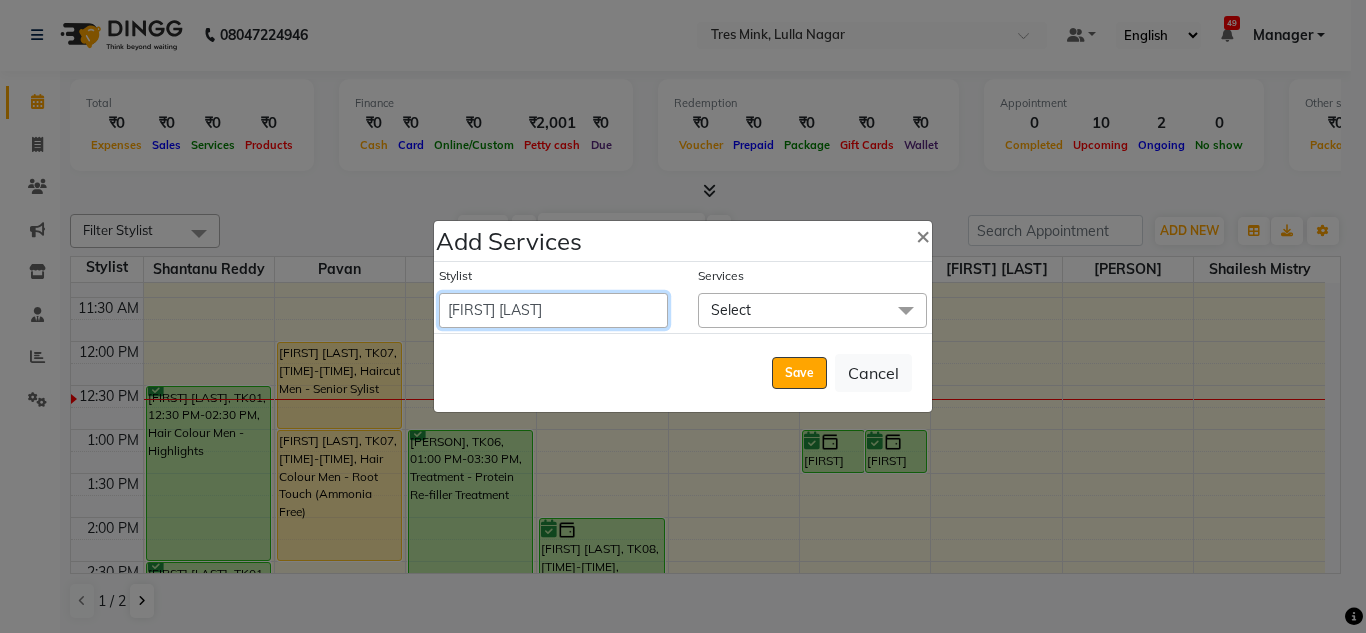 click on "Ansh Jadhav    Chetan Mahale   Eva   Harshita   Manager   Neha Aywale   Pallavi H   Pavan   Pranjali Kothari   Shailesh Mistry   Shantanu Reddy   Sharon Anthony   Siddhanth    Sonu N   Vinod" at bounding box center (553, 310) 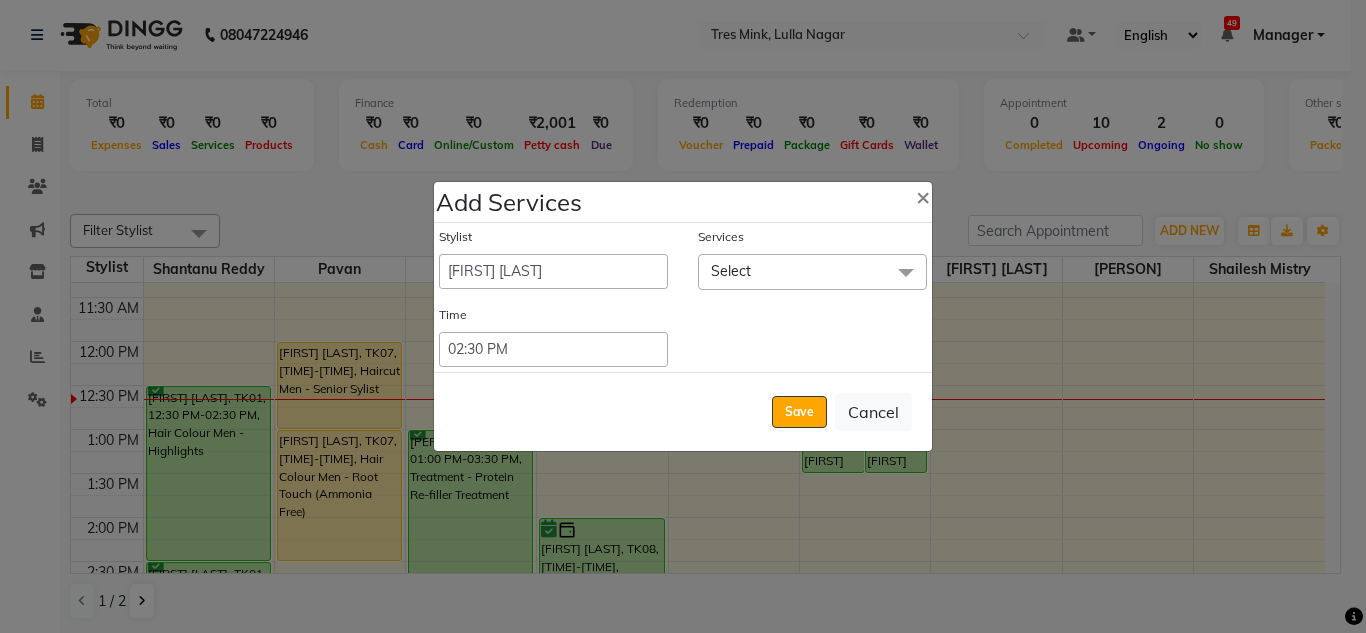 click on "Select" 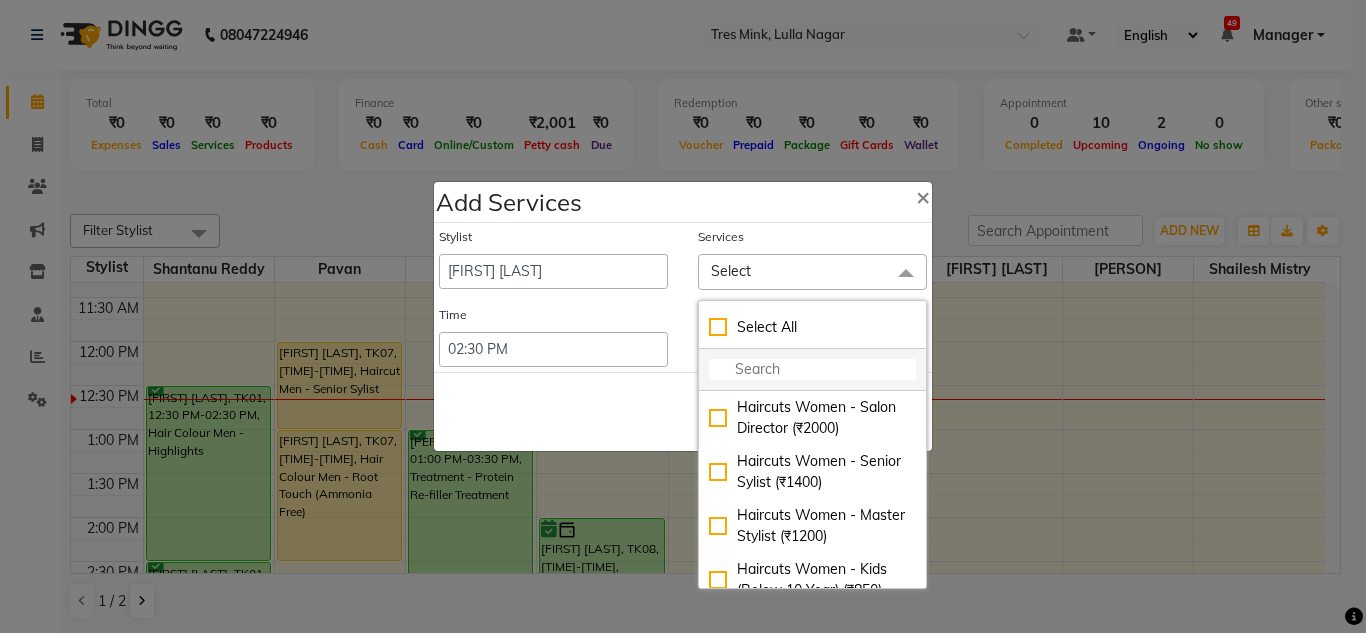 click 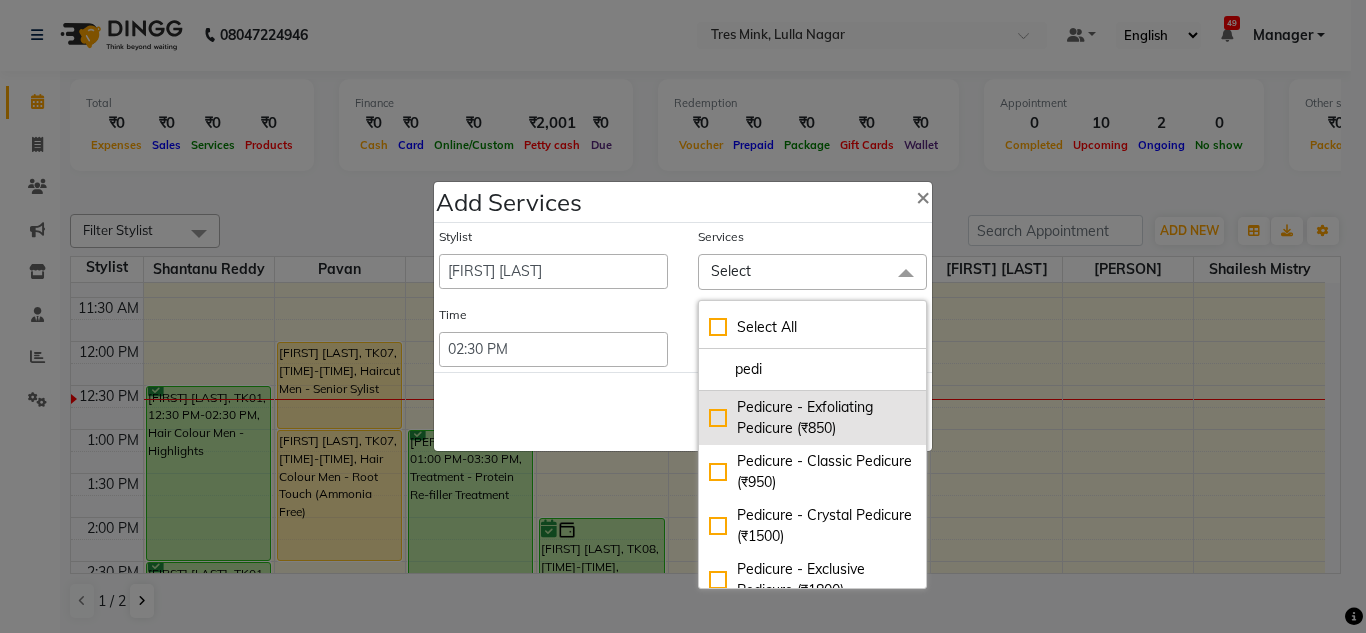 type on "pedi" 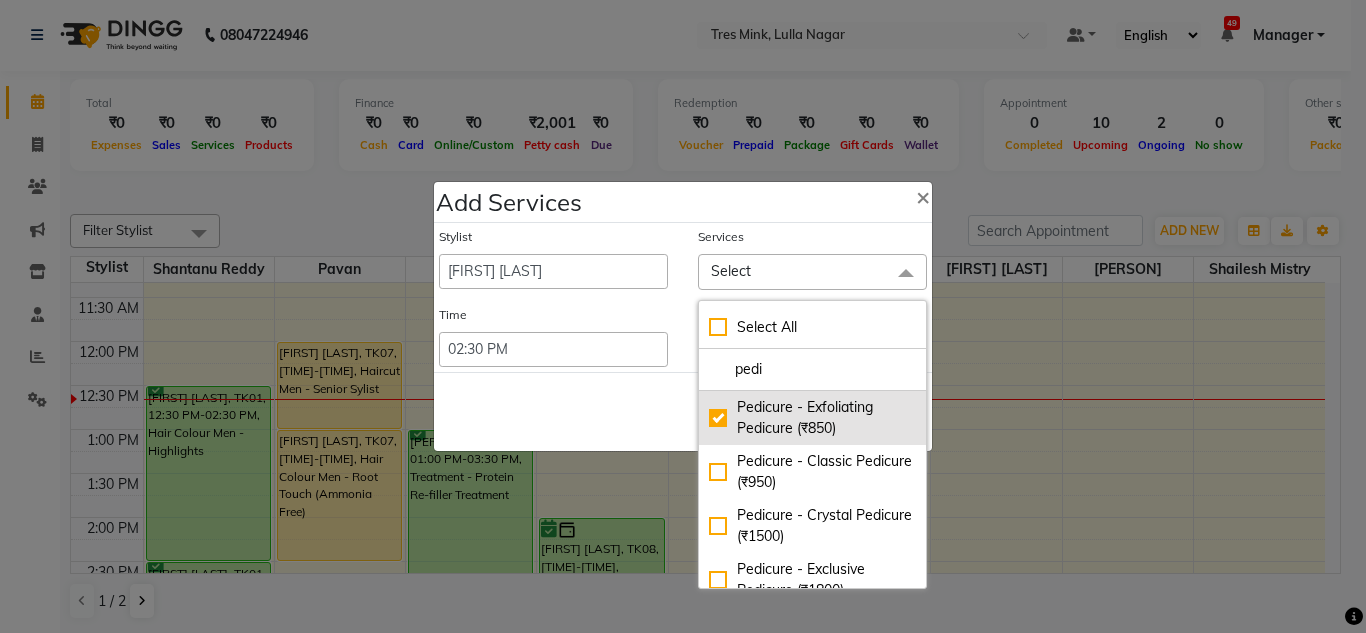 checkbox on "true" 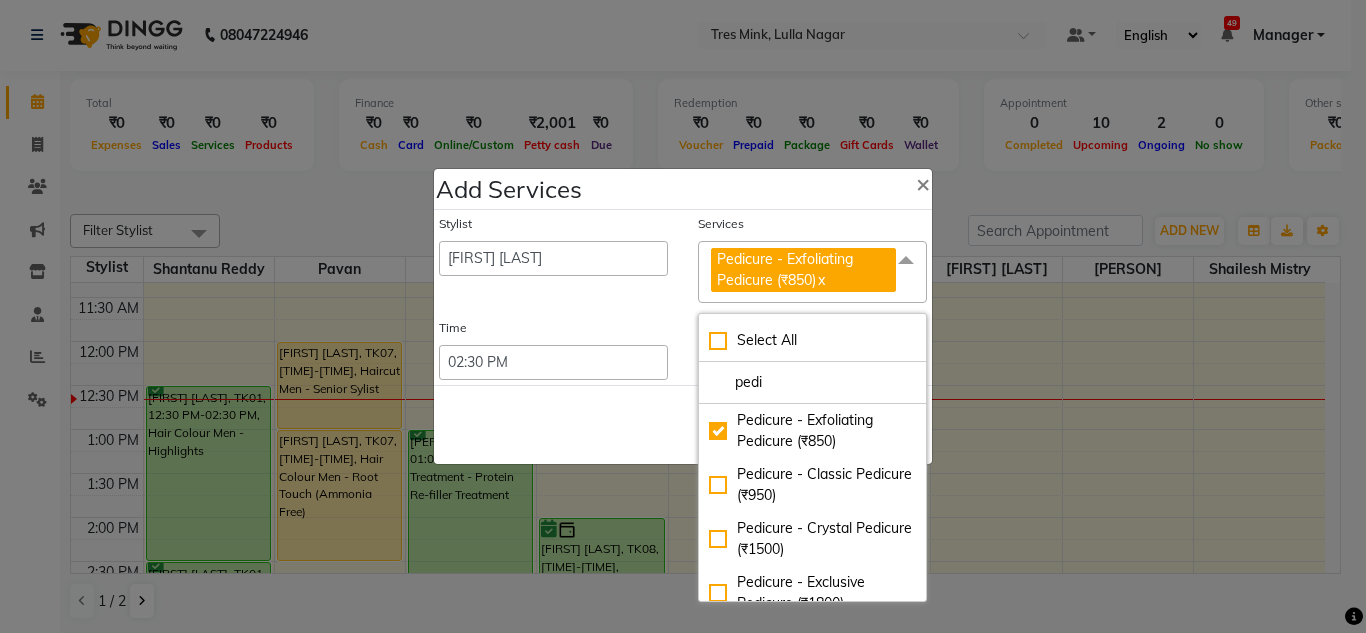 click on "Save   Cancel" 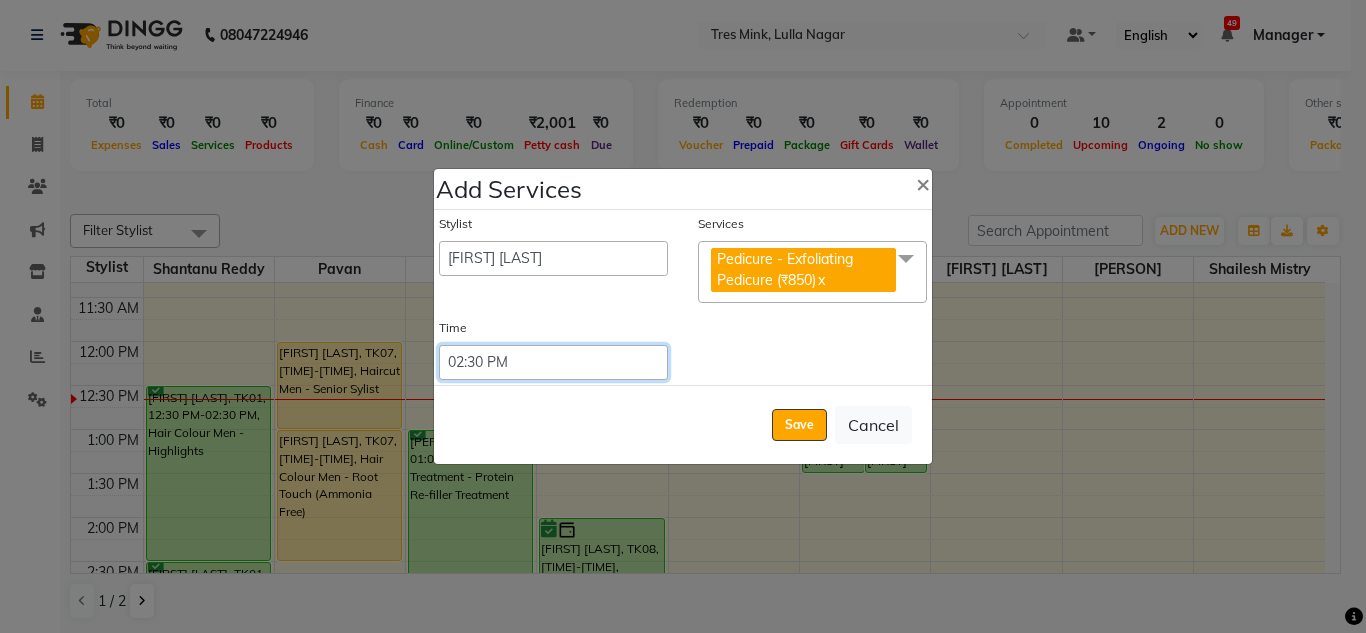 click on "Select 09:00 AM  09:15 AM  09:30 AM  09:45 AM  10:00 AM  10:15 AM  10:30 AM  10:45 AM  11:00 AM  11:15 AM  11:30 AM  11:45 AM  12:00 PM  12:15 PM  12:30 PM  12:45 PM  01:00 PM  01:15 PM  01:30 PM  01:45 PM  02:00 PM  02:15 PM  02:30 PM  02:45 PM  03:00 PM  03:15 PM  03:30 PM  03:45 PM  04:00 PM  04:15 PM  04:30 PM  04:45 PM  05:00 PM  05:15 PM  05:30 PM  05:45 PM  06:00 PM  06:15 PM  06:30 PM  06:45 PM  07:00 PM  07:15 PM  07:30 PM  07:45 PM  08:00 PM  08:15 PM  08:30 PM  08:45 PM  09:00 PM  09:15 PM  09:30 PM  09:45 PM  10:00 PM  10:15 PM  10:30 PM  10:45 PM  11:00 PM  11:15 PM  11:30 PM  11:45 PM  12:00 PM  12:15 PM  12:30 PM  12:45 PM" at bounding box center [553, 362] 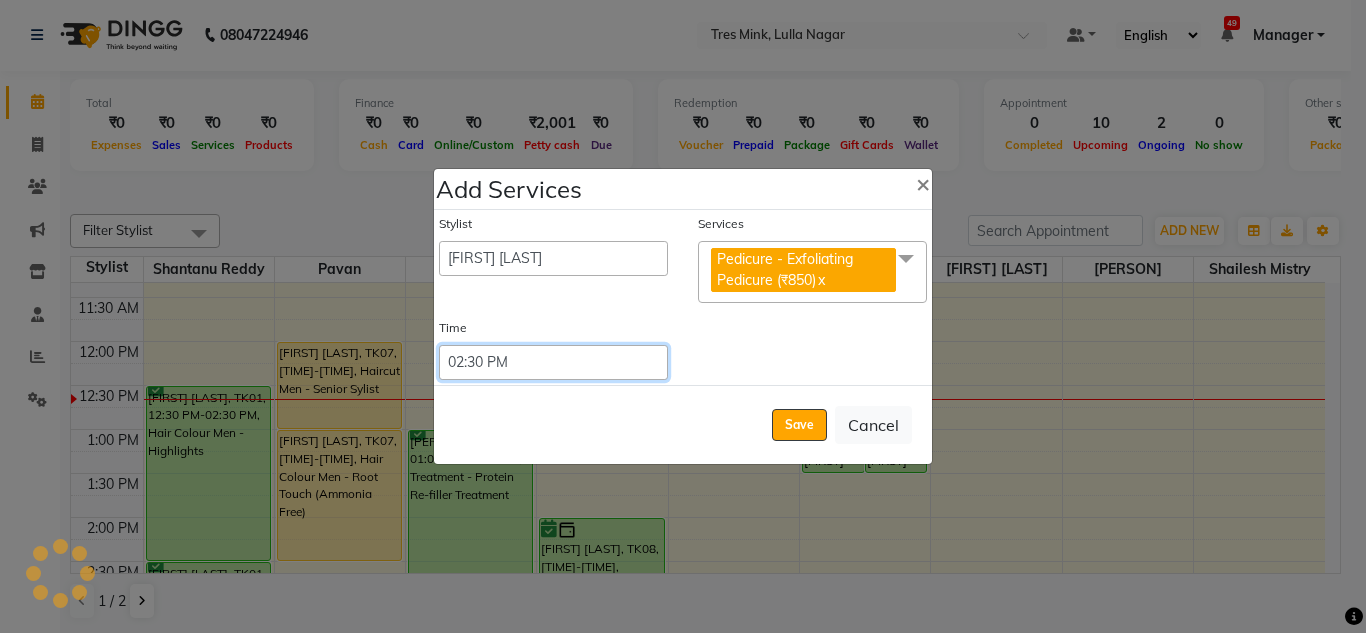 select on "780" 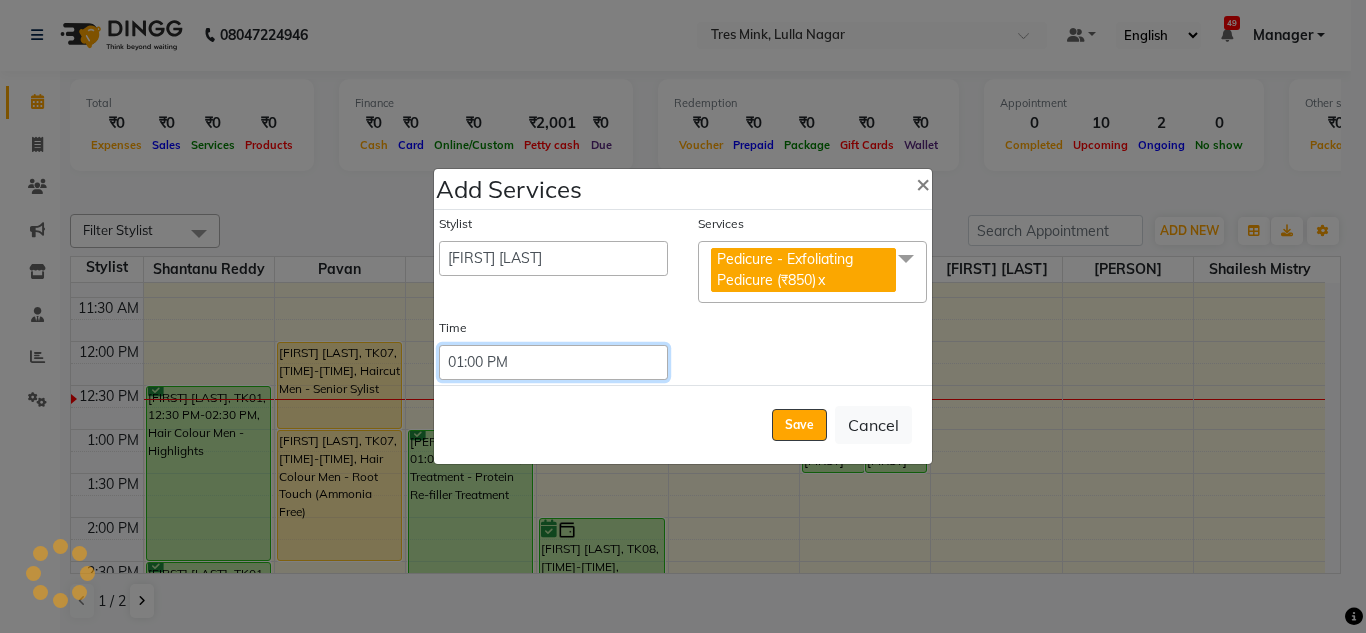 click on "Select 09:00 AM  09:15 AM  09:30 AM  09:45 AM  10:00 AM  10:15 AM  10:30 AM  10:45 AM  11:00 AM  11:15 AM  11:30 AM  11:45 AM  12:00 PM  12:15 PM  12:30 PM  12:45 PM  01:00 PM  01:15 PM  01:30 PM  01:45 PM  02:00 PM  02:15 PM  02:30 PM  02:45 PM  03:00 PM  03:15 PM  03:30 PM  03:45 PM  04:00 PM  04:15 PM  04:30 PM  04:45 PM  05:00 PM  05:15 PM  05:30 PM  05:45 PM  06:00 PM  06:15 PM  06:30 PM  06:45 PM  07:00 PM  07:15 PM  07:30 PM  07:45 PM  08:00 PM  08:15 PM  08:30 PM  08:45 PM  09:00 PM  09:15 PM  09:30 PM  09:45 PM  10:00 PM  10:15 PM  10:30 PM  10:45 PM  11:00 PM  11:15 PM  11:30 PM  11:45 PM  12:00 PM  12:15 PM  12:30 PM  12:45 PM" at bounding box center [553, 362] 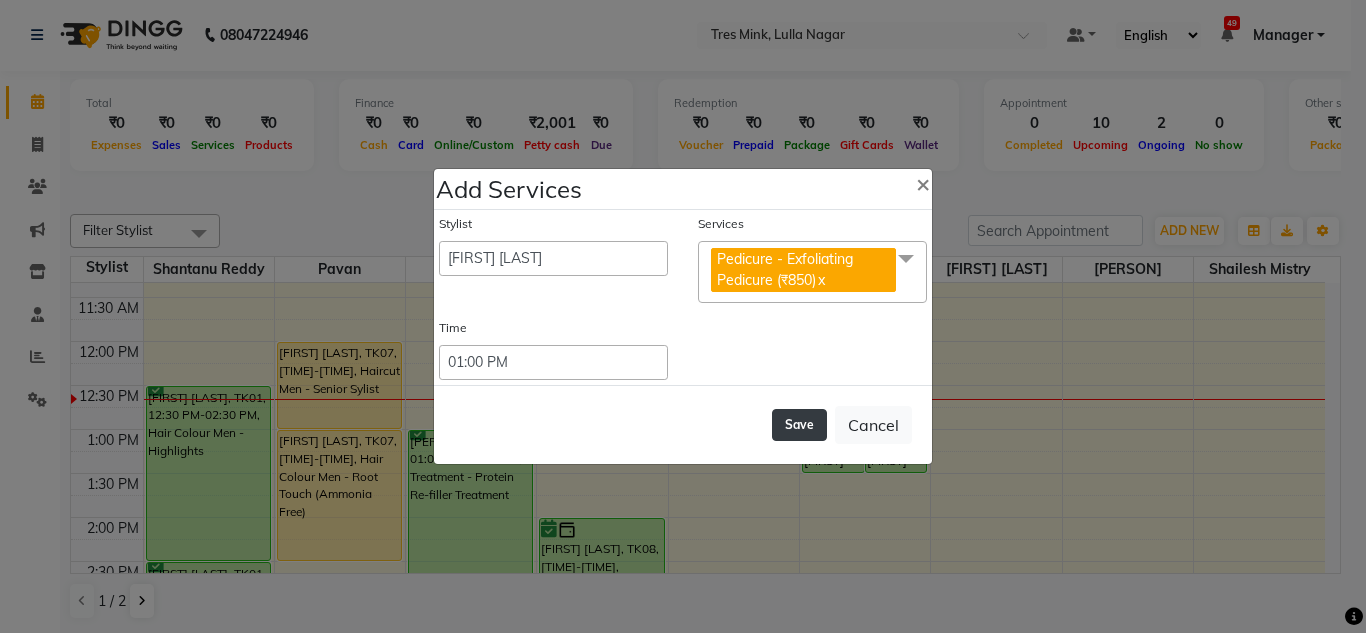 click on "Save" 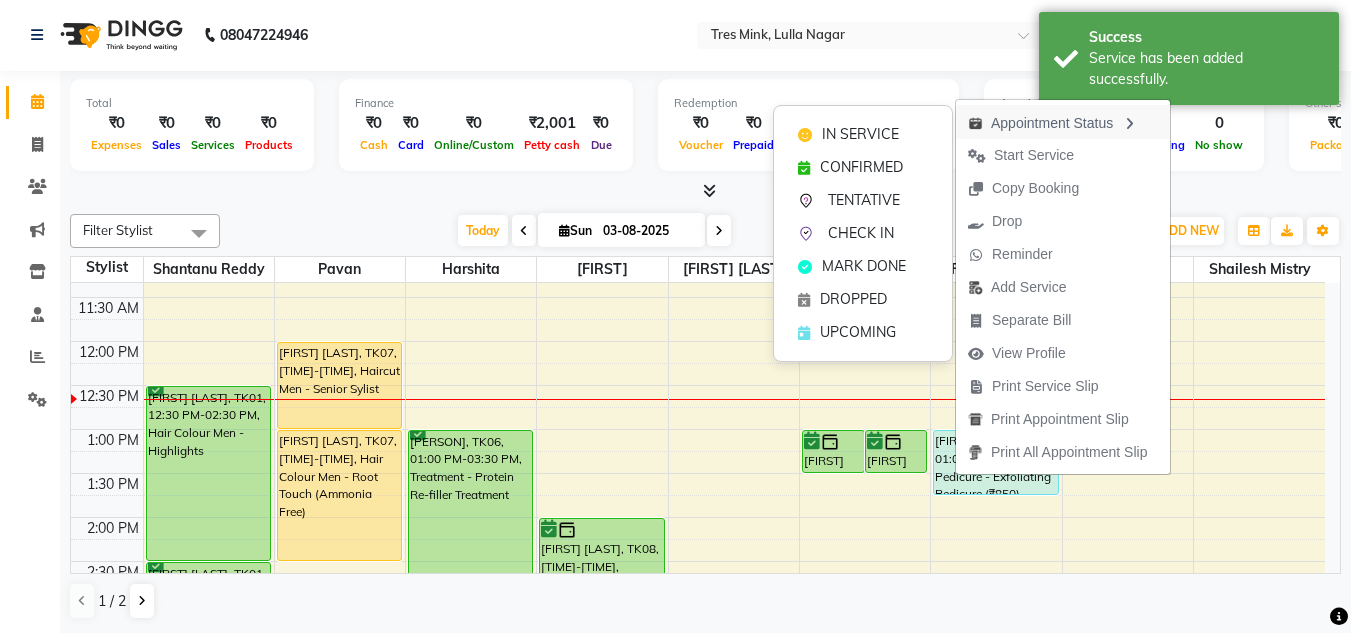 click on "Appointment Status" at bounding box center [1063, 122] 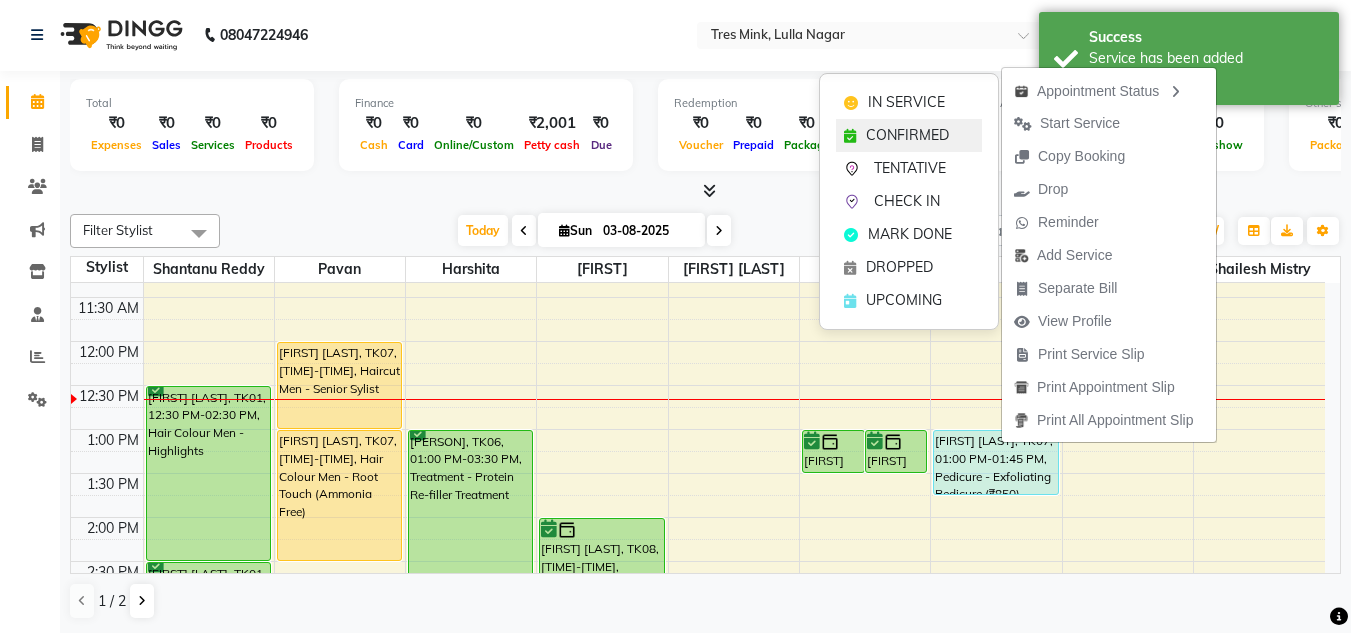 click on "CONFIRMED" 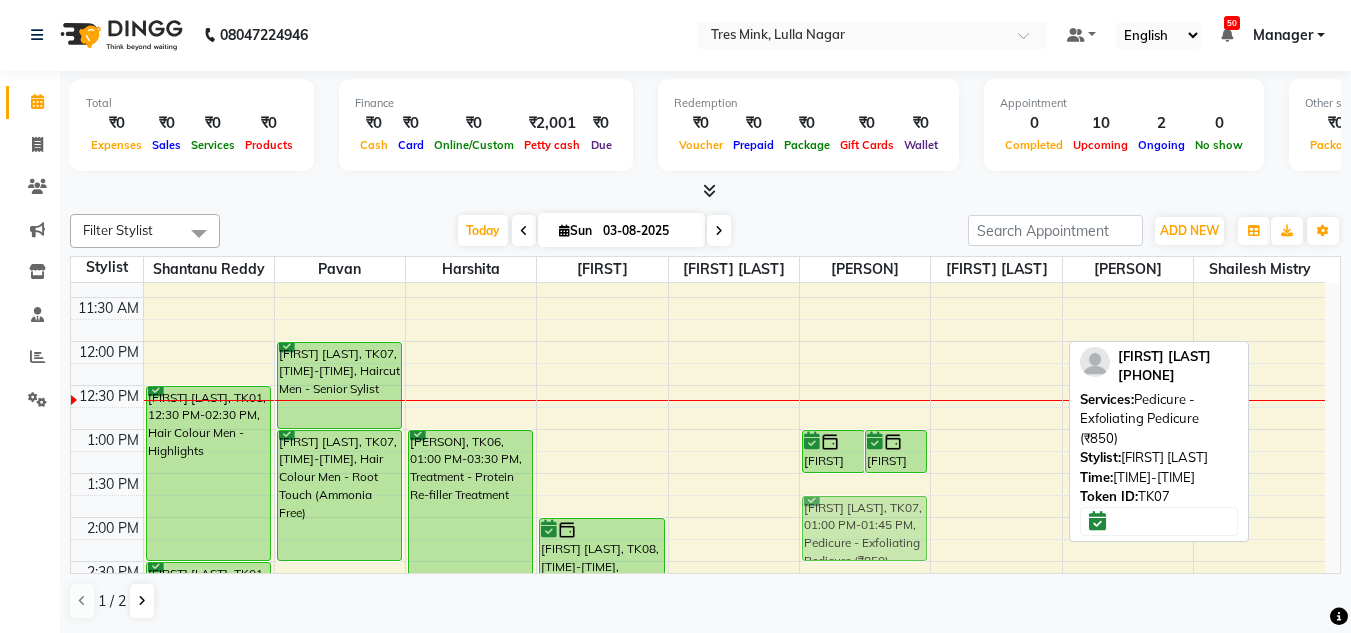 drag, startPoint x: 999, startPoint y: 460, endPoint x: 863, endPoint y: 512, distance: 145.6022 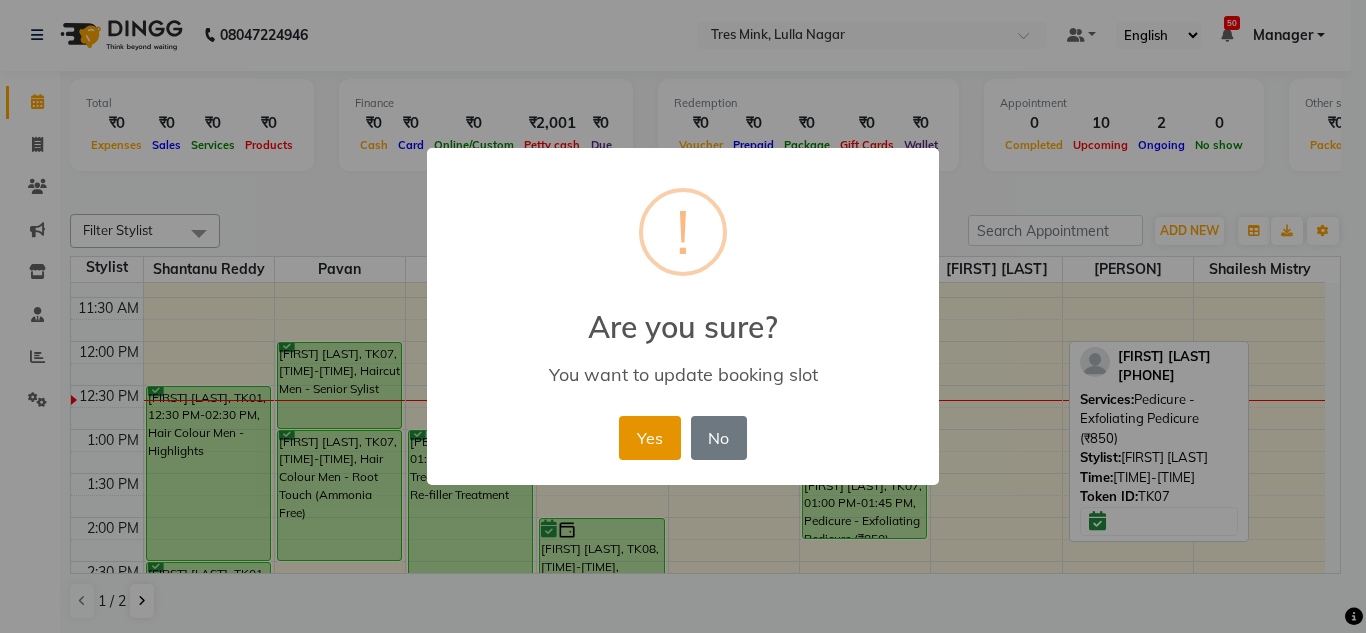 click on "Yes" at bounding box center (649, 438) 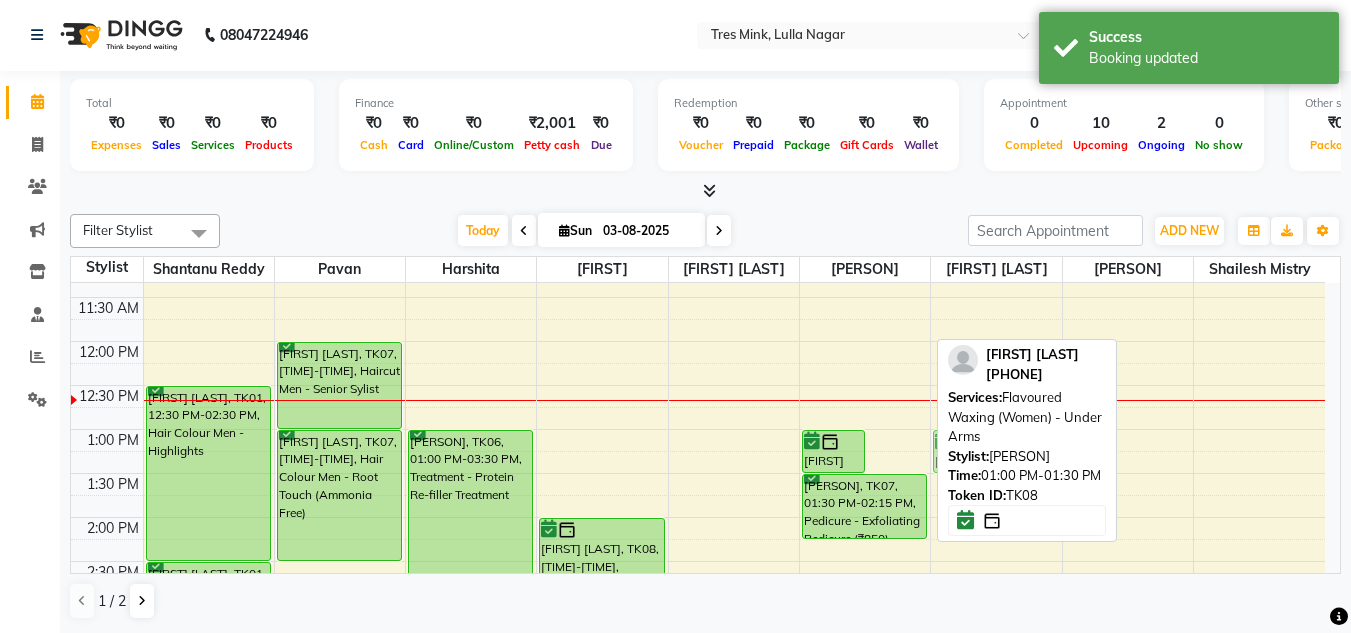 drag, startPoint x: 898, startPoint y: 452, endPoint x: 1018, endPoint y: 453, distance: 120.004166 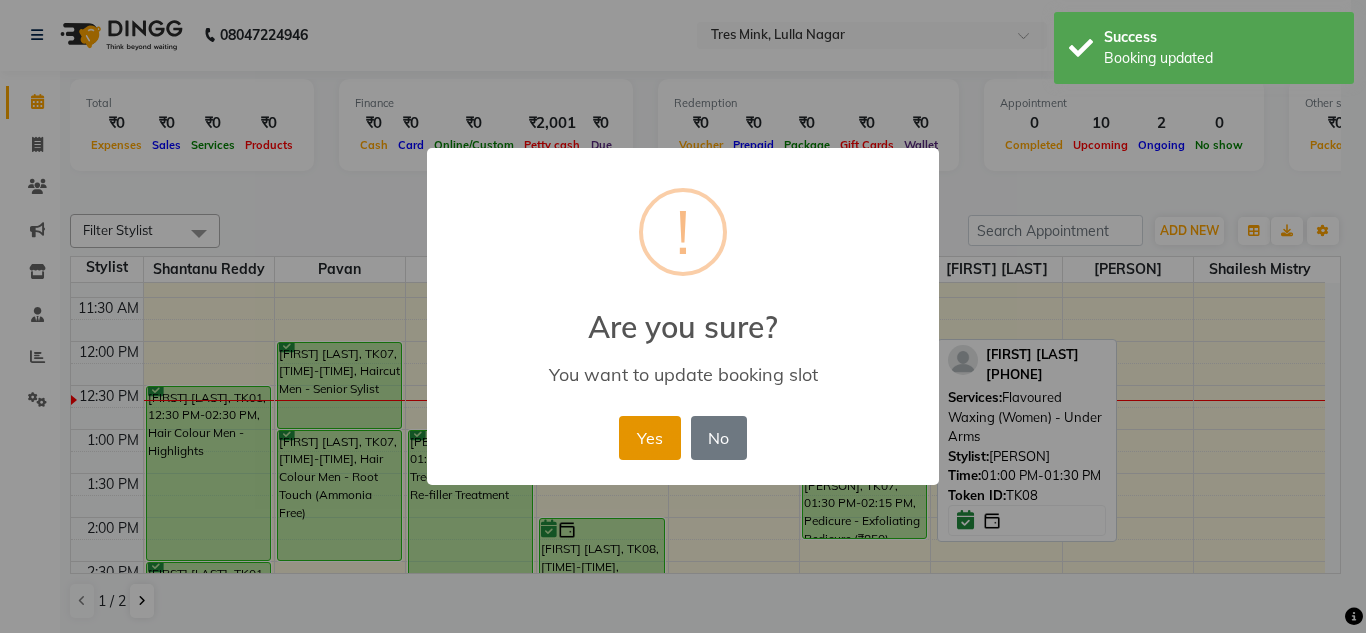 click on "Yes" at bounding box center [649, 438] 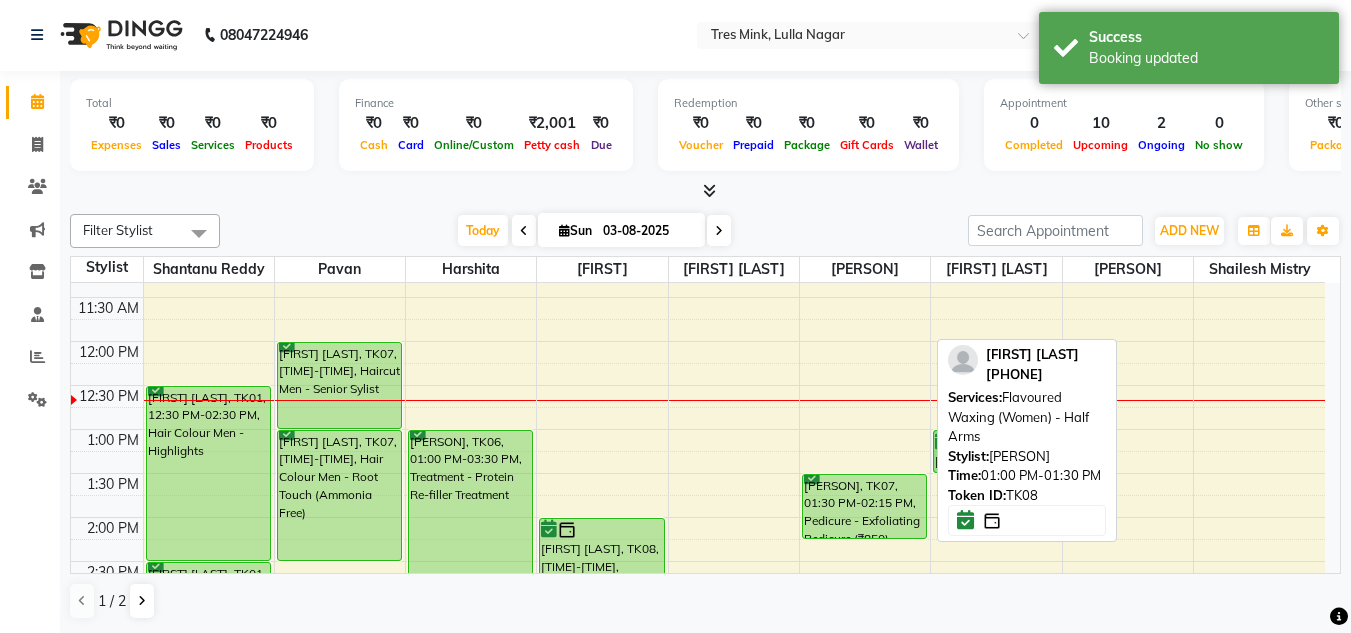 drag, startPoint x: 860, startPoint y: 447, endPoint x: 965, endPoint y: 447, distance: 105 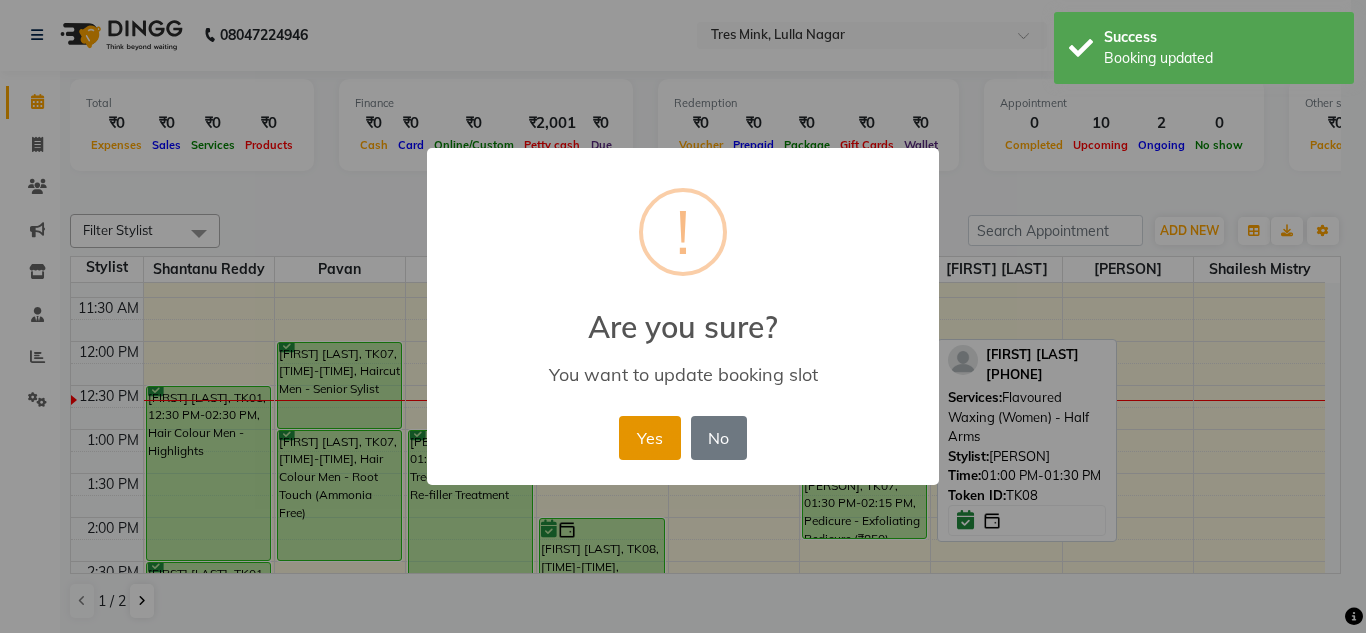 click on "Yes" at bounding box center (649, 438) 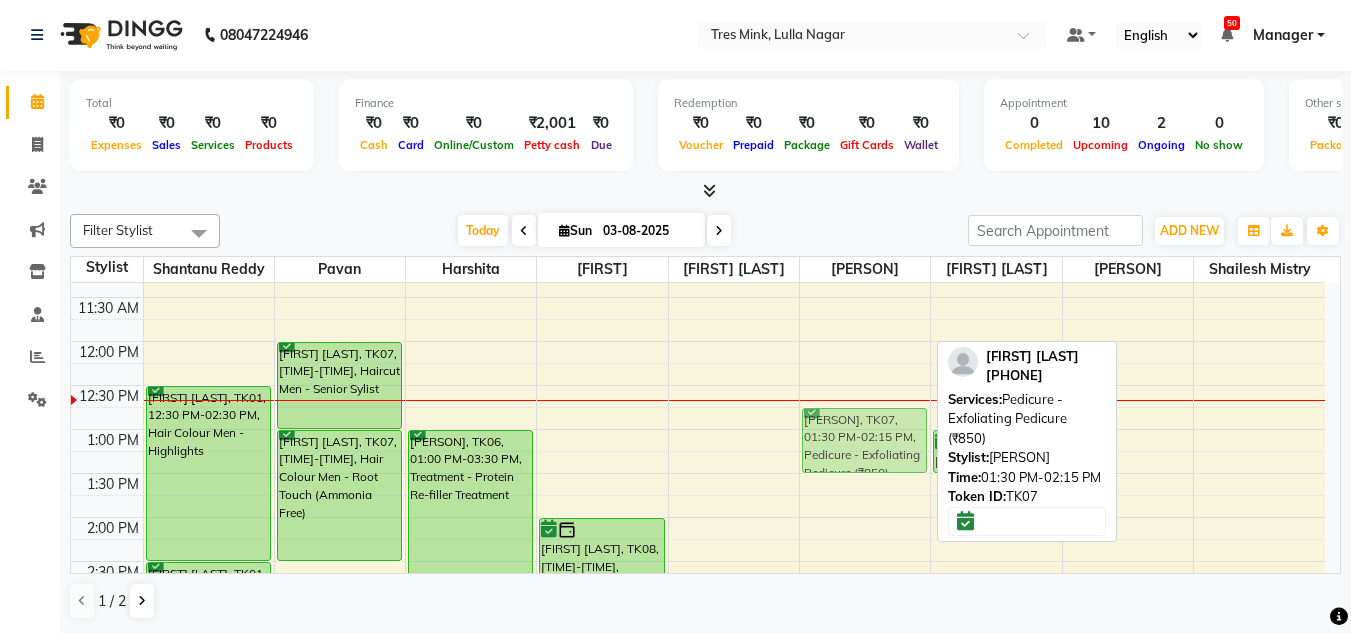 drag, startPoint x: 834, startPoint y: 505, endPoint x: 841, endPoint y: 446, distance: 59.413803 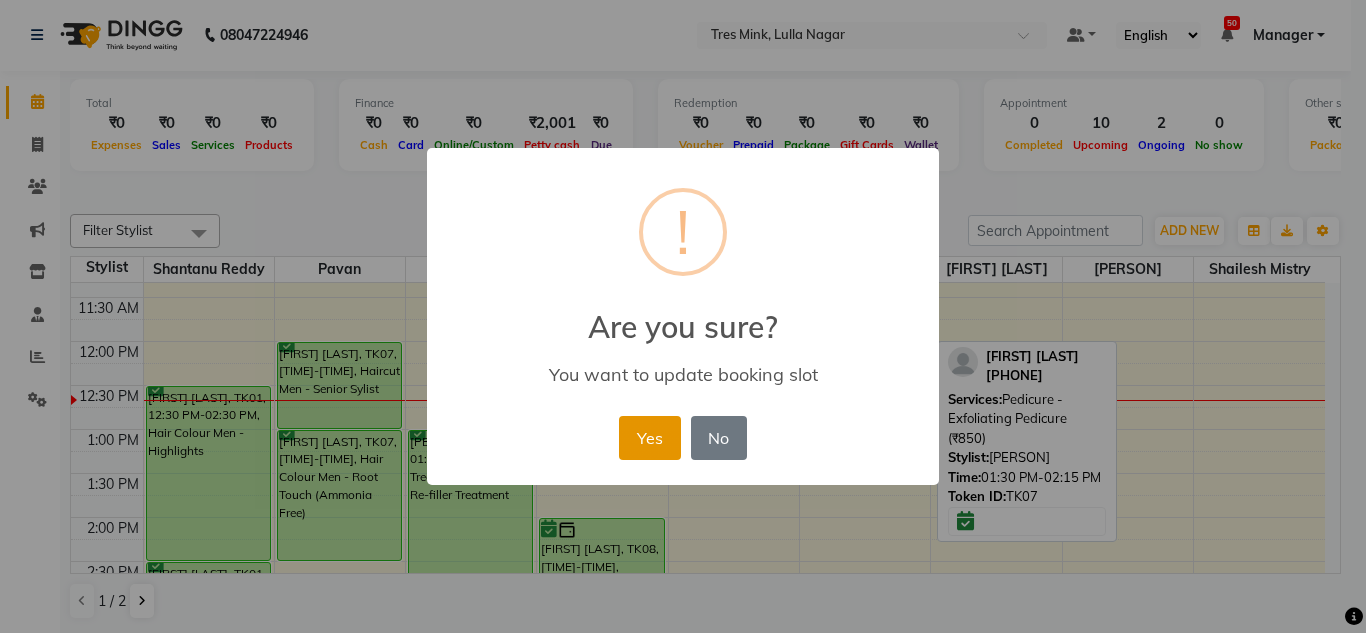 click on "Yes" at bounding box center [649, 438] 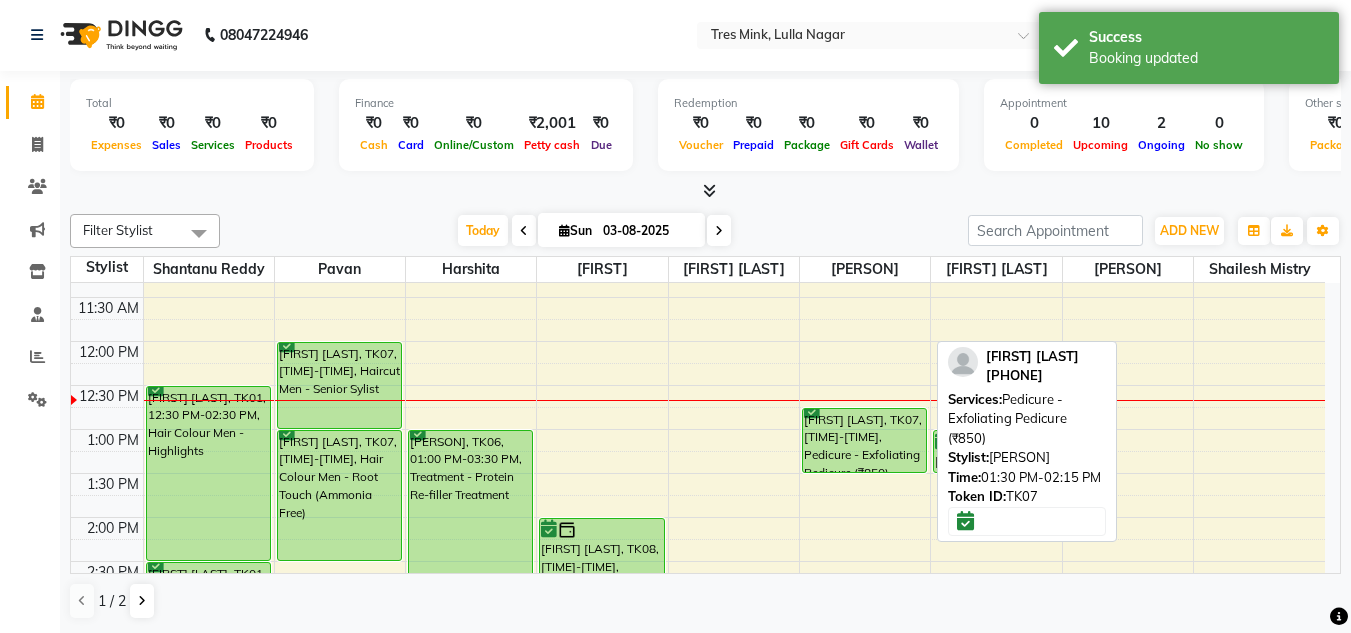 click on "Calendar  Invoice  Clients  Marketing  Inventory  Staff  Reports  Settings Completed InProgress Upcoming Dropped Tentative Check-In Confirm Bookings Generate Report Segments Page Builder" 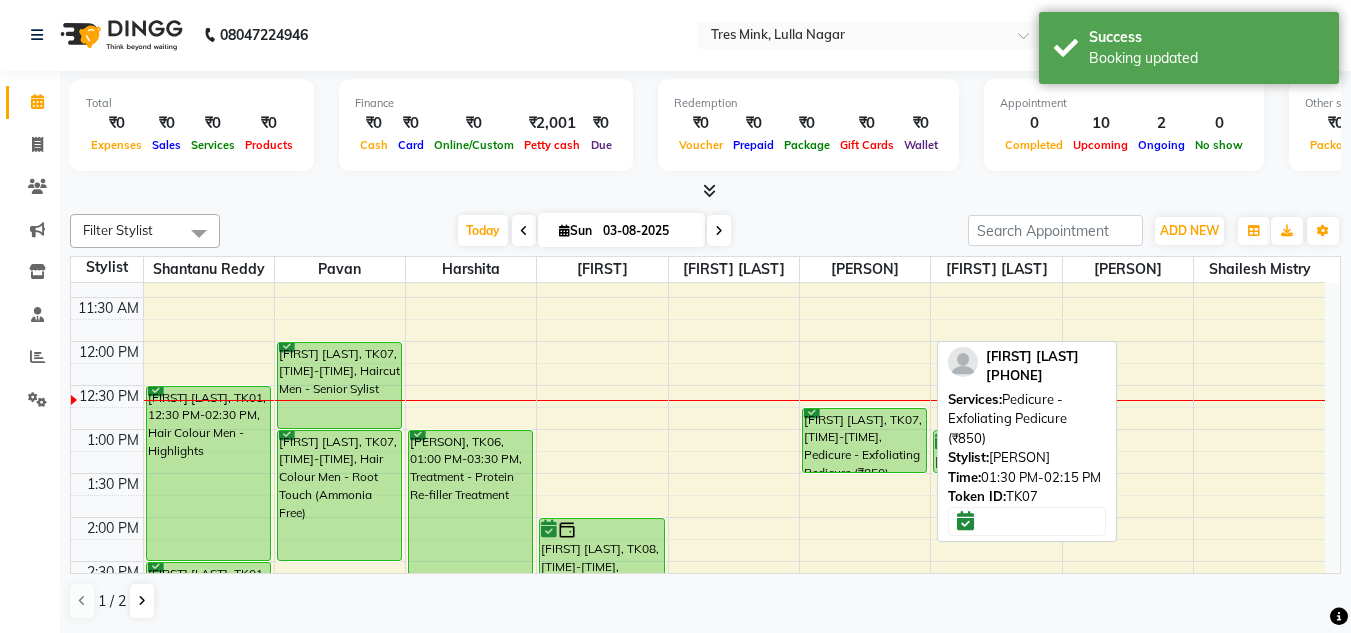 click on "Total  ₹0  Expenses ₹0  Sales ₹0  Services ₹0  Products Finance  ₹0  Cash ₹0  Card ₹0  Online/Custom ₹2,001 Petty cash ₹0 Due  Redemption  ₹0 Voucher ₹0 Prepaid ₹0 Package ₹0  Gift Cards ₹0  Wallet  Appointment  0 Completed 10 Upcoming 2 Ongoing 0 No show  Other sales  ₹0  Packages ₹0  Memberships ₹0  Vouchers ₹0  Prepaids ₹0  Gift Cards Filter Stylist Select All Shantanu Reddy Pavan Harshita Vinod  Ansh Jadhav  Sonu N Neha Aywale Sharon Anthony Shailesh Mistry Chetan Mahale Eva Pallavi H Pranjali Kothari Siddhanth  Today  Sun 03-08-2025 Toggle Dropdown Add Appointment Add Invoice Add Expense Add Attendance Add Client Add Transaction Toggle Dropdown Add Appointment Add Invoice Add Expense Add Attendance Add Client ADD NEW Toggle Dropdown Add Appointment Add Invoice Add Expense Add Attendance Add Client Add Transaction Filter Stylist Select All Shantanu Reddy Pavan Harshita Vinod  Ansh Jadhav  Sonu N Neha Aywale Sharon Anthony Shailesh Mistry Chetan Mahale Eva Pallavi H 9" 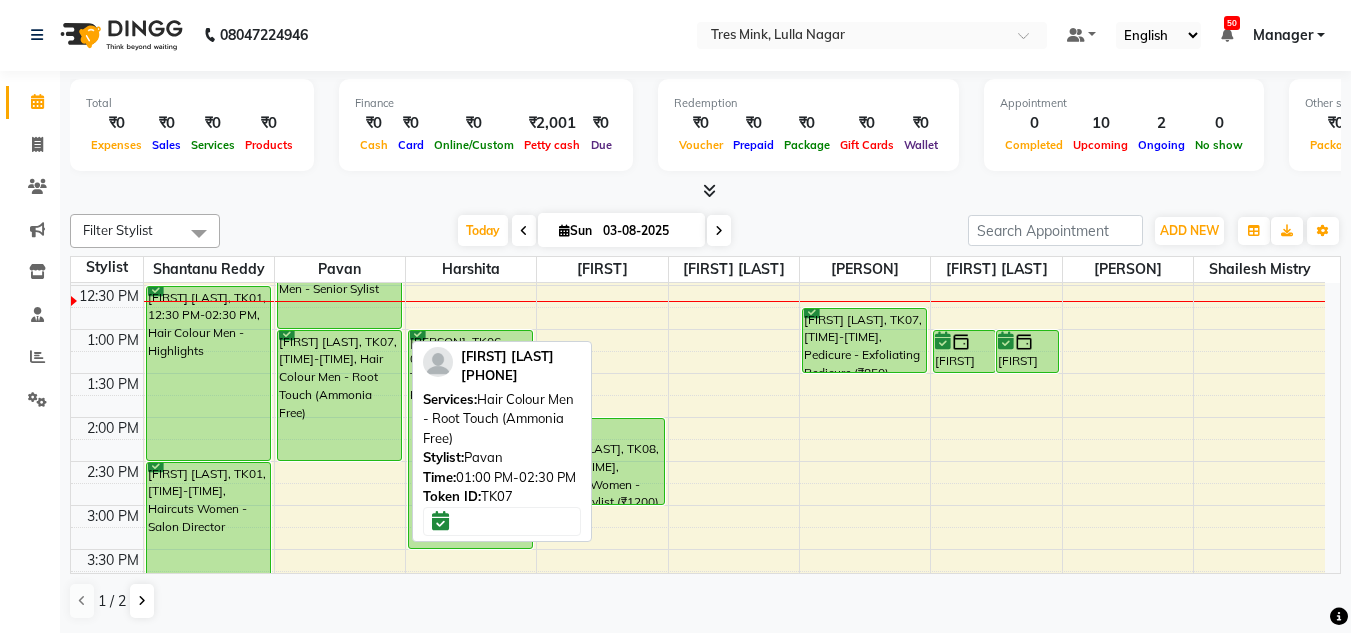 scroll, scrollTop: 293, scrollLeft: 0, axis: vertical 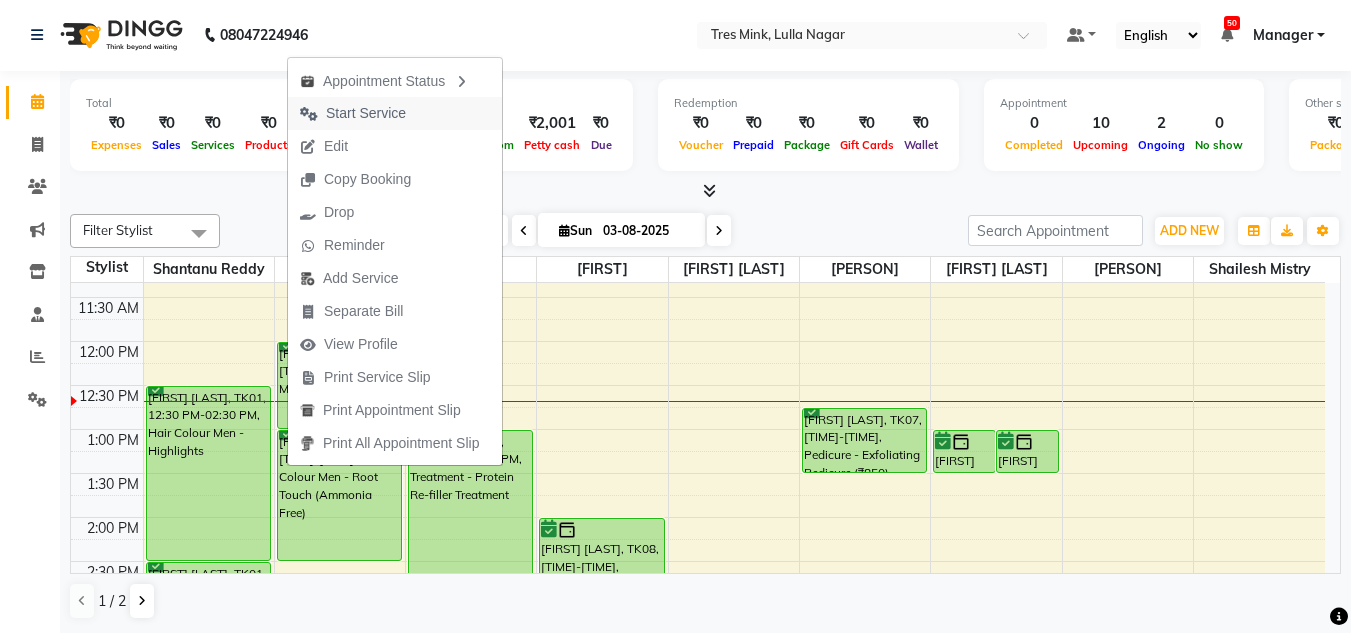 click on "Start Service" at bounding box center (366, 113) 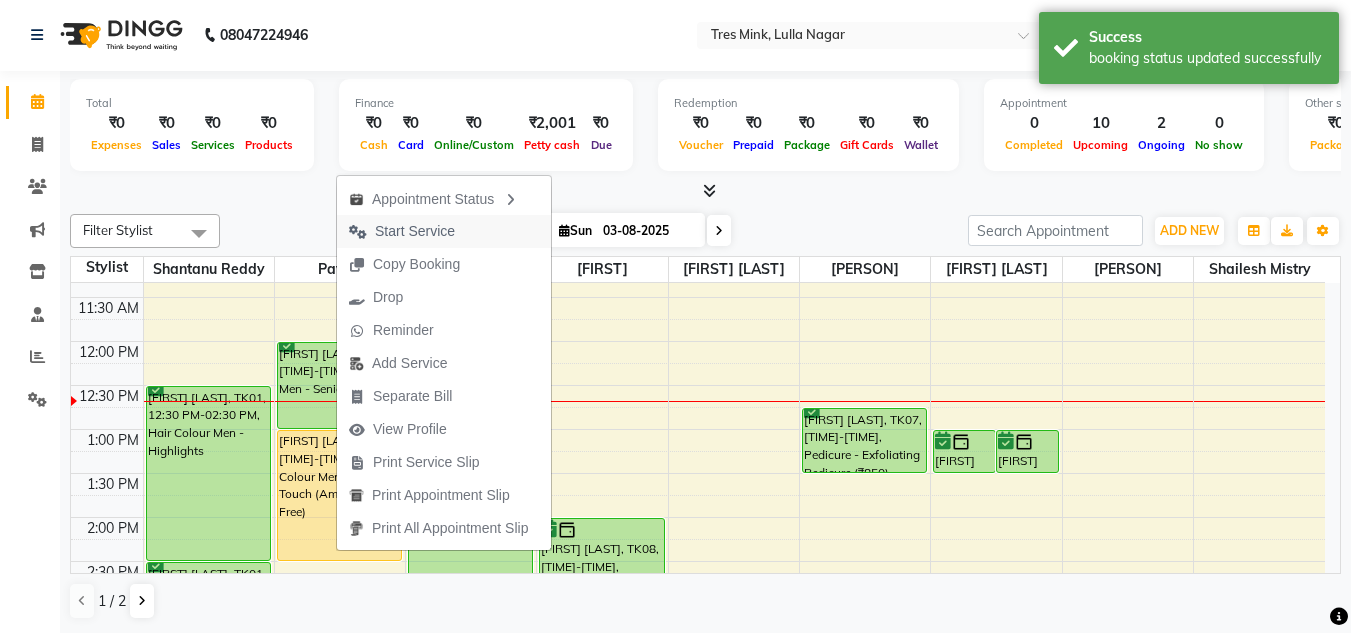 click on "Start Service" at bounding box center [415, 231] 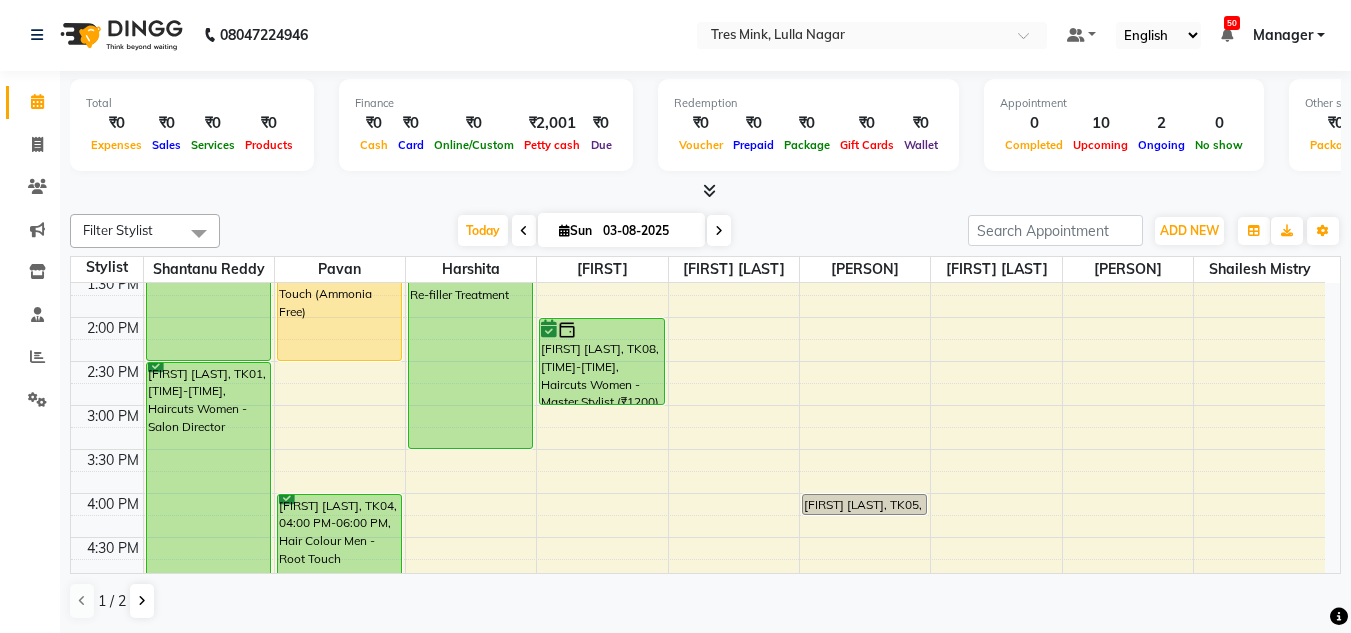 scroll, scrollTop: 393, scrollLeft: 0, axis: vertical 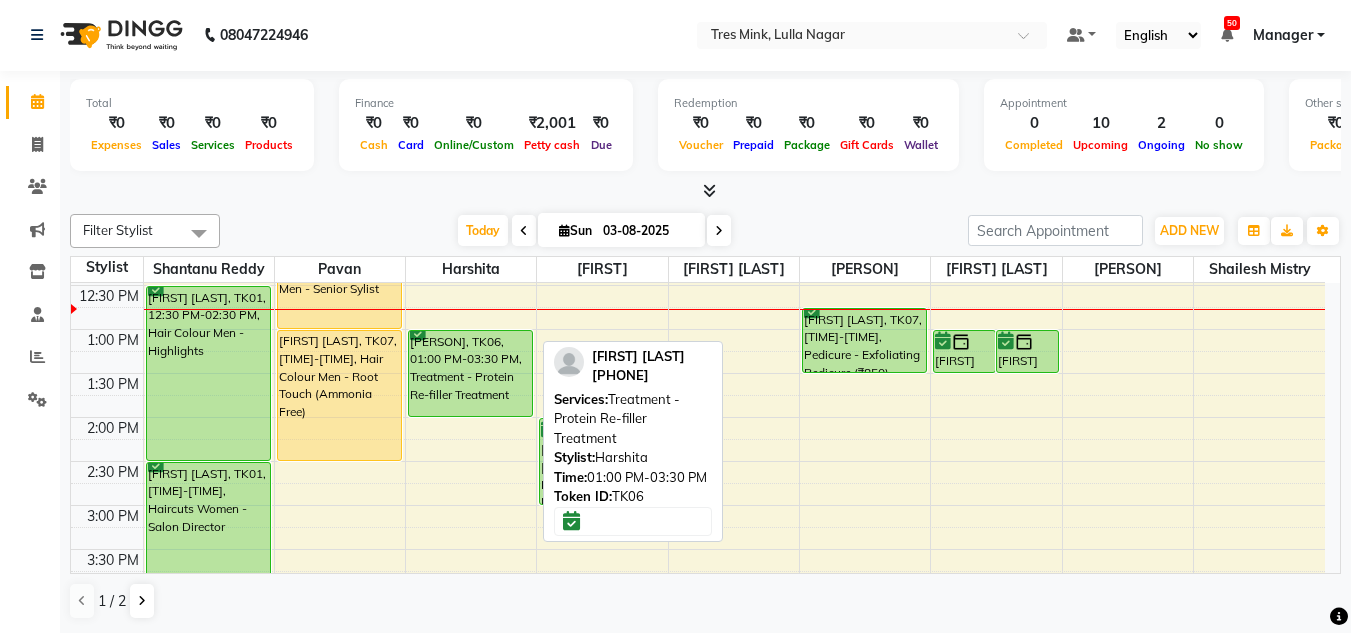 drag, startPoint x: 431, startPoint y: 546, endPoint x: 438, endPoint y: 411, distance: 135.18137 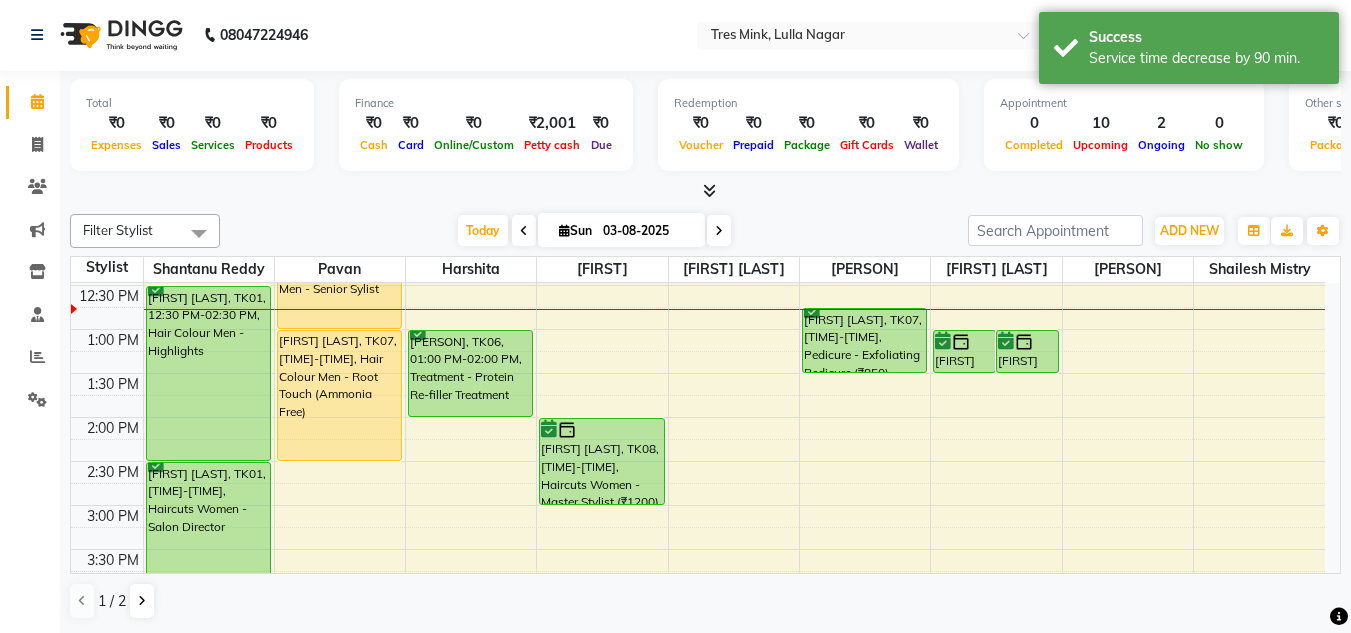 click on "8:00 AM 8:30 AM 9:00 AM 9:30 AM 10:00 AM 10:30 AM 11:00 AM 11:30 AM 12:00 PM 12:30 PM 1:00 PM 1:30 PM 2:00 PM 2:30 PM 3:00 PM 3:30 PM 4:00 PM 4:30 PM 5:00 PM 5:30 PM 6:00 PM 6:30 PM 7:00 PM 7:30 PM 8:00 PM 8:30 PM     Jay, TK02, 07:00 PM-08:00 PM, Haircuts Women - Salon Director     Prajakta Choudhry, TK03, 07:00 PM-08:00 PM, Haircuts Women - Salon Director     Sadaf Karim, TK01, 12:30 PM-02:30 PM, Hair Colour Men - Highlights     Sadaf Karim, TK01, 02:30 PM-05:00 PM, Haircuts Women - Salon Director     Prajakta Choudhry, TK03, 05:00 PM-07:00 PM, Hair Colour Men - Global    Deepit Kotak, TK07, 12:00 PM-01:00 PM, Haircut Men - Senior Sylist    Deepit Kotak, TK07, 01:00 PM-02:30 PM, Hair Colour Men - Root Touch (Ammonia Free)     sarena babnani, TK04, 04:00 PM-06:00 PM, Hair Colour Men - Root Touch (Ammonia Free)     Komal Pawar, TK06, 01:00 PM-02:00 PM, Treatment - Protein Re-filler Treatment     Deepti Khivansara, TK08, 02:00 PM-03:00 PM, Haircuts Women - Master Stylist (₹1200)" at bounding box center [698, 461] 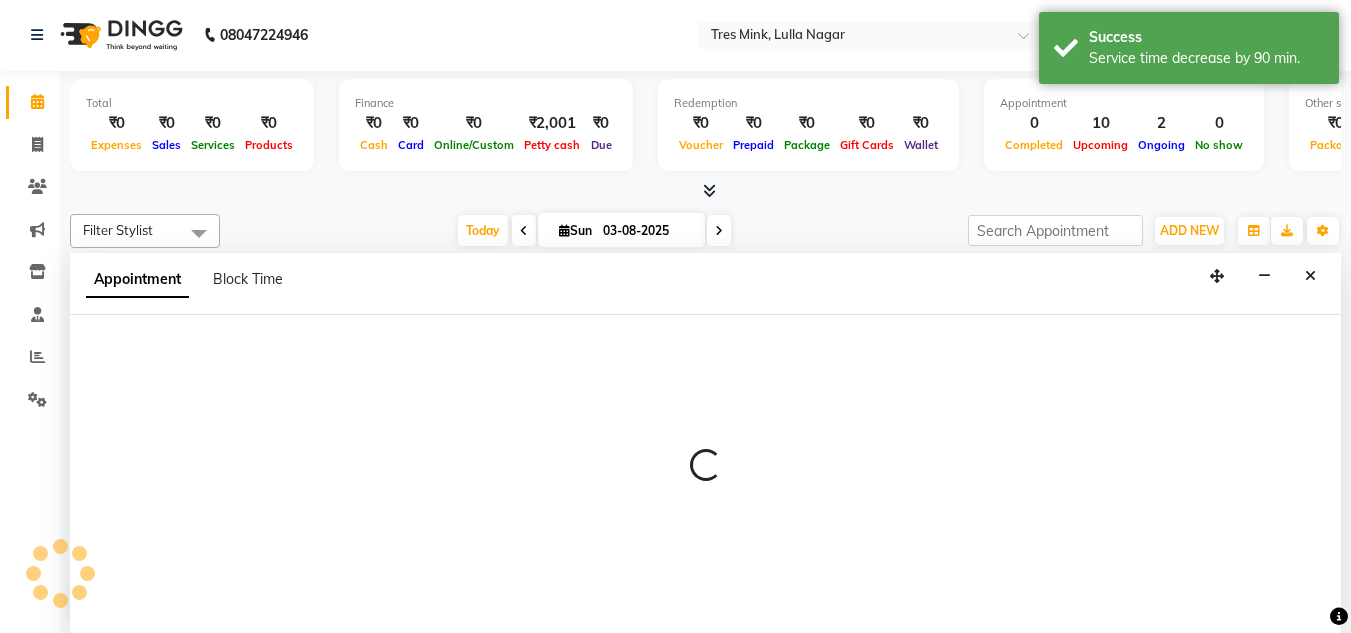 select on "47307" 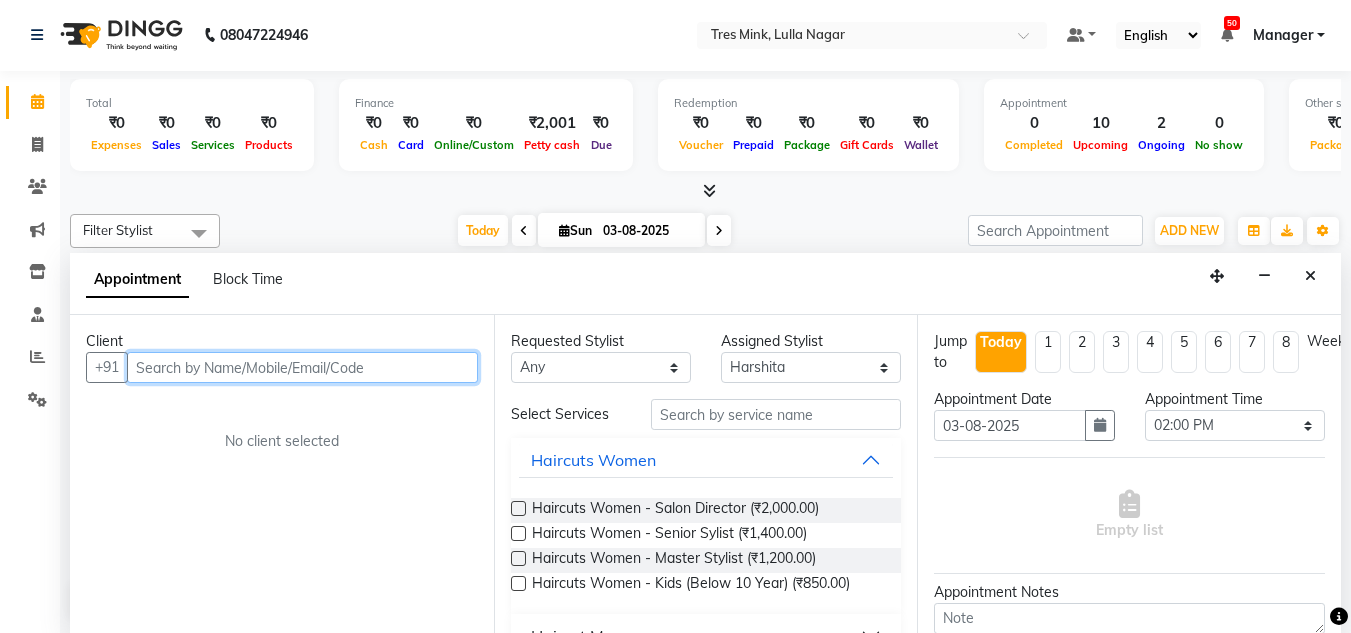click at bounding box center (302, 367) 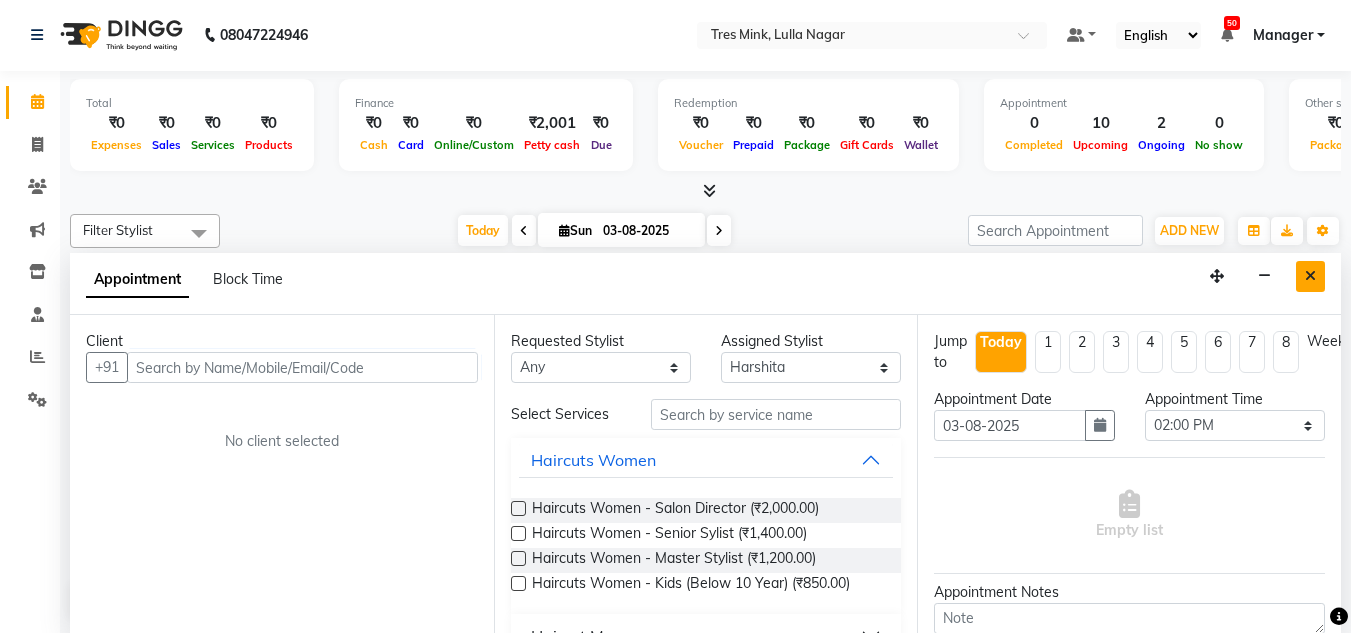 click at bounding box center (1310, 276) 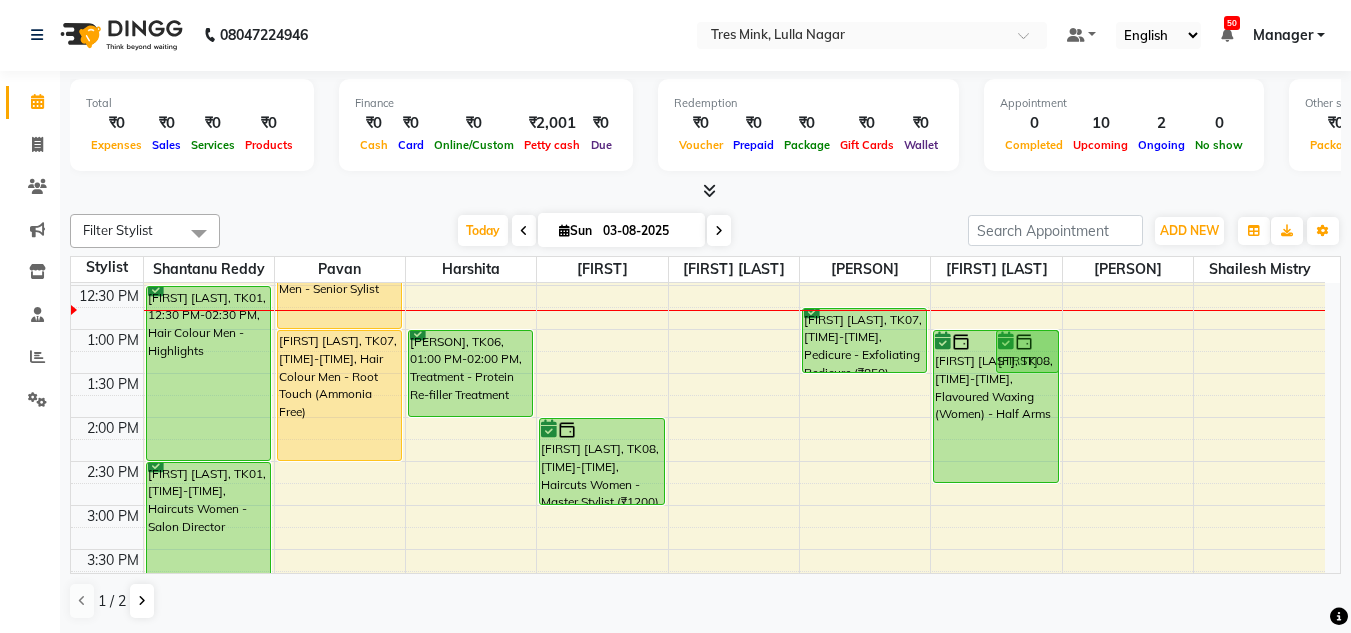 drag, startPoint x: 967, startPoint y: 370, endPoint x: 961, endPoint y: 478, distance: 108.16654 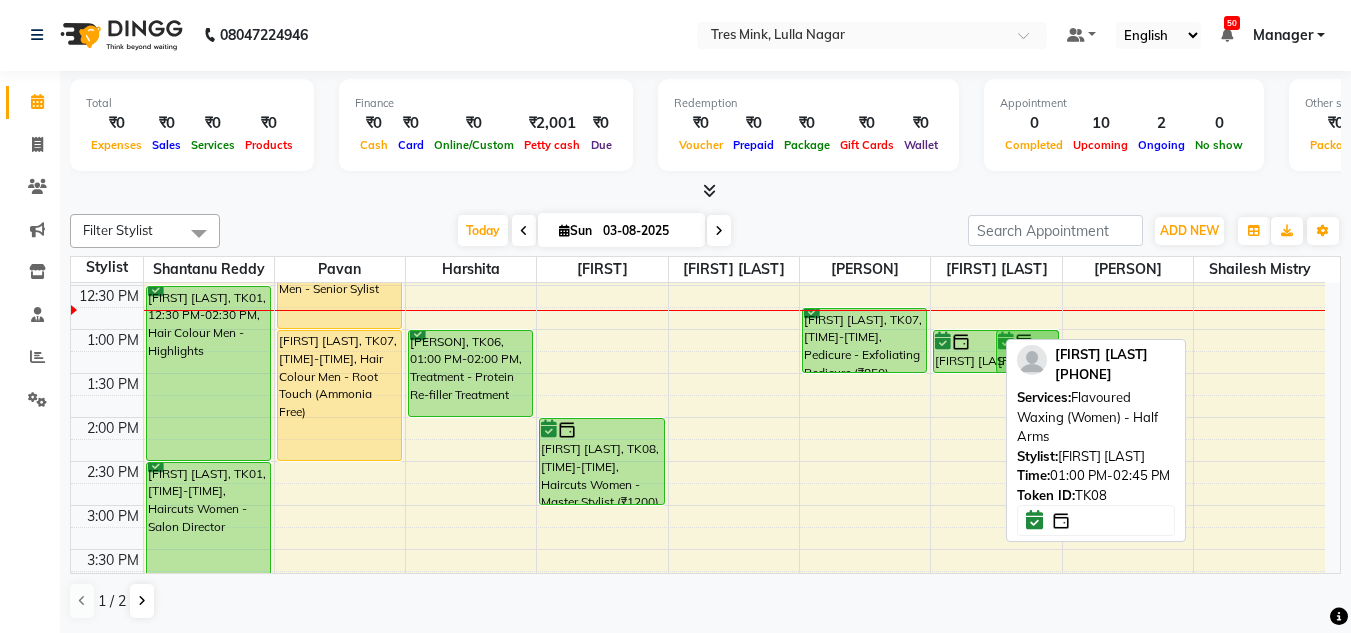 drag, startPoint x: 966, startPoint y: 480, endPoint x: 970, endPoint y: 361, distance: 119.06721 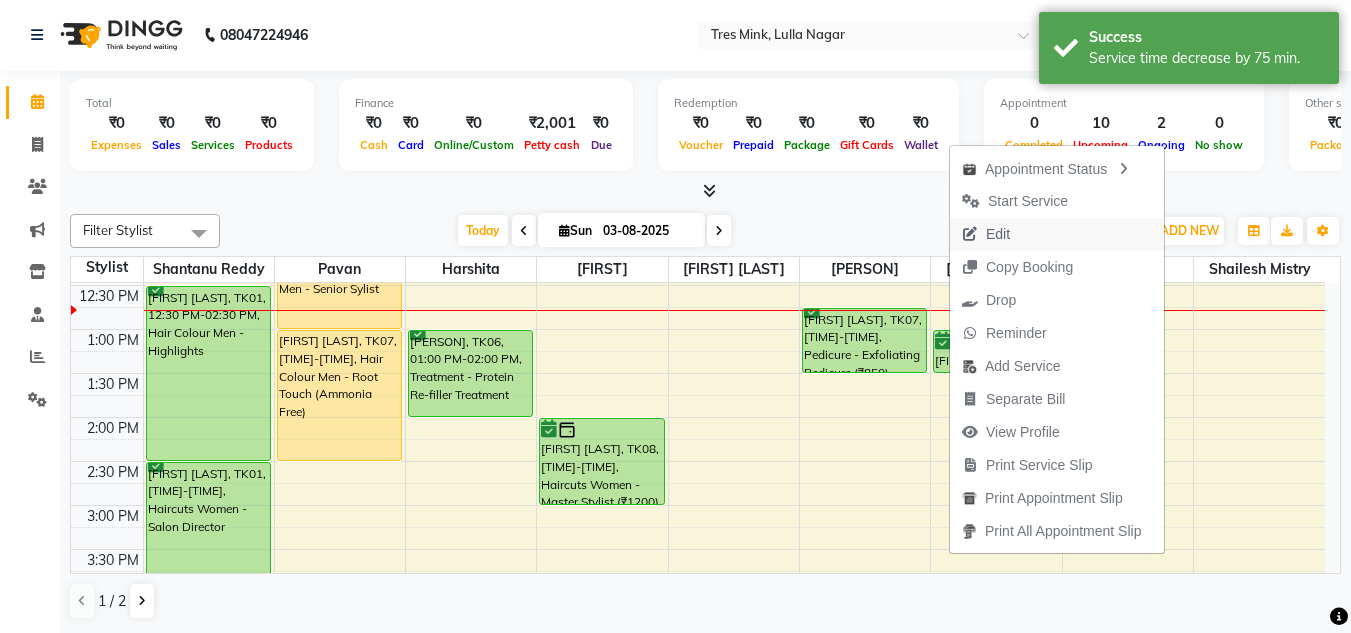 click on "Edit" at bounding box center (998, 234) 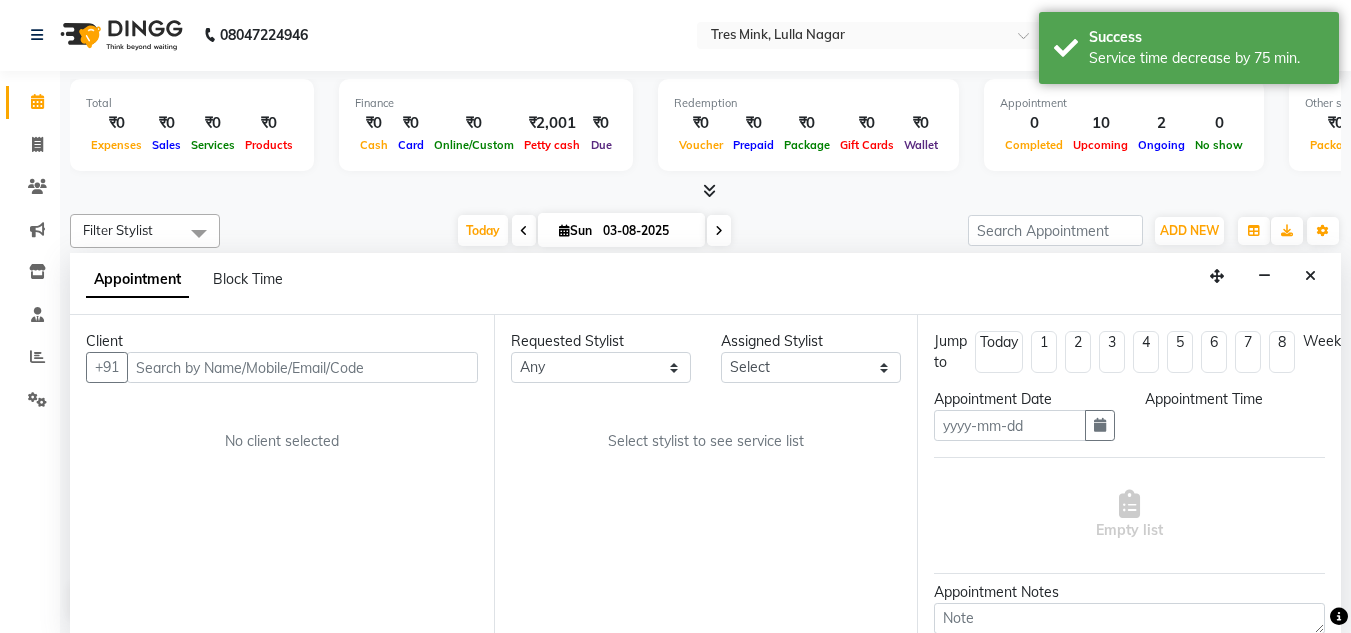 type on "03-08-2025" 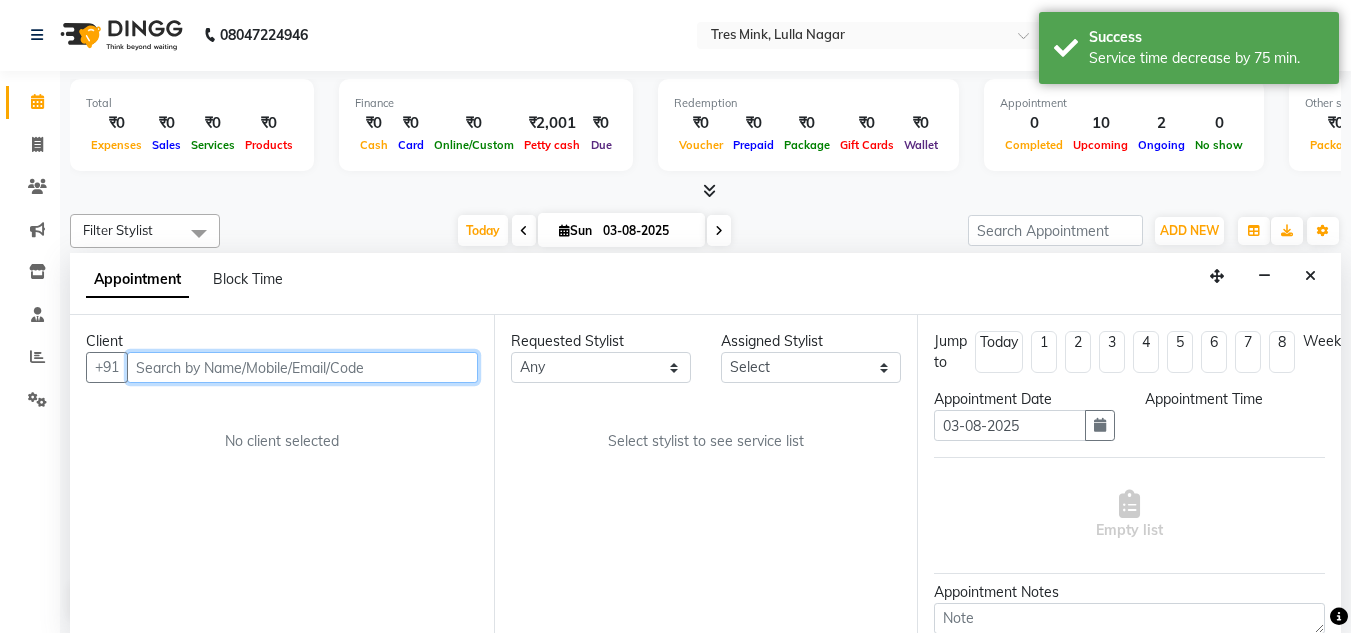 select on "84330" 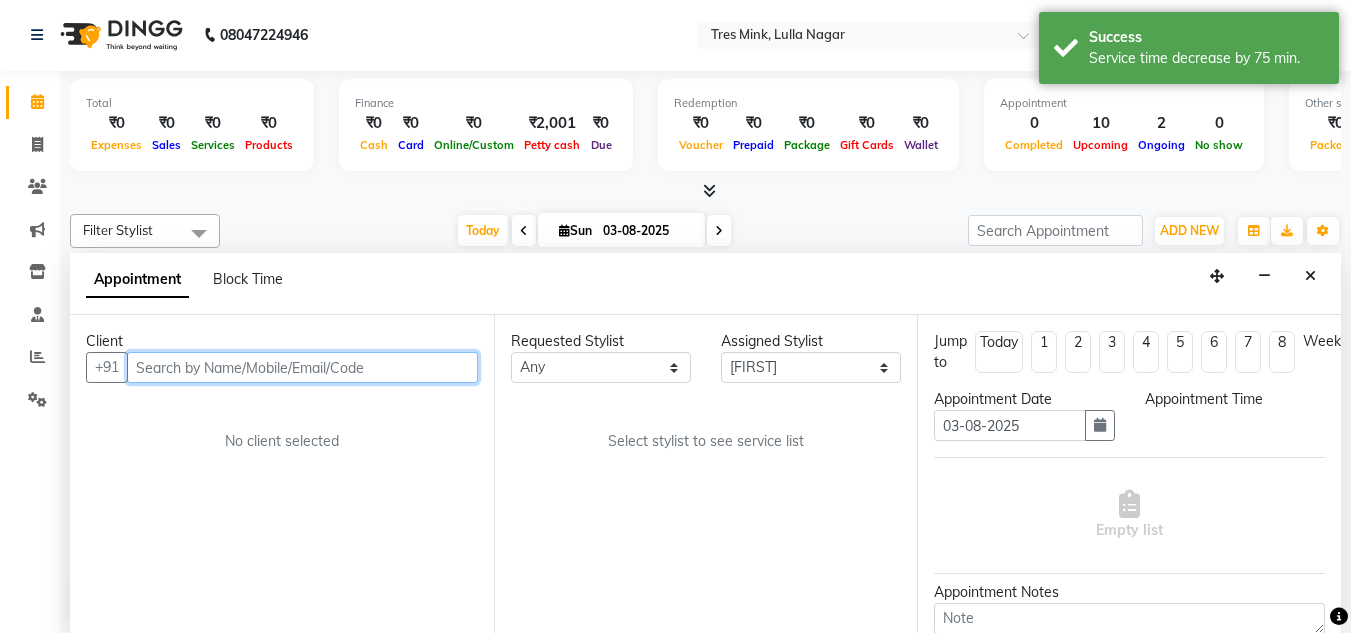 select on "confirm booking" 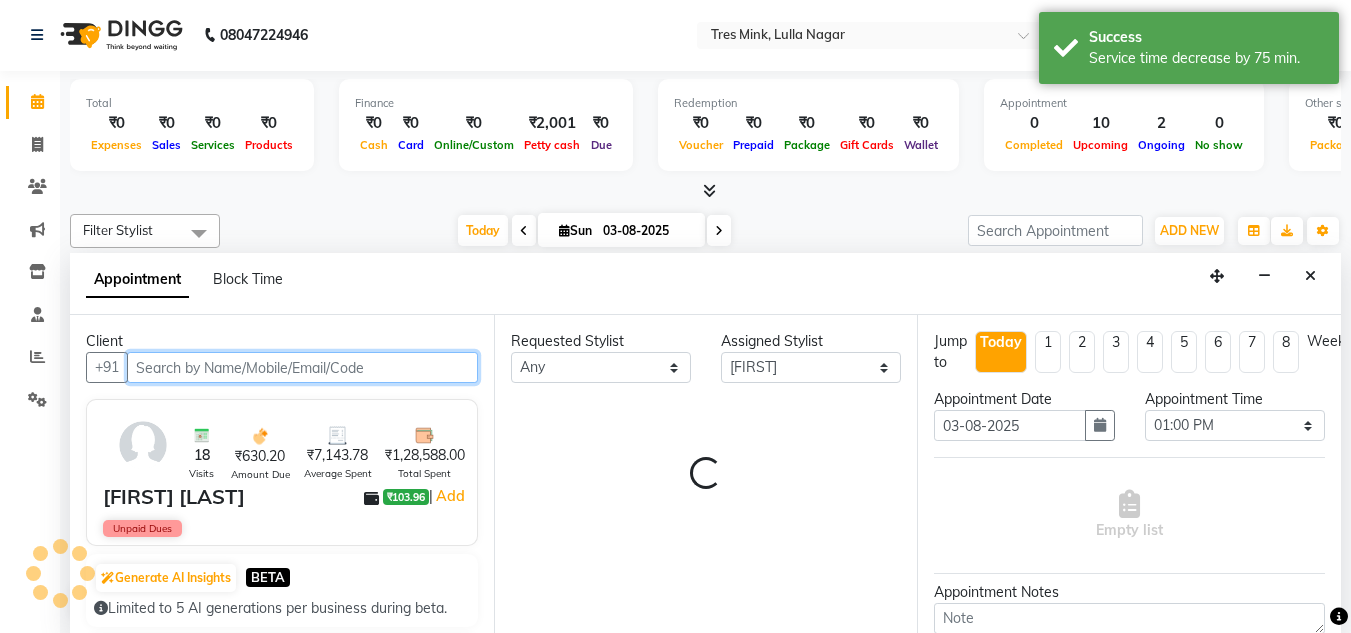 scroll, scrollTop: 353, scrollLeft: 0, axis: vertical 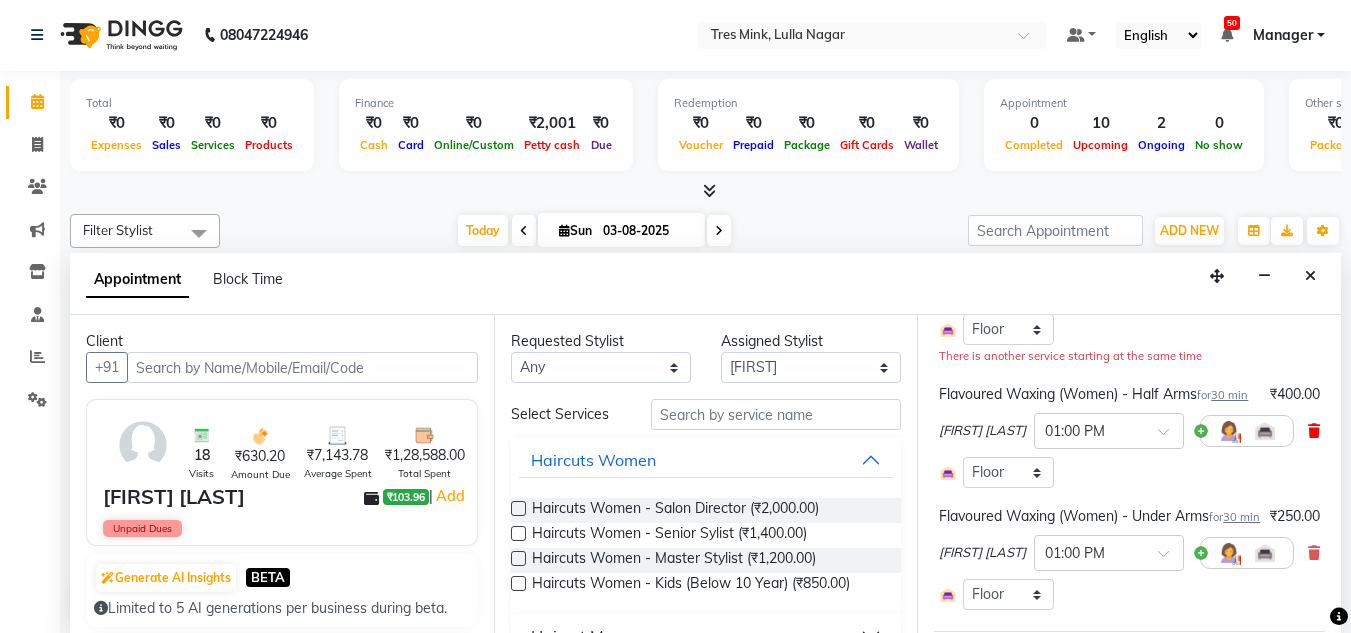 click at bounding box center (1314, 431) 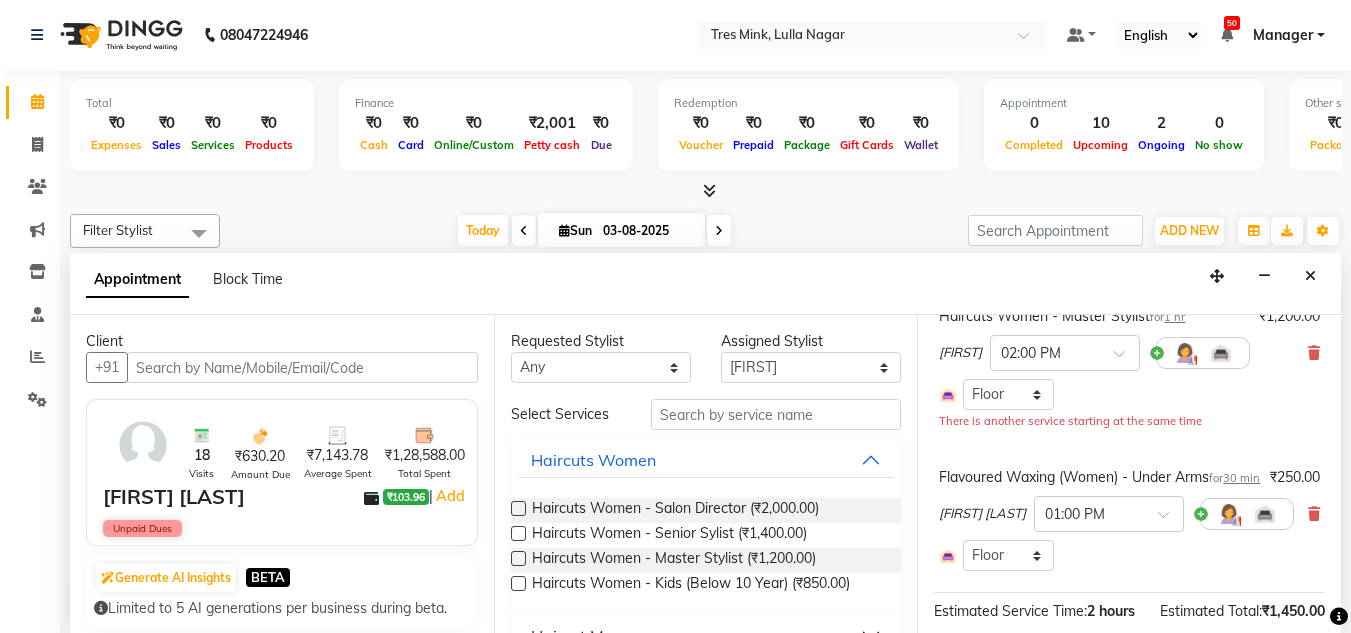 scroll, scrollTop: 30, scrollLeft: 0, axis: vertical 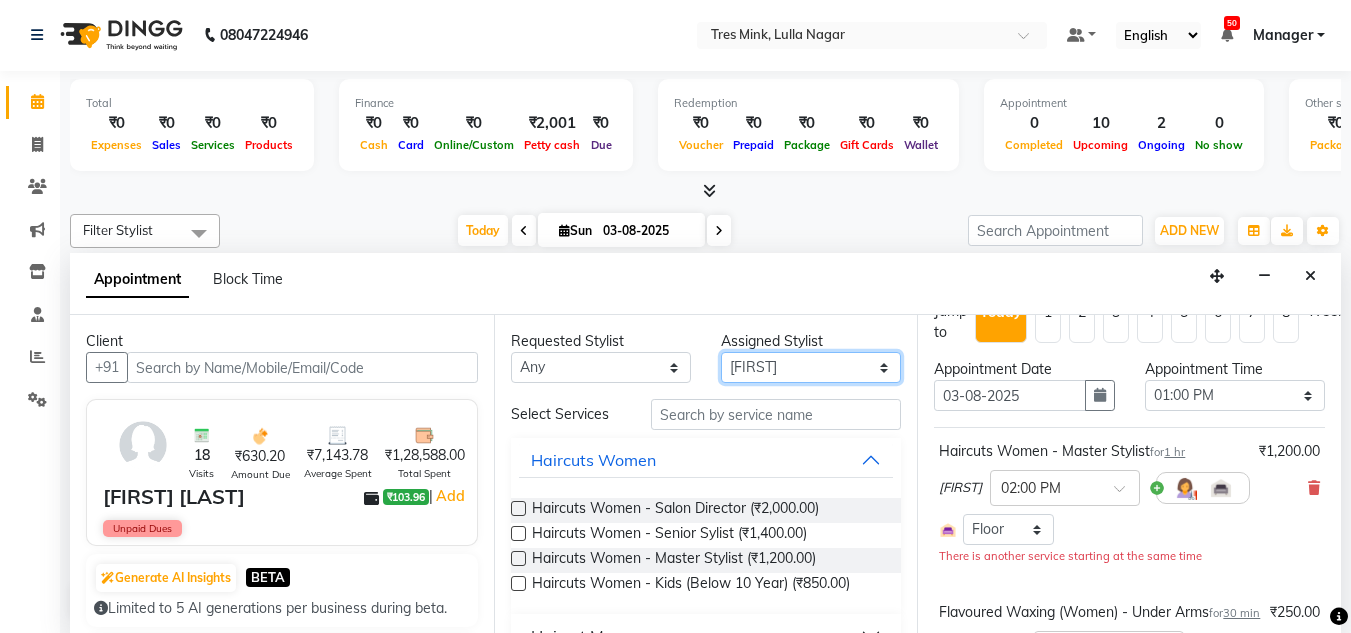 click on "Select Ansh Jadhav  Chetan Mahale Eva Harshita Neha Aywale Pallavi H Pavan Pranjali Kothari Shailesh Mistry Shantanu Reddy Sharon Anthony Siddhanth  Sonu N Vinod" at bounding box center [811, 367] 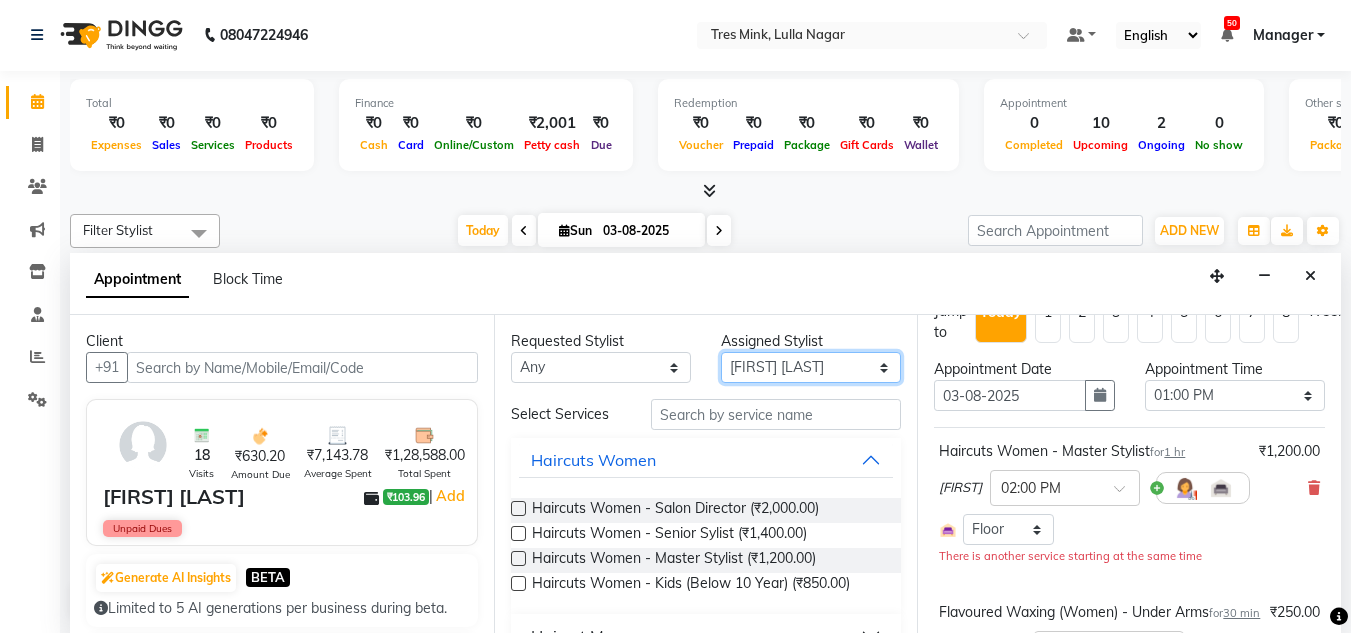 click on "Select Ansh Jadhav  Chetan Mahale Eva Harshita Neha Aywale Pallavi H Pavan Pranjali Kothari Shailesh Mistry Shantanu Reddy Sharon Anthony Siddhanth  Sonu N Vinod" at bounding box center (811, 367) 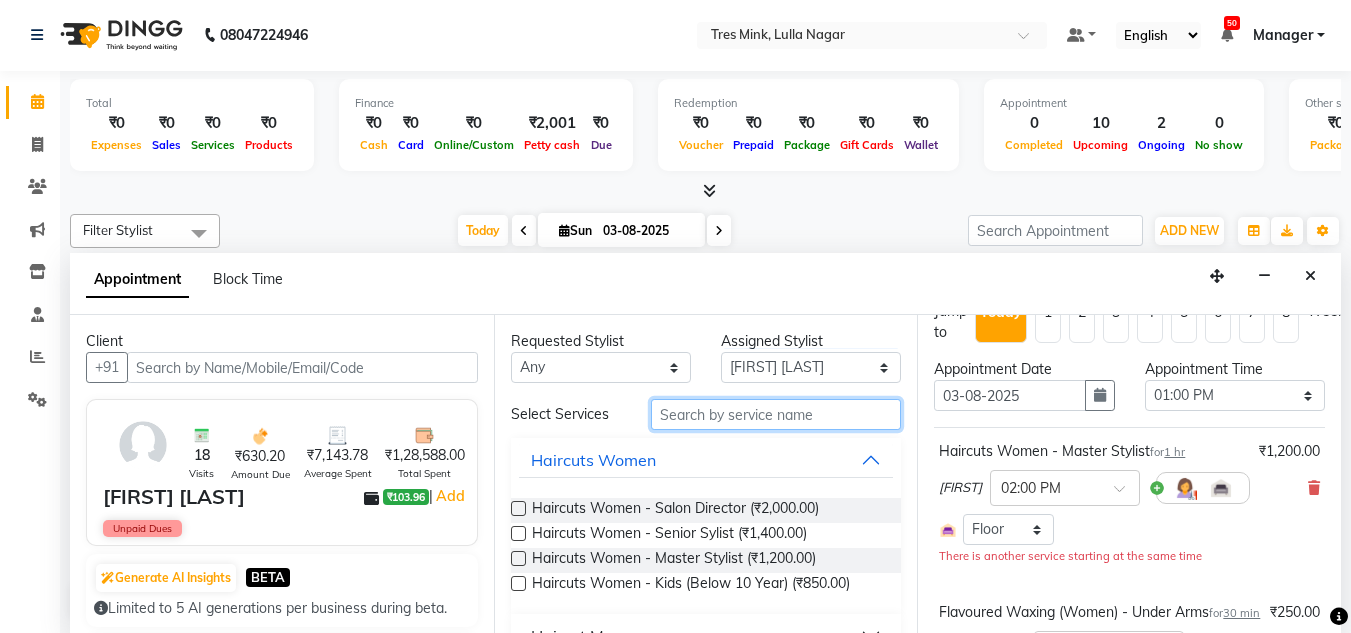 click at bounding box center [776, 414] 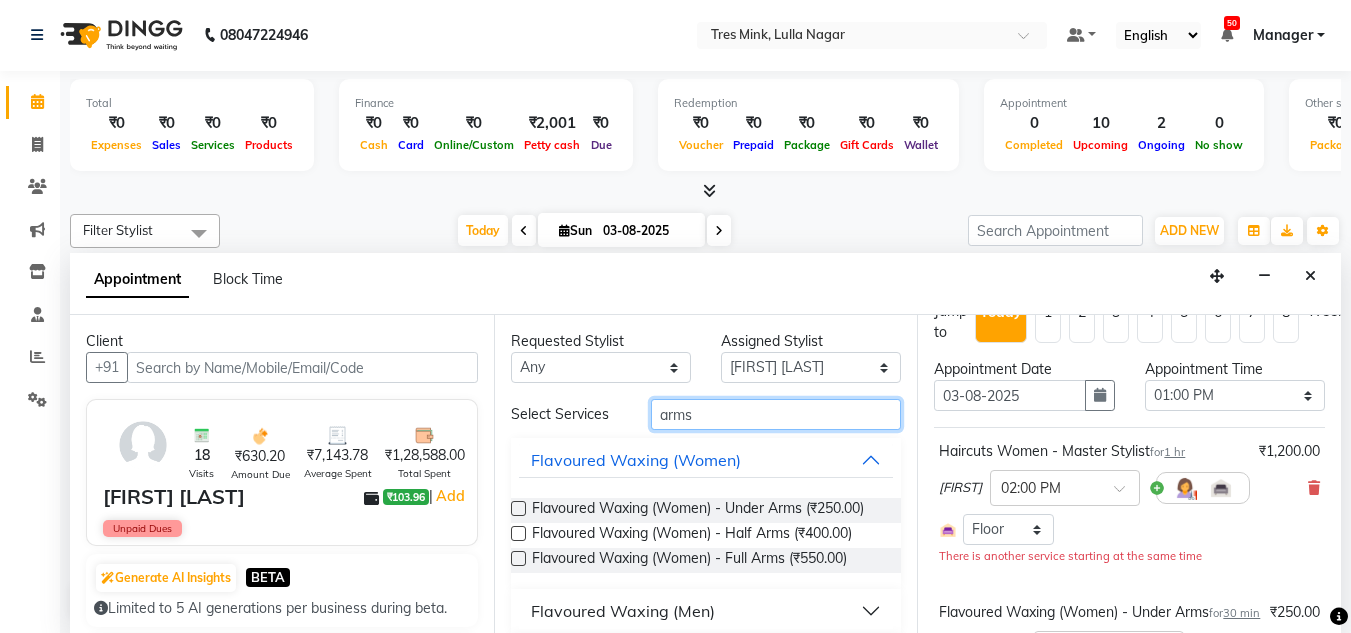 type on "arms" 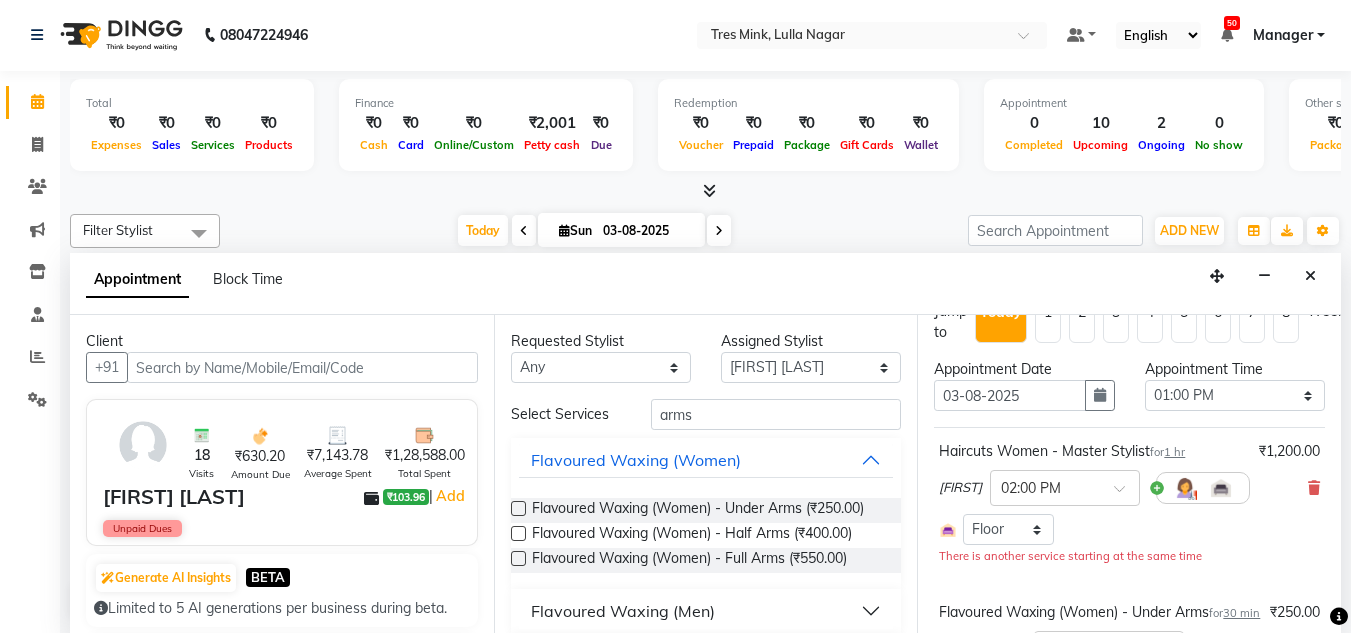 click at bounding box center [518, 558] 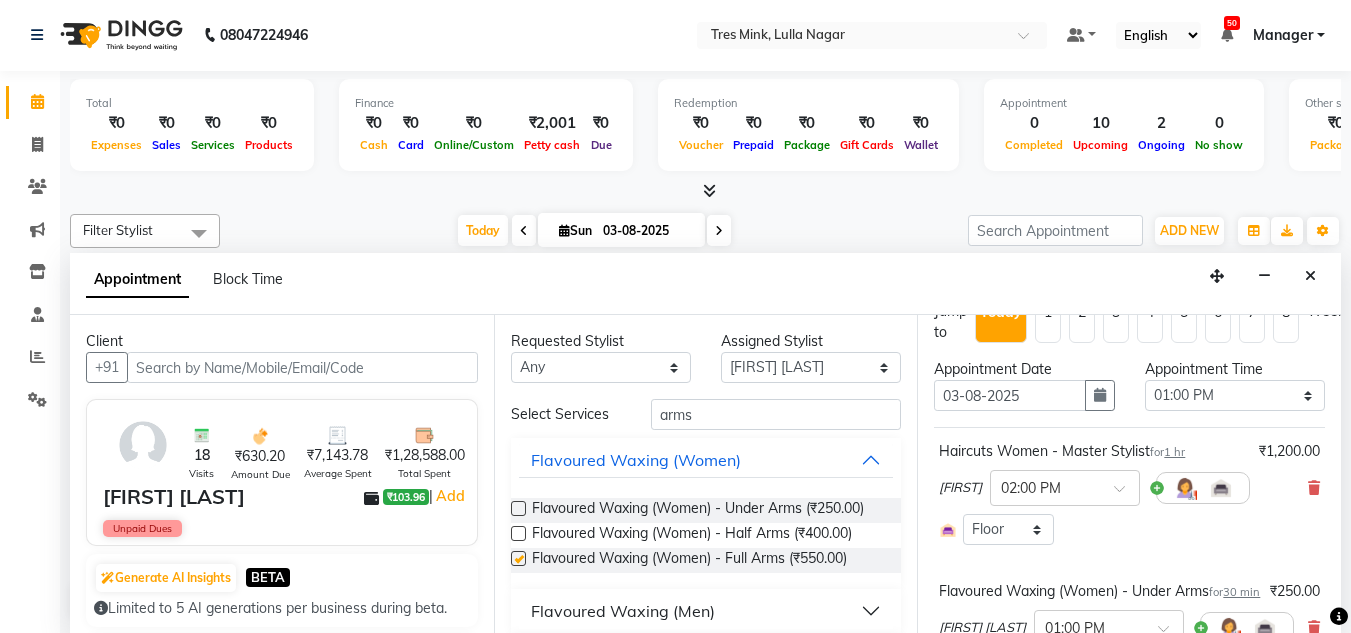checkbox on "false" 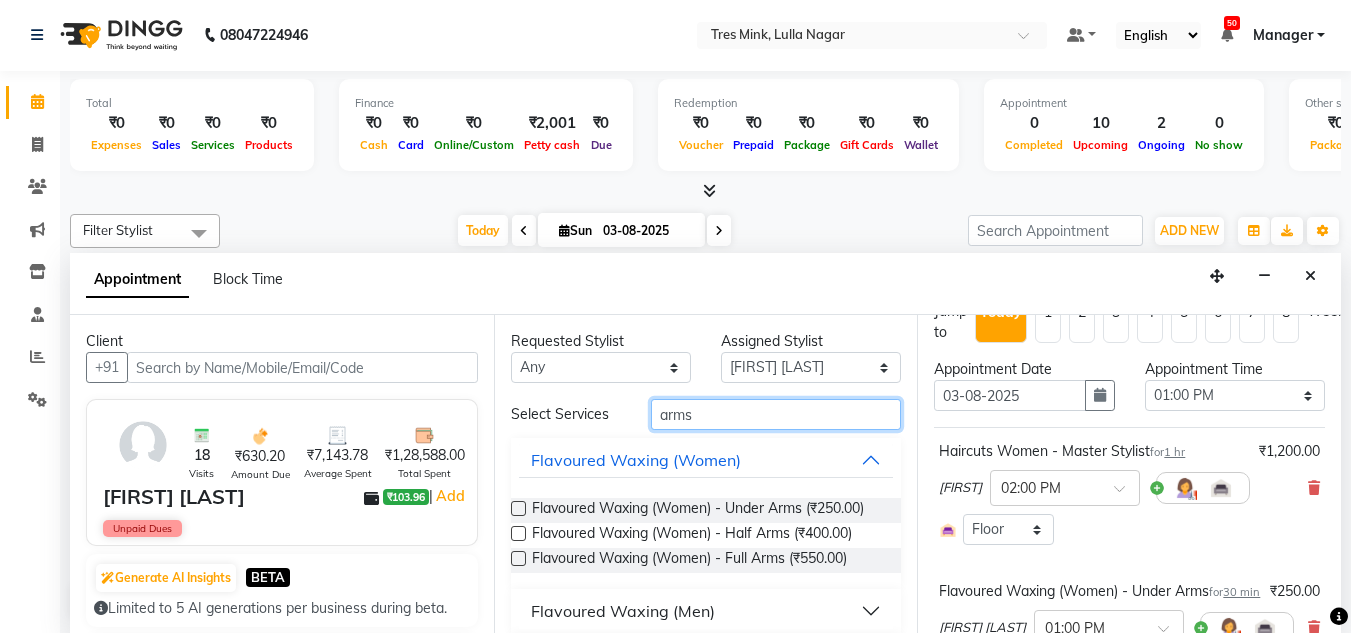 drag, startPoint x: 726, startPoint y: 422, endPoint x: 581, endPoint y: 419, distance: 145.03104 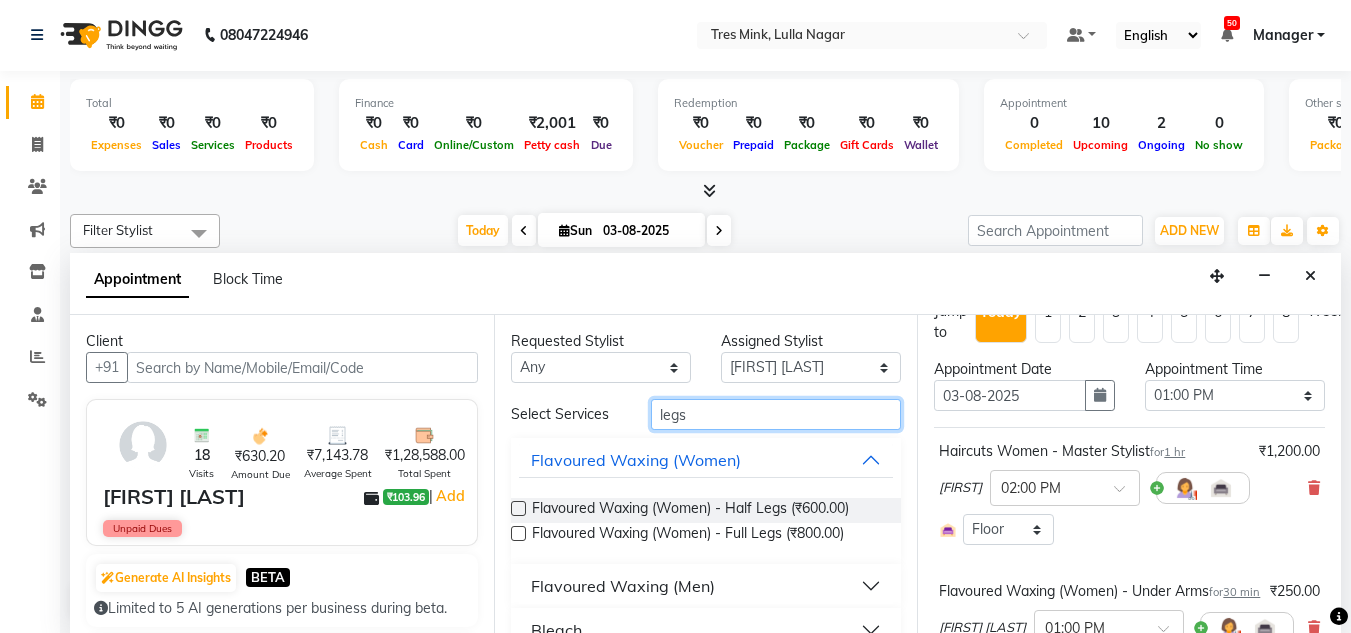 type on "legs" 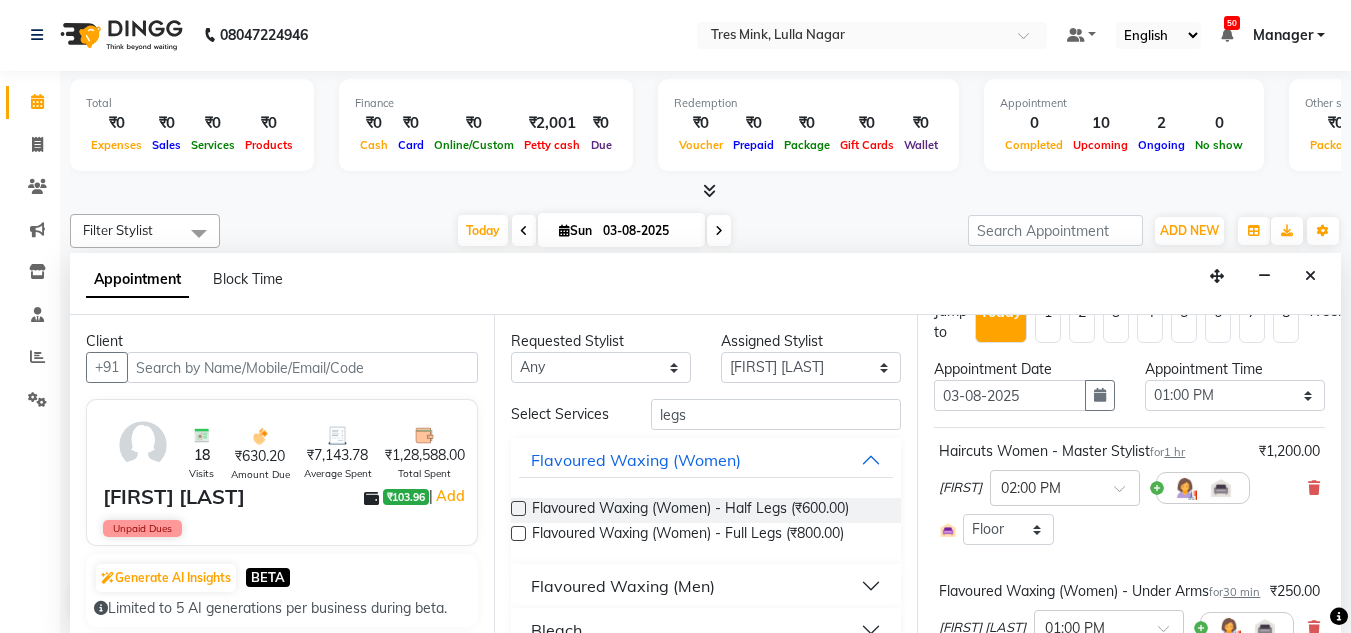click at bounding box center (518, 533) 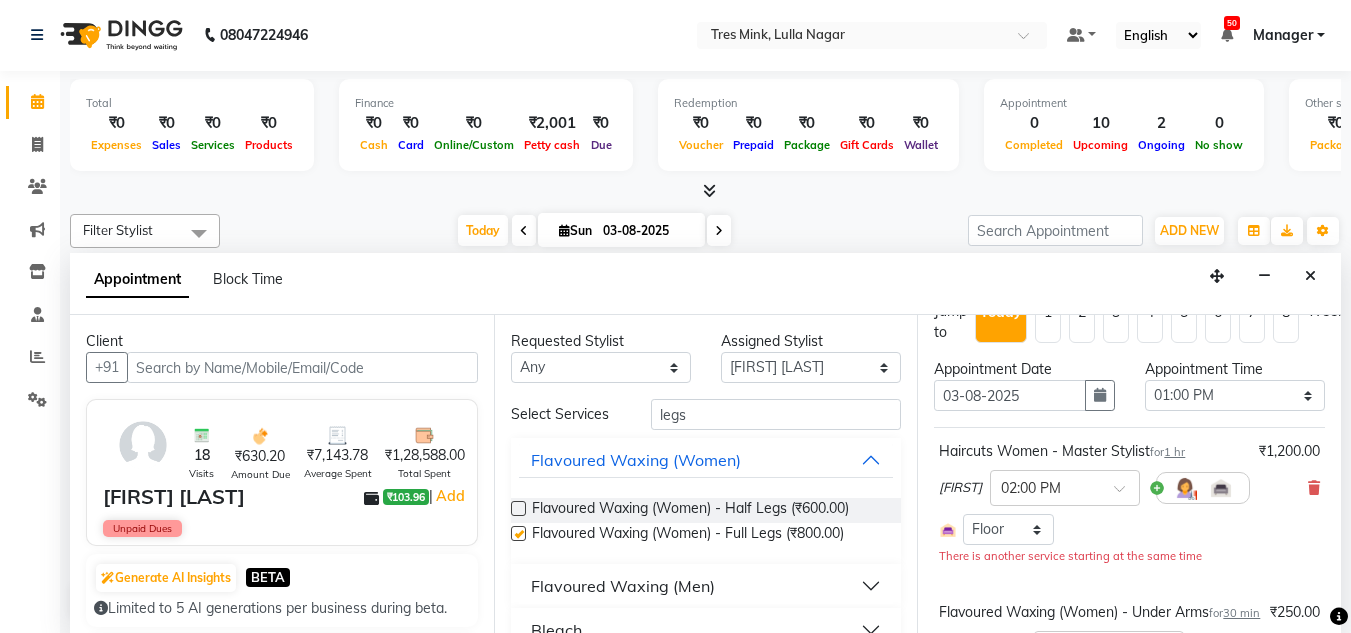 checkbox on "false" 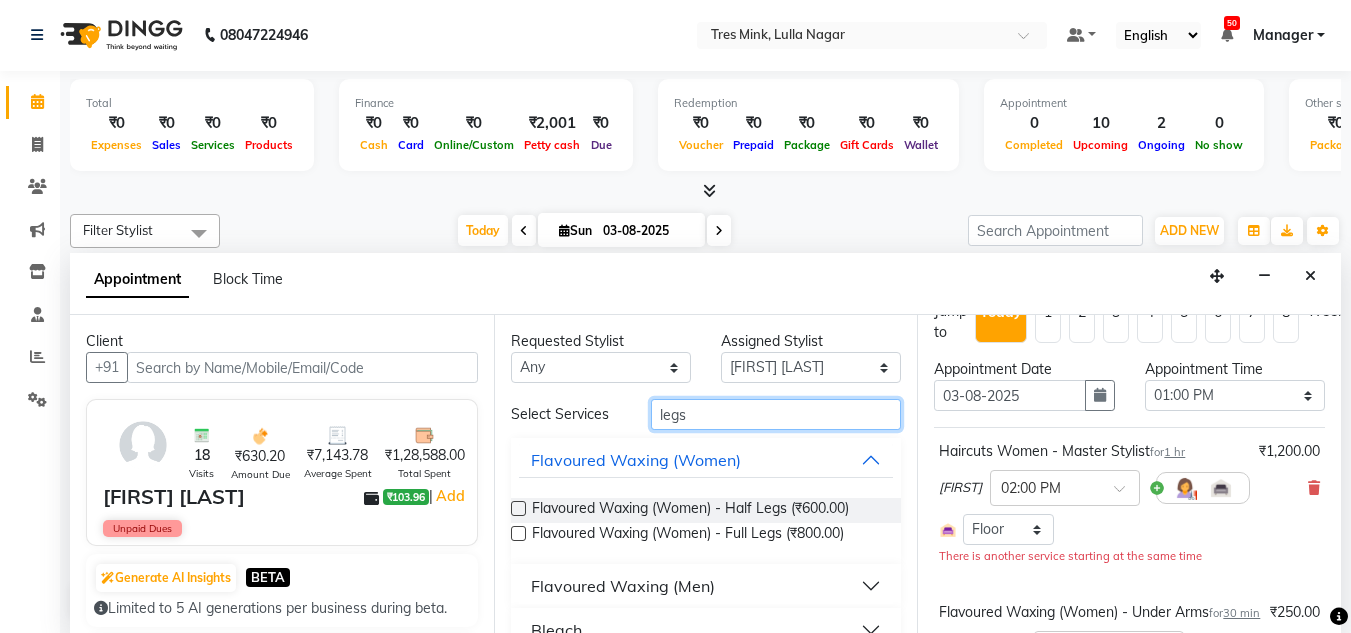drag, startPoint x: 697, startPoint y: 413, endPoint x: 517, endPoint y: 414, distance: 180.00278 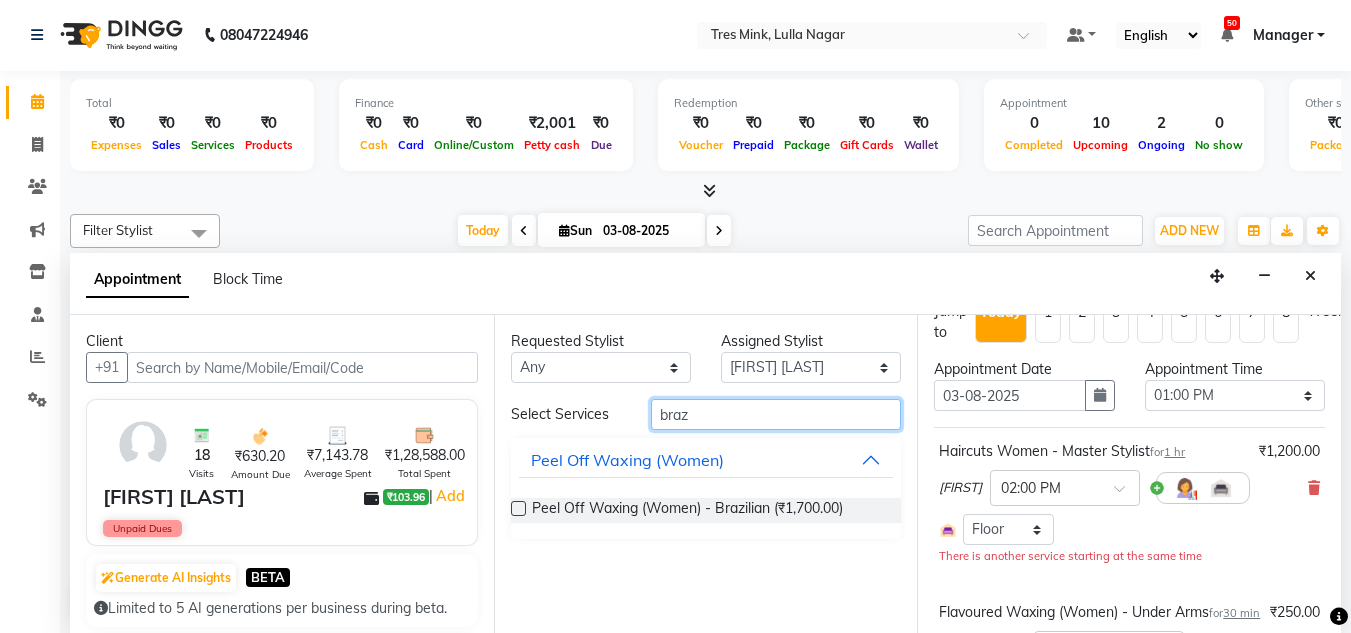 type on "braz" 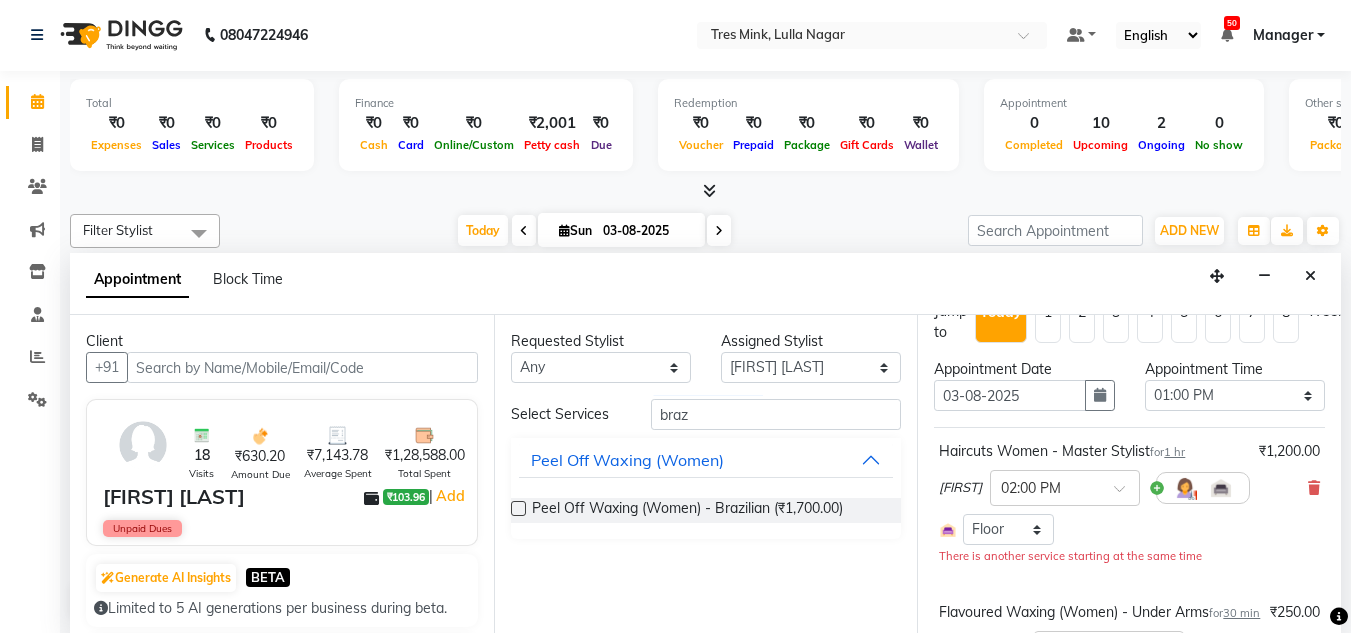 click at bounding box center (518, 508) 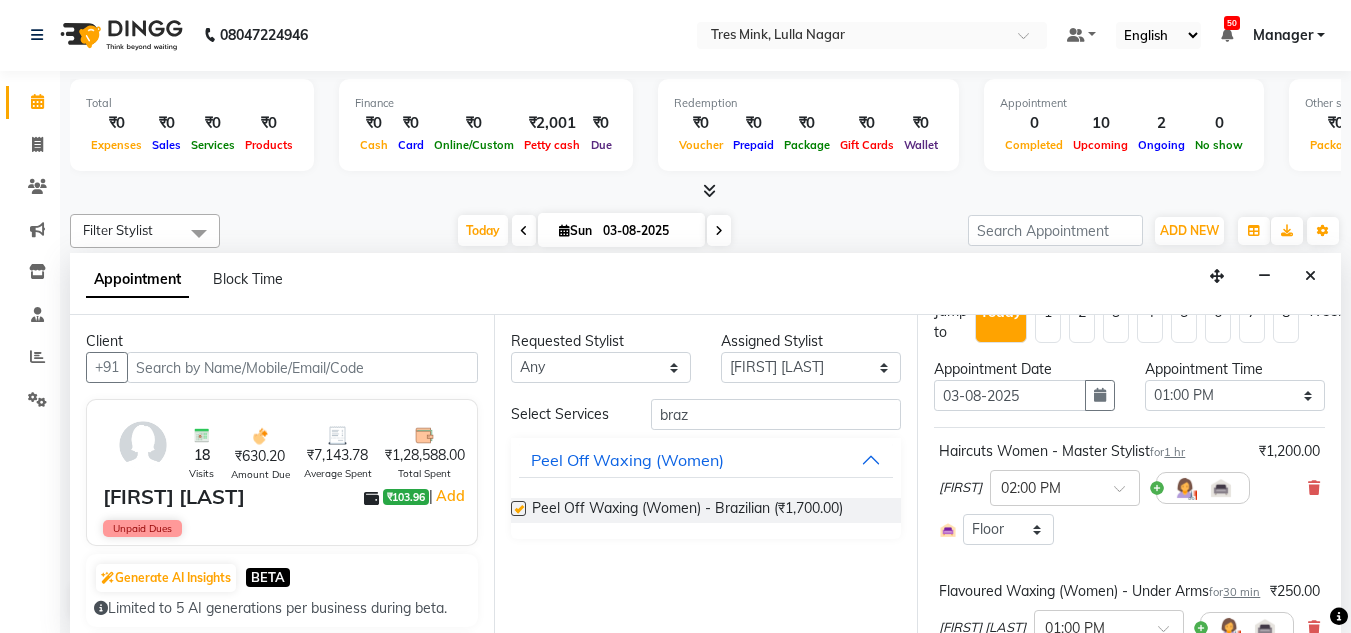 checkbox on "false" 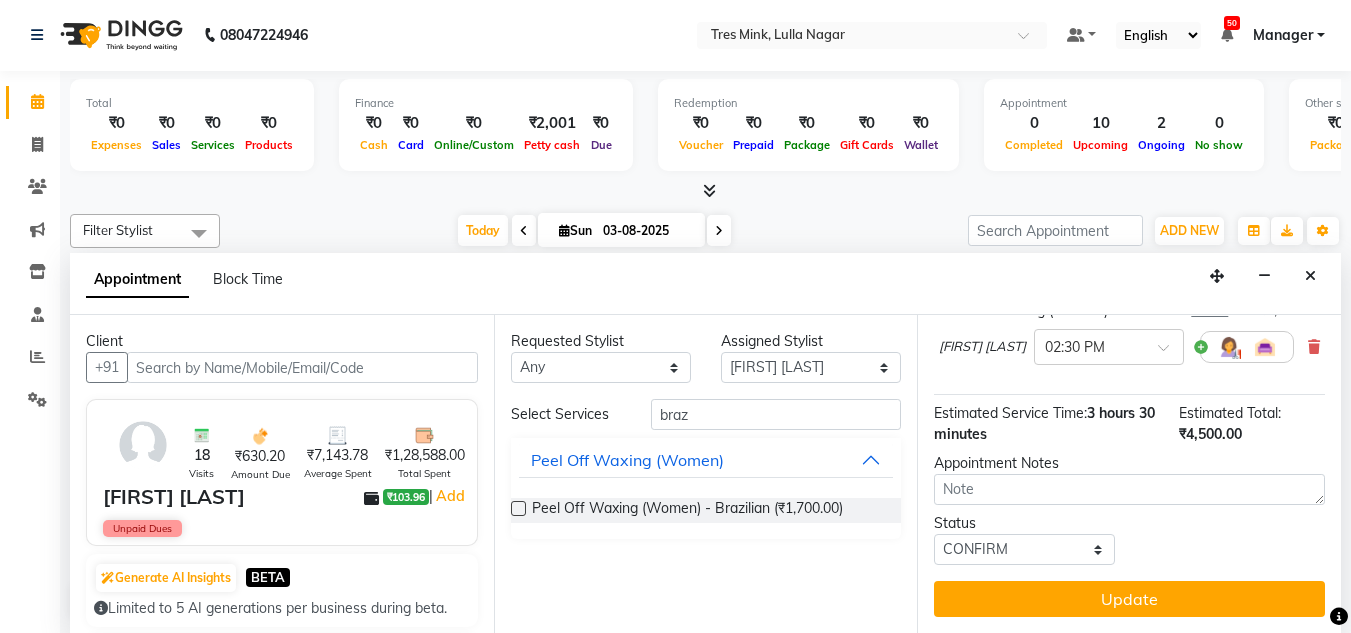 scroll, scrollTop: 726, scrollLeft: 0, axis: vertical 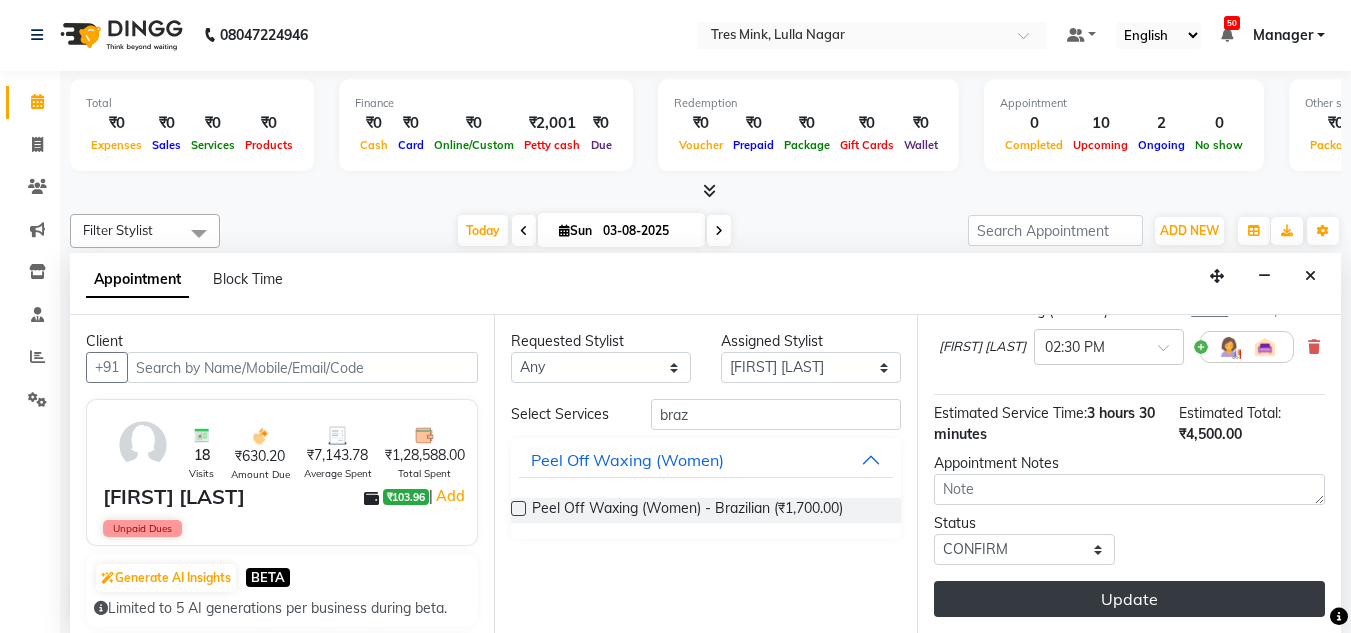 click on "Update" at bounding box center (1129, 599) 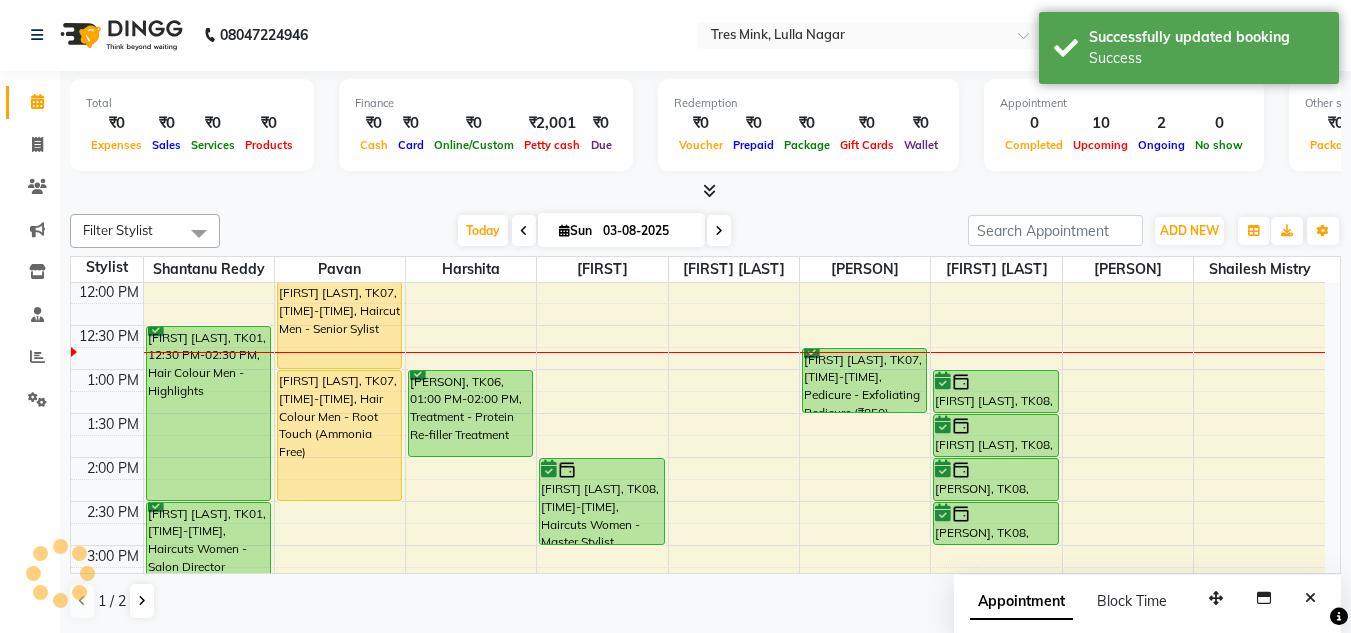 scroll, scrollTop: 0, scrollLeft: 0, axis: both 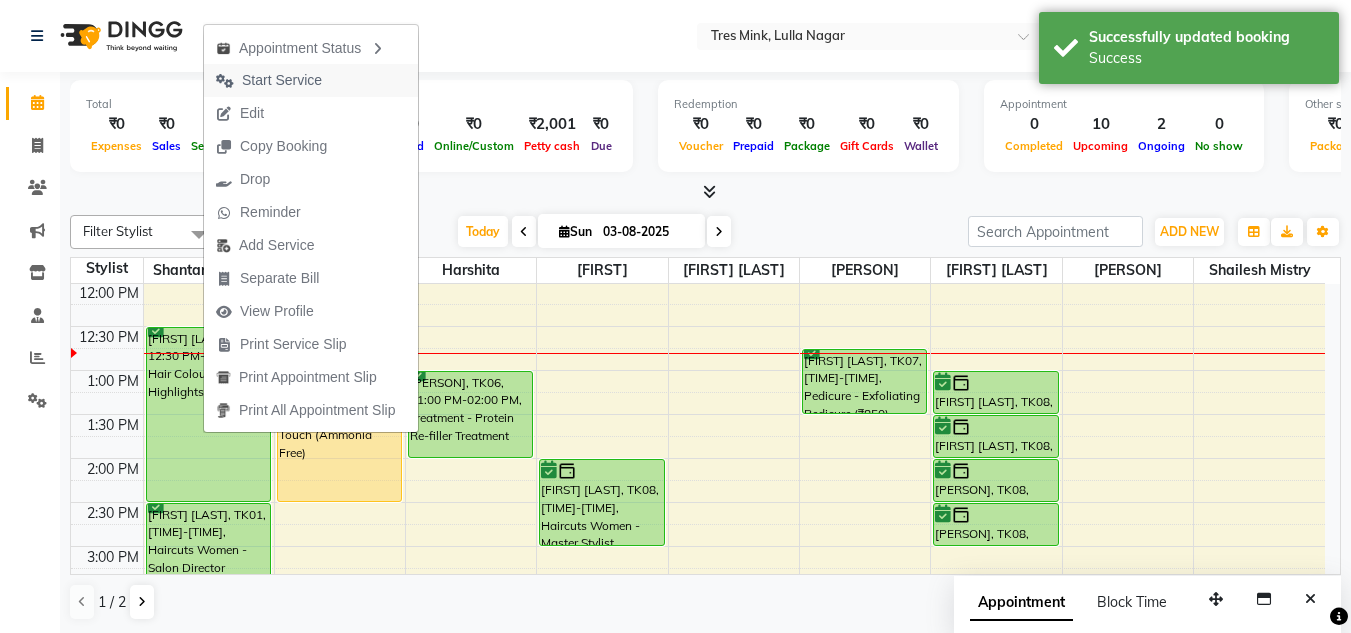 click on "Start Service" at bounding box center (282, 80) 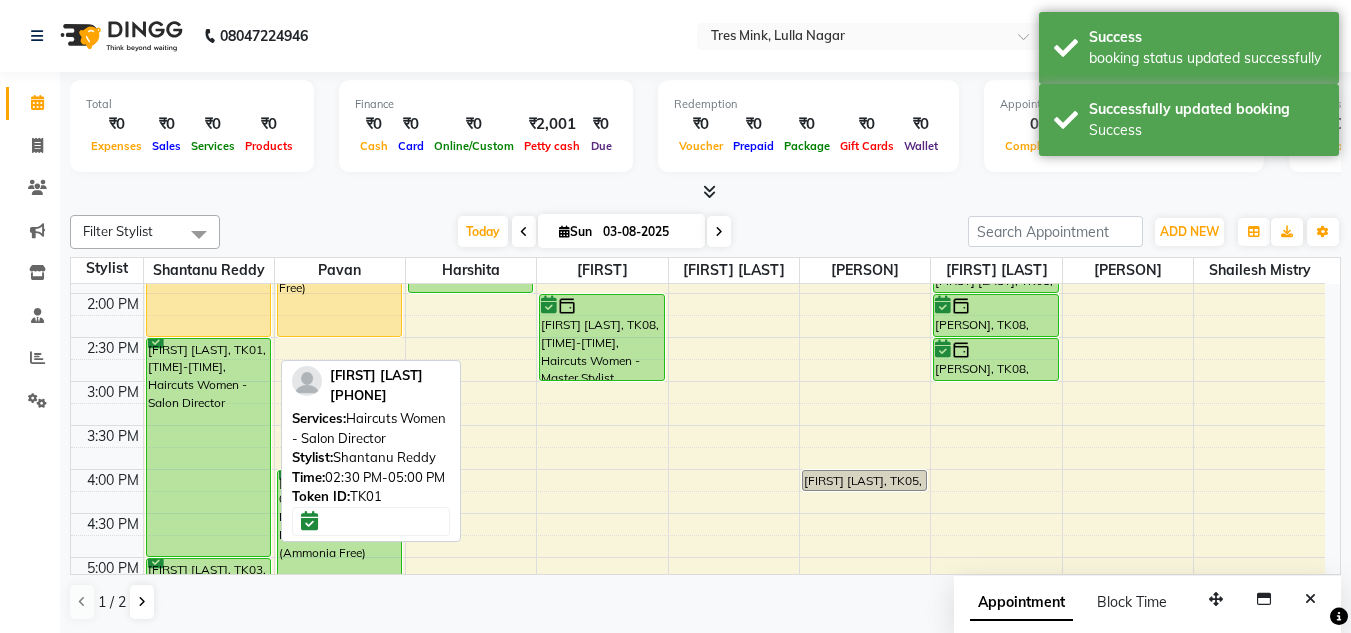 scroll, scrollTop: 553, scrollLeft: 0, axis: vertical 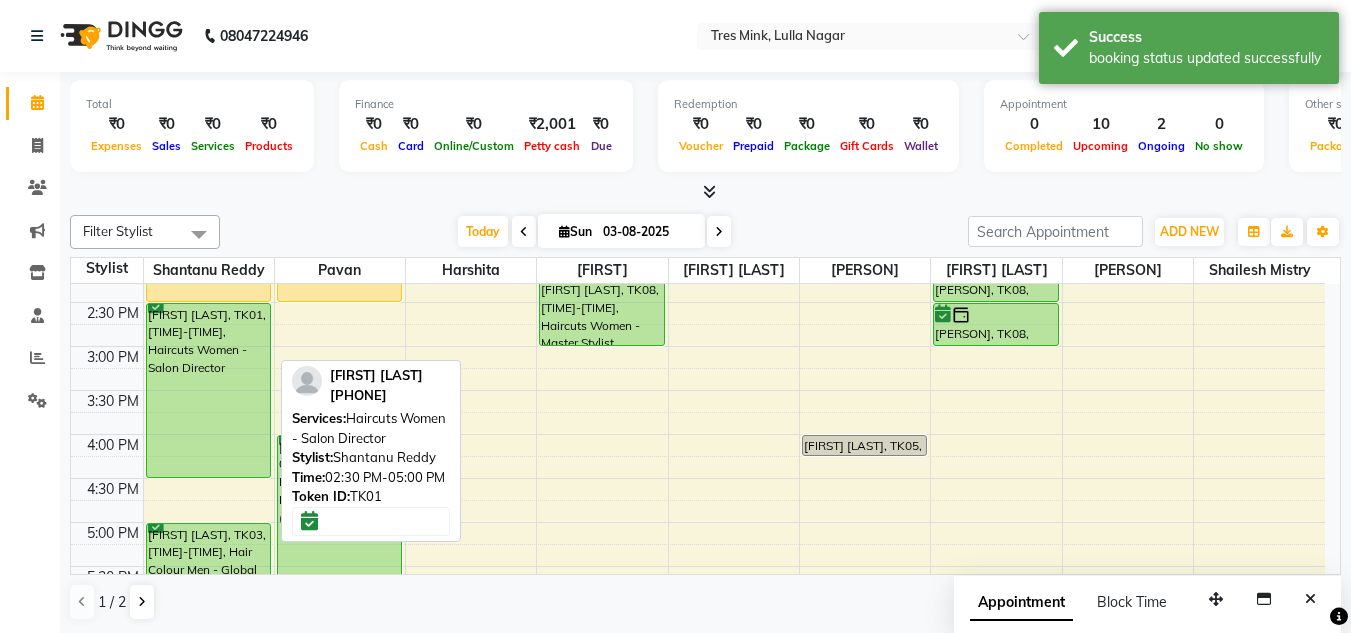 drag, startPoint x: 169, startPoint y: 520, endPoint x: 173, endPoint y: 473, distance: 47.169907 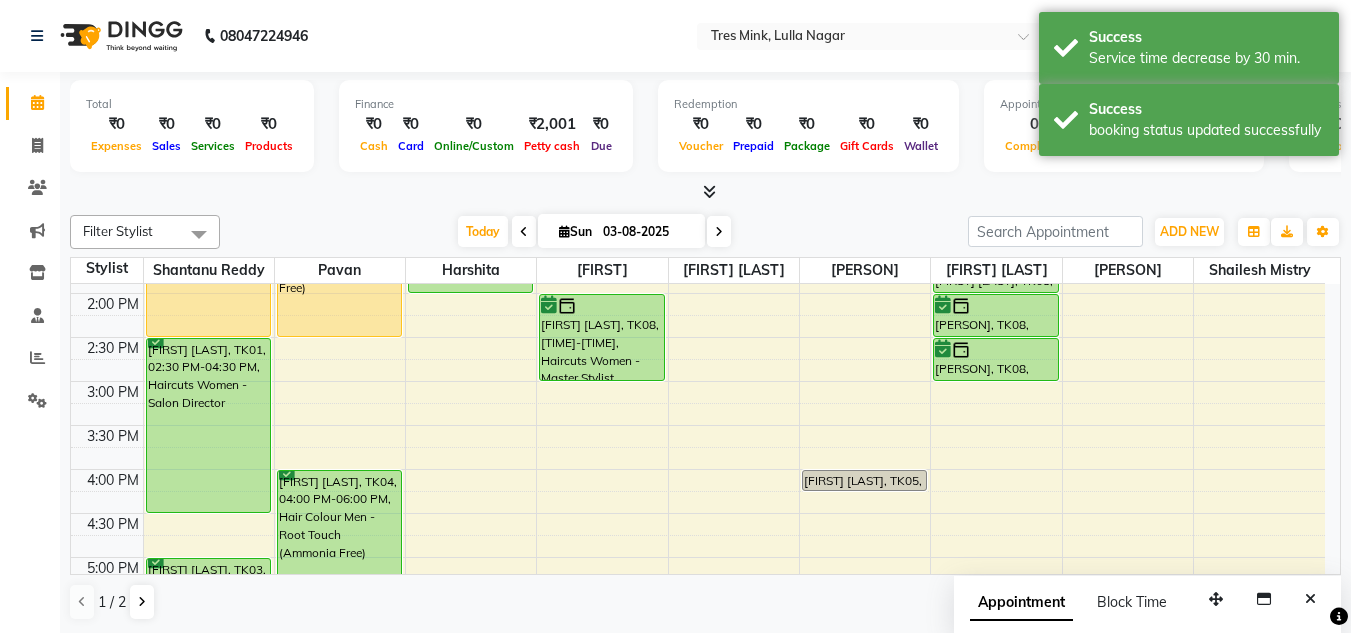 scroll, scrollTop: 553, scrollLeft: 0, axis: vertical 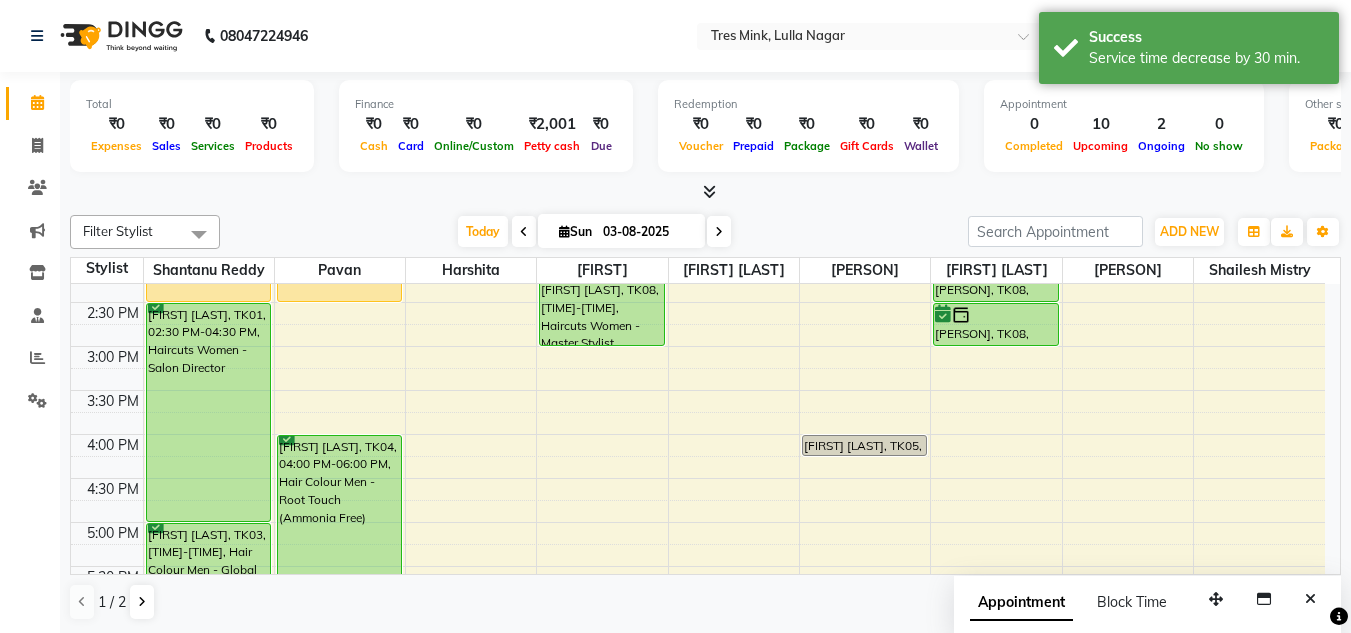 drag, startPoint x: 169, startPoint y: 475, endPoint x: 167, endPoint y: 505, distance: 30.066593 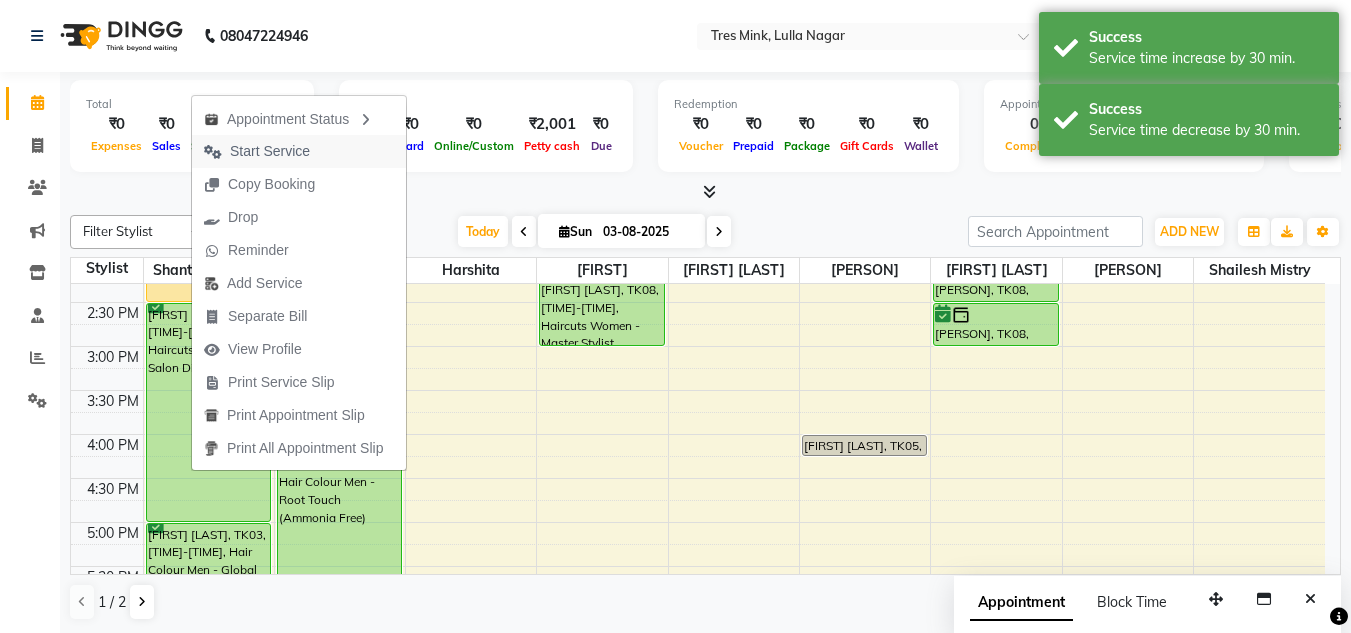 click on "Start Service" at bounding box center (270, 151) 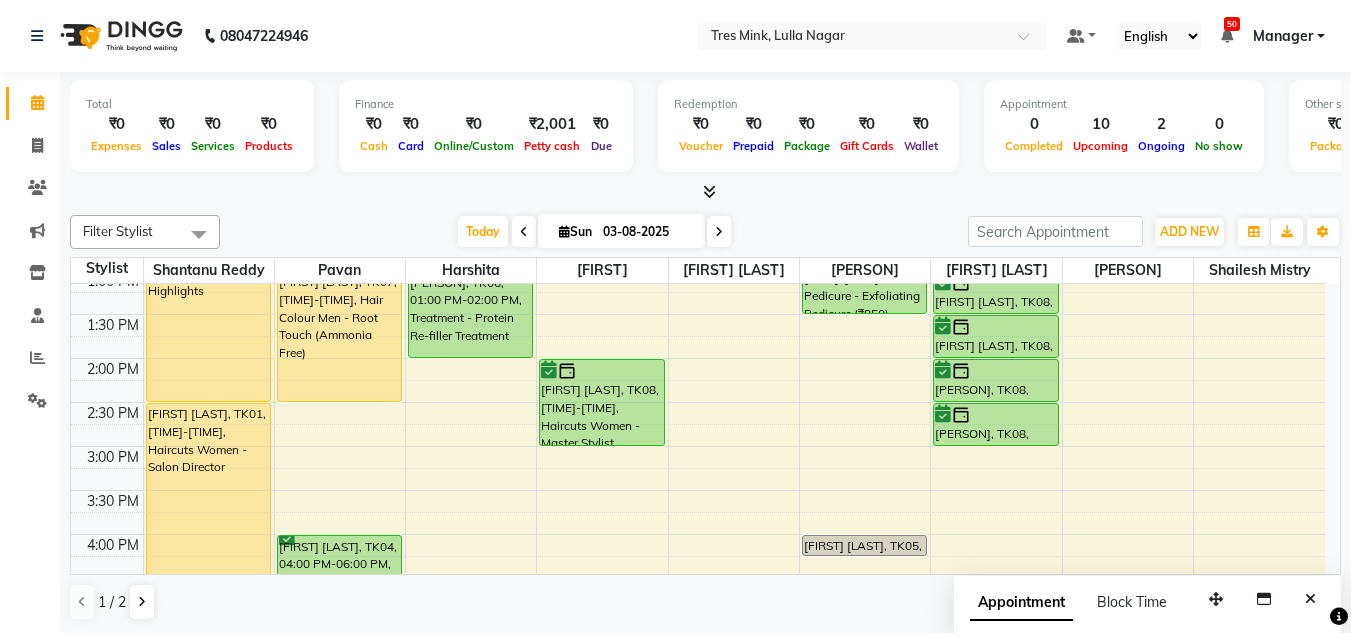 scroll, scrollTop: 353, scrollLeft: 0, axis: vertical 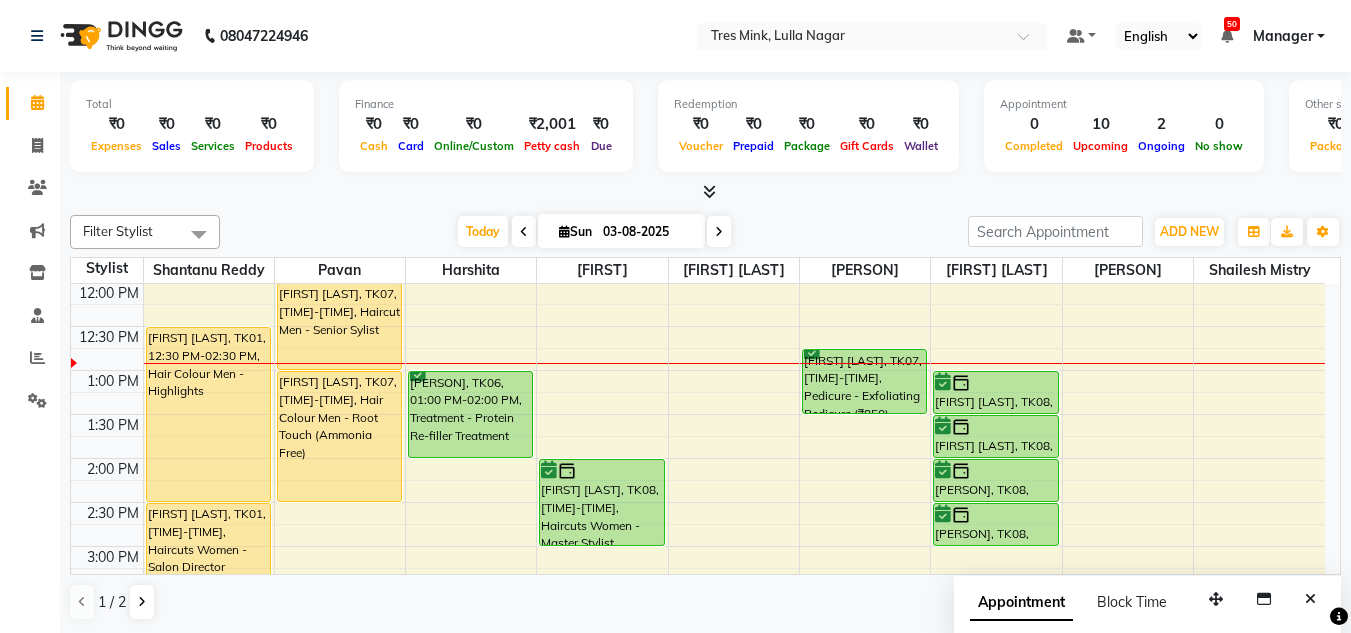 click on "1 / 2" at bounding box center [705, 602] 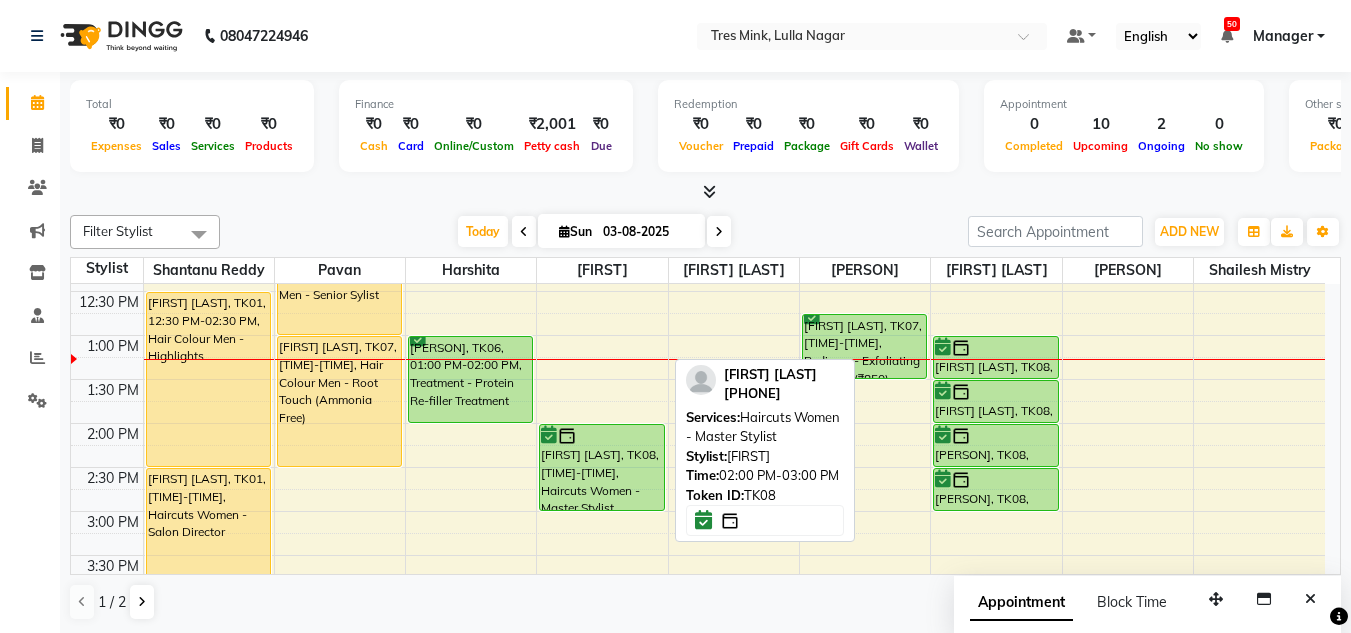 scroll, scrollTop: 353, scrollLeft: 0, axis: vertical 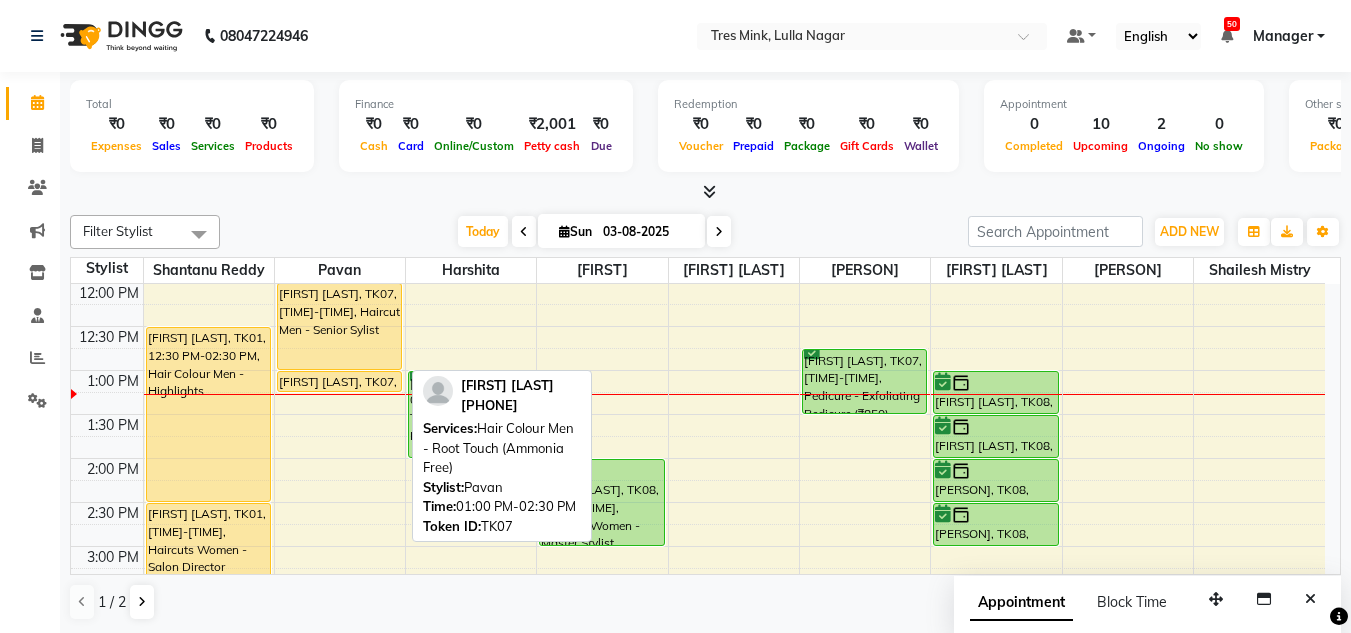 drag, startPoint x: 318, startPoint y: 497, endPoint x: 331, endPoint y: 392, distance: 105.801704 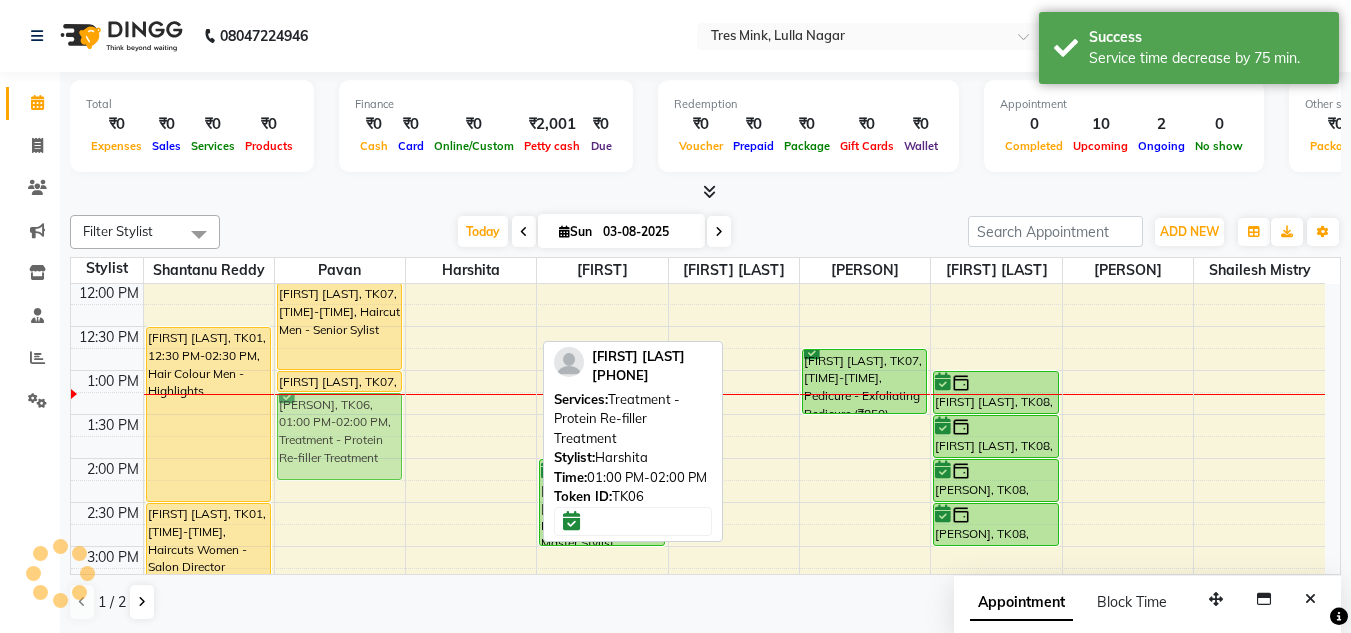 drag, startPoint x: 482, startPoint y: 403, endPoint x: 393, endPoint y: 433, distance: 93.92018 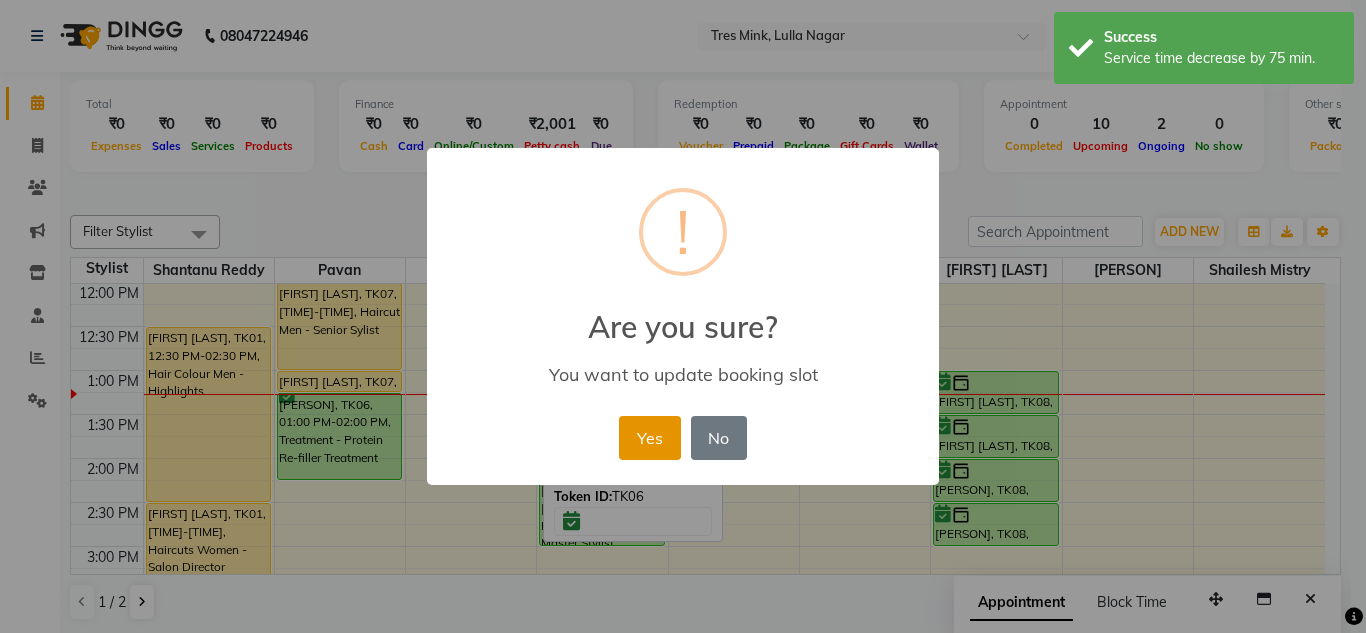 click on "Yes" at bounding box center (649, 438) 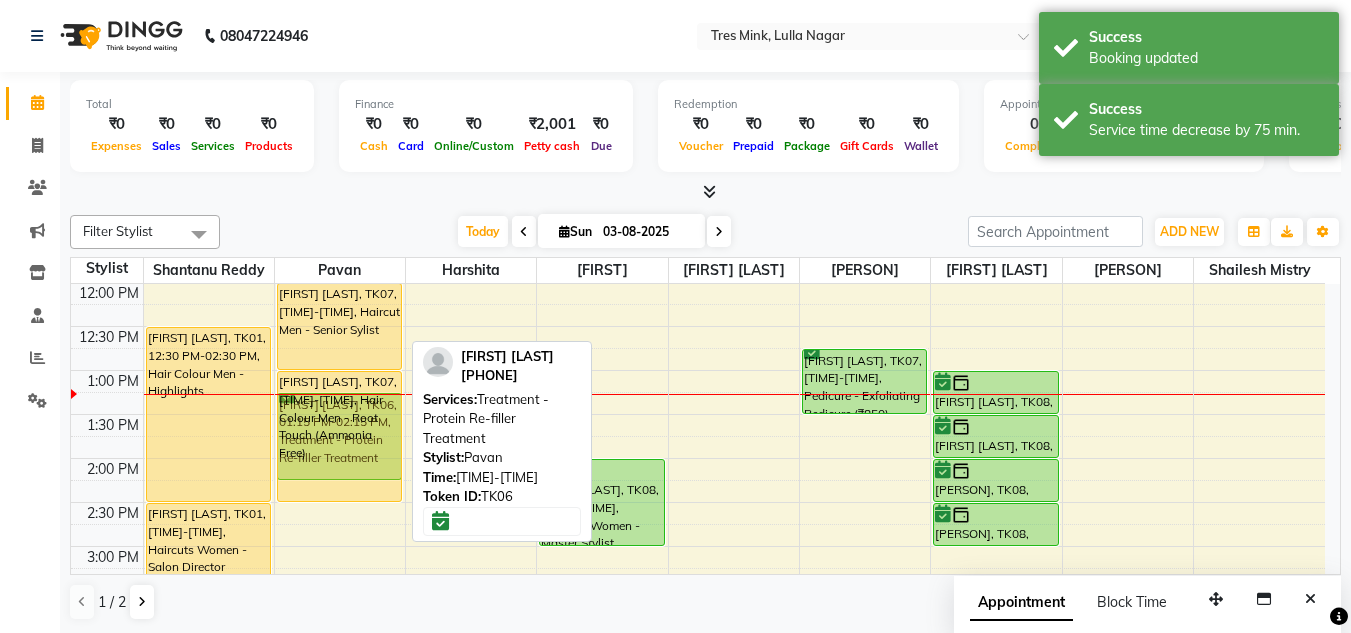 drag, startPoint x: 288, startPoint y: 389, endPoint x: 283, endPoint y: 495, distance: 106.11786 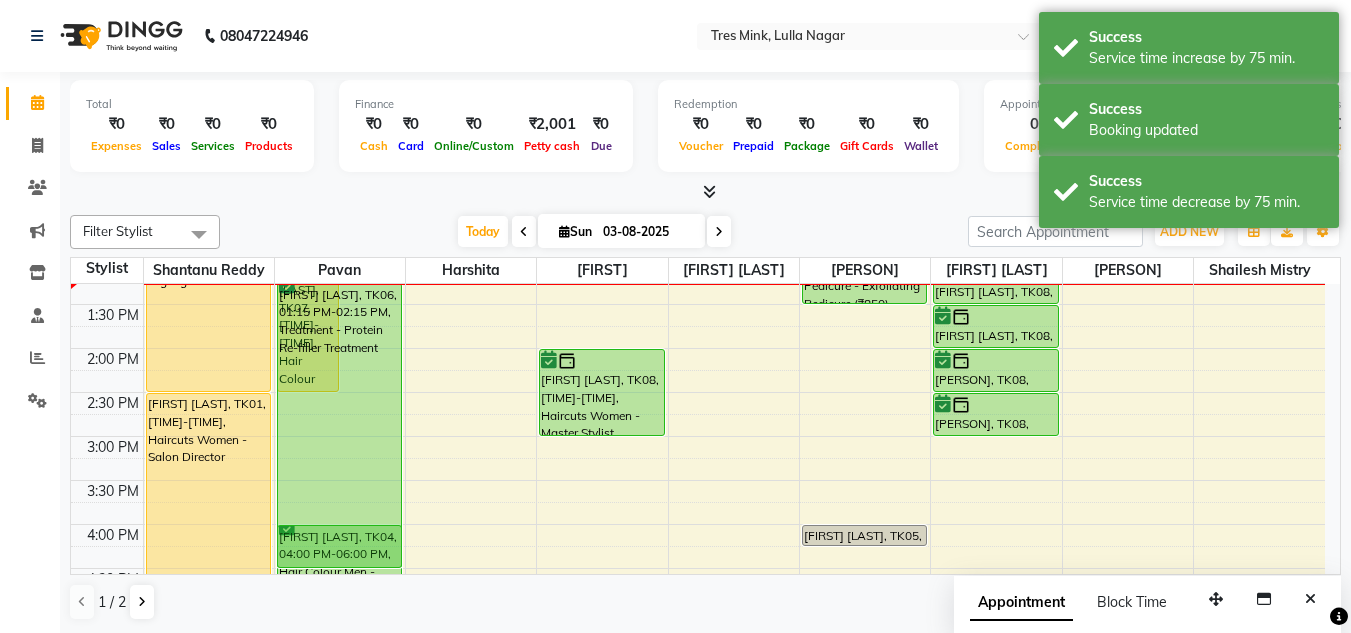 scroll, scrollTop: 464, scrollLeft: 0, axis: vertical 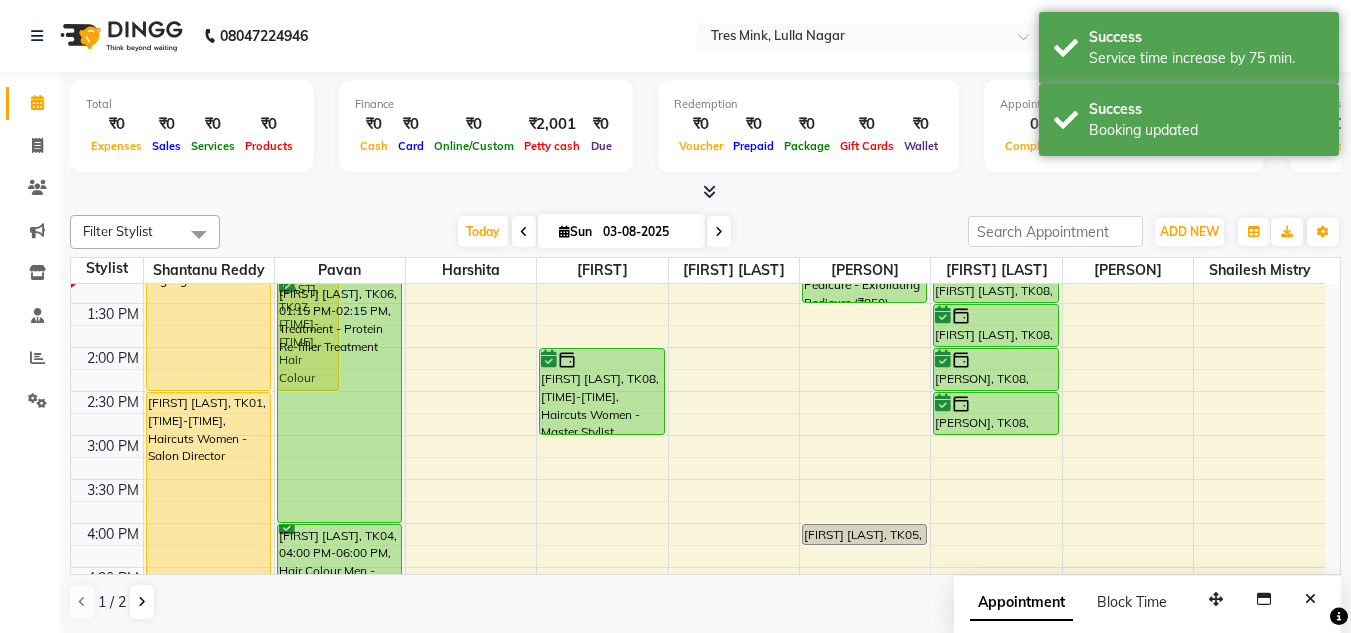 drag, startPoint x: 373, startPoint y: 478, endPoint x: 357, endPoint y: 509, distance: 34.88553 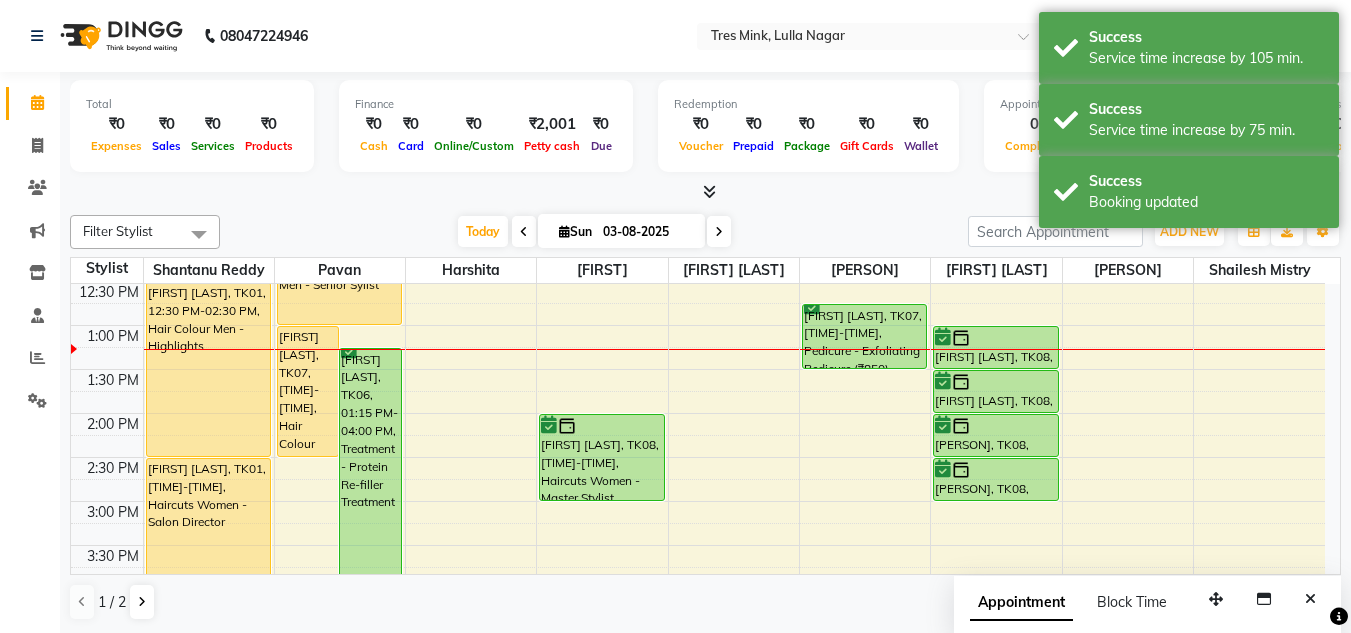 scroll, scrollTop: 364, scrollLeft: 0, axis: vertical 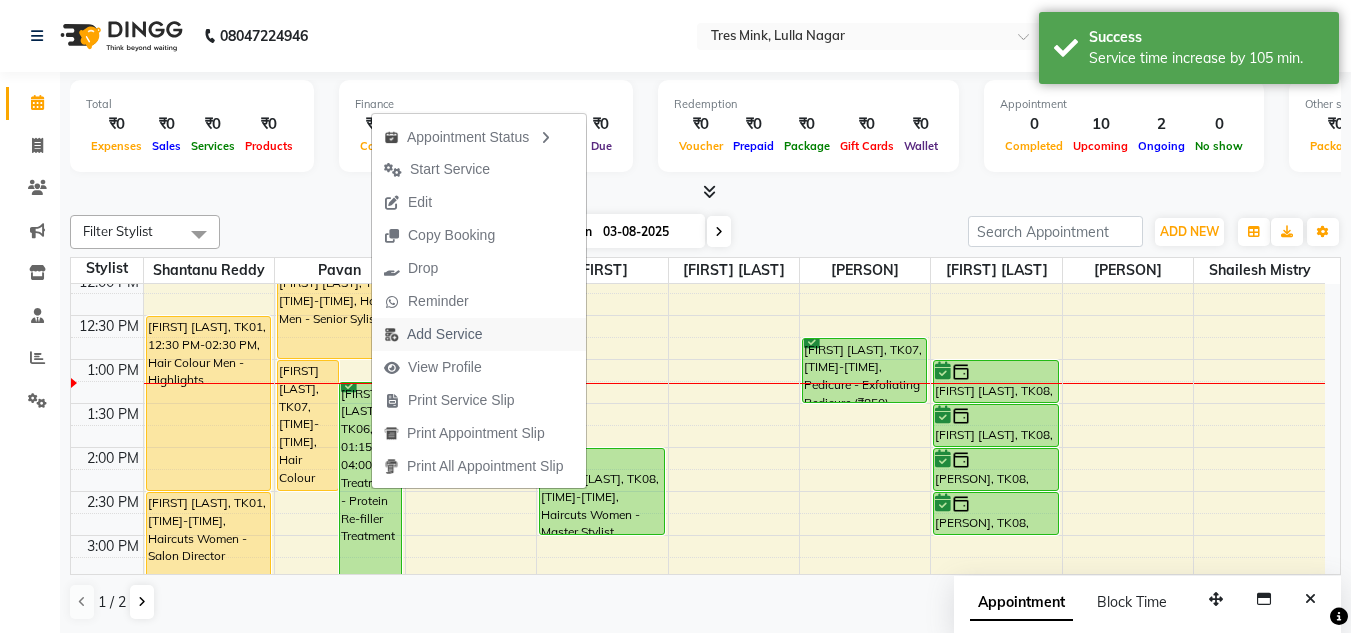 click on "Add Service" at bounding box center (444, 334) 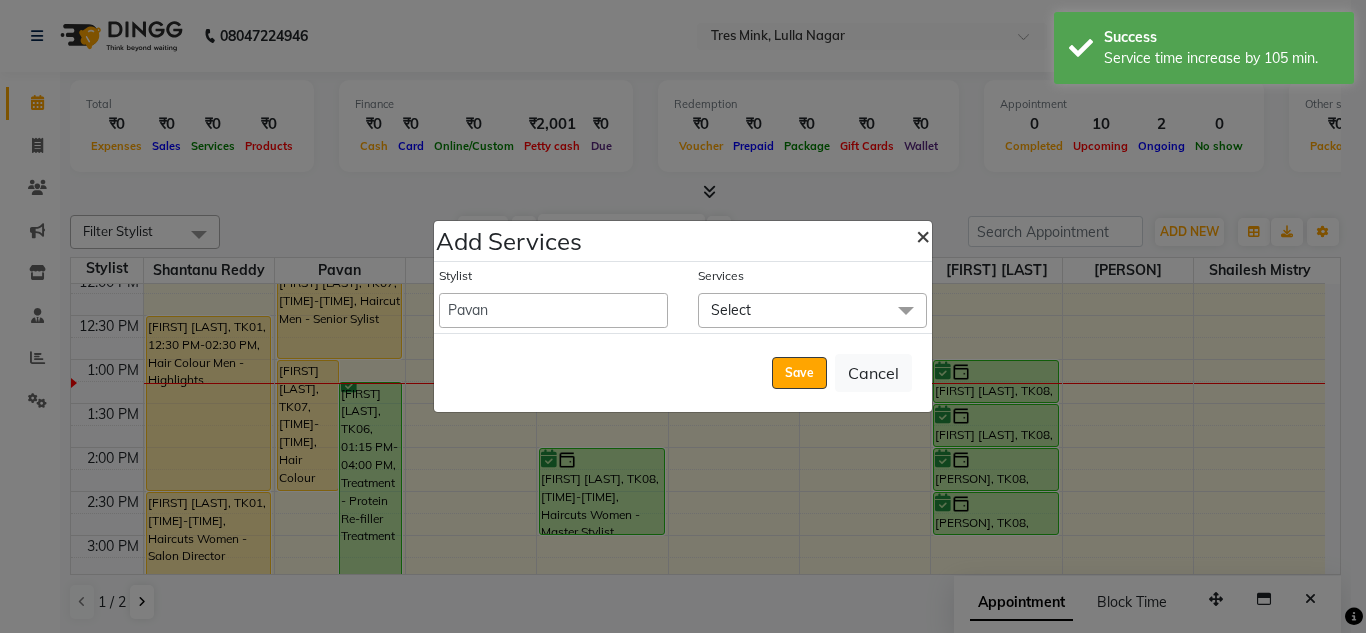 click on "×" 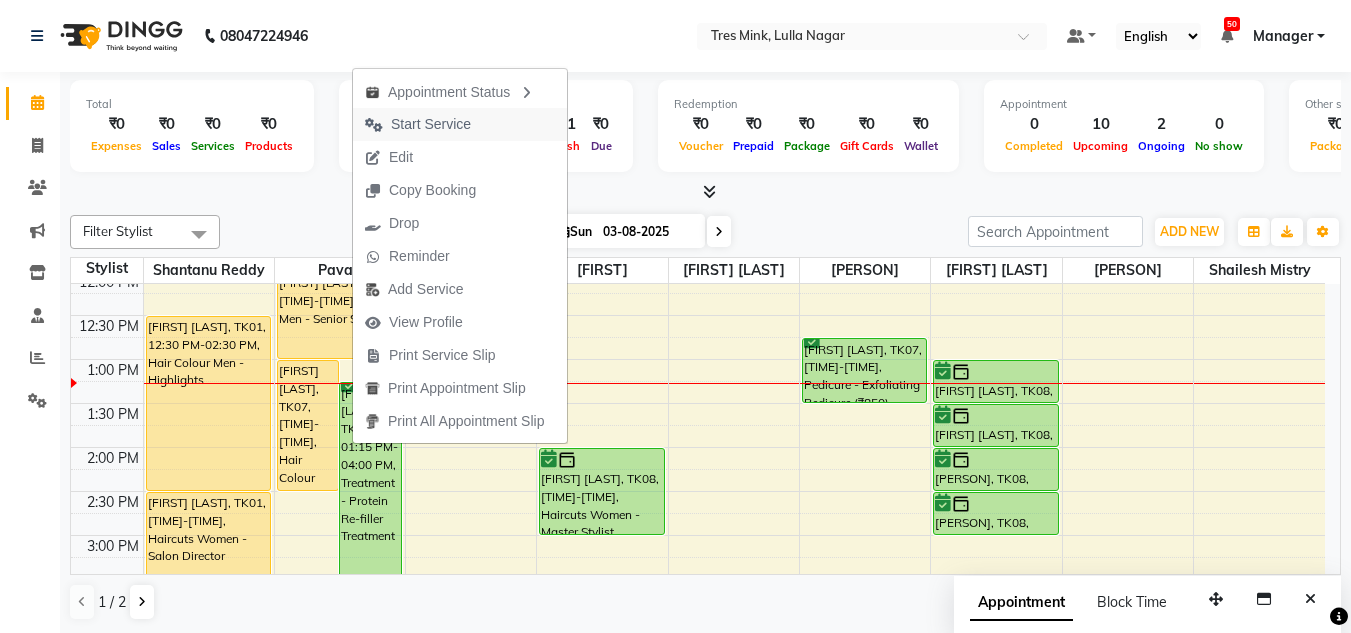 click on "Start Service" at bounding box center [431, 124] 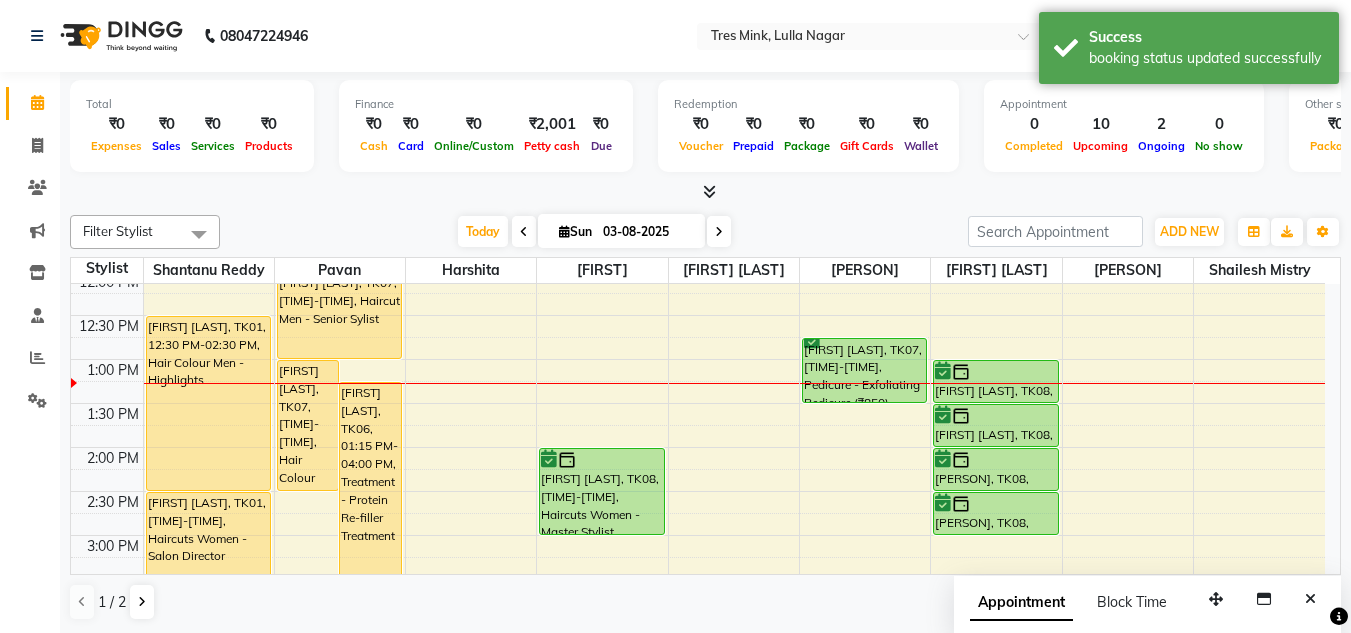 drag, startPoint x: 202, startPoint y: 383, endPoint x: 30, endPoint y: 507, distance: 212.03773 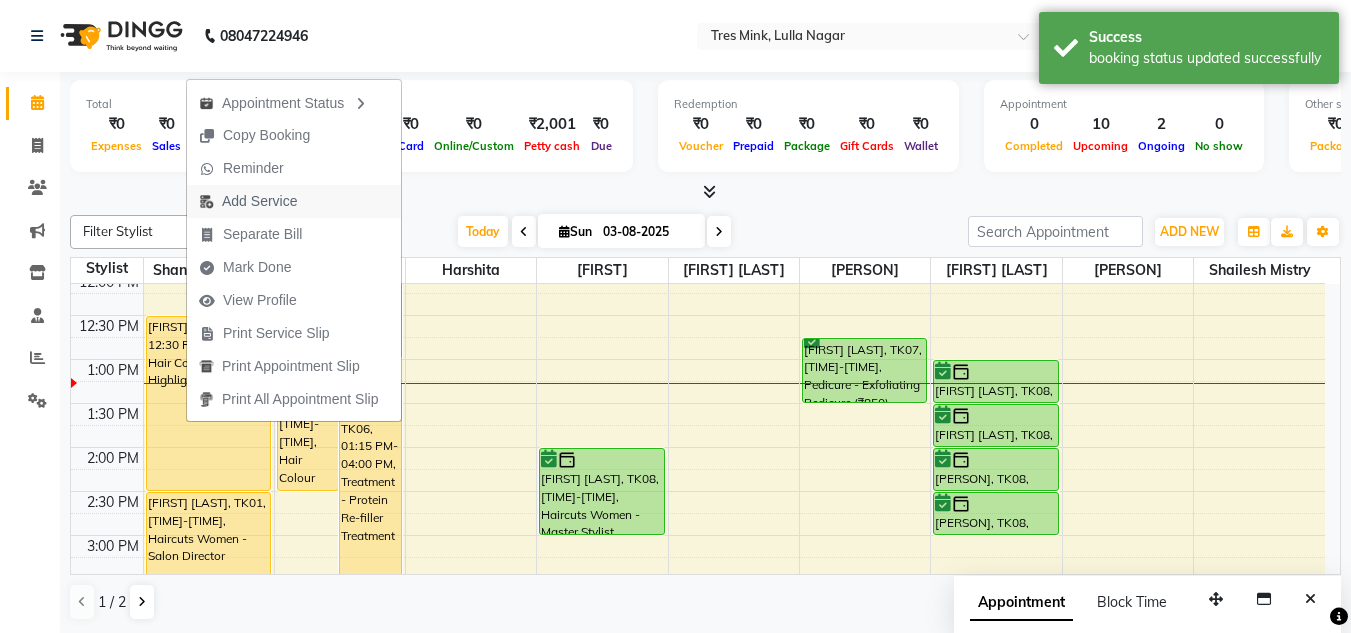 click on "Add Service" at bounding box center (259, 201) 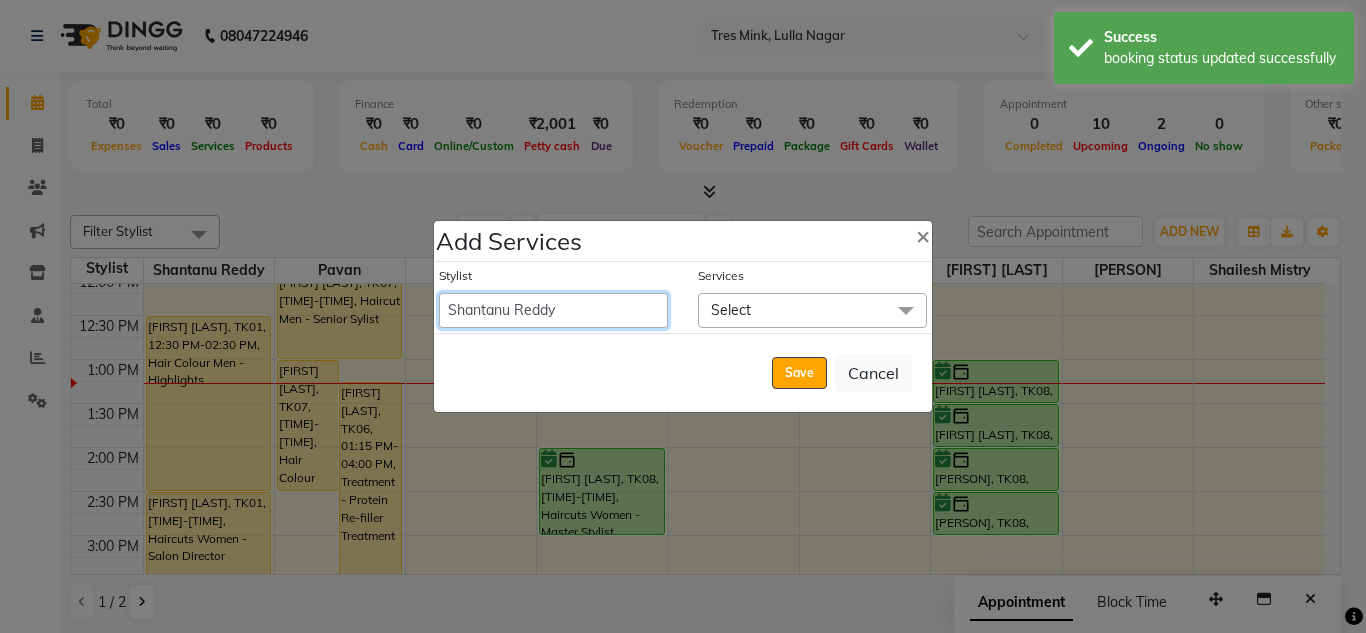 click on "Ansh Jadhav    Chetan Mahale   Eva   Harshita   Manager   Neha Aywale   Pallavi H   Pavan   Pranjali Kothari   Shailesh Mistry   Shantanu Reddy   Sharon Anthony   Siddhanth    Sonu N   Vinod" at bounding box center [553, 310] 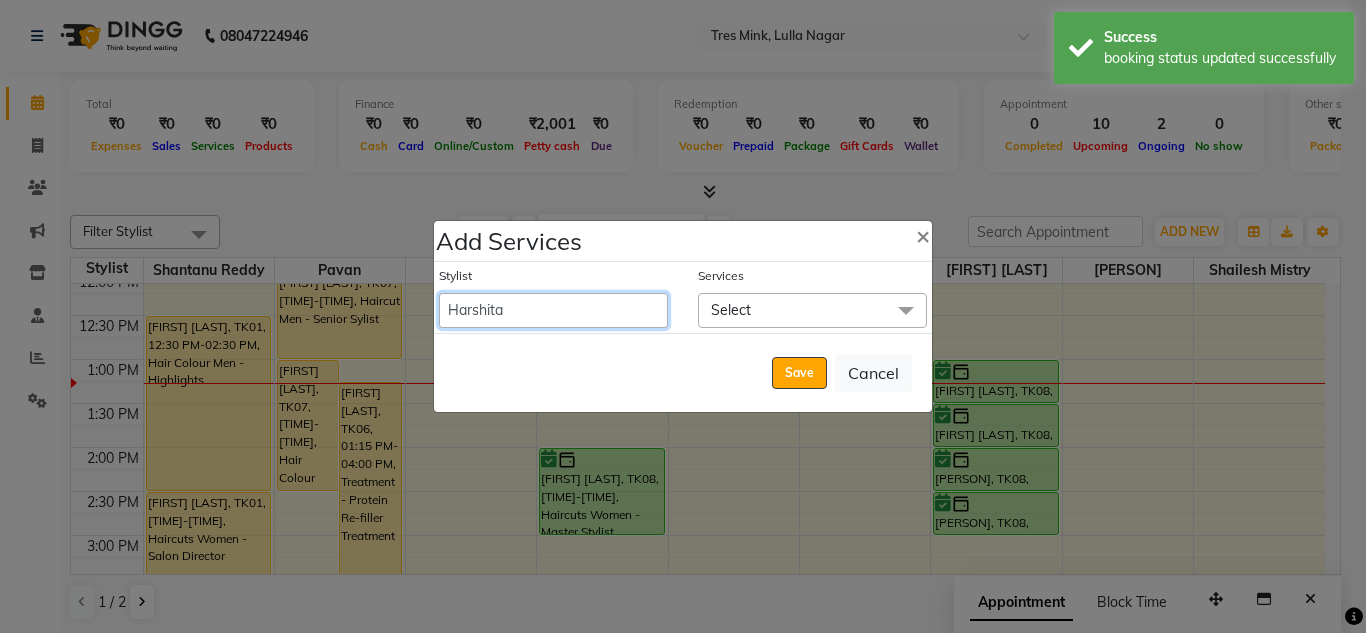 click on "Ansh Jadhav    Chetan Mahale   Eva   Harshita   Manager   Neha Aywale   Pallavi H   Pavan   Pranjali Kothari   Shailesh Mistry   Shantanu Reddy   Sharon Anthony   Siddhanth    Sonu N   Vinod" at bounding box center [553, 310] 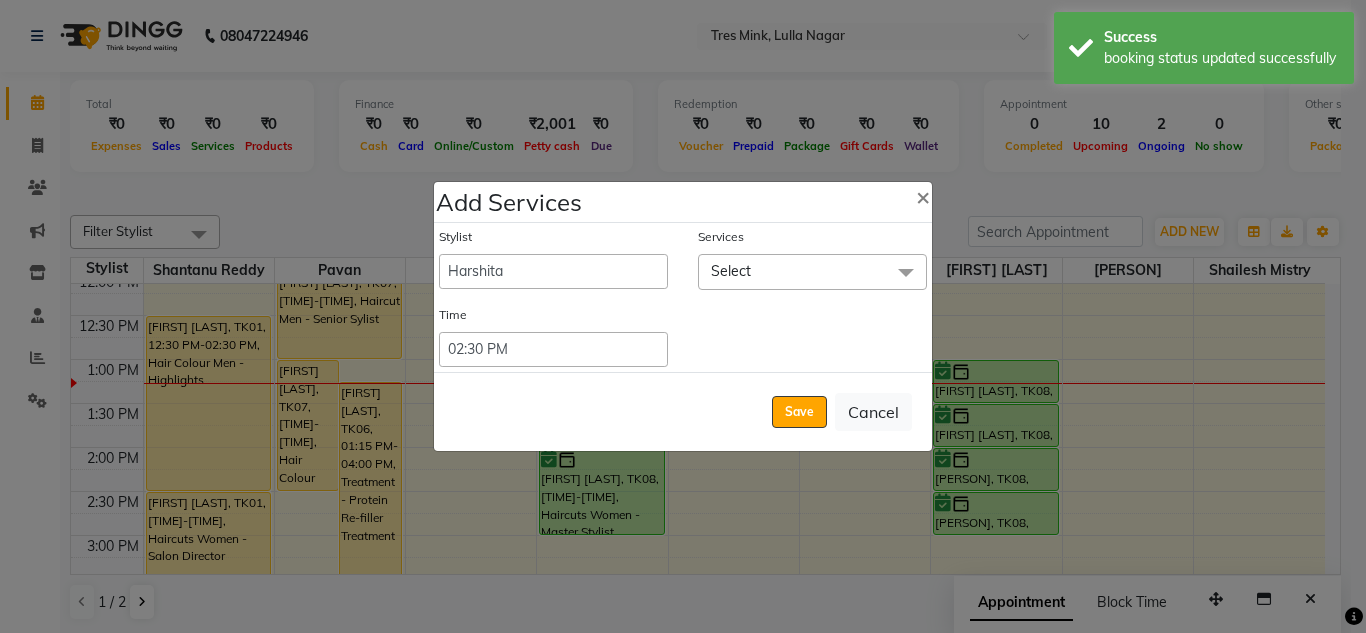 click on "Select" 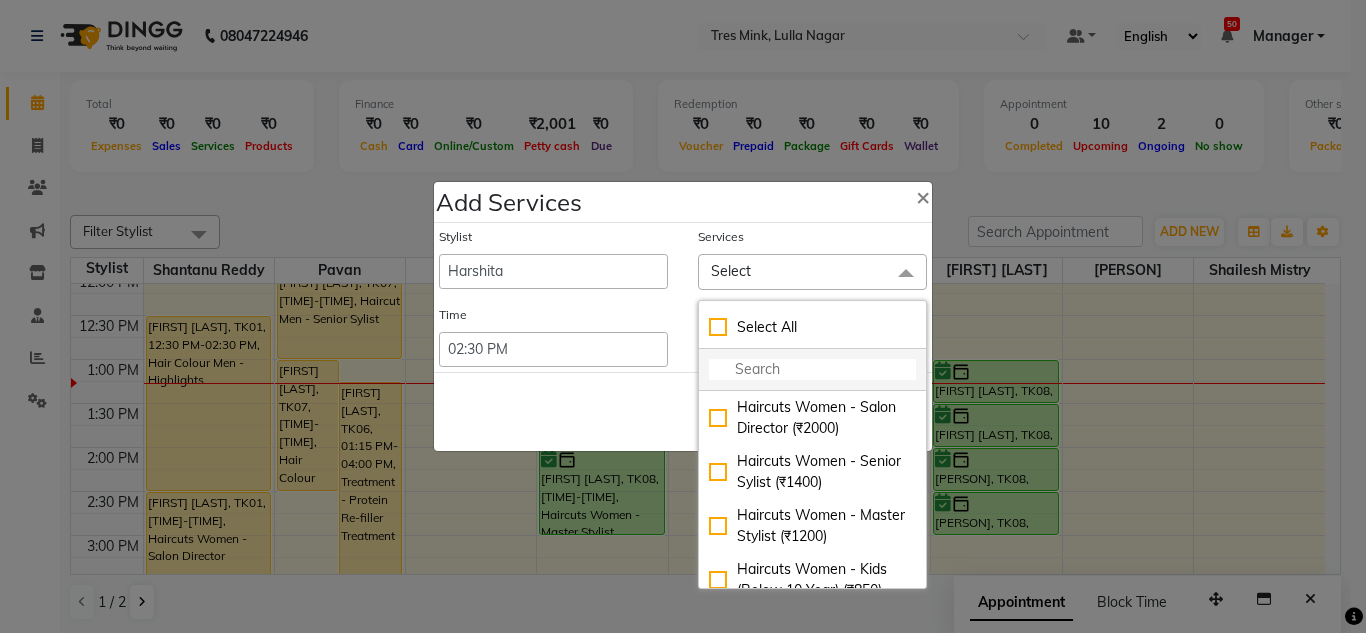 click 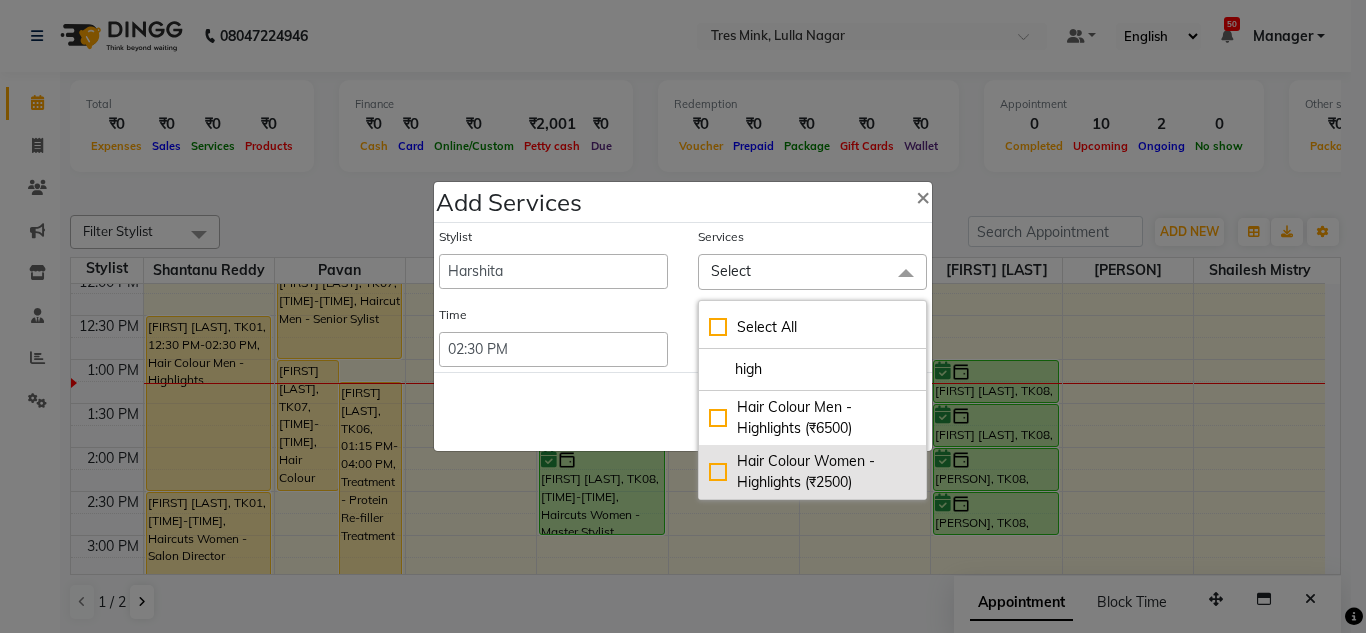 type on "high" 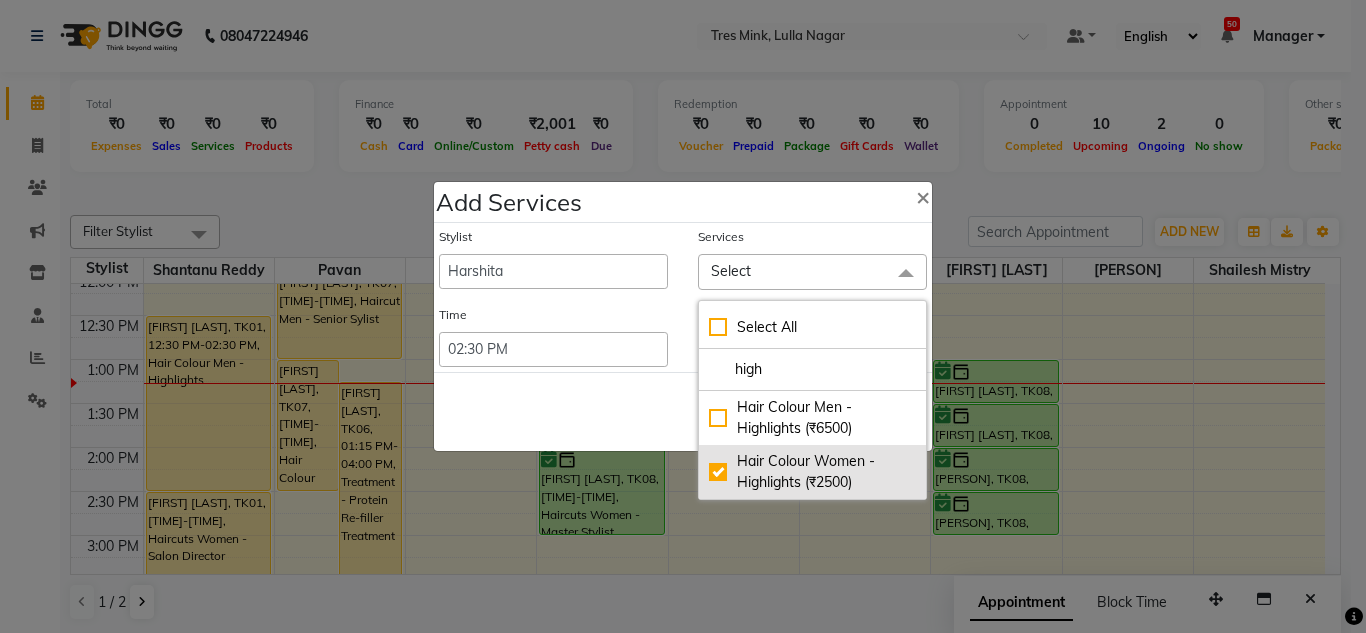 checkbox on "true" 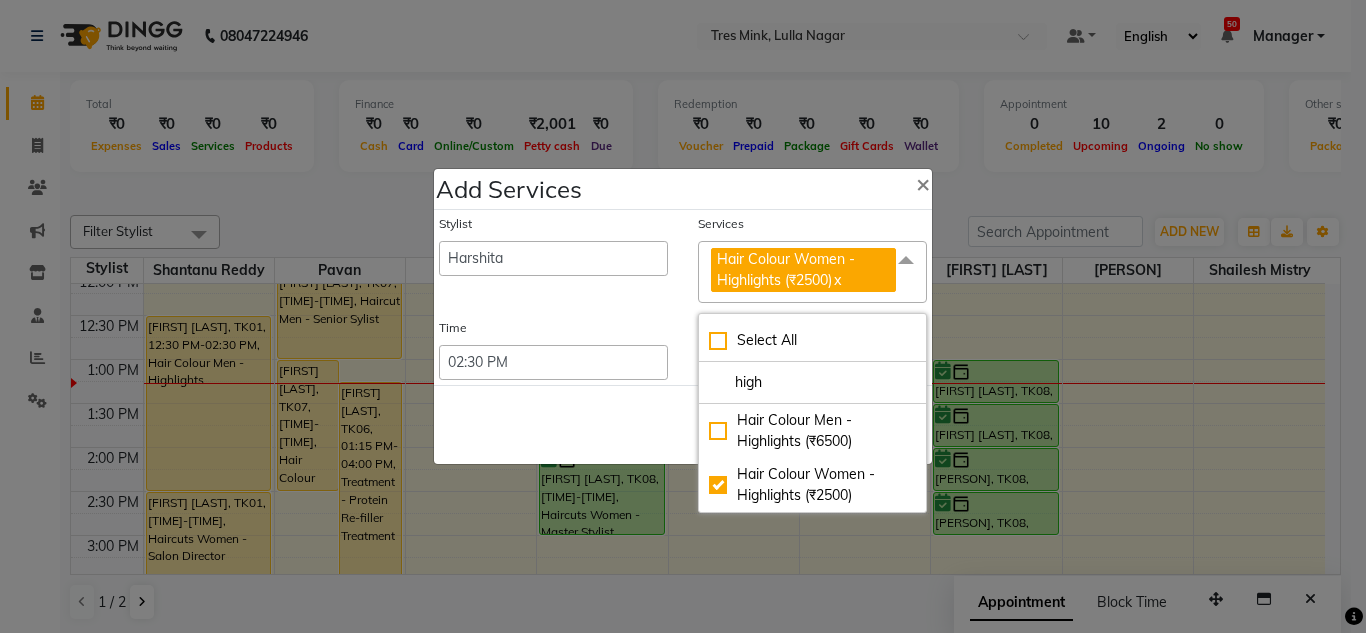 click on "Save   Cancel" 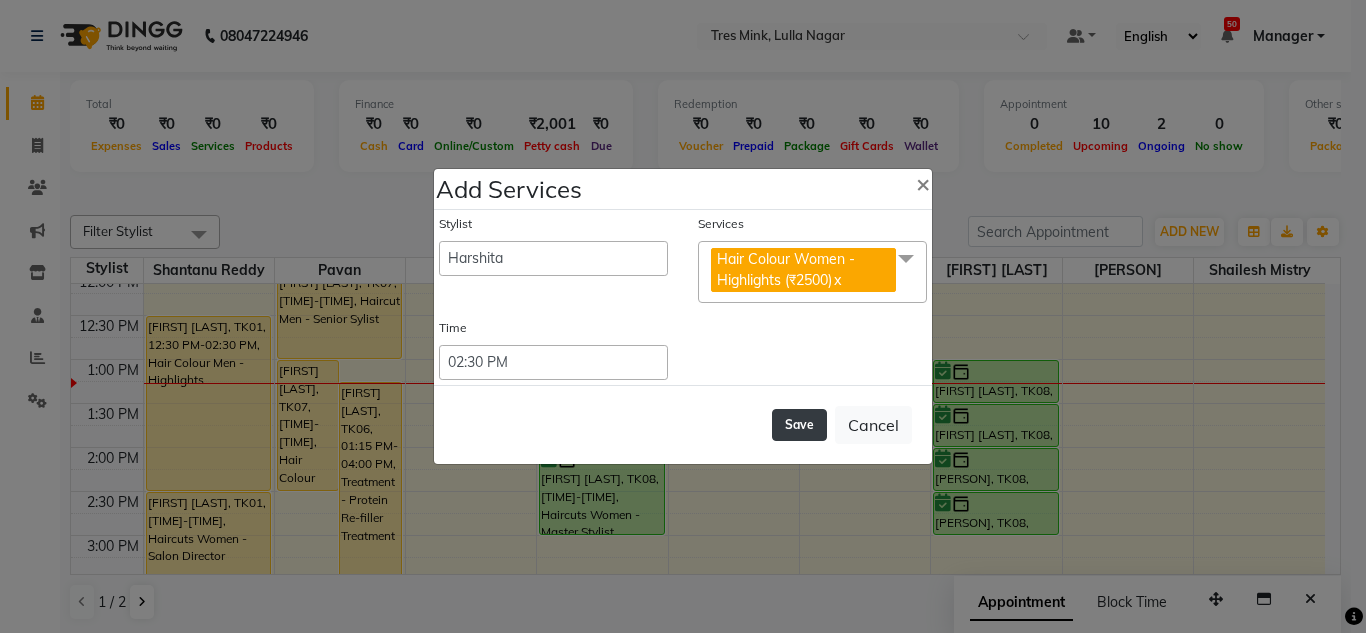 click on "Save" 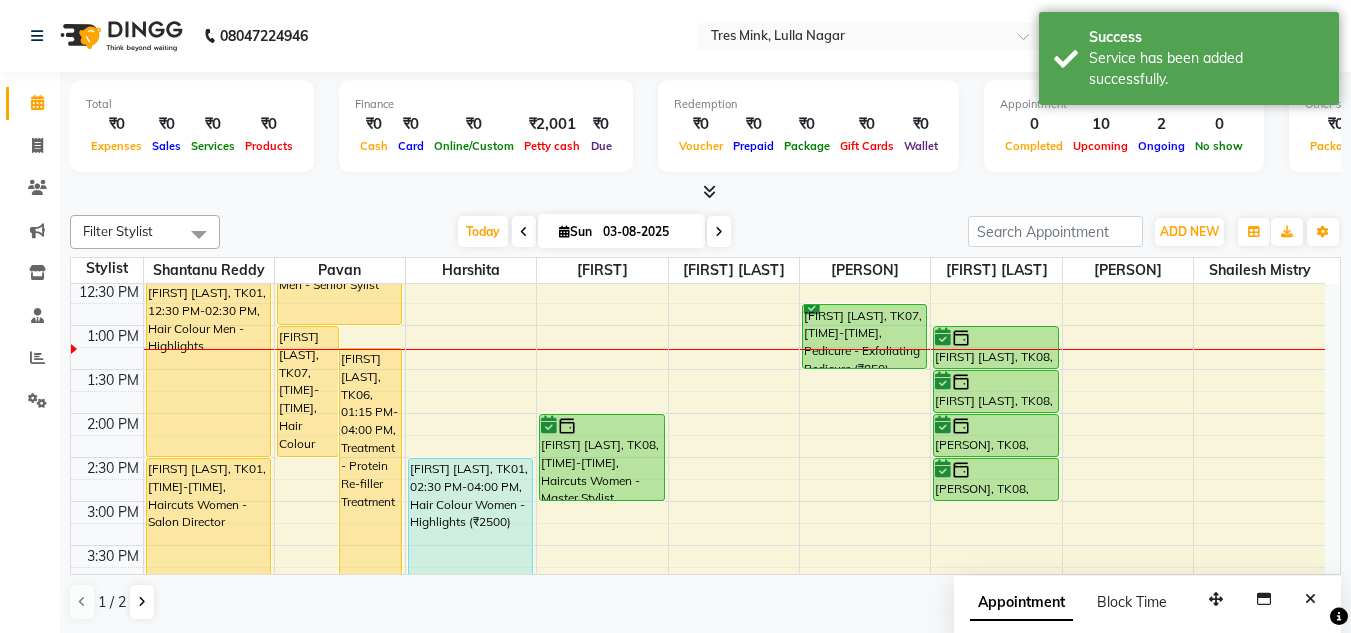 scroll, scrollTop: 364, scrollLeft: 0, axis: vertical 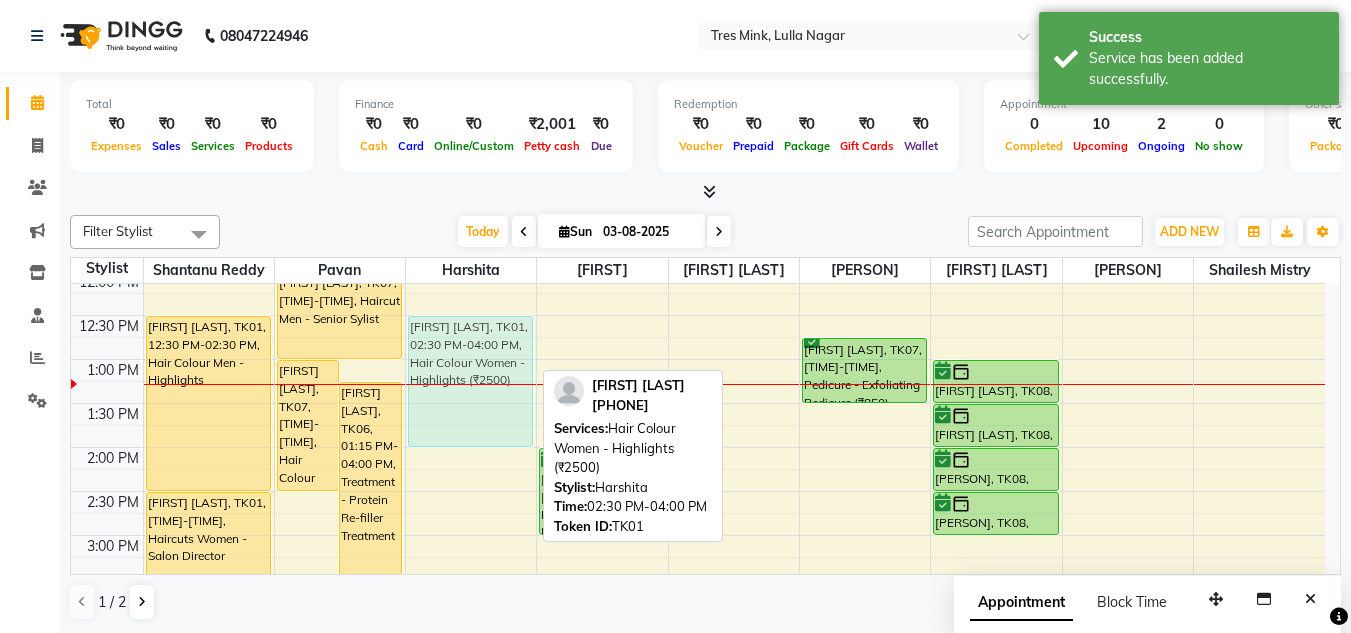 drag, startPoint x: 478, startPoint y: 517, endPoint x: 502, endPoint y: 349, distance: 169.70563 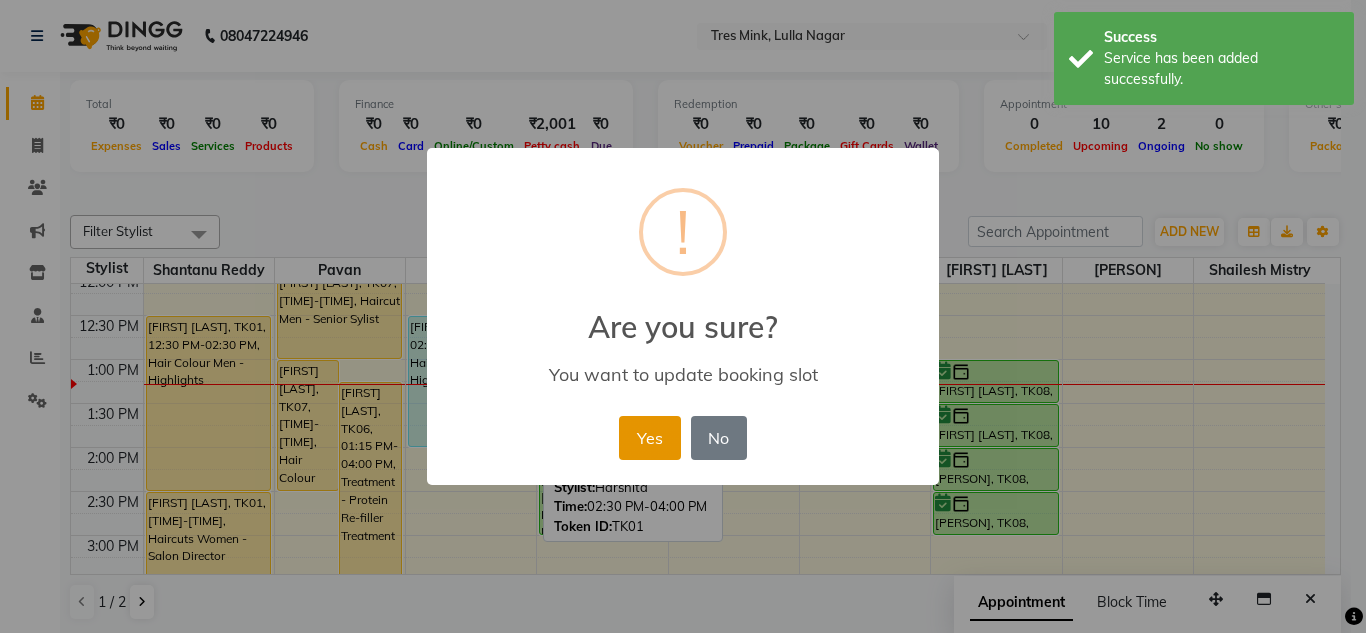 click on "Yes" at bounding box center (649, 438) 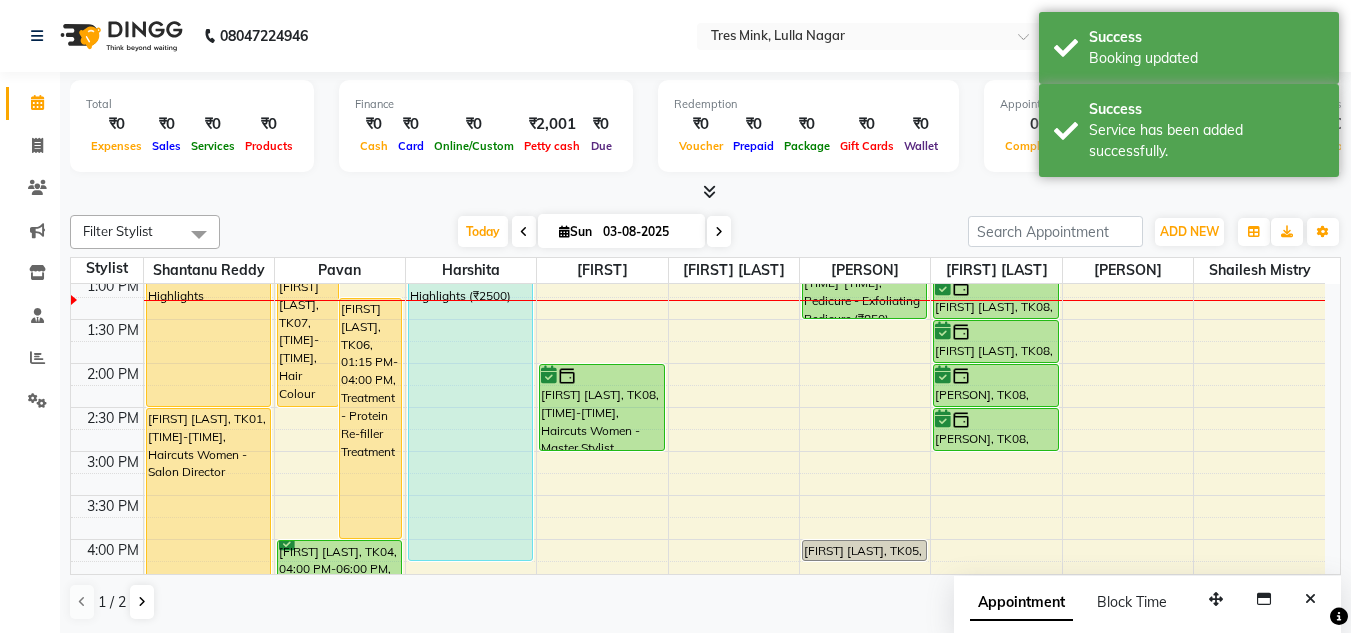 scroll, scrollTop: 450, scrollLeft: 0, axis: vertical 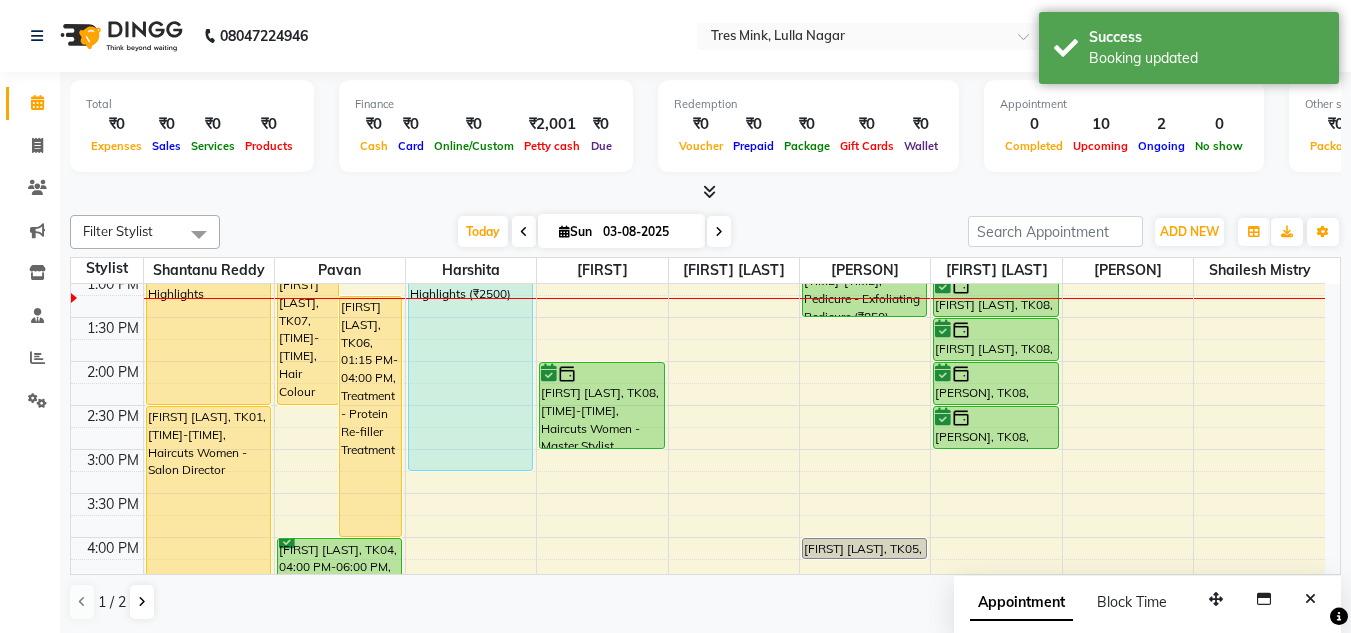 drag, startPoint x: 471, startPoint y: 445, endPoint x: 497, endPoint y: 461, distance: 30.528675 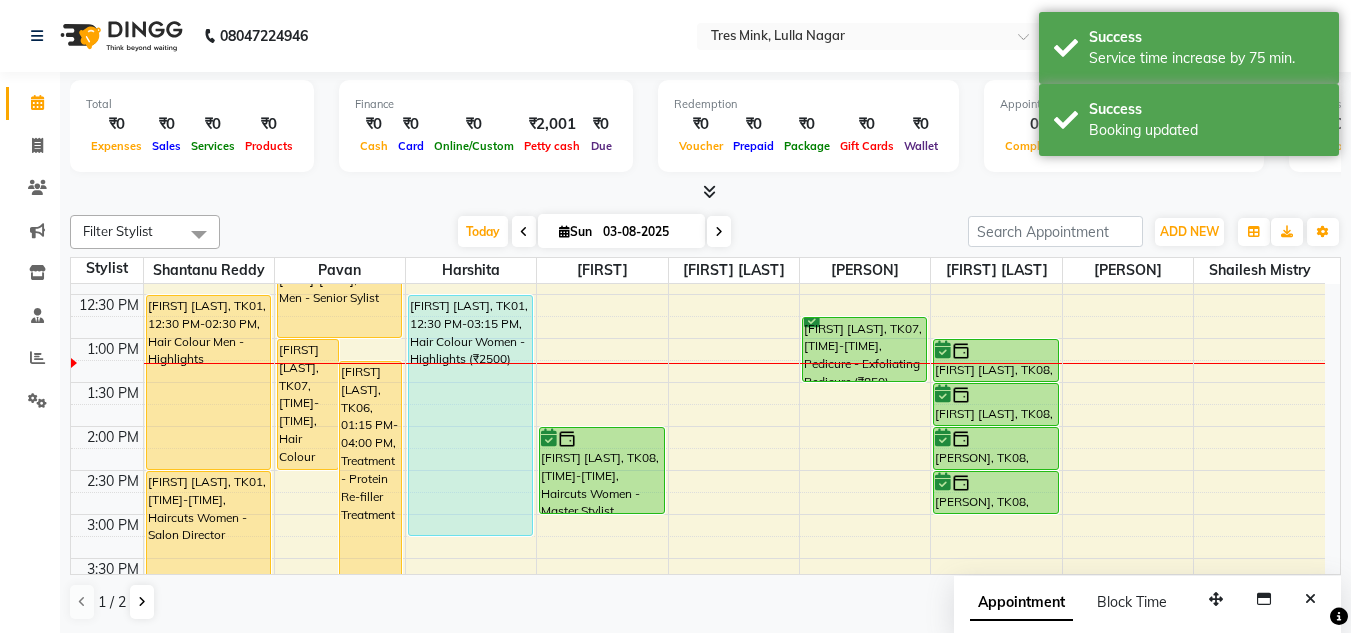 scroll, scrollTop: 350, scrollLeft: 0, axis: vertical 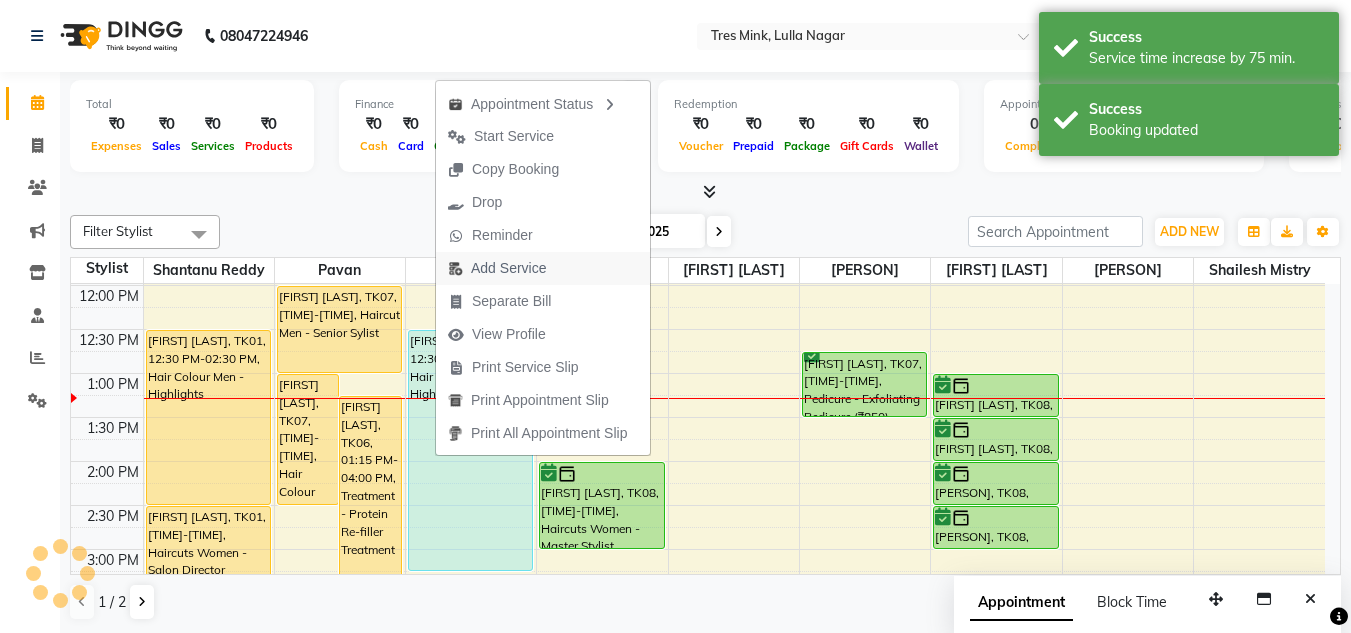 click on "Add Service" at bounding box center (508, 268) 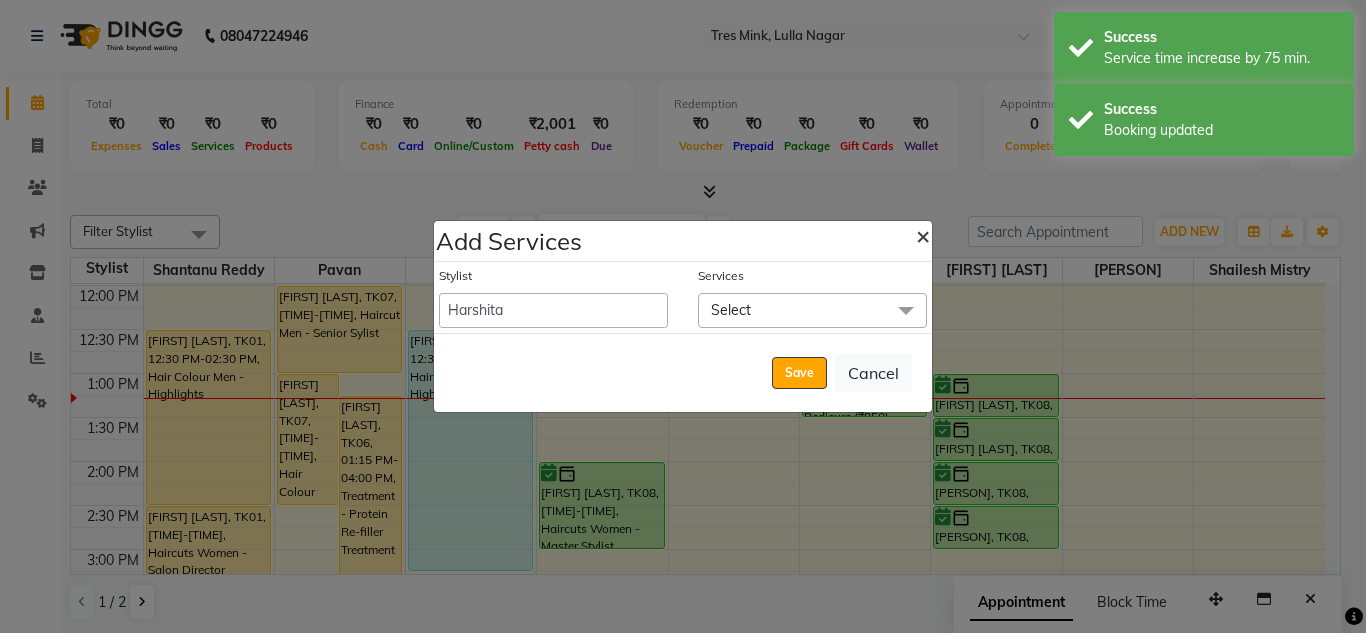 click on "×" 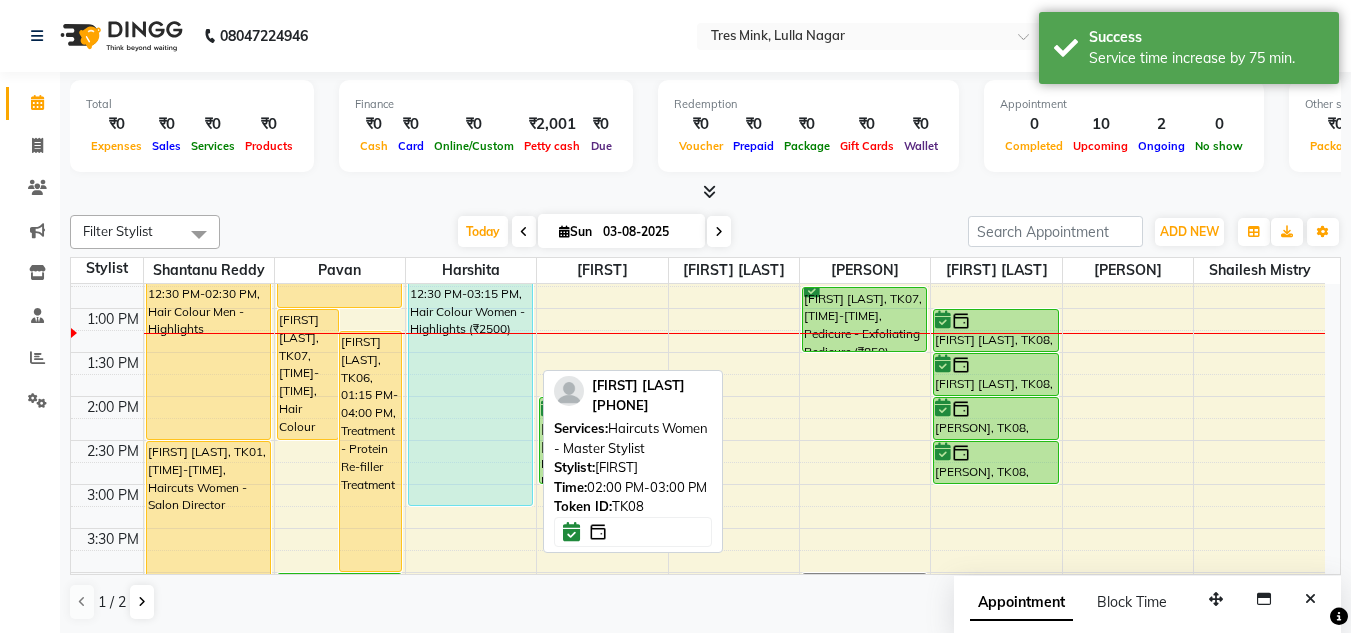 scroll, scrollTop: 450, scrollLeft: 0, axis: vertical 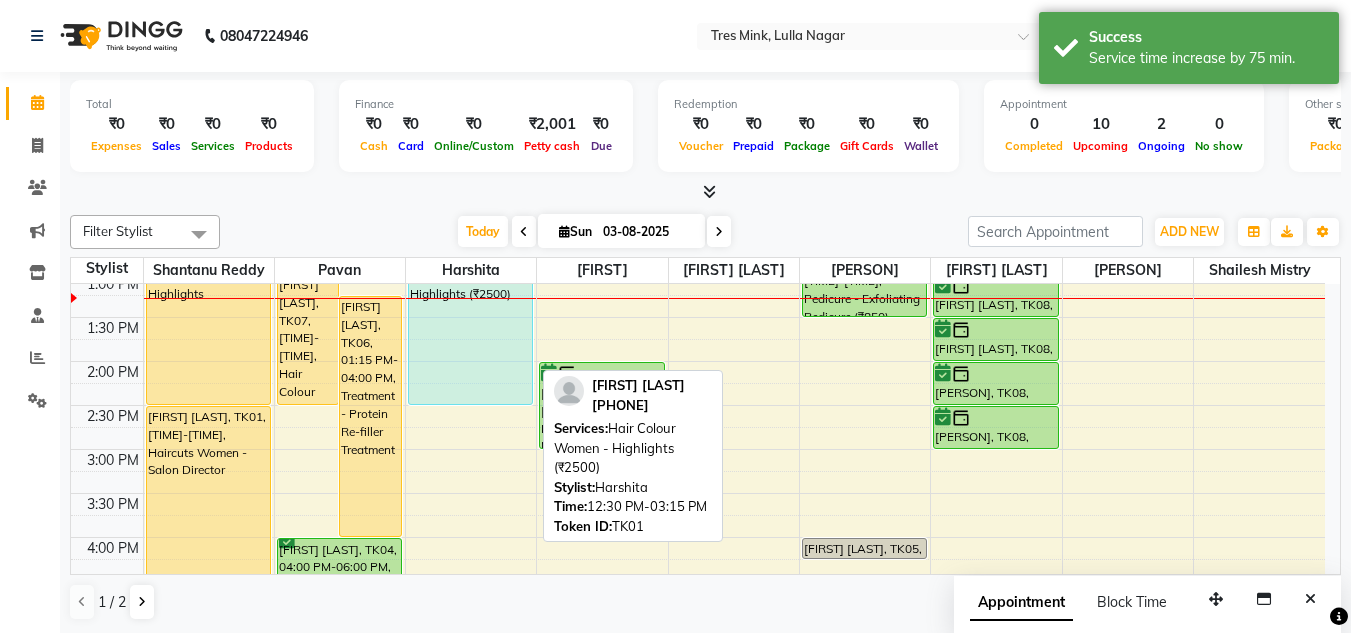 drag, startPoint x: 435, startPoint y: 470, endPoint x: 481, endPoint y: 390, distance: 92.28217 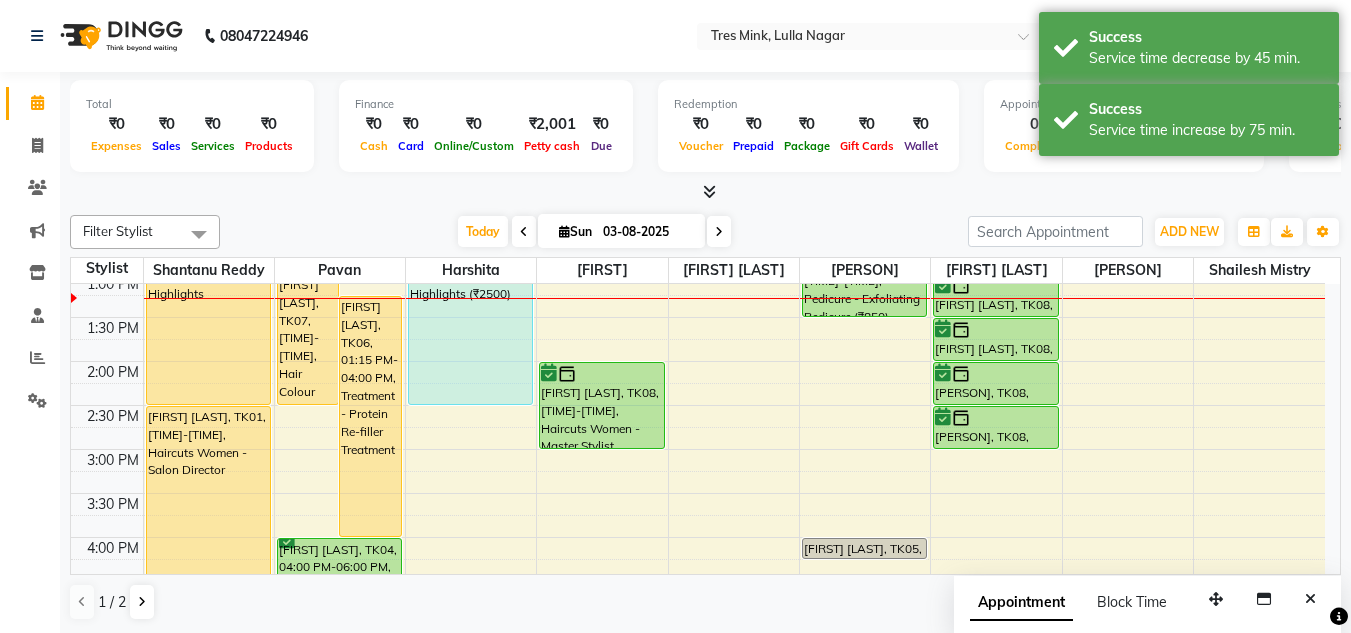 scroll, scrollTop: 350, scrollLeft: 0, axis: vertical 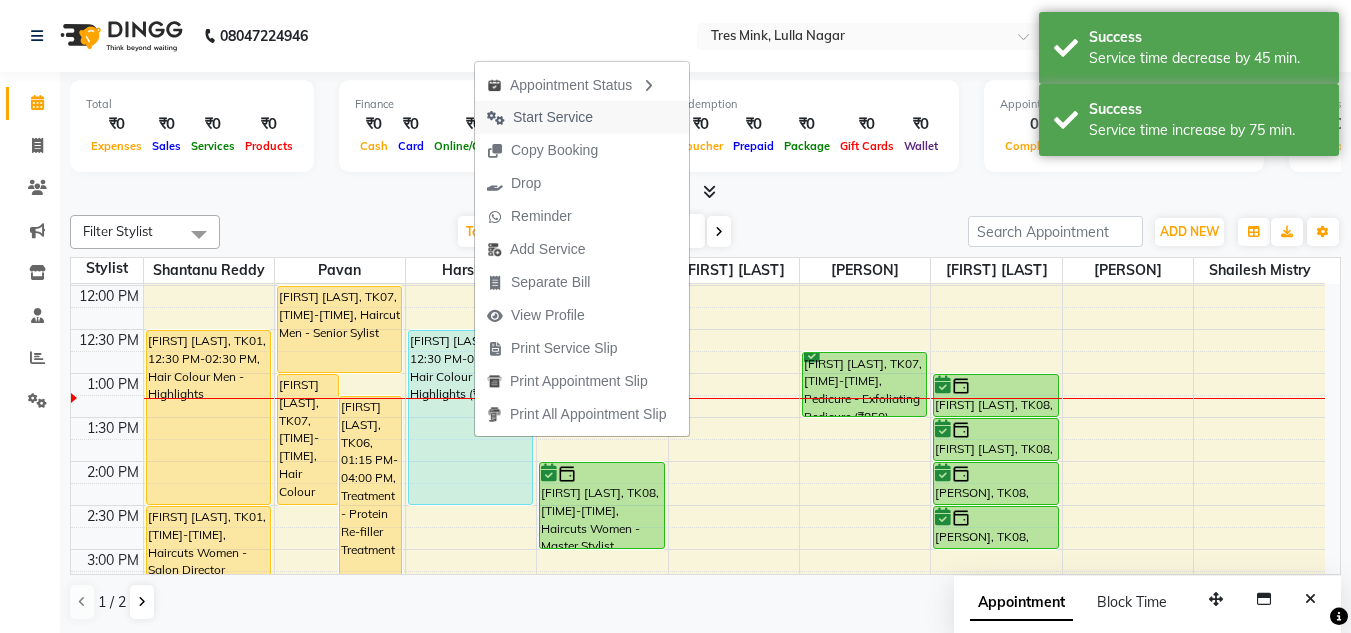 click on "Start Service" at bounding box center [540, 117] 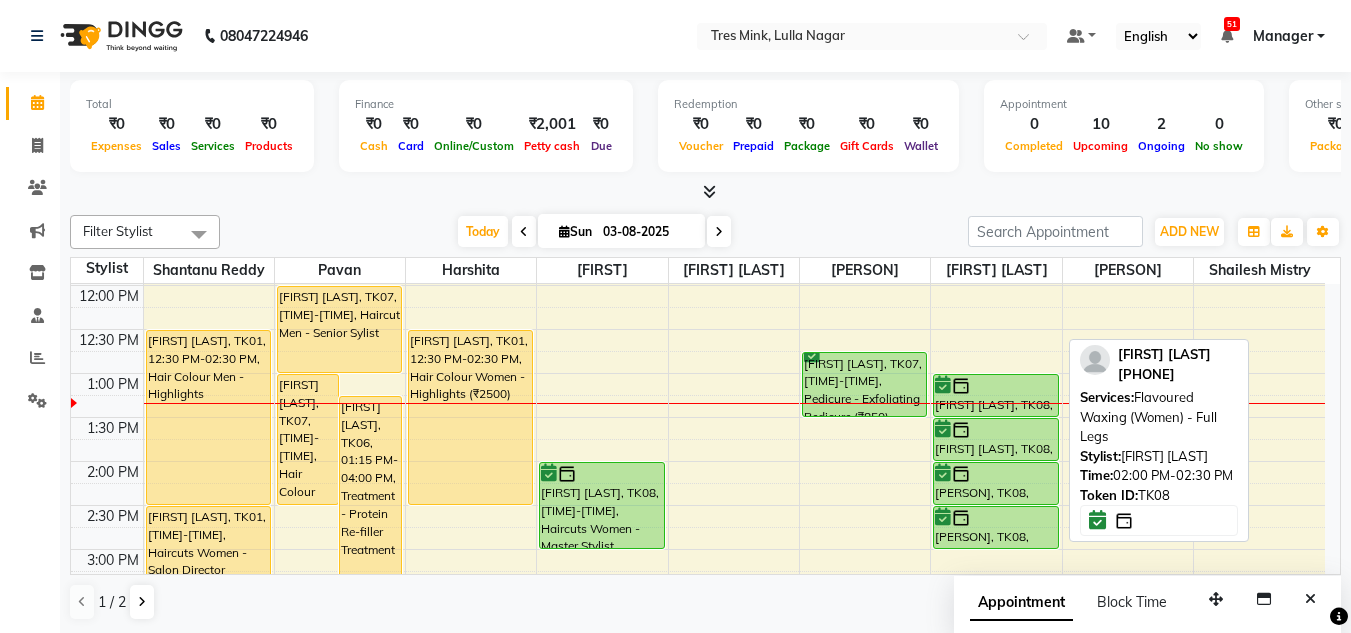 scroll, scrollTop: 1, scrollLeft: 0, axis: vertical 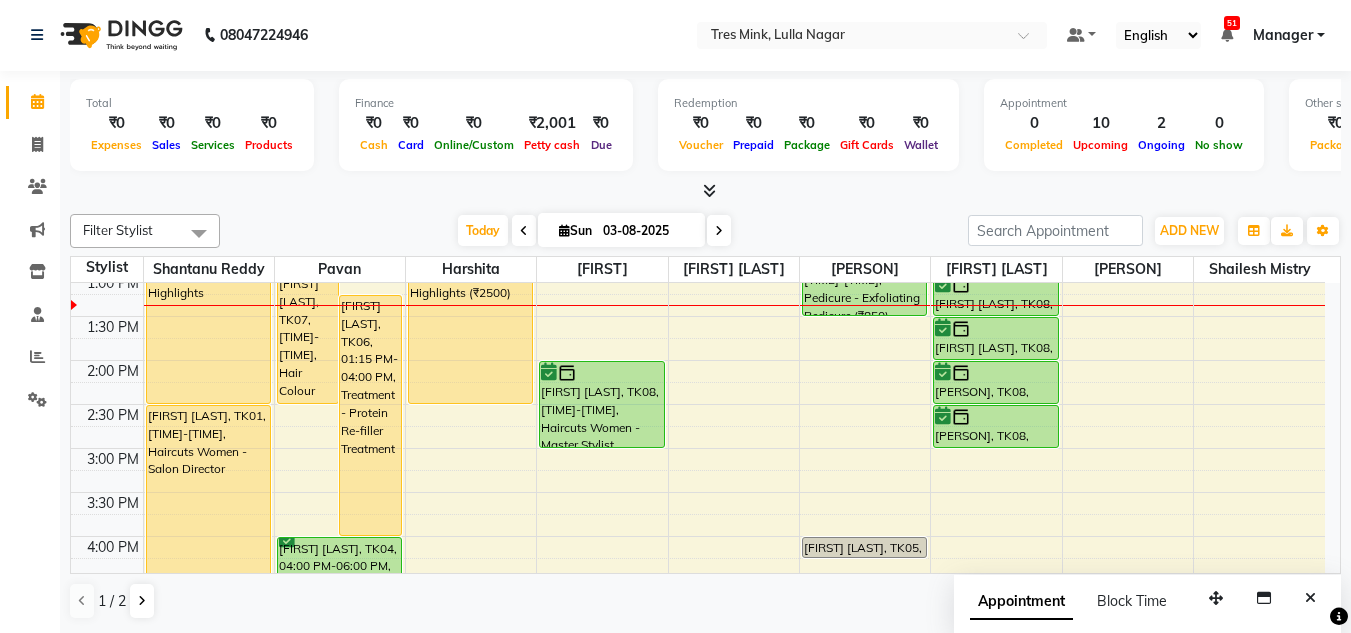 click on "8:00 AM 8:30 AM 9:00 AM 9:30 AM 10:00 AM 10:30 AM 11:00 AM 11:30 AM 12:00 PM 12:30 PM 1:00 PM 1:30 PM 2:00 PM 2:30 PM 3:00 PM 3:30 PM 4:00 PM 4:30 PM 5:00 PM 5:30 PM 6:00 PM 6:30 PM 7:00 PM 7:30 PM 8:00 PM 8:30 PM     Jay, TK02, 07:00 PM-08:00 PM, Haircuts Women - Salon Director     Prajakta Choudhry, TK03, 07:00 PM-08:00 PM, Haircuts Women - Salon Director    Sadaf Karim, TK01, 12:30 PM-02:30 PM, Hair Colour Men - Highlights    Sadaf Karim, TK01, 02:30 PM-05:00 PM, Haircuts Women - Salon Director     Prajakta Choudhry, TK03, 05:00 PM-07:00 PM, Hair Colour Men - Global    Deepit Kotak, TK07, 01:00 PM-02:30 PM, Hair Colour Men - Root Touch (Ammonia Free)    Komal Pawar, TK06, 01:15 PM-04:00 PM, Treatment - Protein Re-filler Treatment    Deepit Kotak, TK07, 12:00 PM-01:00 PM, Haircut Men - Senior Sylist     sarena babnani, TK04, 04:00 PM-06:00 PM, Hair Colour Men - Root Touch (Ammonia Free)    Sadaf Karim, TK01, 12:30 PM-02:30 PM, Hair Colour Women - Highlights (₹2500)" at bounding box center [698, 404] 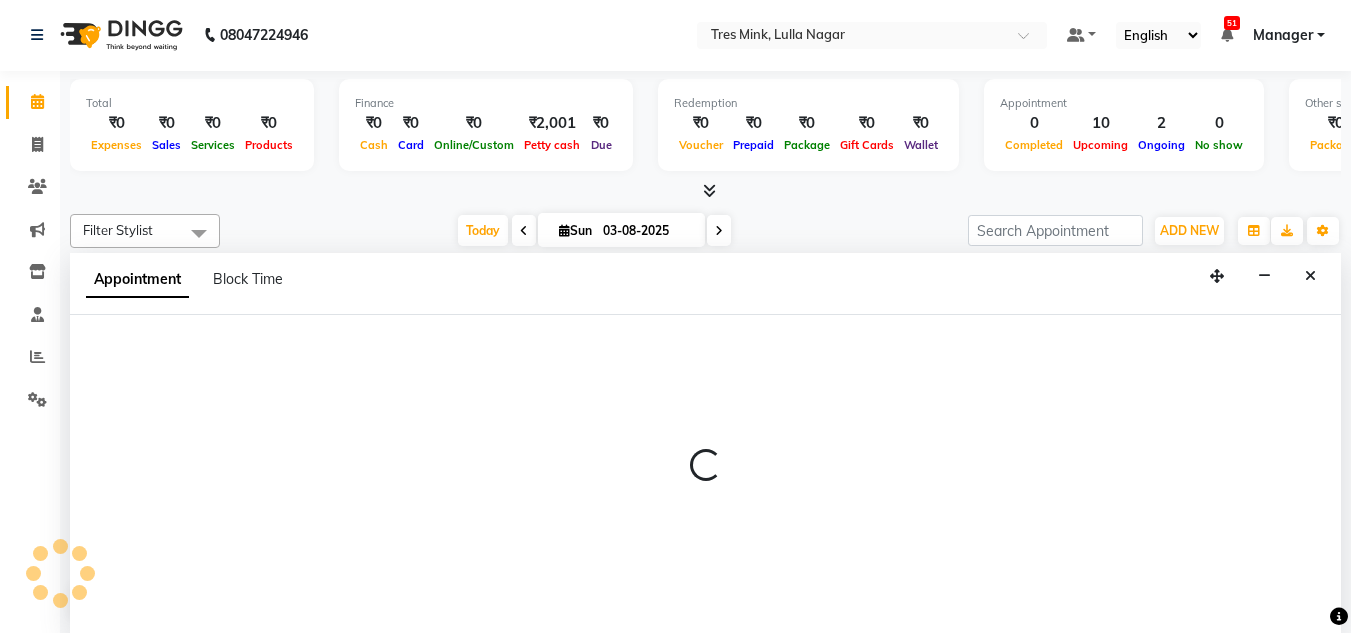 select on "47307" 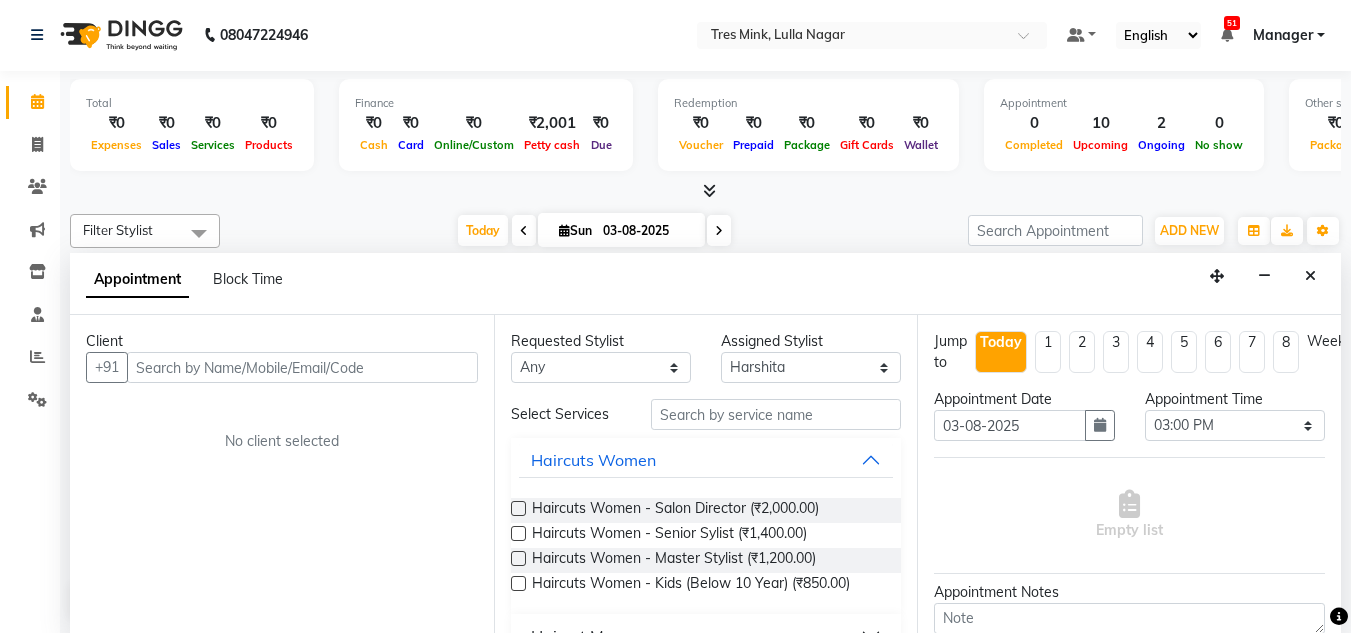 click at bounding box center (302, 367) 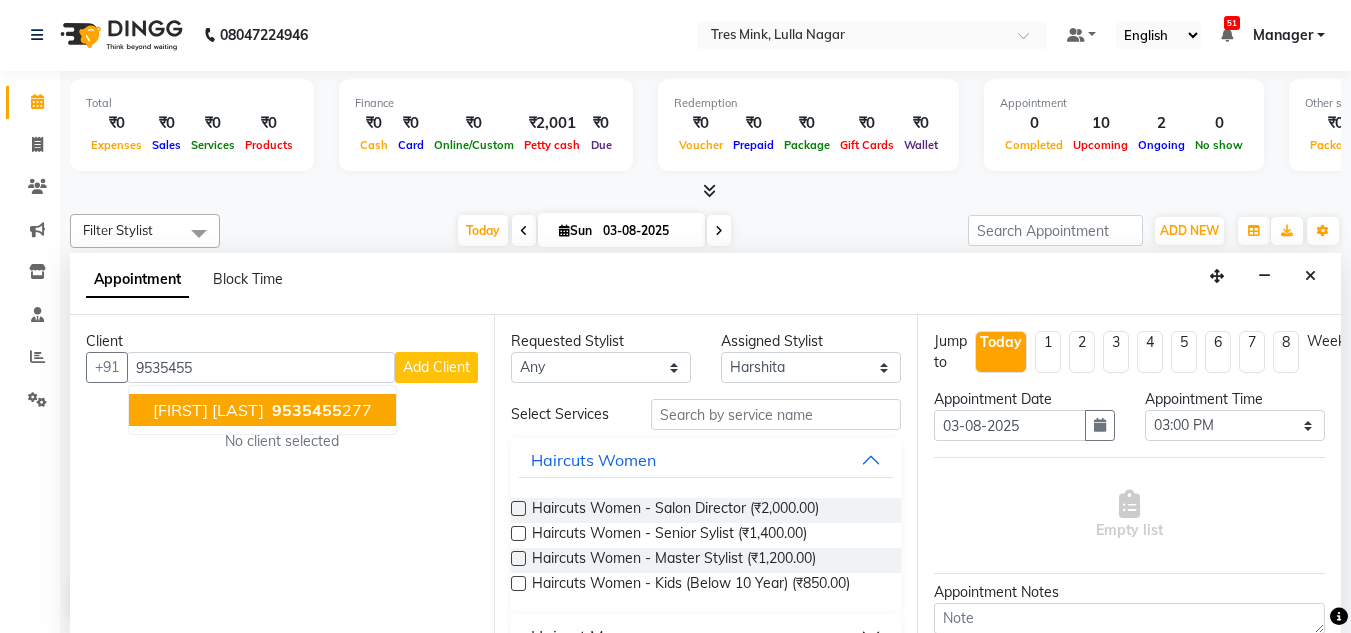 click on "9535455 277" at bounding box center (320, 410) 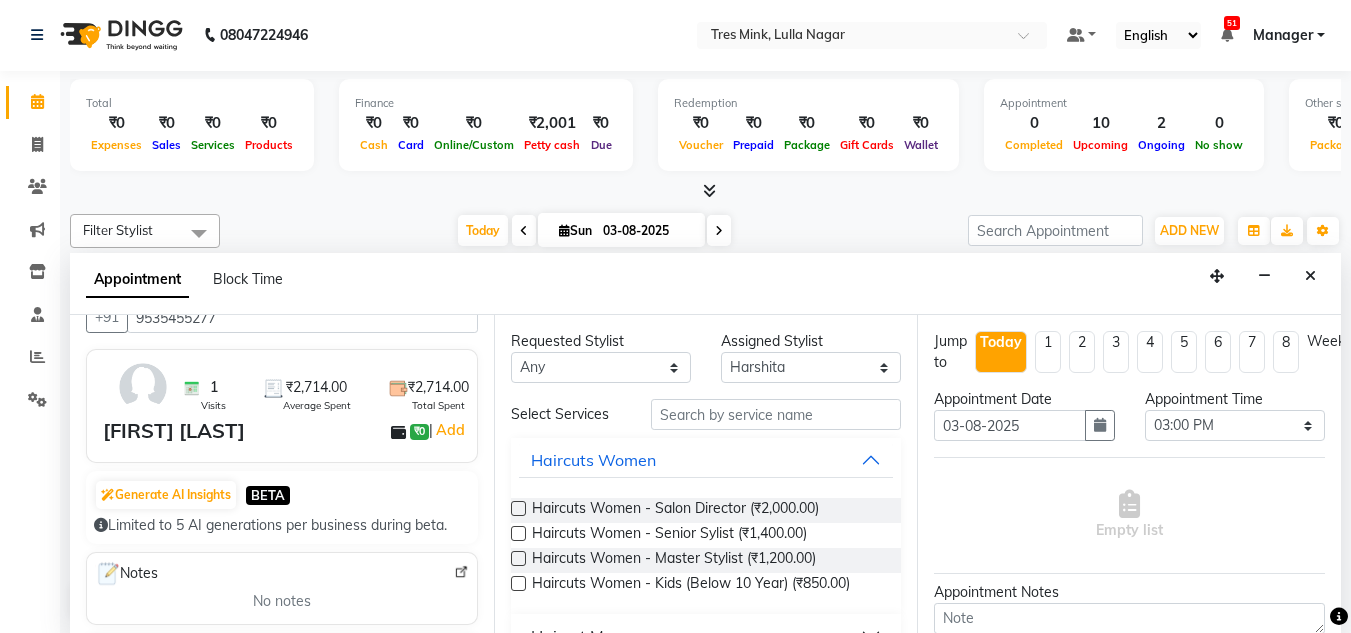 scroll, scrollTop: 0, scrollLeft: 0, axis: both 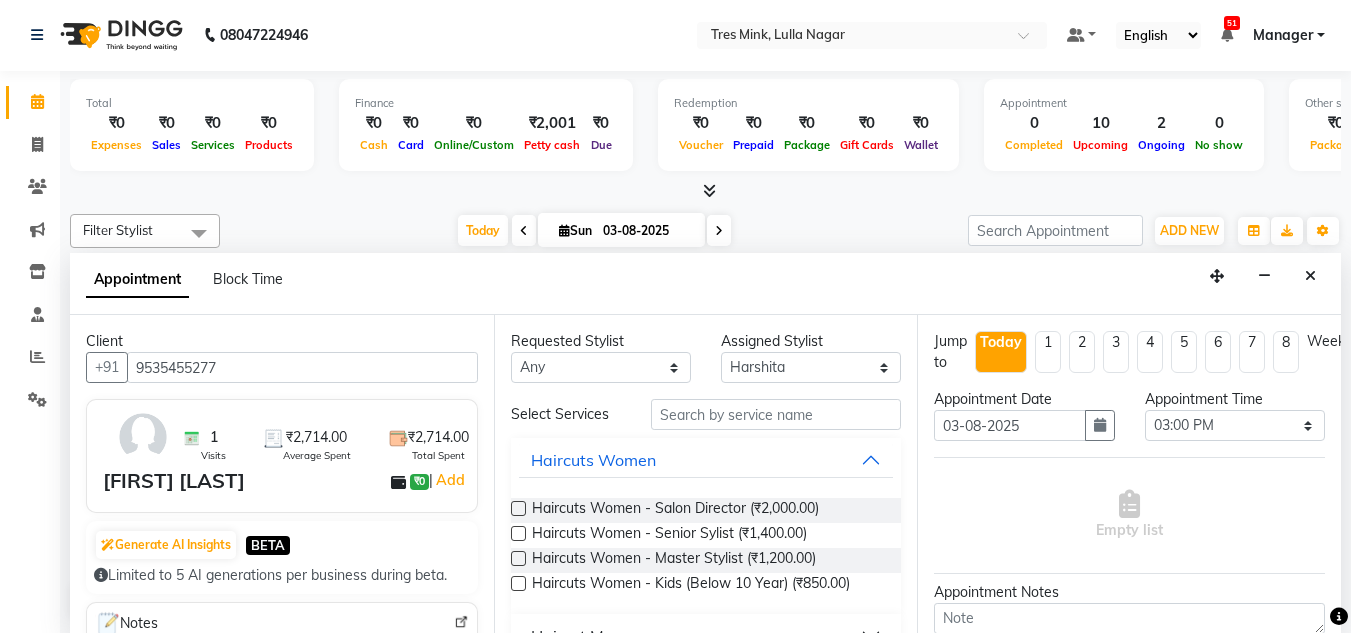 type on "9535455277" 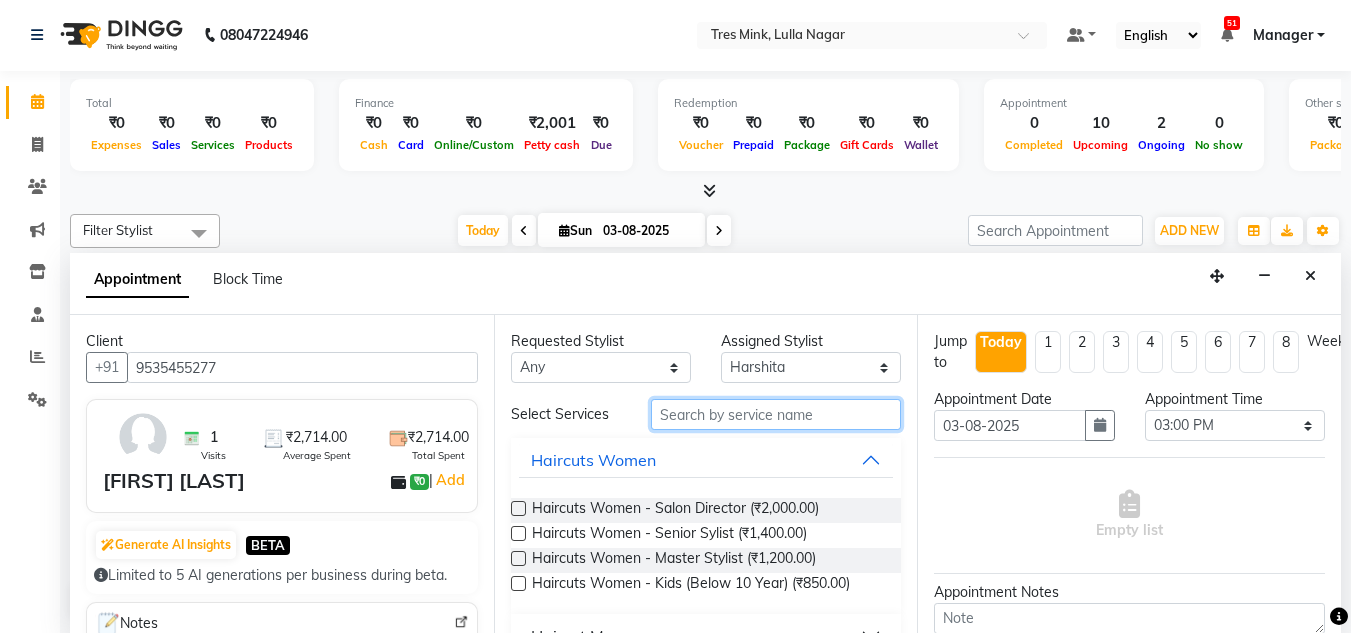 click at bounding box center [776, 414] 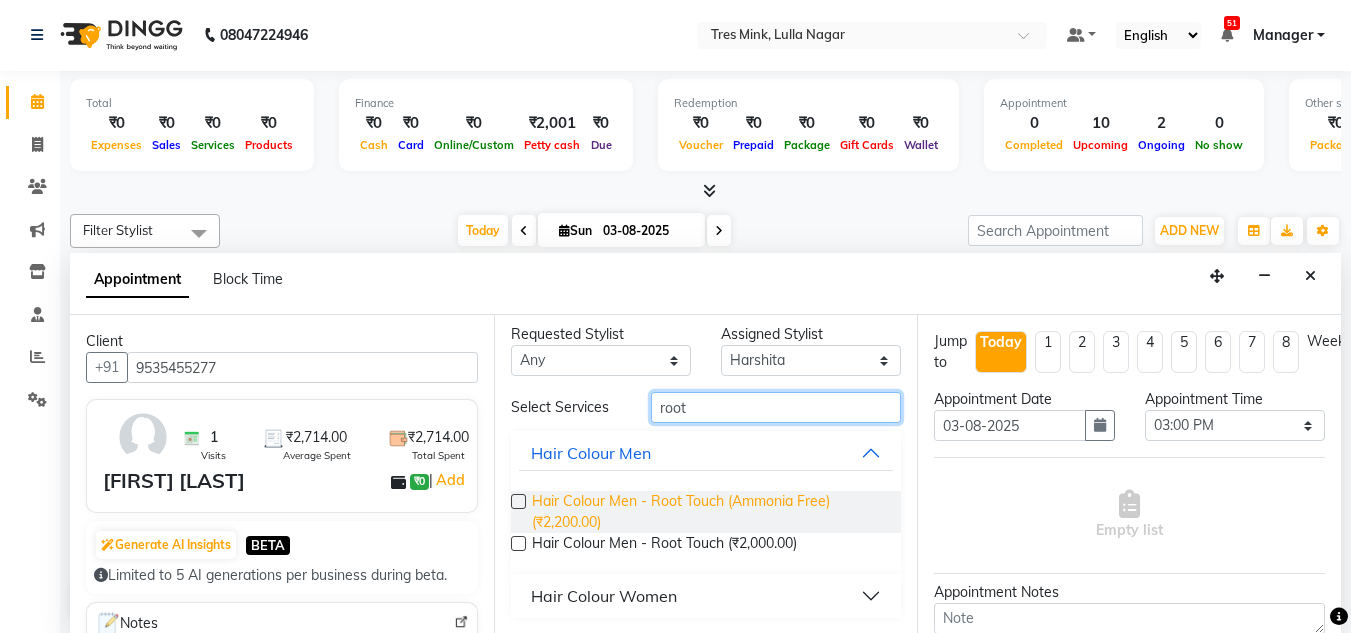 scroll, scrollTop: 8, scrollLeft: 0, axis: vertical 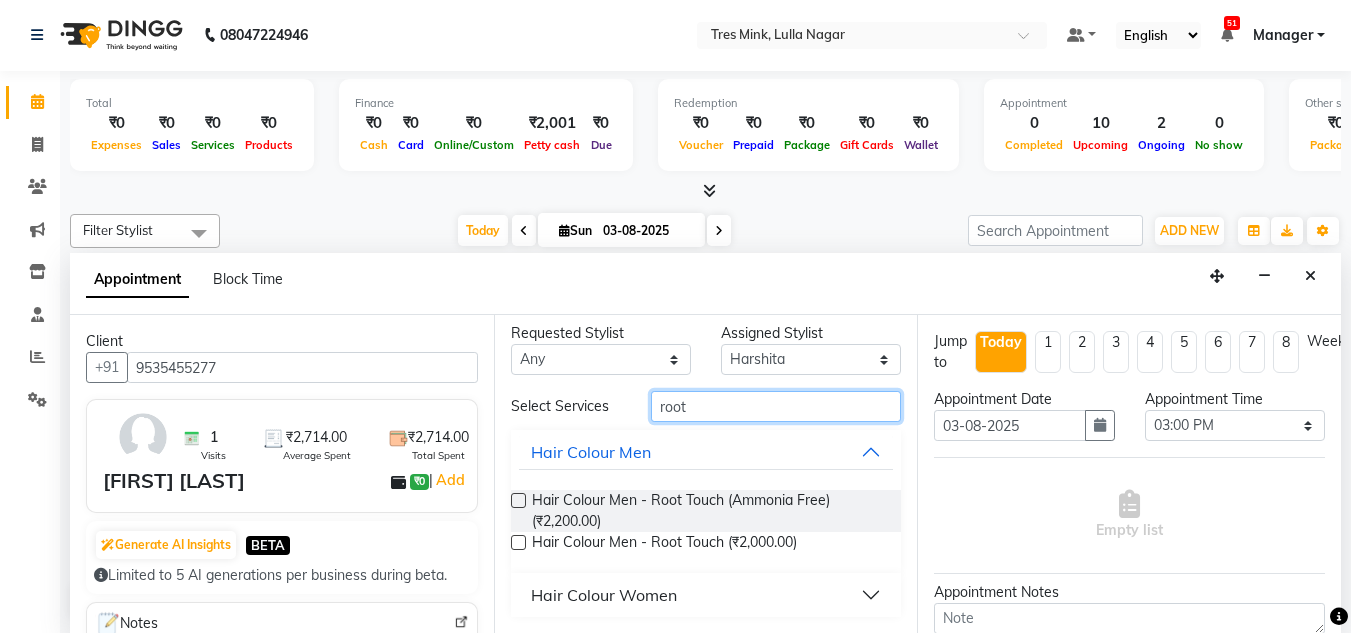 type on "root" 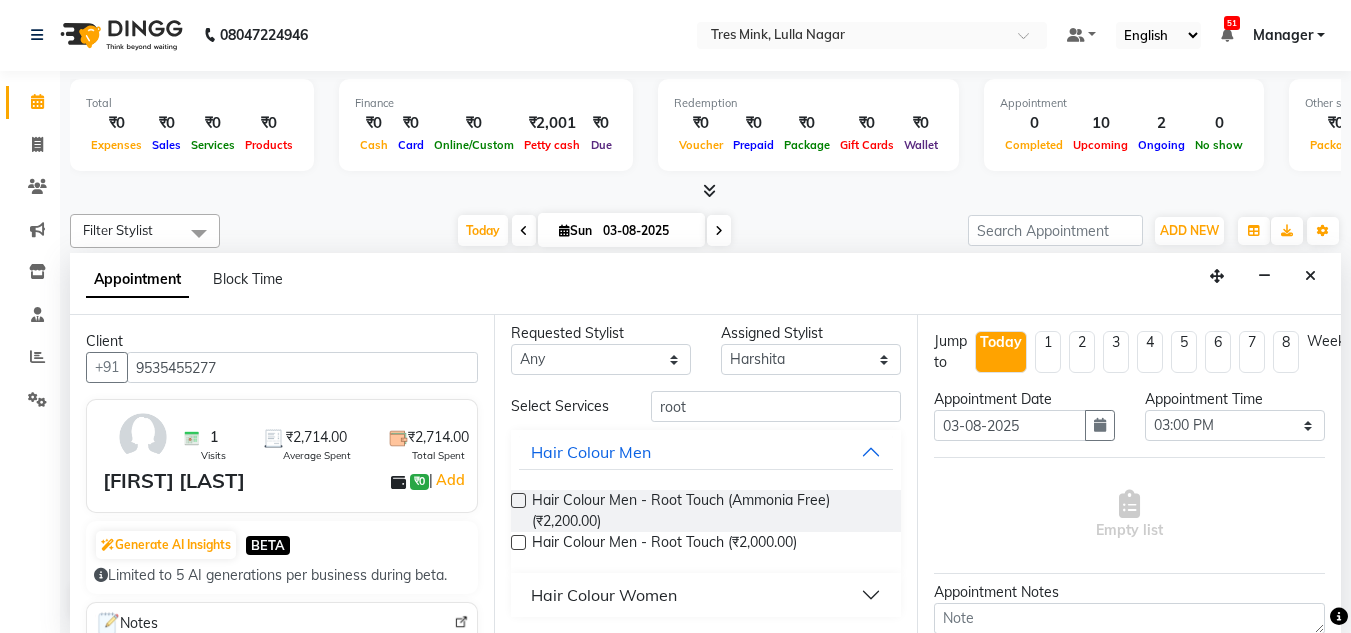 click on "Hair Colour Women" at bounding box center [604, 595] 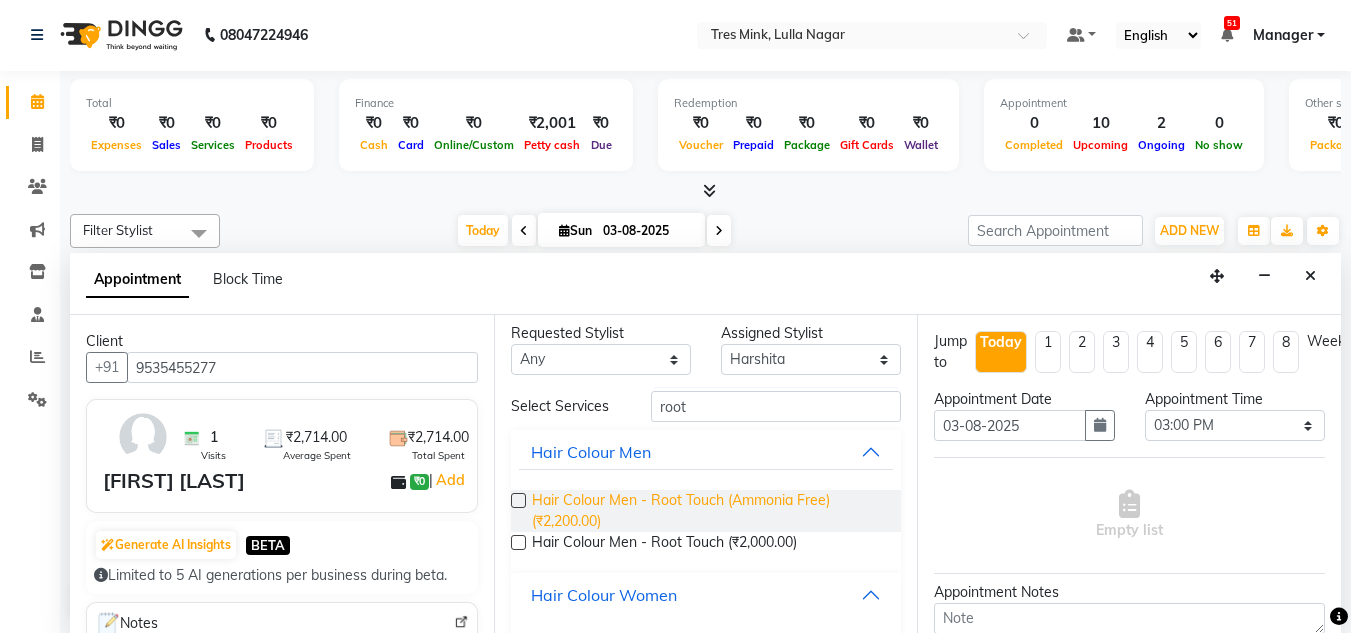 scroll, scrollTop: 107, scrollLeft: 0, axis: vertical 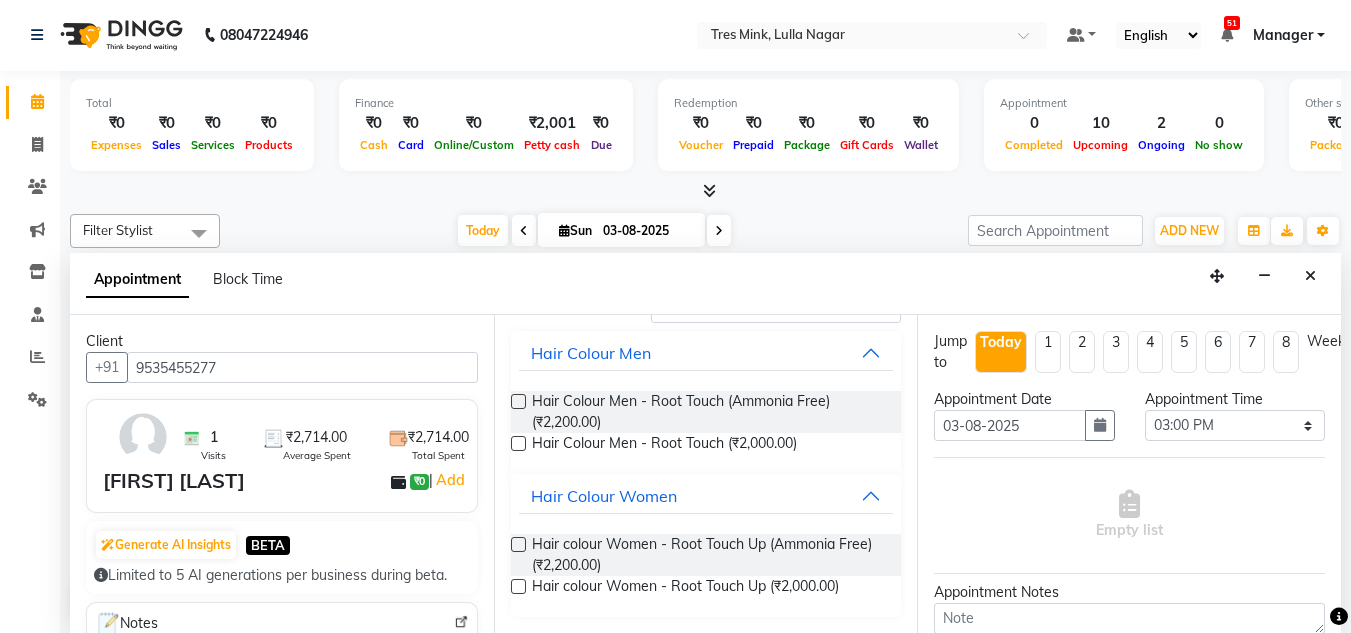 click at bounding box center [518, 544] 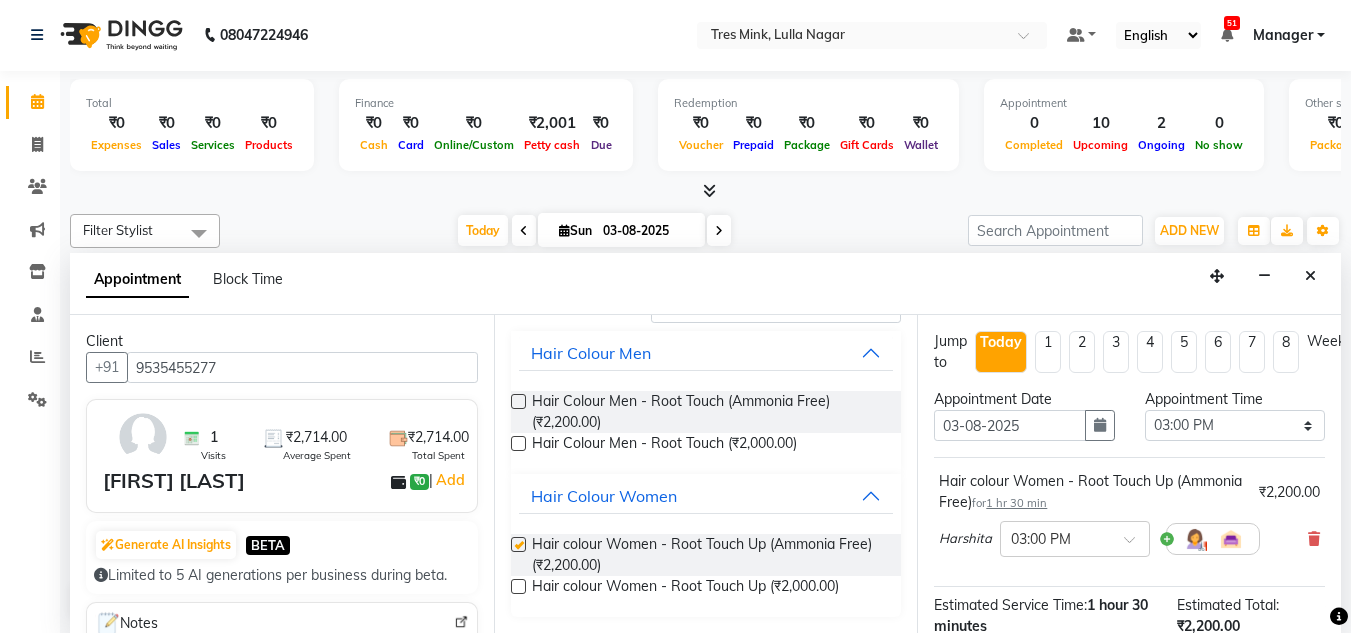 checkbox on "false" 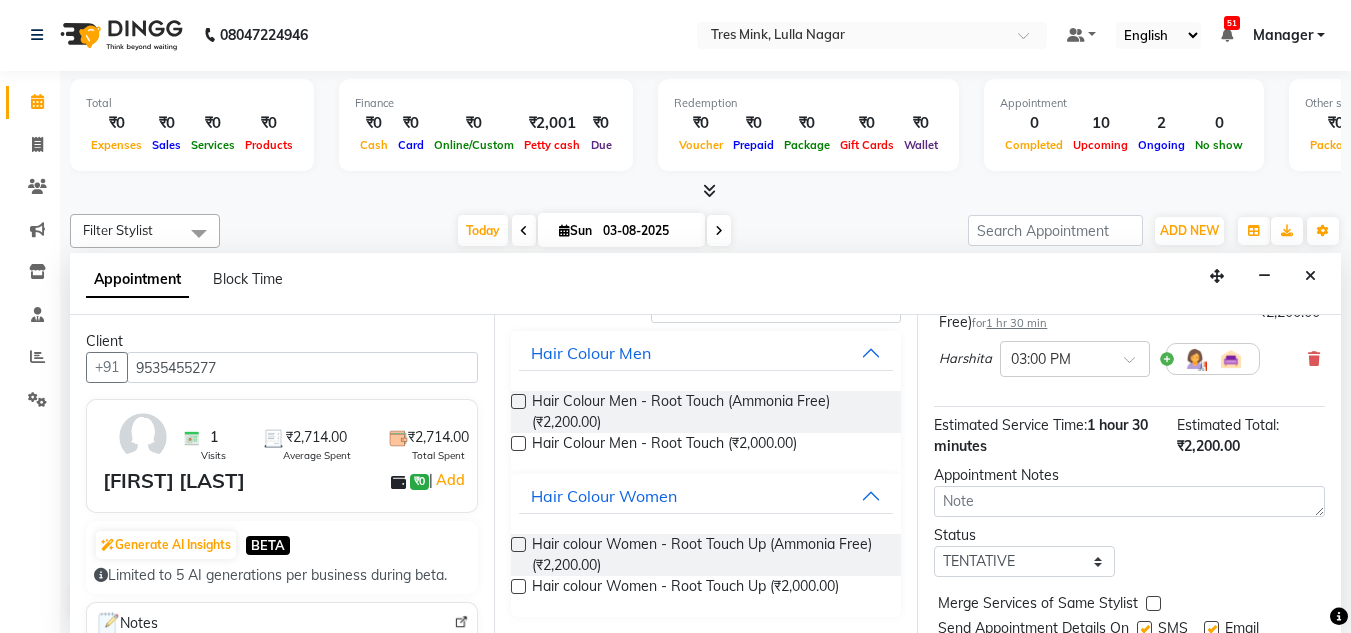 scroll, scrollTop: 200, scrollLeft: 0, axis: vertical 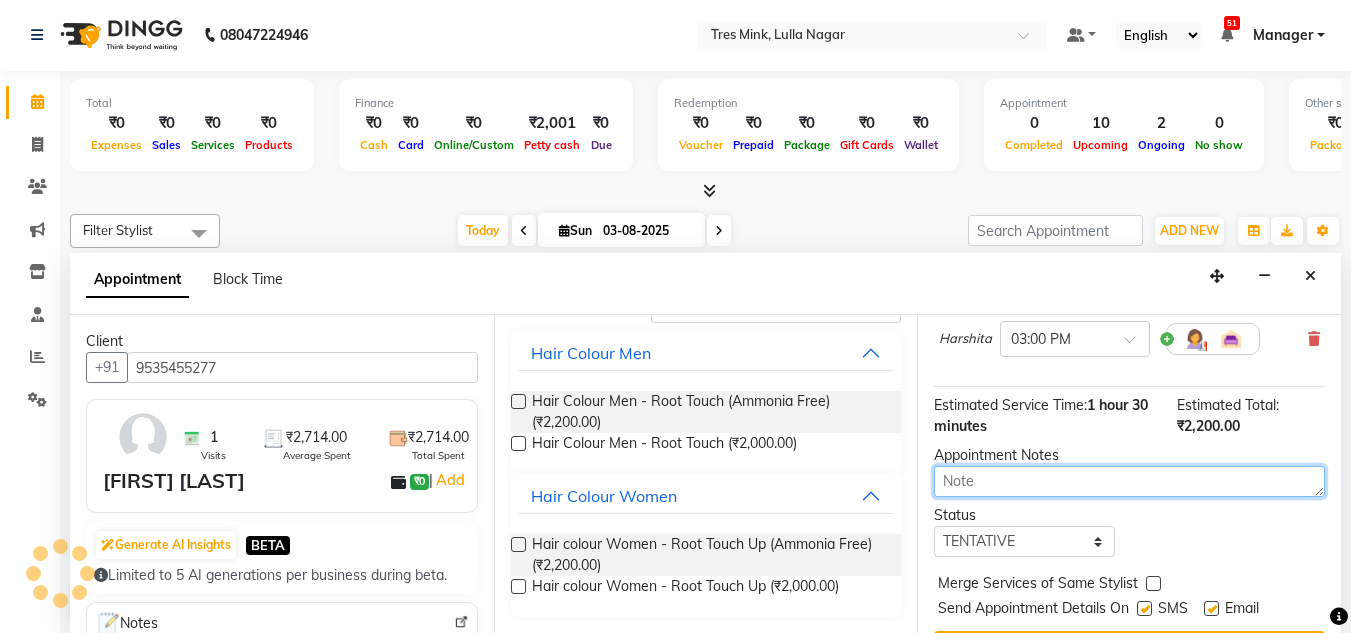 click at bounding box center [1129, 481] 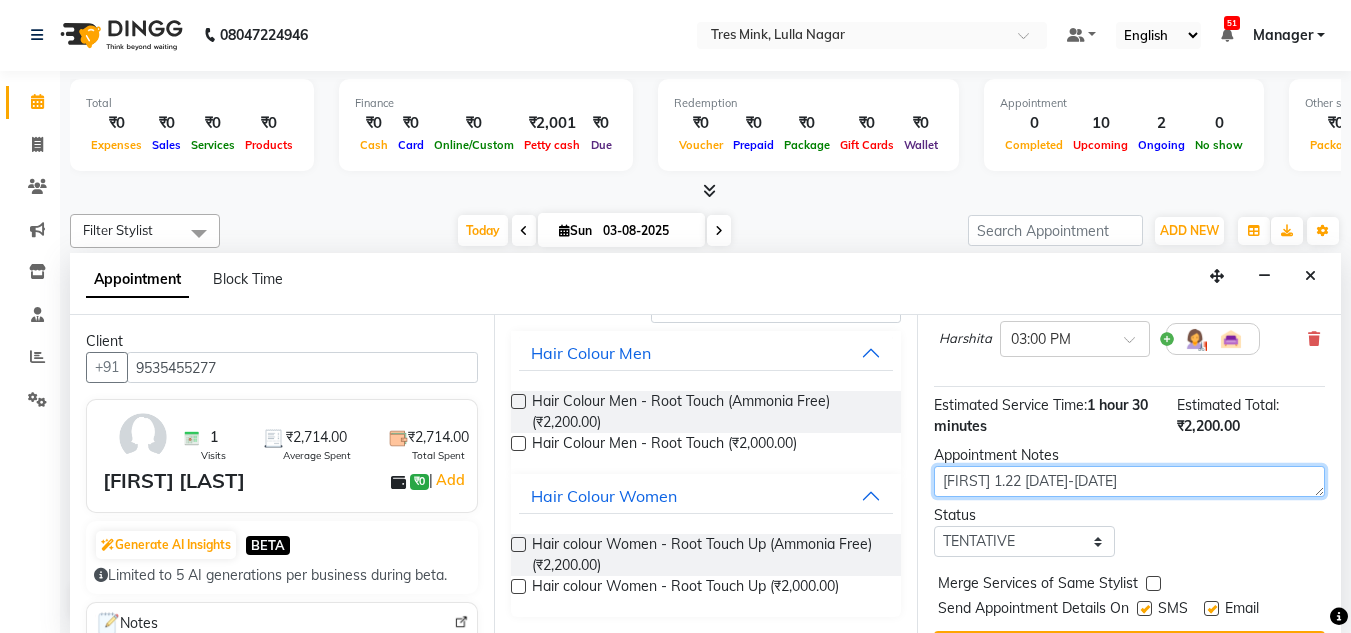 type on "Sharon 1.22 03-08" 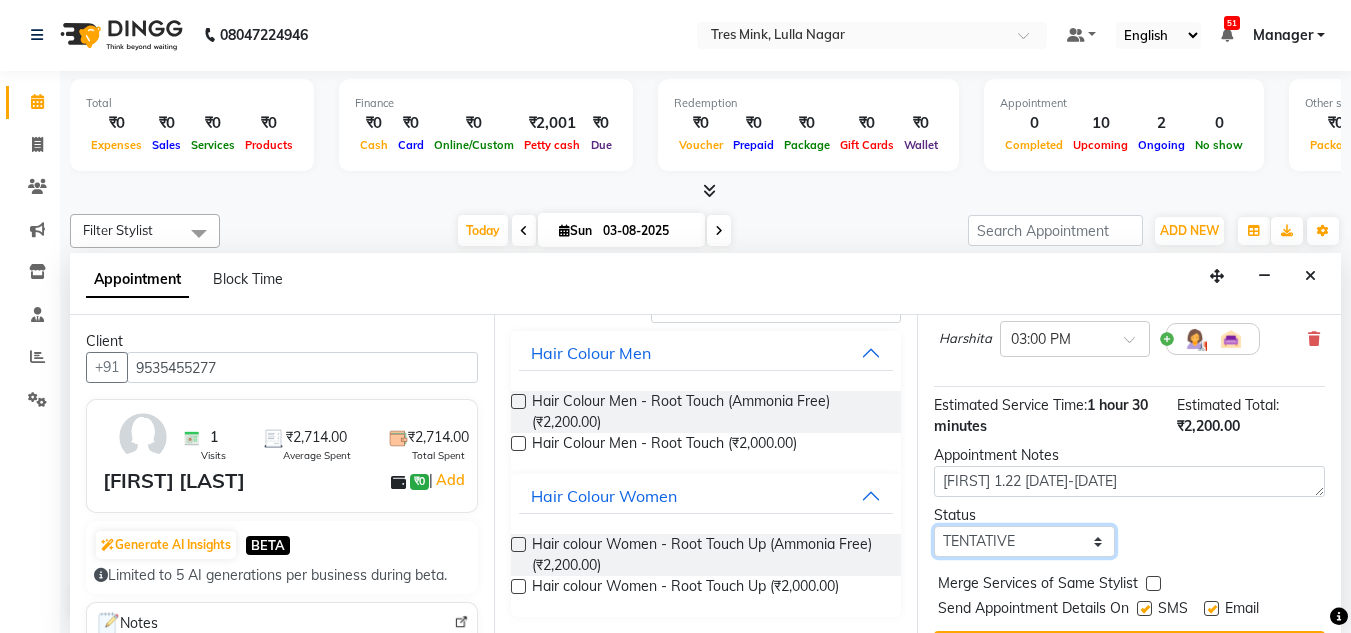 click on "Select TENTATIVE CONFIRM CHECK-IN UPCOMING" at bounding box center (1024, 541) 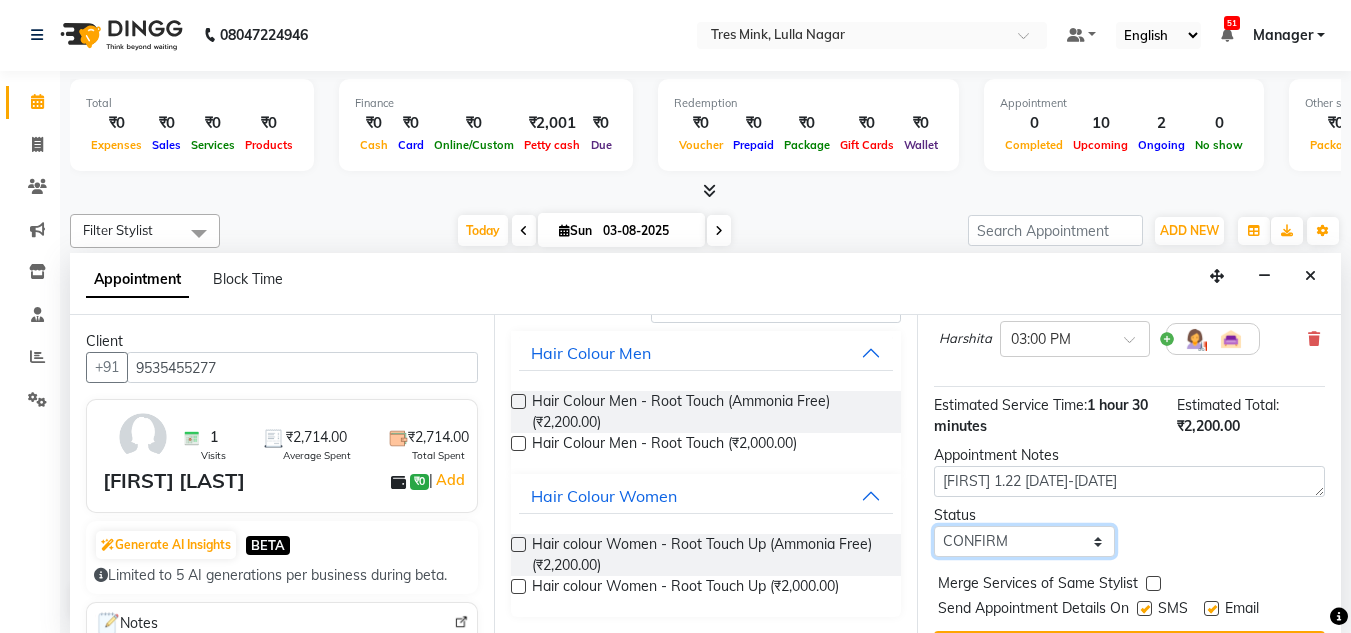 click on "Select TENTATIVE CONFIRM CHECK-IN UPCOMING" at bounding box center [1024, 541] 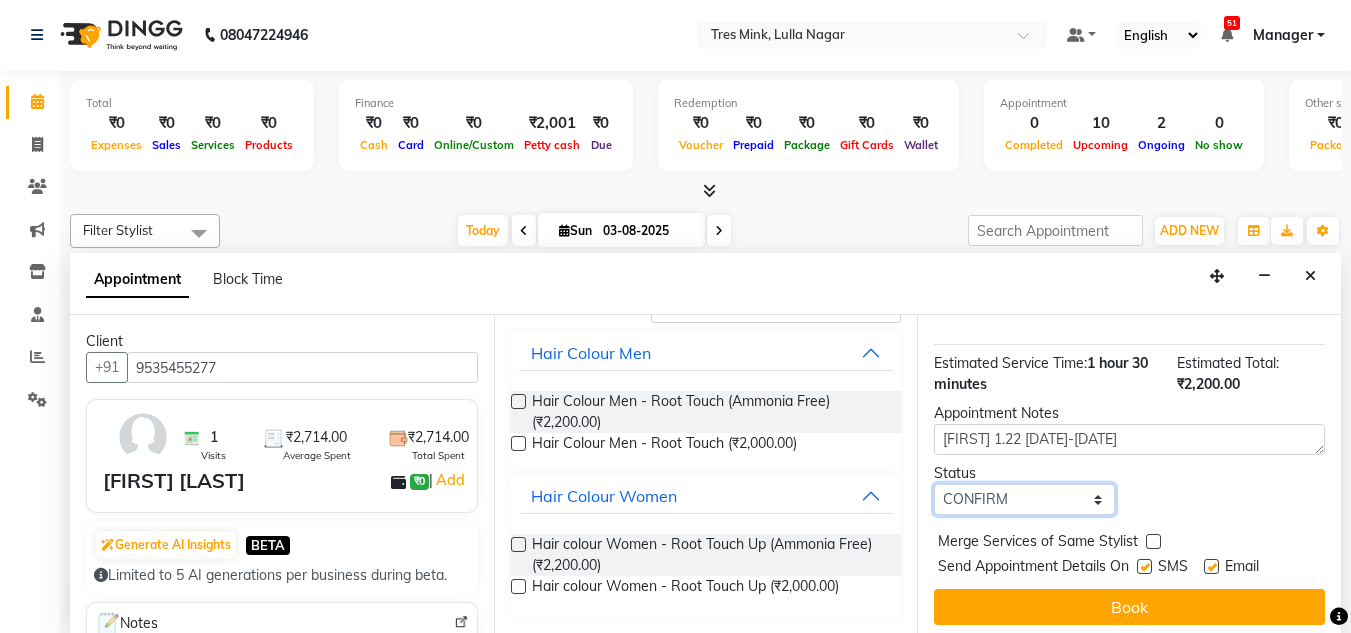 scroll, scrollTop: 265, scrollLeft: 0, axis: vertical 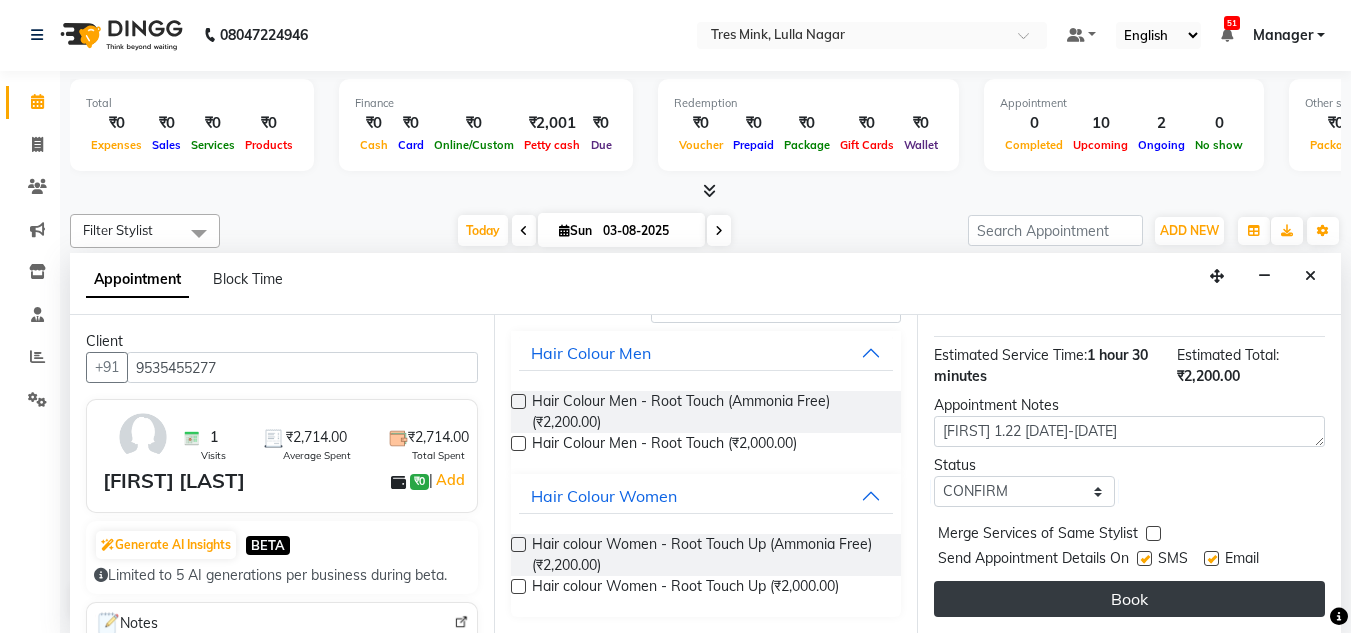 click on "Book" at bounding box center (1129, 599) 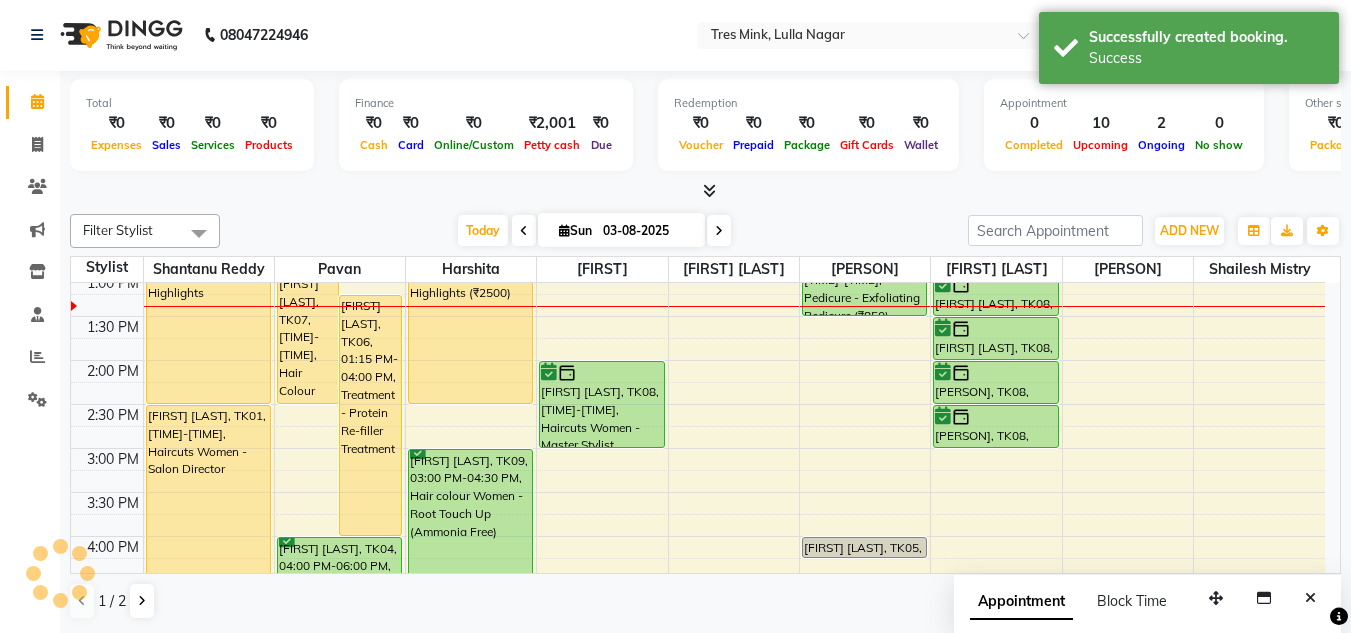 scroll, scrollTop: 0, scrollLeft: 0, axis: both 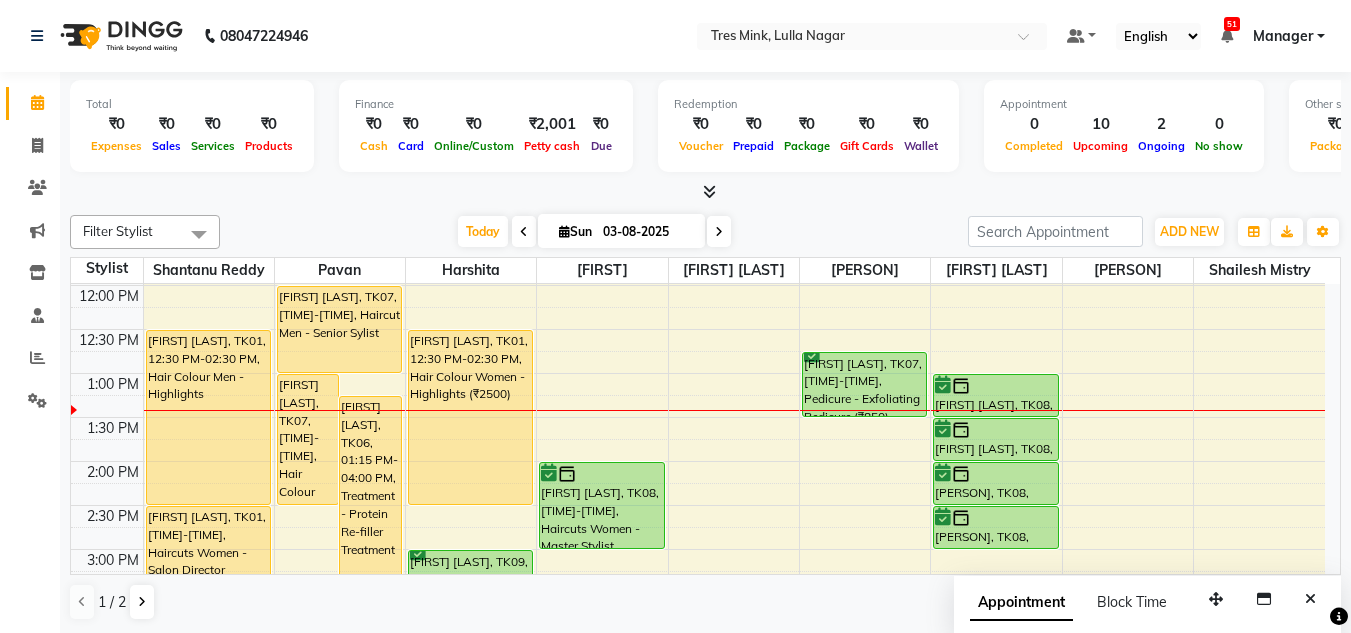 click at bounding box center (524, 231) 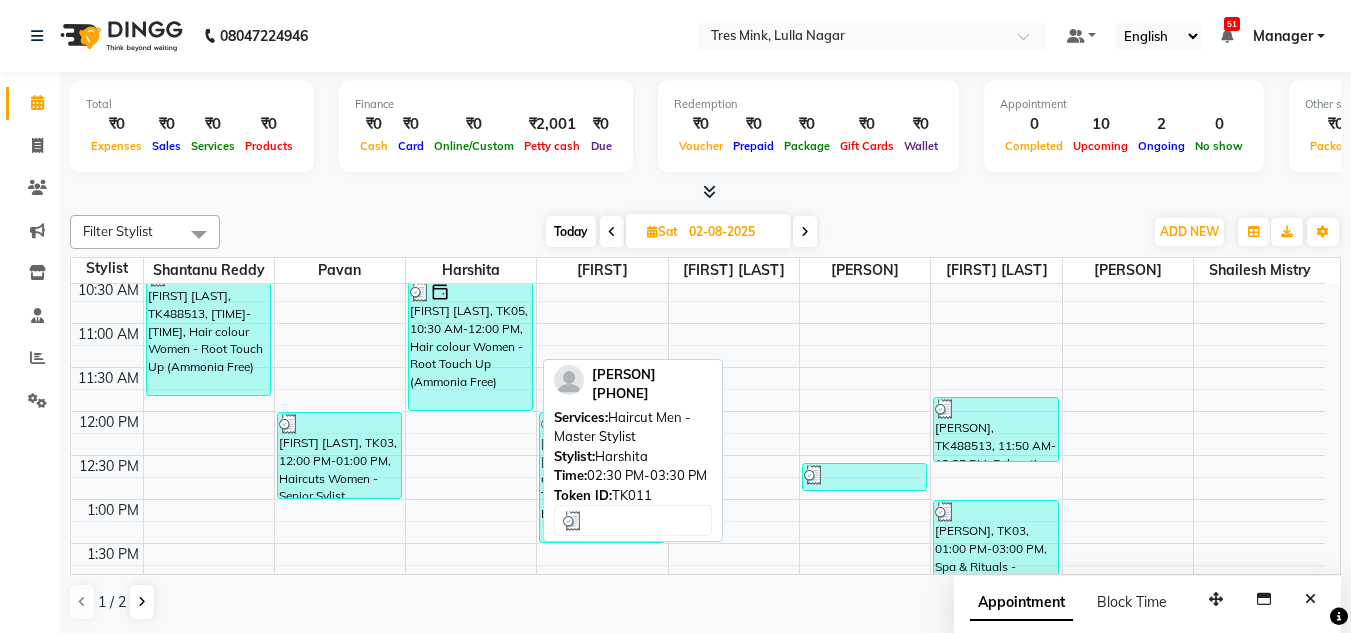 scroll, scrollTop: 53, scrollLeft: 0, axis: vertical 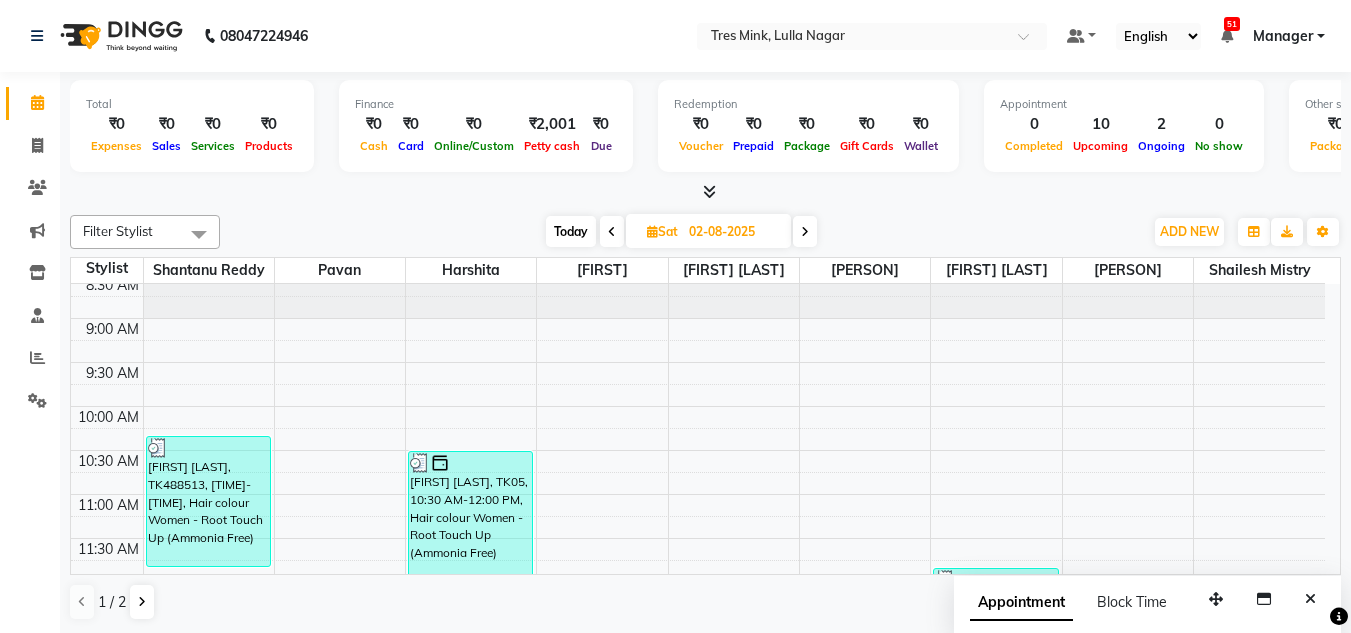 click on "Today" at bounding box center (571, 231) 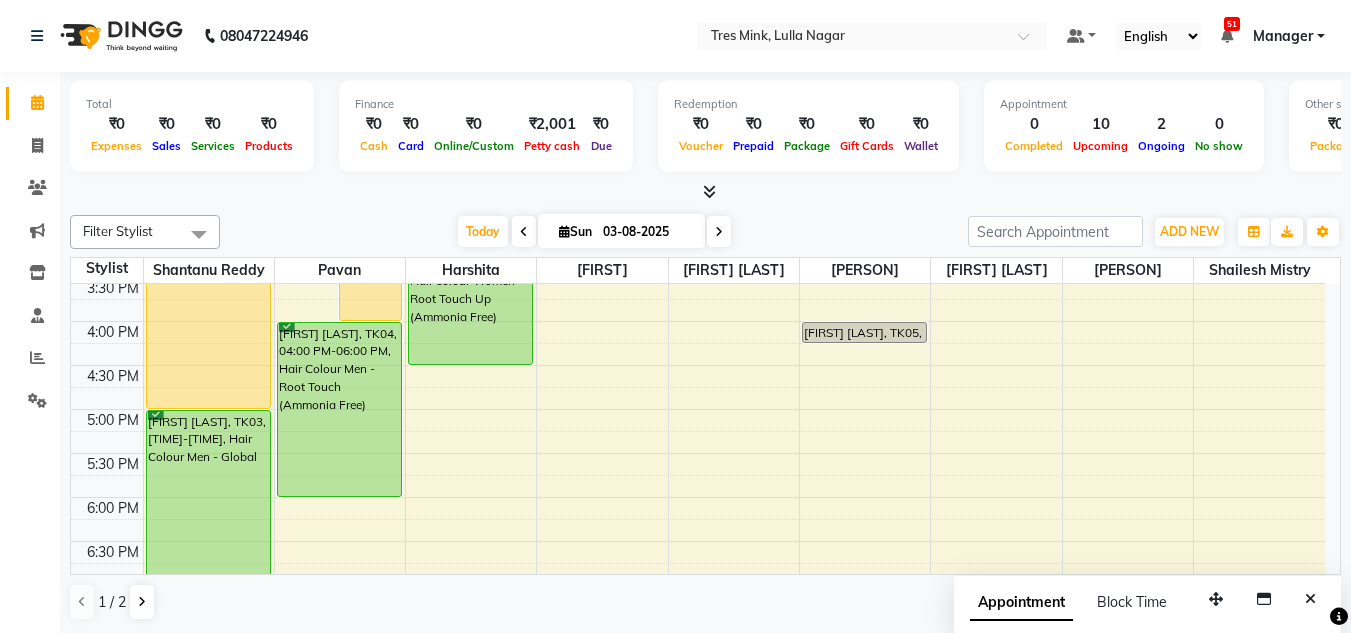 scroll, scrollTop: 641, scrollLeft: 0, axis: vertical 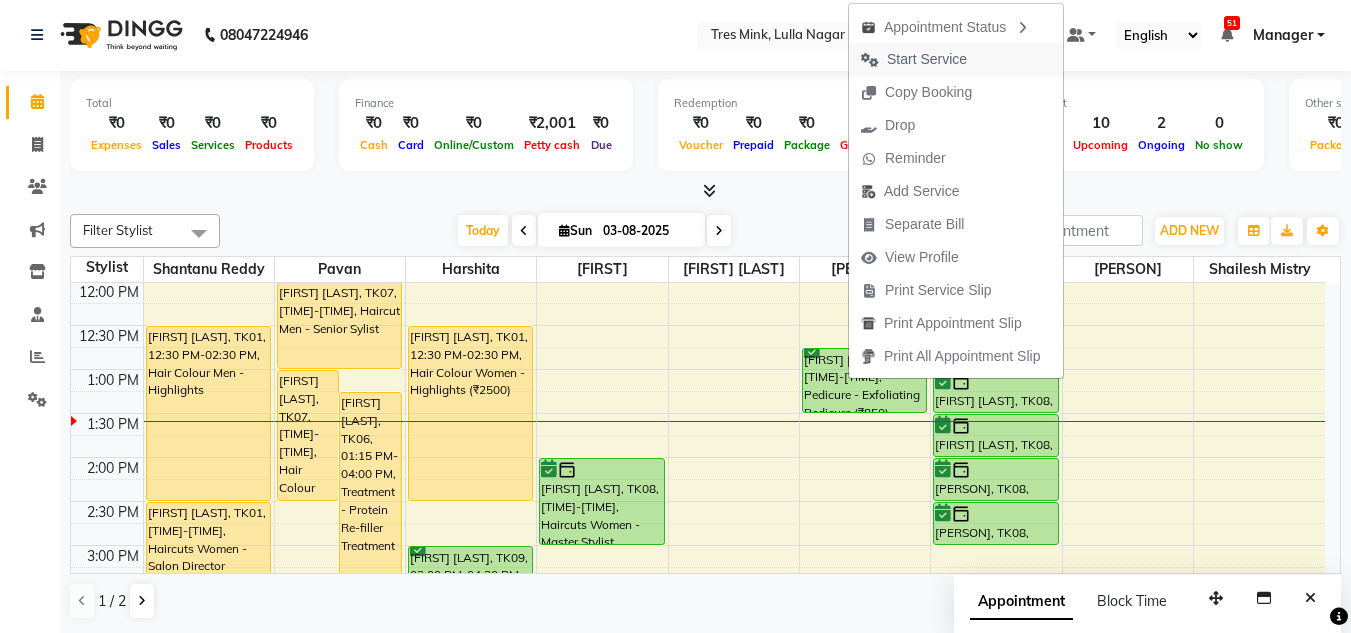 click on "Start Service" at bounding box center [927, 59] 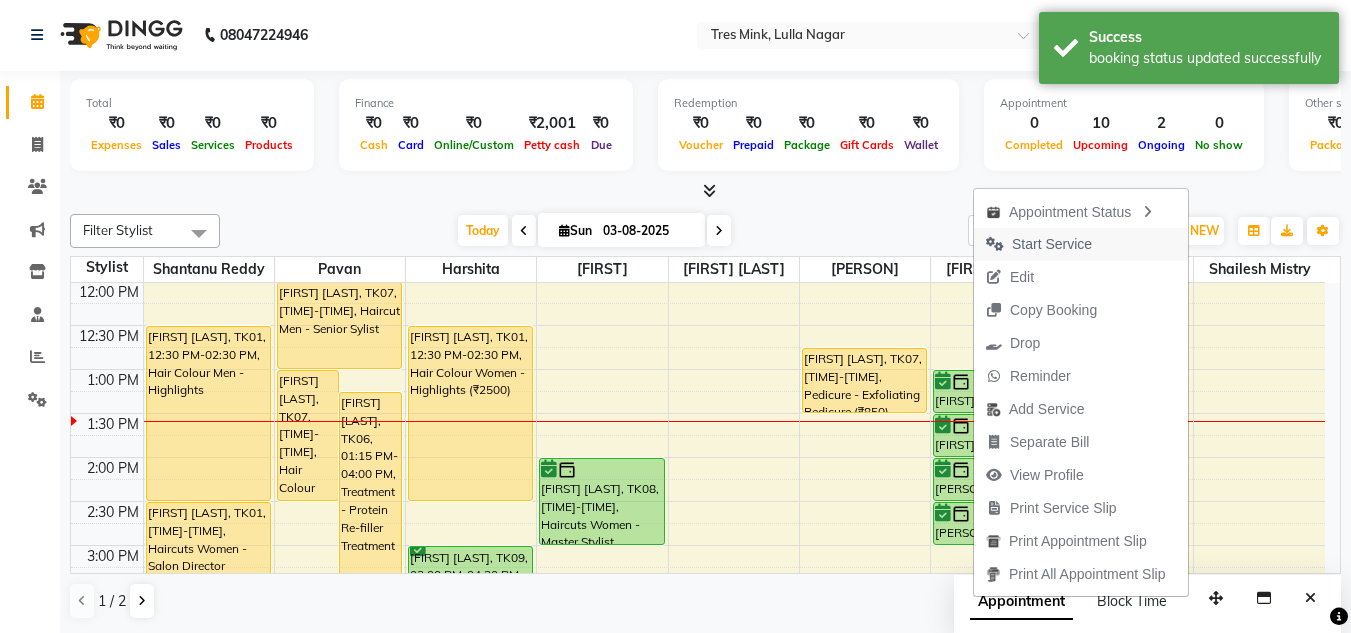 click on "Start Service" at bounding box center [1052, 244] 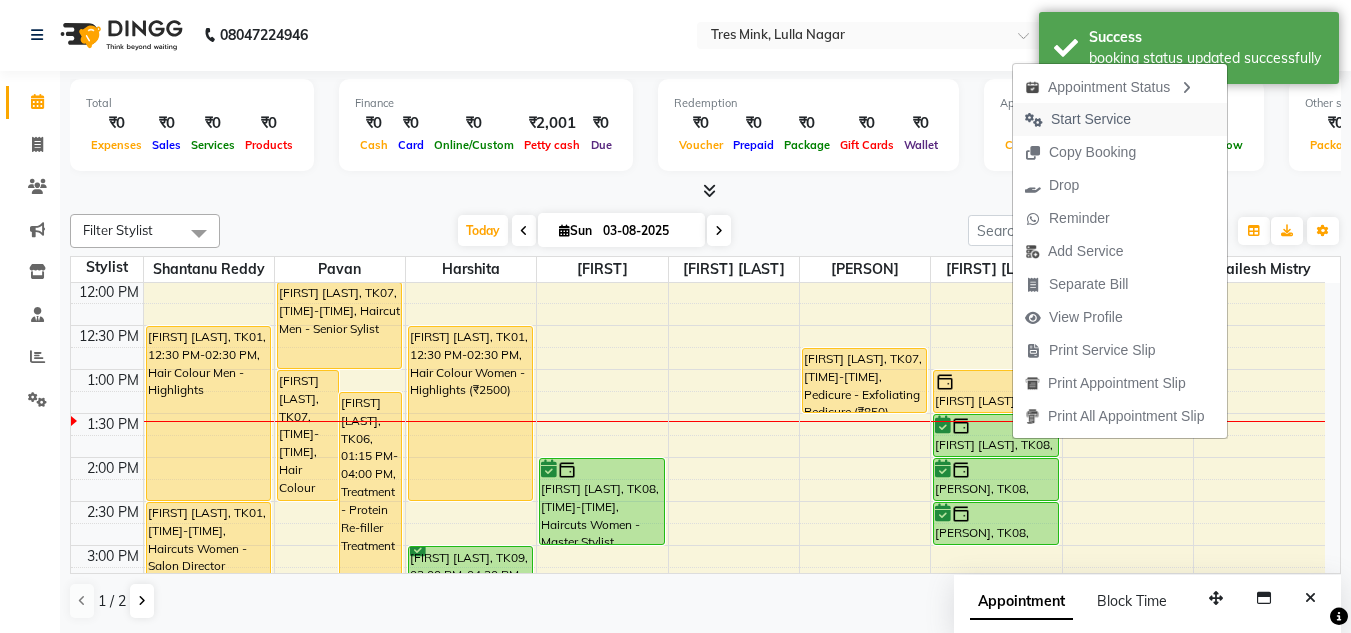 click on "Start Service" at bounding box center (1091, 119) 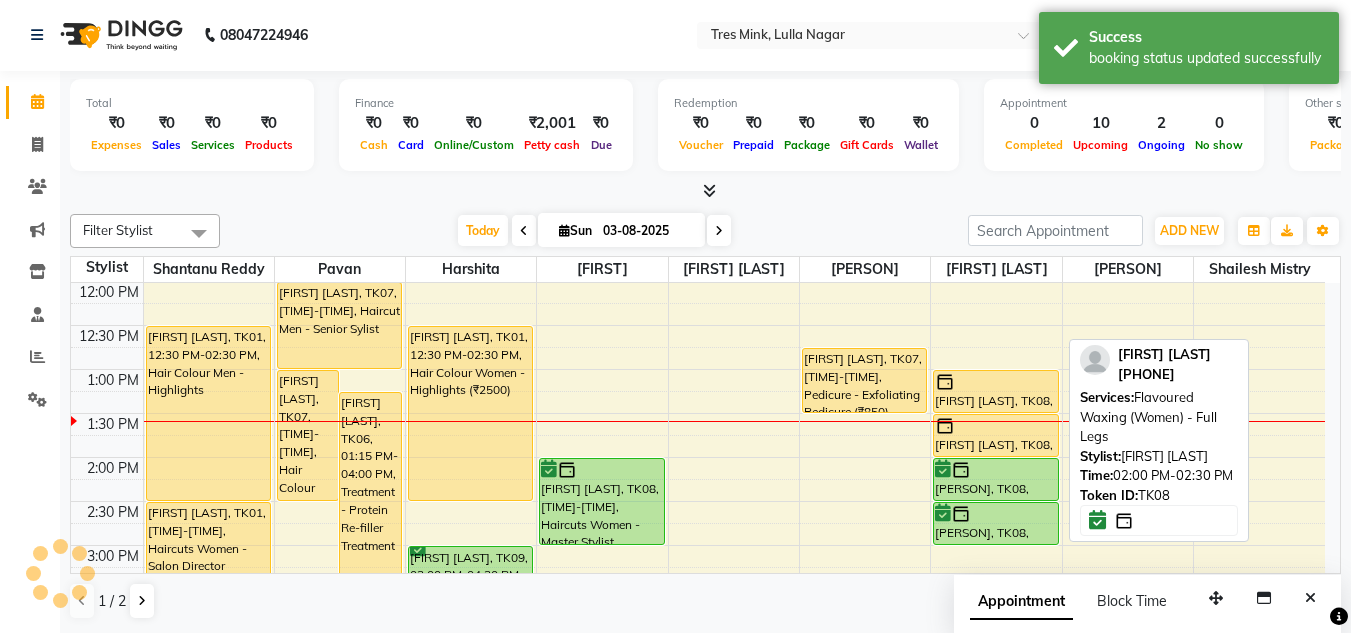 scroll, scrollTop: 453, scrollLeft: 0, axis: vertical 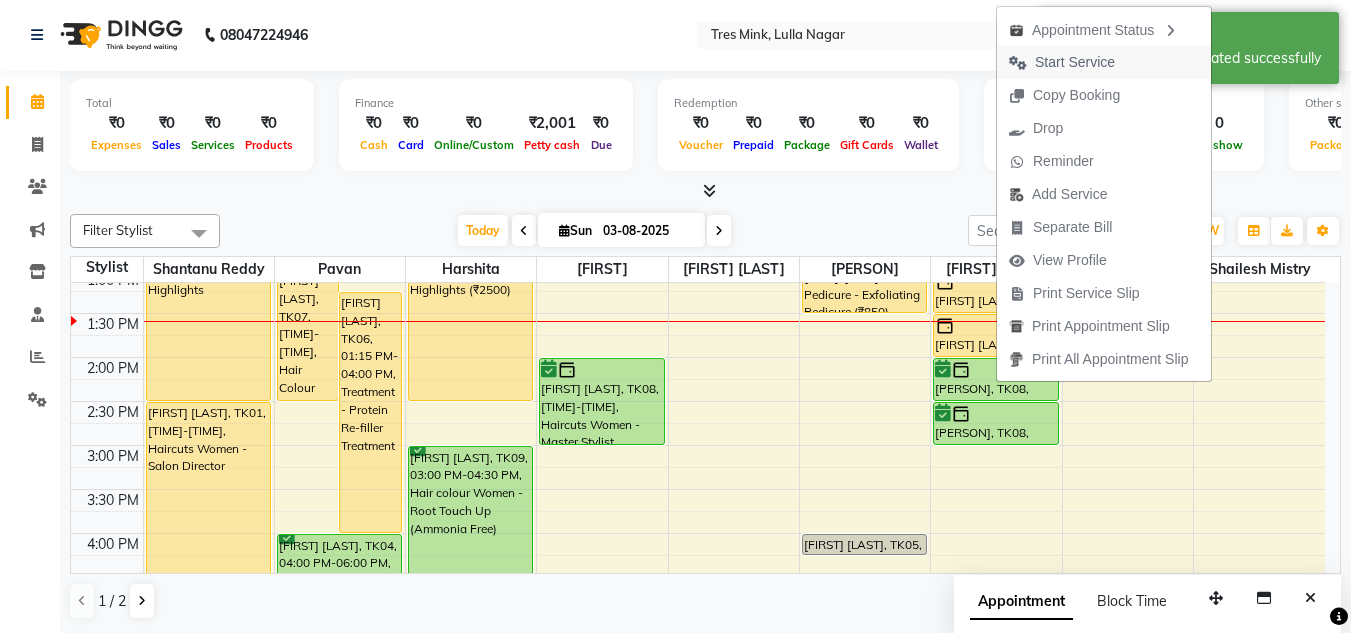 click on "Start Service" at bounding box center [1075, 62] 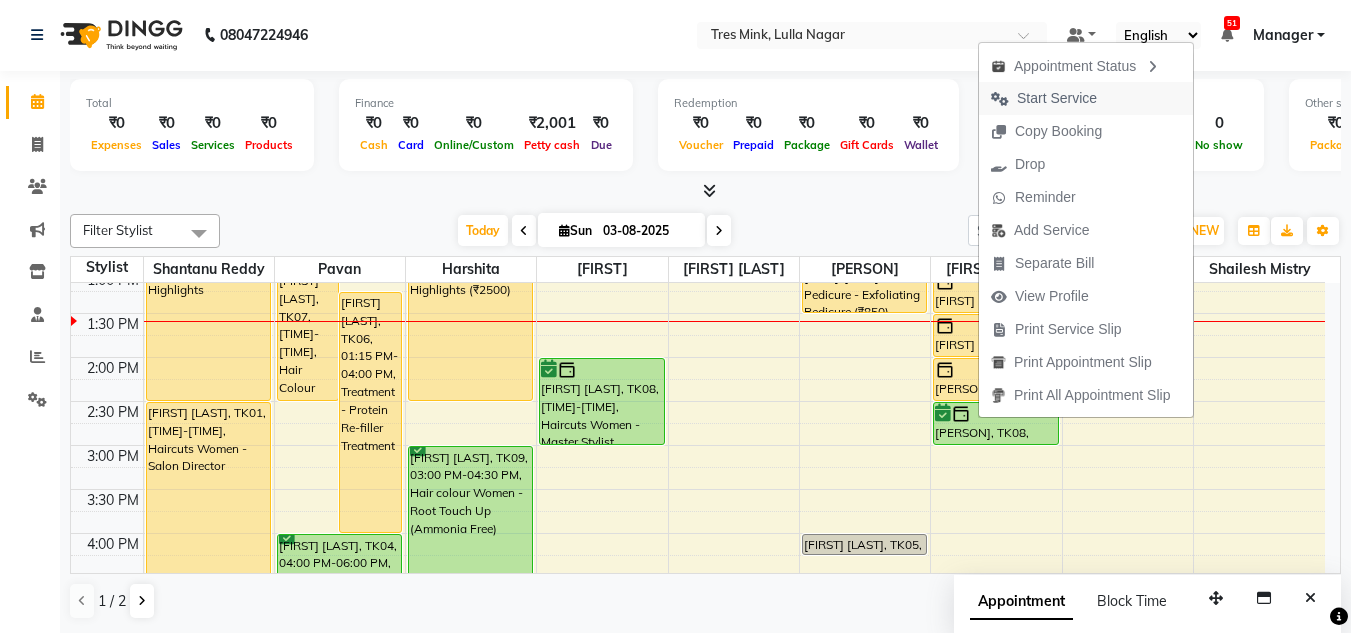 click on "Start Service" at bounding box center (1057, 98) 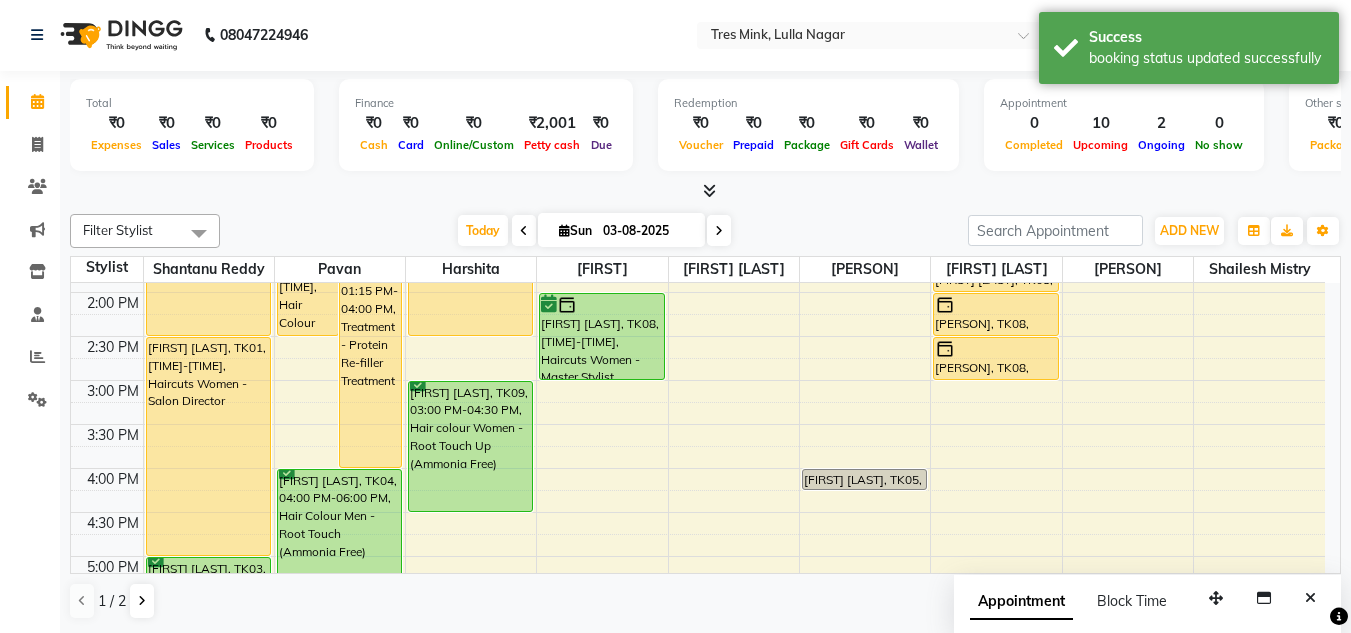 scroll, scrollTop: 553, scrollLeft: 0, axis: vertical 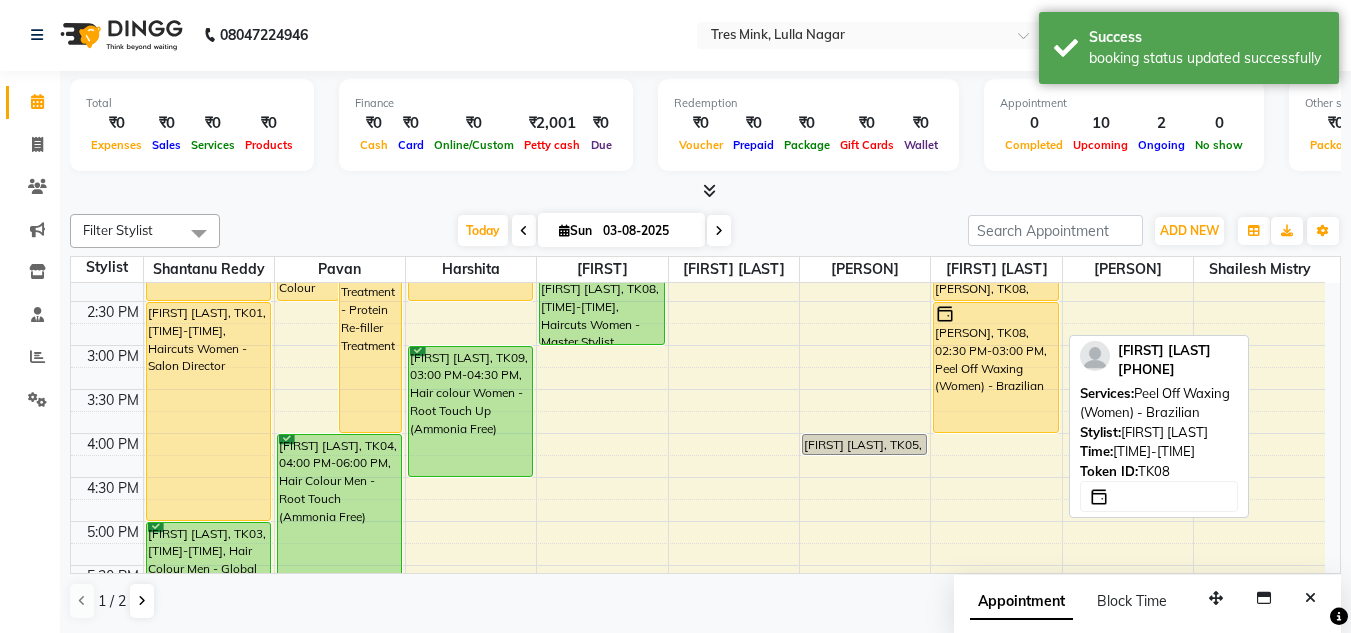 drag, startPoint x: 983, startPoint y: 340, endPoint x: 989, endPoint y: 415, distance: 75.23962 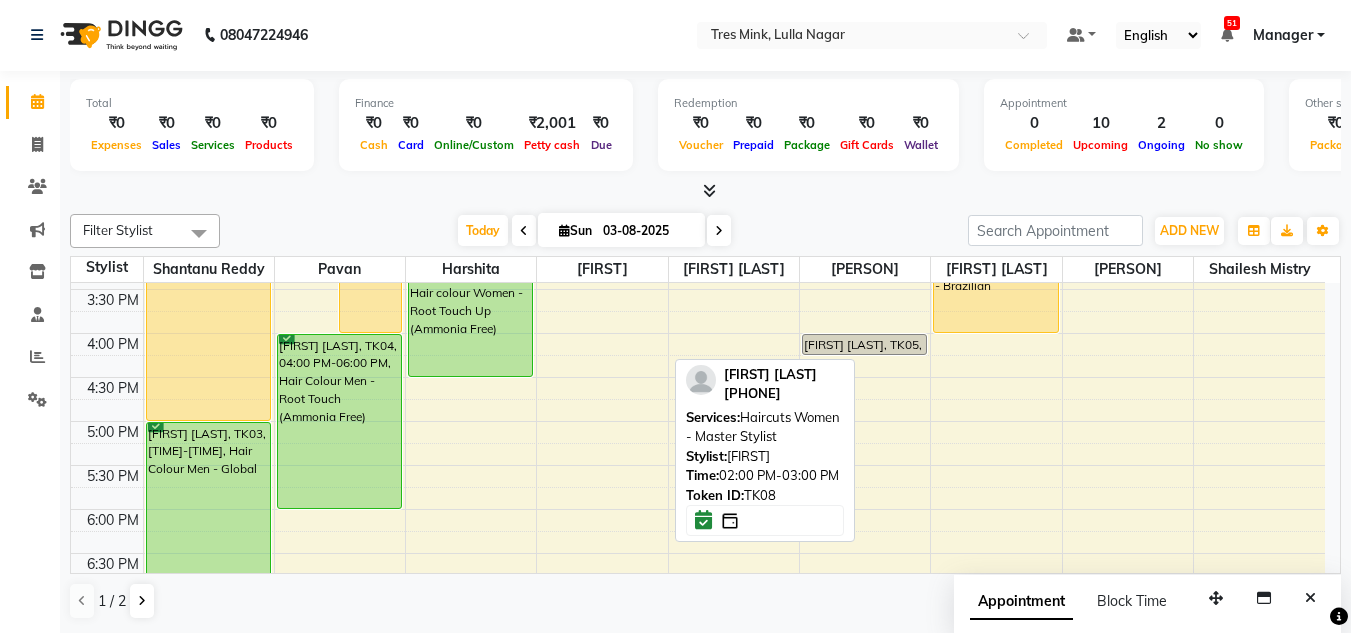 scroll, scrollTop: 553, scrollLeft: 0, axis: vertical 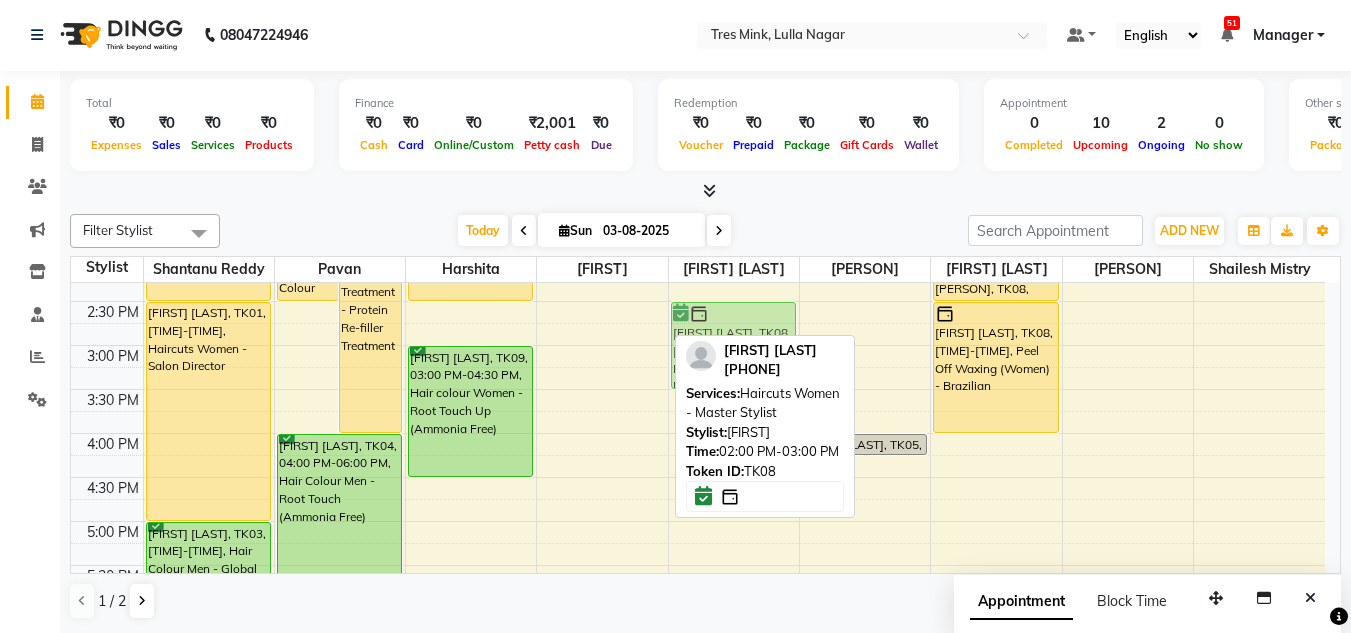 drag, startPoint x: 596, startPoint y: 295, endPoint x: 724, endPoint y: 347, distance: 138.15933 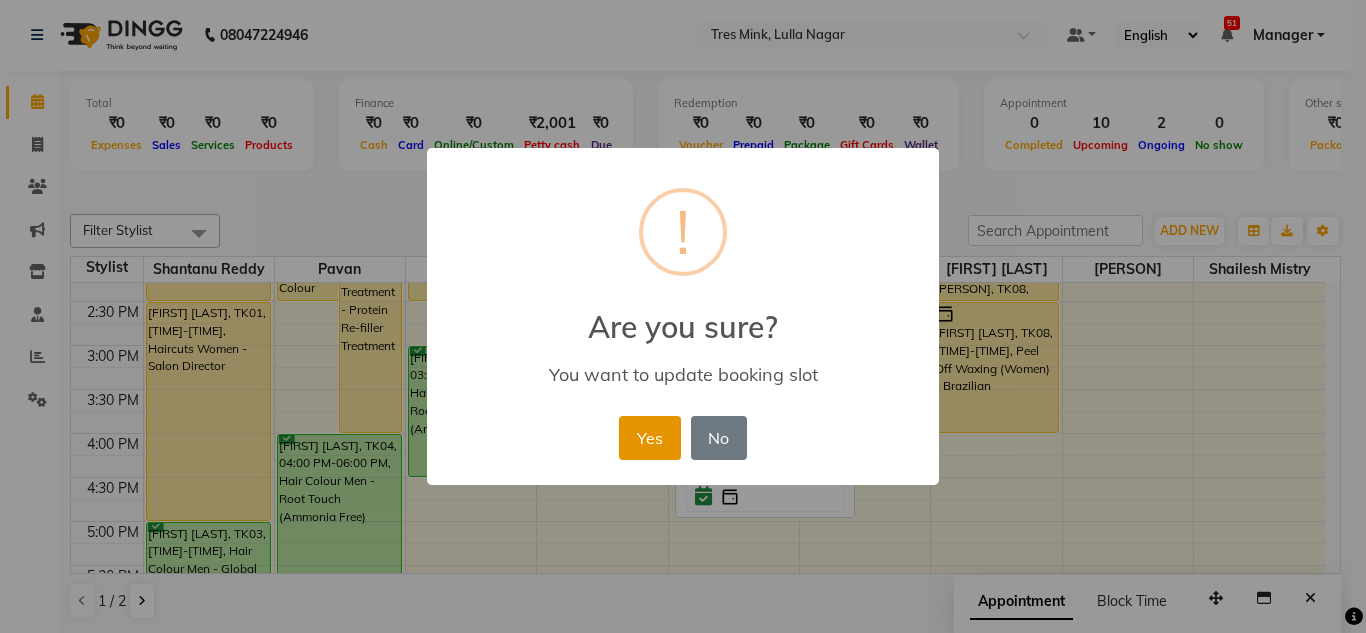 click on "Yes" at bounding box center (649, 438) 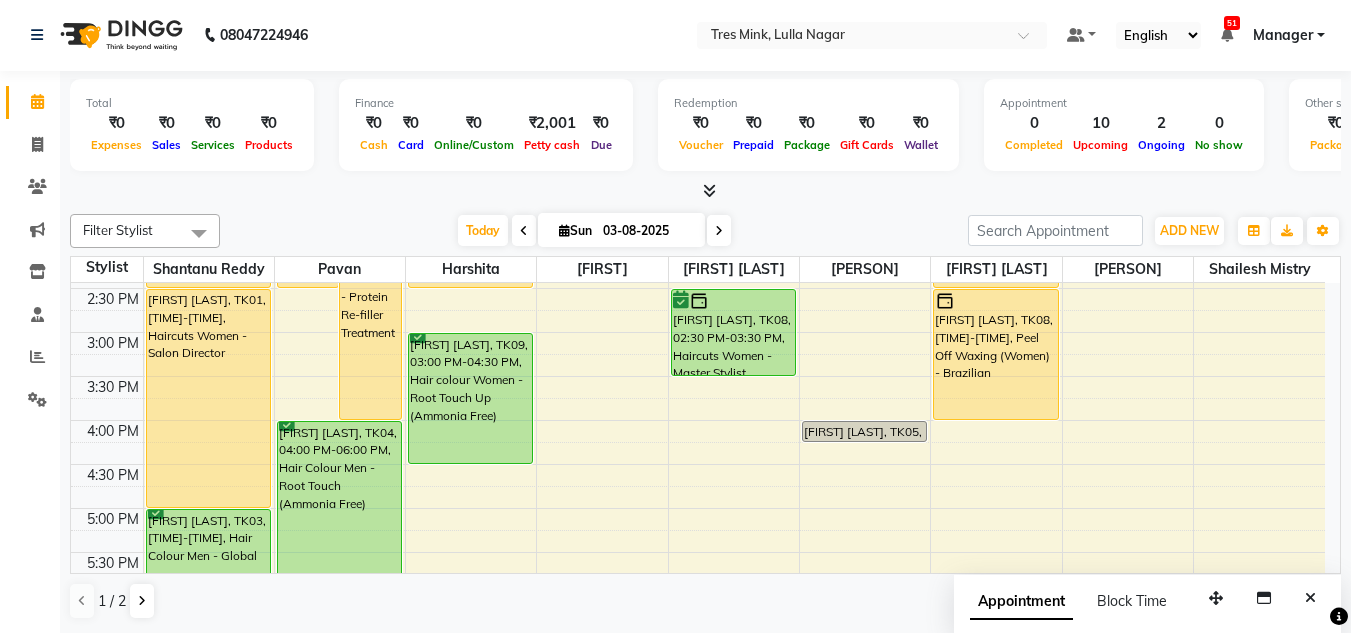 scroll, scrollTop: 553, scrollLeft: 0, axis: vertical 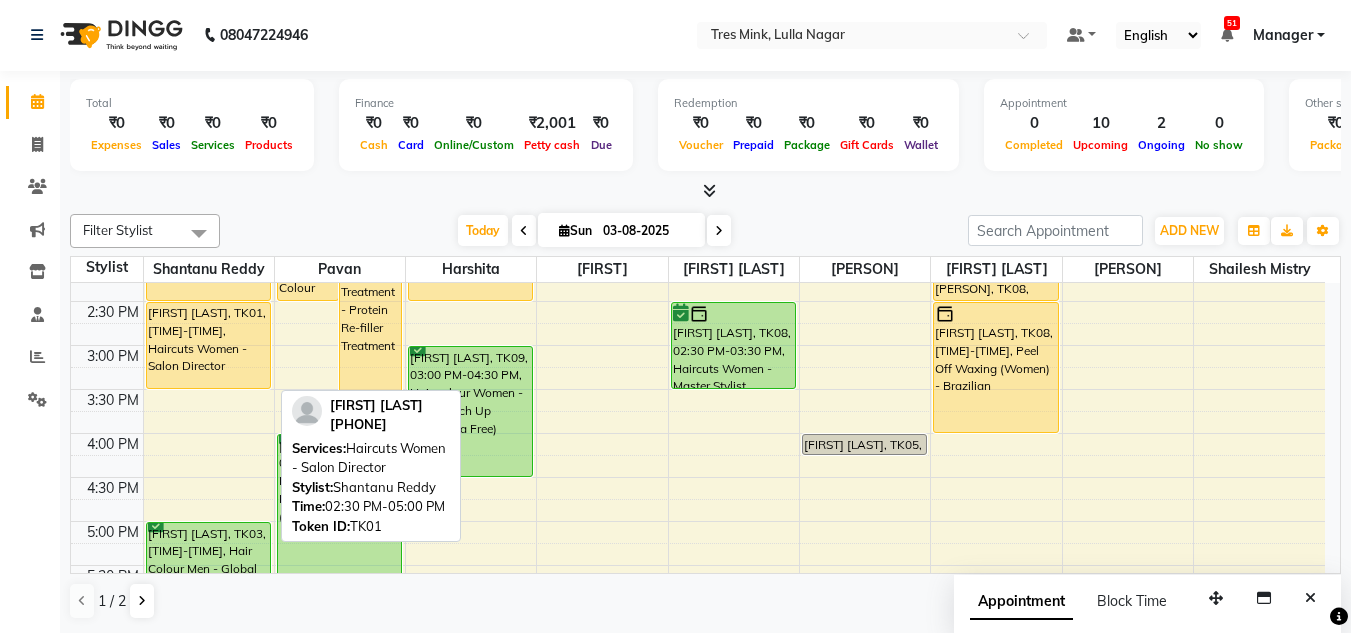drag, startPoint x: 158, startPoint y: 517, endPoint x: 159, endPoint y: 384, distance: 133.00375 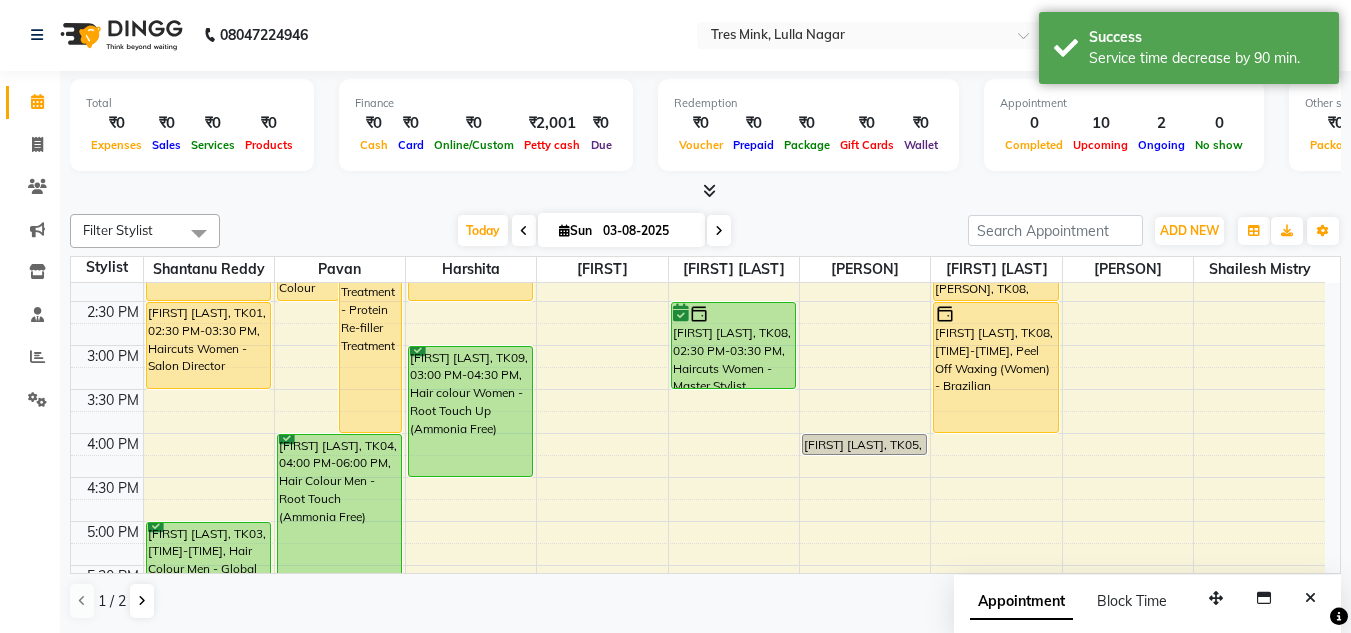 click on "8:00 AM 8:30 AM 9:00 AM 9:30 AM 10:00 AM 10:30 AM 11:00 AM 11:30 AM 12:00 PM 12:30 PM 1:00 PM 1:30 PM 2:00 PM 2:30 PM 3:00 PM 3:30 PM 4:00 PM 4:30 PM 5:00 PM 5:30 PM 6:00 PM 6:30 PM 7:00 PM 7:30 PM 8:00 PM 8:30 PM     Jay, TK02, 07:00 PM-08:00 PM, Haircuts Women - Salon Director     Prajakta Choudhry, TK03, 07:00 PM-08:00 PM, Haircuts Women - Salon Director    Sadaf Karim, TK01, 12:30 PM-02:30 PM, Hair Colour Men - Highlights    Sadaf Karim, TK01, 02:30 PM-03:30 PM, Haircuts Women - Salon Director     Prajakta Choudhry, TK03, 05:00 PM-07:00 PM, Hair Colour Men - Global    Deepit Kotak, TK07, 01:00 PM-02:30 PM, Hair Colour Men - Root Touch (Ammonia Free)    Komal Pawar, TK06, 01:15 PM-04:00 PM, Treatment - Protein Re-filler Treatment    Deepit Kotak, TK07, 12:00 PM-01:00 PM, Haircut Men - Senior Sylist     sarena babnani, TK04, 04:00 PM-06:00 PM, Hair Colour Men - Root Touch (Ammonia Free)    Sadaf Karim, TK01, 12:30 PM-02:30 PM, Hair Colour Women - Highlights (₹2500)" at bounding box center (698, 301) 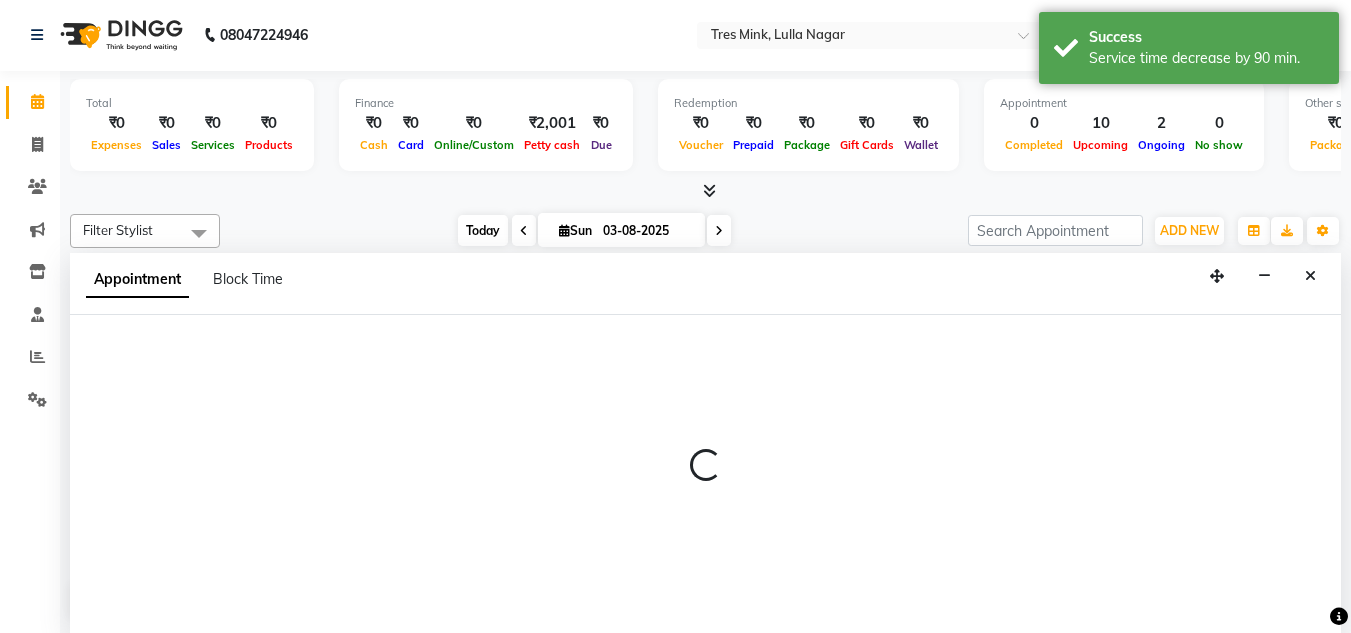 select on "39898" 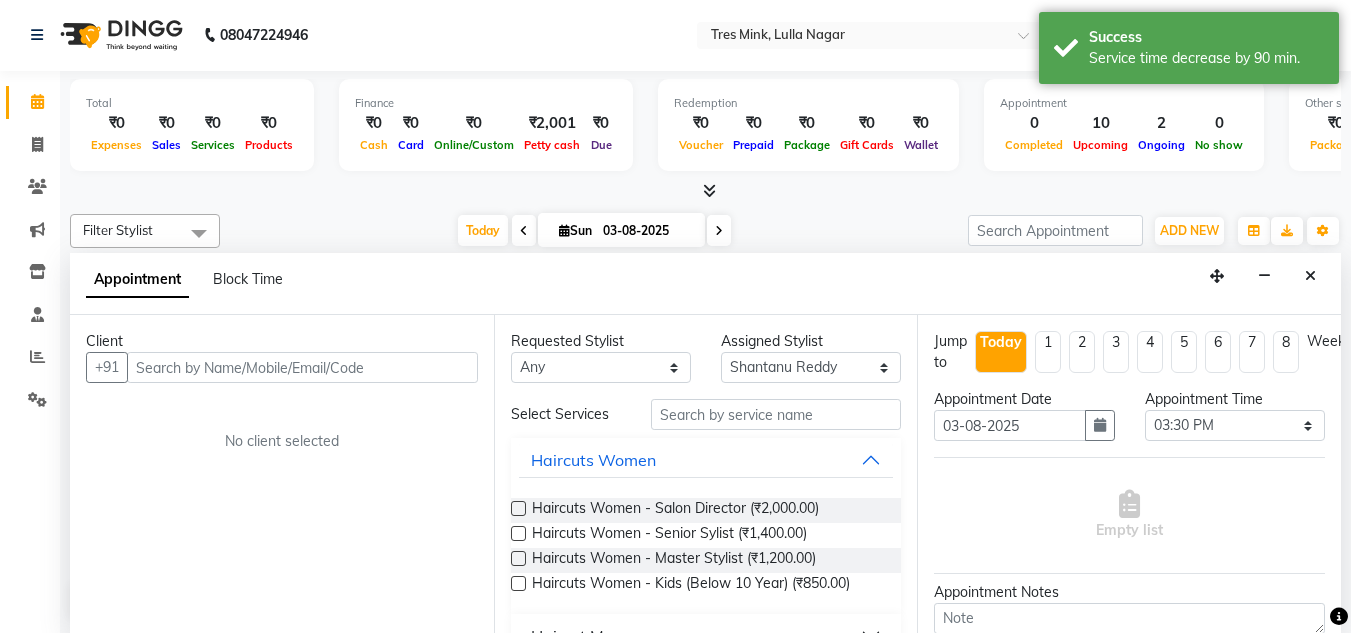 click at bounding box center (302, 367) 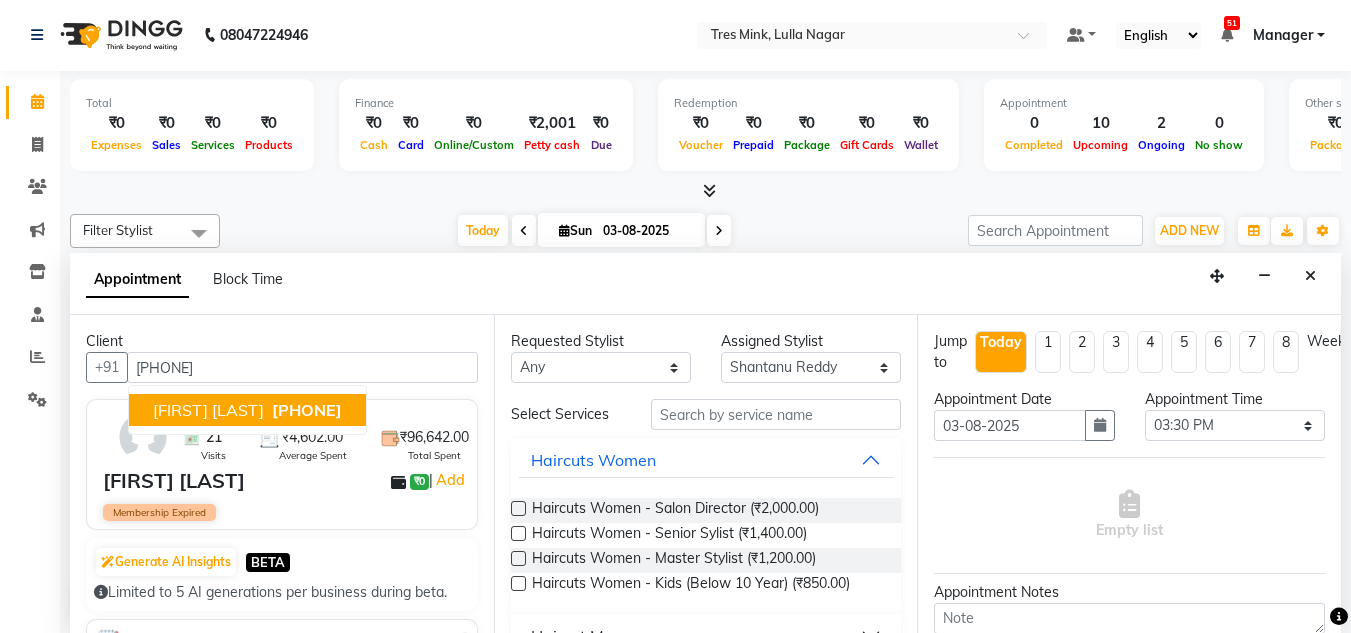 click on "[FIRST] [LAST]" at bounding box center [208, 410] 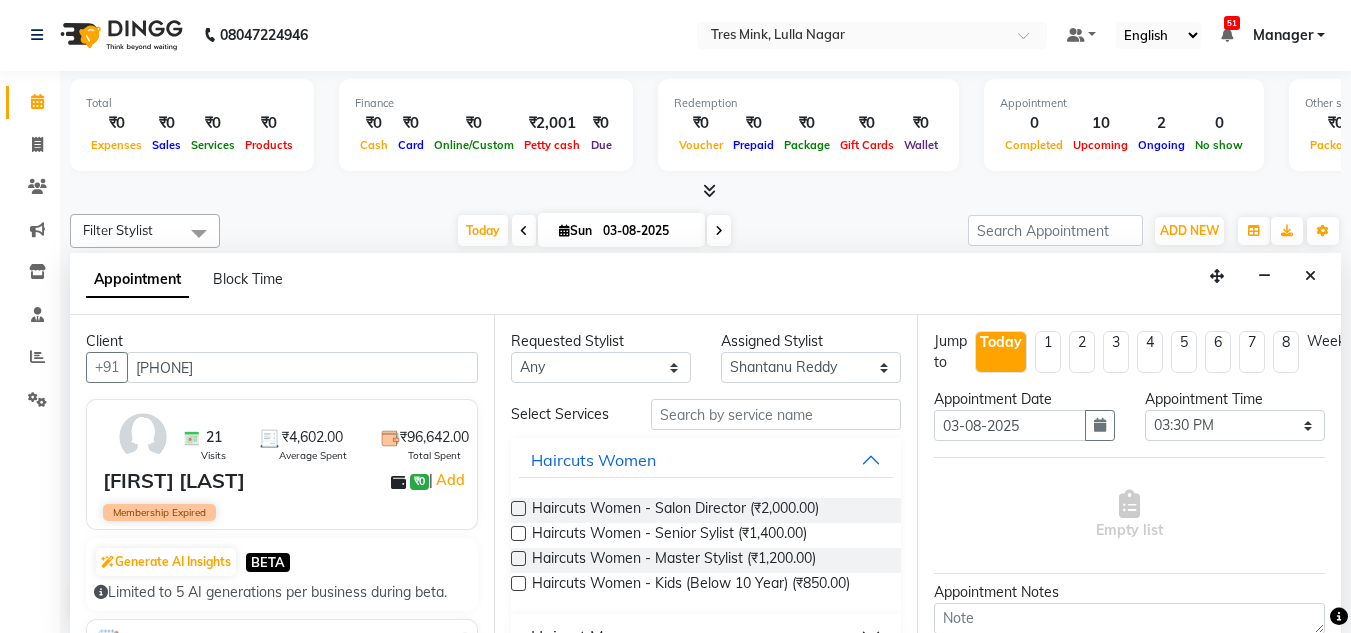 type on "[PHONE]" 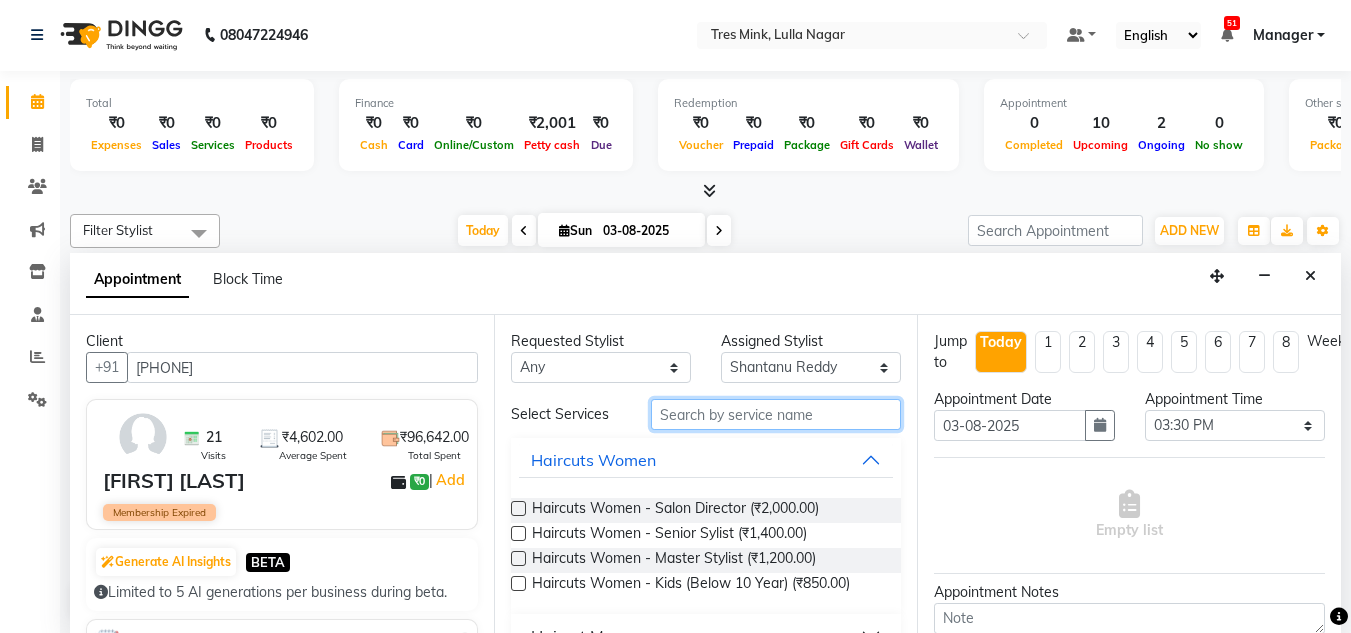click at bounding box center [776, 414] 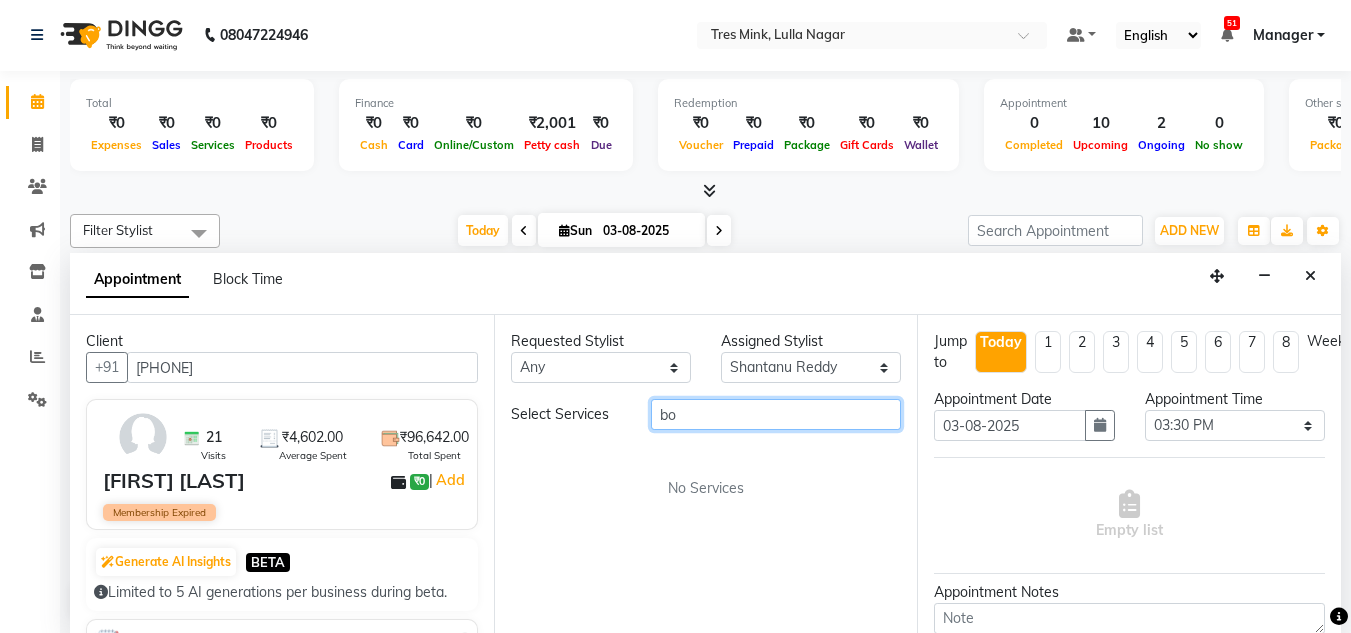 type on "b" 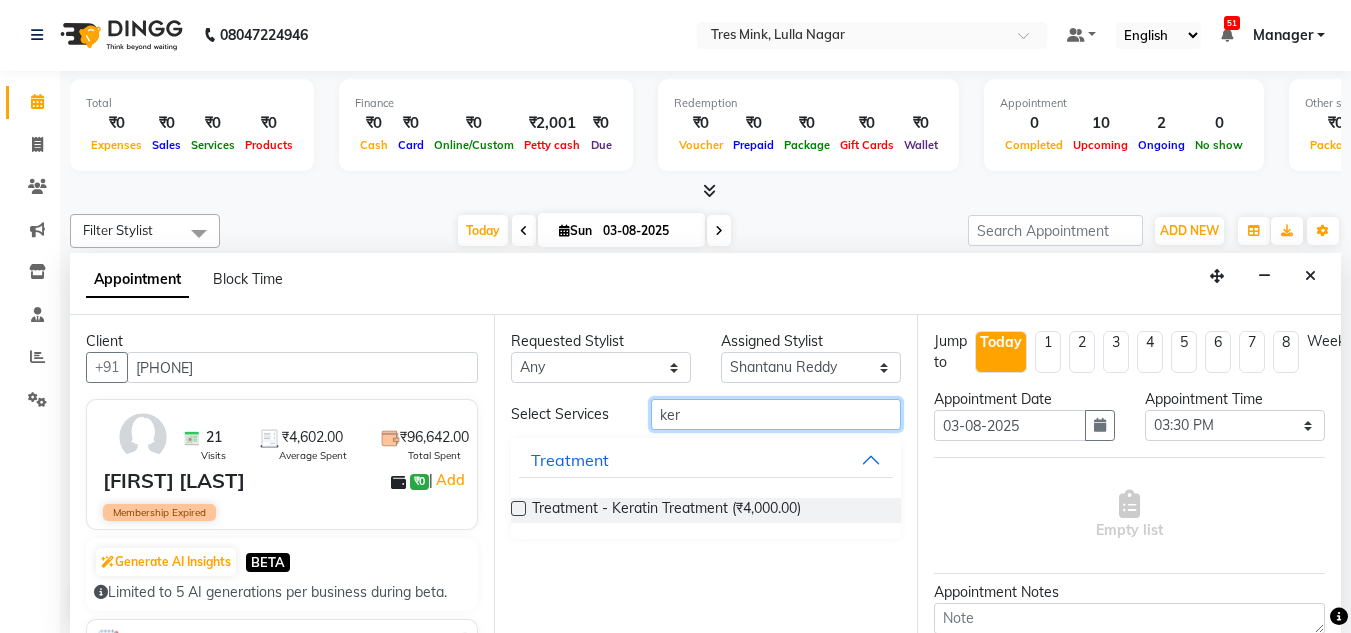 type on "ker" 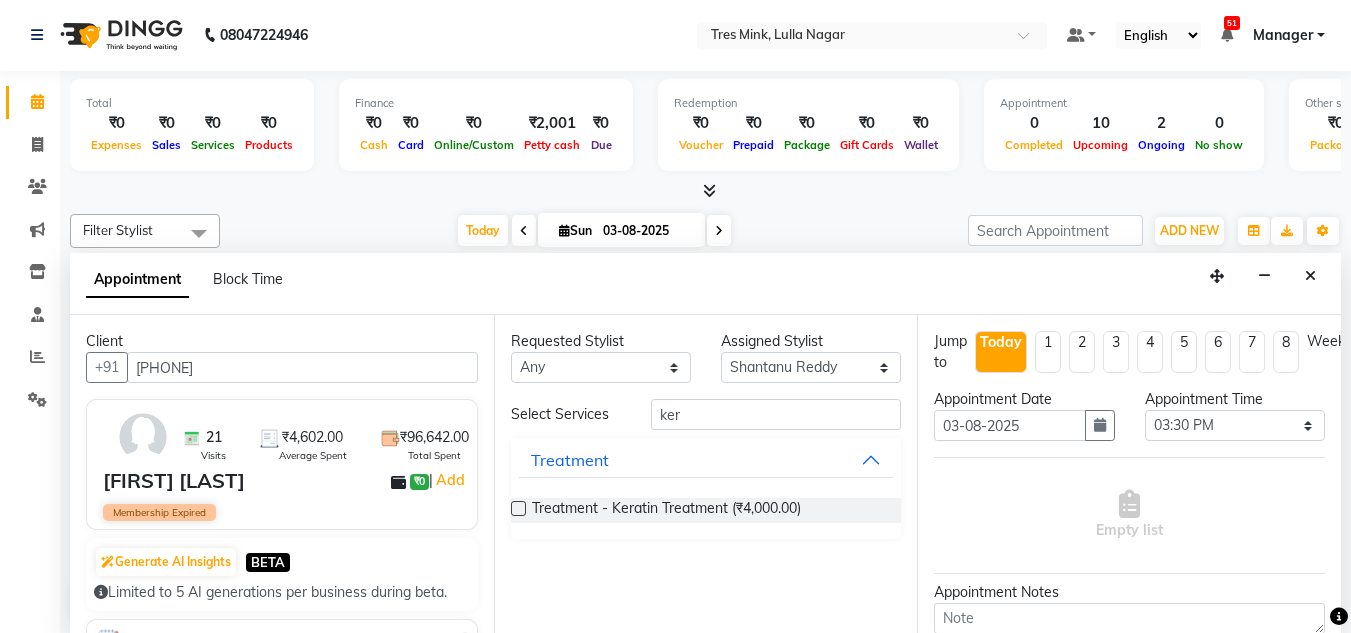click at bounding box center (518, 508) 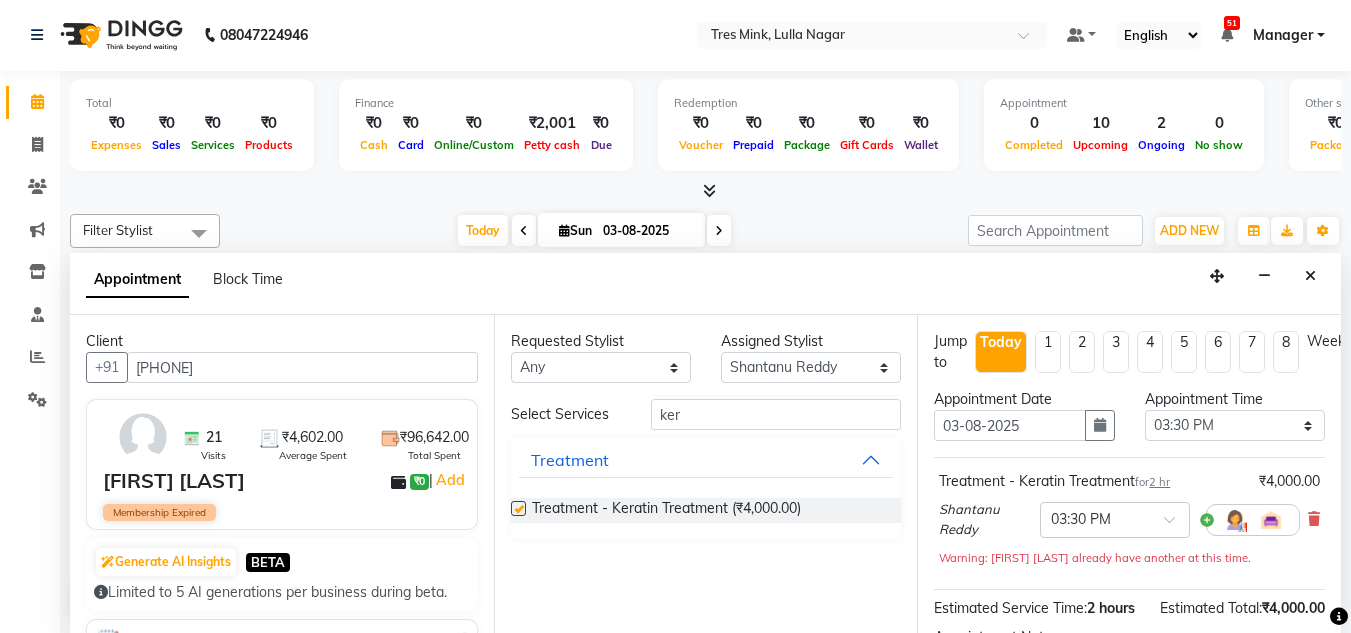 checkbox on "false" 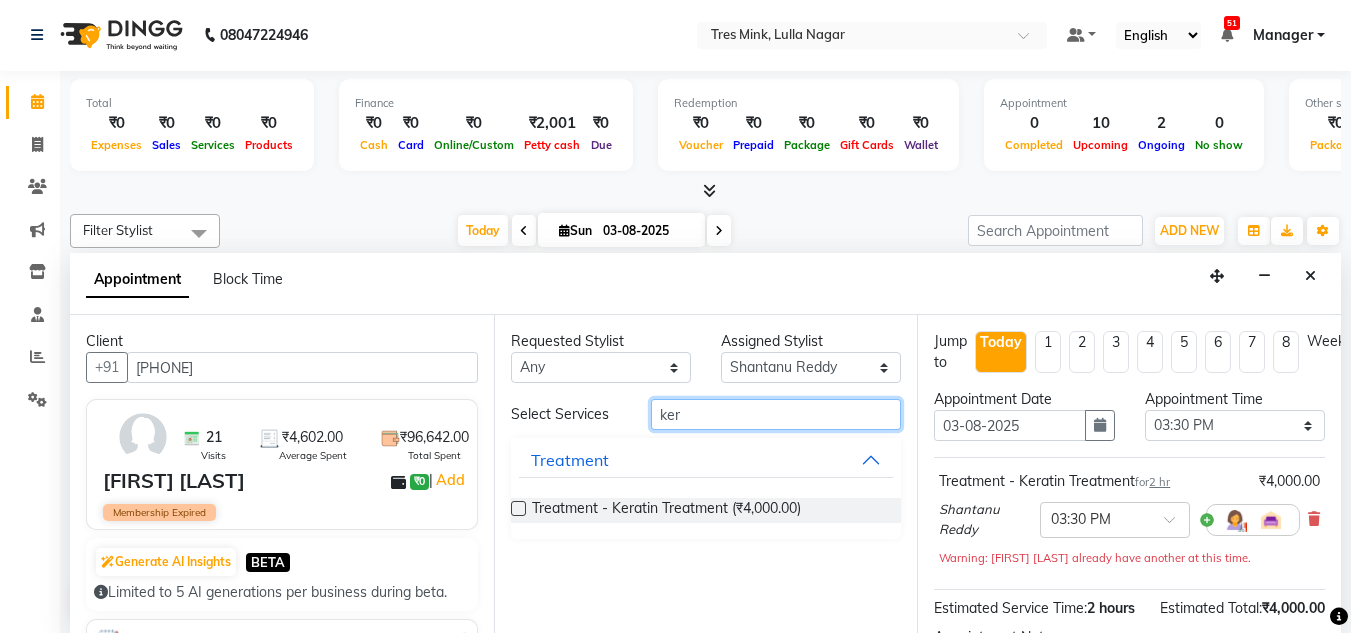 drag, startPoint x: 717, startPoint y: 413, endPoint x: 559, endPoint y: 442, distance: 160.63934 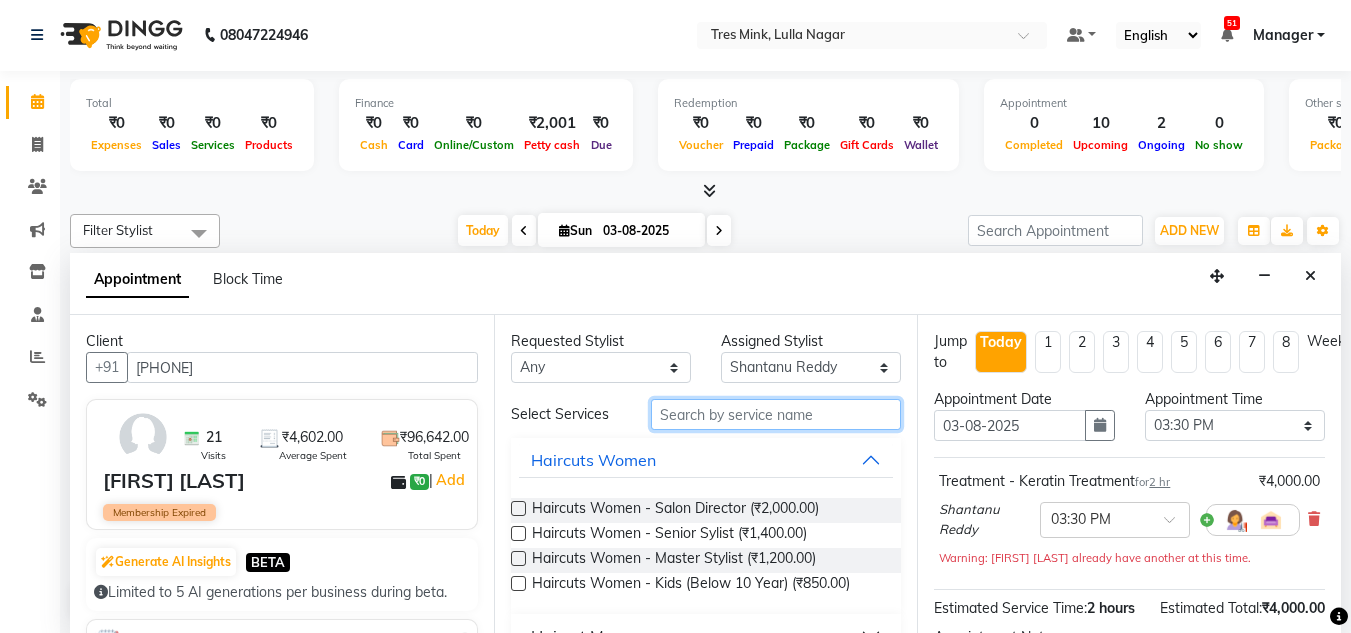 type 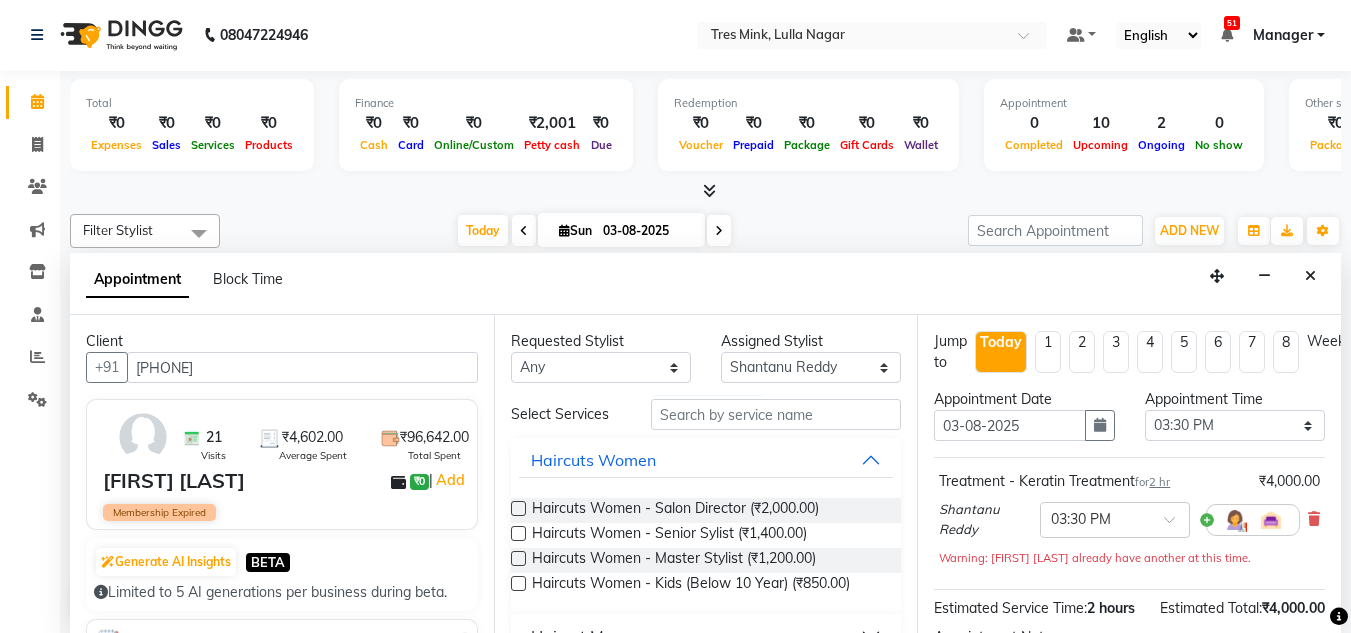 click at bounding box center (518, 508) 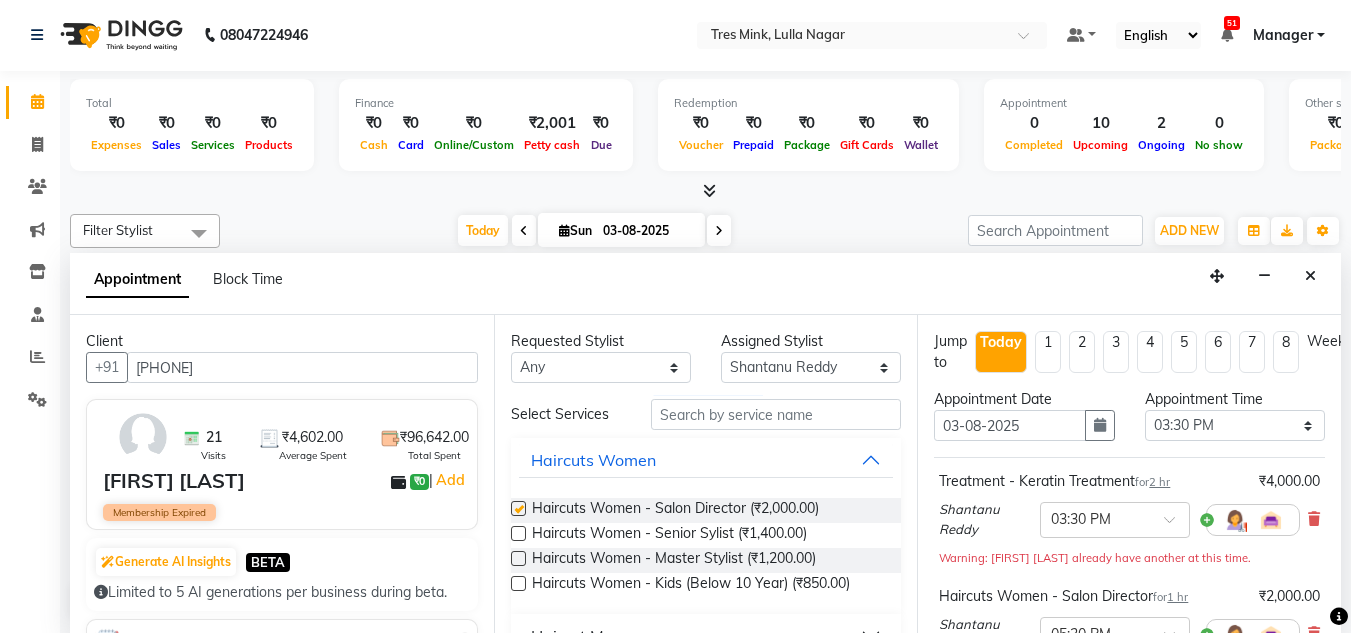 checkbox on "false" 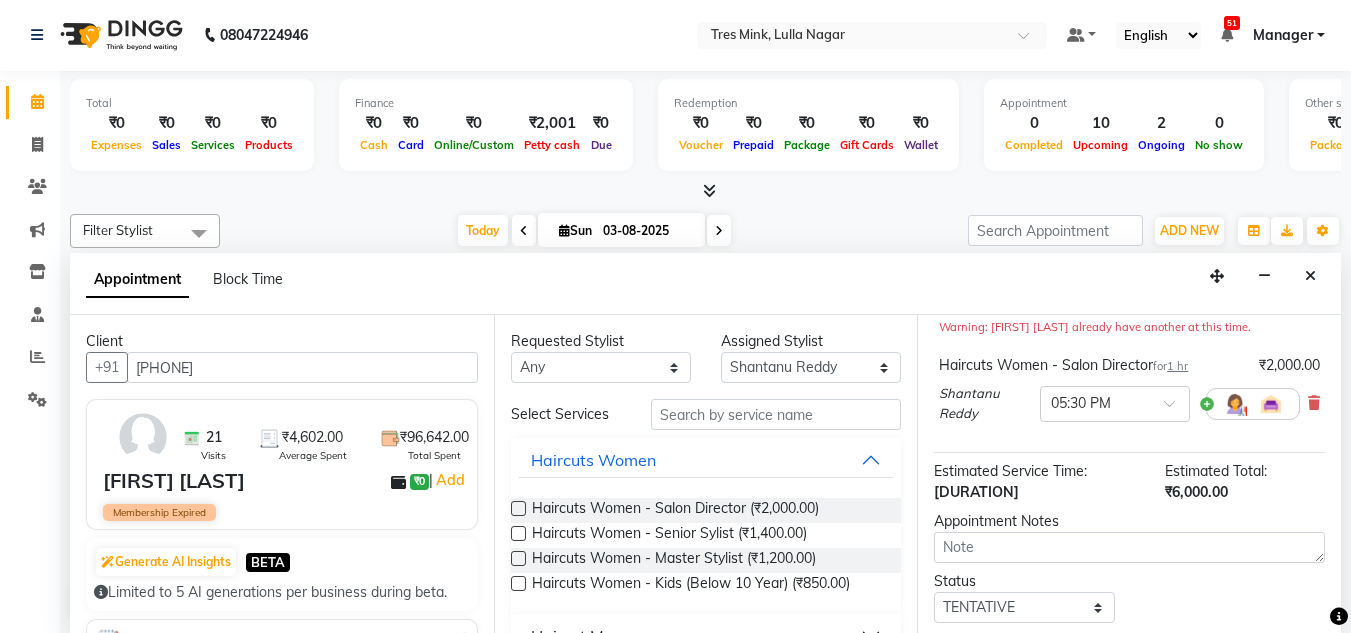 scroll, scrollTop: 300, scrollLeft: 0, axis: vertical 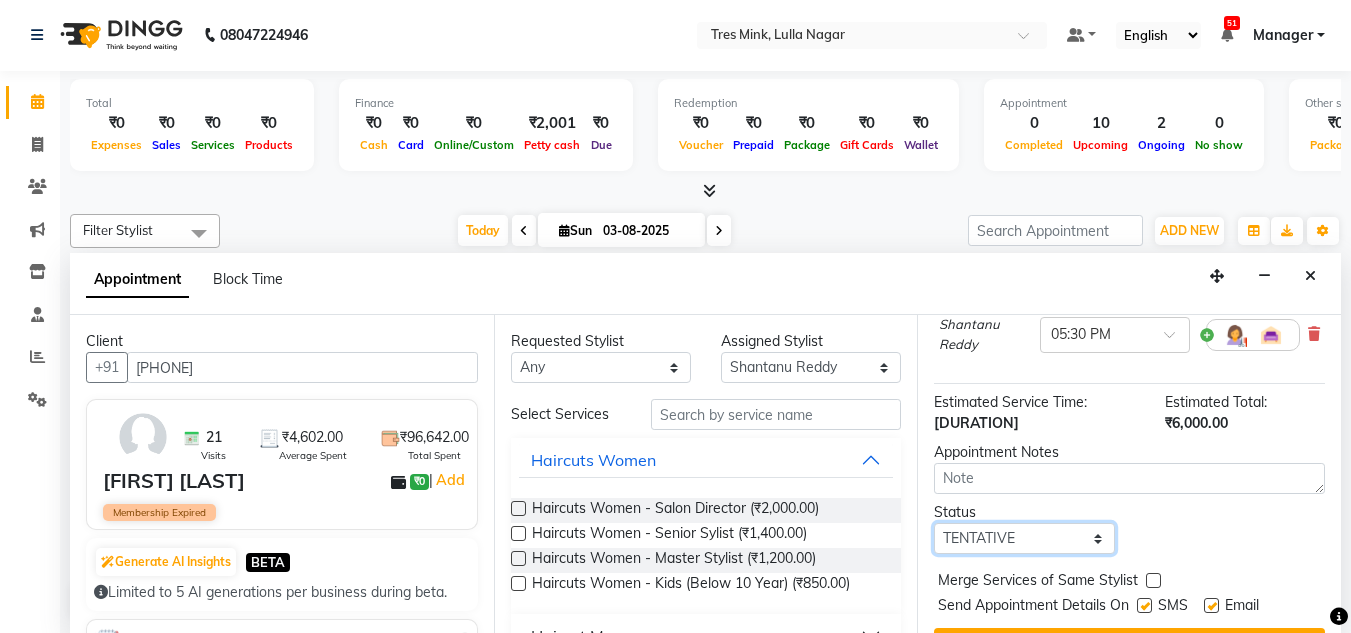 click on "Select TENTATIVE CONFIRM CHECK-IN UPCOMING" at bounding box center (1024, 538) 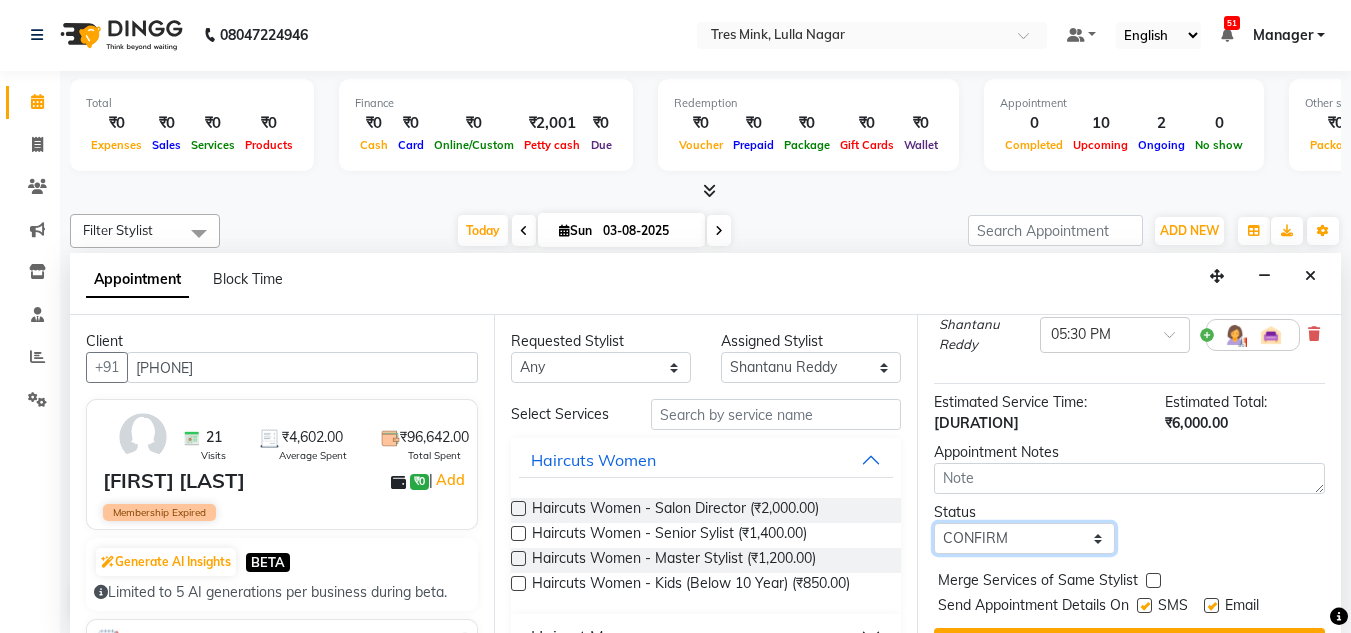 click on "Select TENTATIVE CONFIRM CHECK-IN UPCOMING" at bounding box center (1024, 538) 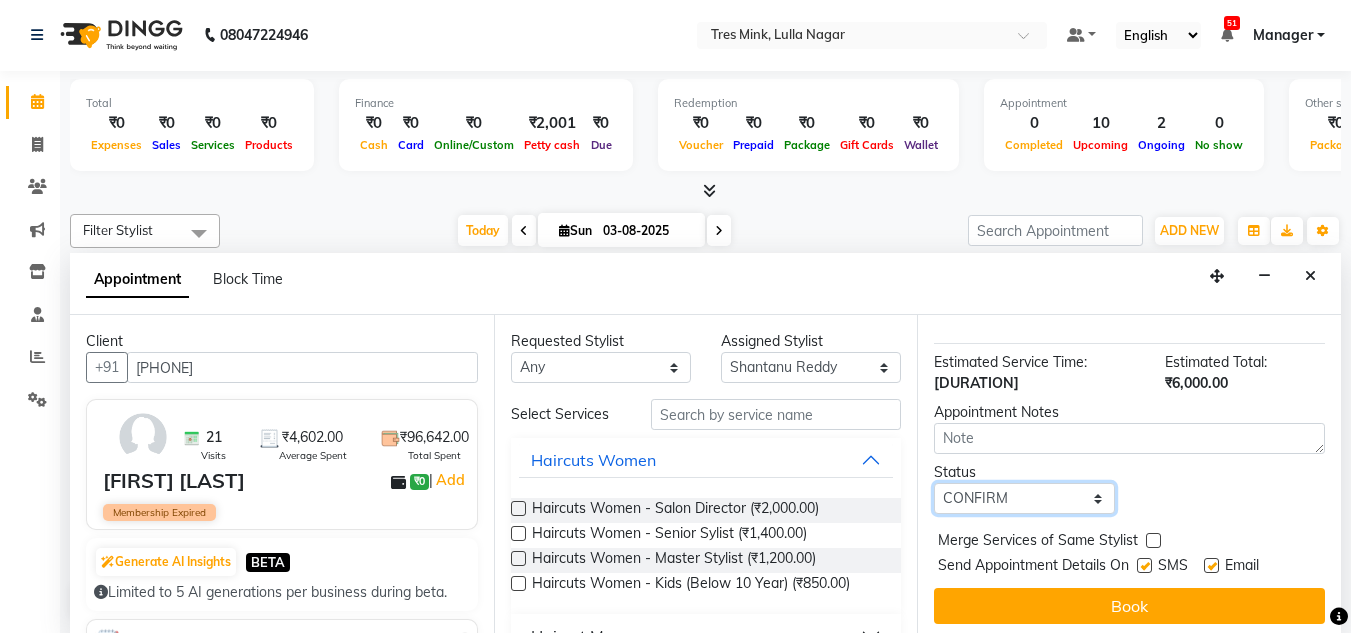 scroll, scrollTop: 362, scrollLeft: 0, axis: vertical 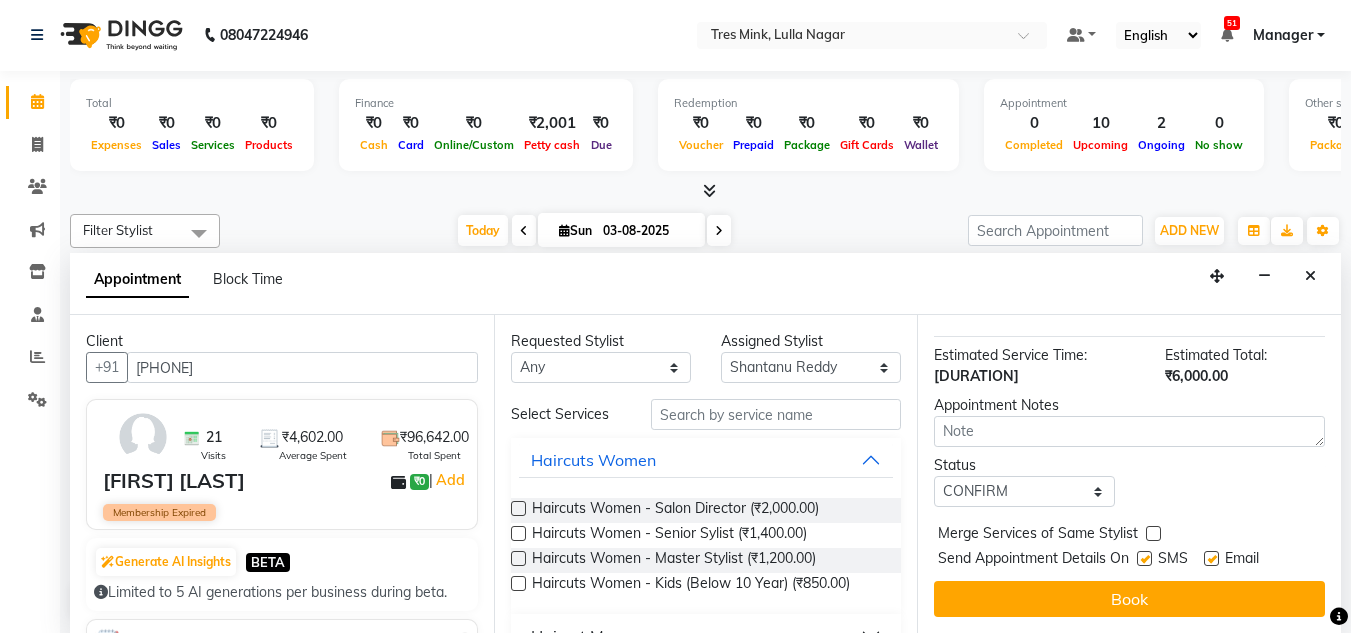 click on "Book" at bounding box center [1129, 599] 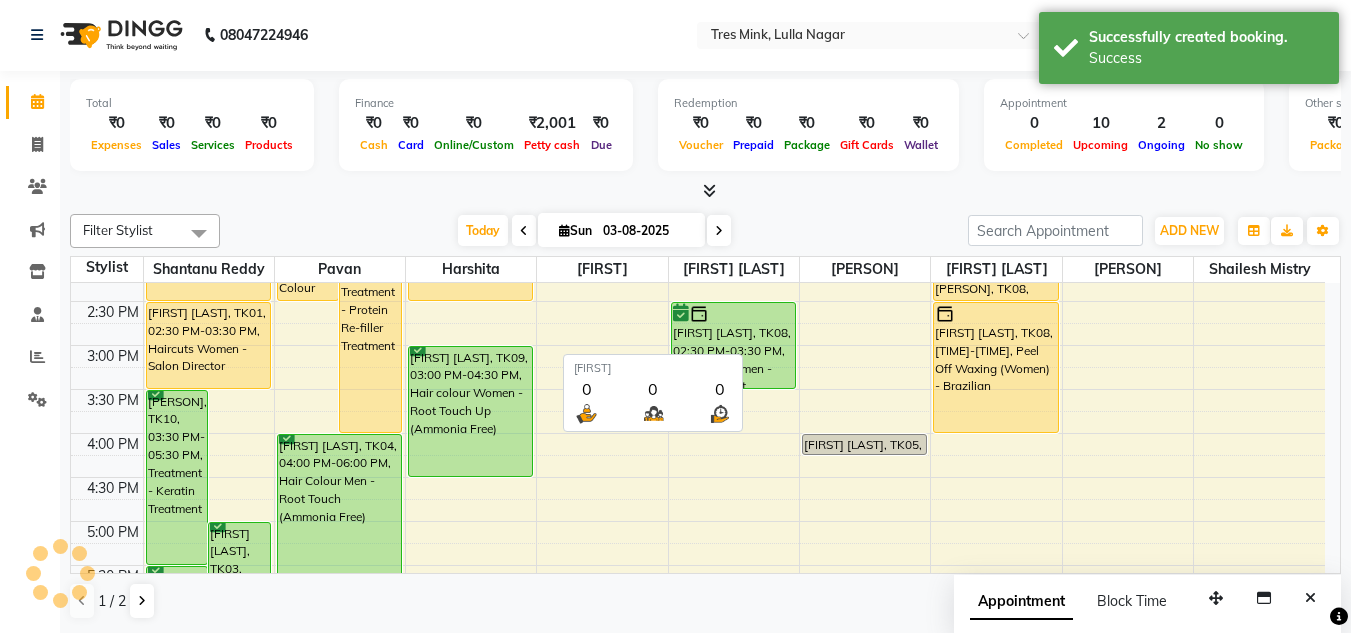 scroll, scrollTop: 0, scrollLeft: 0, axis: both 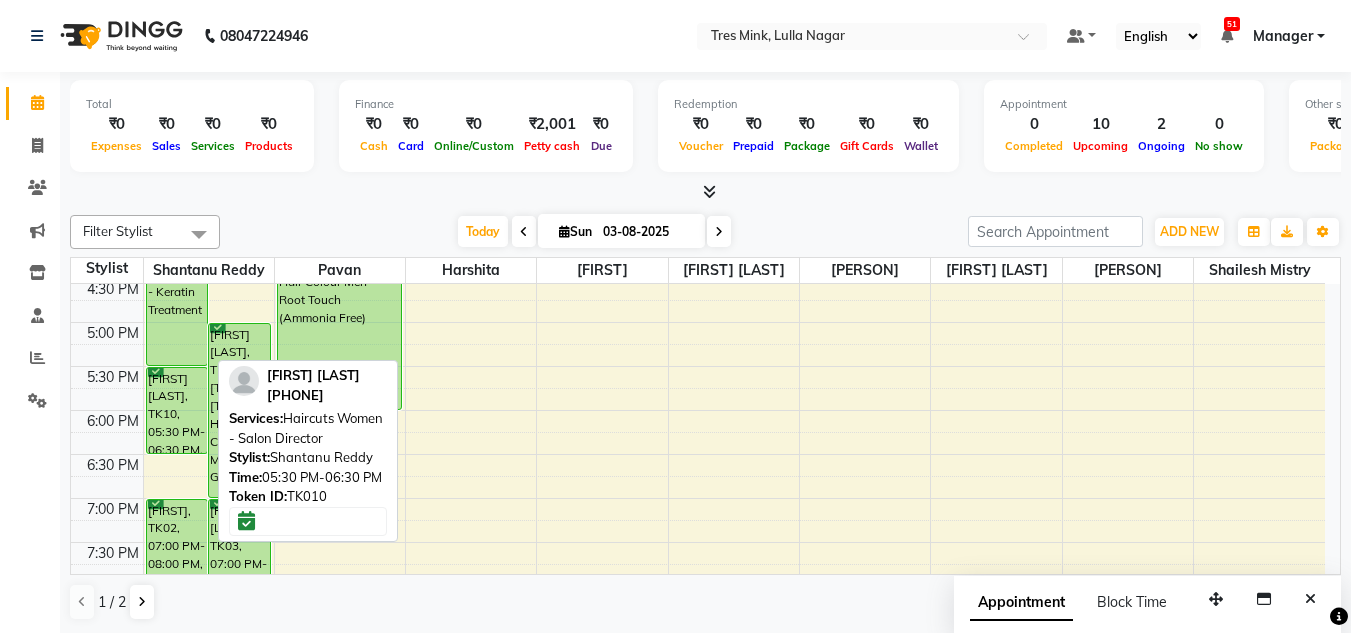 click on "[FIRST] [LAST], [CODE], [TIME]-[TIME], [SERVICE]" at bounding box center (177, 410) 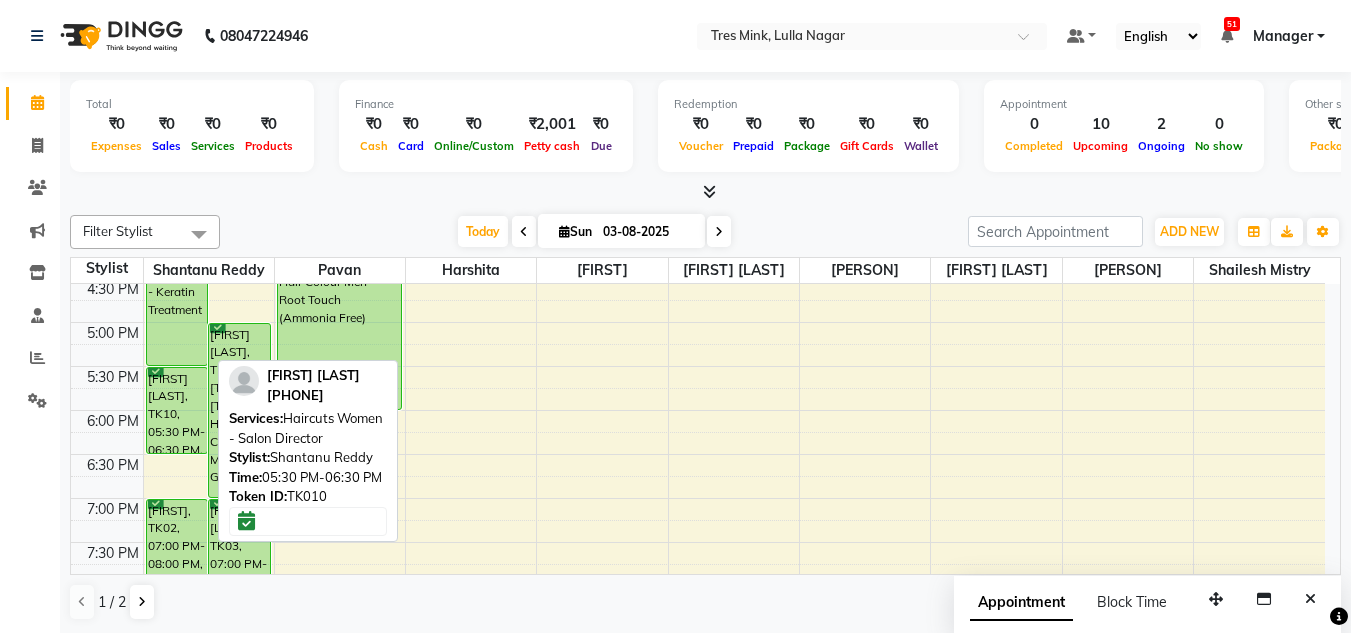 click on "[FIRST] [LAST], [CODE], [TIME]-[TIME], [SERVICE]" at bounding box center [177, 410] 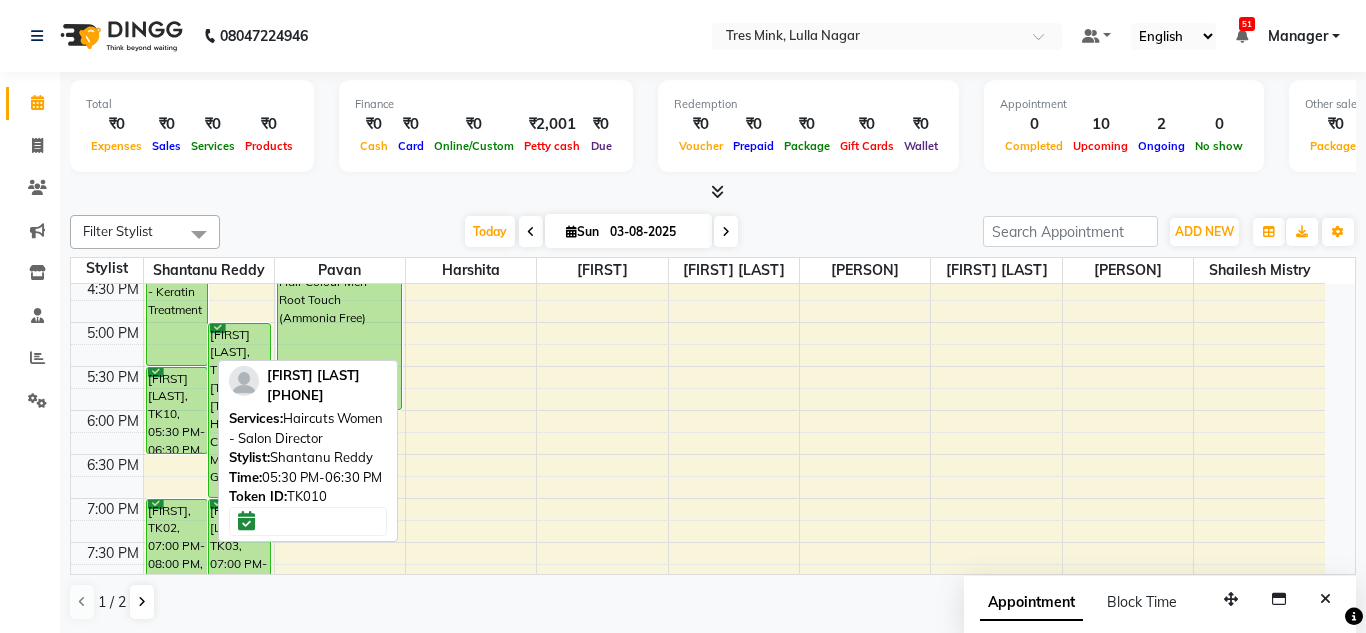 select on "6" 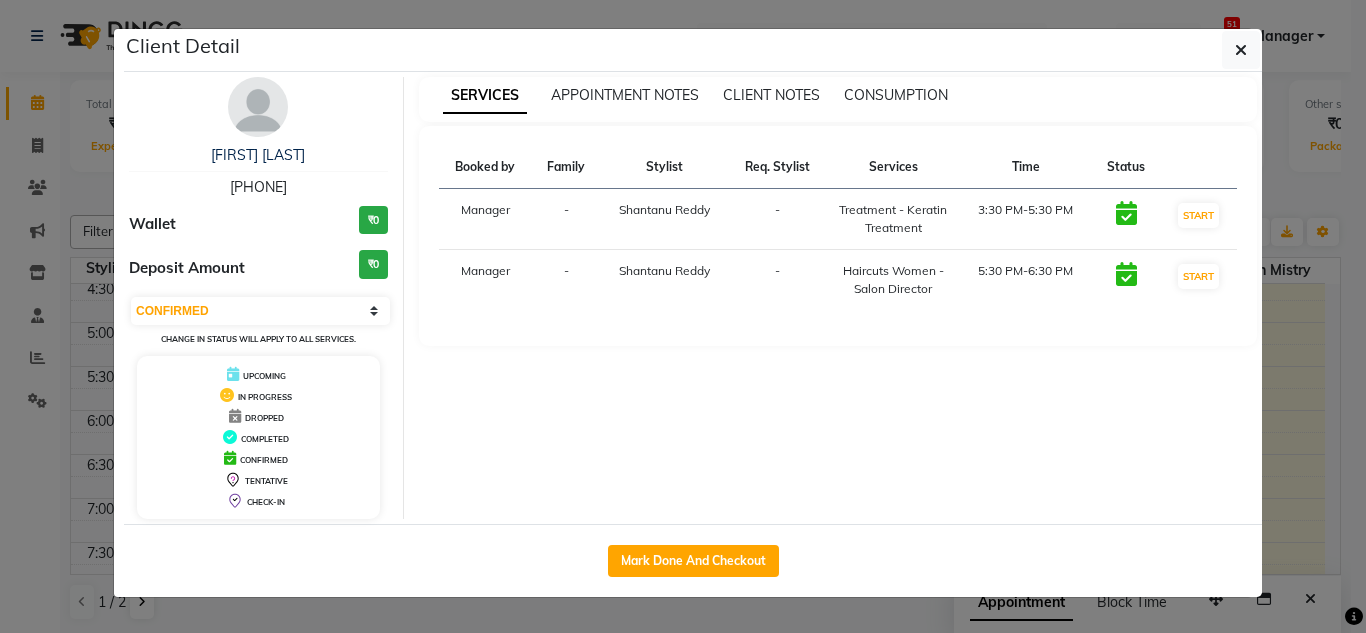 click at bounding box center (258, 107) 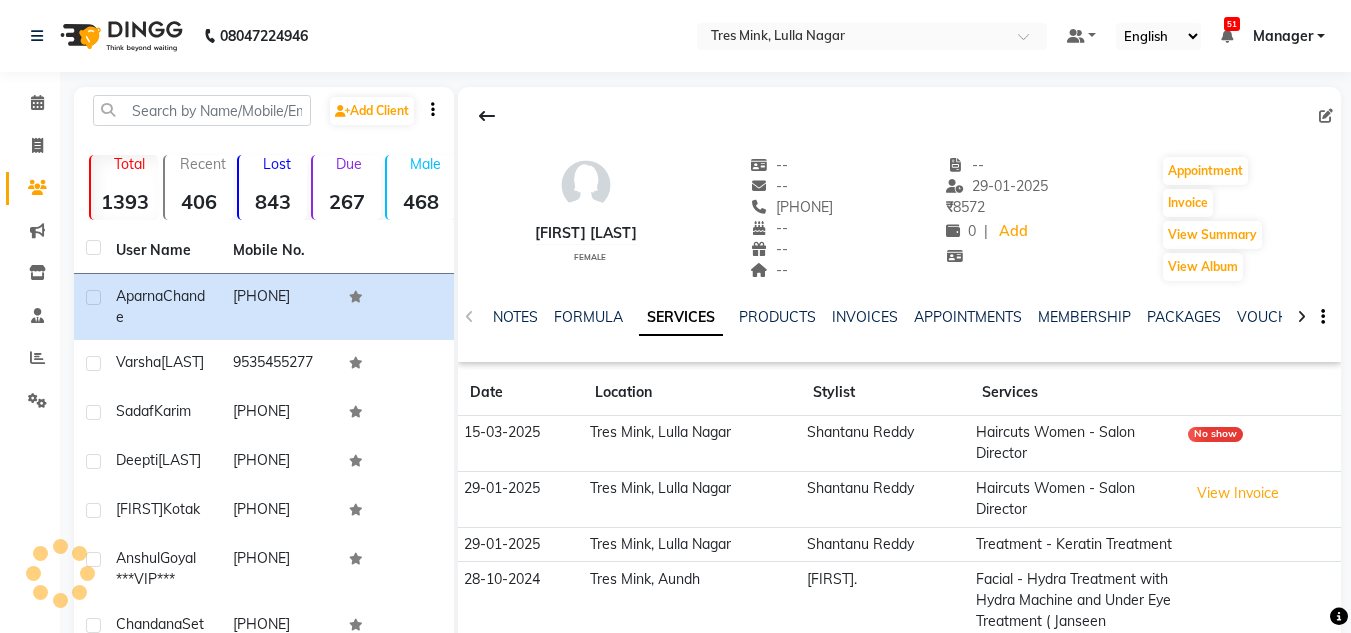 scroll, scrollTop: 200, scrollLeft: 0, axis: vertical 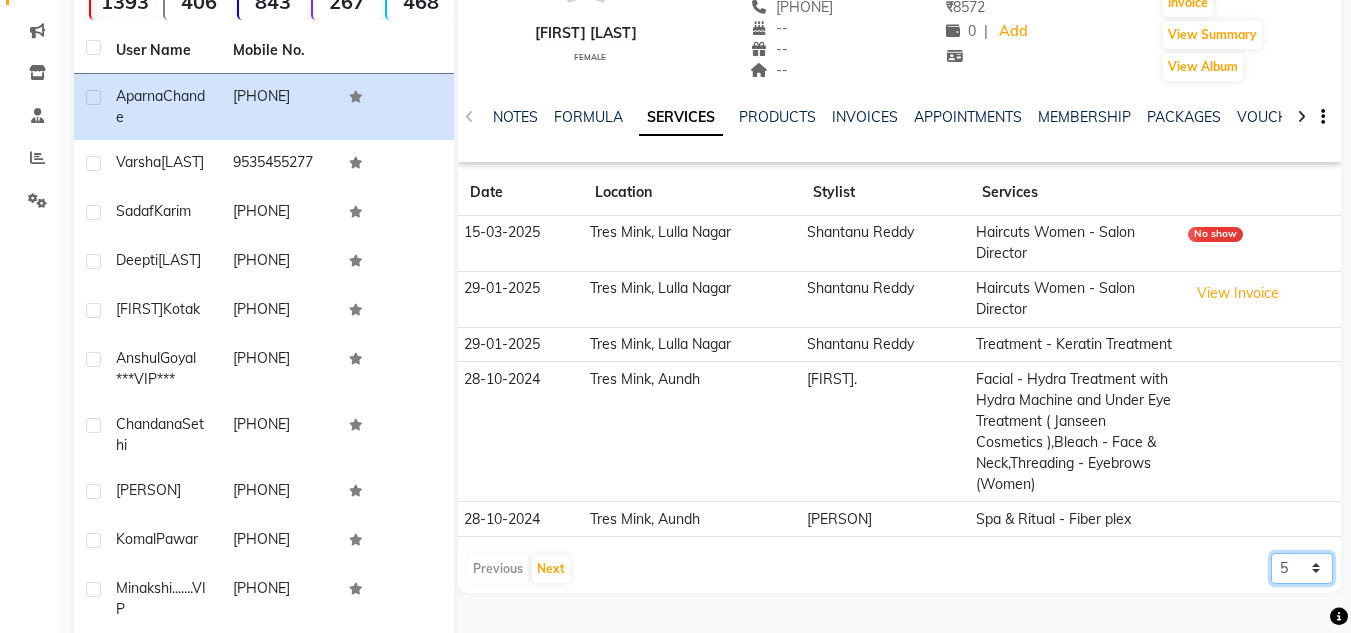 click on "5 10 50 100 500" 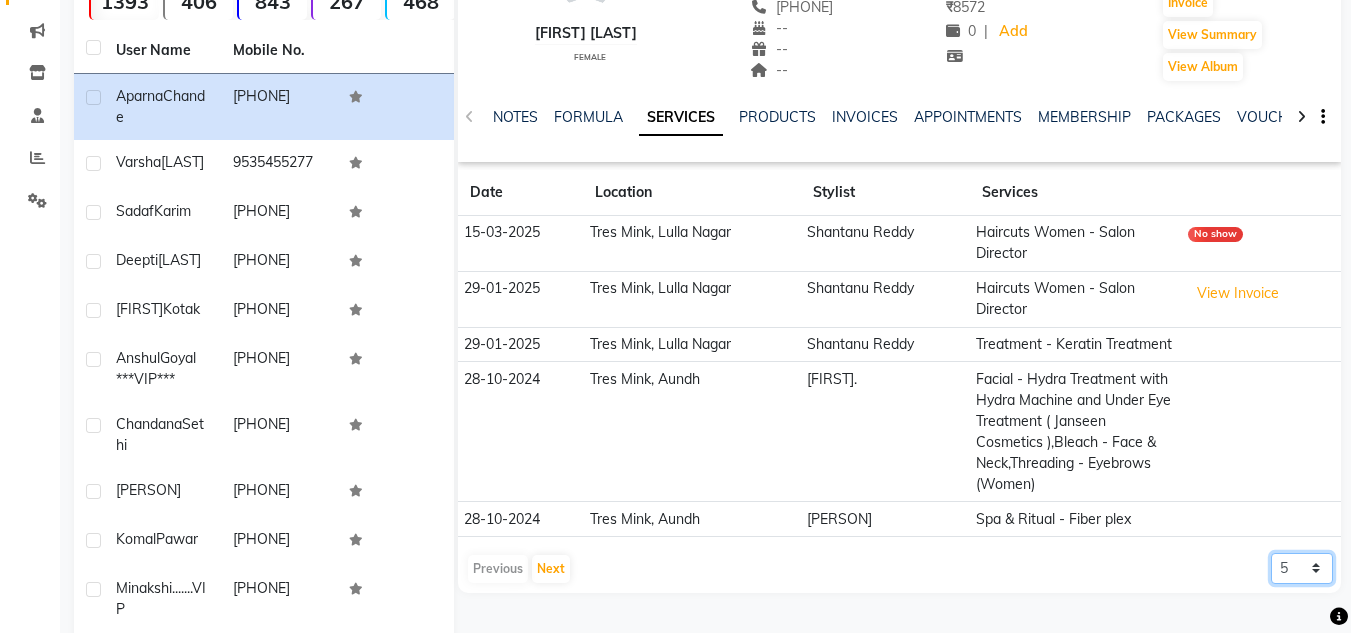 select on "10" 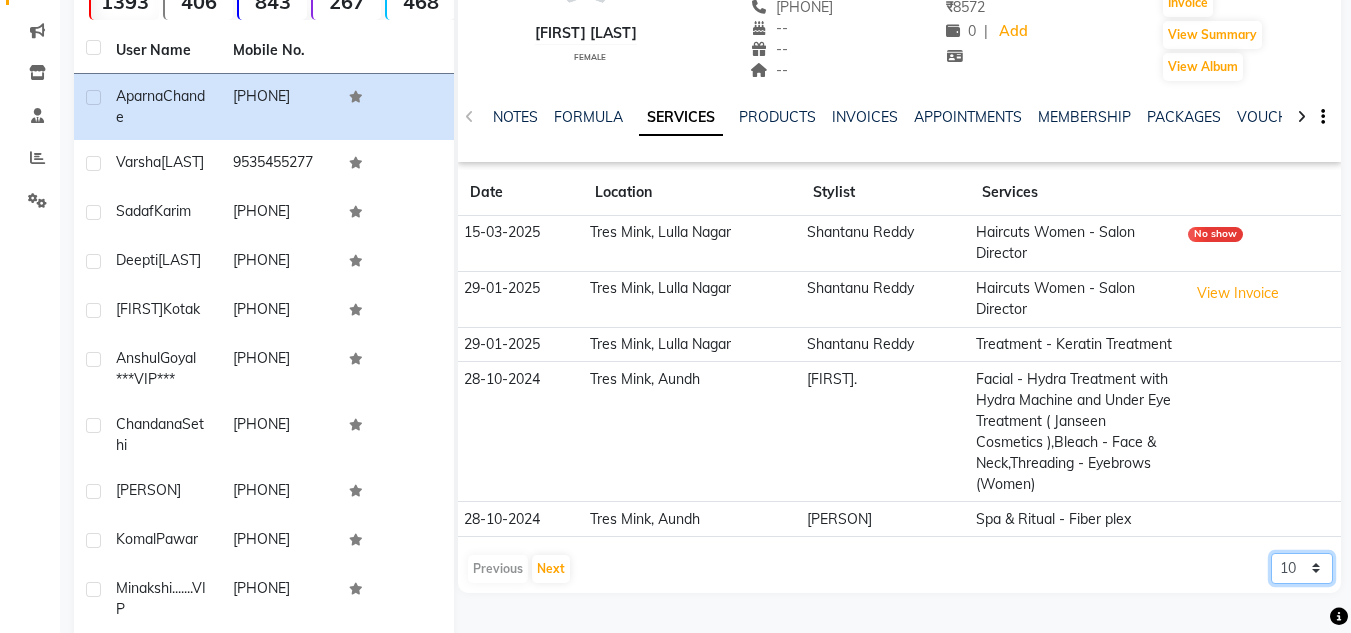 click on "5 10 50 100 500" 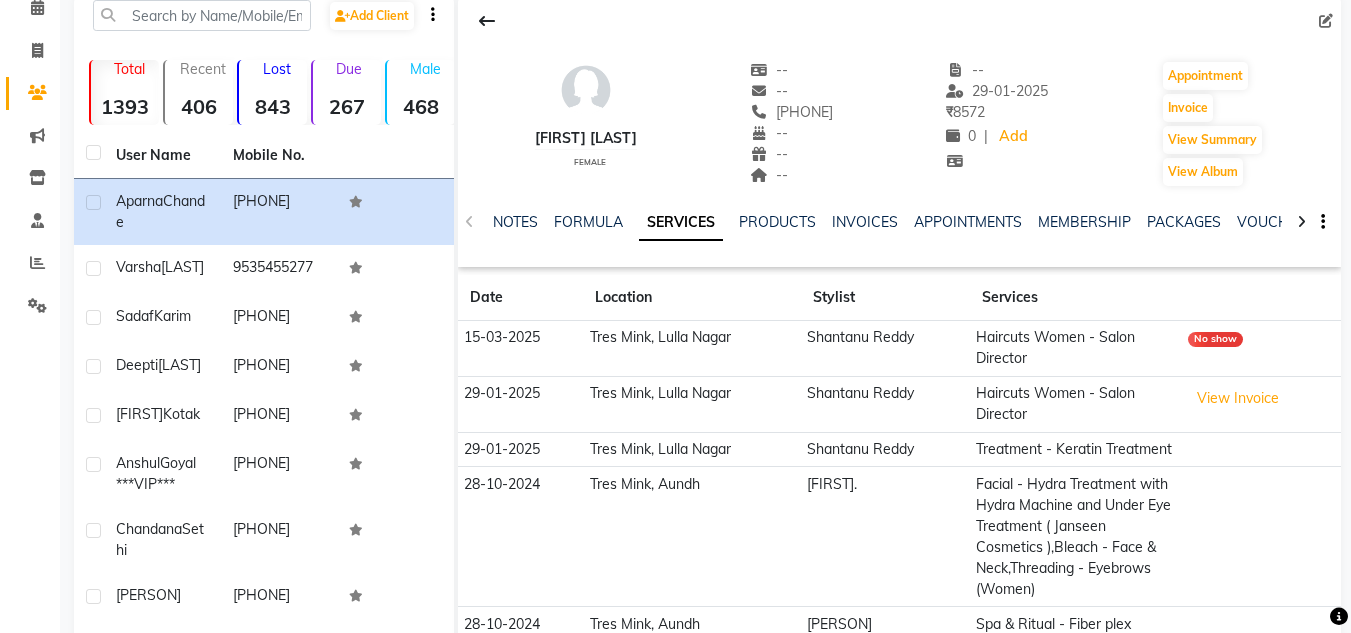 scroll, scrollTop: 0, scrollLeft: 0, axis: both 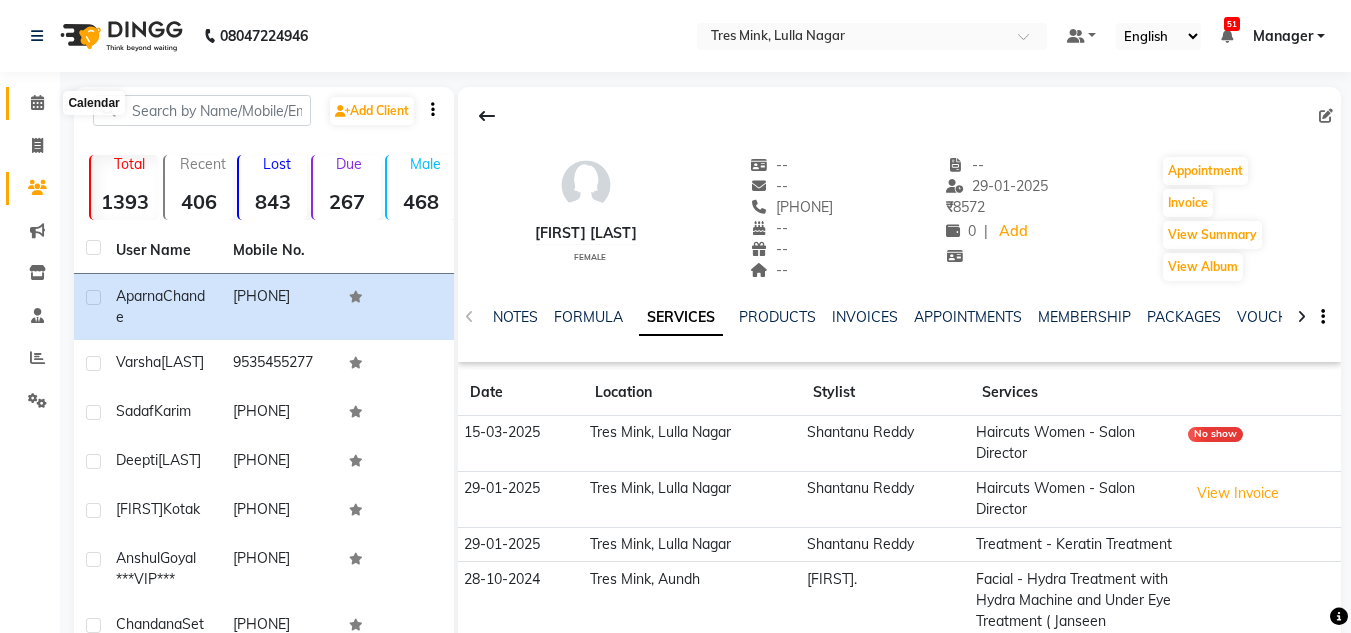 click 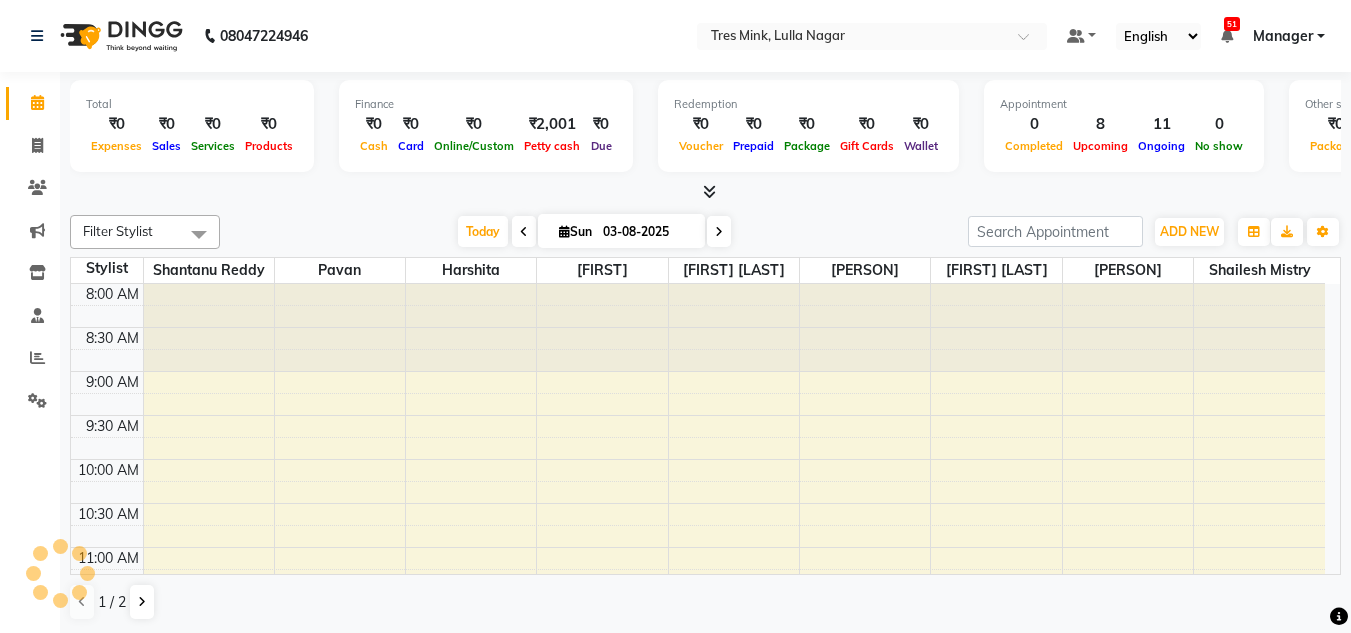 scroll, scrollTop: 0, scrollLeft: 0, axis: both 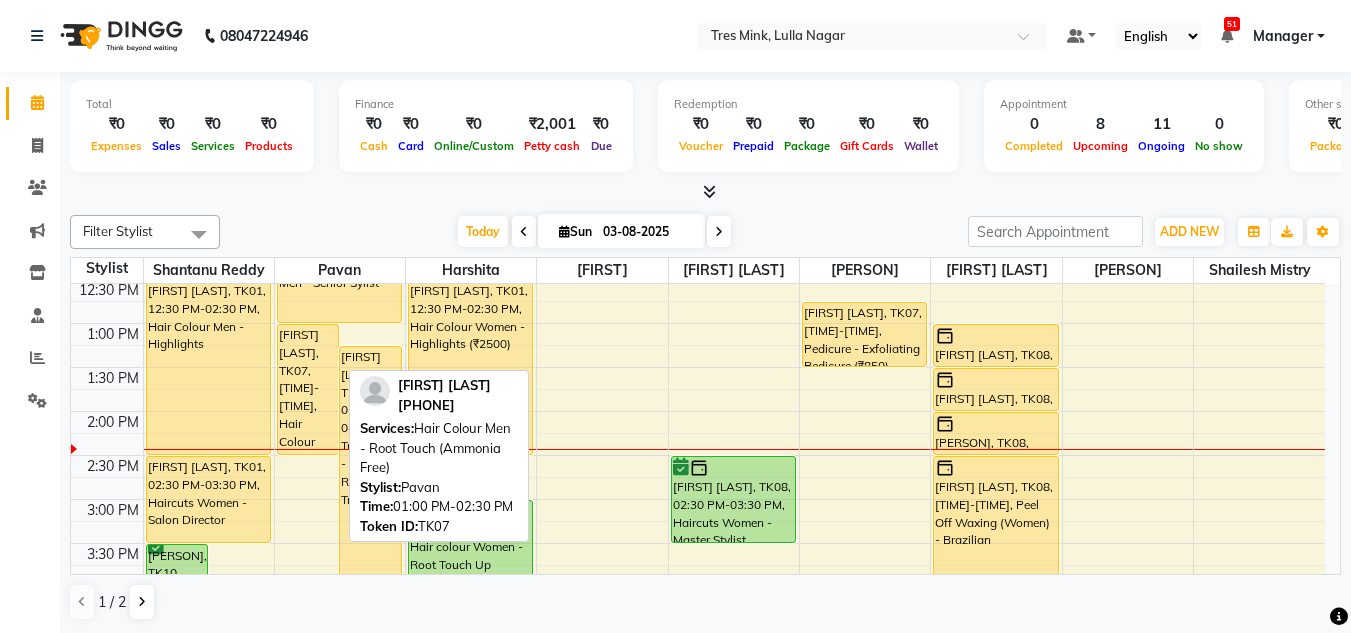 click on "[FIRST] [LAST], [CODE], [TIME]-[TIME], [SERVICE]" at bounding box center [308, 389] 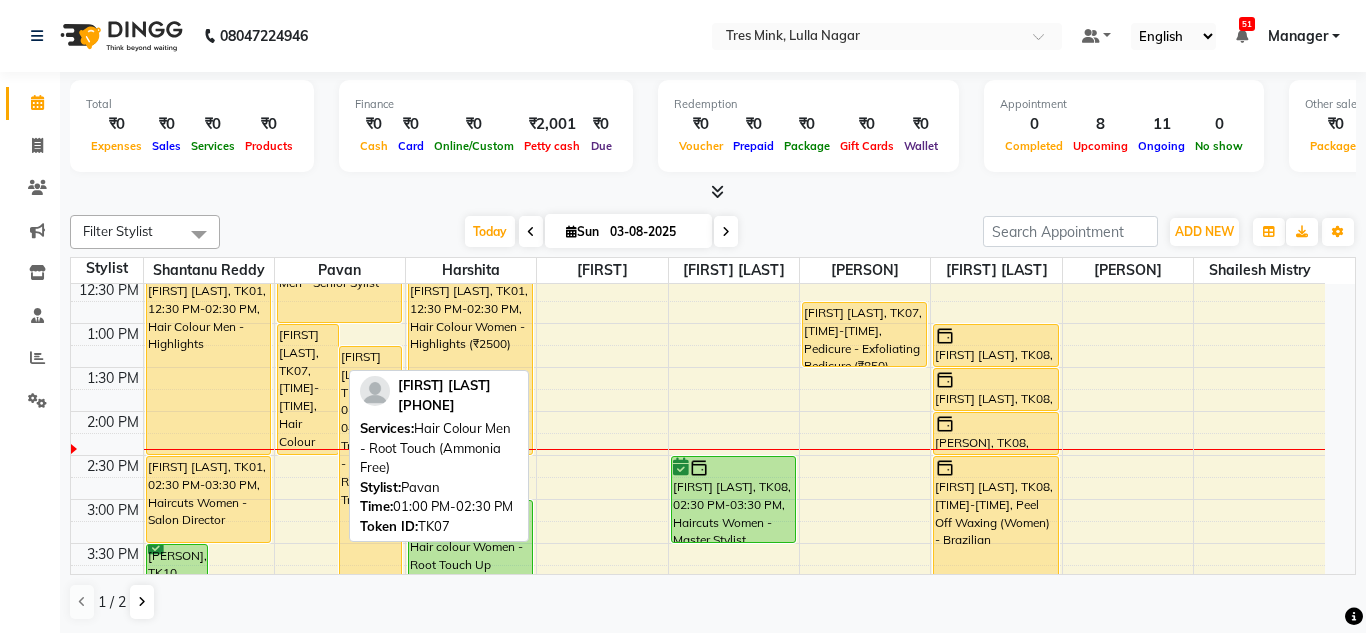 select on "1" 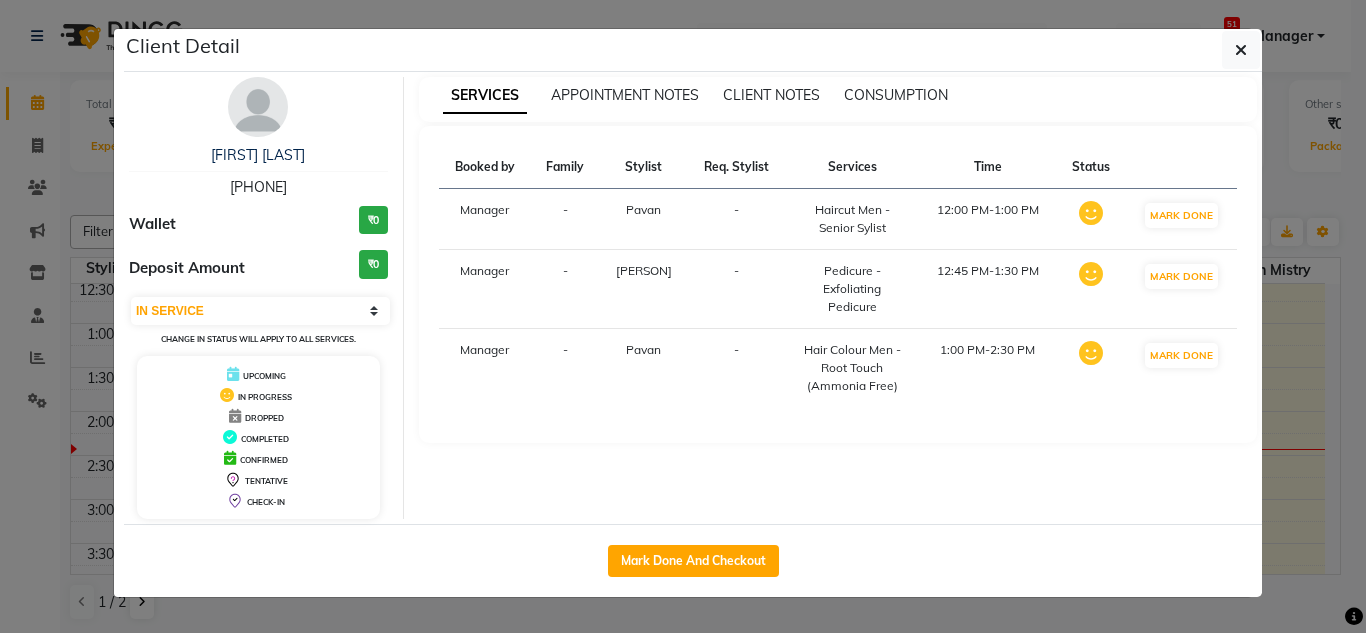 click at bounding box center [258, 107] 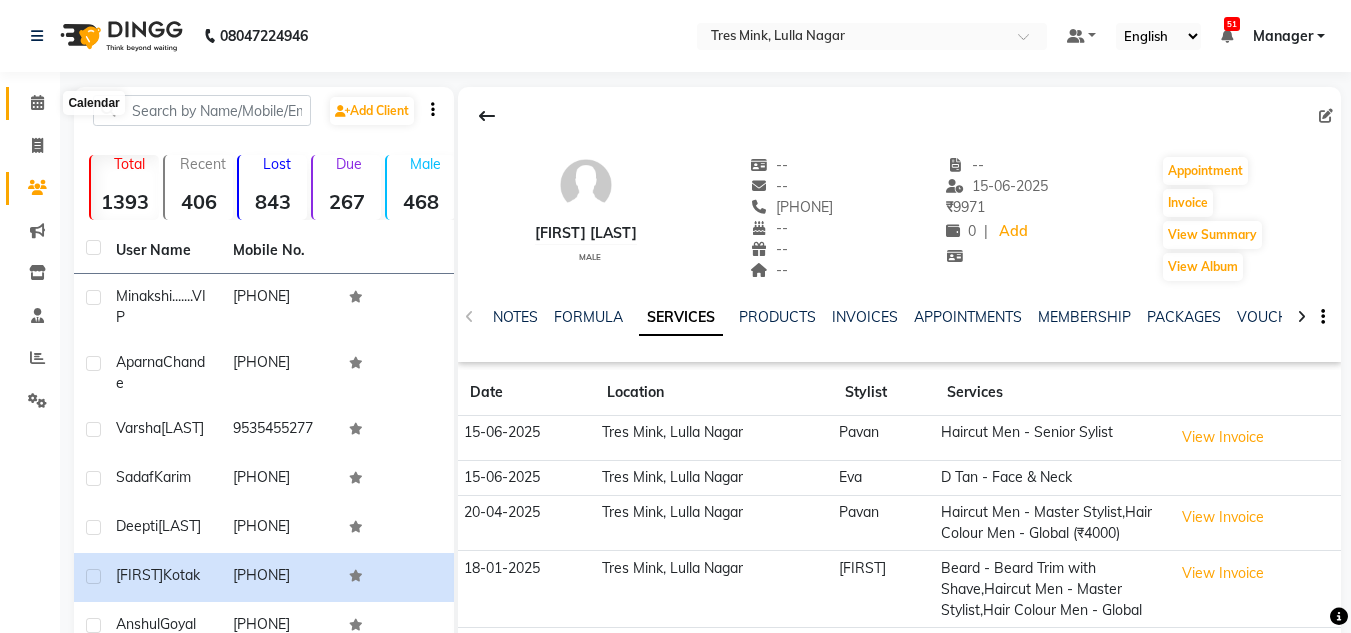 click 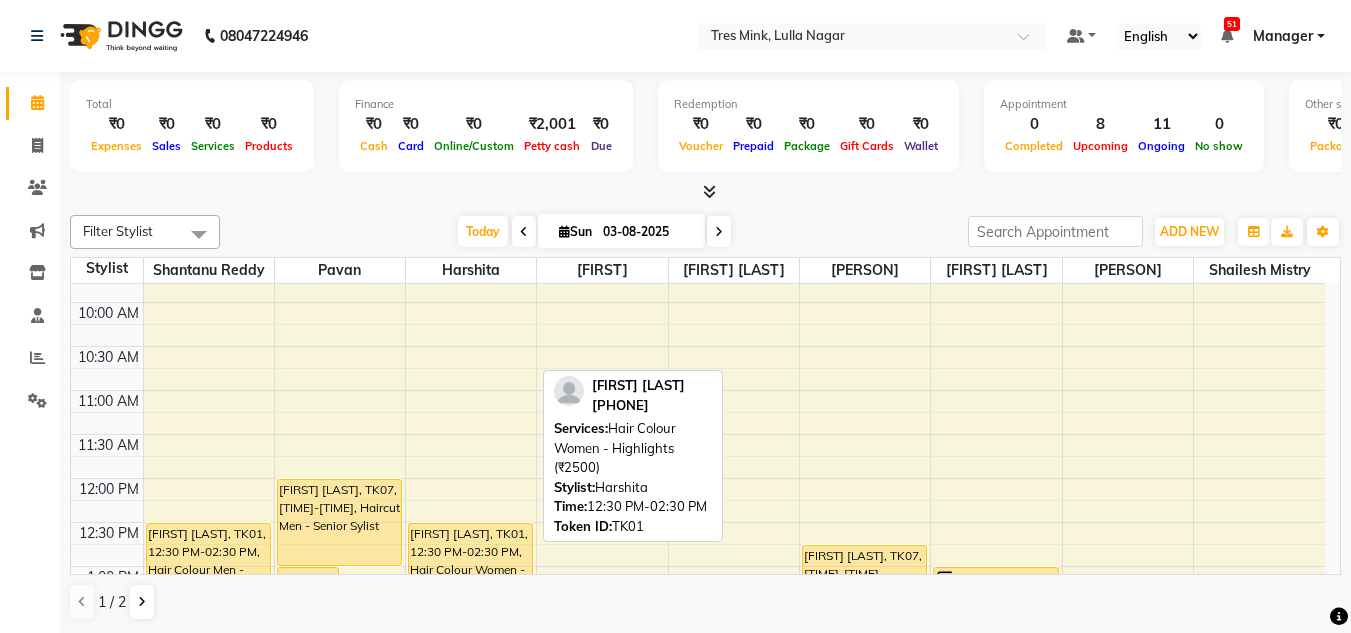 scroll, scrollTop: 153, scrollLeft: 0, axis: vertical 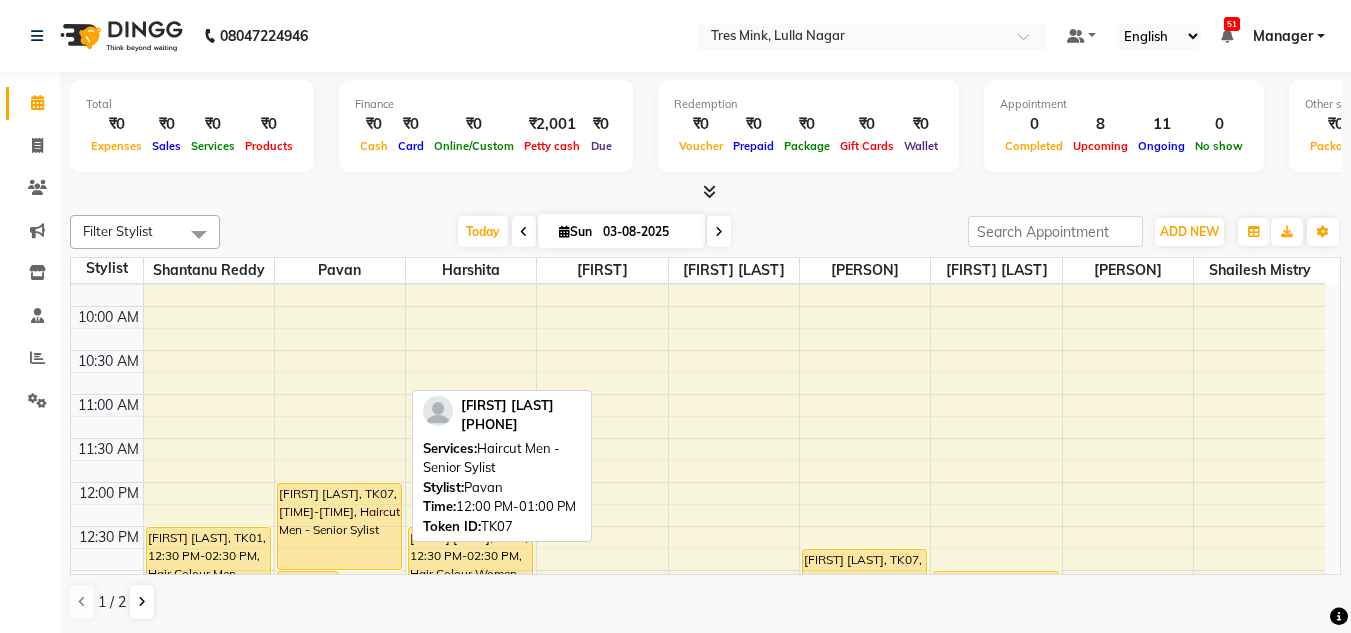click on "[FIRST] [LAST], [CODE], [TIME]-[TIME], [SERVICE]" at bounding box center (339, 526) 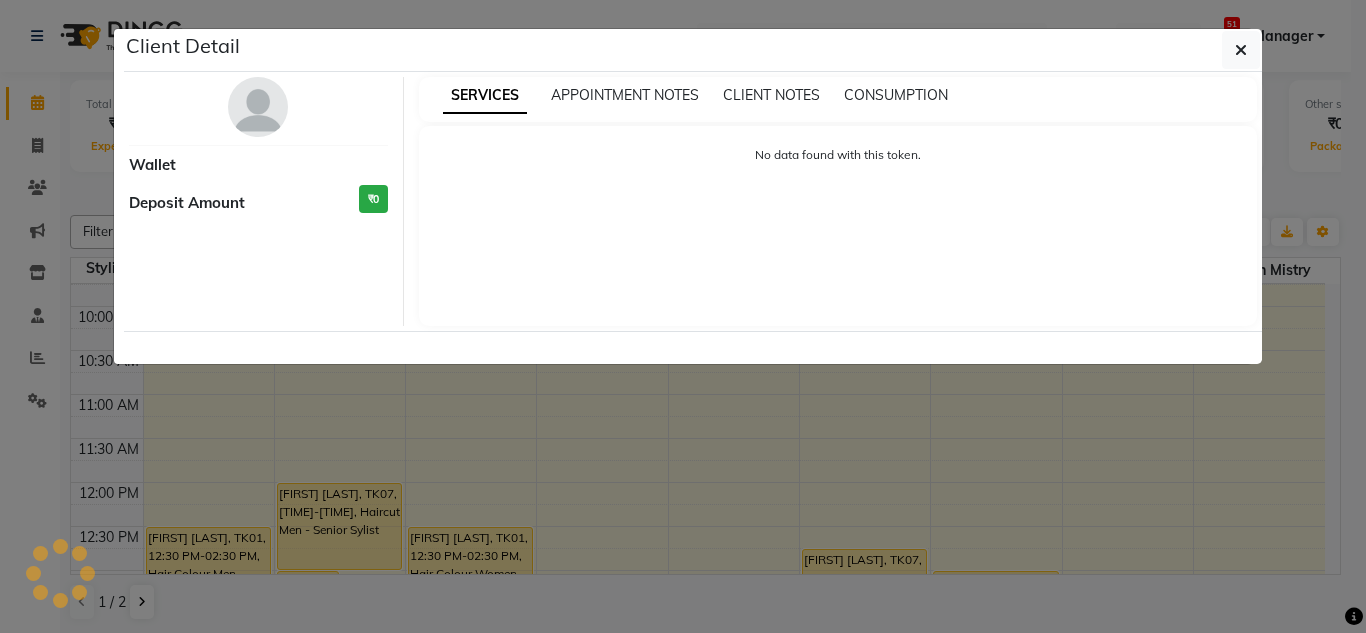 select on "1" 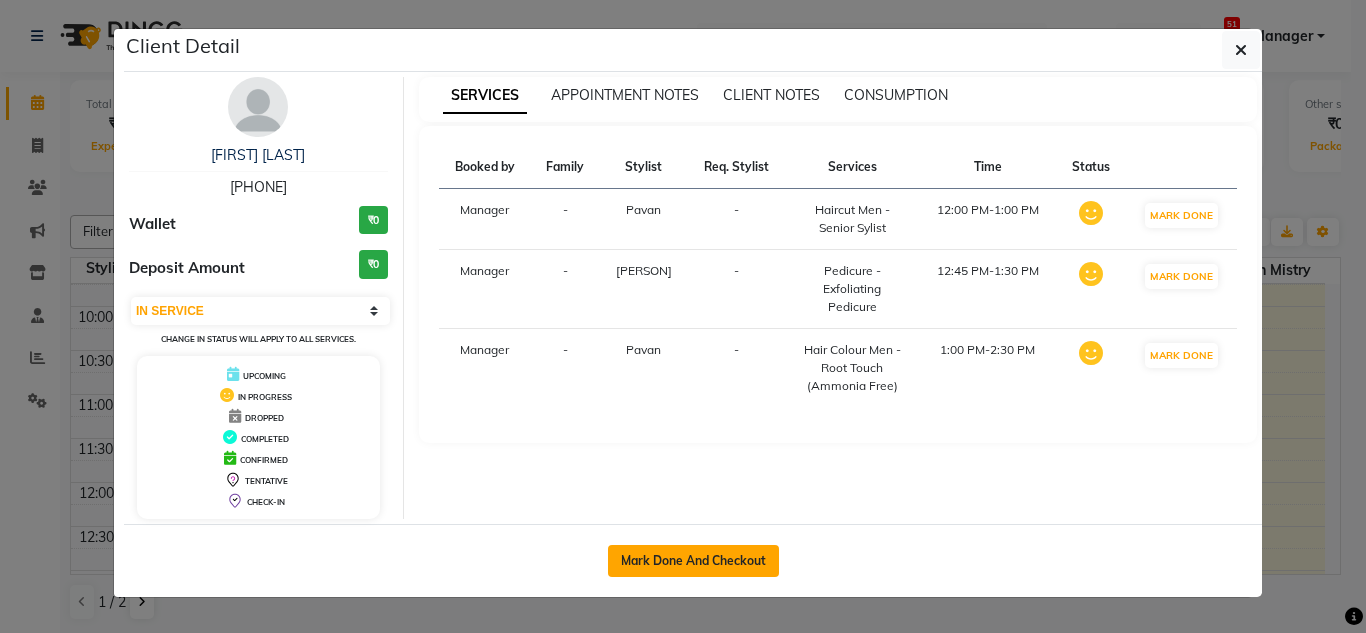 click on "Mark Done And Checkout" 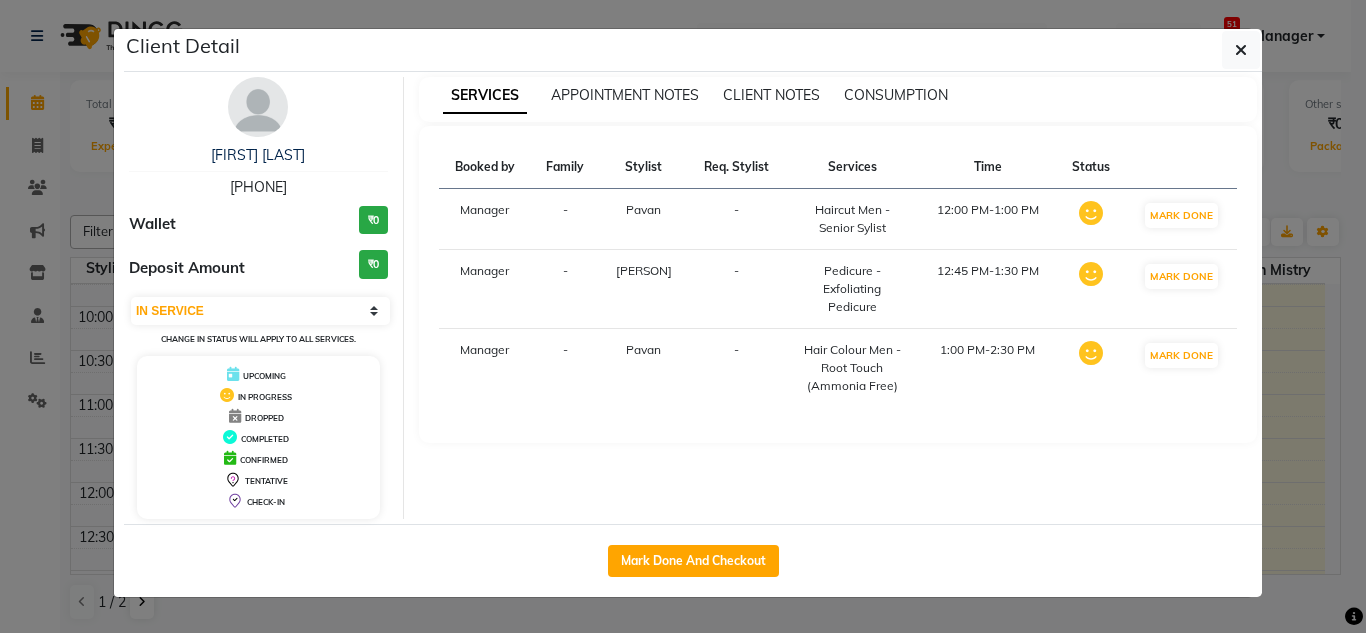 select on "service" 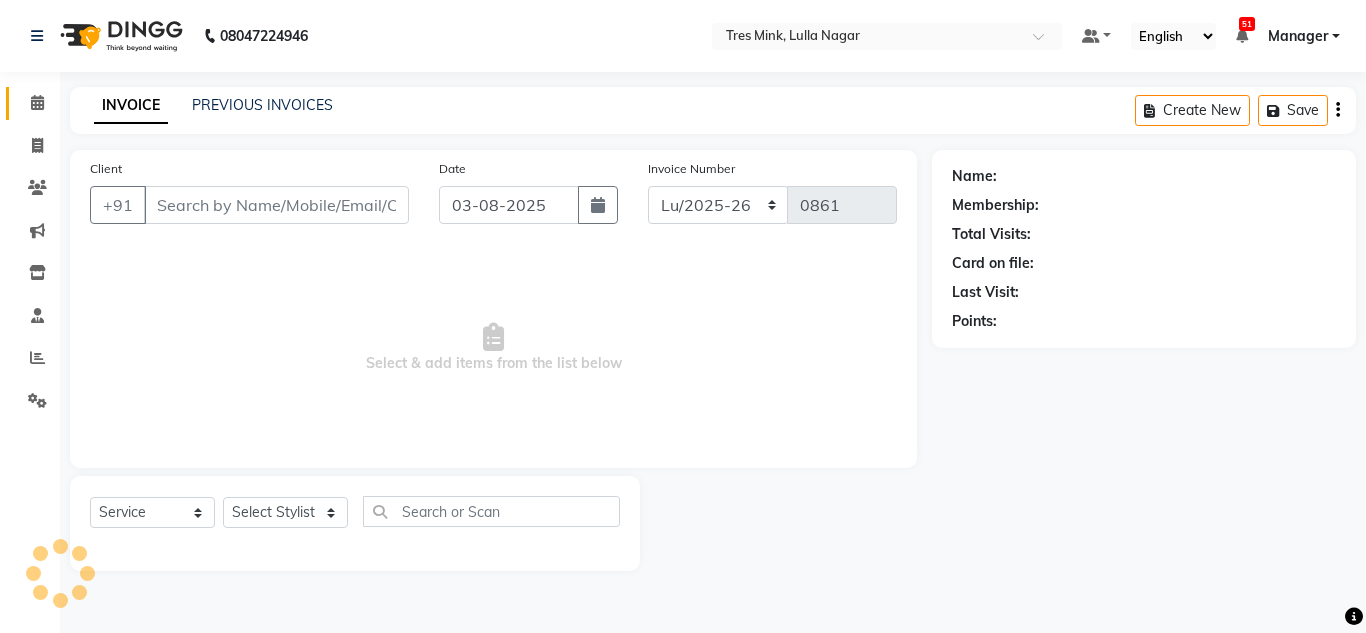 type on "[PHONE]" 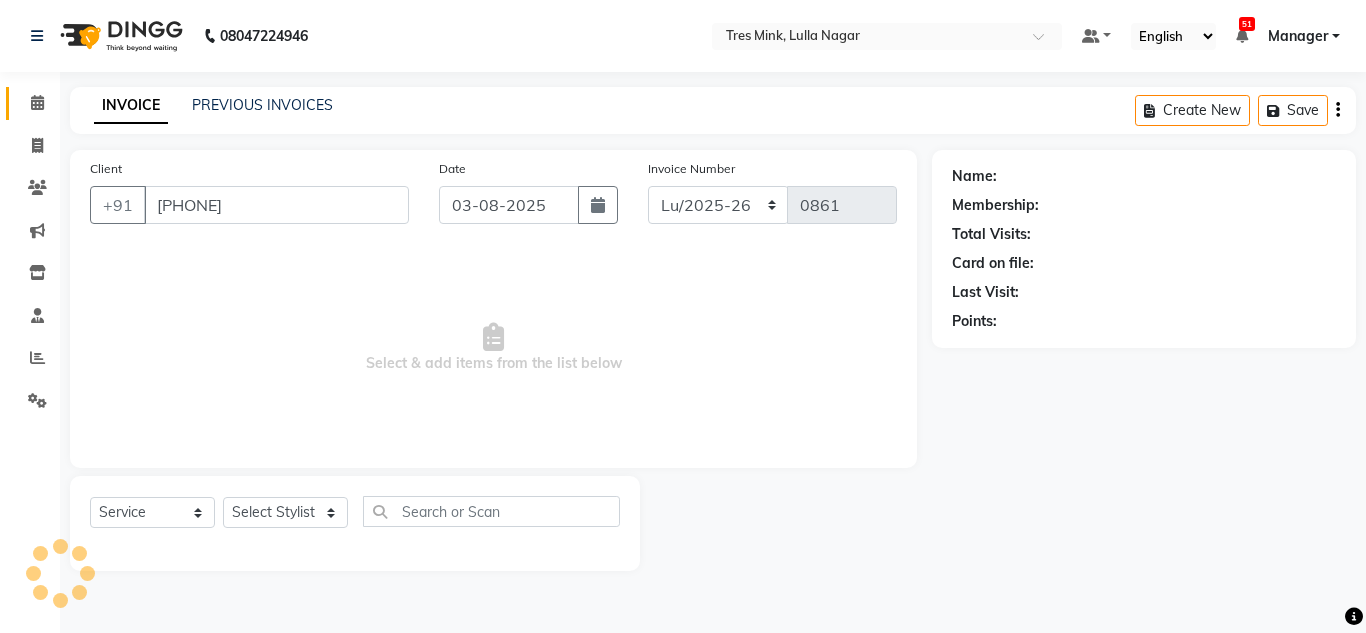 select on "84648" 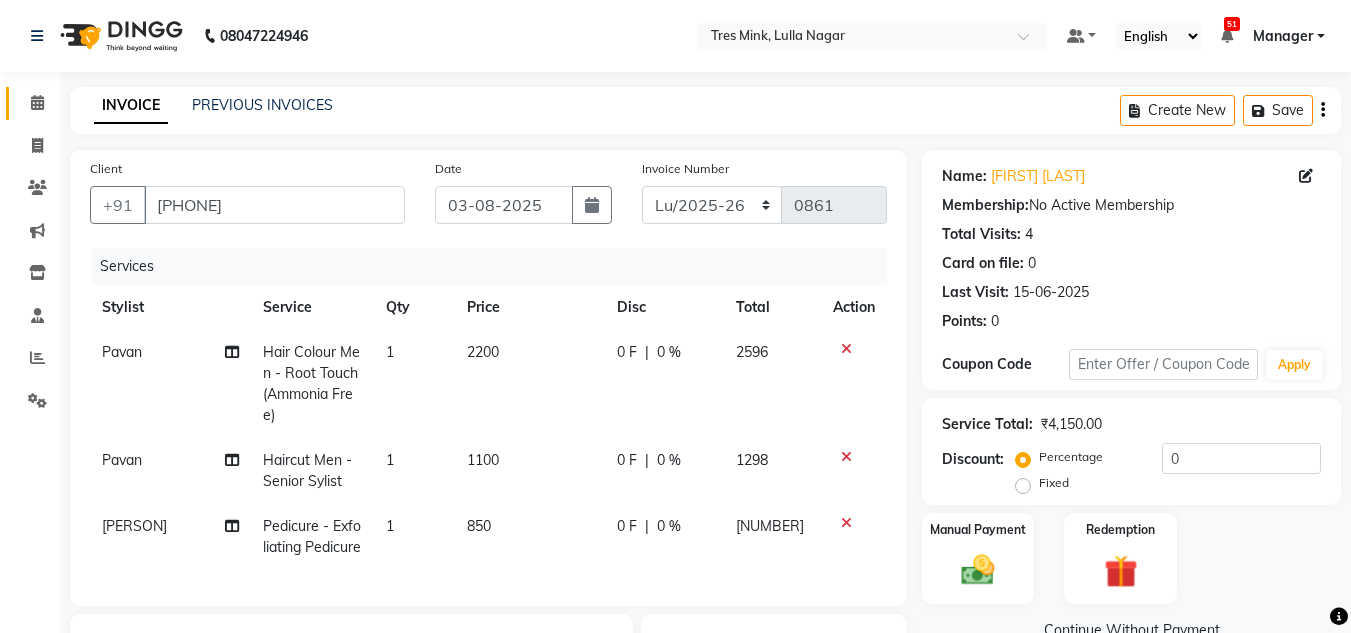 scroll, scrollTop: 100, scrollLeft: 0, axis: vertical 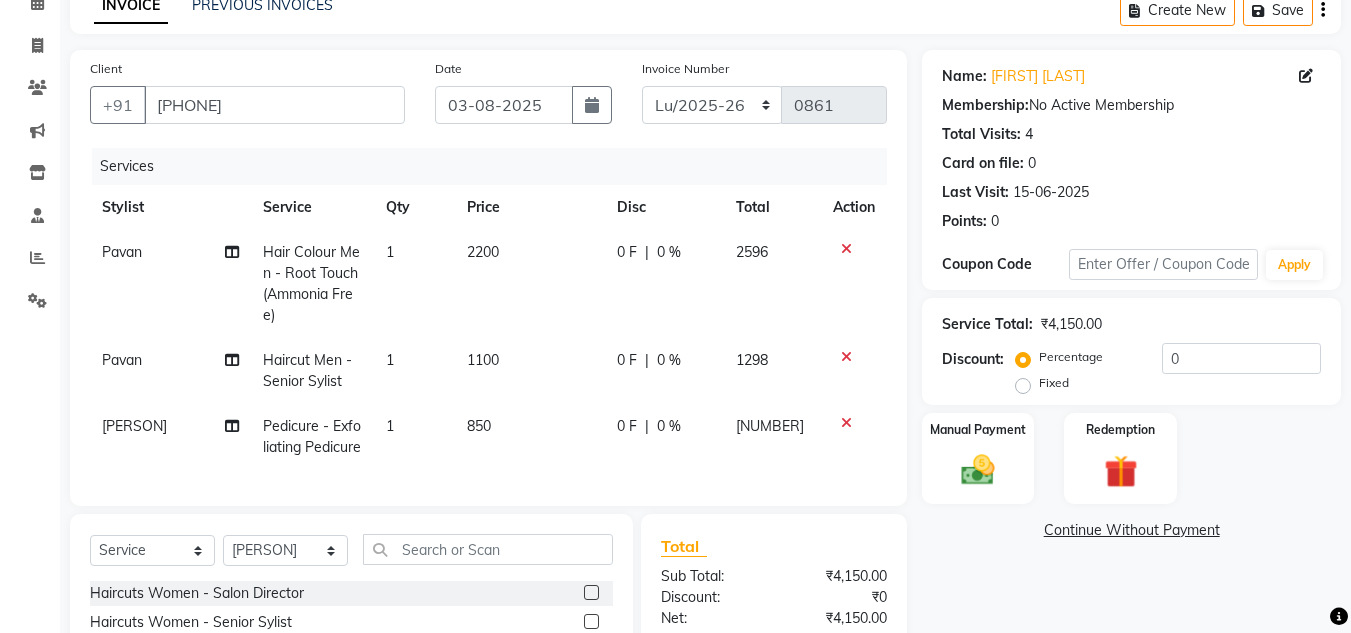 click on "2200" 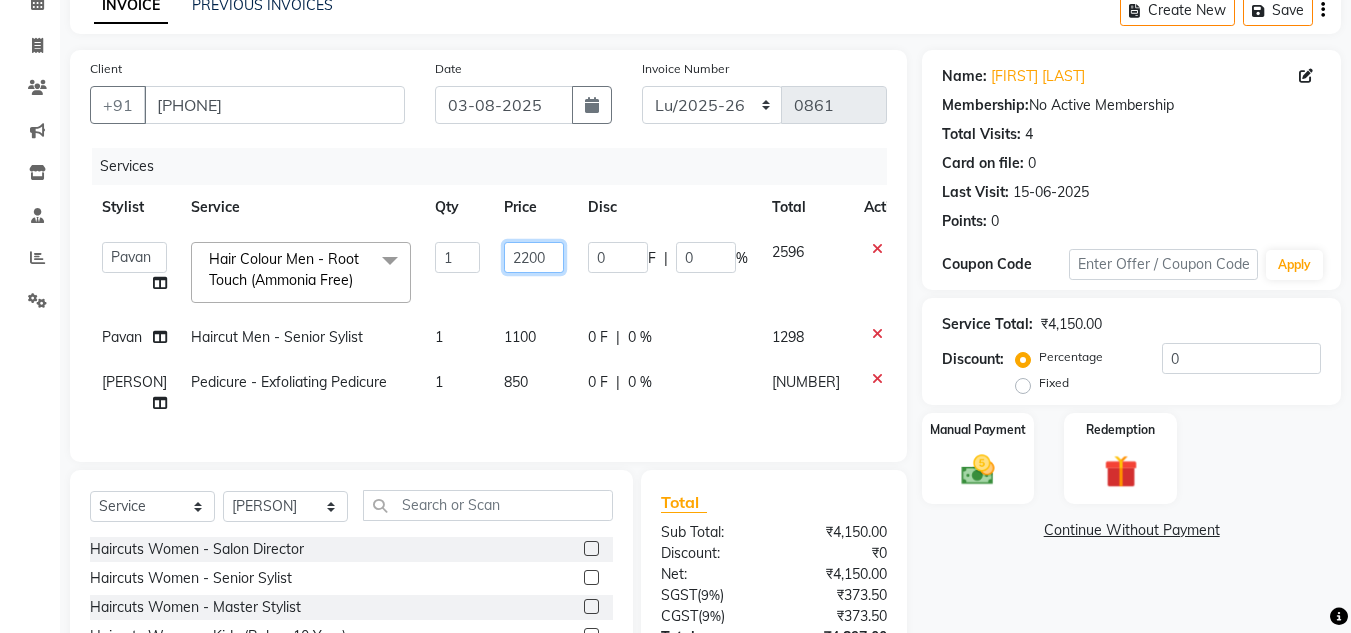 drag, startPoint x: 539, startPoint y: 256, endPoint x: 479, endPoint y: 250, distance: 60.299255 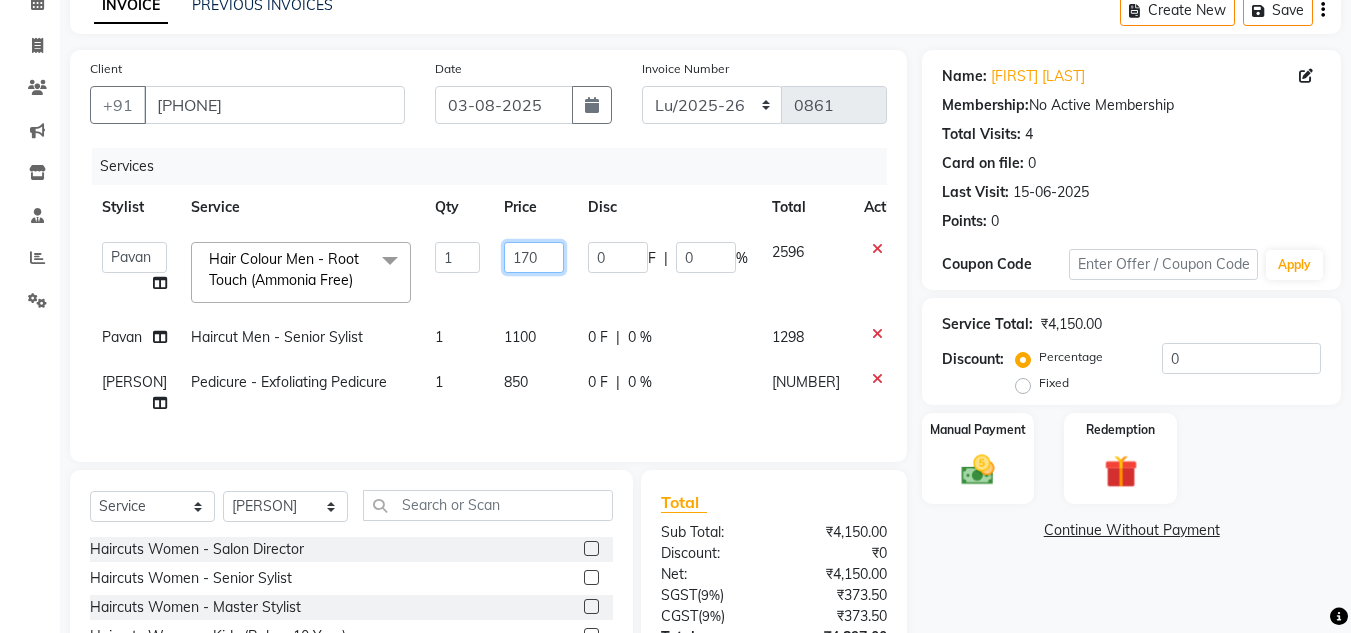 type on "1700" 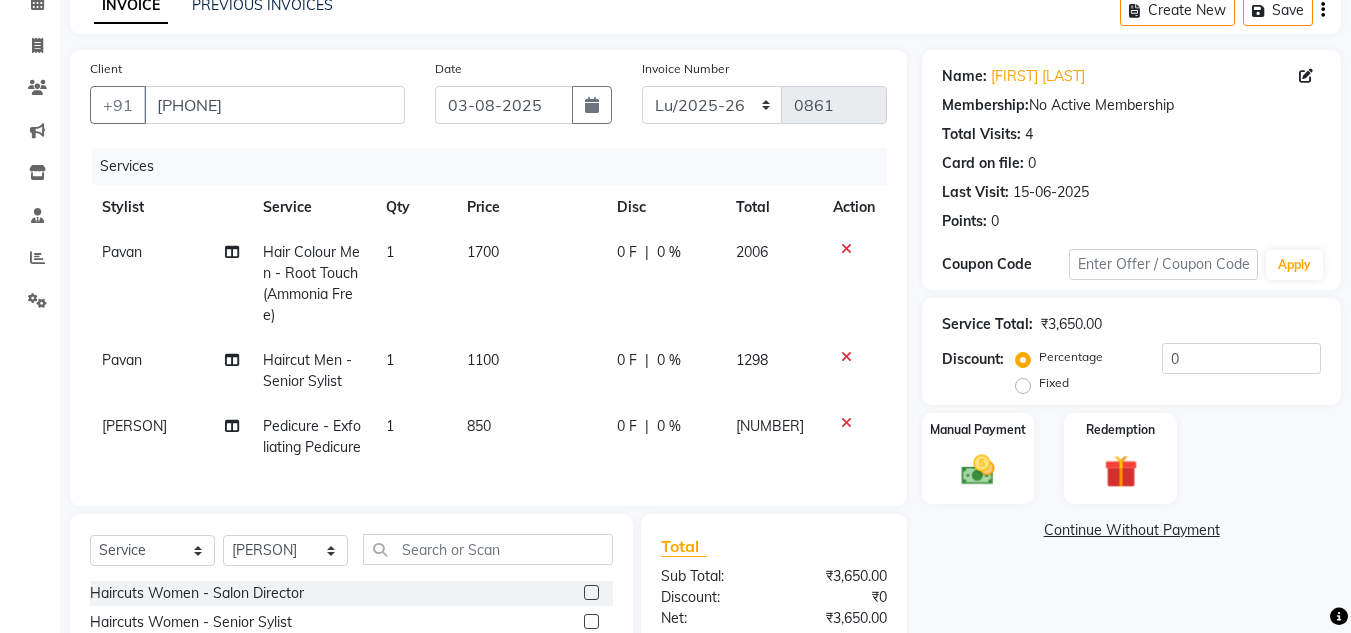 click on "Pavan Hair Colour Men - Root Touch (Ammonia Free) 1 1700 0 F | 0 % 2006 Pavan Haircut Men - Senior Sylist 1 1100 0 F | 0 % 1298 Sonu N Pedicure - Exfoliating Pedicure 1 850 0 F | 0 % 1003" 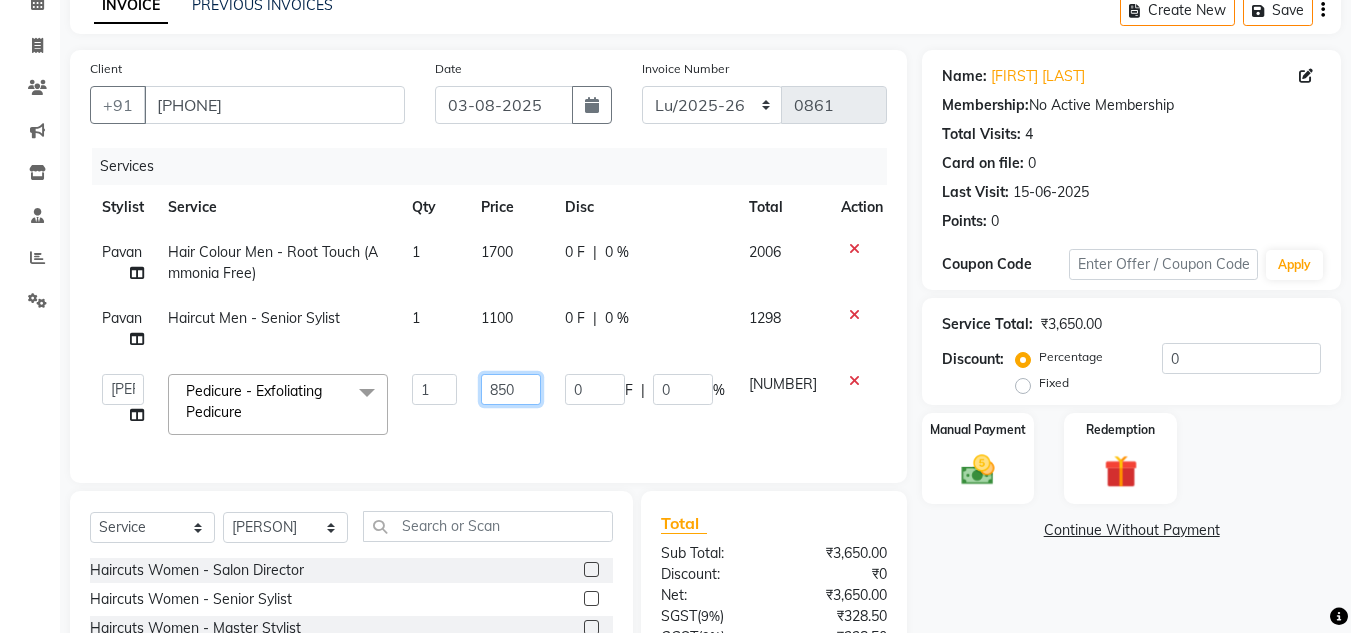 drag, startPoint x: 544, startPoint y: 392, endPoint x: 349, endPoint y: 385, distance: 195.1256 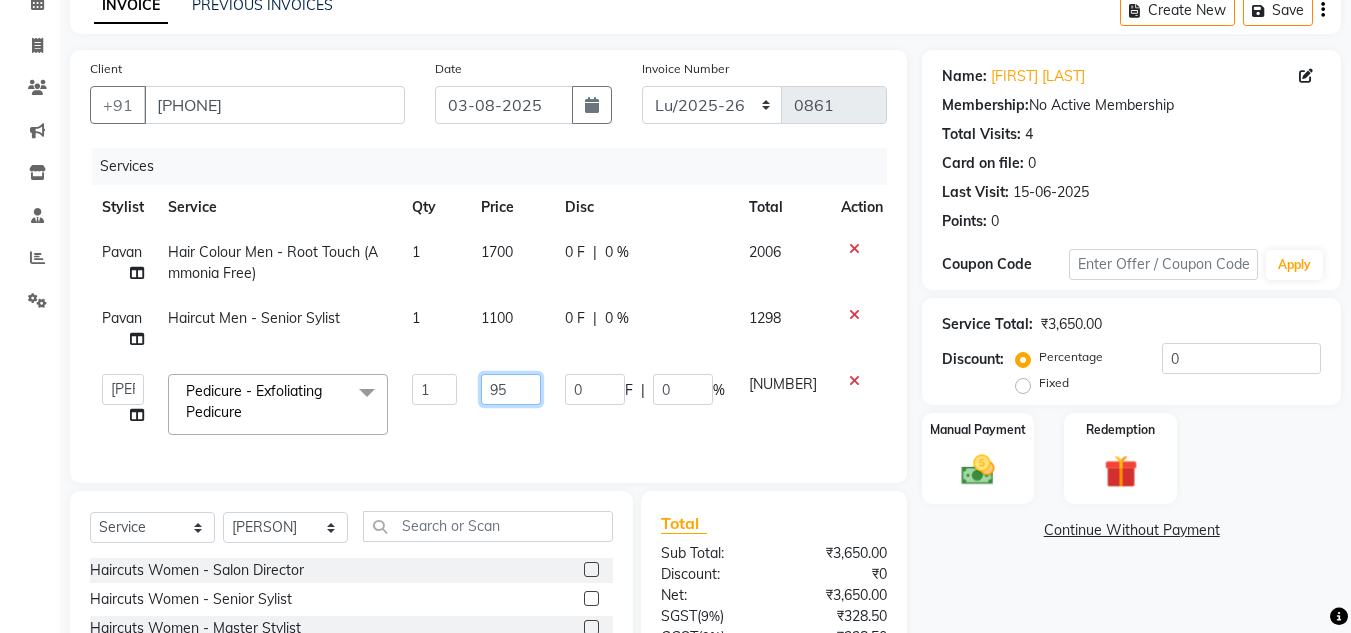 type on "950" 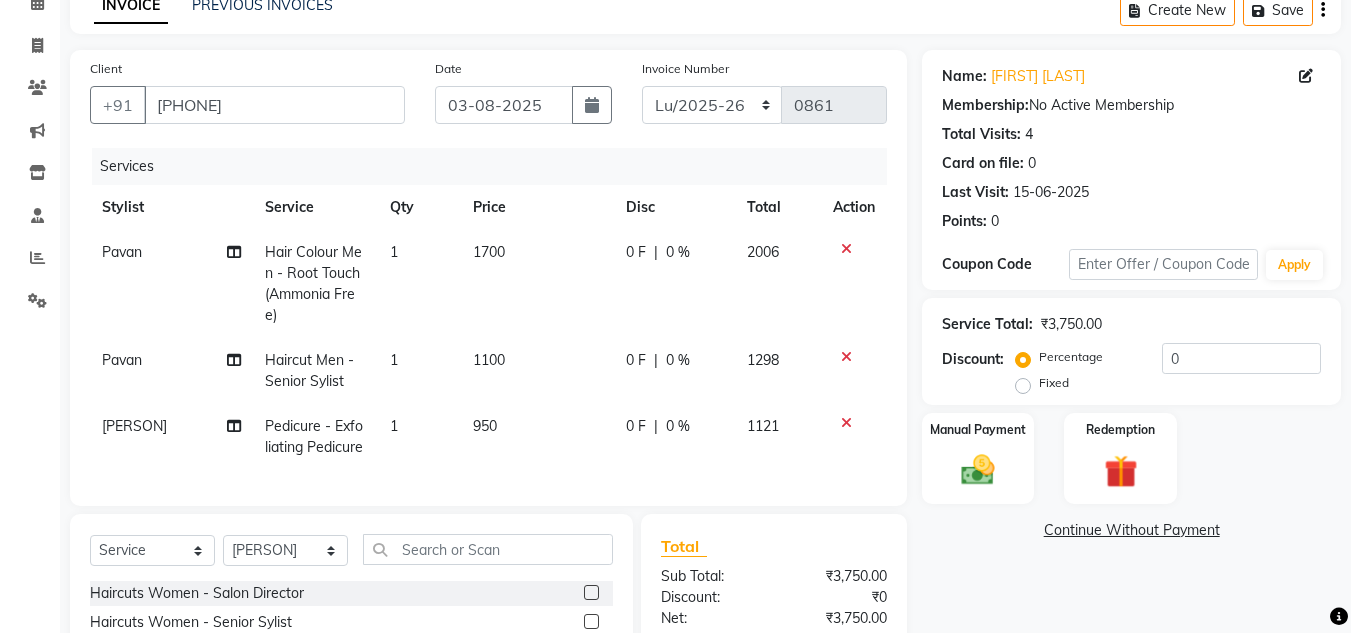click on "Client +91 9840948705 Date 03-08-2025 Invoice Number Lu/2025-26 INV/2025-26 V/2025 V/2025-26 0861 Services Stylist Service Qty Price Disc Total Action Pavan Hair Colour Men - Root Touch (Ammonia Free) 1 1700 0 F | 0 % 2006 Pavan Haircut Men - Senior Sylist 1 1100 0 F | 0 % 1298 Sonu N Pedicure - Exfoliating Pedicure 1 950 0 F | 0 % 1121" 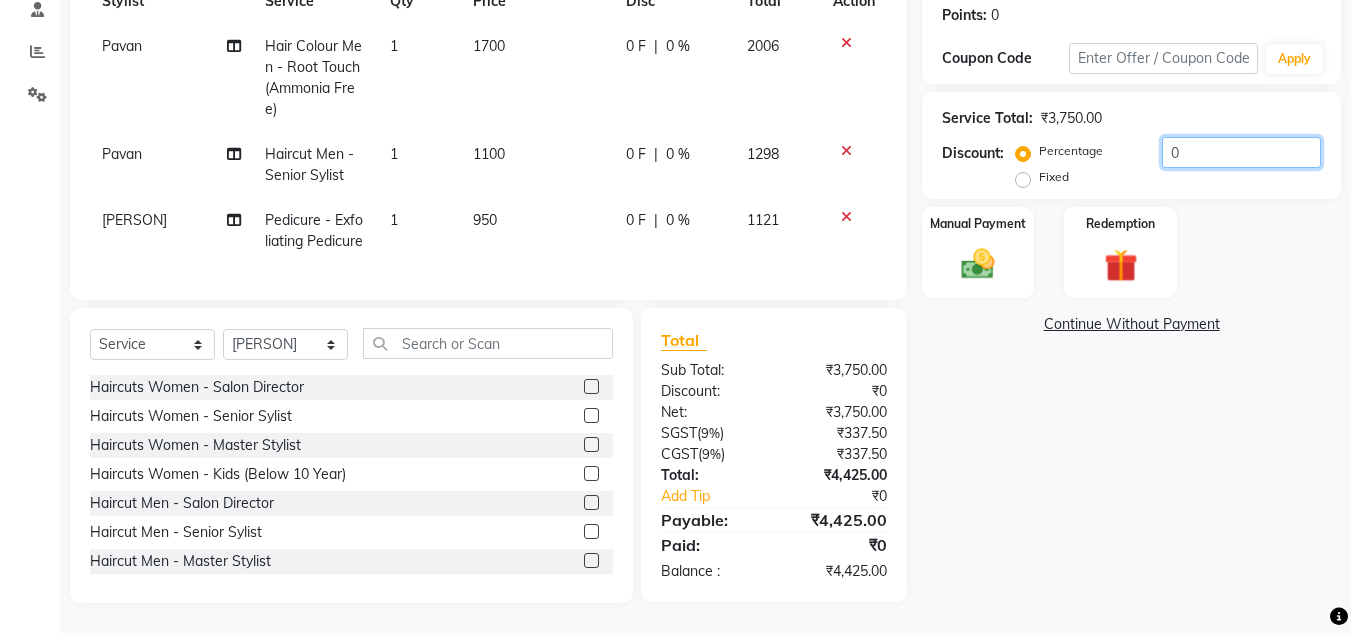 drag, startPoint x: 1194, startPoint y: 139, endPoint x: 1119, endPoint y: 135, distance: 75.10659 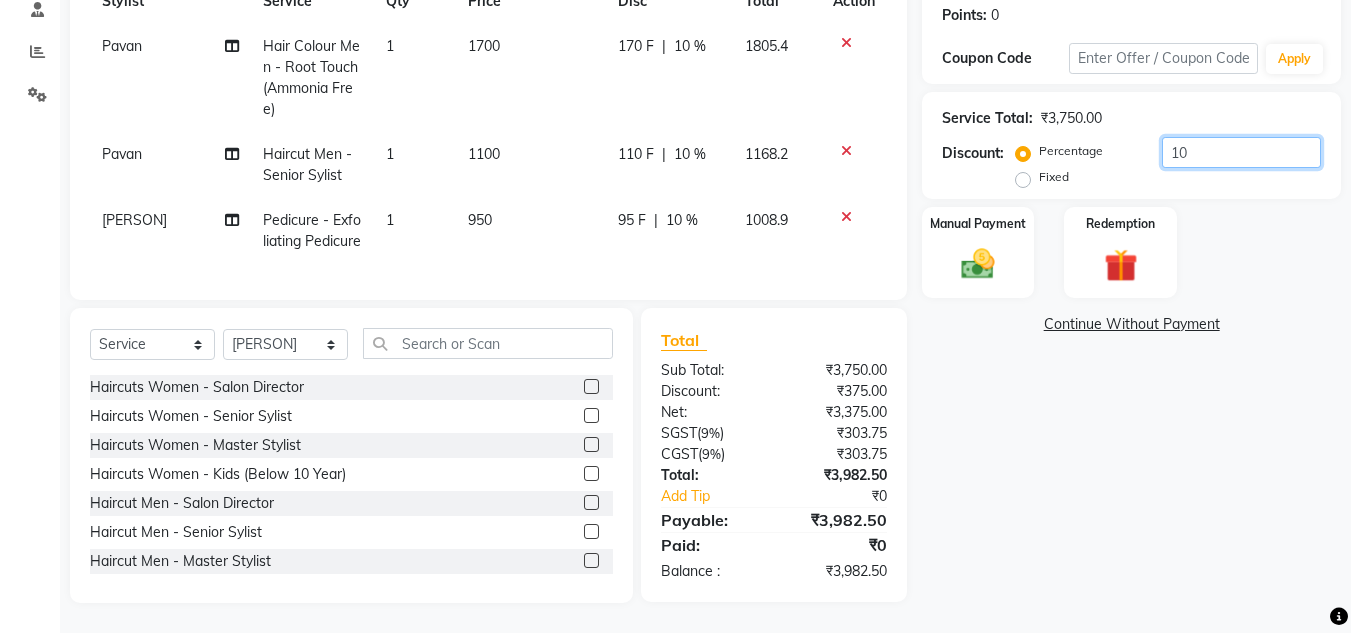 type on "10" 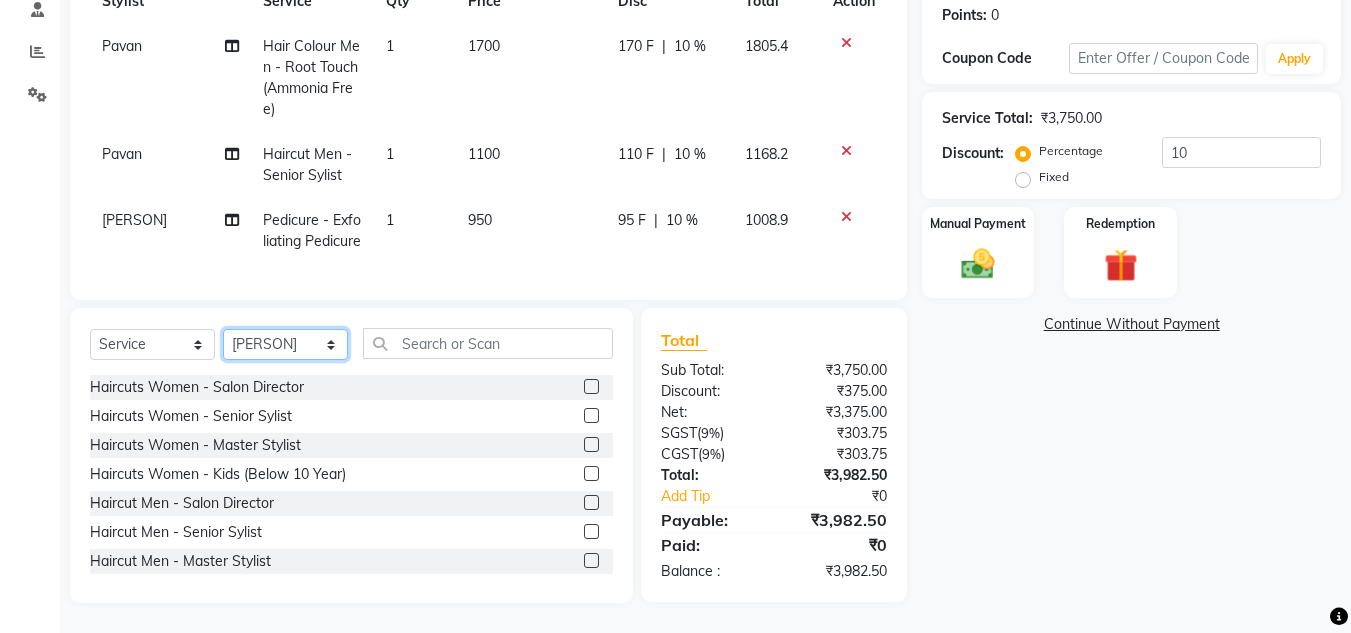 click on "Select Stylist Ansh Jadhav  Chetan Mahale Eva Harshita Manager Neha Aywale Pallavi H Pavan Pranjali Kothari Shailesh Mistry Shantanu Reddy Sharon Anthony Siddhanth  Sonu N Vinod" 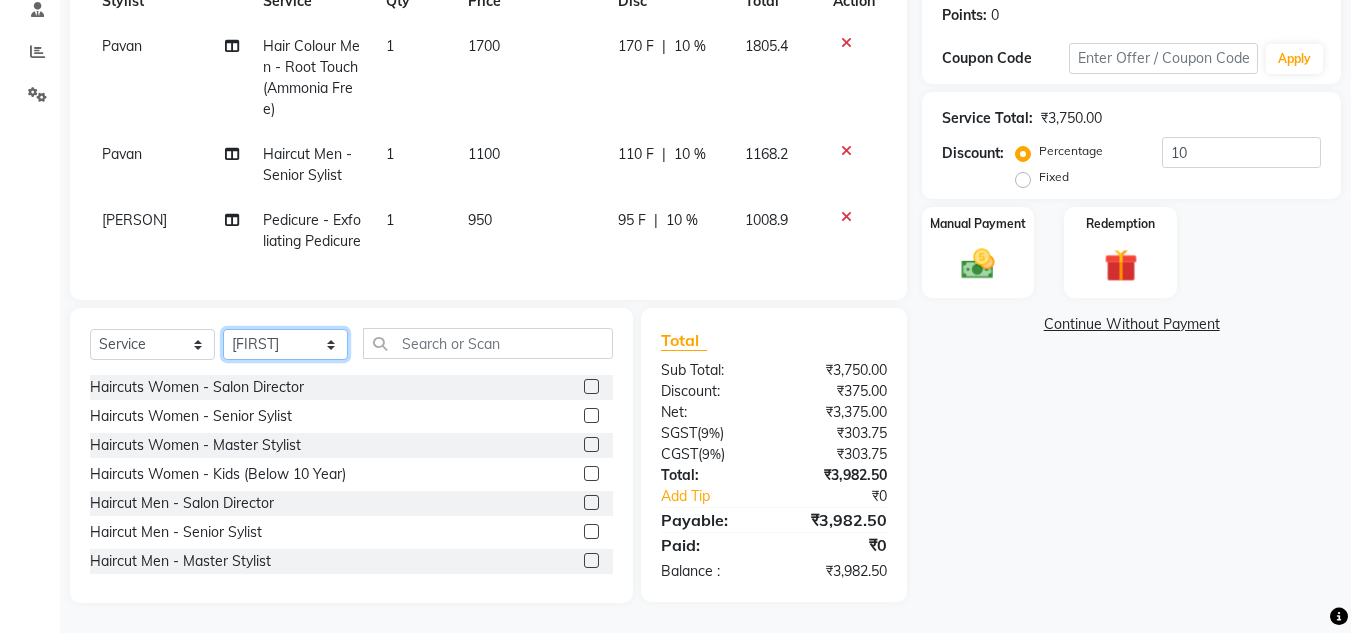 click on "Select Stylist Ansh Jadhav  Chetan Mahale Eva Harshita Manager Neha Aywale Pallavi H Pavan Pranjali Kothari Shailesh Mistry Shantanu Reddy Sharon Anthony Siddhanth  Sonu N Vinod" 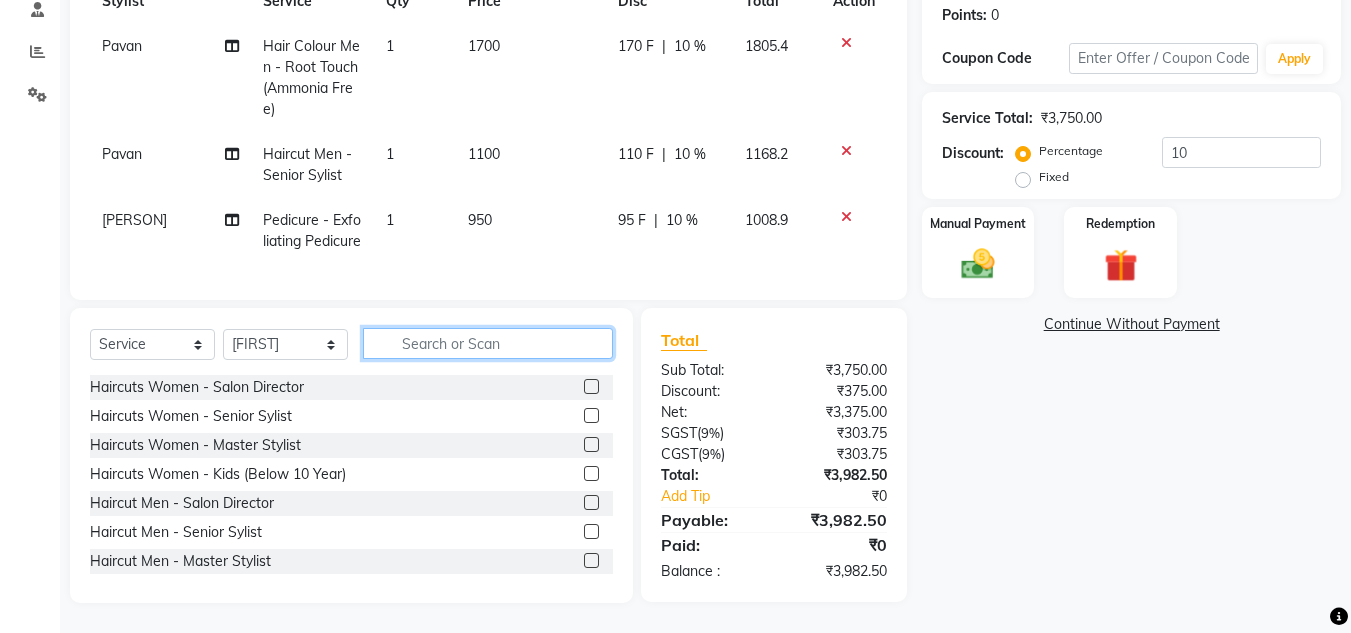 click 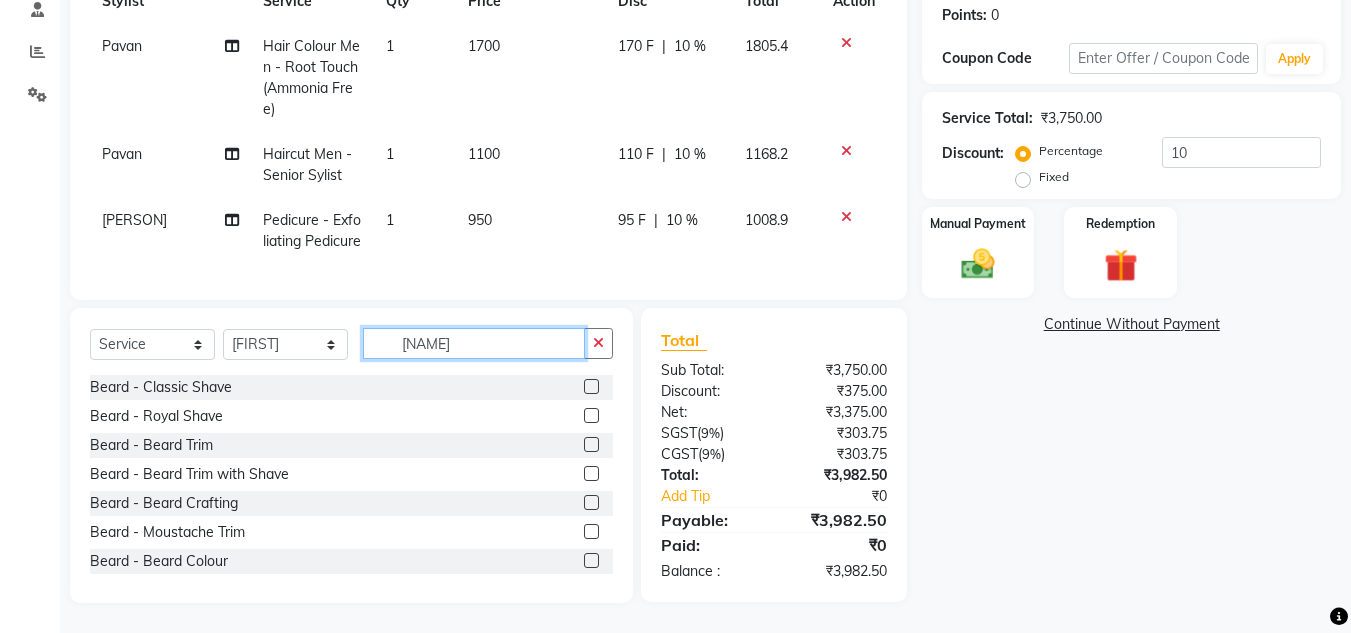 type on "bea" 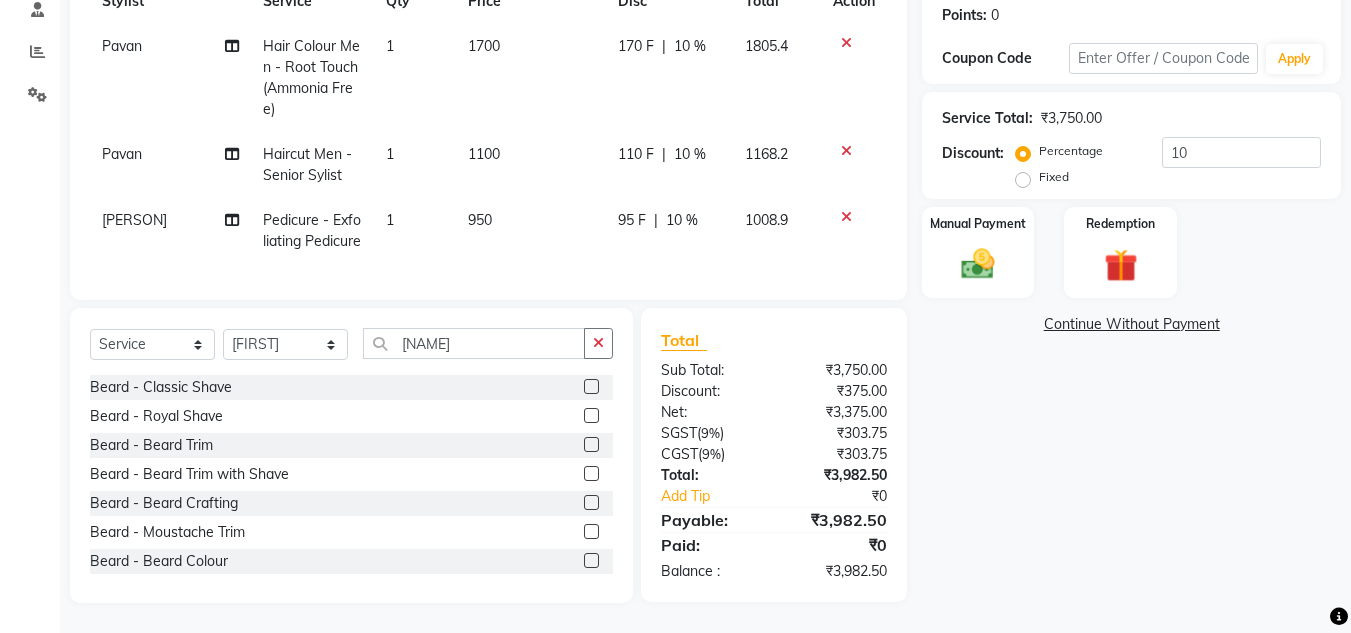 click 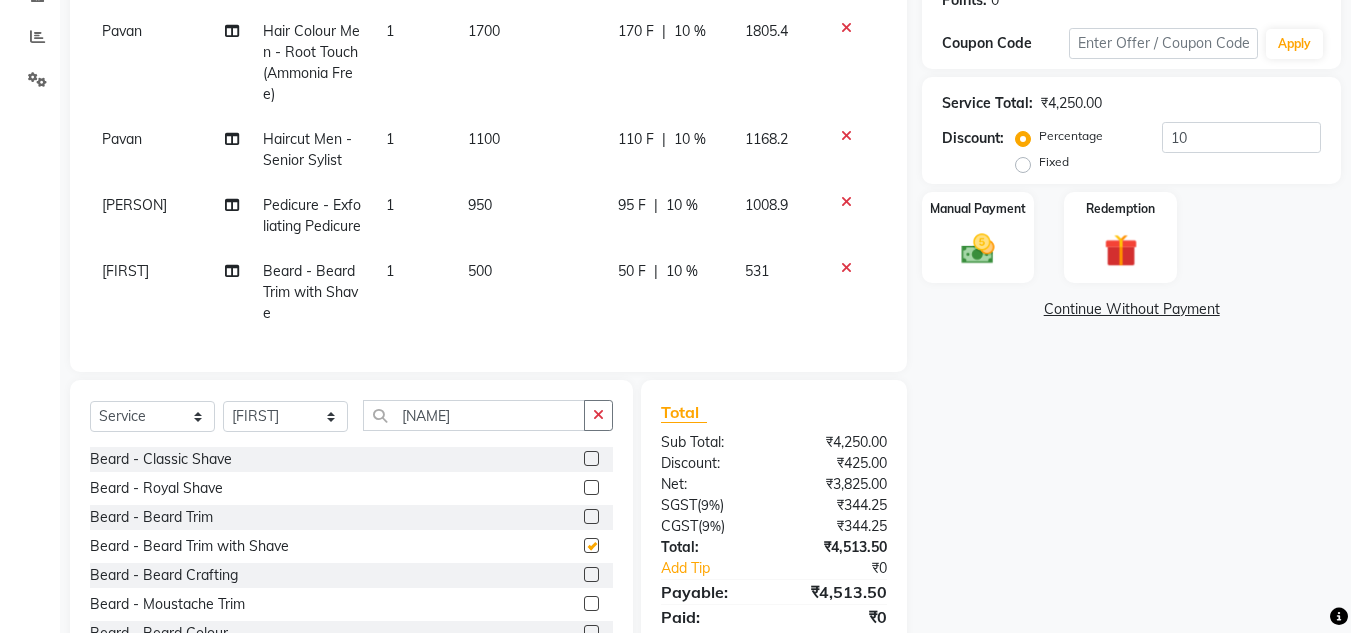 checkbox on "false" 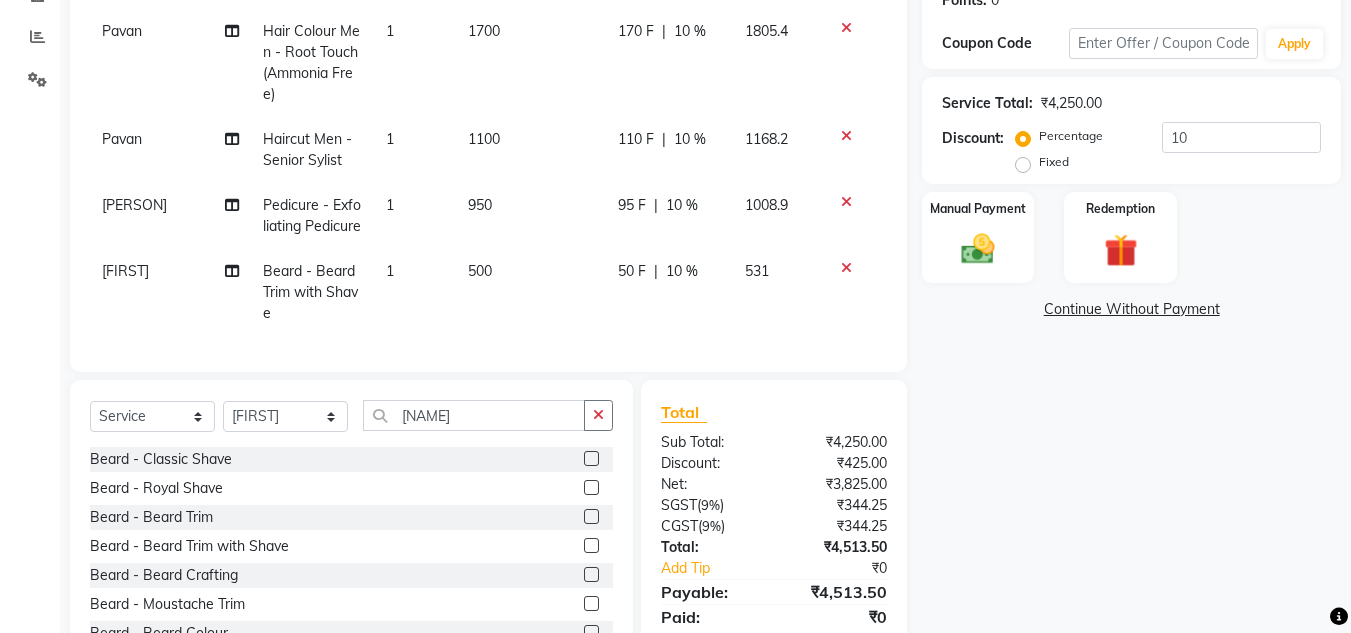 scroll, scrollTop: 408, scrollLeft: 0, axis: vertical 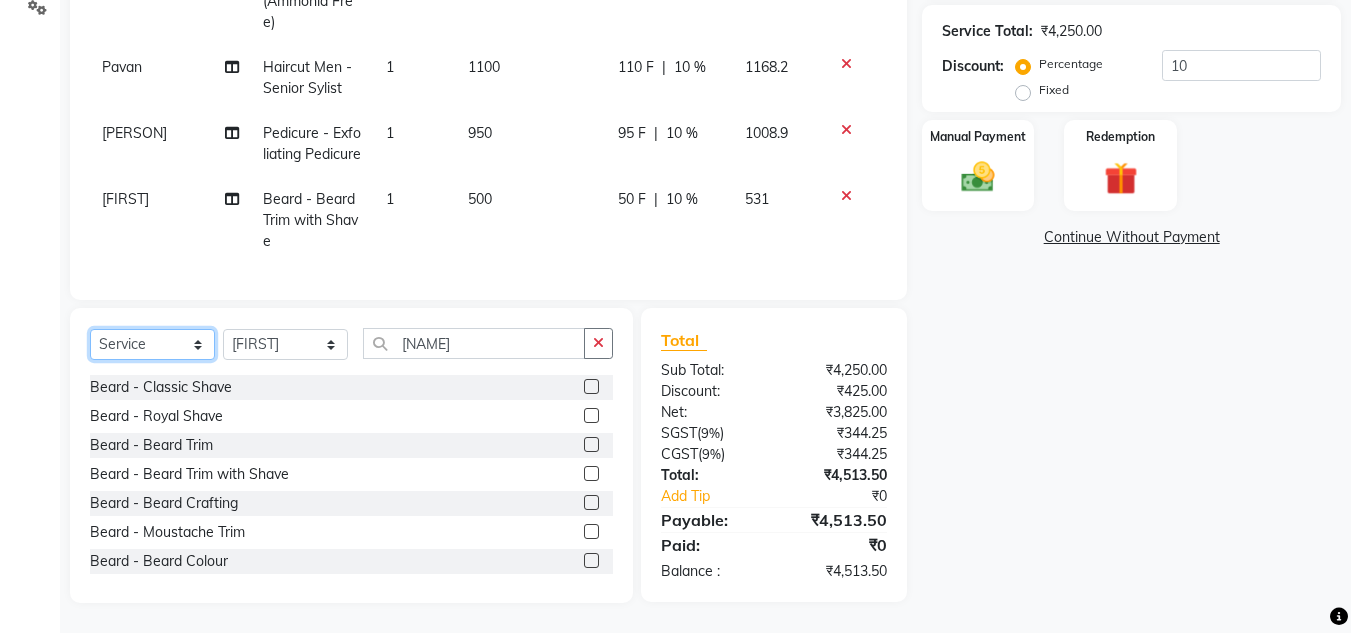click on "Select  Service  Product  Membership  Package Voucher Prepaid Gift Card" 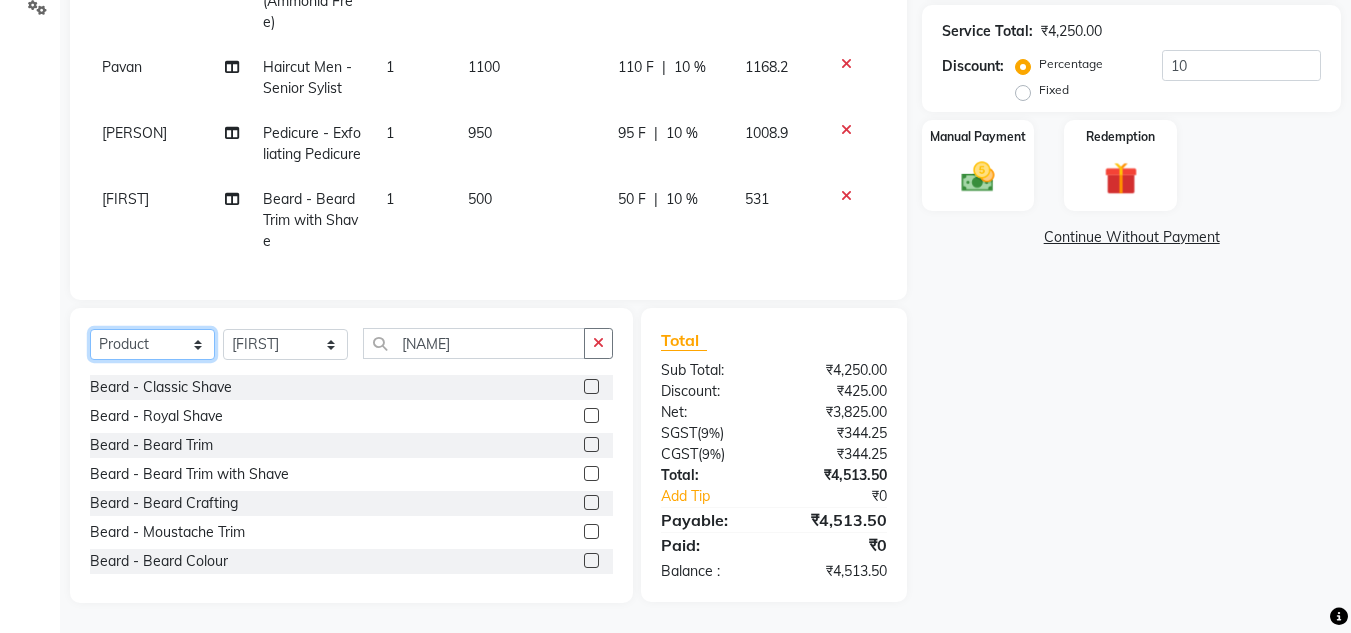 click on "Select  Service  Product  Membership  Package Voucher Prepaid Gift Card" 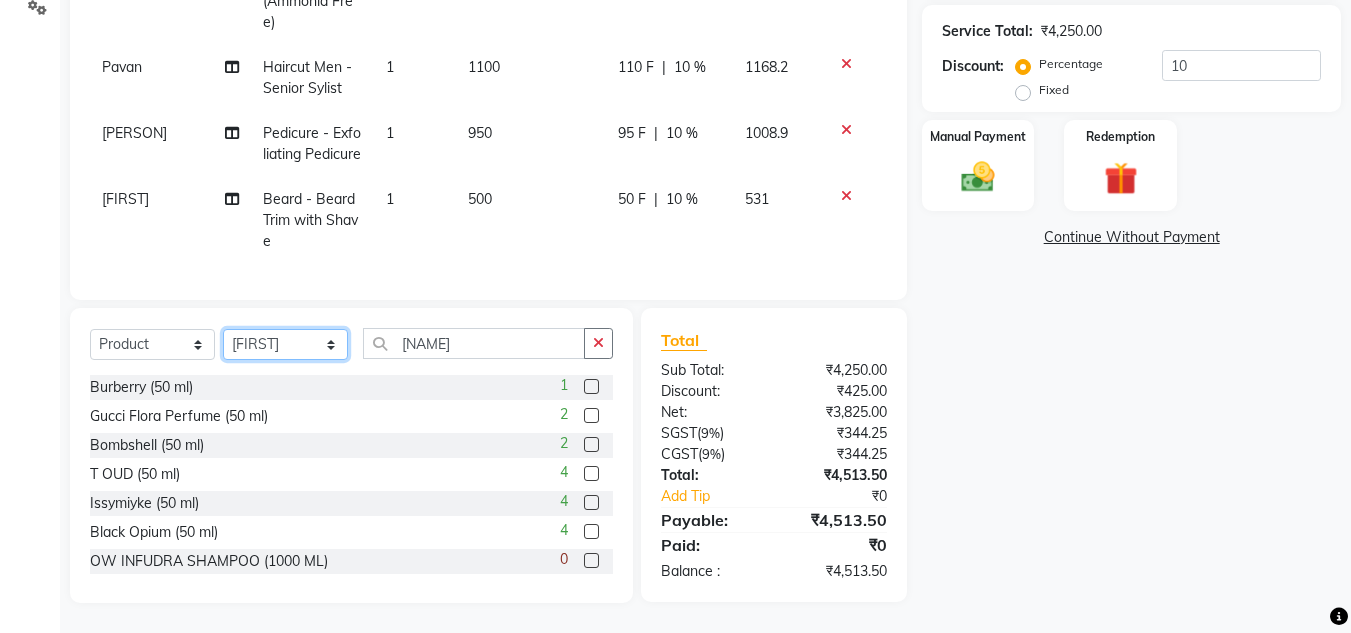 click on "Select Stylist Ansh Jadhav  Chetan Mahale Eva Harshita Manager Neha Aywale Pallavi H Pavan Pranjali Kothari Shailesh Mistry Shantanu Reddy Sharon Anthony Siddhanth  Sonu N Vinod" 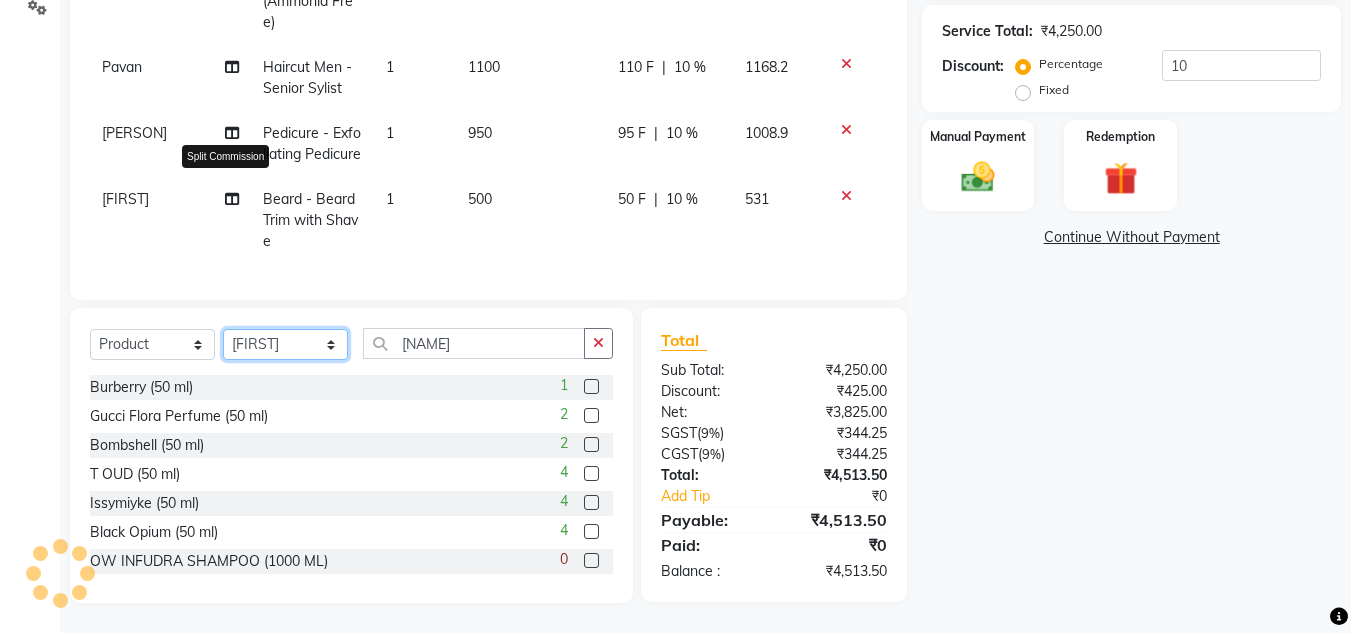 select on "39900" 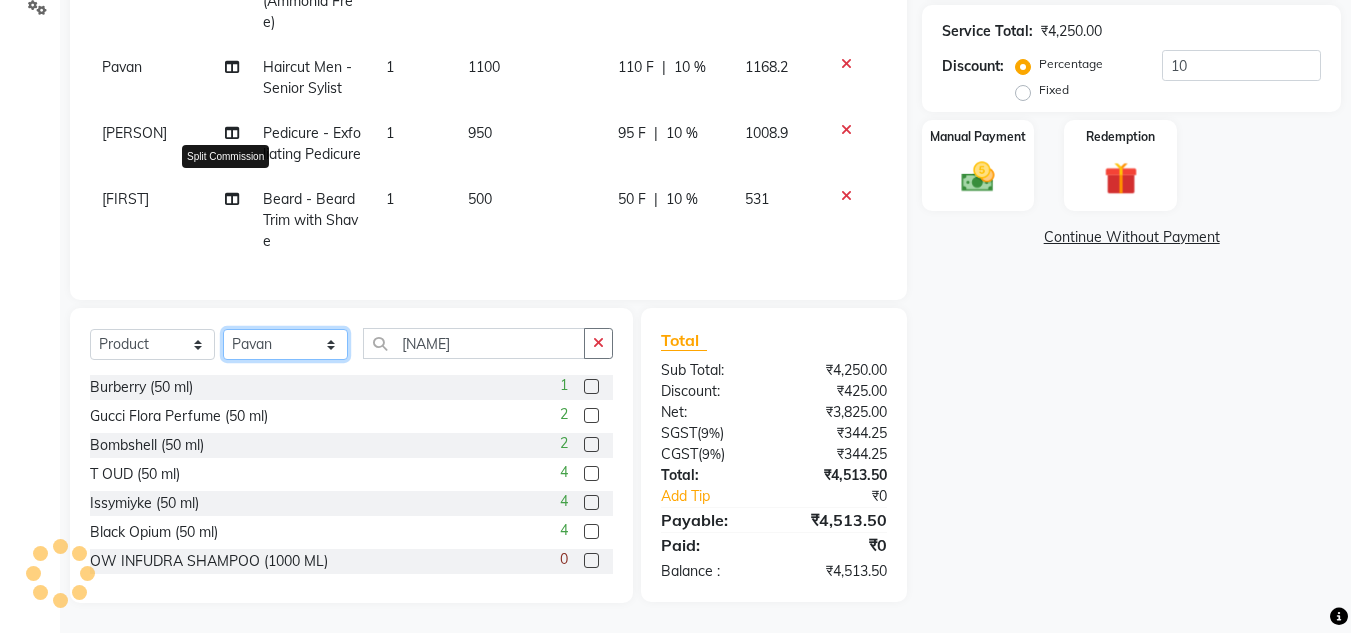 click on "Select Stylist Ansh Jadhav  Chetan Mahale Eva Harshita Manager Neha Aywale Pallavi H Pavan Pranjali Kothari Shailesh Mistry Shantanu Reddy Sharon Anthony Siddhanth  Sonu N Vinod" 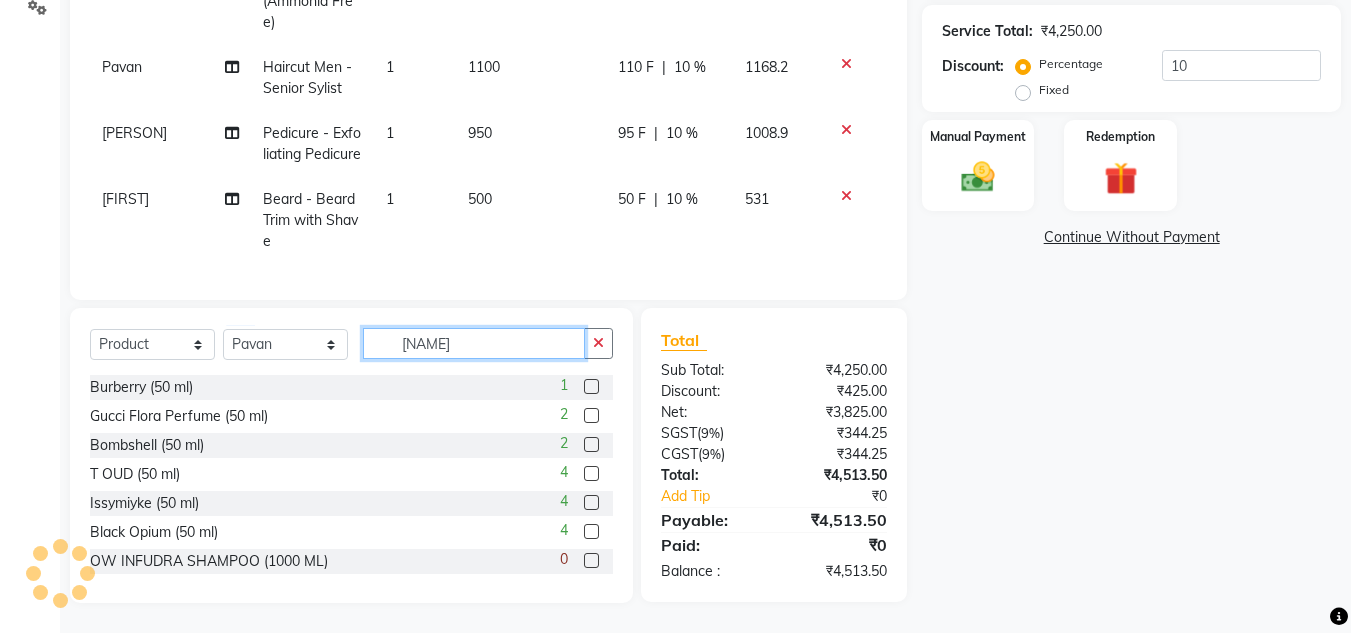 drag, startPoint x: 442, startPoint y: 337, endPoint x: 313, endPoint y: 339, distance: 129.0155 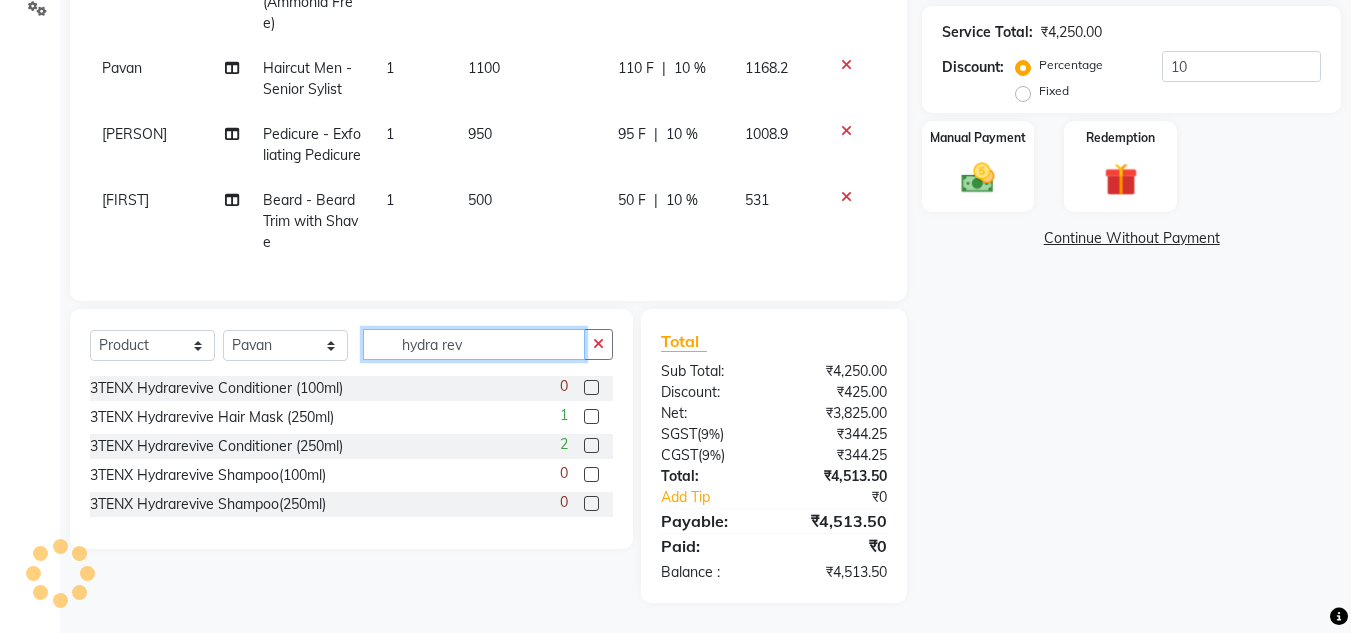 scroll, scrollTop: 407, scrollLeft: 0, axis: vertical 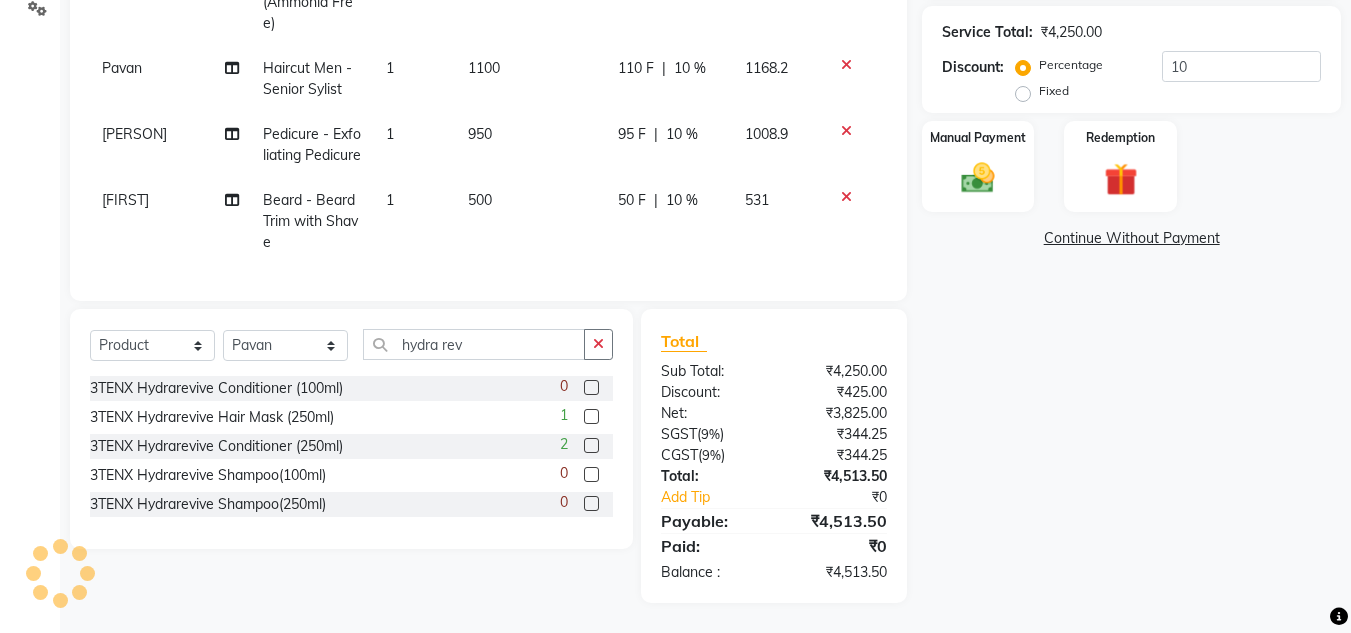 click 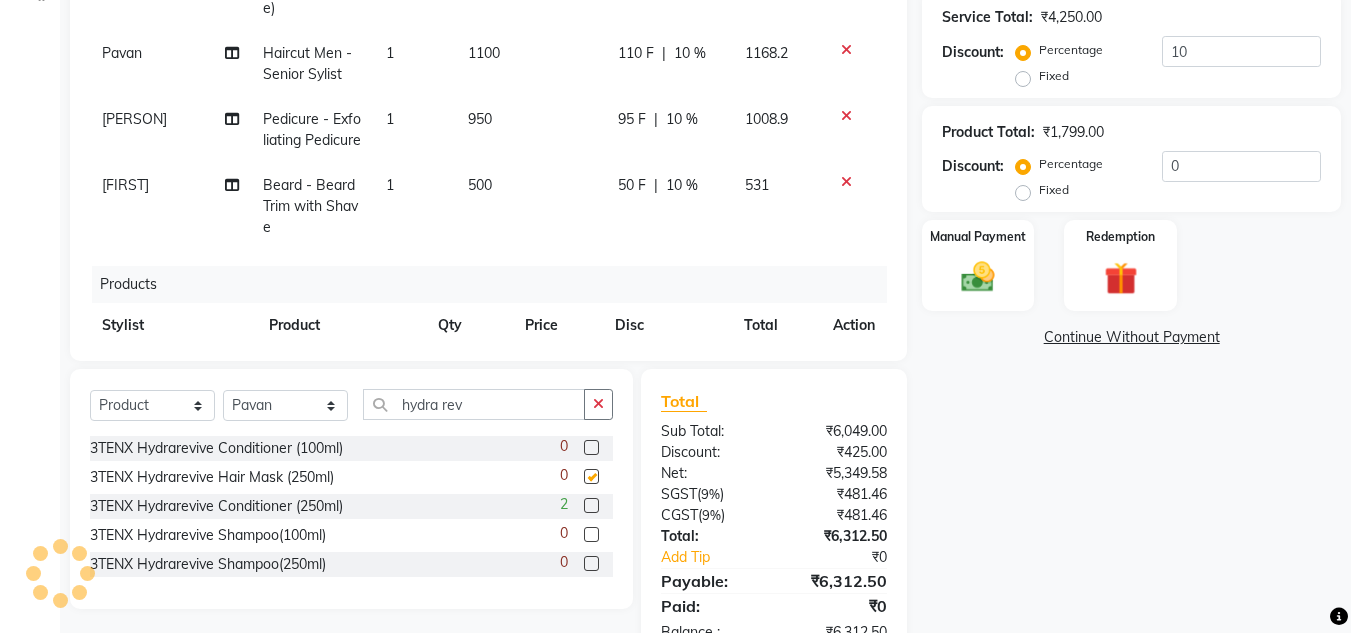 checkbox on "false" 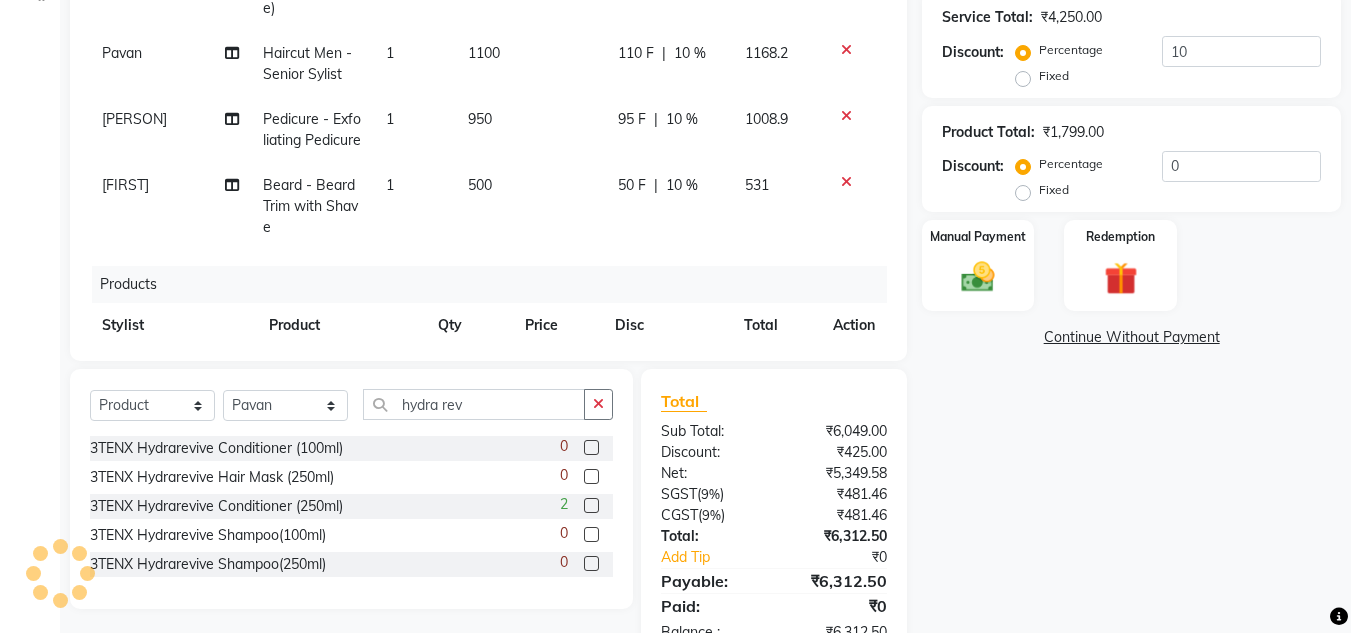 scroll, scrollTop: 125, scrollLeft: 0, axis: vertical 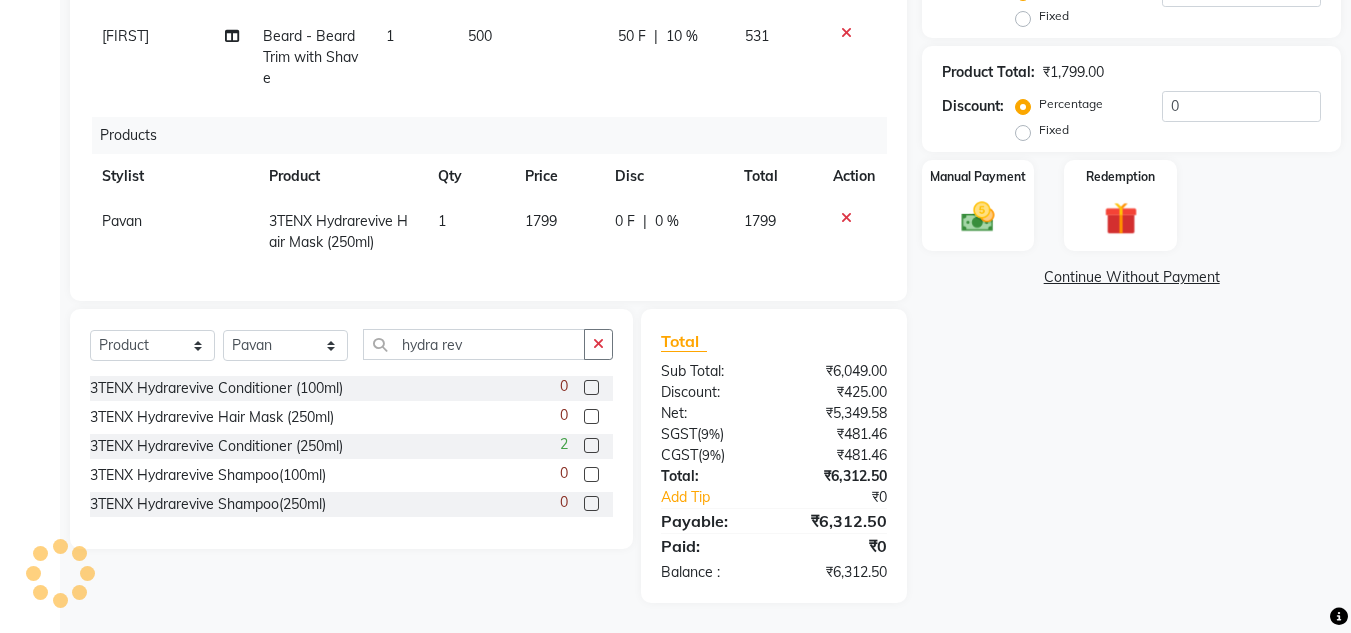 click on "1799" 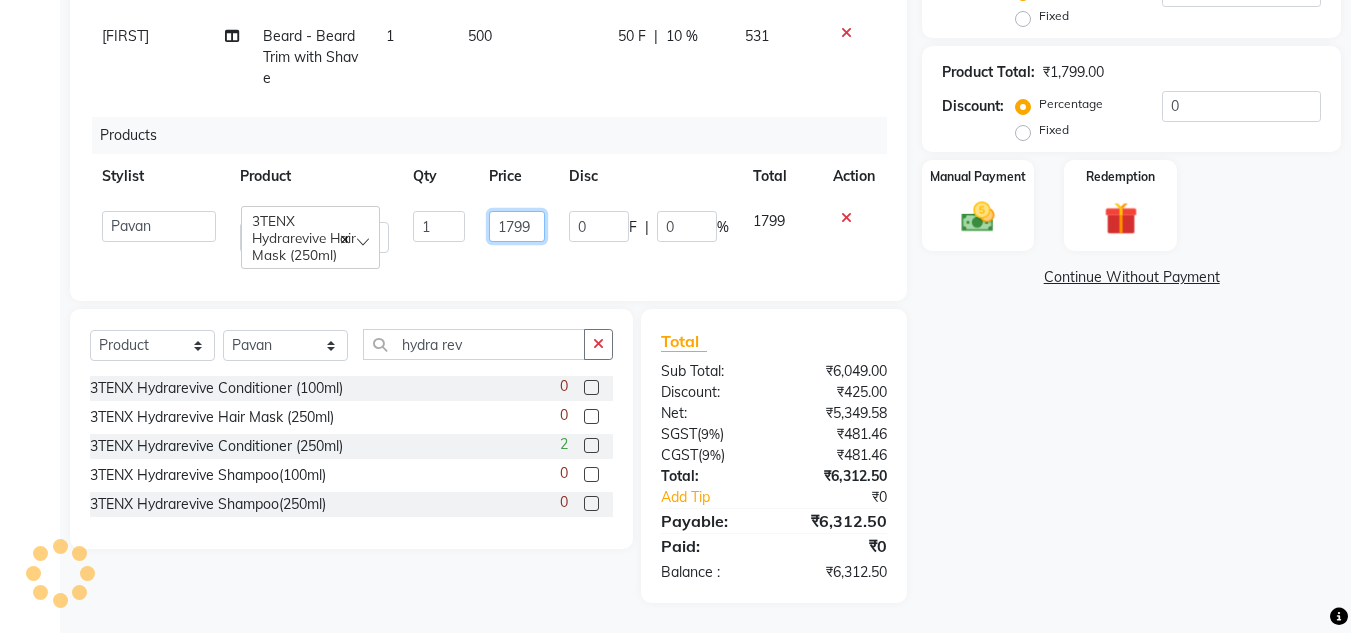 click on "1799" 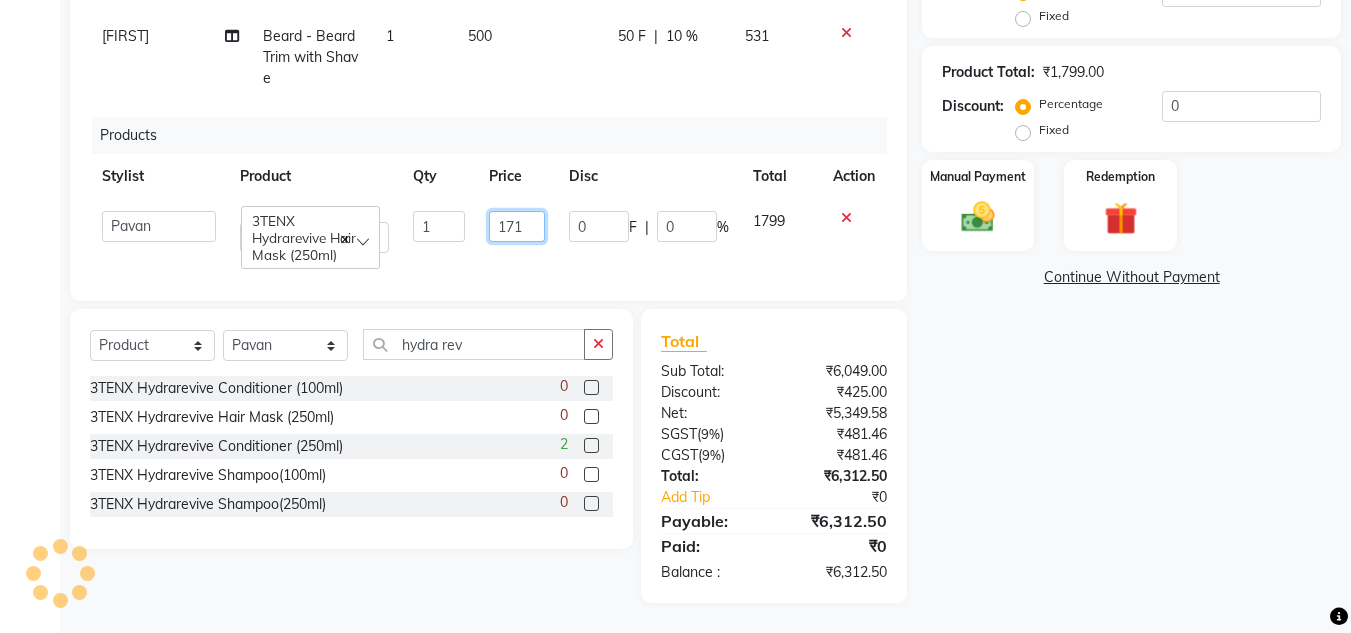 type on "1710" 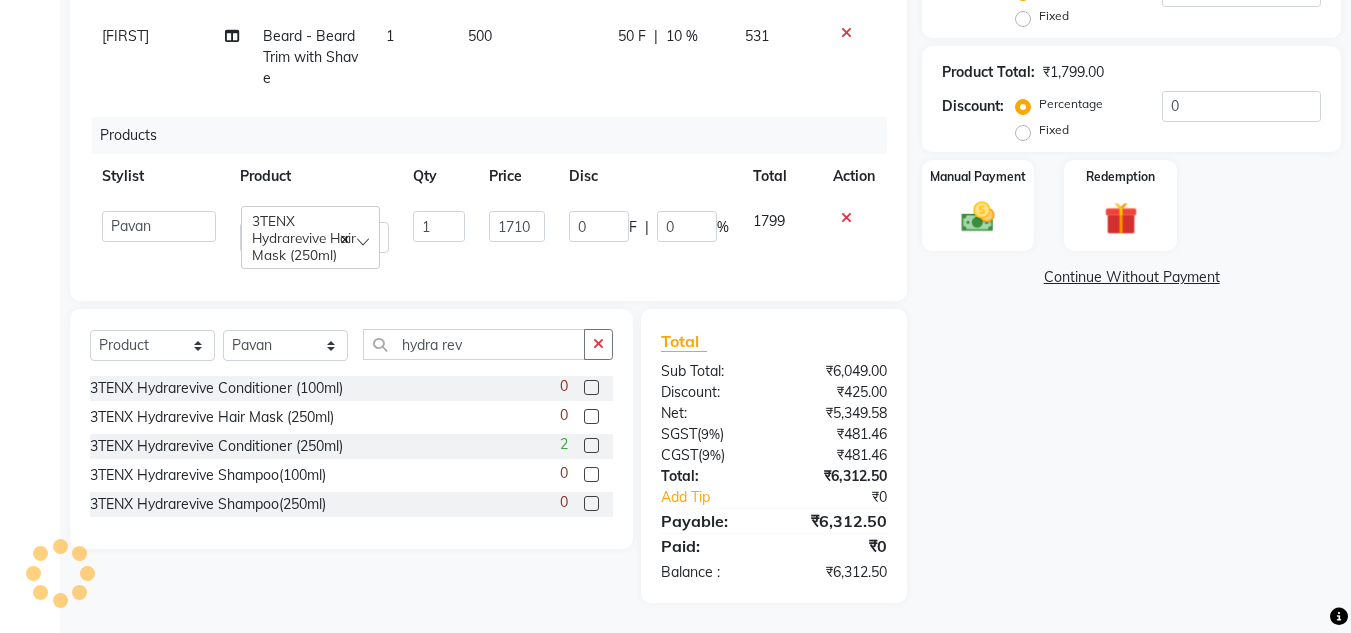 click on "Services Stylist Service Qty Price Disc Total Action Pavan Hair Colour Men - Root Touch (Ammonia Free) 1 1700 170 F | 10 % 1805.4 Pavan Haircut Men - Senior Sylist 1 1100 110 F | 10 % 1168.2 Sonu N Pedicure - Exfoliating Pedicure 1 950 95 F | 10 % 1008.9 Vinod  Beard - Beard Trim with Shave 1 500 50 F | 10 % 531 Products Stylist Product Qty Price Disc Total Action  Ansh Jadhav    Chetan Mahale   Eva   Harshita   Manager   Neha Aywale   Pallavi H   Pavan   Pranjali Kothari   Shailesh Mistry   Shantanu Reddy   Sharon Anthony   Siddhanth    Sonu N   Vinod    3TENX Hydrarevive Hair Mask (250ml)  1 1710 0 F | 0 % 1799" 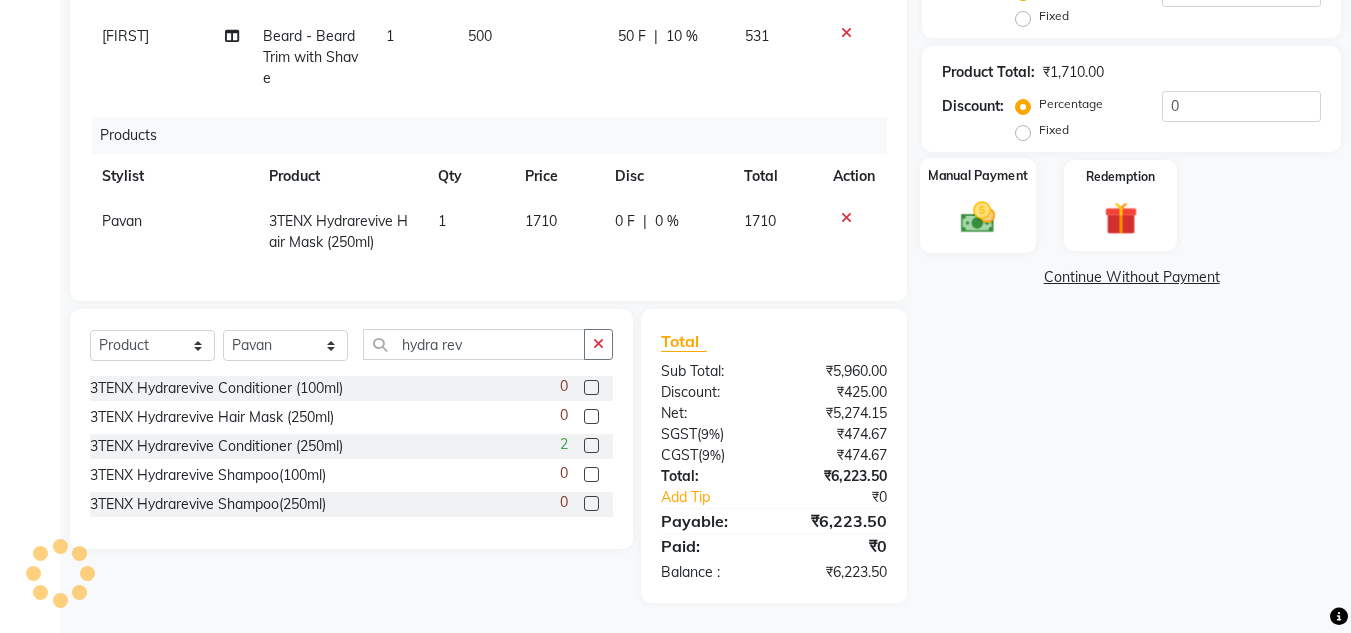 click on "Manual Payment" 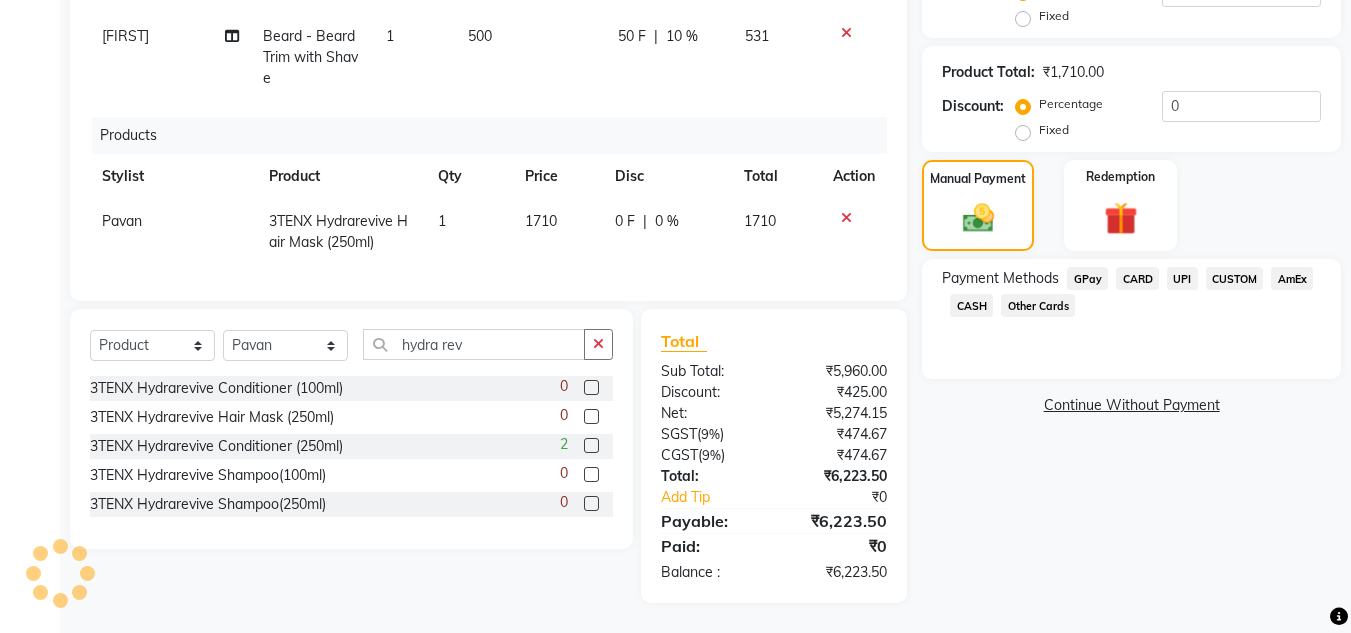 click on "CARD" 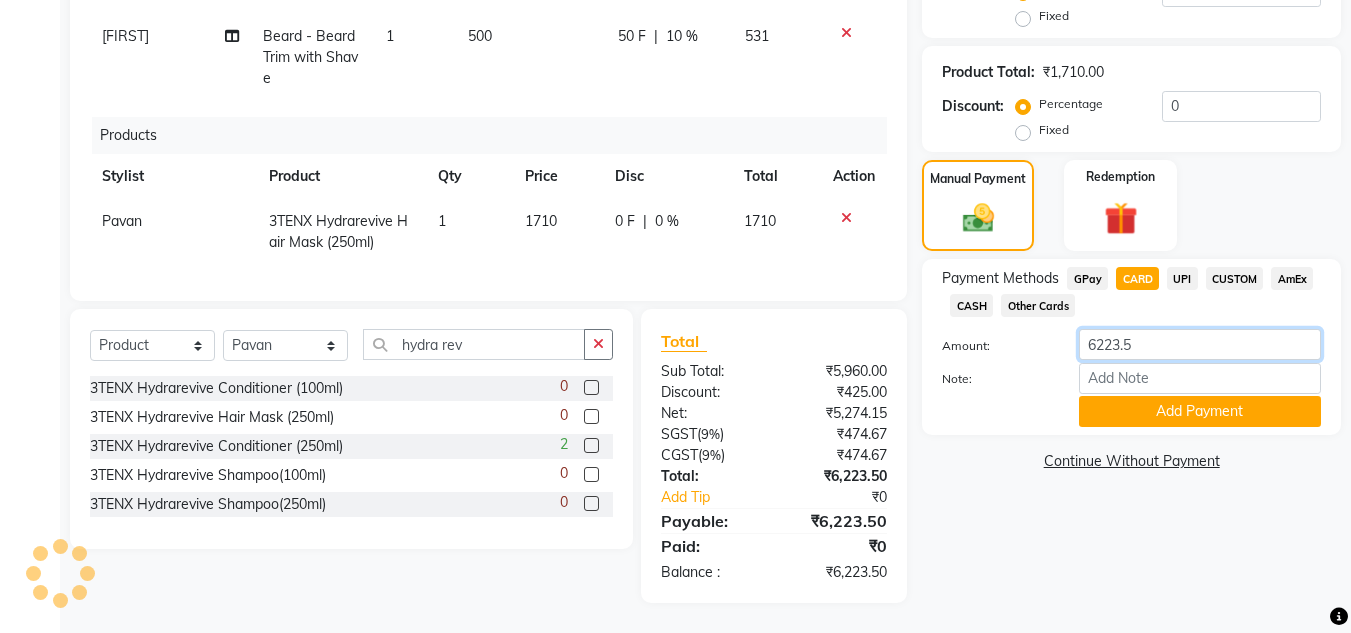 click on "6223.5" 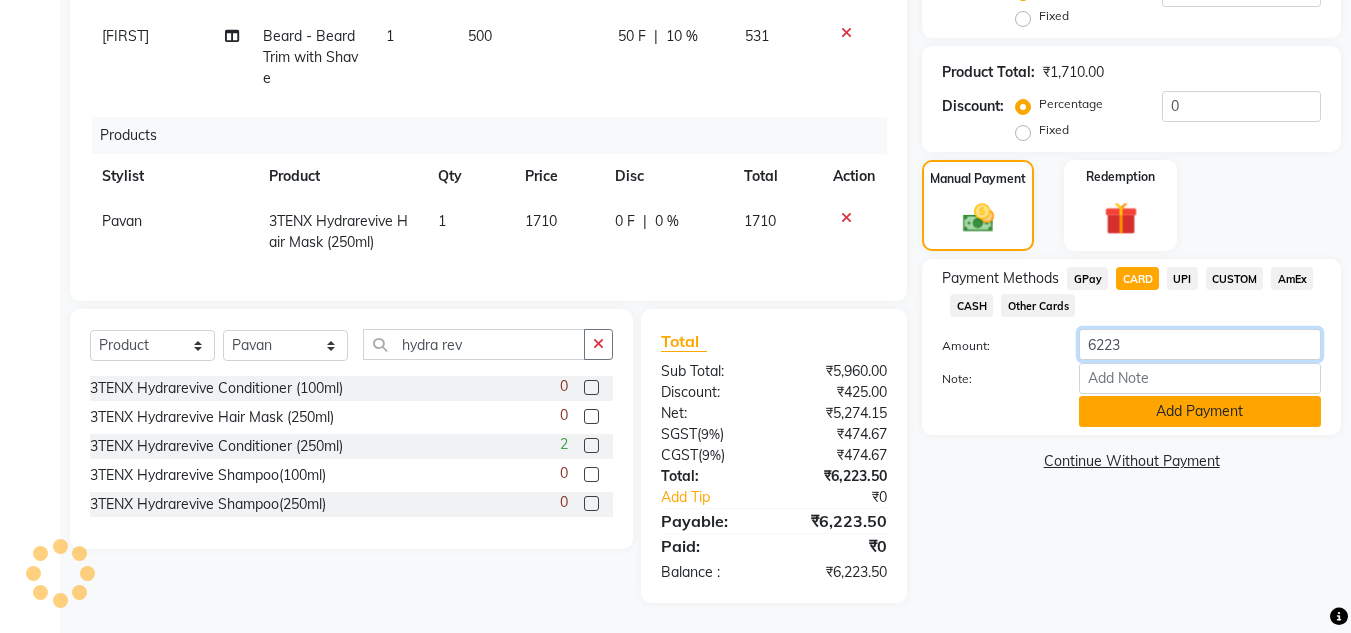 type on "6223" 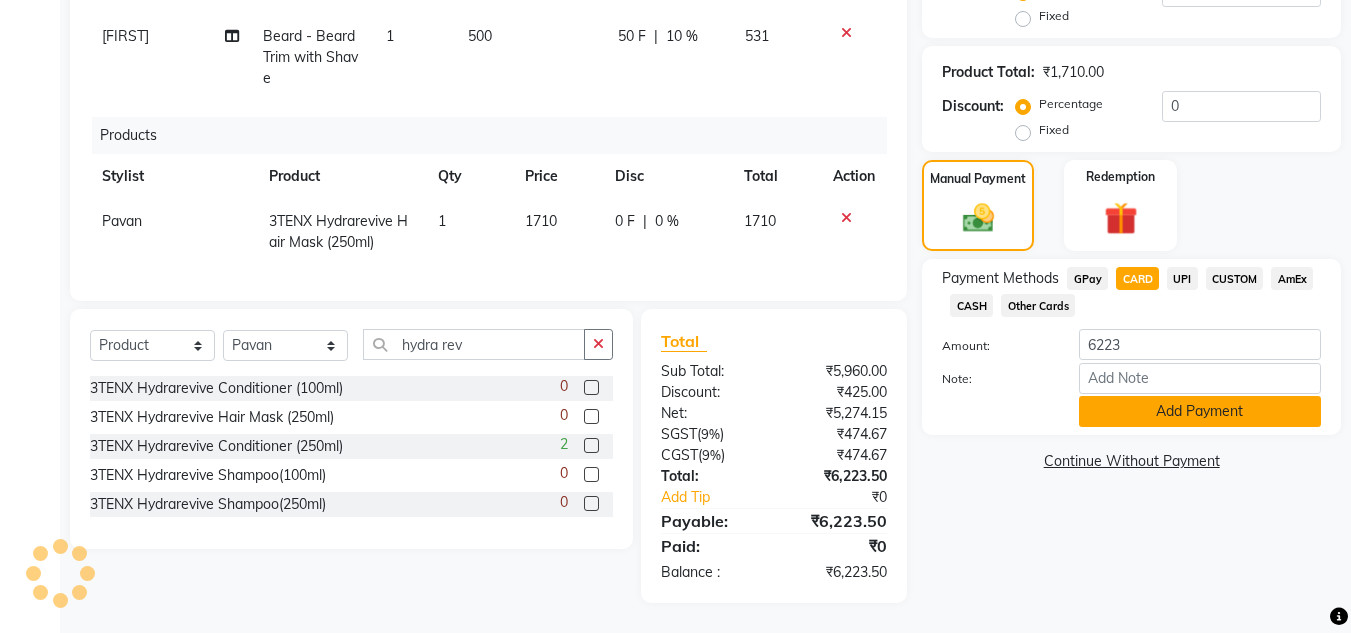 click on "Add Payment" 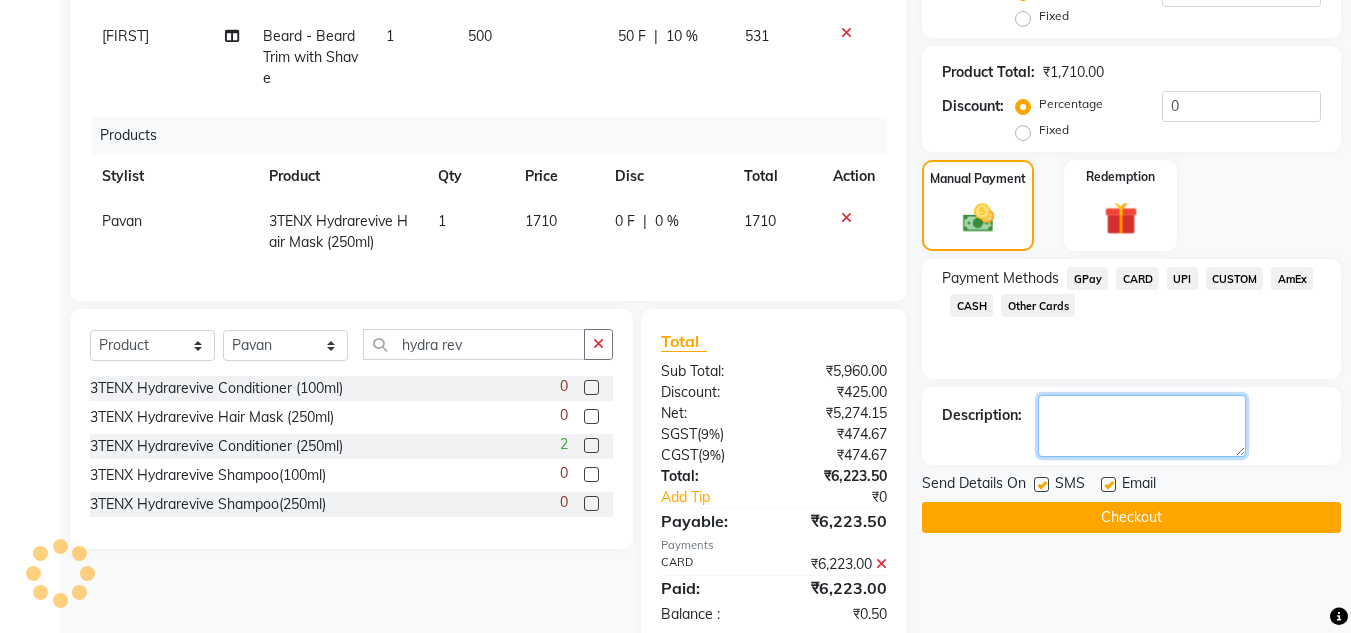 click 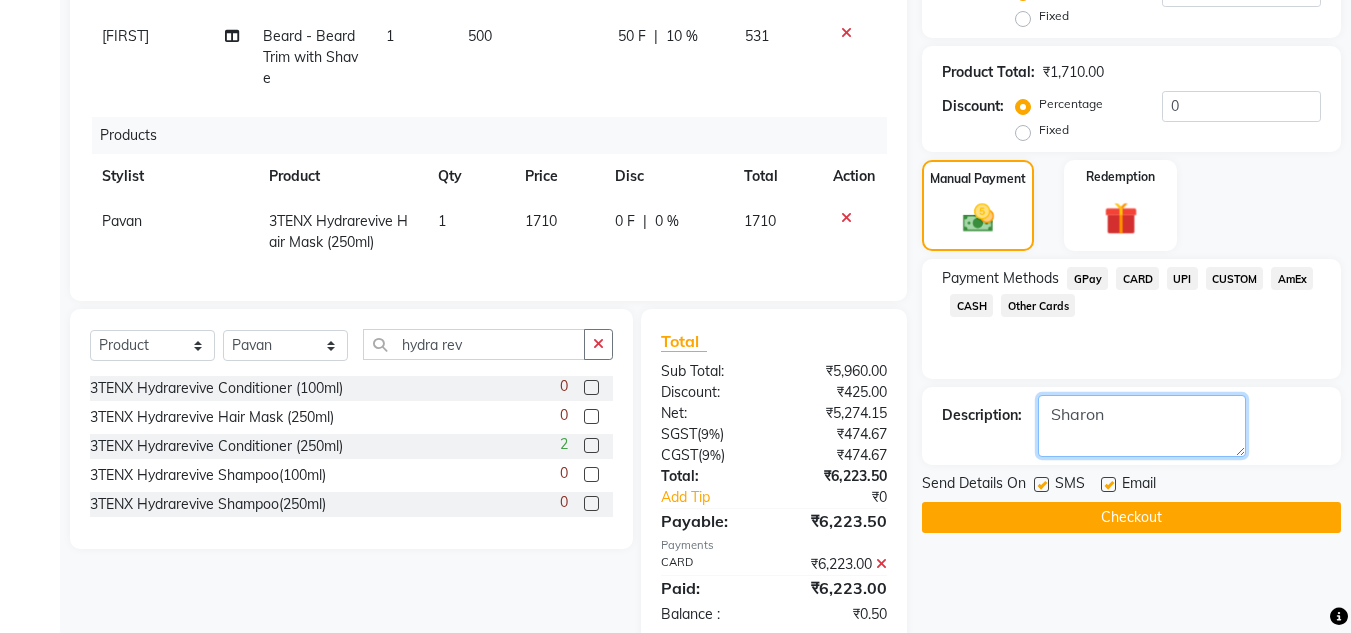 type on "Sharon" 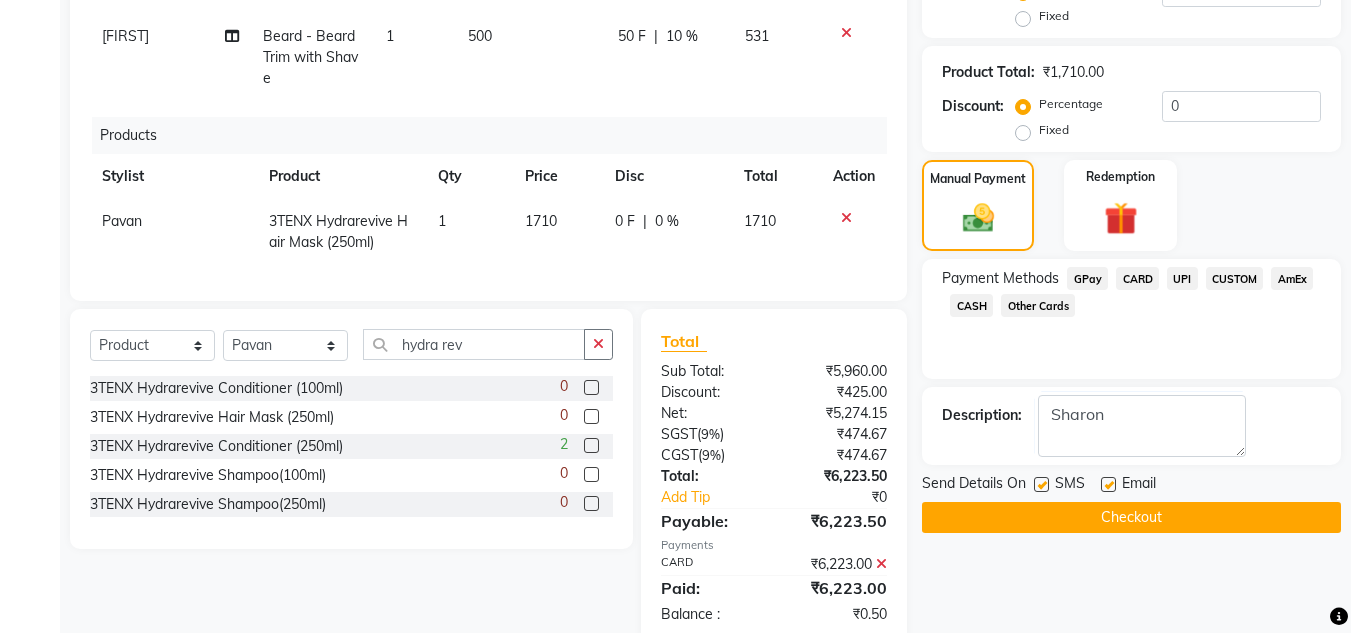 click on "Checkout" 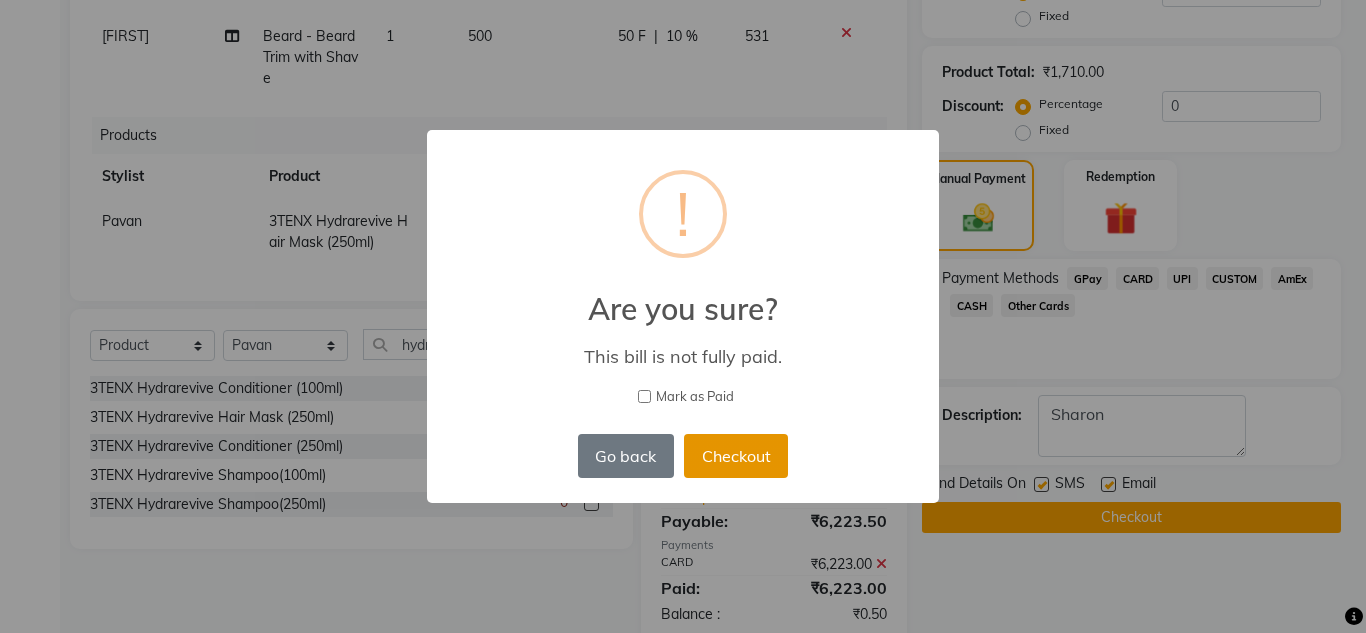 click on "Checkout" at bounding box center (736, 456) 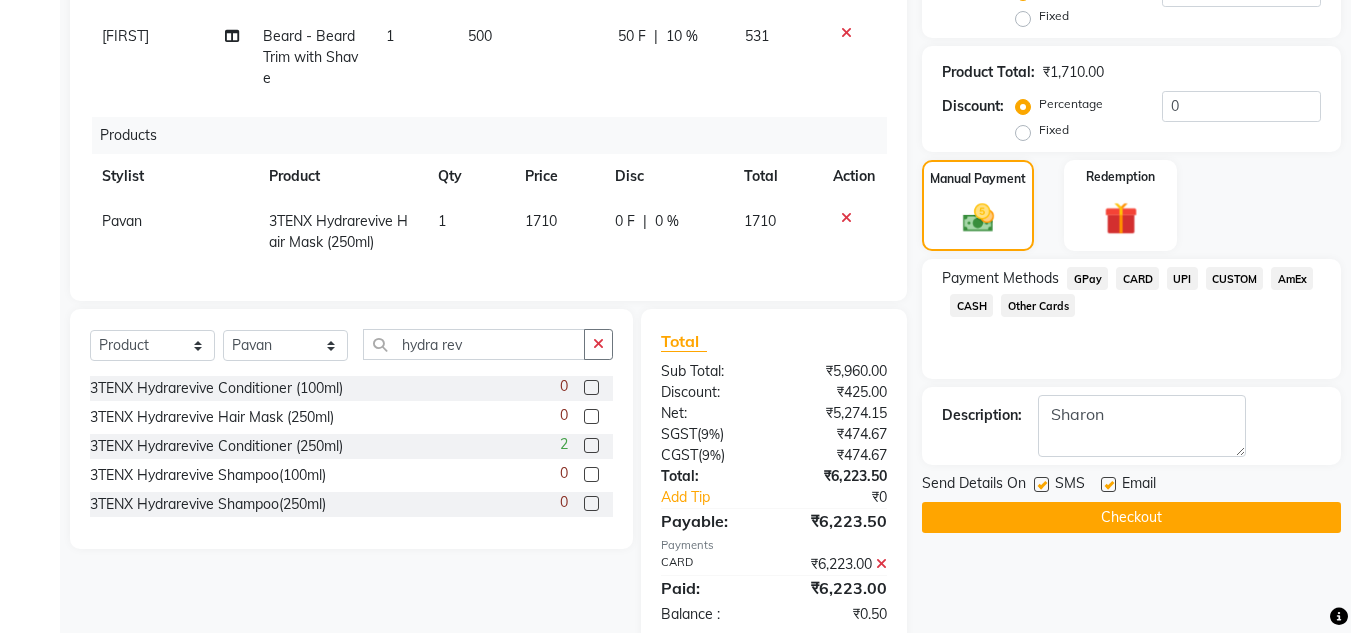 click on "Checkout" 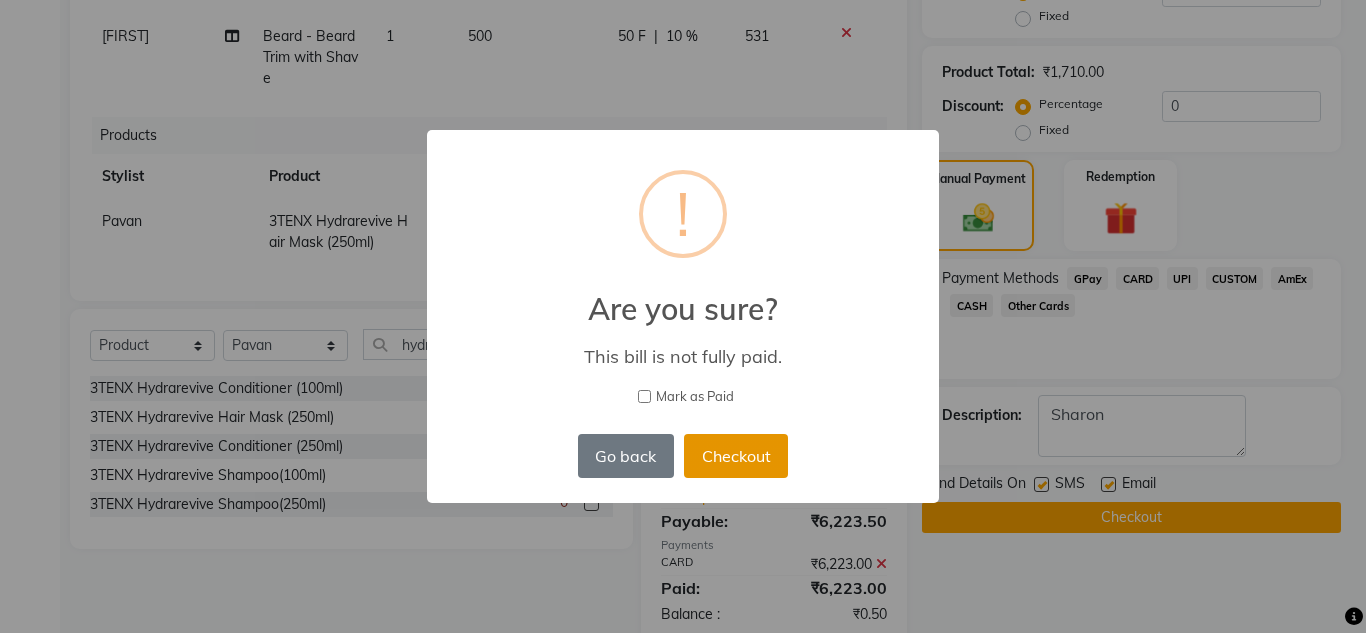 click on "Checkout" at bounding box center [736, 456] 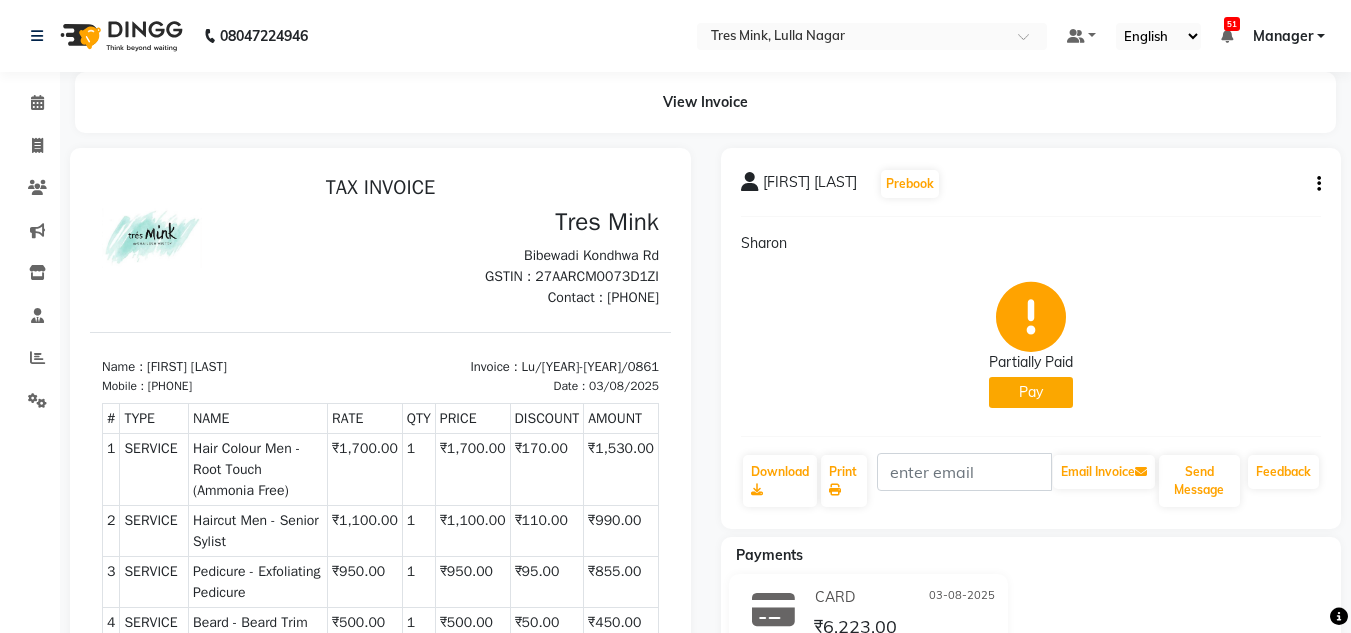 scroll, scrollTop: 0, scrollLeft: 0, axis: both 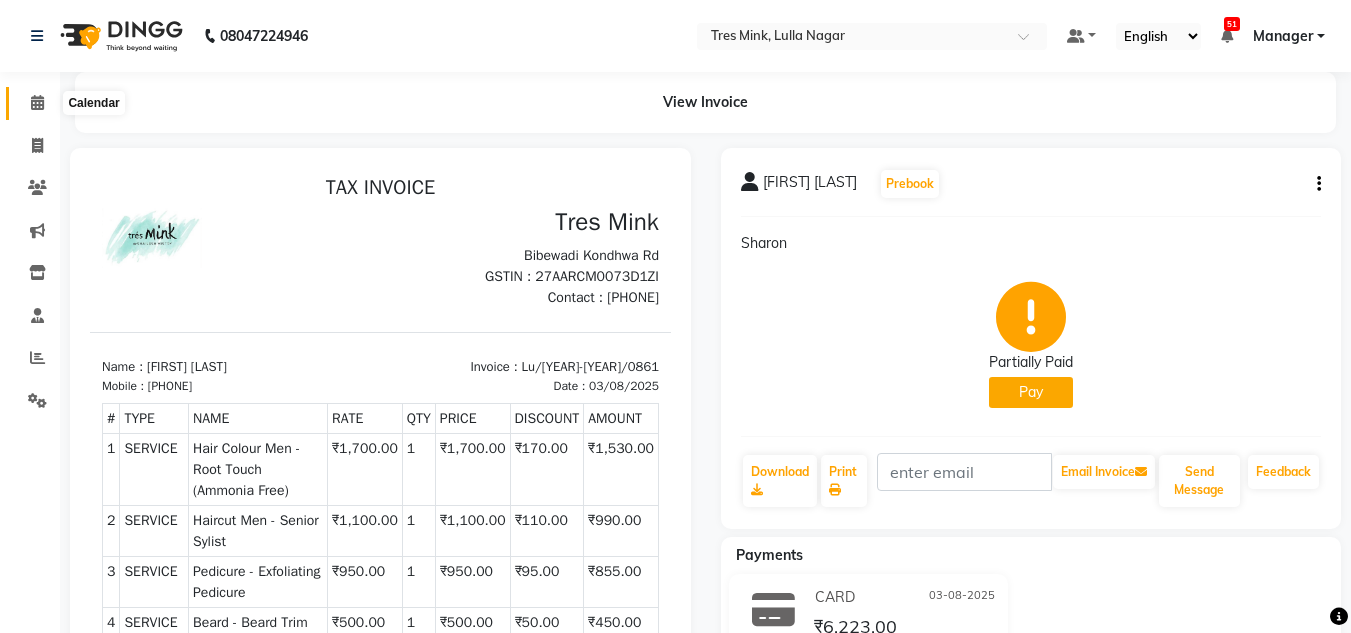 click 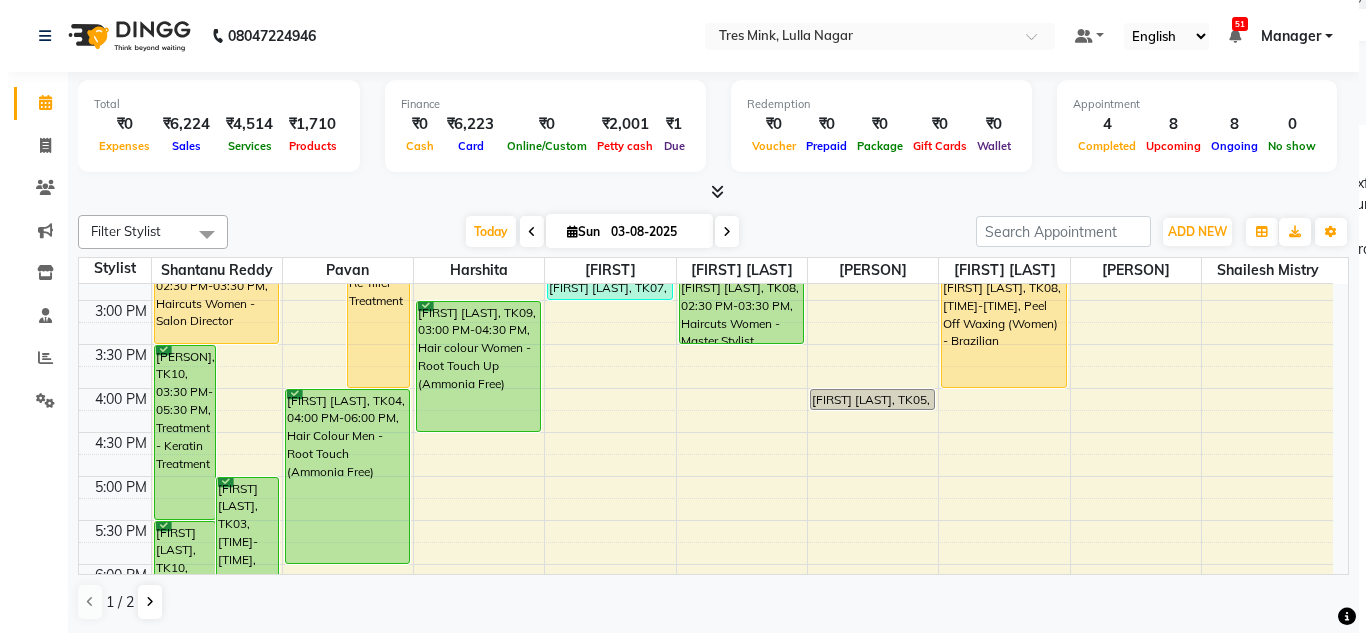 scroll, scrollTop: 600, scrollLeft: 0, axis: vertical 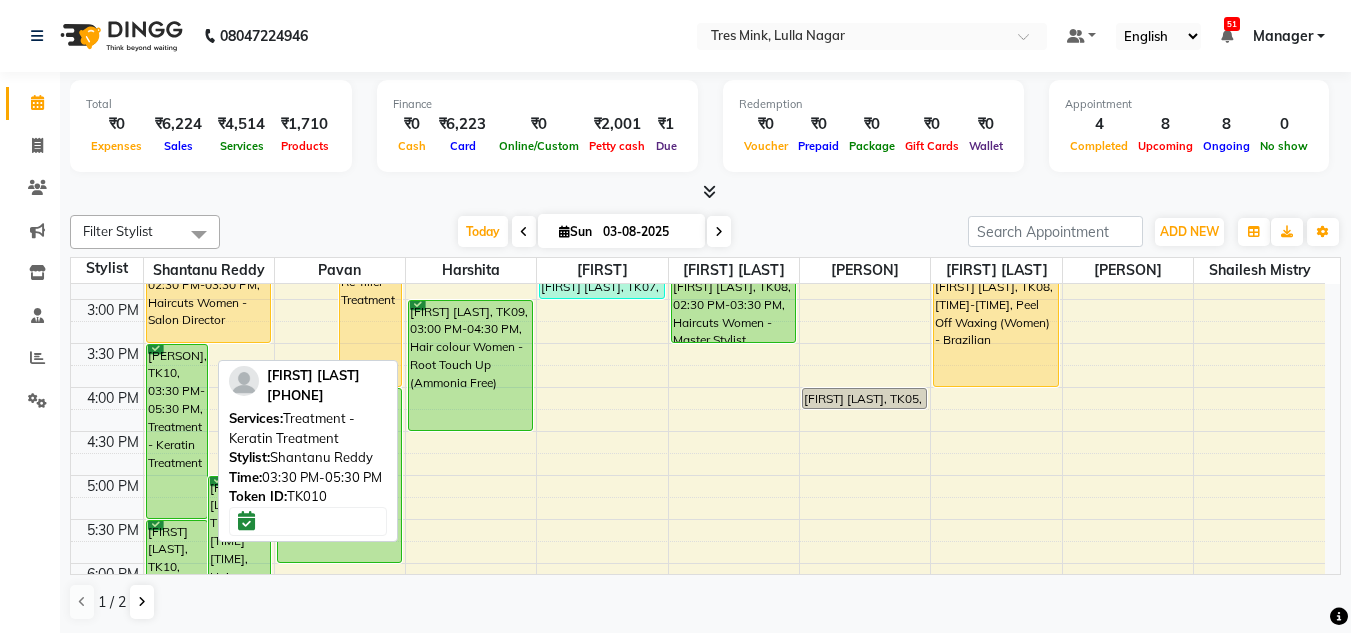 click on "[FIRST] [LAST], [CODE], [TIME]-[TIME], [SERVICE]" at bounding box center [177, 431] 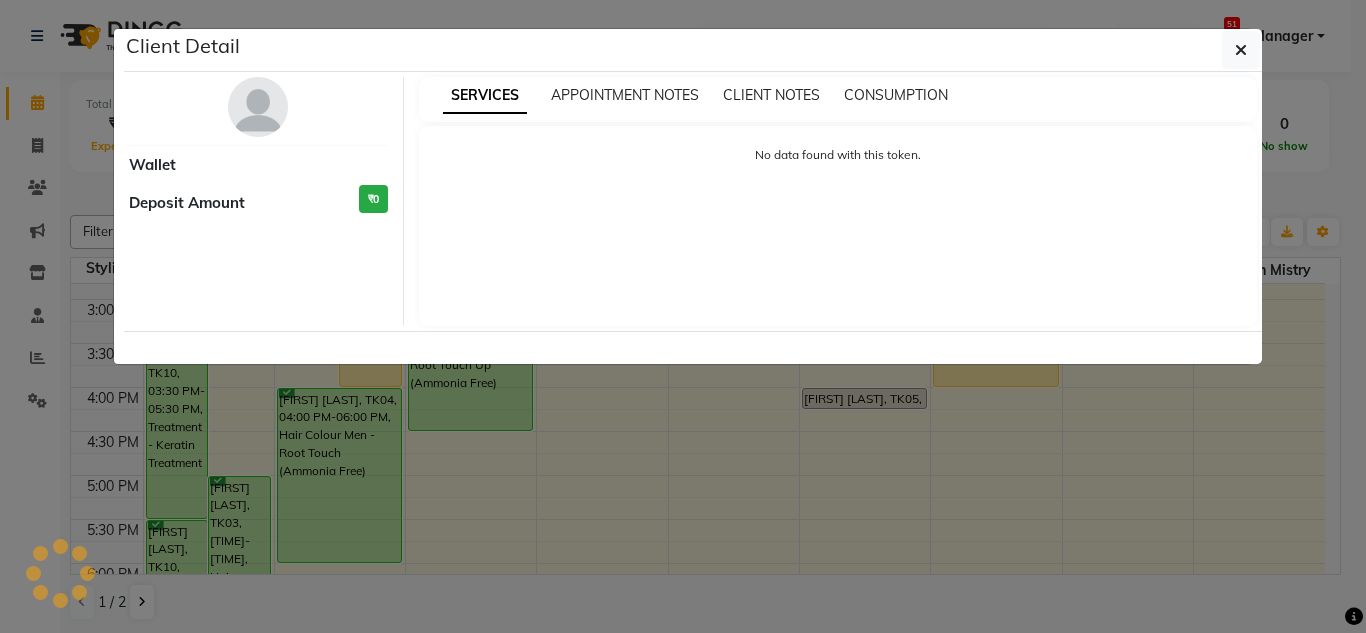 select on "6" 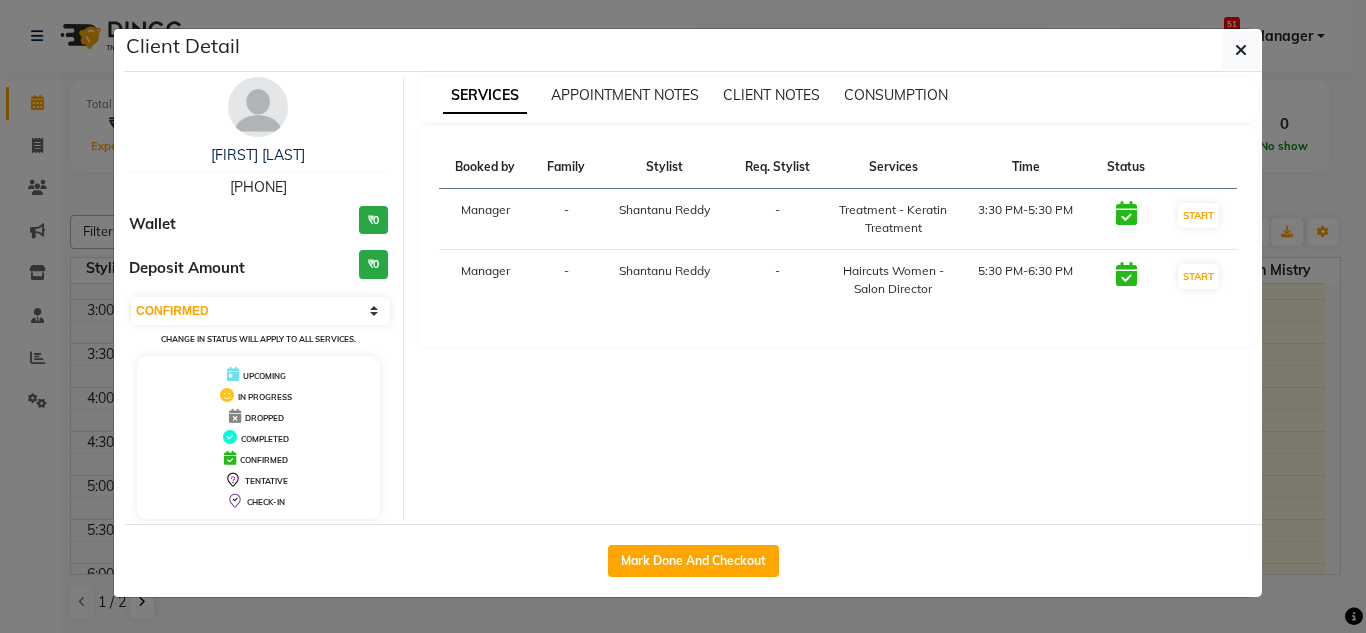 click at bounding box center (258, 107) 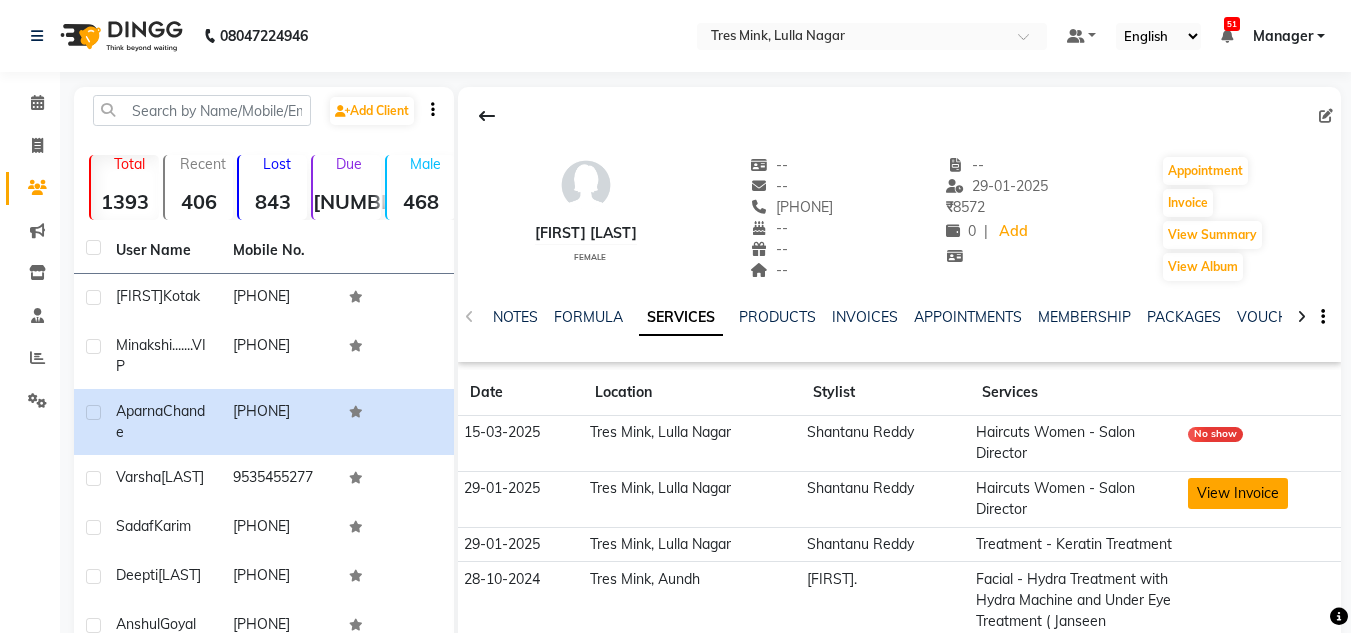 click on "View Invoice" 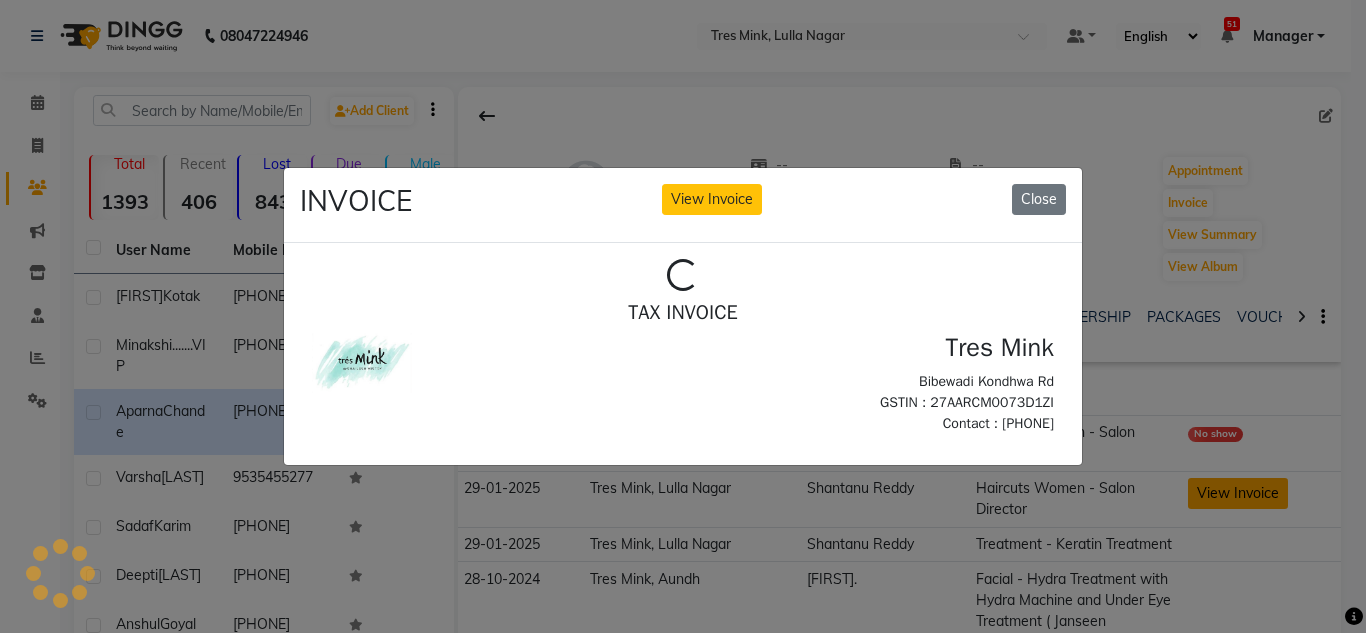 scroll, scrollTop: 0, scrollLeft: 0, axis: both 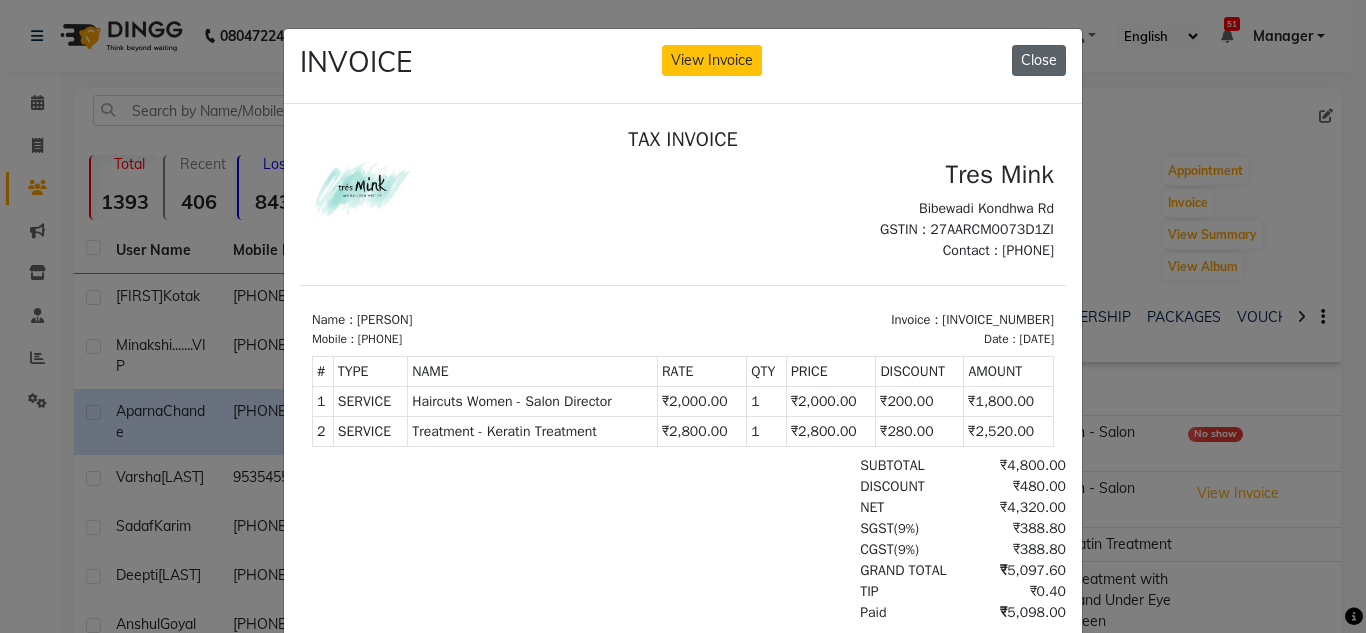 click on "Close" 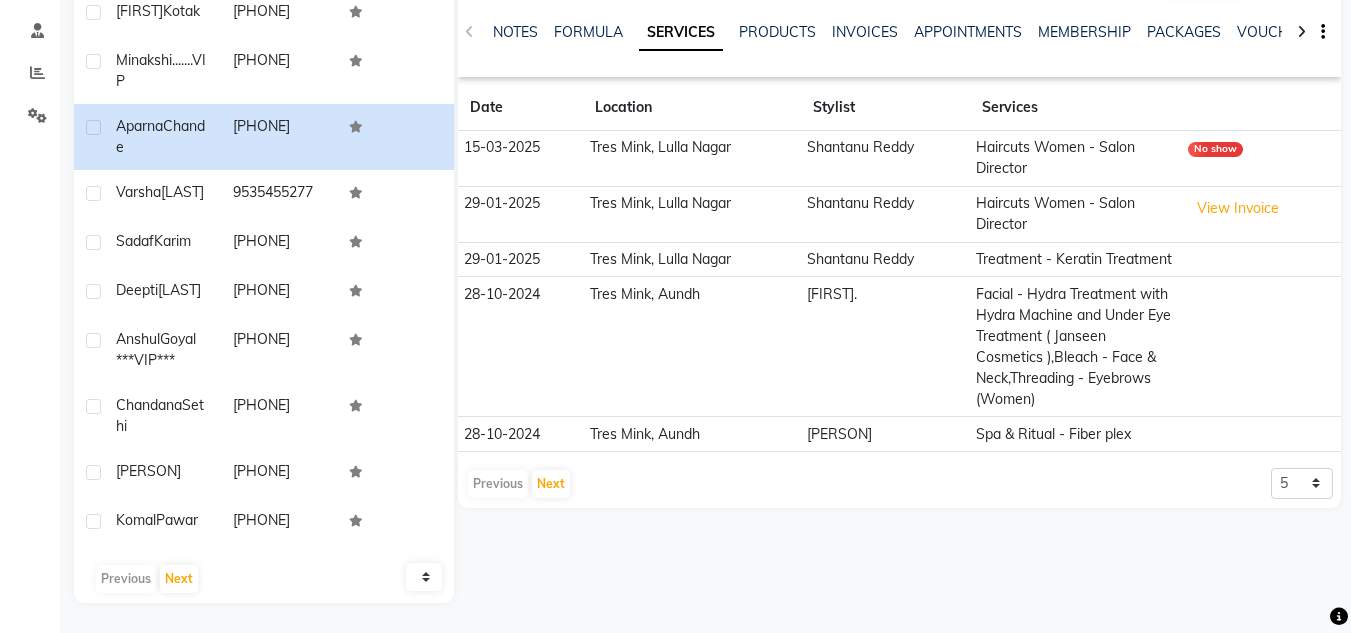 scroll, scrollTop: 0, scrollLeft: 0, axis: both 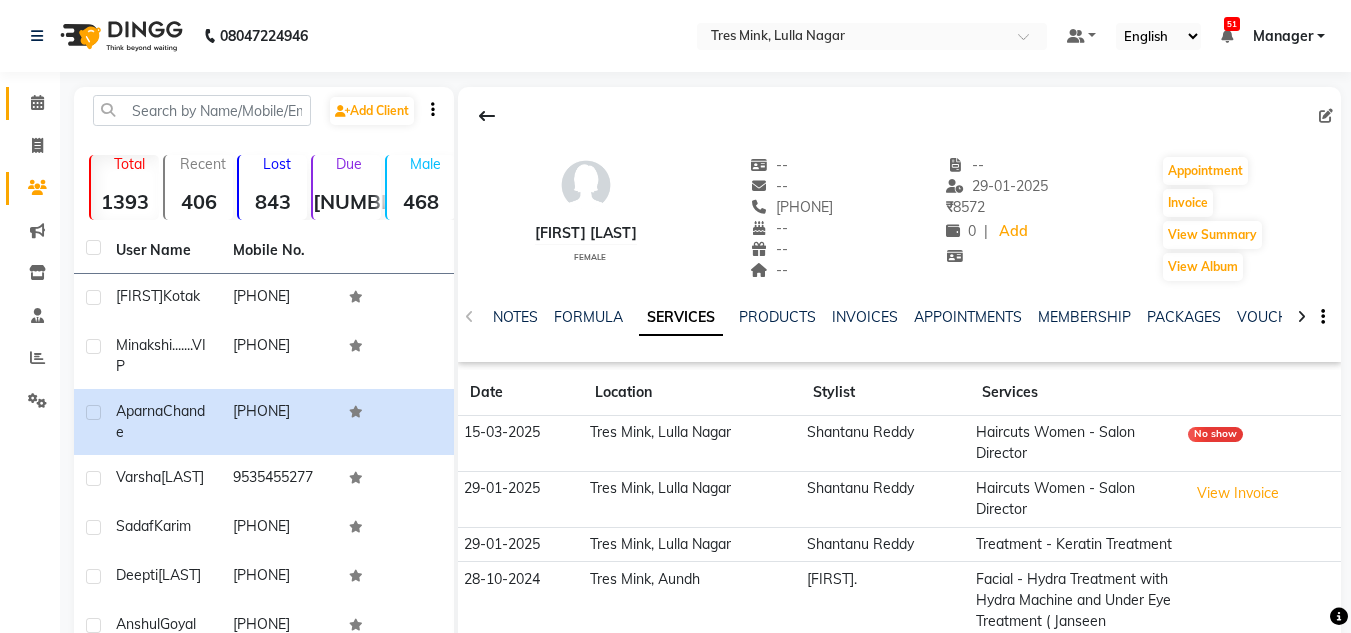 click 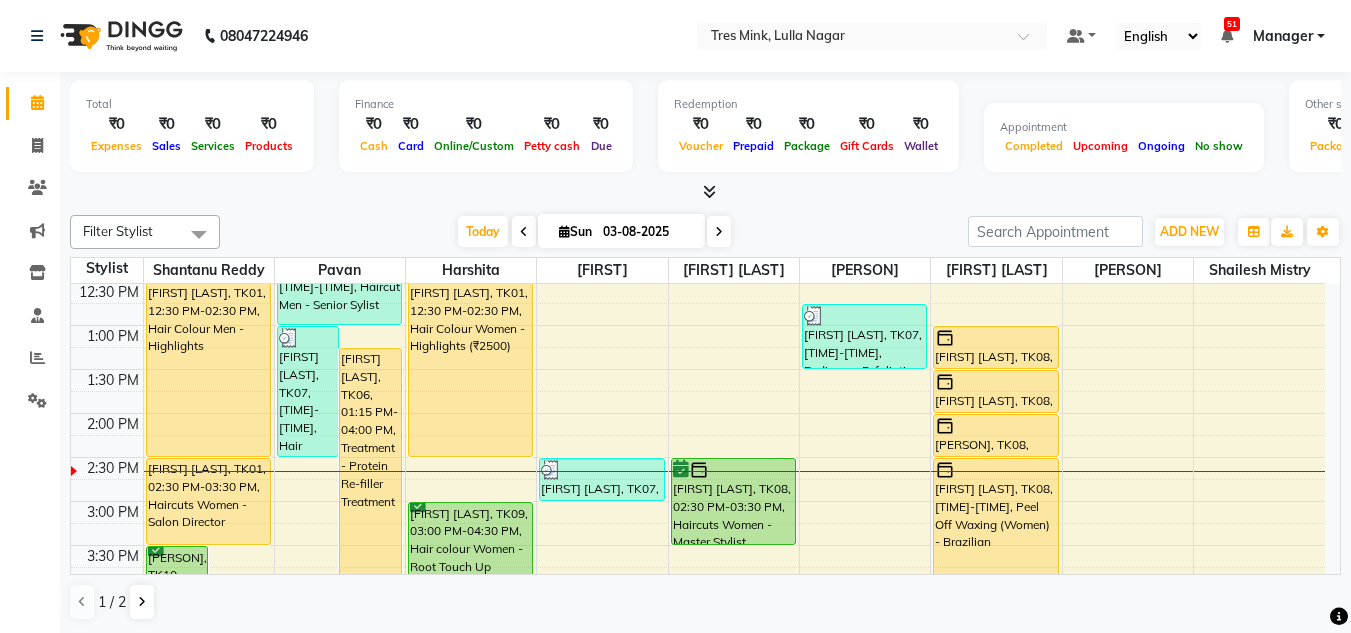 scroll, scrollTop: 397, scrollLeft: 0, axis: vertical 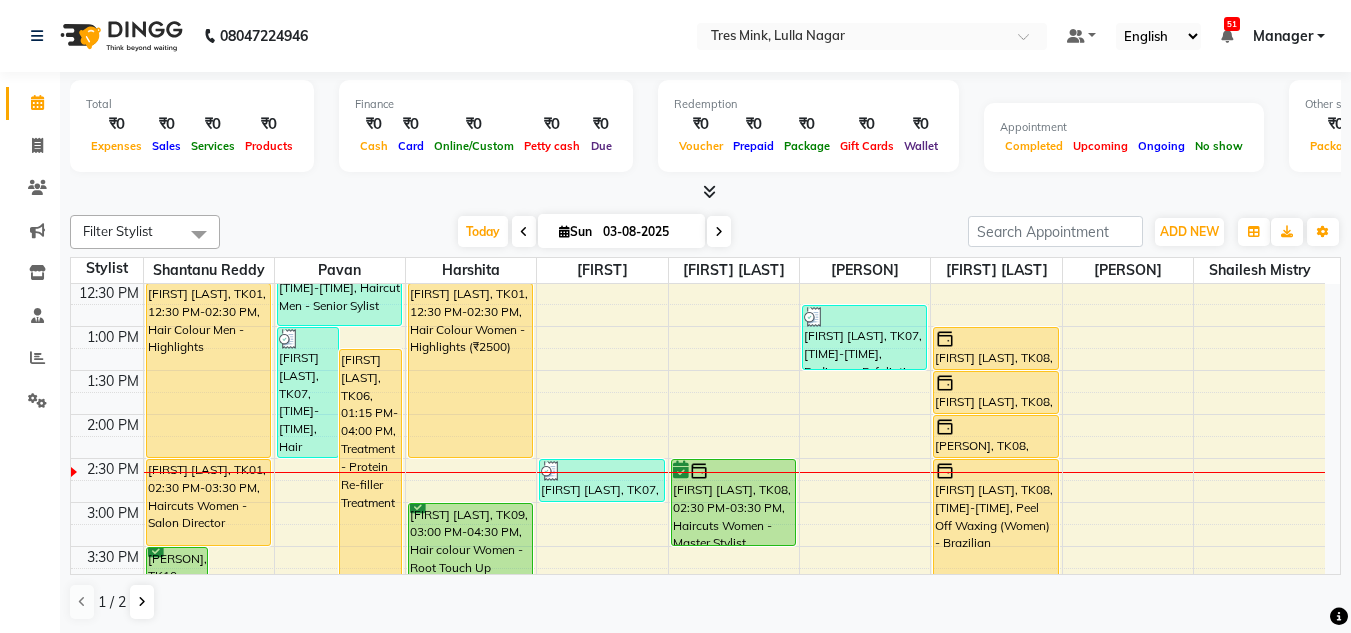 click at bounding box center [524, 231] 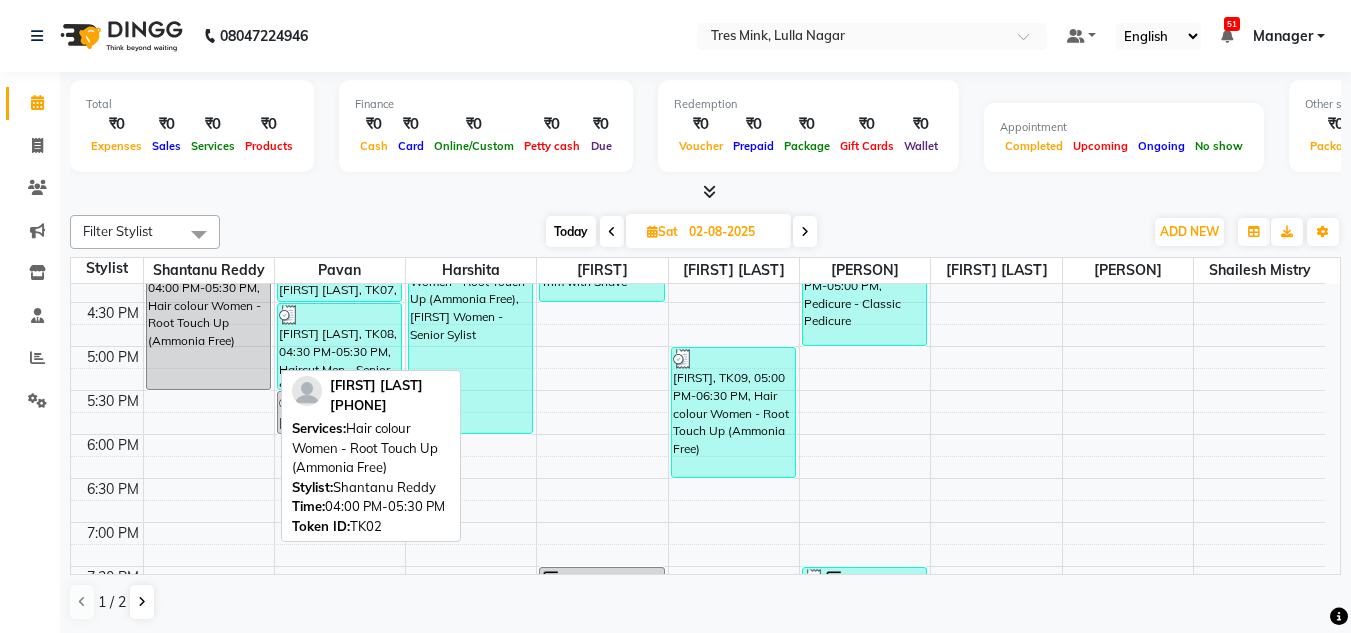 scroll, scrollTop: 731, scrollLeft: 0, axis: vertical 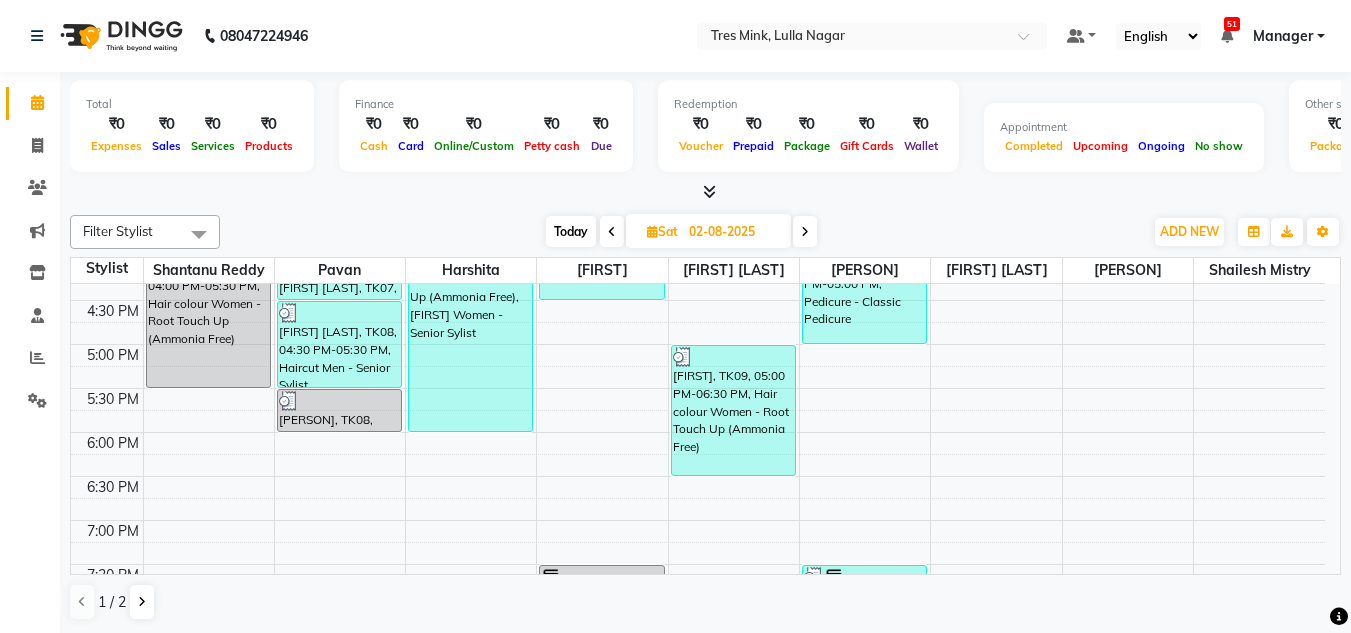 click on "Today" at bounding box center [571, 231] 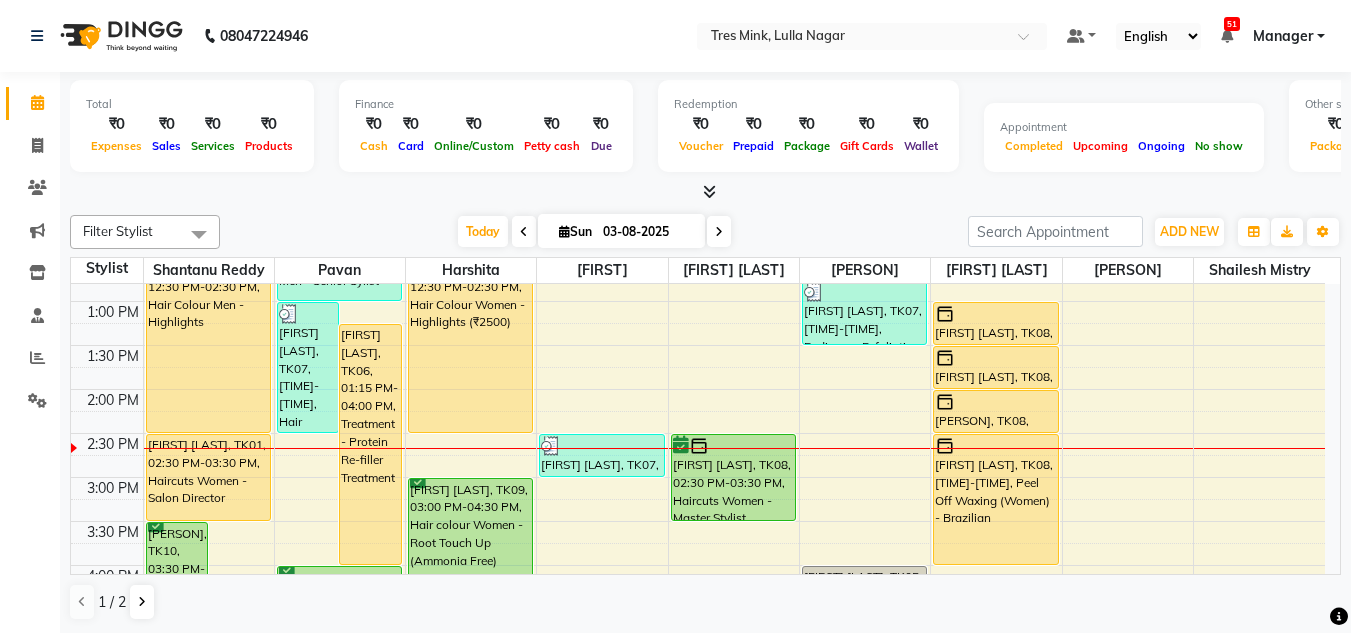 scroll, scrollTop: 423, scrollLeft: 0, axis: vertical 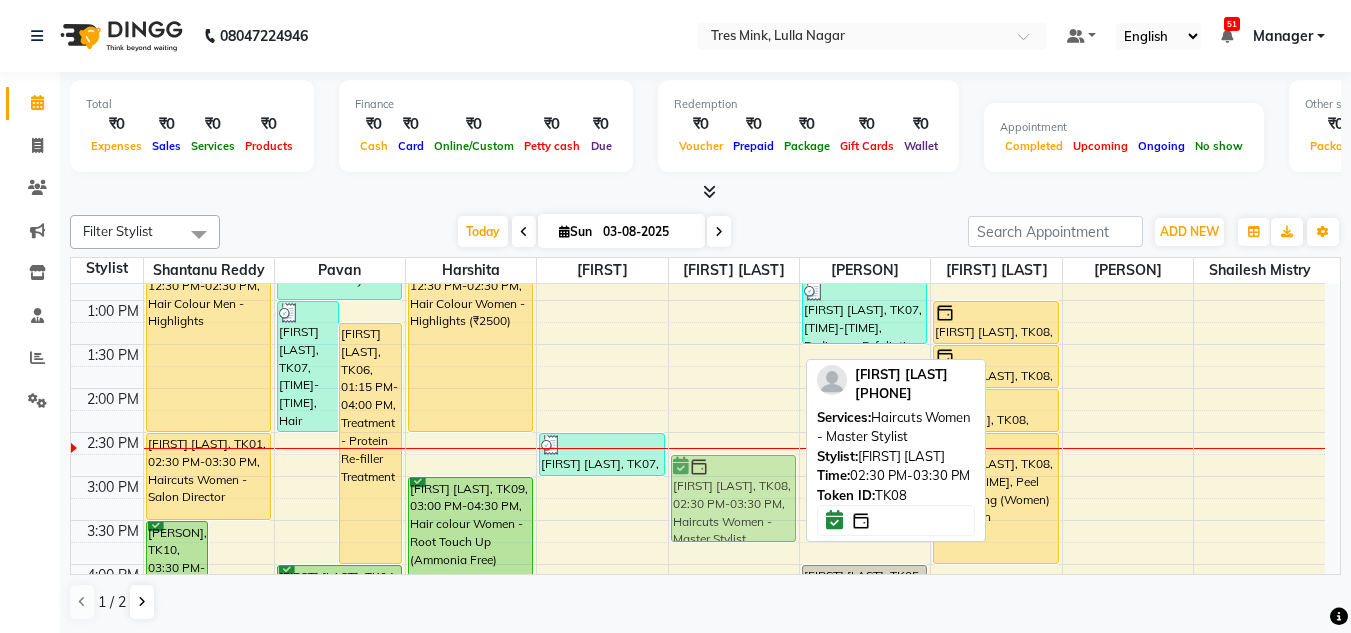 drag, startPoint x: 699, startPoint y: 472, endPoint x: 704, endPoint y: 496, distance: 24.5153 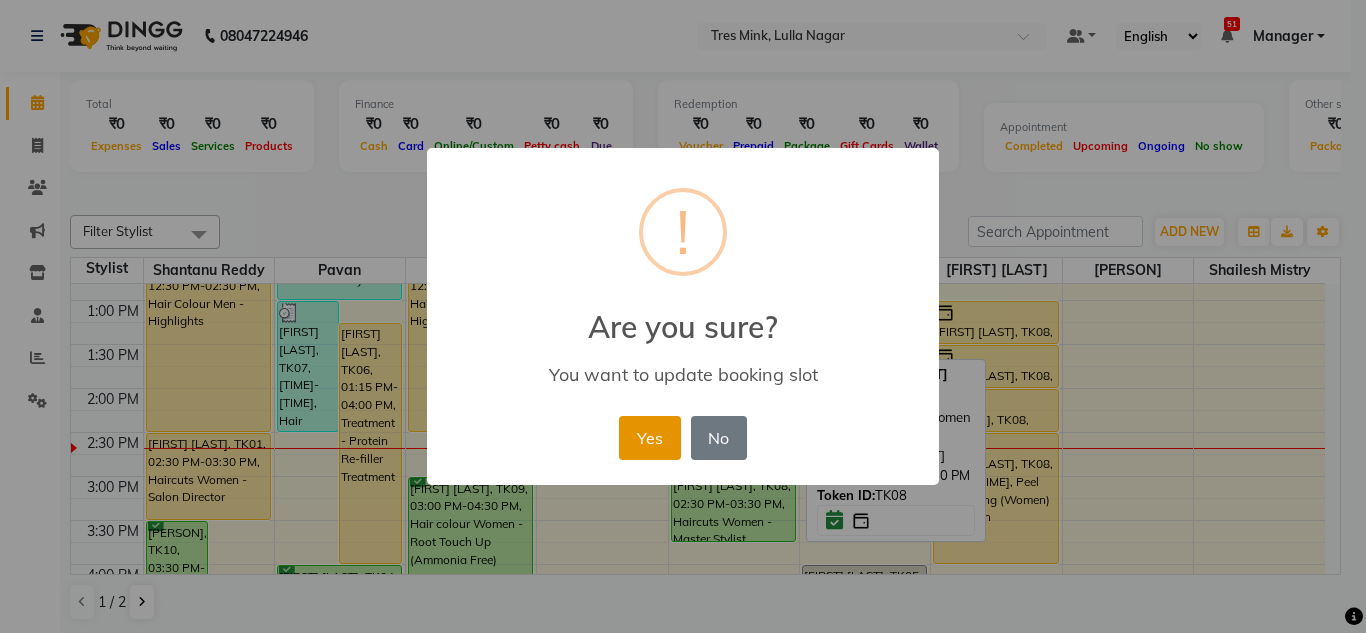 click on "Yes" at bounding box center [649, 438] 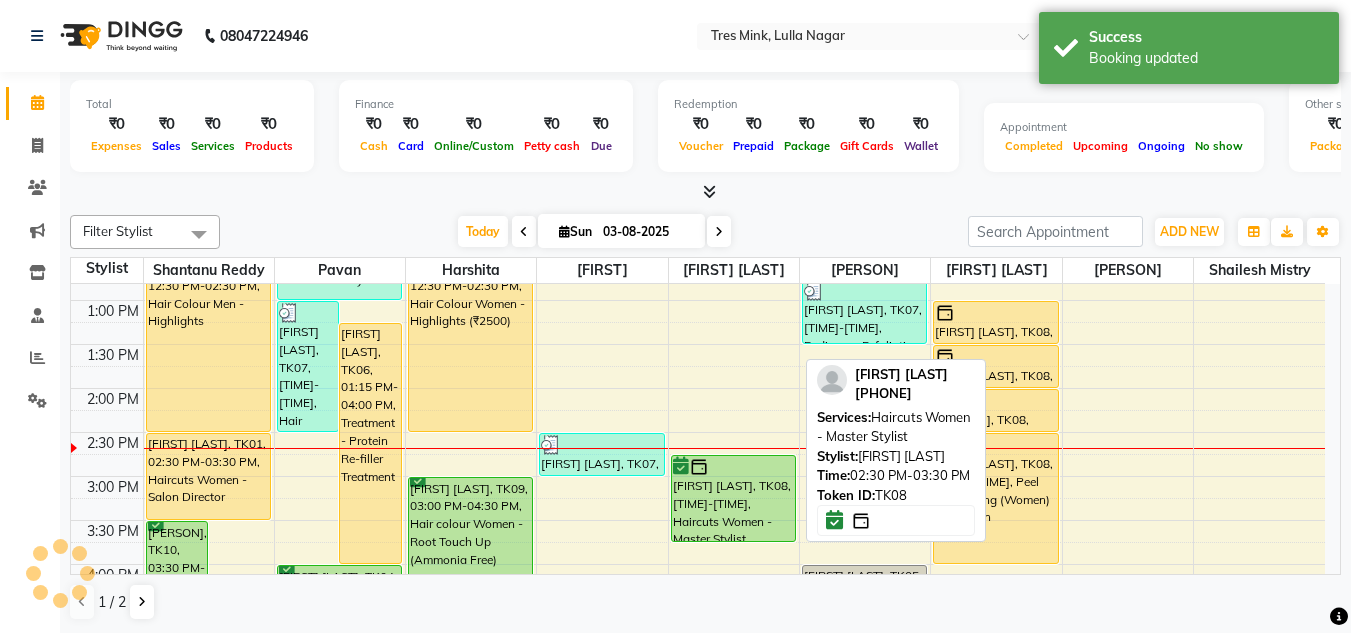 scroll, scrollTop: 1, scrollLeft: 0, axis: vertical 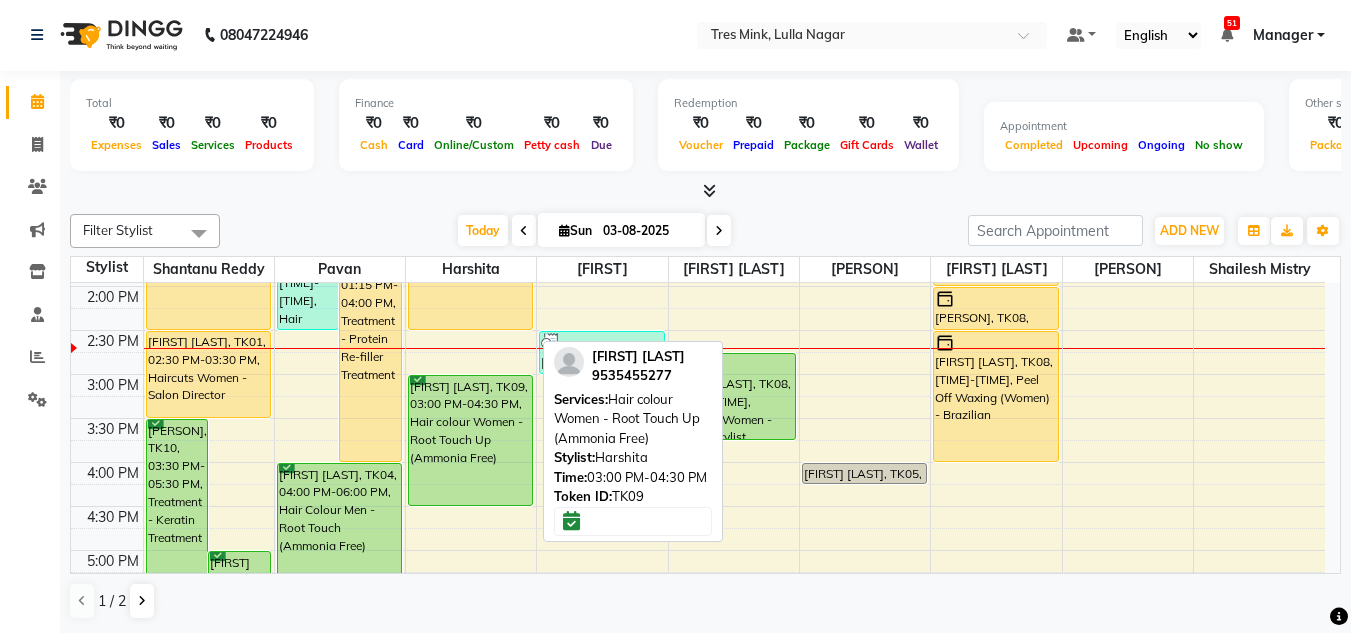click on "[FIRST] [LAST], [CODE], [TIME]-[TIME], [SERVICE]" at bounding box center [470, 440] 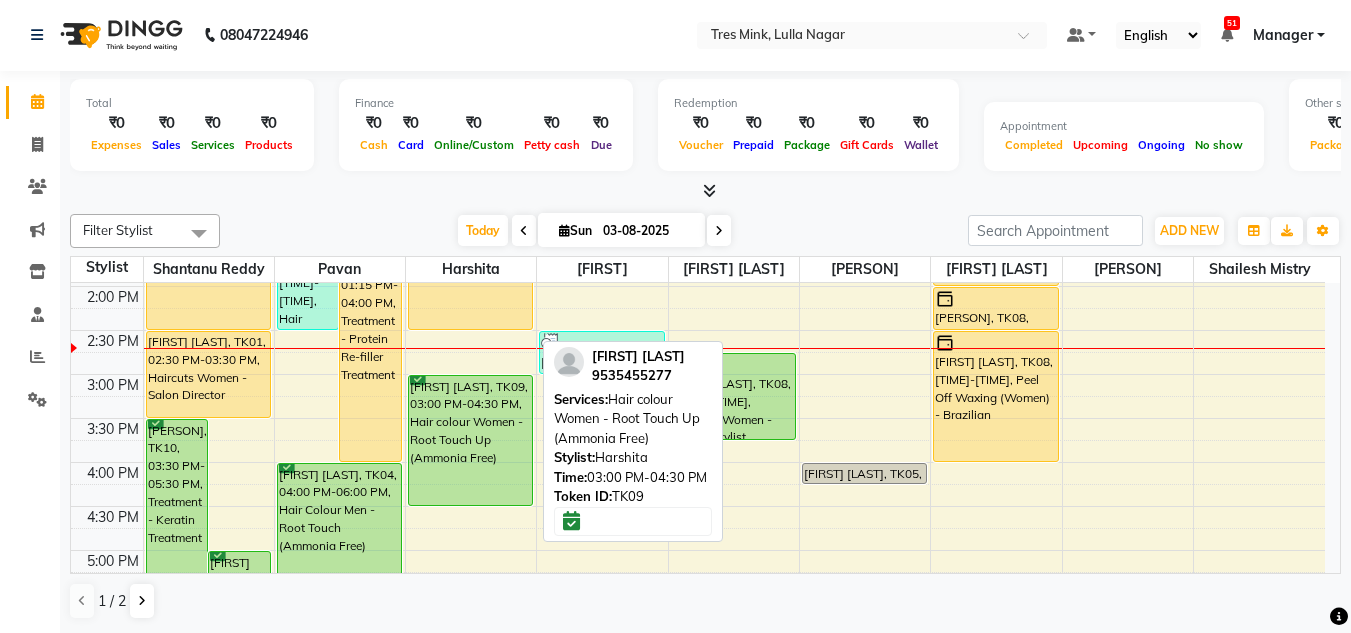 click on "[FIRST] [LAST], [CODE], [TIME]-[TIME], [SERVICE]" at bounding box center (470, 440) 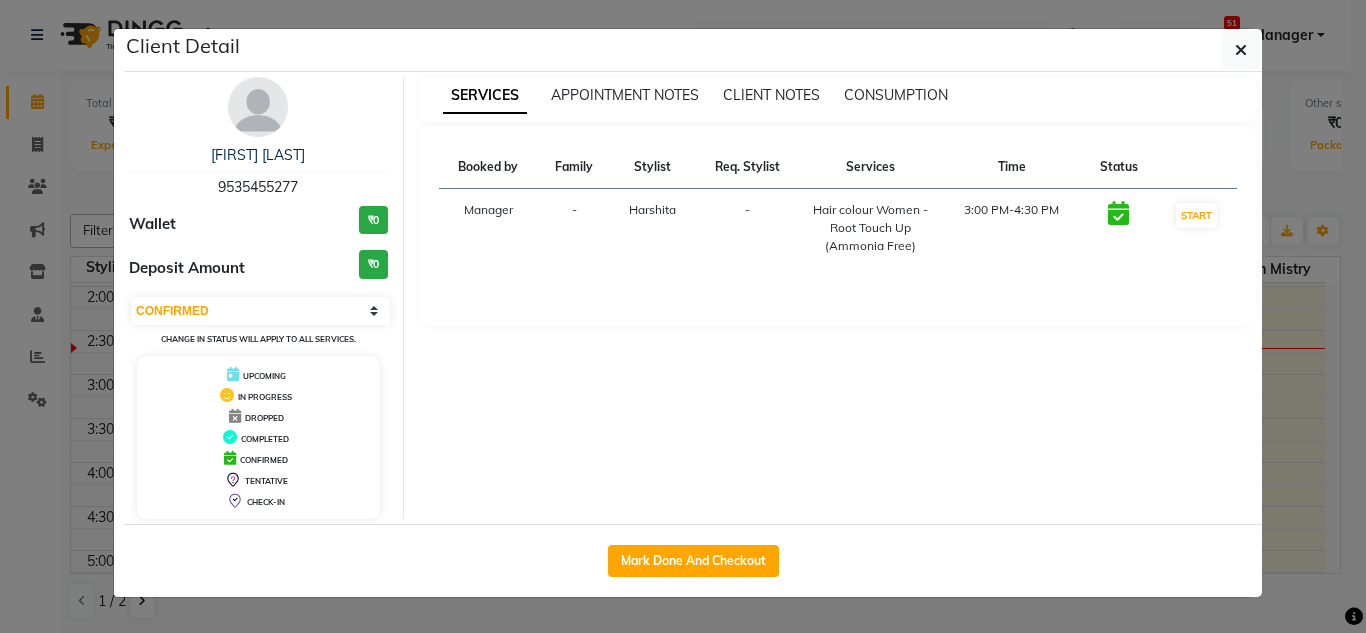 click at bounding box center (258, 107) 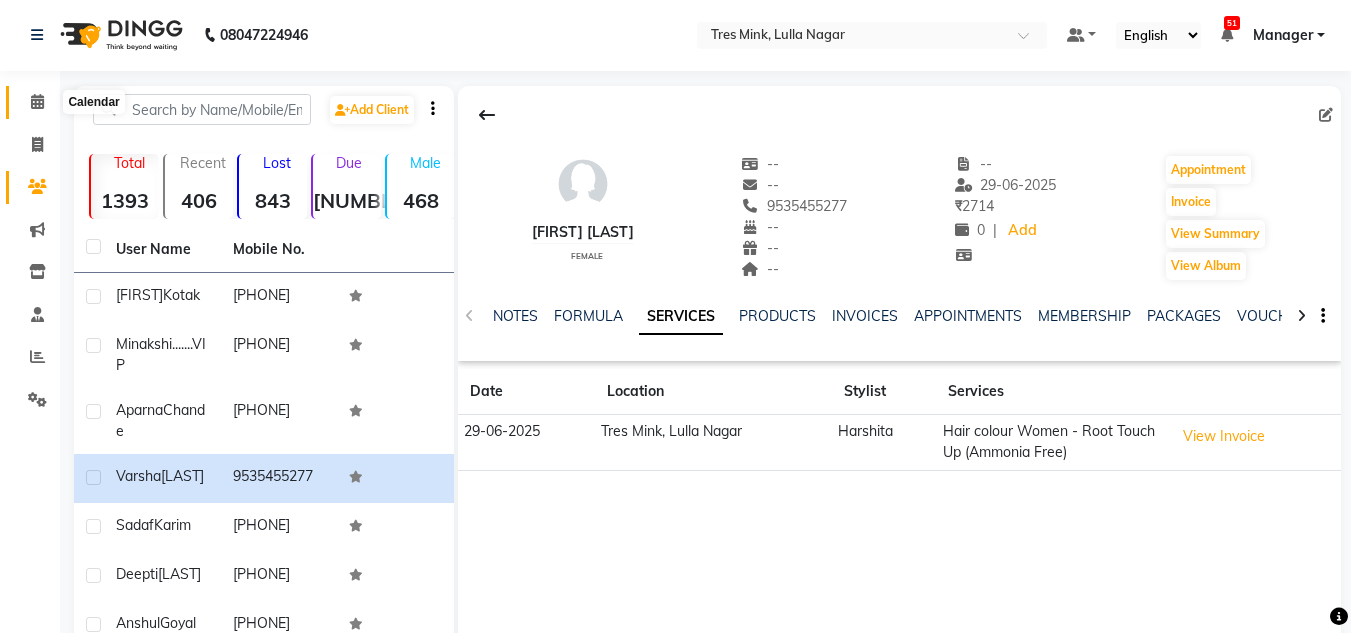 click 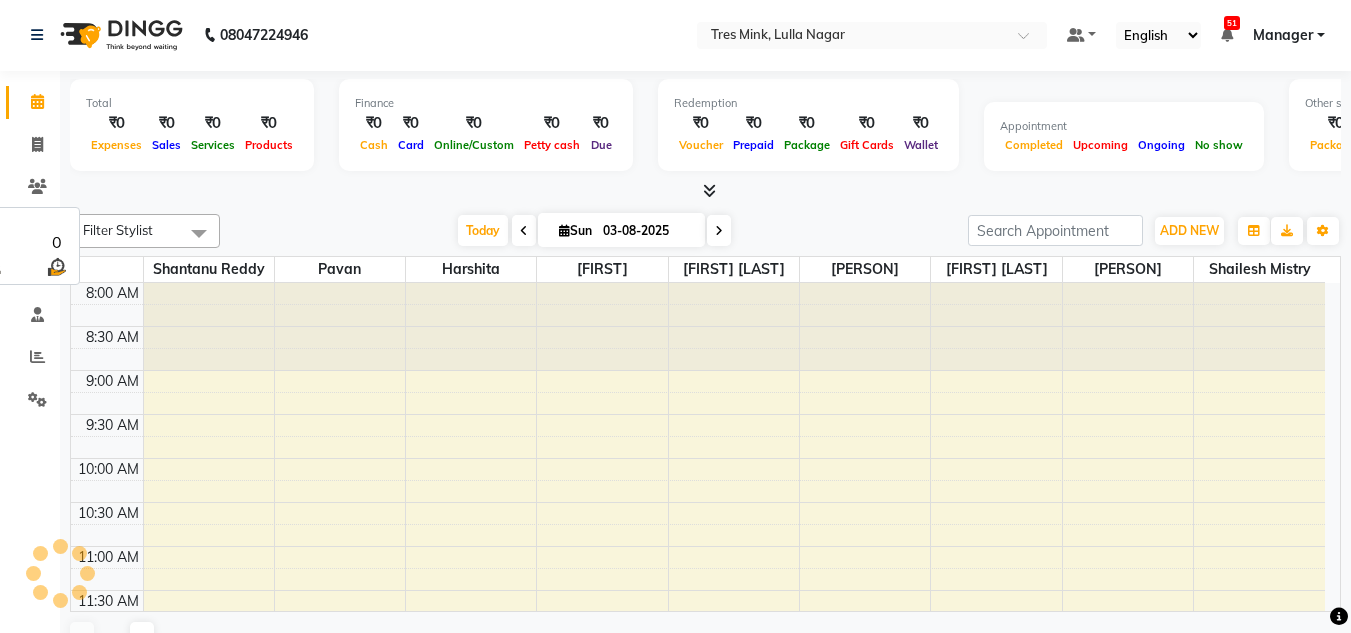 scroll, scrollTop: 0, scrollLeft: 0, axis: both 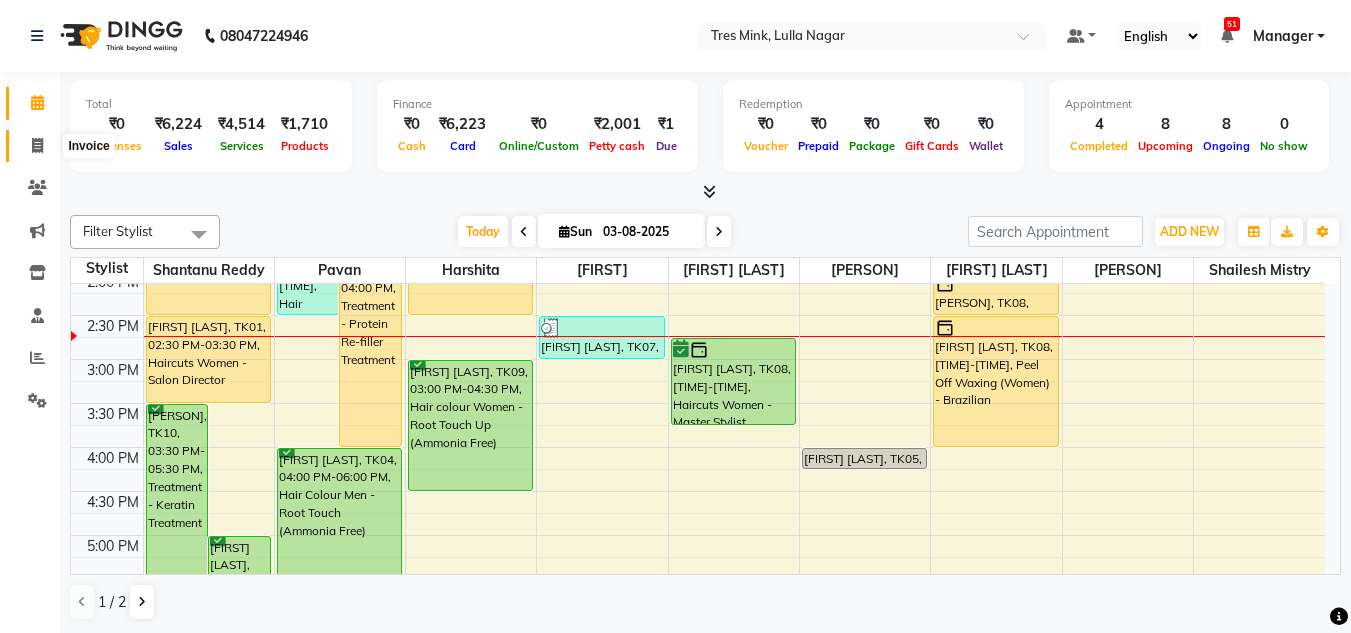 click 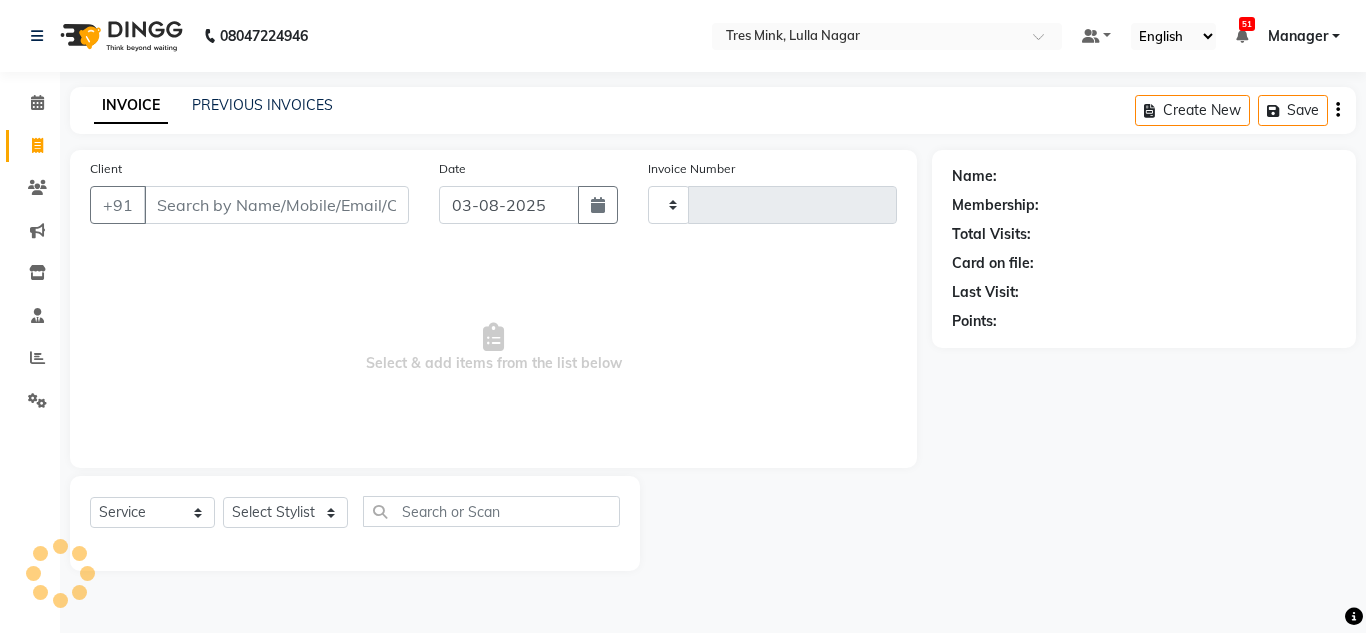 type on "0862" 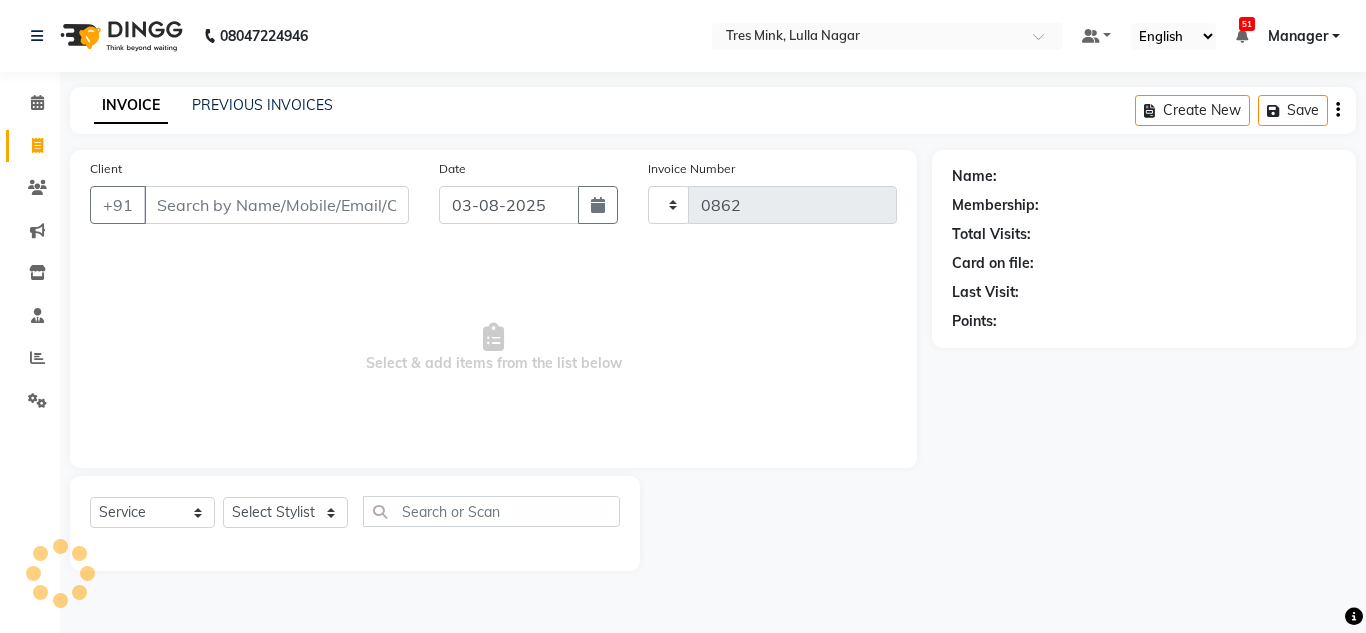 select on "8052" 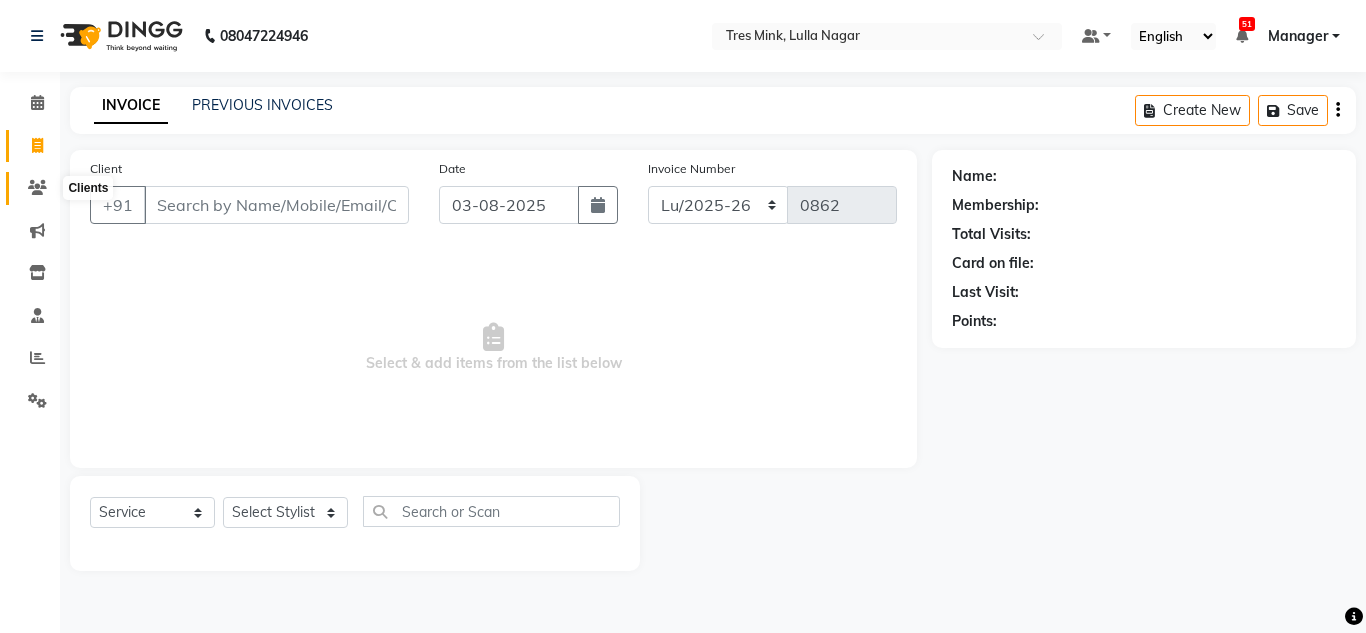click 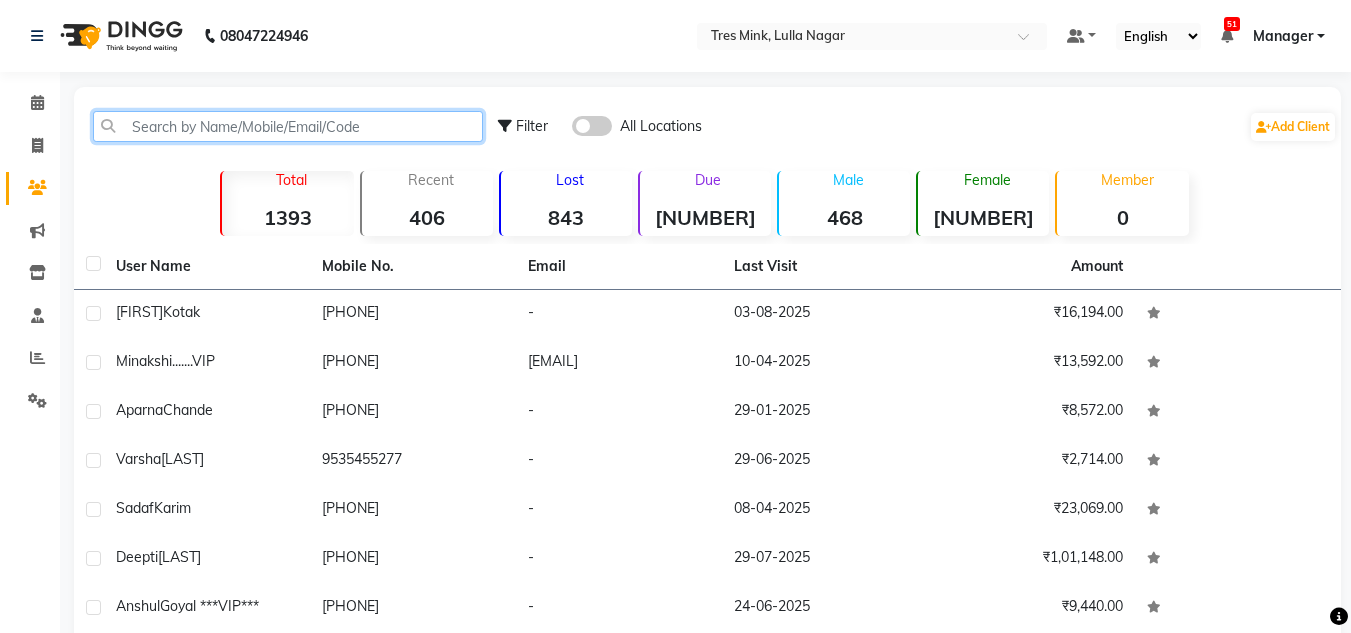 click 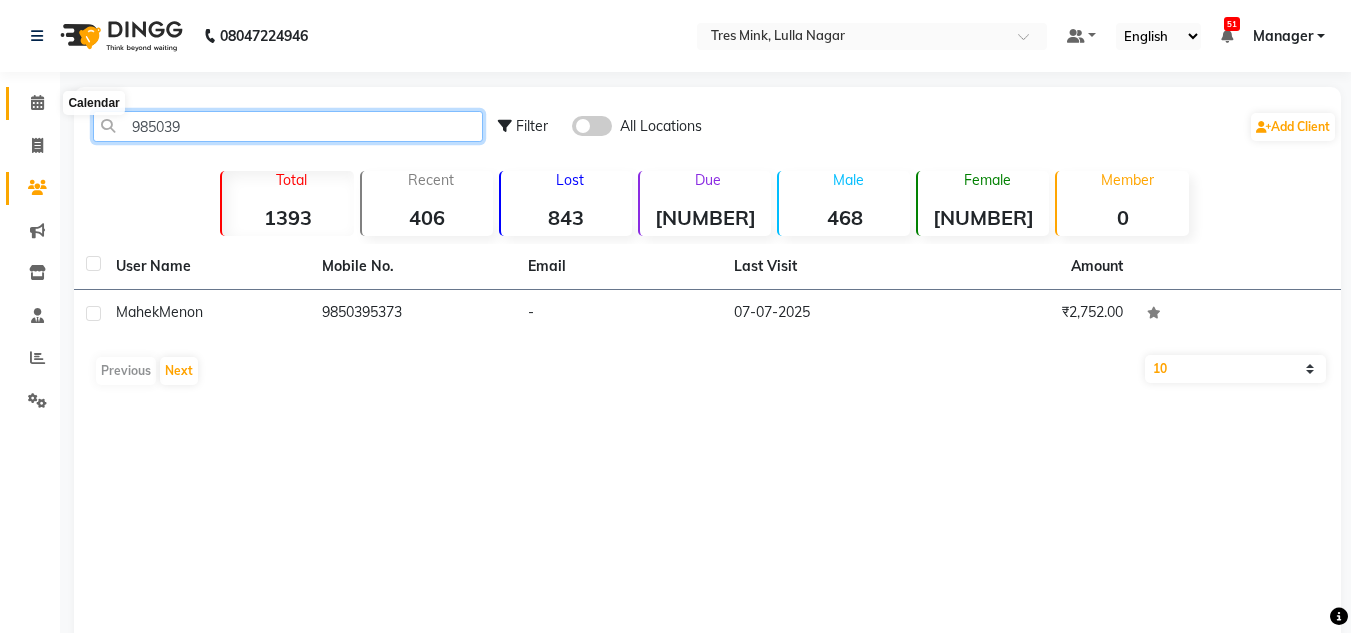 type on "985039" 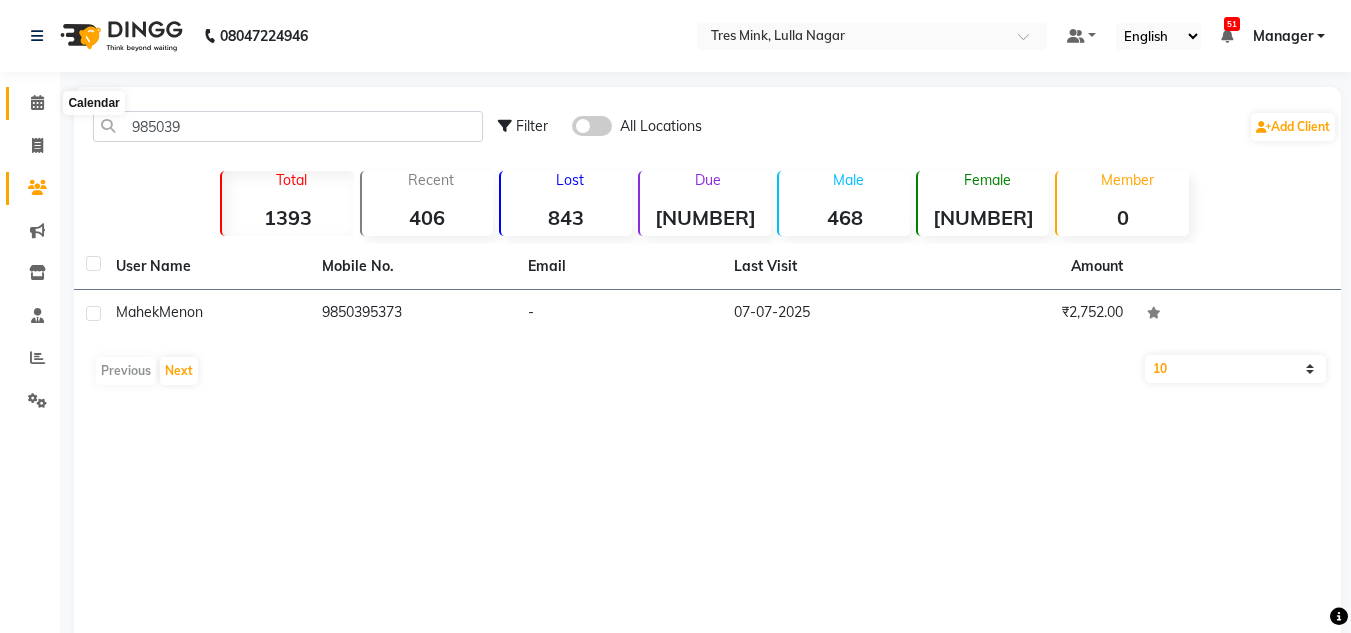 click 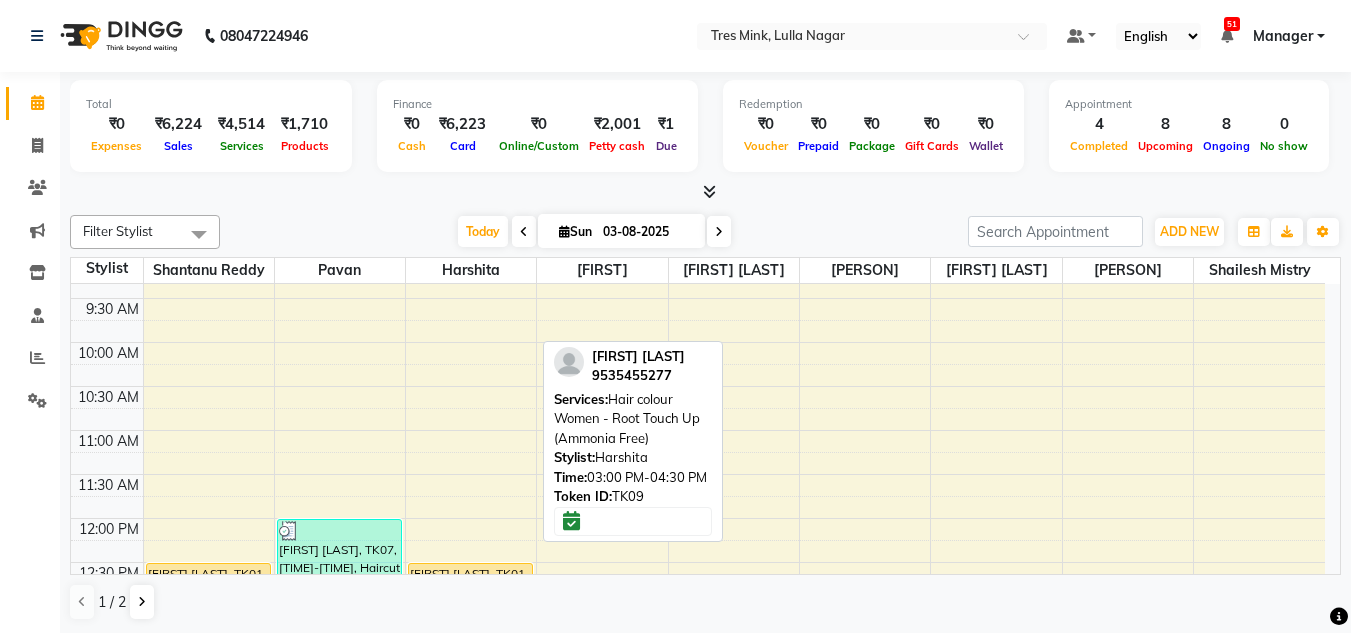 scroll, scrollTop: 0, scrollLeft: 0, axis: both 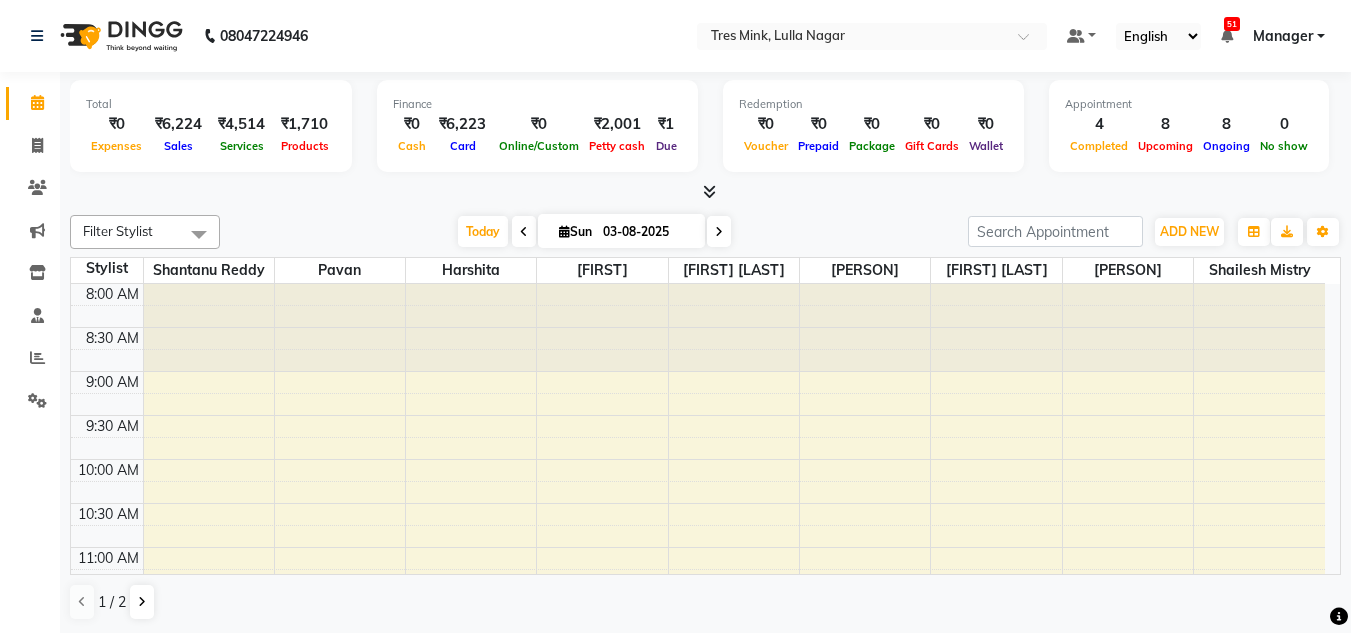 click on "Filter Stylist Select All Shantanu Reddy Pavan Harshita Vinod  Ansh Jadhav  Sonu N Neha Aywale Sharon Anthony Shailesh Mistry Chetan Mahale Eva Pallavi H Pranjali Kothari Siddhanth  Today  Sun 03-08-2025 Toggle Dropdown Add Appointment Add Invoice Add Expense Add Attendance Add Client Add Transaction Toggle Dropdown Add Appointment Add Invoice Add Expense Add Attendance Add Client ADD NEW Toggle Dropdown Add Appointment Add Invoice Add Expense Add Attendance Add Client Add Transaction Filter Stylist Select All Shantanu Reddy Pavan Harshita Vinod  Ansh Jadhav  Sonu N Neha Aywale Sharon Anthony Shailesh Mistry Chetan Mahale Eva Pallavi H Pranjali Kothari Siddhanth  Group By  Staff View   Room View  View as Vertical  Vertical - Week View  Horizontal  Horizontal - Week View  List  Toggle Dropdown Calendar Settings Manage Tags   Arrange Stylists   Reset Stylists  Full Screen  Show Available Stylist  Appointment Form Zoom 100% Staff/Room Display Count 9 Stylist Shantanu Reddy Pavan Harshita Vinod  Ansh Jadhav" 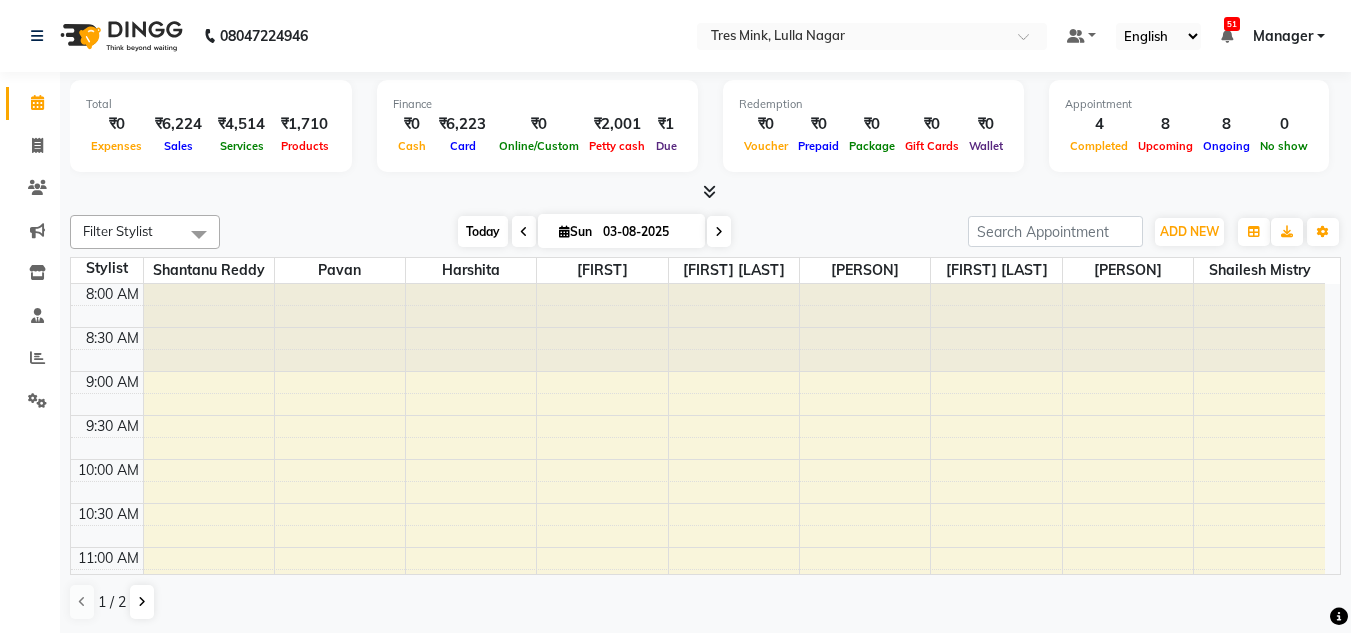 click on "Today" at bounding box center (483, 231) 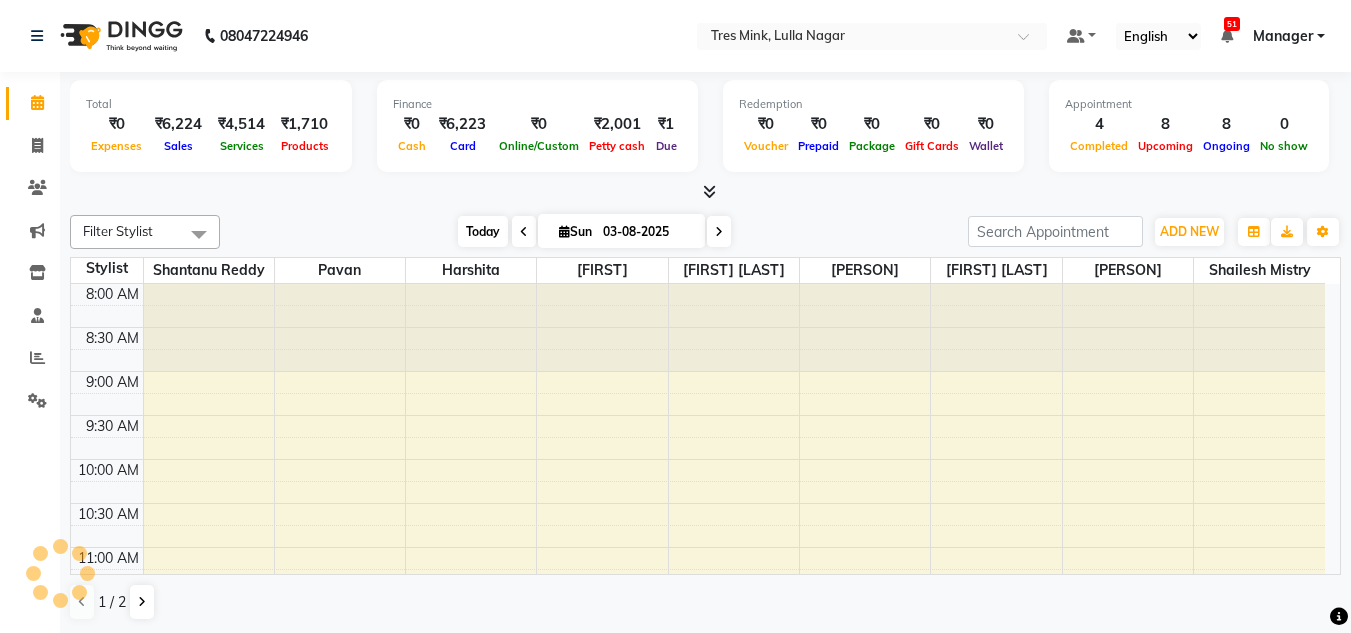 scroll, scrollTop: 529, scrollLeft: 0, axis: vertical 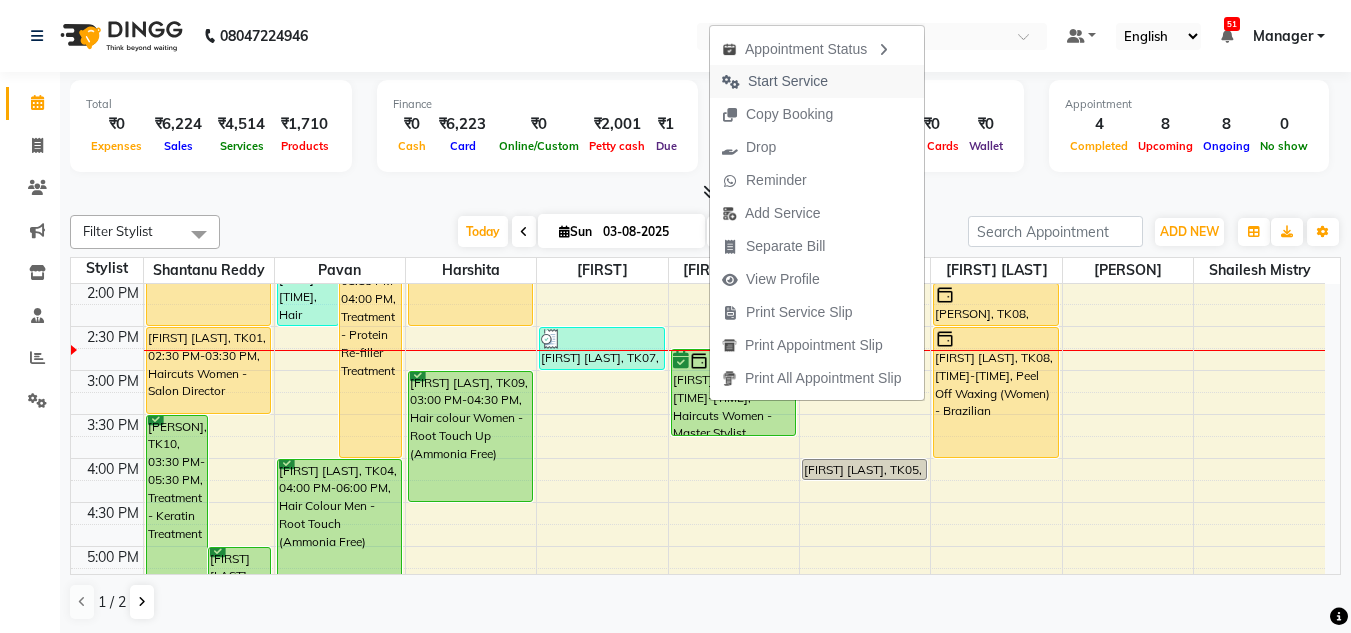 click on "Start Service" at bounding box center (788, 81) 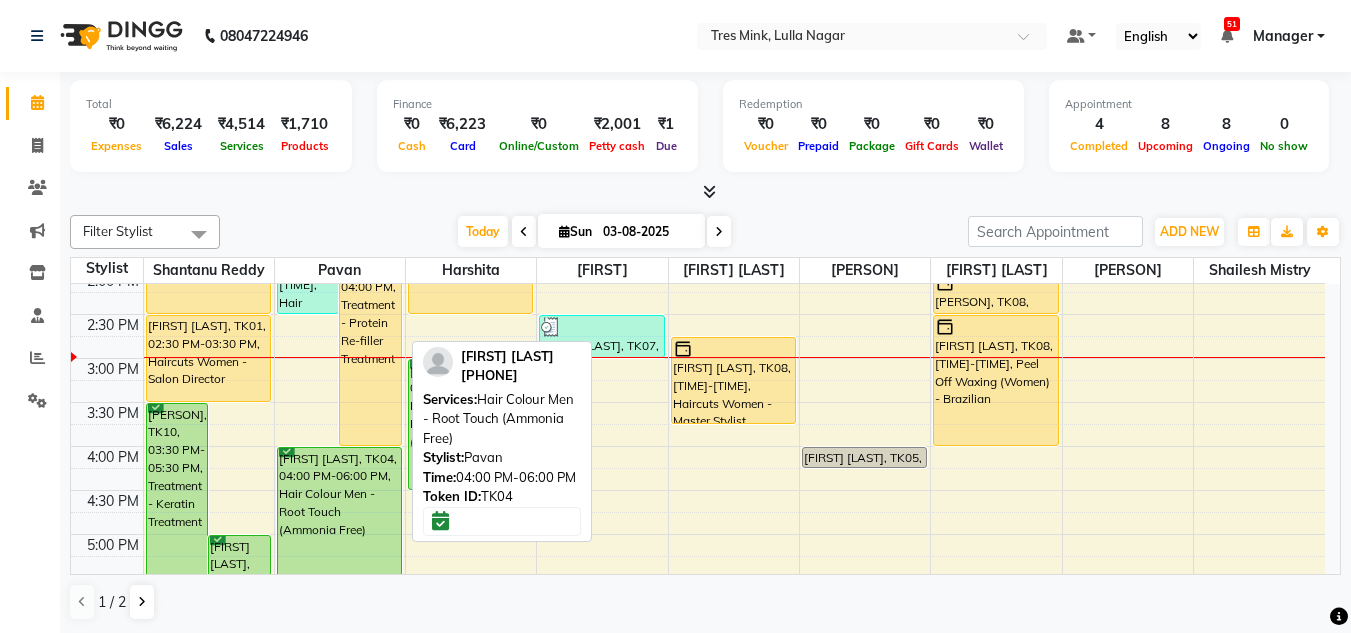 scroll, scrollTop: 429, scrollLeft: 0, axis: vertical 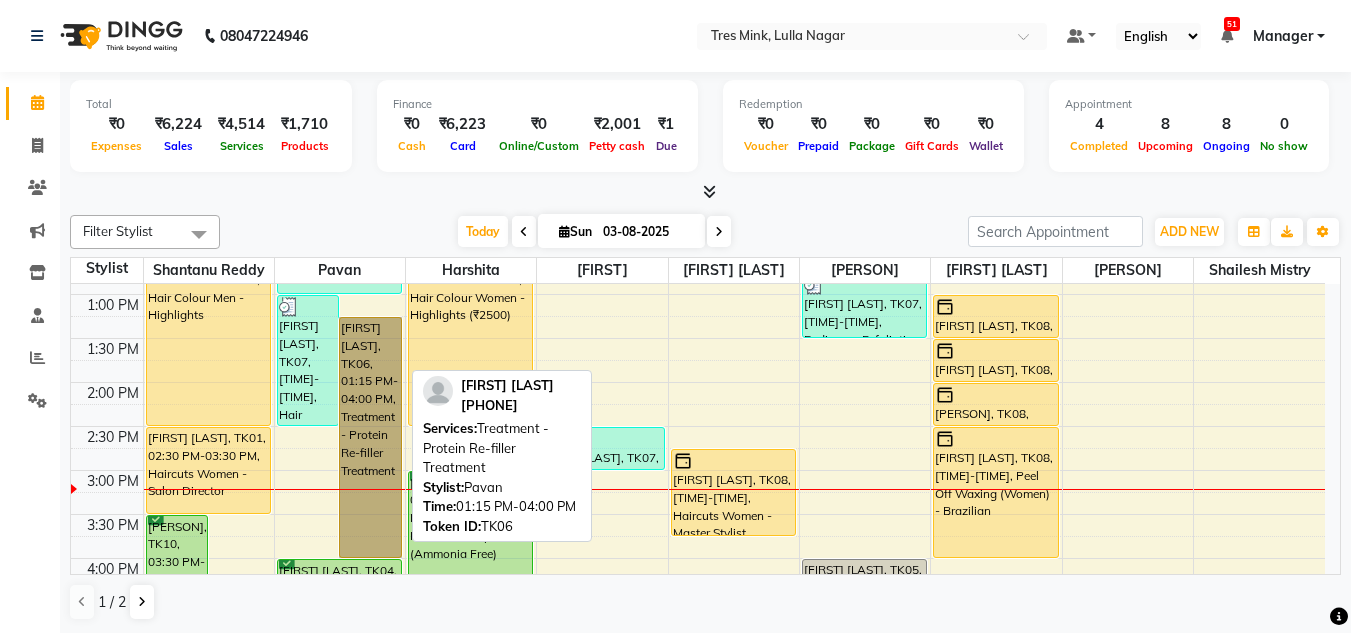 click on "[FIRST] [LAST], [CODE], [TIME]-[TIME], [SERVICE]" at bounding box center [370, 437] 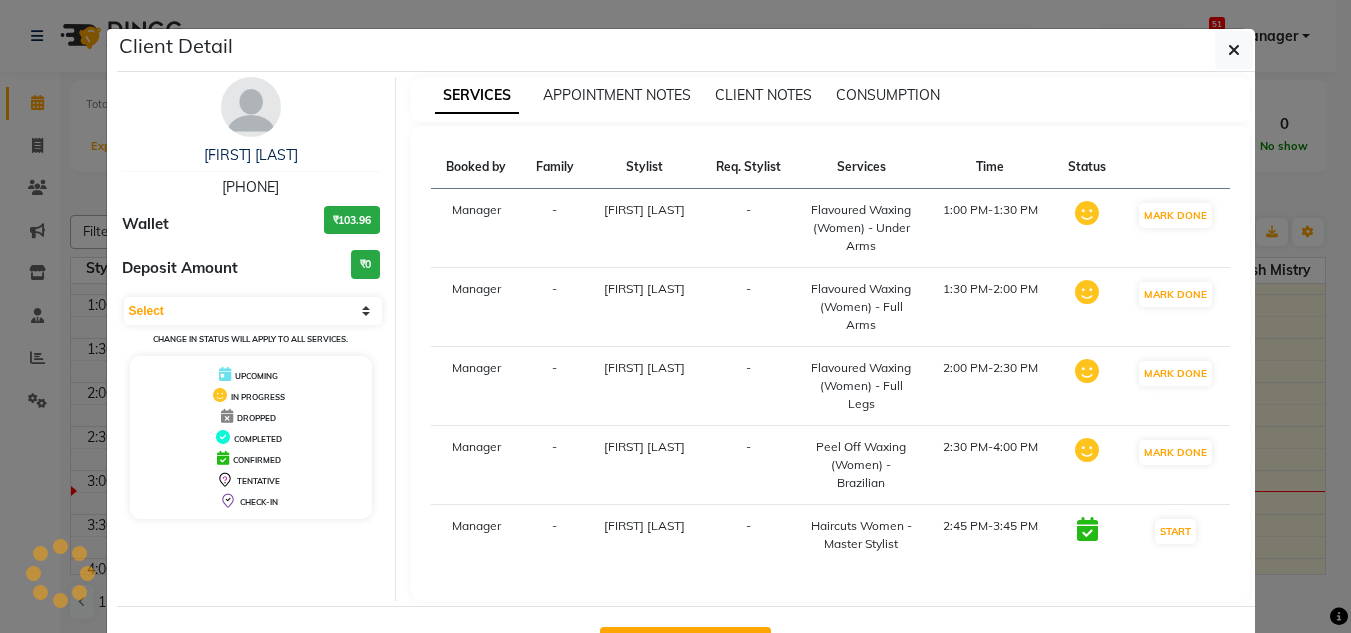 select on "1" 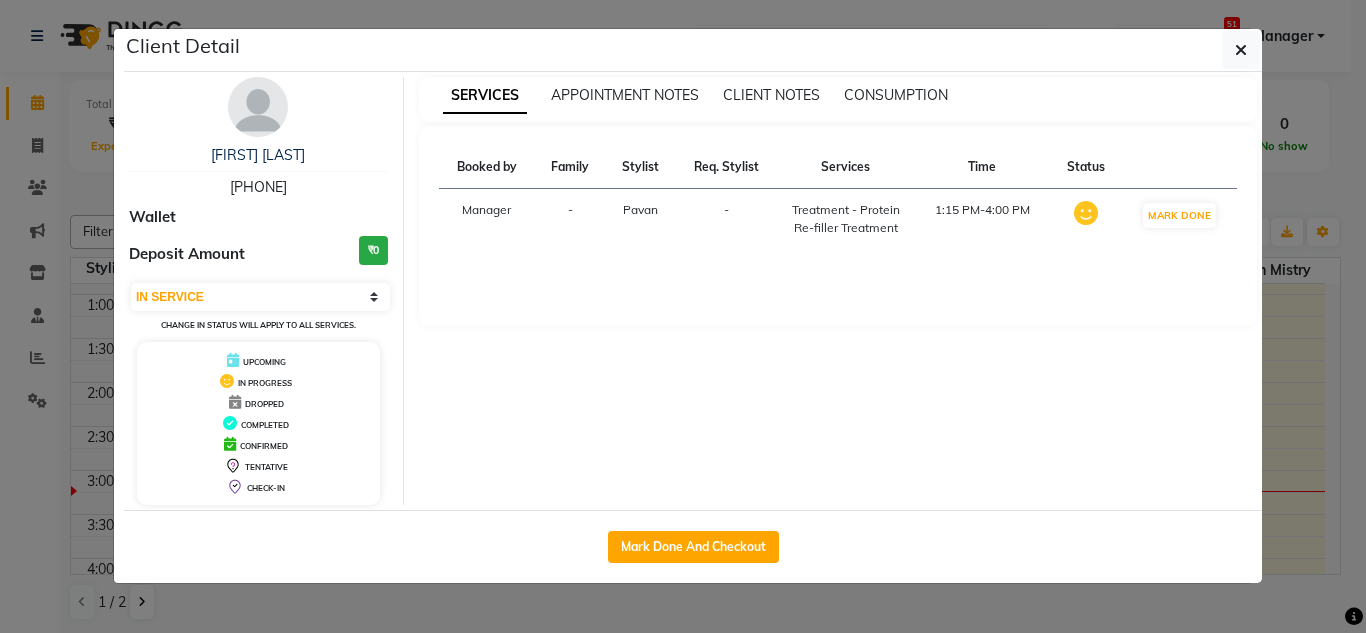drag, startPoint x: 377, startPoint y: 366, endPoint x: 1249, endPoint y: 46, distance: 928.8617 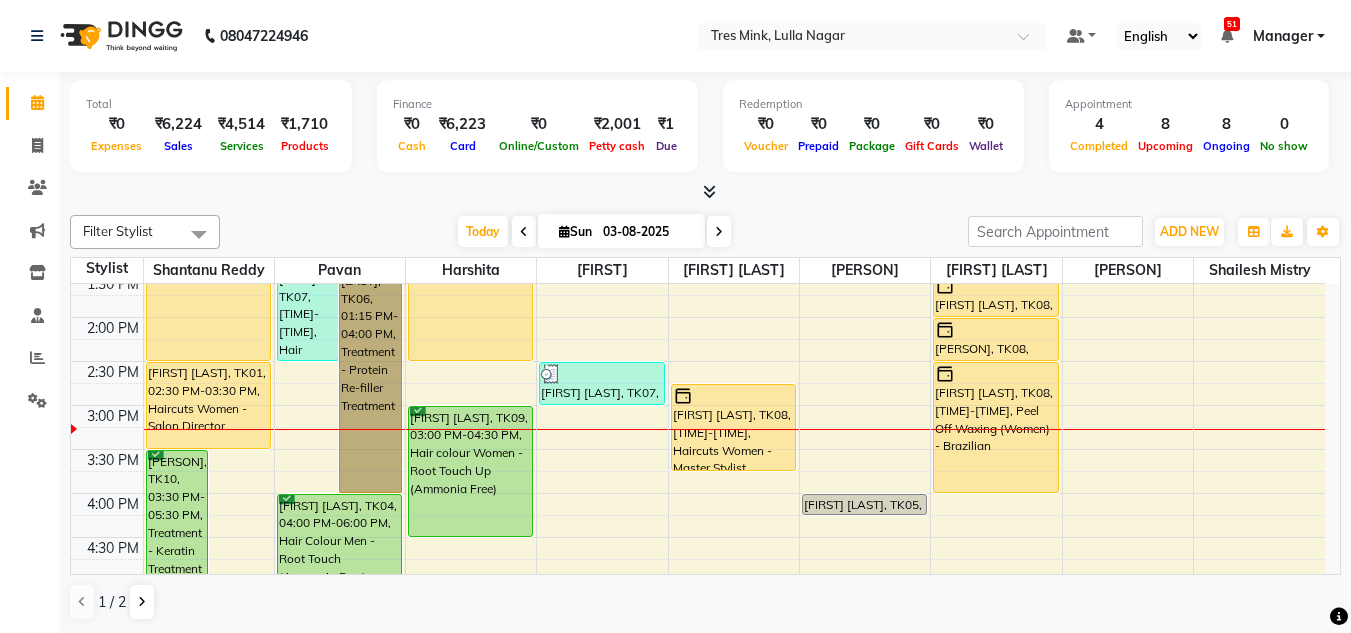 scroll, scrollTop: 529, scrollLeft: 0, axis: vertical 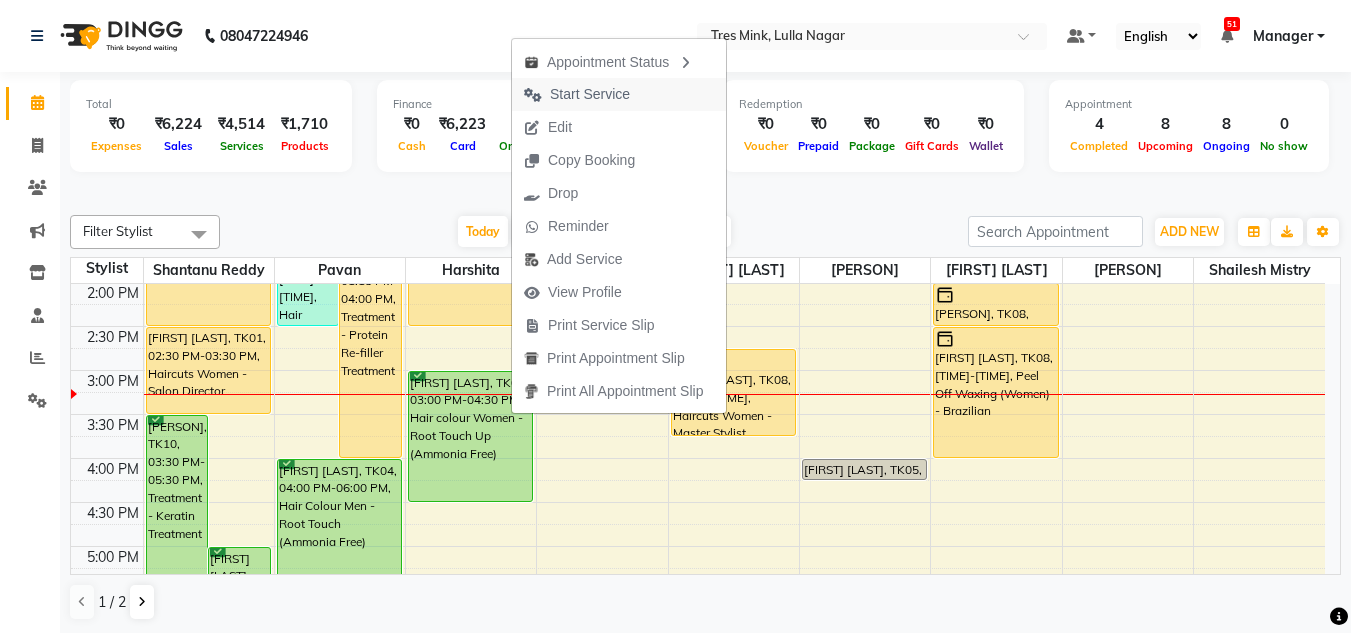 click on "Start Service" at bounding box center (590, 94) 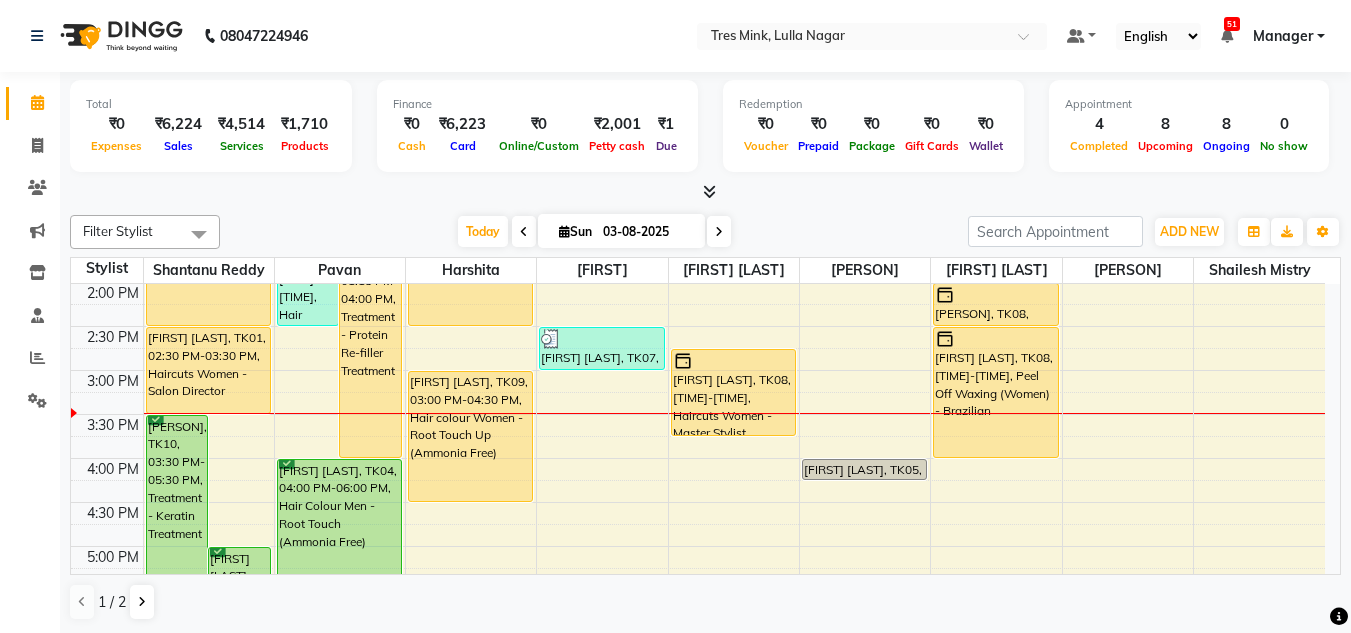 scroll, scrollTop: 1, scrollLeft: 0, axis: vertical 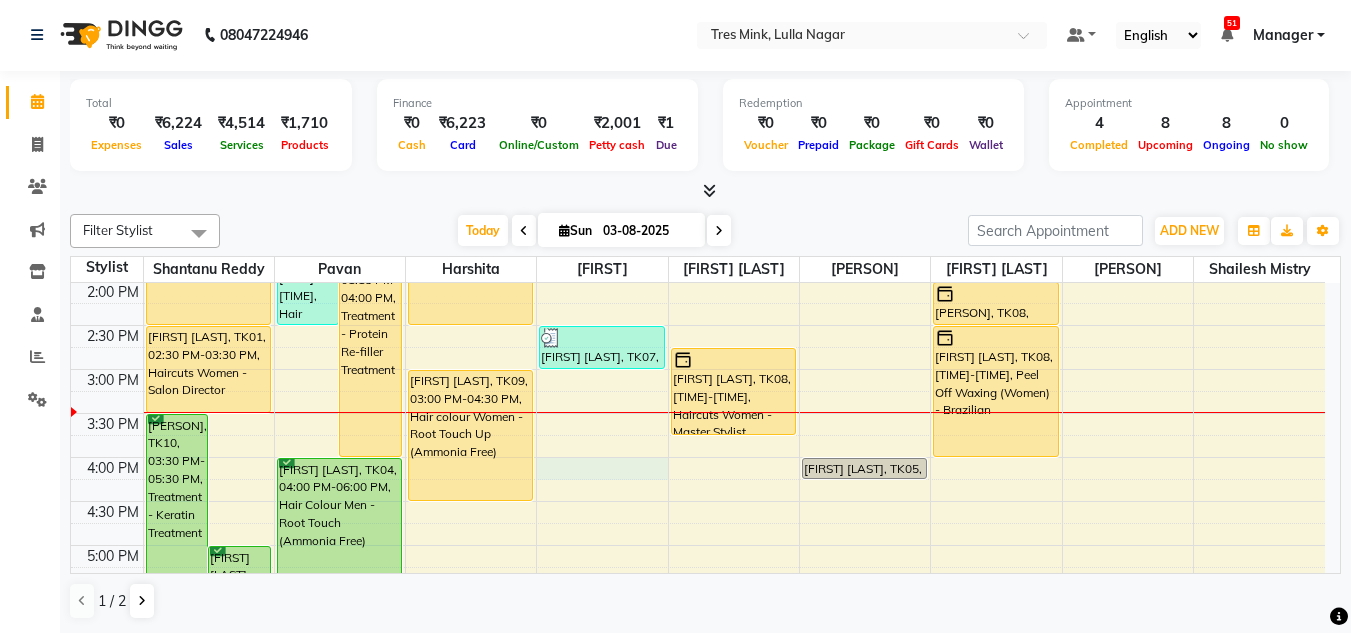 click on "8:00 AM 8:30 AM 9:00 AM 9:30 AM 10:00 AM 10:30 AM 11:00 AM 11:30 AM 12:00 PM 12:30 PM 1:00 PM 1:30 PM 2:00 PM 2:30 PM 3:00 PM 3:30 PM 4:00 PM 4:30 PM 5:00 PM 5:30 PM 6:00 PM 6:30 PM 7:00 PM 7:30 PM 8:00 PM 8:30 PM     Aparna Chande, TK10, 03:30 PM-05:30 PM, Treatment - Keratin Treatment     Prajakta Choudhry, TK03, 05:00 PM-07:00 PM, Hair Colour Men - Global     Aparna Chande, TK10, 05:30 PM-06:30 PM, Haircuts Women - Salon Director     Jay, TK02, 07:00 PM-08:00 PM, Haircuts Women - Salon Director     Prajakta Choudhry, TK03, 07:00 PM-08:00 PM, Haircuts Women - Salon Director    Sadaf Karim, TK01, 12:30 PM-02:30 PM, Hair Colour Men - Highlights    Sadaf Karim, TK01, 02:30 PM-03:30 PM, Haircuts Women - Salon Director     Deepit Kotak, TK07, 01:00 PM-02:30 PM, Hair Colour Men - Root Touch (Ammonia Free)    Komal Pawar, TK06, 01:15 PM-04:00 PM, Treatment - Protein Re-filler Treatment     Deepit Kotak, TK07, 12:00 PM-01:00 PM, Haircut Men - Senior Sylist" at bounding box center (698, 325) 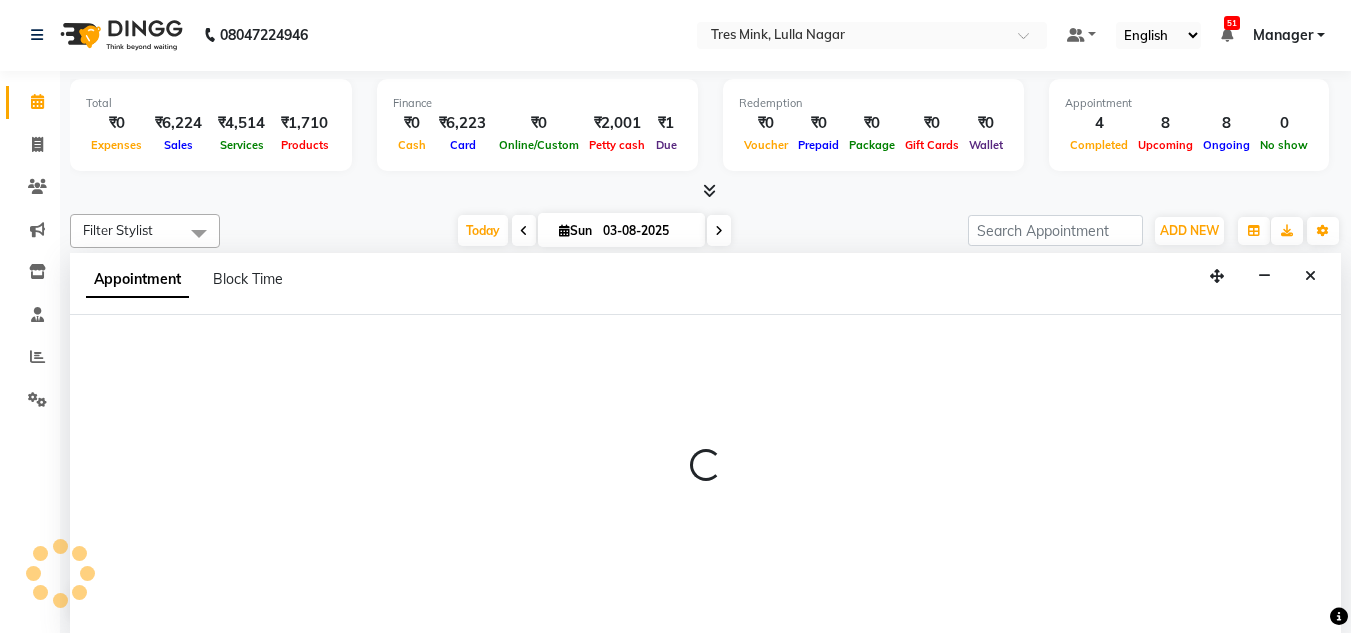 select on "84330" 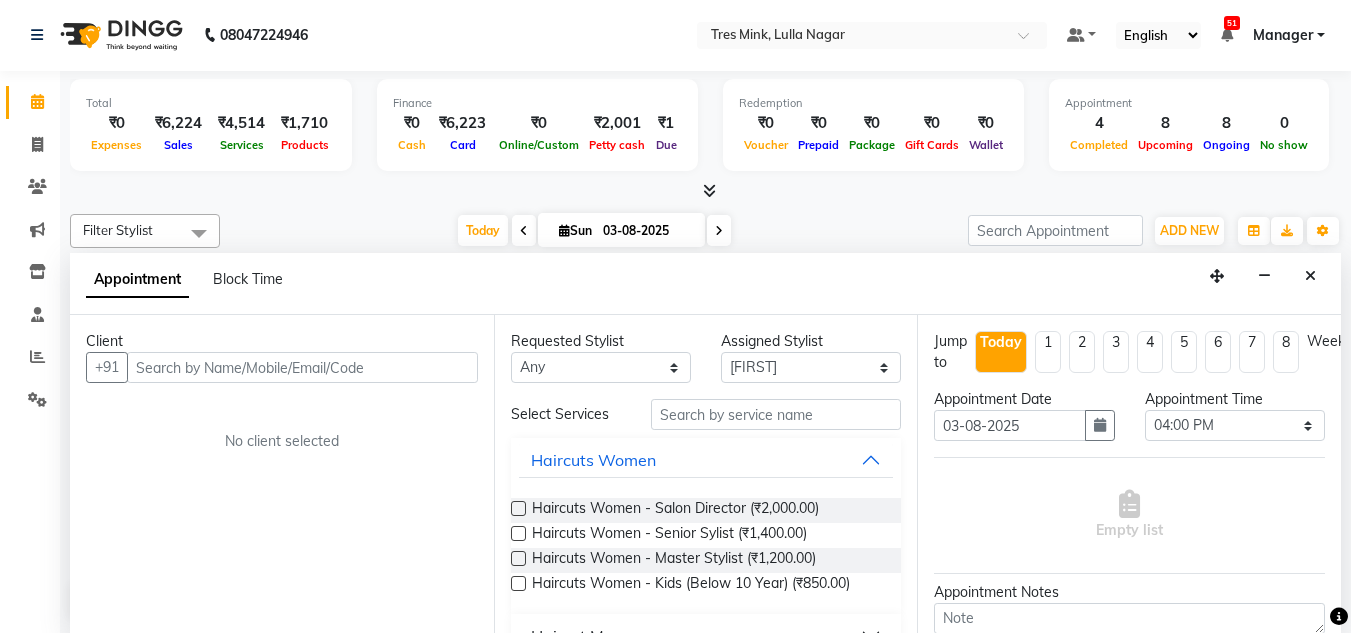 click at bounding box center [302, 367] 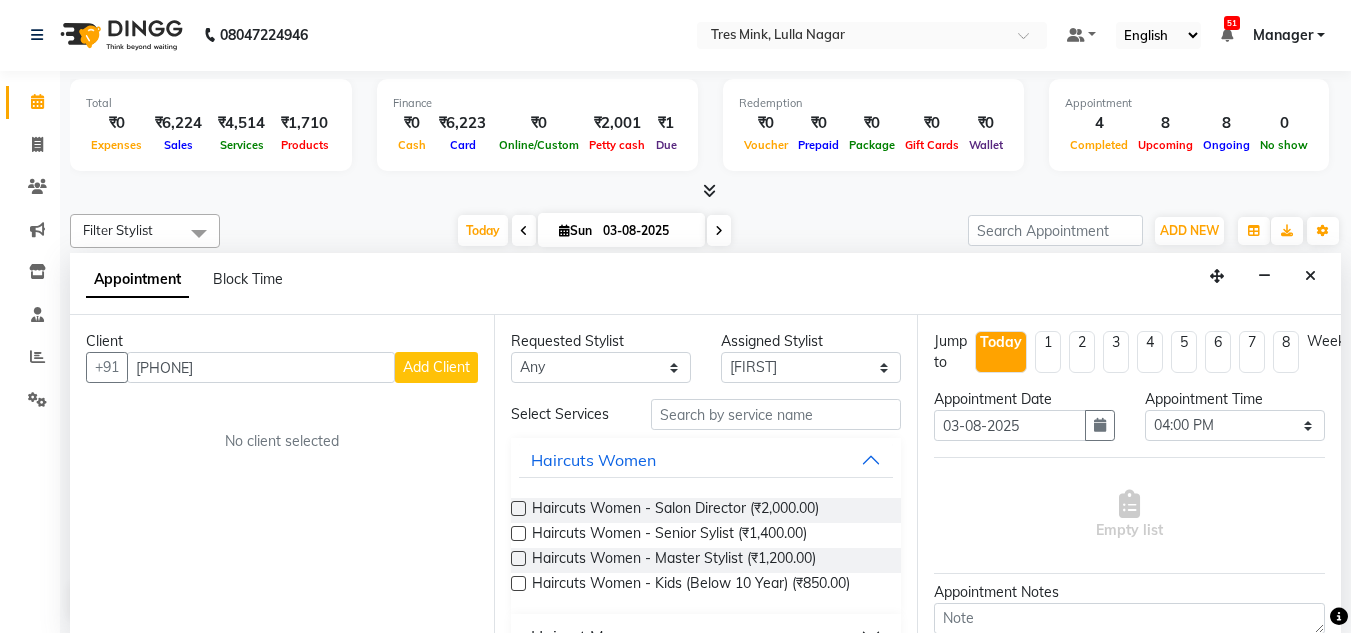 type on "[PHONE]" 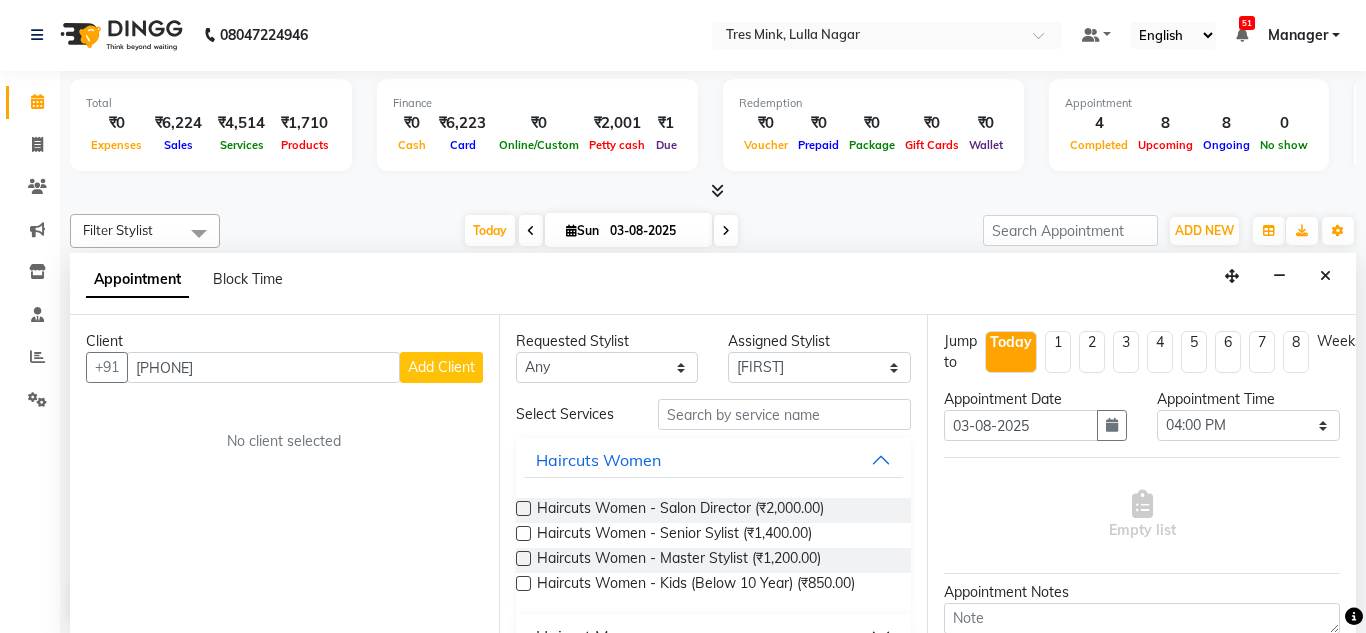 select on "22" 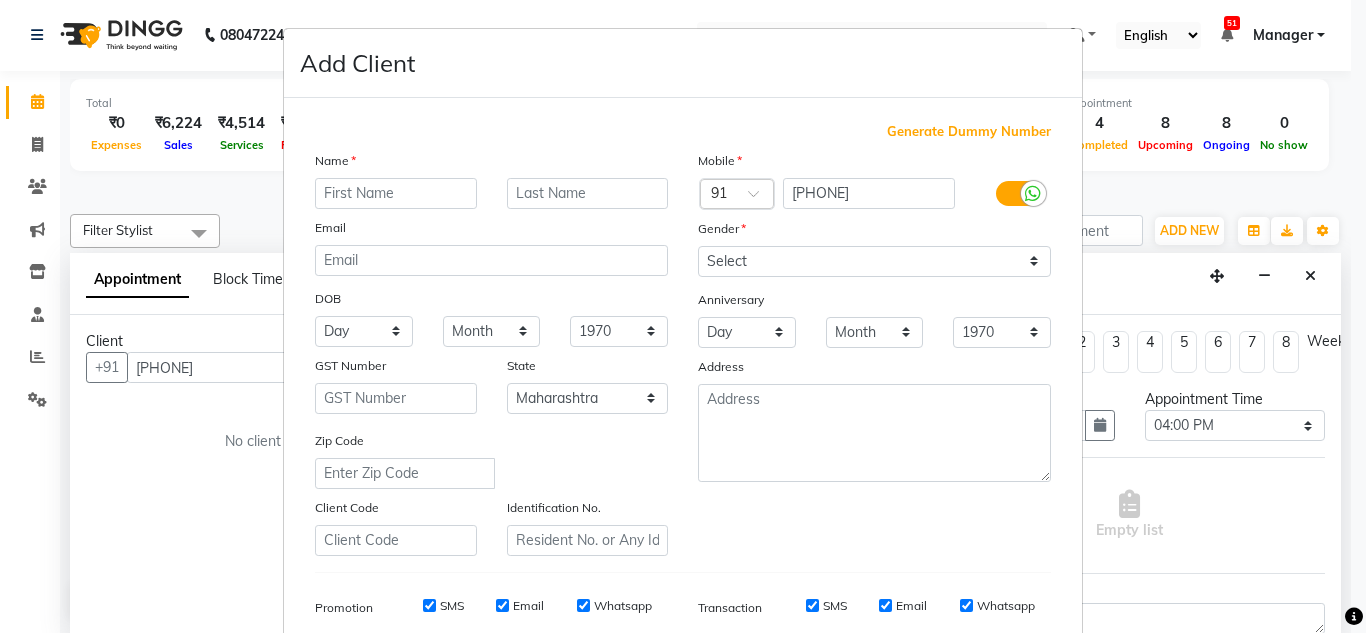 click at bounding box center [396, 193] 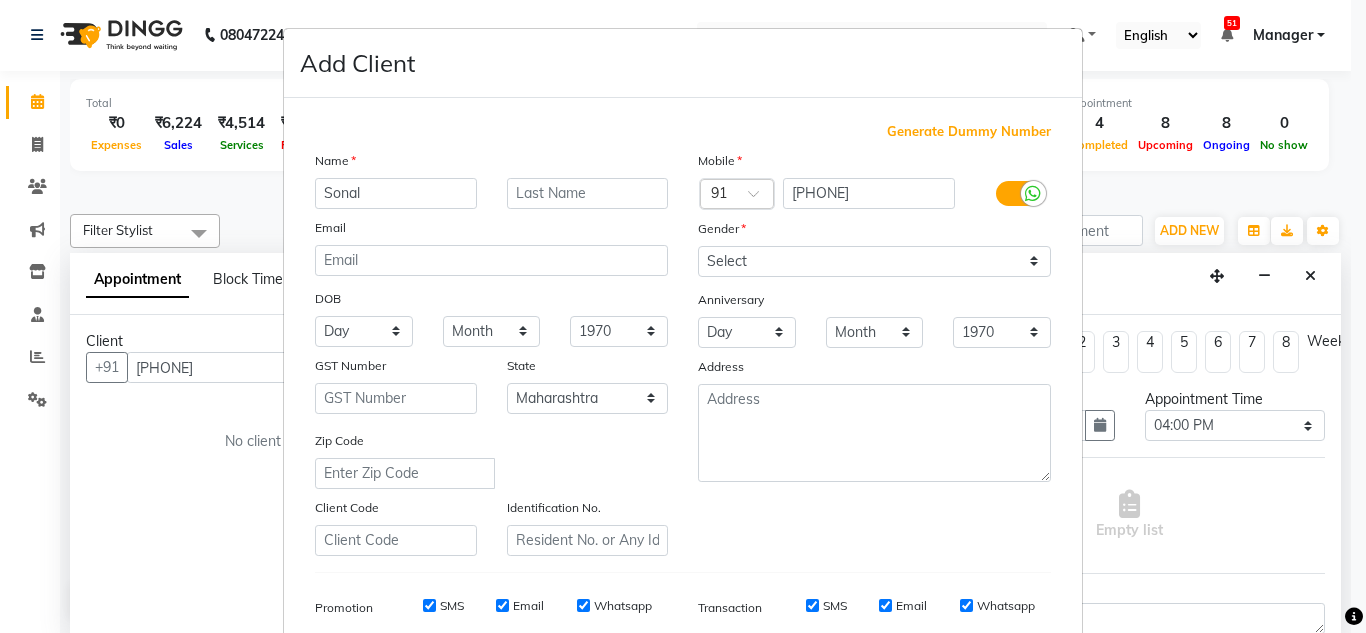 type on "Sonal" 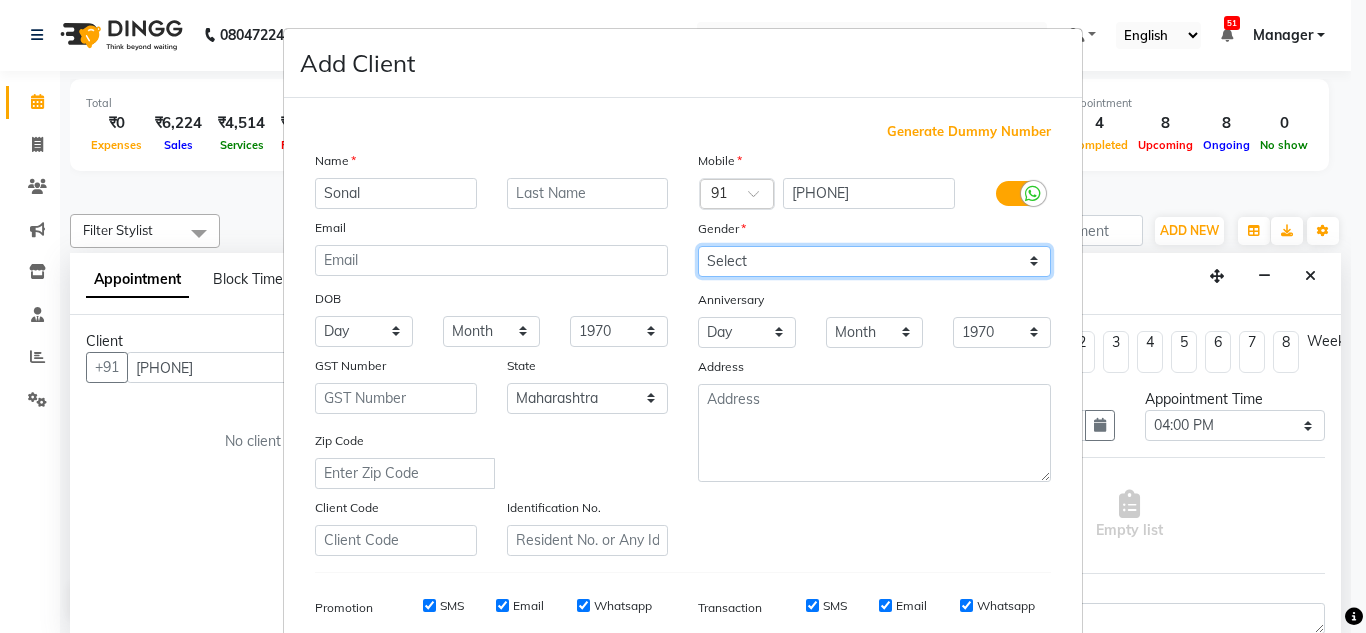 click on "Select Male Female Other Prefer Not To Say" at bounding box center [874, 261] 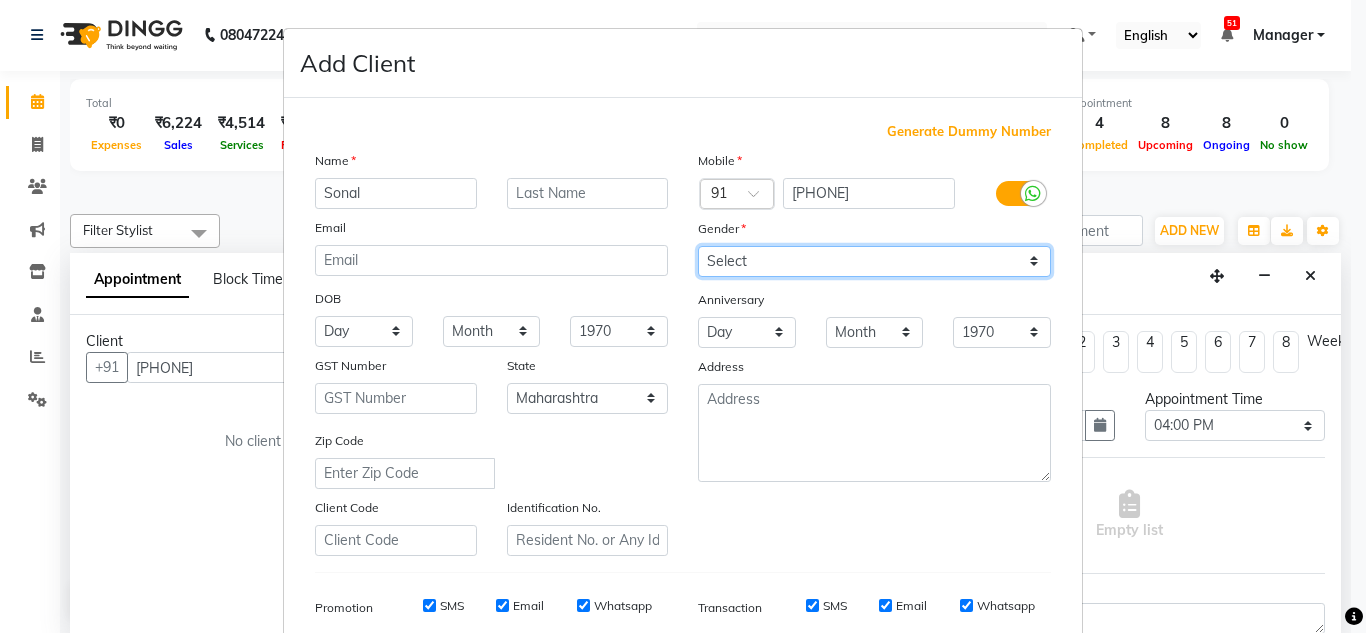 select on "female" 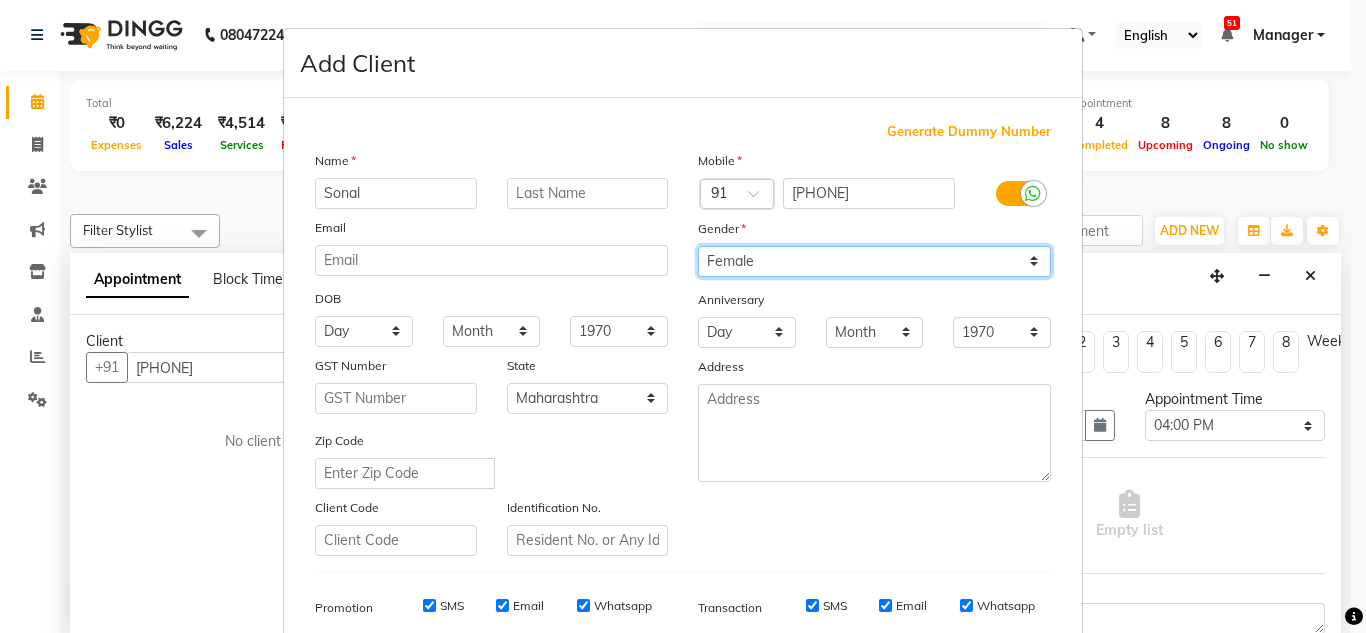 click on "Select Male Female Other Prefer Not To Say" at bounding box center [874, 261] 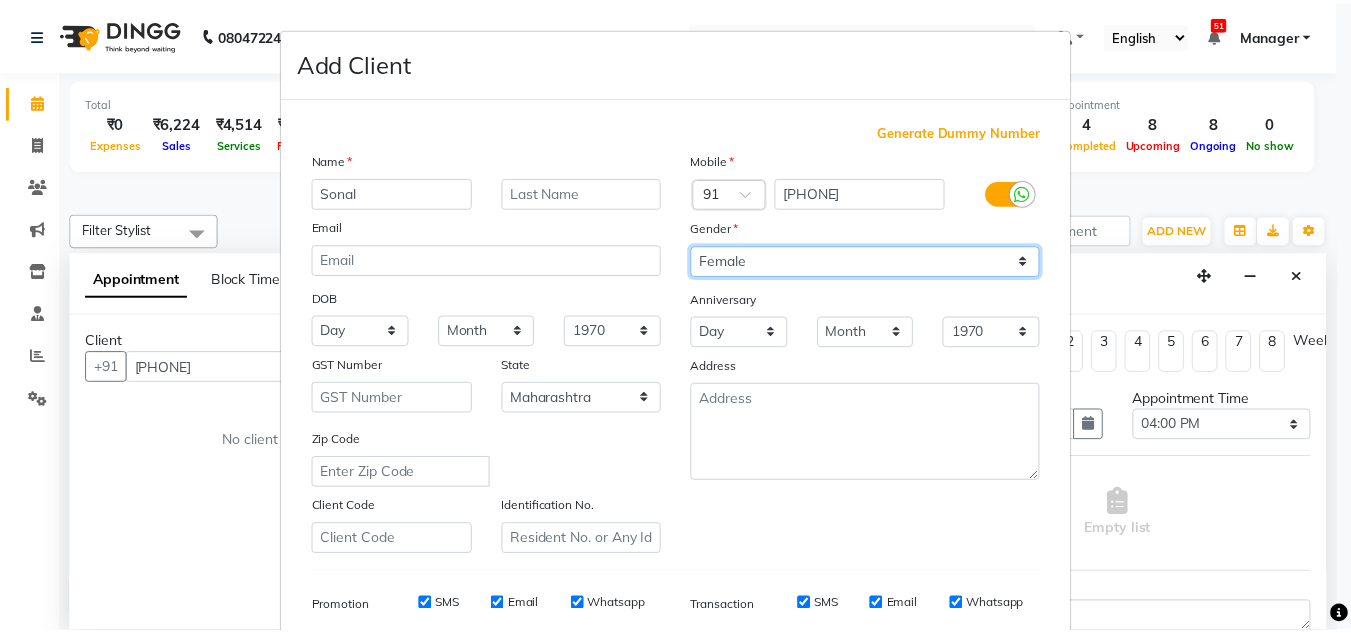 scroll, scrollTop: 290, scrollLeft: 0, axis: vertical 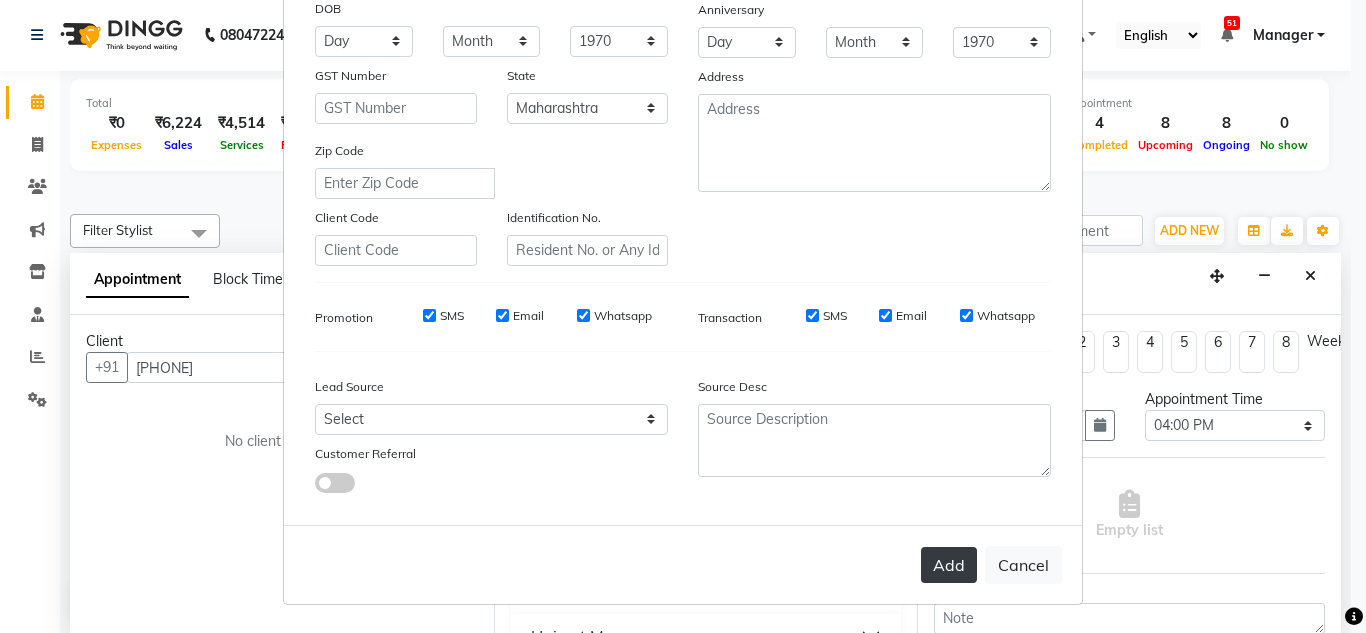 click on "Add" at bounding box center (949, 565) 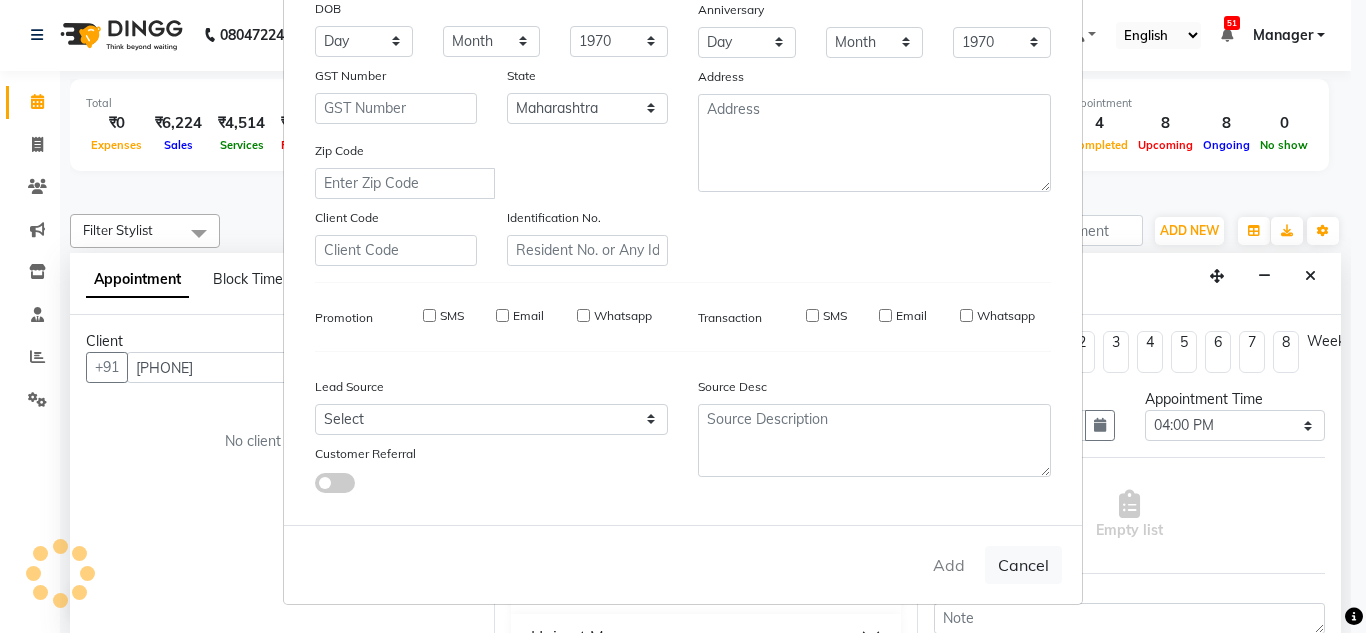 type 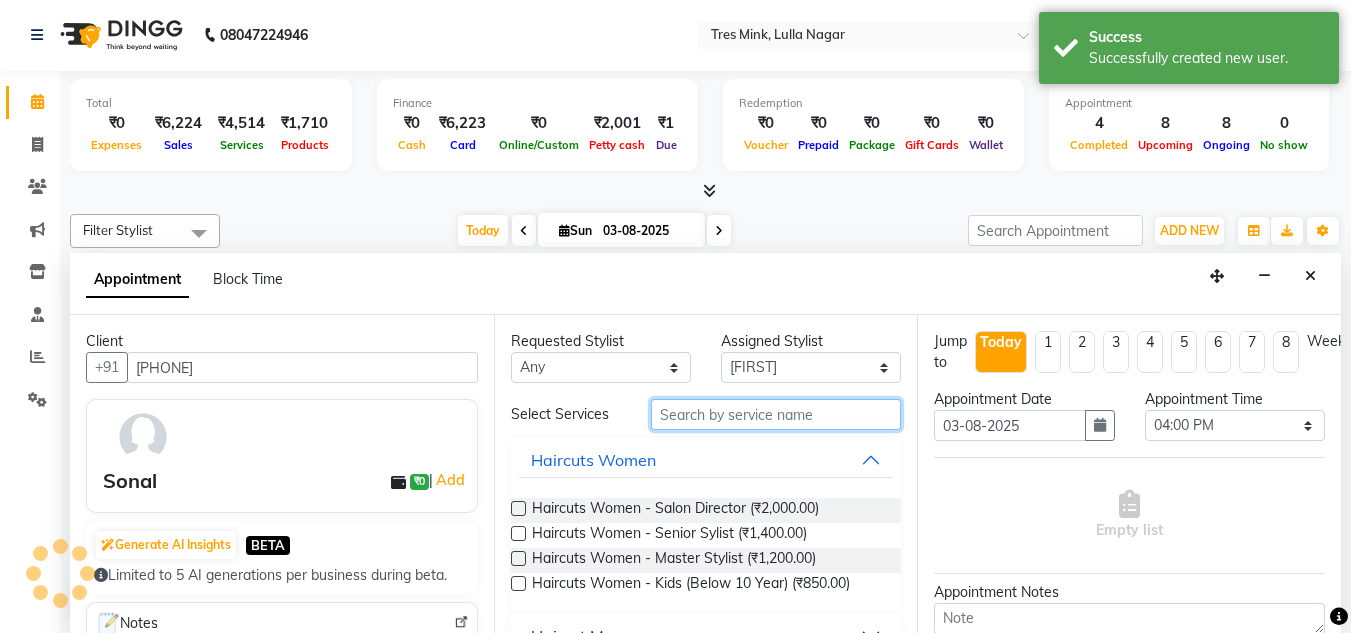 click at bounding box center (776, 414) 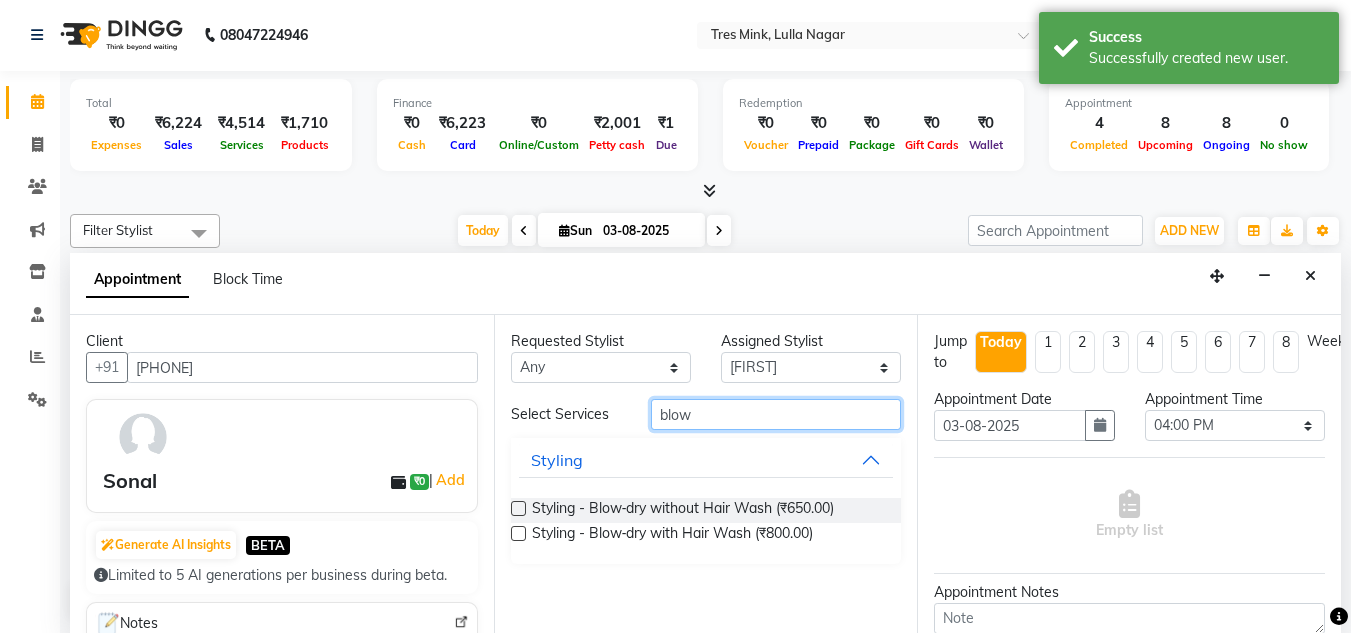 type on "blow" 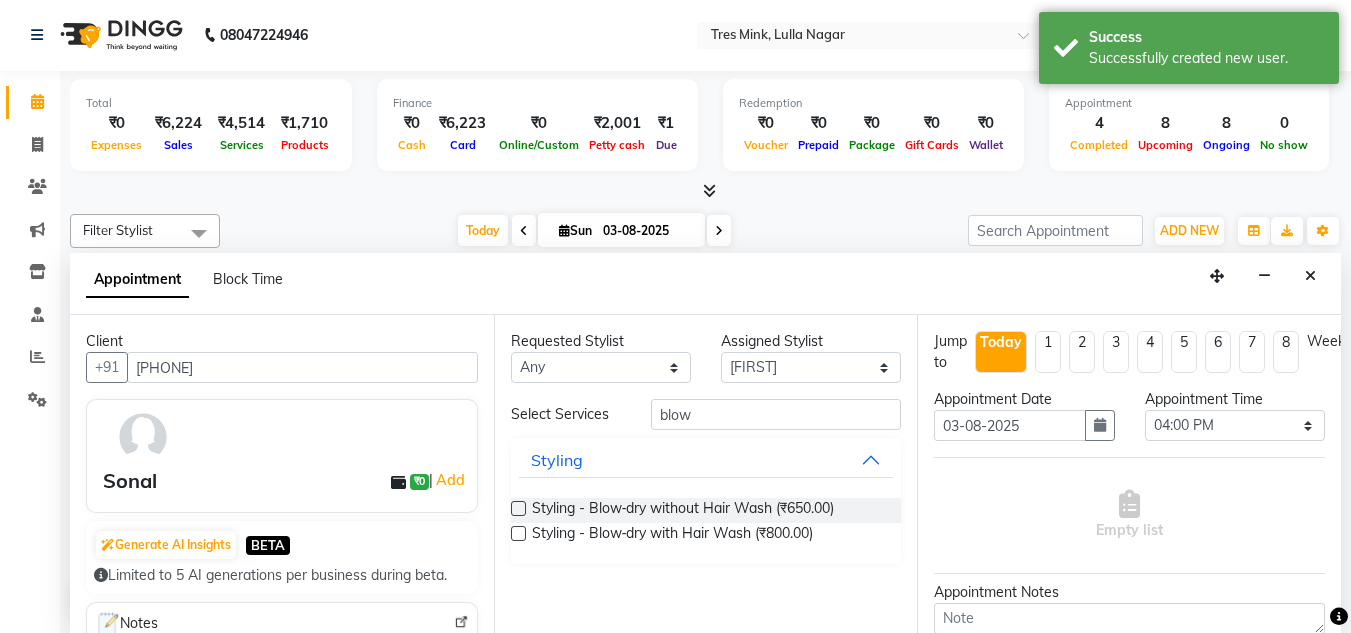 click at bounding box center [518, 533] 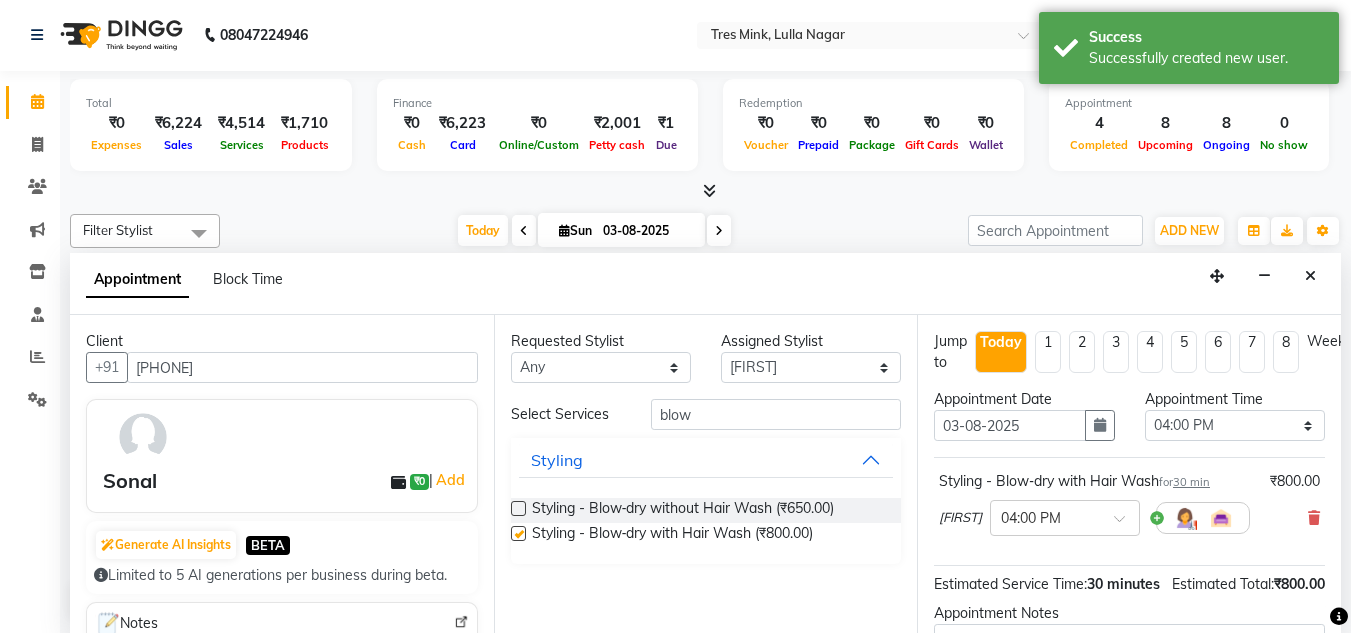 checkbox on "false" 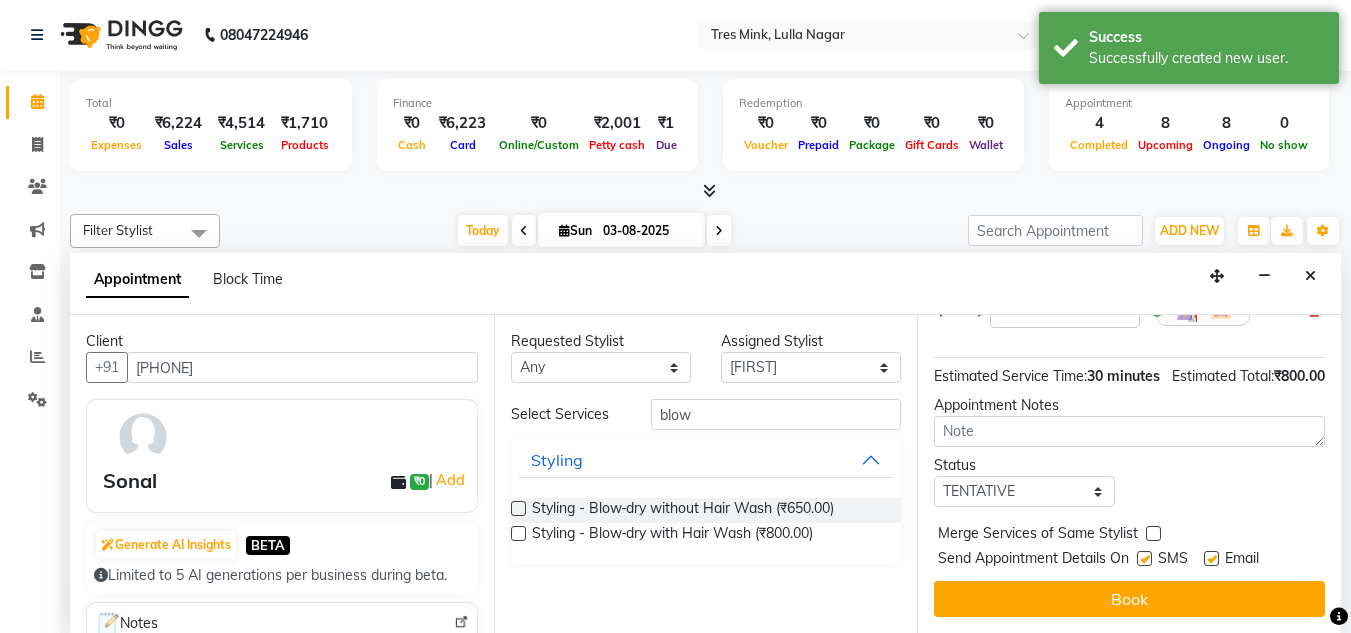 scroll, scrollTop: 244, scrollLeft: 0, axis: vertical 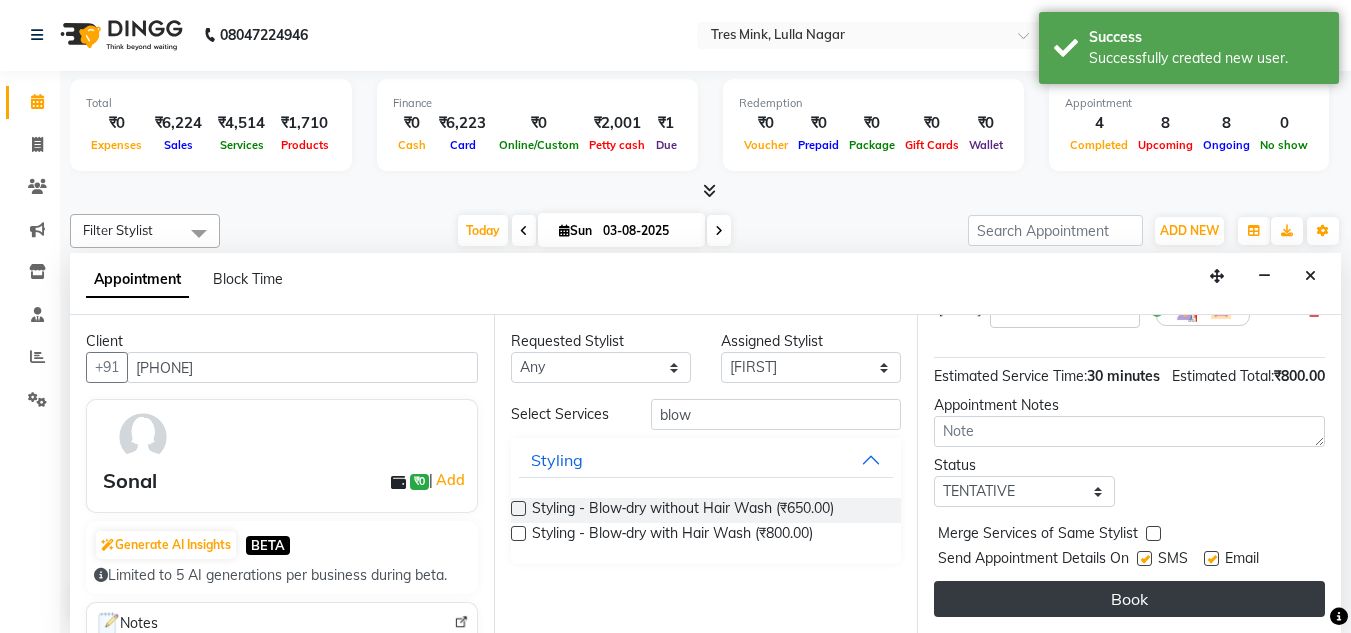 click on "Book" at bounding box center (1129, 599) 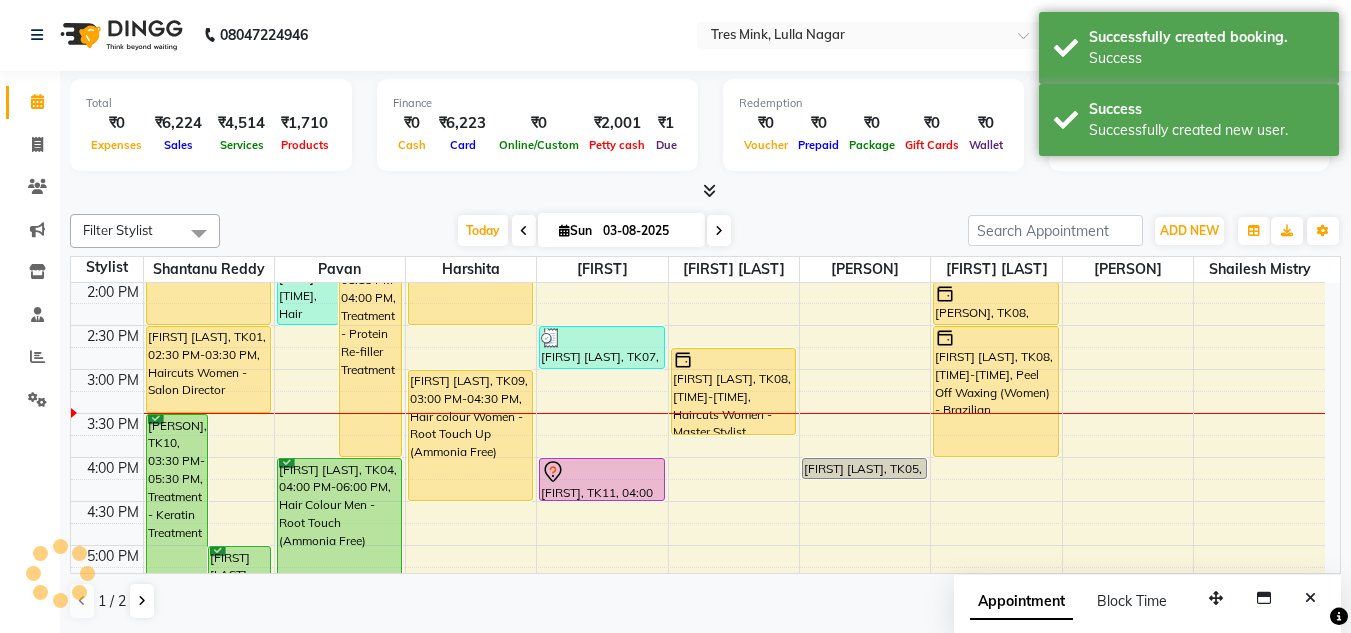 scroll, scrollTop: 0, scrollLeft: 0, axis: both 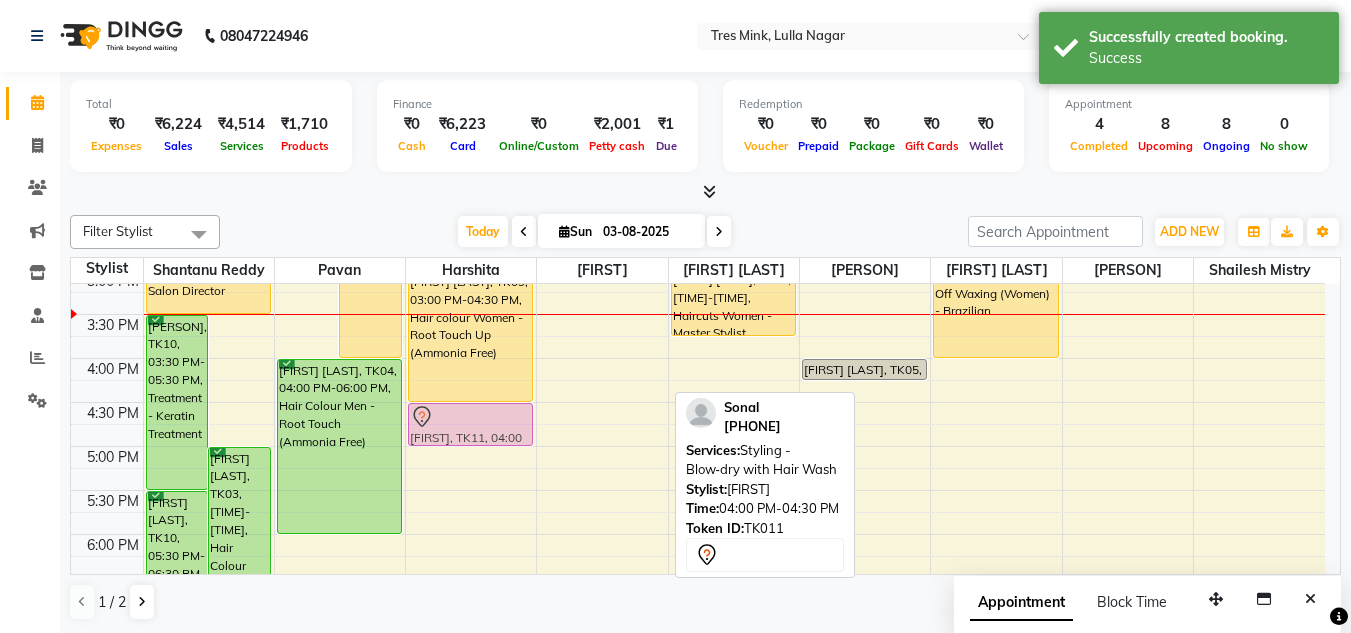 drag, startPoint x: 613, startPoint y: 383, endPoint x: 473, endPoint y: 437, distance: 150.05333 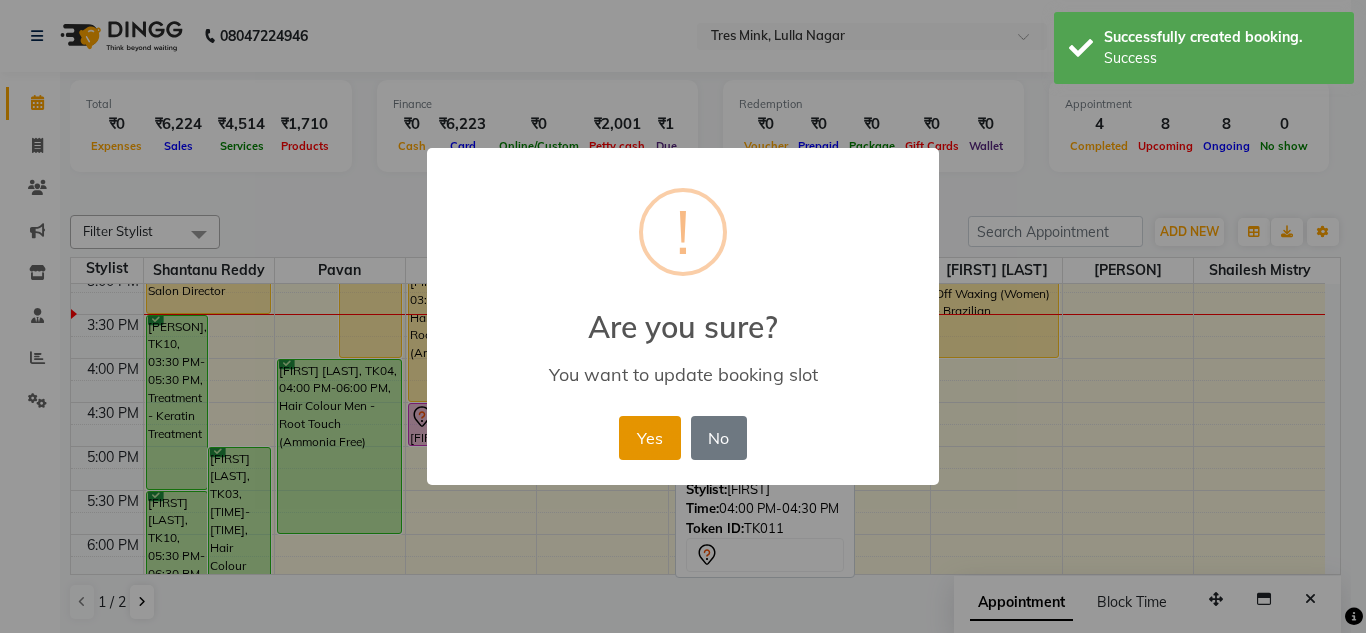 click on "Yes" at bounding box center (649, 438) 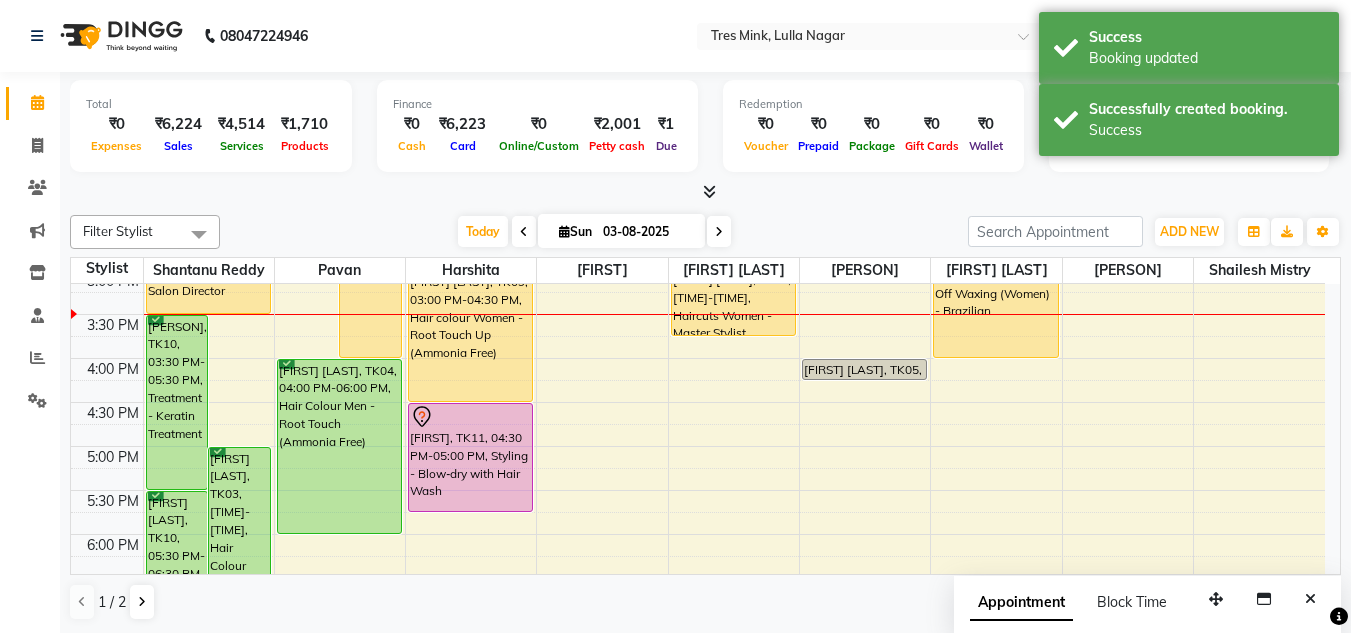 drag, startPoint x: 464, startPoint y: 443, endPoint x: 455, endPoint y: 494, distance: 51.78803 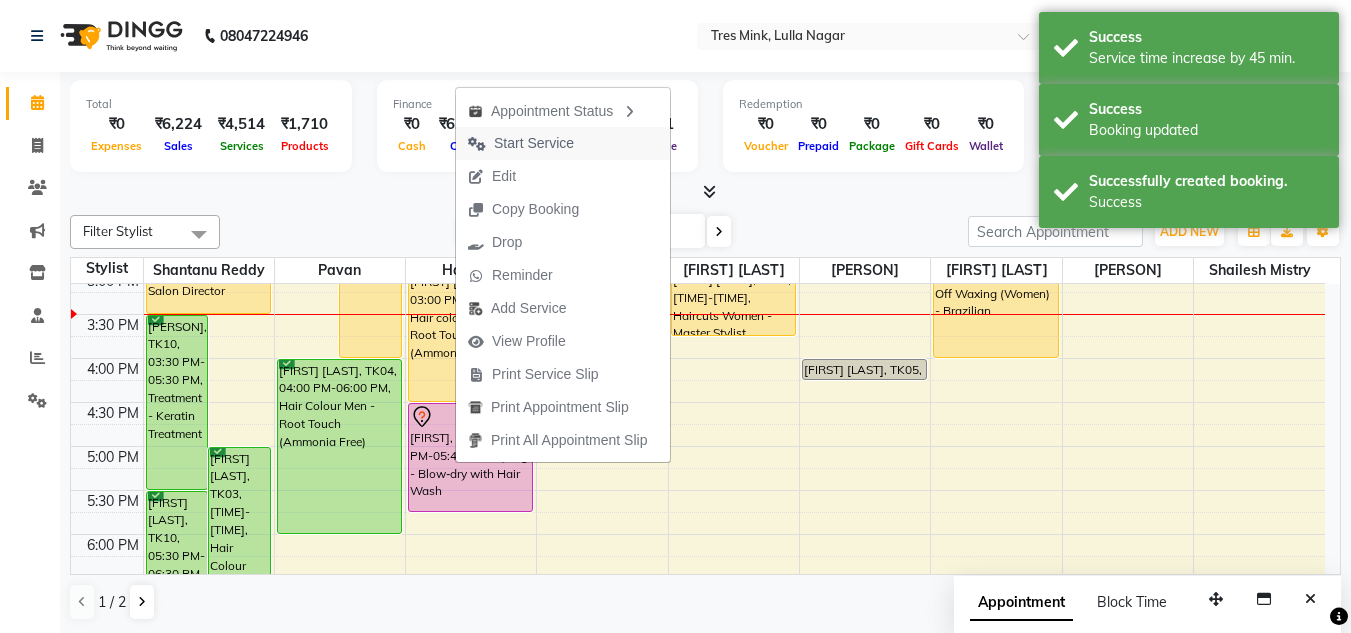 click on "Start Service" at bounding box center (534, 143) 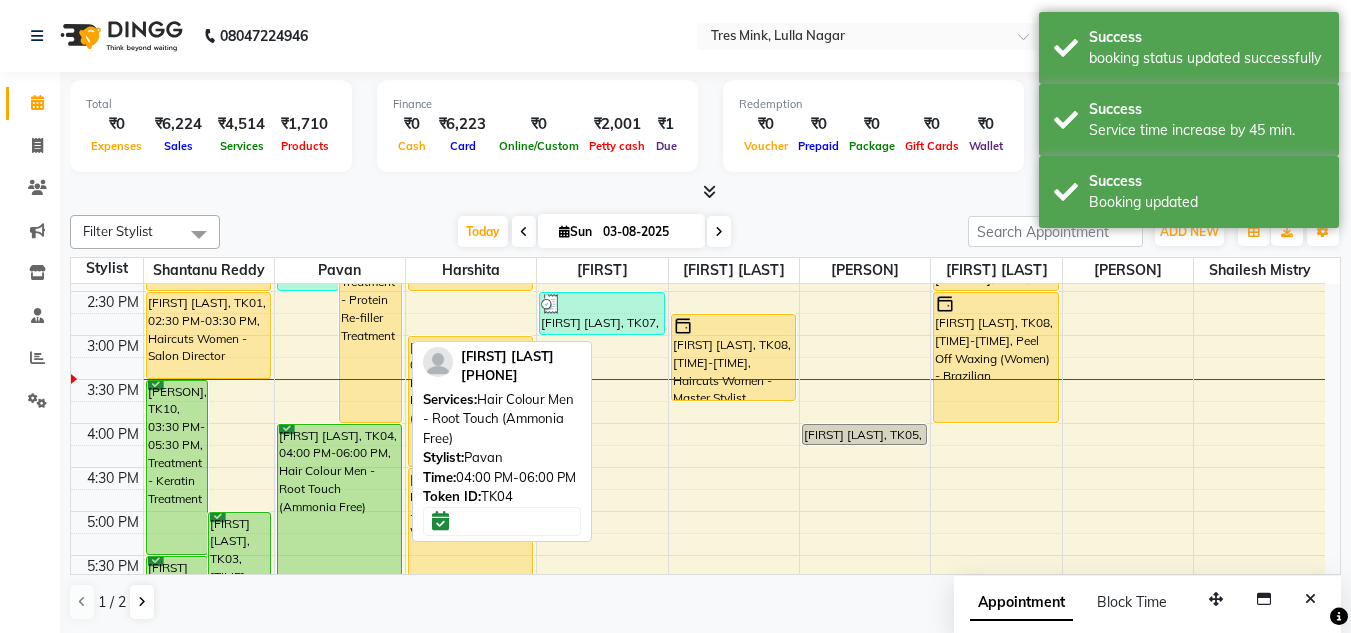 scroll, scrollTop: 529, scrollLeft: 0, axis: vertical 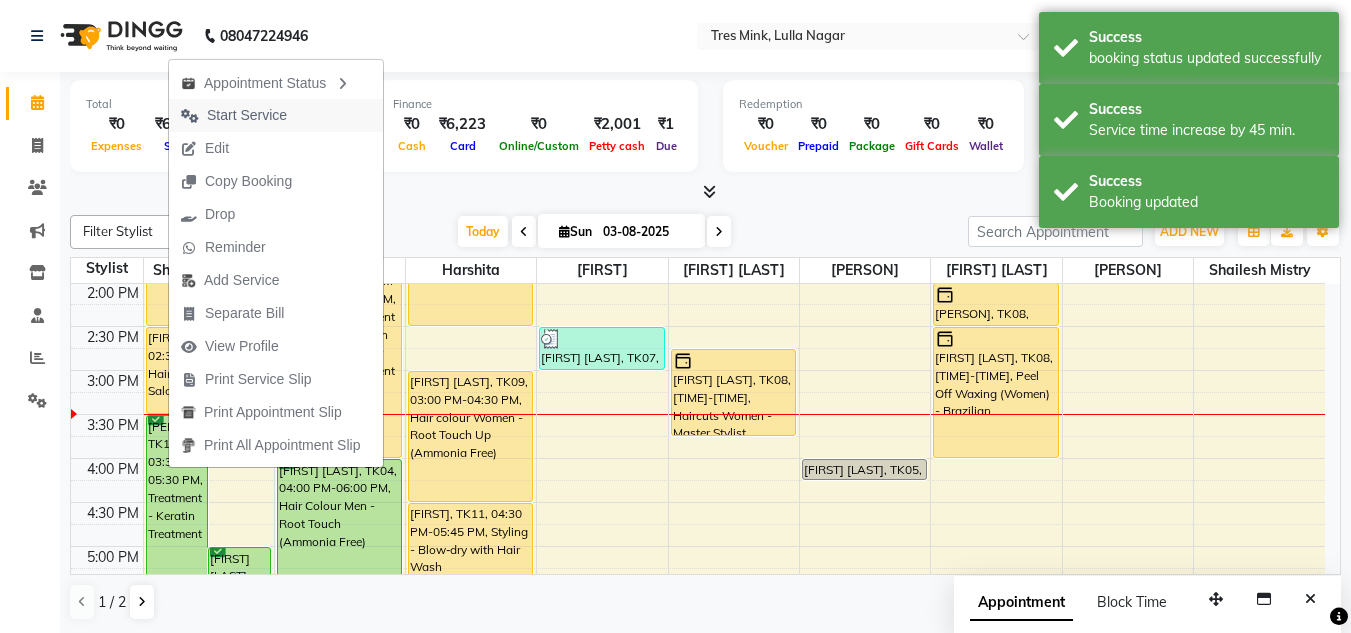 click on "Start Service" at bounding box center (247, 115) 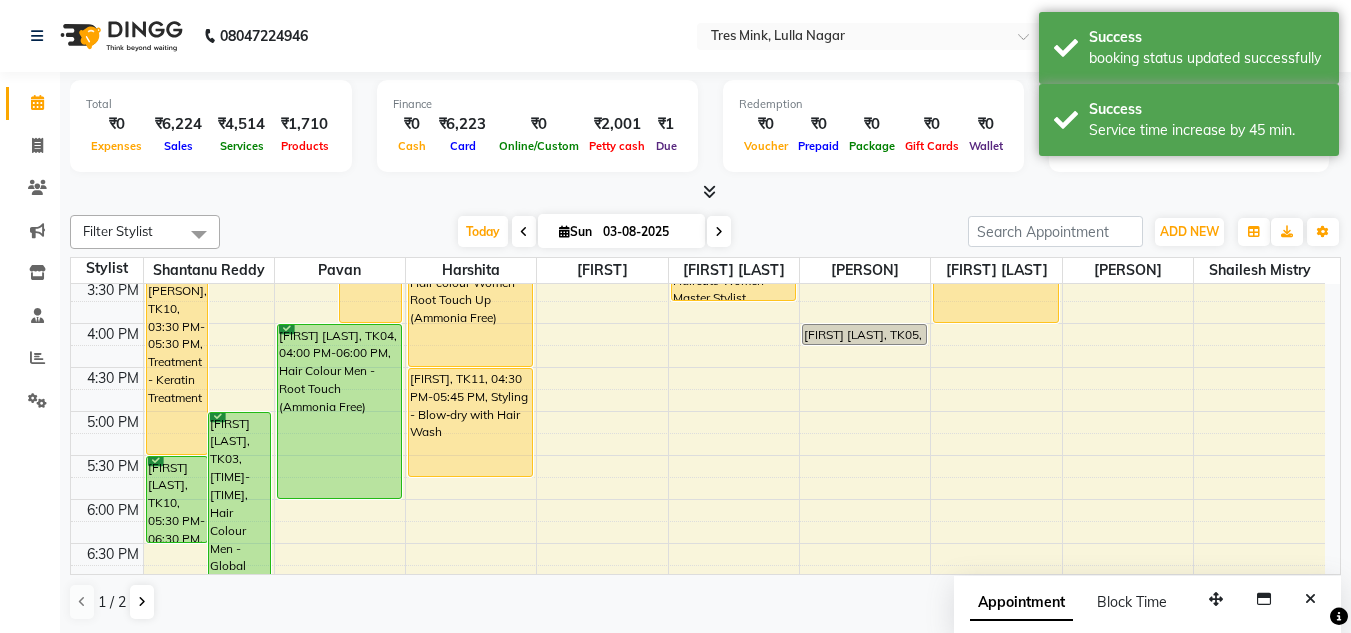 scroll, scrollTop: 629, scrollLeft: 0, axis: vertical 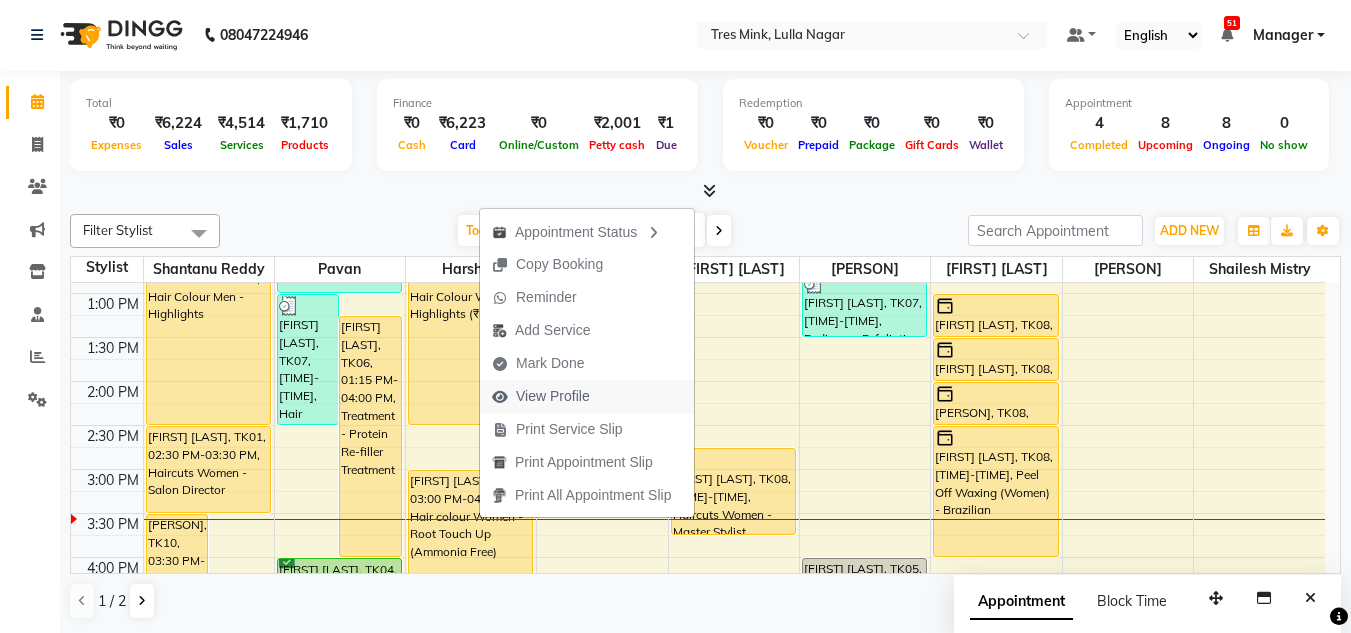 click on "View Profile" at bounding box center (553, 396) 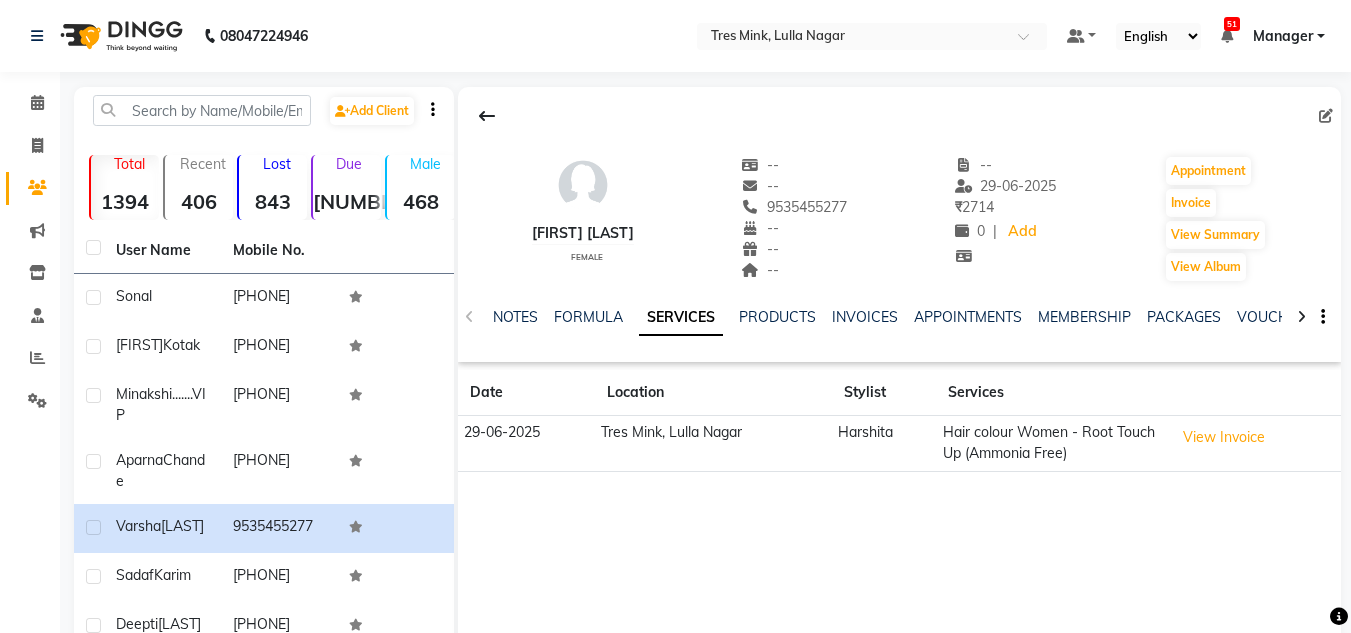 scroll, scrollTop: 100, scrollLeft: 0, axis: vertical 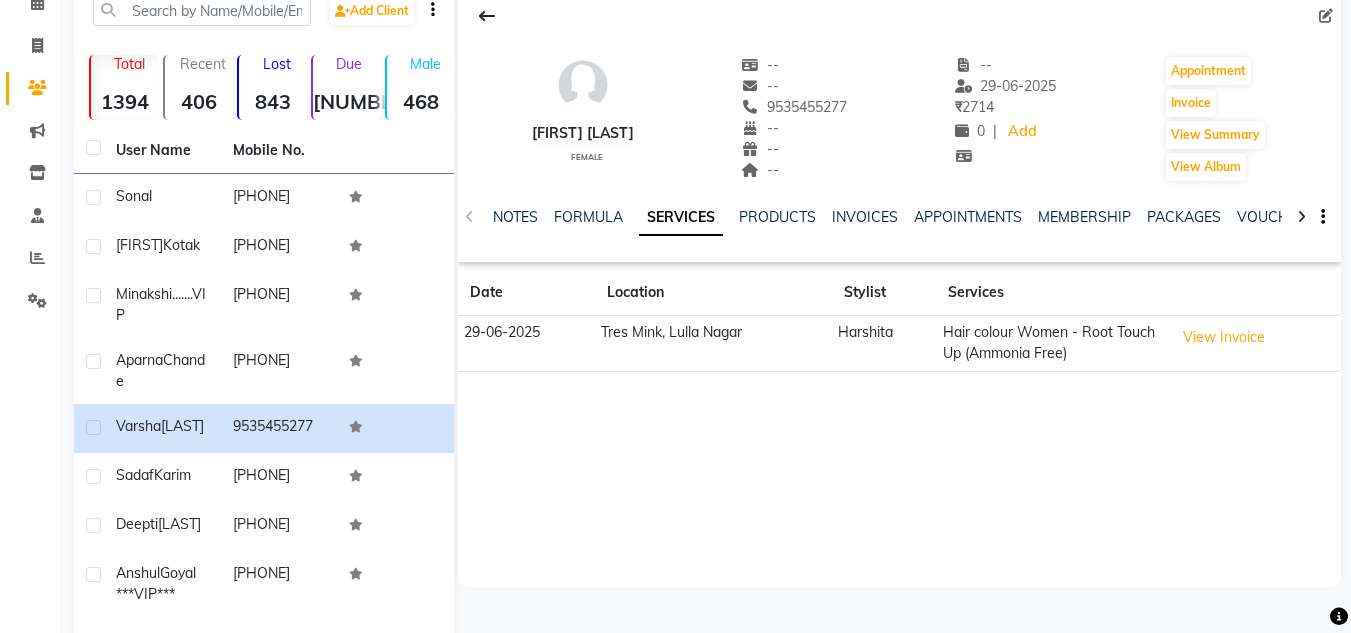click on "Services" 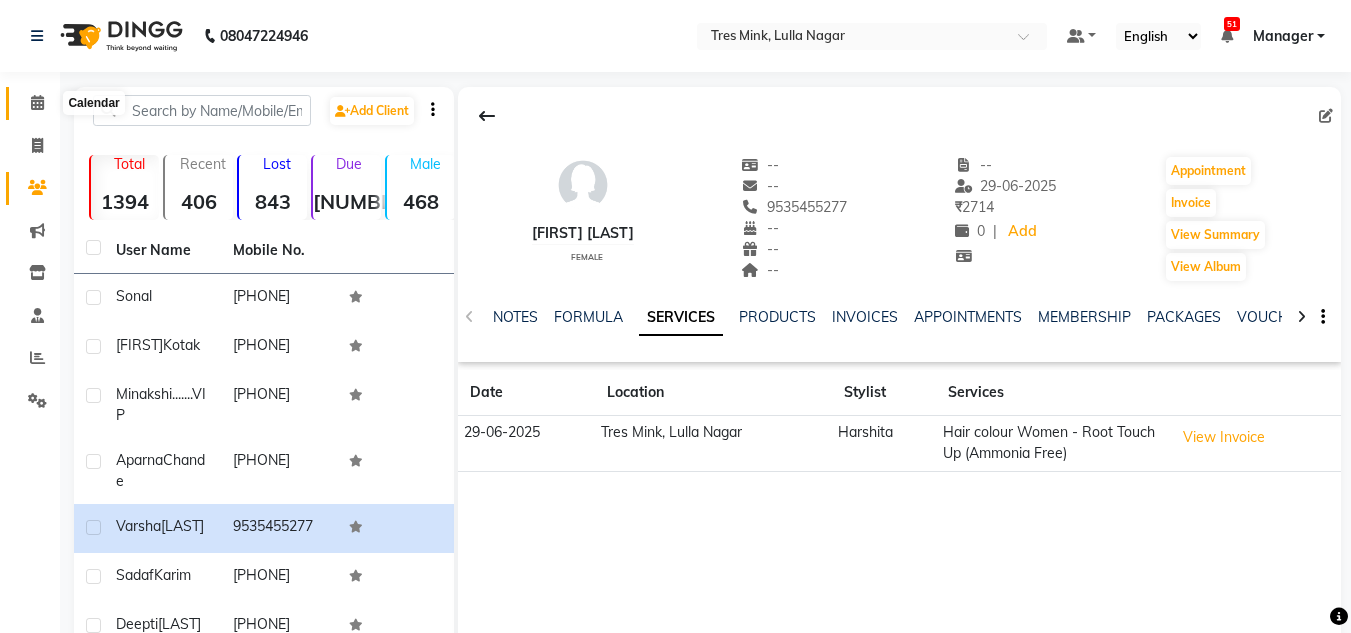 click 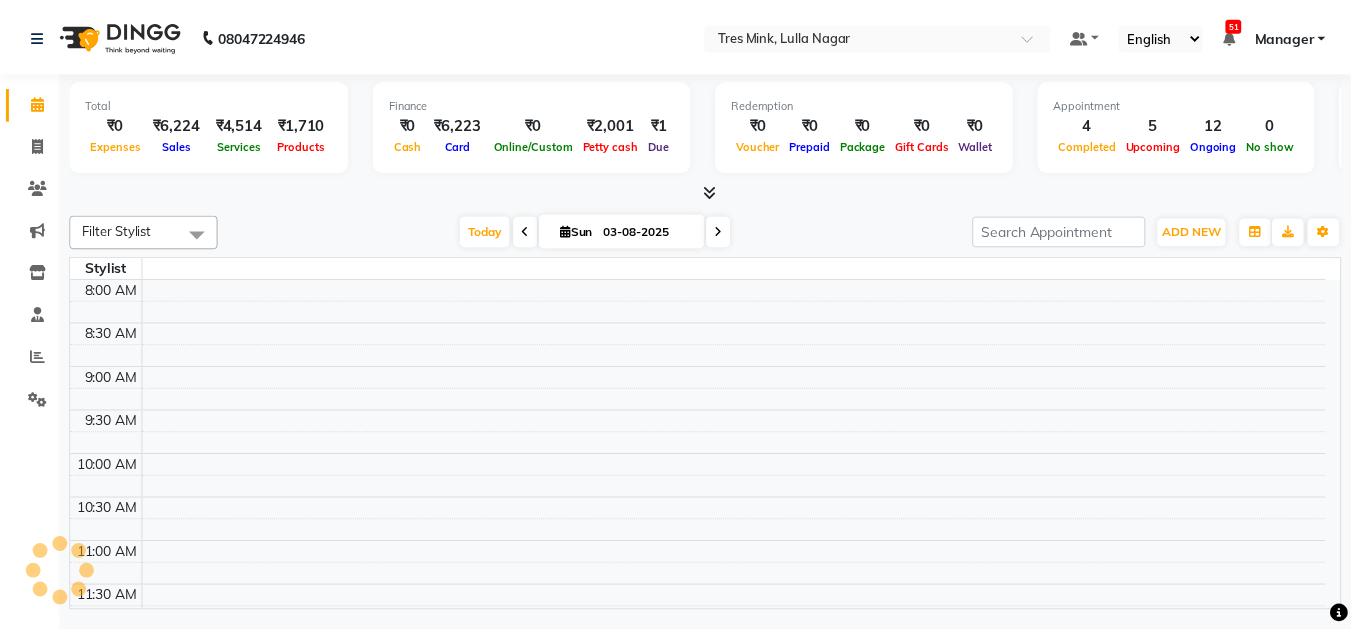 scroll, scrollTop: 0, scrollLeft: 0, axis: both 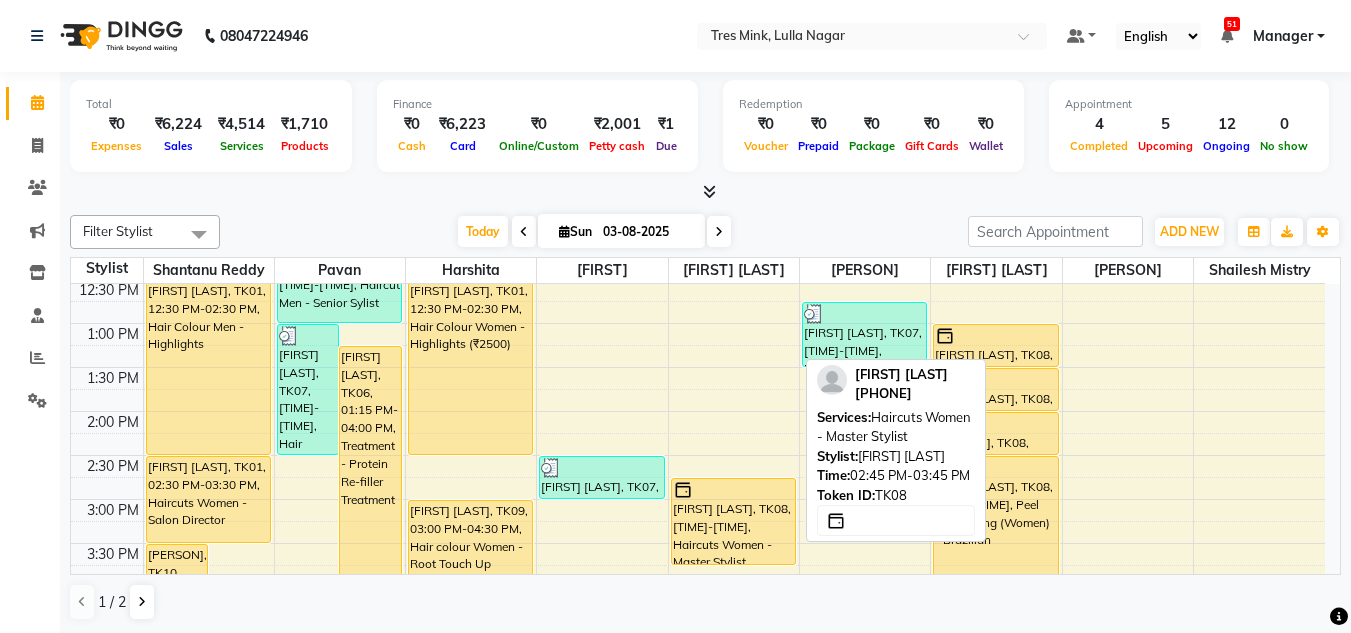 click on "[FIRST] [LAST], [CODE], [TIME]-[TIME], [SERVICE]" at bounding box center (733, 521) 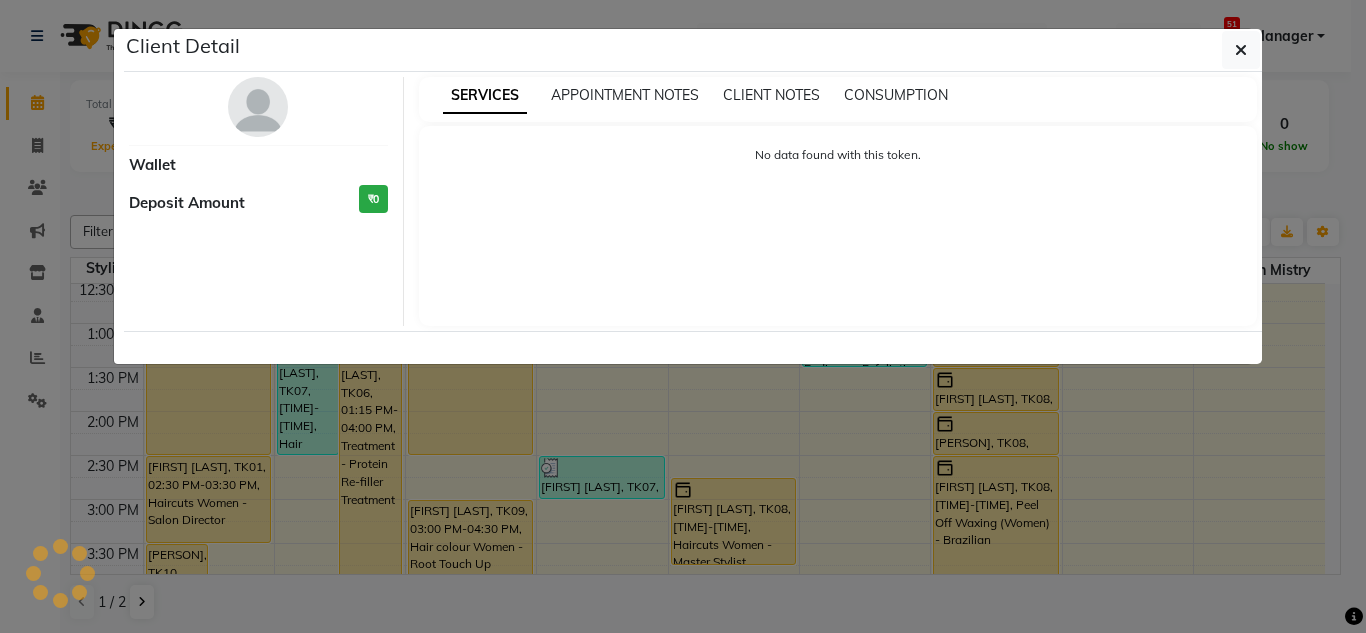 select on "1" 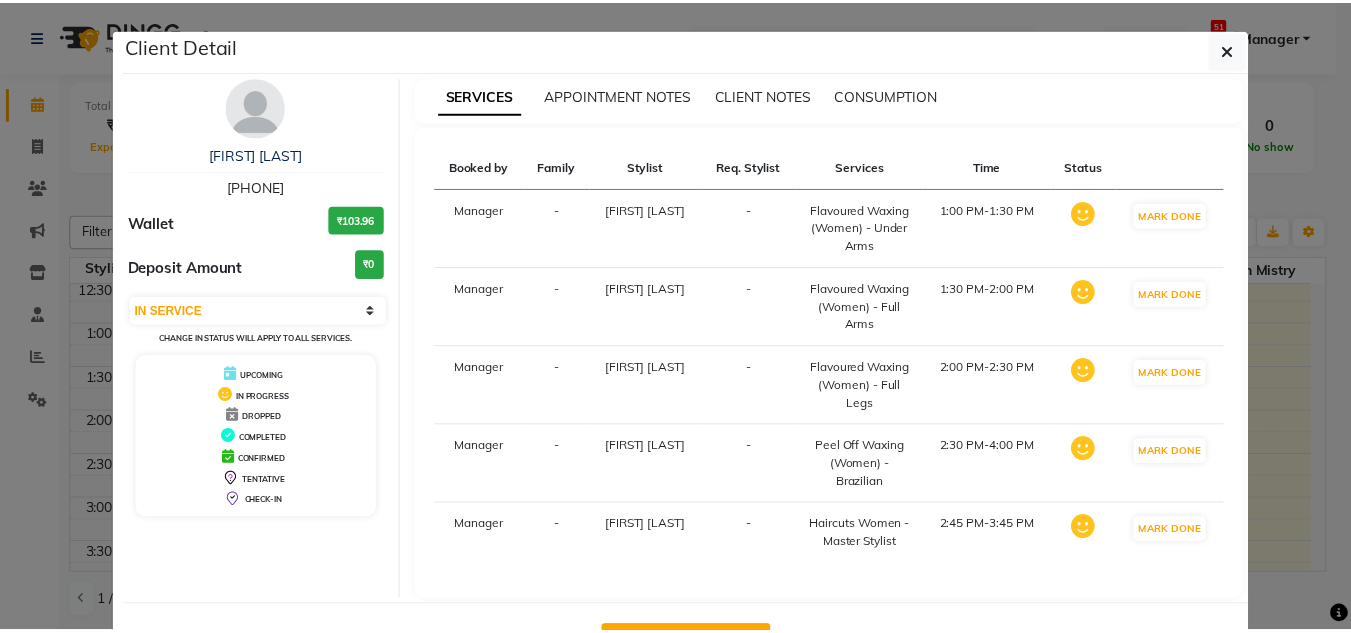 scroll, scrollTop: 75, scrollLeft: 0, axis: vertical 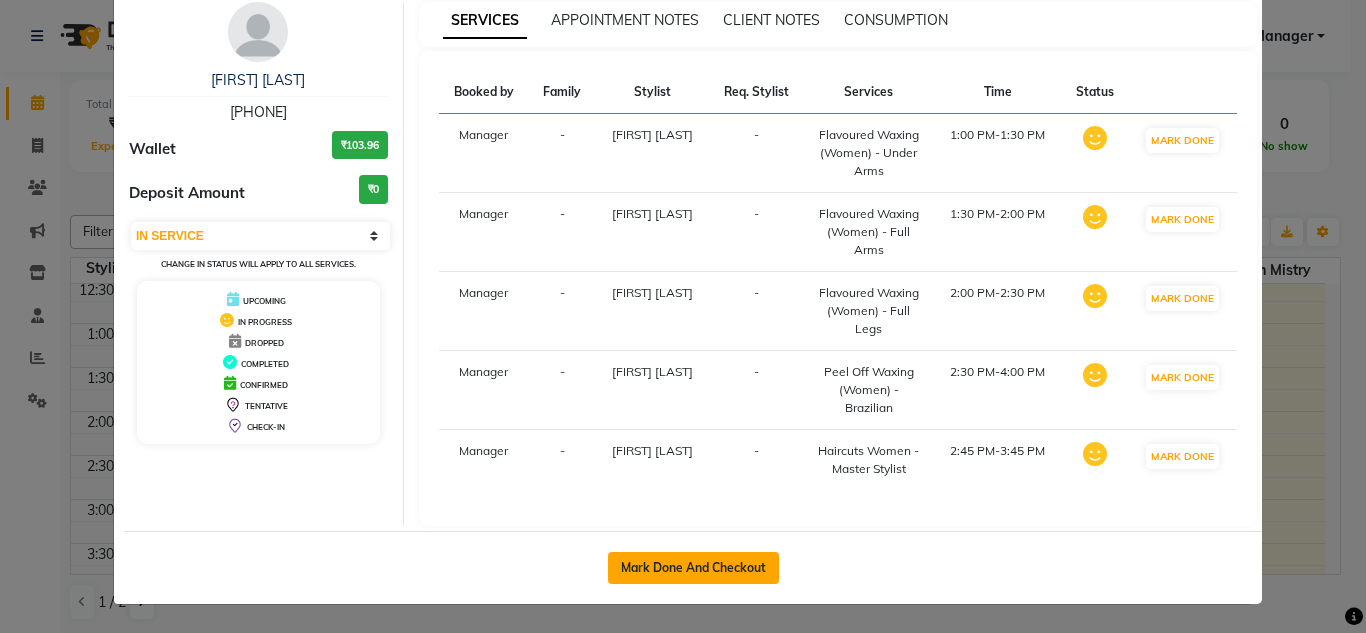 click on "Mark Done And Checkout" 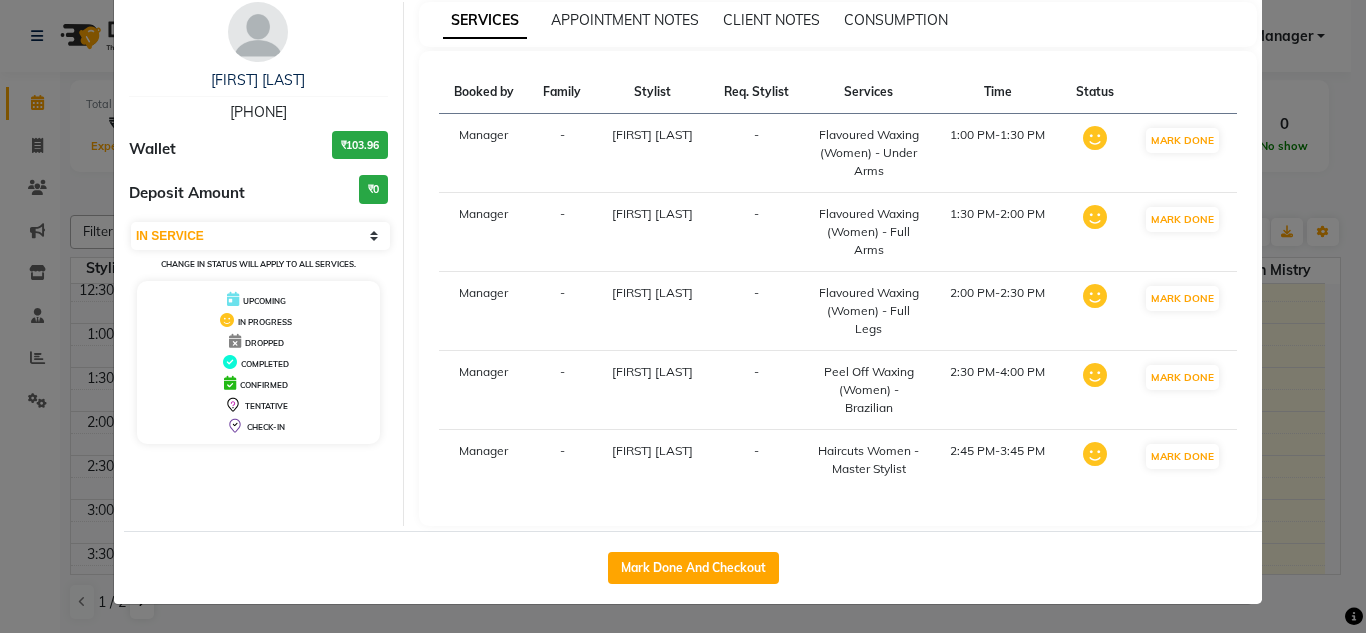select on "service" 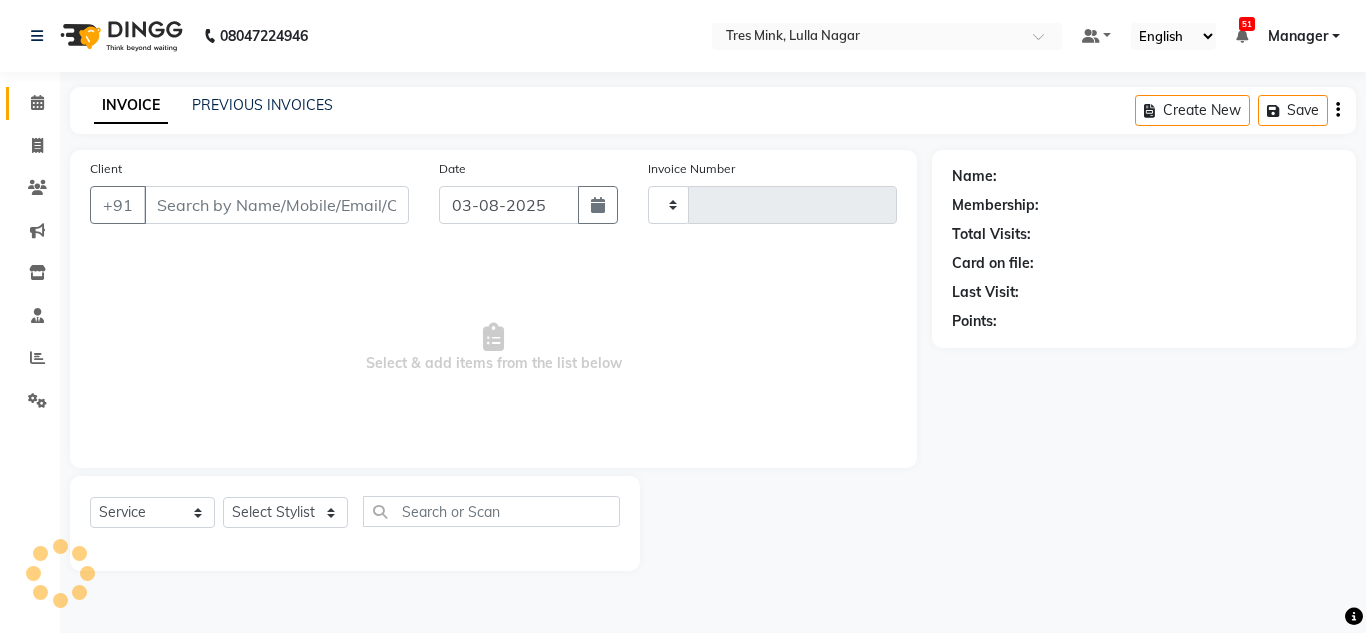 type on "0862" 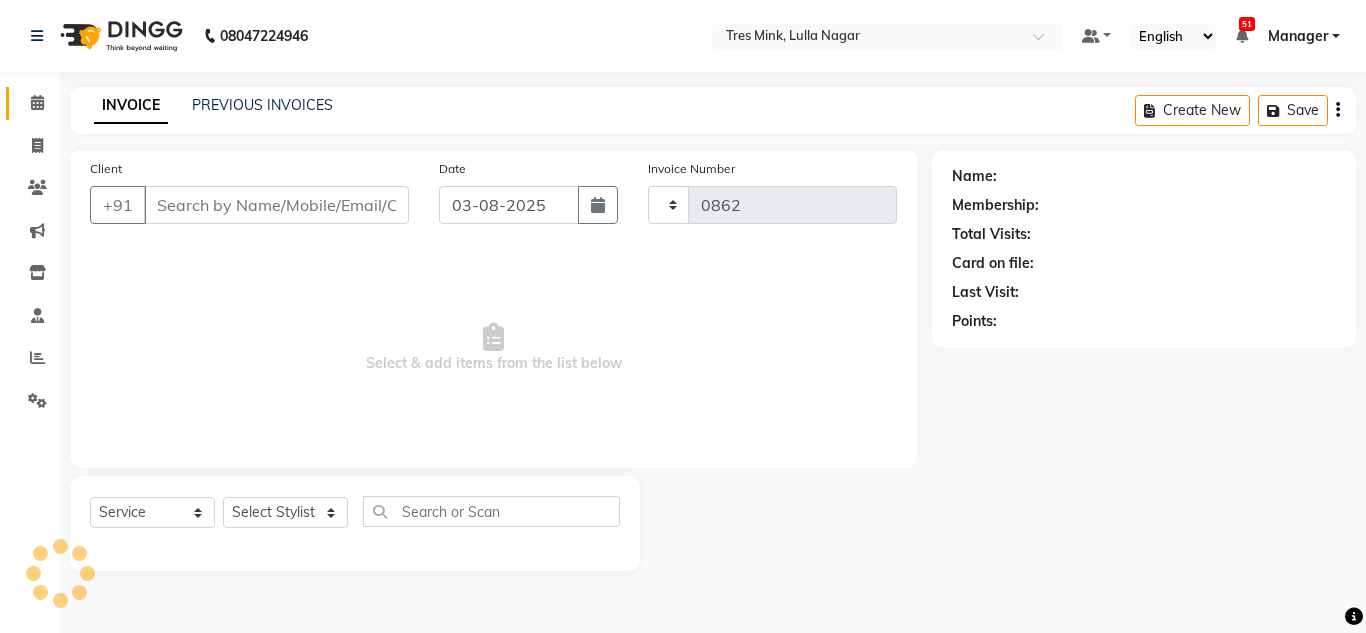select on "8052" 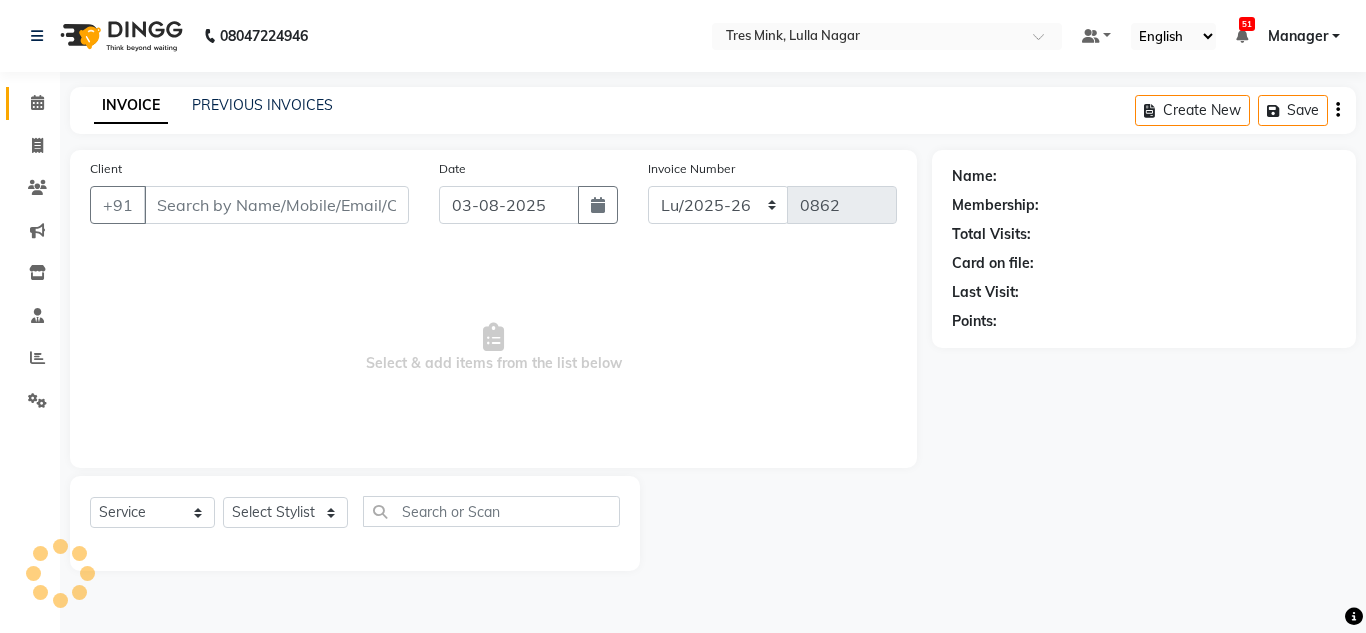 type on "[PHONE]" 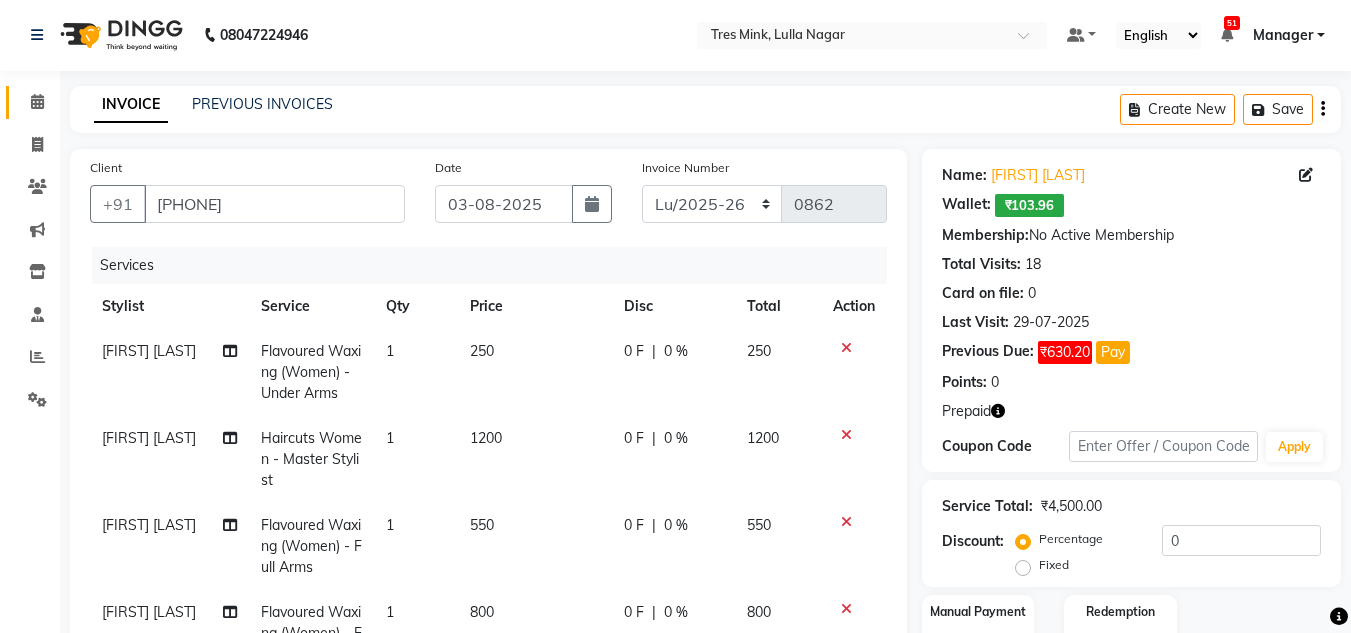scroll, scrollTop: 100, scrollLeft: 0, axis: vertical 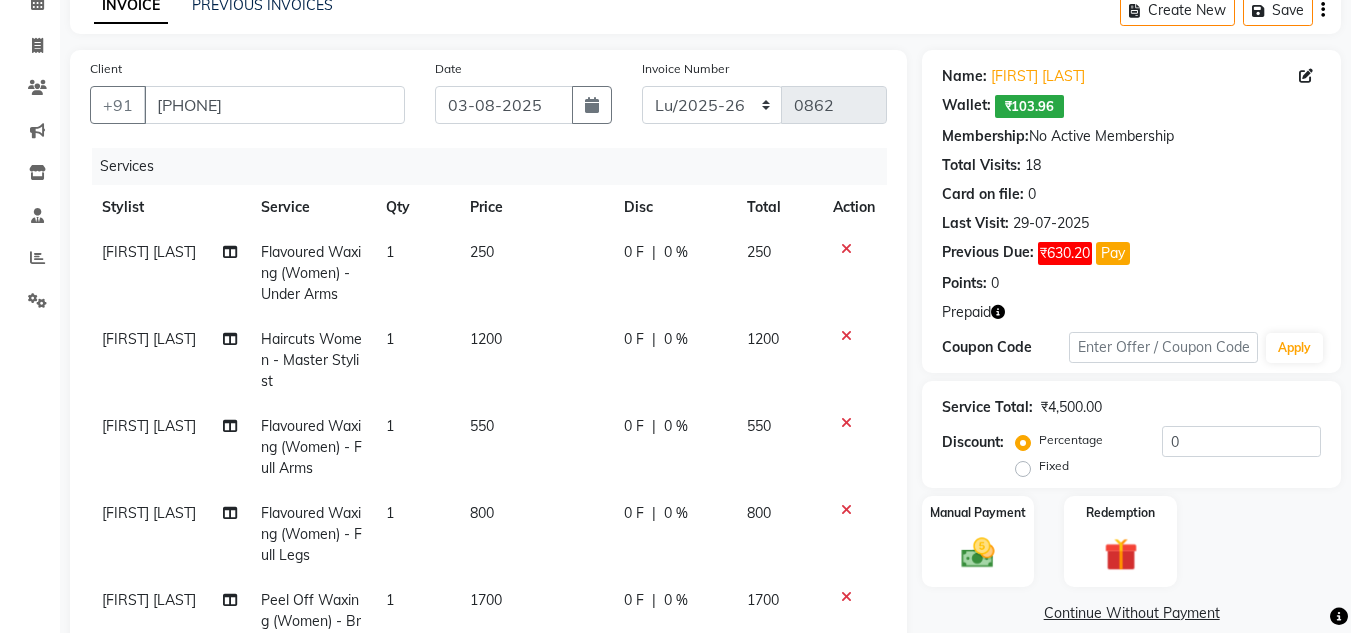 click on "250" 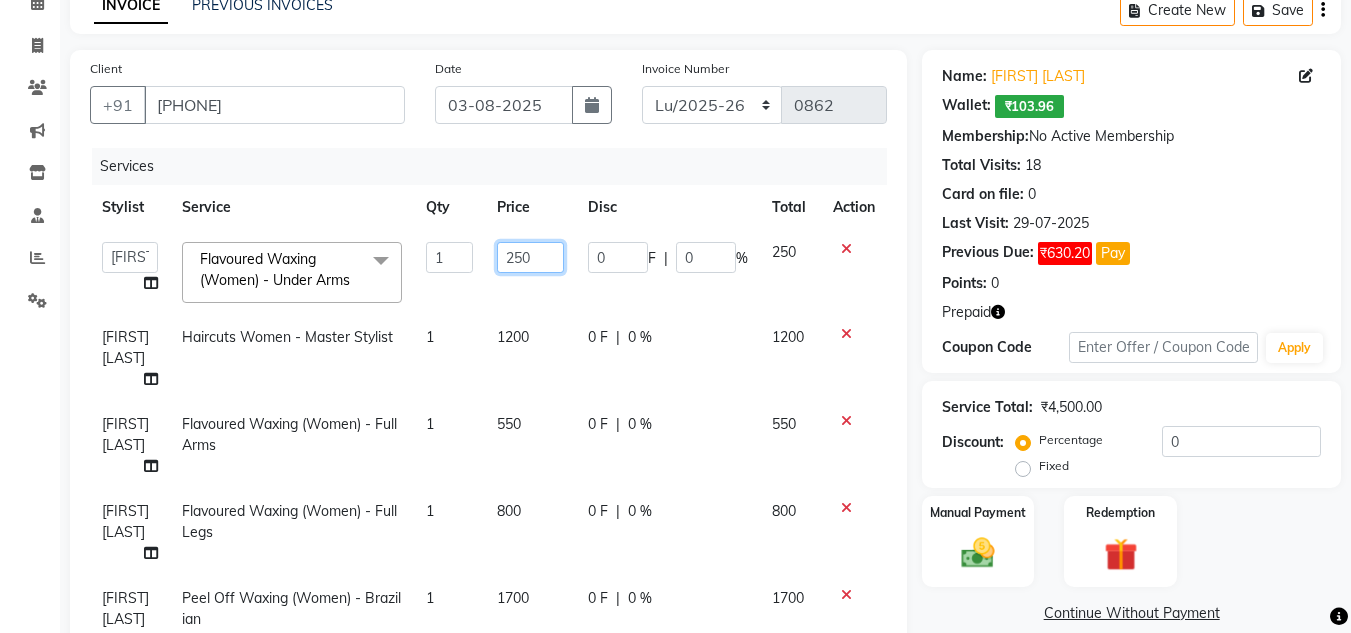 drag, startPoint x: 542, startPoint y: 261, endPoint x: 477, endPoint y: 265, distance: 65.12296 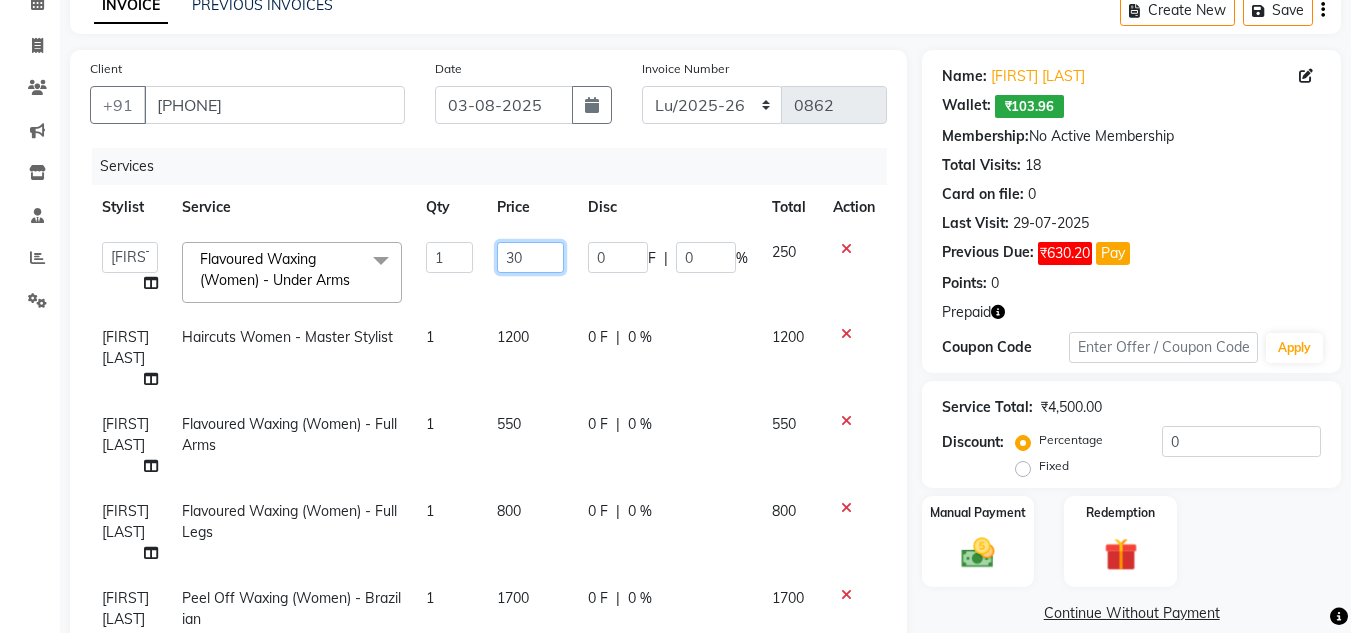 type on "300" 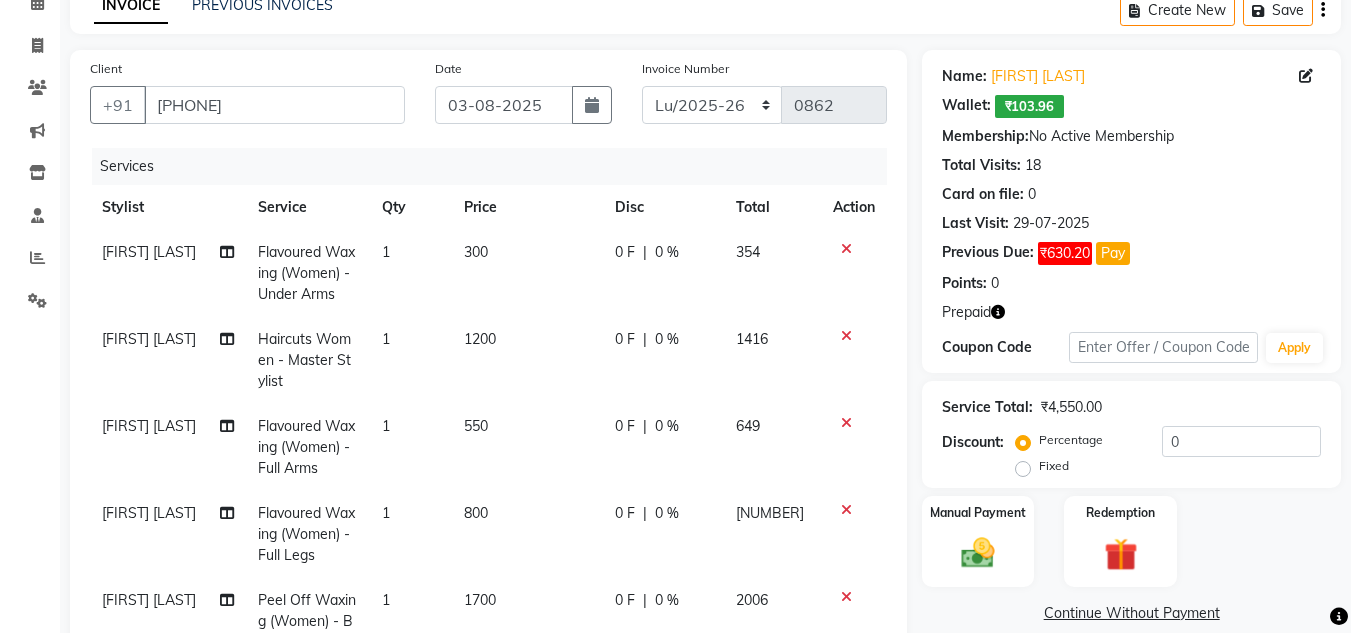 click on "Ansh Jadhav  Haircuts Women - Master Stylist 1 1200 0 F | 0 % 1416" 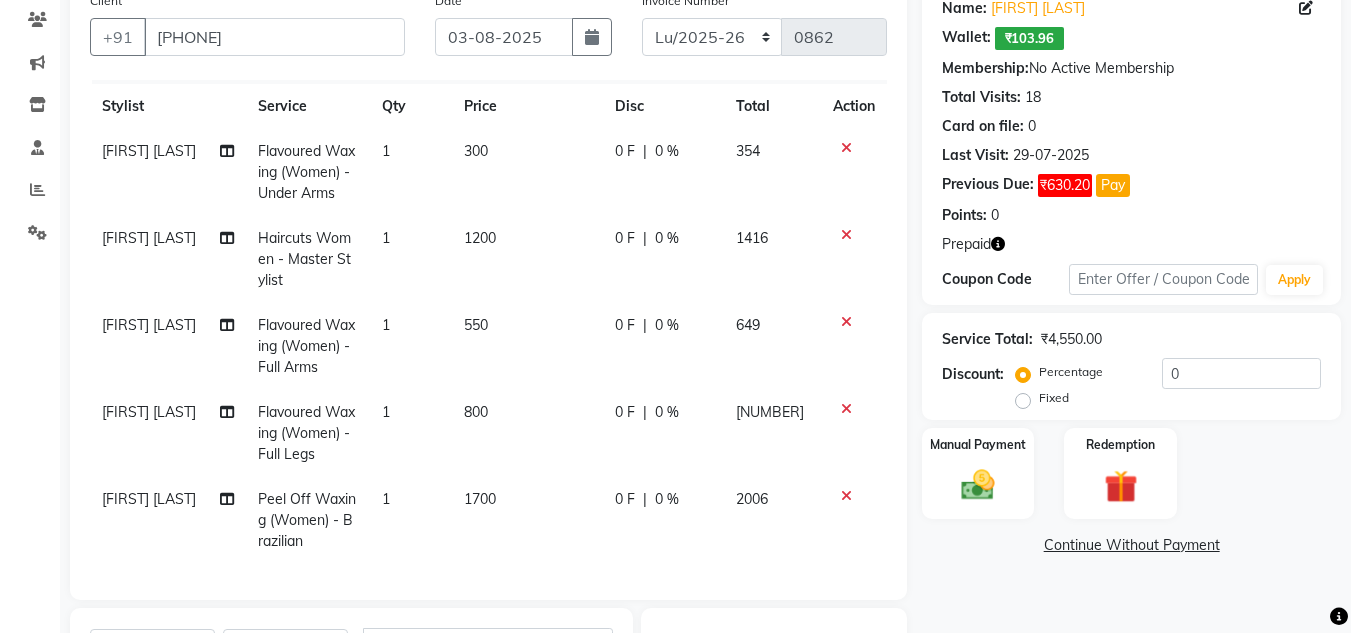 scroll, scrollTop: 268, scrollLeft: 0, axis: vertical 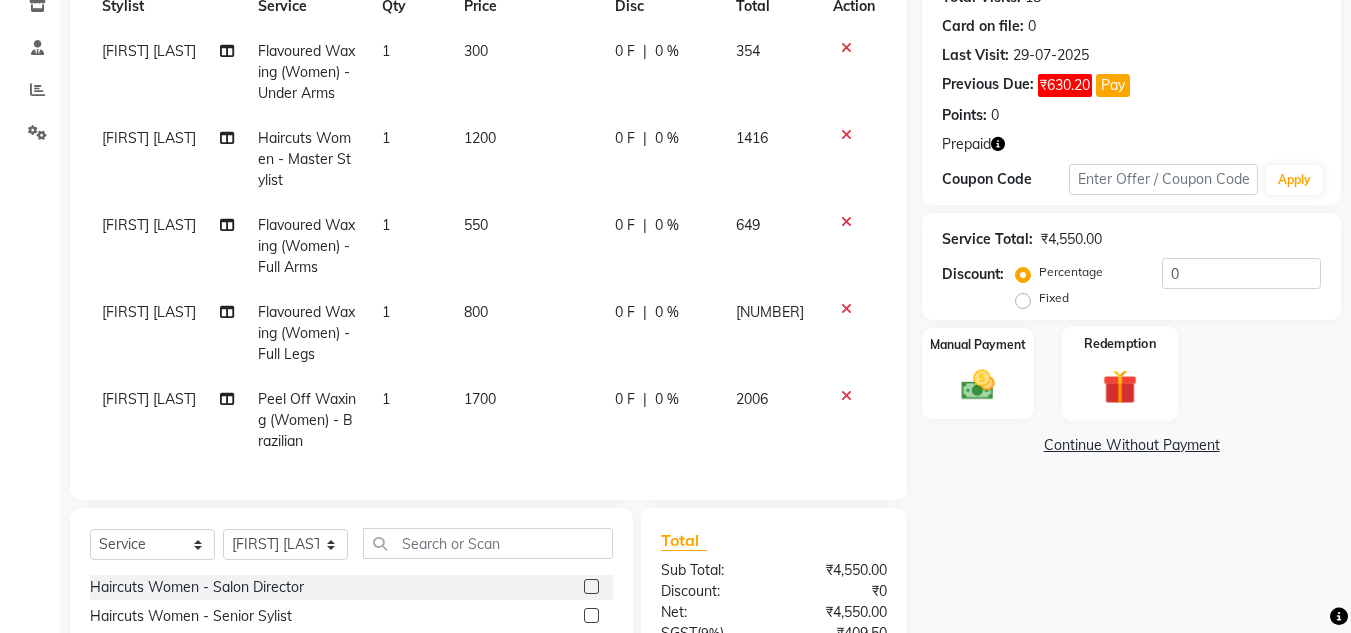 click on "Redemption" 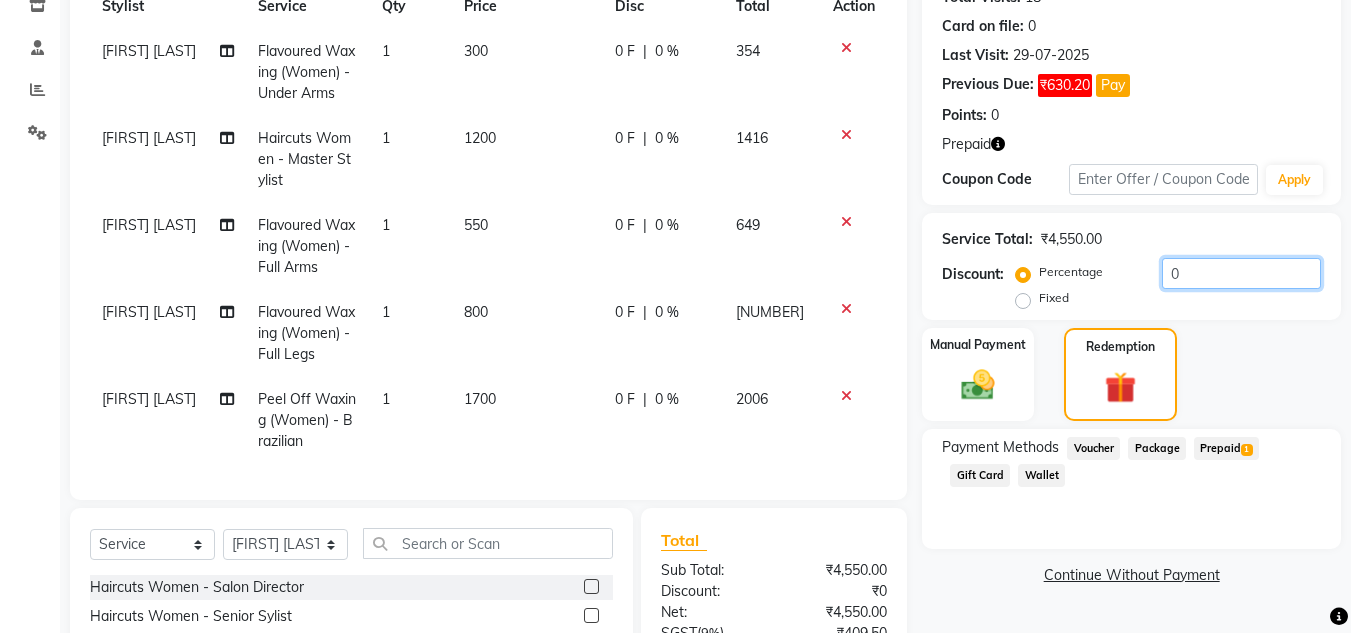 drag, startPoint x: 1187, startPoint y: 279, endPoint x: 1089, endPoint y: 280, distance: 98.005104 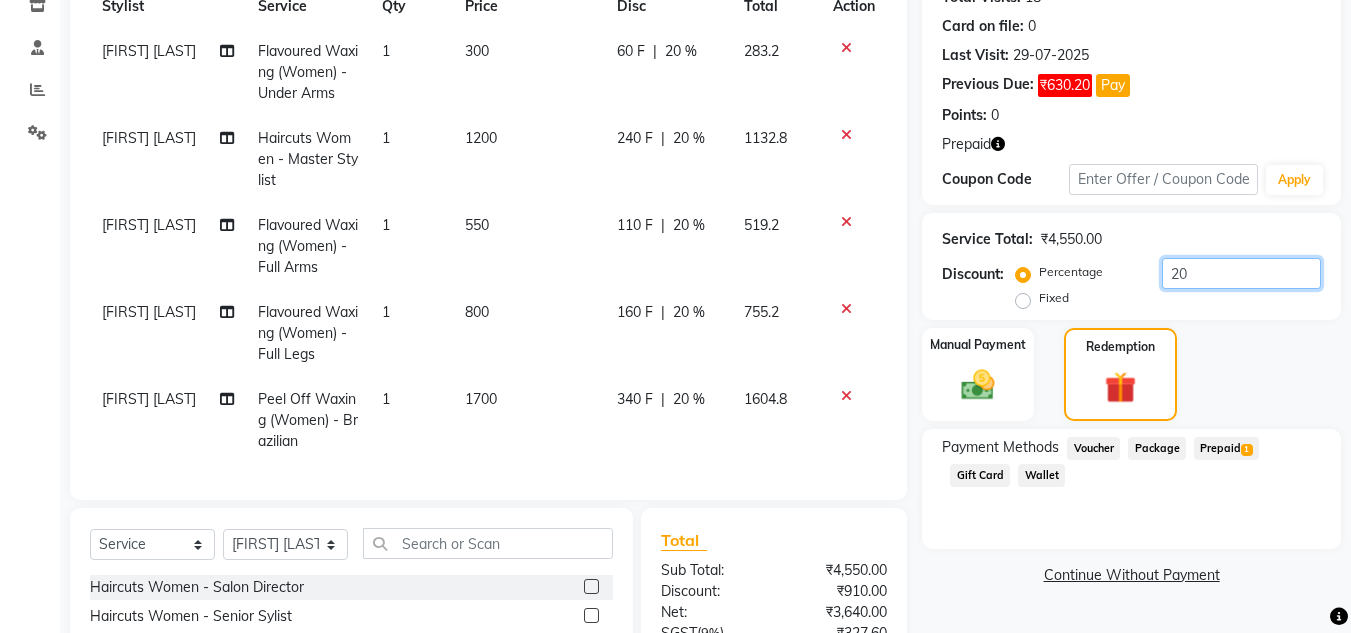 scroll, scrollTop: 468, scrollLeft: 0, axis: vertical 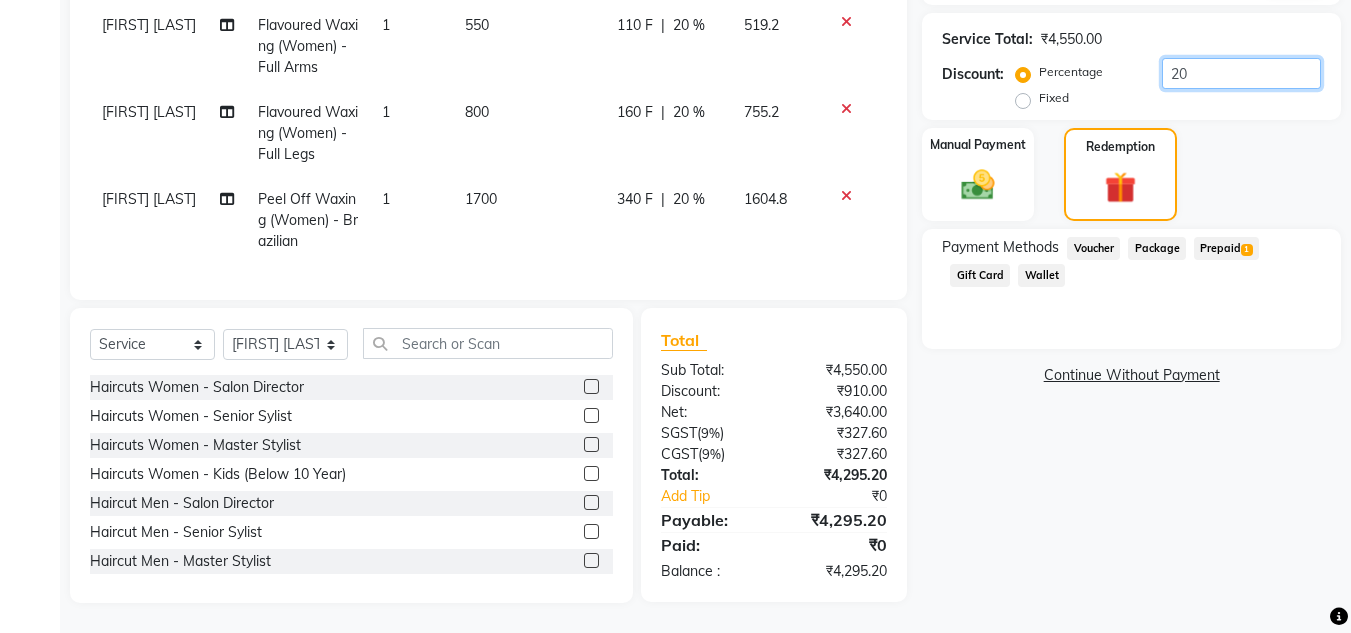 type on "20" 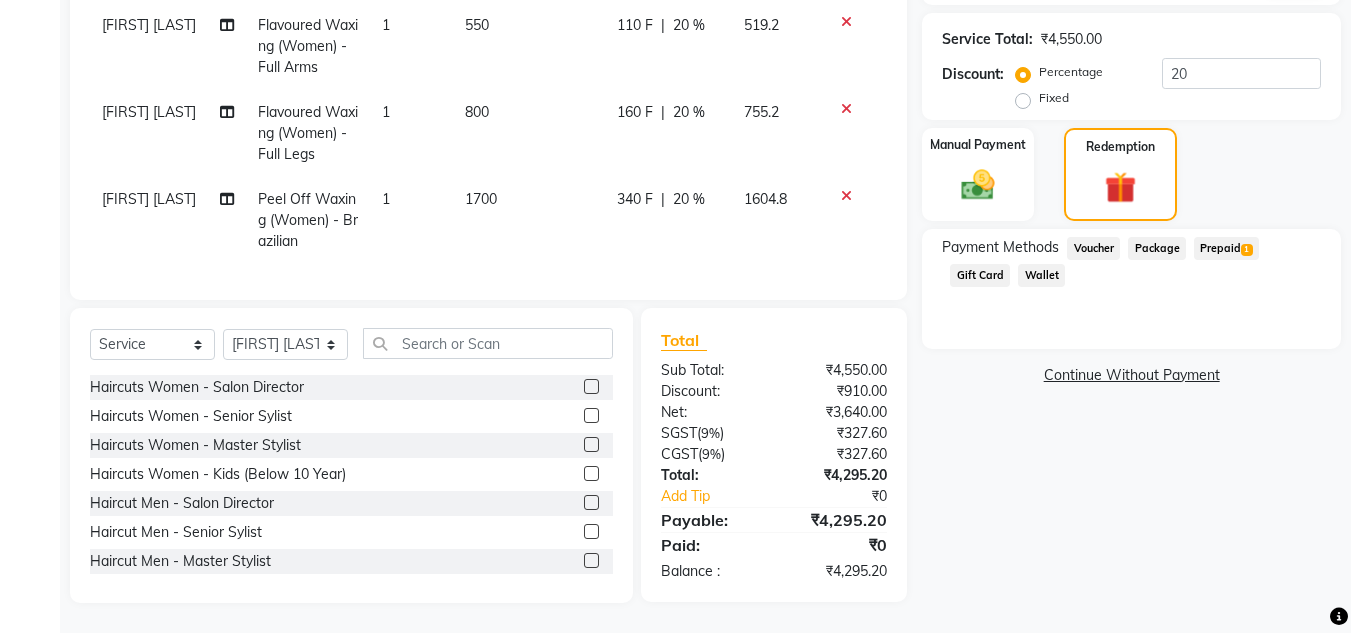 click on "Prepaid  1" 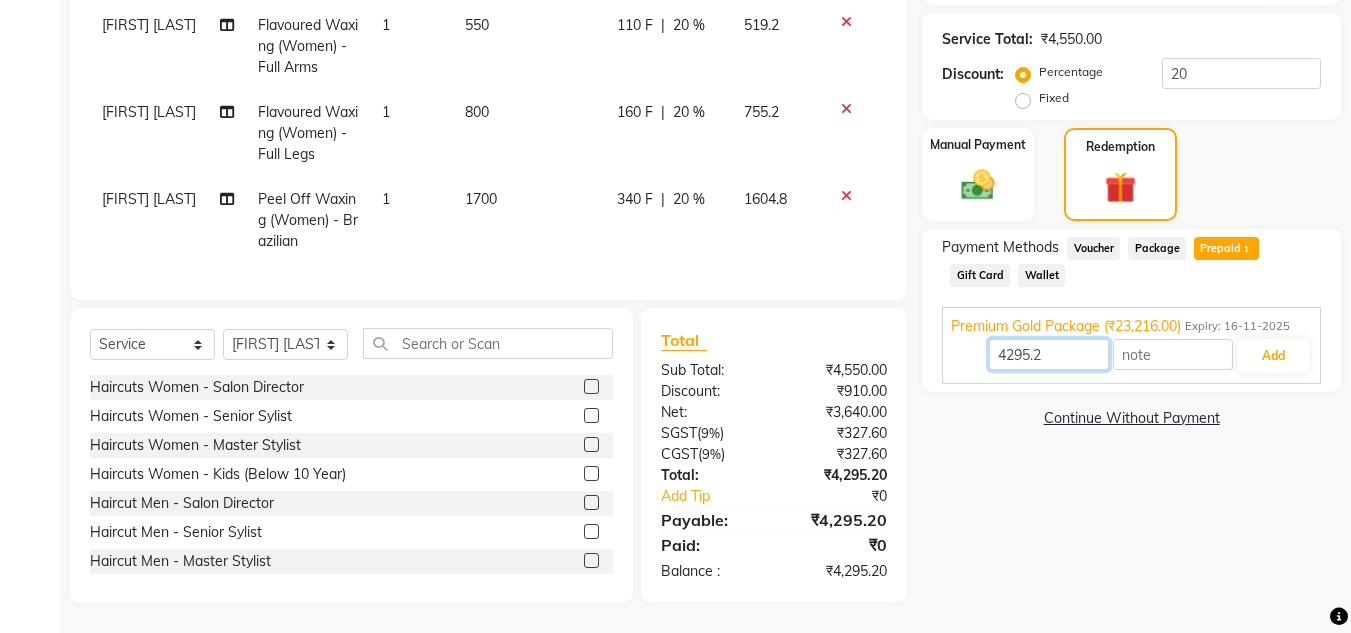 click on "4295.2" at bounding box center (1049, 354) 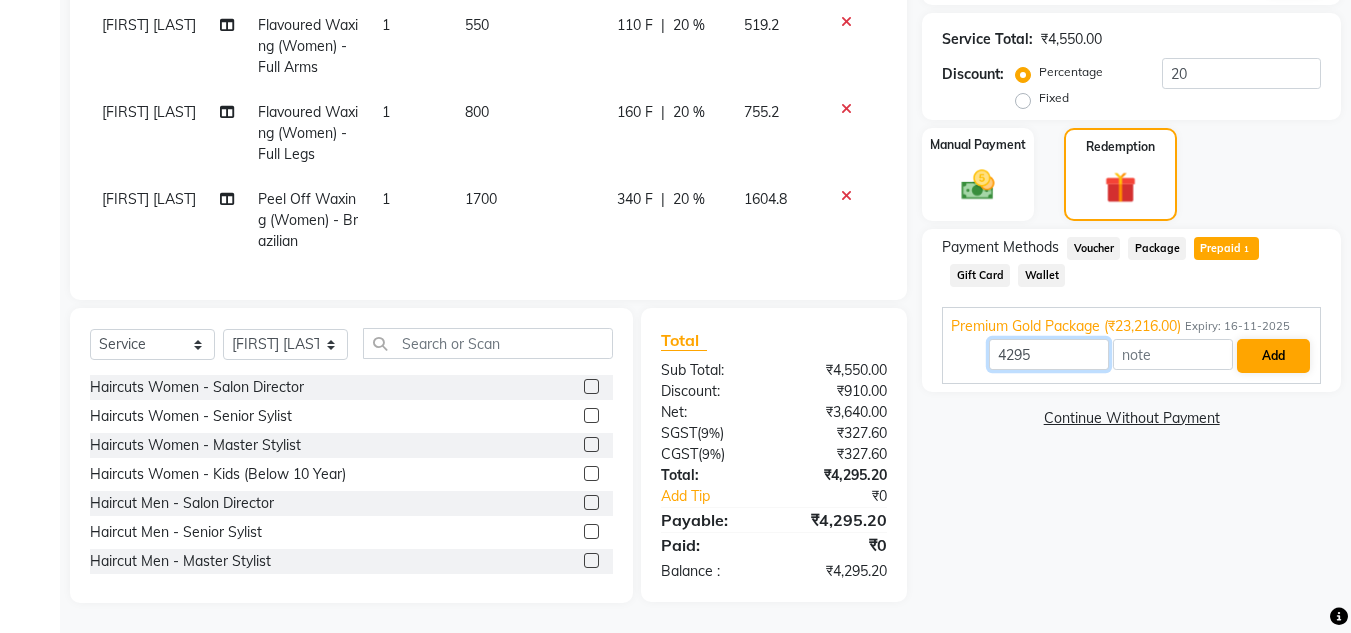 type on "4295" 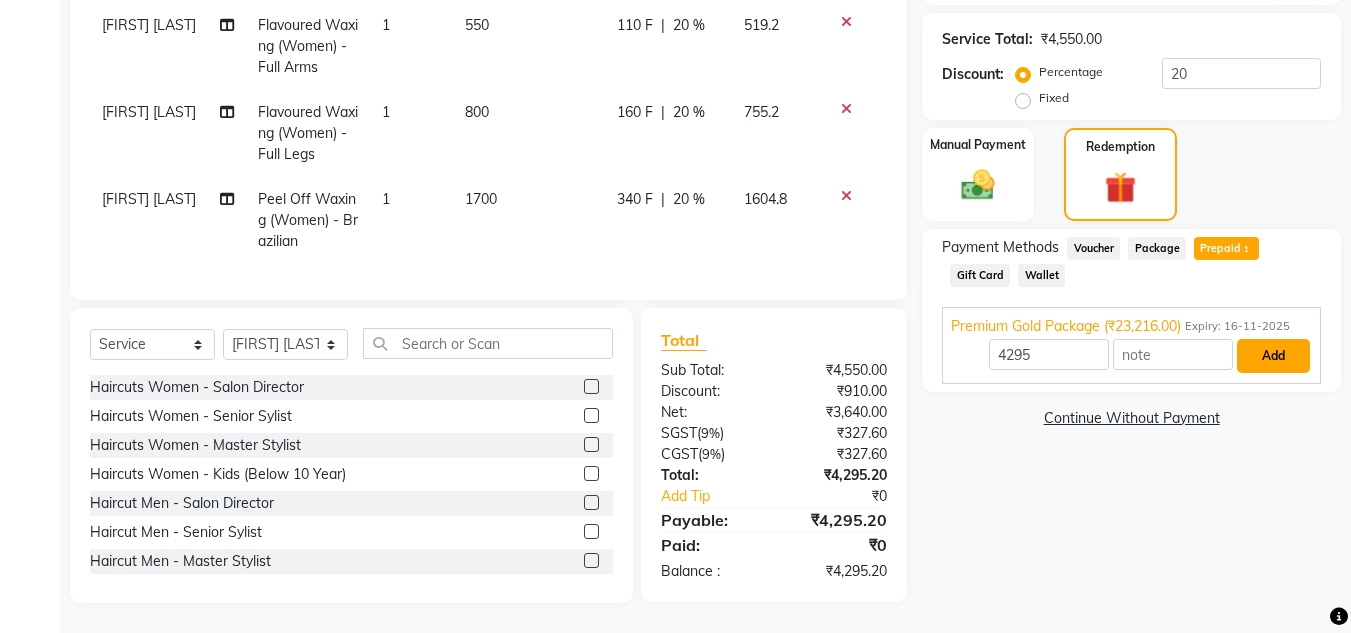 click on "Add" at bounding box center [1273, 356] 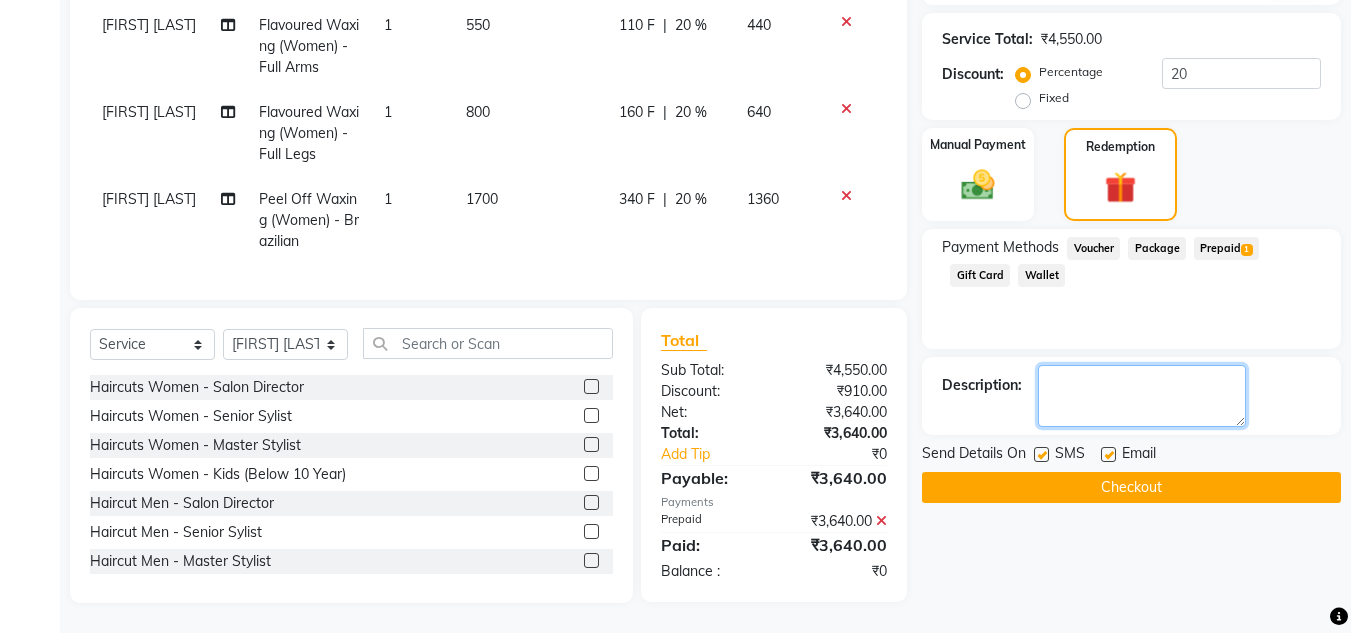 click 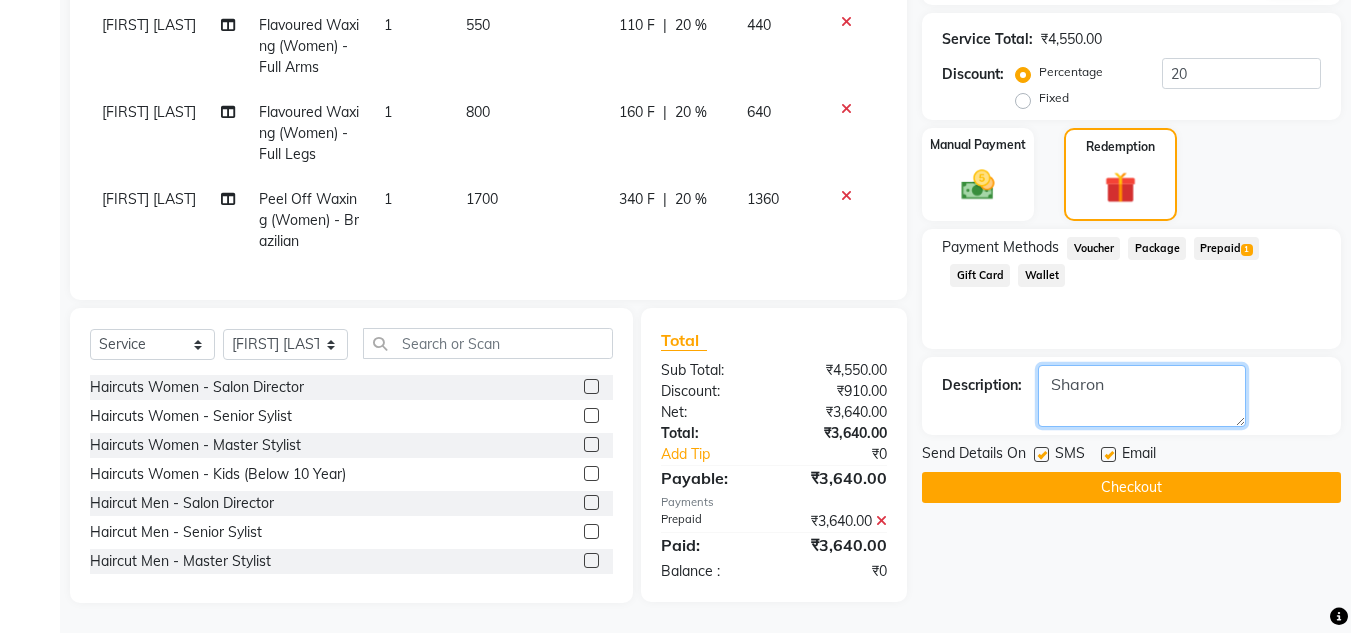 scroll, scrollTop: 168, scrollLeft: 0, axis: vertical 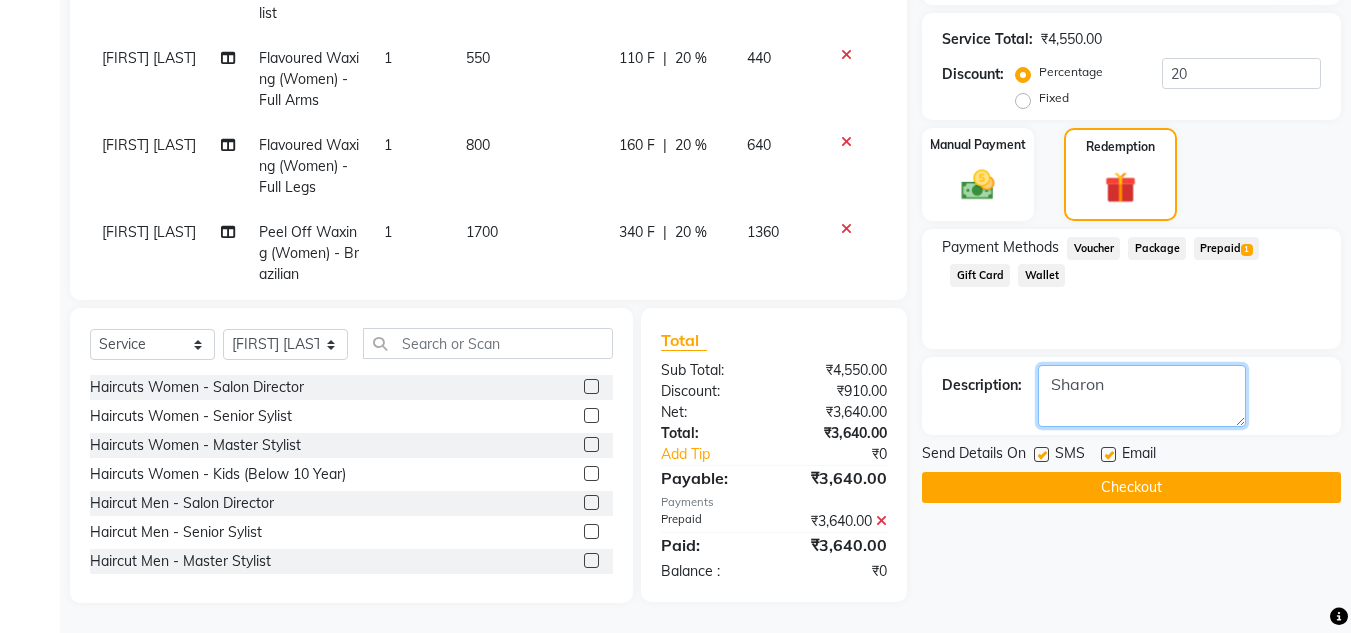type on "Sharon" 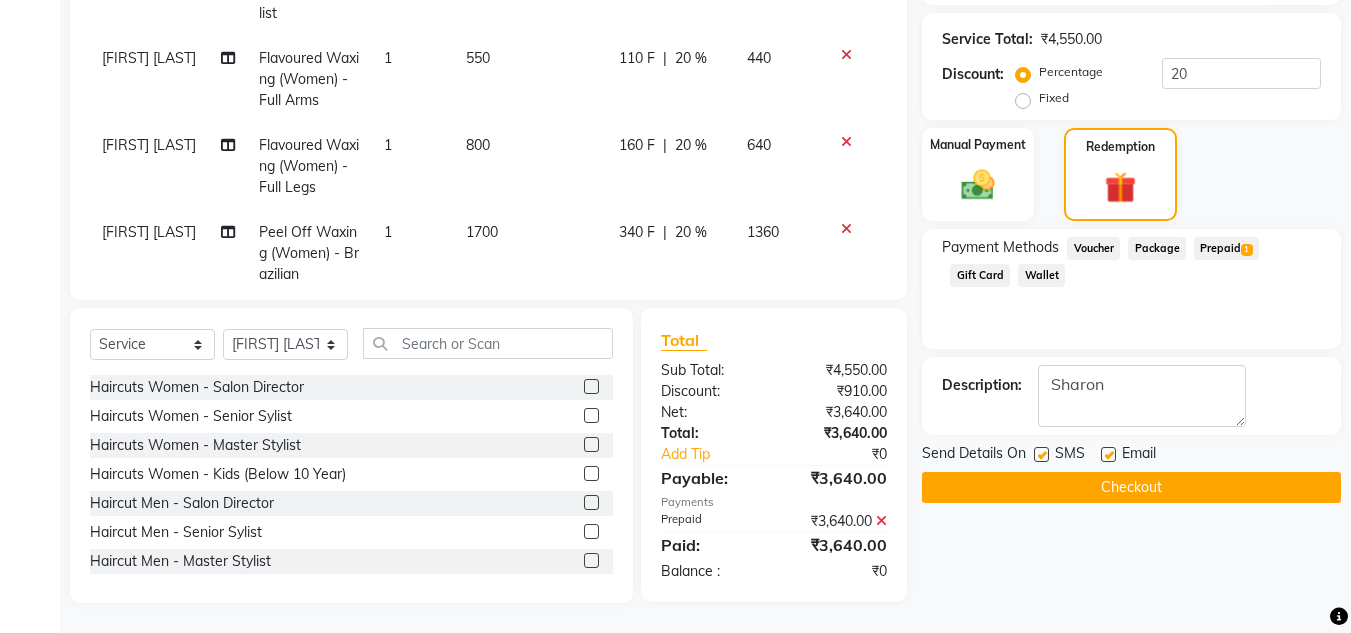 click on "Checkout" 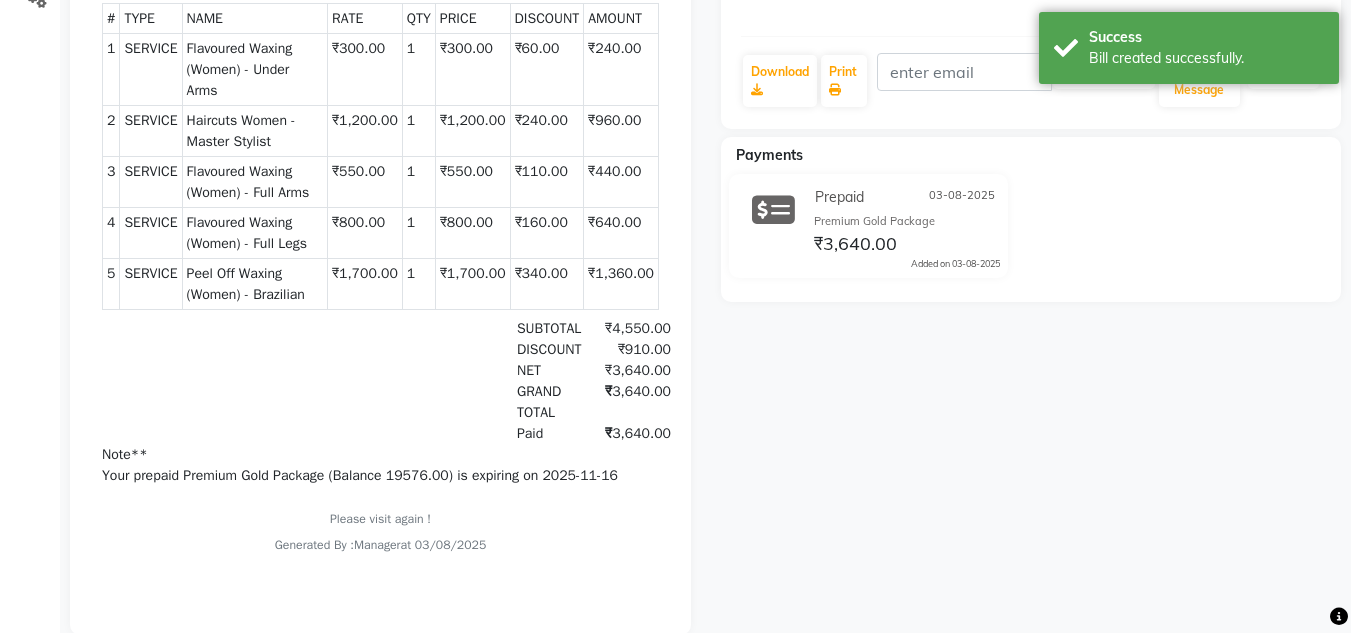 scroll, scrollTop: 0, scrollLeft: 0, axis: both 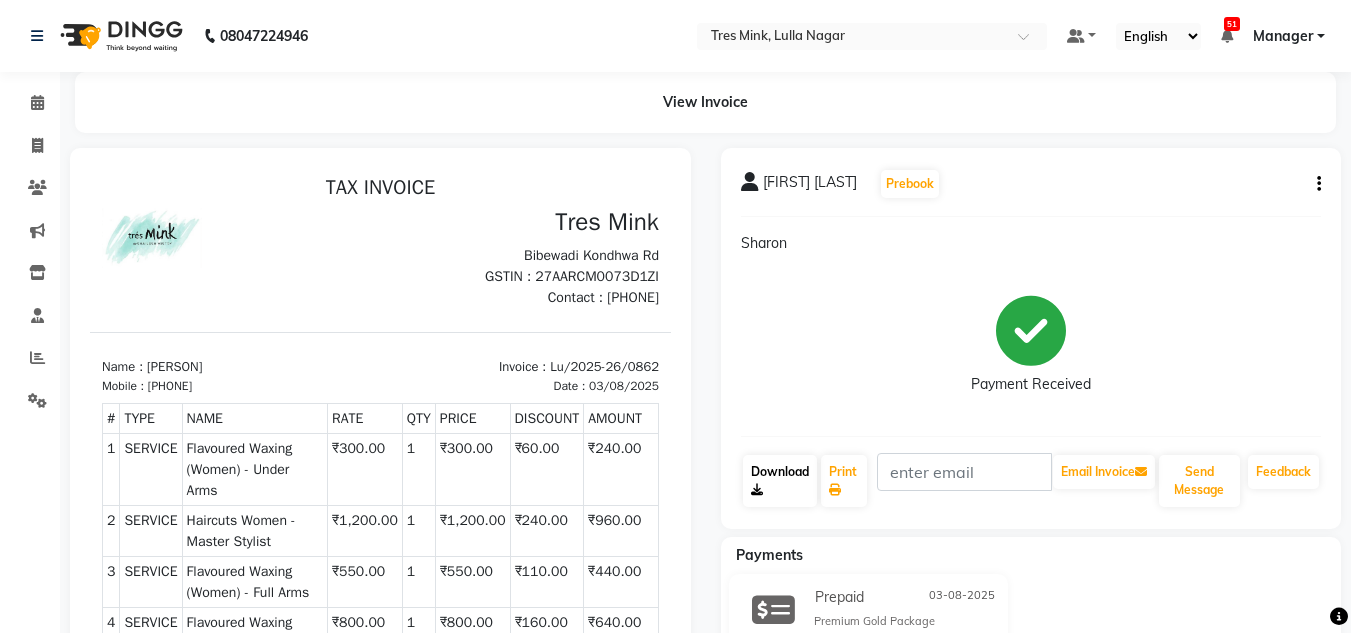 click on "Download" 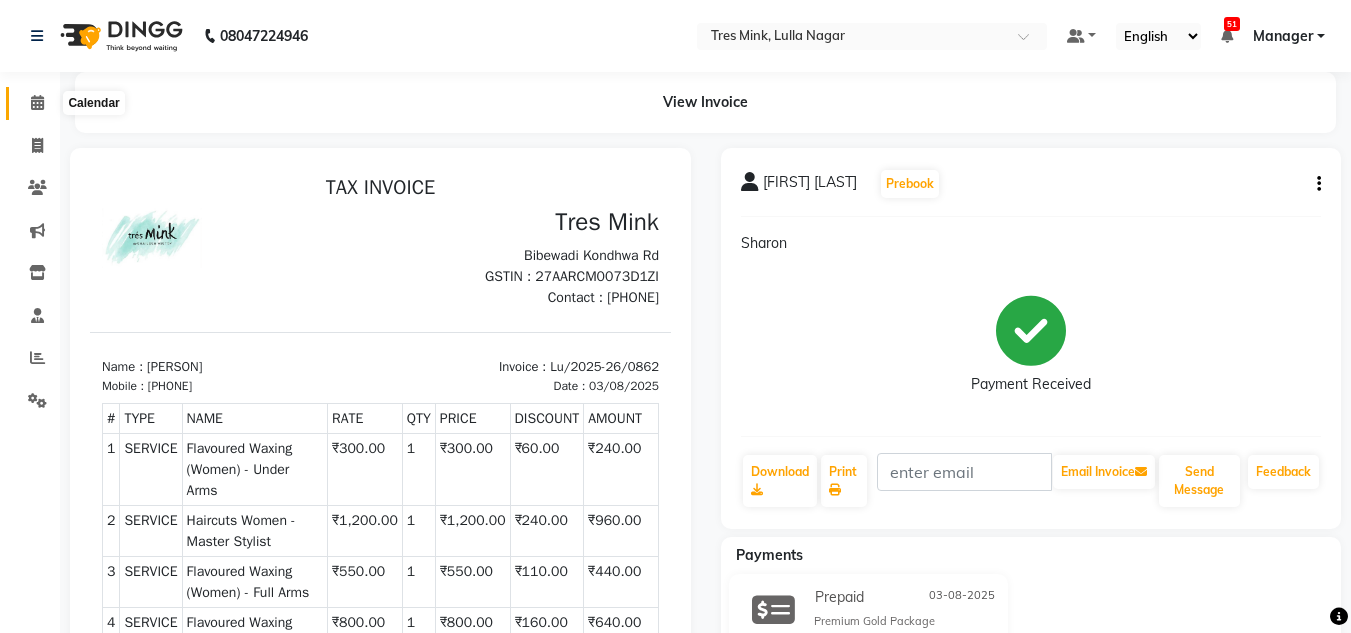 click 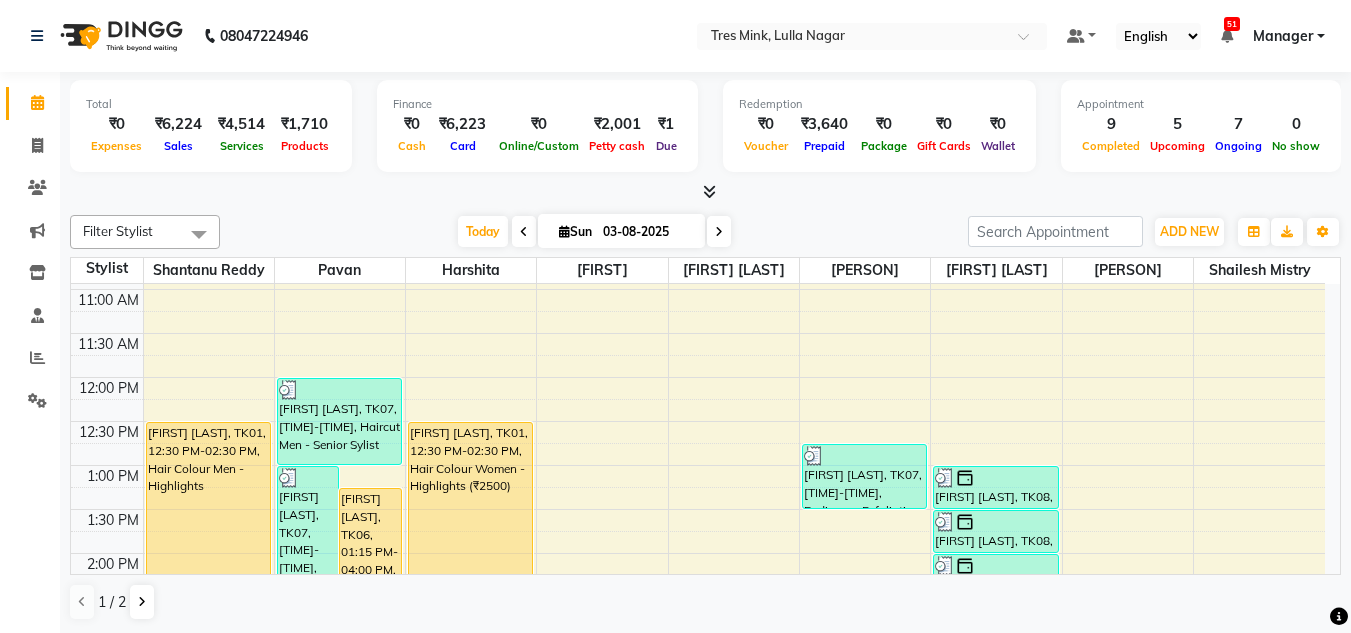 scroll, scrollTop: 253, scrollLeft: 0, axis: vertical 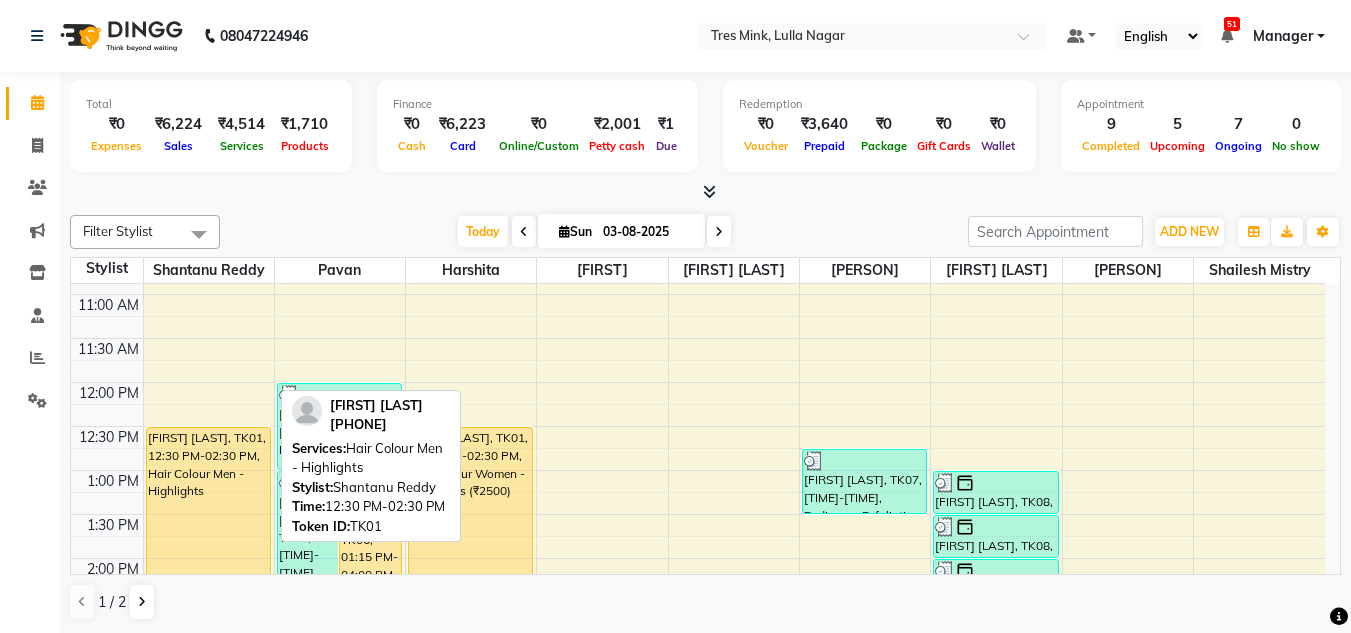 click on "[FIRST] [LAST], [CODE], [TIME]-[TIME], [SERVICE]" at bounding box center (208, 514) 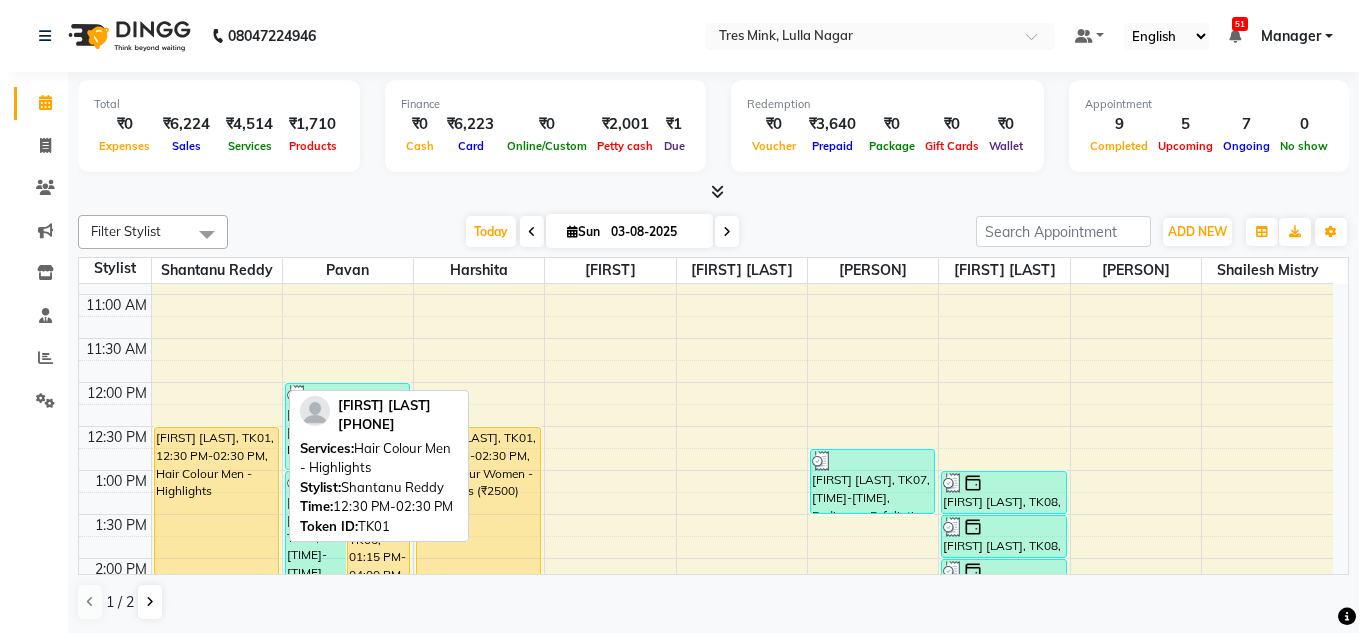 select on "1" 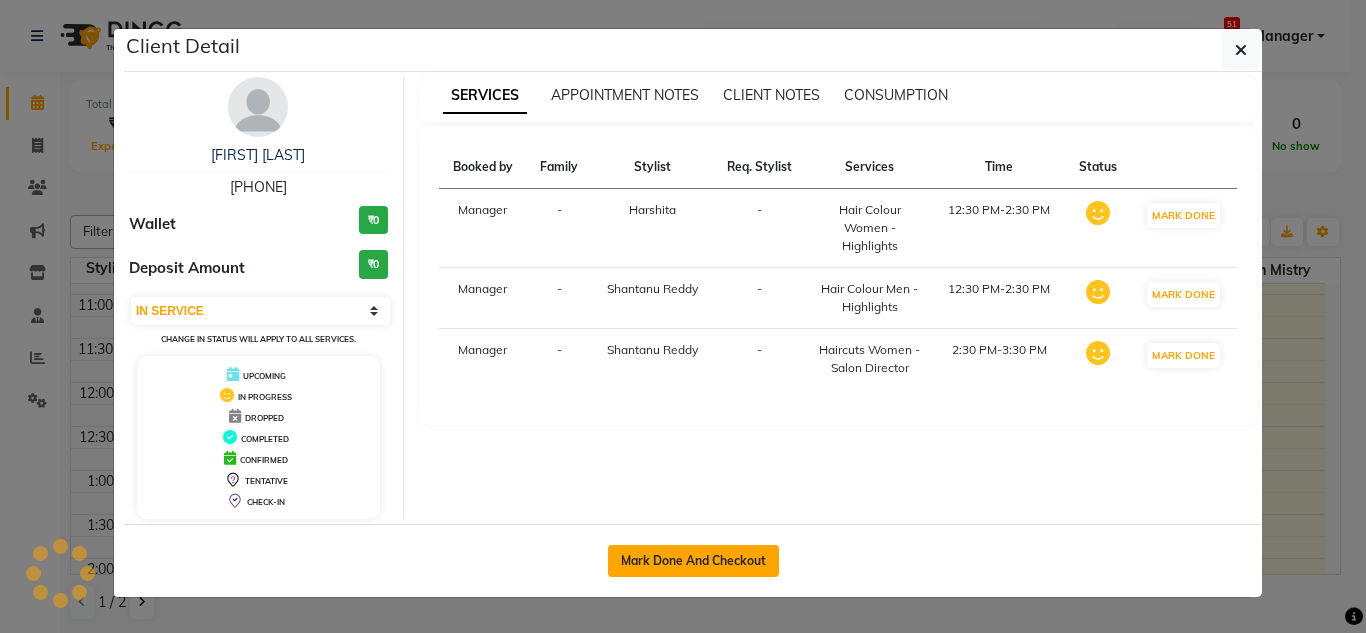 click on "Mark Done And Checkout" 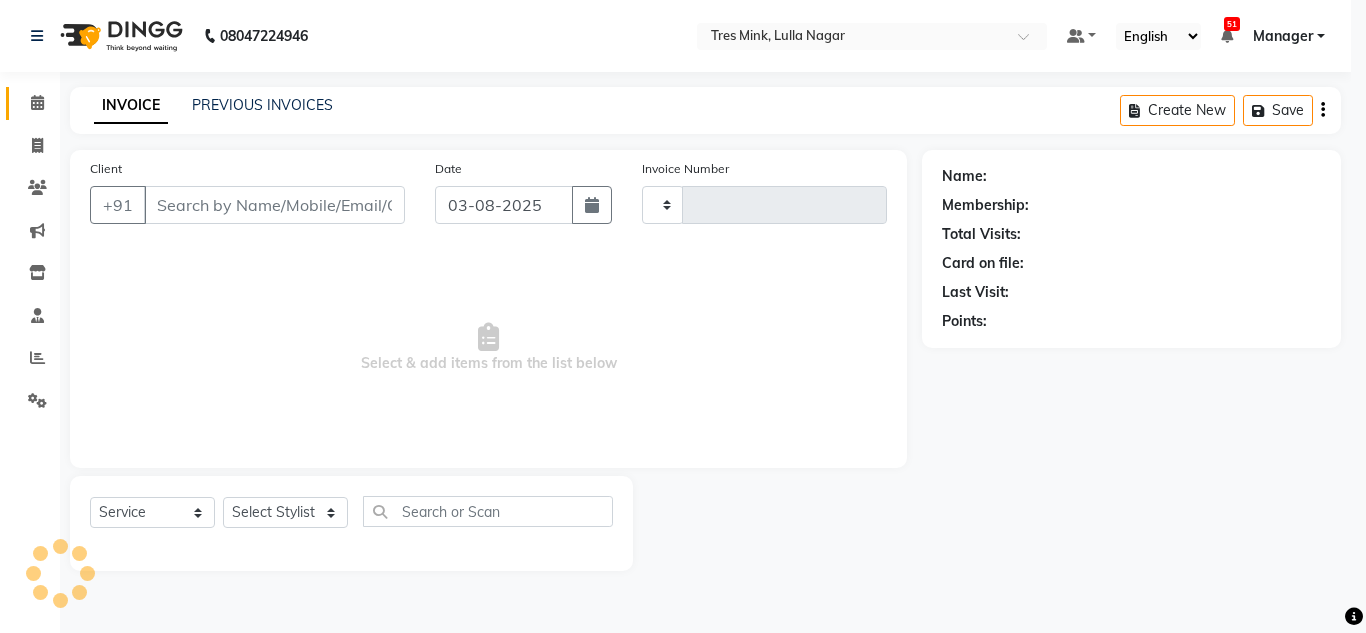 select on "3" 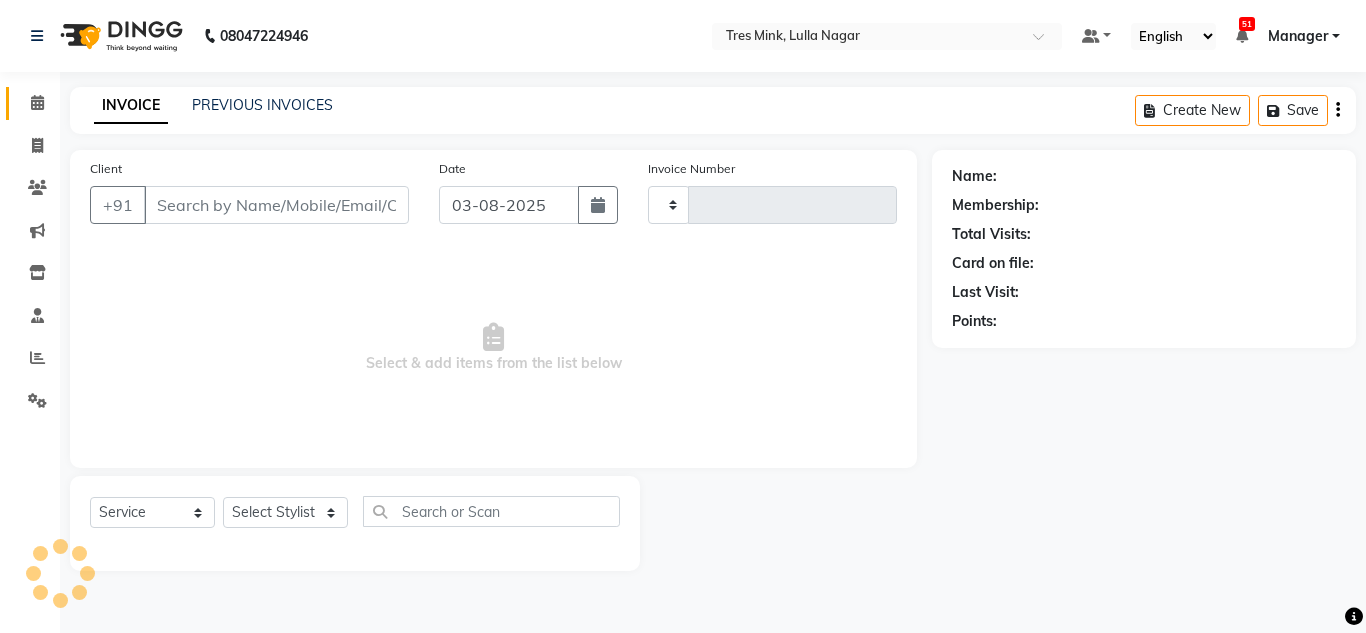 type on "0863" 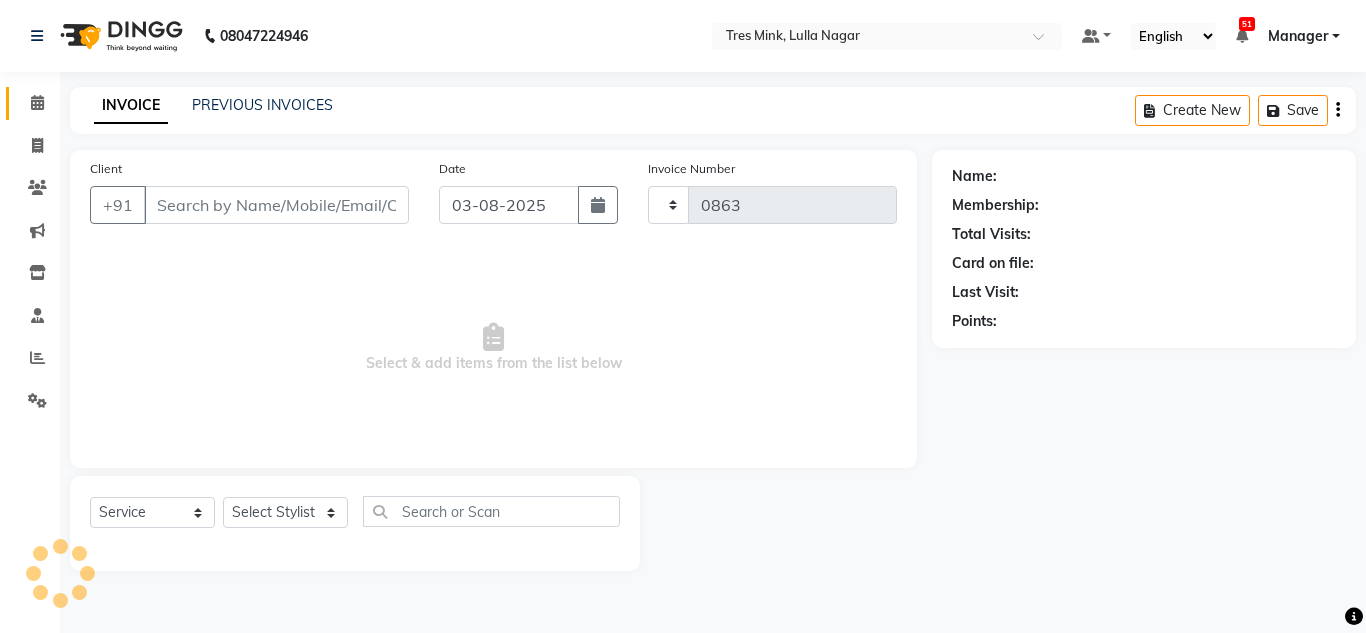 select on "8052" 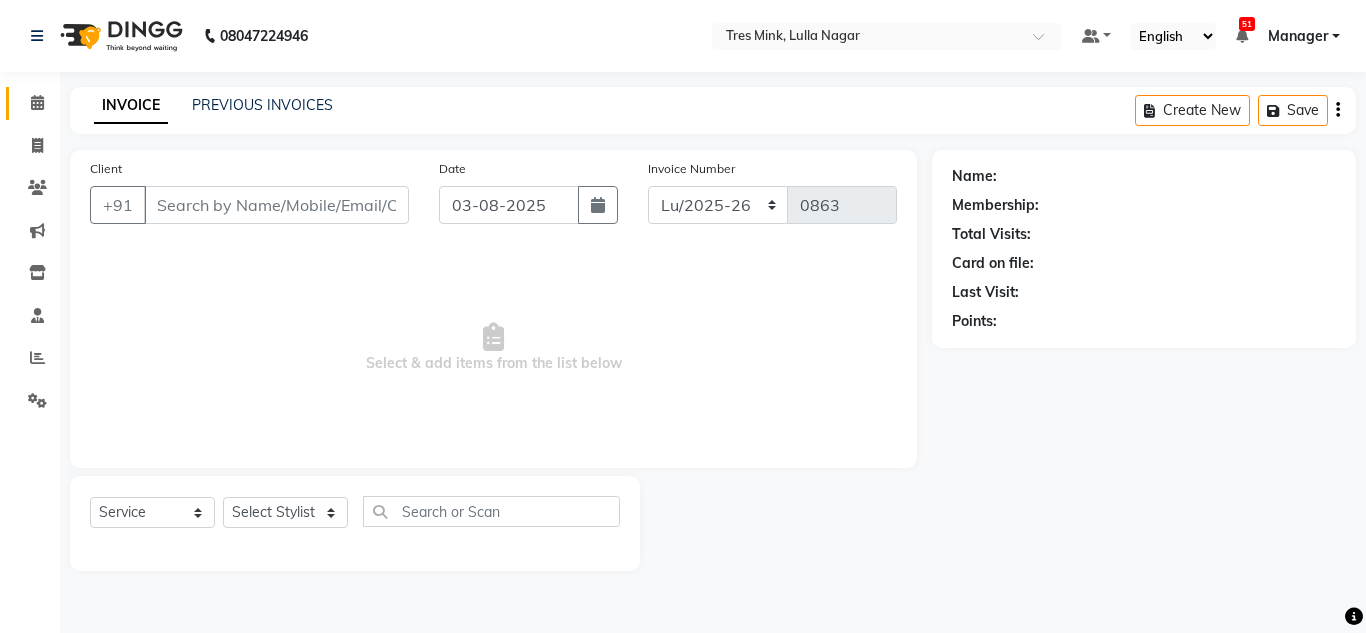 type on "[PHONE]" 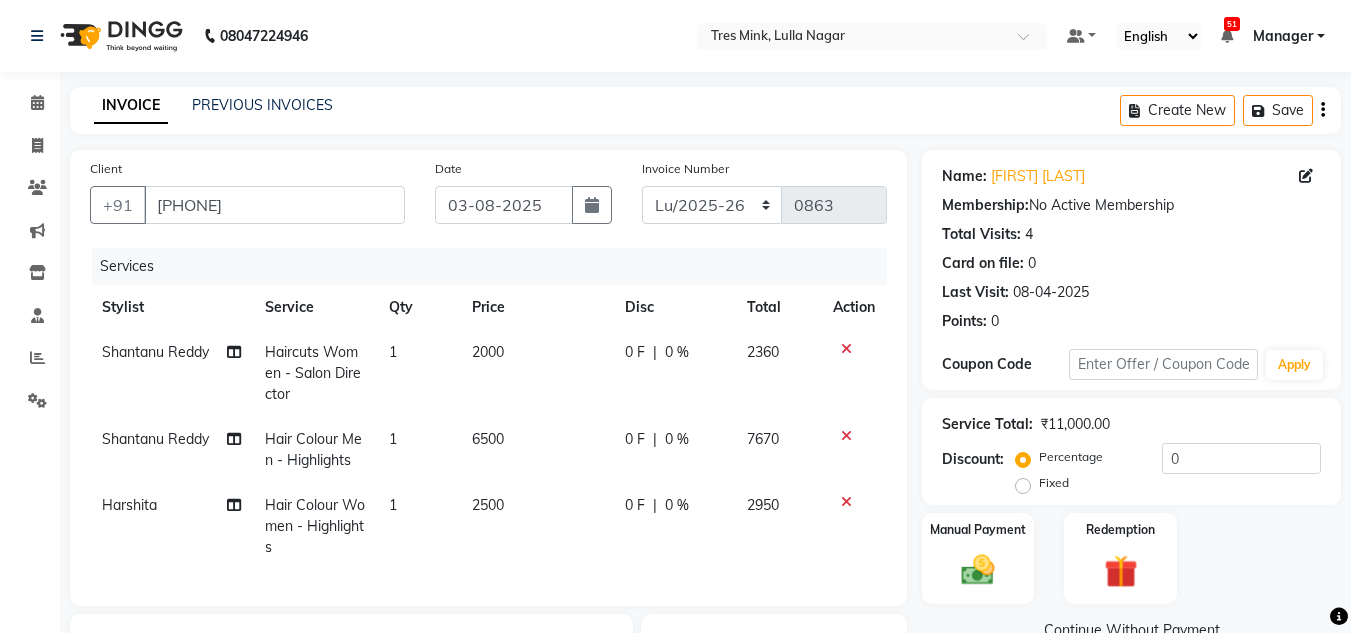 click on "2500" 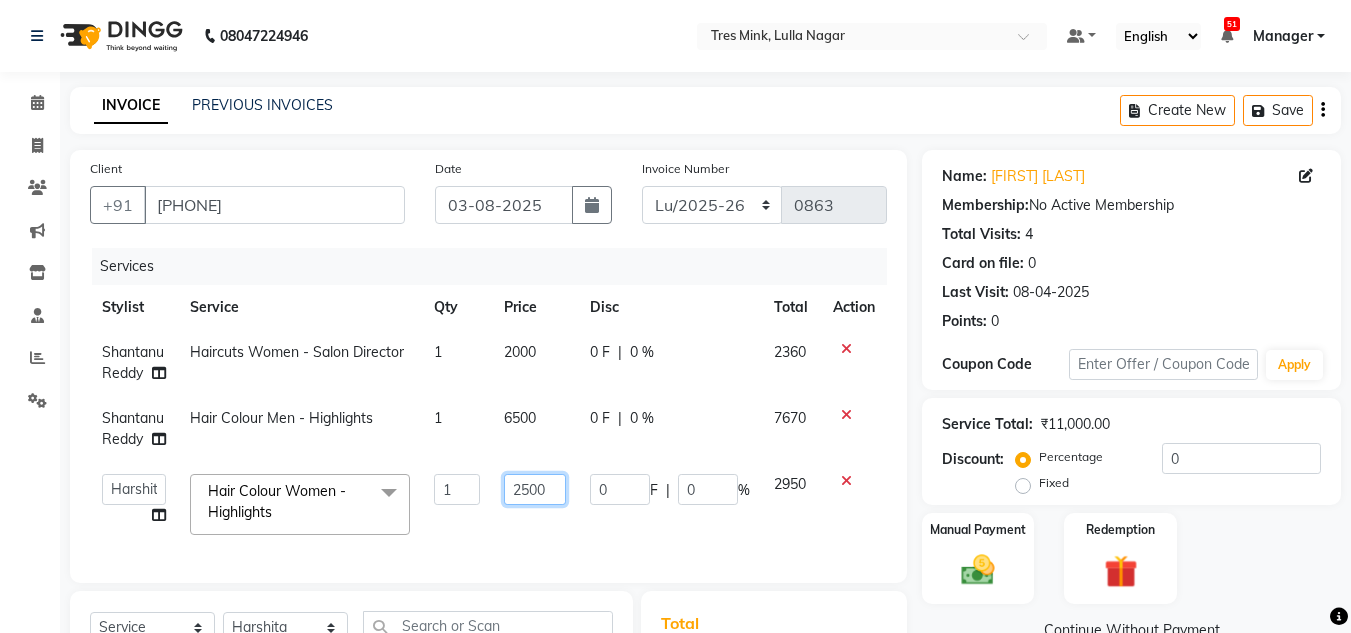 drag, startPoint x: 553, startPoint y: 484, endPoint x: 491, endPoint y: 487, distance: 62.072536 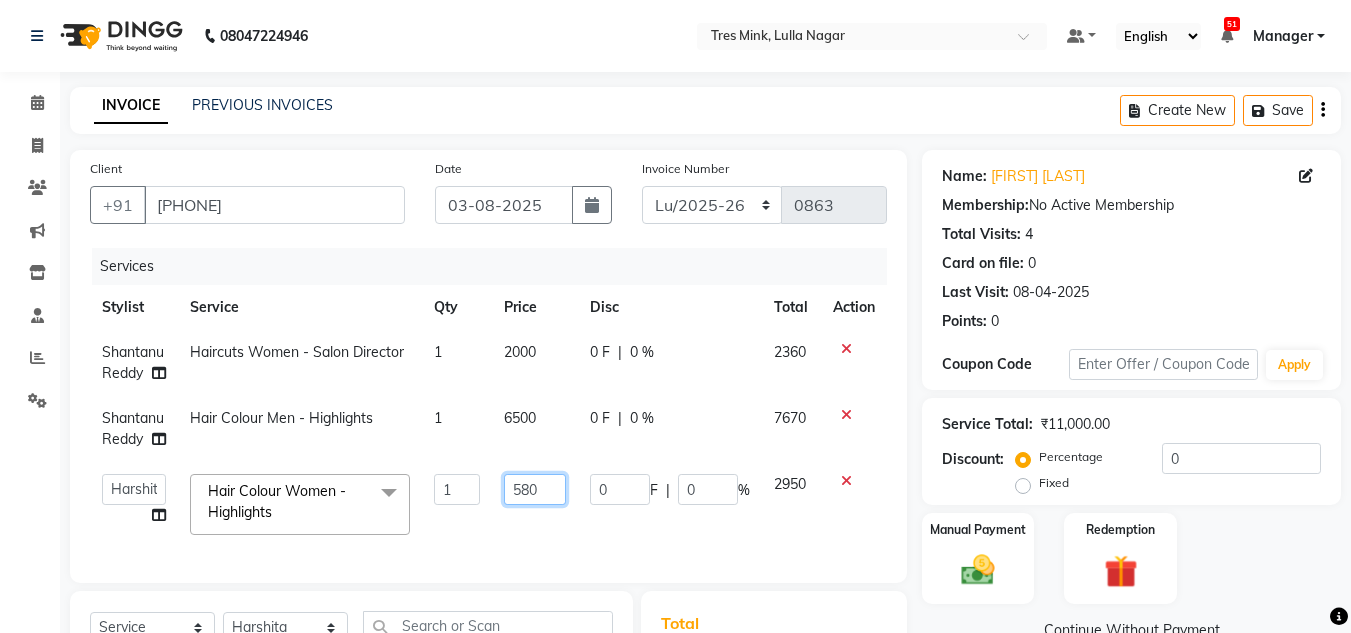type on "5800" 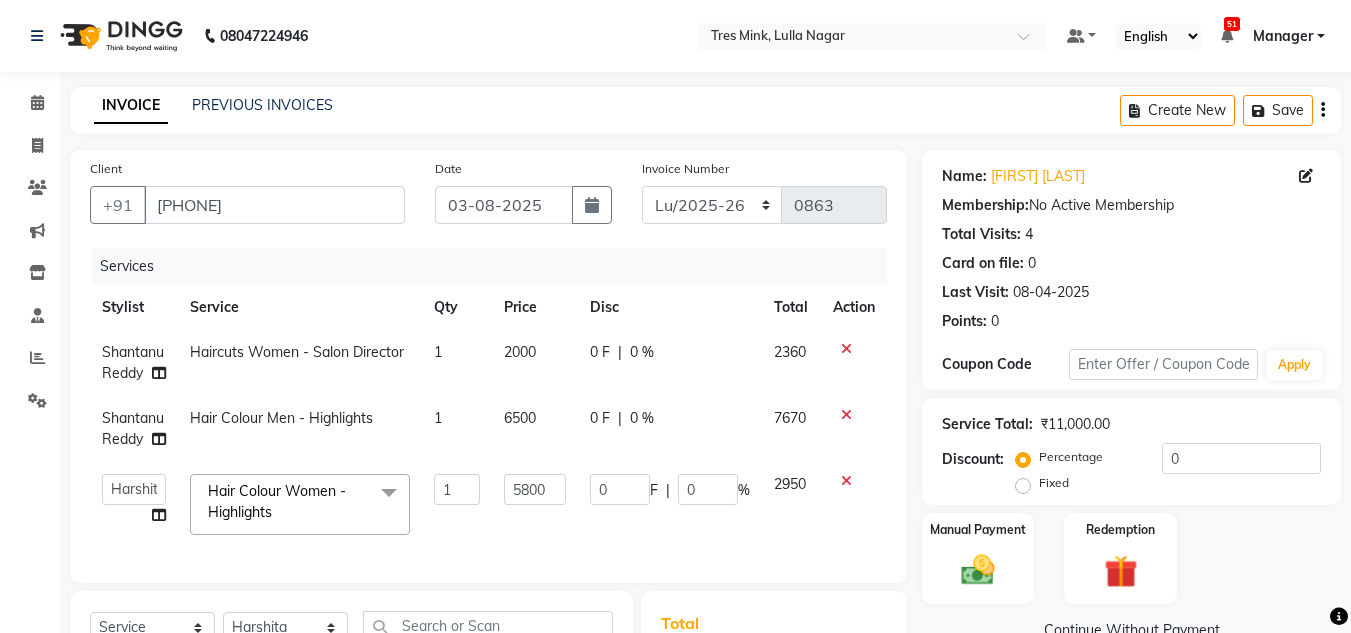 click on "2000" 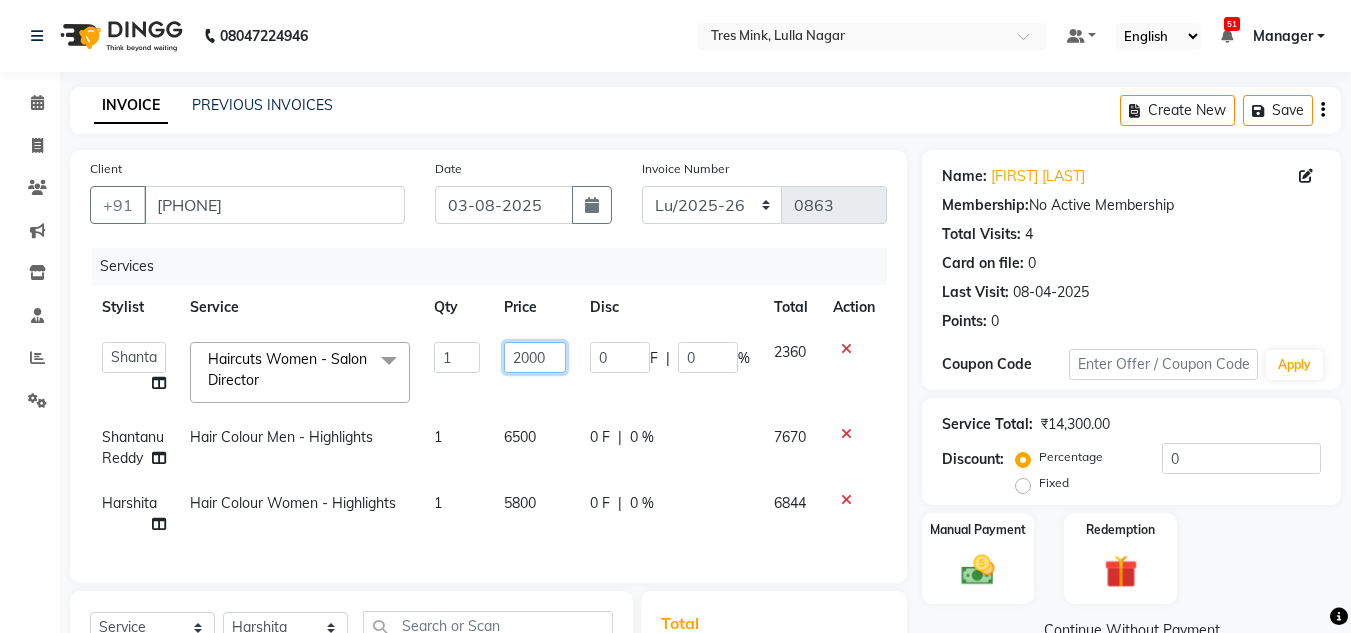 drag, startPoint x: 562, startPoint y: 359, endPoint x: 399, endPoint y: 346, distance: 163.51758 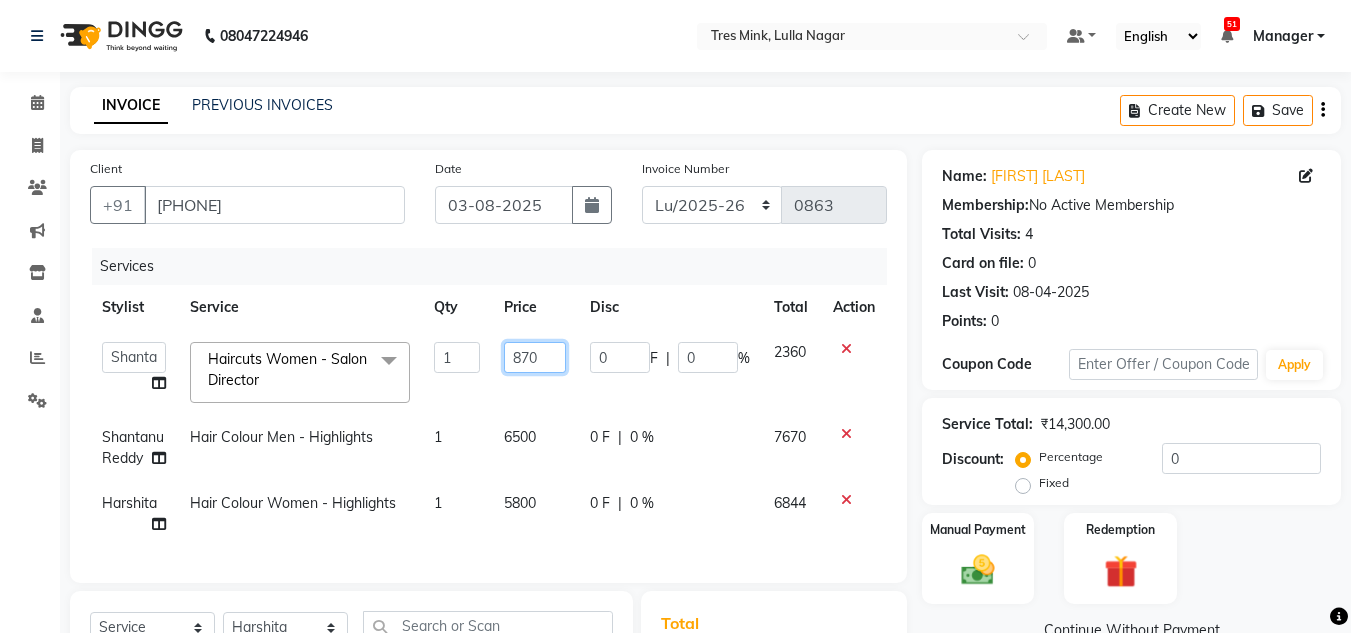 type on "8700" 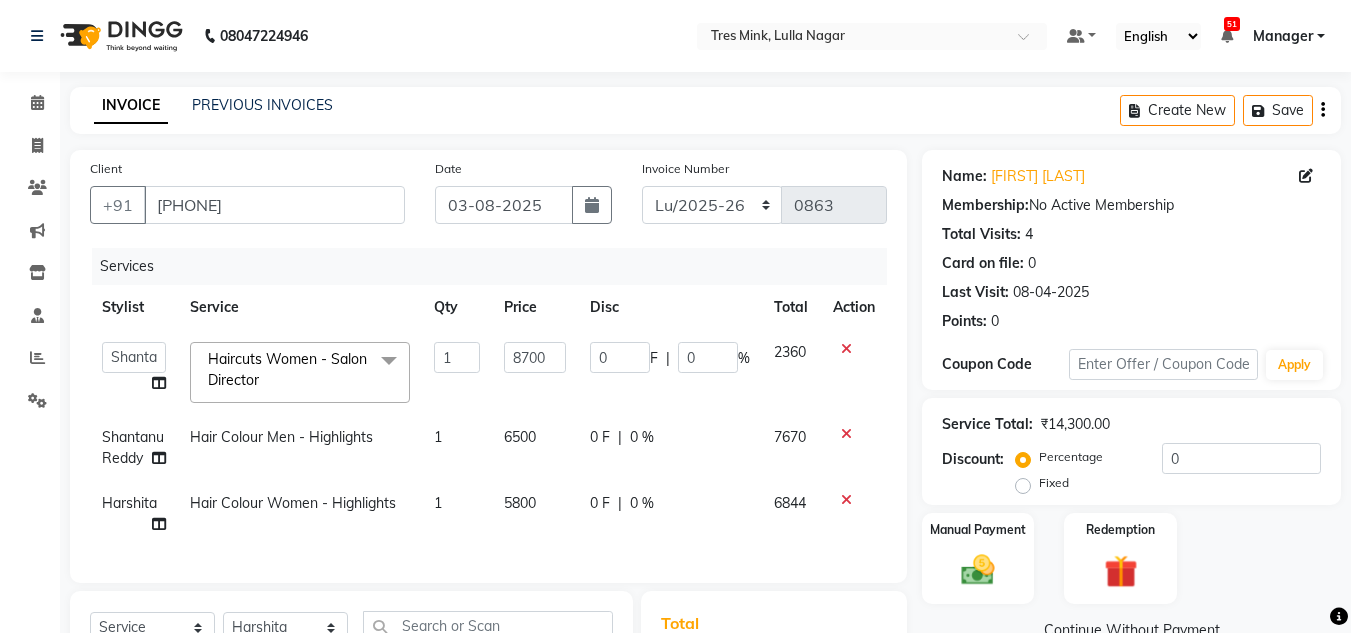 click on "6500" 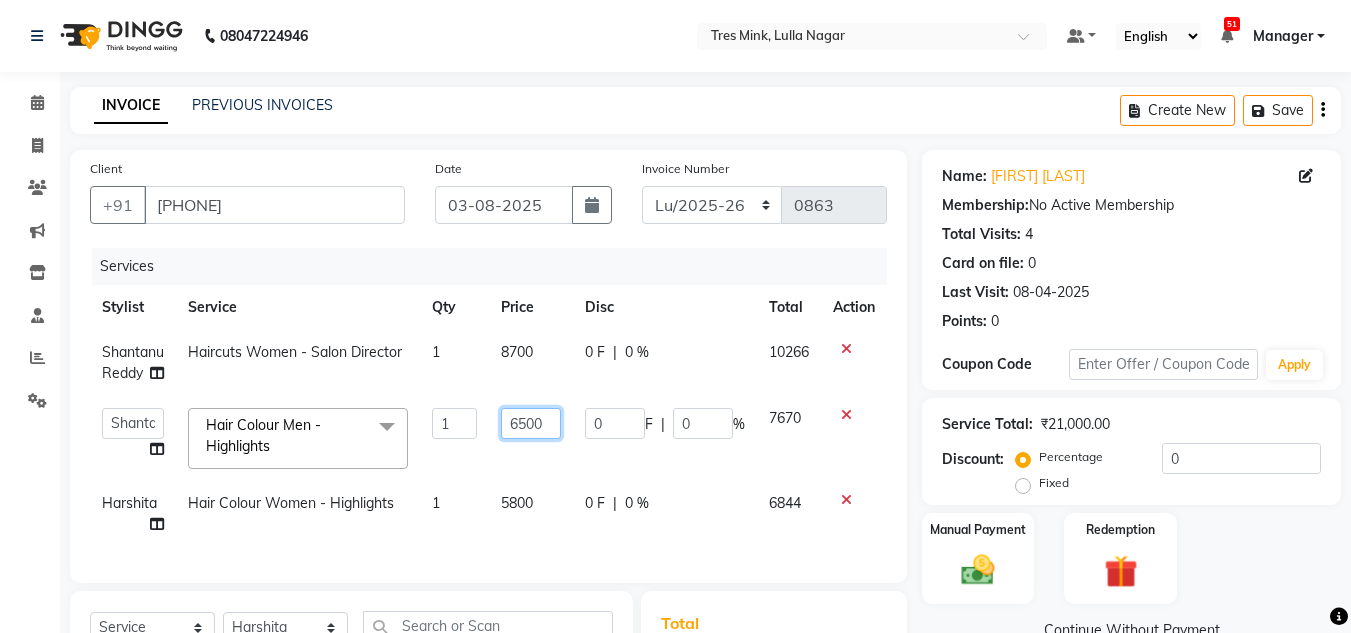 drag, startPoint x: 552, startPoint y: 428, endPoint x: 477, endPoint y: 426, distance: 75.026665 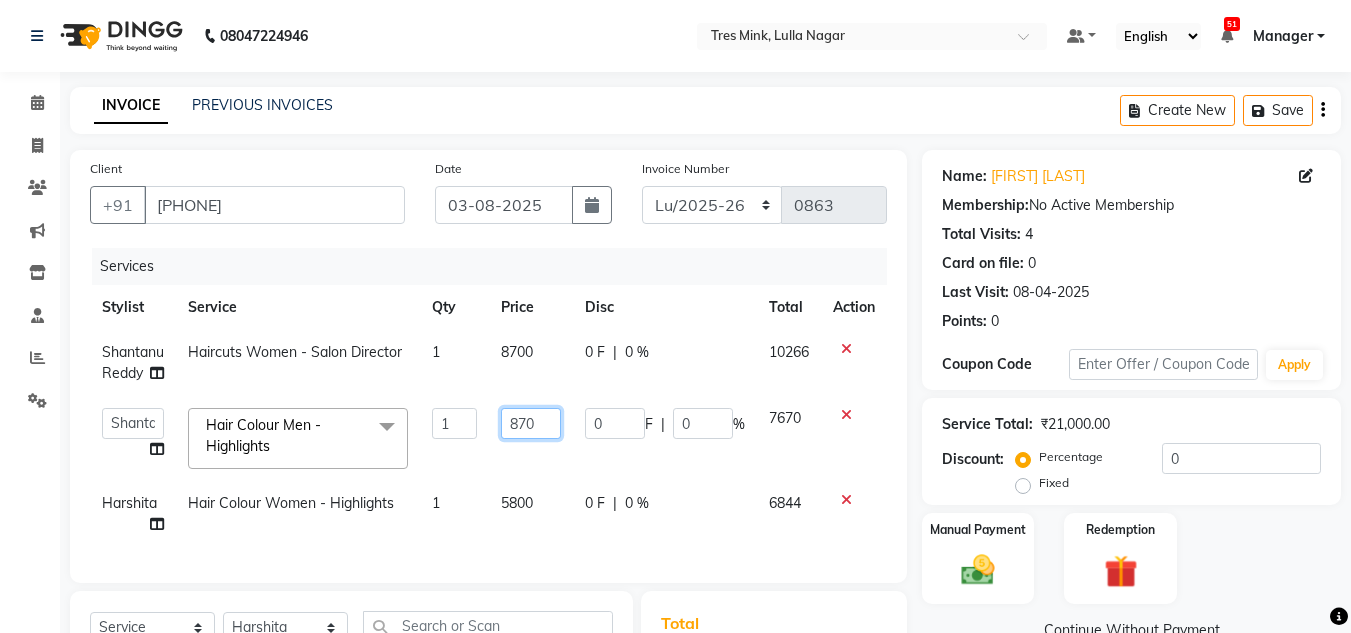 type on "8700" 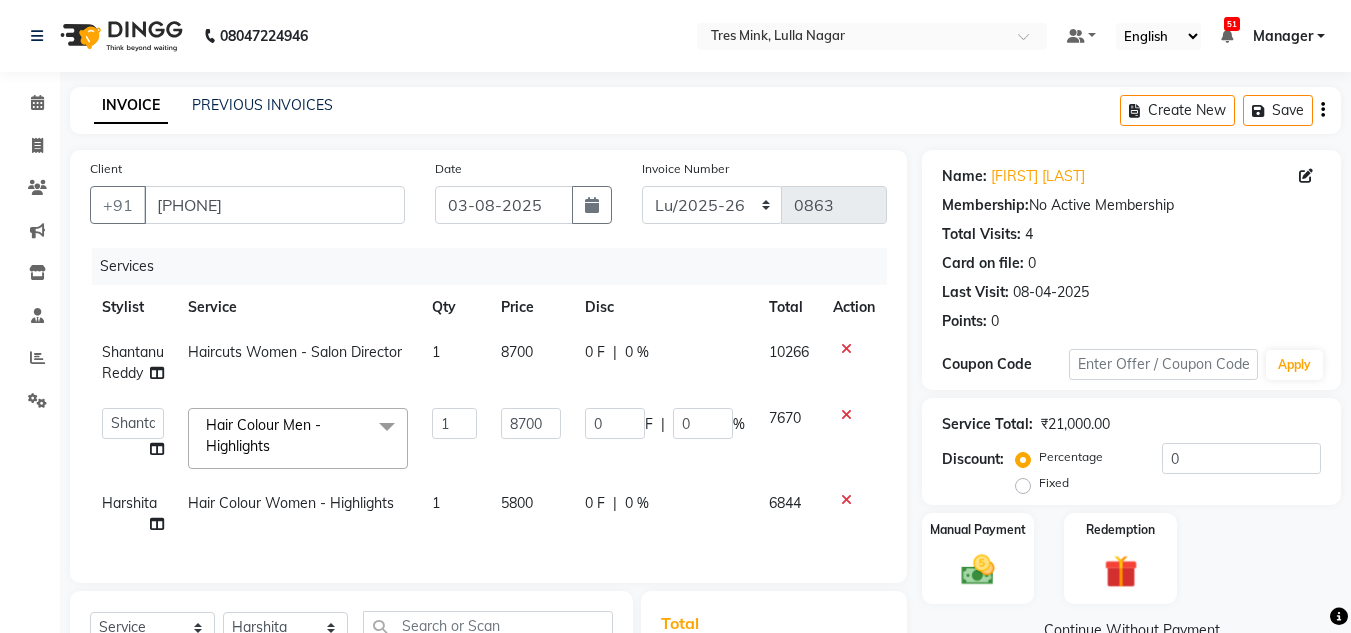 click on "8700" 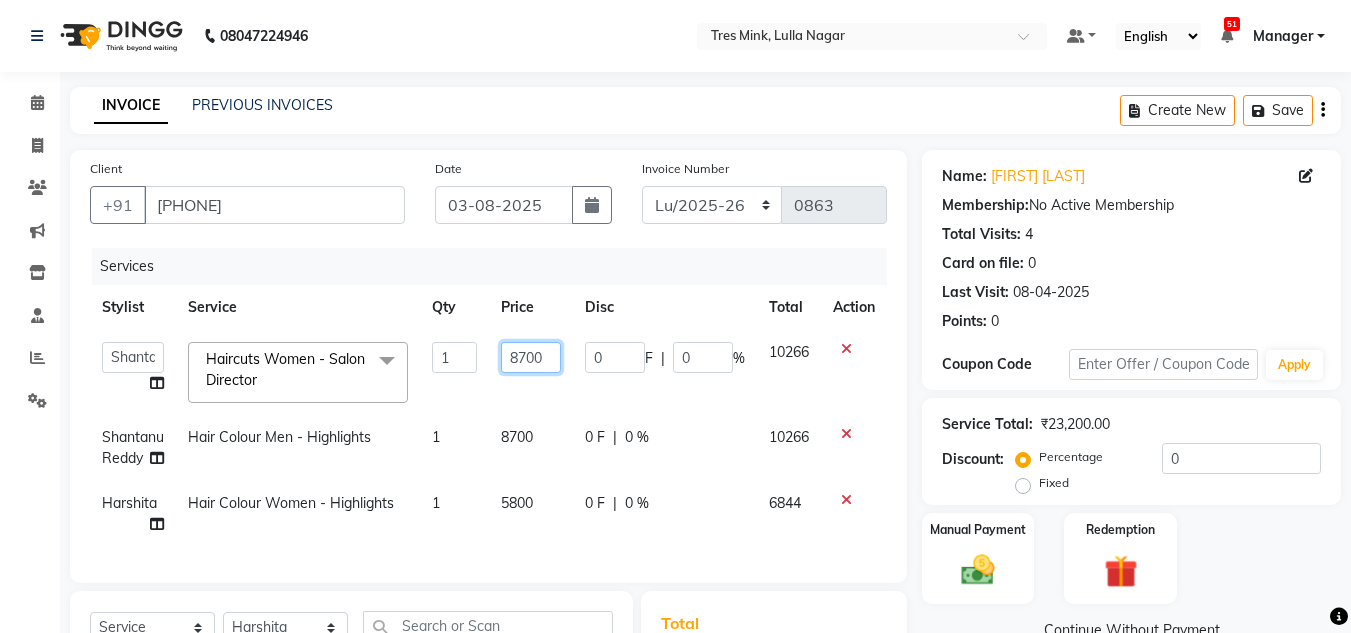 drag, startPoint x: 548, startPoint y: 352, endPoint x: 450, endPoint y: 362, distance: 98.50888 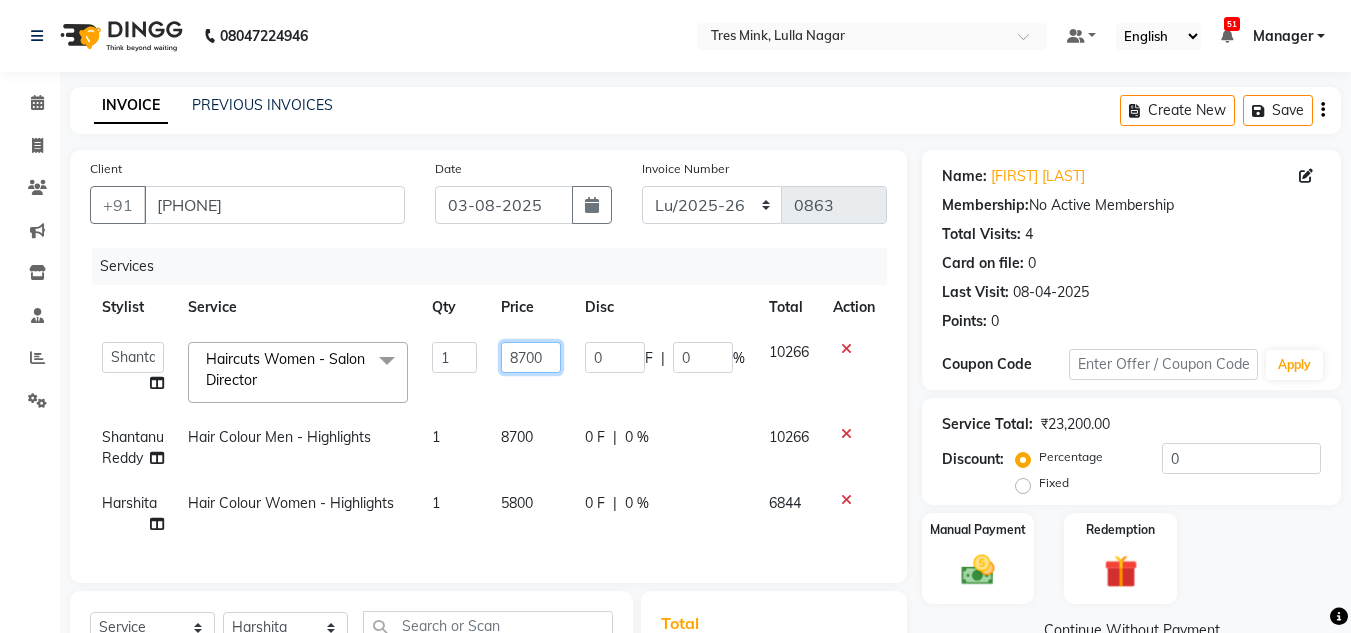 type on "3" 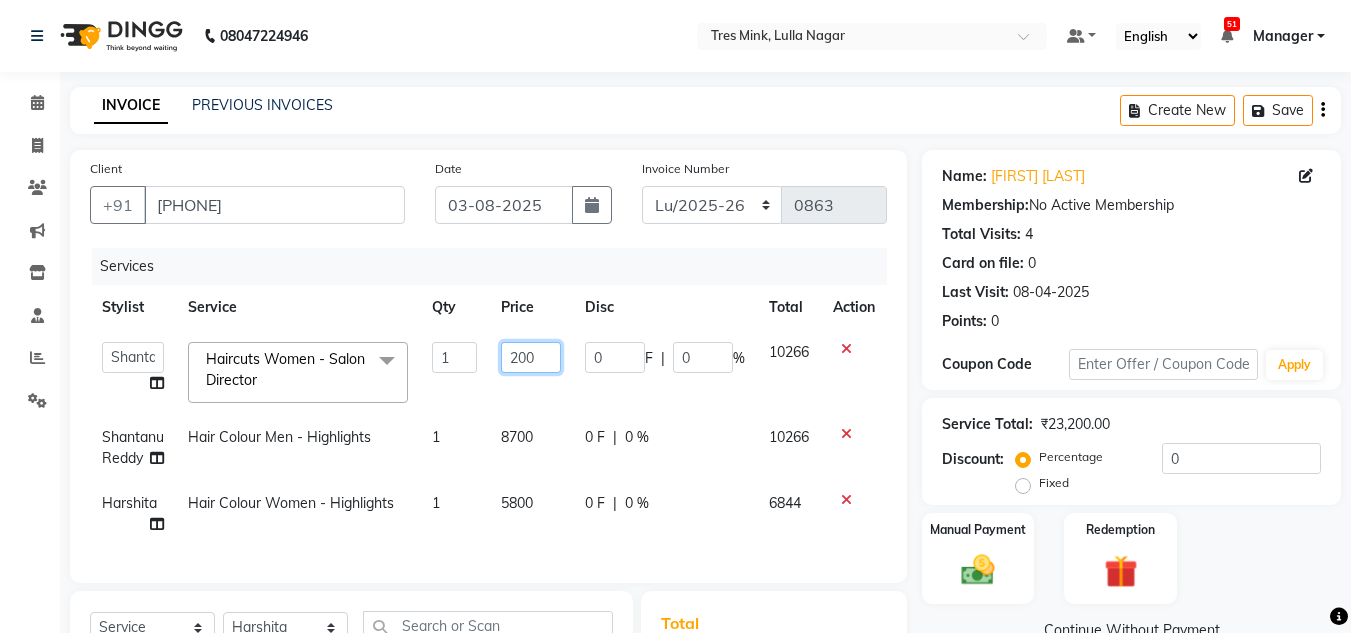 type on "2000" 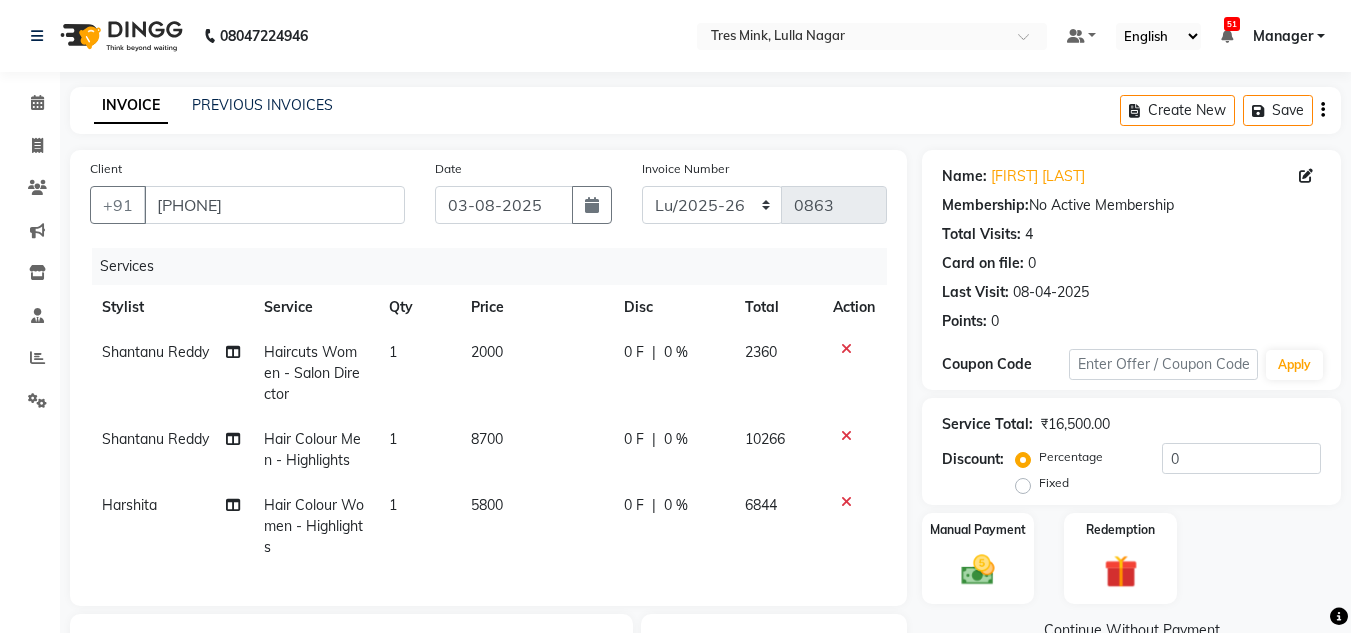 click on "Services Stylist Service Qty Price Disc Total Action Shantanu Reddy Haircuts Women - Salon Director 1 2000 0 F | 0 % 2360 Shantanu Reddy Hair Colour Men - Highlights 1 8700 0 F | 0 % 10266 Harshita Hair Colour Women - Highlights 1 5800 0 F | 0 % 6844" 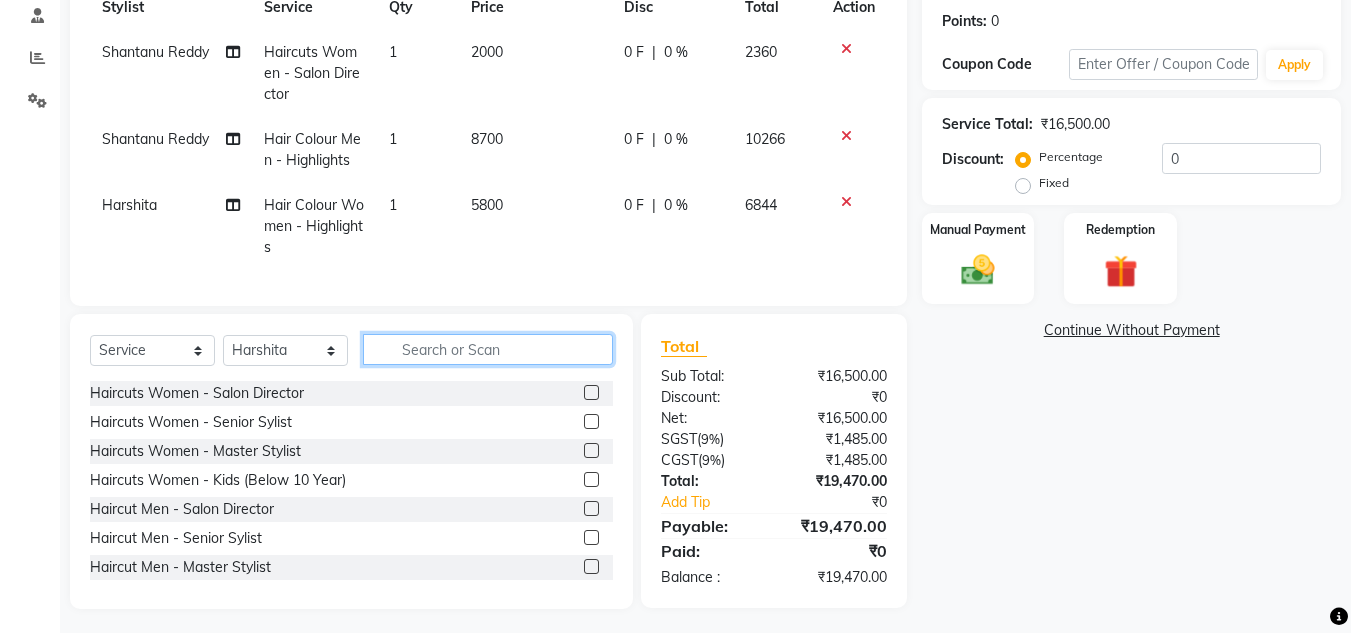 click 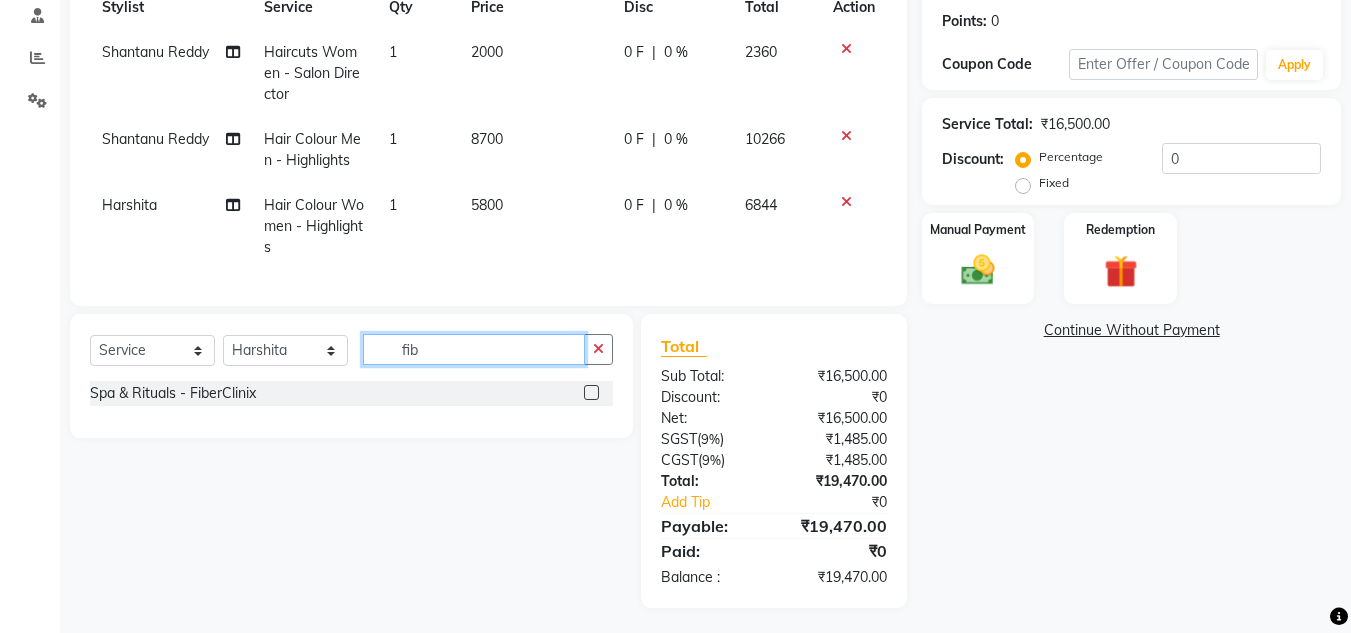type on "fib" 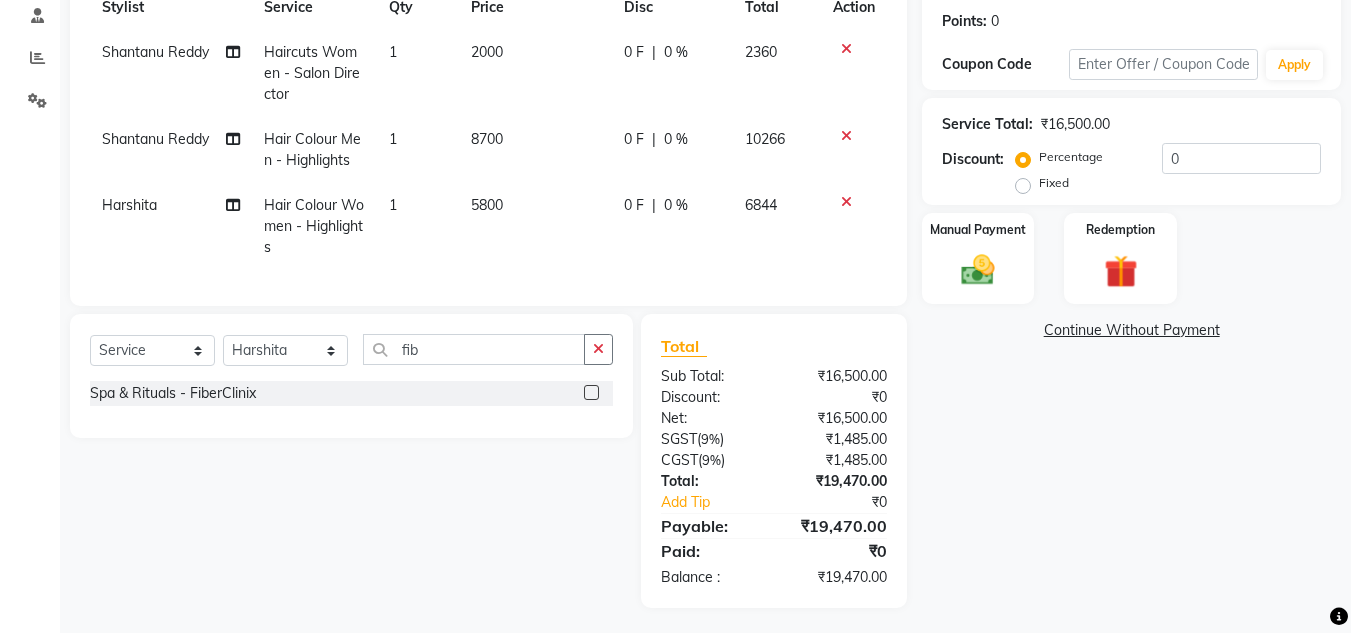 click 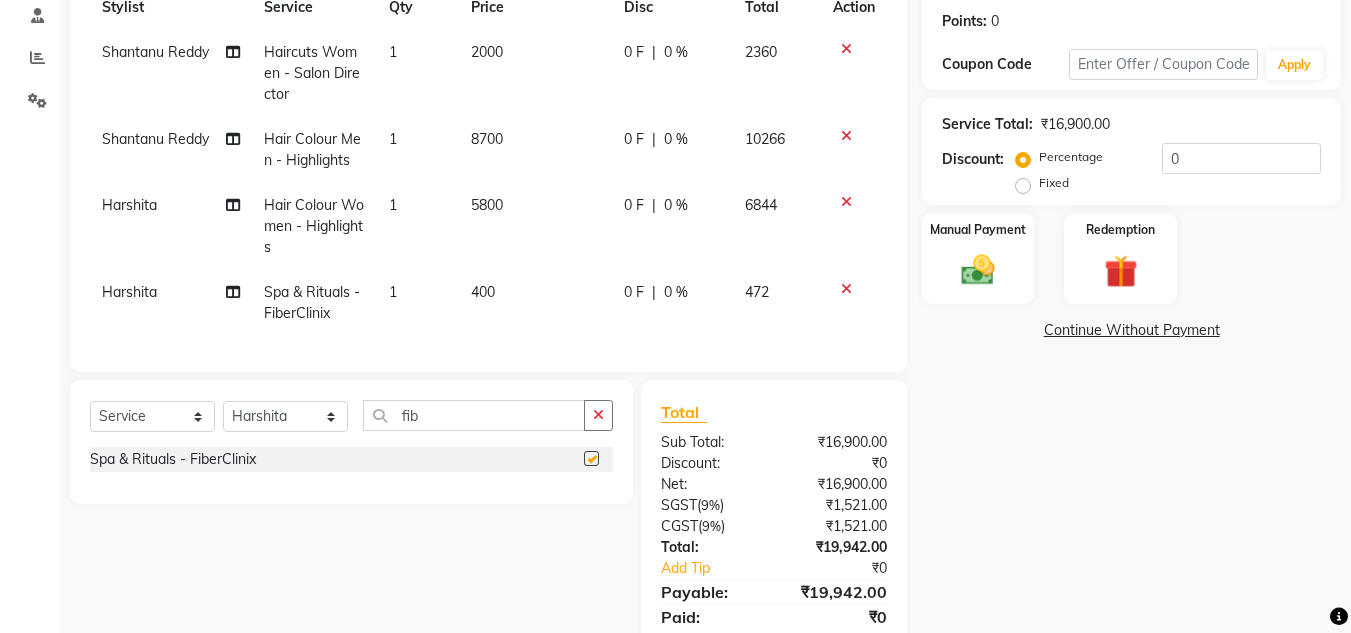 checkbox on "false" 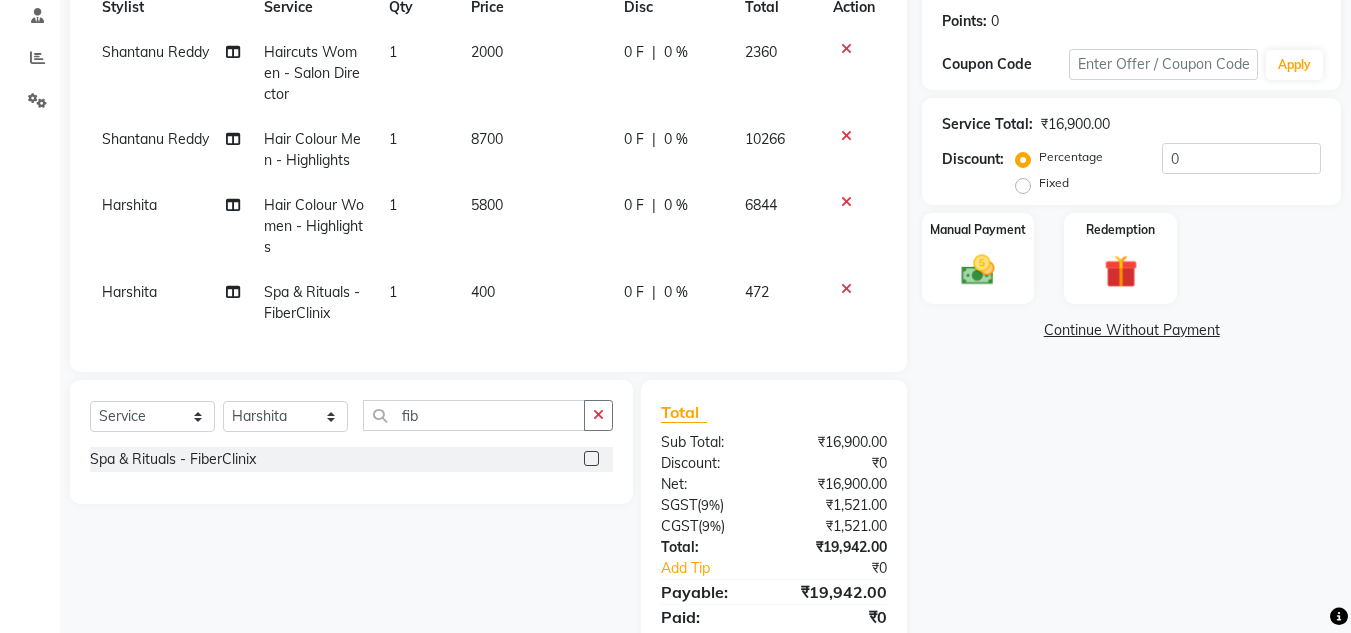 click on "400" 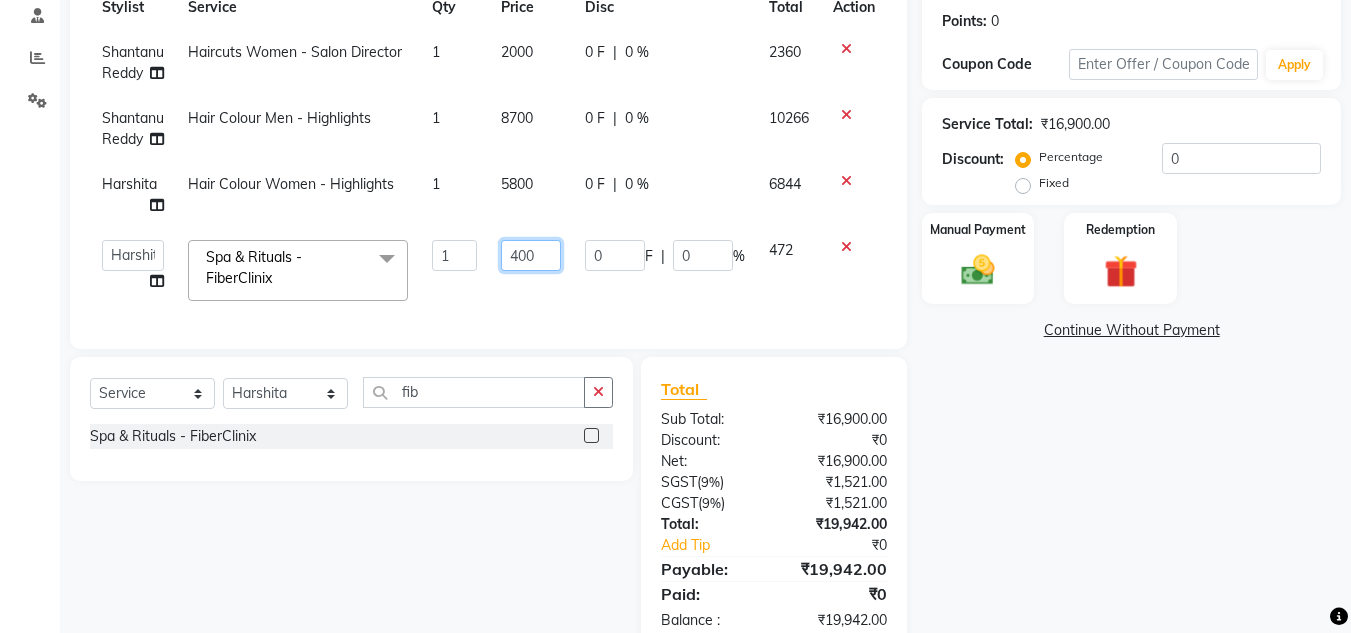 drag, startPoint x: 548, startPoint y: 254, endPoint x: 448, endPoint y: 256, distance: 100.02 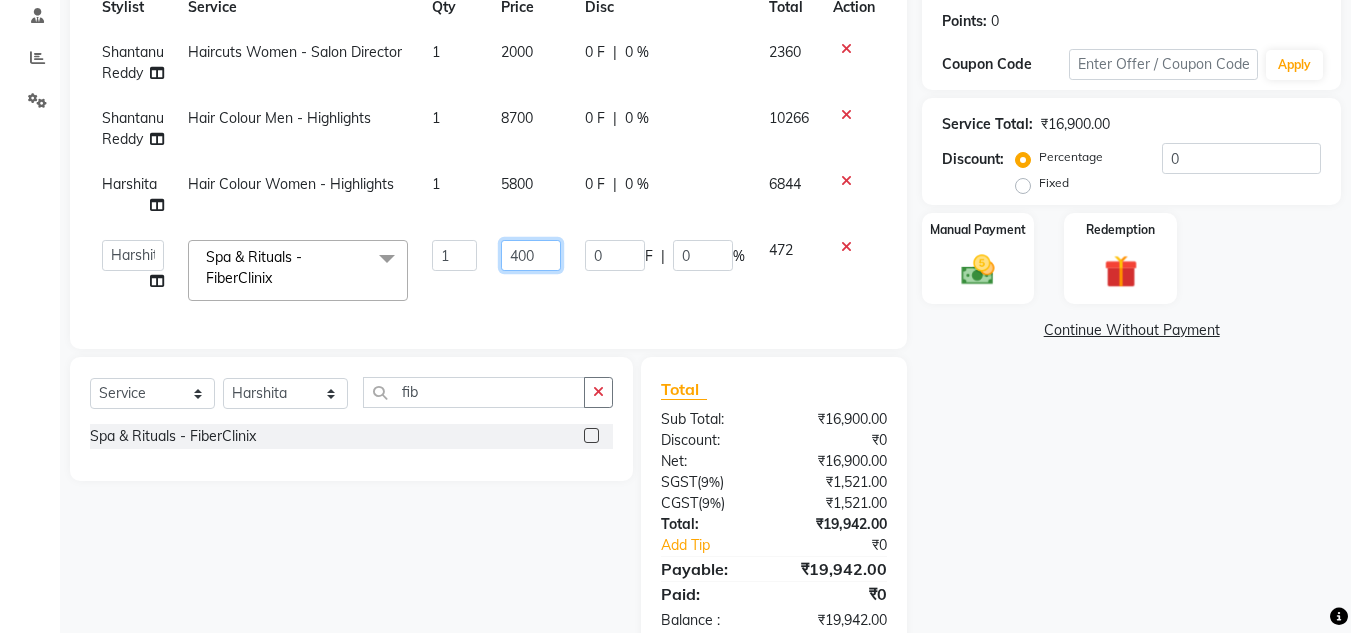 click on "Ansh Jadhav    Chetan Mahale   Eva   Harshita   Manager   Neha Aywale   Pallavi H   Pavan   Pranjali Kothari   Shailesh Mistry   Shantanu Reddy   Sharon Anthony   Siddhanth    Sonu N   Vinod   Spa & Rituals - FiberClinix  x Haircuts Women - Salon Director Haircuts Women - Senior Sylist Haircuts Women - Master Stylist Haircuts Women - Kids (Below 10 Year) Haircut Men - Salon Director Haircut Men - Senior Sylist Haircut Men - Master Stylist Haircut Men - Kids (Below 10 Year) Hair Colour Men - Highlights Hair Colour Men - Global (Ammonia Free) Hair Colour Men - Global Hair Colour Men - Root Touch (Ammonia Free) Hair Colour Men - Root Touch Hair Colour Women - Highlights Hair Colour Women - Global (Ammonia Free) Hair Colour Women - Global Hair colour Women - Root Touch Up (Ammonia Free) Hair colour Women - Root Touch Up Styling - Shampoo & conditioner Styling - Blow‑dry without Hair Wash Styling - Blow‑dry with Hair Wash Styling - Hair Ironing Styling - Hair Tongs Treatment - Keratin Treatment Sanitization" 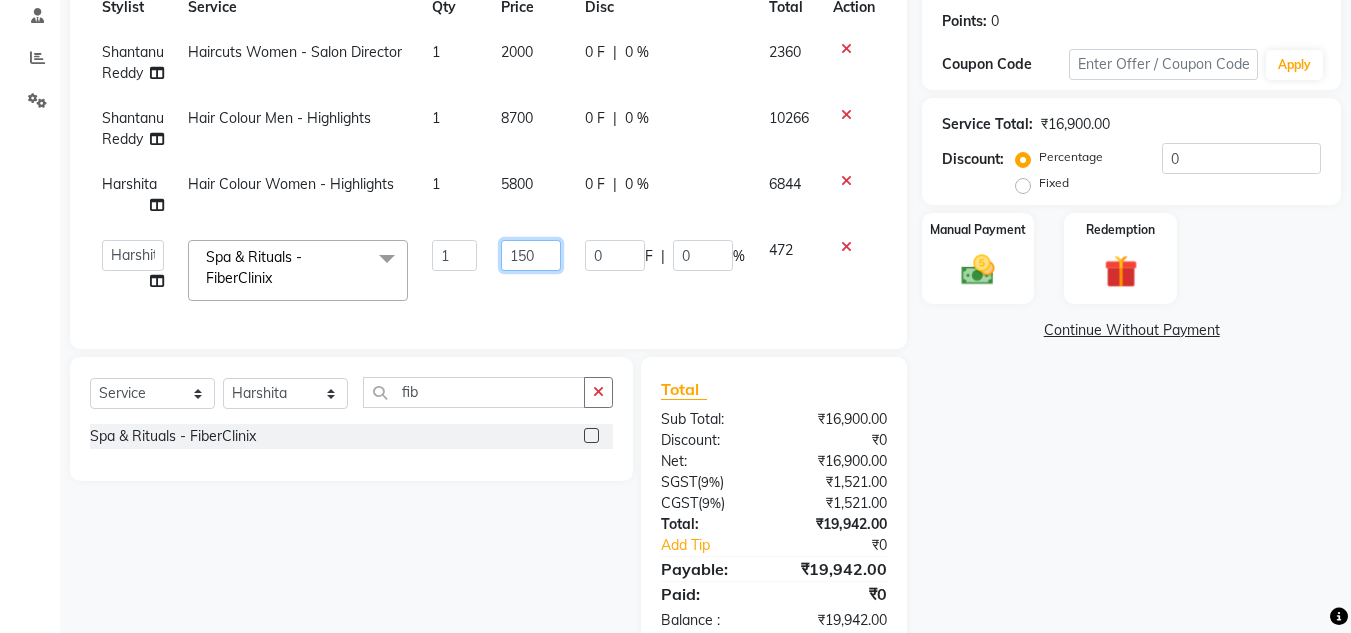 type on "1500" 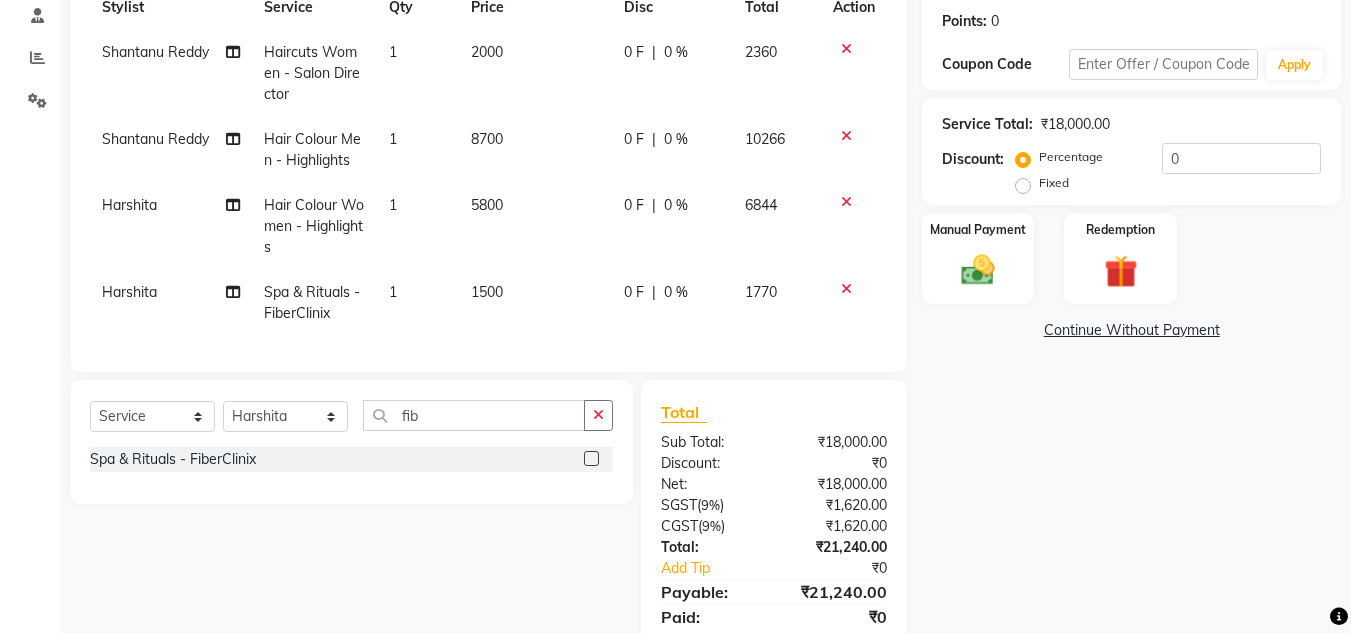 click on "Harshita Spa & Rituals - FiberClinix 1 1500 0 F | 0 % 1770" 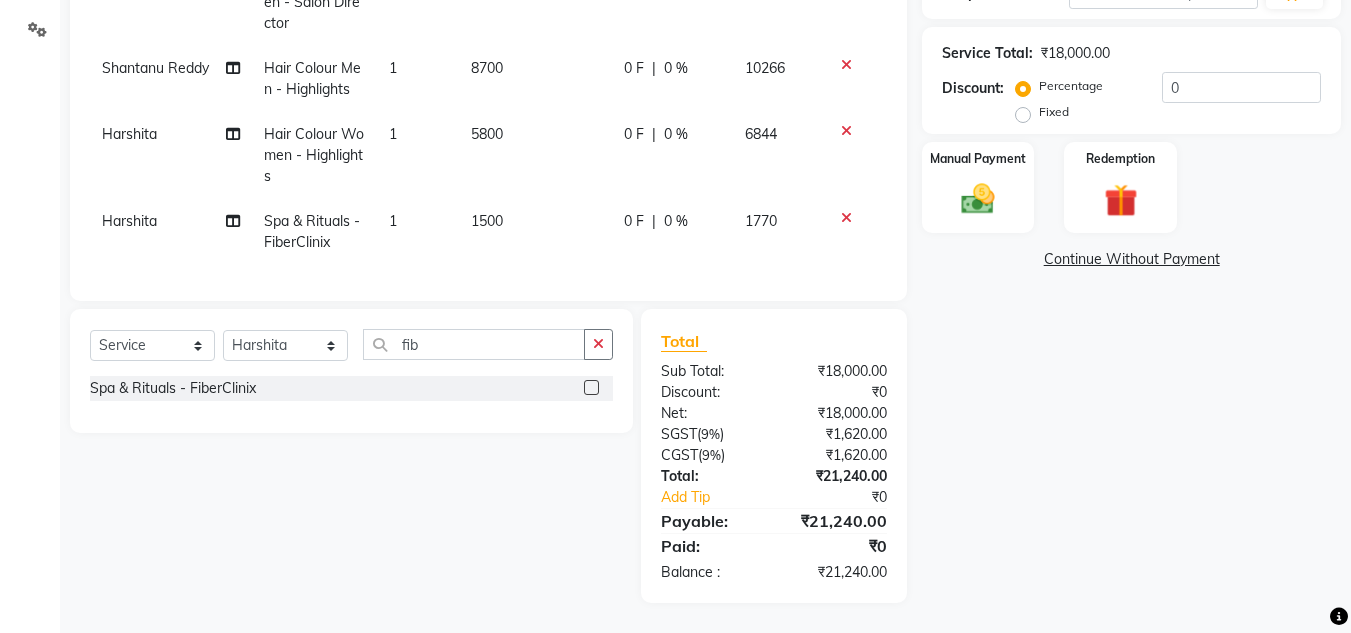 scroll, scrollTop: 86, scrollLeft: 0, axis: vertical 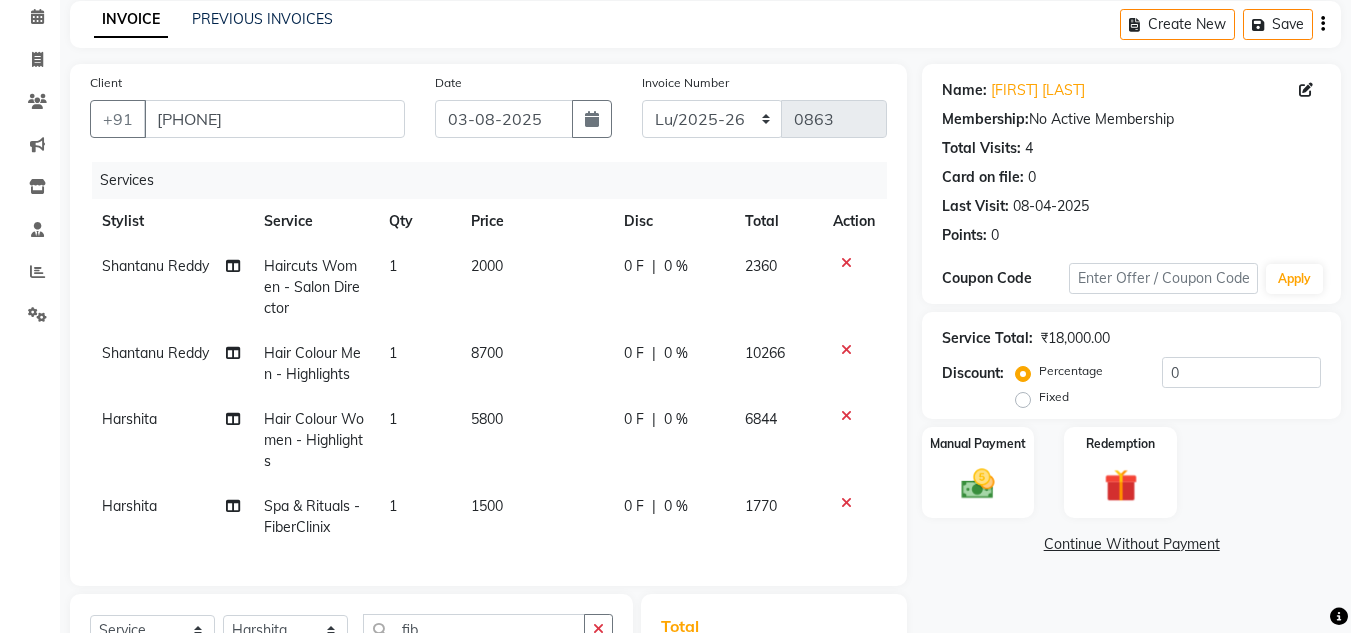 click on "0 F | 0 %" 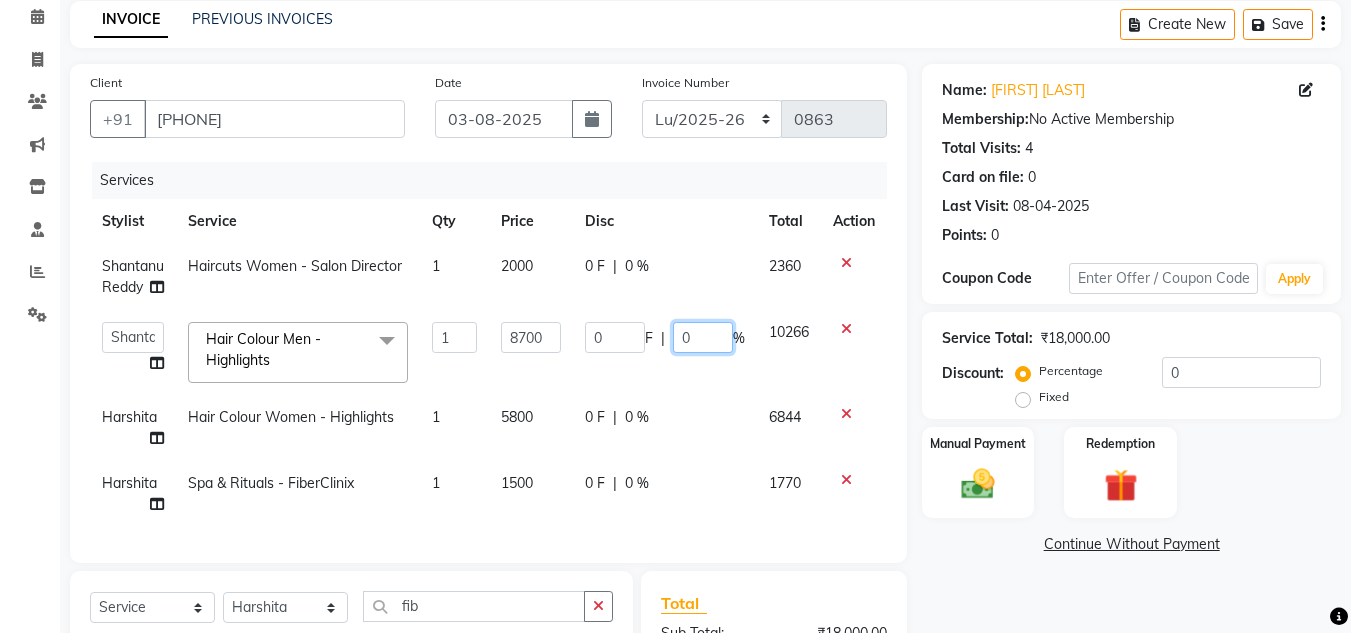 drag, startPoint x: 693, startPoint y: 334, endPoint x: 667, endPoint y: 336, distance: 26.076809 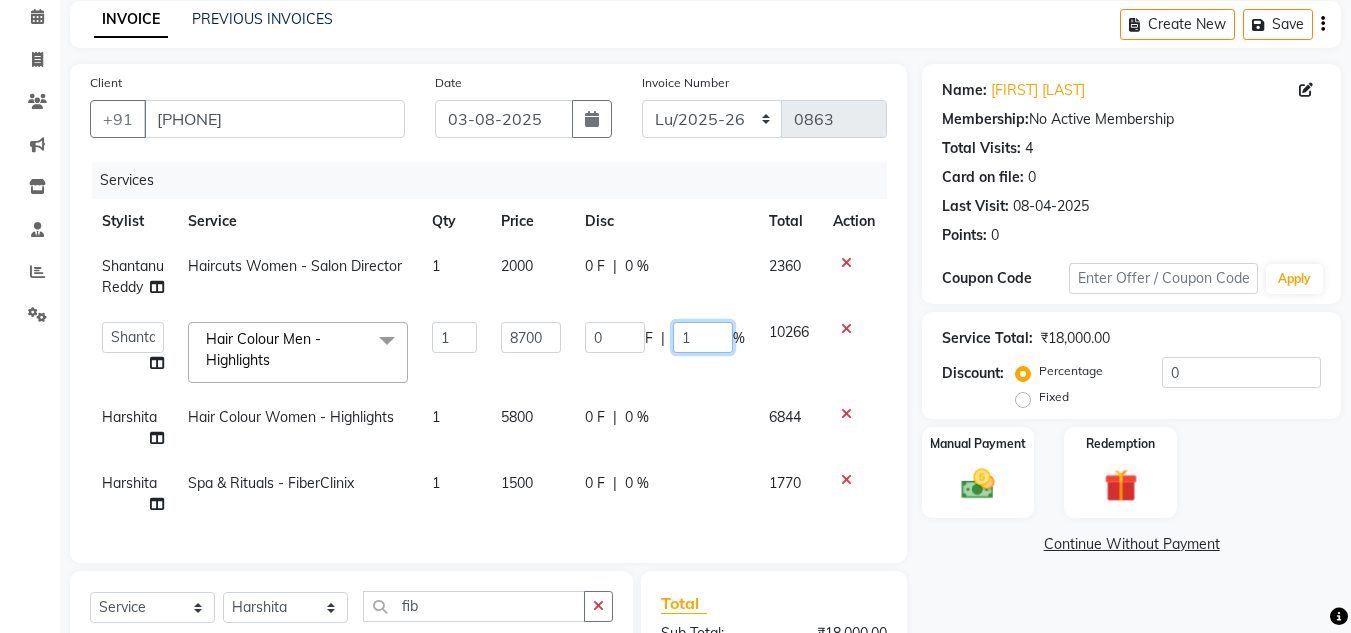 type on "15" 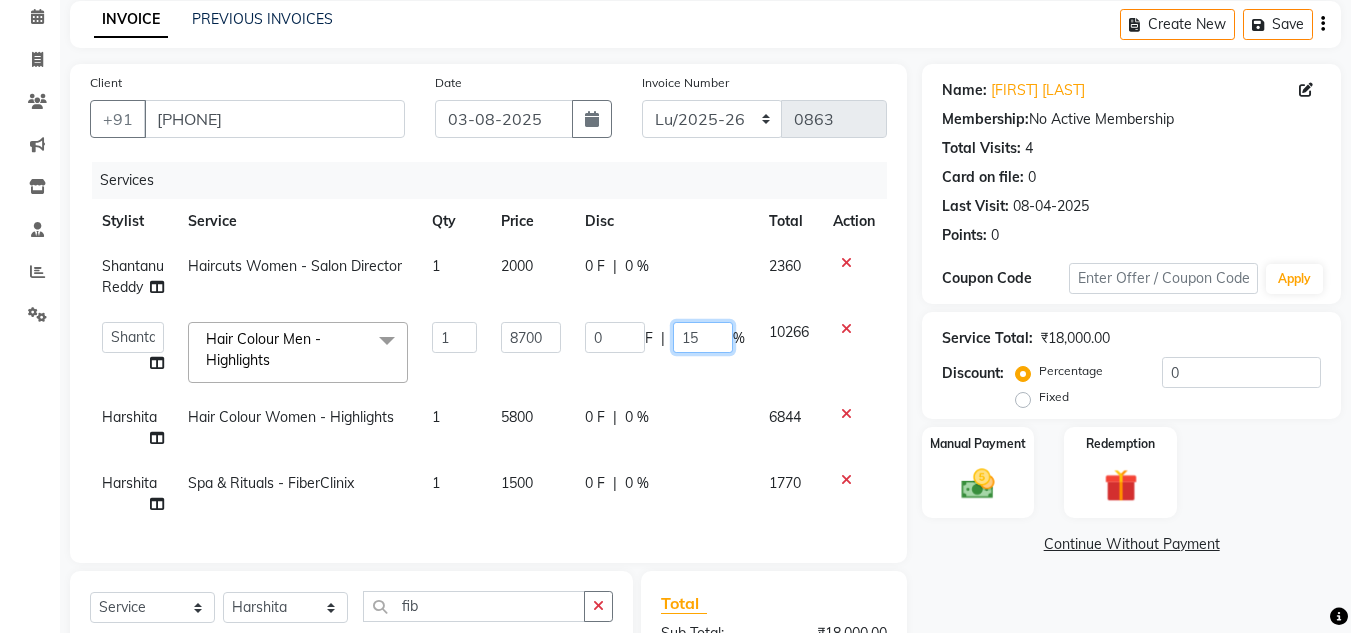 scroll, scrollTop: 186, scrollLeft: 0, axis: vertical 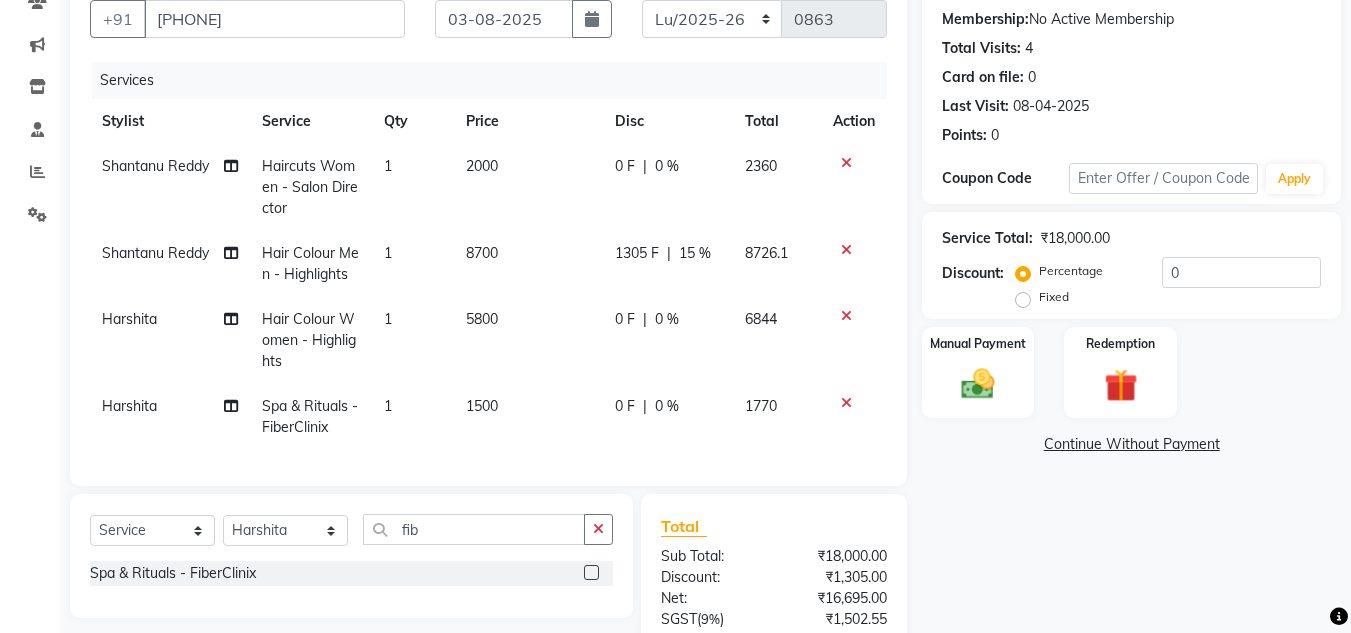 click on "0 F | 0 %" 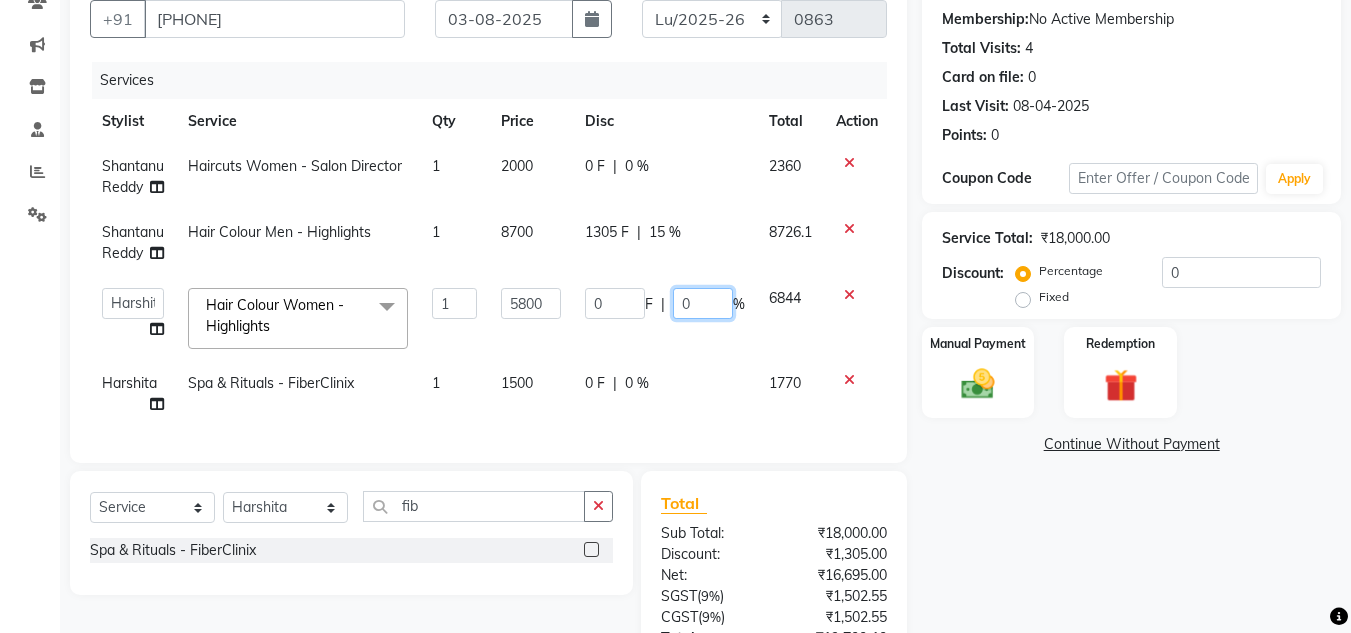 drag, startPoint x: 711, startPoint y: 302, endPoint x: 673, endPoint y: 304, distance: 38.052597 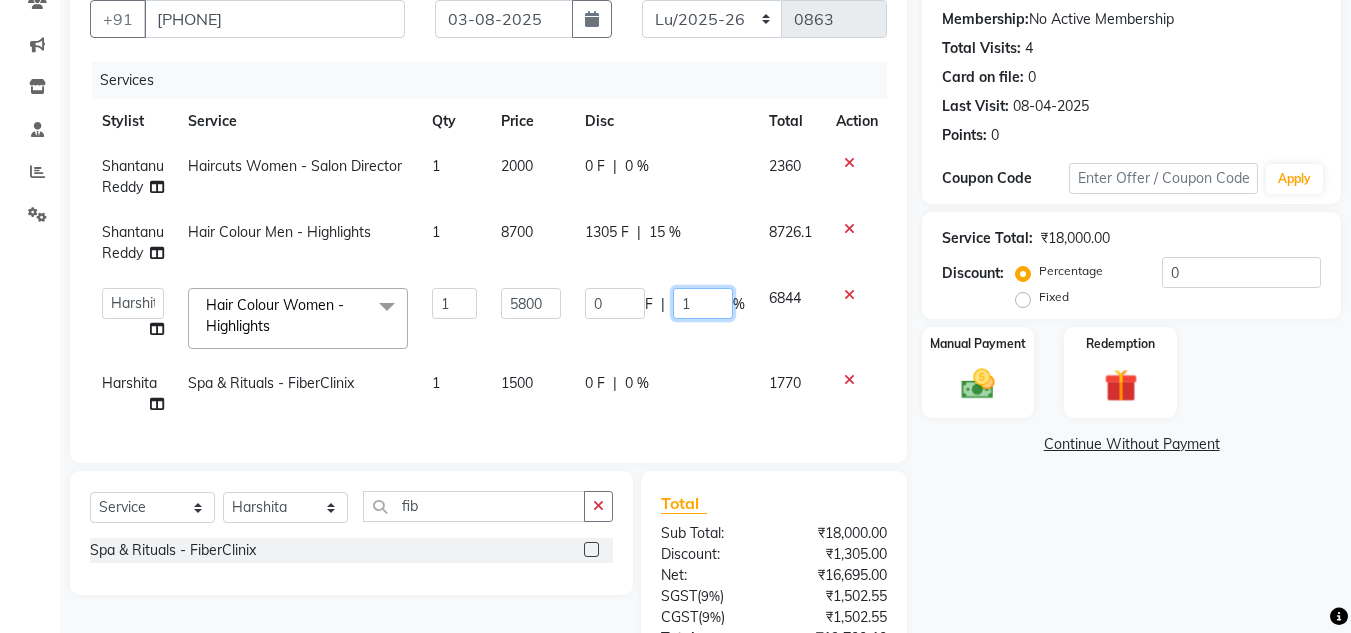 type on "15" 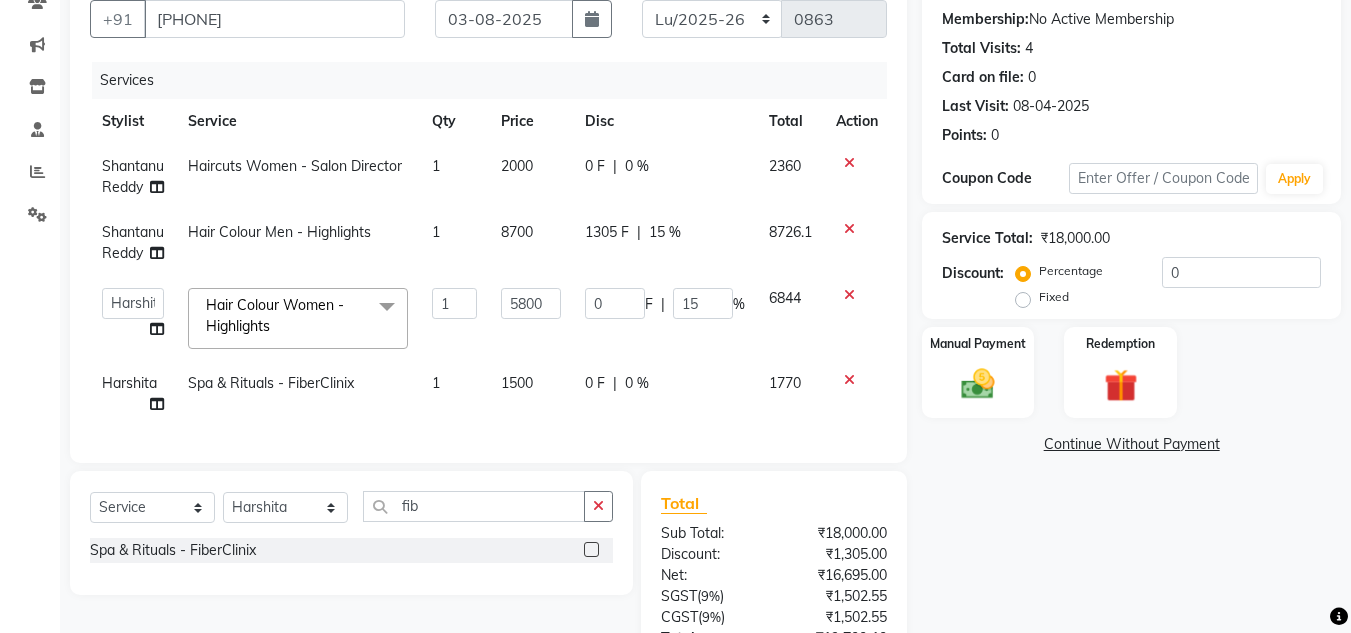 click on "0 F | 15 %" 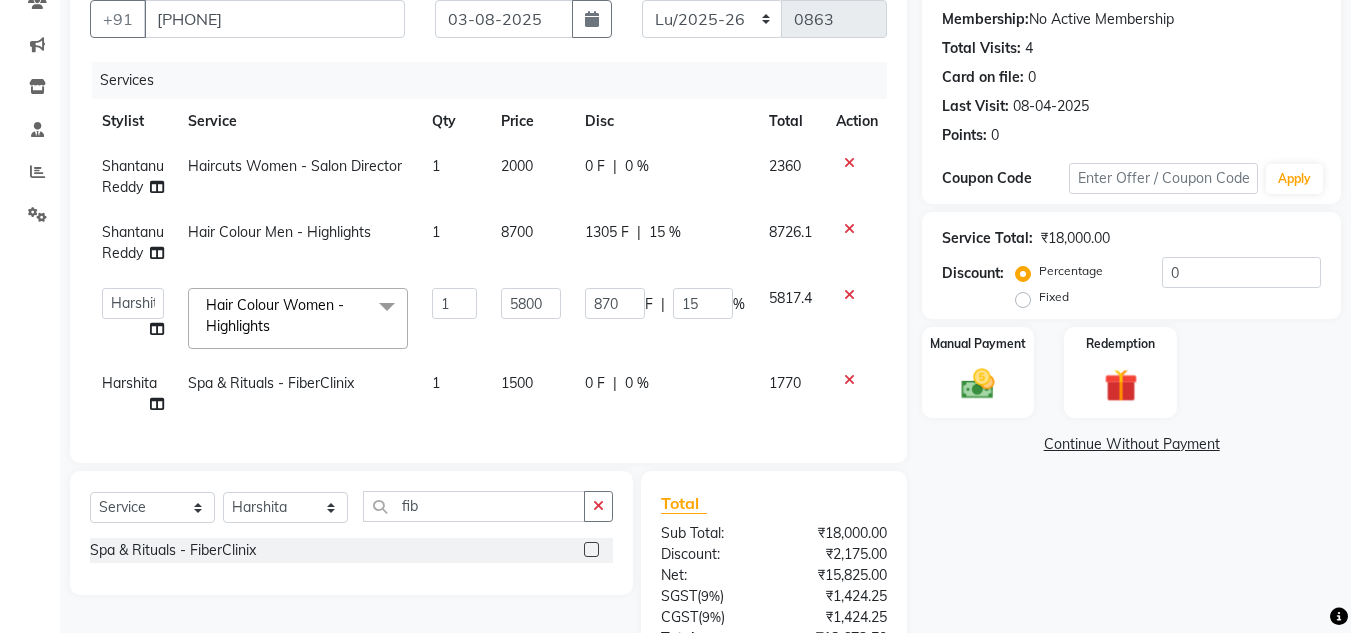scroll, scrollTop: 363, scrollLeft: 0, axis: vertical 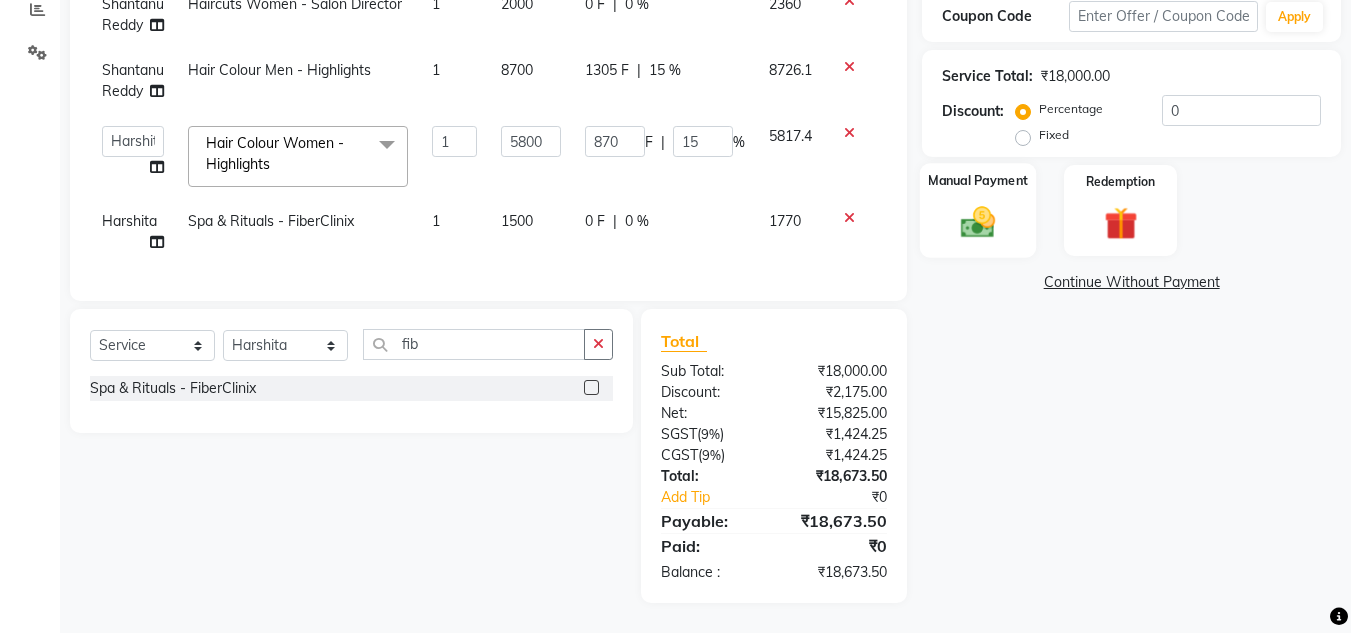 click on "Manual Payment" 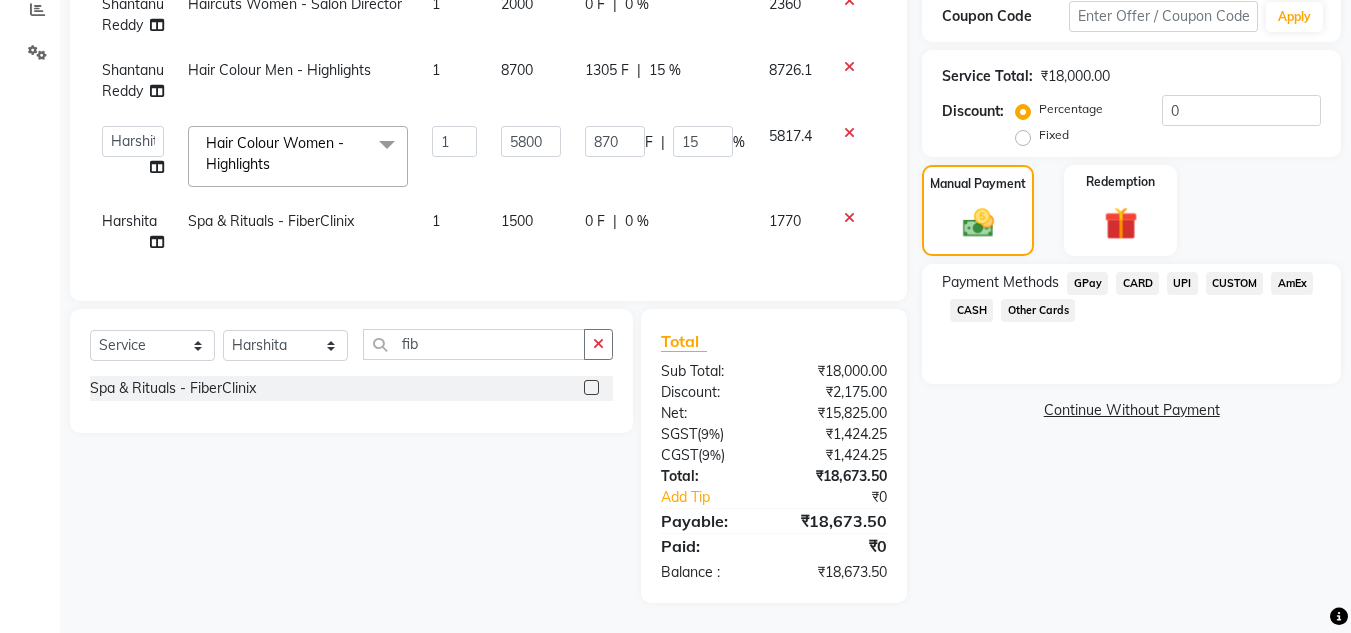 click on "UPI" 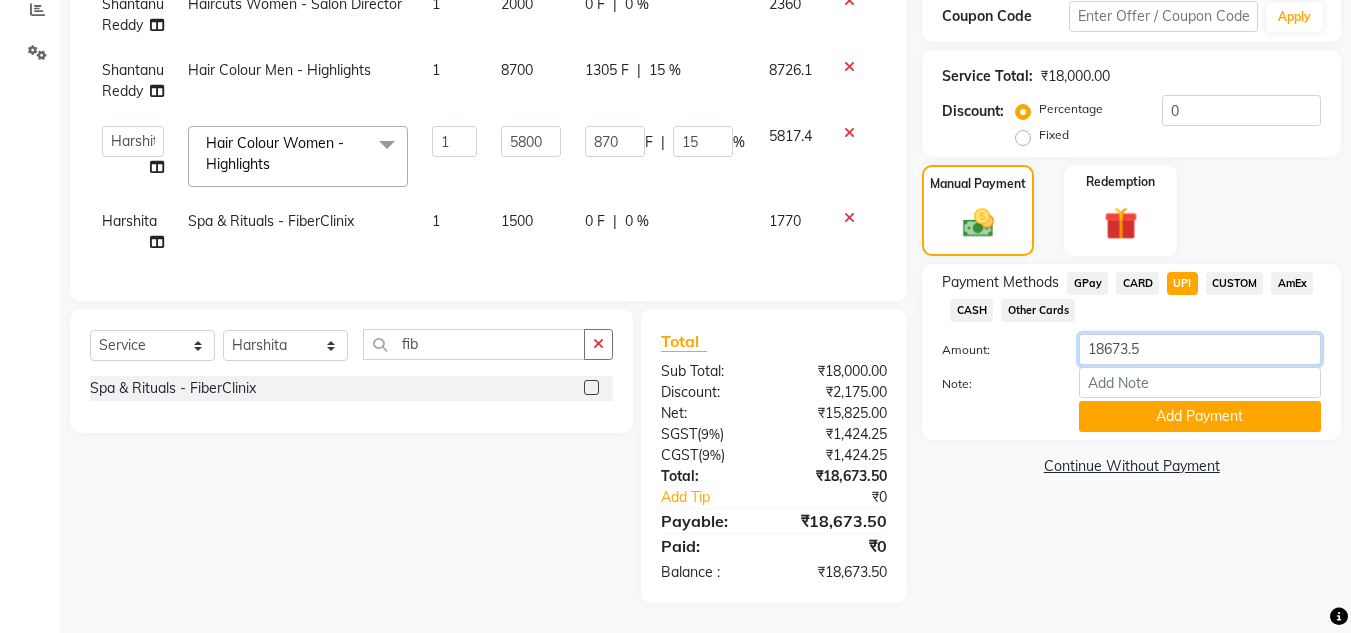click on "18673.5" 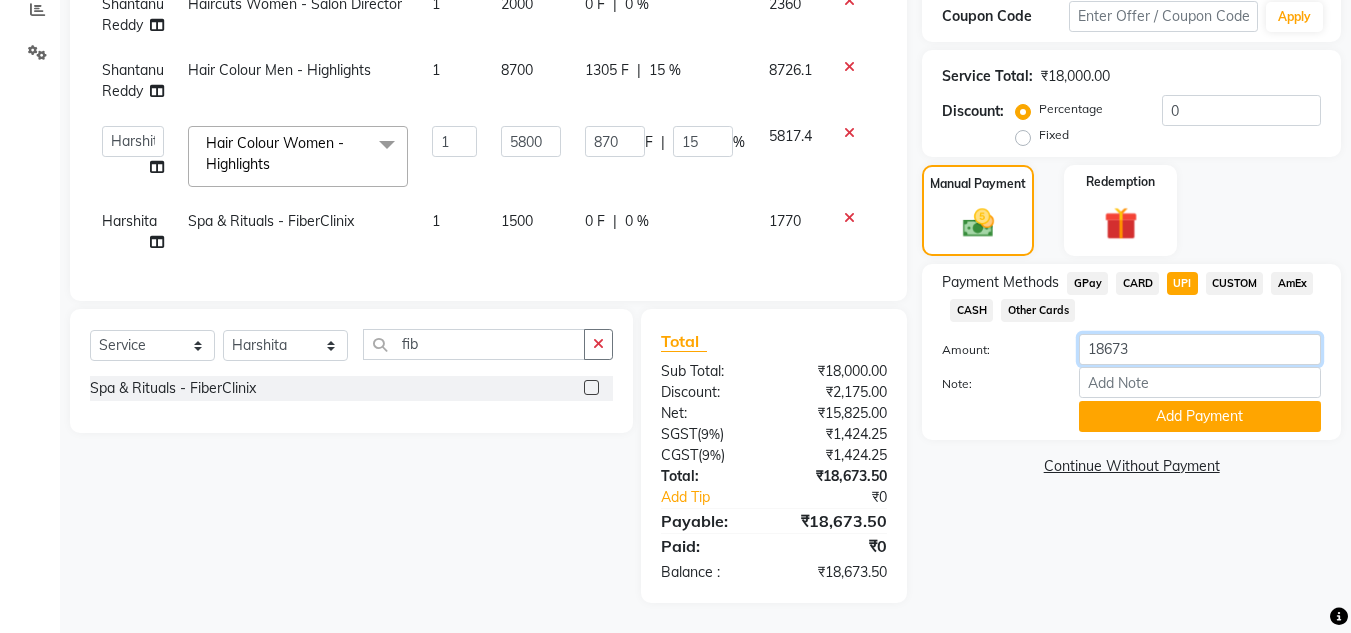 type on "18673" 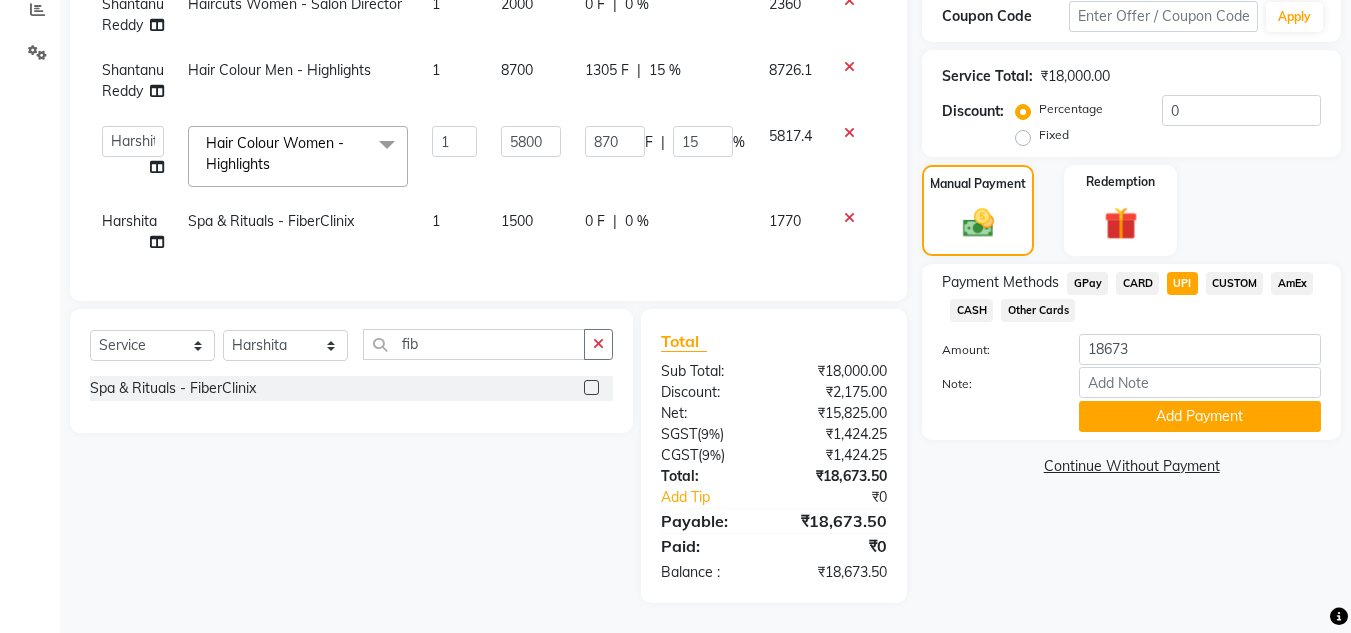 click on "Payment Methods  GPay   CARD   UPI   CUSTOM   AmEx   CASH   Other Cards  Amount: 18673 Note: Add Payment" 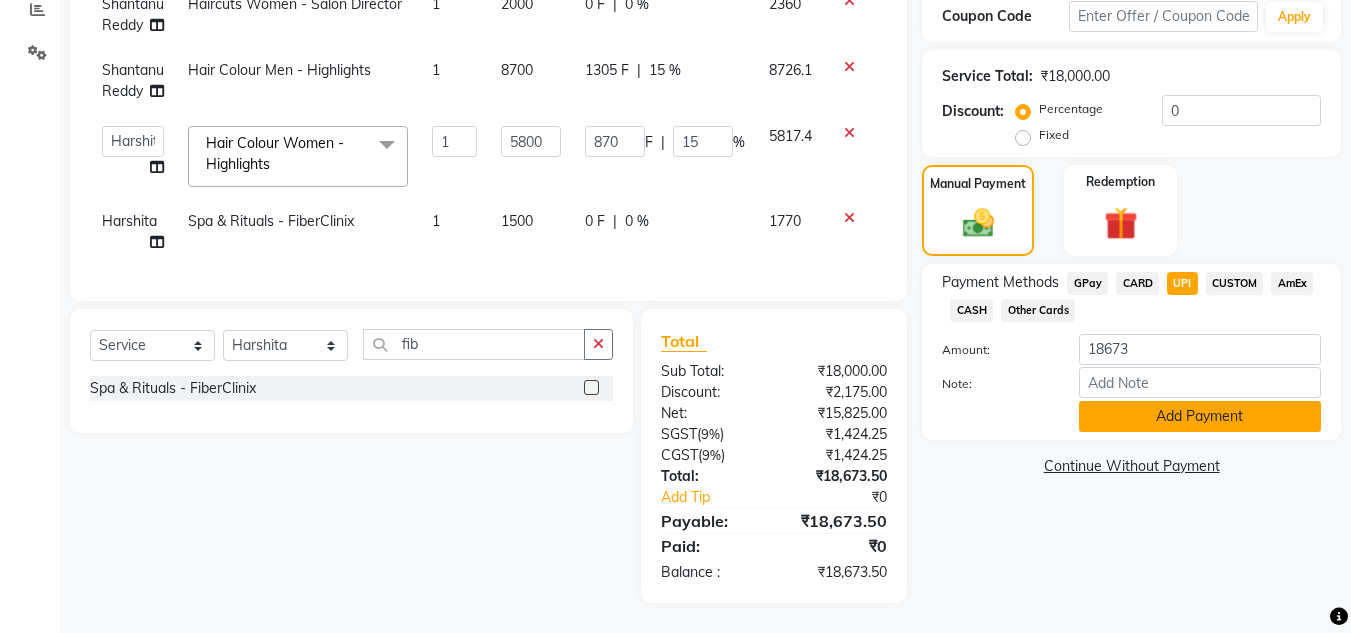click on "Add Payment" 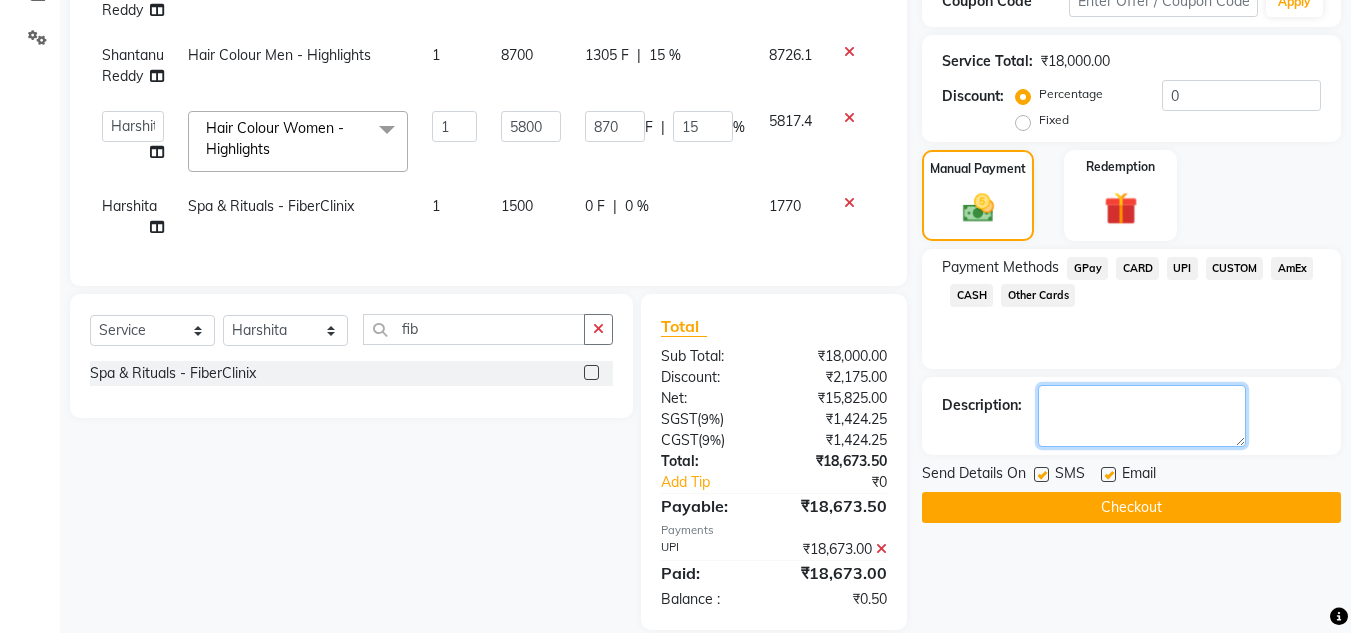 click 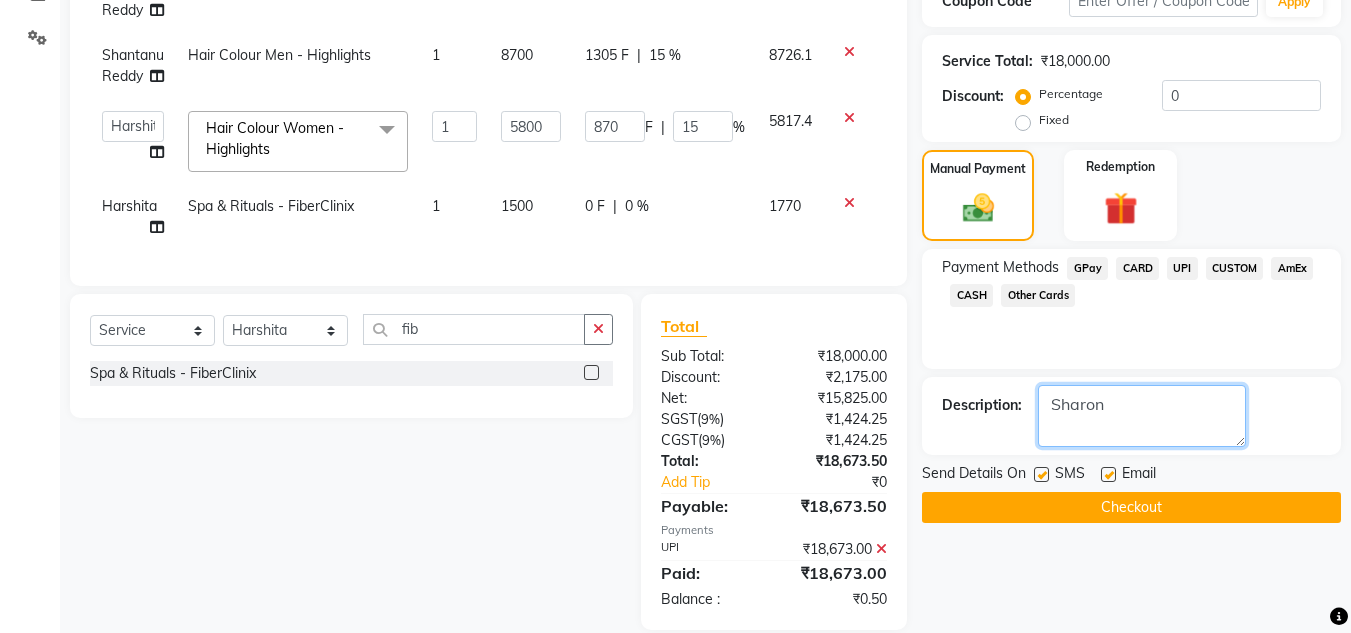 type on "Sharon" 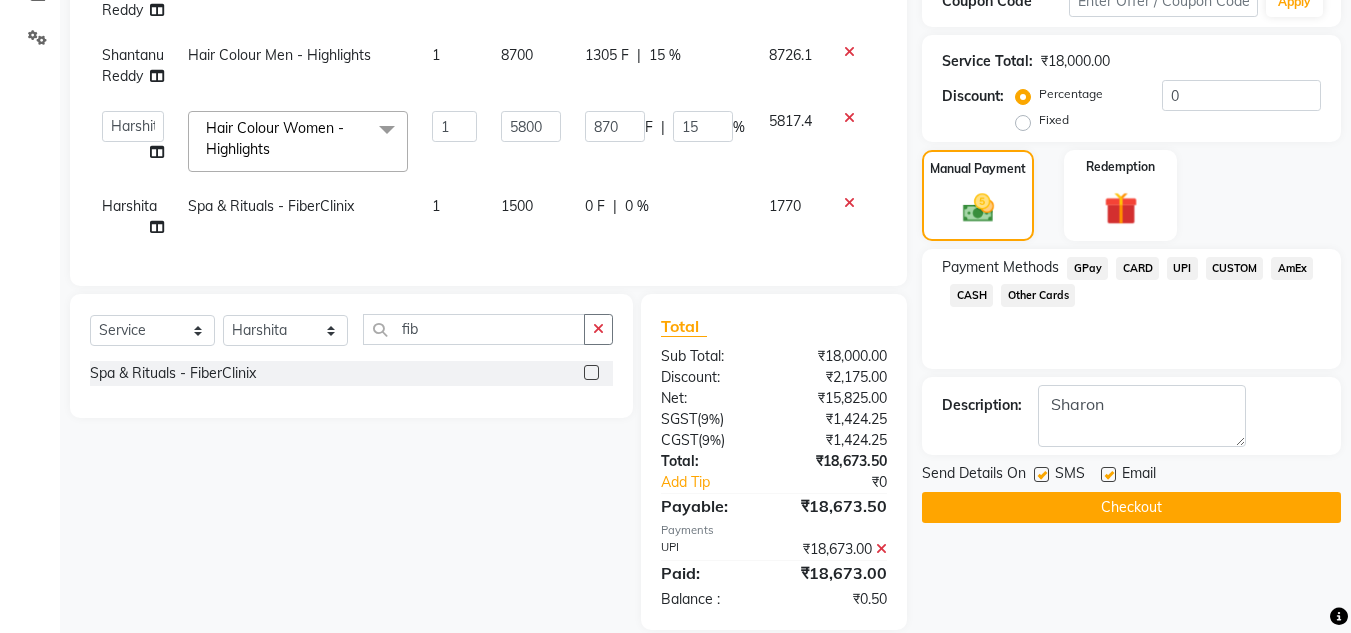 click on "Checkout" 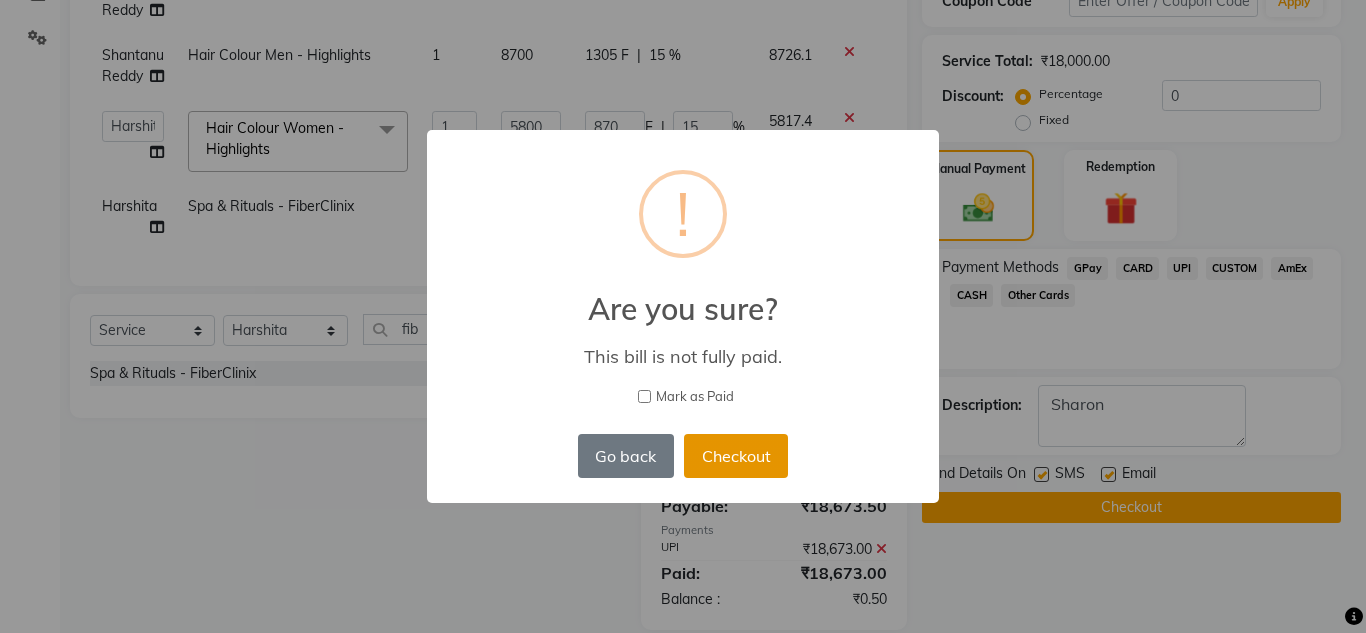 click on "Checkout" at bounding box center [736, 456] 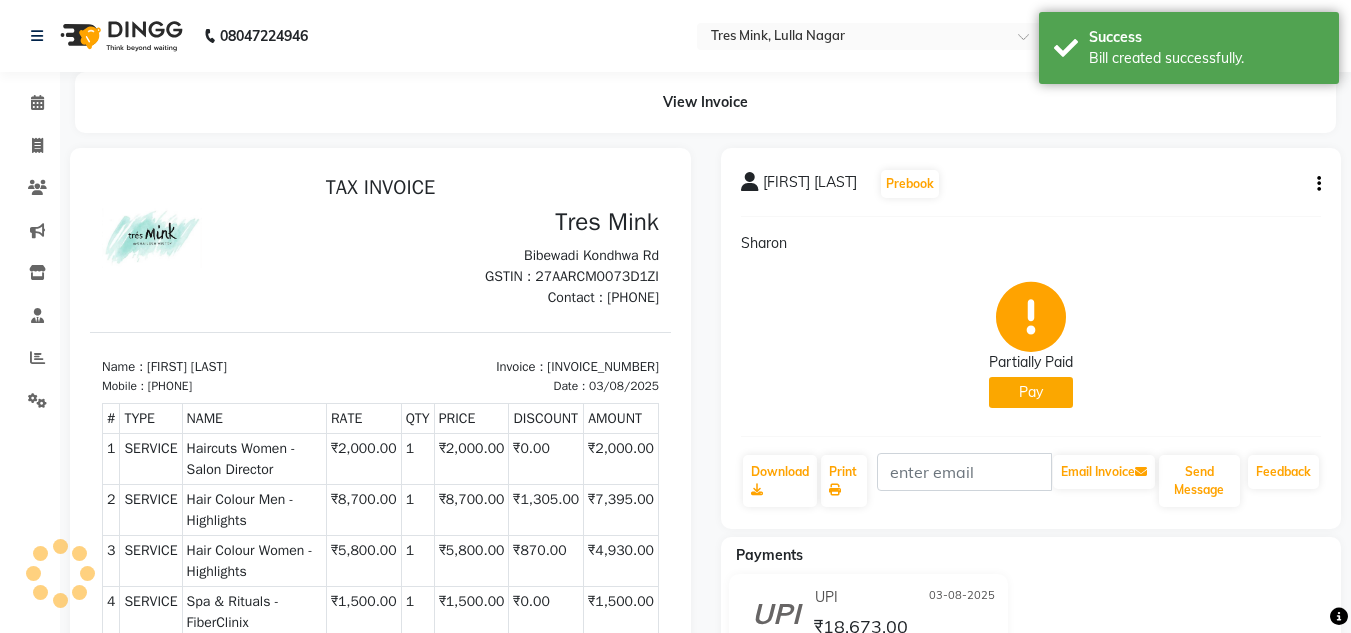 scroll, scrollTop: 0, scrollLeft: 0, axis: both 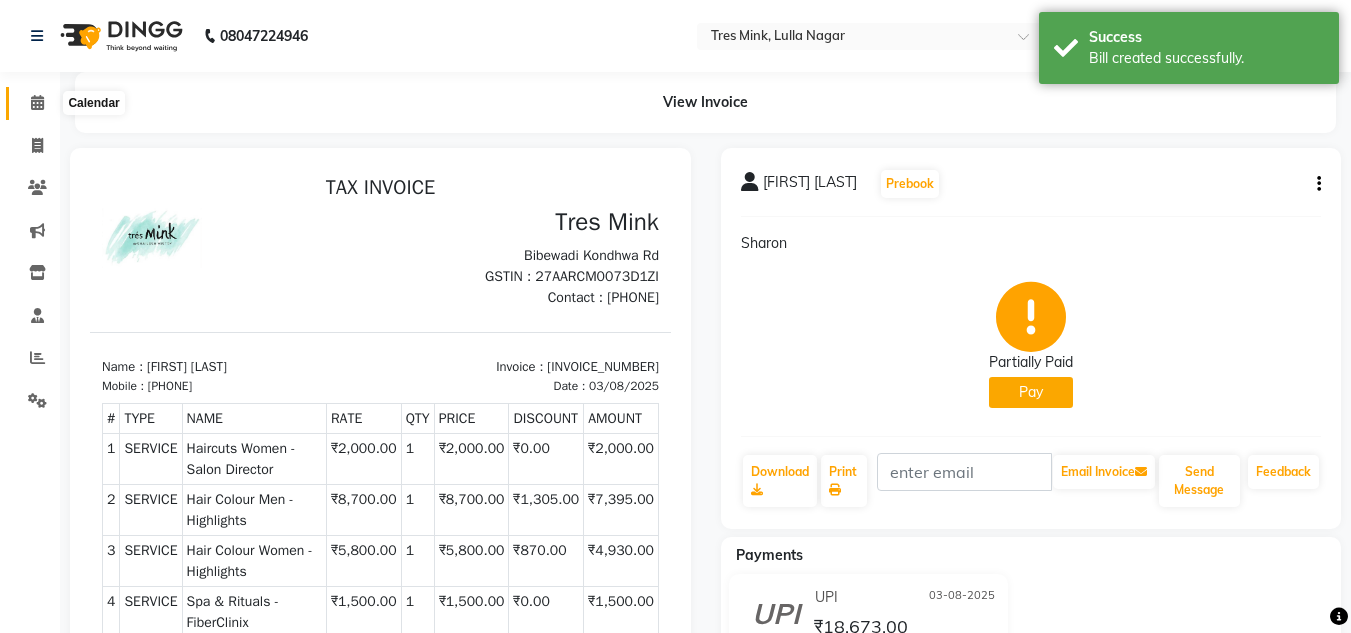 click 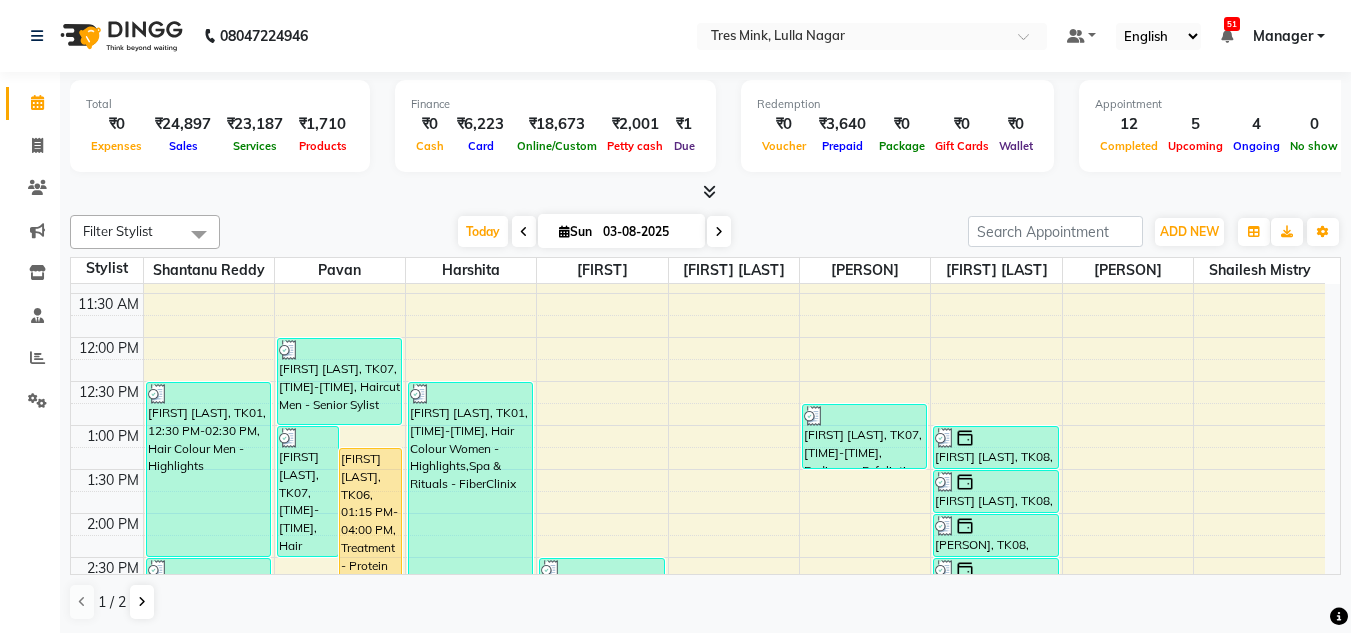 scroll, scrollTop: 400, scrollLeft: 0, axis: vertical 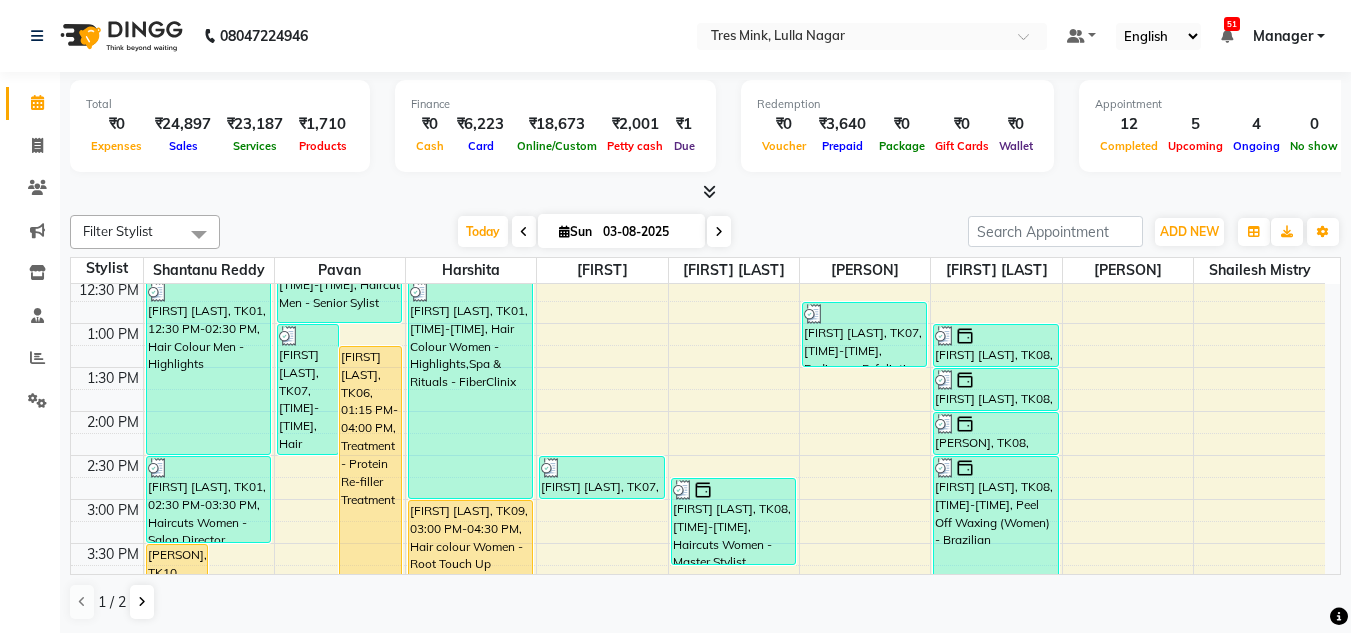 click on "8:00 AM 8:30 AM 9:00 AM 9:30 AM 10:00 AM 10:30 AM 11:00 AM 11:30 AM 12:00 PM 12:30 PM 1:00 PM 1:30 PM 2:00 PM 2:30 PM 3:00 PM 3:30 PM 4:00 PM 4:30 PM 5:00 PM 5:30 PM 6:00 PM 6:30 PM 7:00 PM 7:30 PM 8:00 PM 8:30 PM    Aparna Chande, TK10, 03:30 PM-05:30 PM, Treatment - Keratin Treatment     Prajakta Choudhry, TK03, 05:00 PM-07:00 PM, Hair Colour Men - Global     Aparna Chande, TK10, 05:30 PM-06:30 PM, Haircuts Women - Salon Director     Jay, TK02, 07:00 PM-08:00 PM, Haircuts Women - Salon Director     Prajakta Choudhry, TK03, 07:00 PM-08:00 PM, Haircuts Women - Salon Director     Sadaf Karim, TK01, 12:30 PM-02:30 PM, Hair Colour Men - Highlights     Sadaf Karim, TK01, 02:30 PM-03:30 PM, Haircuts Women - Salon Director     Deepit Kotak, TK07, 01:00 PM-02:30 PM, Hair Colour Men - Root Touch (Ammonia Free)    Komal Pawar, TK06, 01:15 PM-04:00 PM, Treatment - Protein Re-filler Treatment     Deepit Kotak, TK07, 12:00 PM-01:00 PM, Haircut Men - Senior Sylist" at bounding box center (698, 455) 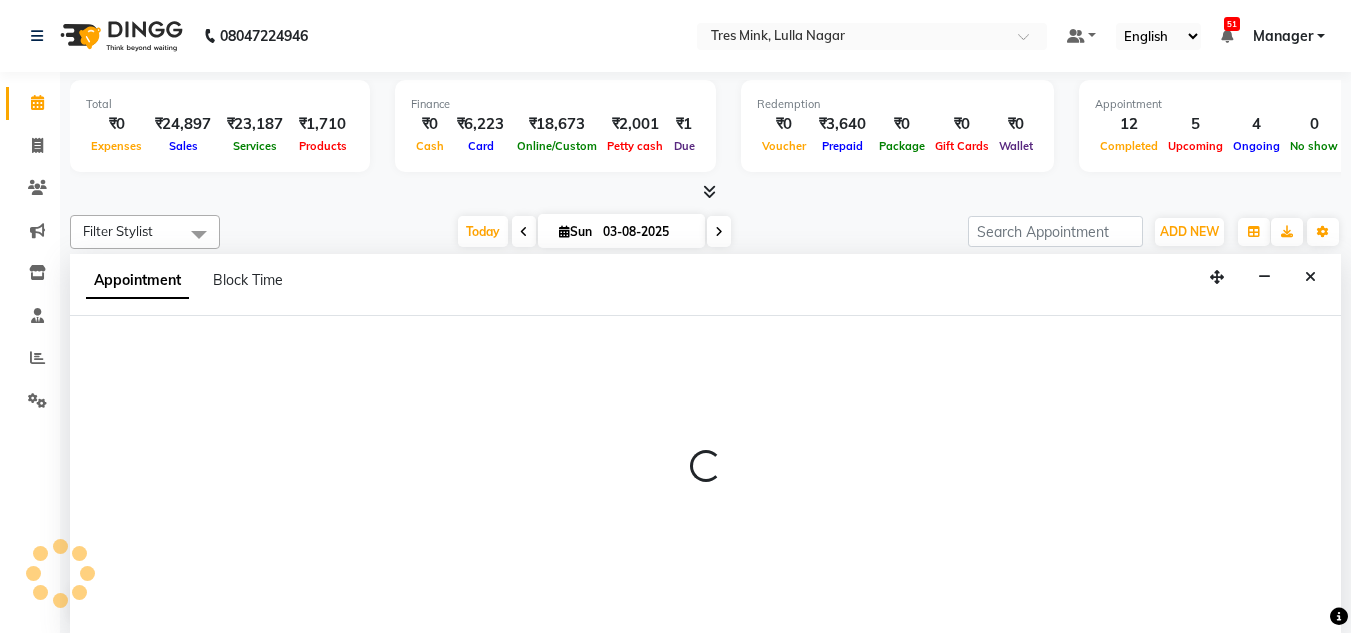 scroll, scrollTop: 1, scrollLeft: 0, axis: vertical 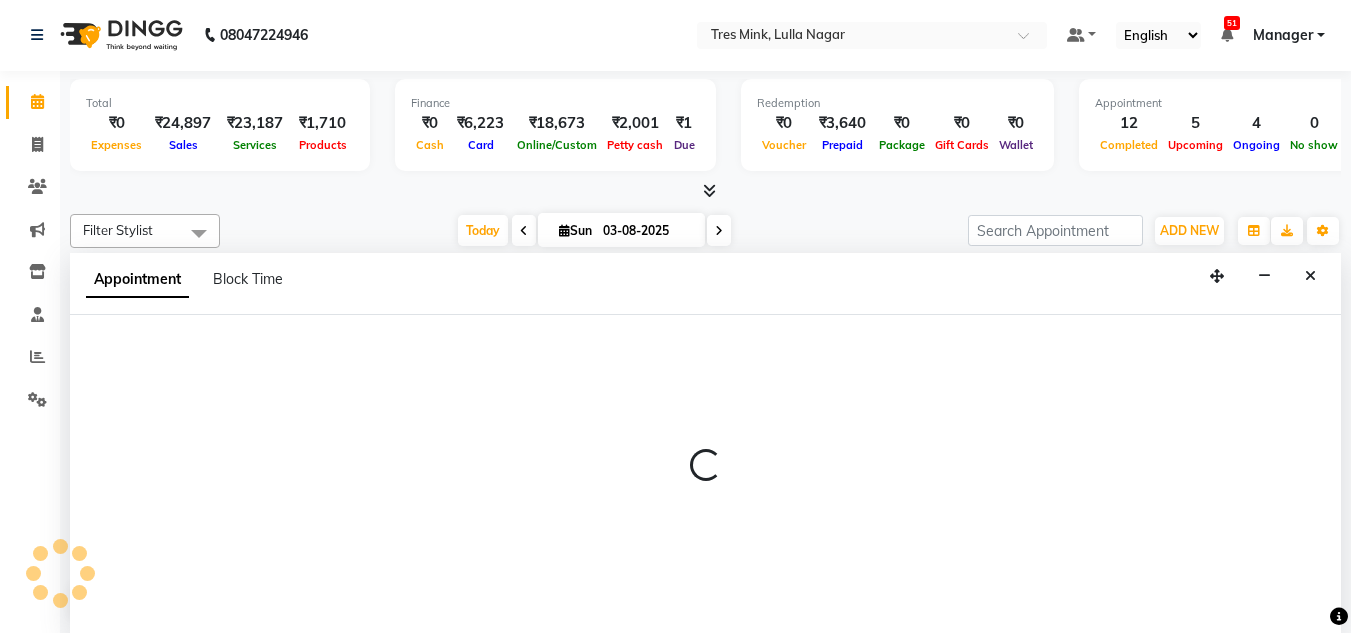 select on "84330" 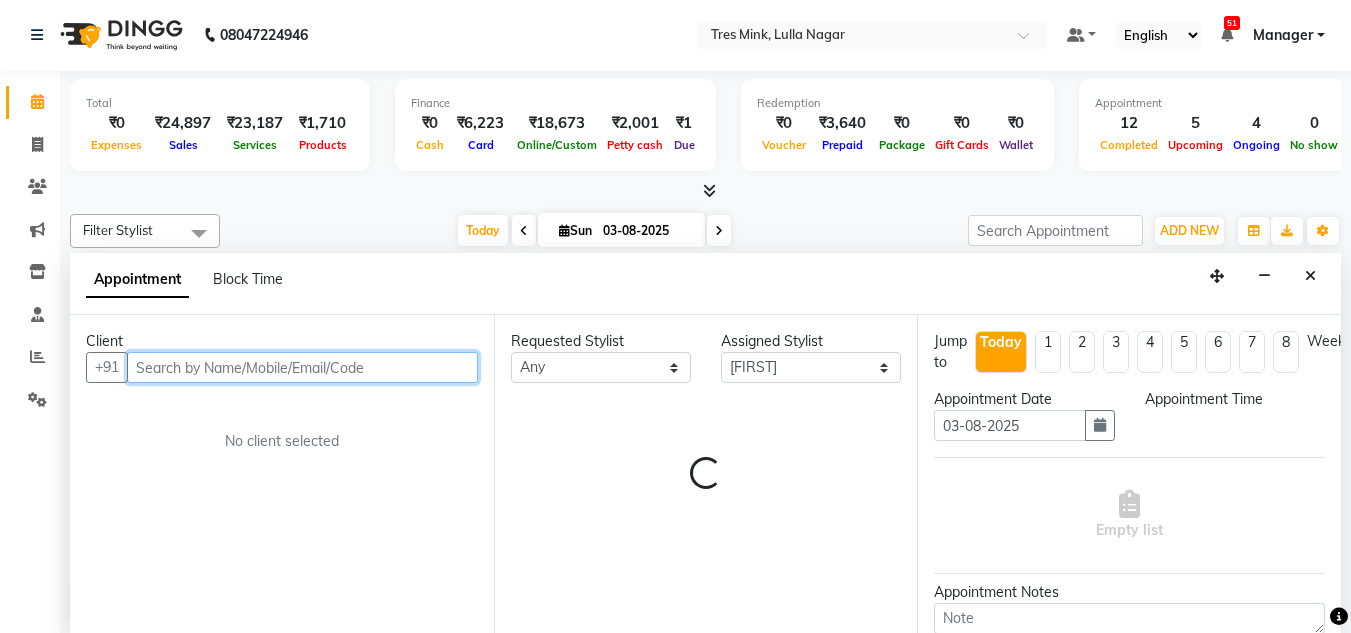 select on "900" 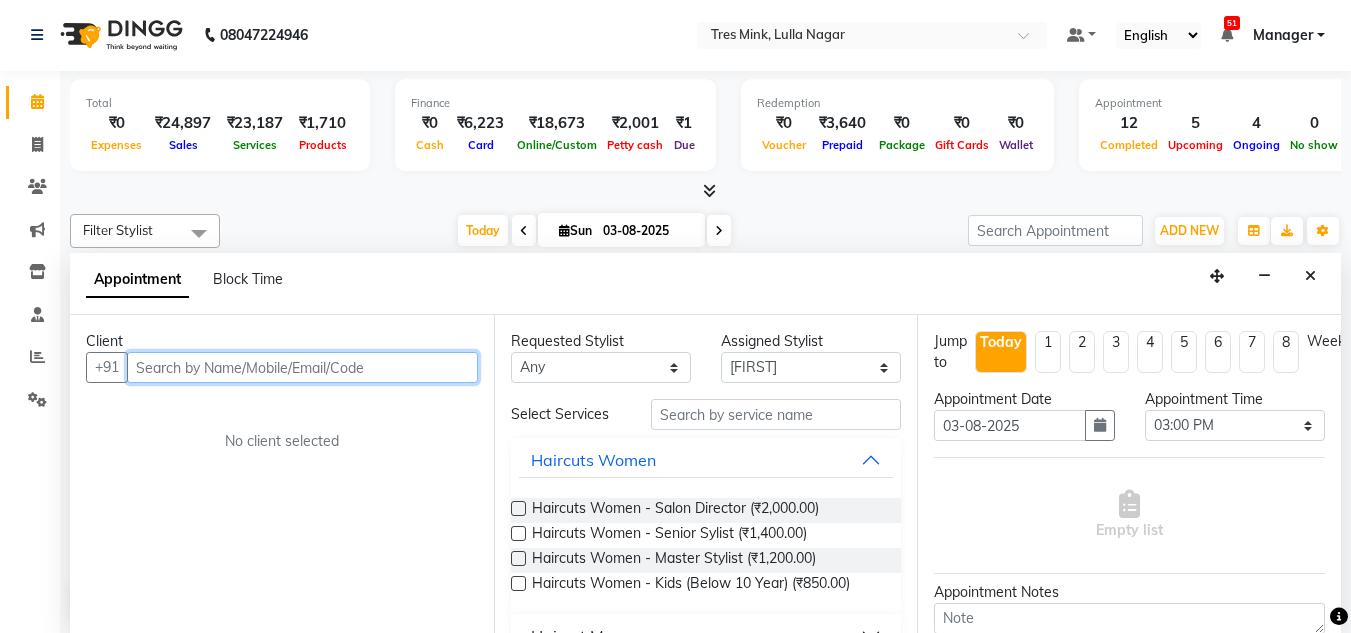 click at bounding box center (302, 367) 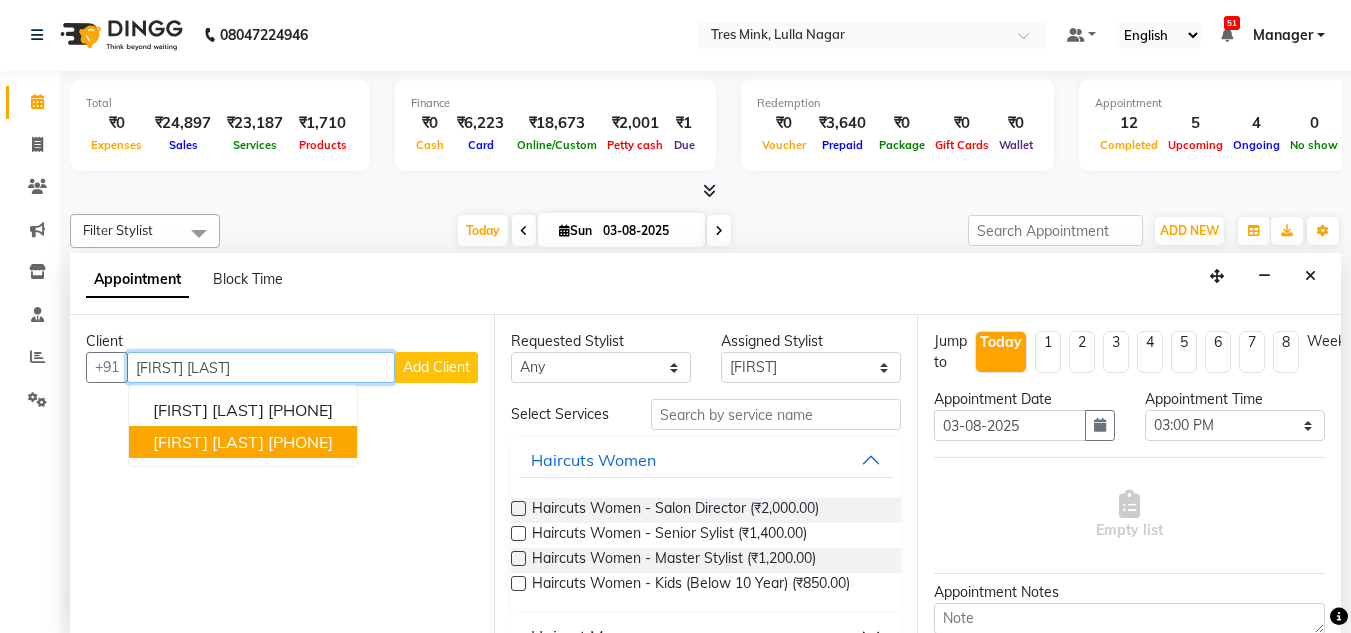 click on "[FIRST] [LAST]" at bounding box center [208, 442] 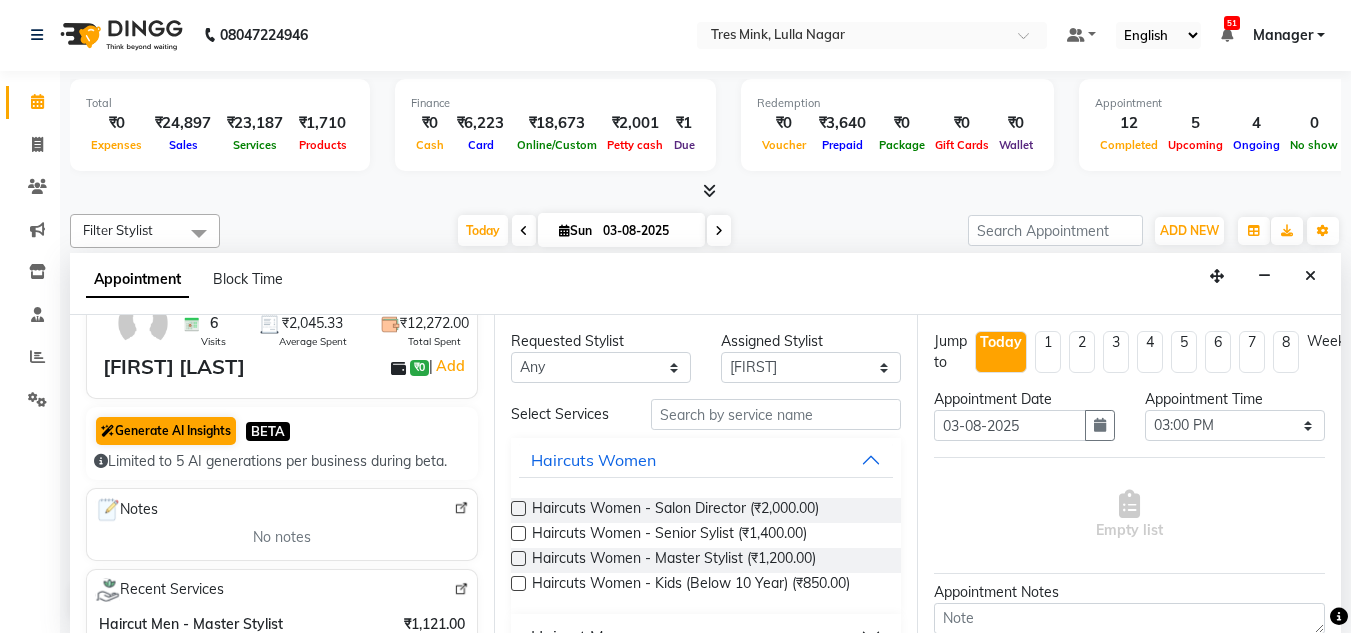scroll, scrollTop: 200, scrollLeft: 0, axis: vertical 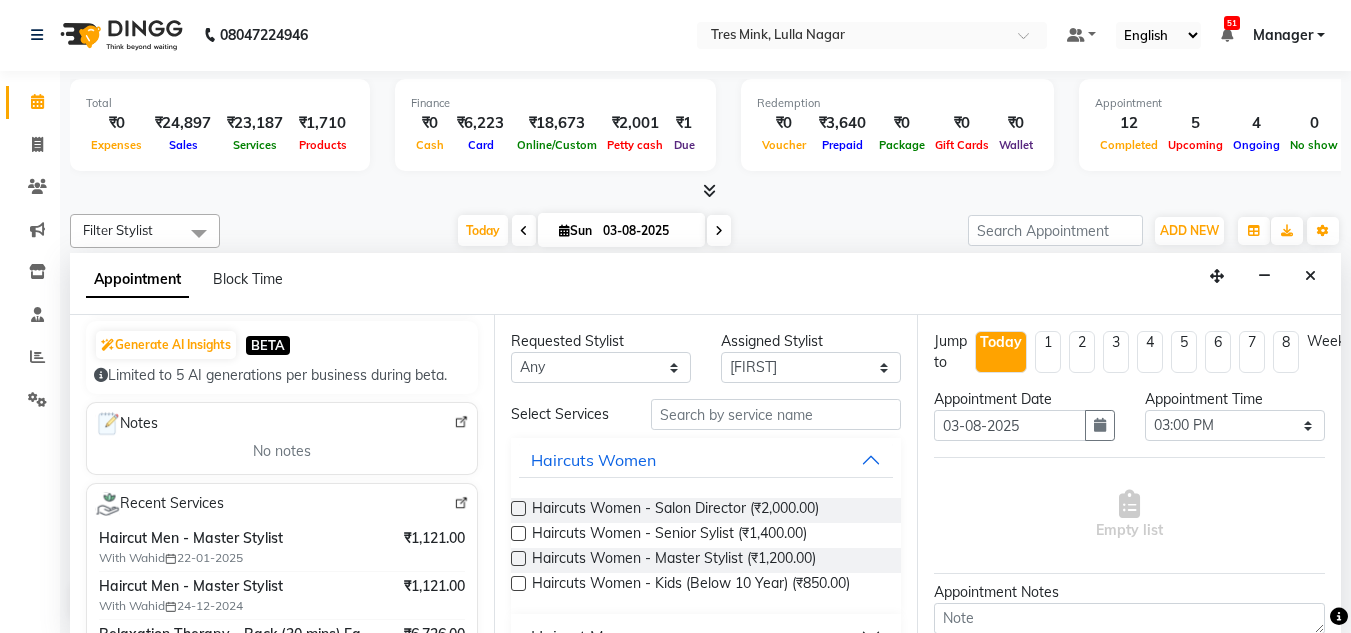 type on "[PHONE]" 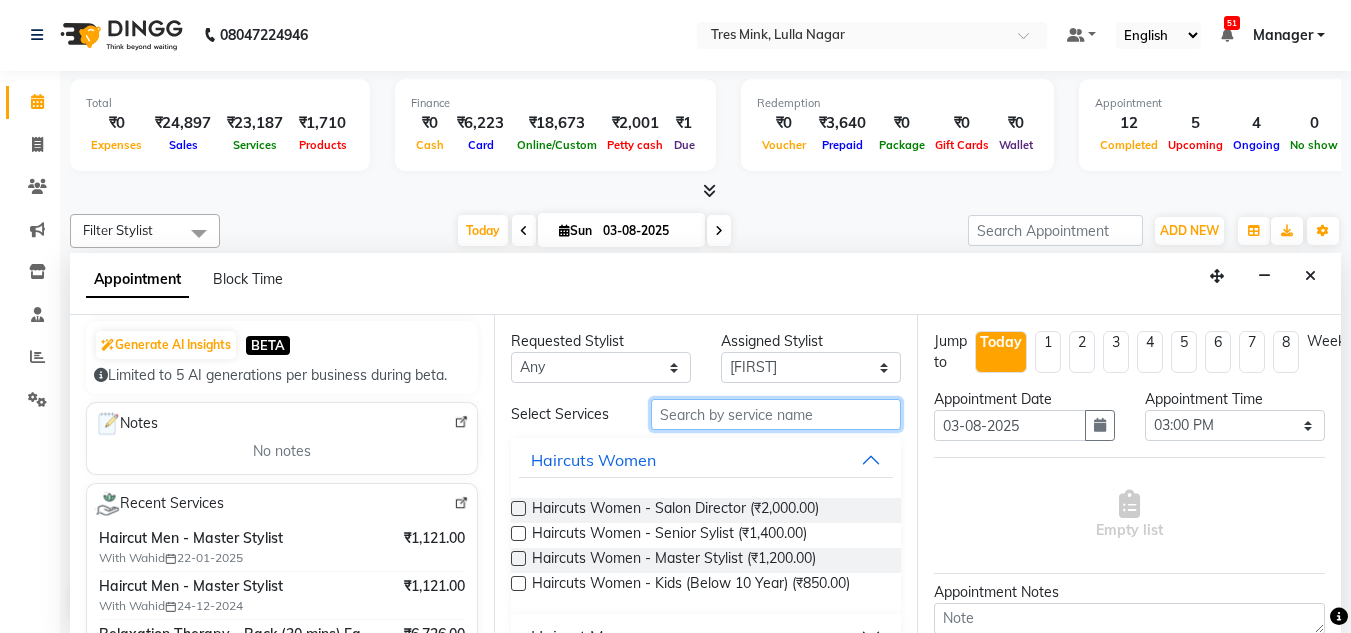 click at bounding box center (776, 414) 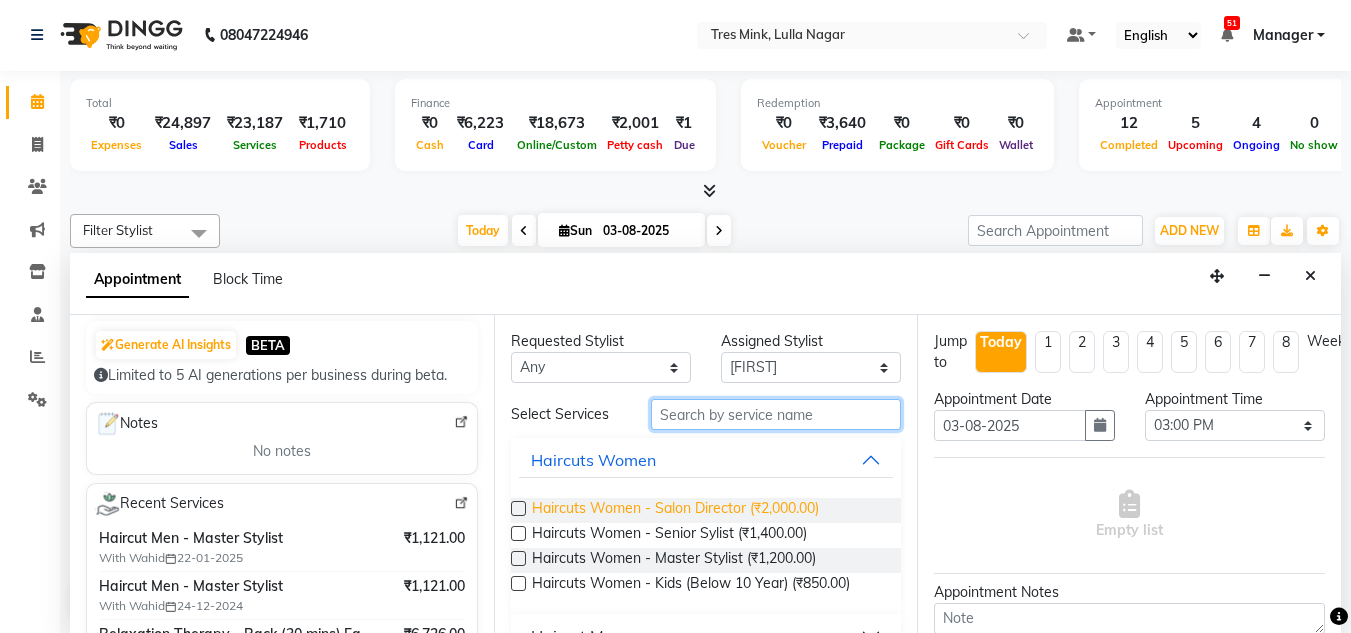 scroll, scrollTop: 100, scrollLeft: 0, axis: vertical 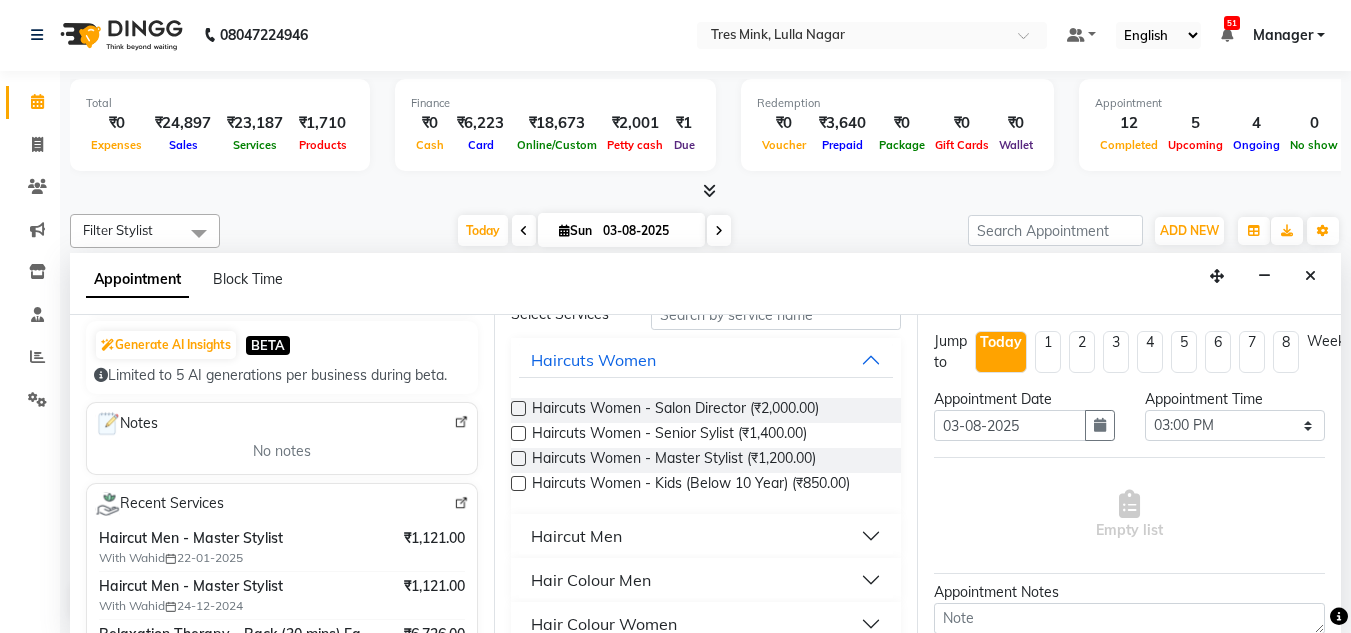 click on "Haircut Men" at bounding box center (576, 536) 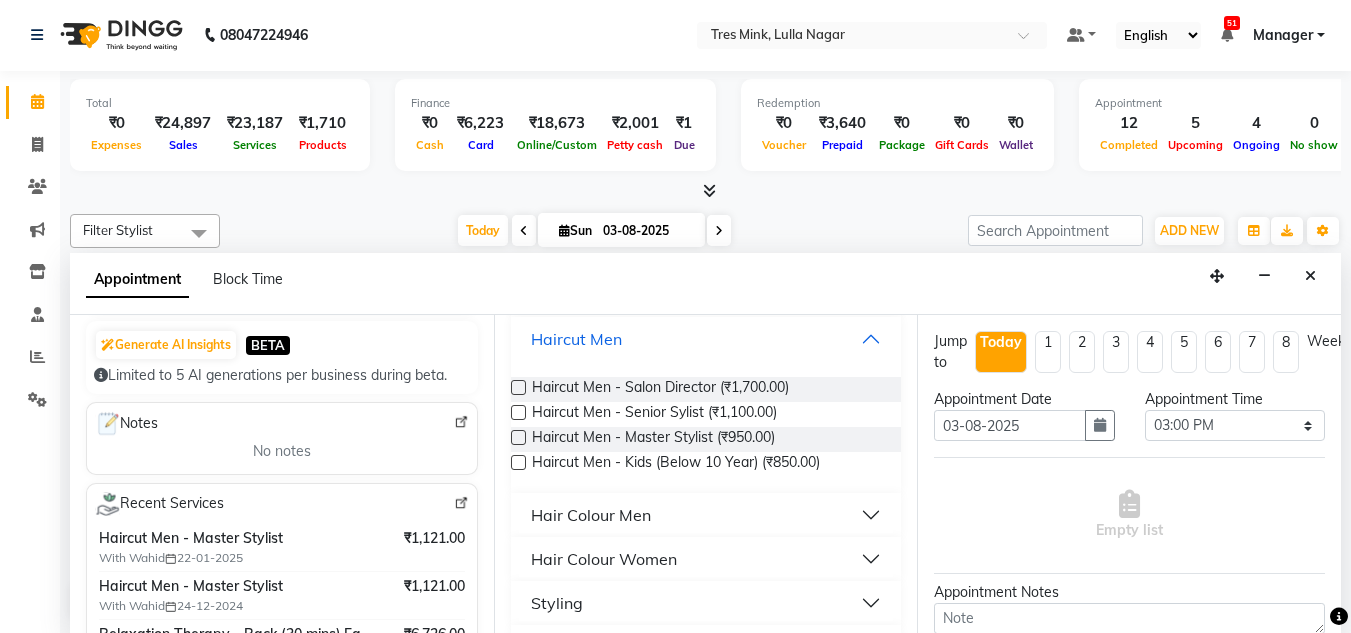 scroll, scrollTop: 300, scrollLeft: 0, axis: vertical 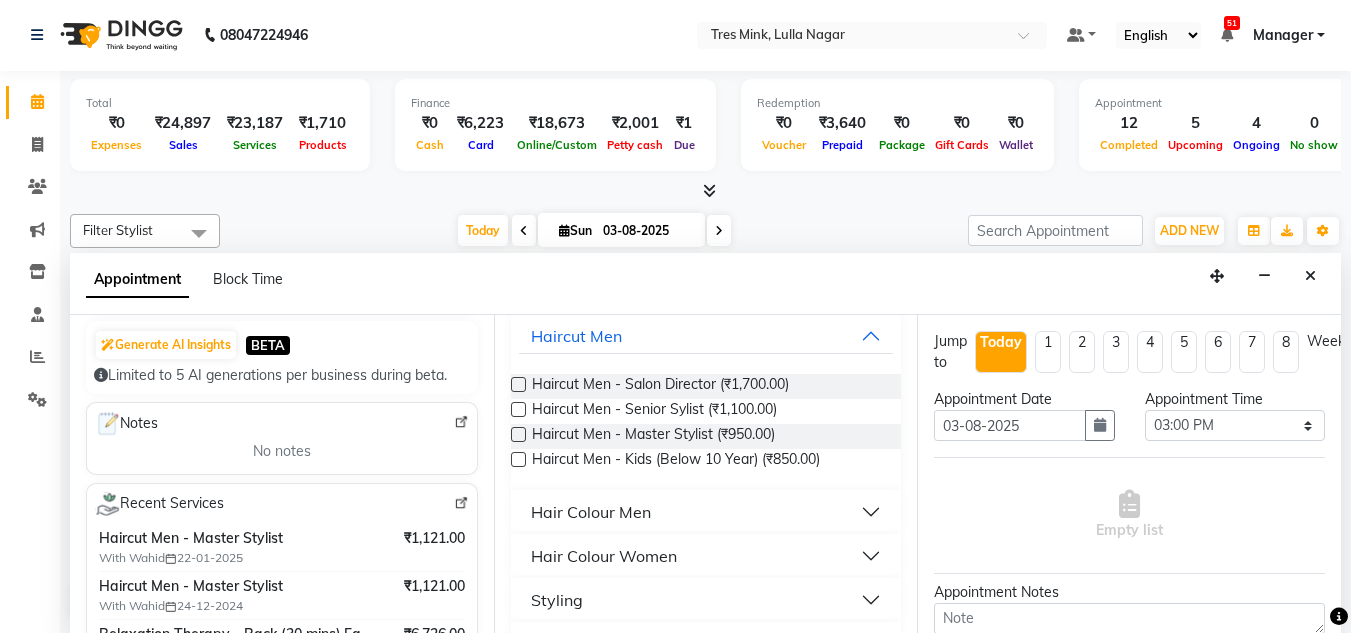 click at bounding box center (518, 434) 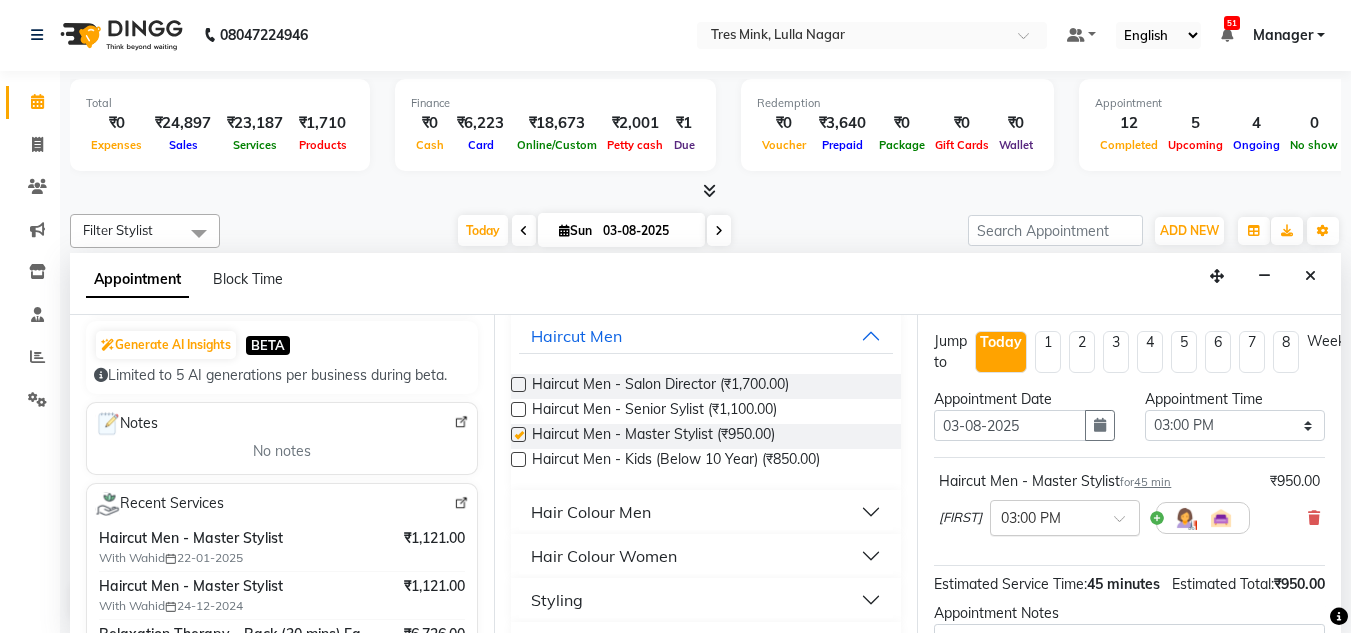 checkbox on "false" 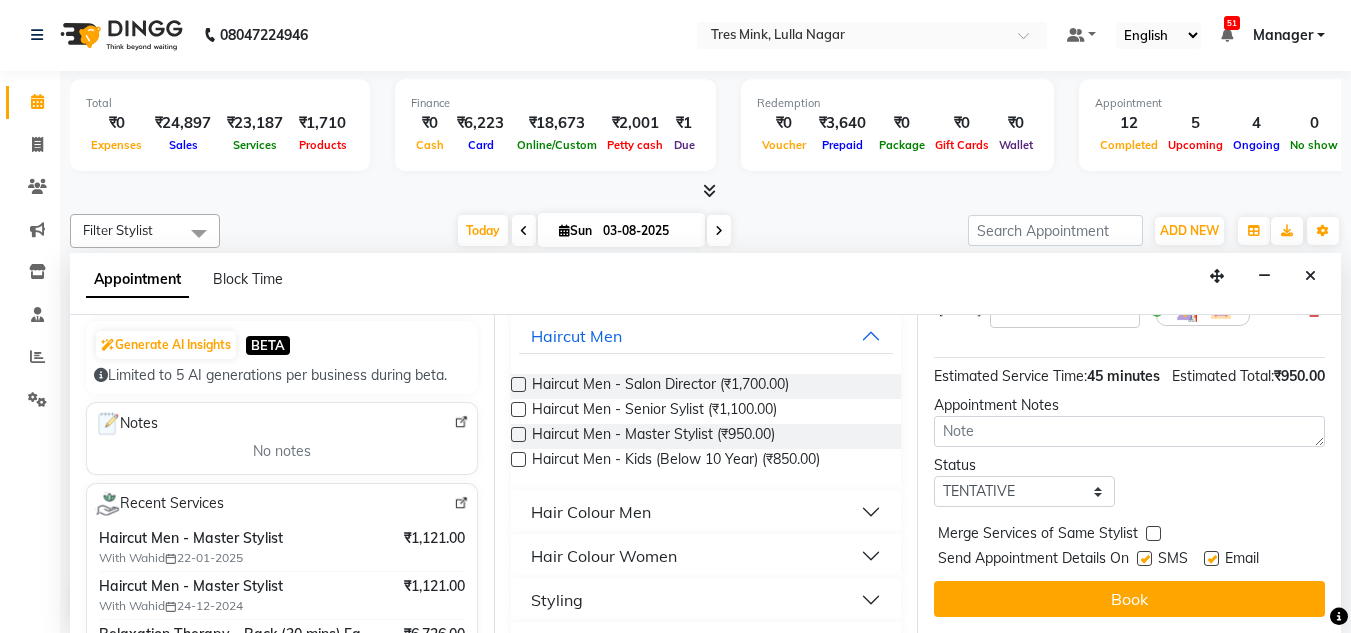 scroll, scrollTop: 244, scrollLeft: 0, axis: vertical 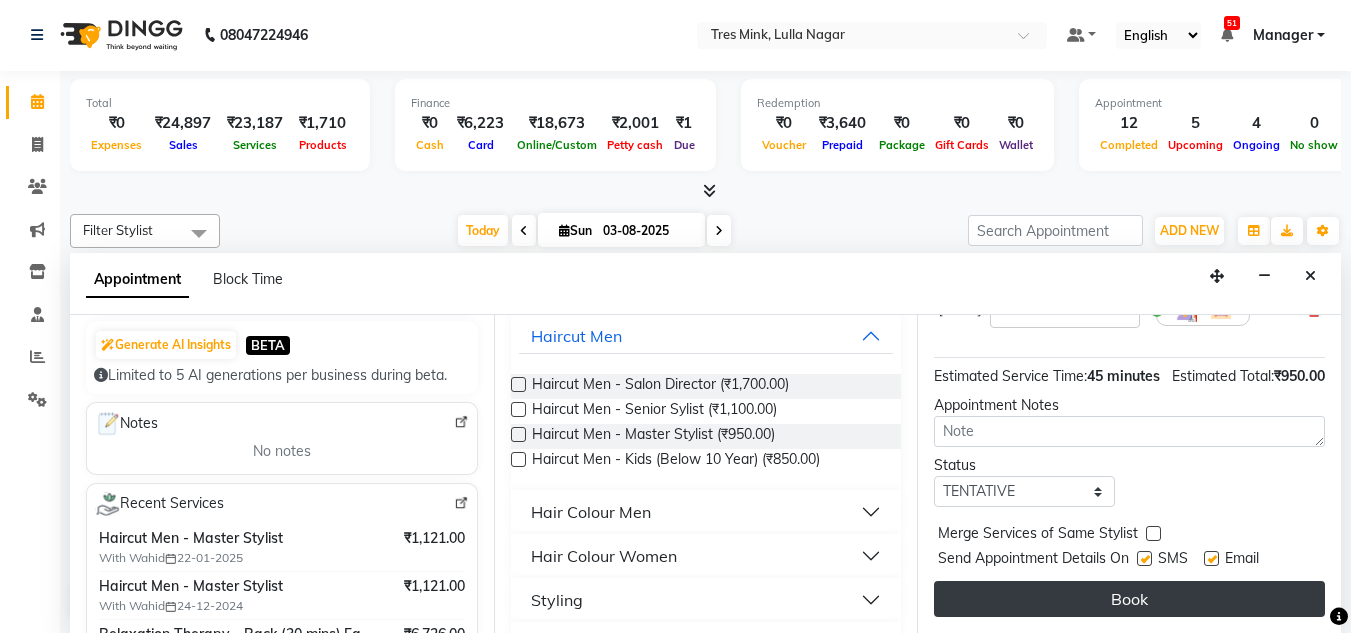 click on "Book" at bounding box center [1129, 599] 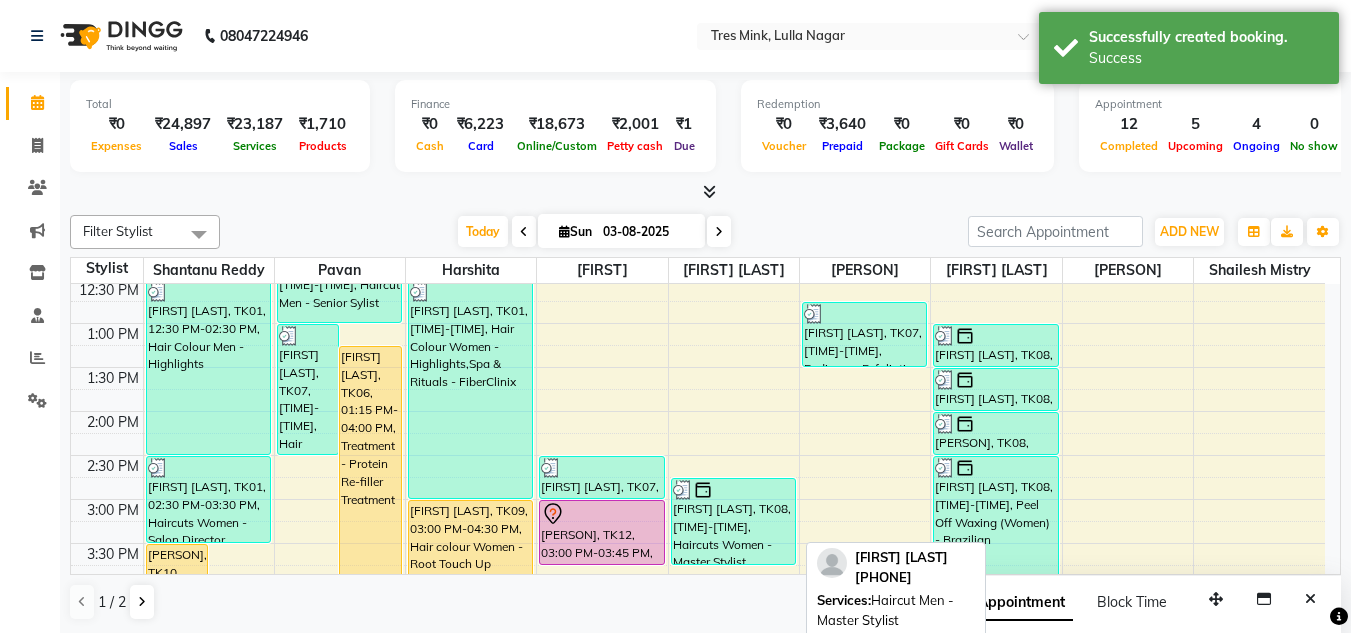 scroll, scrollTop: 1, scrollLeft: 0, axis: vertical 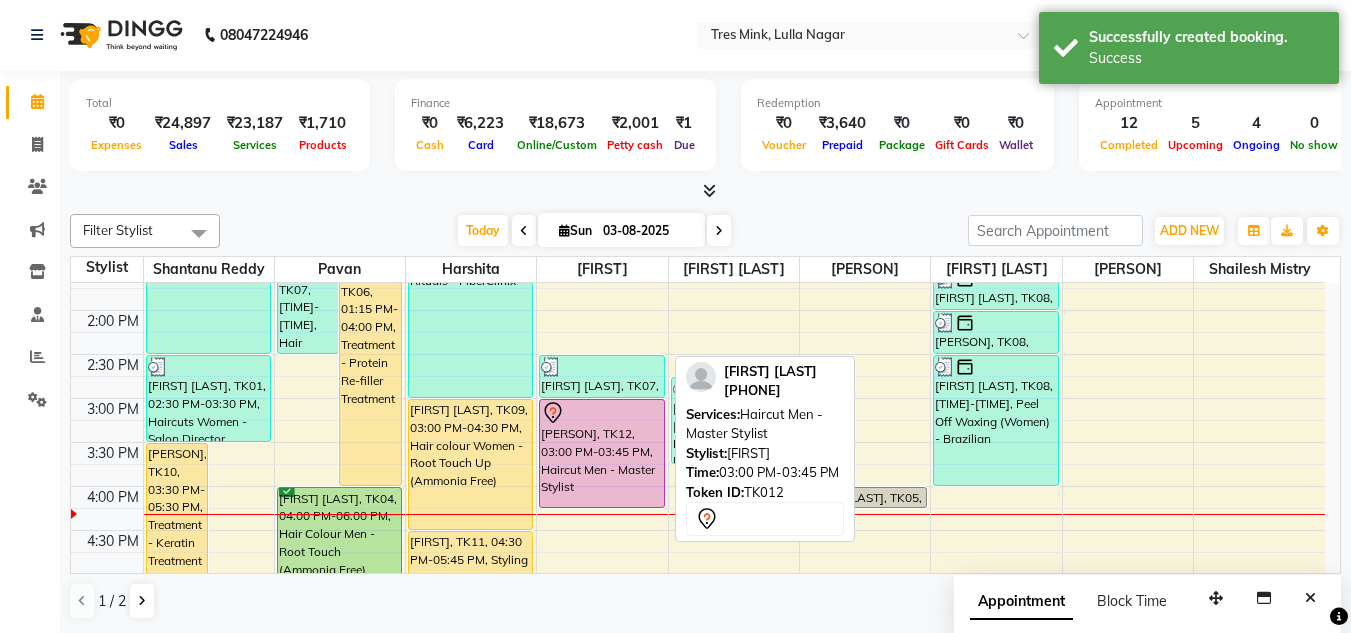 drag, startPoint x: 559, startPoint y: 461, endPoint x: 559, endPoint y: 487, distance: 26 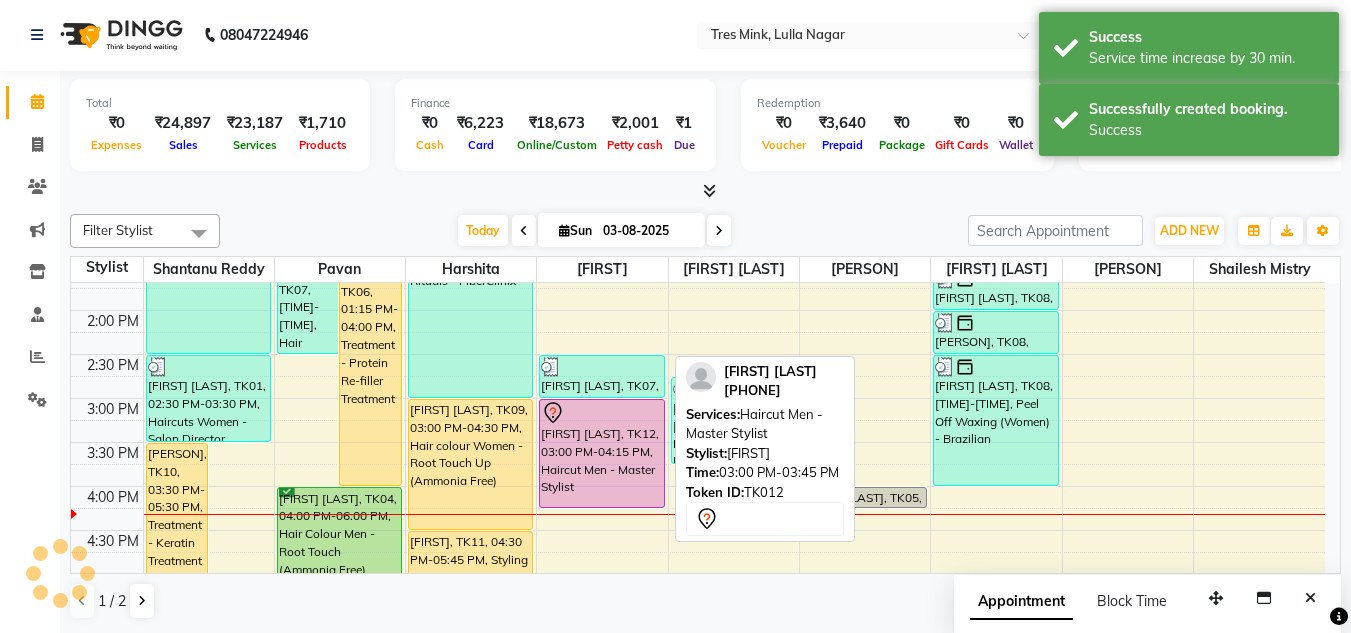 click on "[FIRST] [LAST], [CODE], [TIME]-[TIME], [SERVICE]" at bounding box center (601, 453) 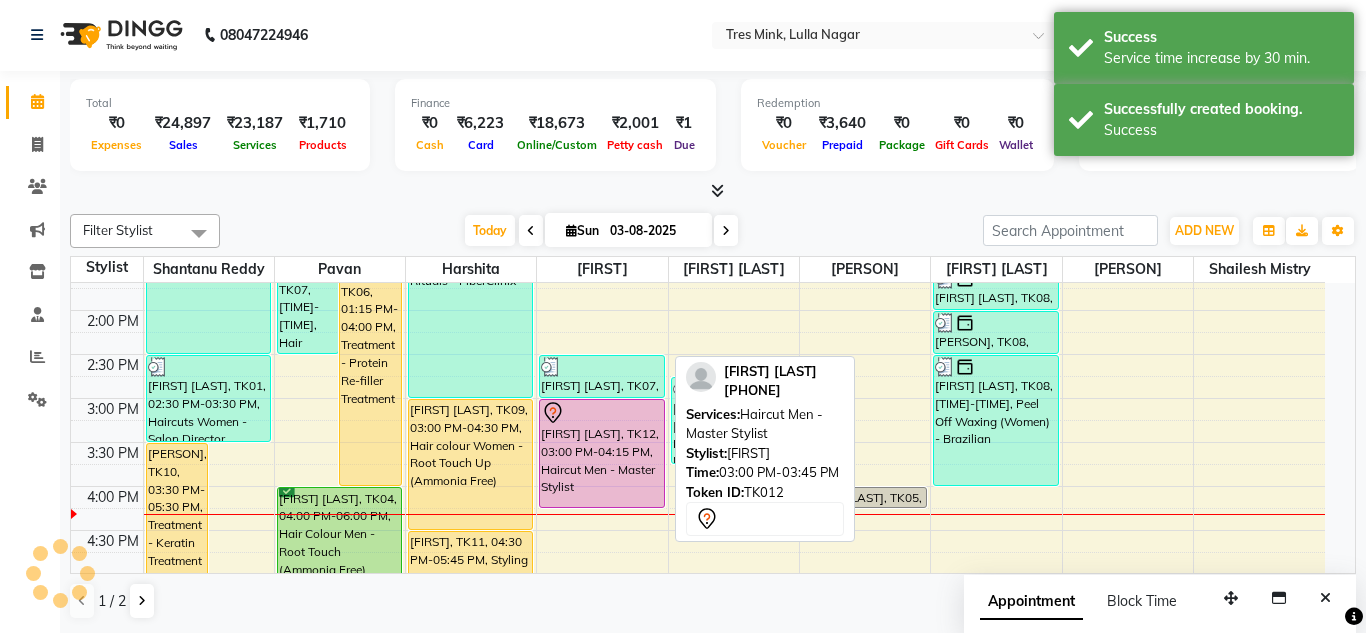 select on "7" 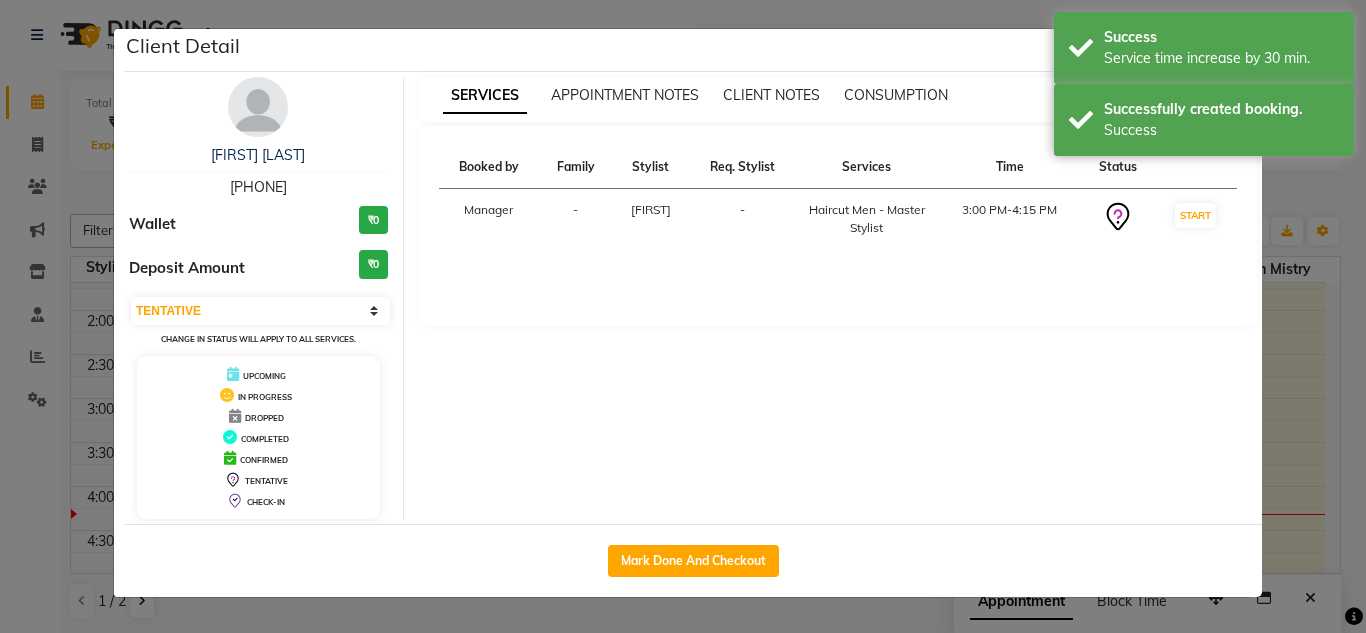 click on "Mark Done And Checkout" 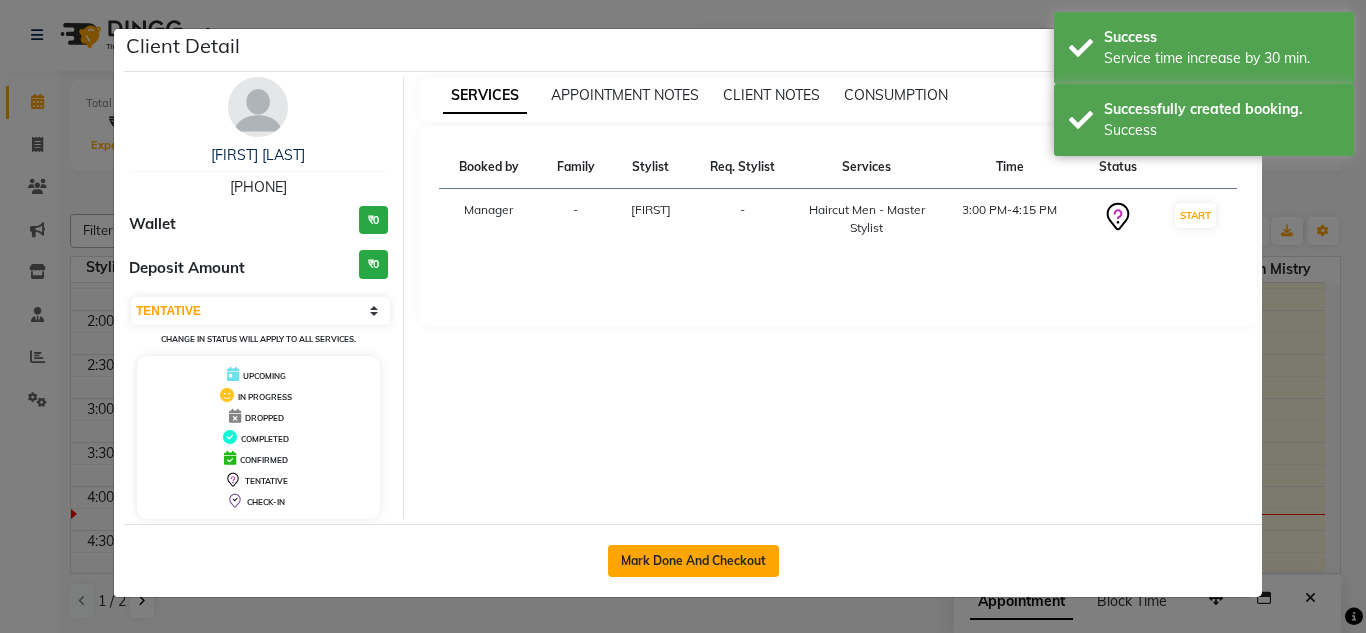 click on "Mark Done And Checkout" 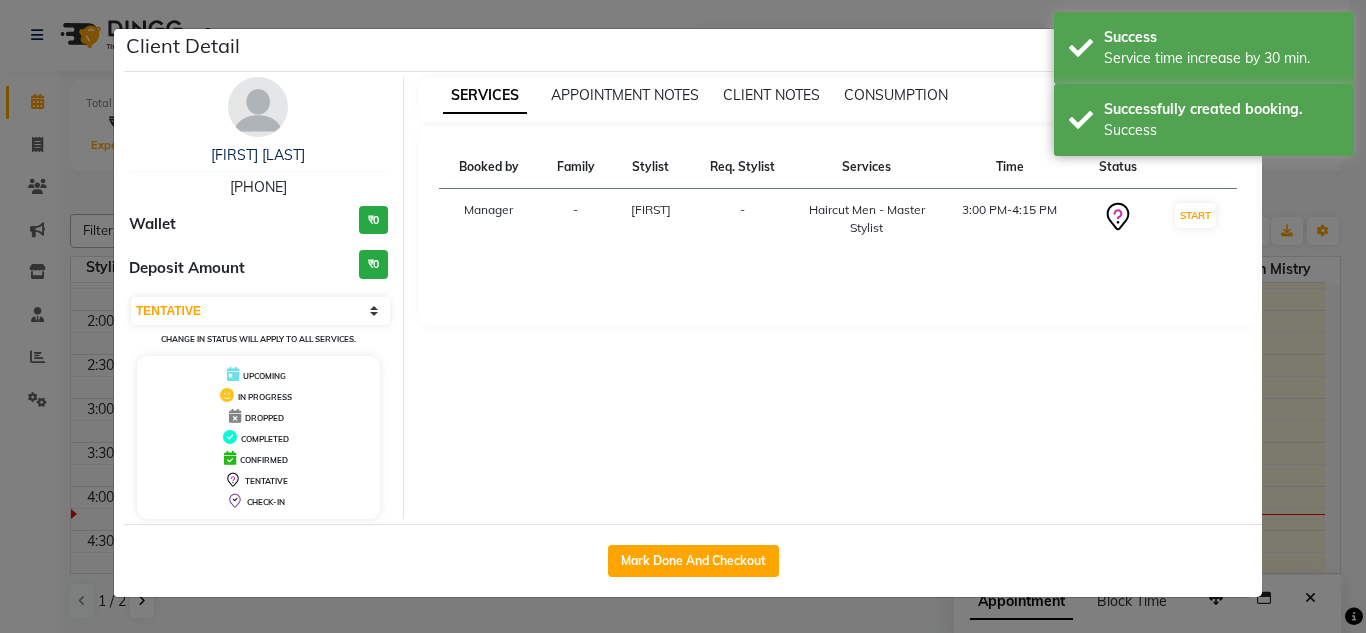 select on "service" 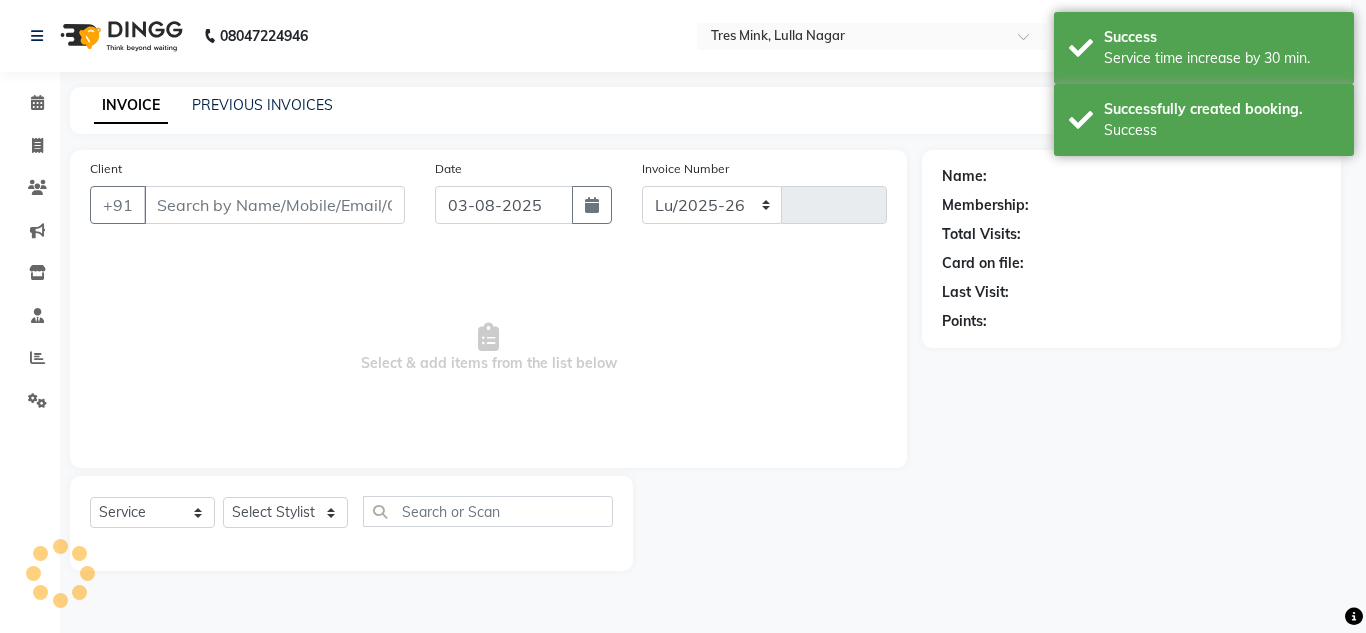 select on "8052" 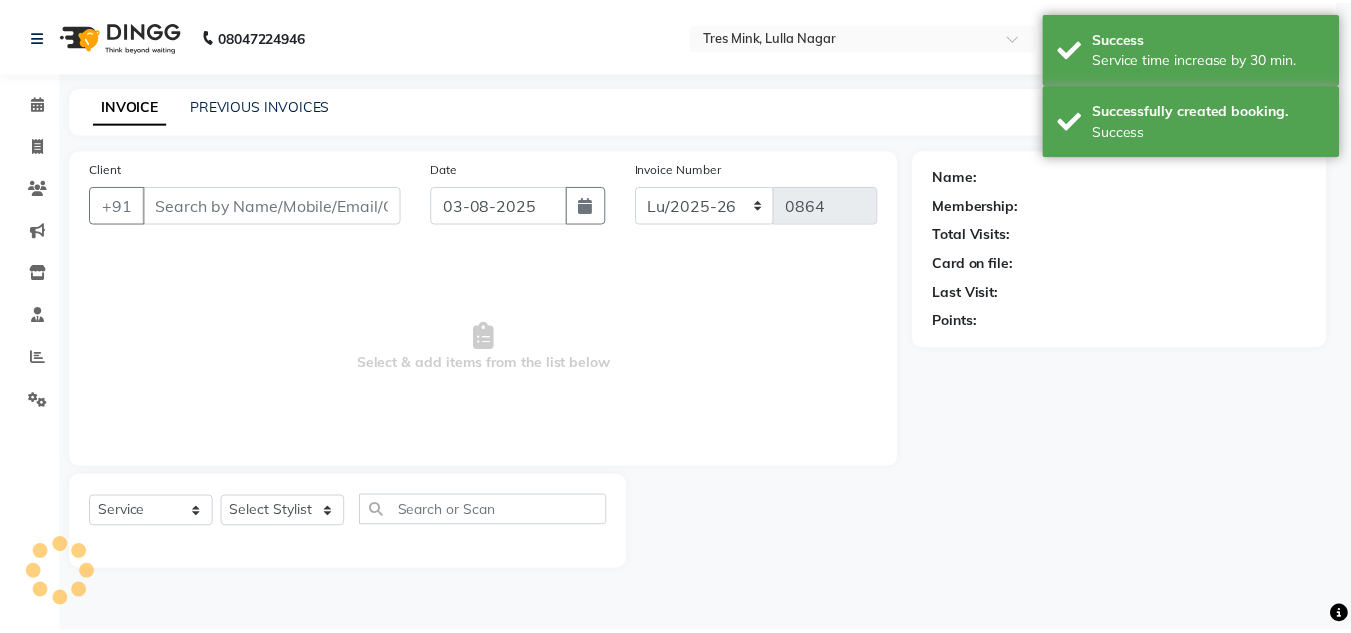 scroll, scrollTop: 0, scrollLeft: 0, axis: both 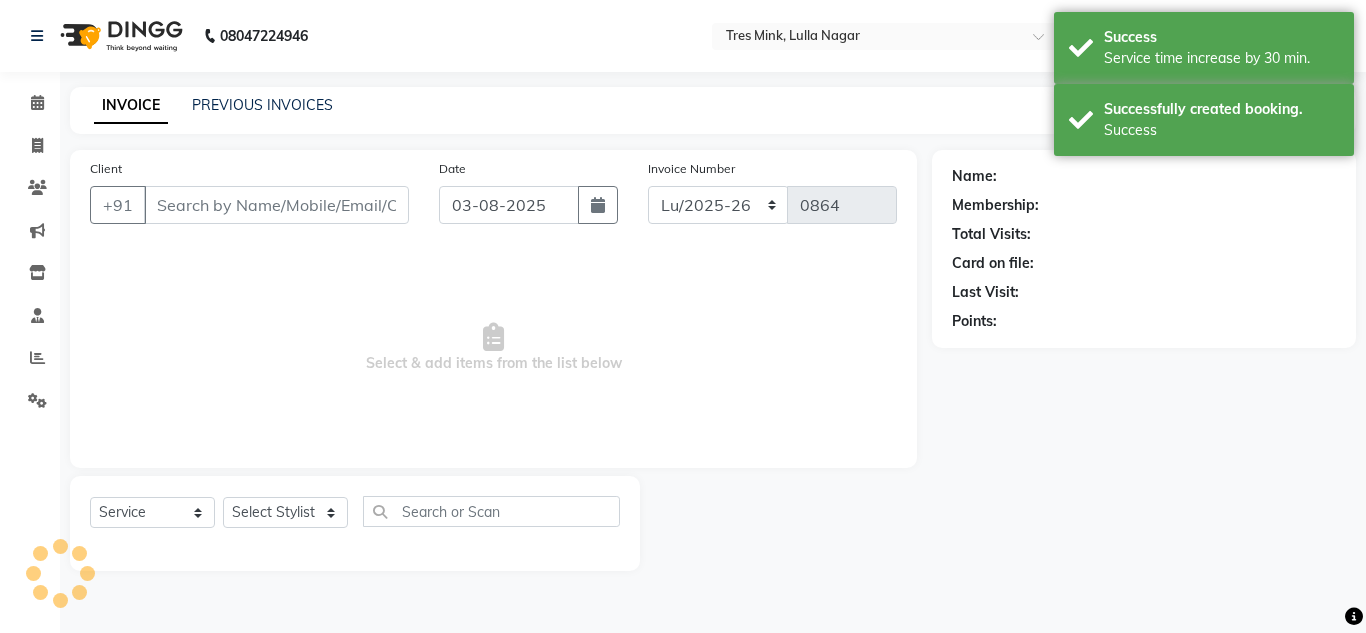 type on "[PHONE]" 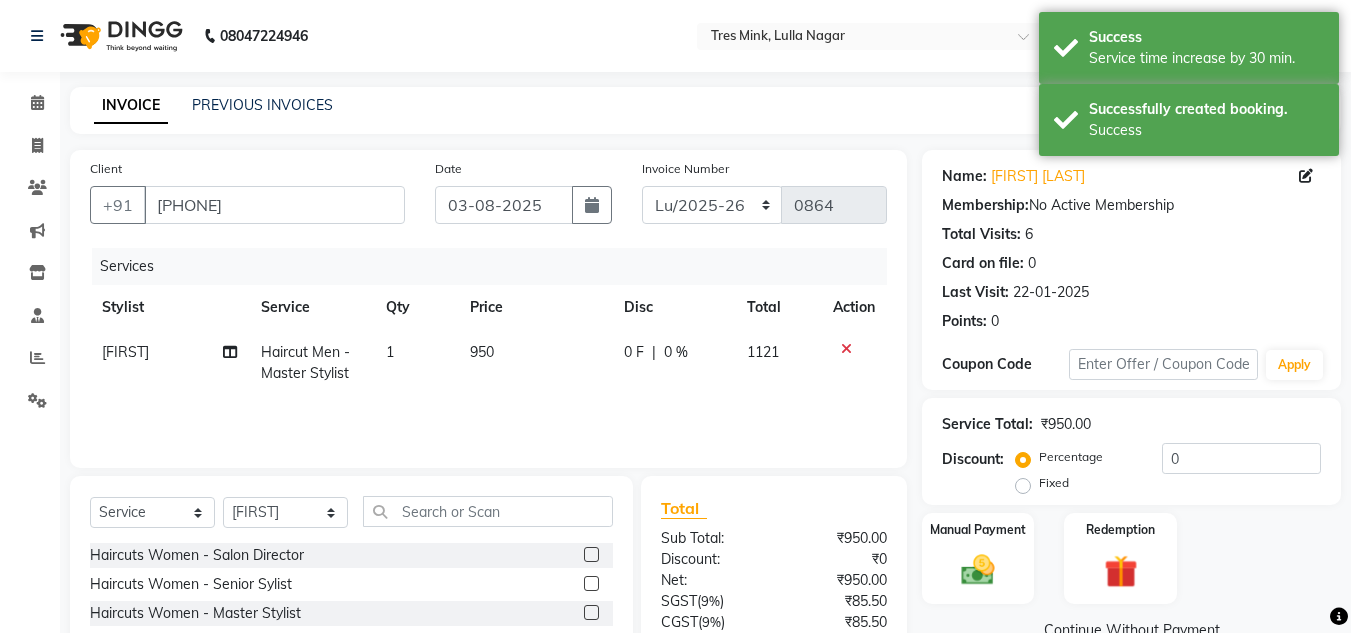 scroll, scrollTop: 168, scrollLeft: 0, axis: vertical 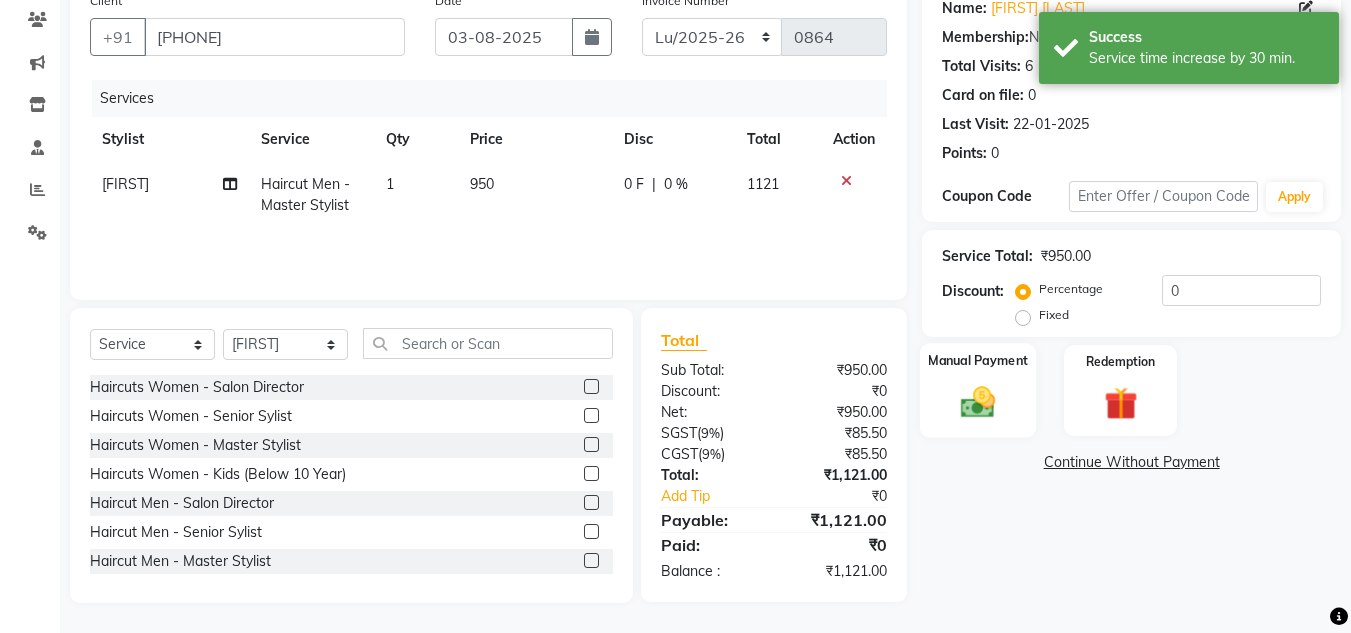 click 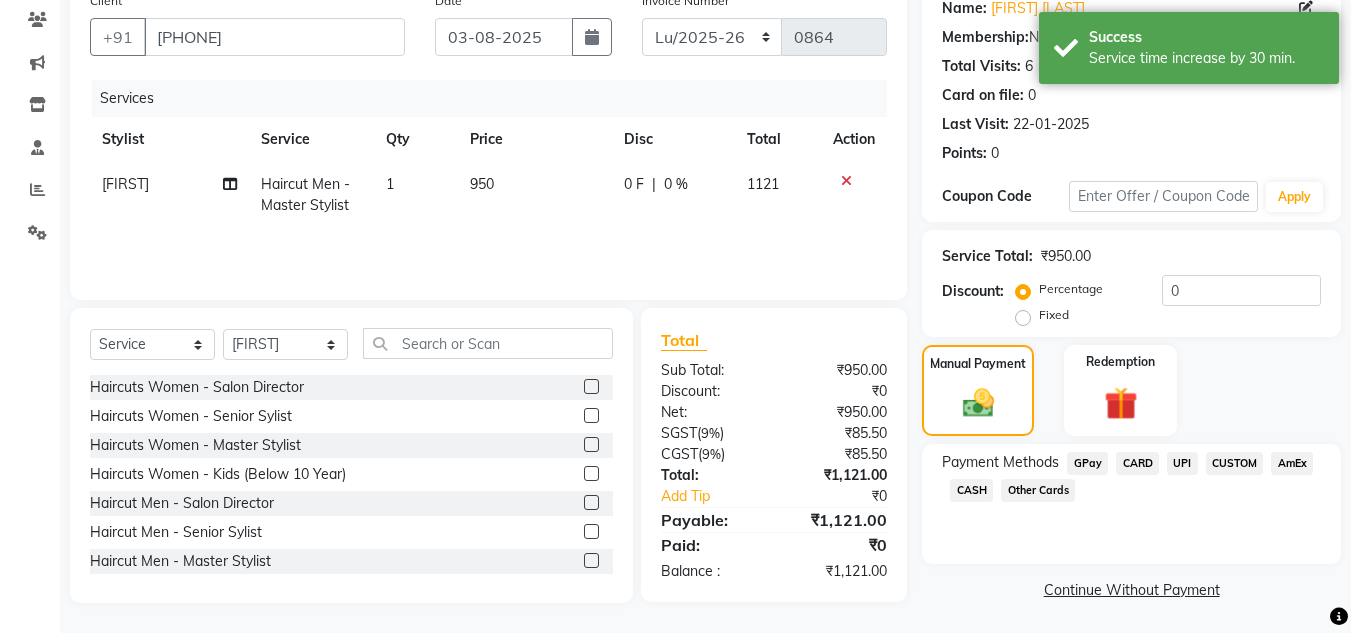 click on "UPI" 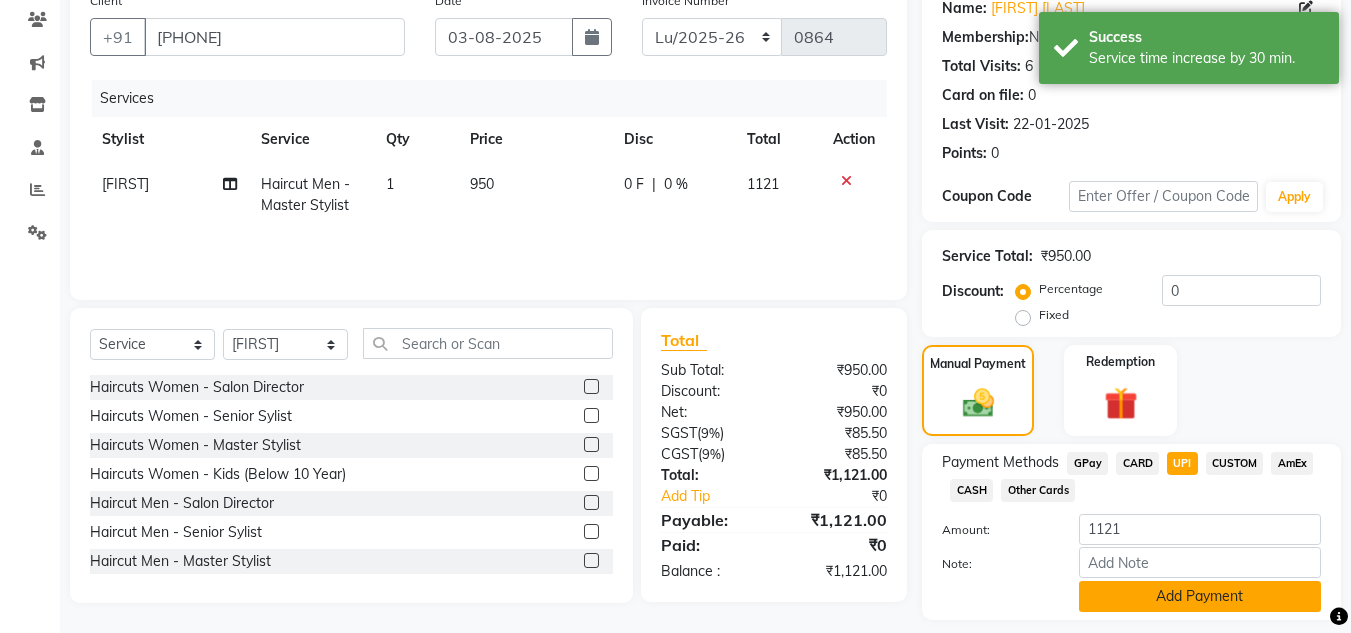 click on "Add Payment" 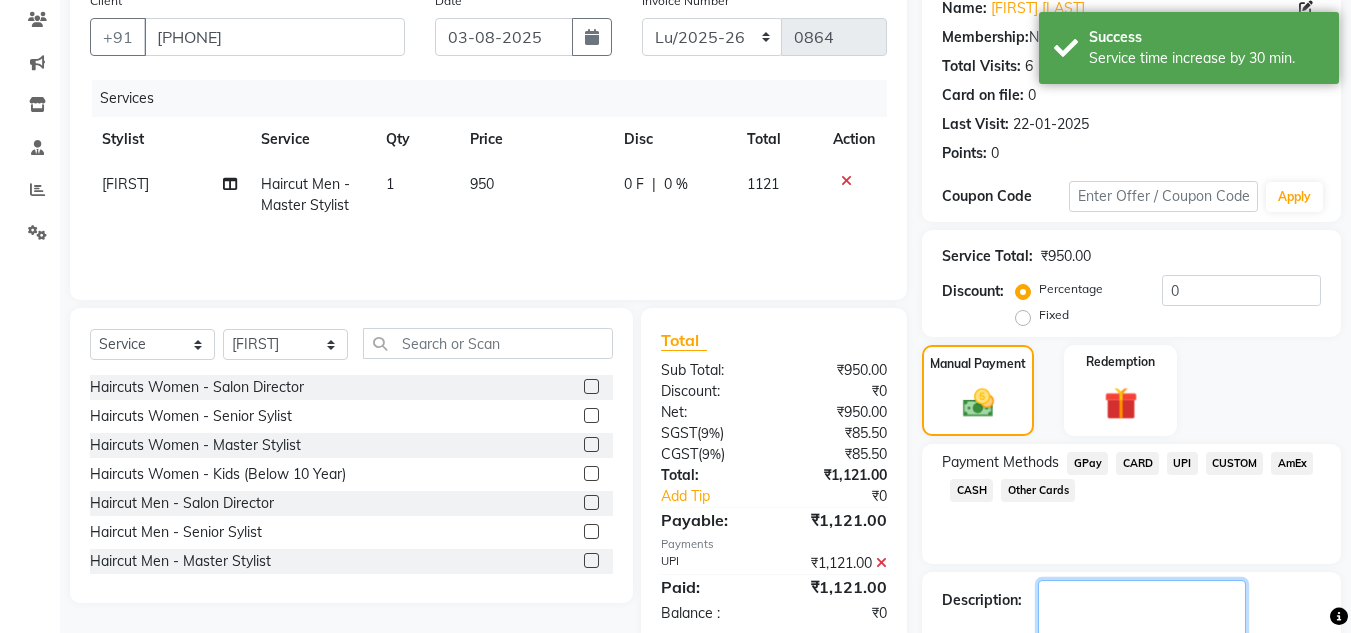 click 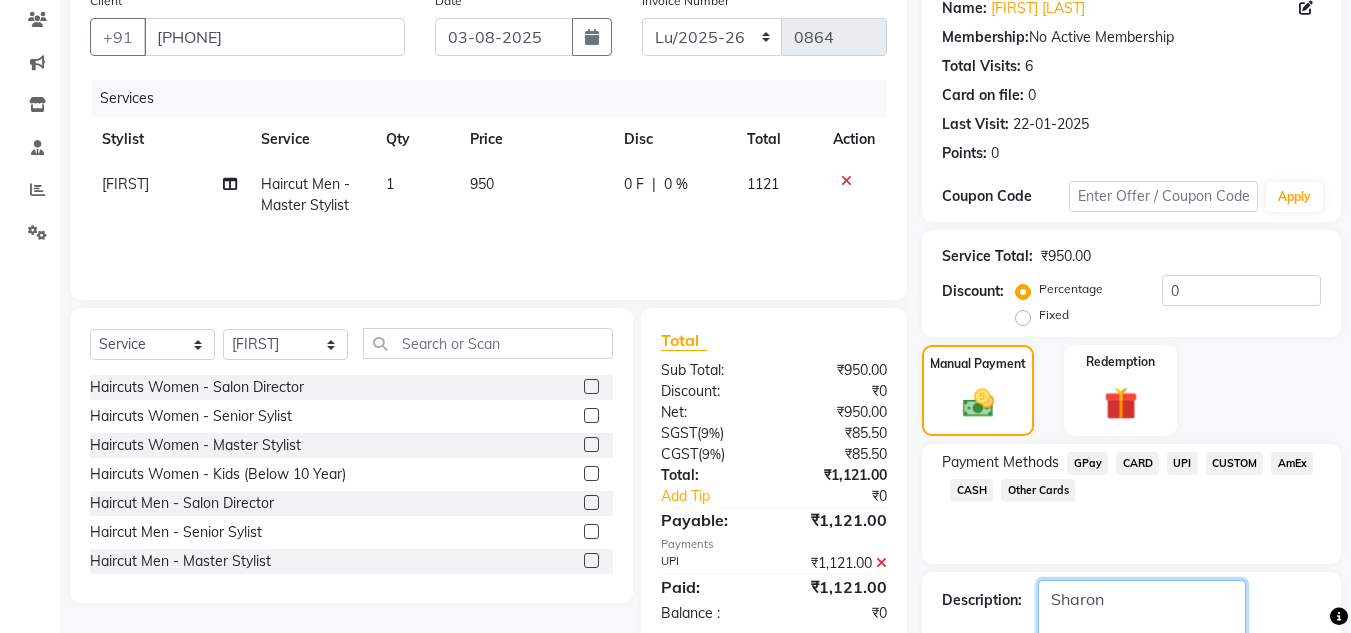 type on "Sharon" 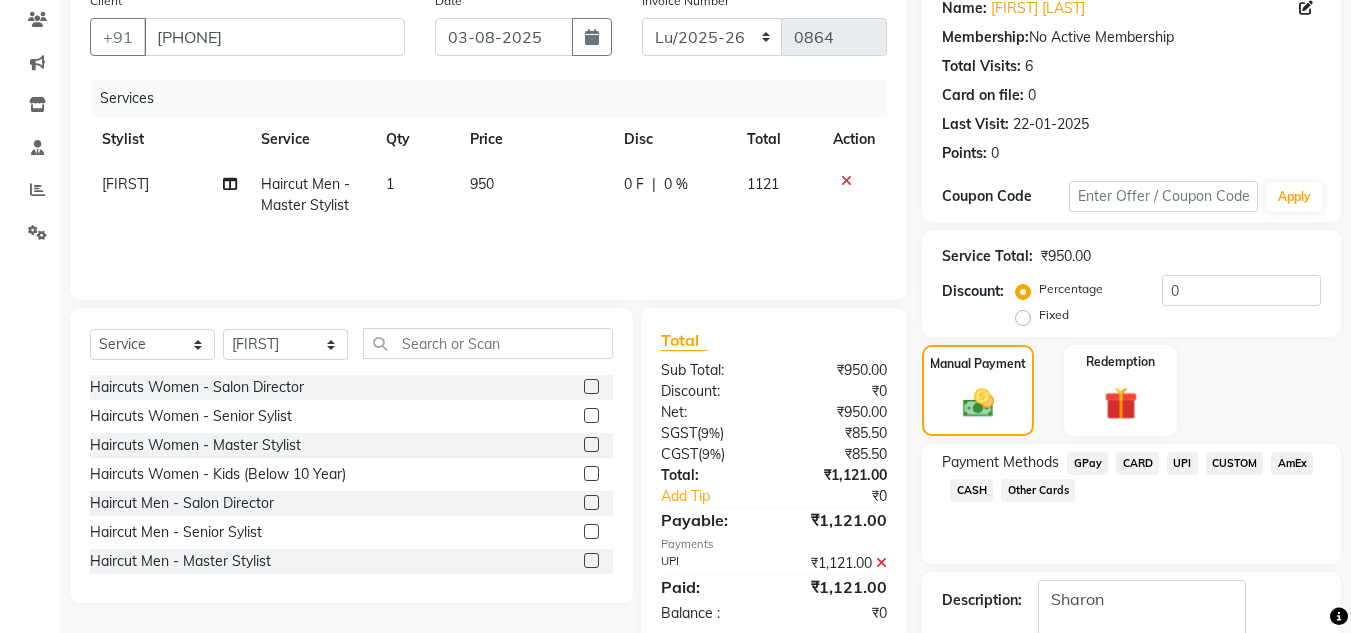 click on "Checkout" 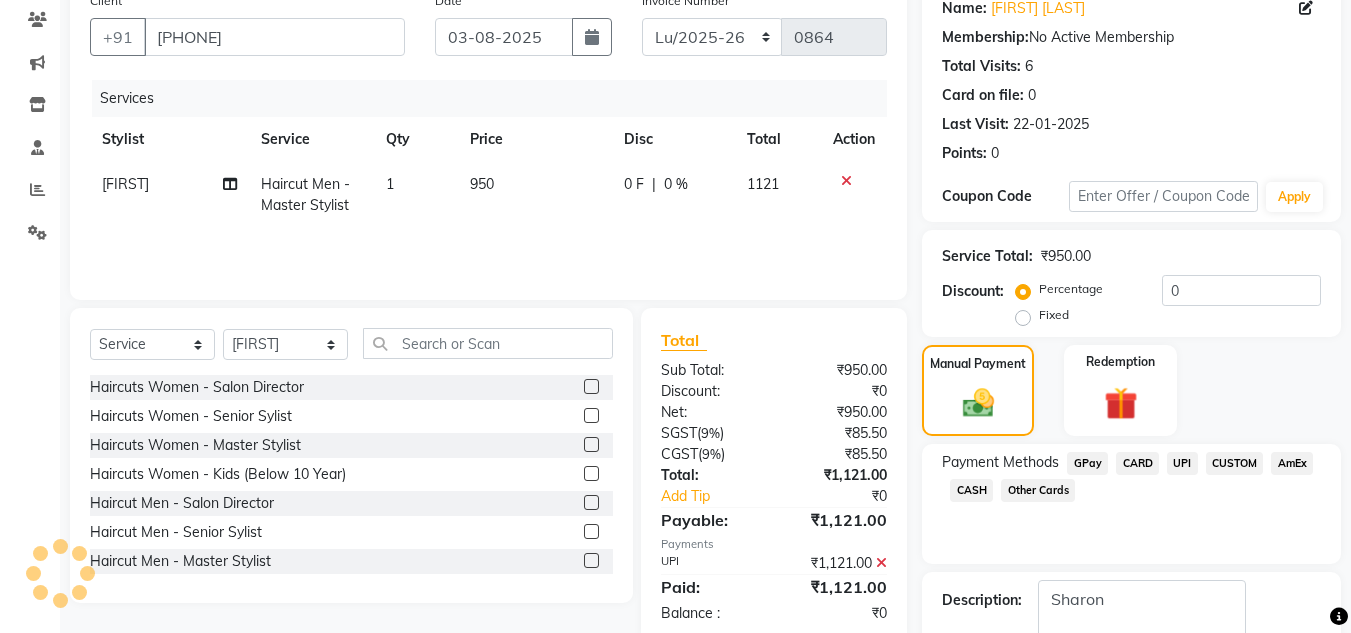 scroll, scrollTop: 283, scrollLeft: 0, axis: vertical 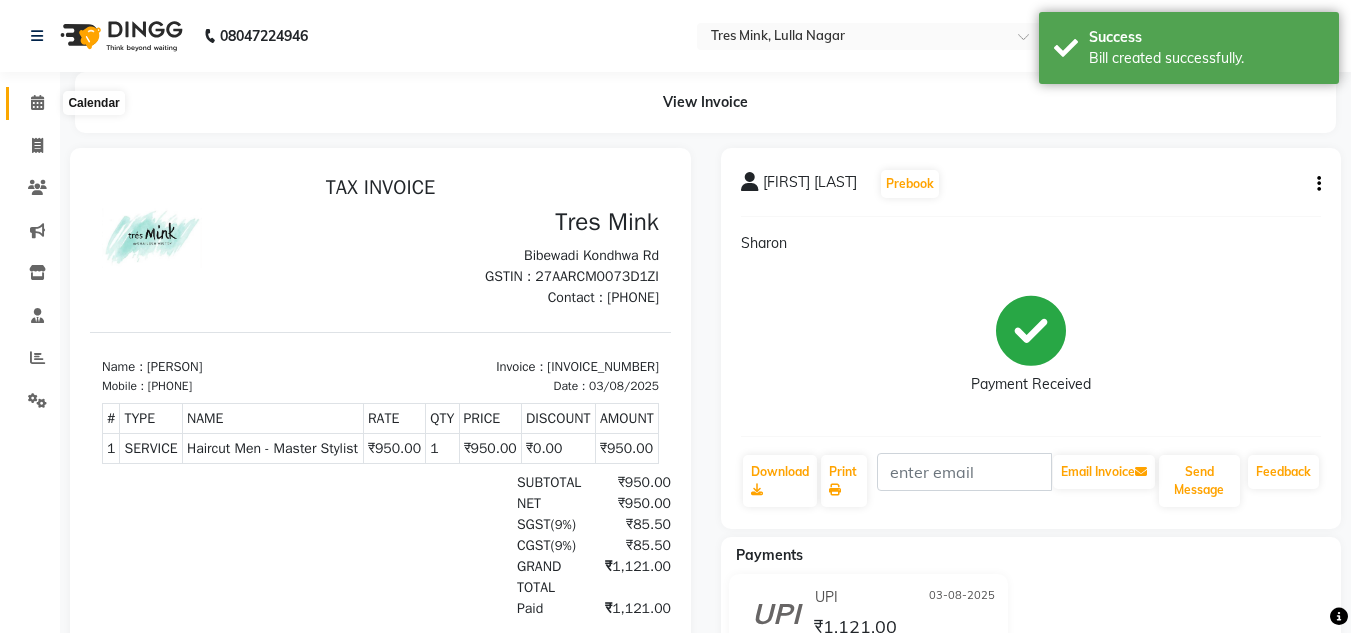 click 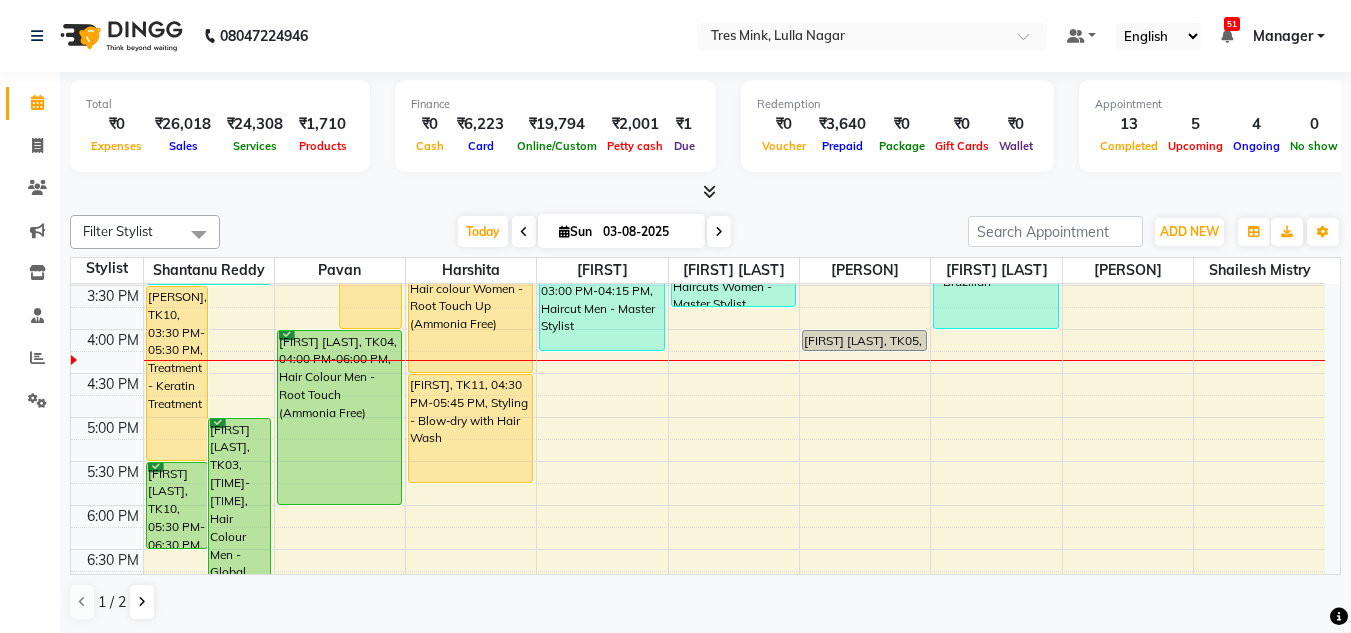 scroll, scrollTop: 653, scrollLeft: 0, axis: vertical 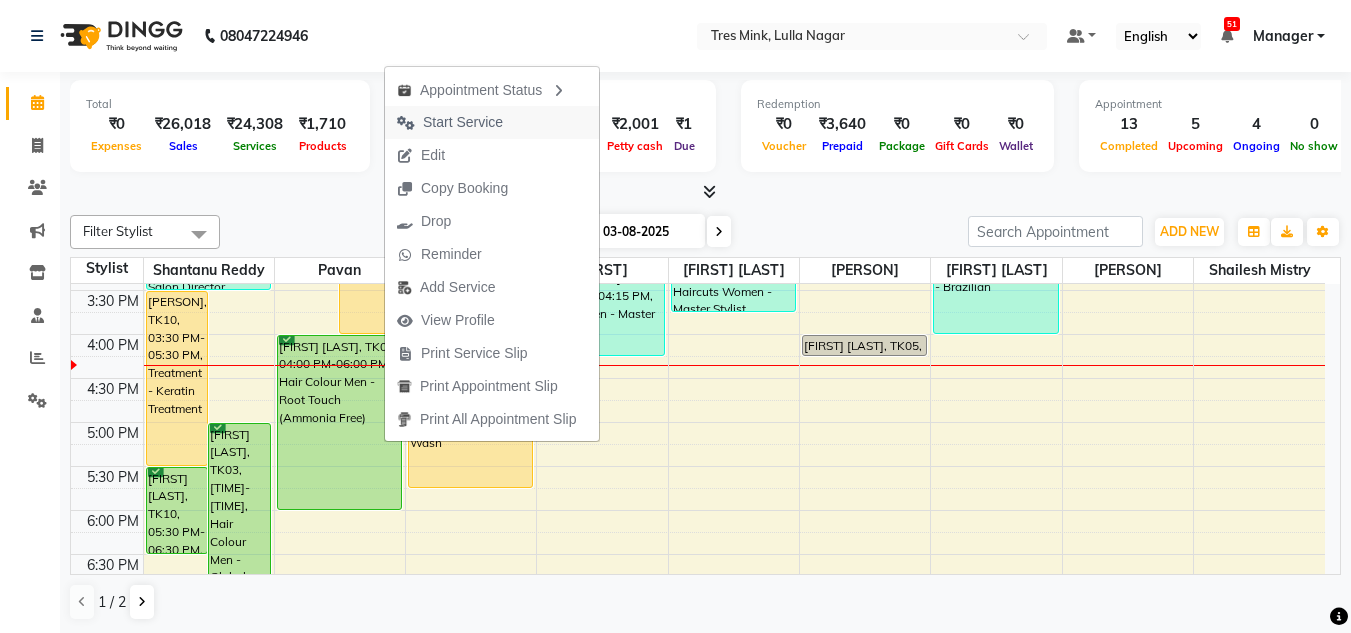click on "Start Service" at bounding box center (463, 122) 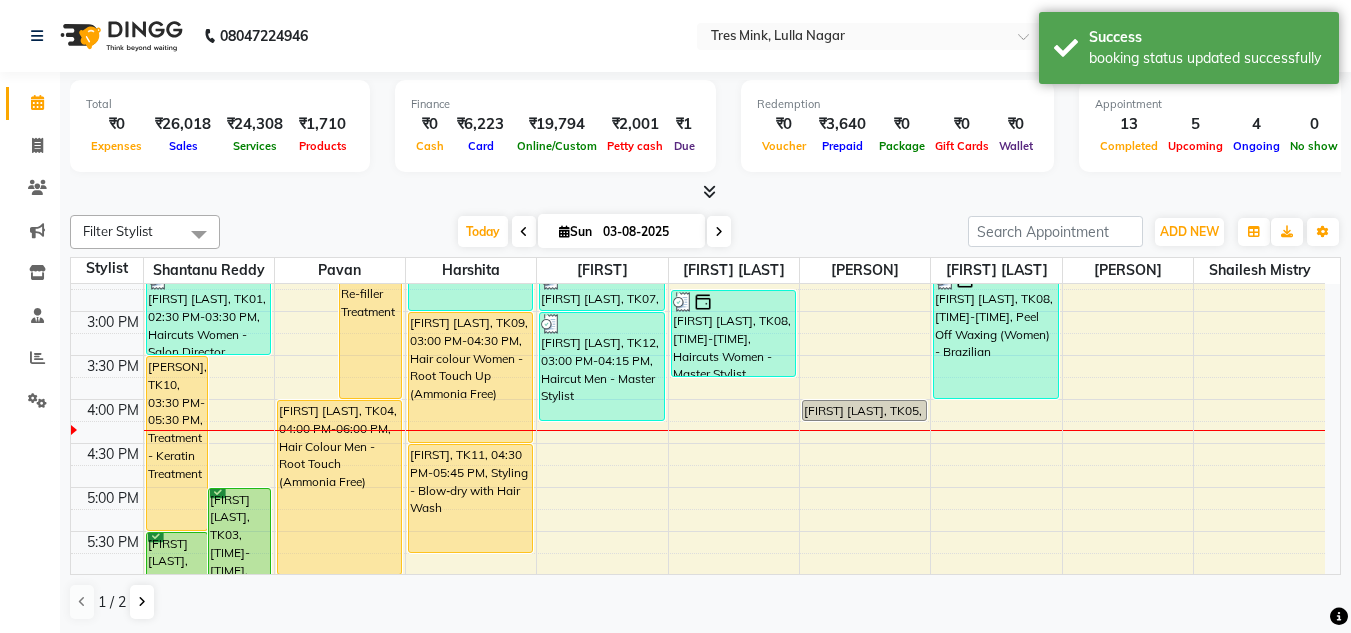 scroll, scrollTop: 553, scrollLeft: 0, axis: vertical 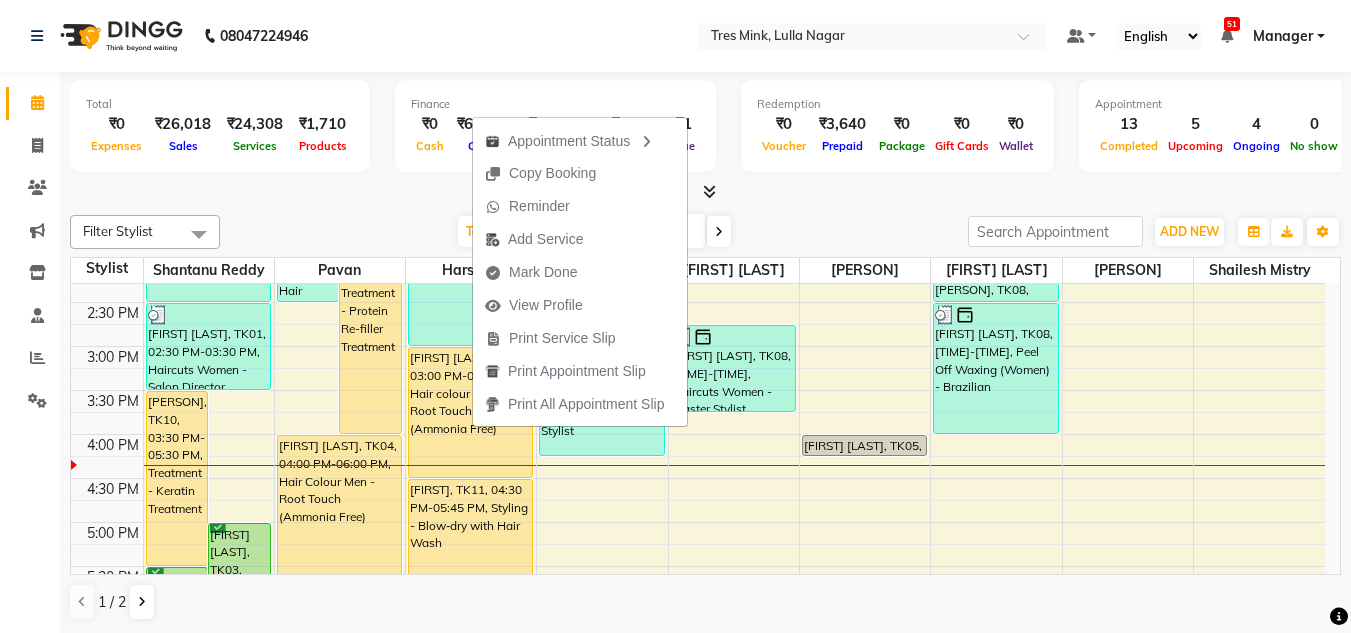 click on "Today  Sun 03-08-2025" at bounding box center [594, 232] 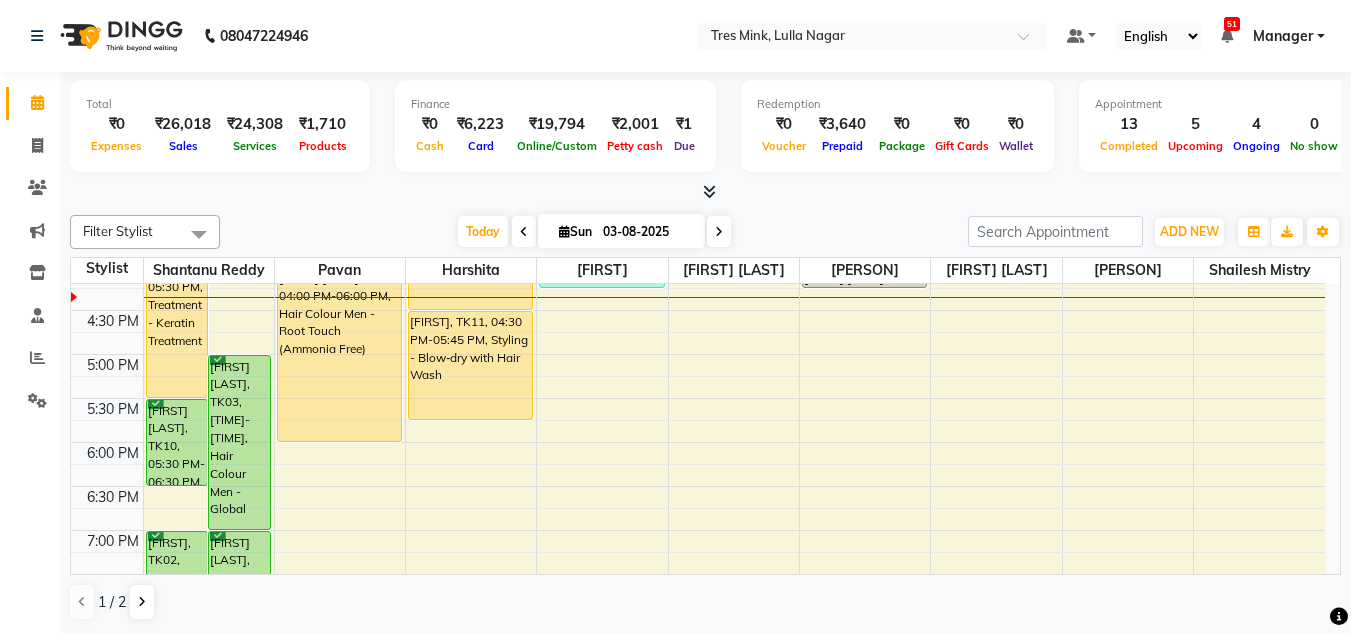 scroll, scrollTop: 753, scrollLeft: 0, axis: vertical 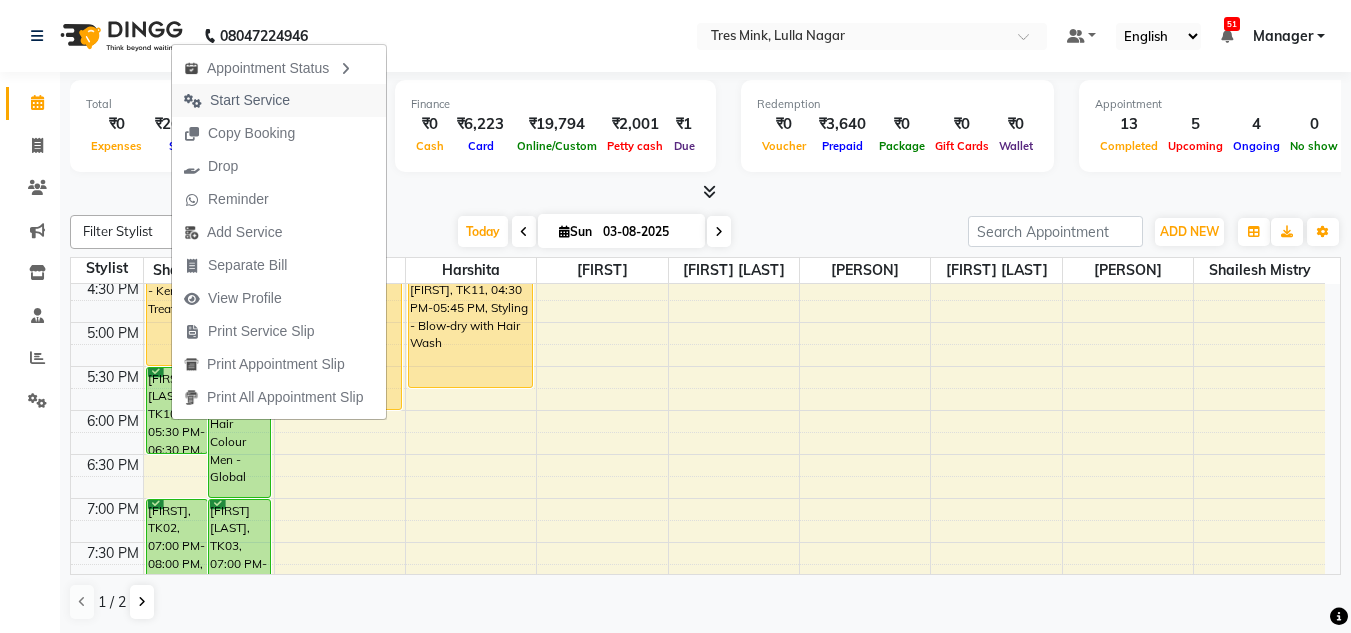 click on "Start Service" at bounding box center (250, 100) 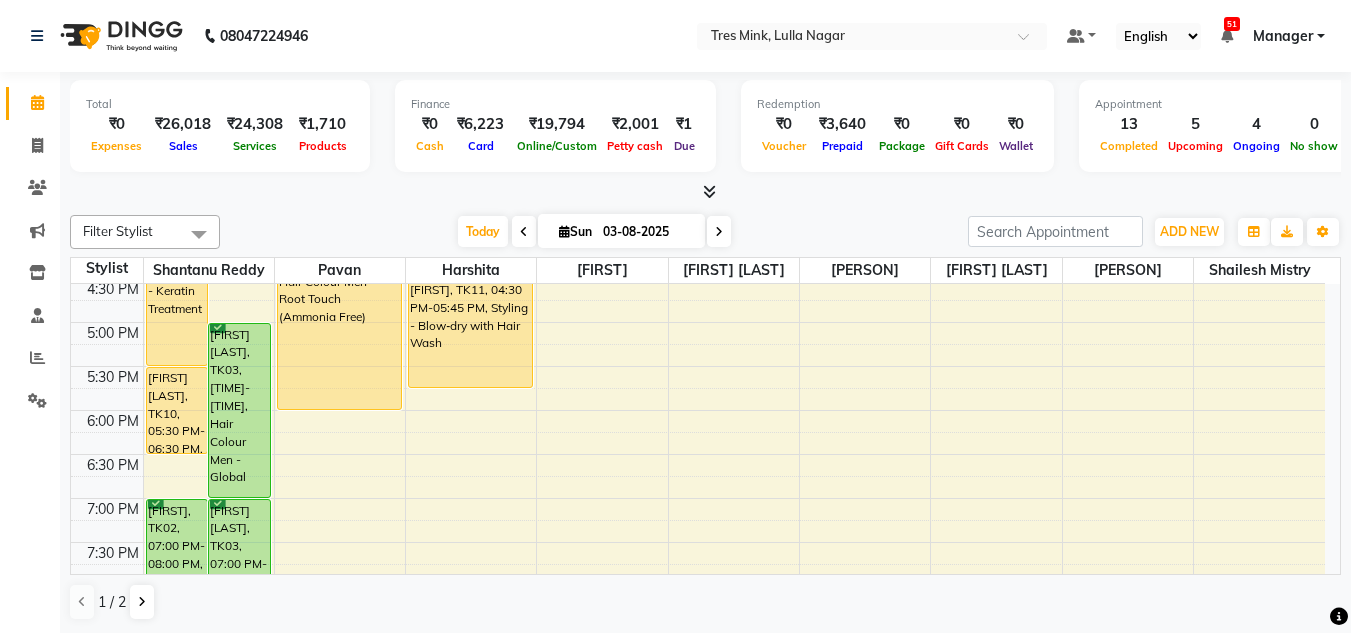 scroll, scrollTop: 1, scrollLeft: 0, axis: vertical 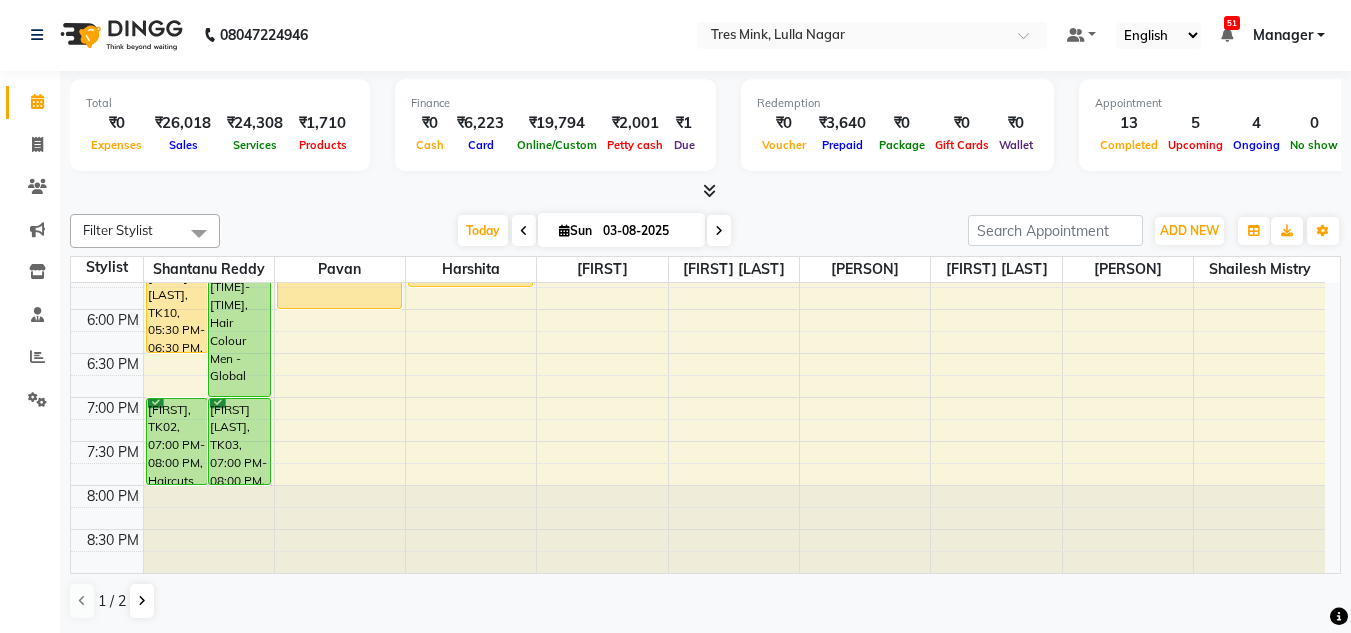 click at bounding box center [705, 191] 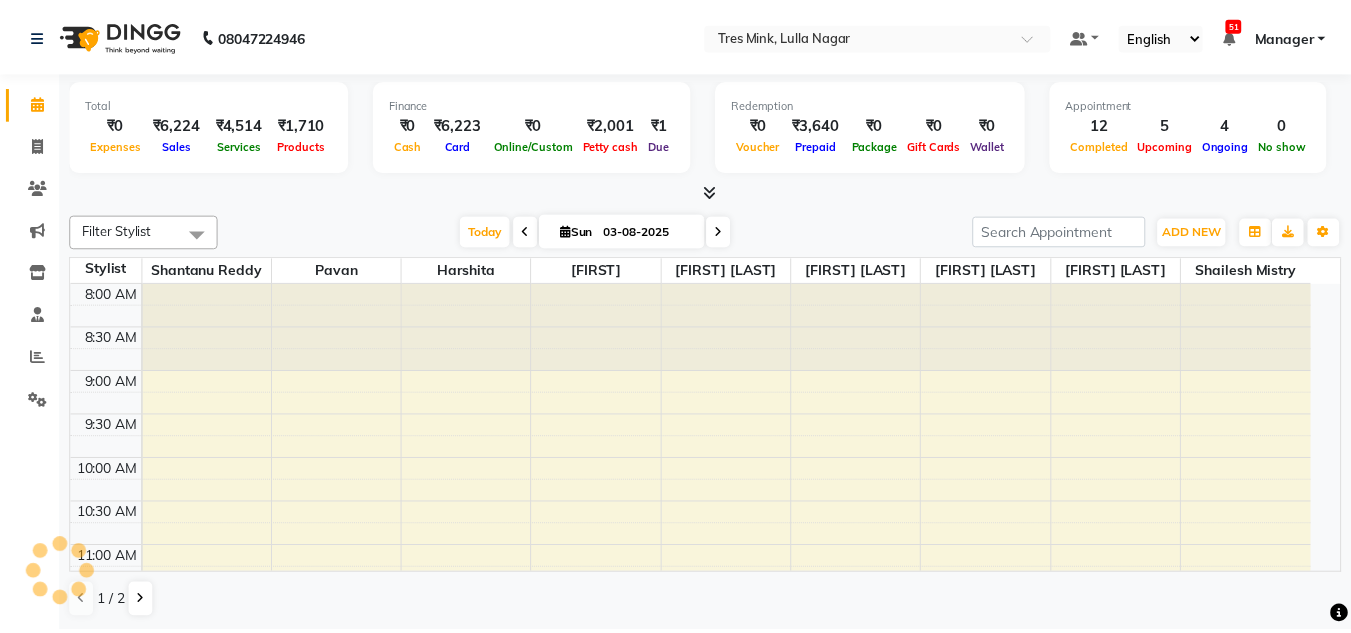 scroll, scrollTop: 0, scrollLeft: 0, axis: both 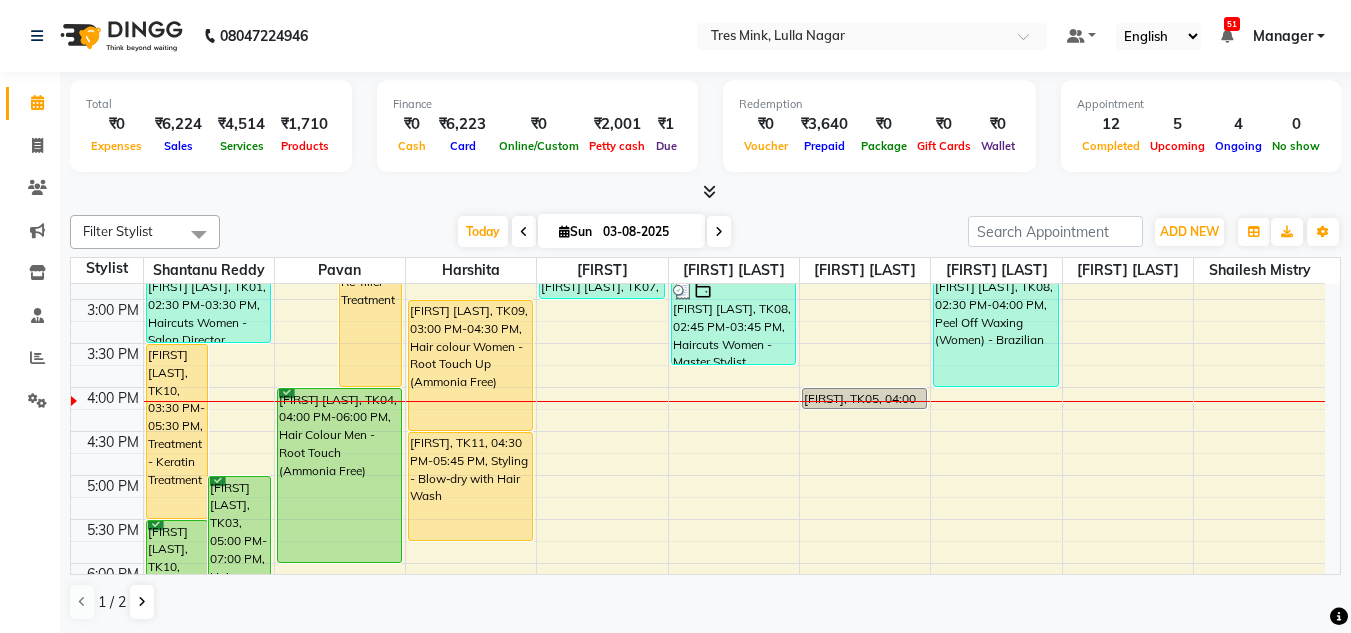 click on "8:00 AM 8:30 AM 9:00 AM 9:30 AM 10:00 AM 10:30 AM 11:00 AM 11:30 AM 12:00 PM 12:30 PM 1:00 PM 1:30 PM 2:00 PM 2:30 PM 3:00 PM 3:30 PM 4:00 PM 4:30 PM 5:00 PM 5:30 PM 6:00 PM 6:30 PM 7:00 PM 7:30 PM 8:00 PM 8:30 PM    [FIRST] [LAST], TK10, 03:30 PM-05:30 PM, Treatment - Keratin Treatment     [FIRST] [LAST], TK03, 05:00 PM-07:00 PM, Hair Colour Men - Global     [FIRST] [LAST], TK10, 05:30 PM-06:30 PM, Haircuts Women - Salon Director     [FIRST], TK02, 07:00 PM-08:00 PM, Haircuts Women - Salon Director     [FIRST] [LAST], TK03, 07:00 PM-08:00 PM, Haircuts Women - Salon Director     [FIRST] [LAST], TK01, 12:30 PM-02:30 PM, Hair Colour Men - Highlights     [FIRST] [LAST], TK01, 02:30 PM-03:30 PM, Haircuts Women - Salon Director     [FIRST] [LAST], TK07, 01:00 PM-02:30 PM, Hair Colour Men - Root Touch (Ammonia Free)    [FIRST] [LAST], TK06, 01:15 PM-04:00 PM, Treatment - Protein Re-filler Treatment     [FIRST] [LAST], TK07, 12:00 PM-01:00 PM, Haircut Men - Senior Sylist" at bounding box center [698, 255] 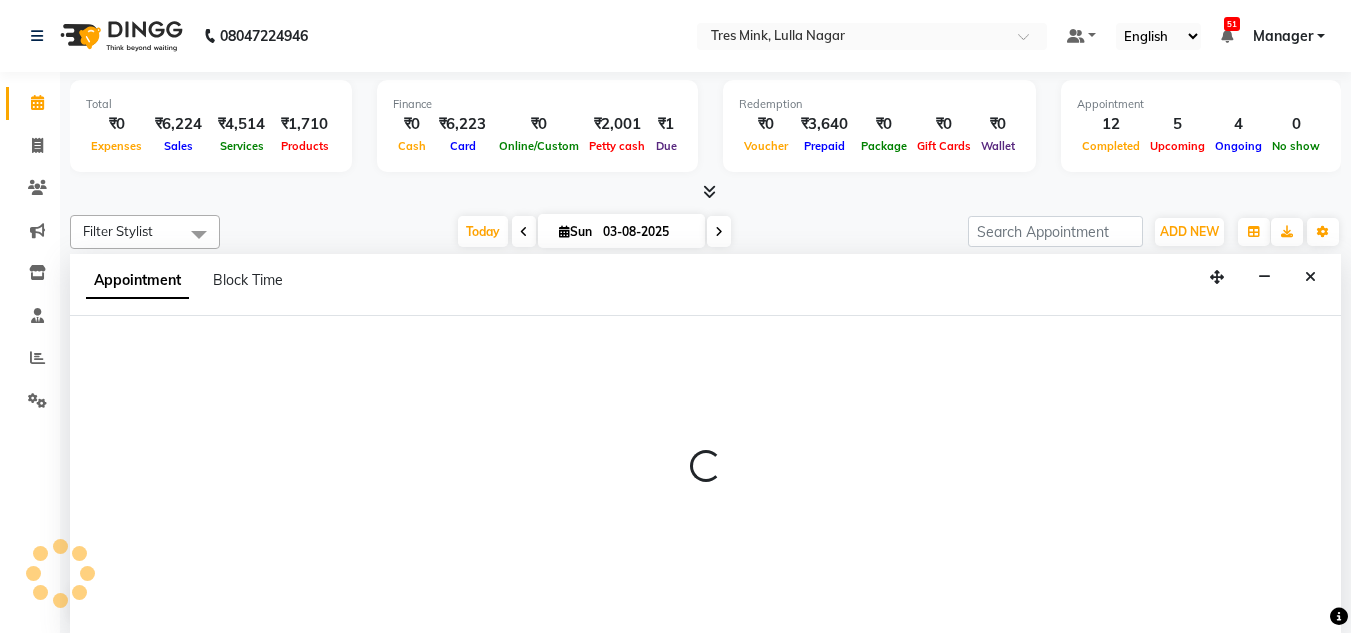 scroll, scrollTop: 1, scrollLeft: 0, axis: vertical 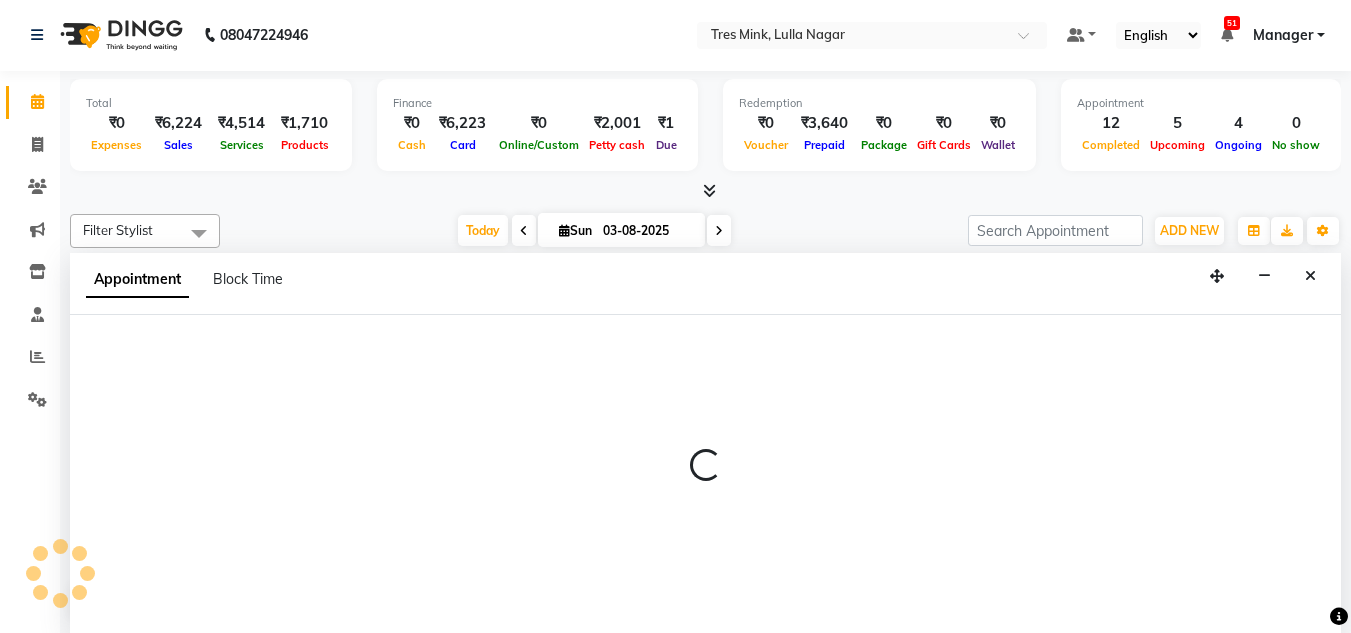 select on "85930" 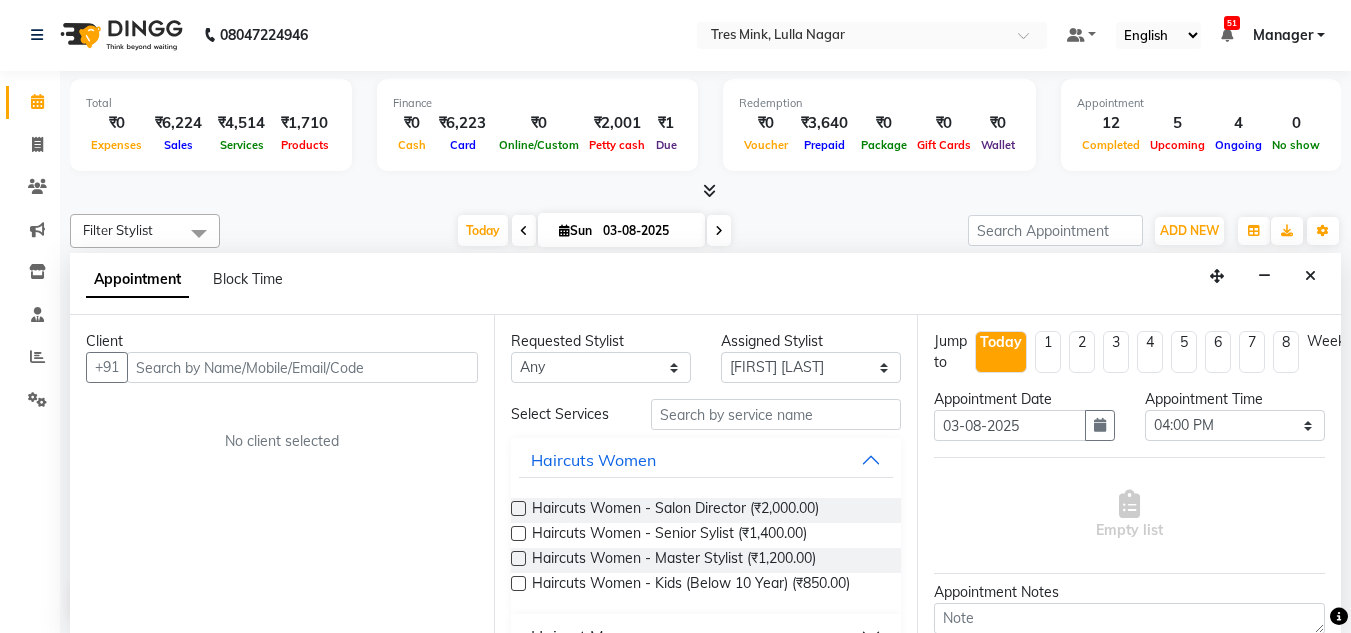 click at bounding box center (302, 367) 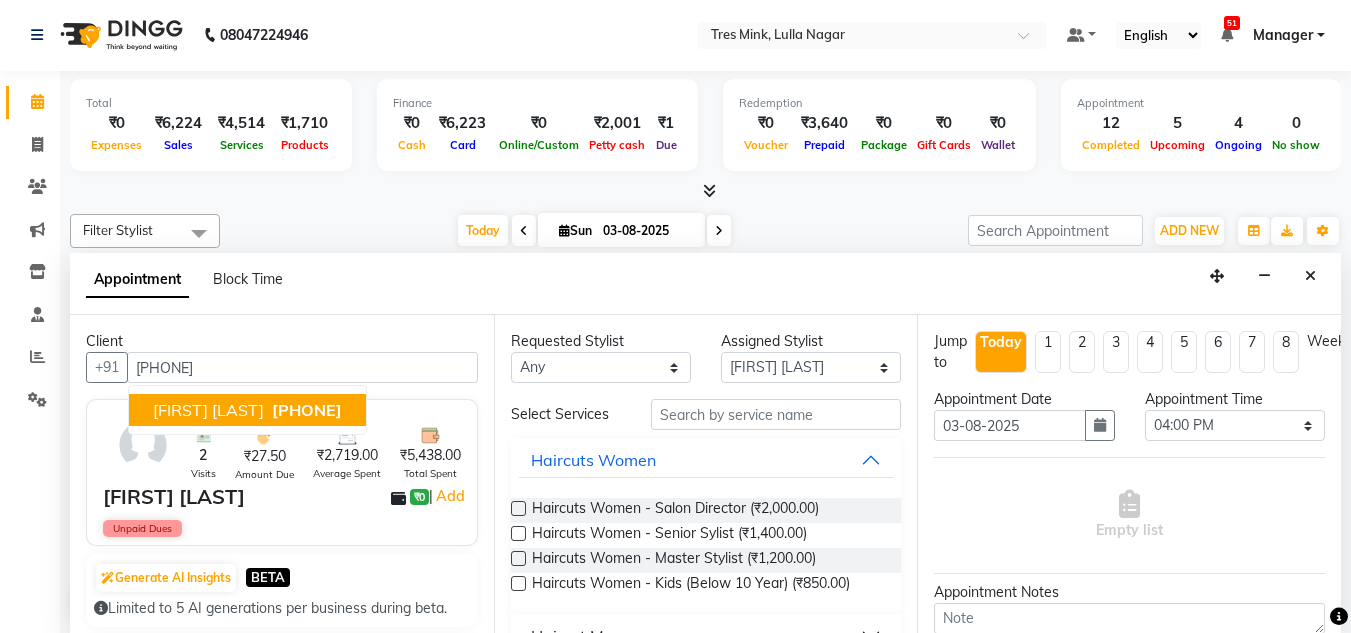 click on "[FIRST] [LAST]" at bounding box center [208, 410] 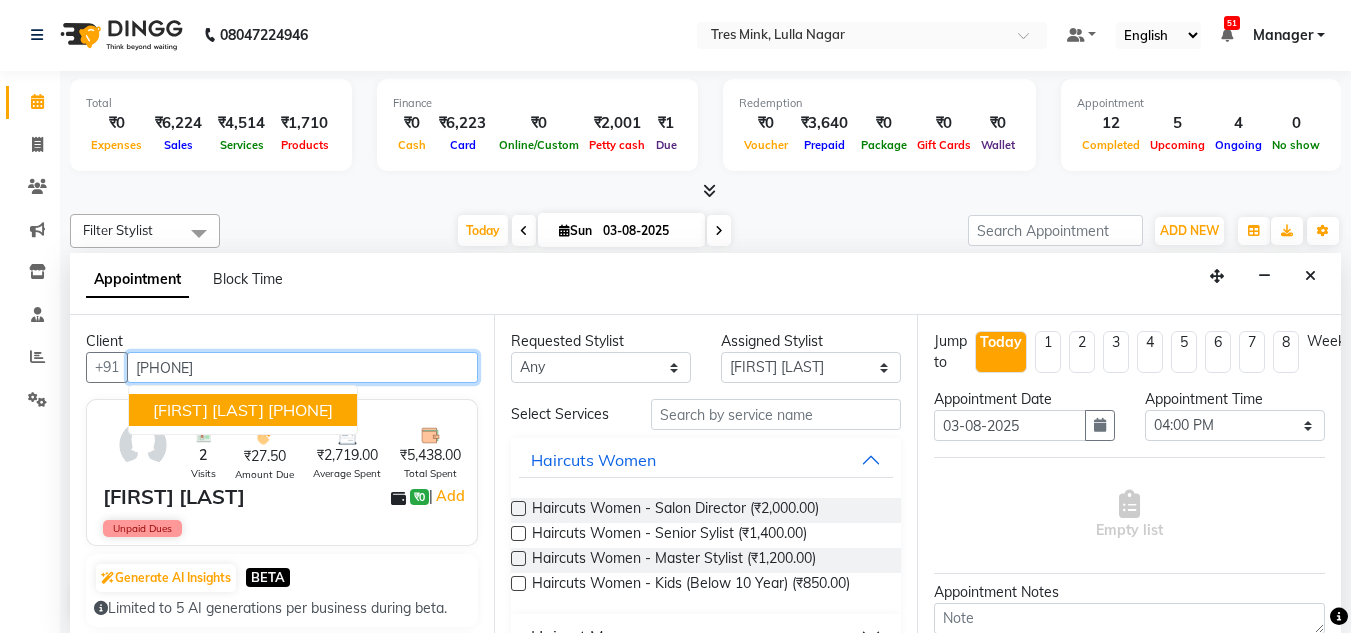 click on "9979598596" at bounding box center [300, 410] 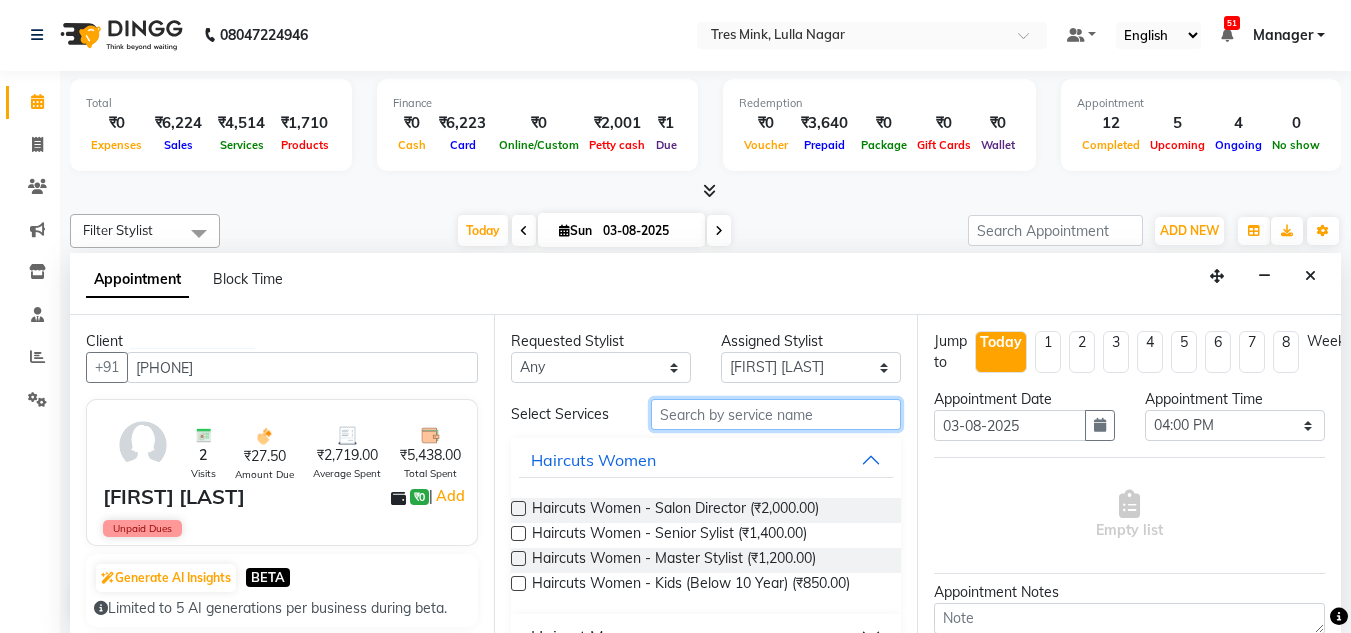 click at bounding box center [776, 414] 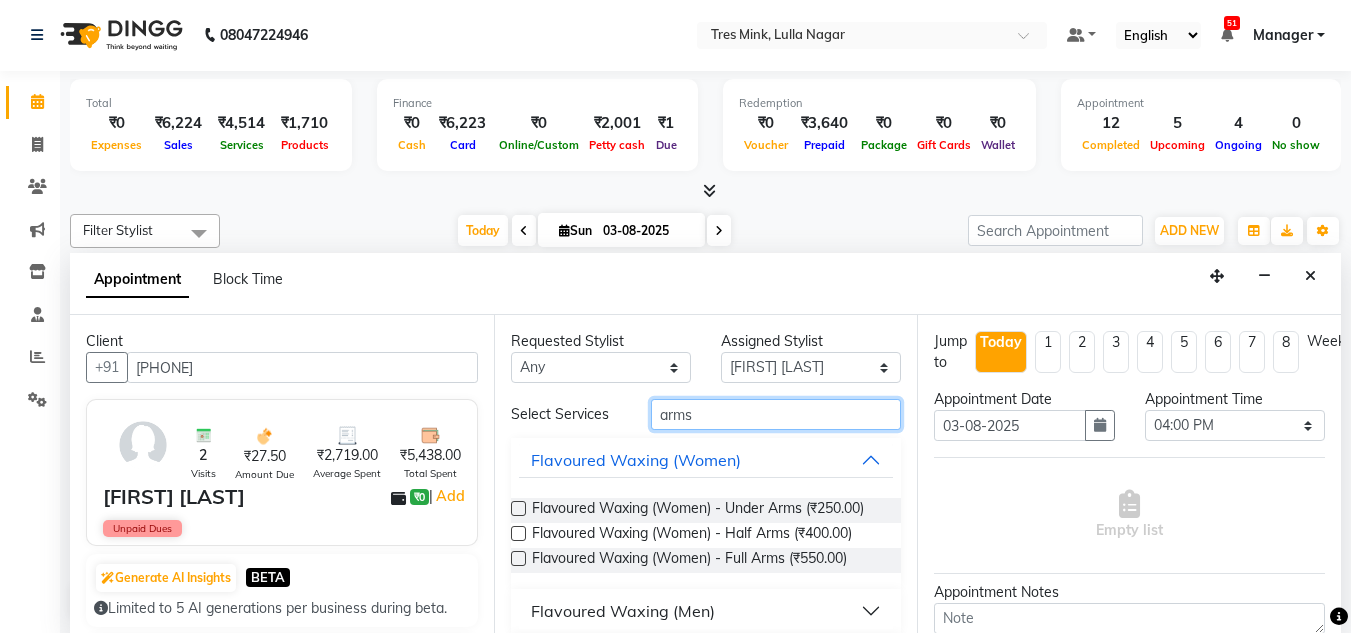 type on "arms" 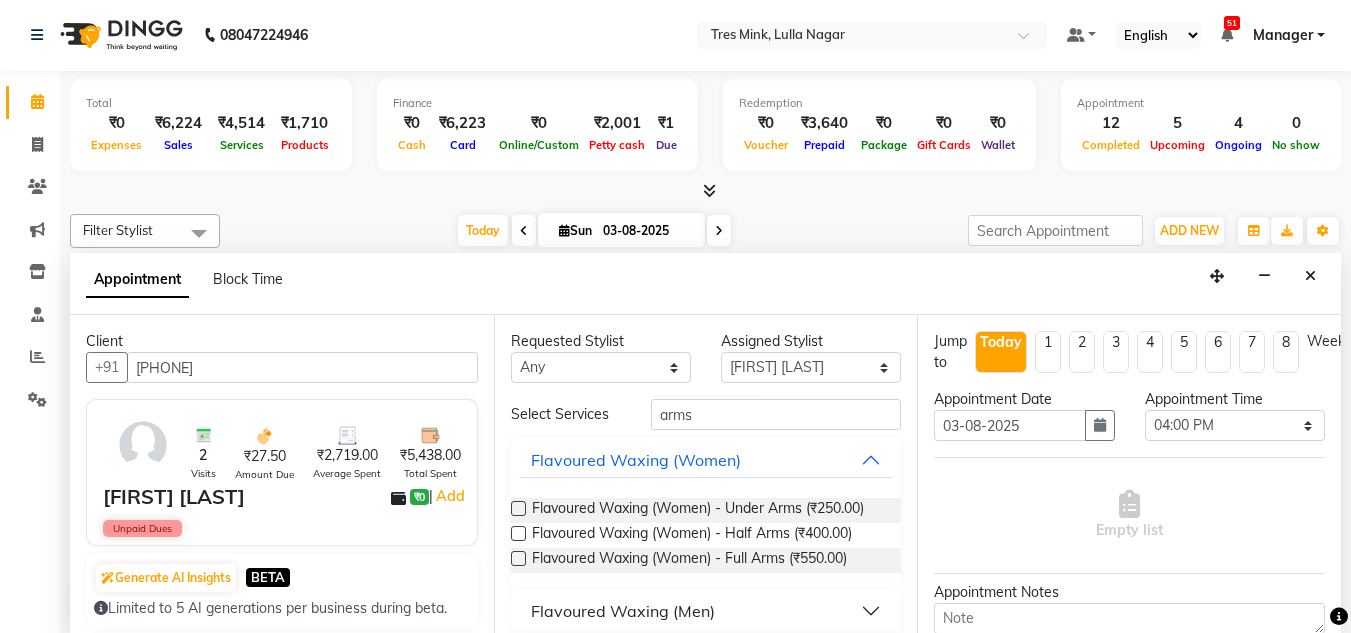 click at bounding box center [518, 558] 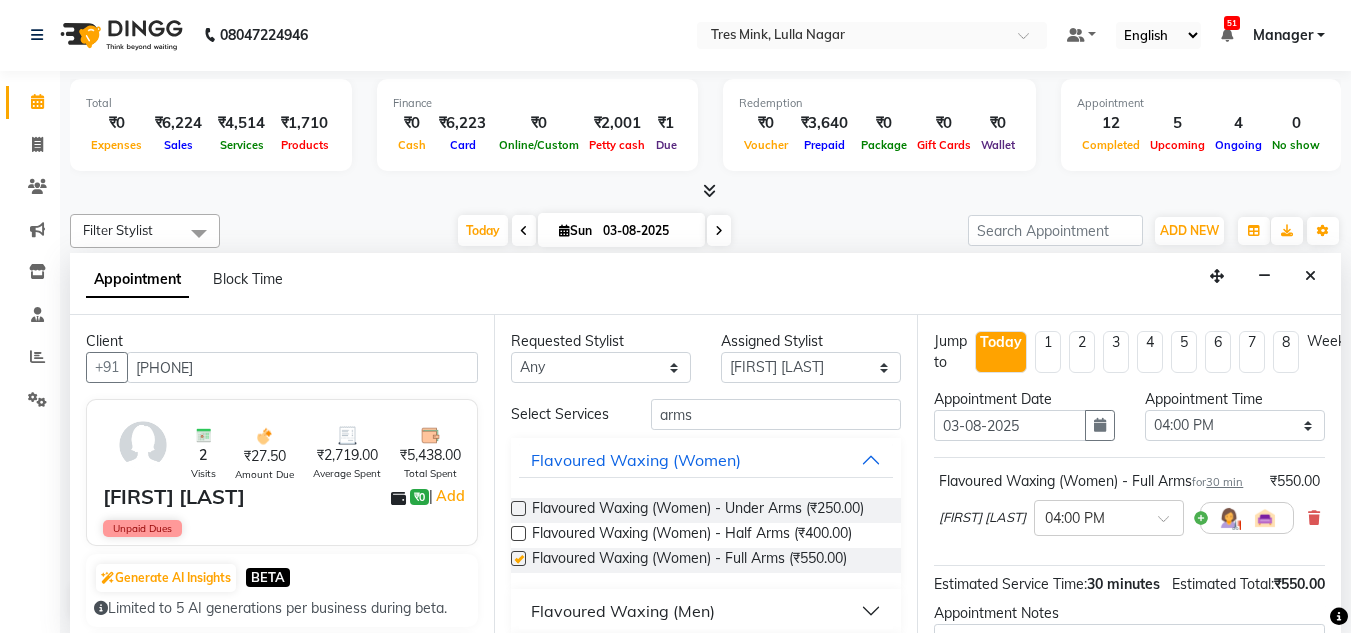 checkbox on "false" 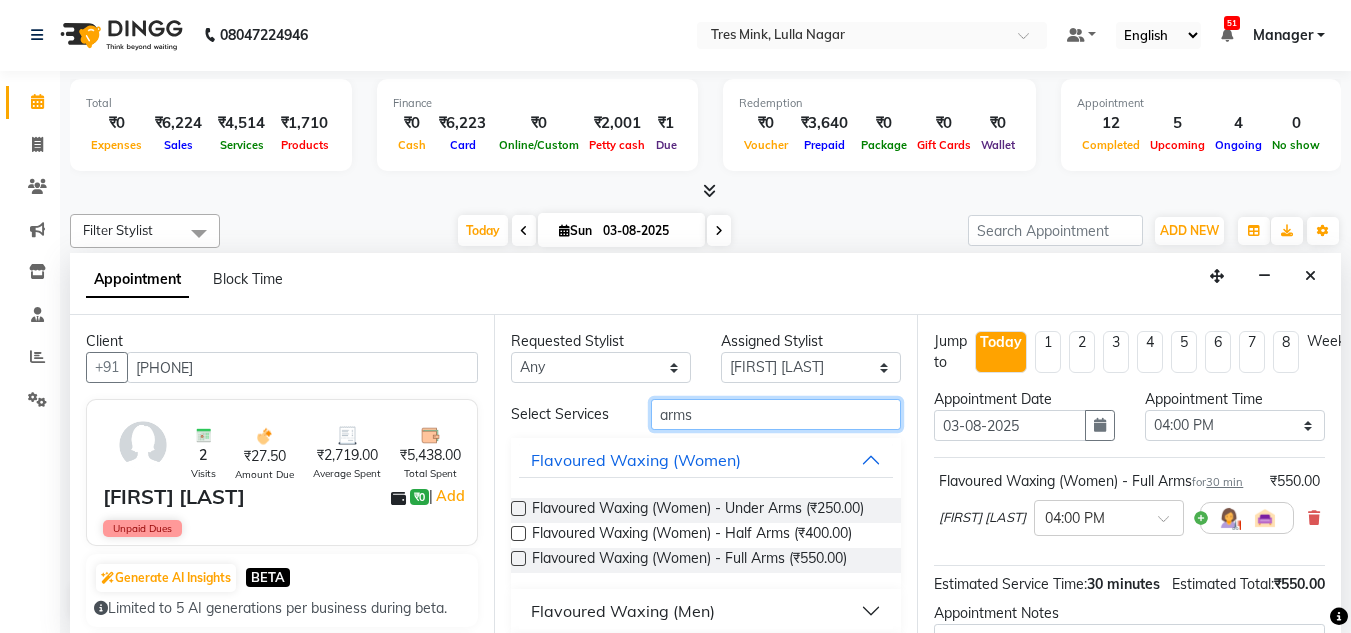 drag, startPoint x: 716, startPoint y: 416, endPoint x: 571, endPoint y: 408, distance: 145.22052 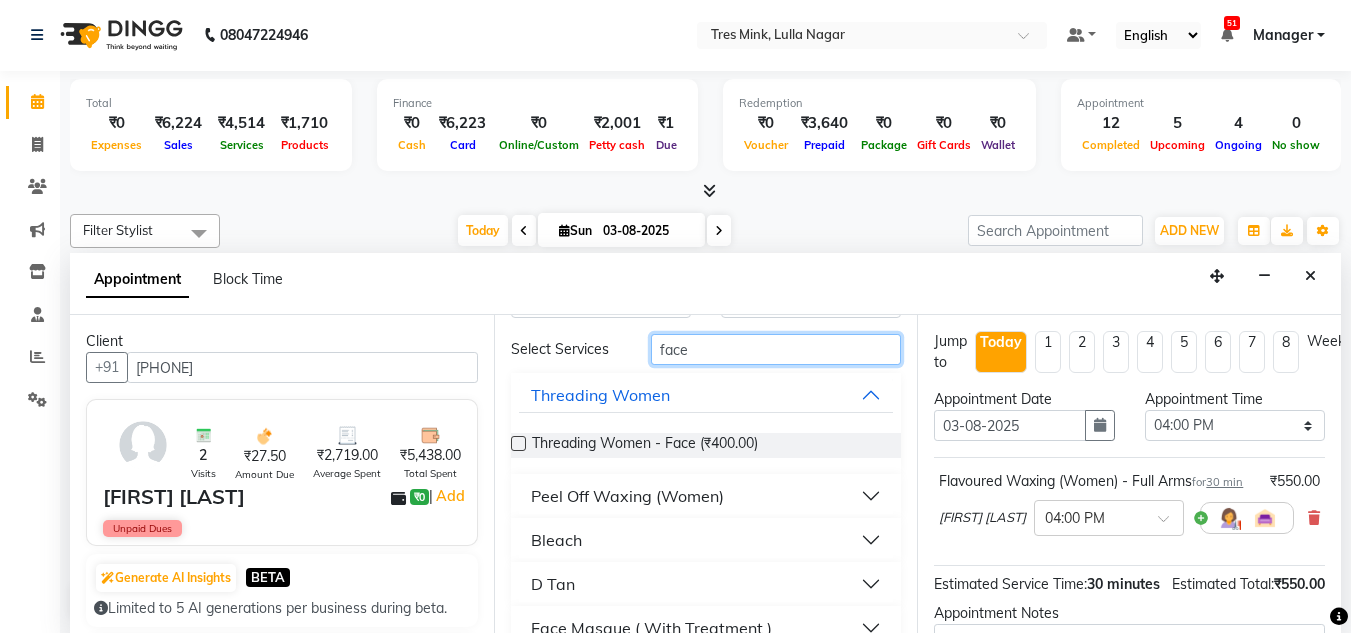 scroll, scrollTop: 100, scrollLeft: 0, axis: vertical 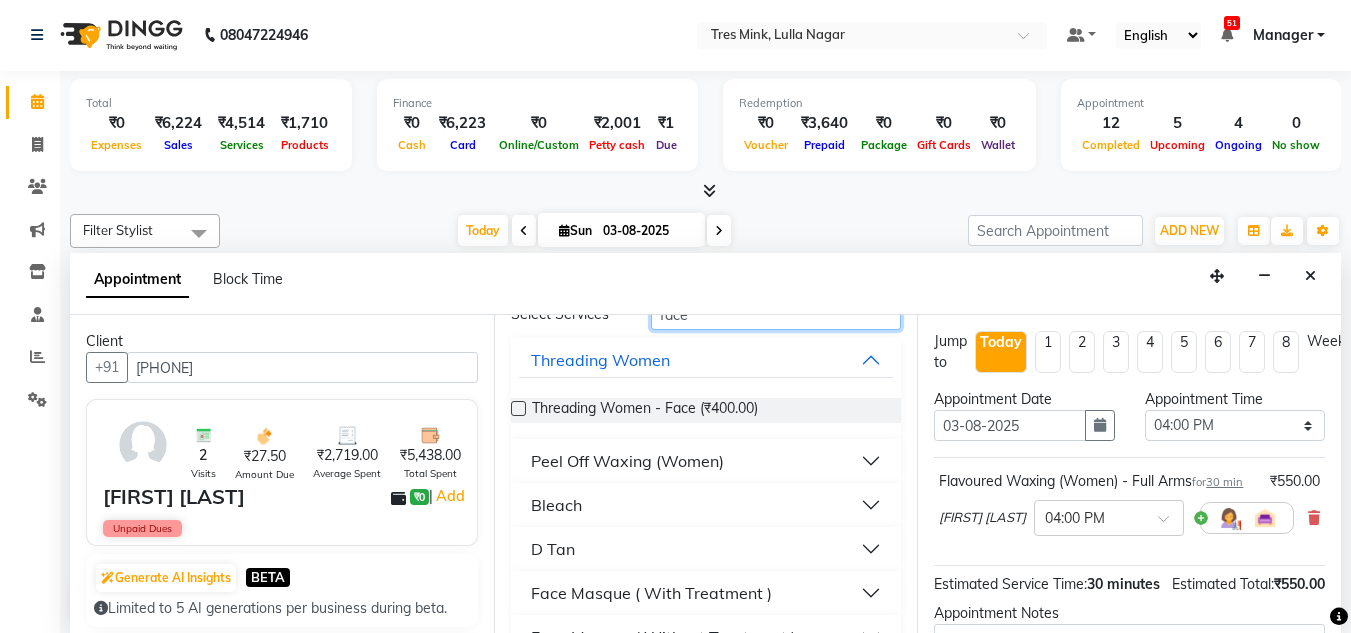 type on "face" 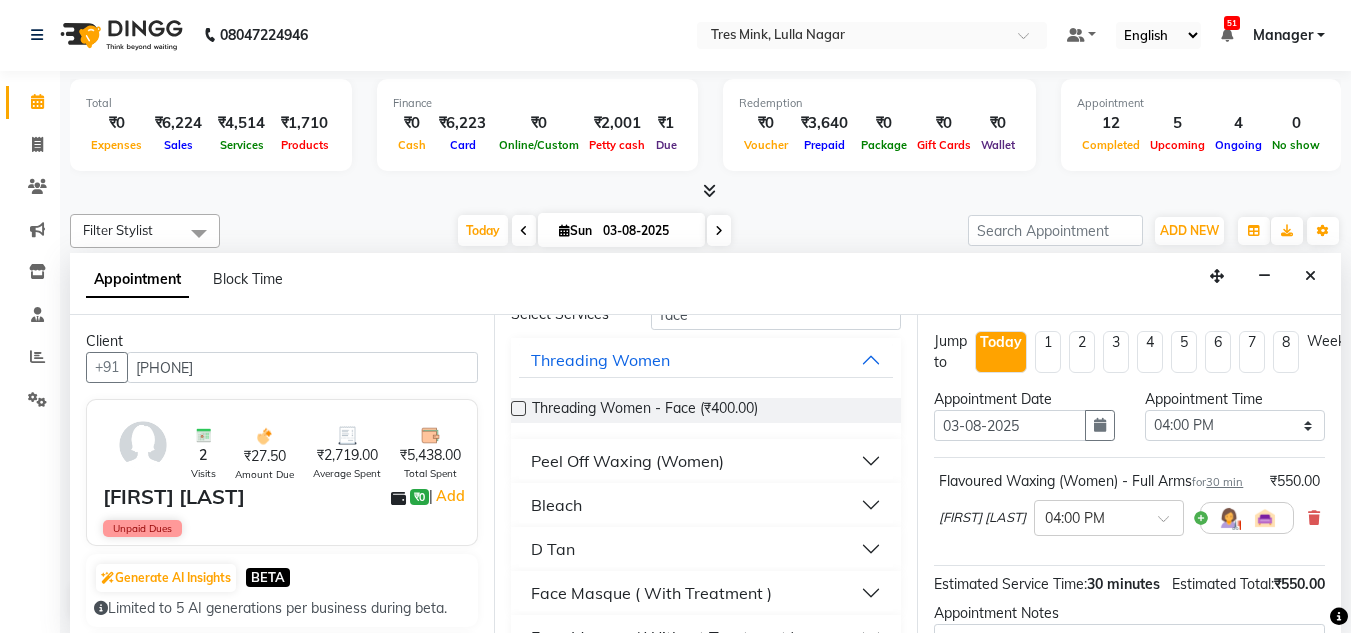 click on "Peel Off Waxing (Women)" at bounding box center (627, 461) 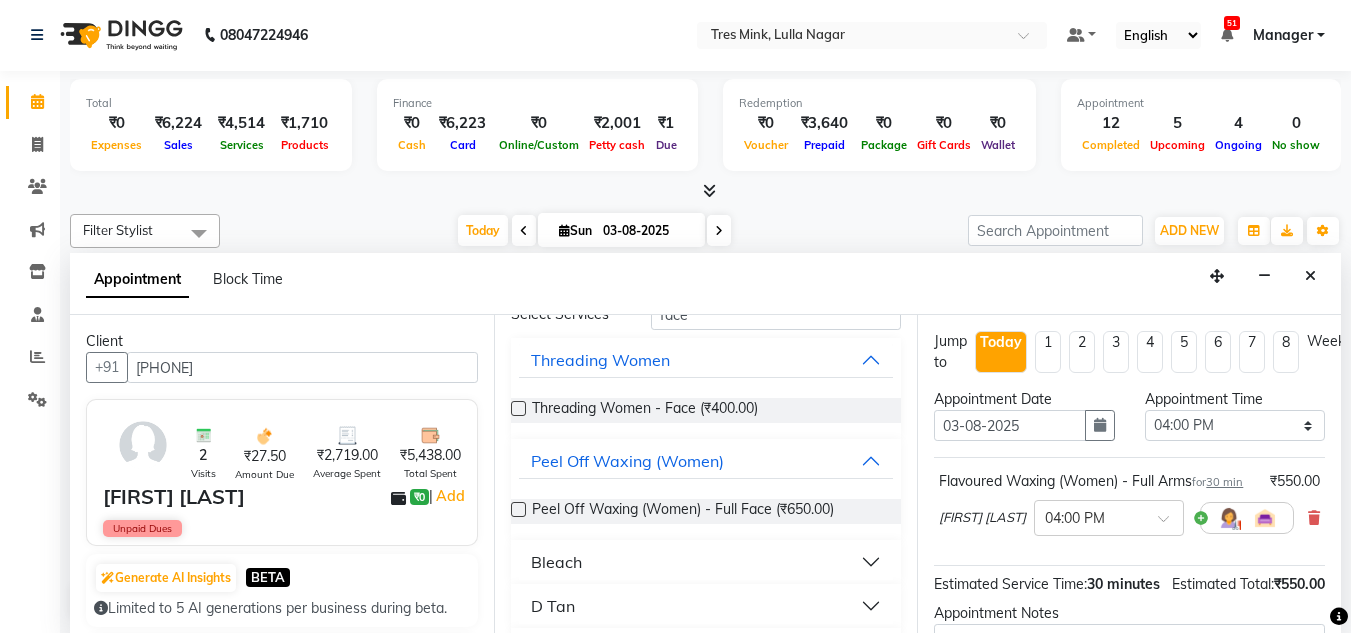 click at bounding box center [518, 509] 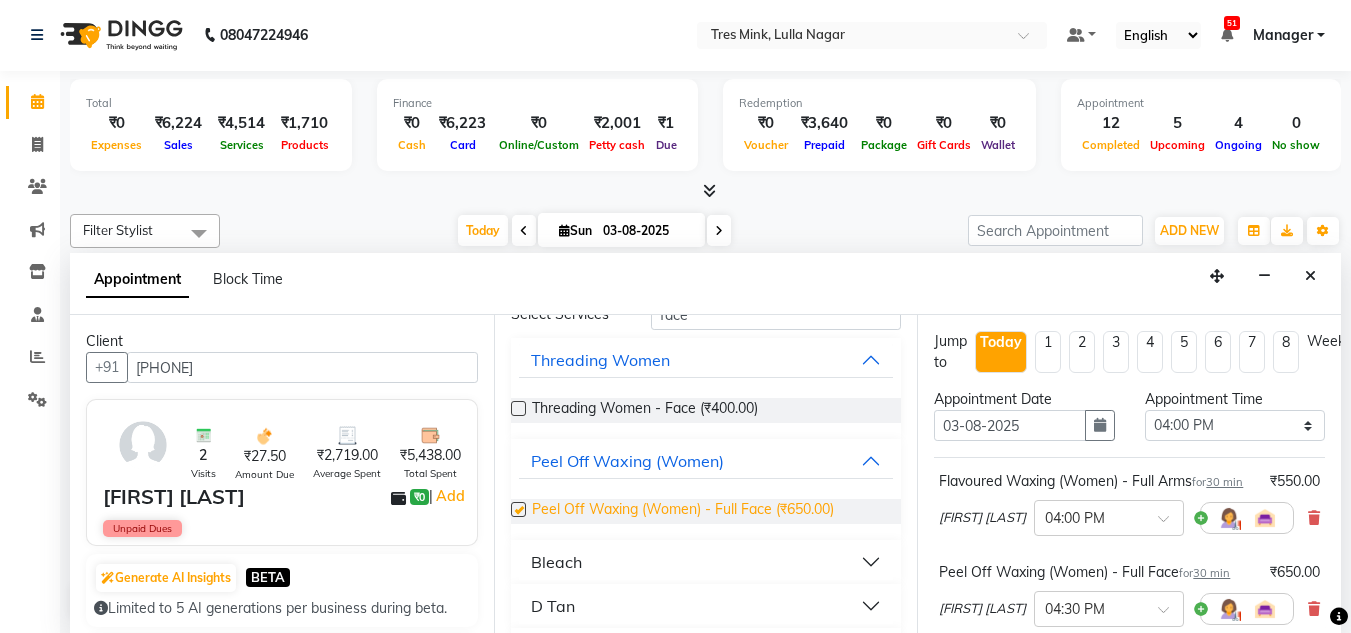 checkbox on "false" 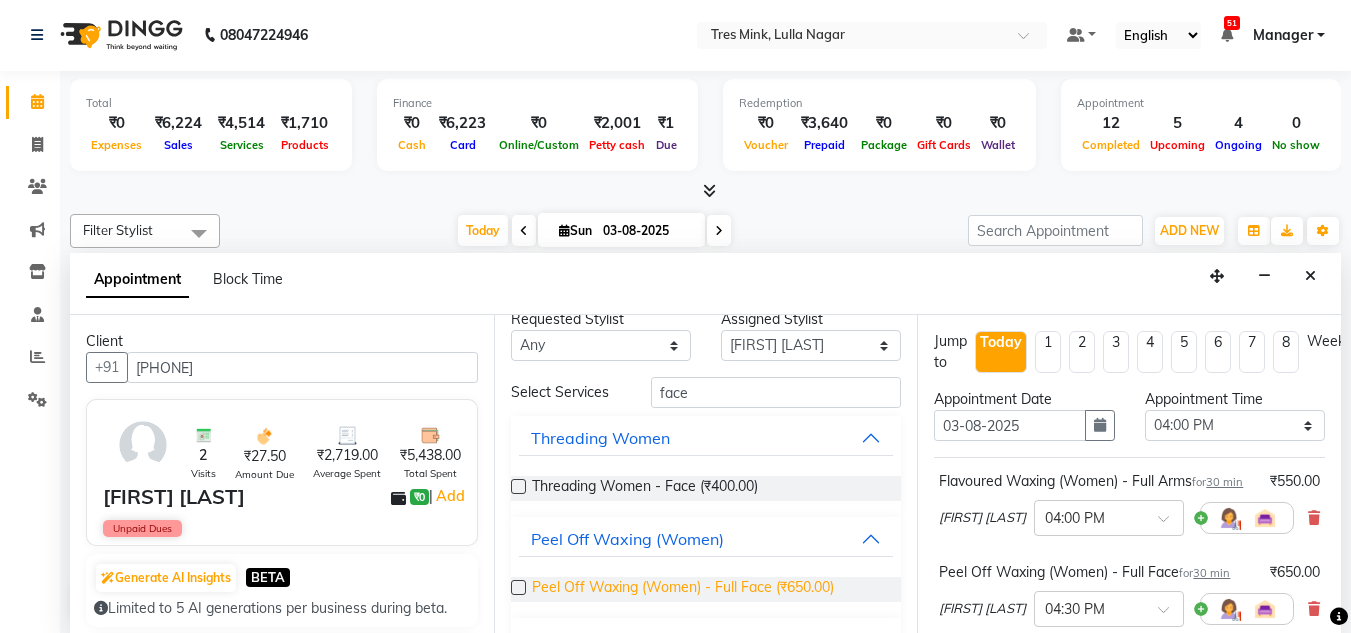 scroll, scrollTop: 0, scrollLeft: 0, axis: both 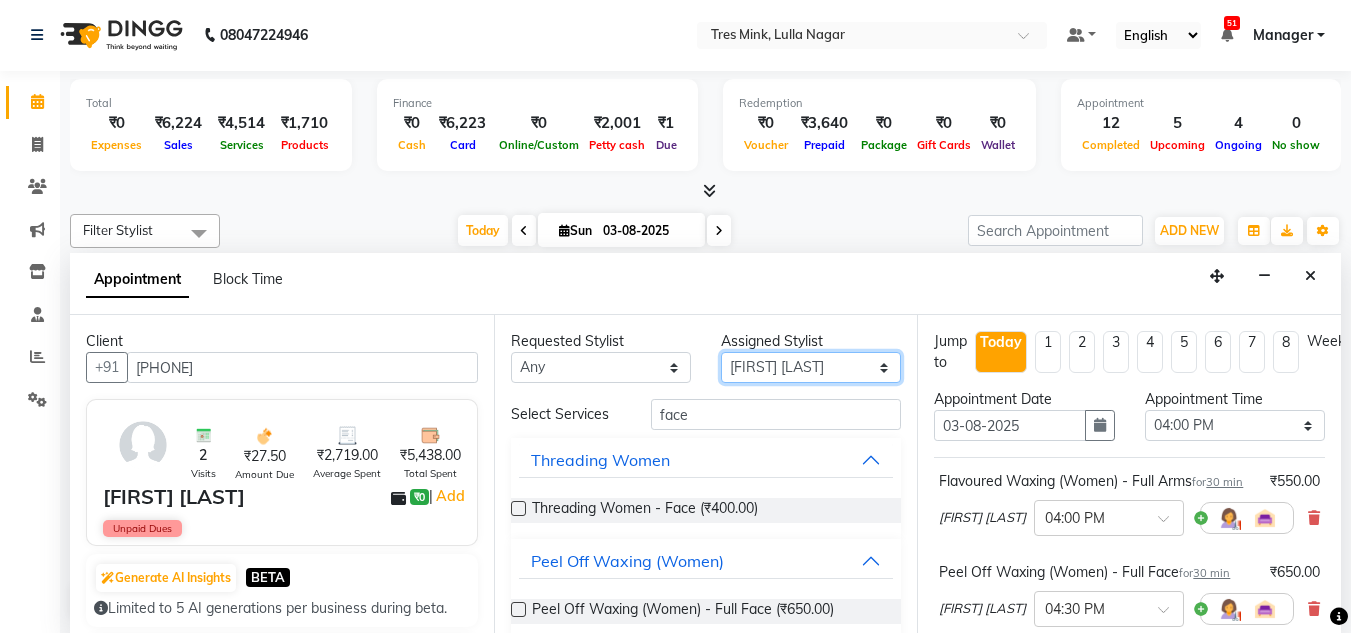 click on "Select Ansh Jadhav  Chetan Mahale Eva Harshita Neha Aywale Pallavi H Pavan Pranjali Kothari Shailesh Mistry Shantanu Reddy Sharon Anthony Siddhanth  Sonu N Vinod" at bounding box center [811, 367] 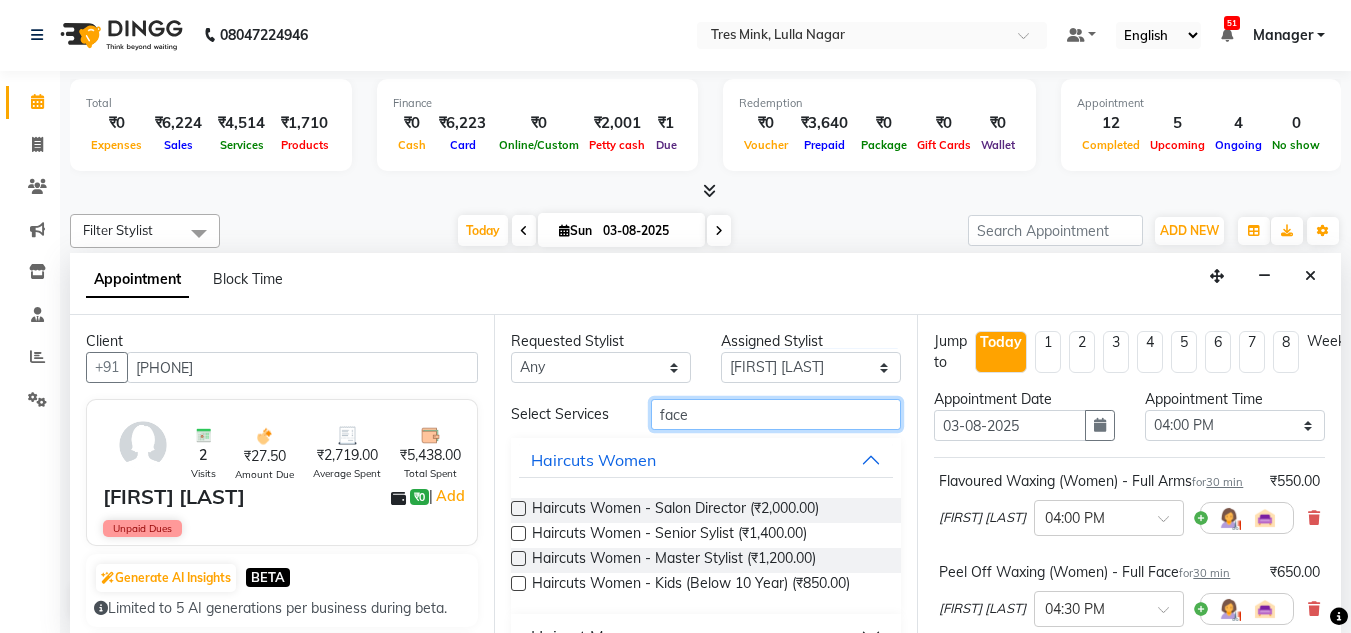 drag, startPoint x: 649, startPoint y: 414, endPoint x: 576, endPoint y: 413, distance: 73.00685 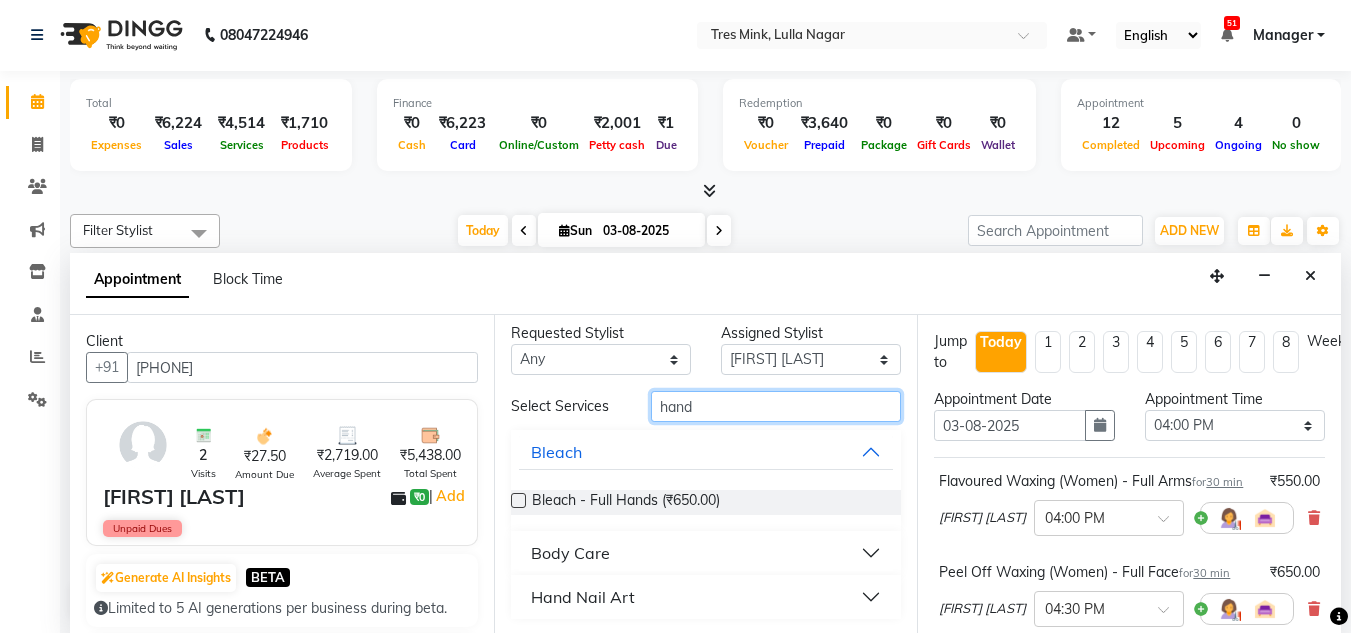 scroll, scrollTop: 10, scrollLeft: 0, axis: vertical 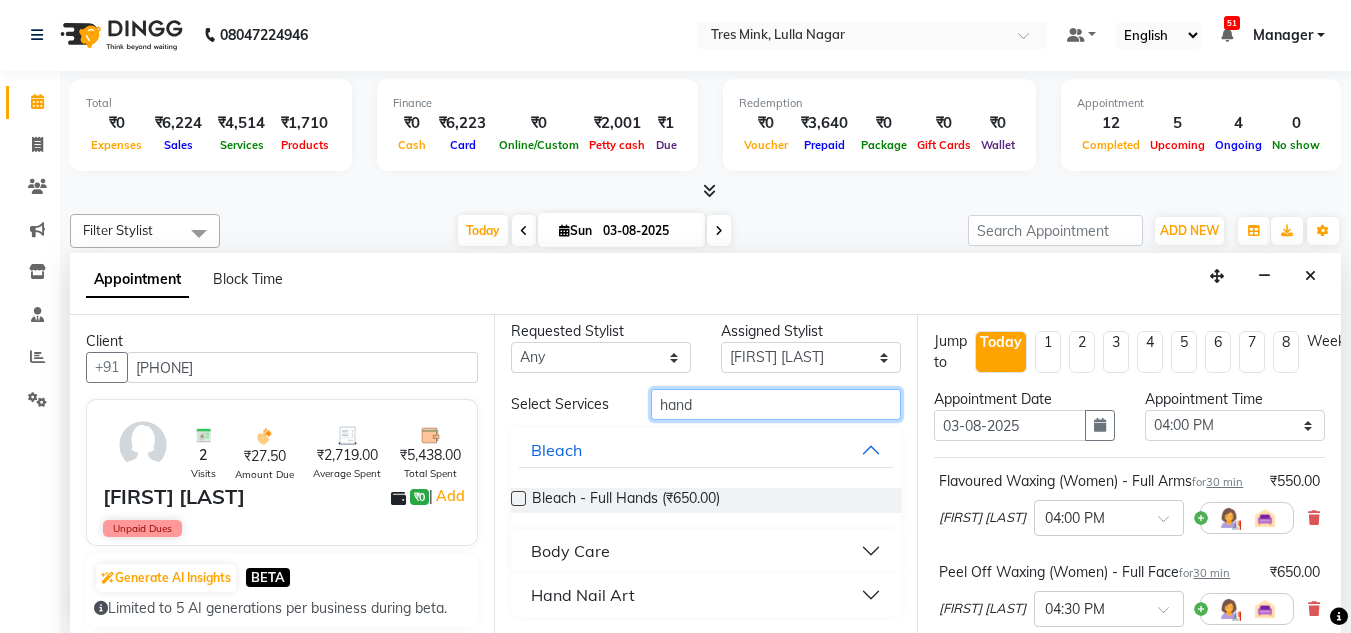 type on "hand" 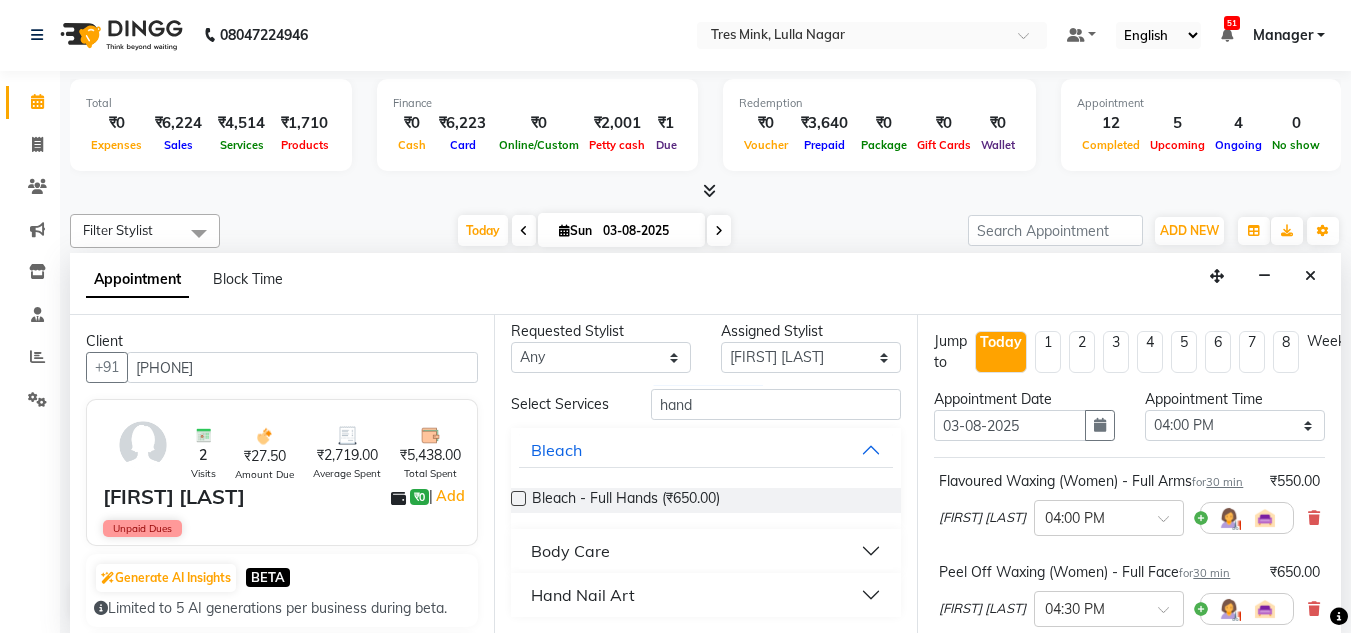 click on "Body Care" at bounding box center [570, 551] 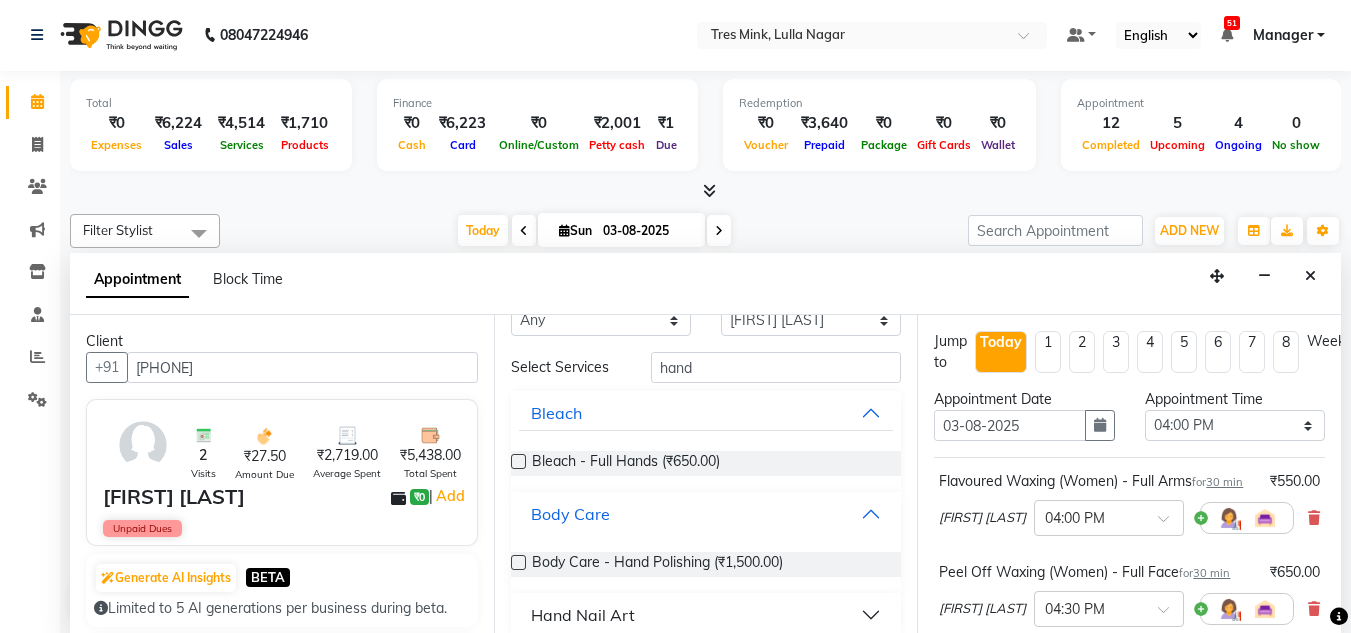 scroll, scrollTop: 67, scrollLeft: 0, axis: vertical 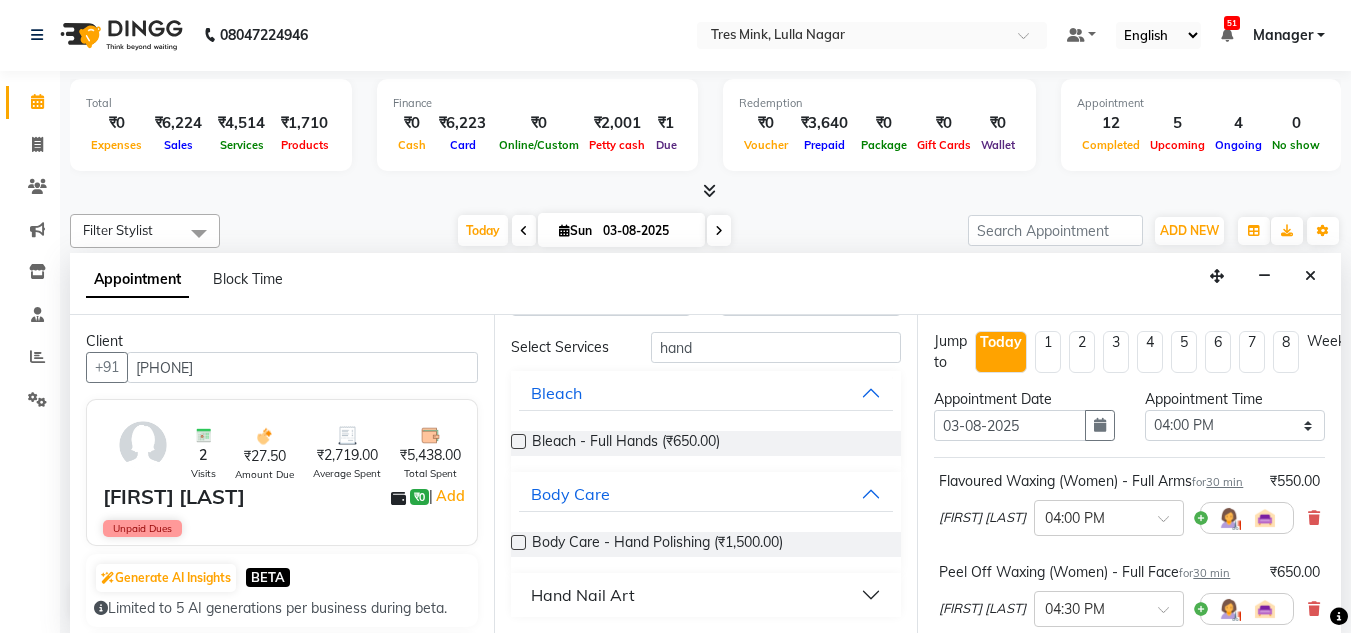 click at bounding box center (518, 542) 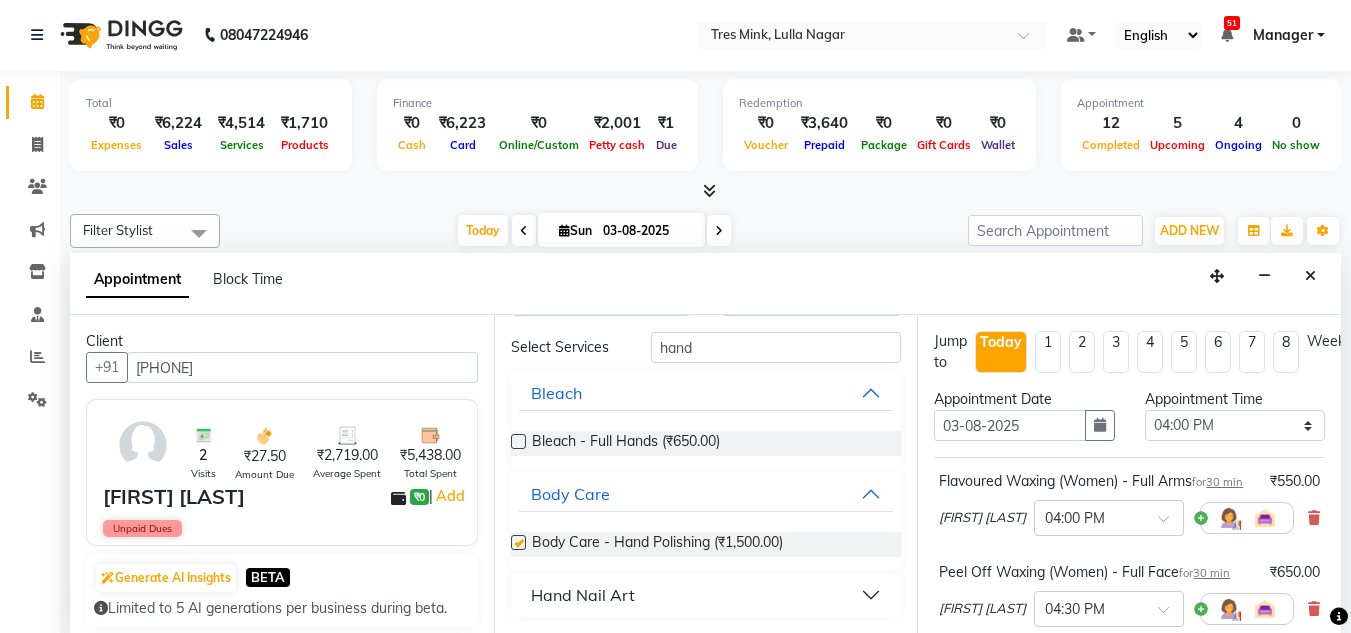 checkbox on "false" 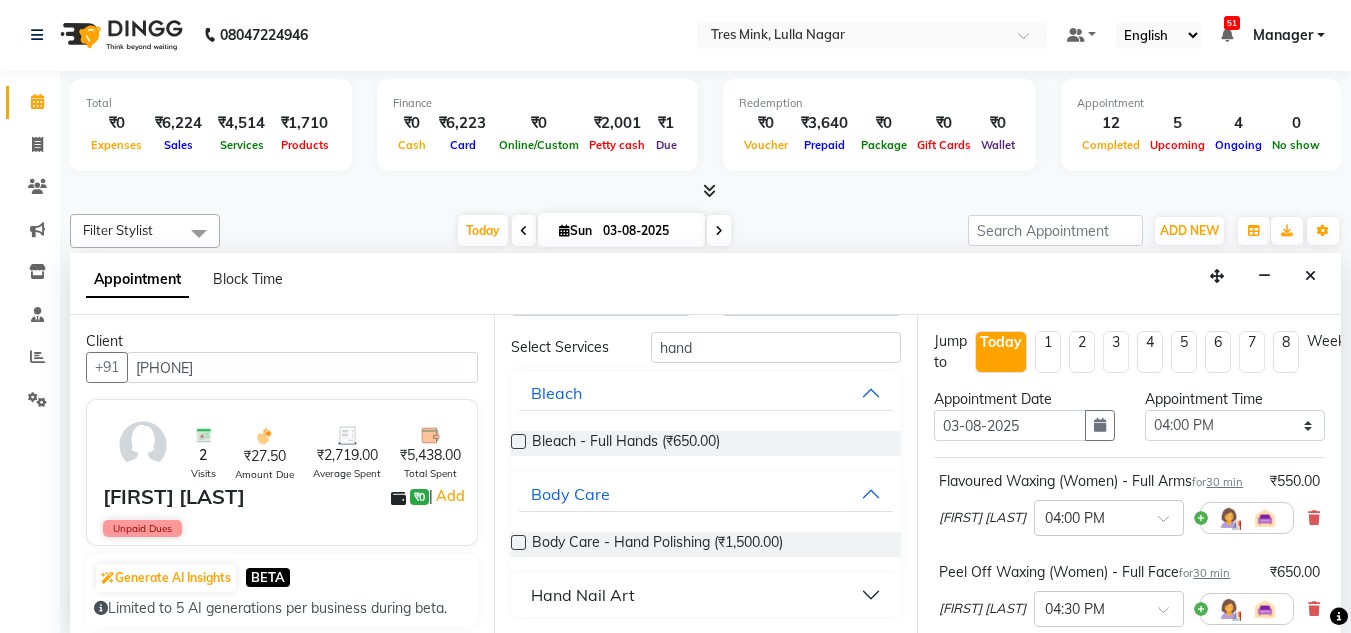 scroll, scrollTop: 0, scrollLeft: 0, axis: both 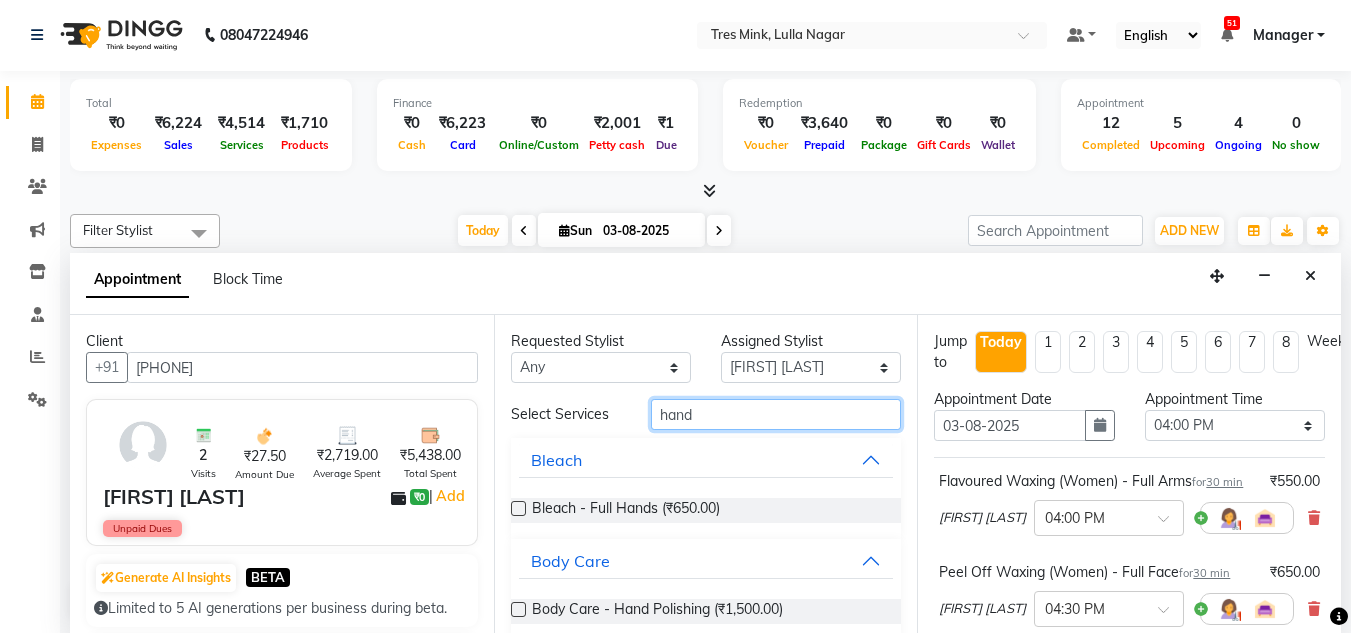 drag, startPoint x: 706, startPoint y: 413, endPoint x: 538, endPoint y: 408, distance: 168.07439 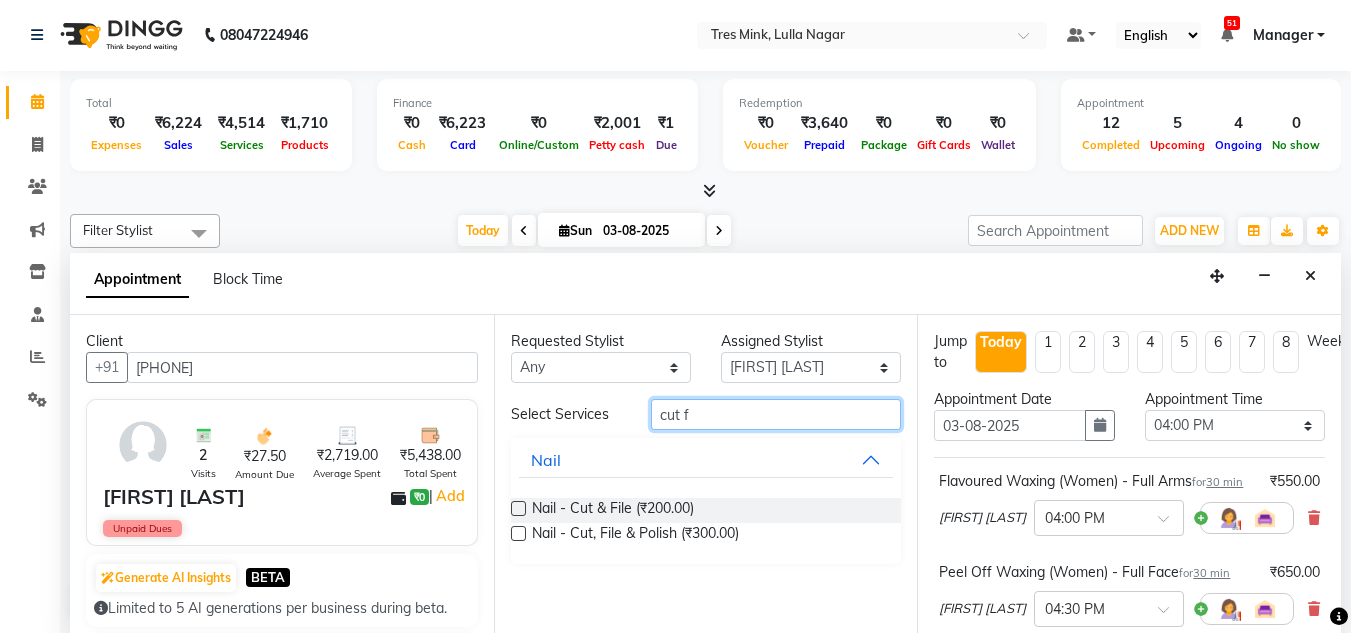 type on "cut f" 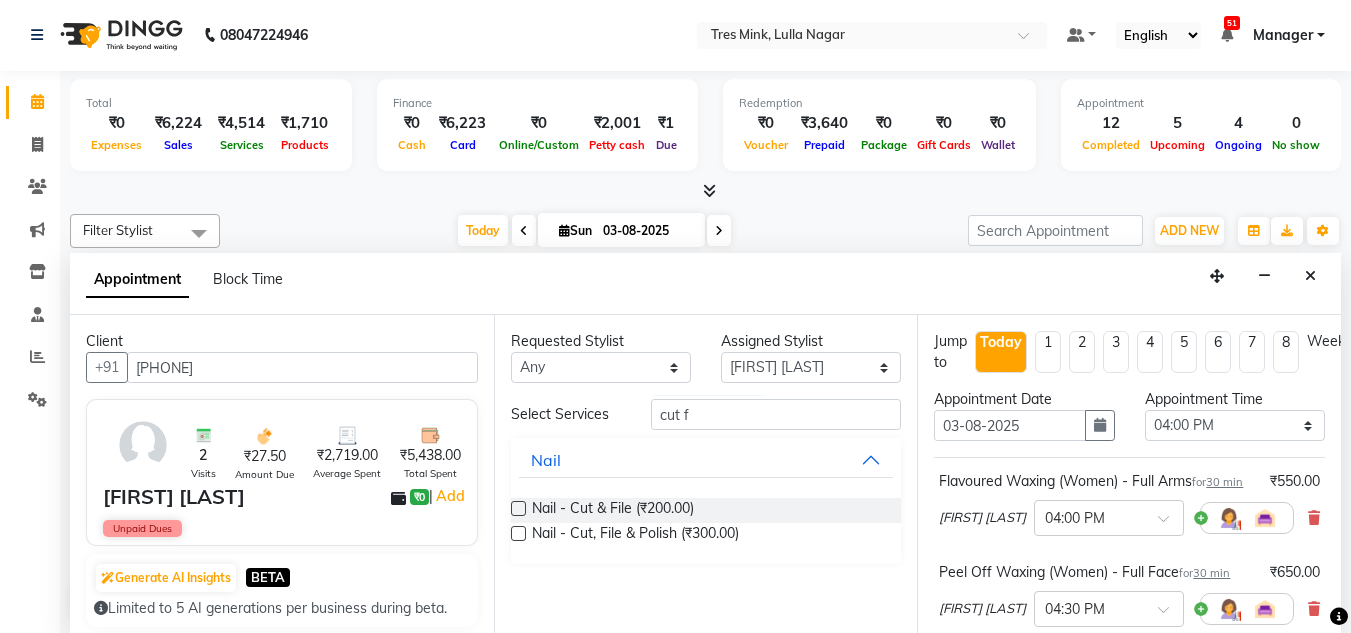 click at bounding box center (518, 533) 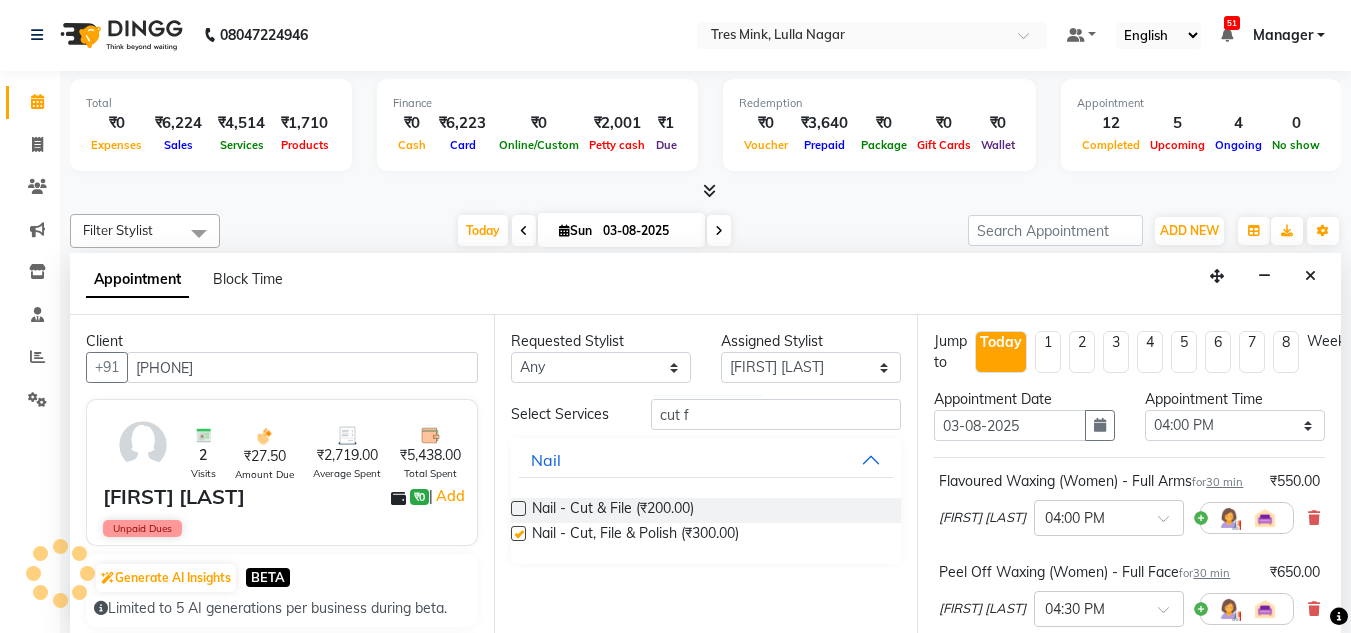 checkbox on "false" 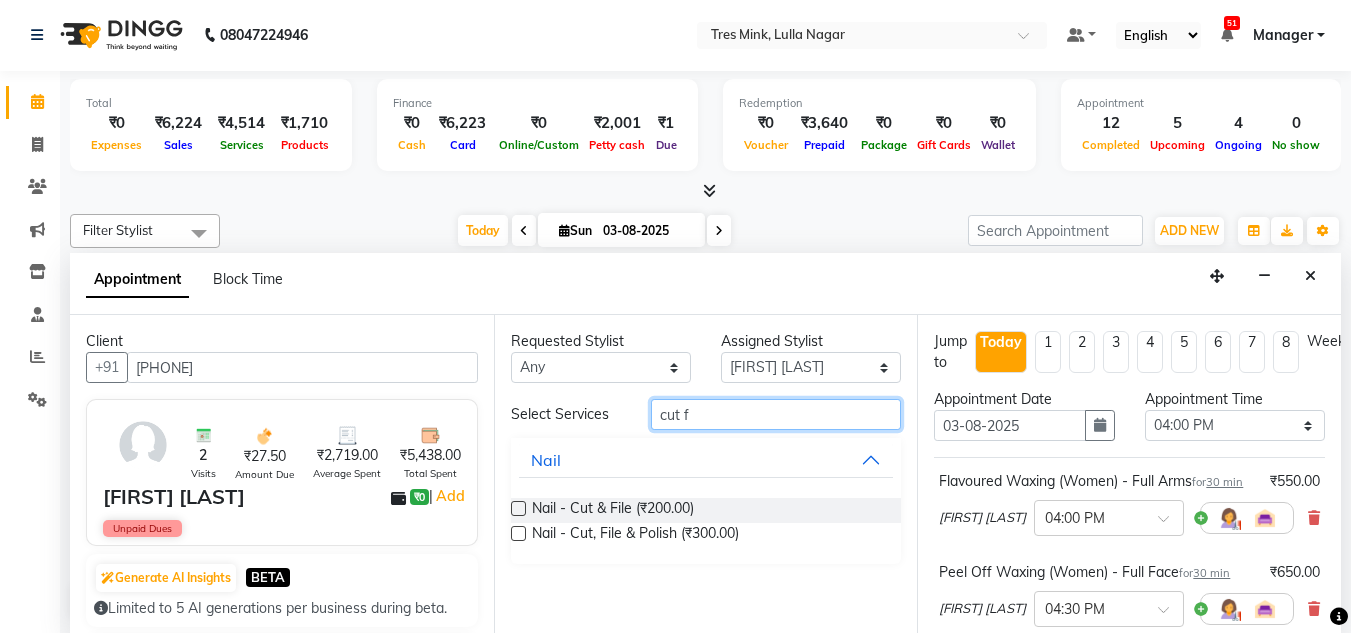 drag, startPoint x: 711, startPoint y: 417, endPoint x: 622, endPoint y: 416, distance: 89.005615 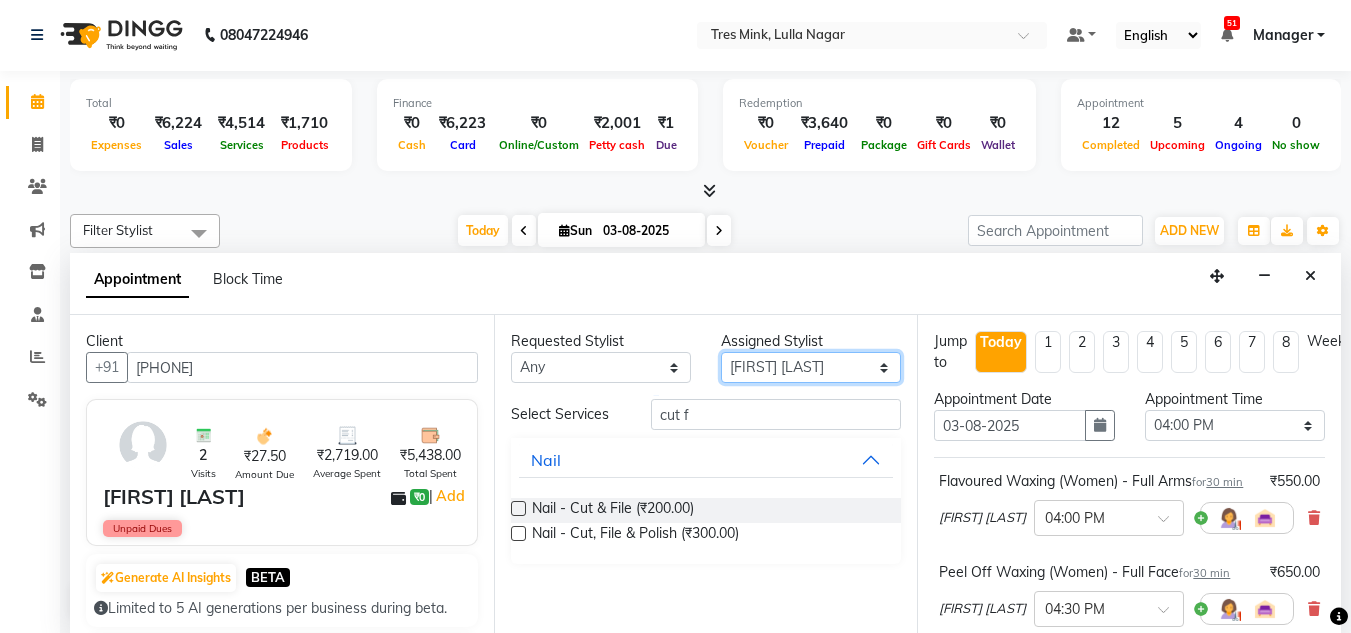 click on "Select Ansh Jadhav  Chetan Mahale Eva Harshita Neha Aywale Pallavi H Pavan Pranjali Kothari Shailesh Mistry Shantanu Reddy Sharon Anthony Siddhanth  Sonu N Vinod" at bounding box center (811, 367) 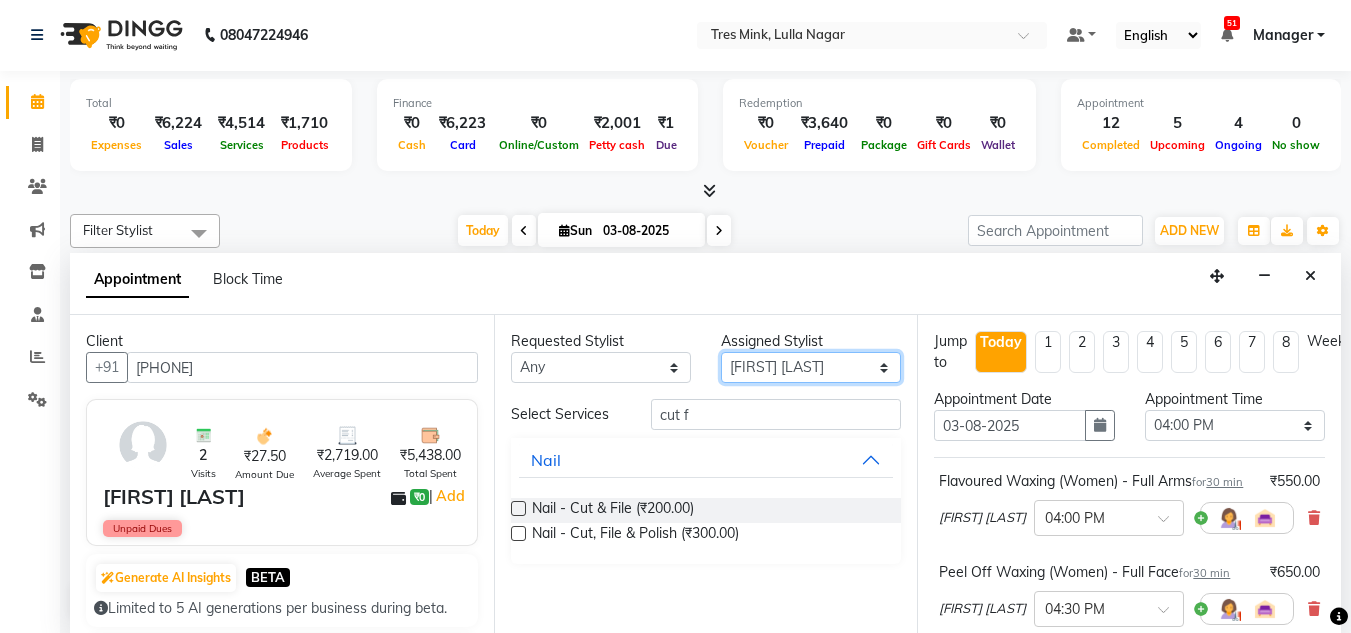 select on "85930" 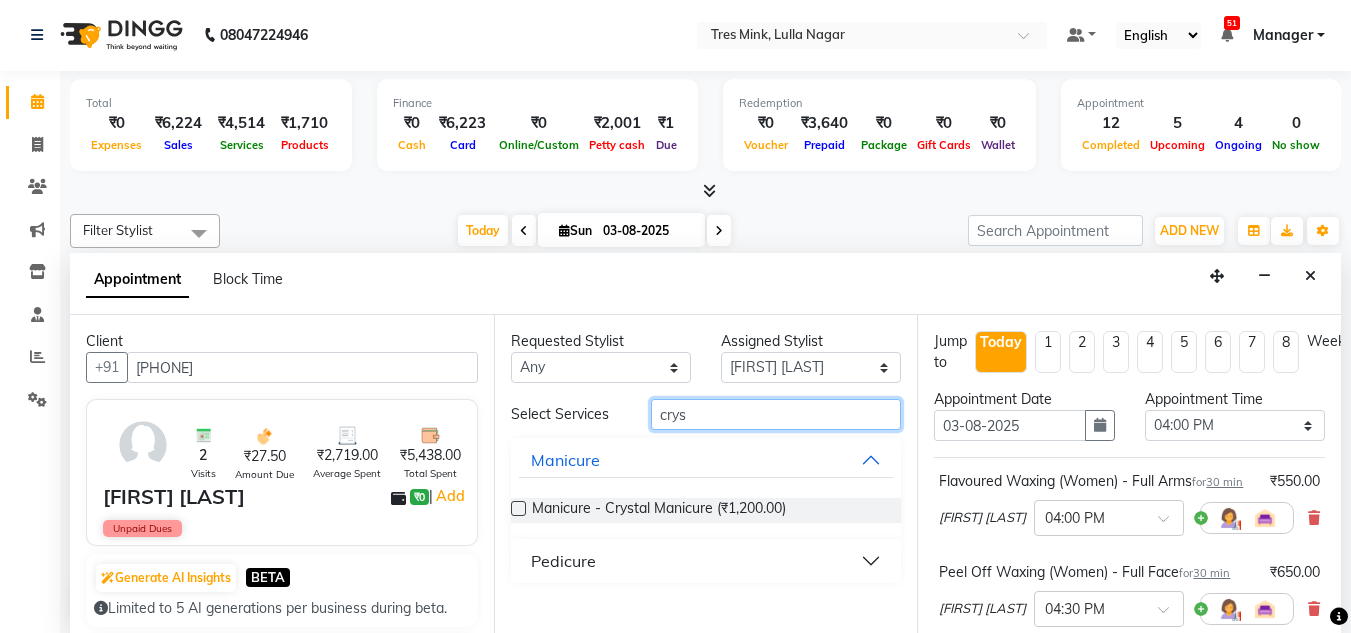 type on "crys" 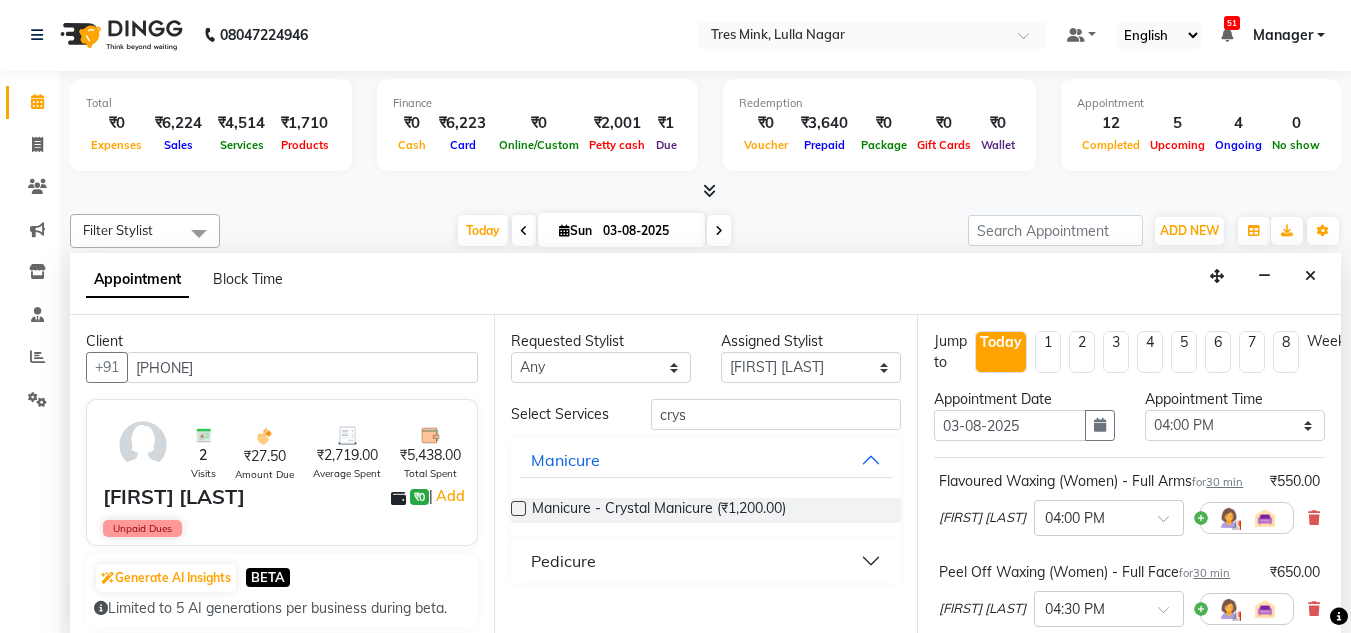 click on "Pedicure" at bounding box center (563, 561) 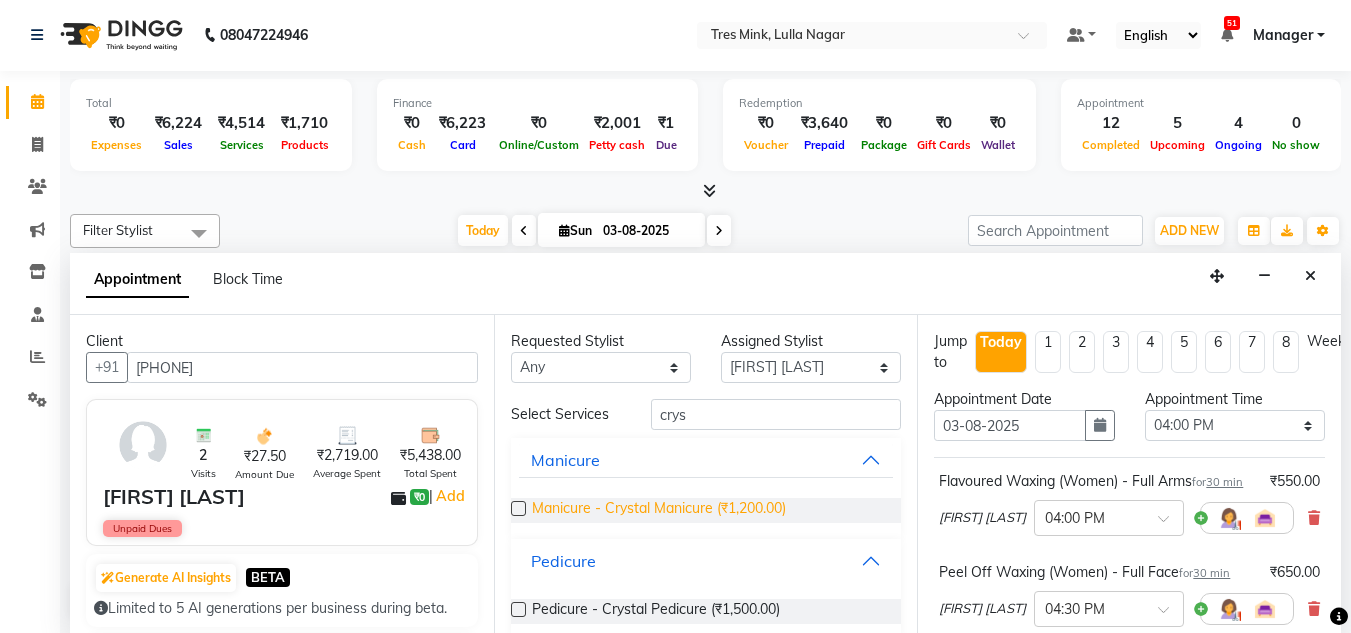 scroll, scrollTop: 23, scrollLeft: 0, axis: vertical 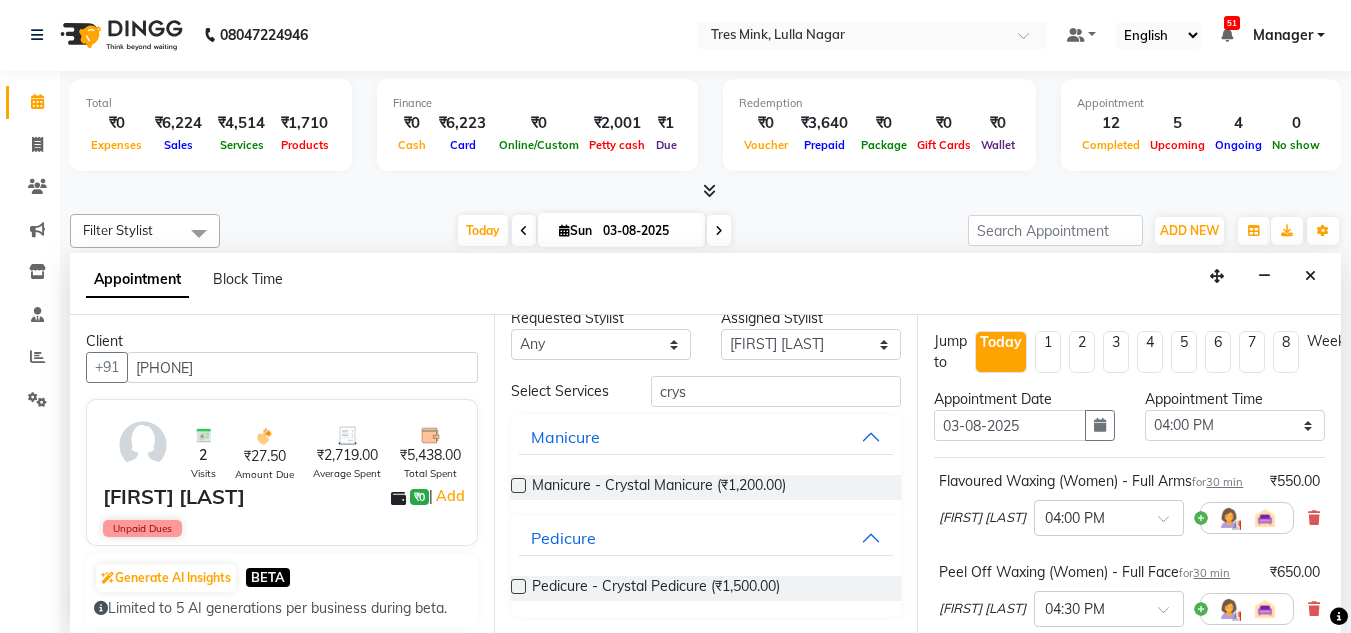 click at bounding box center [518, 586] 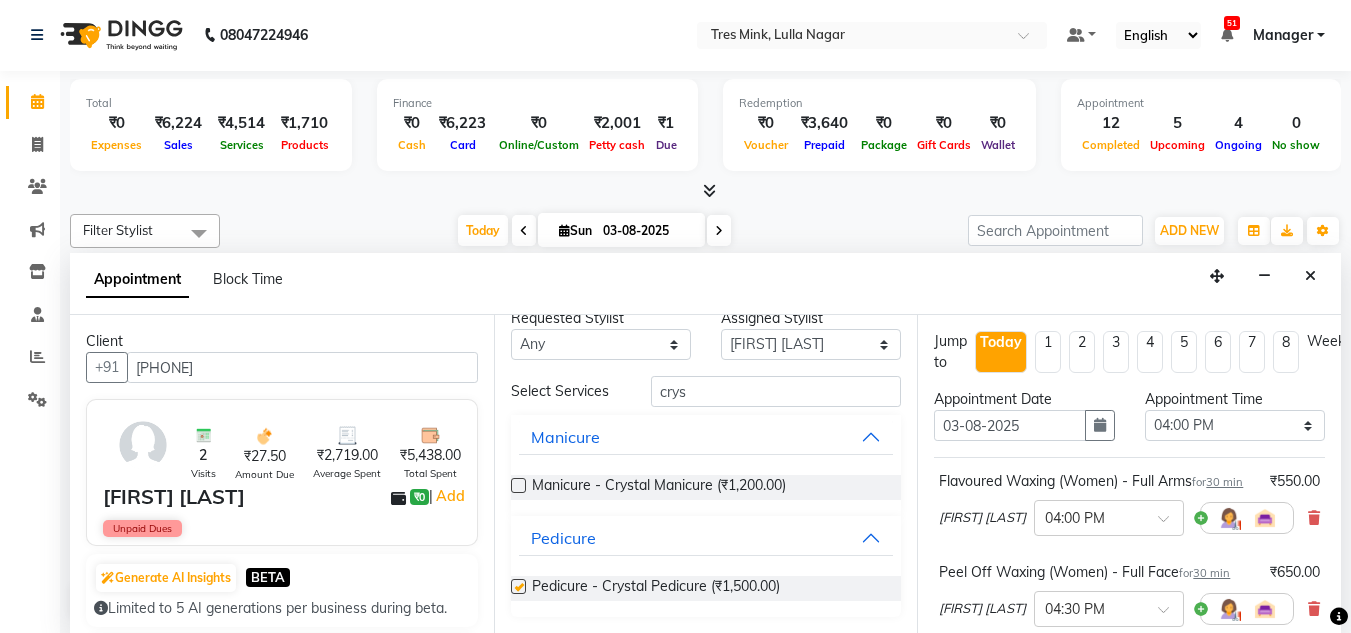 checkbox on "false" 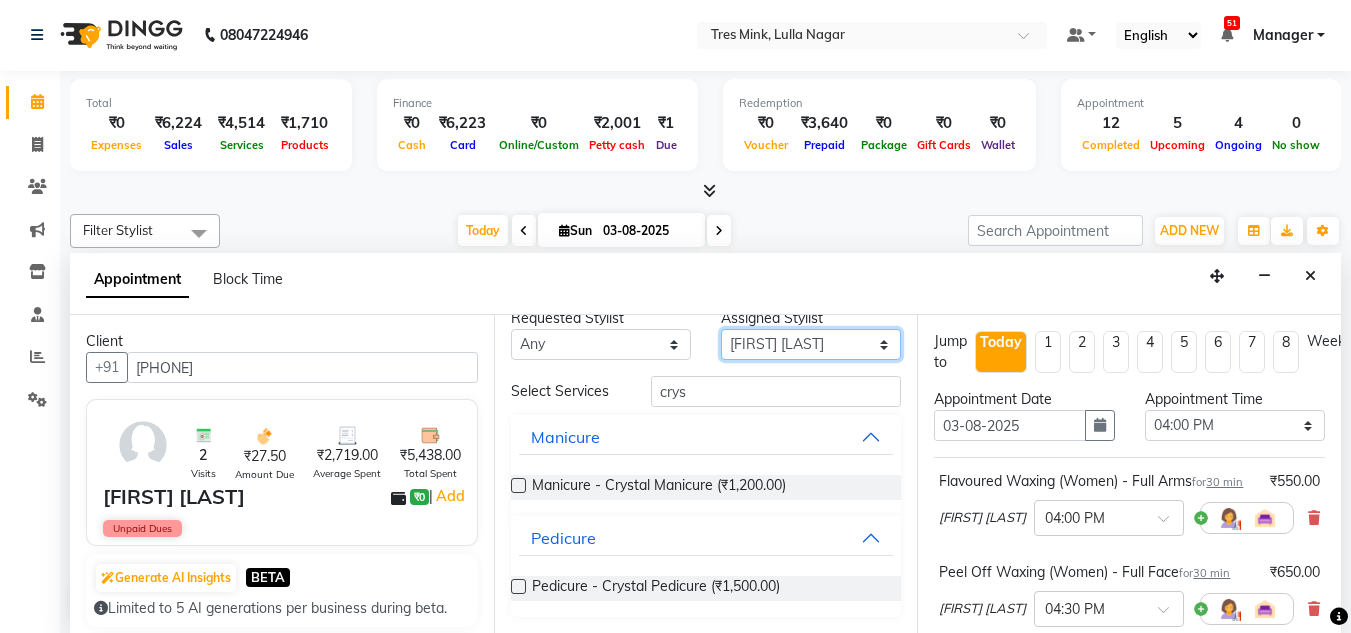 click on "Select Ansh Jadhav  Chetan Mahale Eva Harshita Neha Aywale Pallavi H Pavan Pranjali Kothari Shailesh Mistry Shantanu Reddy Sharon Anthony Siddhanth  Sonu N Vinod" at bounding box center [811, 344] 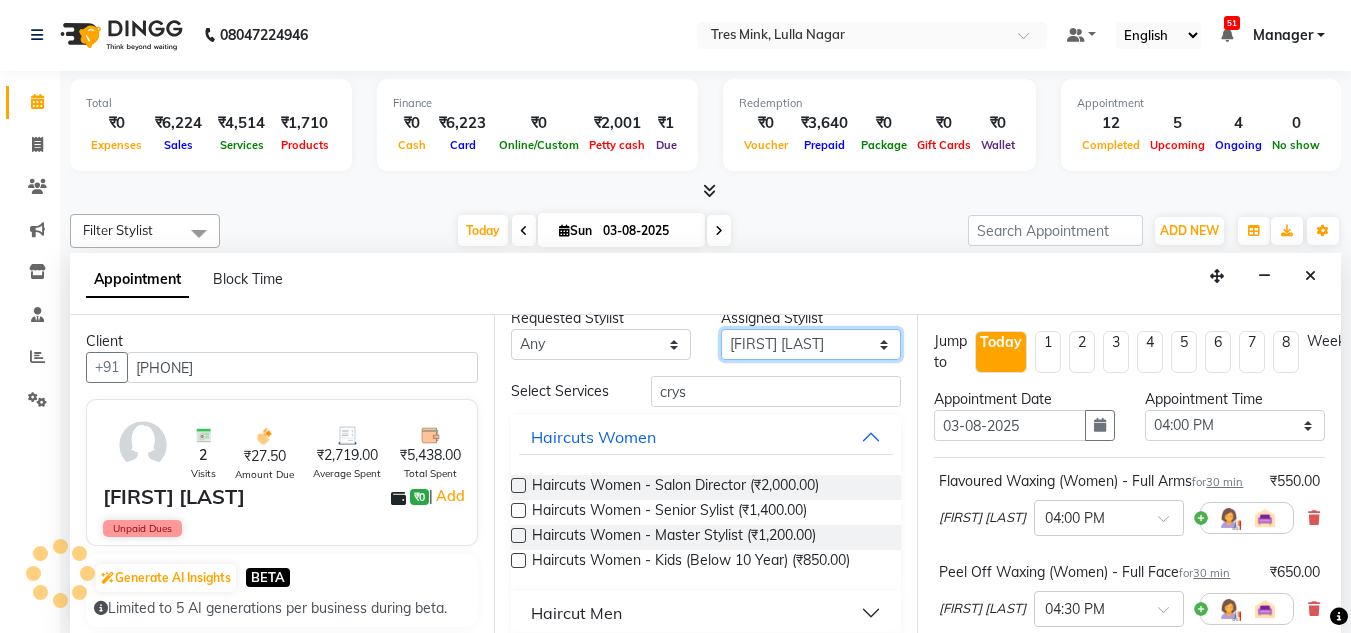 scroll, scrollTop: 0, scrollLeft: 0, axis: both 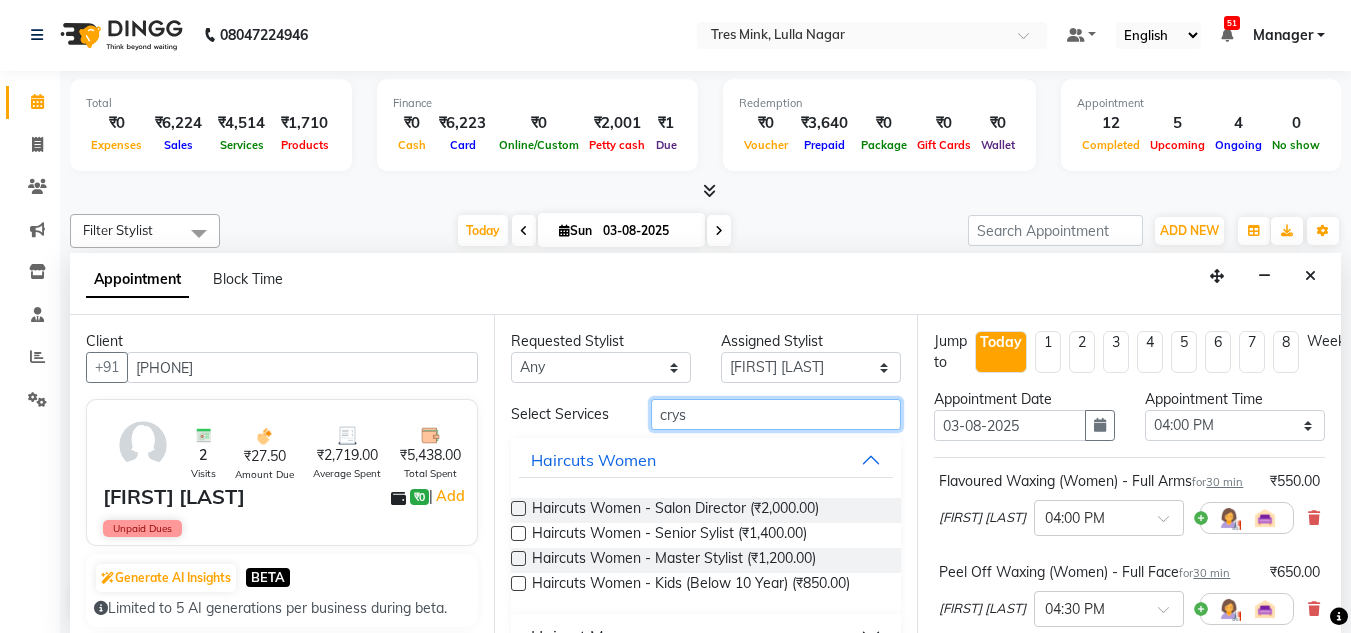 drag, startPoint x: 699, startPoint y: 418, endPoint x: 570, endPoint y: 419, distance: 129.00388 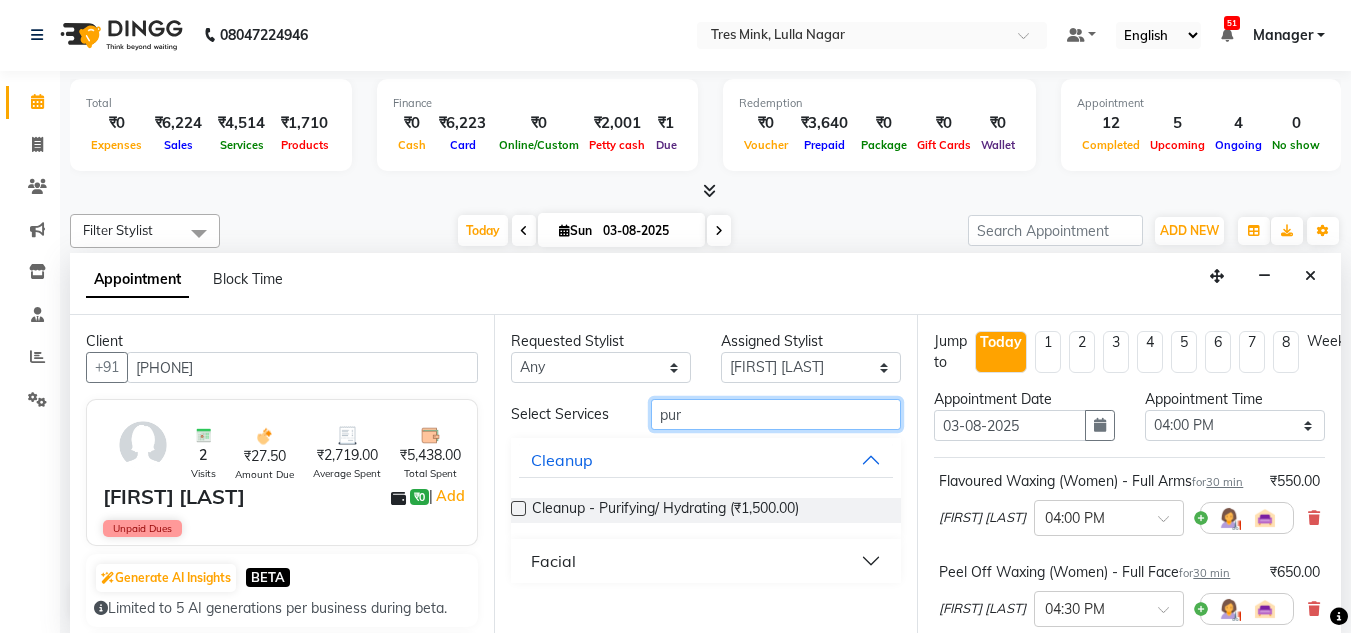 type on "pur" 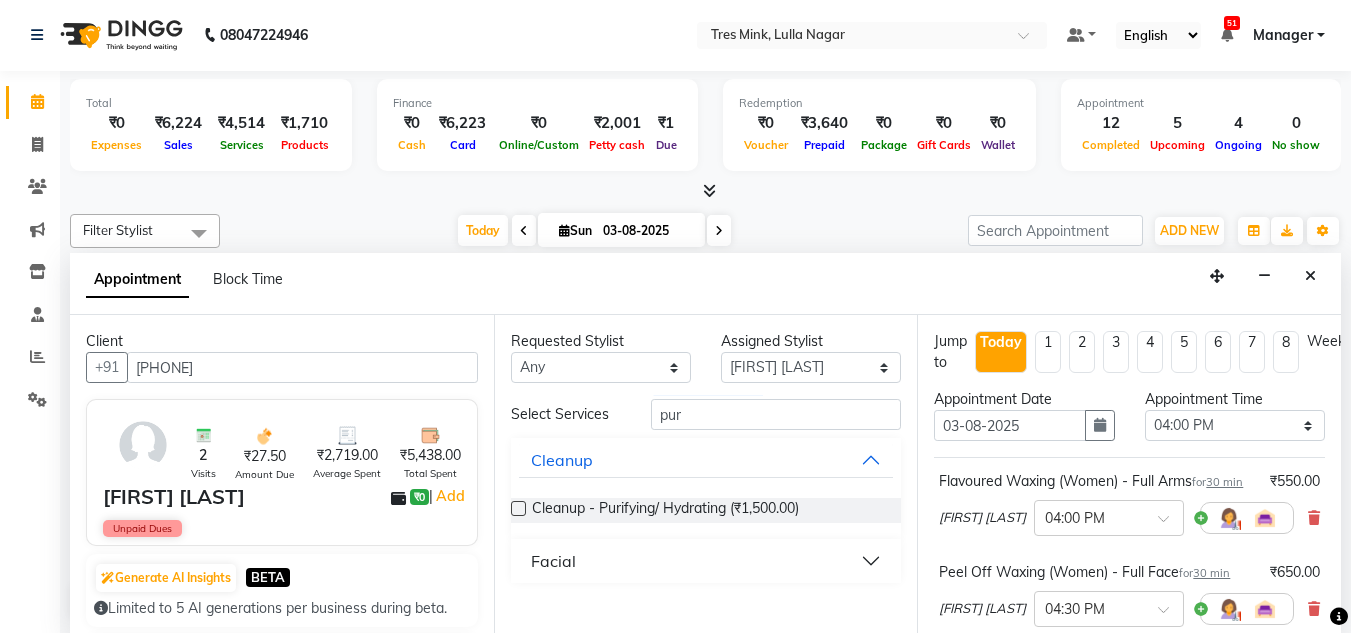 click at bounding box center (518, 508) 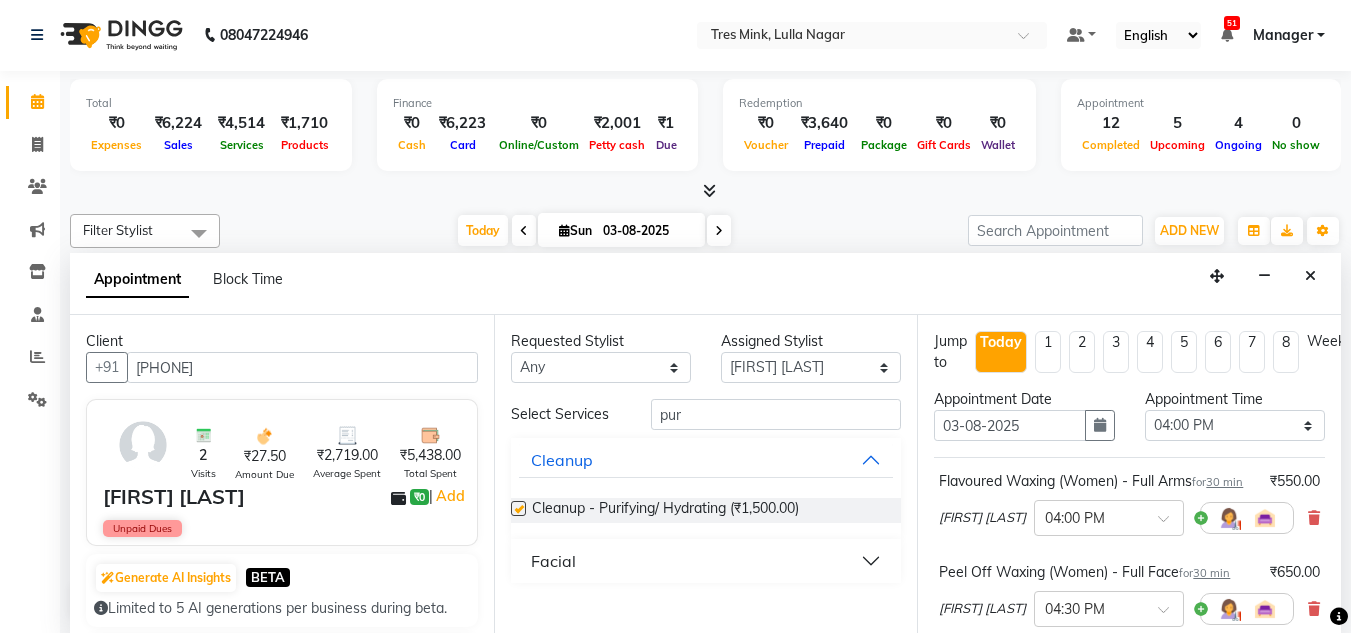 checkbox on "false" 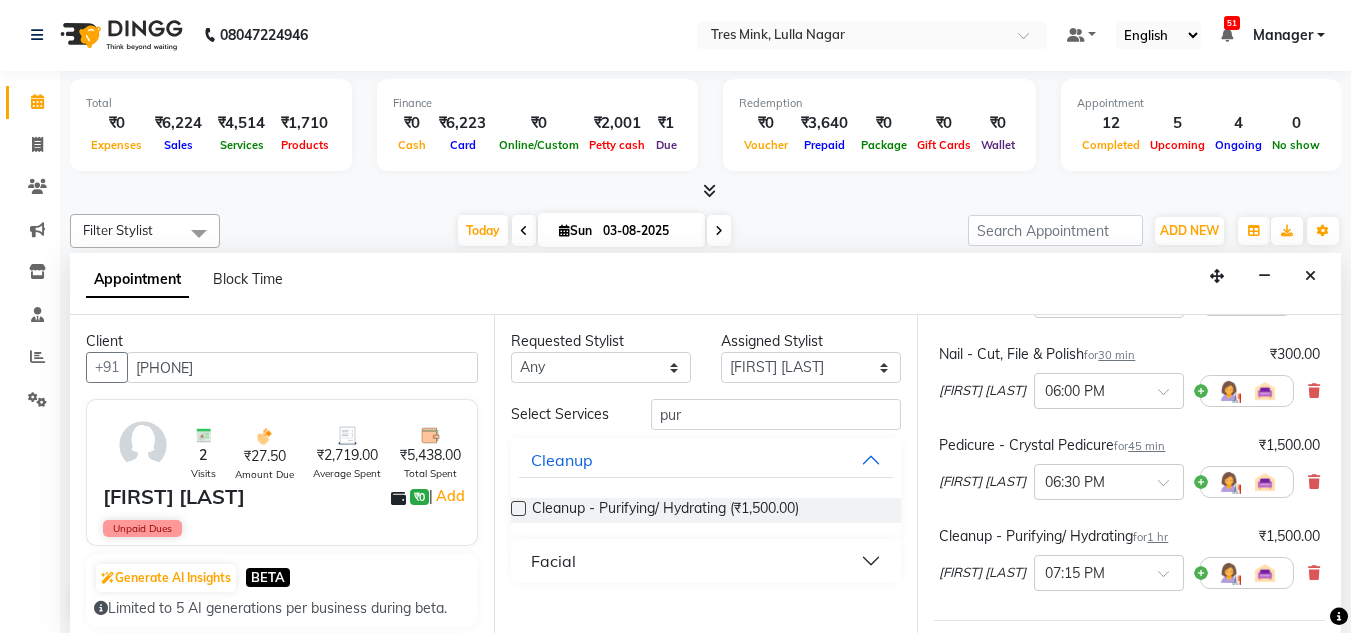 scroll, scrollTop: 729, scrollLeft: 0, axis: vertical 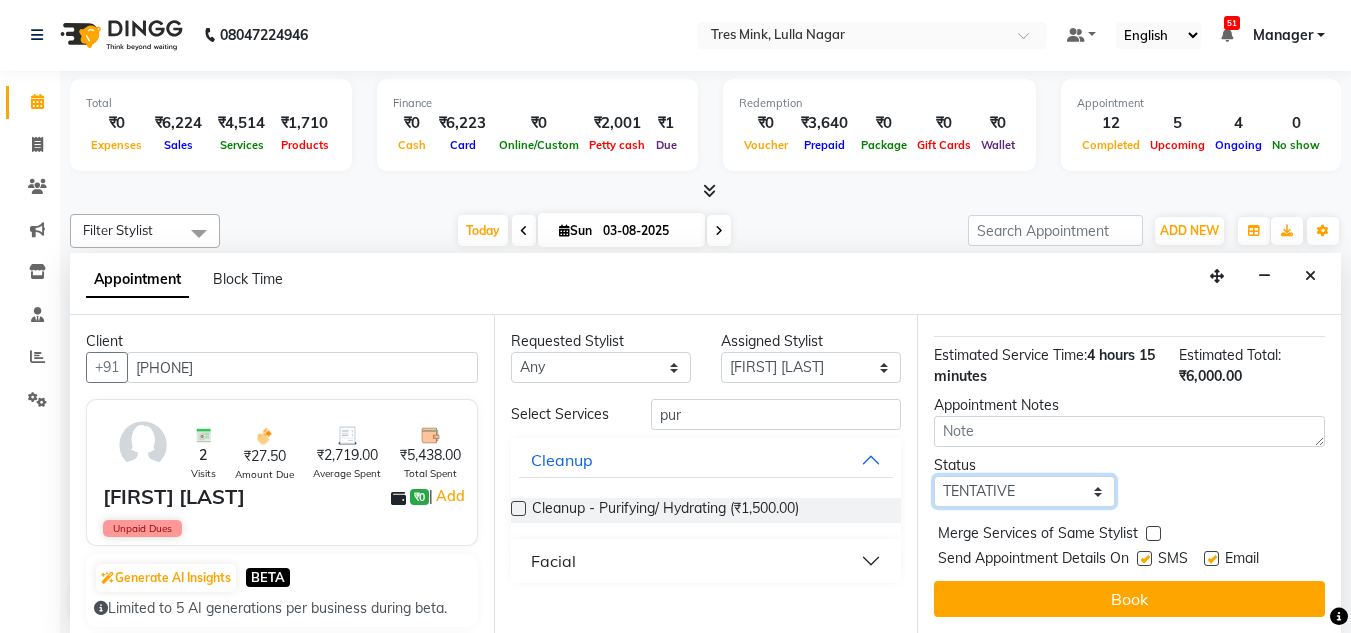 click on "Select TENTATIVE CONFIRM CHECK-IN UPCOMING" at bounding box center (1024, 491) 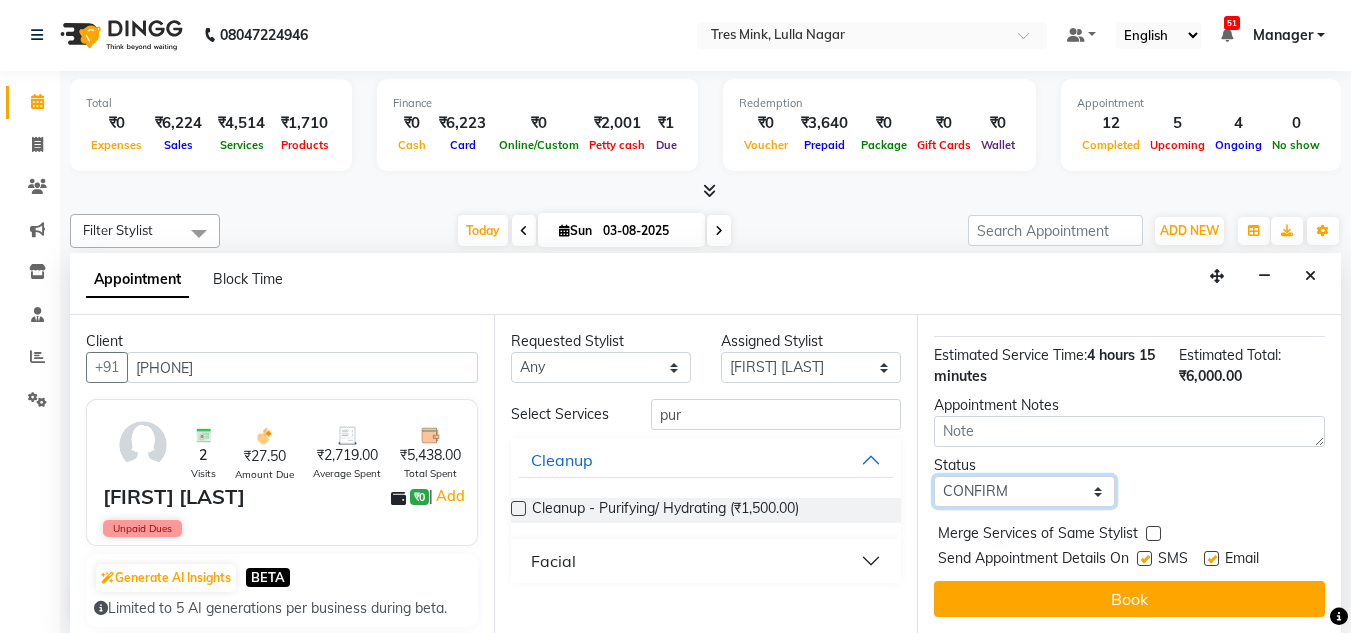 click on "Select TENTATIVE CONFIRM CHECK-IN UPCOMING" at bounding box center (1024, 491) 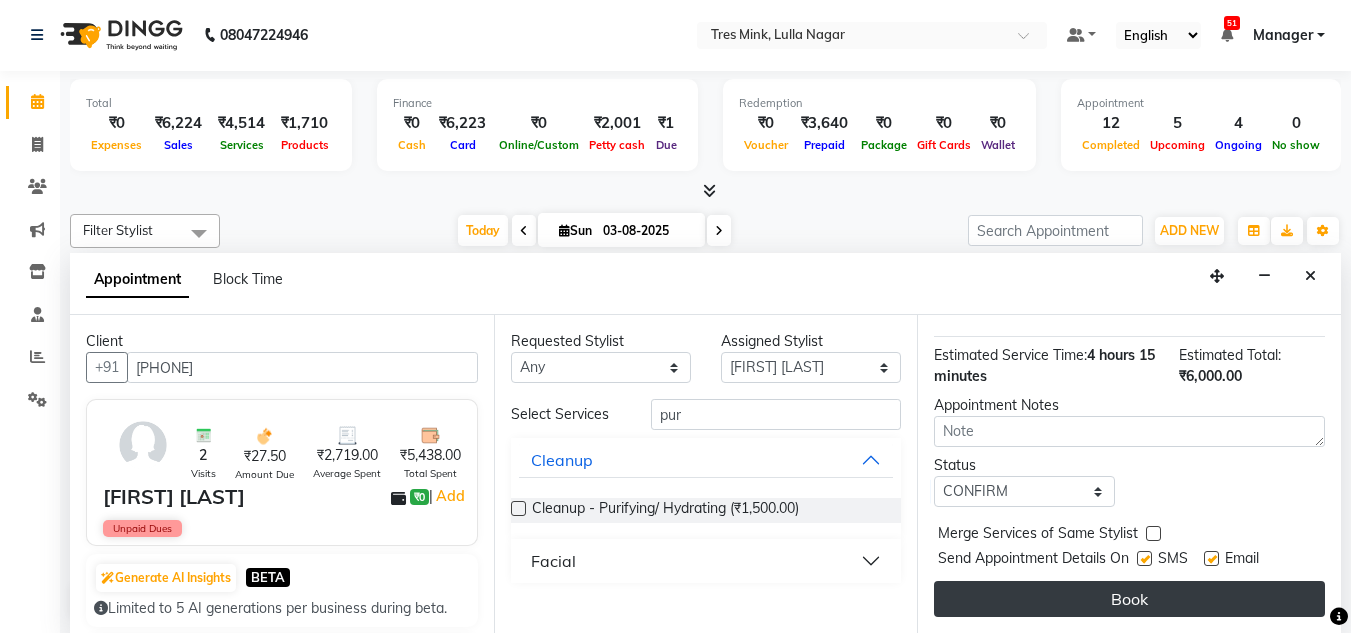 click on "Book" at bounding box center [1129, 599] 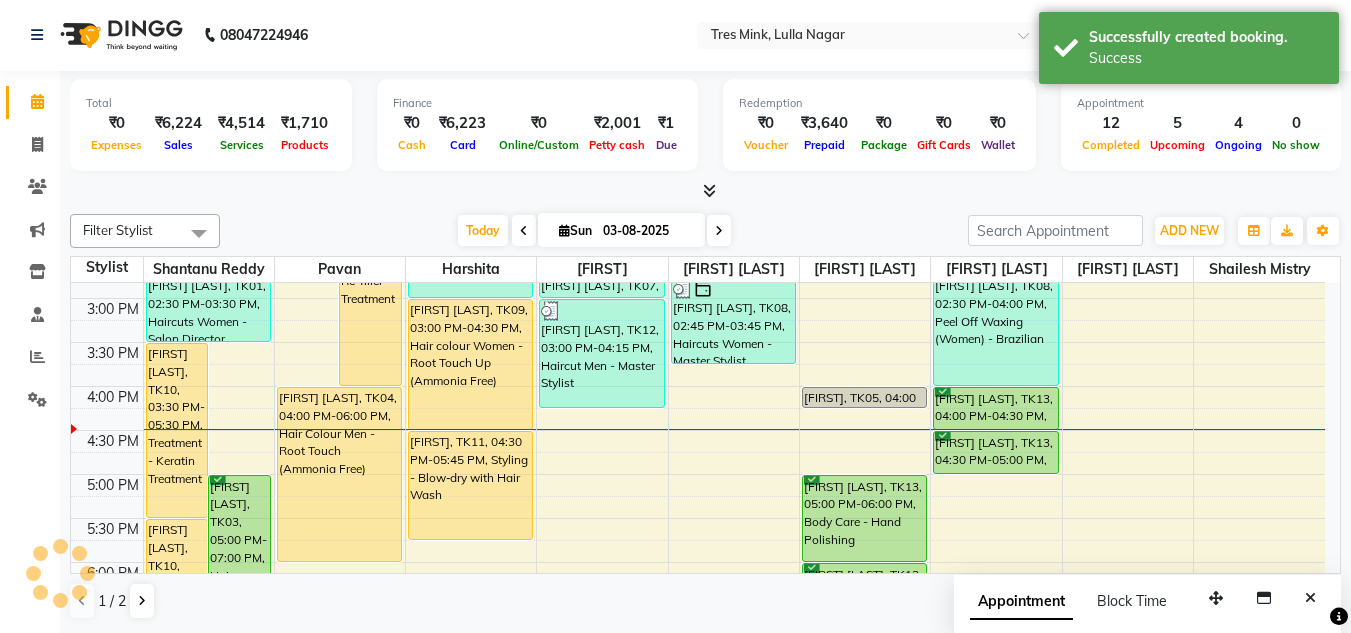 scroll, scrollTop: 0, scrollLeft: 0, axis: both 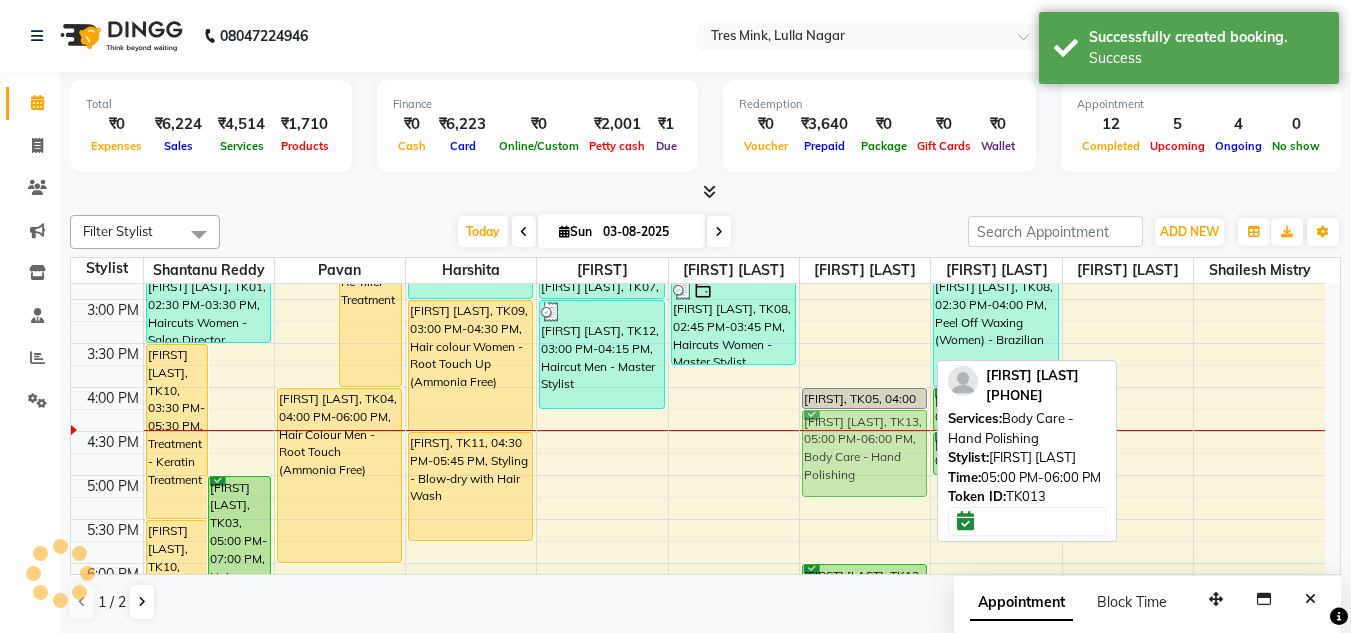 drag, startPoint x: 878, startPoint y: 493, endPoint x: 866, endPoint y: 436, distance: 58.249462 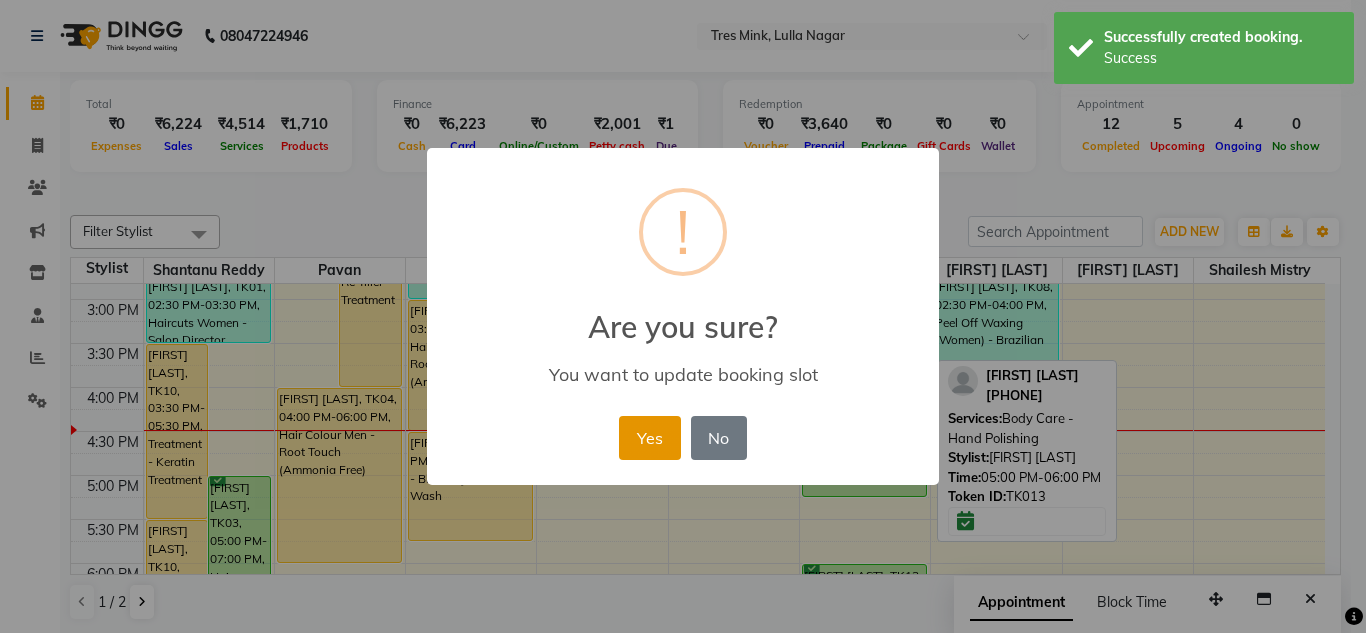click on "Yes" at bounding box center (649, 438) 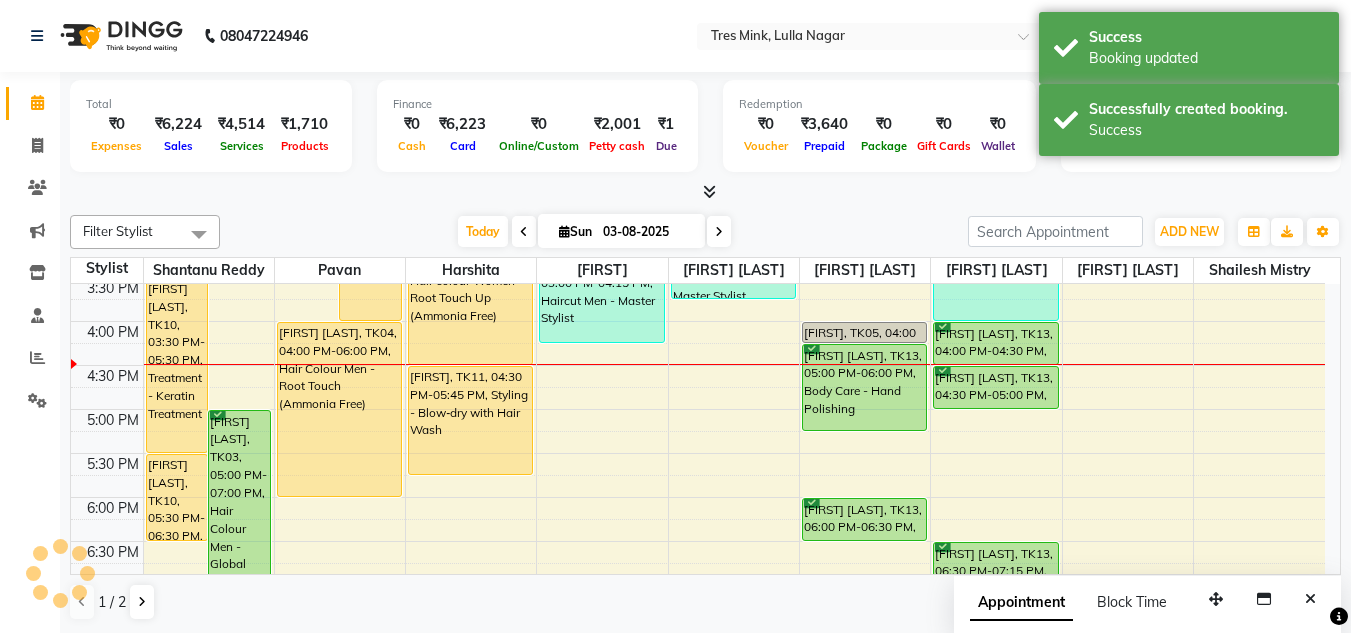 scroll, scrollTop: 700, scrollLeft: 0, axis: vertical 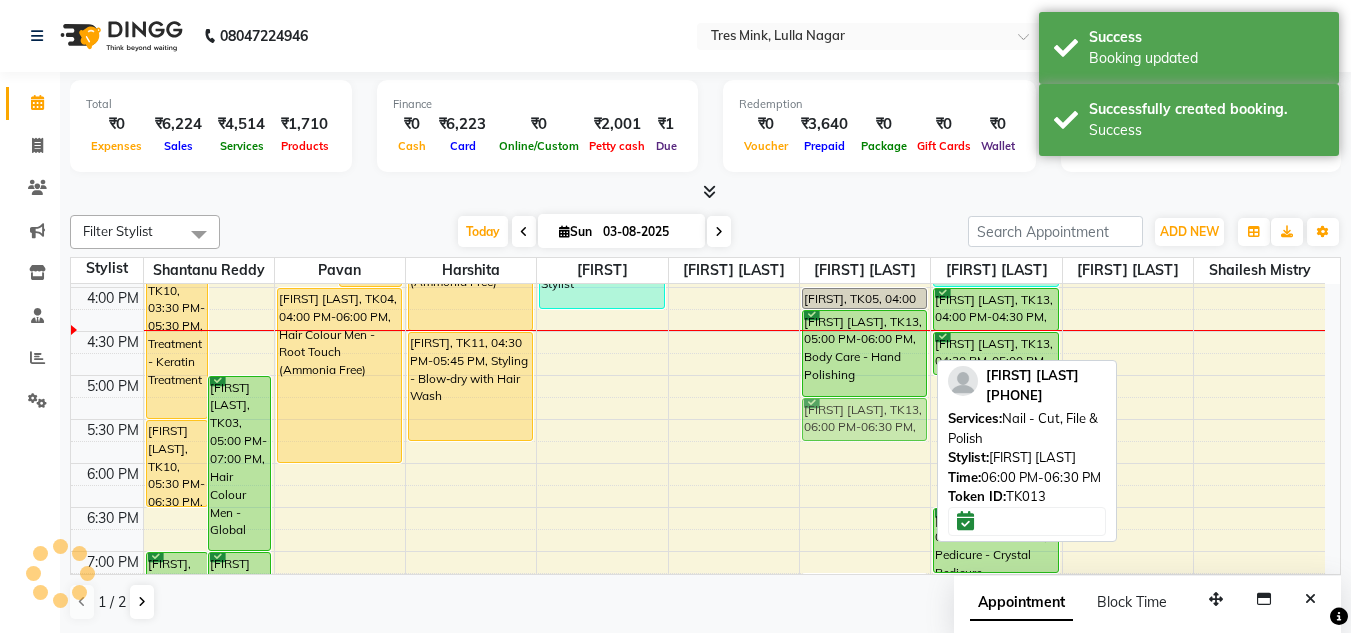 drag, startPoint x: 851, startPoint y: 487, endPoint x: 853, endPoint y: 424, distance: 63.03174 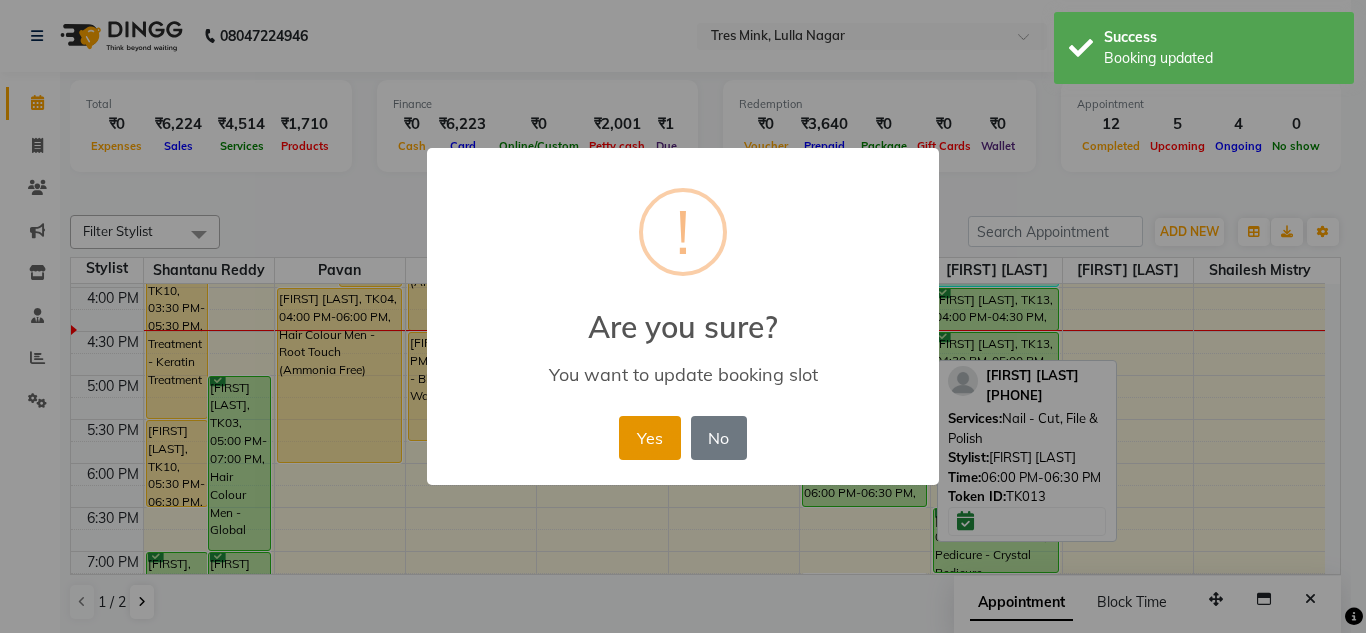 click on "Yes" at bounding box center (649, 438) 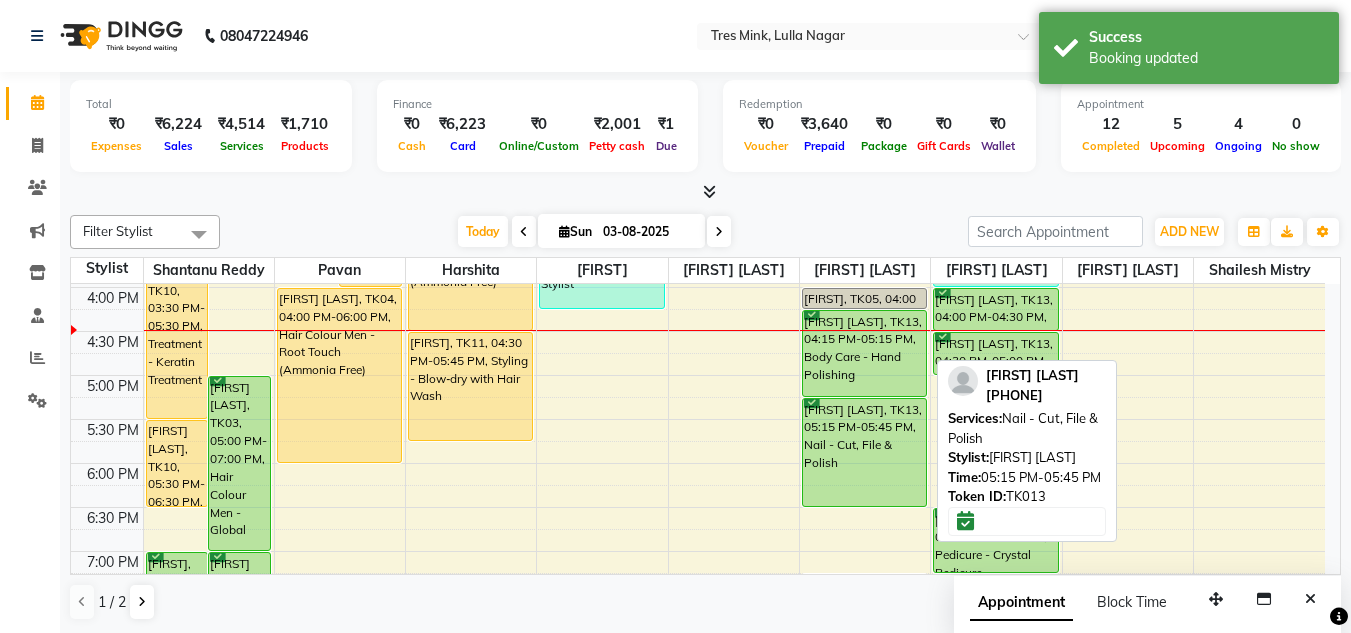 drag, startPoint x: 866, startPoint y: 438, endPoint x: 861, endPoint y: 489, distance: 51.24451 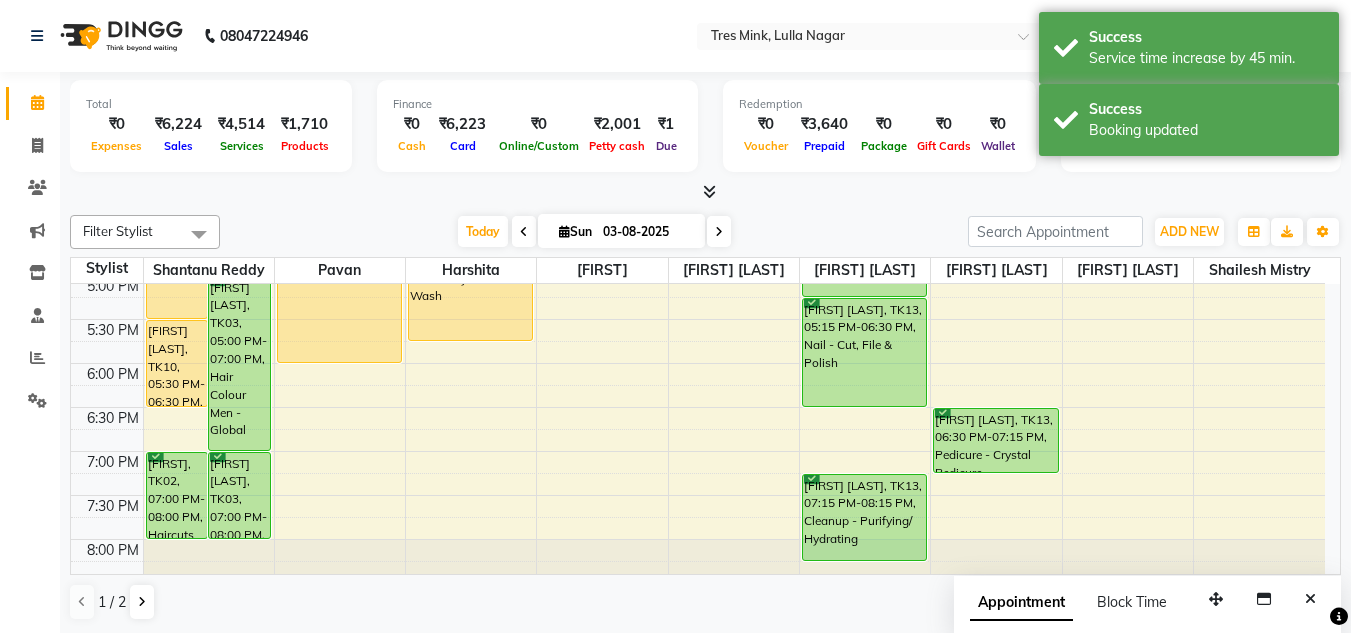 scroll, scrollTop: 700, scrollLeft: 0, axis: vertical 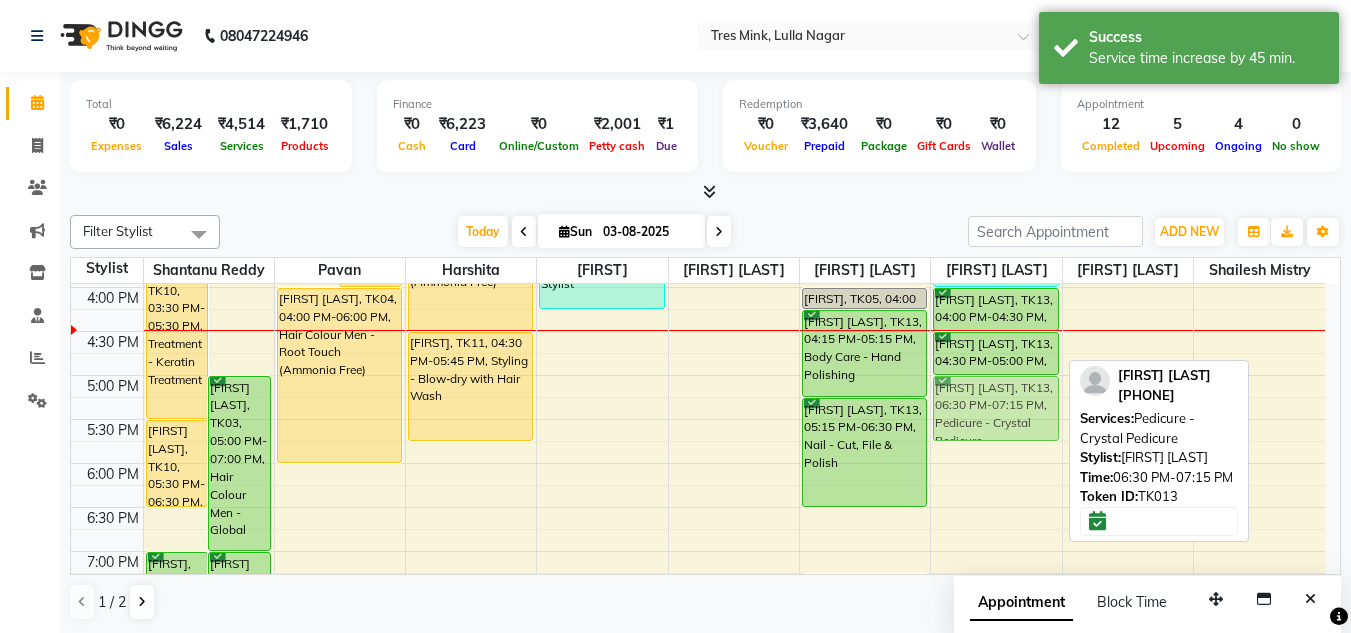 drag, startPoint x: 1010, startPoint y: 529, endPoint x: 1015, endPoint y: 398, distance: 131.09538 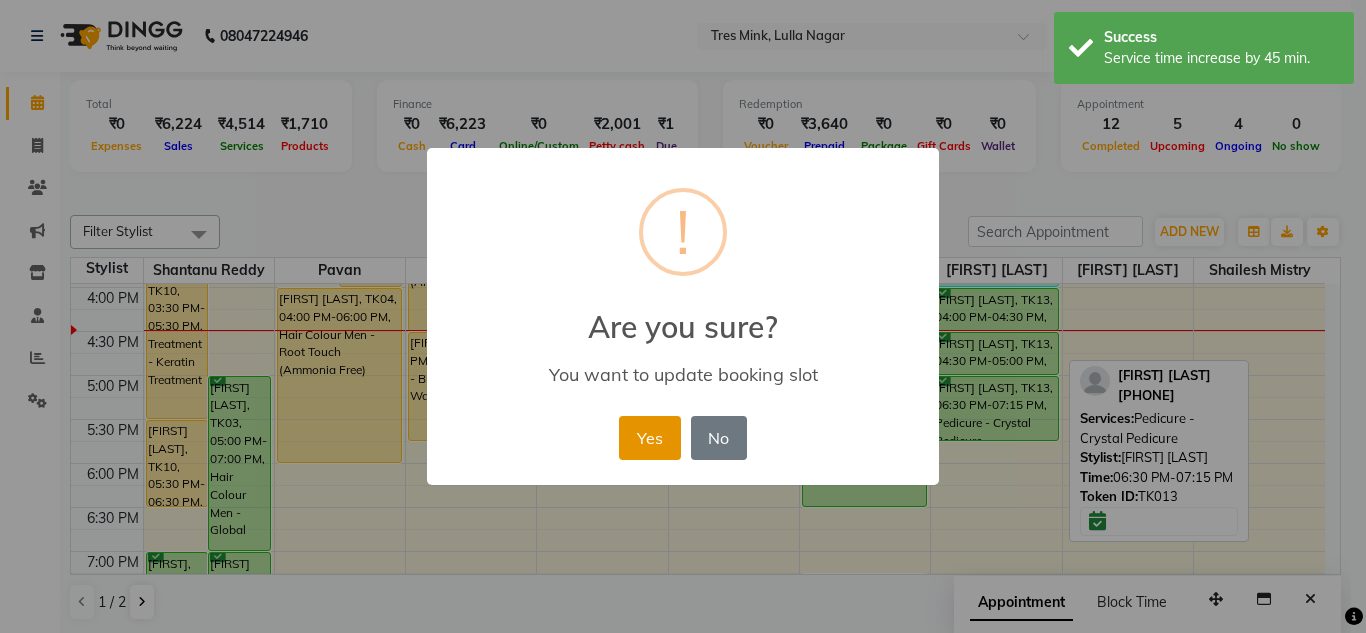 click on "Yes" at bounding box center (649, 438) 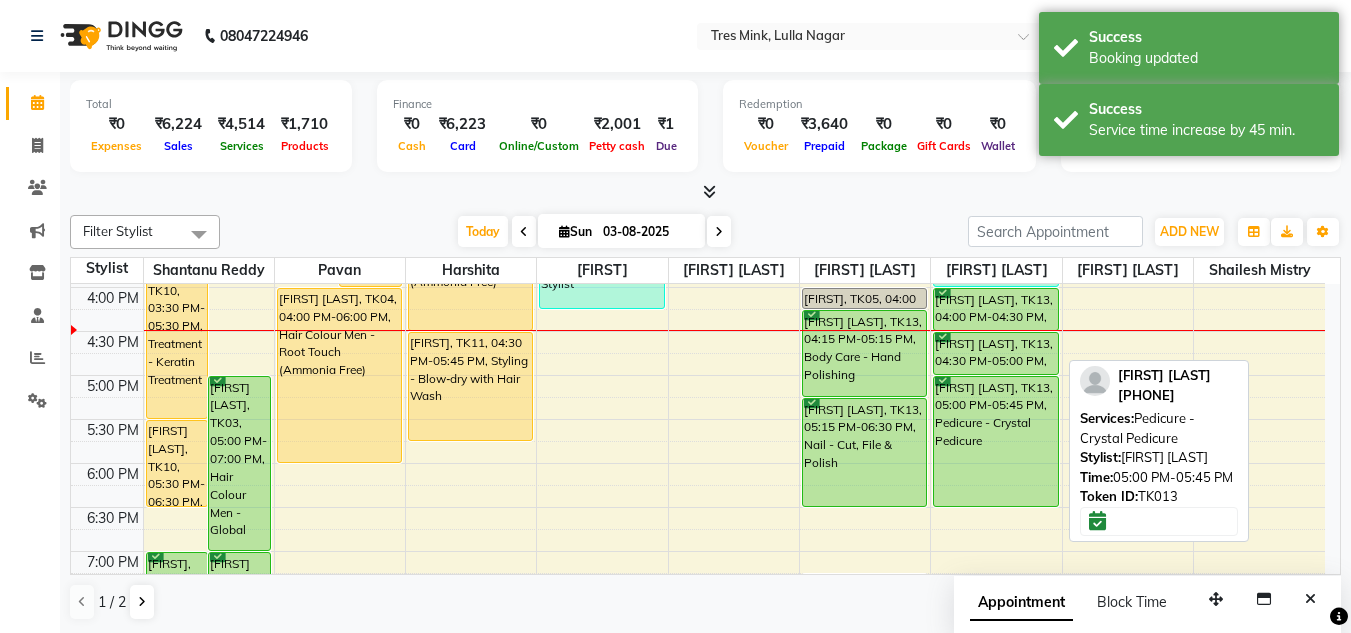 drag, startPoint x: 997, startPoint y: 437, endPoint x: 996, endPoint y: 487, distance: 50.01 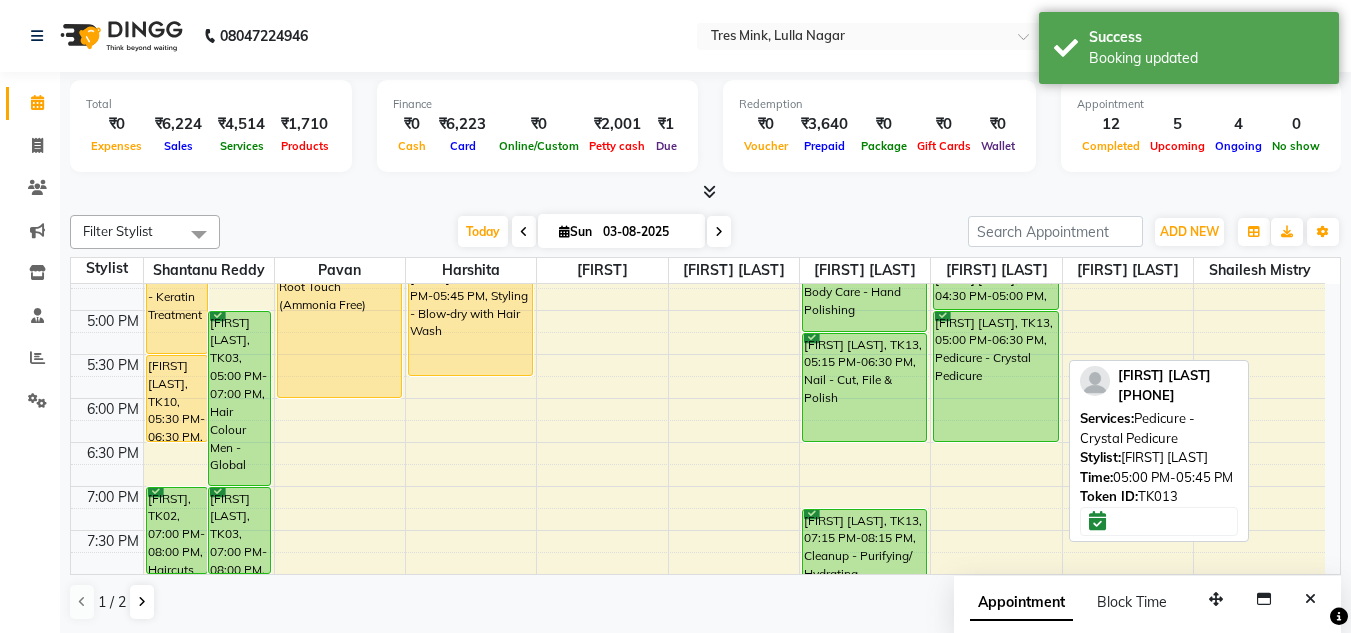 scroll, scrollTop: 800, scrollLeft: 0, axis: vertical 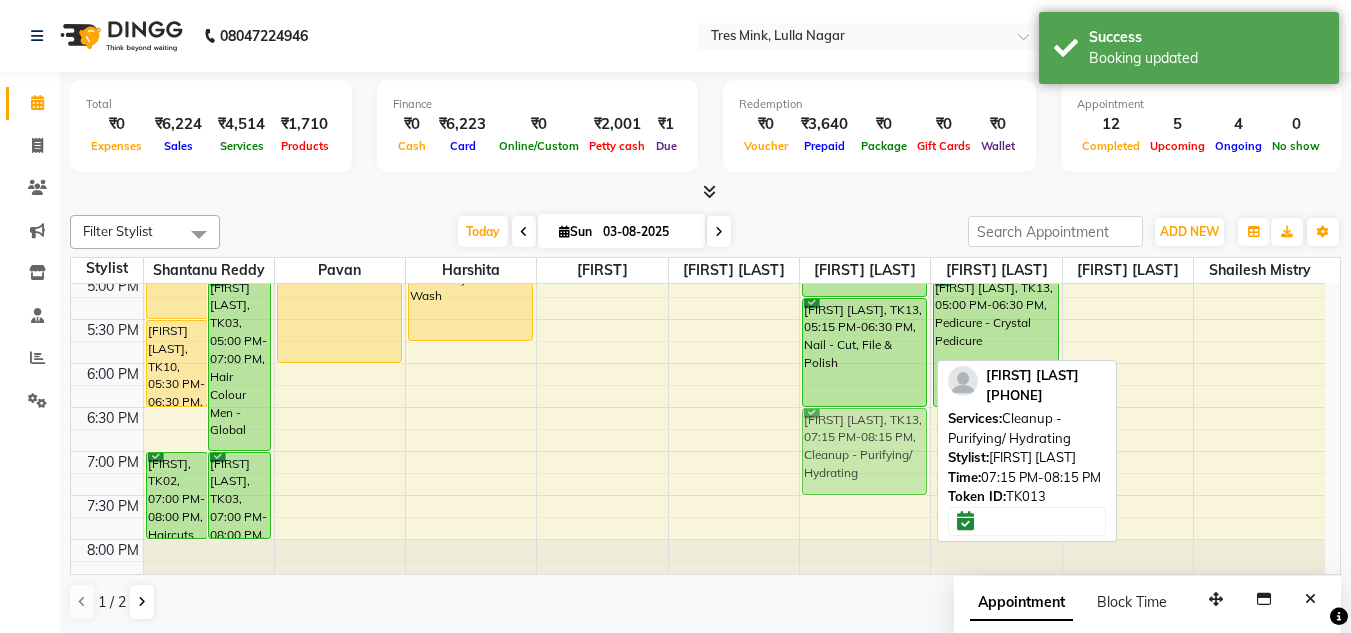 drag, startPoint x: 864, startPoint y: 515, endPoint x: 863, endPoint y: 456, distance: 59.008472 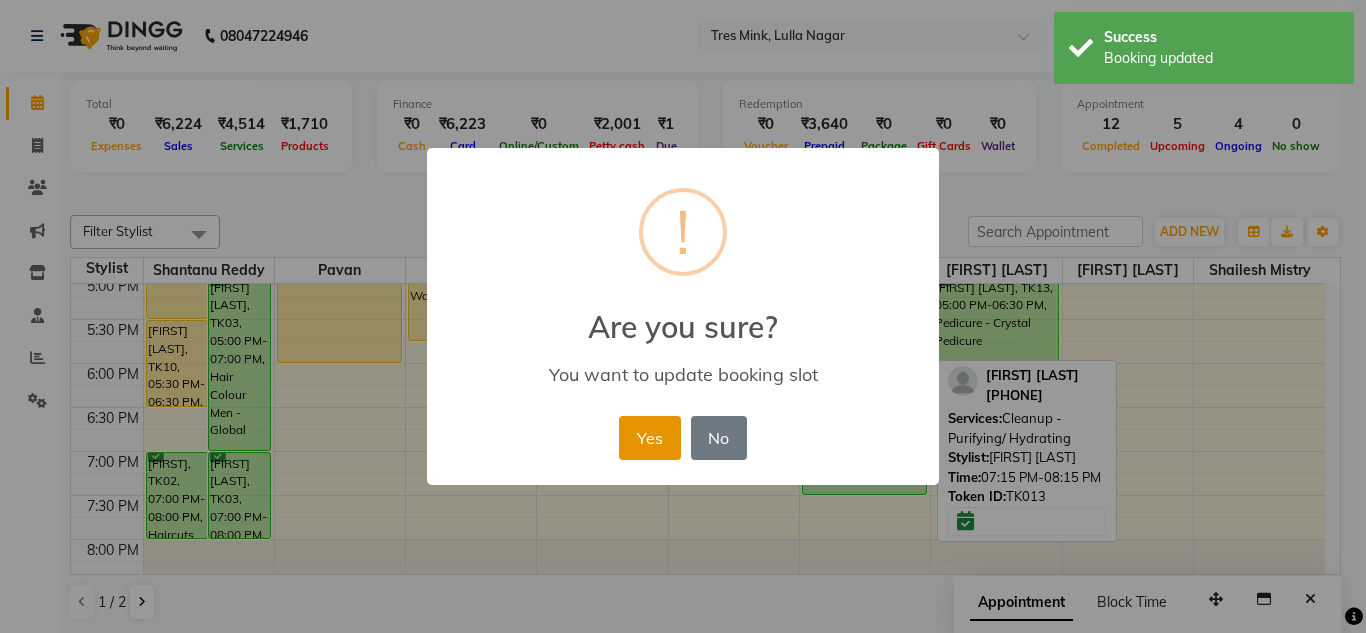 click on "Yes" at bounding box center (649, 438) 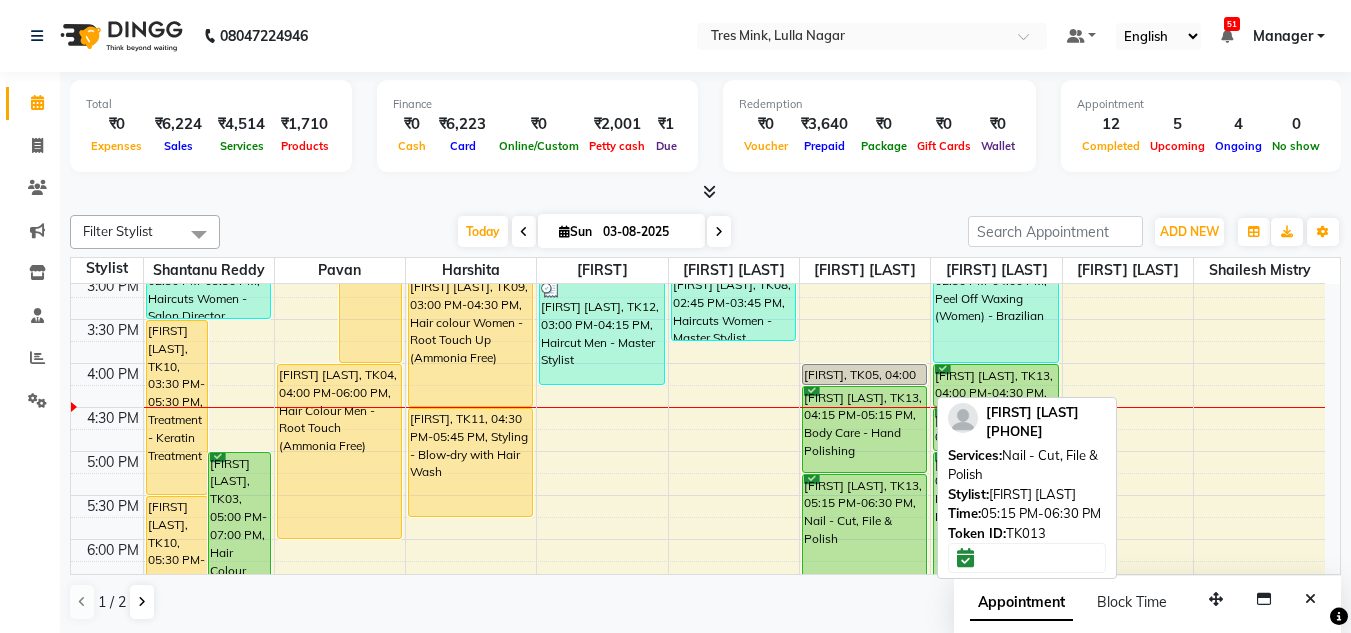 scroll, scrollTop: 600, scrollLeft: 0, axis: vertical 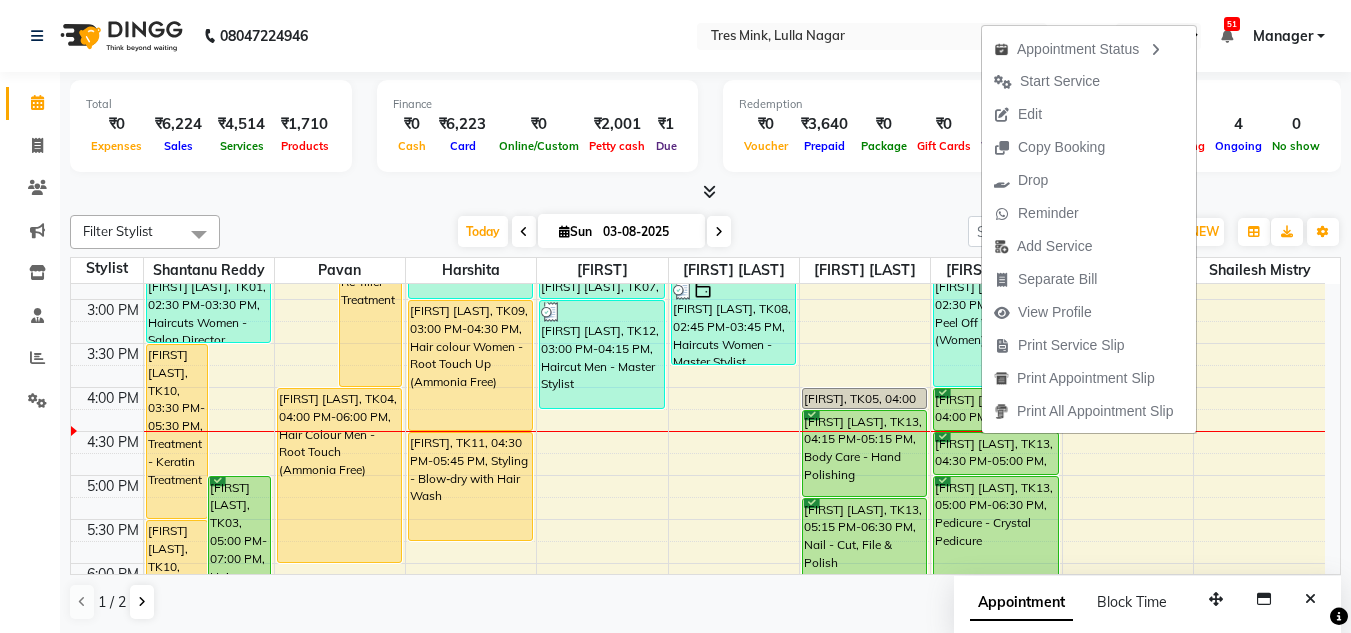 click on "1 / 2" at bounding box center (705, 602) 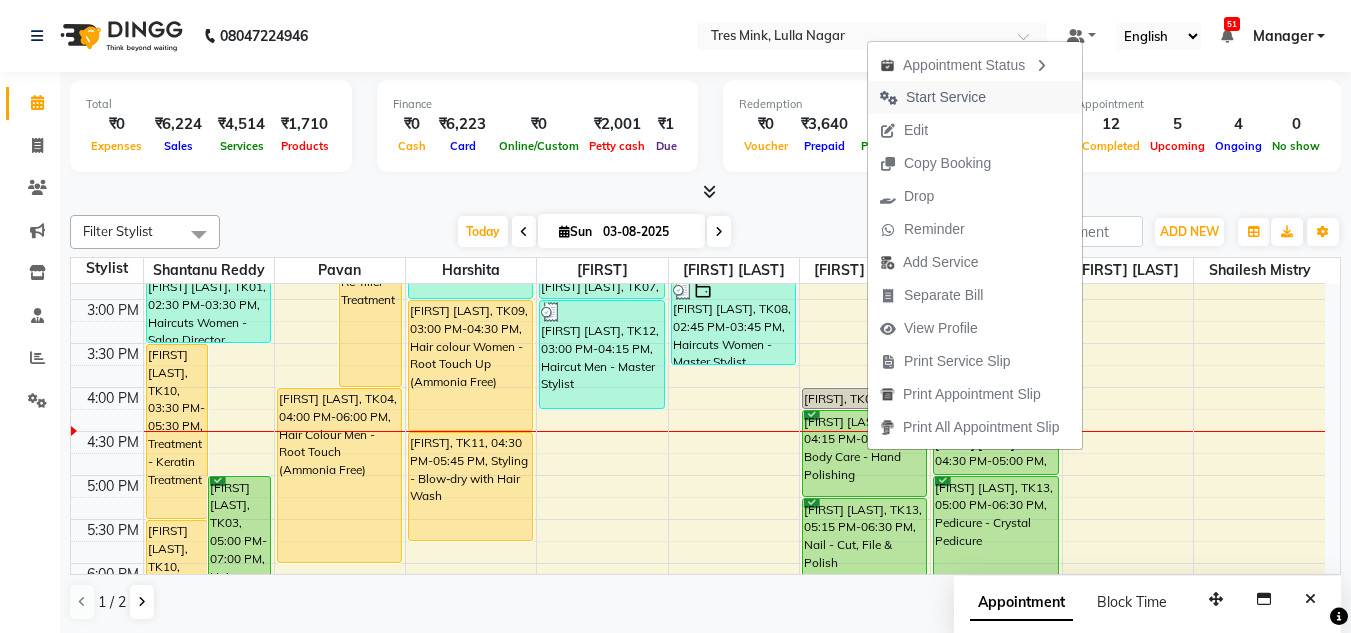 click on "Start Service" at bounding box center (946, 97) 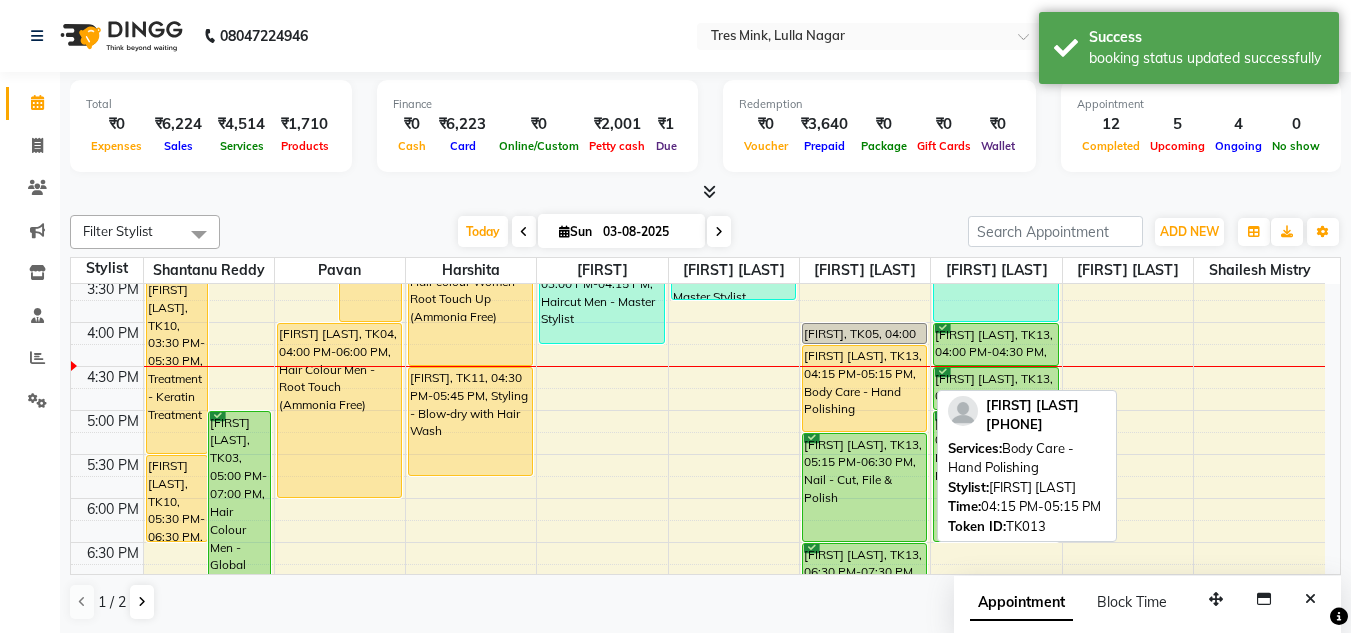 scroll, scrollTop: 700, scrollLeft: 0, axis: vertical 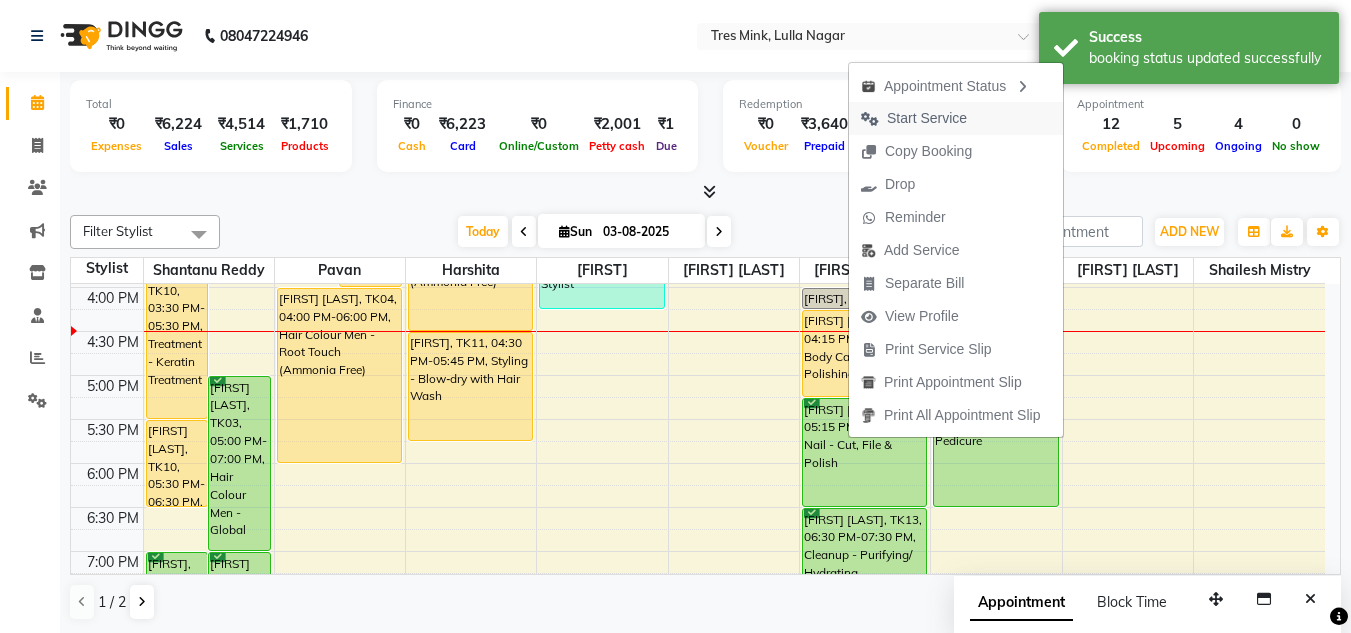 click on "Start Service" at bounding box center [927, 118] 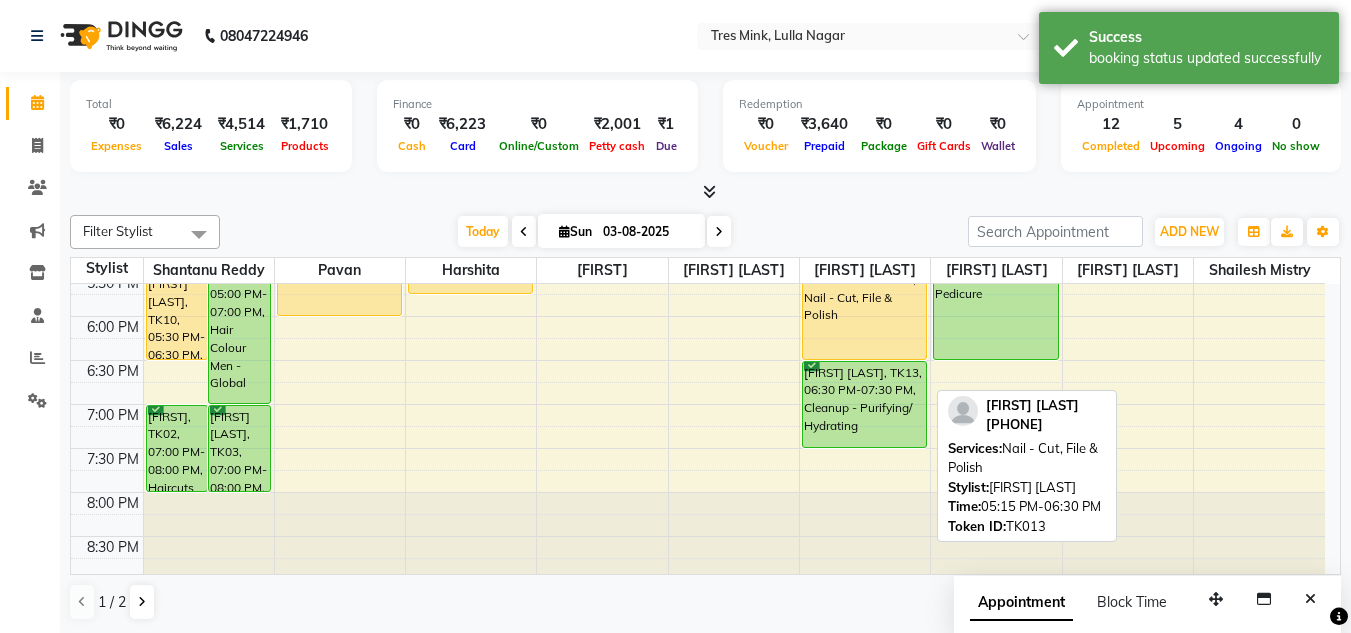 scroll, scrollTop: 853, scrollLeft: 0, axis: vertical 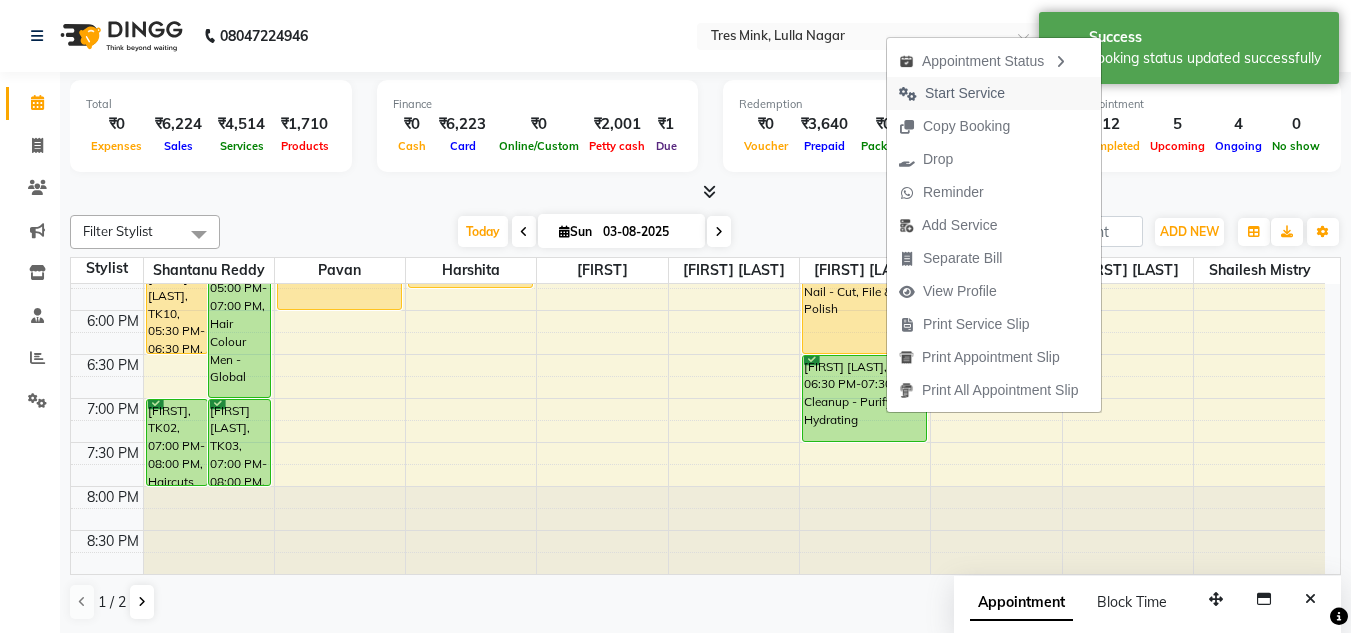 click on "Start Service" at bounding box center (965, 93) 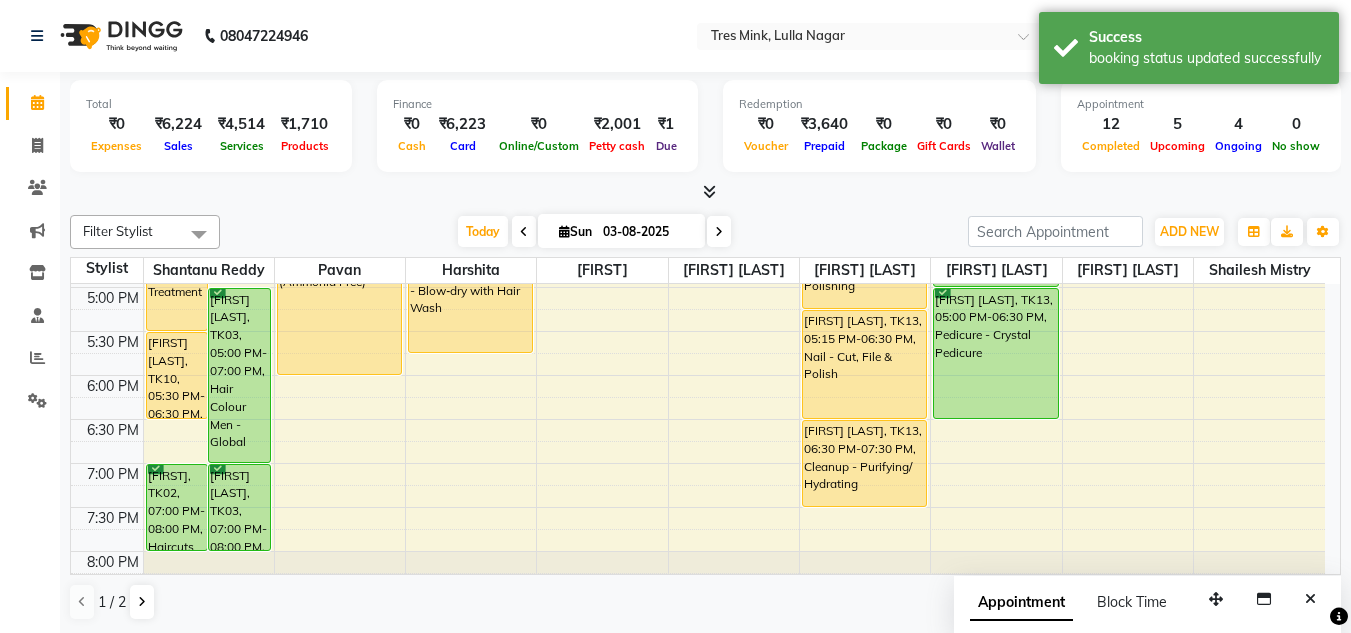 scroll, scrollTop: 753, scrollLeft: 0, axis: vertical 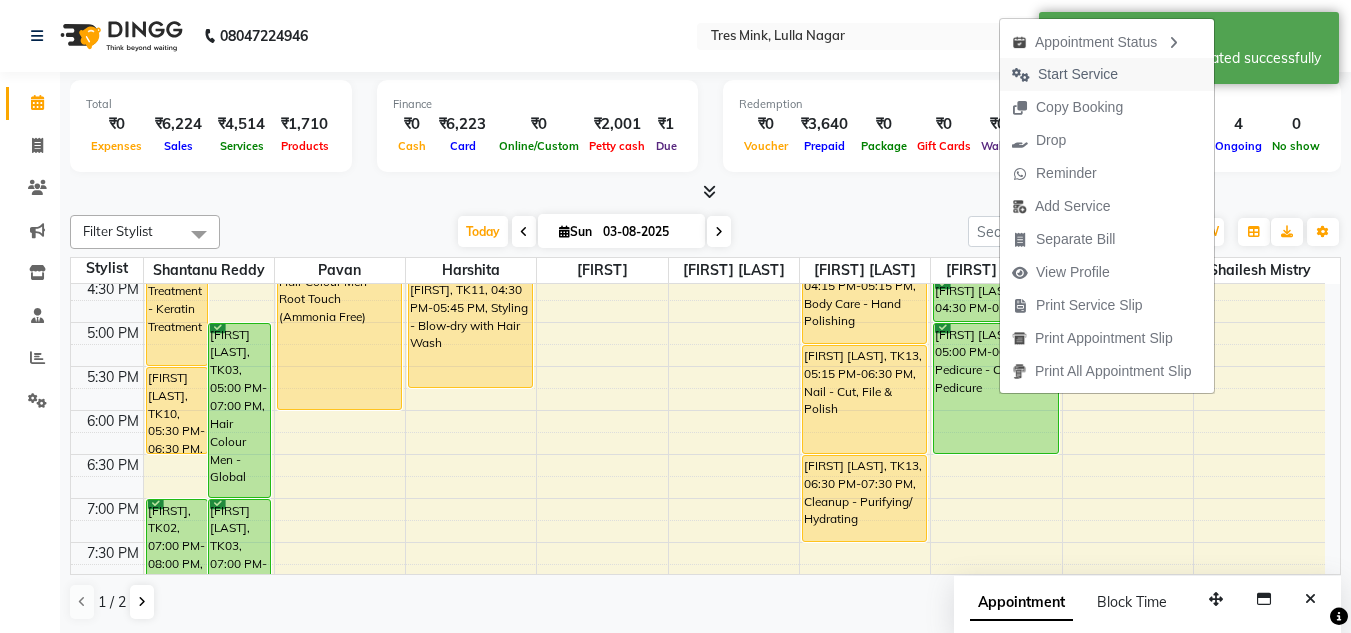 click on "Start Service" at bounding box center [1078, 74] 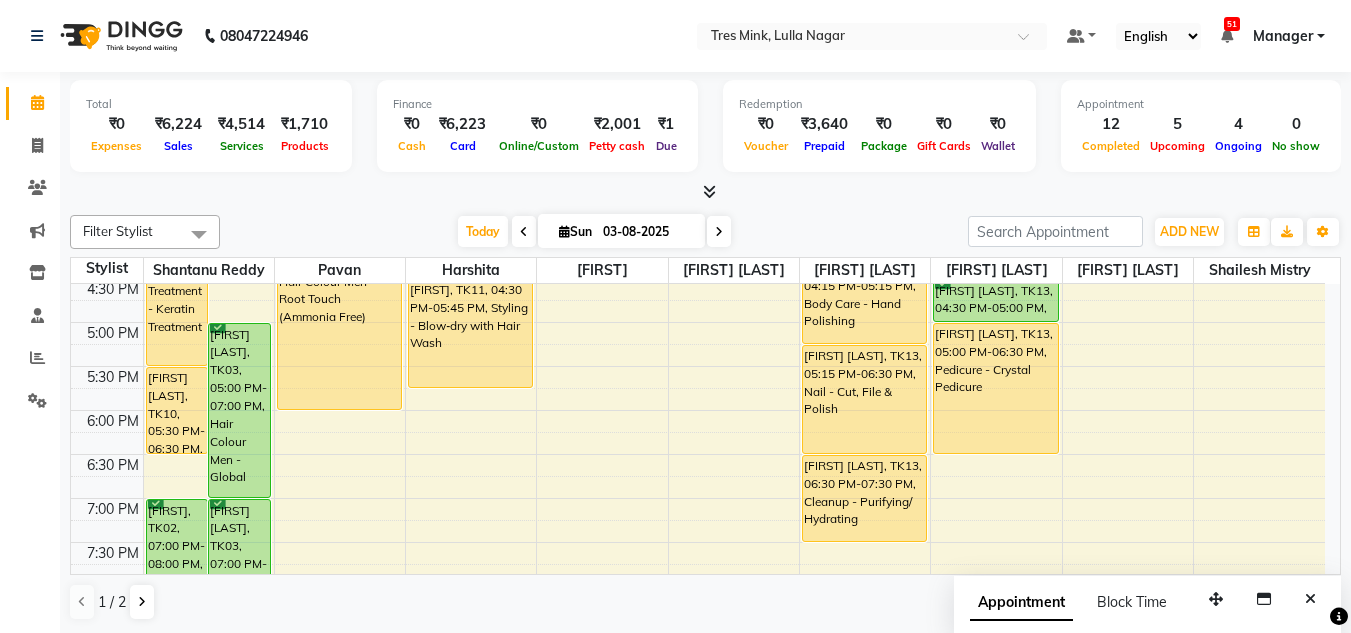 scroll, scrollTop: 553, scrollLeft: 0, axis: vertical 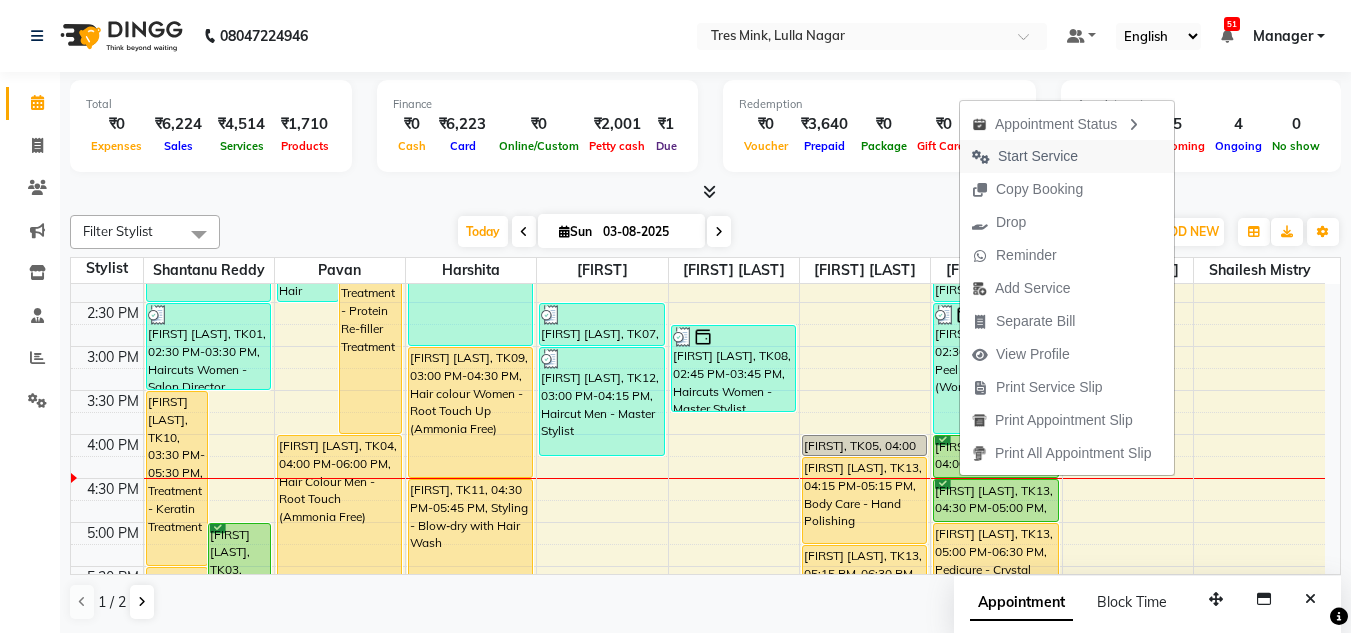 click on "Start Service" at bounding box center (1038, 156) 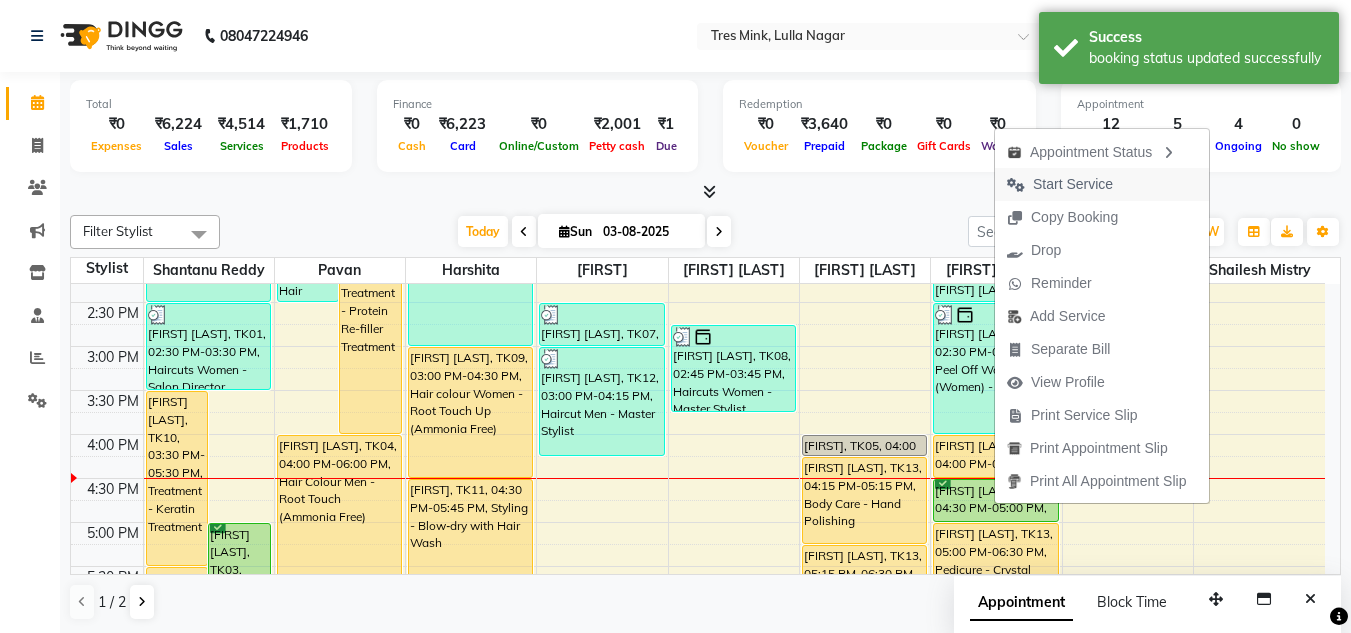 click on "Start Service" at bounding box center (1073, 184) 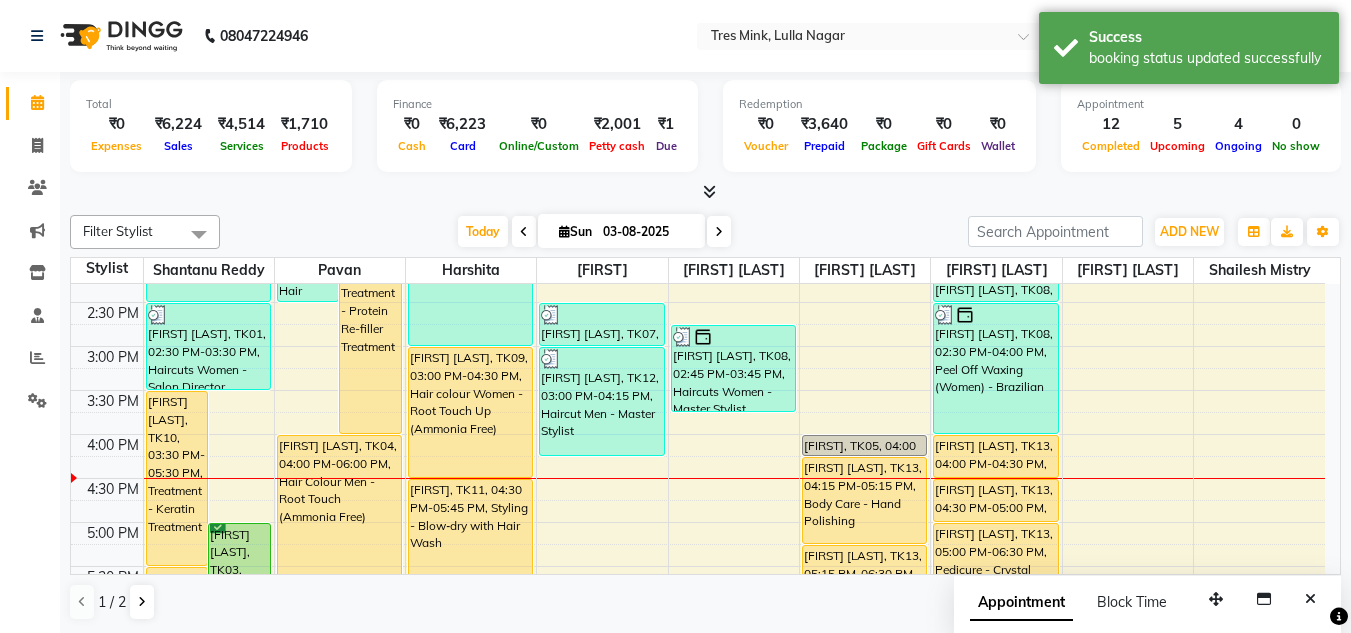 drag, startPoint x: 786, startPoint y: 204, endPoint x: 788, endPoint y: 214, distance: 10.198039 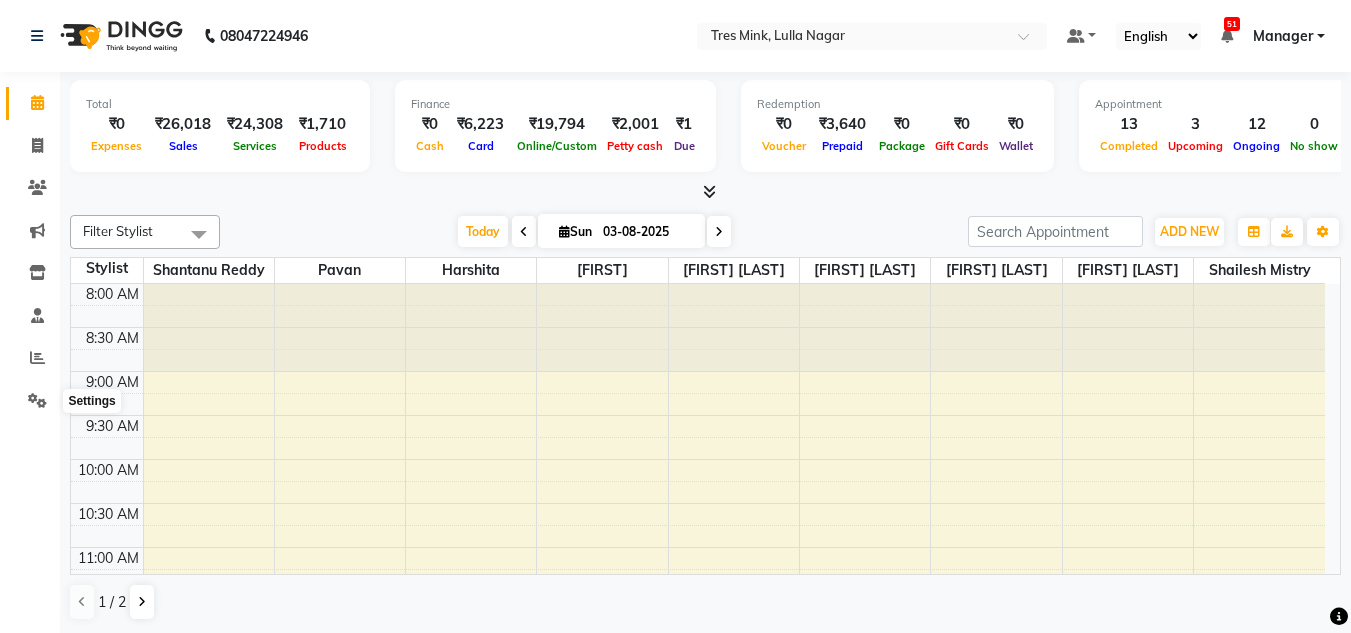 scroll, scrollTop: 0, scrollLeft: 0, axis: both 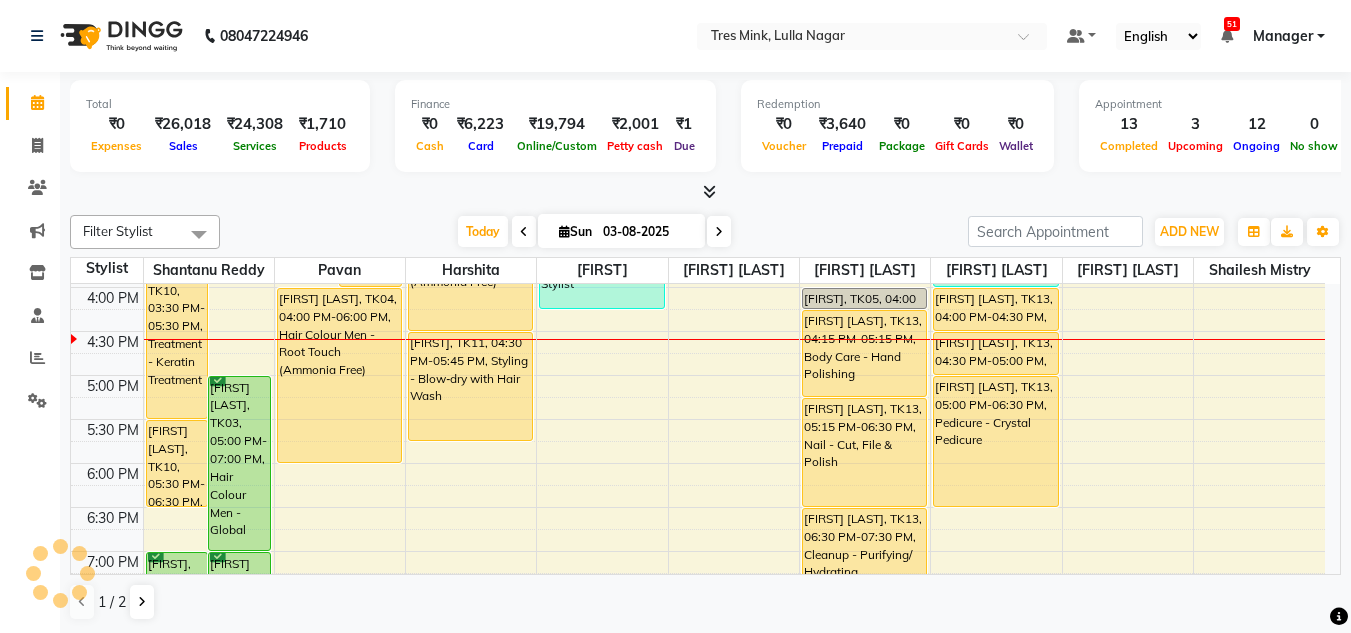 drag, startPoint x: 843, startPoint y: 237, endPoint x: 715, endPoint y: 69, distance: 211.20605 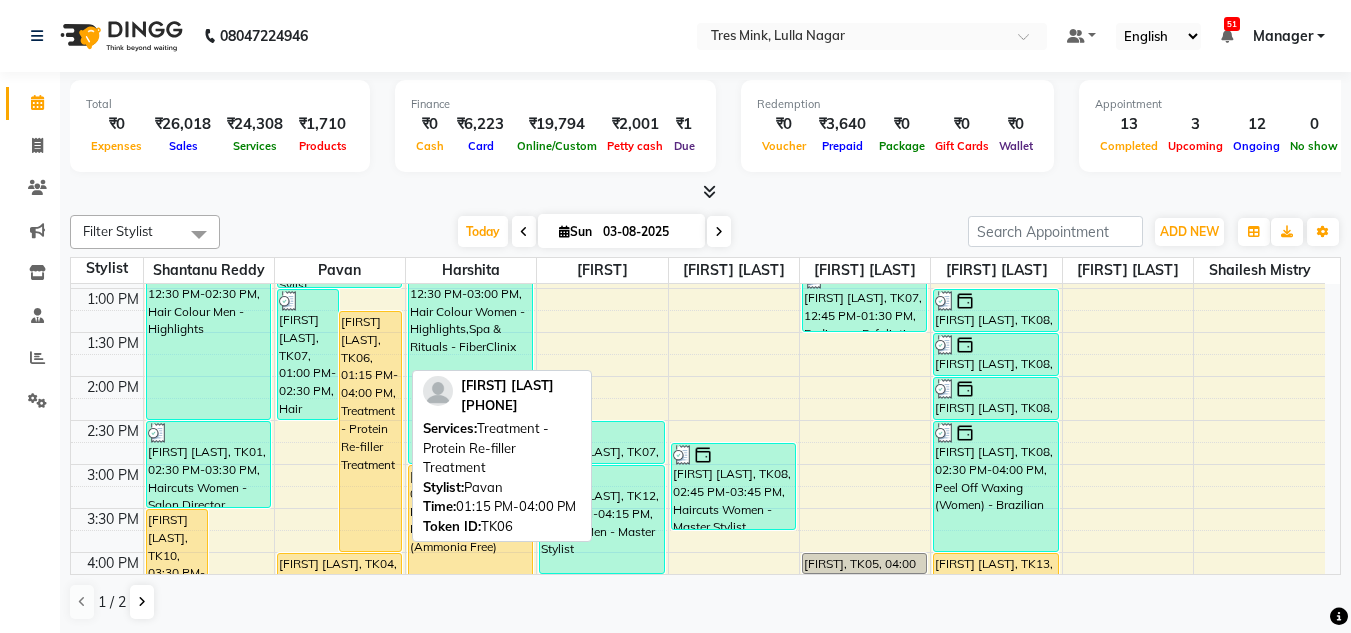 scroll, scrollTop: 400, scrollLeft: 0, axis: vertical 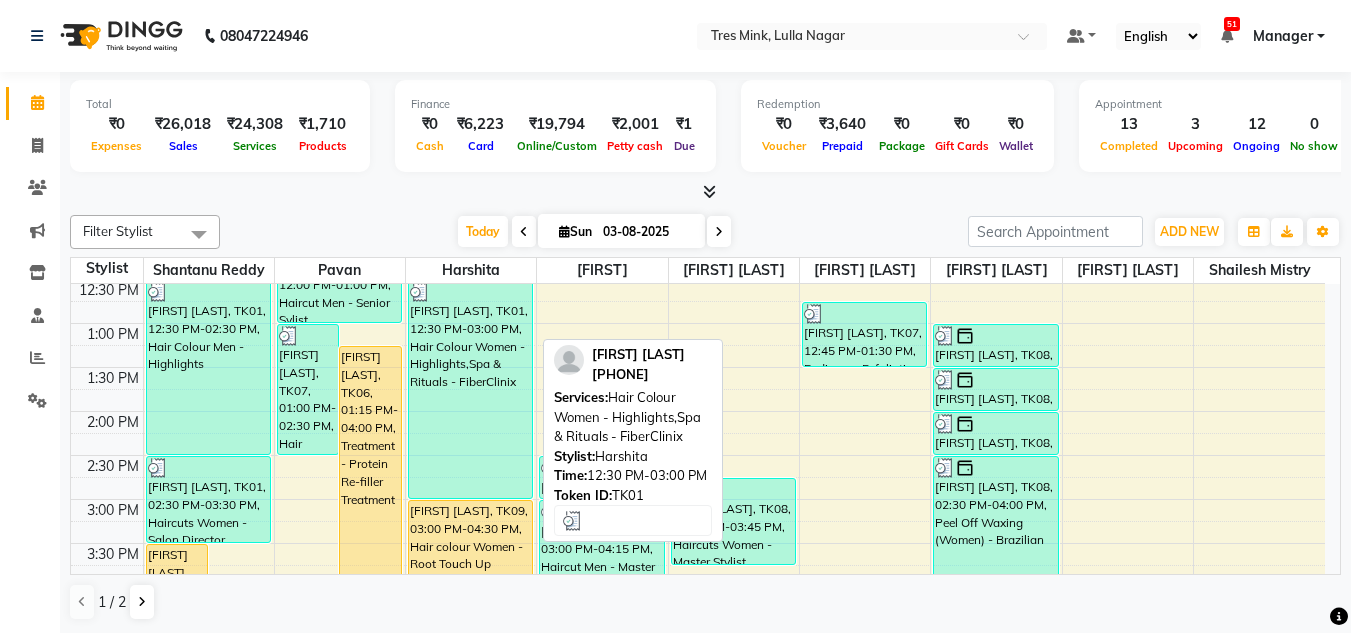 click on "8:00 AM 8:30 AM 9:00 AM 9:30 AM 10:00 AM 10:30 AM 11:00 AM 11:30 AM 12:00 PM 12:30 PM 1:00 PM 1:30 PM 2:00 PM 2:30 PM 3:00 PM 3:30 PM 4:00 PM 4:30 PM 5:00 PM 5:30 PM 6:00 PM 6:30 PM 7:00 PM 7:30 PM 8:00 PM 8:30 PM    [FIRST] [LAST], TK10, 03:30 PM-05:30 PM, Treatment - Keratin Treatment    [FIRST] [LAST], TK03, 05:00 PM-07:00 PM, Hair Colour Men - Global    [FIRST] [LAST], TK10, 05:30 PM-06:30 PM, Haircuts Women - Salon Director    [FIRST], TK02, 07:00 PM-08:00 PM, Haircuts Women - Salon Director    [FIRST] [LAST], TK03, 07:00 PM-08:00 PM, Haircuts Women - Salon Director    [FIRST] [LAST], TK01, 12:30 PM-02:30 PM, Hair Colour Men - Highlights    [FIRST] [LAST], TK01, 02:30 PM-03:30 PM, Haircuts Women - Salon Director    [FIRST] [LAST], TK07, 01:00 PM-02:30 PM, Hair Colour Men - Root Touch (Ammonia Free)    [FIRST] [LAST], TK06, 01:15 PM-04:00 PM, Treatment - Protein Re-filler Treatment    [FIRST] [LAST], TK07, 12:00 PM-01:00 PM, Haircut Men - Senior Sylist" at bounding box center (698, 455) 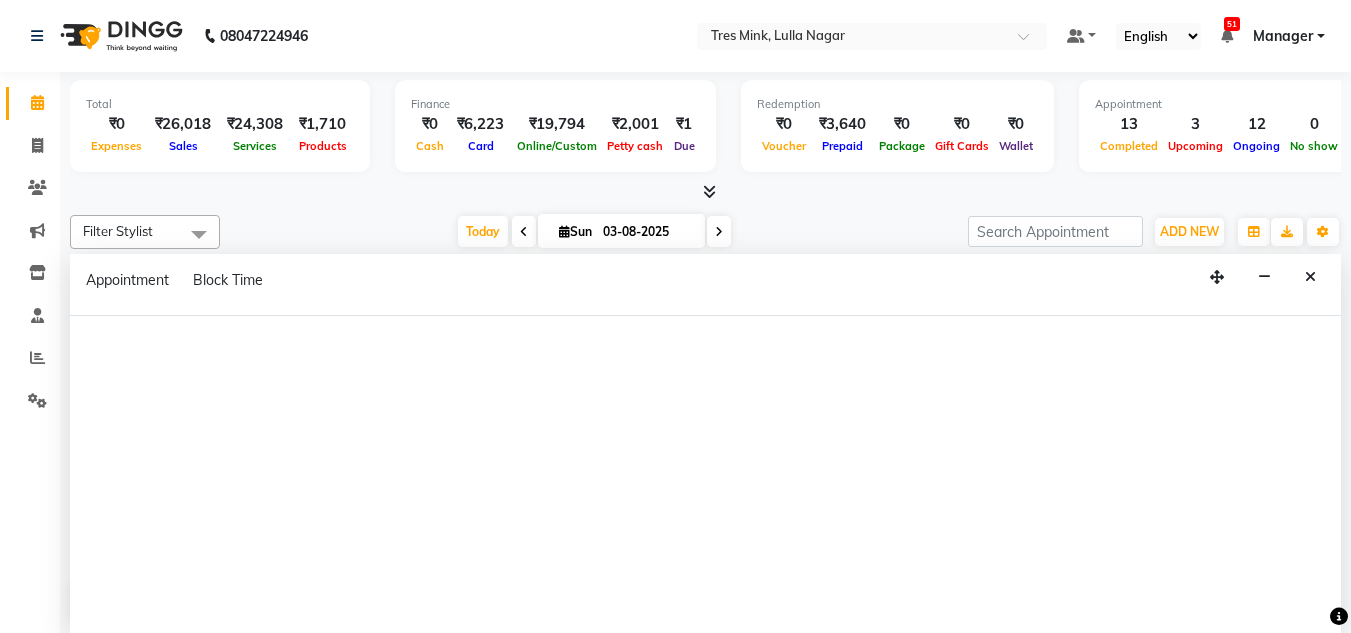 scroll, scrollTop: 1, scrollLeft: 0, axis: vertical 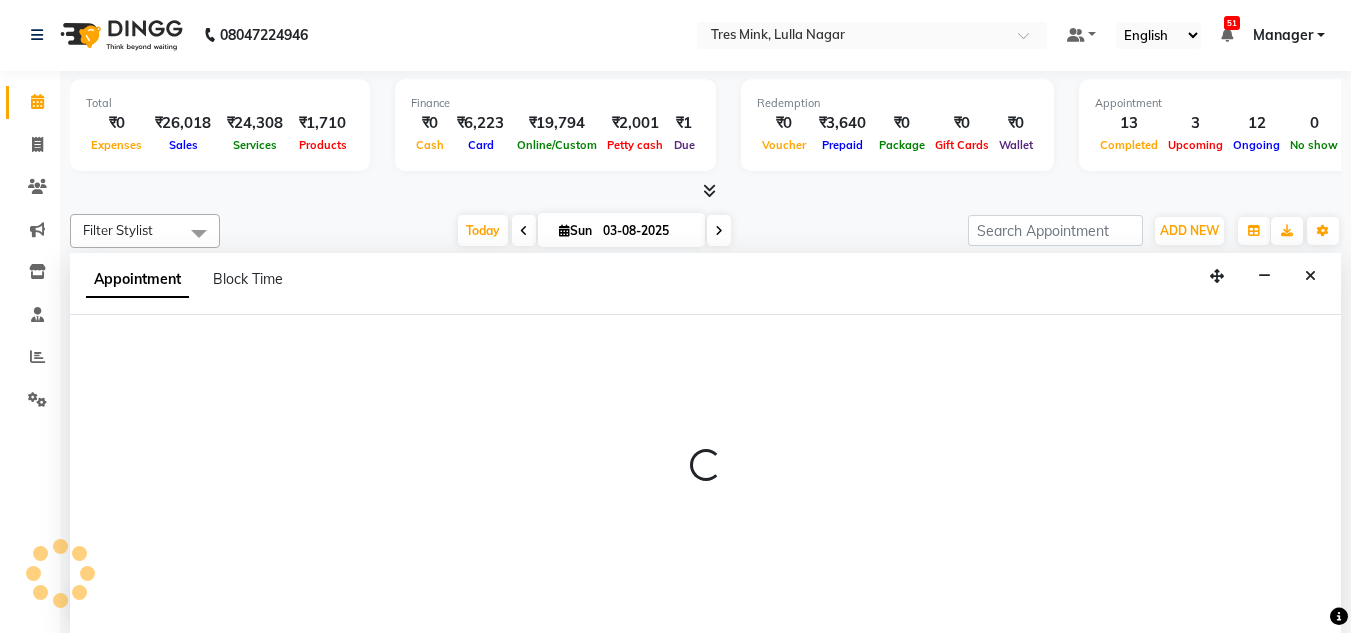 select on "780" 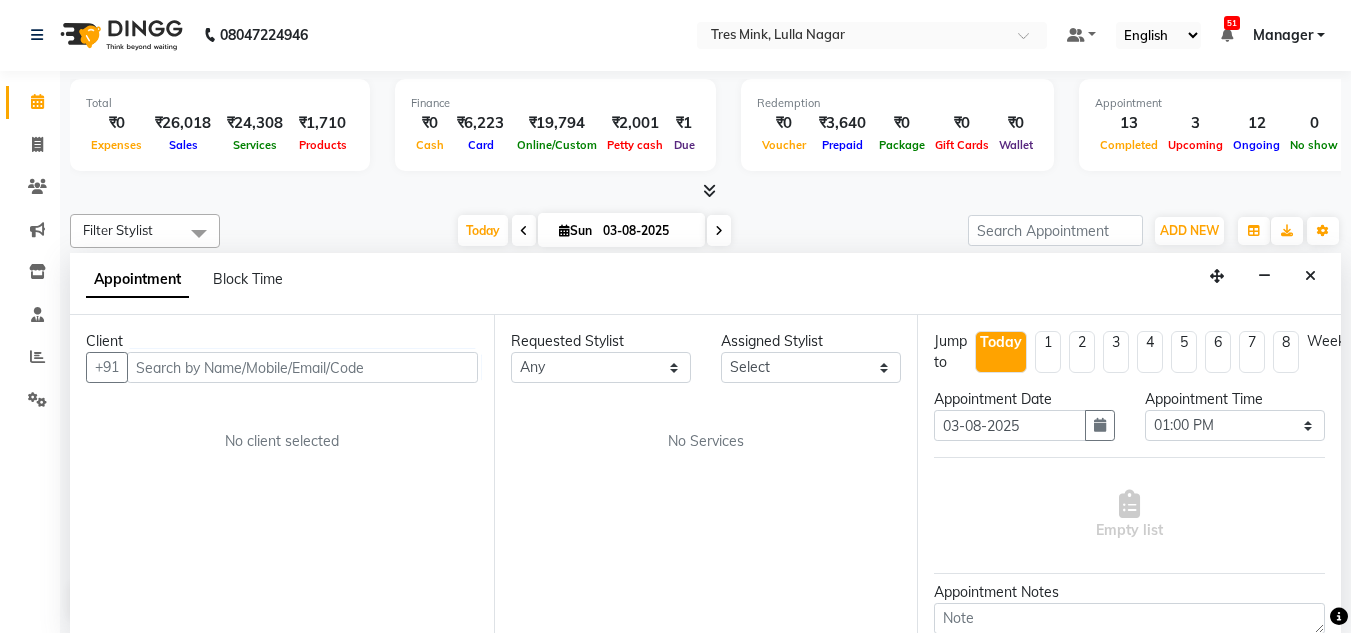 click on "Total  ₹0  Expenses ₹26,018  Sales ₹24,308  Services ₹1,710  Products Finance  ₹0  Cash ₹6,223  Card ₹19,794  Online/Custom ₹2,001 Petty cash ₹1 Due  Redemption  ₹0 Voucher ₹3,640 Prepaid ₹0 Package ₹0  Gift Cards ₹0  Wallet  Appointment  13 Completed 3 Upcoming 12 Ongoing 0 No show  Other sales  ₹0  Packages ₹0  Memberships ₹0  Vouchers ₹0  Prepaids ₹0  Gift Cards Filter Stylist Select All [FIRST] [LAST] [FIRST] [LAST] [FIRST] [LAST] [FIRST] [LAST]  [FIRST] [LAST]  [FIRST] [LAST] [FIRST] [LAST] [FIRST] [LAST] [FIRST] [LAST] [FIRST] [LAST] [FIRST] [LAST] [FIRST] [LAST] [FIRST] [LAST] [FIRST] [LAST]  Today  Sun 03-08-2025 Toggle Dropdown Add Appointment Add Invoice Add Expense Add Attendance Add Client Add Transaction Toggle Dropdown Add Appointment Add Invoice Add Expense Add Attendance Add Client ADD NEW Toggle Dropdown Add Appointment Add Invoice Add Expense Add Attendance Add Client Add Transaction Filter Stylist Select All [FIRST] [LAST] [FIRST] [LAST] [FIRST] [LAST] [FIRST] [LAST]  [FIRST] [LAST]  [FIRST] [LAST] [FIRST] [LAST] [FIRST] [LAST] [FIRST] [LAST] [FIRST] [LAST] [FIRST] [LAST] [FIRST] [LAST] [FIRST] [LAST] [FIRST] [LAST] 9" 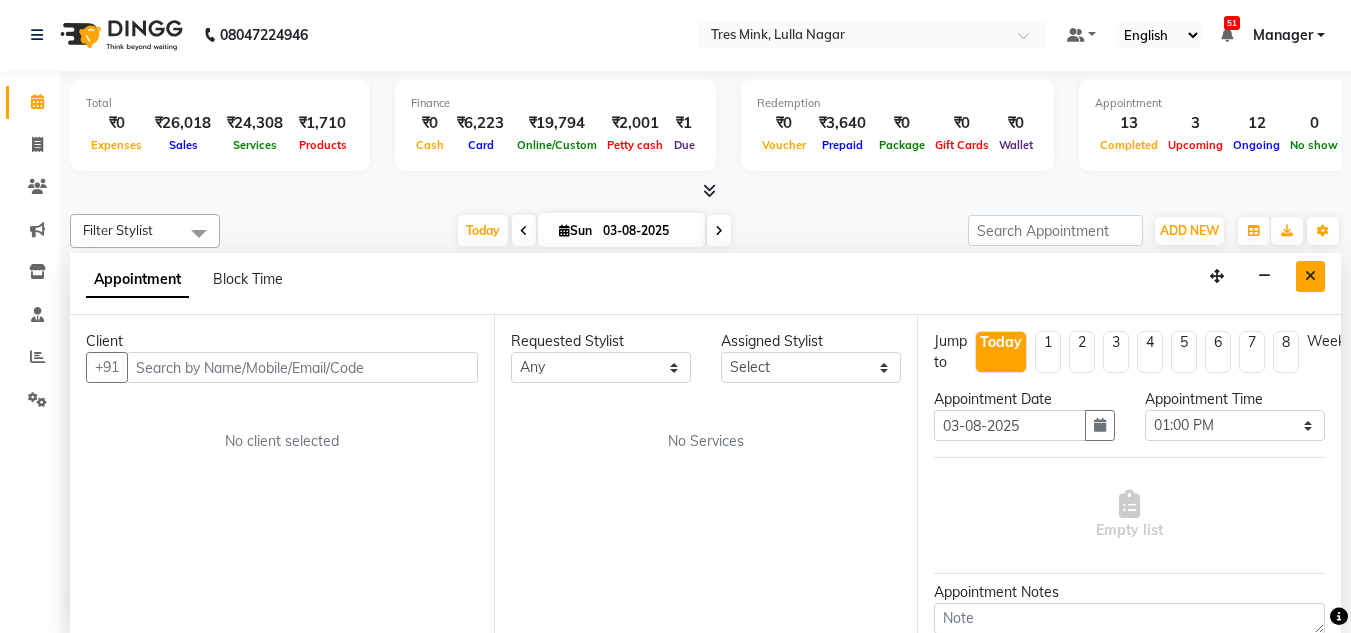 click at bounding box center [1310, 276] 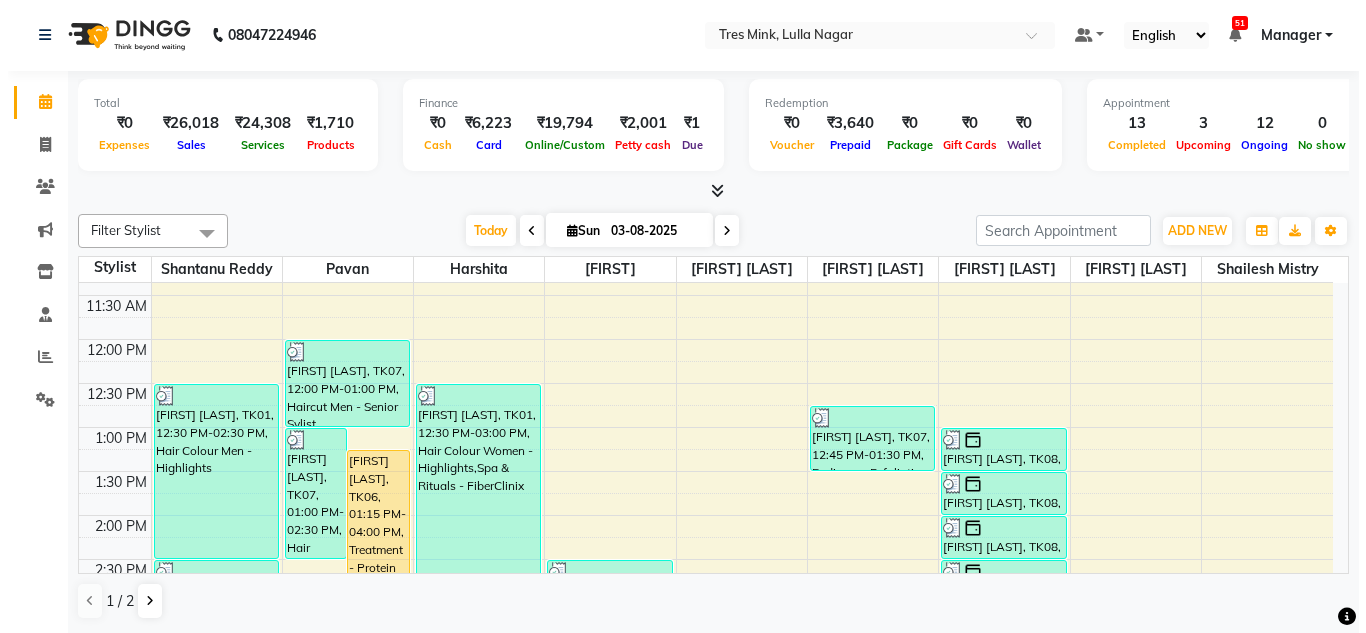 scroll, scrollTop: 400, scrollLeft: 0, axis: vertical 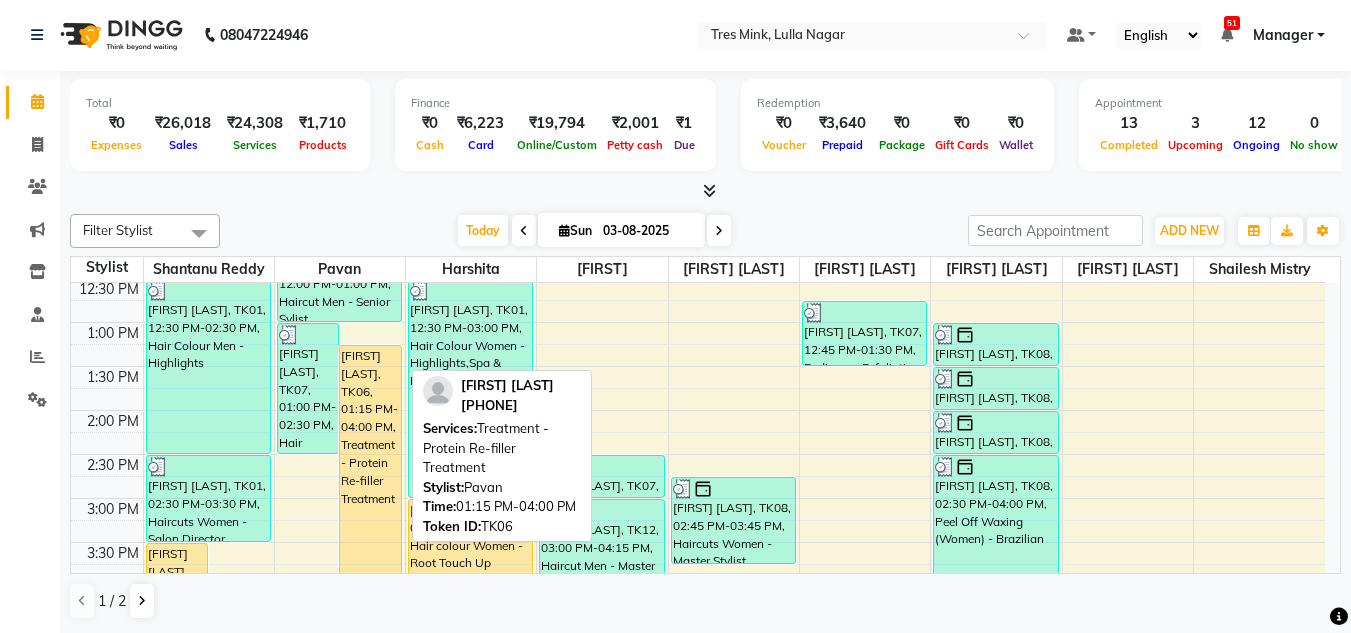 click on "[FIRST] [LAST], TK06, 01:15 PM-04:00 PM, Treatment - Protein Re-filler Treatment" at bounding box center (370, 465) 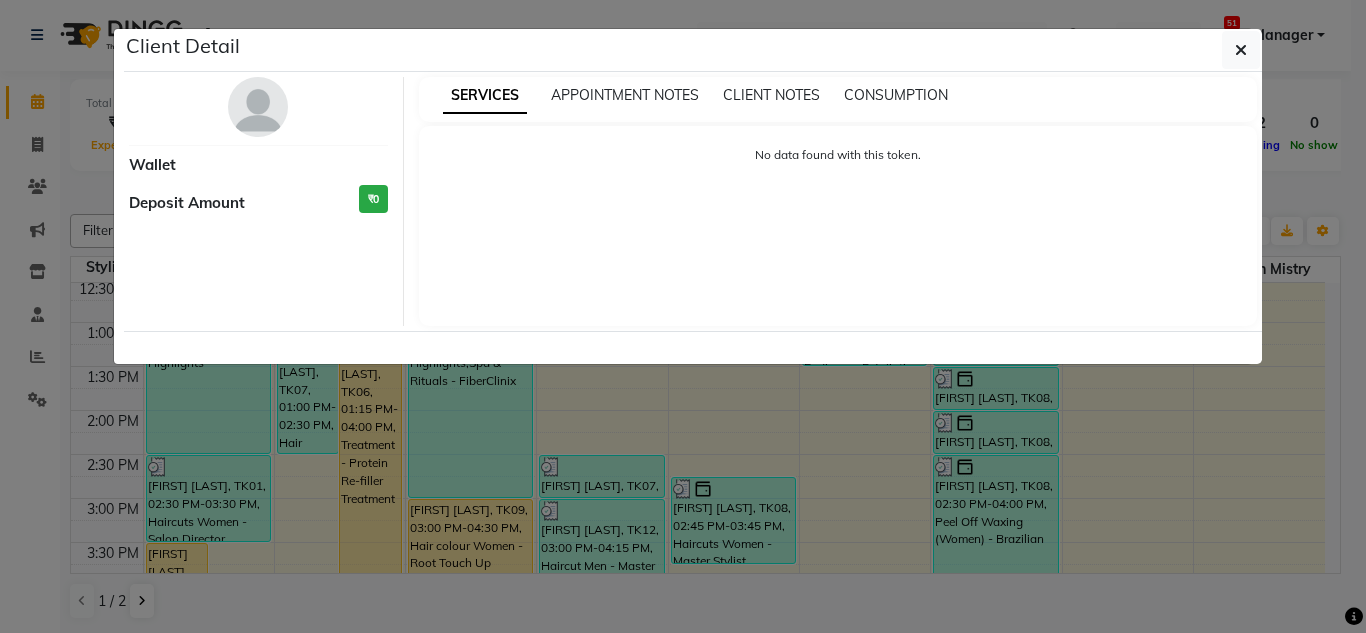 select on "1" 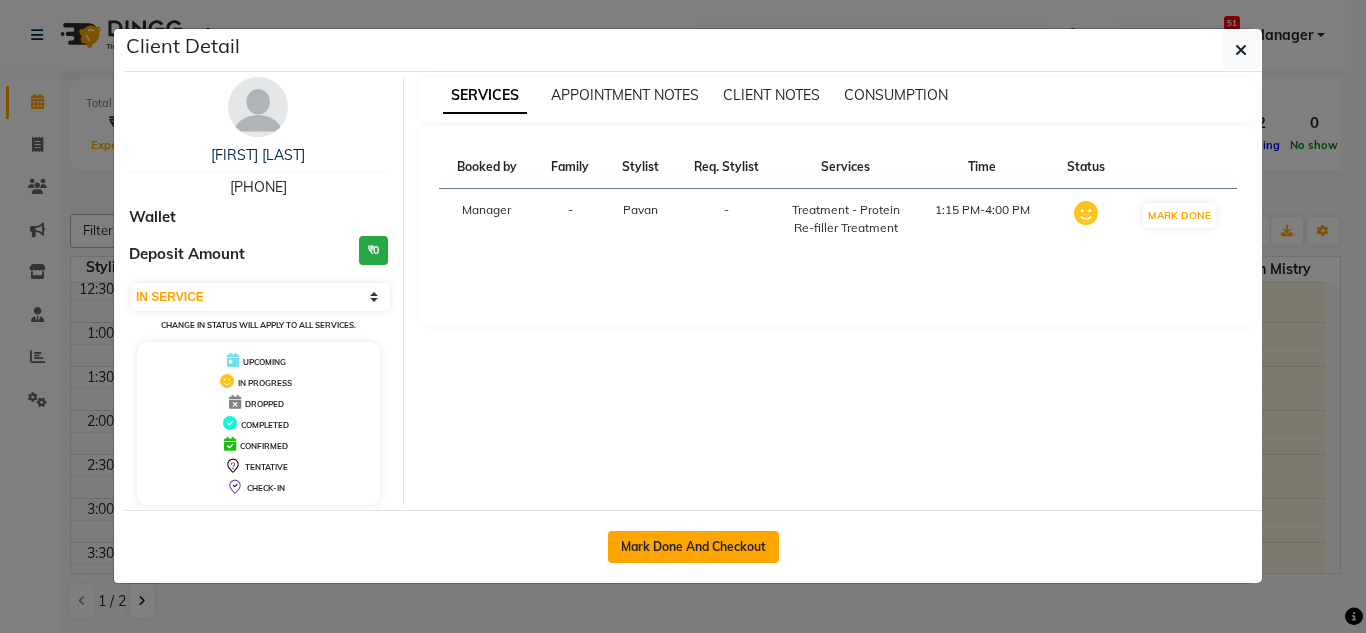 click on "Mark Done And Checkout" 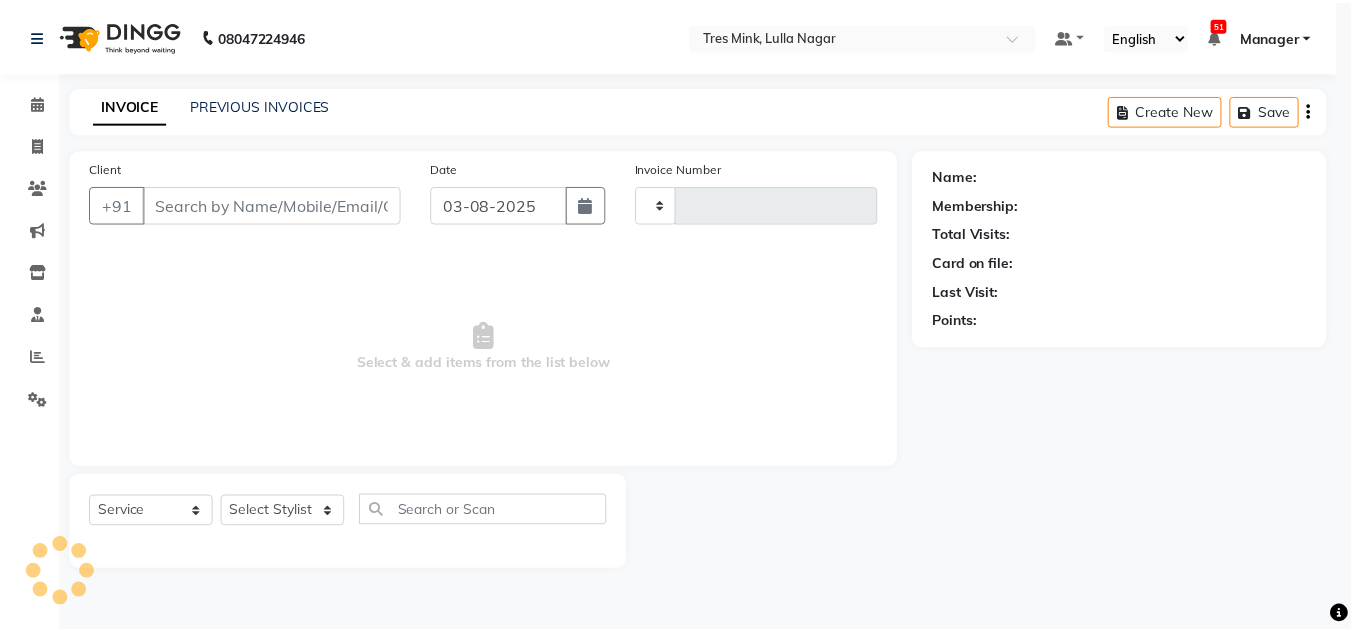 scroll, scrollTop: 0, scrollLeft: 0, axis: both 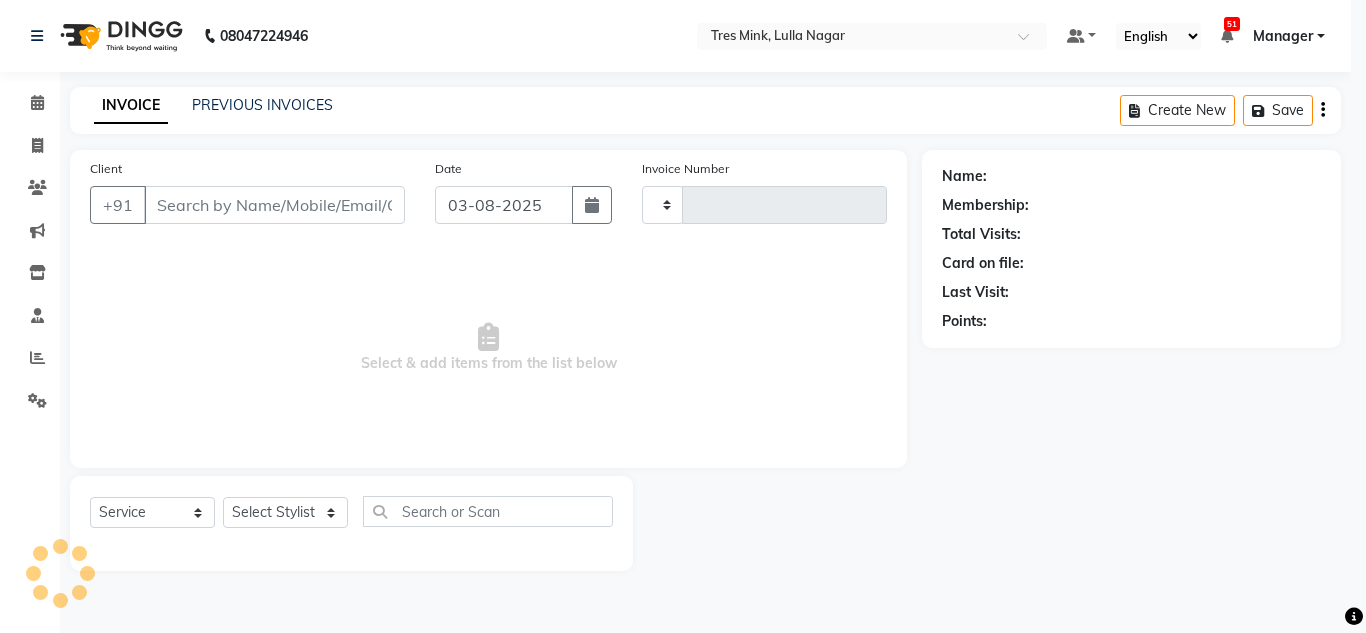 type on "0865" 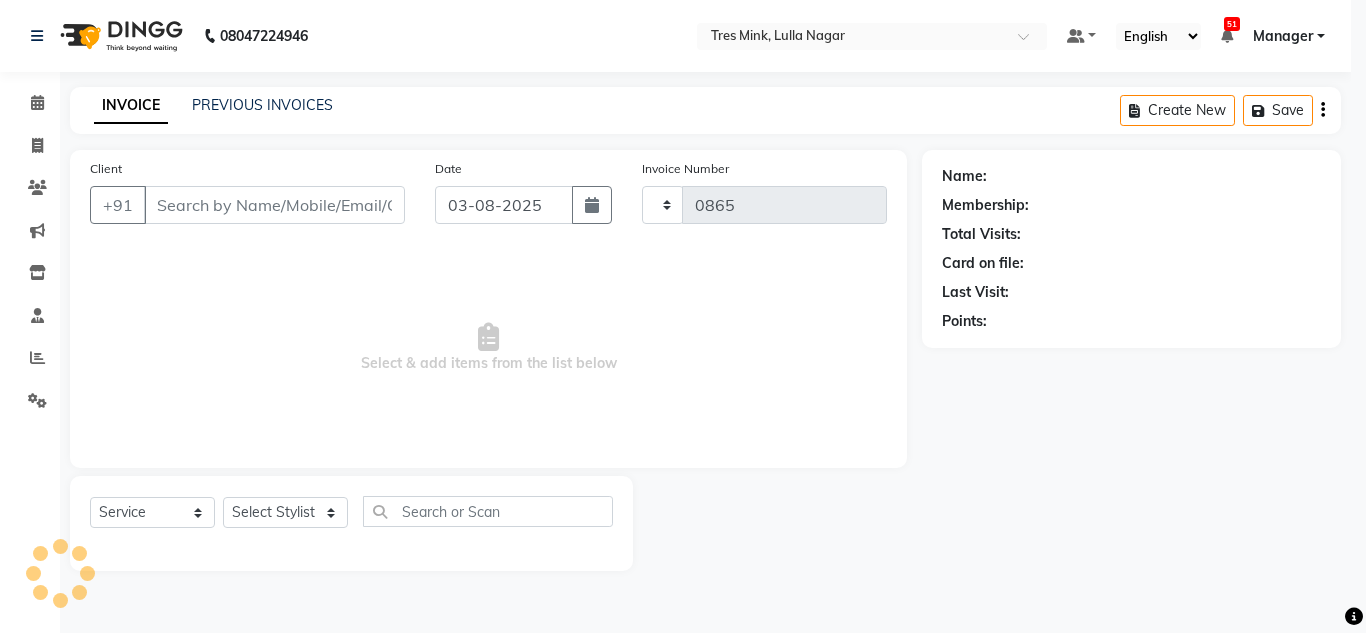 select on "8052" 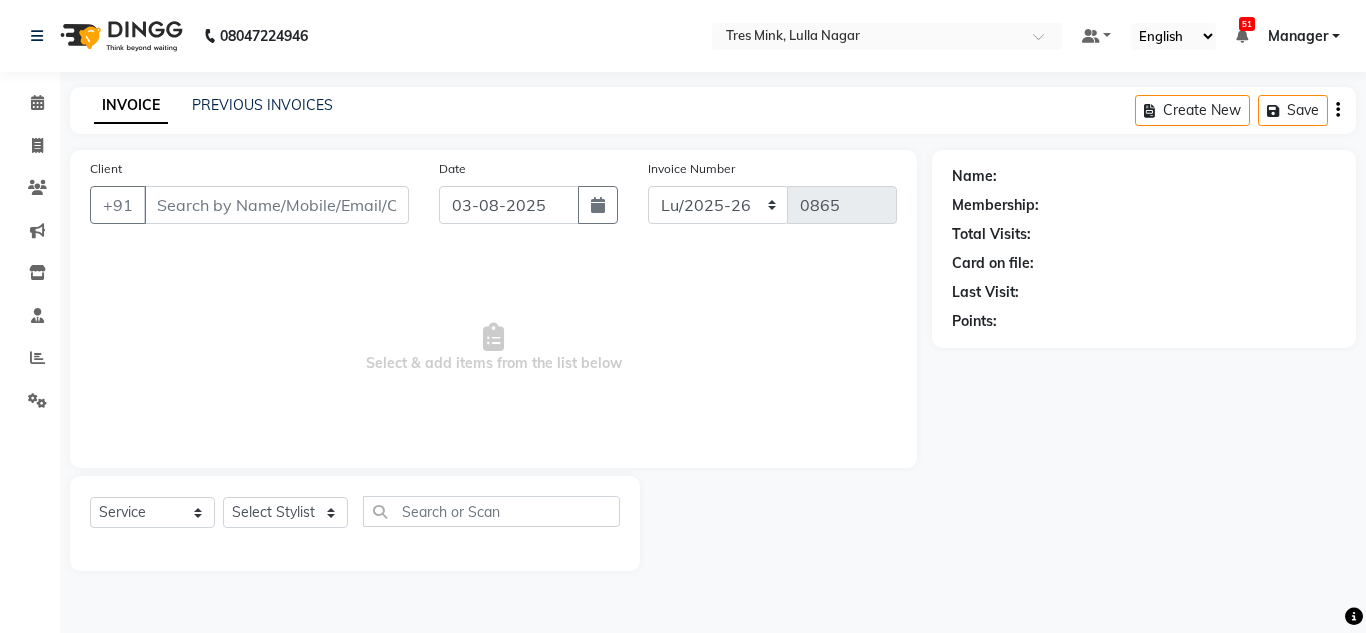 type on "[PHONE]" 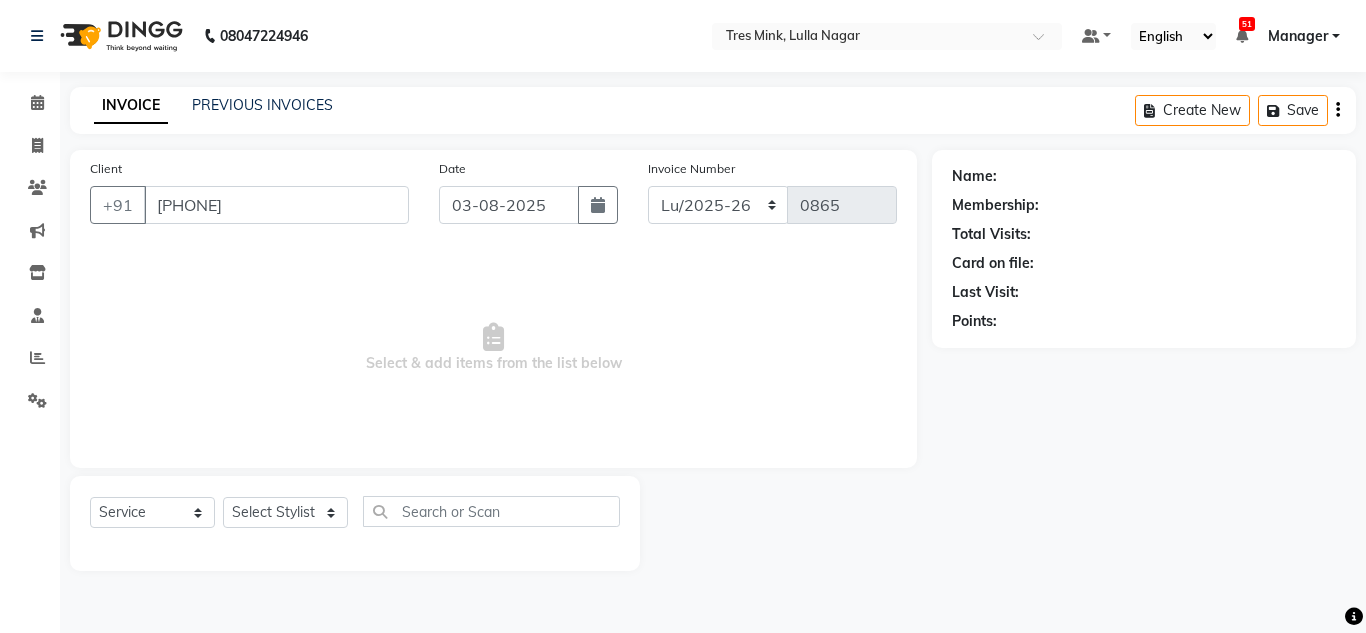 select on "39900" 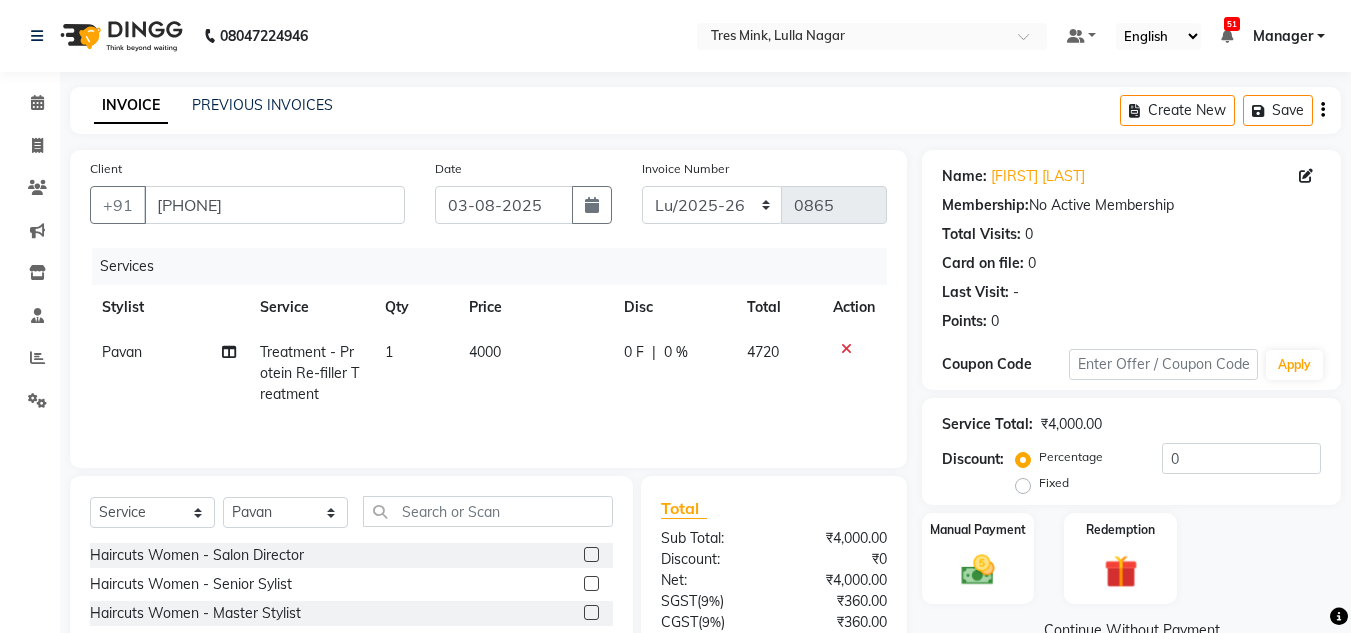 click on "1" 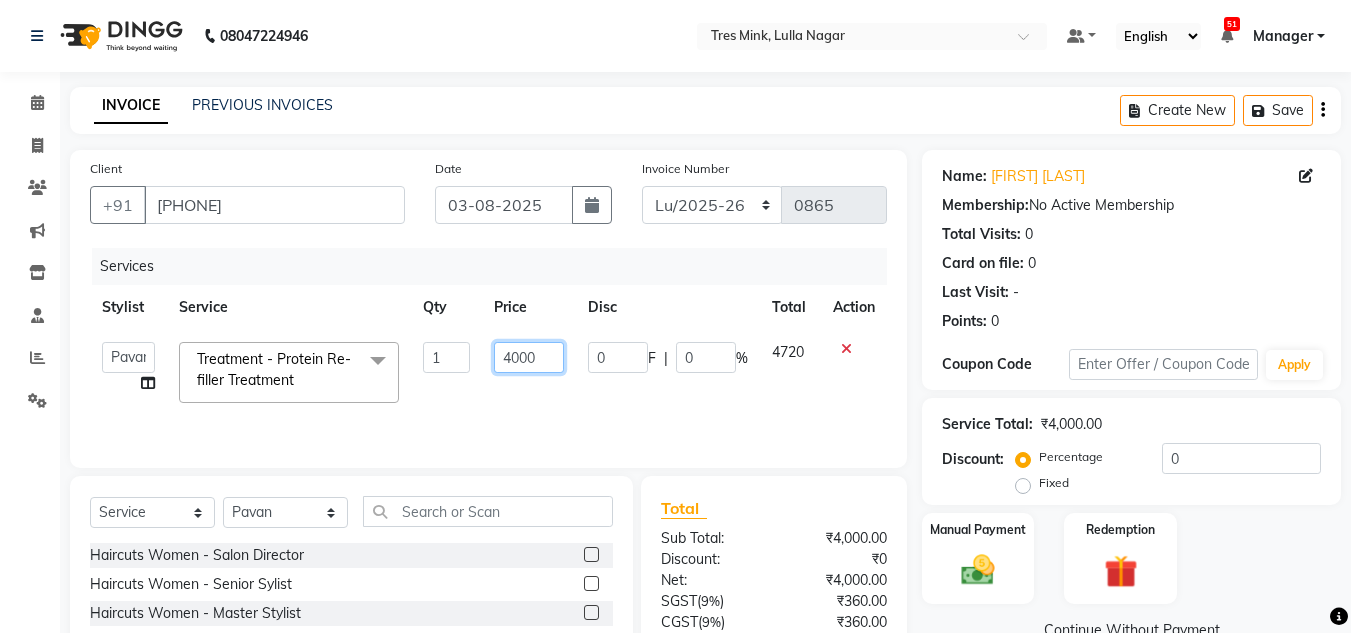 drag, startPoint x: 542, startPoint y: 362, endPoint x: 471, endPoint y: 353, distance: 71.568146 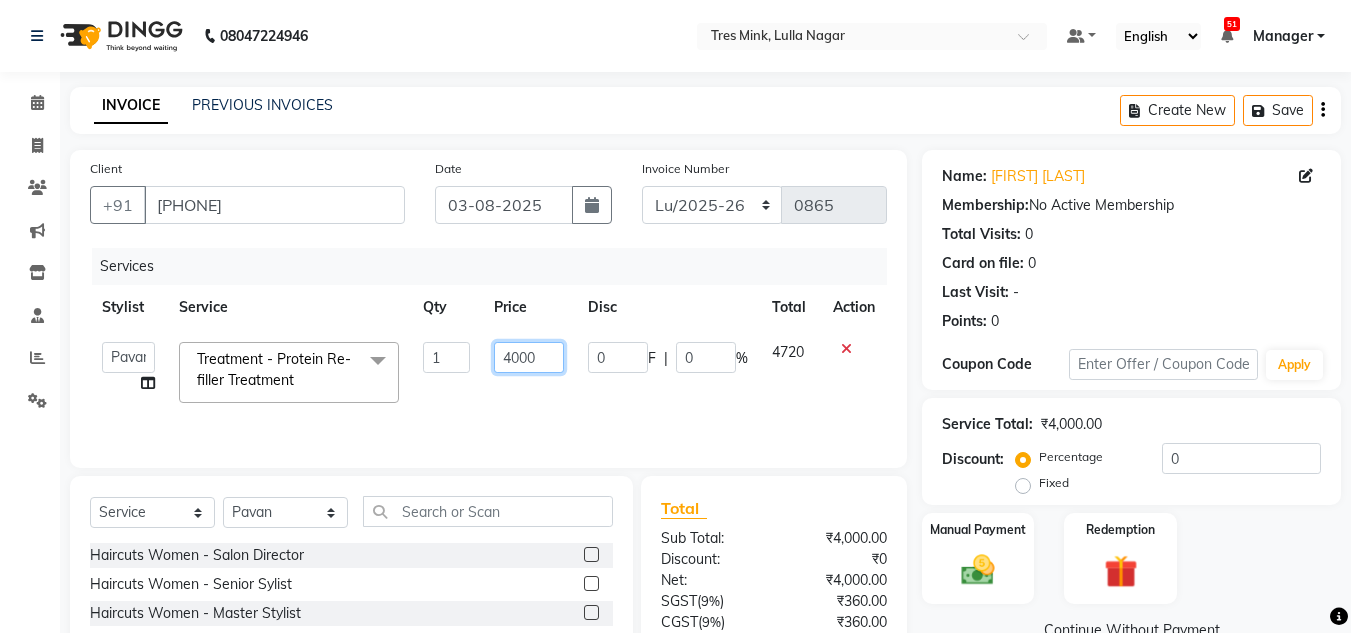 click on "Ansh Jadhav    Chetan Mahale   Eva   Harshita   Manager   Neha Aywale   Pallavi H   Pavan   Pranjali Kothari   Shailesh Mistry   Shantanu Reddy   Sharon Anthony   Siddhanth    Sonu N   Vinod   Treatment - Protein Re-filler Treatment  x Haircuts Women - Salon Director Haircuts Women - Senior Sylist Haircuts Women - Master Stylist Haircuts Women - Kids (Below 10 Year) Haircut Men - Salon Director Haircut Men - Senior Sylist Haircut Men - Master Stylist Haircut Men - Kids (Below 10 Year) Hair Colour Men - Highlights Hair Colour Men - Global (Ammonia Free) Hair Colour Men - Global Hair Colour Men - Root Touch (Ammonia Free) Hair Colour Men - Root Touch Hair Colour Women - Highlights Hair Colour Women - Global (Ammonia Free) Hair Colour Women - Global Hair colour Women - Root Touch Up (Ammonia Free) Hair colour Women - Root Touch Up Styling - Shampoo & conditioner Styling - Blow‑dry without Hair Wash Styling - Blow‑dry with Hair Wash Styling - Hair Ironing Styling - Hair Tongs Treatment - Keratin Treatment 1" 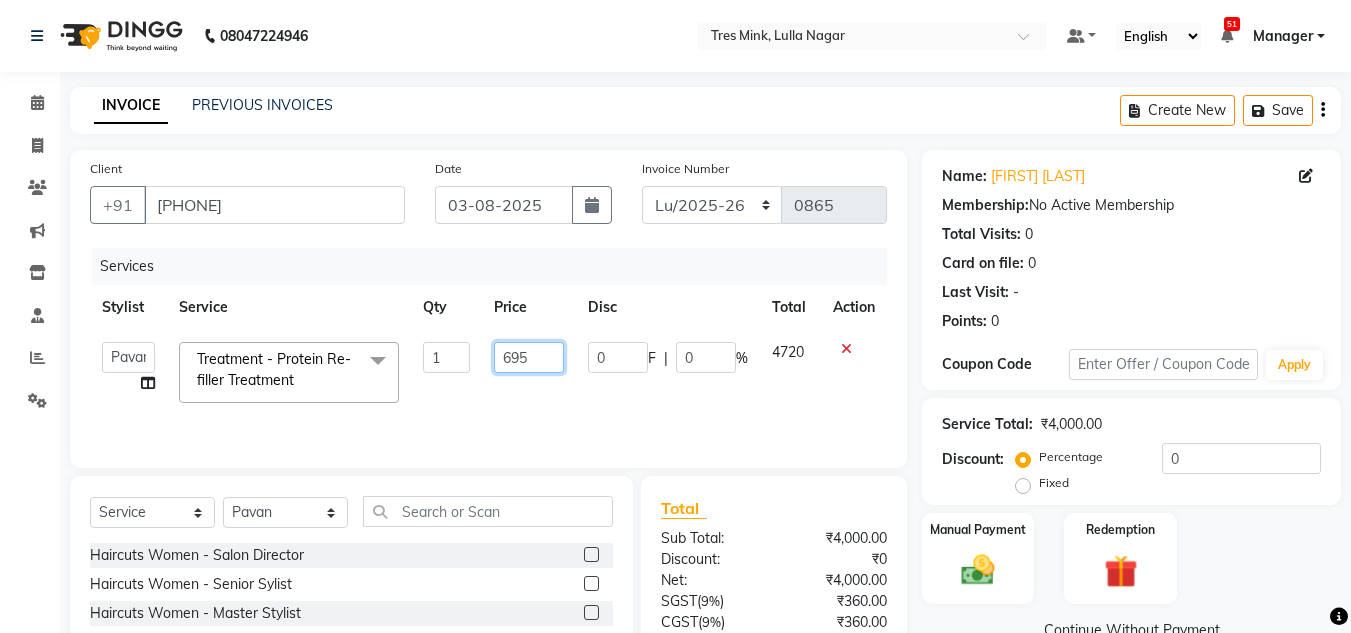 type on "6950" 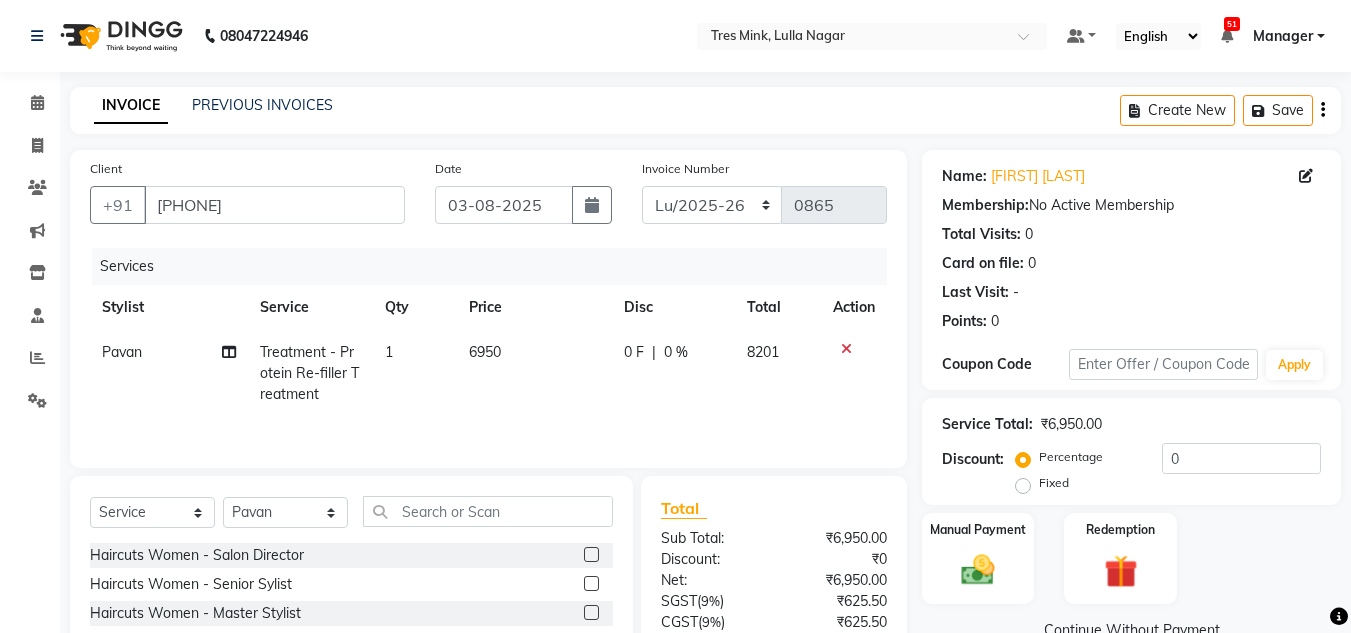 click on "Services Stylist Service Qty Price Disc Total Action Pavan Treatment - Protein Re-filler Treatment 1 6950 0 F | 0 % 8201" 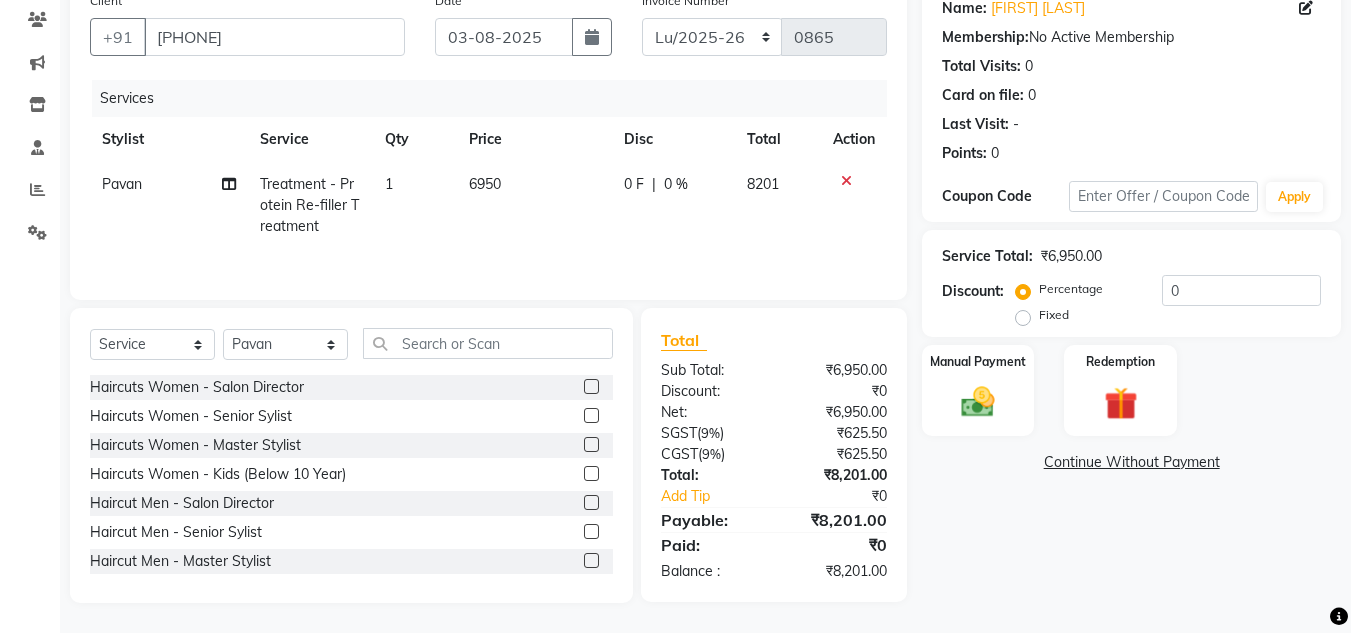 scroll, scrollTop: 68, scrollLeft: 0, axis: vertical 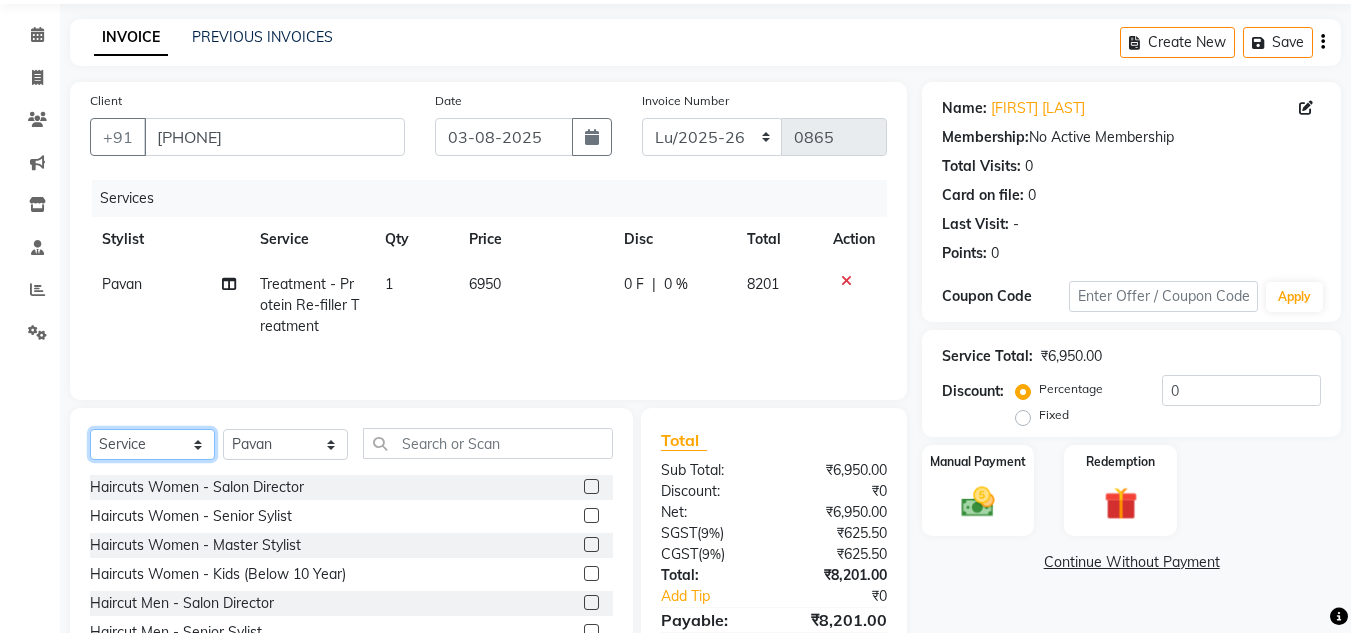 click on "Select  Service  Product  Membership  Package Voucher Prepaid Gift Card" 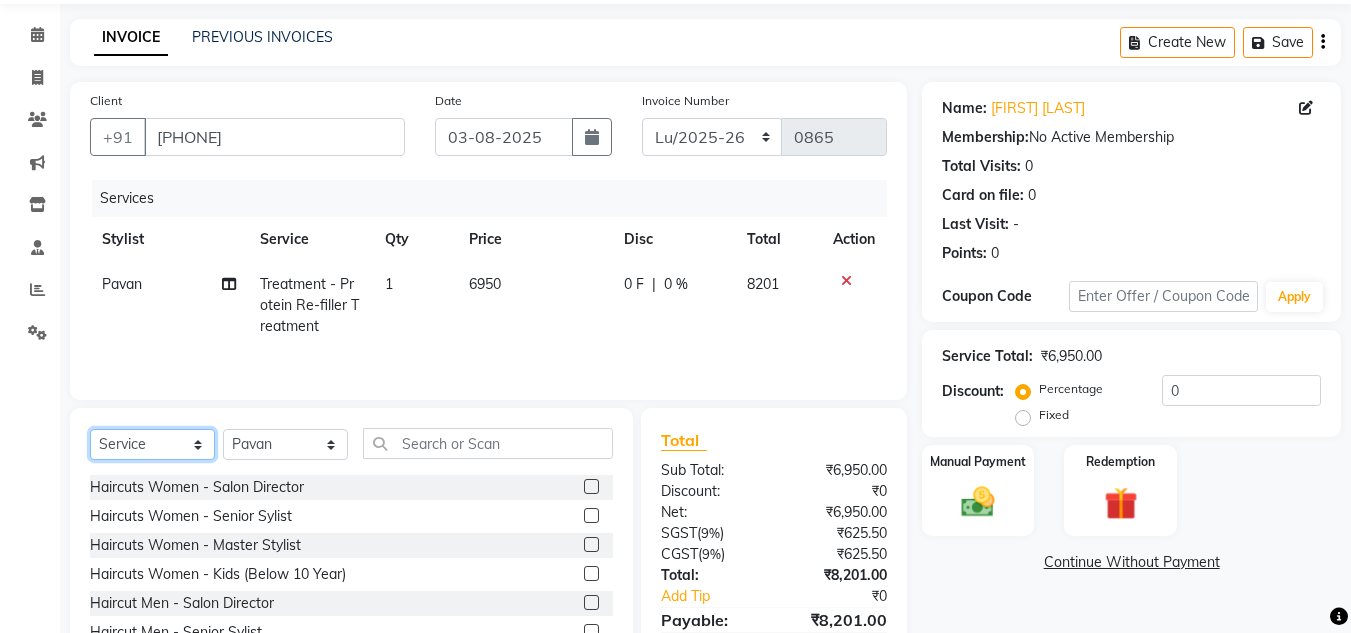 select on "product" 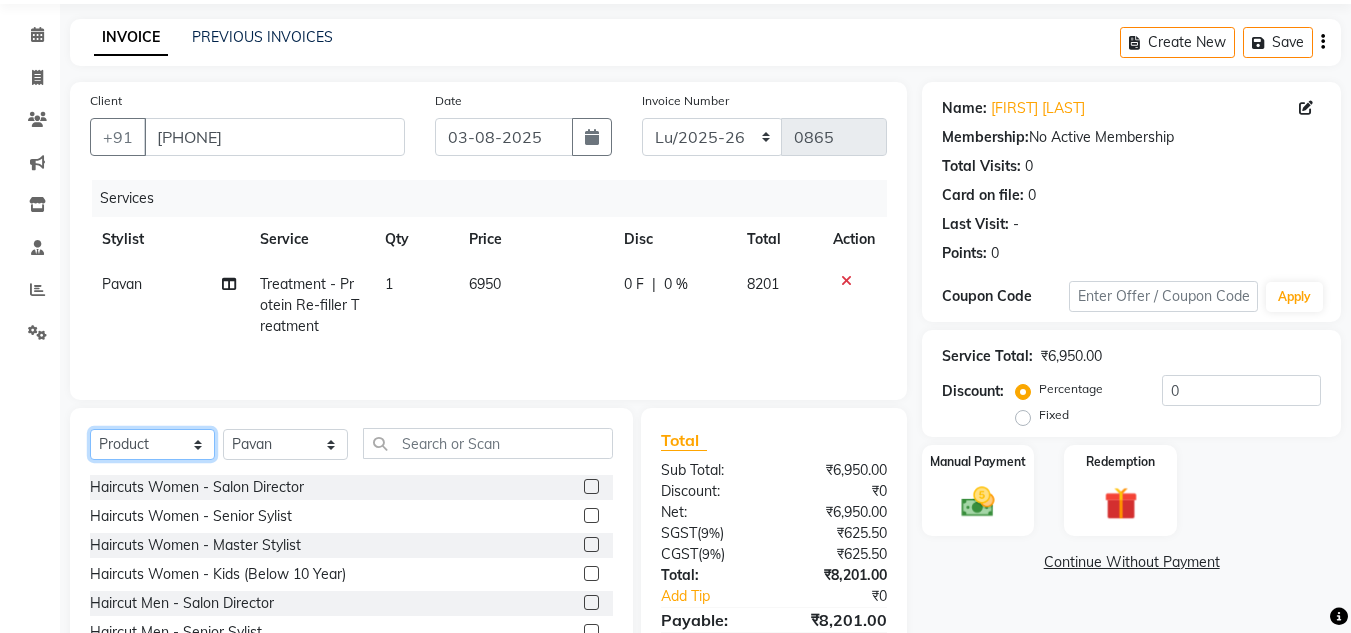 click on "Select  Service  Product  Membership  Package Voucher Prepaid Gift Card" 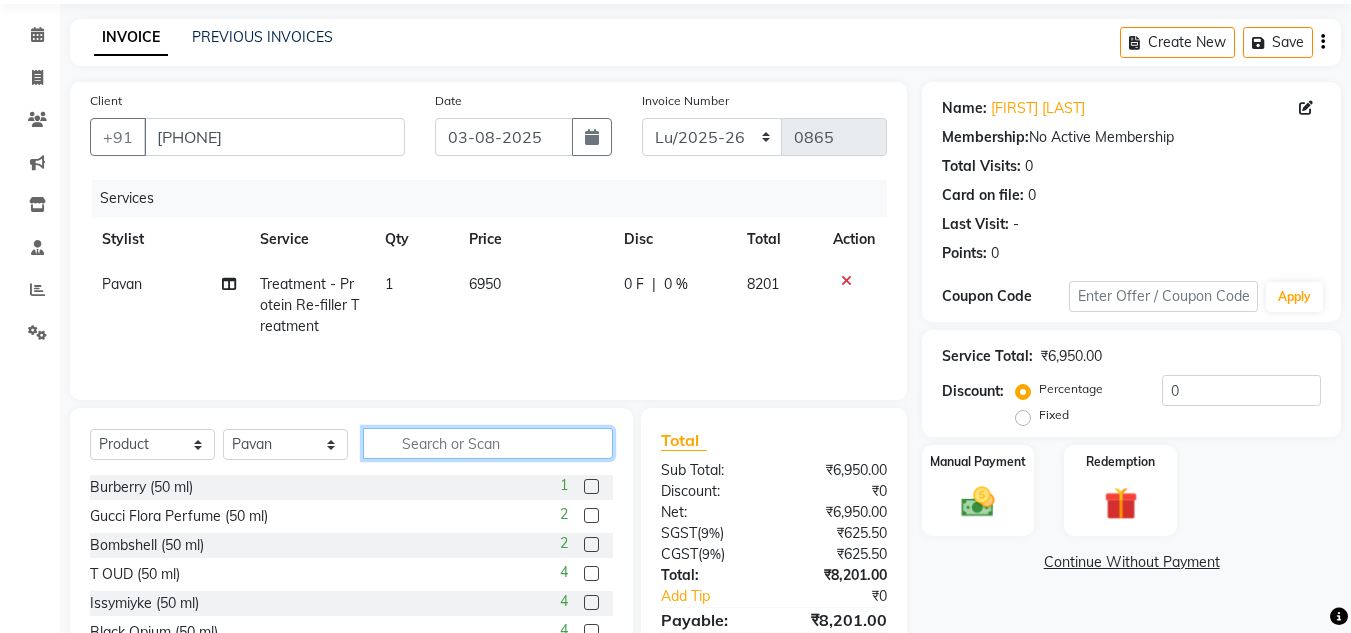 click 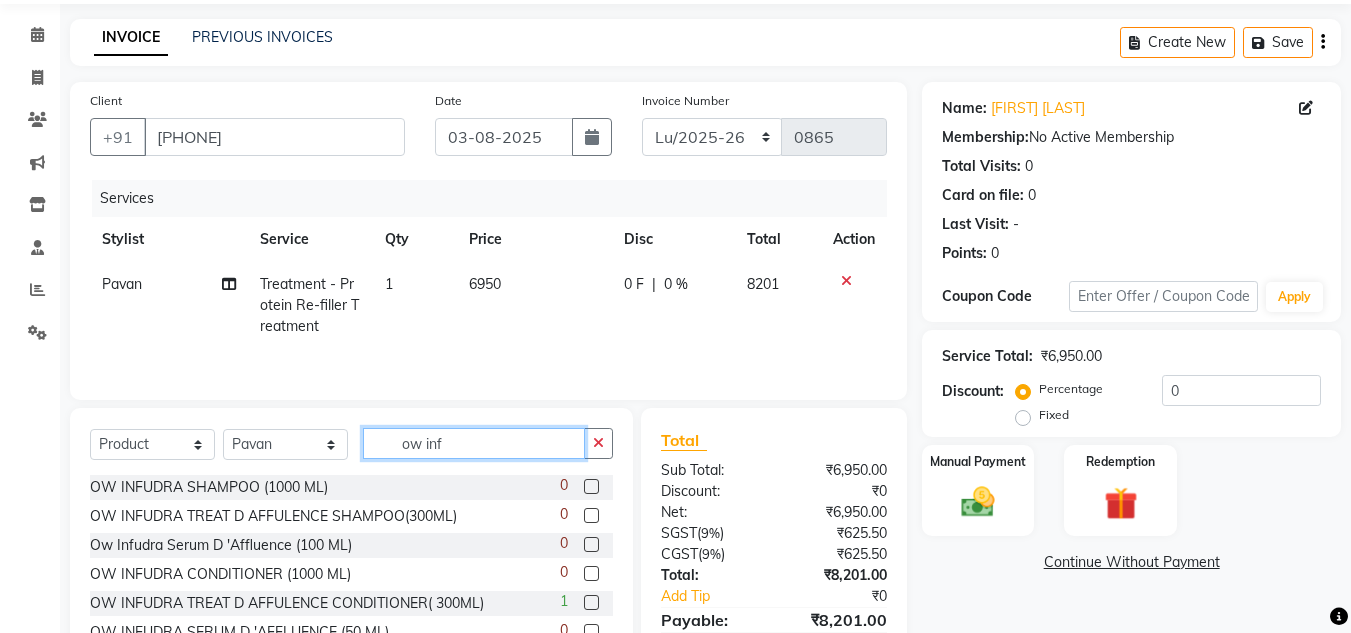 scroll, scrollTop: 167, scrollLeft: 0, axis: vertical 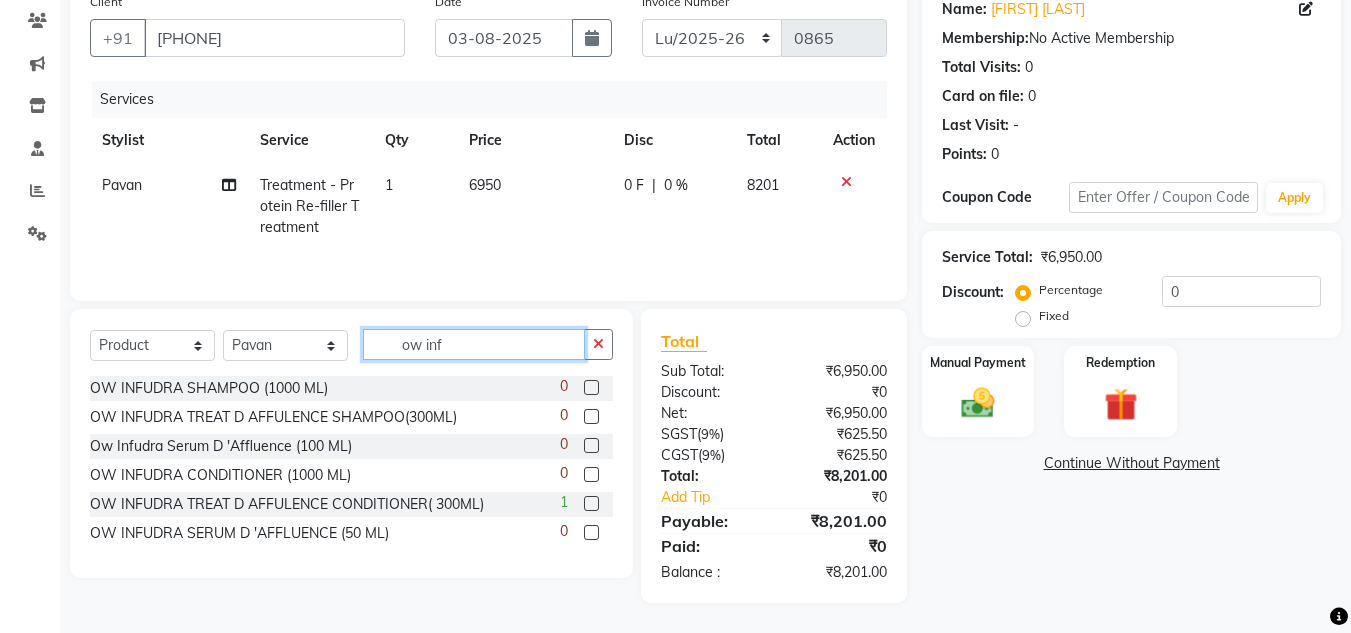 type on "ow inf" 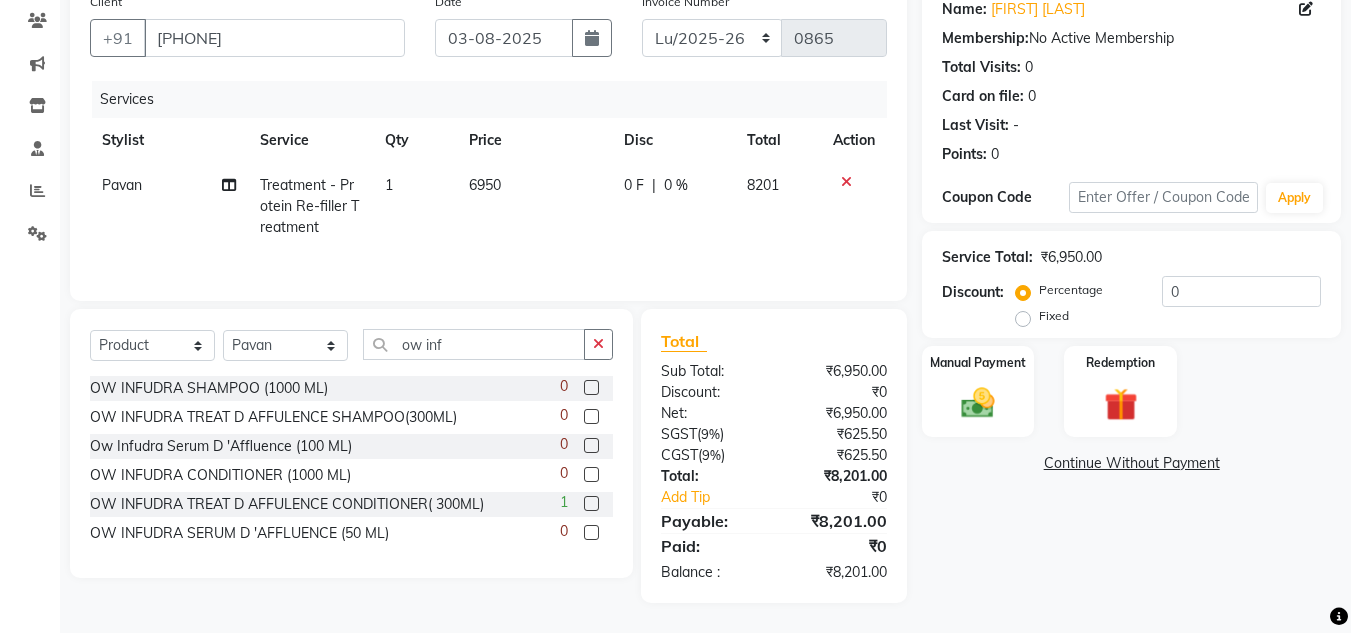 click 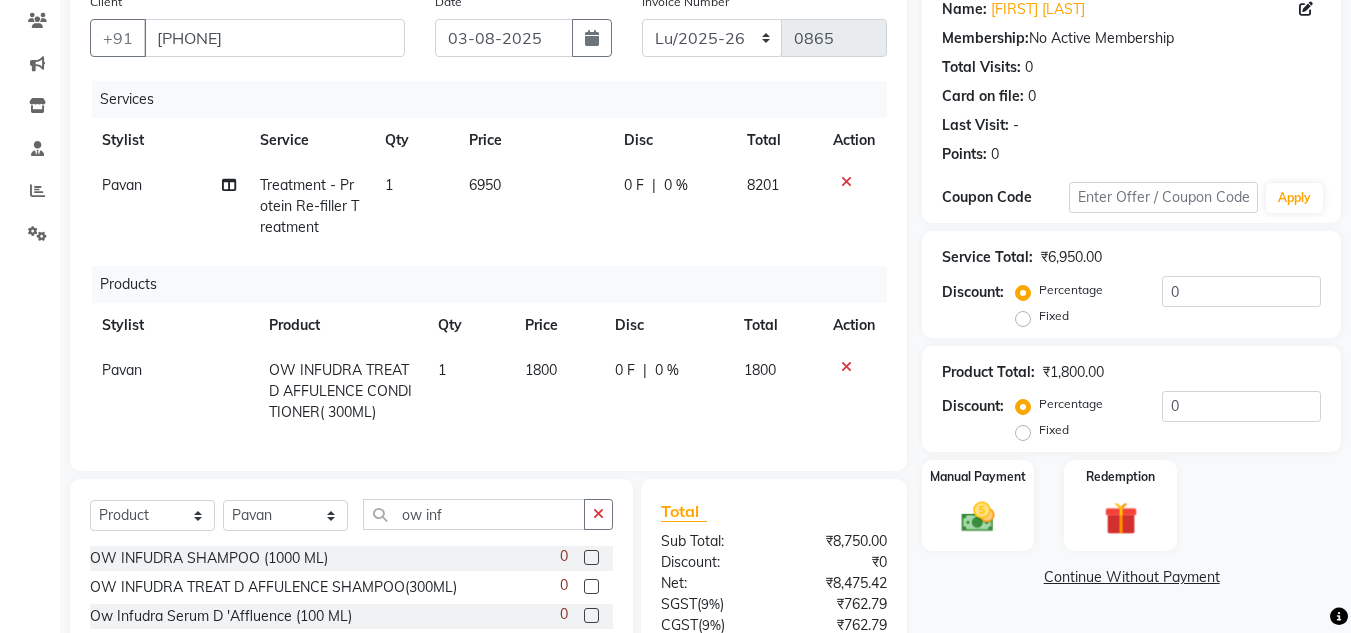 checkbox on "false" 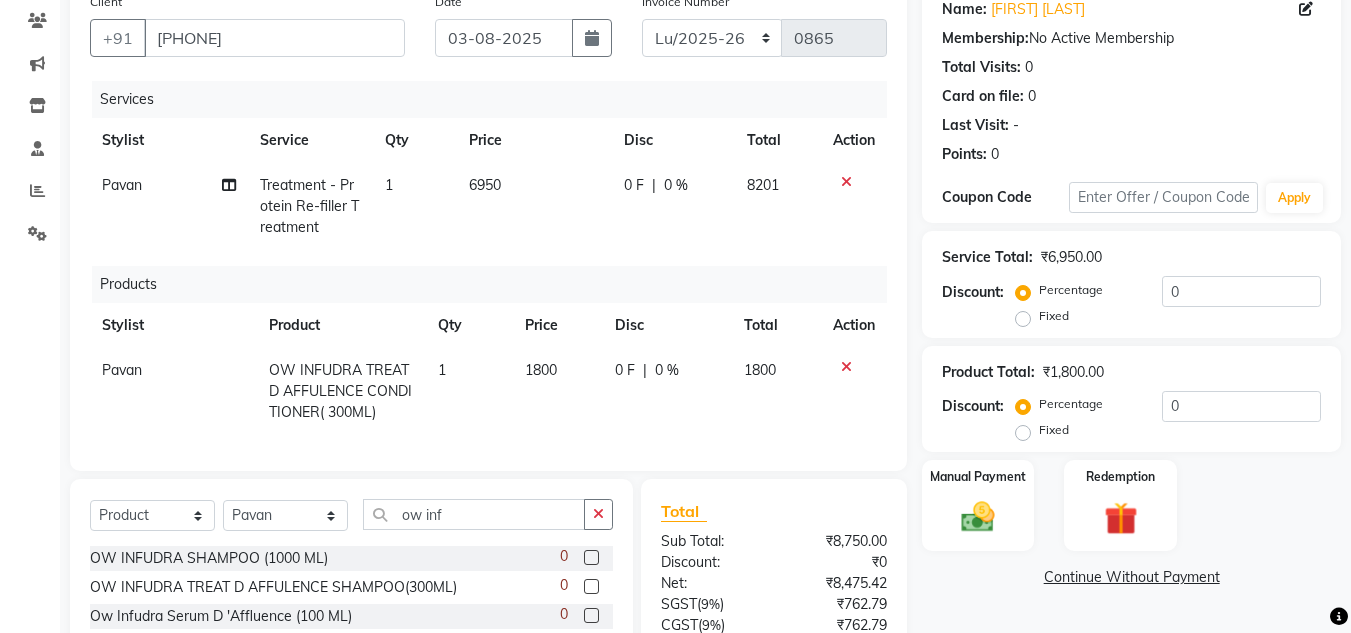 scroll, scrollTop: 352, scrollLeft: 0, axis: vertical 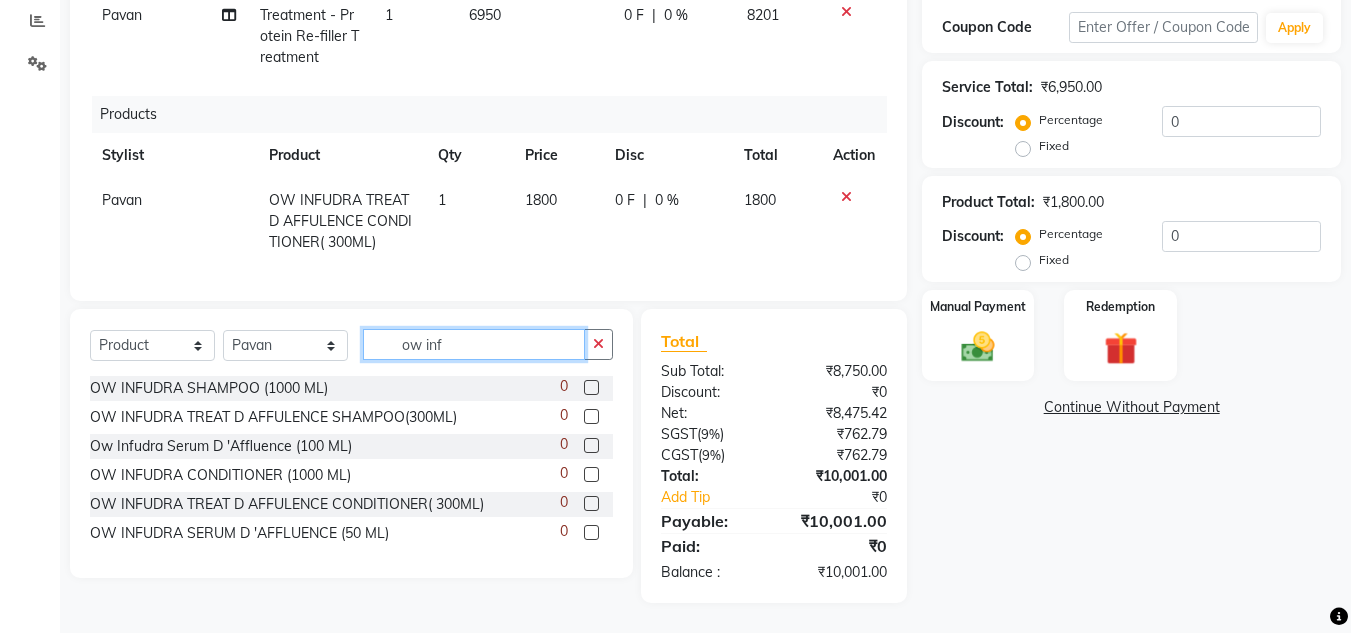 drag, startPoint x: 474, startPoint y: 343, endPoint x: 180, endPoint y: 329, distance: 294.33313 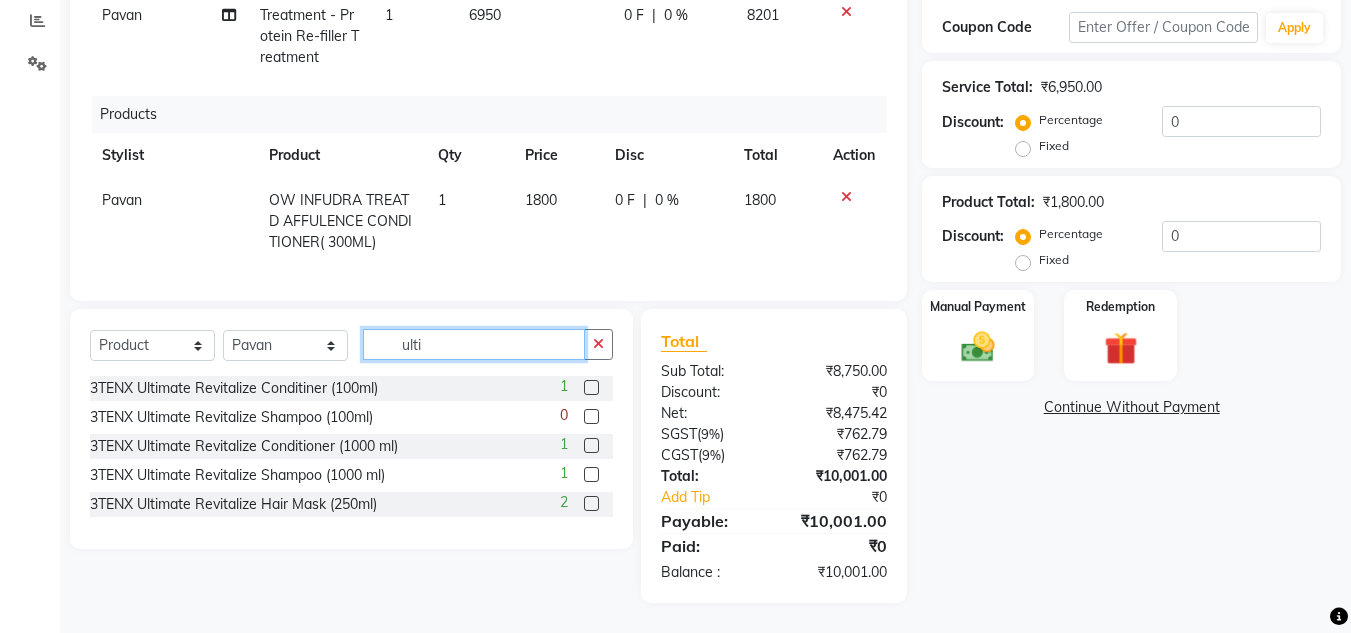 type on "ulti" 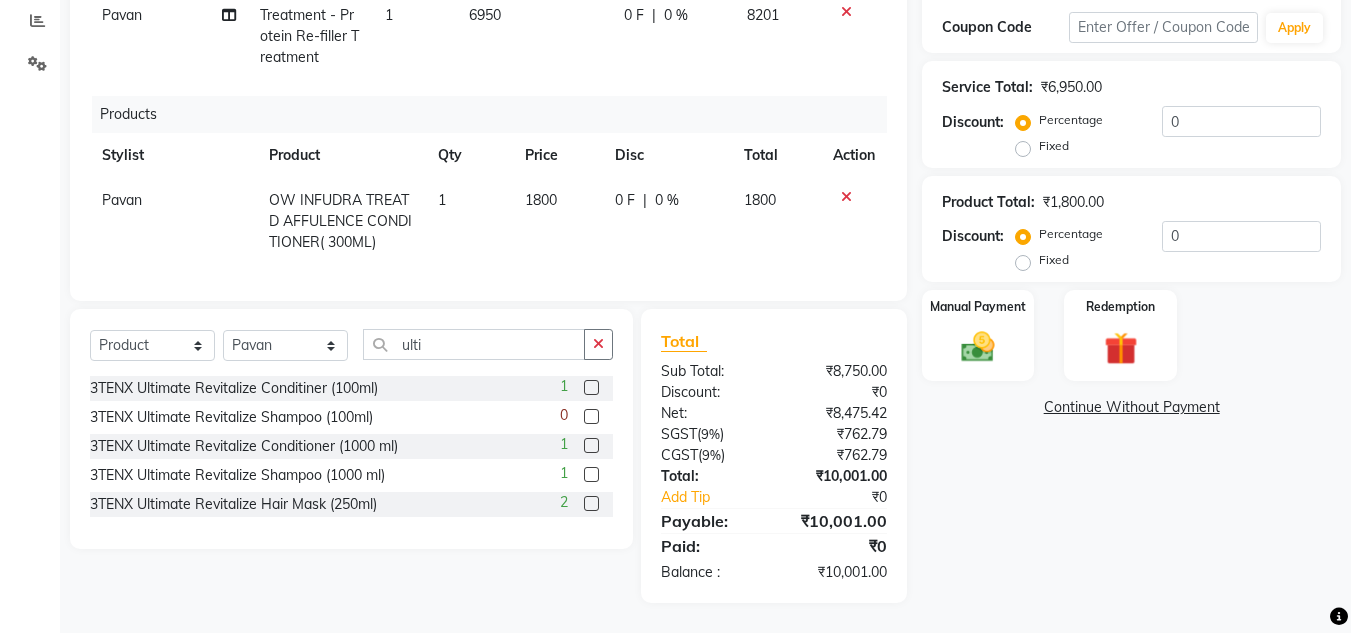 click 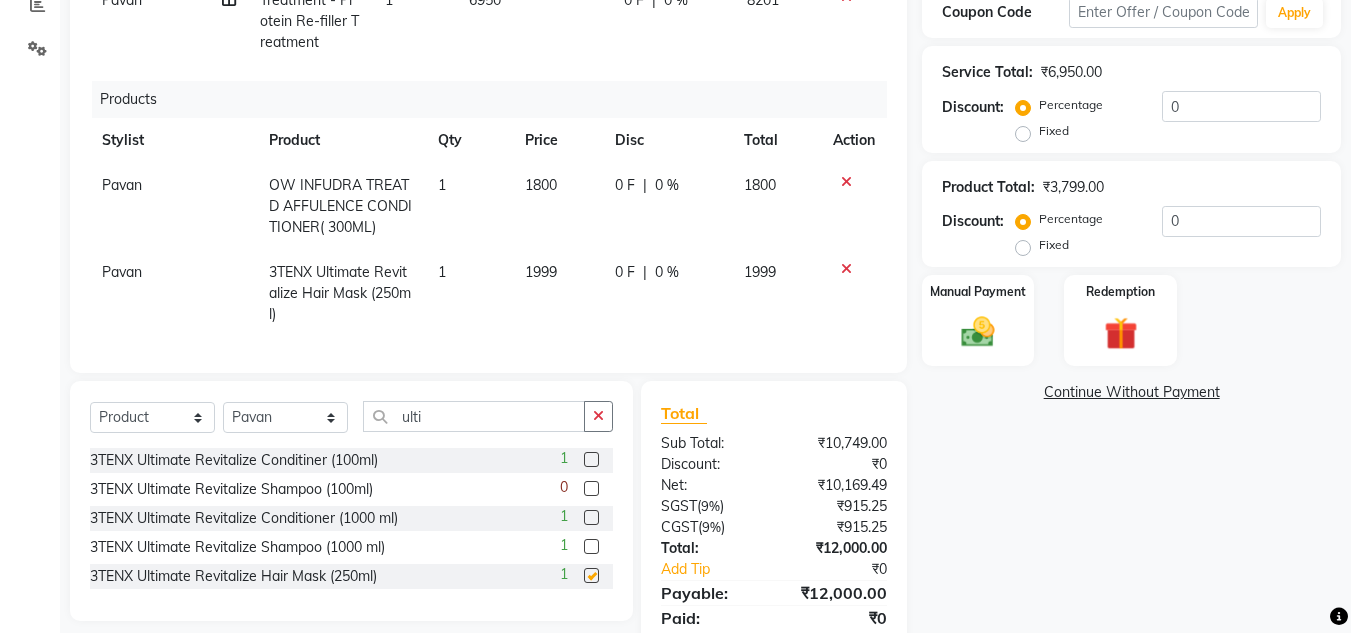 checkbox on "false" 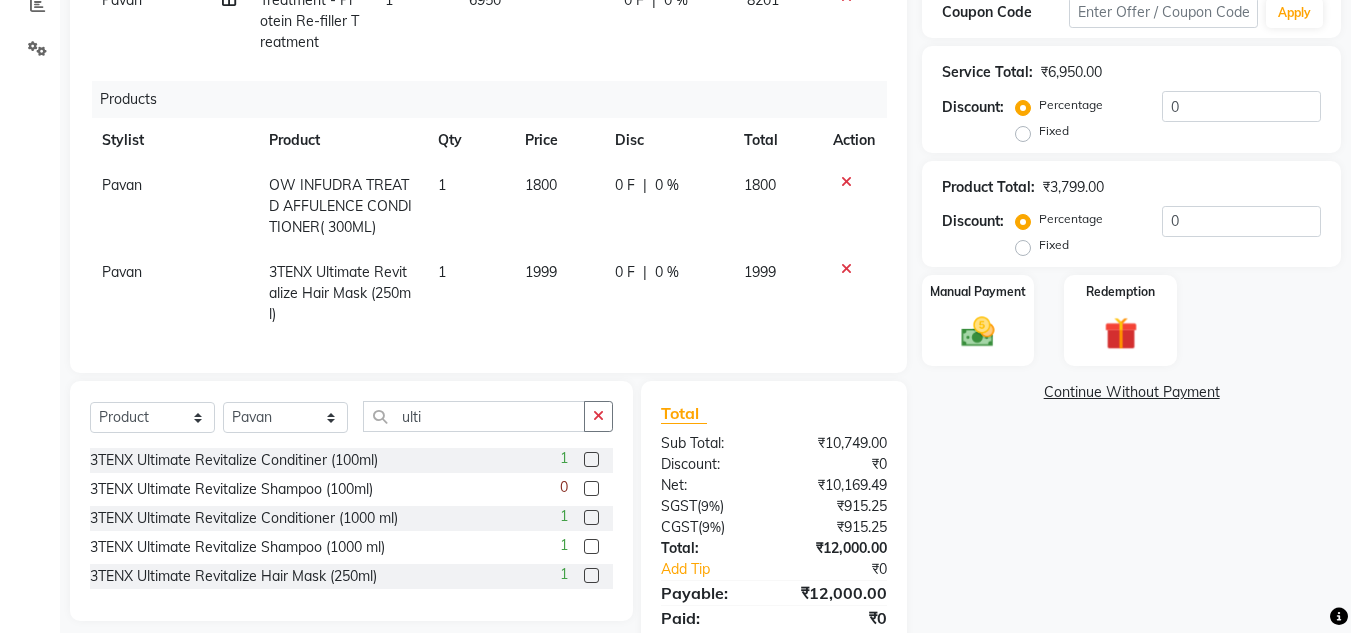 scroll, scrollTop: 439, scrollLeft: 0, axis: vertical 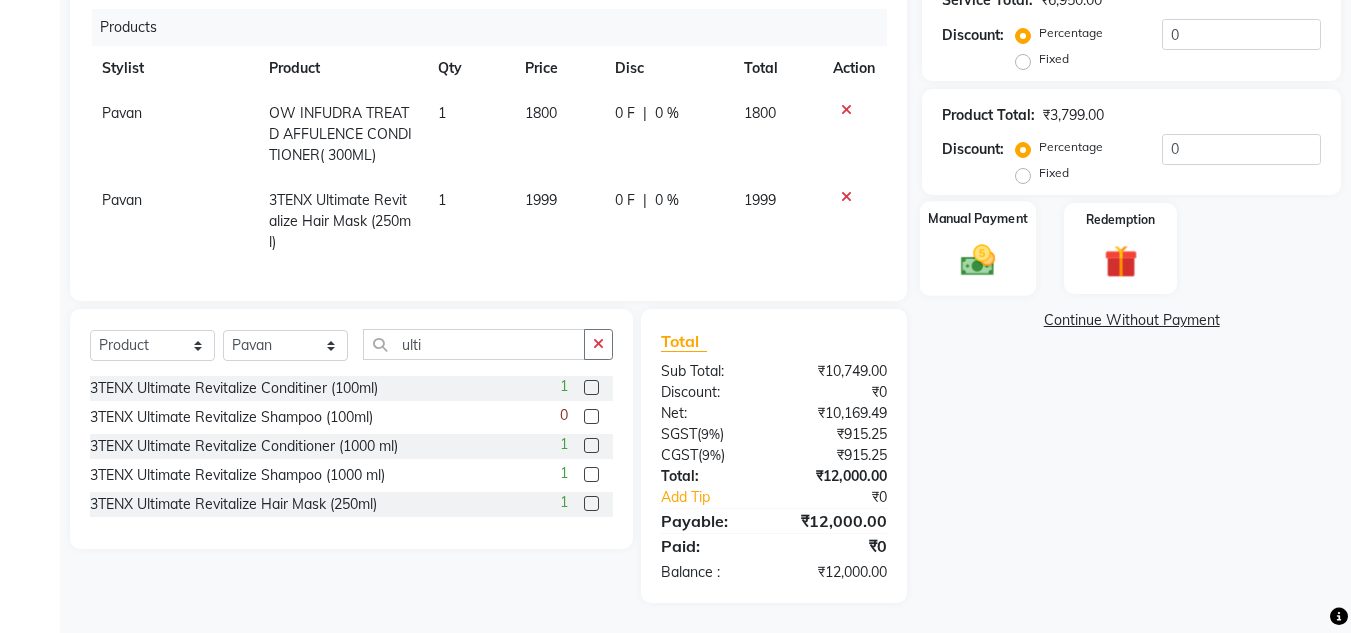 click 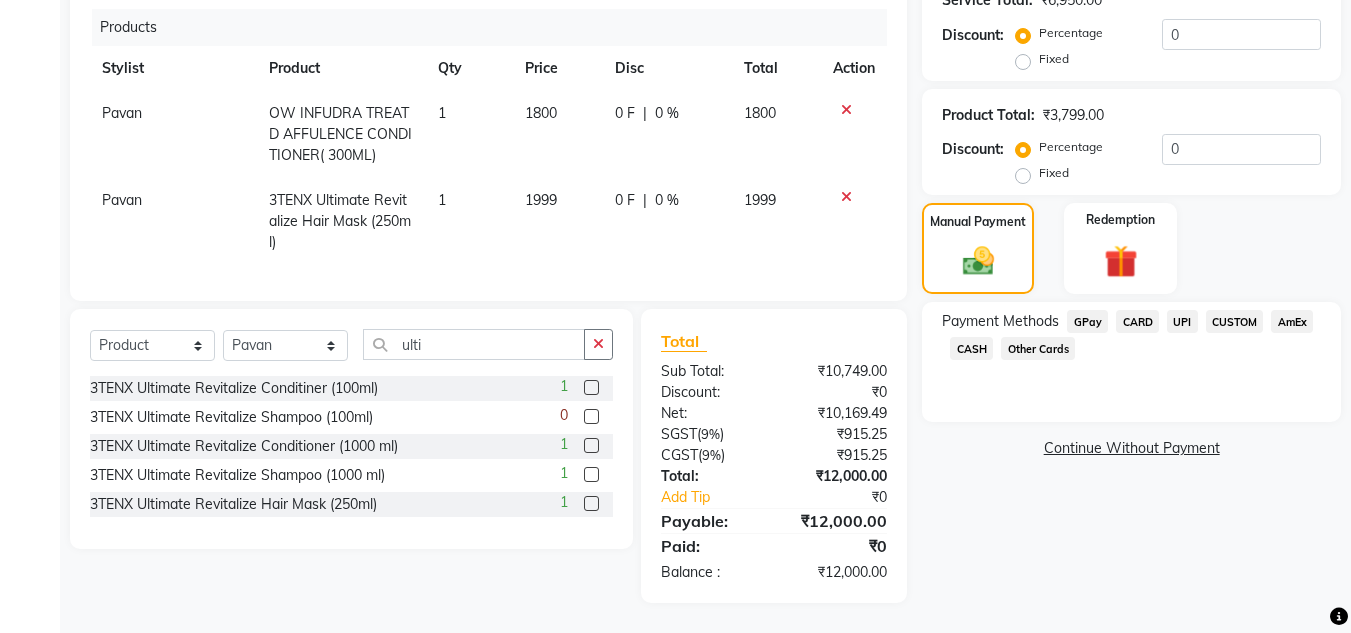 click on "CARD" 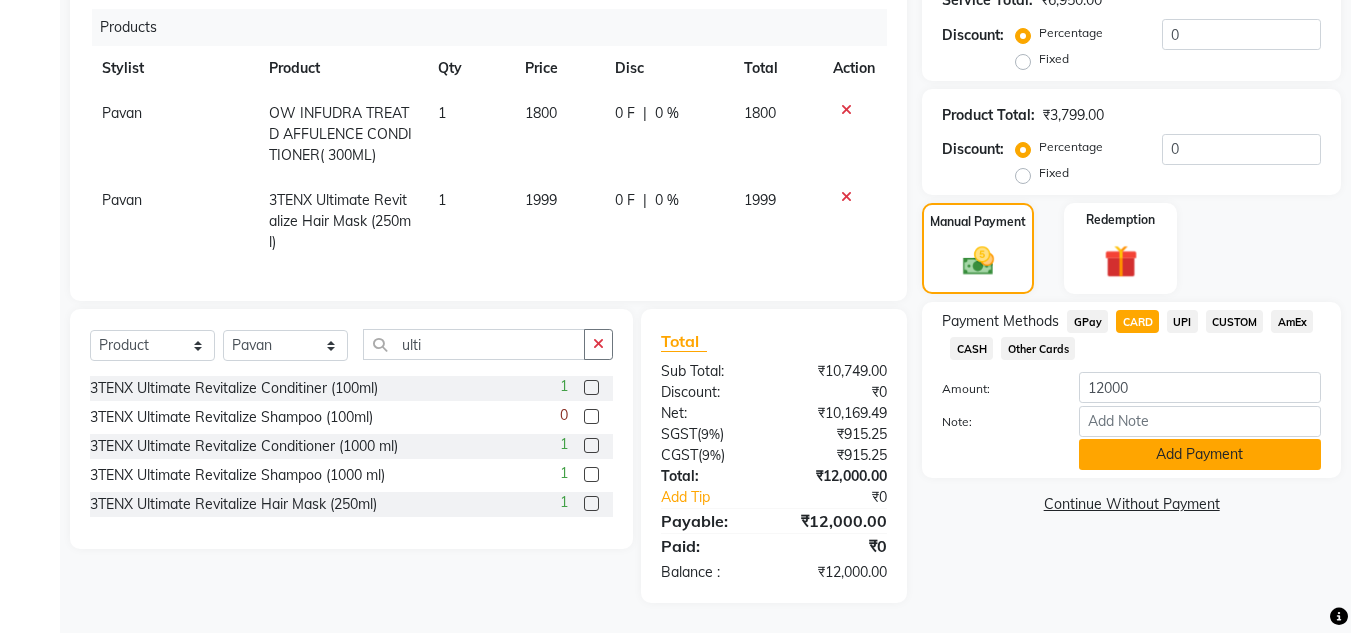 click on "Add Payment" 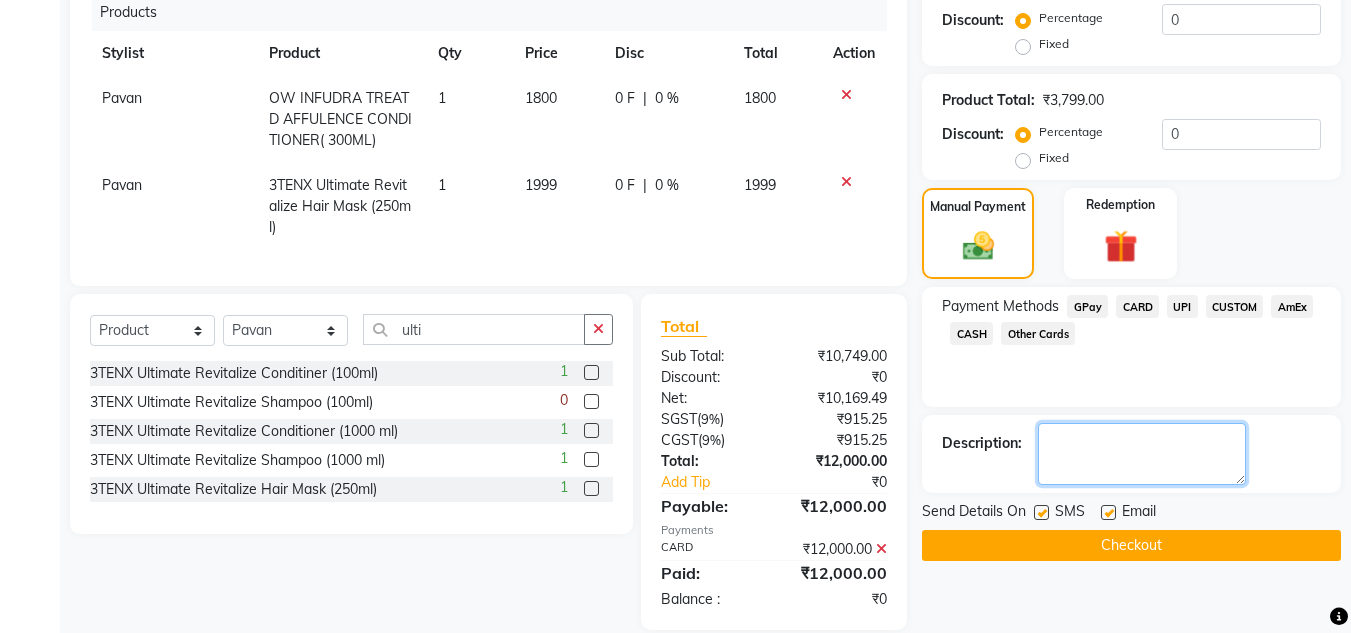 click 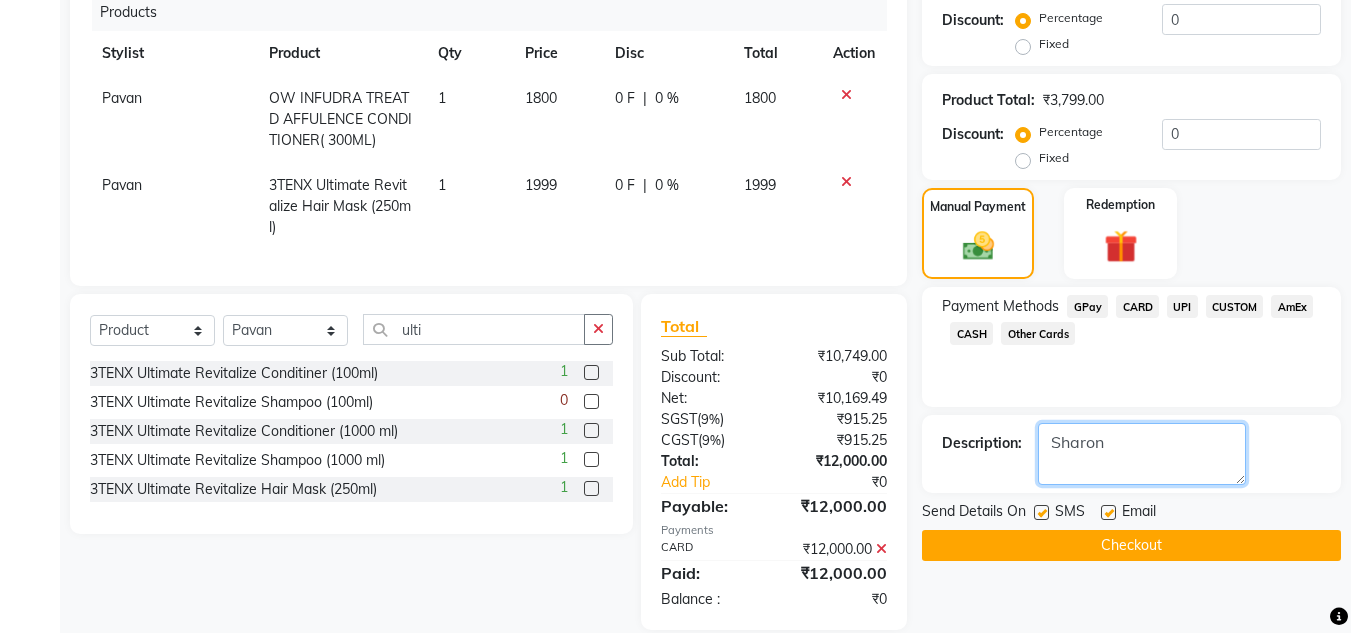 scroll, scrollTop: 481, scrollLeft: 0, axis: vertical 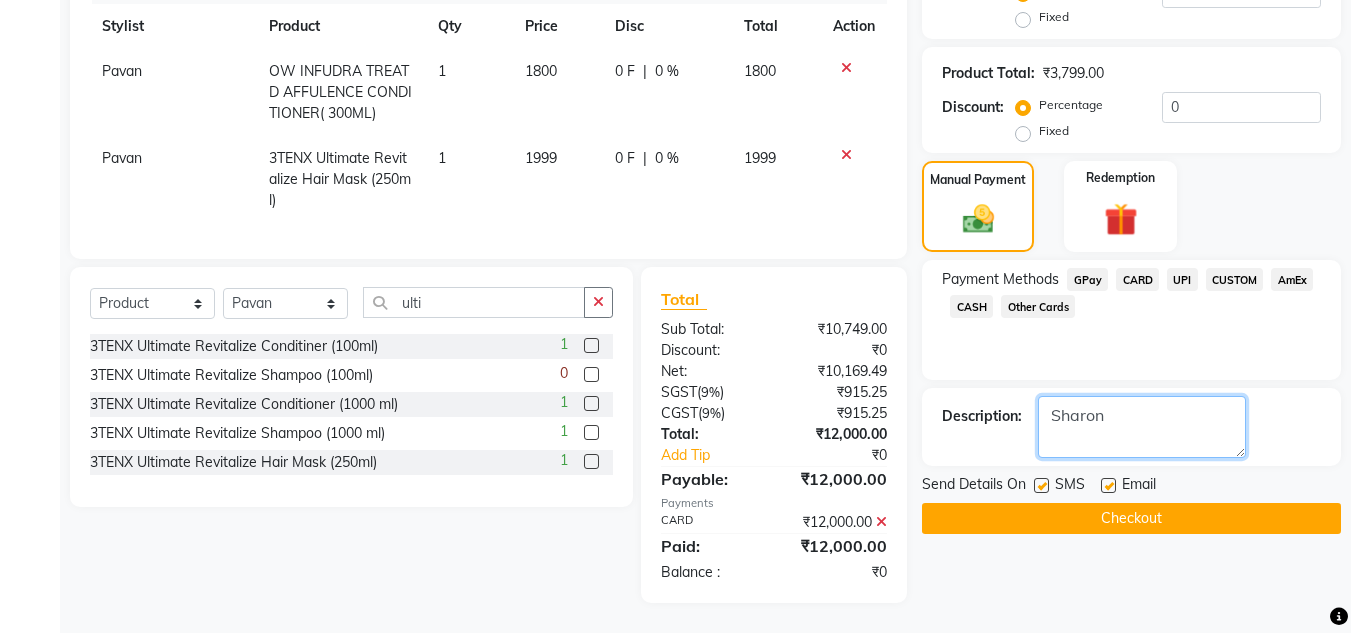 type on "Sharon" 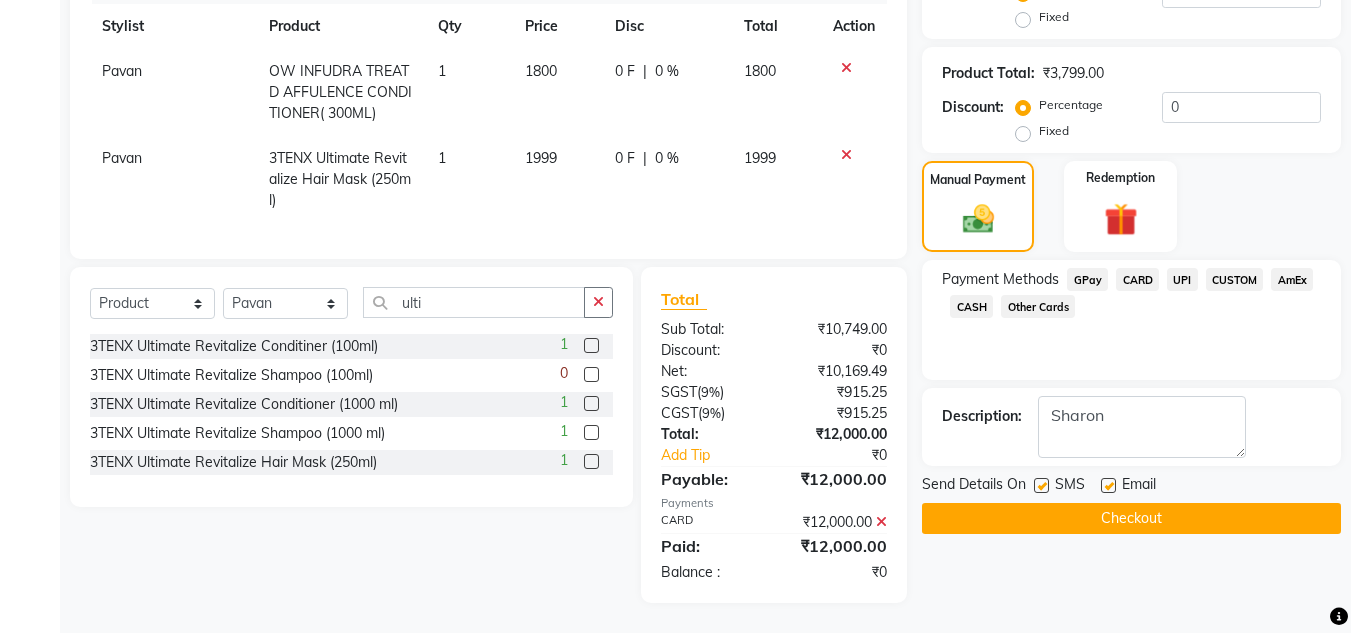 click on "Checkout" 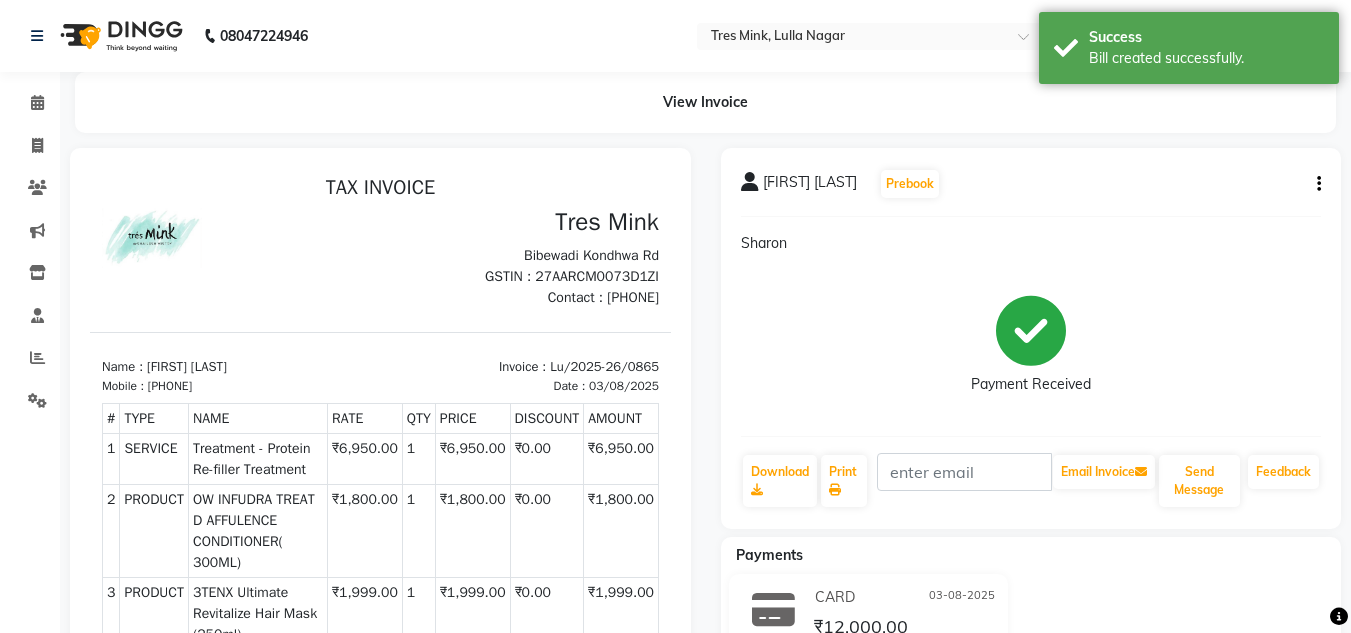 scroll, scrollTop: 0, scrollLeft: 0, axis: both 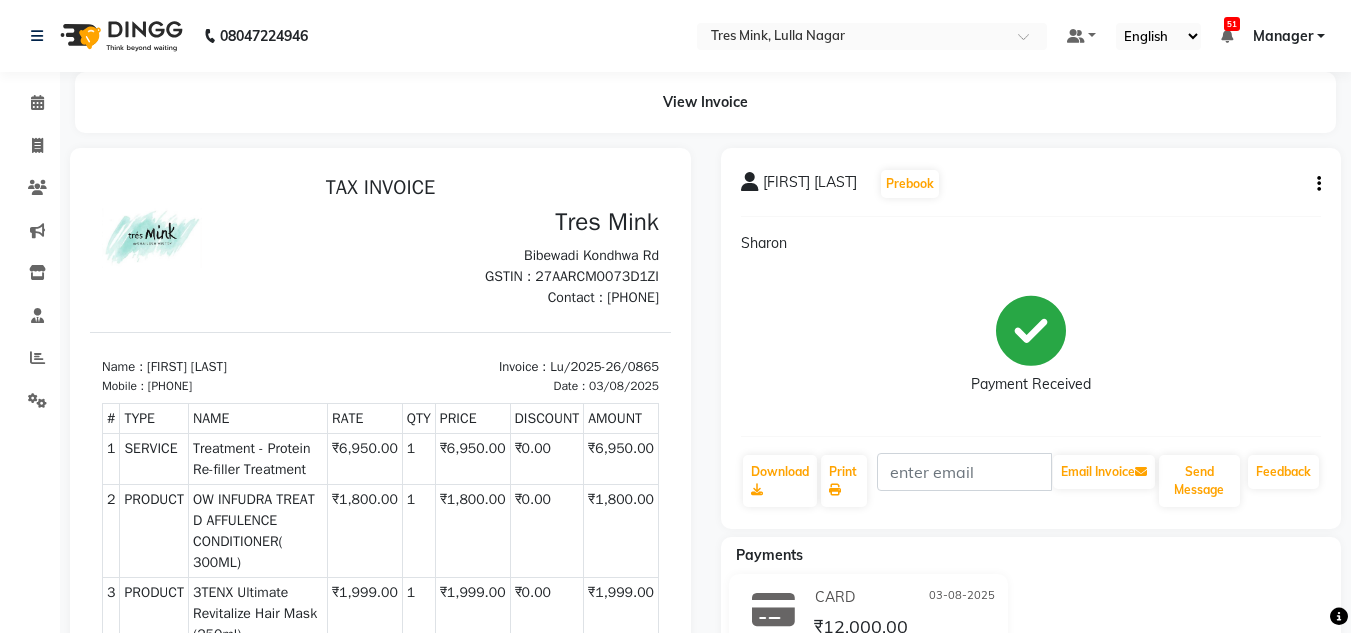 click on "Payment Received" 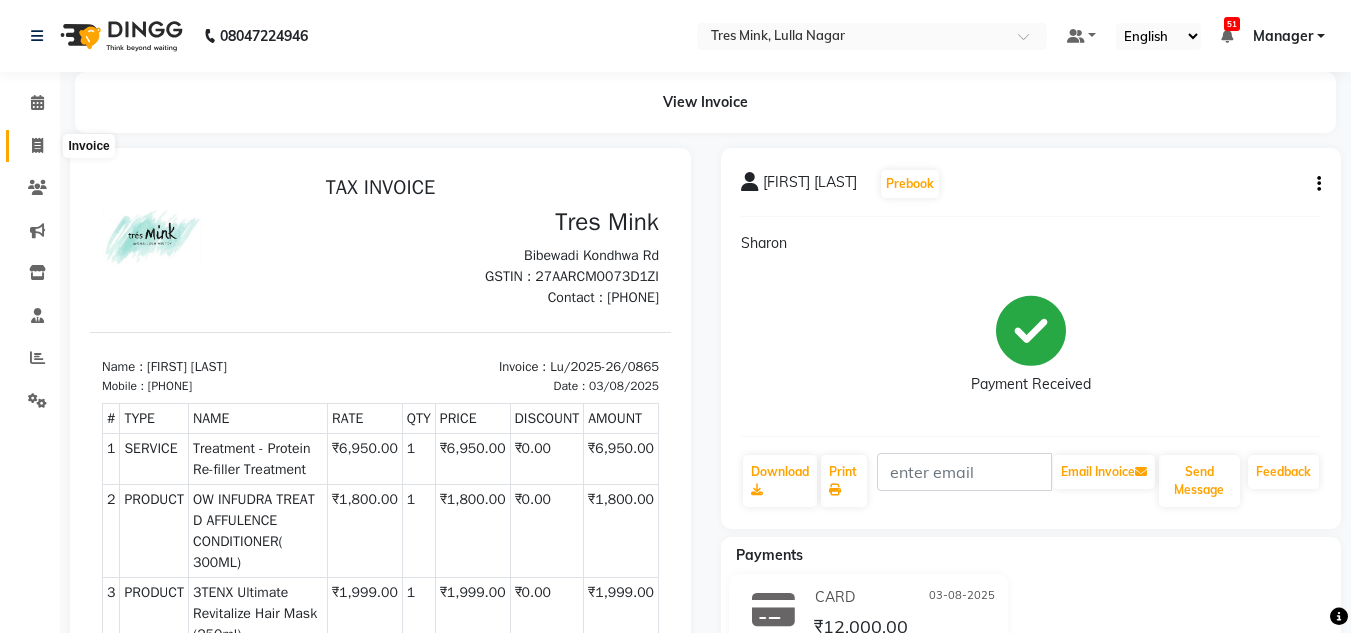 click 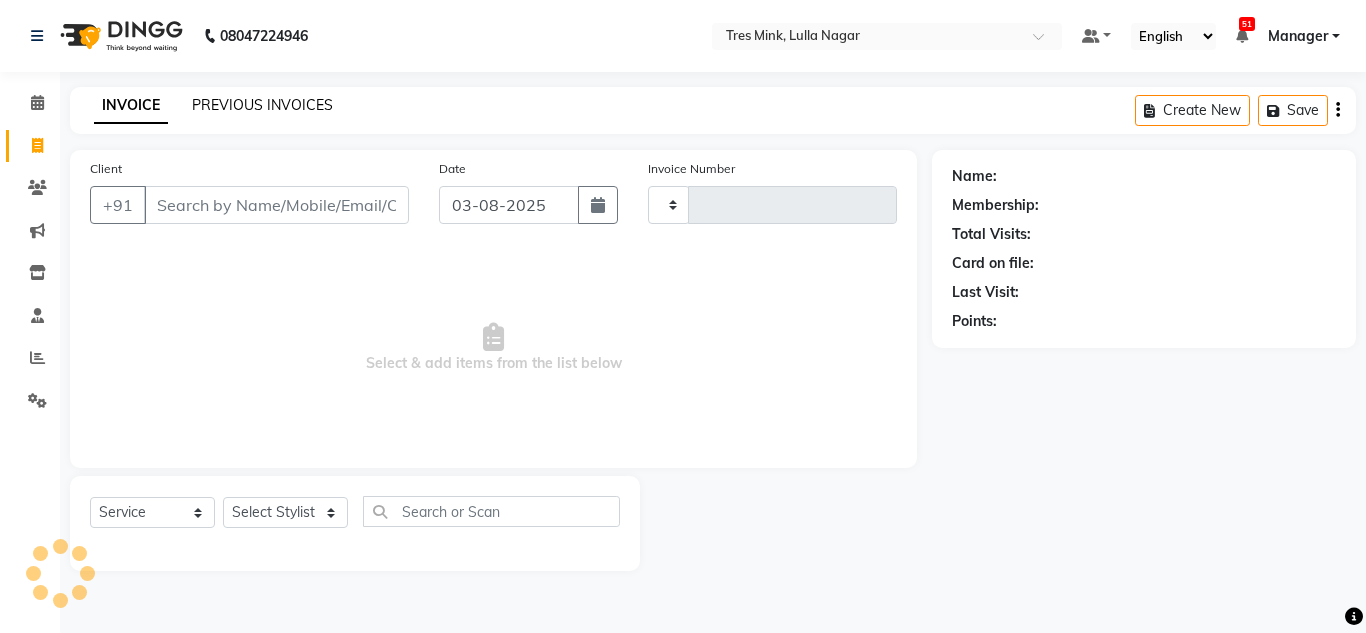 click on "PREVIOUS INVOICES" 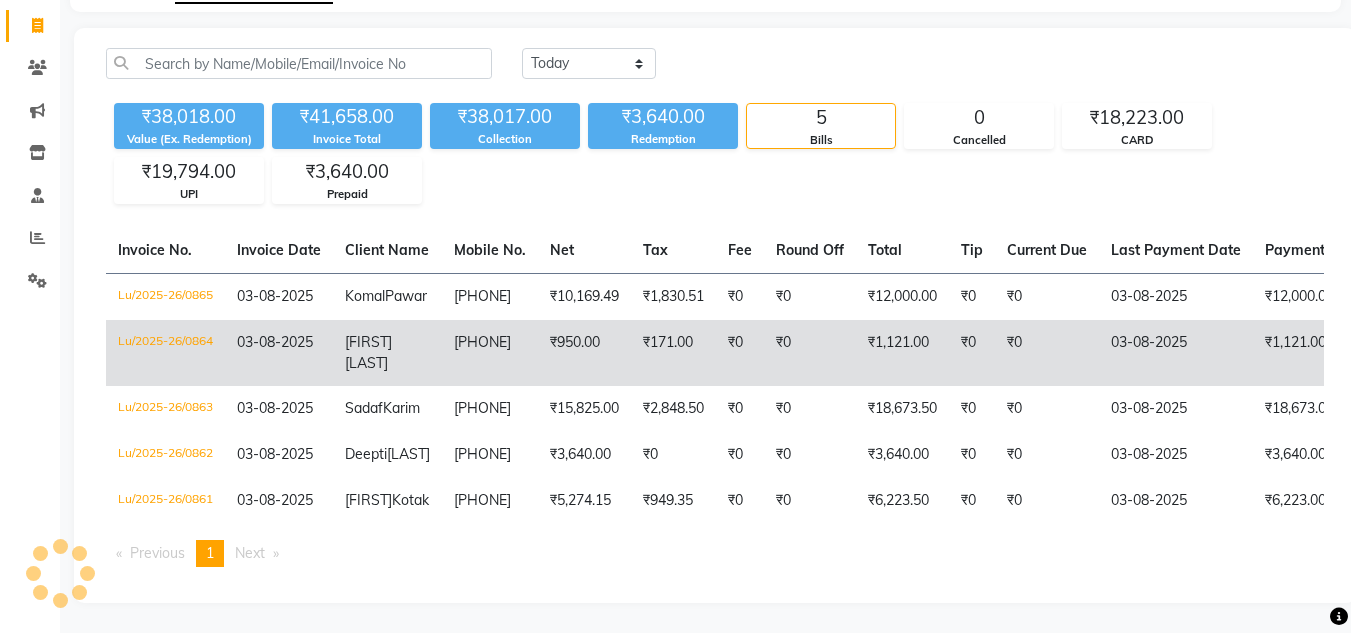 scroll, scrollTop: 175, scrollLeft: 0, axis: vertical 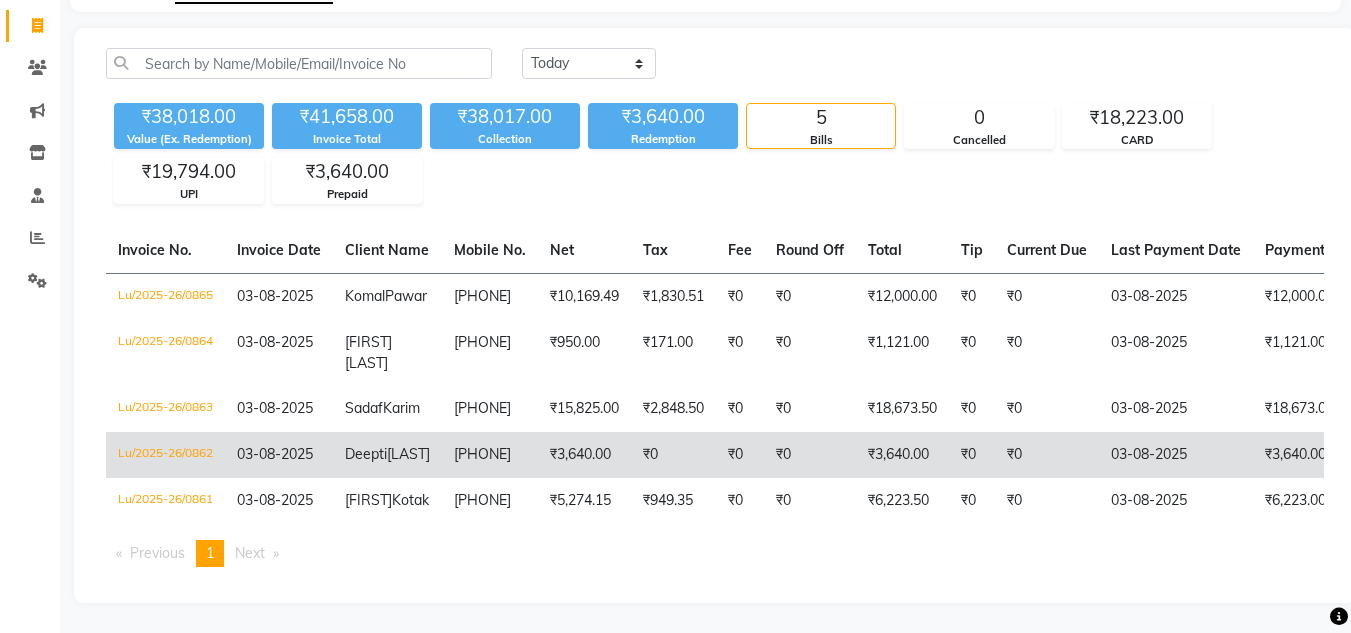 click on "Deepti  Khivansara" 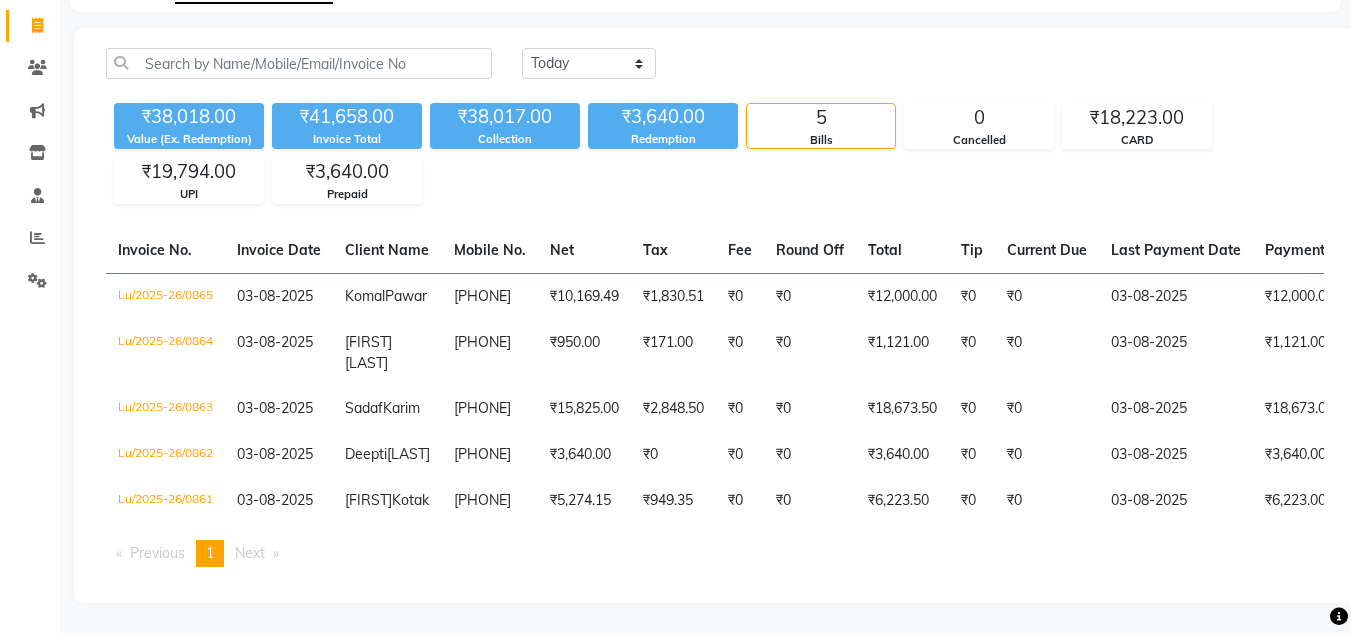 scroll, scrollTop: 0, scrollLeft: 0, axis: both 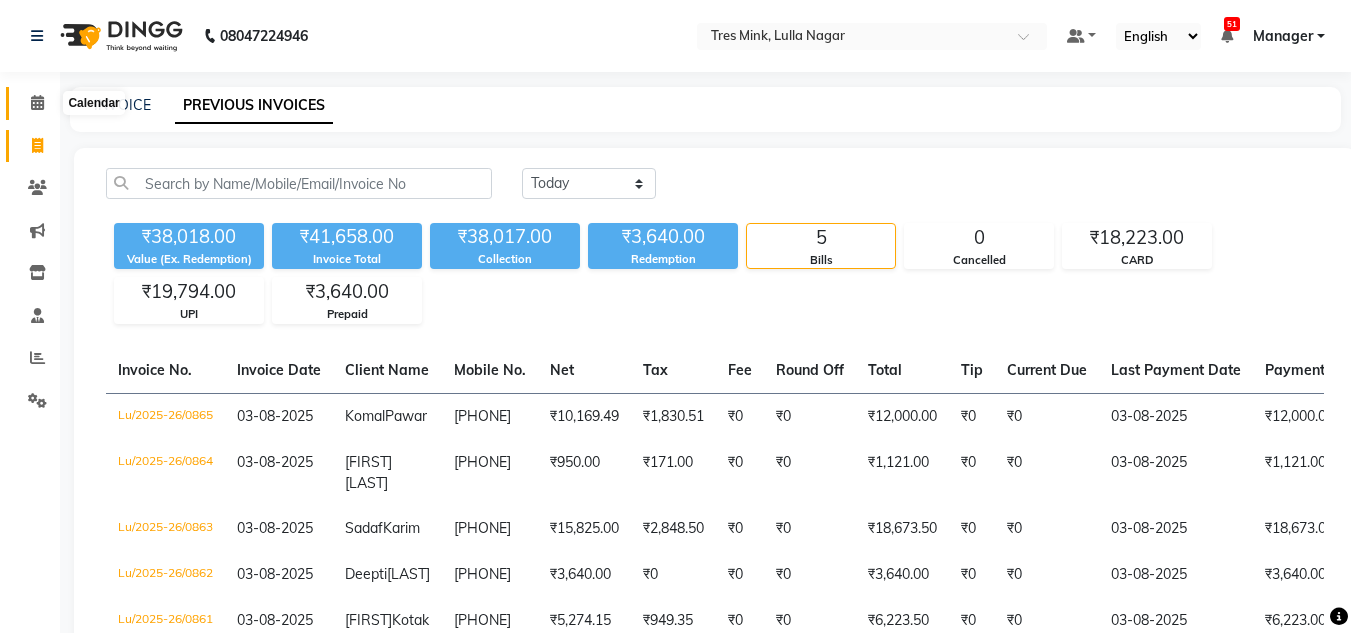click 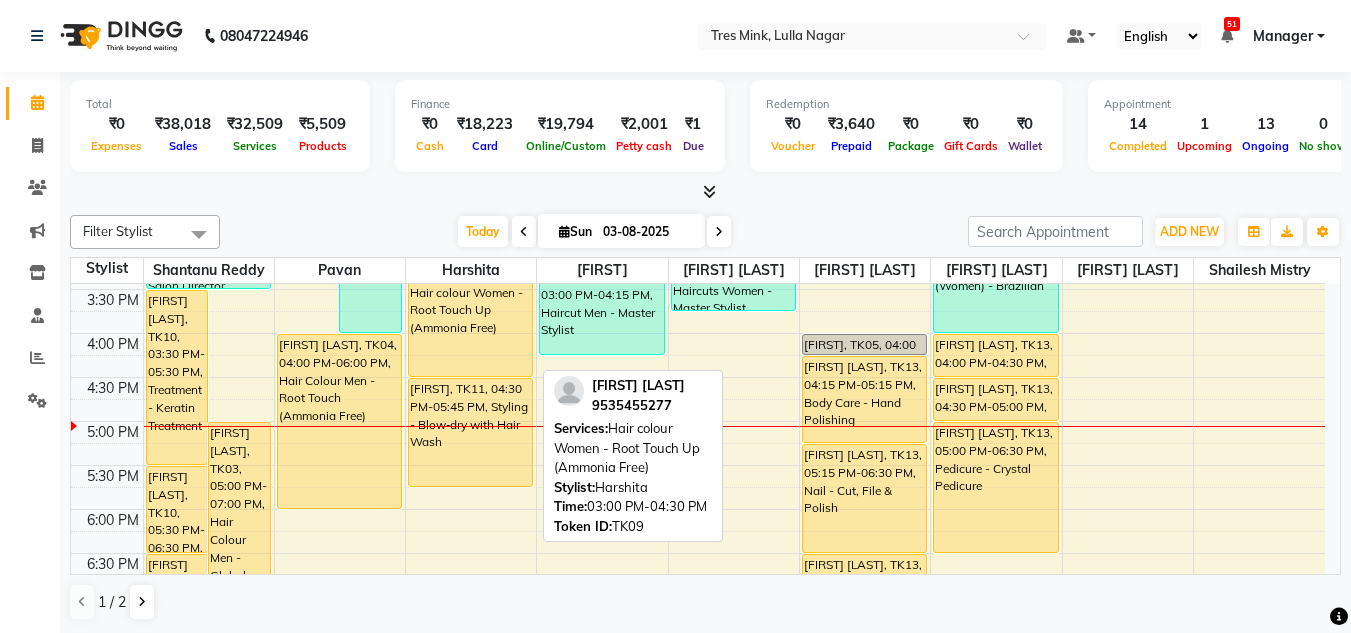 scroll, scrollTop: 653, scrollLeft: 0, axis: vertical 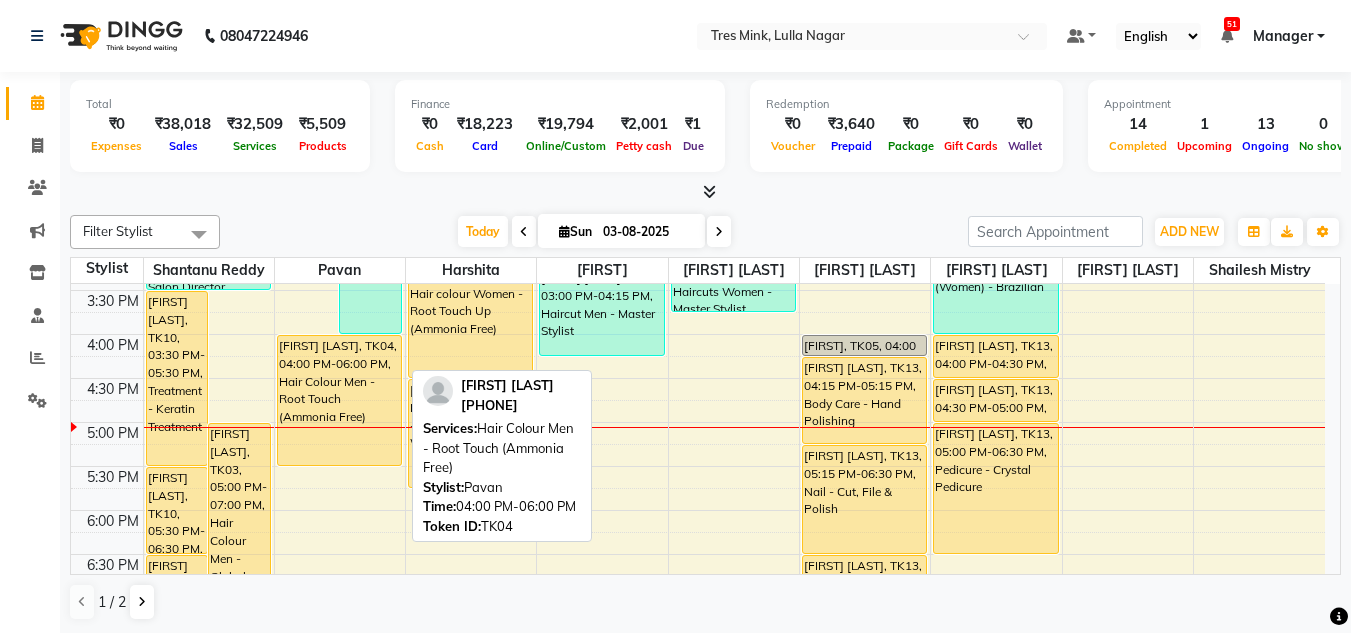 drag, startPoint x: 321, startPoint y: 507, endPoint x: 323, endPoint y: 449, distance: 58.034473 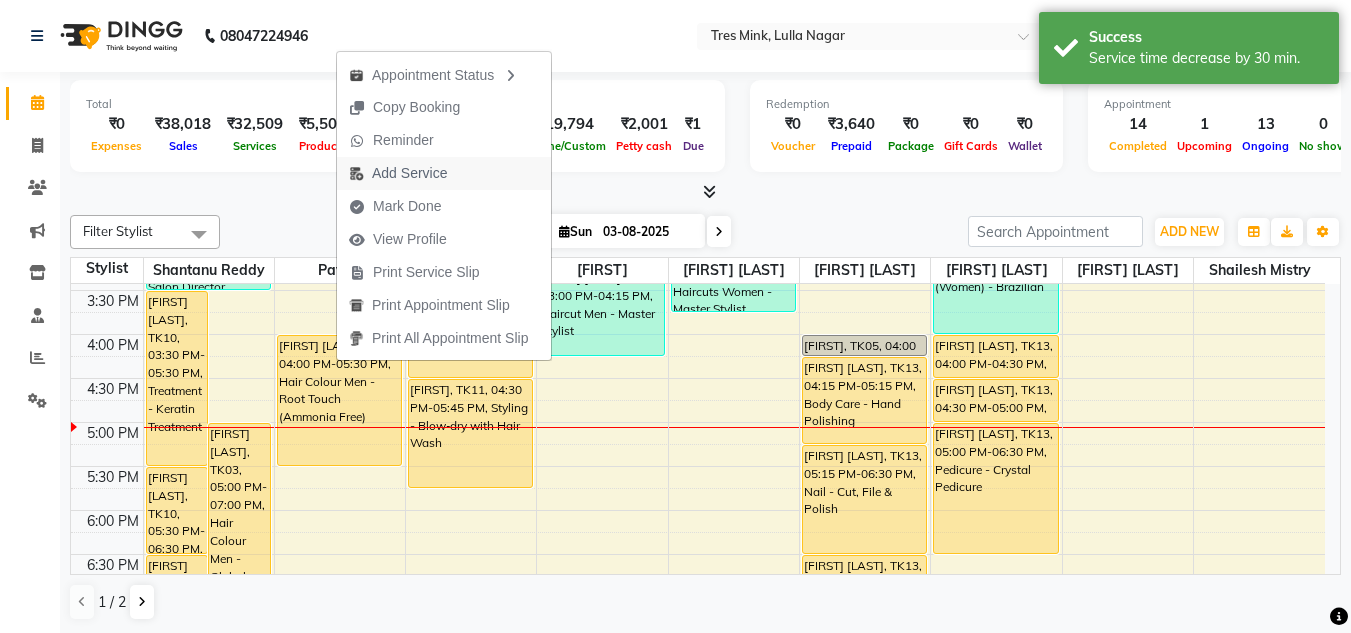 click on "Add Service" at bounding box center [409, 173] 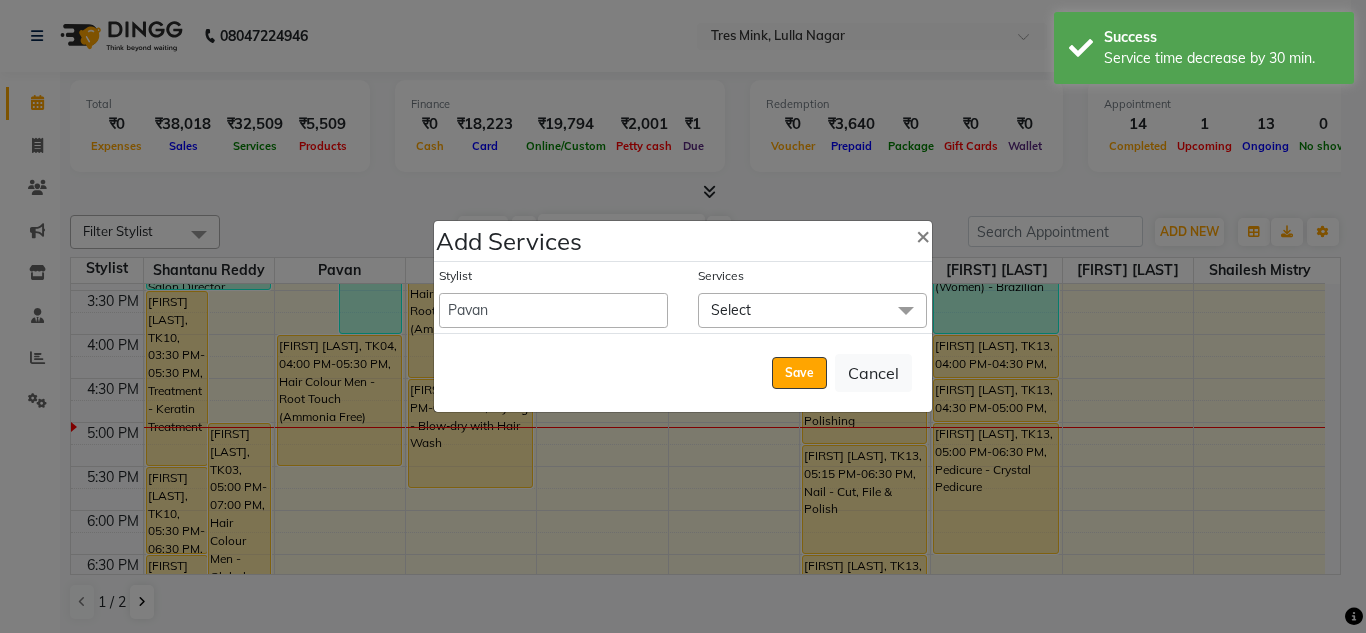 click on "Select" 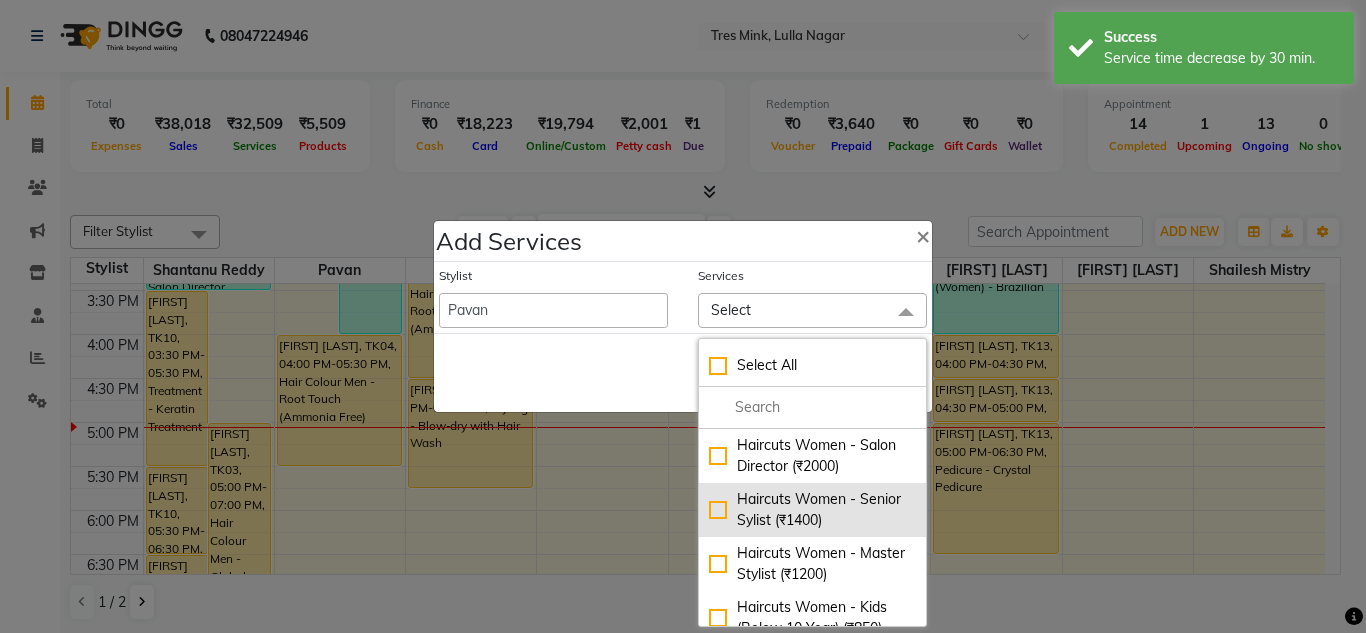 click on "Haircuts Women - Senior Sylist (₹1400)" 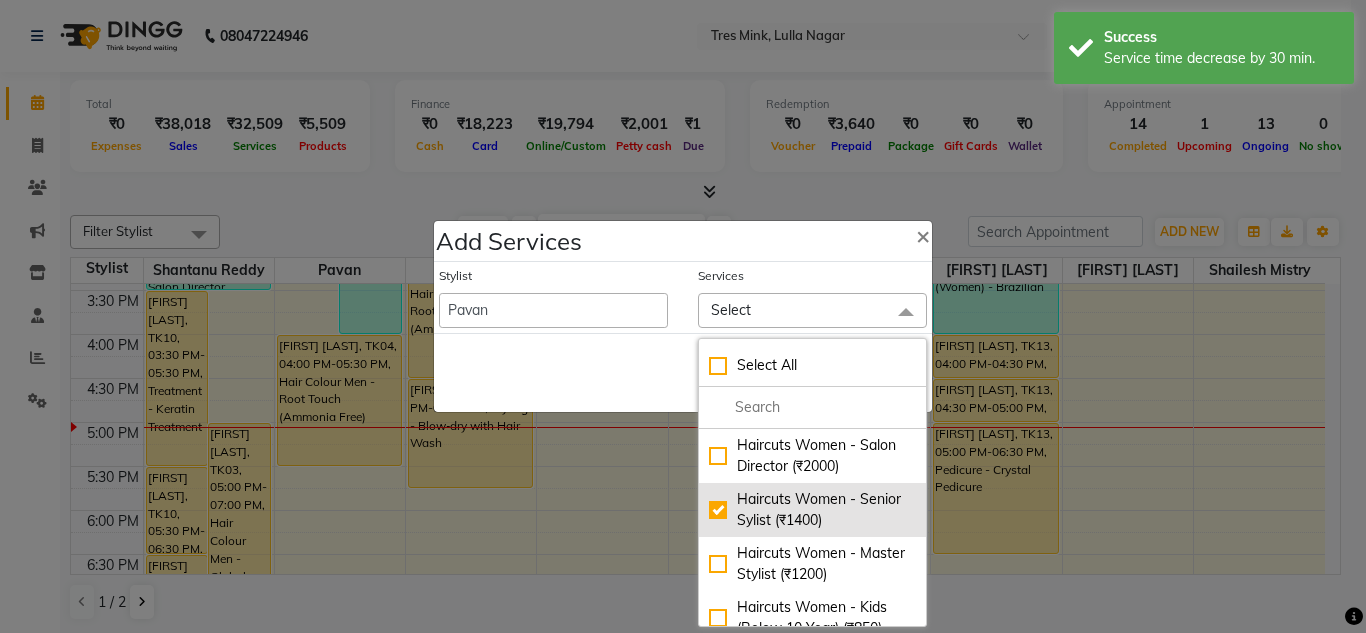 checkbox on "true" 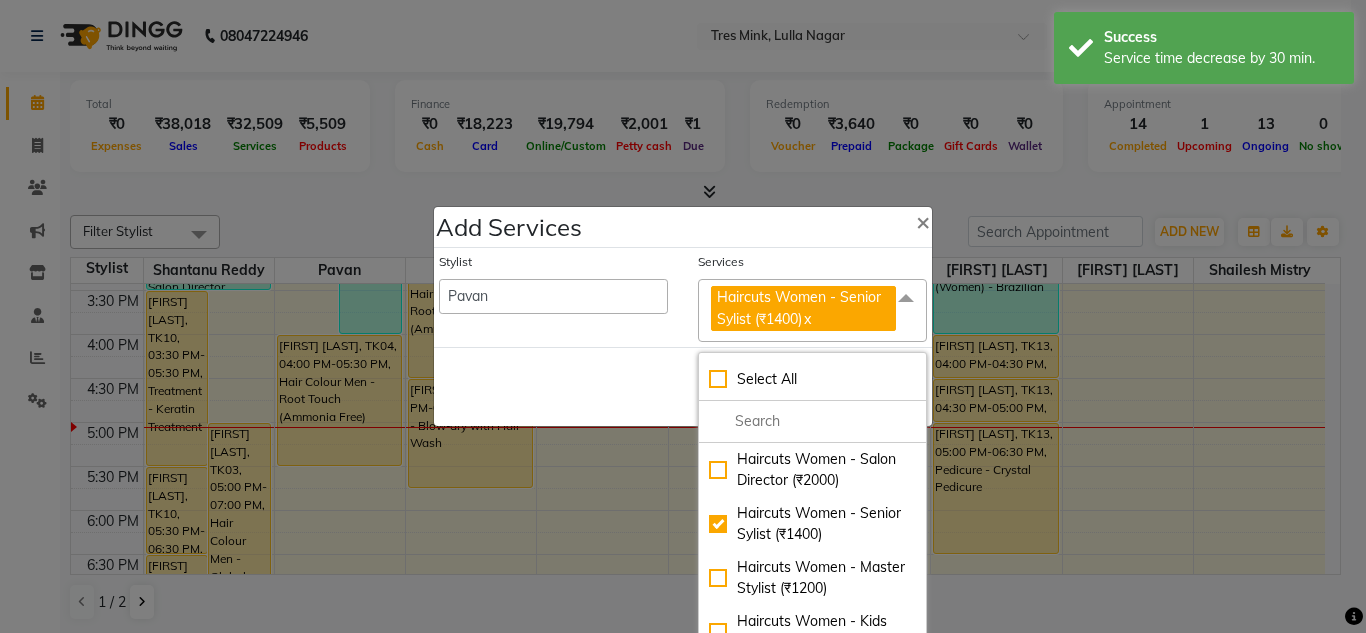 click on "Save   Cancel" 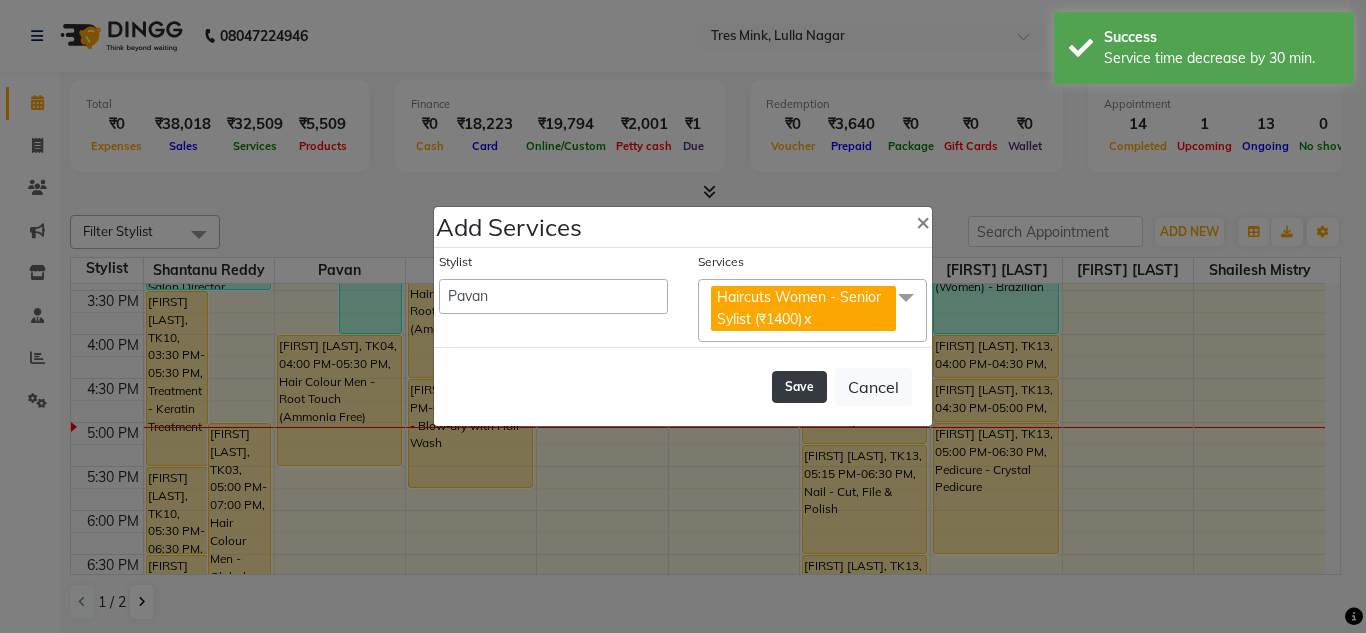 click on "Save" 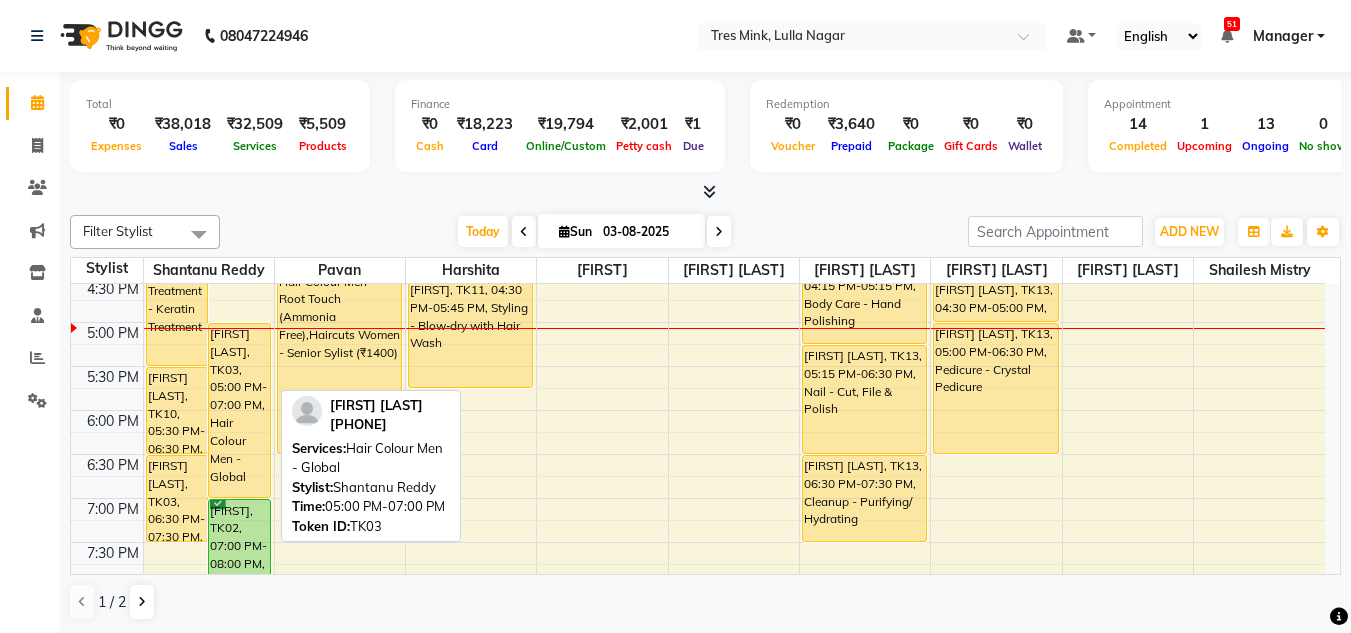 scroll, scrollTop: 653, scrollLeft: 0, axis: vertical 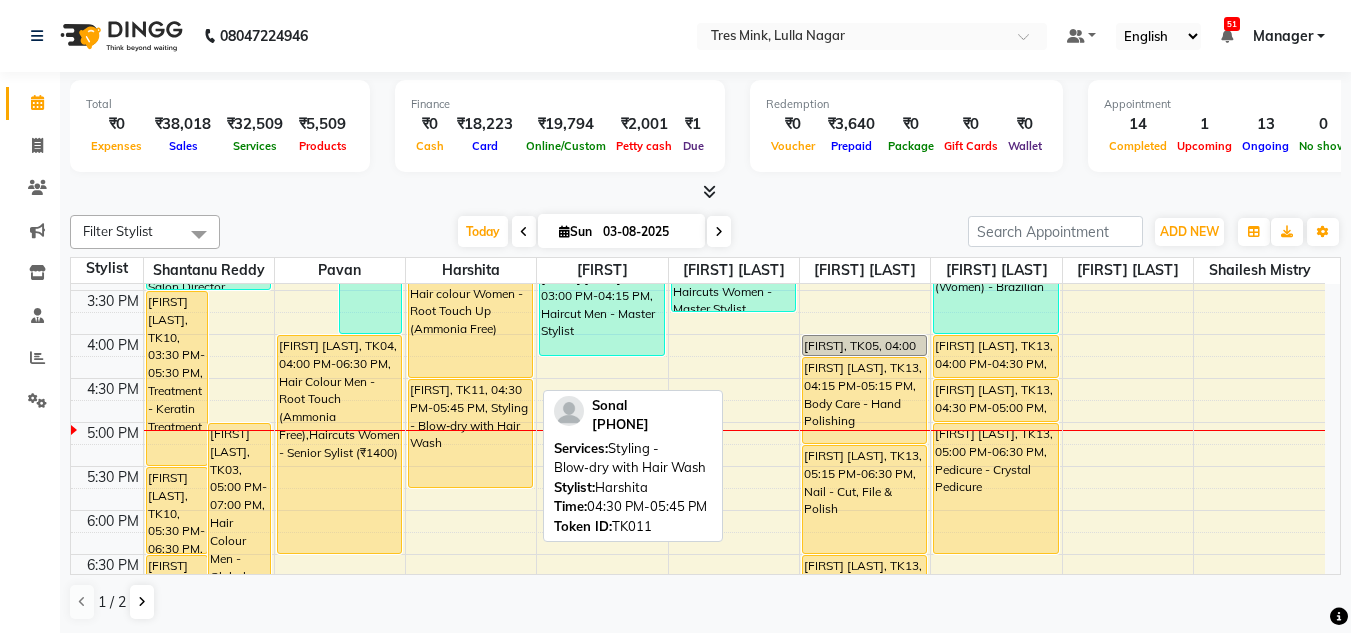 click on "[FIRST], TK11, 04:30 PM-05:45 PM, Styling - Blow‑dry with Hair Wash" at bounding box center (470, 433) 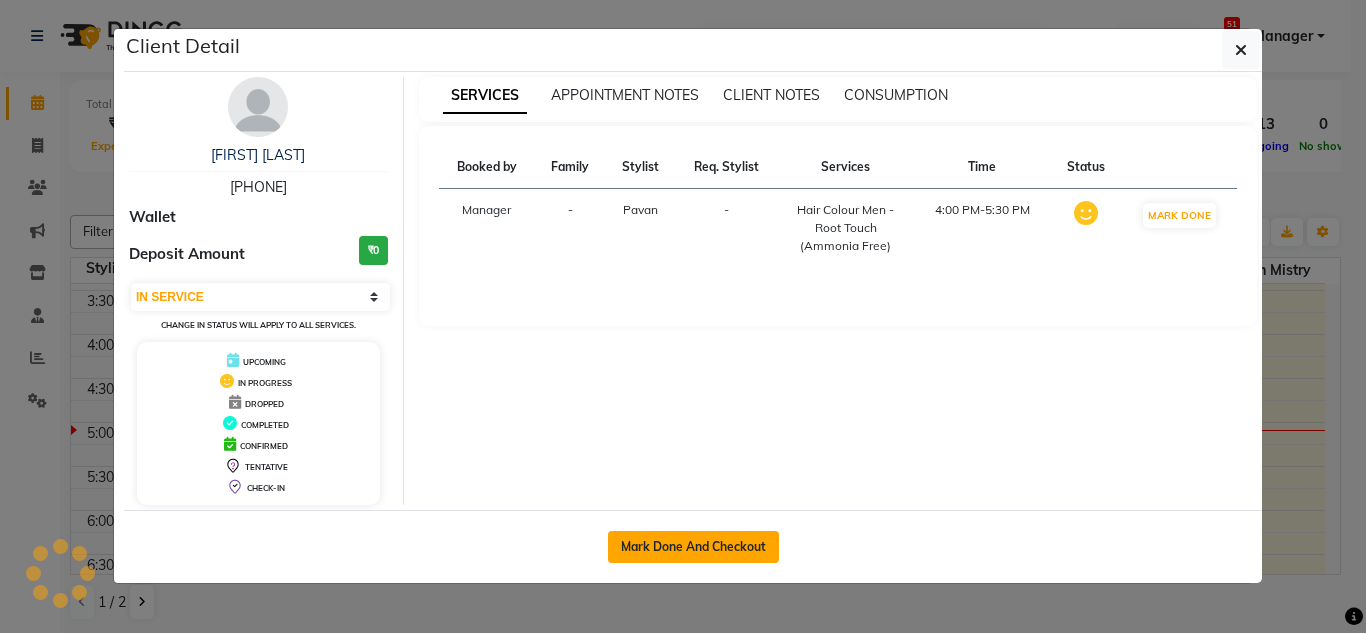 click on "Mark Done And Checkout" 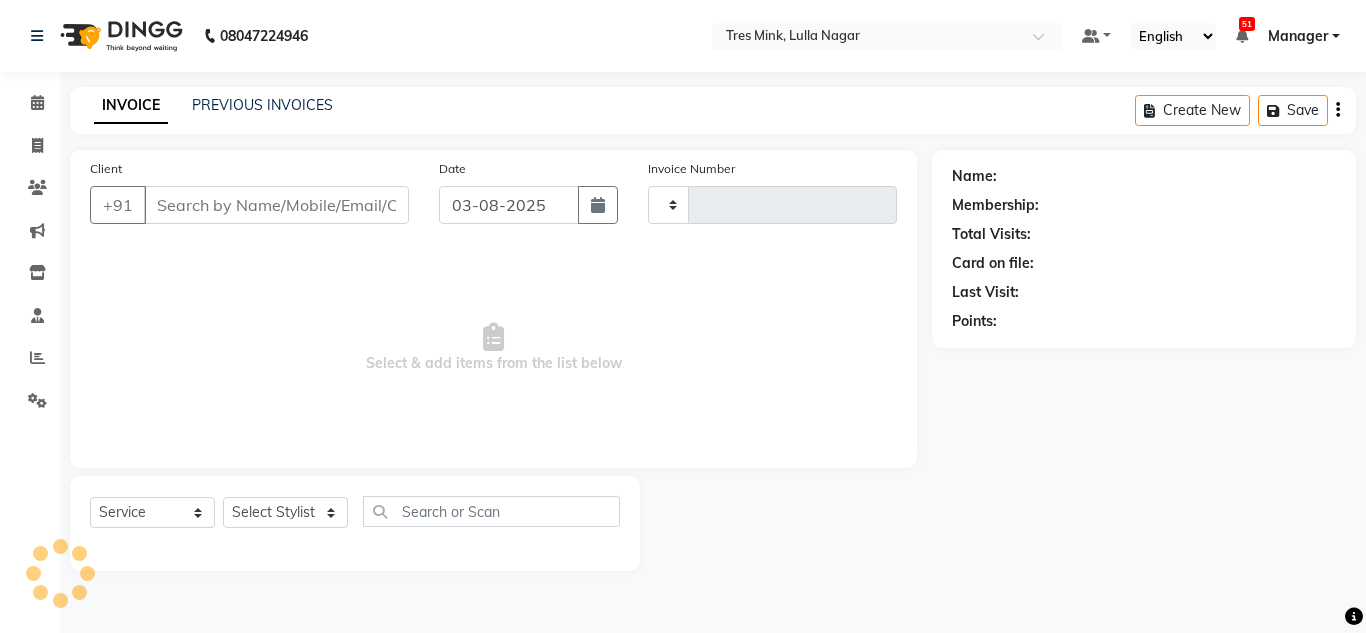 type on "0866" 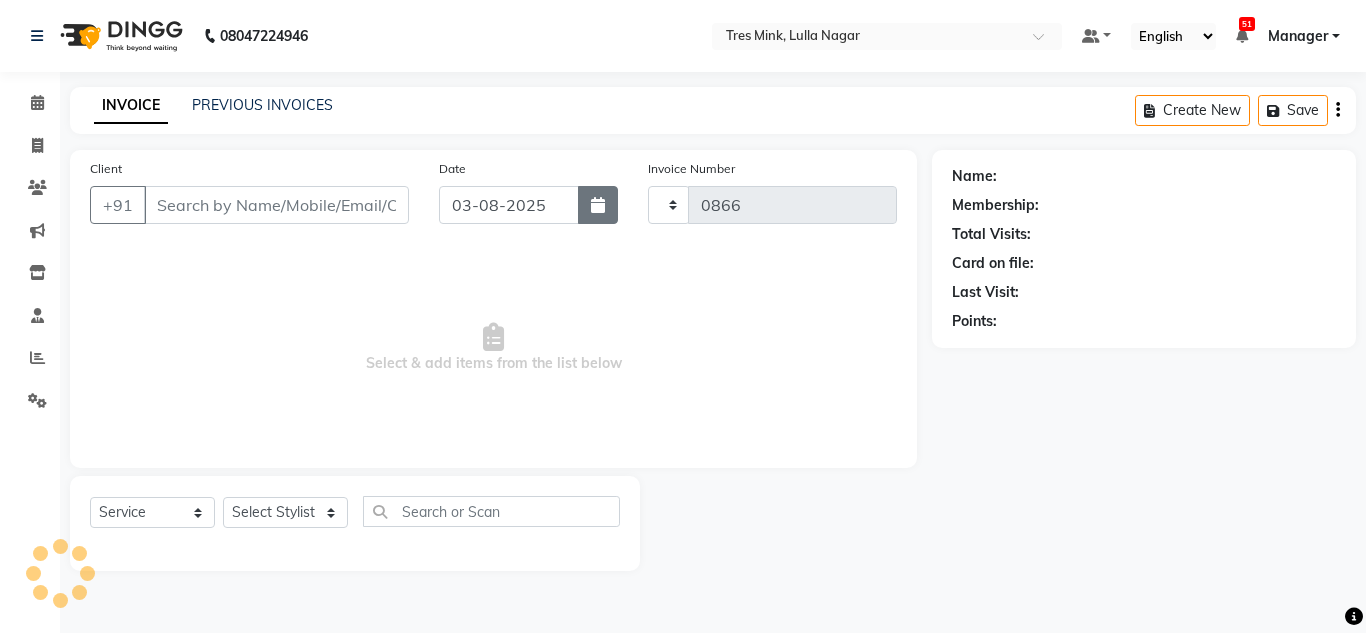 select on "8052" 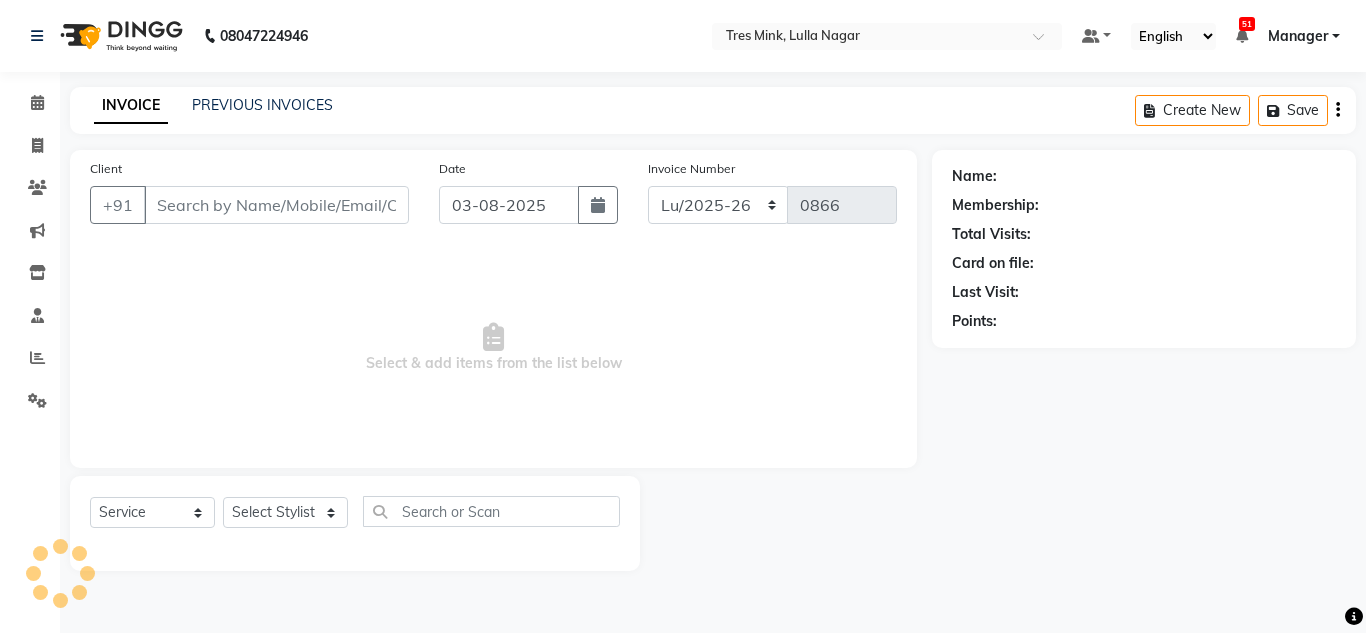 type on "[PHONE]" 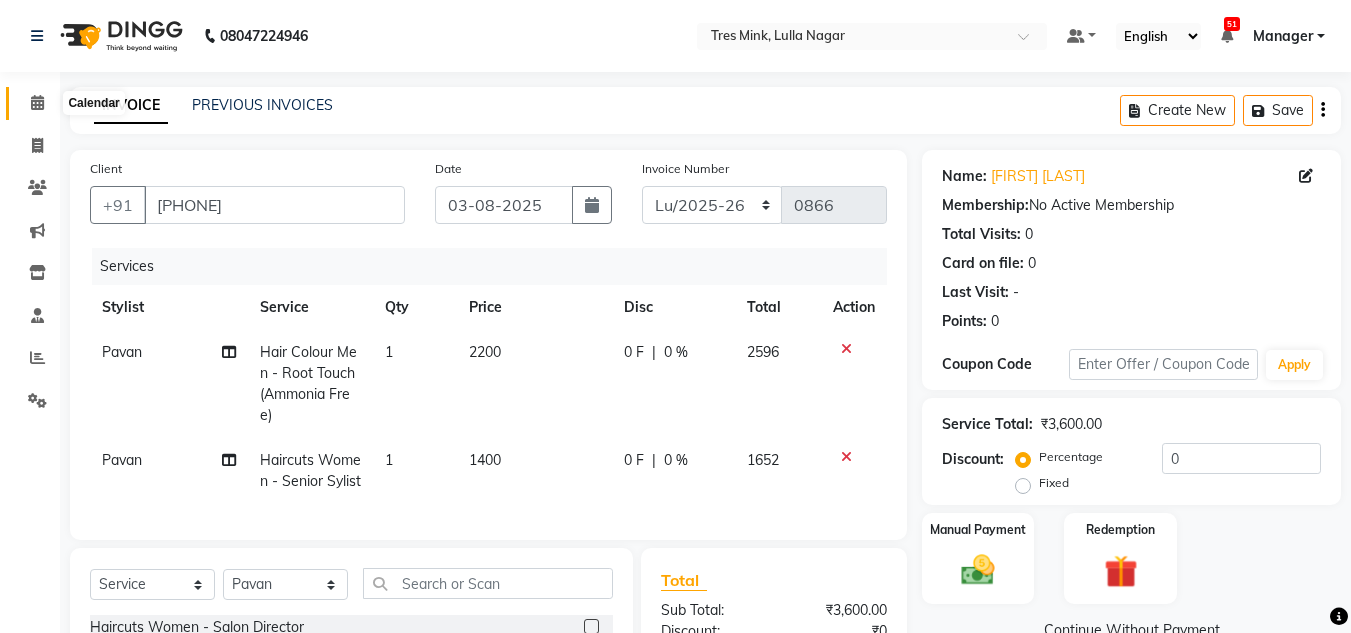 click 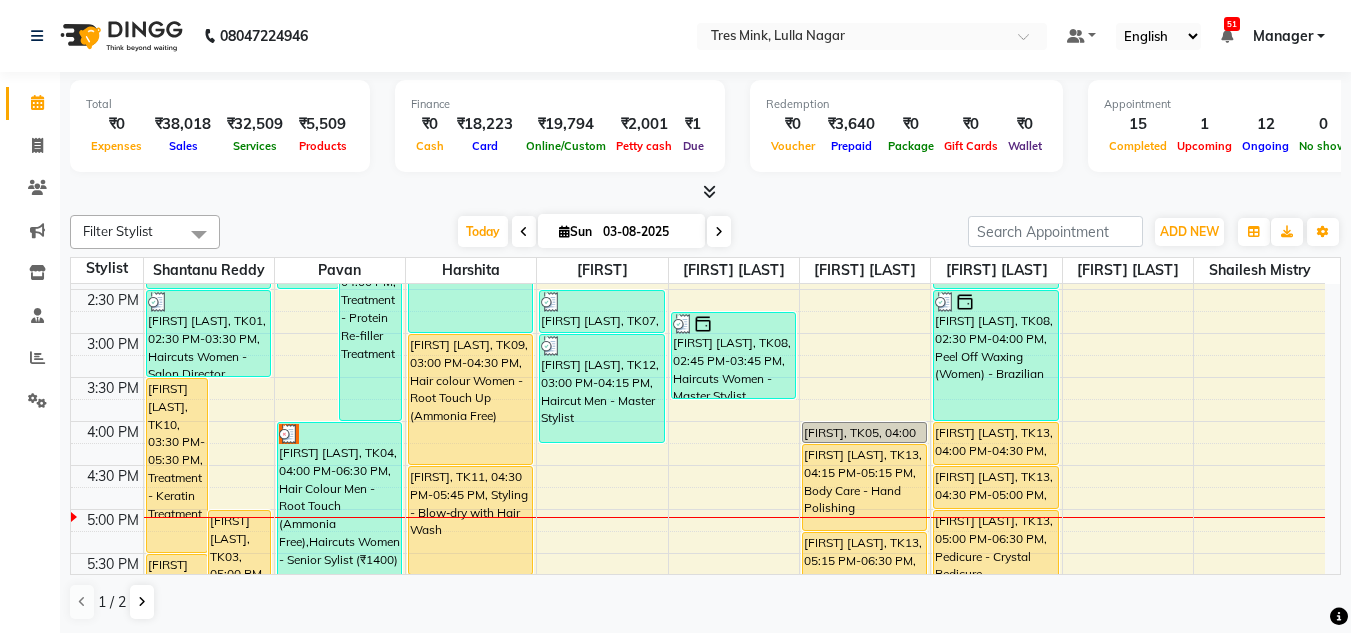 scroll, scrollTop: 600, scrollLeft: 0, axis: vertical 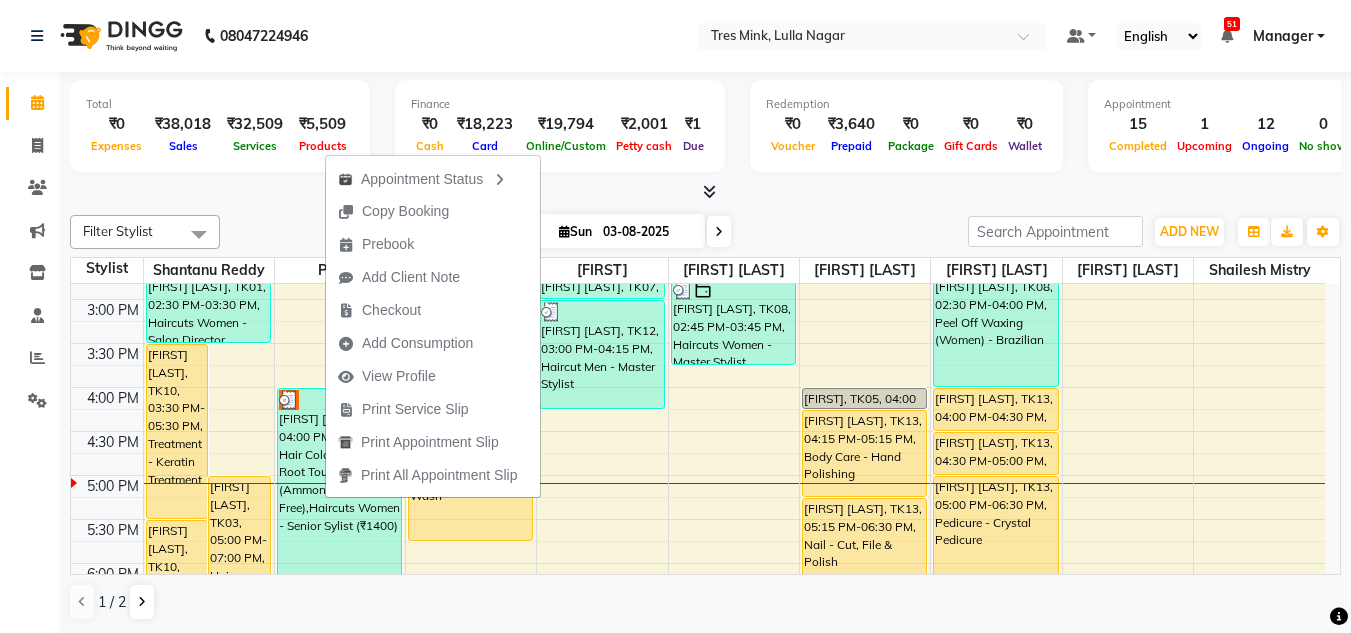 click on "Total  ₹0  Expenses ₹38,018  Sales ₹32,509  Services ₹5,509  Products Finance  ₹0  Cash ₹18,223  Card ₹19,794  Online/Custom ₹2,001 Petty cash ₹1 Due  Redemption  ₹0 Voucher ₹3,640 Prepaid ₹0 Package ₹0  Gift Cards ₹0  Wallet  Appointment  15 Completed 1 Upcoming 12 Ongoing 0 No show  Other sales  ₹0  Packages ₹0  Memberships ₹0  Vouchers ₹0  Prepaids ₹0  Gift Cards Filter Stylist Select All Shantanu Reddy Pavan Harshita Vinod  Ansh Jadhav  Sonu N Neha Aywale Sharon Anthony Shailesh Mistry Chetan Mahale Eva Pallavi H Pranjali Kothari Siddhanth  Today  Sun 03-08-2025 Toggle Dropdown Add Appointment Add Invoice Add Expense Add Attendance Add Client Add Transaction Toggle Dropdown Add Appointment Add Invoice Add Expense Add Attendance Add Client ADD NEW Toggle Dropdown Add Appointment Add Invoice Add Expense Add Attendance Add Client Add Transaction Filter Stylist Select All Shantanu Reddy Pavan Harshita Vinod  Ansh Jadhav  Sonu N Neha Aywale Sharon Anthony Shailesh Mistry 9" 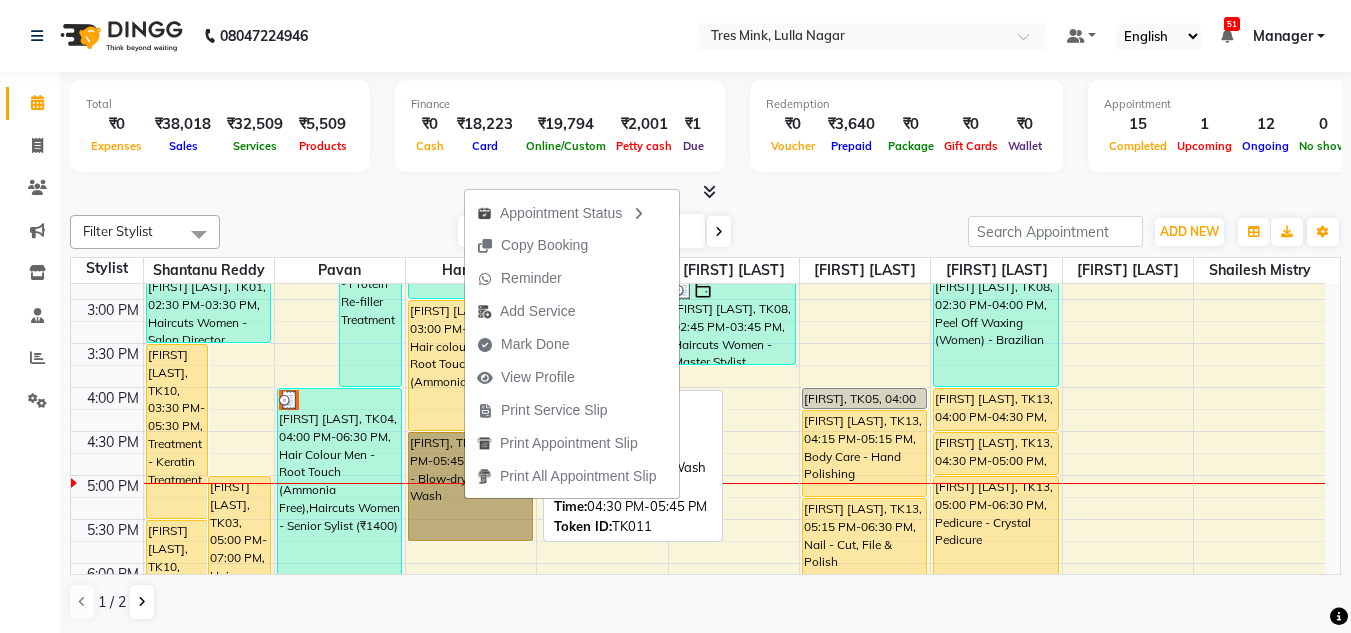 click on "[FIRST], TK11, 04:30 PM-05:45 PM, Styling - Blow‑dry with Hair Wash" at bounding box center (470, 486) 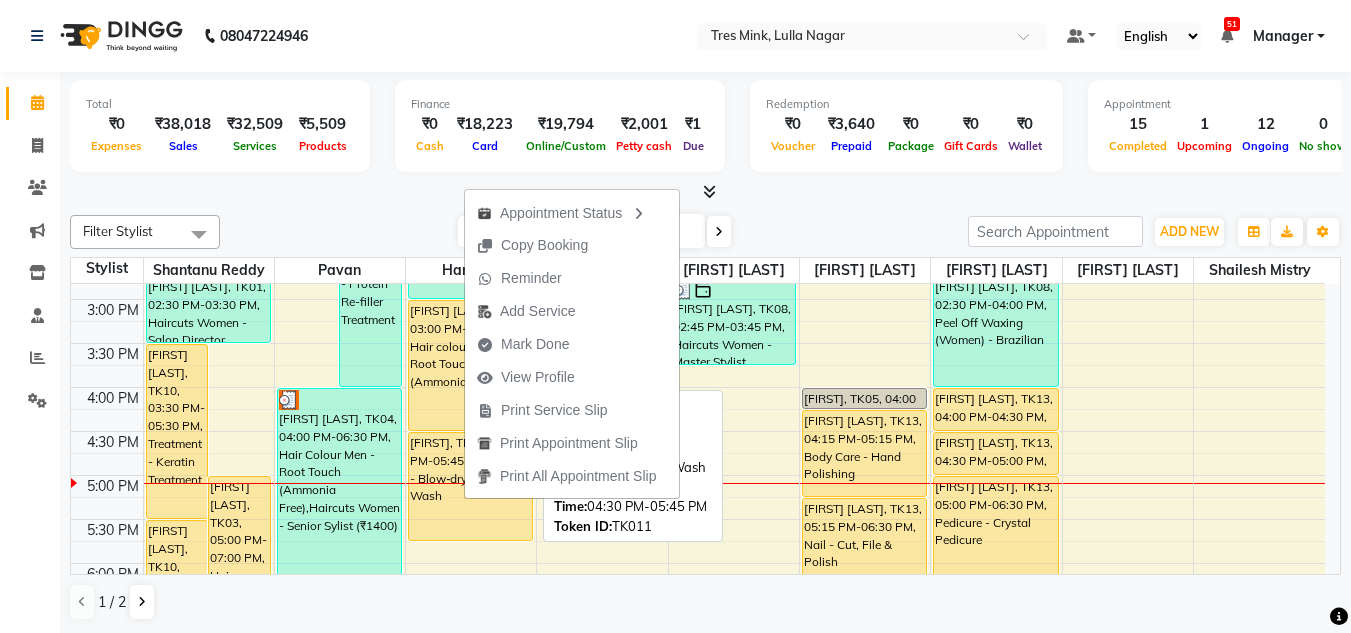 select on "1" 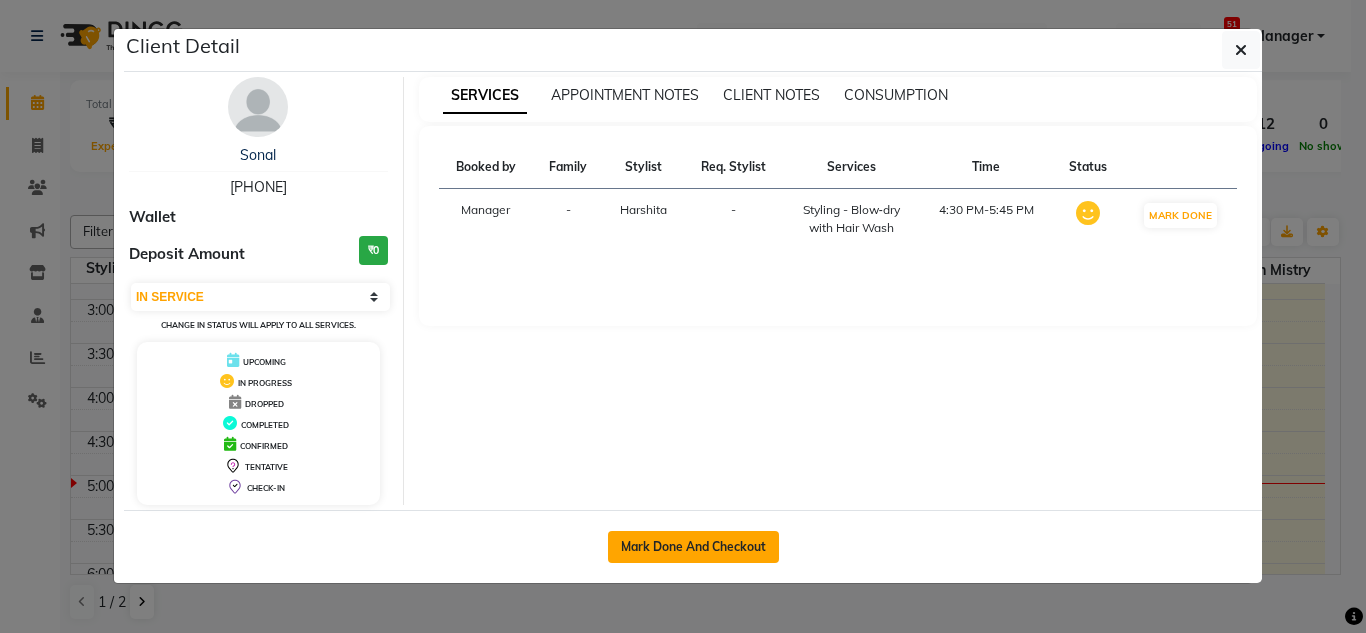 click on "Mark Done And Checkout" 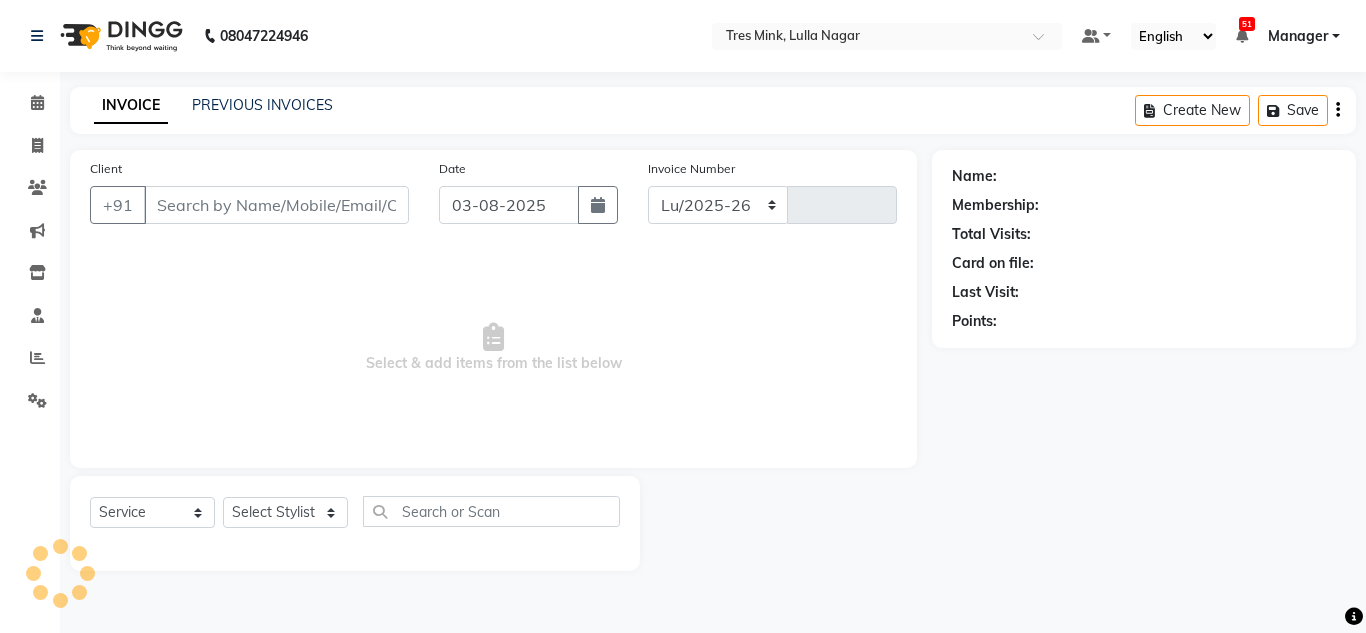 select on "8052" 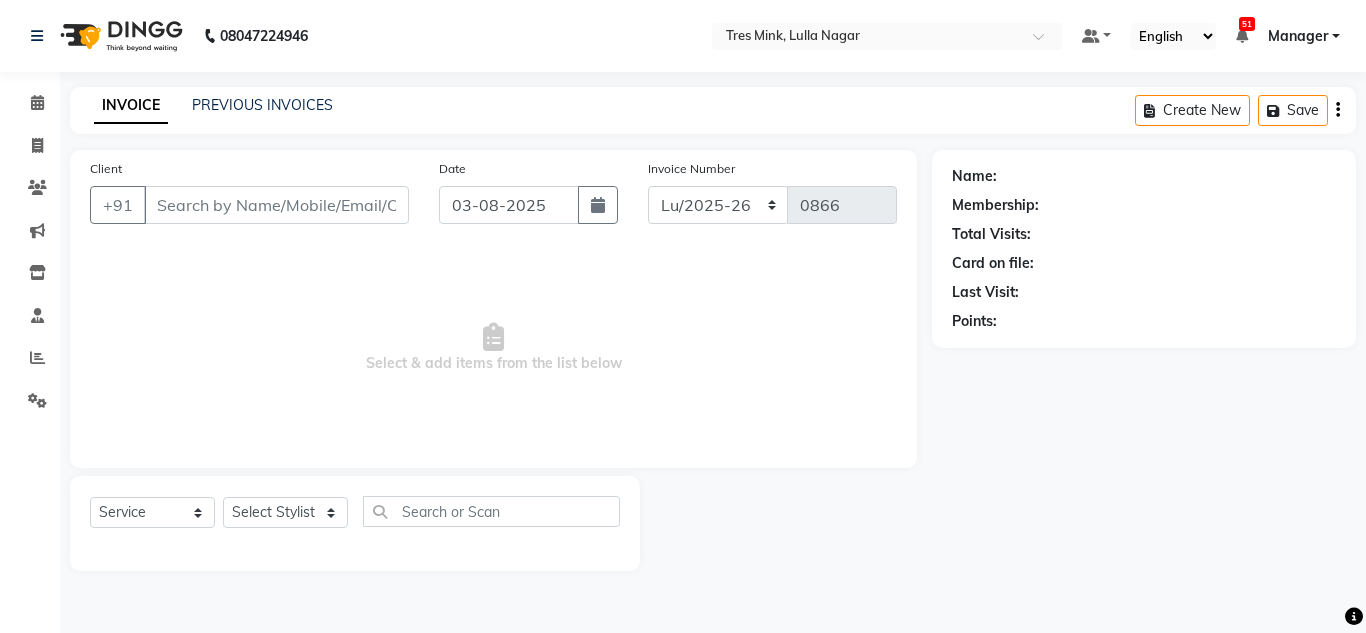 type on "[PHONE]" 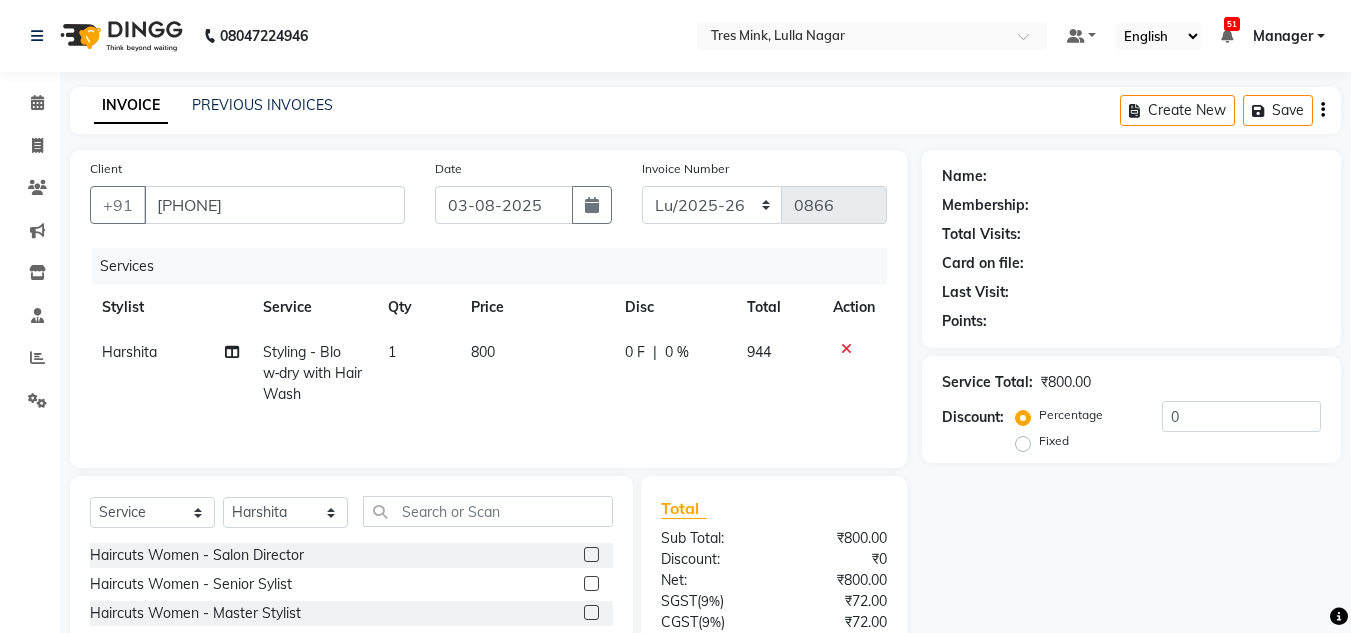 click on "1" 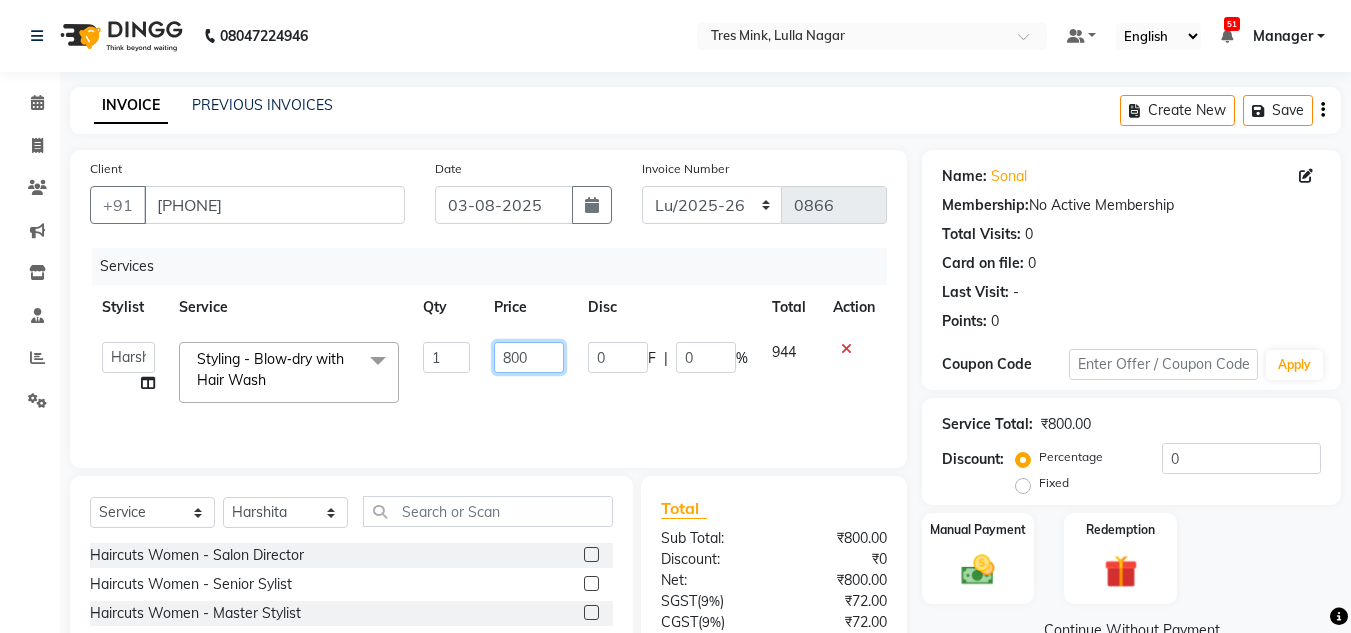 click on "800" 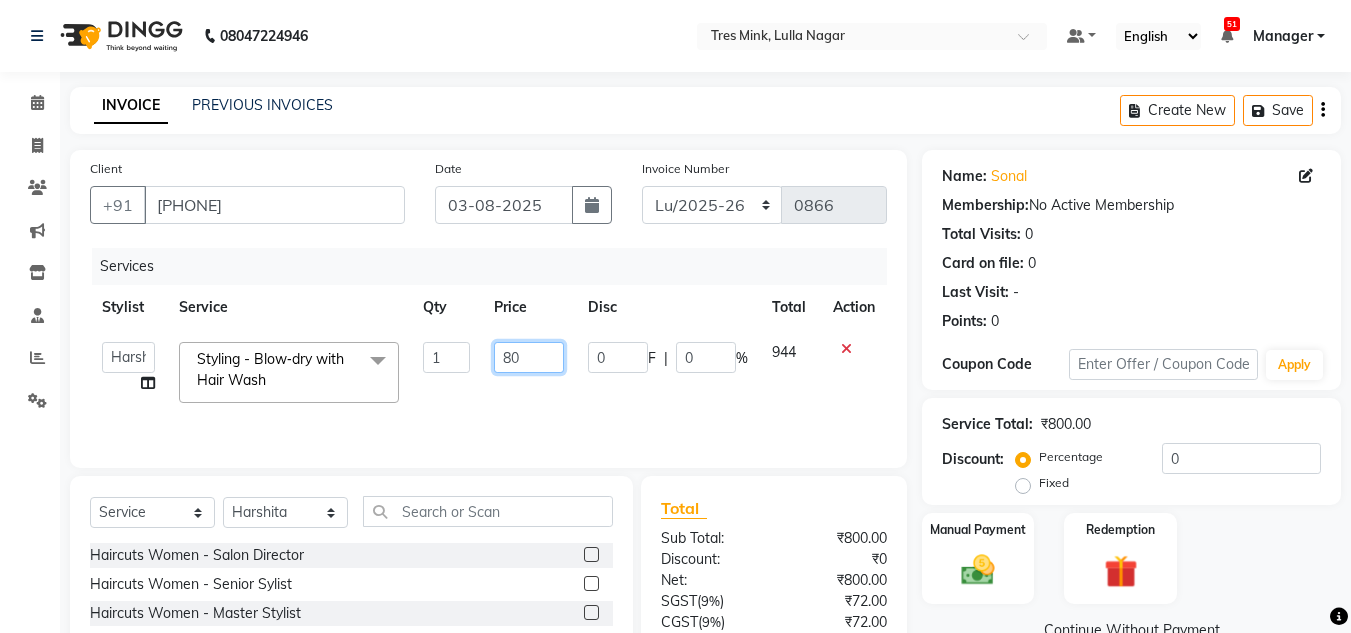 type on "850" 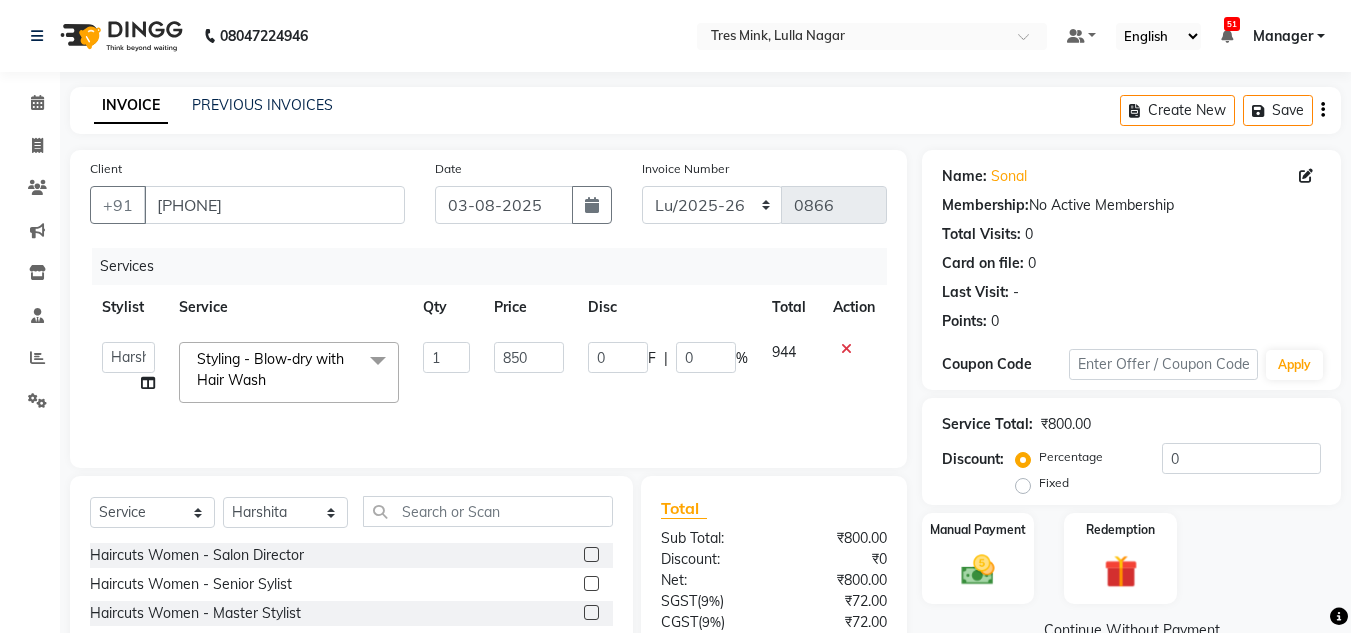 click on "850" 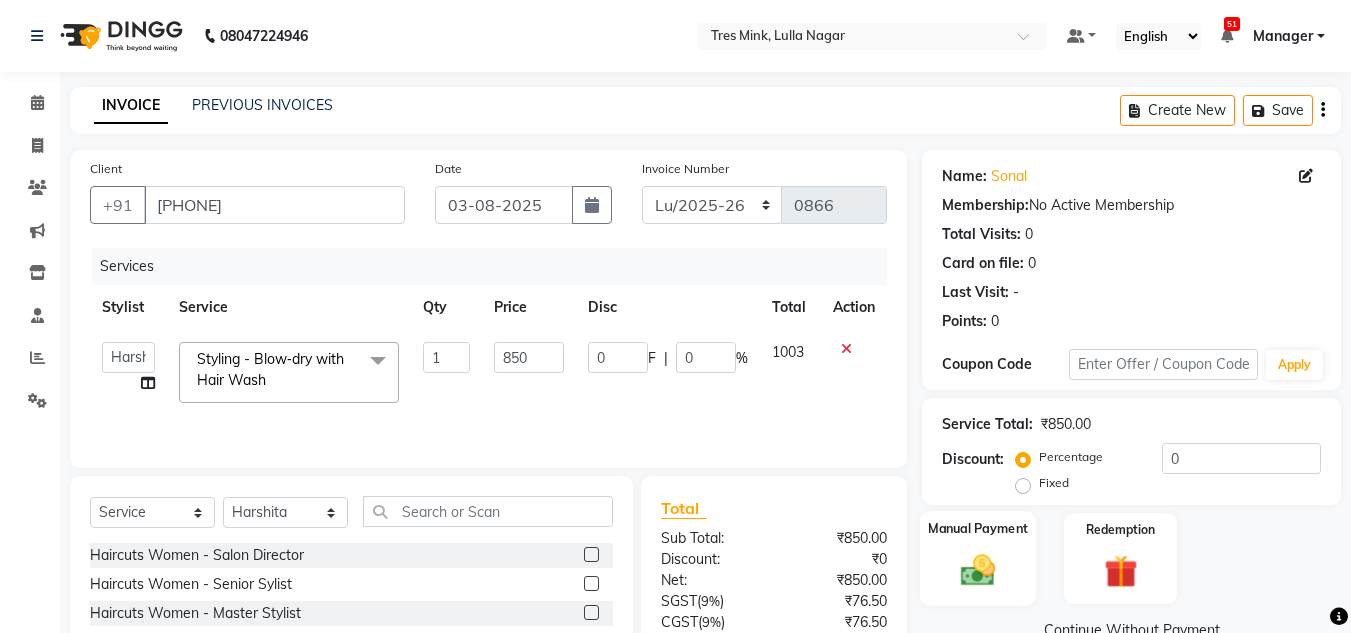 scroll, scrollTop: 168, scrollLeft: 0, axis: vertical 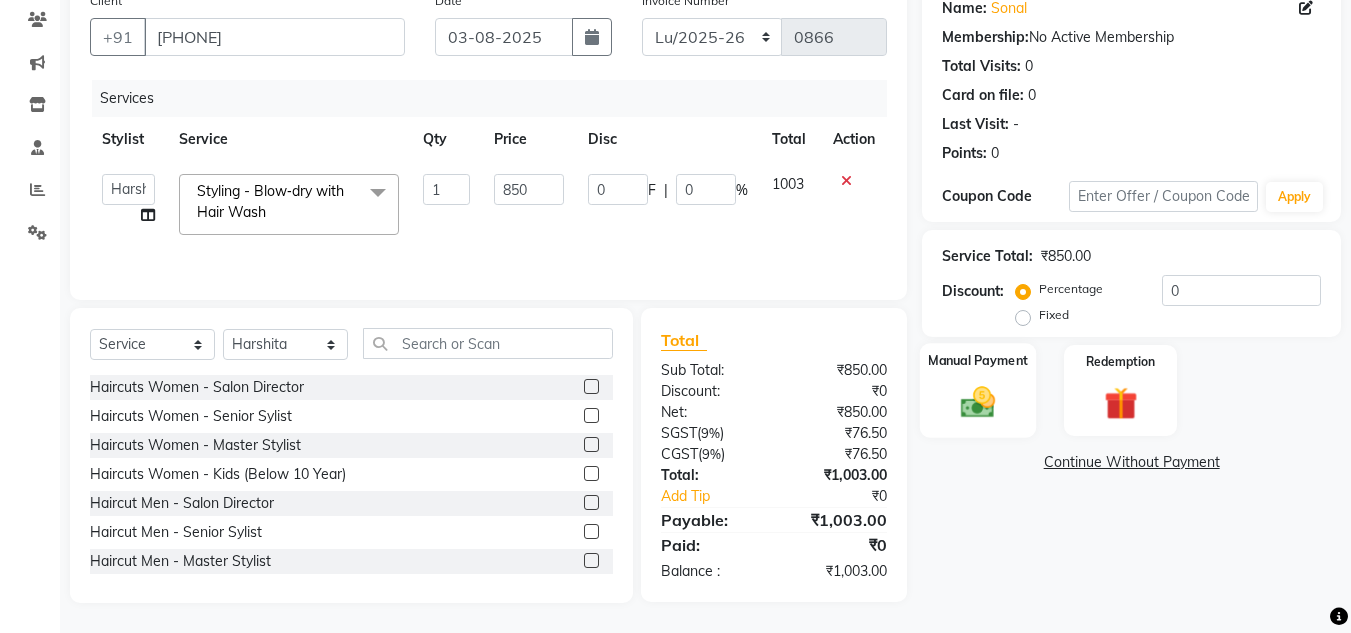 click on "Manual Payment" 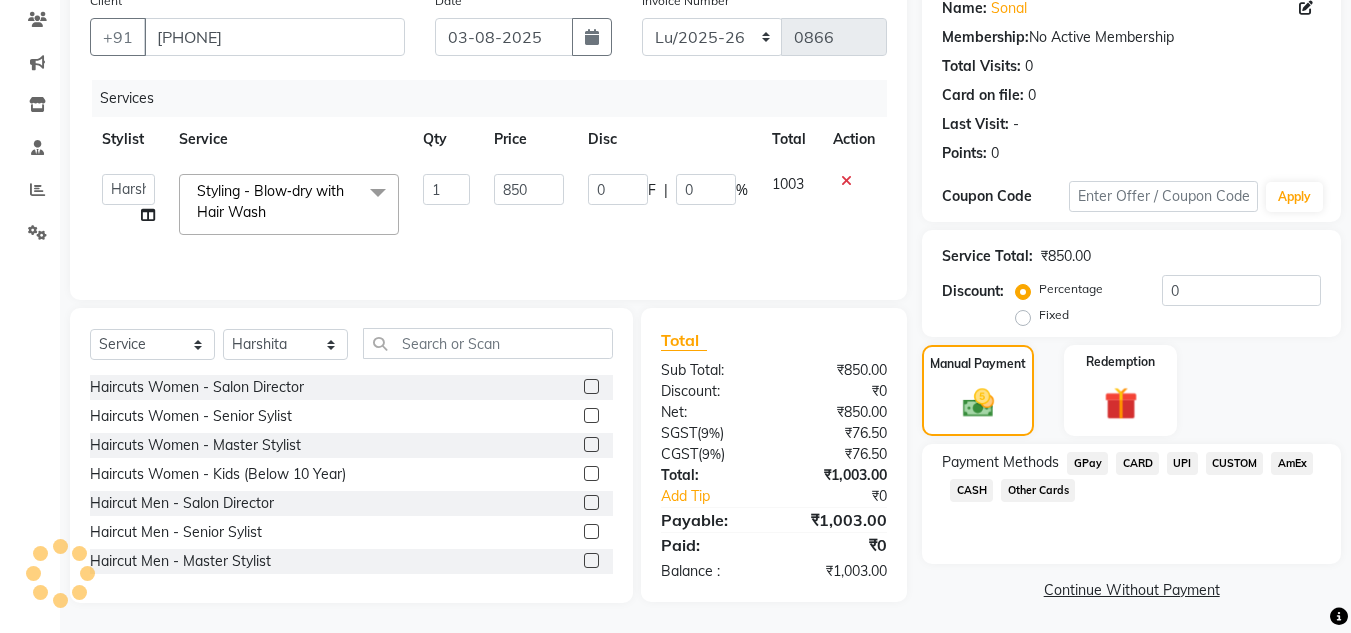 click on "UPI" 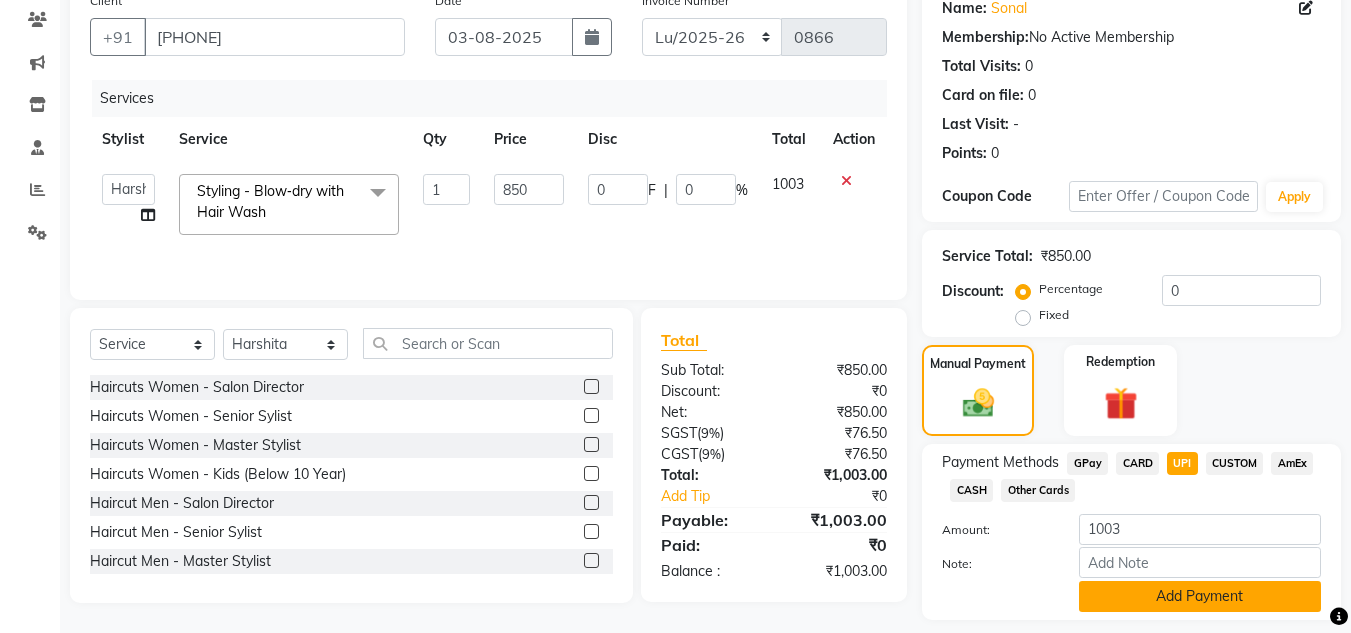 click on "Add Payment" 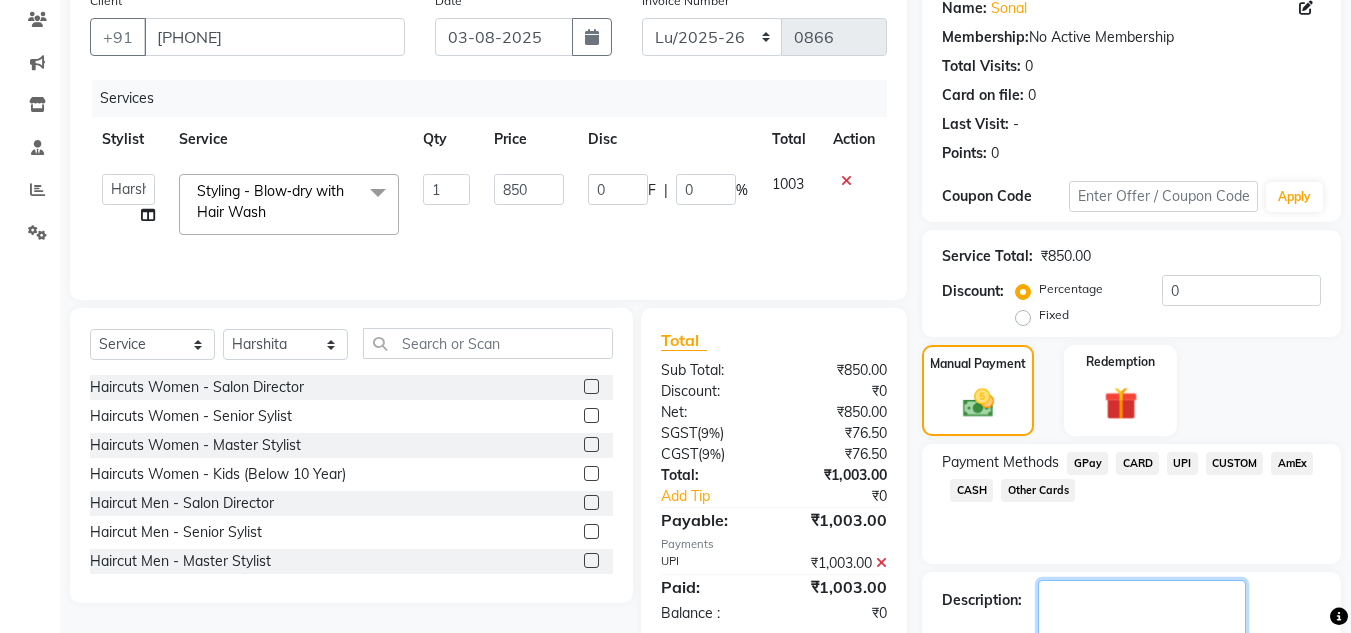 click 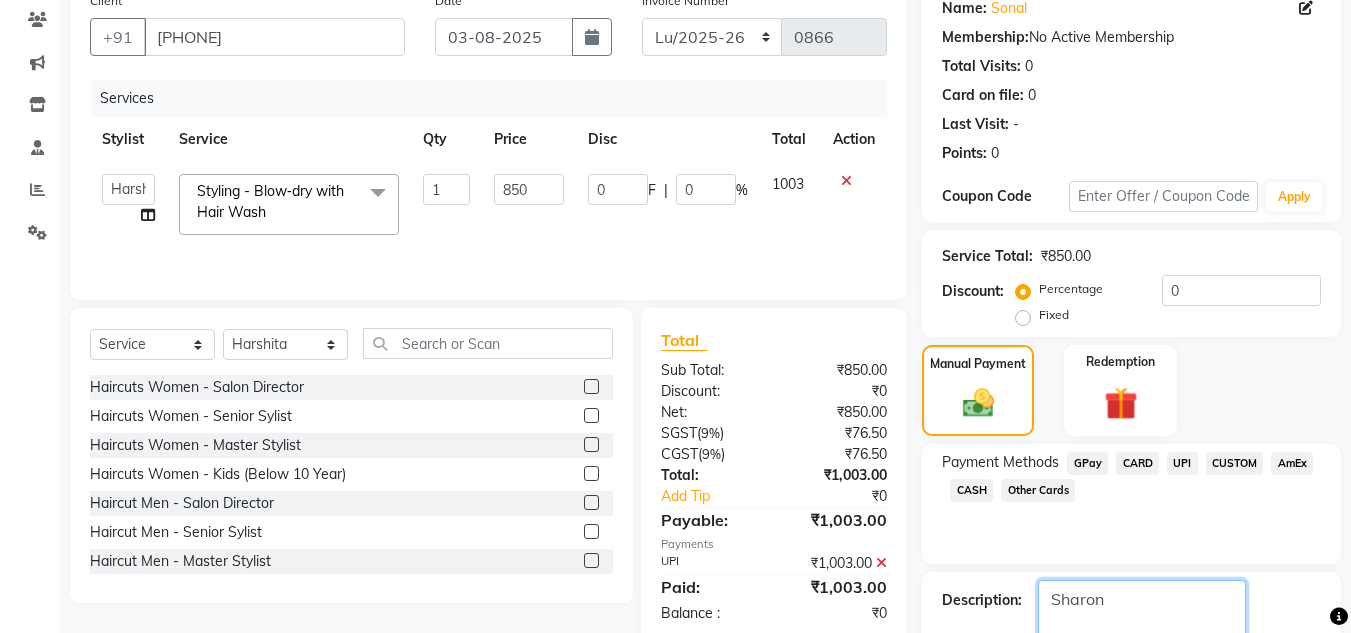 scroll, scrollTop: 283, scrollLeft: 0, axis: vertical 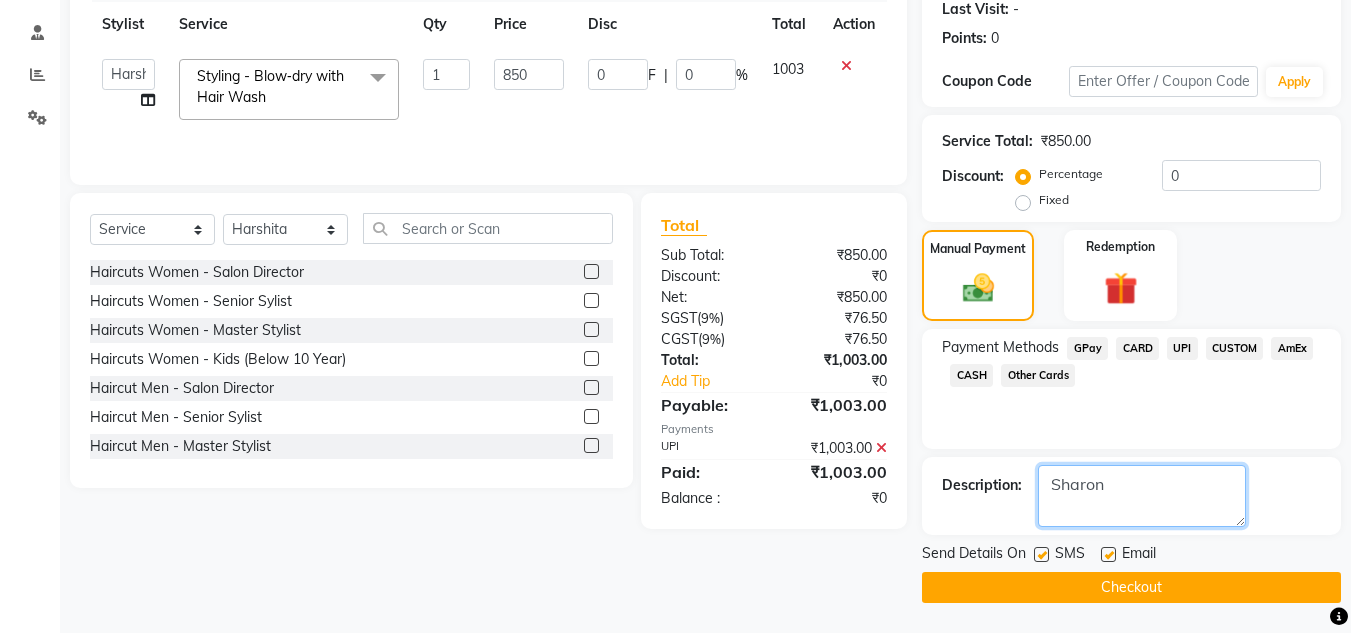 type on "Sharon" 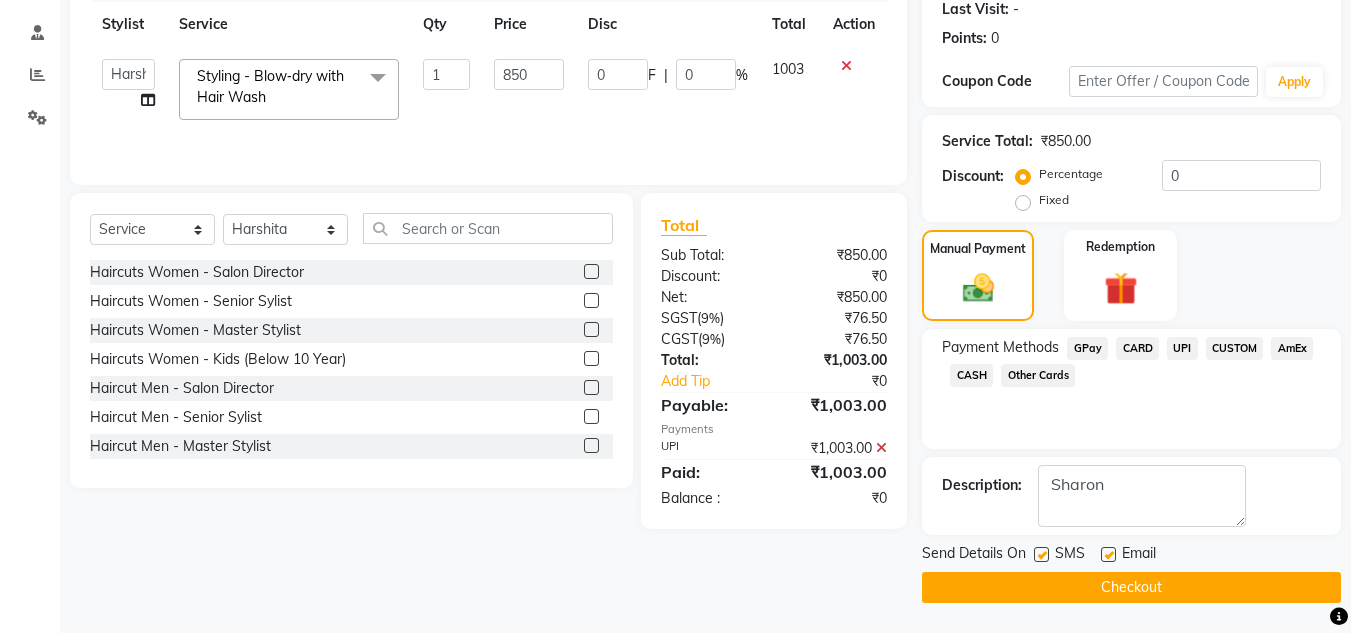 click on "Checkout" 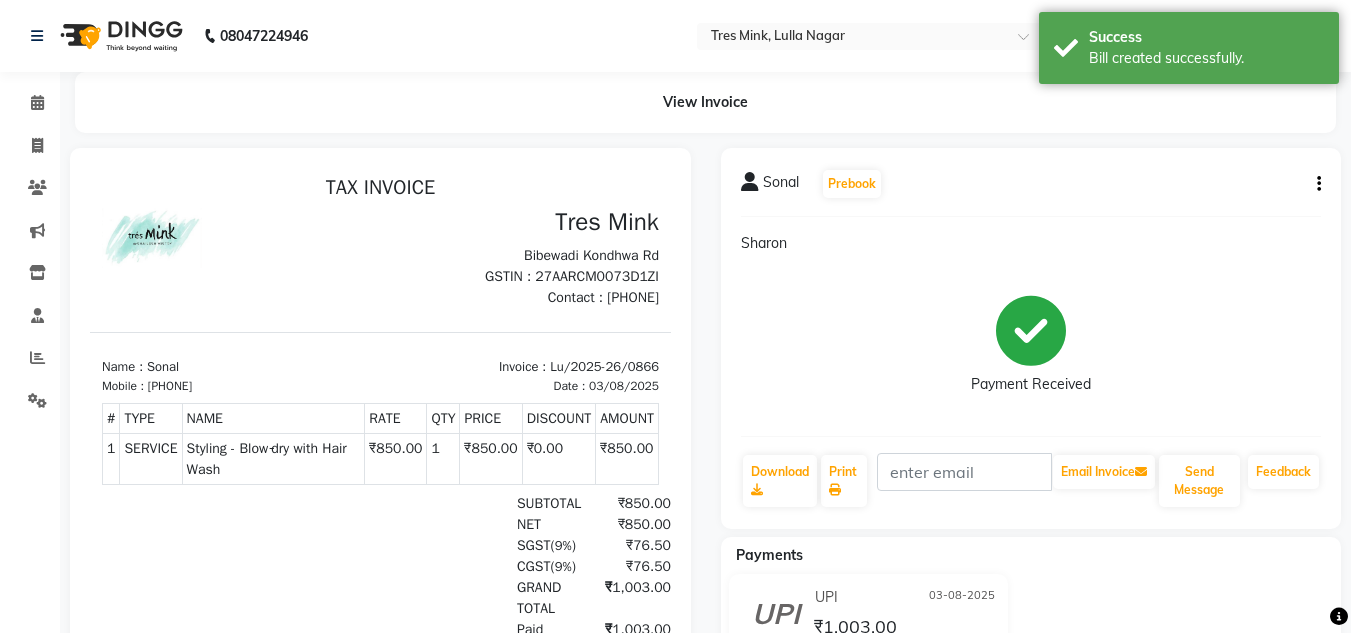 scroll, scrollTop: 0, scrollLeft: 0, axis: both 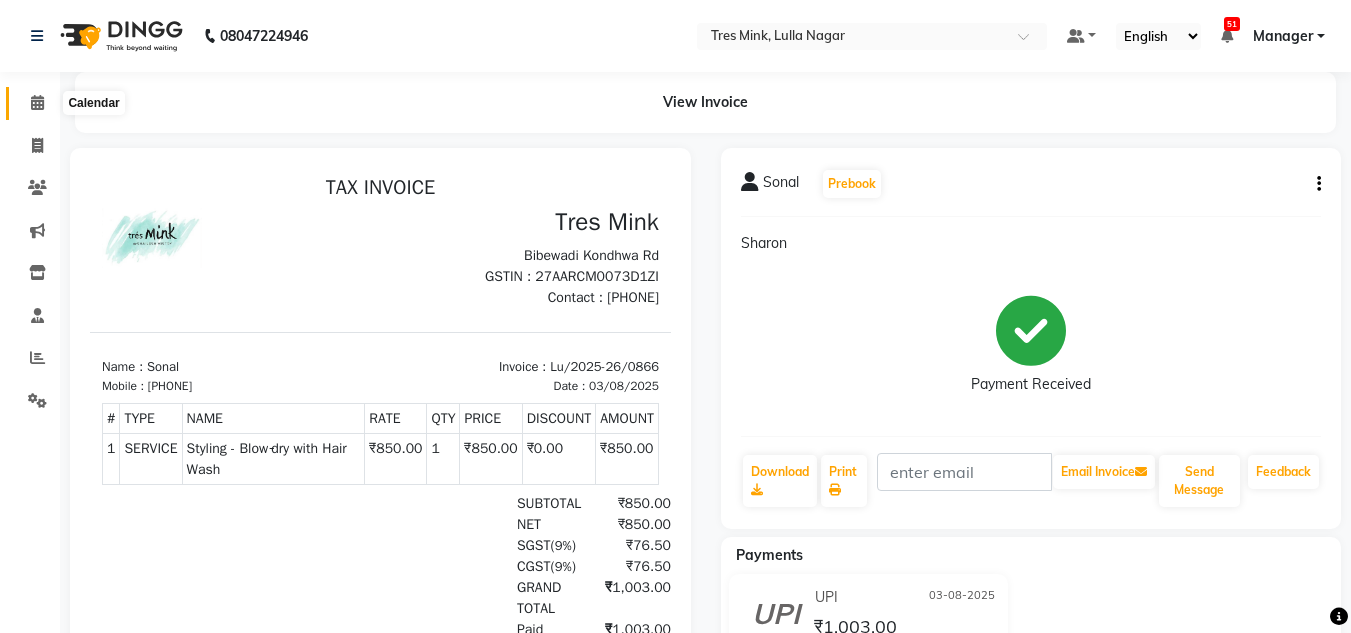 click 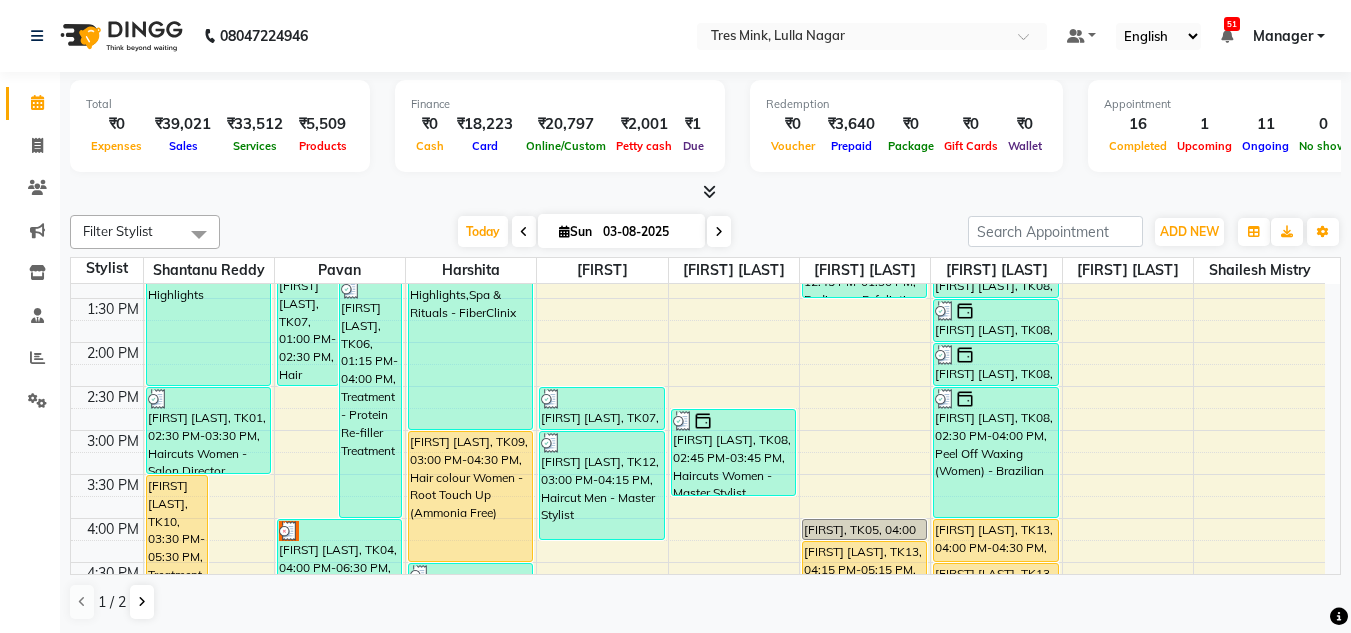 scroll, scrollTop: 500, scrollLeft: 0, axis: vertical 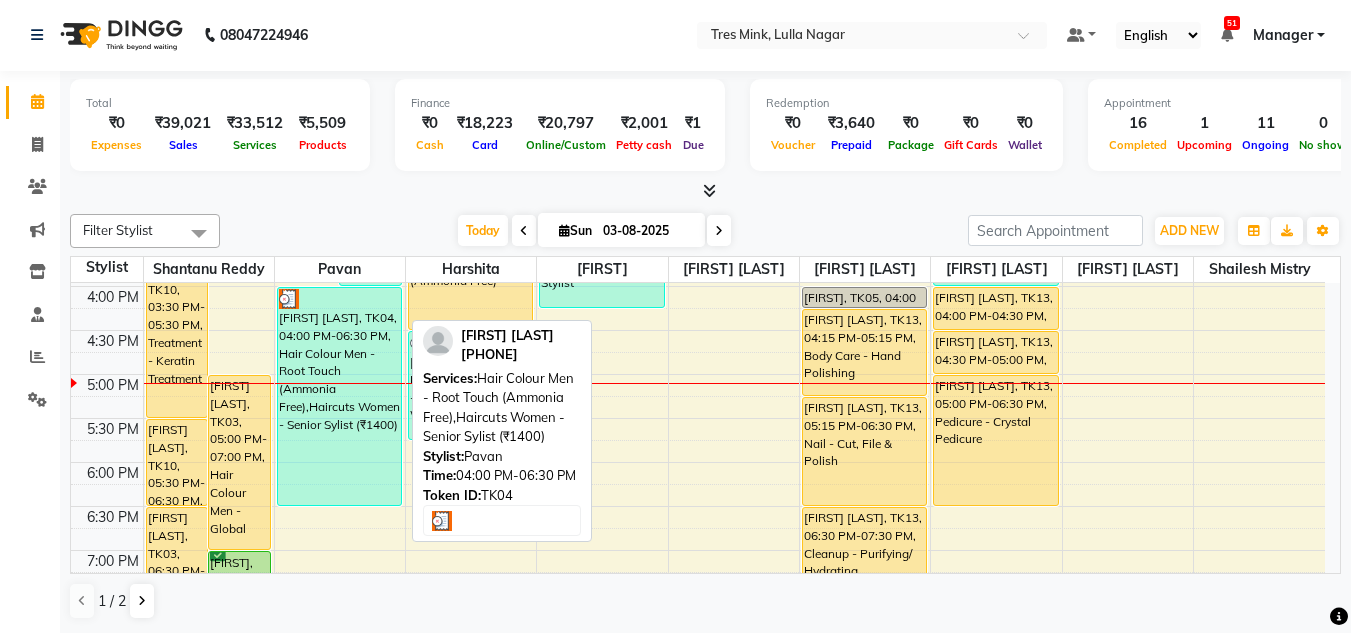 click on "[FIRST] [LAST], TK04, 04:00 PM-06:30 PM, Hair Colour Men - Root Touch (Ammonia Free),Haircuts Women - Senior Sylist (₹1400)" at bounding box center [339, 396] 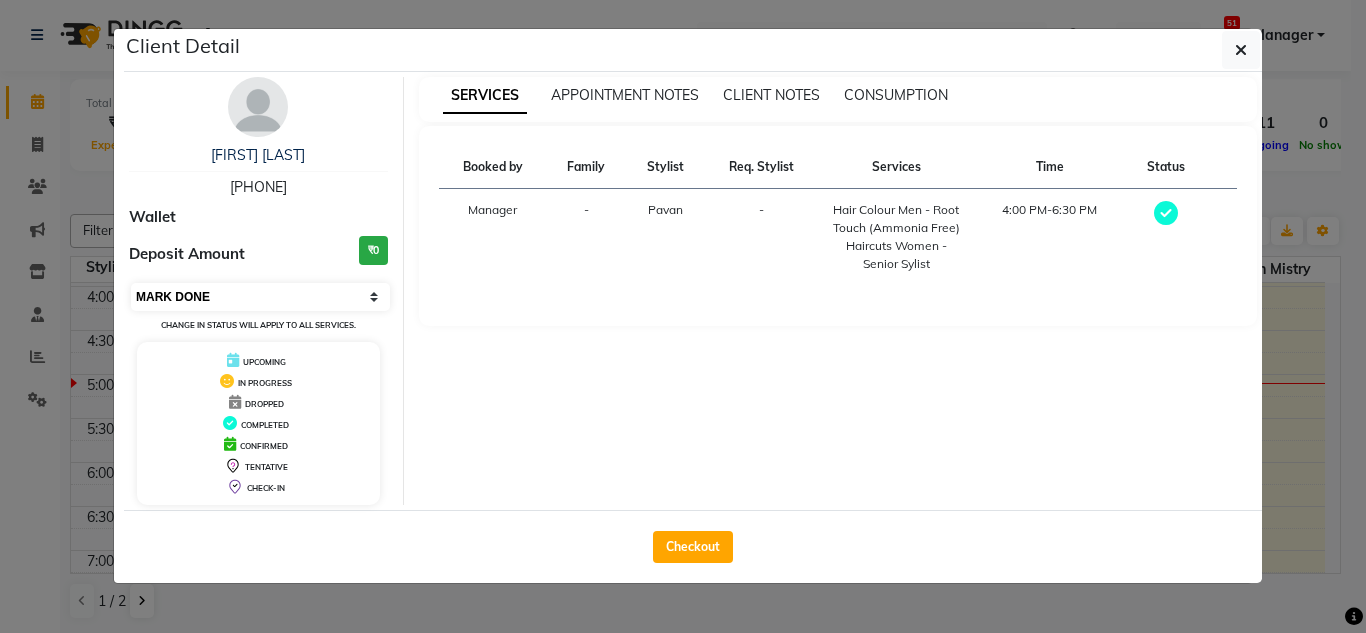 click on "Select MARK DONE UPCOMING" at bounding box center (260, 297) 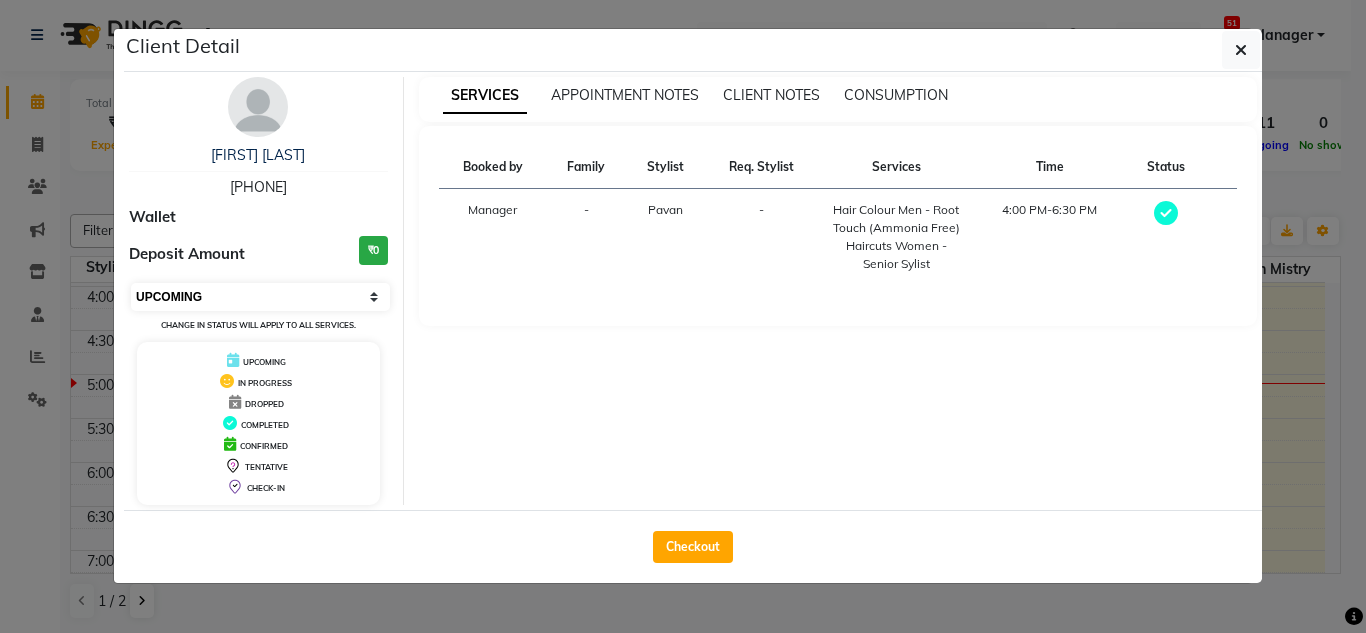 click on "Select MARK DONE UPCOMING" at bounding box center [260, 297] 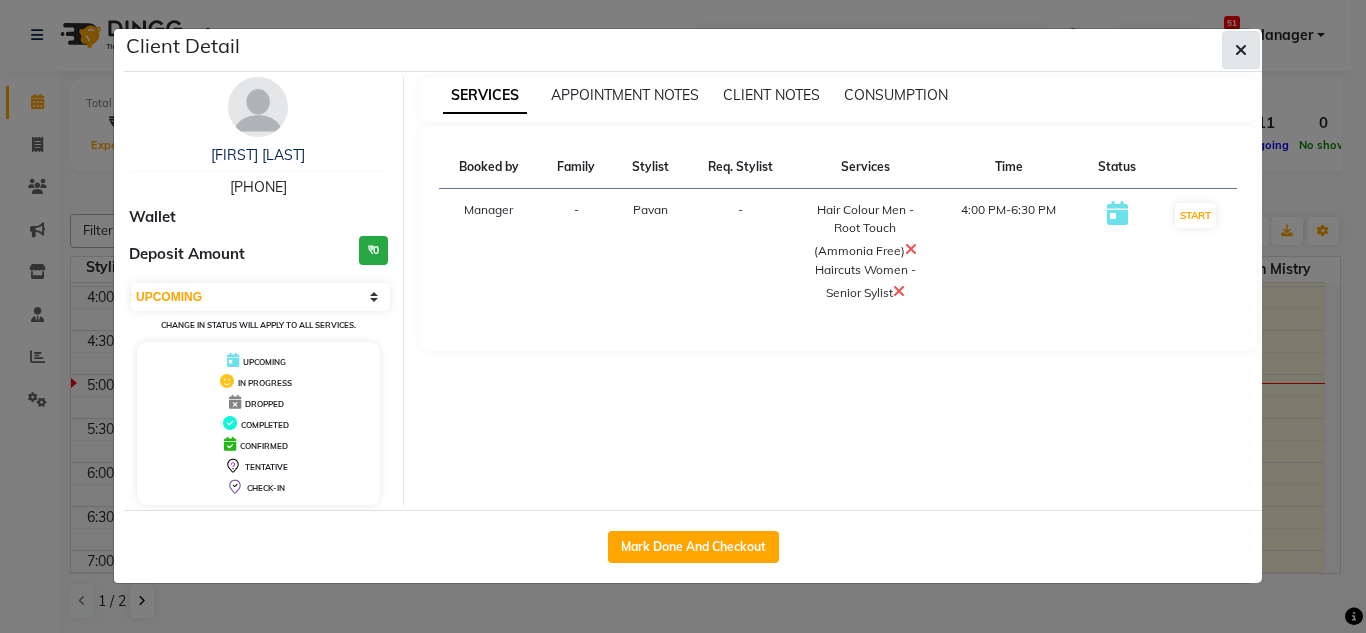 click 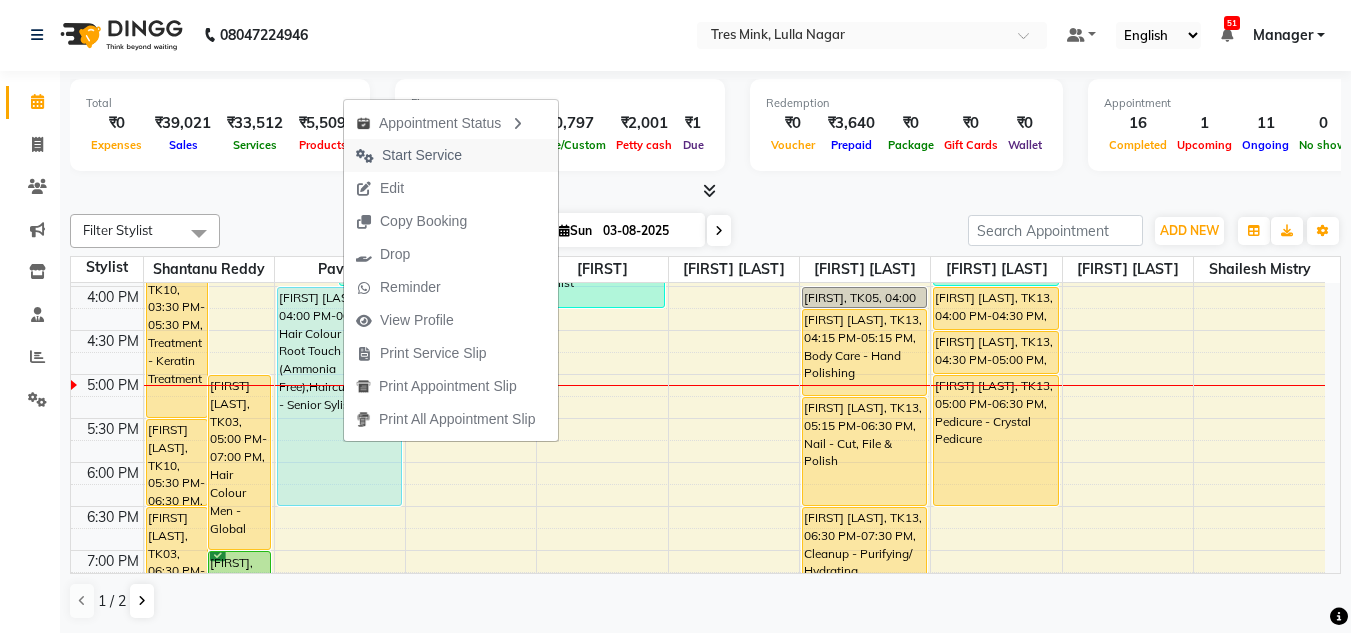 click on "Start Service" at bounding box center [422, 155] 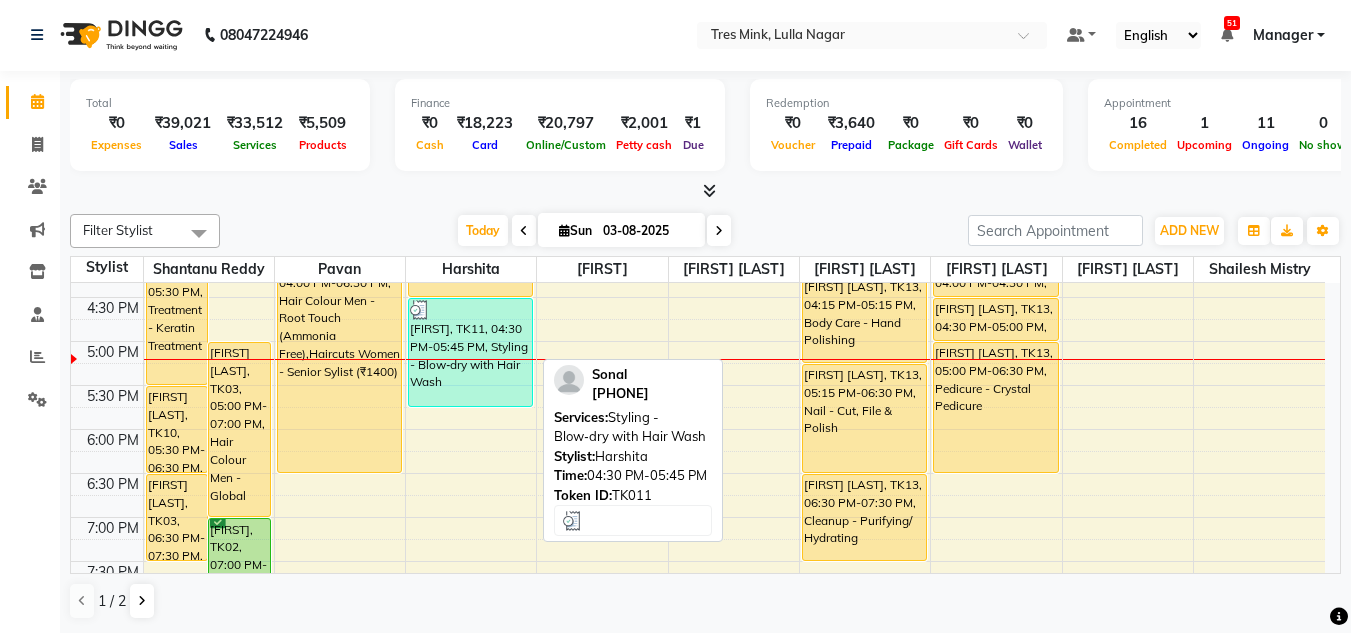 scroll, scrollTop: 700, scrollLeft: 0, axis: vertical 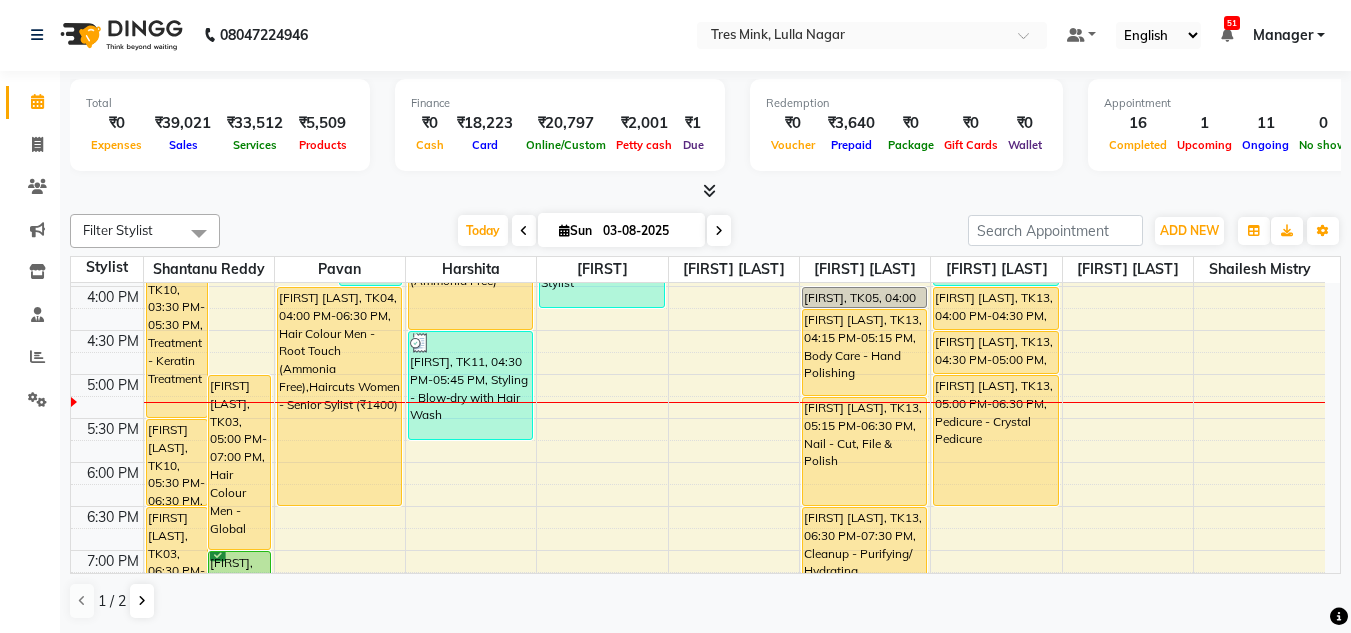 click on "Today  Sun 03-08-2025" at bounding box center (594, 231) 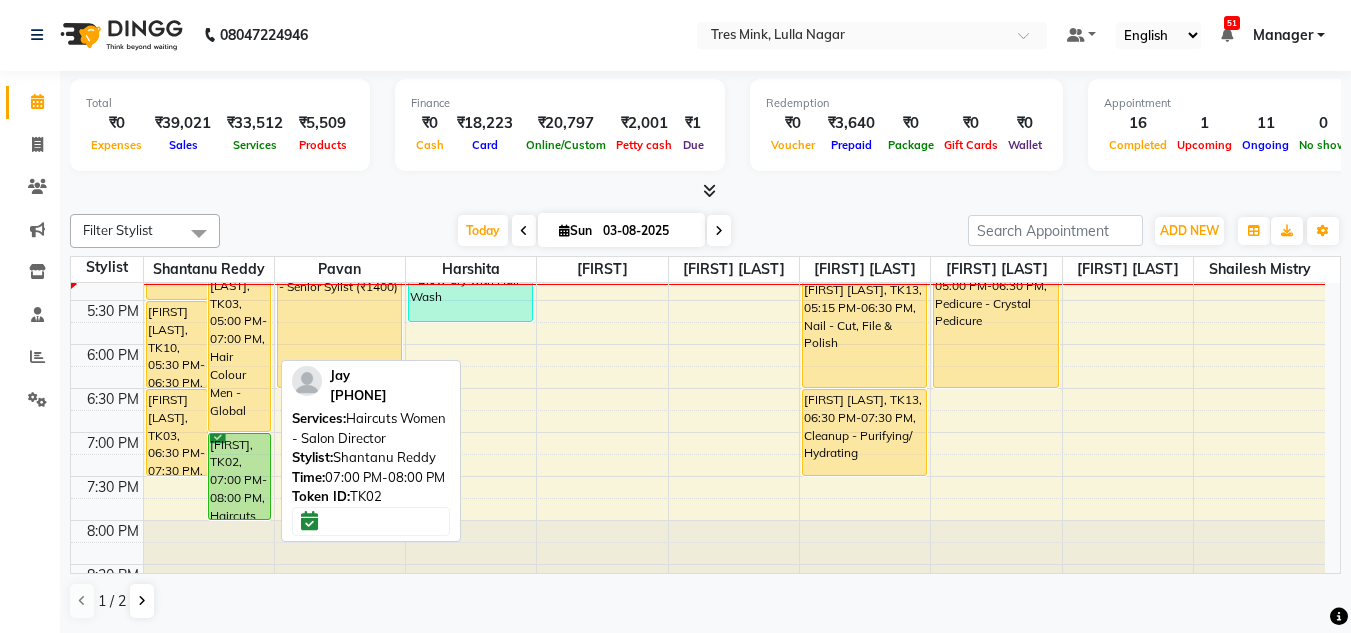 scroll, scrollTop: 853, scrollLeft: 0, axis: vertical 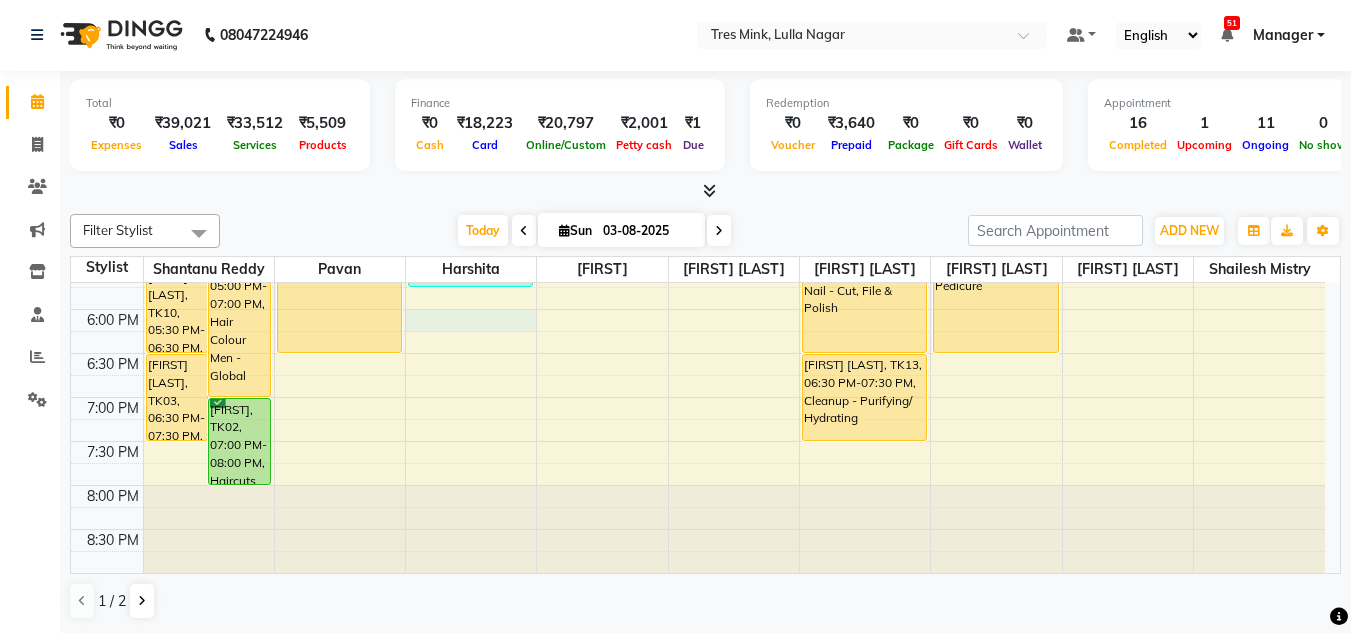 click on "8:00 AM 8:30 AM 9:00 AM 9:30 AM 10:00 AM 10:30 AM 11:00 AM 11:30 AM 12:00 PM 12:30 PM 1:00 PM 1:30 PM 2:00 PM 2:30 PM 3:00 PM 3:30 PM 4:00 PM 4:30 PM 5:00 PM 5:30 PM 6:00 PM 6:30 PM 7:00 PM 7:30 PM 8:00 PM 8:30 PM    Aparna Chande, TK10, 03:30 PM-05:30 PM, Treatment - Keratin Treatment    Prajakta Choudhry, TK03, 05:00 PM-07:00 PM, Hair Colour Men - Global    Aparna Chande, TK10, 05:30 PM-06:30 PM, Haircuts Women - Salon Director    Prajakta Choudhry, TK03, 06:30 PM-07:30 PM, Haircuts Women - Salon Director     Jay, TK02, 07:00 PM-08:00 PM, Haircuts Women - Salon Director     Sadaf Karim, TK01, 12:30 PM-02:30 PM, Hair Colour Men - Highlights     Sadaf Karim, TK01, 02:30 PM-03:30 PM, Haircuts Women - Salon Director     Deepit Kotak, TK07, 01:00 PM-02:30 PM, Hair Colour Men - Root Touch (Ammonia Free)     Komal Pawar, TK06, 01:15 PM-04:00 PM, Treatment - Protein Re-filler Treatment     Deepit Kotak, TK07, 12:00 PM-01:00 PM, Haircut Men - Senior Sylist" at bounding box center [698, 1] 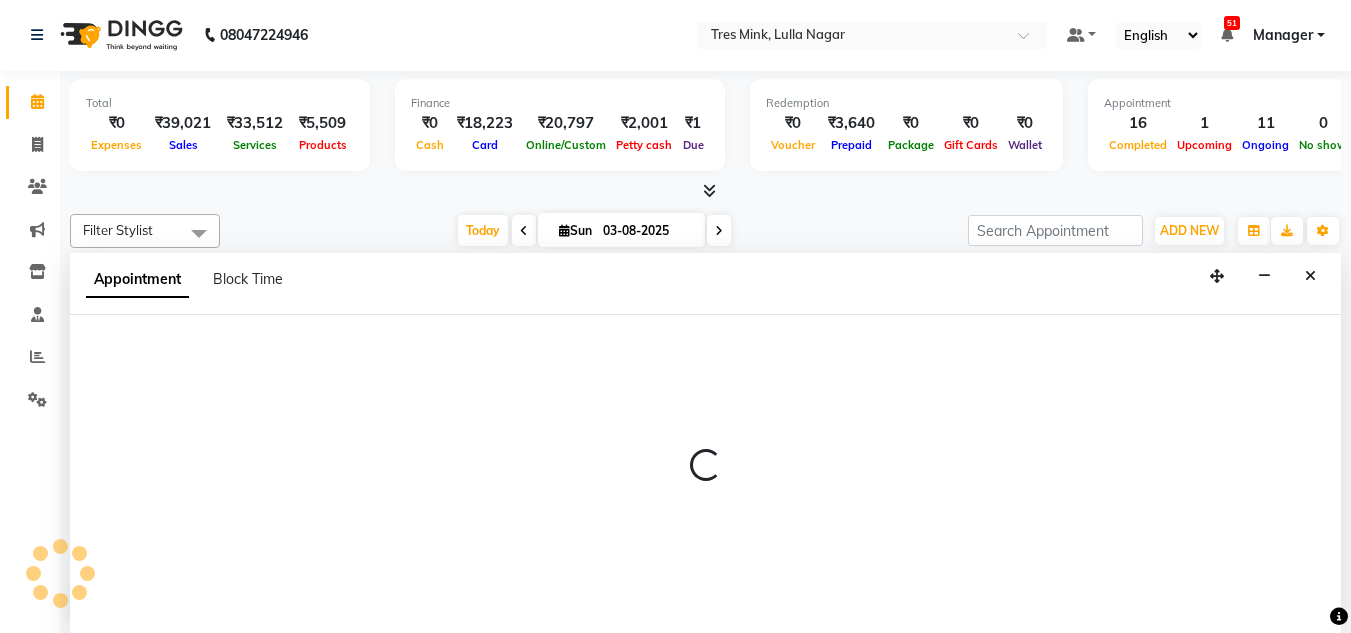 select on "47307" 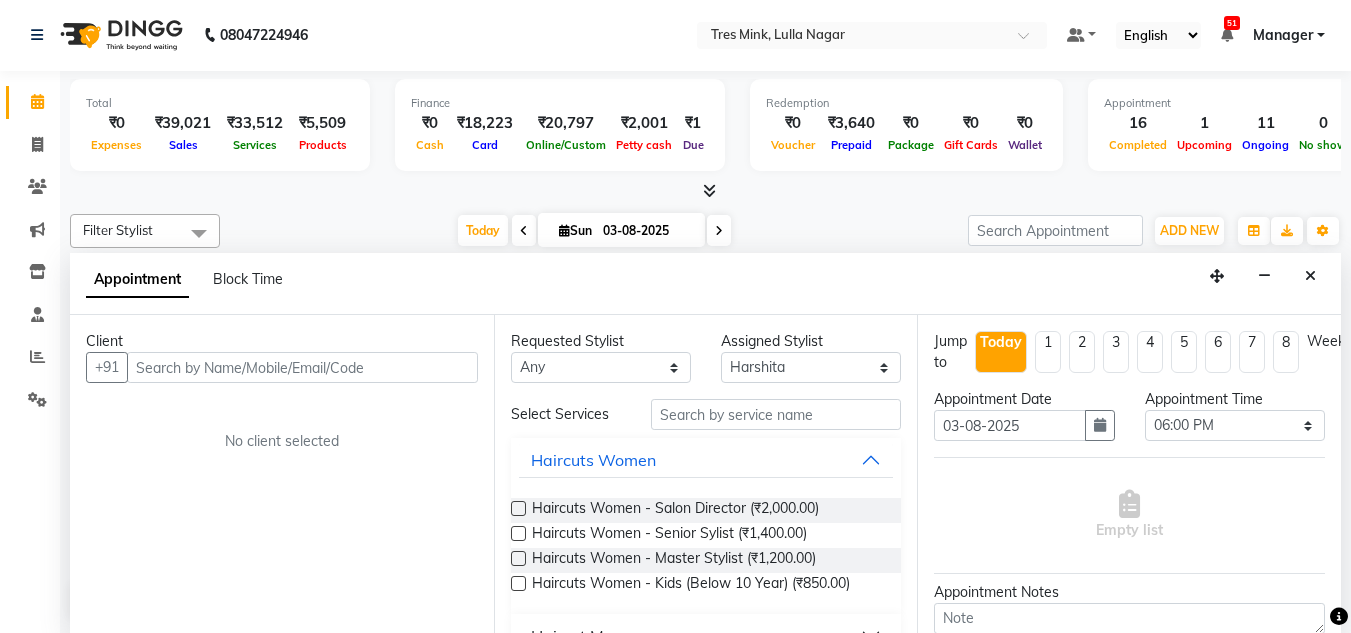 click at bounding box center (302, 367) 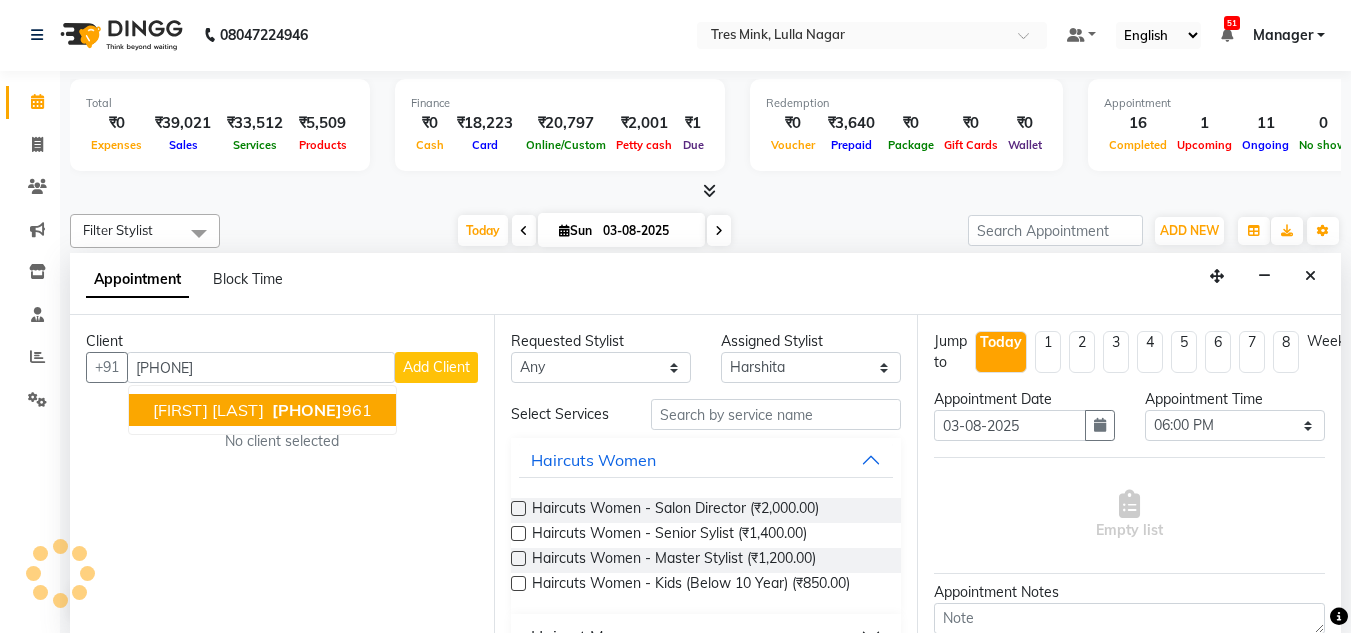 click on "[FIRST] [LAST]" at bounding box center (208, 410) 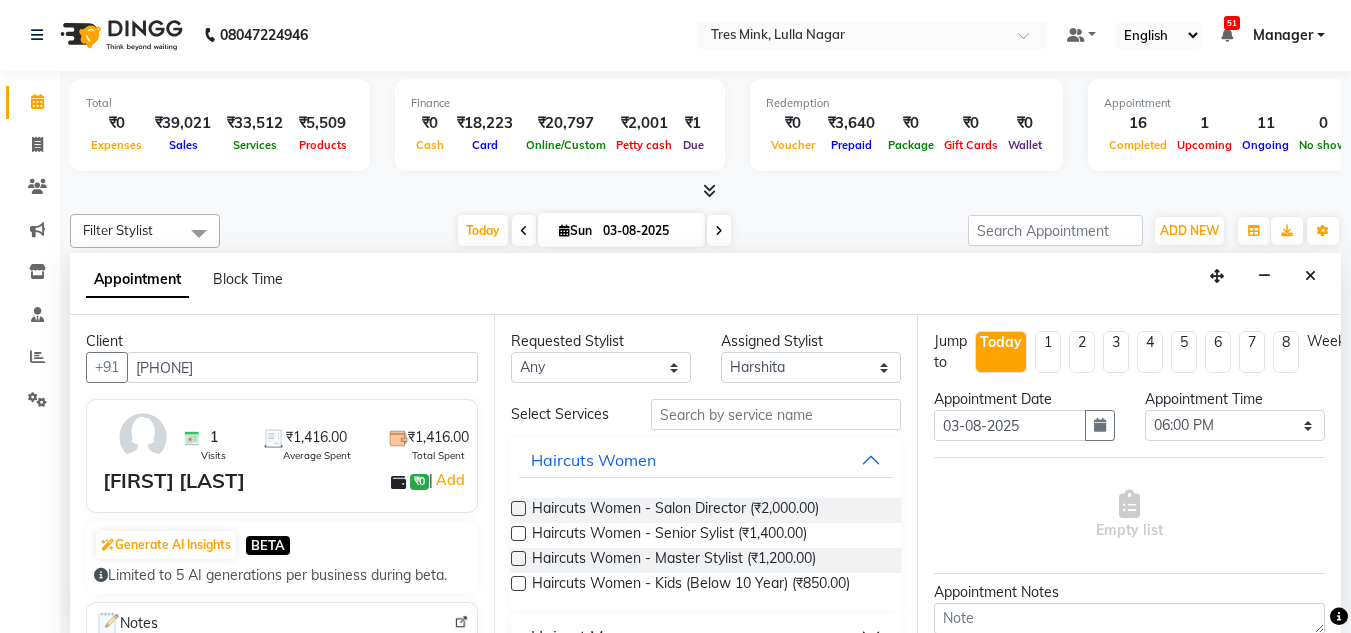 type on "[PHONE]" 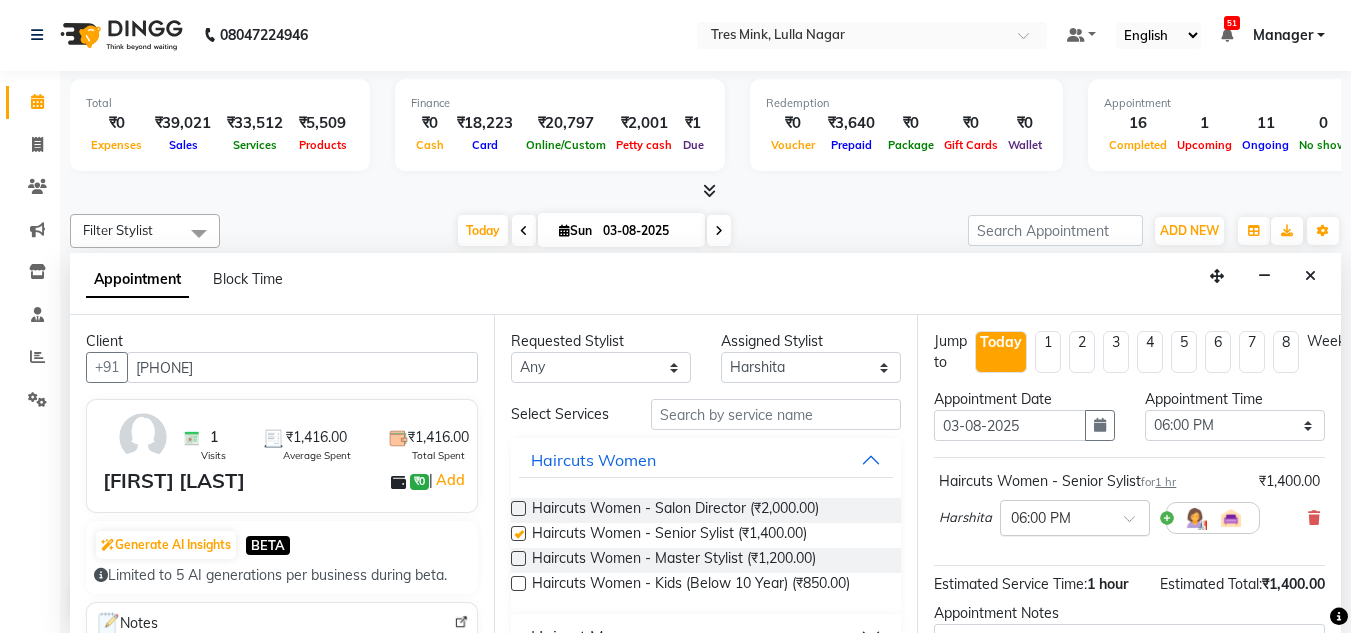 checkbox on "false" 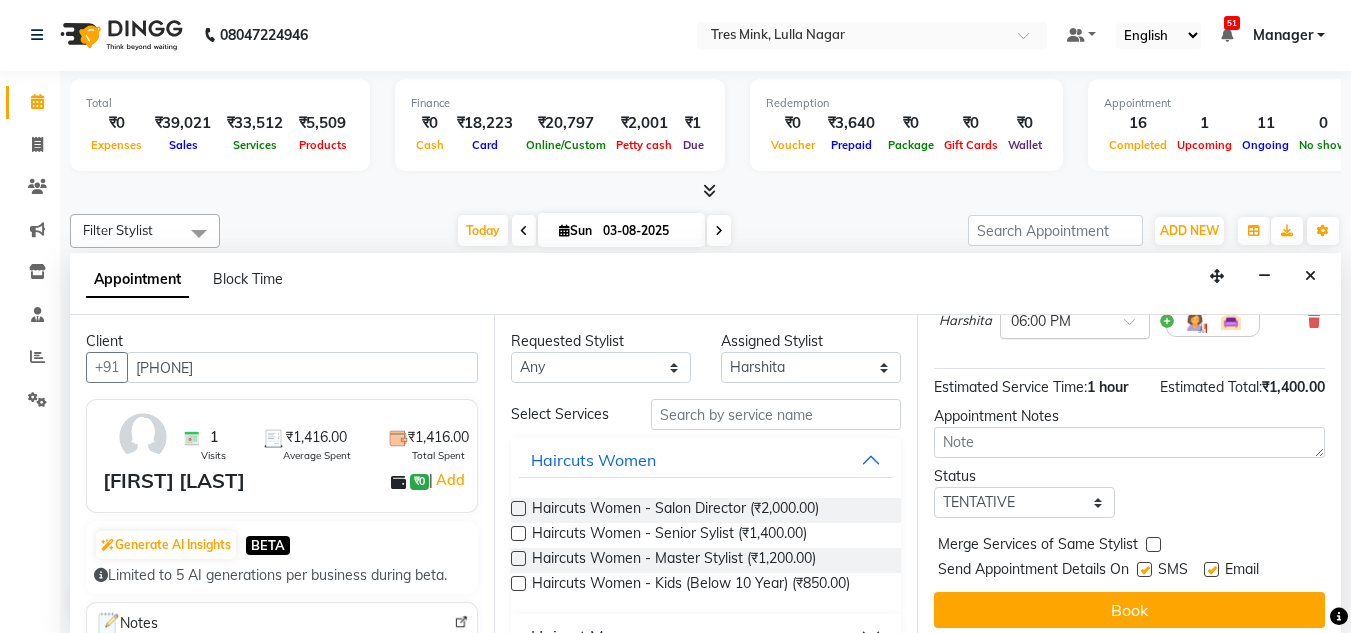scroll, scrollTop: 200, scrollLeft: 0, axis: vertical 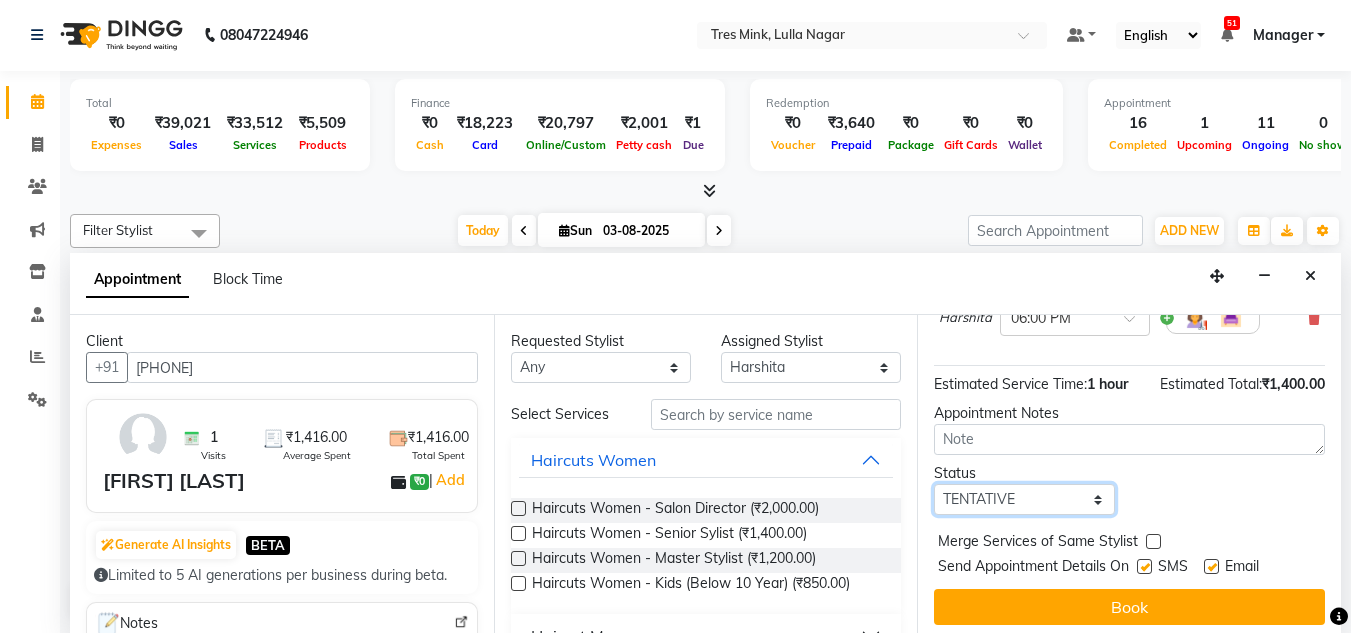 click on "Select TENTATIVE CONFIRM CHECK-IN UPCOMING" at bounding box center [1024, 499] 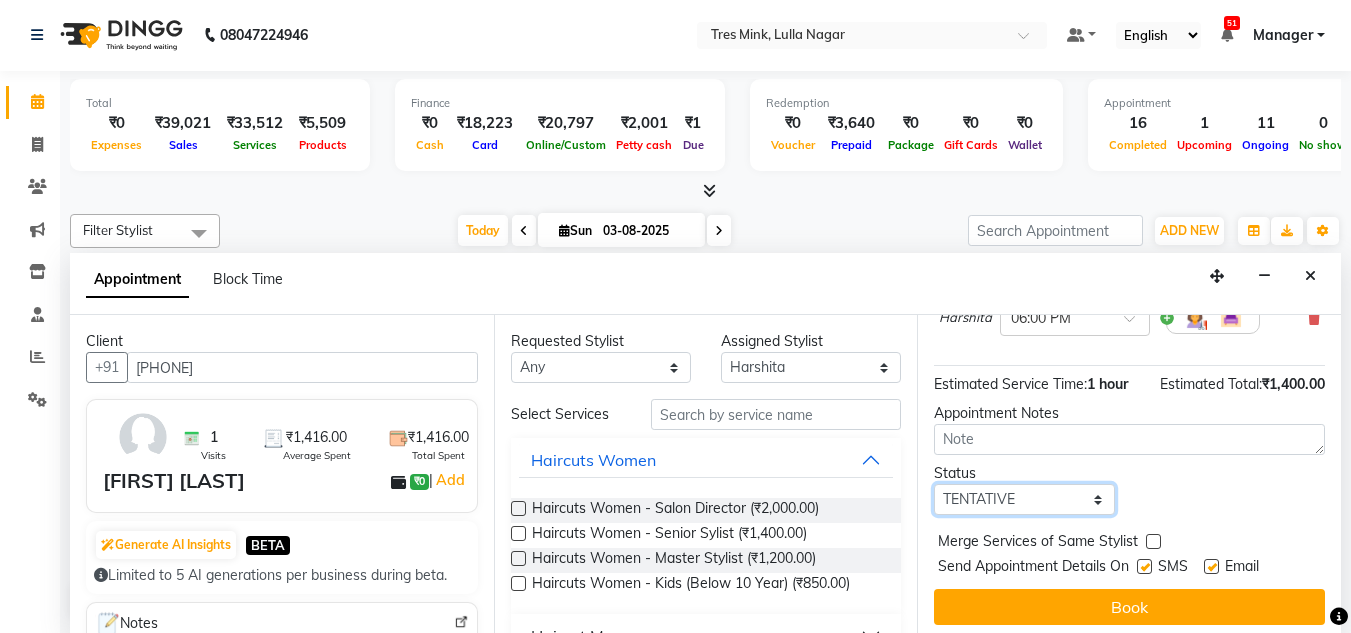 select on "confirm booking" 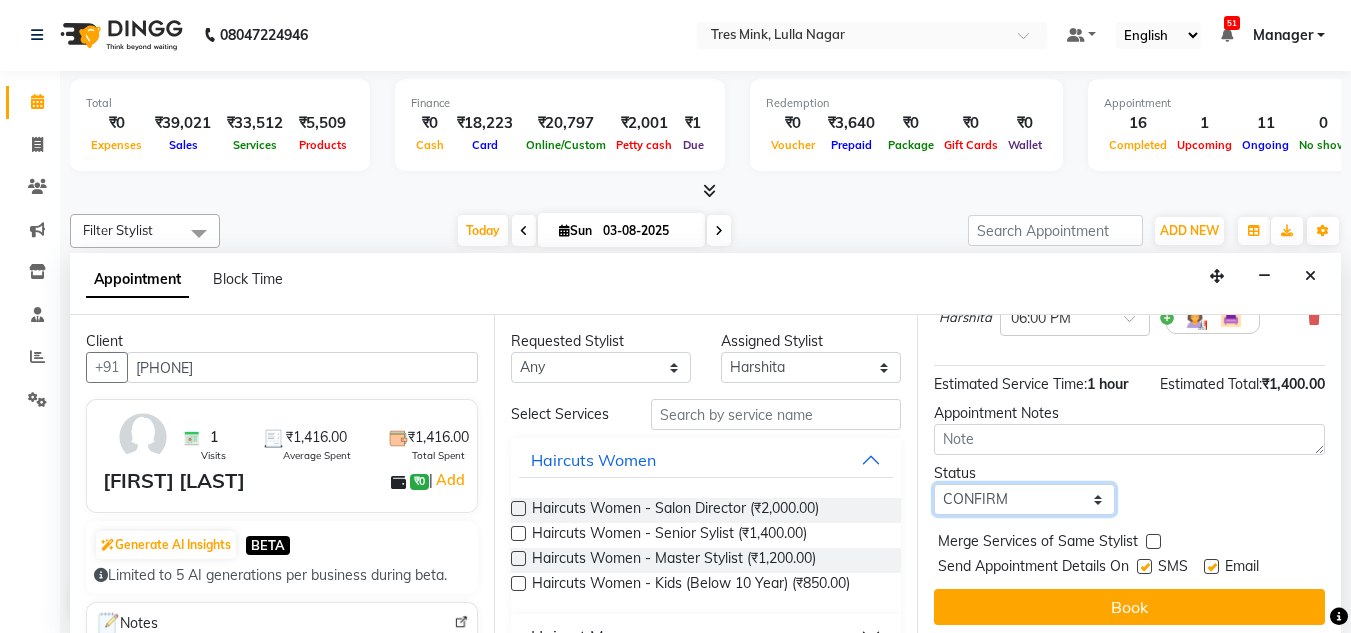 click on "Select TENTATIVE CONFIRM CHECK-IN UPCOMING" at bounding box center [1024, 499] 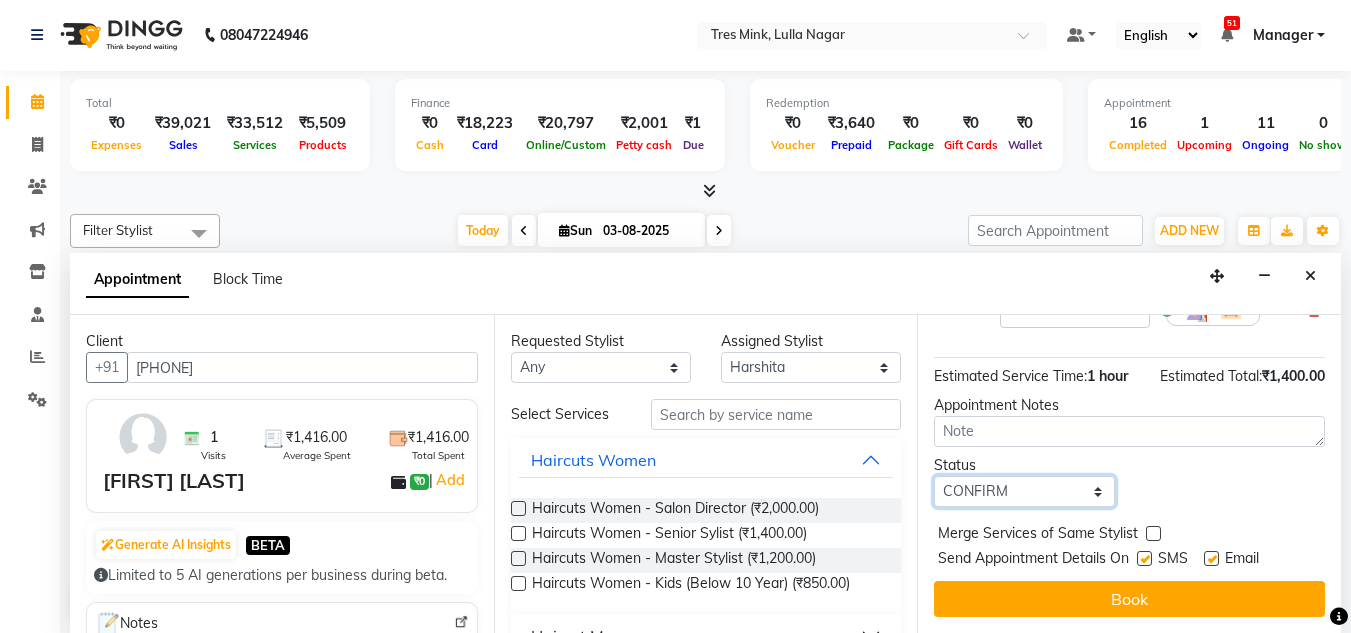 scroll, scrollTop: 223, scrollLeft: 0, axis: vertical 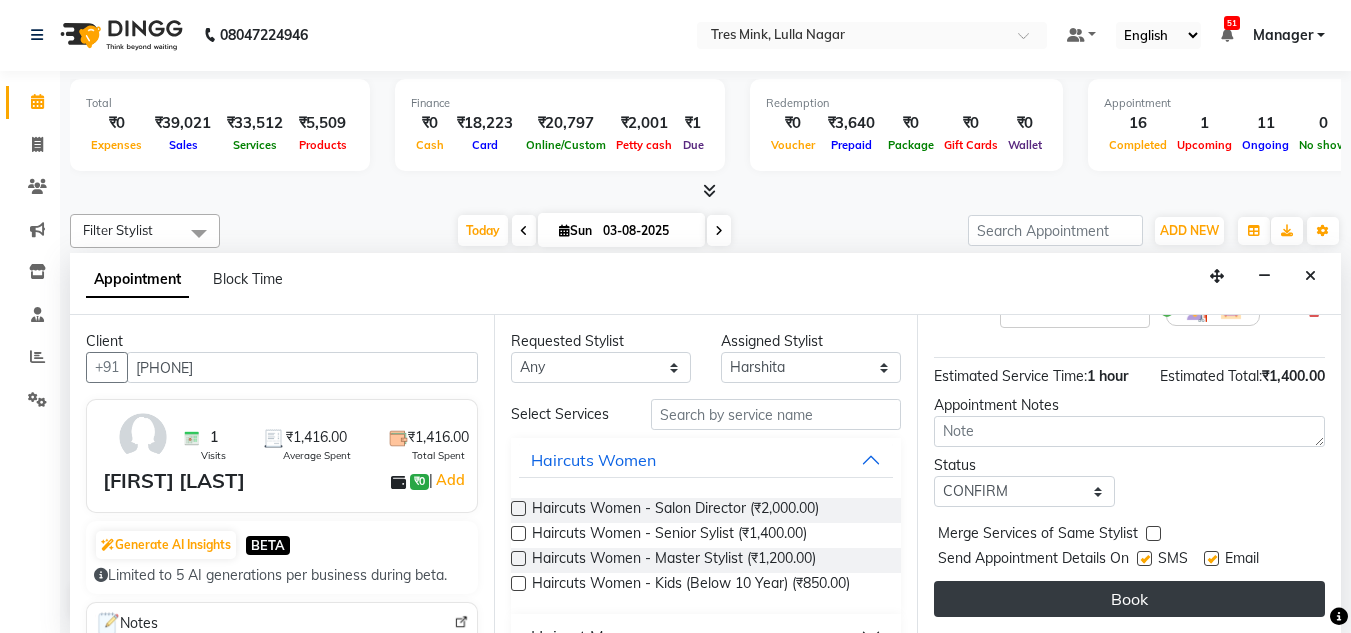 click on "Book" at bounding box center (1129, 599) 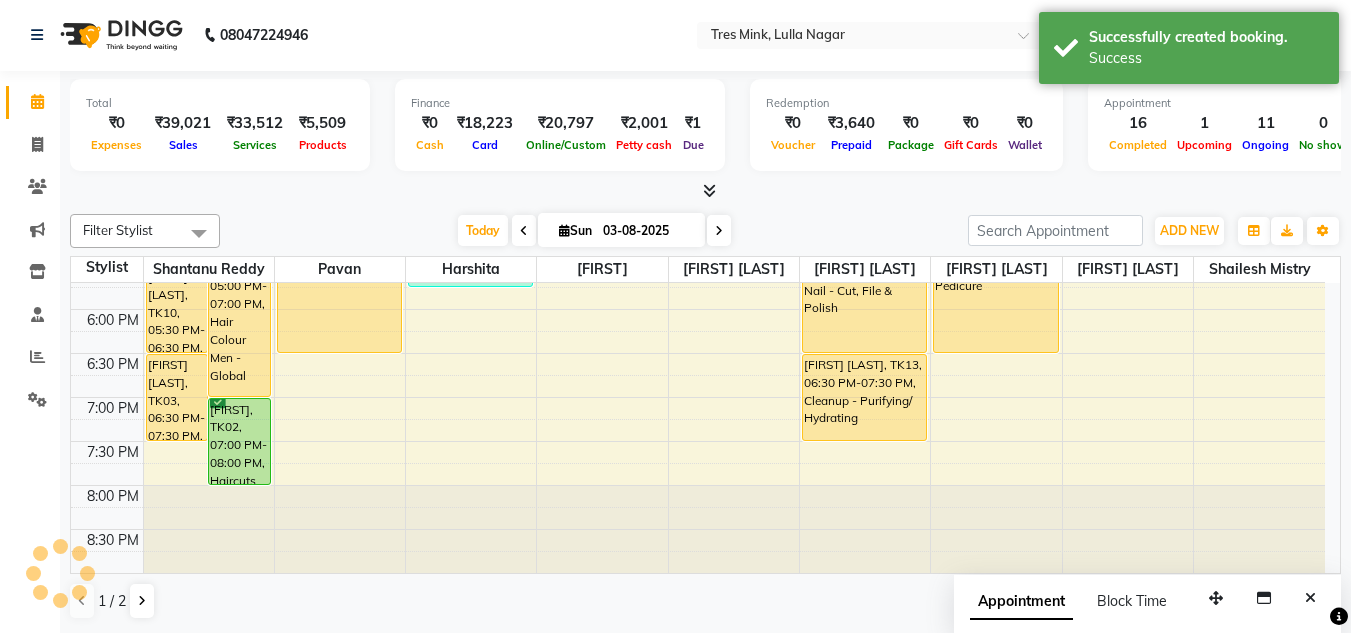 scroll, scrollTop: 0, scrollLeft: 0, axis: both 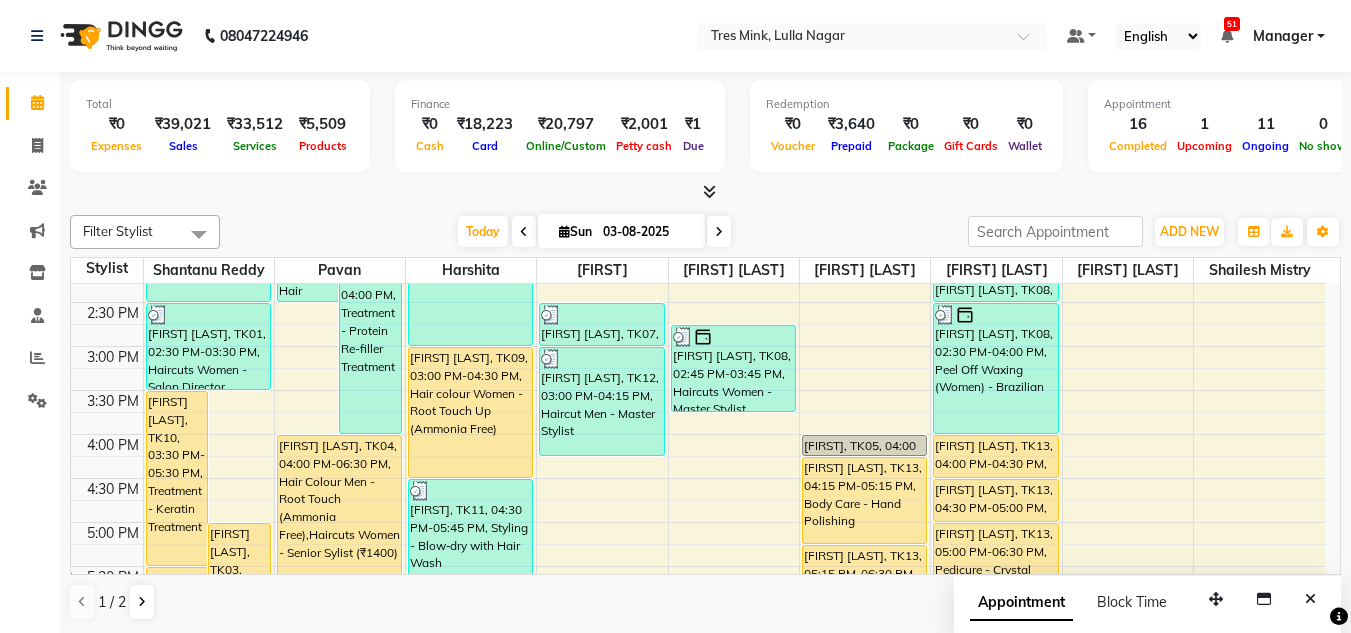 click at bounding box center [705, 192] 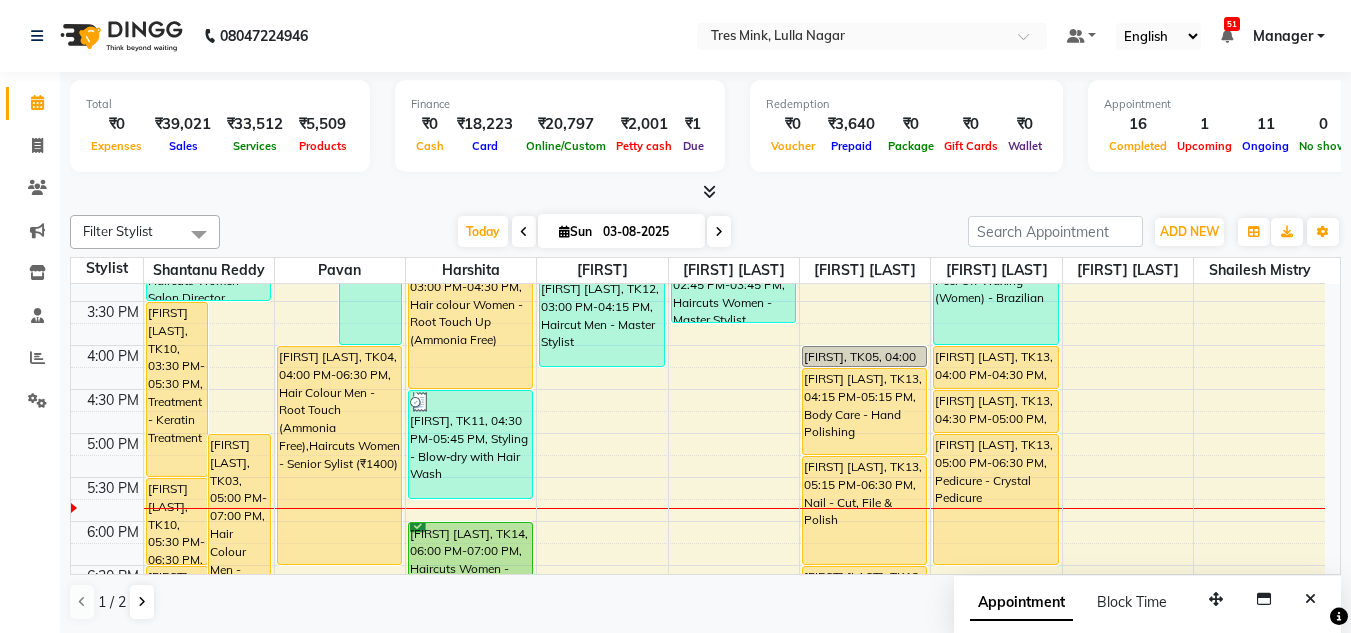 scroll, scrollTop: 653, scrollLeft: 0, axis: vertical 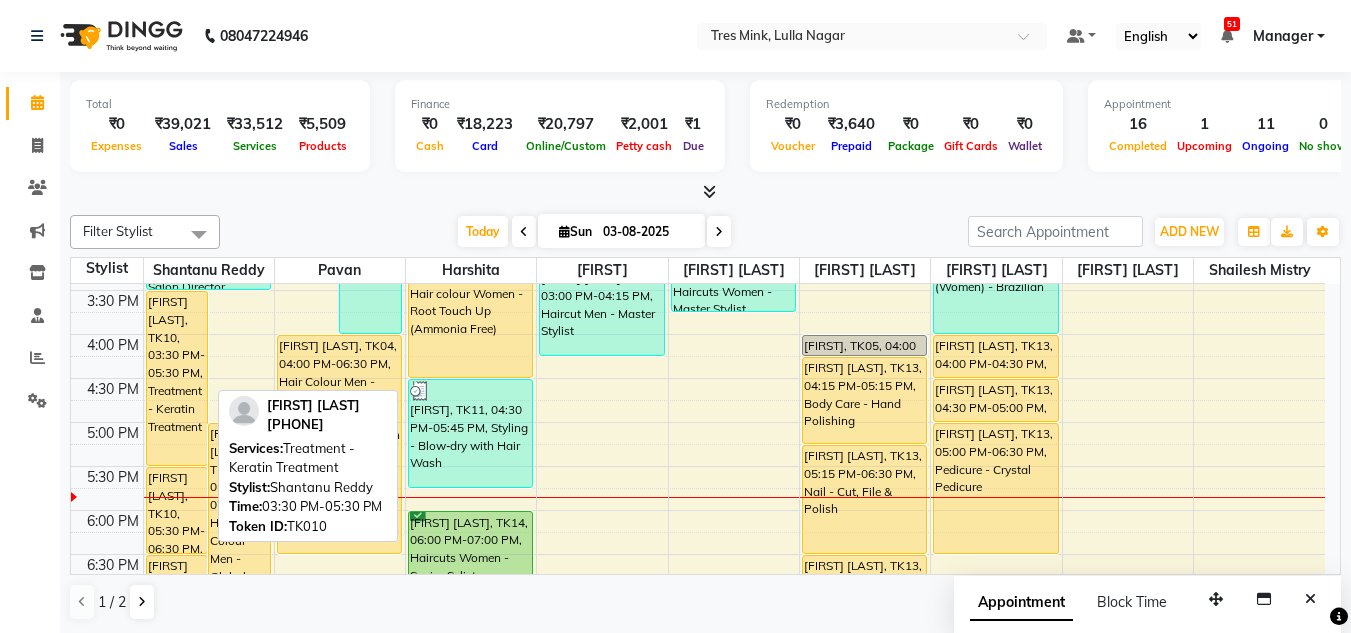 click on "[FIRST] [LAST], [CODE], [TIME]-[TIME], [SERVICE]" at bounding box center (177, 378) 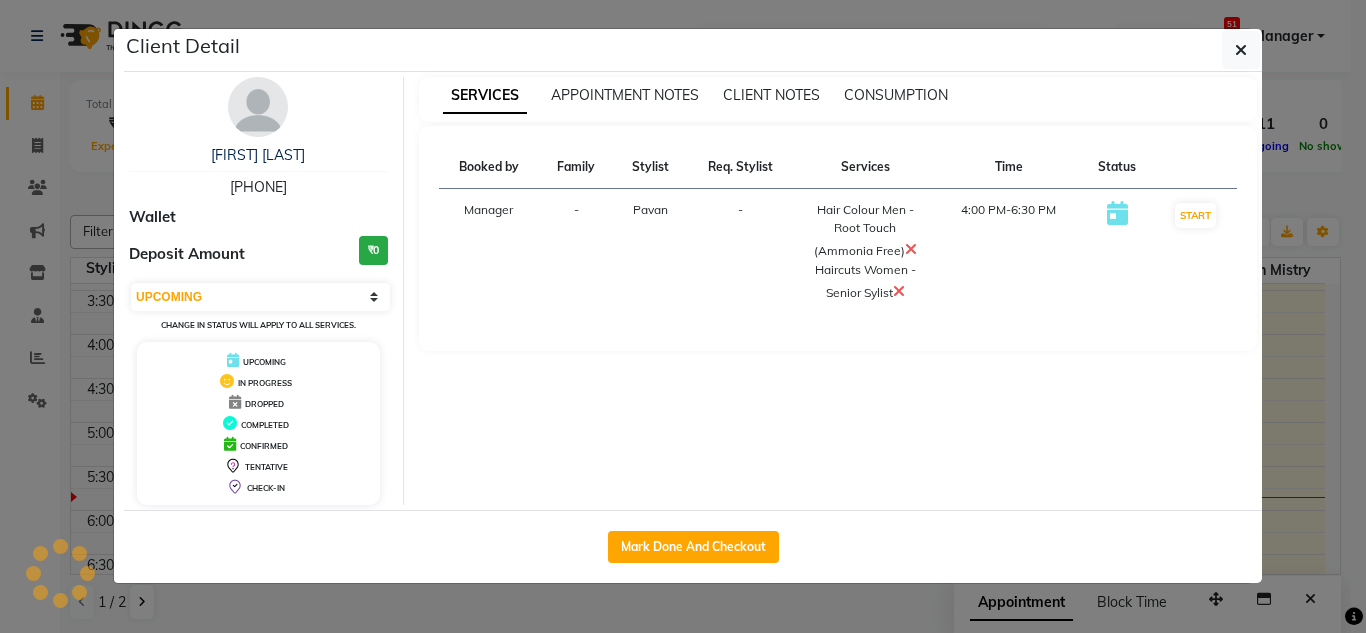 select on "1" 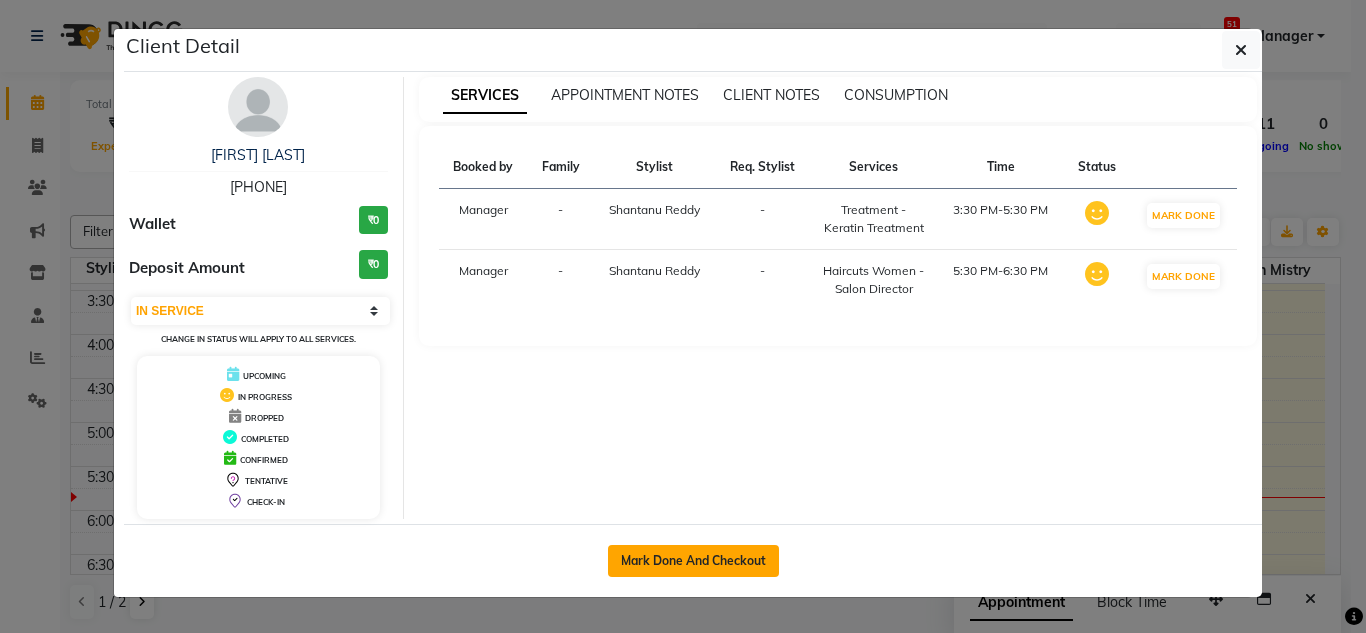 click on "Mark Done And Checkout" 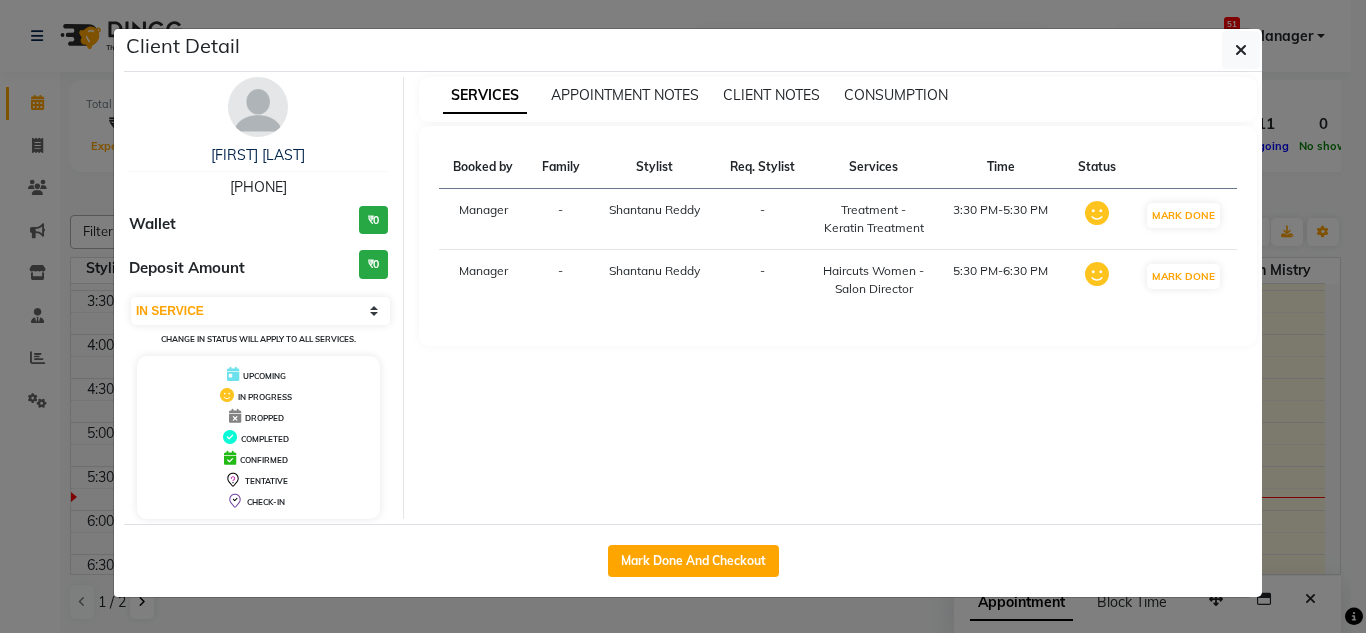 select on "service" 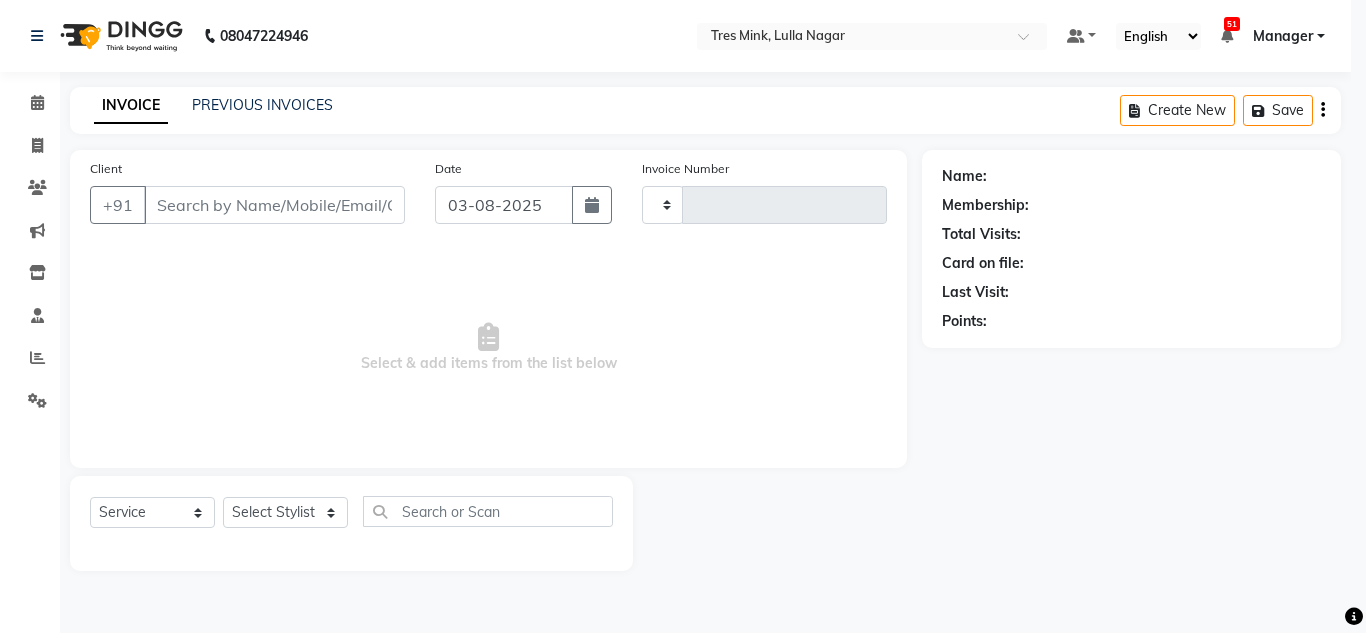 type on "0867" 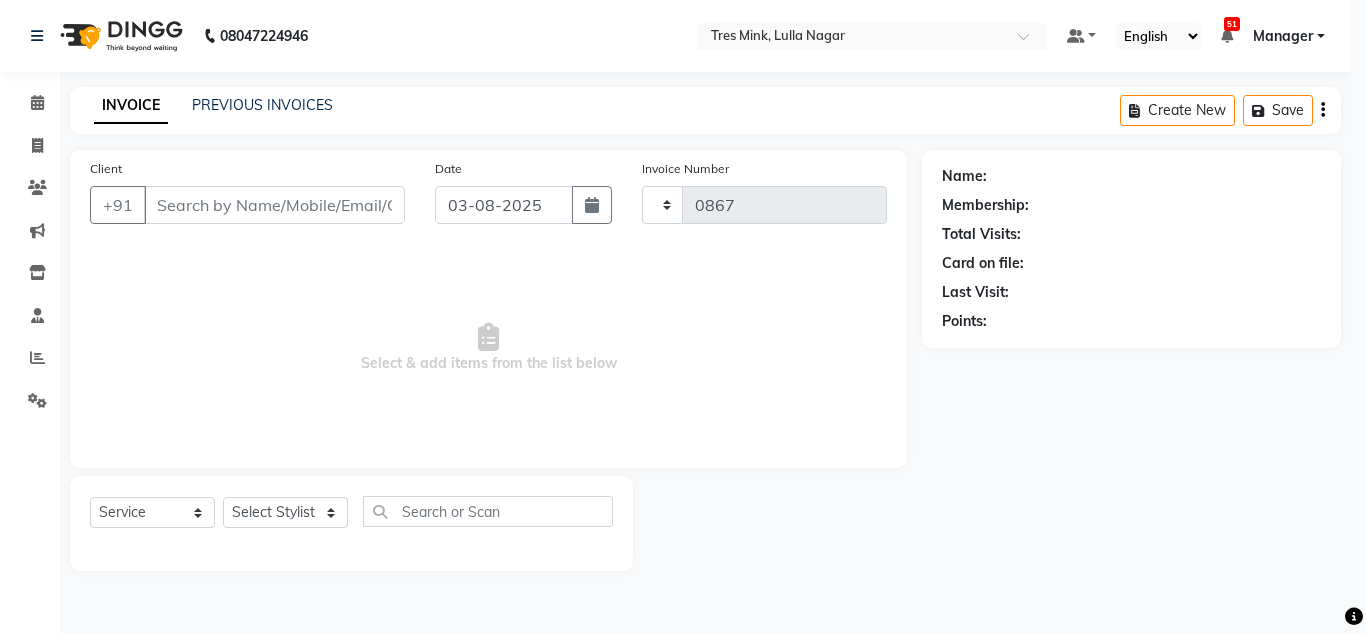 select on "8052" 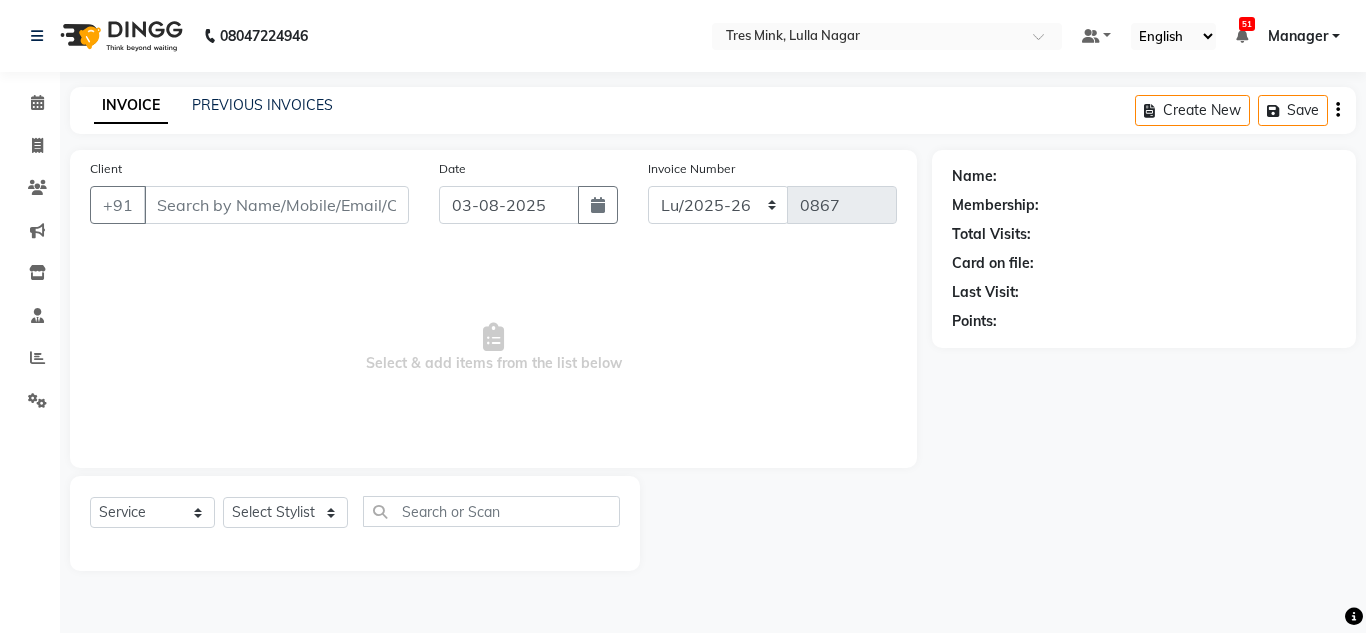 type on "[PHONE]" 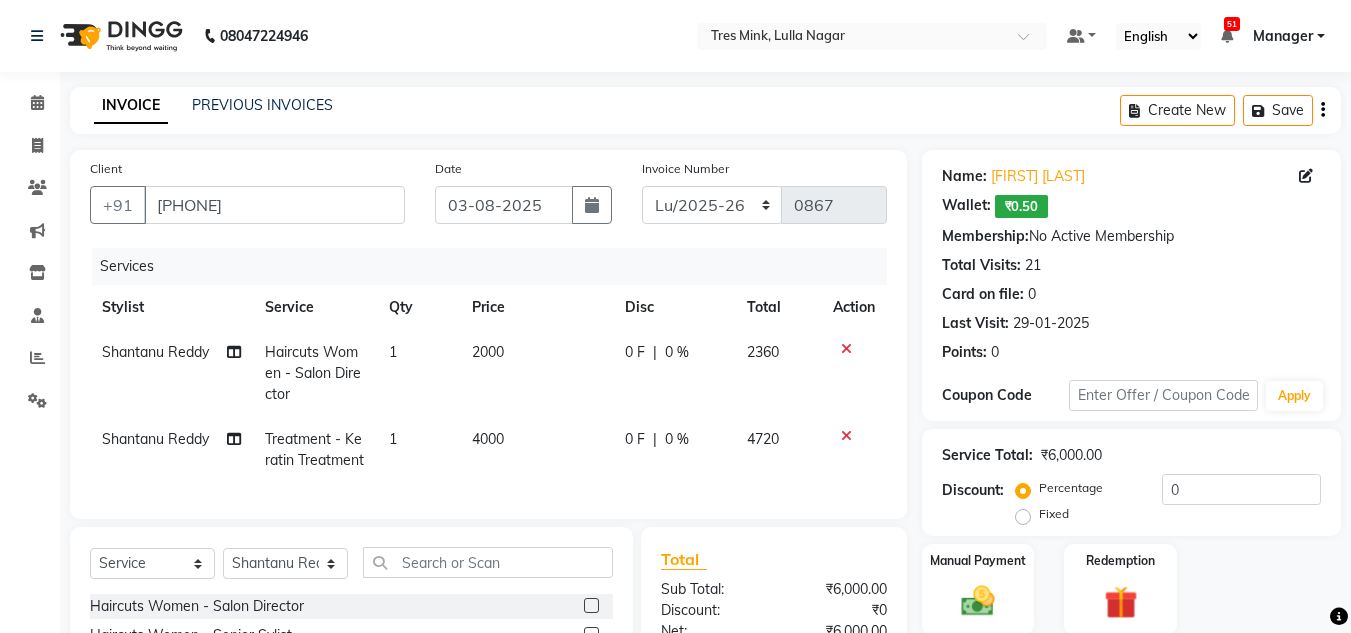click on "4000" 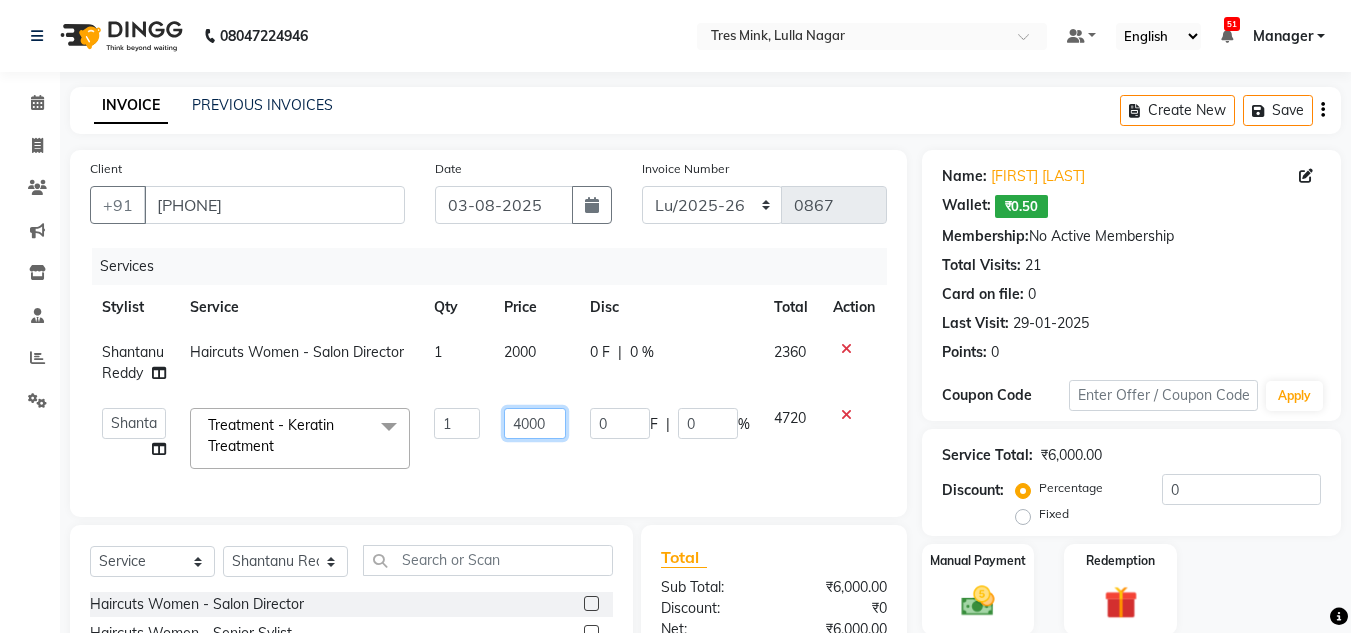 click on "4000" 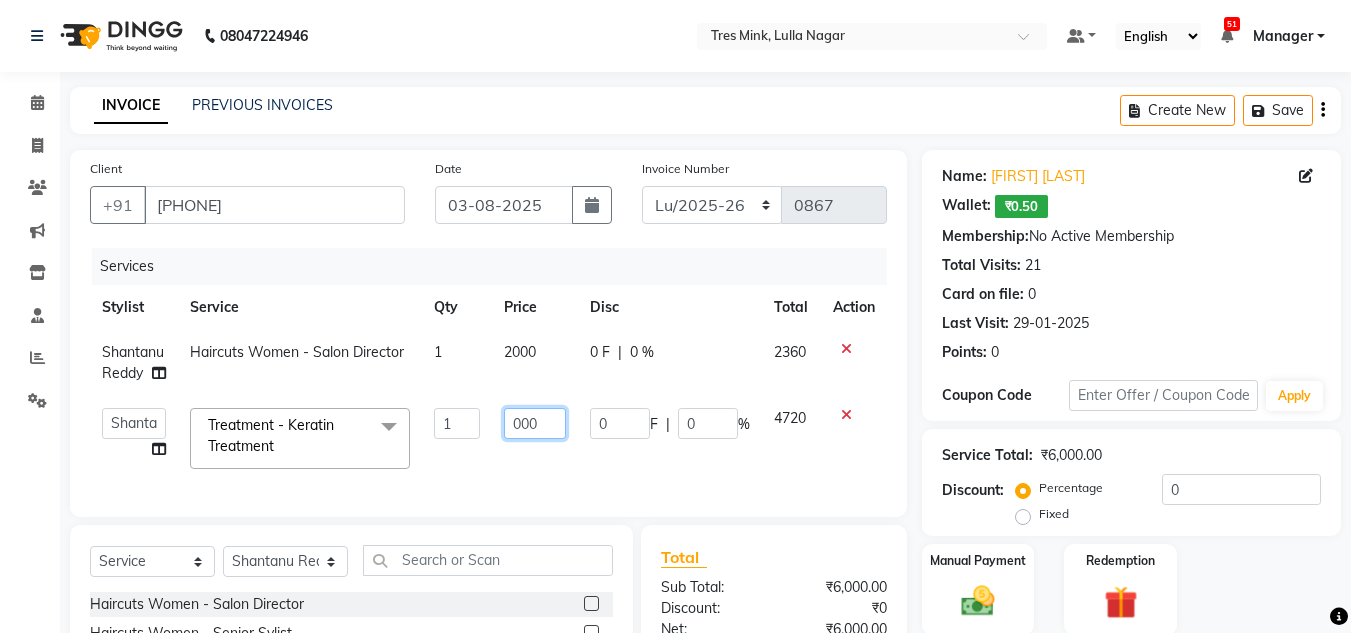type on "3000" 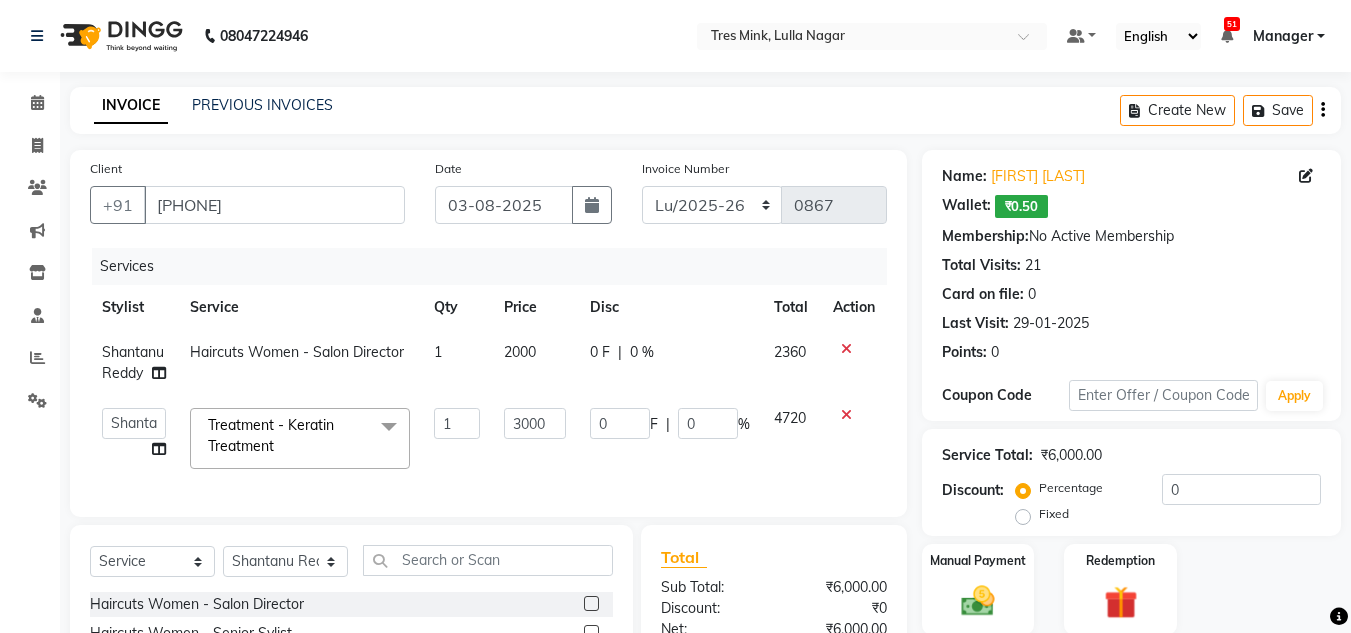 click on "4720" 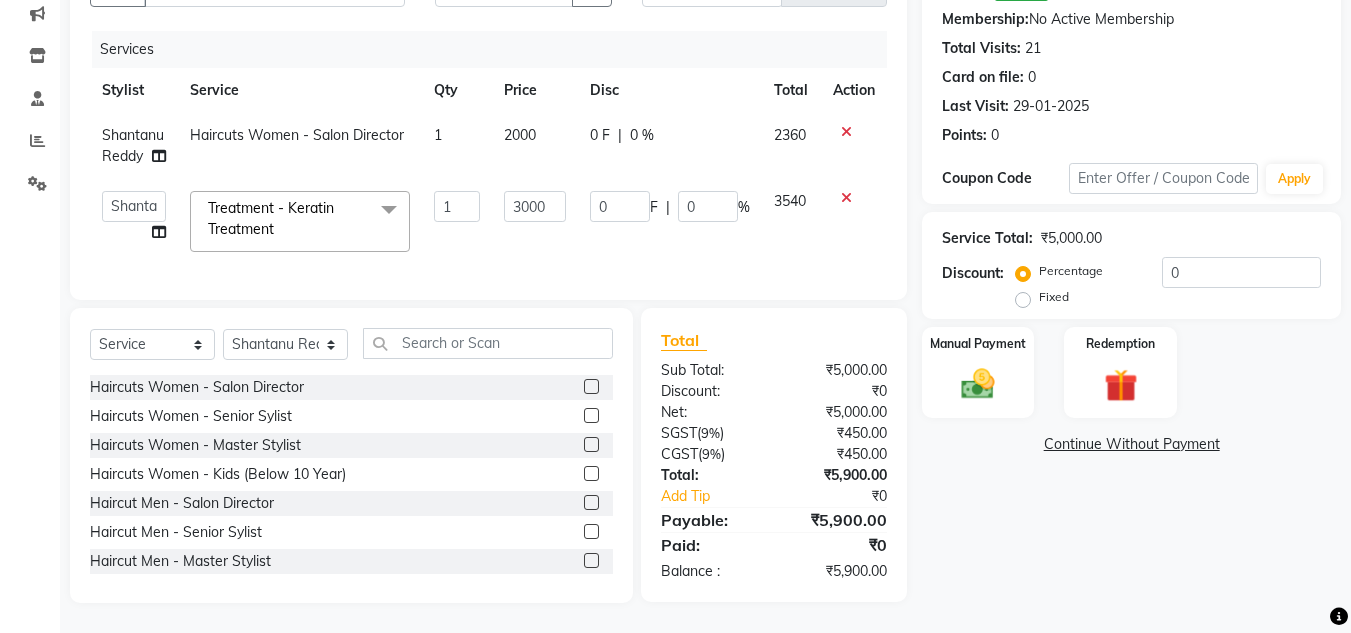 scroll, scrollTop: 32, scrollLeft: 0, axis: vertical 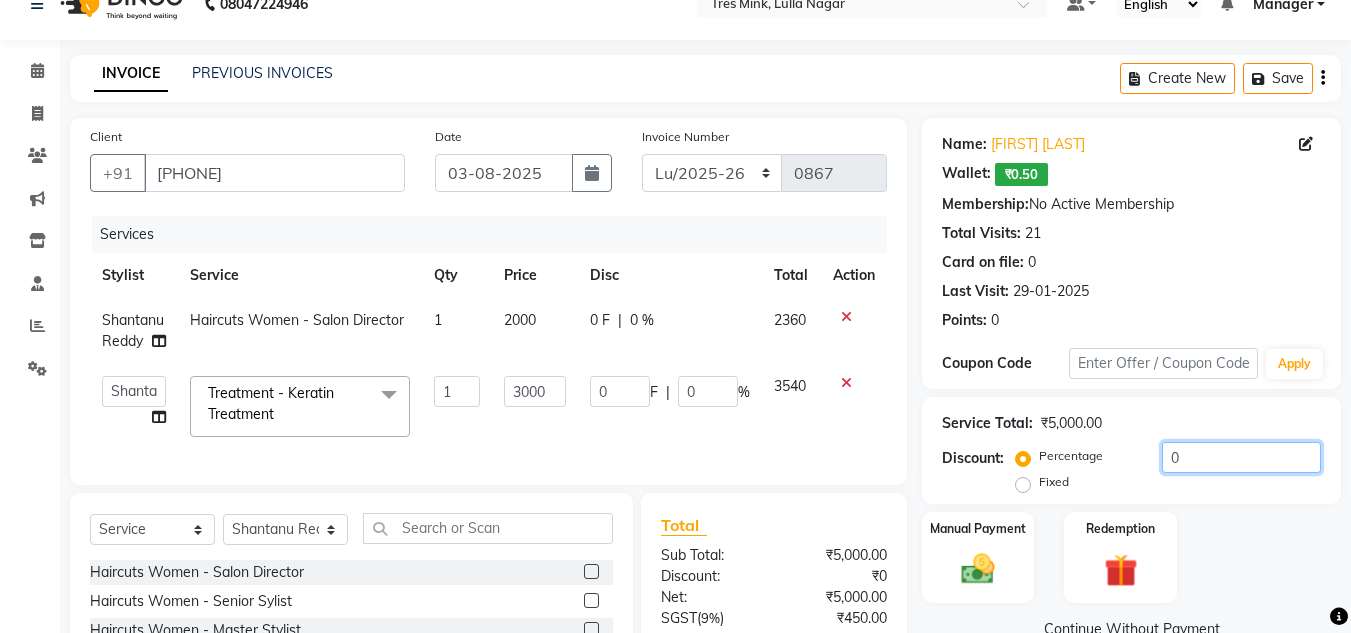 drag, startPoint x: 1179, startPoint y: 460, endPoint x: 1144, endPoint y: 457, distance: 35.128338 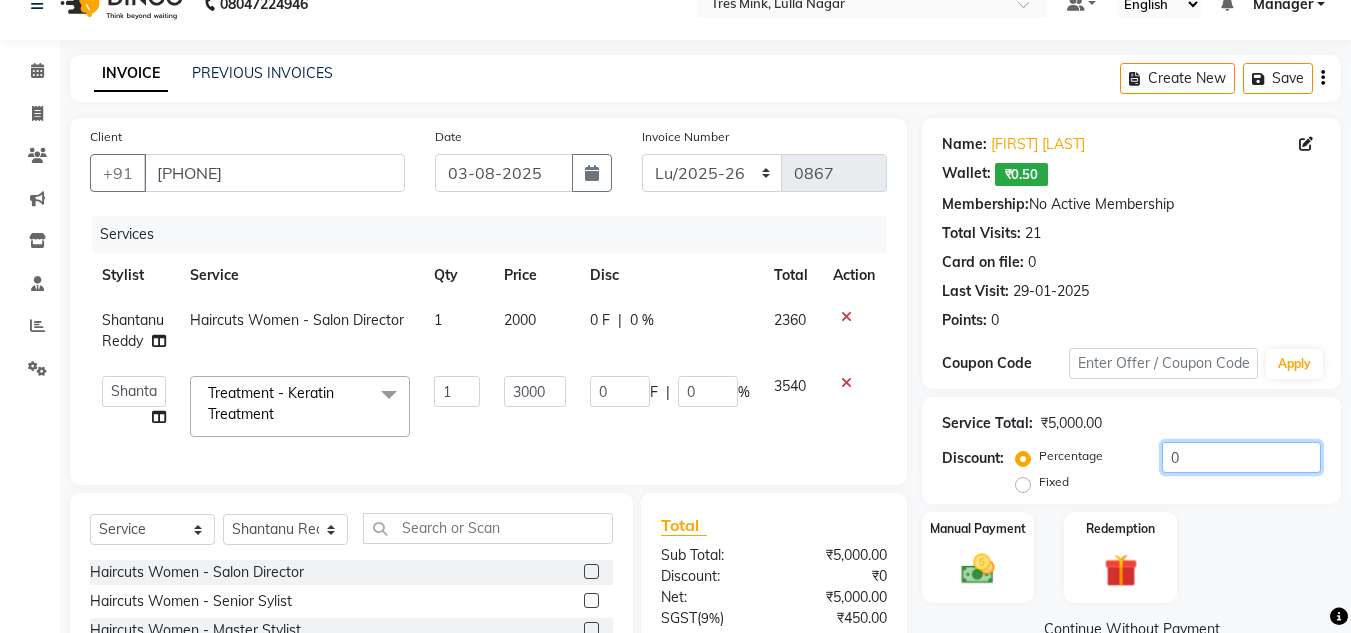type on "1" 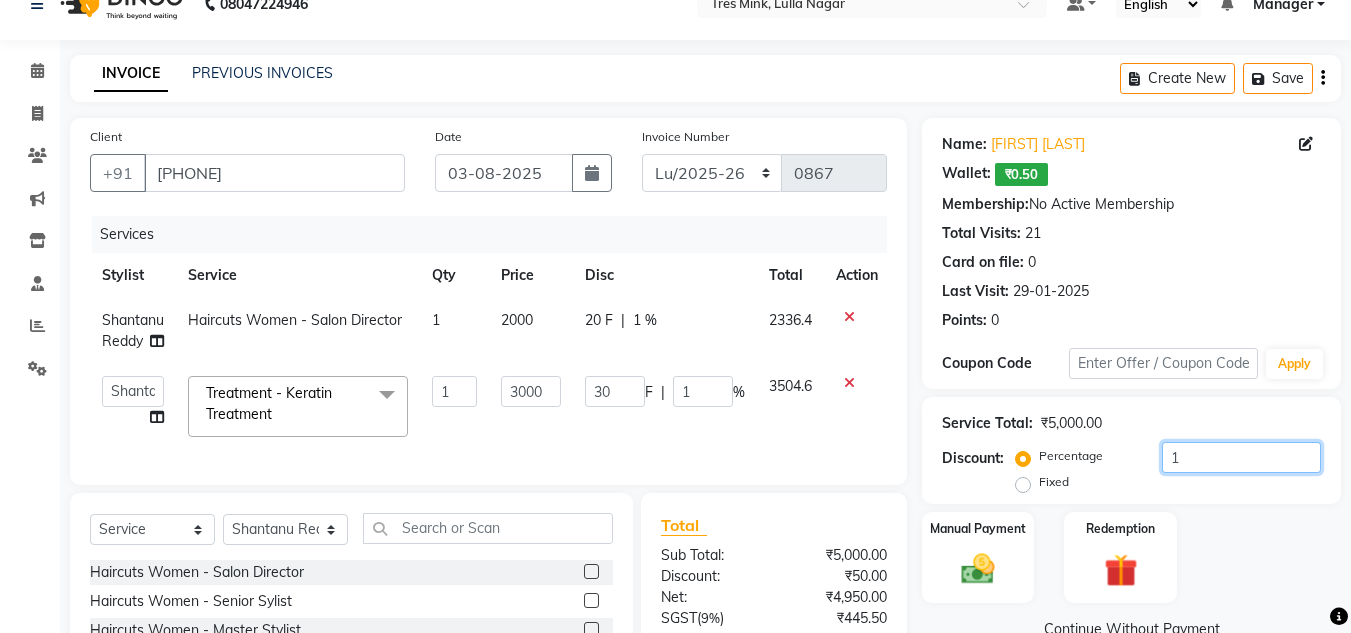 type on "15" 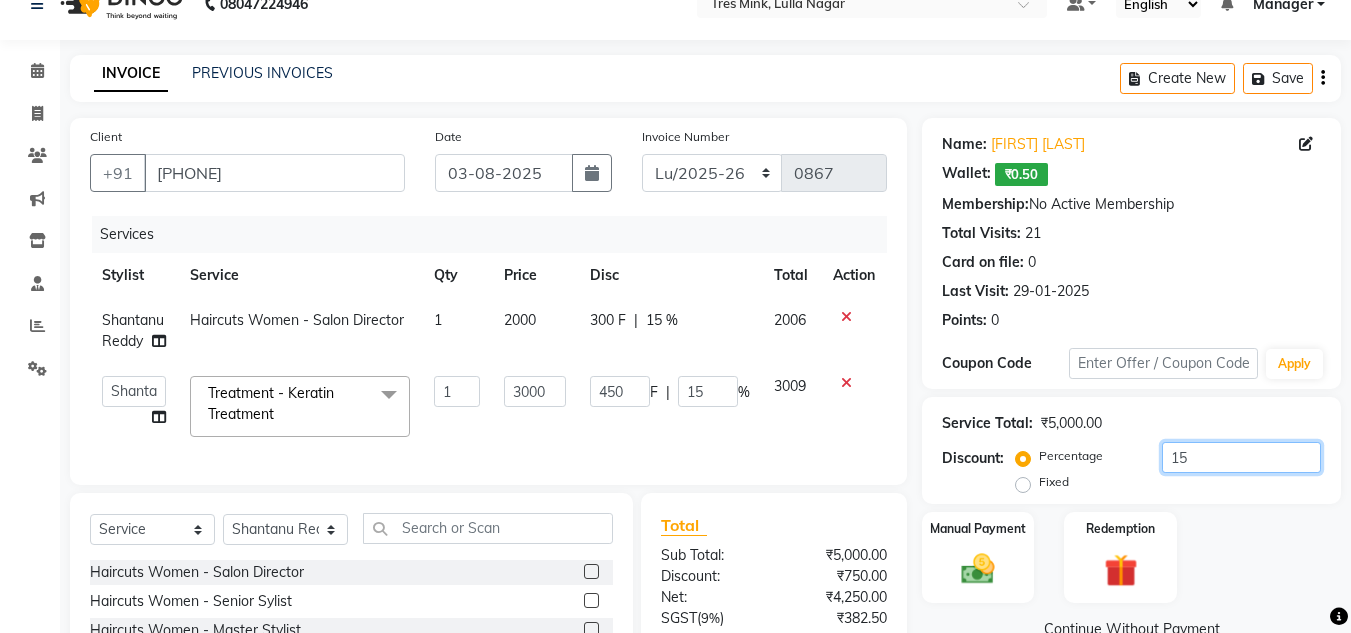 scroll, scrollTop: 232, scrollLeft: 0, axis: vertical 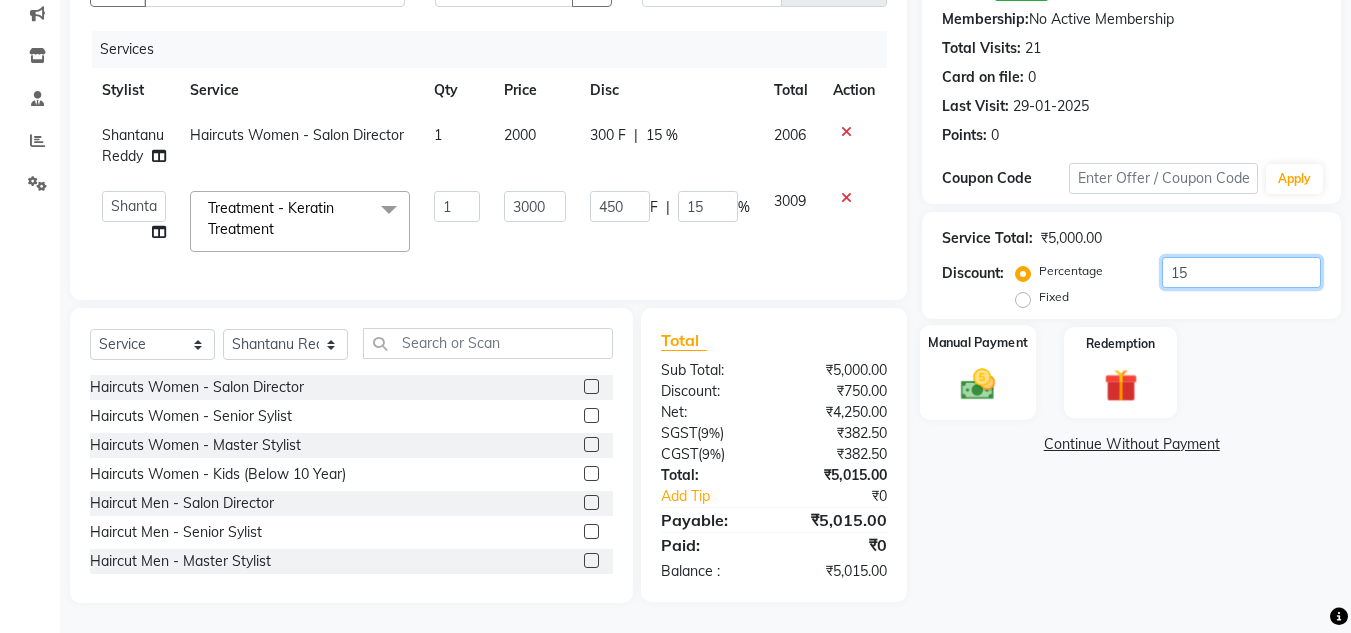 type on "15" 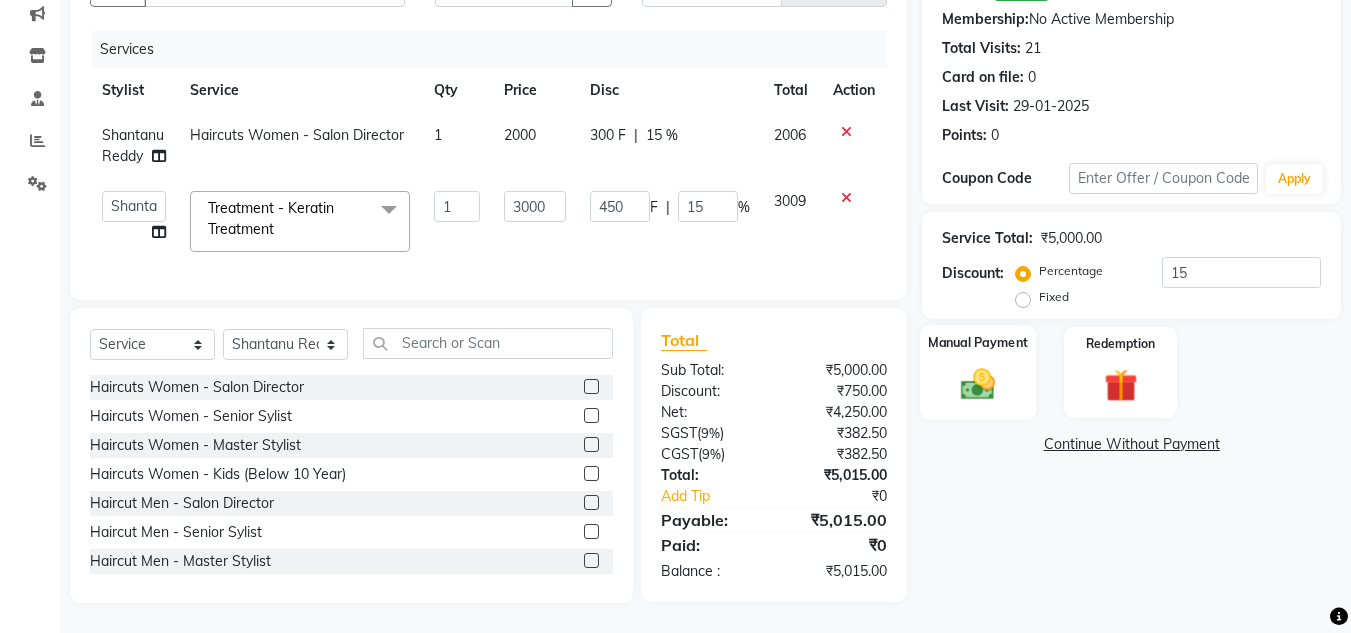 click on "Manual Payment" 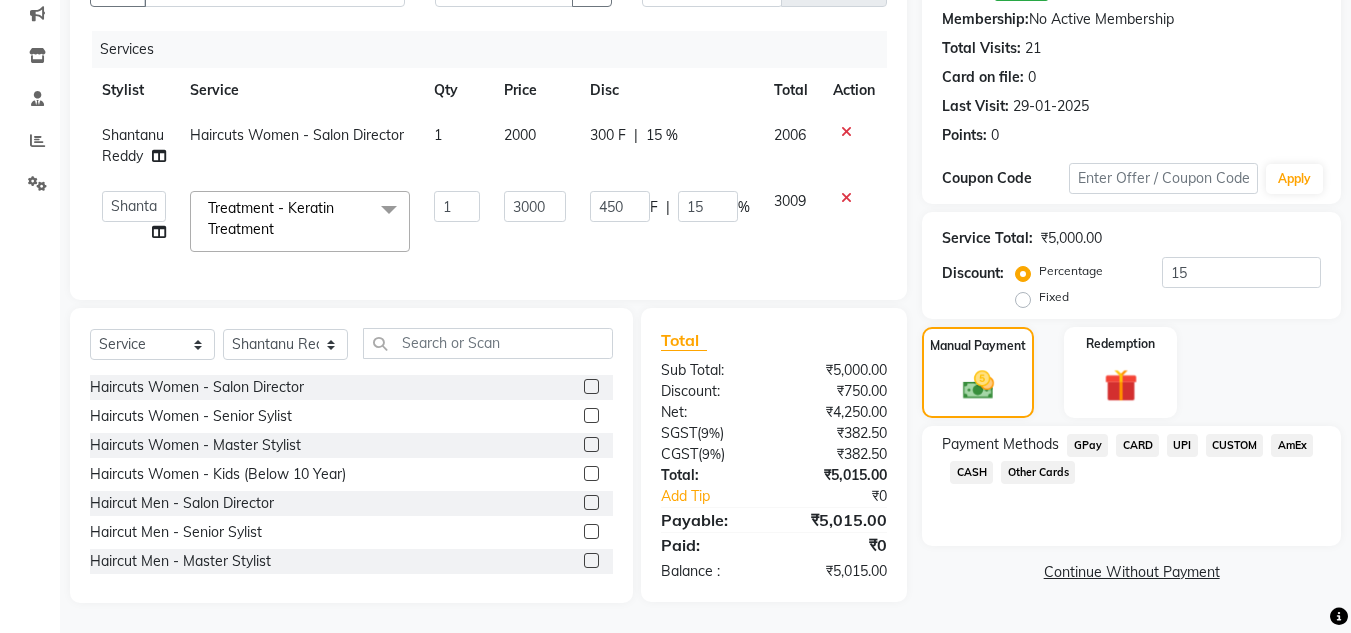 click on "UPI" 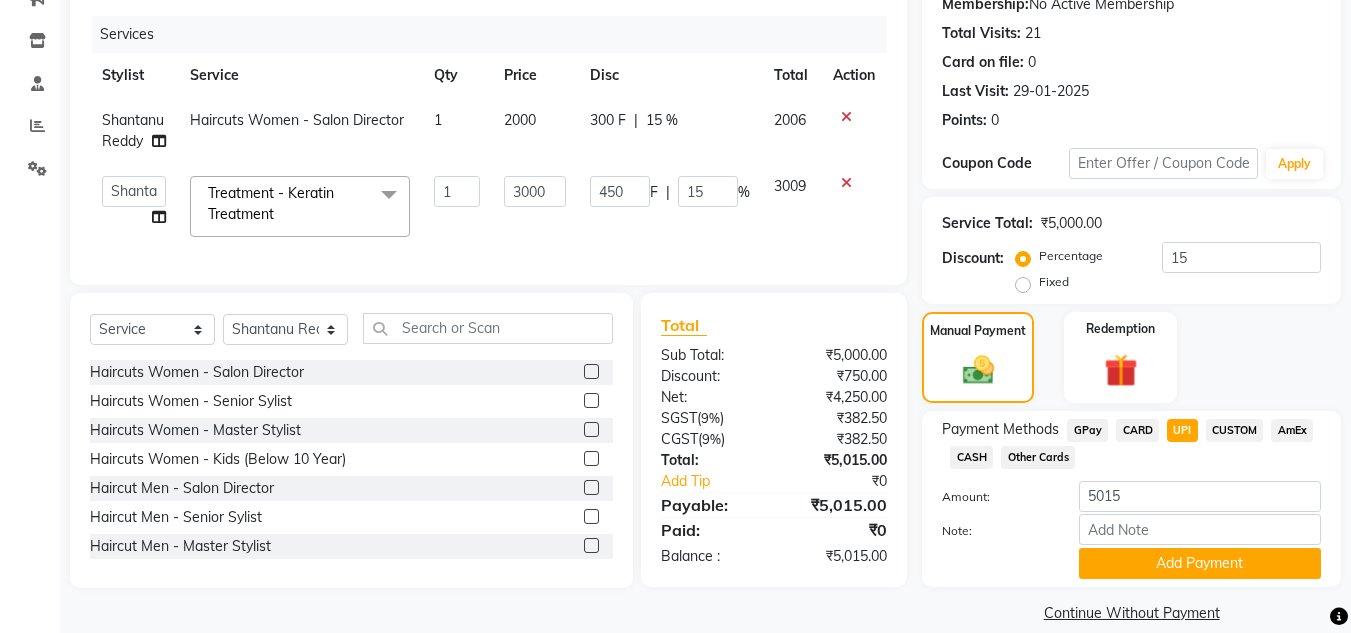 click on "Payment Methods  GPay   CARD   UPI   CUSTOM   AmEx   CASH   Other Cards  Amount: 5015 Note: Add Payment" 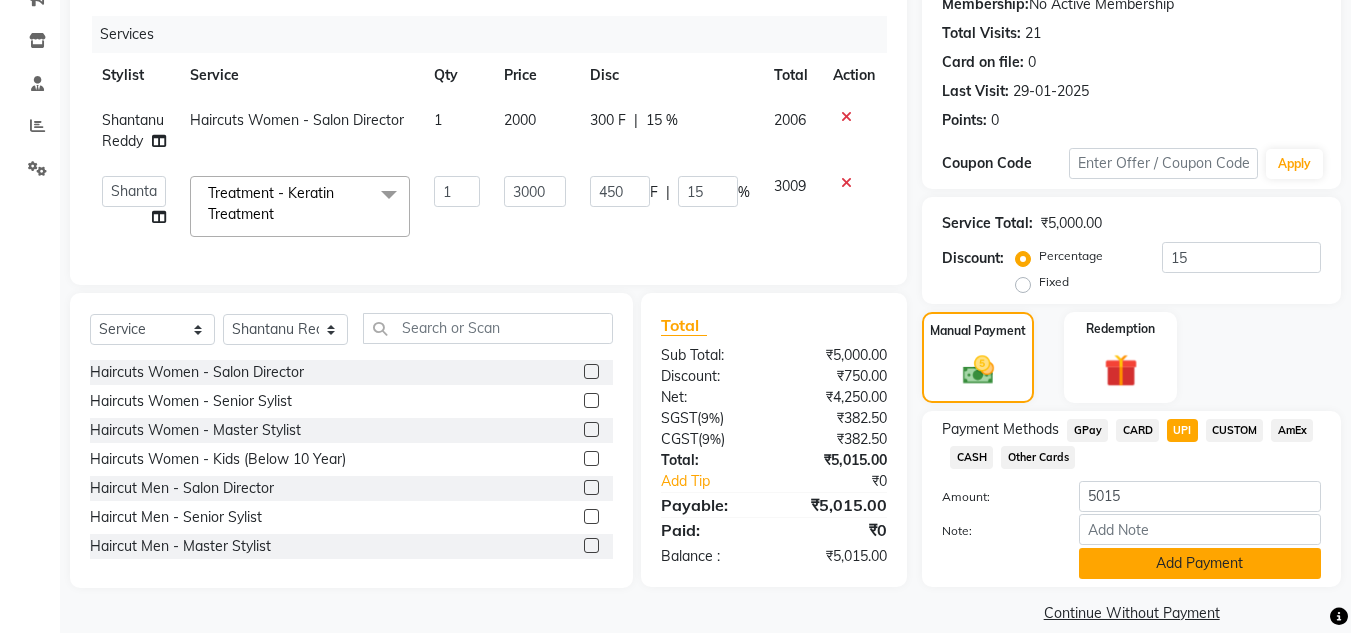 click on "Add Payment" 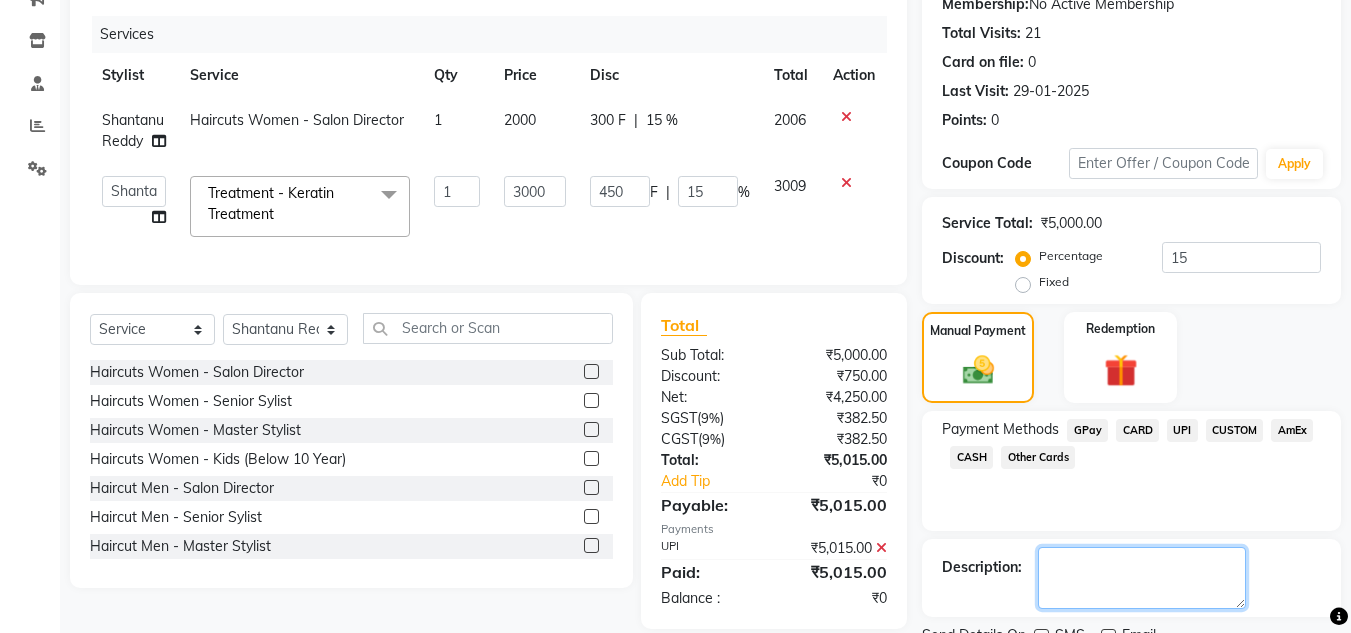 click 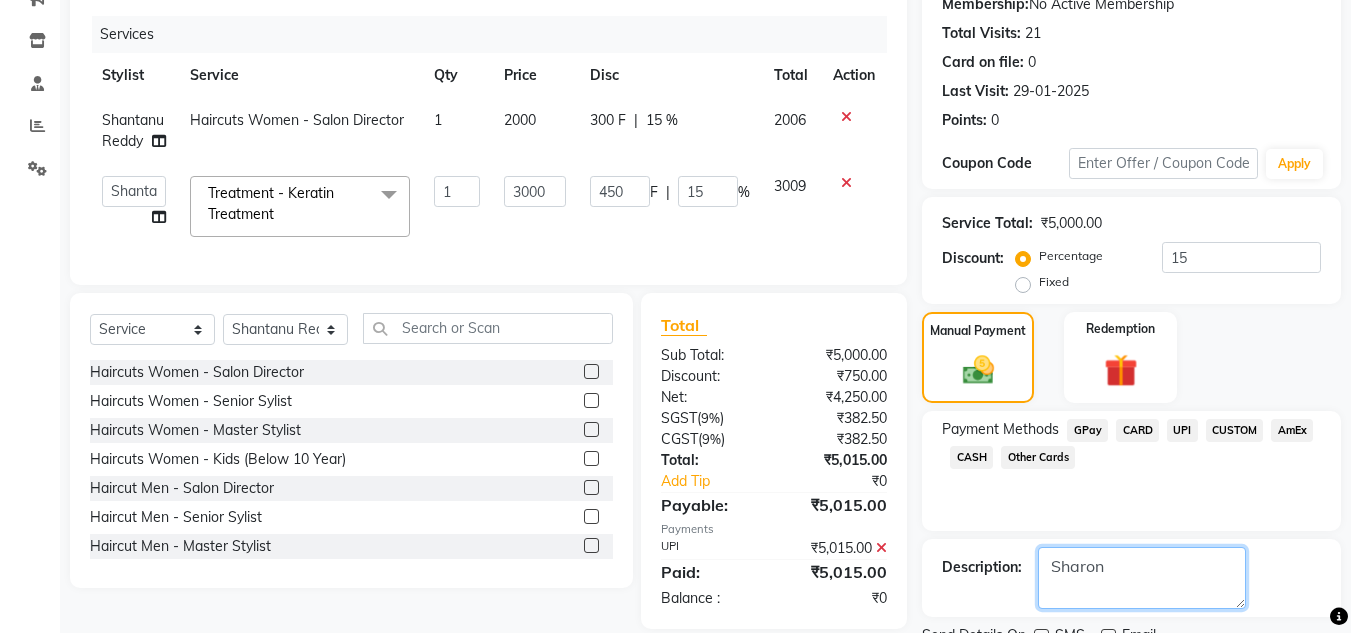 scroll, scrollTop: 314, scrollLeft: 0, axis: vertical 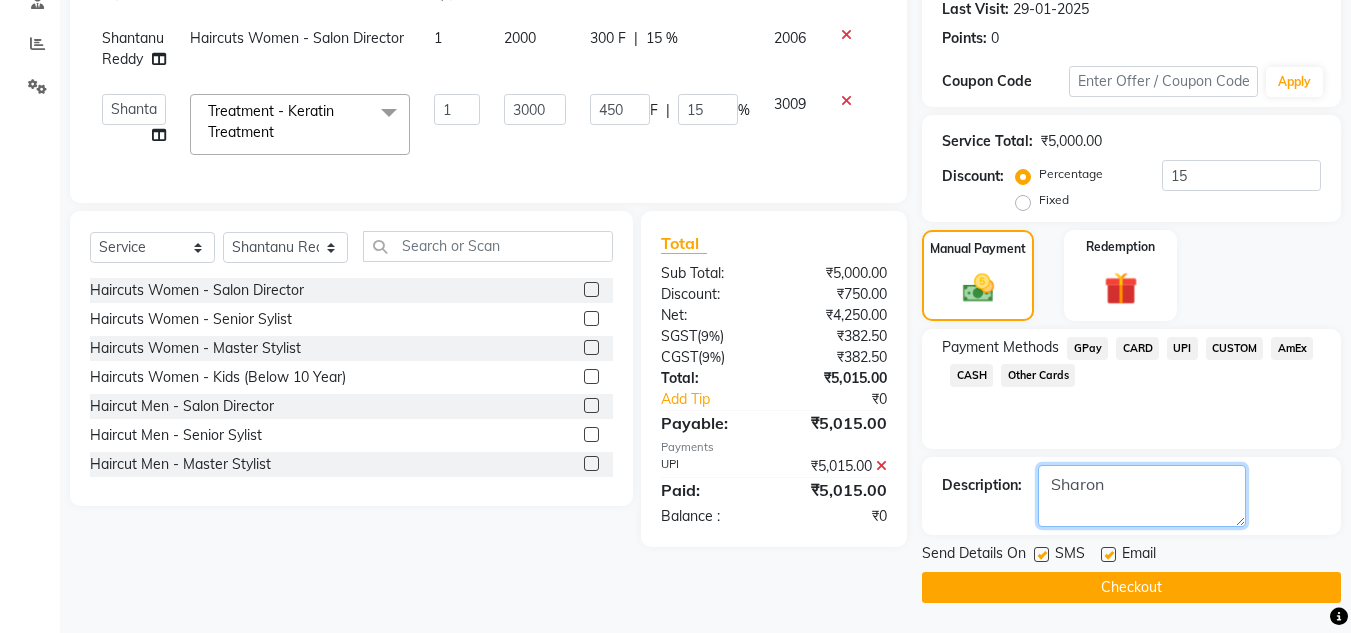 type on "Sharon" 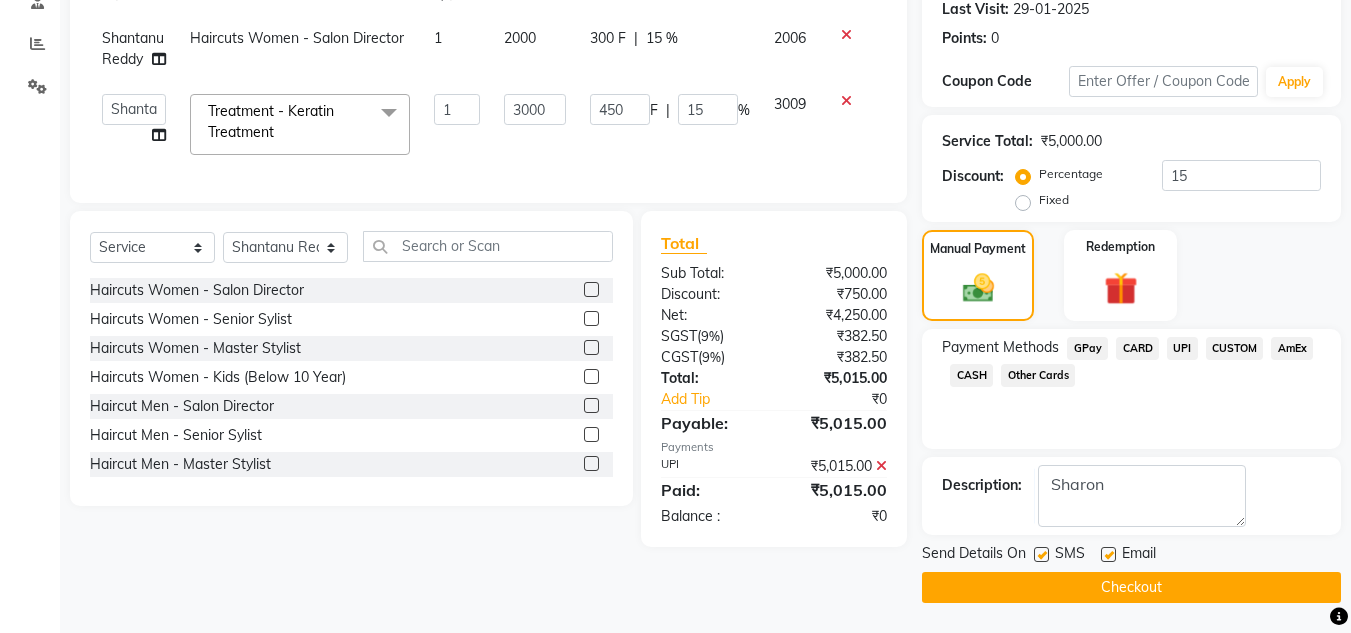 click on "Checkout" 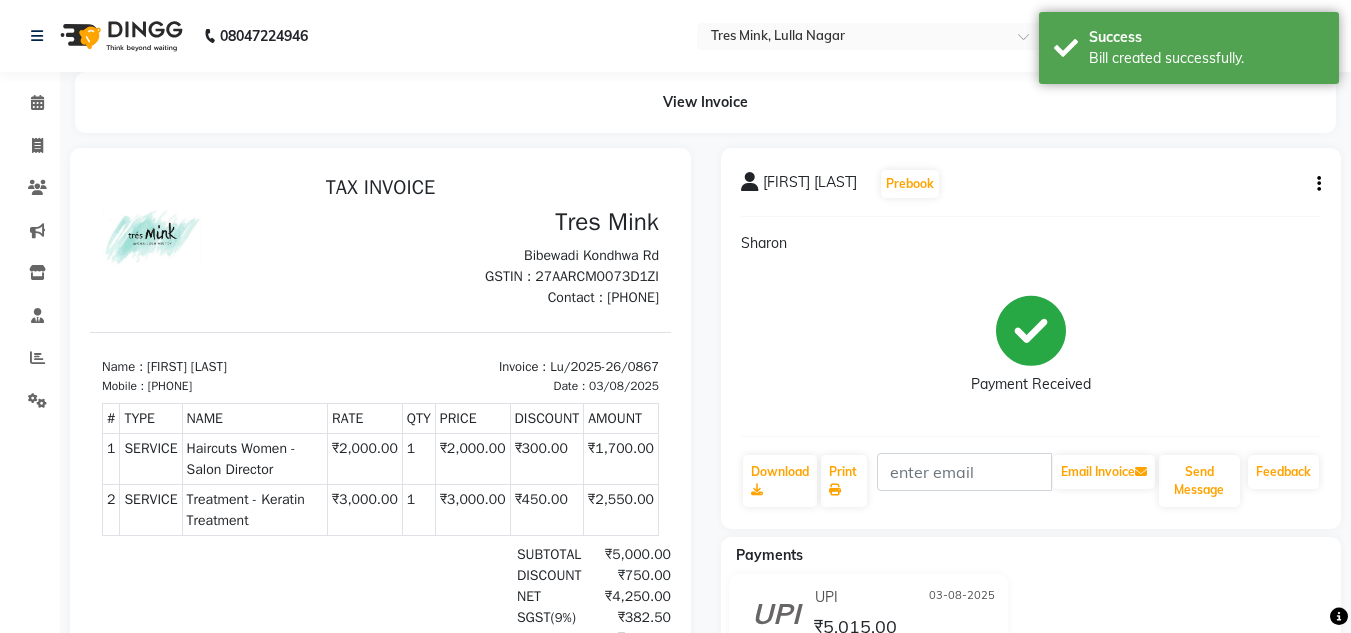 scroll, scrollTop: 0, scrollLeft: 0, axis: both 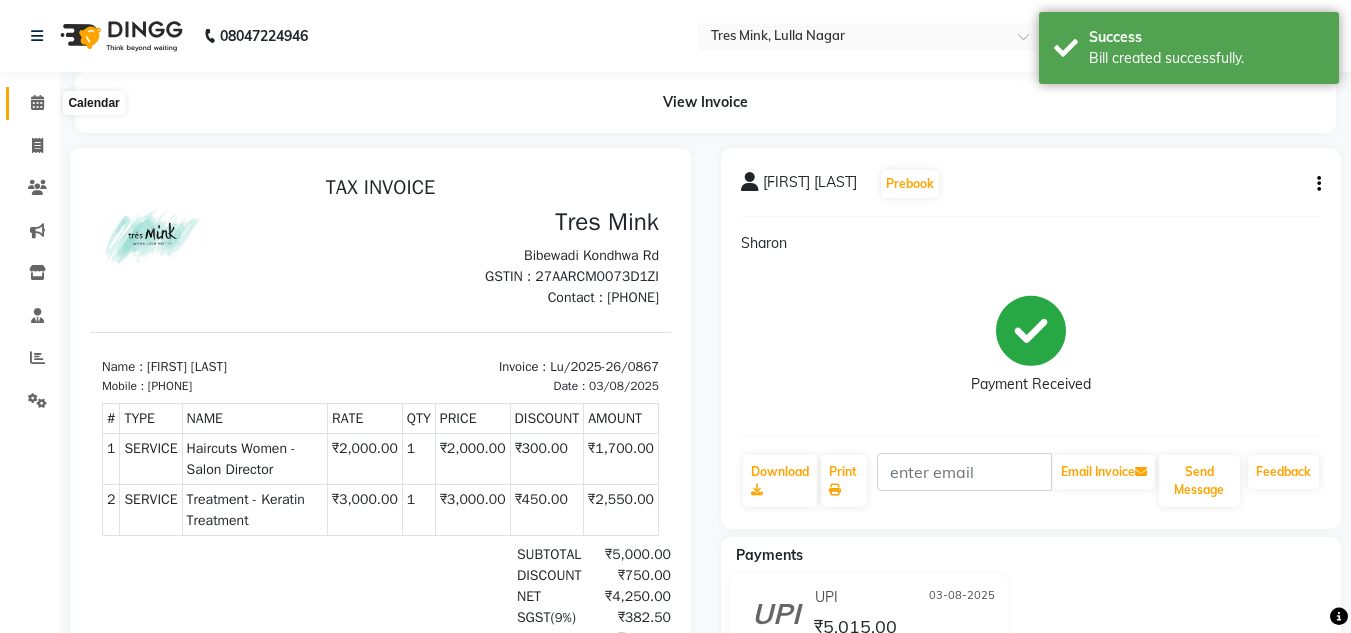 click 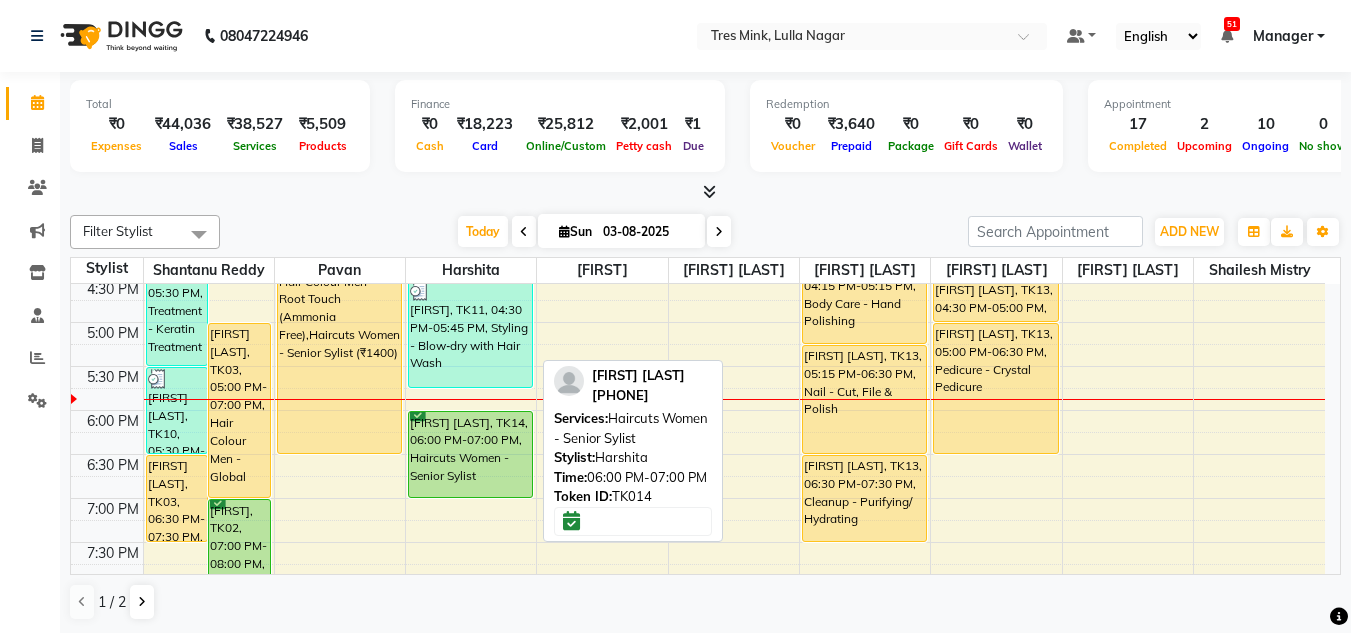 scroll, scrollTop: 653, scrollLeft: 0, axis: vertical 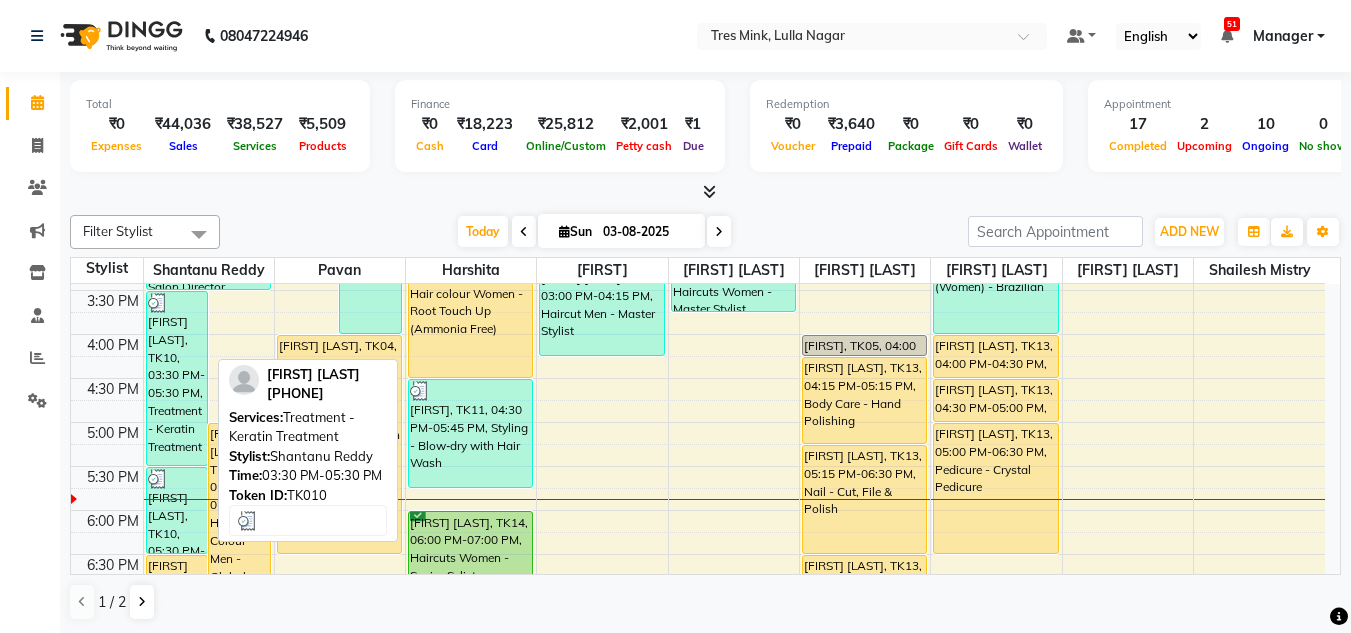 click on "[FIRST] [LAST], [CODE], [TIME]-[TIME], [SERVICE]" at bounding box center (177, 378) 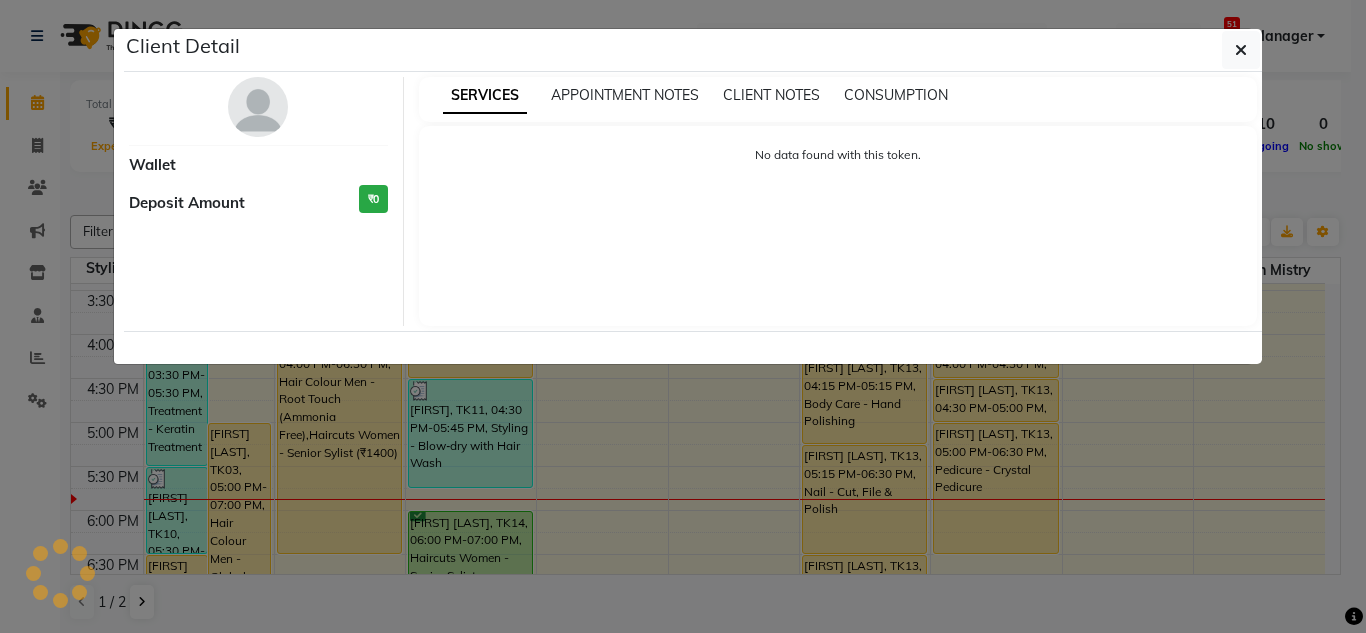 select on "3" 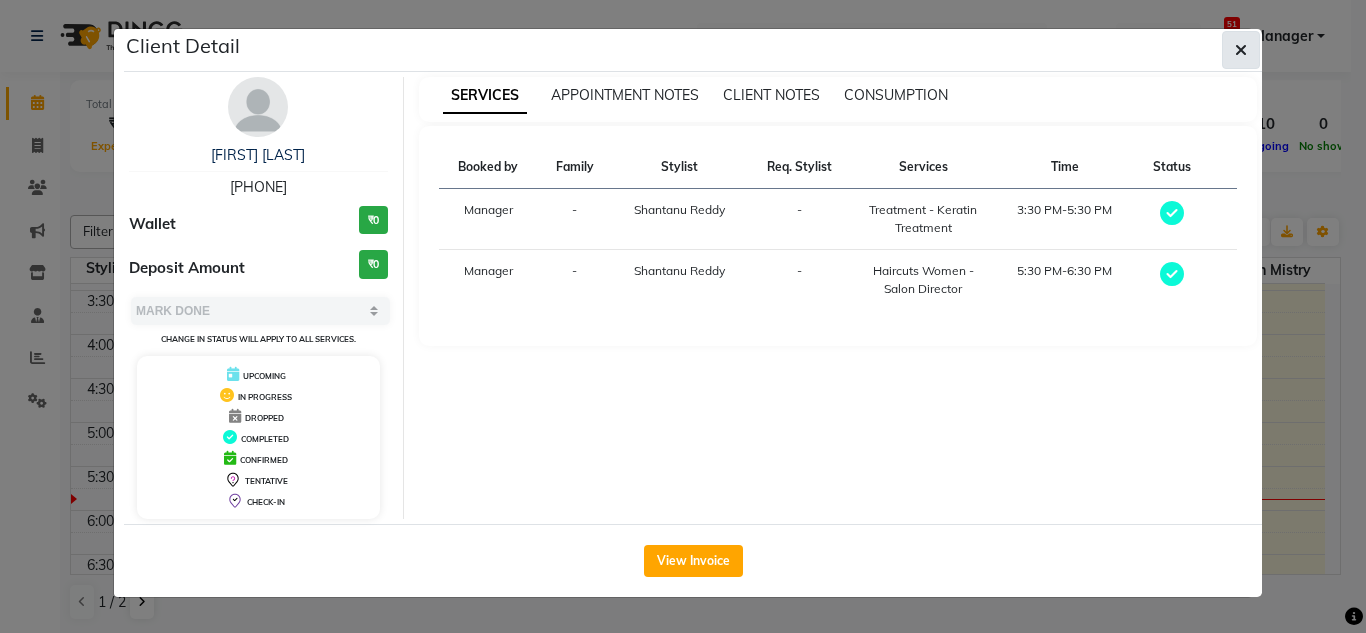 click 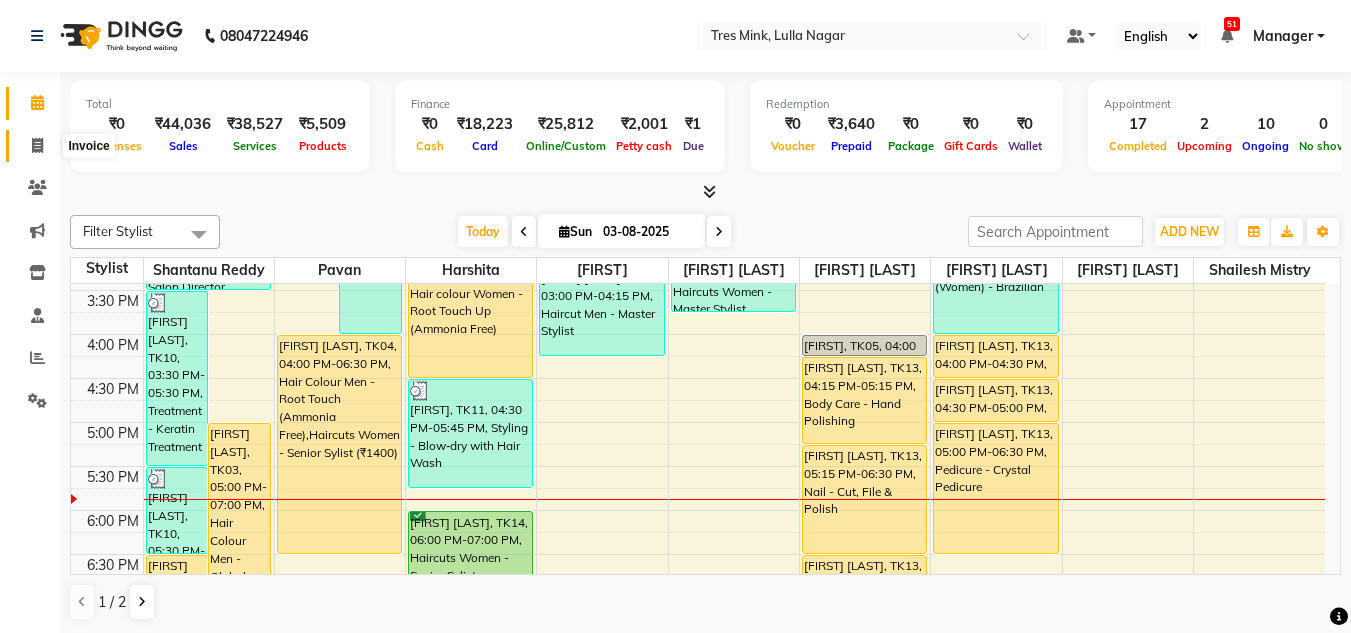 click 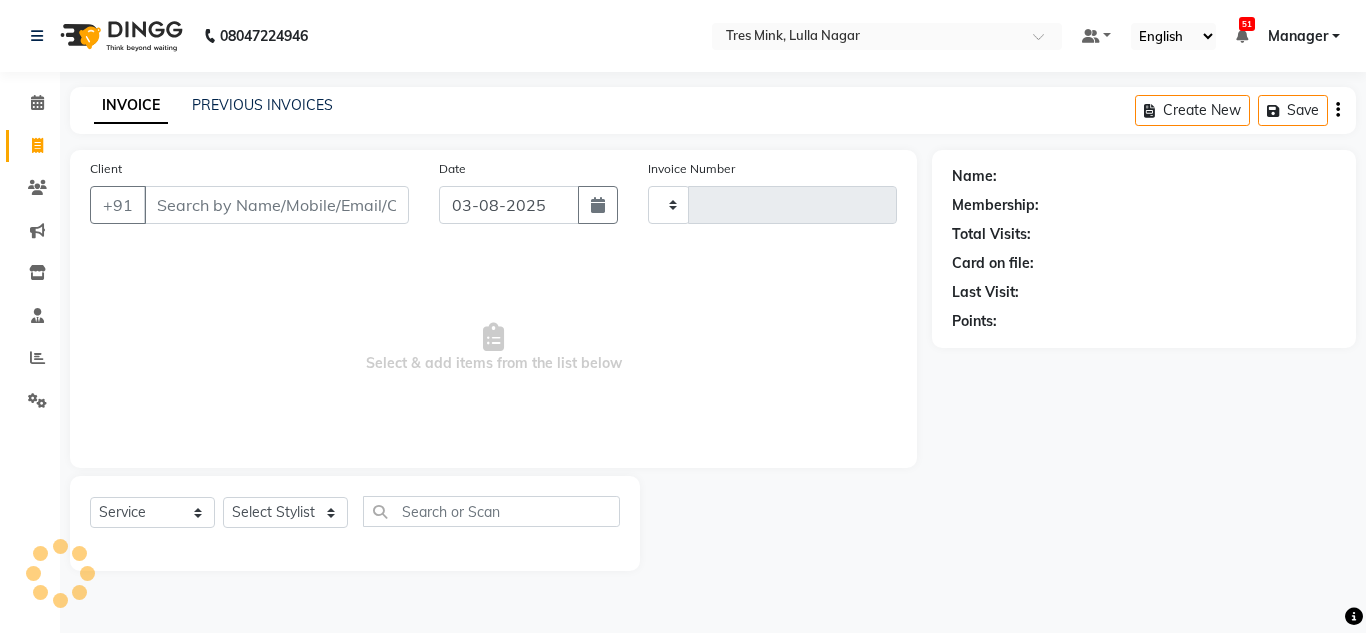 type on "0868" 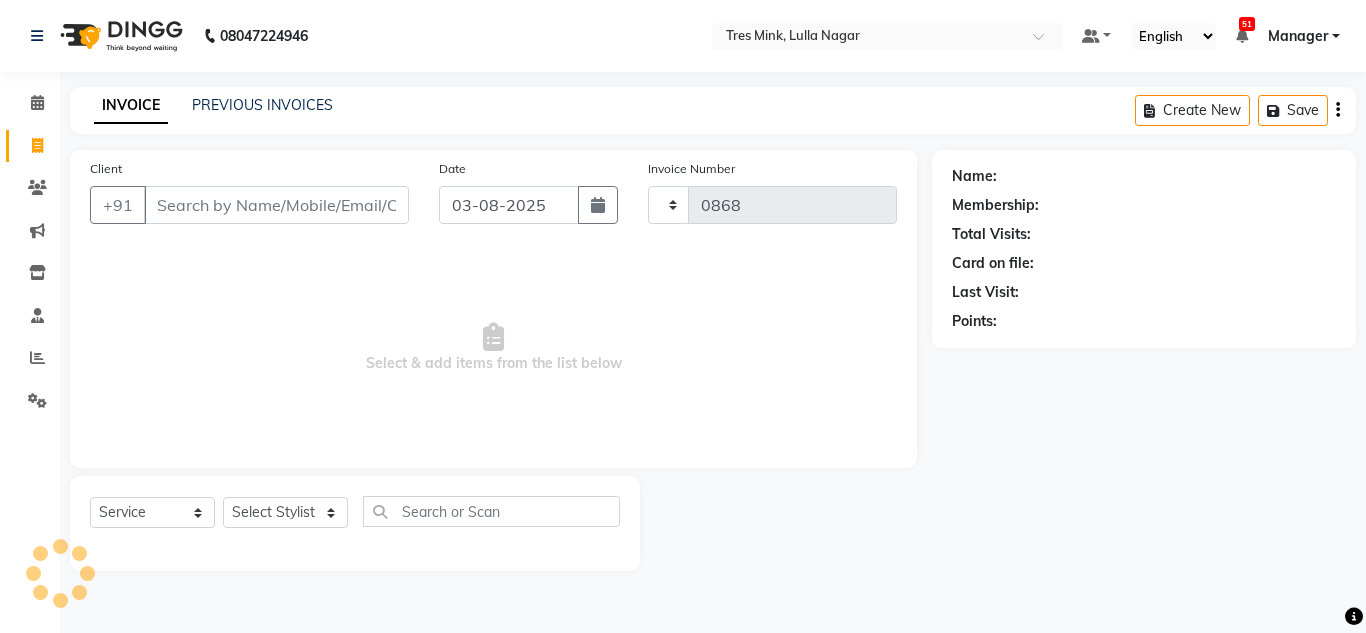 select on "8052" 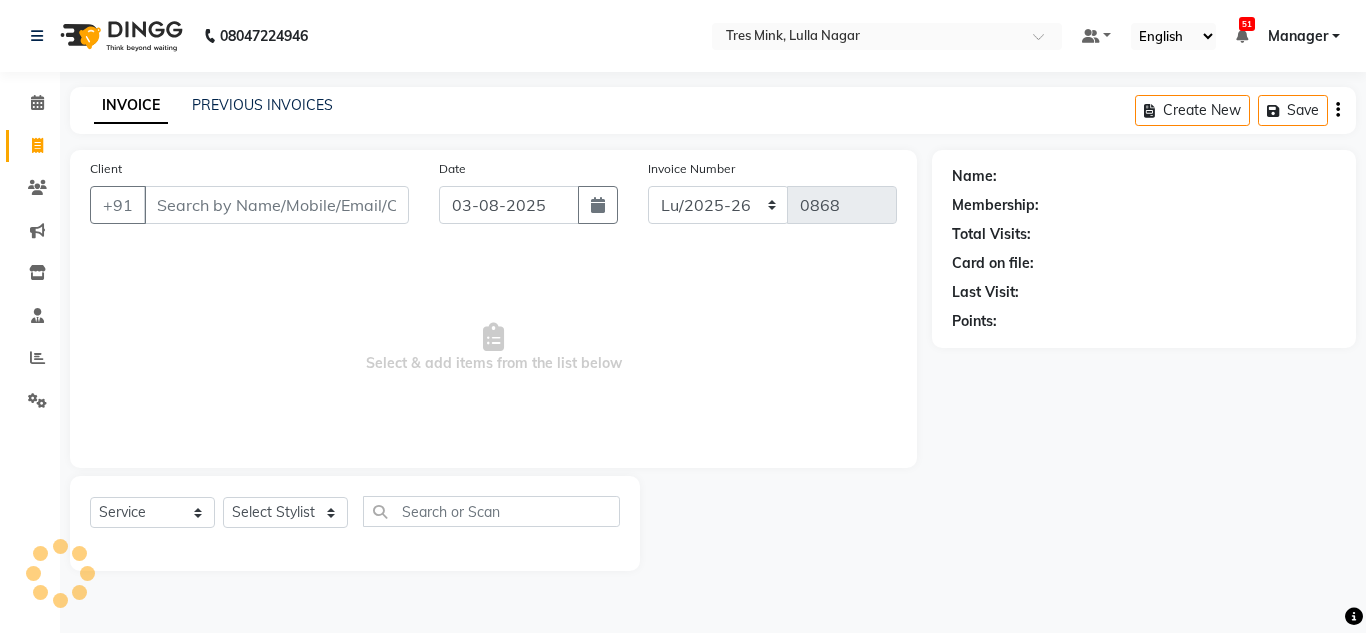 click on "Client" at bounding box center (276, 205) 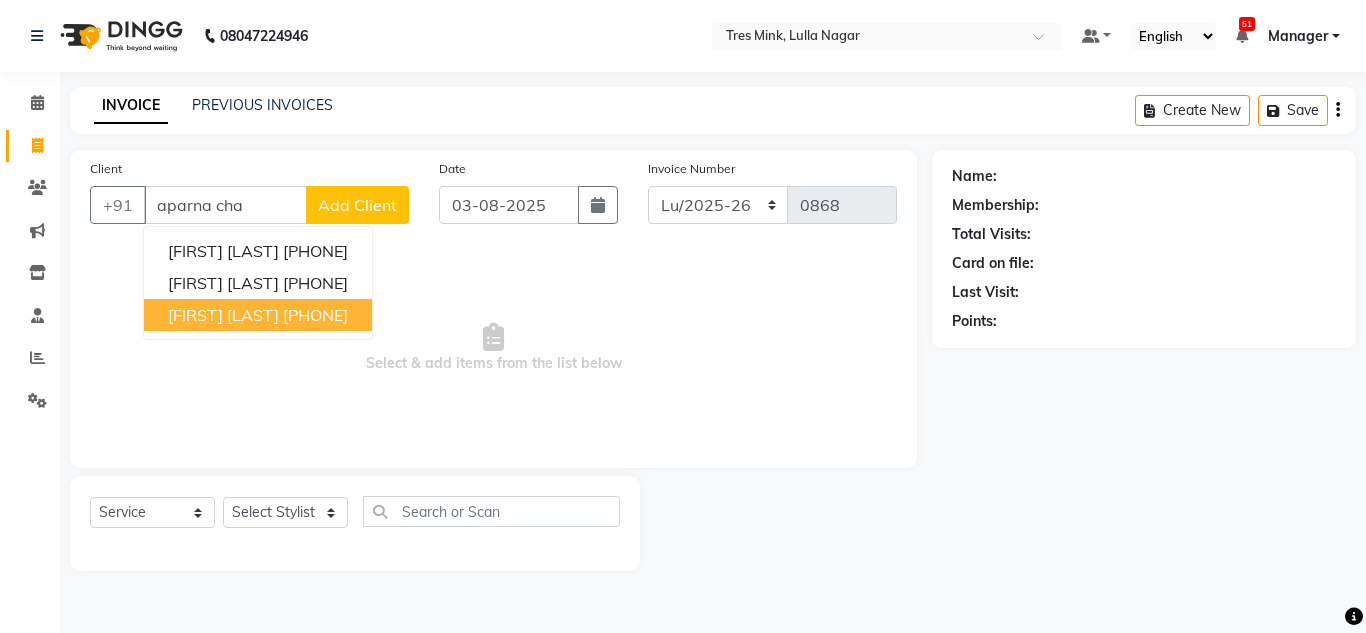 click on "[PHONE]" at bounding box center (315, 315) 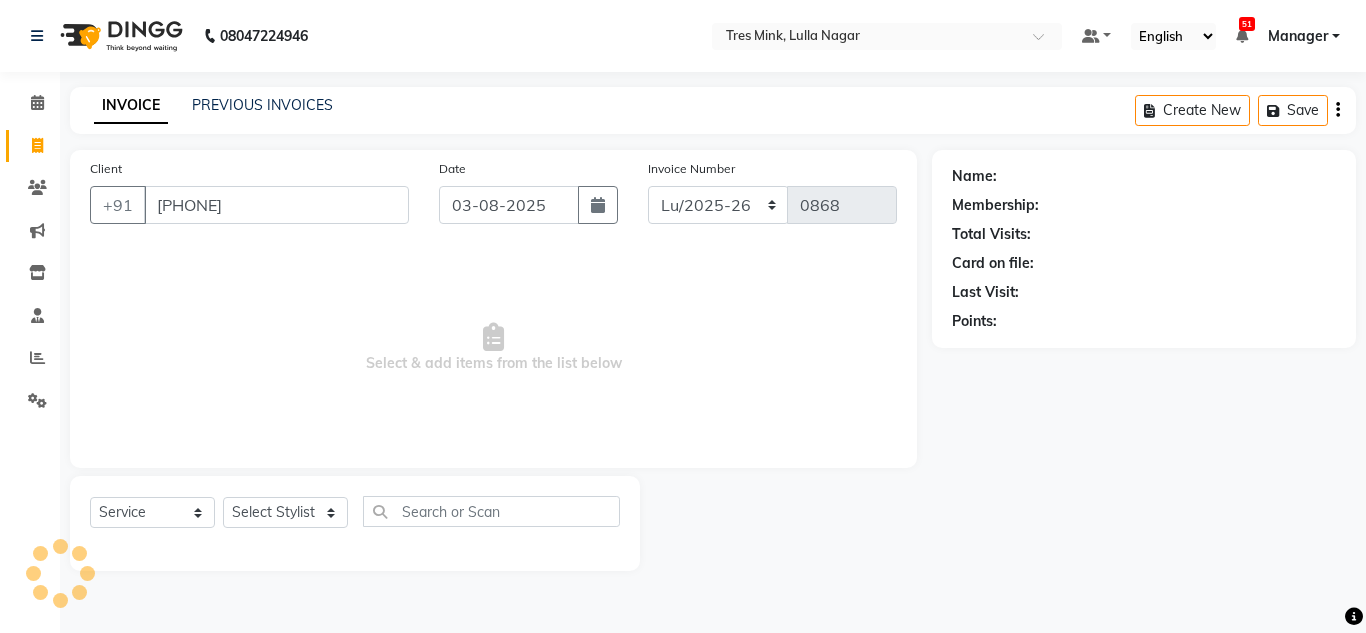 type on "[PHONE]" 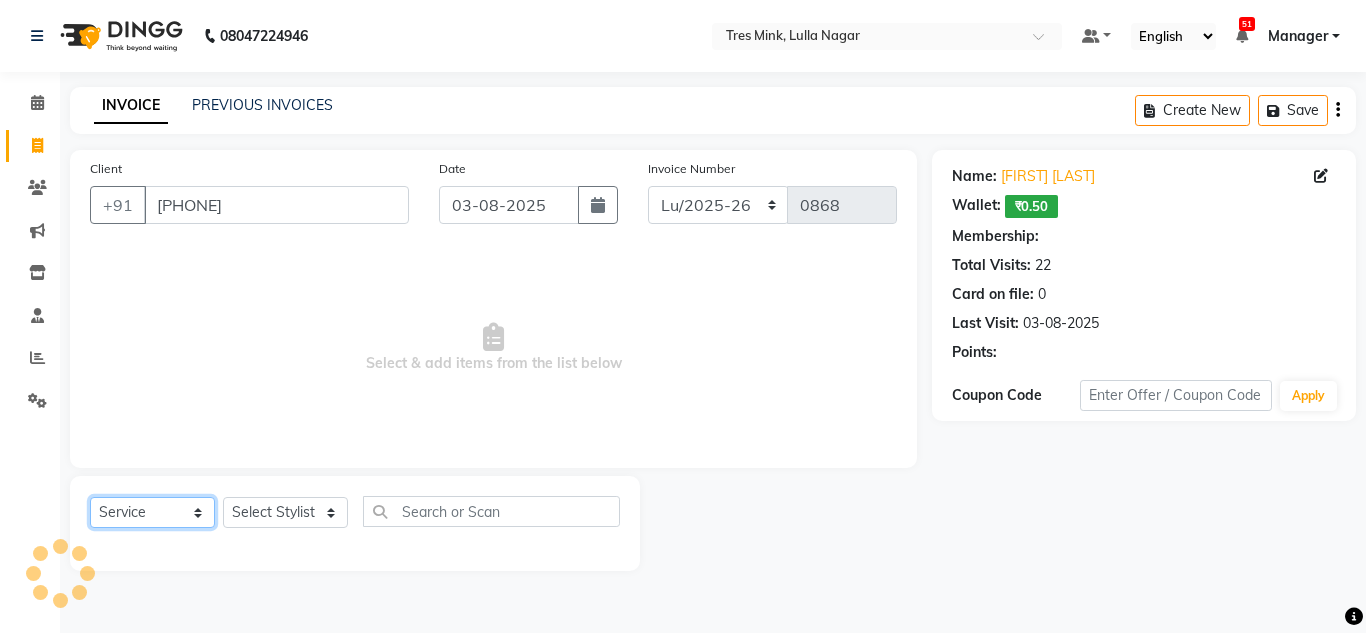 click on "Select  Service  Product  Membership  Package Voucher Prepaid Gift Card" 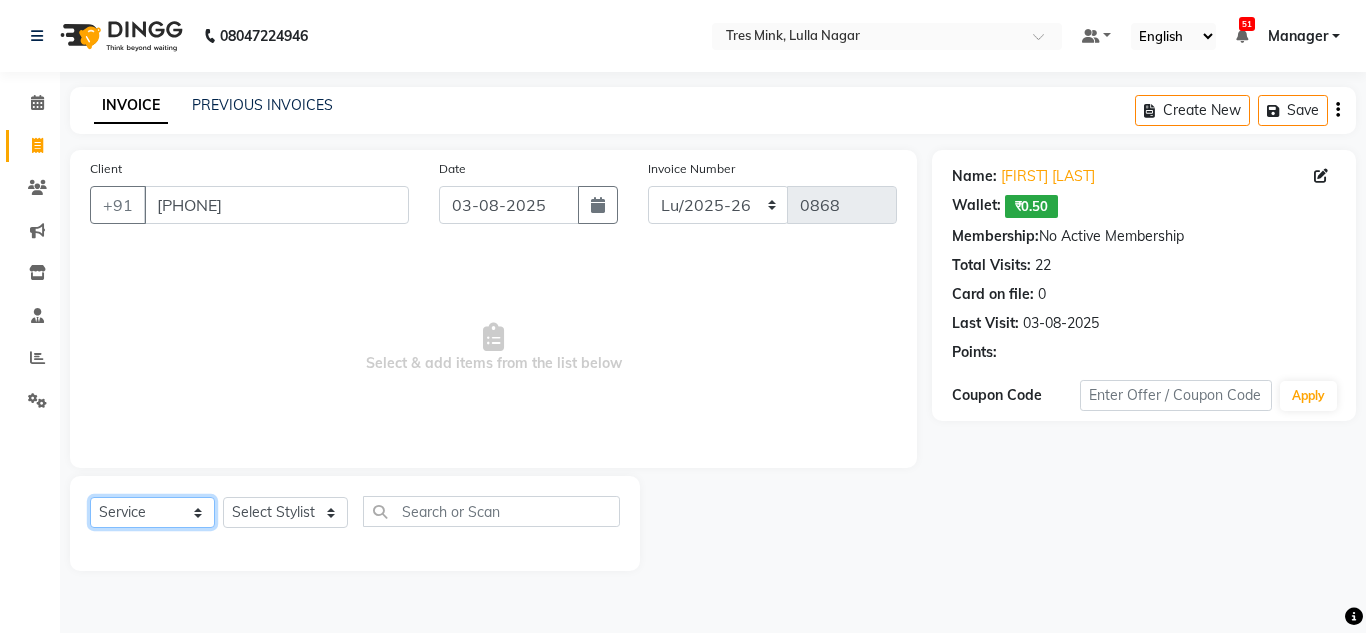select on "product" 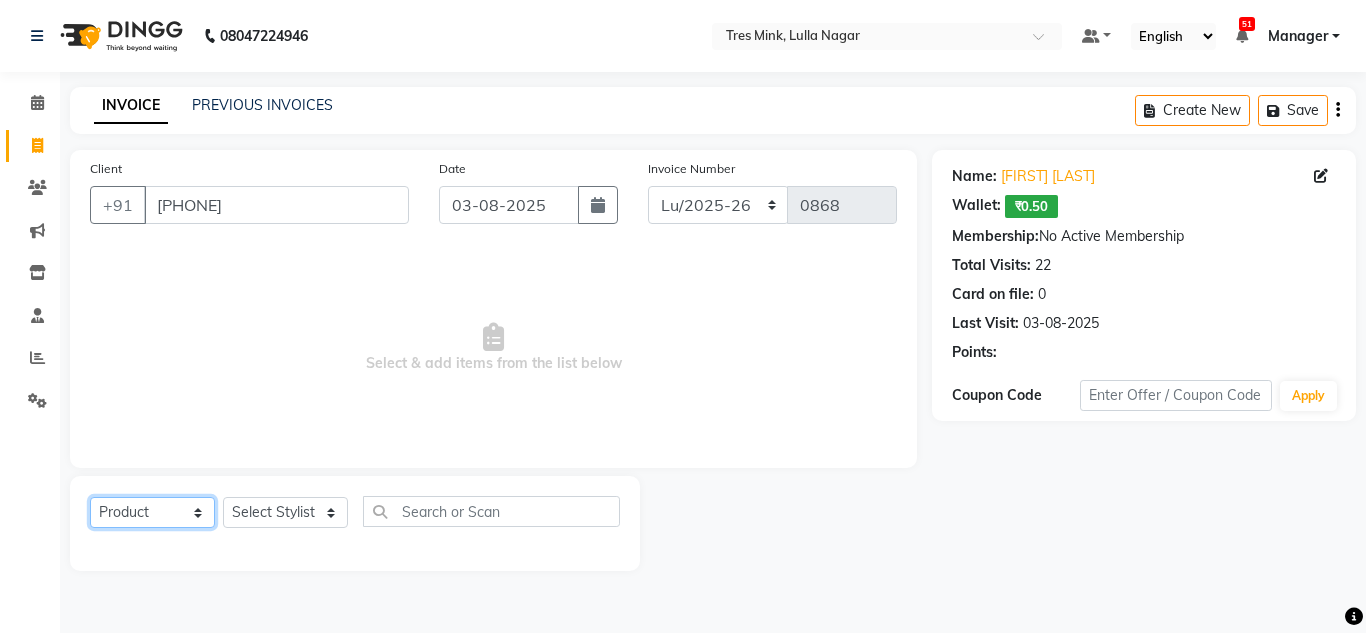 click on "Select  Service  Product  Membership  Package Voucher Prepaid Gift Card" 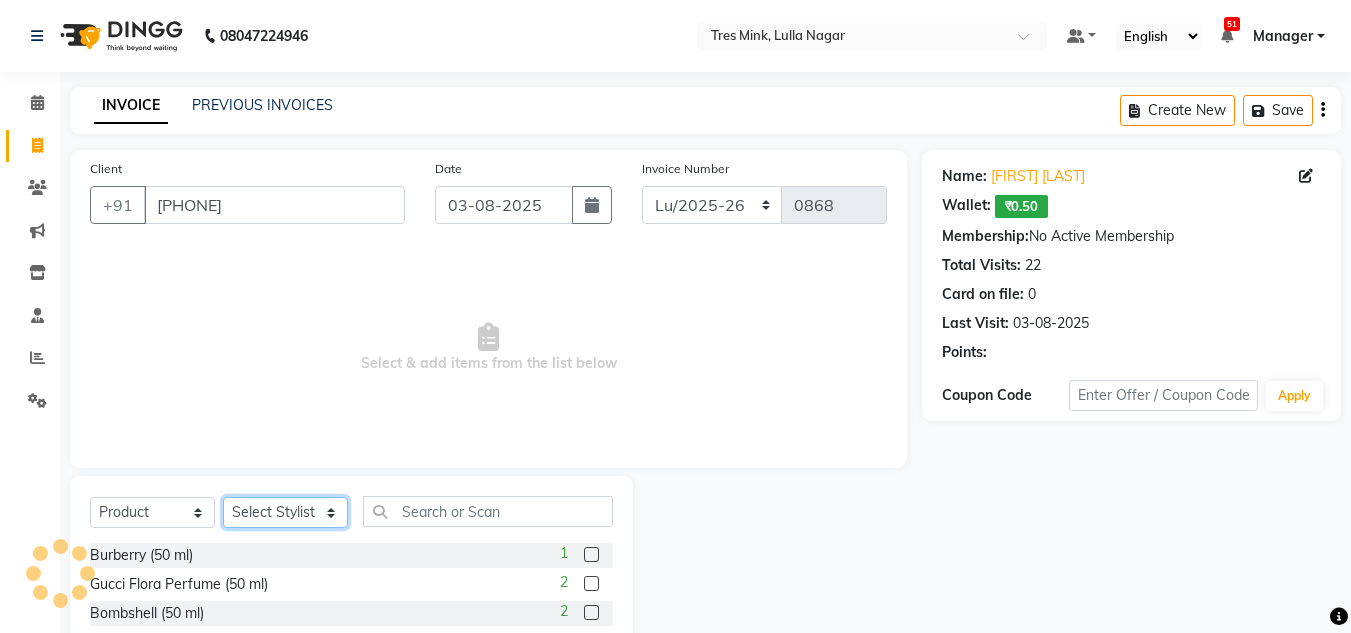click on "Select Stylist Ansh Jadhav  Chetan Mahale Eva Harshita Manager Neha Aywale Pallavi H Pavan Pranjali Kothari Shailesh Mistry Shantanu Reddy Sharon Anthony Siddhanth  Sonu N Vinod" 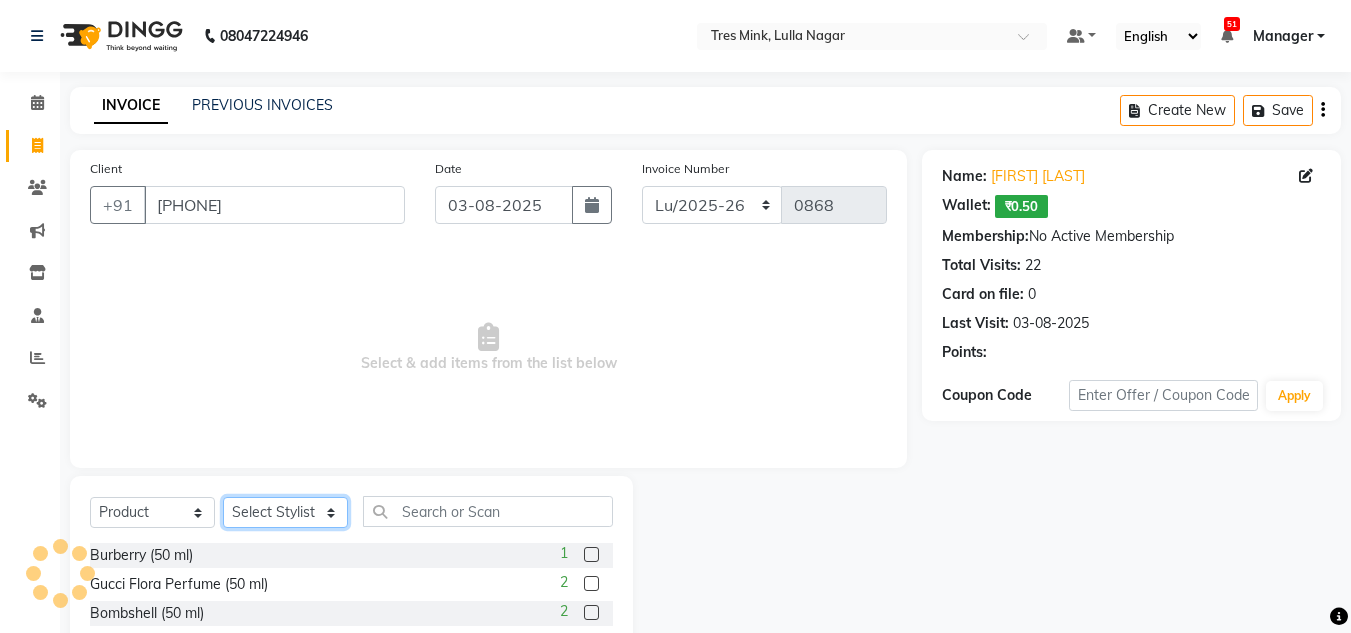 select on "39898" 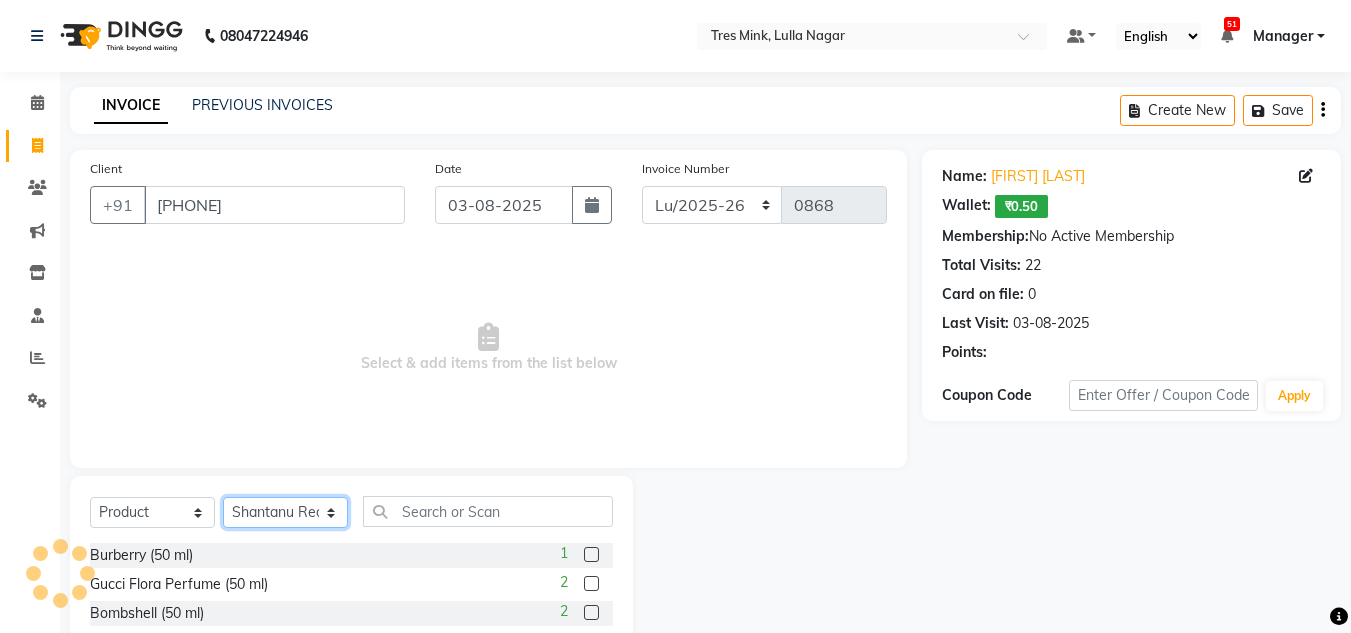 click on "Select Stylist Ansh Jadhav  Chetan Mahale Eva Harshita Manager Neha Aywale Pallavi H Pavan Pranjali Kothari Shailesh Mistry Shantanu Reddy Sharon Anthony Siddhanth  Sonu N Vinod" 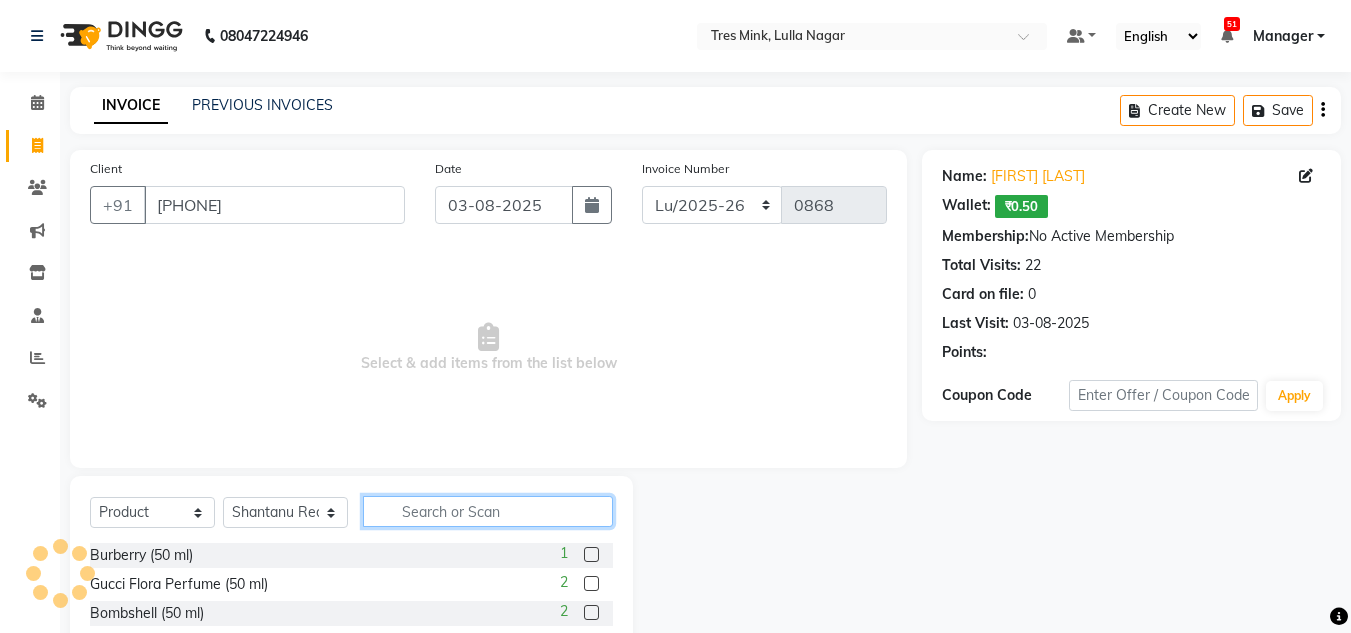 click 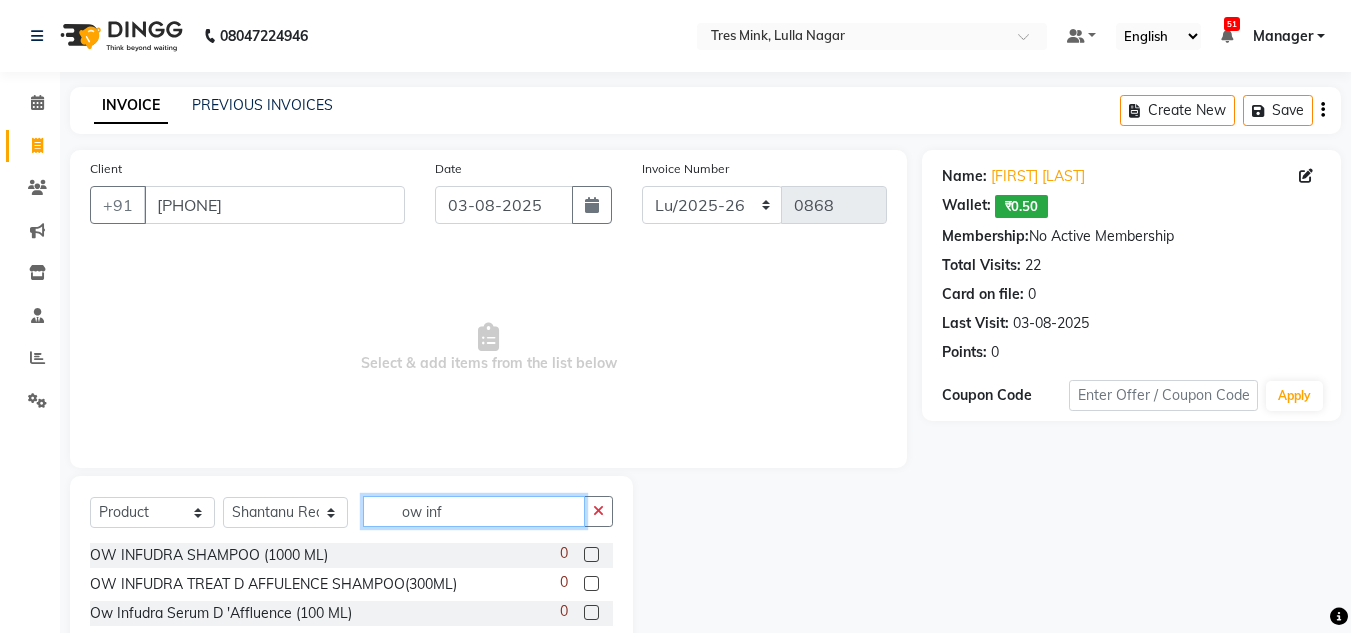 scroll, scrollTop: 142, scrollLeft: 0, axis: vertical 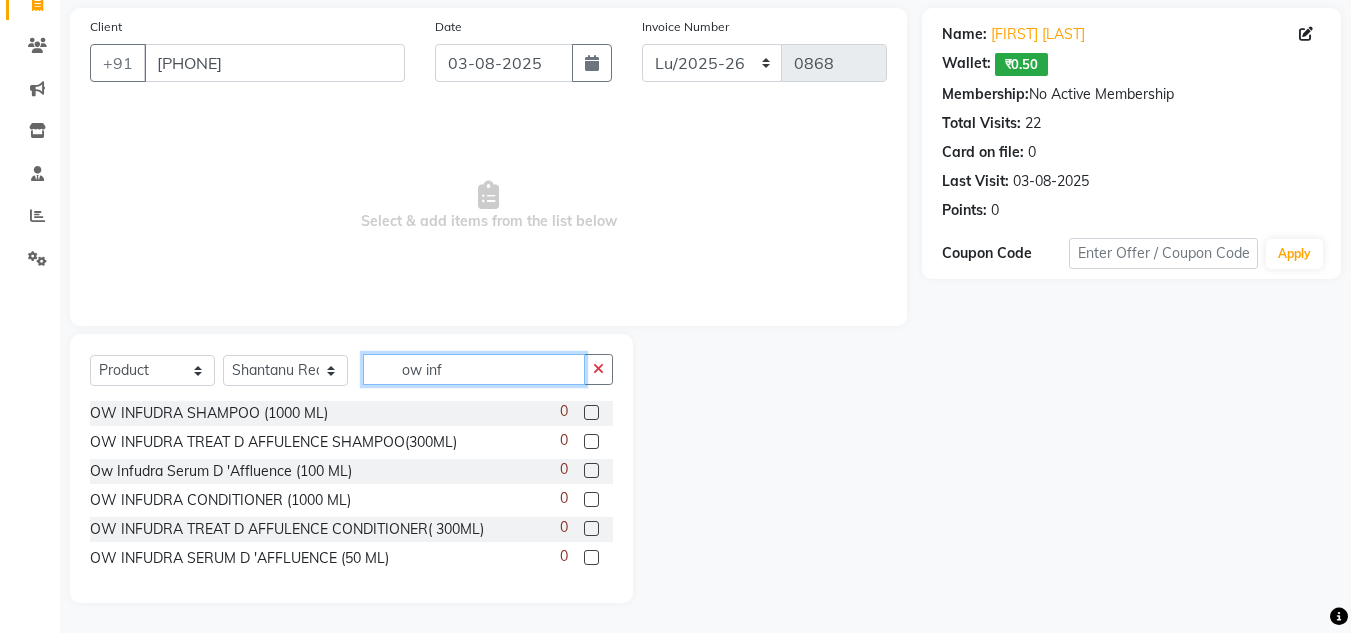type on "ow inf" 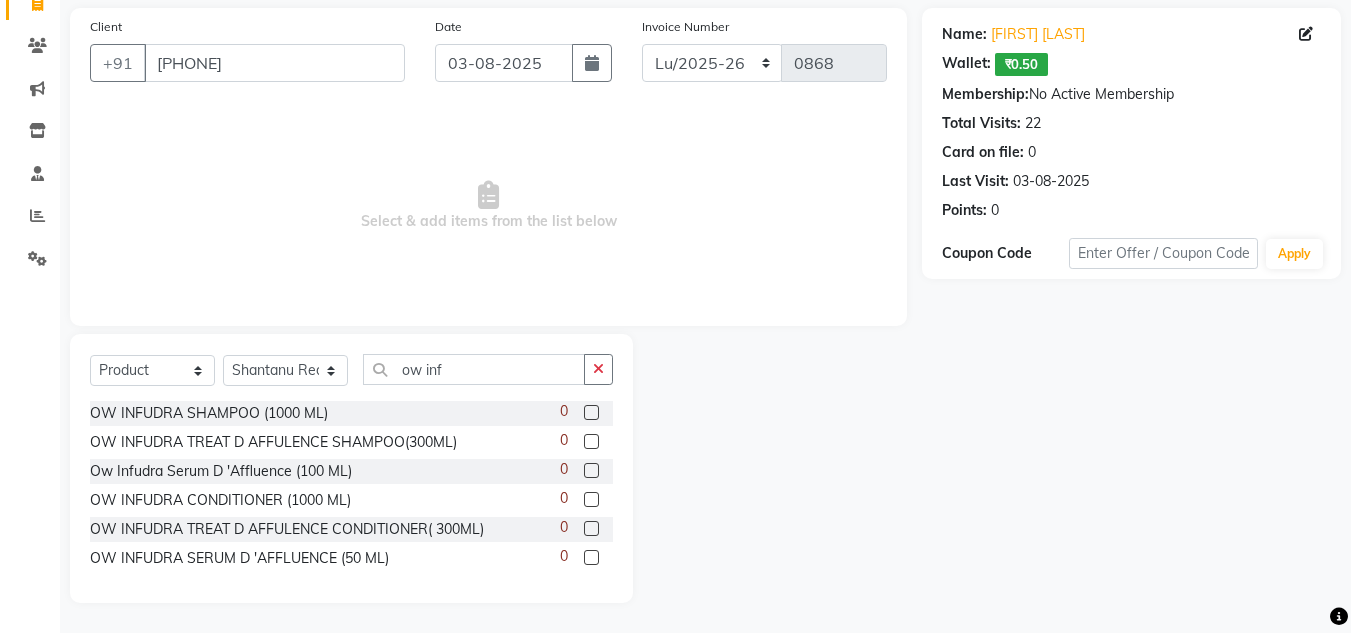 click 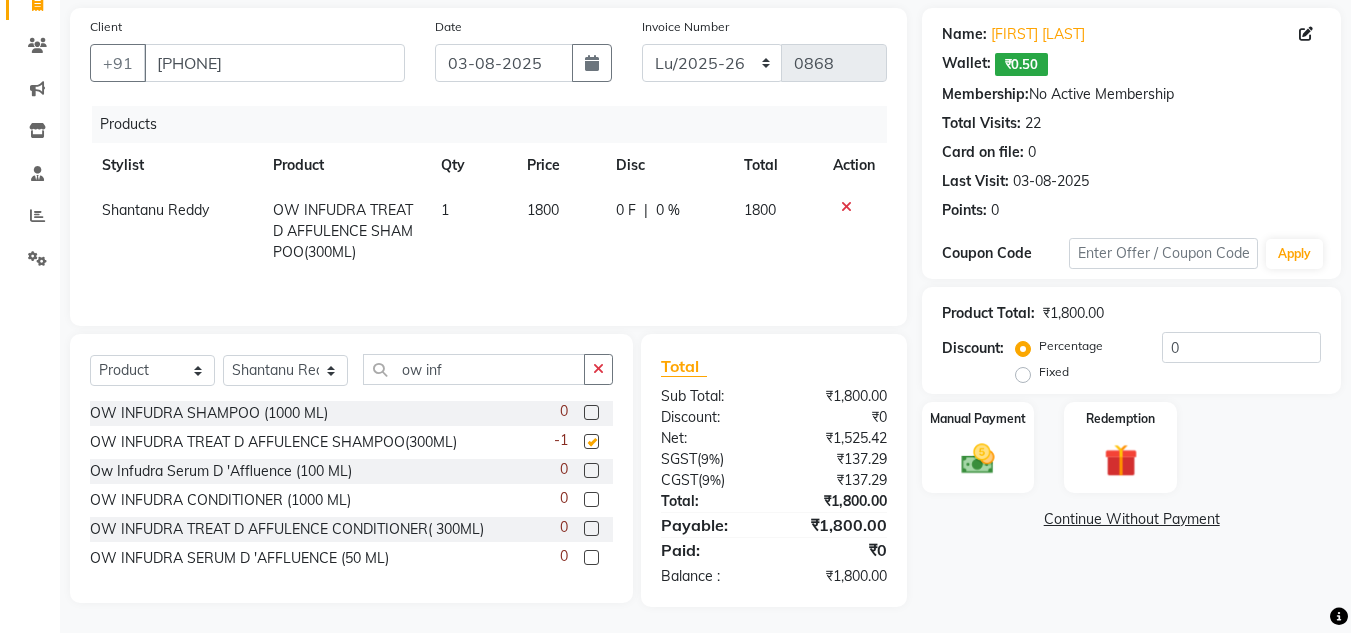 checkbox on "false" 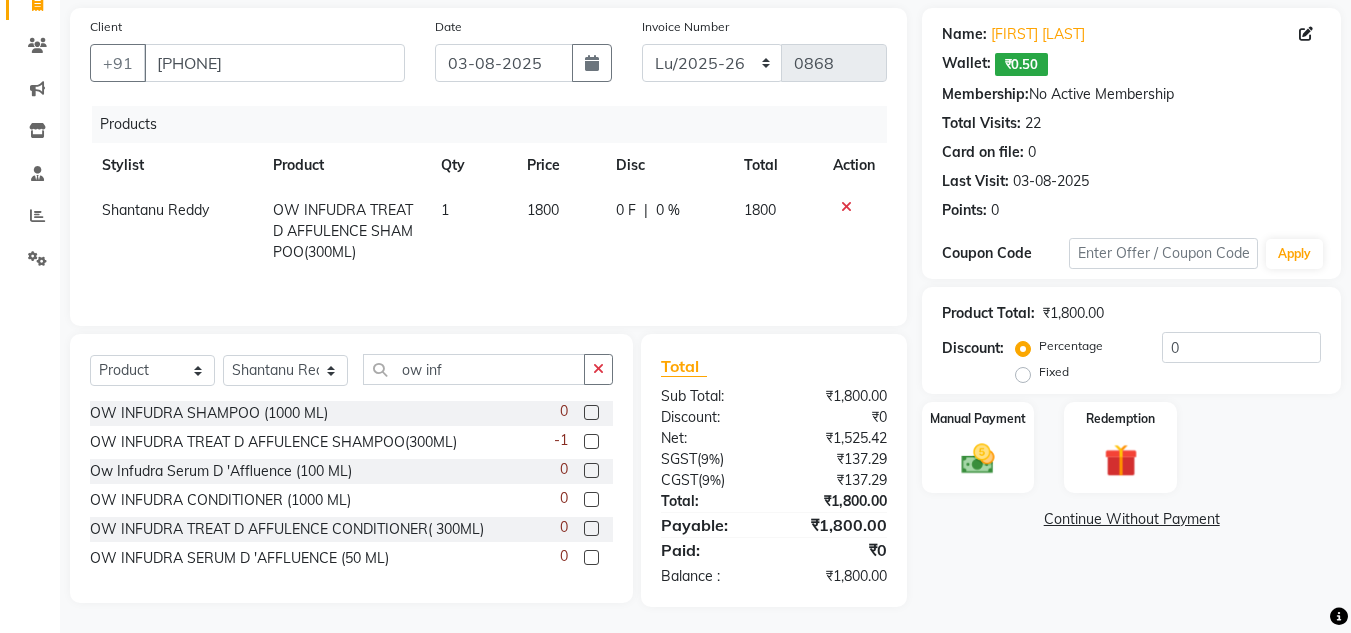 click 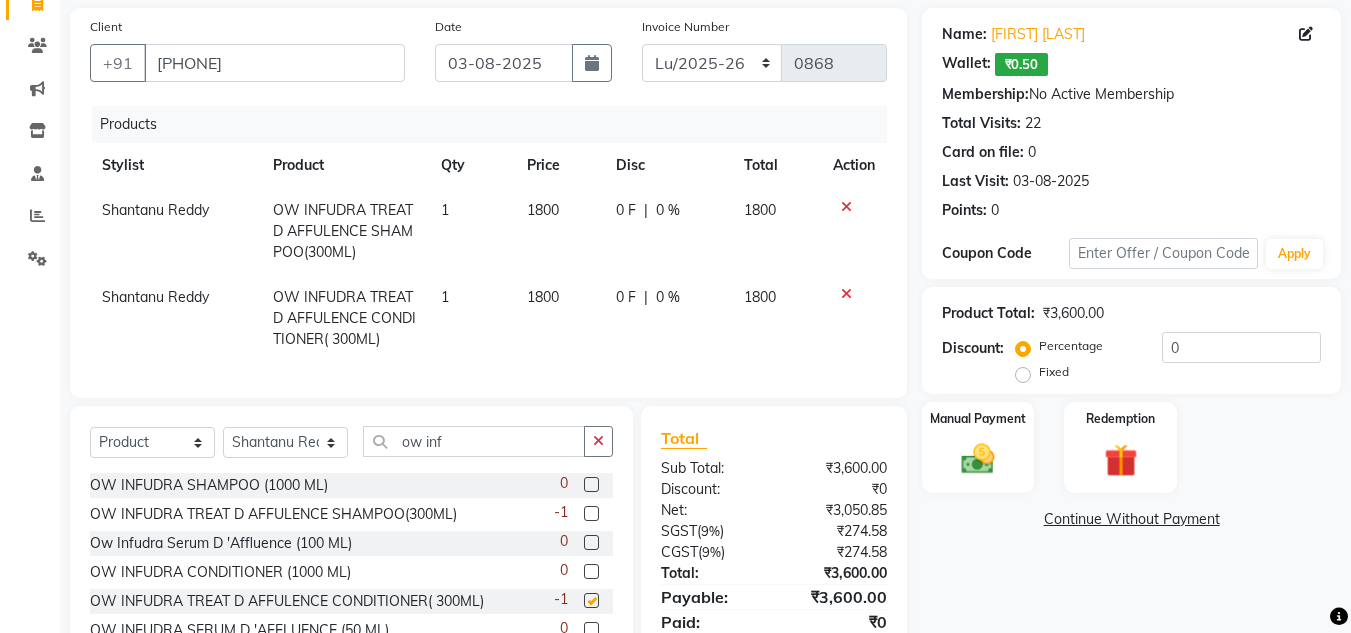 checkbox on "false" 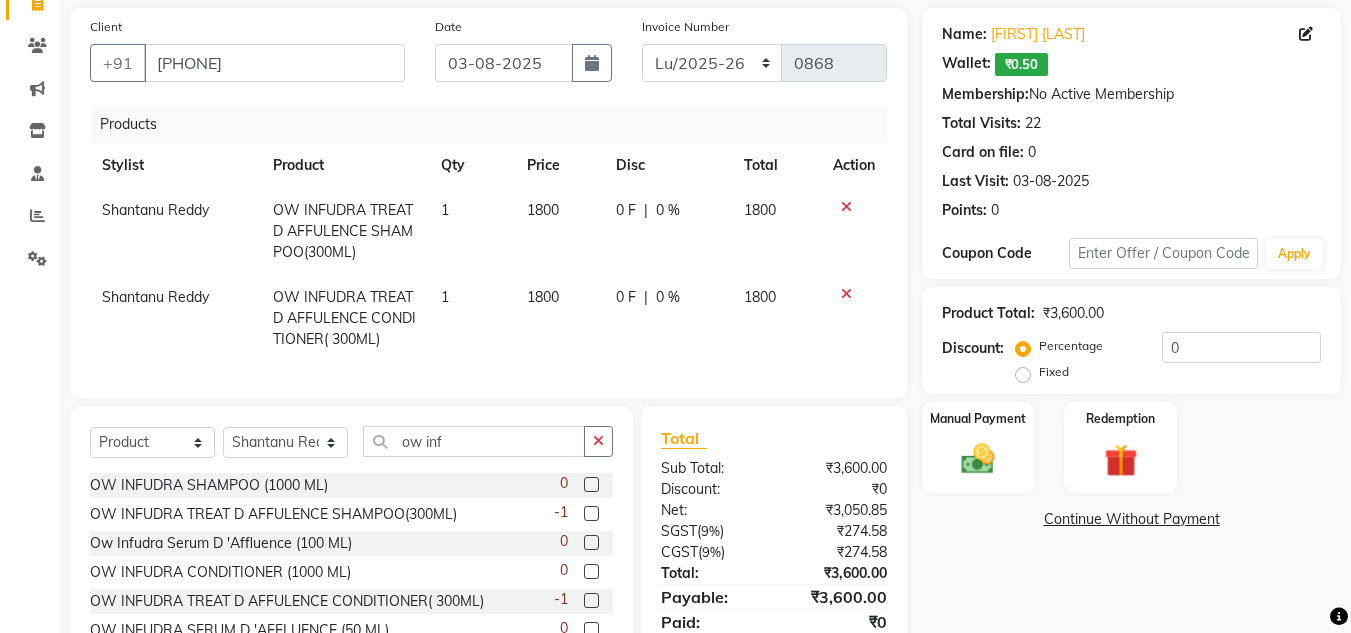 scroll, scrollTop: 233, scrollLeft: 0, axis: vertical 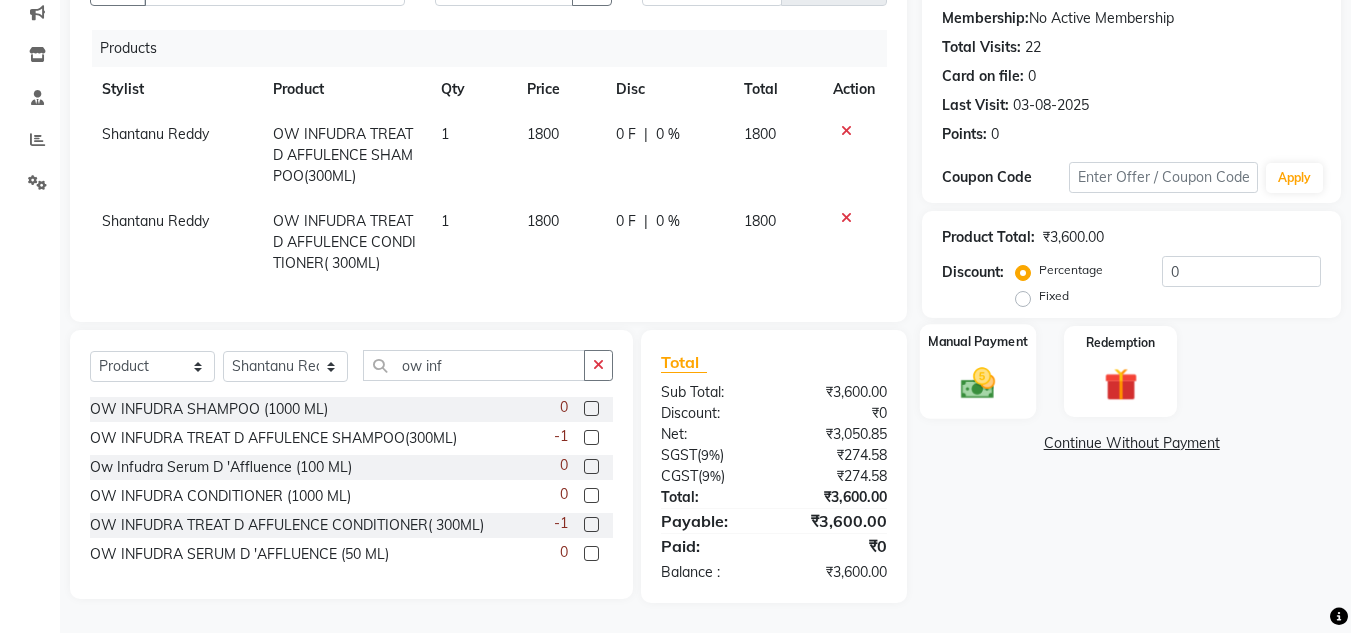 click 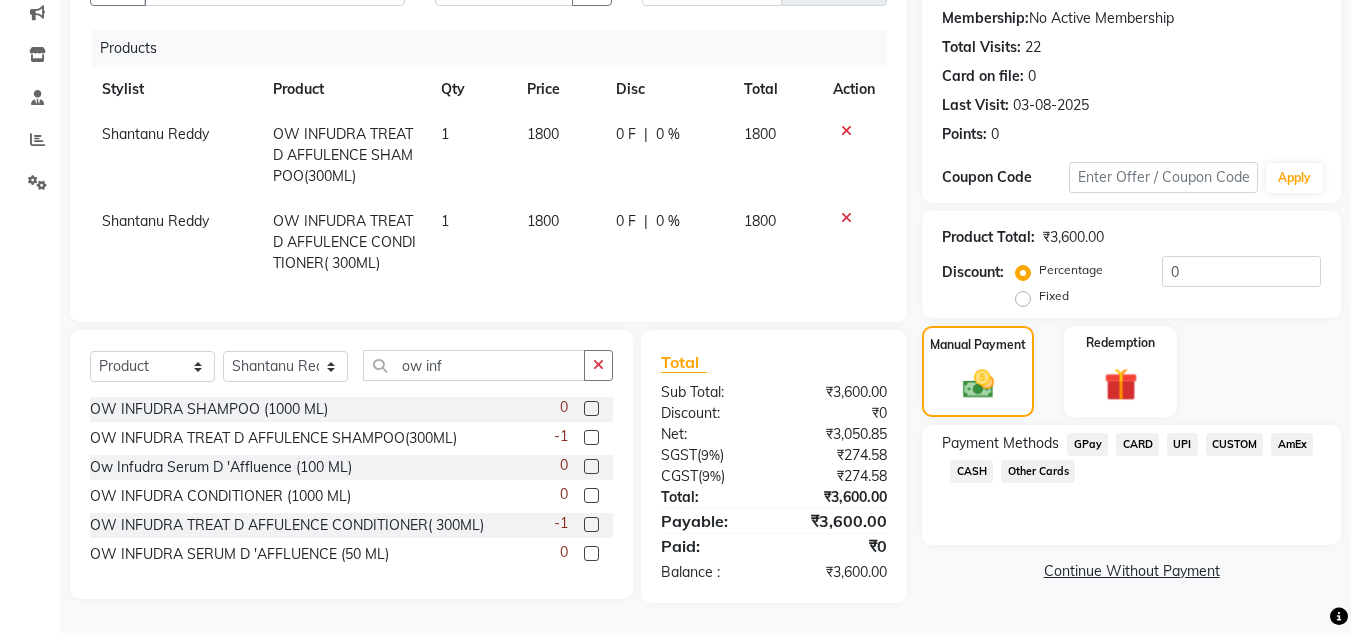 click on "UPI" 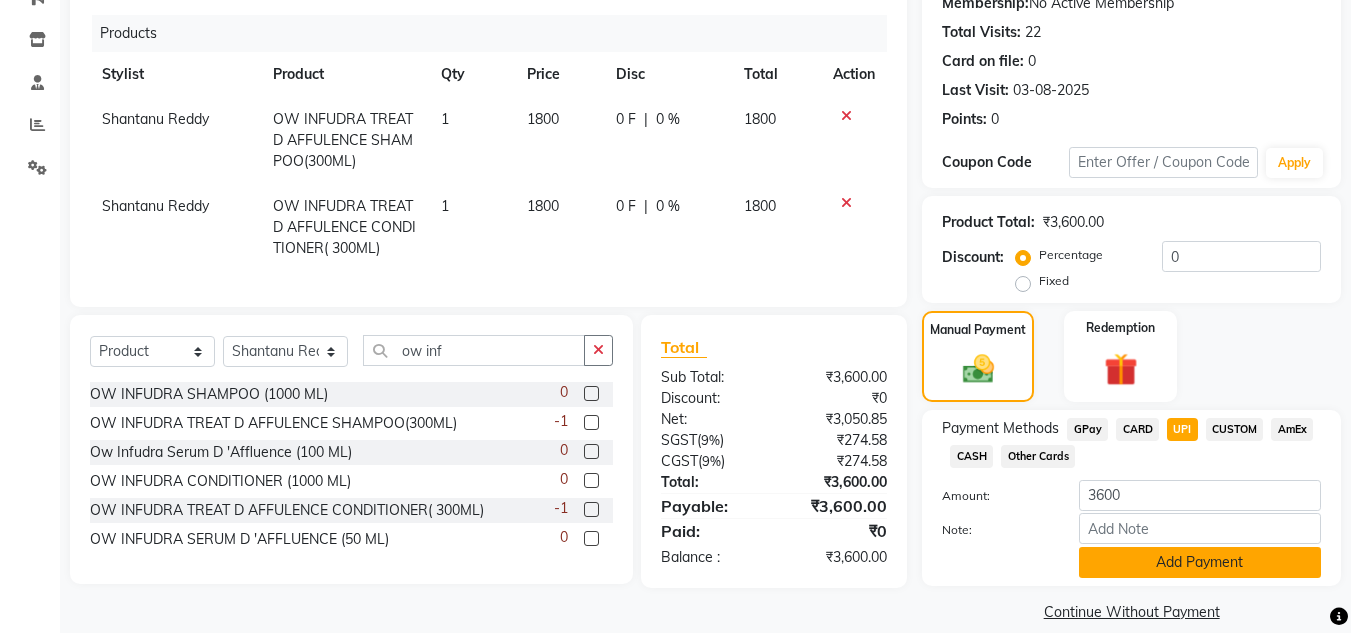 click on "Add Payment" 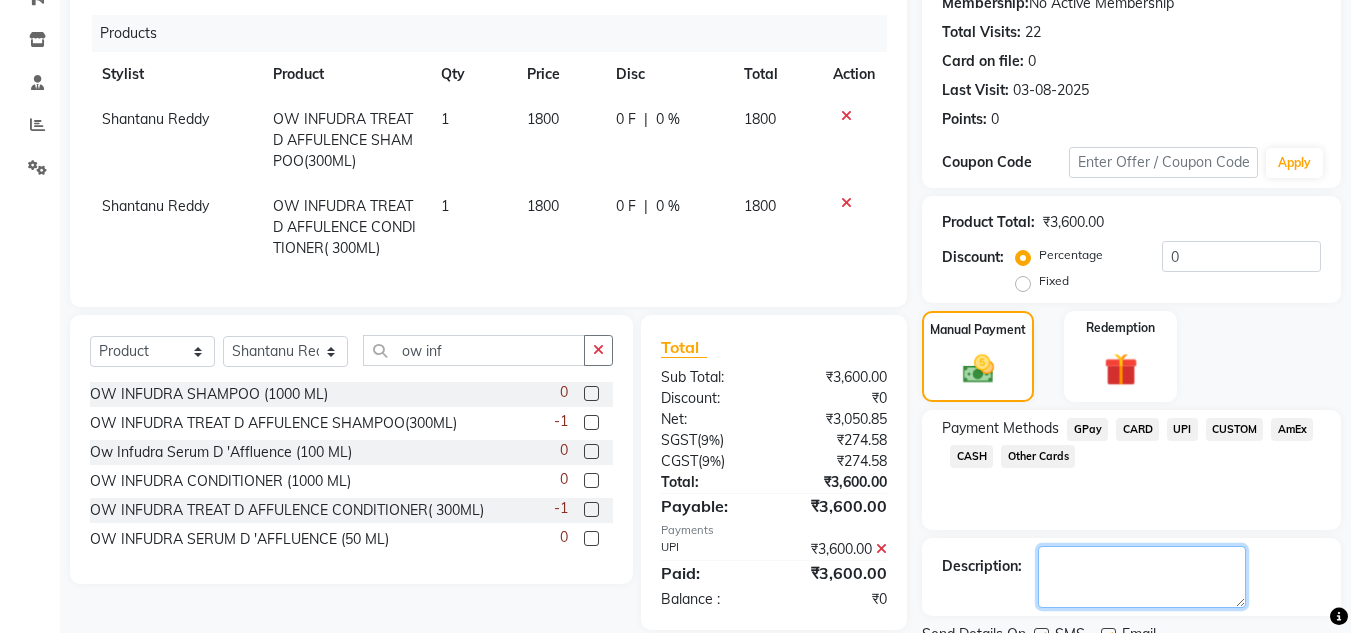 click 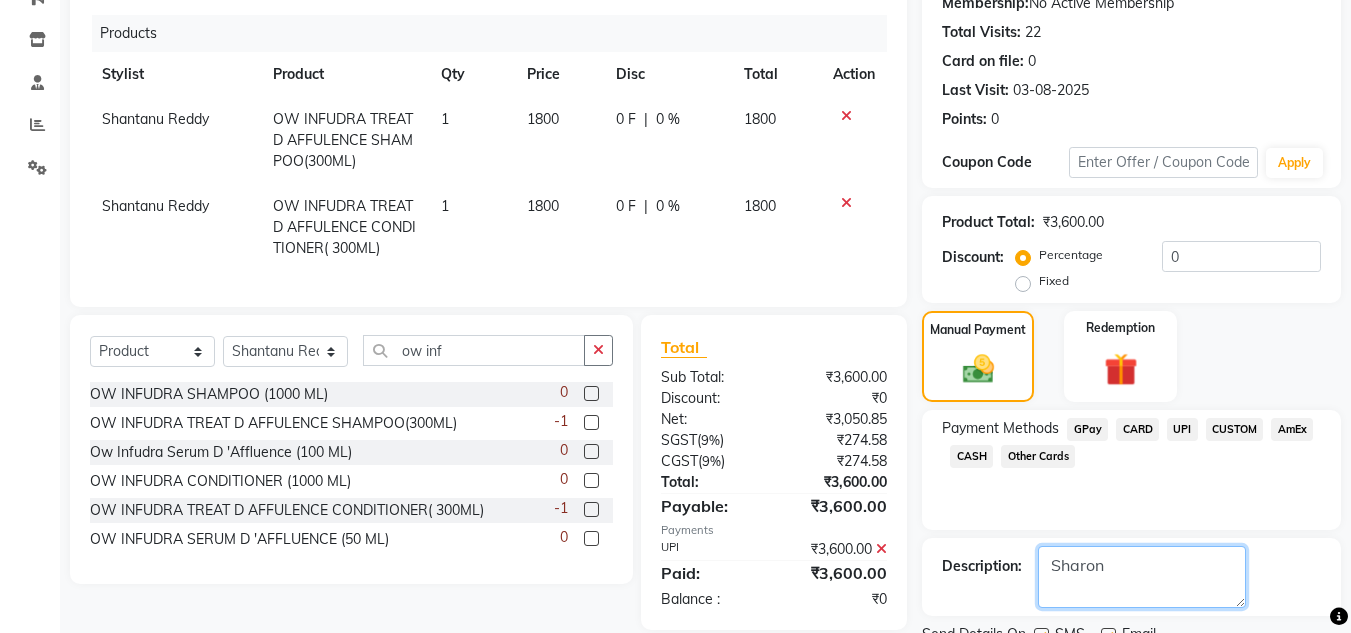 scroll, scrollTop: 314, scrollLeft: 0, axis: vertical 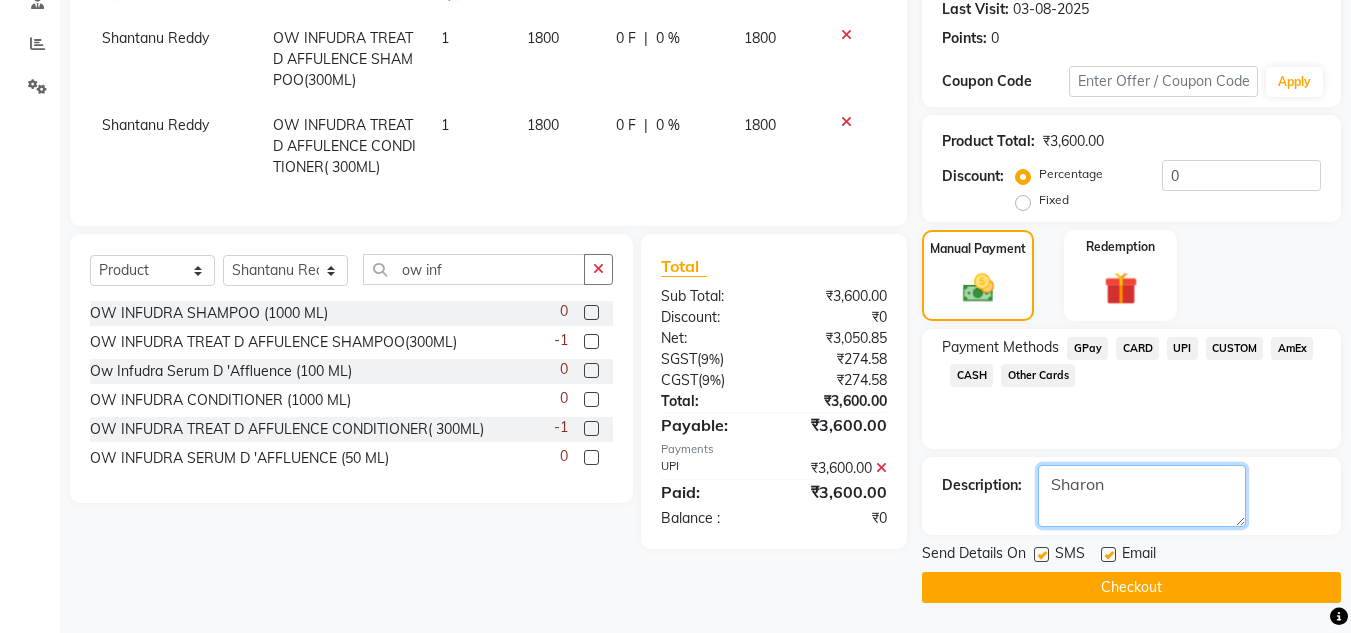 type on "Sharon" 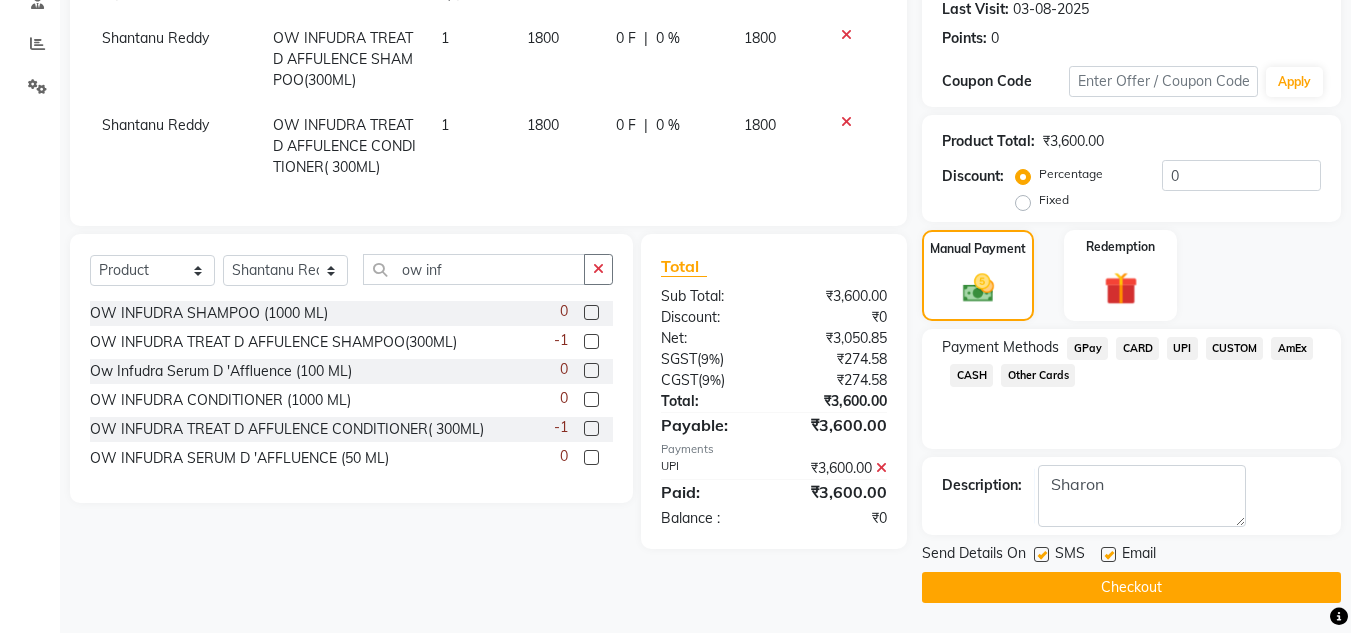 click on "Checkout" 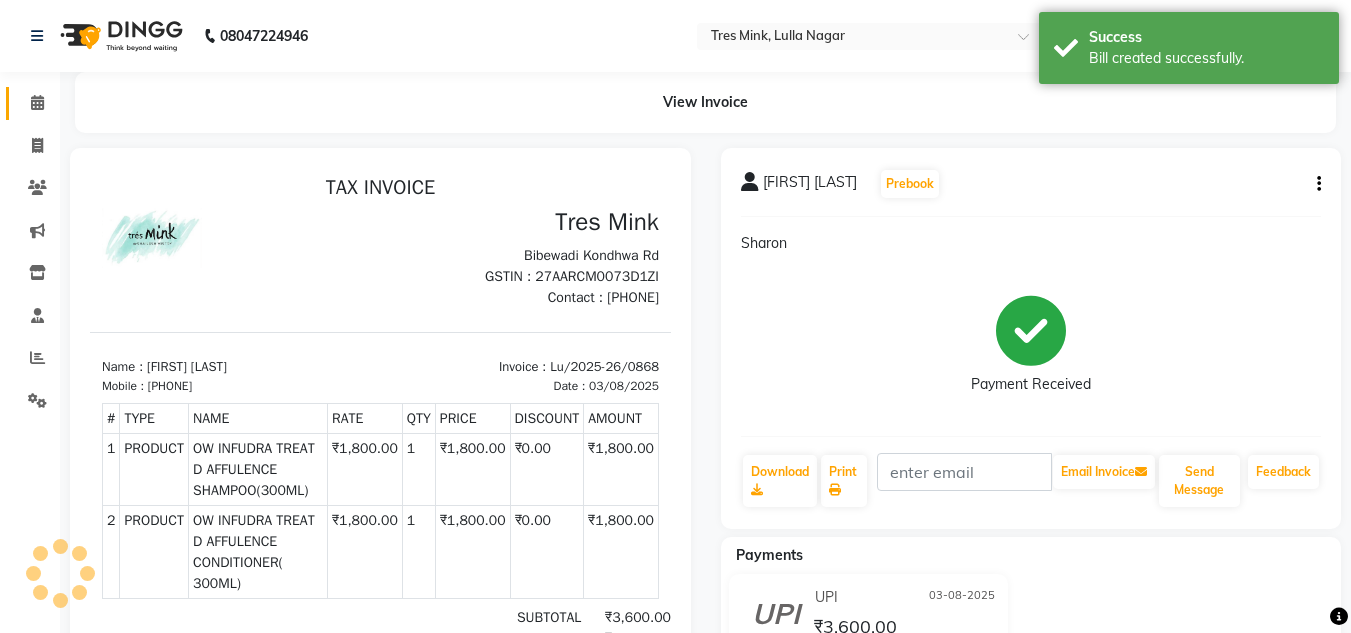 scroll, scrollTop: 0, scrollLeft: 0, axis: both 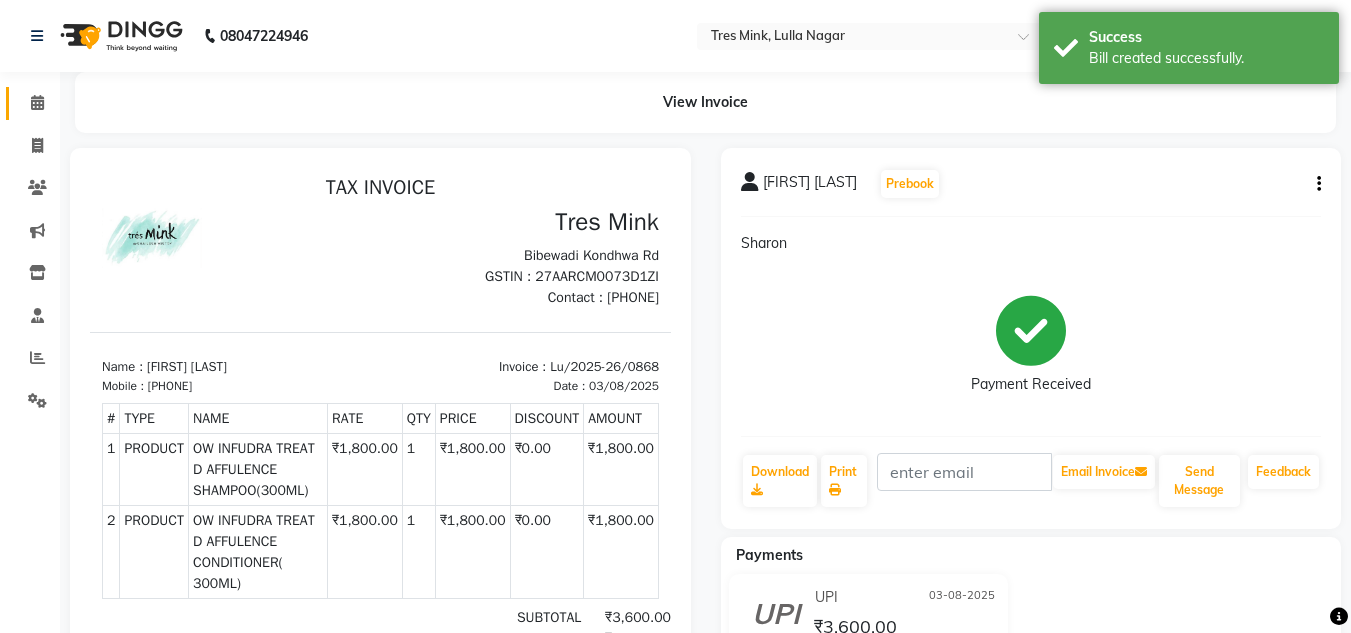 click on "Calendar" 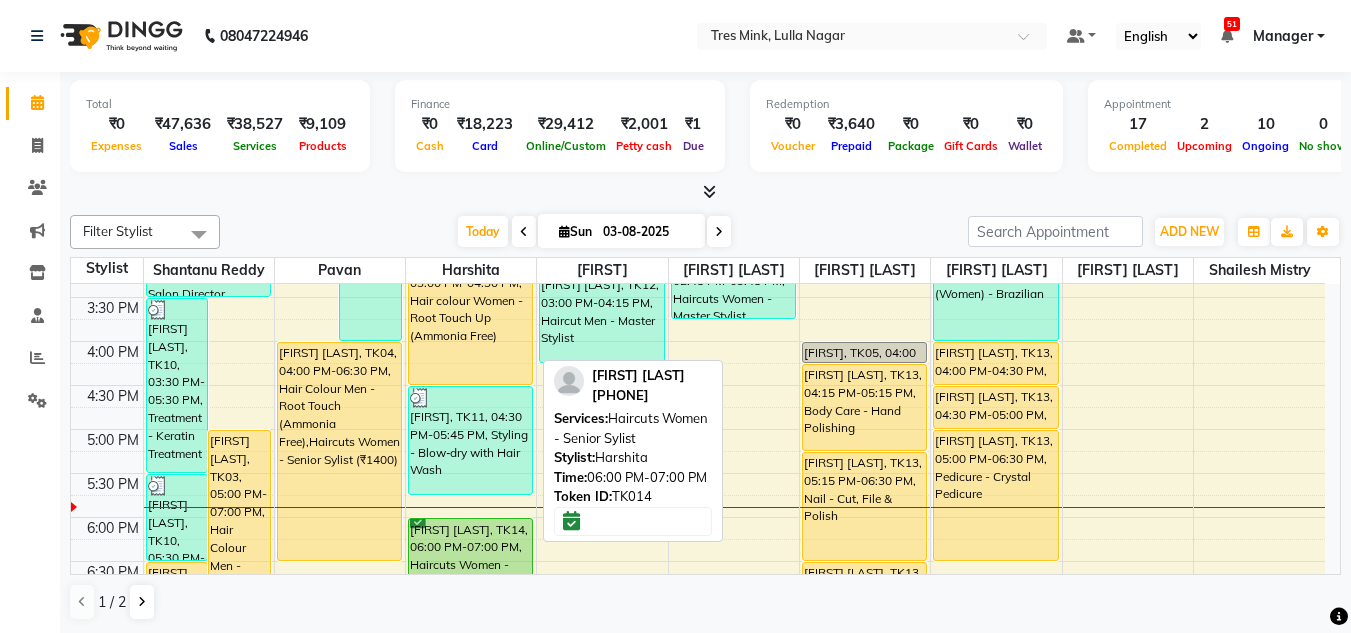 scroll, scrollTop: 593, scrollLeft: 0, axis: vertical 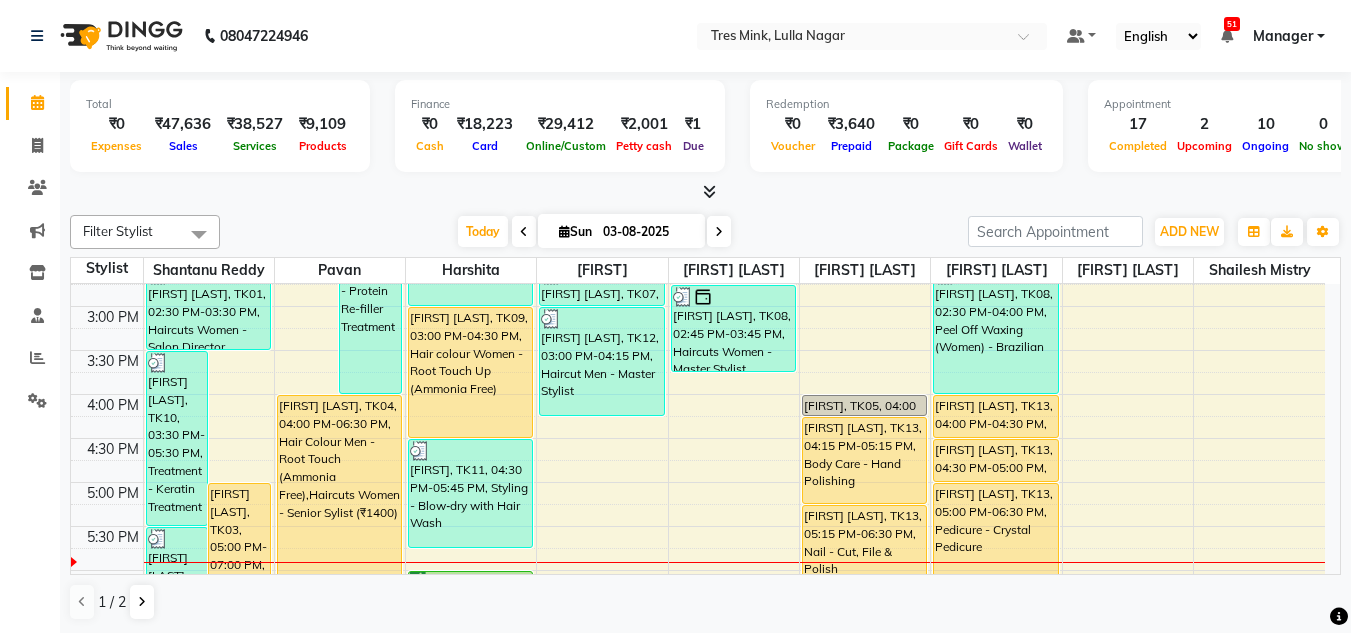click on "Today  Sun 03-08-2025" at bounding box center [594, 232] 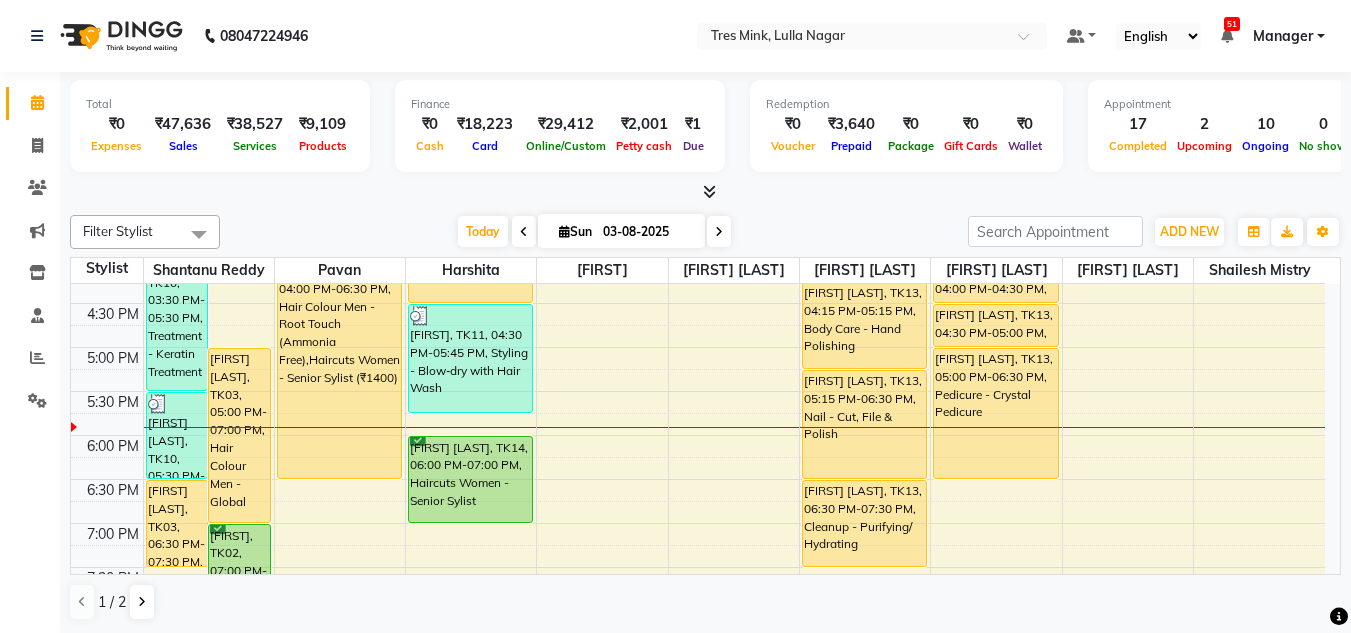 scroll, scrollTop: 693, scrollLeft: 0, axis: vertical 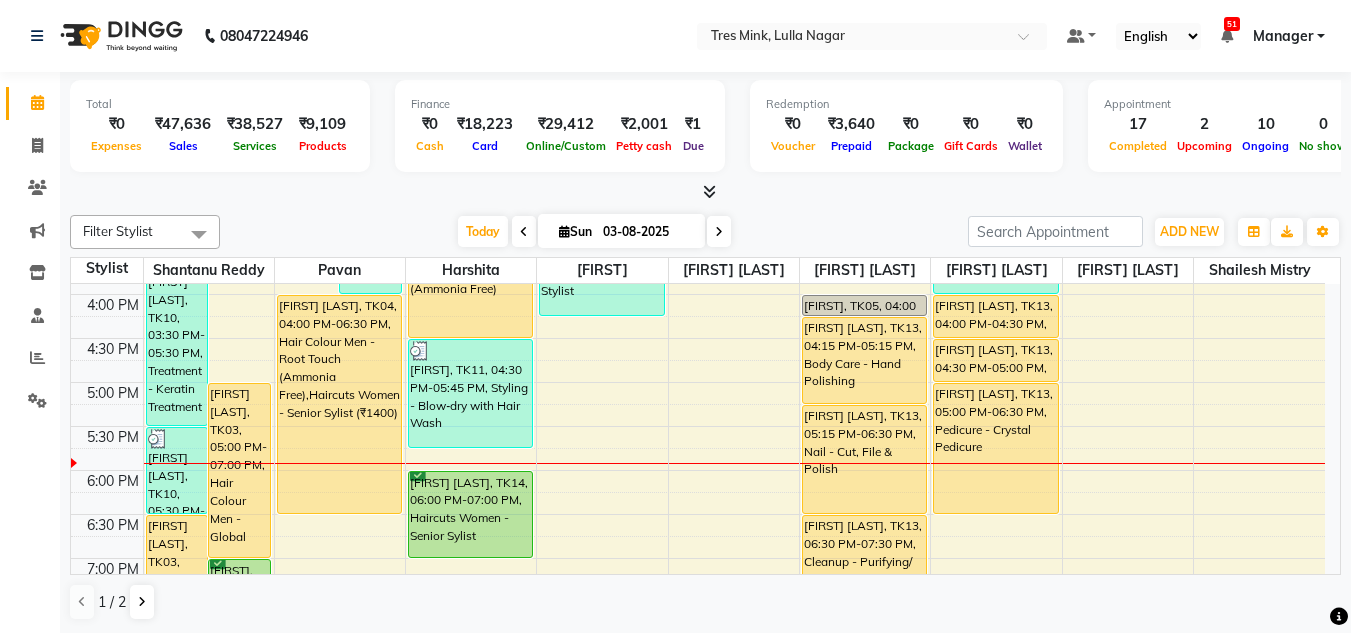 click on "Today  Sun 03-08-2025" at bounding box center [594, 232] 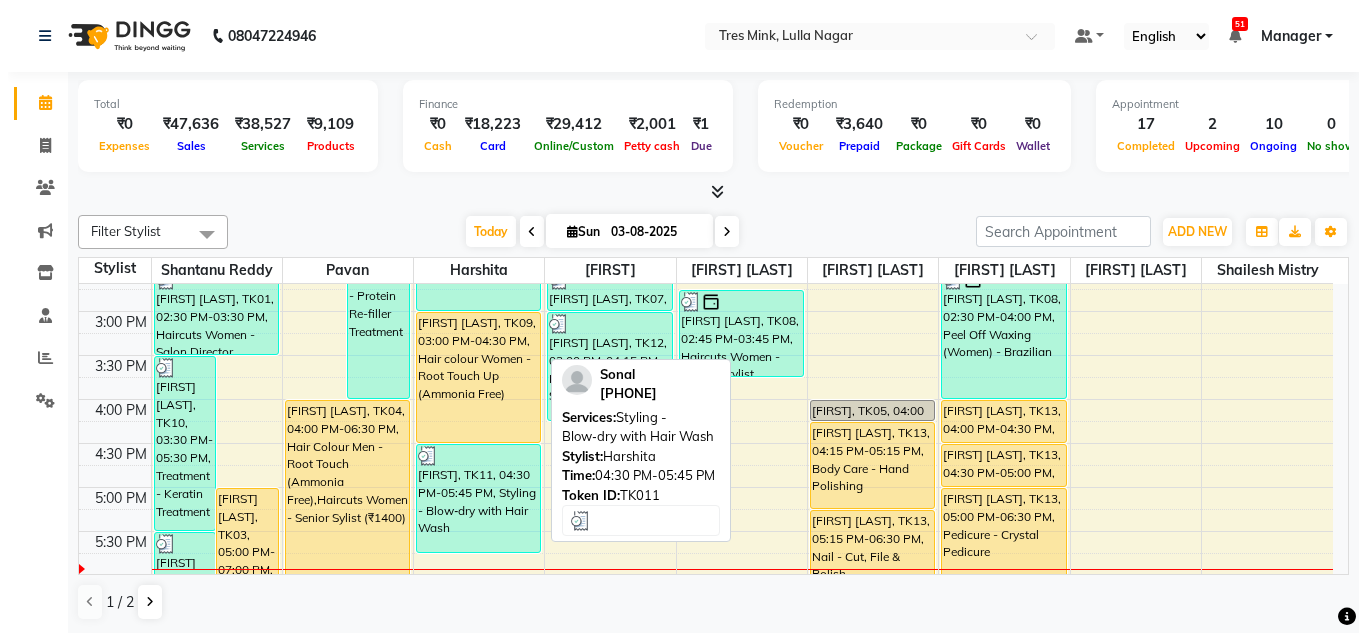 scroll, scrollTop: 553, scrollLeft: 0, axis: vertical 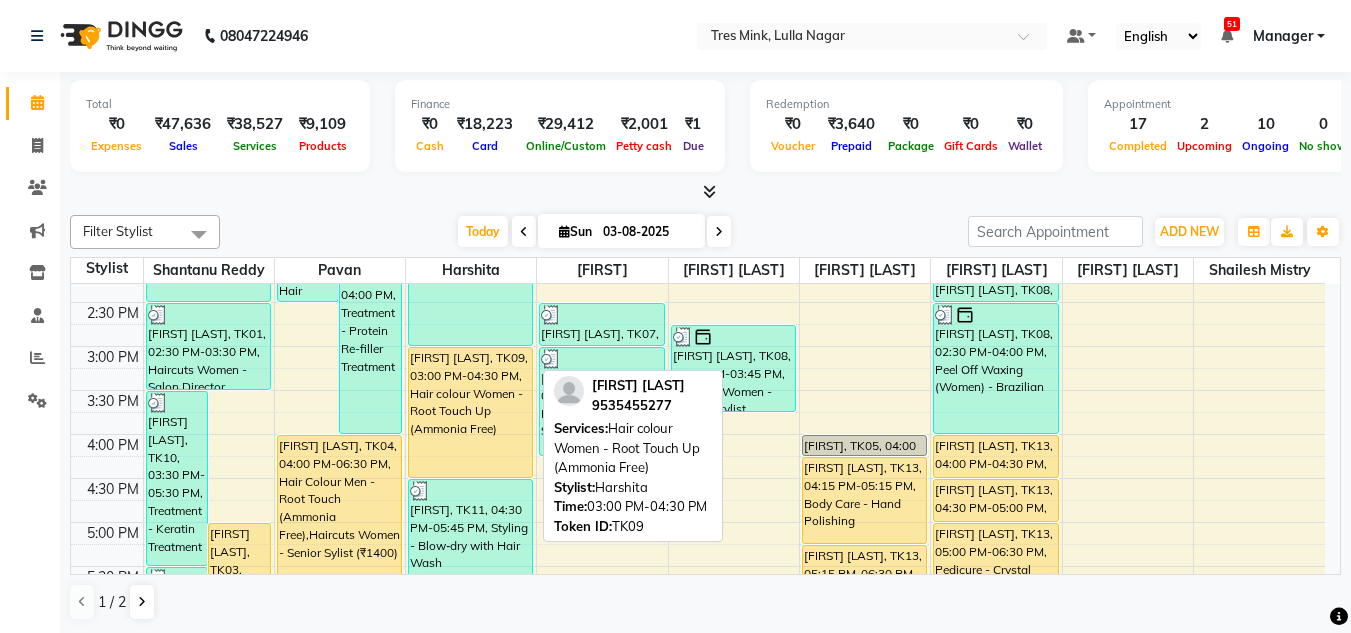 click on "[FIRST] [LAST], [CODE], [TIME]-[TIME], [SERVICE]" at bounding box center [470, 412] 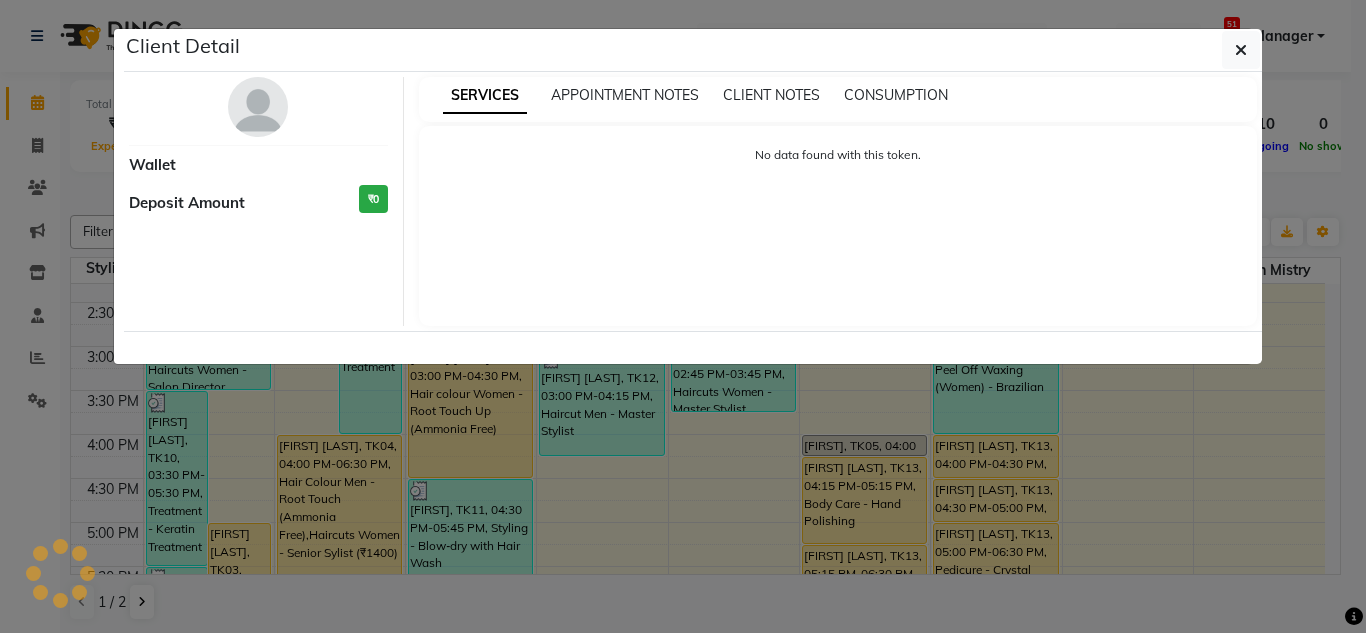 select on "1" 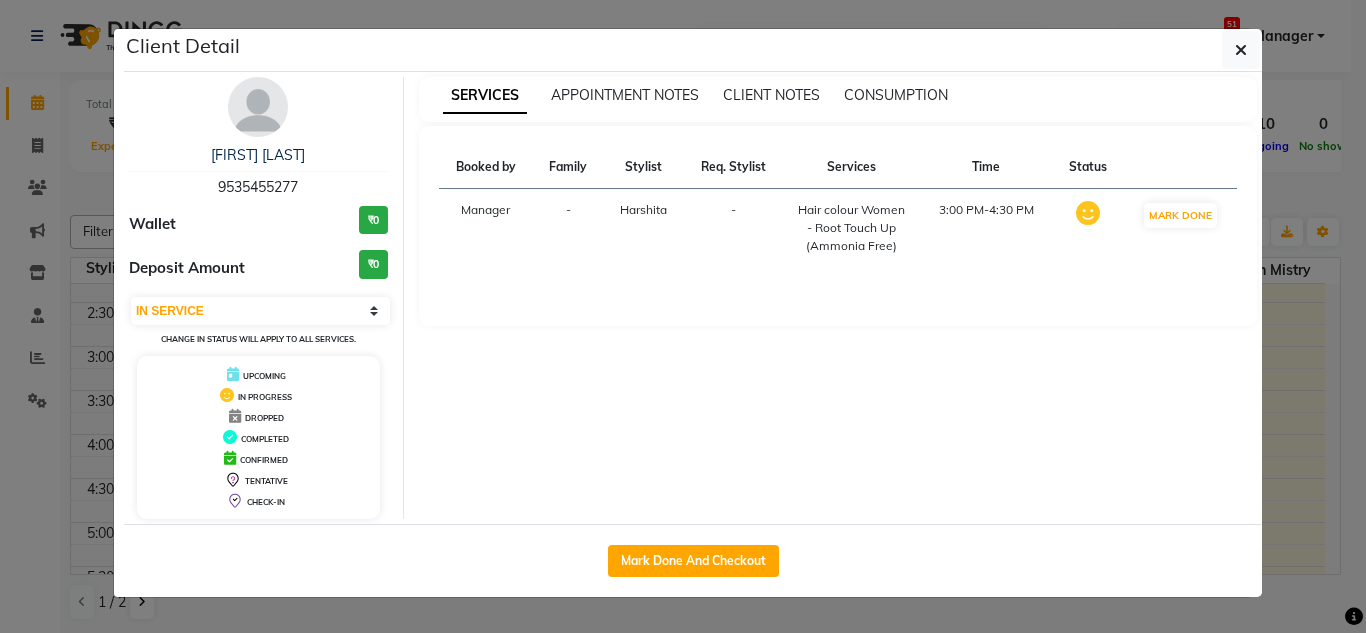 click at bounding box center (258, 107) 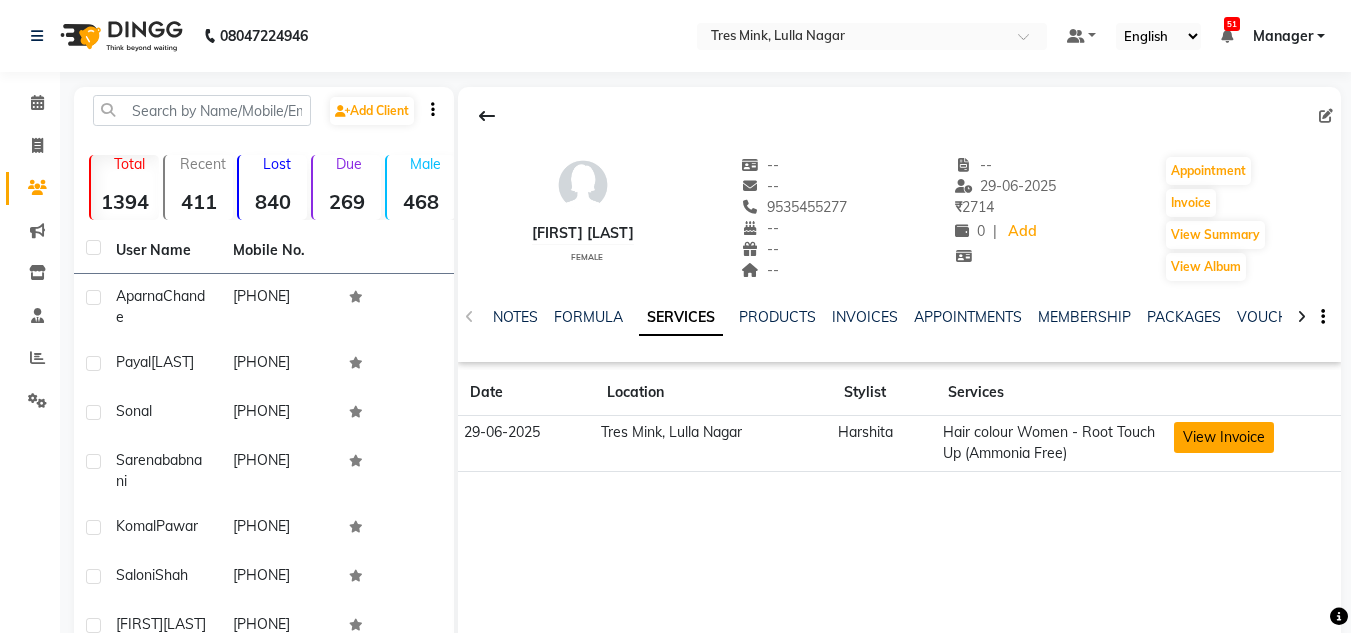 click on "View Invoice" 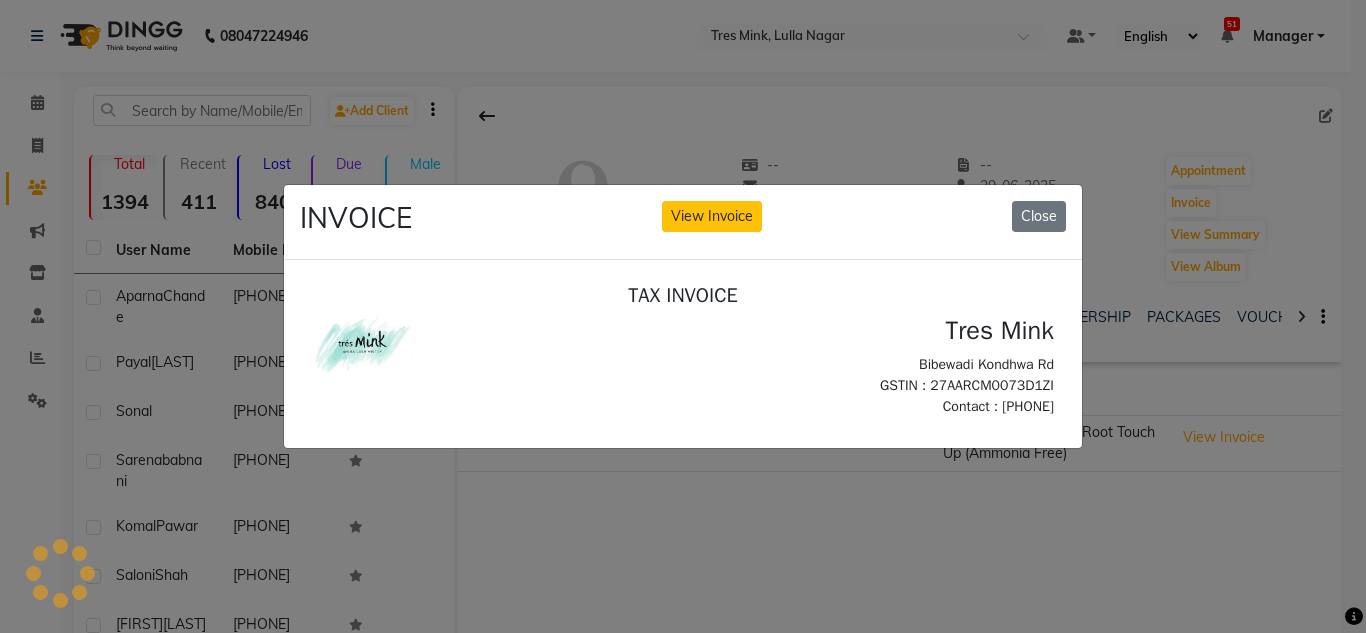 scroll, scrollTop: 0, scrollLeft: 0, axis: both 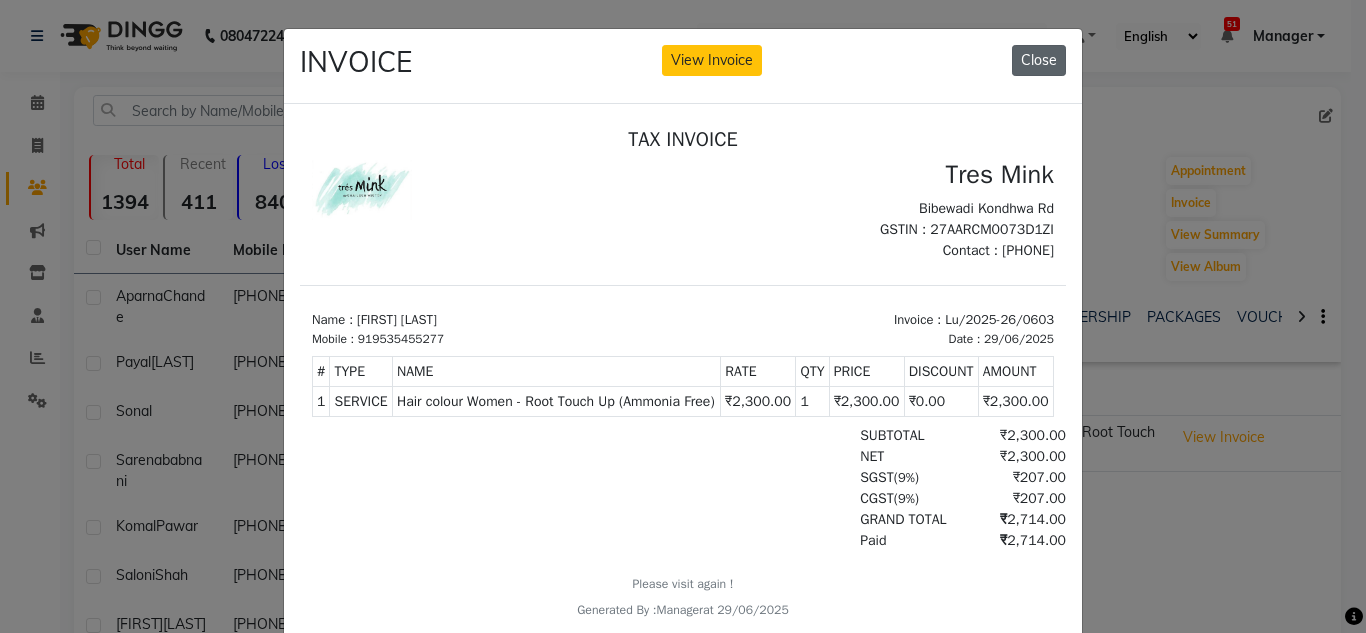 click on "Close" 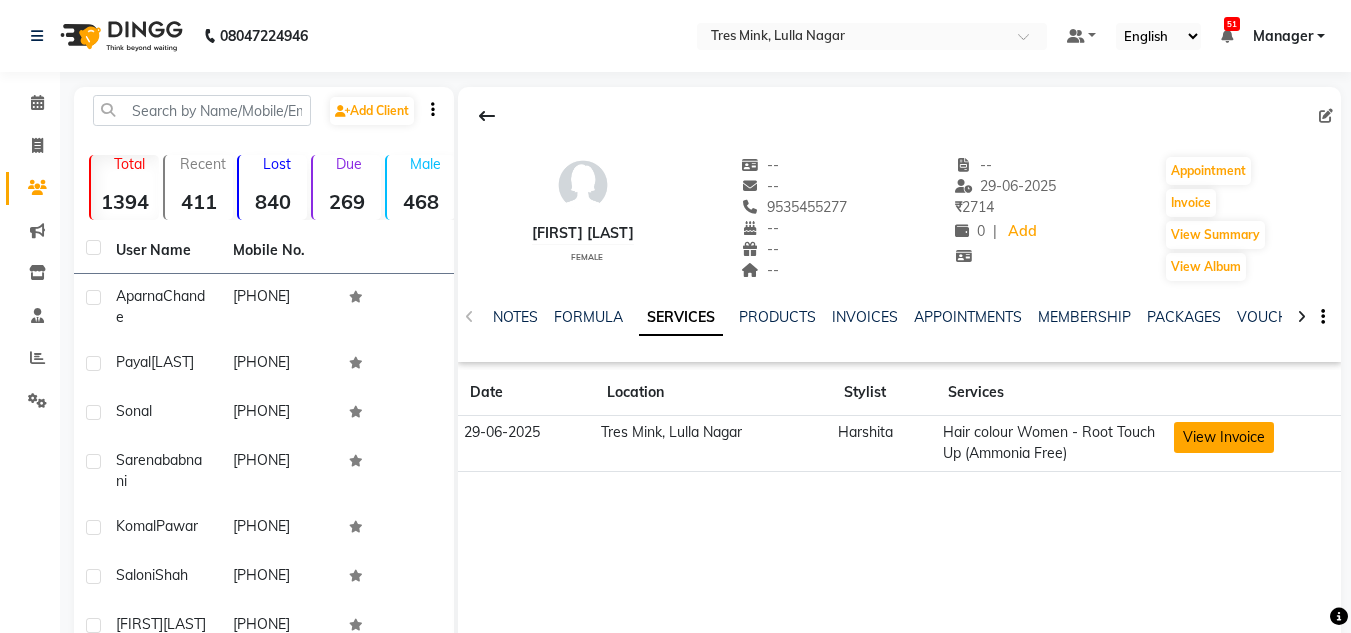 click on "View Invoice" 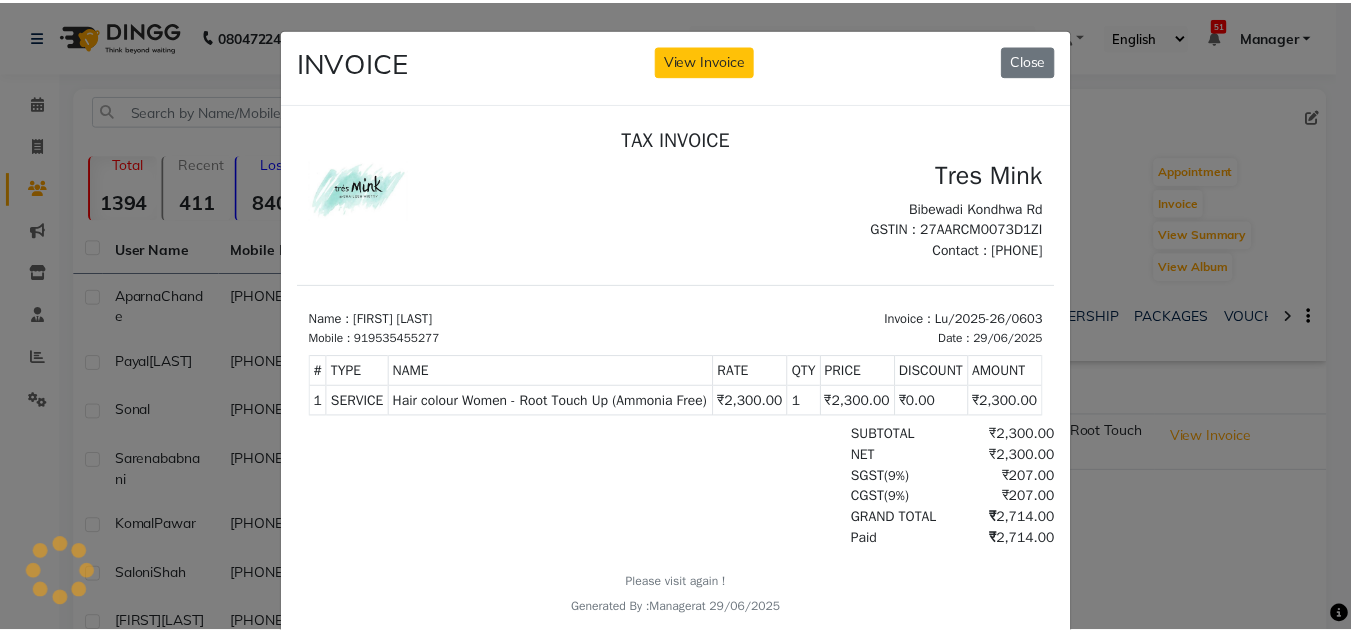 scroll, scrollTop: 0, scrollLeft: 0, axis: both 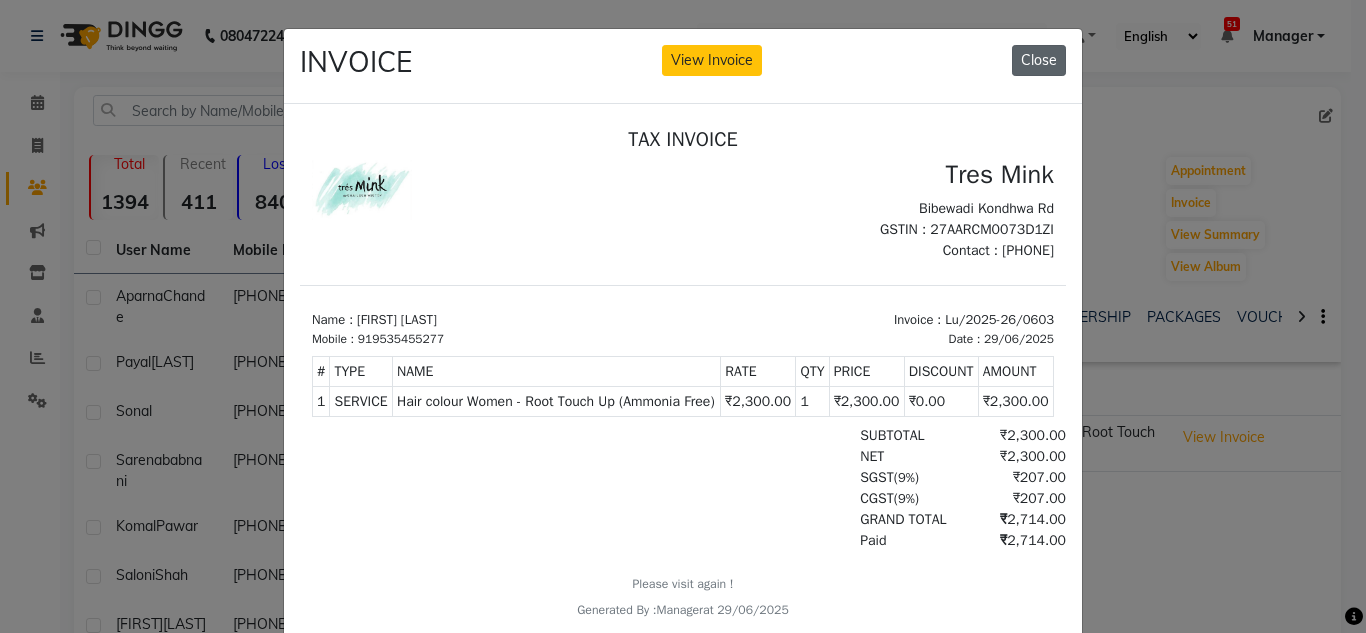 click on "Close" 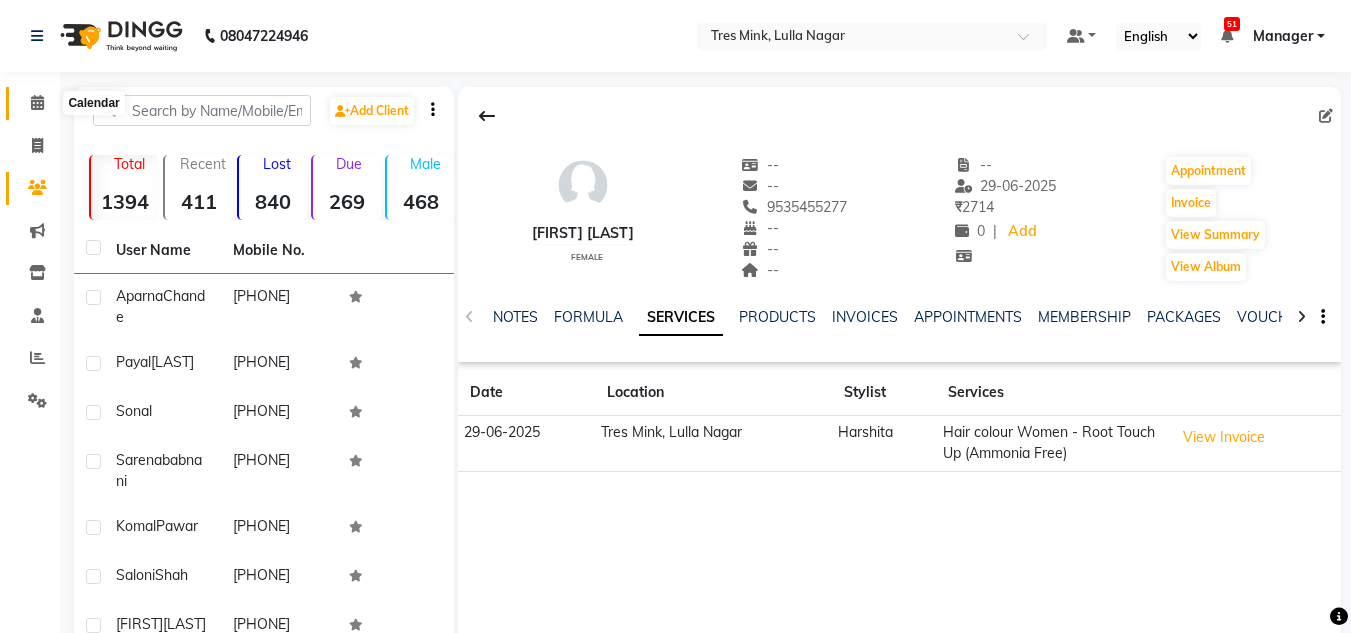 click 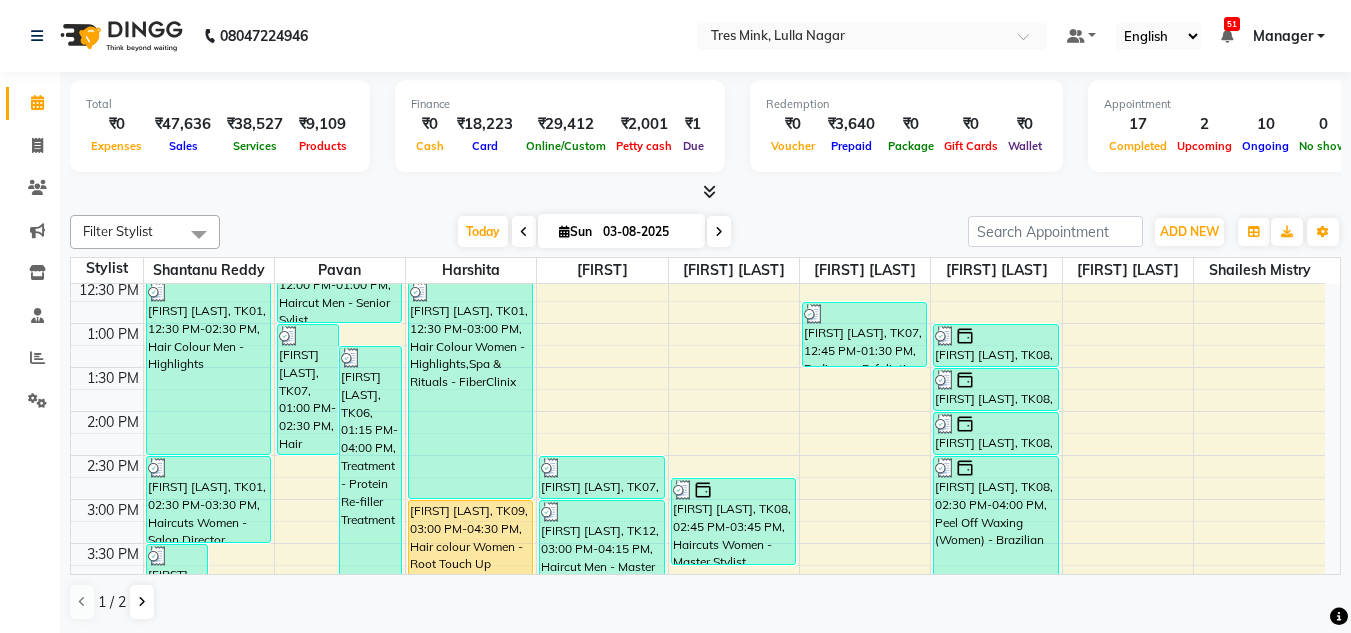 scroll, scrollTop: 500, scrollLeft: 0, axis: vertical 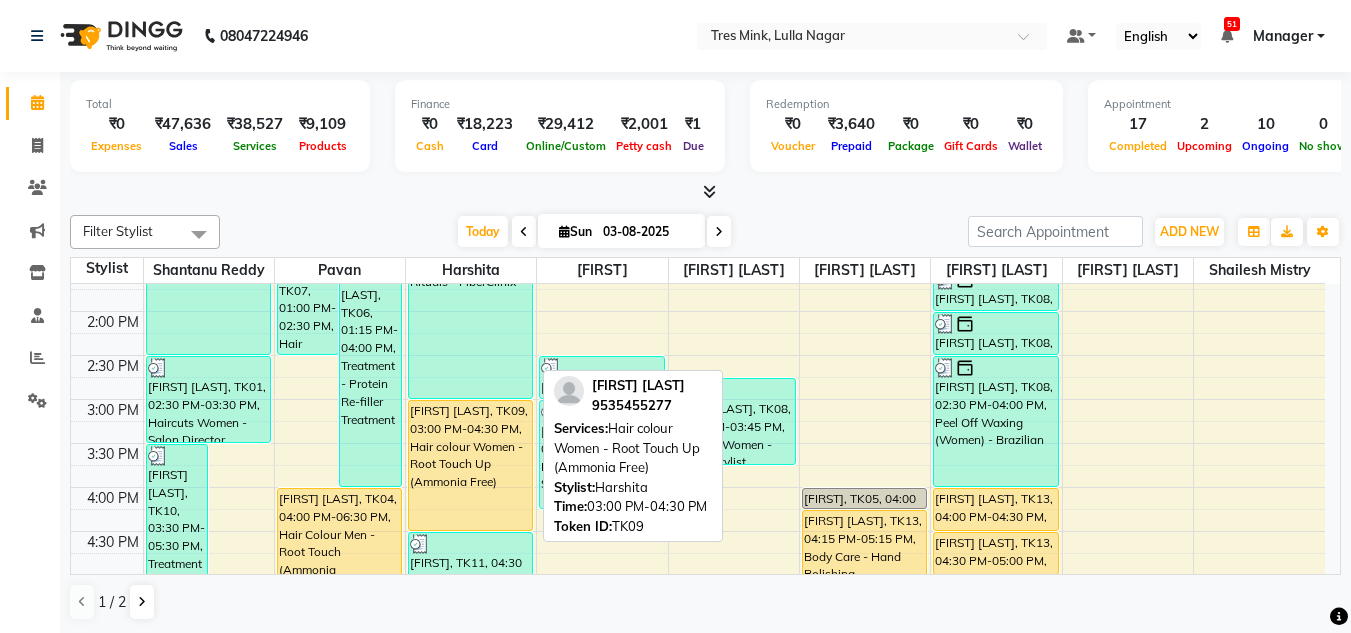 click on "[FIRST] [LAST], [CODE], [TIME]-[TIME], [SERVICE]" at bounding box center [470, 465] 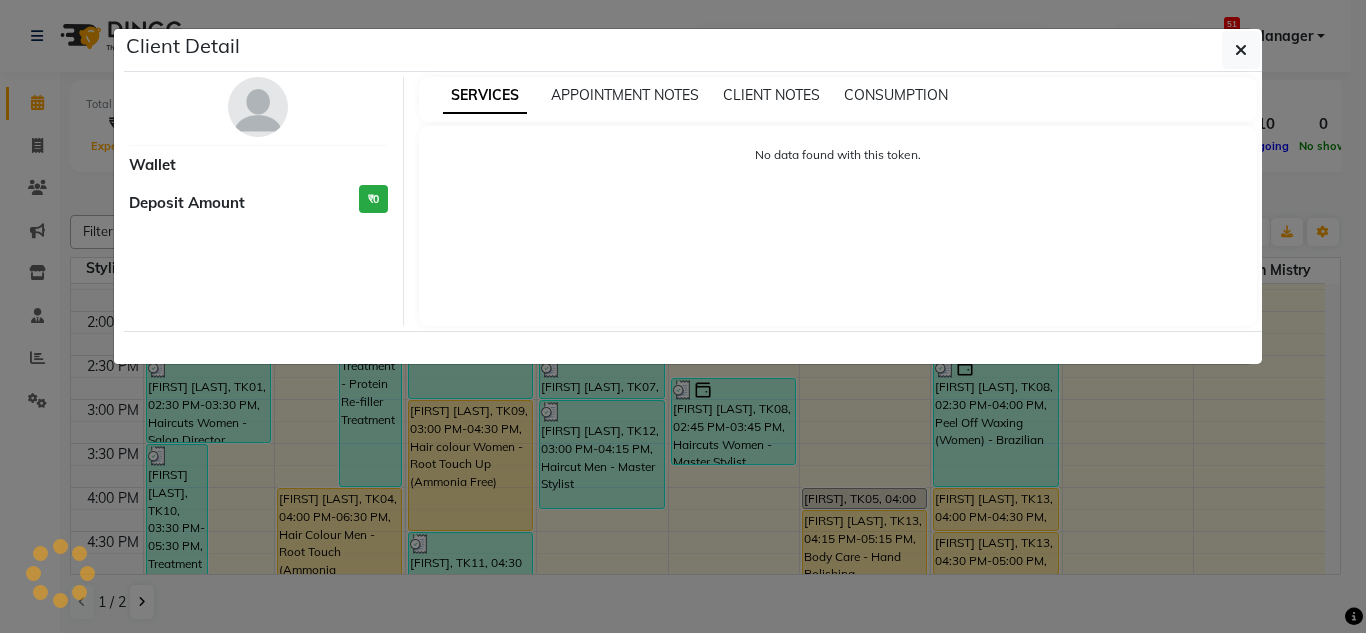 select on "1" 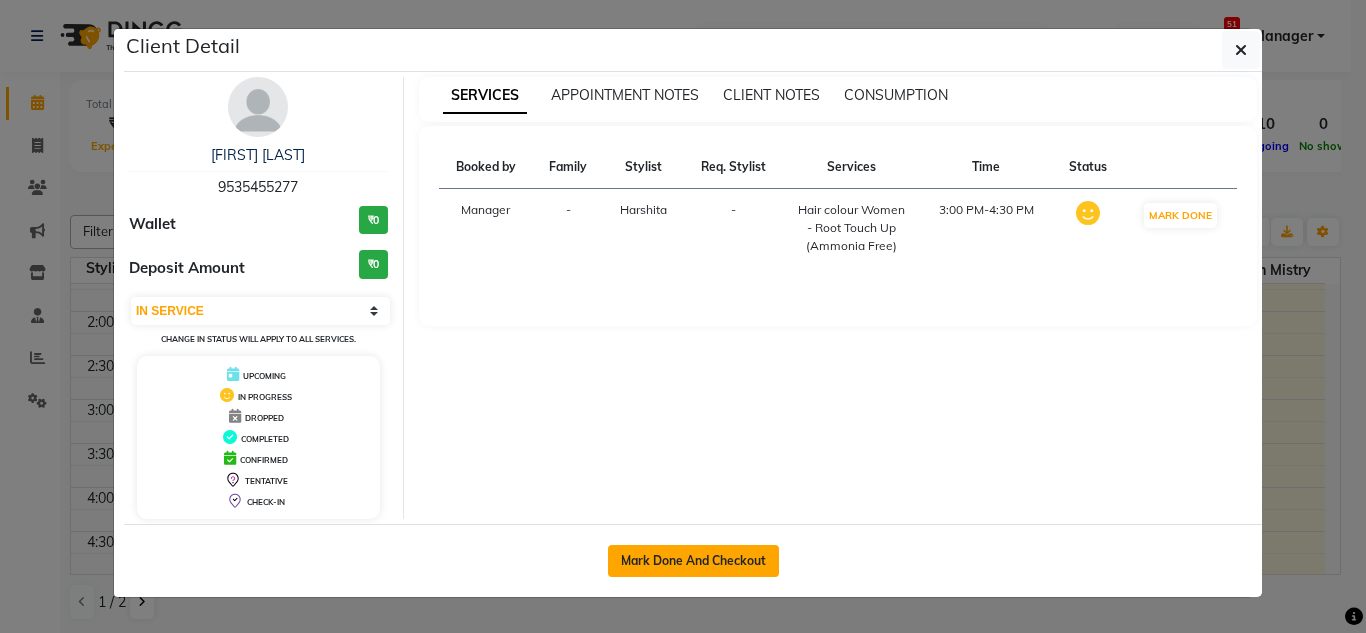 click on "Mark Done And Checkout" 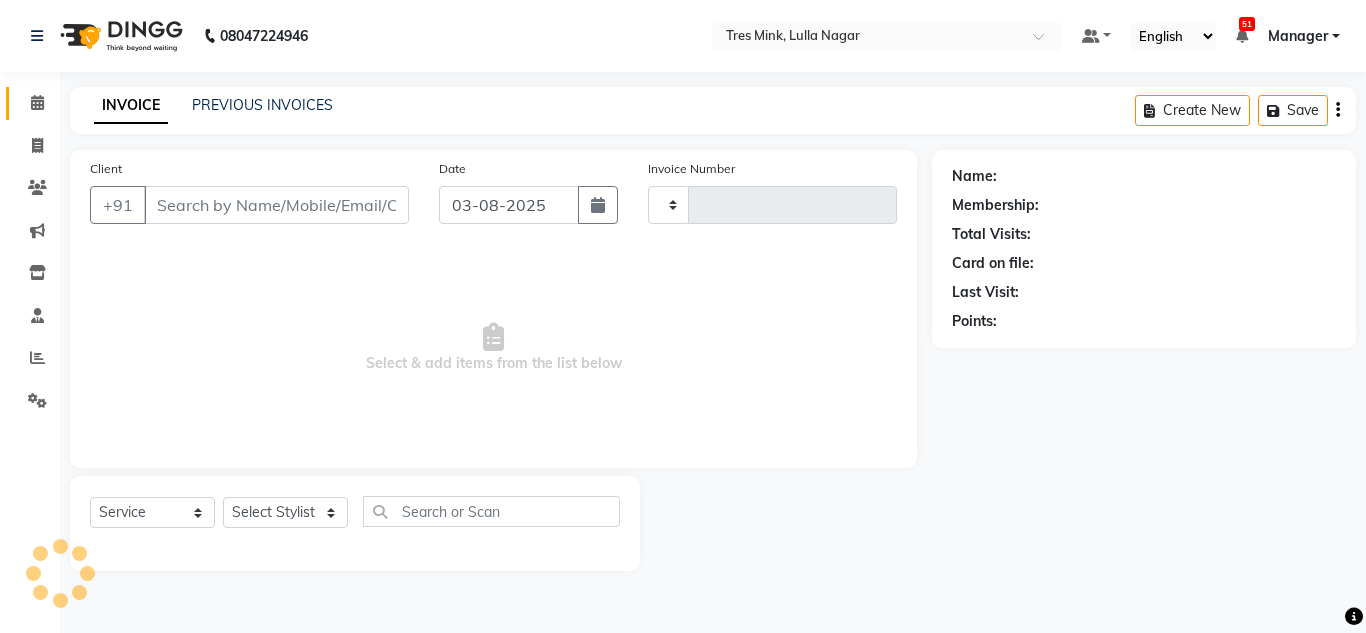 type on "0869" 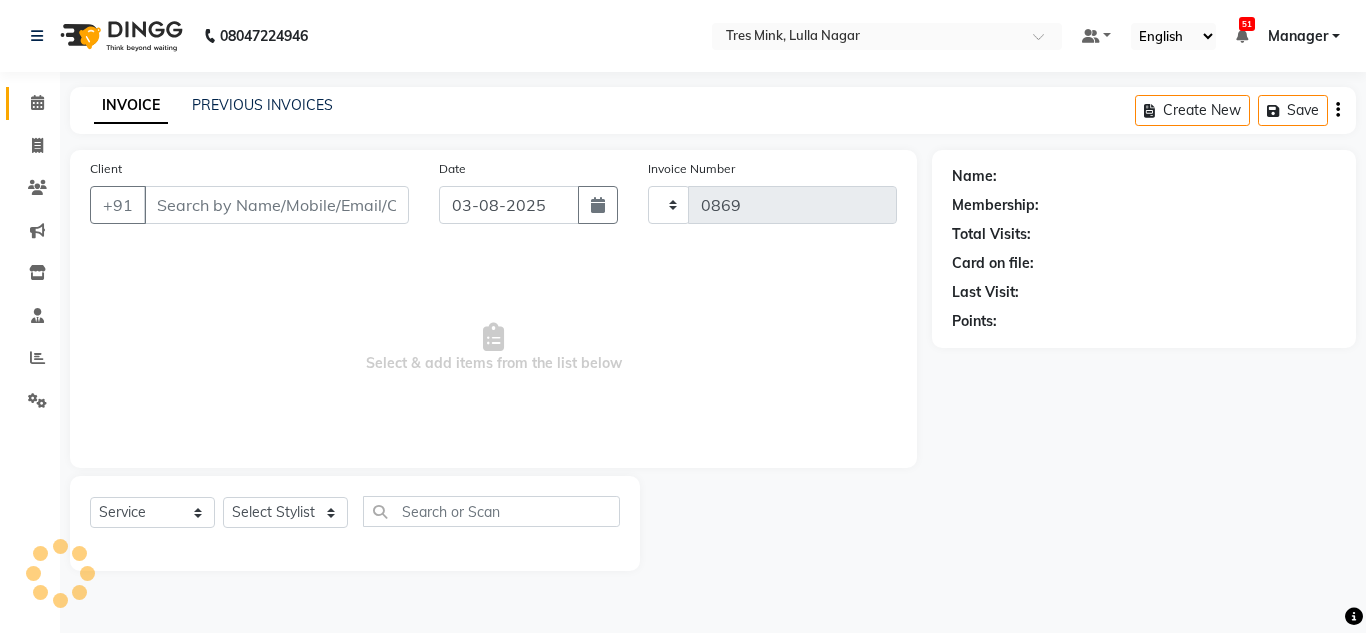 select on "8052" 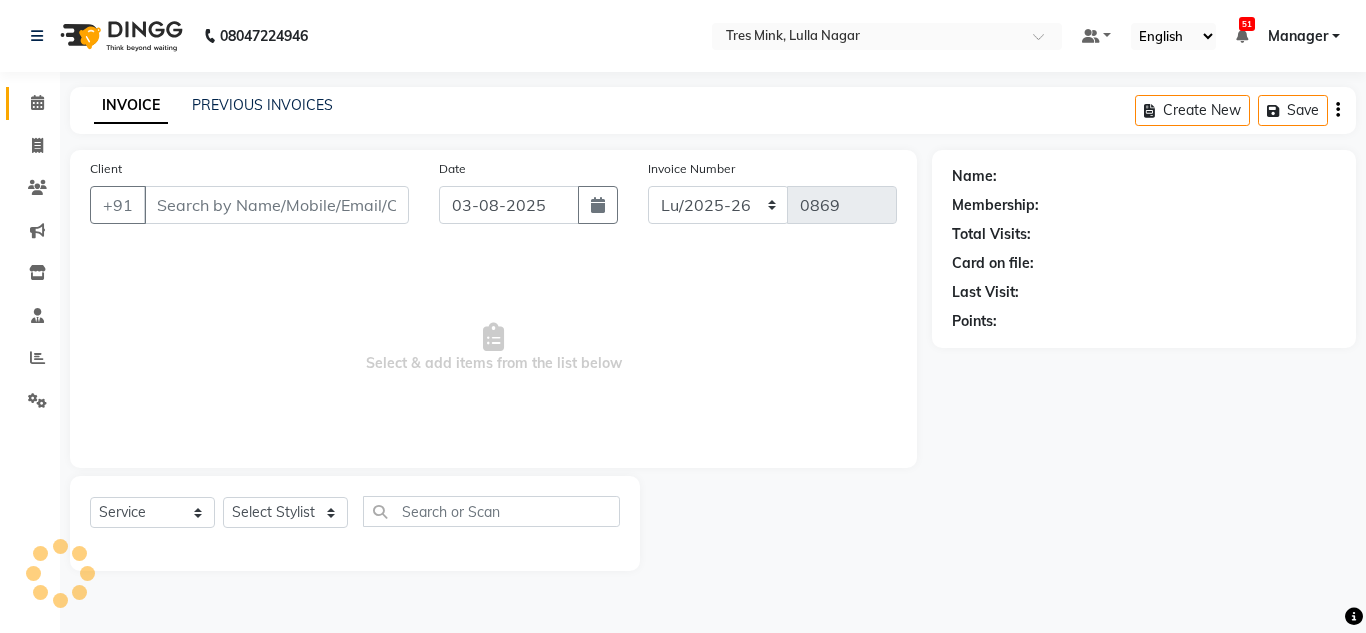 type on "9535455277" 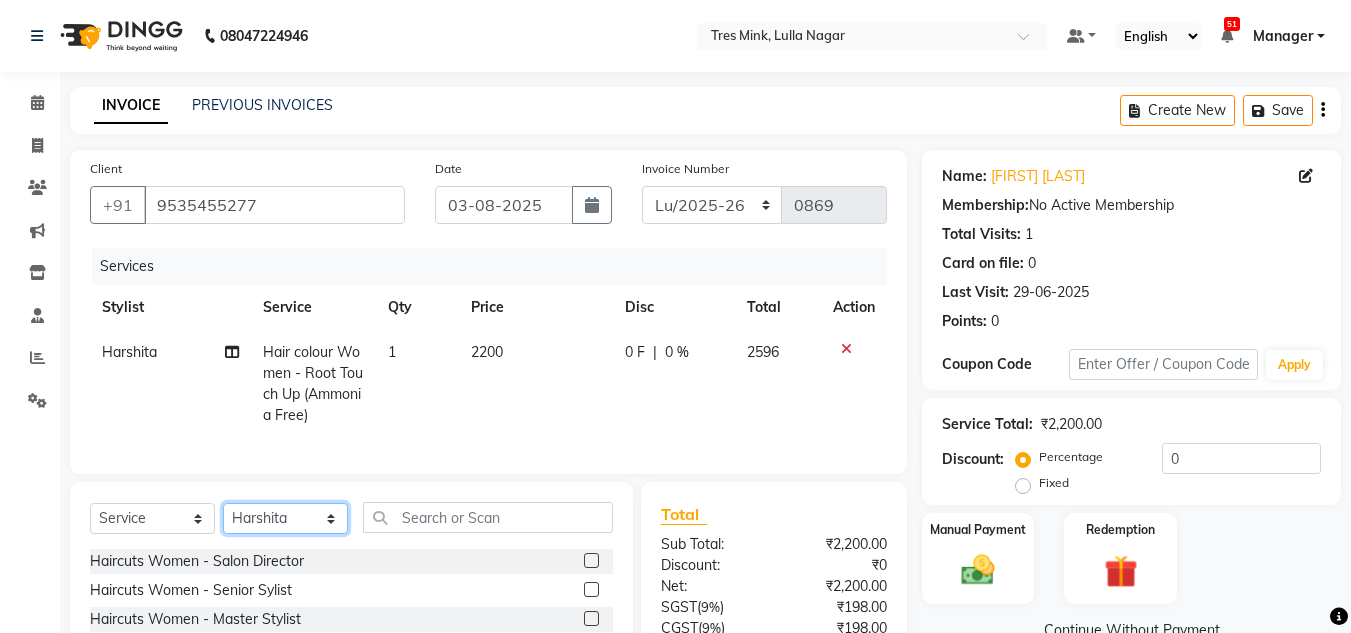 click on "Select Stylist Ansh Jadhav  Chetan Mahale Eva Harshita Manager Neha Aywale Pallavi H Pavan Pranjali Kothari Shailesh Mistry Shantanu Reddy Sharon Anthony Siddhanth  Sonu N Vinod" 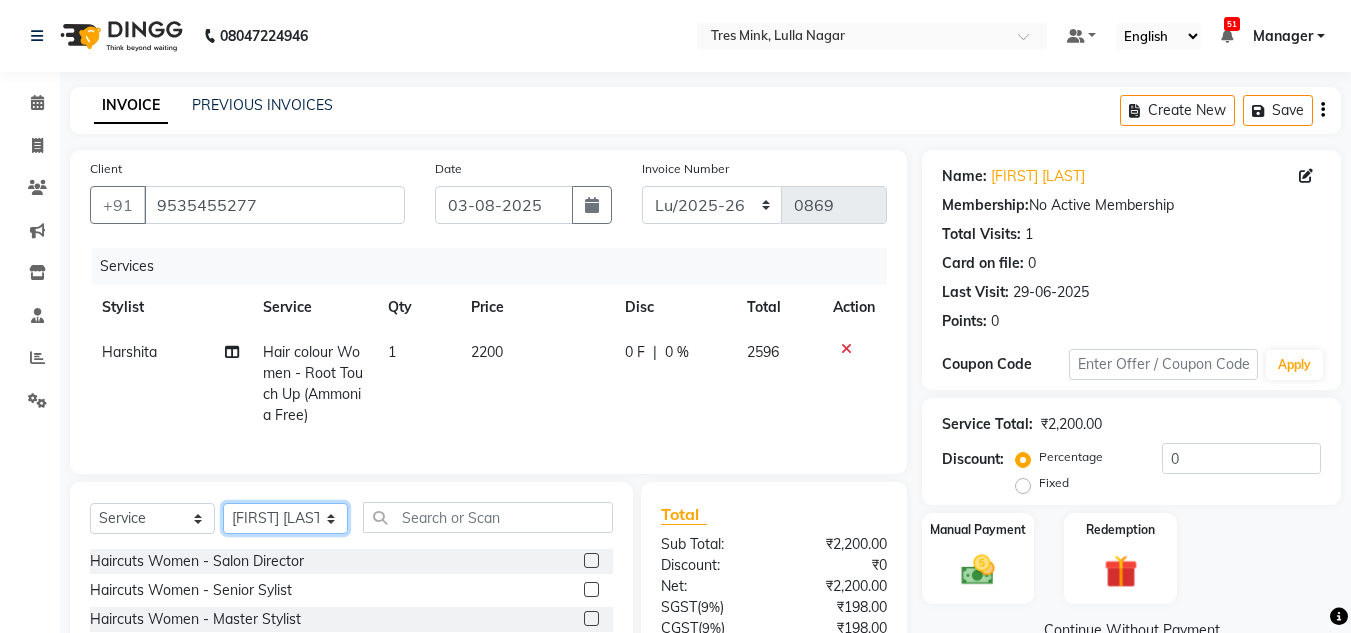 click on "Select Stylist Ansh Jadhav  Chetan Mahale Eva Harshita Manager Neha Aywale Pallavi H Pavan Pranjali Kothari Shailesh Mistry Shantanu Reddy Sharon Anthony Siddhanth  Sonu N Vinod" 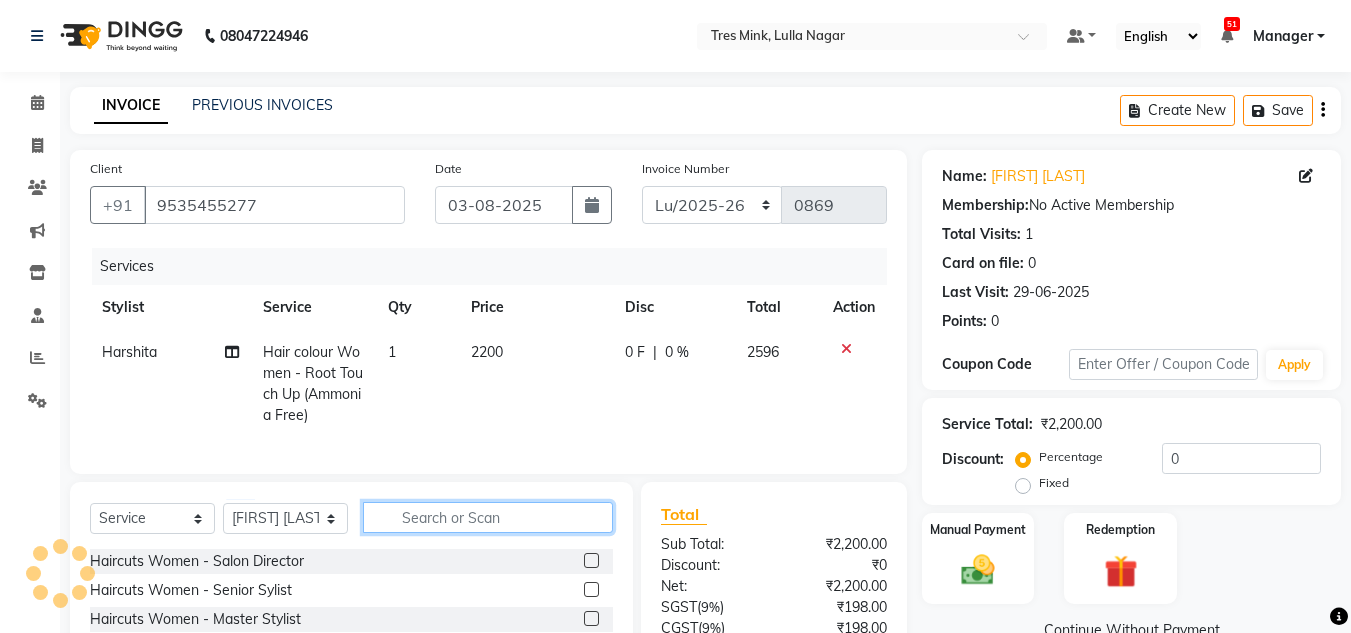 click 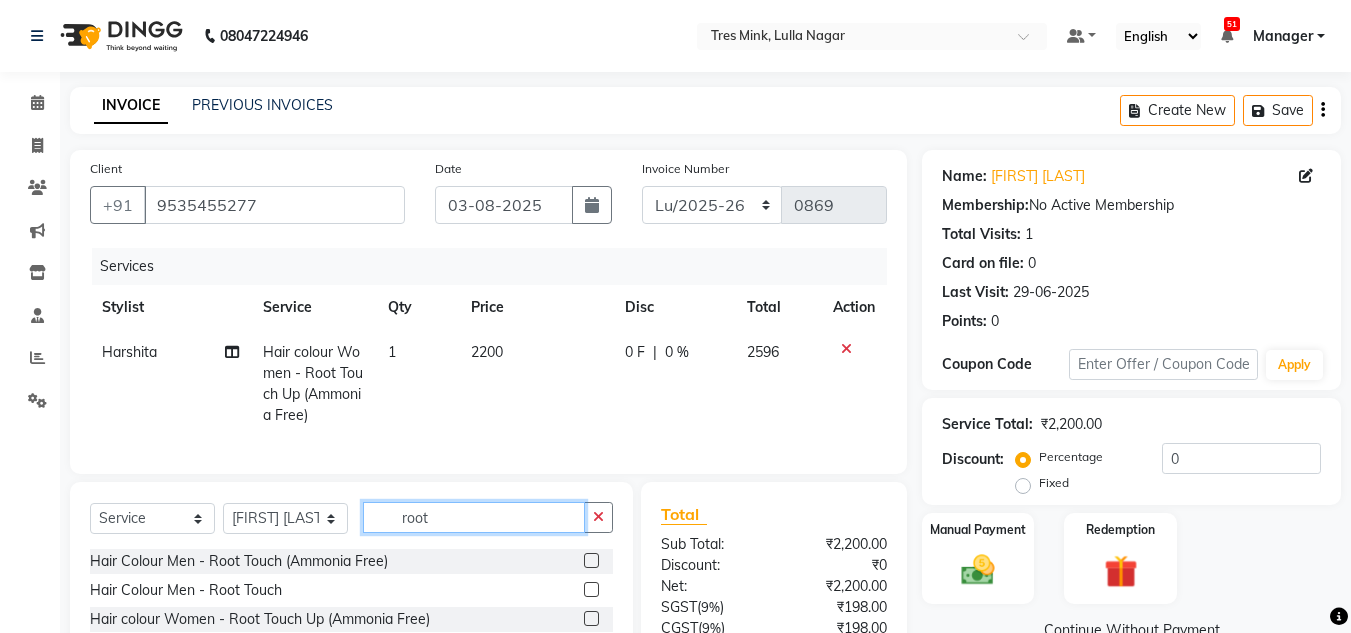scroll, scrollTop: 188, scrollLeft: 0, axis: vertical 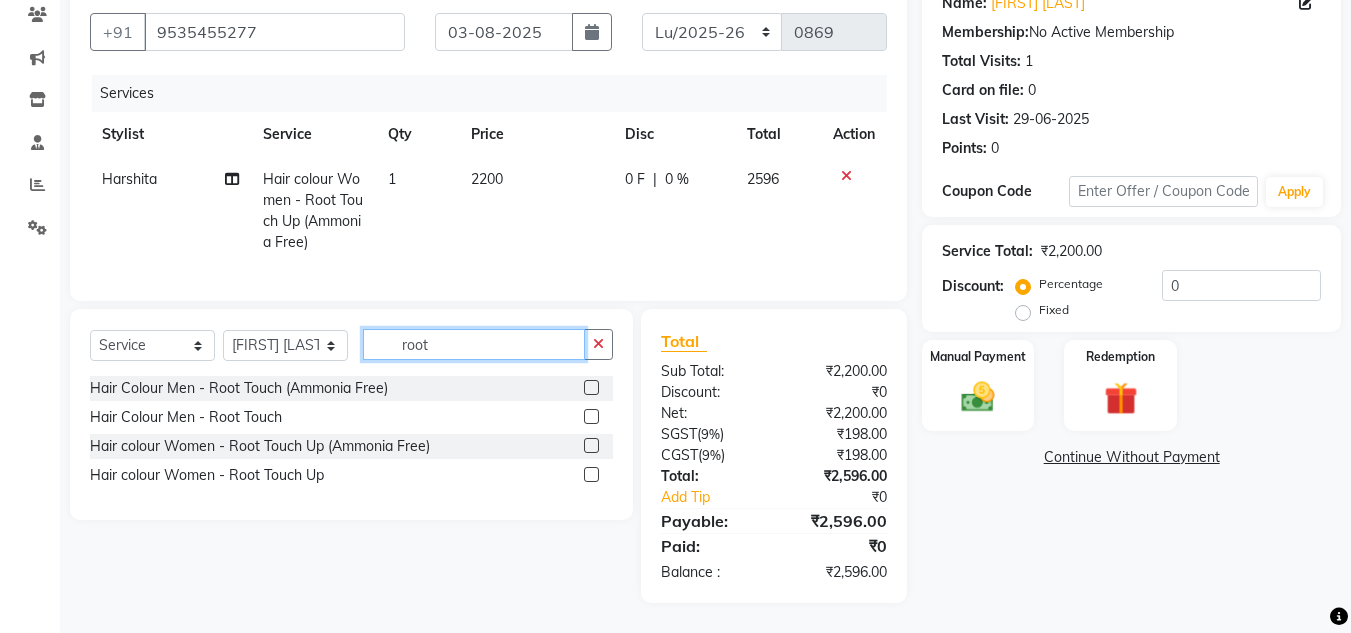 type on "root" 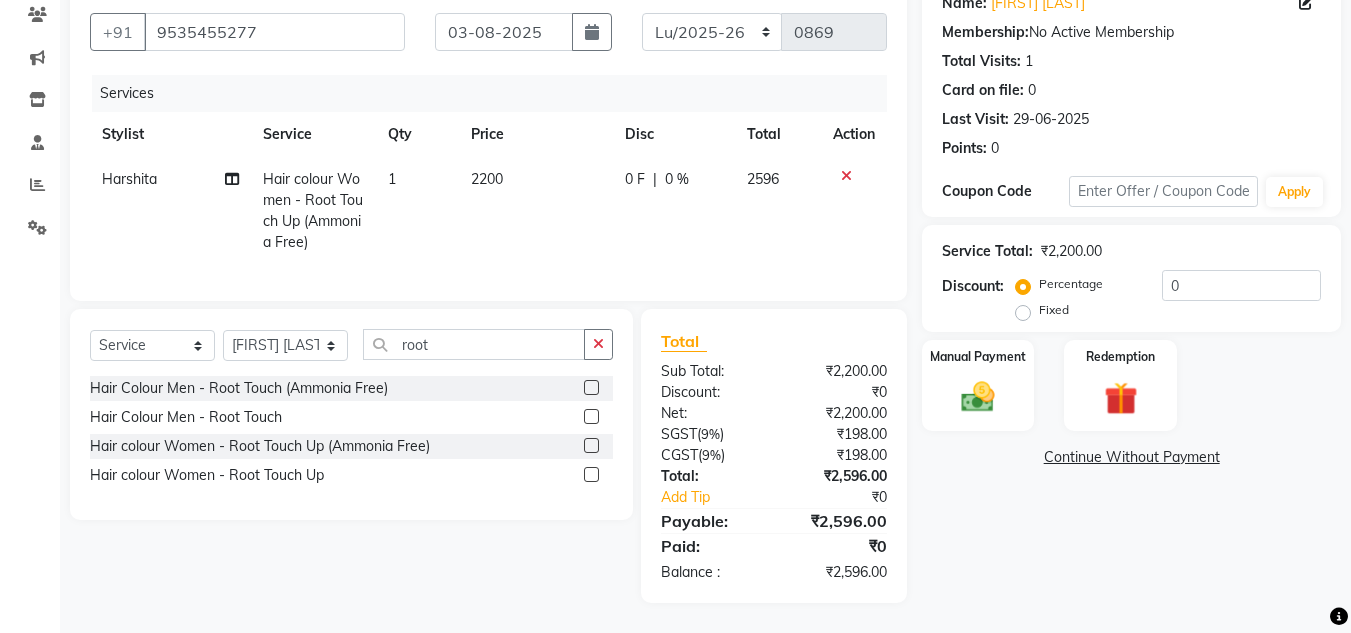 click 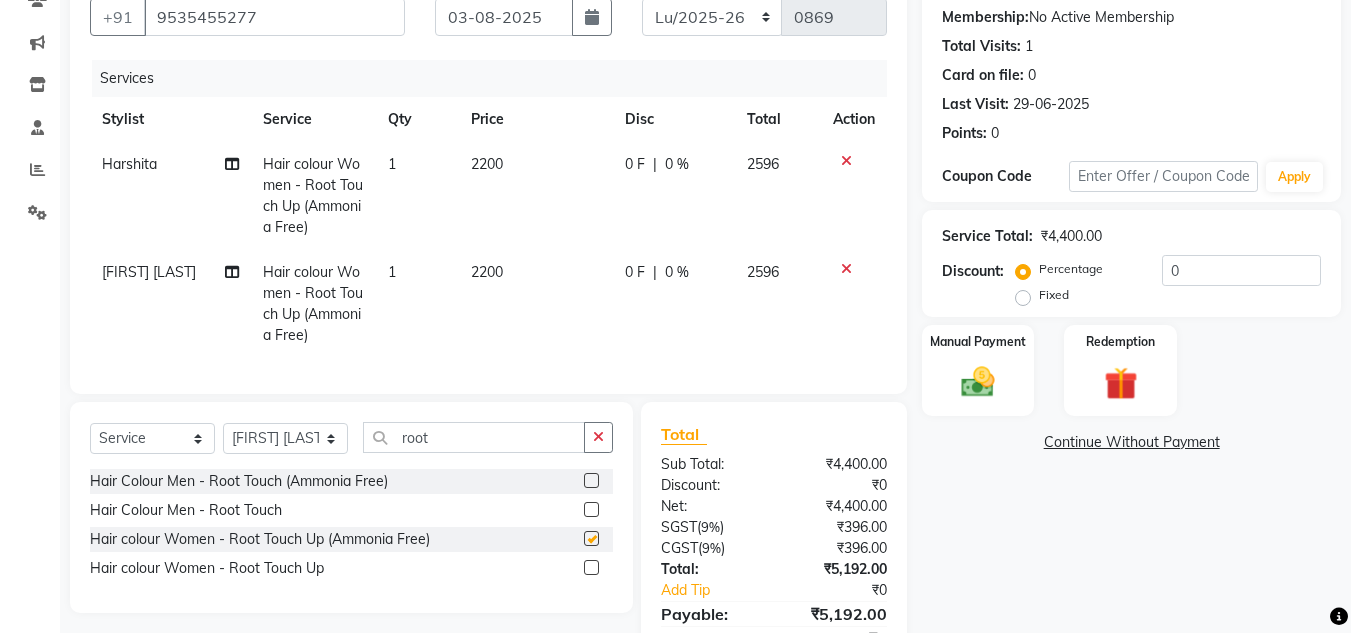 checkbox on "false" 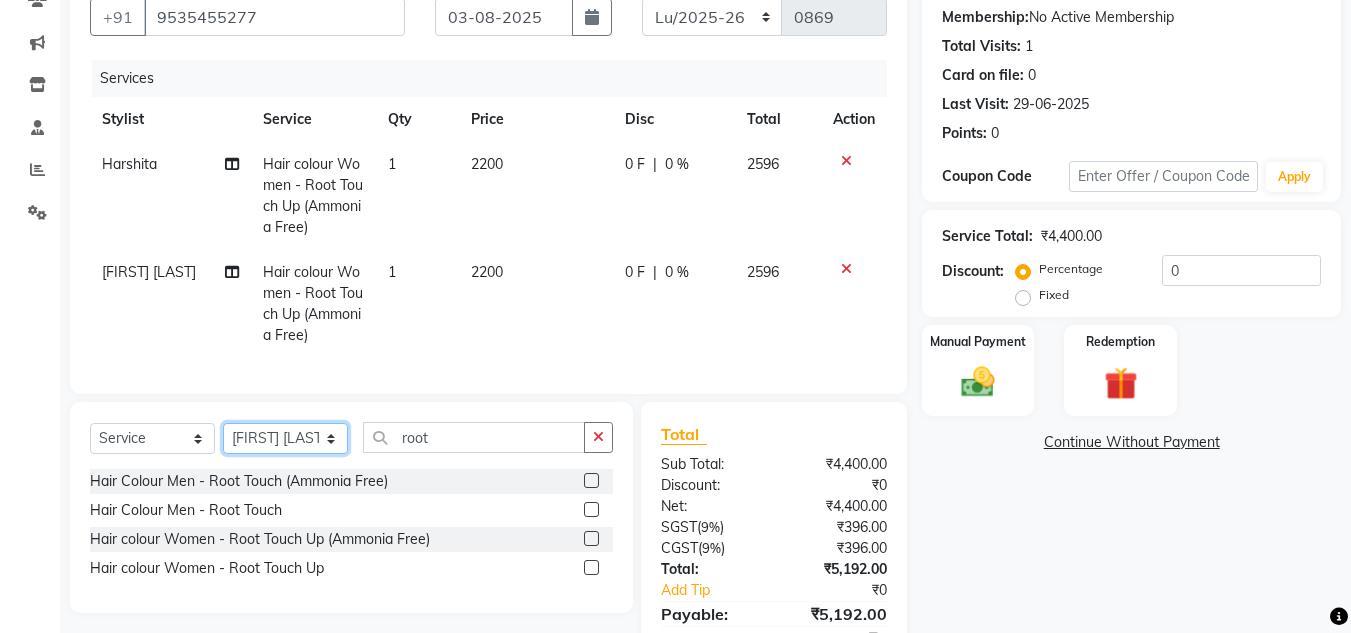 click on "Select Stylist Ansh Jadhav  Chetan Mahale Eva Harshita Manager Neha Aywale Pallavi H Pavan Pranjali Kothari Shailesh Mistry Shantanu Reddy Sharon Anthony Siddhanth  Sonu N Vinod" 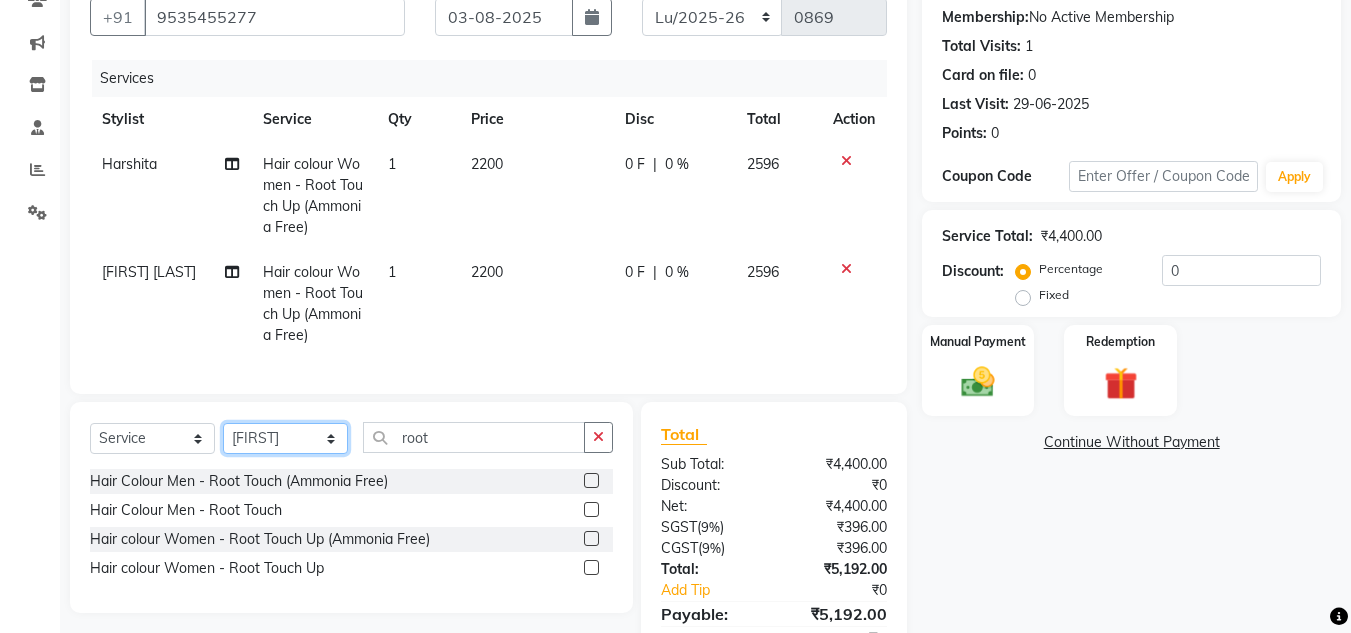 click on "Select Stylist Ansh Jadhav  Chetan Mahale Eva Harshita Manager Neha Aywale Pallavi H Pavan Pranjali Kothari Shailesh Mistry Shantanu Reddy Sharon Anthony Siddhanth  Sonu N Vinod" 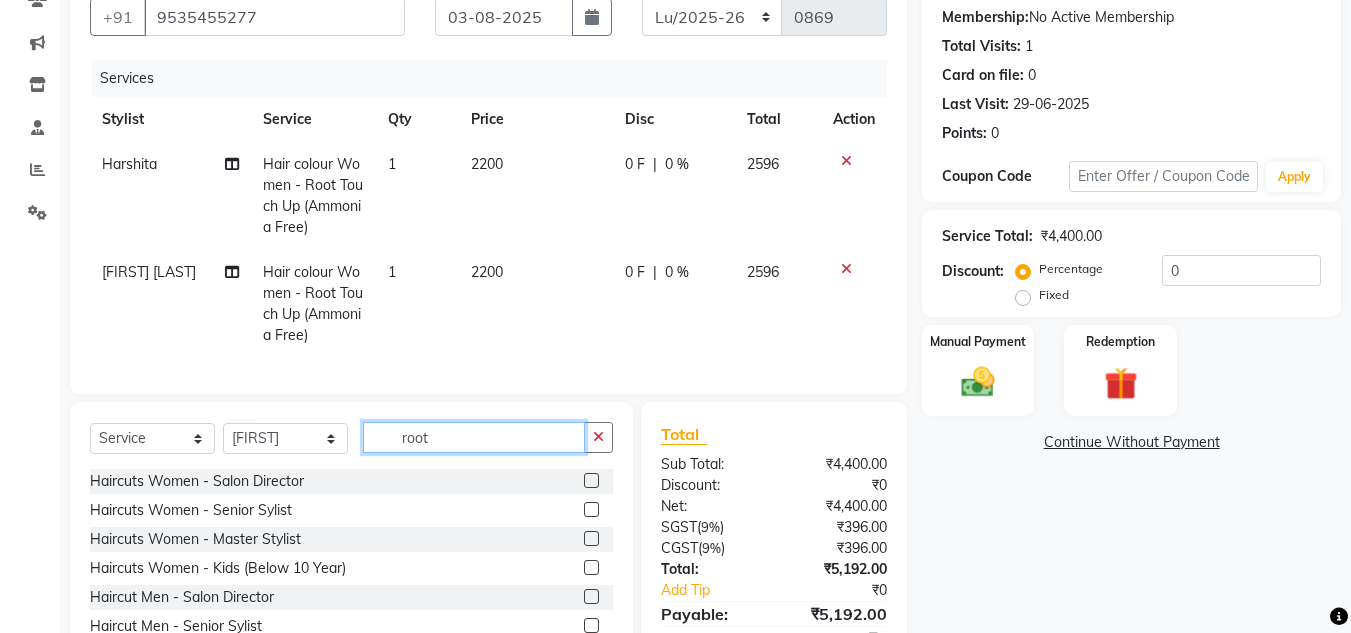 drag, startPoint x: 449, startPoint y: 449, endPoint x: 336, endPoint y: 449, distance: 113 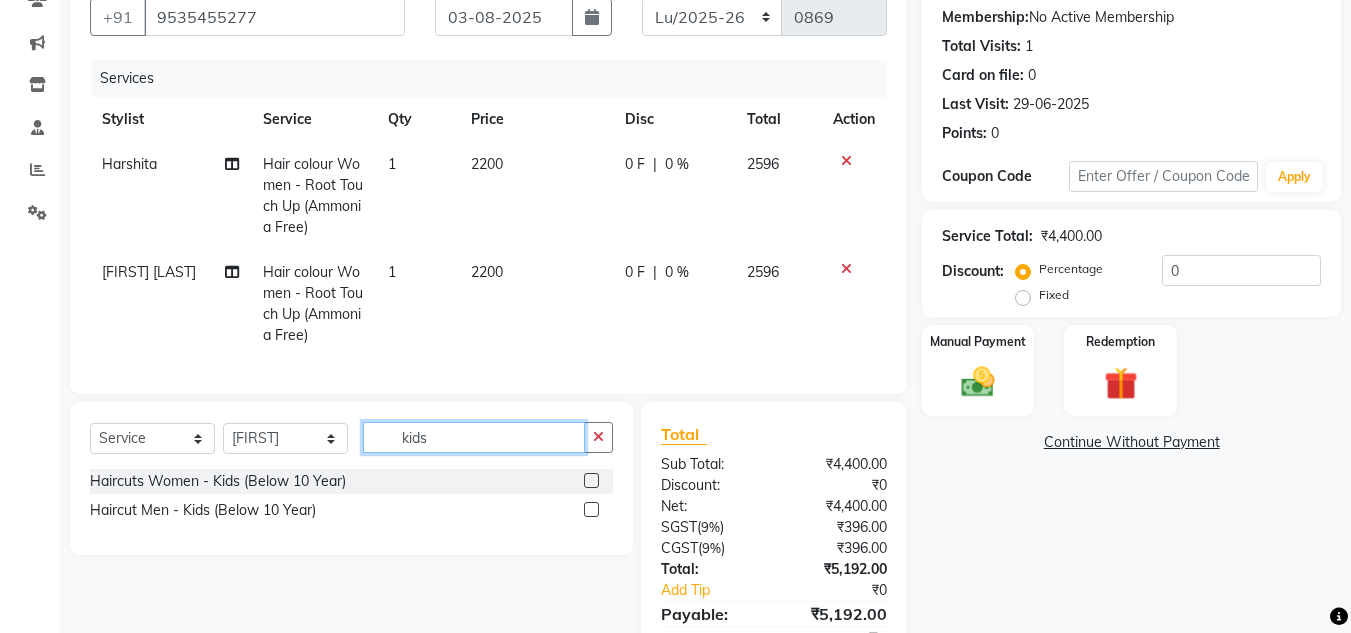 type on "kids" 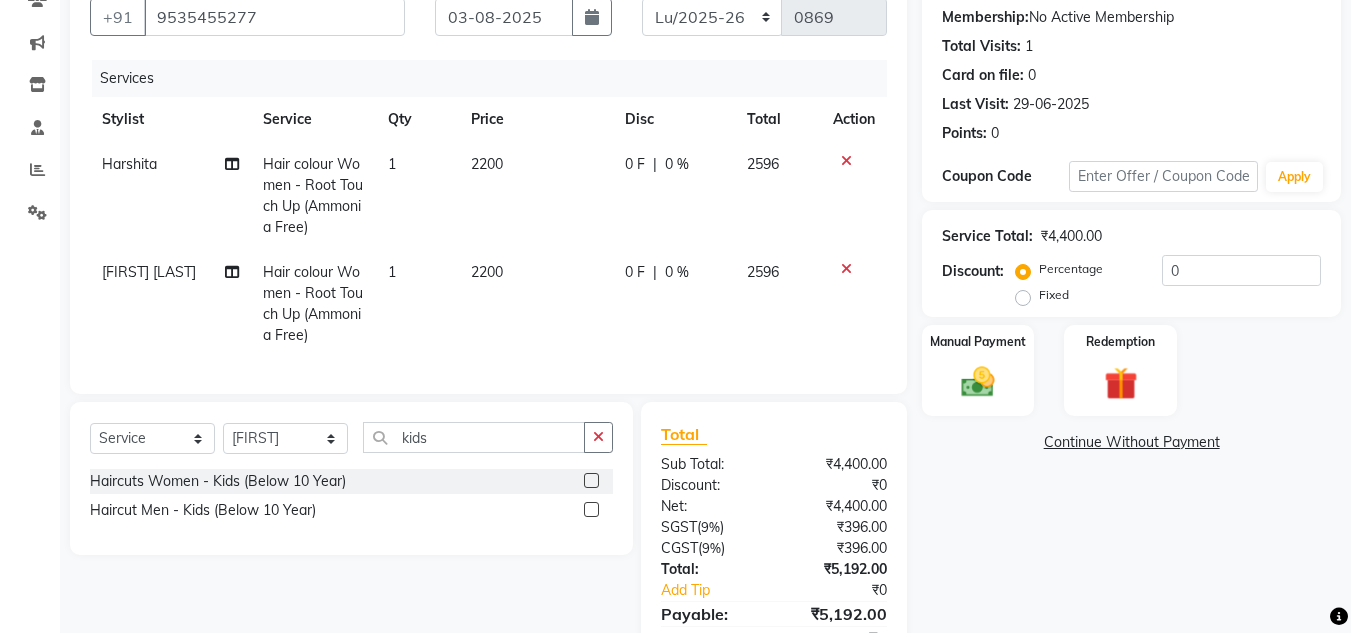 click 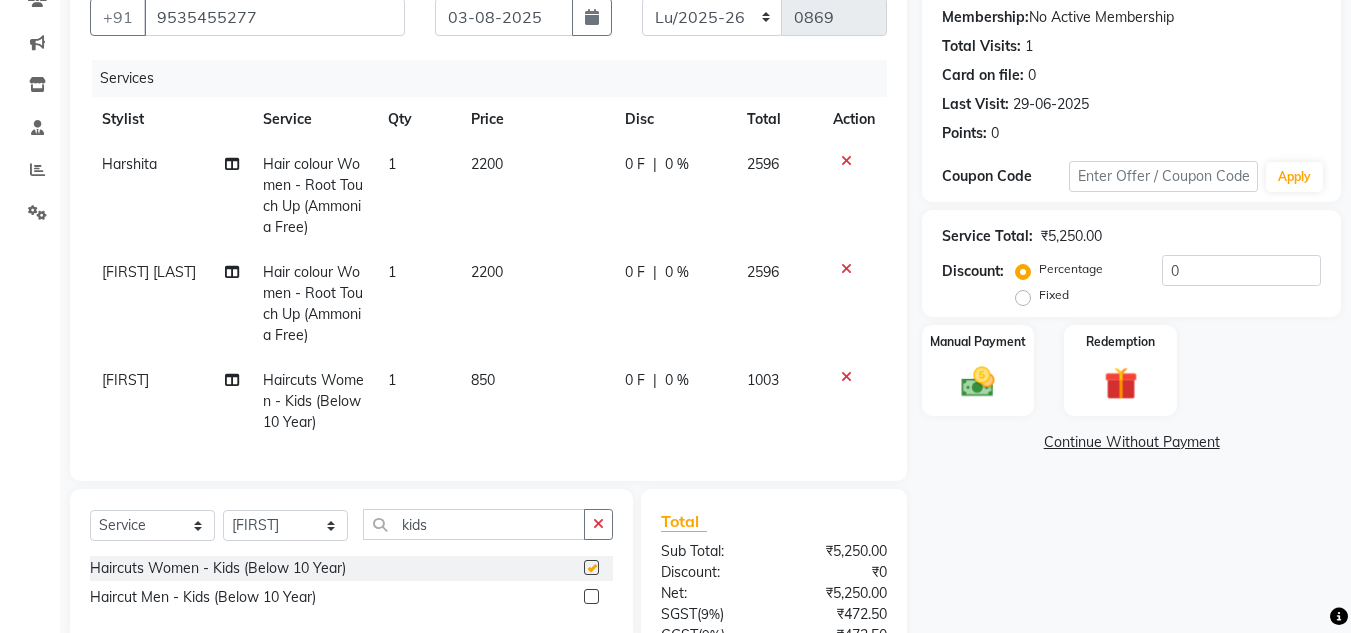 checkbox on "false" 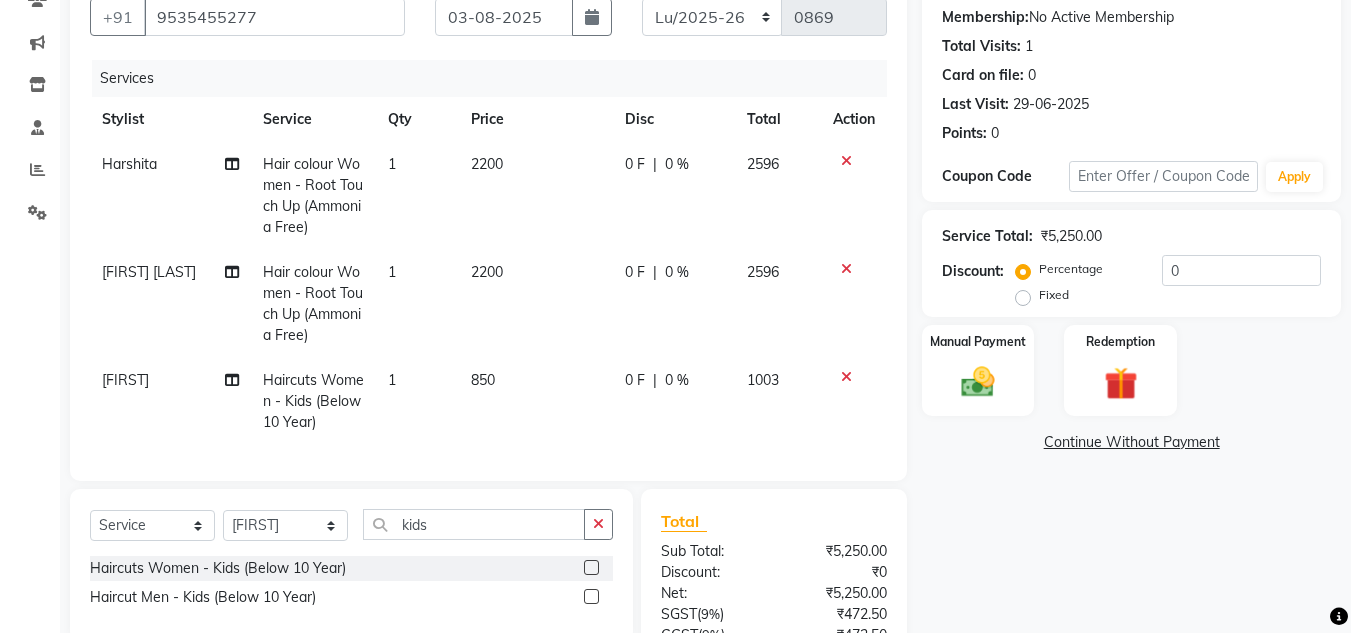 click on "2200" 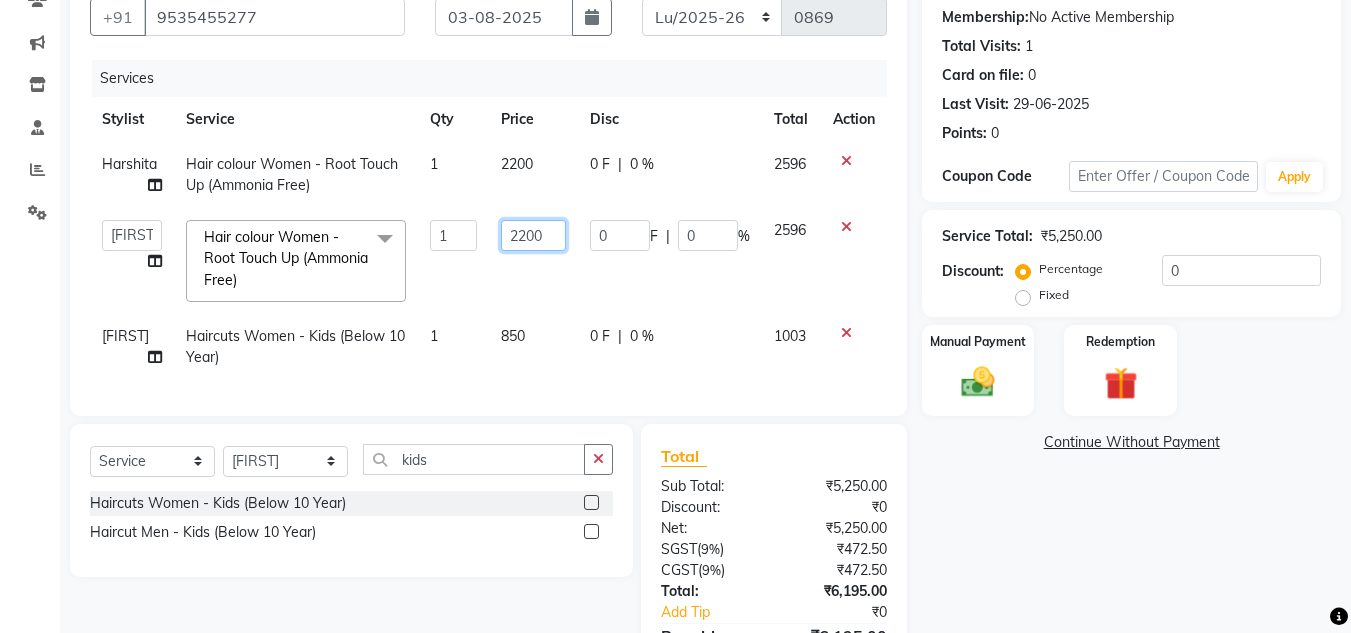 drag, startPoint x: 551, startPoint y: 231, endPoint x: 425, endPoint y: 236, distance: 126.09917 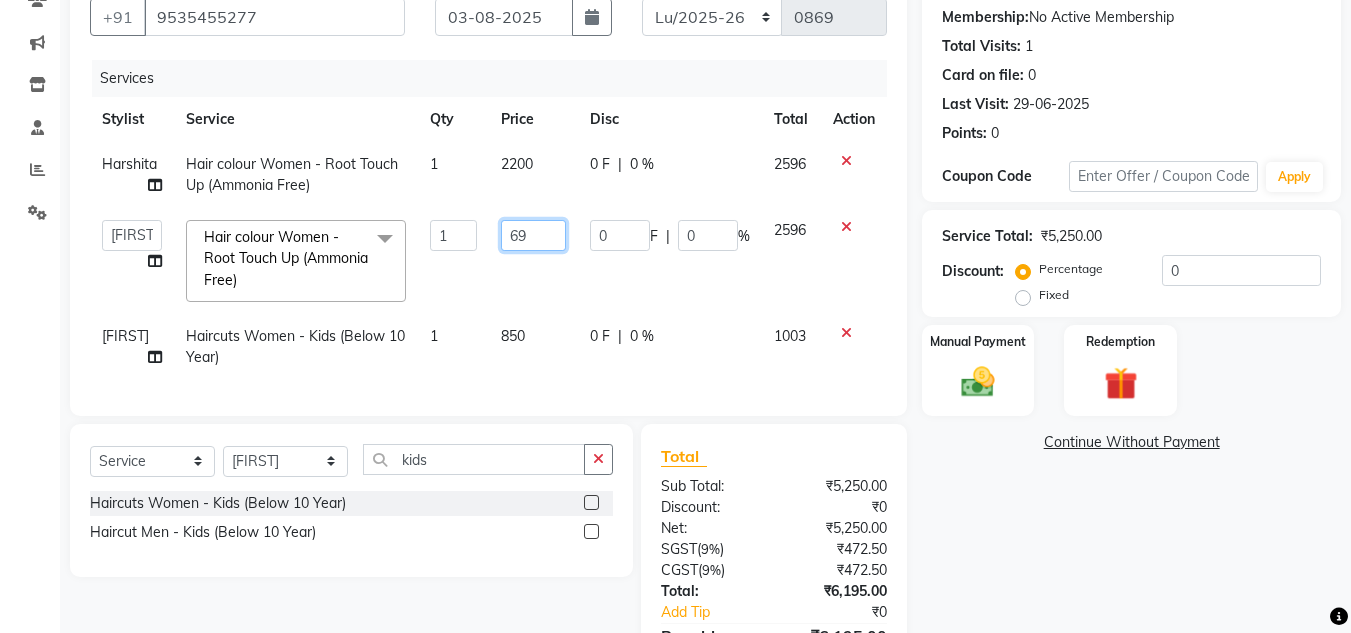 type on "690" 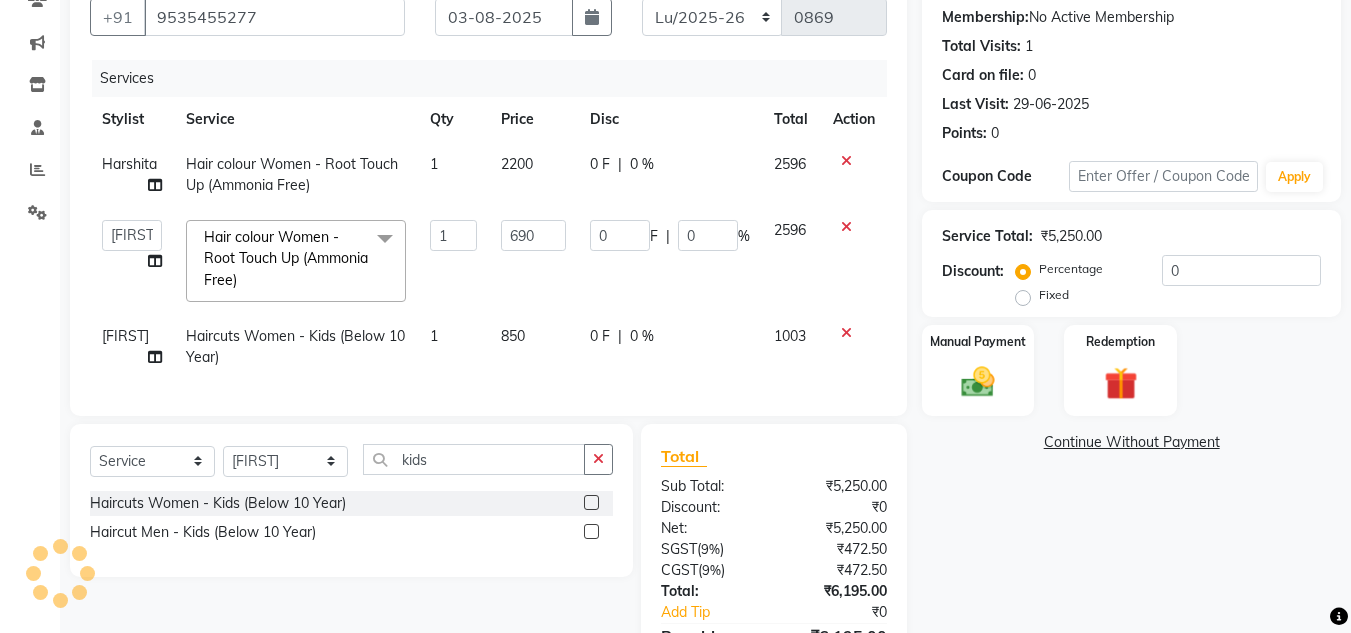click on "2200" 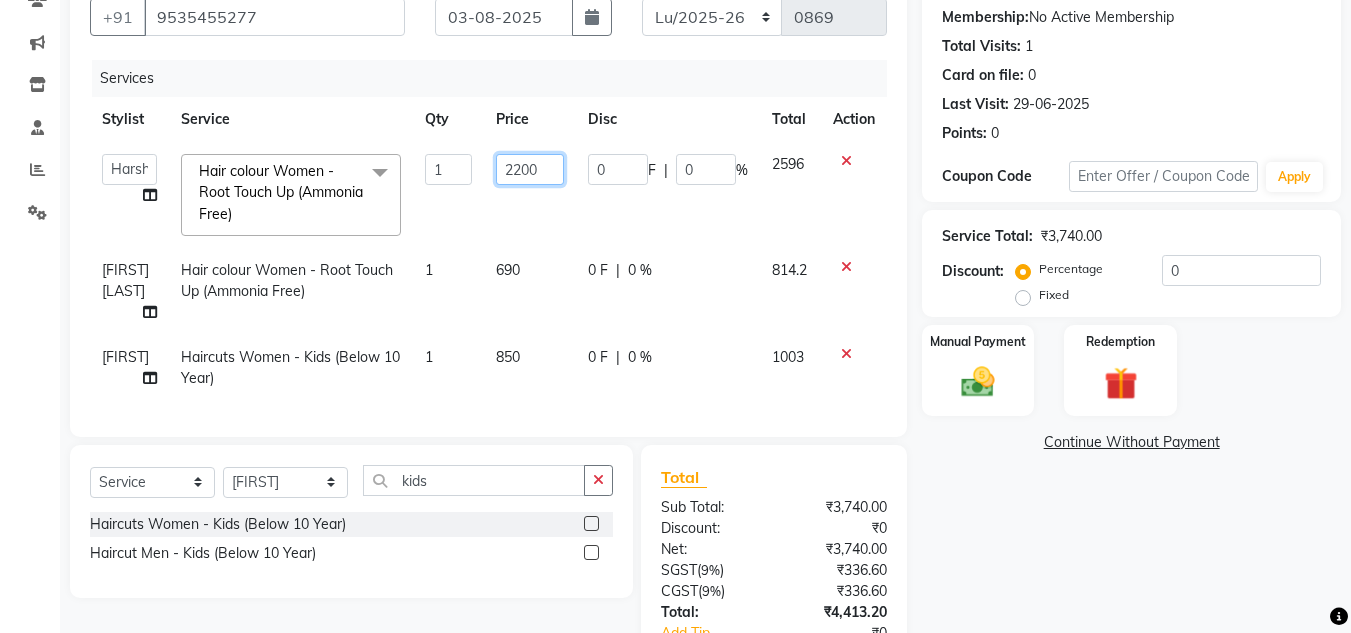drag, startPoint x: 542, startPoint y: 170, endPoint x: 476, endPoint y: 169, distance: 66.007576 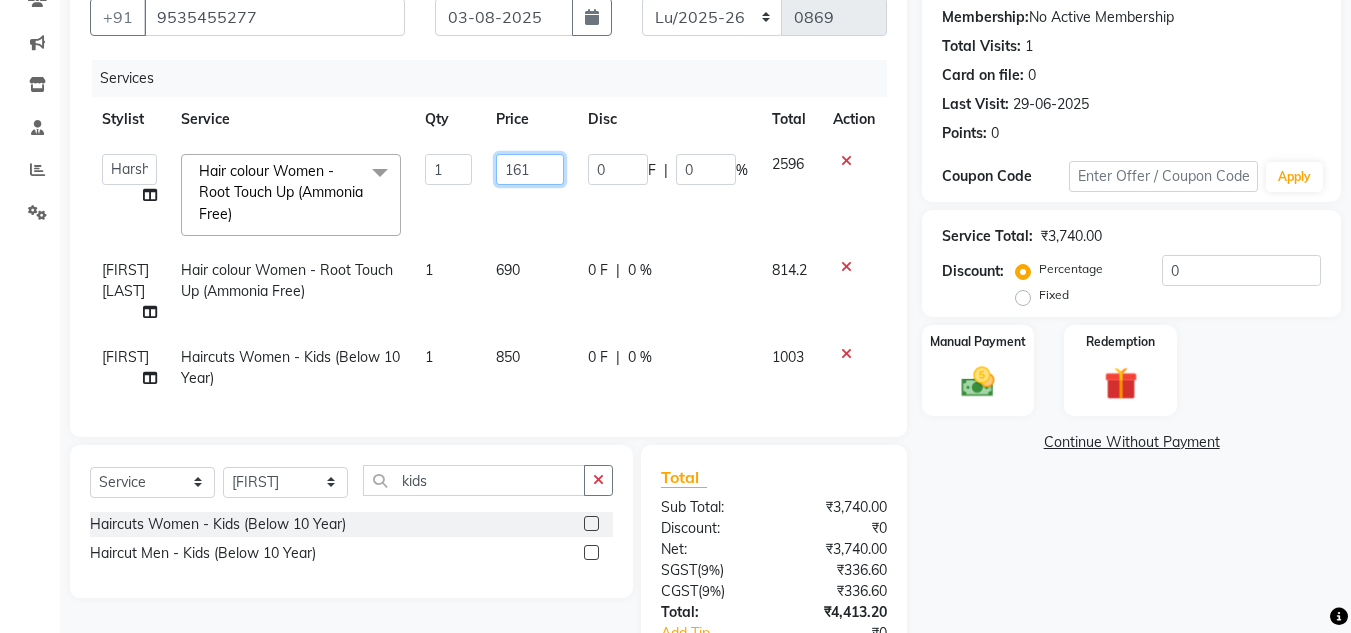 type on "1610" 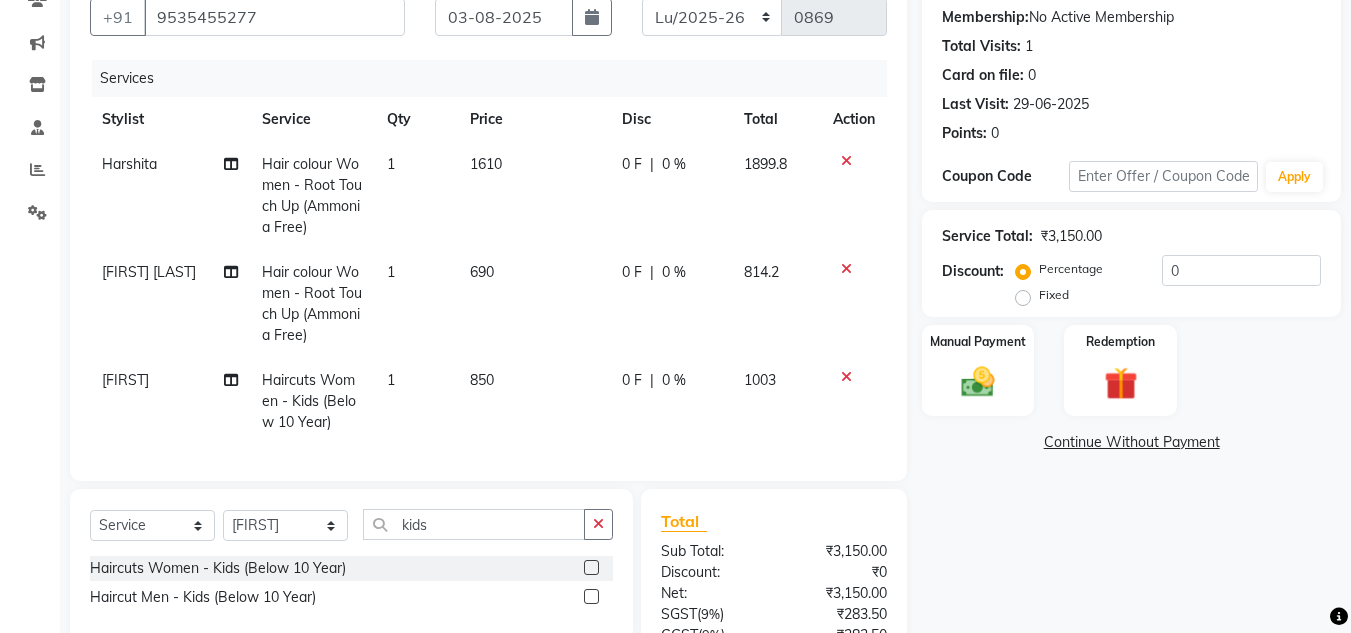 click on "Harshita Hair colour Women - Root Touch Up (Ammonia Free) 1 1610 0 F | 0 % 1899.8" 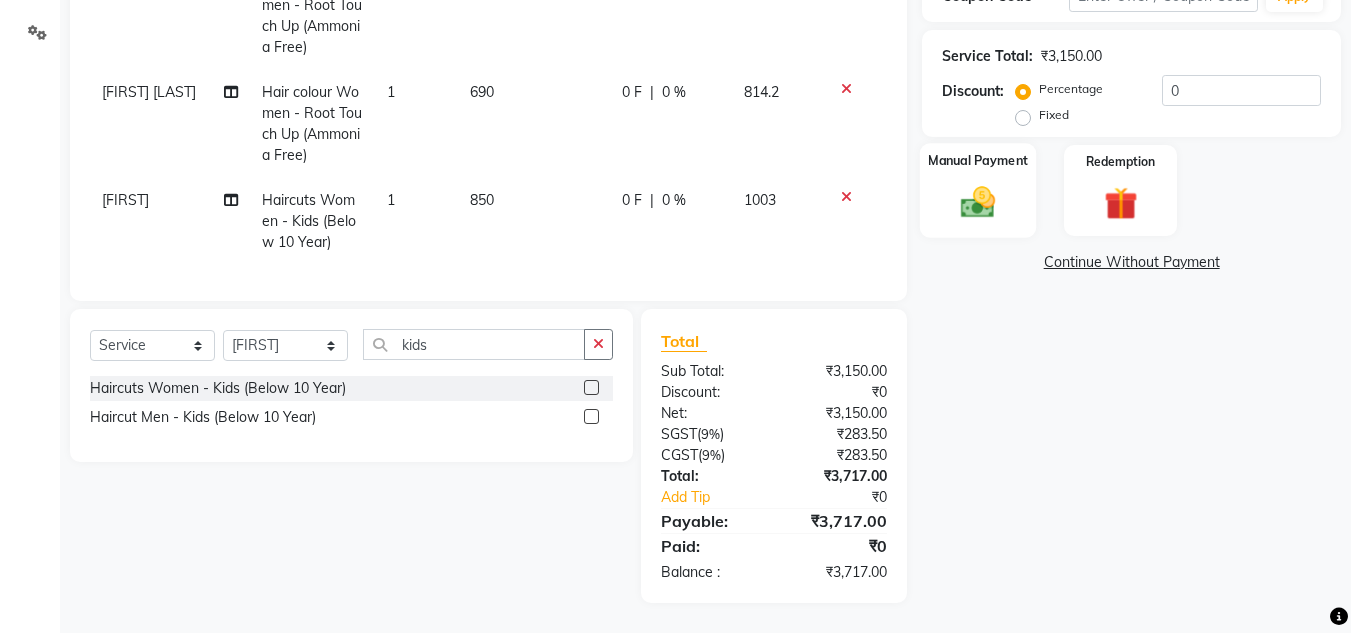 click 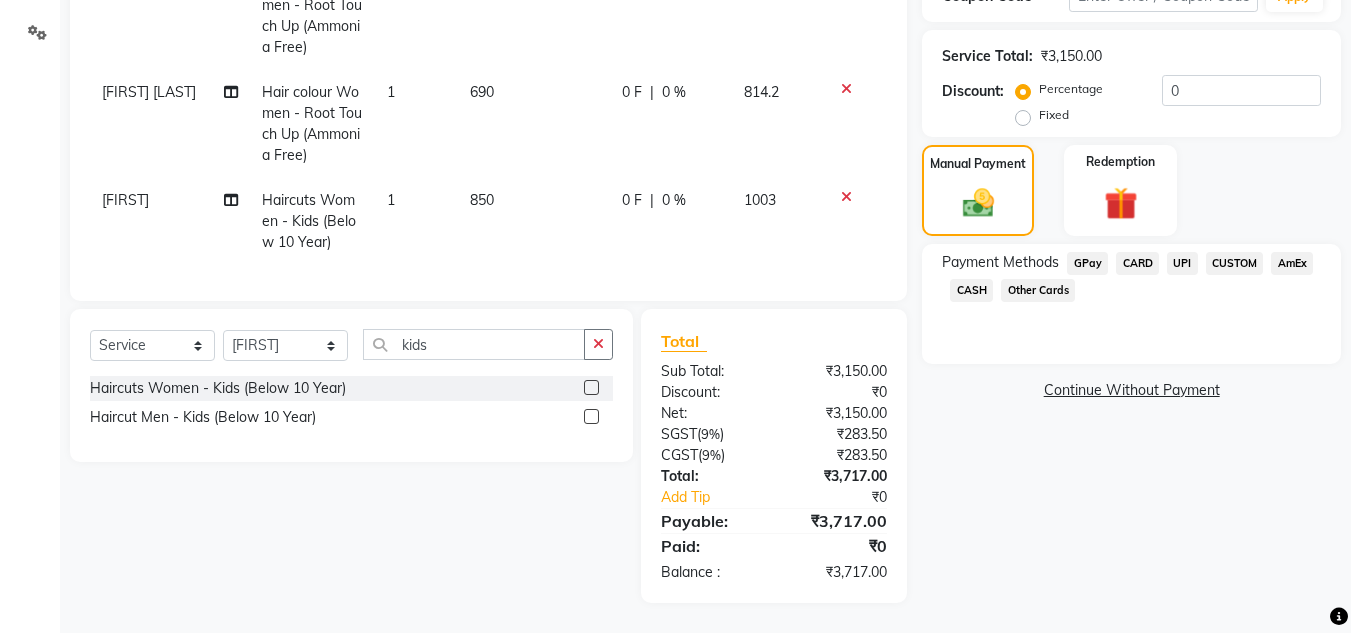 click on "UPI" 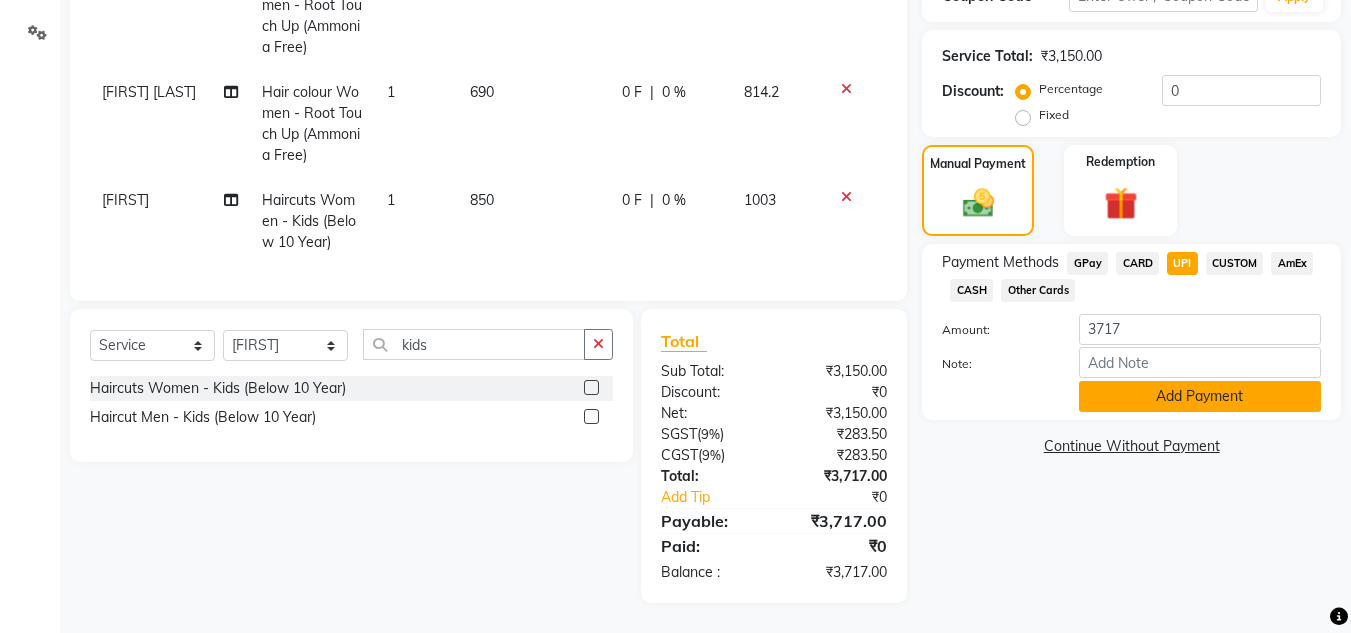 click on "Add Payment" 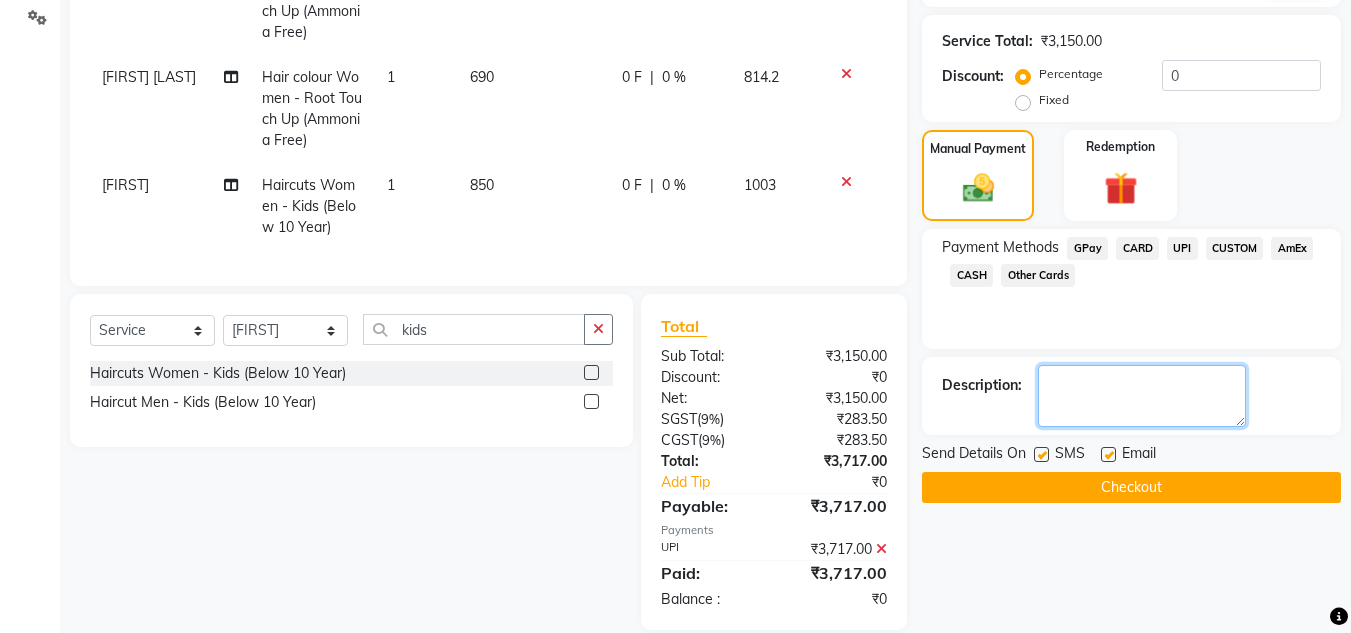 click 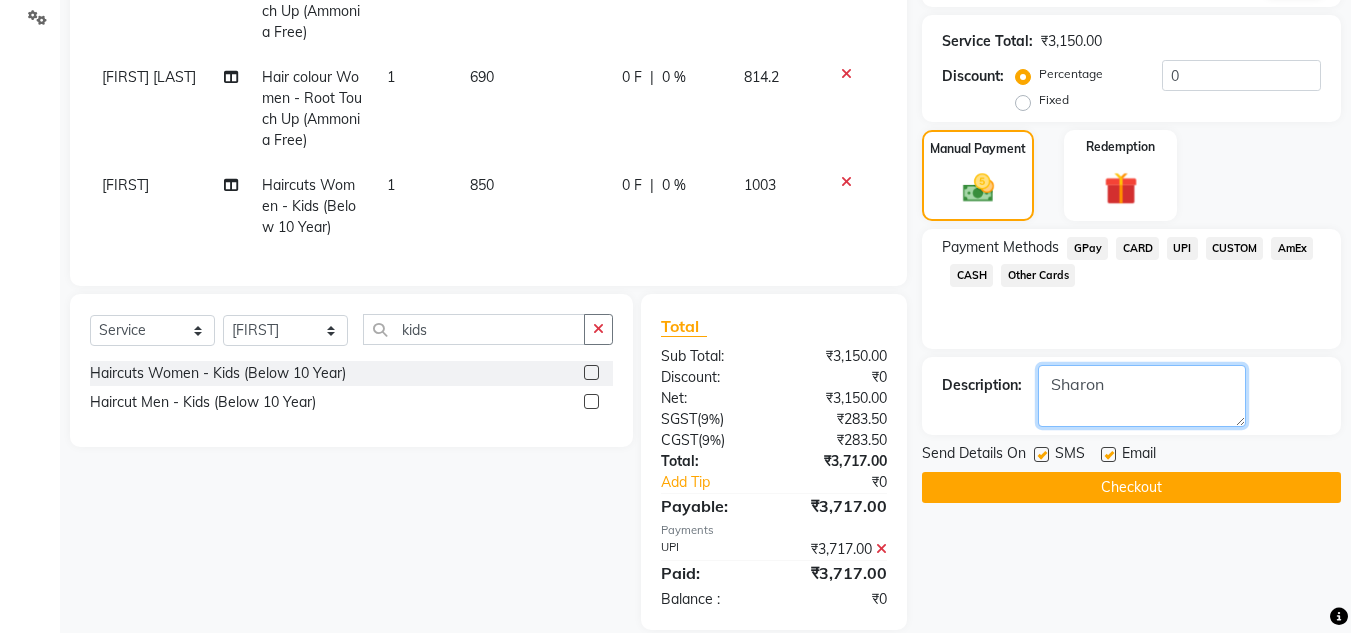 scroll, scrollTop: 425, scrollLeft: 0, axis: vertical 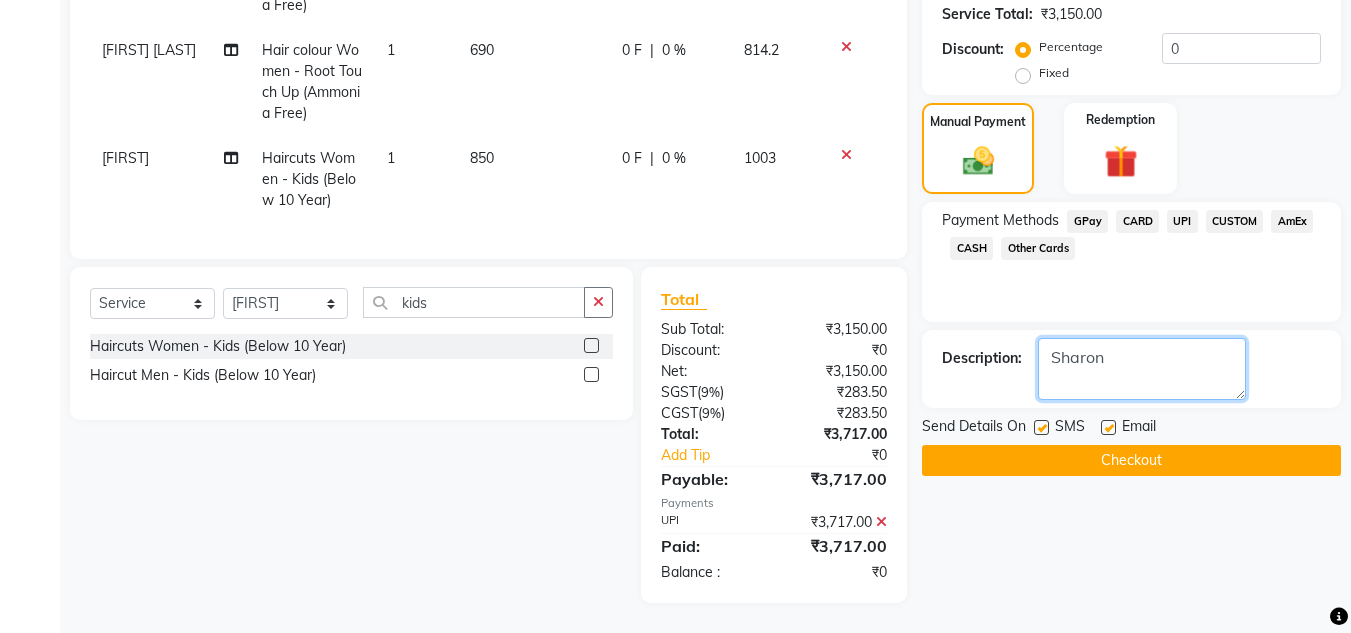 type on "Sharon" 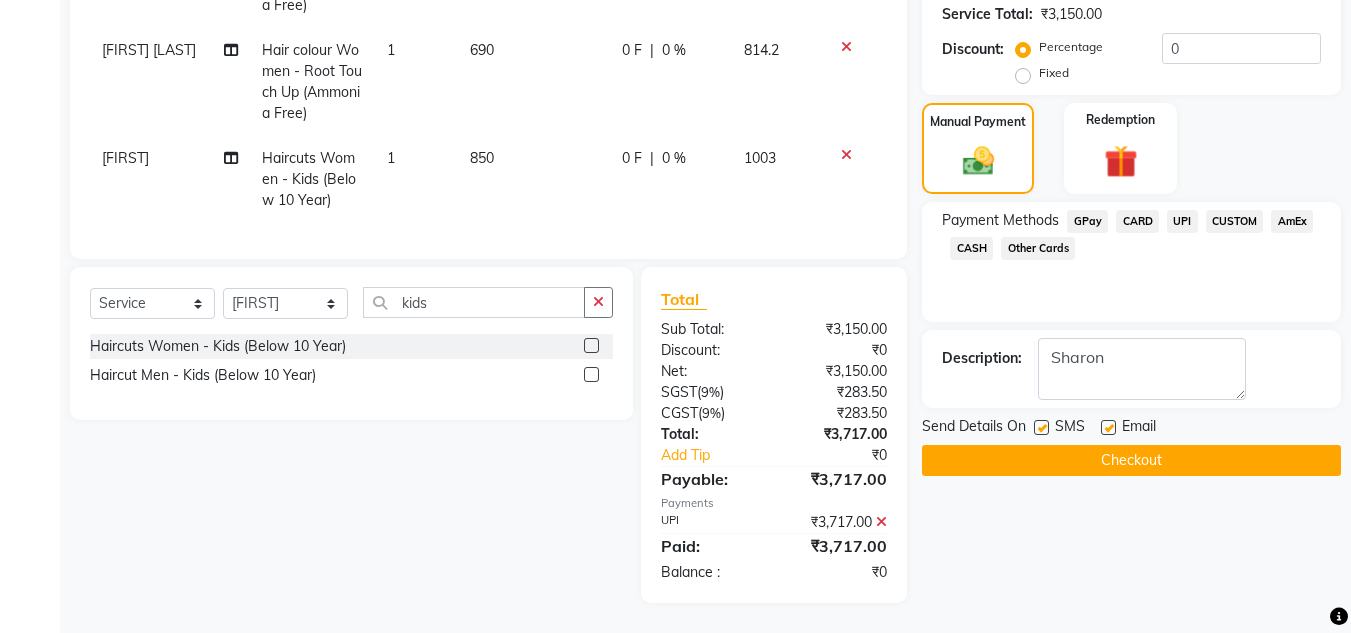 click on "Checkout" 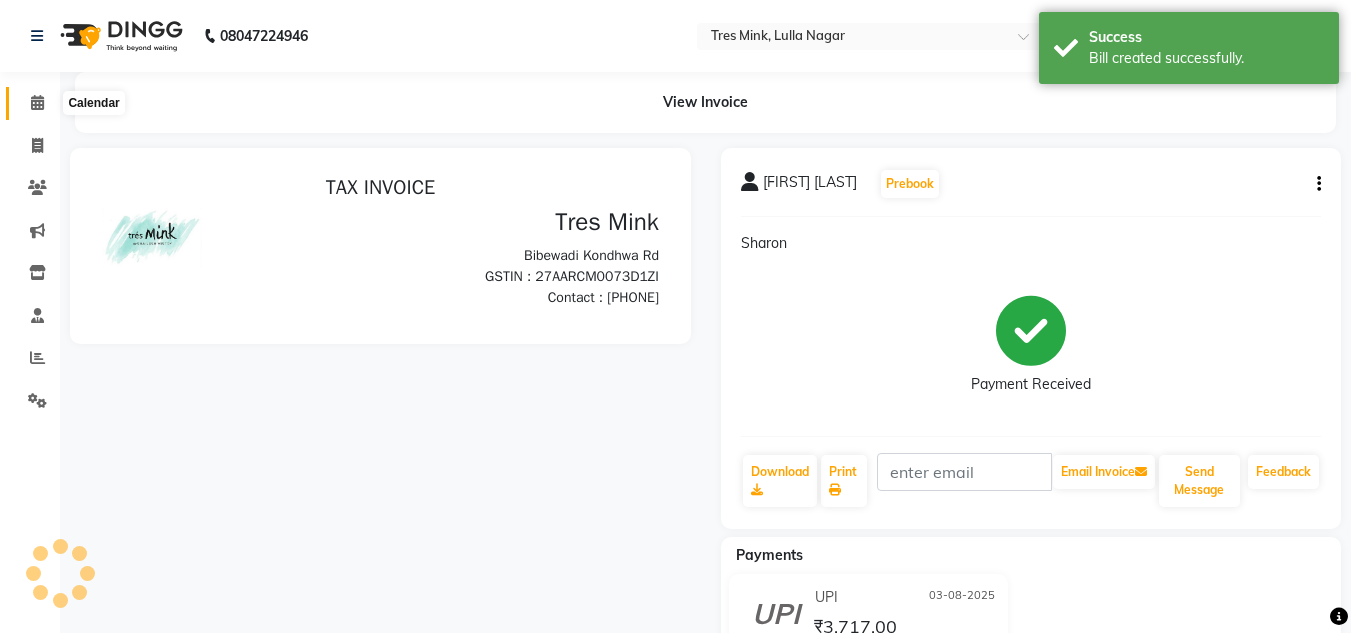 scroll, scrollTop: 0, scrollLeft: 0, axis: both 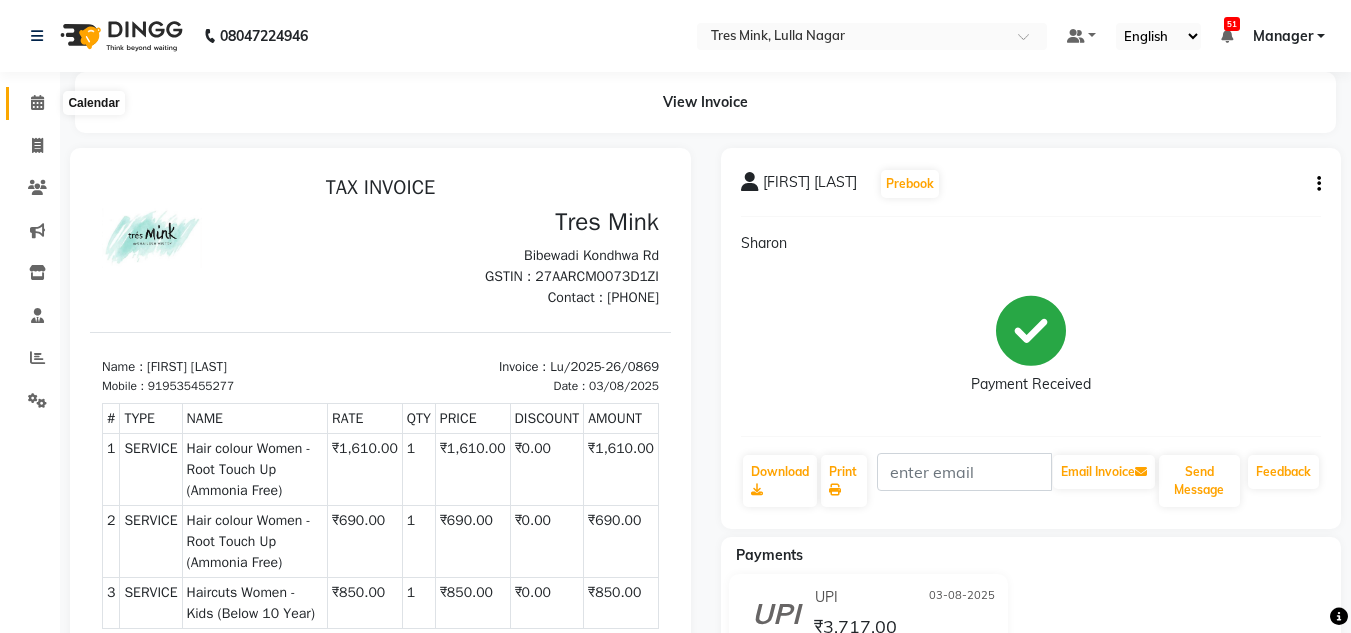 click 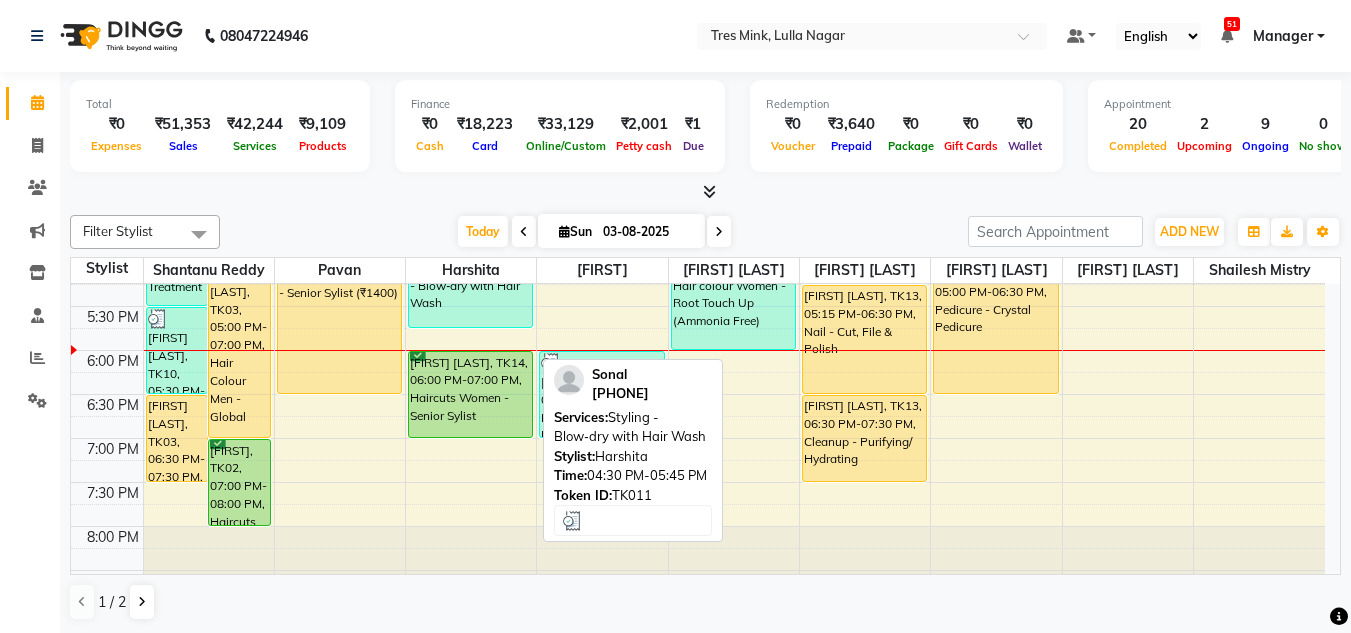 scroll, scrollTop: 853, scrollLeft: 0, axis: vertical 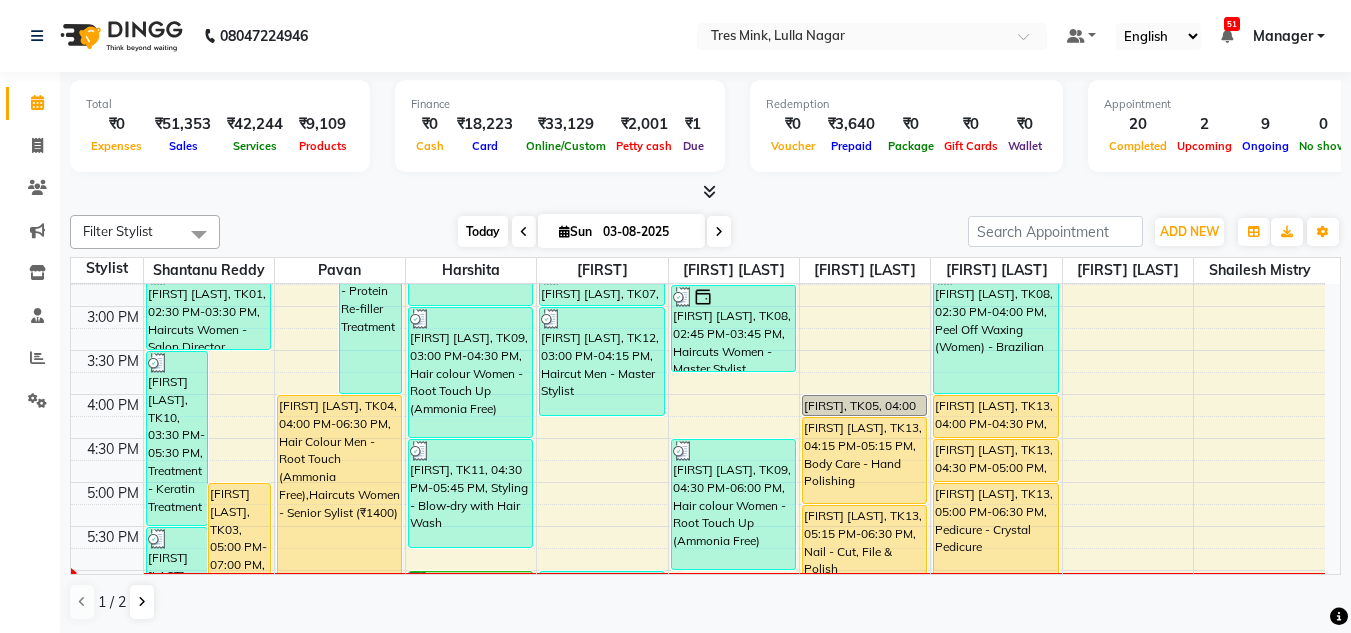 click on "Today" at bounding box center [483, 231] 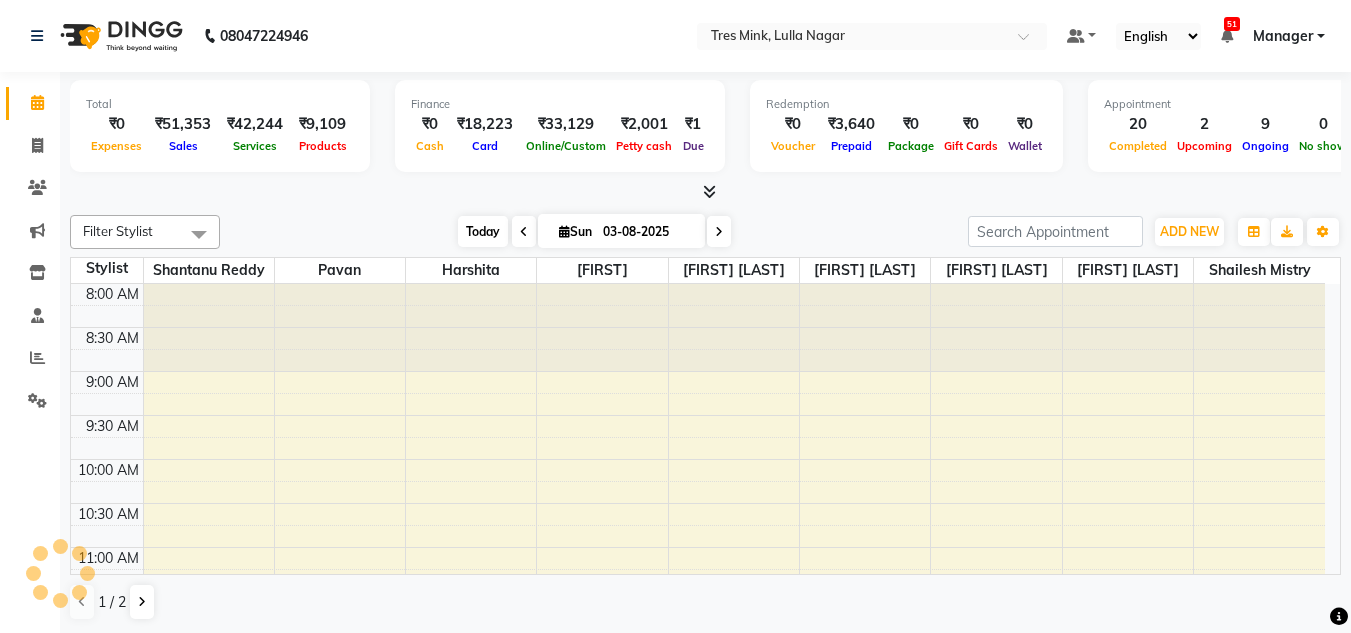scroll, scrollTop: 853, scrollLeft: 0, axis: vertical 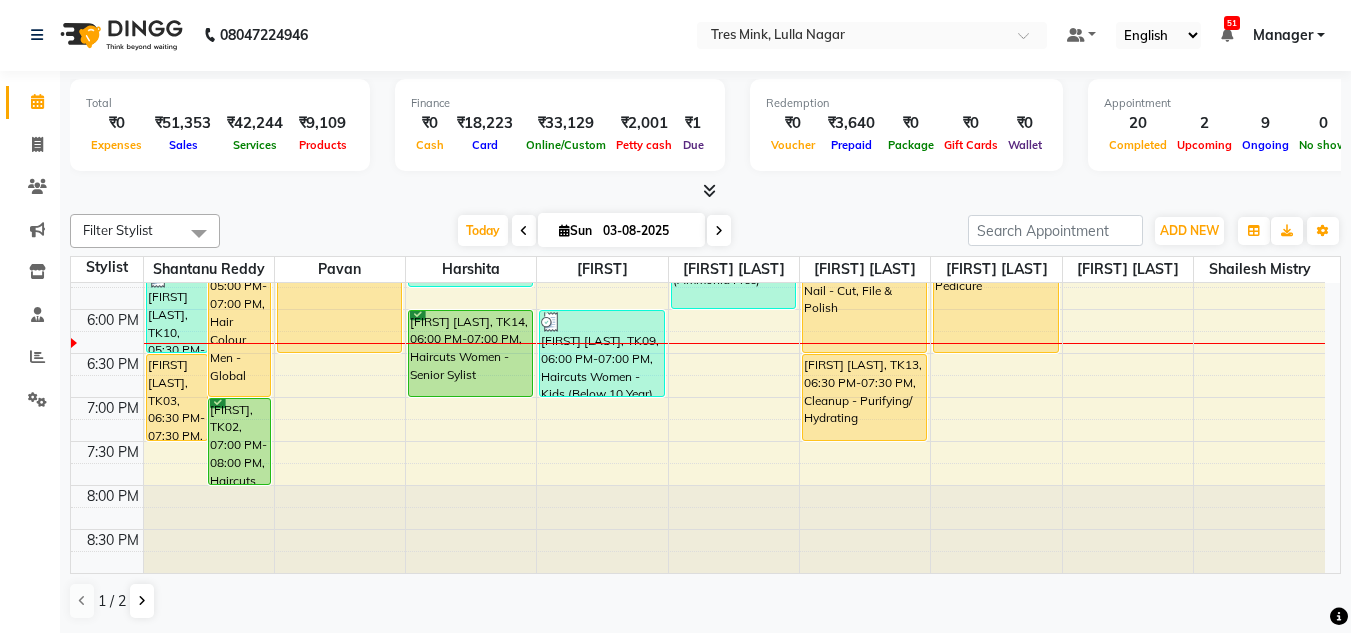 click on "8:00 AM 8:30 AM 9:00 AM 9:30 AM 10:00 AM 10:30 AM 11:00 AM 11:30 AM 12:00 PM 12:30 PM 1:00 PM 1:30 PM 2:00 PM 2:30 PM 3:00 PM 3:30 PM 4:00 PM 4:30 PM 5:00 PM 5:30 PM 6:00 PM 6:30 PM 7:00 PM 7:30 PM 8:00 PM 8:30 PM     Aparna Chande, TK10, 03:30 PM-05:30 PM, Treatment - Keratin Treatment    Prajakta Choudhry, TK03, 05:00 PM-07:00 PM, Hair Colour Men - Global     Aparna Chande, TK10, 05:30 PM-06:30 PM, Haircuts Women - Salon Director    Prajakta Choudhry, TK03, 06:30 PM-07:30 PM, Haircuts Women - Salon Director     Jay, TK02, 07:00 PM-08:00 PM, Haircuts Women - Salon Director     Sadaf Karim, TK01, 12:30 PM-02:30 PM, Hair Colour Men - Highlights     Sadaf Karim, TK01, 02:30 PM-03:30 PM, Haircuts Women - Salon Director     Deepit Kotak, TK07, 01:00 PM-02:30 PM, Hair Colour Men - Root Touch (Ammonia Free)     Komal Pawar, TK06, 01:15 PM-04:00 PM, Treatment - Protein Re-filler Treatment     Deepit Kotak, TK07, 12:00 PM-01:00 PM, Haircut Men - Senior Sylist" at bounding box center (698, 1) 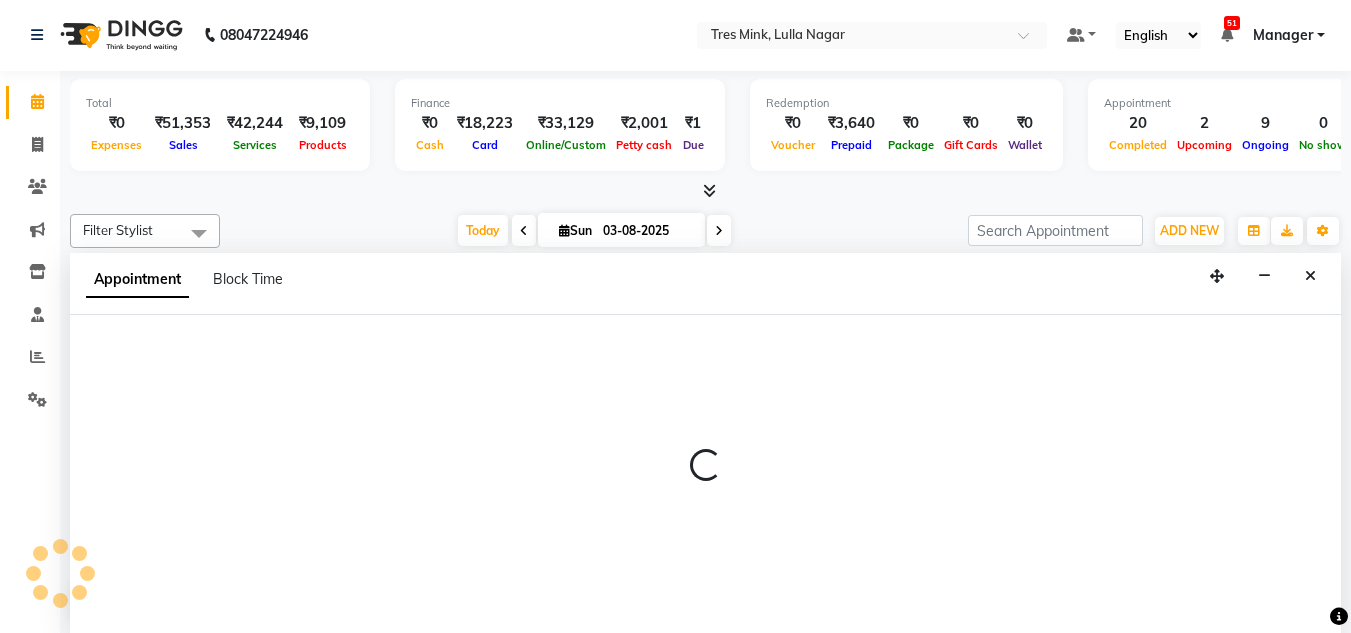 select on "84330" 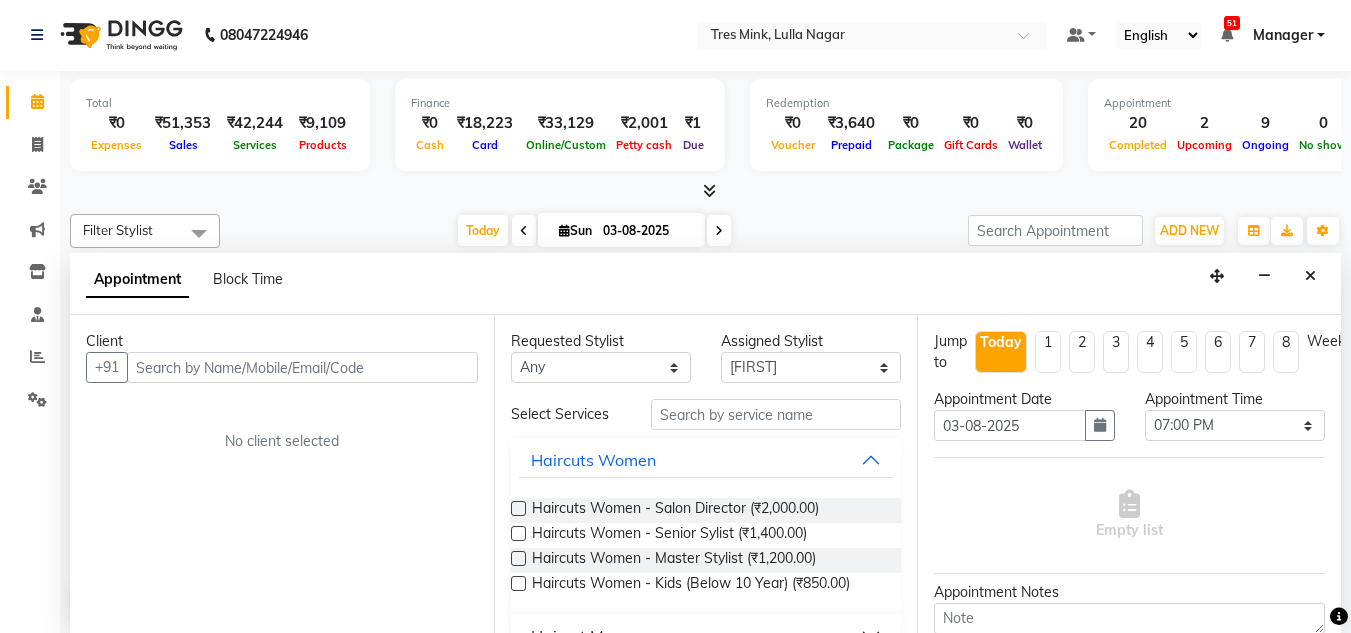 click at bounding box center (302, 367) 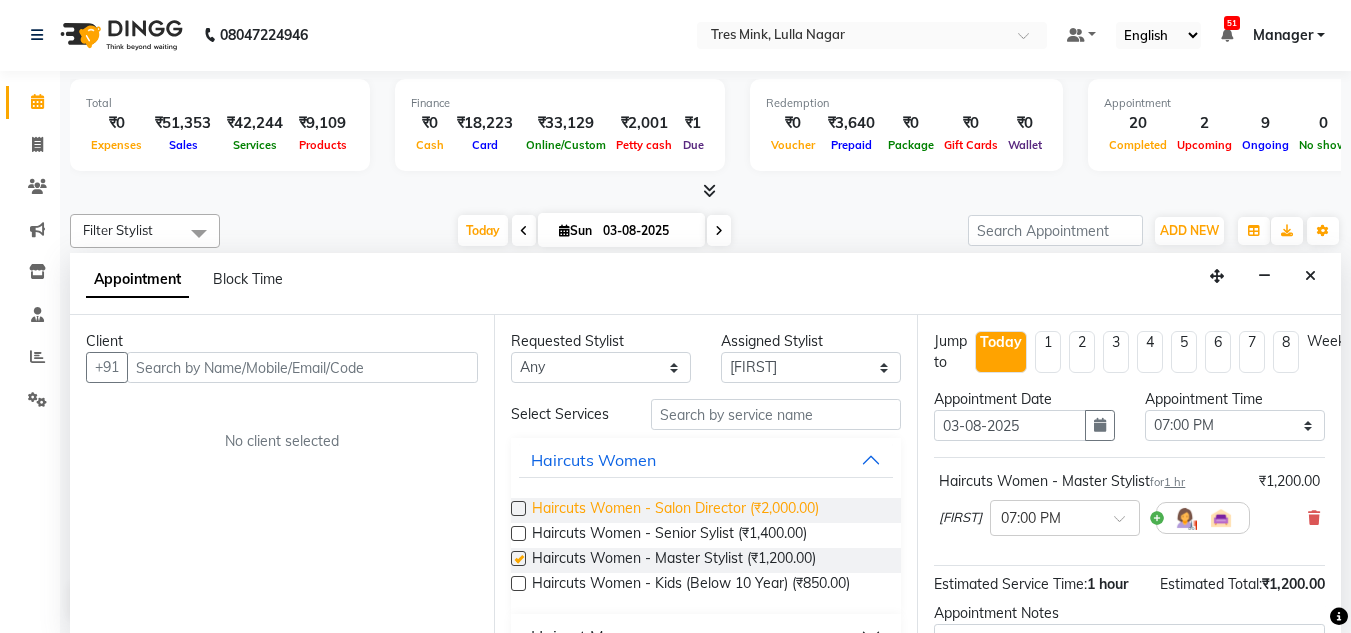 checkbox on "false" 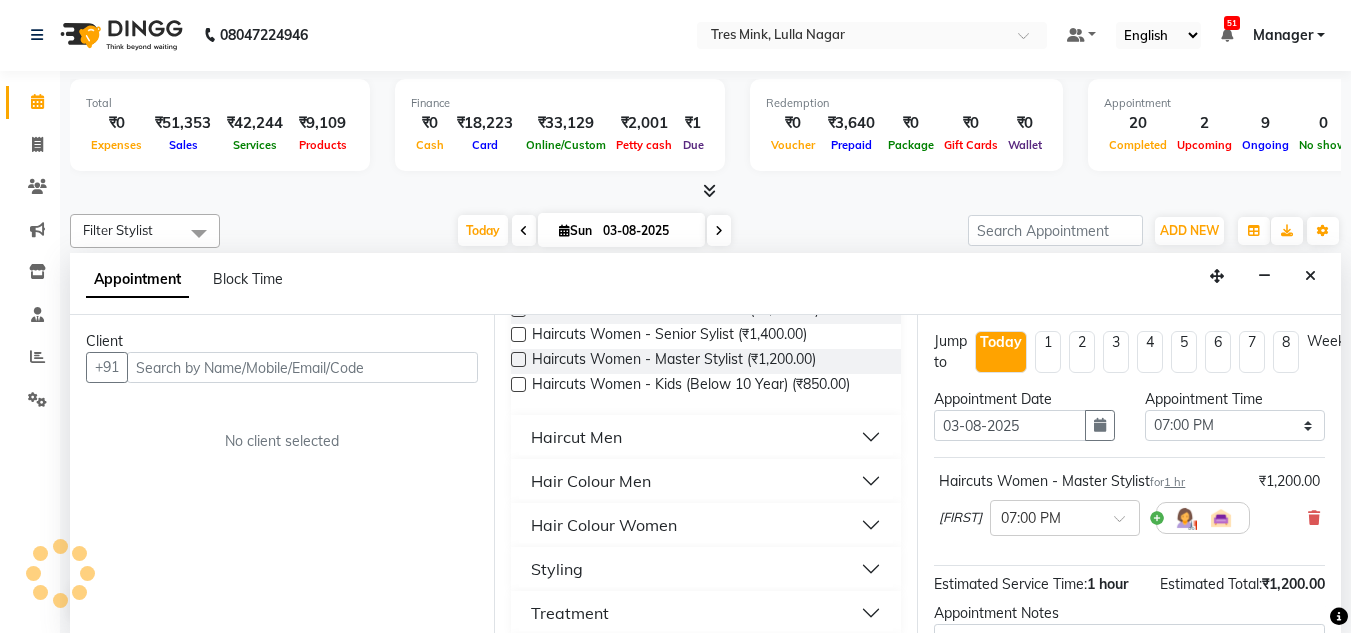 scroll, scrollTop: 200, scrollLeft: 0, axis: vertical 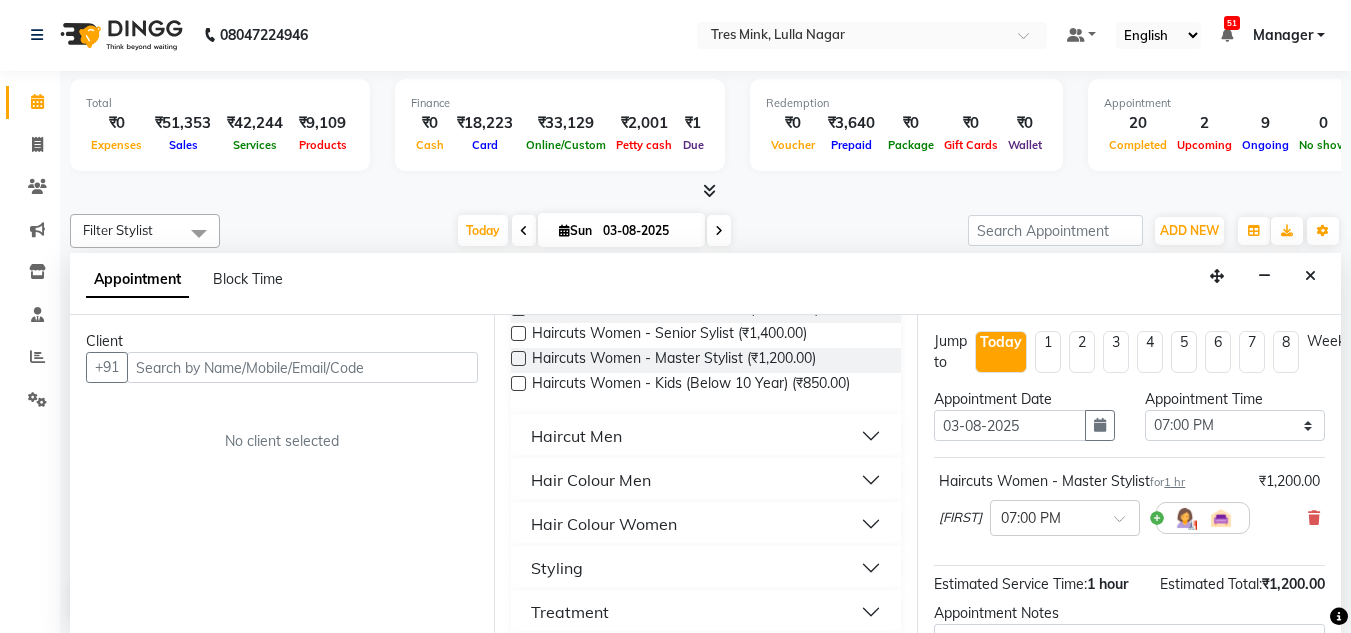 click on "Haircut Men" at bounding box center [576, 436] 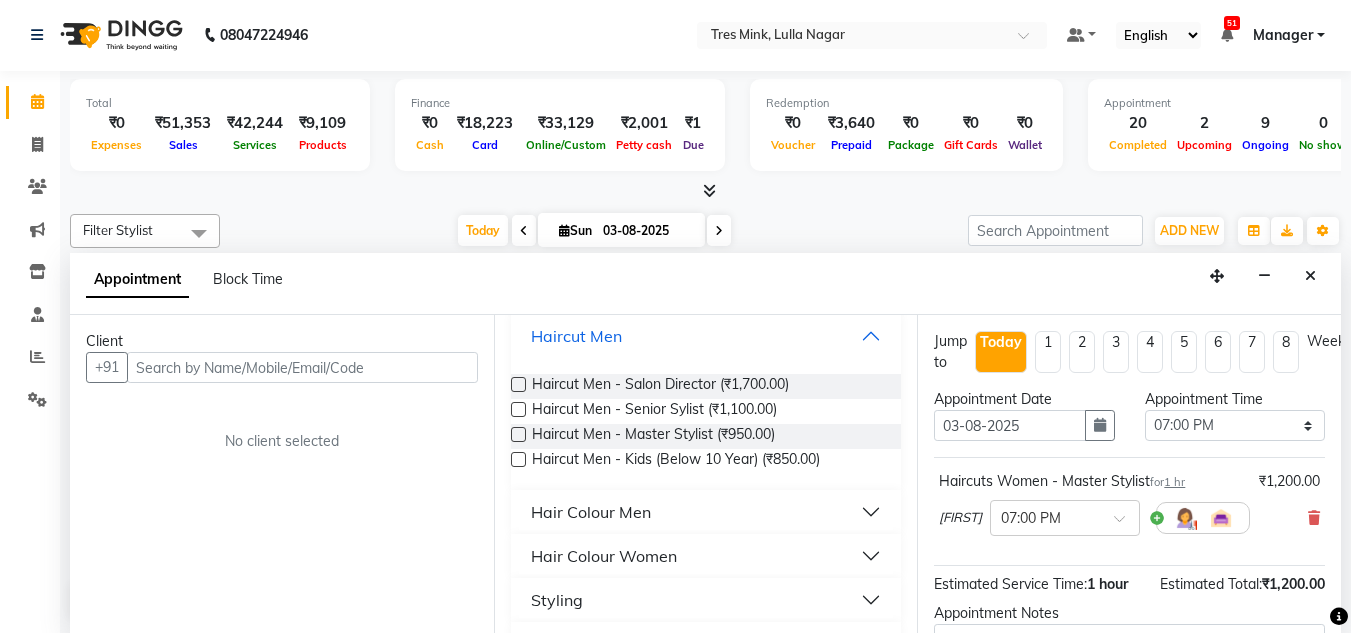 scroll, scrollTop: 500, scrollLeft: 0, axis: vertical 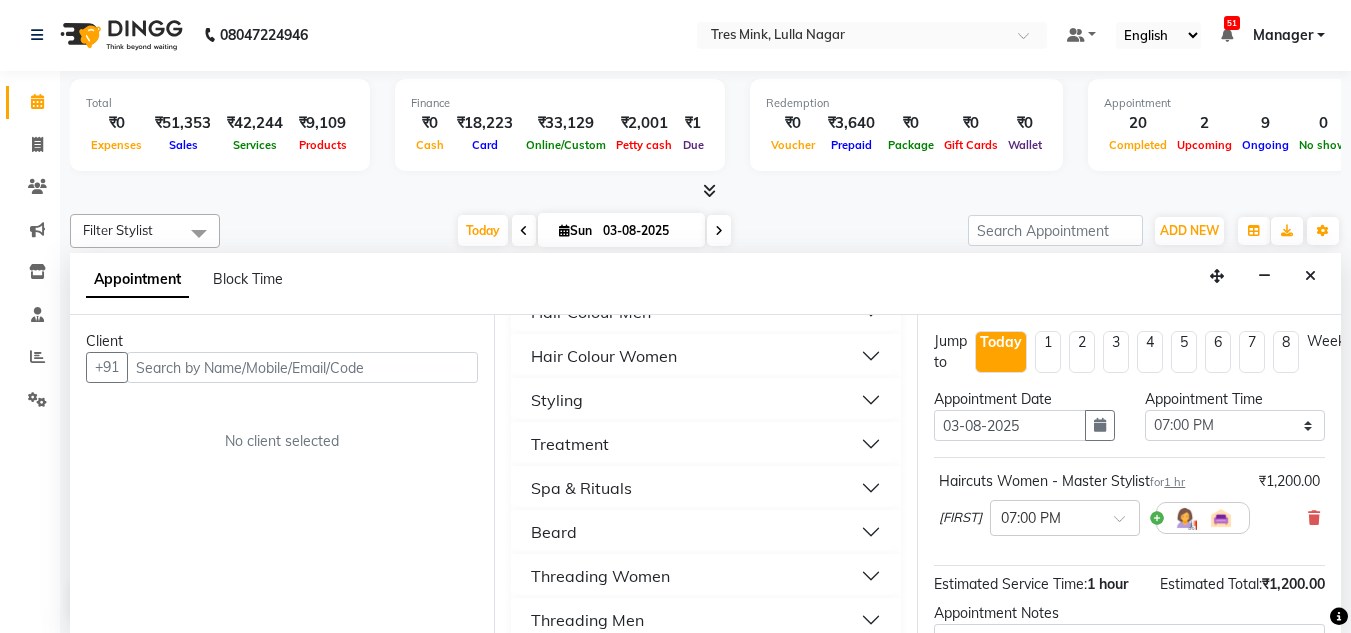 click on "Beard" at bounding box center (554, 532) 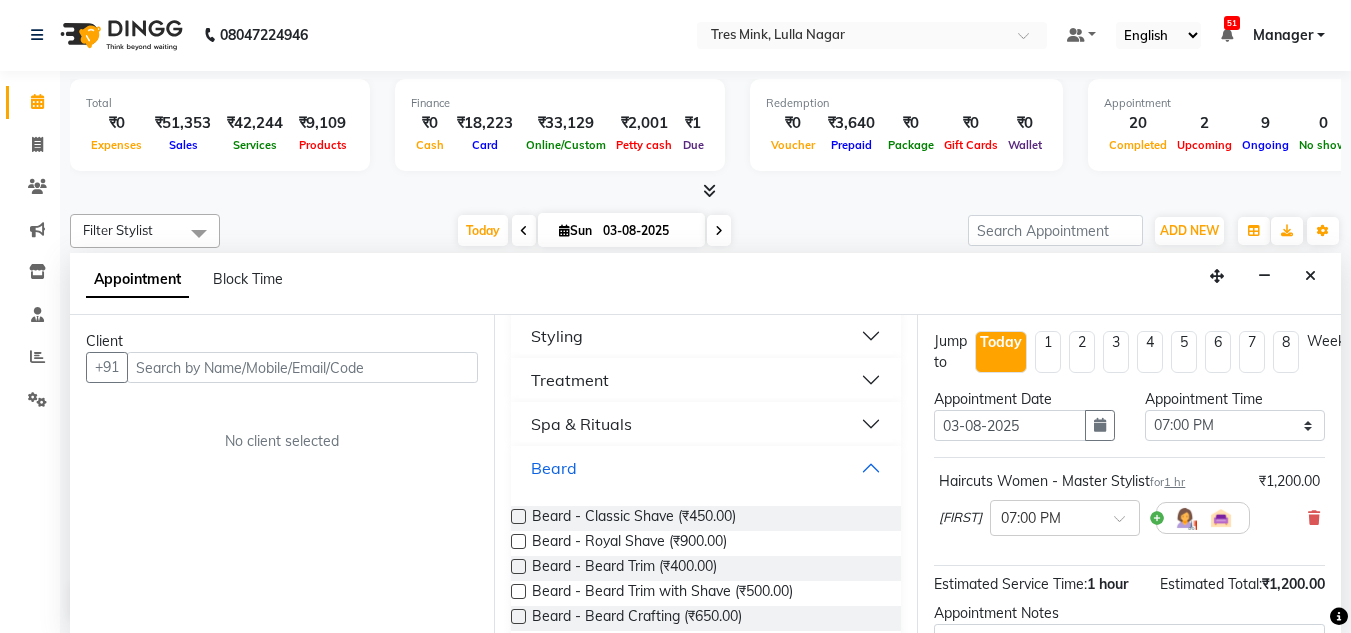 scroll, scrollTop: 600, scrollLeft: 0, axis: vertical 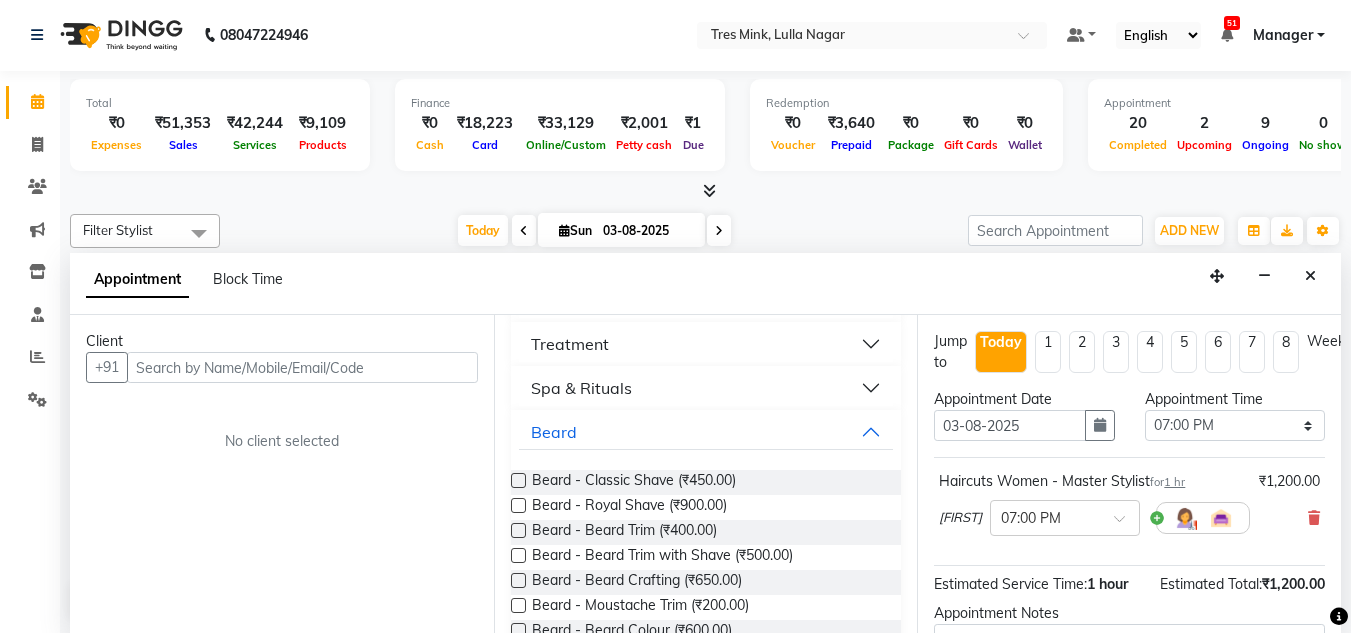 click at bounding box center [518, 555] 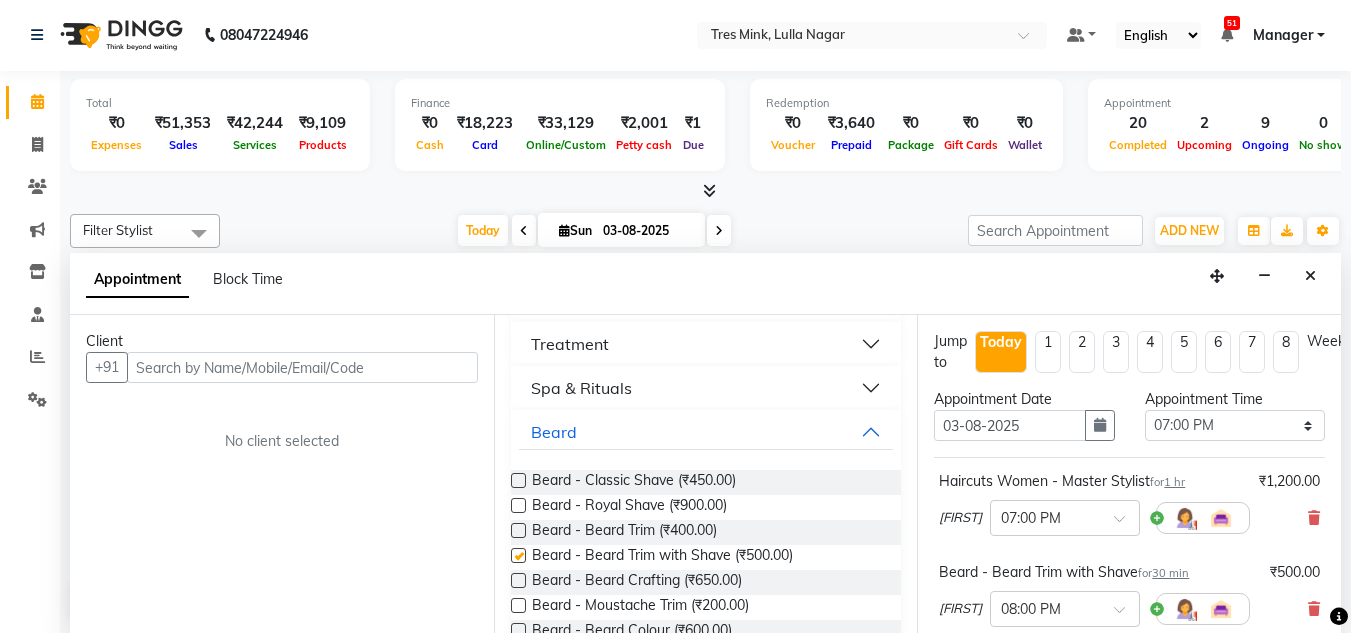 checkbox on "false" 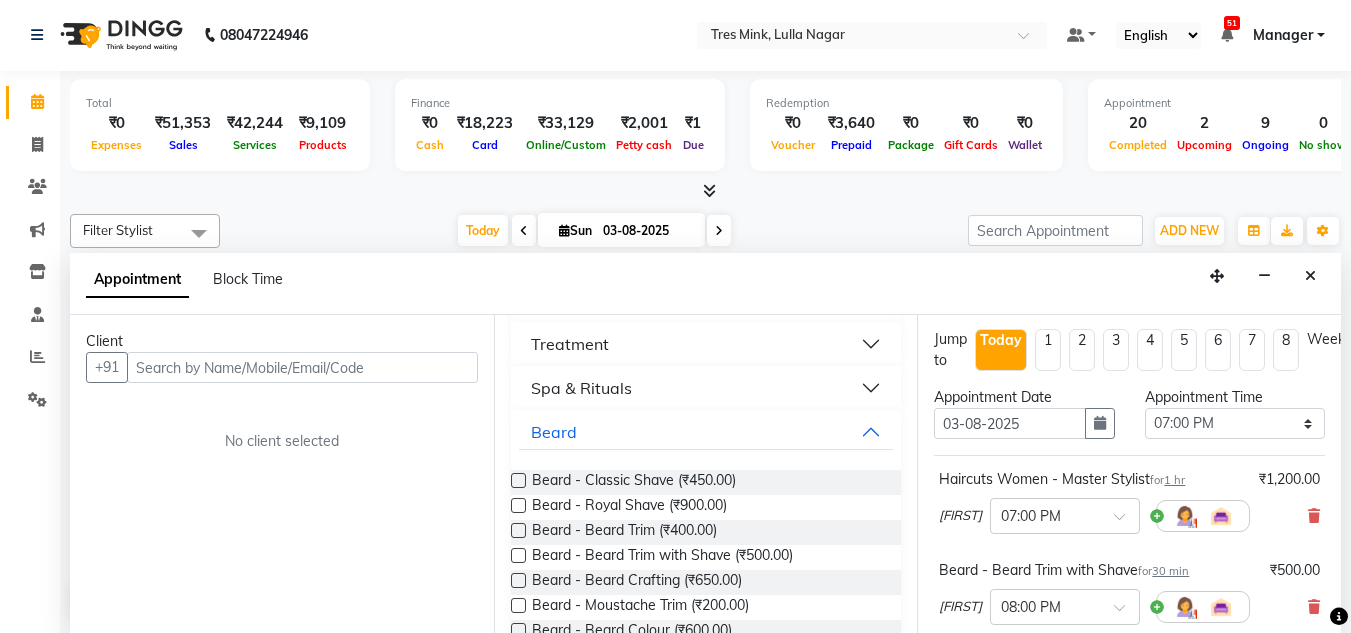 scroll, scrollTop: 0, scrollLeft: 0, axis: both 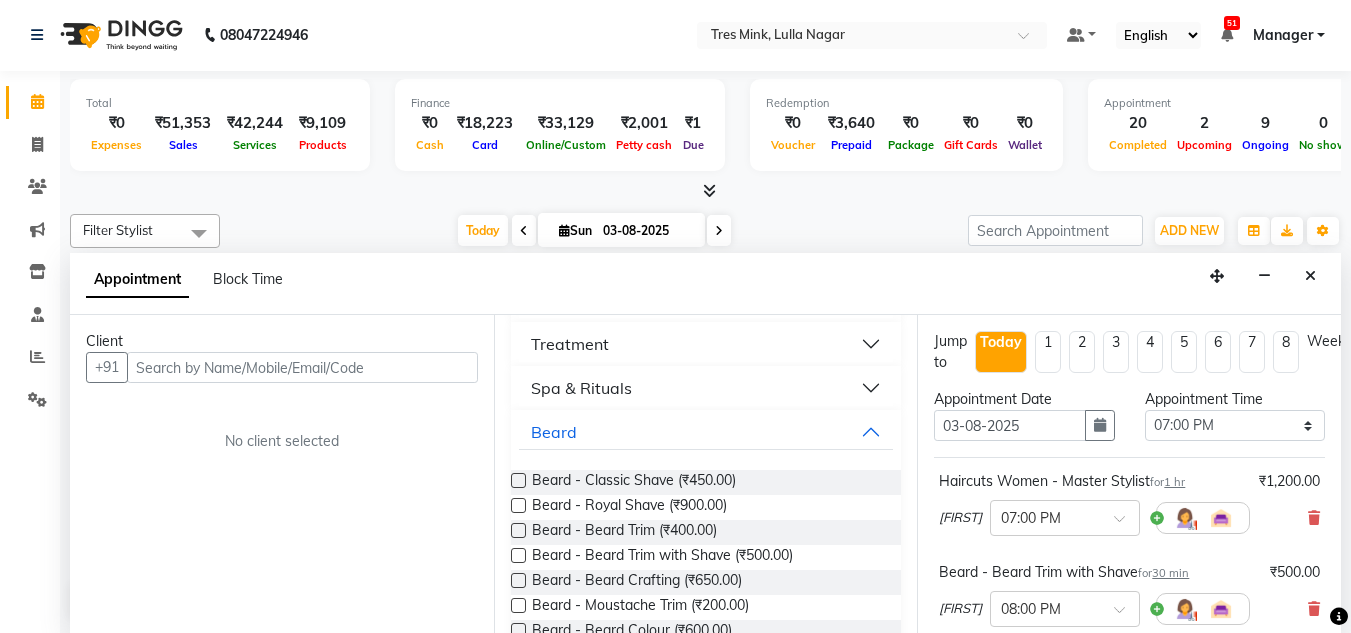 click on "Client" at bounding box center [282, 341] 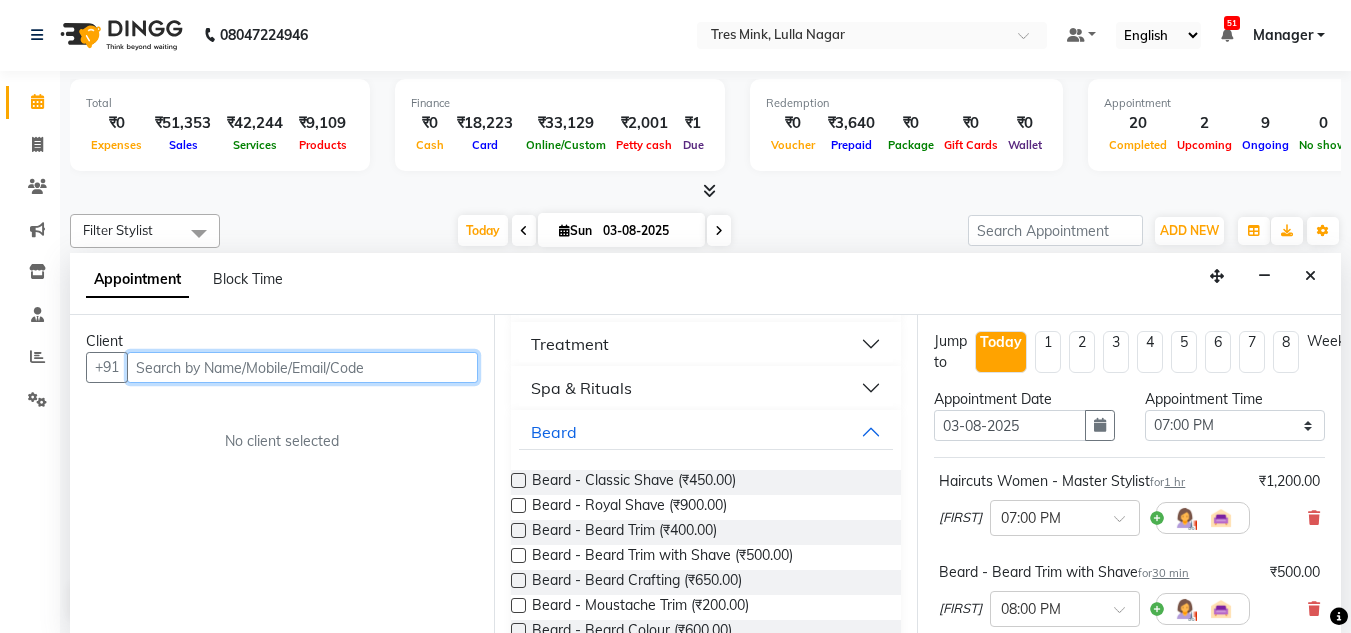 click at bounding box center [302, 367] 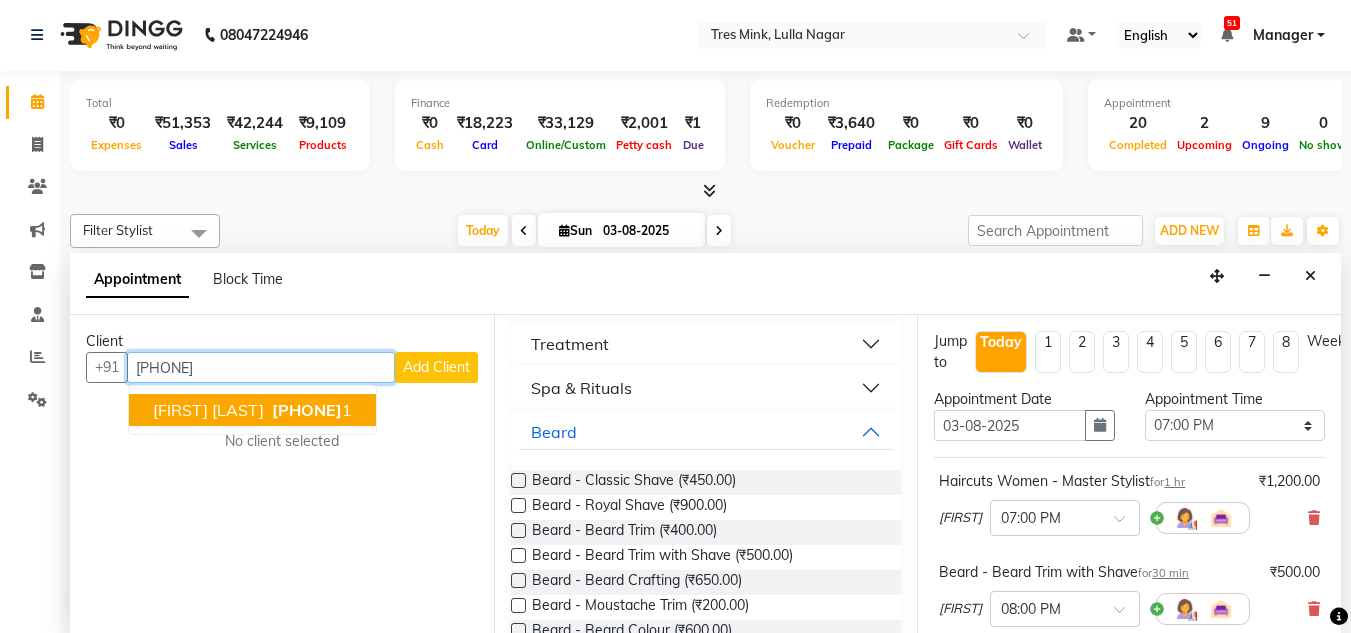 click on "909691010" at bounding box center [307, 410] 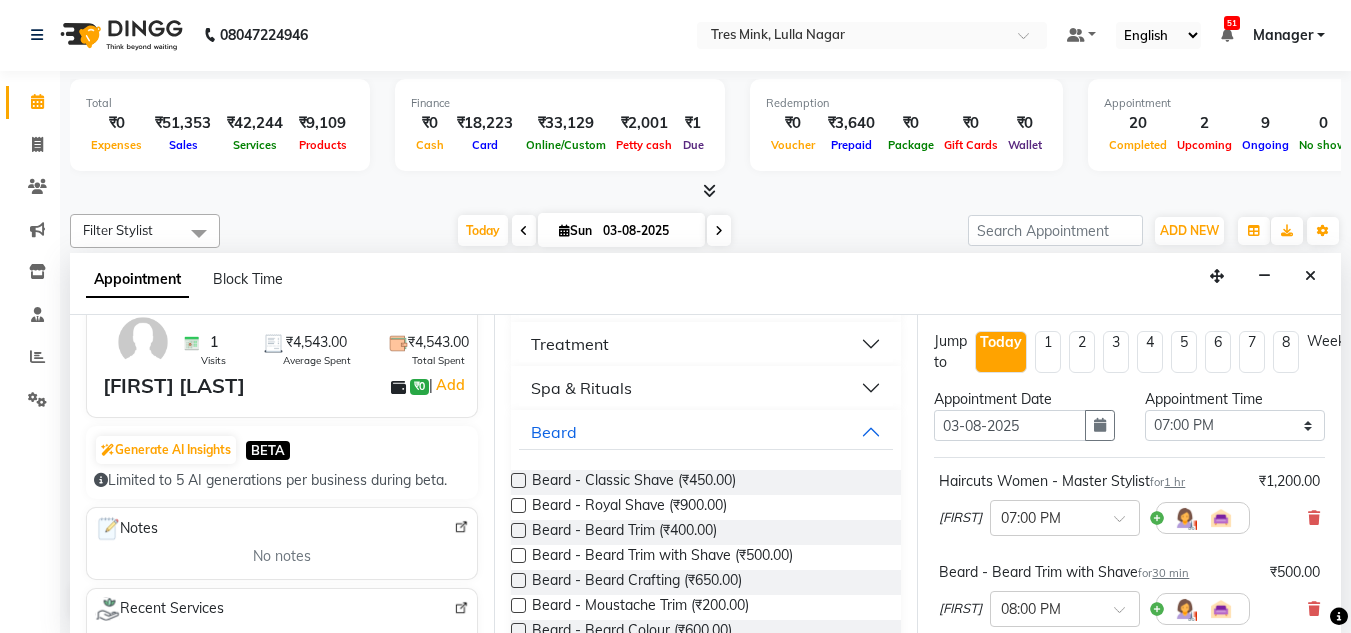 scroll, scrollTop: 200, scrollLeft: 0, axis: vertical 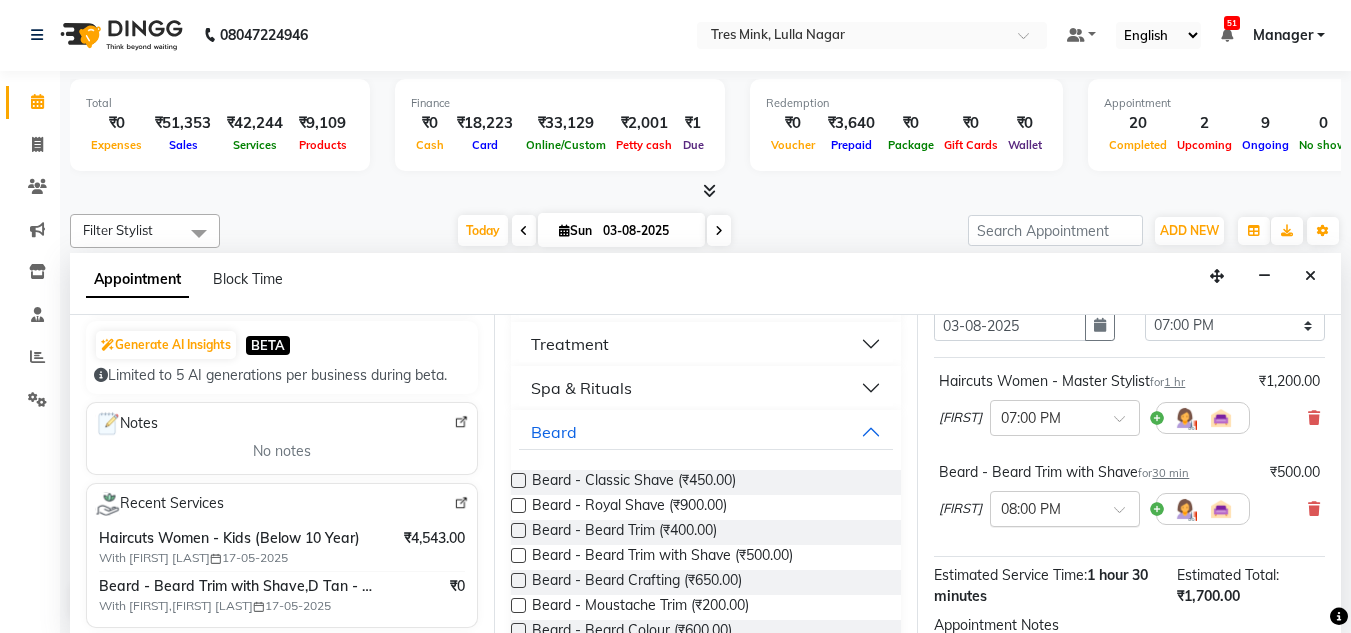 type on "[PHONE]" 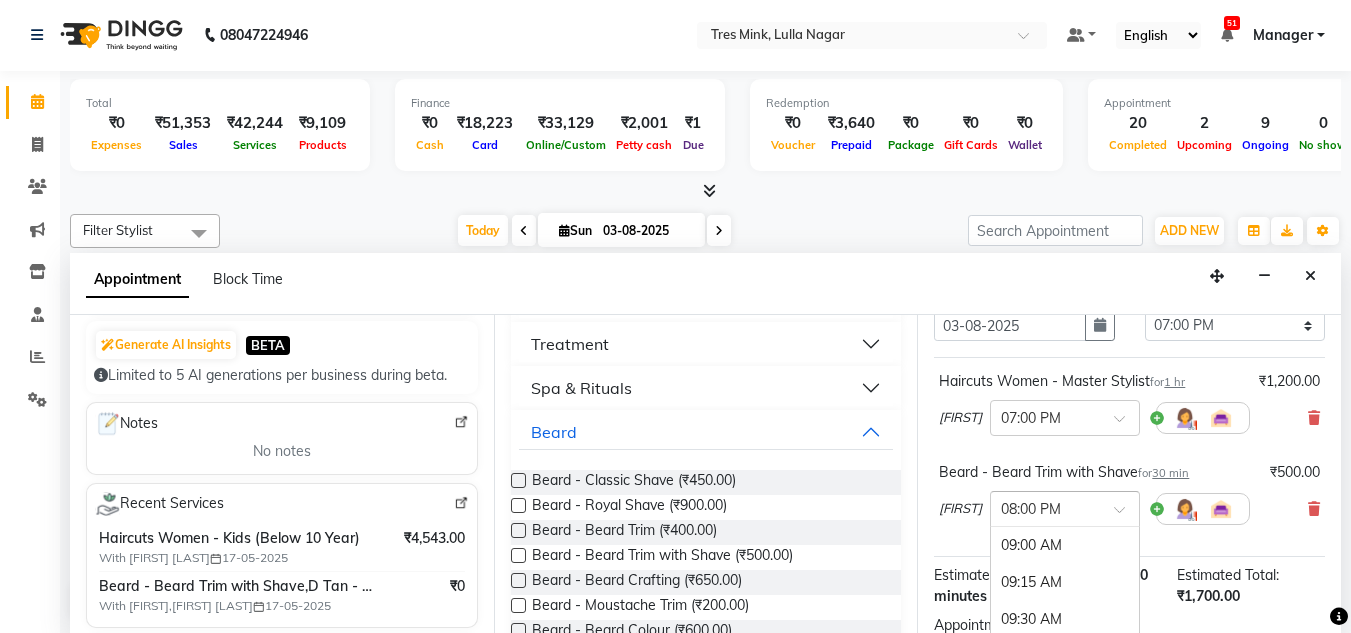click at bounding box center (1126, 515) 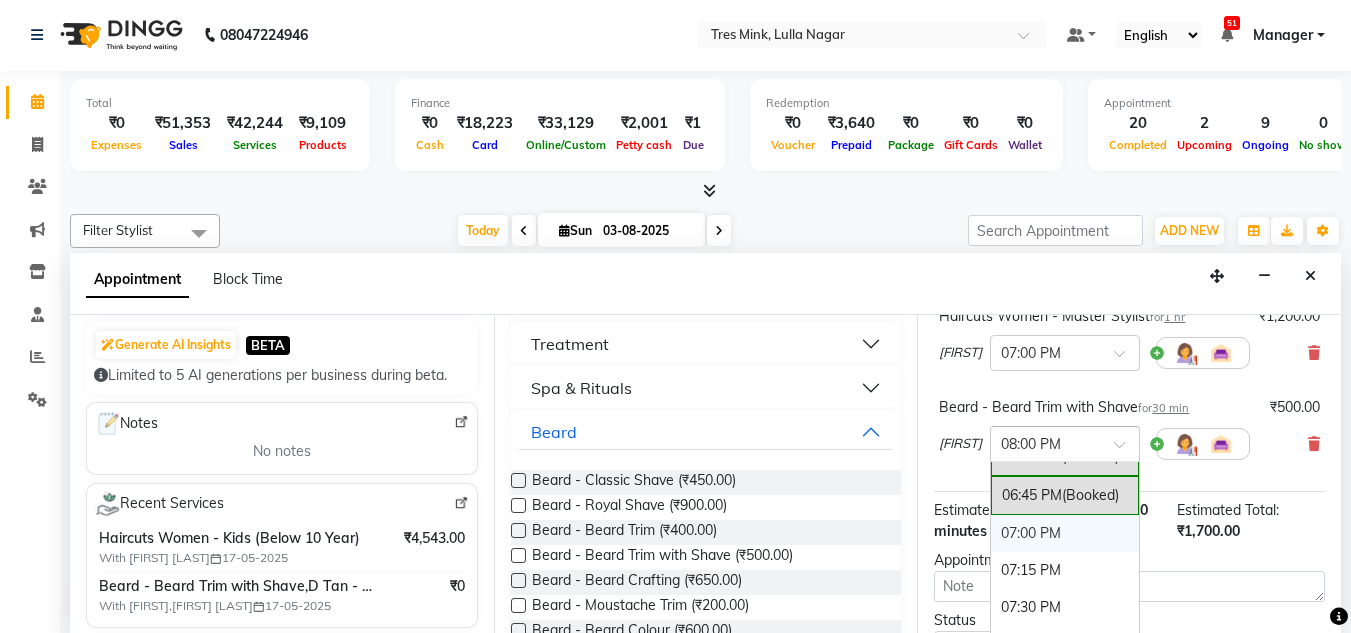 scroll, scrollTop: 200, scrollLeft: 0, axis: vertical 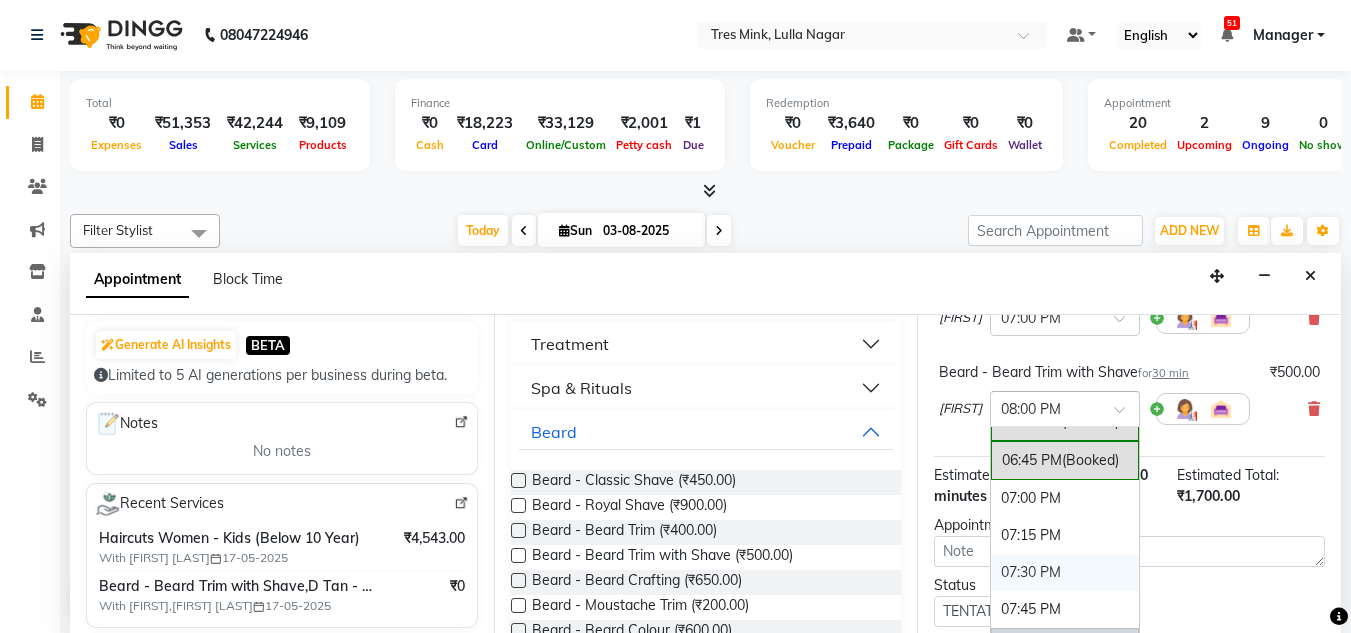click on "07:30 PM" at bounding box center [1065, 572] 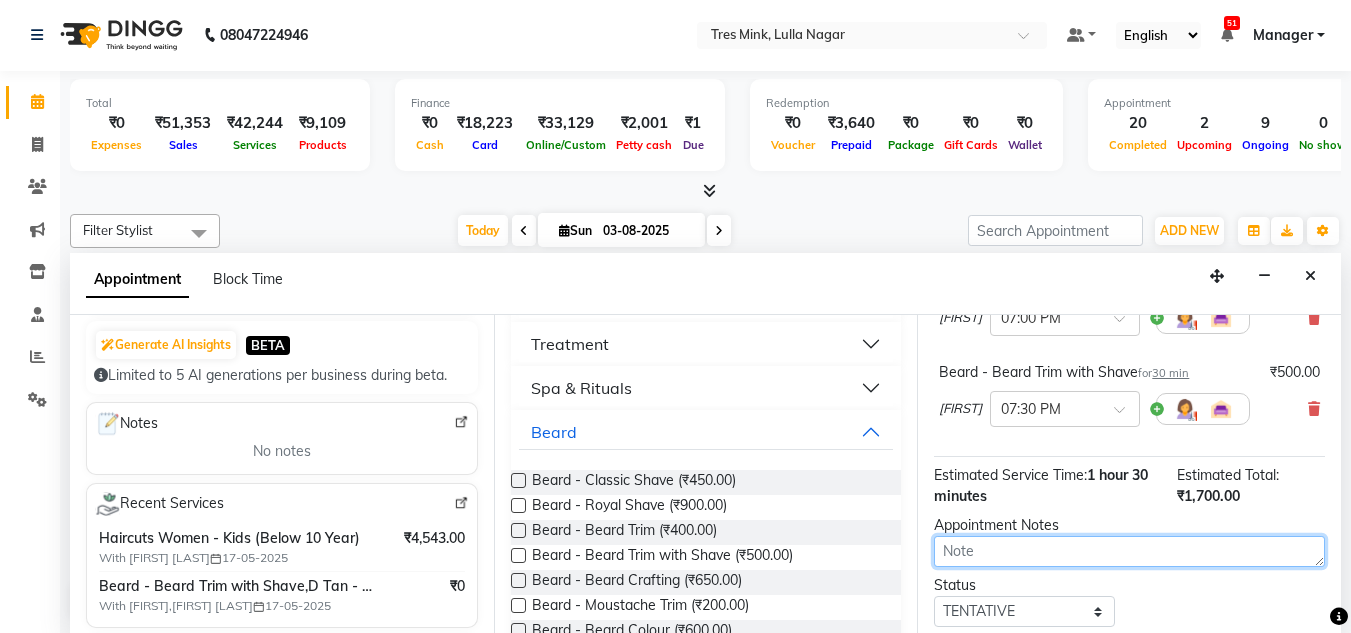 click at bounding box center (1129, 551) 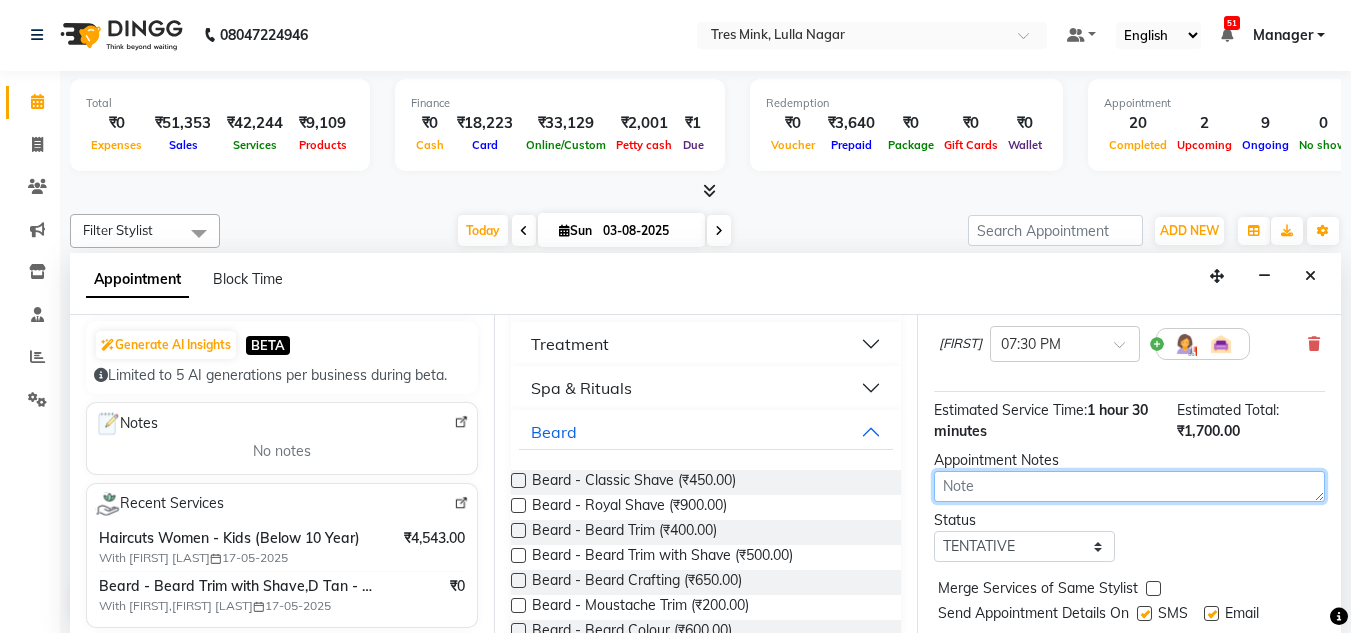scroll, scrollTop: 335, scrollLeft: 0, axis: vertical 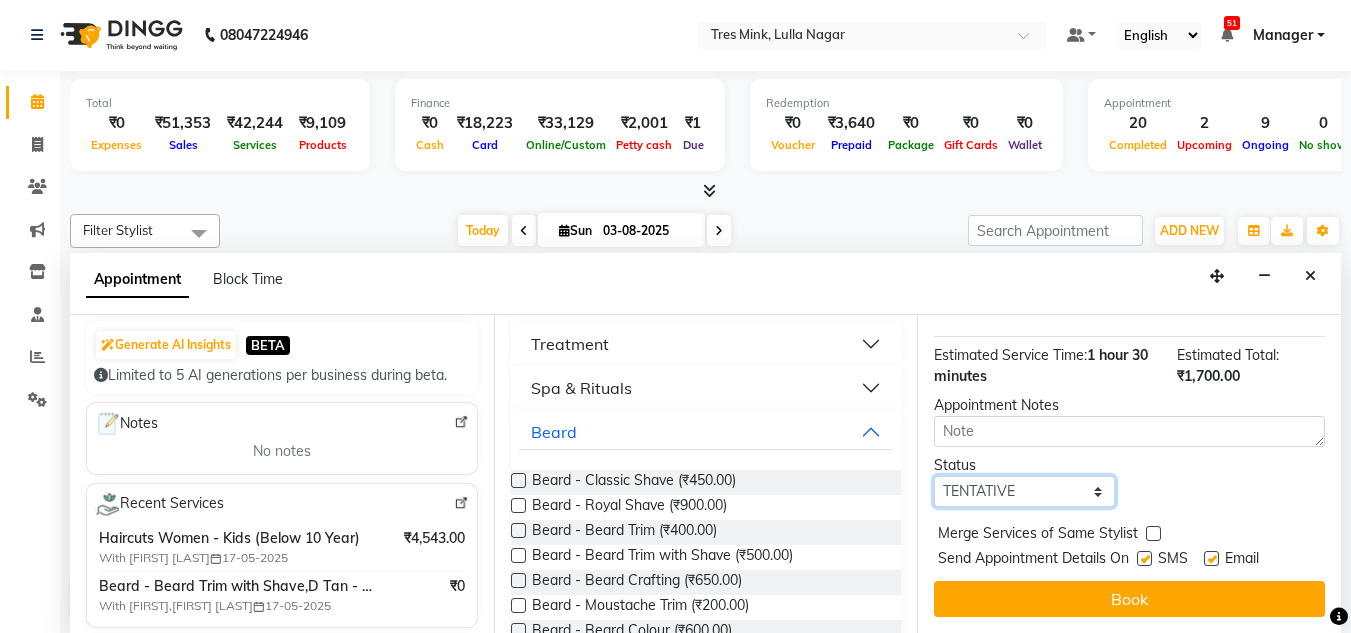 click on "Select TENTATIVE CONFIRM CHECK-IN UPCOMING" at bounding box center [1024, 491] 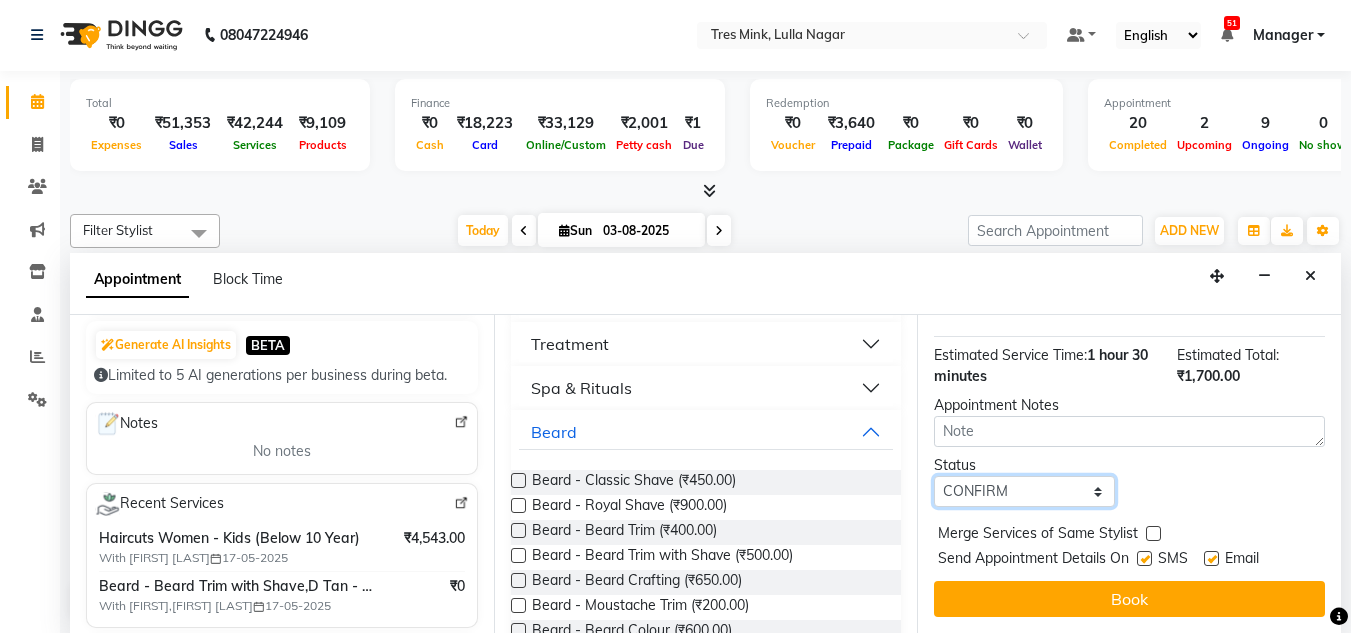 click on "Select TENTATIVE CONFIRM CHECK-IN UPCOMING" at bounding box center (1024, 491) 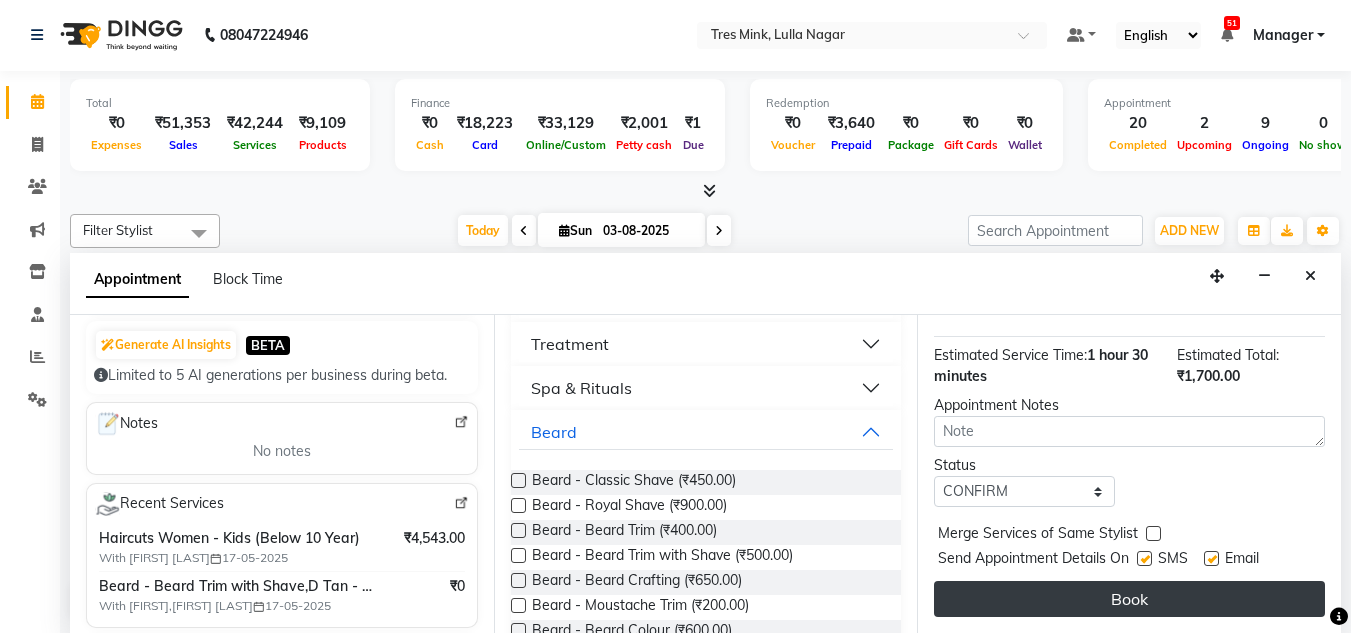 click on "Book" at bounding box center (1129, 599) 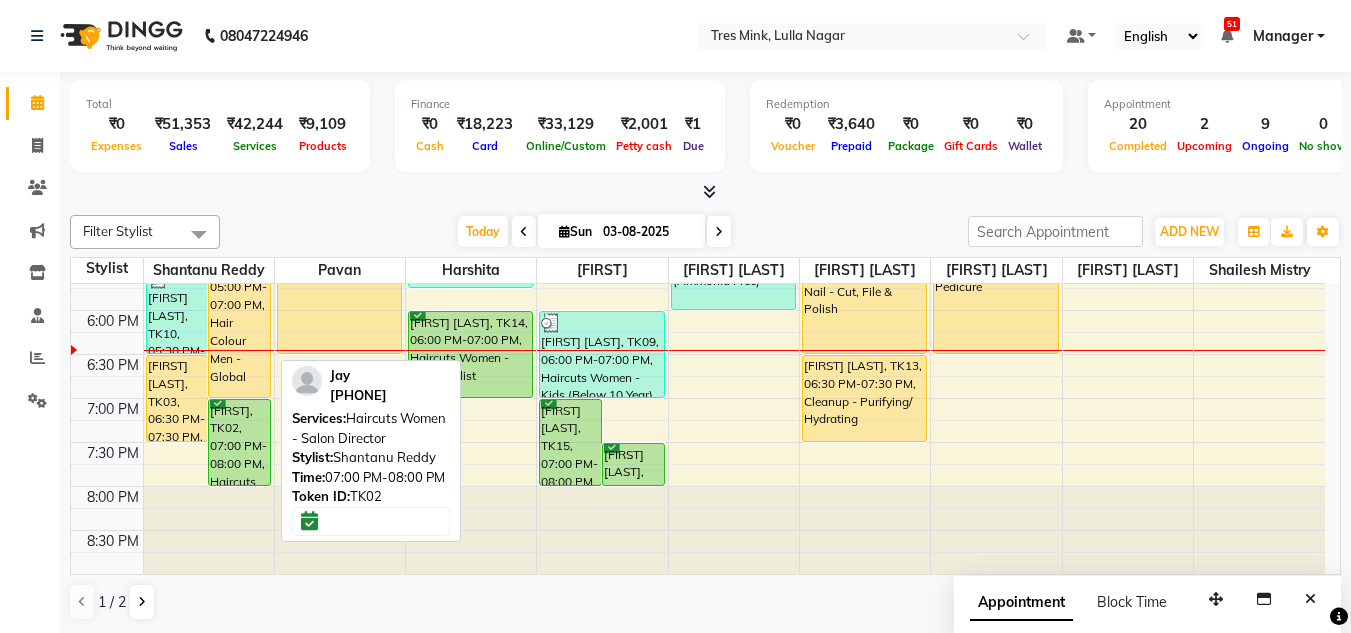scroll, scrollTop: 1, scrollLeft: 0, axis: vertical 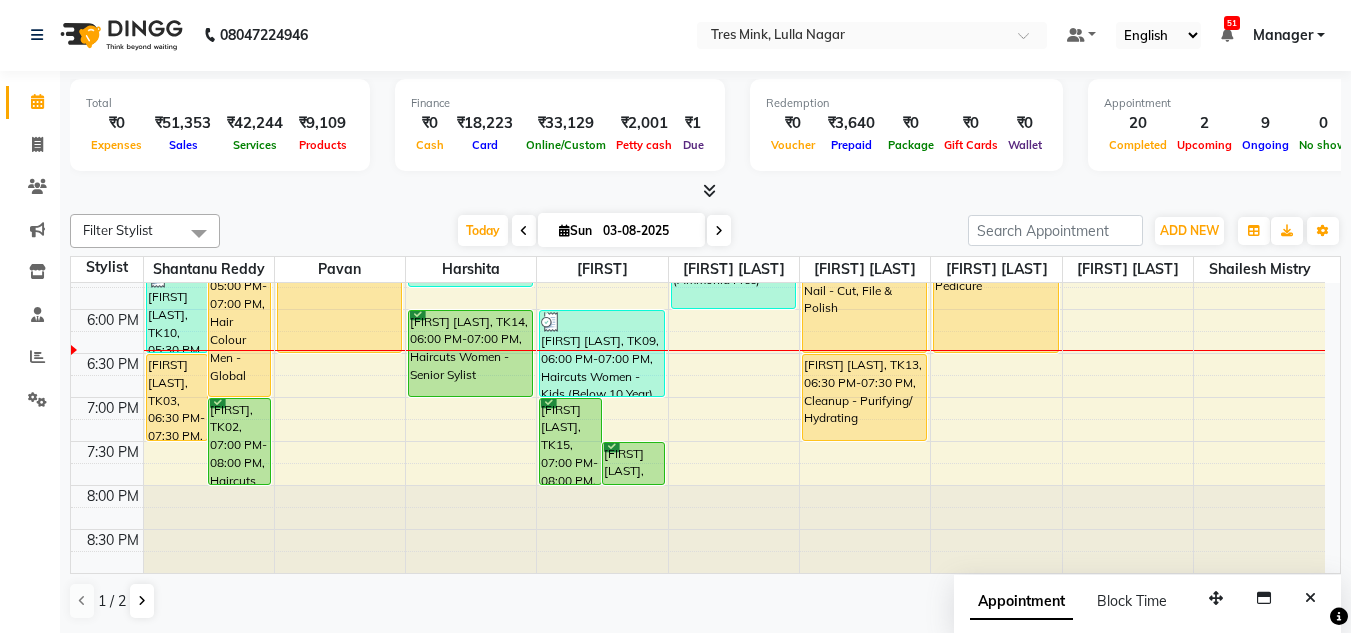 click at bounding box center [705, 191] 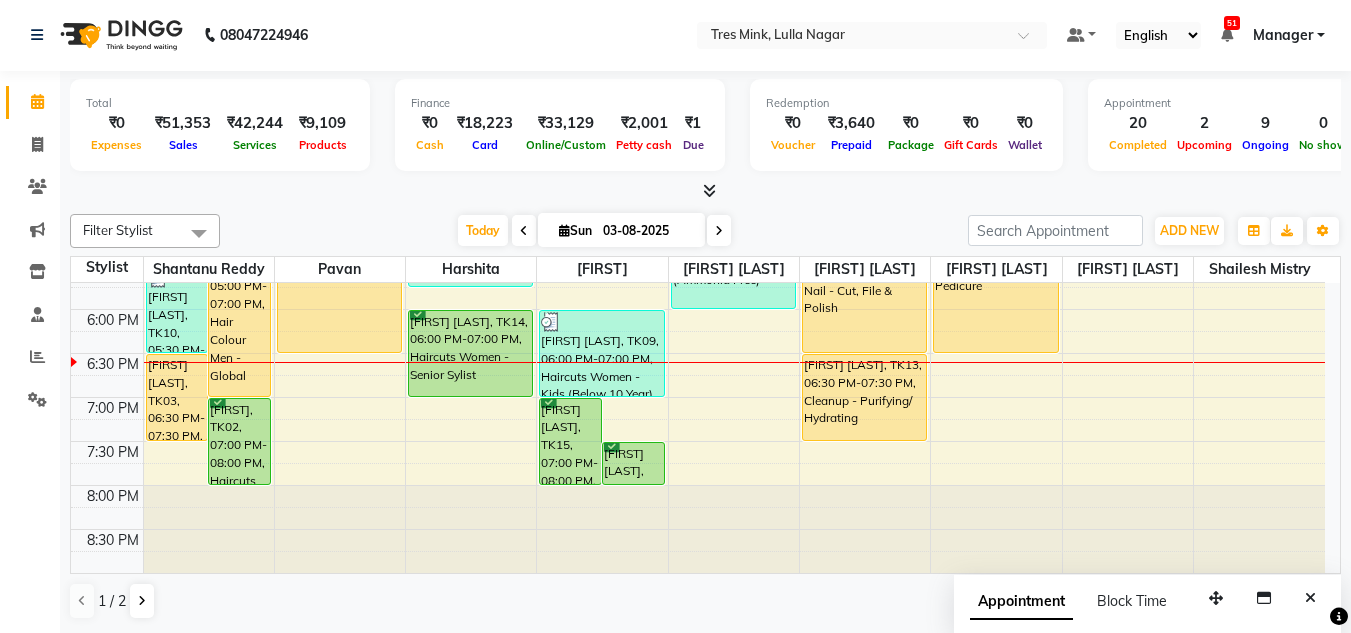 click on "08047224946 Select Location × Tres Mink, Lulla Nagar Default Panel My Panel English ENGLISH Español العربية मराठी हिंदी ગુજરાતી தமிழ் 中文 51 Notifications nothing to show Manager Manage Profile Change Password Sign out  Version:3.15.11" 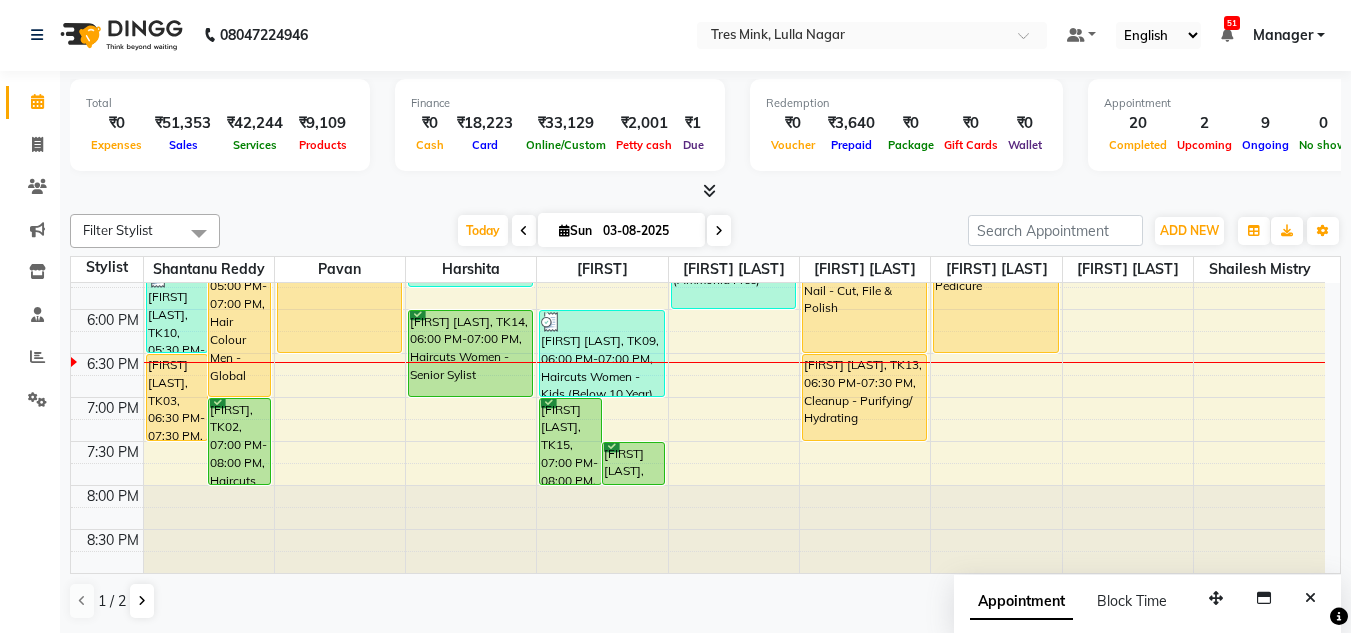 click on "Today  Sun 03-08-2025" at bounding box center (594, 231) 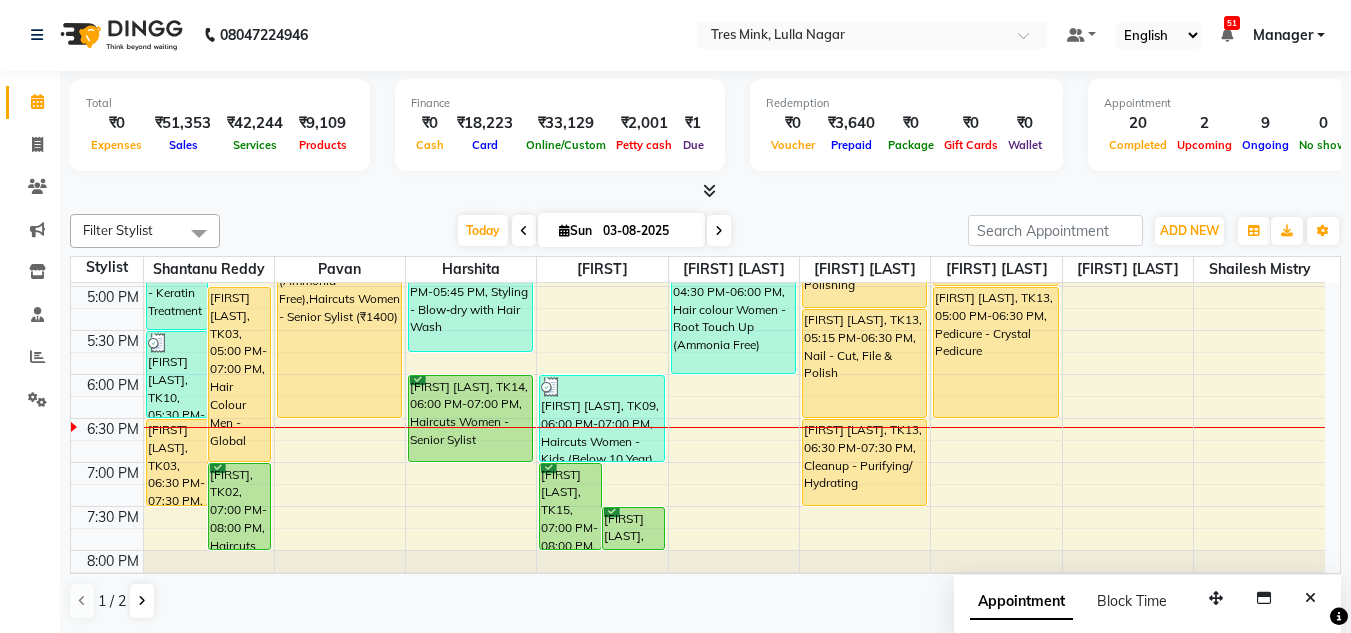 scroll, scrollTop: 753, scrollLeft: 0, axis: vertical 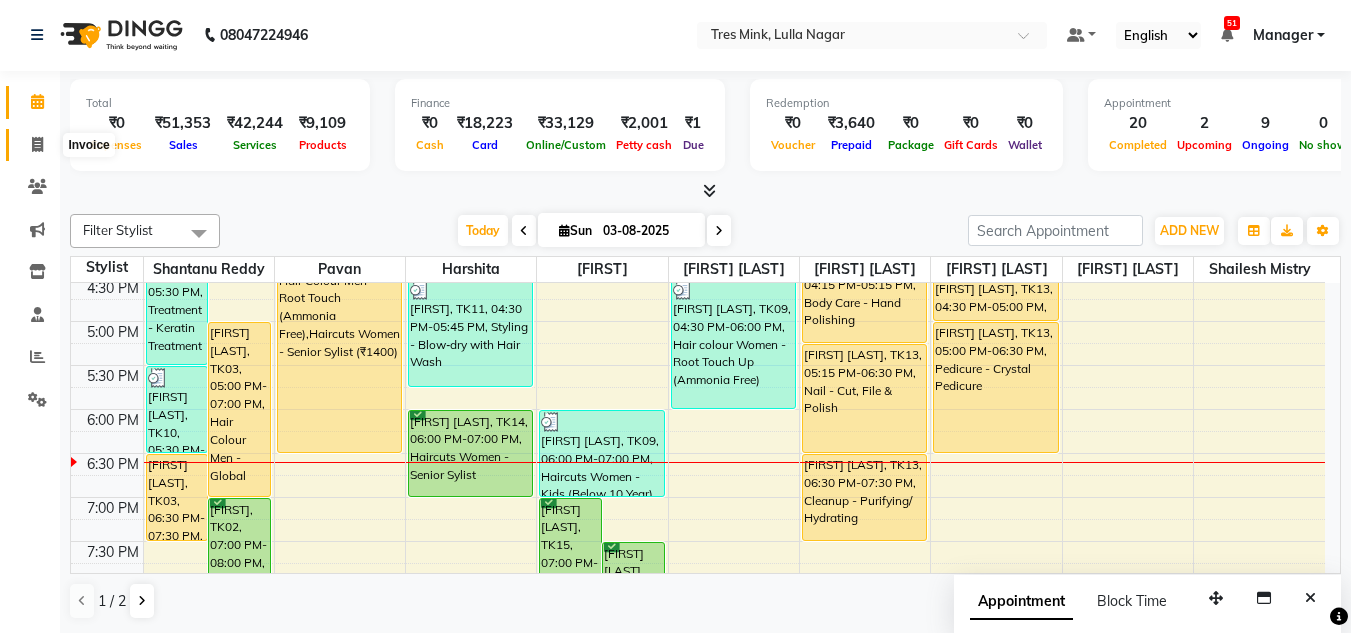 click 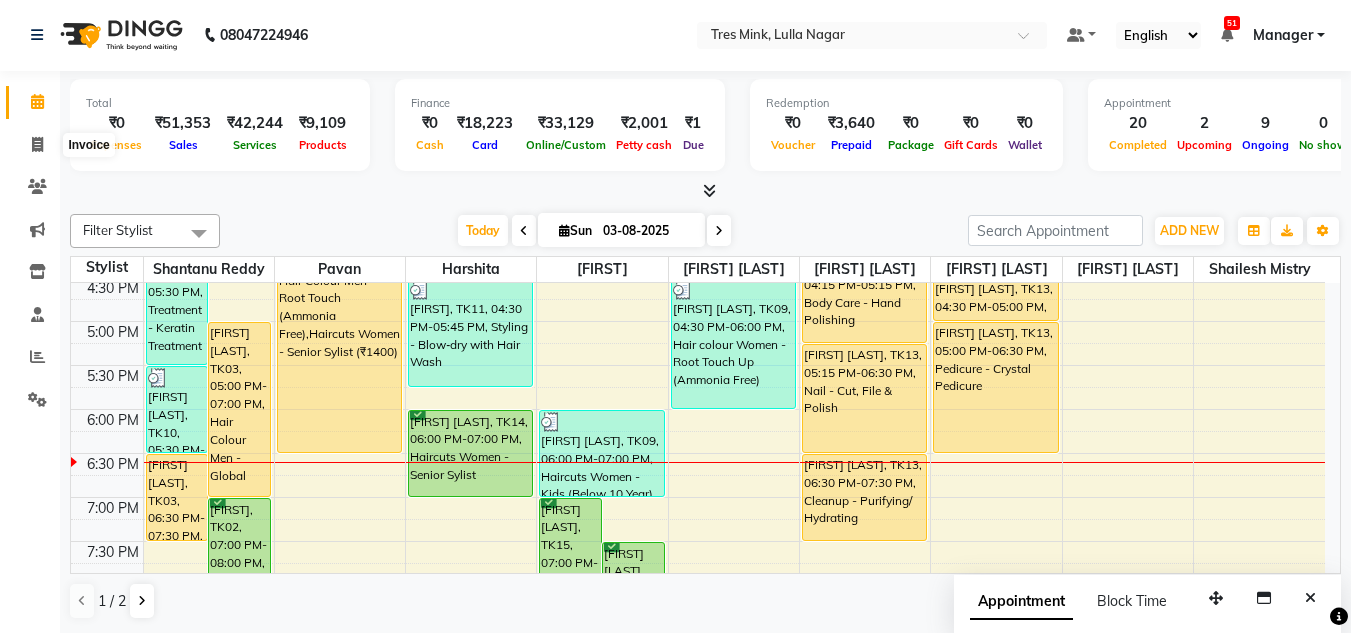 scroll, scrollTop: 0, scrollLeft: 0, axis: both 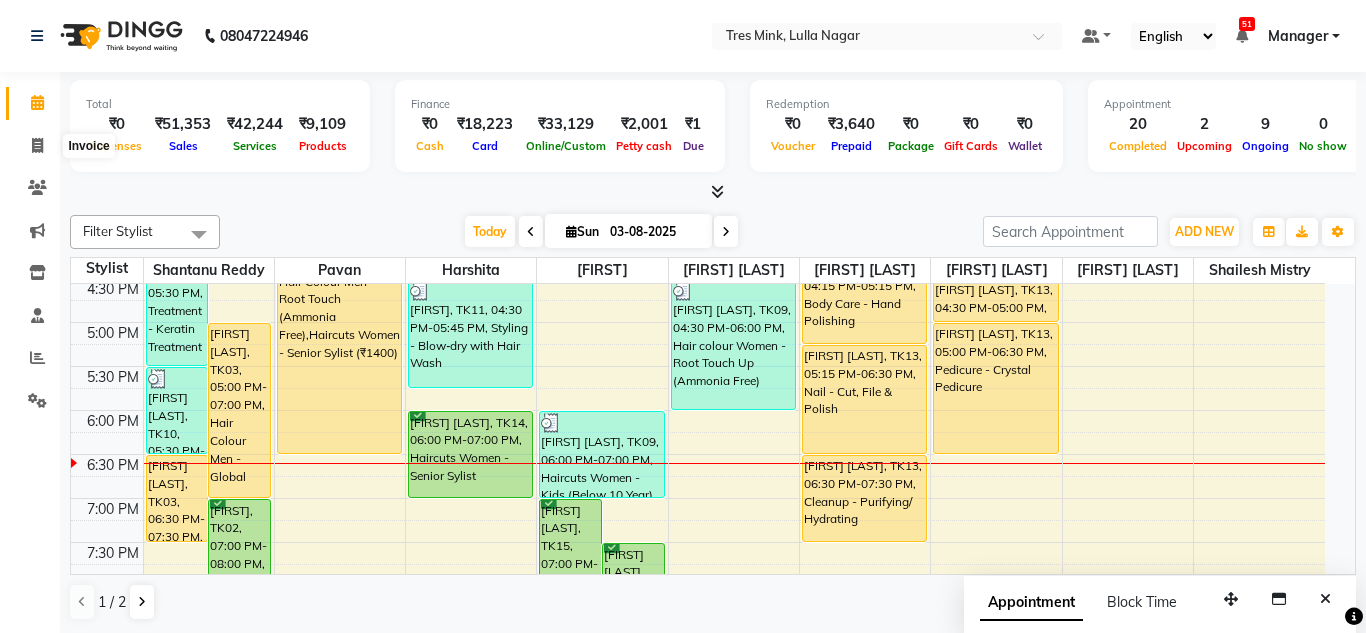 select on "service" 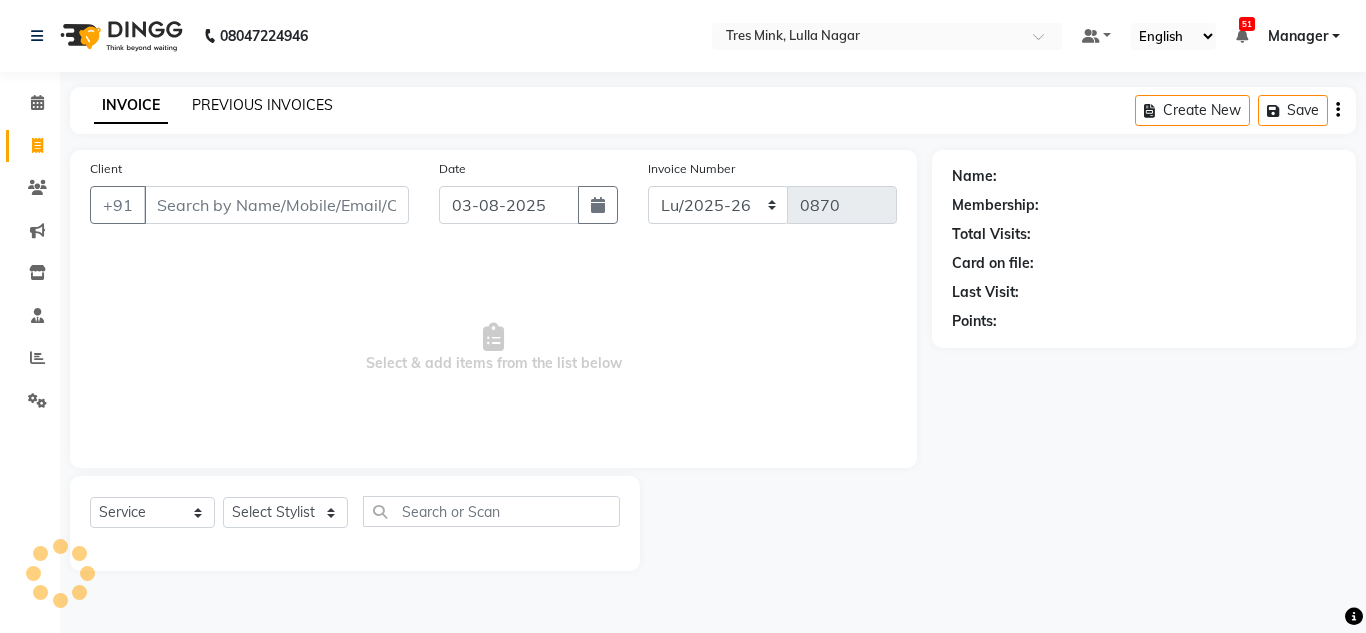 click on "PREVIOUS INVOICES" 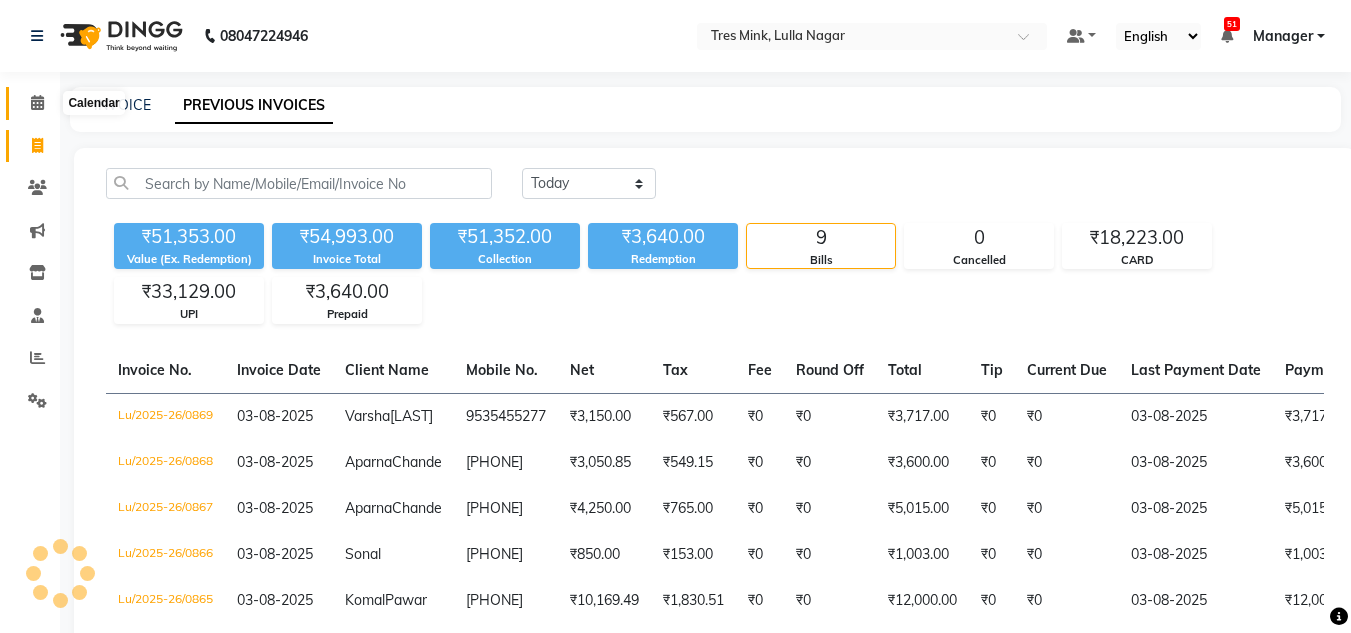 click 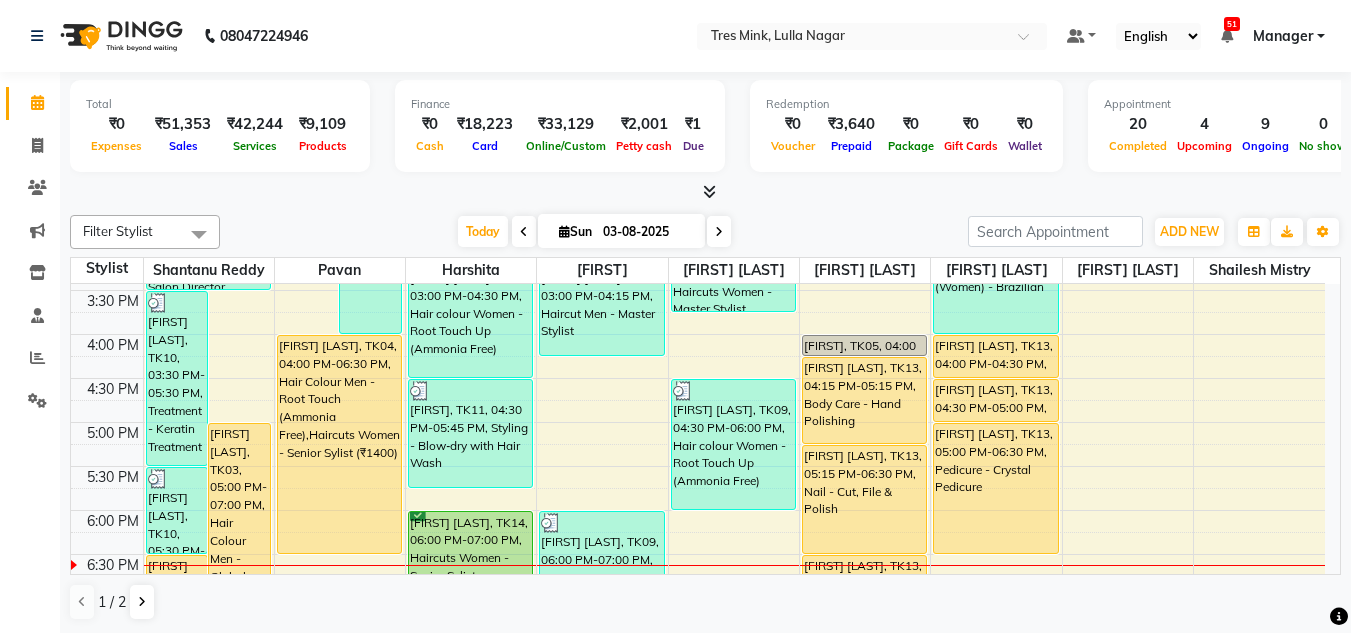 scroll, scrollTop: 753, scrollLeft: 0, axis: vertical 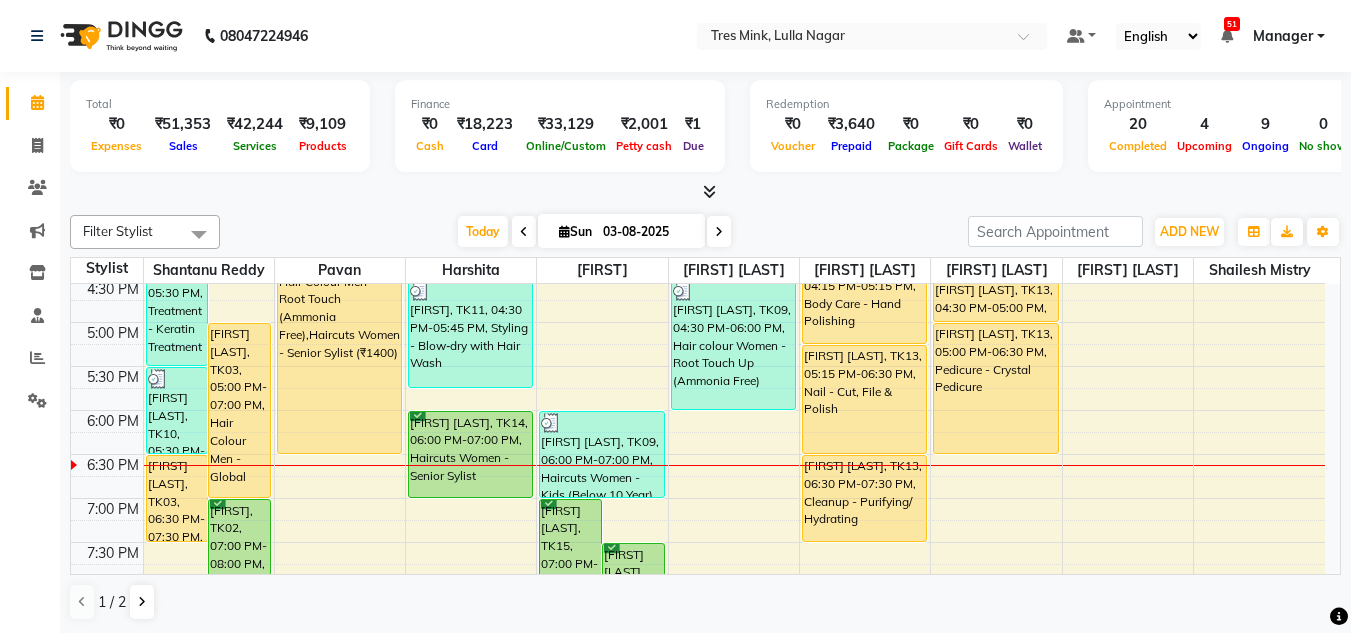click on "8:00 AM 8:30 AM 9:00 AM 9:30 AM 10:00 AM 10:30 AM 11:00 AM 11:30 AM 12:00 PM 12:30 PM 1:00 PM 1:30 PM 2:00 PM 2:30 PM 3:00 PM 3:30 PM 4:00 PM 4:30 PM 5:00 PM 5:30 PM 6:00 PM 6:30 PM 7:00 PM 7:30 PM 8:00 PM 8:30 PM     Aparna Chande, TK10, 03:30 PM-05:30 PM, Treatment - Keratin Treatment    Prajakta Choudhry, TK03, 05:00 PM-07:00 PM, Hair Colour Men - Global     Aparna Chande, TK10, 05:30 PM-06:30 PM, Haircuts Women - Salon Director    Prajakta Choudhry, TK03, 06:30 PM-07:30 PM, Haircuts Women - Salon Director     Jay, TK02, 07:00 PM-08:00 PM, Haircuts Women - Salon Director     Sadaf Karim, TK01, 12:30 PM-02:30 PM, Hair Colour Men - Highlights     Sadaf Karim, TK01, 02:30 PM-03:30 PM, Haircuts Women - Salon Director     Deepit Kotak, TK07, 01:00 PM-02:30 PM, Hair Colour Men - Root Touch (Ammonia Free)     Komal Pawar, TK06, 01:15 PM-04:00 PM, Treatment - Protein Re-filler Treatment     Deepit Kotak, TK07, 12:00 PM-01:00 PM, Haircut Men - Senior Sylist" at bounding box center [698, 102] 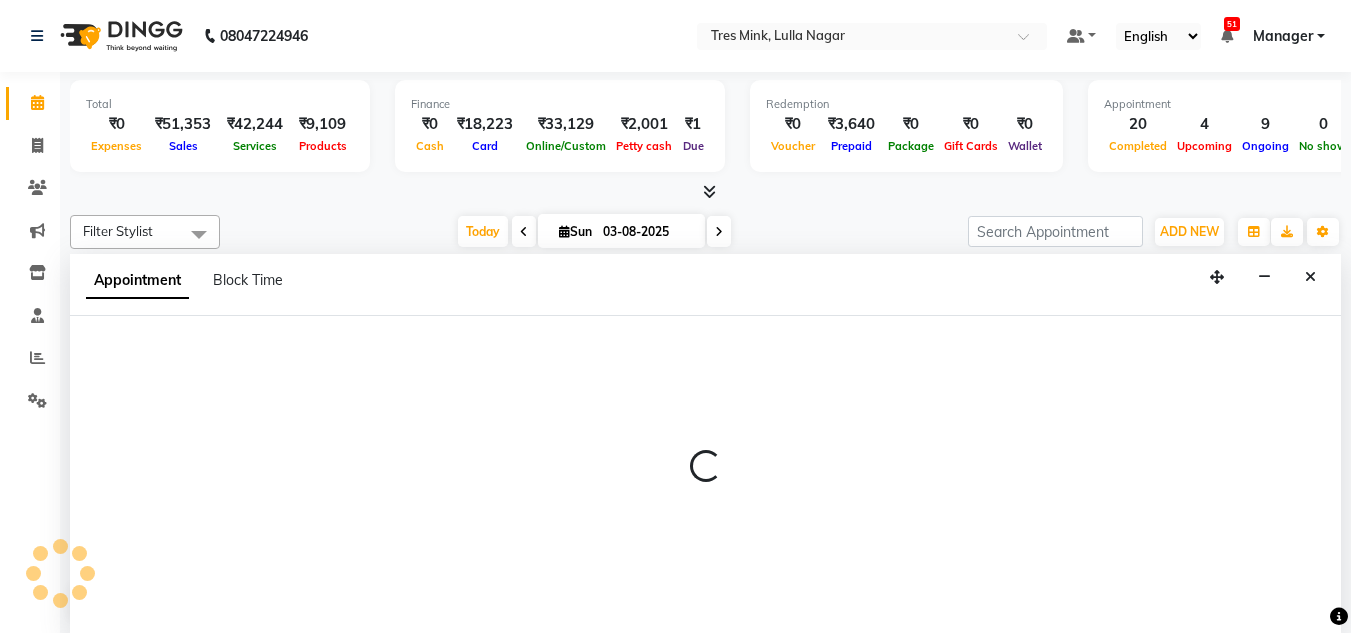 scroll, scrollTop: 1, scrollLeft: 0, axis: vertical 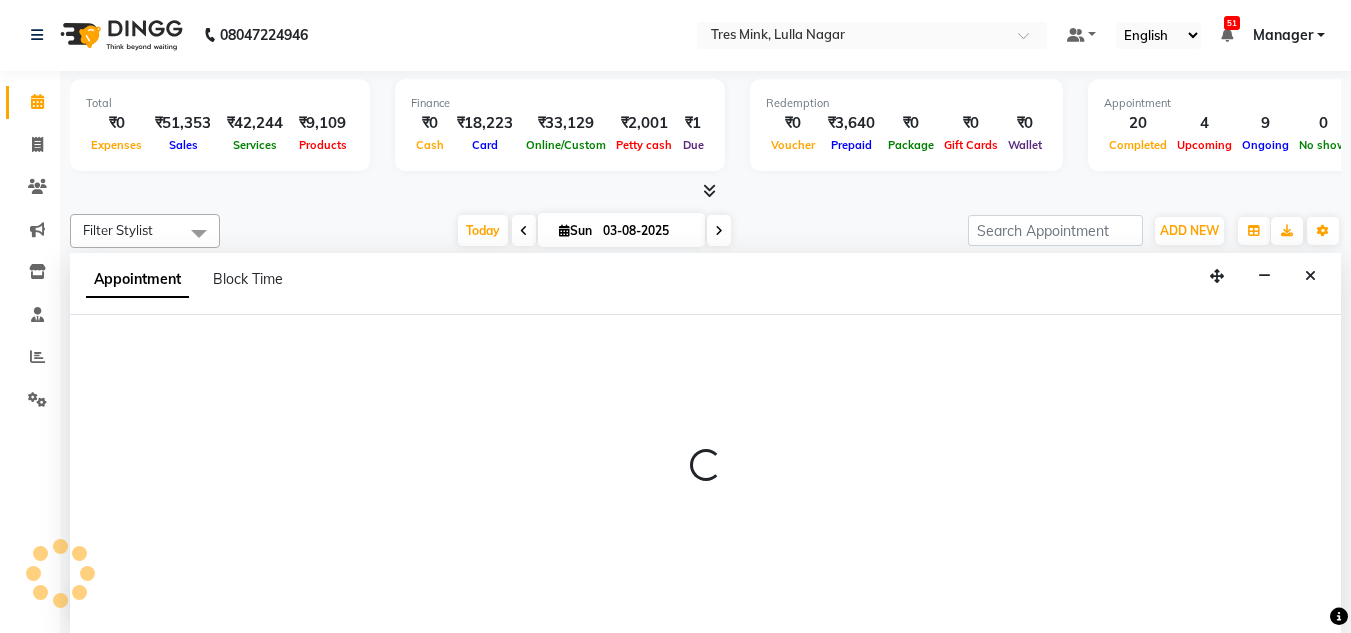 select on "39900" 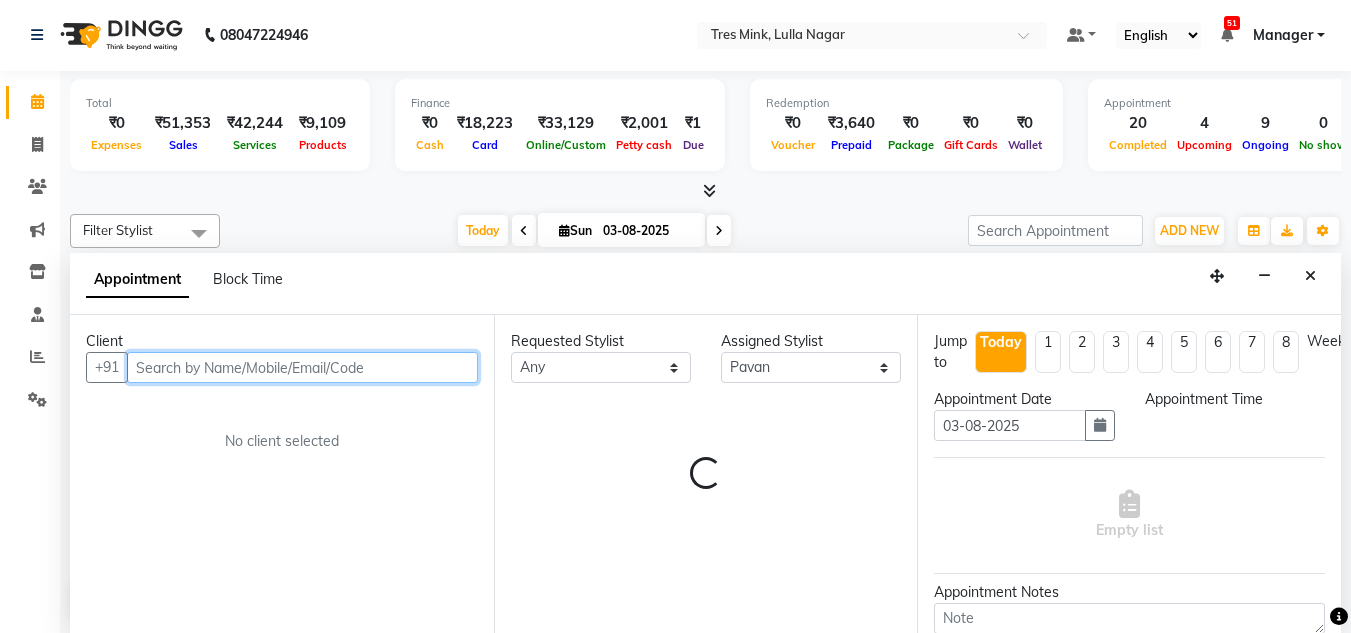 select on "1110" 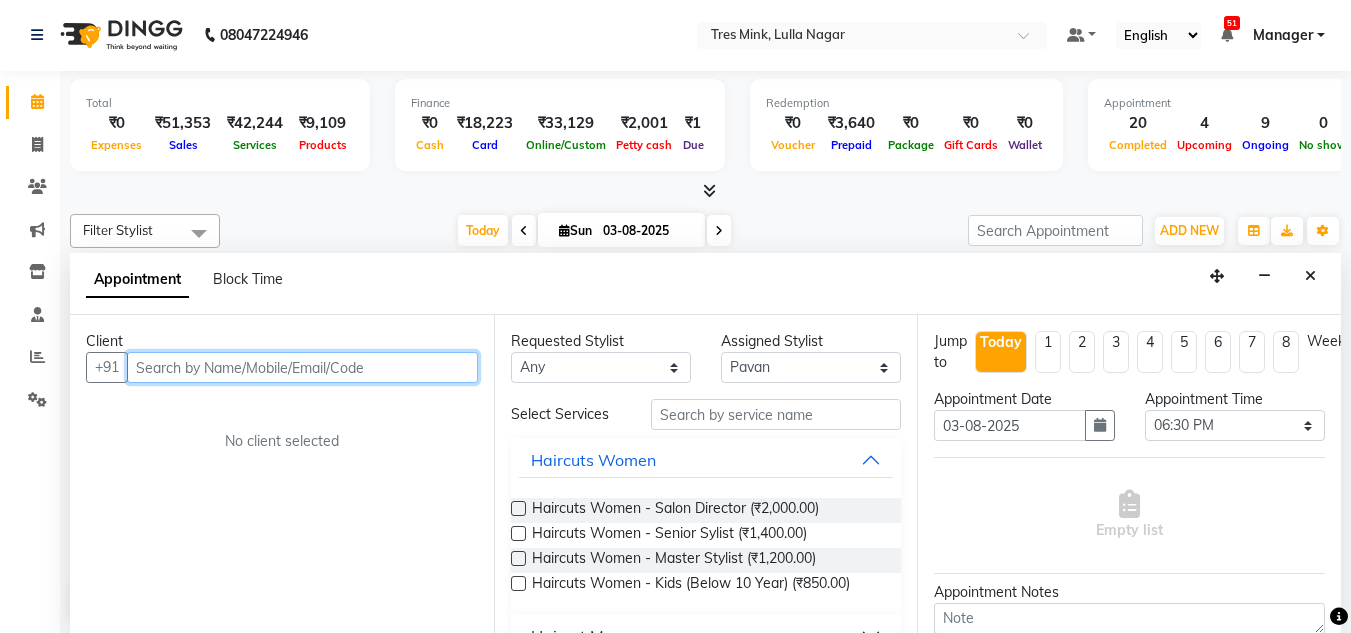 click at bounding box center [302, 367] 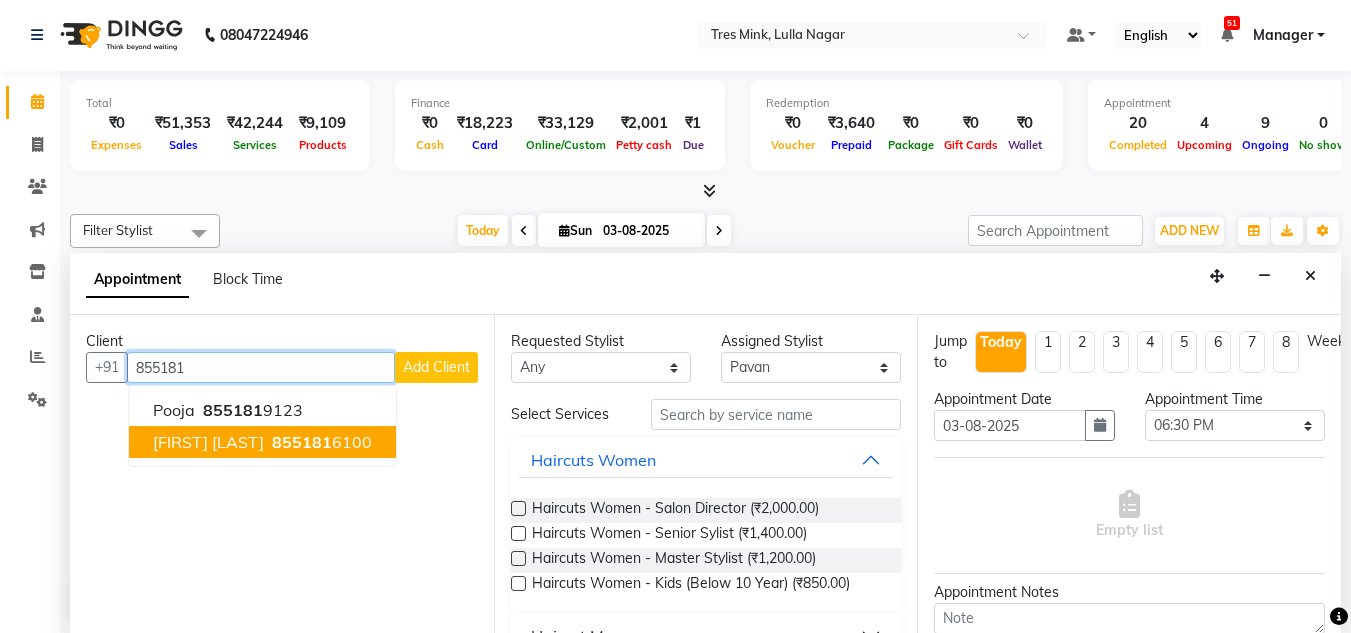 click on "pooja   855181 9123 Vivek Gupta   855181 6100" at bounding box center (262, 426) 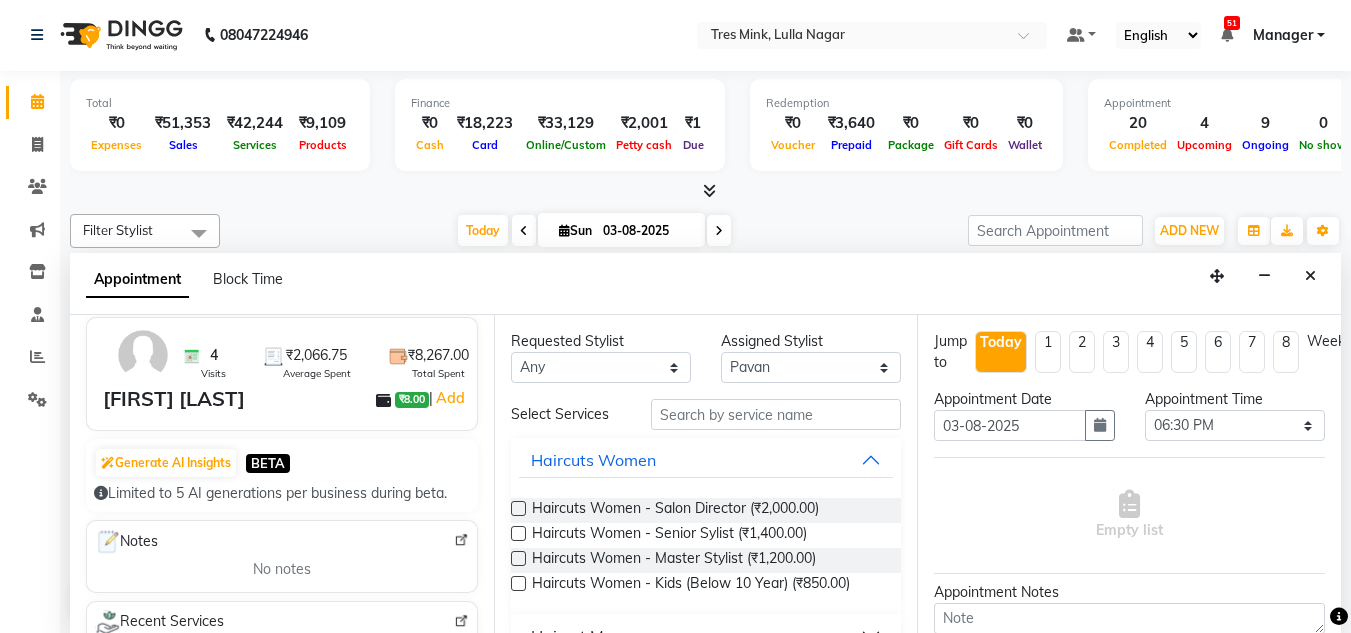 scroll, scrollTop: 200, scrollLeft: 0, axis: vertical 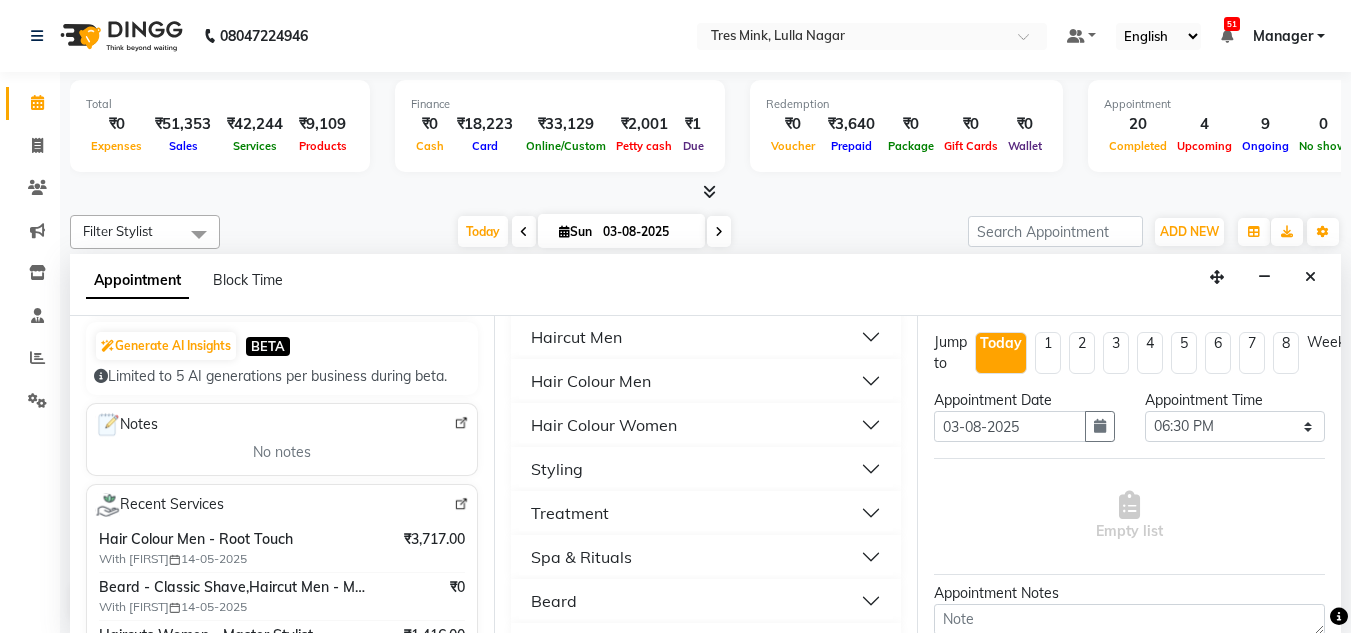 type on "[PHONE]" 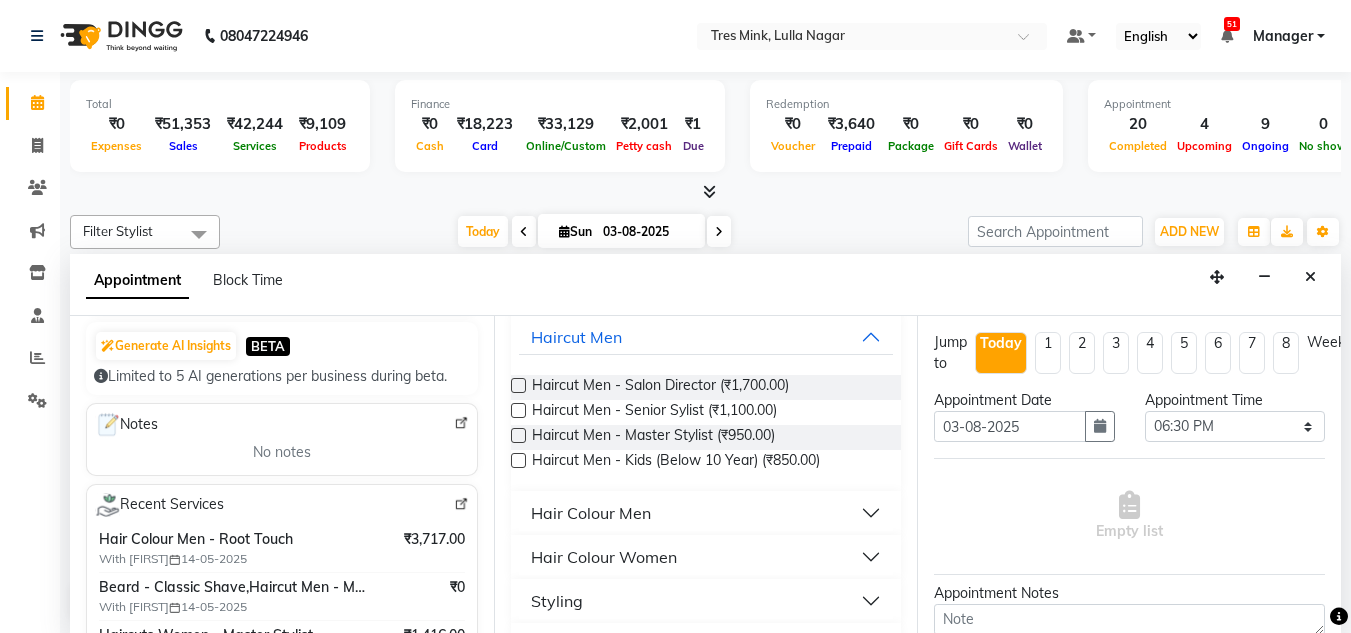 click on "Haircut Men - Senior Sylist (₹1,100.00)" at bounding box center (706, 412) 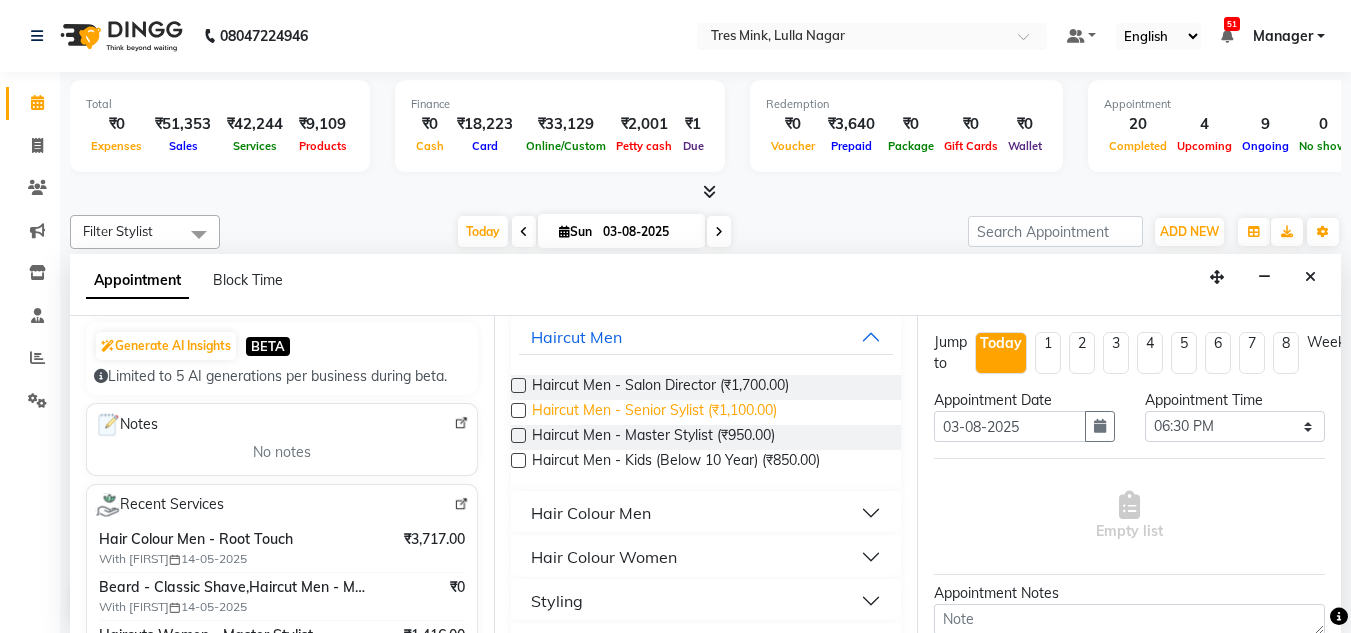 click on "Haircut Men - Senior Sylist (₹1,100.00)" at bounding box center (654, 412) 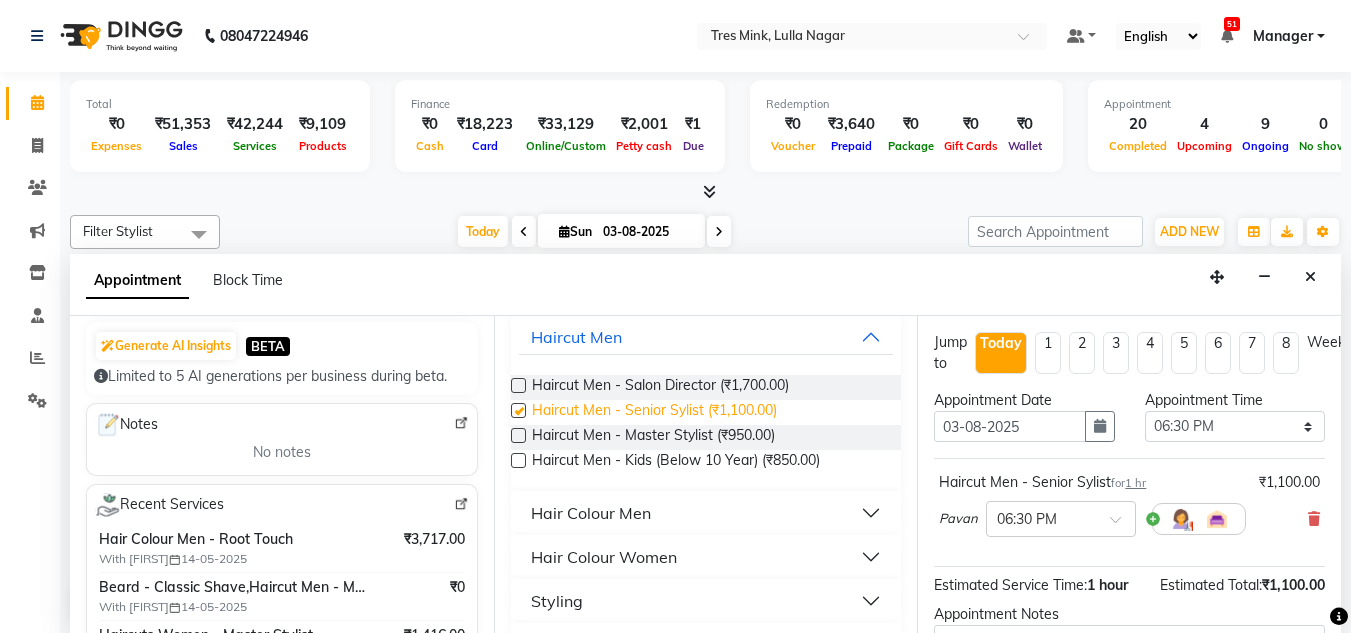 checkbox on "false" 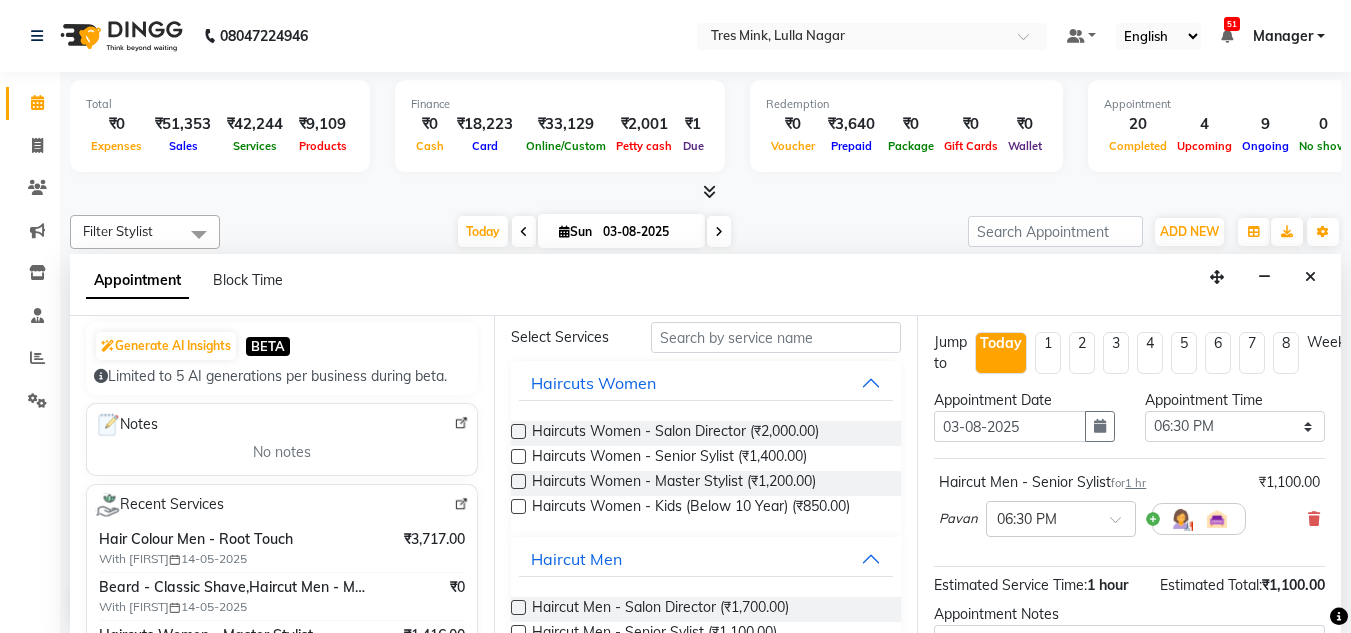 scroll, scrollTop: 100, scrollLeft: 0, axis: vertical 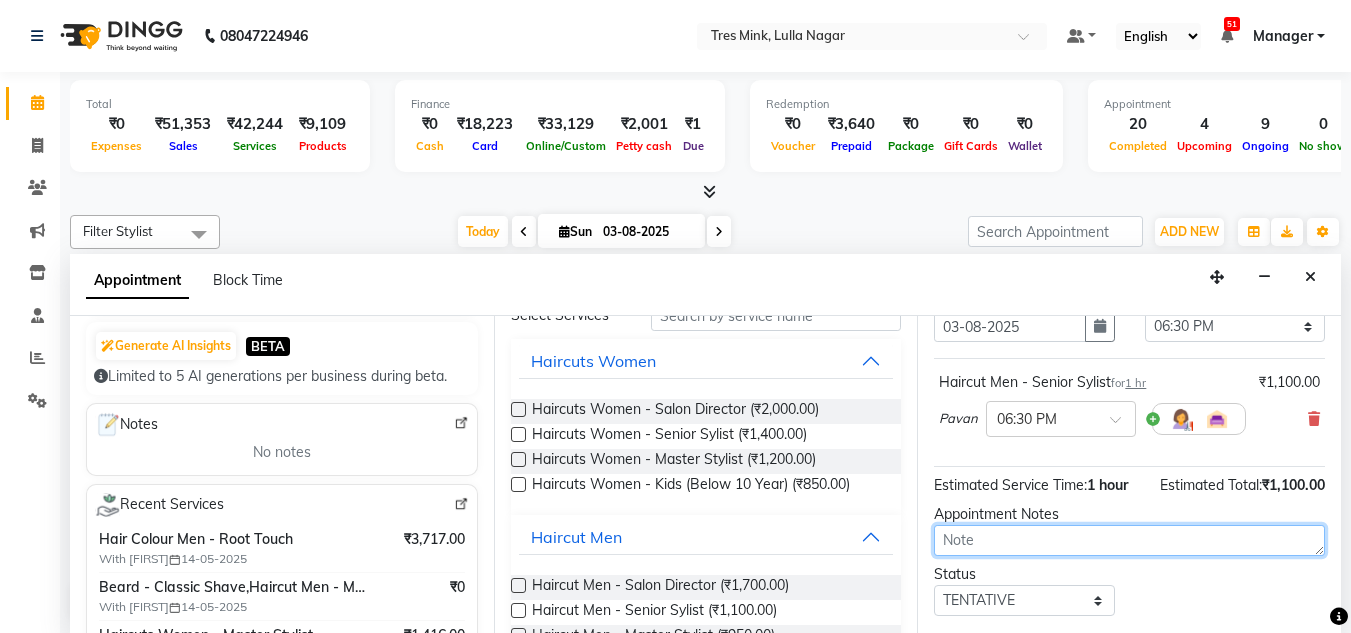 click at bounding box center [1129, 540] 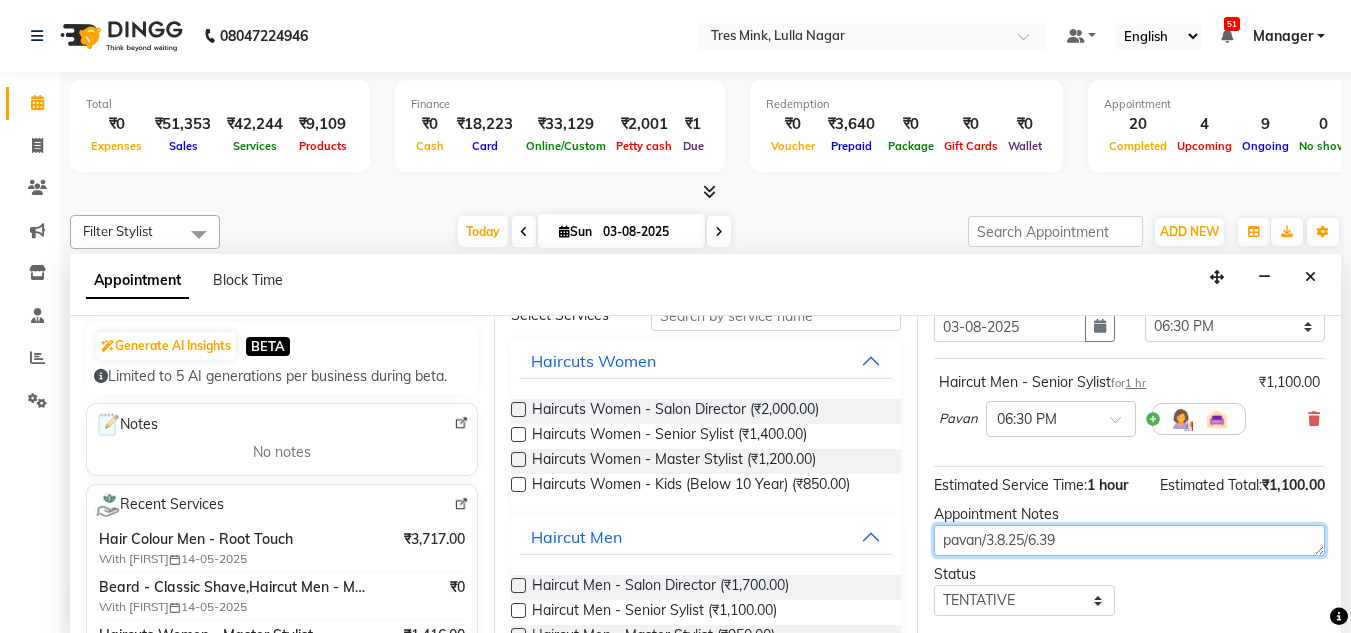 scroll, scrollTop: 200, scrollLeft: 0, axis: vertical 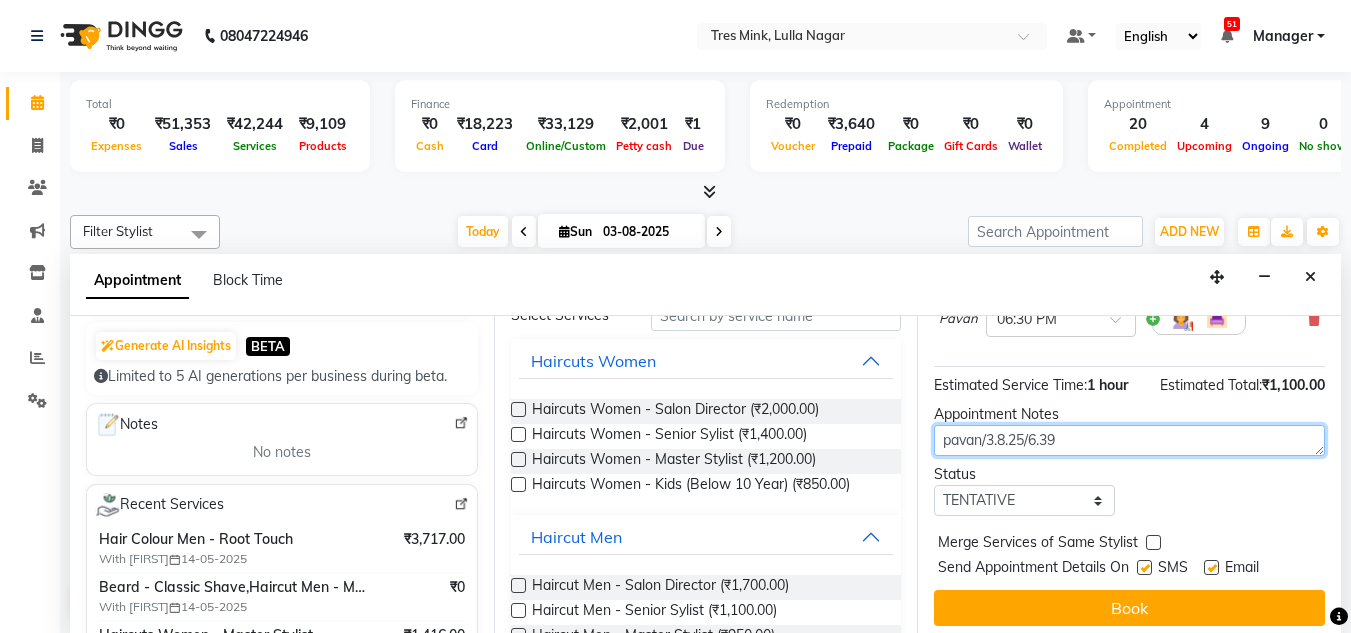 type on "pavan/3.8.25/6.39" 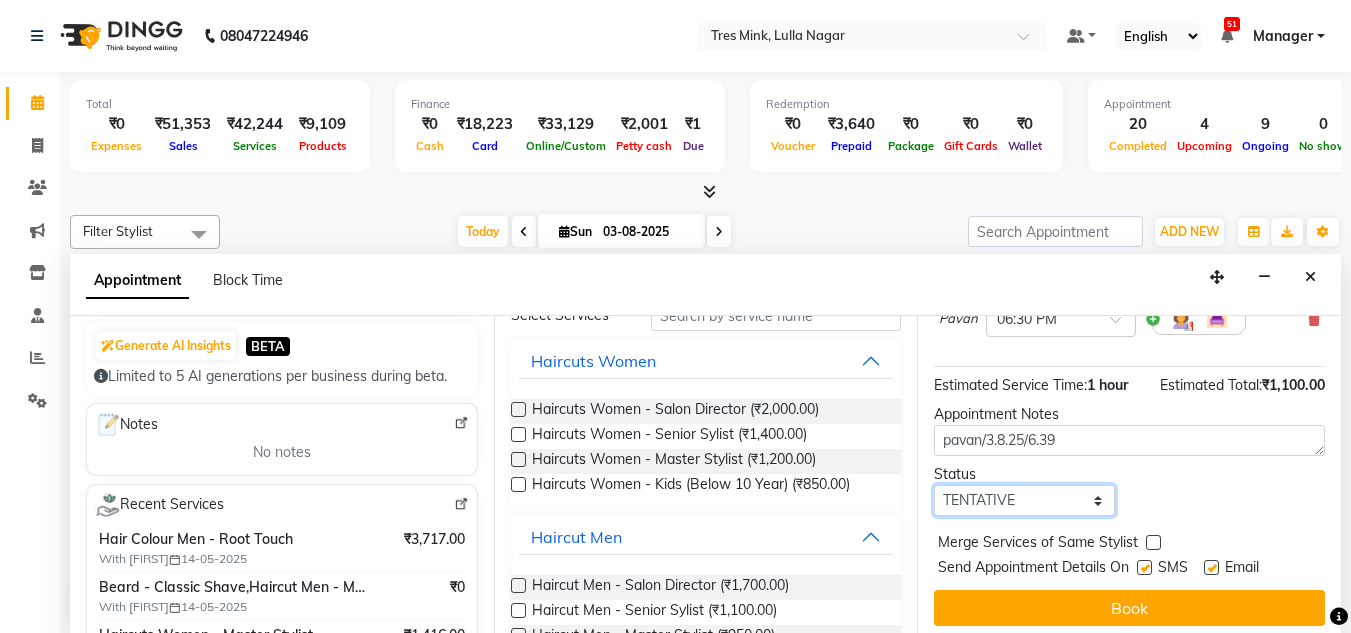 click on "Select TENTATIVE CONFIRM CHECK-IN UPCOMING" at bounding box center [1024, 500] 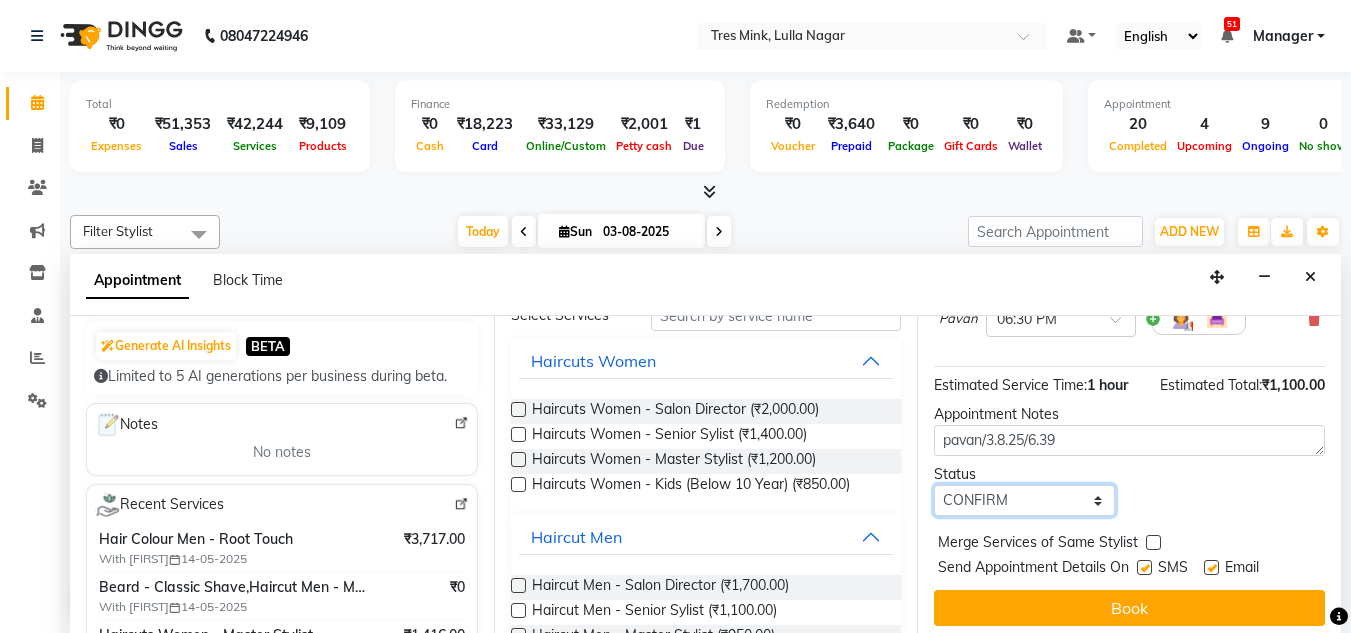 click on "Select TENTATIVE CONFIRM CHECK-IN UPCOMING" at bounding box center [1024, 500] 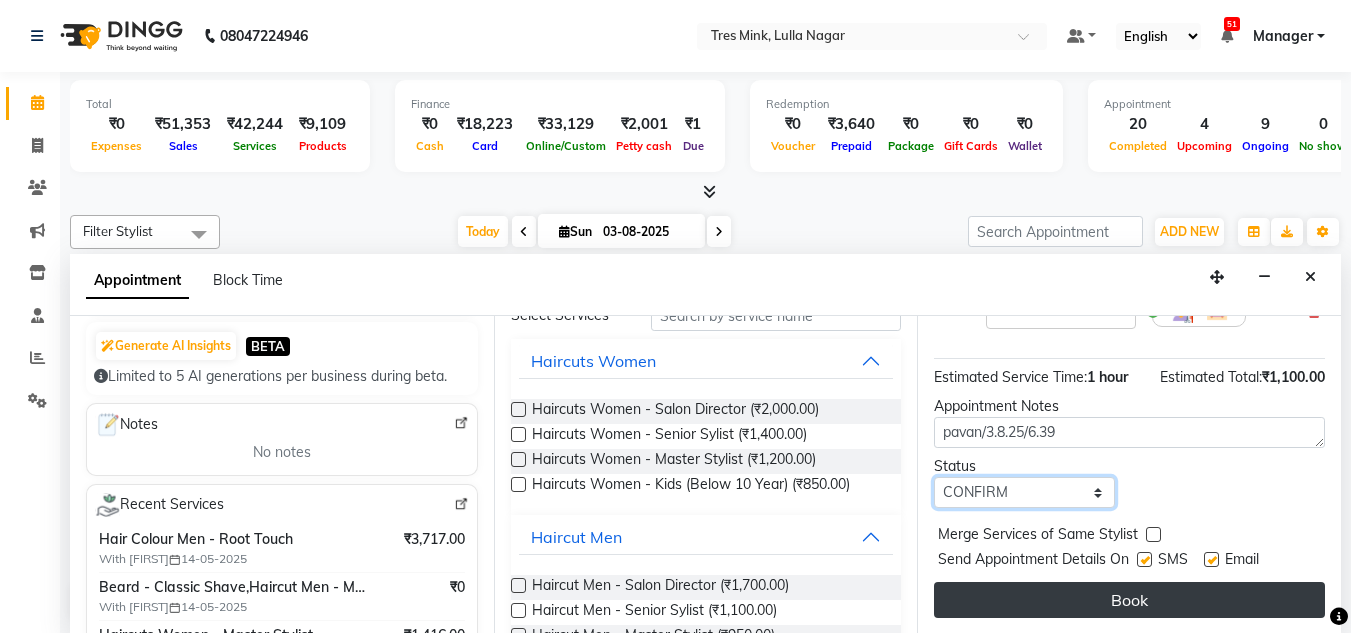 scroll, scrollTop: 223, scrollLeft: 0, axis: vertical 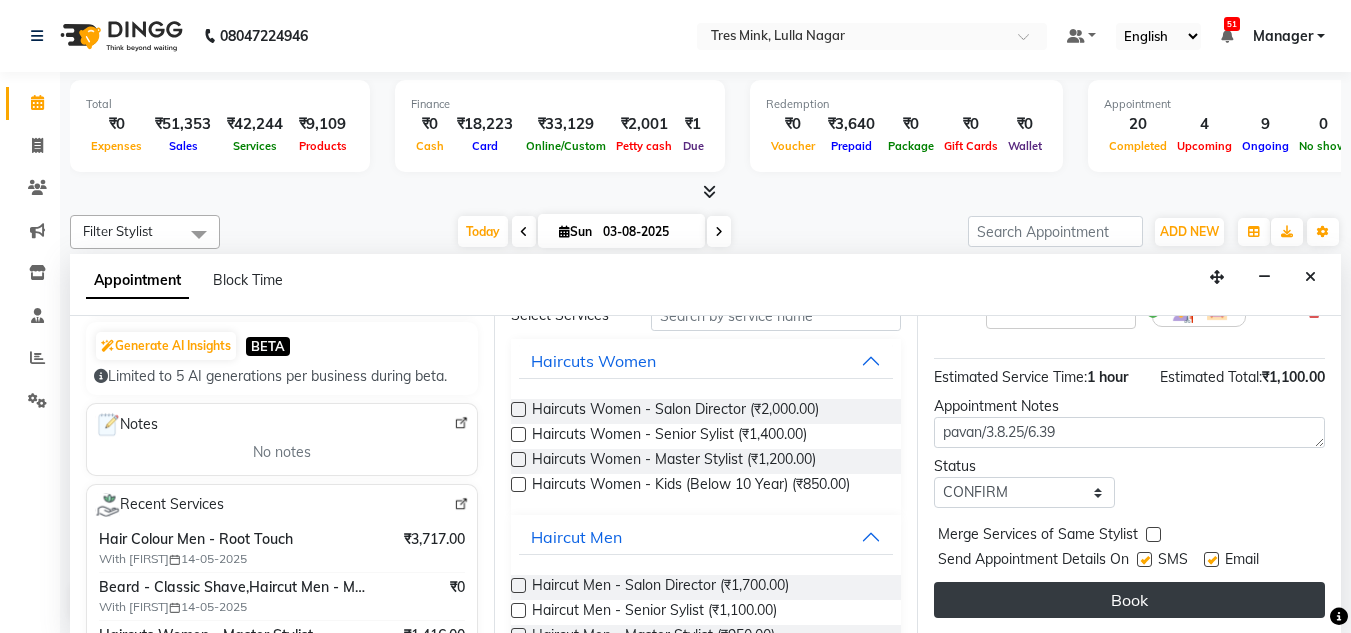 click on "Book" at bounding box center (1129, 600) 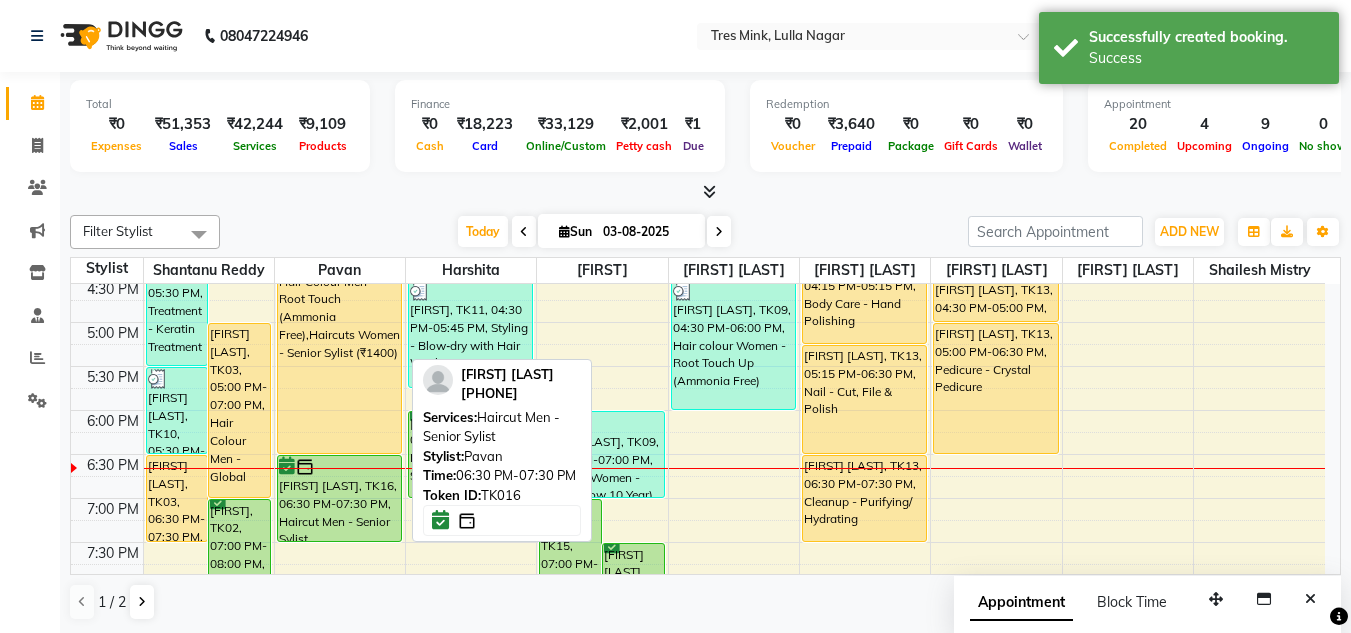 click on "Vivek Gupta, TK16, 06:30 PM-07:30 PM, Haircut Men - Senior Sylist" at bounding box center (339, 498) 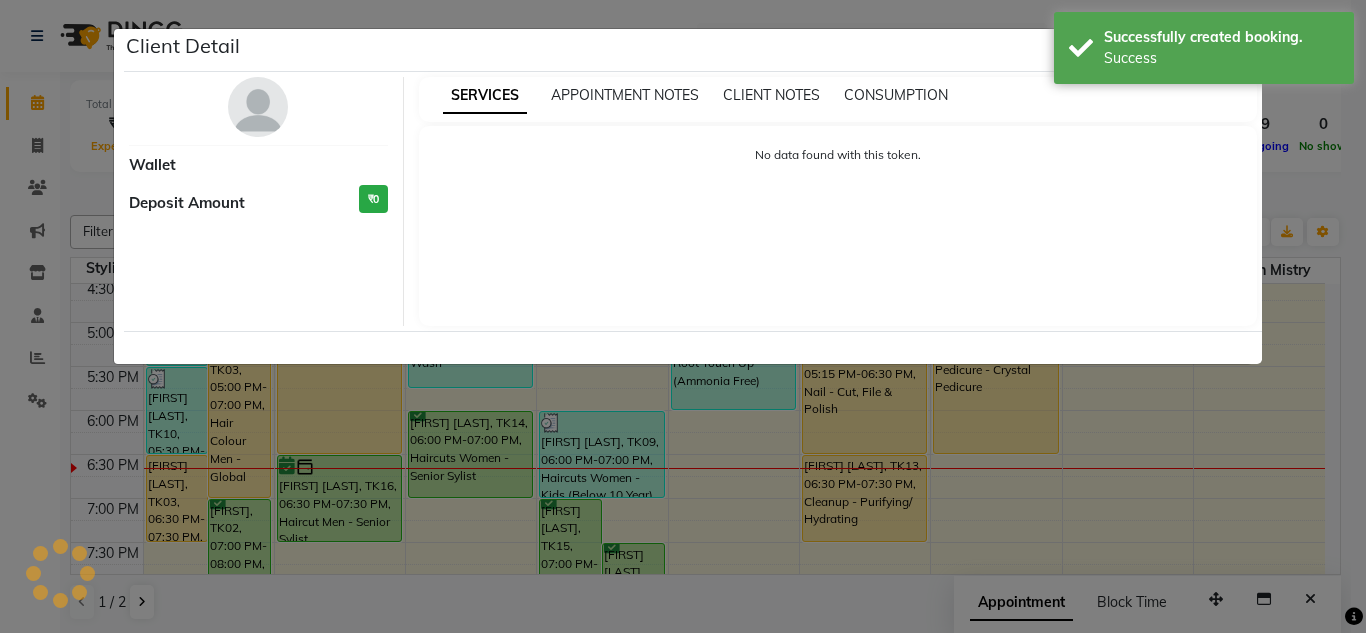 select on "6" 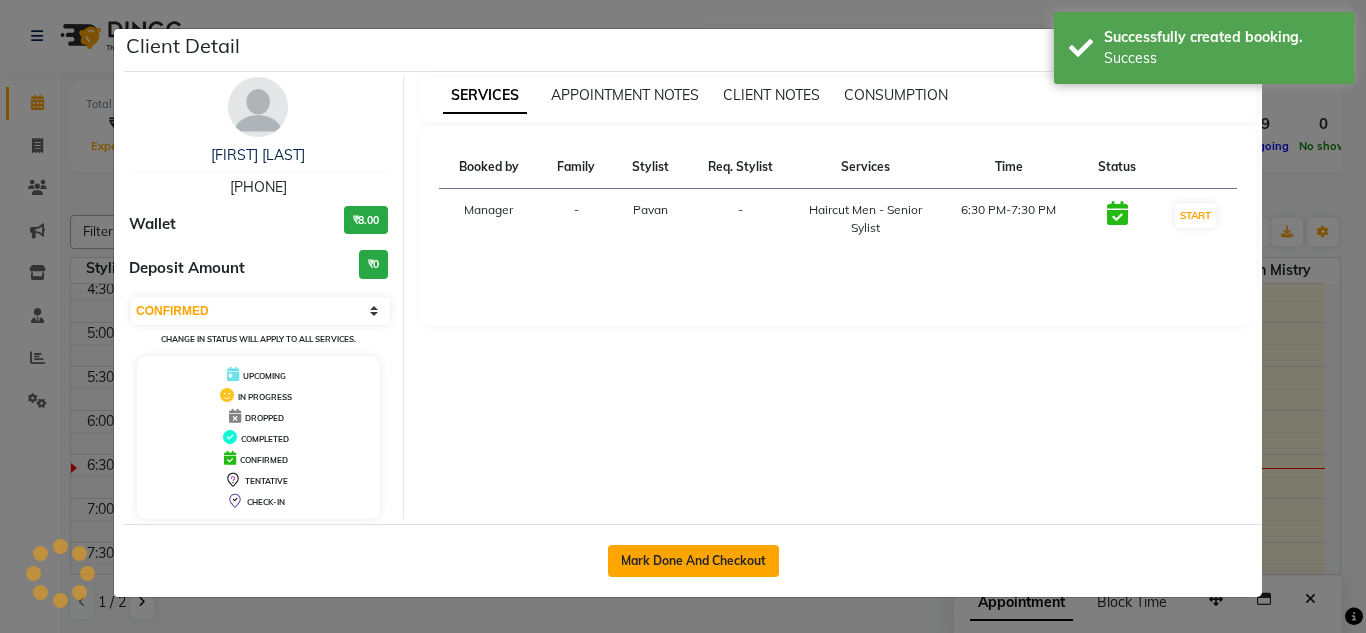 click on "Mark Done And Checkout" 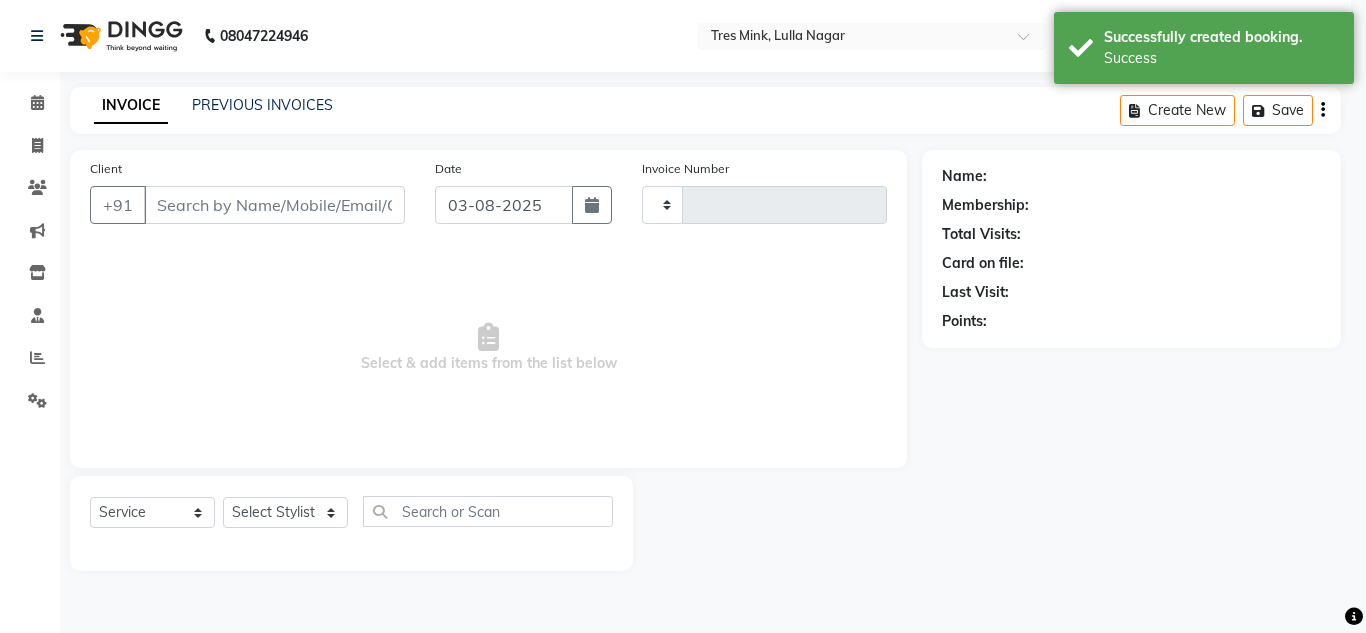 type on "0870" 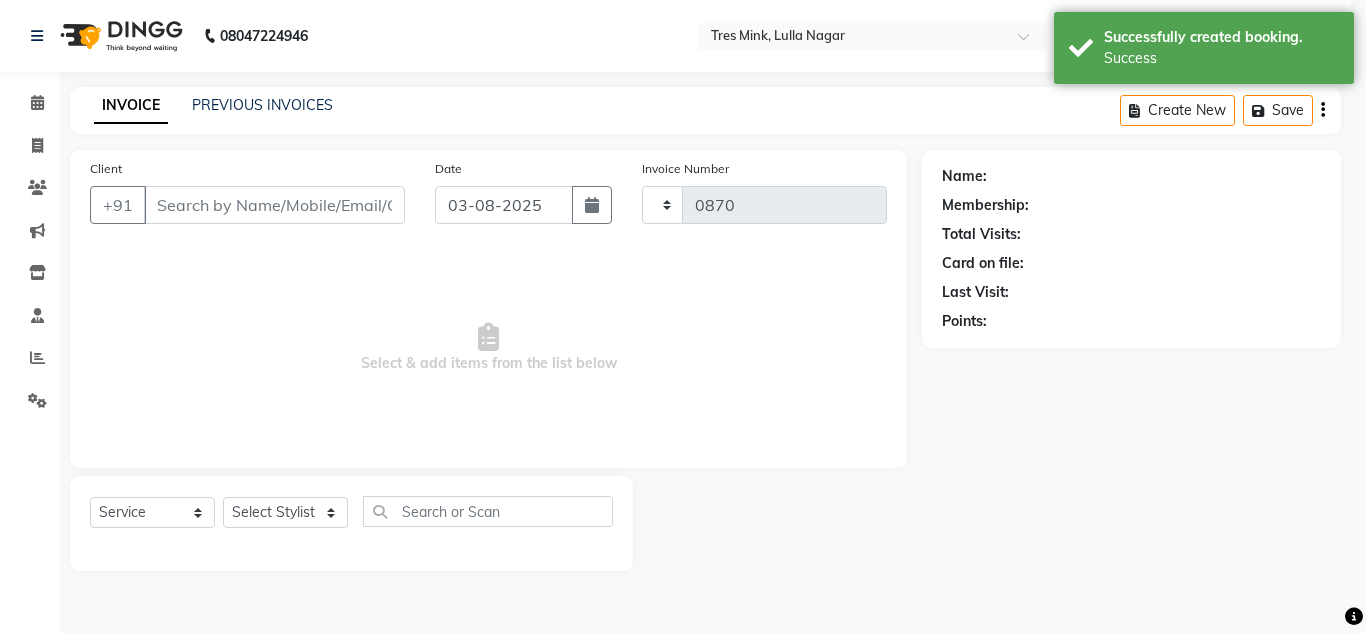 select on "8052" 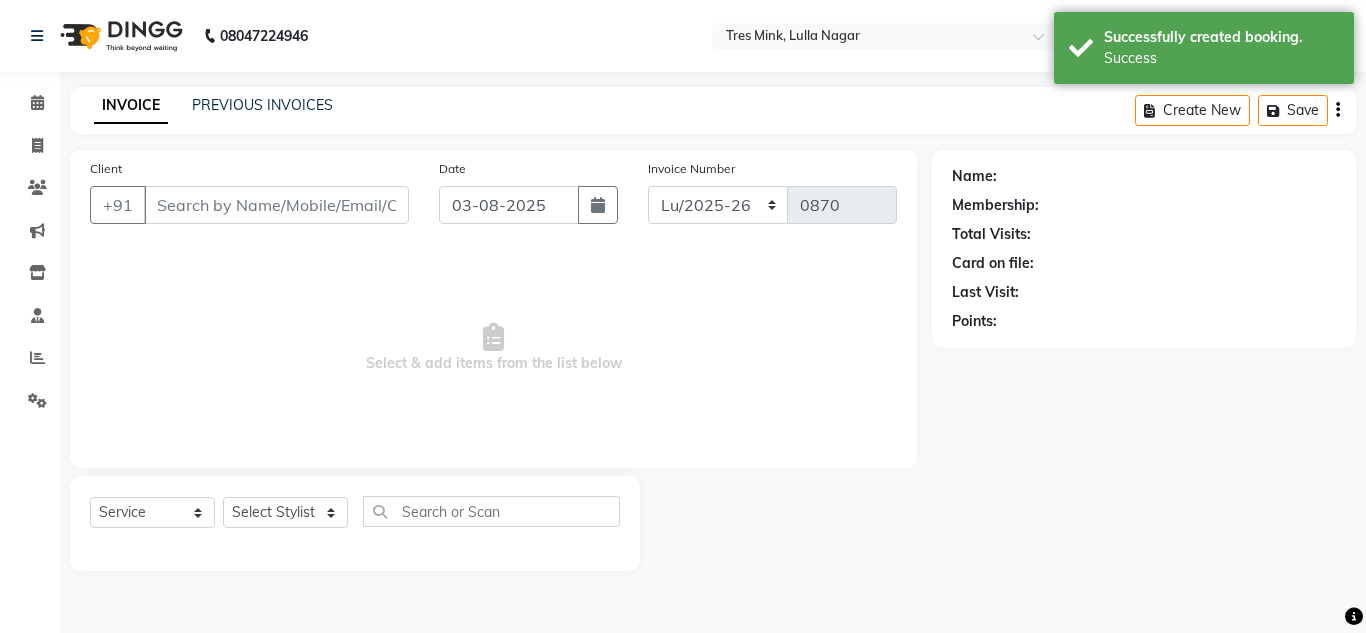 type on "[PHONE]" 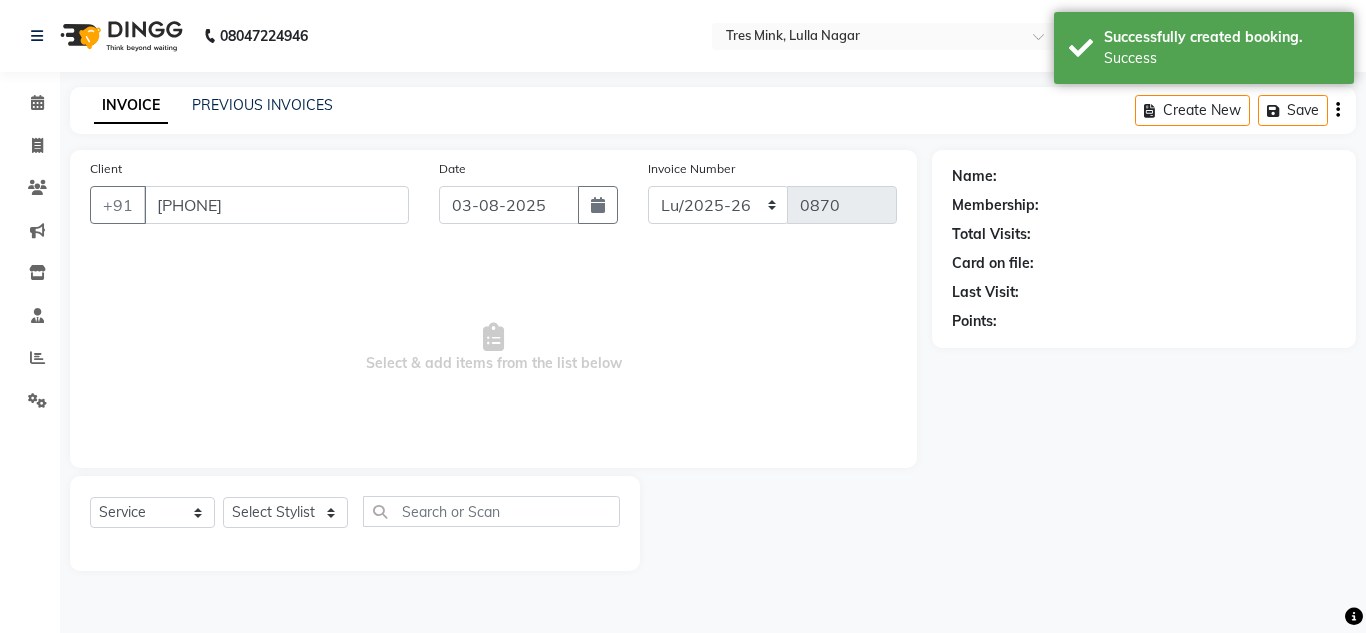 select on "39900" 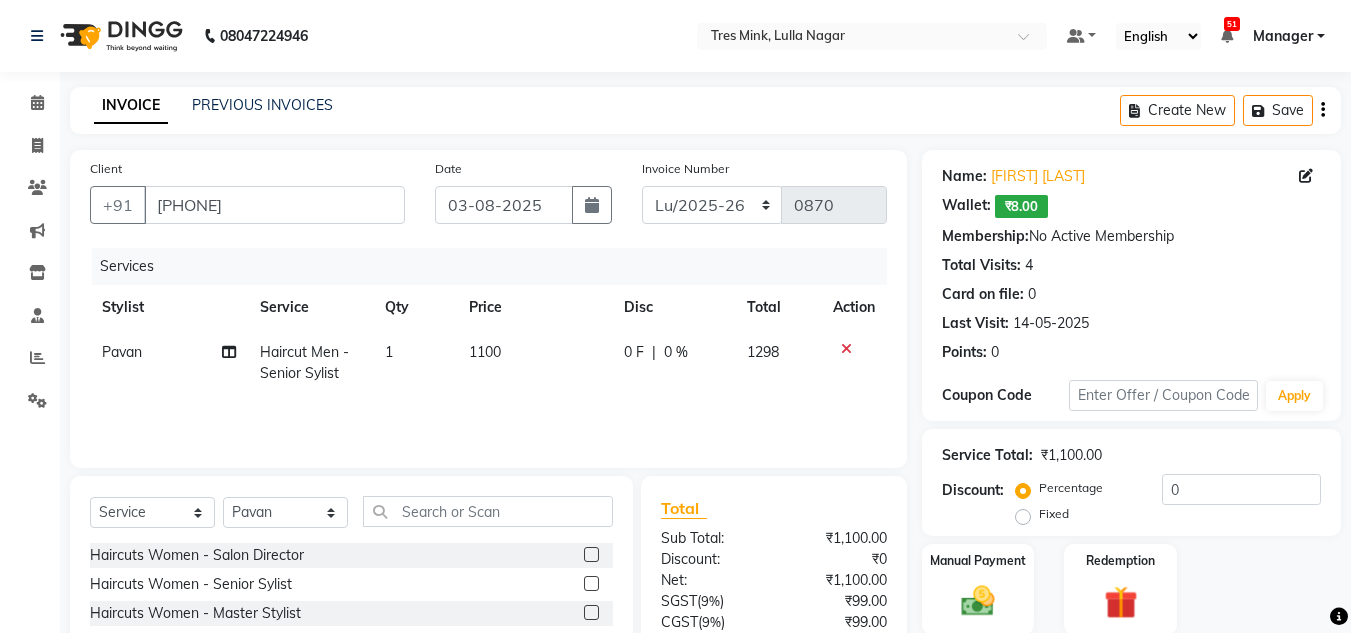 click on "1100" 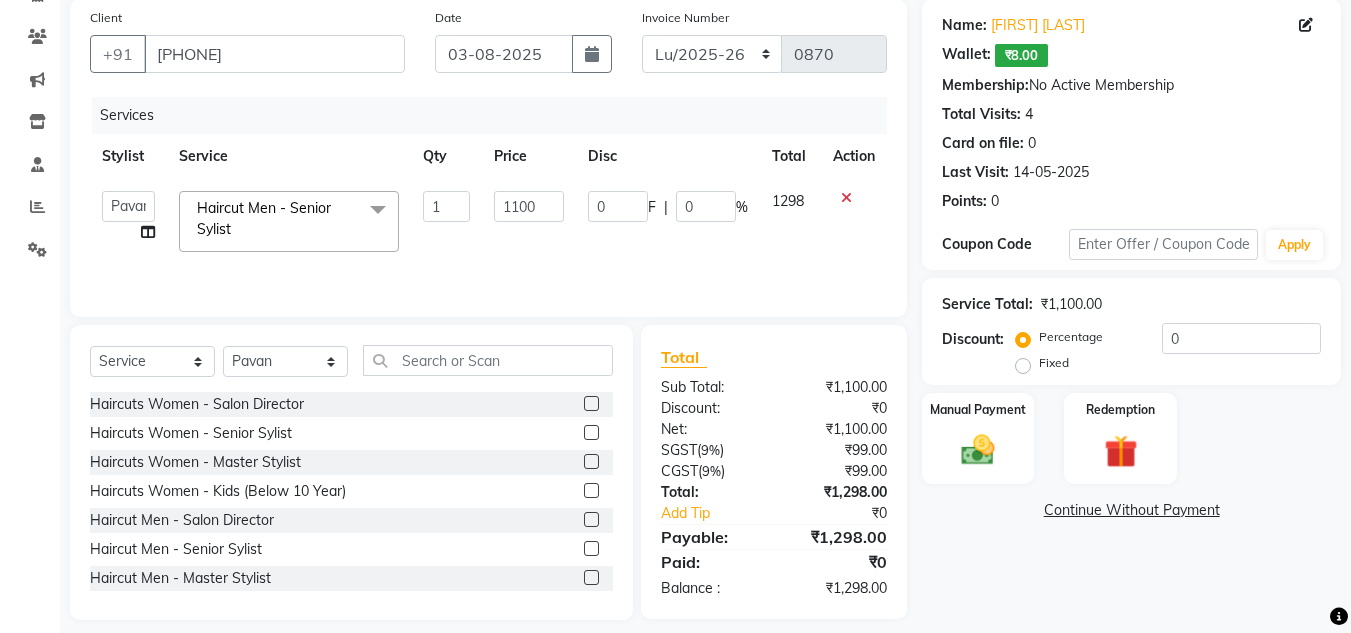 click on "Select  Service  Product  Membership  Package Voucher Prepaid Gift Card  Select Stylist [FIRST] [LAST]  [FIRST] [LAST] [FIRST] [LAST] [FIRST] [LAST] [FIRST] [LAST] [FIRST] [LAST] [FIRST] [LAST] [FIRST] [LAST] [FIRST] [LAST] [FIRST] [LAST] [FIRST] [LAST] [FIRST] [LAST]" 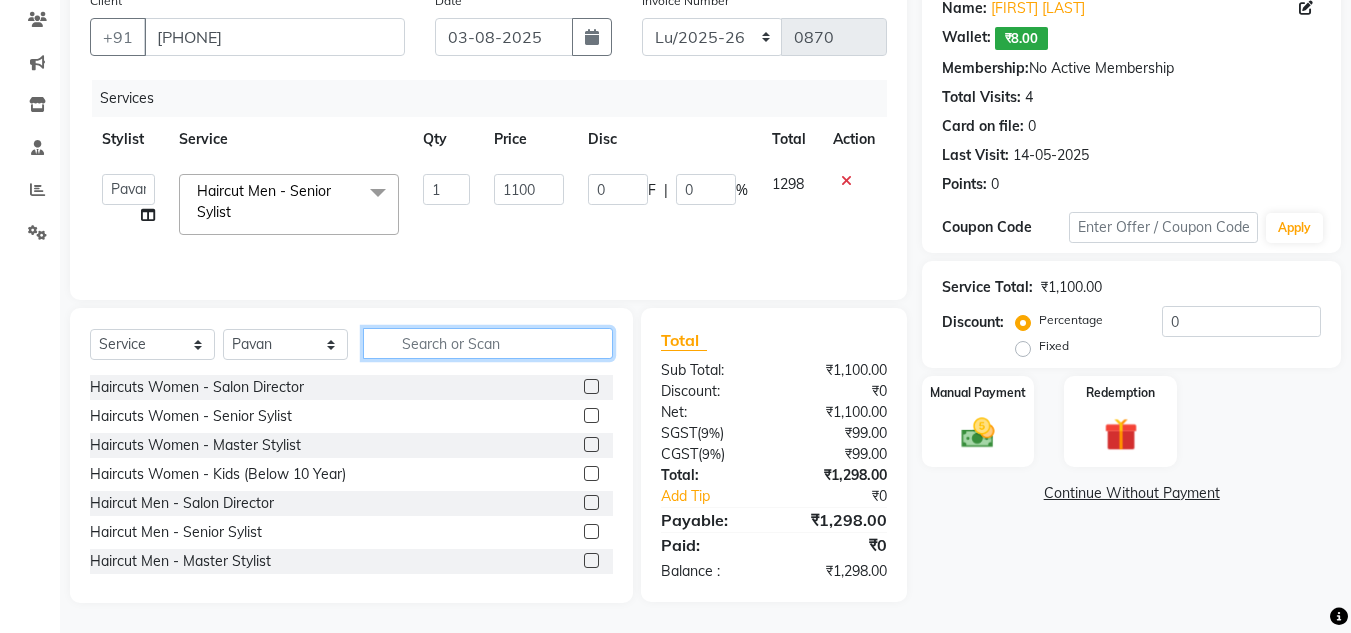 click 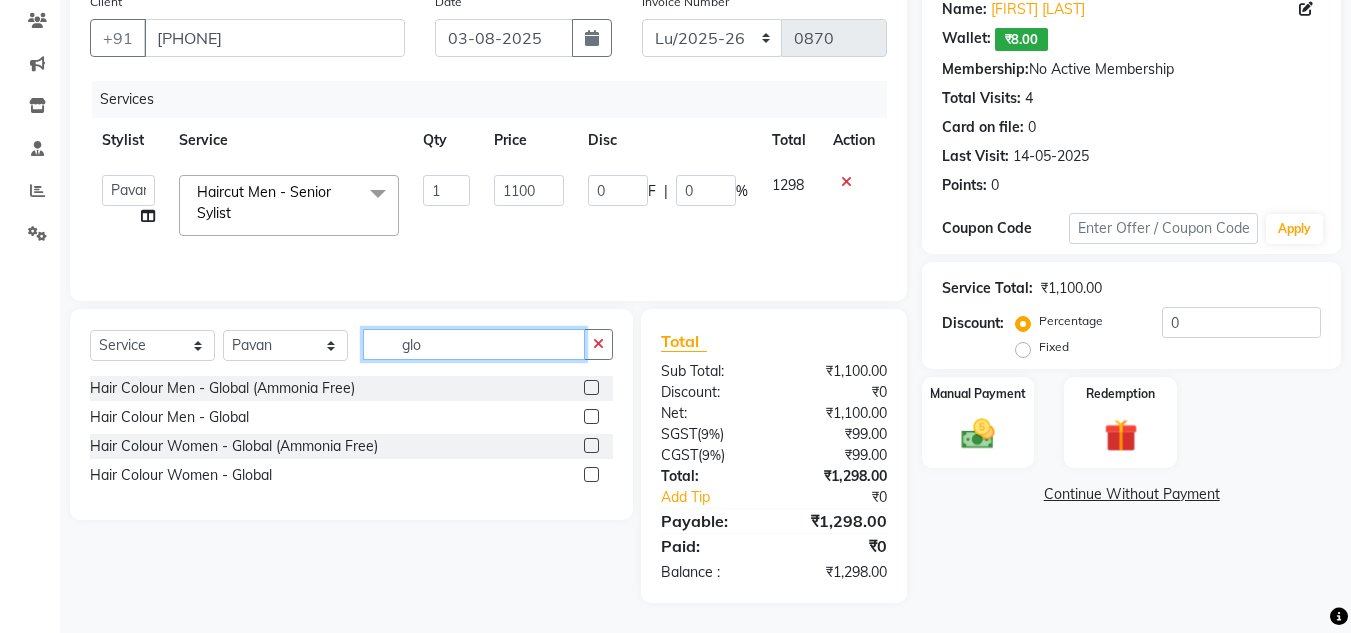scroll, scrollTop: 167, scrollLeft: 0, axis: vertical 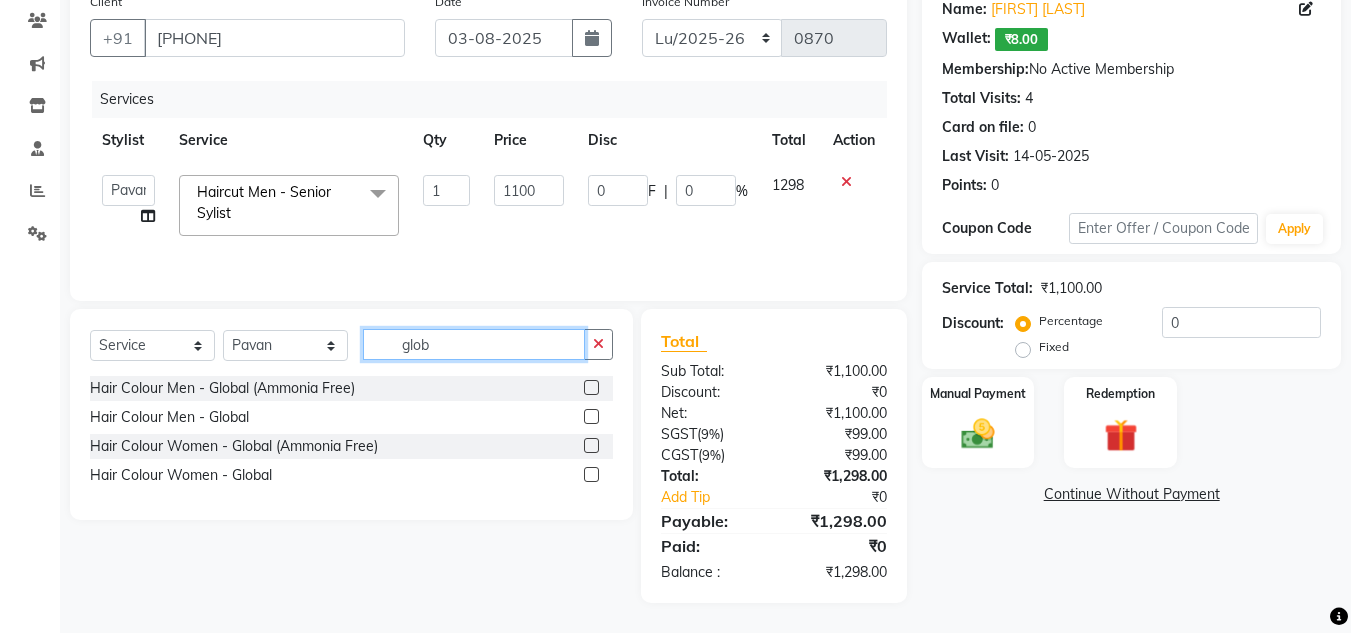 type on "glob" 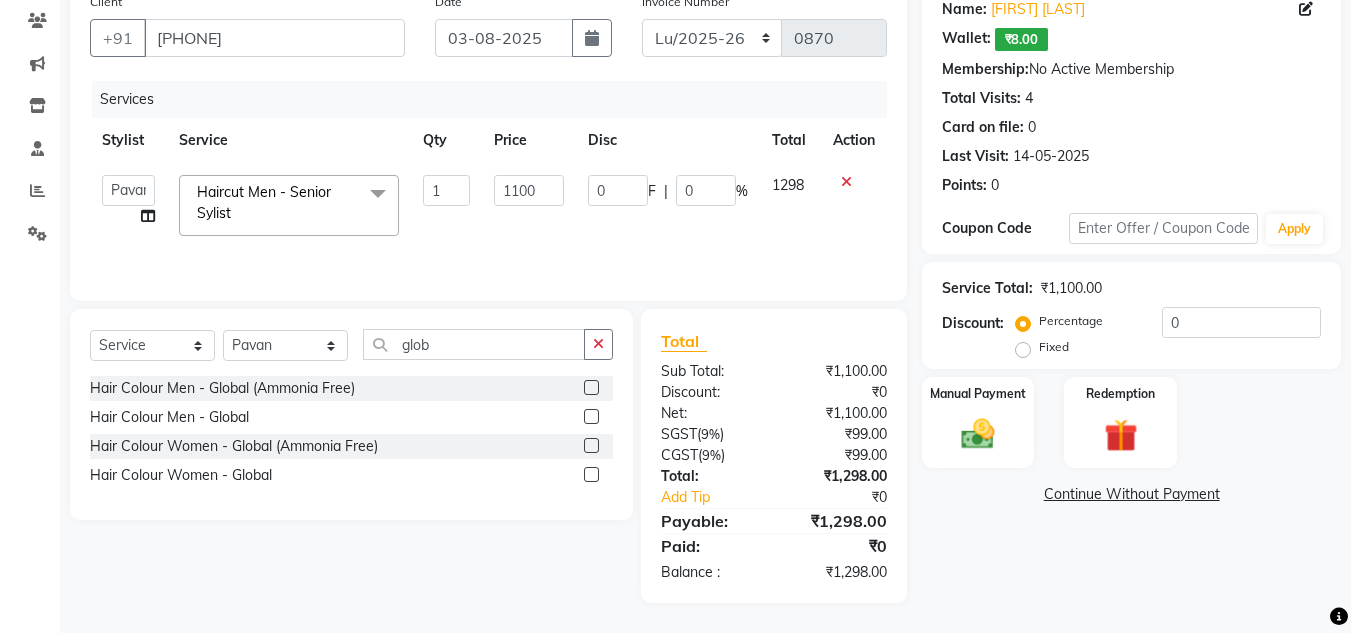 click 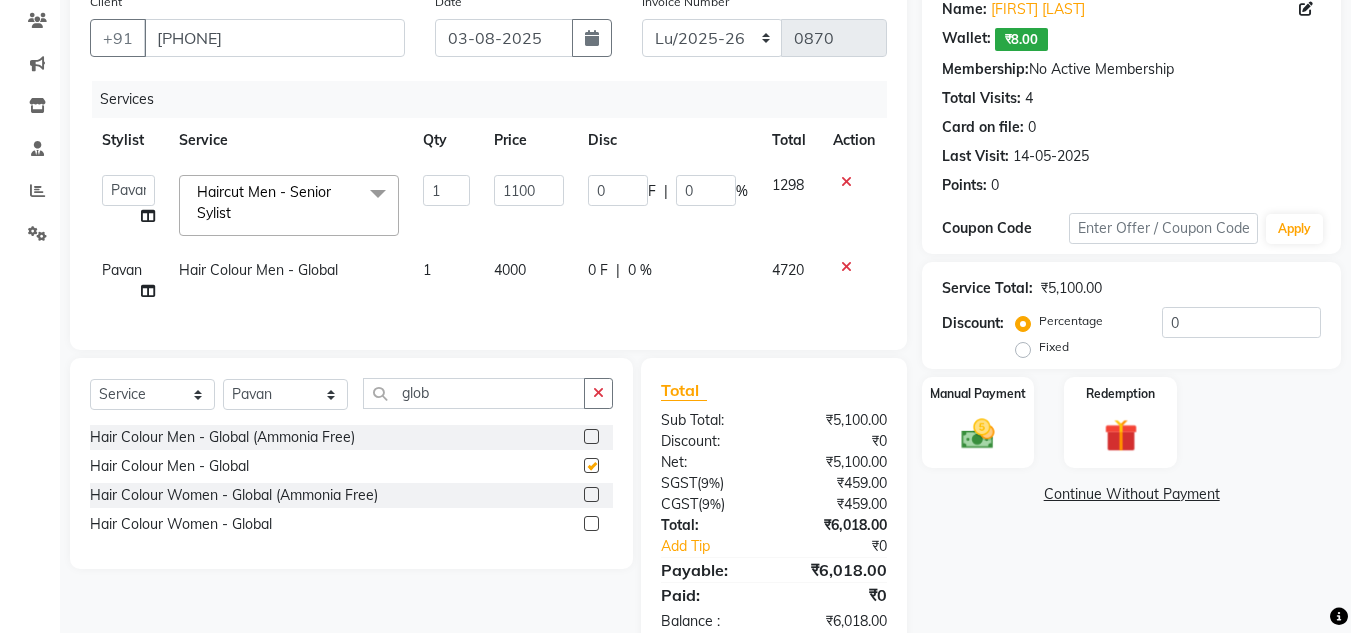 checkbox on "false" 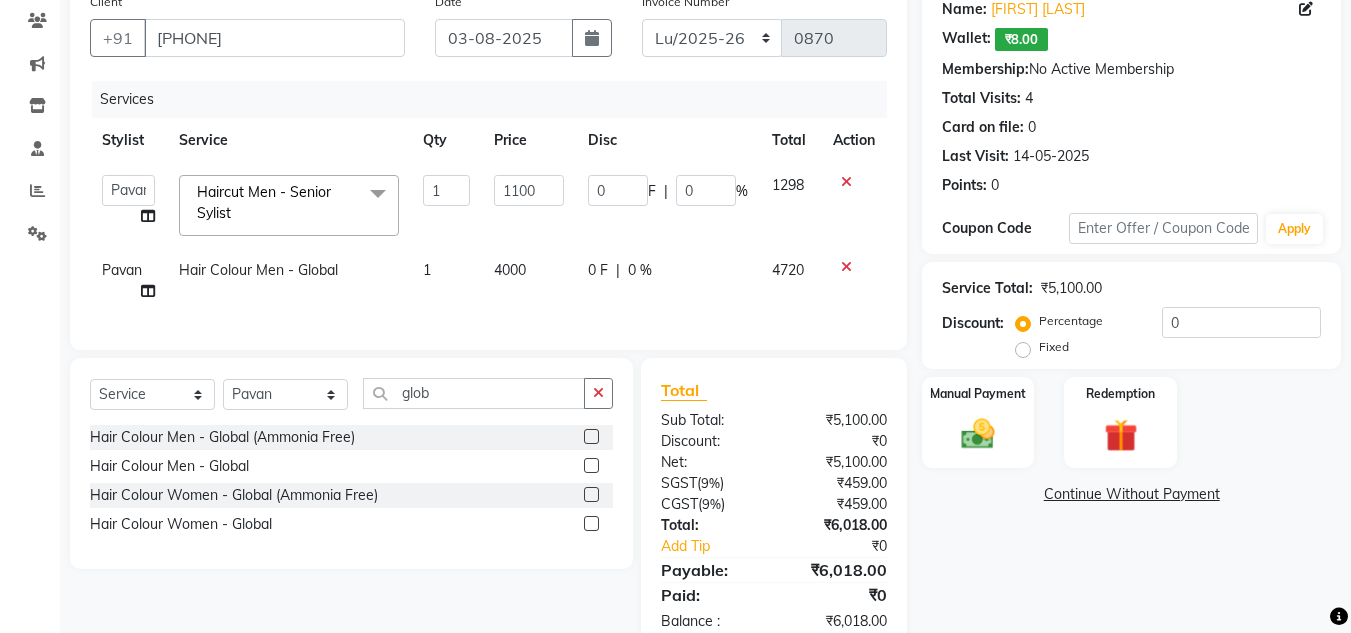 click on "4000" 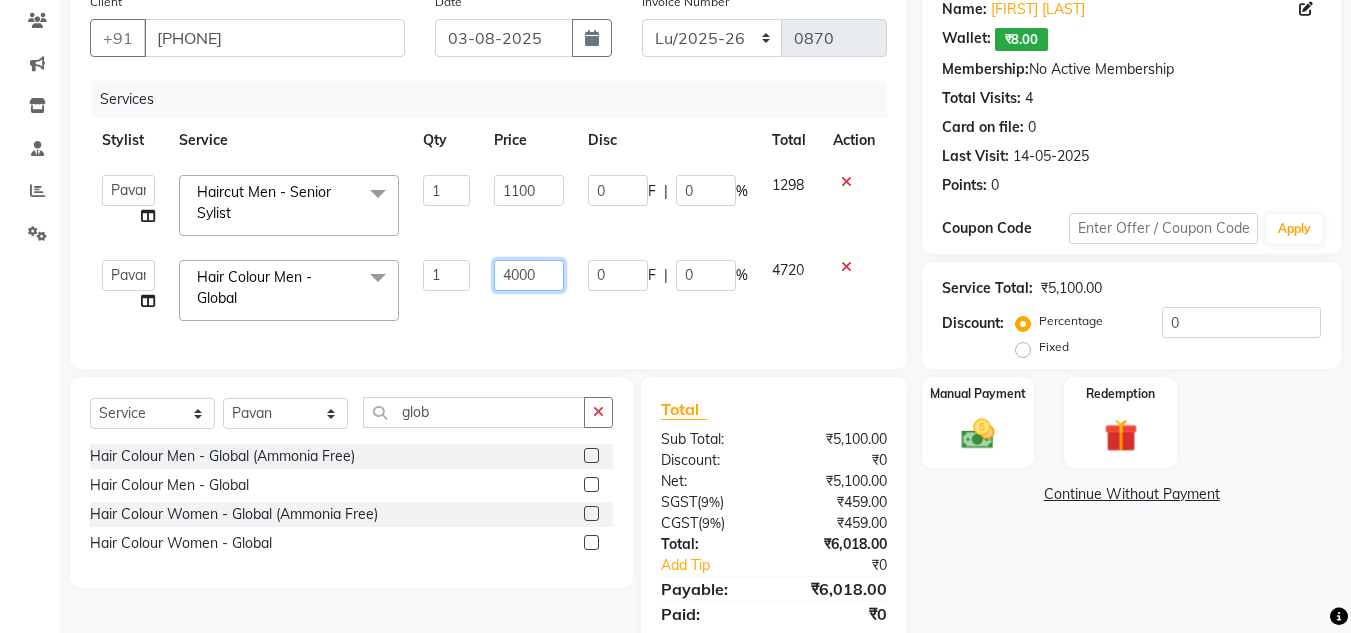 click on "4000" 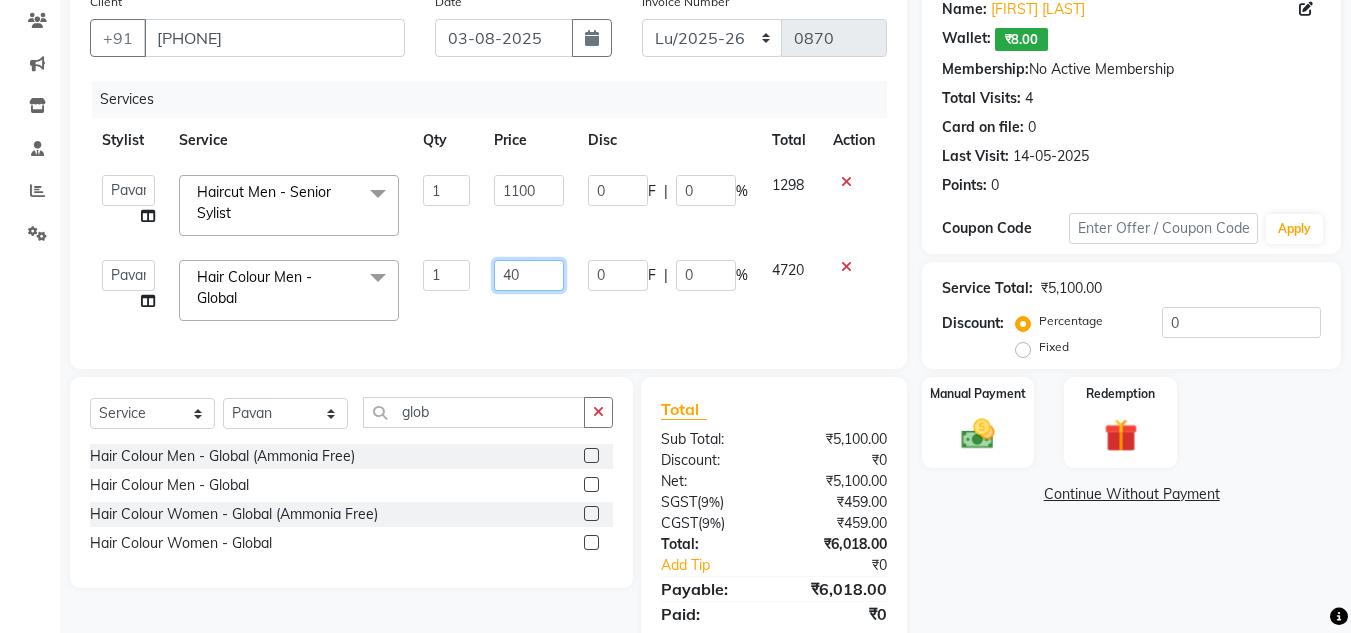 type on "4" 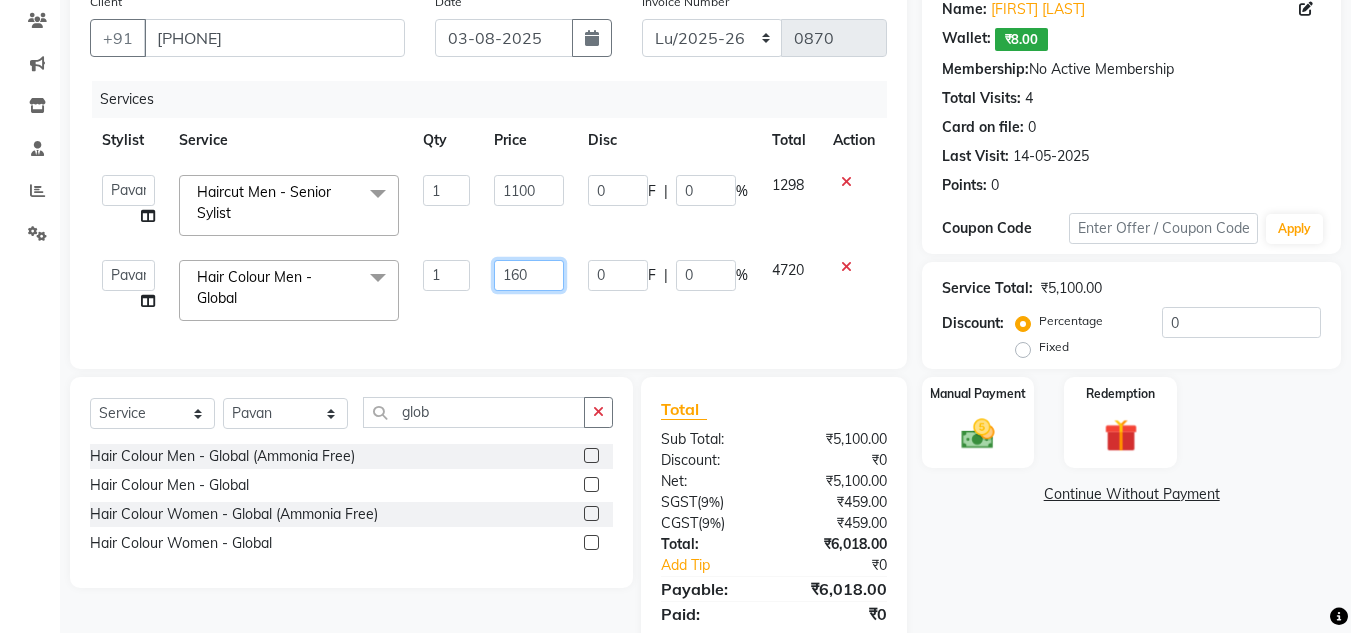 type on "1600" 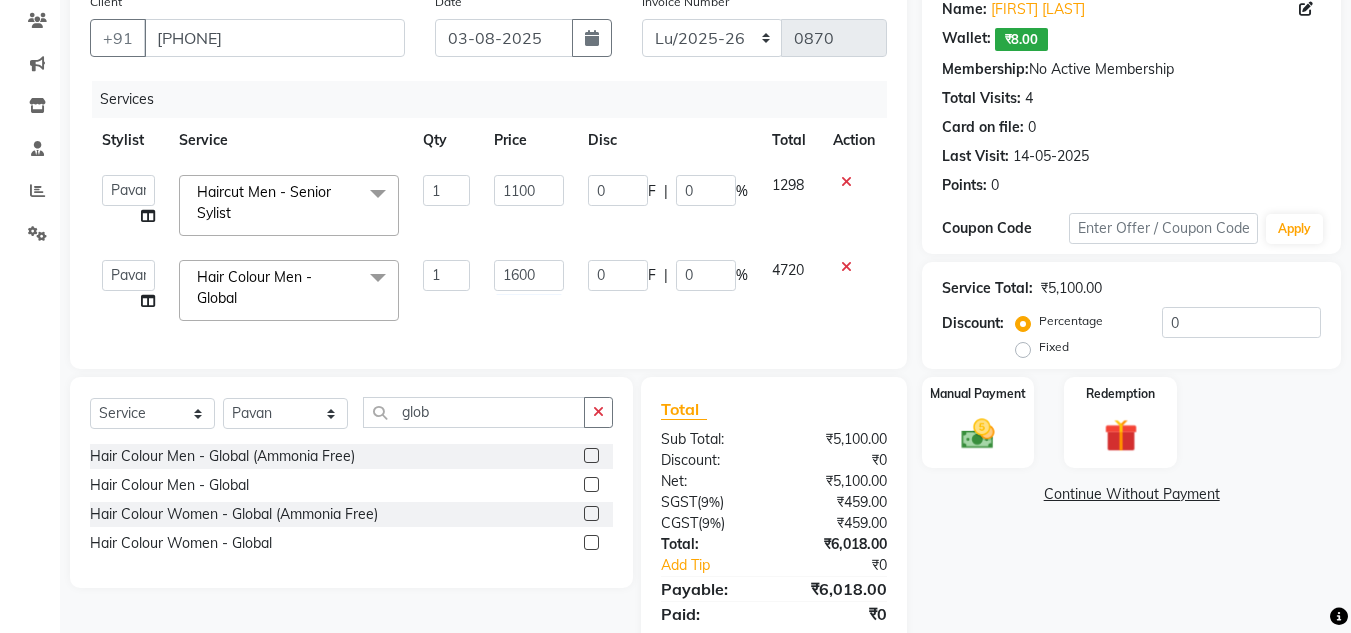 click on "4720" 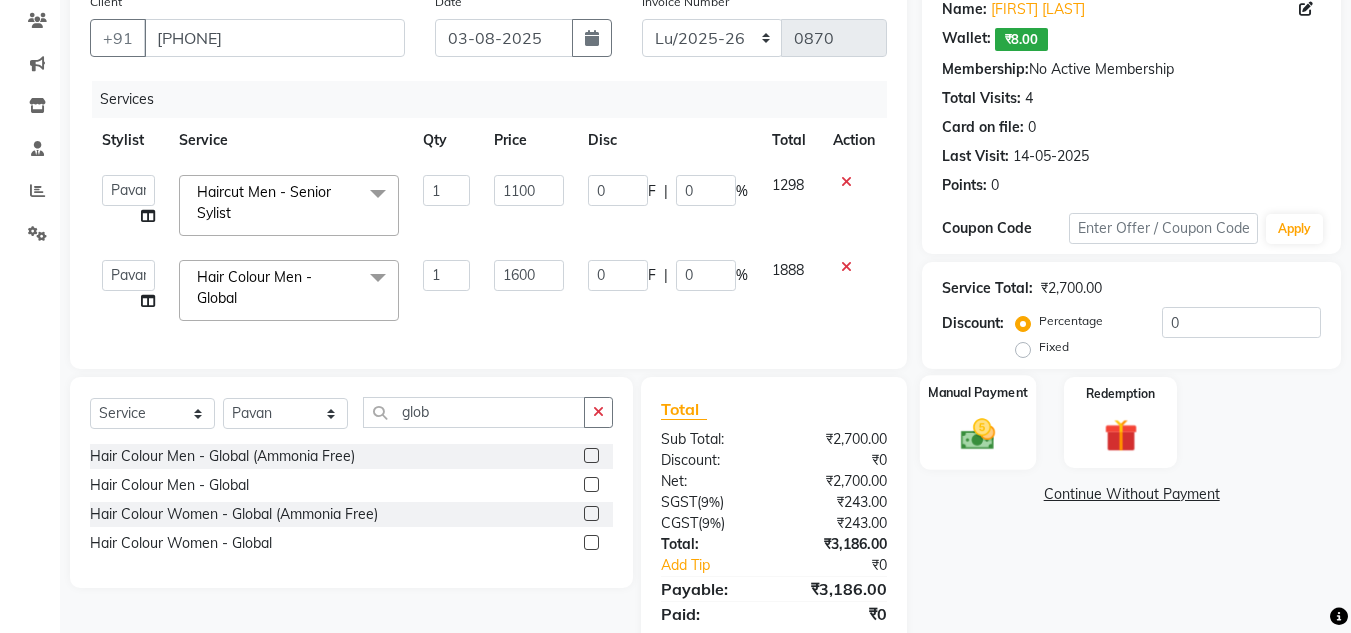 scroll, scrollTop: 250, scrollLeft: 0, axis: vertical 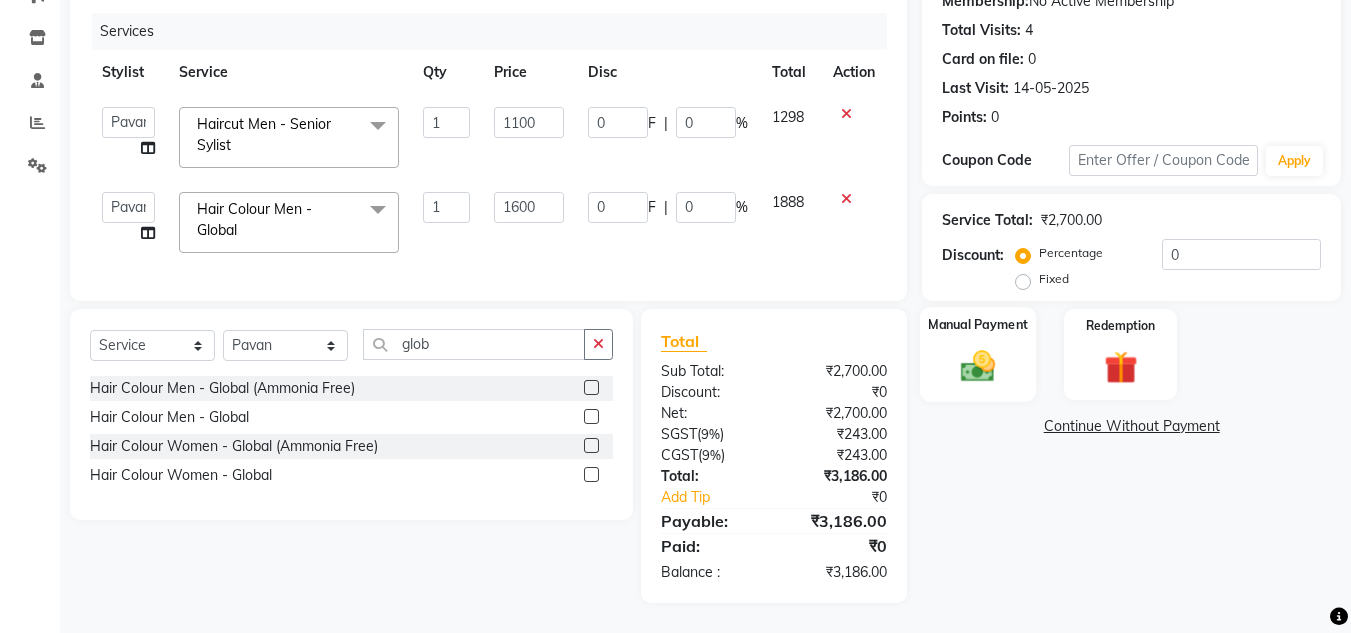 click 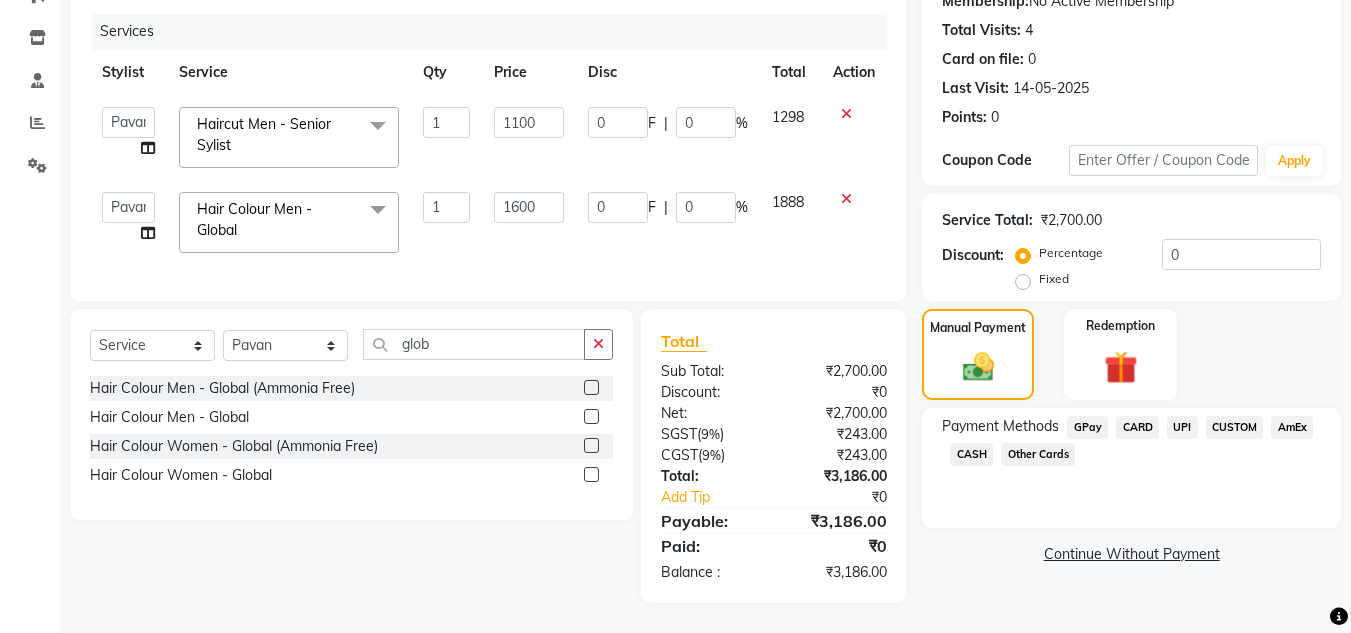 click on "CUSTOM" 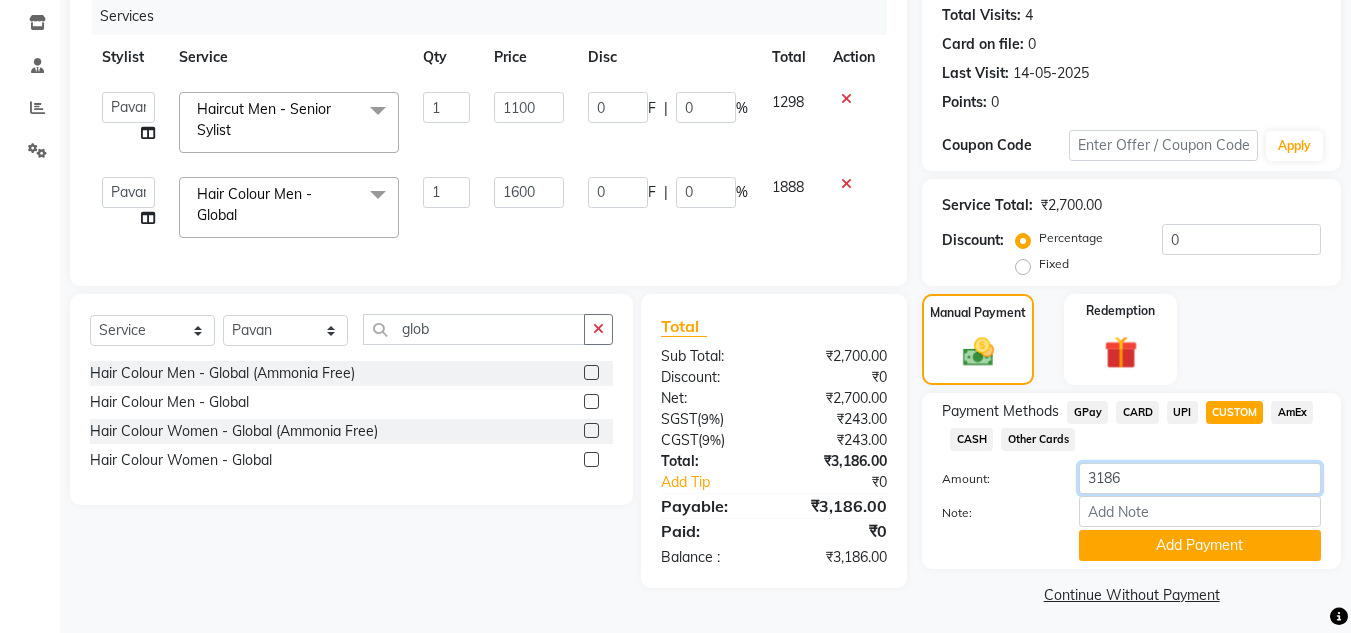 click on "3186" 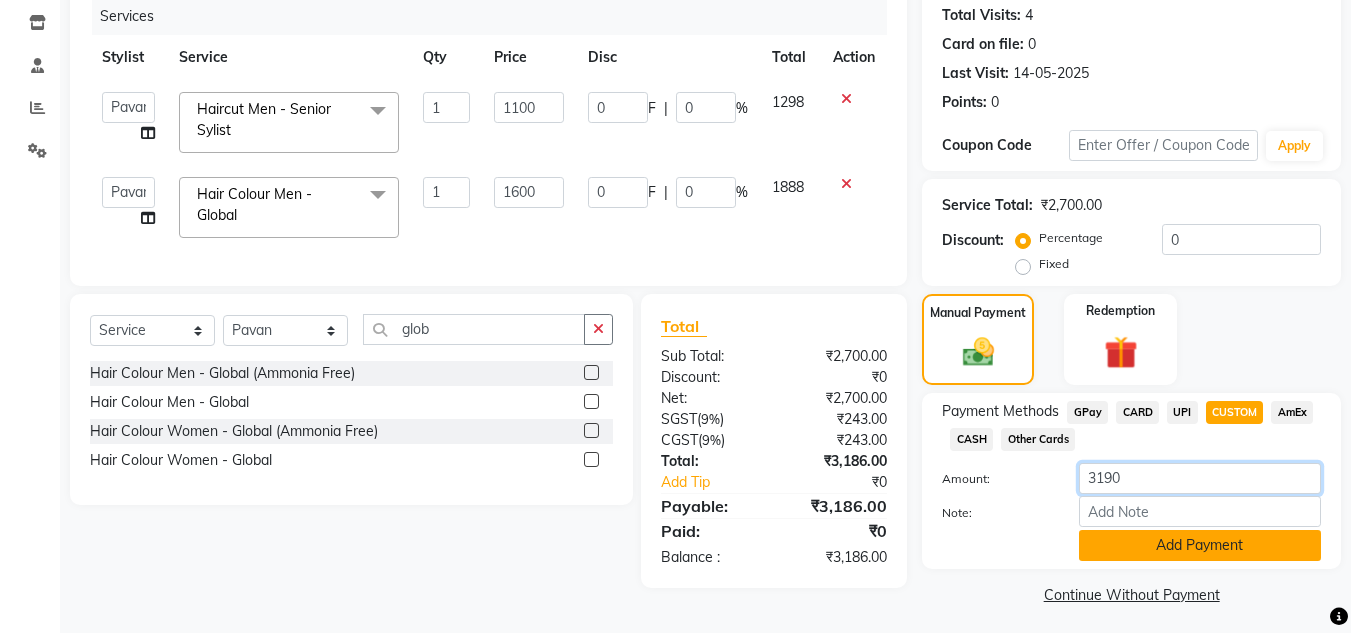 type on "3190" 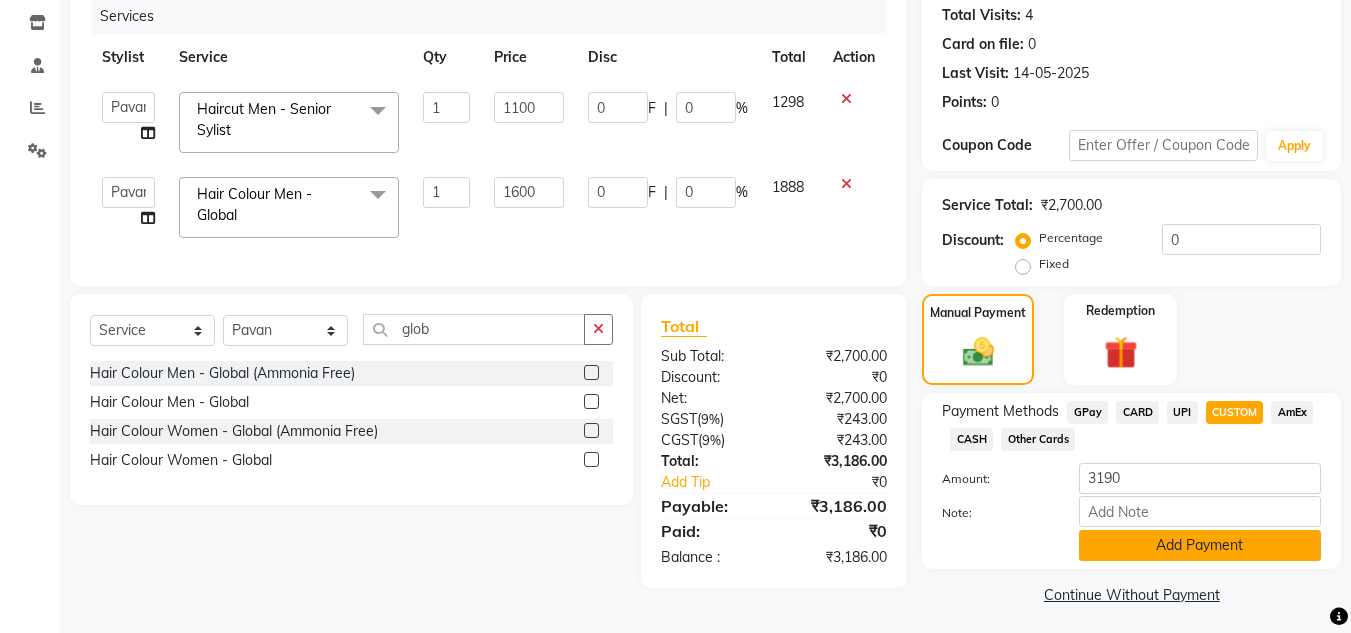 click on "Add Payment" 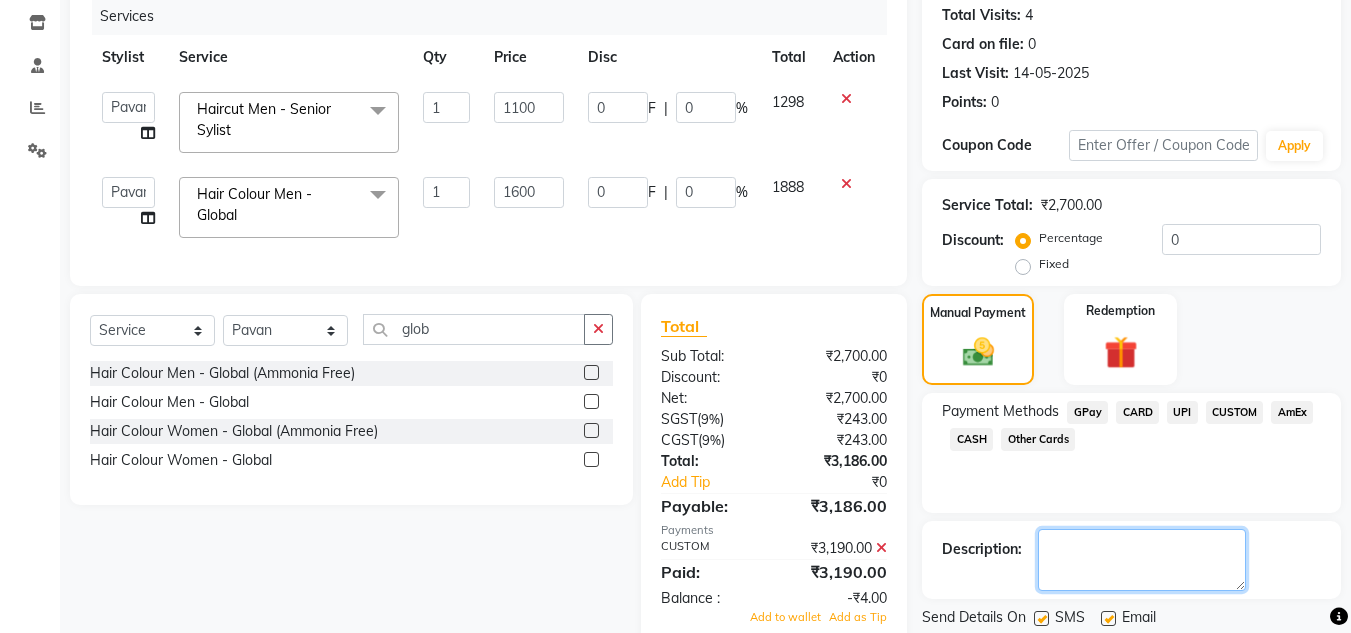 click 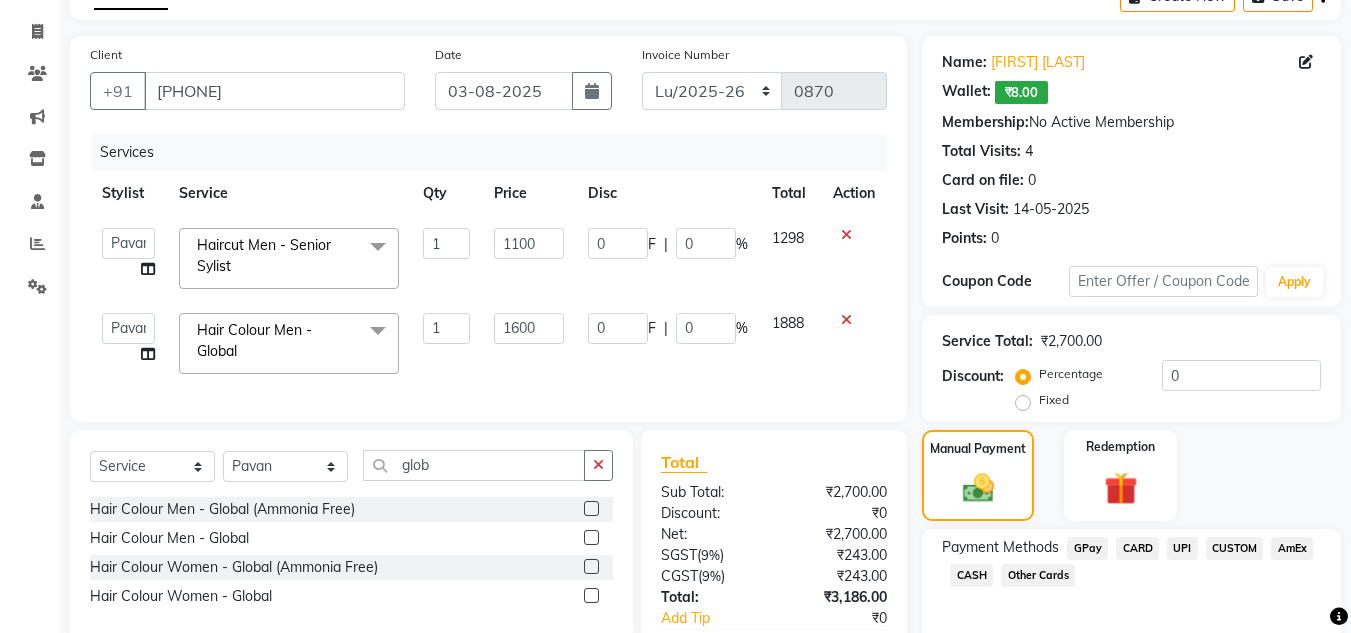 scroll, scrollTop: 314, scrollLeft: 0, axis: vertical 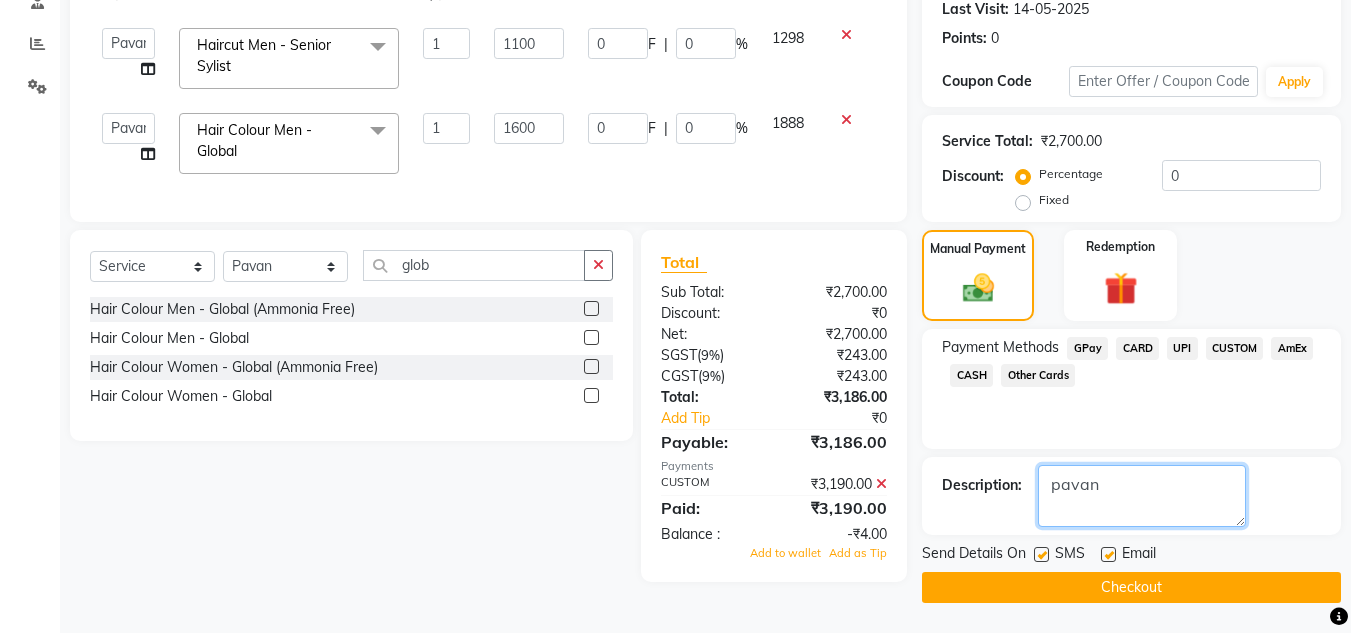 drag, startPoint x: 1114, startPoint y: 489, endPoint x: 853, endPoint y: 485, distance: 261.03064 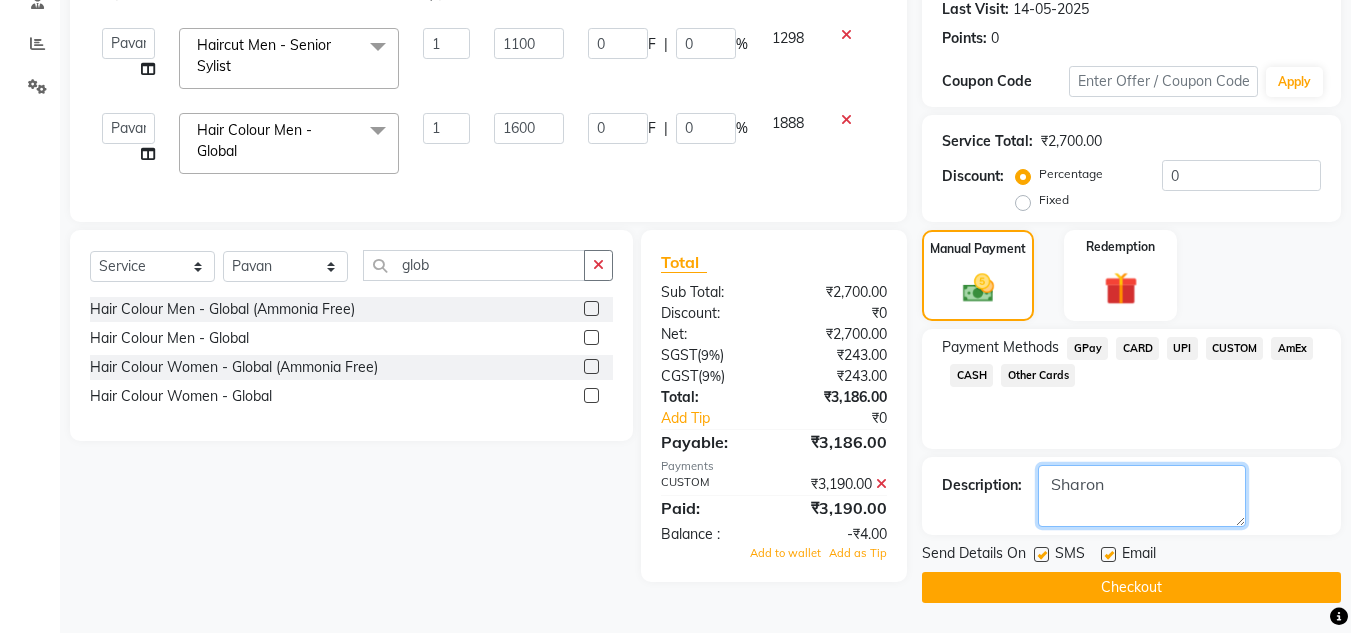 type on "Sharon" 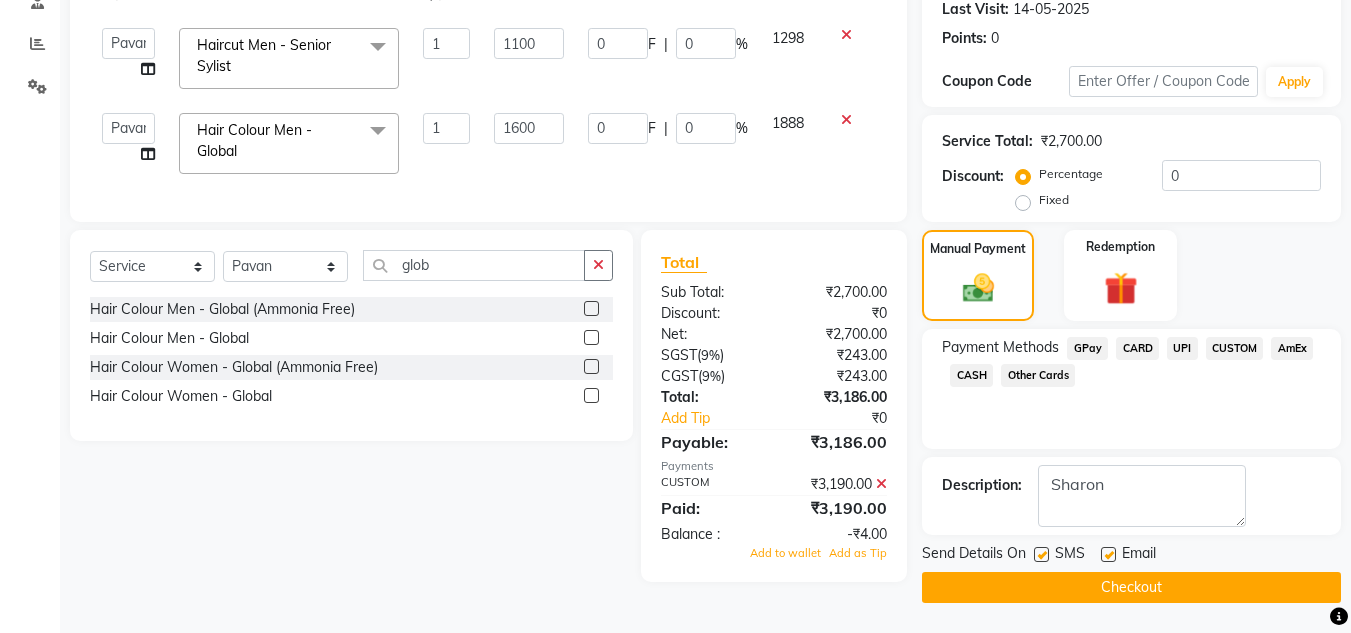 click on "Checkout" 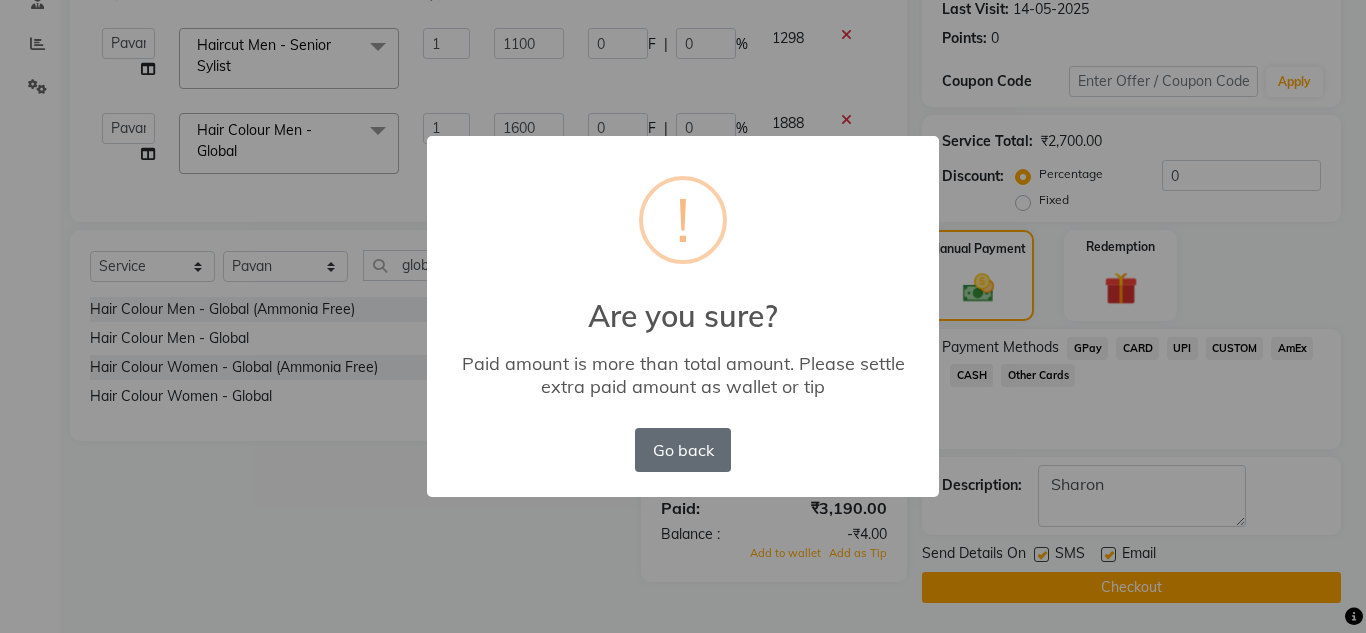 click on "Go back" at bounding box center [683, 450] 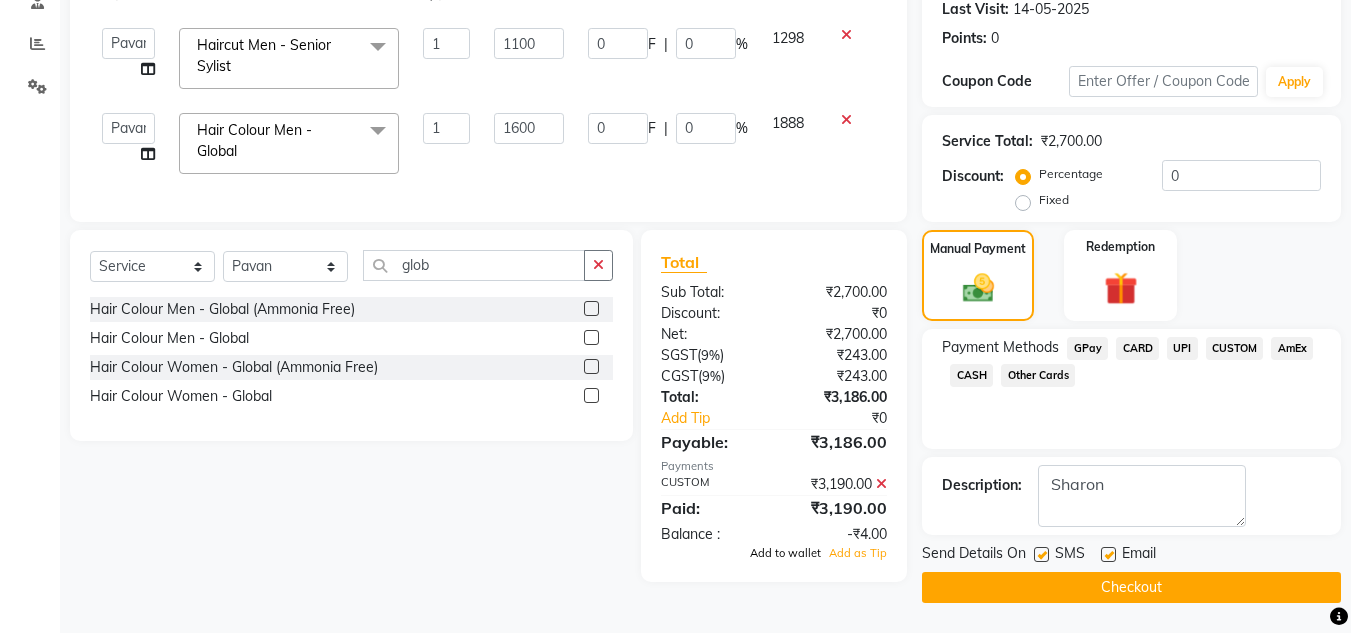 click on "Add to wallet" 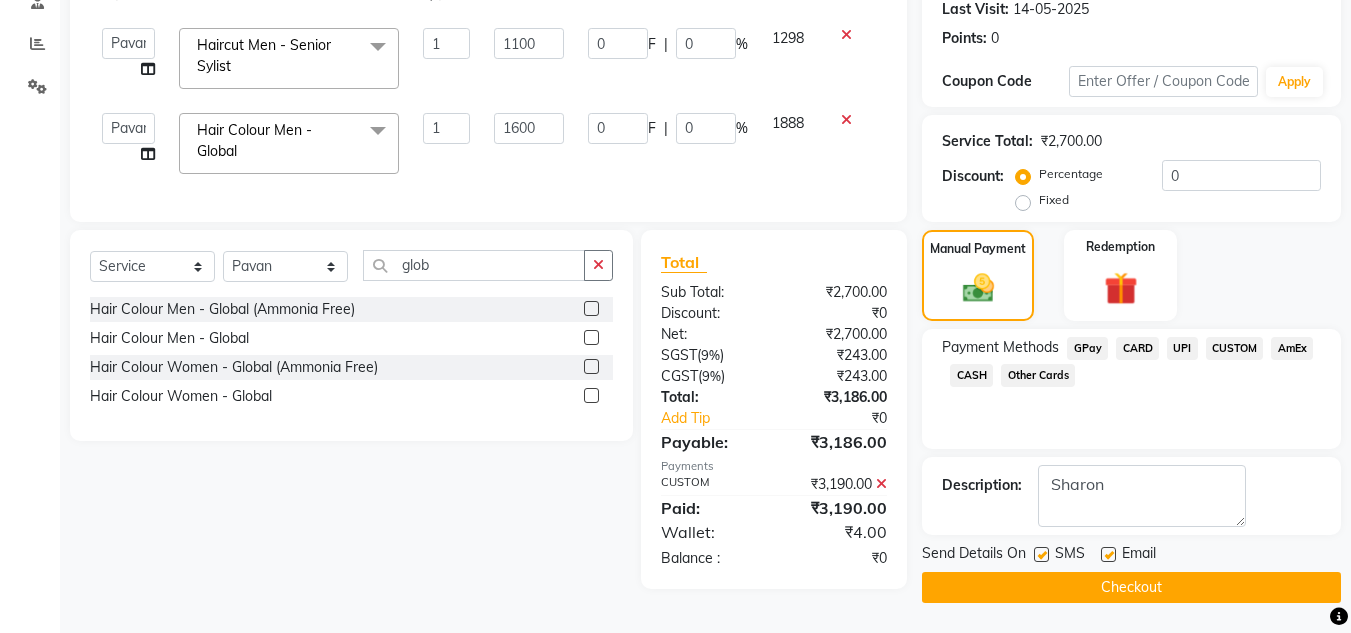 click on "Checkout" 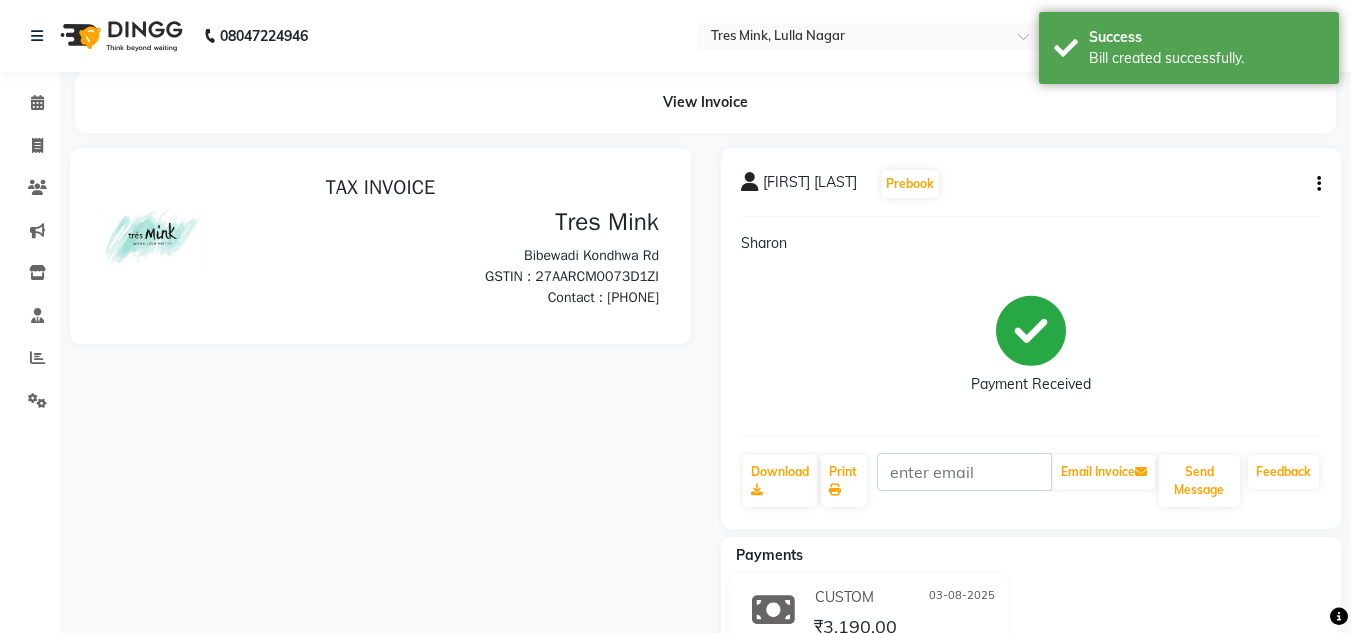 scroll, scrollTop: 0, scrollLeft: 0, axis: both 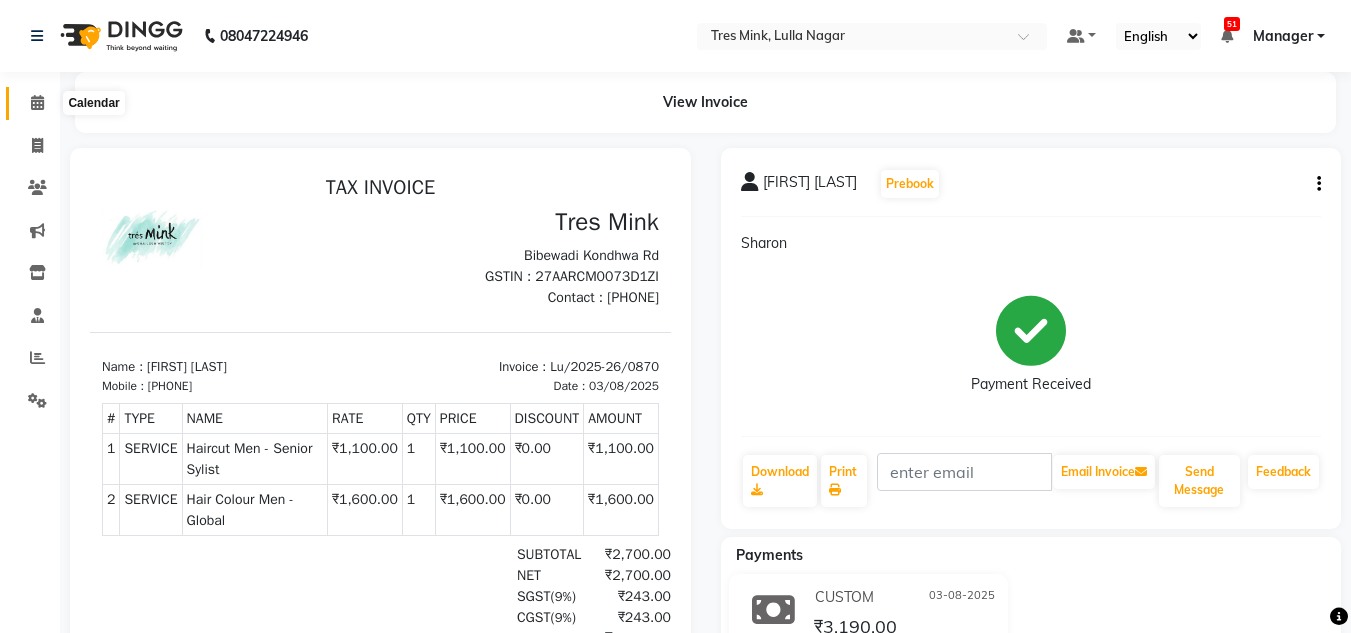 click 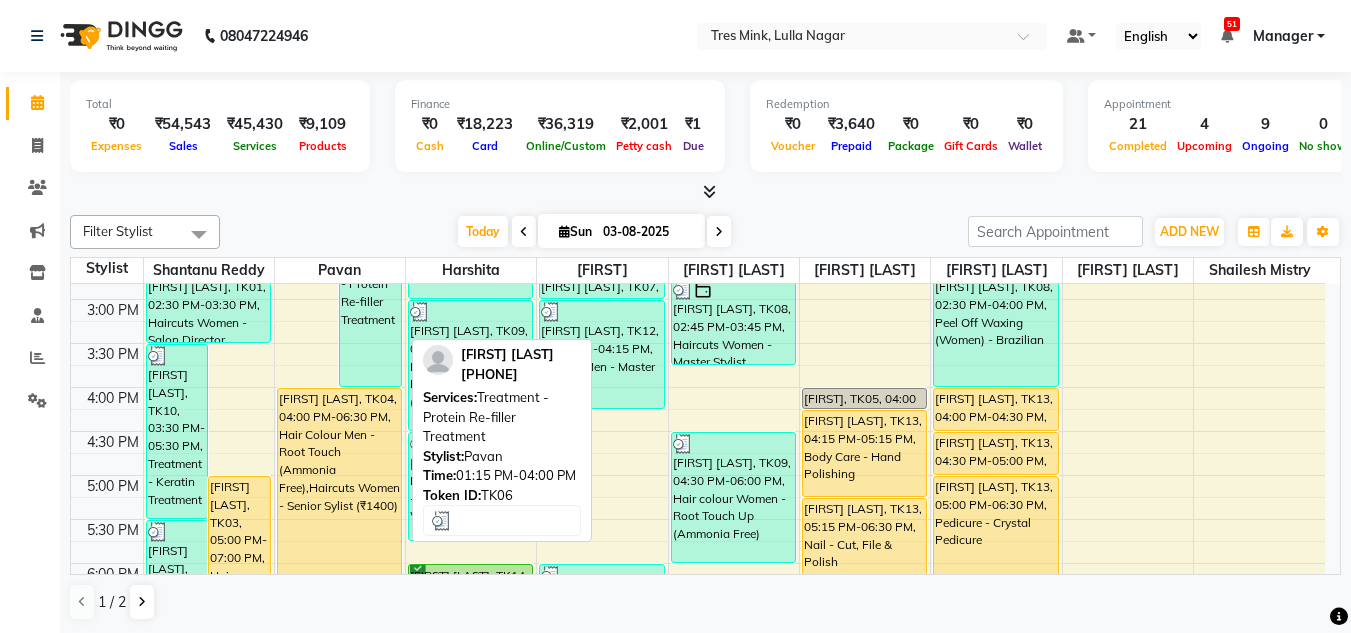 scroll, scrollTop: 700, scrollLeft: 0, axis: vertical 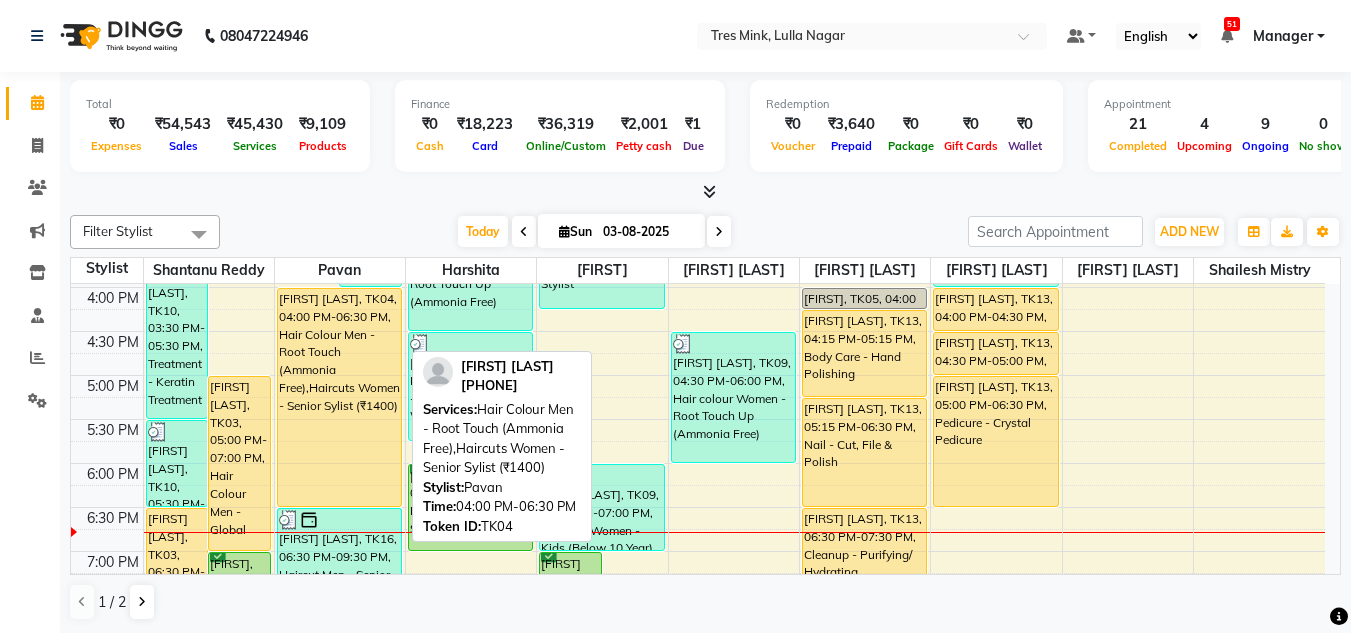 click on "[FIRST] [LAST], [CODE], [TIME]-[TIME], [SERVICE], [SERVICE] ([PRICE])" at bounding box center (339, 397) 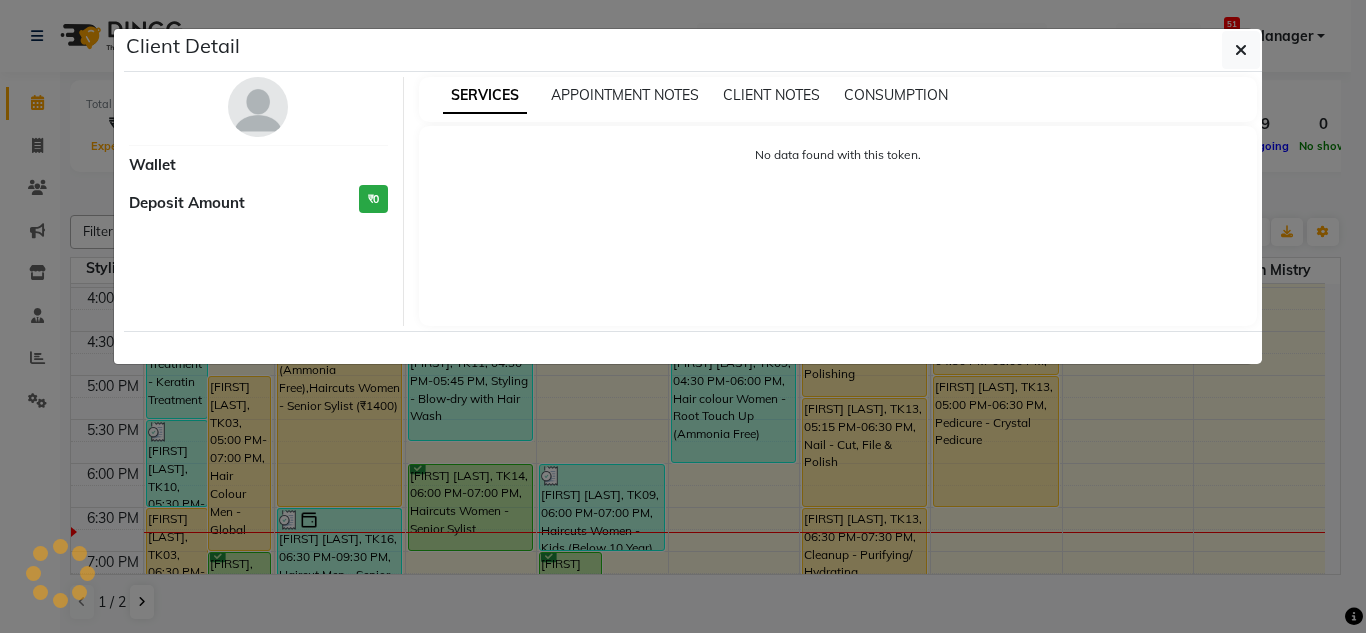 select on "1" 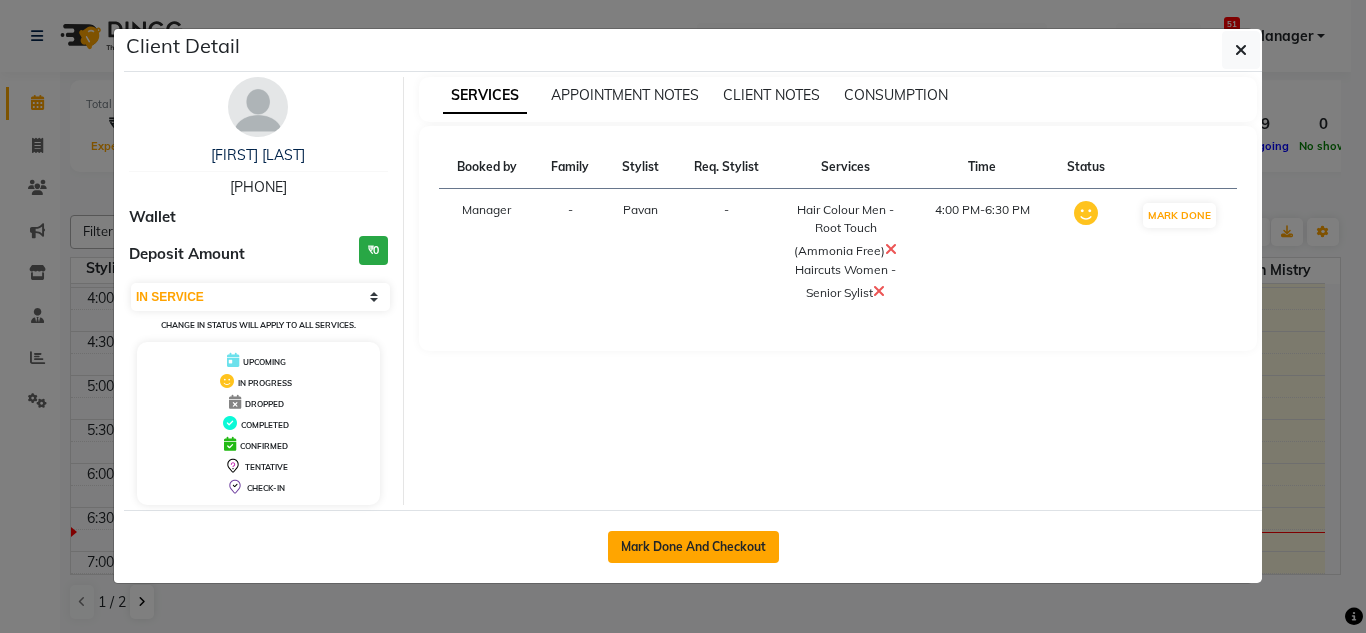click on "Mark Done And Checkout" 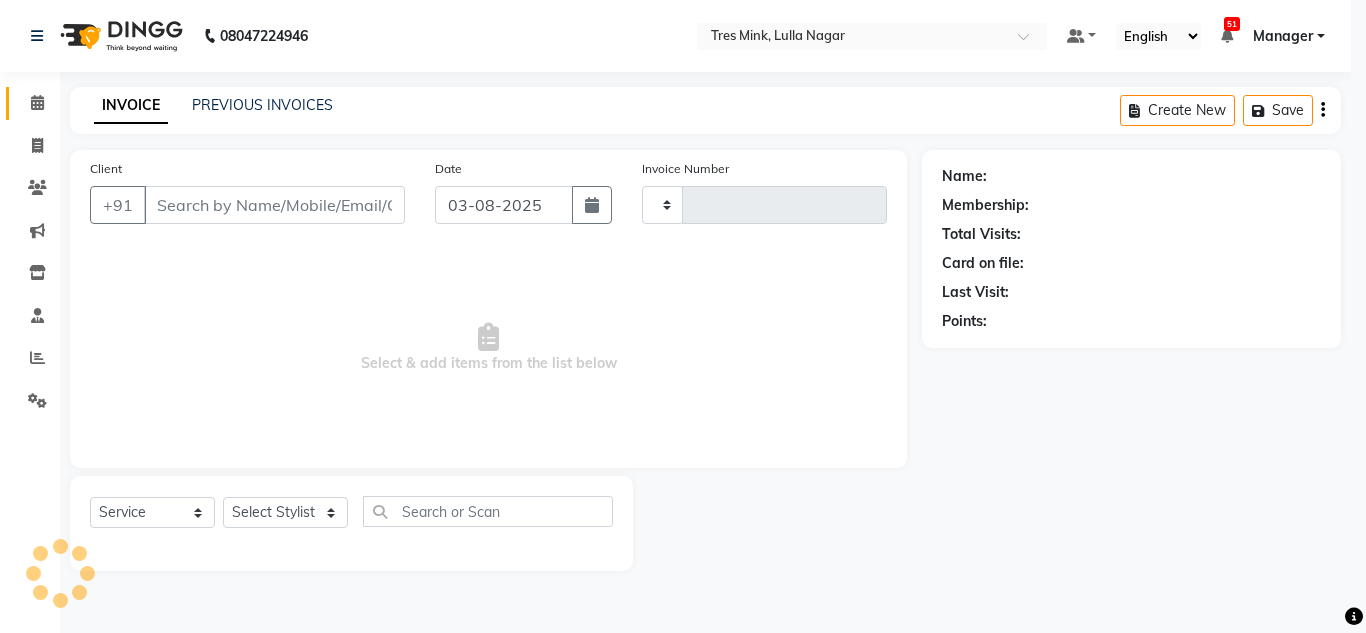 type on "0871" 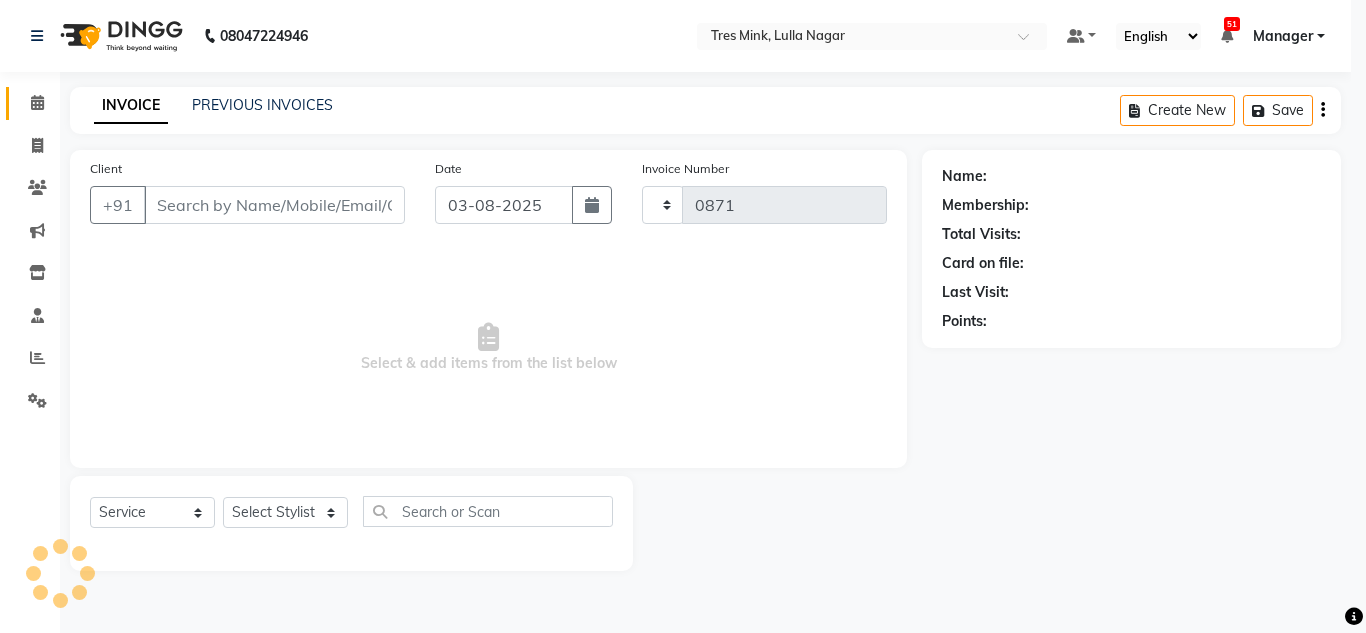select on "8052" 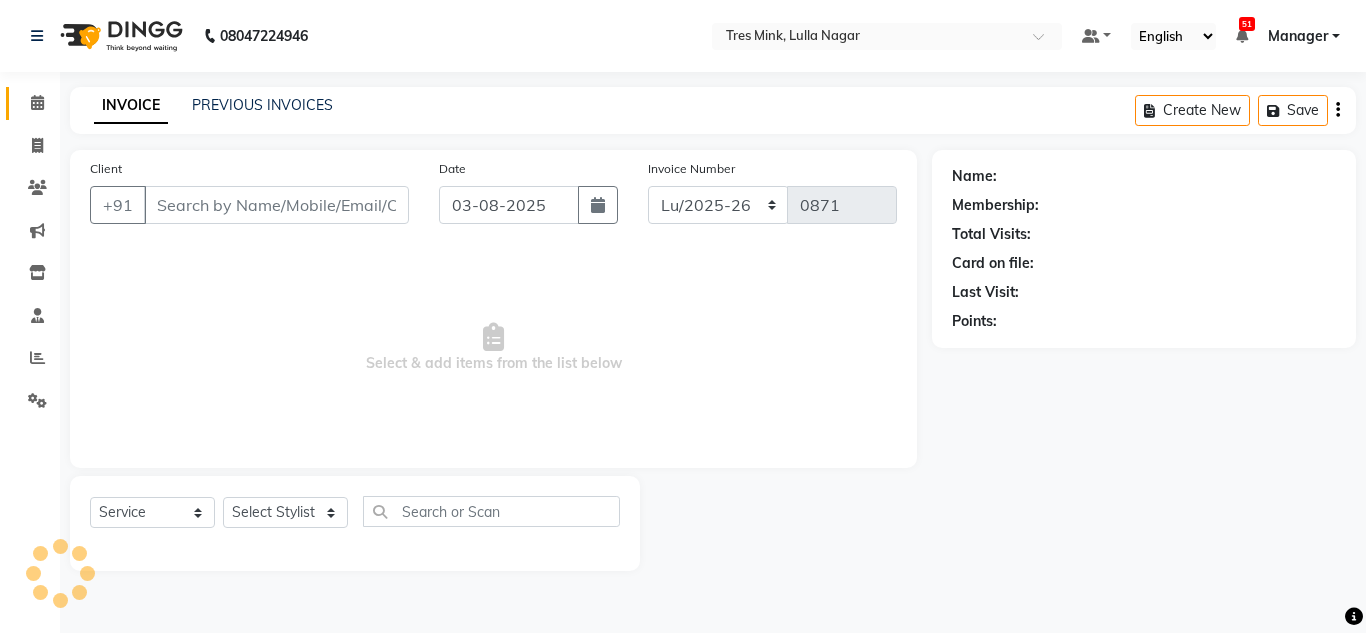 type on "[PHONE]" 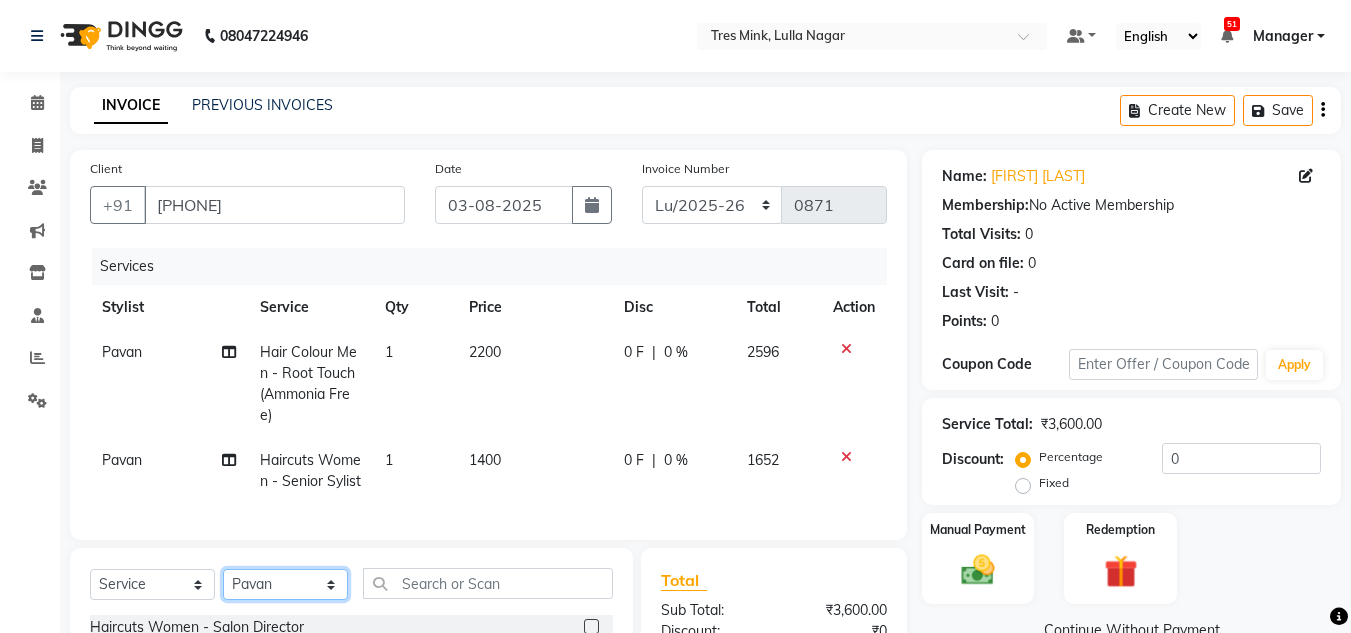 click on "Select Stylist Ansh Jadhav  Chetan Mahale Eva Harshita Manager Neha Aywale Pallavi H Pavan Pranjali Kothari Shailesh Mistry Shantanu Reddy Sharon Anthony Siddhanth  Sonu N Vinod" 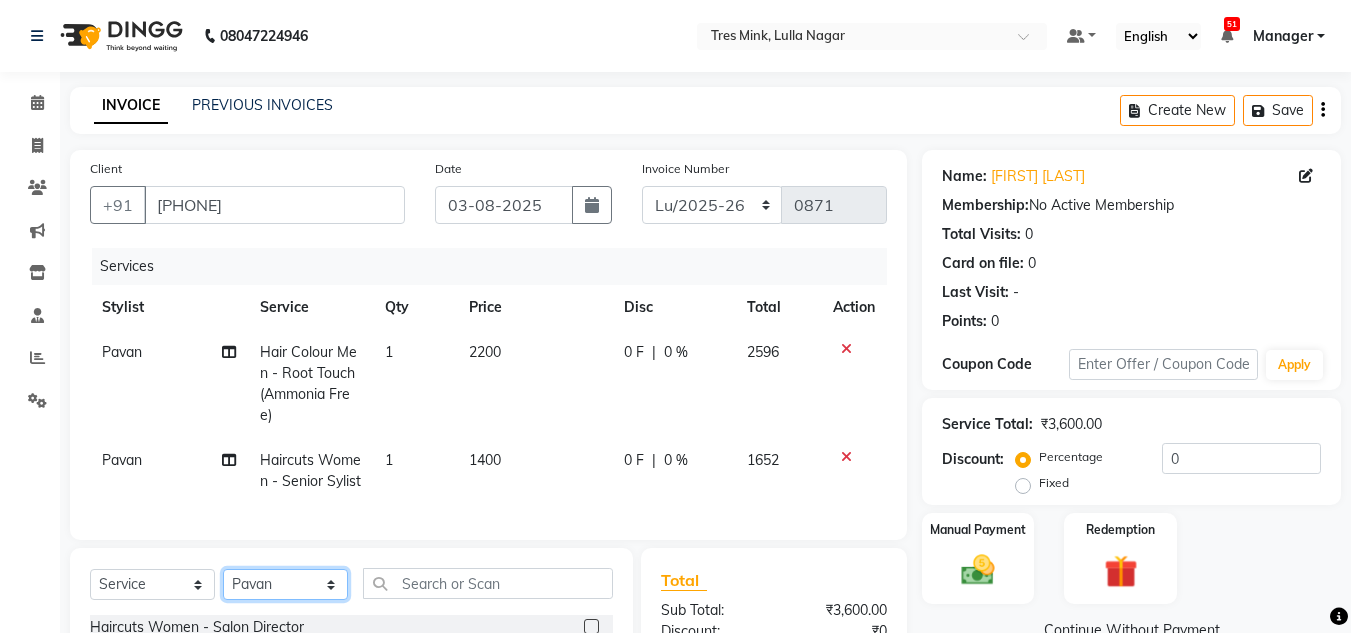 select on "87582" 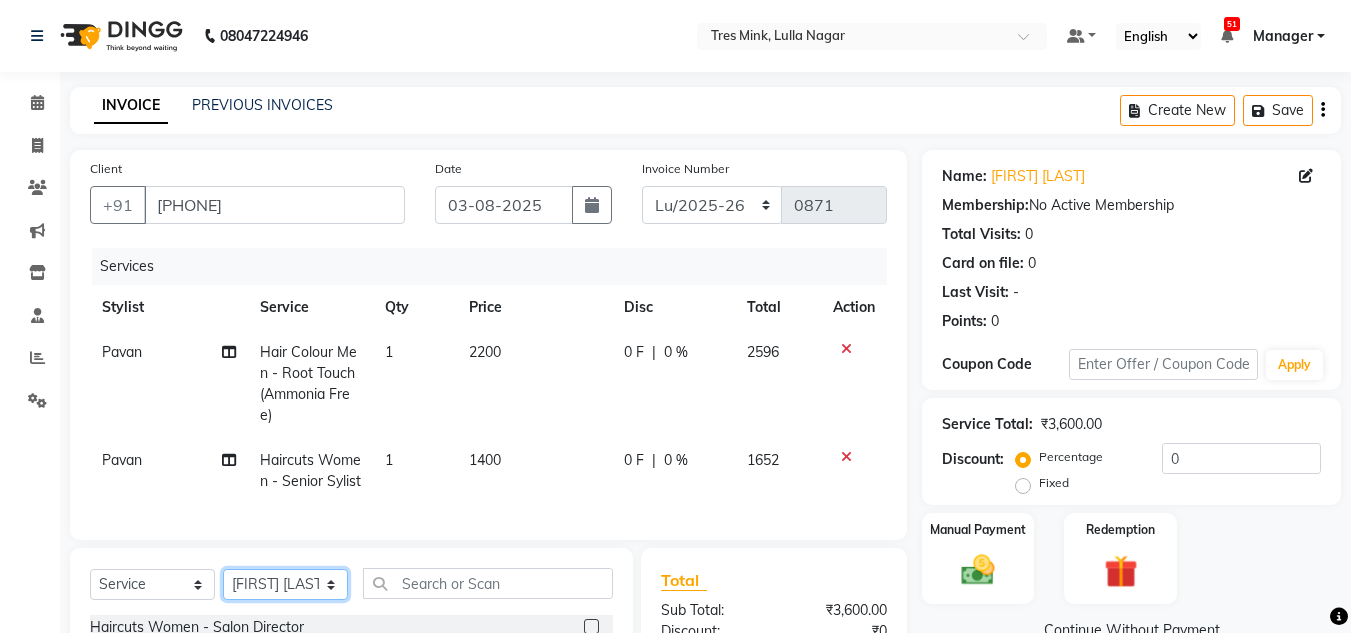 click on "Select Stylist Ansh Jadhav  Chetan Mahale Eva Harshita Manager Neha Aywale Pallavi H Pavan Pranjali Kothari Shailesh Mistry Shantanu Reddy Sharon Anthony Siddhanth  Sonu N Vinod" 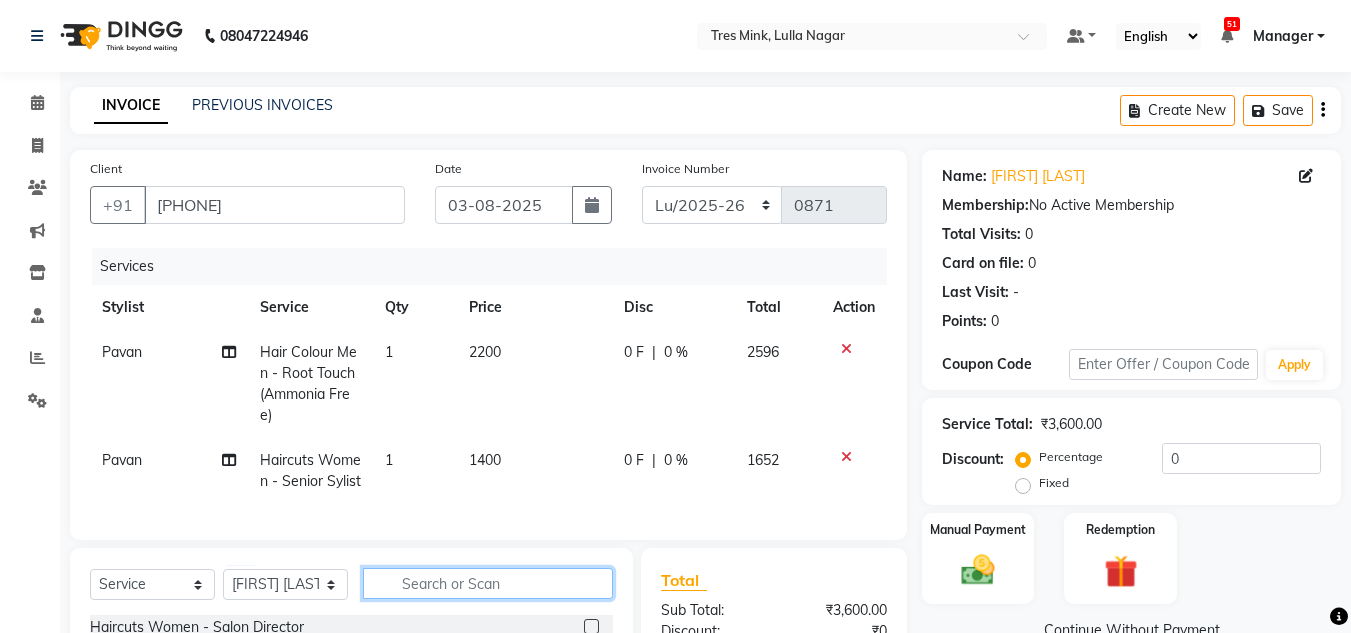 click 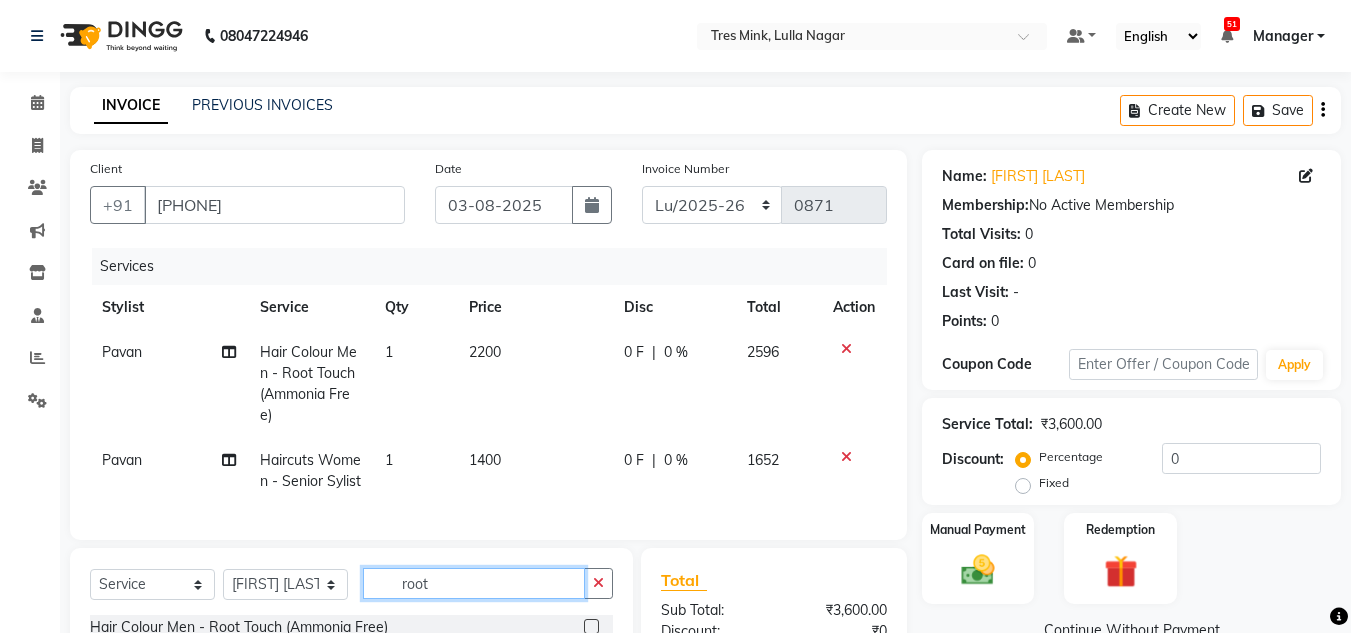 scroll, scrollTop: 254, scrollLeft: 0, axis: vertical 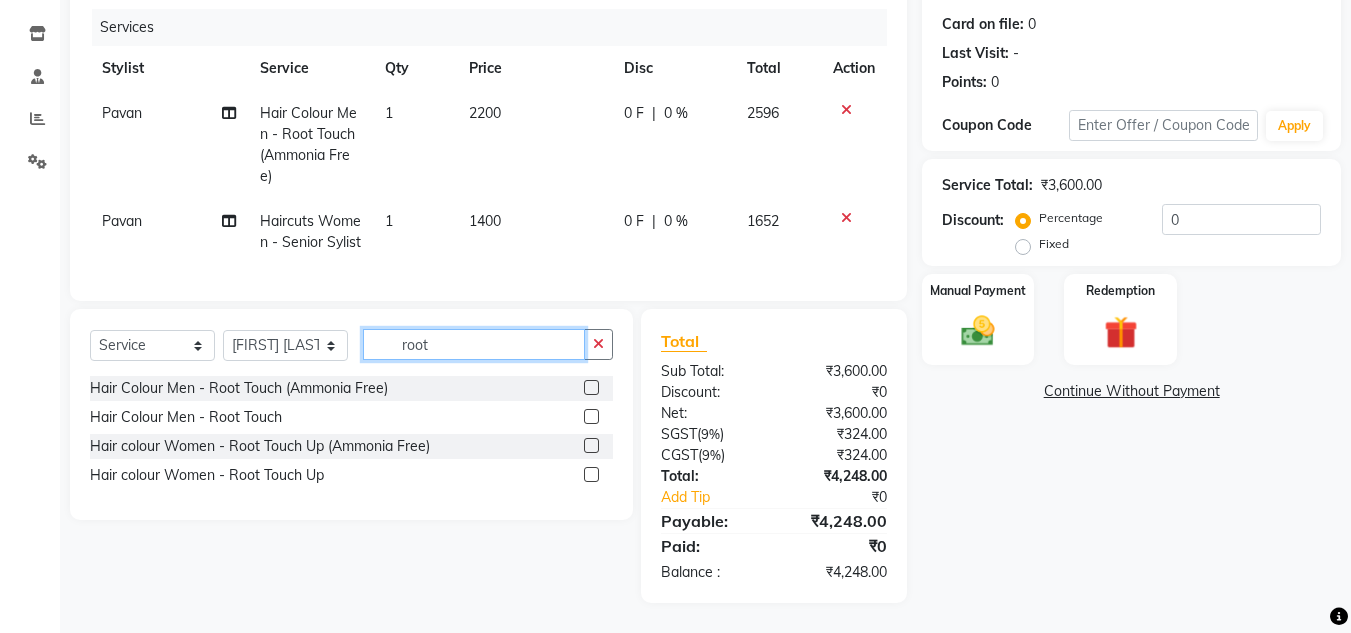 type on "root" 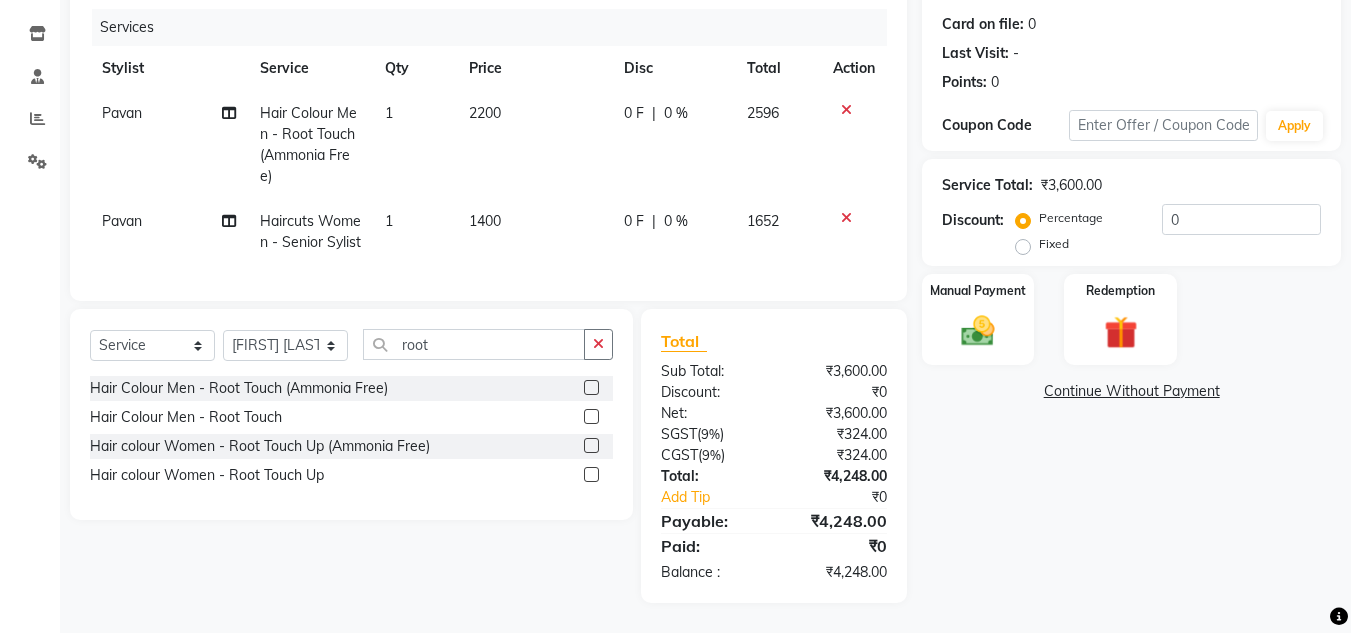 click 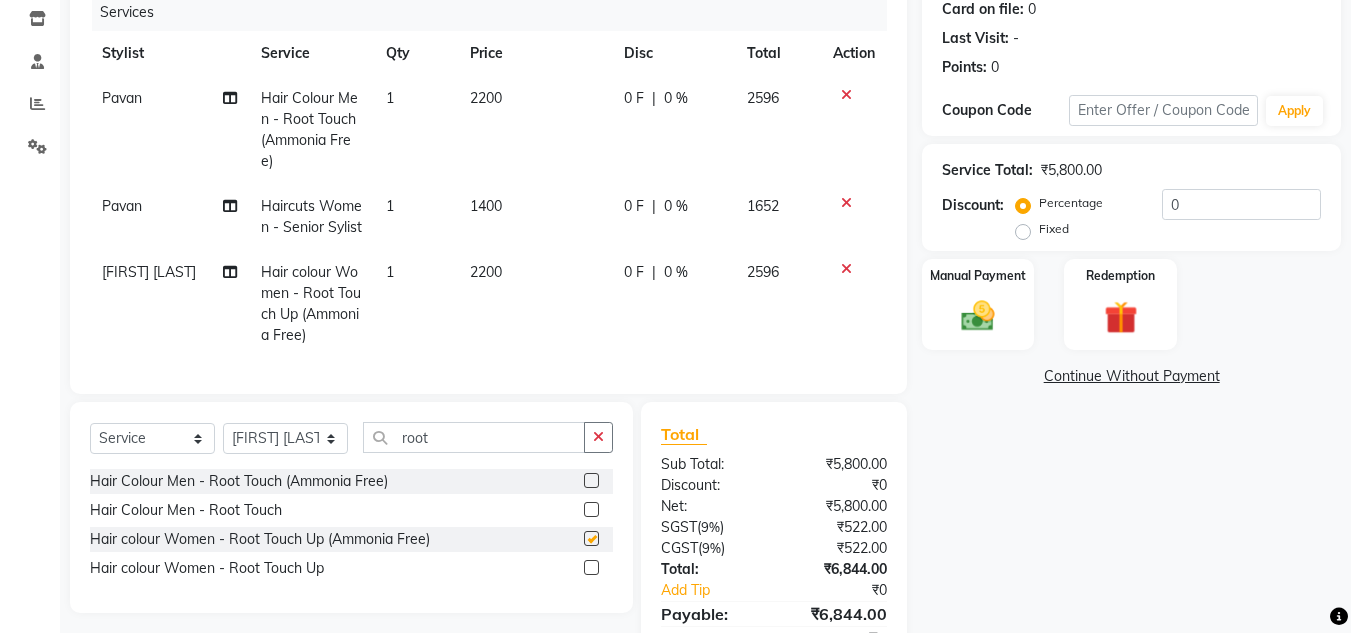 checkbox on "false" 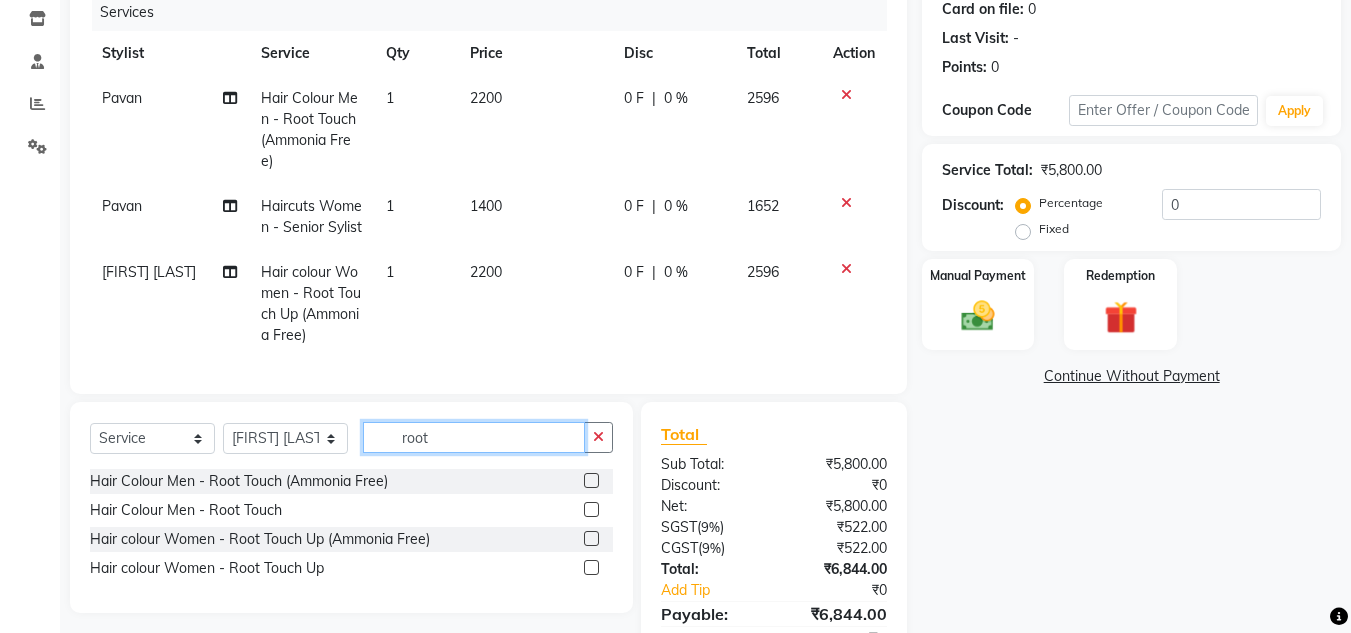 drag, startPoint x: 470, startPoint y: 446, endPoint x: 317, endPoint y: 457, distance: 153.39491 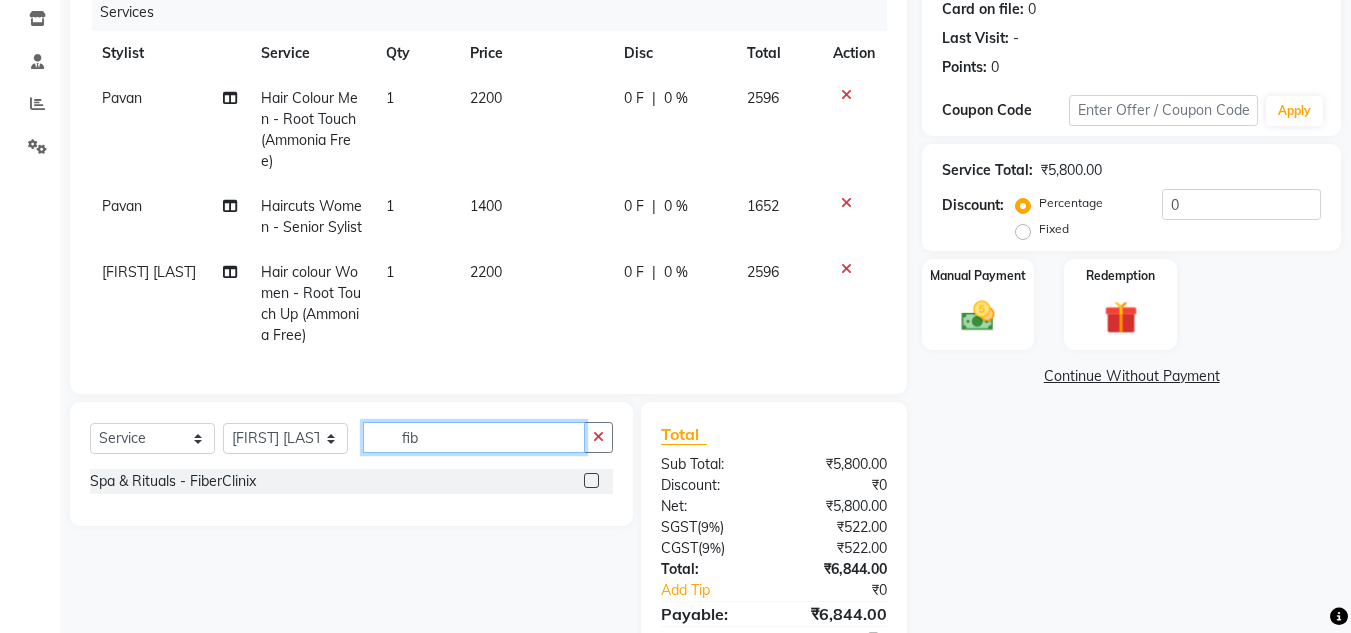 type on "fib" 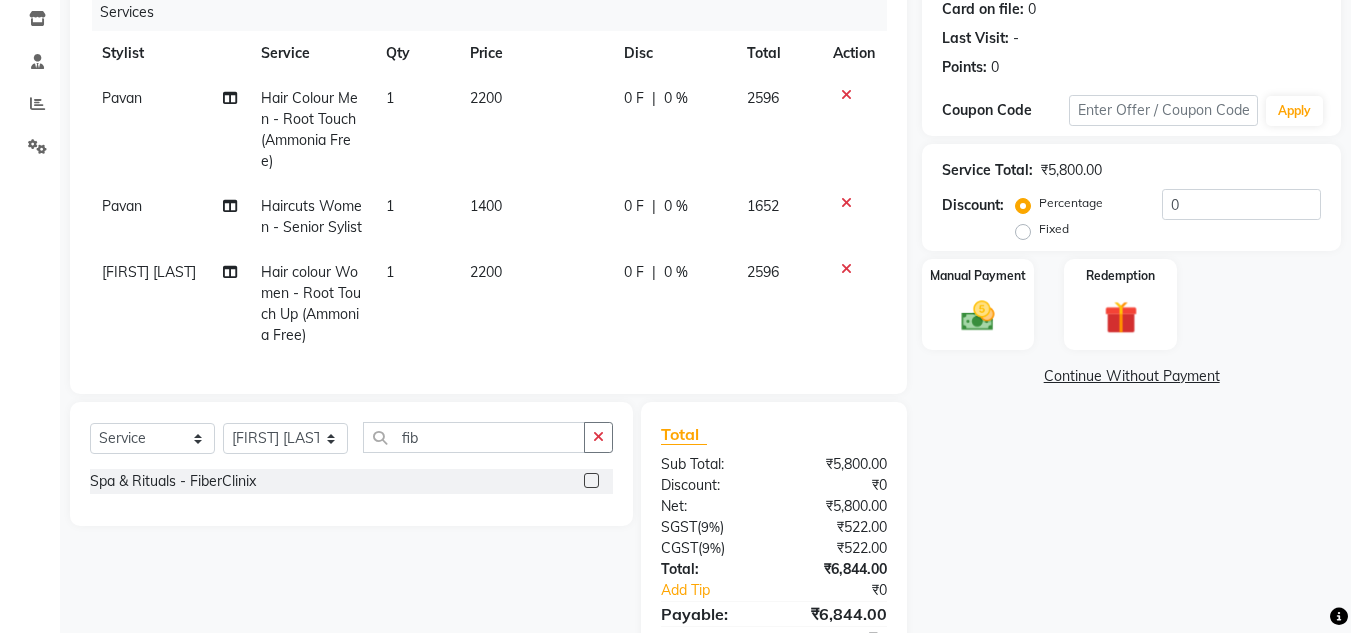 click 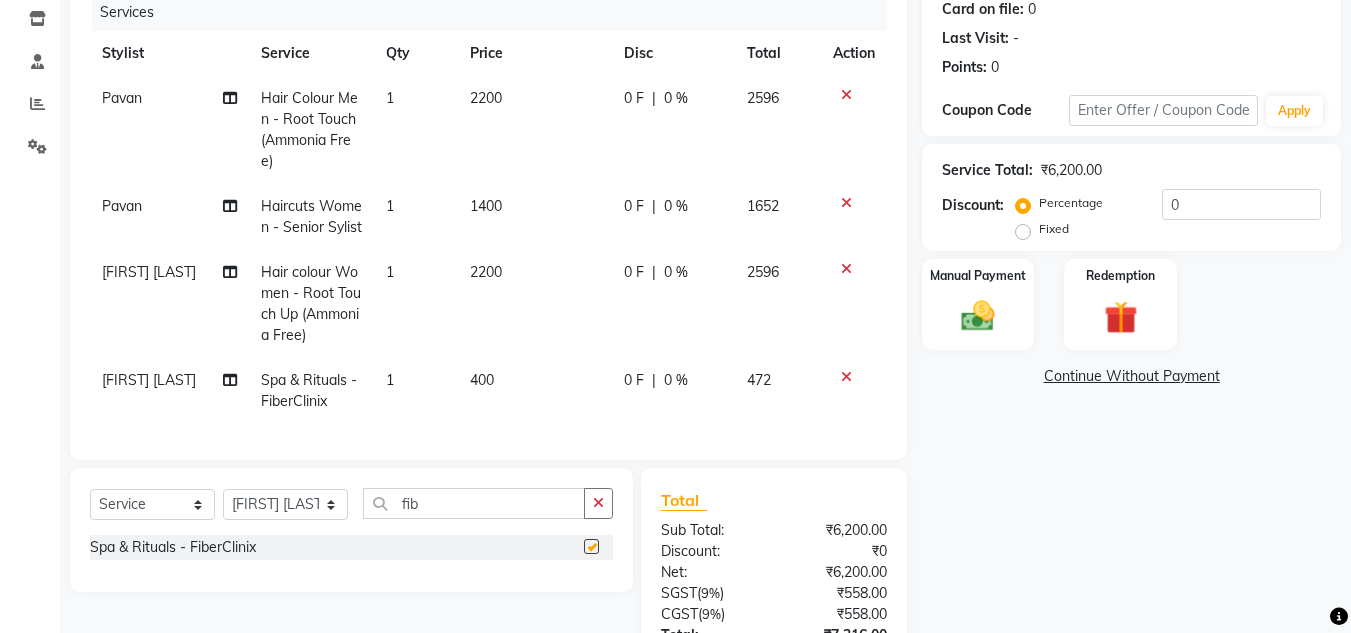 checkbox on "false" 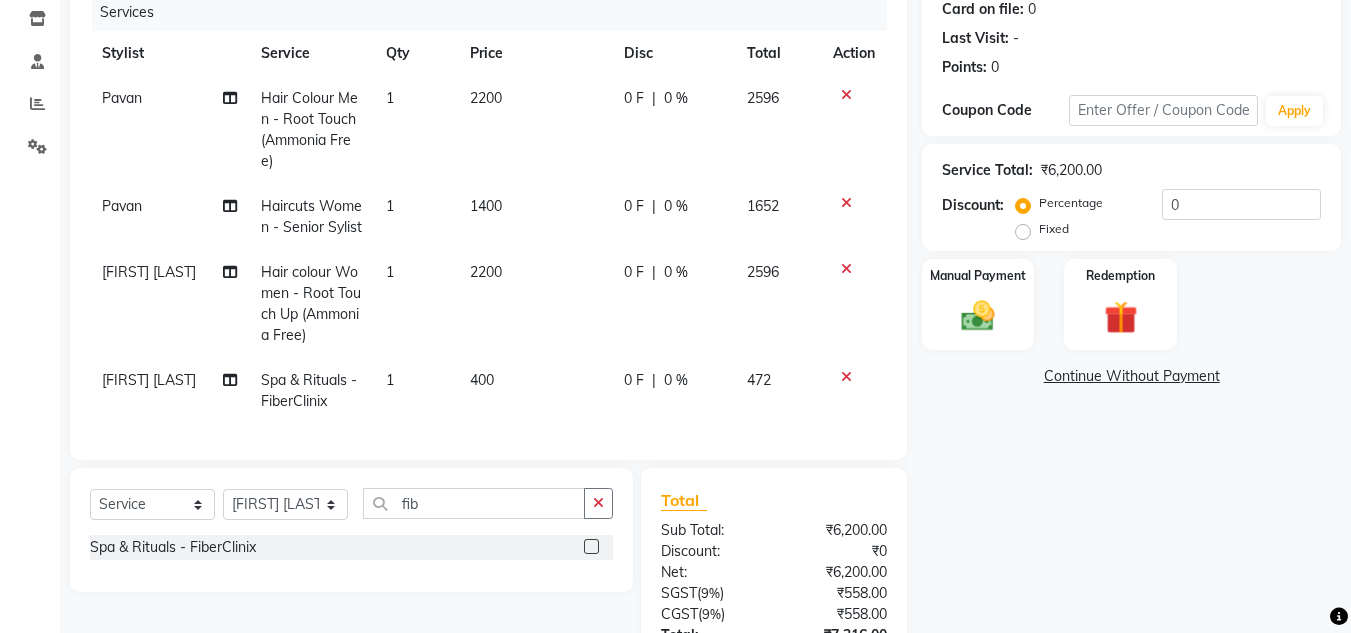 click on "400" 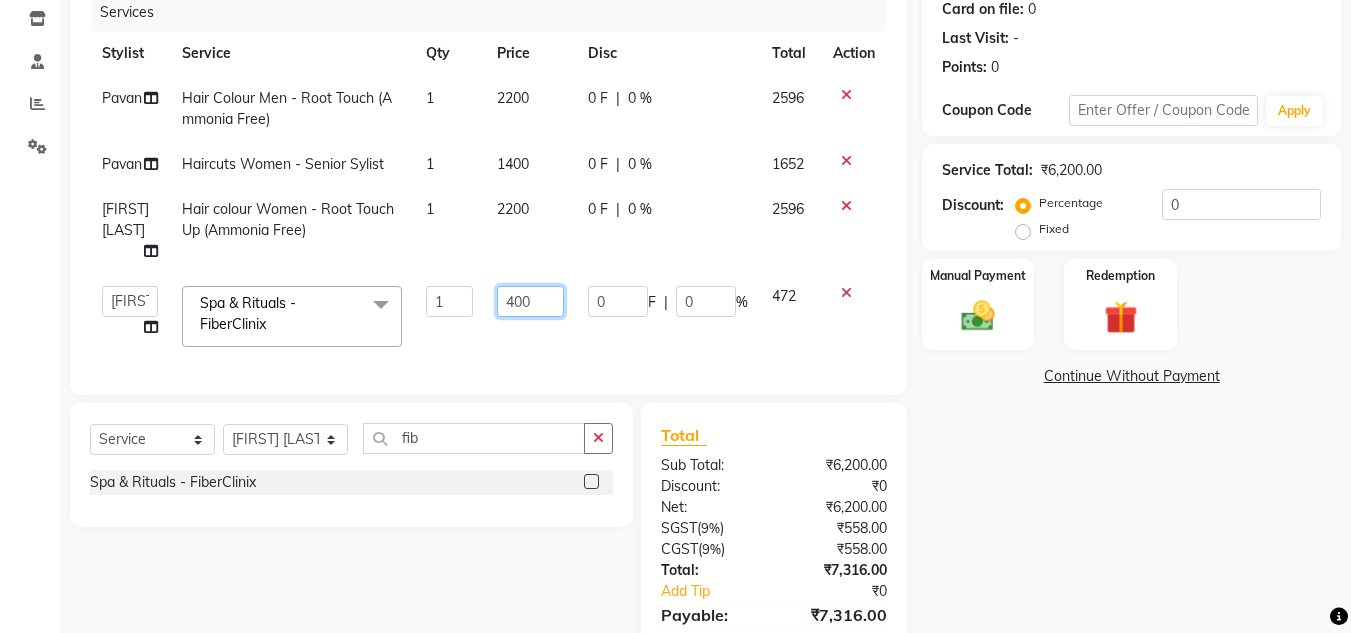 click on "400" 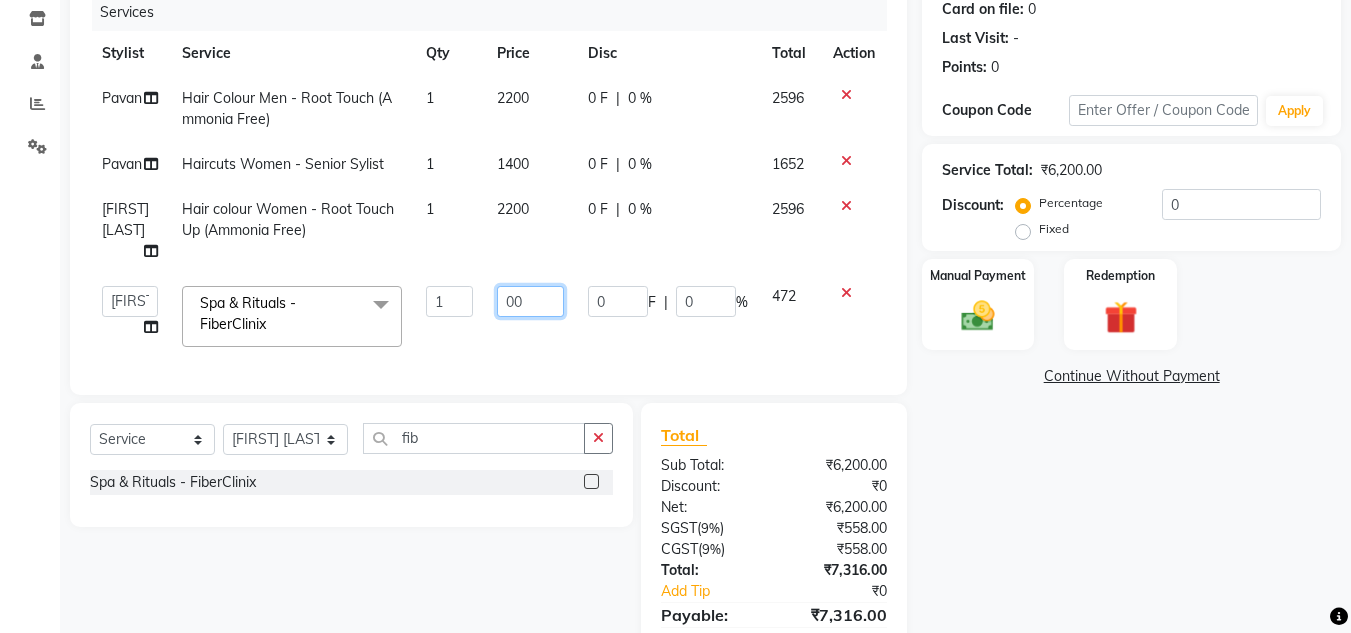 type on "500" 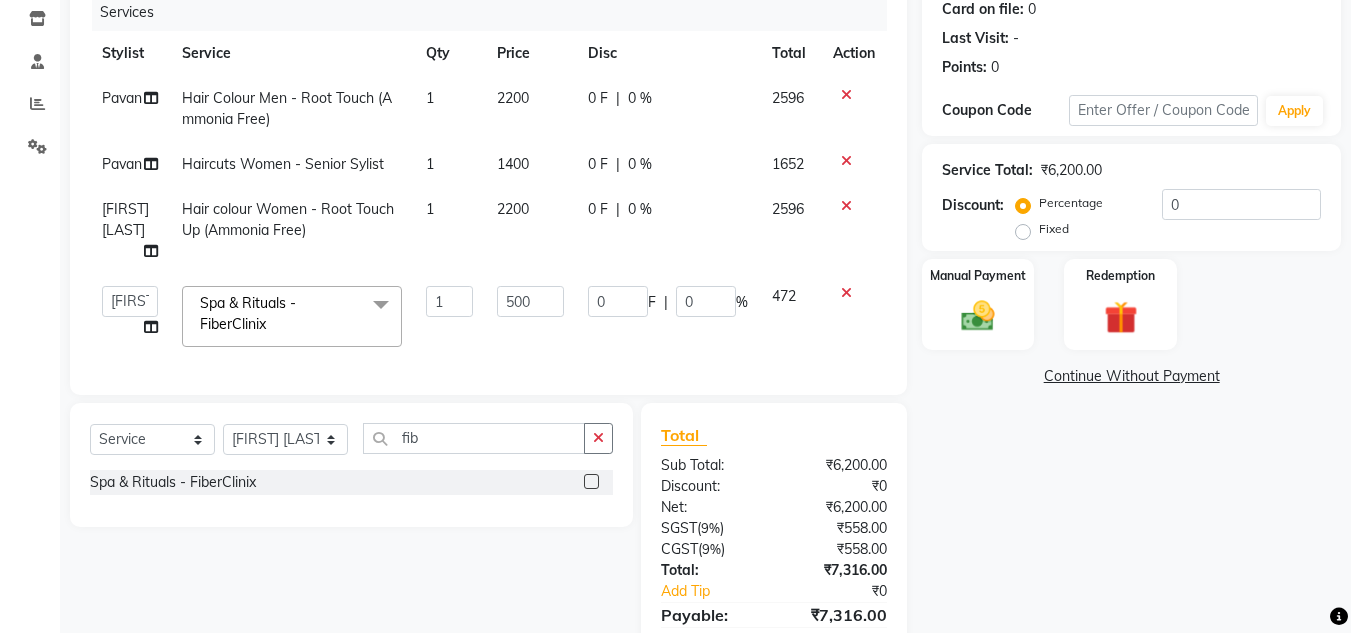 click on "2200" 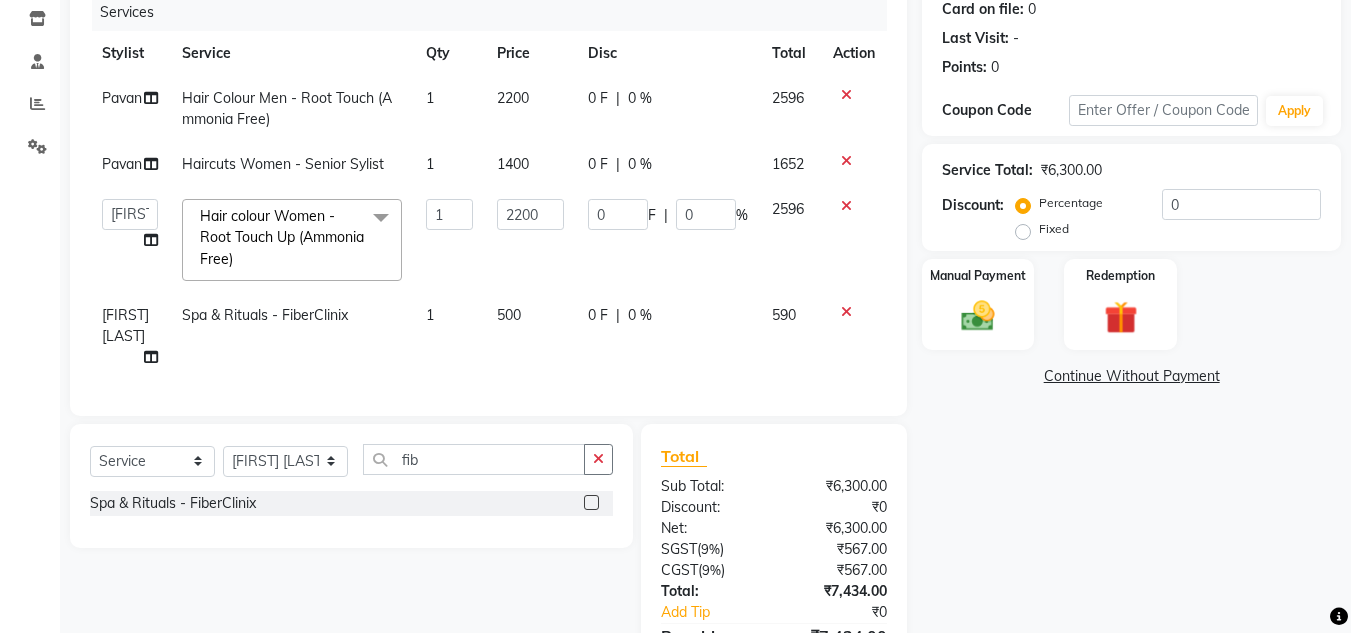 scroll, scrollTop: 154, scrollLeft: 0, axis: vertical 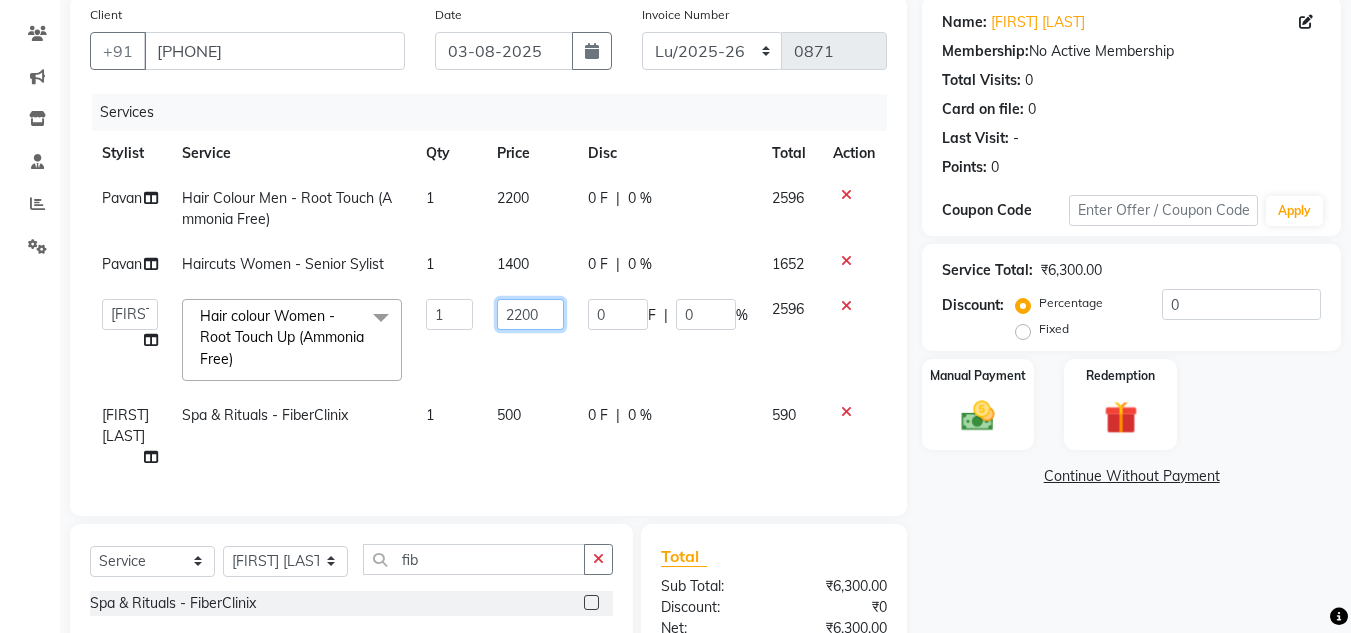drag, startPoint x: 542, startPoint y: 336, endPoint x: 501, endPoint y: 337, distance: 41.01219 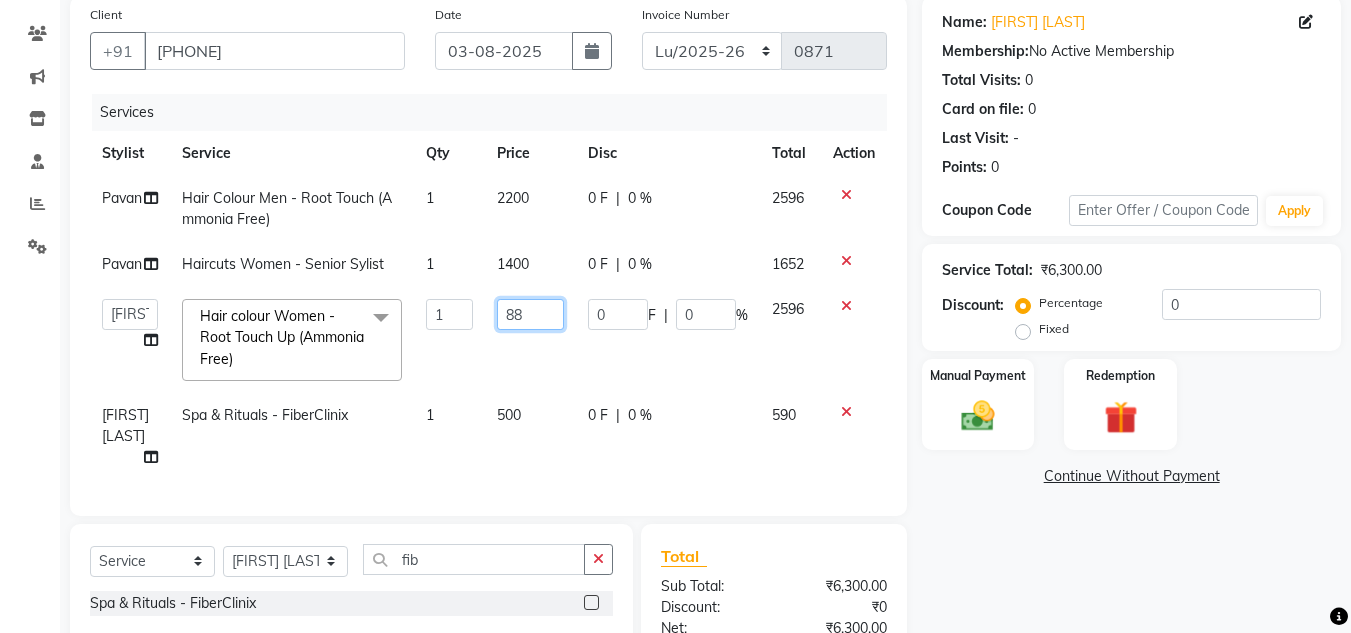 type on "880" 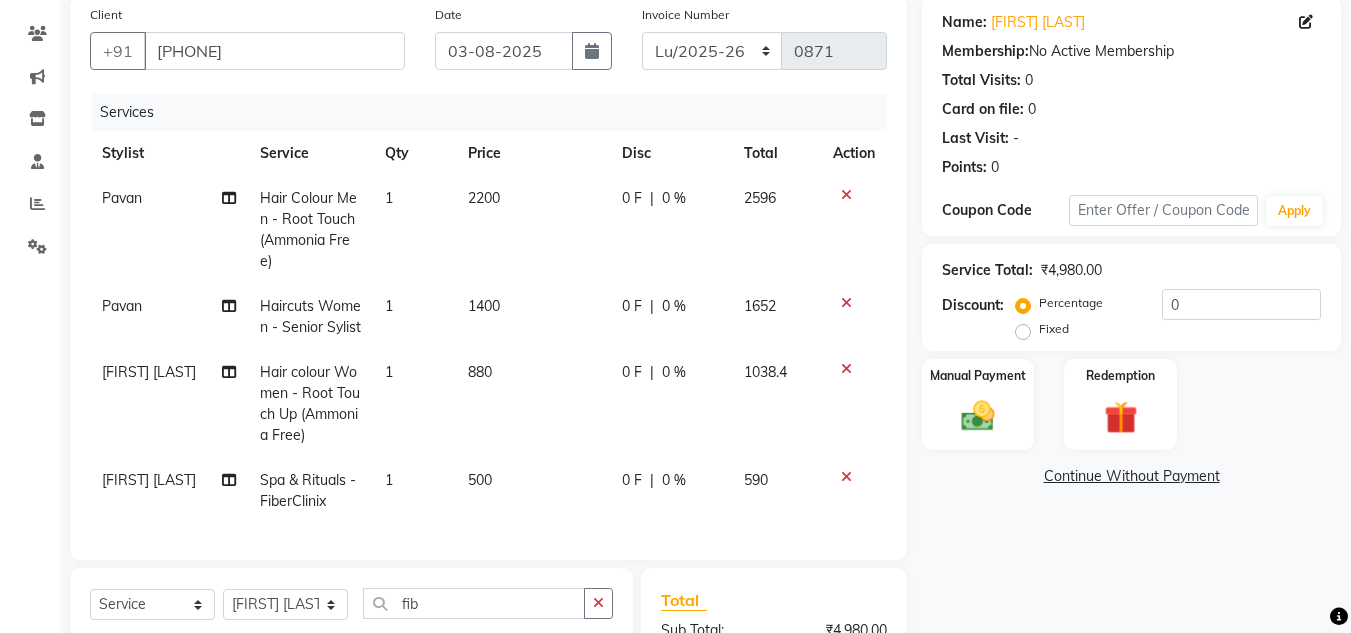 click on "2200" 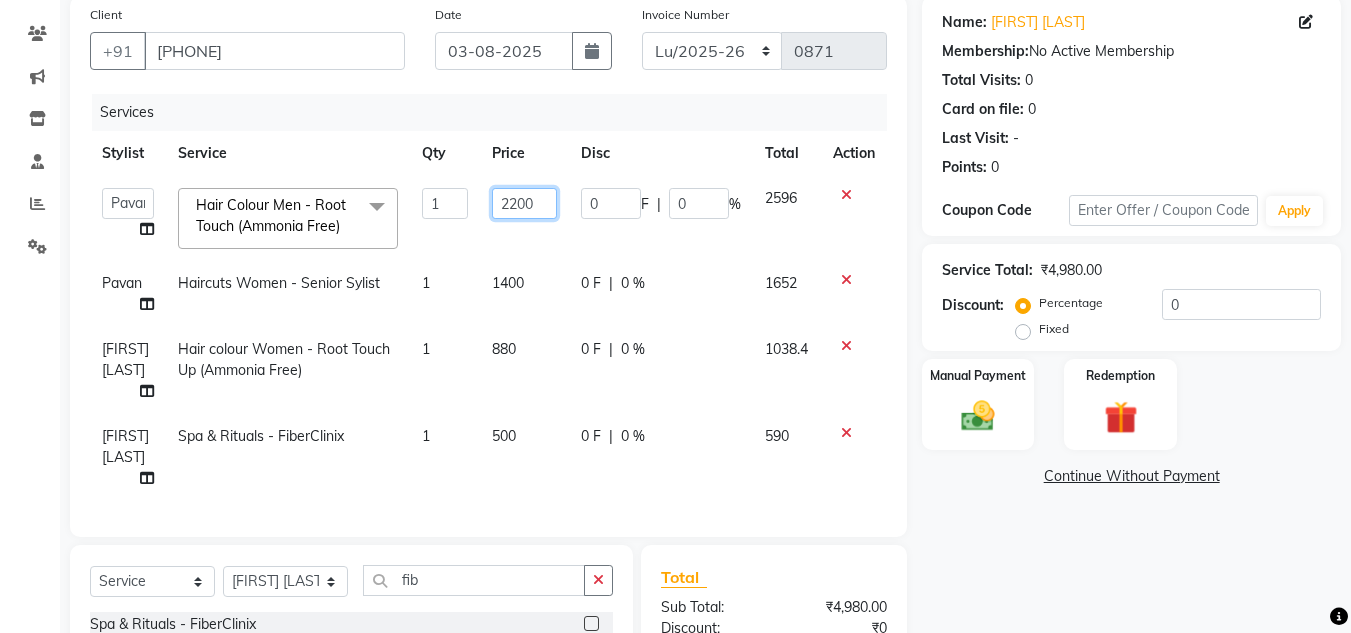 drag, startPoint x: 544, startPoint y: 192, endPoint x: 479, endPoint y: 195, distance: 65.06919 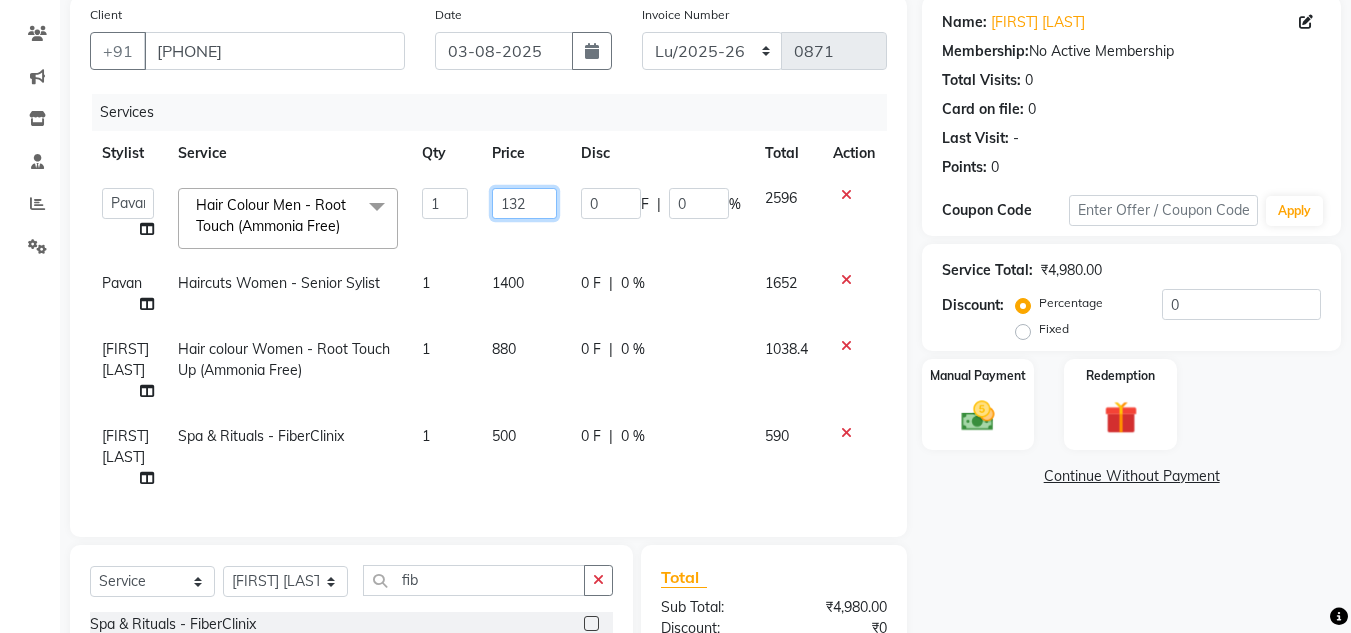 type on "1320" 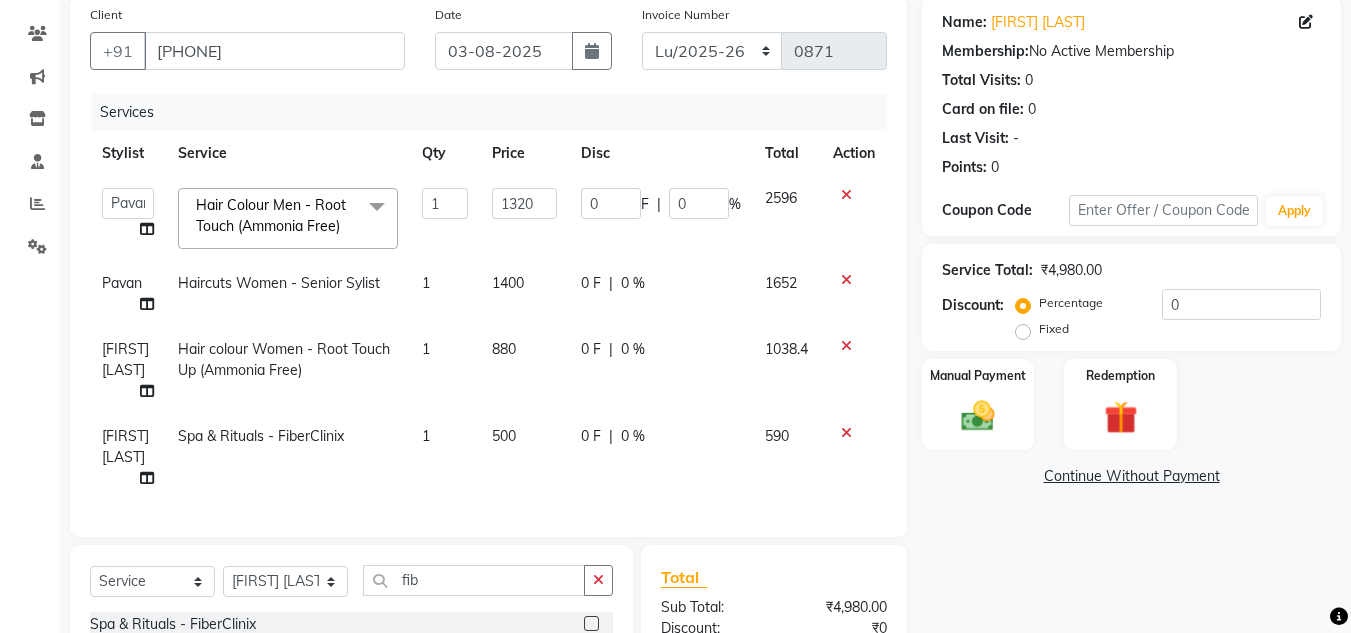 click on "1" 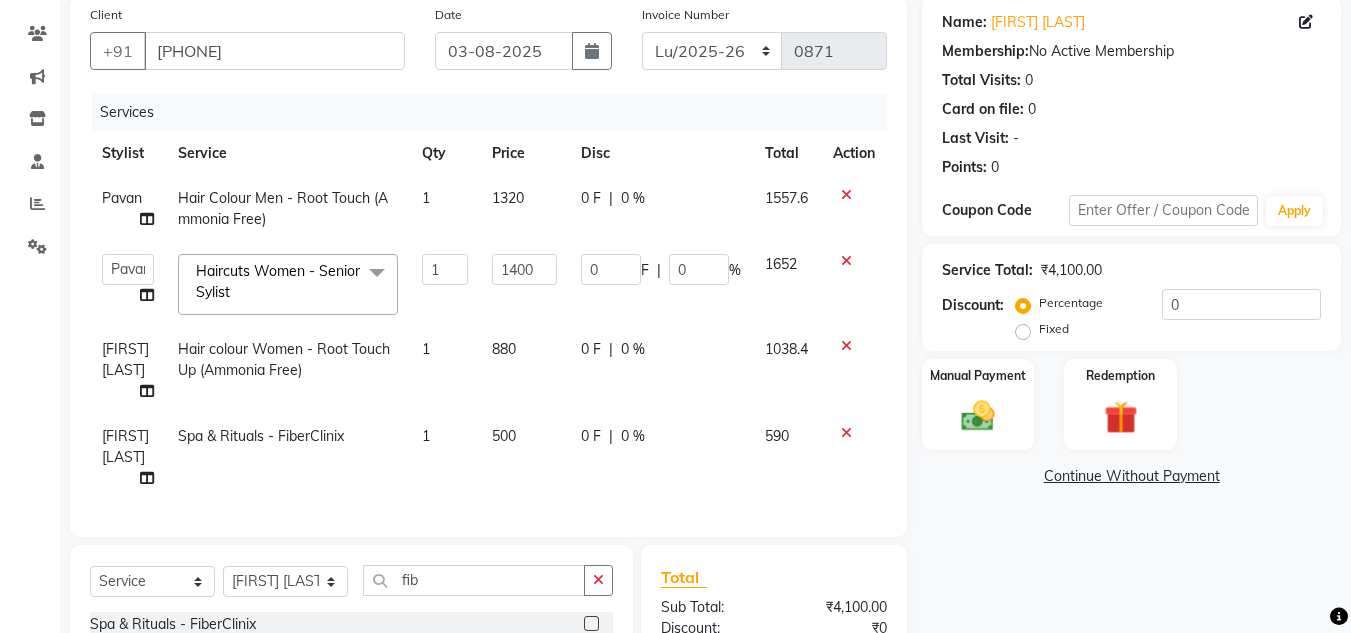 scroll, scrollTop: 405, scrollLeft: 0, axis: vertical 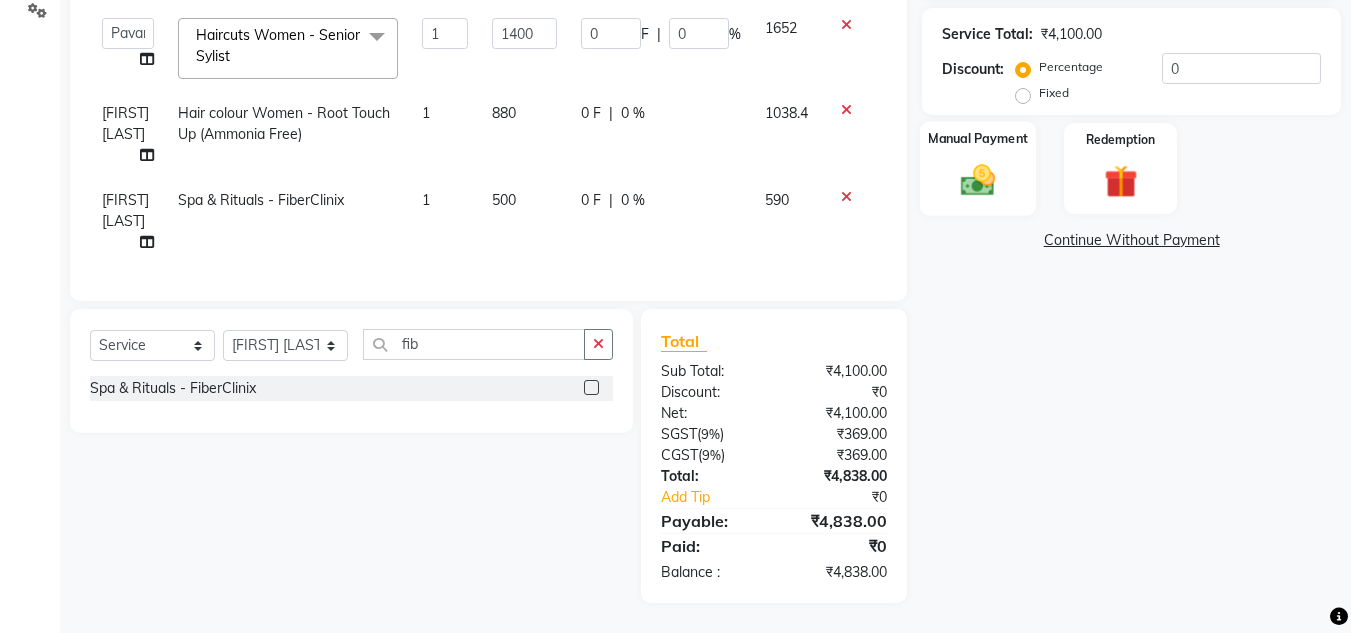 click on "Manual Payment" 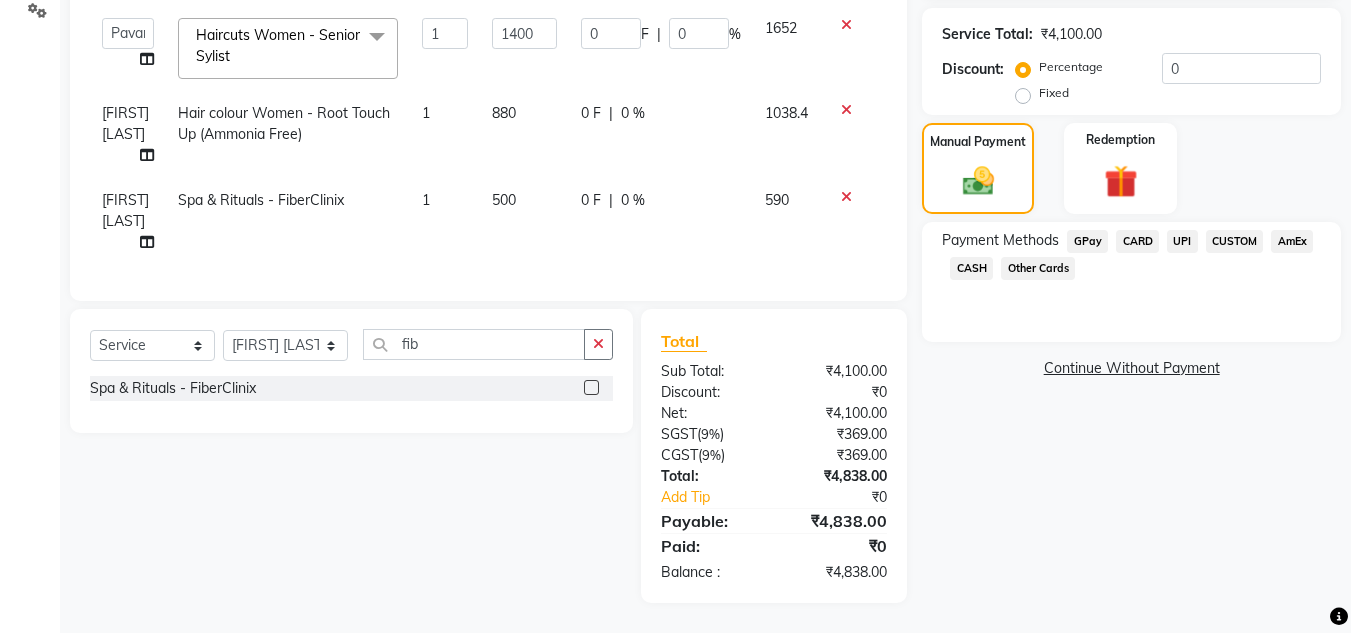 click on "CUSTOM" 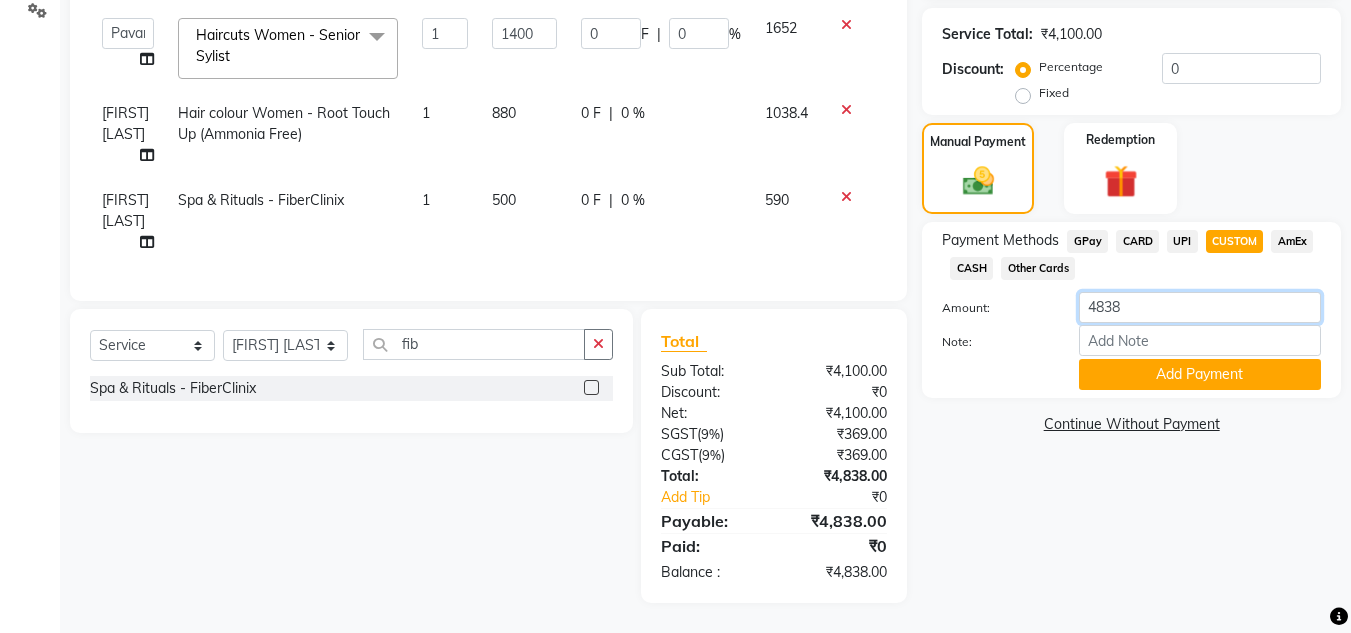 click on "4838" 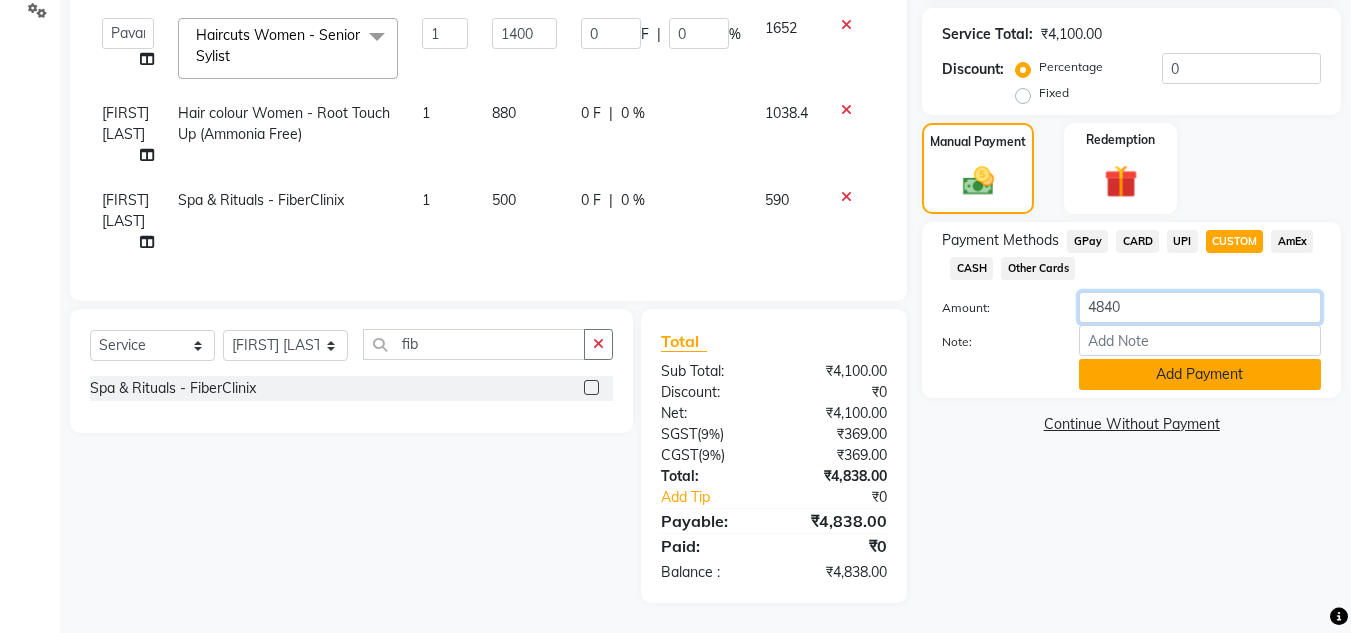 type on "4840" 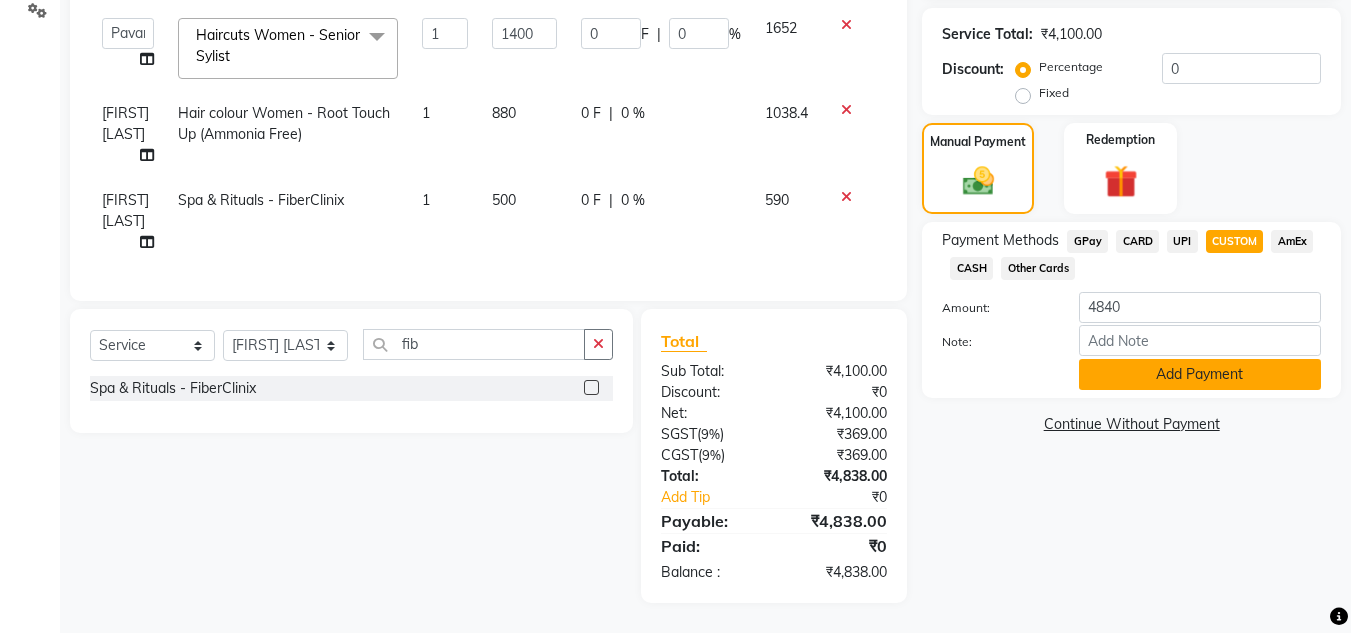 click on "Add Payment" 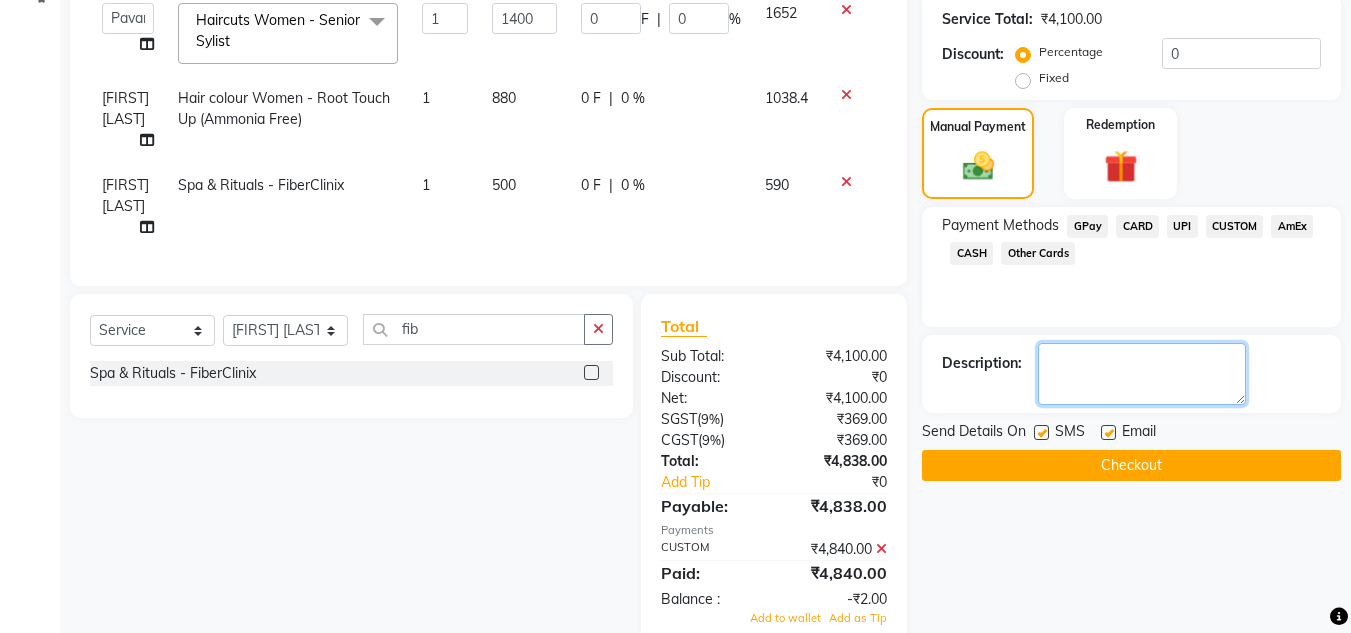 click 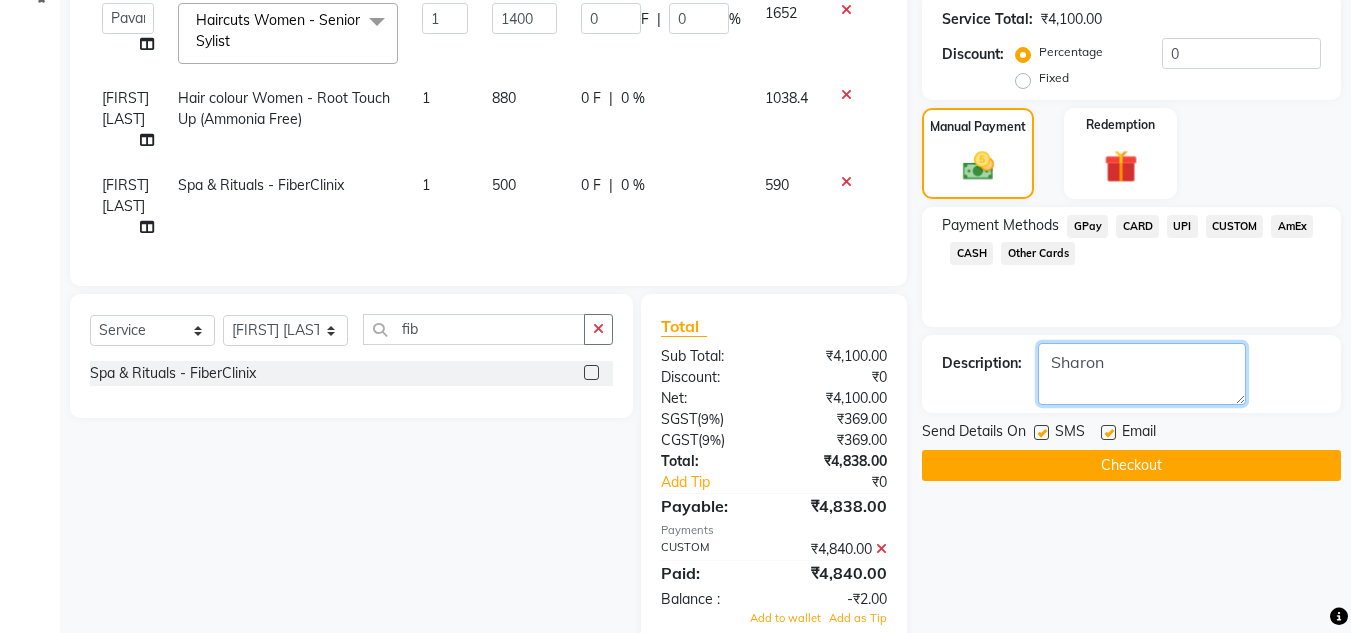 scroll, scrollTop: 463, scrollLeft: 0, axis: vertical 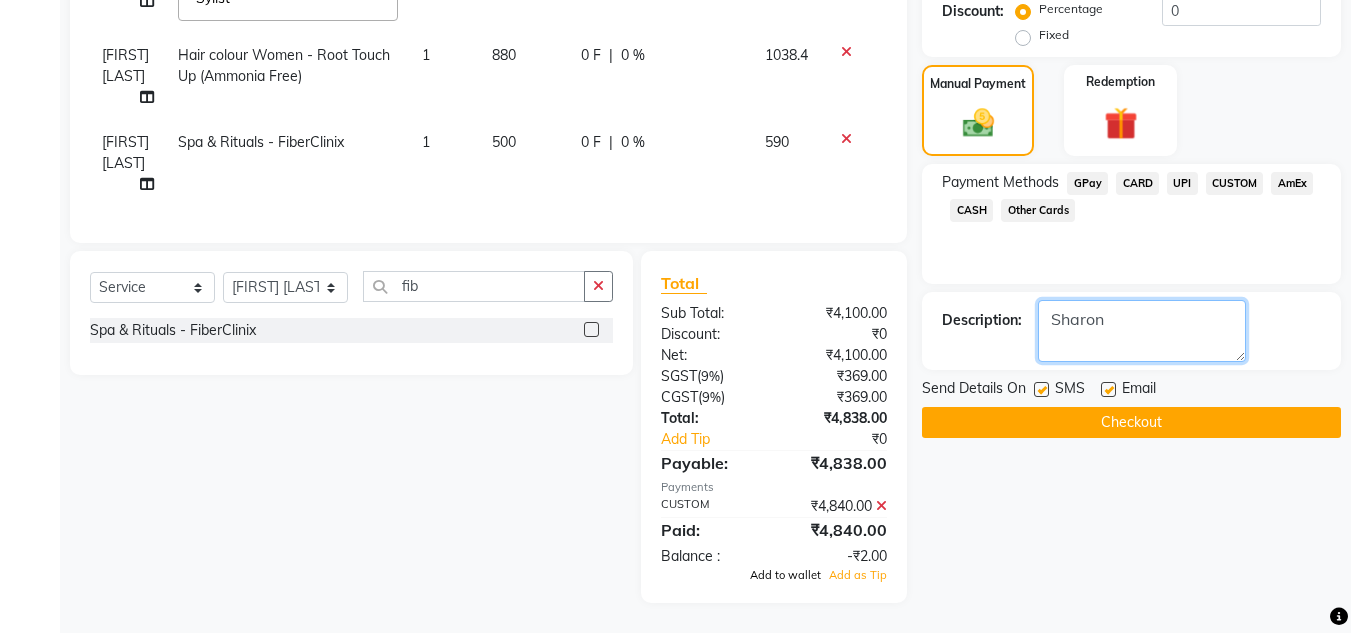 type on "Sharon" 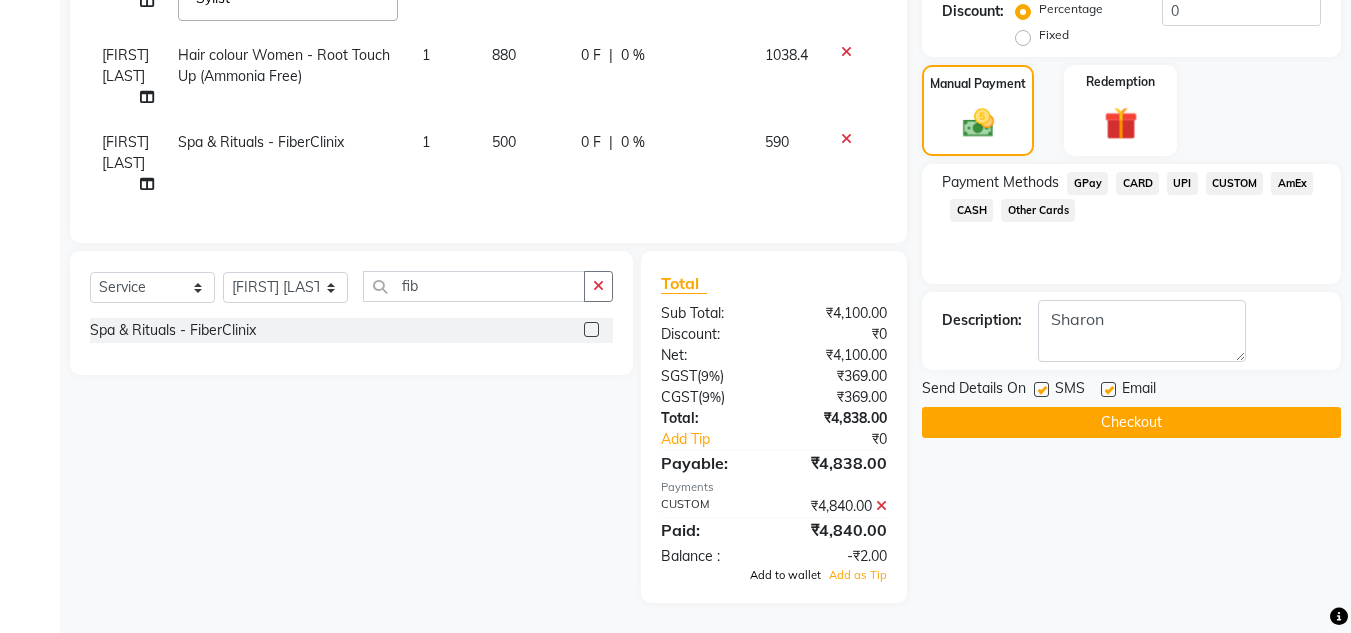 click on "Add to wallet" 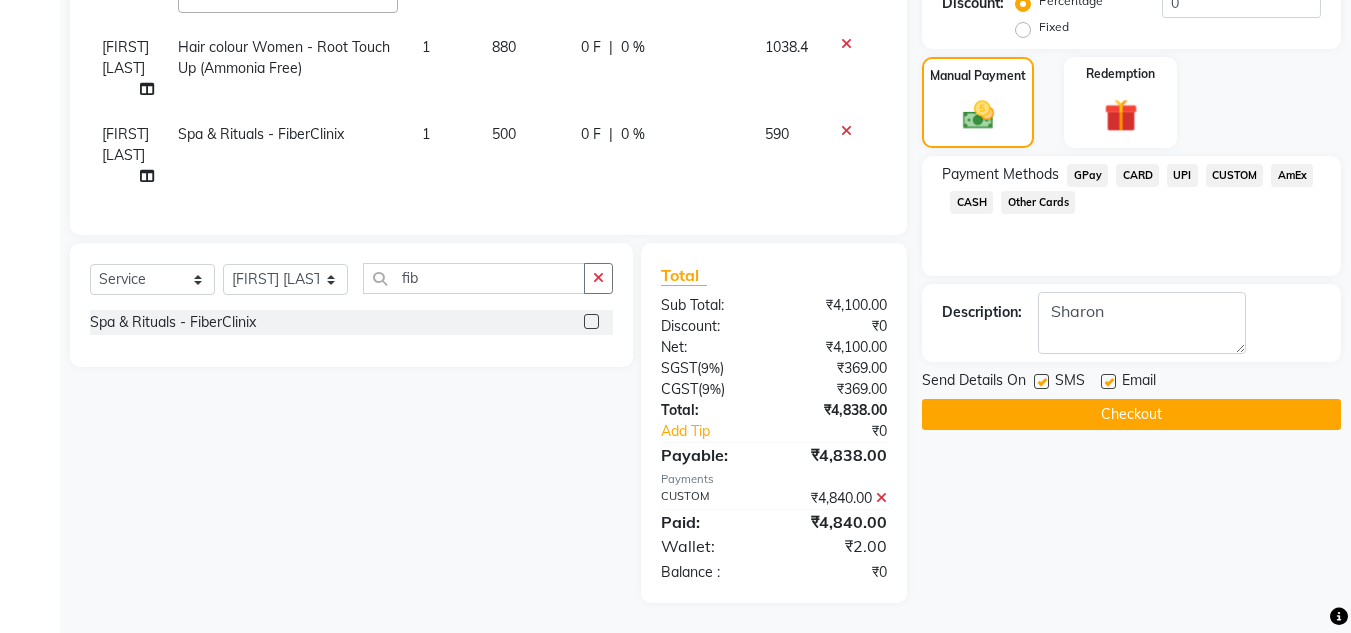 click on "Checkout" 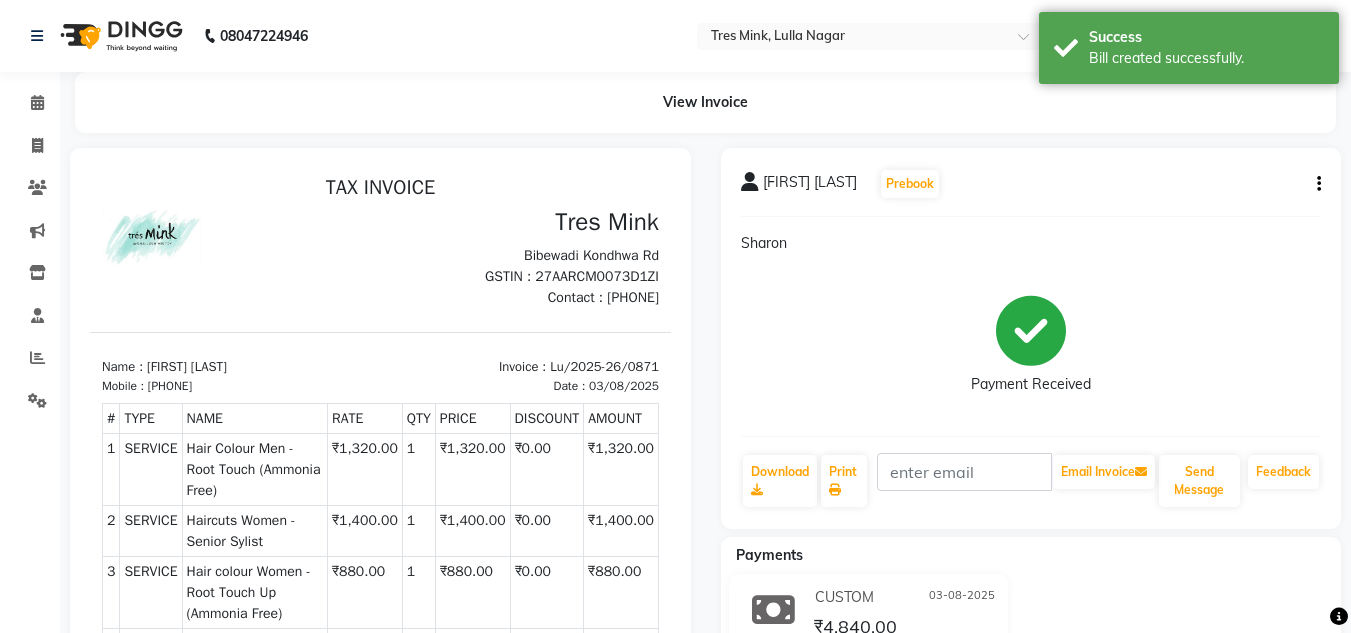 scroll, scrollTop: 0, scrollLeft: 0, axis: both 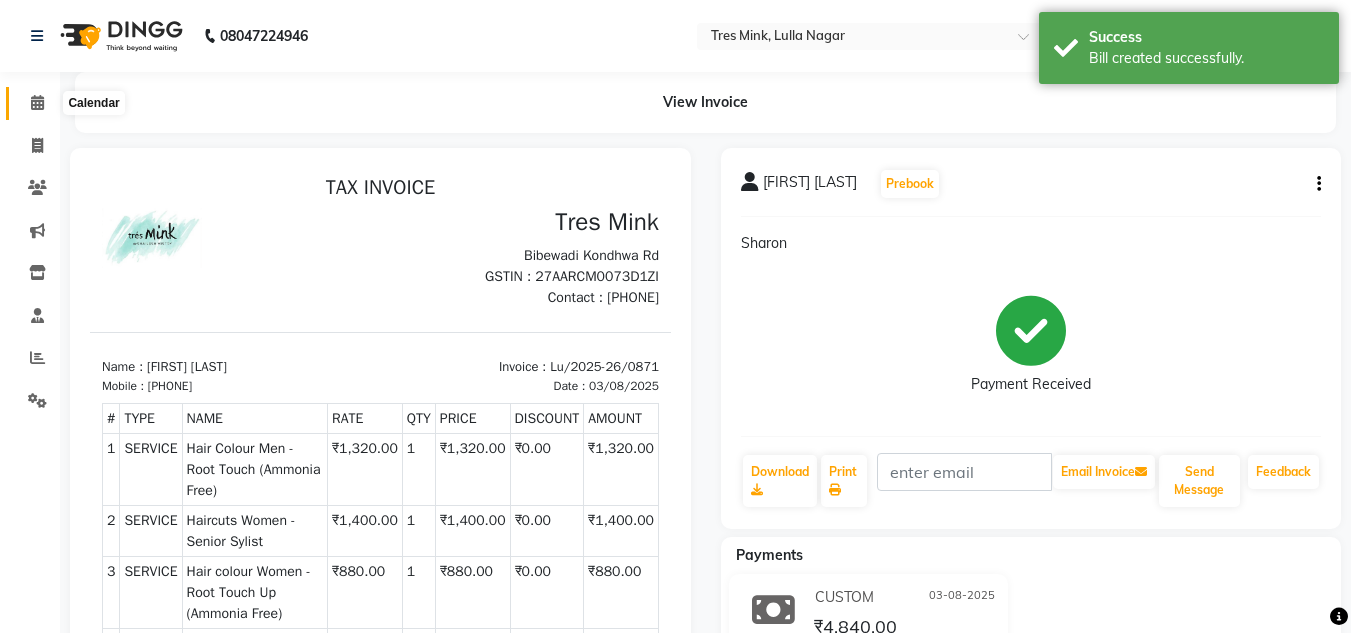 click 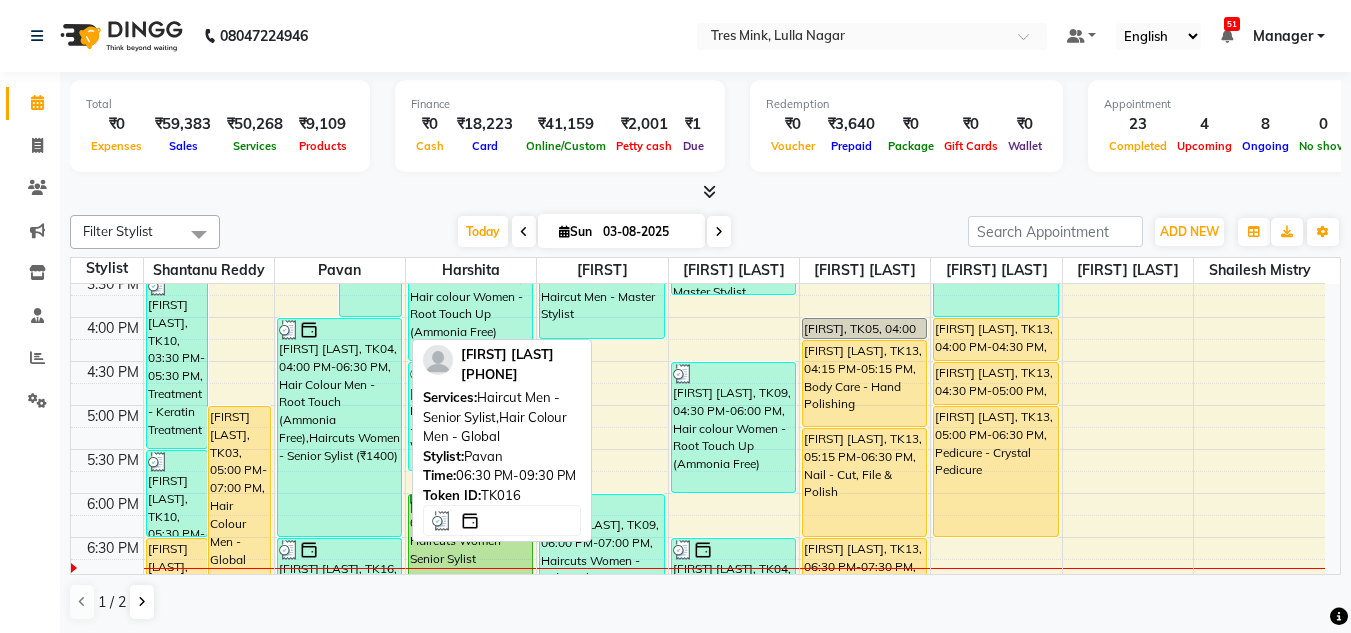 scroll, scrollTop: 653, scrollLeft: 0, axis: vertical 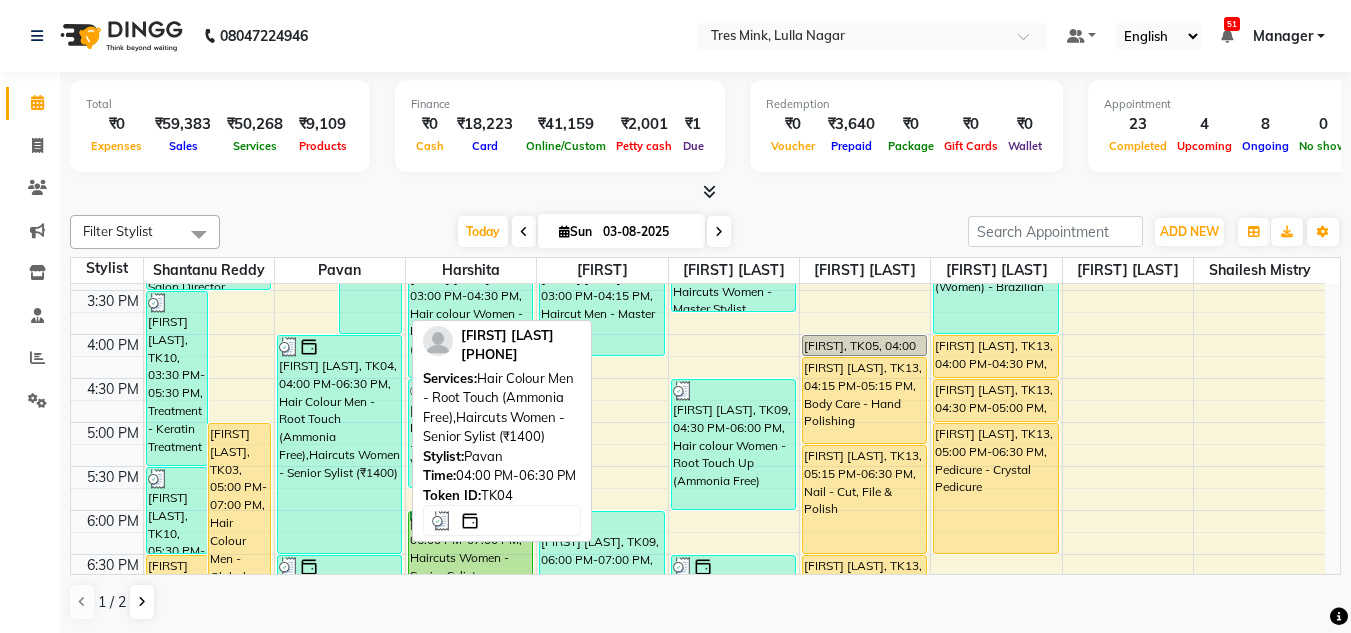 click on "[FIRST] [LAST], [CODE], [TIME]-[TIME], [SERVICE], [SERVICE] ([PRICE])" at bounding box center (339, 444) 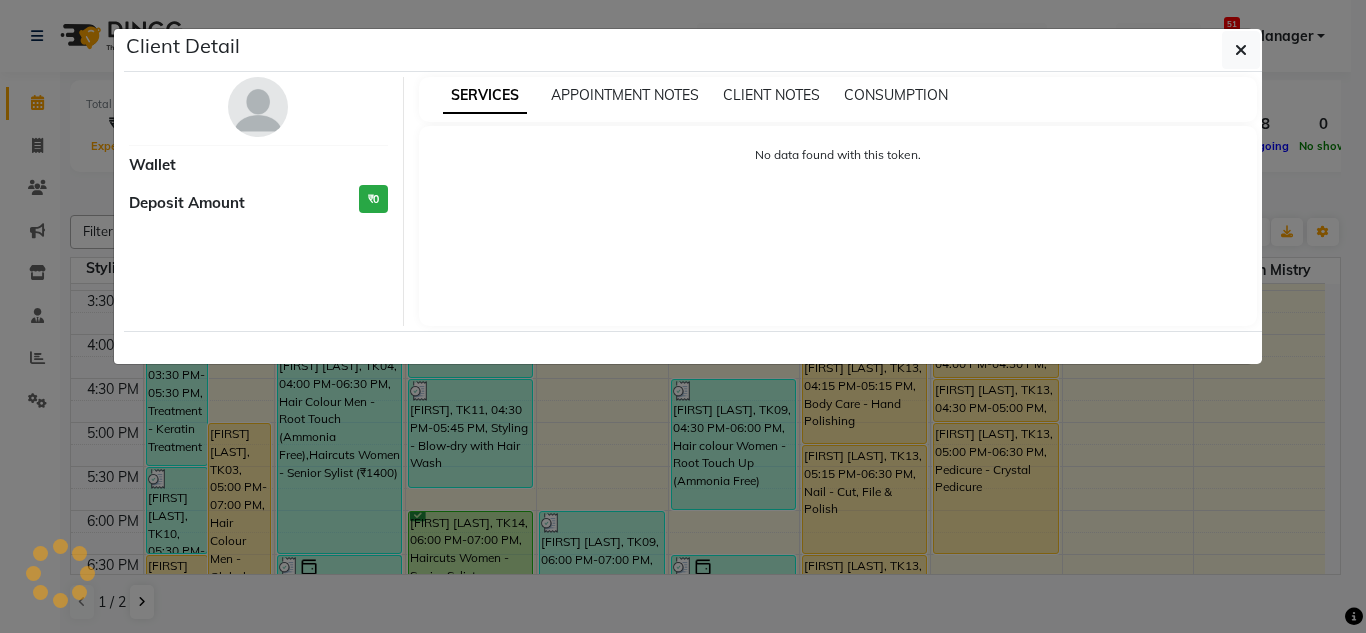select on "3" 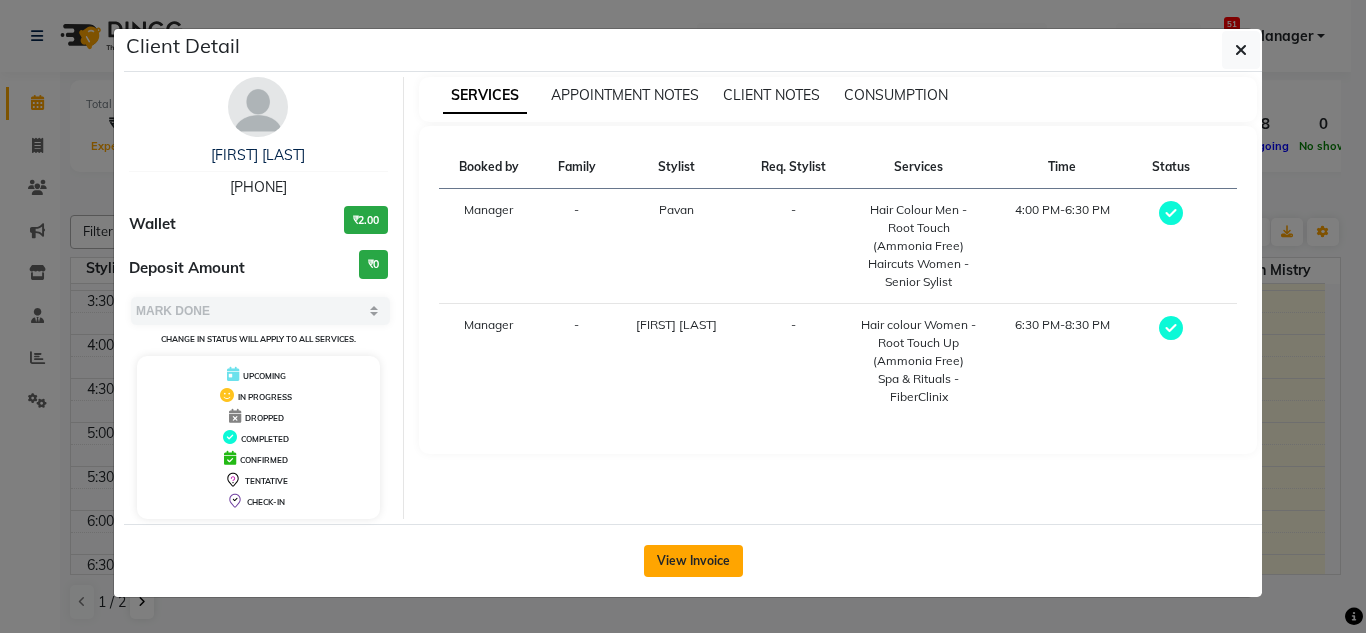 click on "View Invoice" 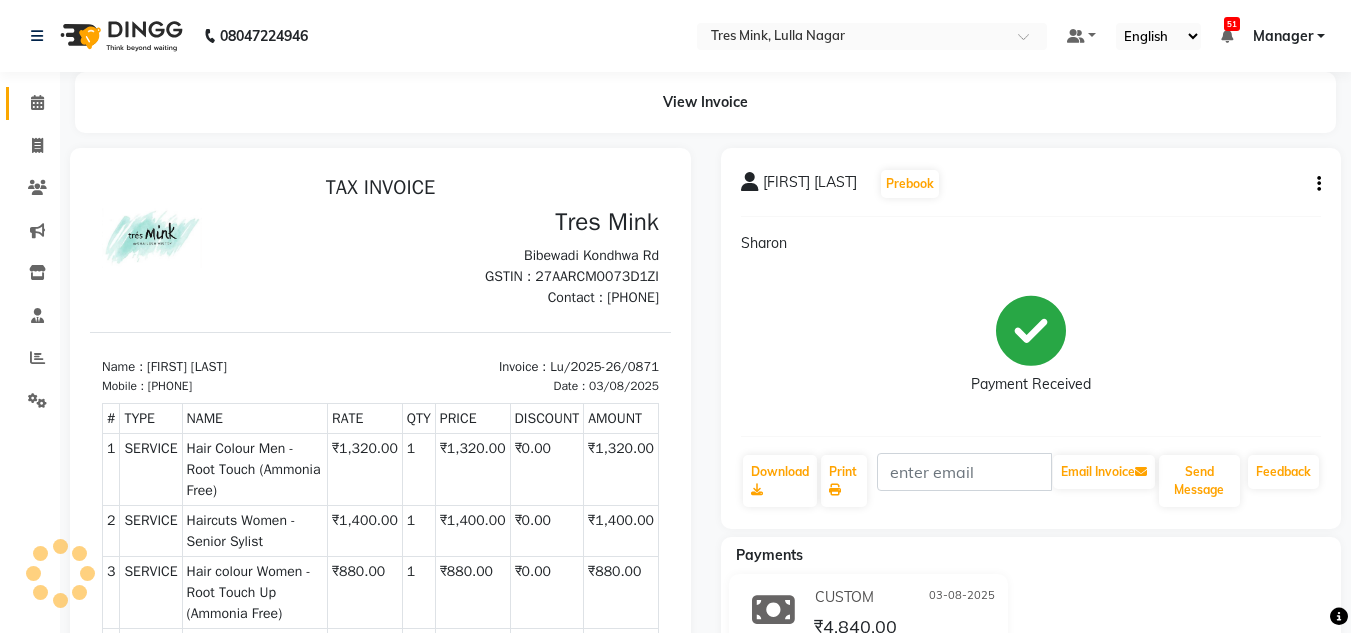 scroll, scrollTop: 0, scrollLeft: 0, axis: both 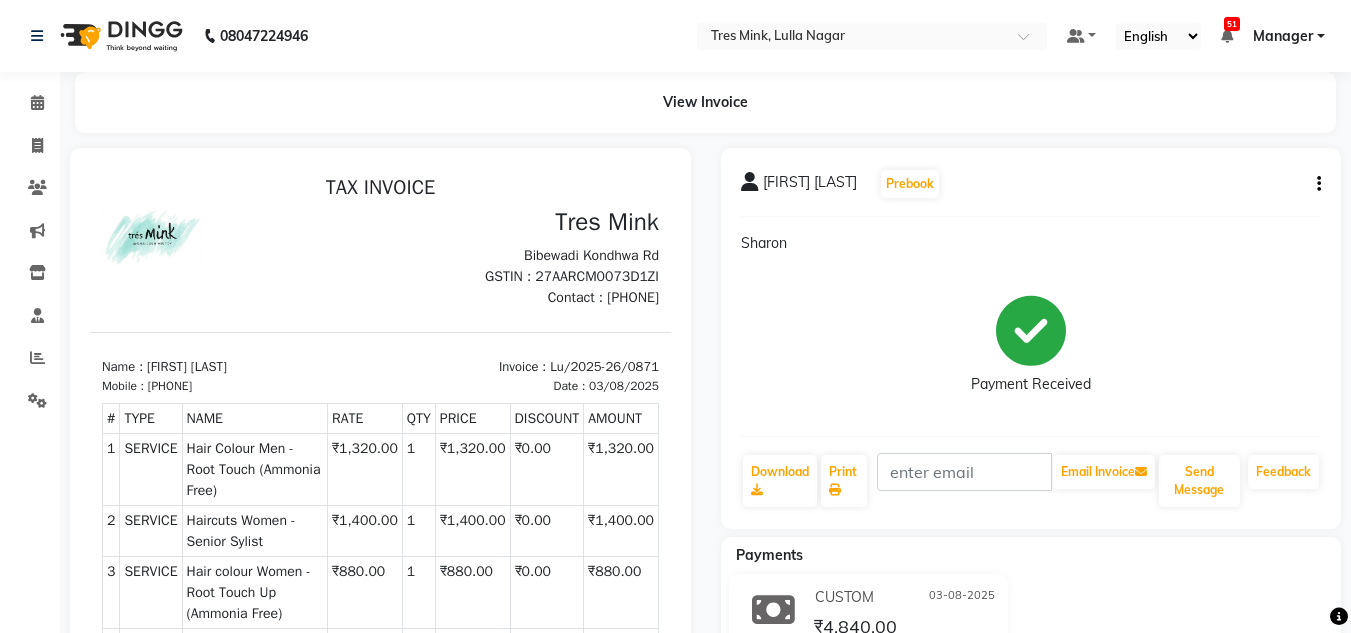 click on "Calendar" 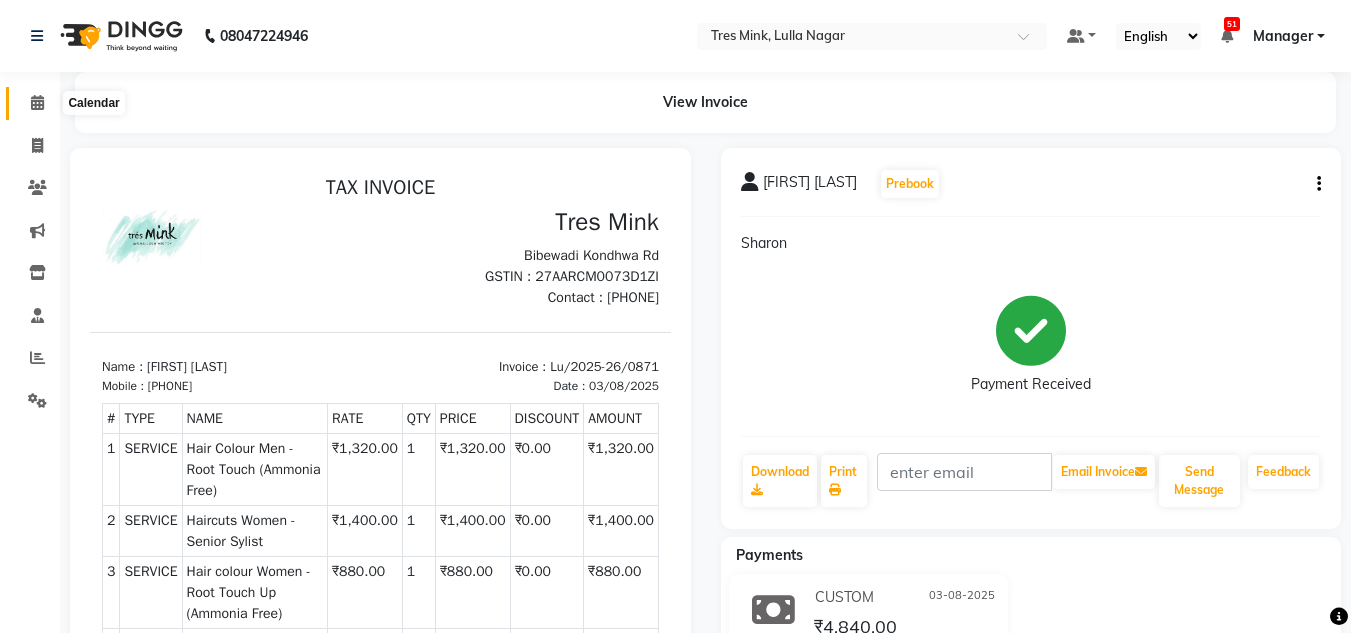 click 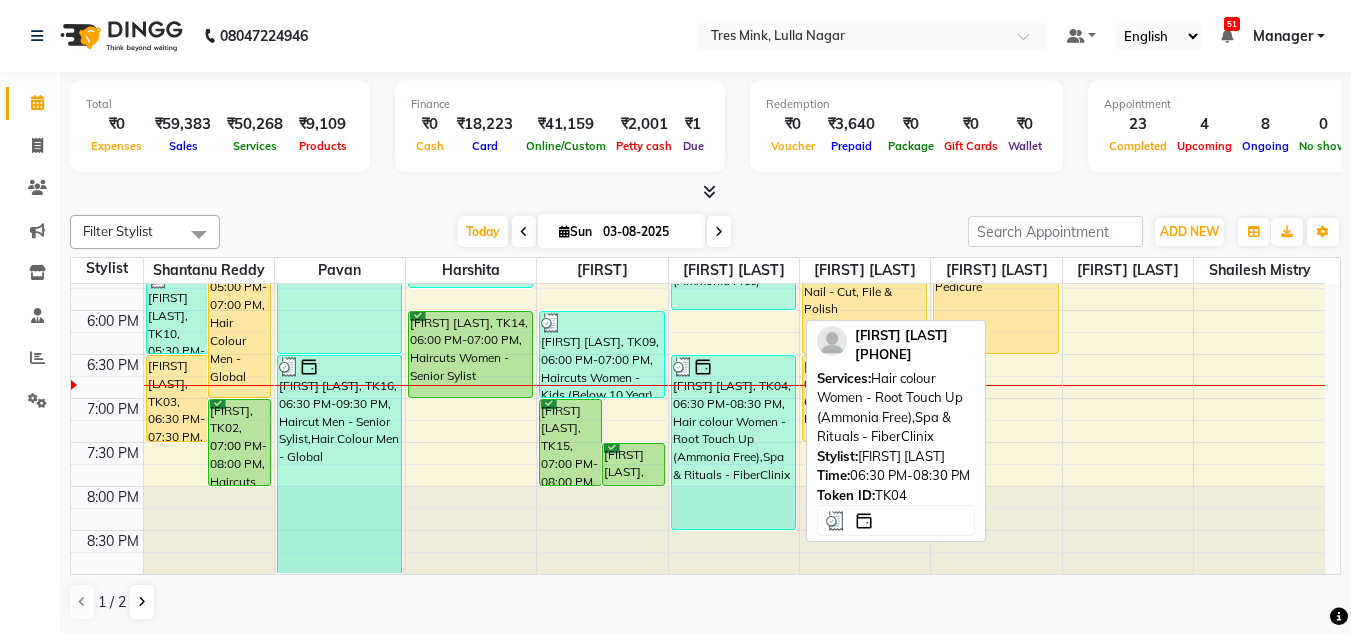 scroll, scrollTop: 753, scrollLeft: 0, axis: vertical 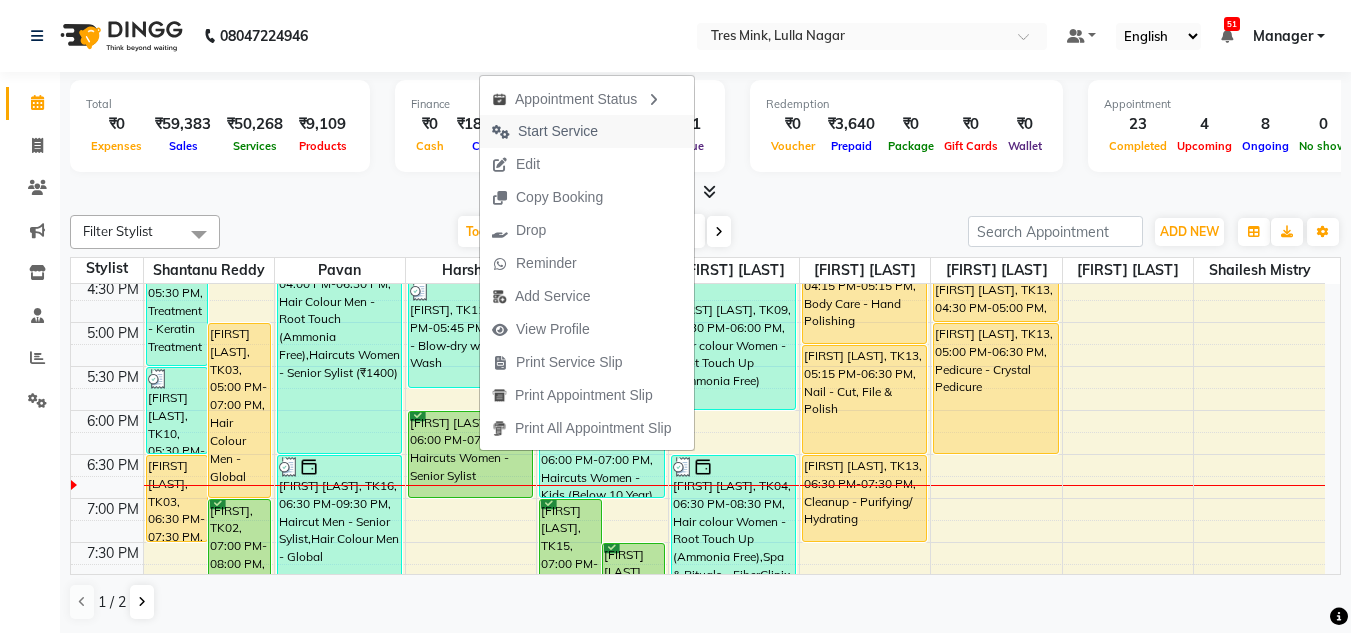 click on "Start Service" at bounding box center (558, 131) 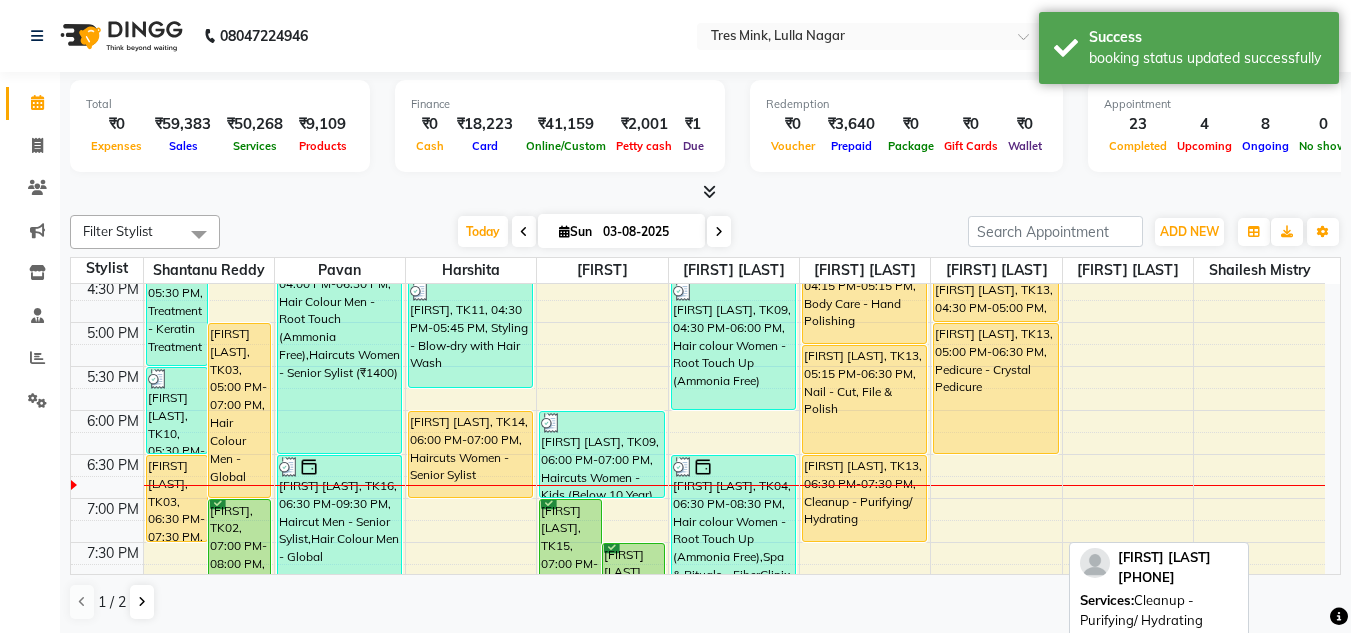 scroll, scrollTop: 853, scrollLeft: 0, axis: vertical 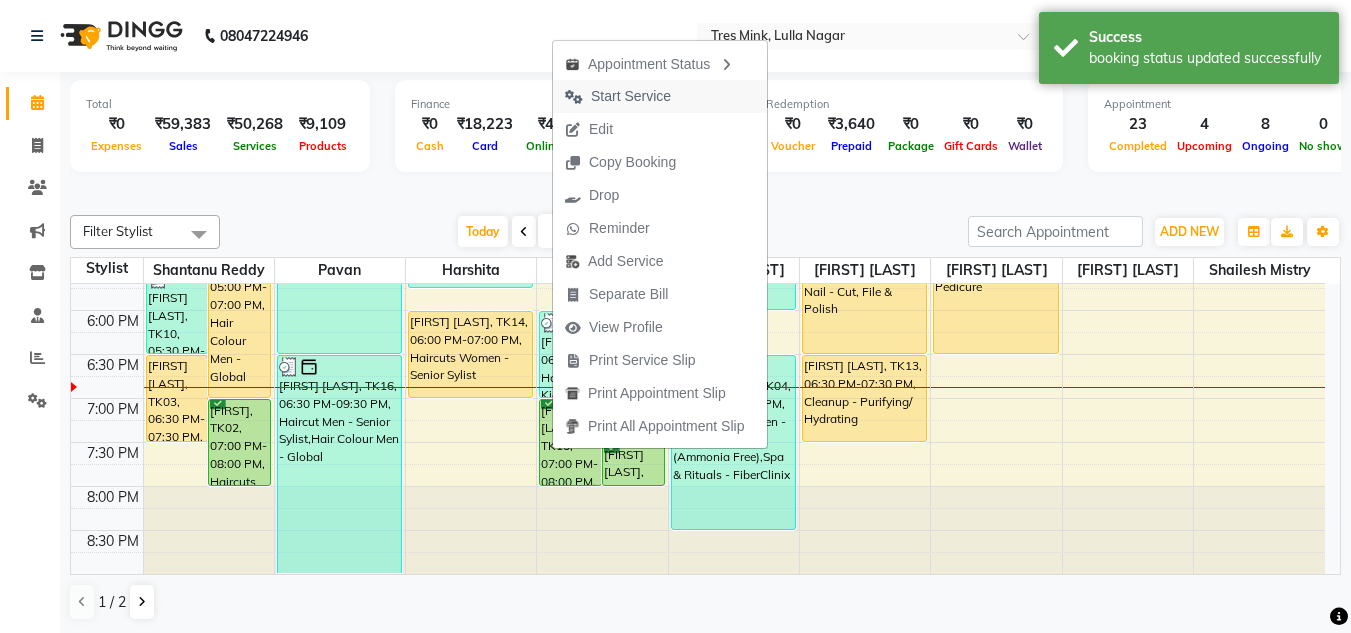 click on "Start Service" at bounding box center [631, 96] 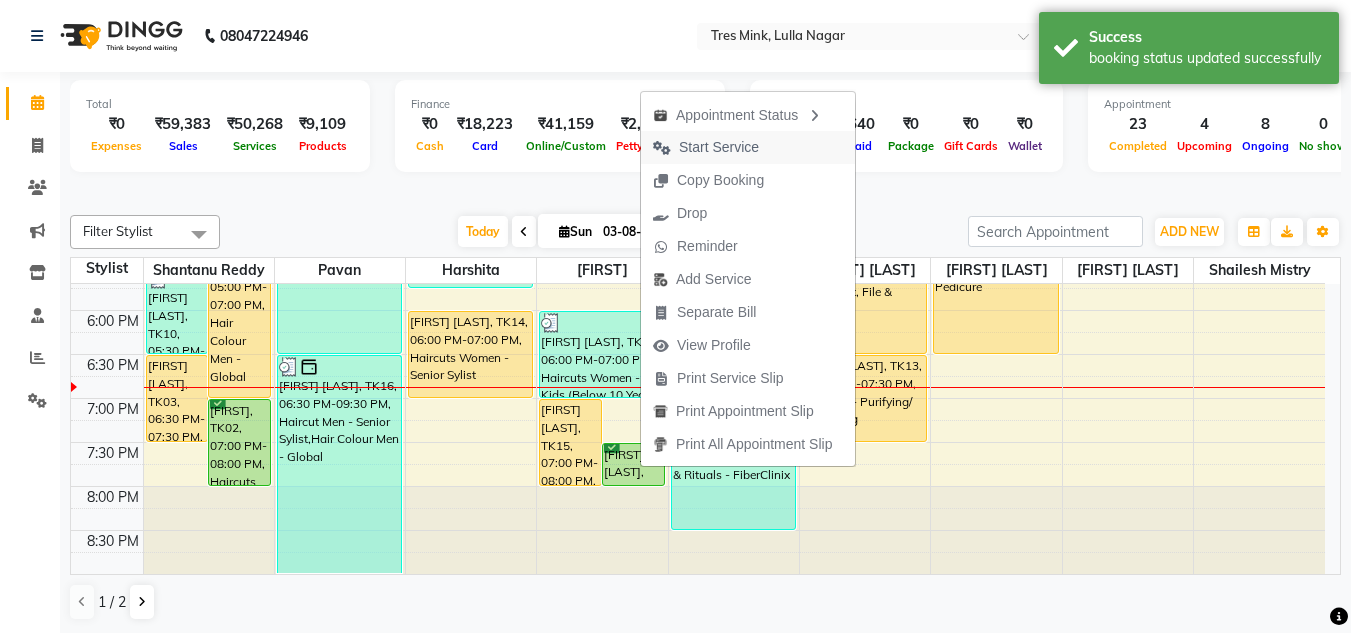 click on "Start Service" at bounding box center [719, 147] 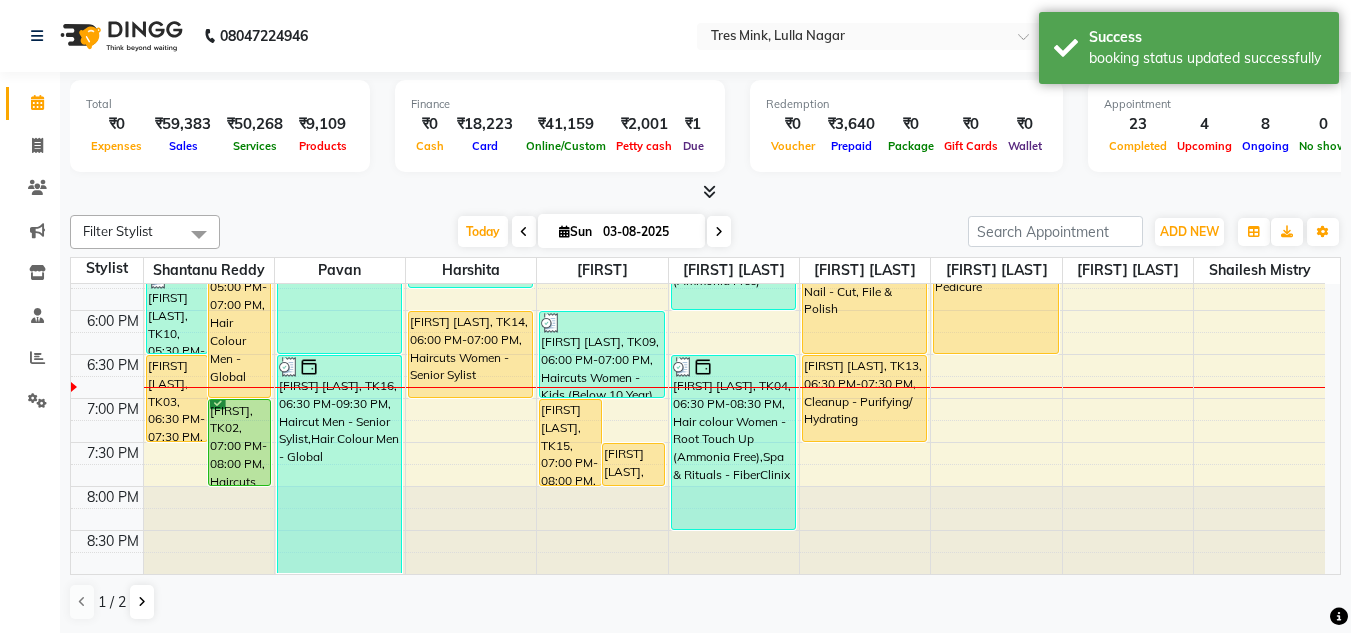 scroll, scrollTop: 753, scrollLeft: 0, axis: vertical 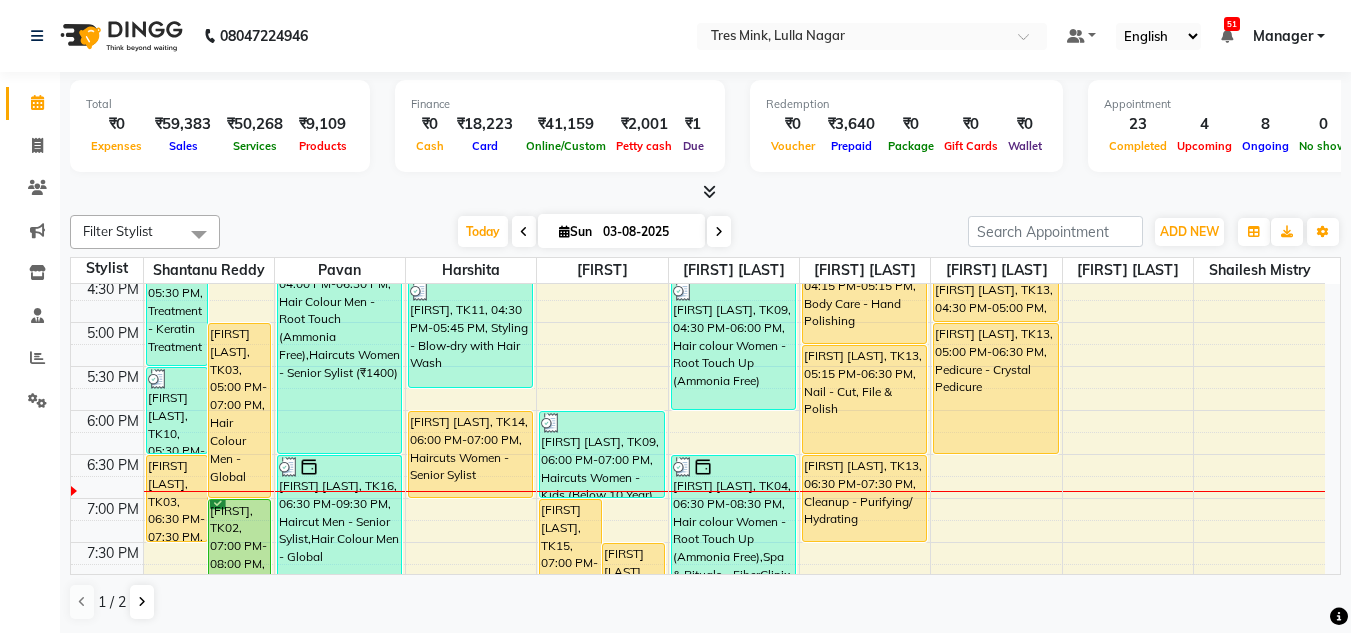 click at bounding box center (719, 231) 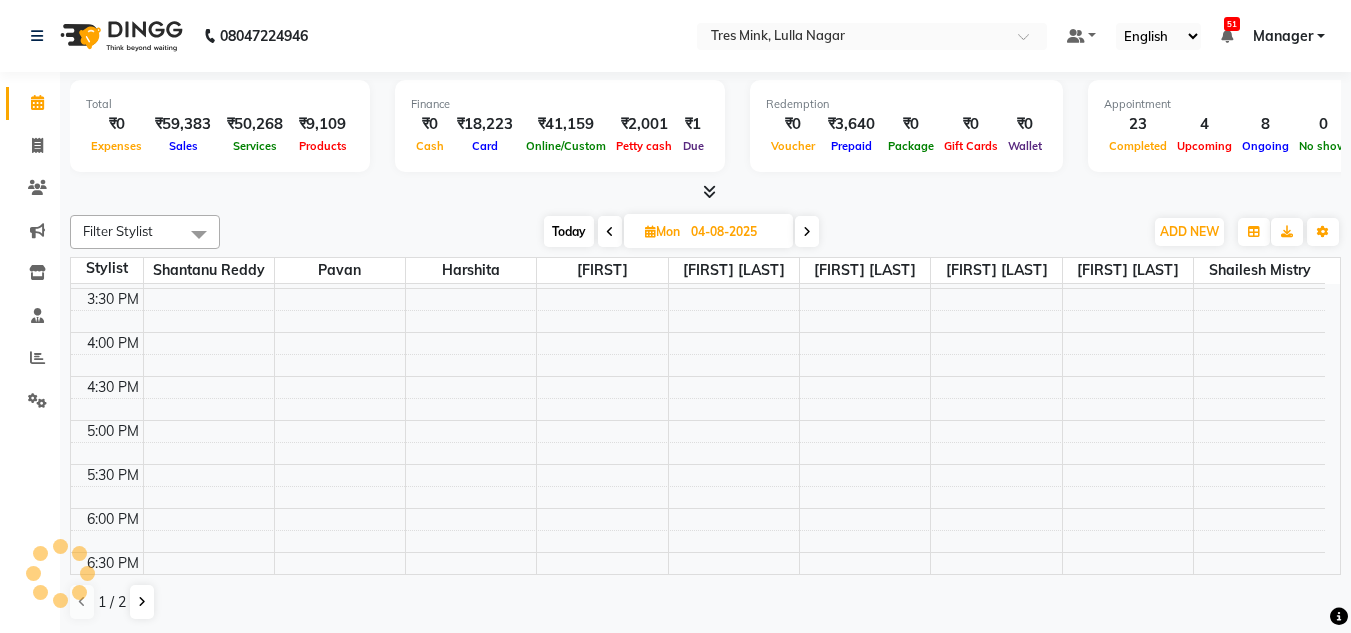scroll, scrollTop: 653, scrollLeft: 0, axis: vertical 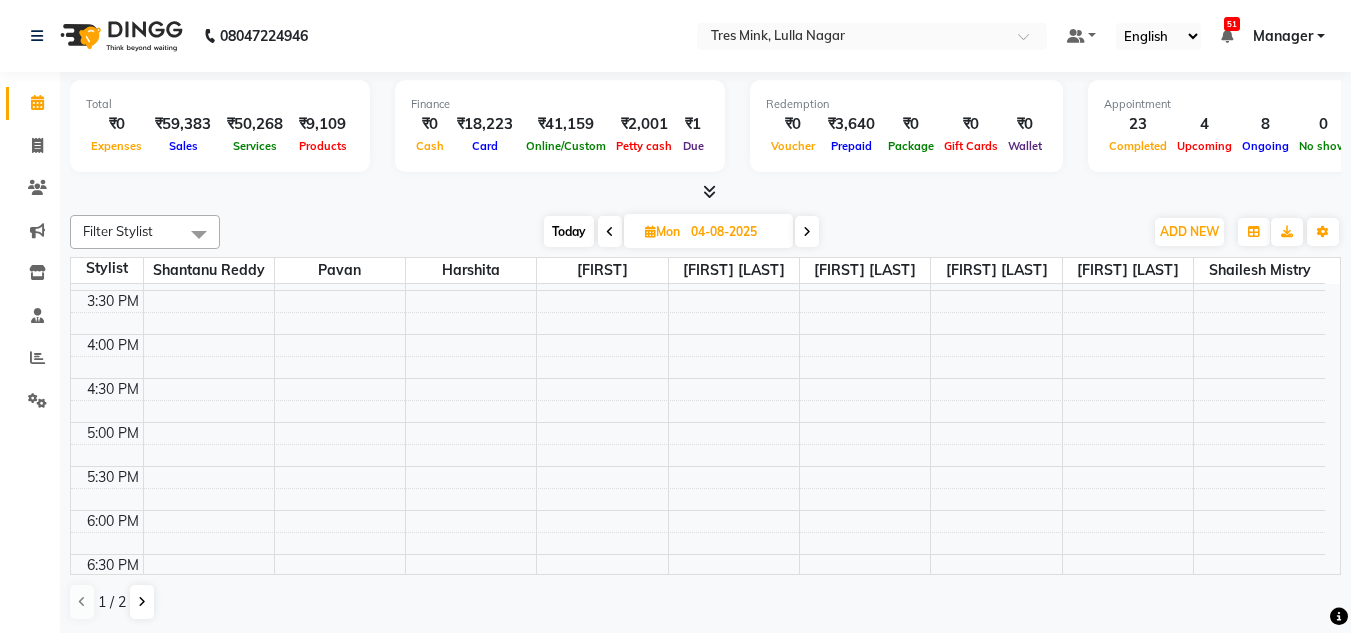 click on "Today" at bounding box center [569, 231] 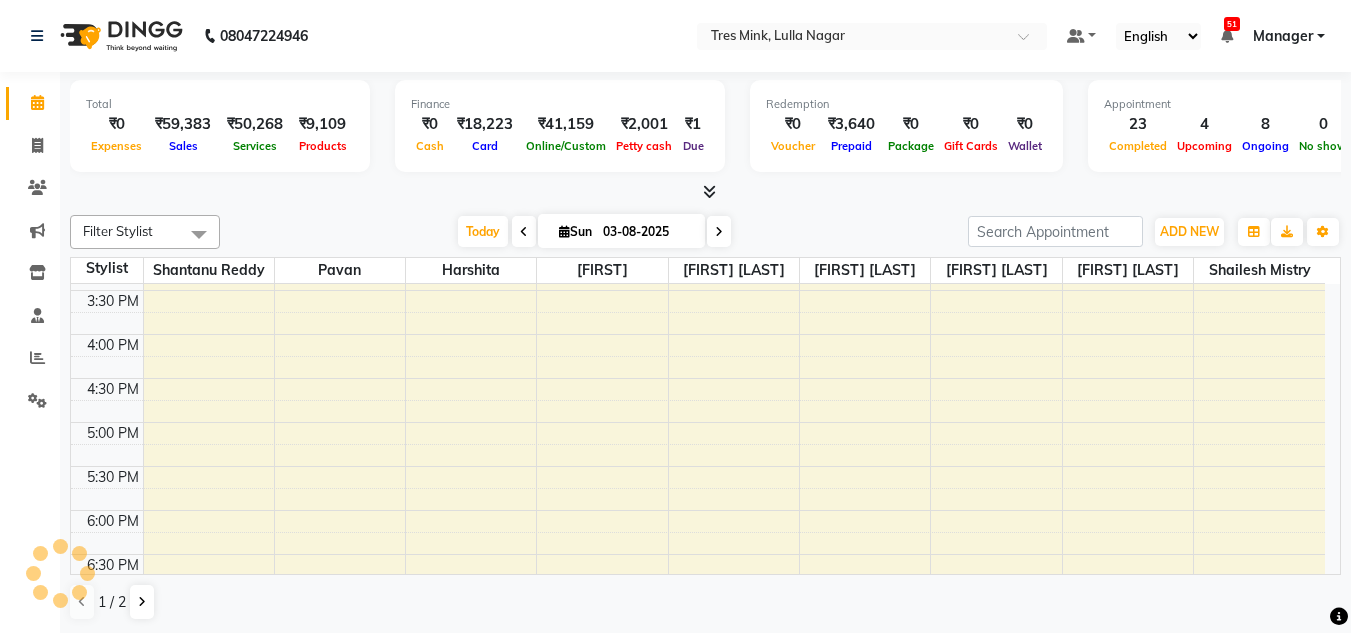 scroll, scrollTop: 853, scrollLeft: 0, axis: vertical 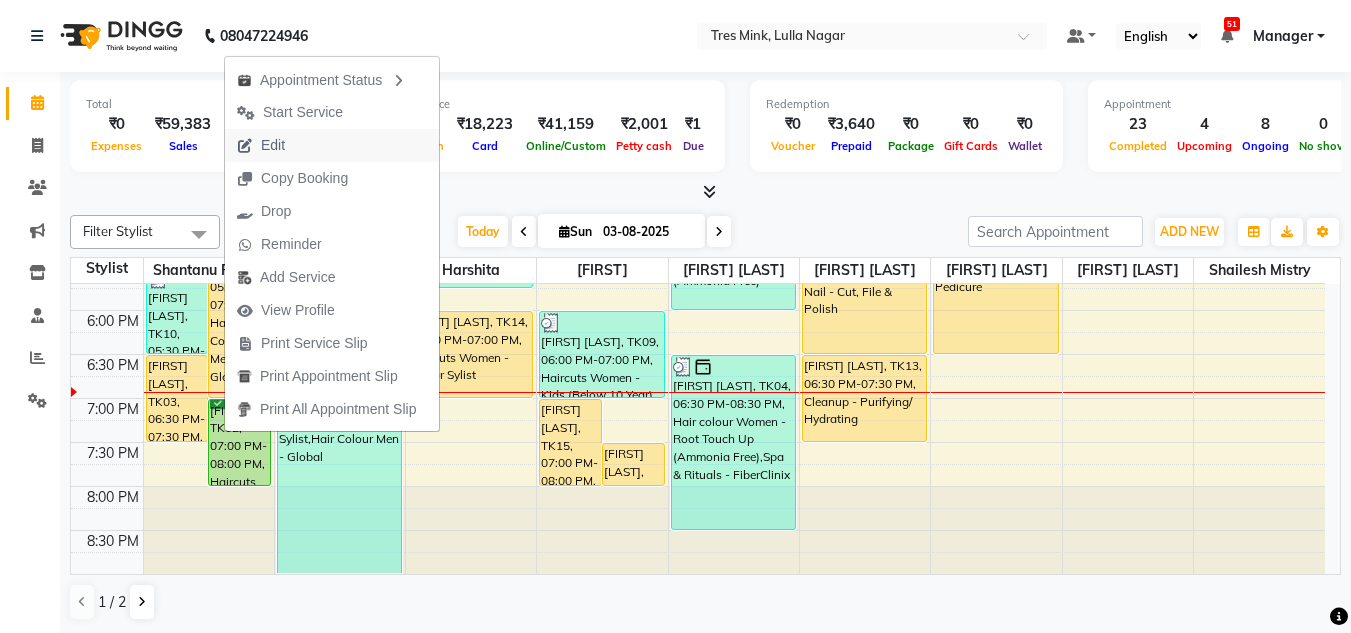 click on "Edit" at bounding box center [273, 145] 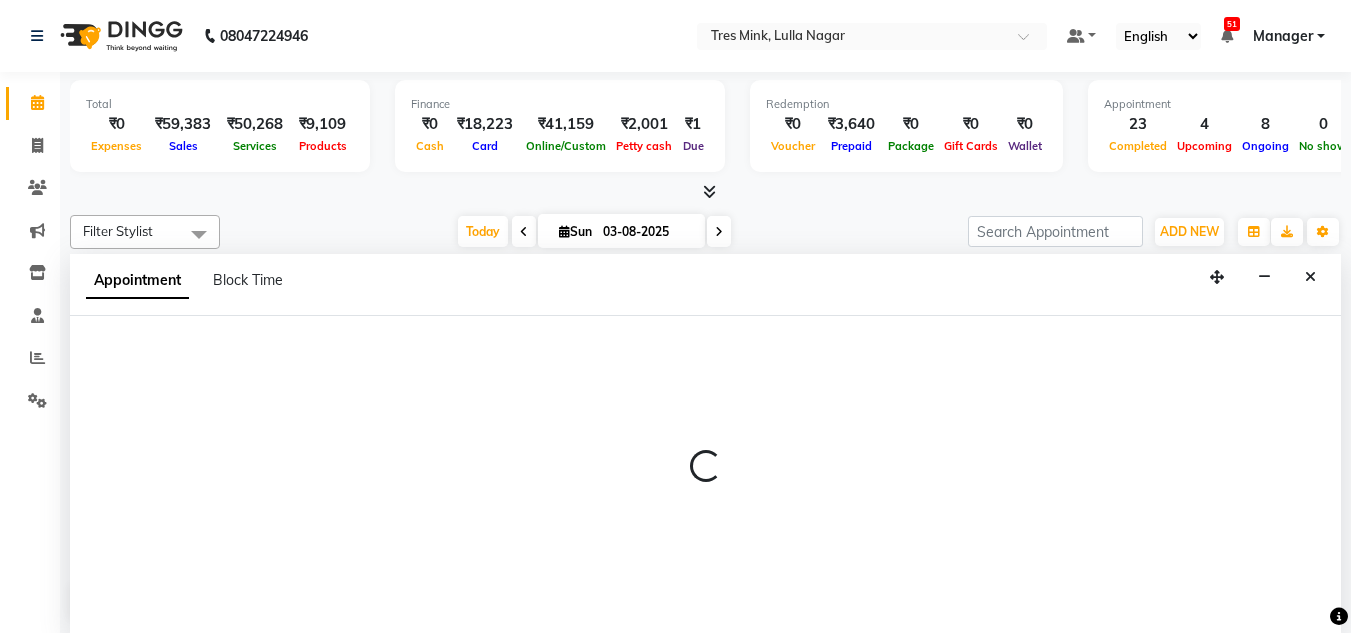 scroll, scrollTop: 1, scrollLeft: 0, axis: vertical 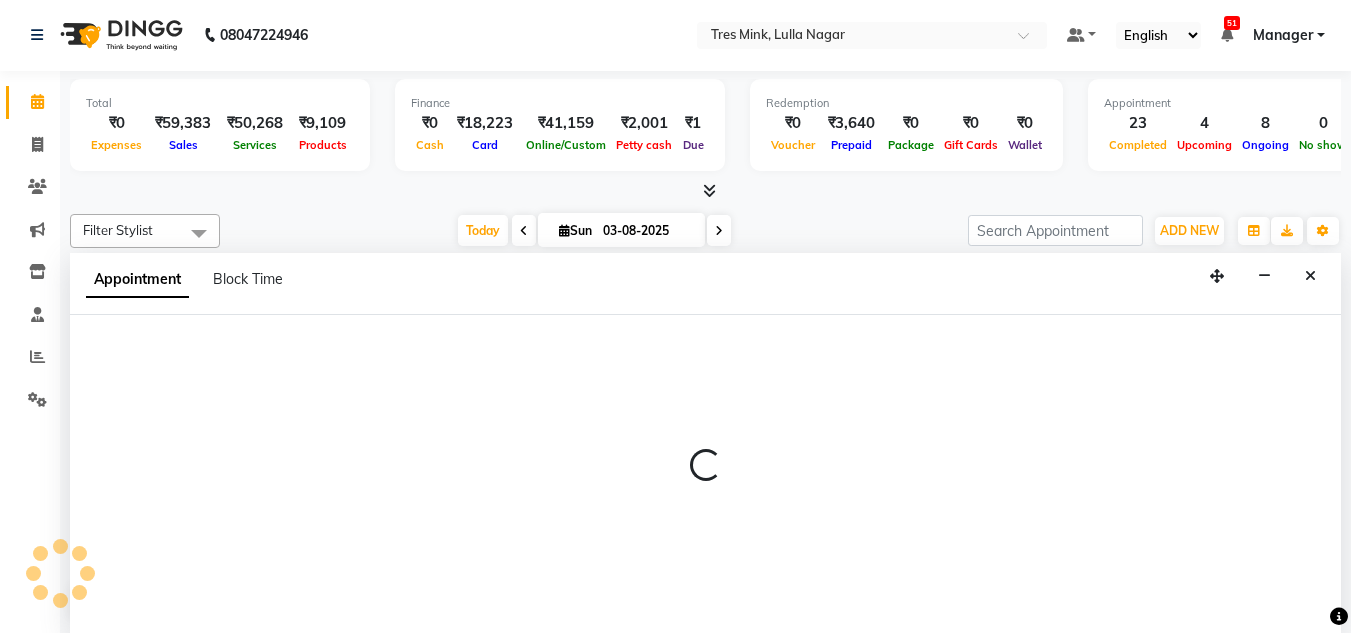 select on "tentative" 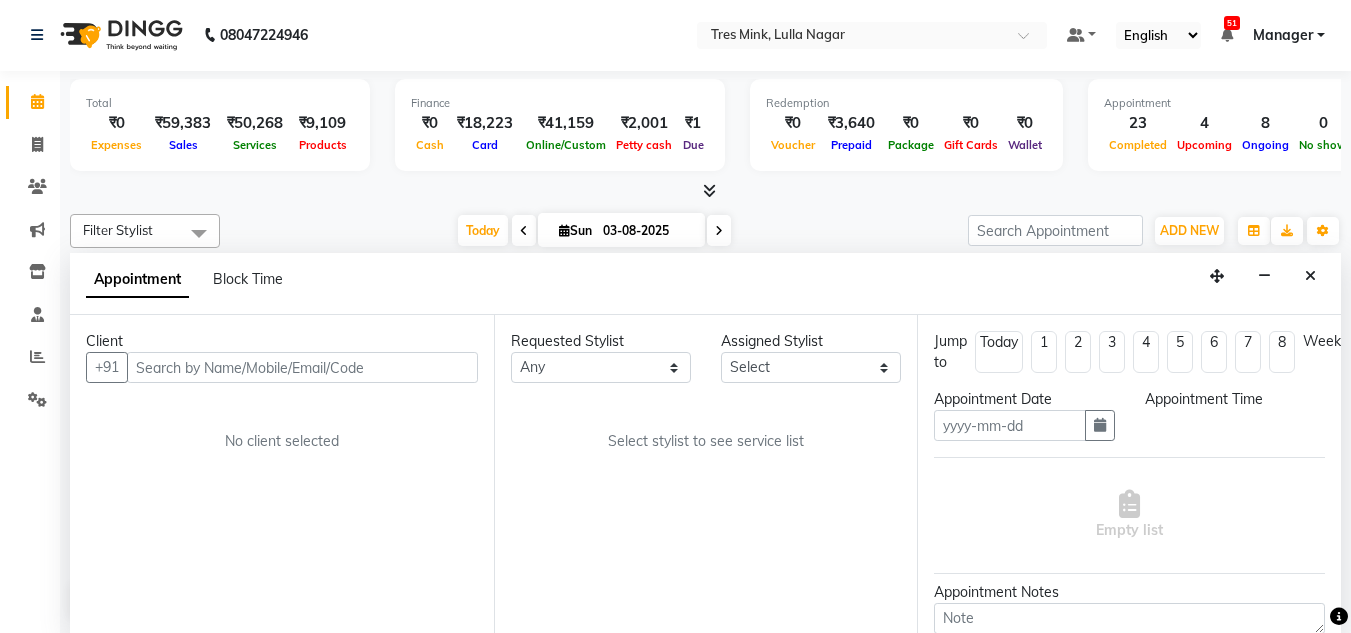 type on "03-08-2025" 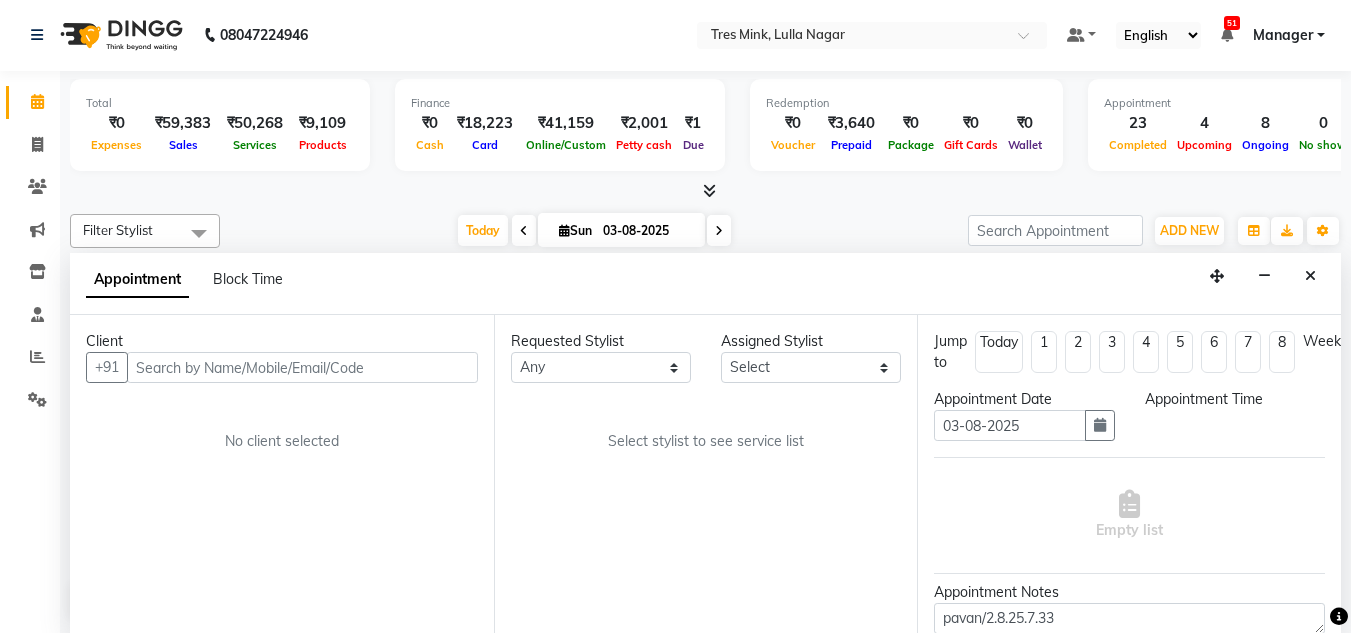 select on "confirm booking" 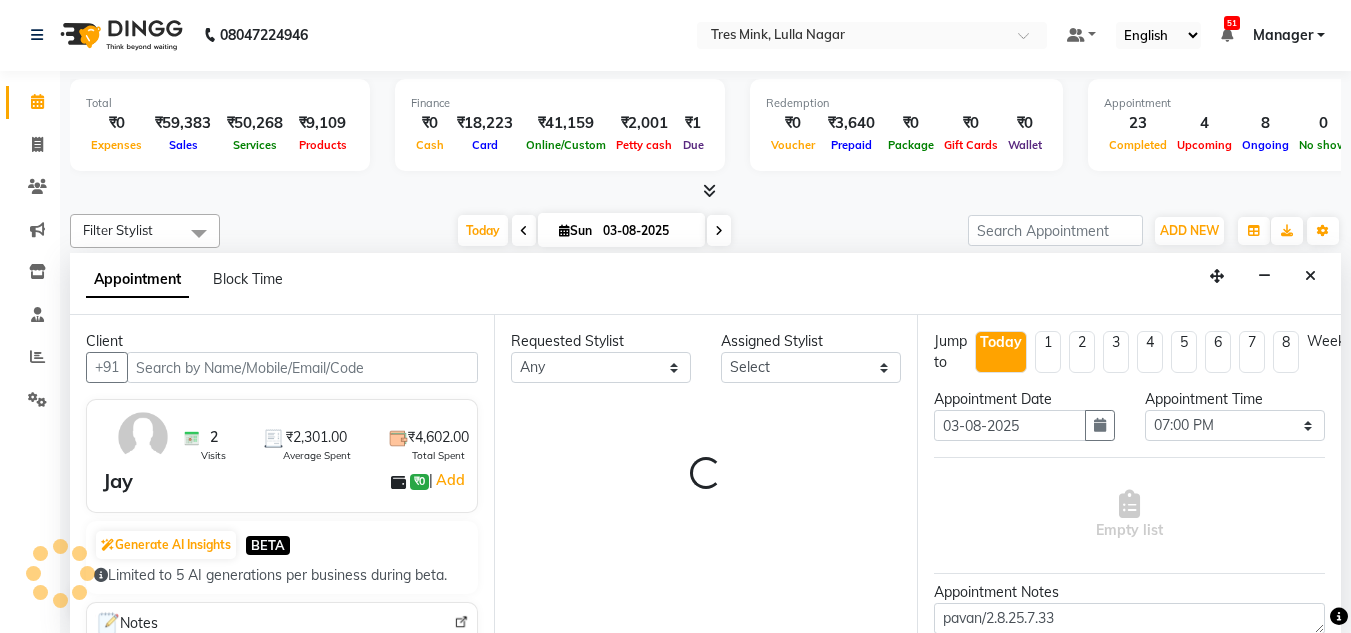 select on "39898" 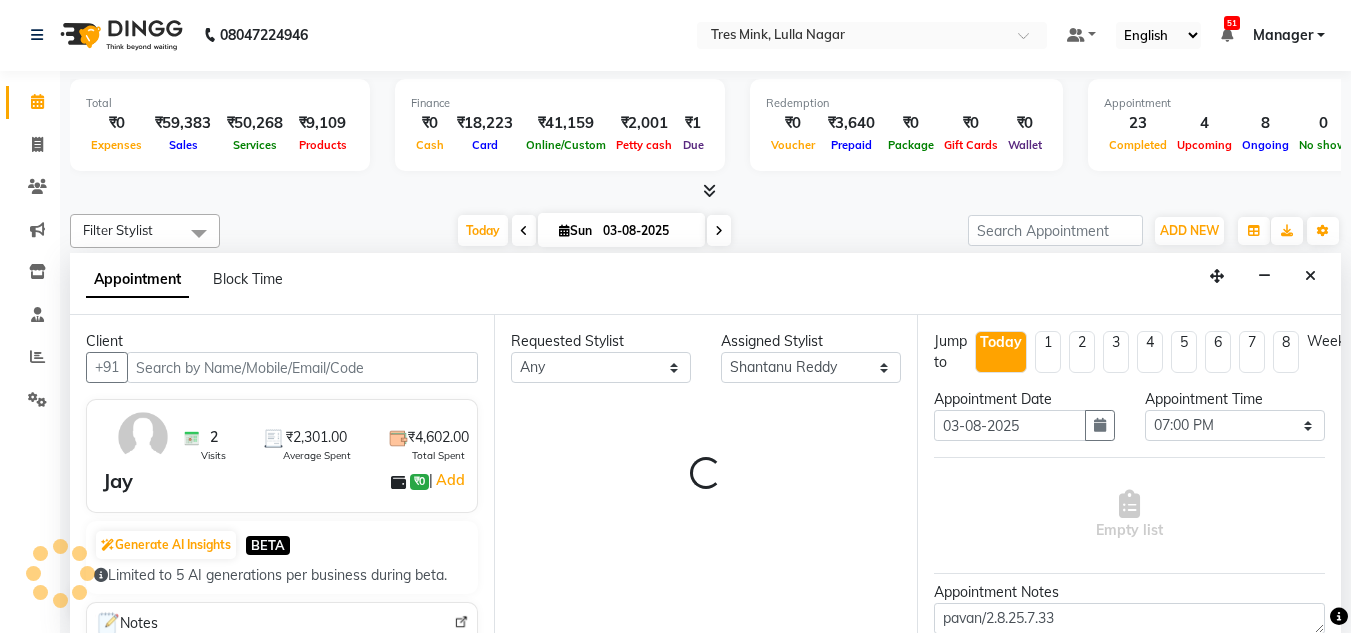 scroll, scrollTop: 853, scrollLeft: 0, axis: vertical 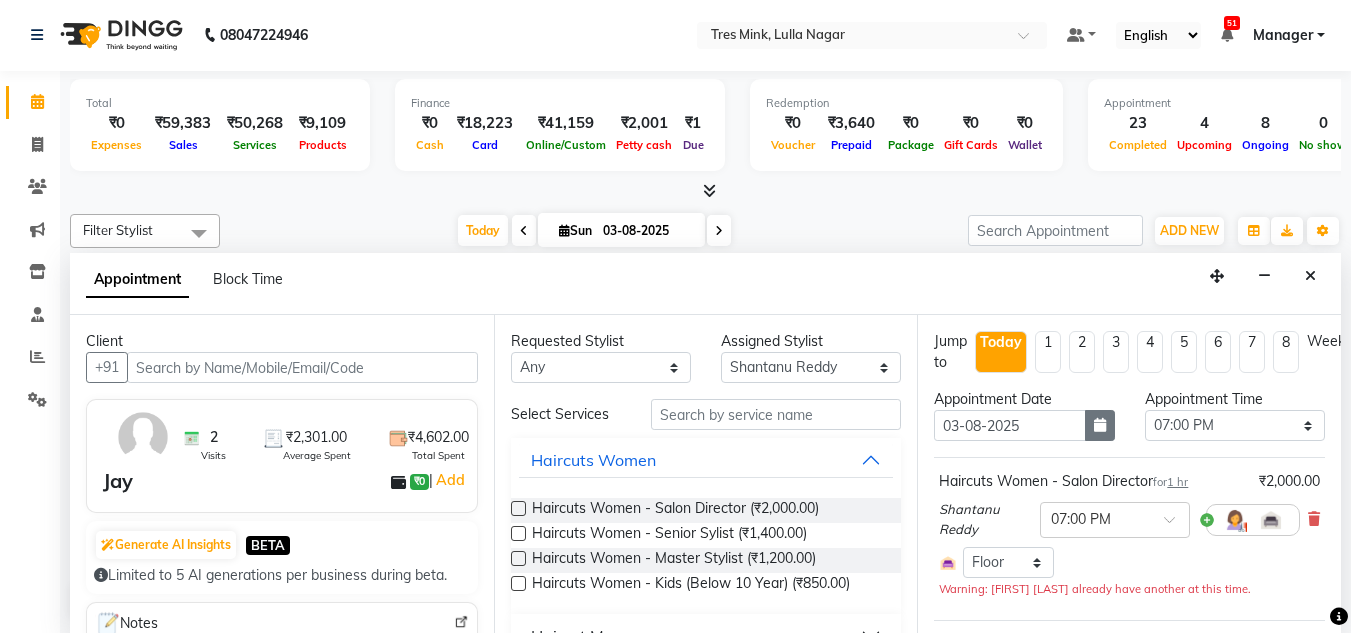 click at bounding box center [1100, 425] 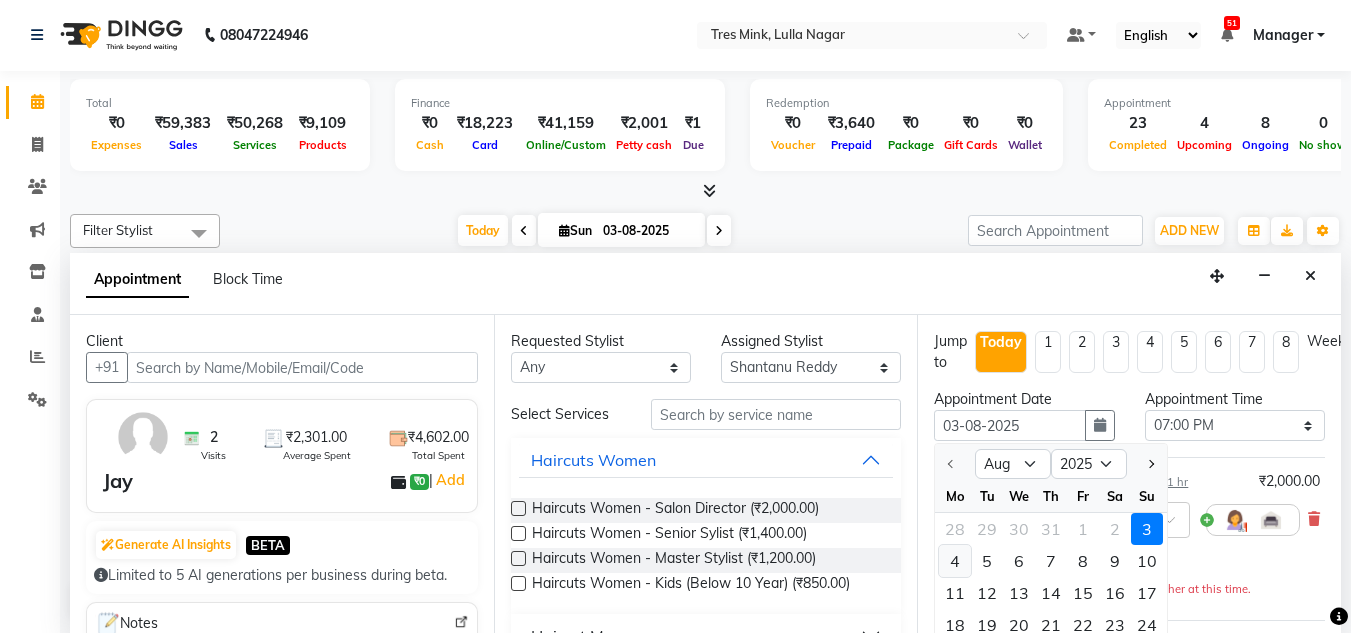 click on "4" at bounding box center [955, 561] 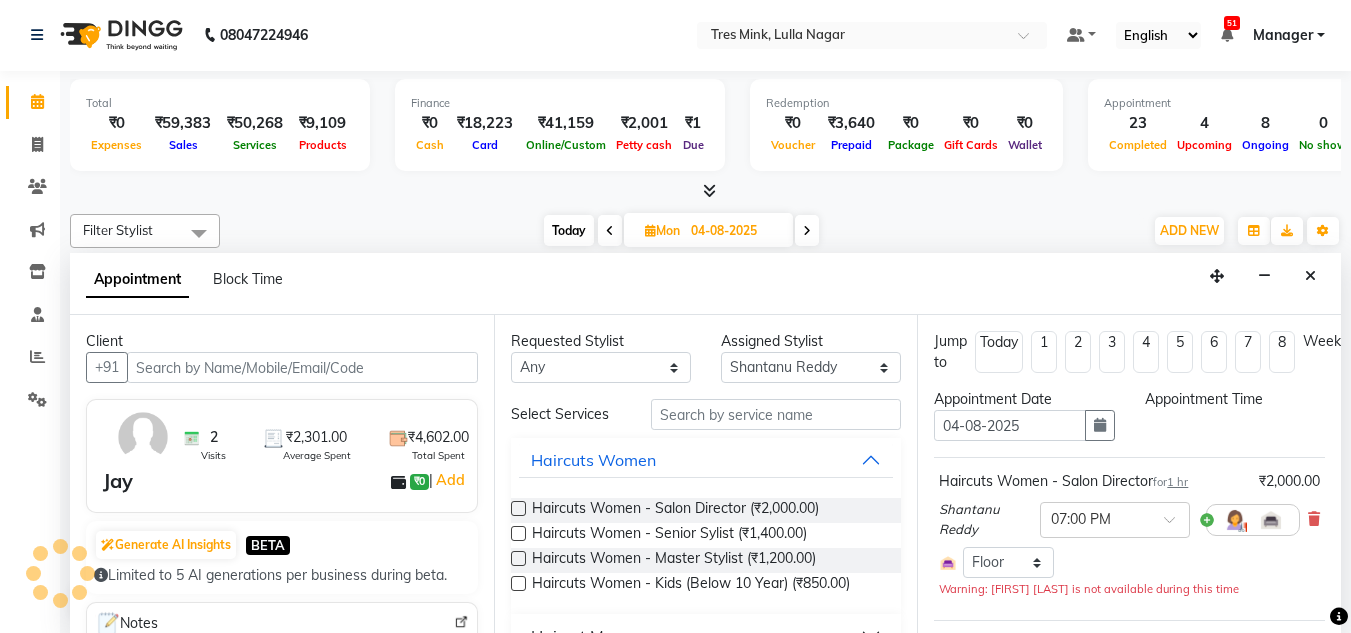 scroll, scrollTop: 853, scrollLeft: 0, axis: vertical 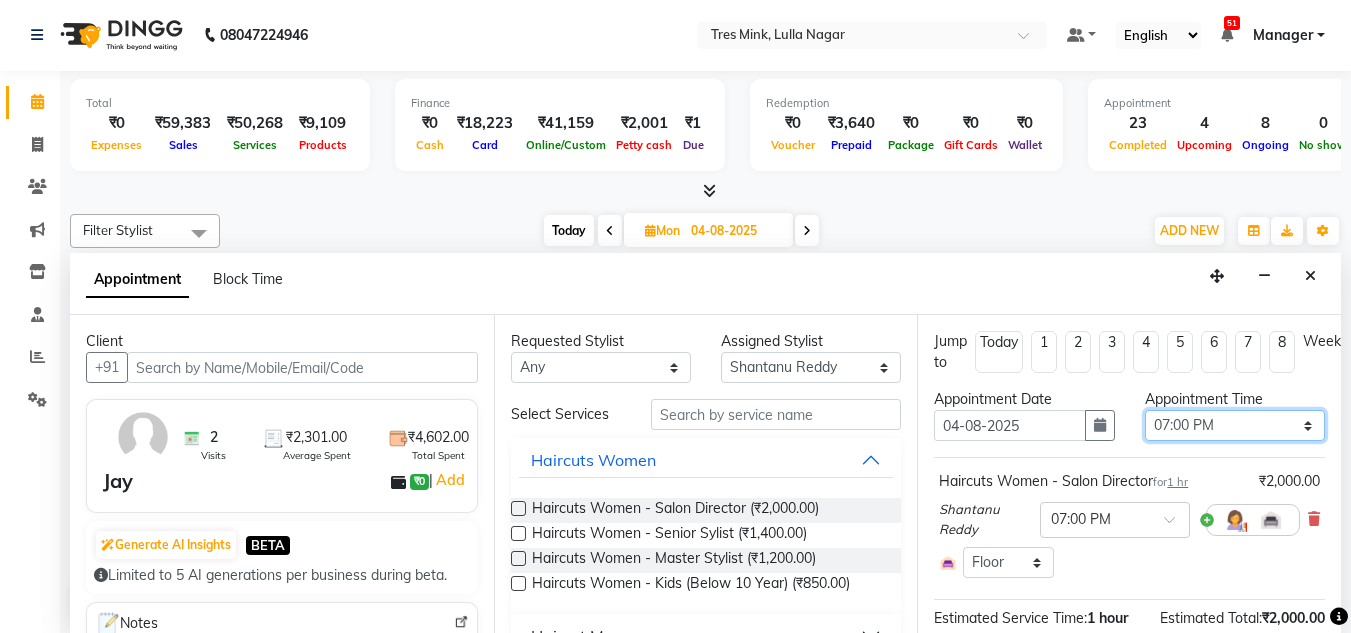 click on "Select 09:00 AM 09:15 AM 09:30 AM 09:45 AM 10:00 AM 10:15 AM 10:30 AM 10:45 AM 11:00 AM 11:15 AM 11:30 AM 11:45 AM 12:00 PM 12:15 PM 12:30 PM 12:45 PM 01:00 PM 01:15 PM 01:30 PM 01:45 PM 02:00 PM 02:15 PM 02:30 PM 02:45 PM 03:00 PM 03:15 PM 03:30 PM 03:45 PM 04:00 PM 04:15 PM 04:30 PM 04:45 PM 05:00 PM 05:15 PM 05:30 PM 05:45 PM 06:00 PM 06:15 PM 06:30 PM 06:45 PM 07:00 PM 07:15 PM 07:30 PM 07:45 PM 08:00 PM" at bounding box center [1235, 425] 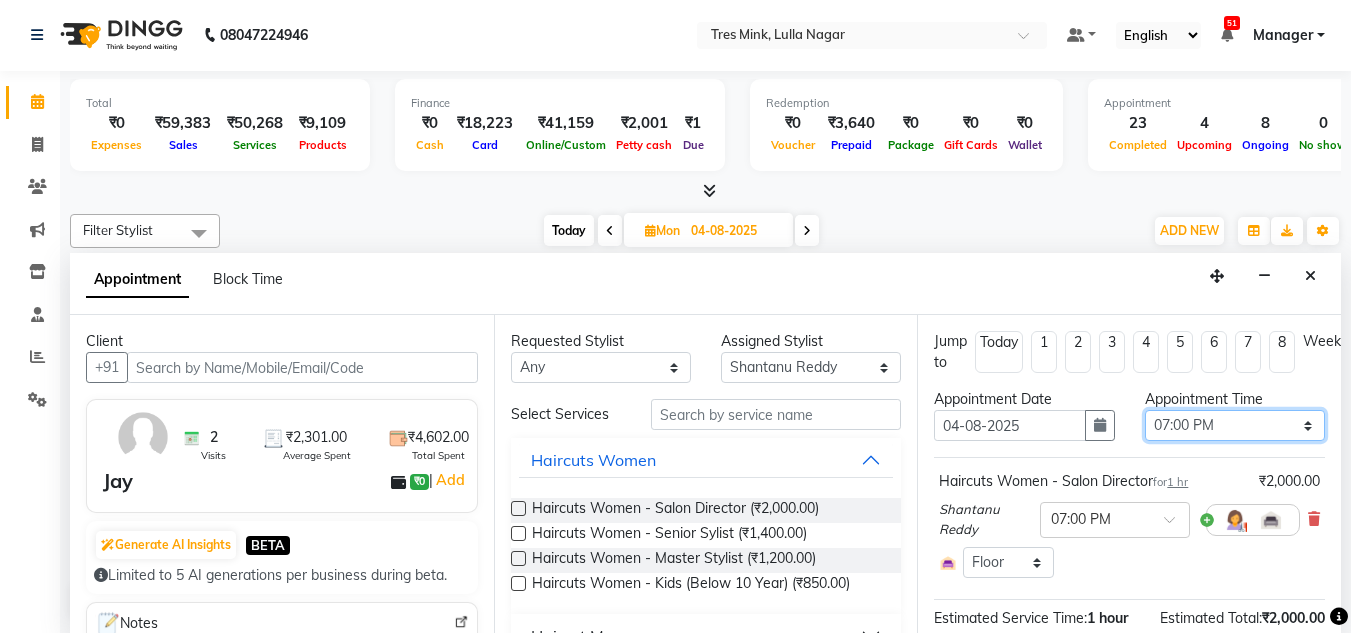 select on "750" 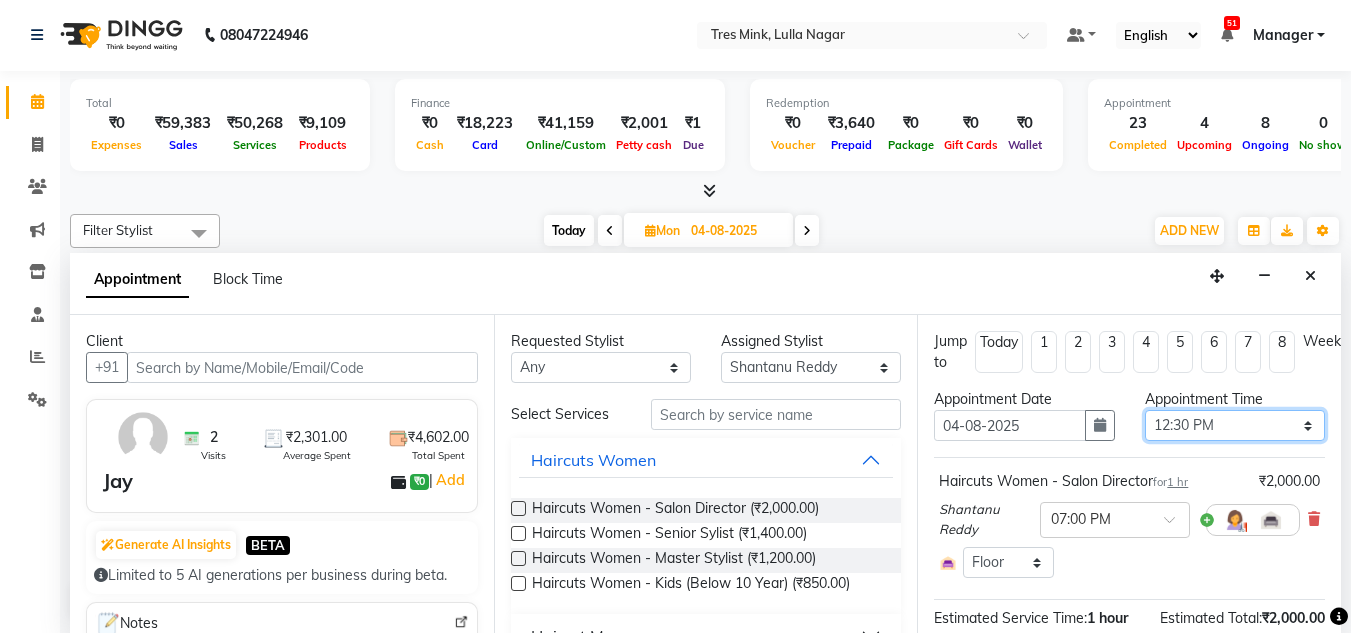 click on "Select 09:00 AM 09:15 AM 09:30 AM 09:45 AM 10:00 AM 10:15 AM 10:30 AM 10:45 AM 11:00 AM 11:15 AM 11:30 AM 11:45 AM 12:00 PM 12:15 PM 12:30 PM 12:45 PM 01:00 PM 01:15 PM 01:30 PM 01:45 PM 02:00 PM 02:15 PM 02:30 PM 02:45 PM 03:00 PM 03:15 PM 03:30 PM 03:45 PM 04:00 PM 04:15 PM 04:30 PM 04:45 PM 05:00 PM 05:15 PM 05:30 PM 05:45 PM 06:00 PM 06:15 PM 06:30 PM 06:45 PM 07:00 PM 07:15 PM 07:30 PM 07:45 PM 08:00 PM" at bounding box center [1235, 425] 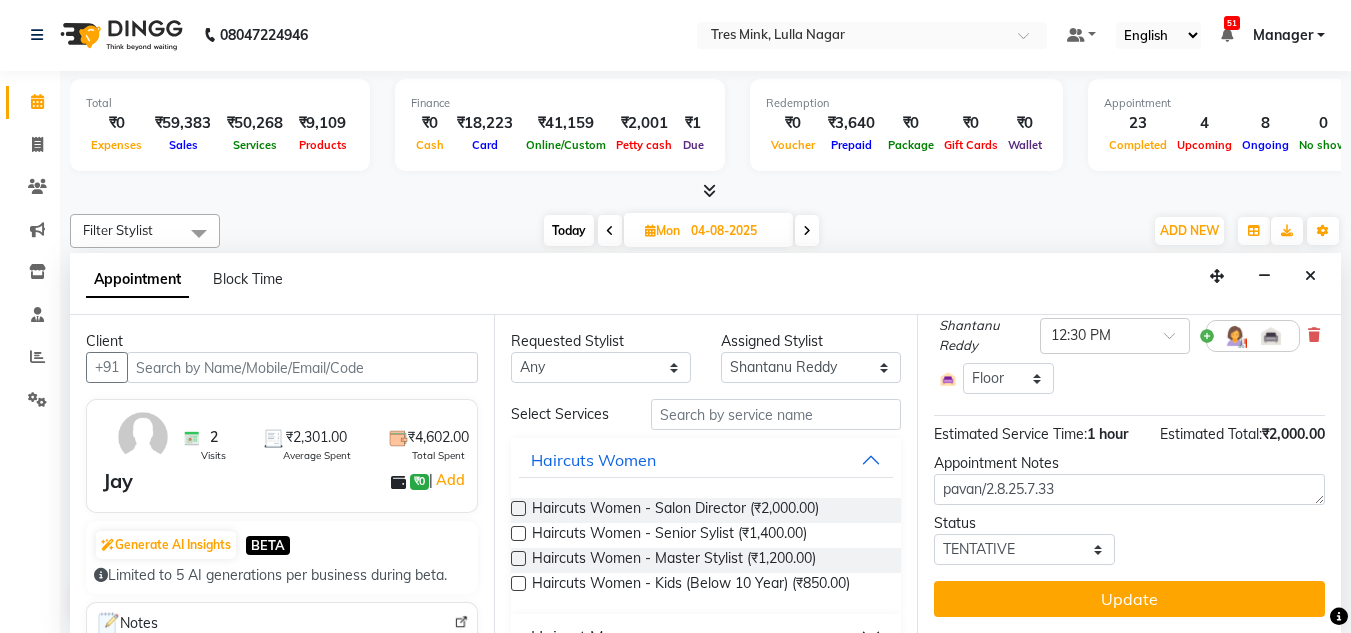 scroll, scrollTop: 199, scrollLeft: 0, axis: vertical 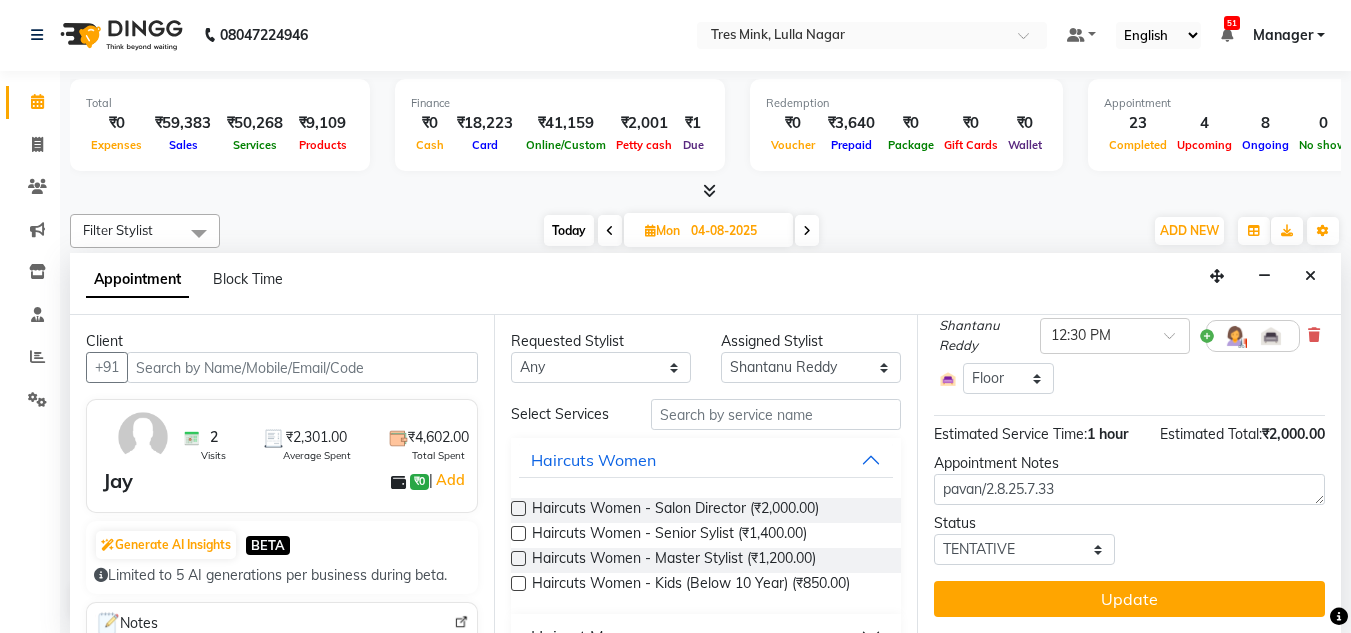 click on "Jump to Today 1 2 3 4 5 6 7 8 Weeks Appointment Date 04-08-2025 Appointment Time Select 09:00 AM 09:15 AM 09:30 AM 09:45 AM 10:00 AM 10:15 AM 10:30 AM 10:45 AM 11:00 AM 11:15 AM 11:30 AM 11:45 AM 12:00 PM 12:15 PM 12:30 PM 12:45 PM 01:00 PM 01:15 PM 01:30 PM 01:45 PM 02:00 PM 02:15 PM 02:30 PM 02:45 PM 03:00 PM 03:15 PM 03:30 PM 03:45 PM 04:00 PM 04:15 PM 04:30 PM 04:45 PM 05:00 PM 05:15 PM 05:30 PM 05:45 PM 06:00 PM 06:15 PM 06:30 PM 06:45 PM 07:00 PM 07:15 PM 07:30 PM 07:45 PM 08:00 PM Haircuts Women - Salon Director   for  1 hr ₹2,000.00 Shantanu Reddy × 12:30 PM Select Room Floor Estimated Service Time:  1 hour Estimated Total:  ₹2,000.00 Appointment Notes pavan/2.8.25.7.33 Status Select TENTATIVE CONFIRM UPCOMING  Update" at bounding box center (1129, 474) 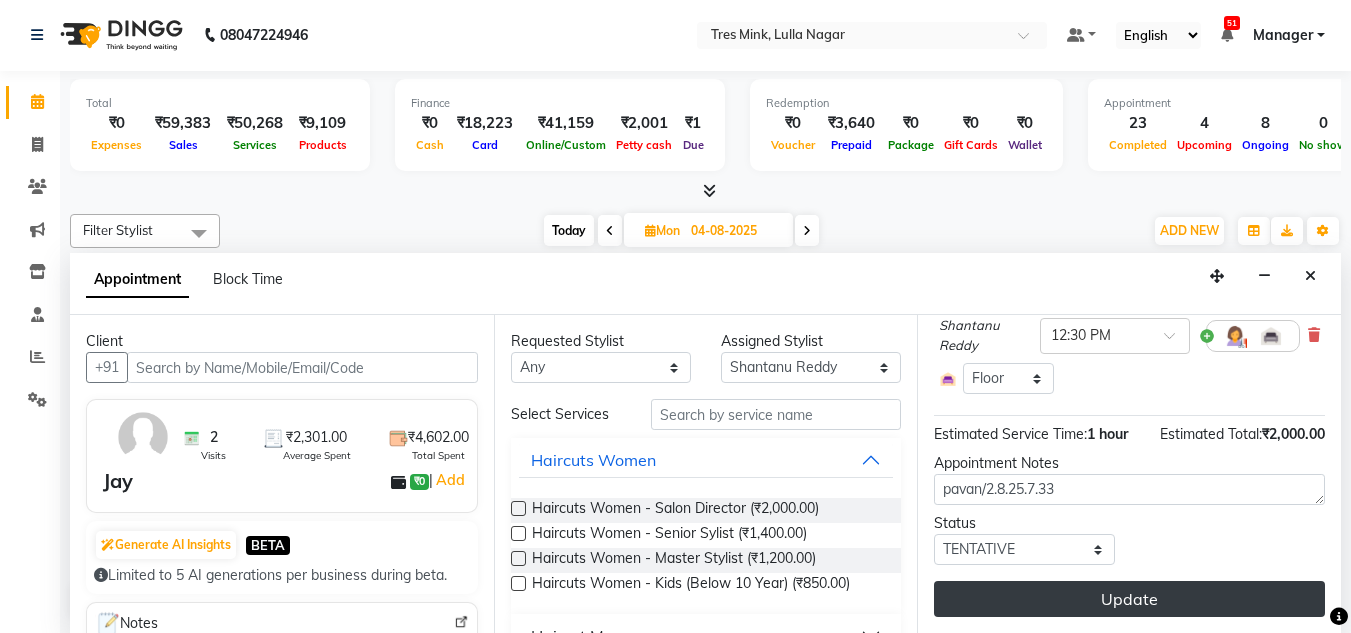 click on "Update" at bounding box center (1129, 599) 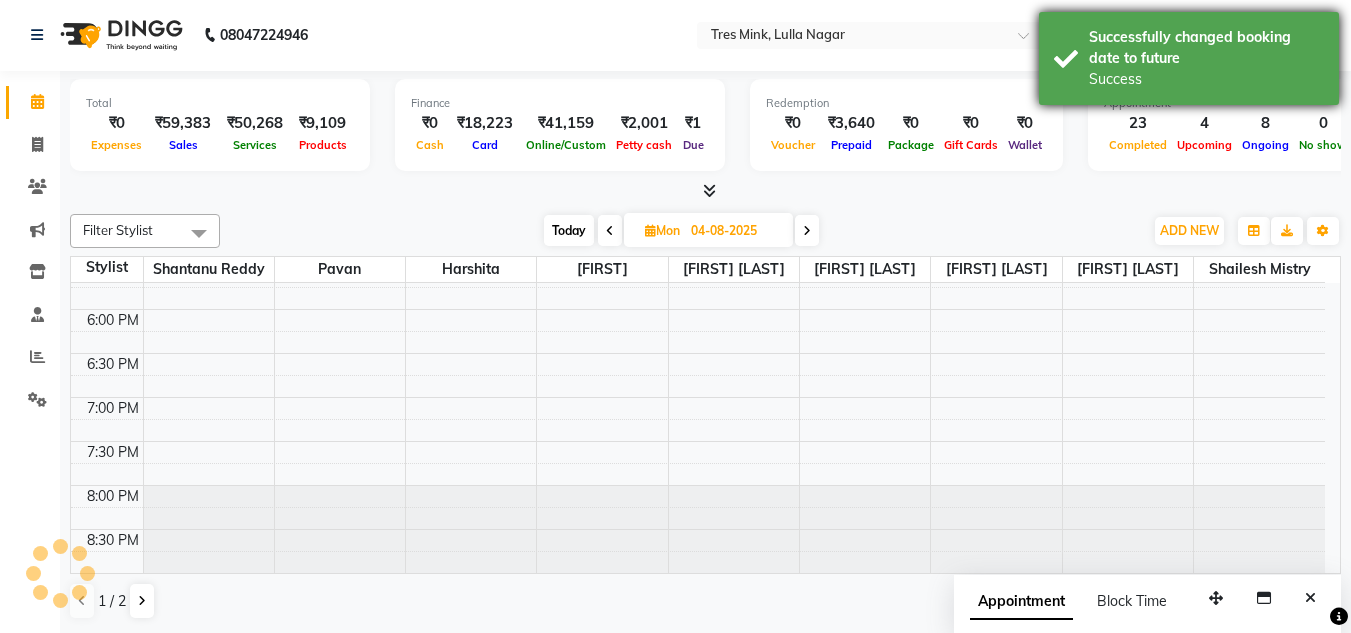 scroll, scrollTop: 0, scrollLeft: 0, axis: both 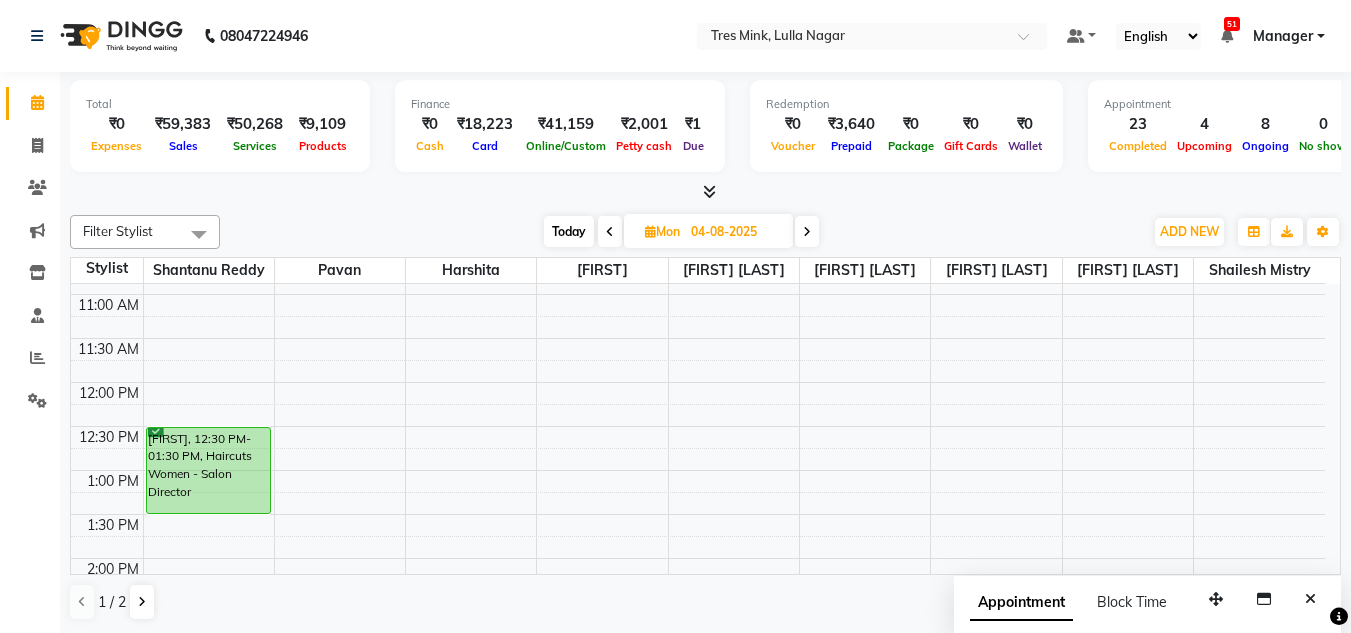 click on "Today" at bounding box center (569, 231) 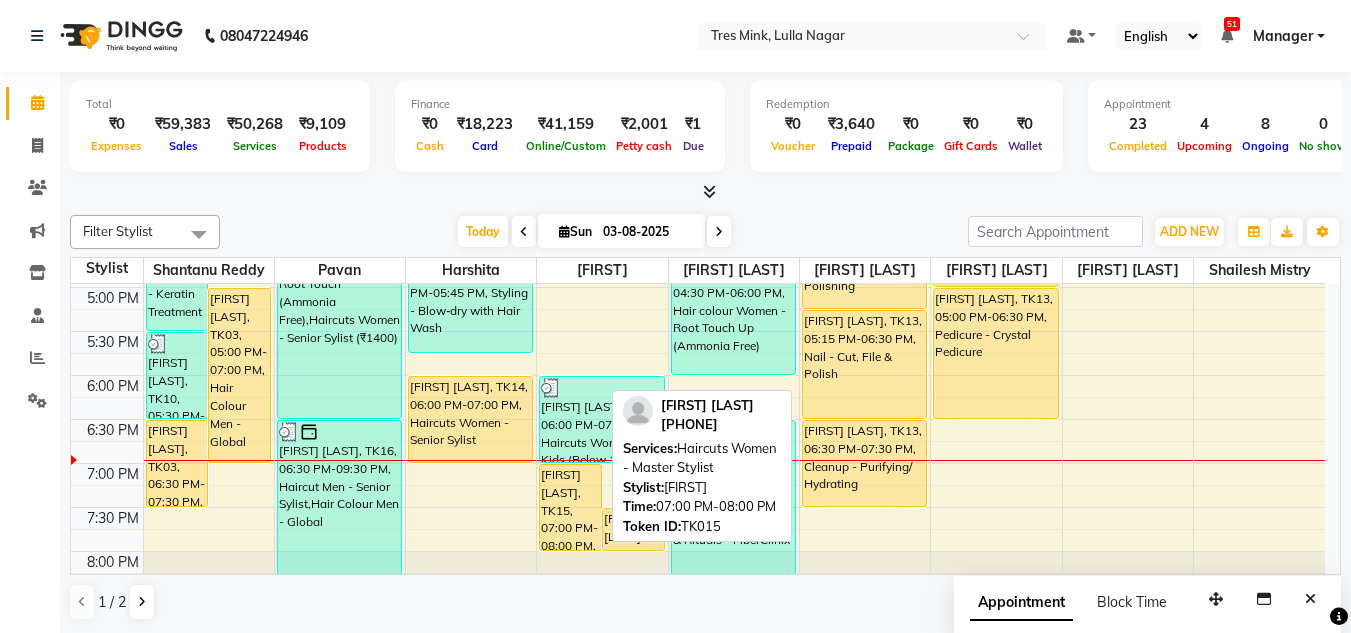 scroll, scrollTop: 753, scrollLeft: 0, axis: vertical 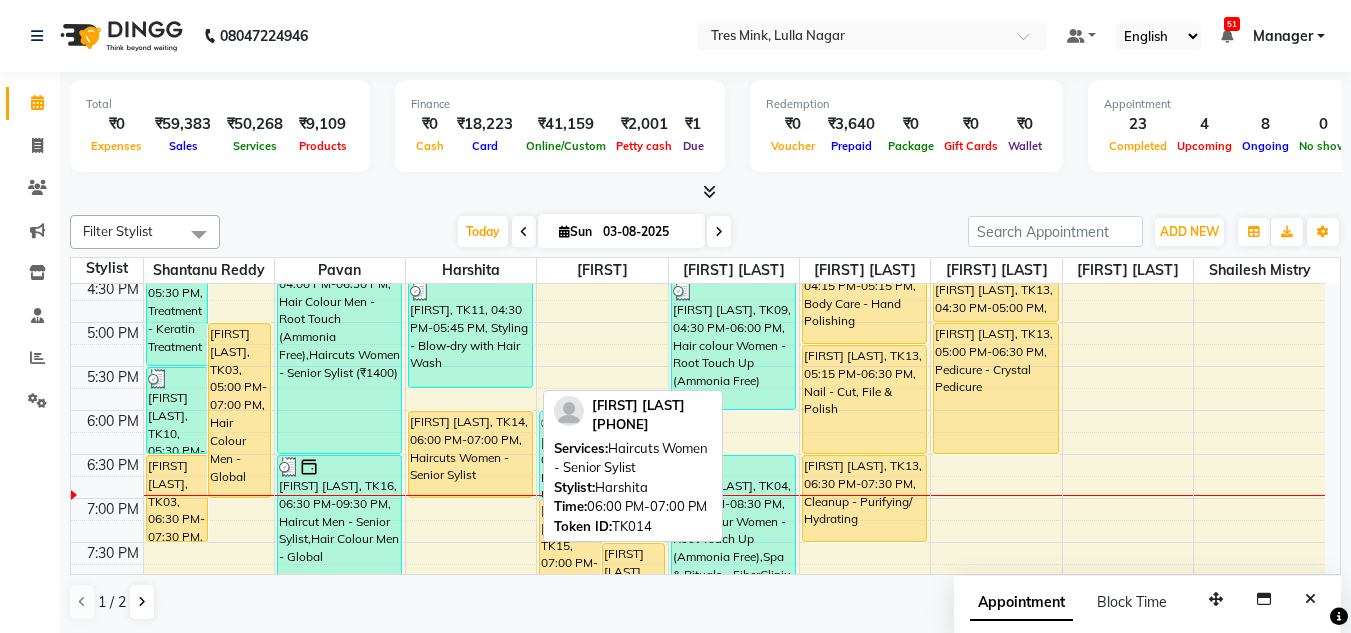 click on "[FIRST] [LAST], [CODE], [TIME]-[TIME], [SERVICE]" at bounding box center [470, 454] 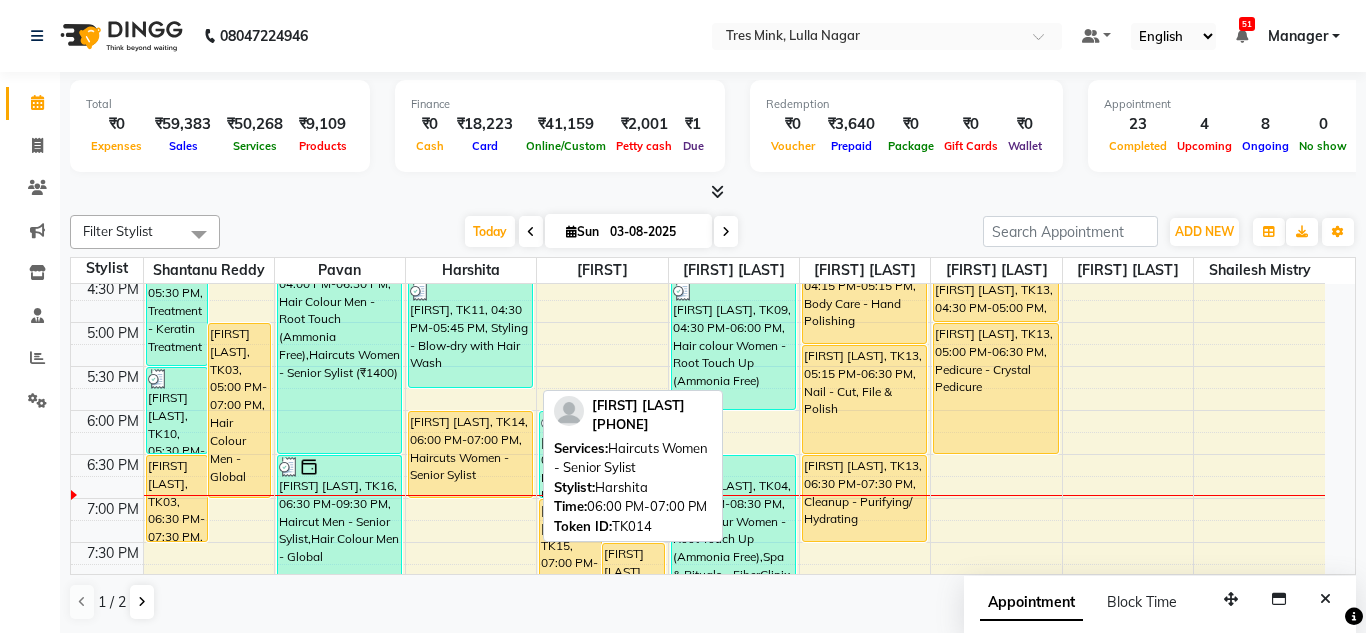 select on "1" 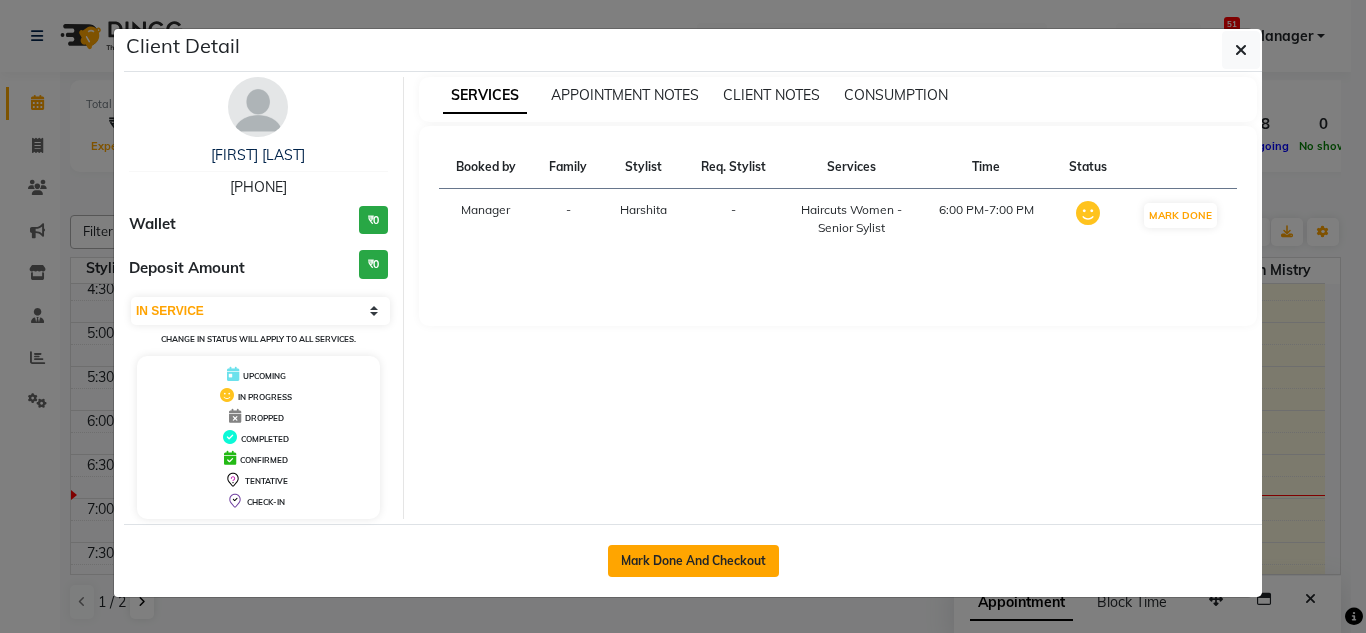click on "Mark Done And Checkout" 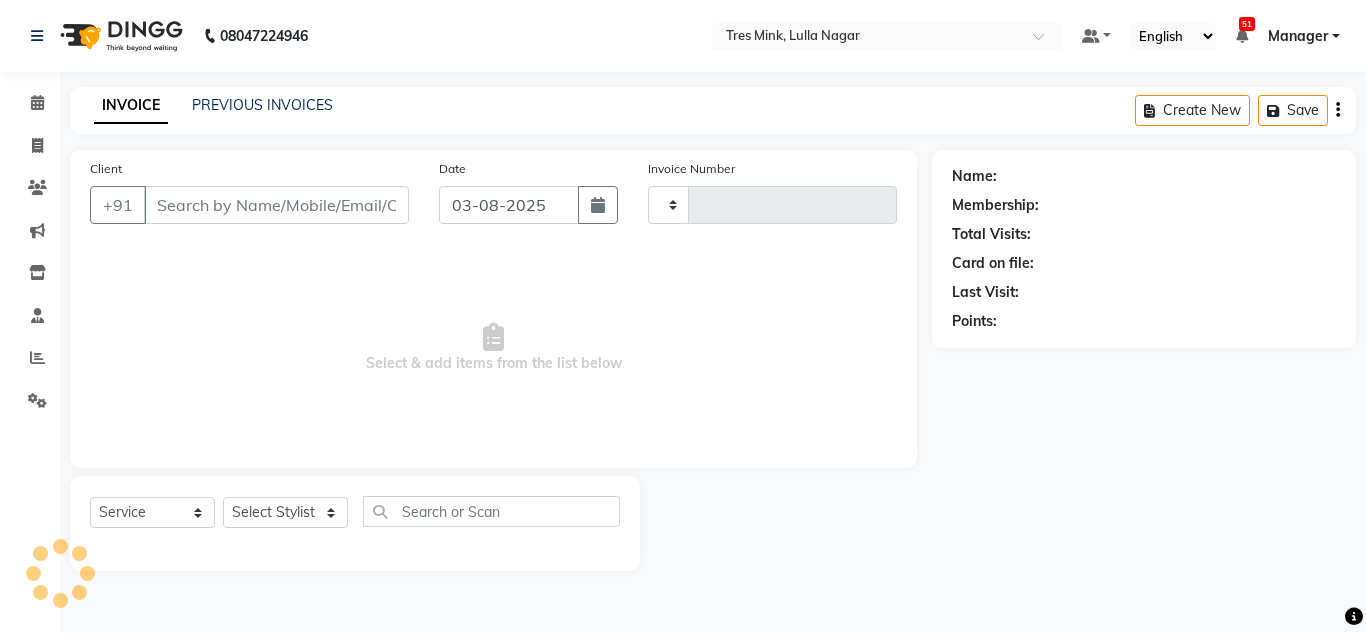 type on "0872" 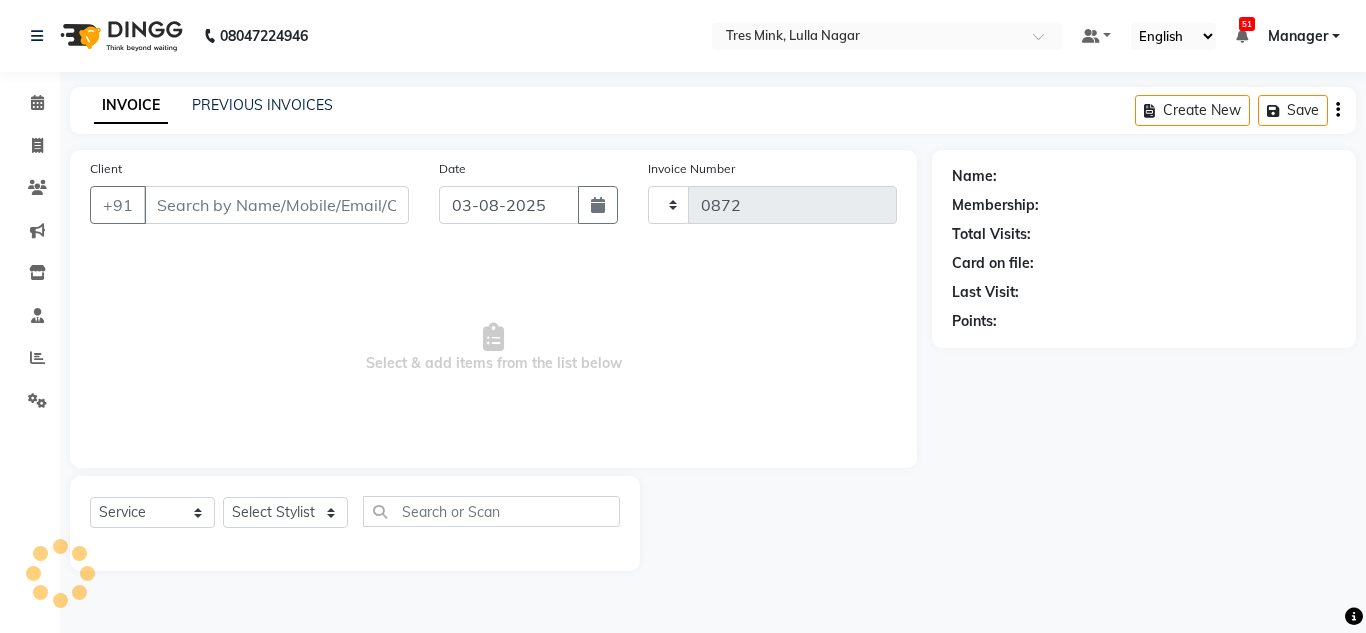 select on "8052" 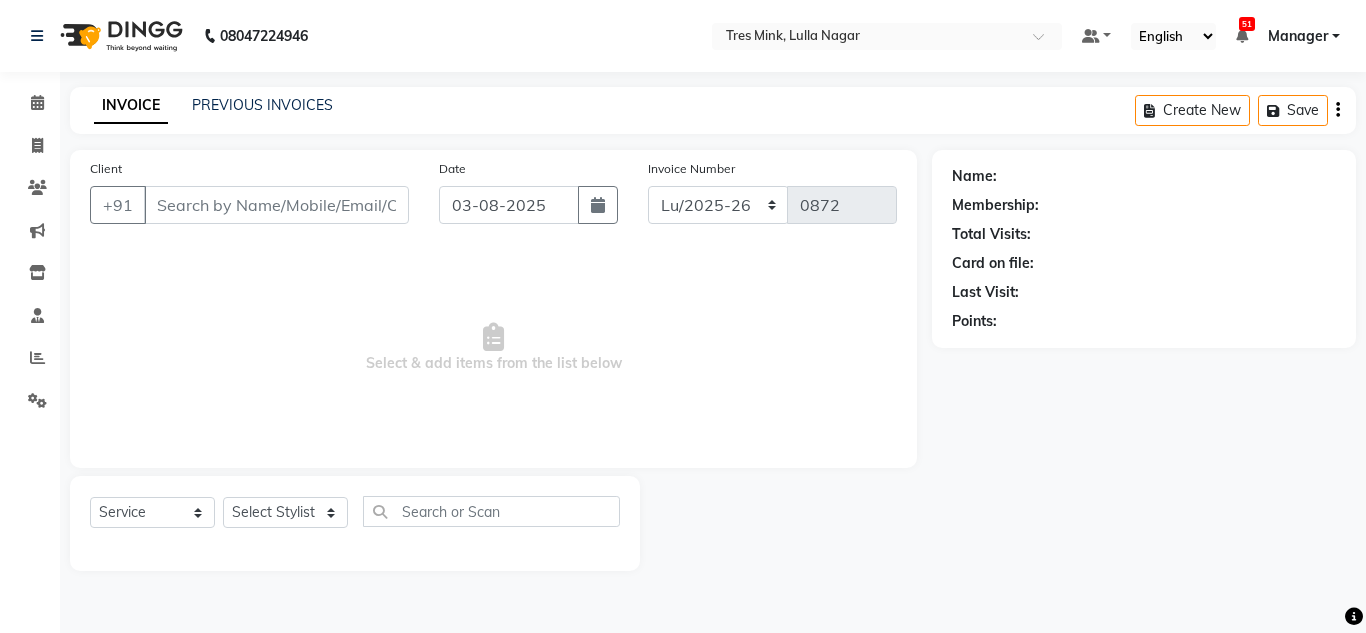 type on "[PHONE]" 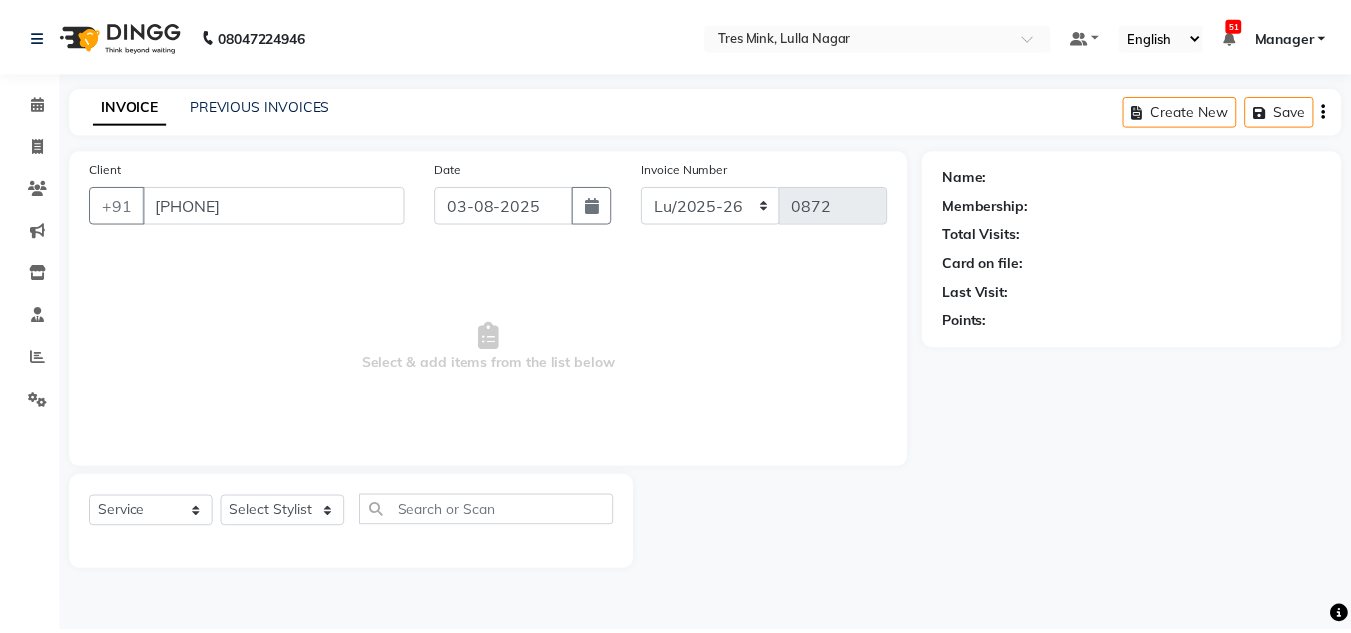 select on "47307" 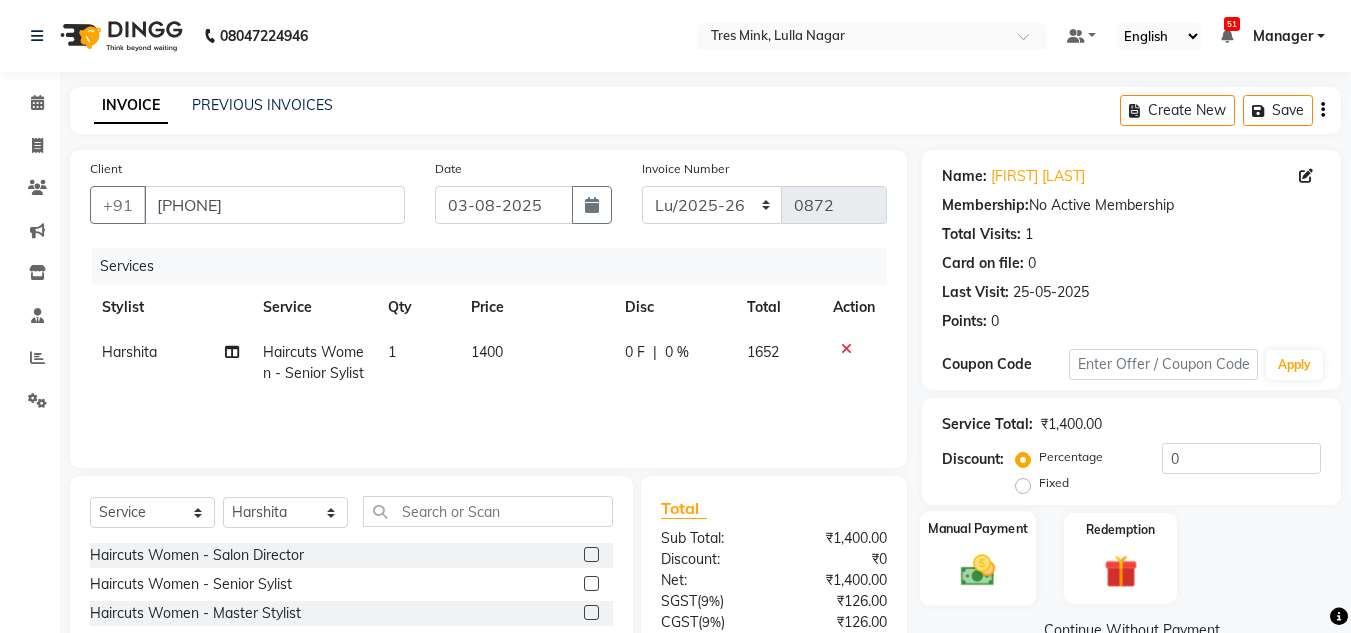 scroll, scrollTop: 168, scrollLeft: 0, axis: vertical 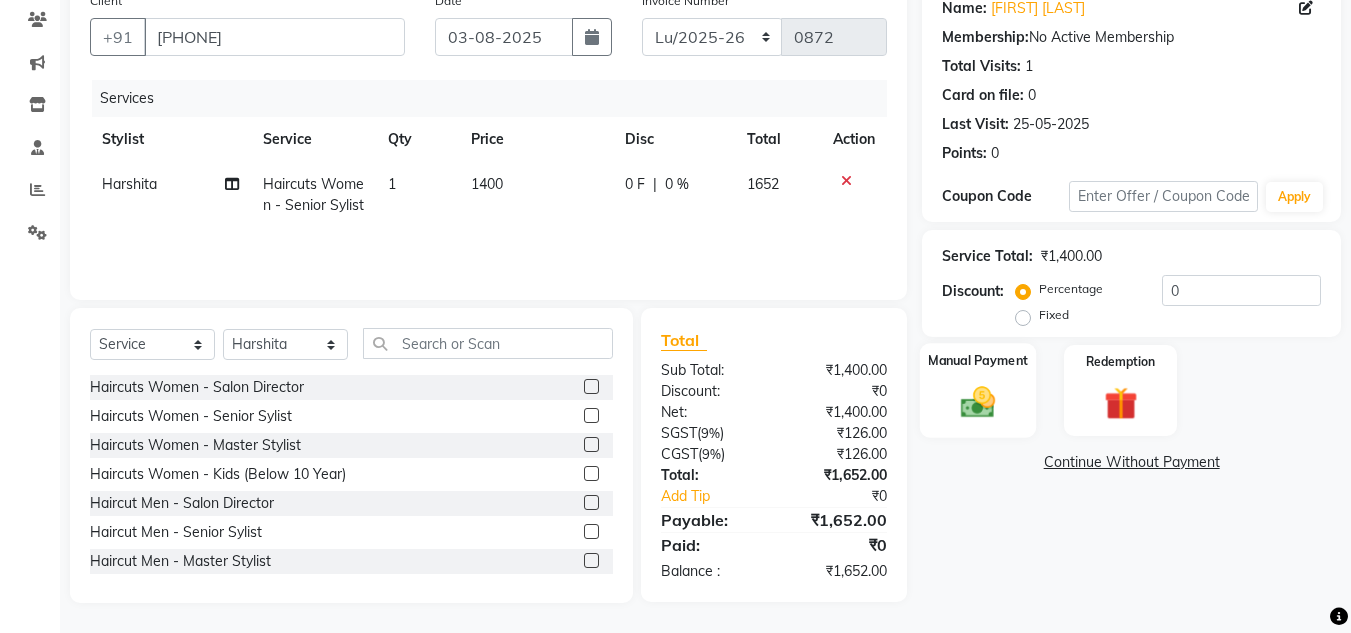 click 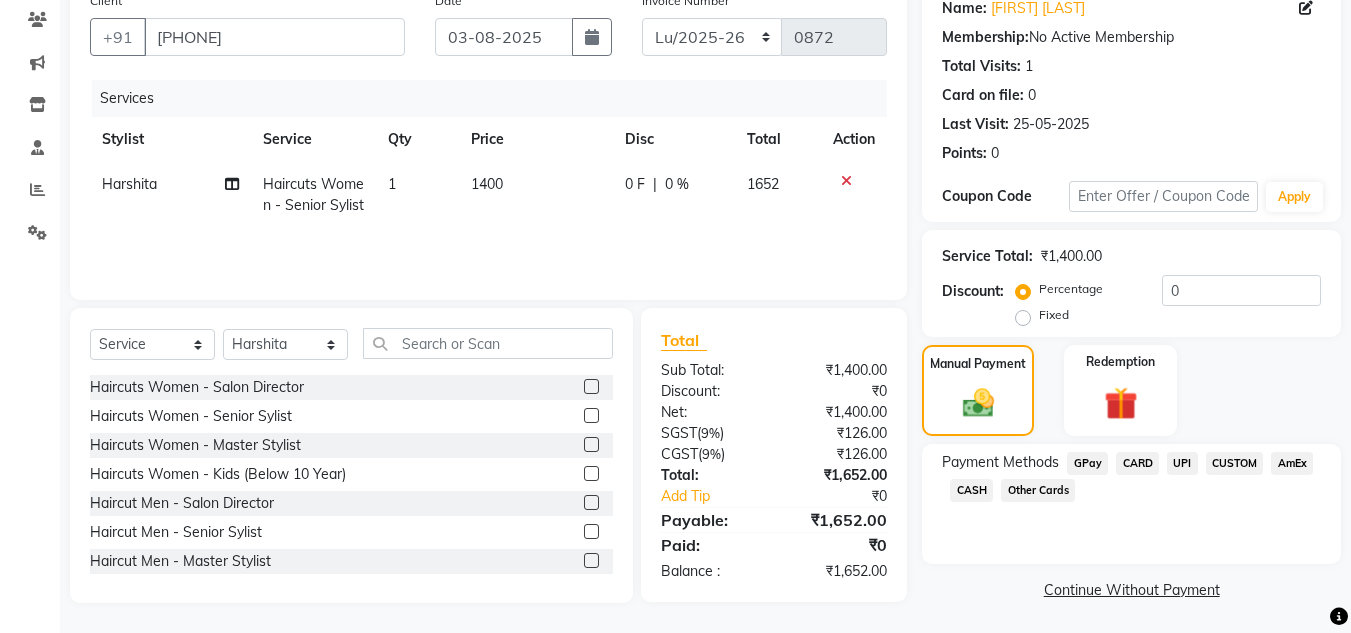 click on "UPI" 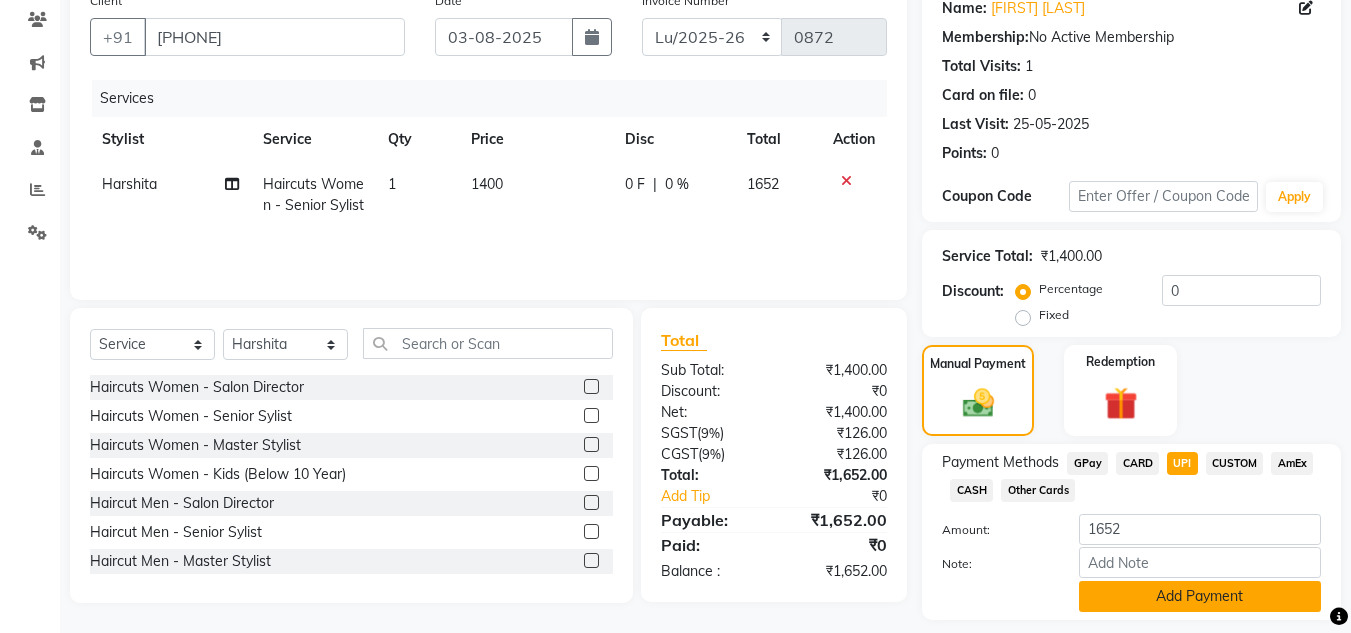click on "Add Payment" 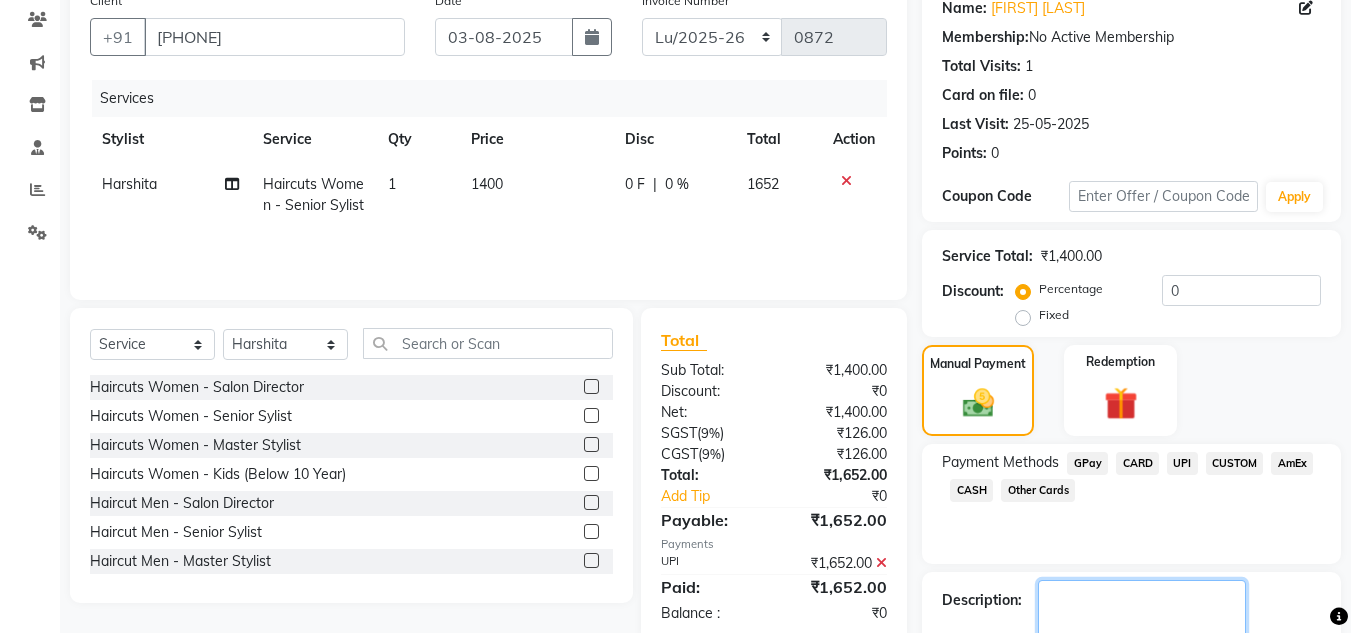 click 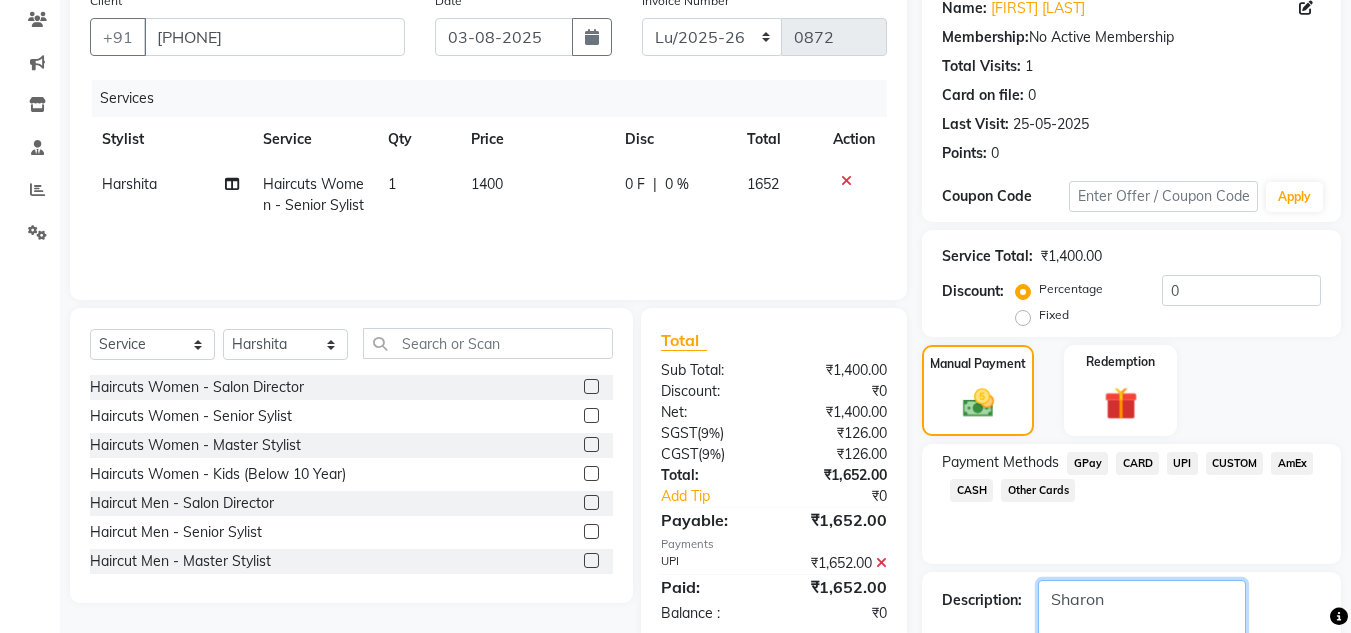 type on "Sharon" 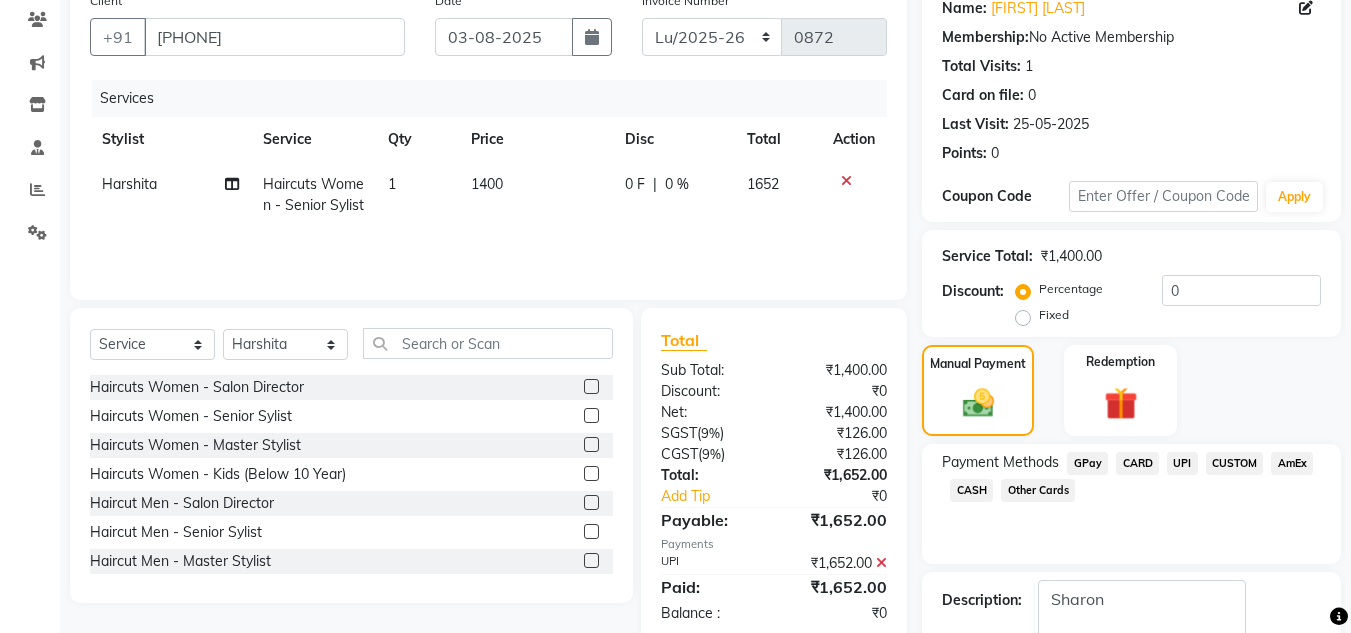 click on "INVOICE PREVIOUS INVOICES Create New   Save  Client +91 8454087961 Date 03-08-2025 Invoice Number Lu/2025-26 INV/2025-26 V/2025 V/2025-26 0872 Services Stylist Service Qty Price Disc Total Action Harshita Haircuts Women - Senior Sylist 1 1400 0 F | 0 % 1652 Select  Service  Product  Membership  Package Voucher Prepaid Gift Card  Select Stylist Ansh Jadhav  Chetan Mahale Eva Harshita Manager Neha Aywale Pallavi H Pavan Pranjali Kothari Shailesh Mistry Shantanu Reddy Sharon Anthony Siddhanth  Sonu N Vinod  Haircuts Women - Salon Director  Haircuts Women - Senior Sylist  Haircuts Women - Master Stylist  Haircuts Women - Kids (Below 10 Year)  Haircut Men - Salon Director  Haircut Men - Senior Sylist  Haircut Men - Master Stylist  Haircut Men - Kids (Below 10 Year)  Hair Colour Men - Highlights  Hair Colour Men - Global (Ammonia Free)  Hair Colour Men - Global  Hair Colour Men - Root Touch (Ammonia Free)  Hair Colour Men - Root Touch  Hair Colour Women - Highlights  Hair Colour Women - Global (Ammonia Free)  Total" 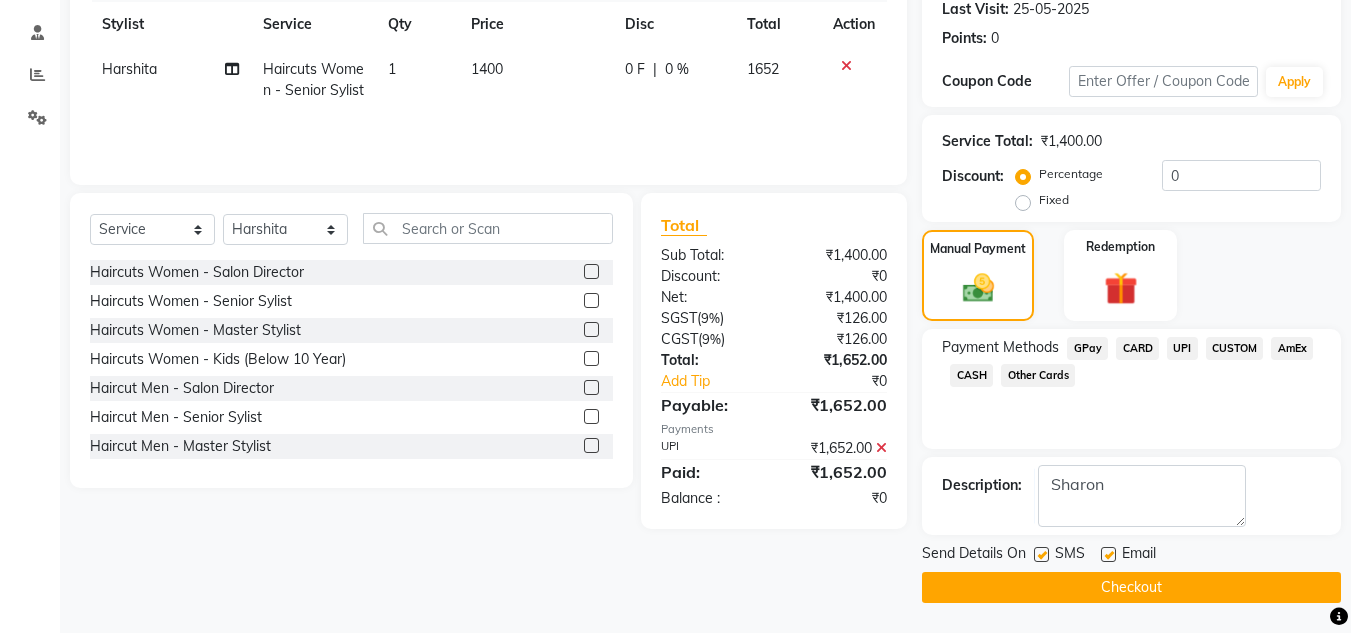 click on "Checkout" 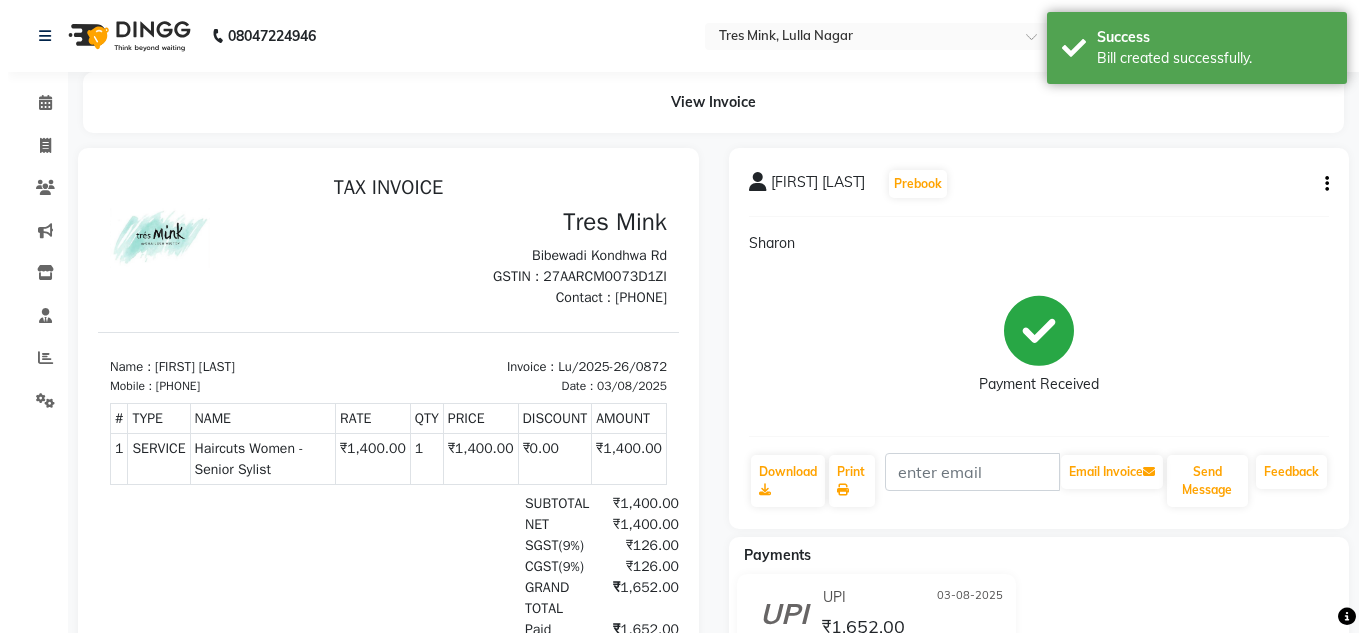 scroll, scrollTop: 0, scrollLeft: 0, axis: both 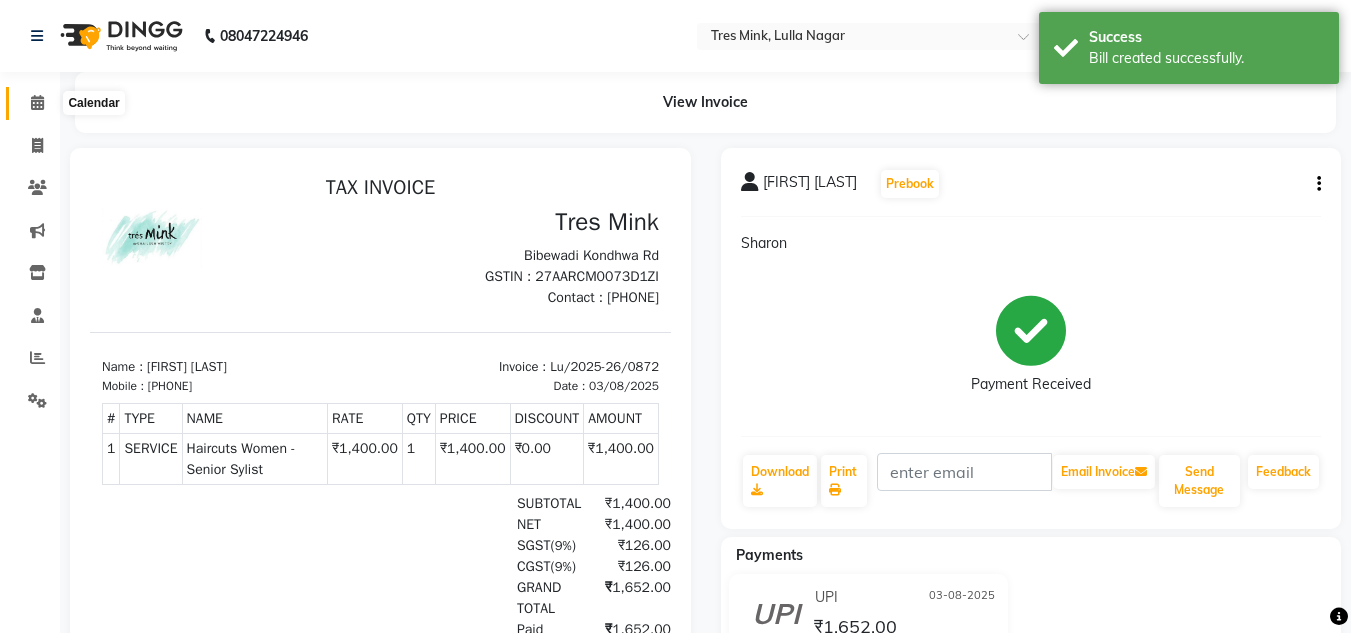 click 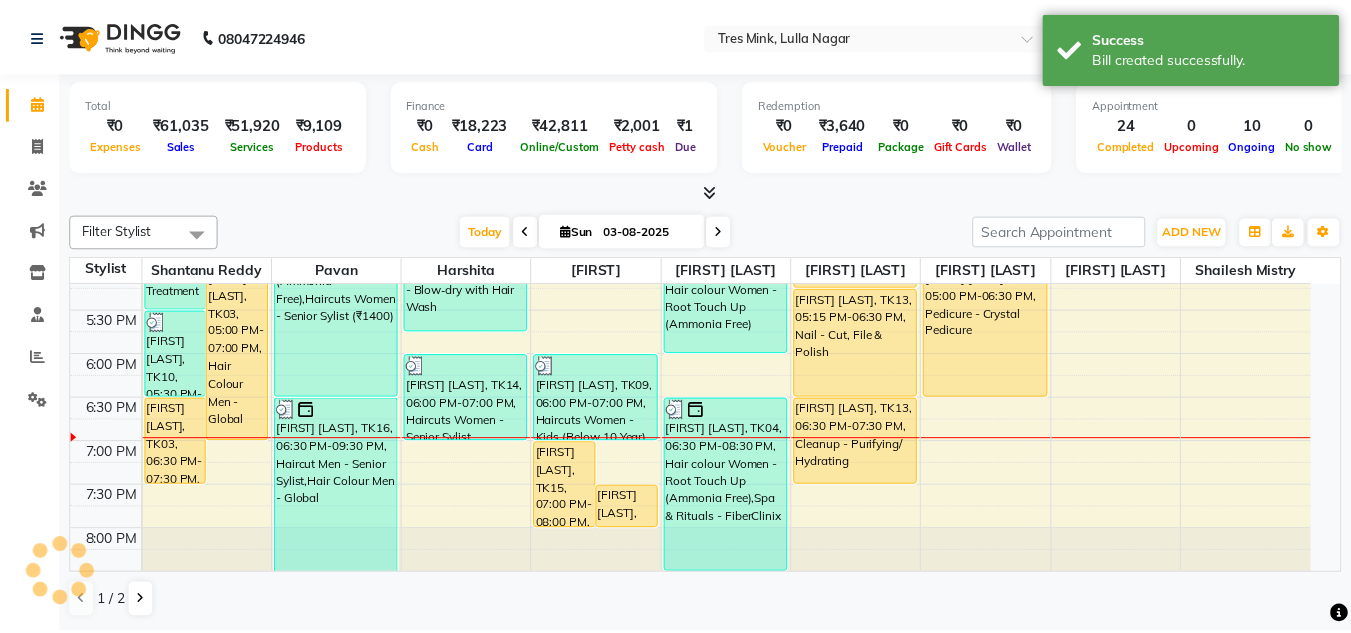 scroll, scrollTop: 853, scrollLeft: 0, axis: vertical 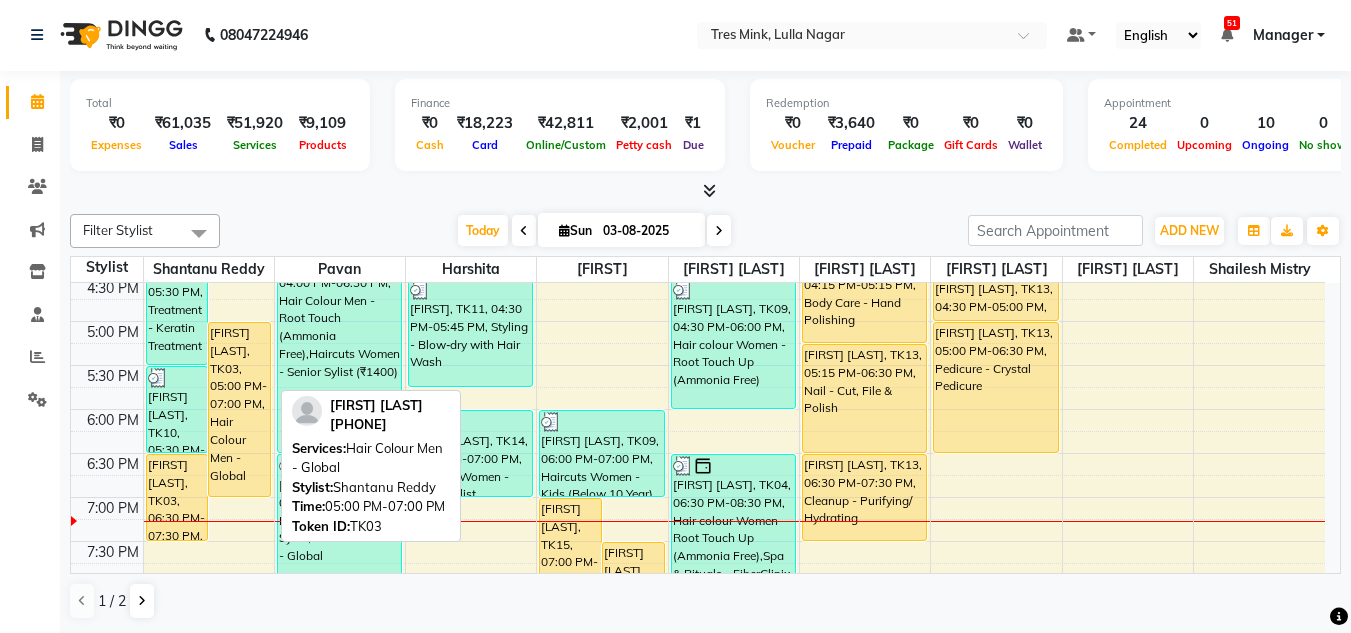 click on "[FIRST] [LAST], [CODE], [TIME]-[TIME], [SERVICE]" at bounding box center [239, 409] 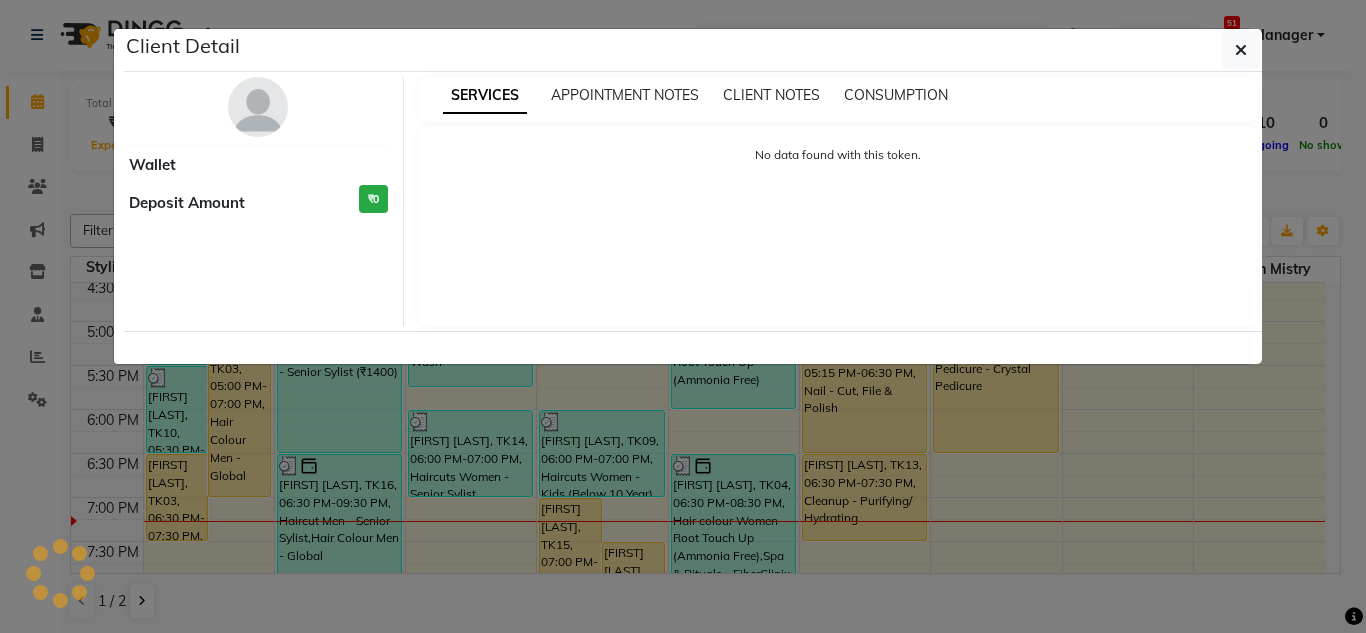 select on "1" 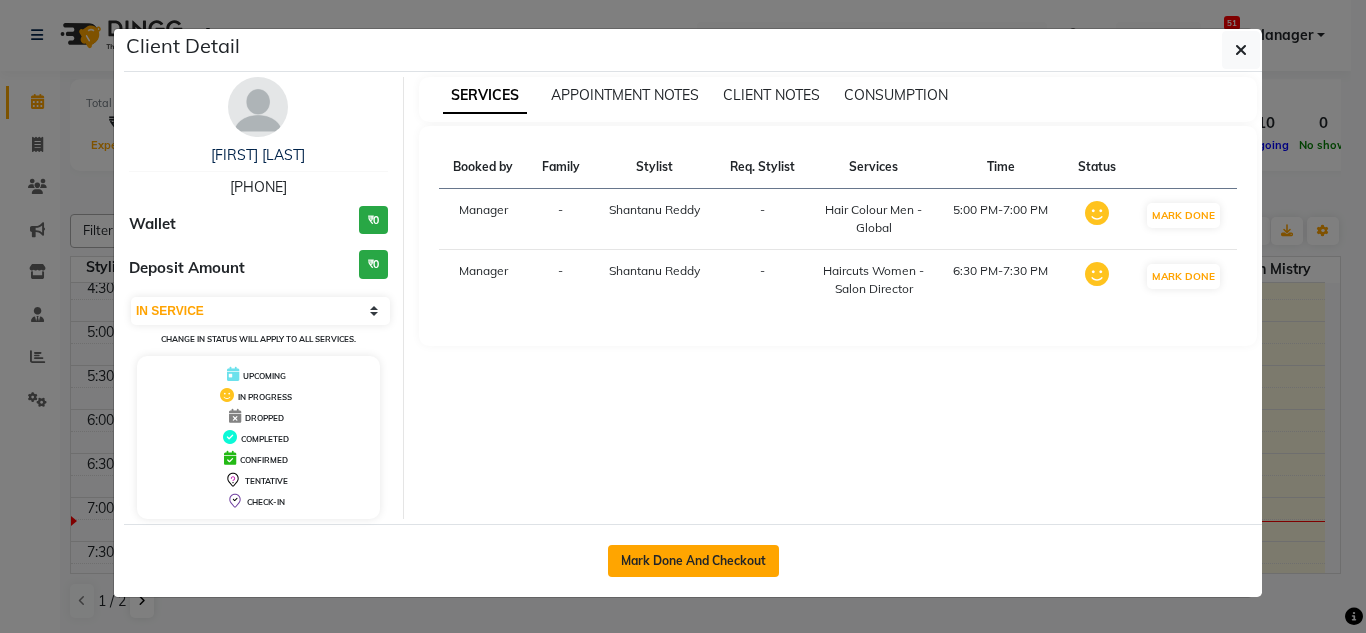 click on "Mark Done And Checkout" 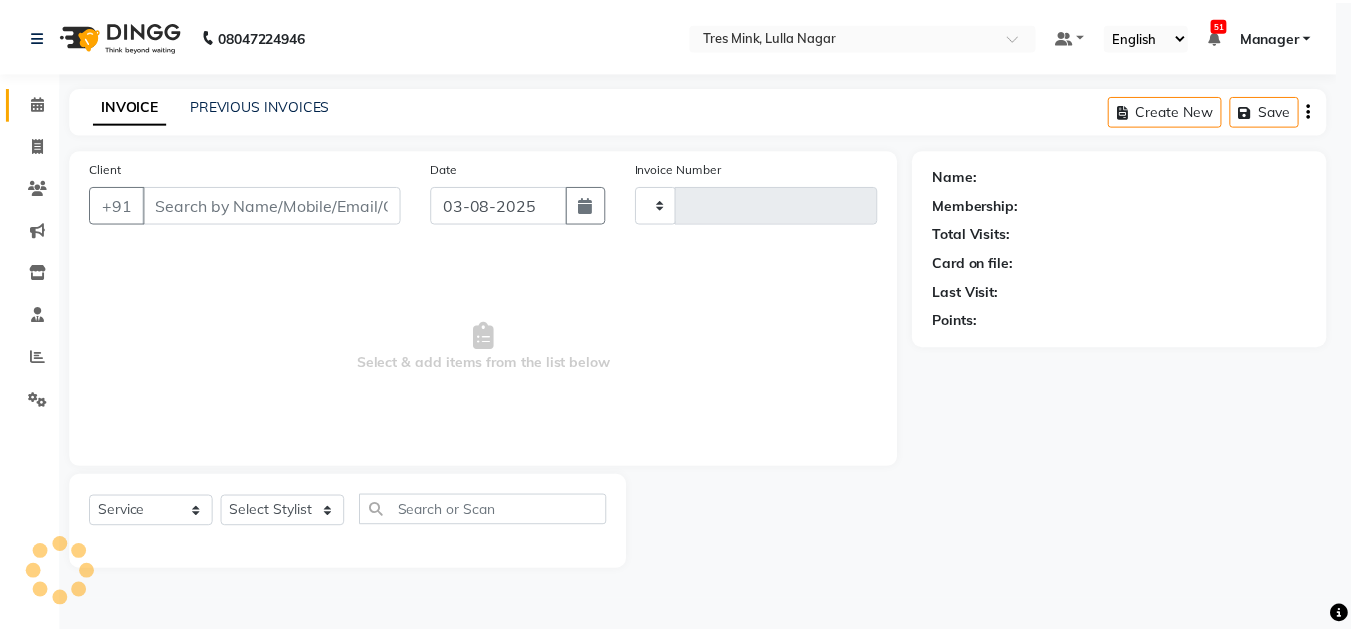 scroll, scrollTop: 0, scrollLeft: 0, axis: both 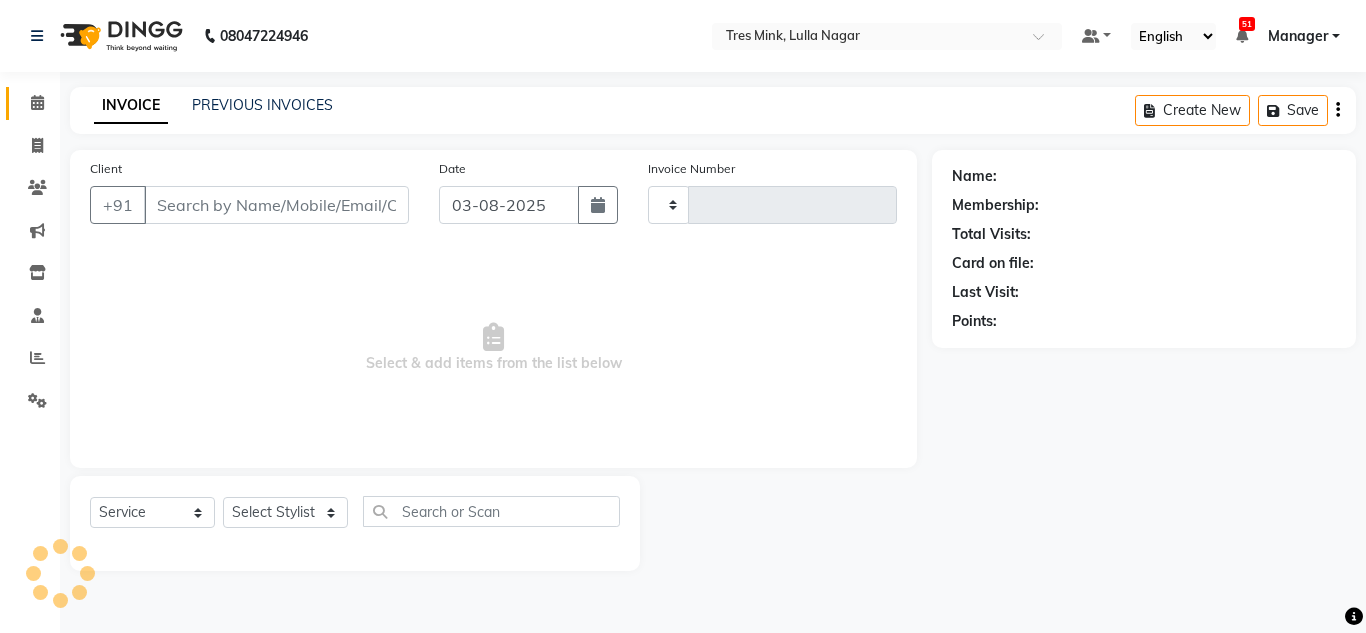 type on "0873" 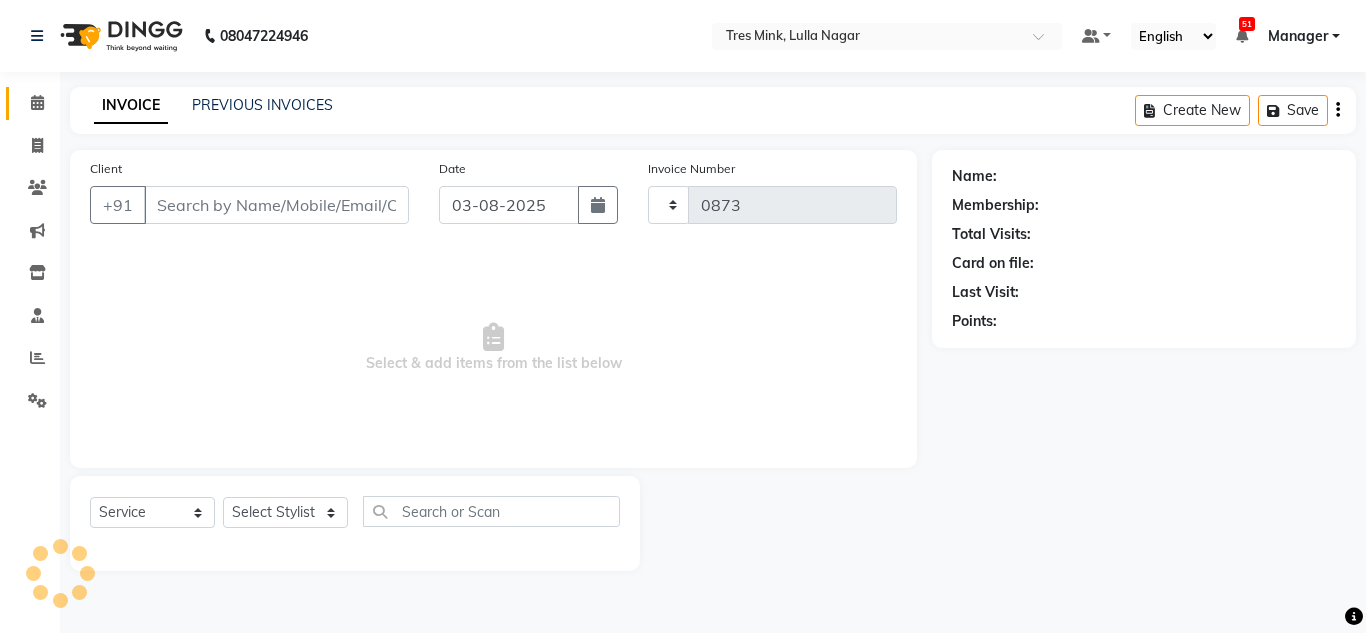 select on "8052" 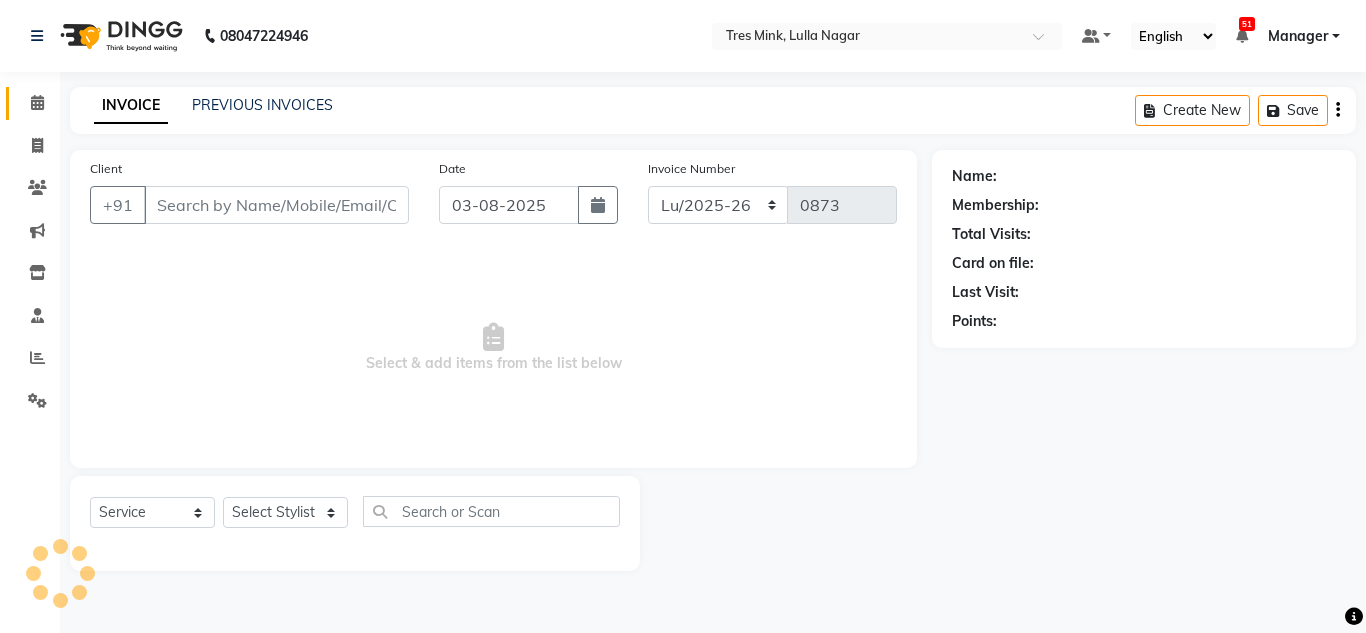 type on "[PHONE]" 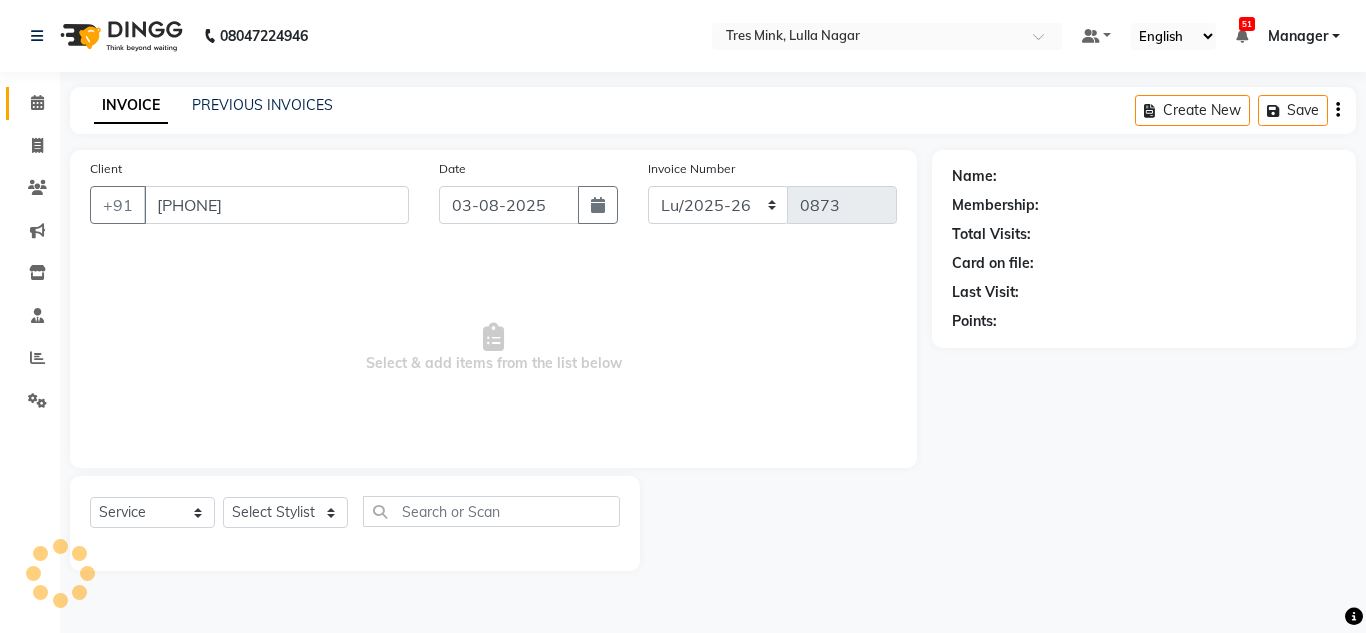 select on "39898" 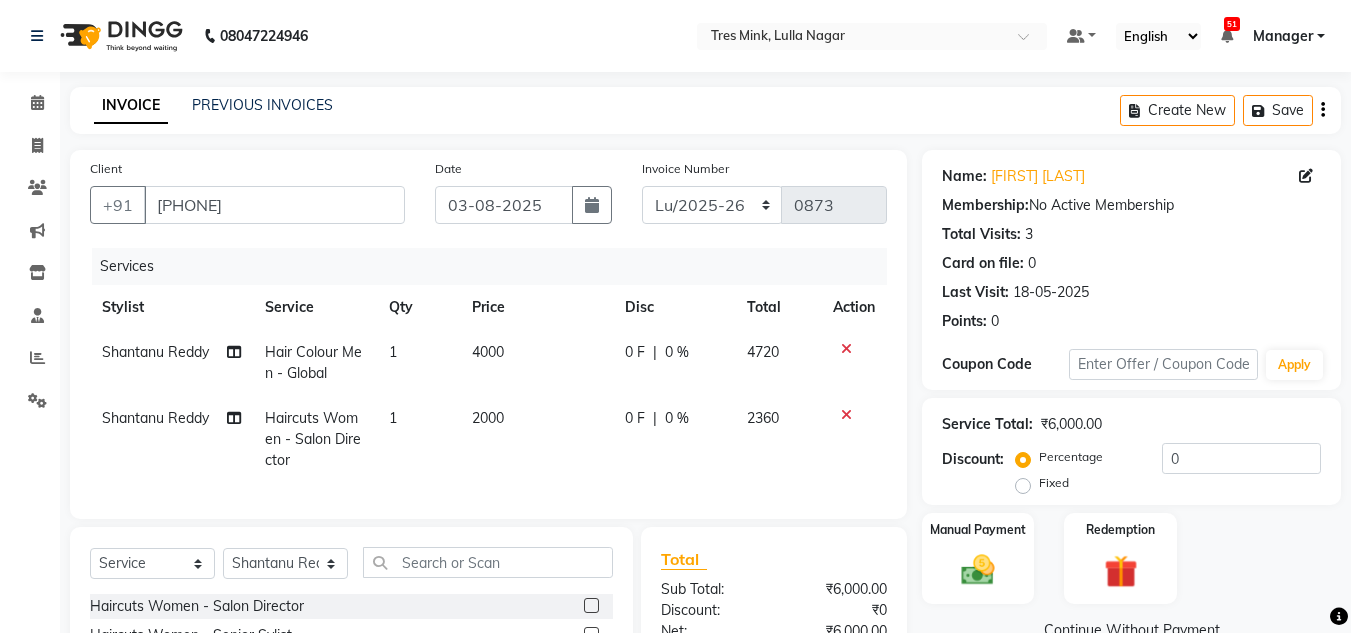click on "4000" 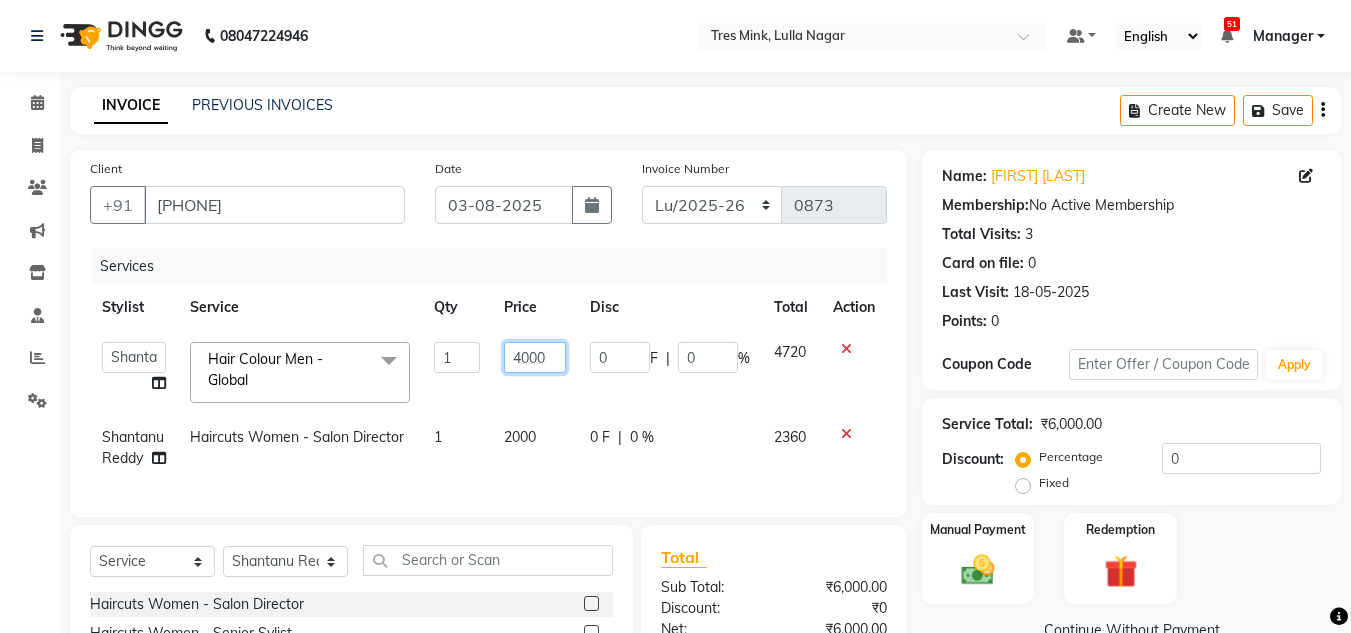 drag, startPoint x: 555, startPoint y: 356, endPoint x: 489, endPoint y: 356, distance: 66 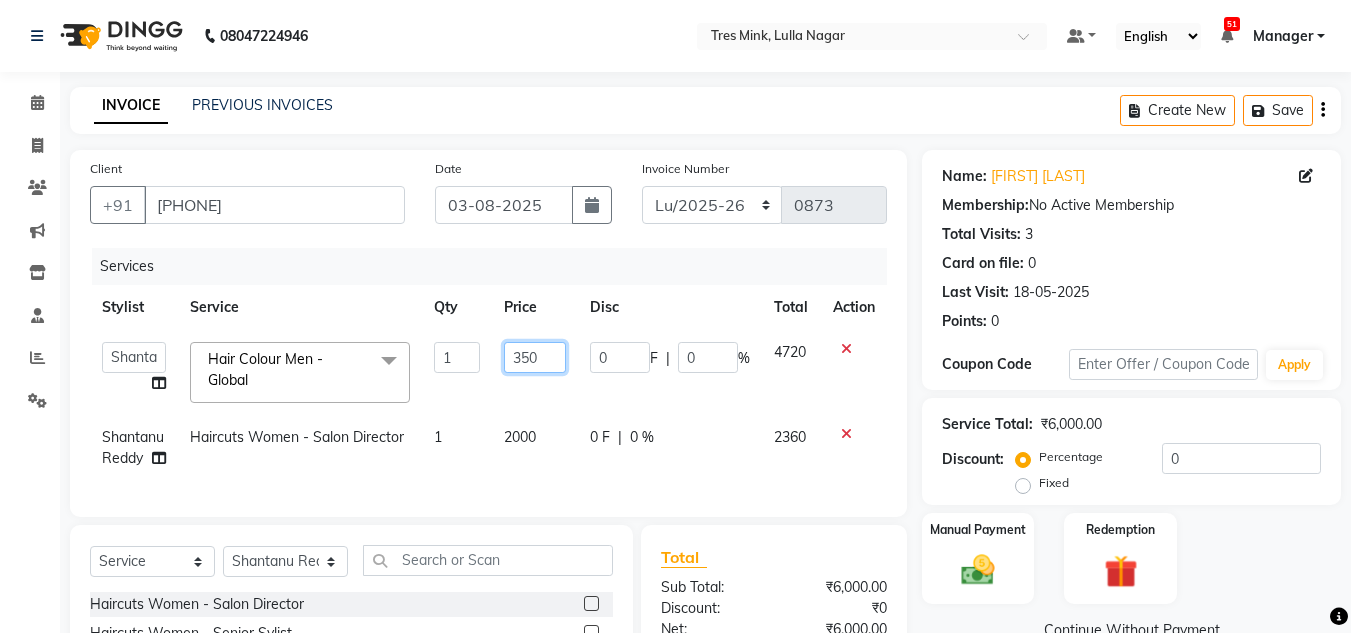 type on "3500" 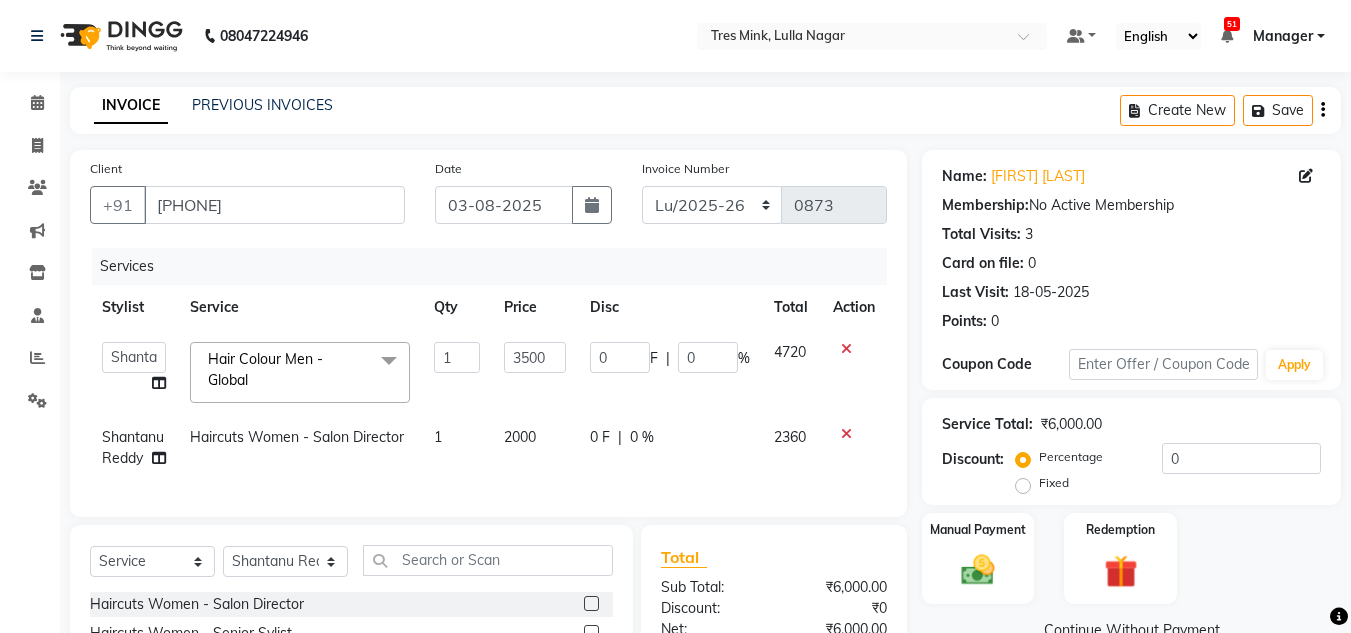 click on "Services Stylist Service Qty Price Disc Total Action  Ansh Jadhav    Chetan Mahale   Eva   Harshita   Manager   Neha Aywale   Pallavi H   Pavan   Pranjali Kothari   Shailesh Mistry   Shantanu Reddy   Sharon Anthony   Siddhanth    Sonu N   Vinod   Hair Colour Men - Global  x Haircuts Women - Salon Director Haircuts Women - Senior Sylist Haircuts Women - Master Stylist Haircuts Women - Kids (Below 10 Year) Haircut Men - Salon Director Haircut Men - Senior Sylist Haircut Men - Master Stylist Haircut Men - Kids (Below 10 Year) Hair Colour Men - Highlights Hair Colour Men - Global (Ammonia Free) Hair Colour Men - Global Hair Colour Men - Root Touch (Ammonia Free) Hair Colour Men - Root Touch Hair Colour Women - Highlights Hair Colour Women - Global (Ammonia Free) Hair Colour Women - Global Hair colour Women - Root Touch Up (Ammonia Free) Hair colour Women - Root Touch Up Styling - Shampoo & conditioner Styling - Blow‑dry without Hair Wash Styling - Blow‑dry with Hair Wash Styling - Hair Ironing Sanitization 1" 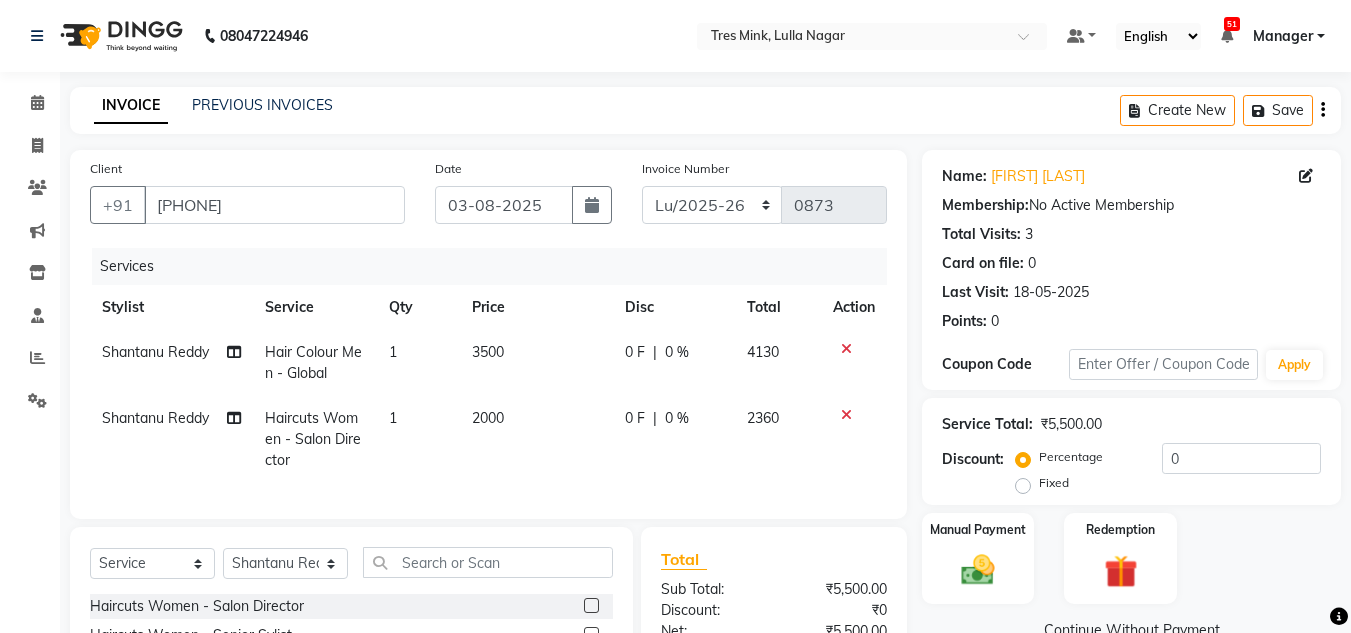 scroll, scrollTop: 234, scrollLeft: 0, axis: vertical 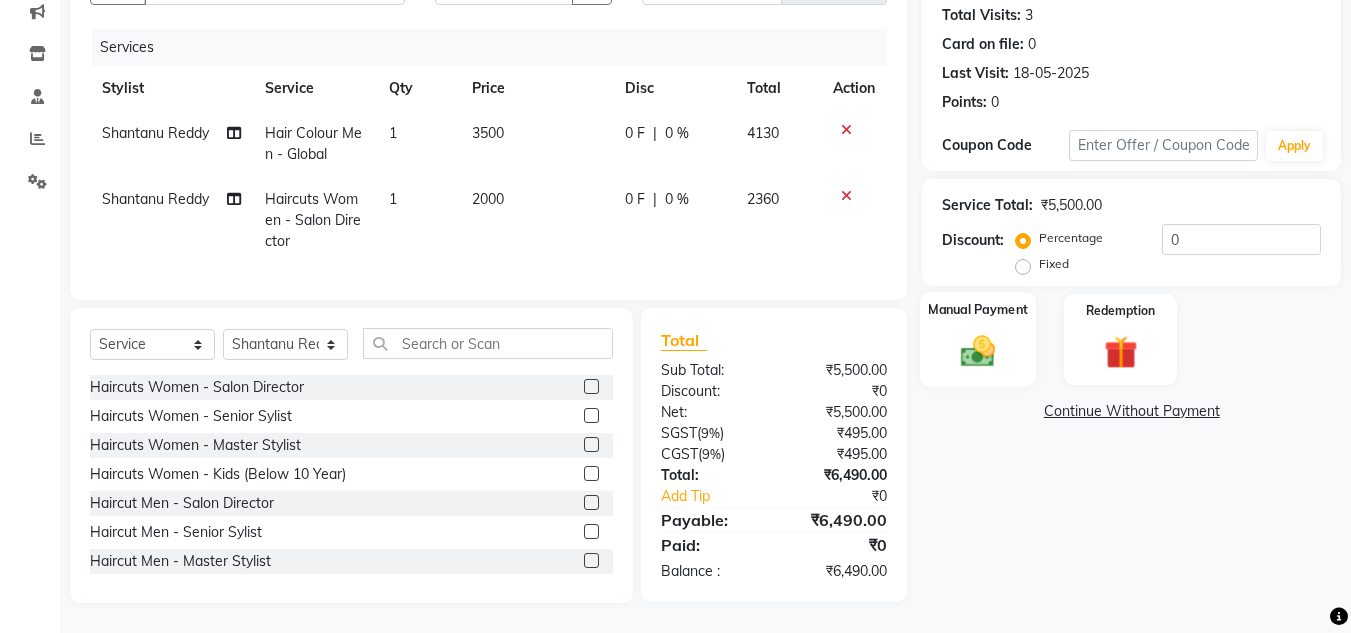 click on "Manual Payment" 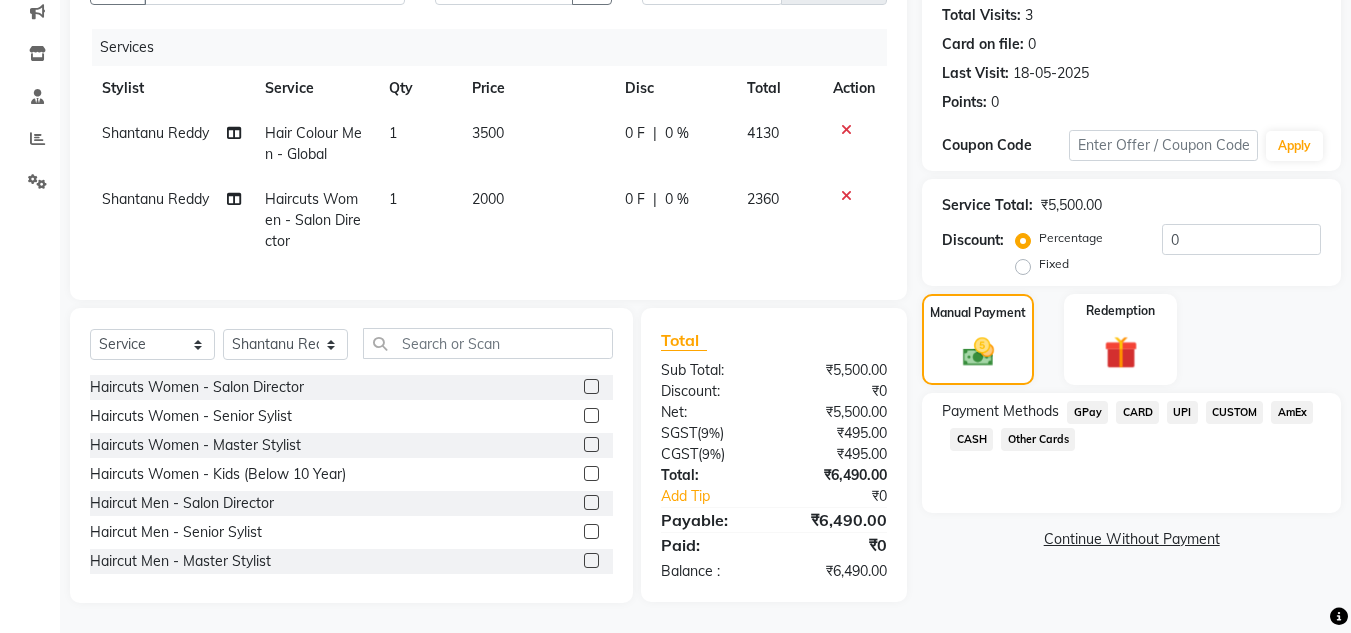 click on "UPI" 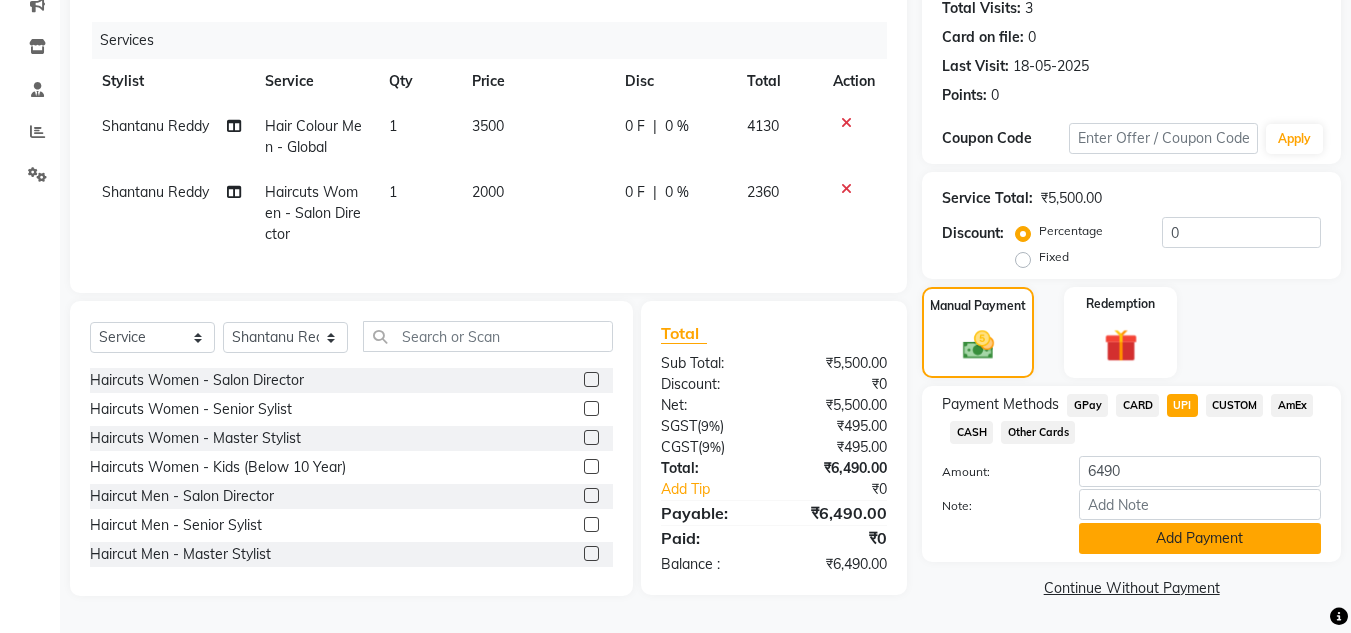 click on "Add Payment" 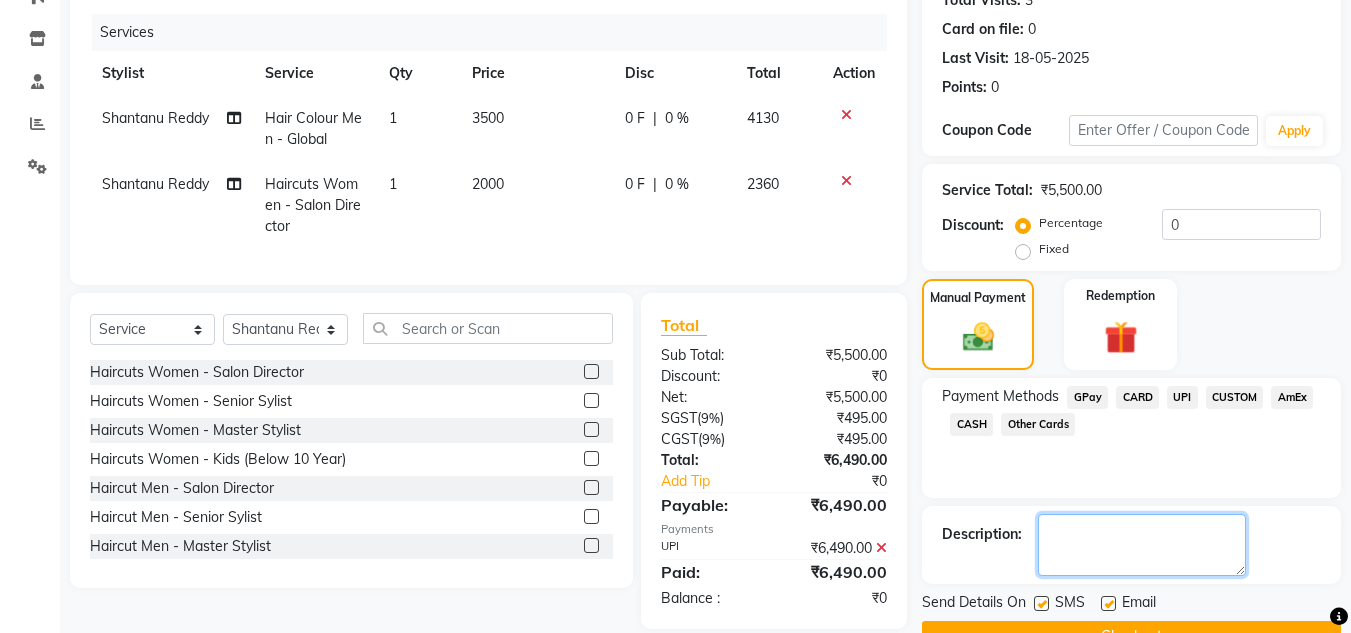 click 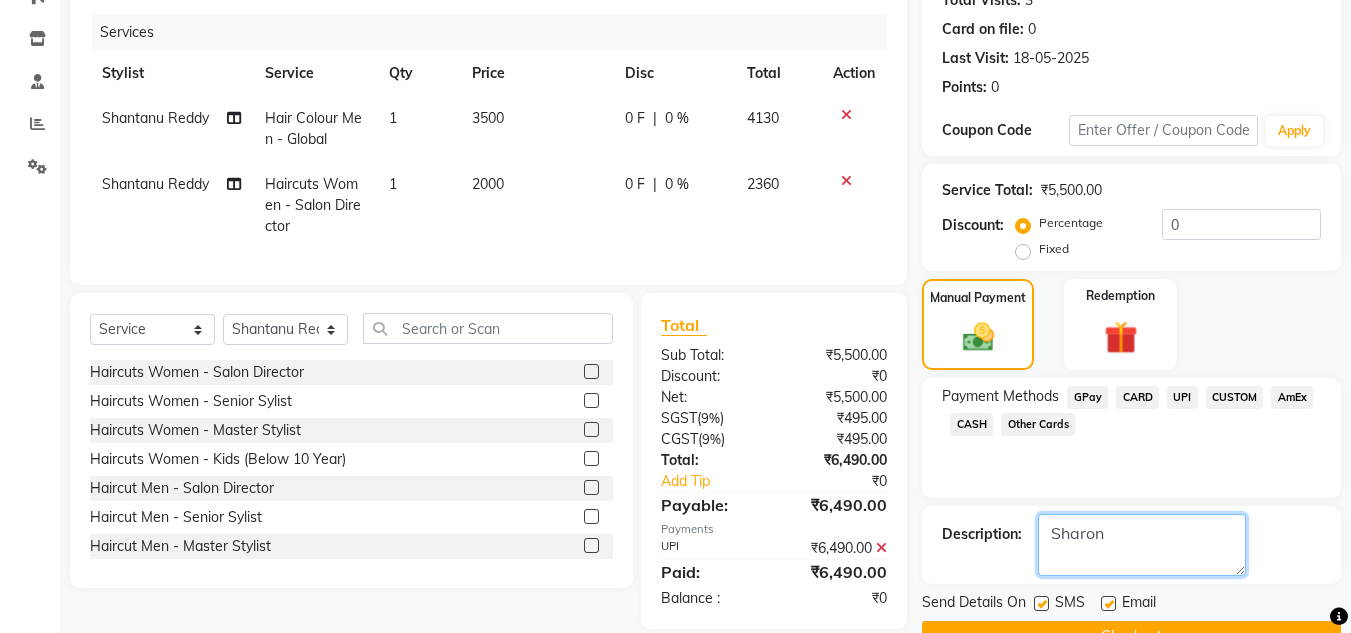 scroll, scrollTop: 283, scrollLeft: 0, axis: vertical 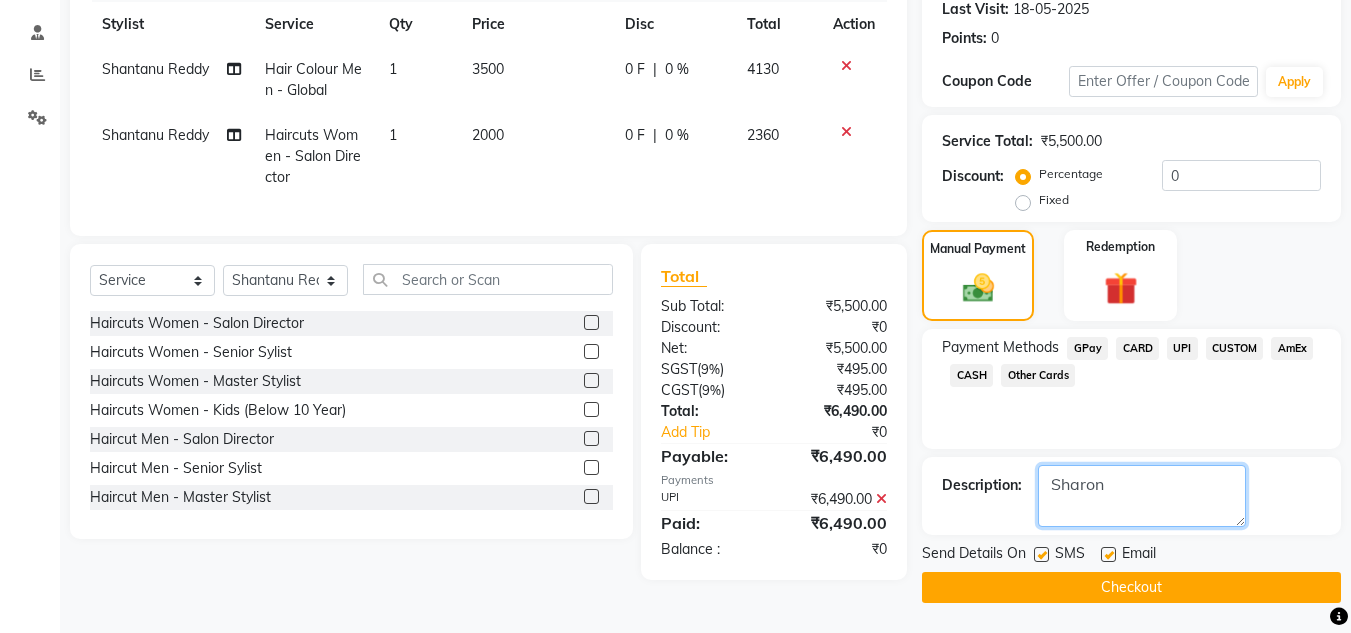 type on "Sharon" 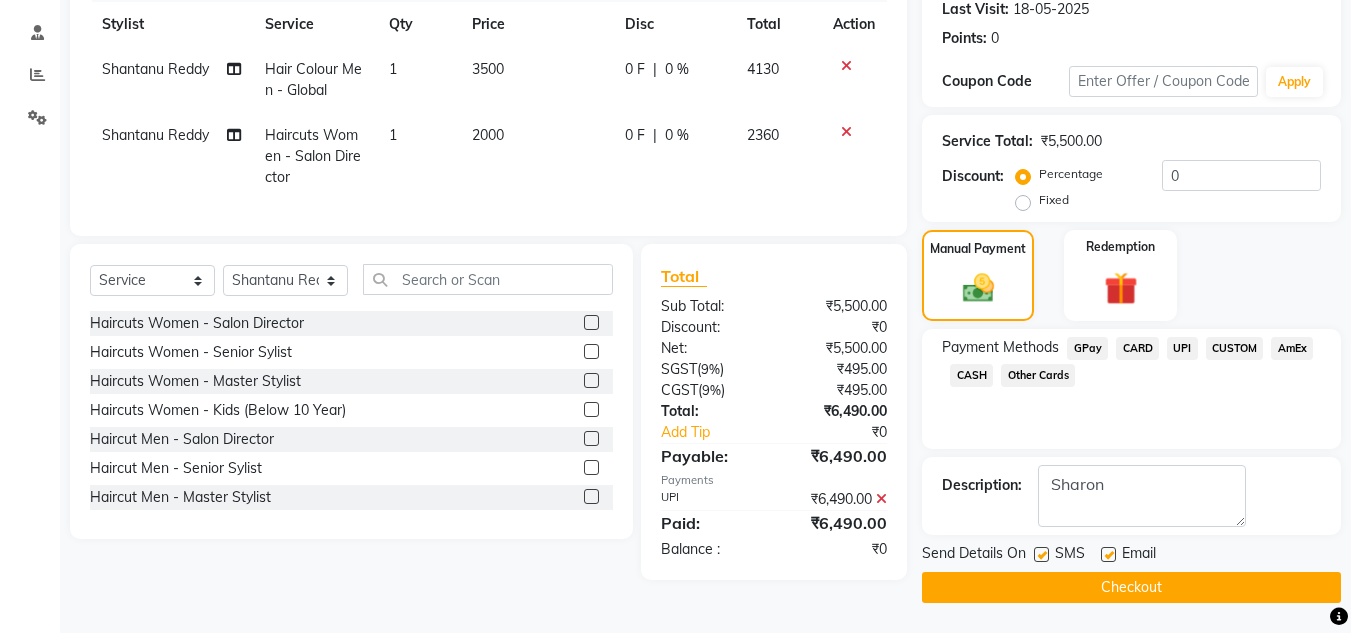click on "Checkout" 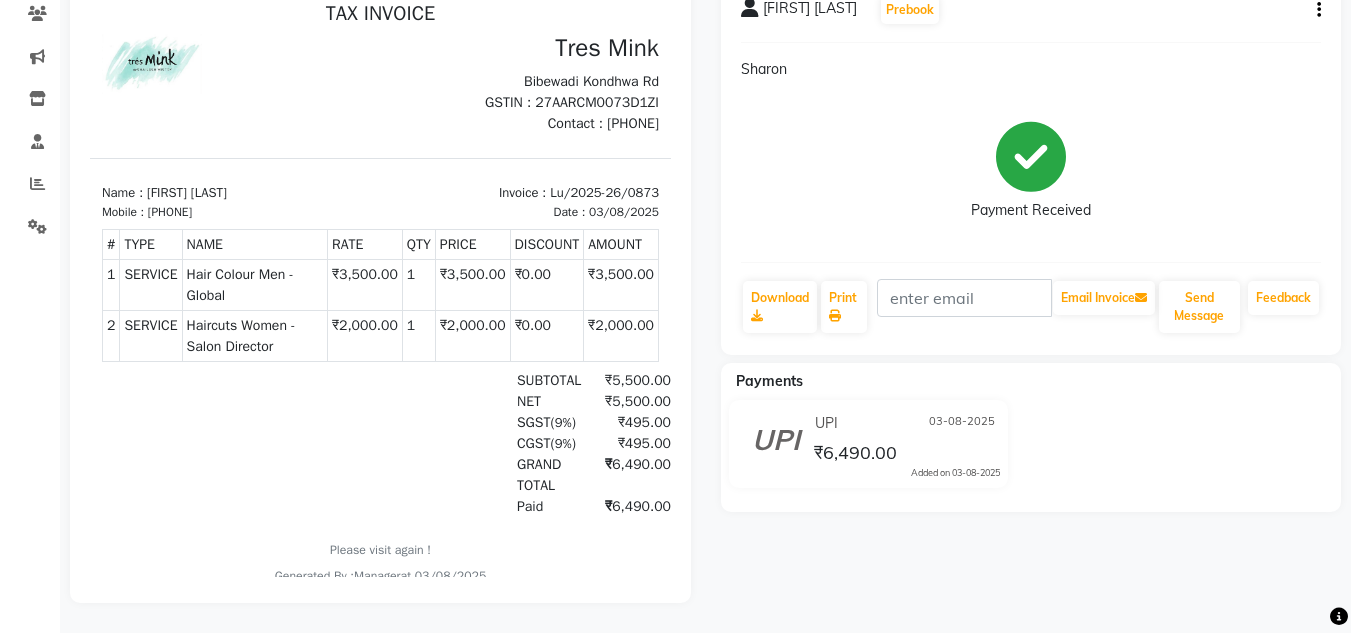 scroll, scrollTop: 0, scrollLeft: 0, axis: both 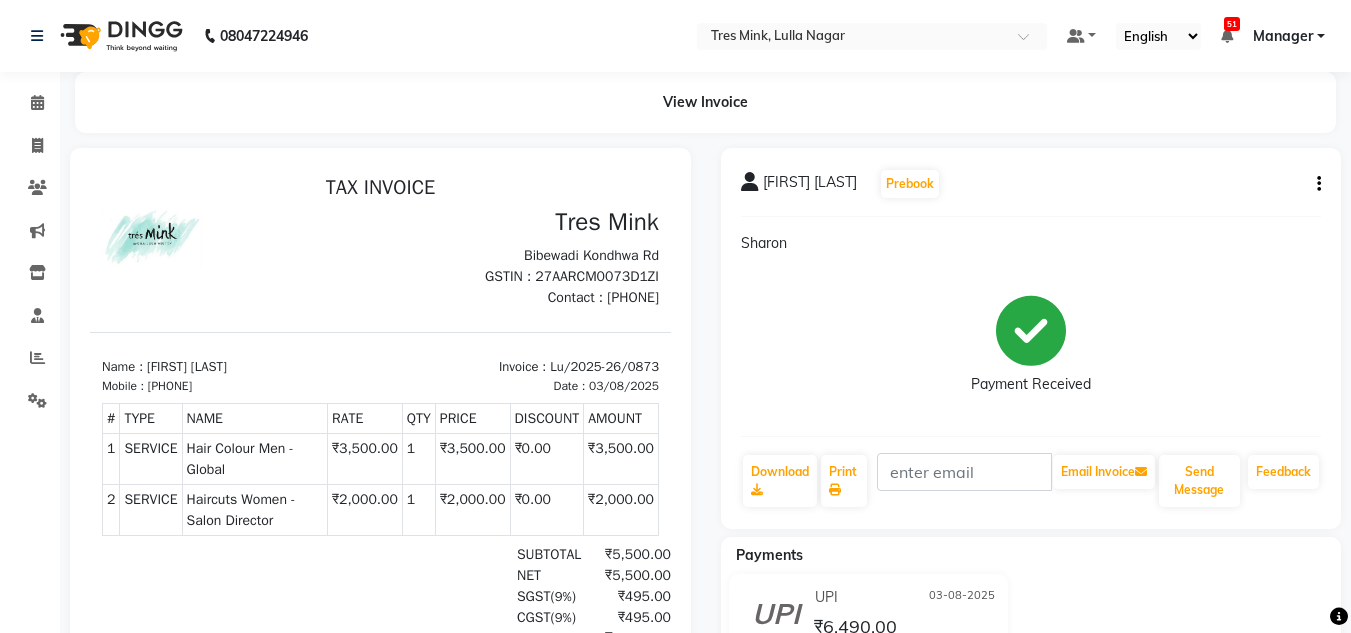click on "Prajakta Choudhry  Prebook  Sharon  Payment Received  Download  Print   Email Invoice   Send Message Feedback" 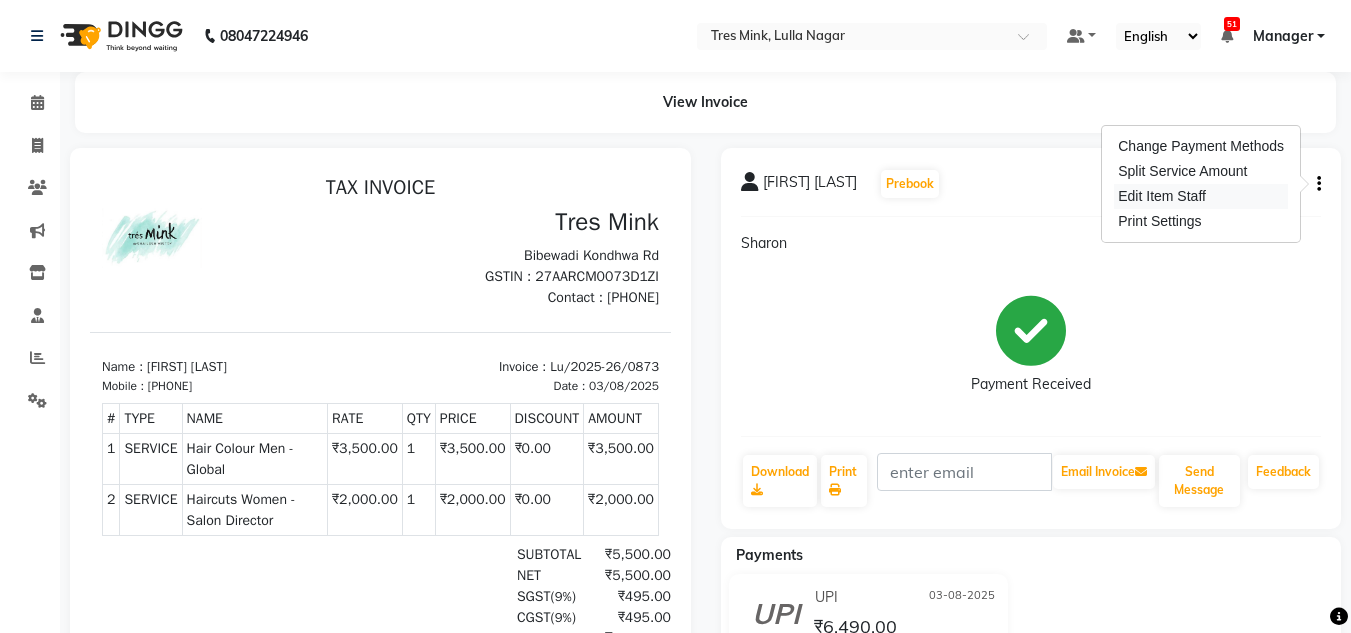 click on "Edit Item Staff" at bounding box center (1201, 196) 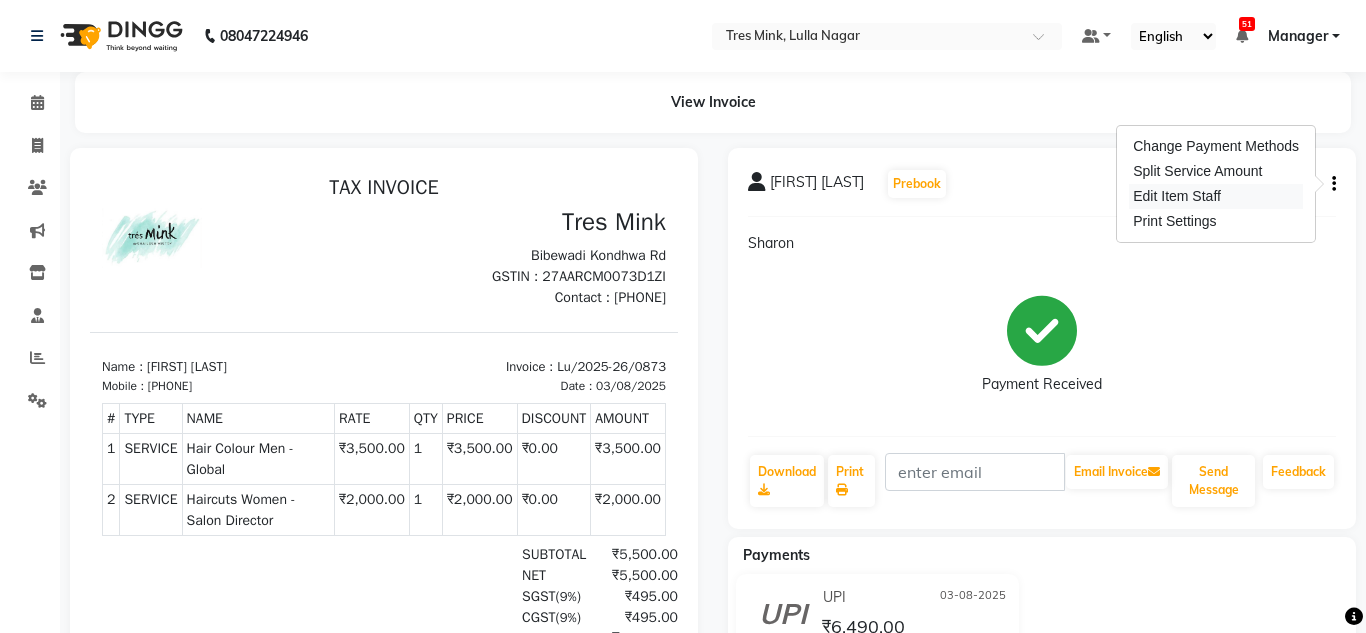 select on "39898" 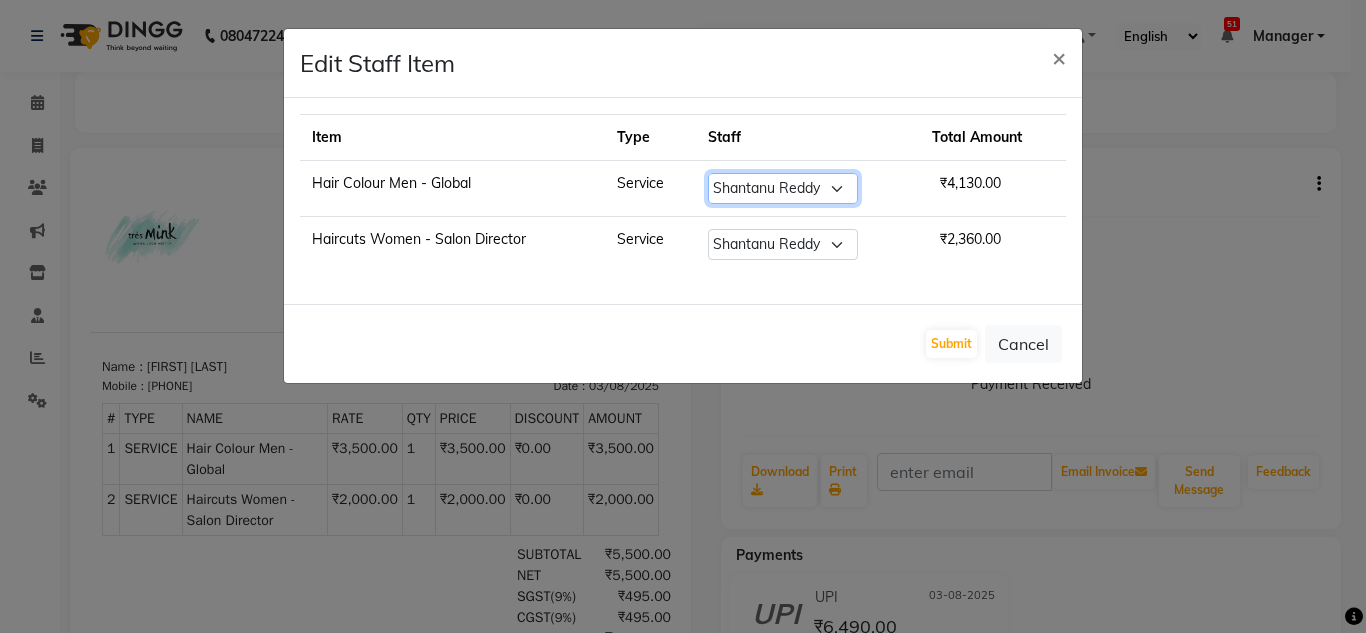 click on "Select  Ansh Jadhav    Chetan Mahale   Eva   Harshita   Manager   Neha Aywale   Pallavi H   Pavan   Pranjali Kothari   Shailesh Mistry   Shantanu Reddy   Sharon Anthony   Siddhanth    Sonu N   Vinod" 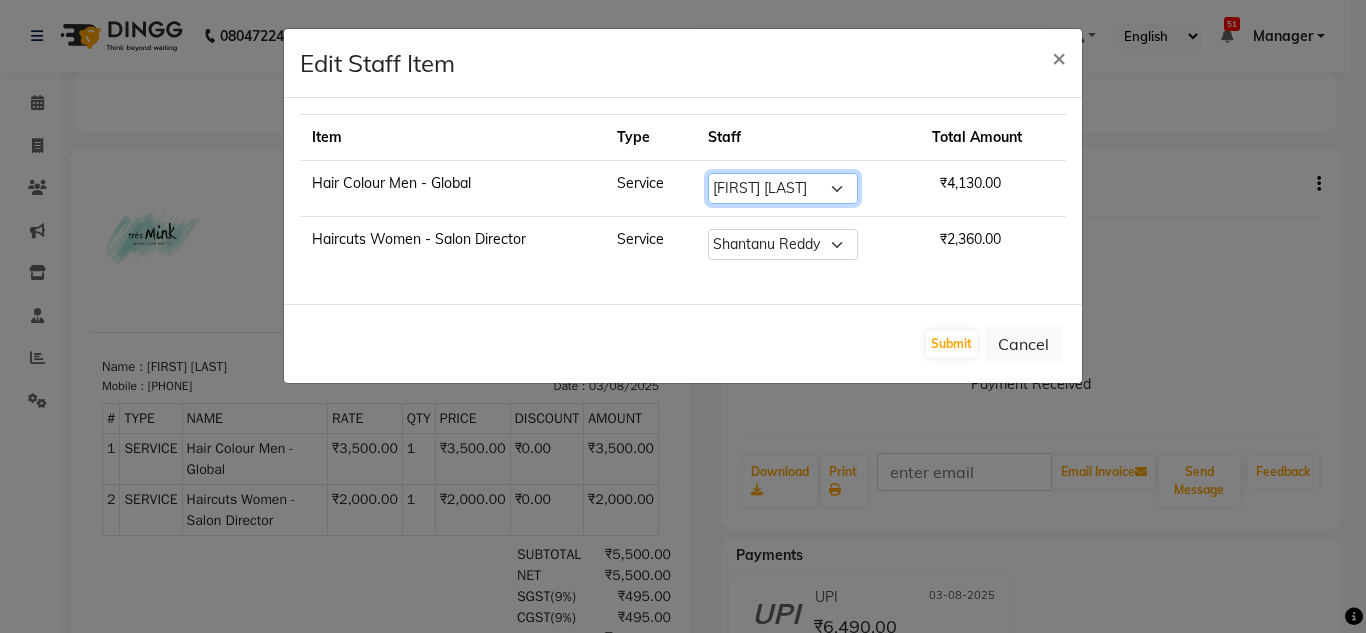 click on "Select  Ansh Jadhav    Chetan Mahale   Eva   Harshita   Manager   Neha Aywale   Pallavi H   Pavan   Pranjali Kothari   Shailesh Mistry   Shantanu Reddy   Sharon Anthony   Siddhanth    Sonu N   Vinod" 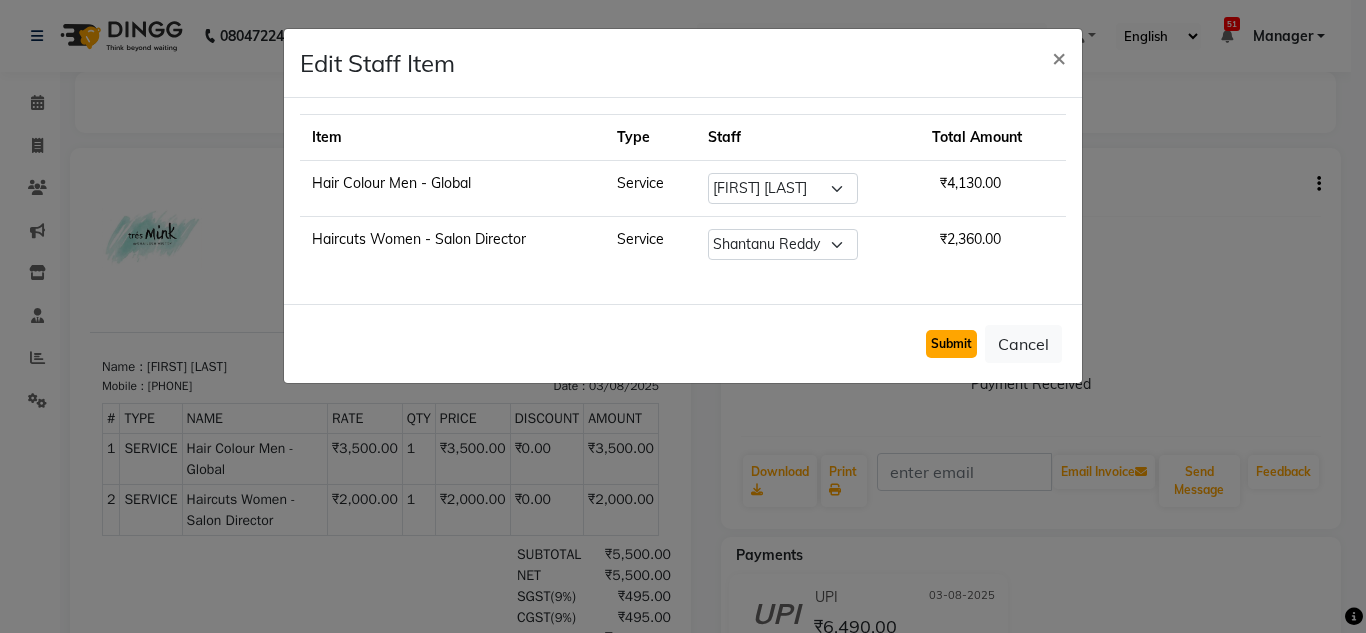 click on "Submit" 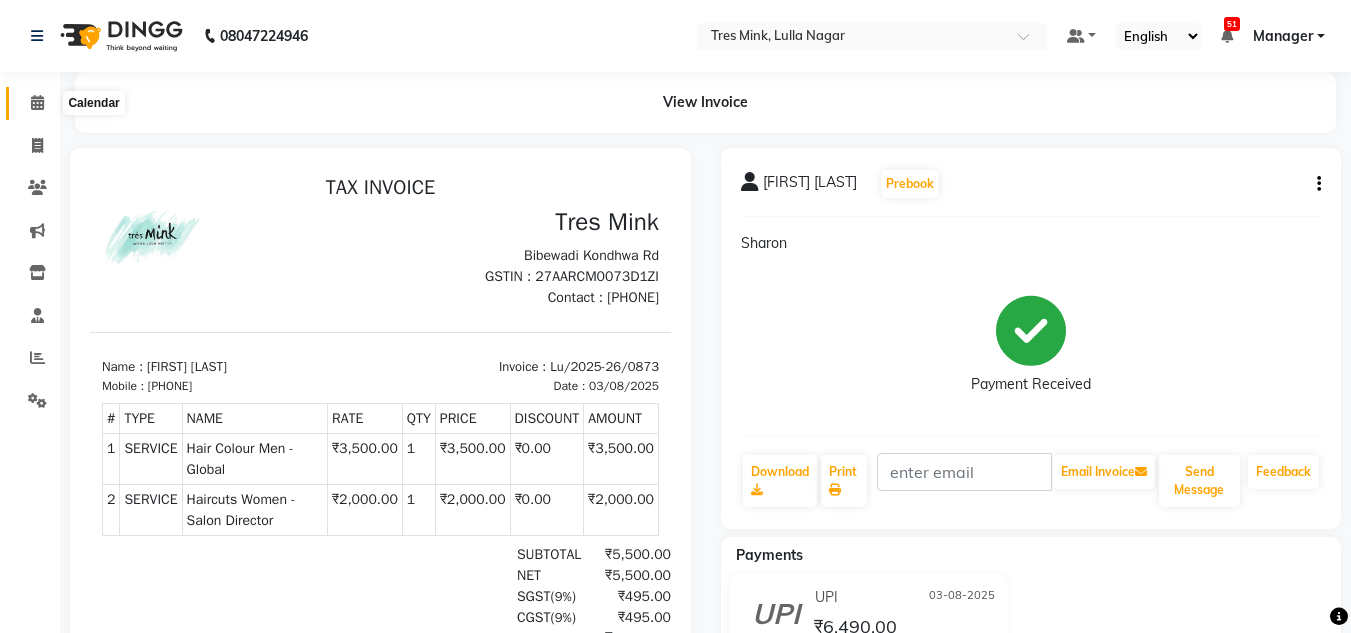 click 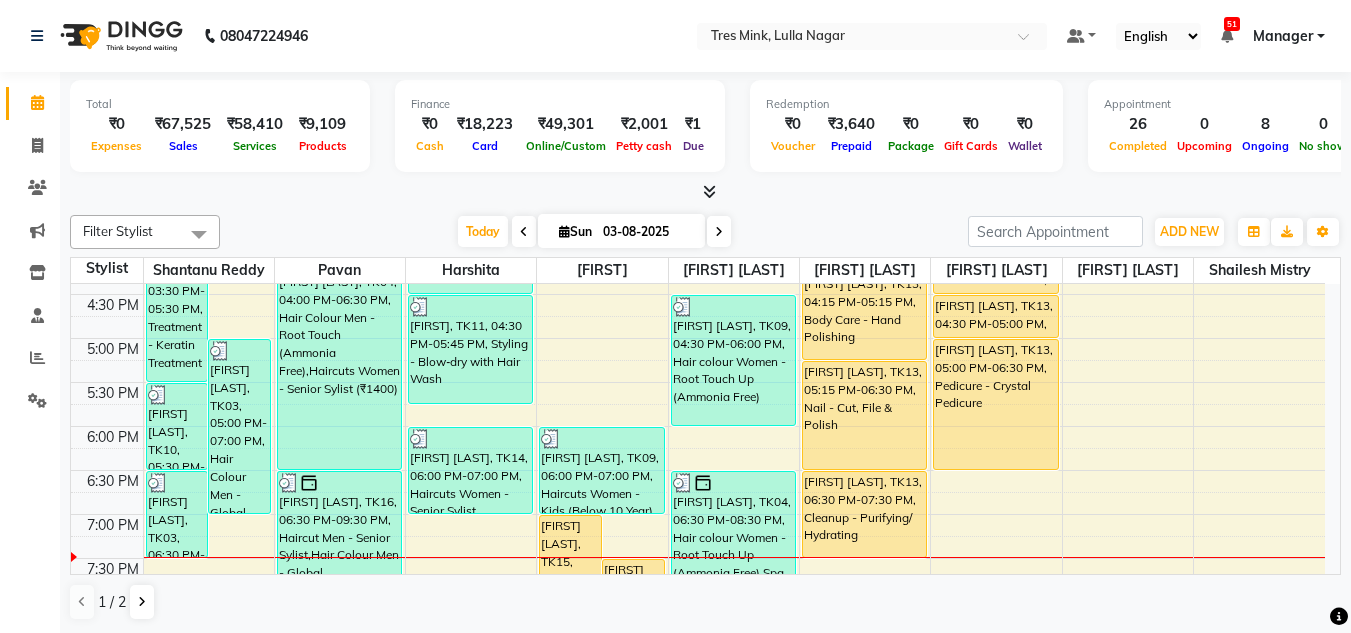 scroll, scrollTop: 853, scrollLeft: 0, axis: vertical 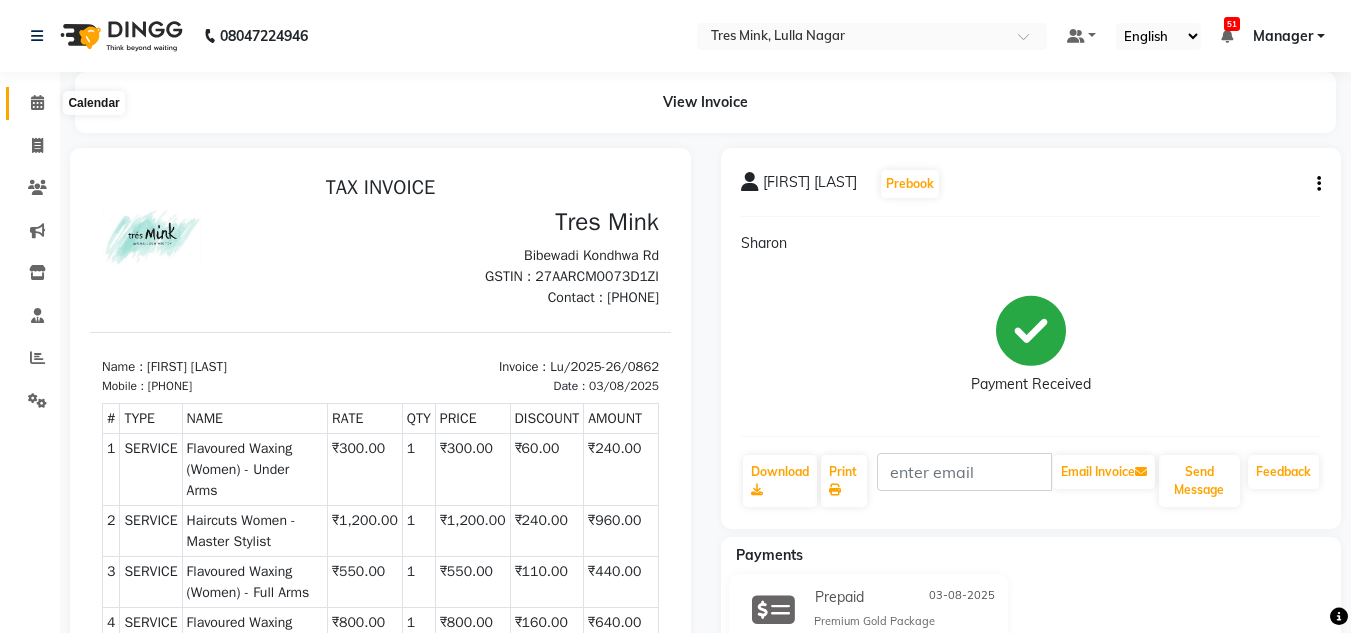click 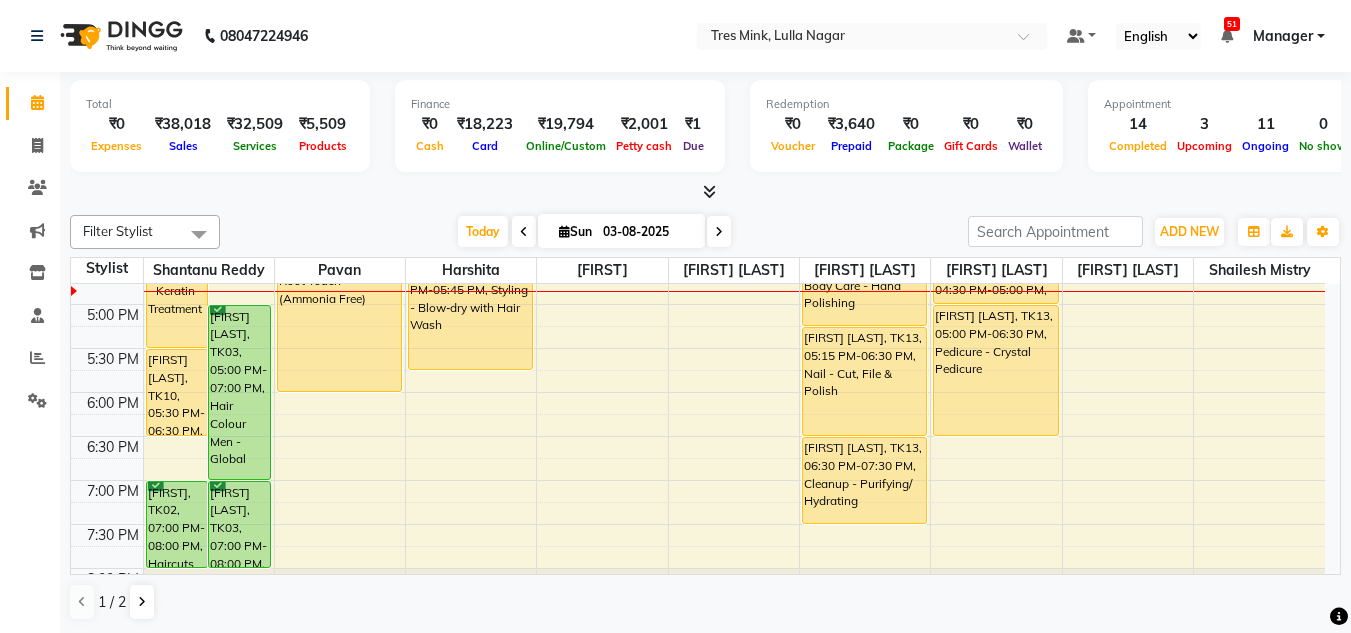 scroll, scrollTop: 853, scrollLeft: 0, axis: vertical 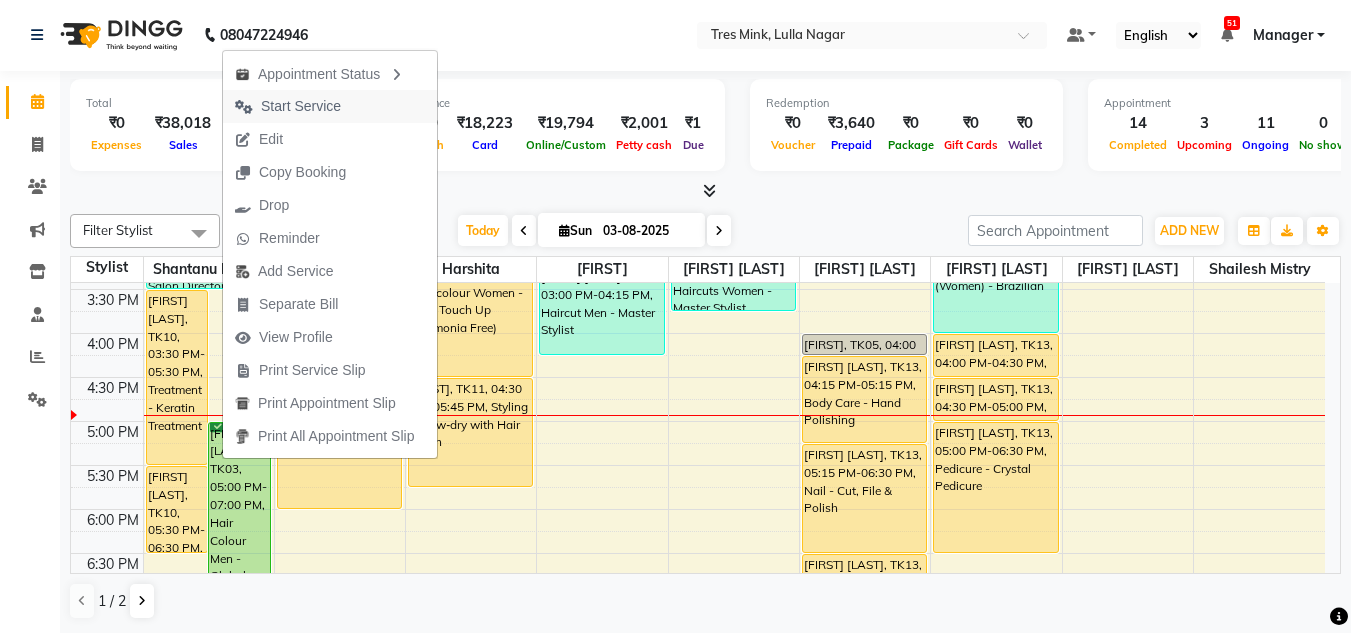 click on "Start Service" at bounding box center (301, 106) 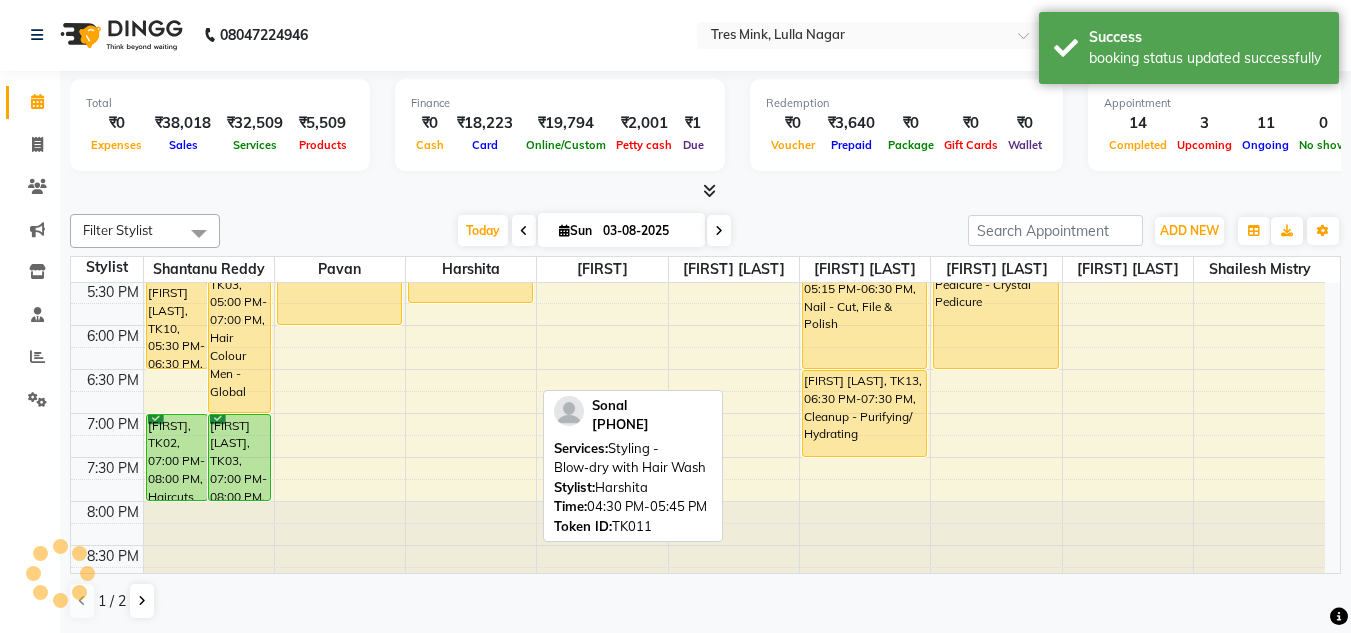 scroll, scrollTop: 853, scrollLeft: 0, axis: vertical 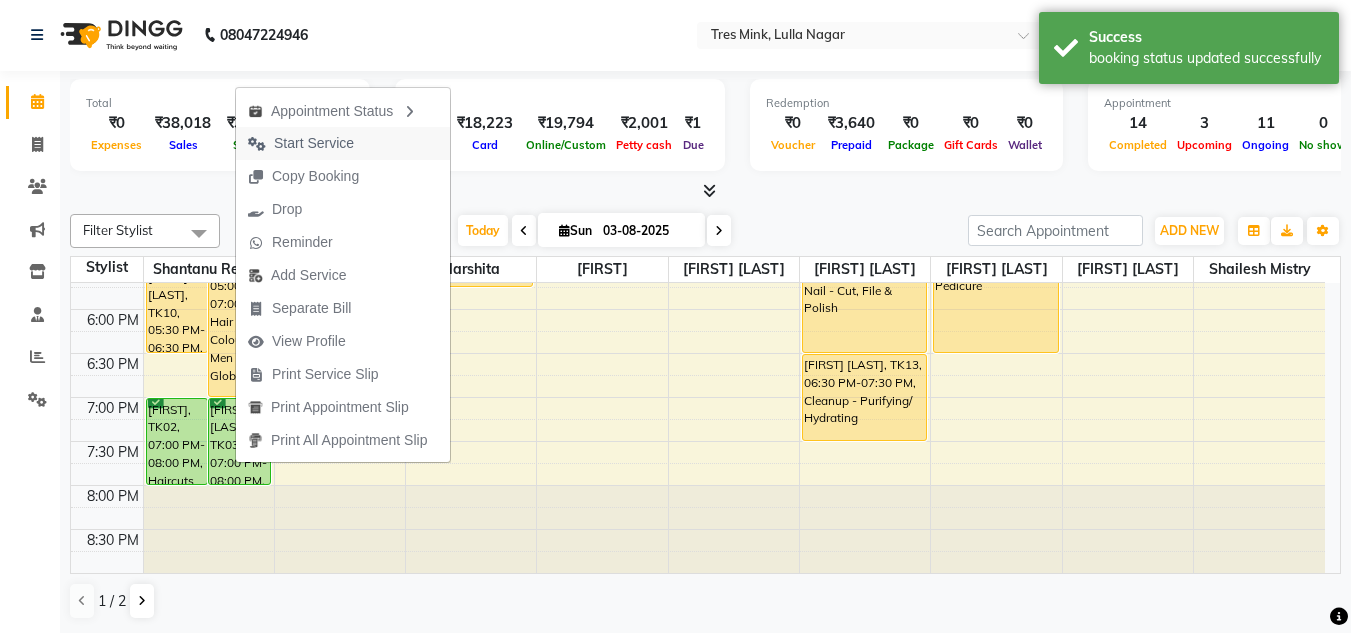 click on "Start Service" at bounding box center (314, 143) 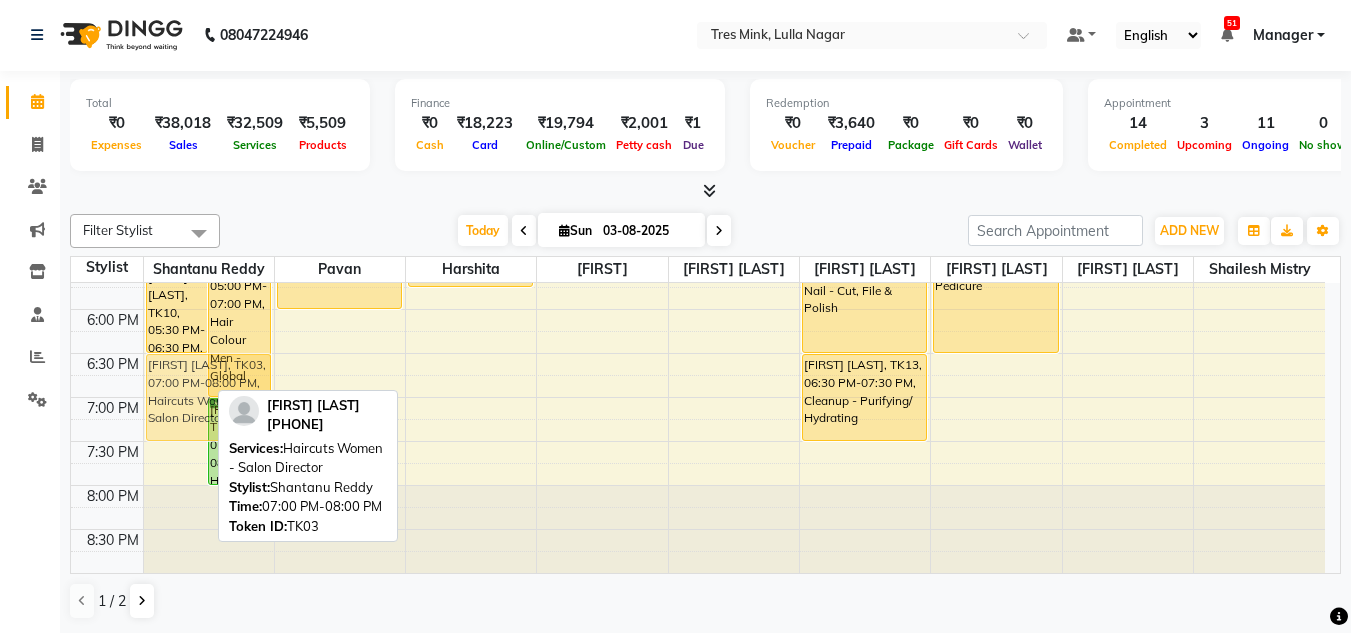 drag, startPoint x: 169, startPoint y: 449, endPoint x: 171, endPoint y: 400, distance: 49.0408 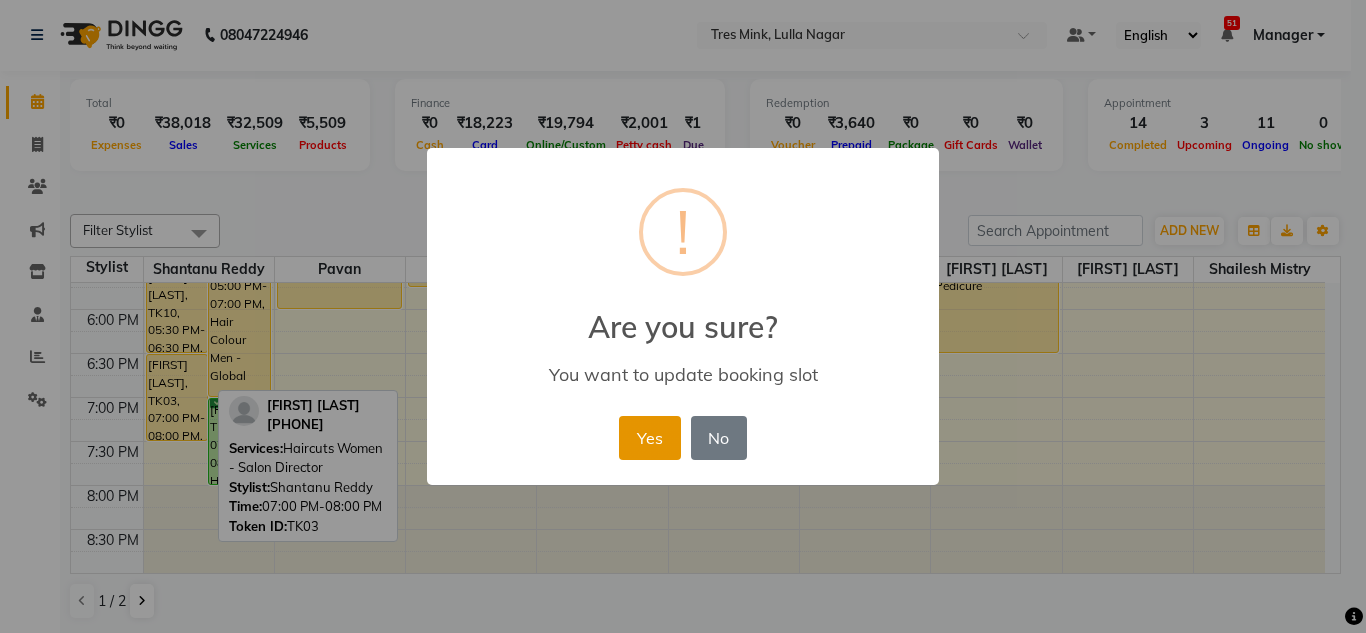 click on "Yes" at bounding box center [649, 438] 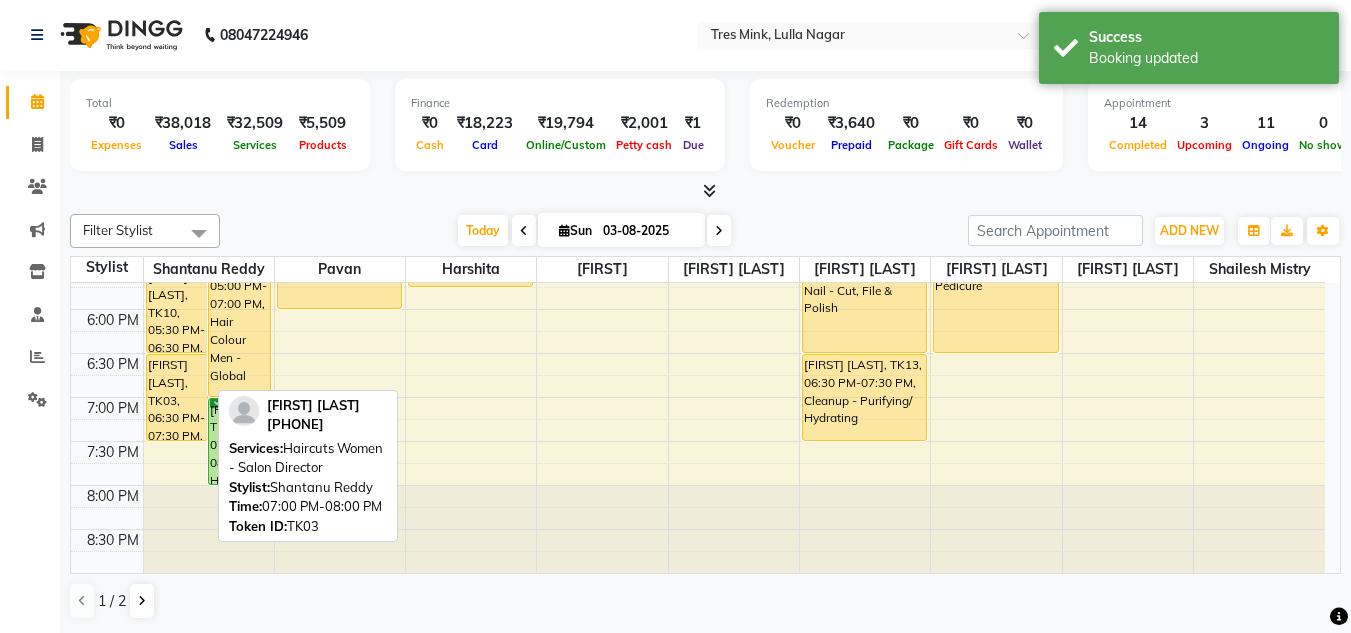 scroll, scrollTop: 0, scrollLeft: 0, axis: both 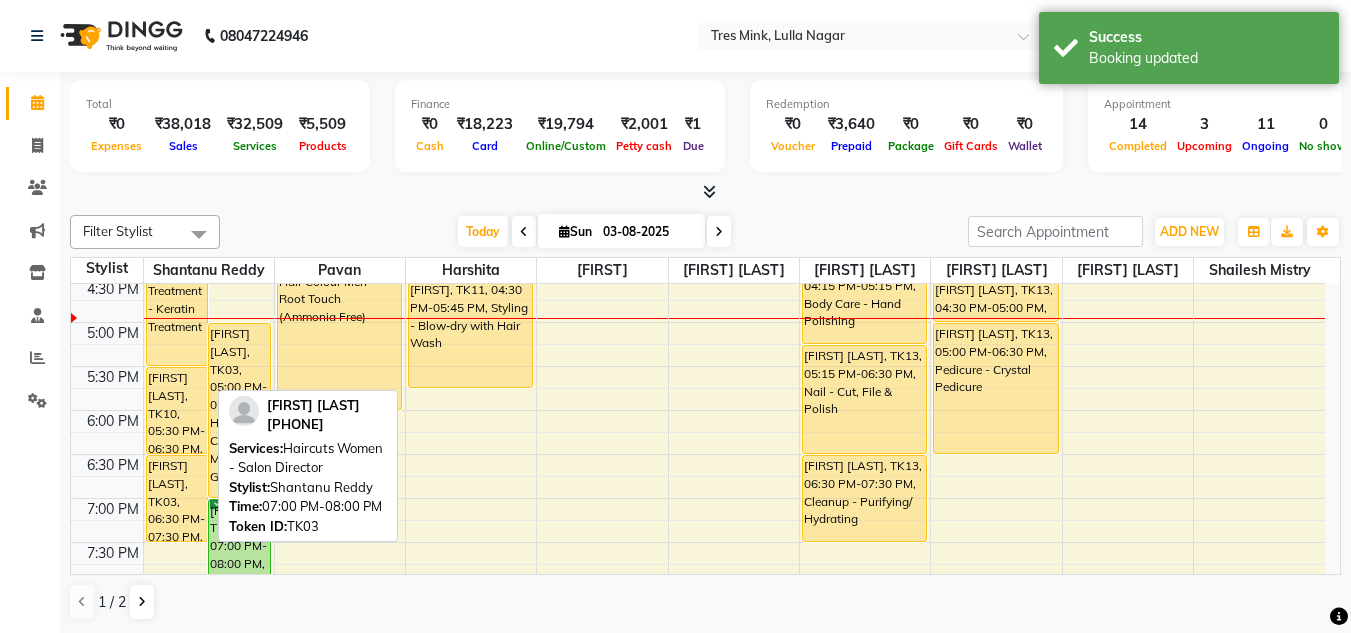 click on "Today  Sun 03-08-2025" at bounding box center [594, 232] 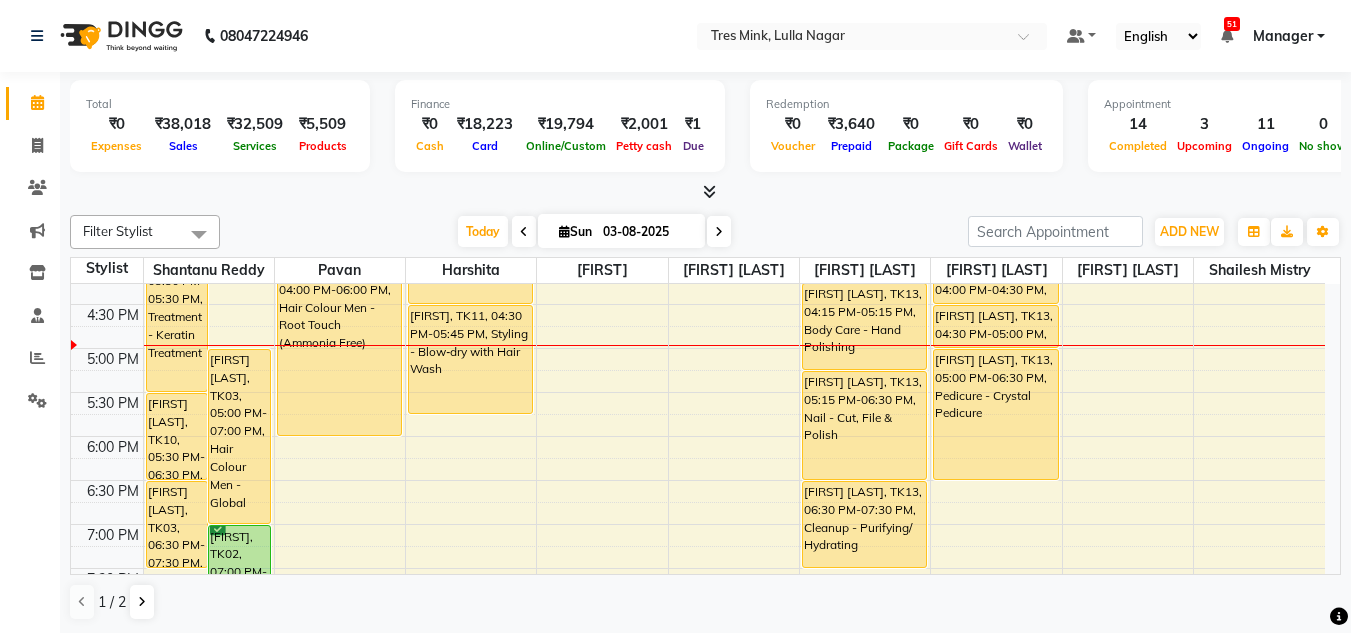 scroll, scrollTop: 853, scrollLeft: 0, axis: vertical 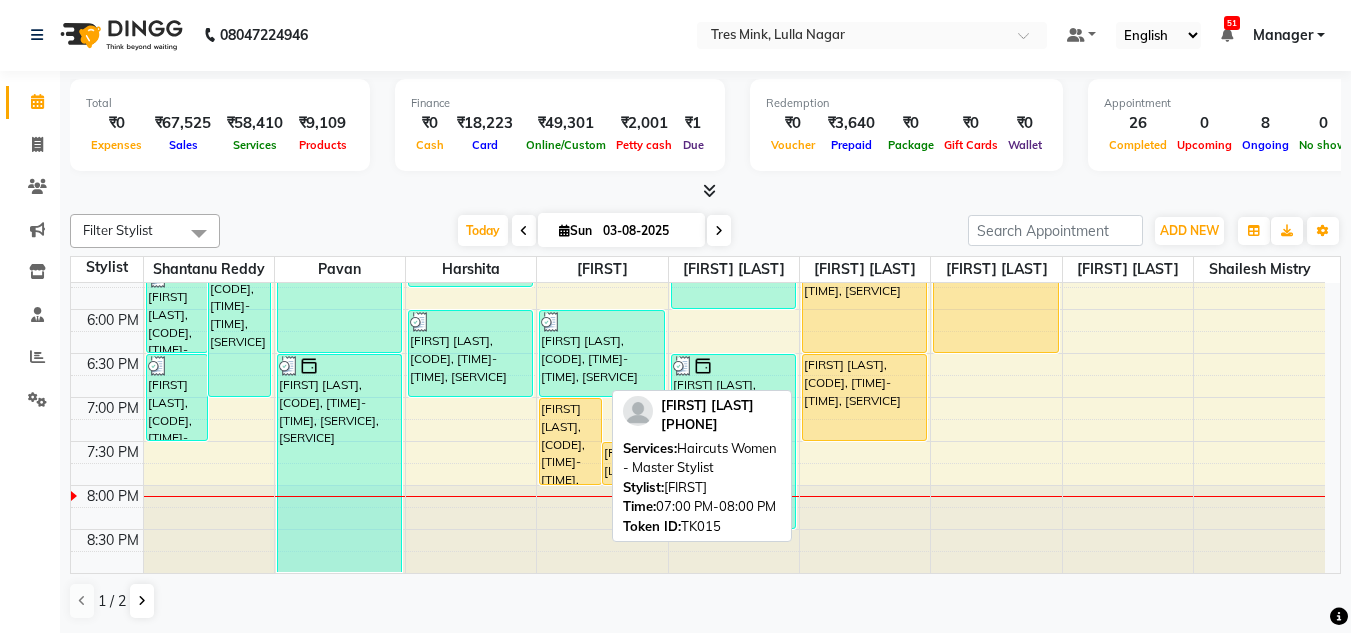 click on "[FIRST] [LAST], [CODE], [TIME]-[TIME], [SERVICE]" at bounding box center [570, 441] 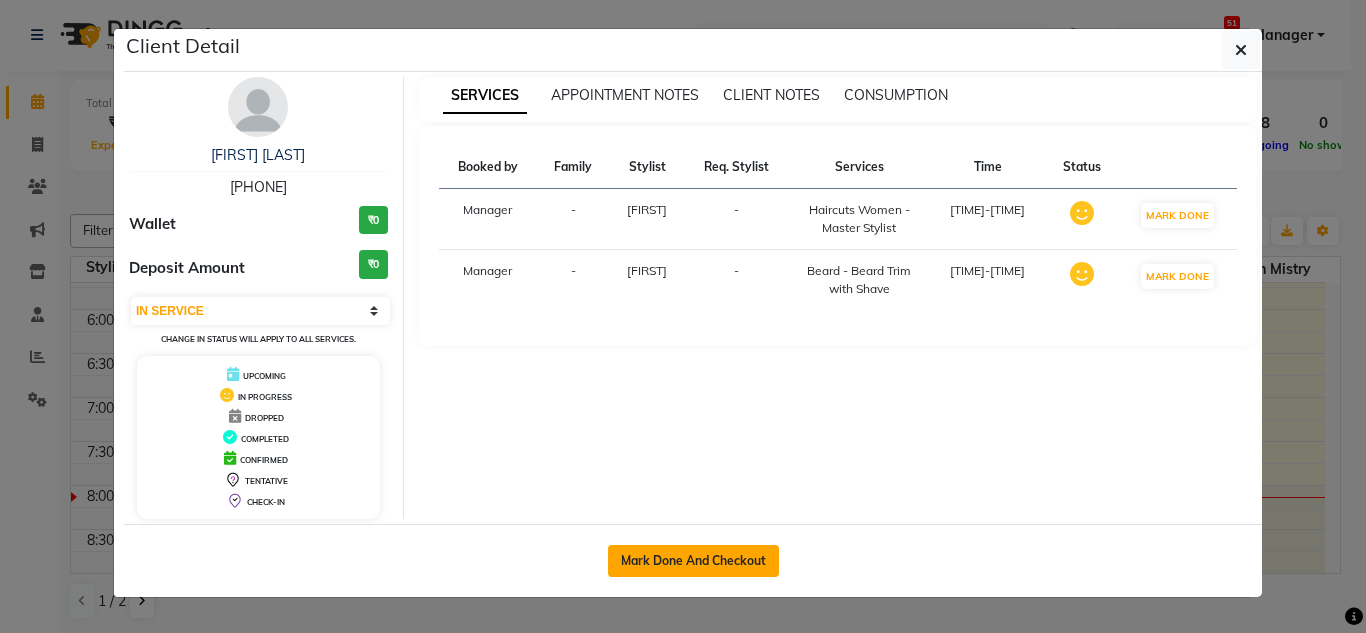 click on "Mark Done And Checkout" 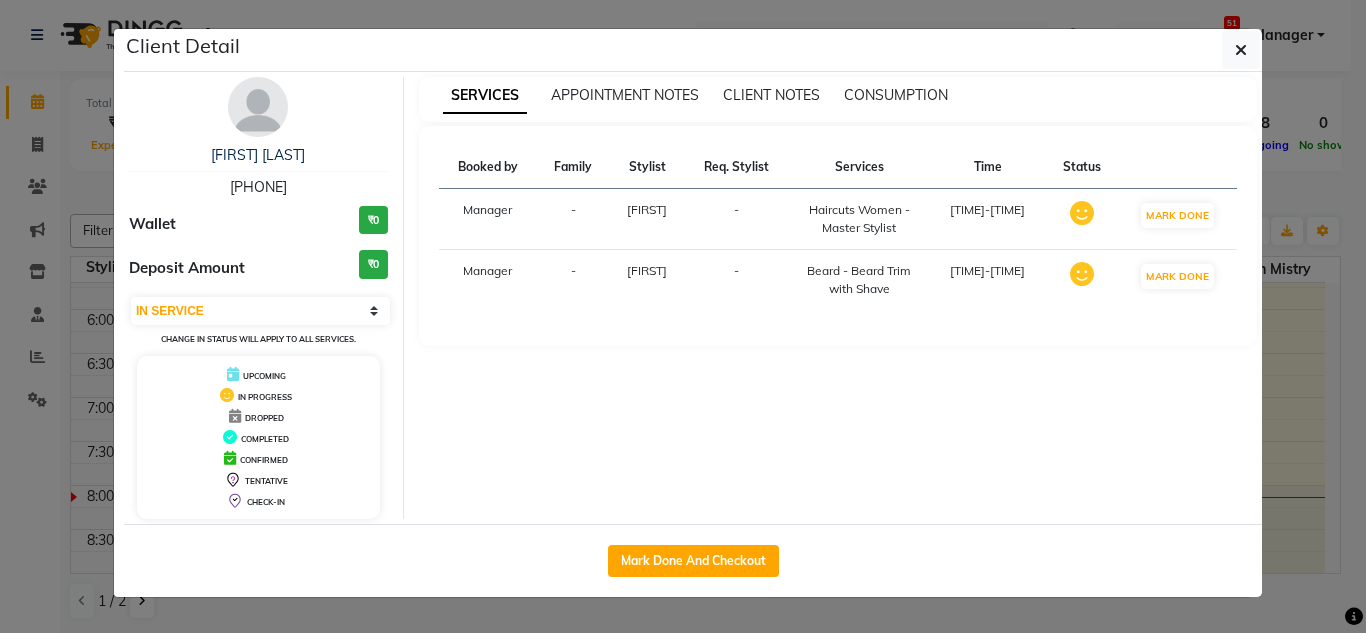 select on "service" 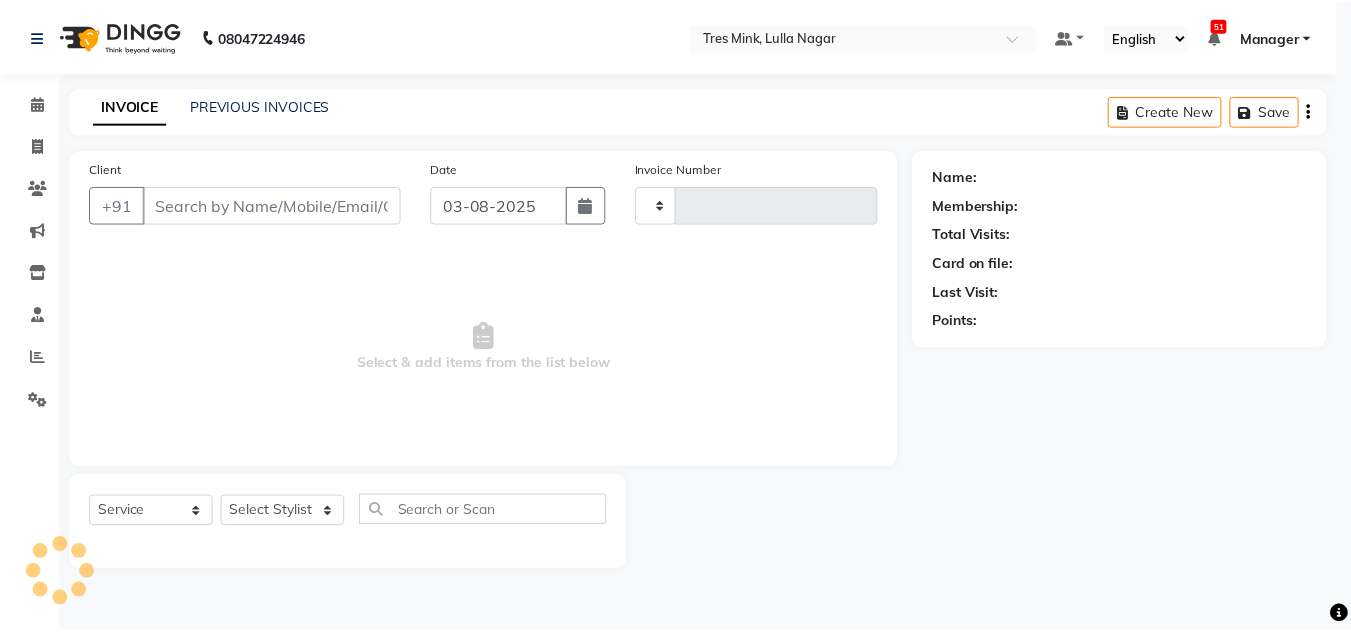 scroll, scrollTop: 0, scrollLeft: 0, axis: both 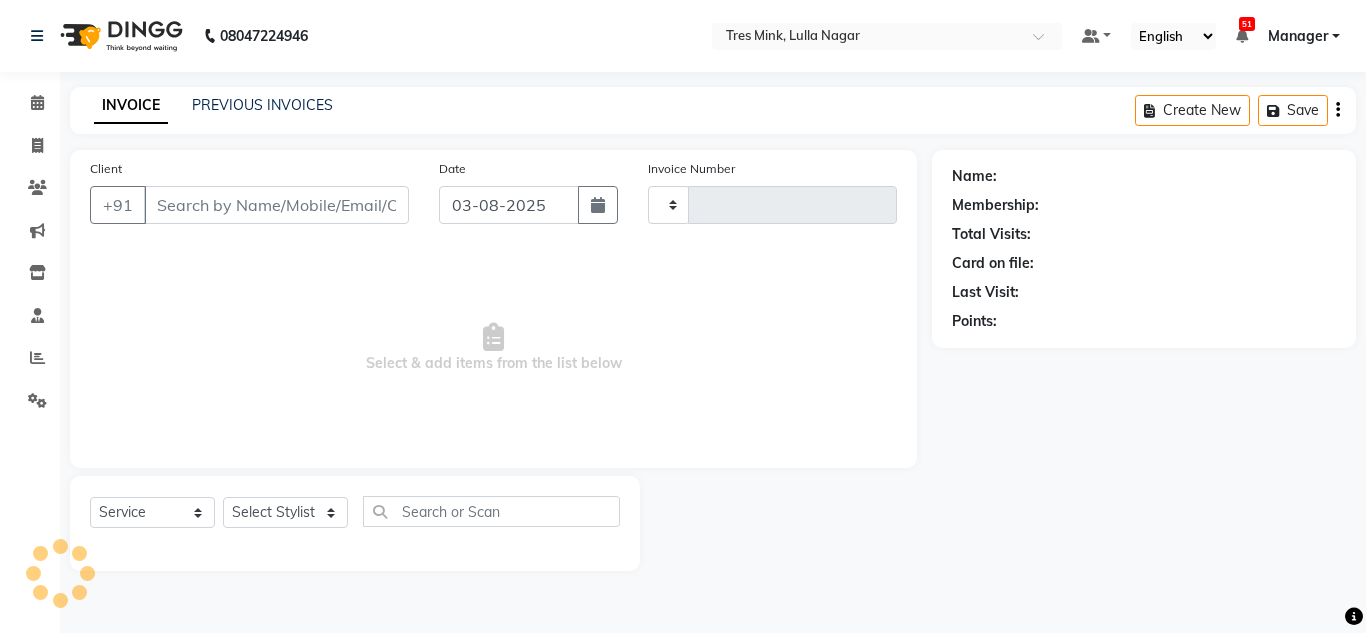 type on "0874" 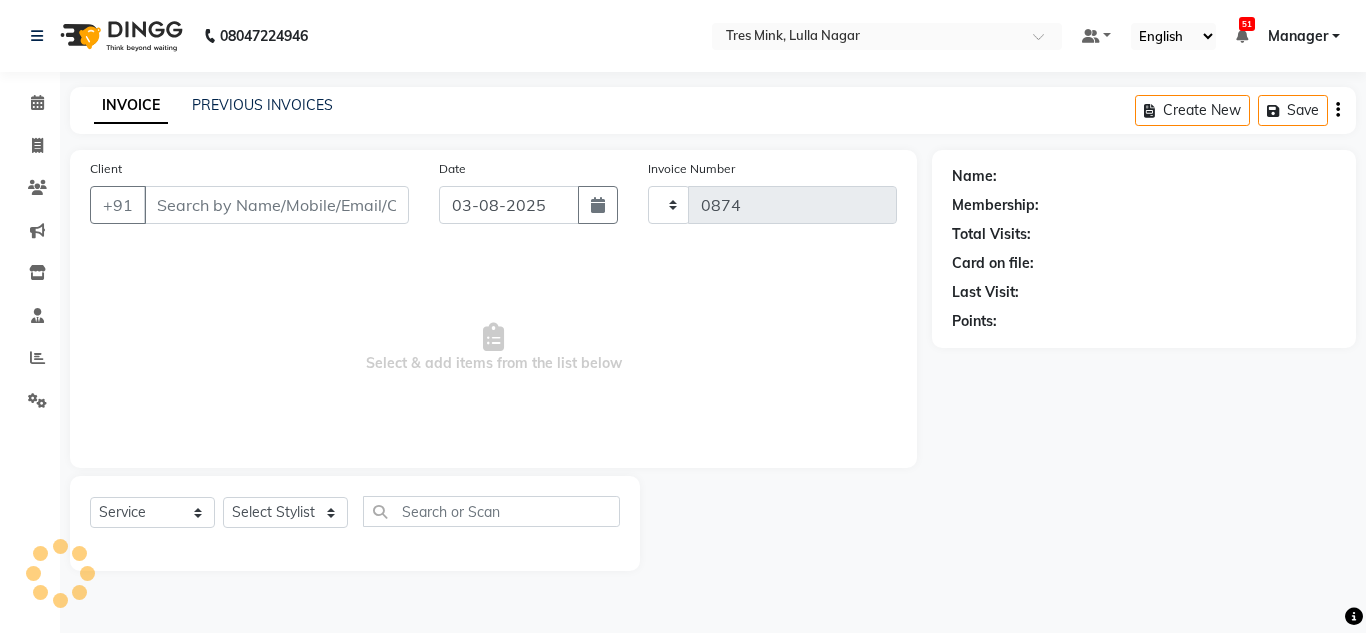 select on "8052" 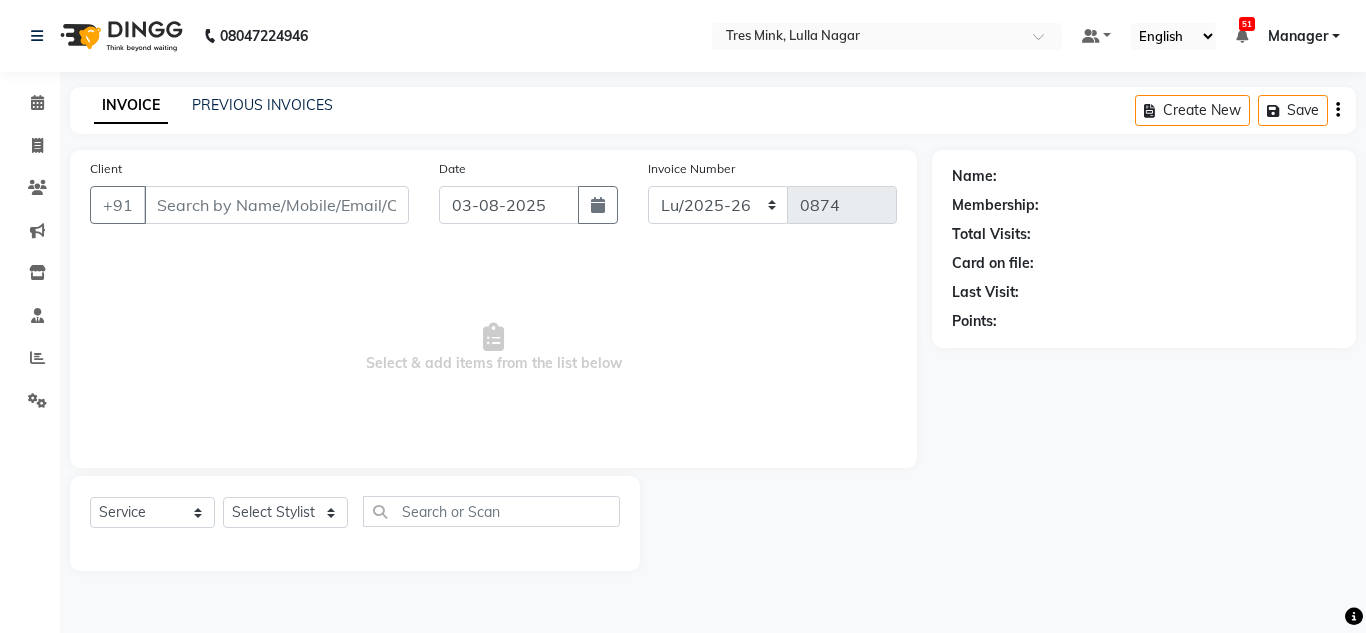 type on "[PHONE]" 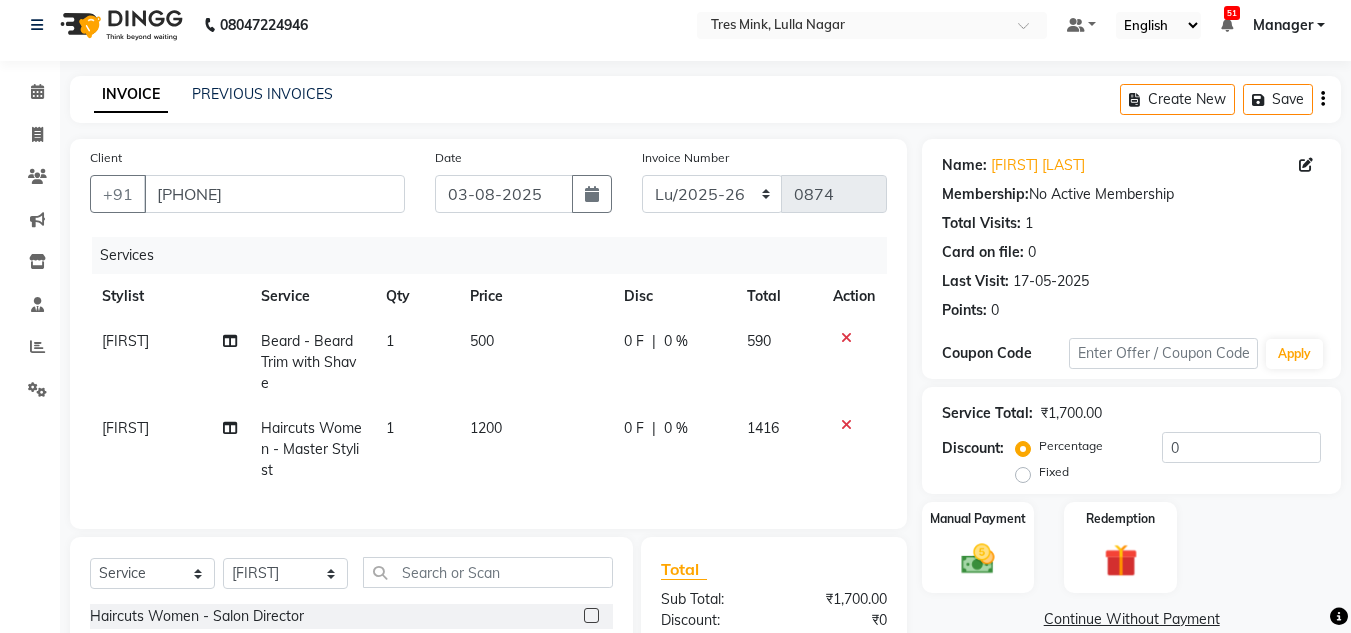 scroll, scrollTop: 0, scrollLeft: 0, axis: both 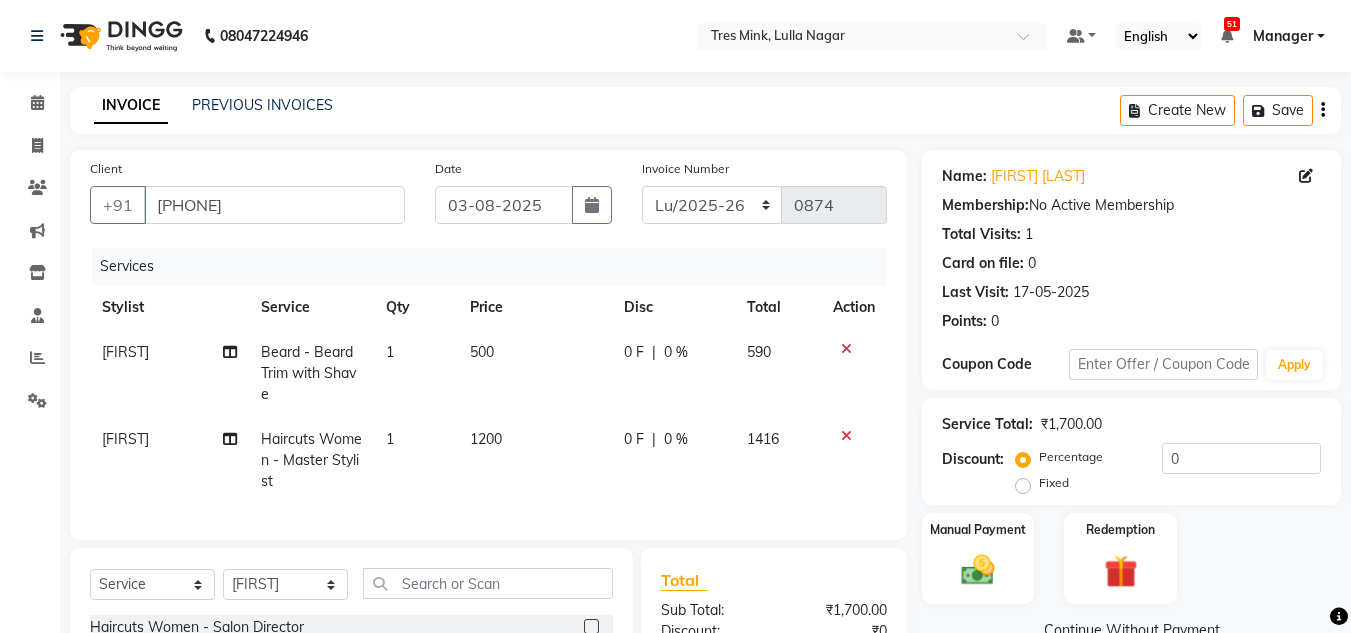 click on "1200" 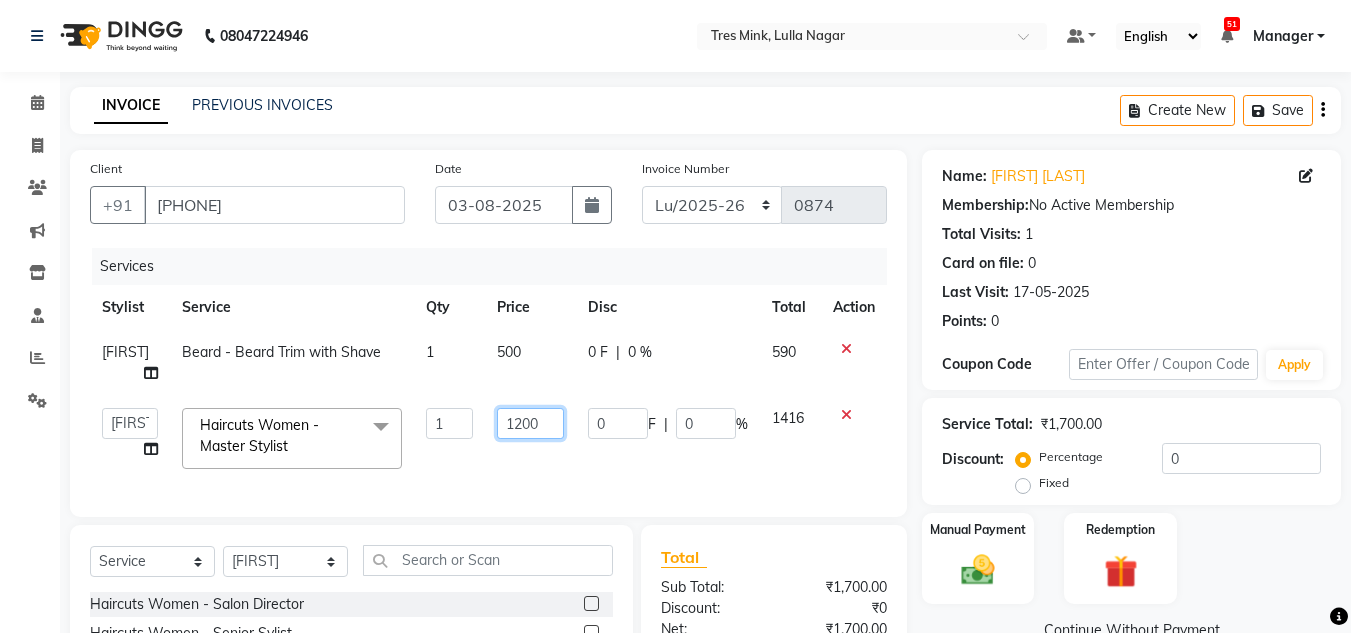 click on "1200" 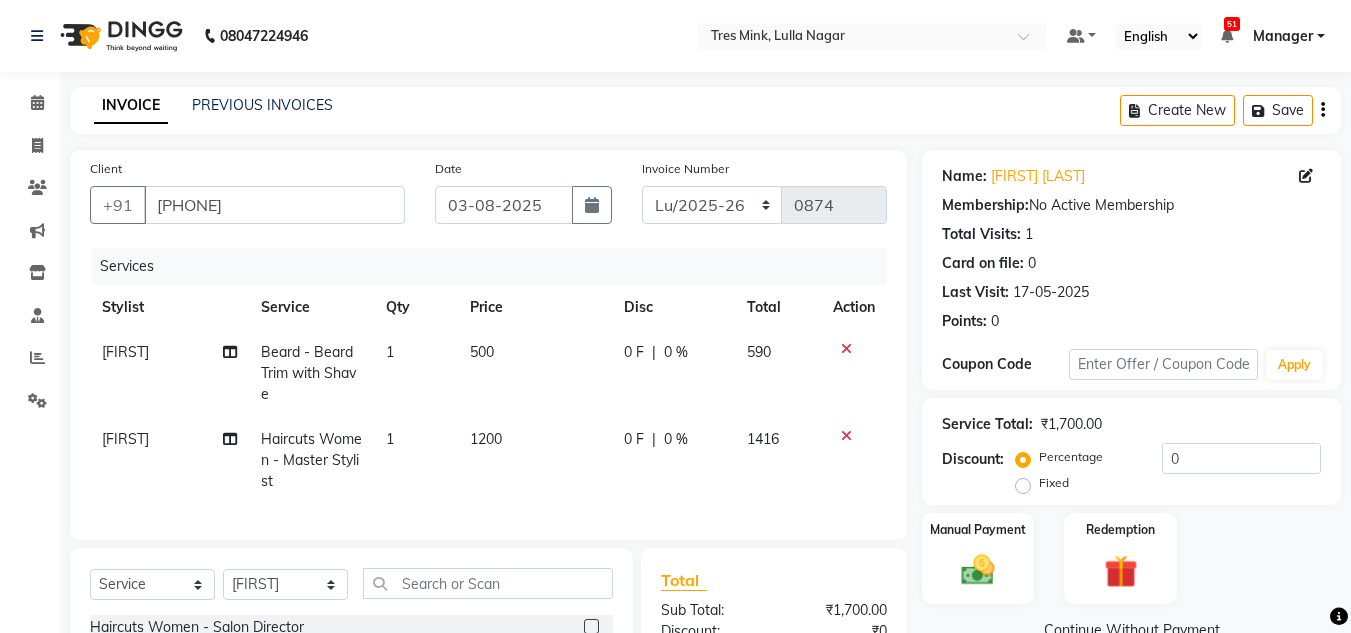 click on "1200" 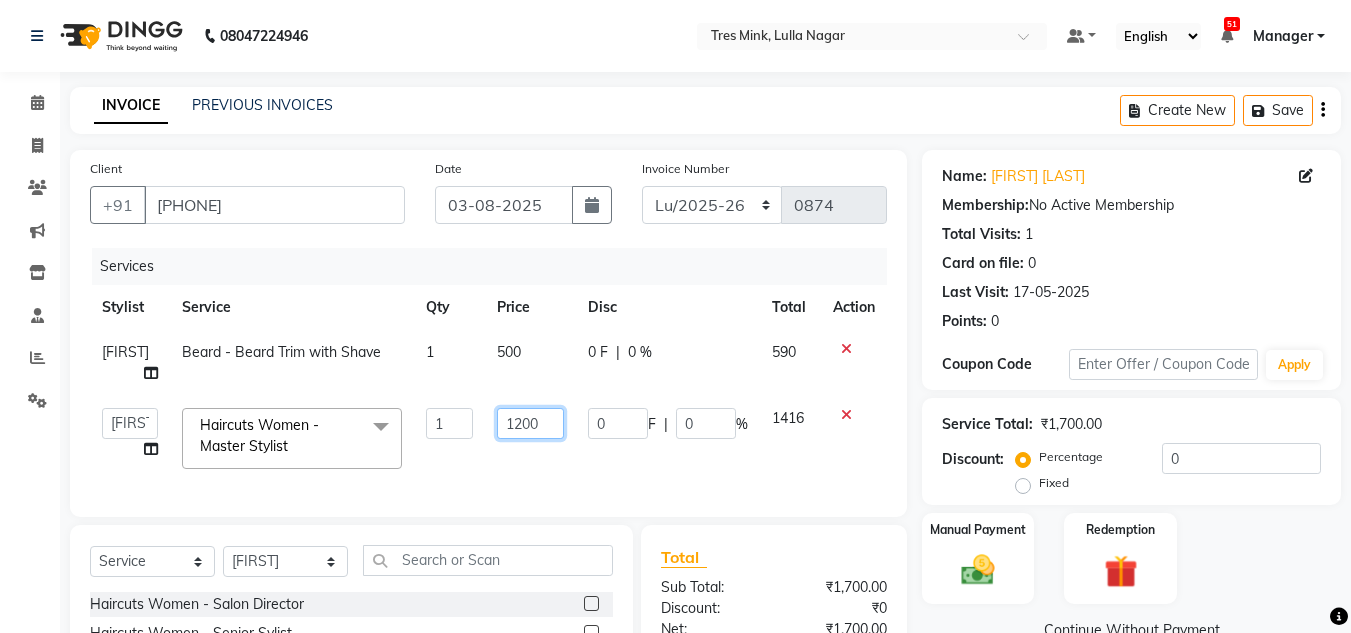 click on "1200" 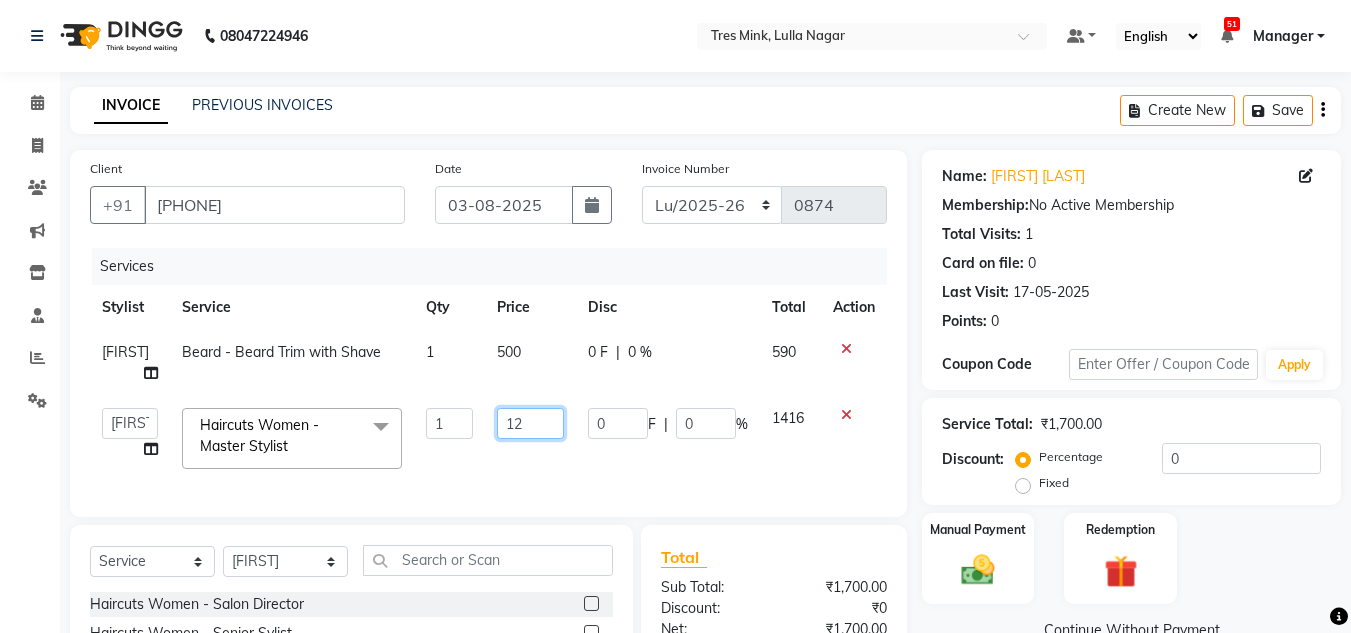 type on "1" 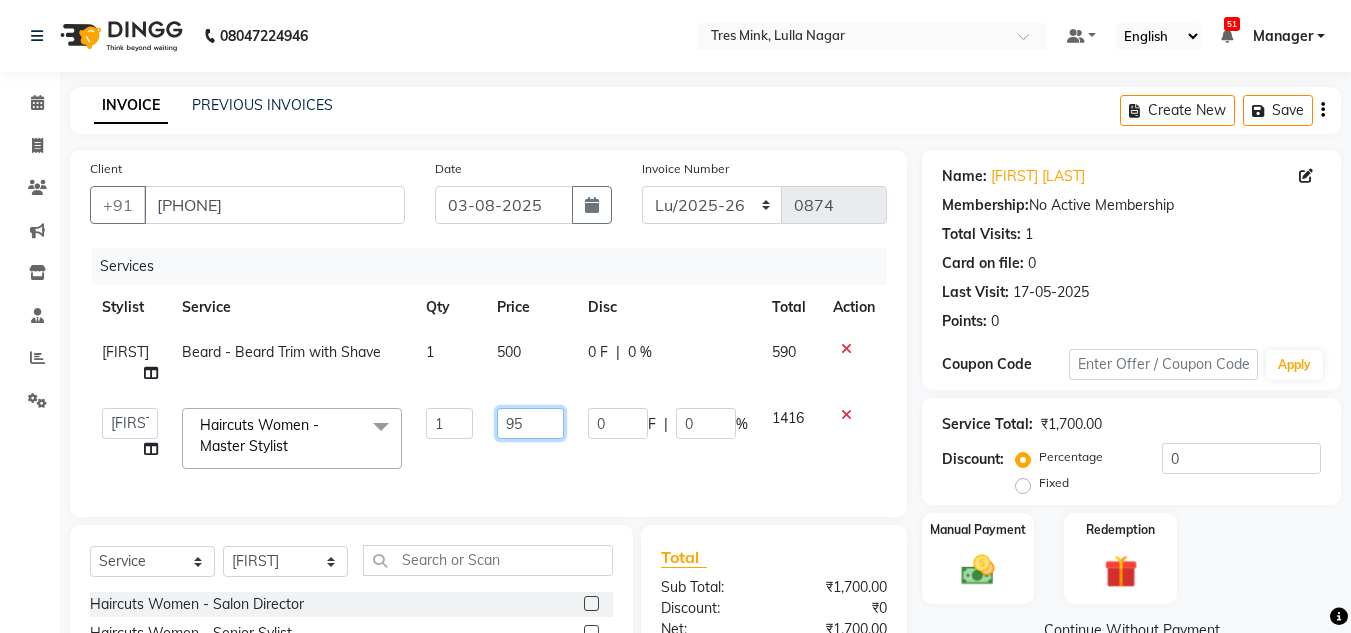 type on "950" 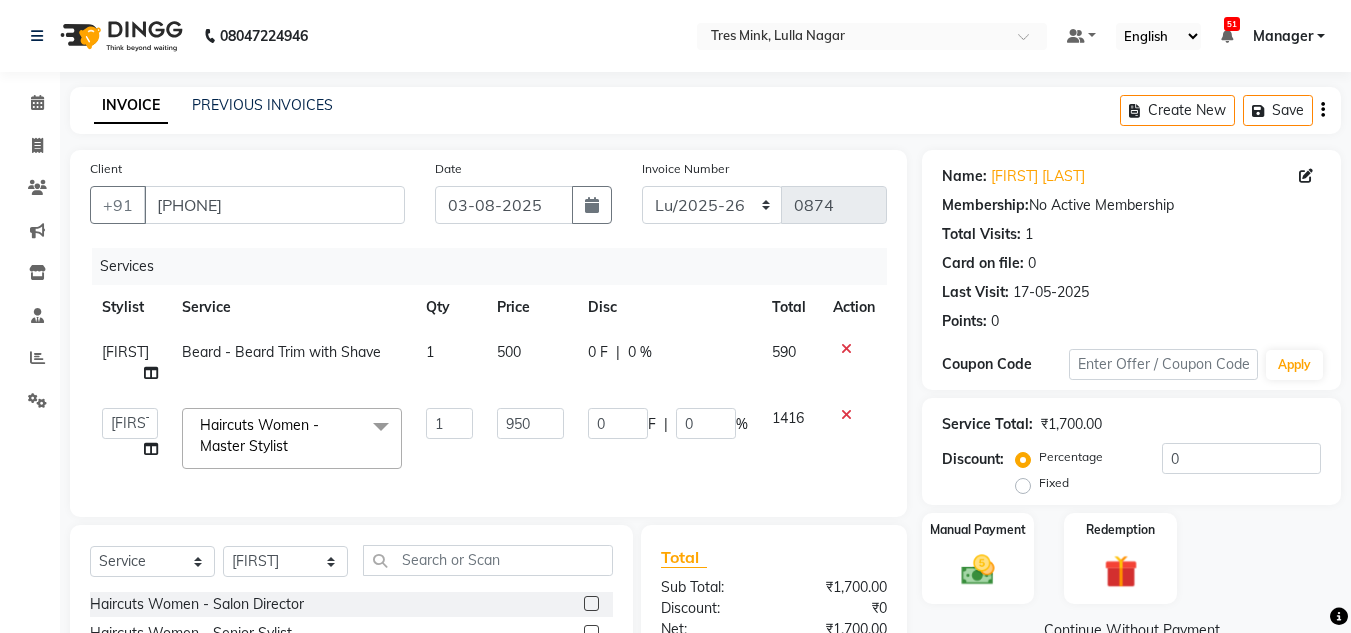 click on "0 F | 0 %" 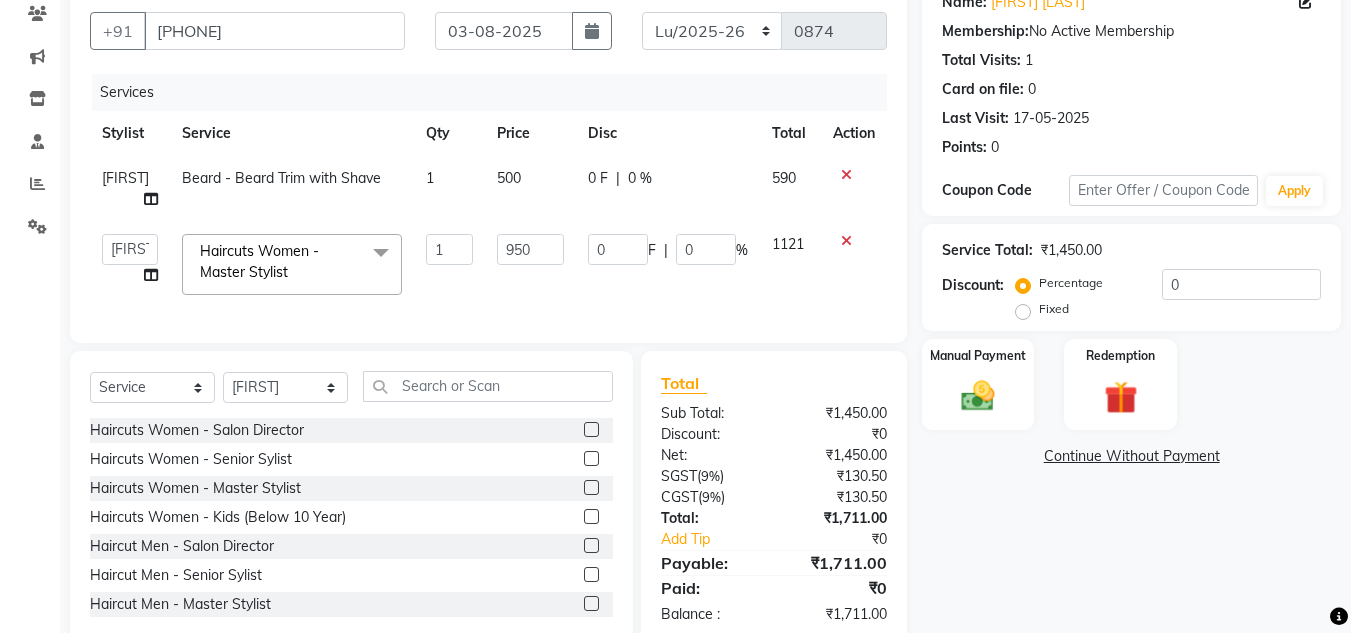 scroll, scrollTop: 211, scrollLeft: 0, axis: vertical 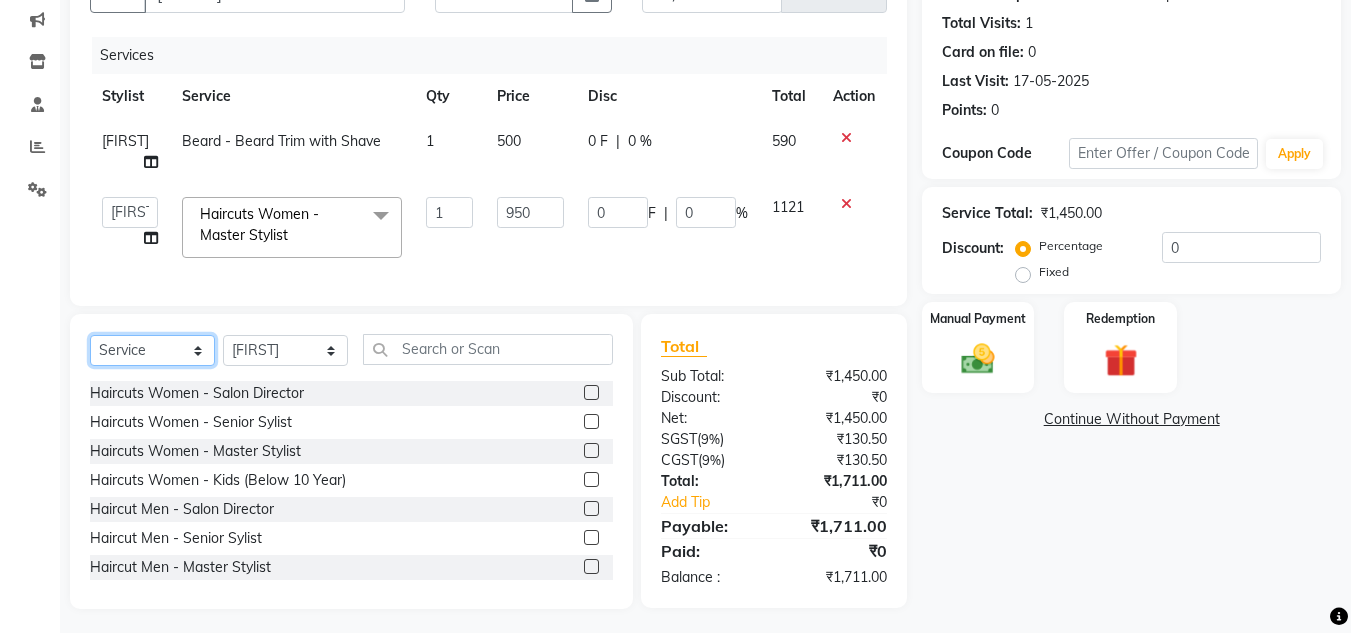 click on "Select  Service  Product  Membership  Package Voucher Prepaid Gift Card" 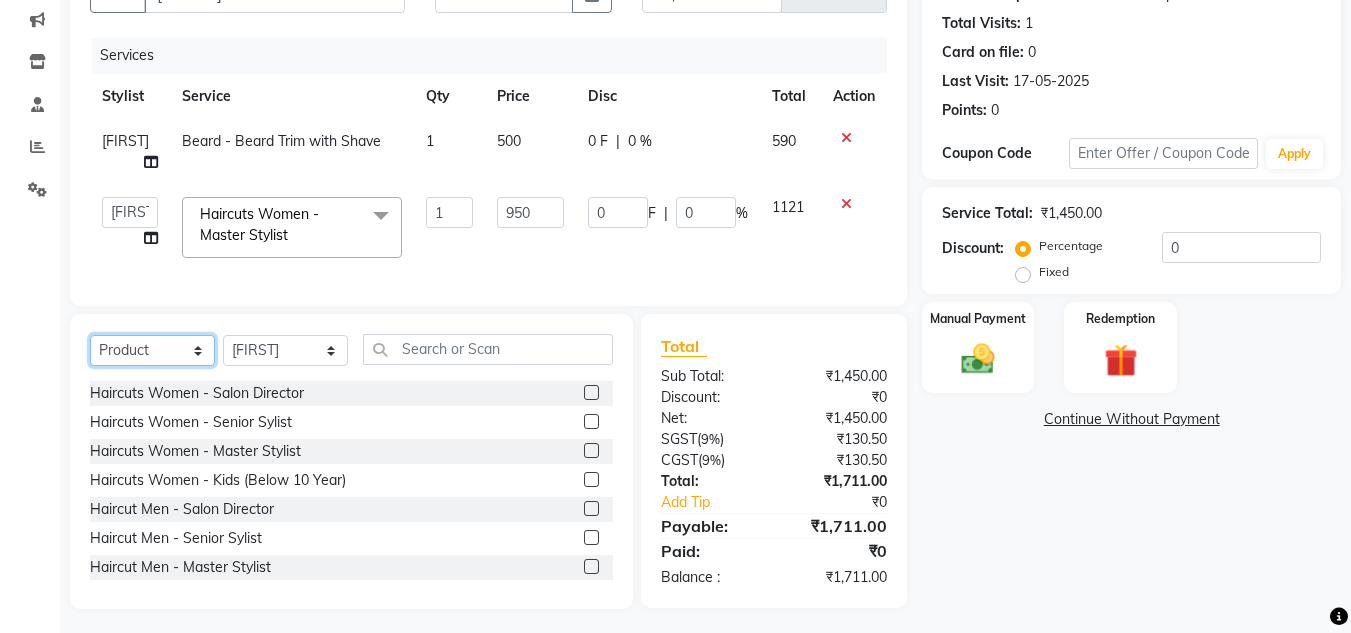 click on "Select  Service  Product  Membership  Package Voucher Prepaid Gift Card" 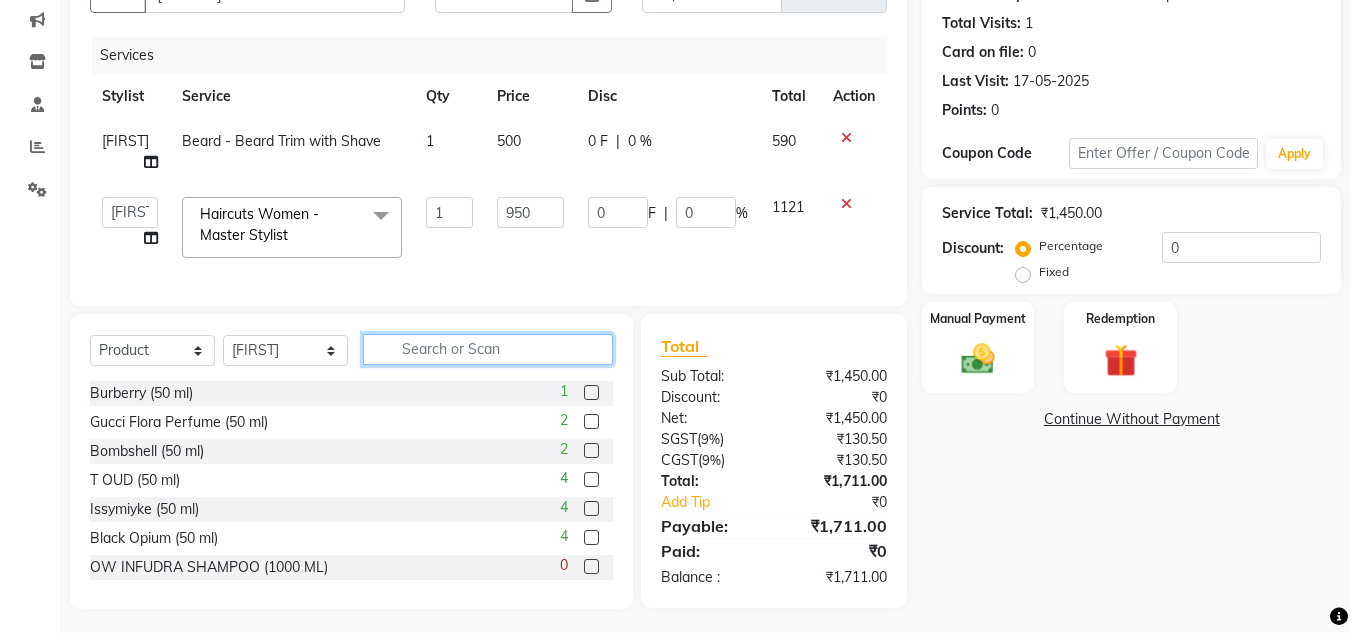 click 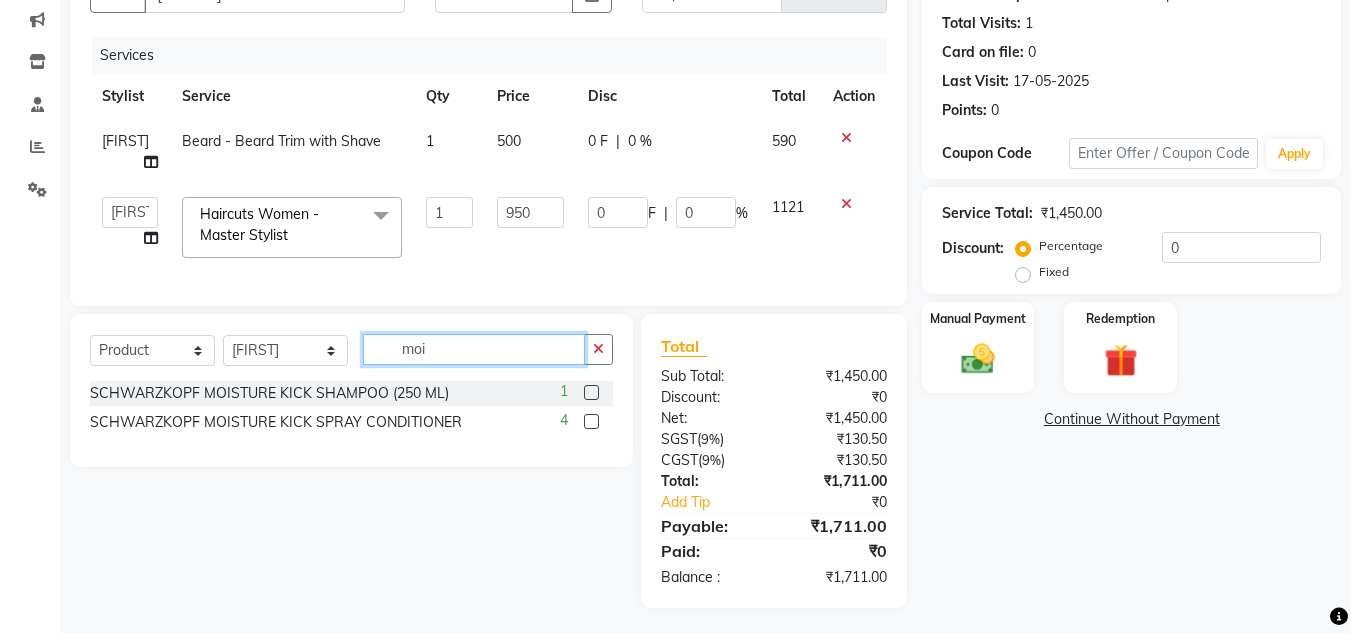 scroll, scrollTop: 210, scrollLeft: 0, axis: vertical 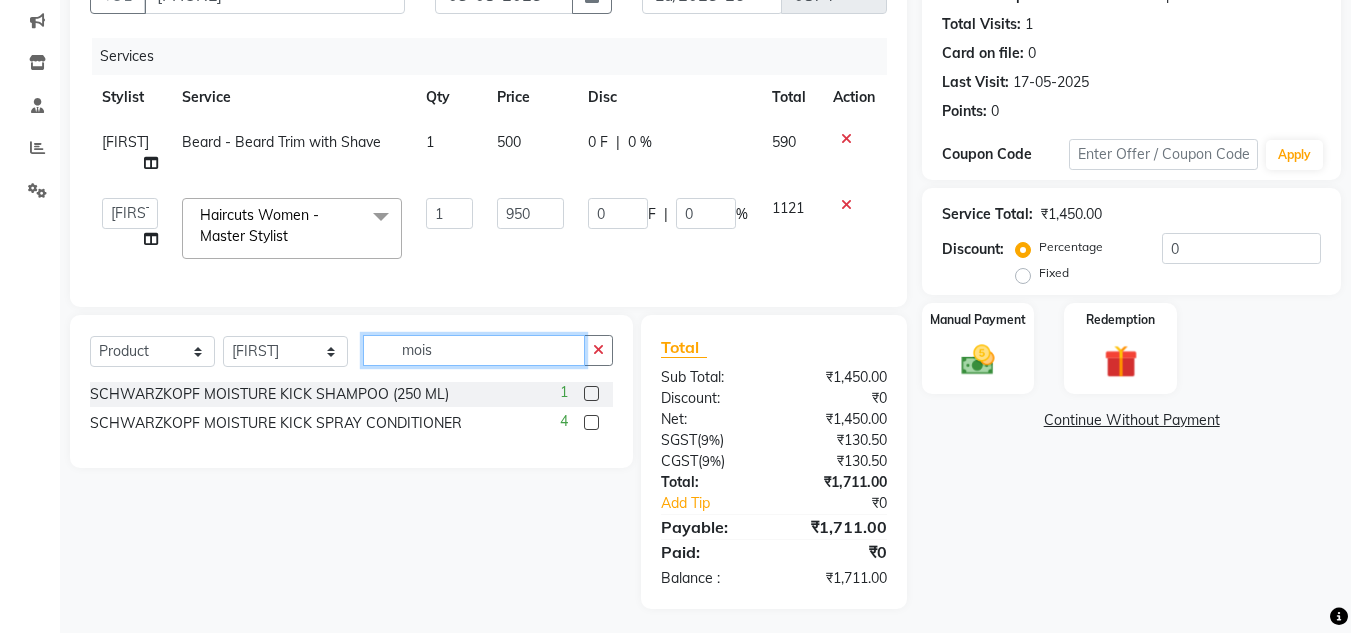 type on "mois" 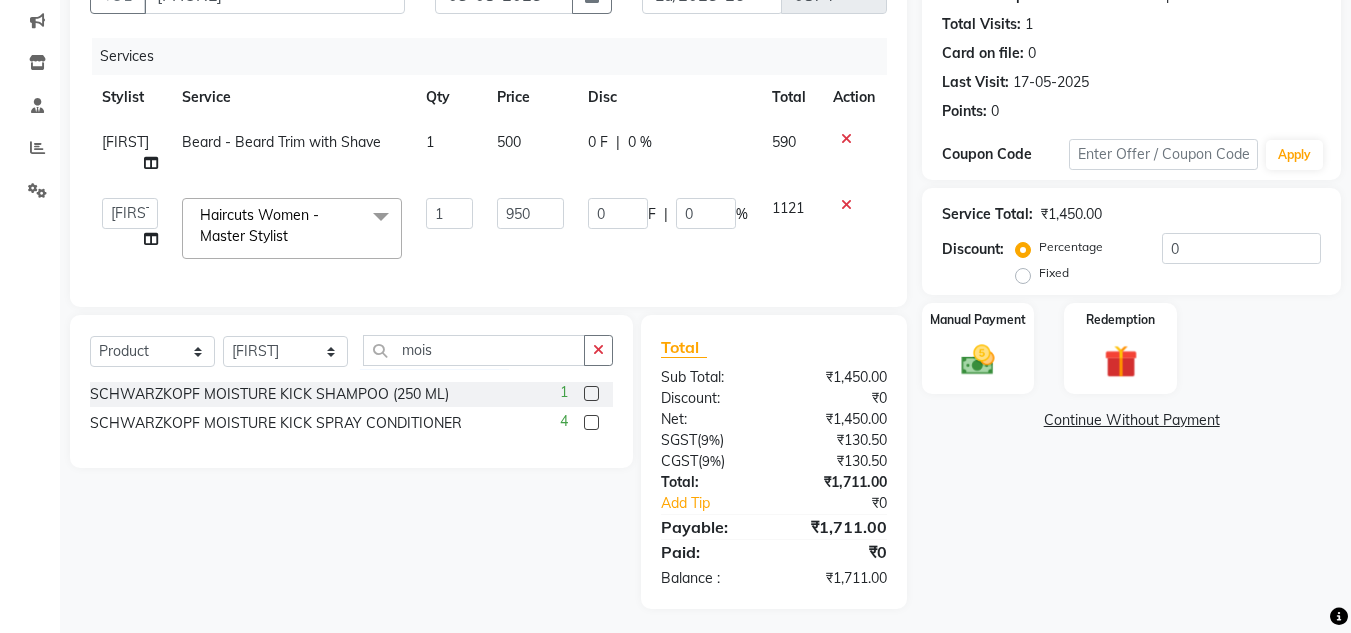 click 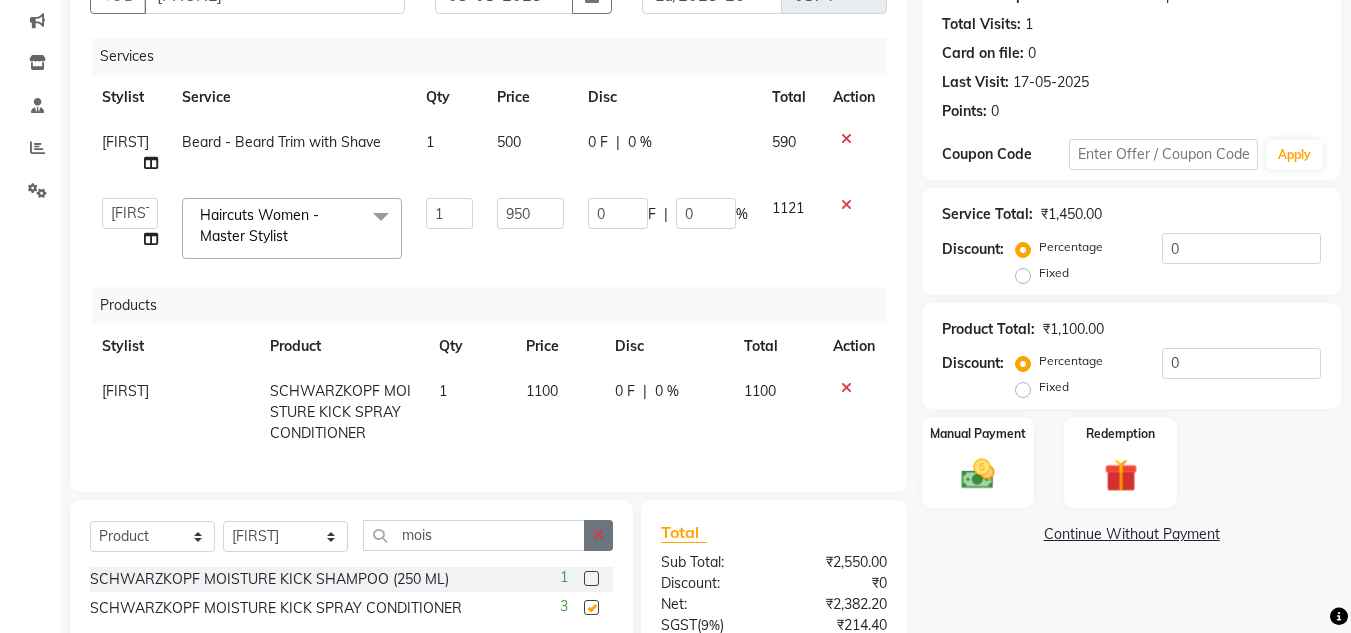 checkbox on "false" 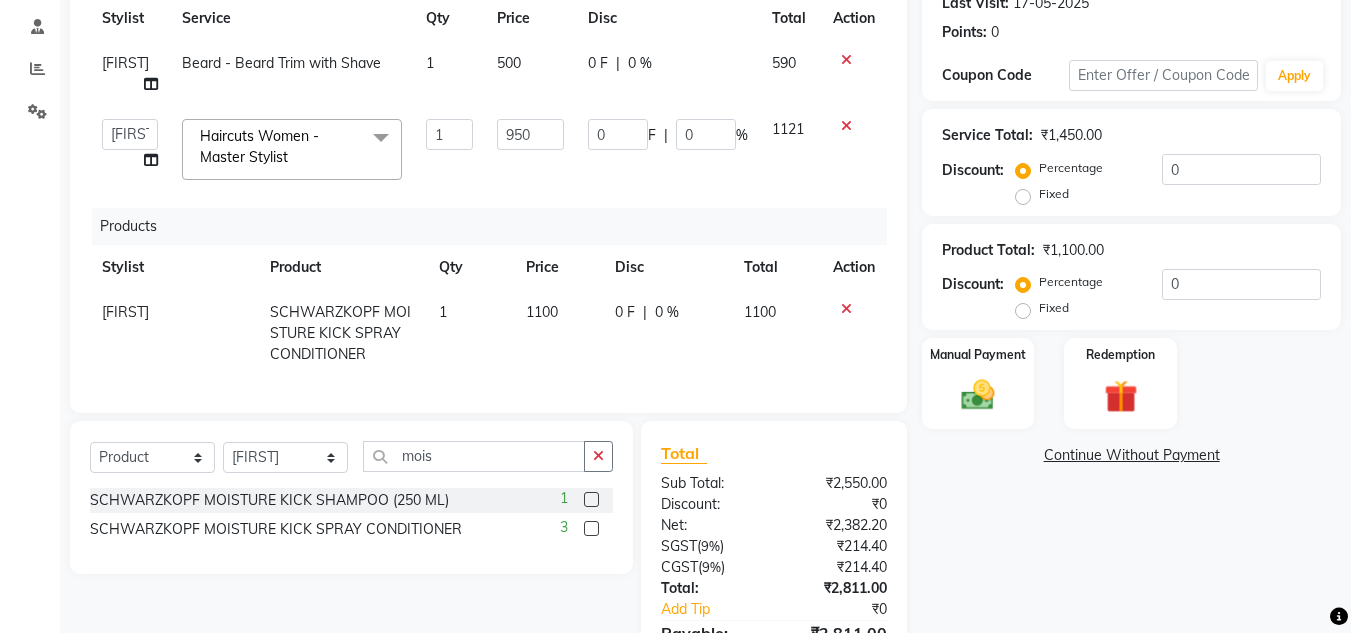 scroll, scrollTop: 395, scrollLeft: 0, axis: vertical 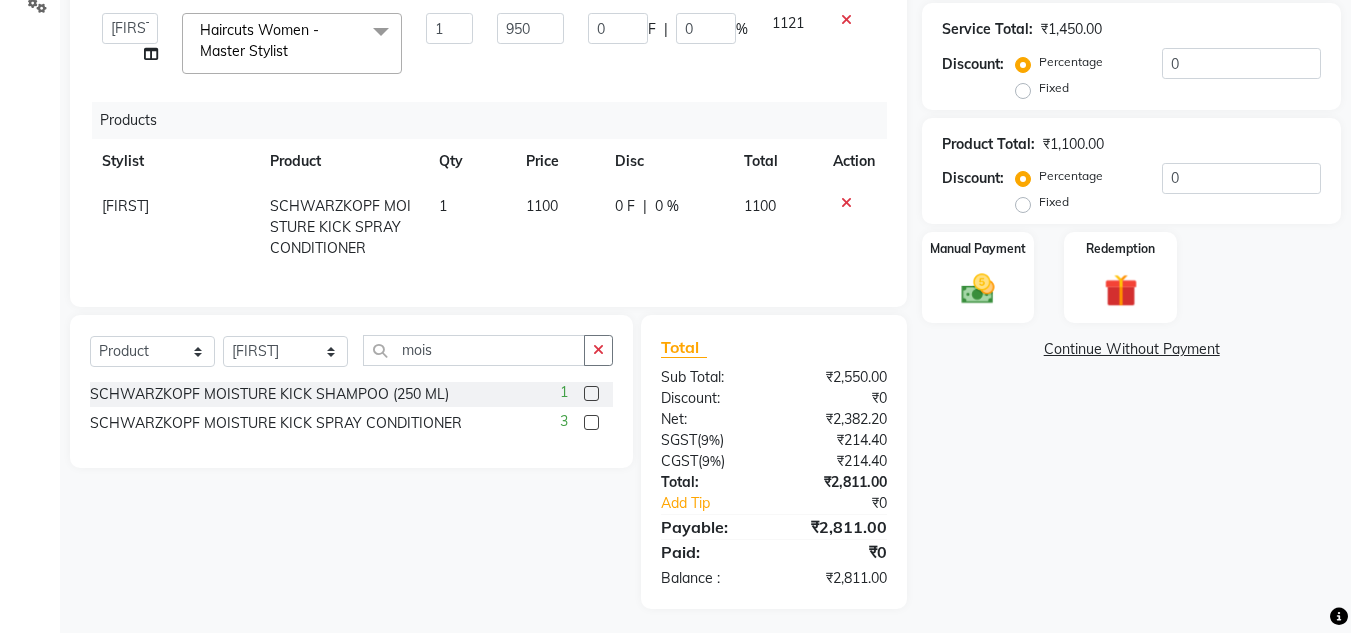 click 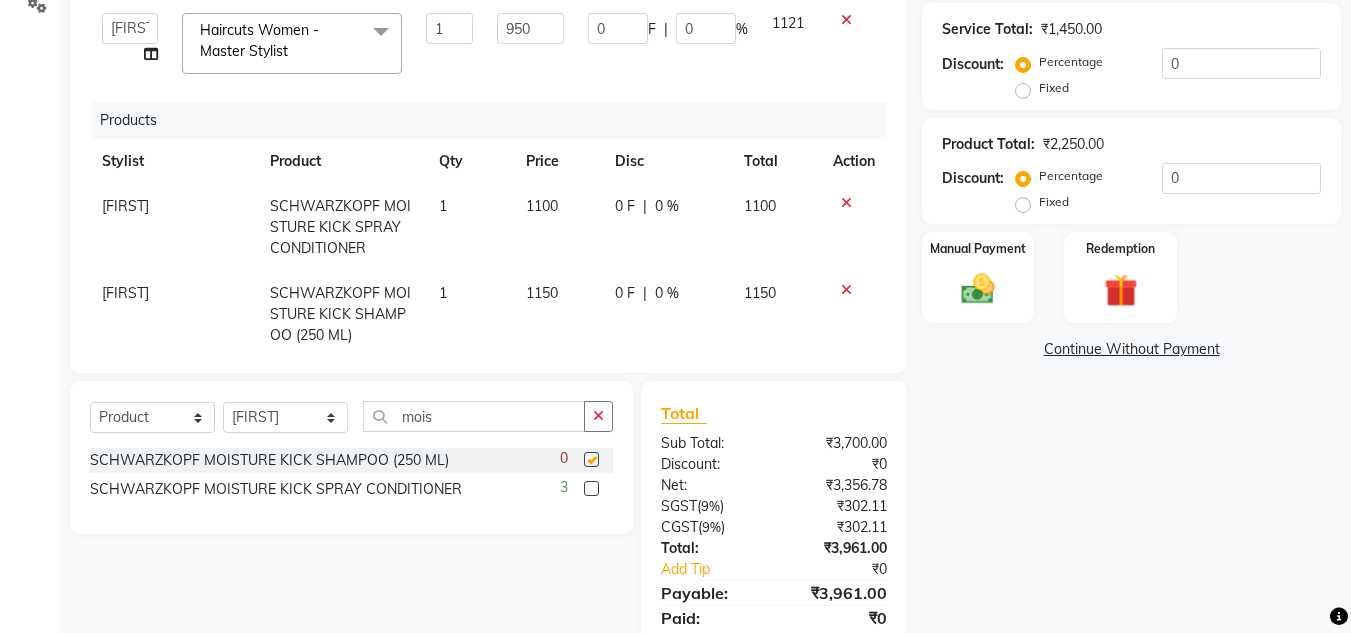 checkbox on "false" 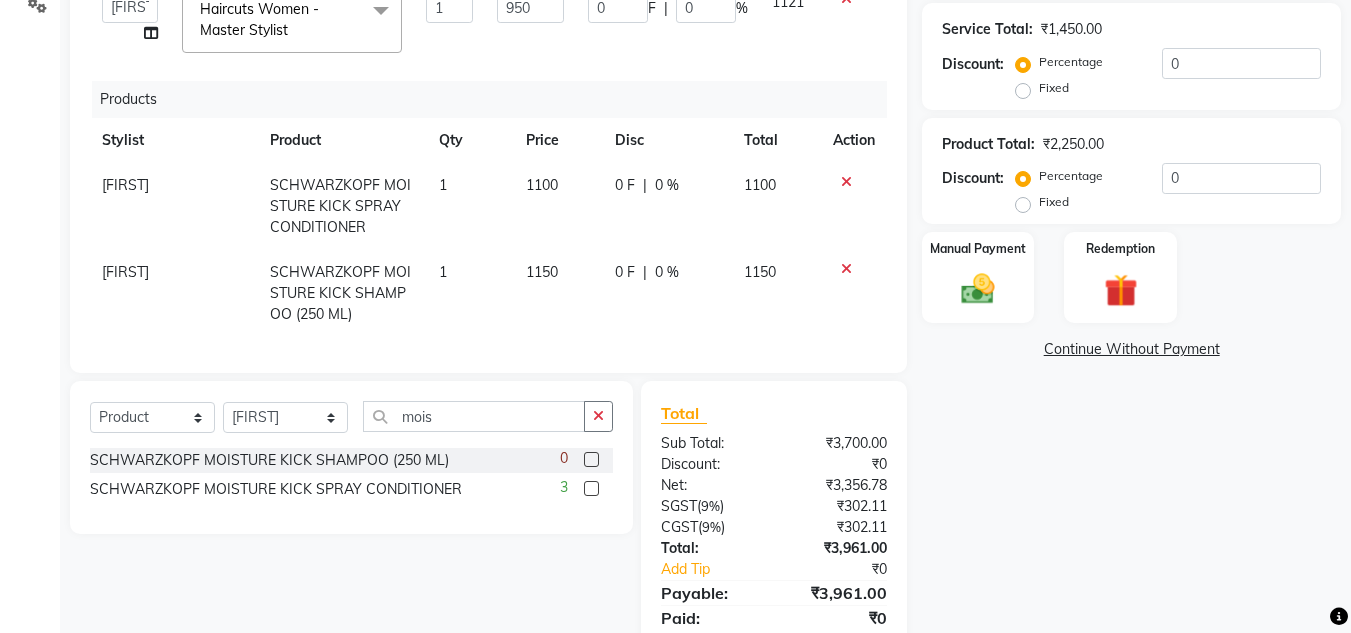 scroll, scrollTop: 36, scrollLeft: 0, axis: vertical 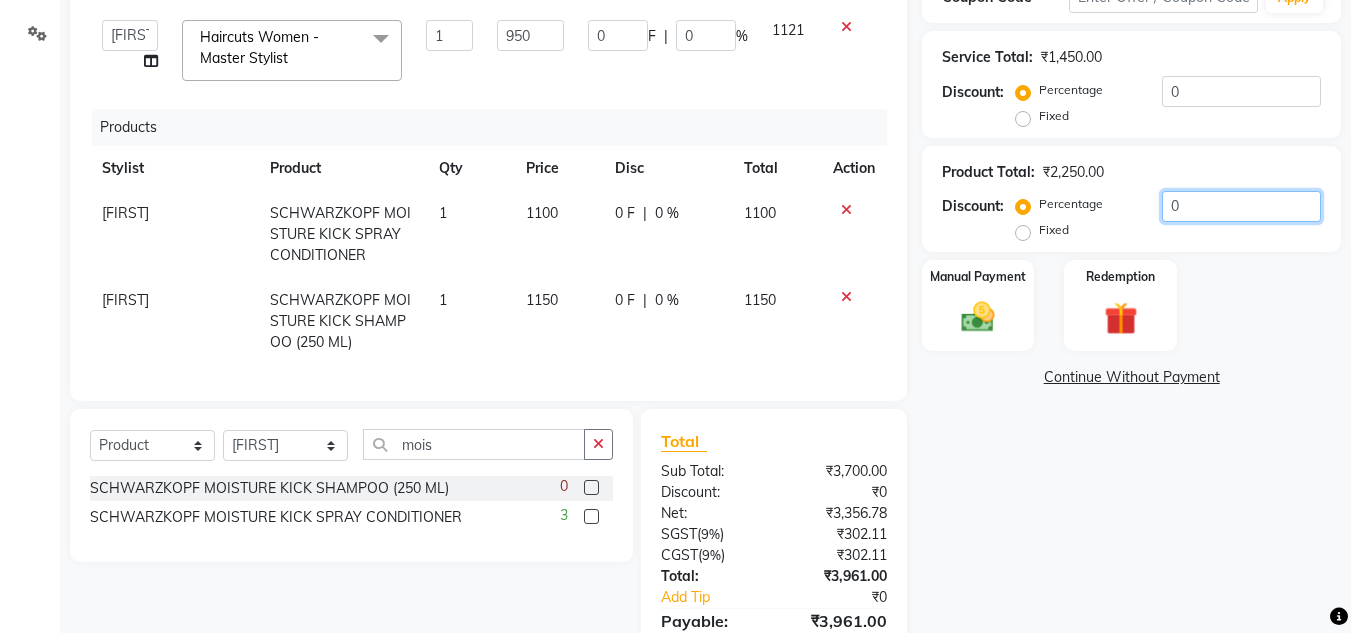 click on "0" 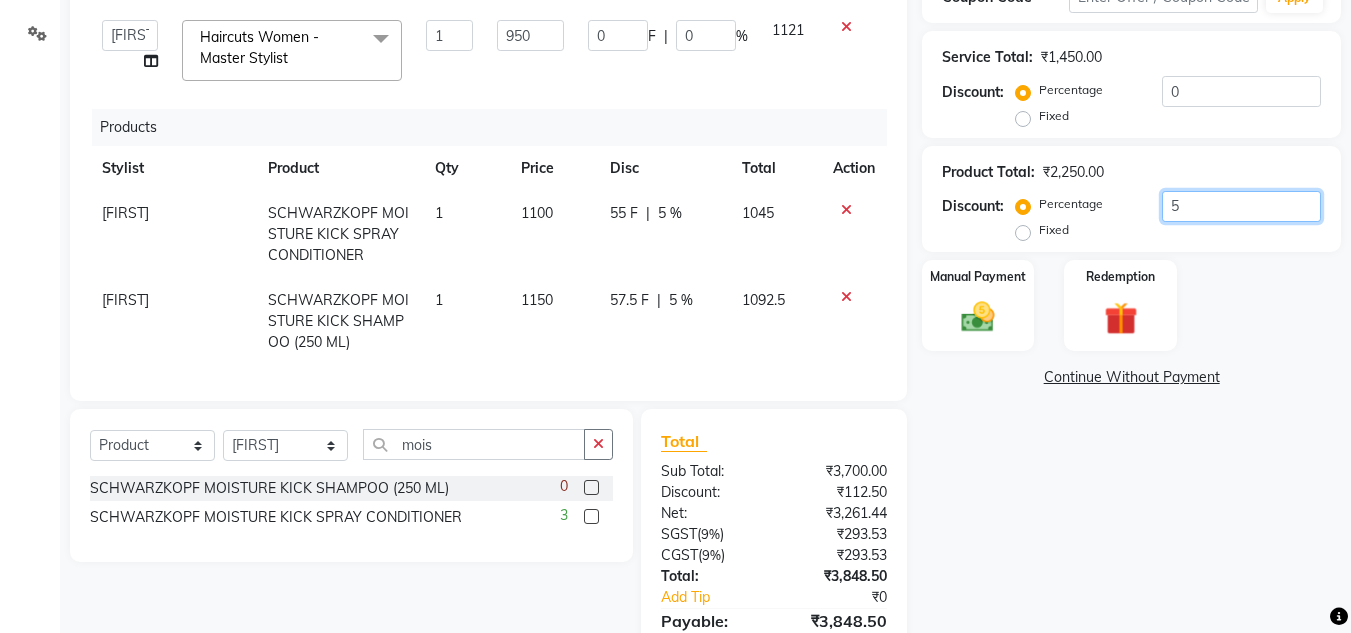 scroll, scrollTop: 467, scrollLeft: 0, axis: vertical 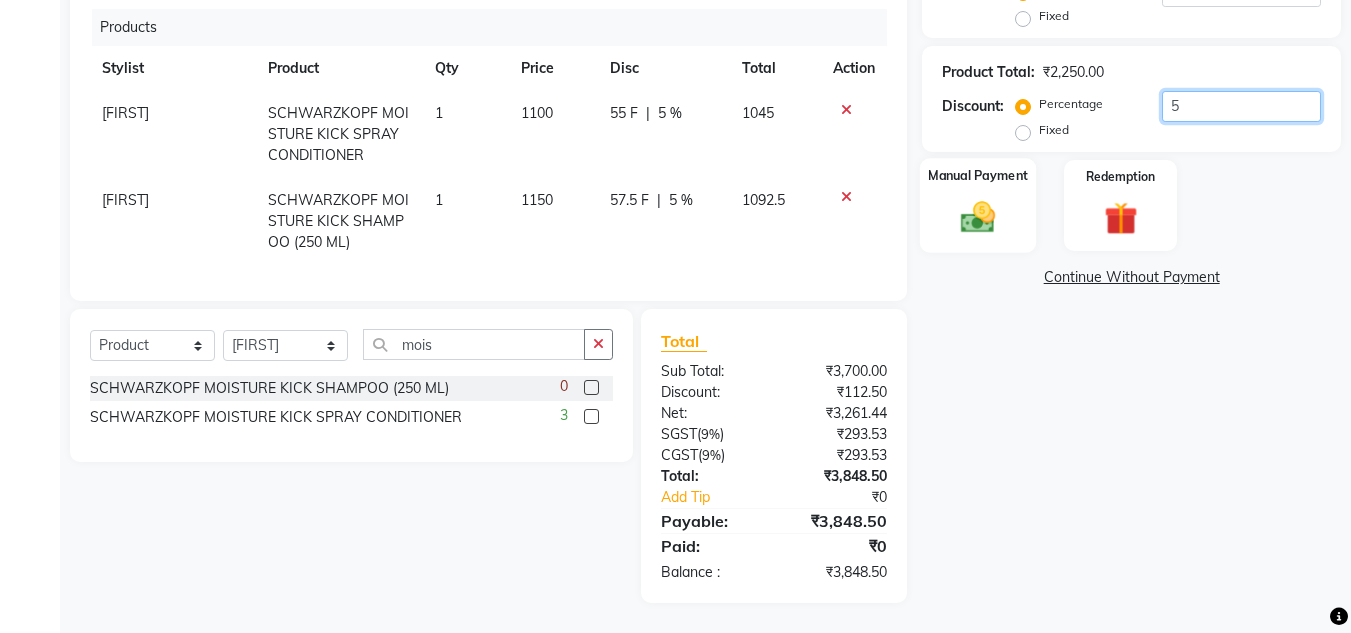 type on "5" 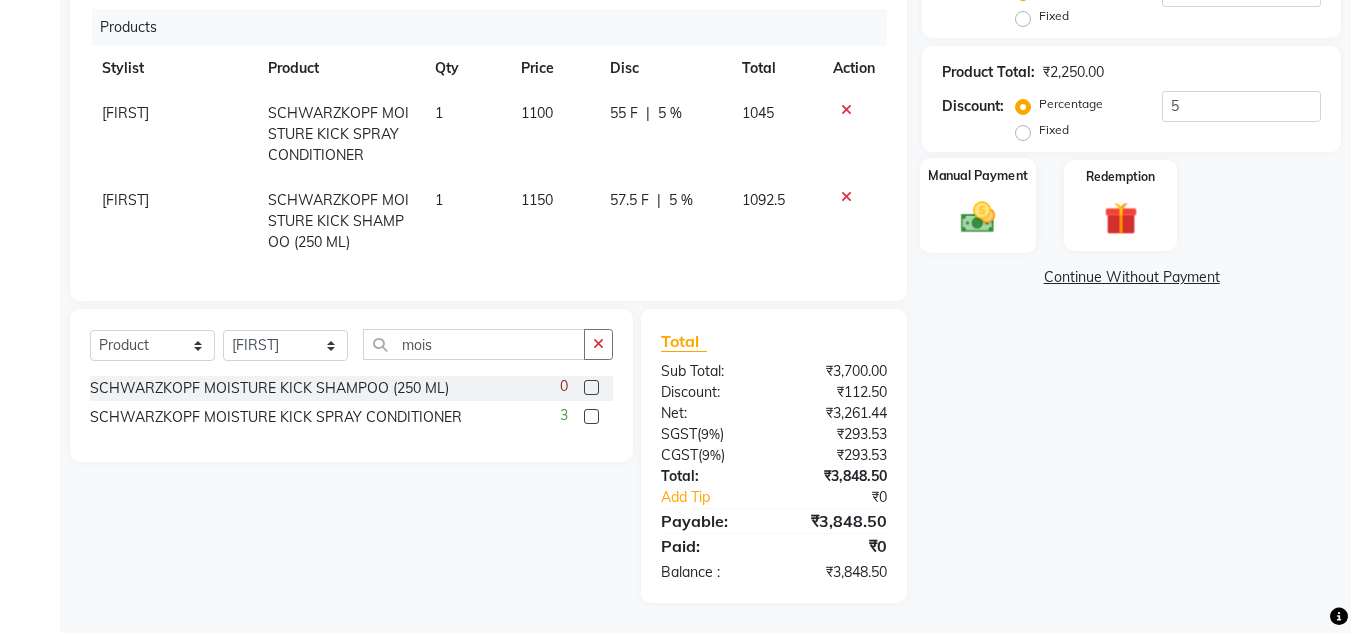 click on "Manual Payment" 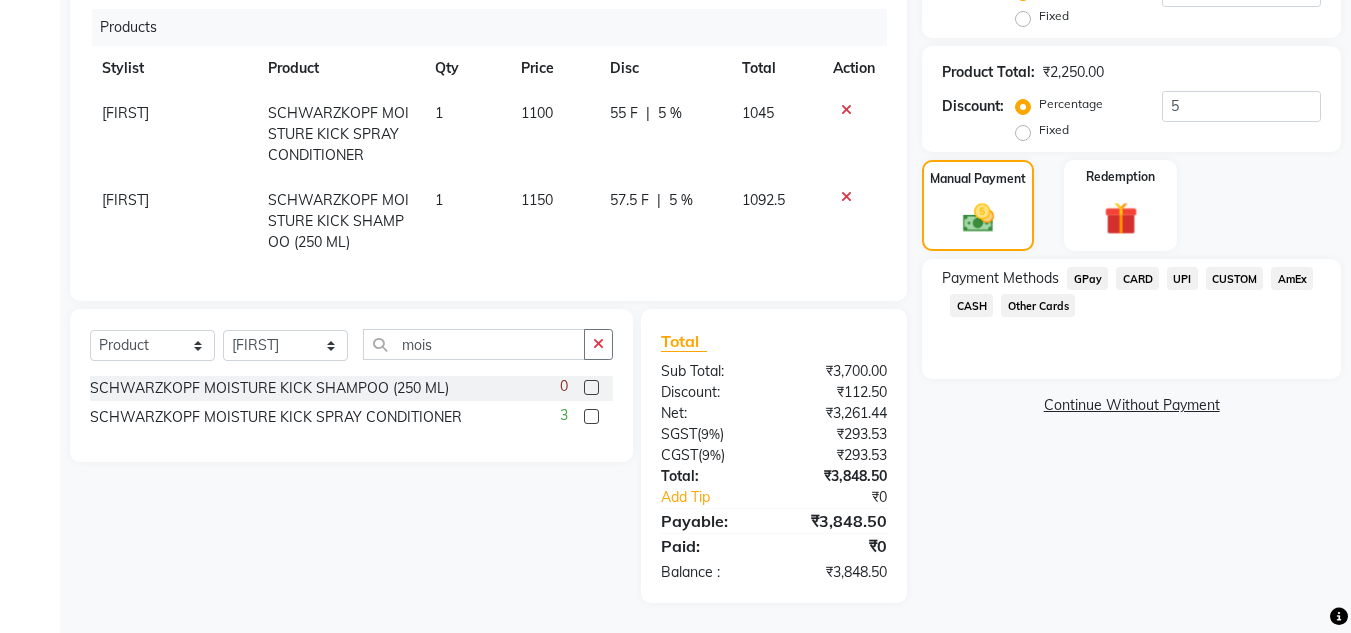 click on "UPI" 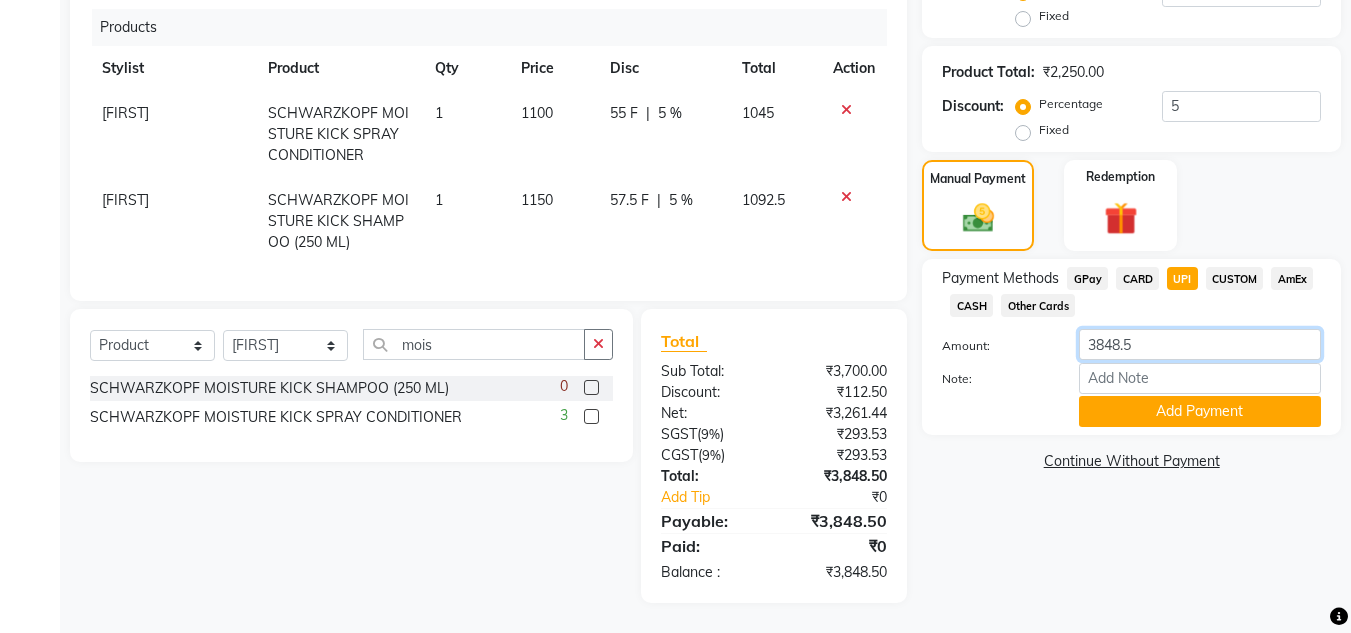 click on "3848.5" 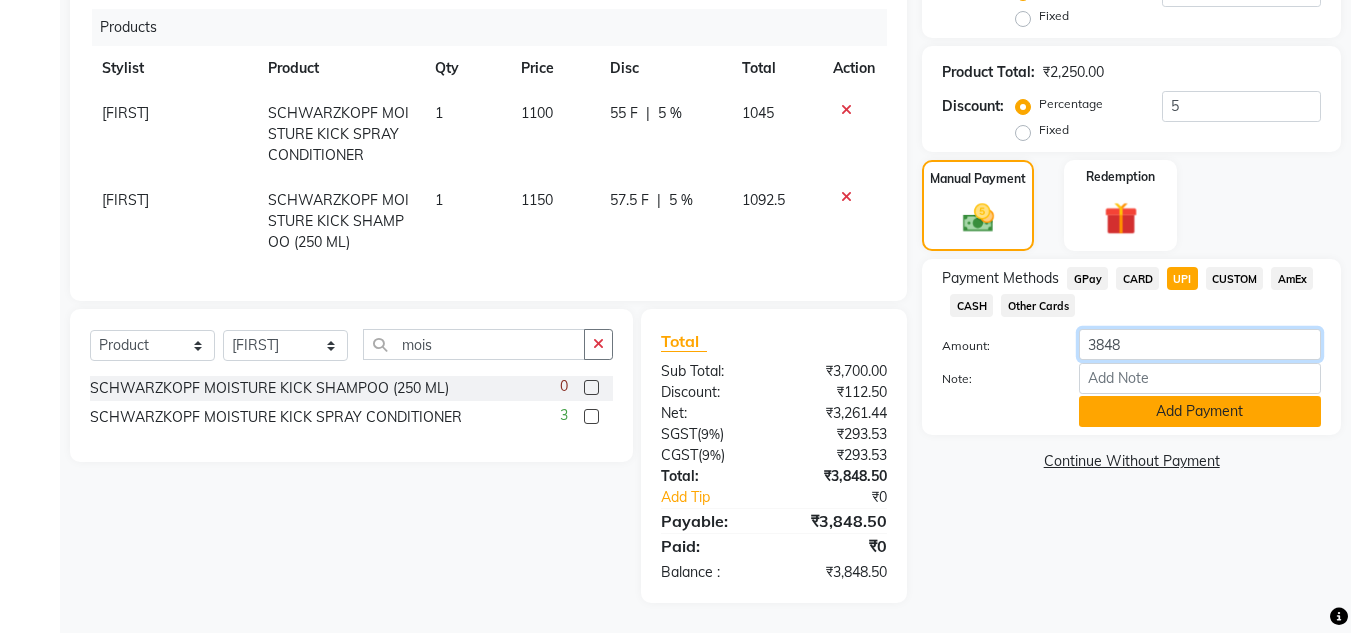 type on "3848" 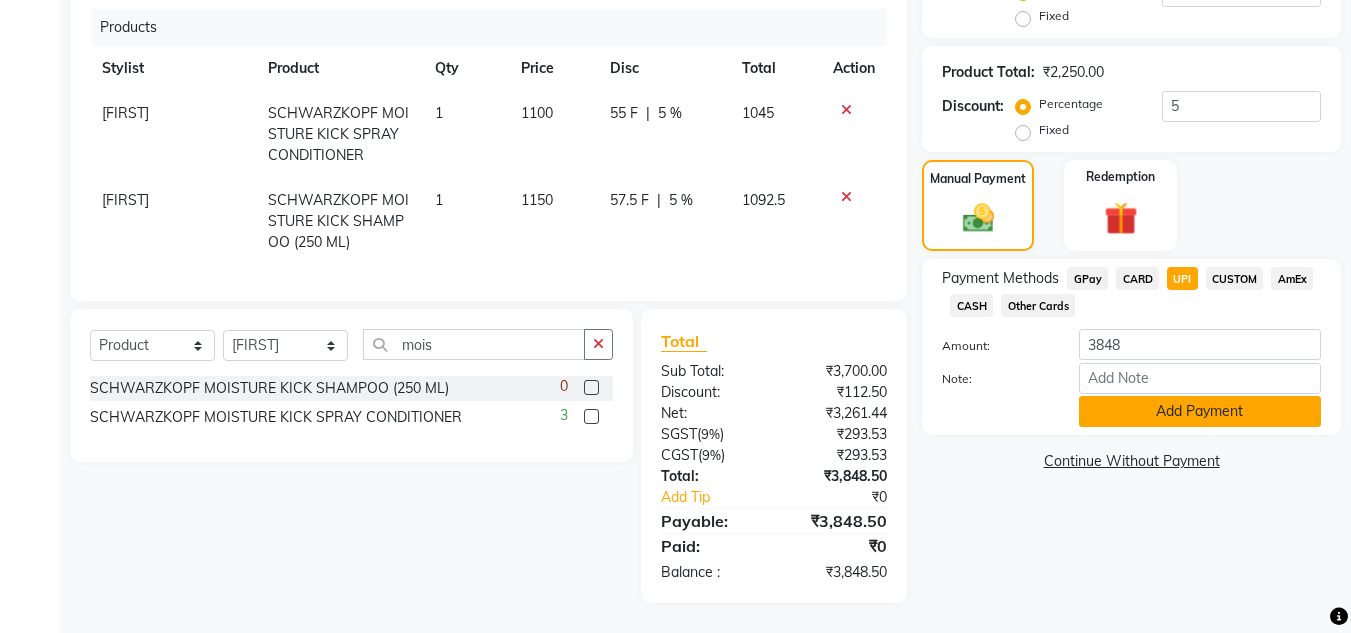 click on "Add Payment" 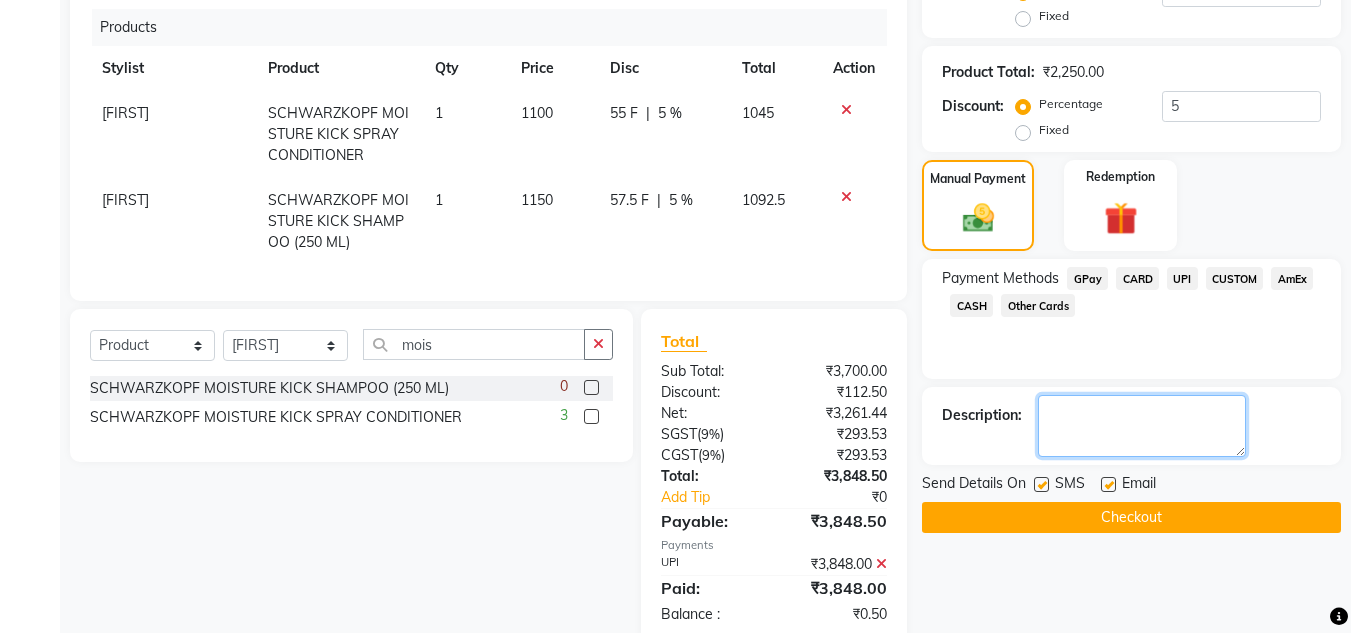 click 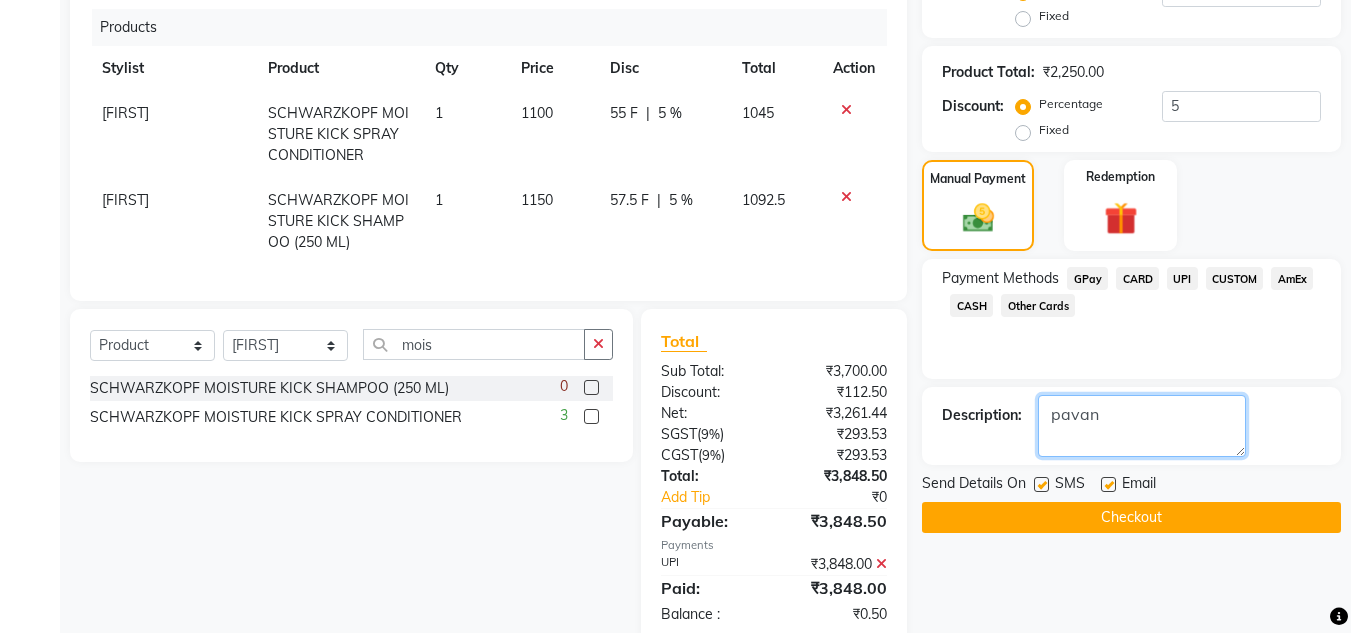 type on "pavan" 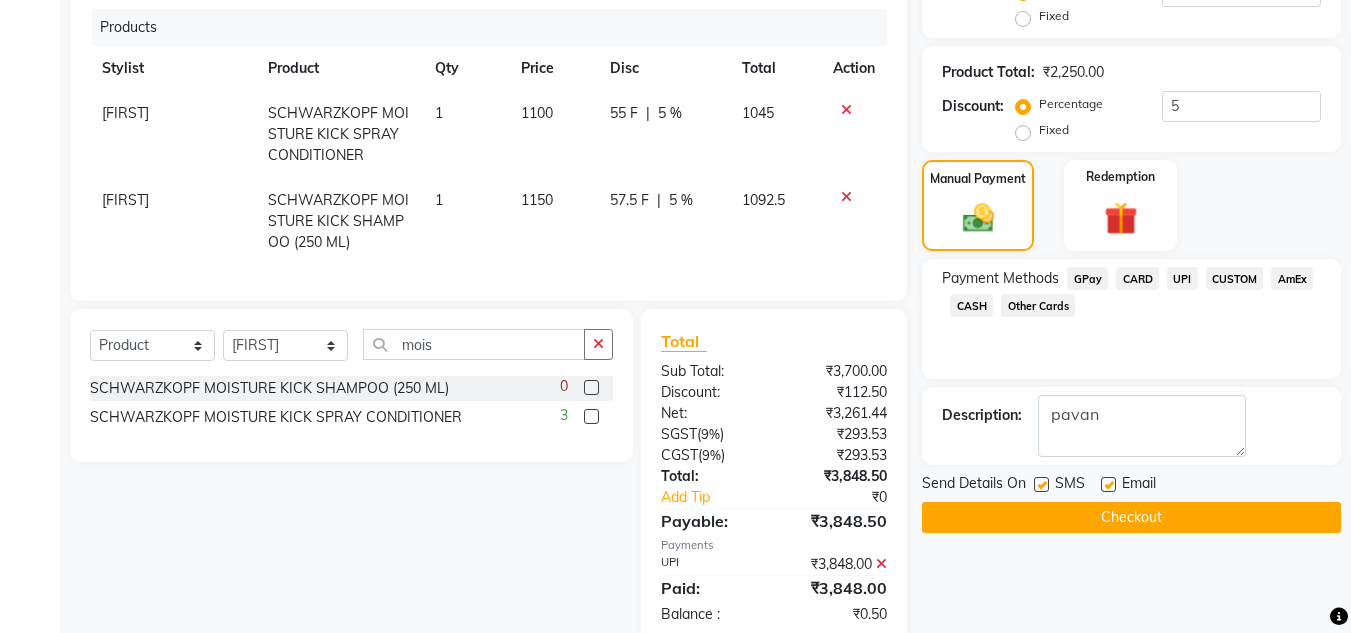 click on "Checkout" 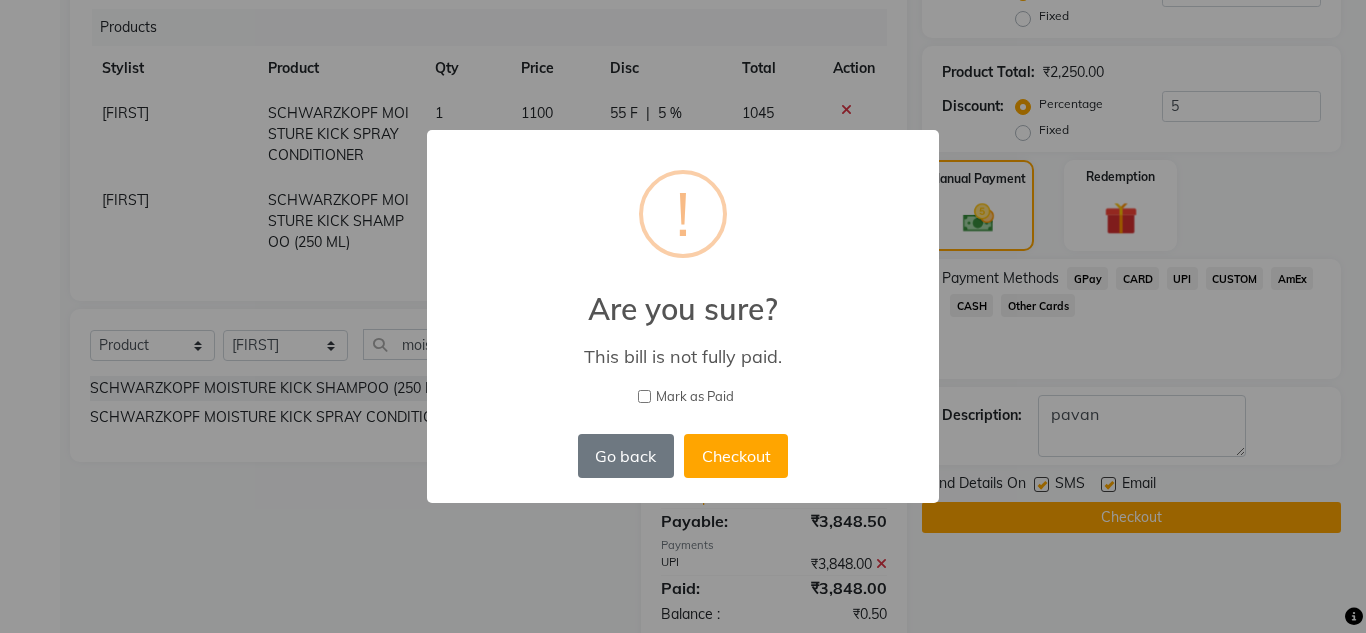 click on "Mark as Paid" at bounding box center (695, 397) 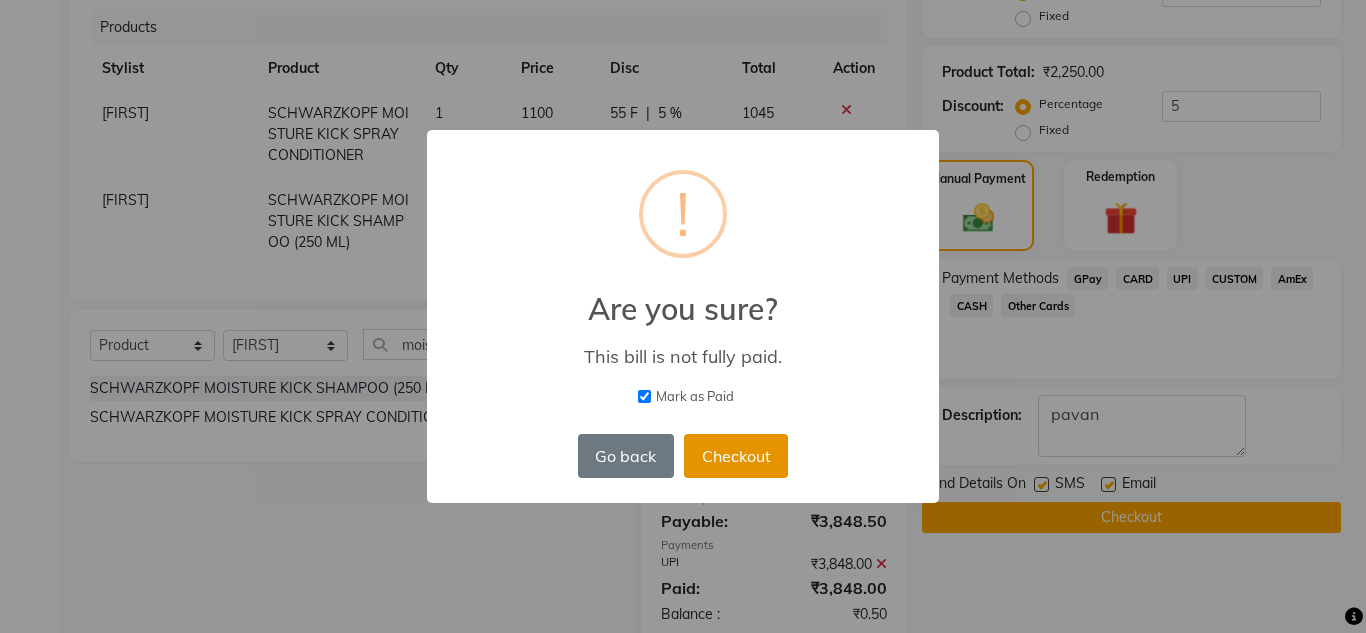 click on "Checkout" at bounding box center [736, 456] 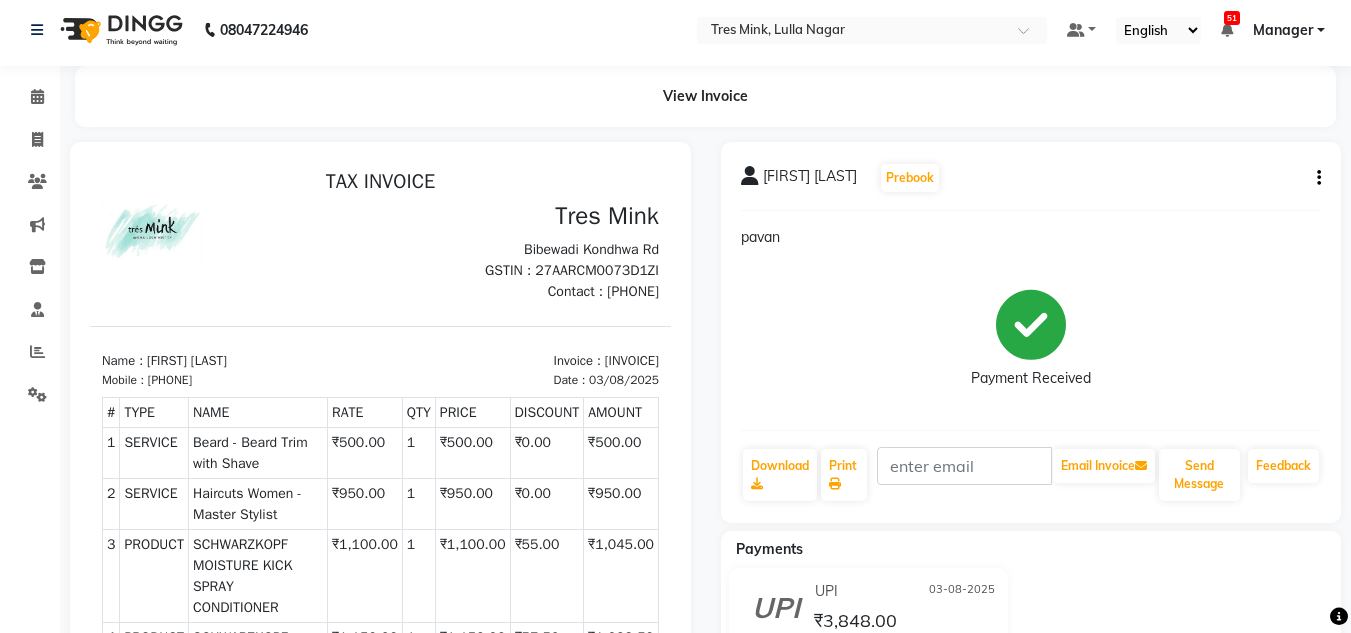 scroll, scrollTop: 0, scrollLeft: 0, axis: both 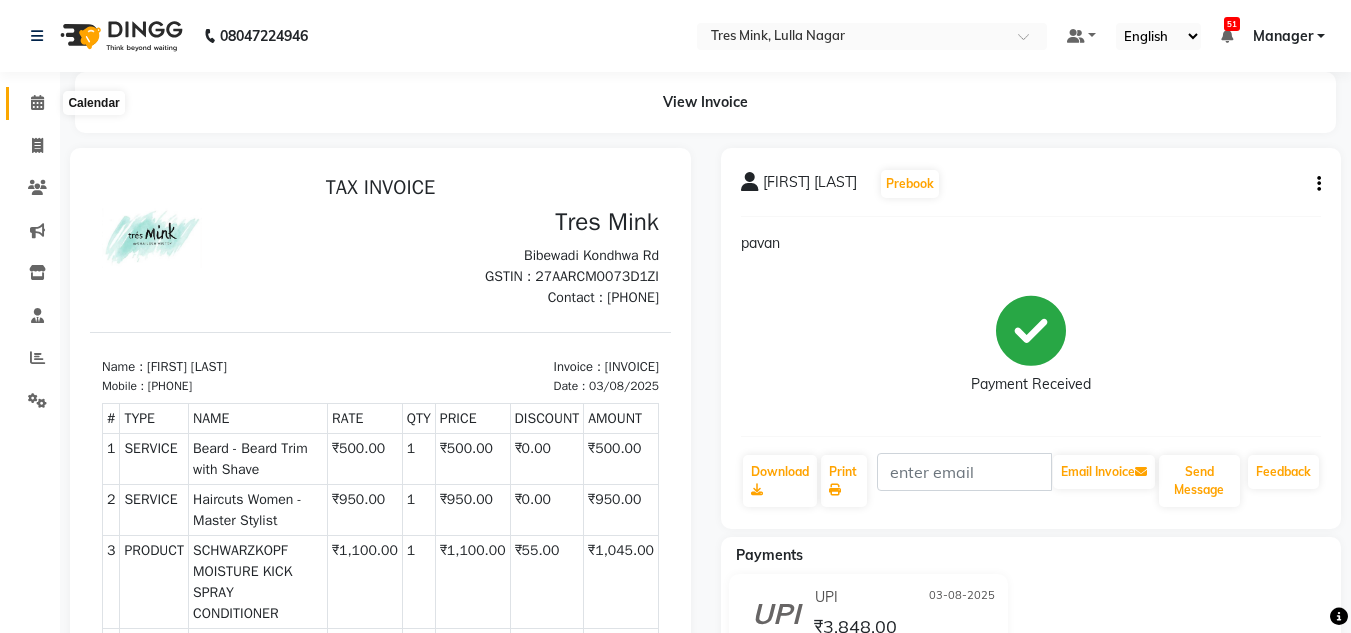 click 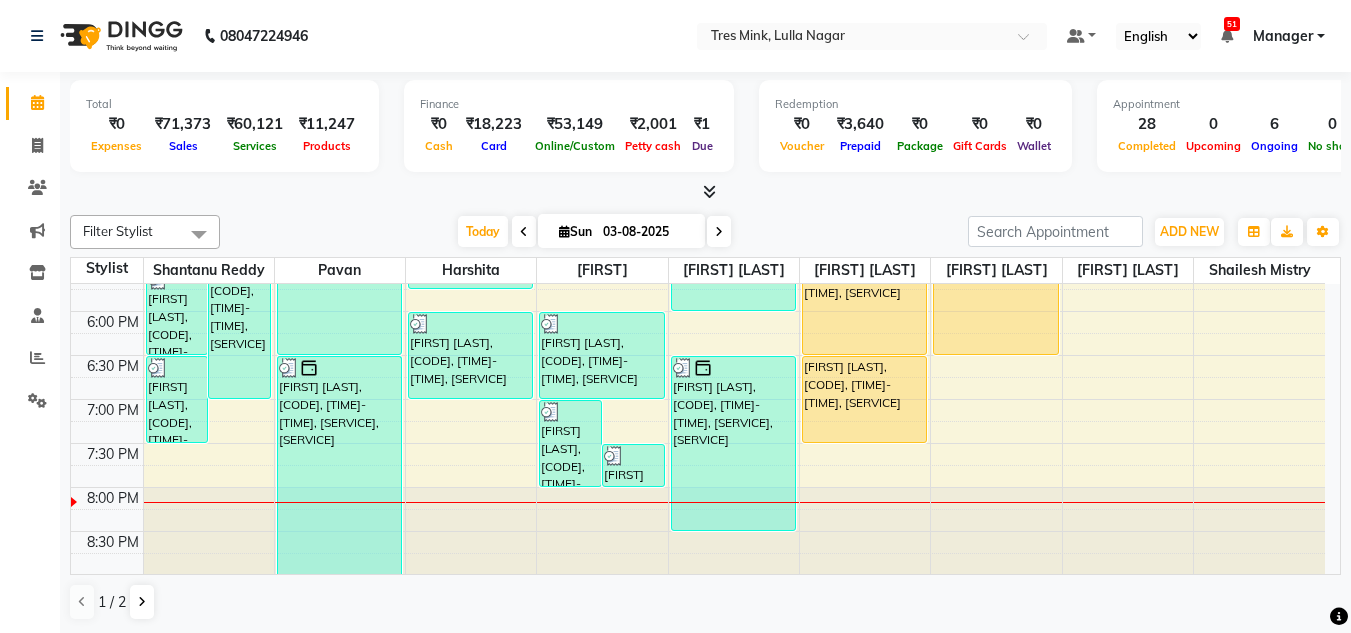 scroll, scrollTop: 853, scrollLeft: 0, axis: vertical 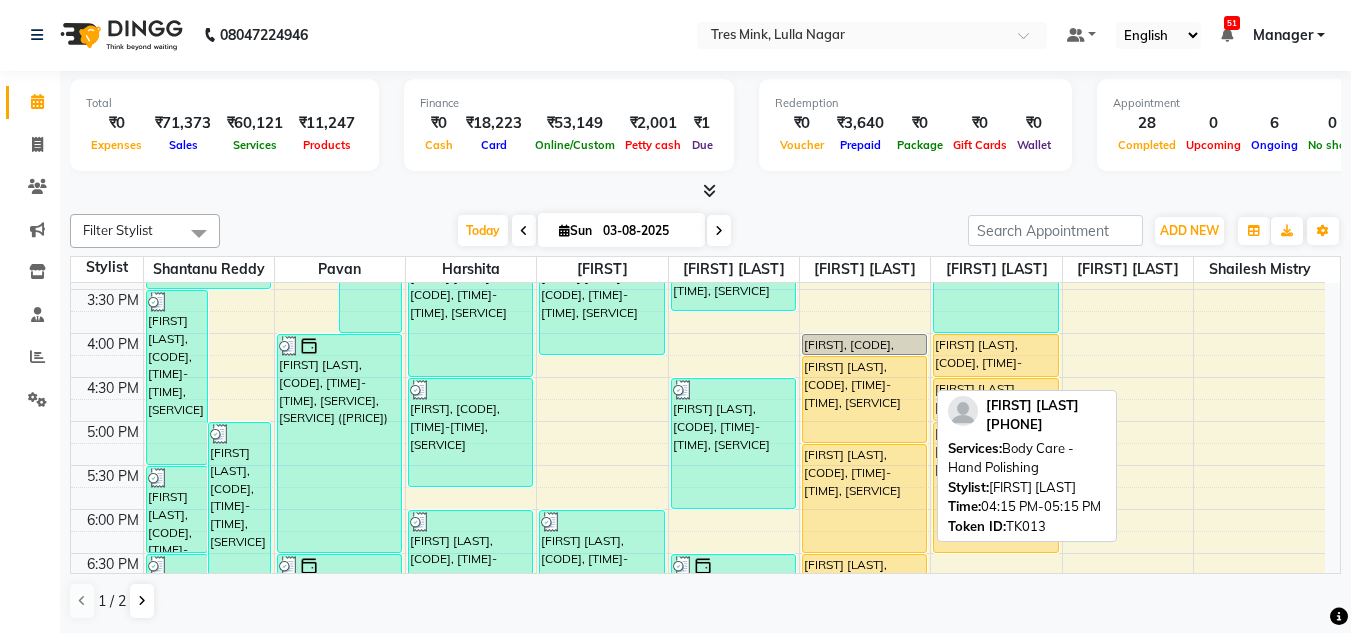 click on "[FIRST] [LAST], [CODE], [TIME]-[TIME], [SERVICE]" at bounding box center (864, 399) 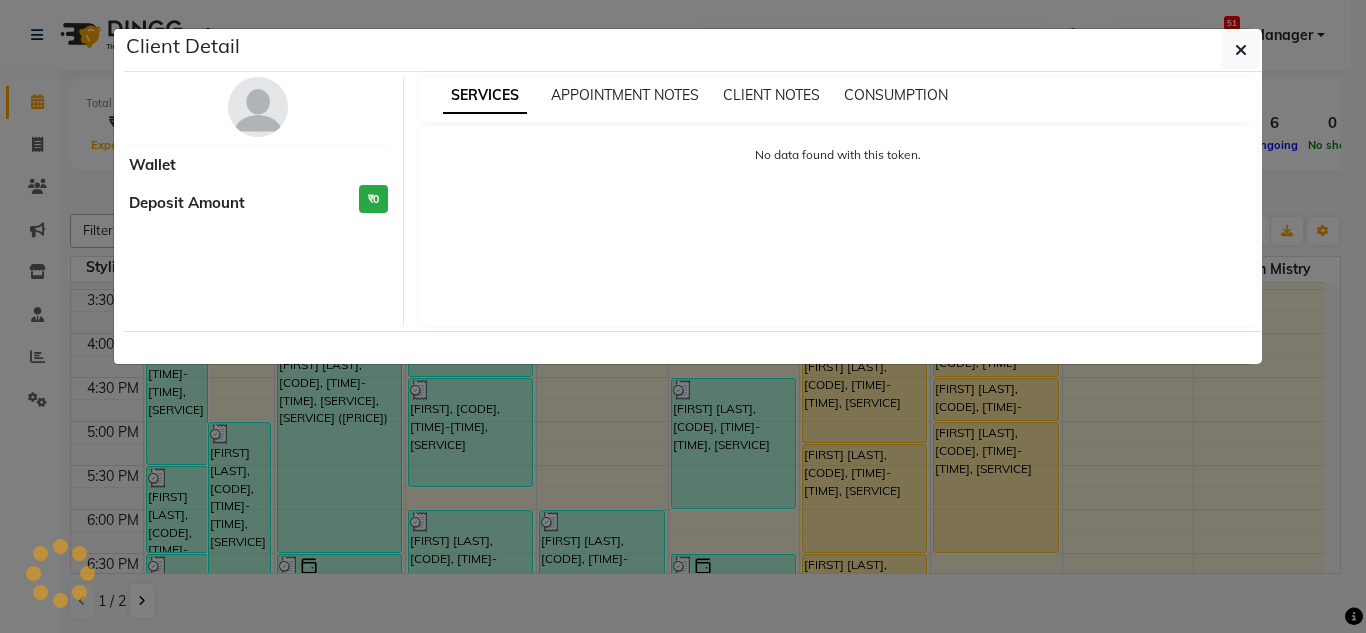 select on "1" 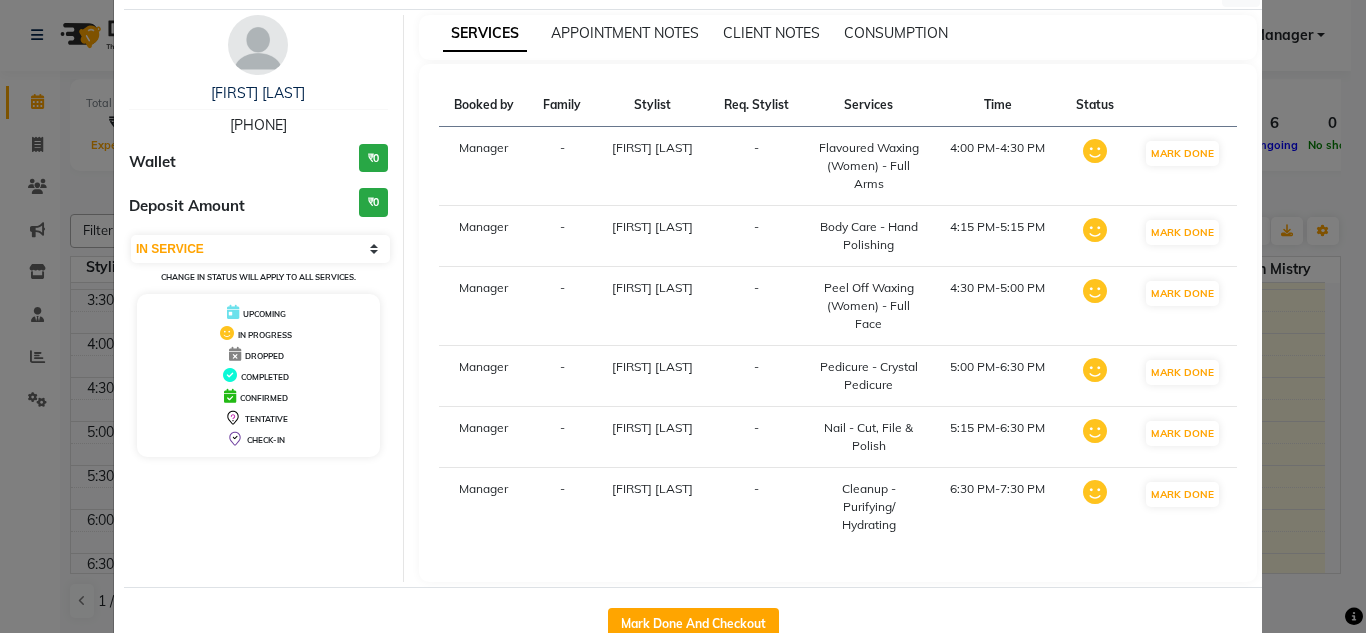 scroll, scrollTop: 118, scrollLeft: 0, axis: vertical 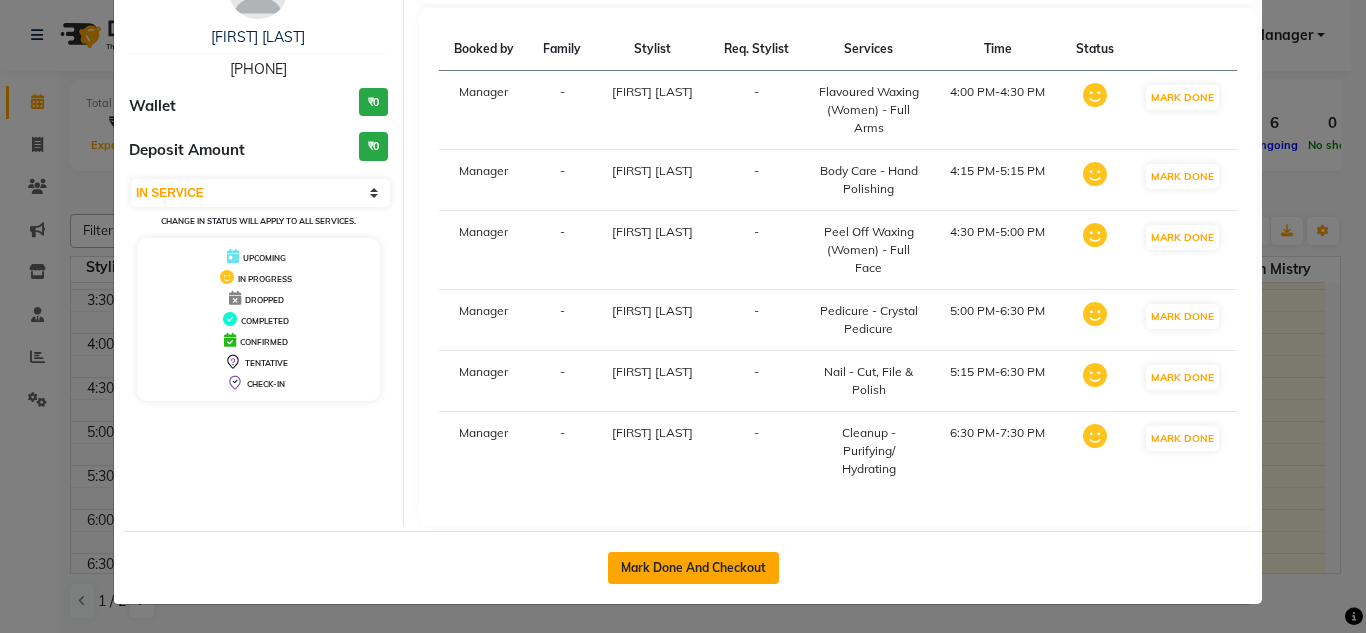 click on "Mark Done And Checkout" 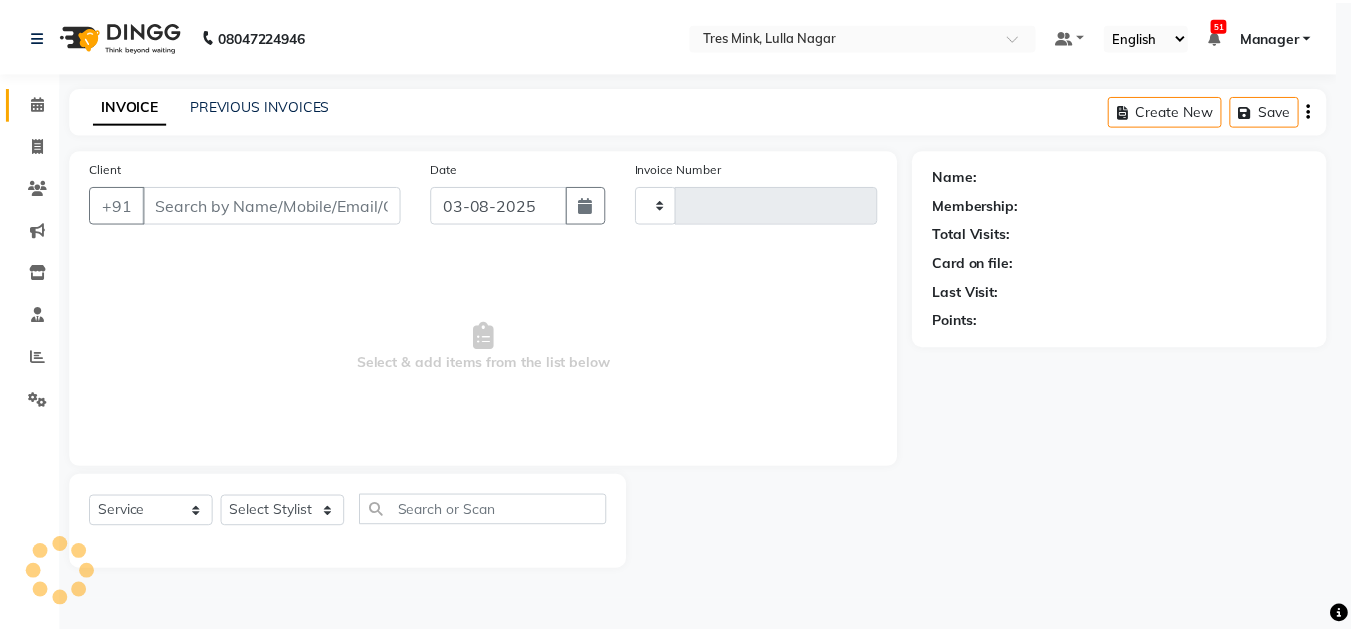 scroll, scrollTop: 0, scrollLeft: 0, axis: both 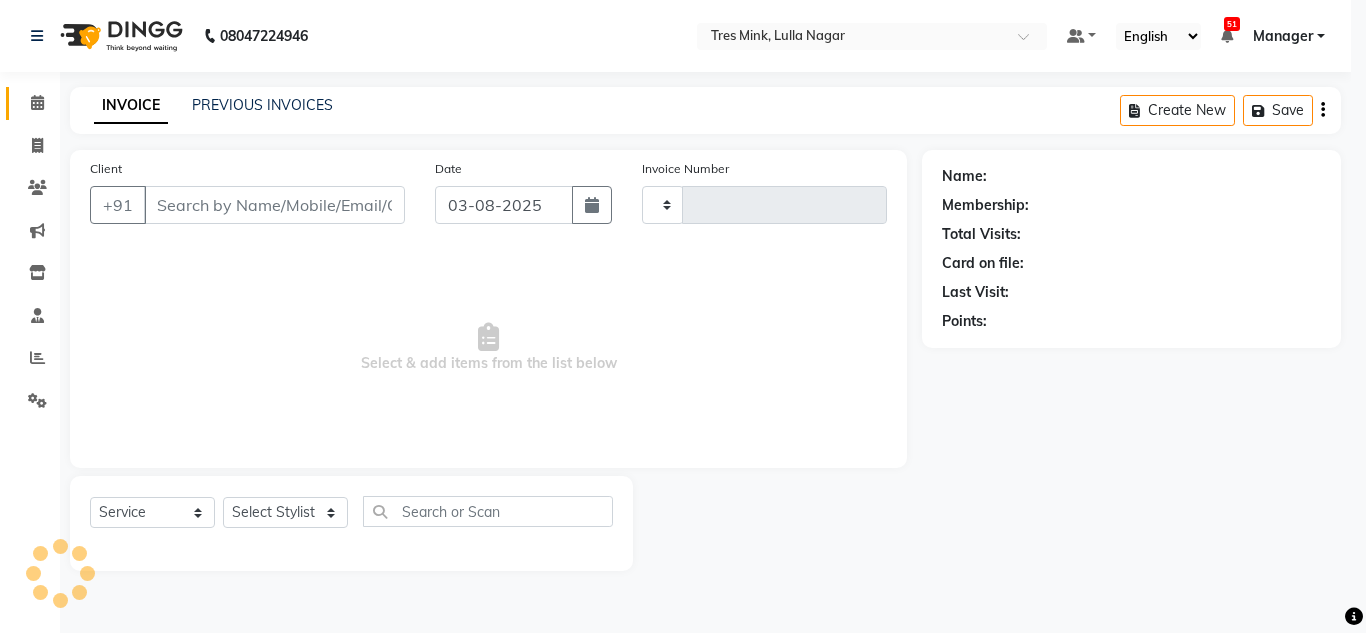 type on "0875" 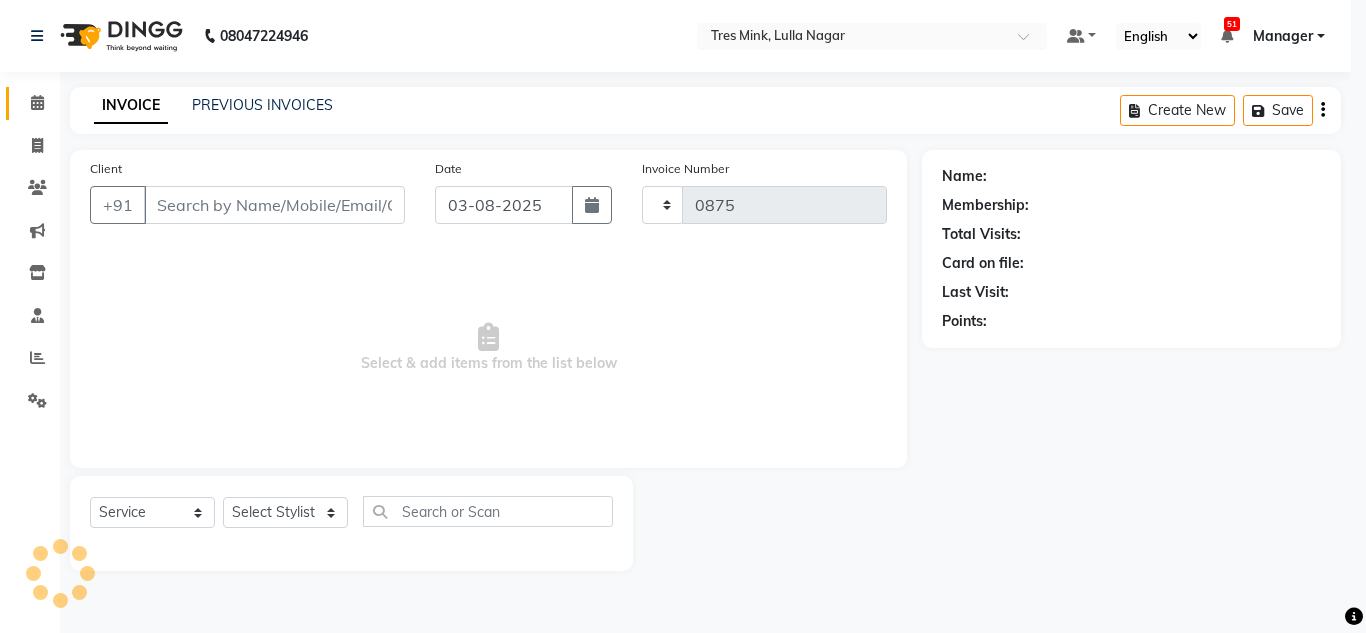 select on "8052" 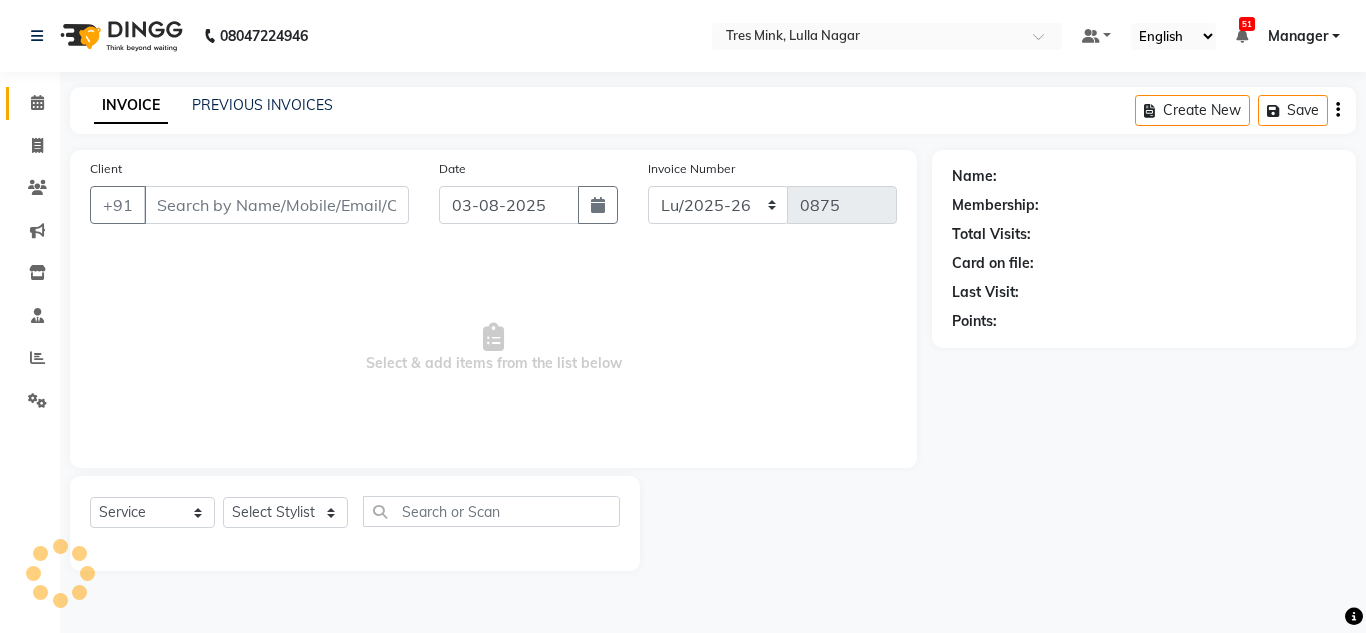 type on "[PHONE]" 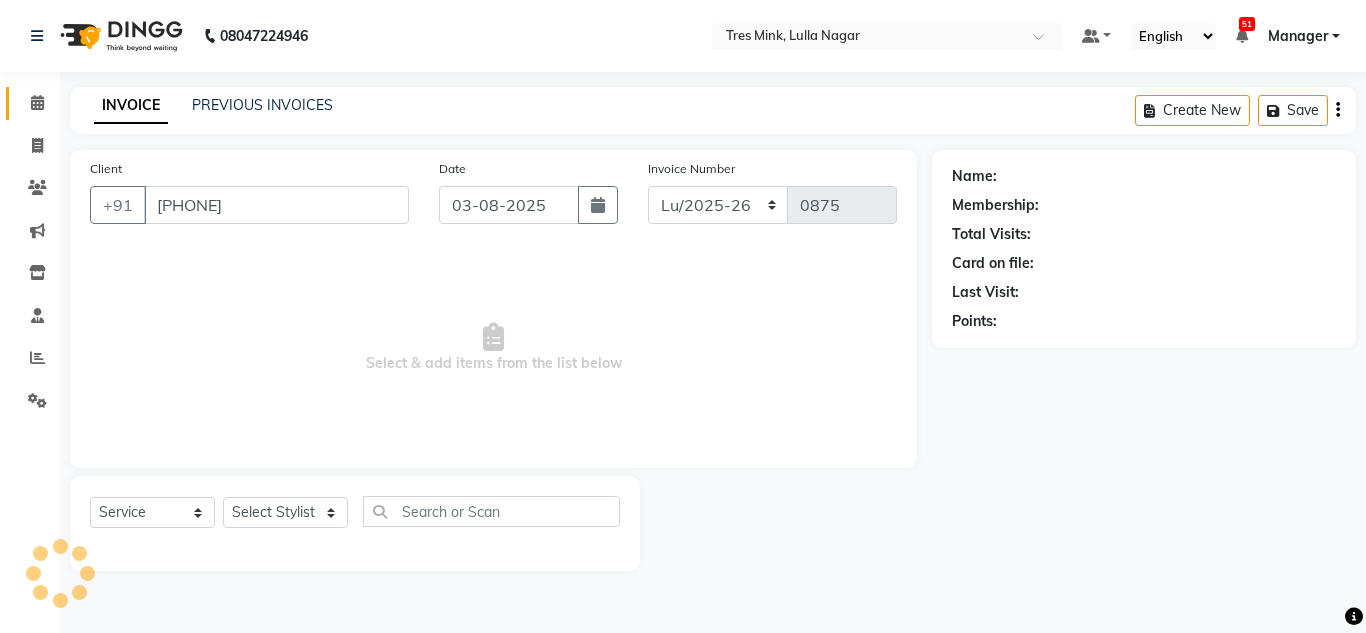select on "85930" 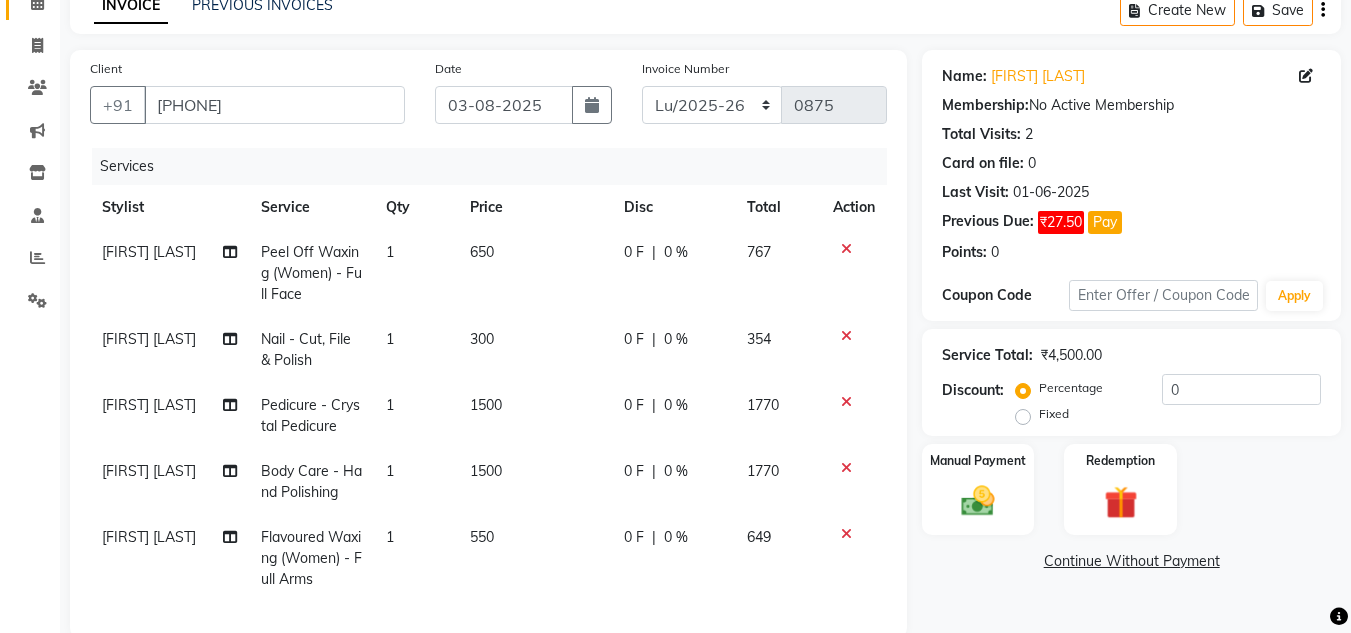 scroll, scrollTop: 300, scrollLeft: 0, axis: vertical 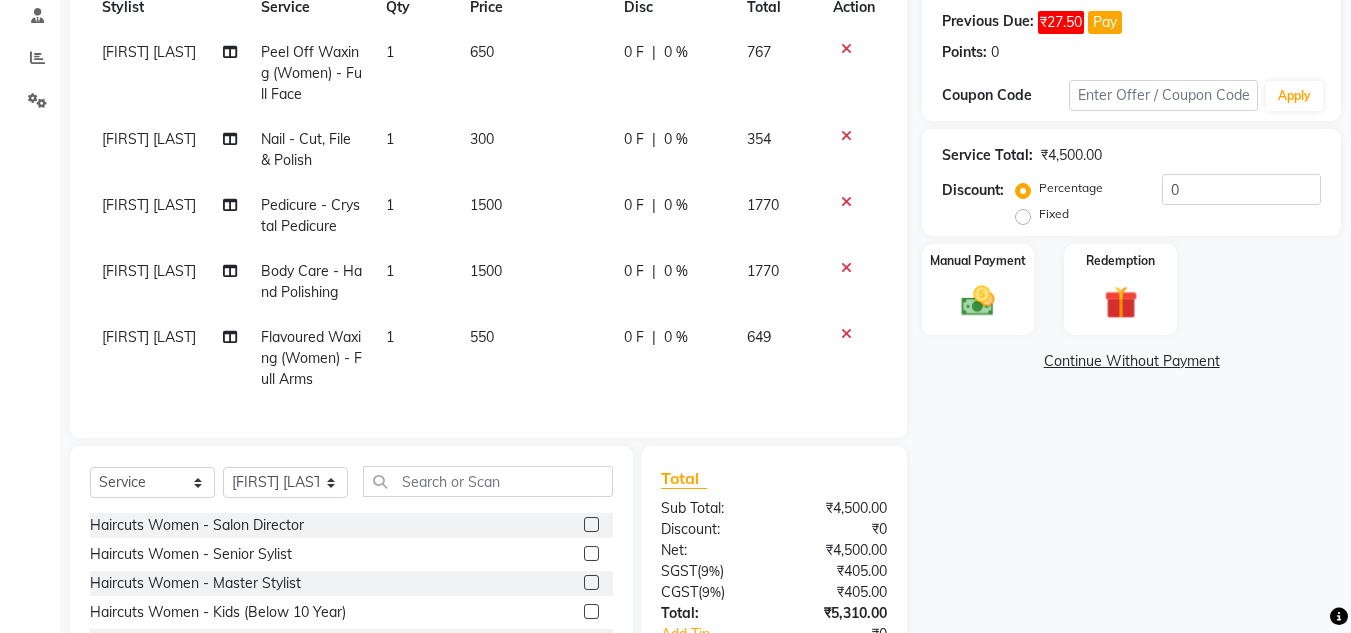 click on "Select  Service  Product  Membership  Package Voucher Prepaid Gift Card  Select Stylist [FIRST] [LAST]  [FIRST] [LAST] [FIRST] [LAST] [FIRST] [LAST] [FIRST] [LAST] [FIRST] [LAST] [FIRST] [LAST] [FIRST] [LAST] [FIRST] [LAST] [FIRST] [LAST] [FIRST] [LAST] [FIRST] [LAST]" 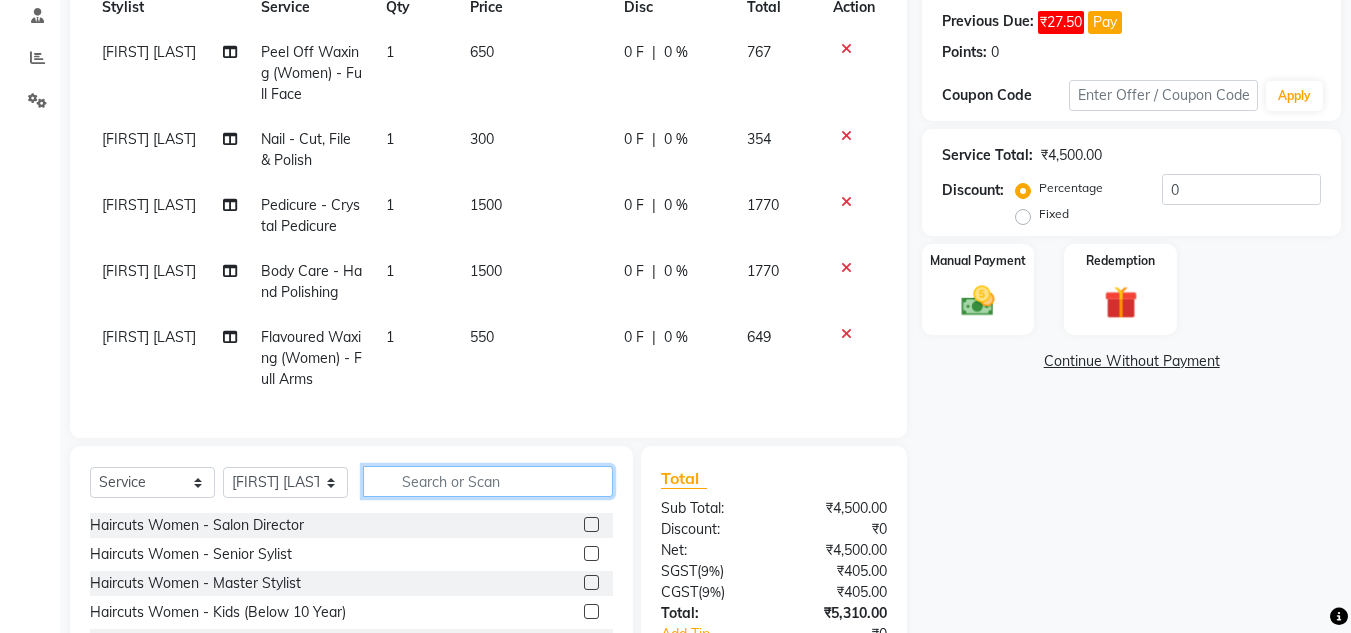 click 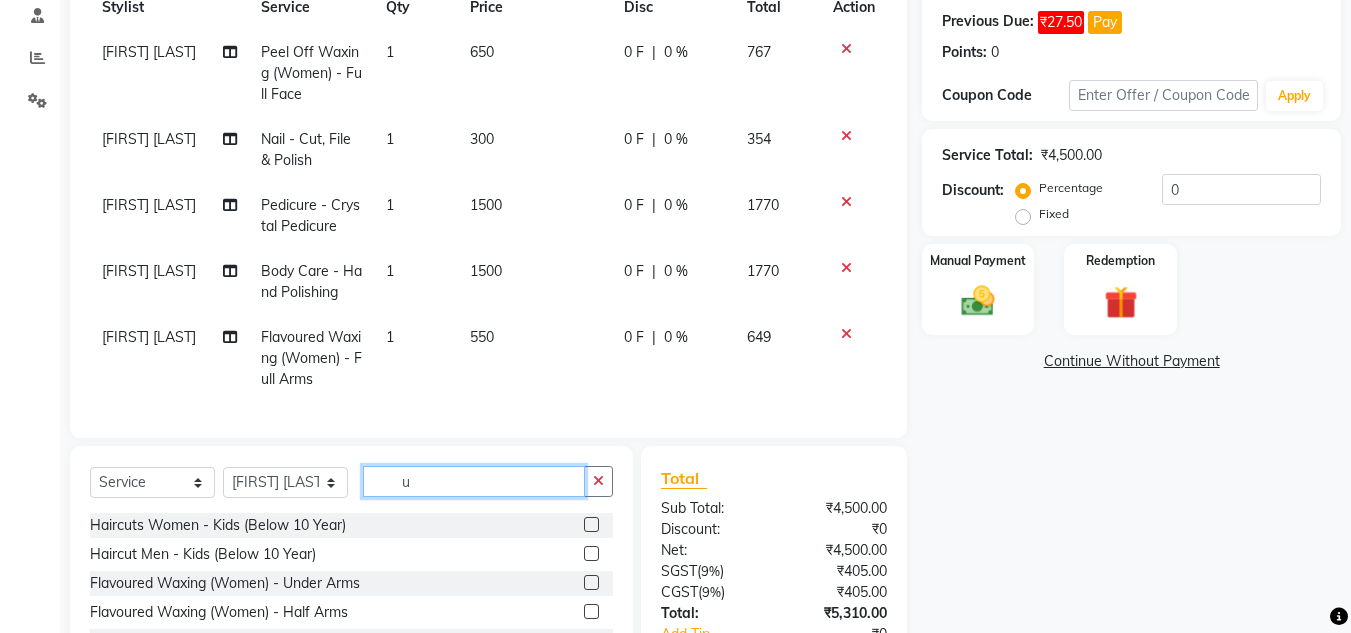 type on "u" 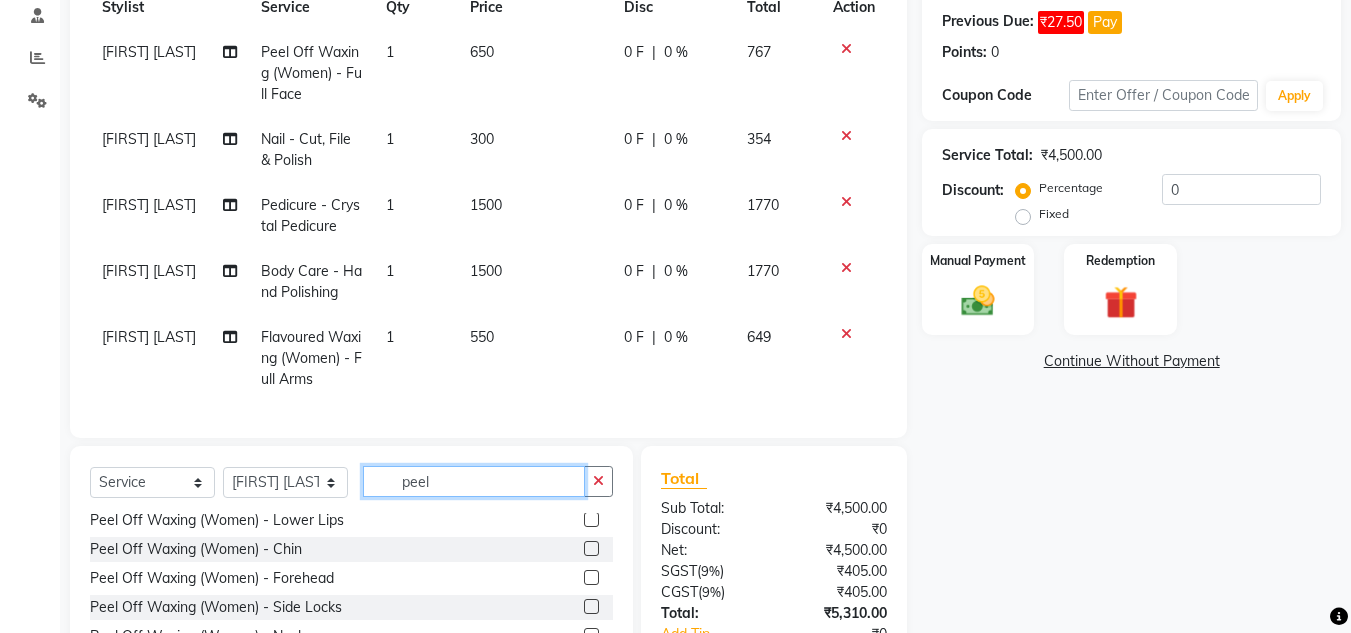 scroll, scrollTop: 0, scrollLeft: 0, axis: both 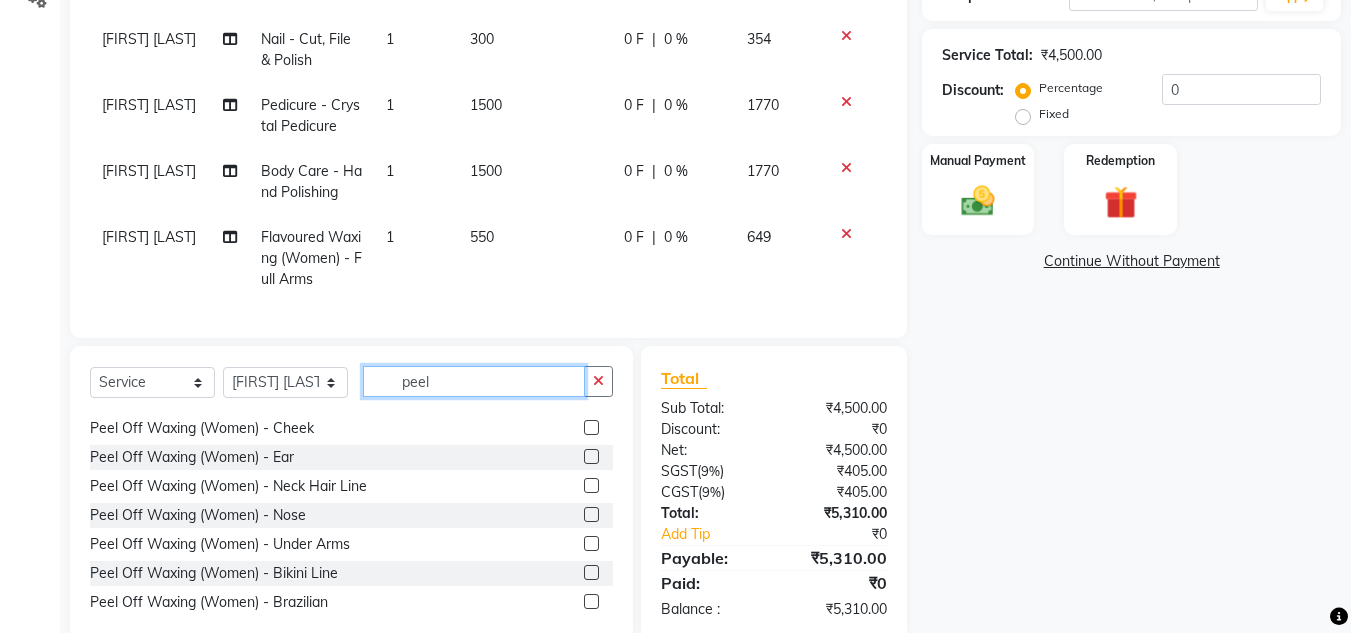 type on "peel" 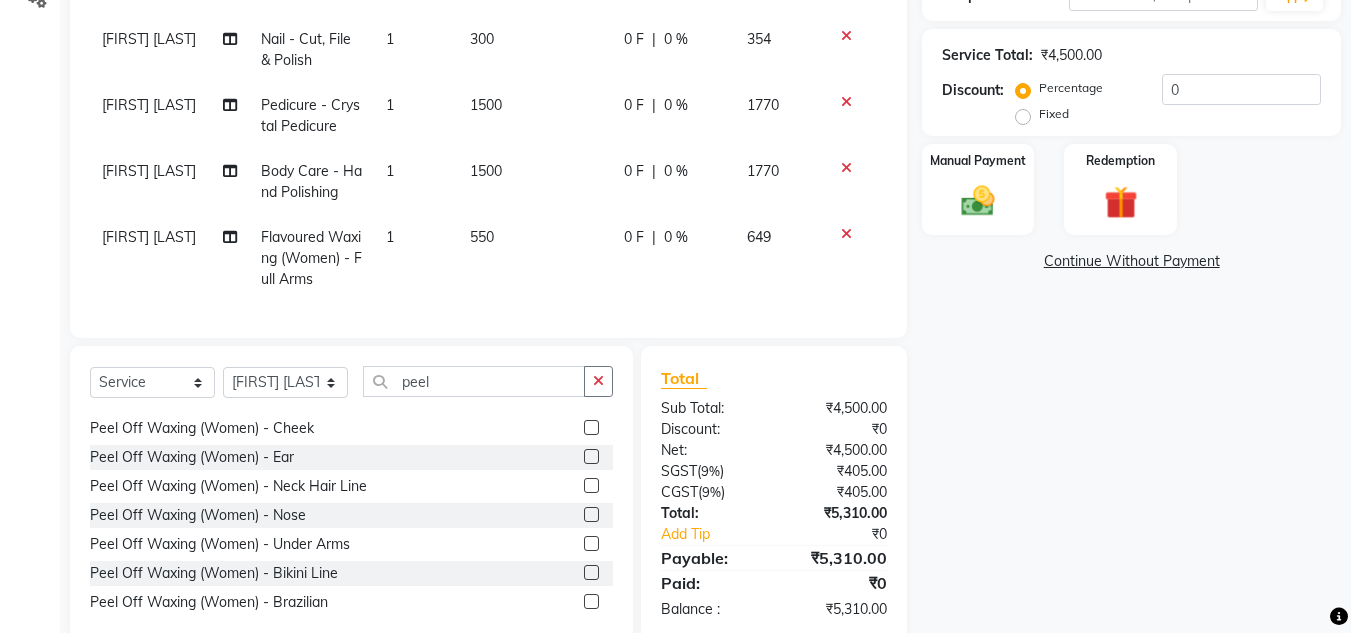 click 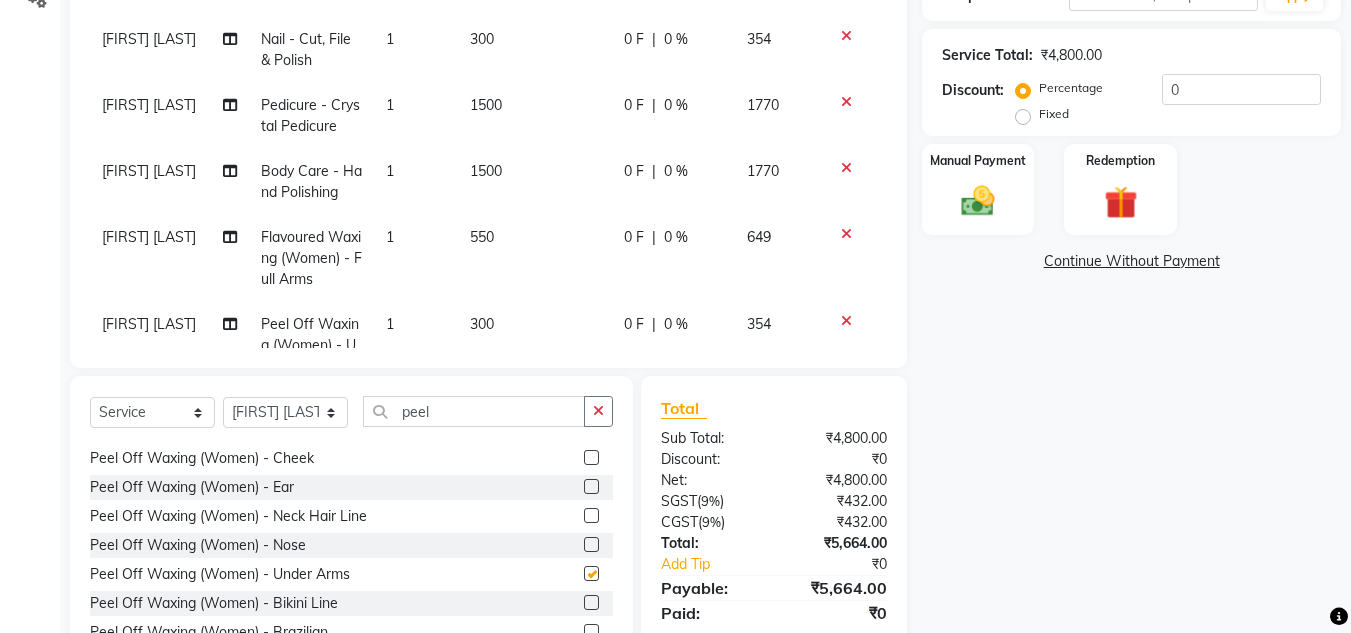 checkbox on "false" 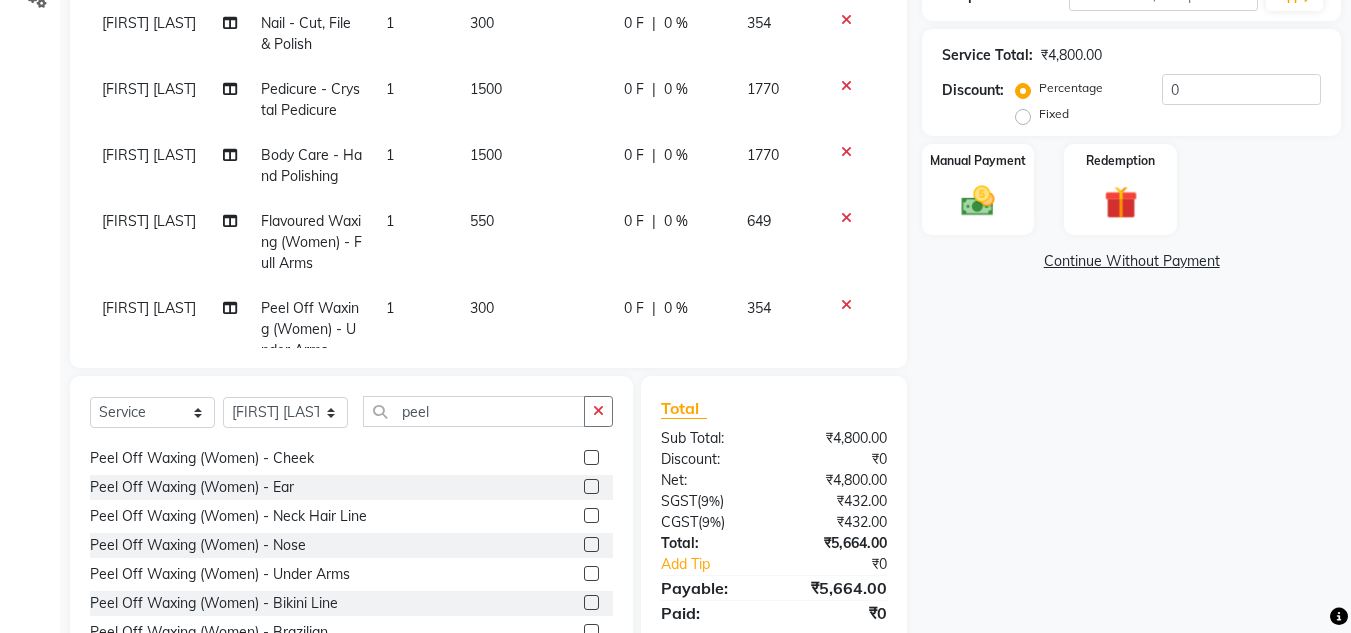 scroll, scrollTop: 0, scrollLeft: 0, axis: both 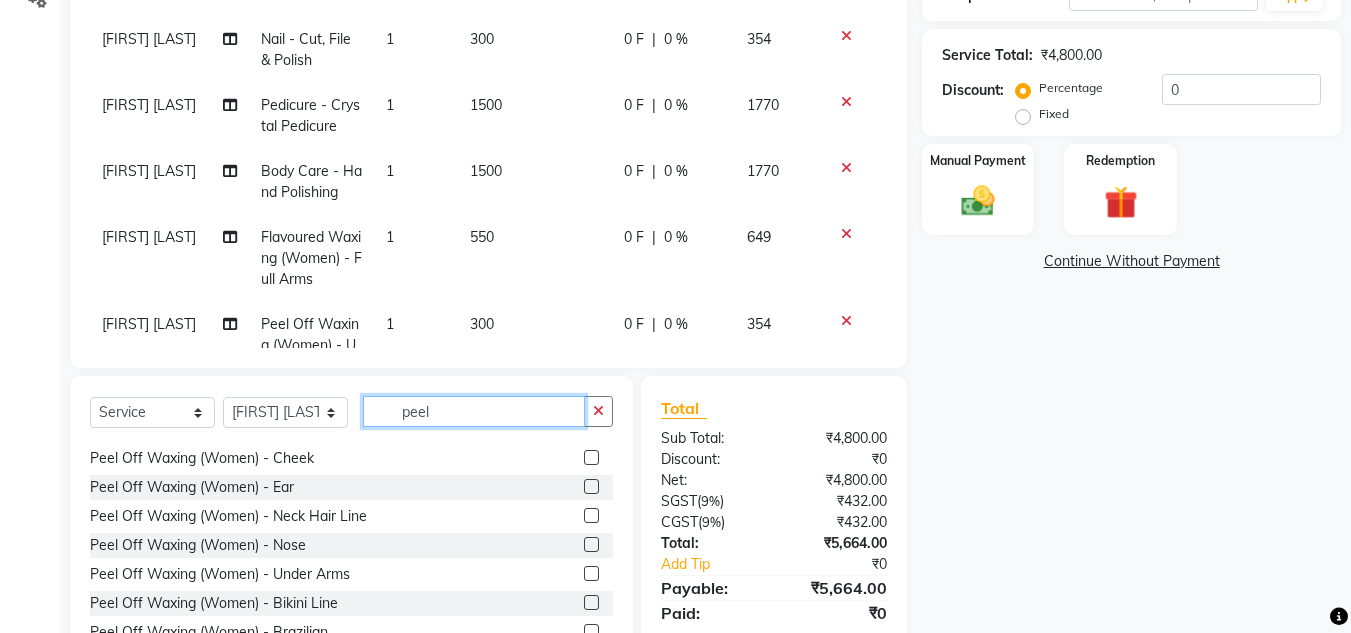 click on "peel" 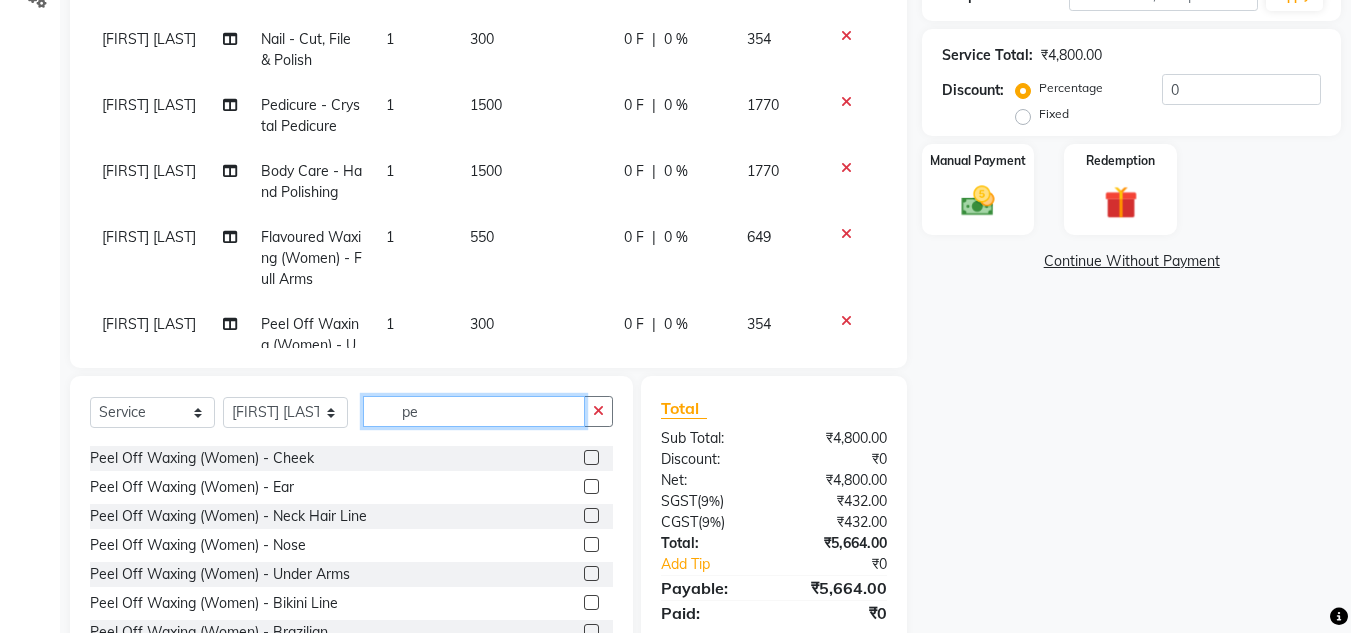 type on "p" 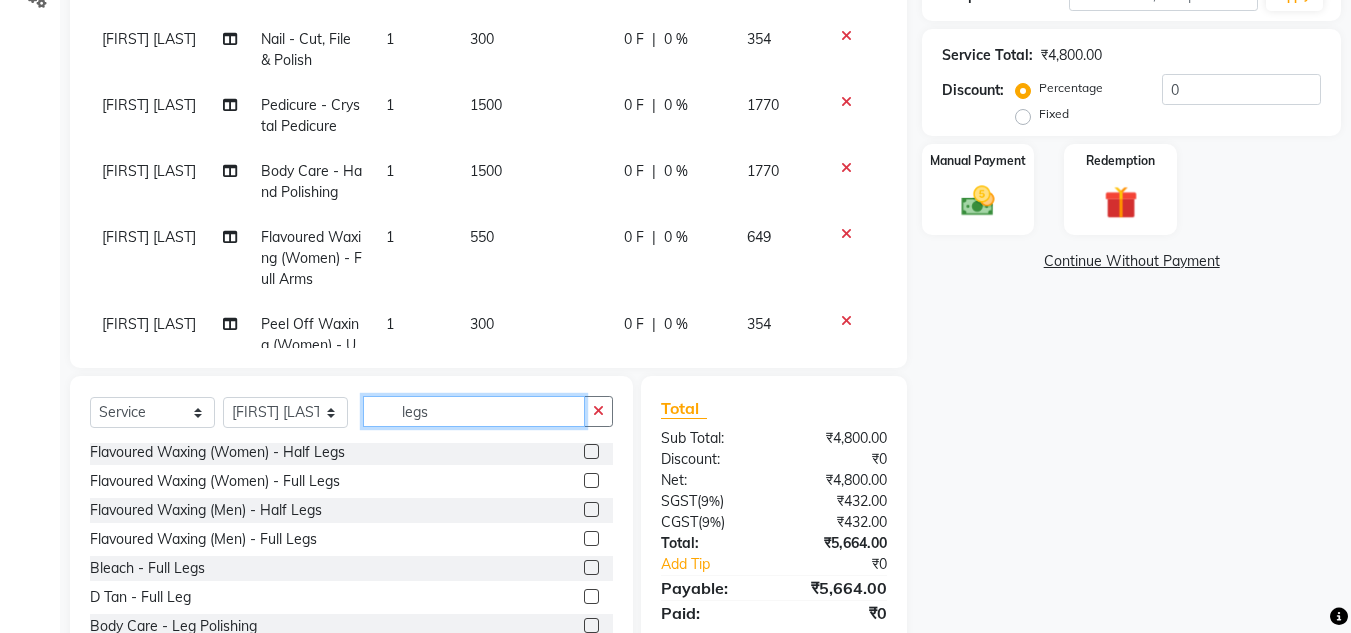 scroll, scrollTop: 0, scrollLeft: 0, axis: both 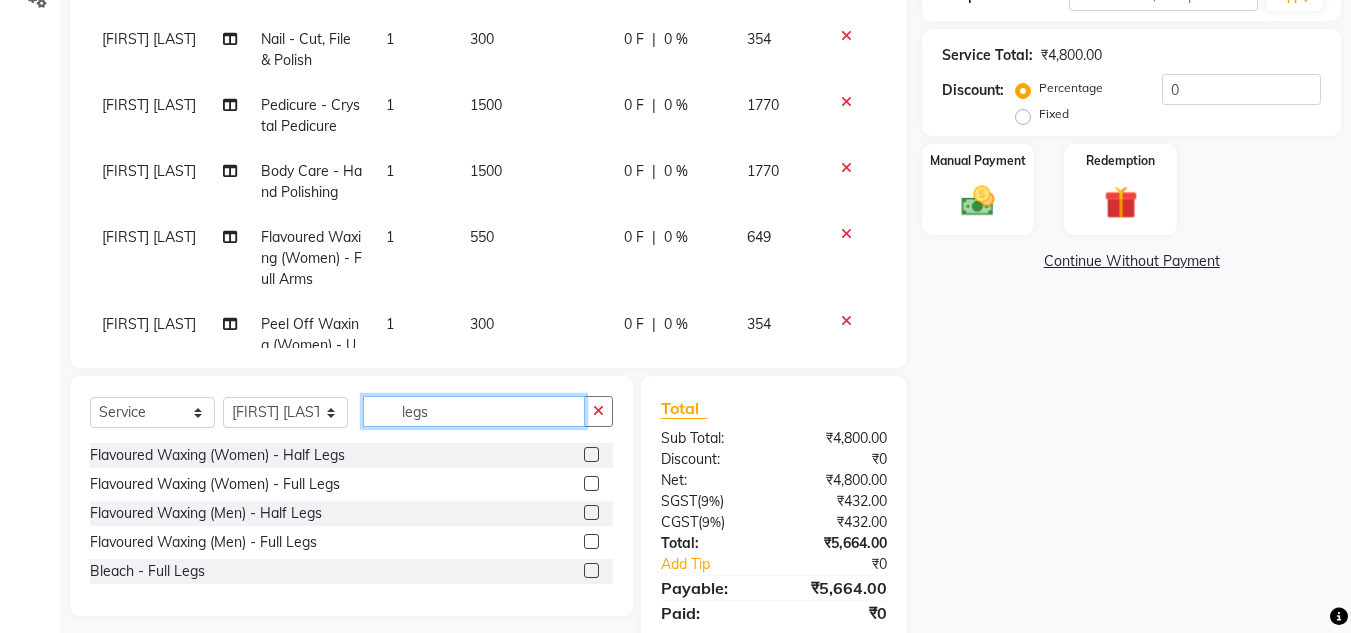 type on "legs" 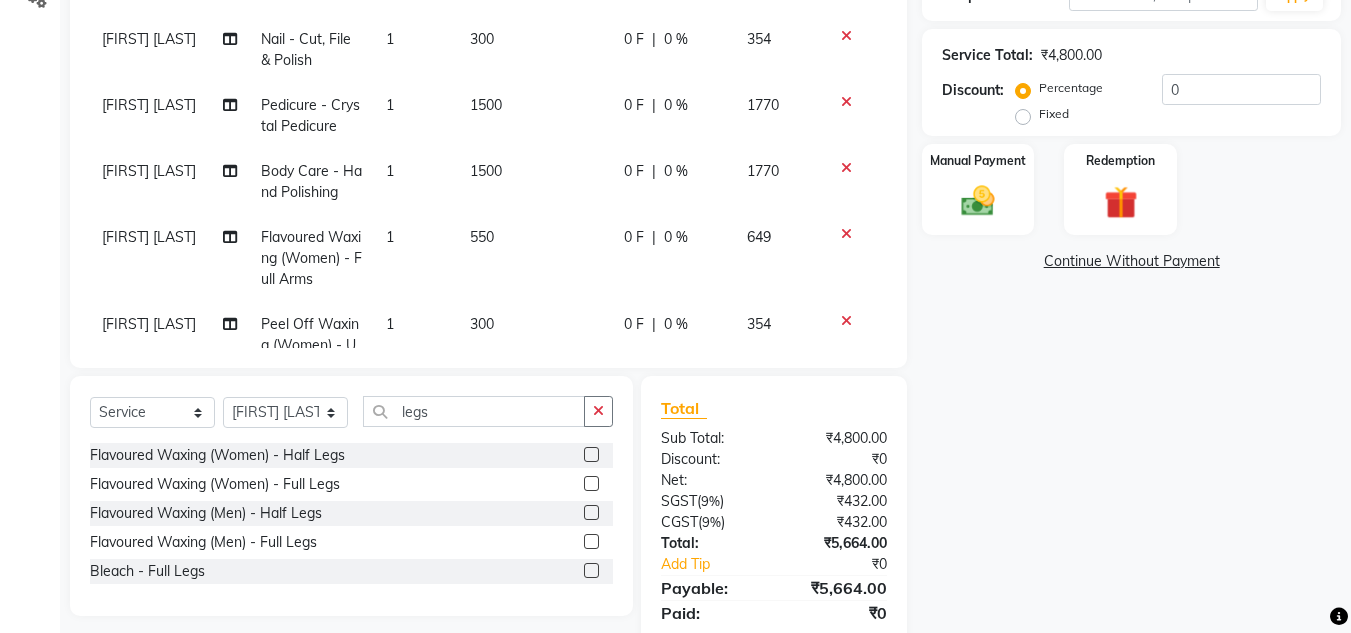 click 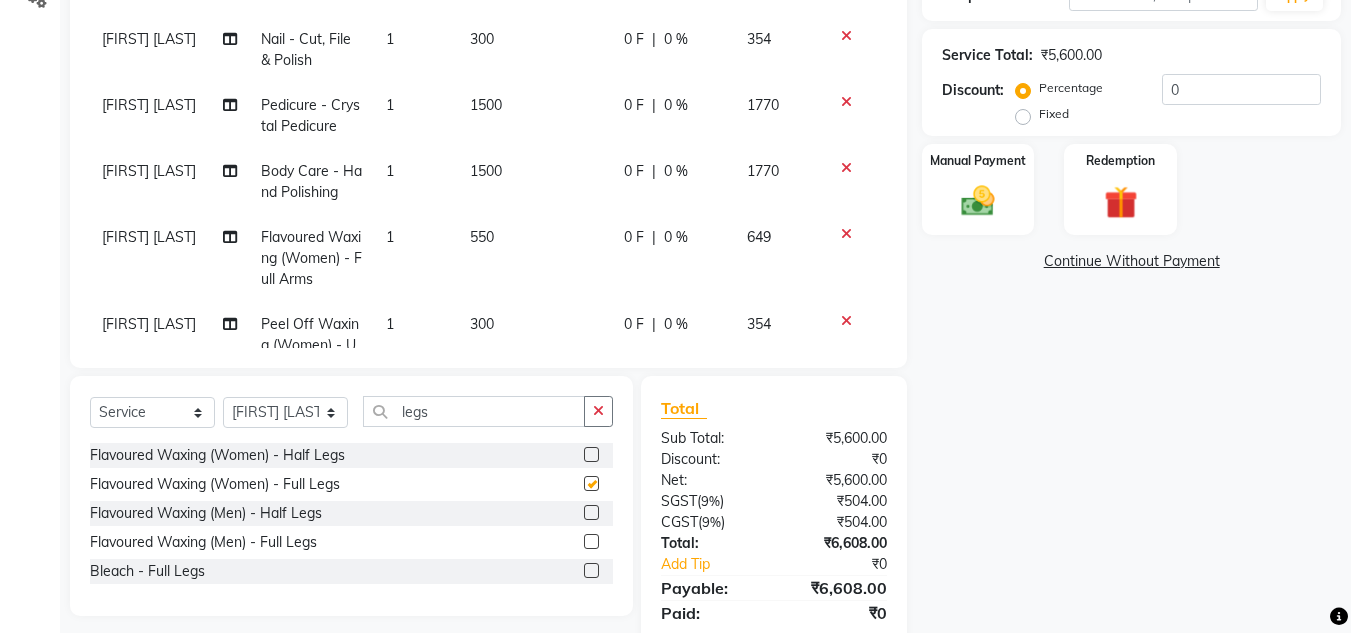 checkbox on "false" 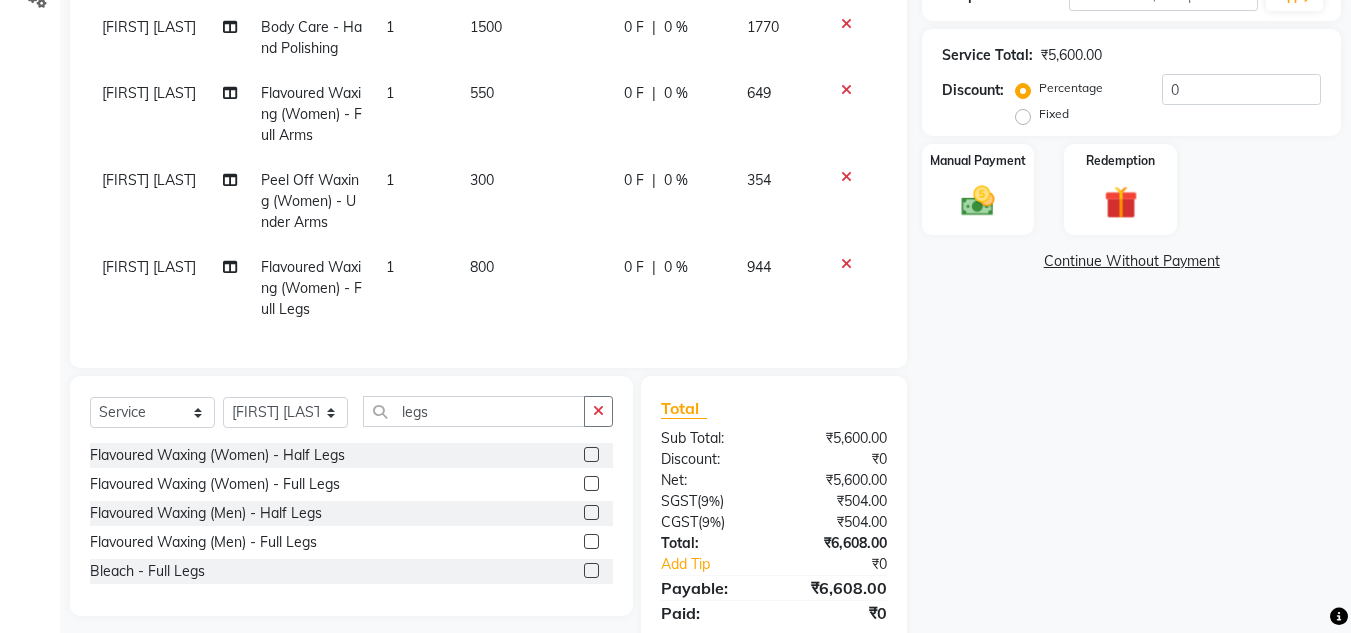 scroll, scrollTop: 159, scrollLeft: 0, axis: vertical 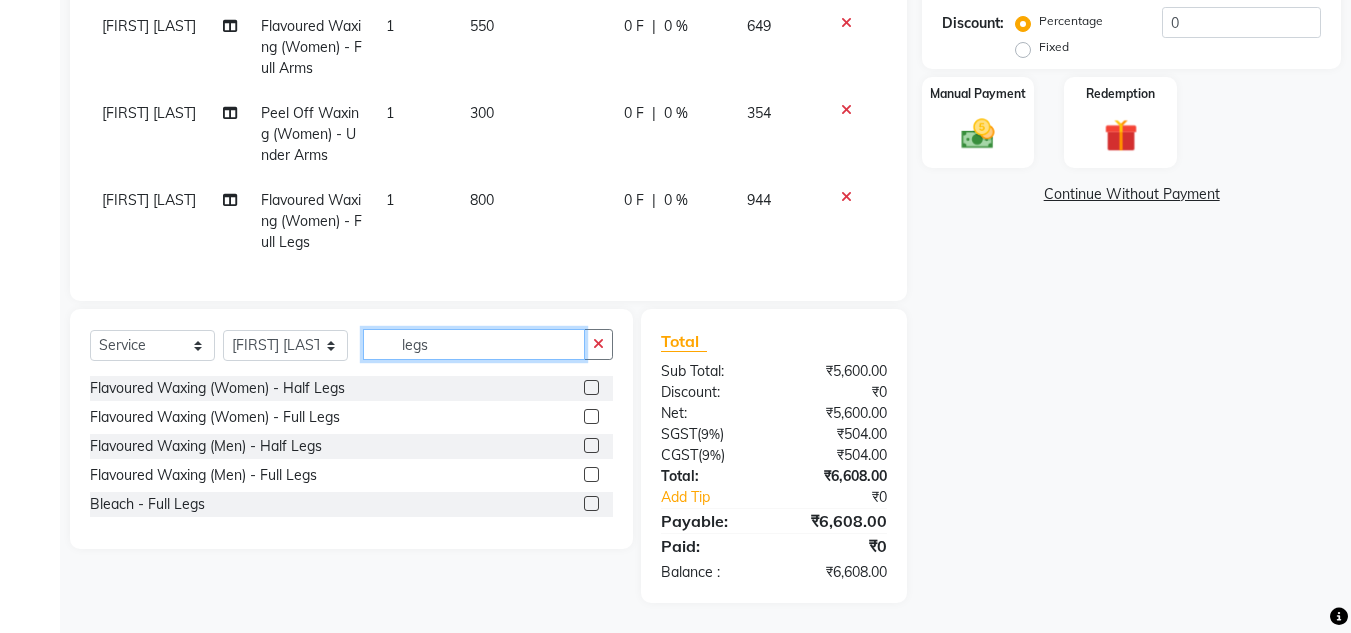 click on "legs" 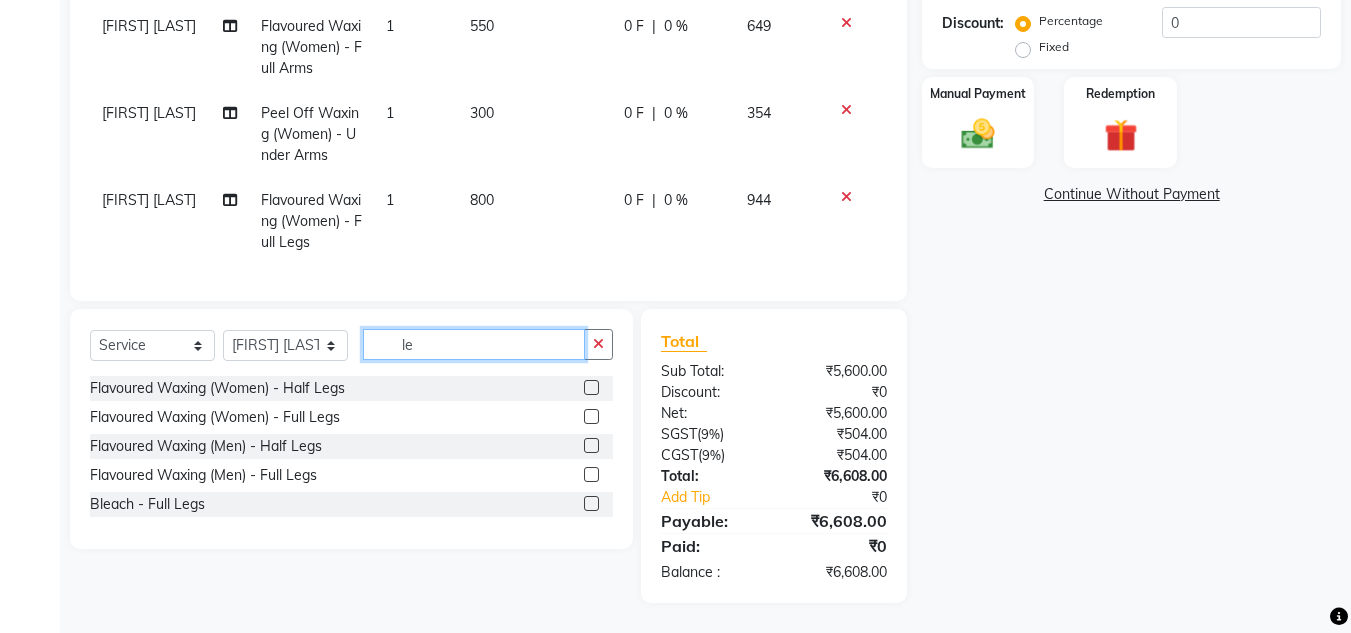 type on "l" 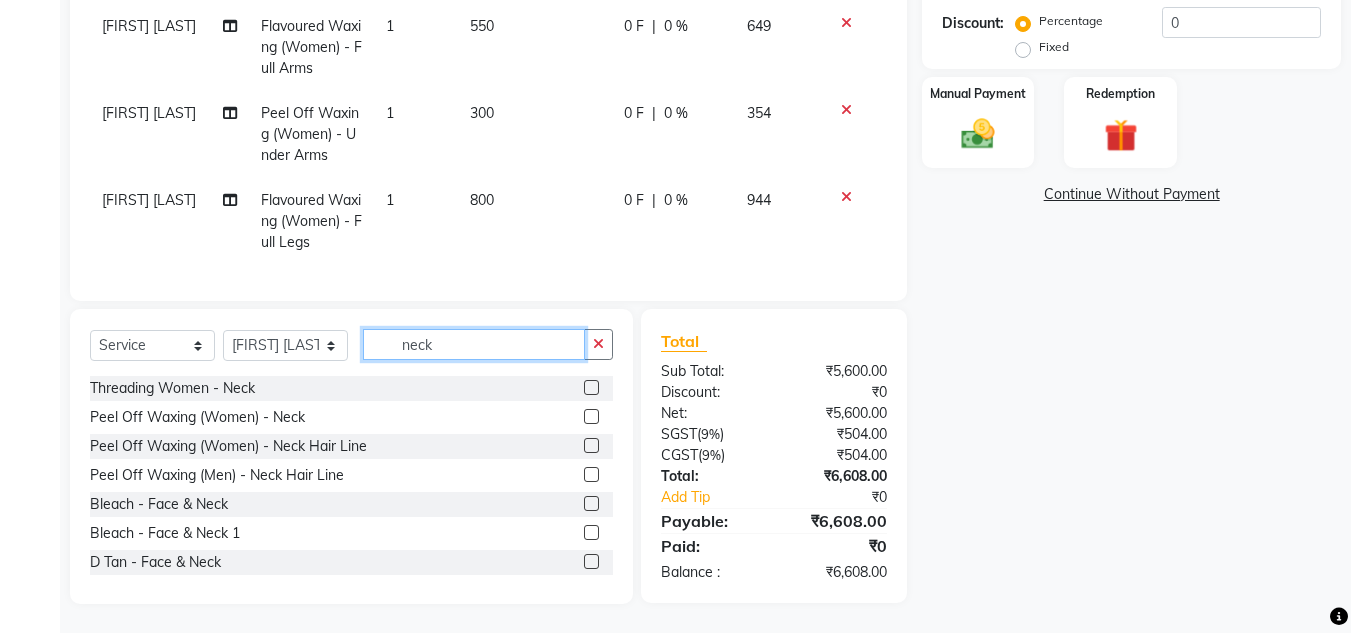 type on "neck" 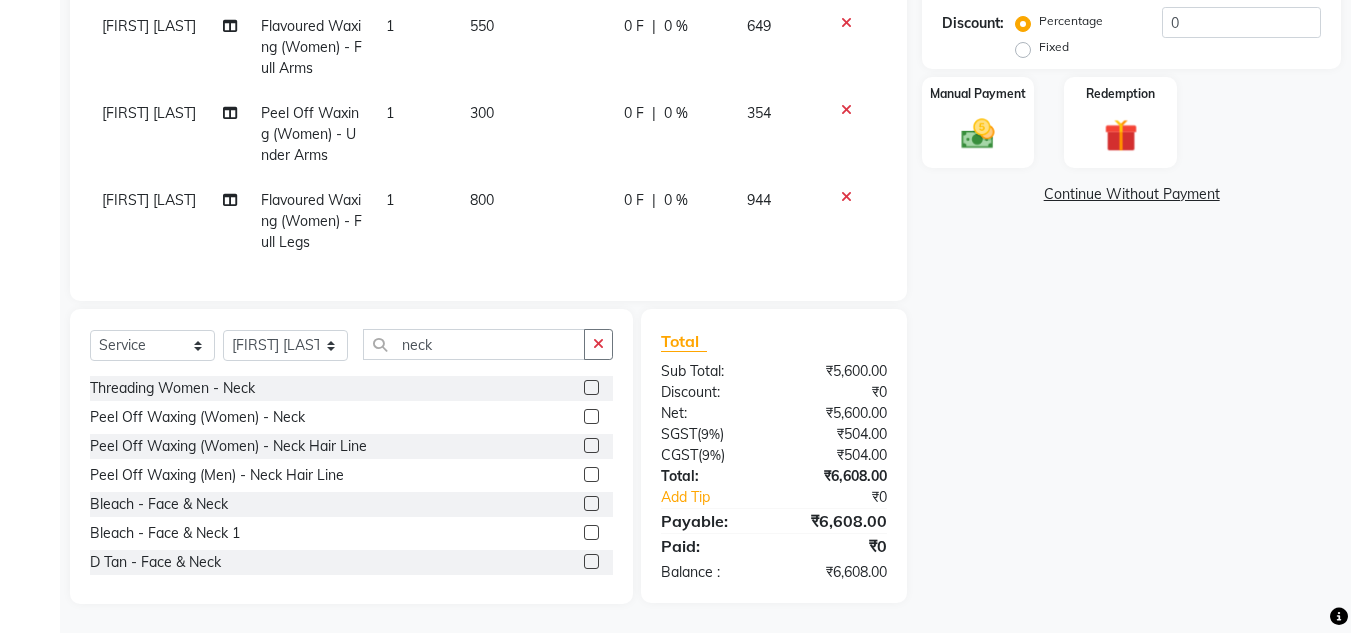 click 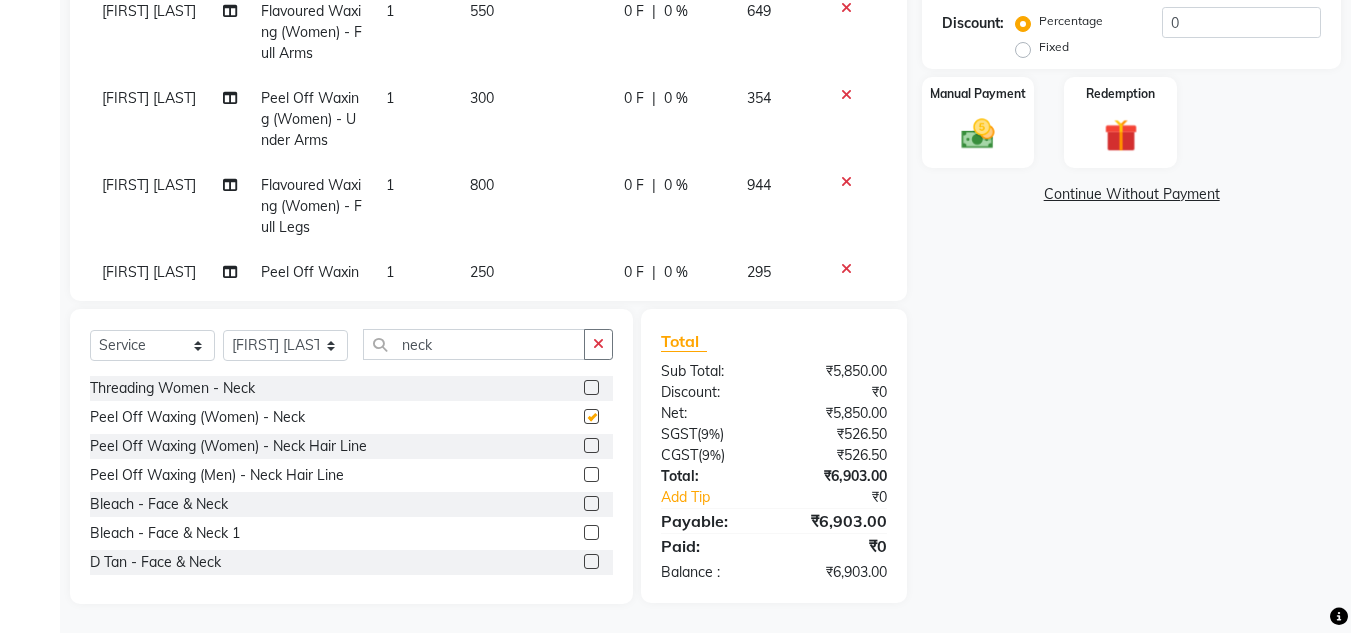 checkbox on "false" 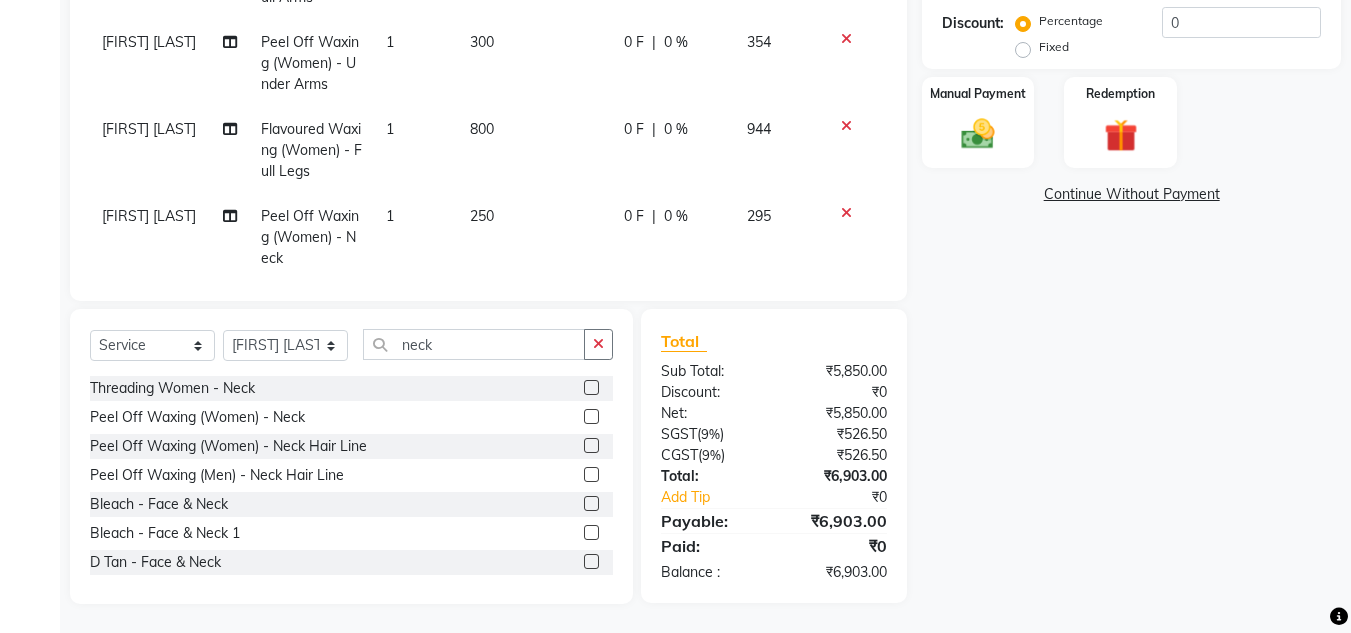 scroll, scrollTop: 246, scrollLeft: 0, axis: vertical 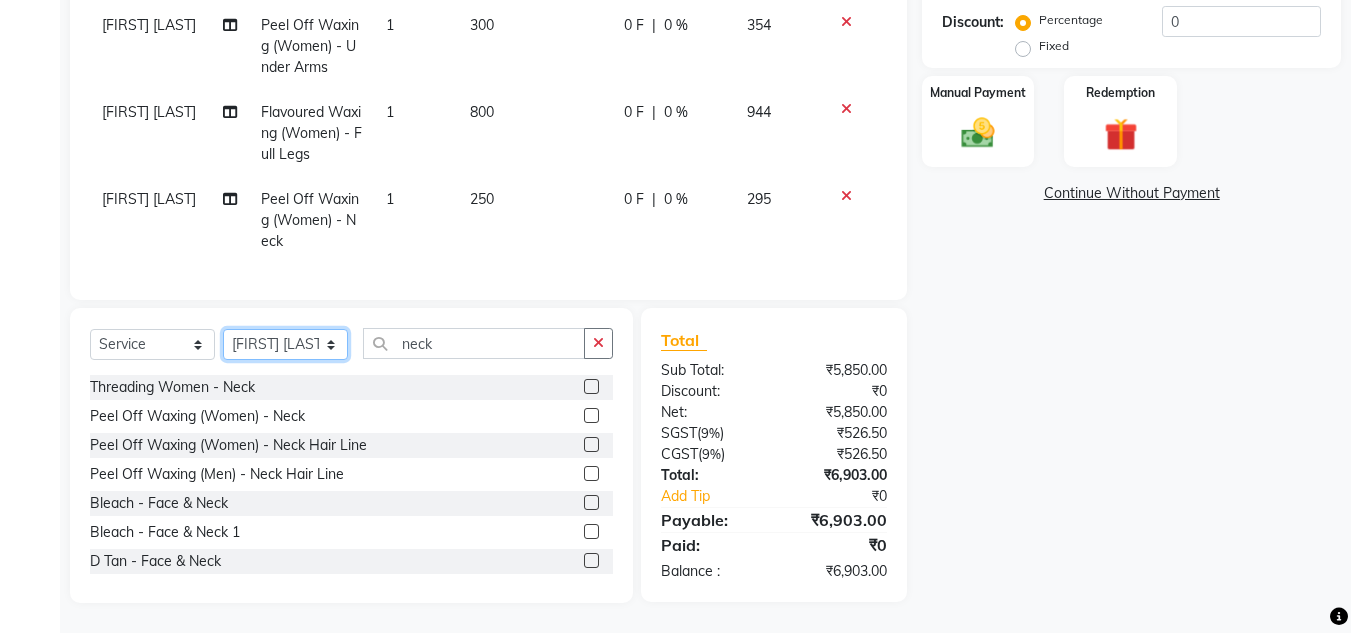 click on "Select Stylist Ansh Jadhav  Chetan Mahale Eva Harshita Manager Neha Aywale Pallavi H Pavan Pranjali Kothari Shailesh Mistry Shantanu Reddy Sharon Anthony Siddhanth  Sonu N Vinod" 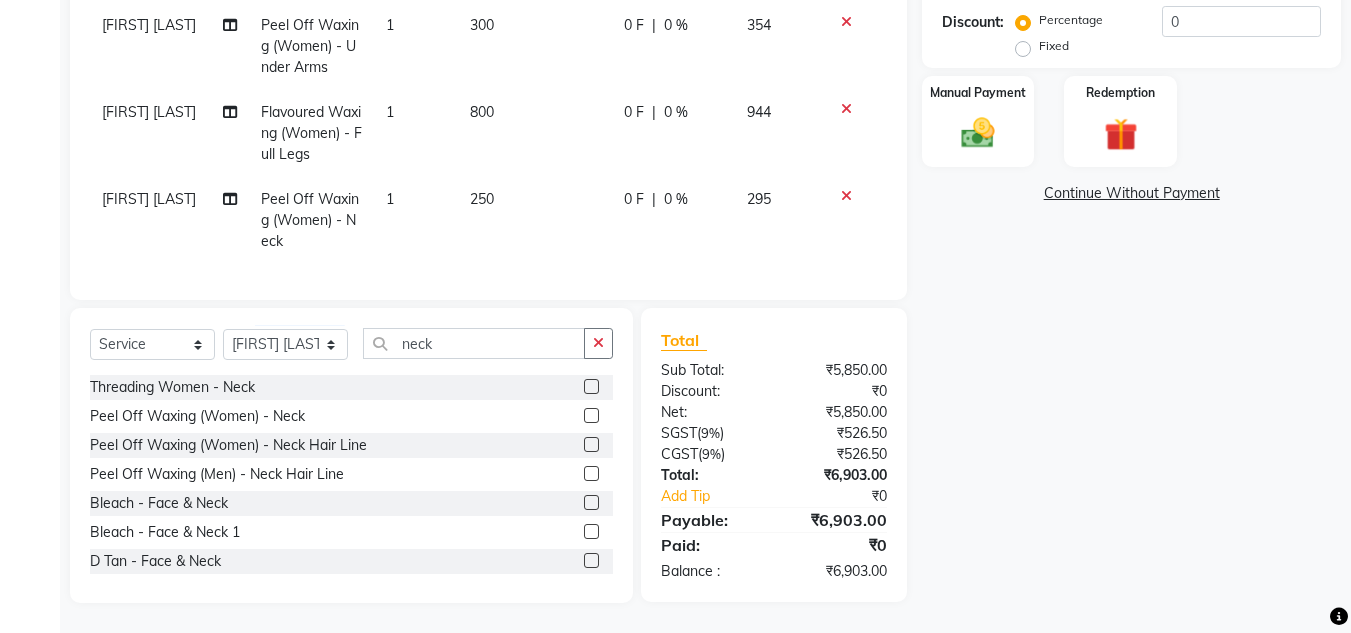 click on "Select  Service  Product  Membership  Package Voucher Prepaid Gift Card  Select Stylist [FIRST] [LAST]  [FIRST] [LAST] [FIRST] [LAST] [FIRST] [LAST] [FIRST] [LAST] [FIRST] [LAST] [FIRST] [LAST] [FIRST] [LAST] [FIRST] [LAST] [FIRST] [LAST] [FIRST] [LAST]  [SERVICE] [SERVICE] [SERVICE] [SERVICE] [SERVICE] [SERVICE] [SERVICE] [SERVICE]" 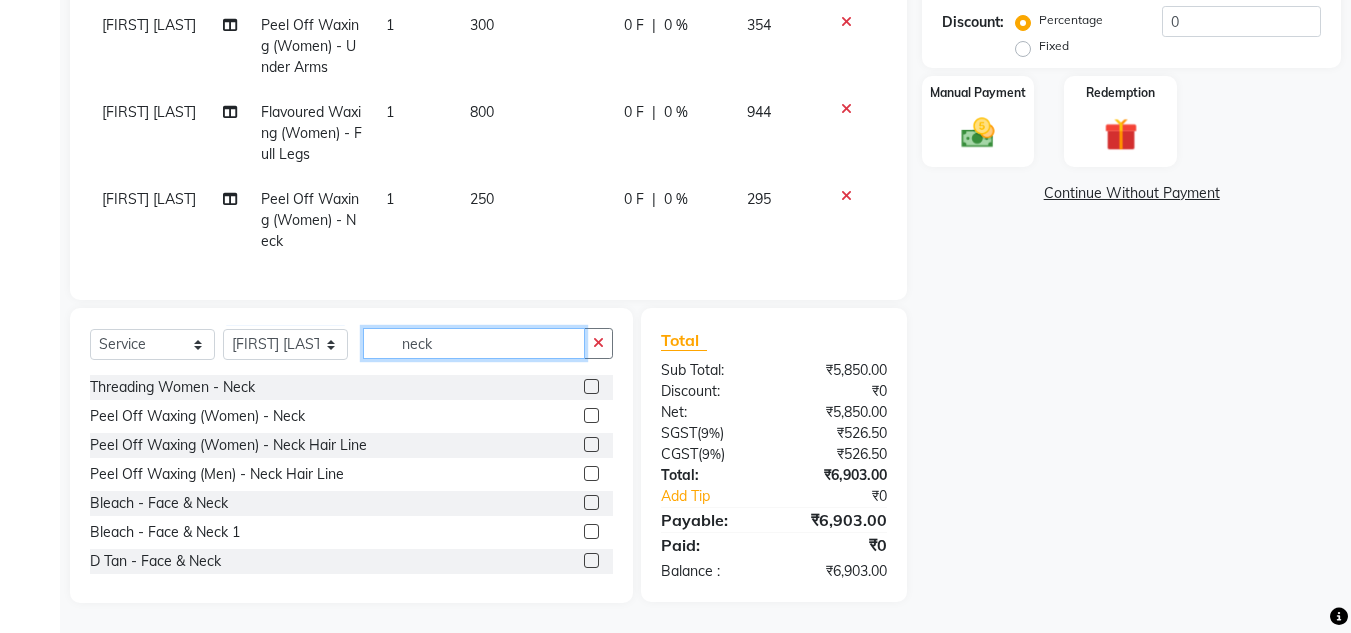 click on "neck" 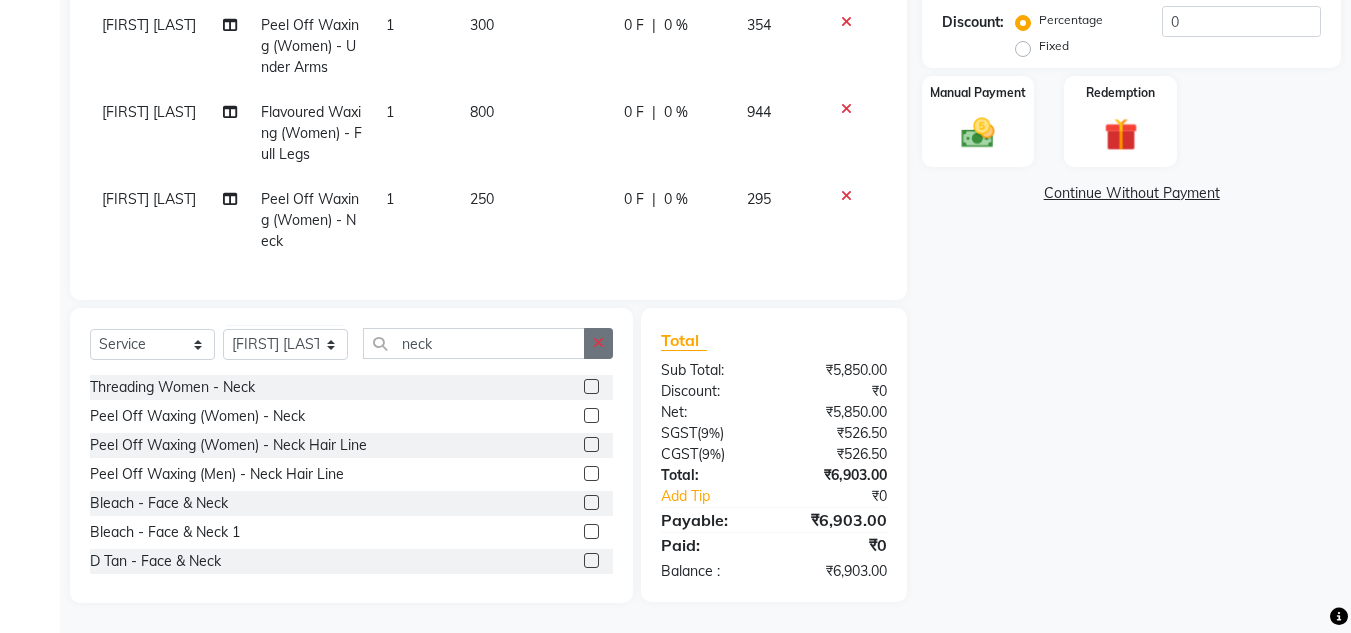 click 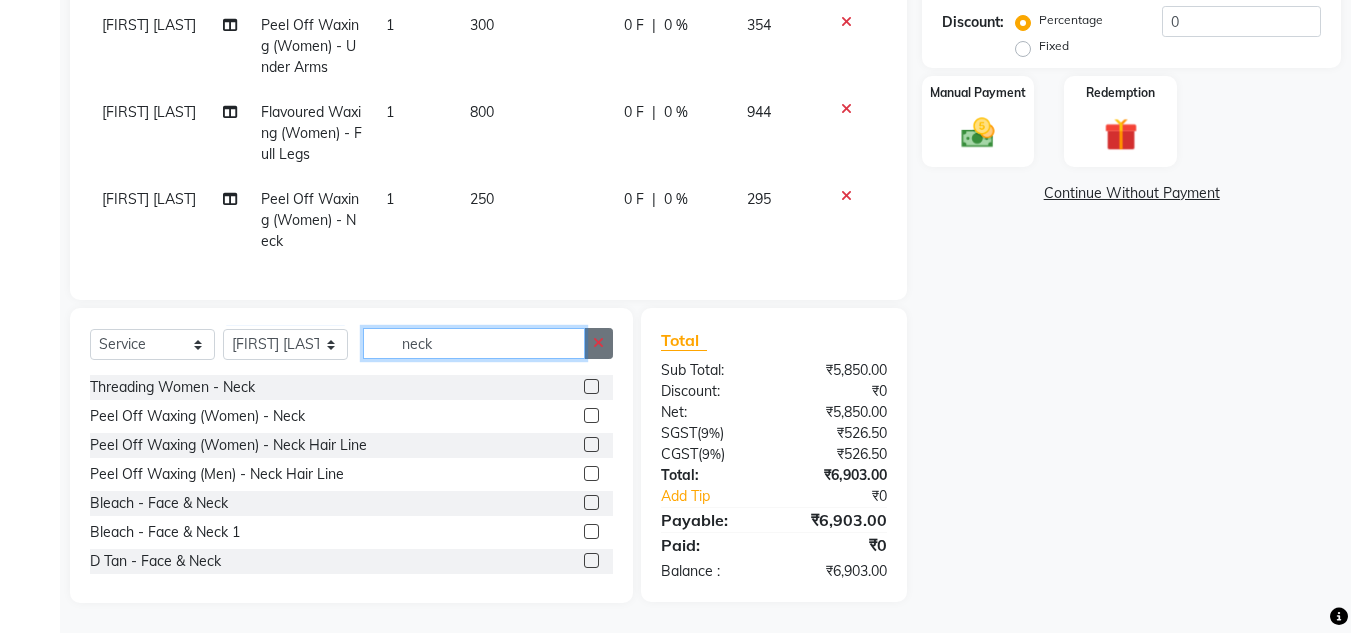 type 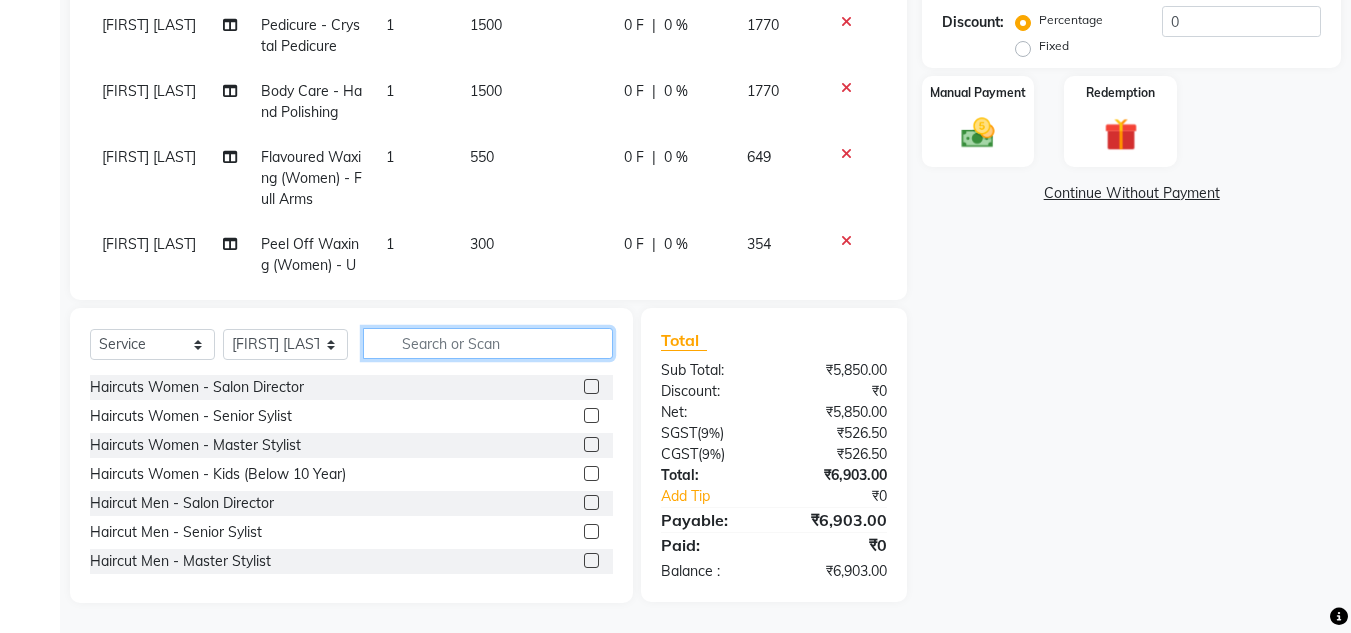 scroll, scrollTop: 0, scrollLeft: 0, axis: both 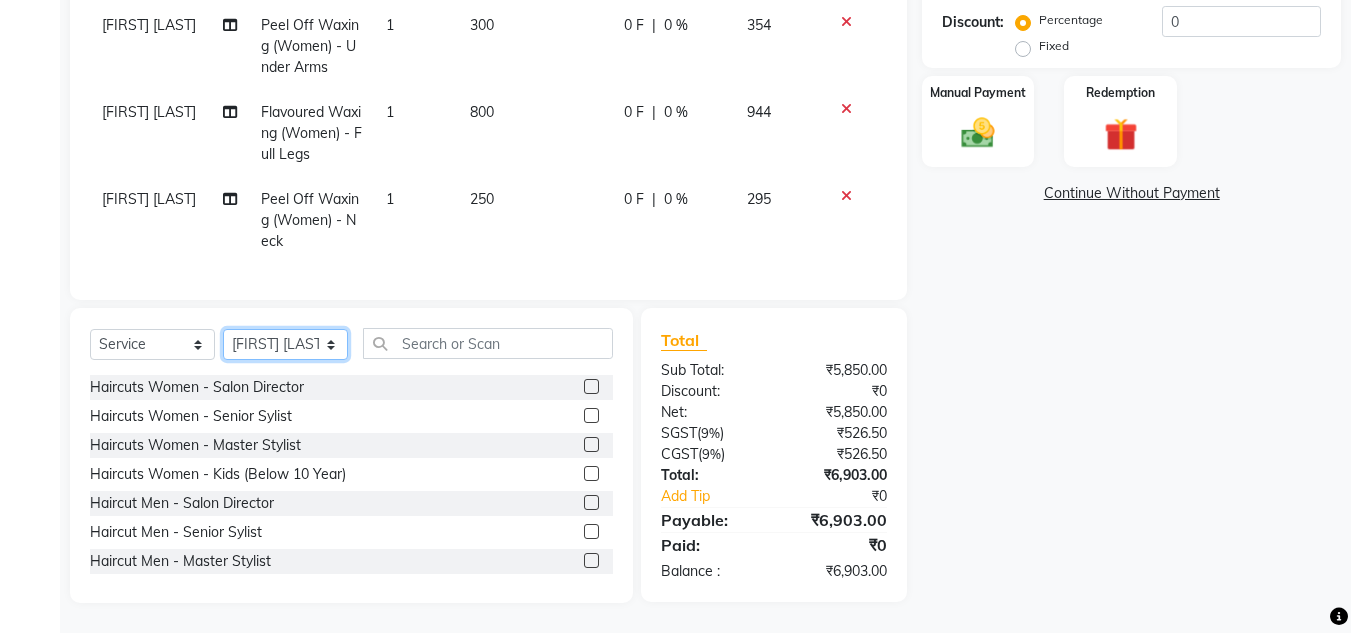 click on "Select Stylist Ansh Jadhav  Chetan Mahale Eva Harshita Manager Neha Aywale Pallavi H Pavan Pranjali Kothari Shailesh Mistry Shantanu Reddy Sharon Anthony Siddhanth  Sonu N Vinod" 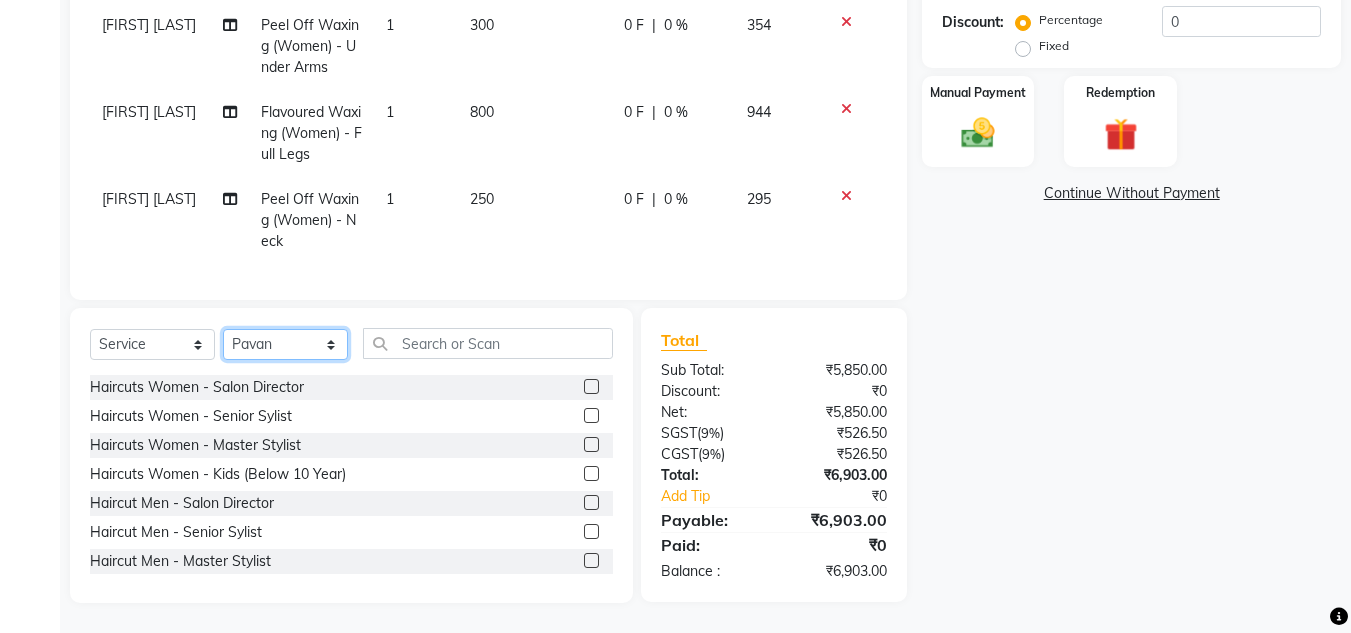 click on "Select Stylist Ansh Jadhav  Chetan Mahale Eva Harshita Manager Neha Aywale Pallavi H Pavan Pranjali Kothari Shailesh Mistry Shantanu Reddy Sharon Anthony Siddhanth  Sonu N Vinod" 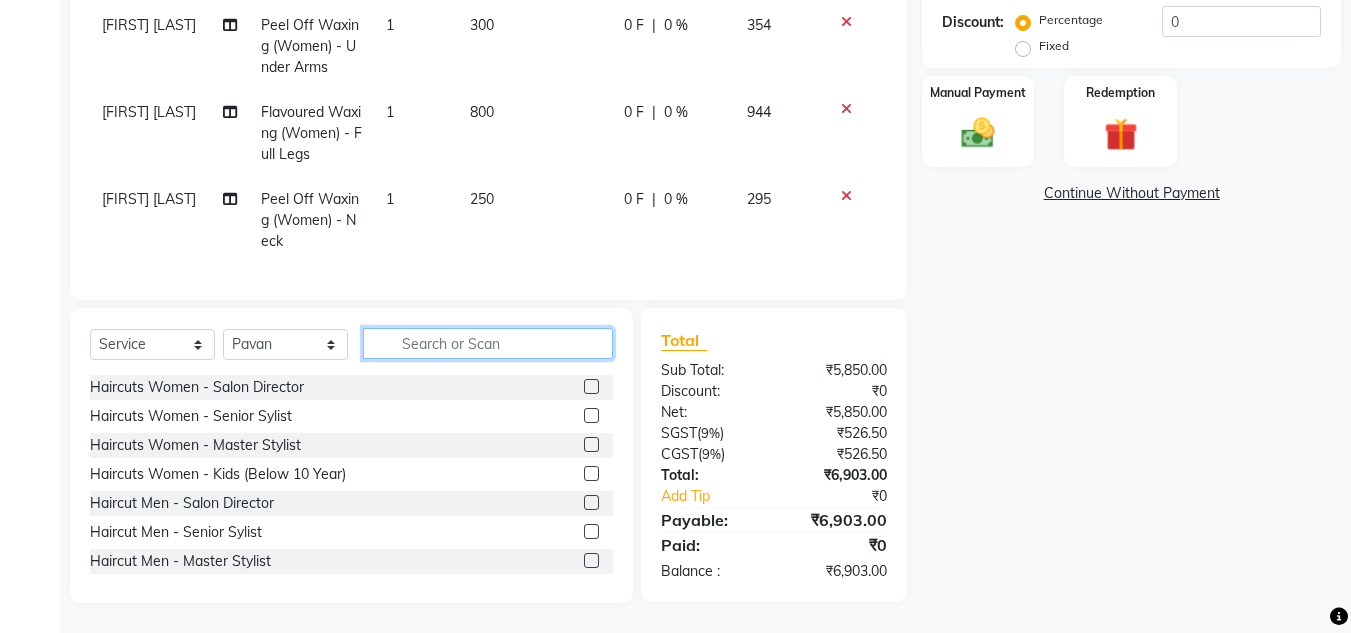 click 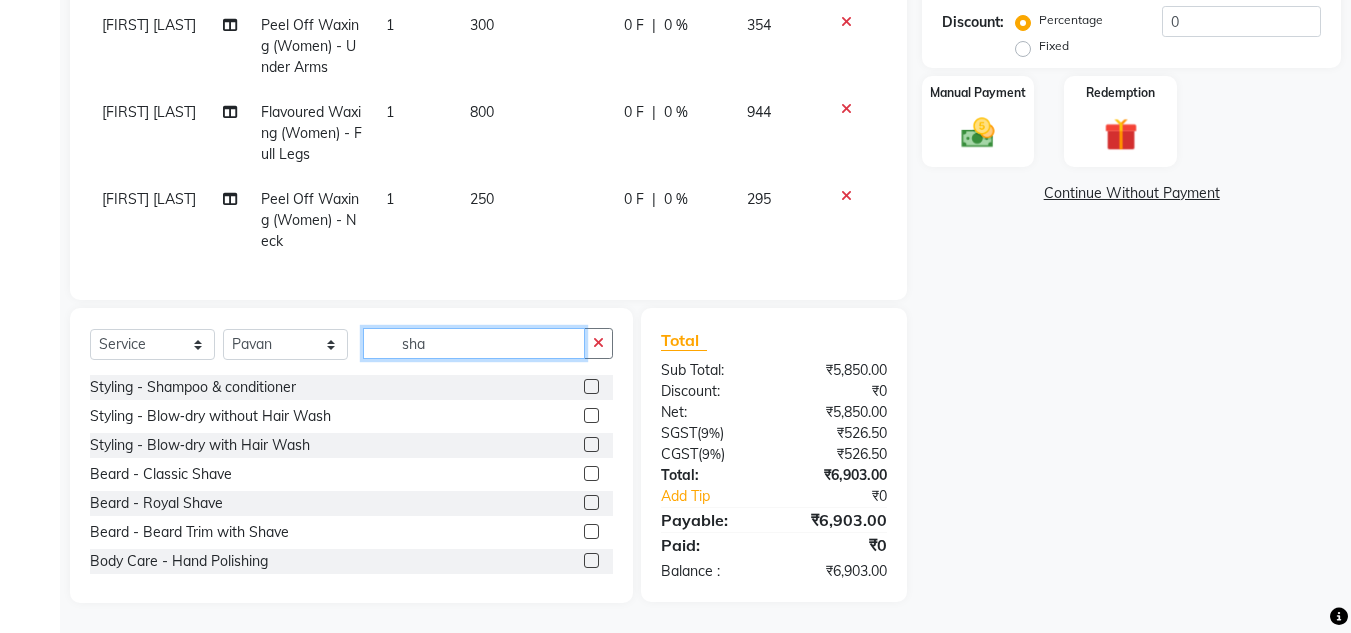scroll, scrollTop: 467, scrollLeft: 0, axis: vertical 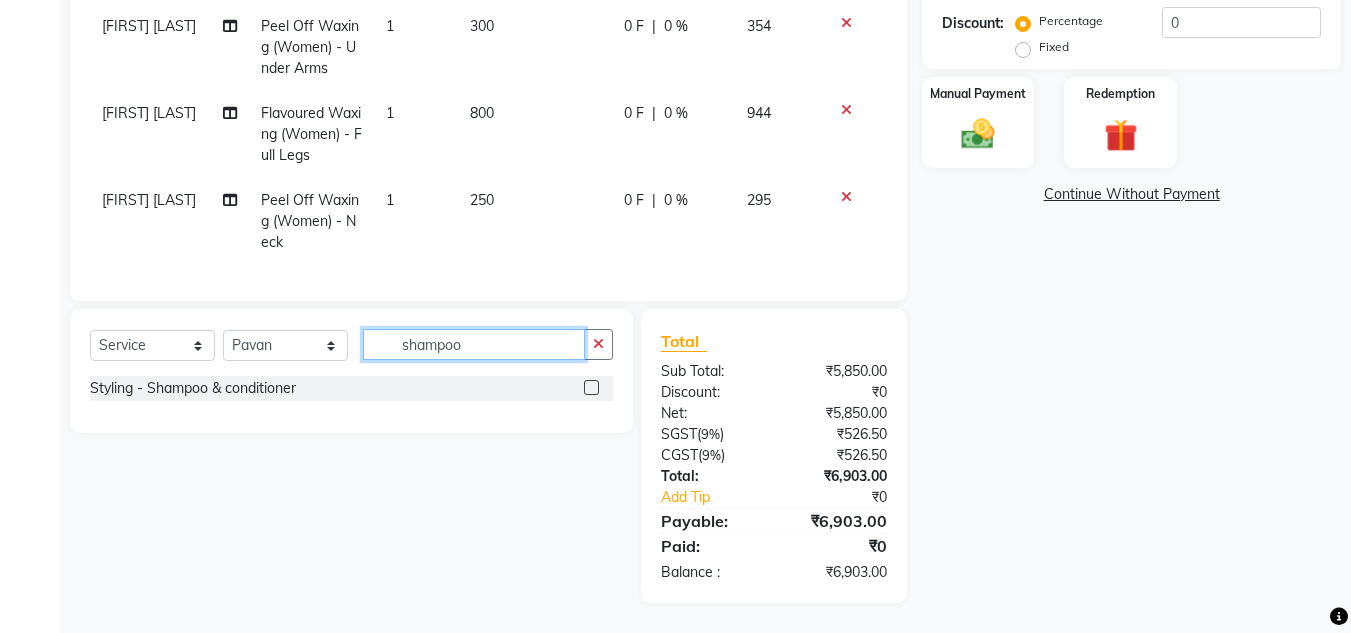 type on "shampoo" 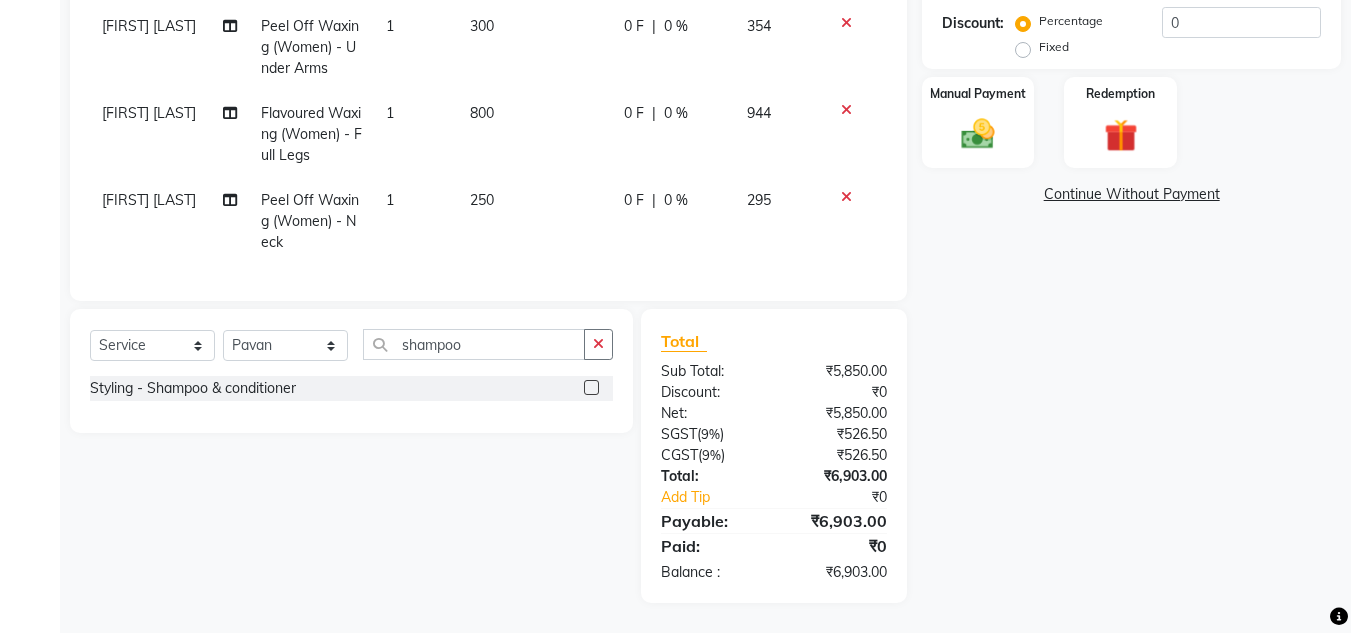 click 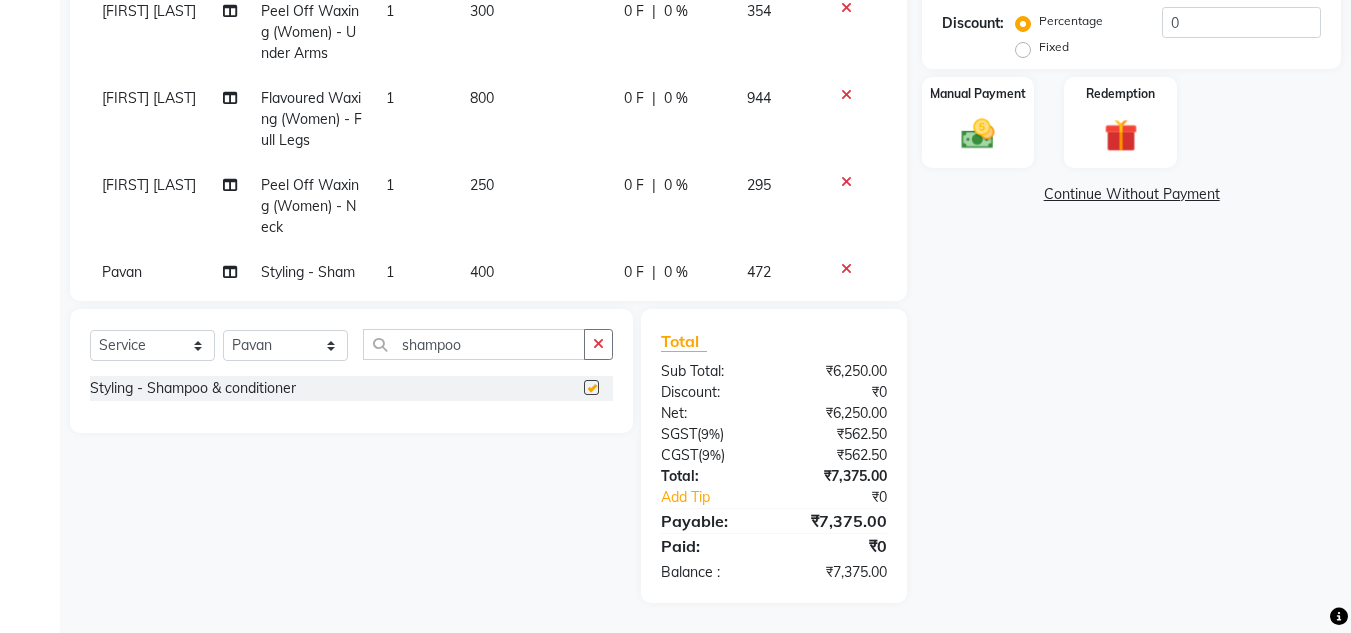 checkbox on "false" 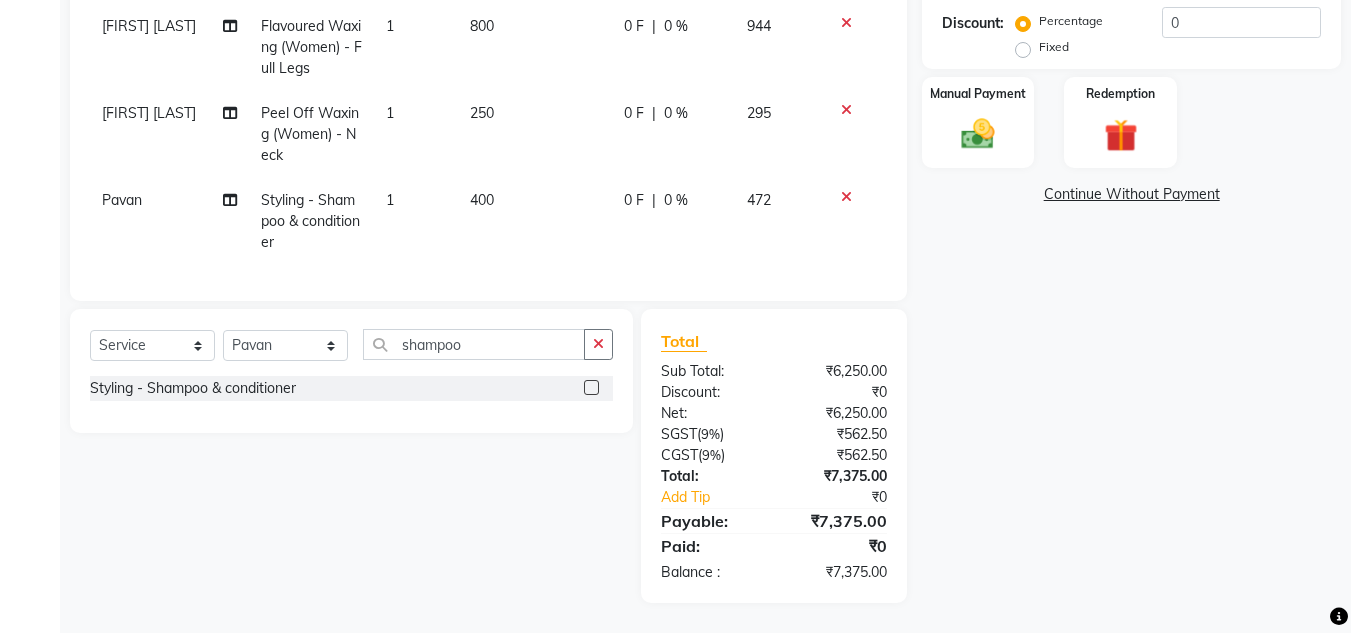 click on "400" 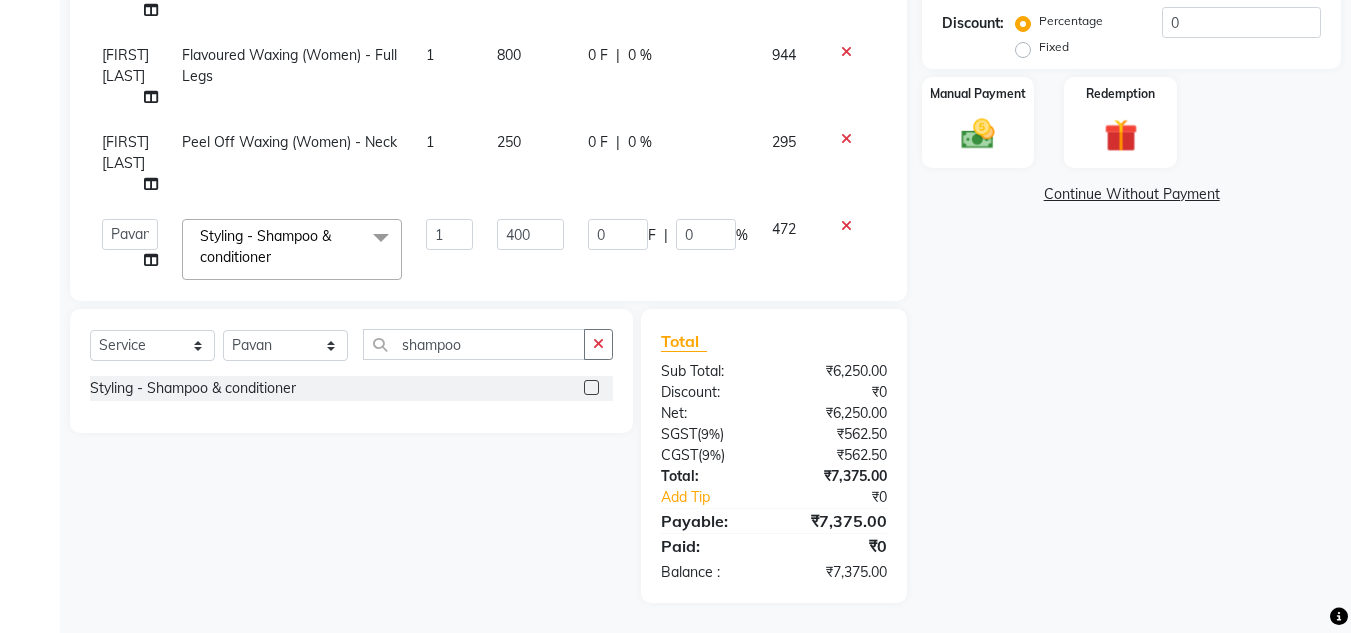 click on "400" 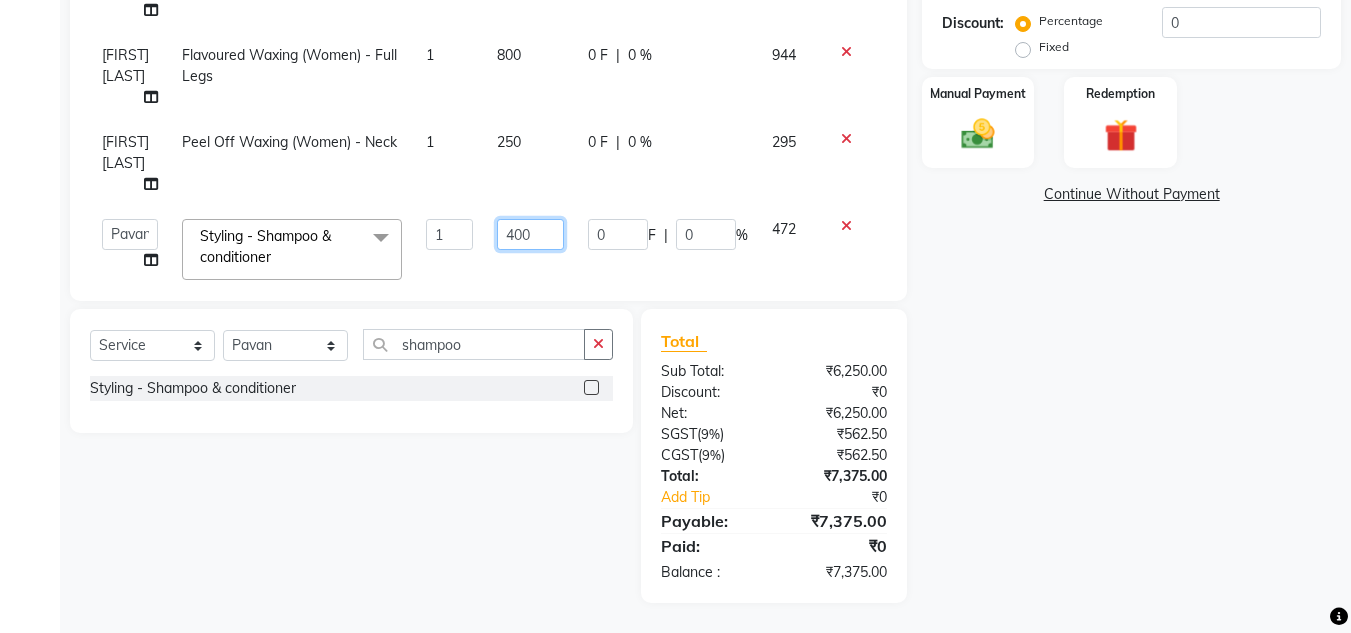 click on "400" 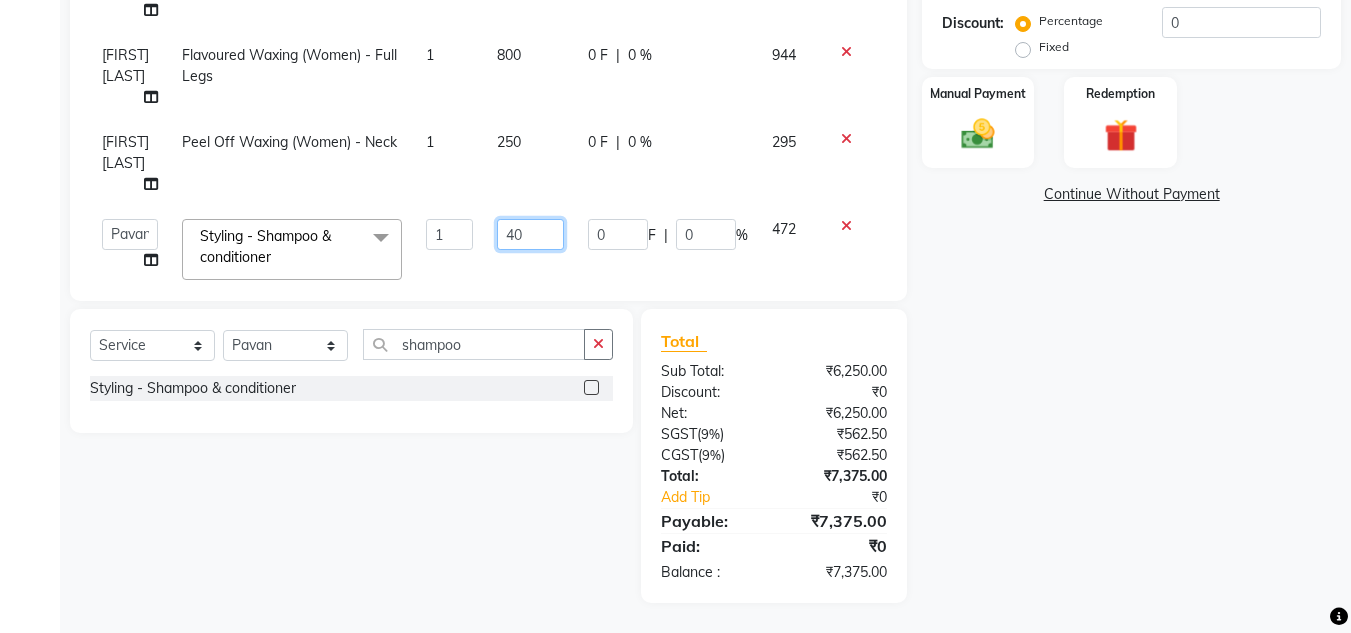 type on "4" 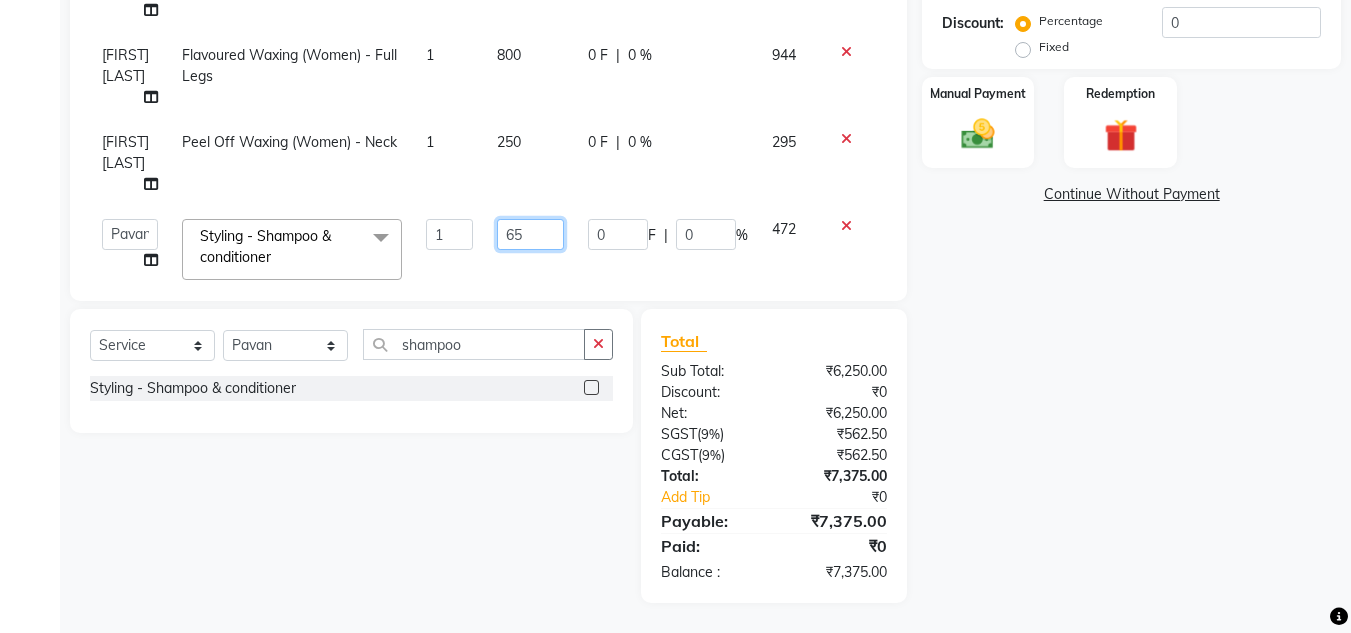 type on "650" 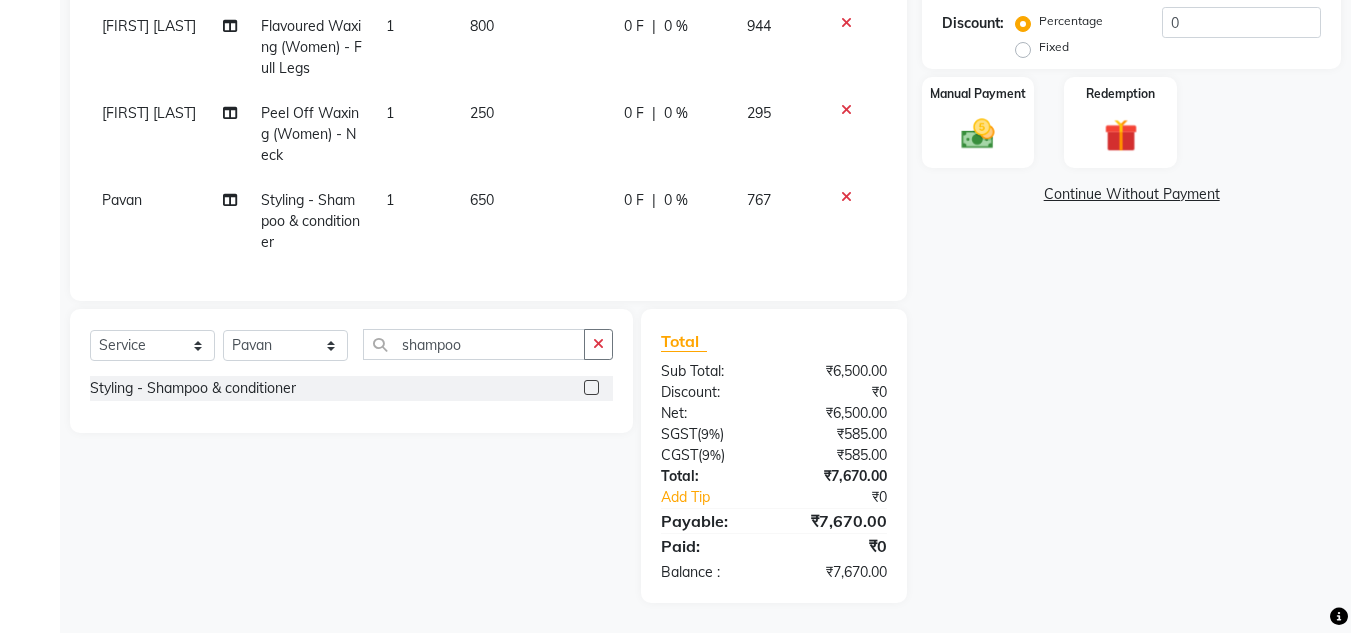 click on "Services Stylist Service Qty Price Disc Total Action Neha Aywale Peel Off Waxing (Women) - Full Face 1 650 0 F | 0 % 767 Sonu N Nail - Cut, File & Polish 1 300 0 F | 0 % 354 Neha Aywale Pedicure - Crystal Pedicure 1 1500 0 F | 0 % 1770 Sonu N Body Care - Hand Polishing 1 1500 0 F | 0 % 1770 Neha Aywale Flavoured Waxing (Women) - Full Arms 1 550 0 F | 0 % 649 Neha Aywale Peel Off Waxing (Women) - Under Arms 1 300 0 F | 0 % 354 Neha Aywale Flavoured Waxing (Women) - Full Legs 1 800 0 F | 0 % 944 Neha Aywale Peel Off Waxing (Women) - Neck 1 250 0 F | 0 % 295 Pavan Styling - Shampoo & conditioner 1 650 0 F | 0 % 767" 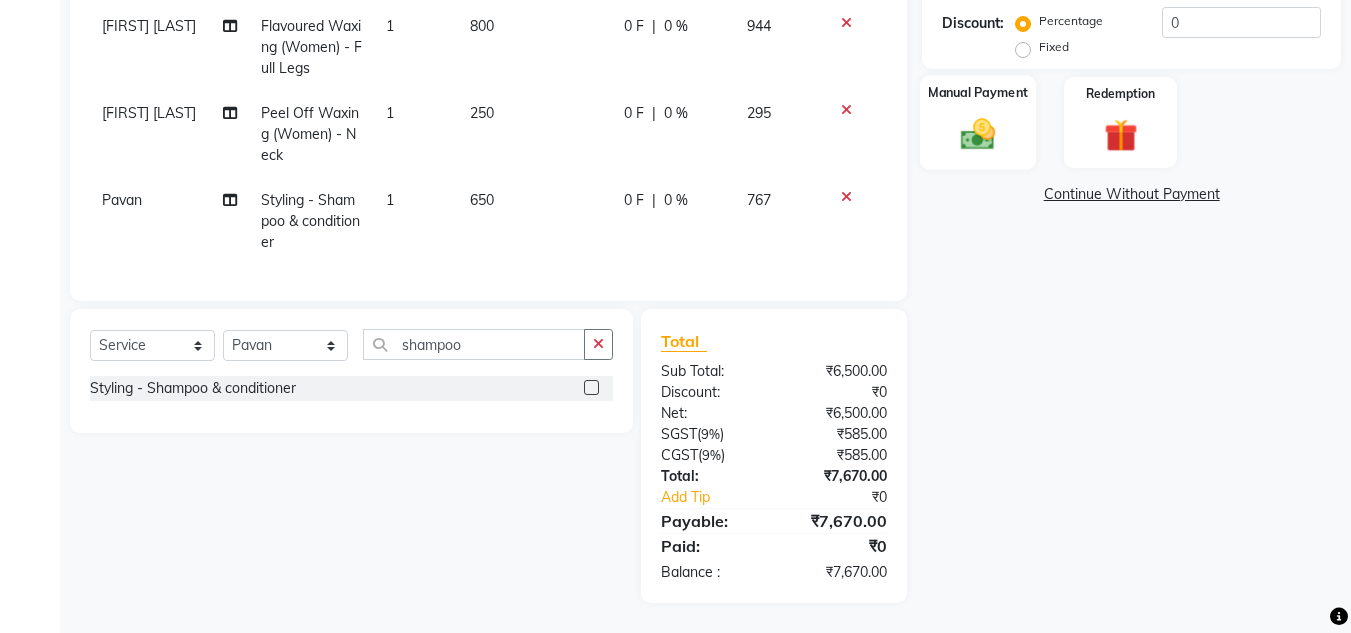 click on "Manual Payment" 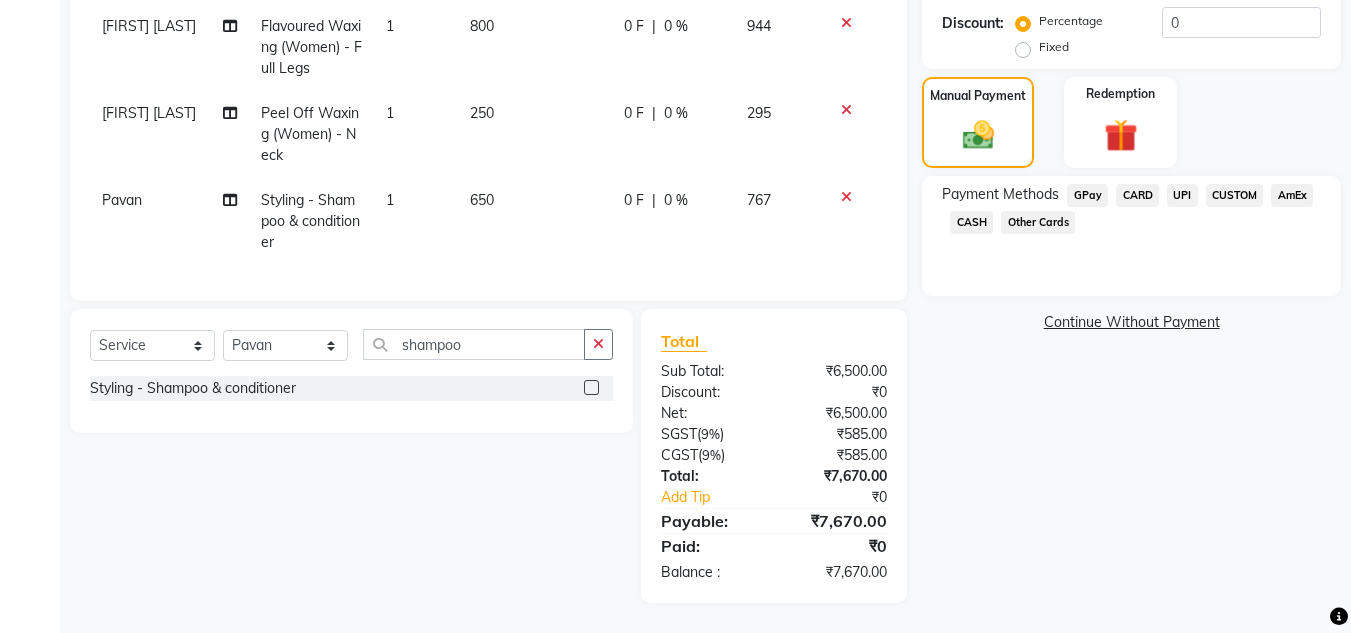click on "UPI" 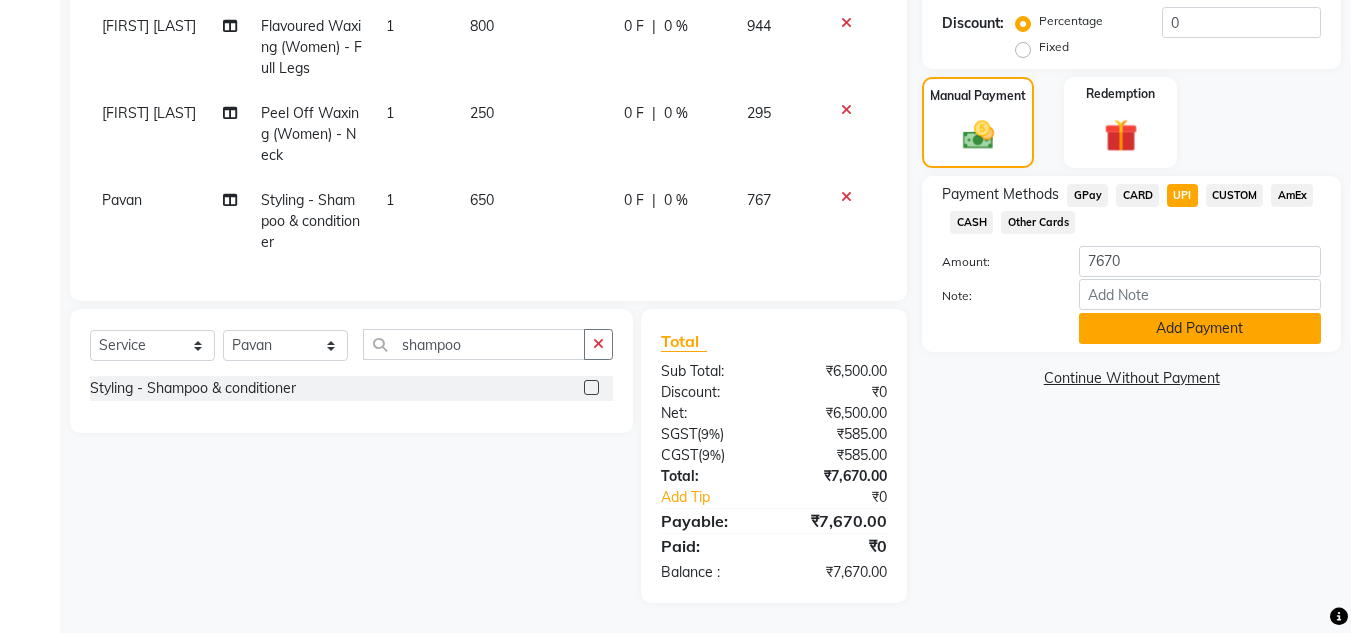 click on "Add Payment" 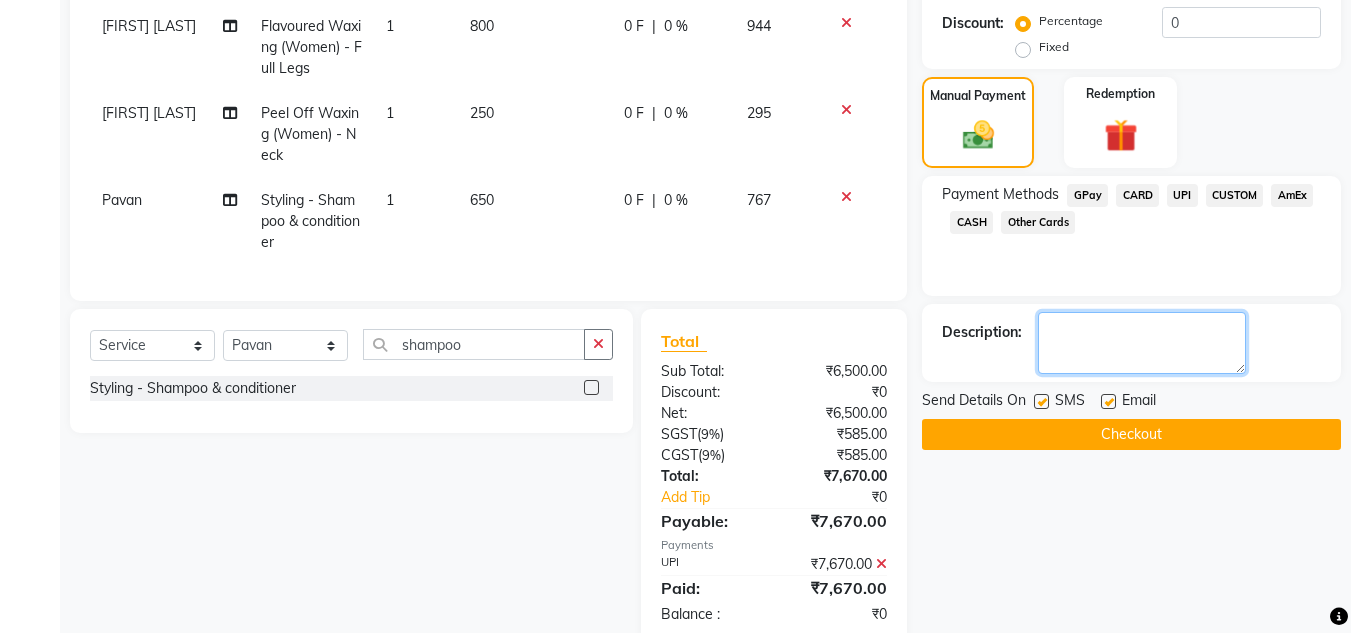 click 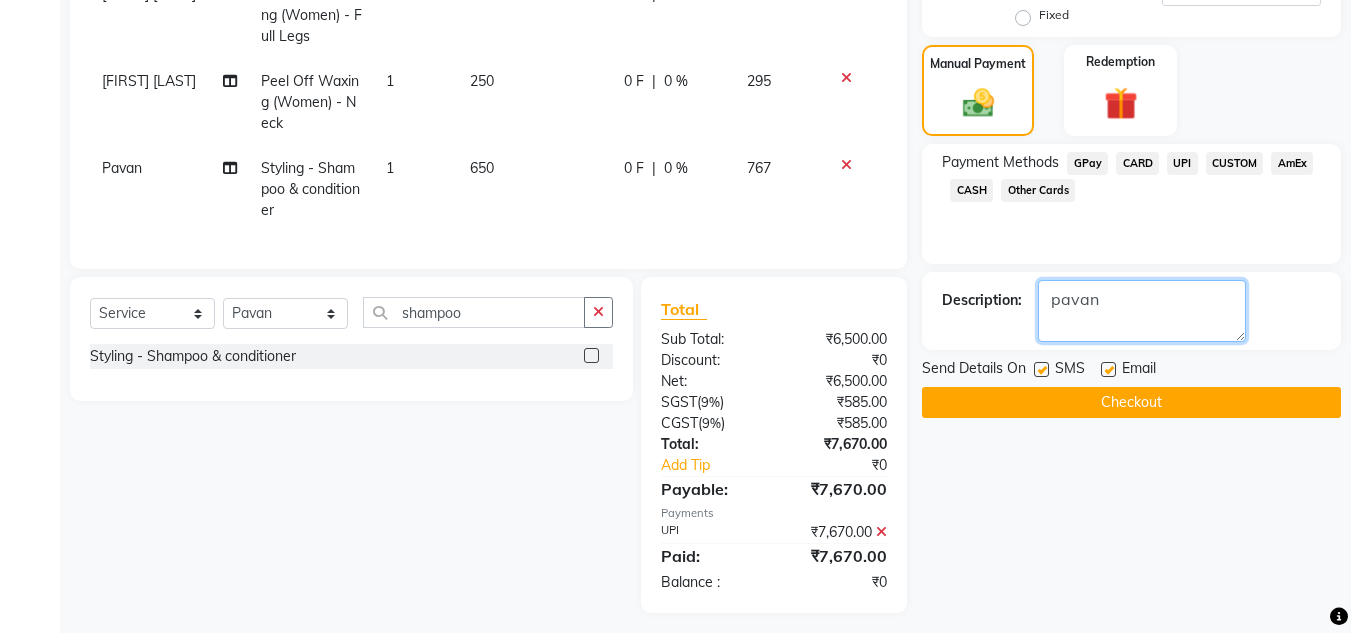 scroll, scrollTop: 509, scrollLeft: 0, axis: vertical 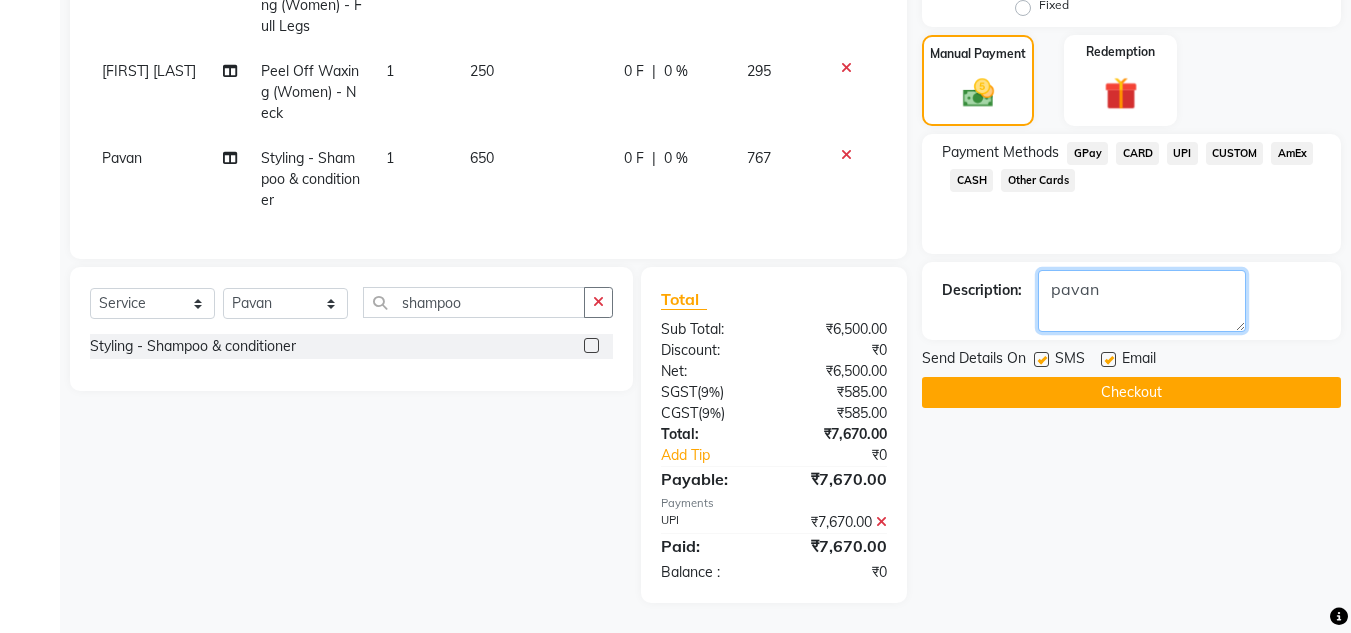 type on "pavan" 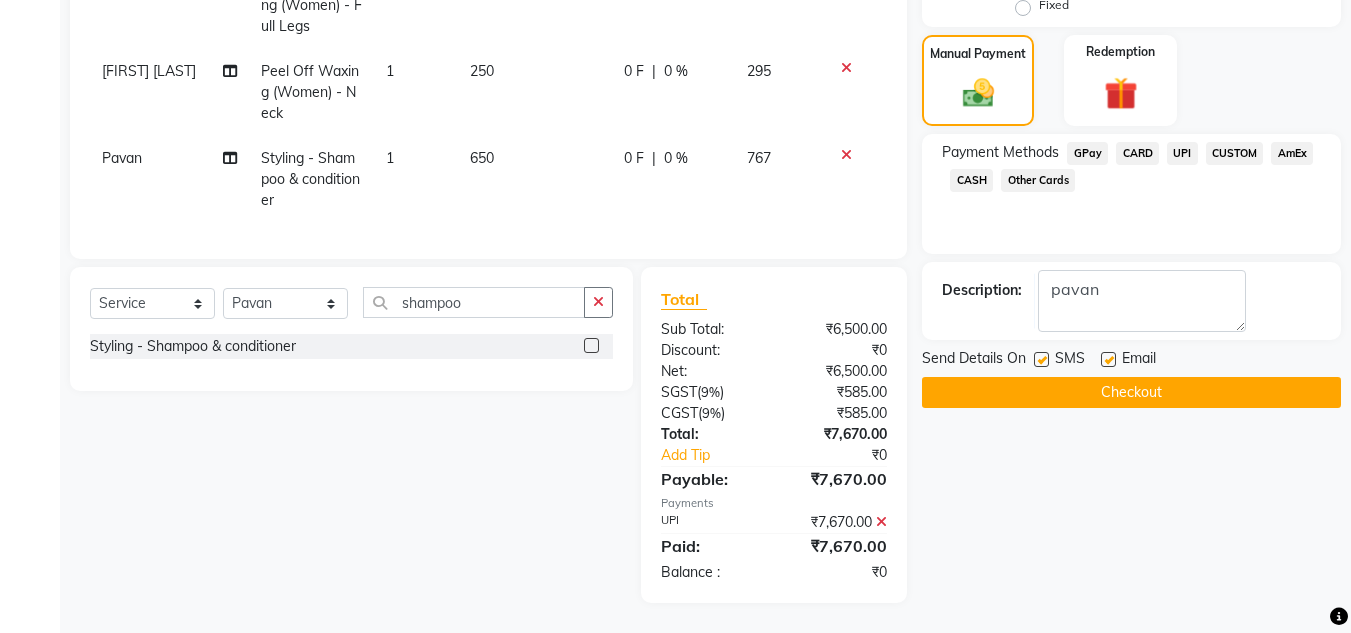 click on "Checkout" 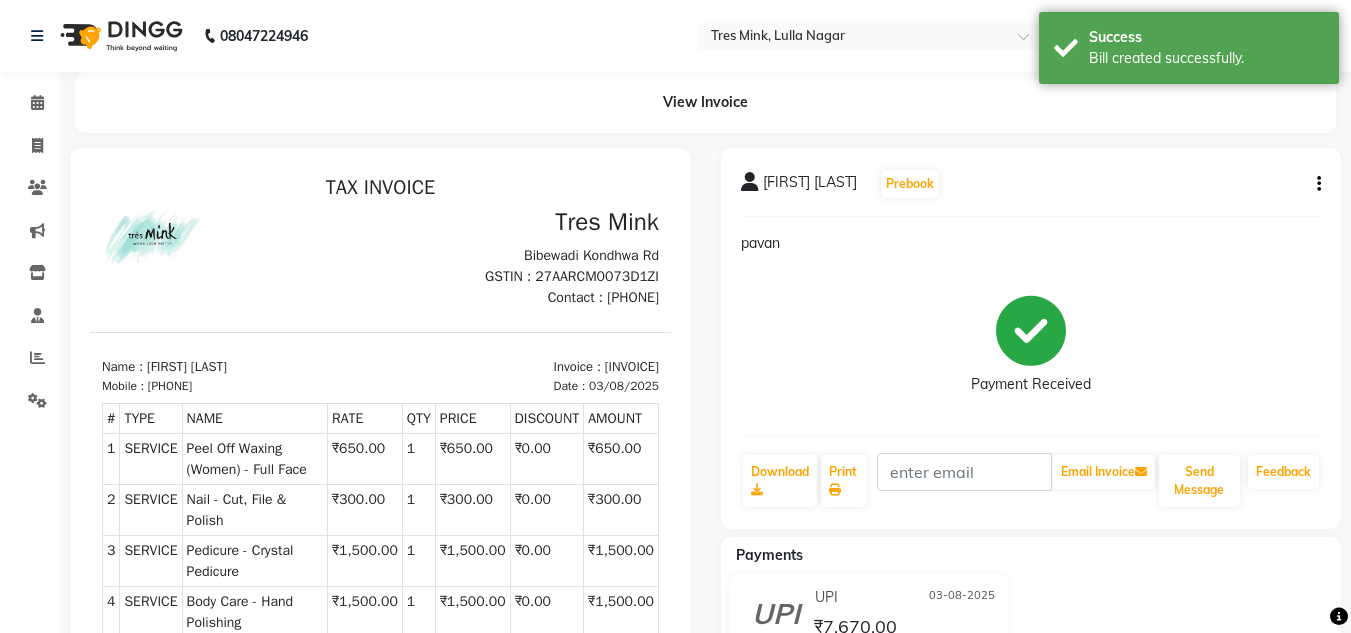 scroll, scrollTop: 0, scrollLeft: 0, axis: both 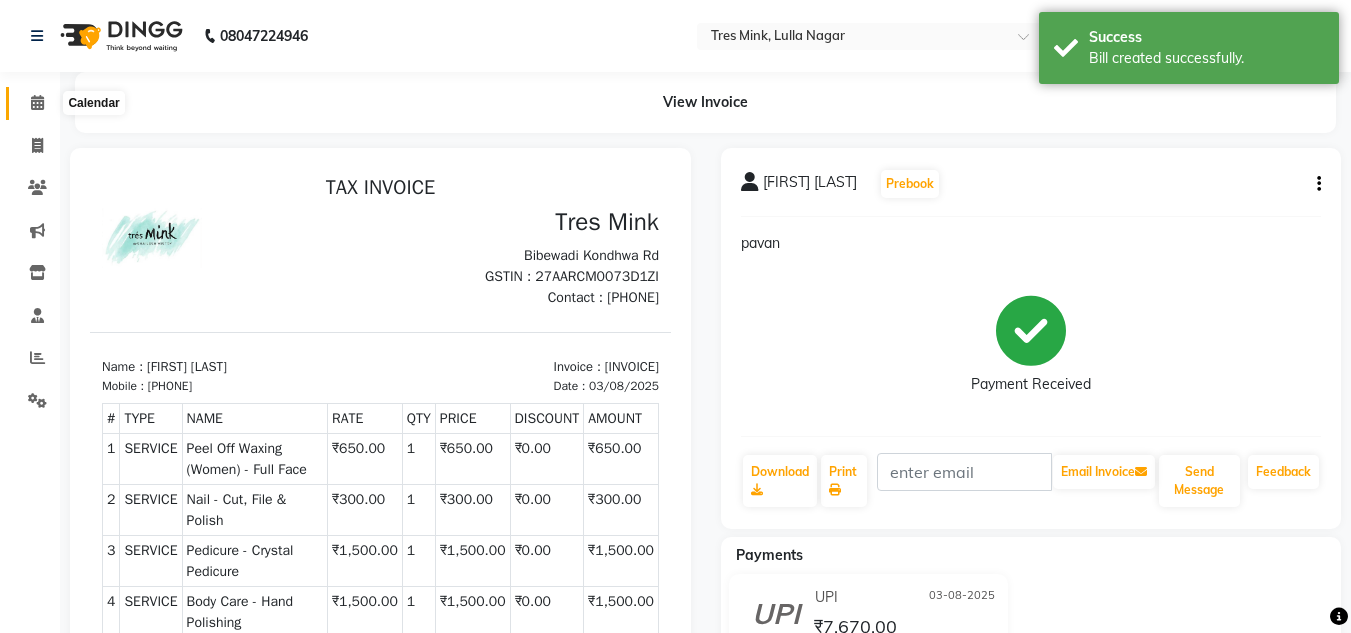 click 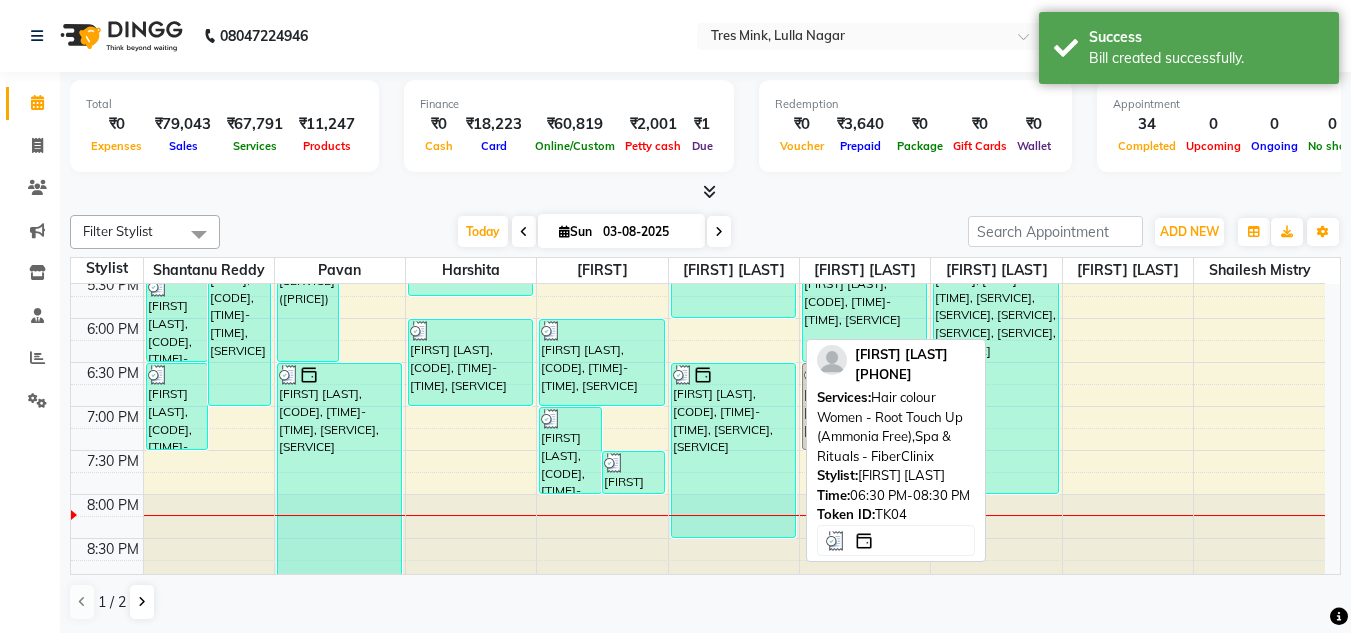 scroll, scrollTop: 853, scrollLeft: 0, axis: vertical 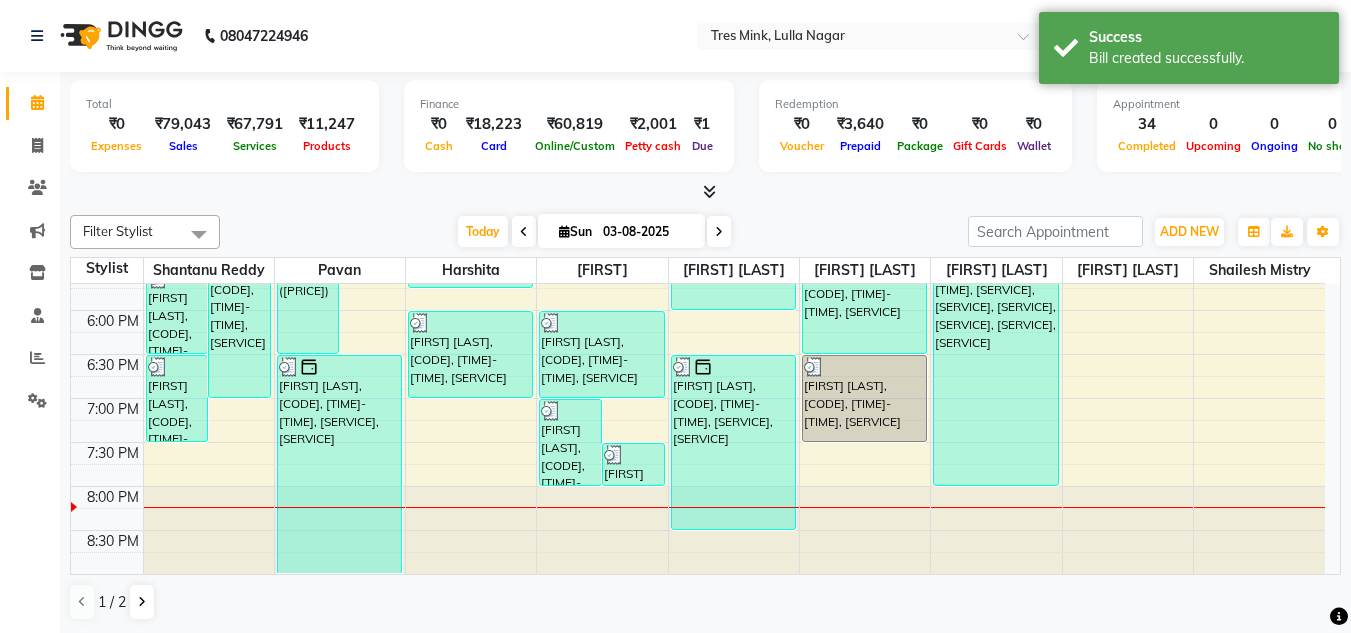 click at bounding box center [719, 231] 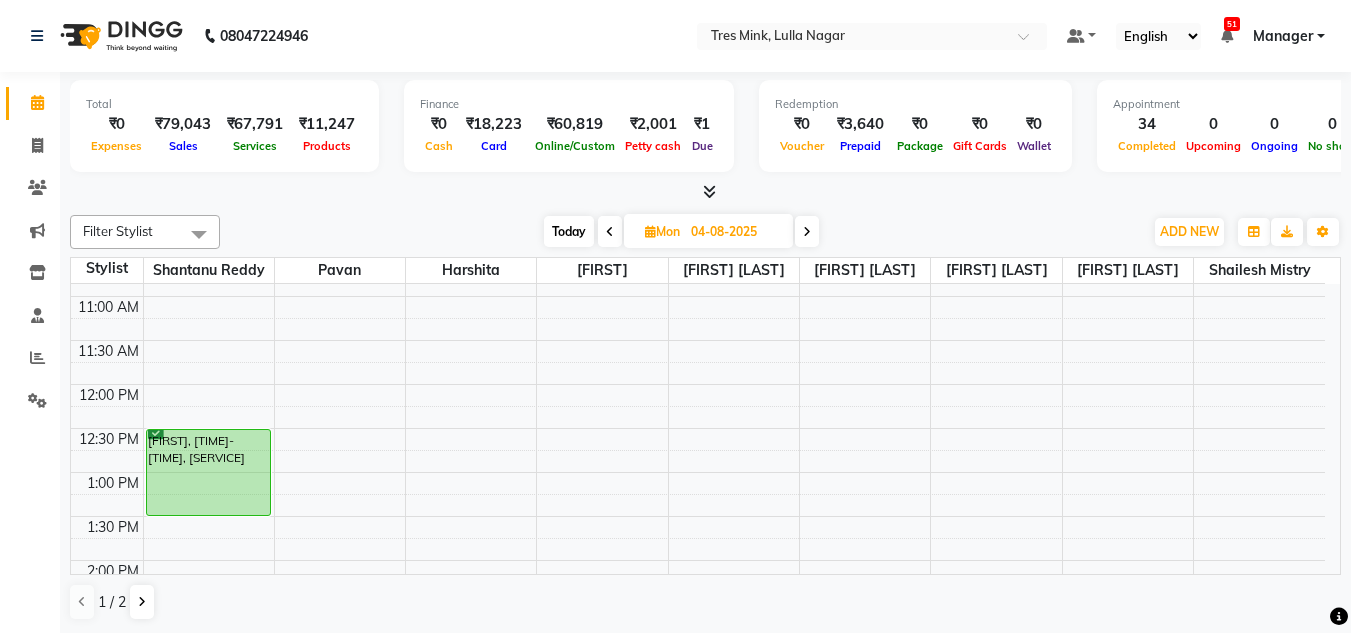 scroll, scrollTop: 0, scrollLeft: 0, axis: both 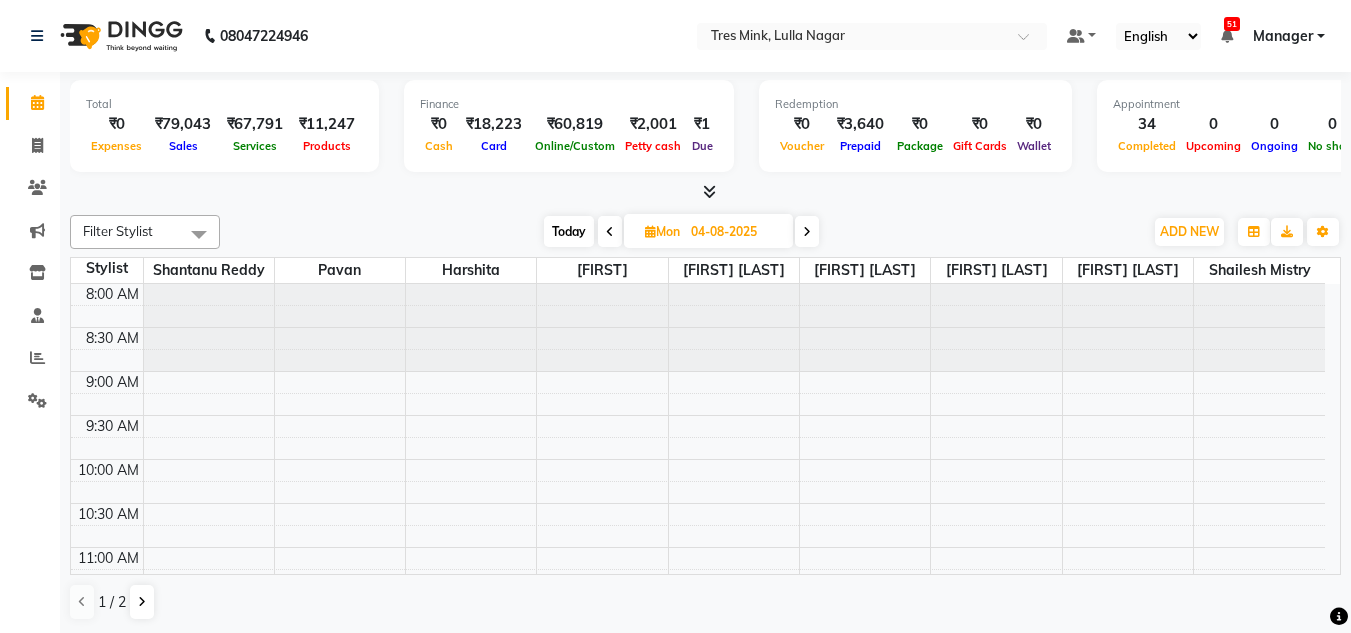click on "Today" at bounding box center (569, 231) 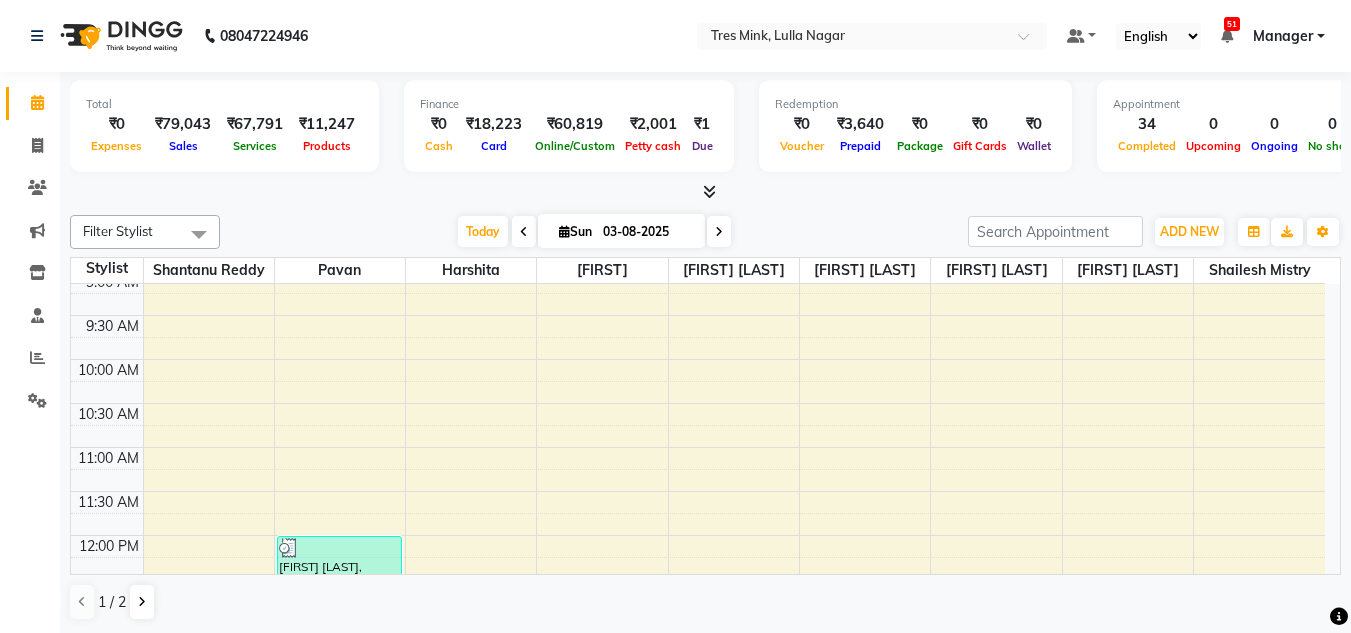 scroll, scrollTop: 53, scrollLeft: 0, axis: vertical 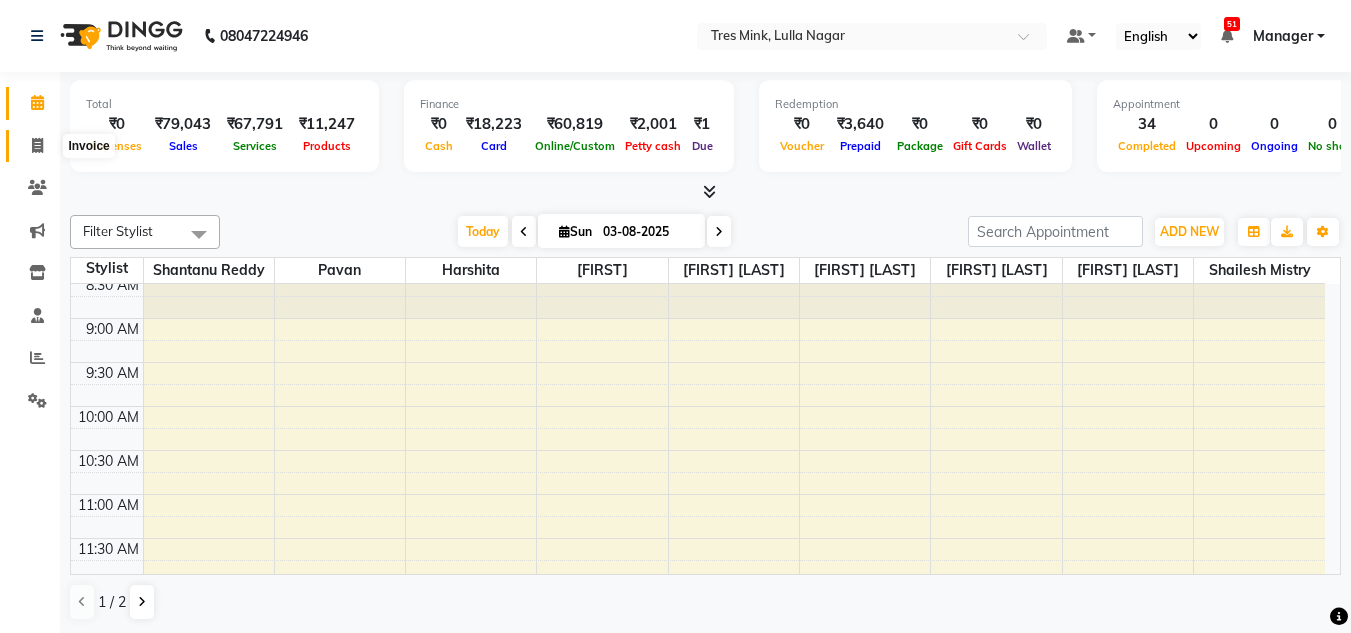 click 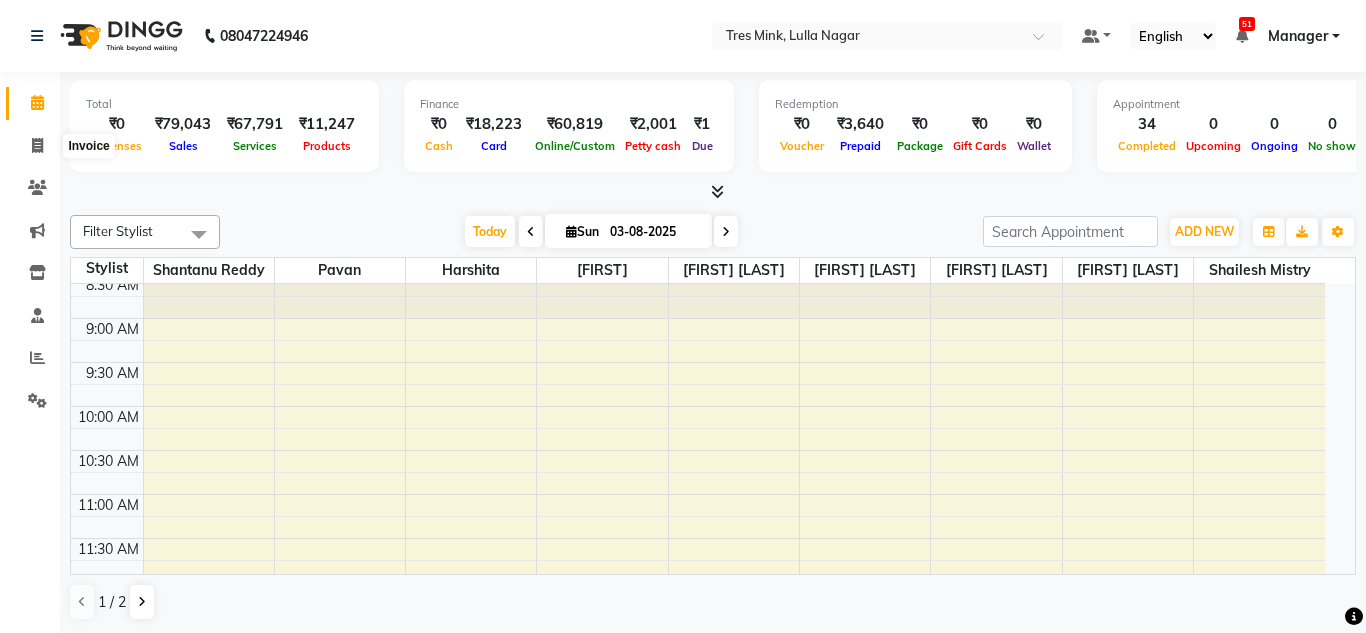 select on "service" 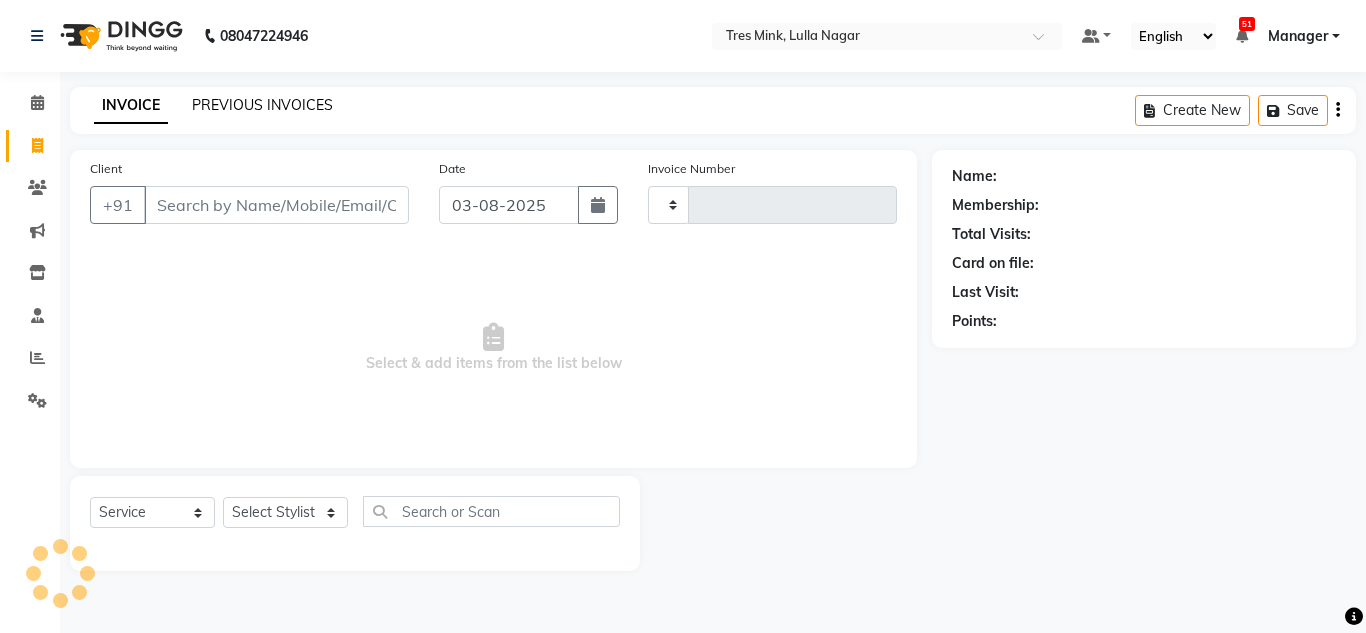 type on "0876" 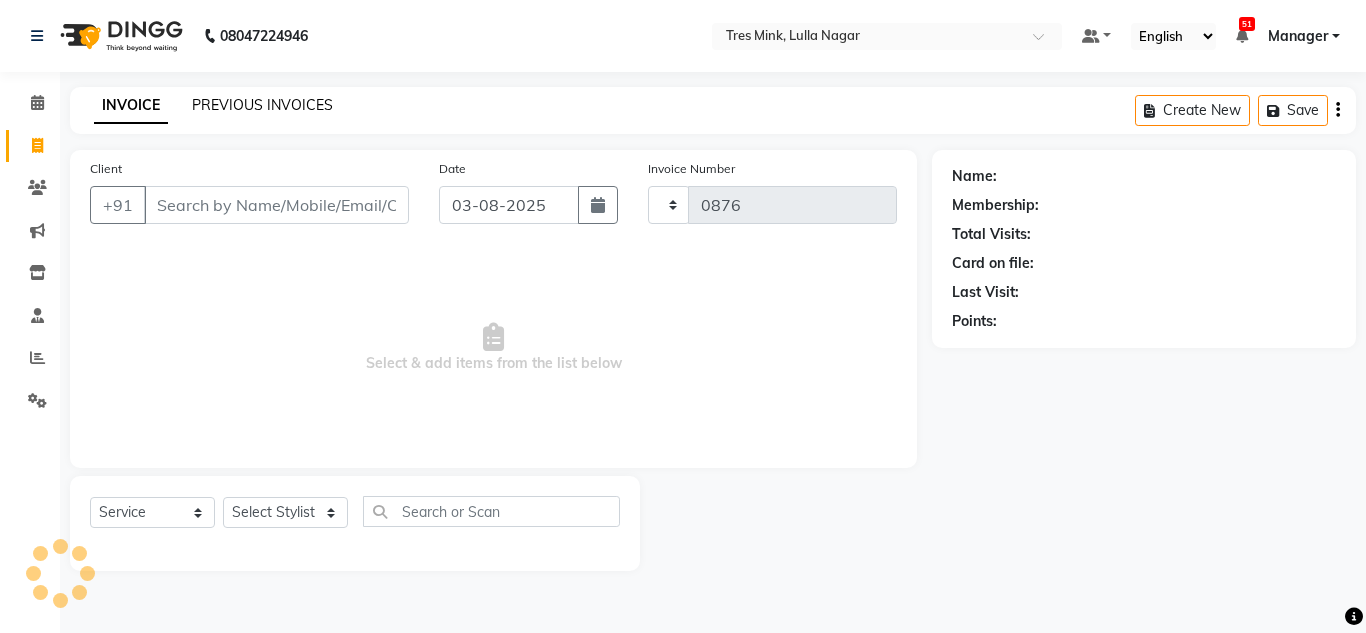 select on "8052" 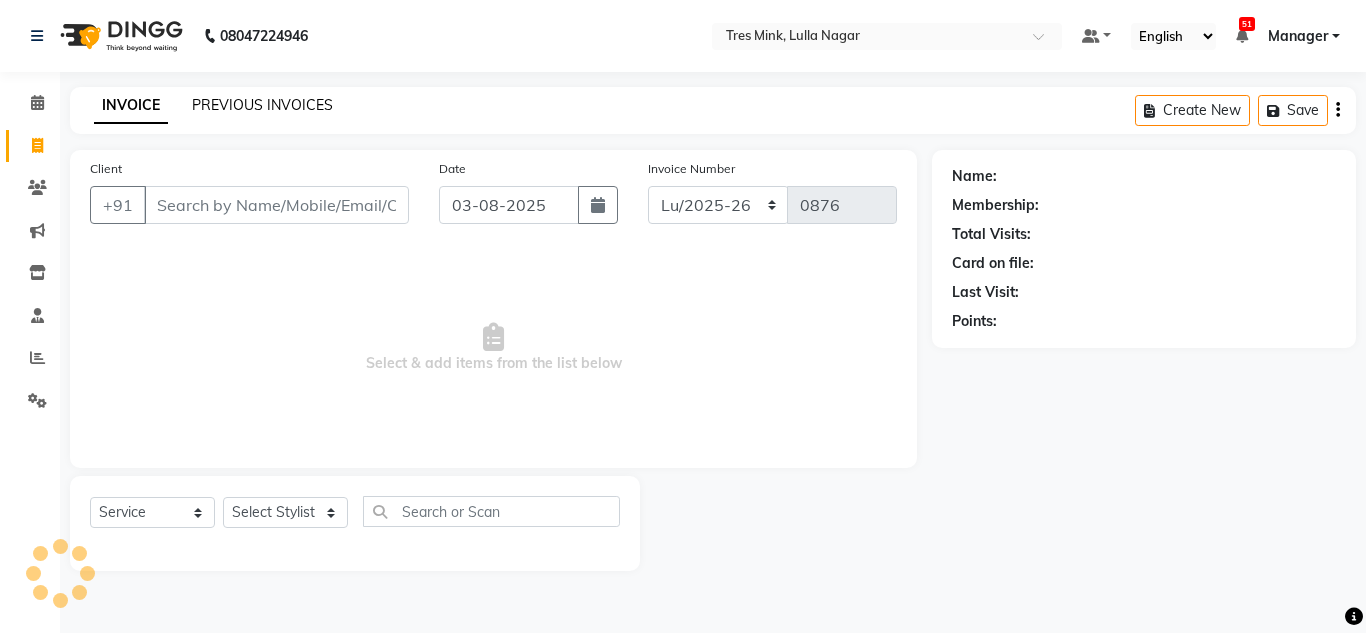 click on "PREVIOUS INVOICES" 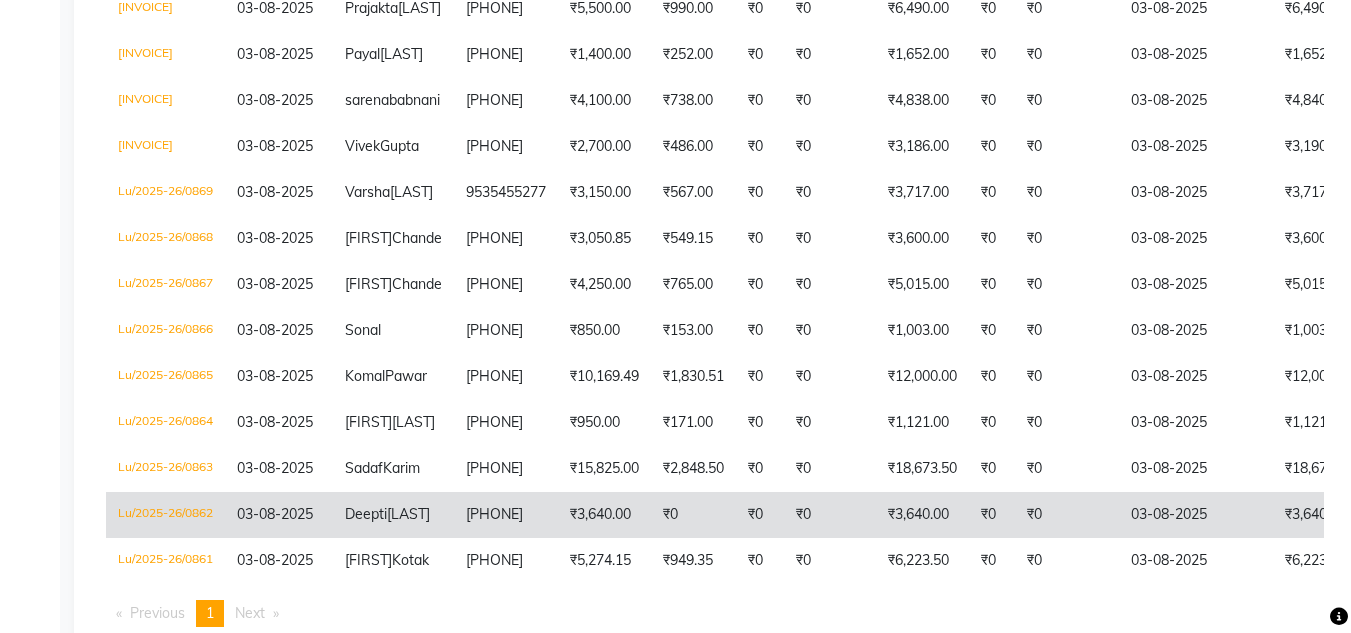 scroll, scrollTop: 775, scrollLeft: 0, axis: vertical 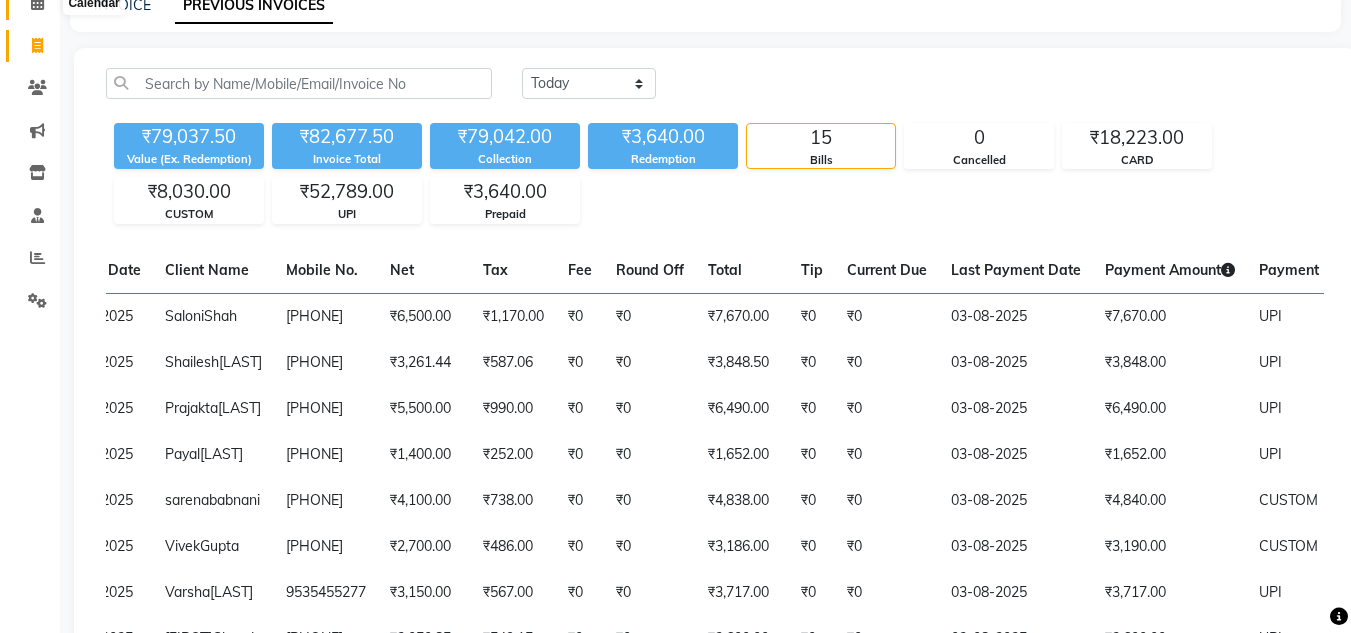 click 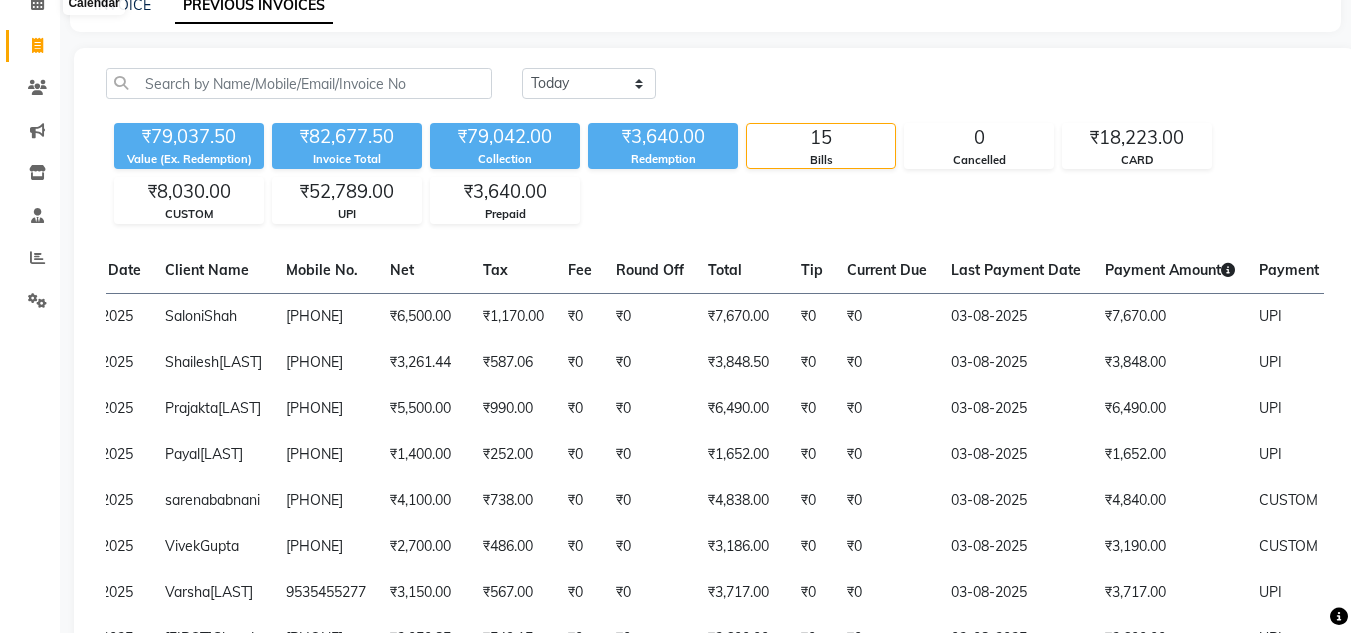 click at bounding box center [41, -64] 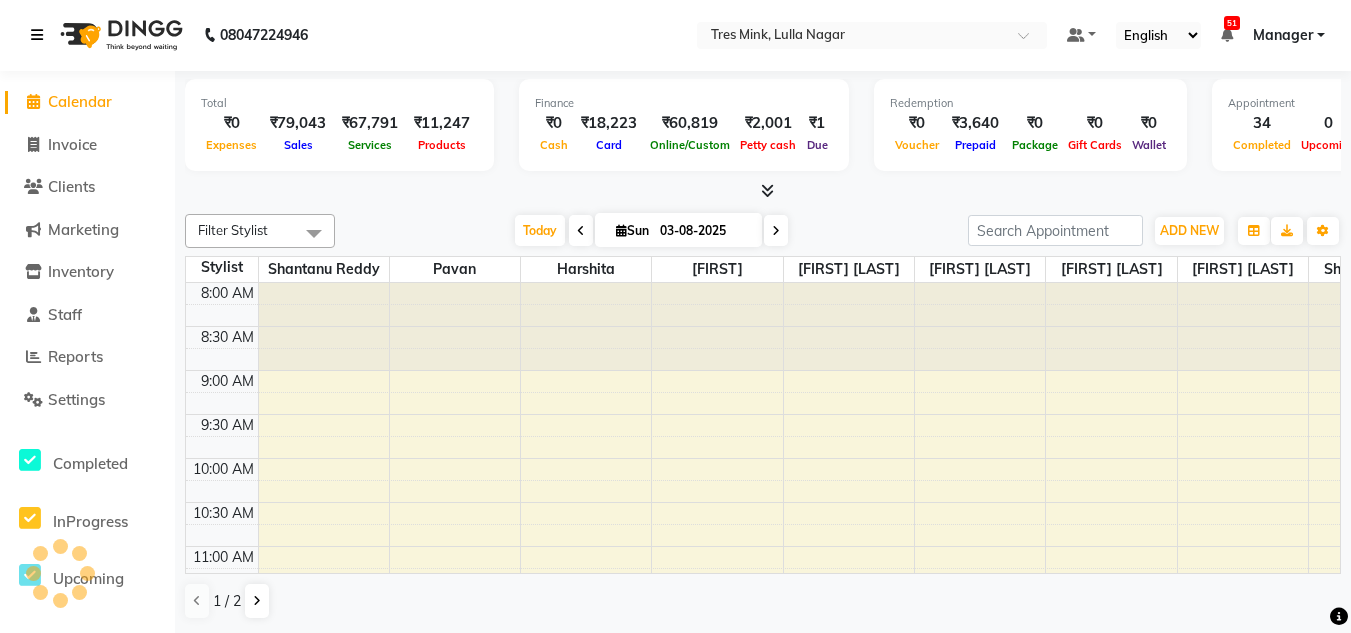 scroll, scrollTop: 0, scrollLeft: 0, axis: both 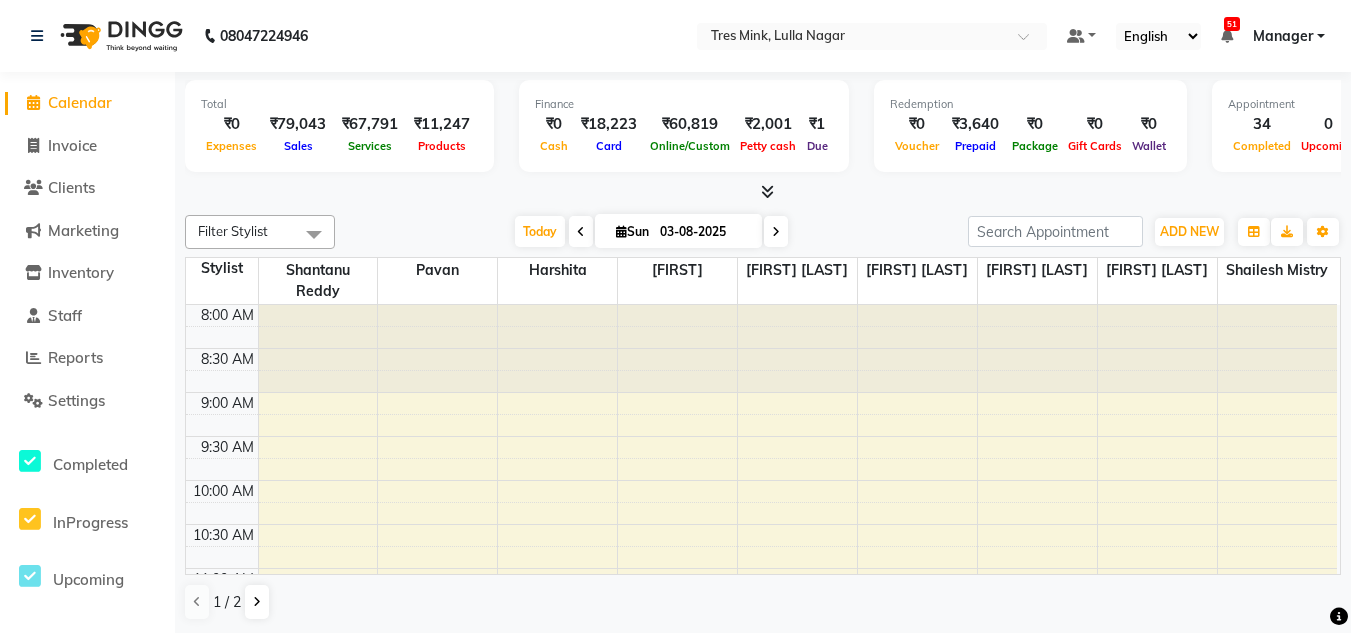 click at bounding box center (767, 191) 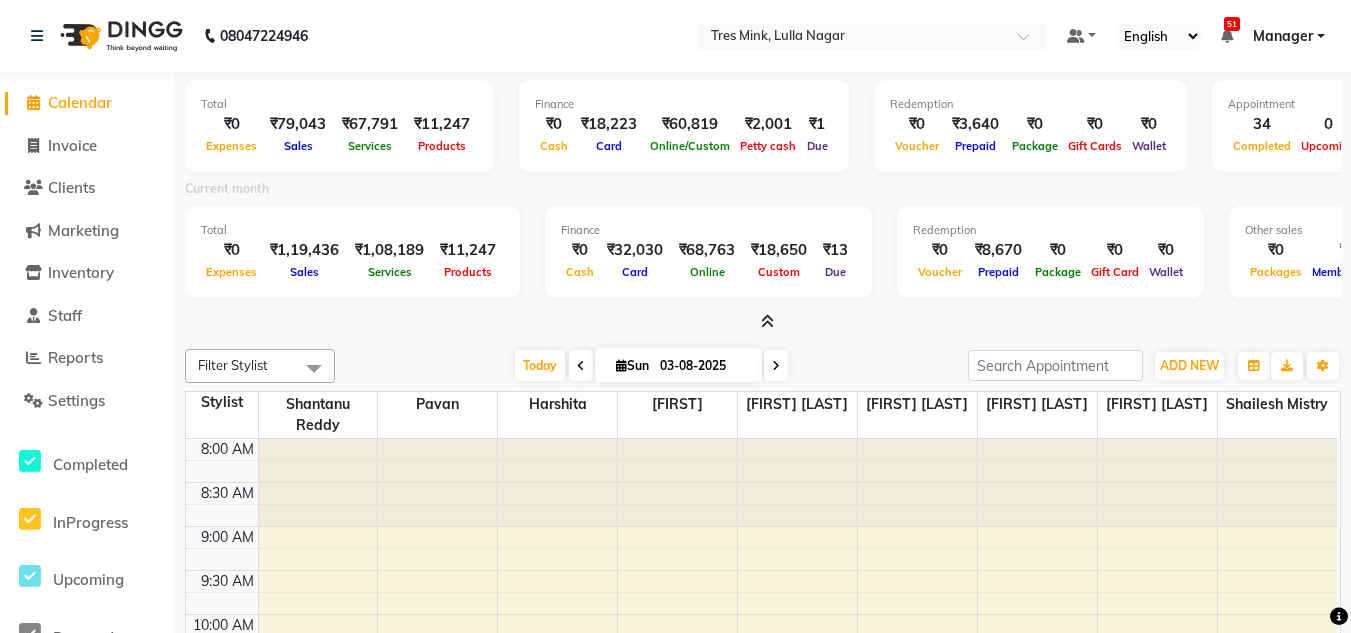 click at bounding box center [767, 321] 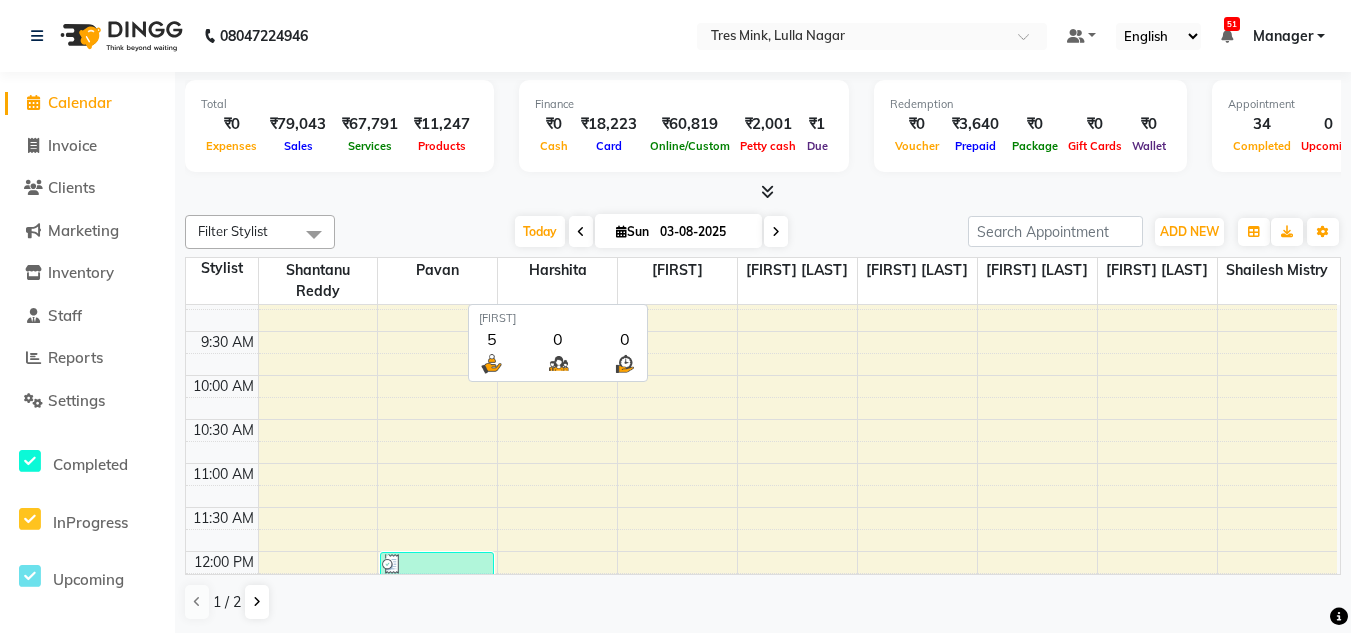 scroll, scrollTop: 0, scrollLeft: 0, axis: both 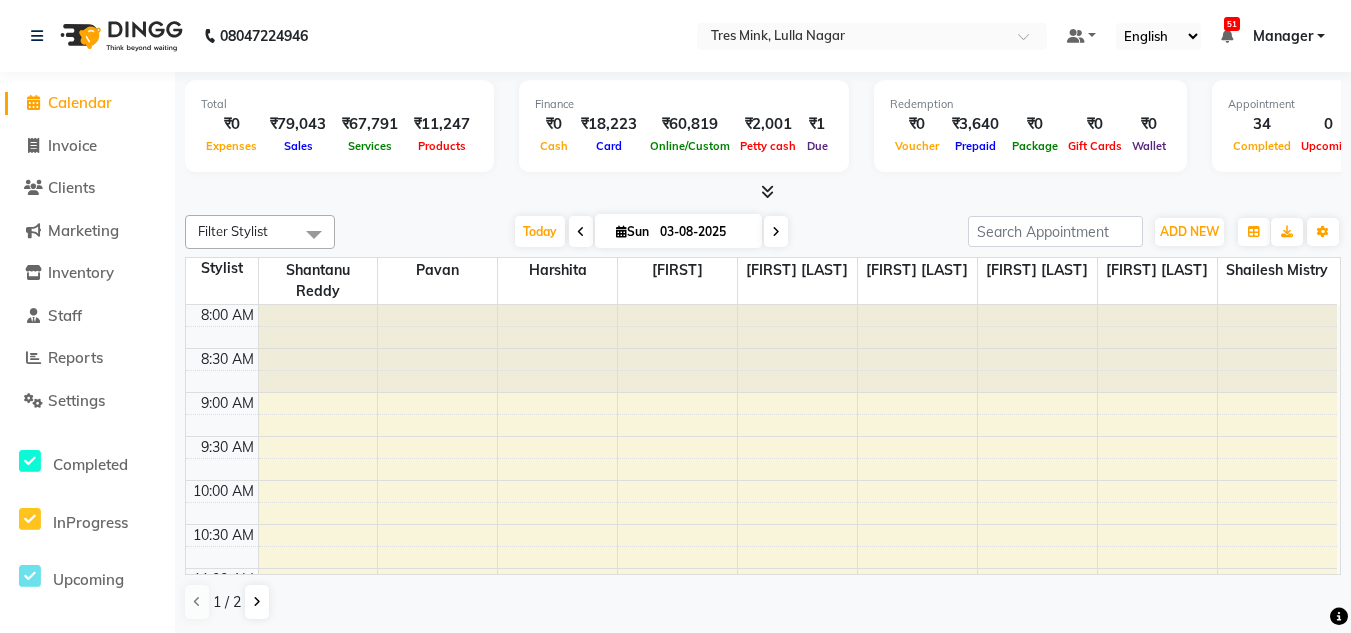 click at bounding box center [763, 192] 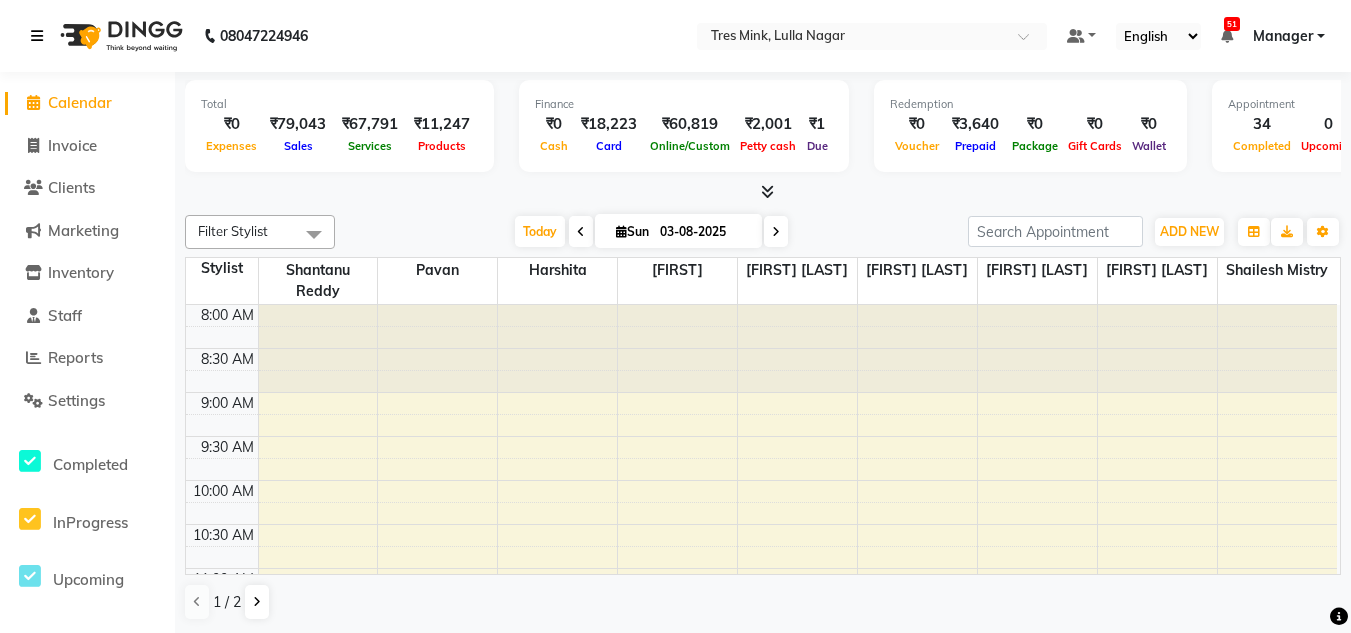 click at bounding box center (41, 36) 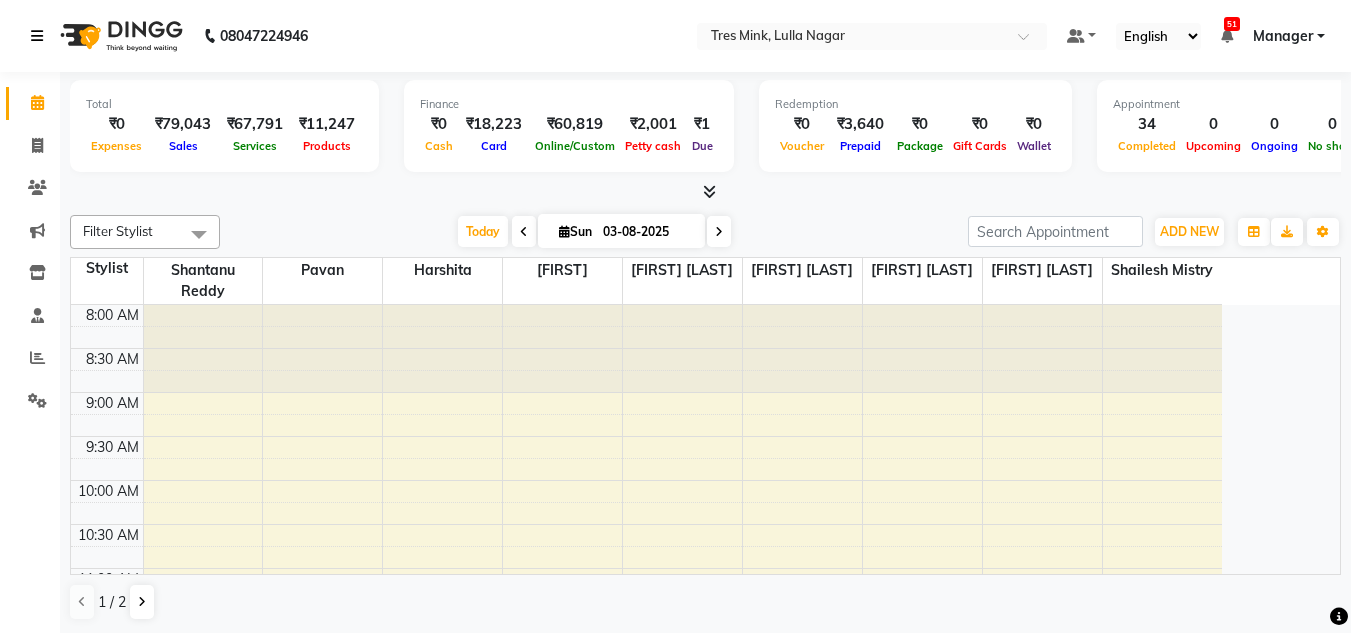 scroll, scrollTop: 1, scrollLeft: 0, axis: vertical 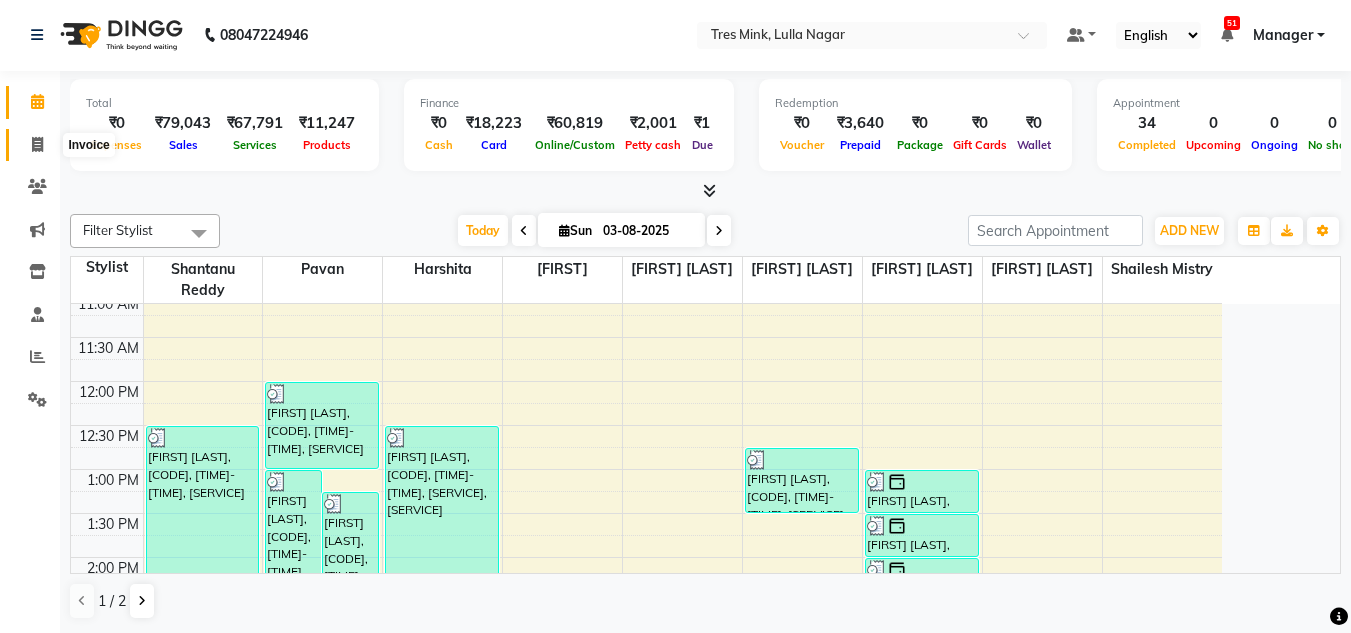 click 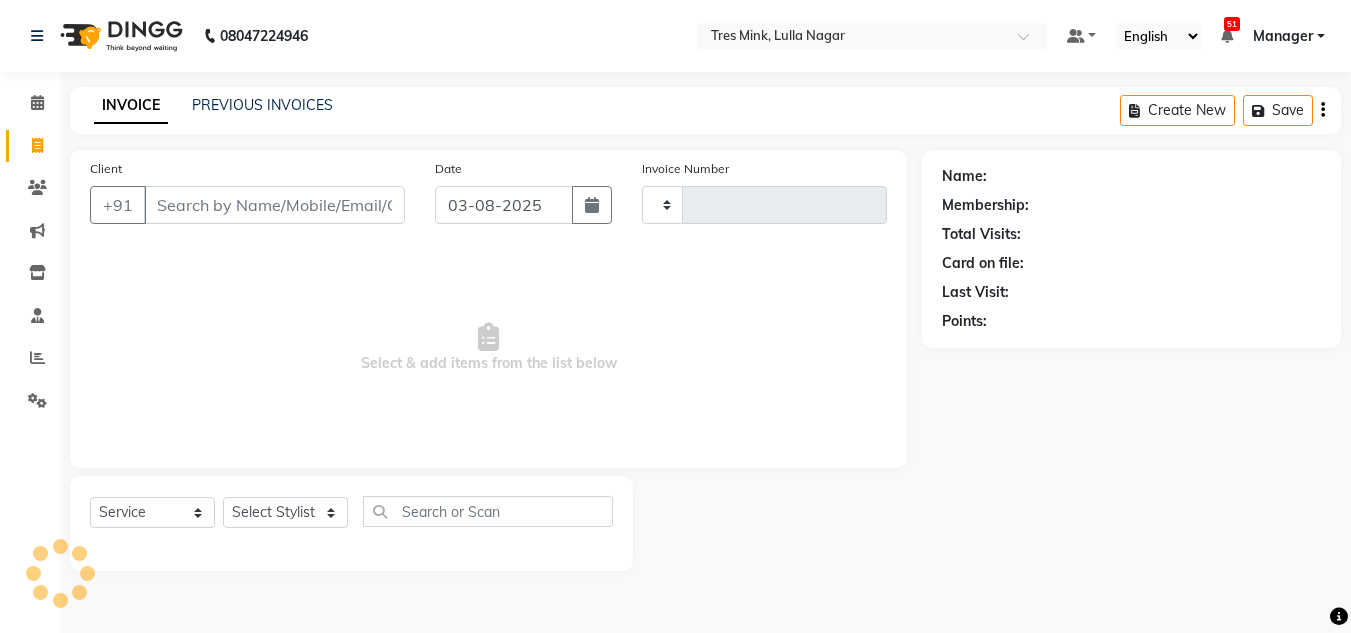 scroll, scrollTop: 0, scrollLeft: 0, axis: both 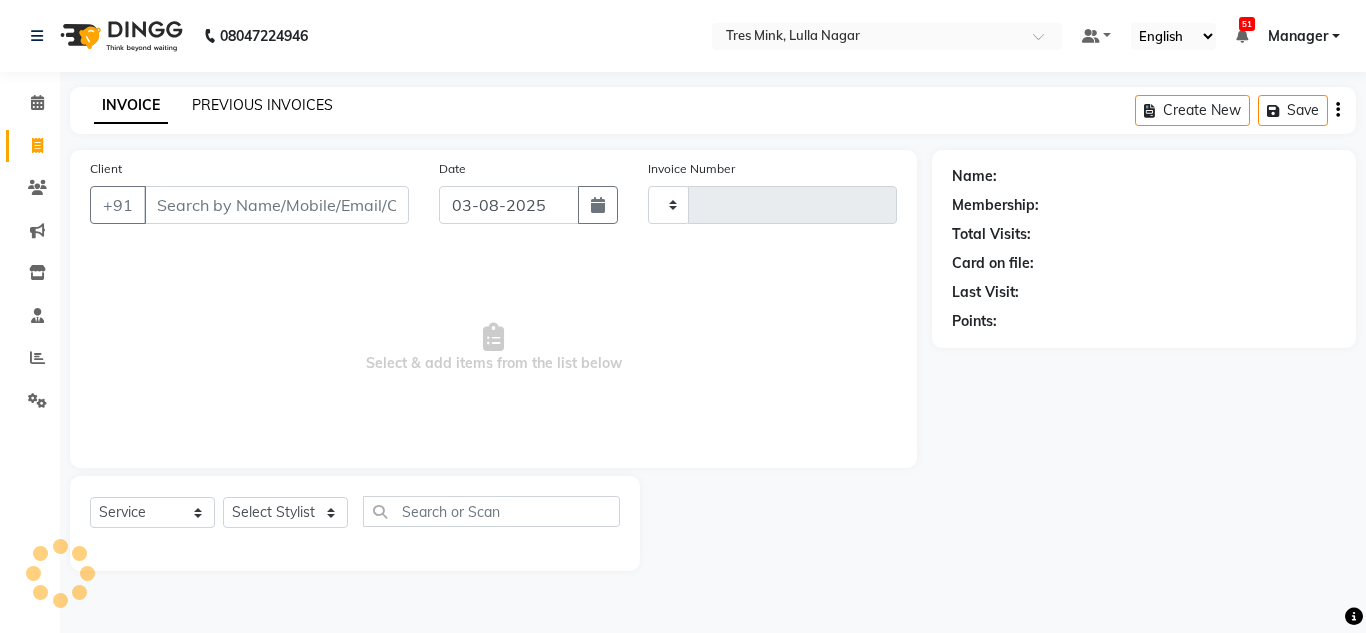 click on "PREVIOUS INVOICES" 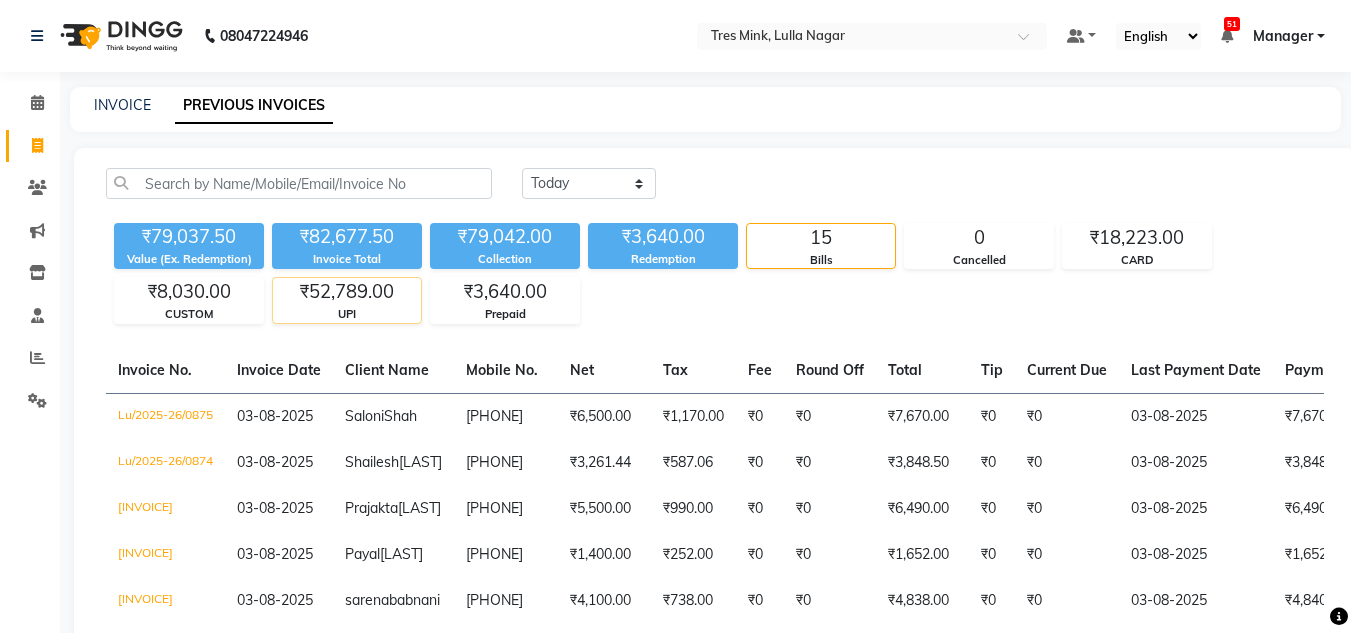 click on "₹79,037.50 Value (Ex. Redemption) ₹82,677.50 Invoice Total  ₹79,042.00 Collection ₹3,640.00 Redemption 15 Bills 0 Cancelled ₹18,223.00 CARD ₹8,030.00 CUSTOM ₹52,789.00 UPI ₹3,640.00 Prepaid" 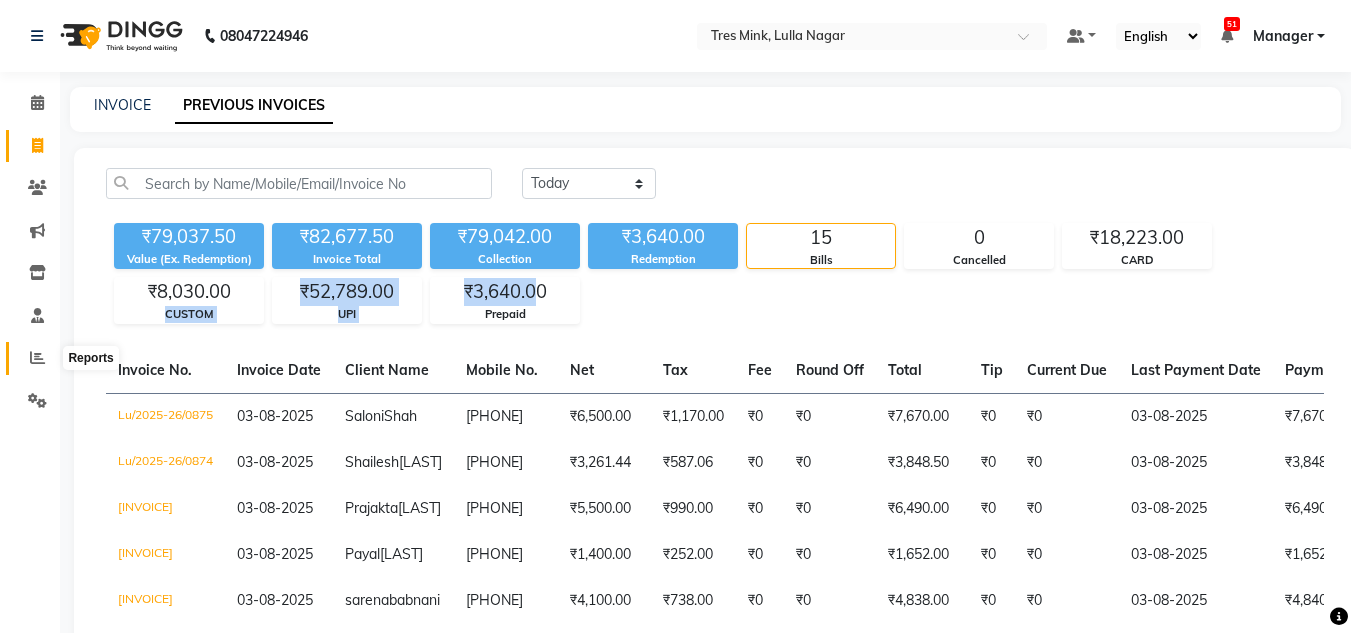 click 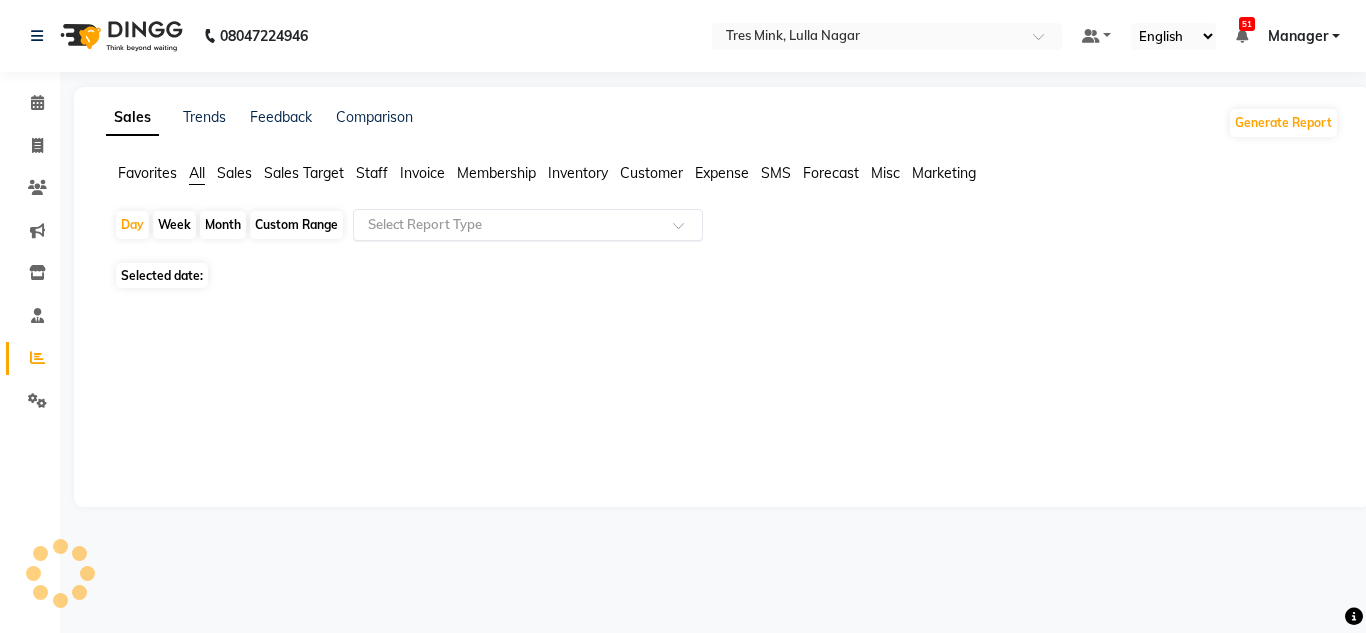 click 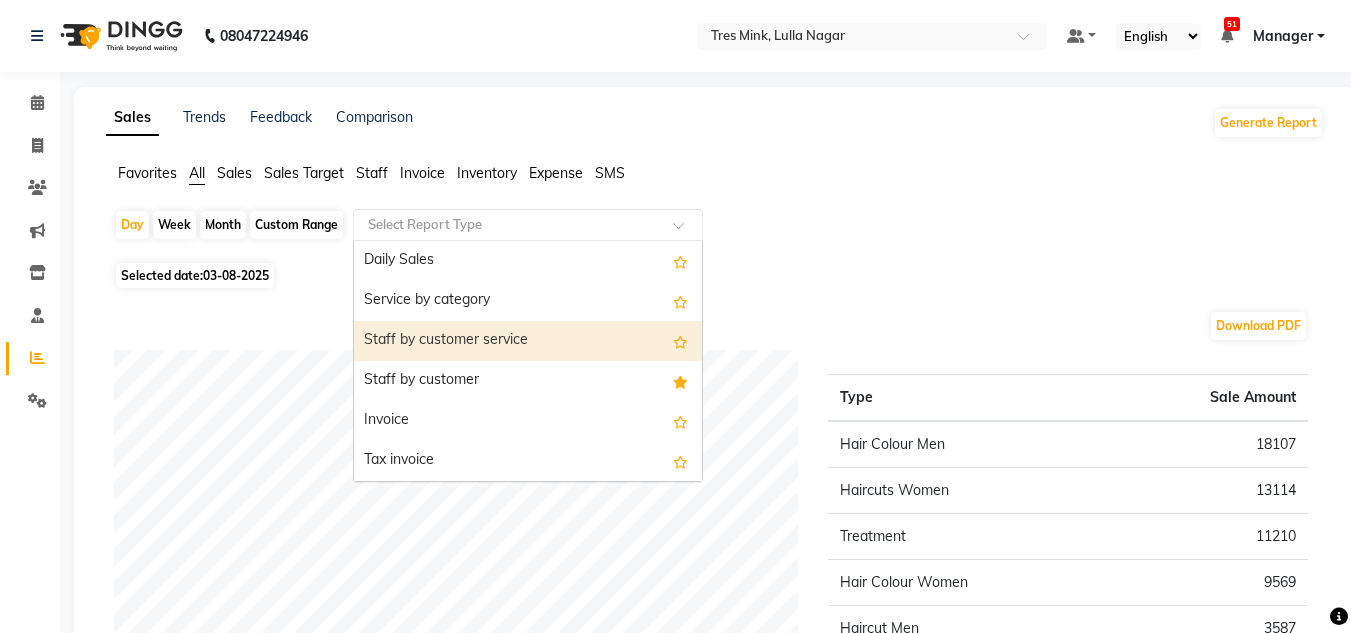 click on "Staff by customer service" at bounding box center (528, 341) 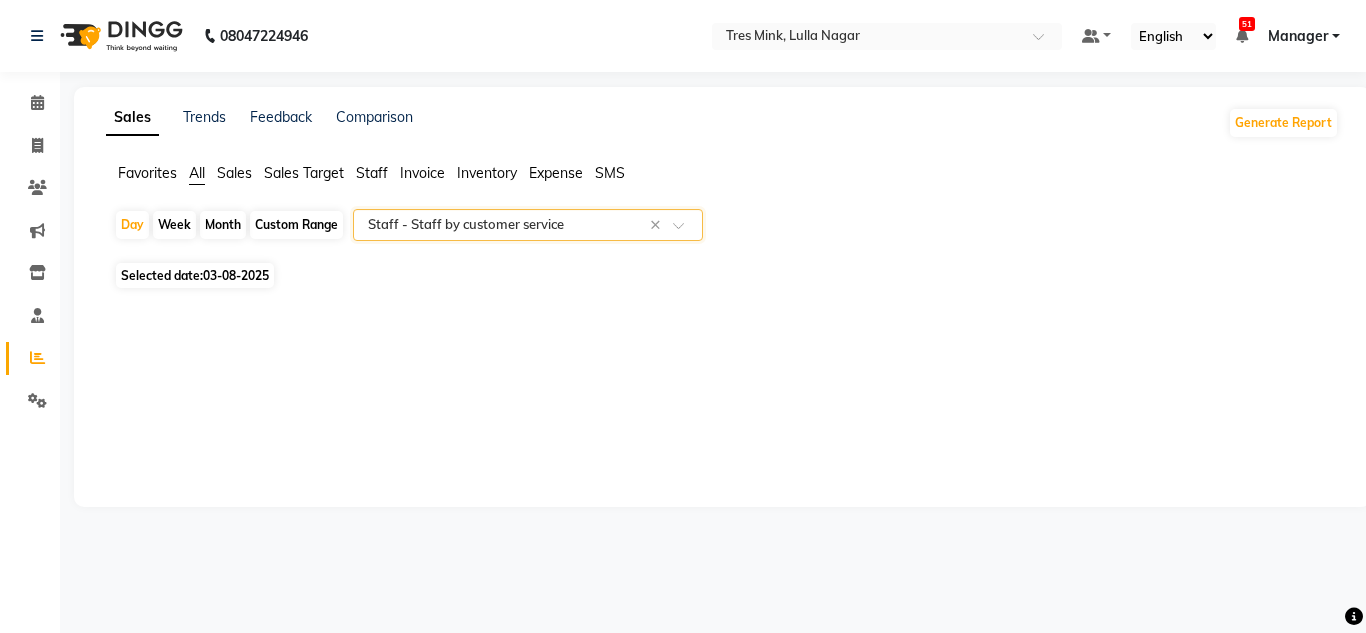 select on "filtered_report" 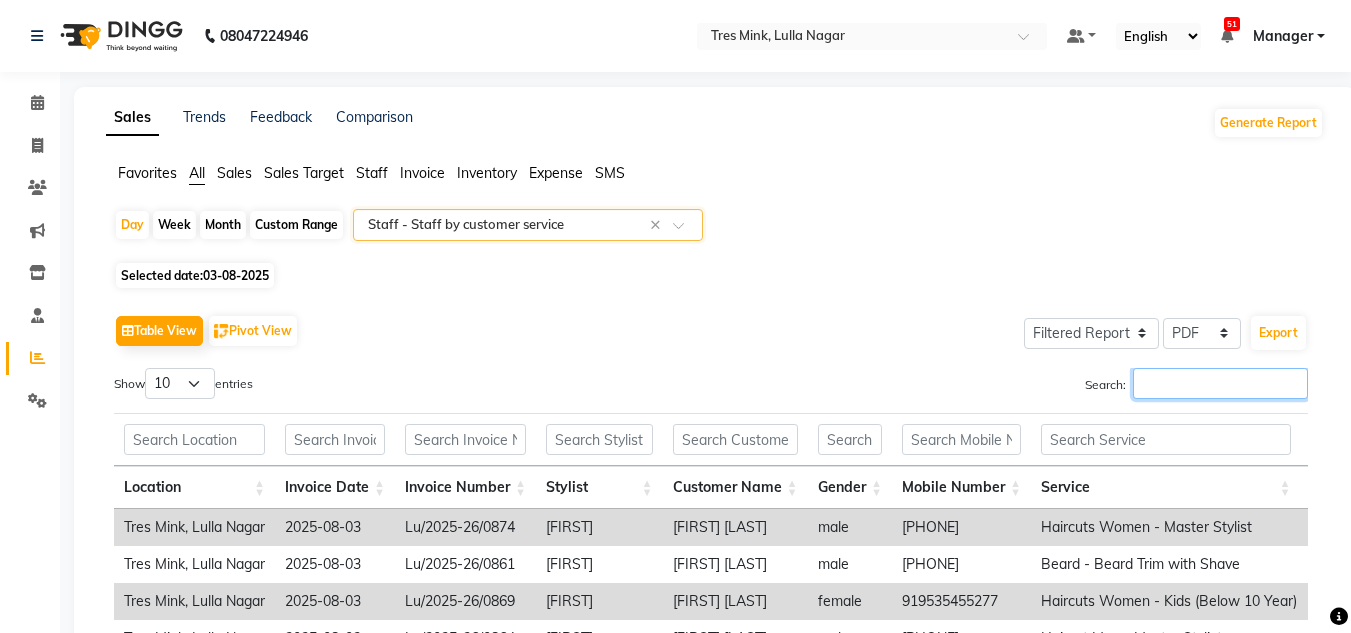 click on "Search:" at bounding box center [1220, 383] 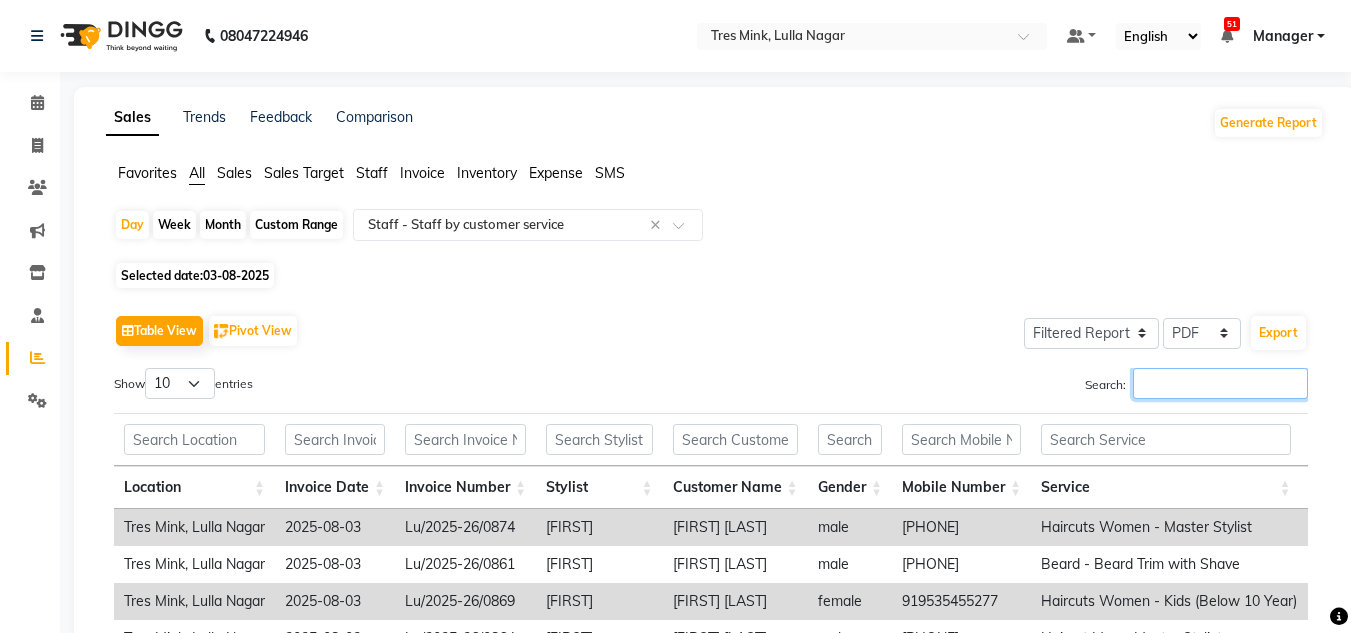 type on "[" 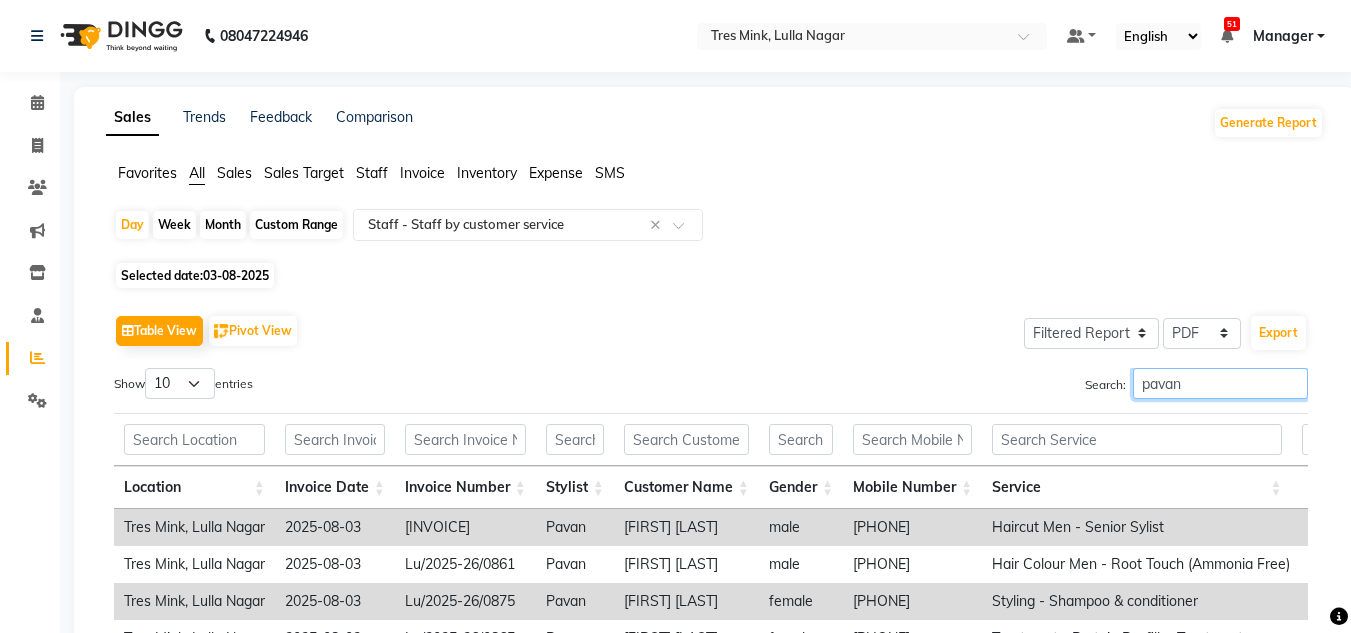scroll, scrollTop: 353, scrollLeft: 0, axis: vertical 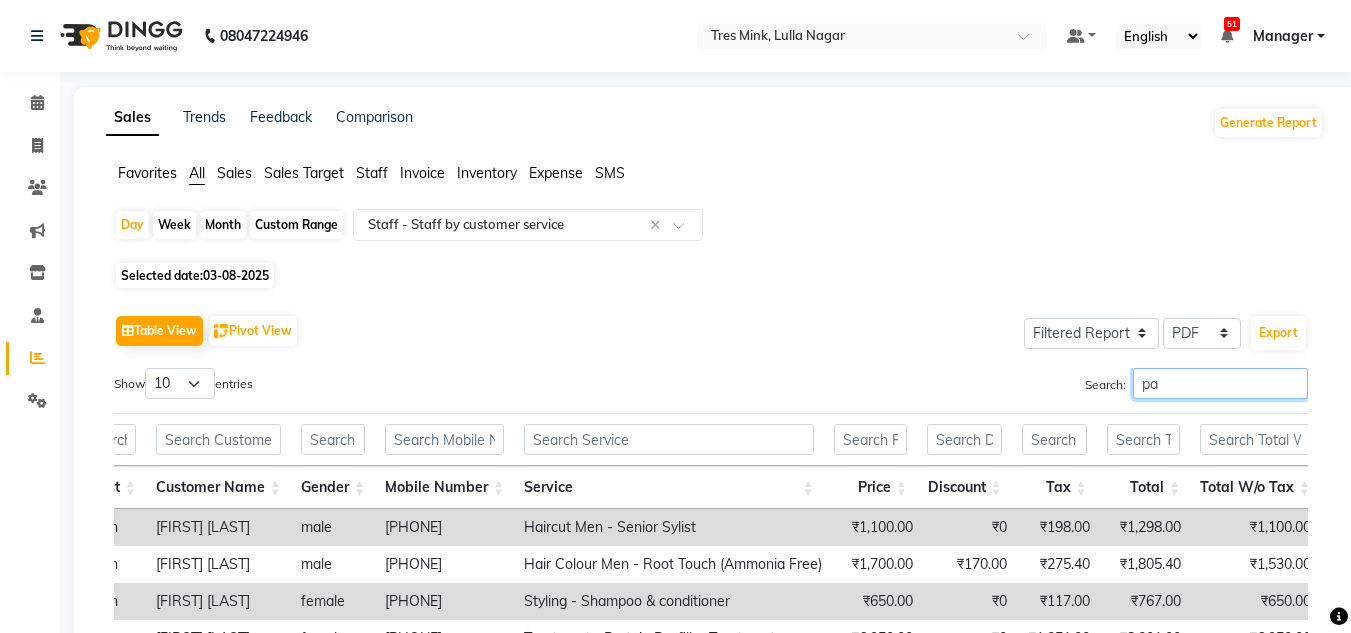 type on "p" 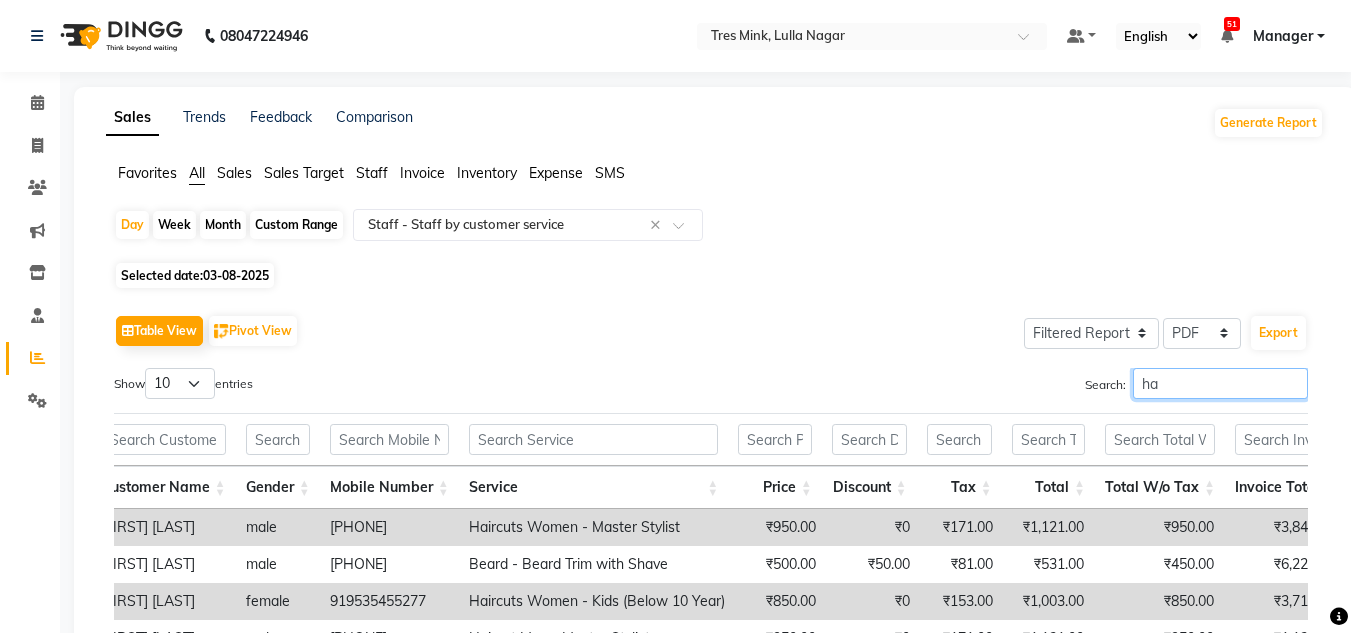 type on "h" 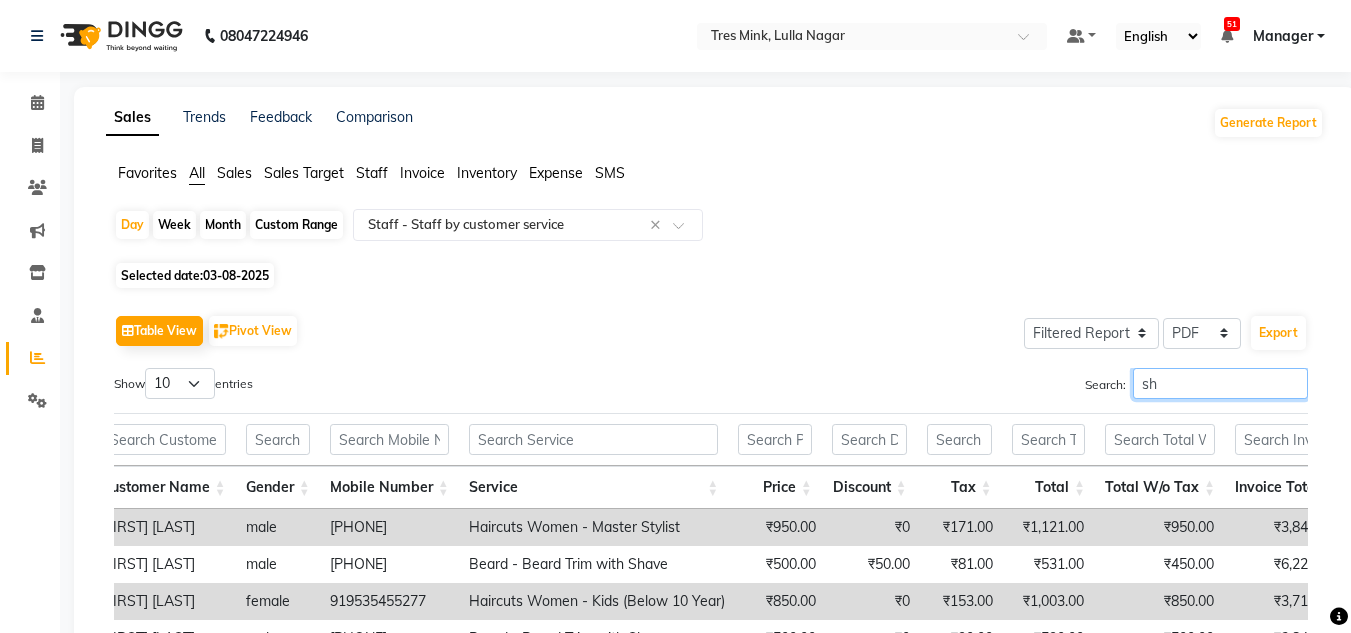 type on "s" 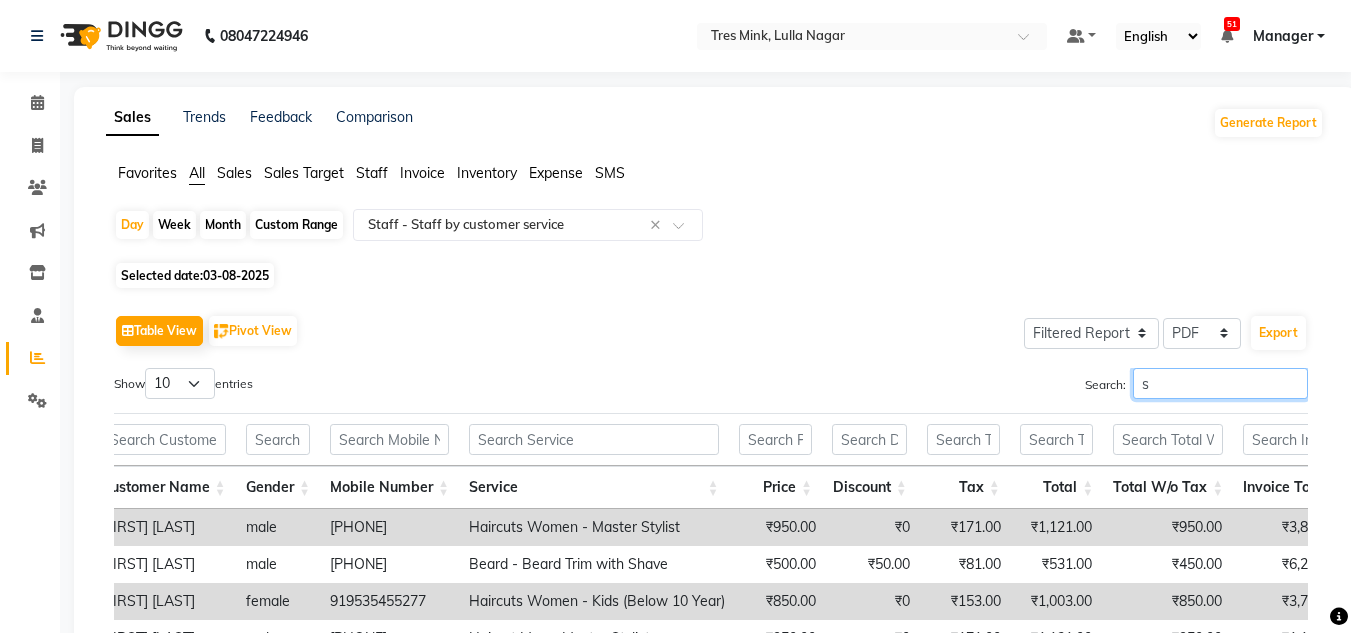 type 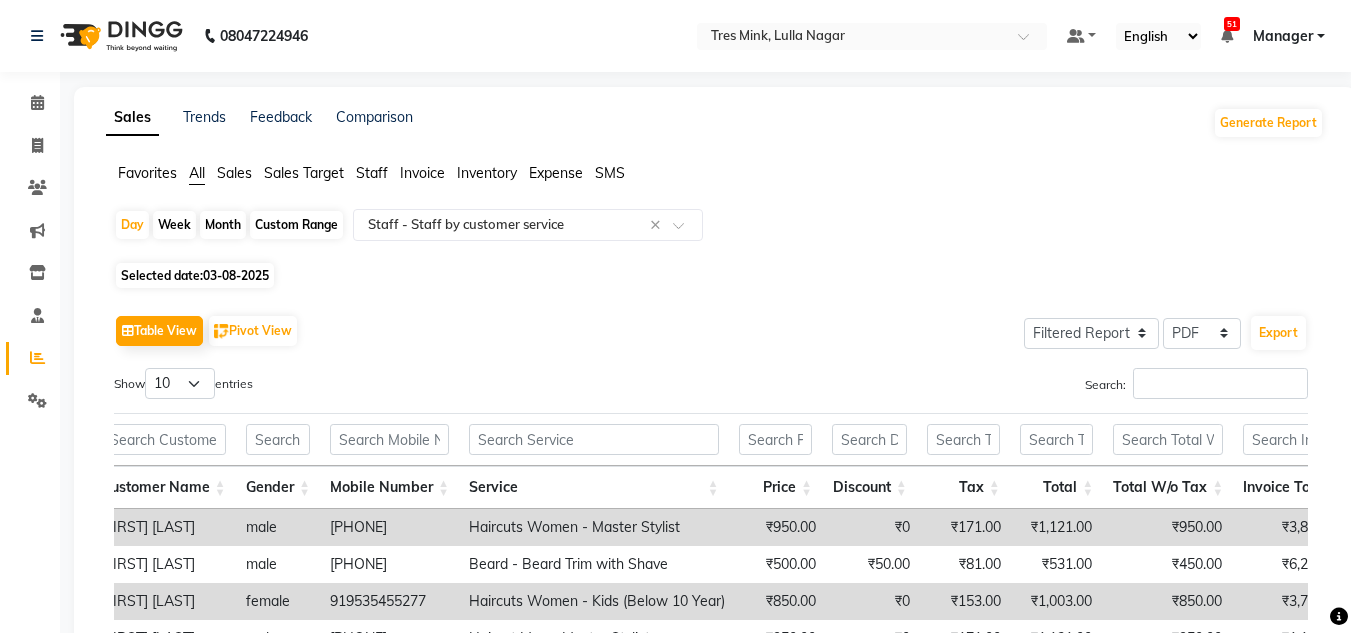 click on "Week" 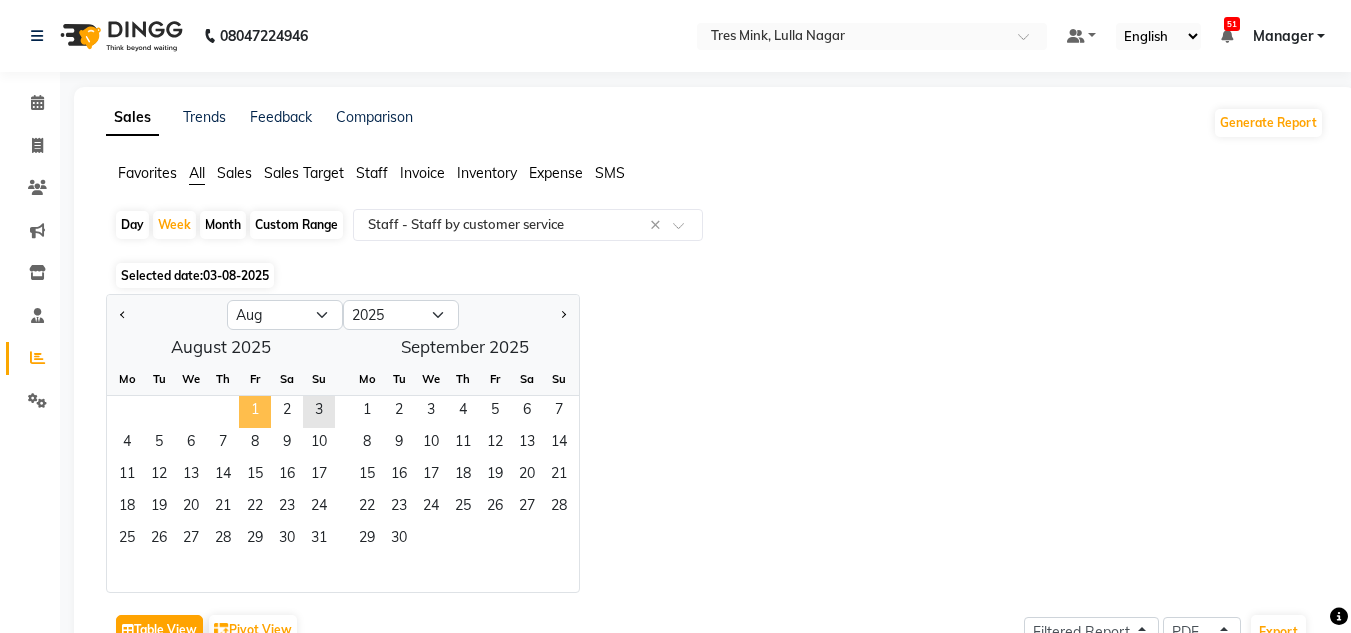 click on "1" 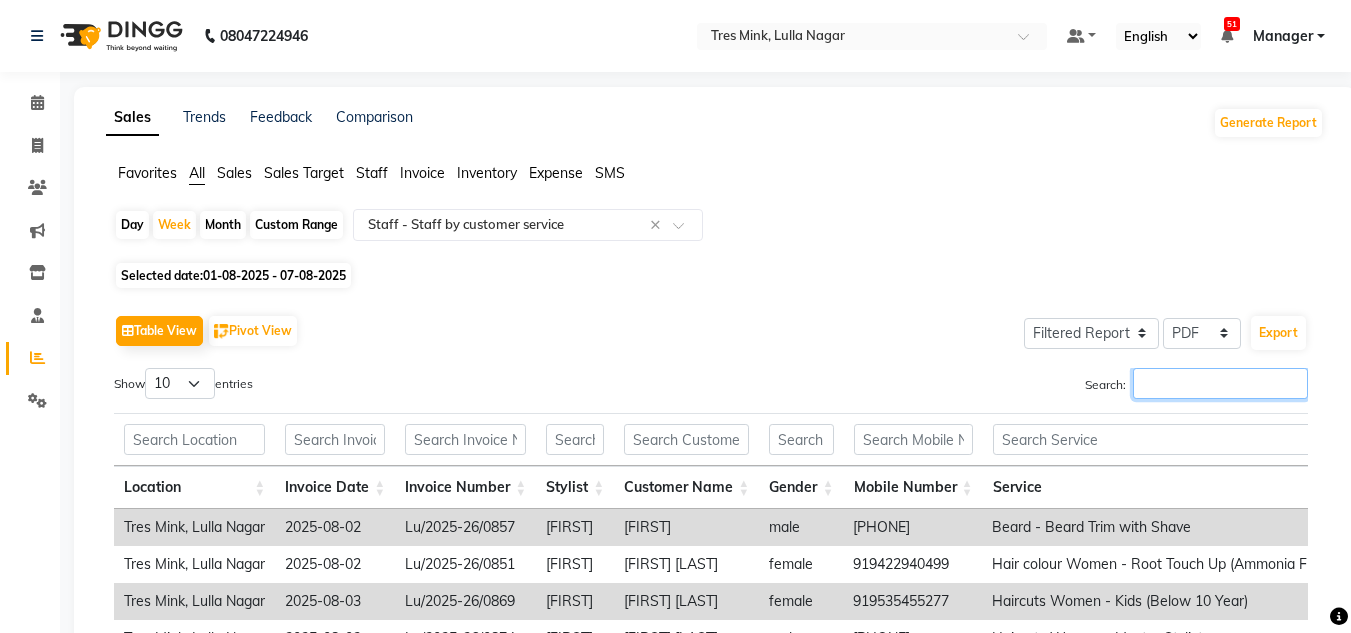 click on "Search:" at bounding box center [1220, 383] 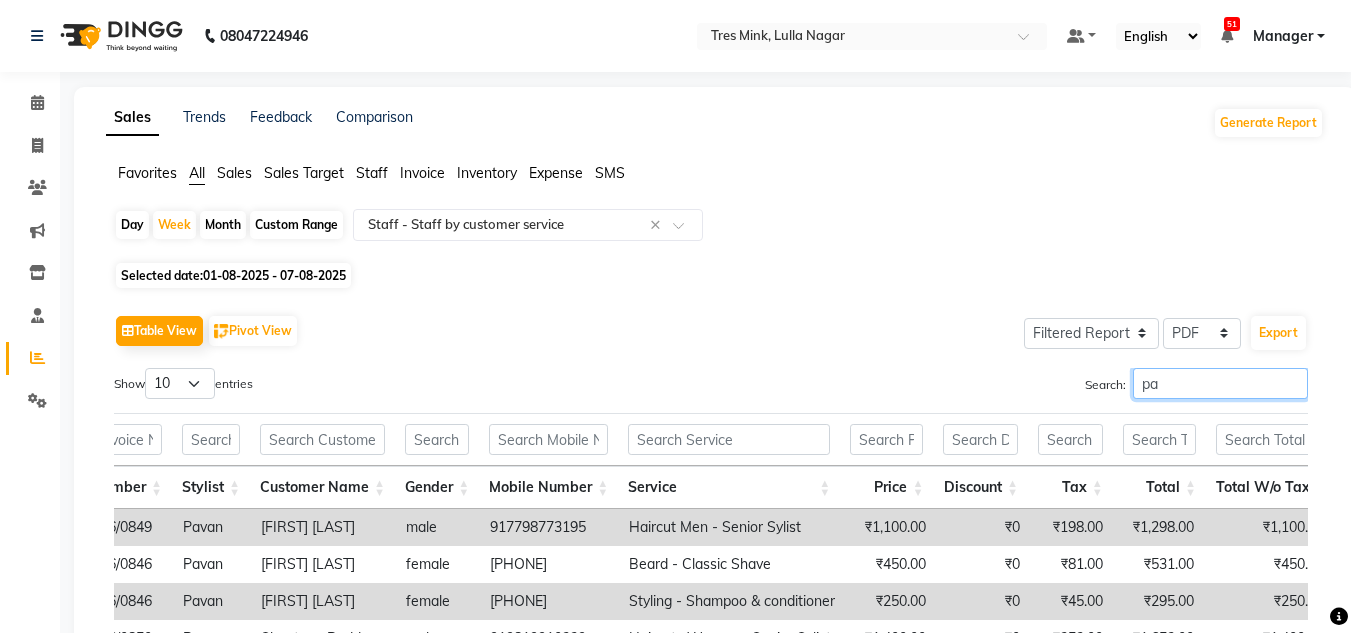 type on "p" 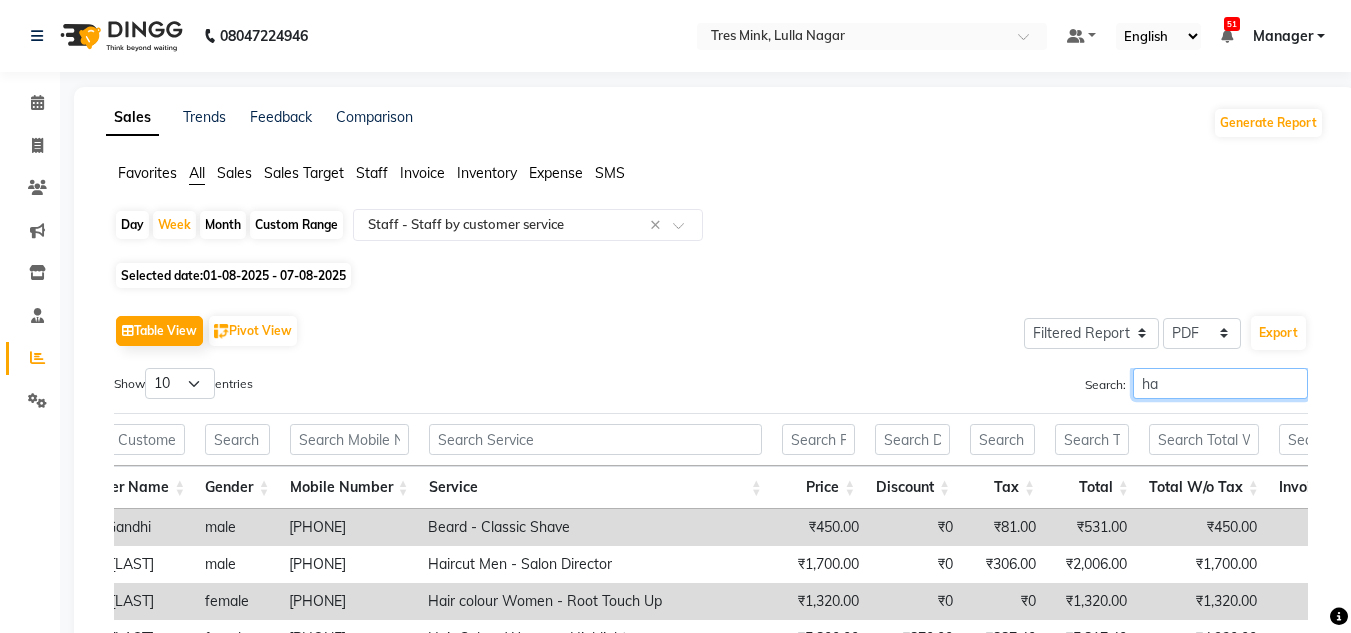 type on "h" 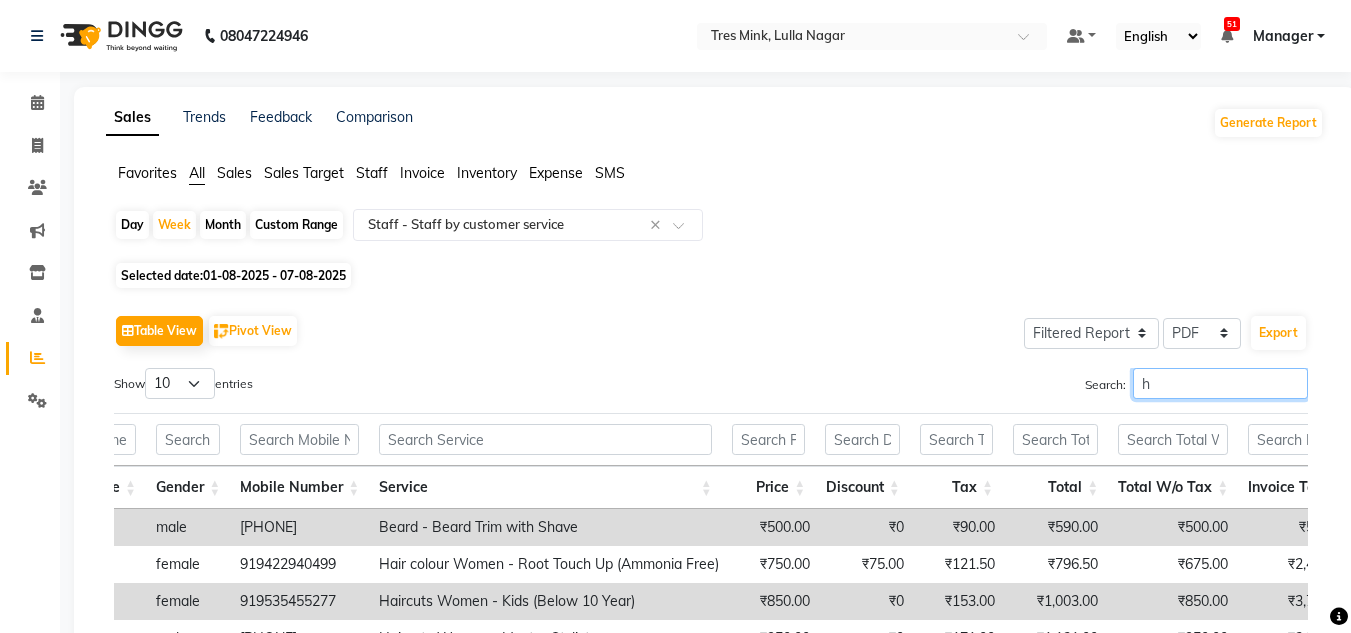 type 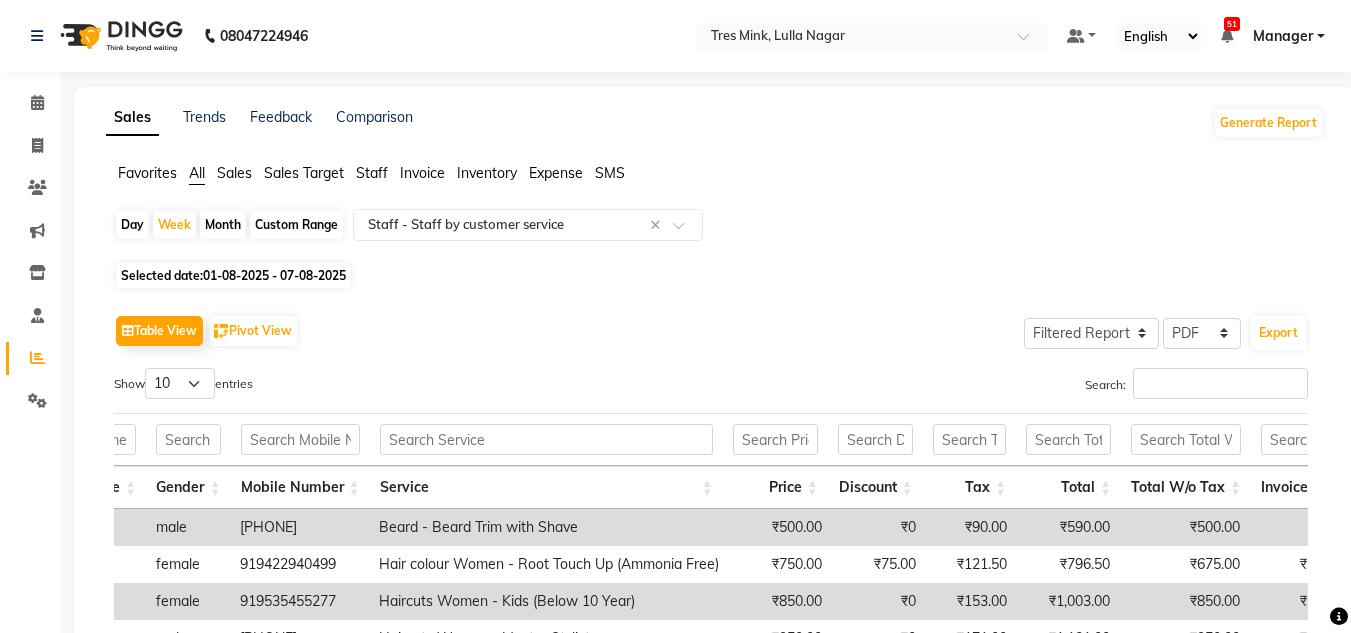 click on "Month" 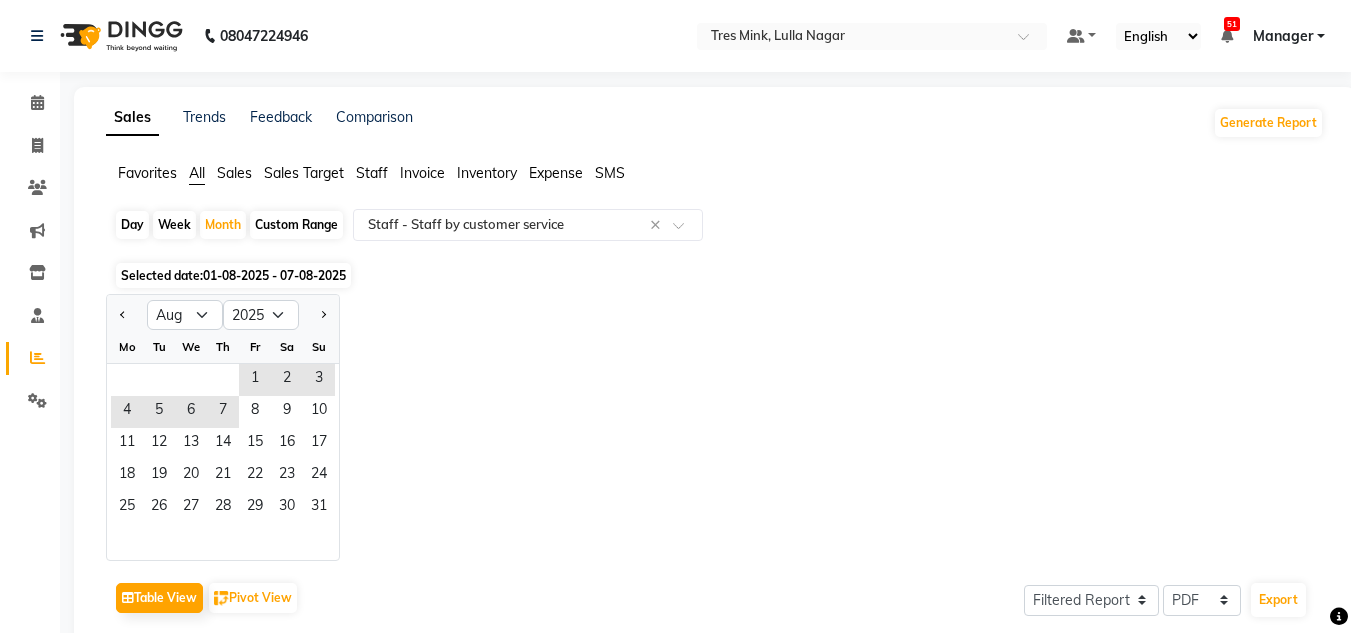 click on "Day" 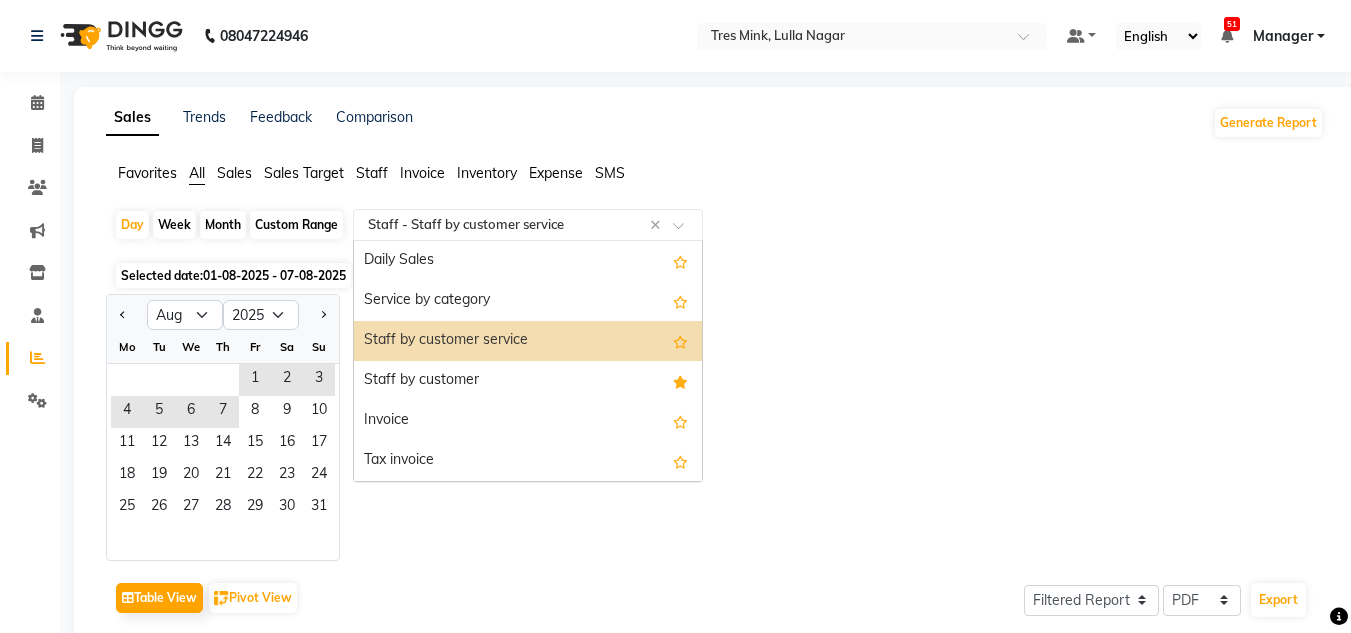 click on "Select Report Type × Staff -  Staff by customer service ×" 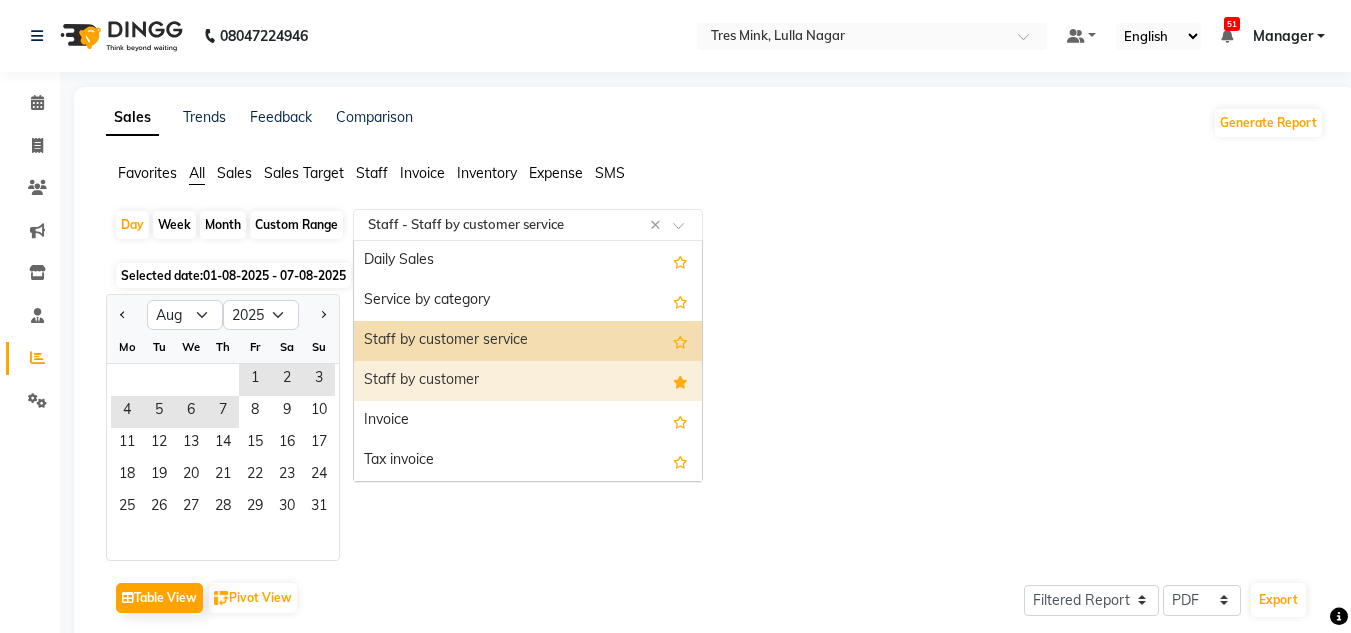 click on "Staff by customer" at bounding box center [528, 381] 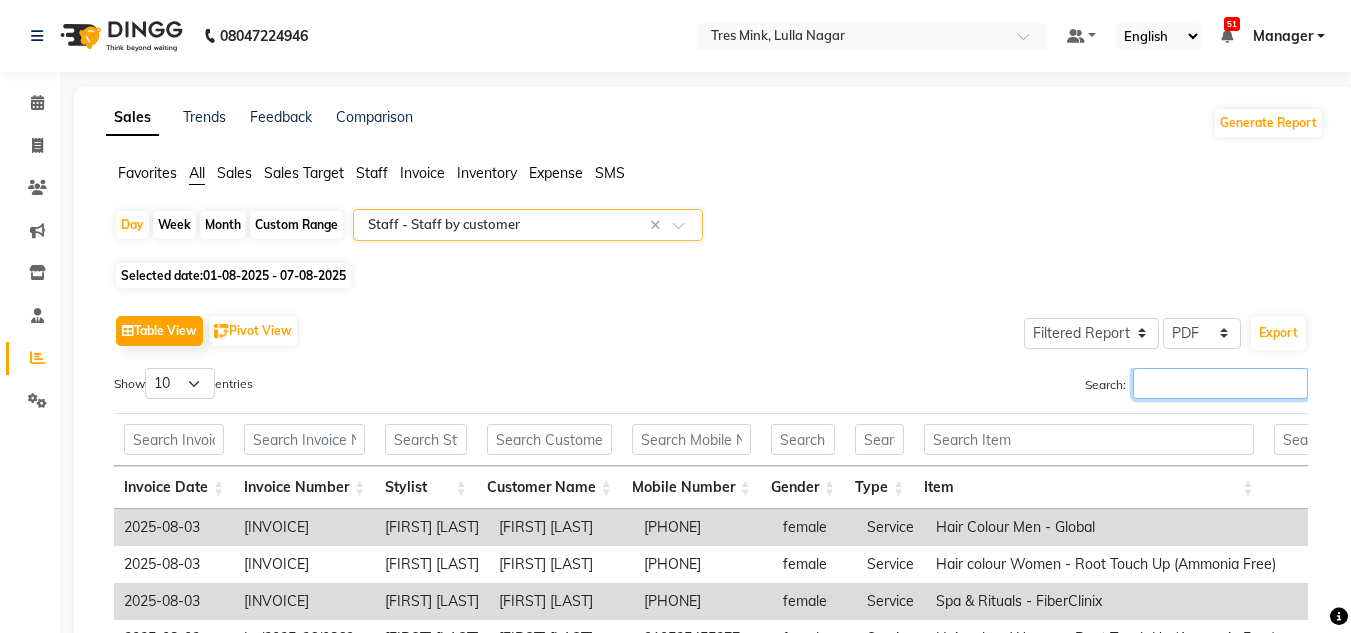 click on "Search:" at bounding box center [1220, 383] 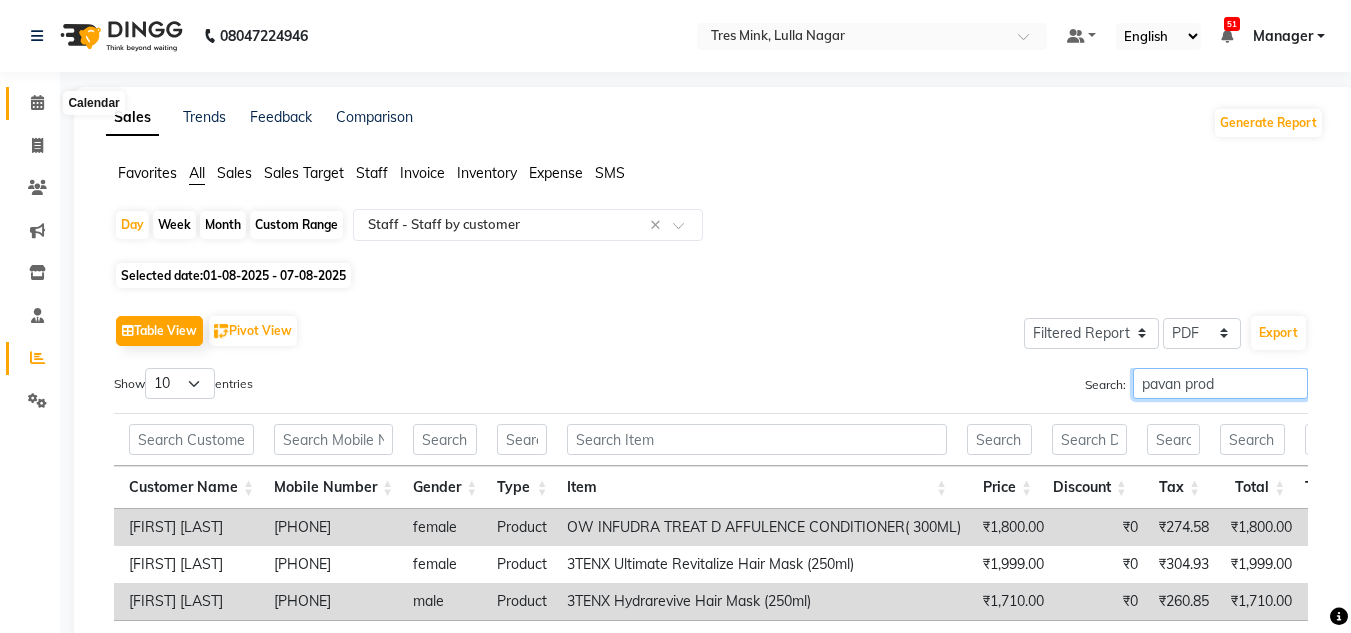 type on "pavan prod" 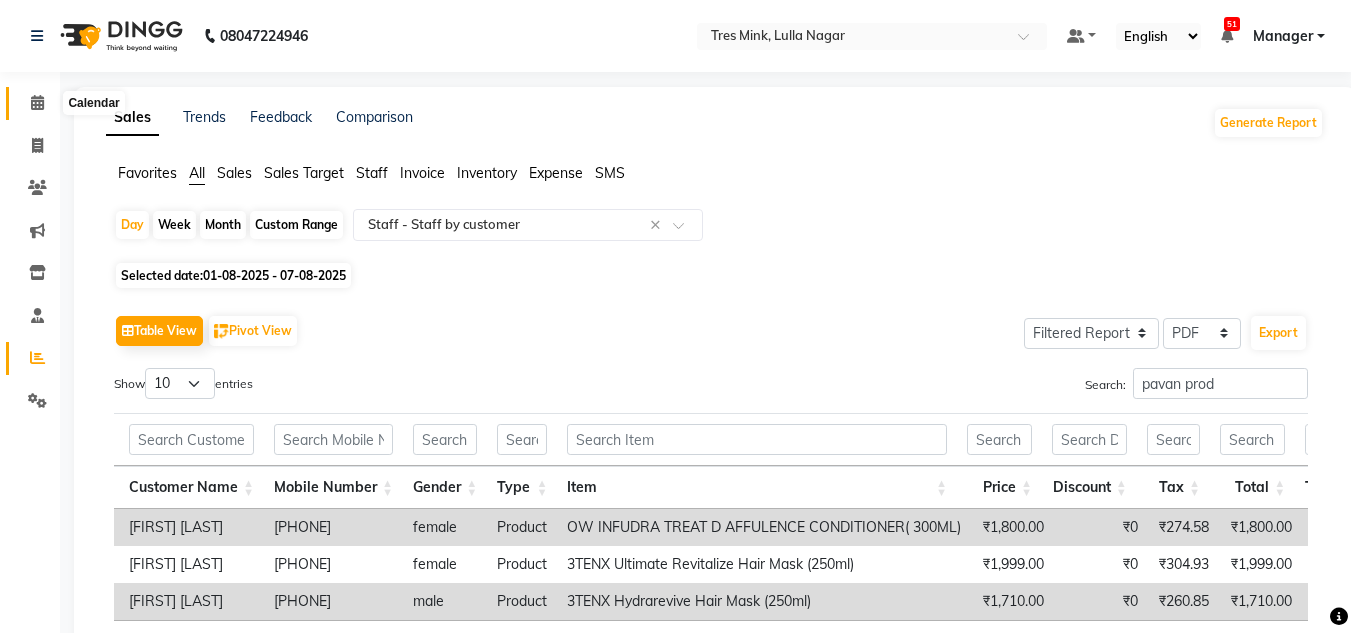 click 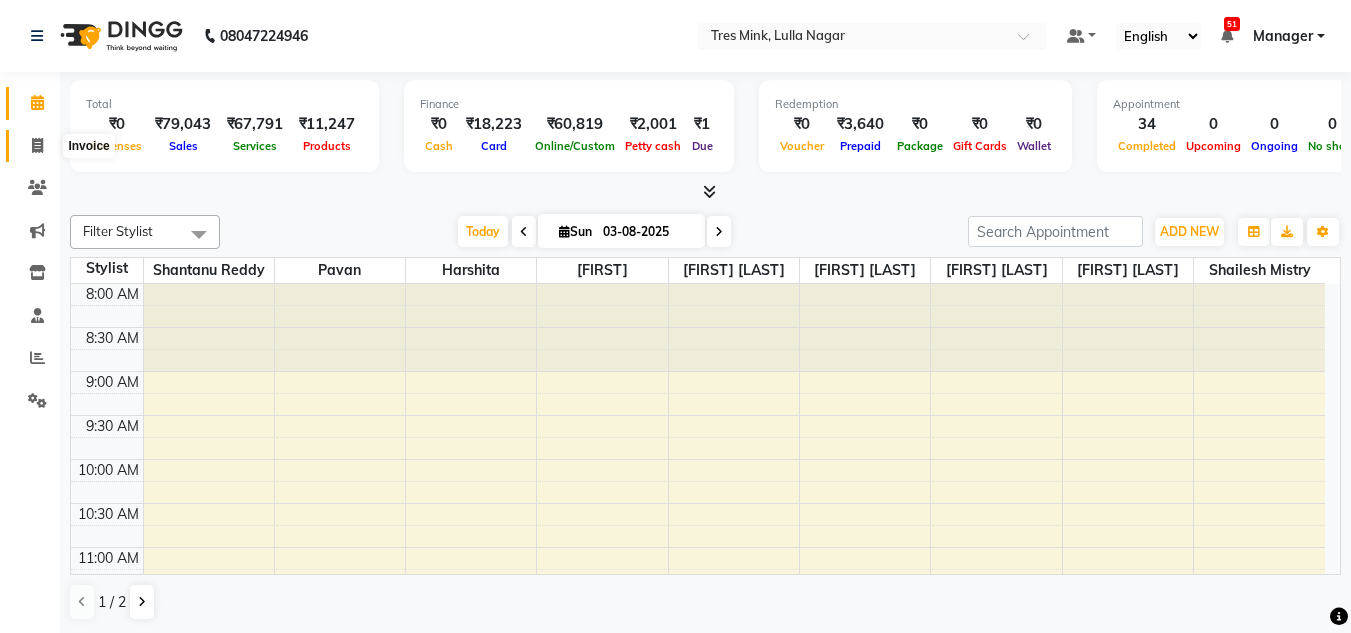 click 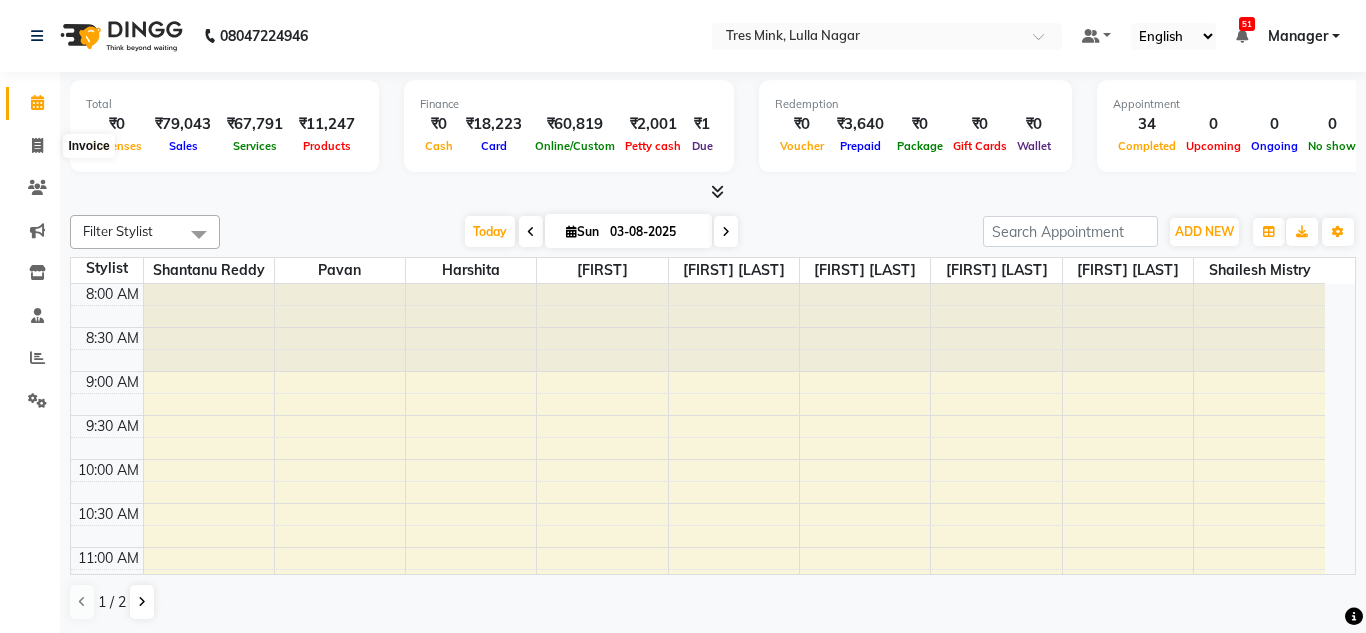 select on "service" 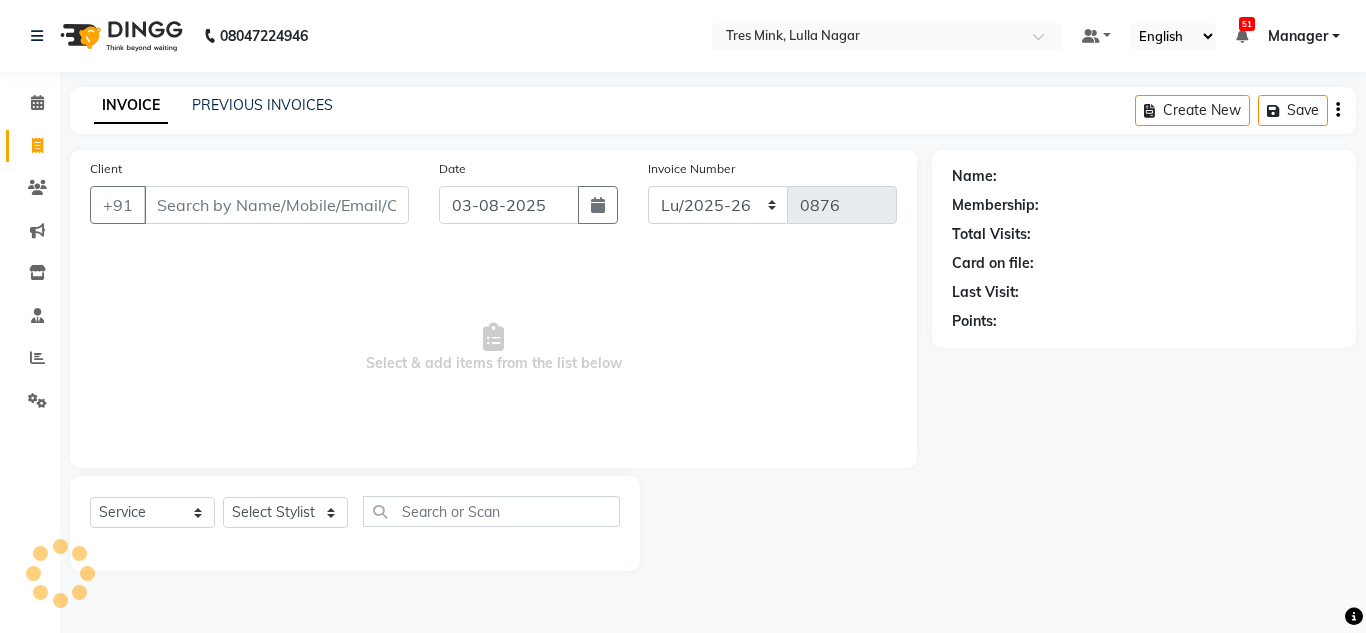 click on "PREVIOUS INVOICES" 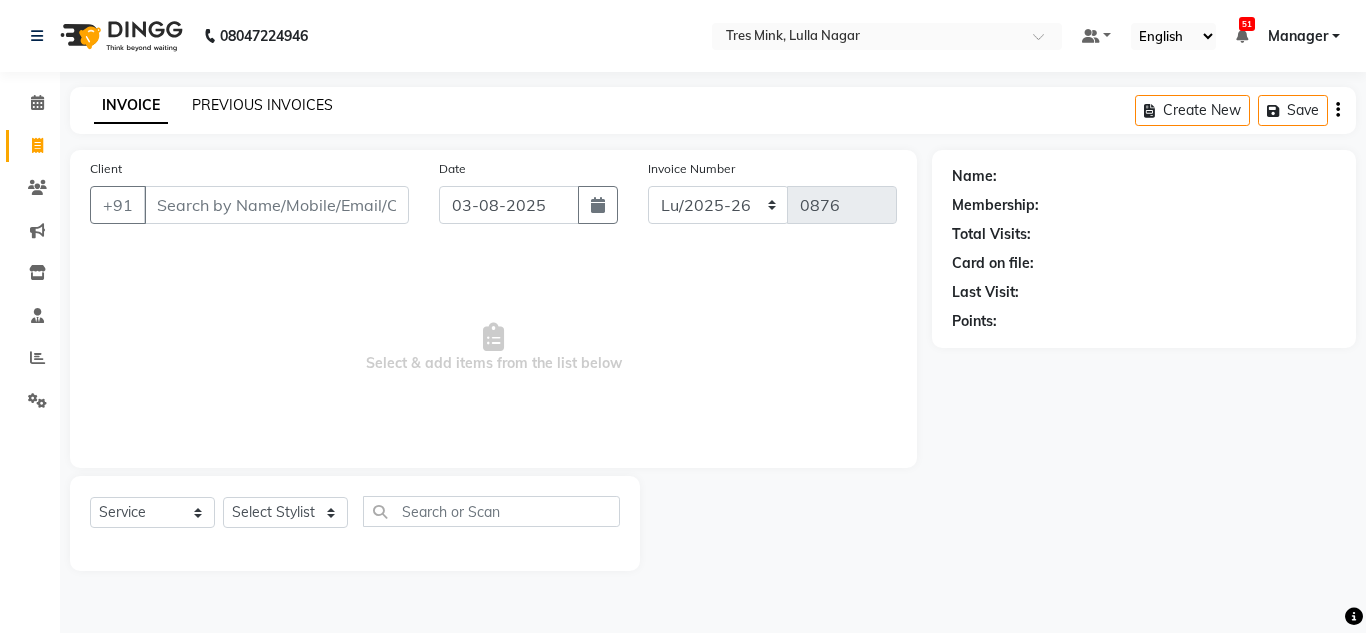 click on "PREVIOUS INVOICES" 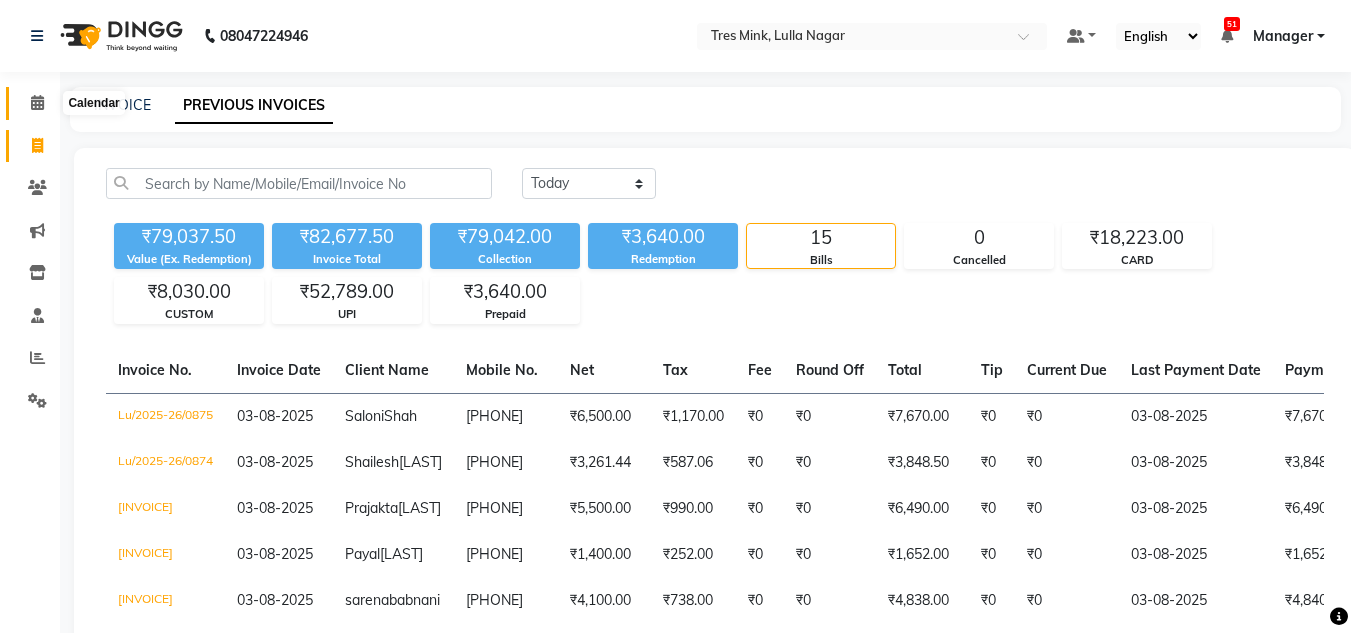 click 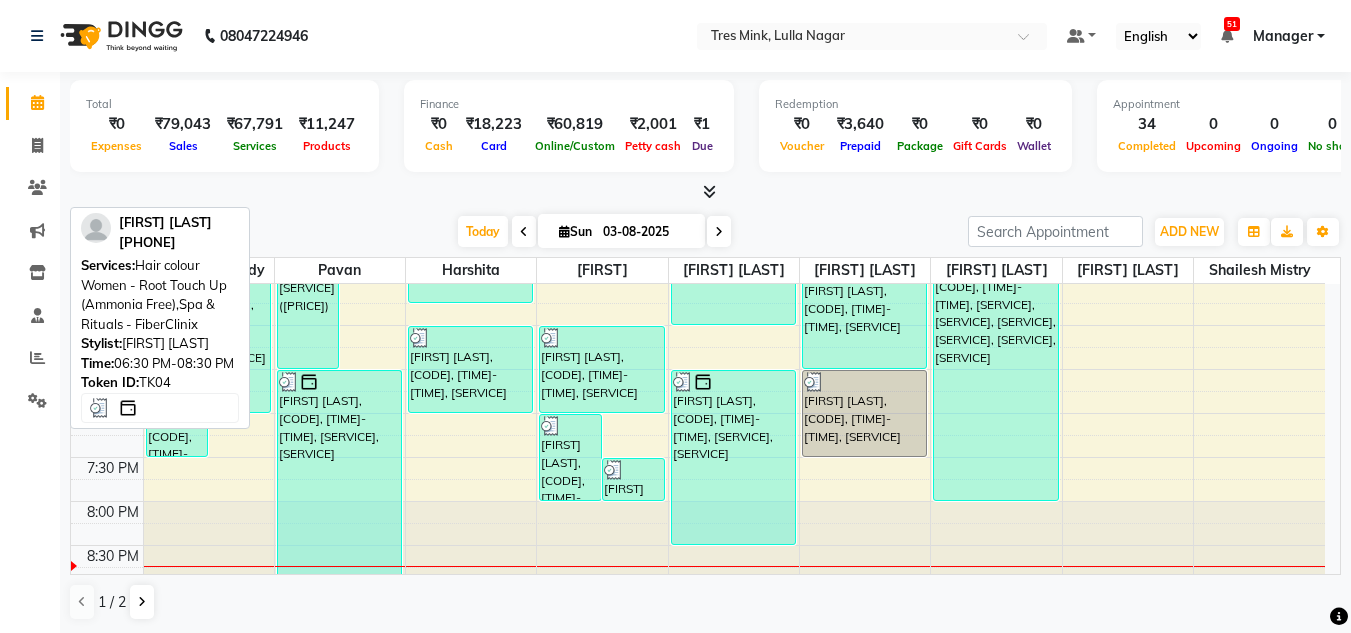 scroll, scrollTop: 853, scrollLeft: 0, axis: vertical 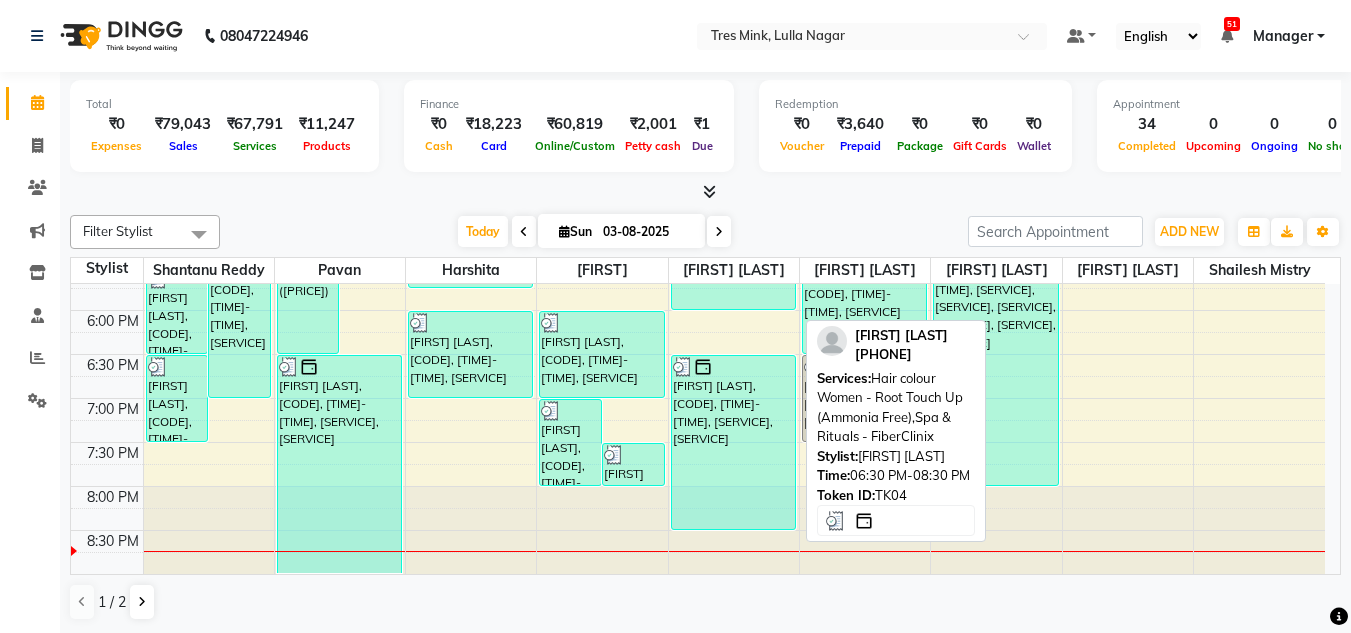 click on "[FIRST] [LAST], [CODE], [TIME]-[TIME], [SERVICE], [SERVICE]" at bounding box center [733, 442] 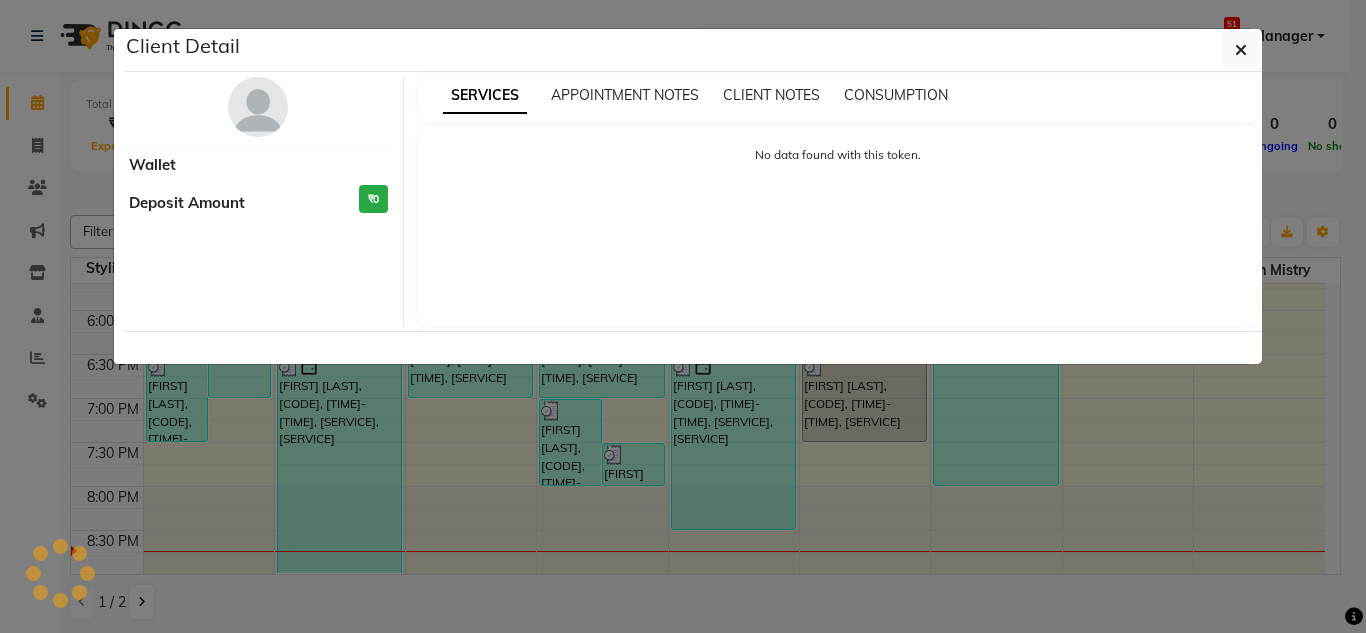 select on "3" 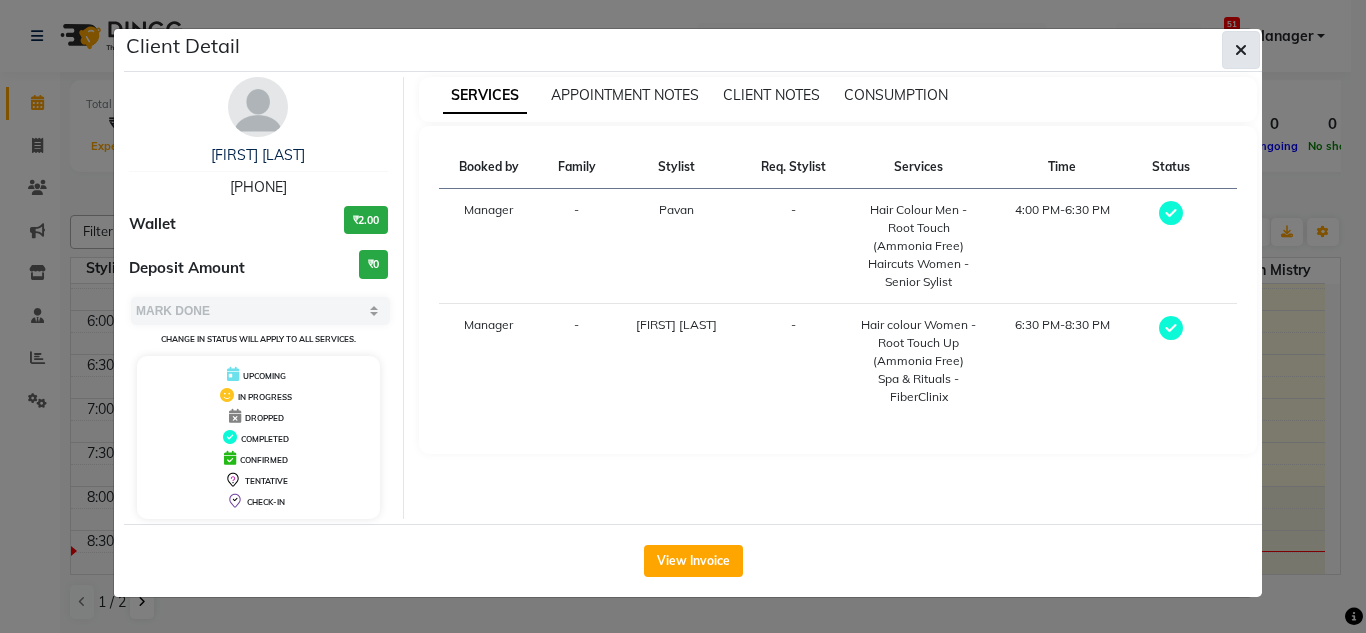 click 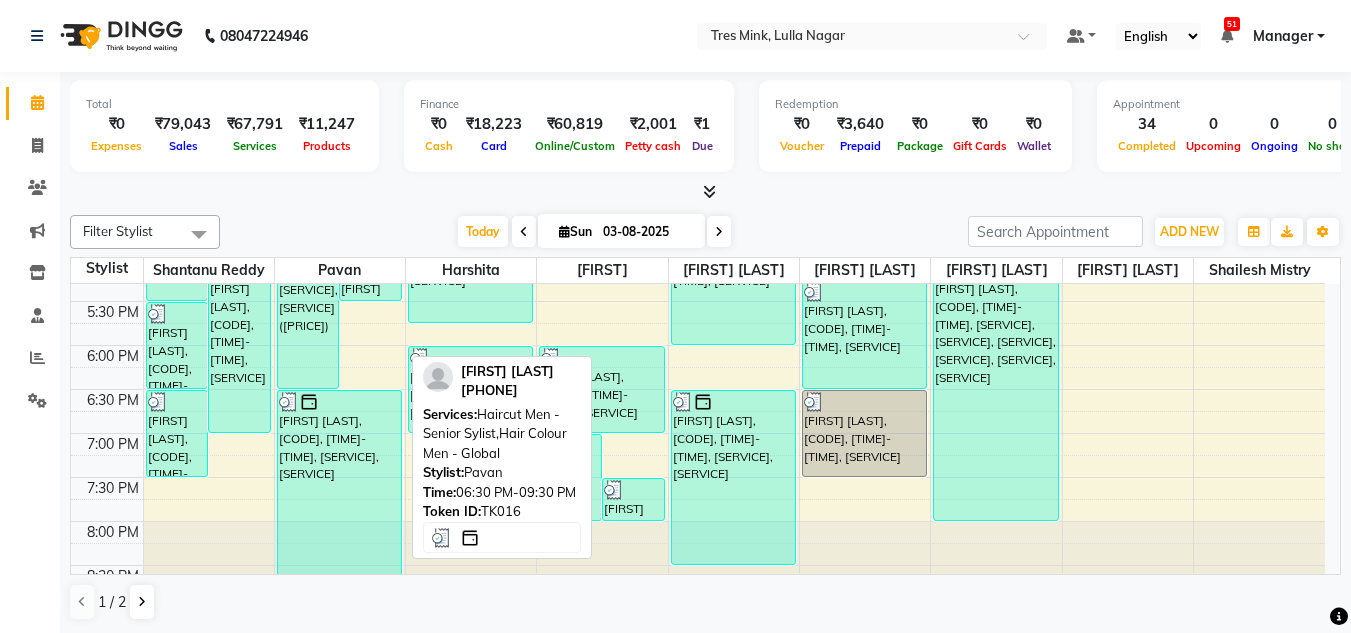 scroll, scrollTop: 853, scrollLeft: 0, axis: vertical 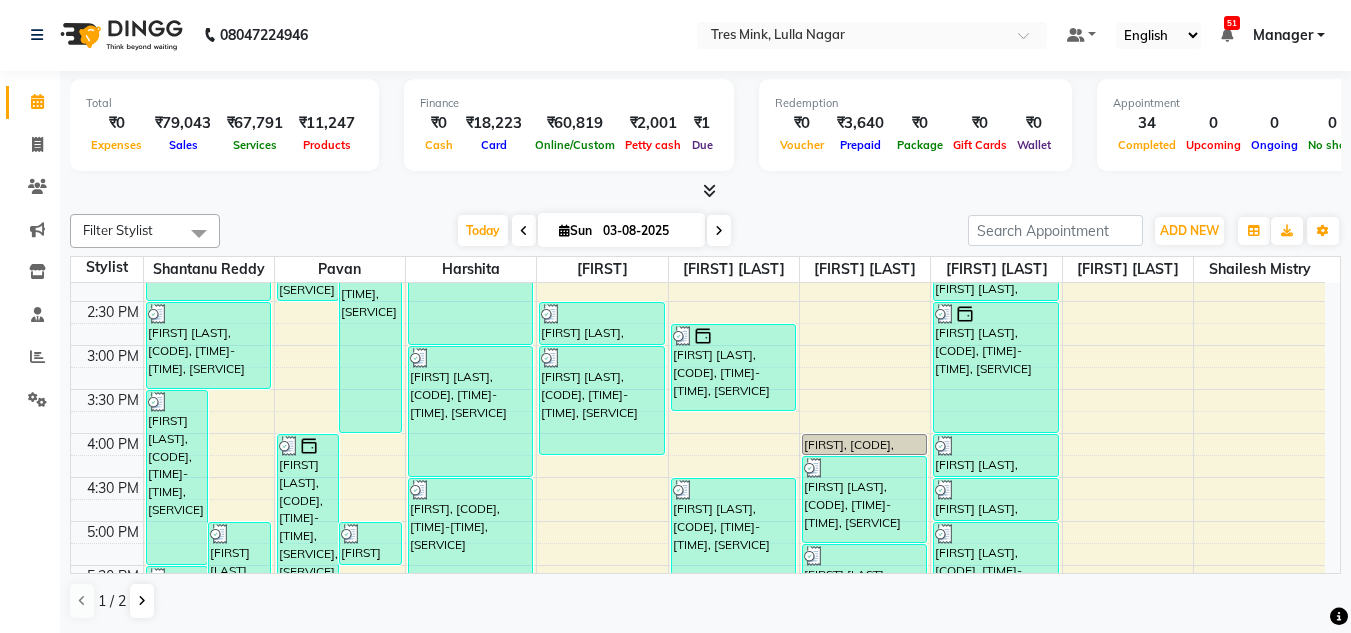 click at bounding box center [709, 190] 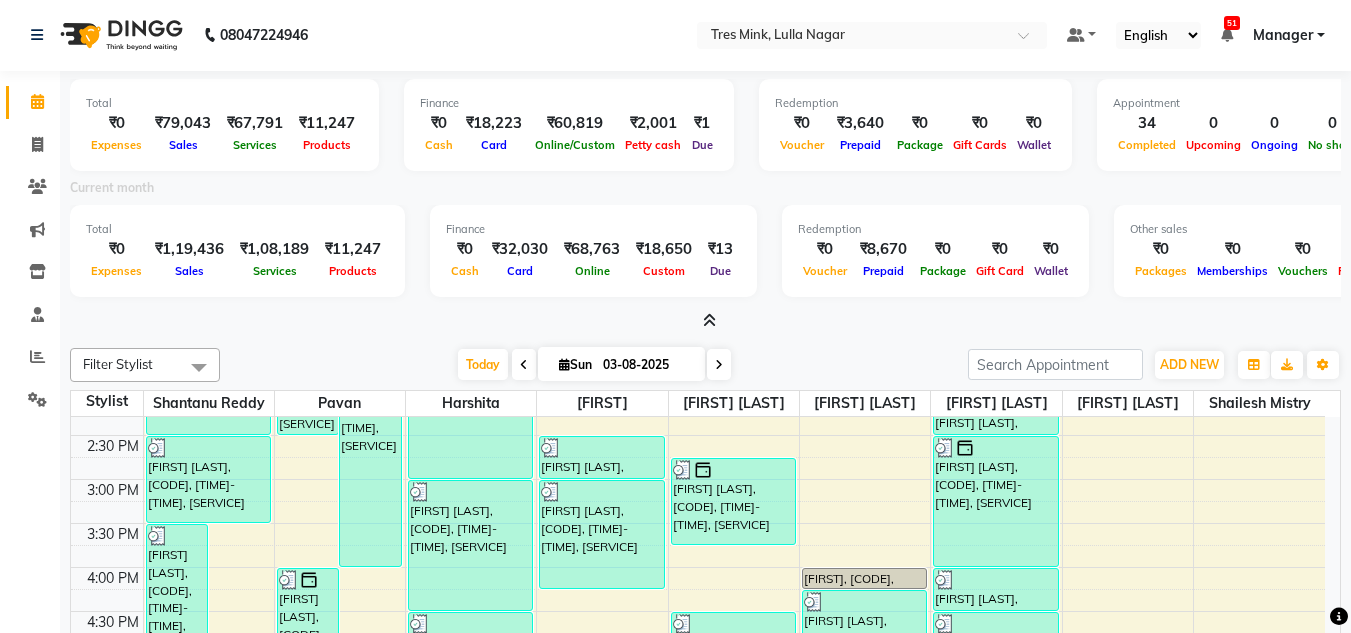 click at bounding box center (709, 320) 